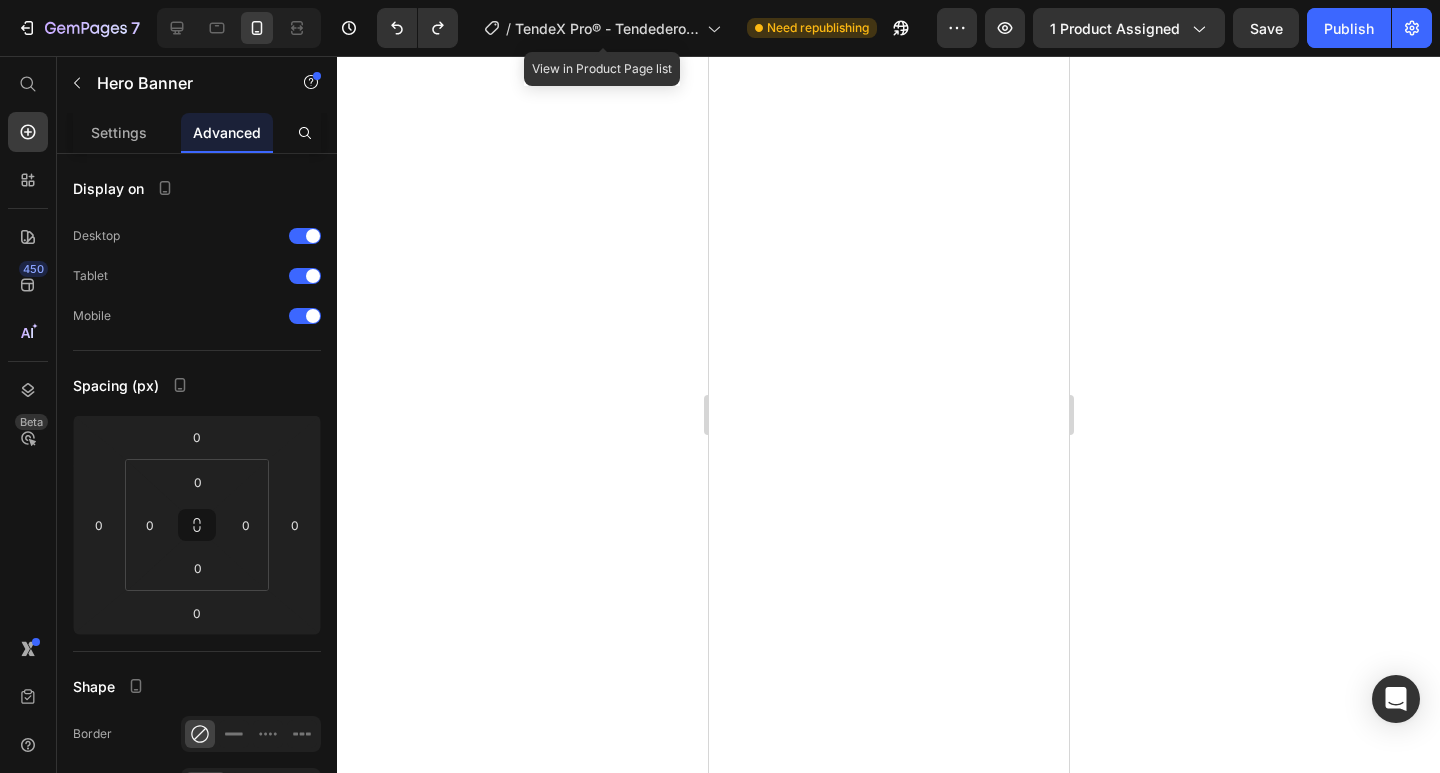 scroll, scrollTop: 0, scrollLeft: 0, axis: both 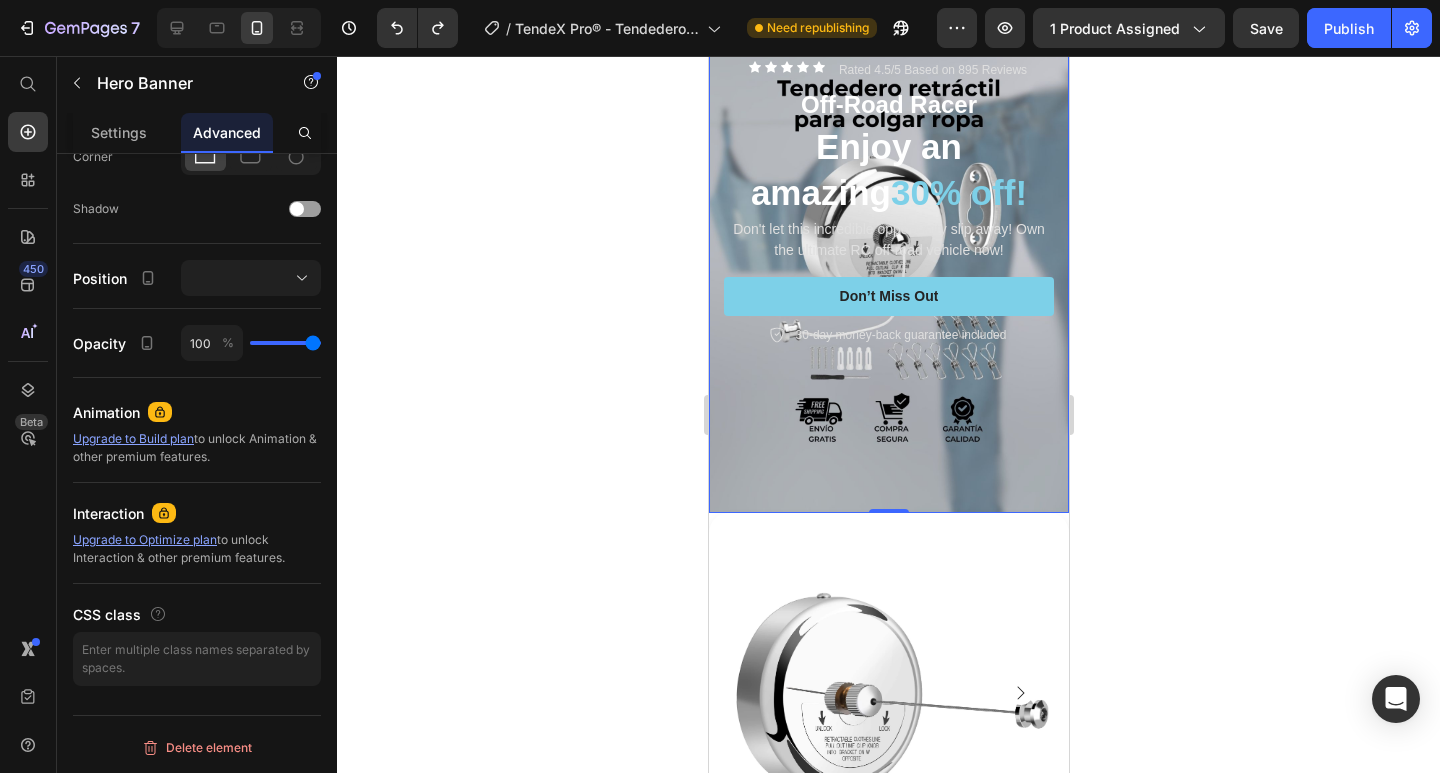 click at bounding box center [888, 273] 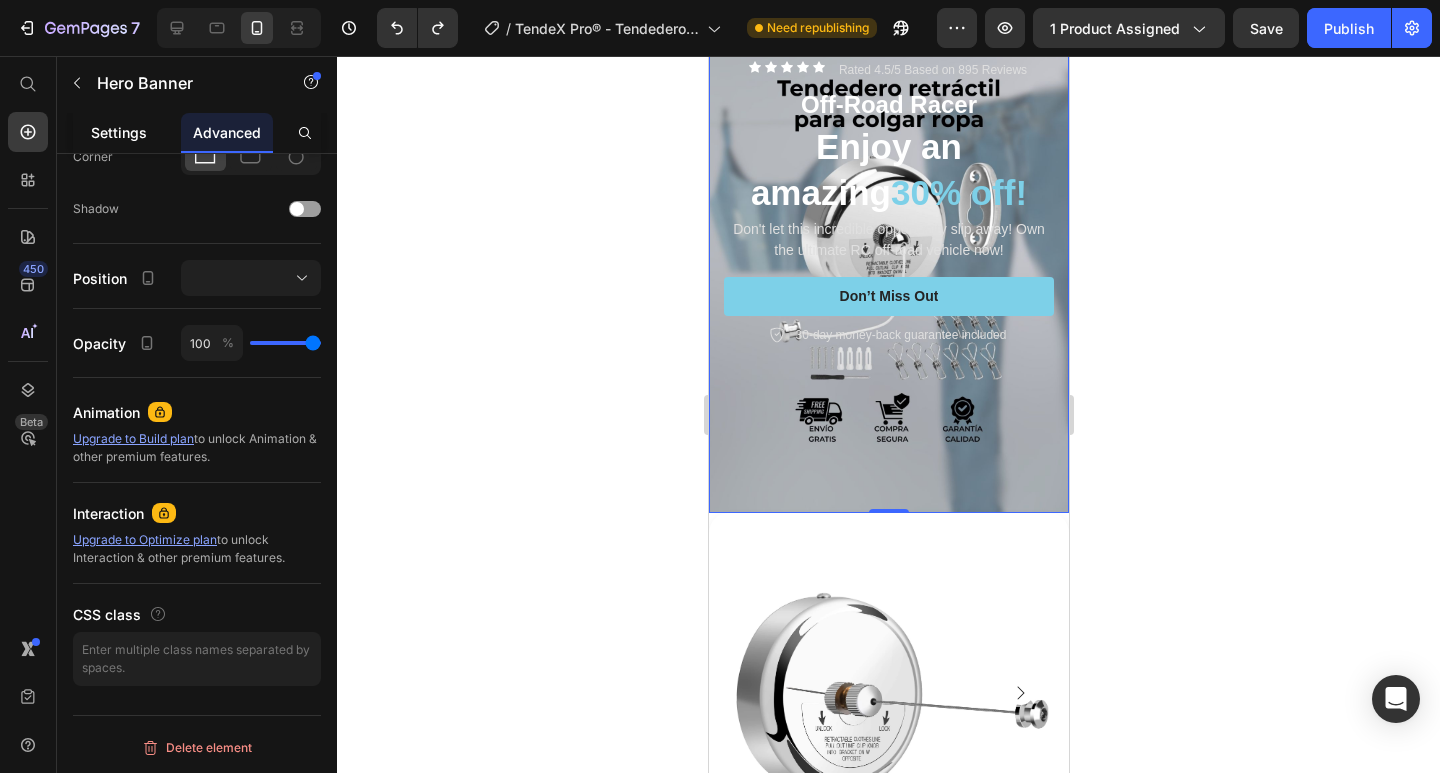 click on "Settings" at bounding box center [119, 132] 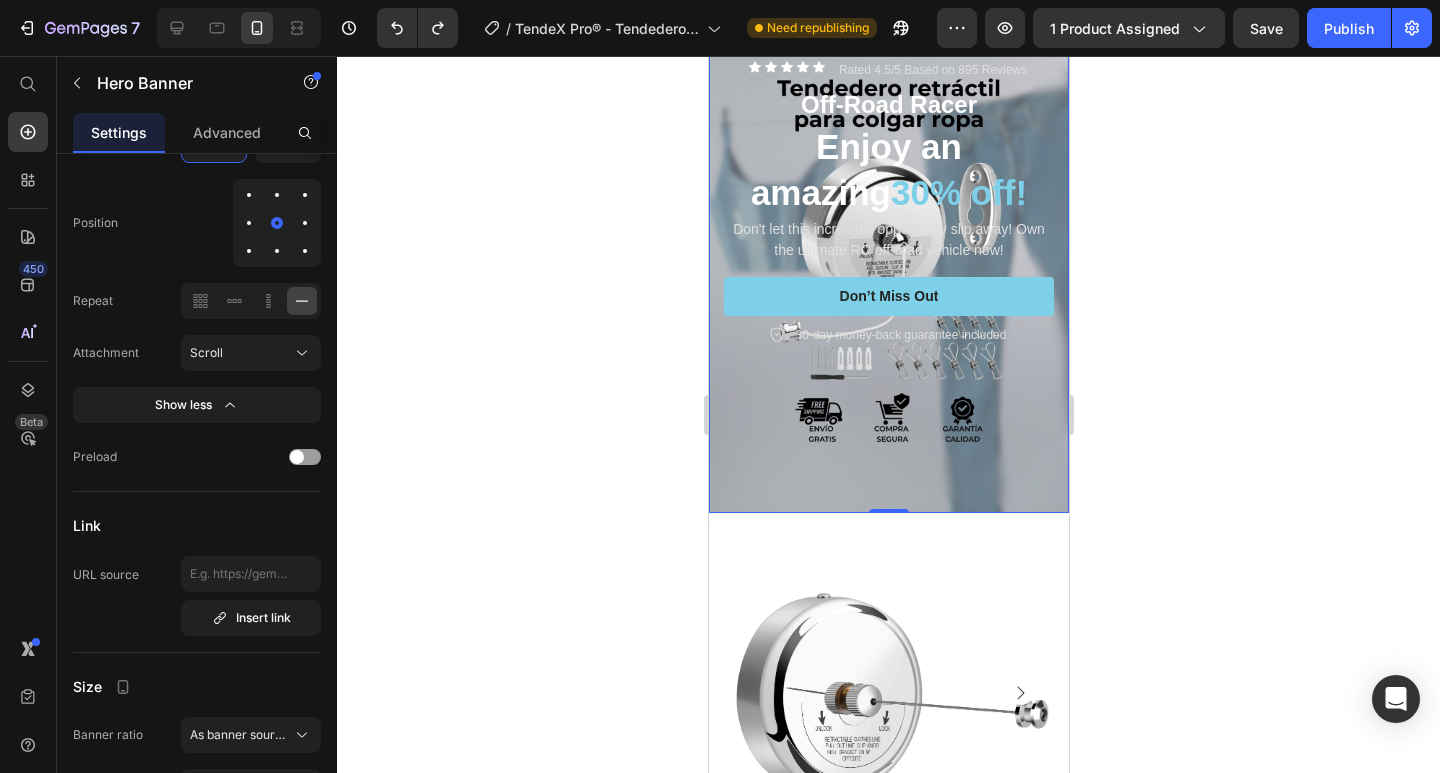 scroll, scrollTop: 0, scrollLeft: 0, axis: both 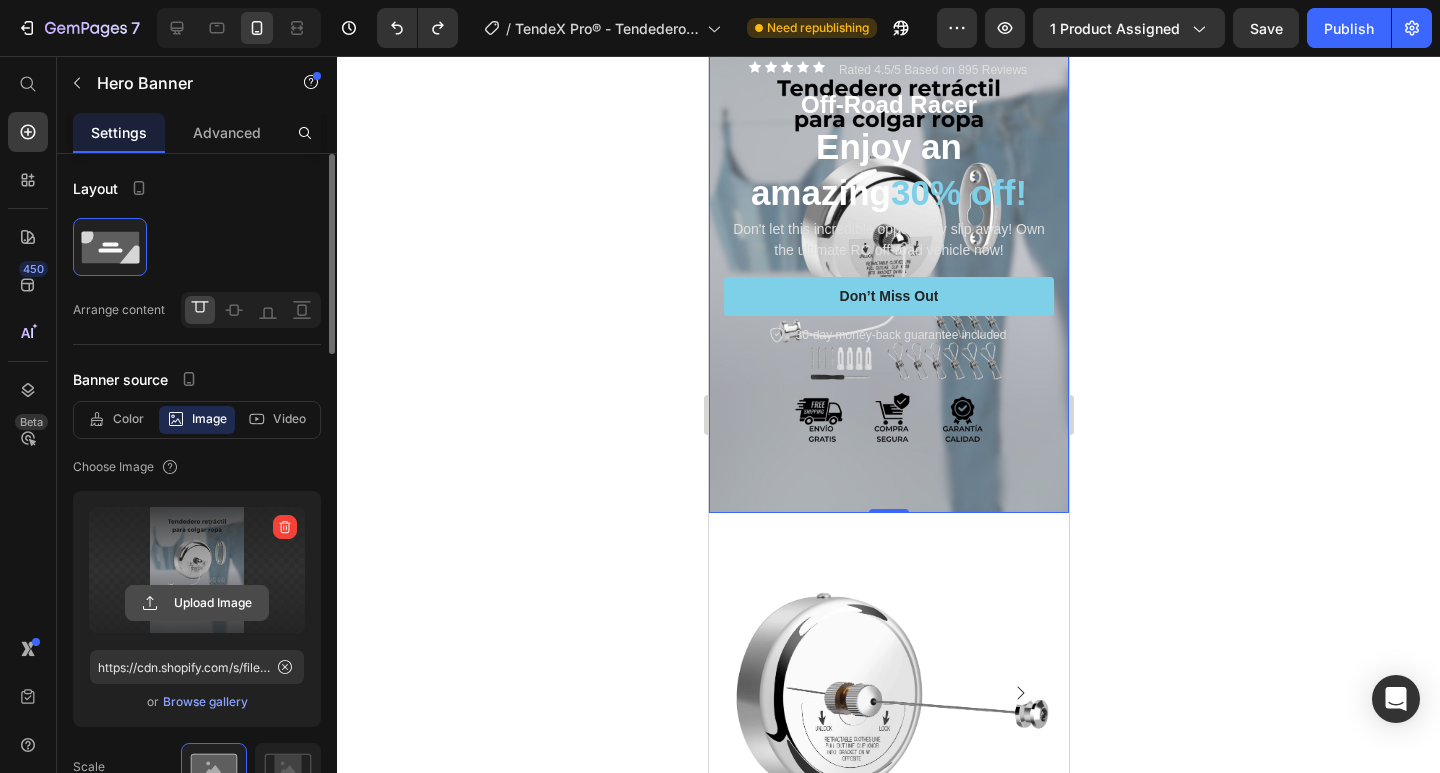 click 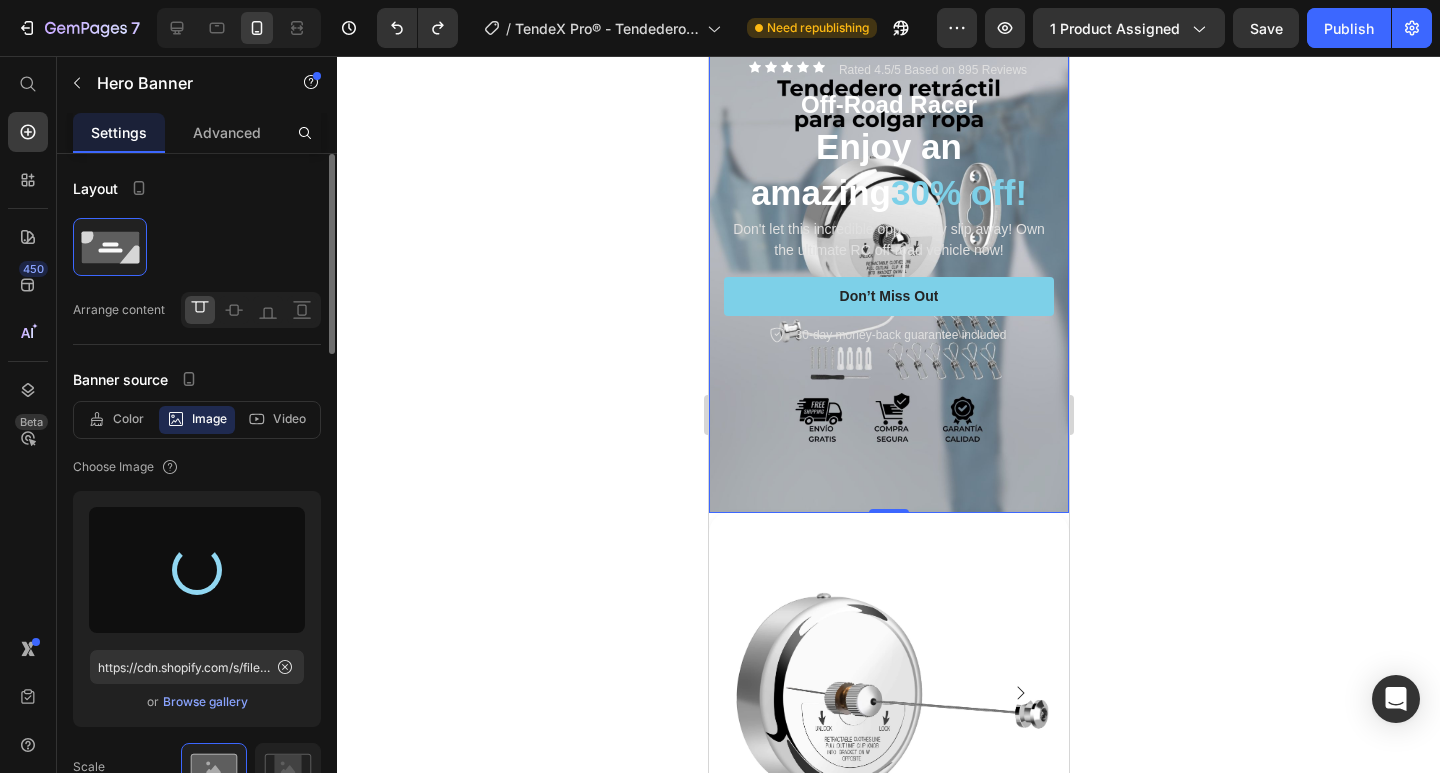 type on "[URL]" 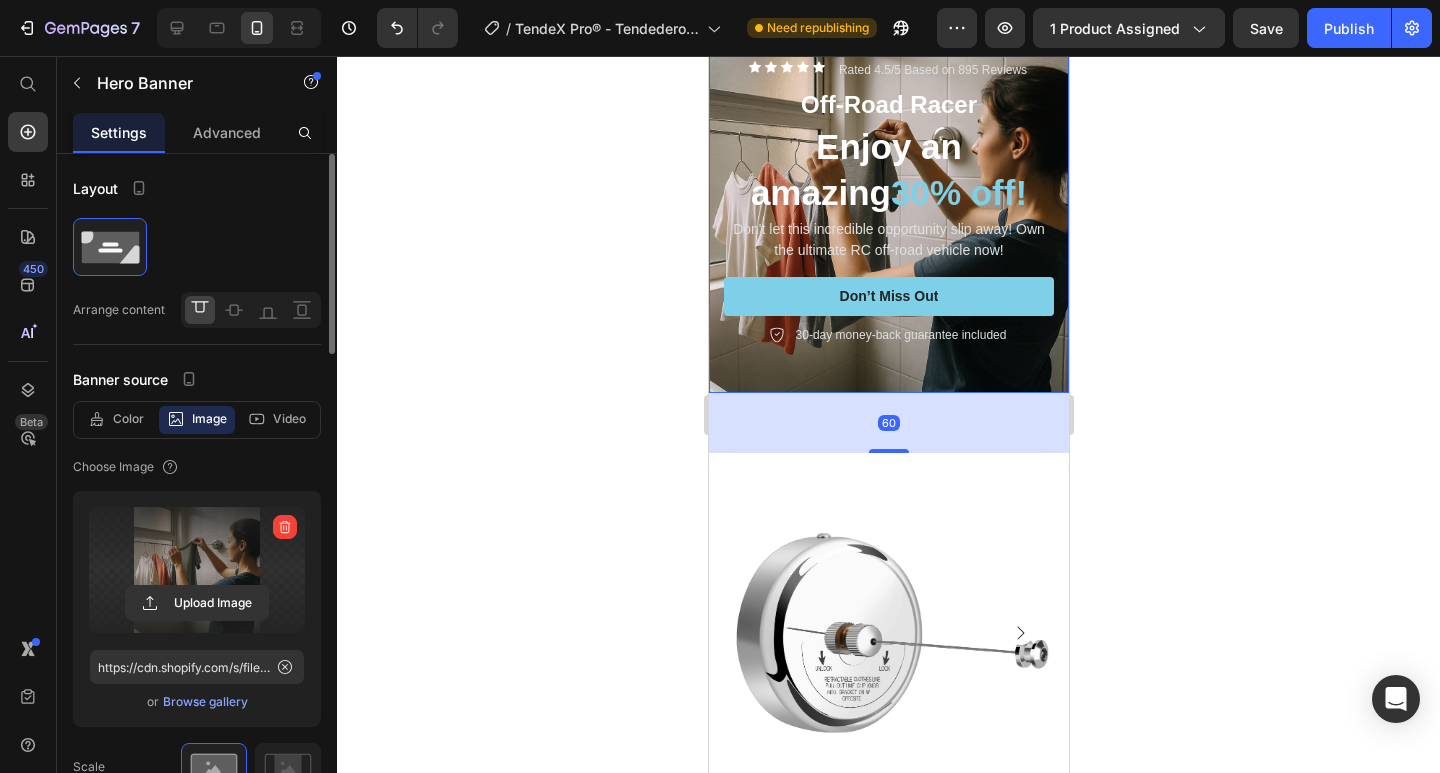 drag, startPoint x: 875, startPoint y: 377, endPoint x: 875, endPoint y: 438, distance: 61 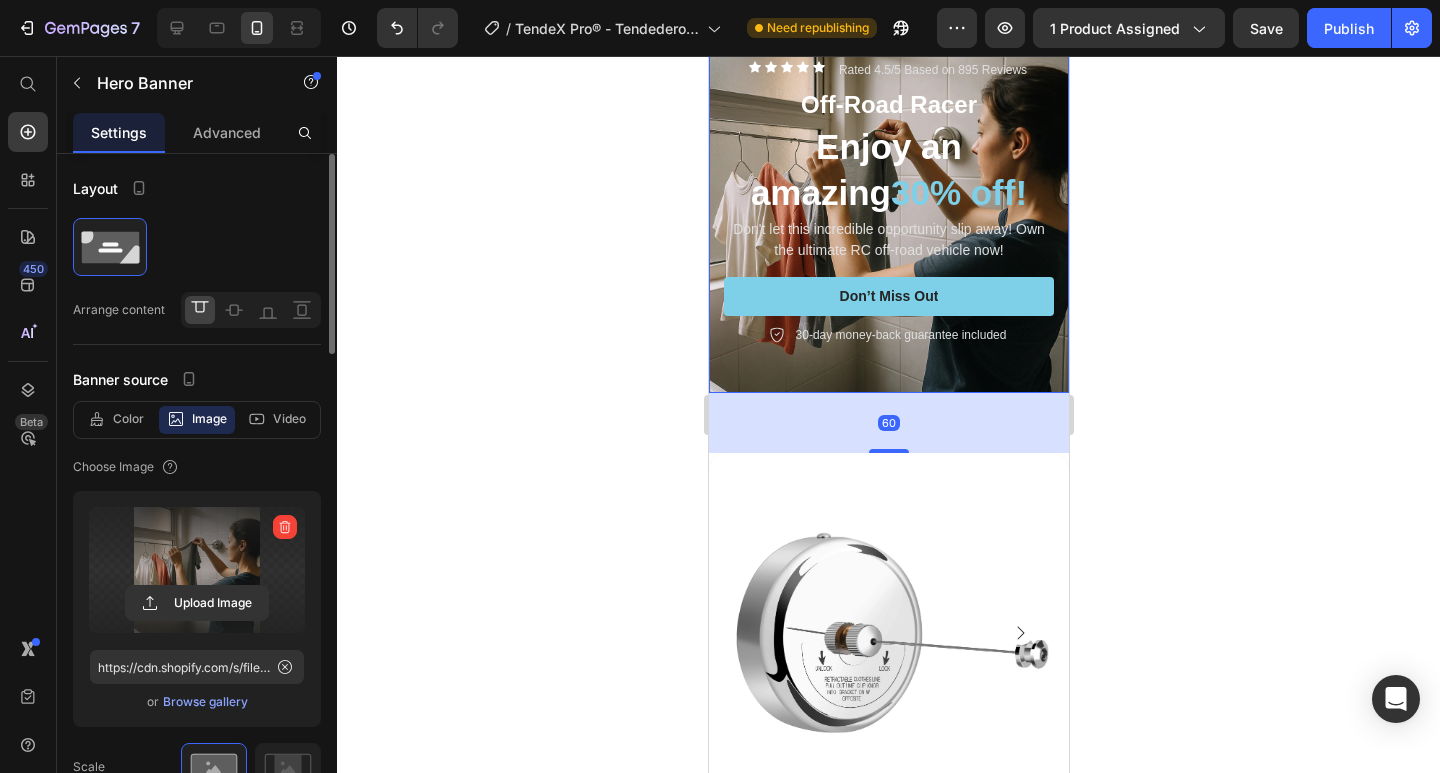 click at bounding box center [888, 451] 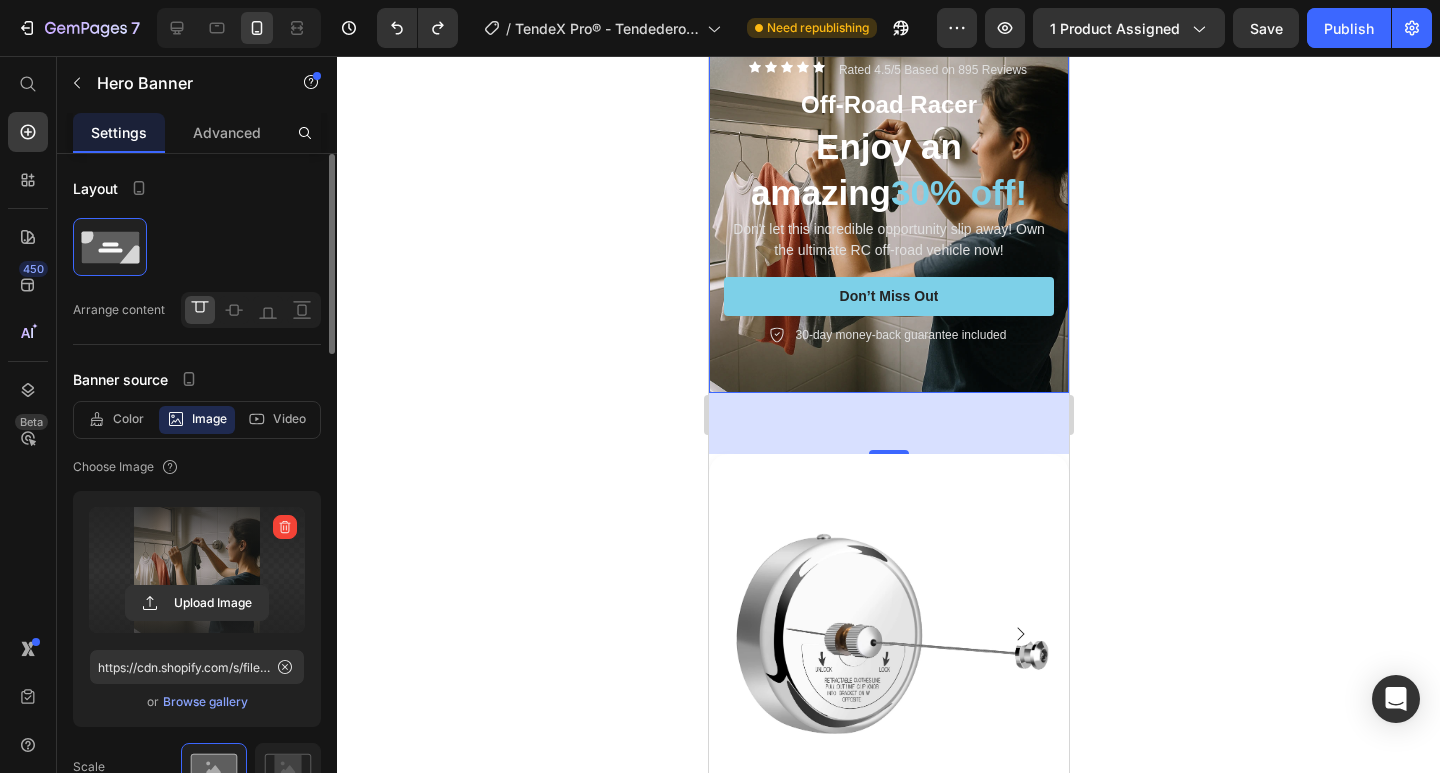scroll, scrollTop: 0, scrollLeft: 0, axis: both 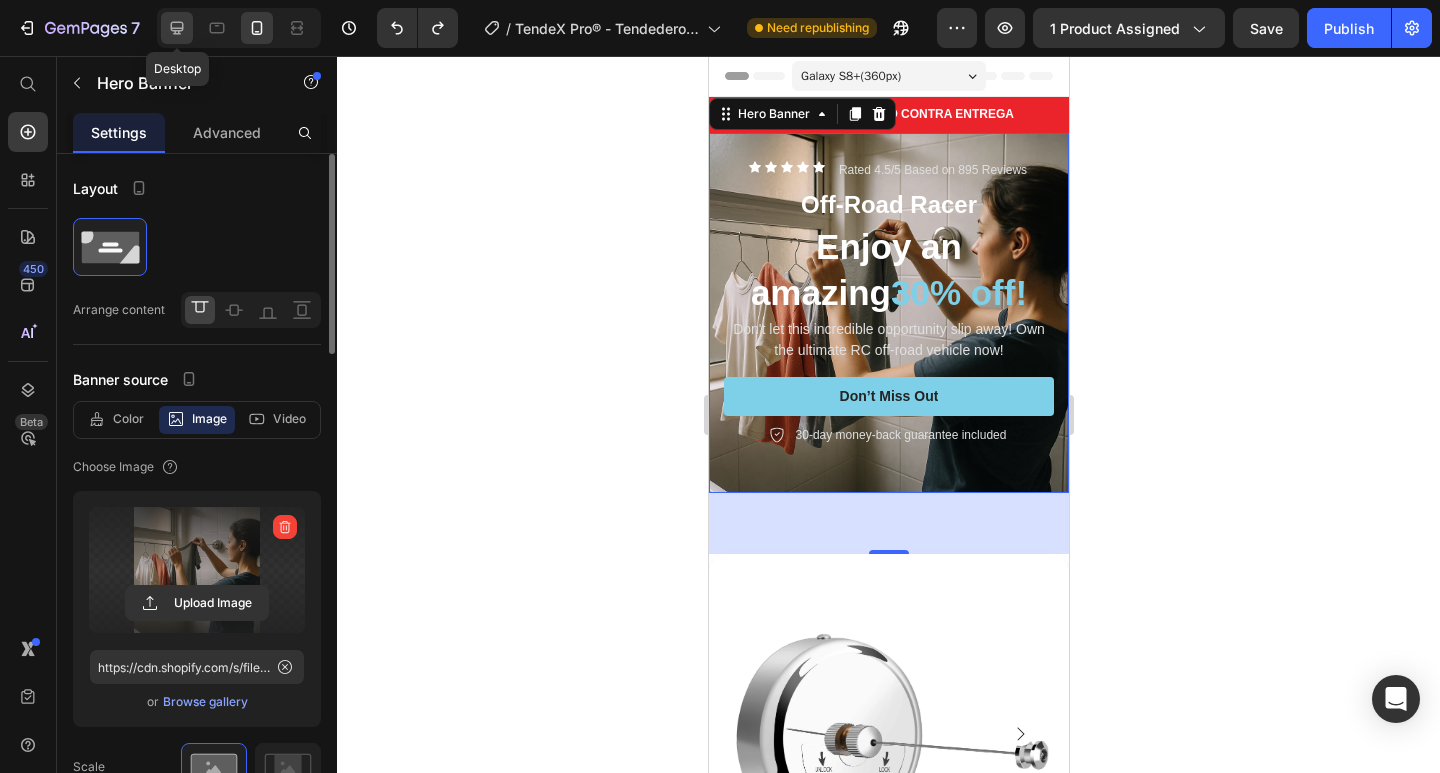 click 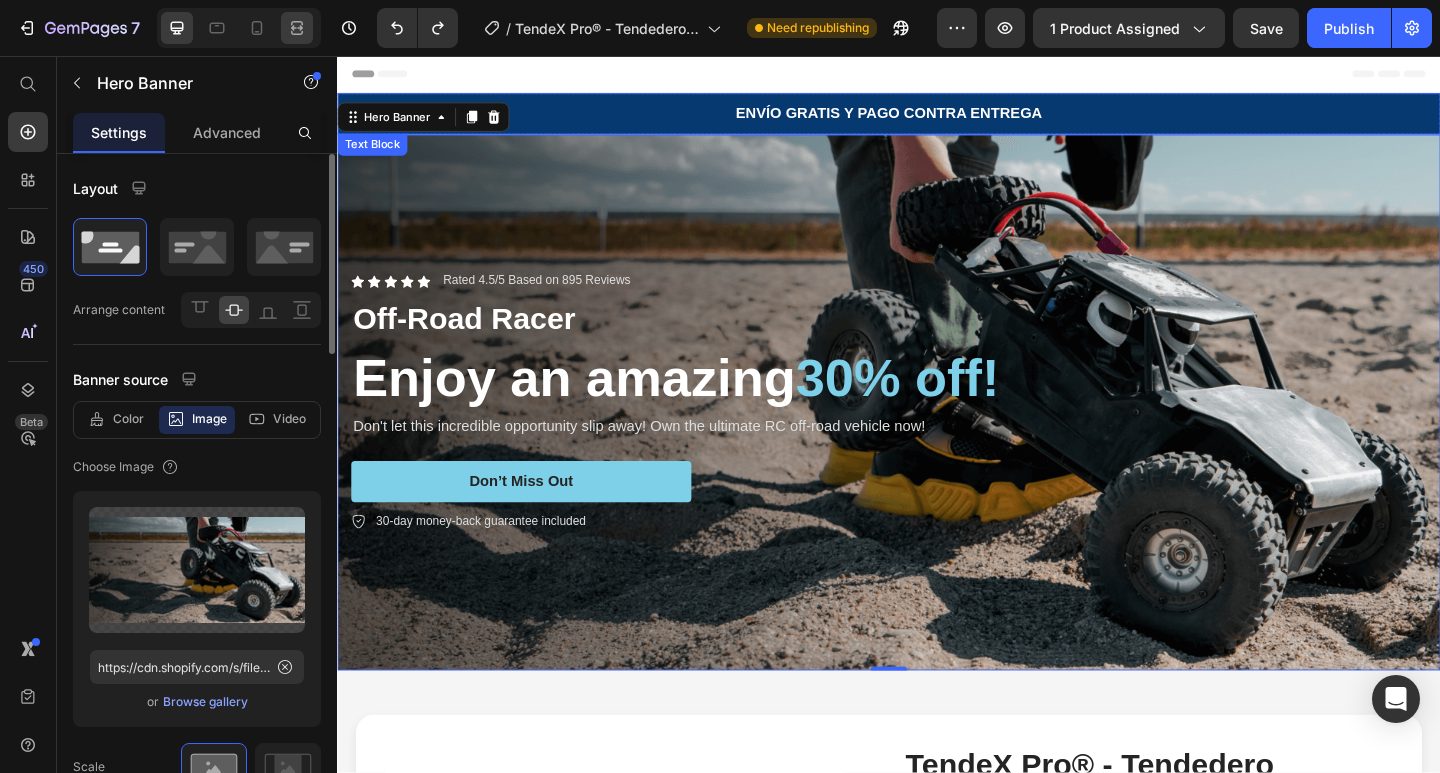 scroll, scrollTop: 16, scrollLeft: 0, axis: vertical 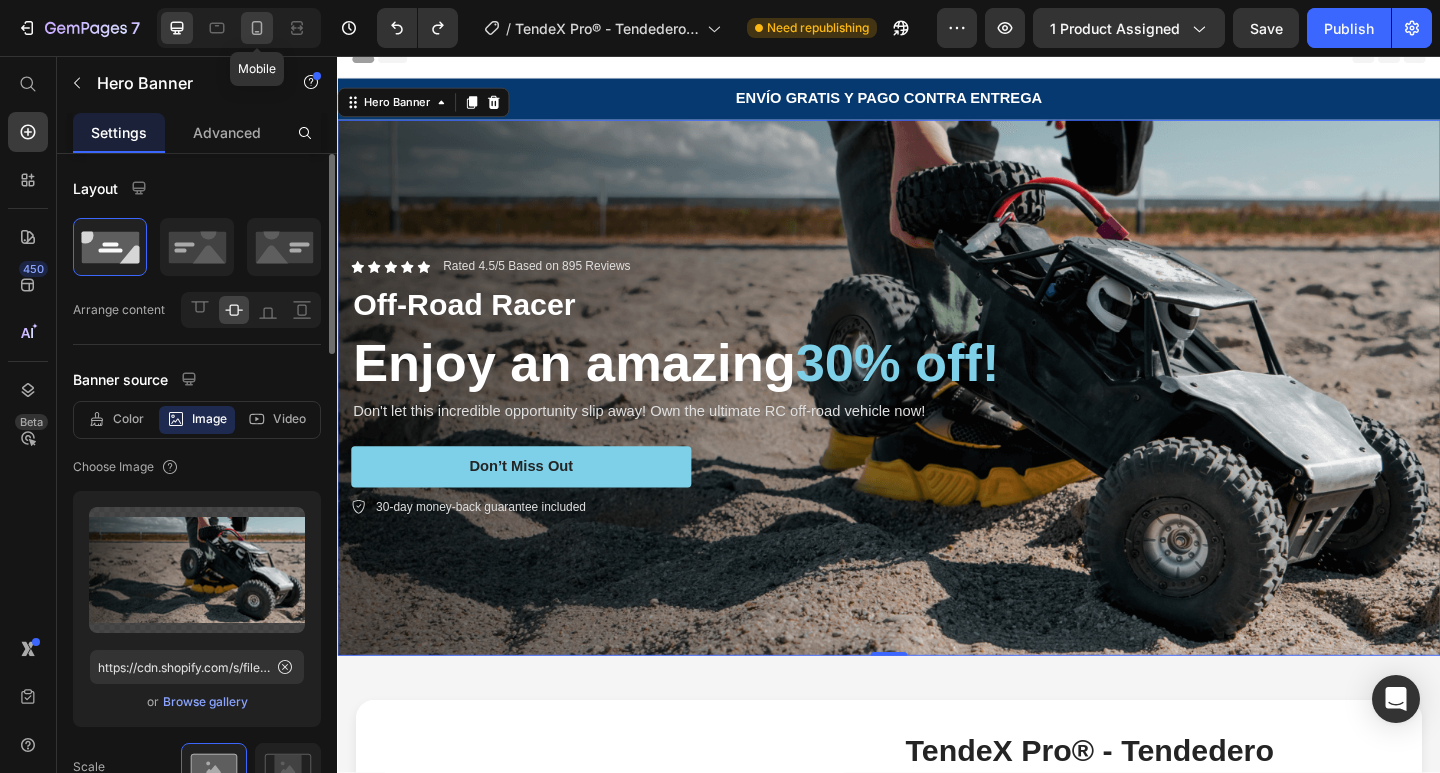 click 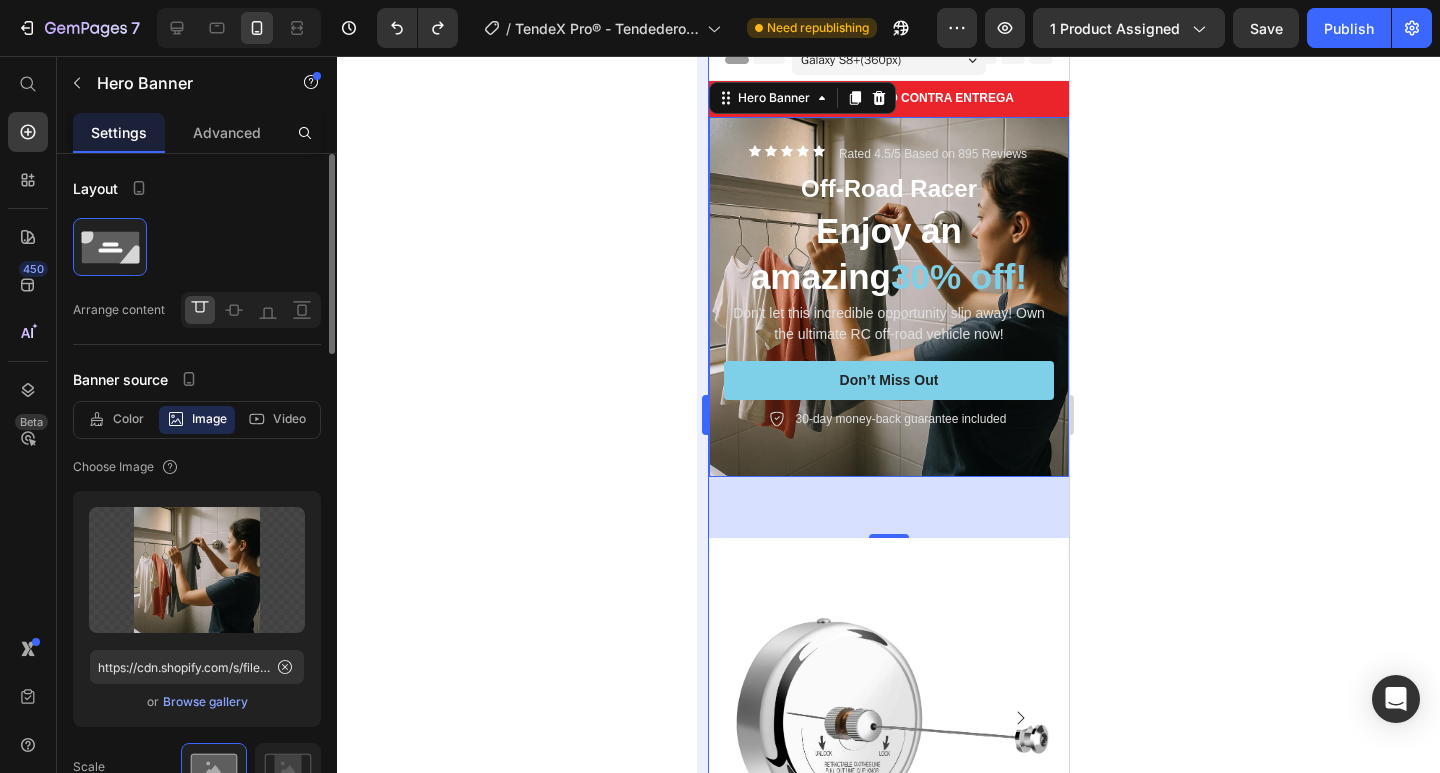 scroll, scrollTop: 7, scrollLeft: 0, axis: vertical 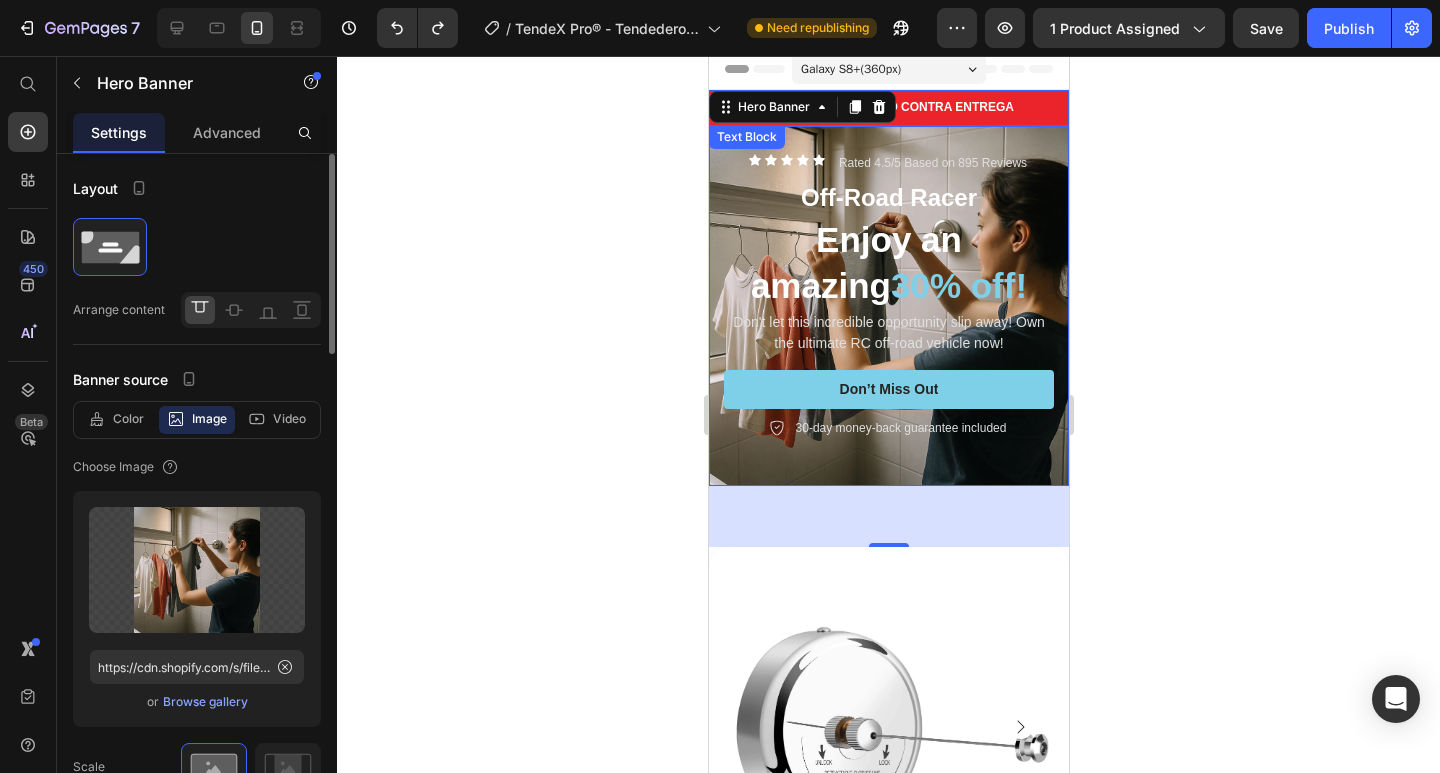 click on "ENVÍO GRATIS Y PAGO CONTRA ENTREGA" at bounding box center (888, 108) 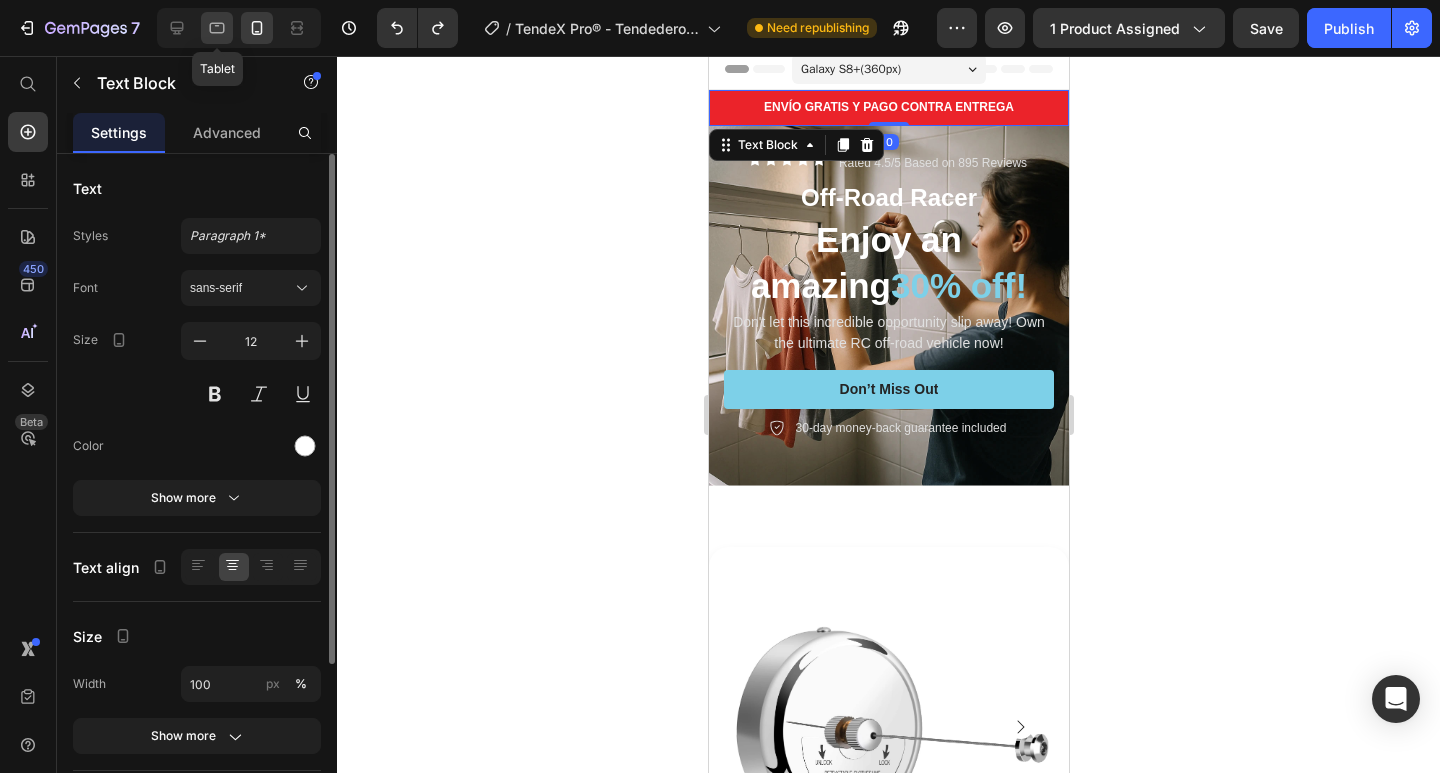 click 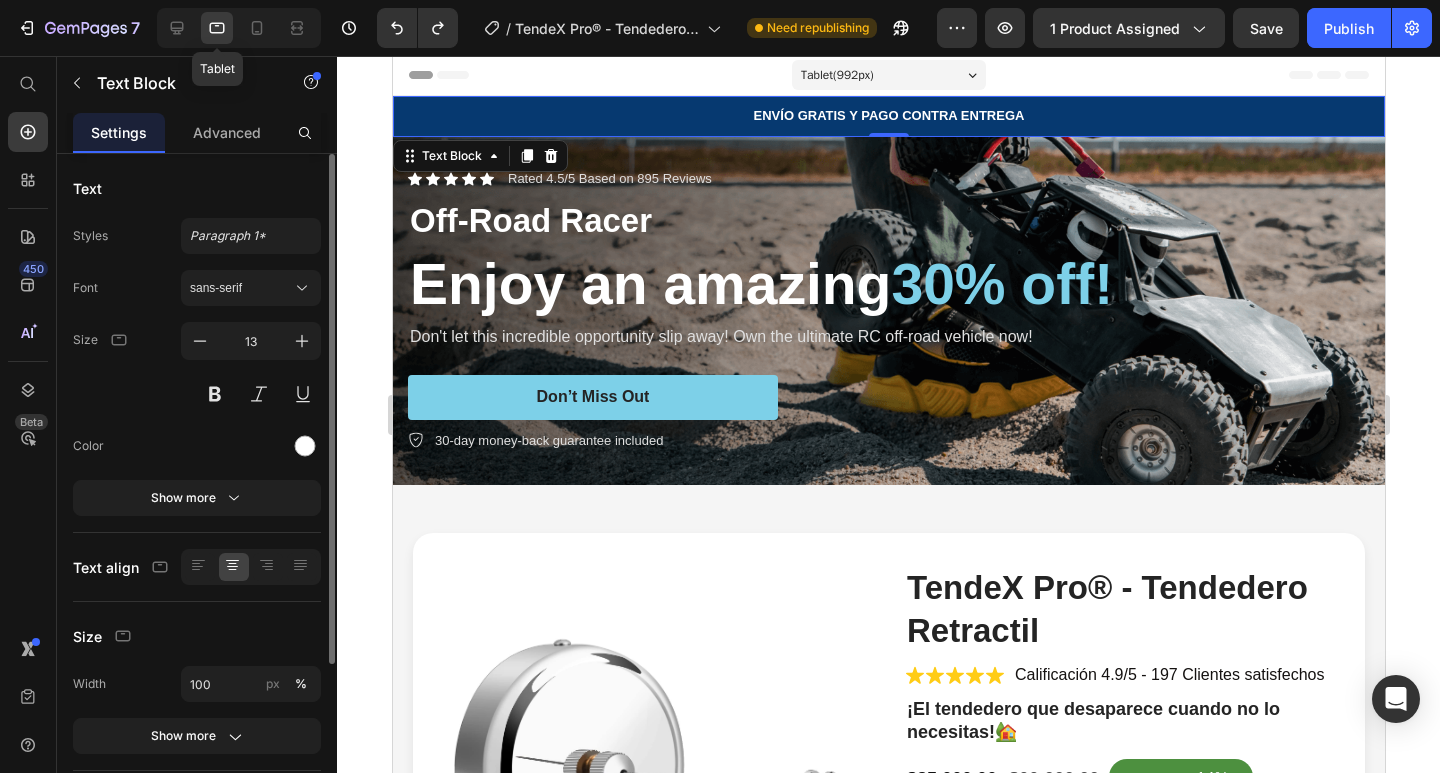 scroll, scrollTop: 0, scrollLeft: 0, axis: both 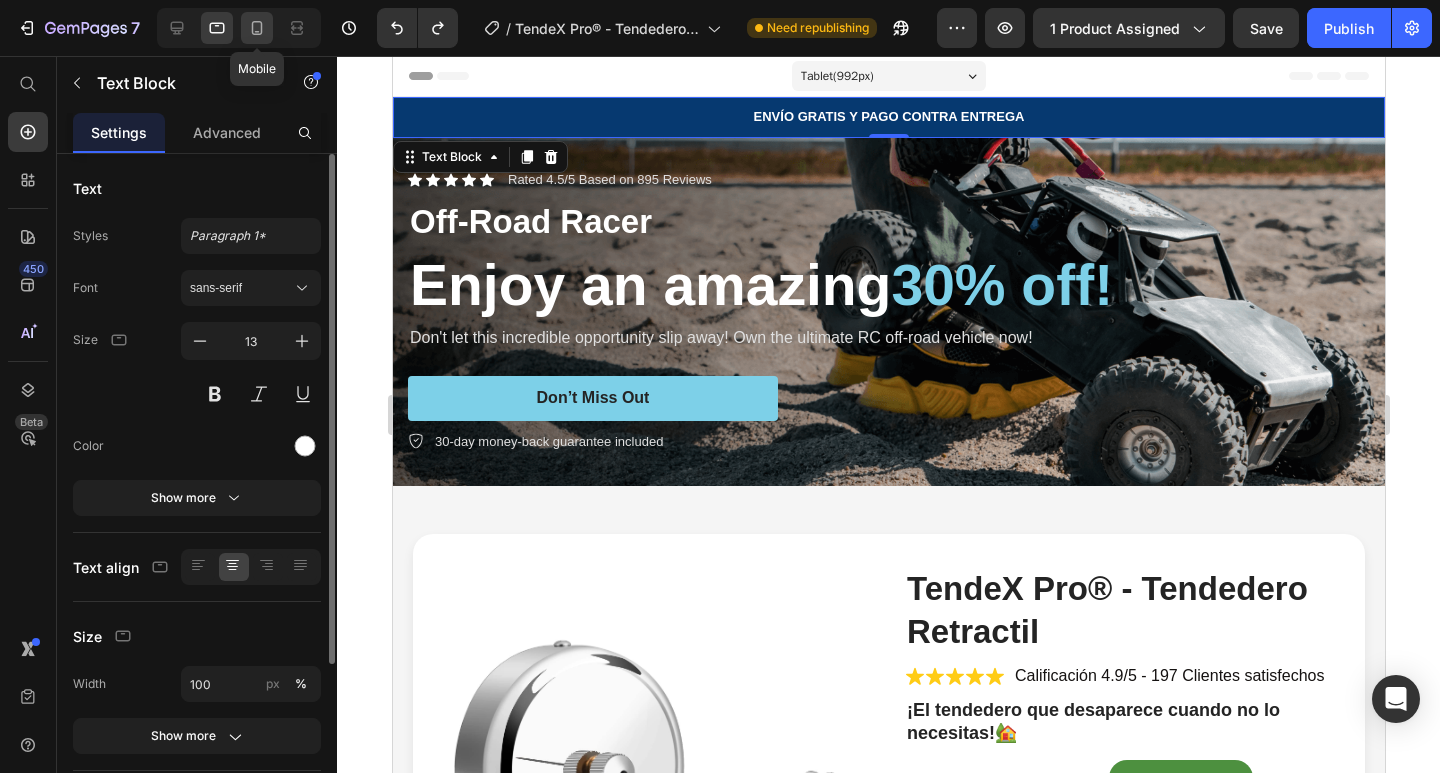 click 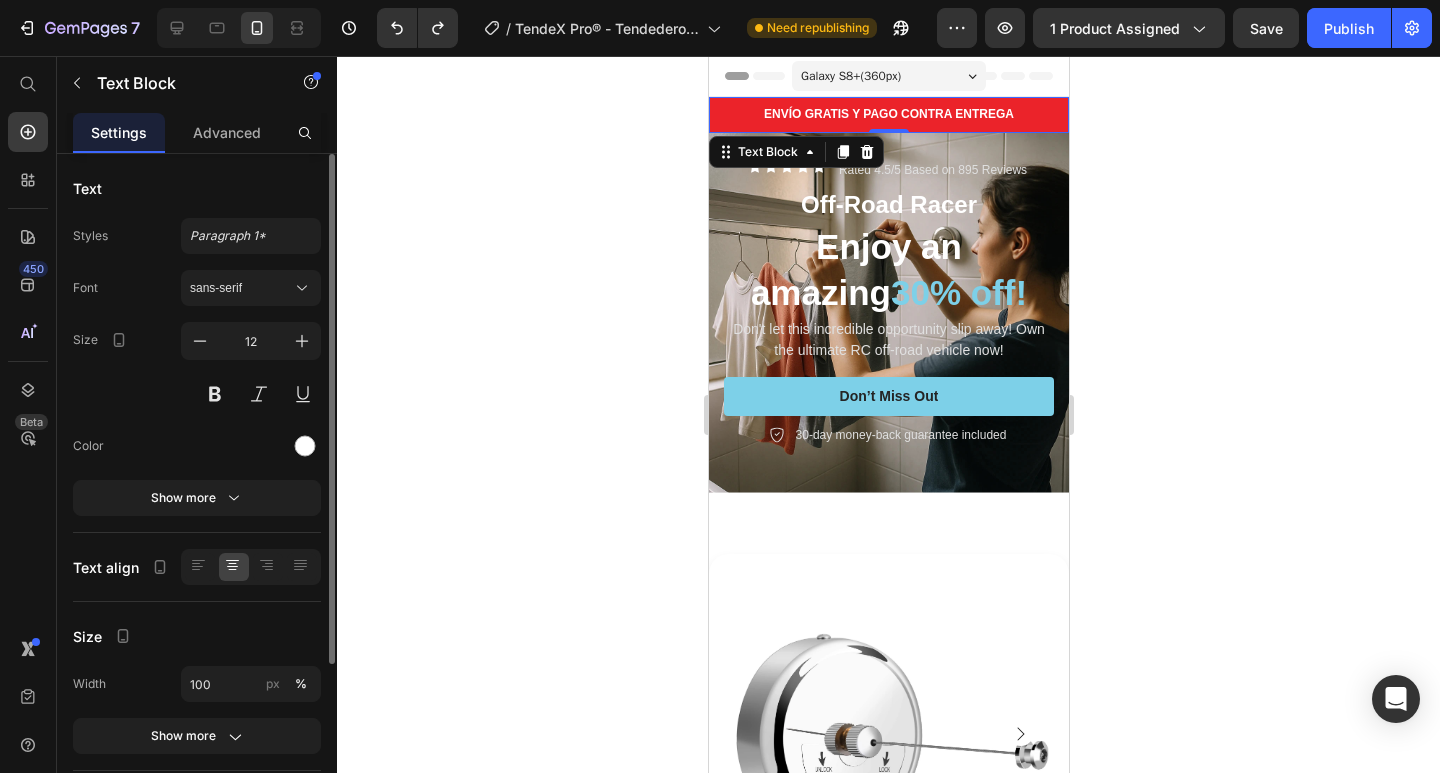 click on "ENVÍO GRATIS Y PAGO CONTRA ENTREGA" at bounding box center (888, 115) 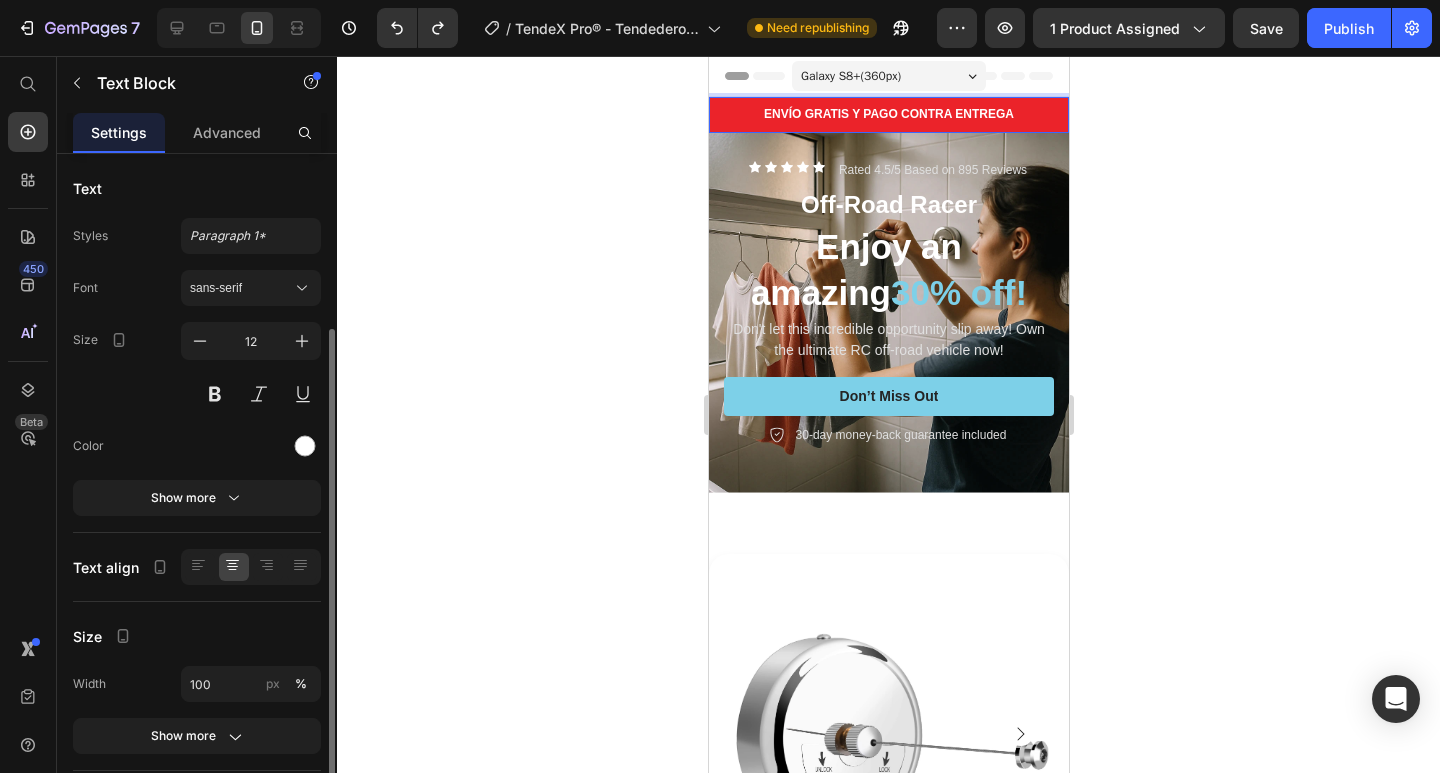 scroll, scrollTop: 219, scrollLeft: 0, axis: vertical 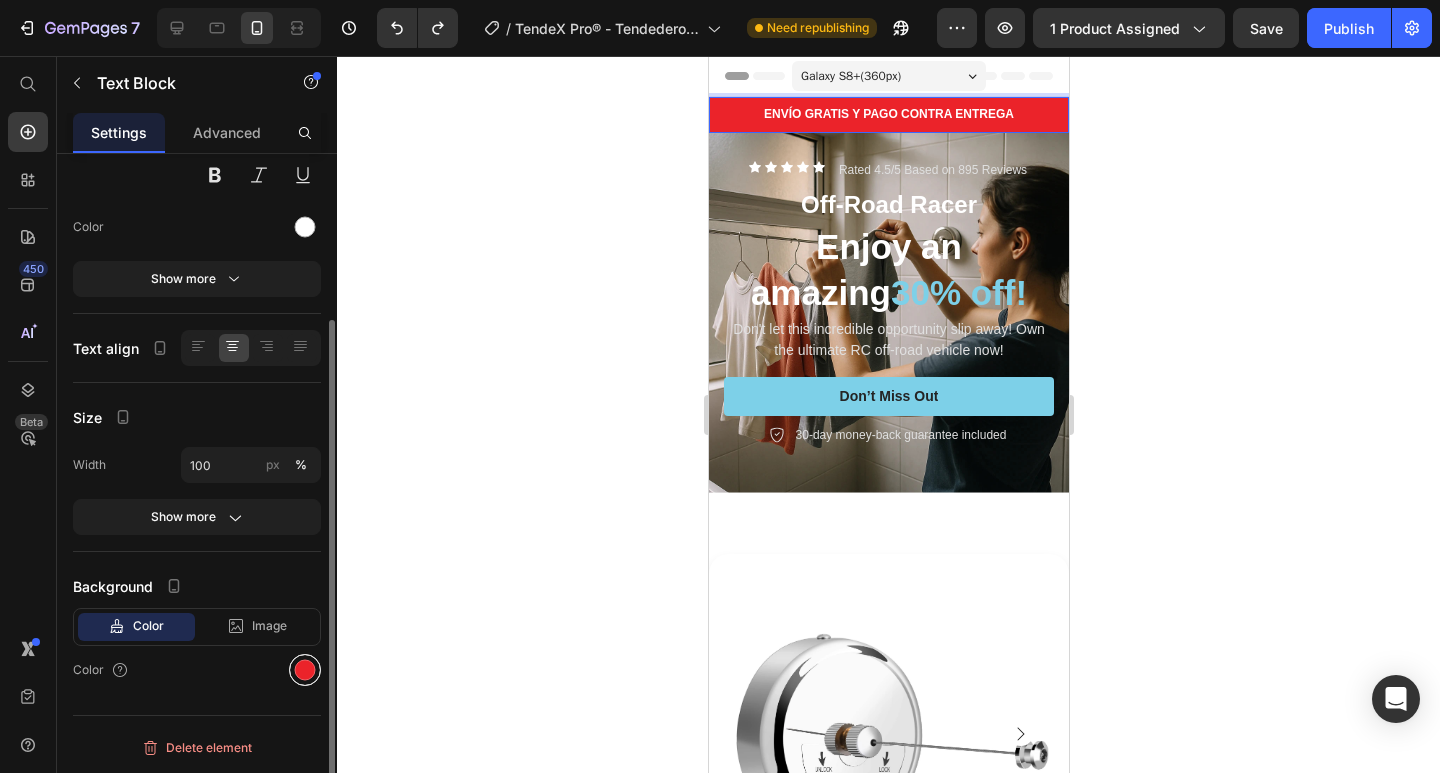 click at bounding box center (305, 670) 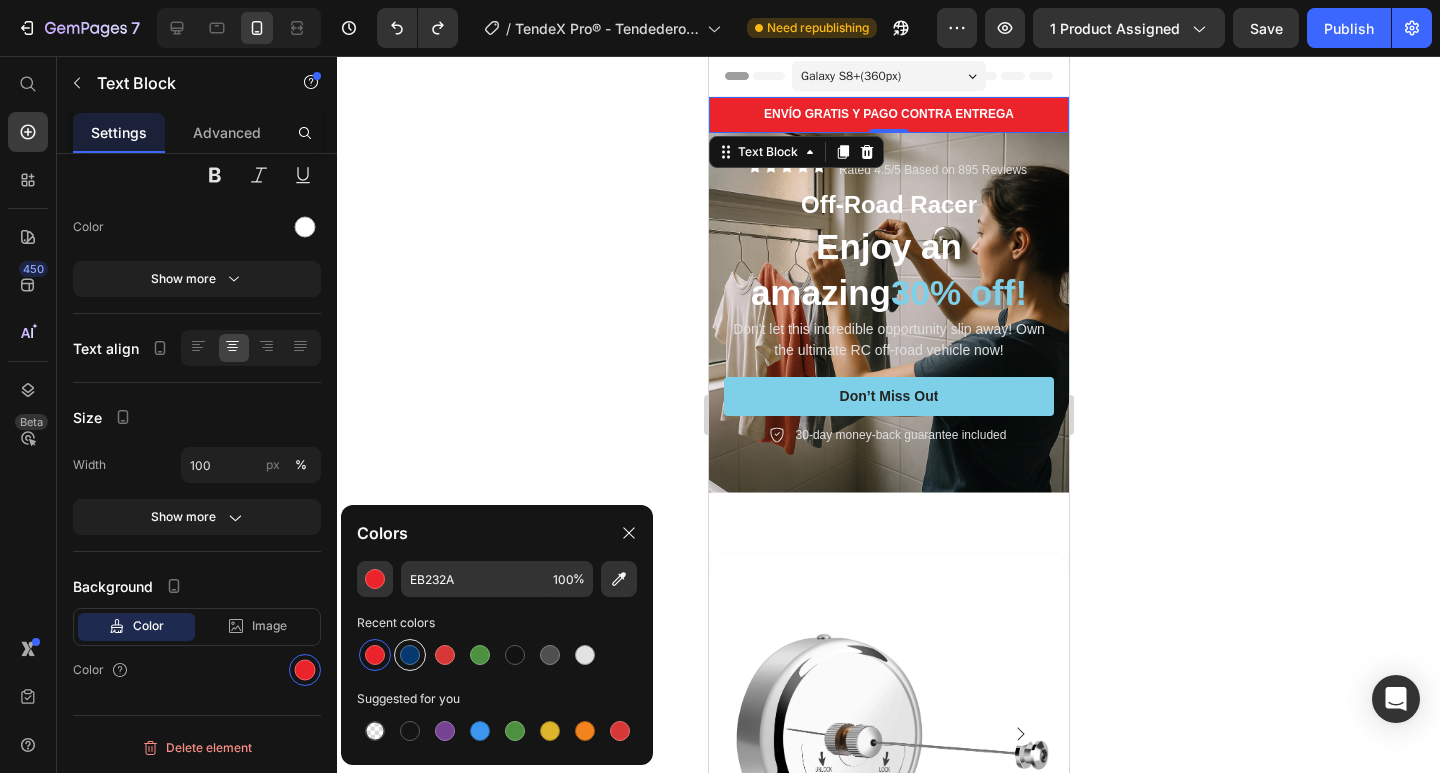click at bounding box center (410, 655) 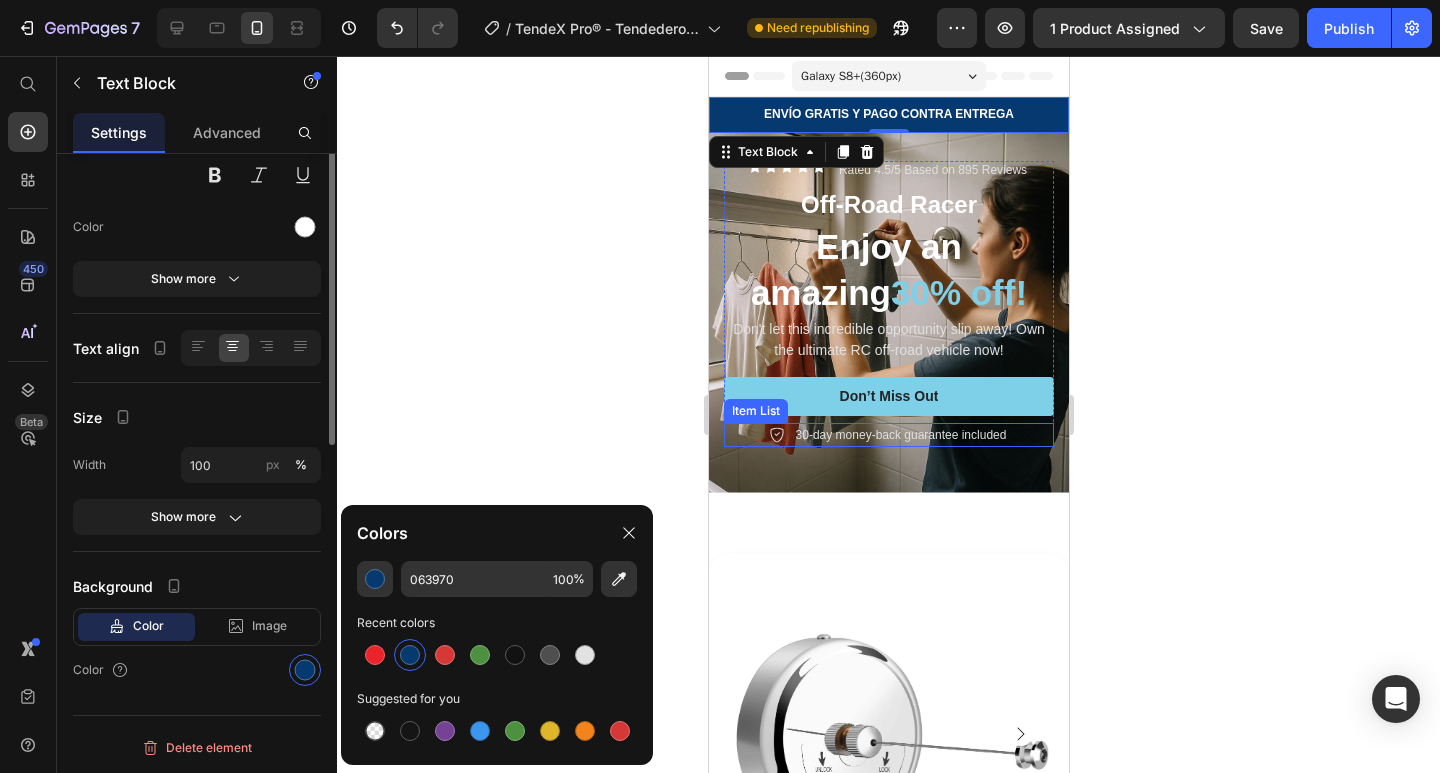 scroll, scrollTop: 0, scrollLeft: 0, axis: both 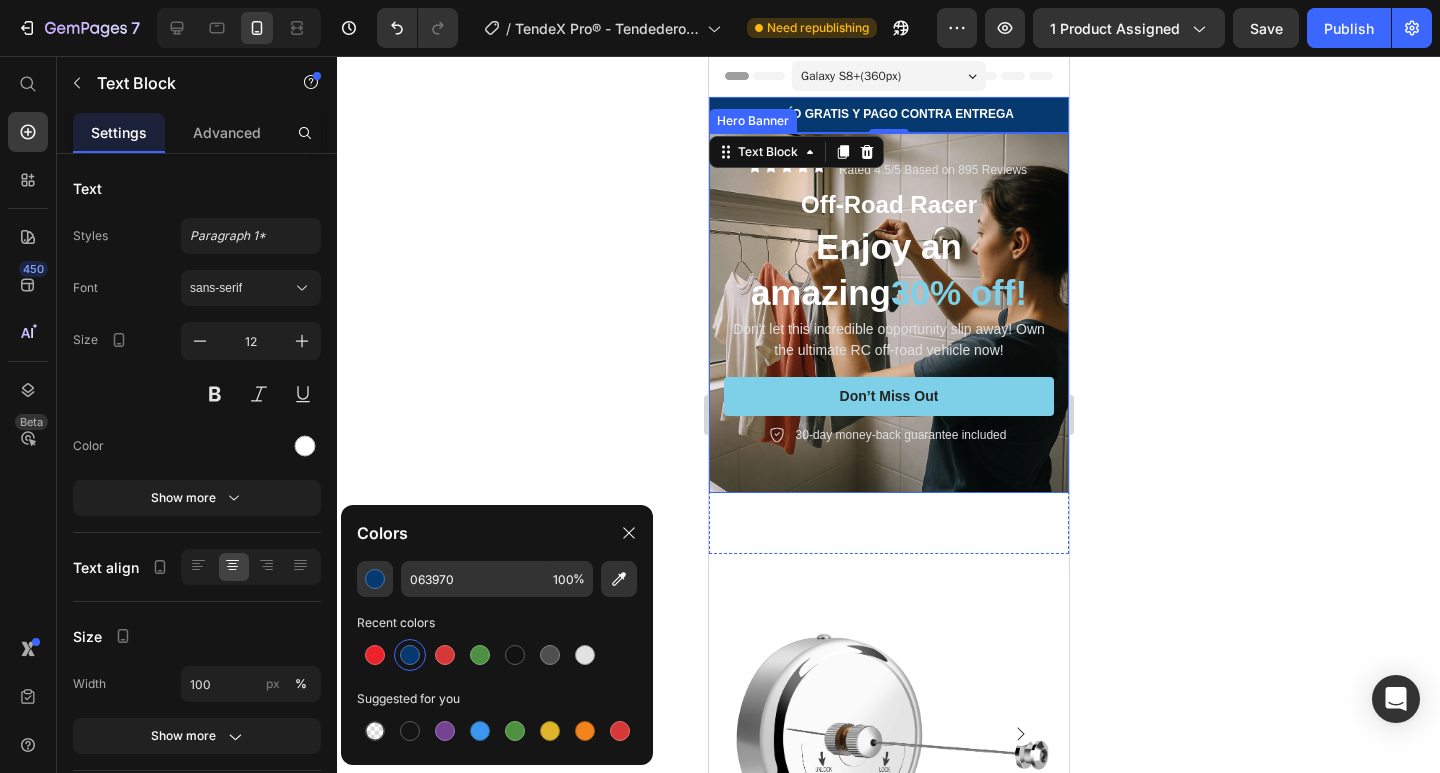 click on "Icon Icon Icon Icon Icon Icon List Rated 4.5/5 Based on 895 Reviews Text Block Row Off-Road Racer Text Block Enjoy an amazing  30% off! Heading Don't let this incredible opportunity slip away! Own the ultimate RC off-road vehicle now! Text Block Don’t Miss Out Button
30-day money-back guarantee included  Item List Row" at bounding box center (888, 304) 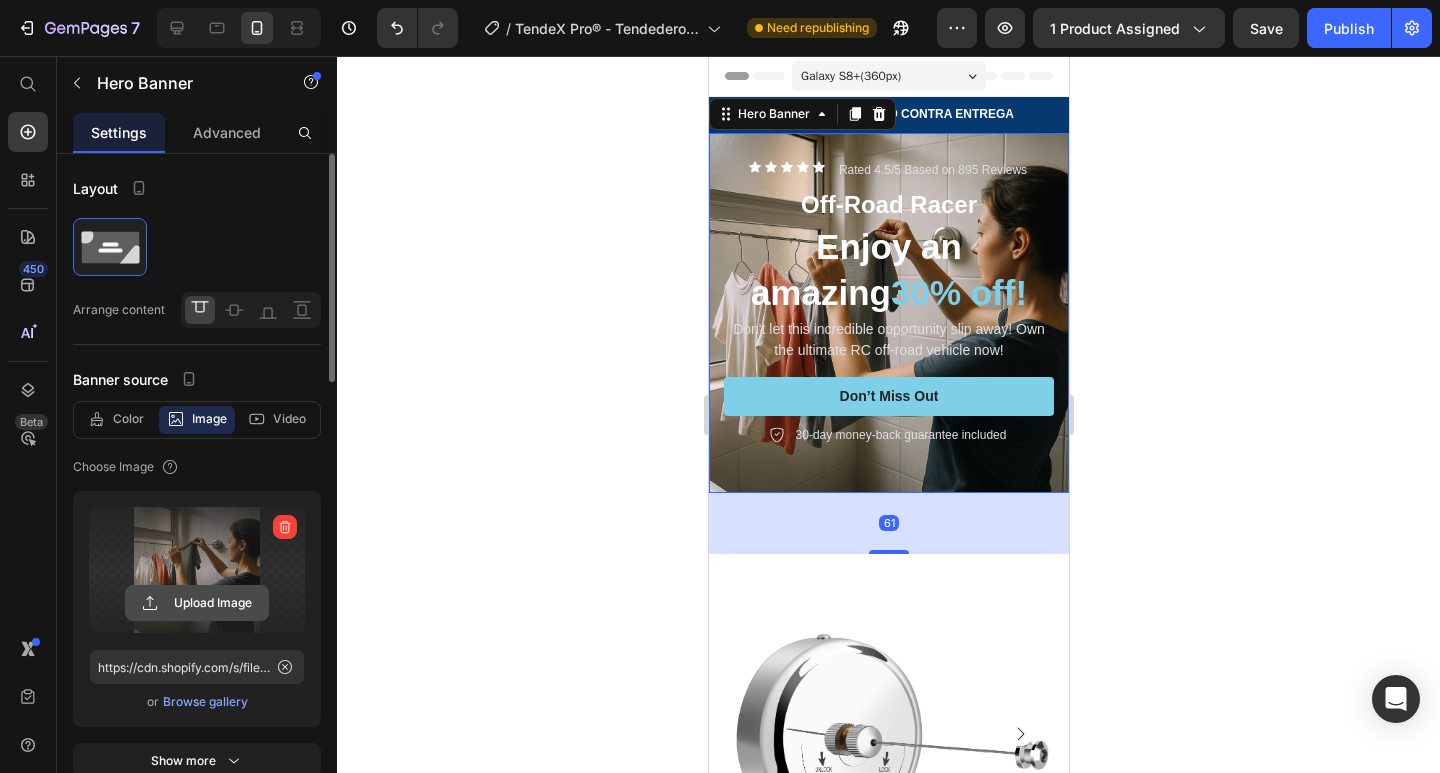 click 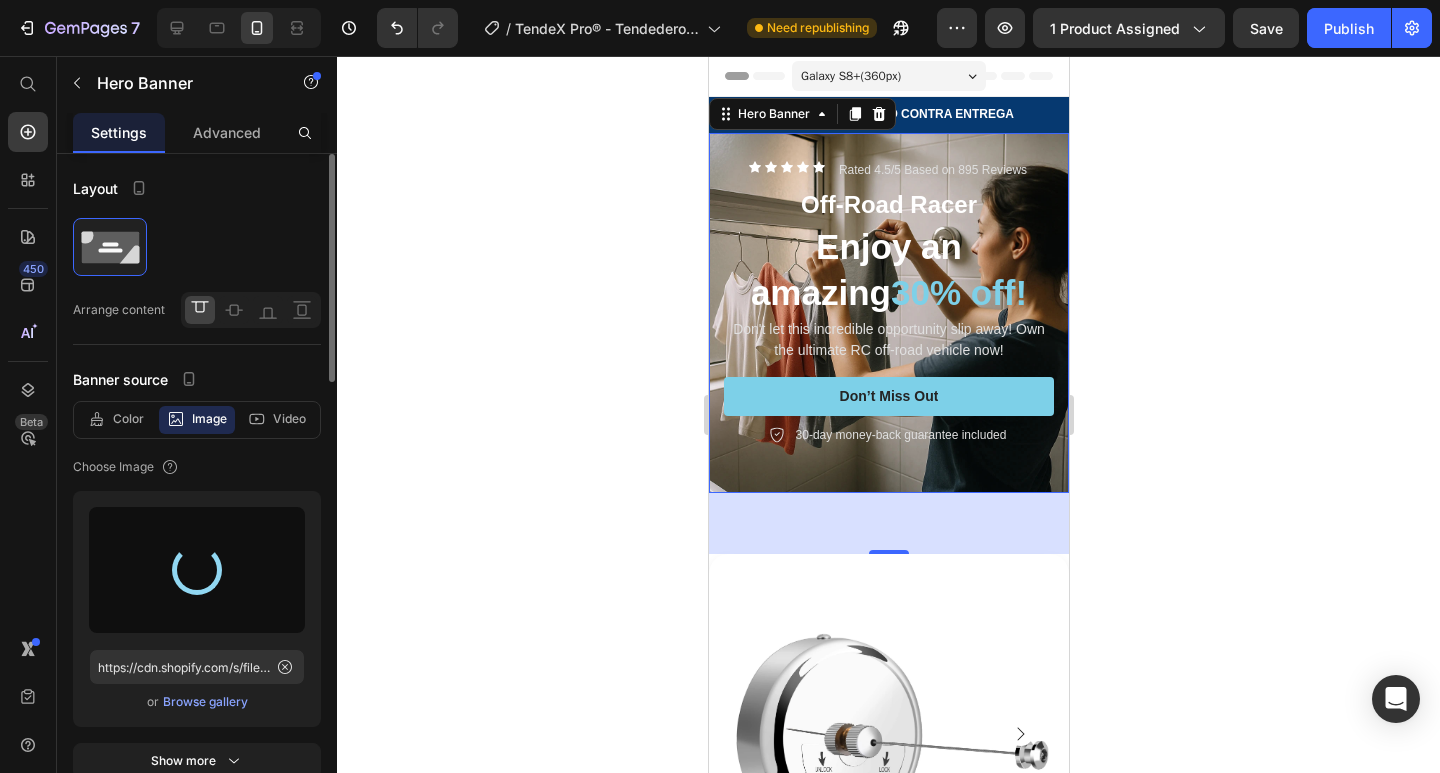 type on "[URL]" 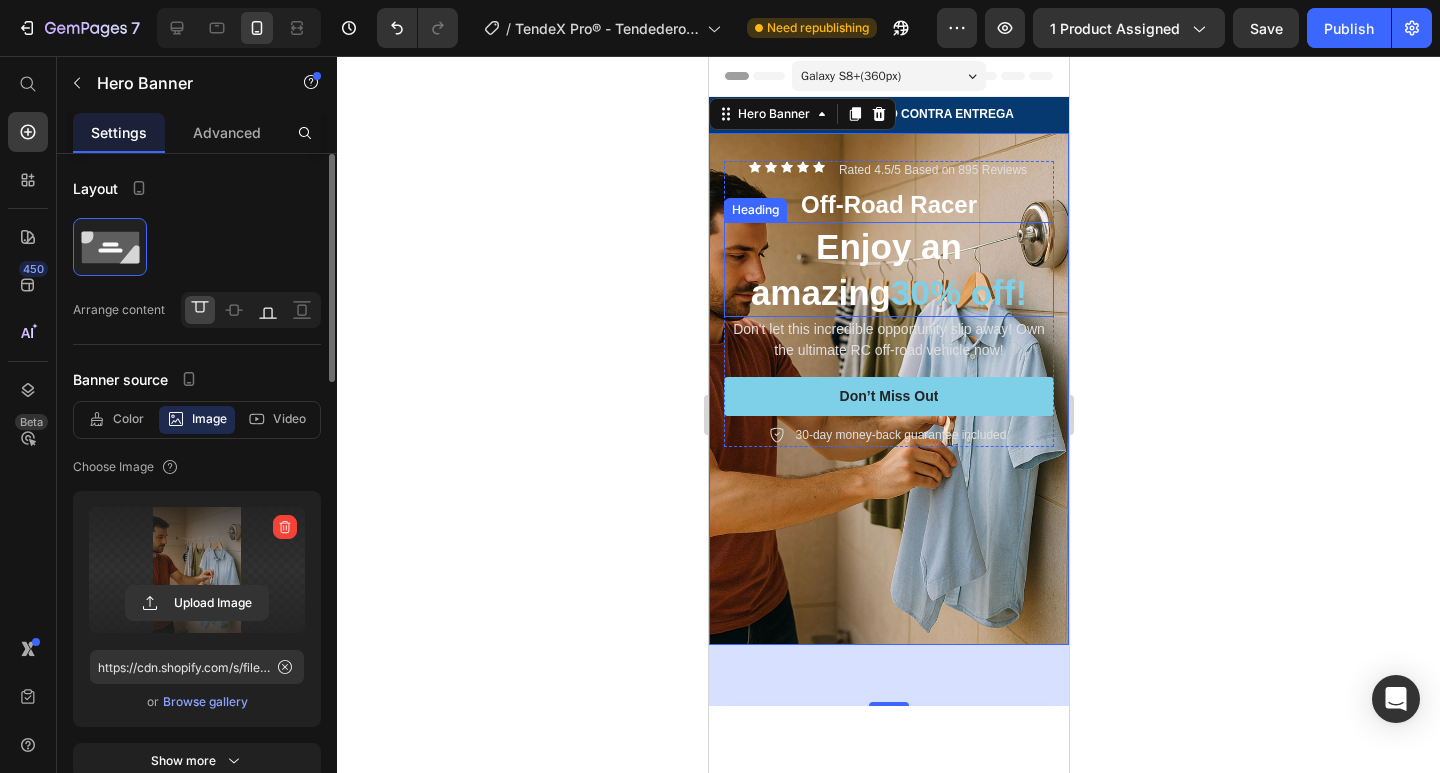 click 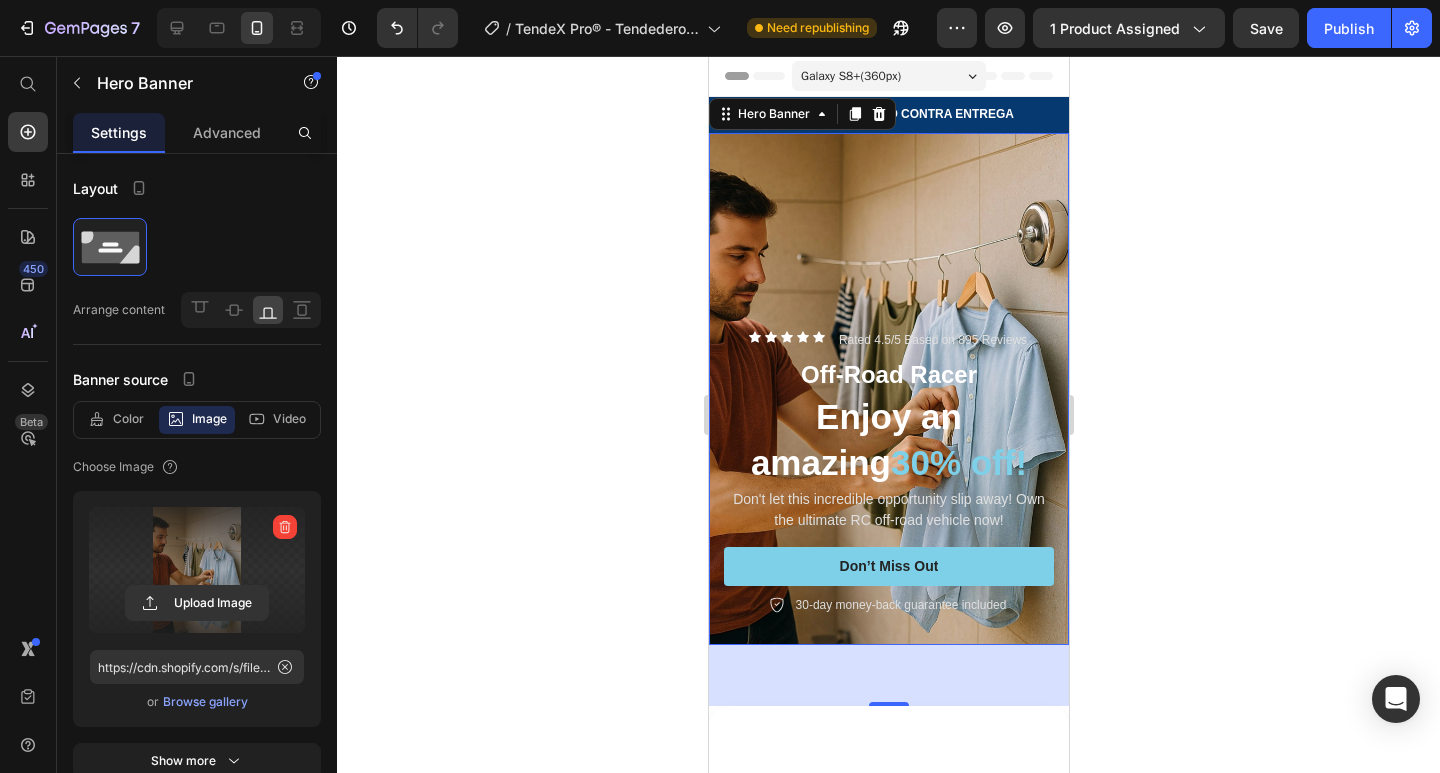 click 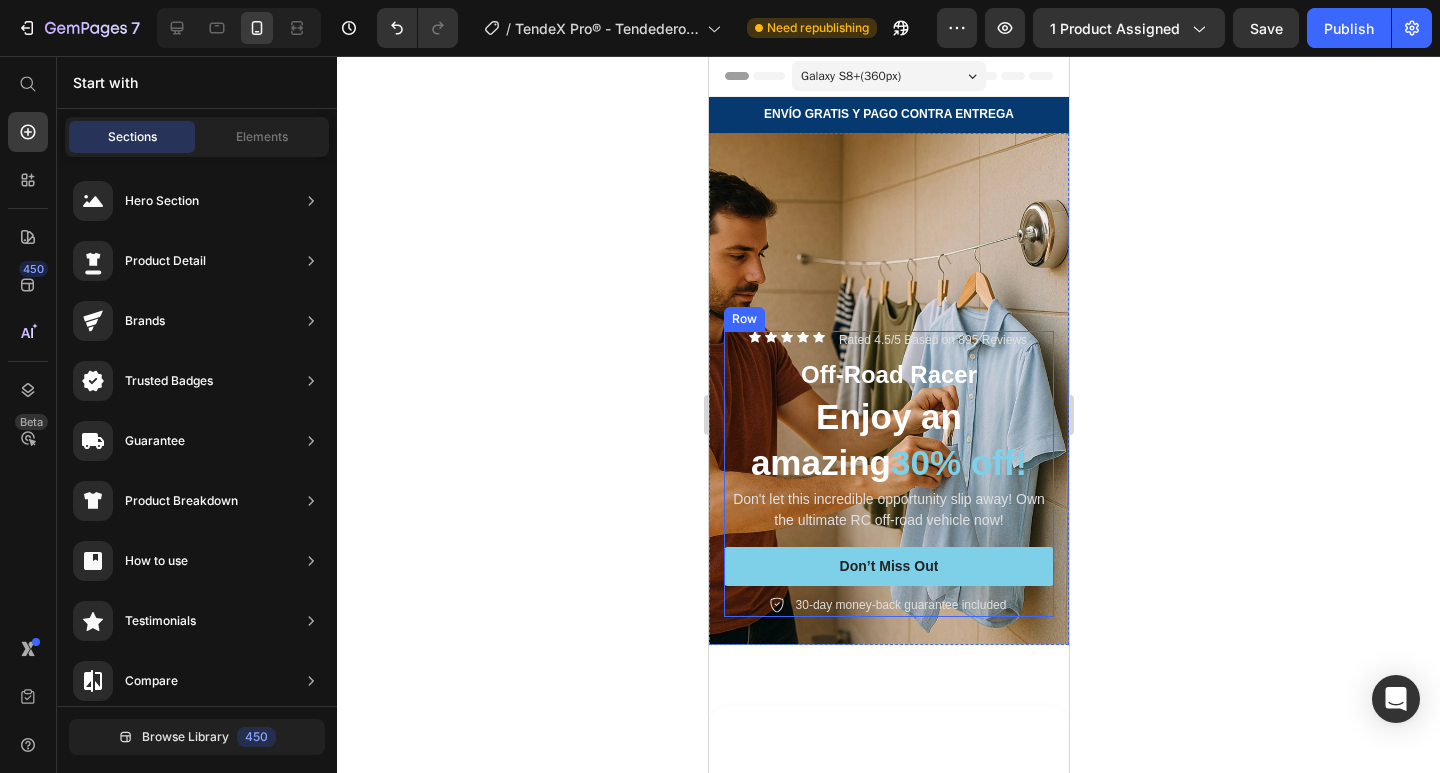 click on "Icon Icon Icon Icon Icon Icon List Rated 4.5/5 Based on 895 Reviews Text Block Row Off-Road Racer Text Block Enjoy an amazing  30% off! Heading Don't let this incredible opportunity slip away! Own the ultimate RC off-road vehicle now! Text Block Don’t Miss Out Button
30-day money-back guarantee included  Item List" at bounding box center [888, 474] 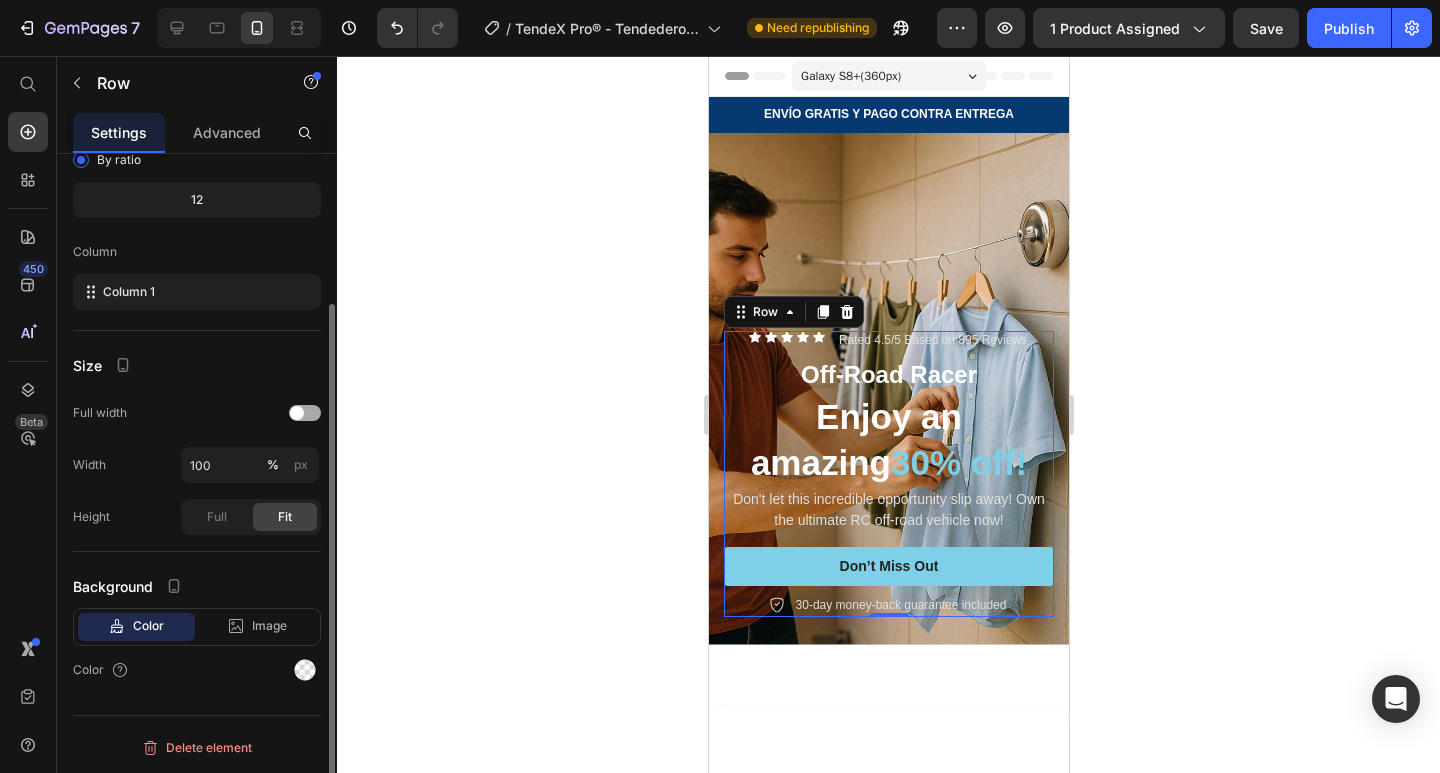 scroll, scrollTop: 0, scrollLeft: 0, axis: both 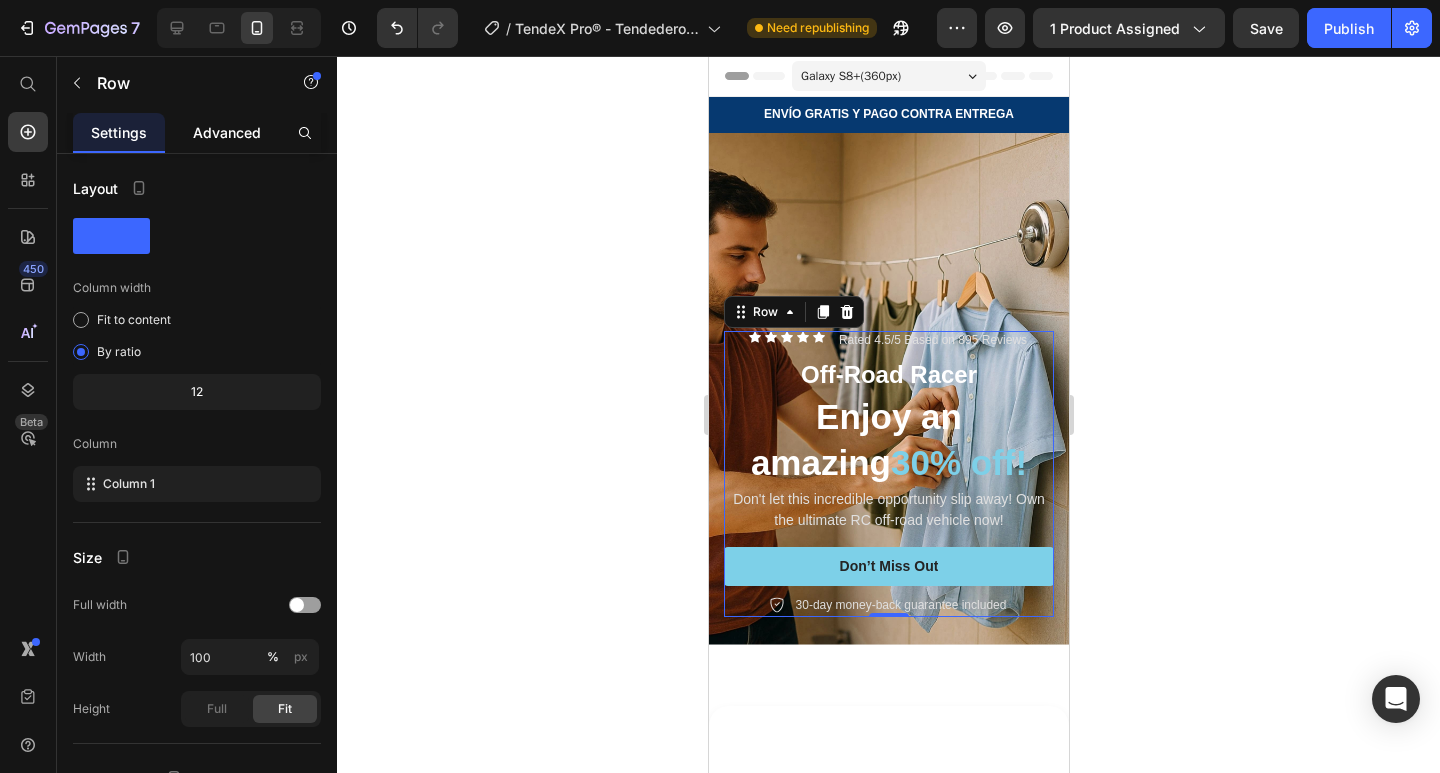 click on "Advanced" at bounding box center [227, 132] 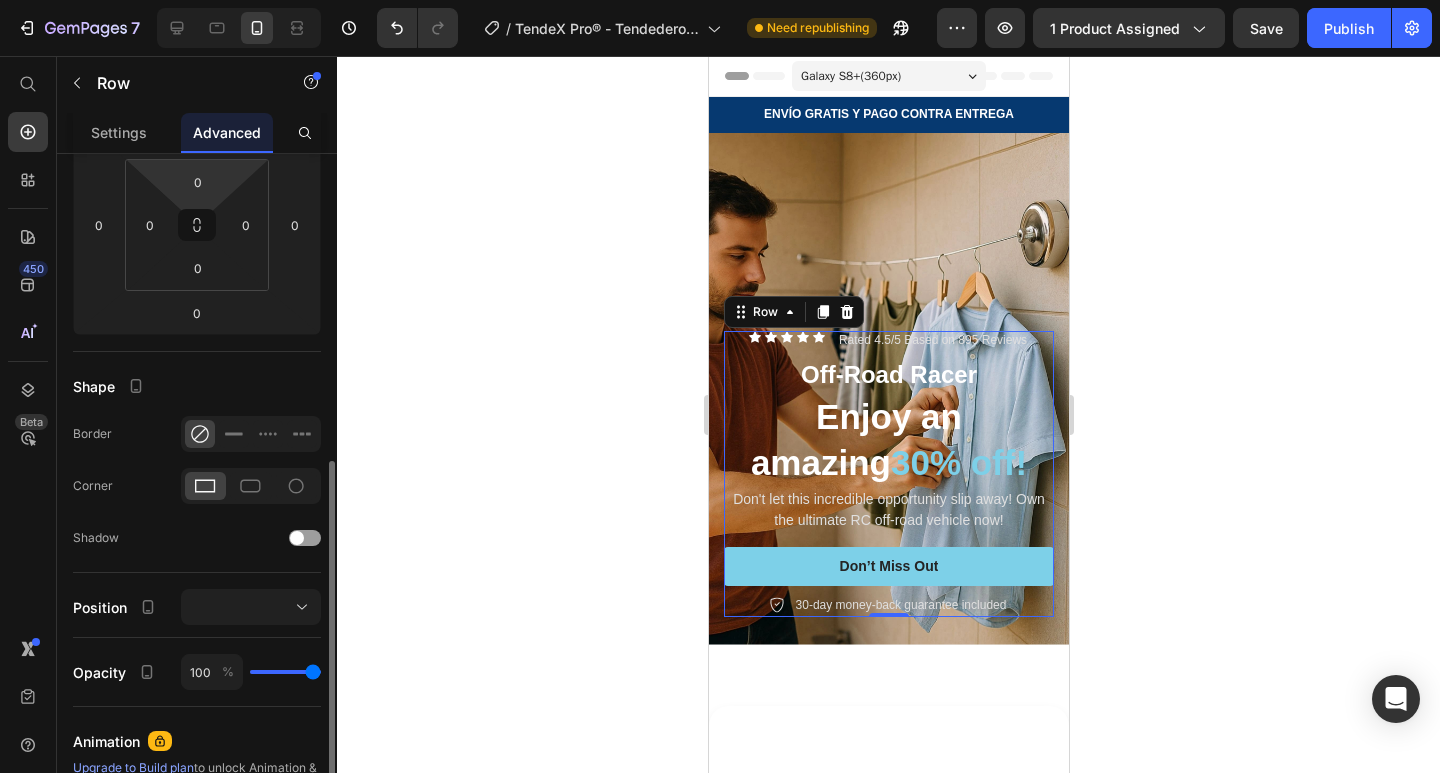 scroll, scrollTop: 400, scrollLeft: 0, axis: vertical 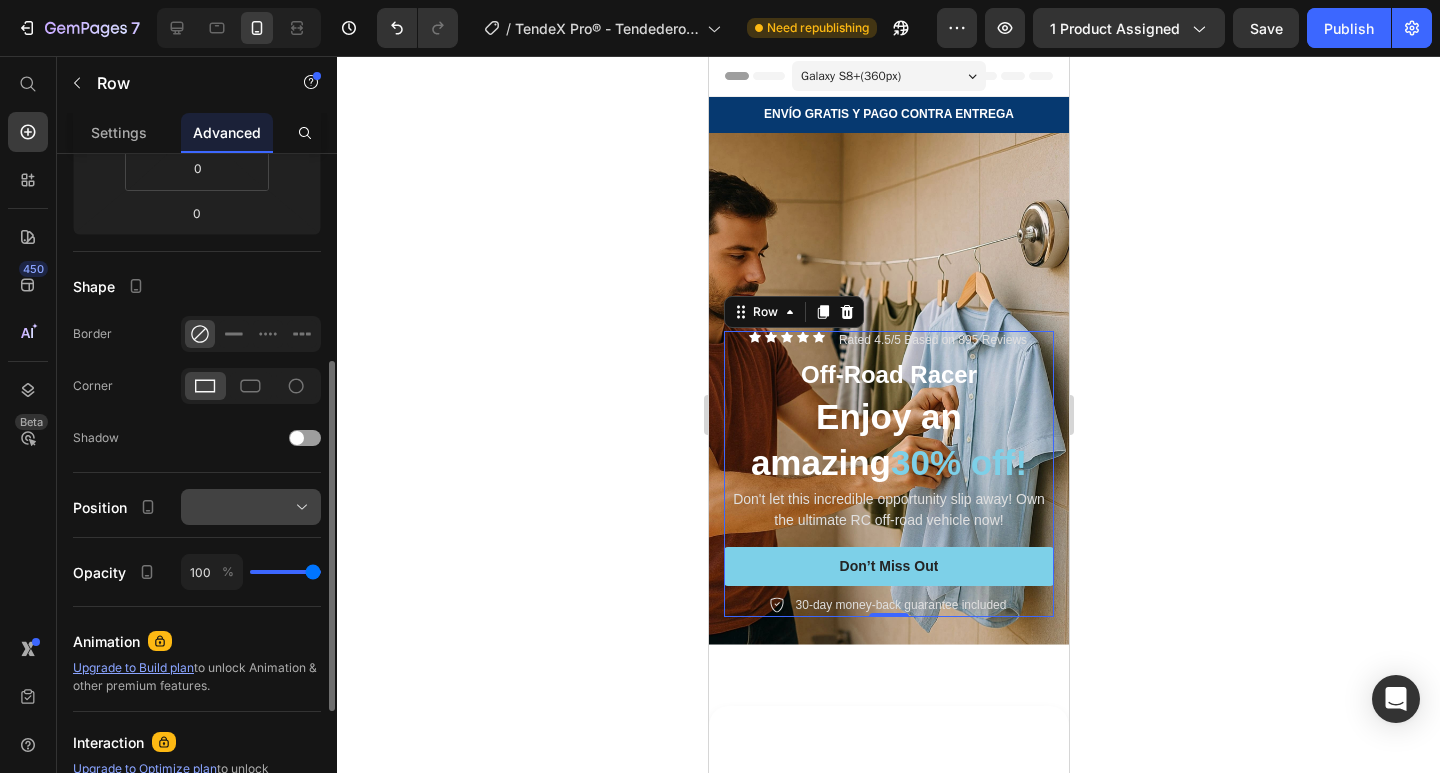 click at bounding box center (251, 507) 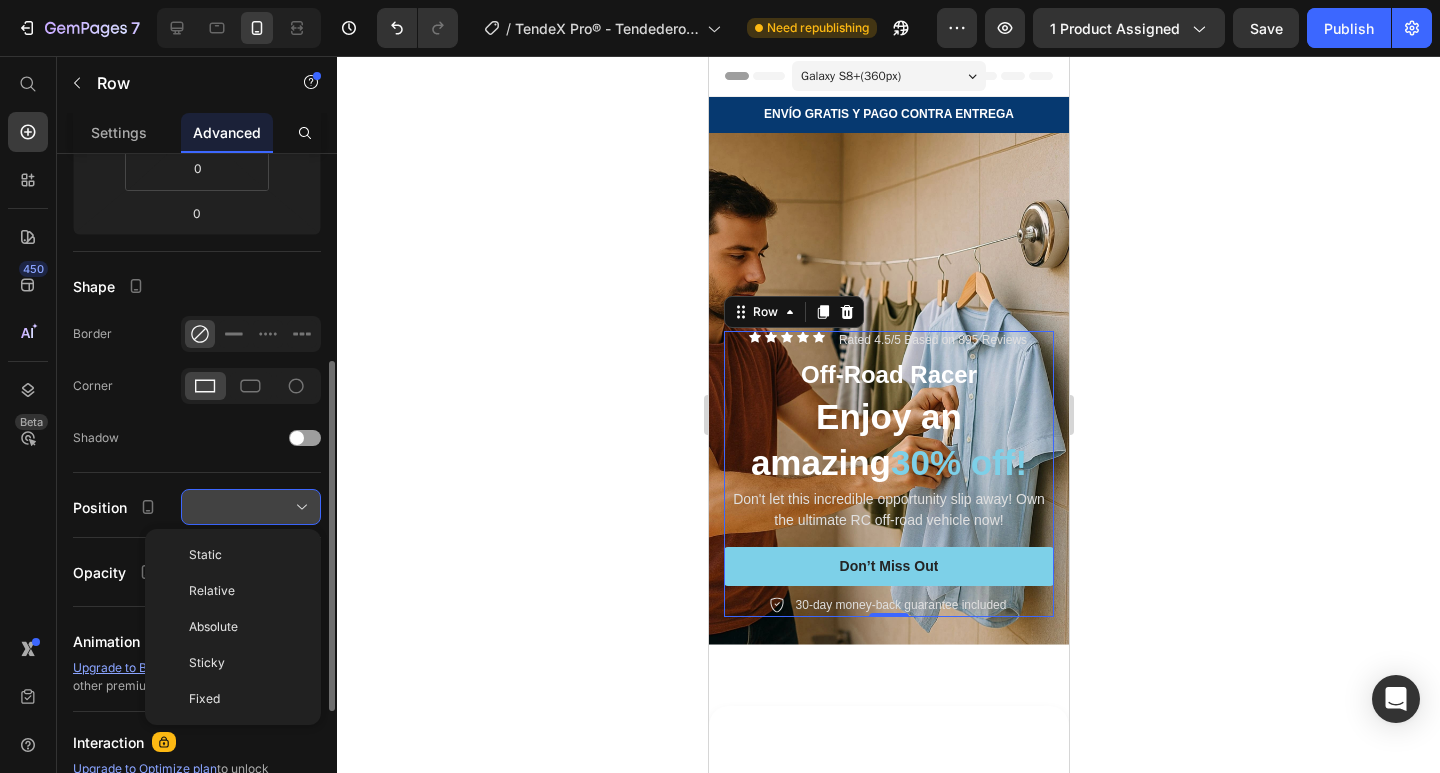 click at bounding box center (251, 507) 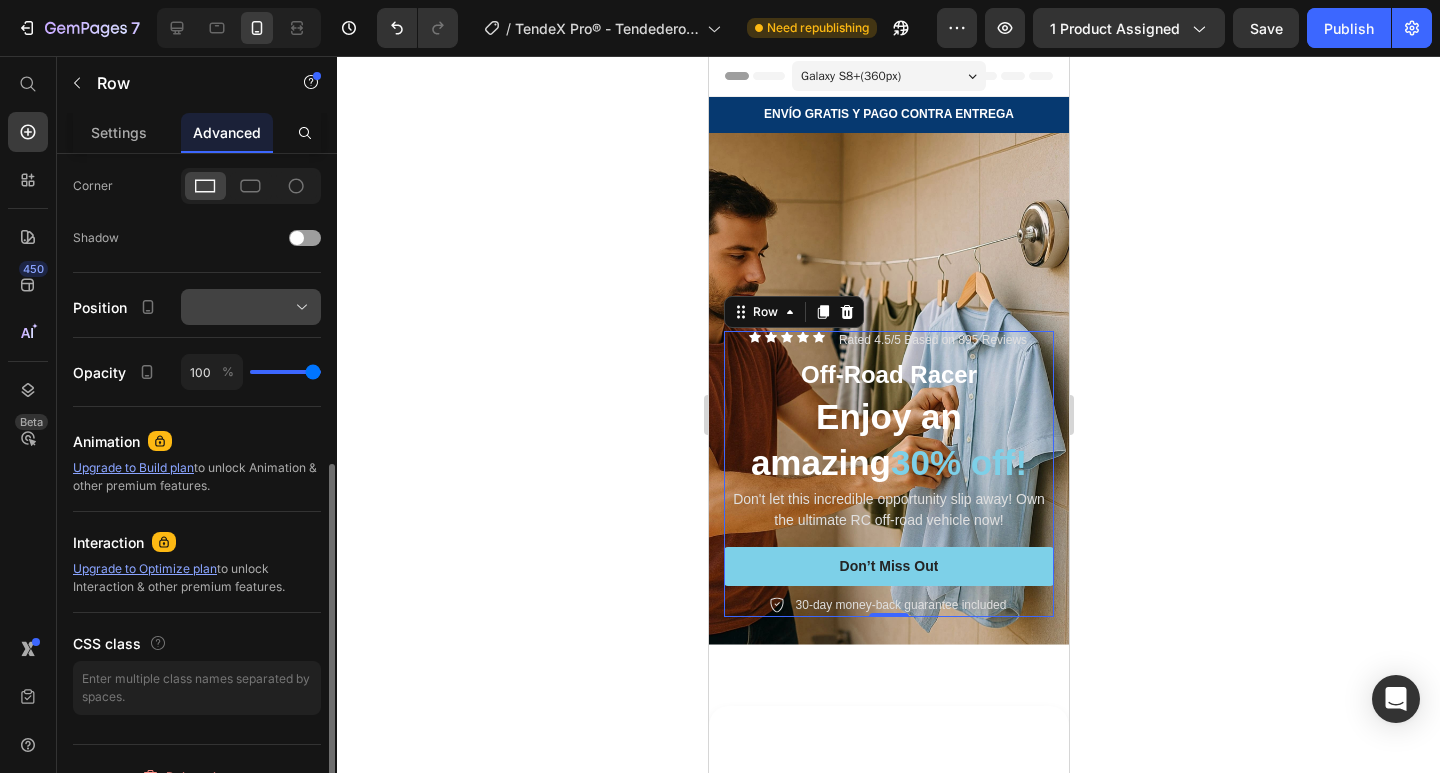 scroll, scrollTop: 629, scrollLeft: 0, axis: vertical 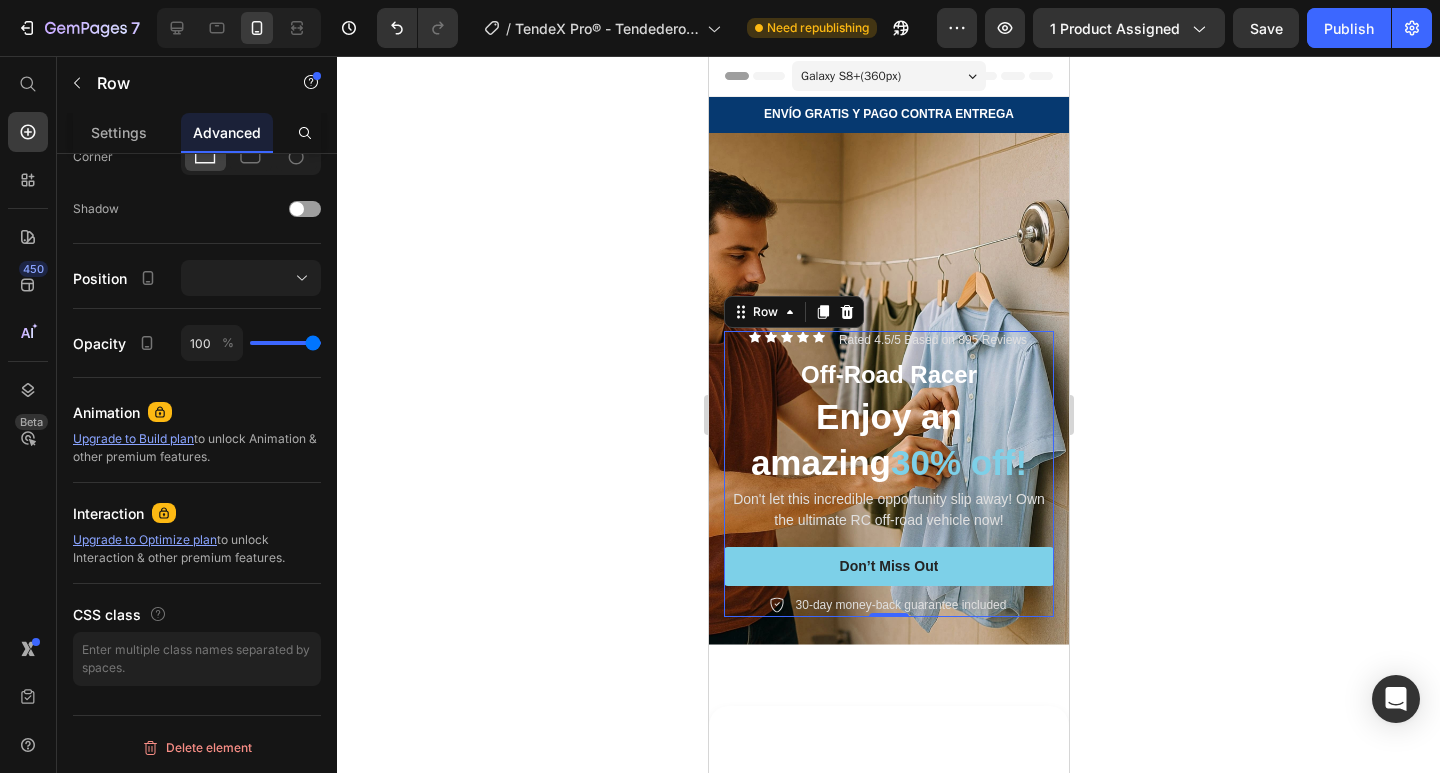 click 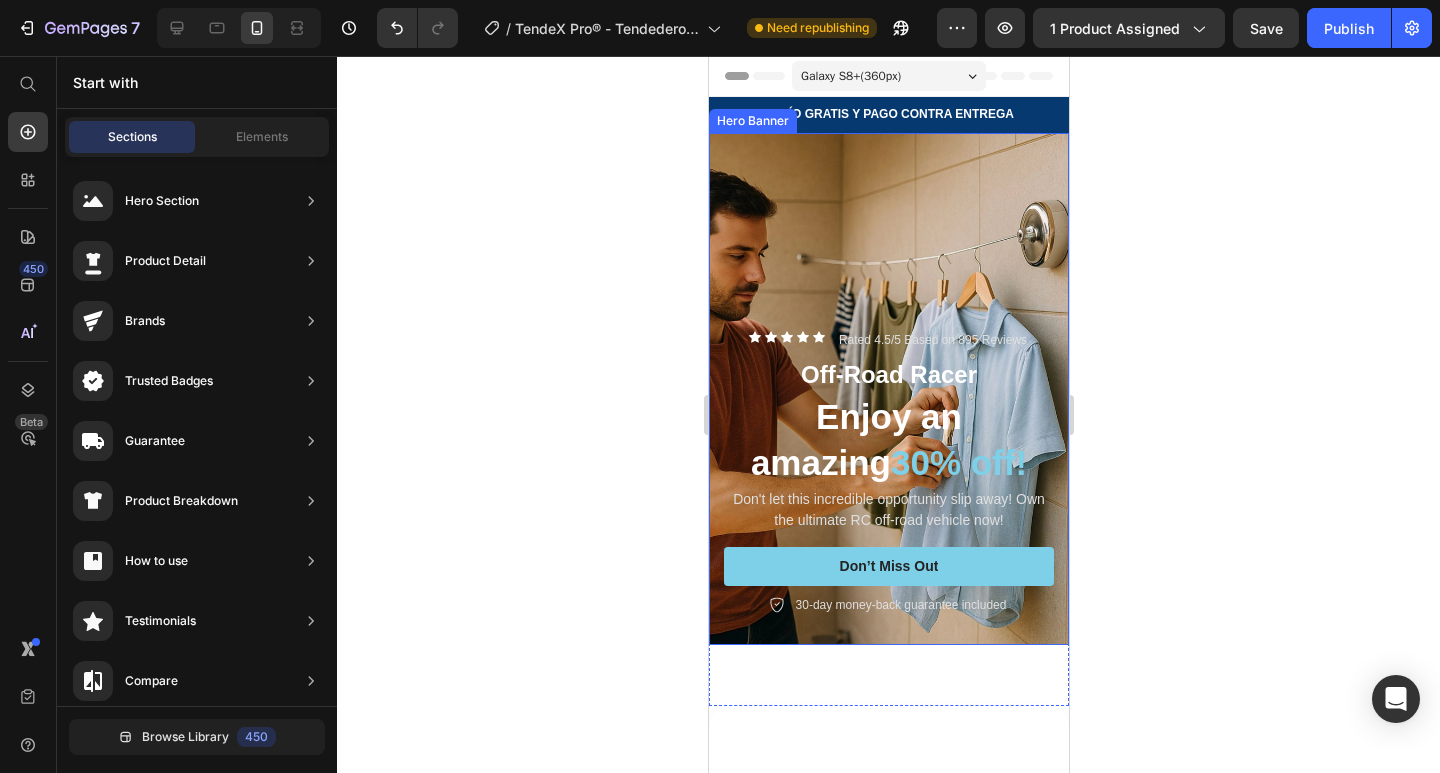 click at bounding box center (888, 389) 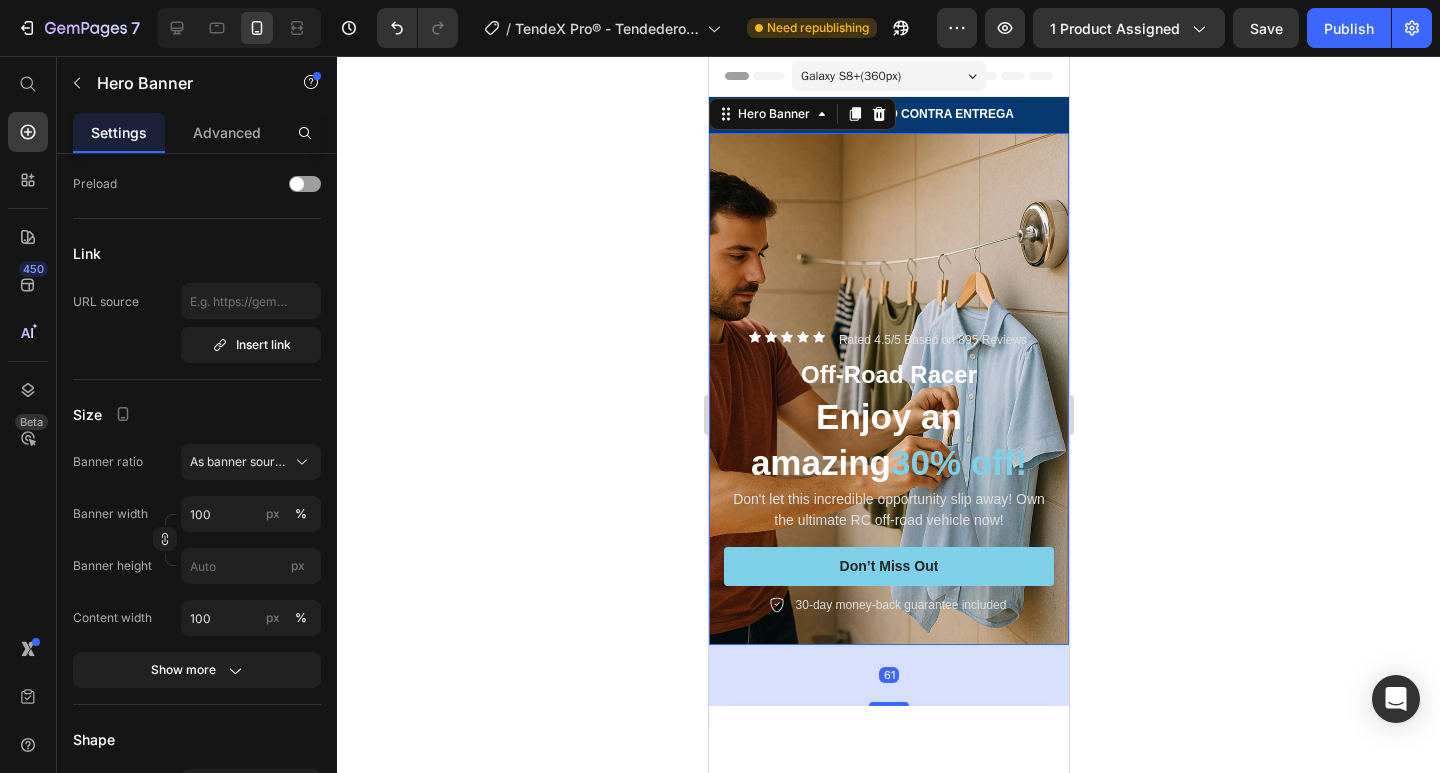 scroll, scrollTop: 0, scrollLeft: 0, axis: both 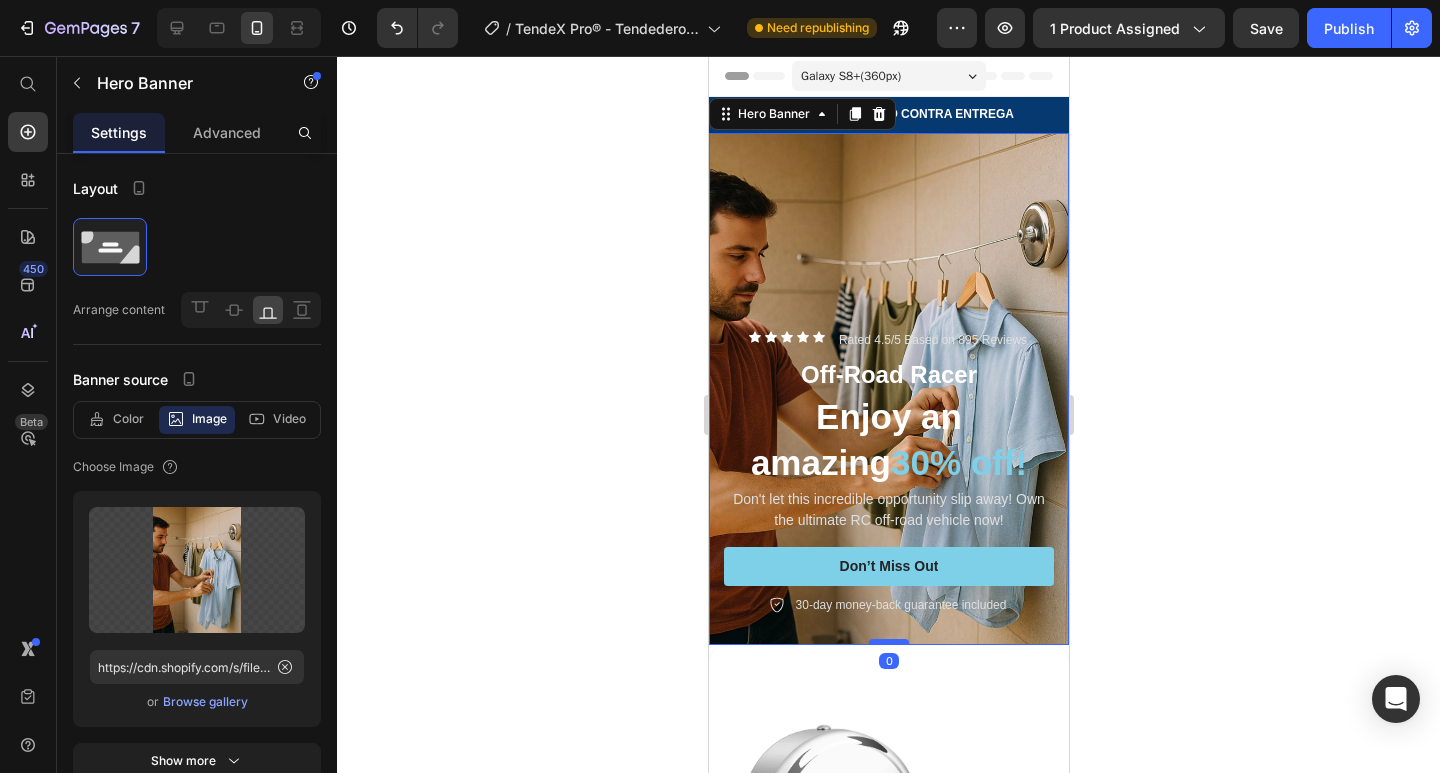 drag, startPoint x: 889, startPoint y: 680, endPoint x: 892, endPoint y: 618, distance: 62.072536 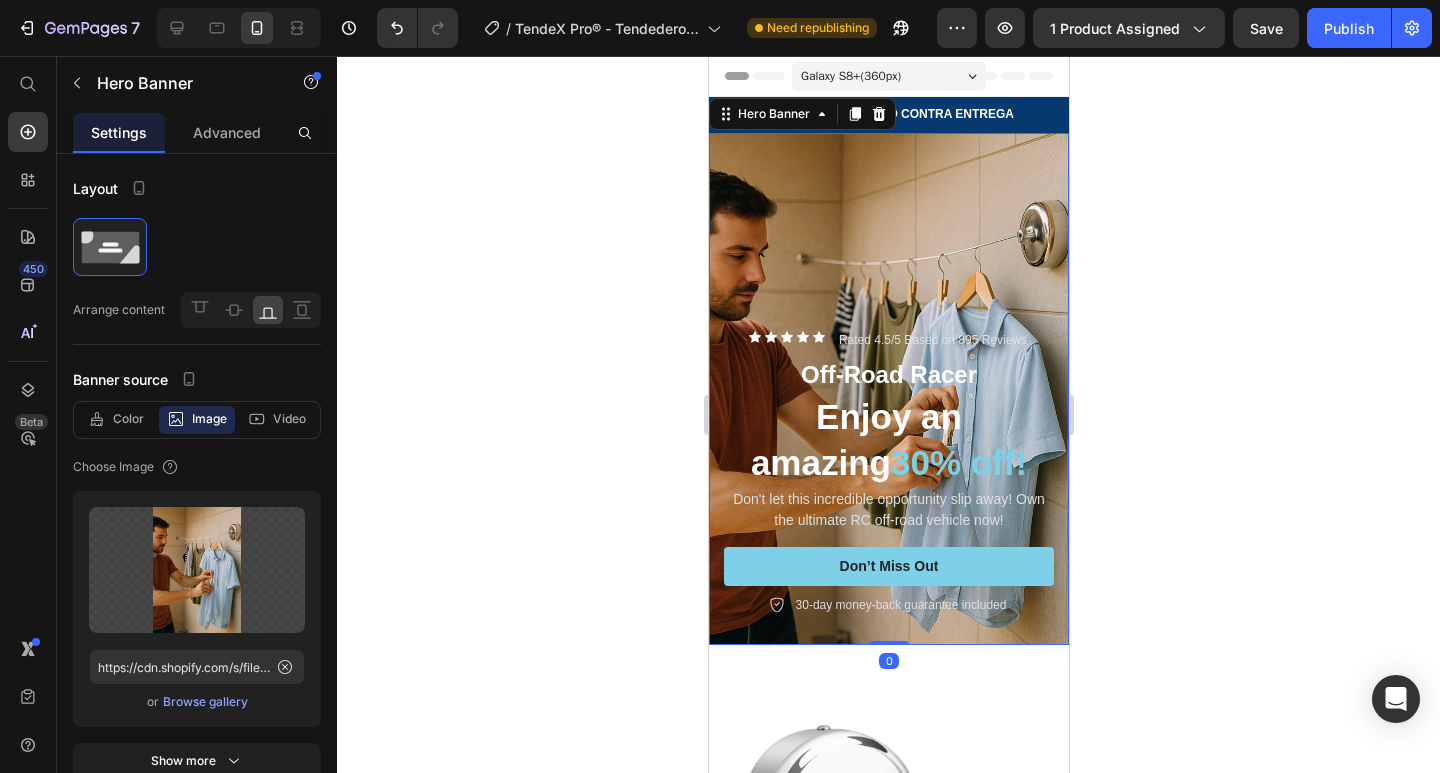 click 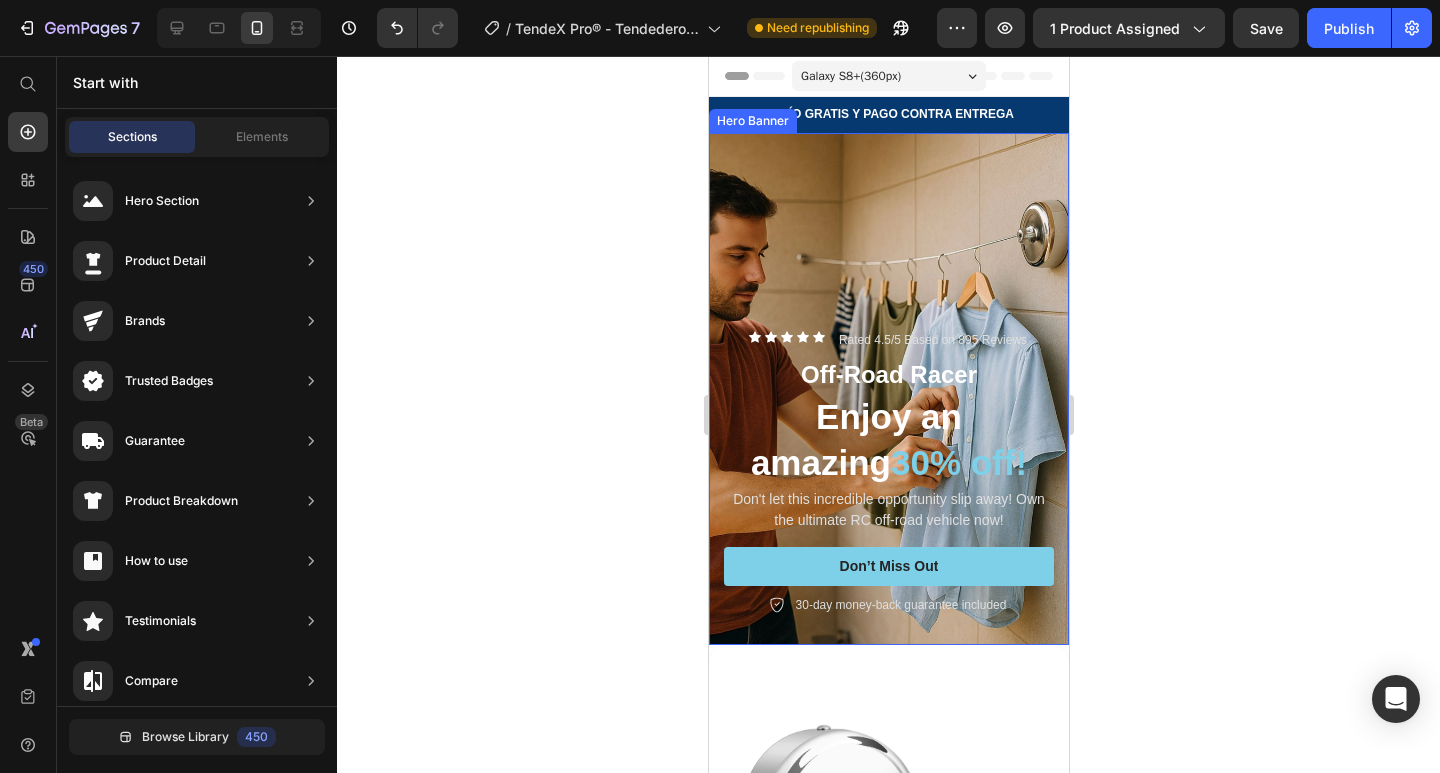 click at bounding box center (888, 389) 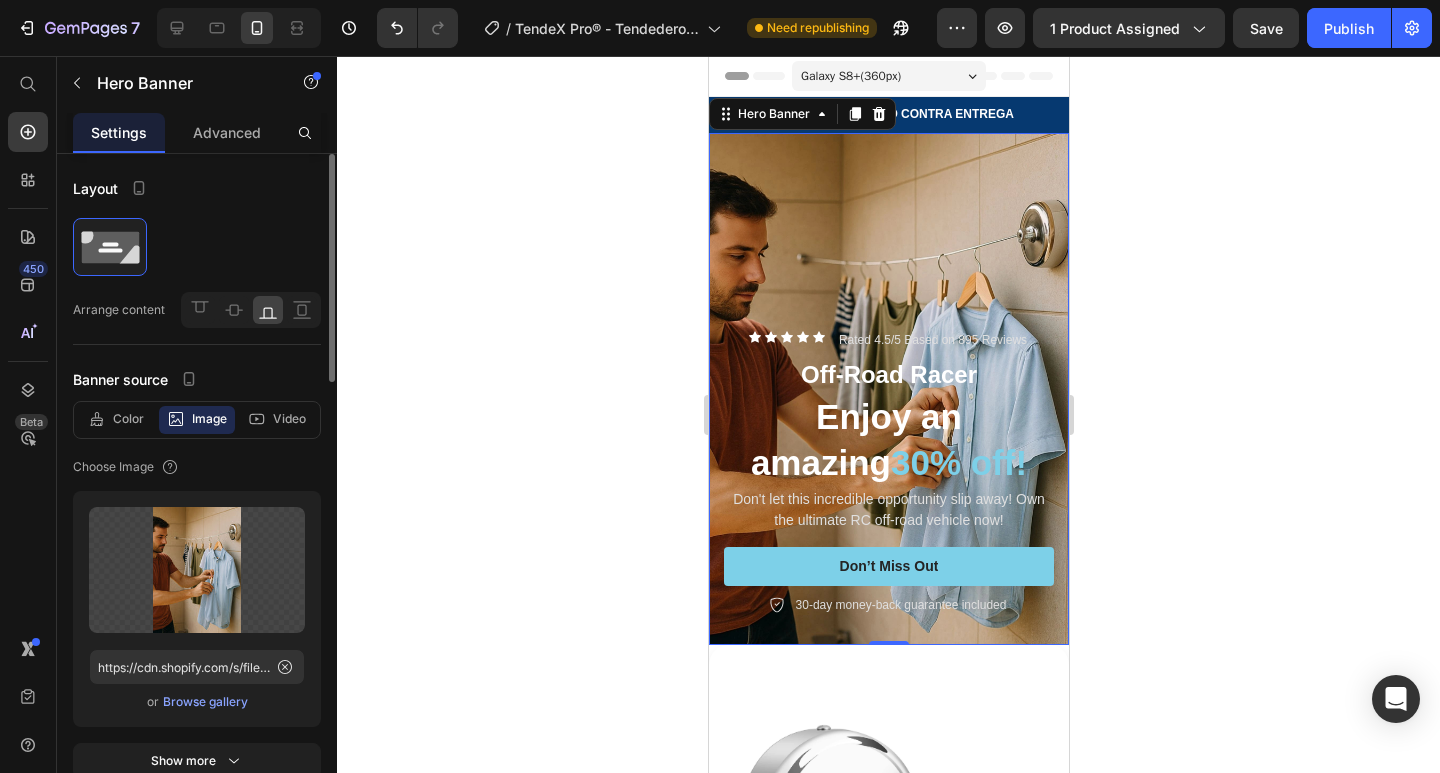 scroll, scrollTop: 300, scrollLeft: 0, axis: vertical 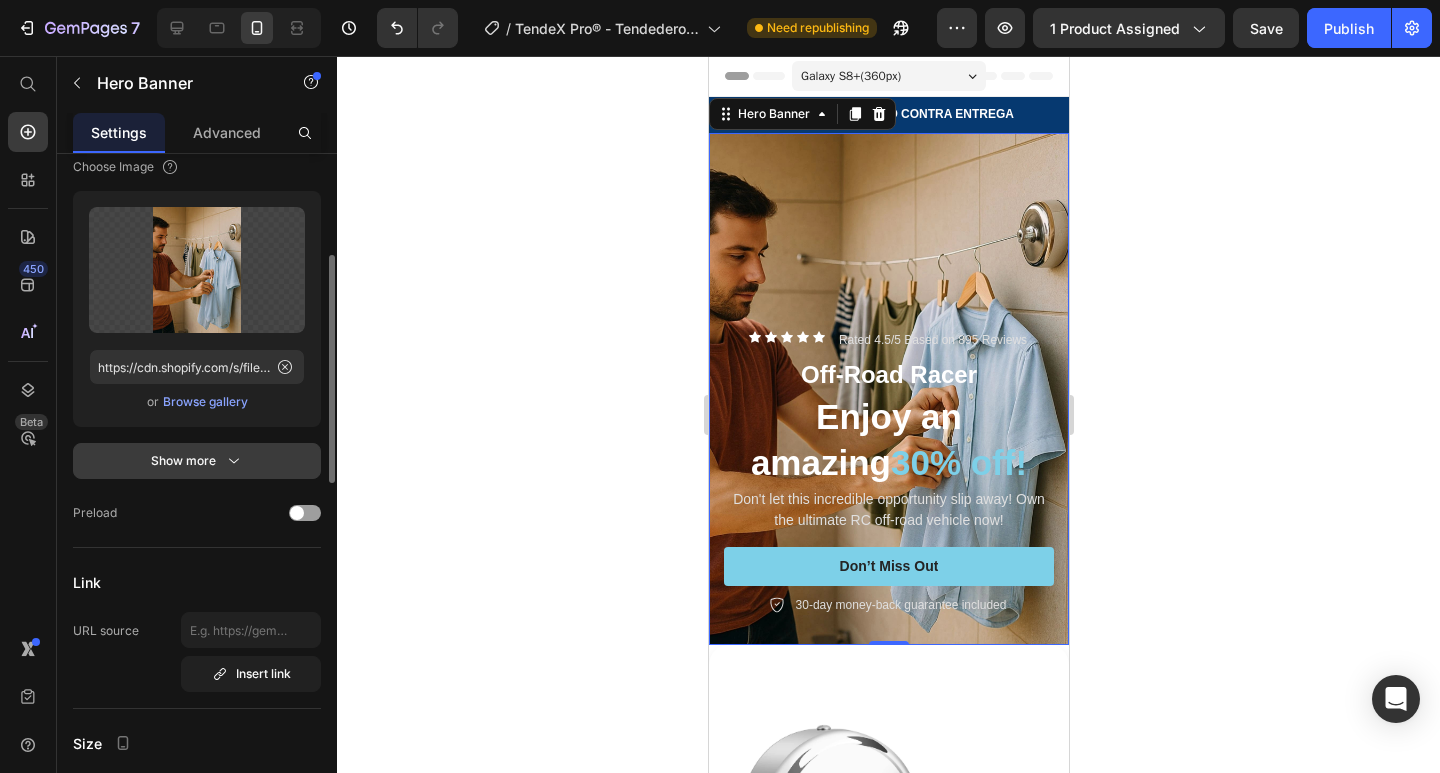 click on "Show more" at bounding box center (197, 461) 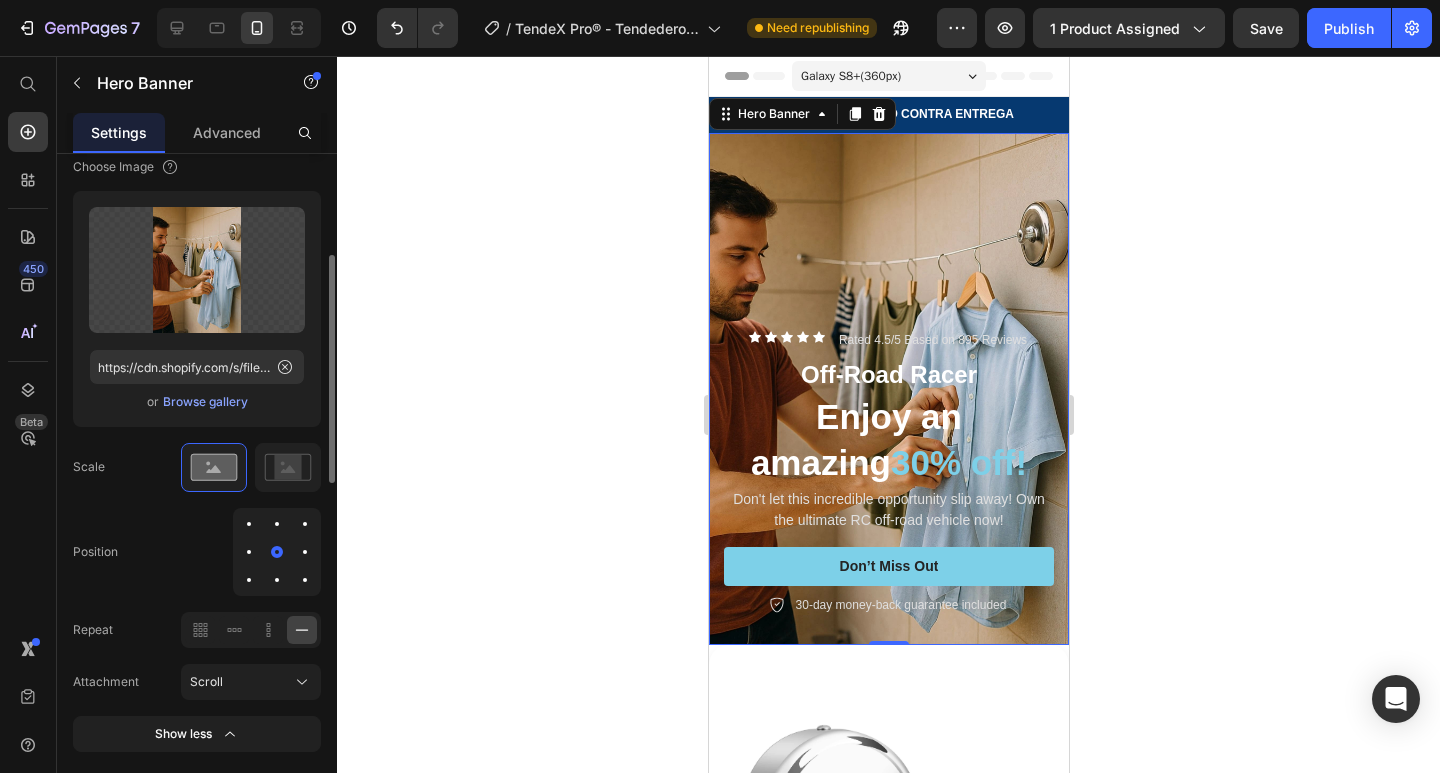 scroll, scrollTop: 400, scrollLeft: 0, axis: vertical 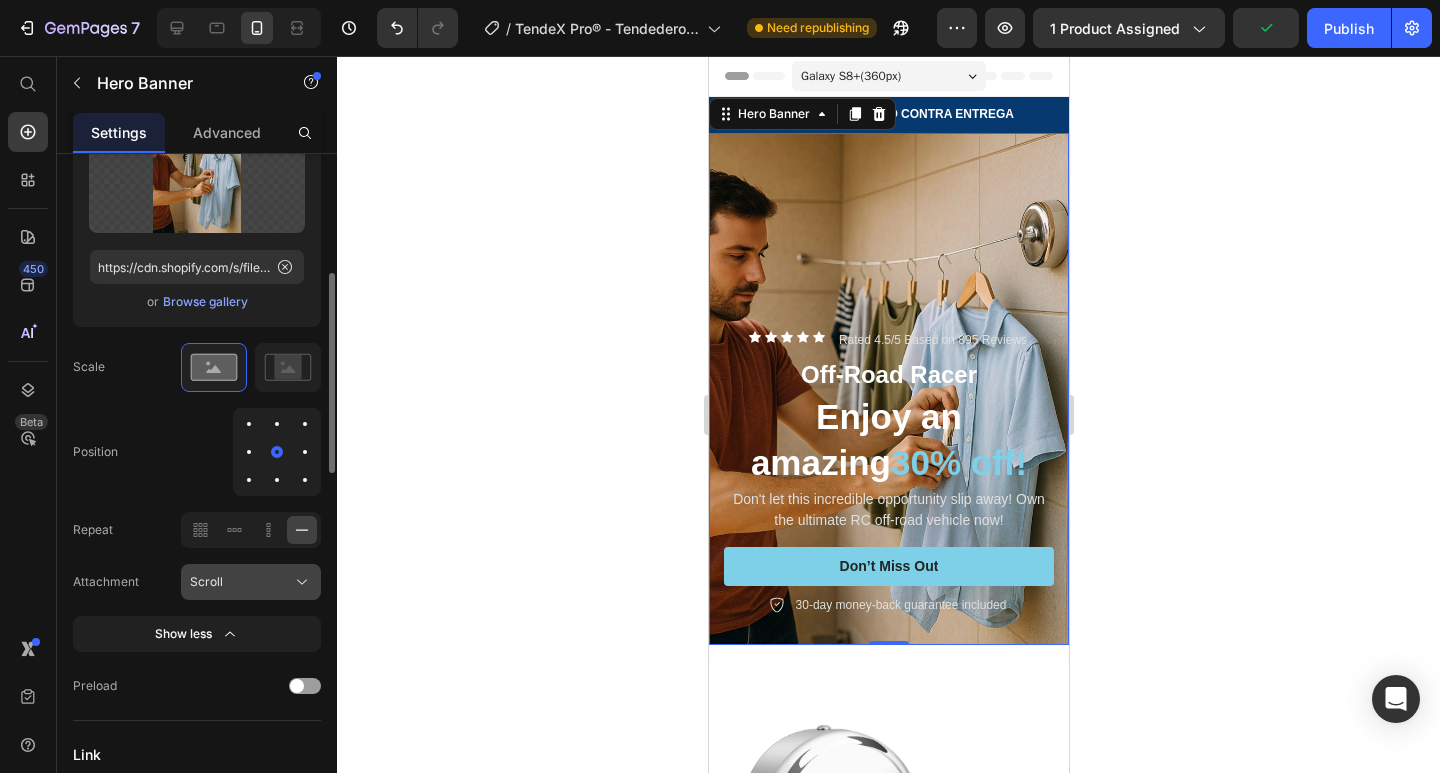click on "Scroll" 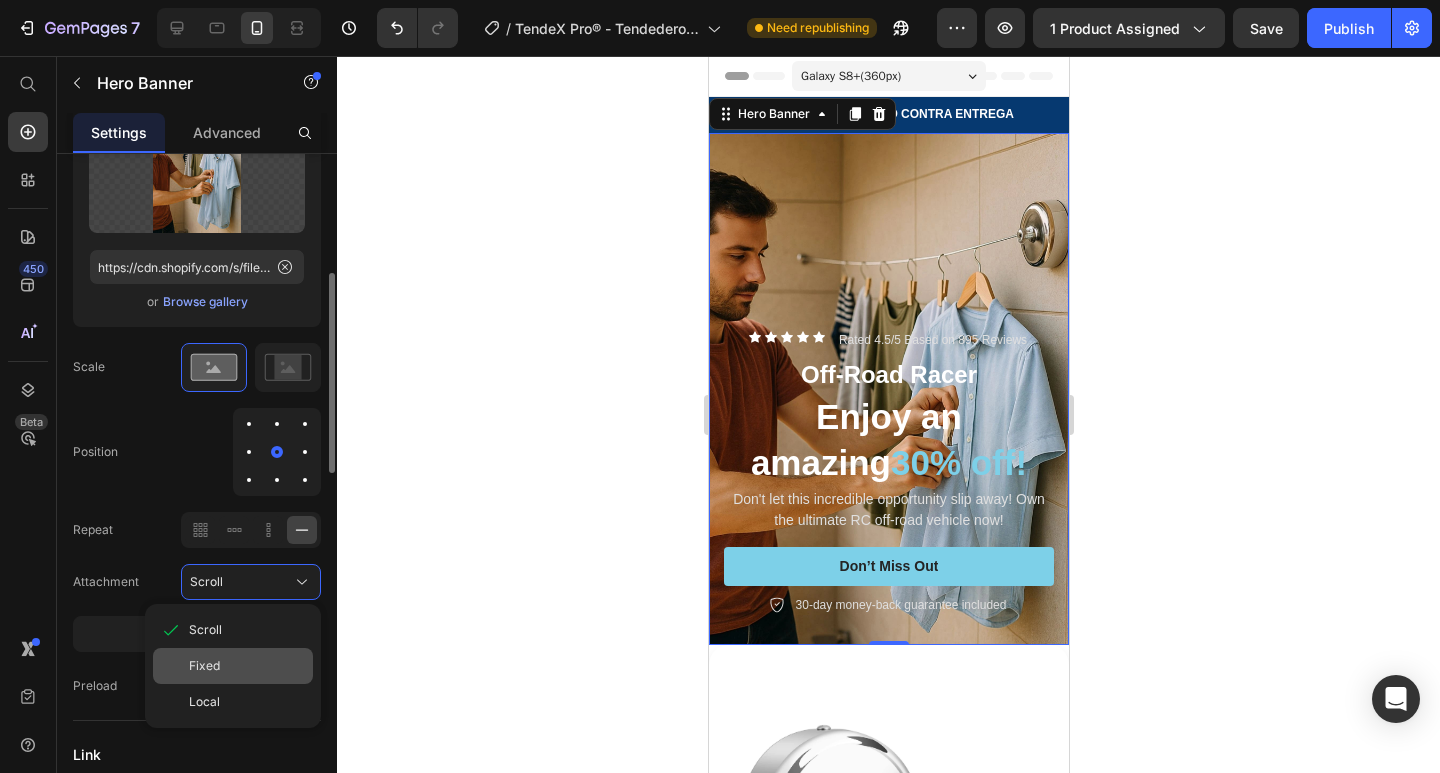 click on "Fixed" at bounding box center [247, 666] 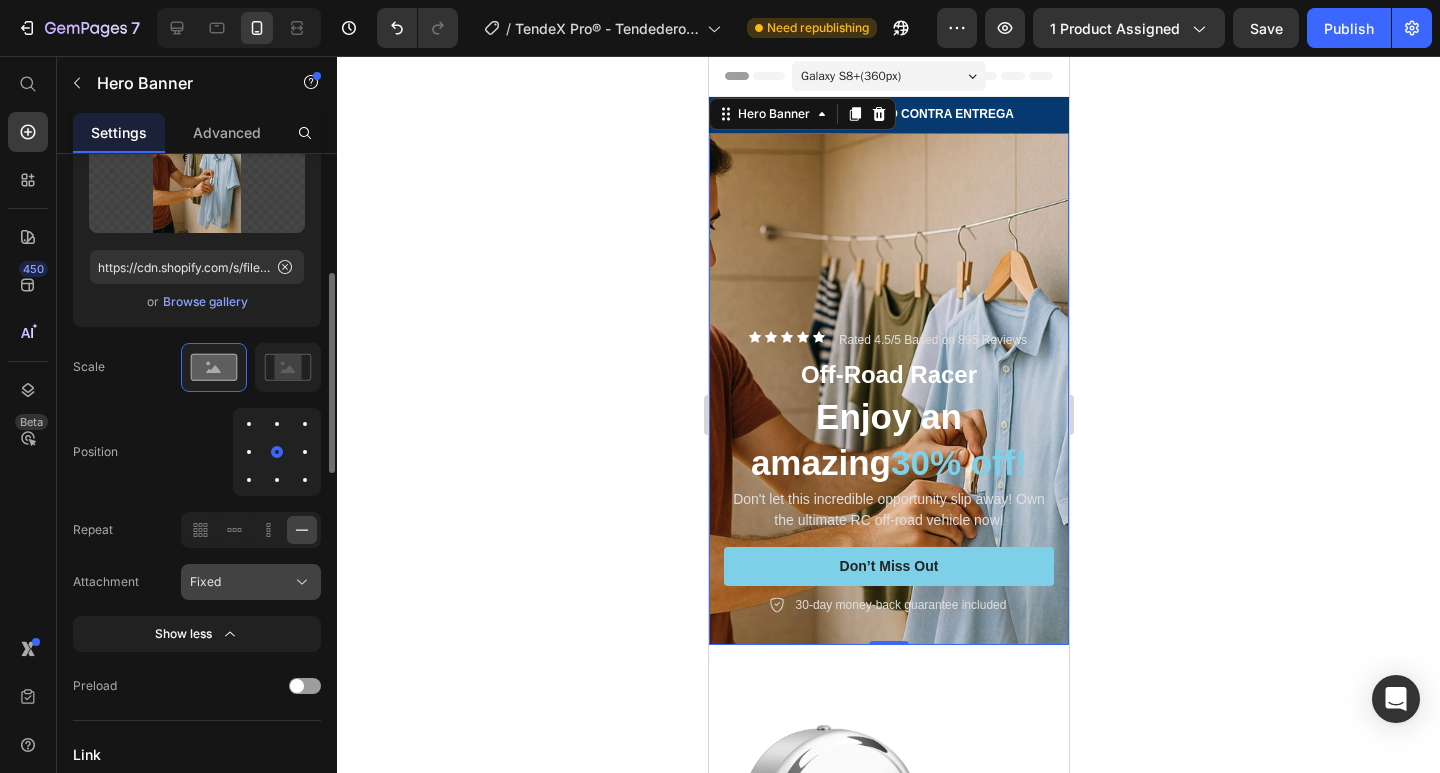 click on "Fixed" 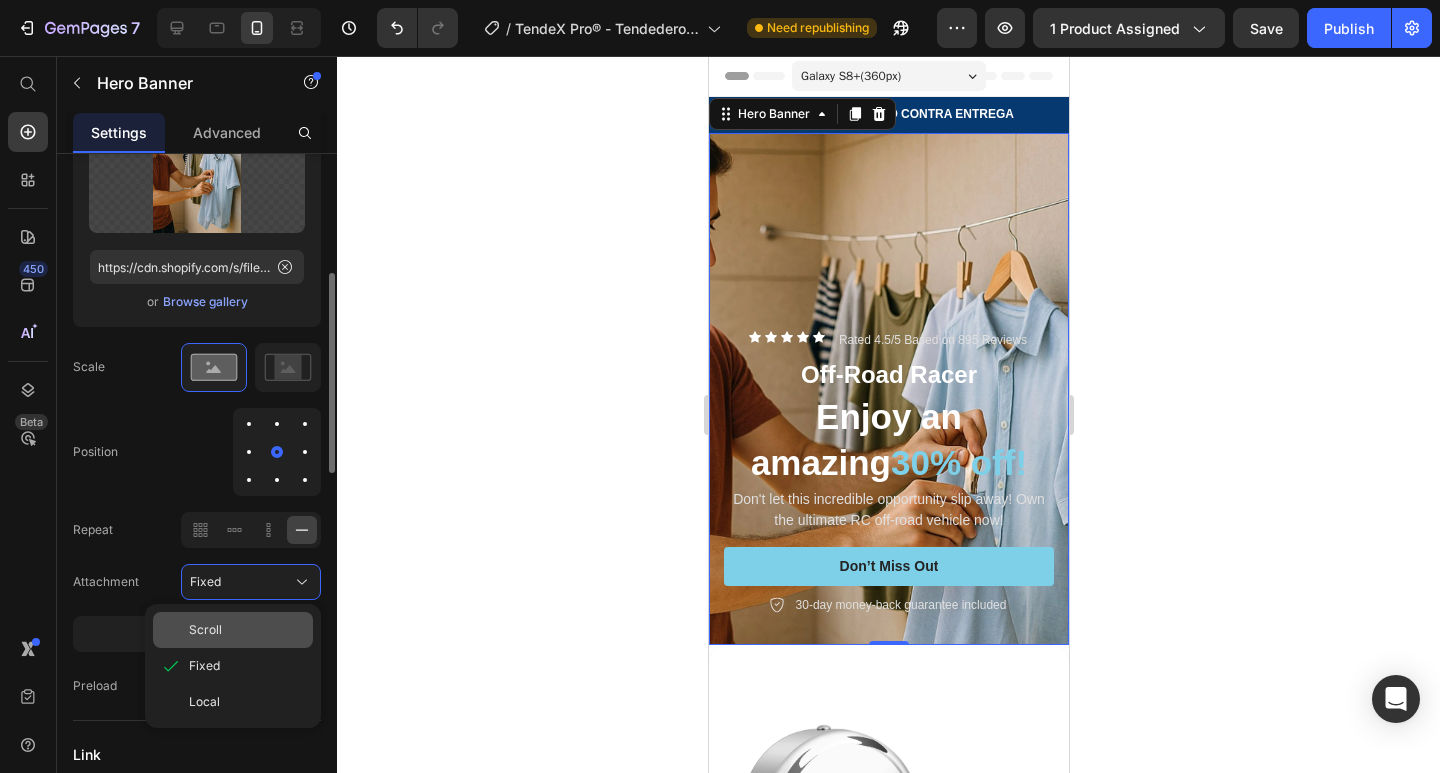 click on "Scroll" at bounding box center (247, 630) 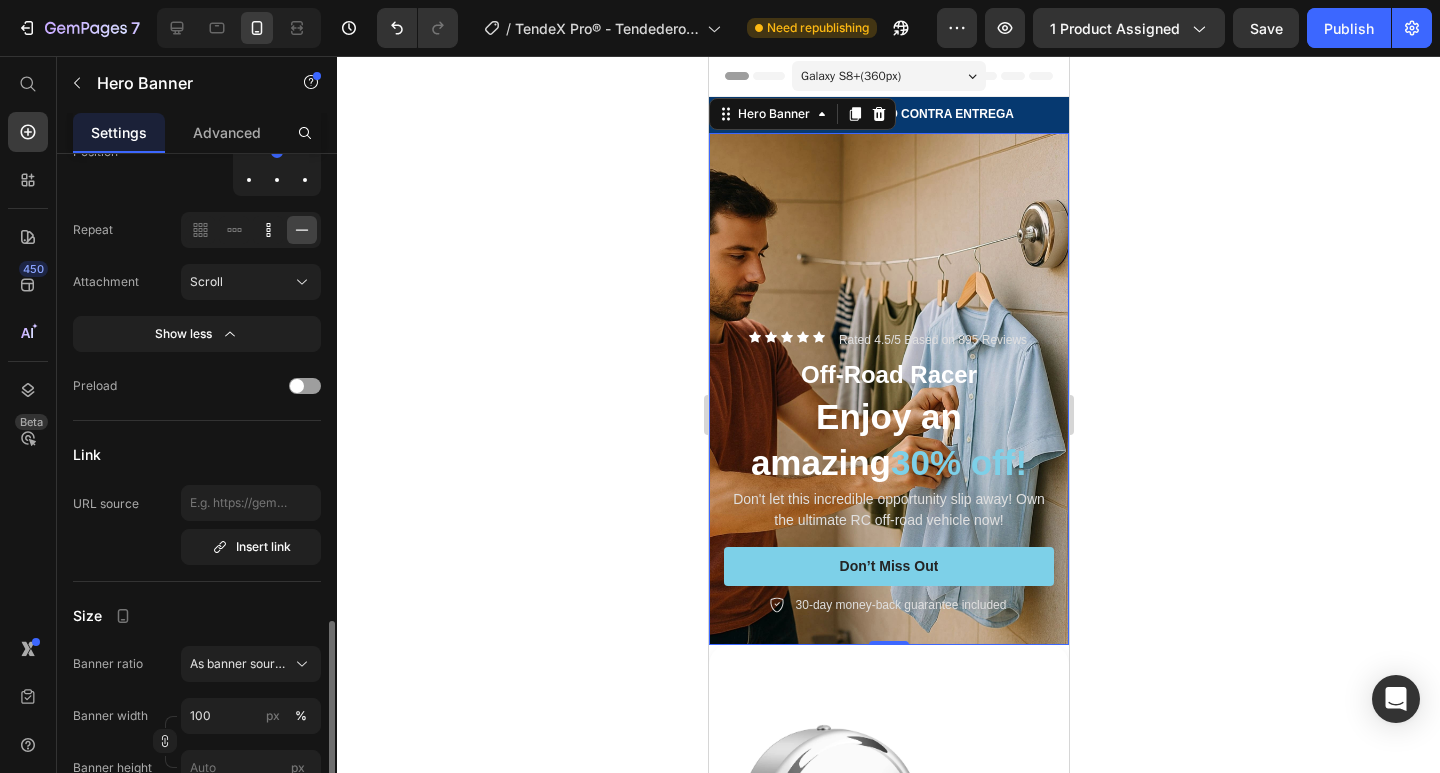 scroll, scrollTop: 900, scrollLeft: 0, axis: vertical 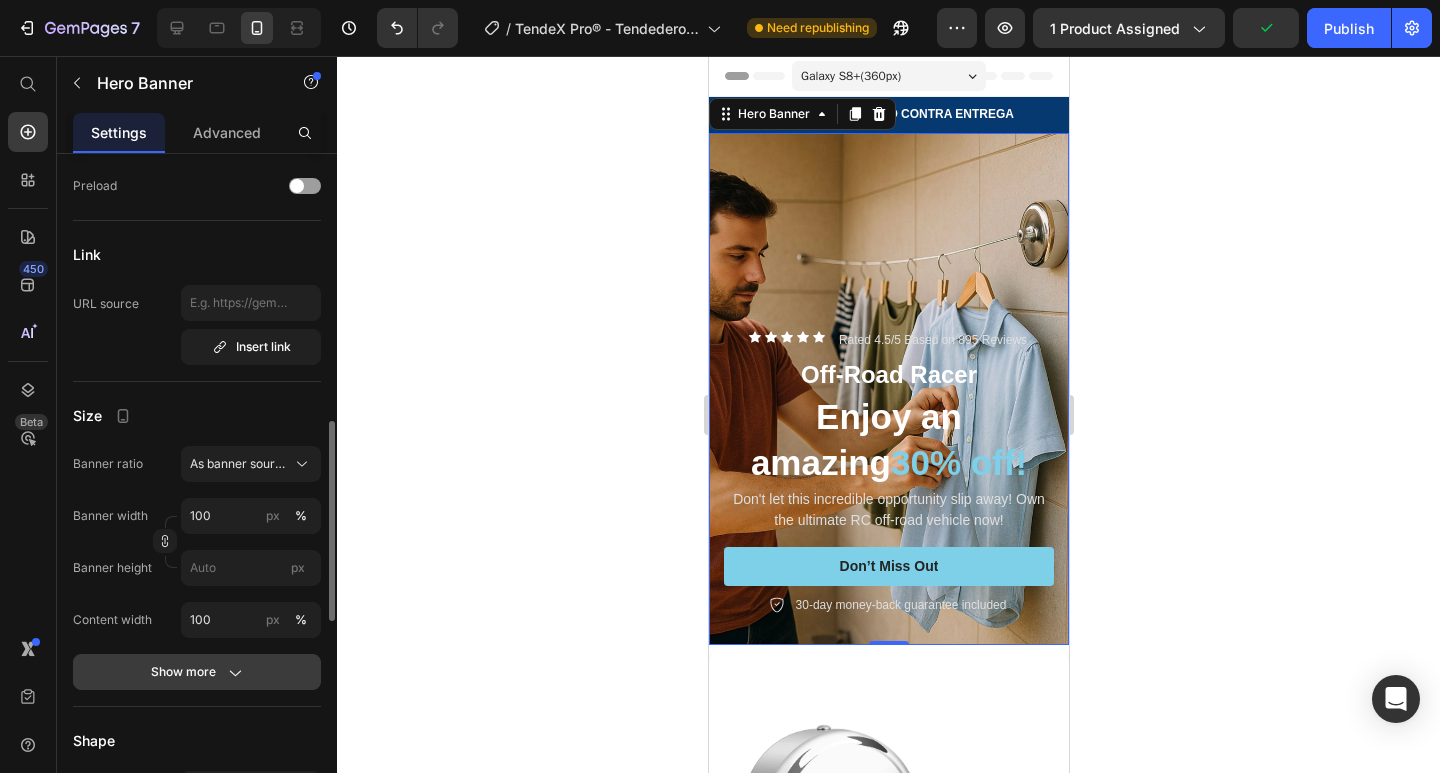 click 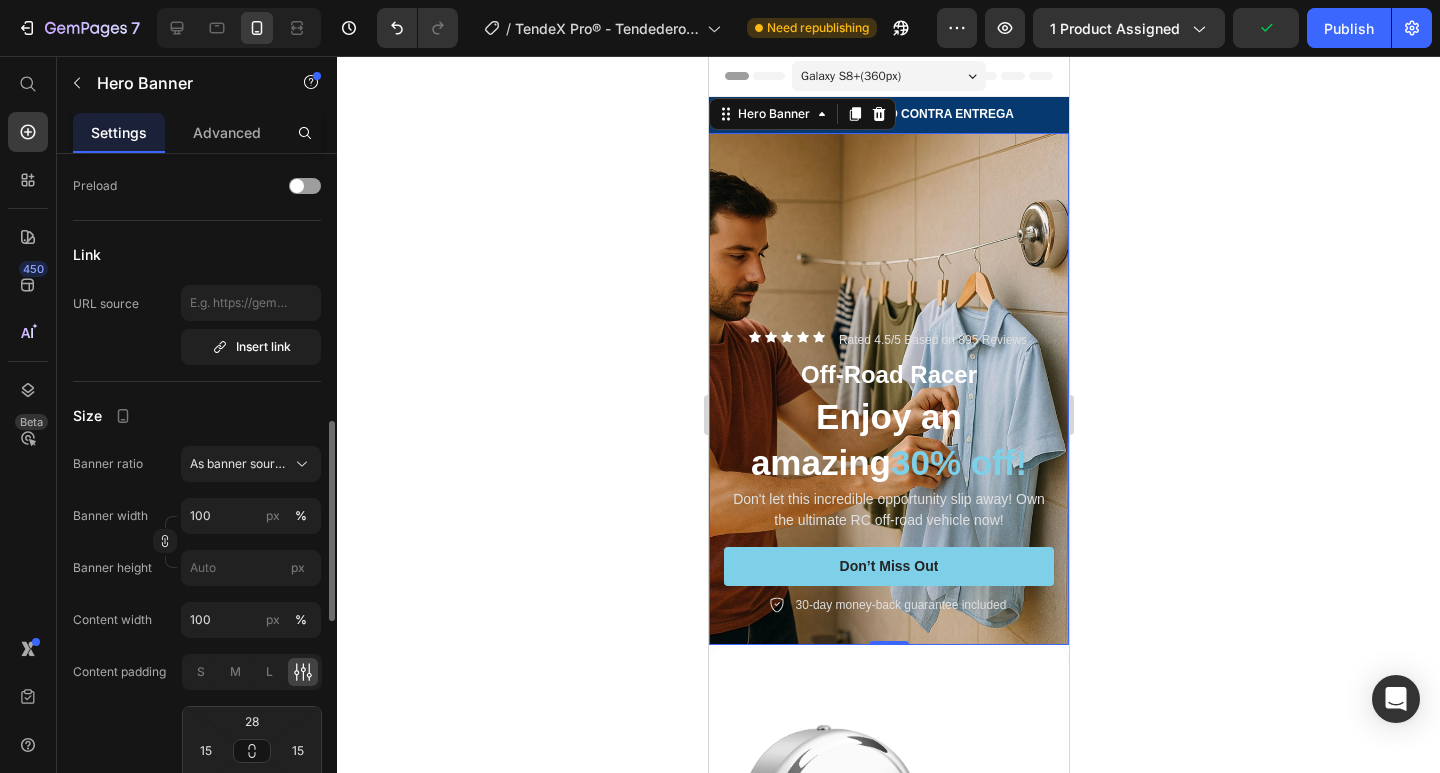 scroll, scrollTop: 1000, scrollLeft: 0, axis: vertical 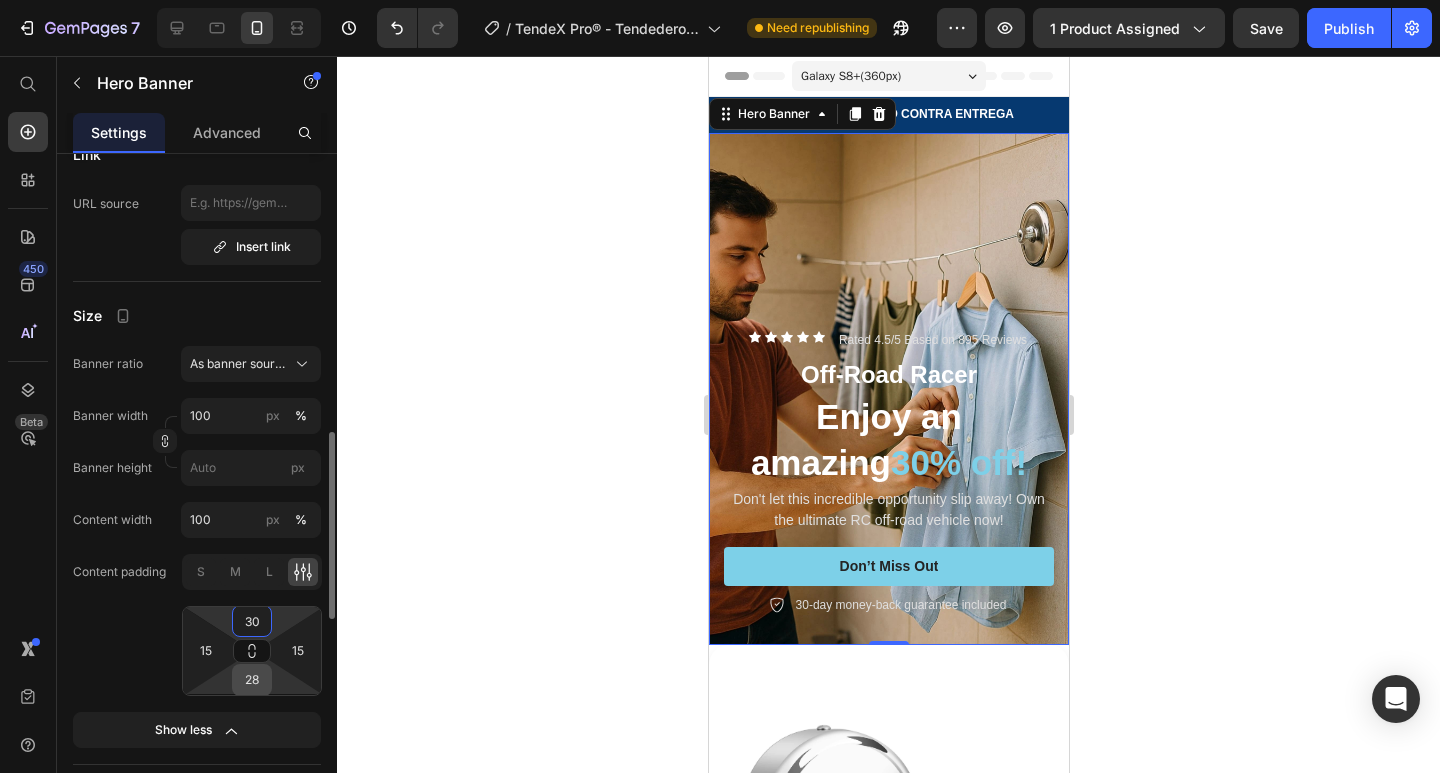 type on "30" 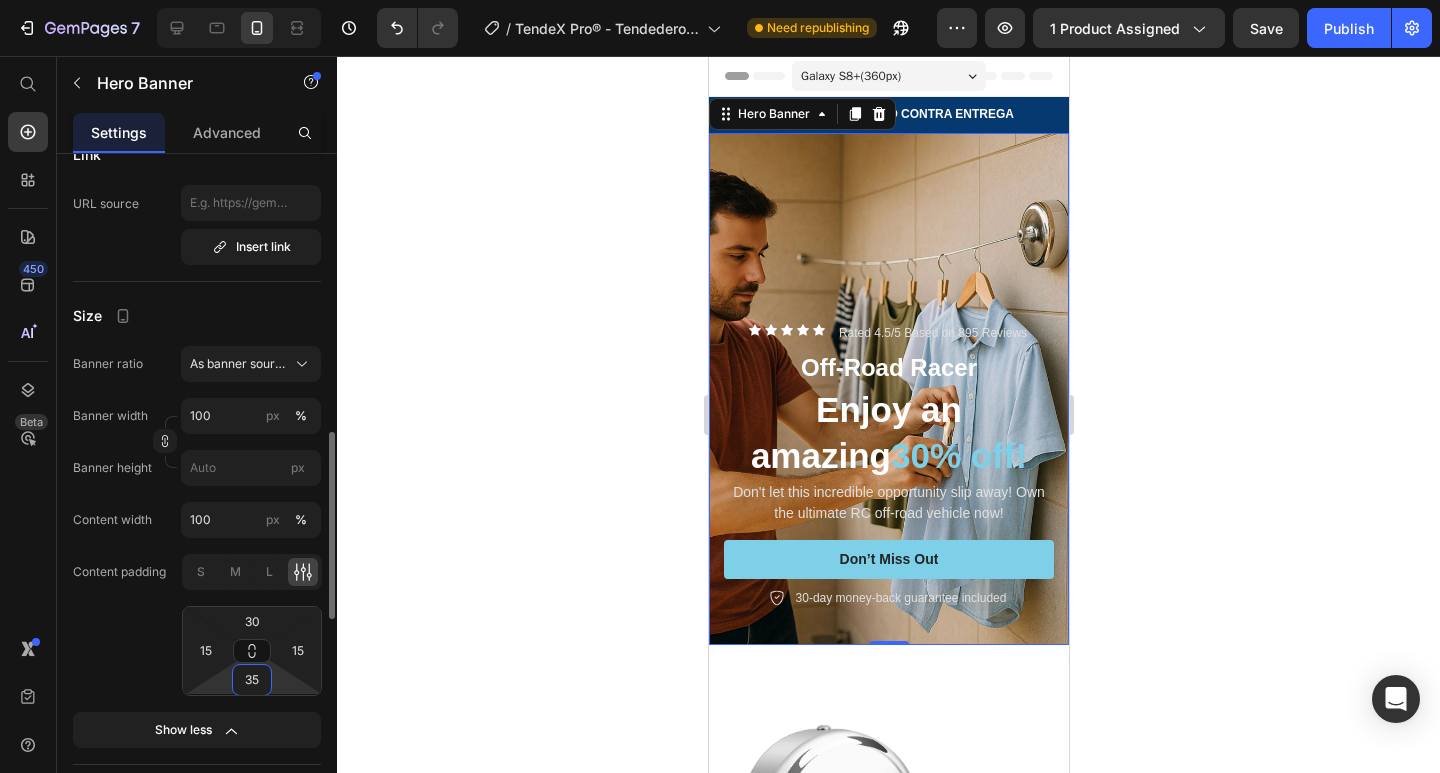 type on "3" 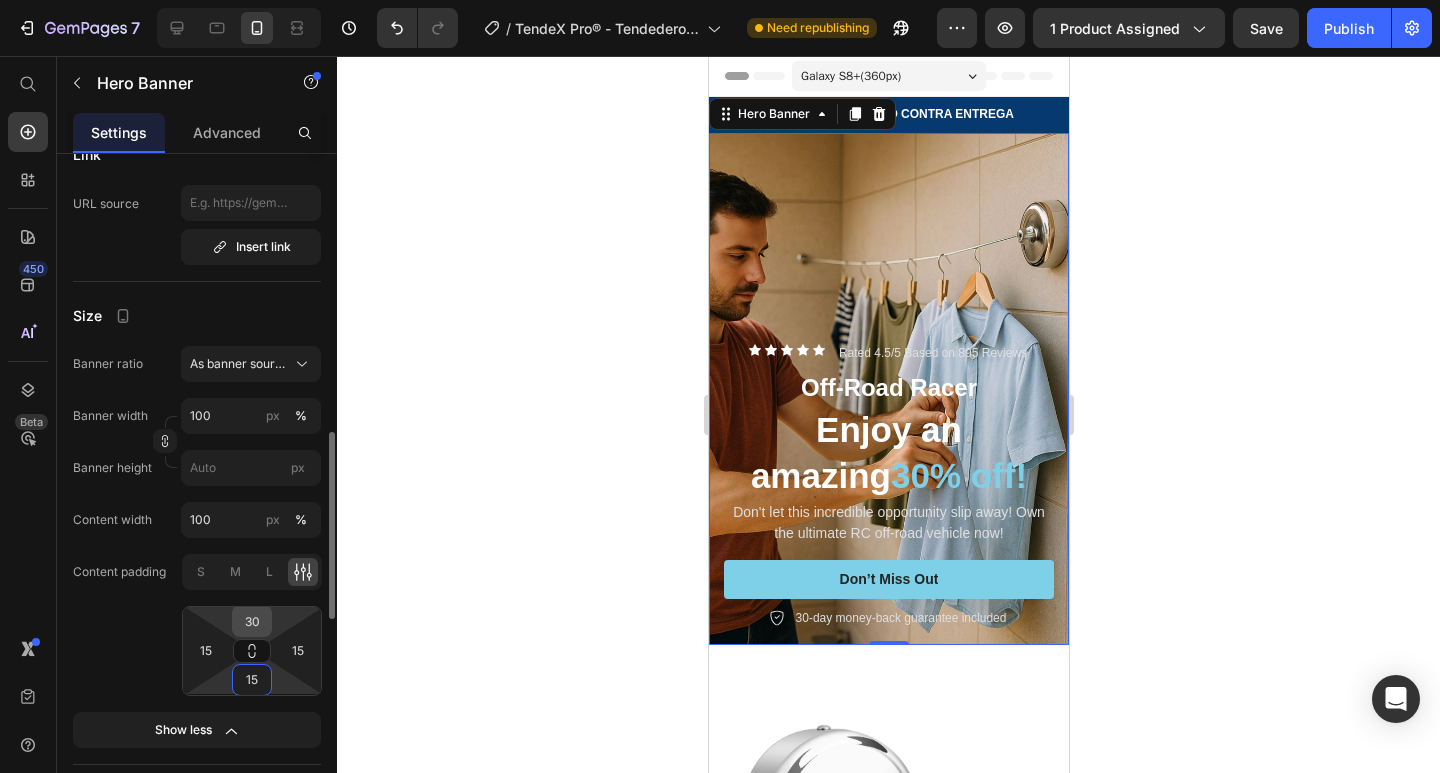 type on "15" 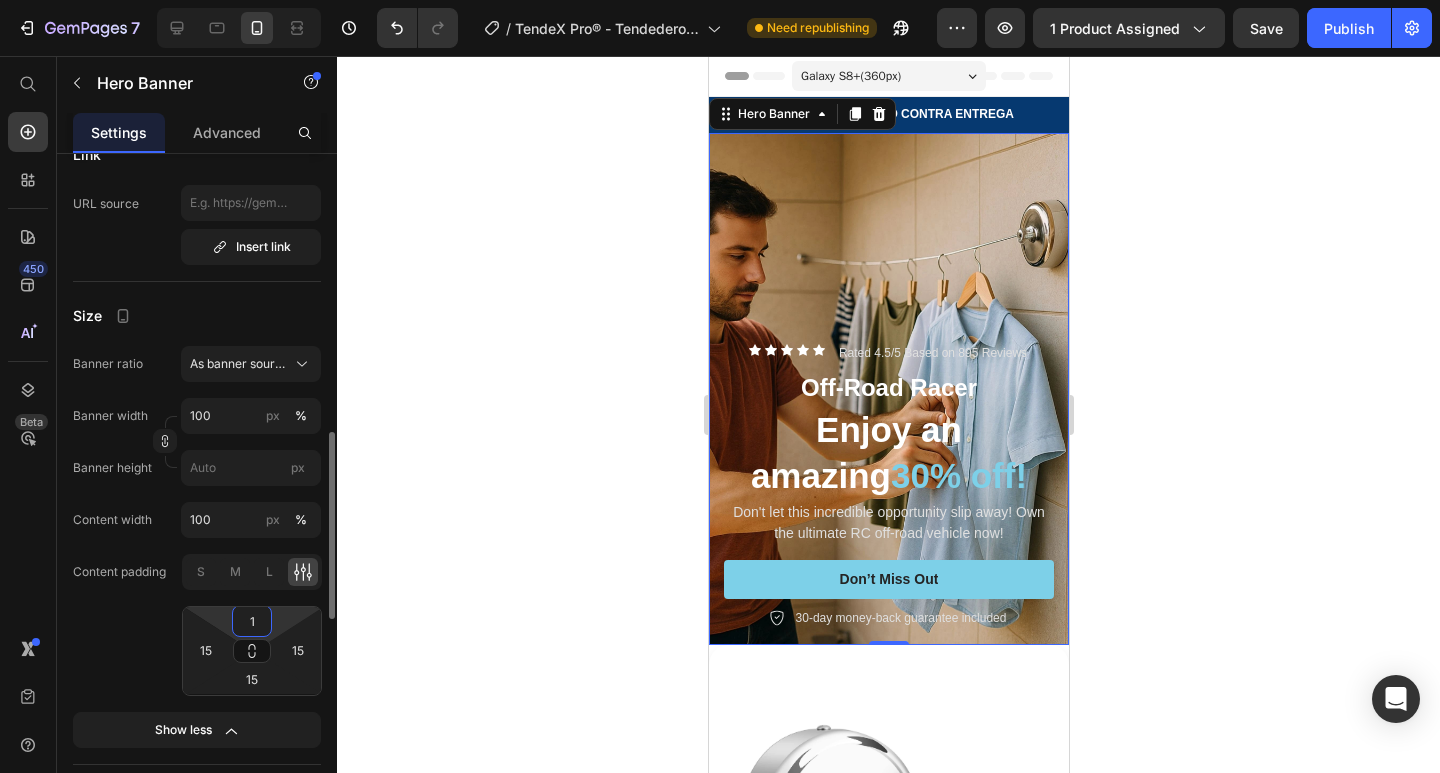 type on "15" 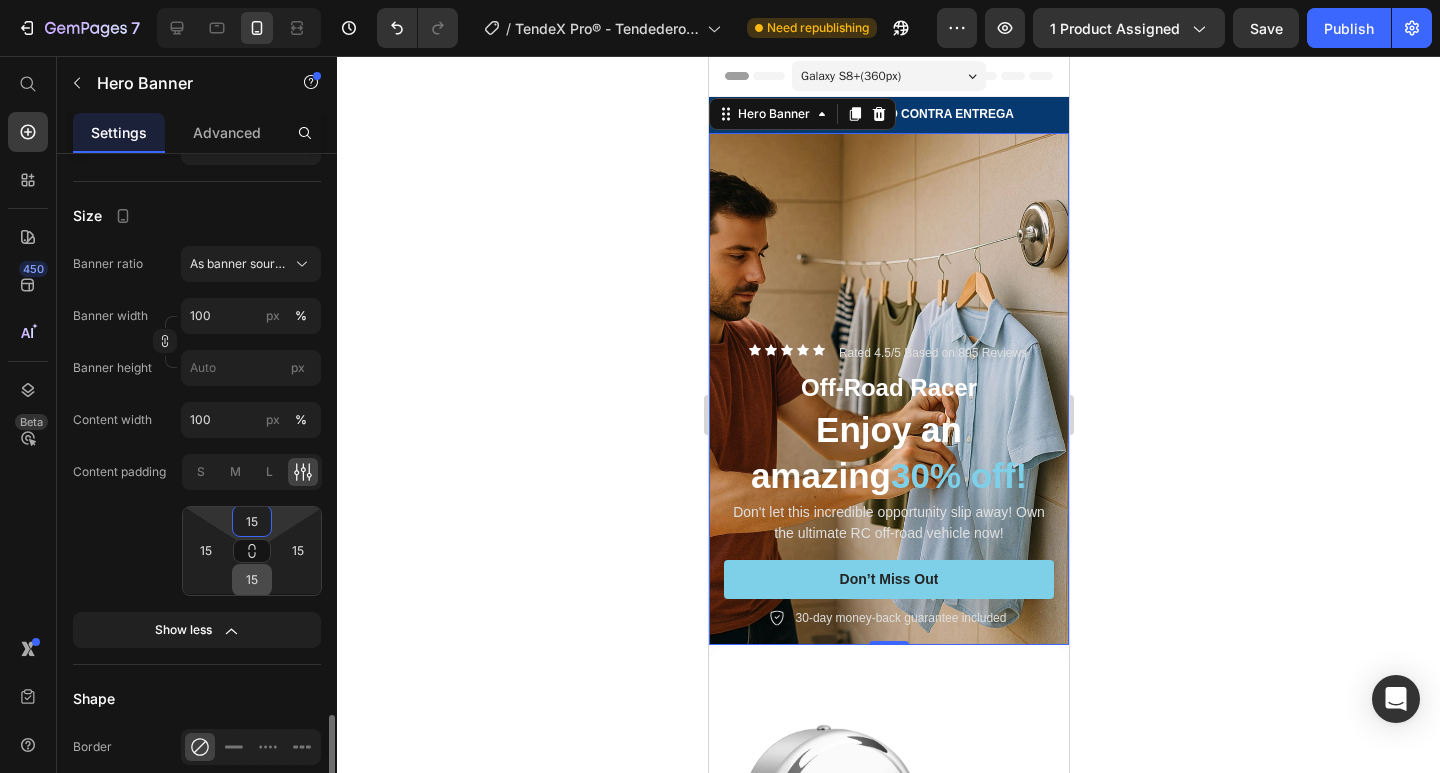 scroll, scrollTop: 1300, scrollLeft: 0, axis: vertical 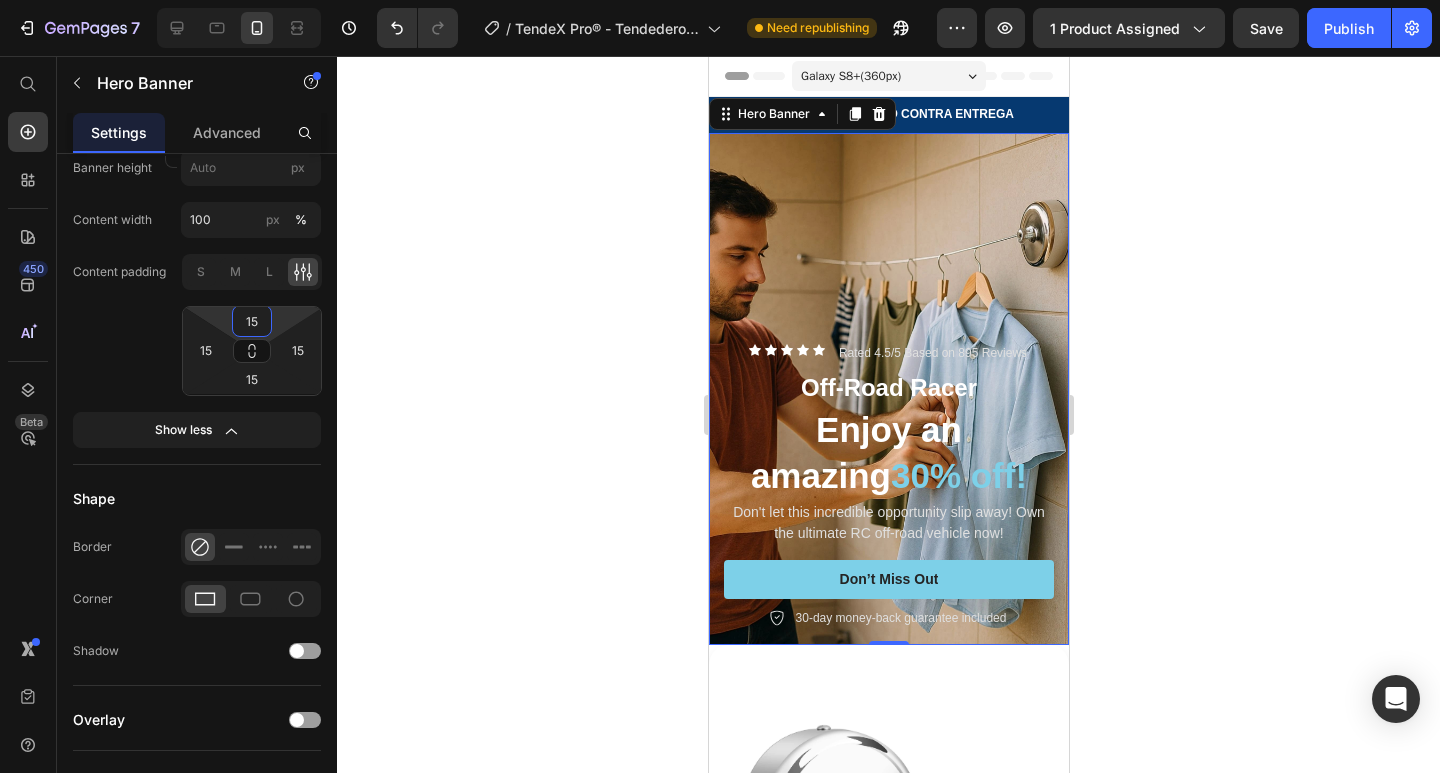 click 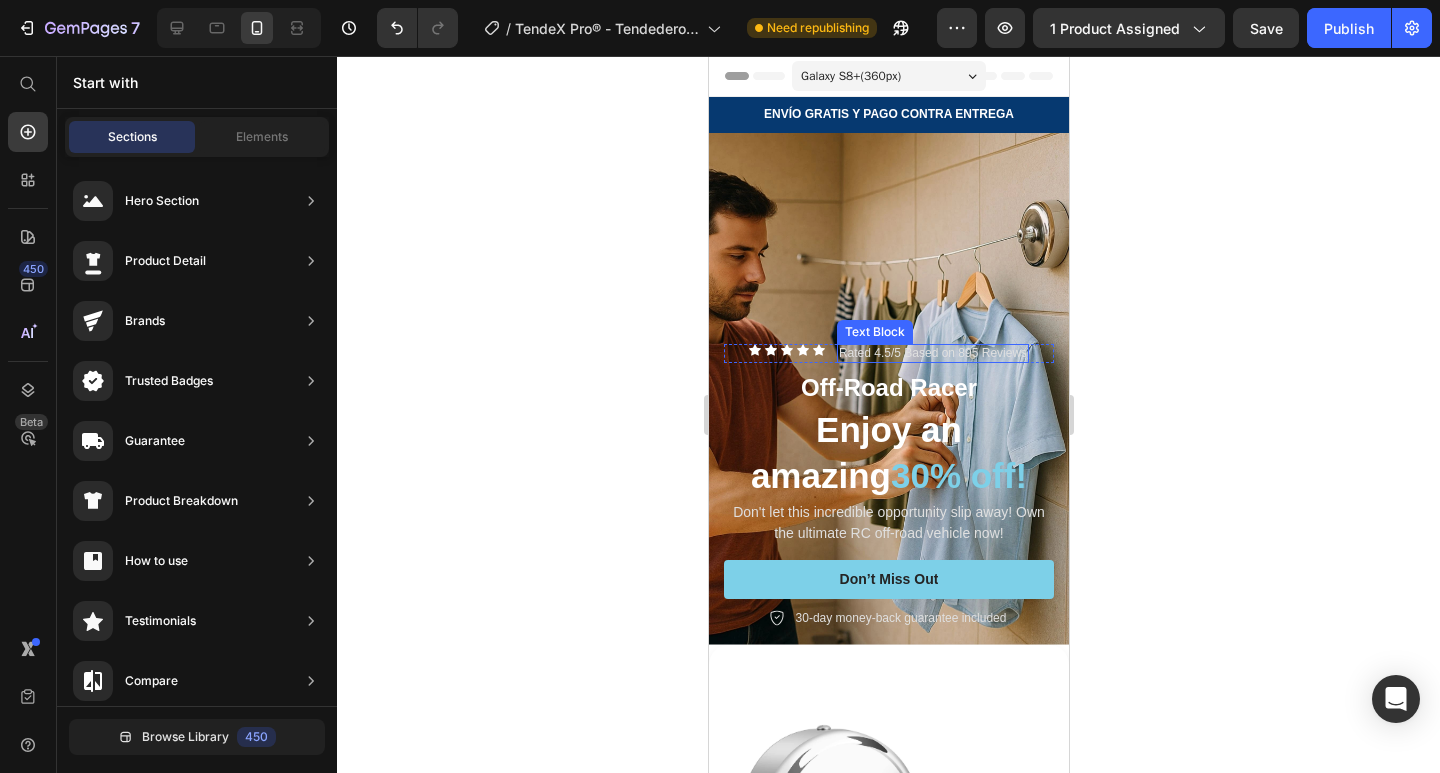 click on "Rated 4.5/5 Based on 895 Reviews" at bounding box center [932, 354] 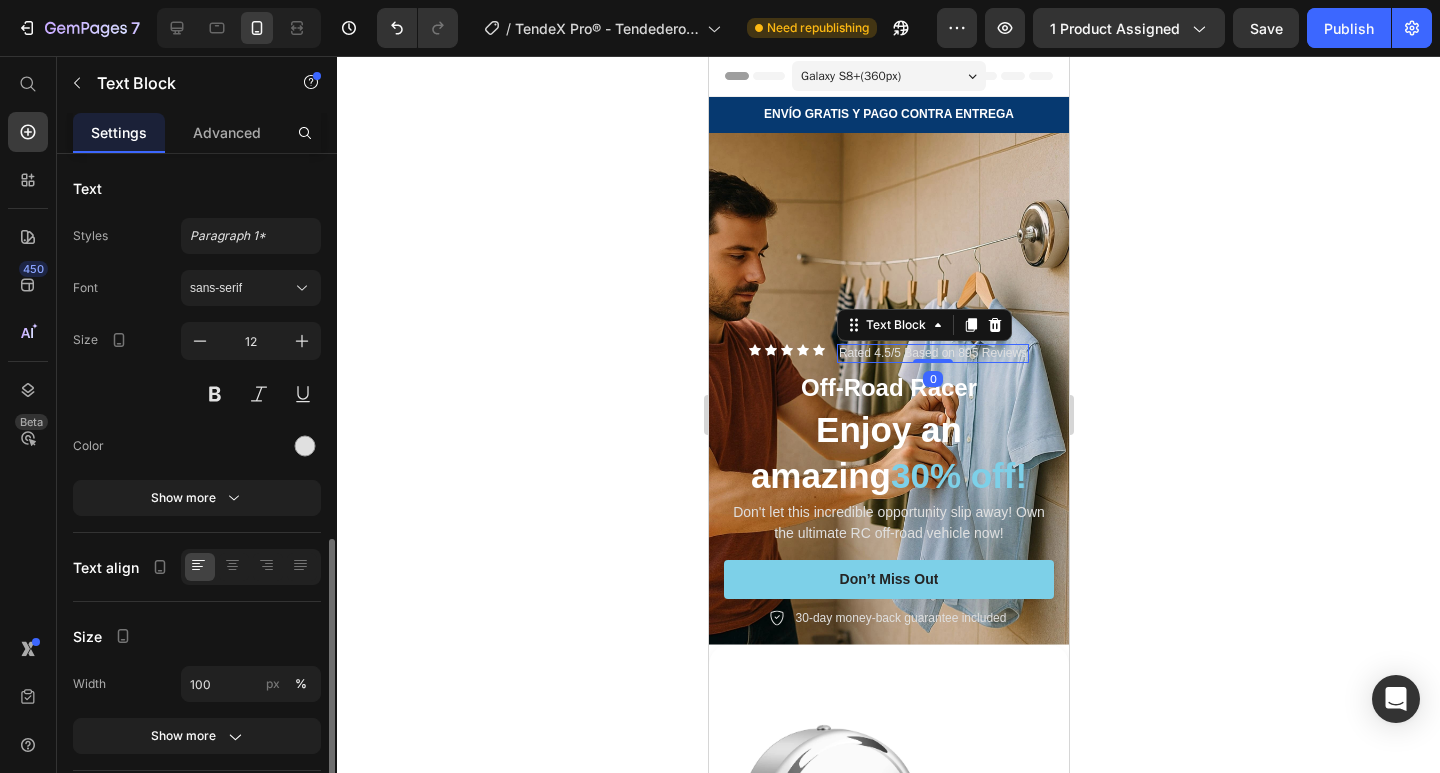 scroll, scrollTop: 0, scrollLeft: 0, axis: both 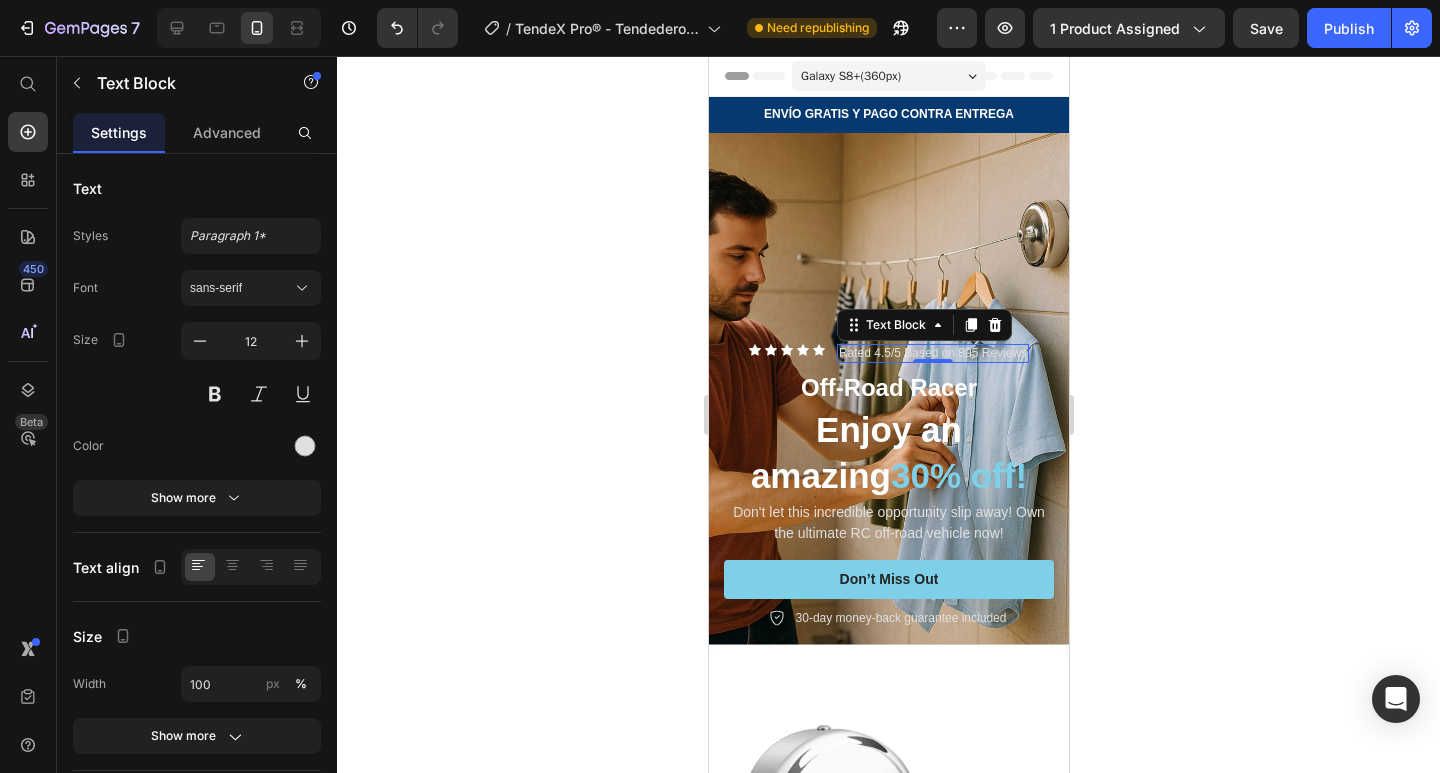click 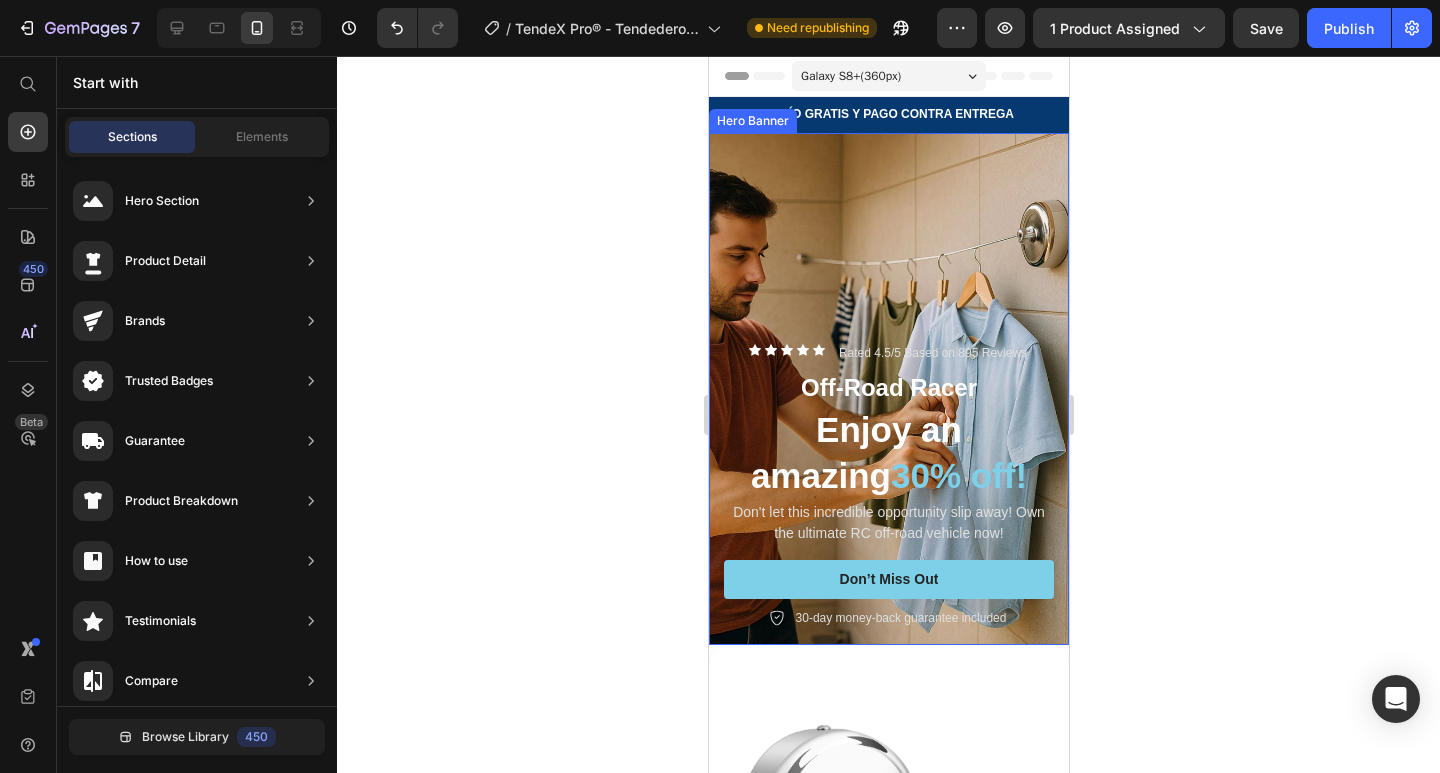 click at bounding box center (888, 389) 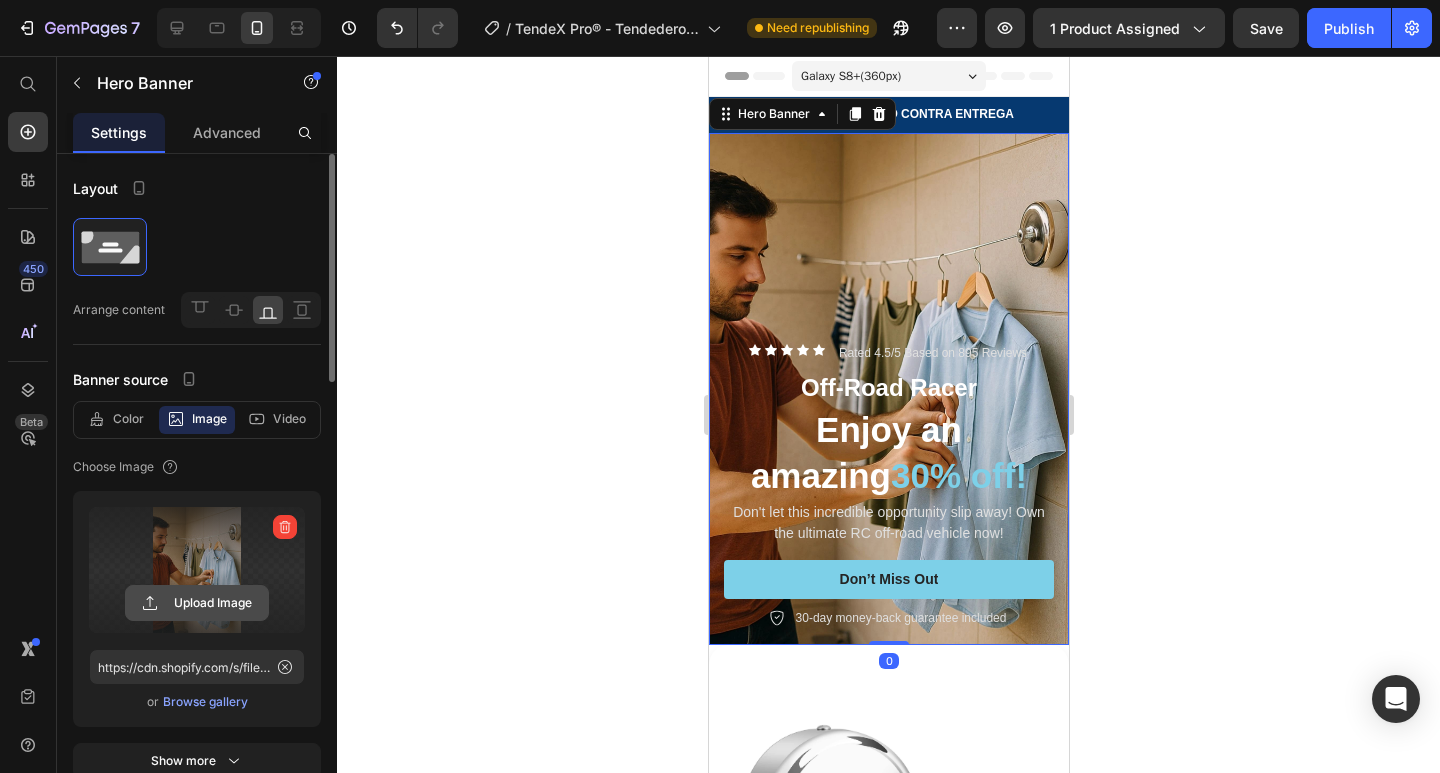 click 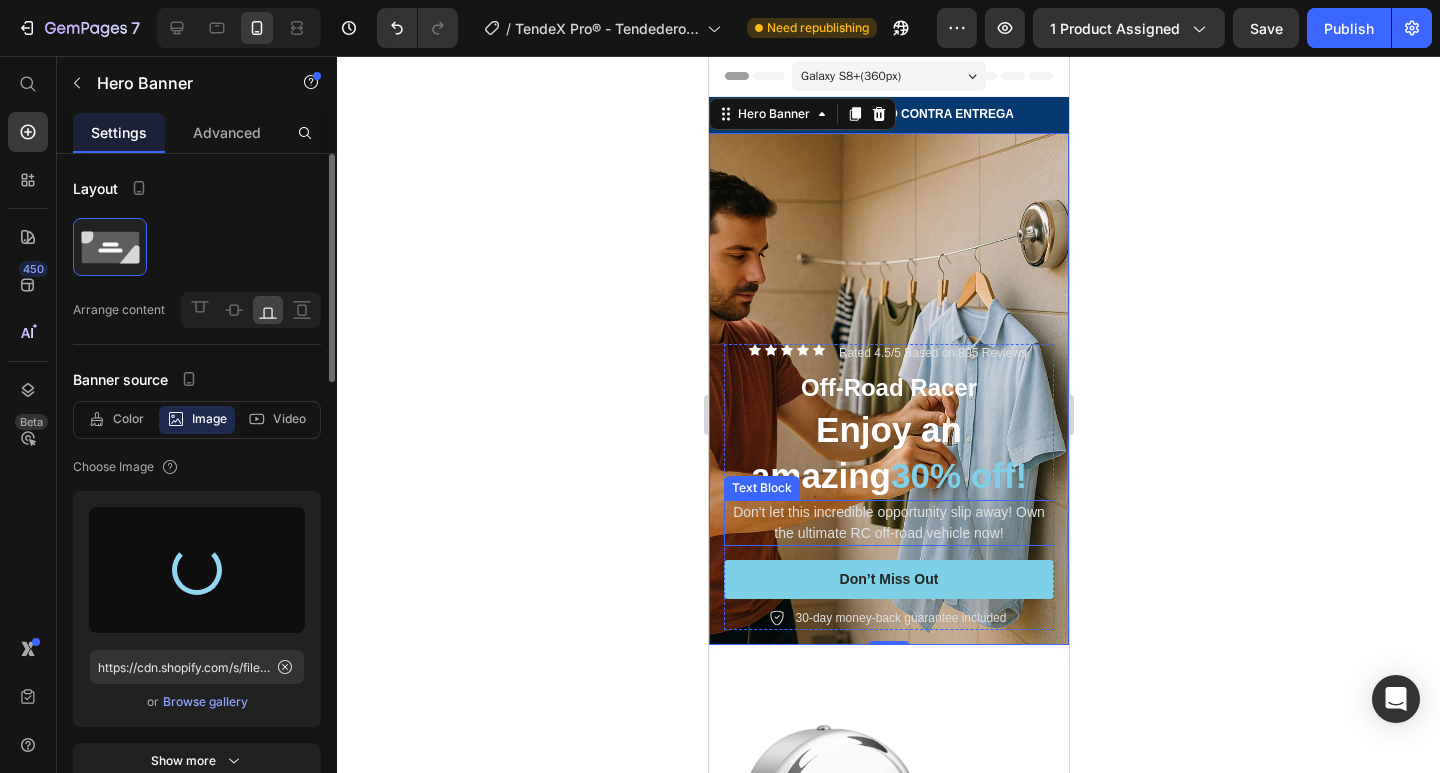 type on "[URL]" 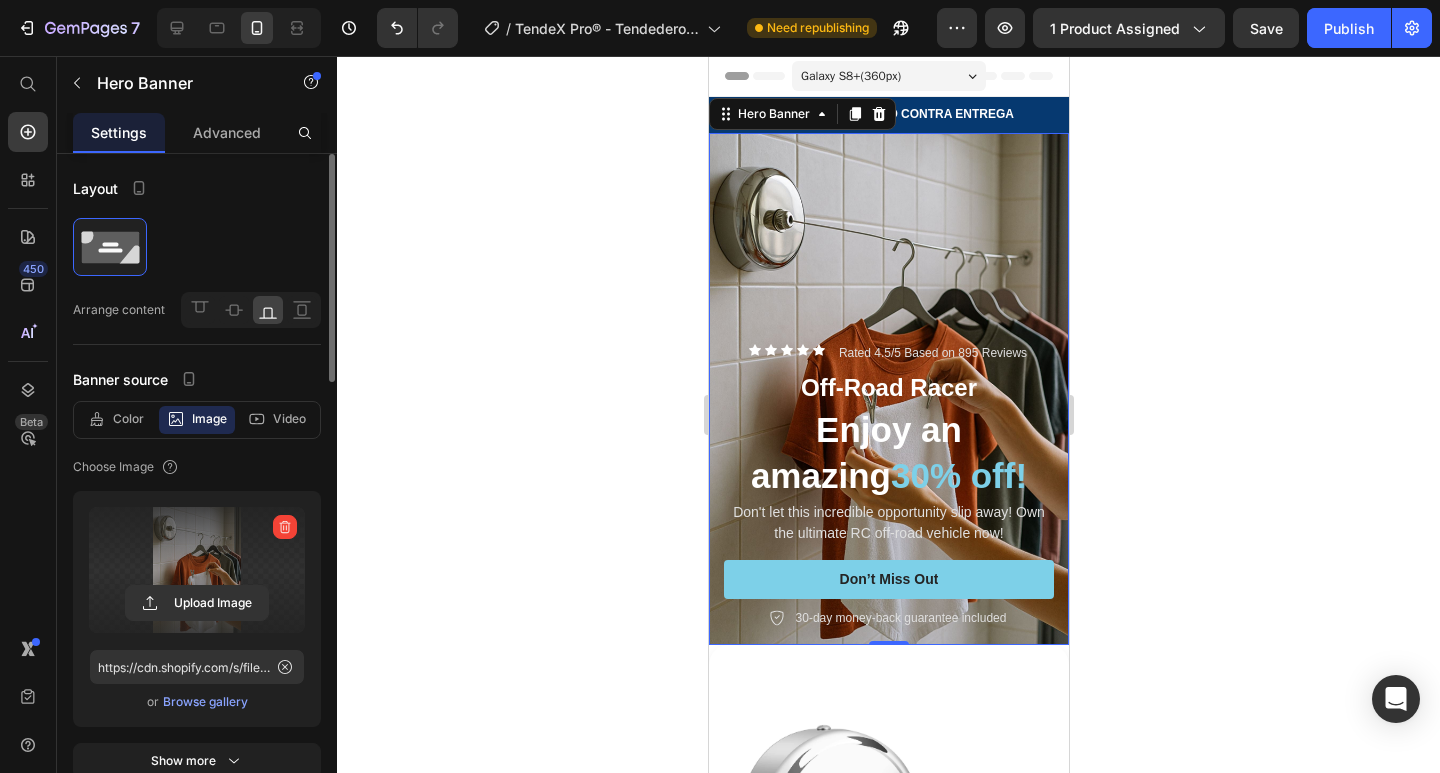 click 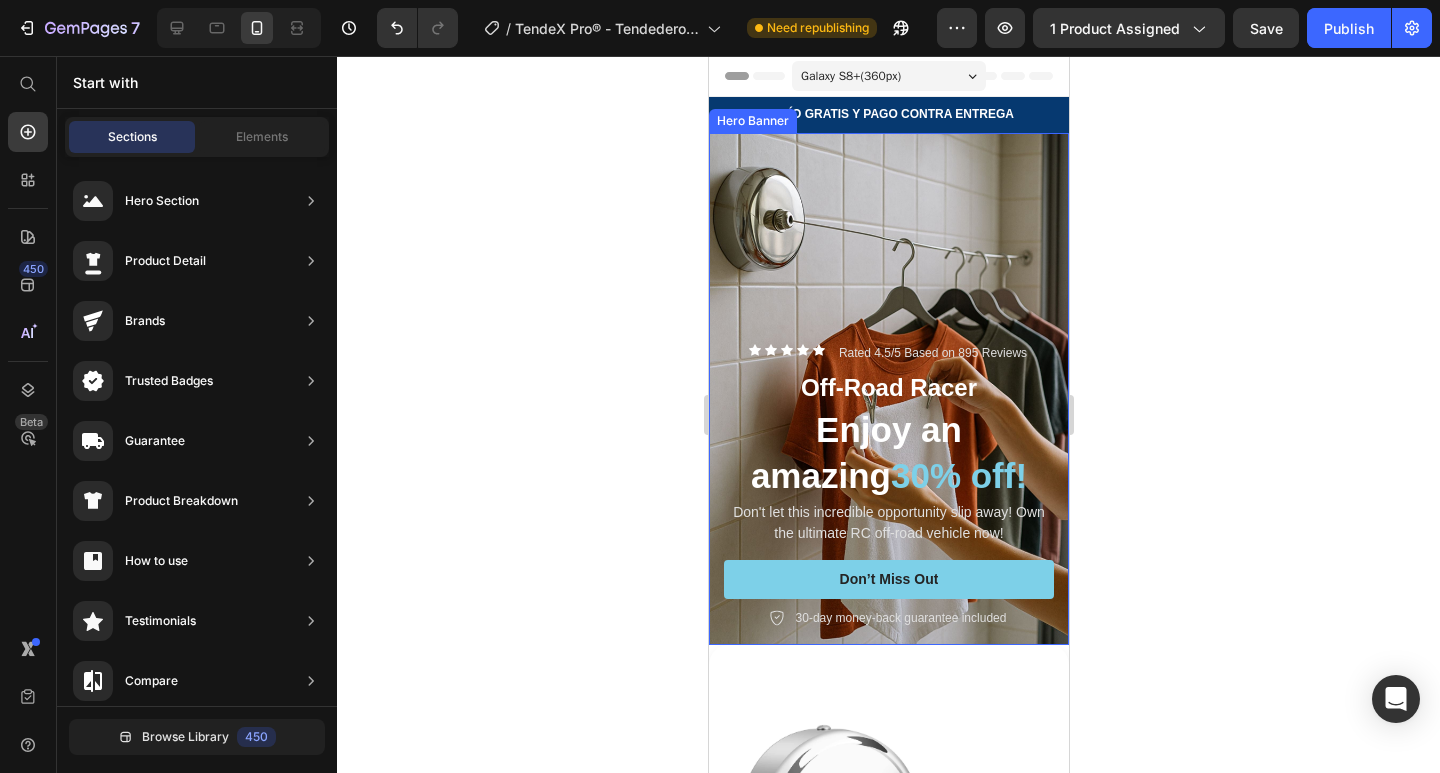 drag, startPoint x: 833, startPoint y: 156, endPoint x: 812, endPoint y: 189, distance: 39.115215 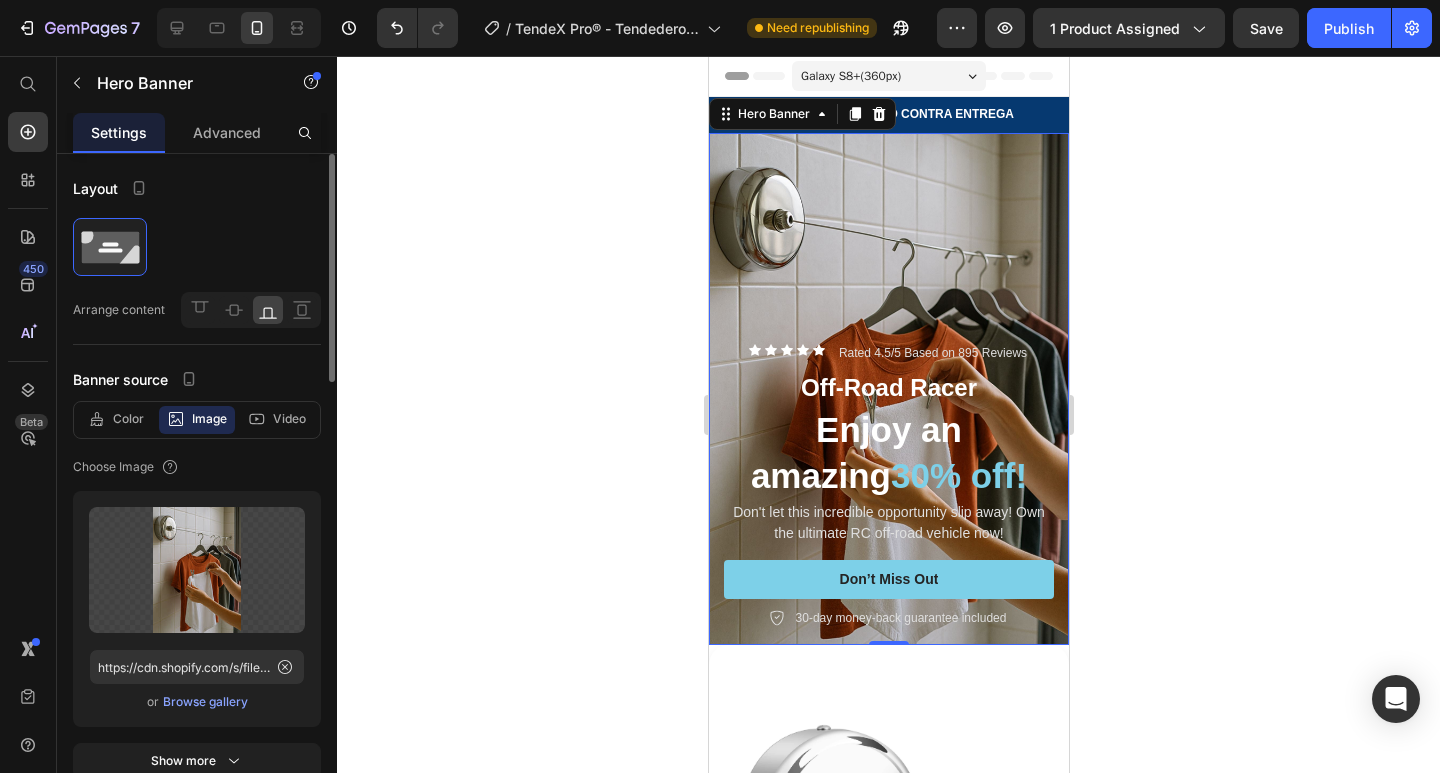 click on "Browse gallery" at bounding box center (205, 702) 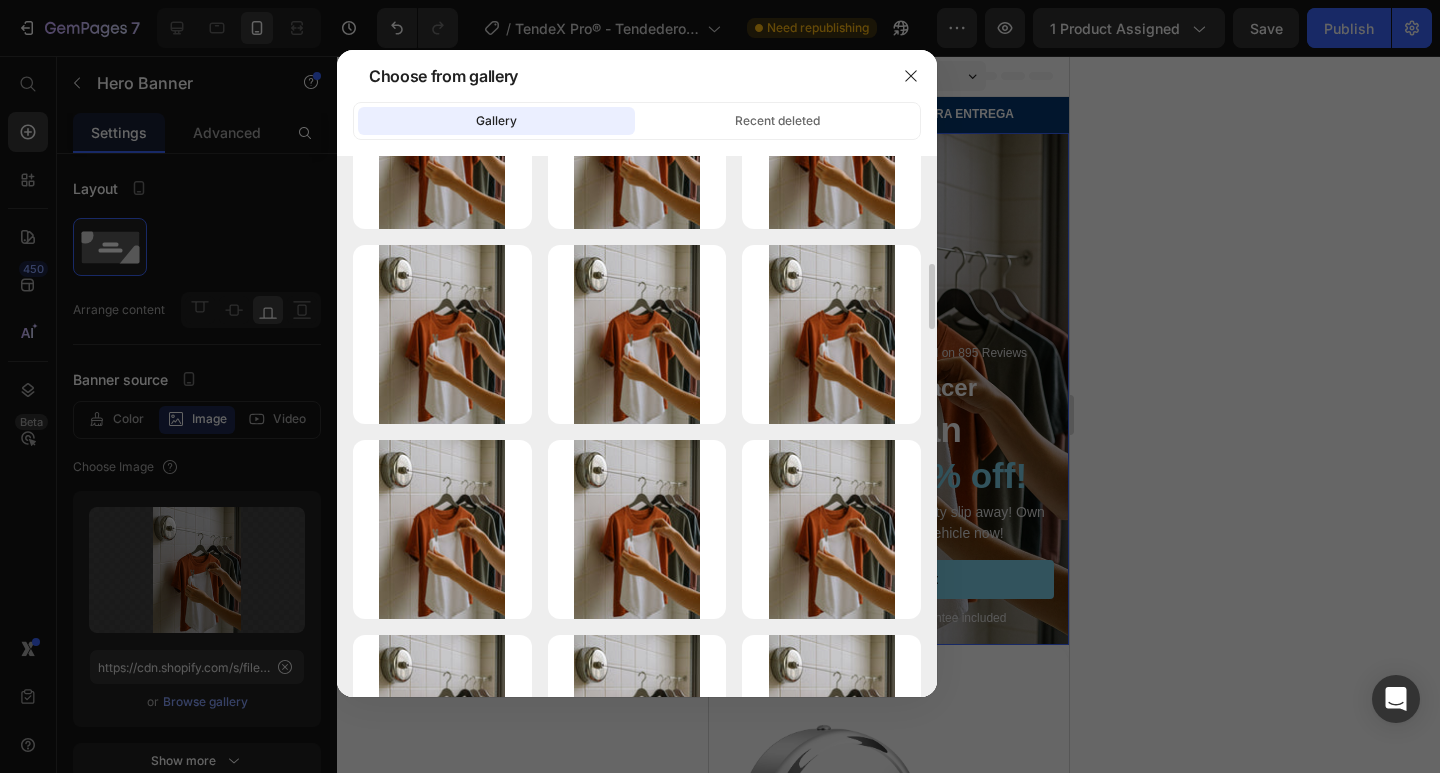 scroll, scrollTop: 700, scrollLeft: 0, axis: vertical 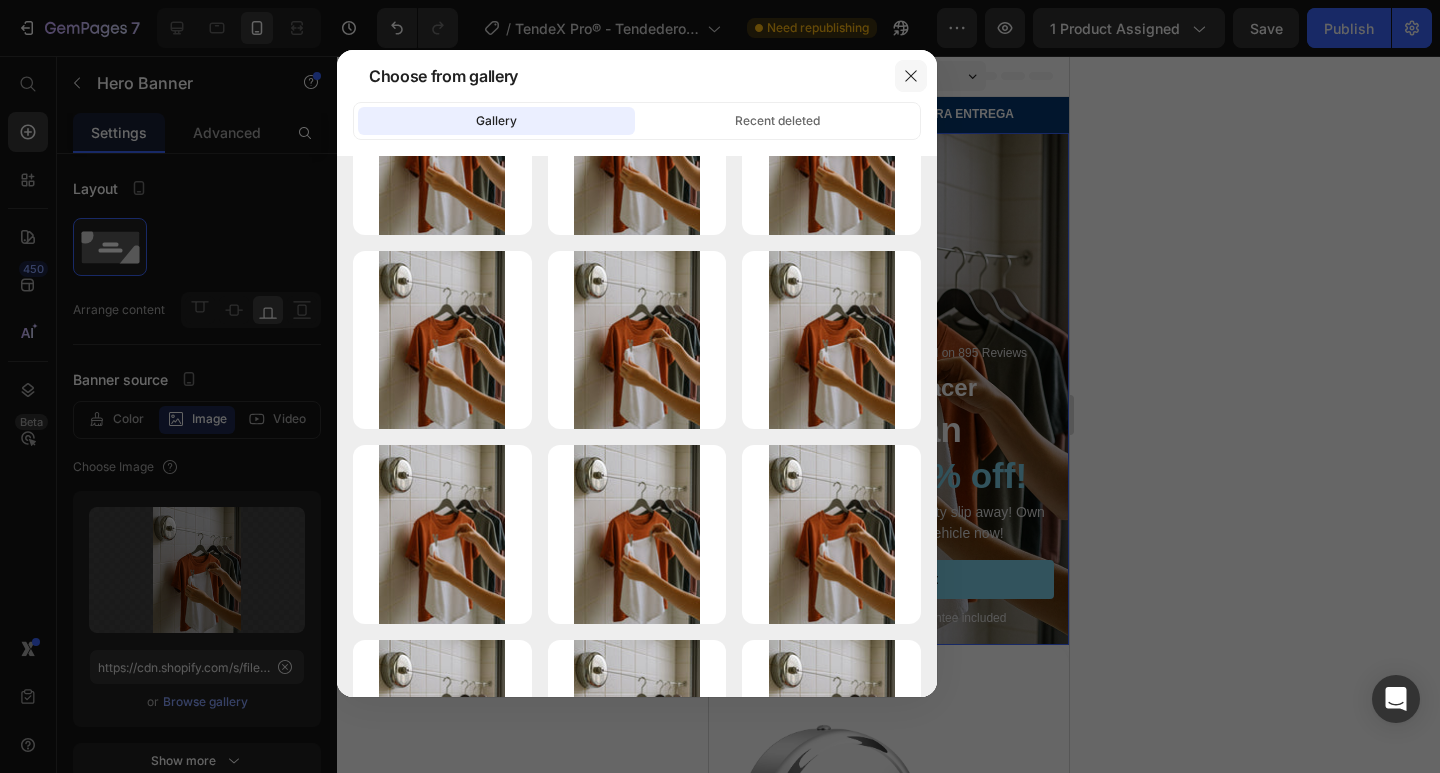 click 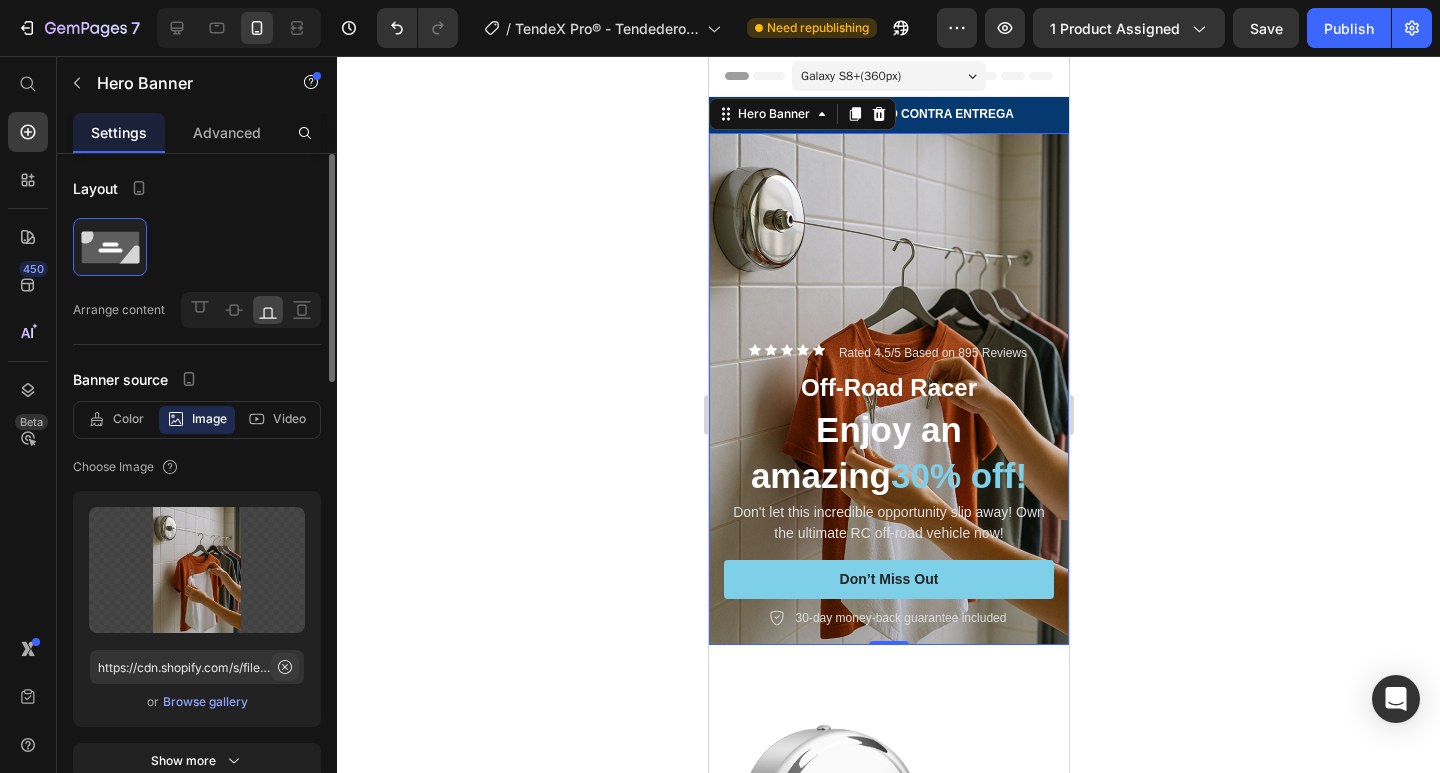 click 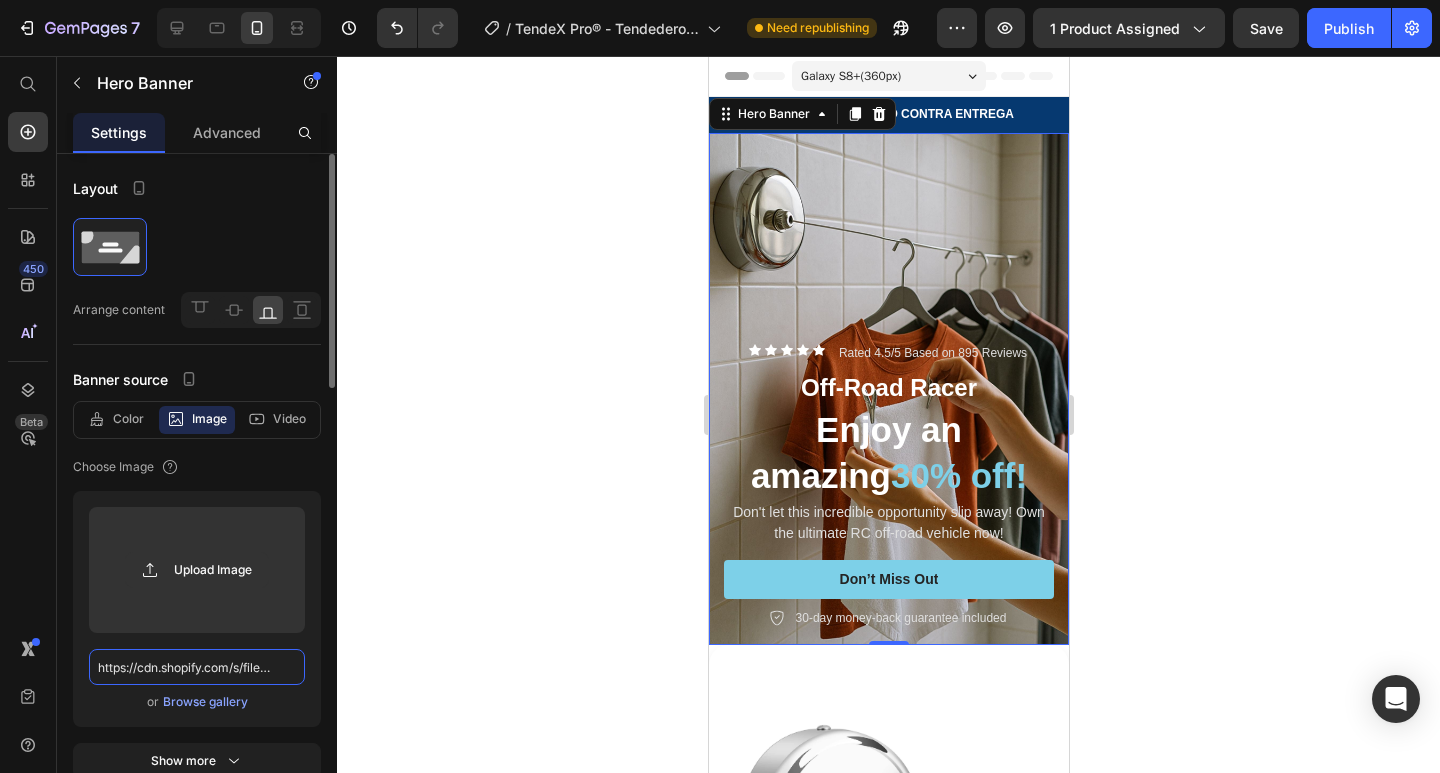 type 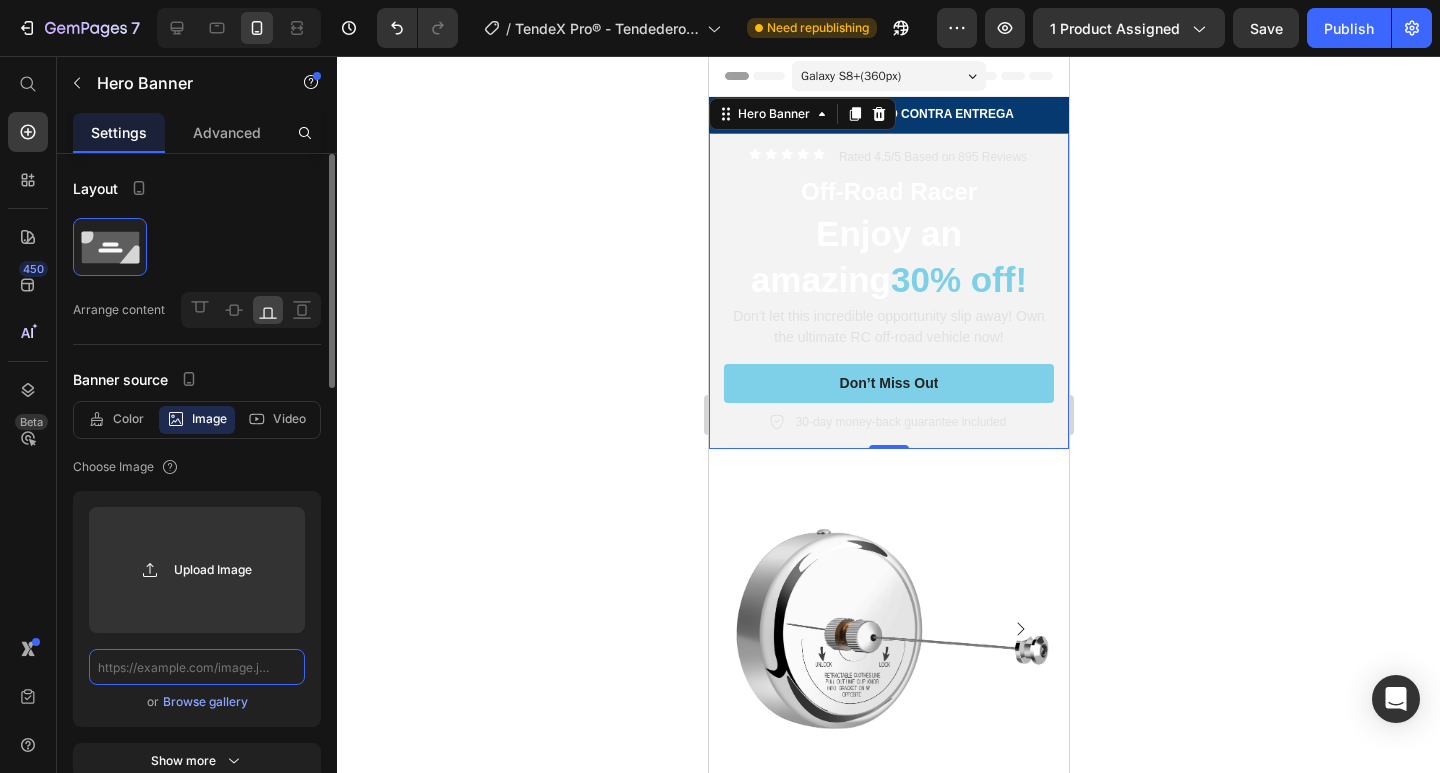 scroll, scrollTop: 0, scrollLeft: 0, axis: both 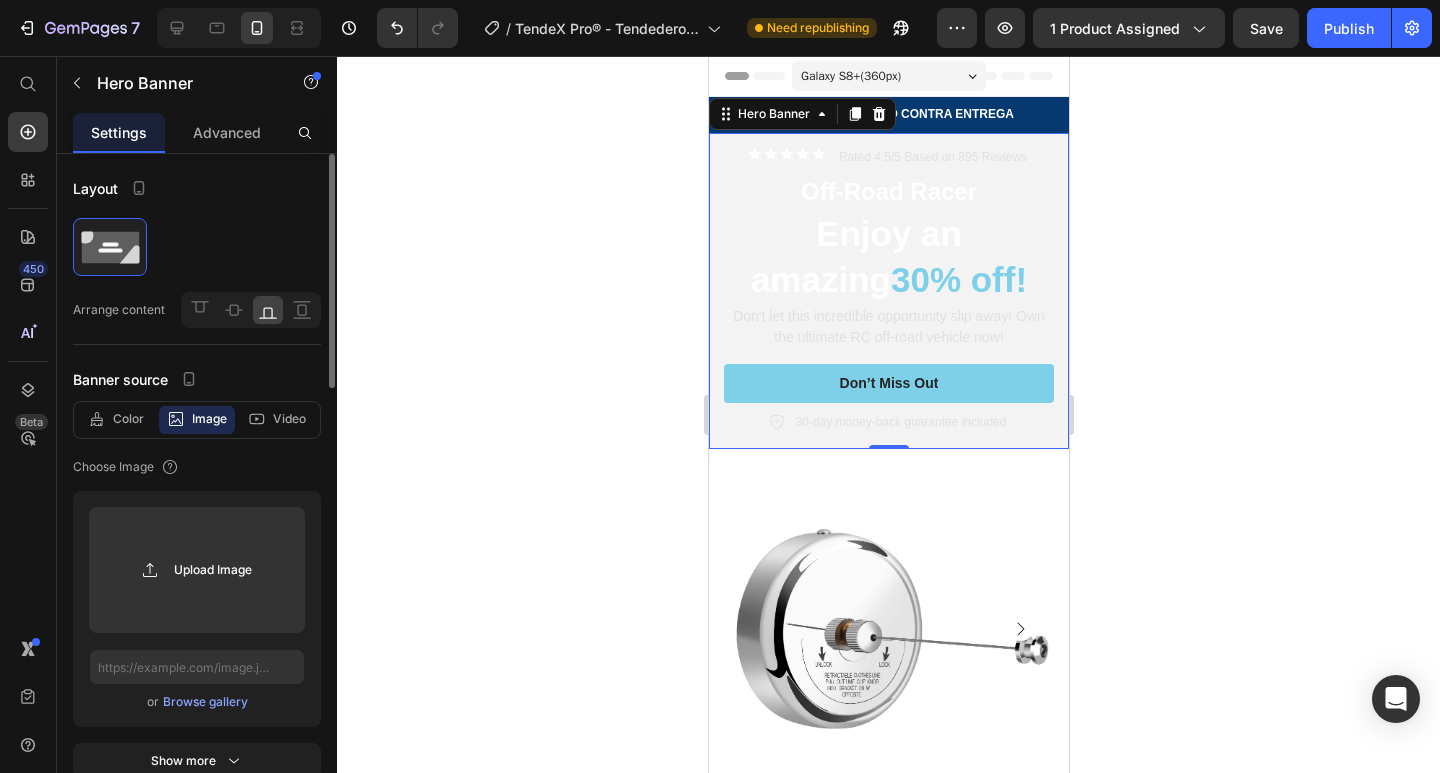 click on "Browse gallery" at bounding box center (205, 702) 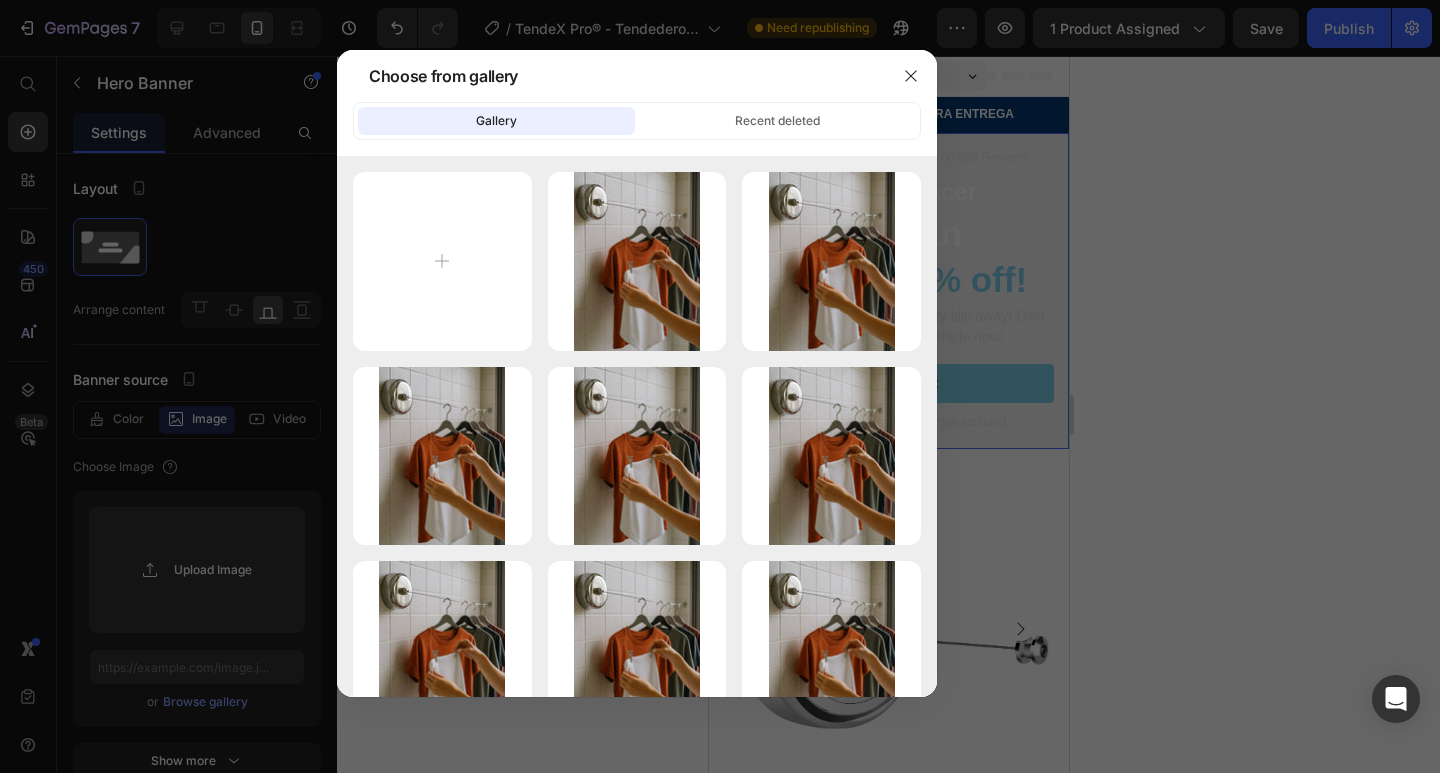 click on "Gallery" 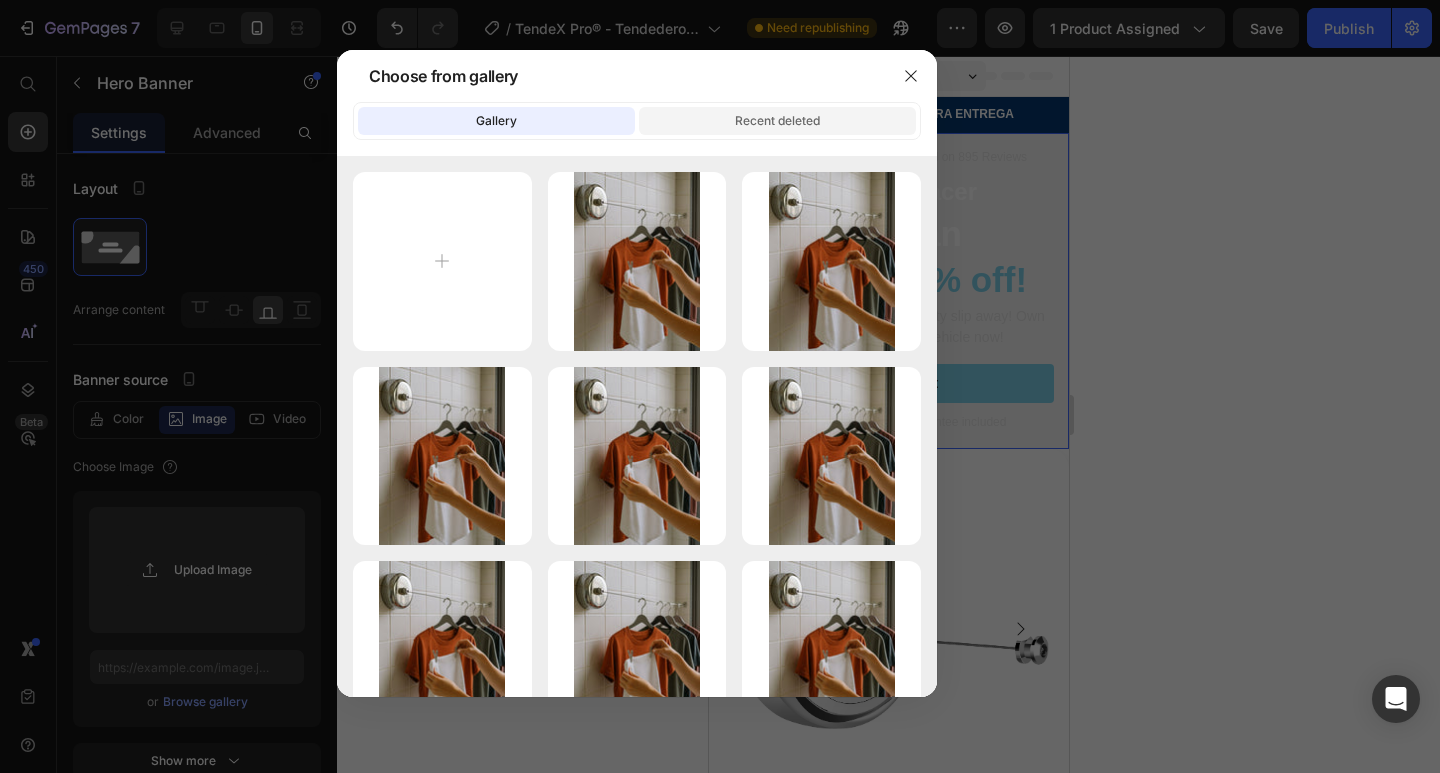 click on "Recent deleted" 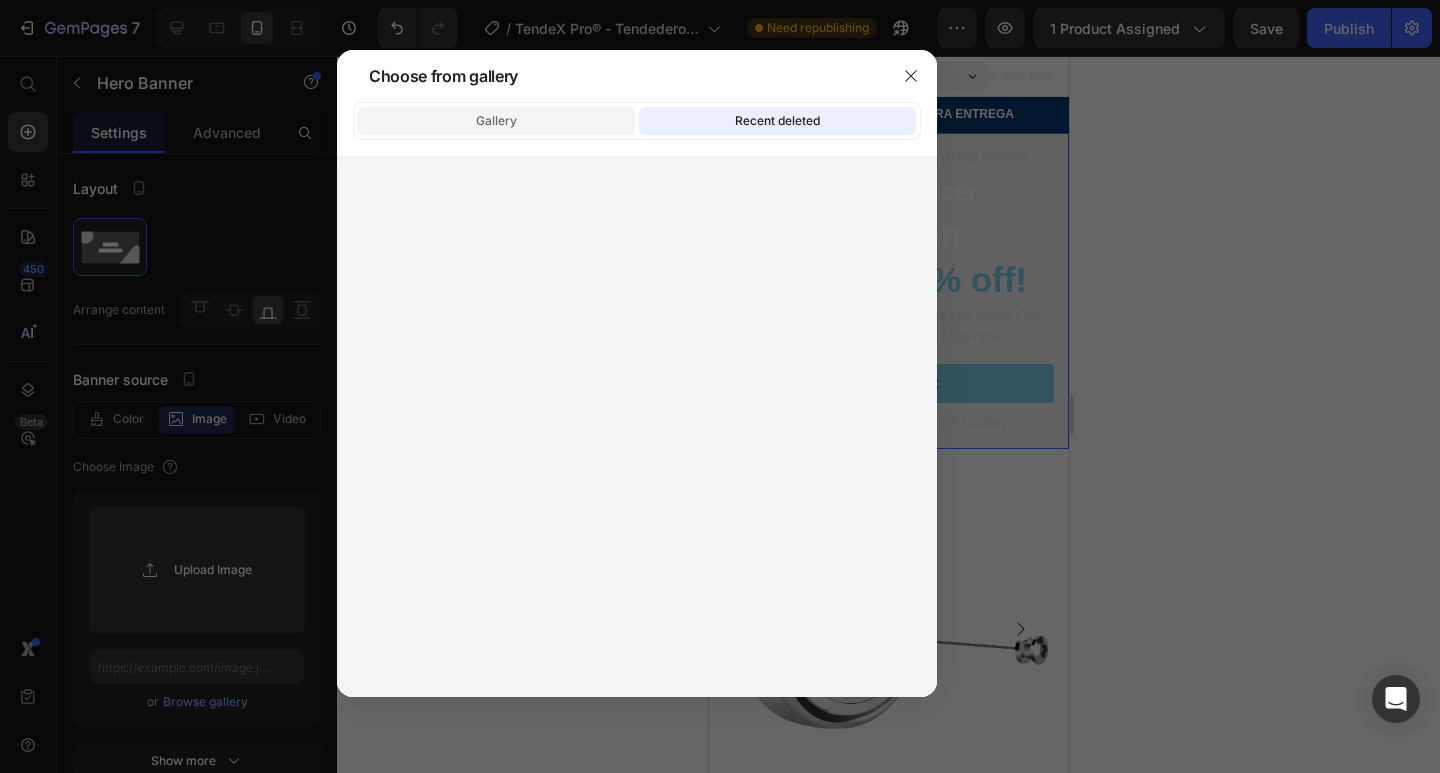click on "Gallery" 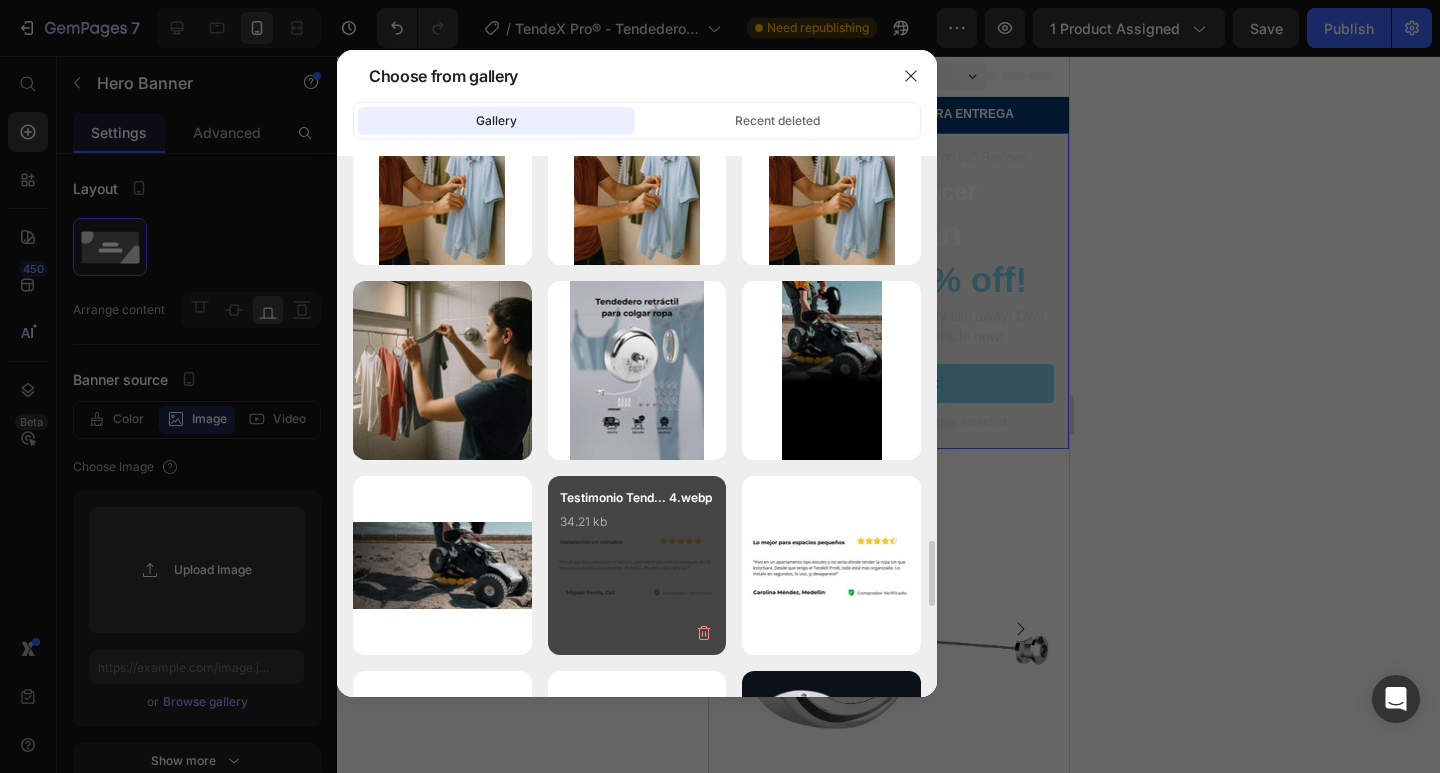 scroll, scrollTop: 3000, scrollLeft: 0, axis: vertical 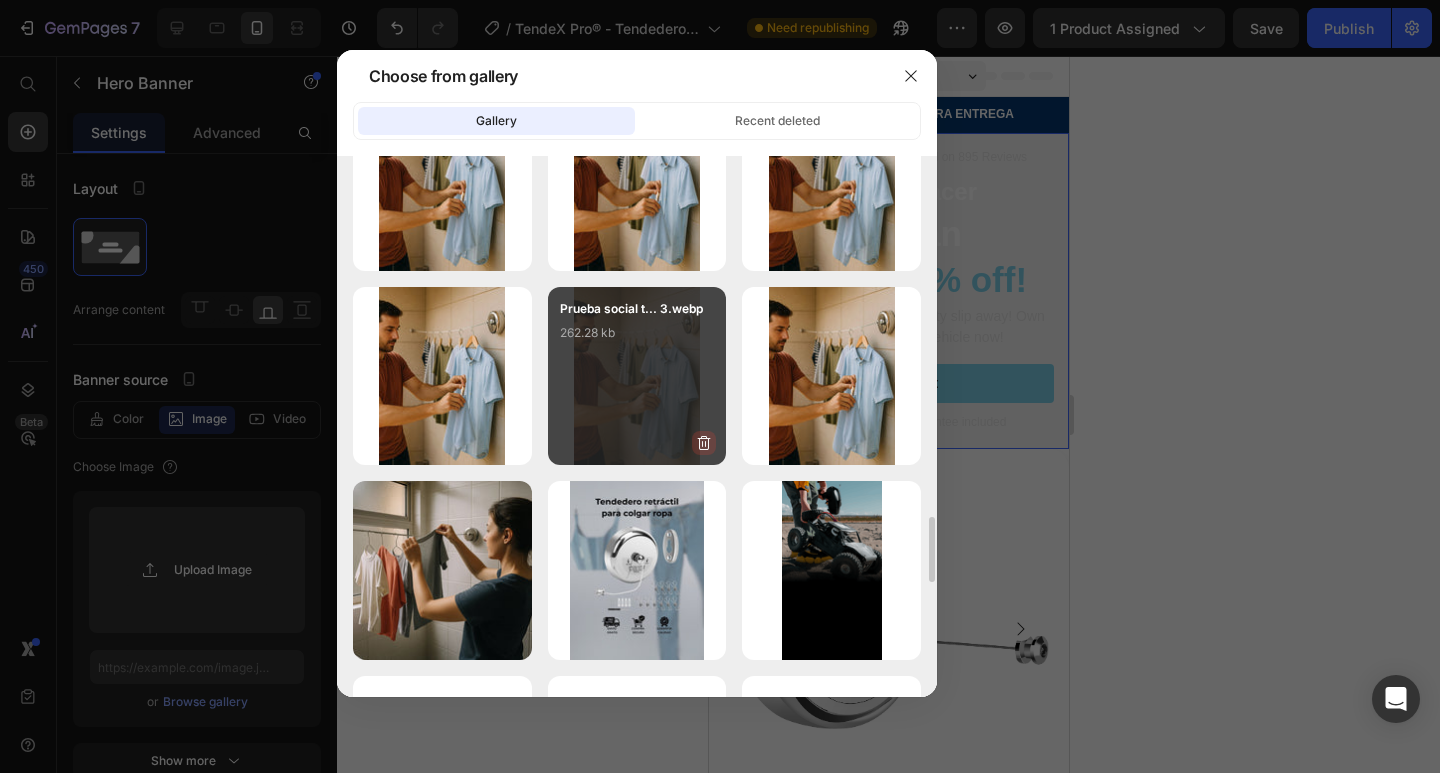 click 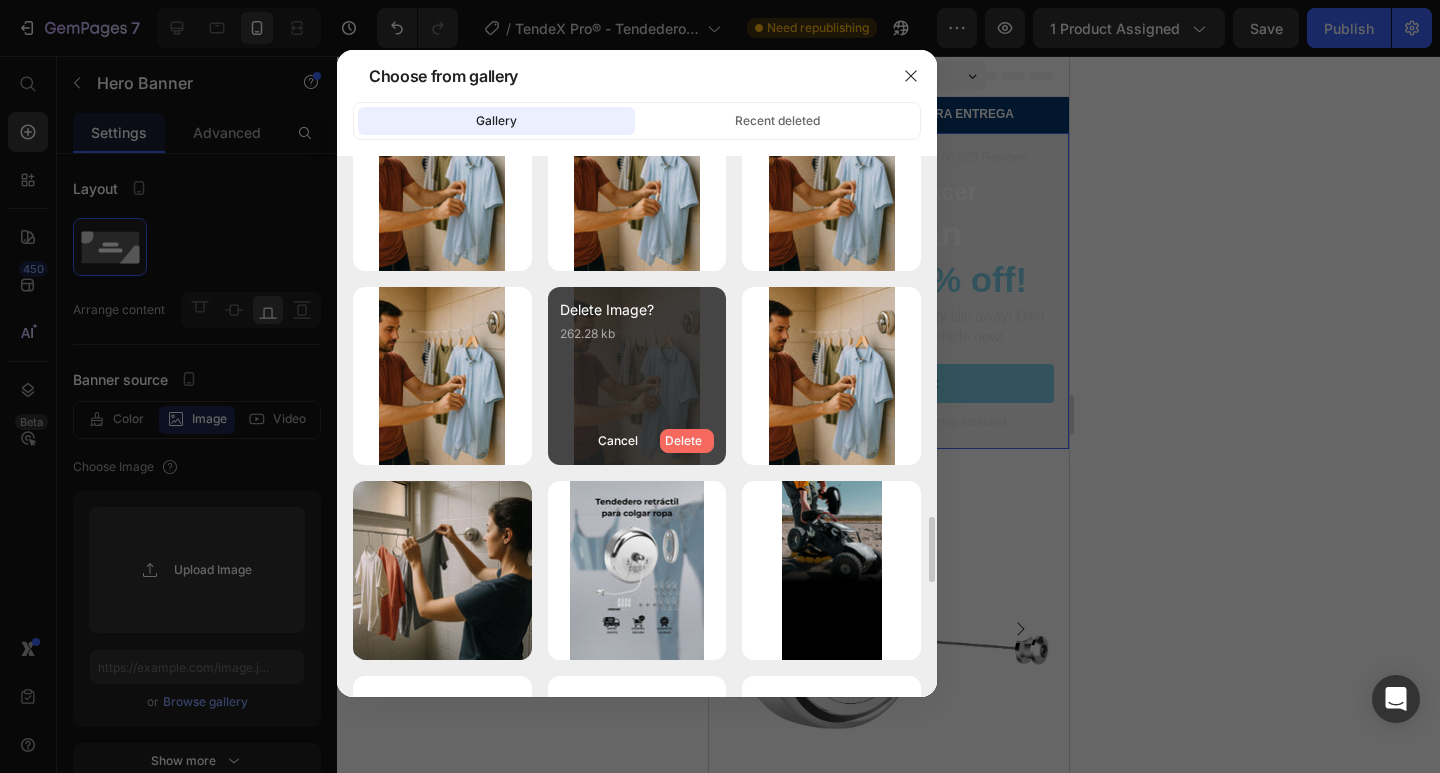 click on "Delete" at bounding box center [687, 441] 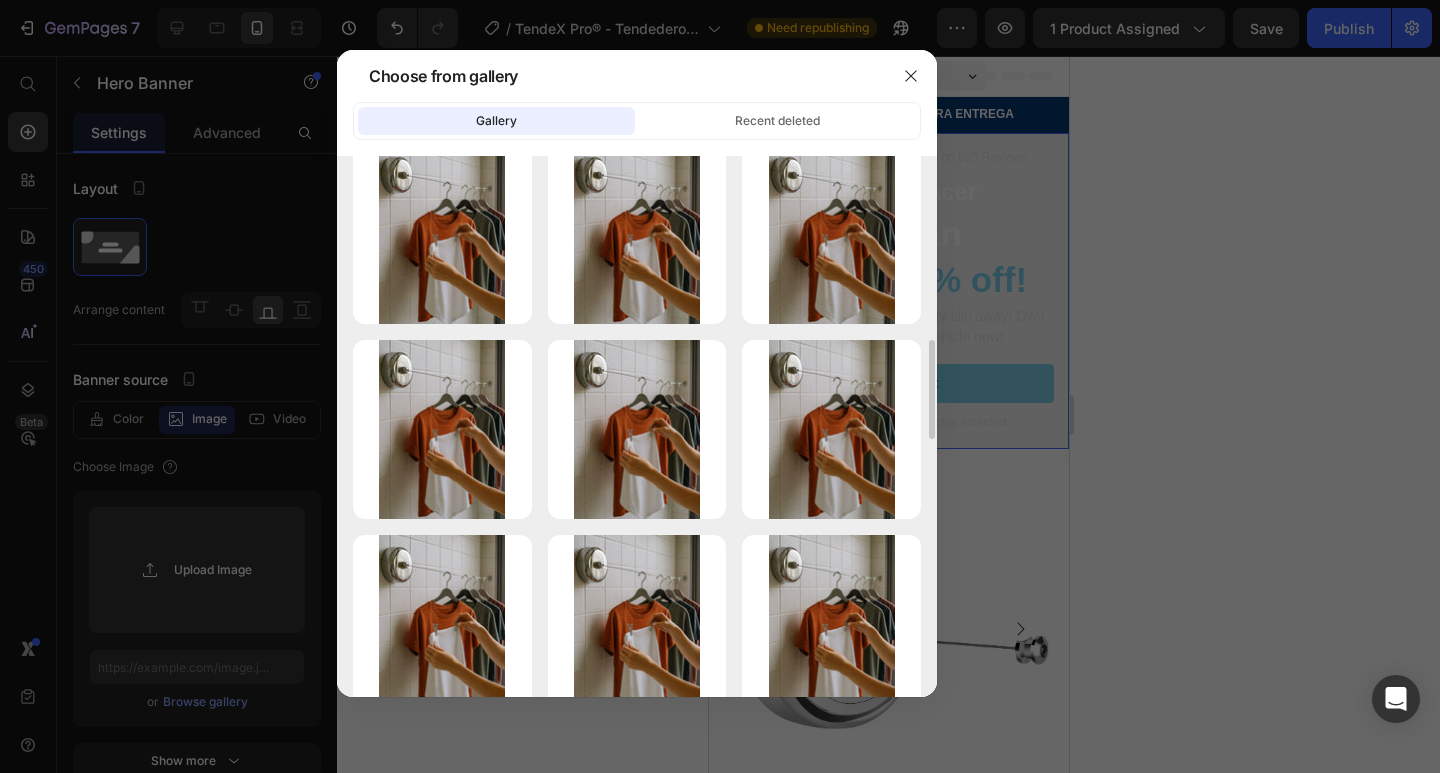 scroll, scrollTop: 1400, scrollLeft: 0, axis: vertical 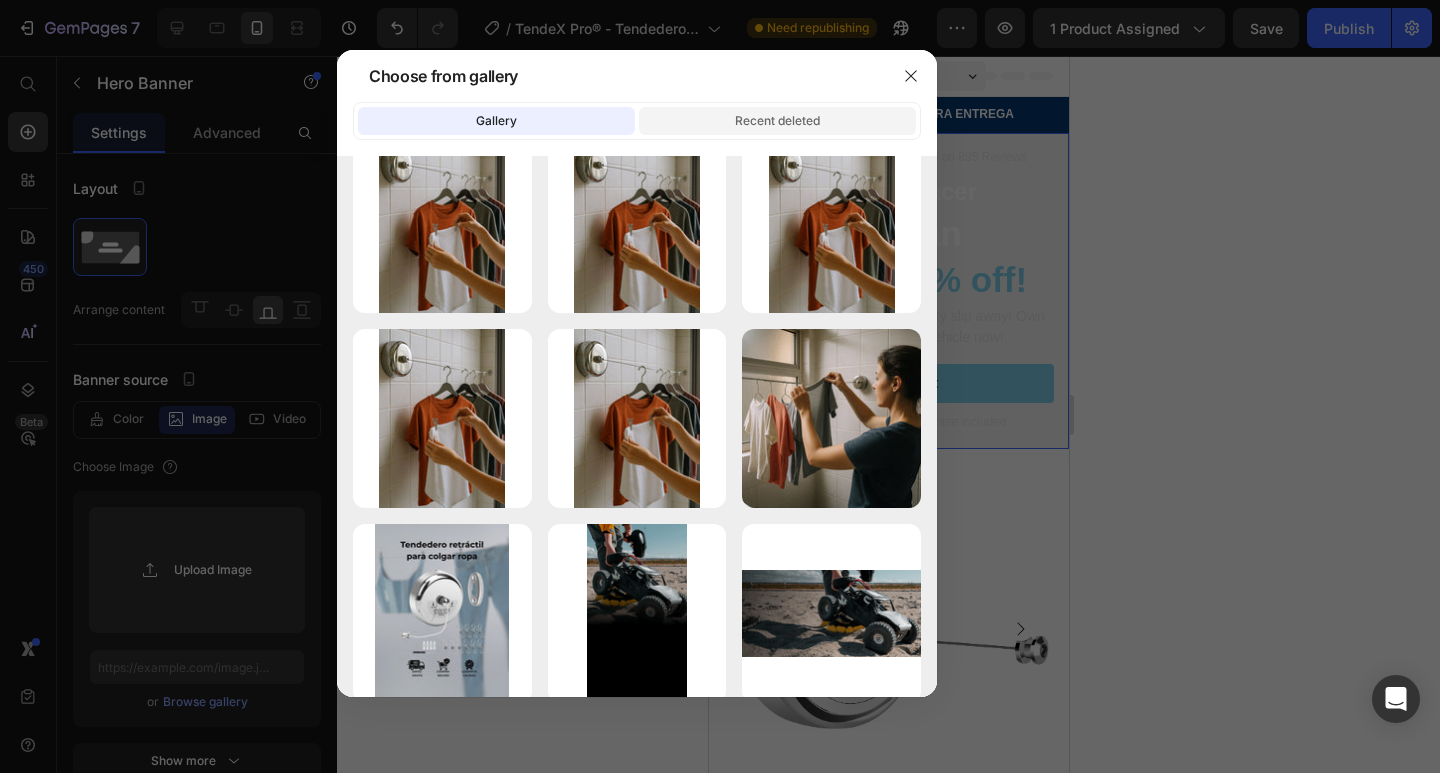 click on "Recent deleted" 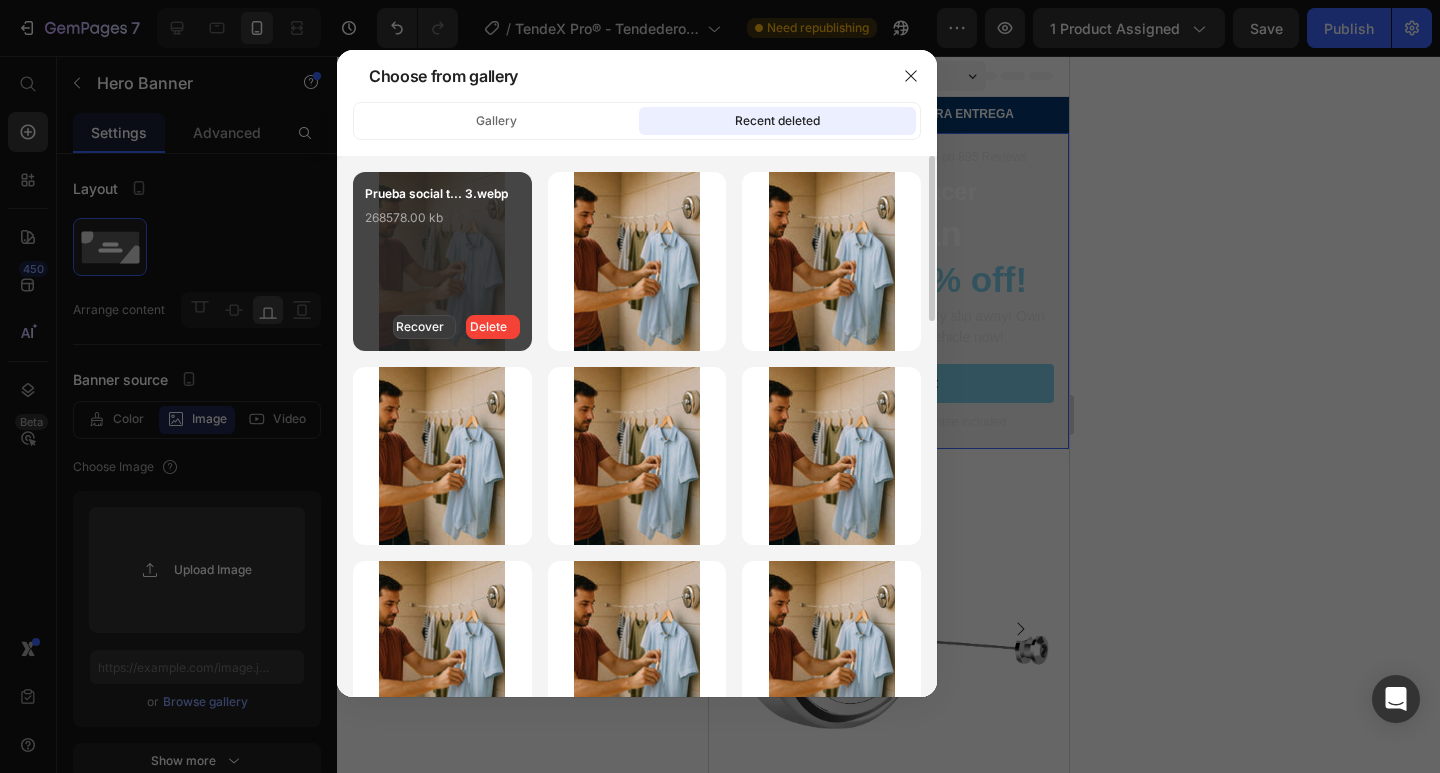 click on "Recover" at bounding box center [420, 327] 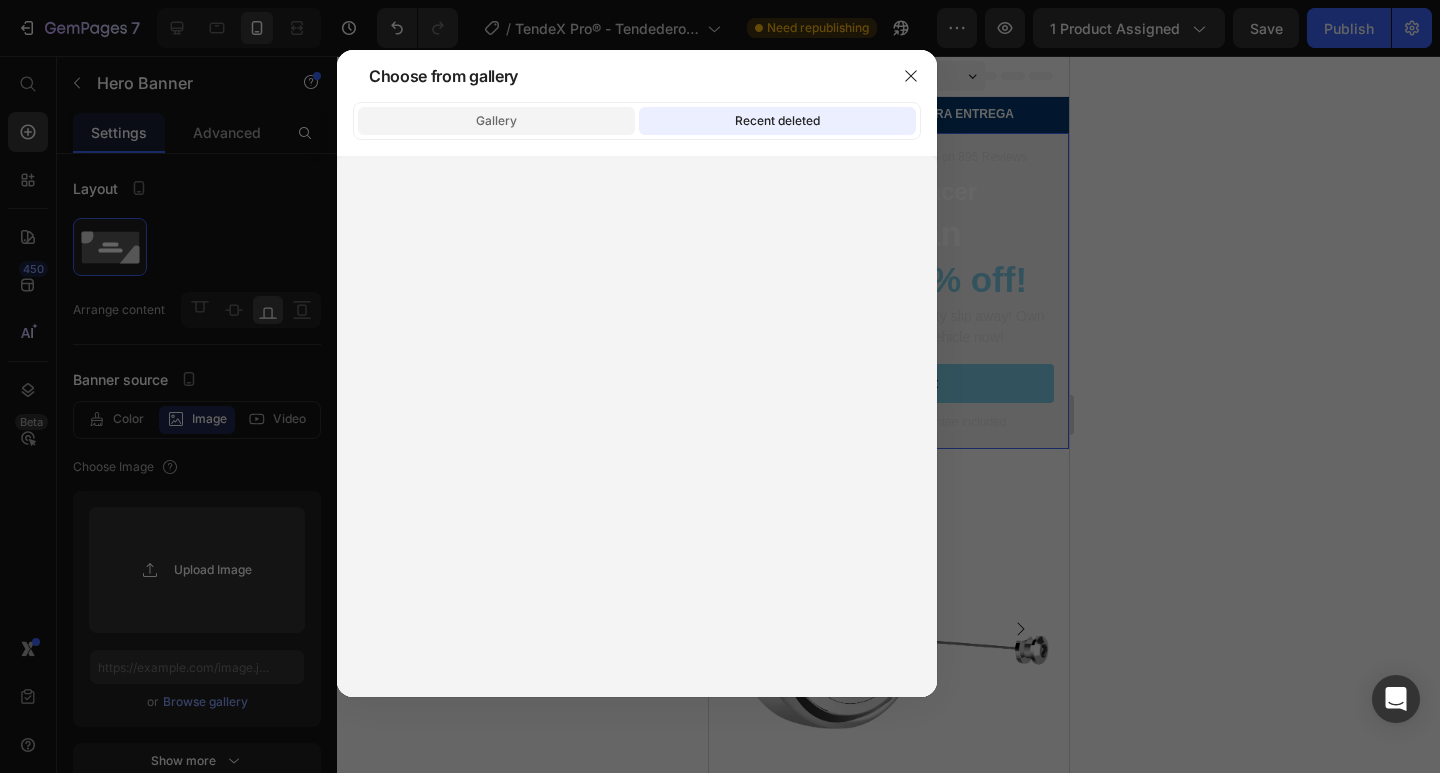 click on "Gallery" 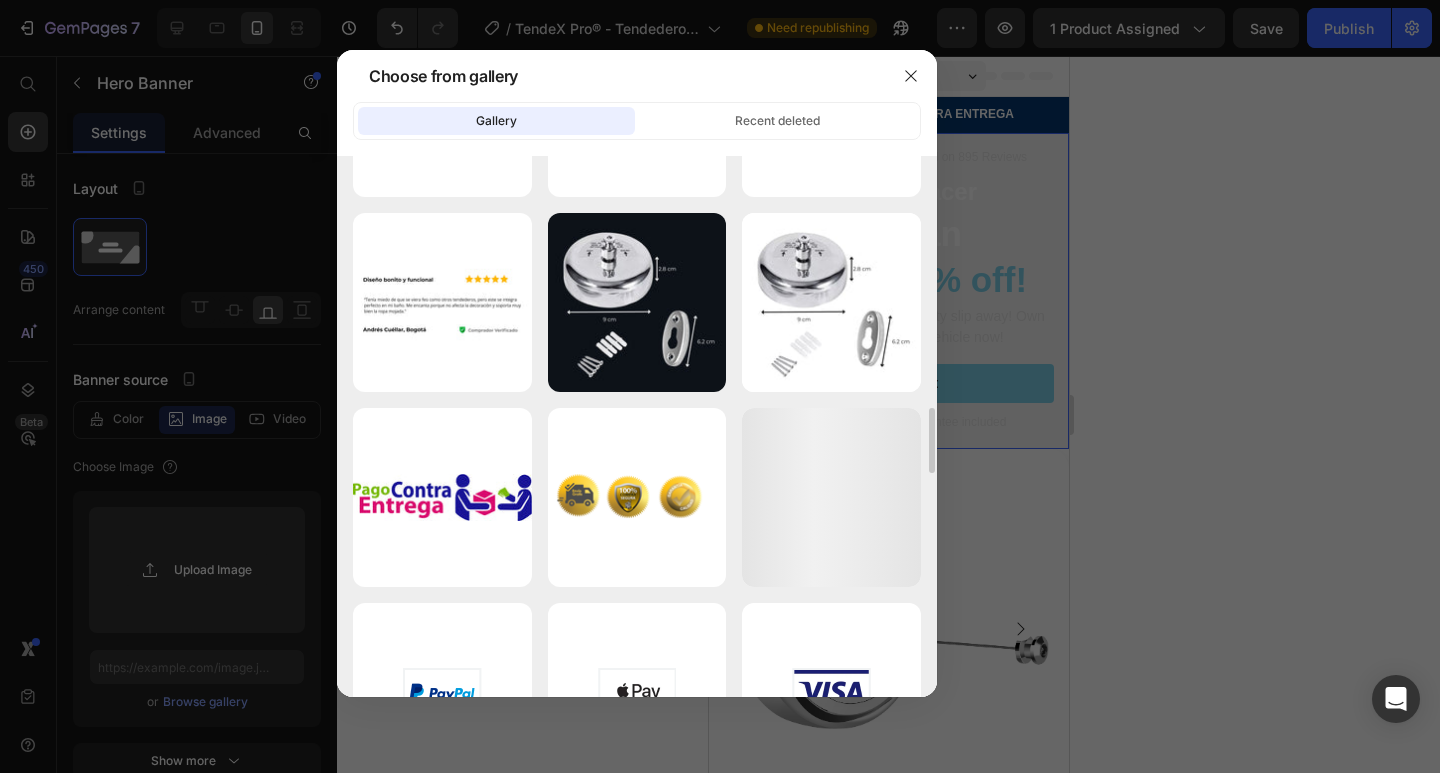 scroll, scrollTop: 2600, scrollLeft: 0, axis: vertical 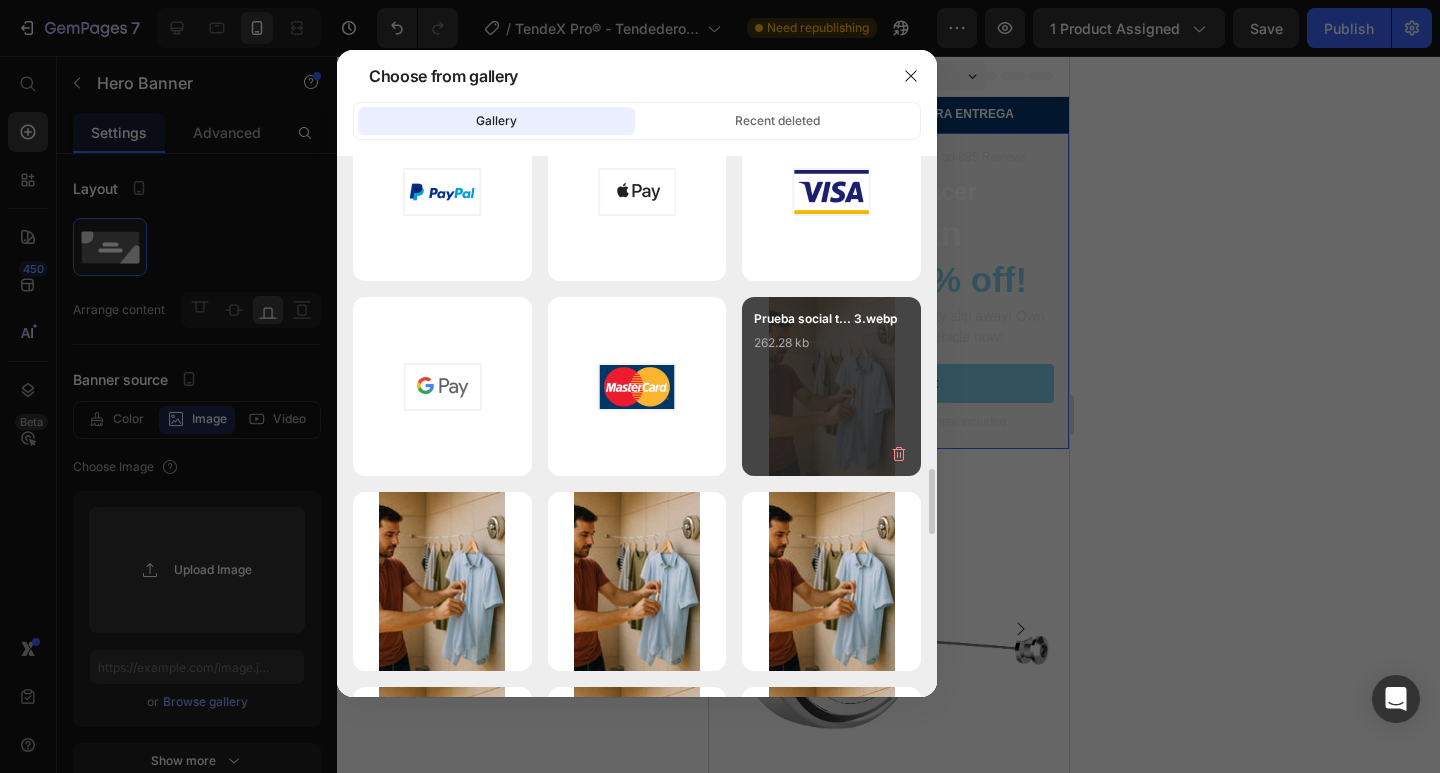 click on "Prueba social t... 3.webp 262.28 kb" at bounding box center (831, 349) 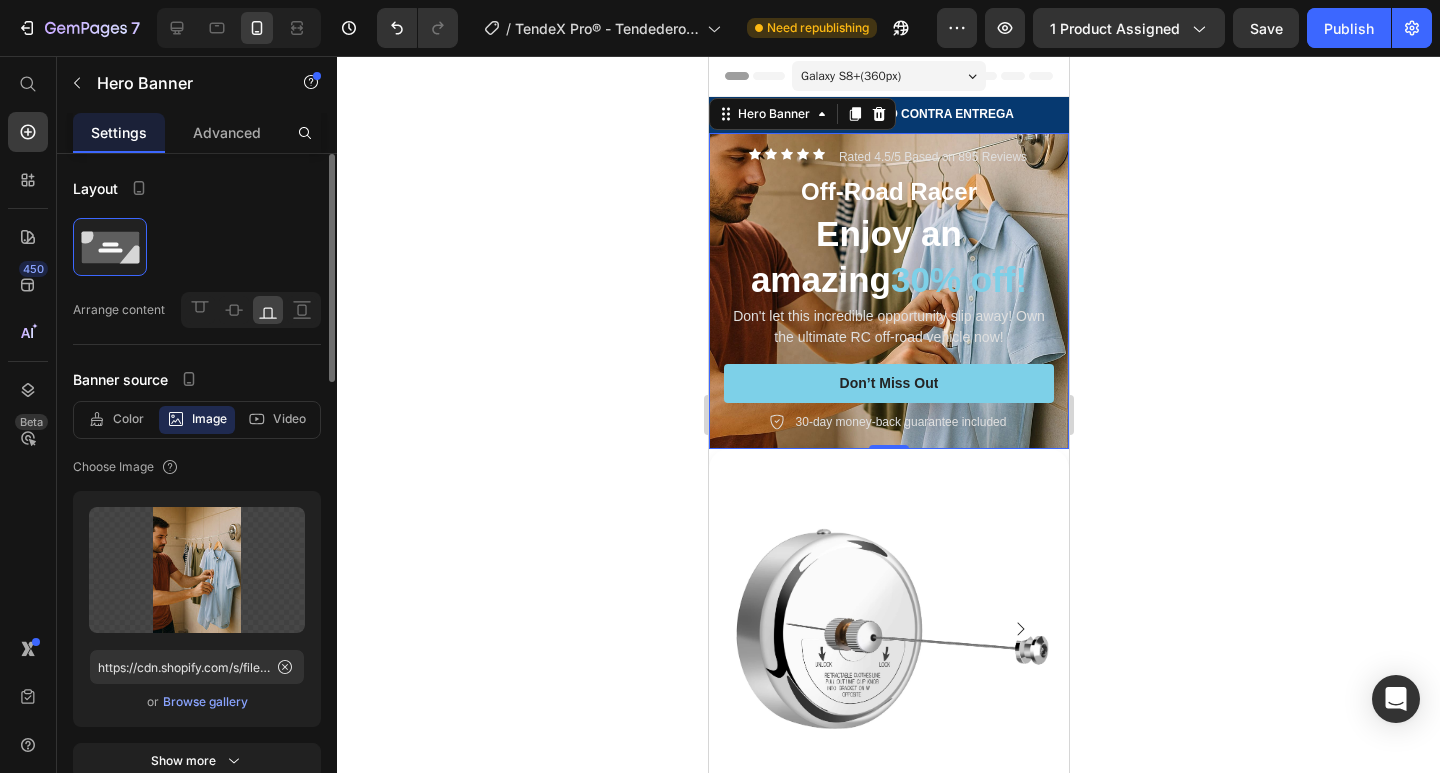click on "Browse gallery" at bounding box center (205, 702) 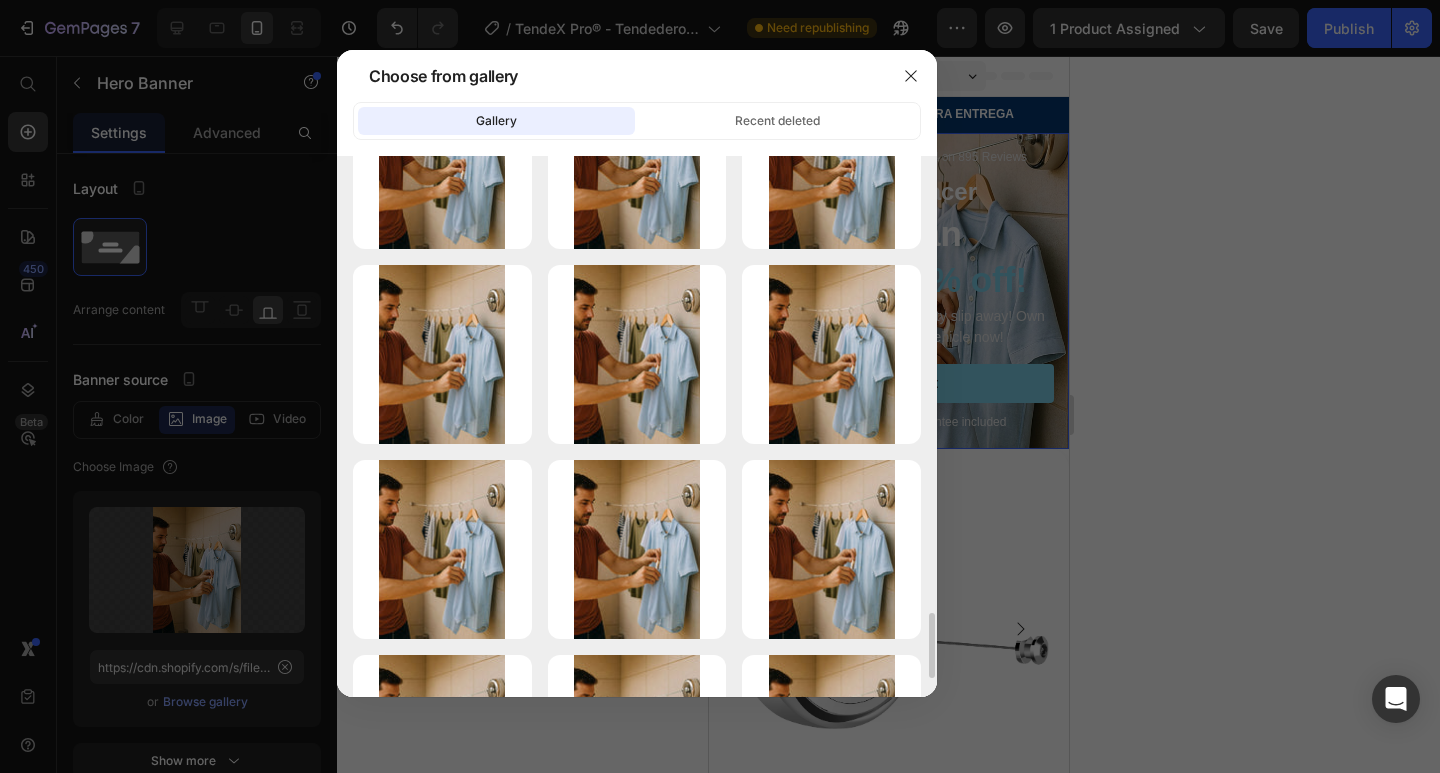 scroll, scrollTop: 3952, scrollLeft: 0, axis: vertical 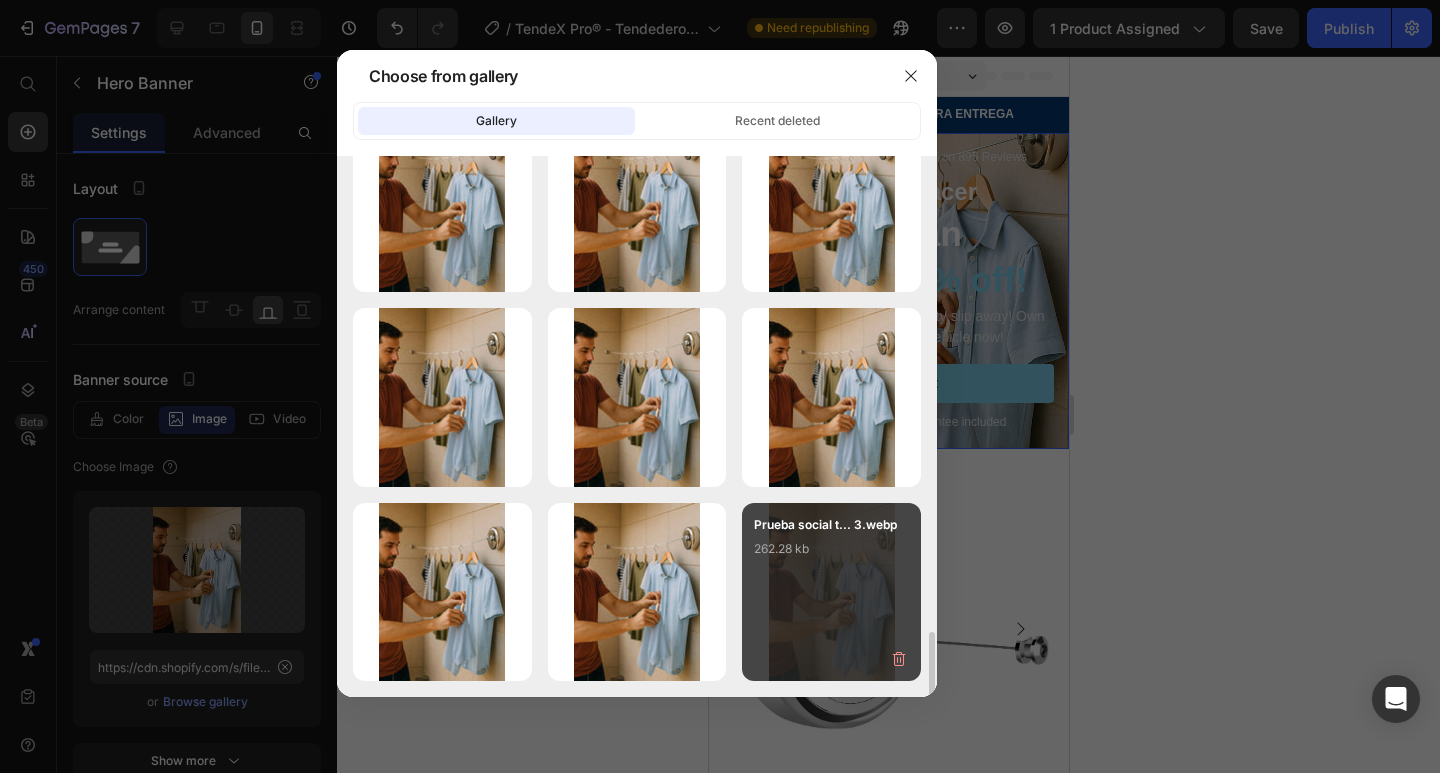 click on "Prueba social t... 3.webp 262.28 kb" at bounding box center (831, 555) 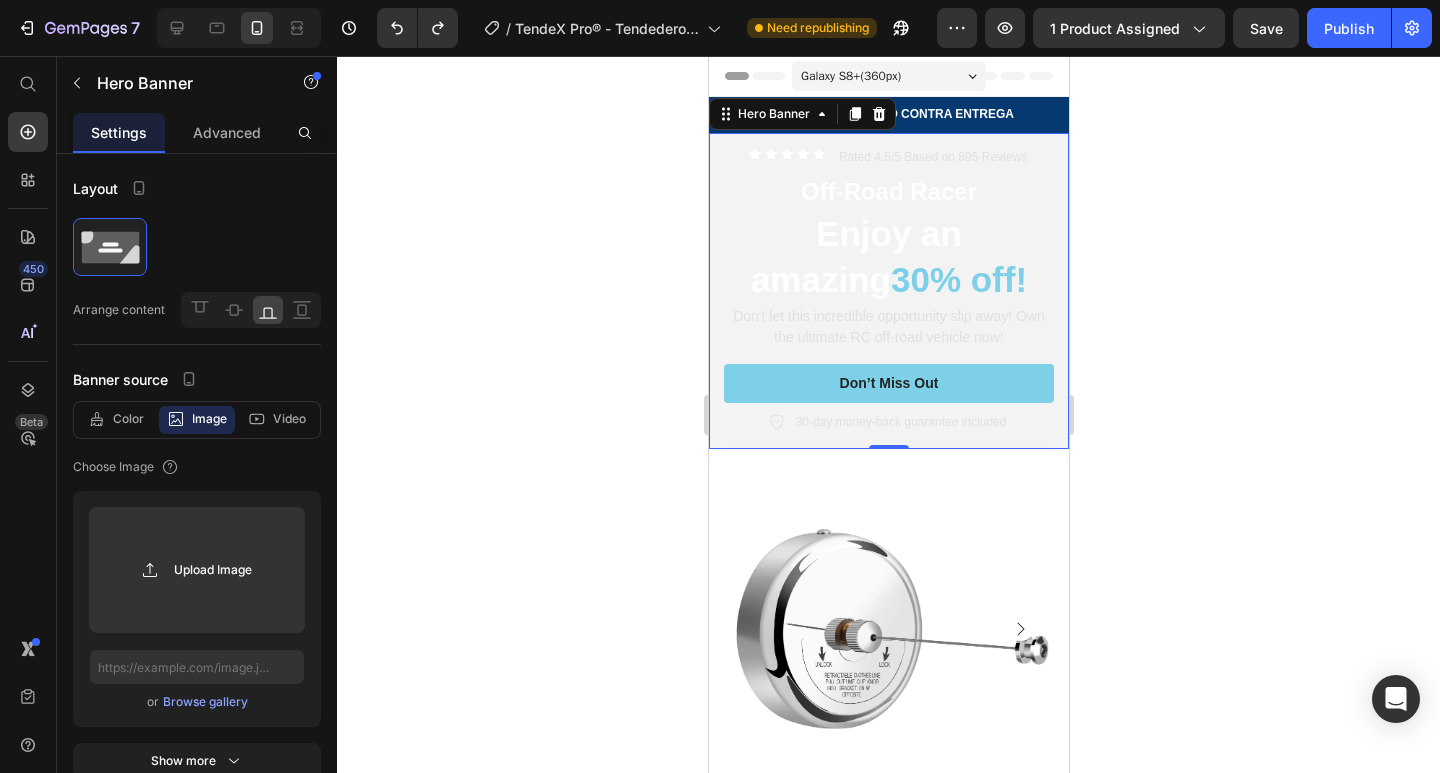 type on "[URL]" 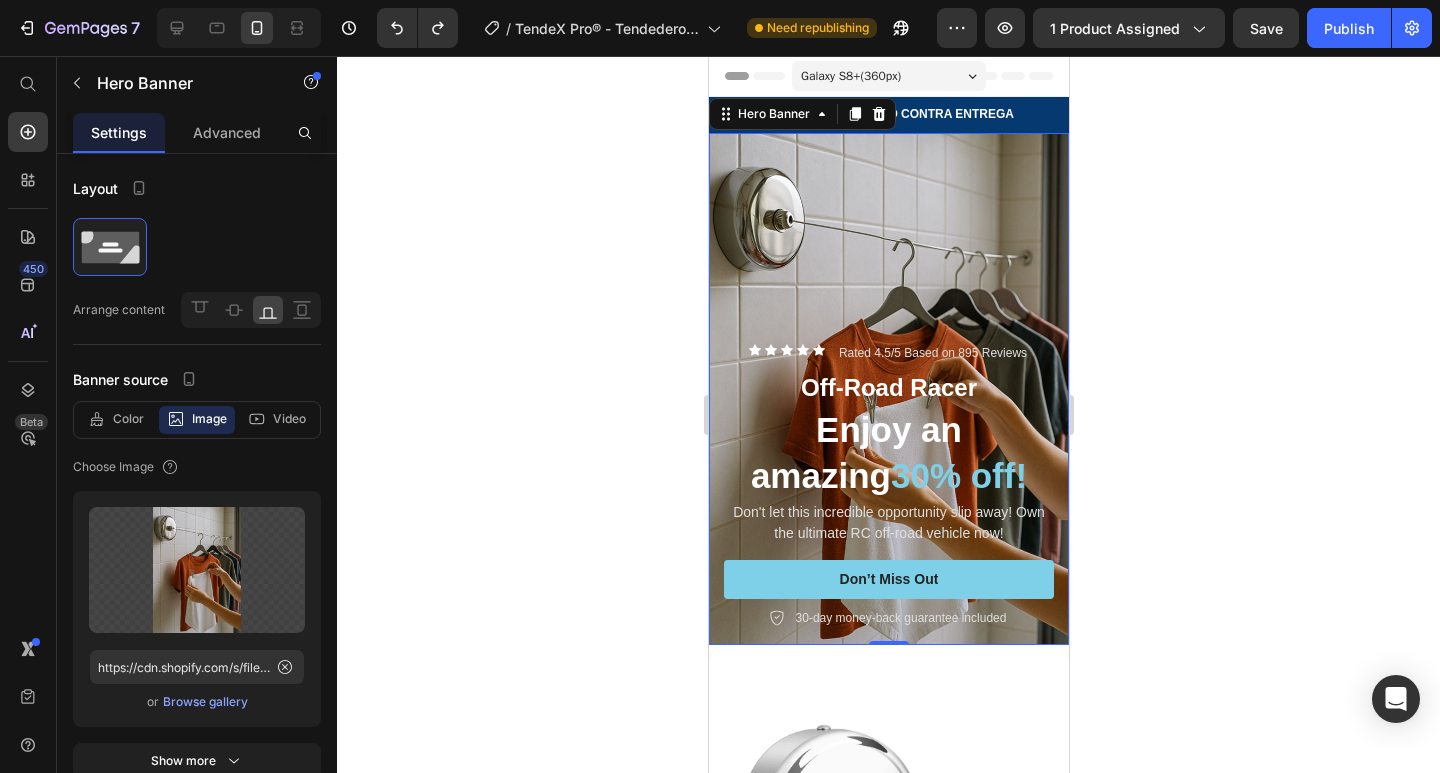 type on "[URL]" 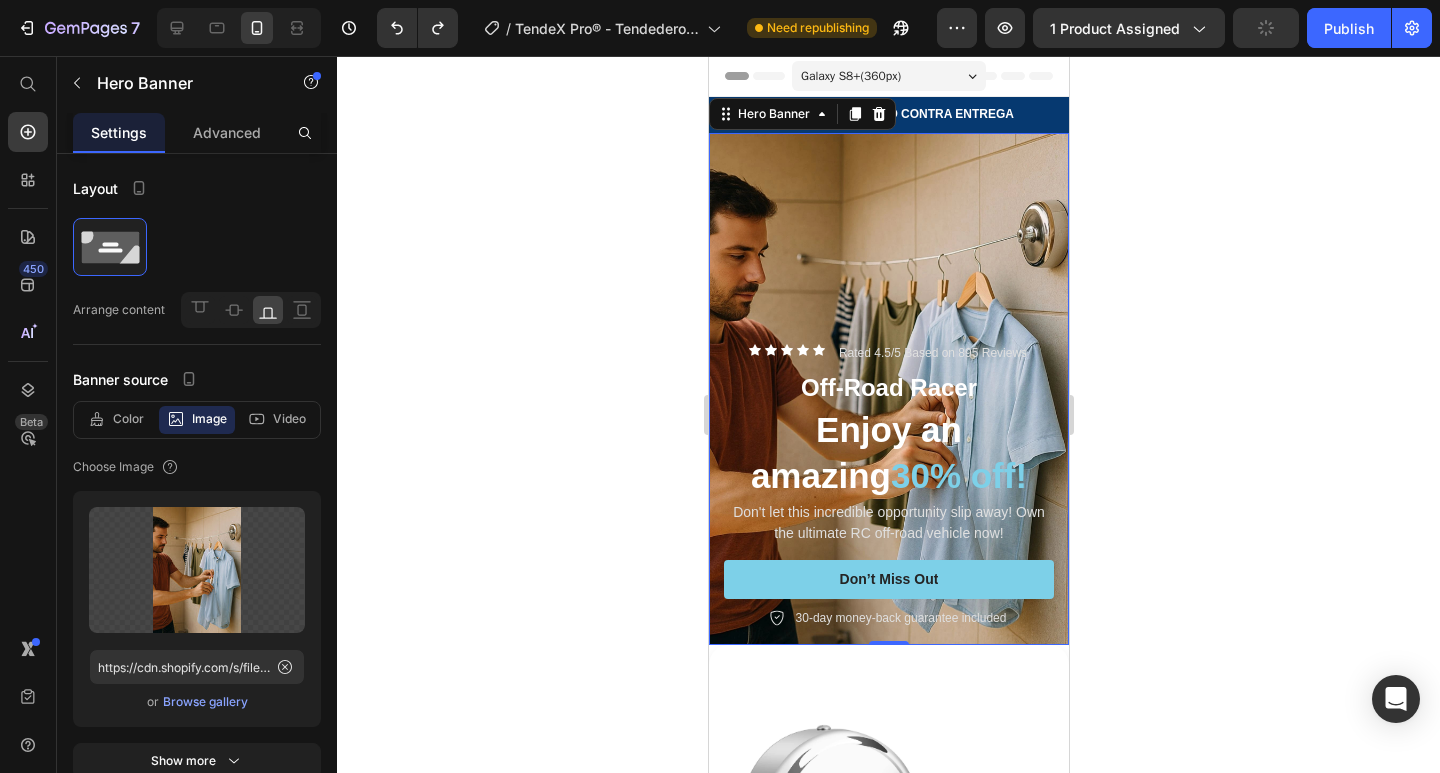 click 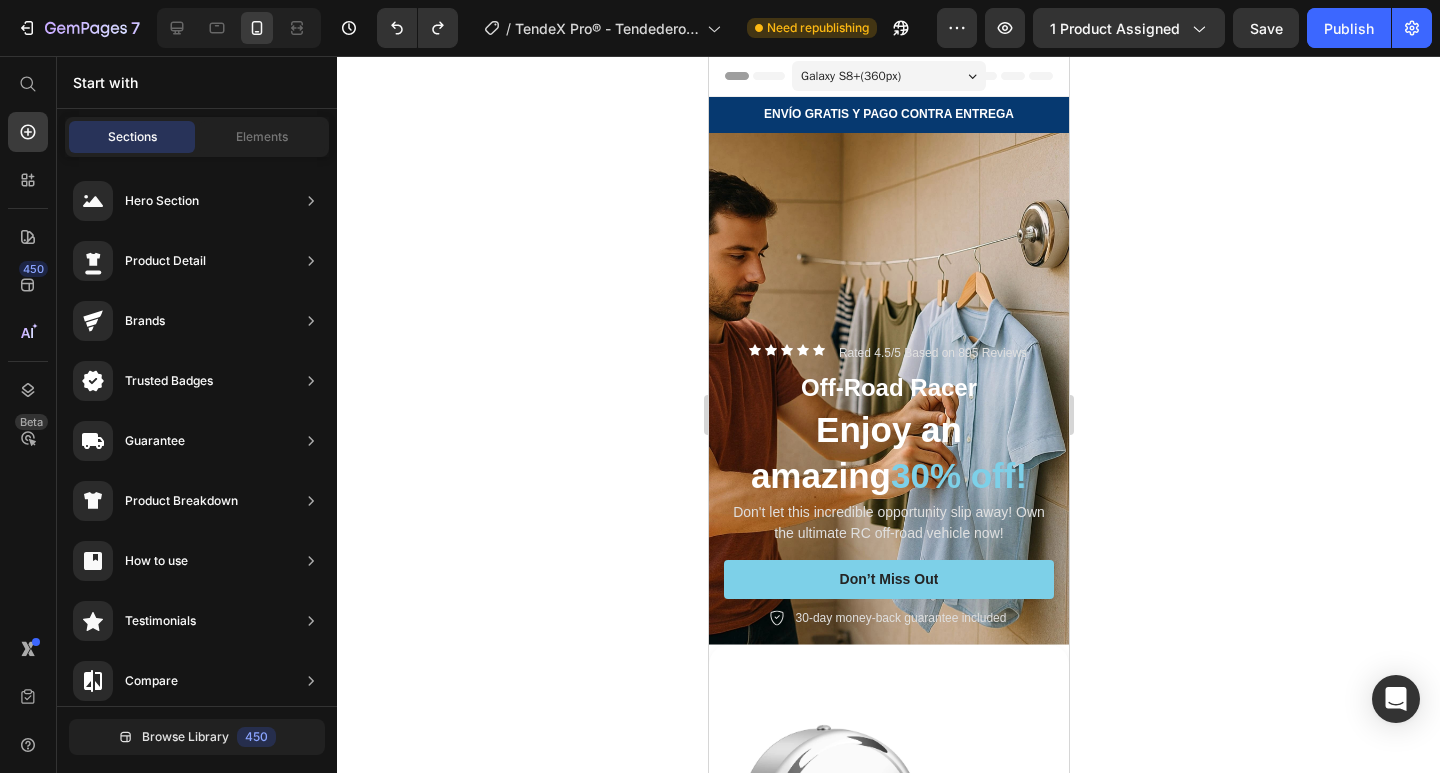 click on "Galaxy S8+  ( 360 px)" at bounding box center [888, 76] 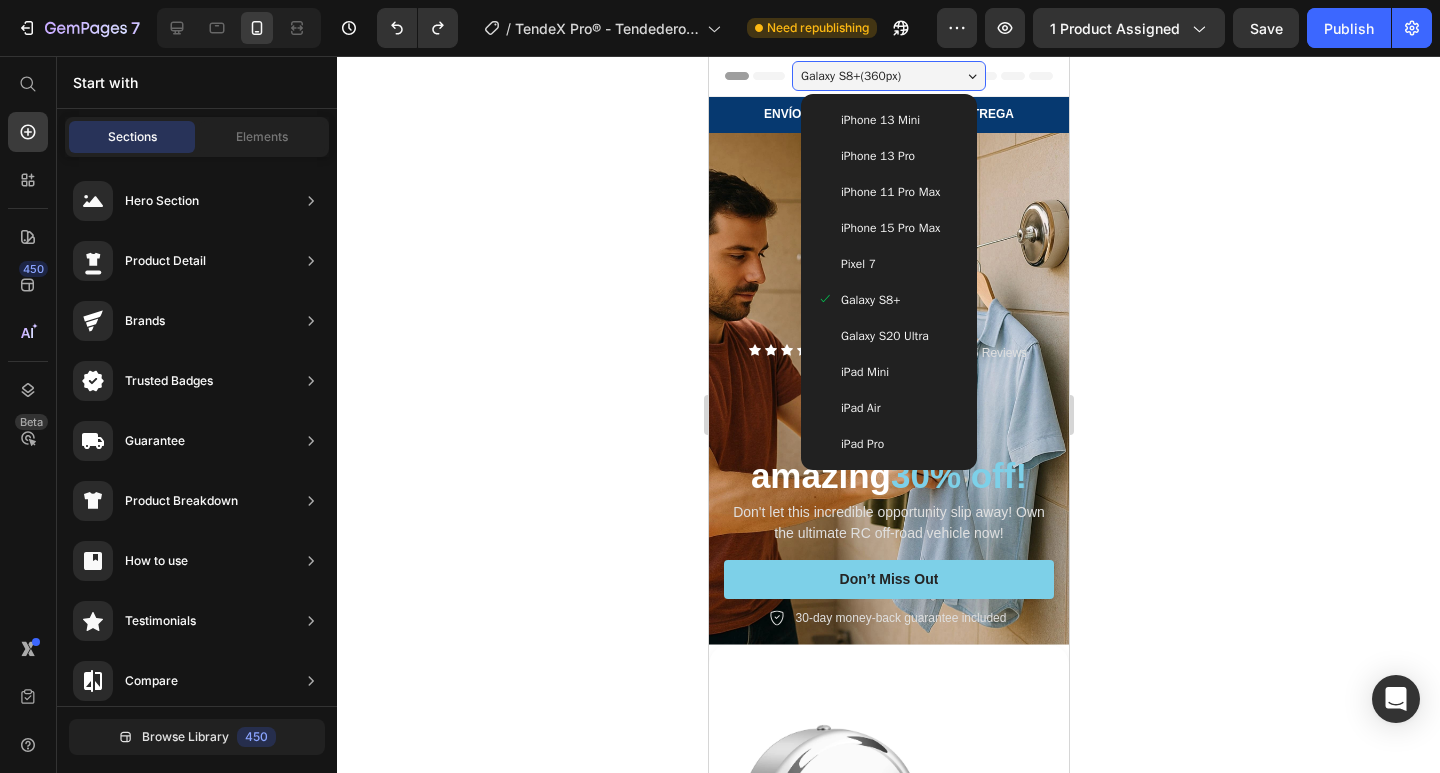 click on "iPhone 13 Pro" at bounding box center [877, 156] 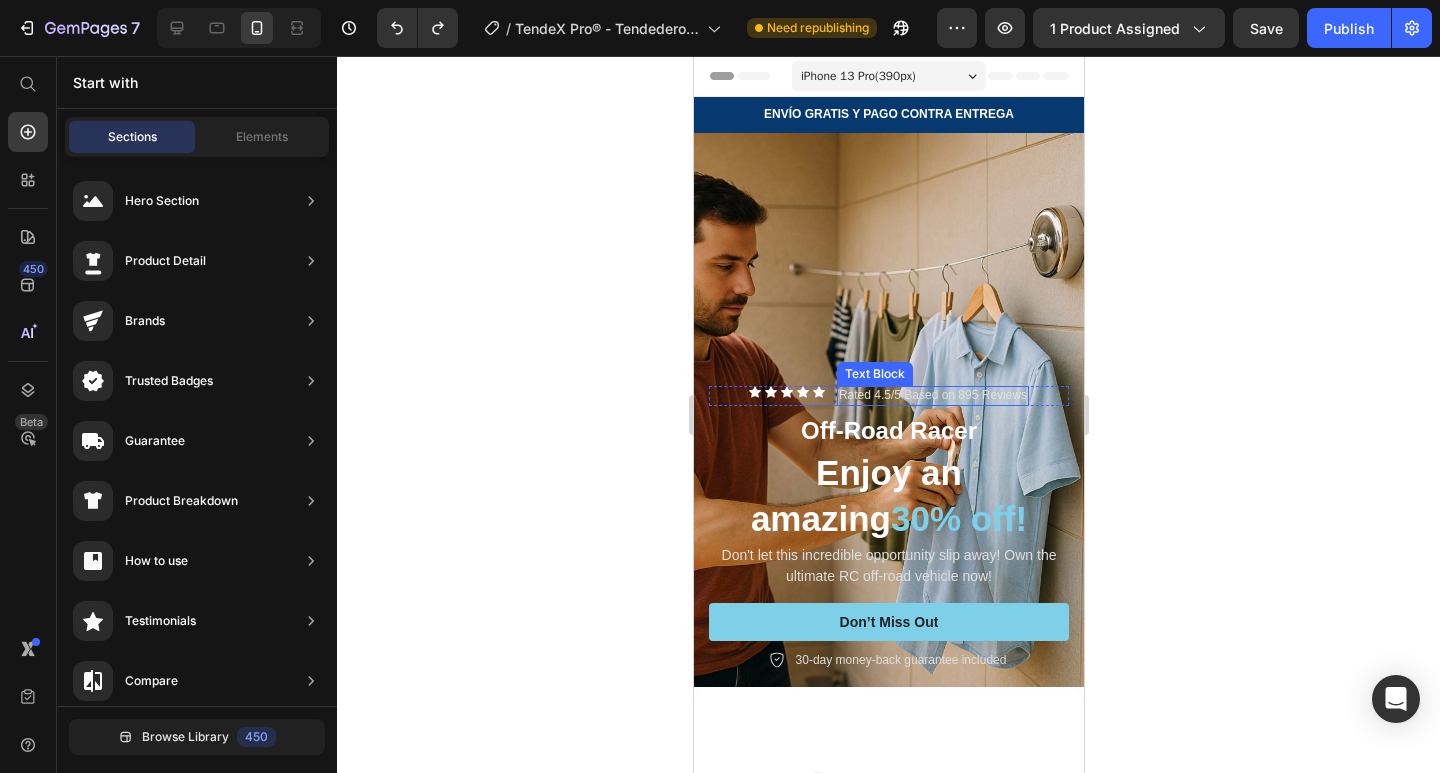 click on "Rated 4.5/5 Based on 895 Reviews" at bounding box center [932, 396] 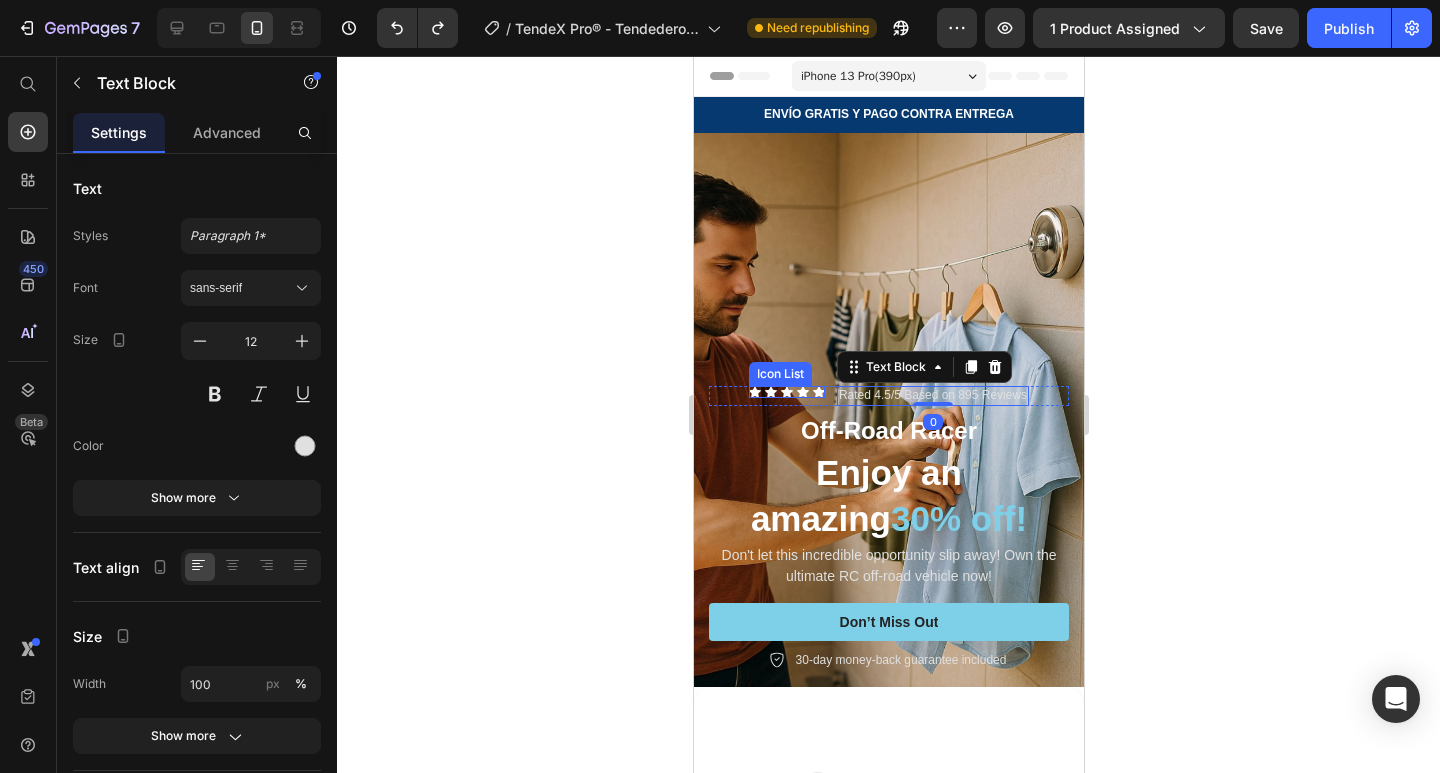 click on "Icon Icon Icon Icon Icon" at bounding box center [786, 392] 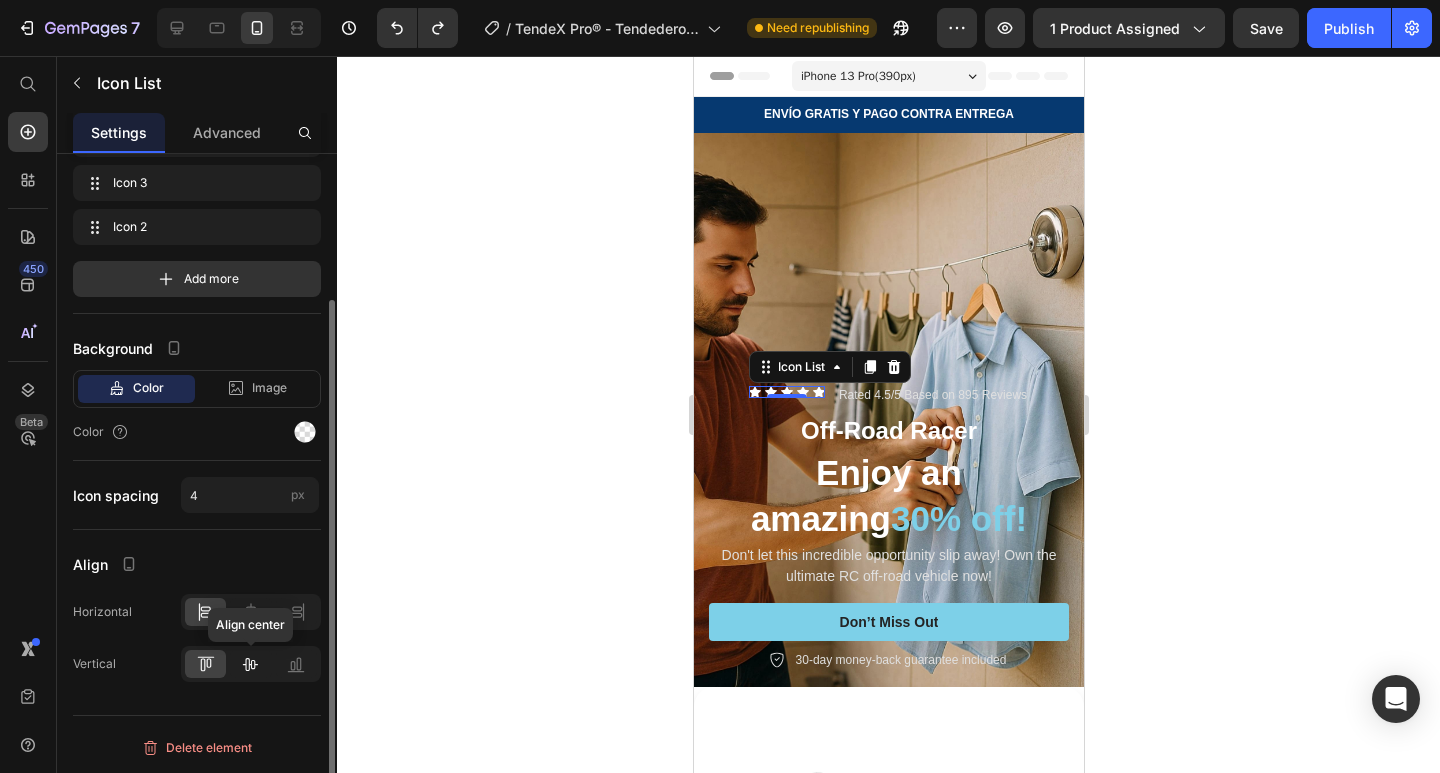 scroll, scrollTop: 0, scrollLeft: 0, axis: both 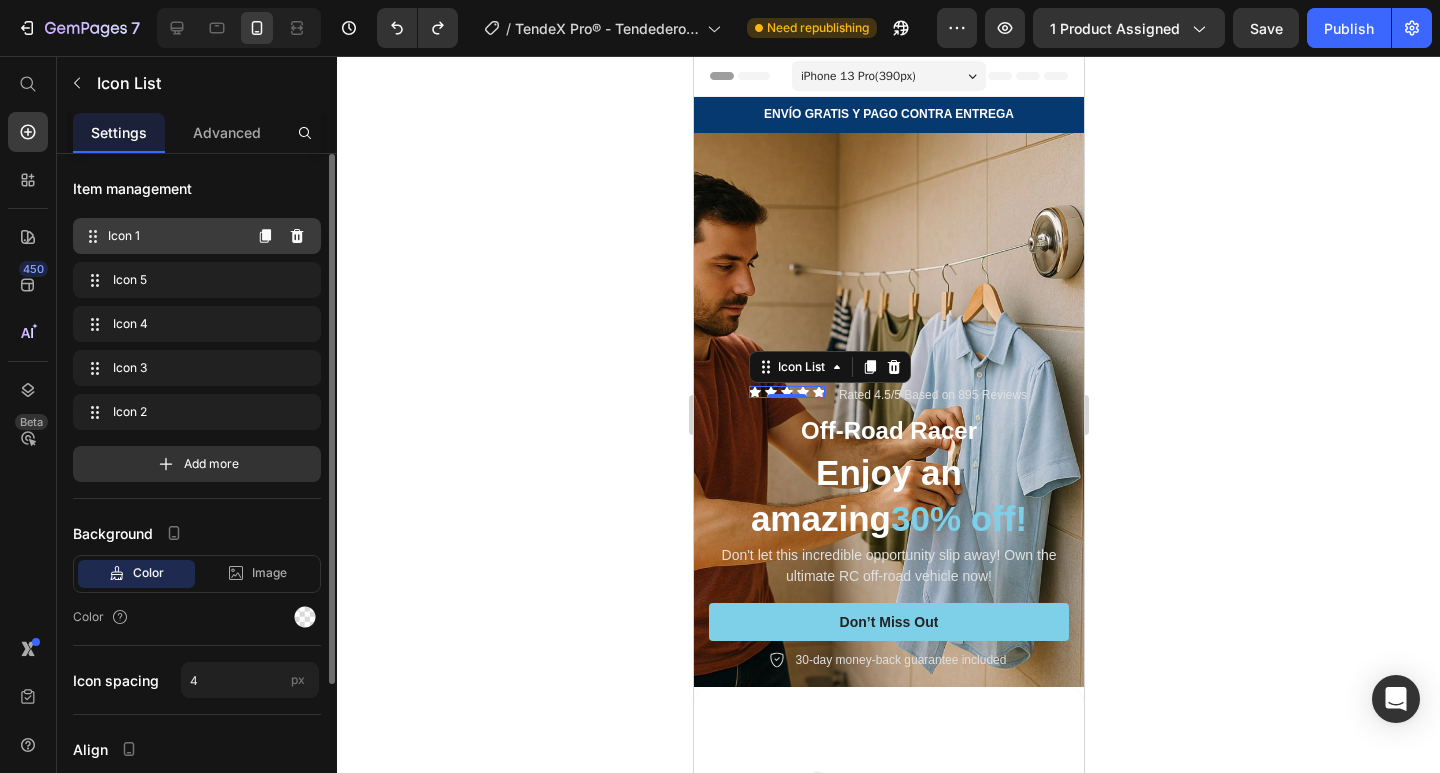 click on "Icon 1" at bounding box center [174, 236] 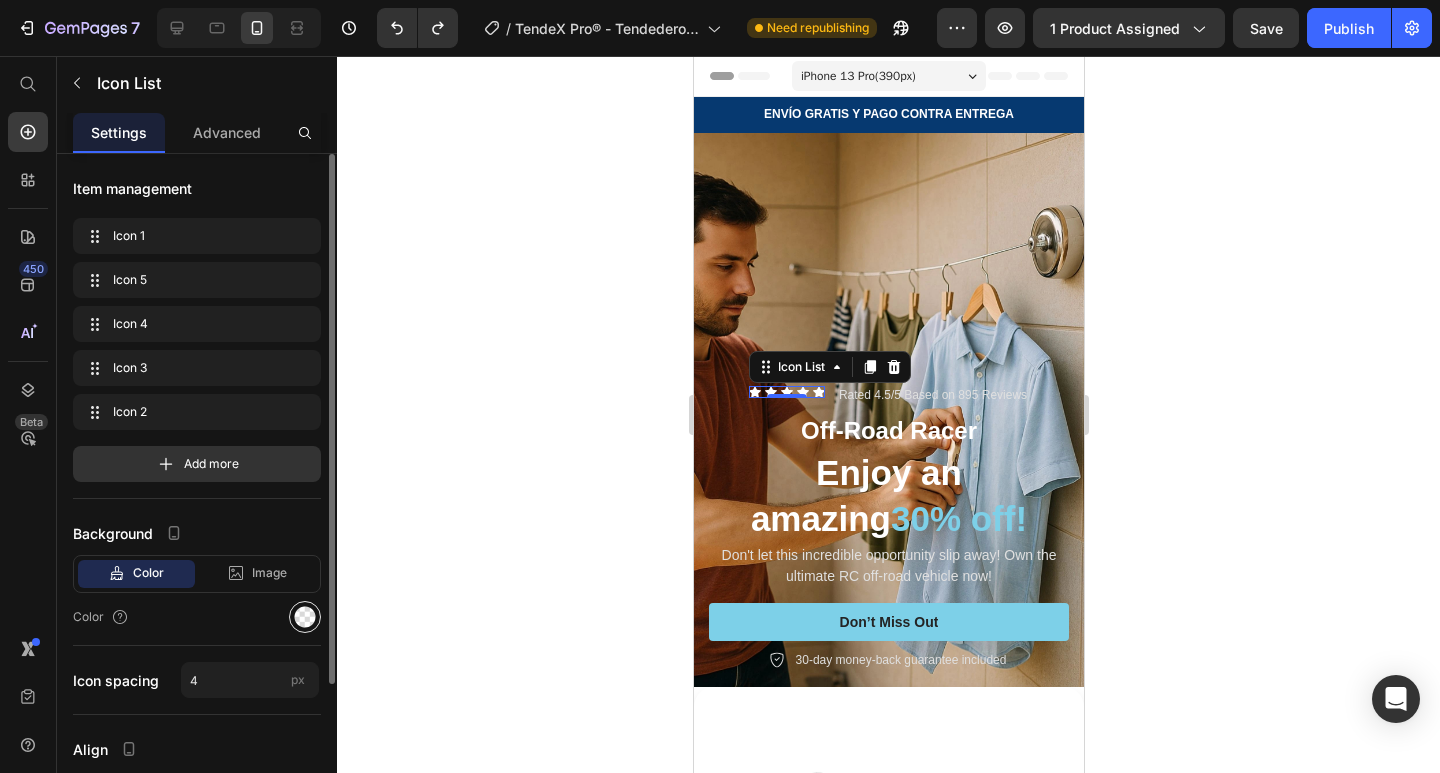 click at bounding box center (305, 617) 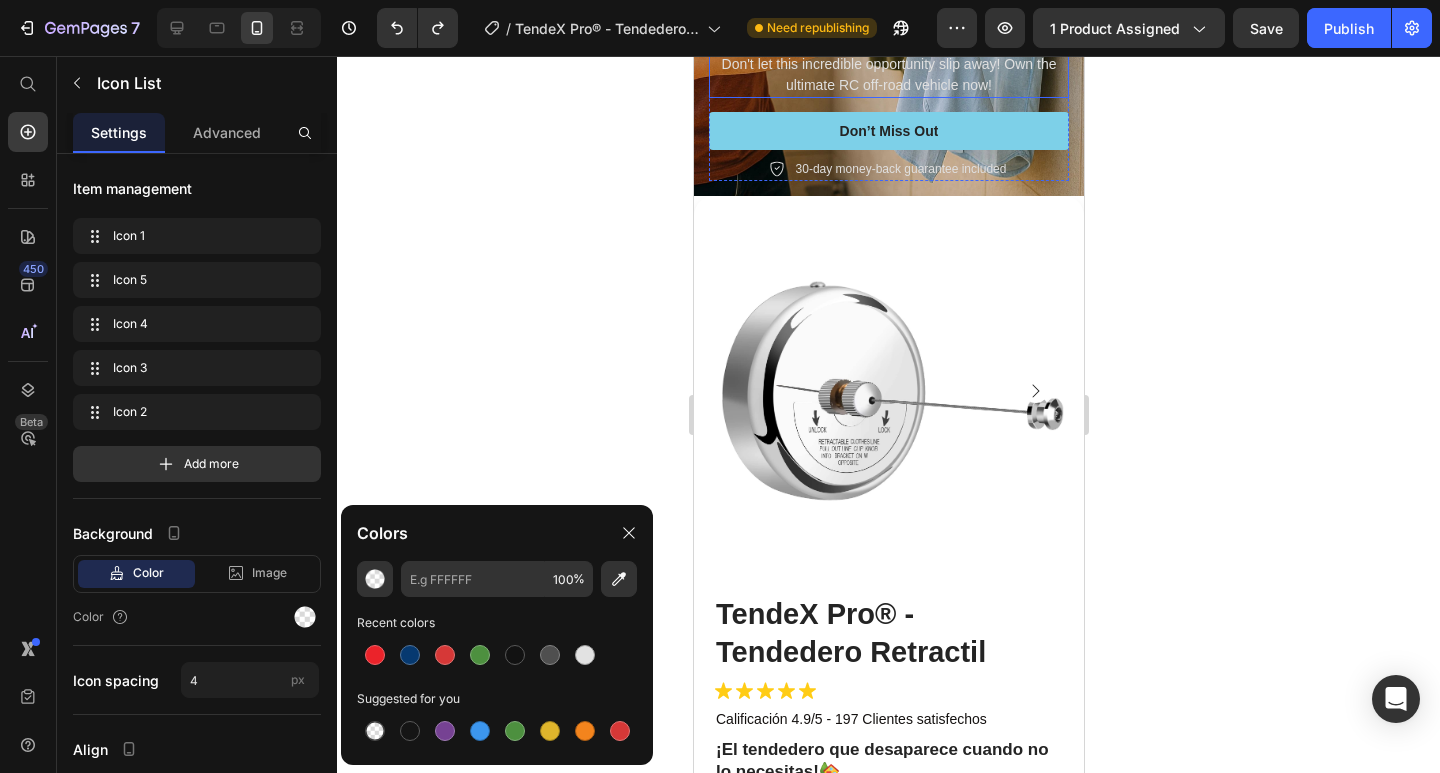 scroll, scrollTop: 900, scrollLeft: 0, axis: vertical 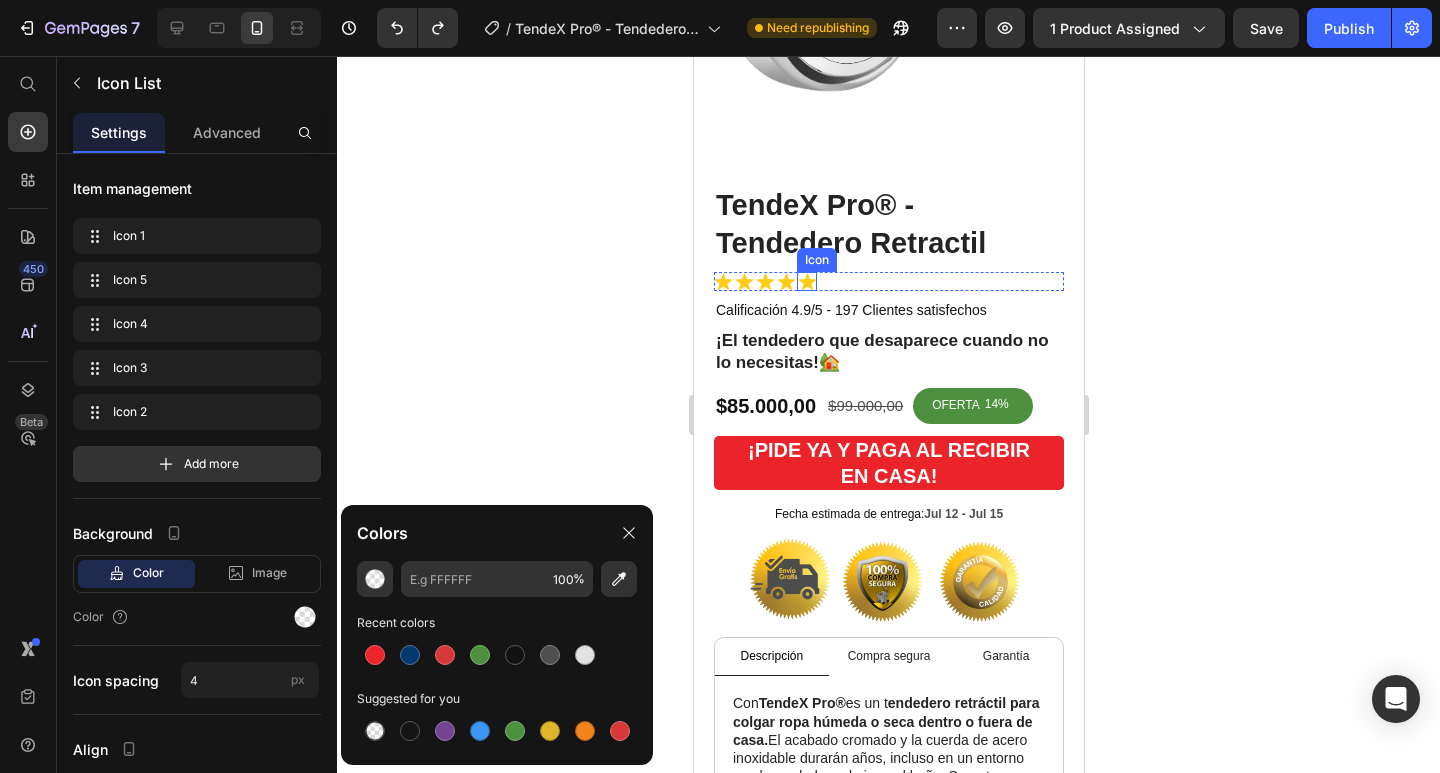 click 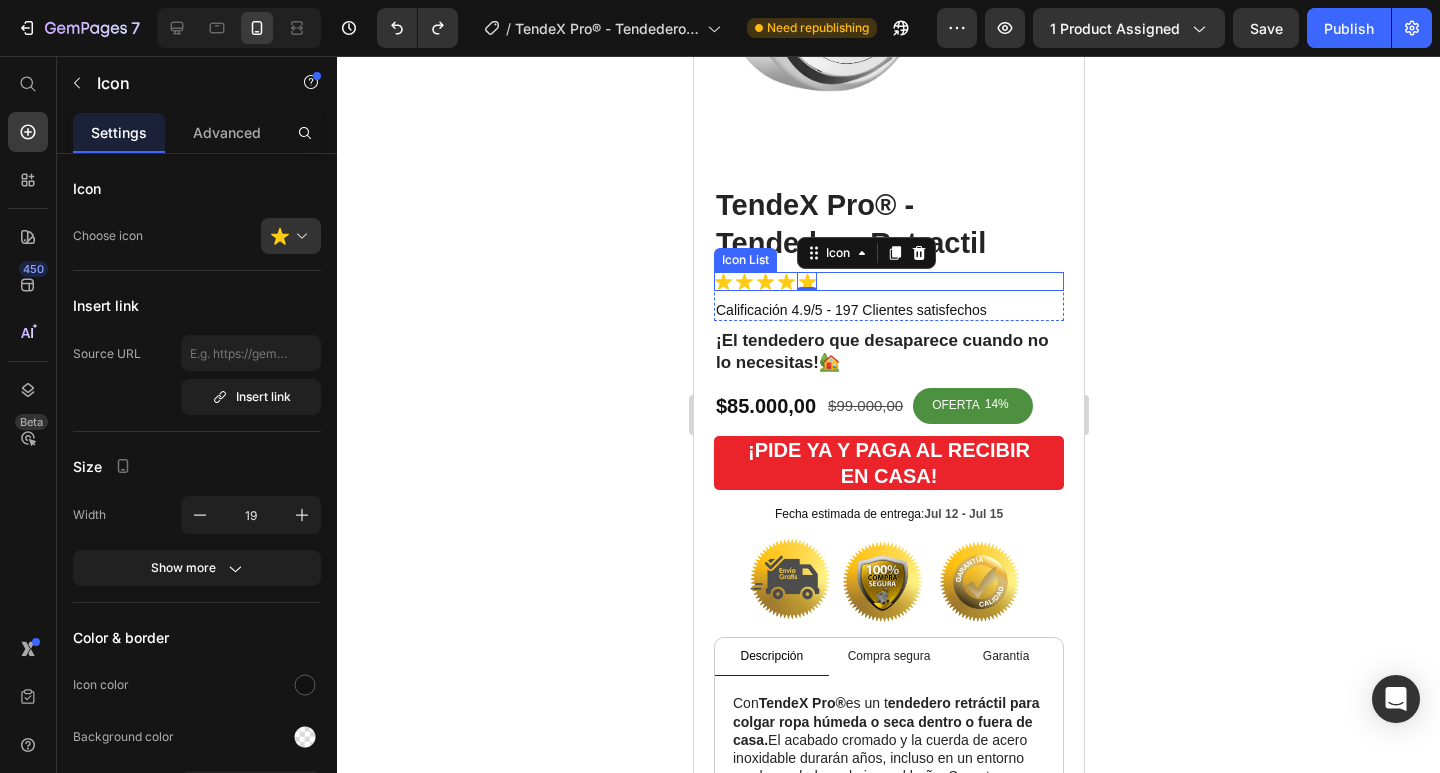 click on "Icon
Icon
Icon
Icon
Icon   0" at bounding box center [888, 281] 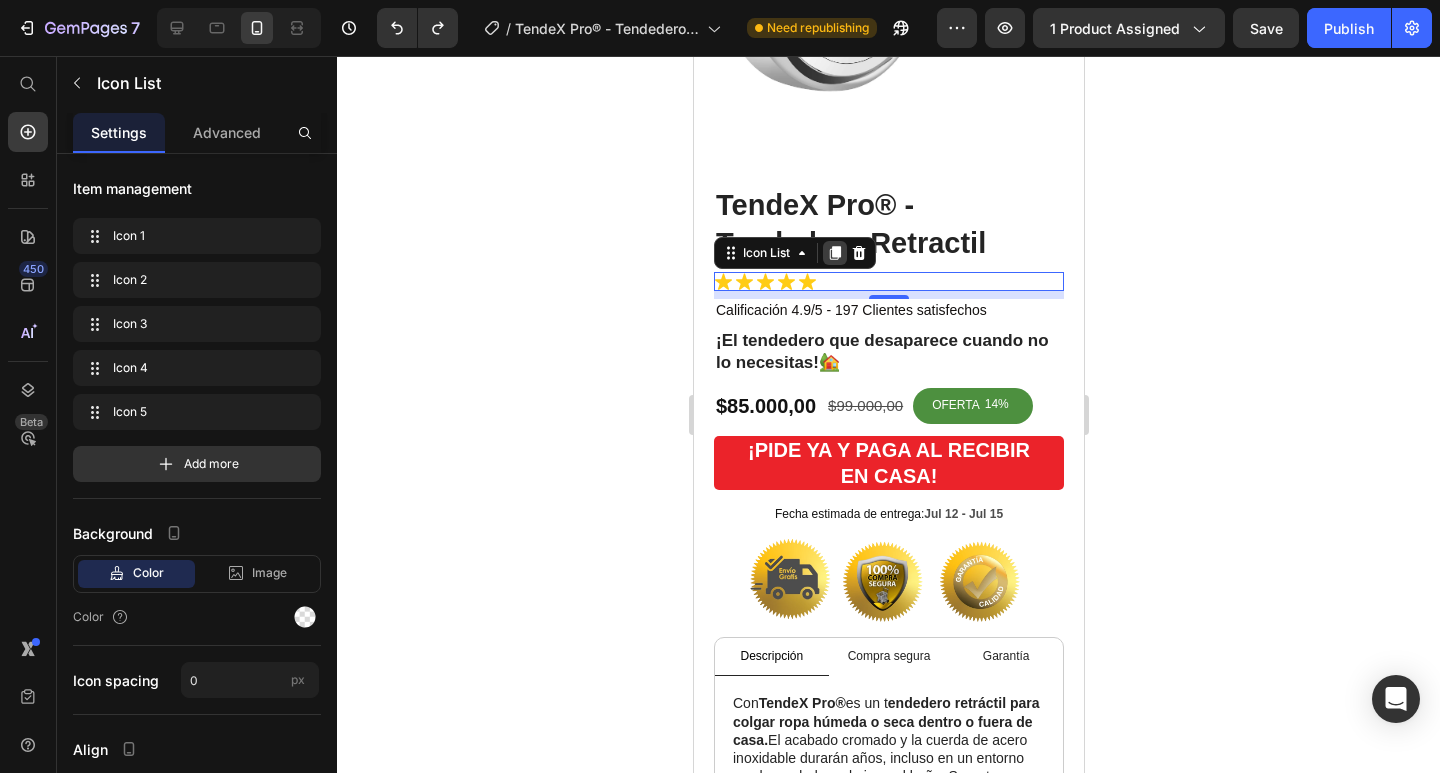 click 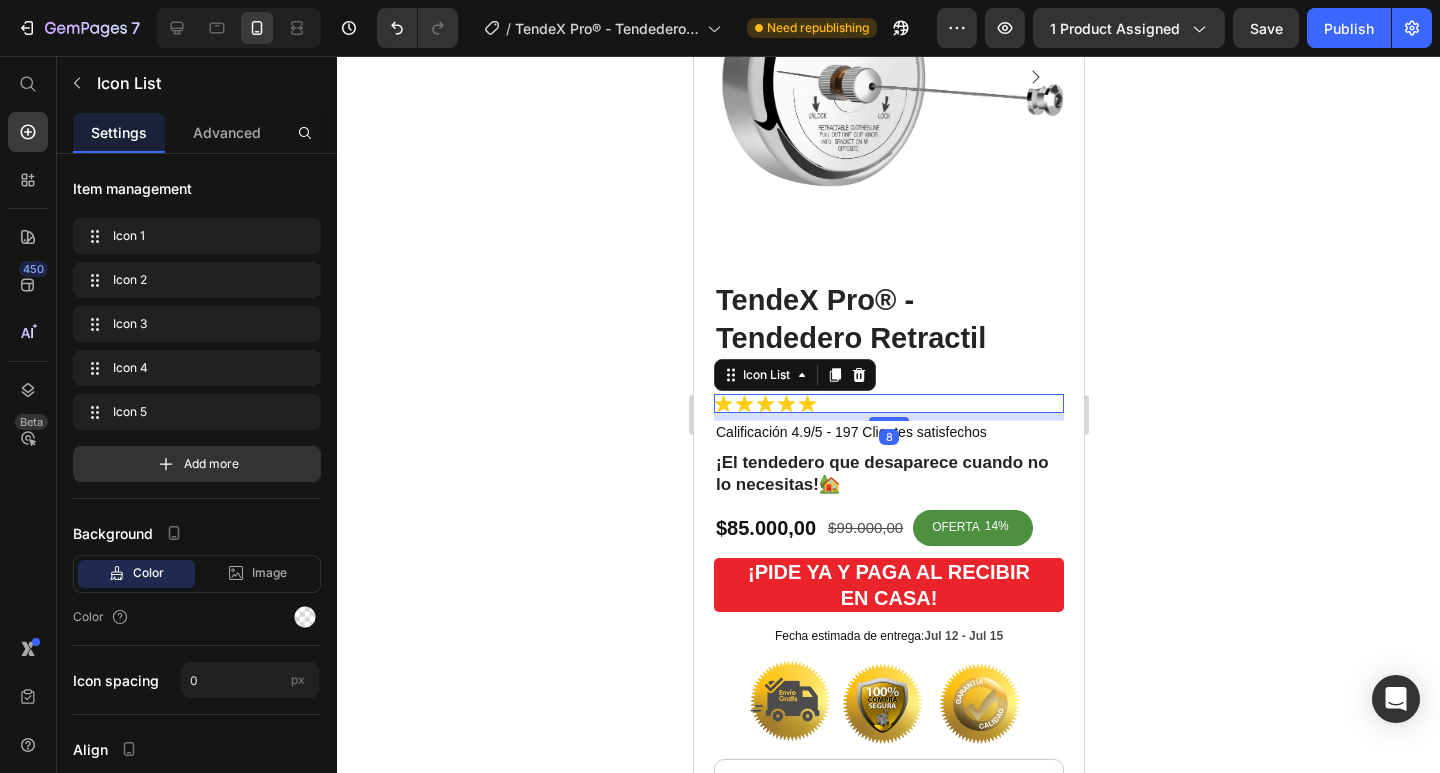 scroll, scrollTop: 800, scrollLeft: 0, axis: vertical 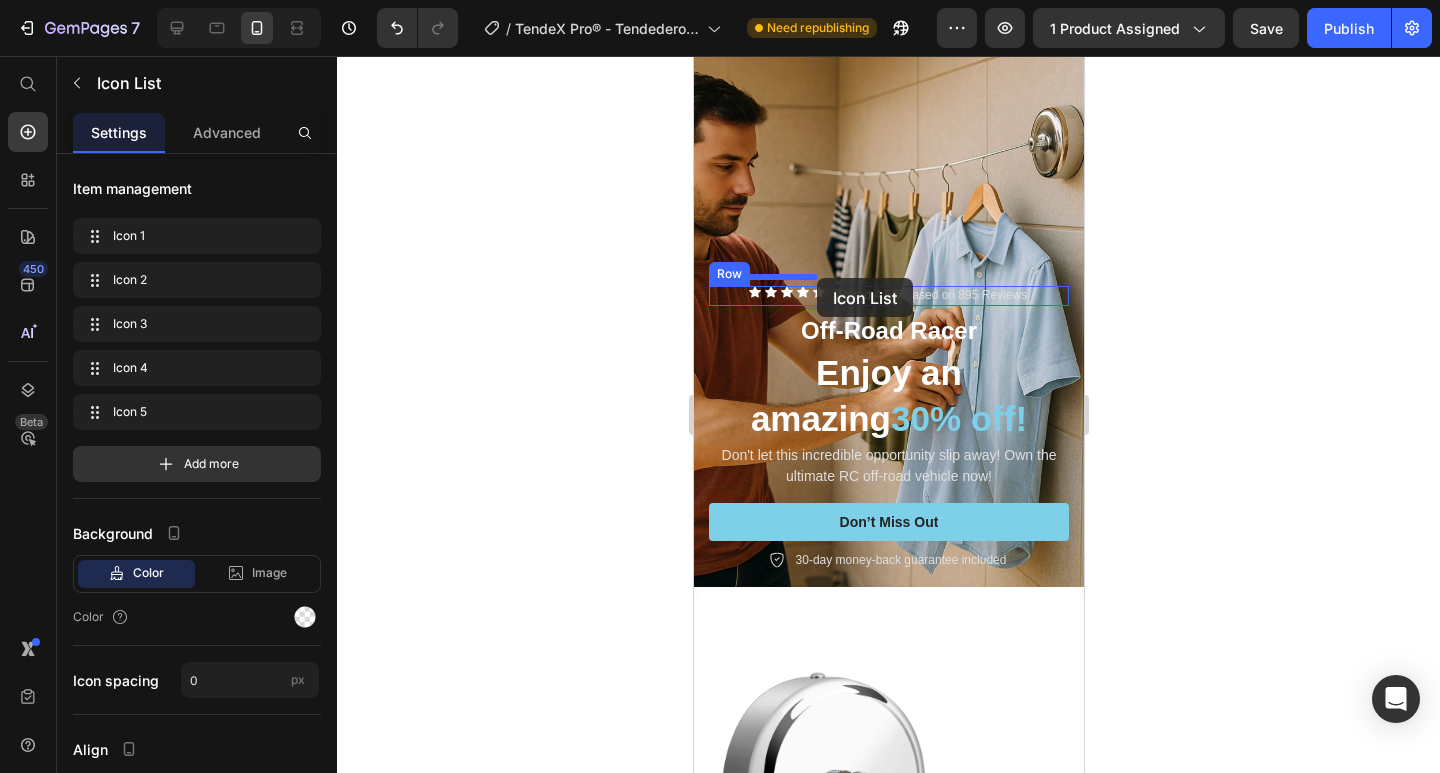 drag, startPoint x: 935, startPoint y: 373, endPoint x: 816, endPoint y: 278, distance: 152.2695 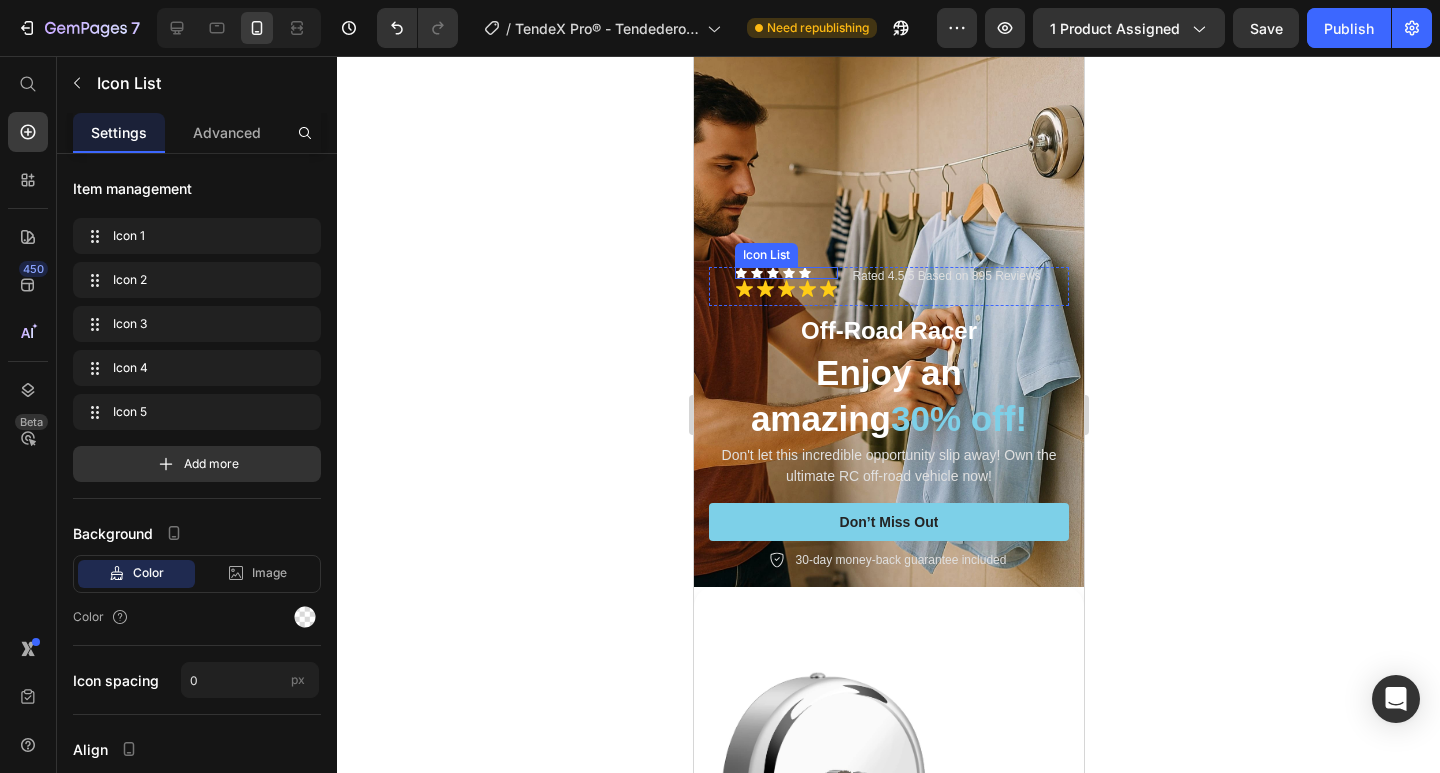 click on "Icon Icon Icon Icon Icon" at bounding box center (785, 273) 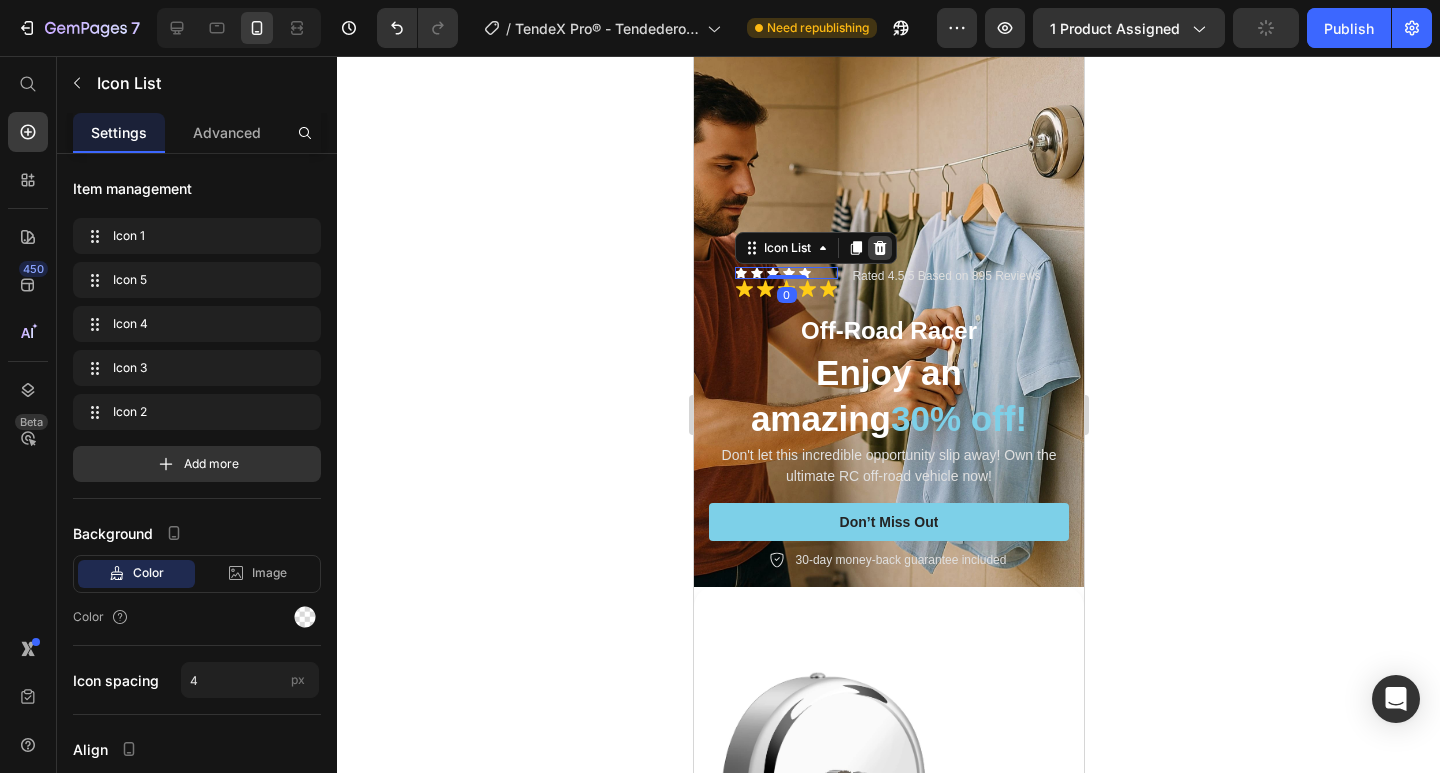 click 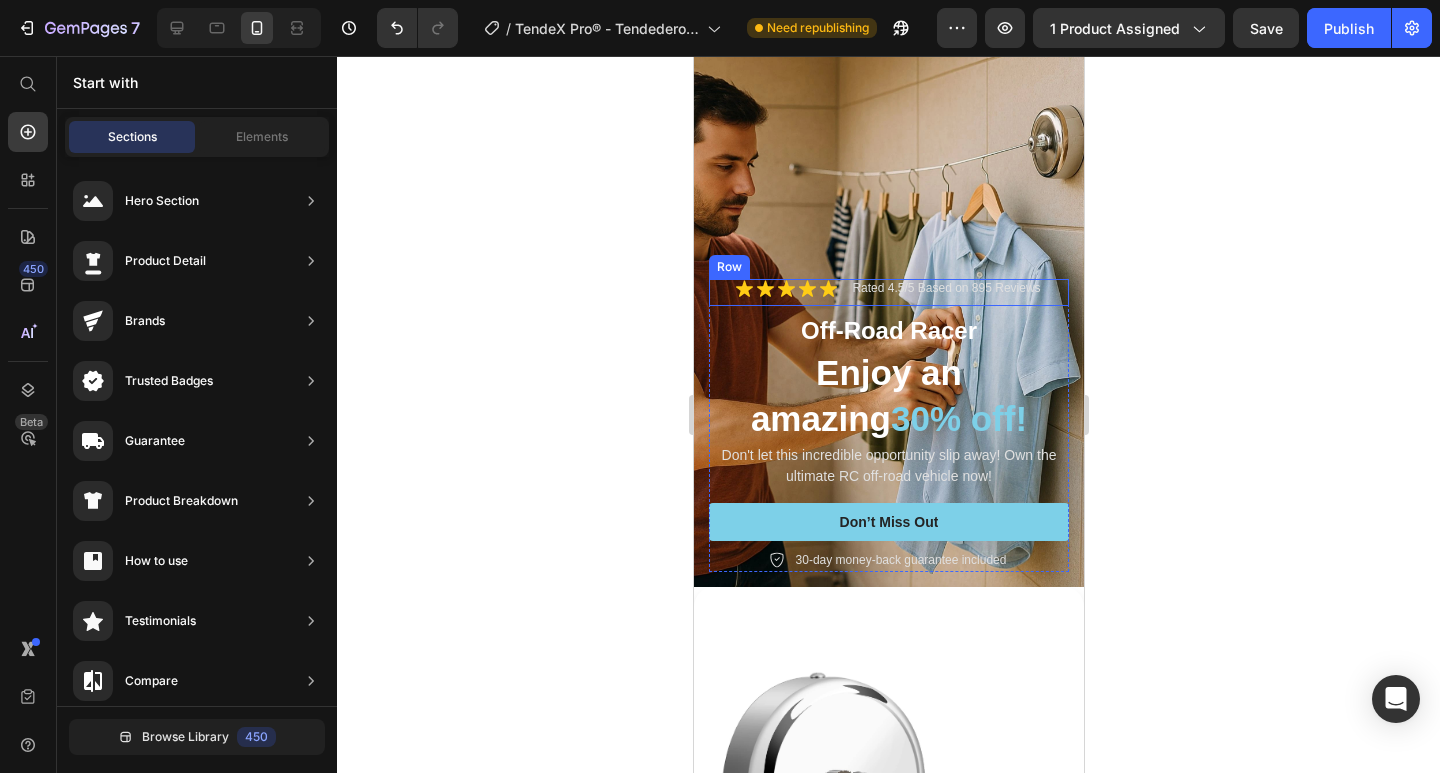 click on "Icon
Icon
Icon
Icon
Icon Icon List Rated 4.5/5 Based on 895 Reviews Text Block Row" at bounding box center [888, 292] 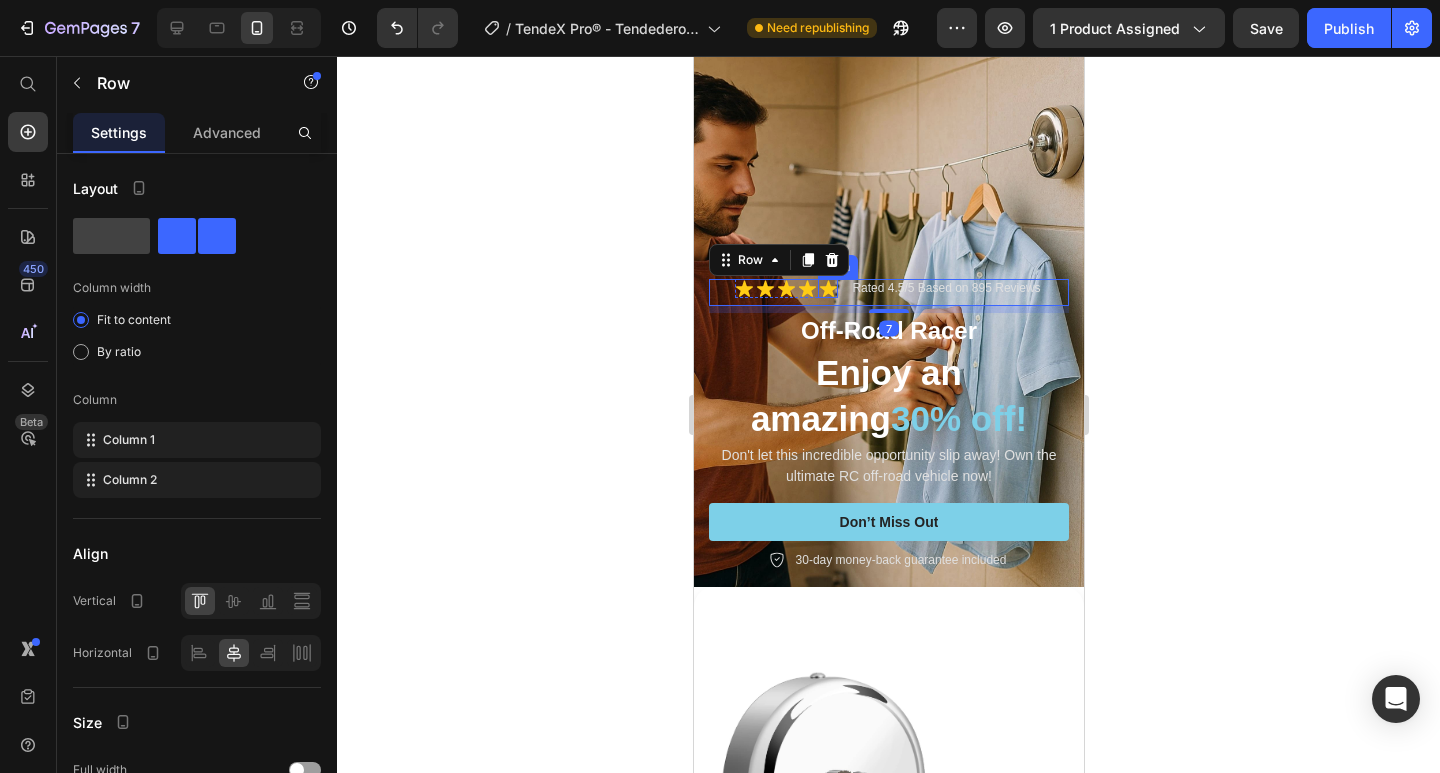 click 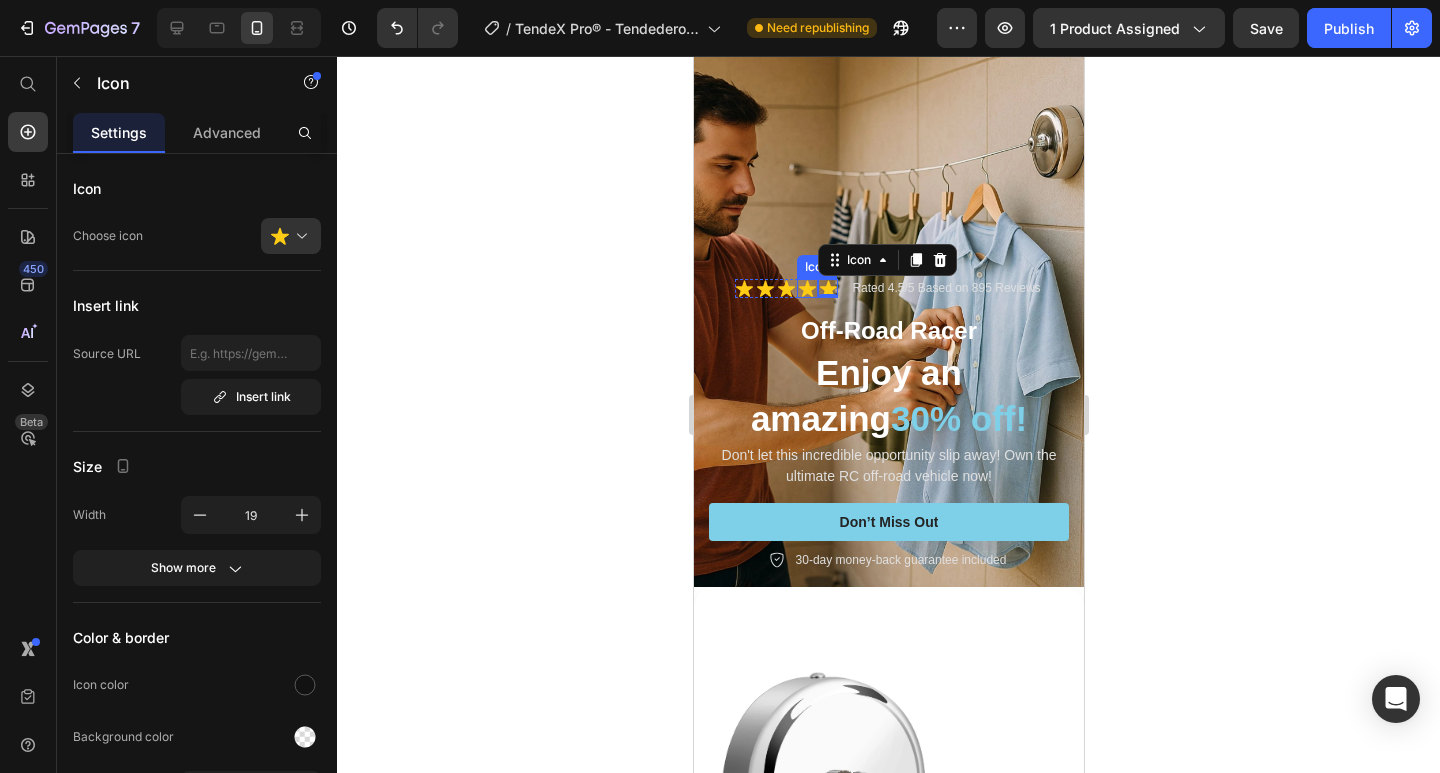 click 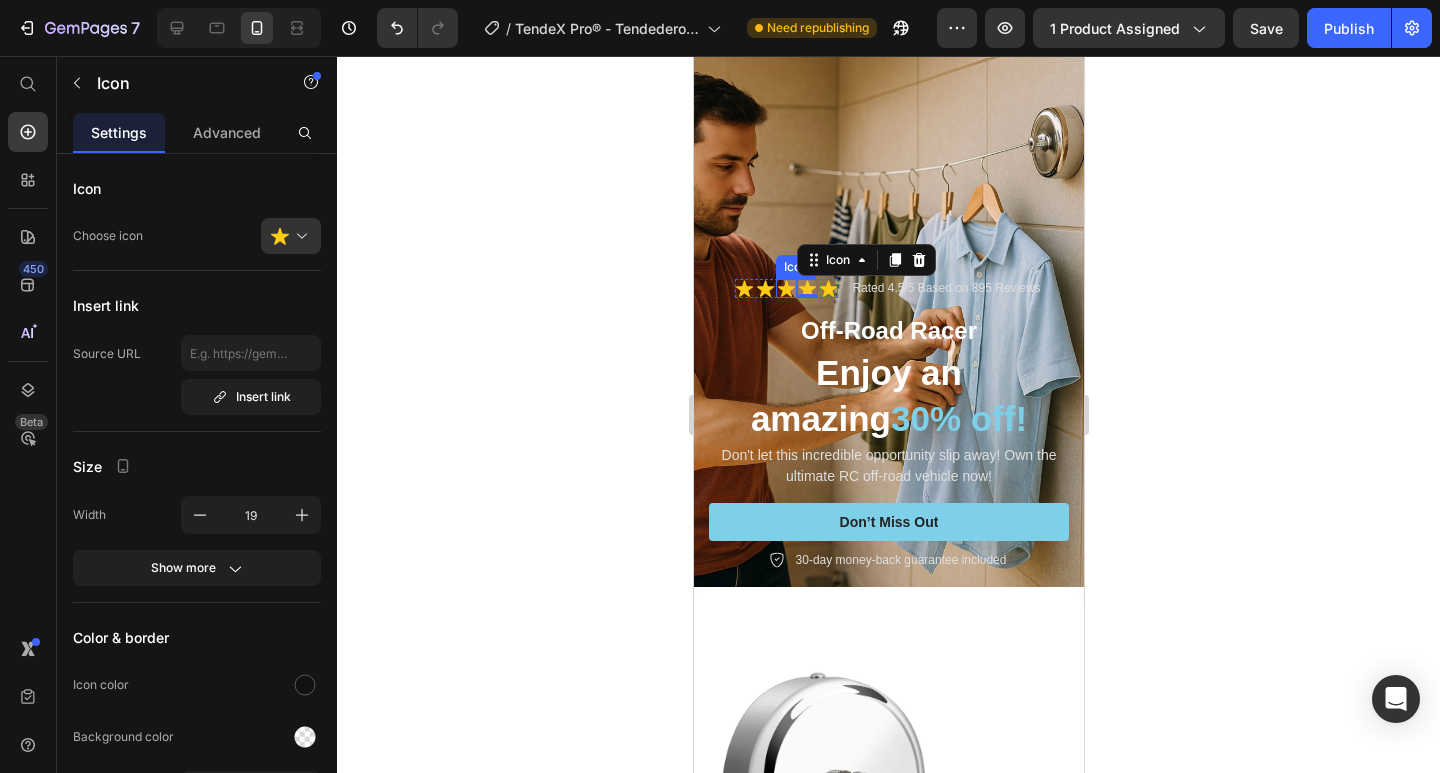click 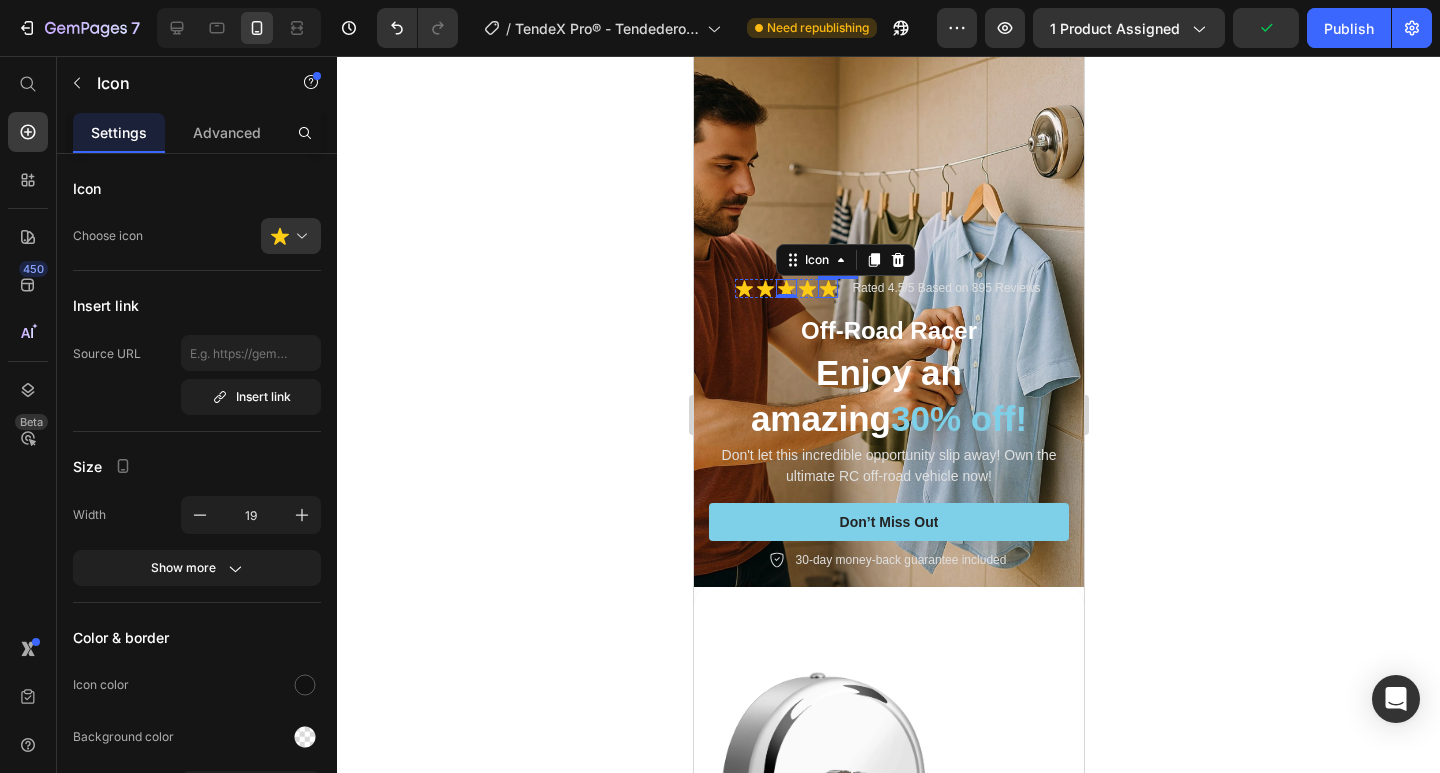 click 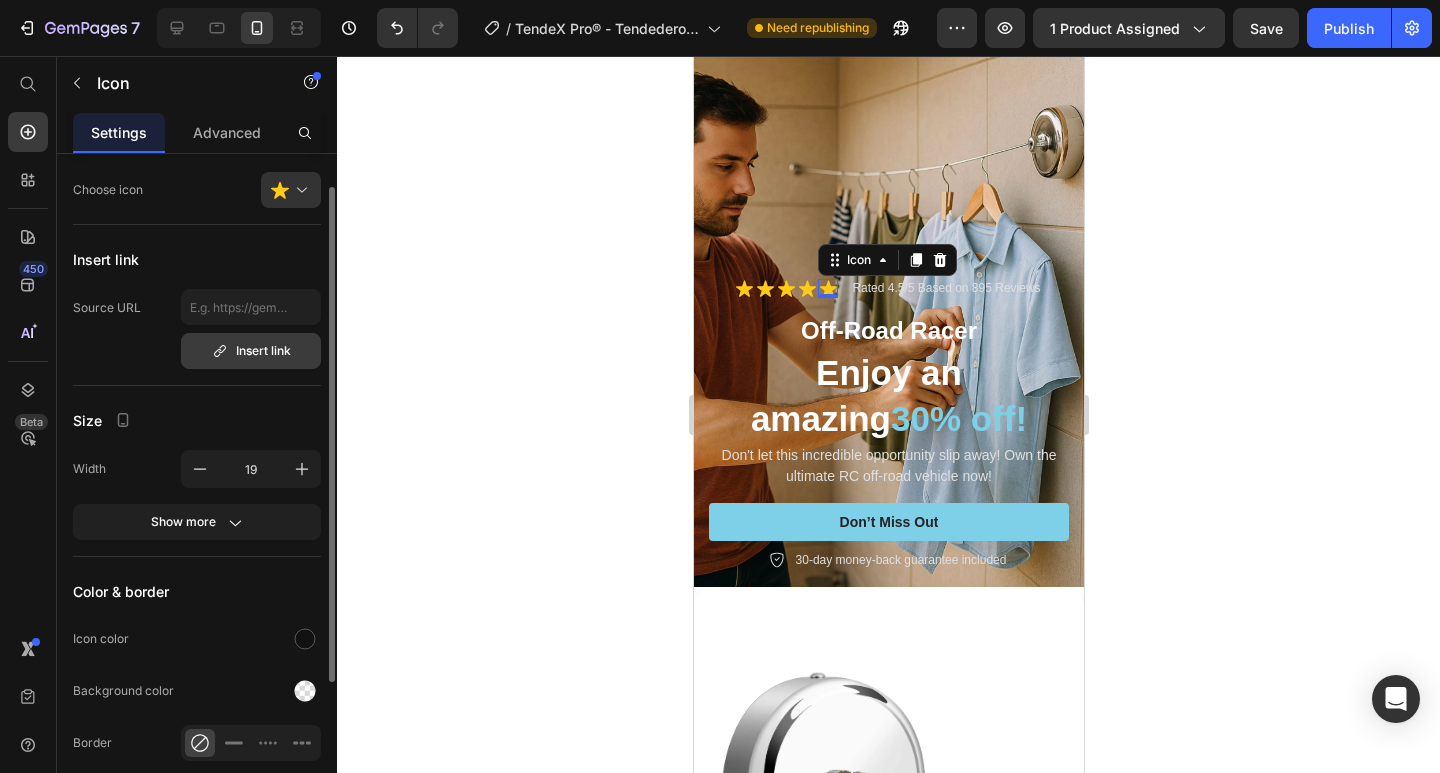 scroll, scrollTop: 0, scrollLeft: 0, axis: both 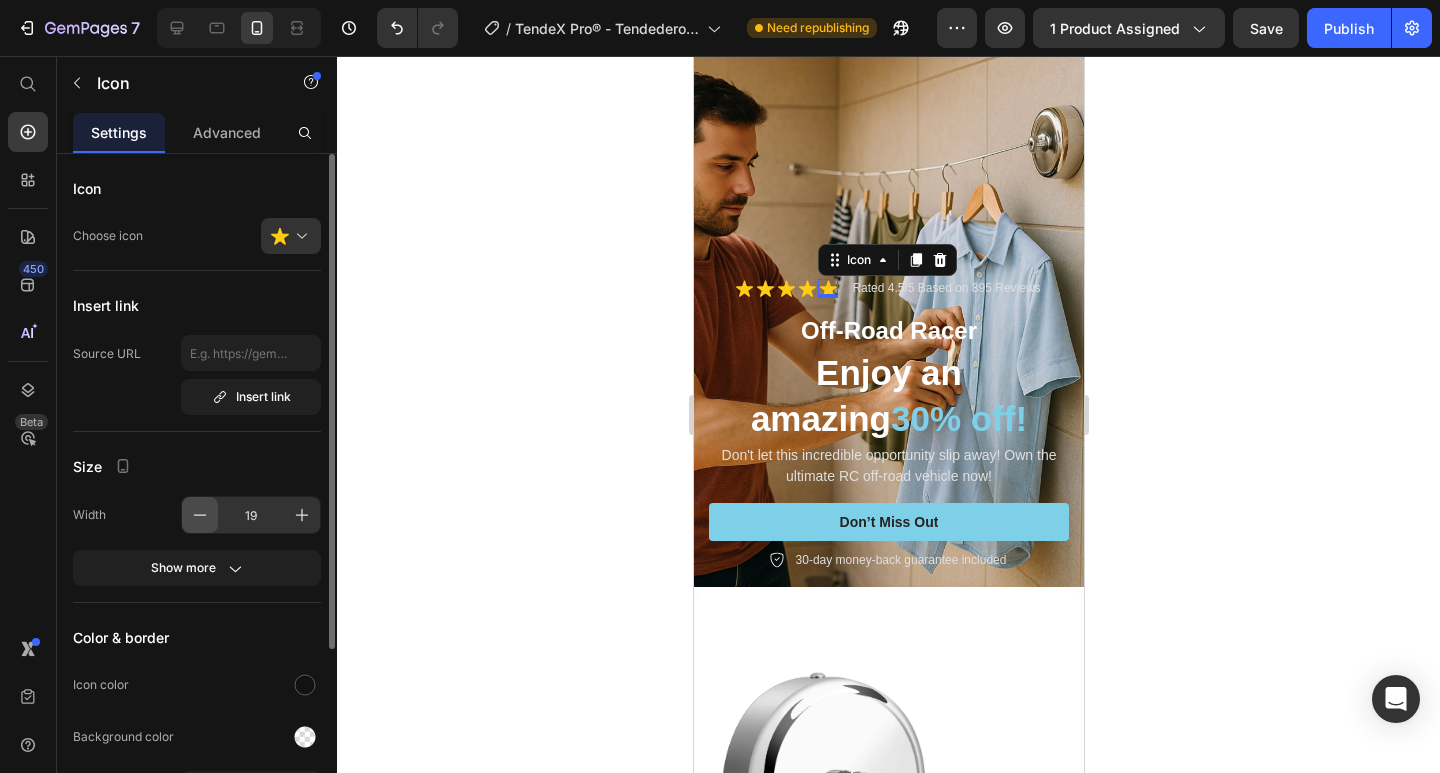 click at bounding box center [200, 515] 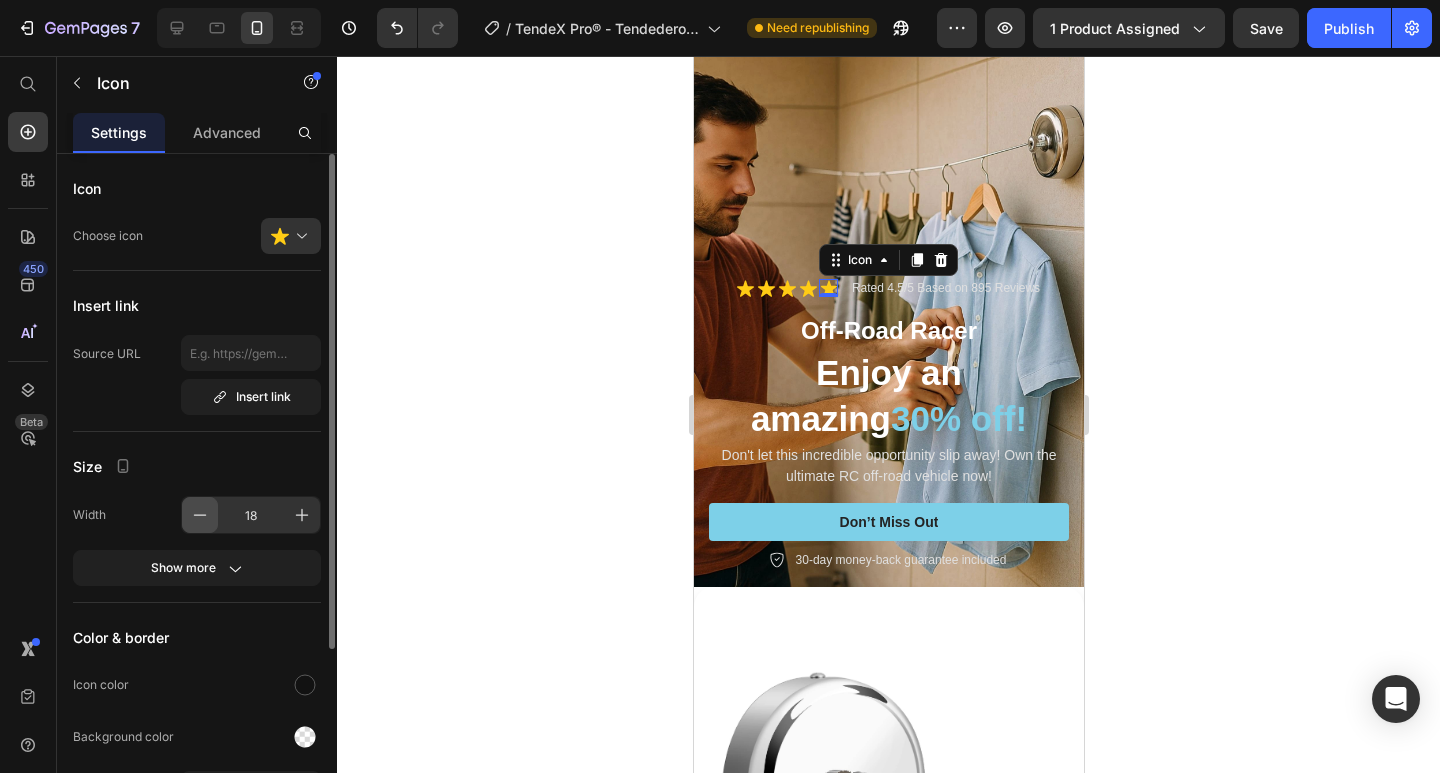 click at bounding box center [200, 515] 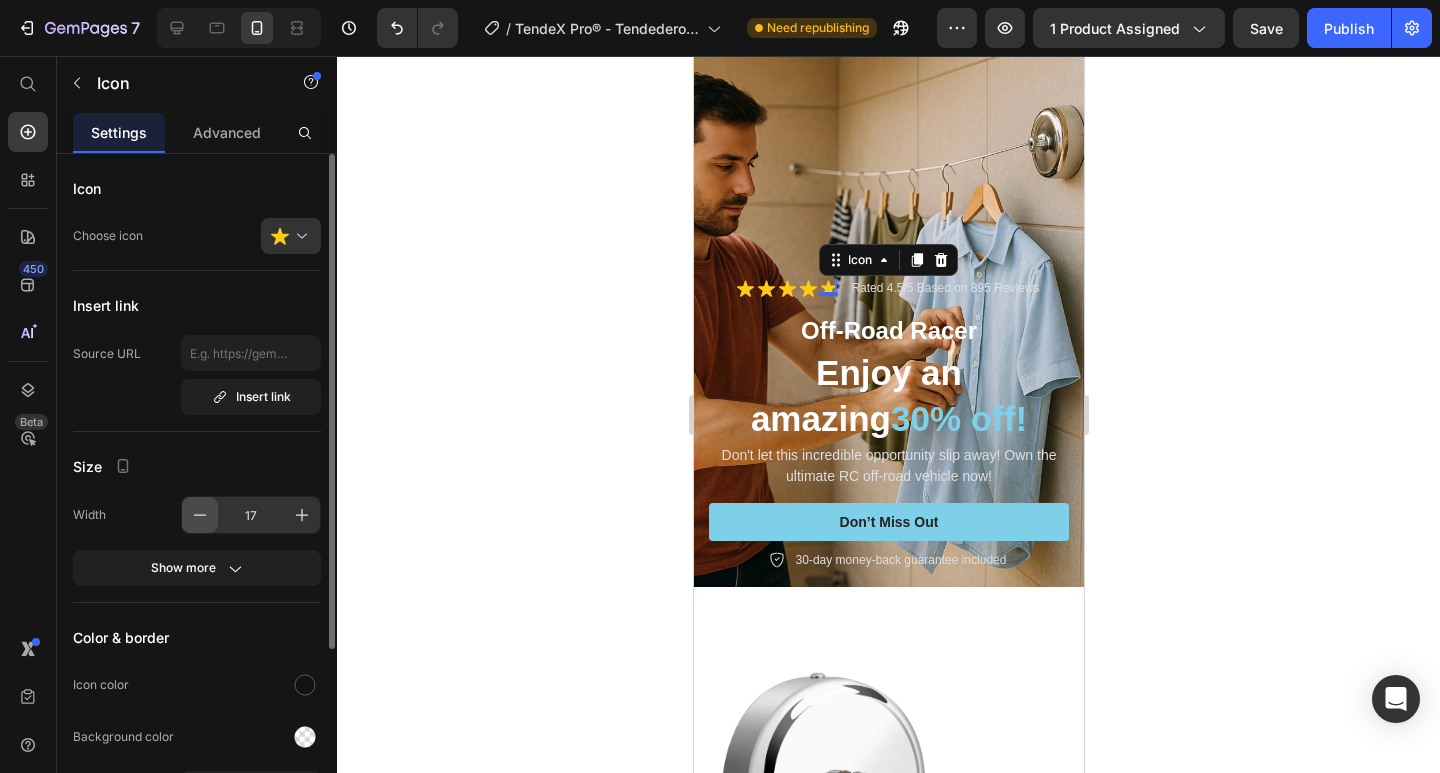 click at bounding box center [200, 515] 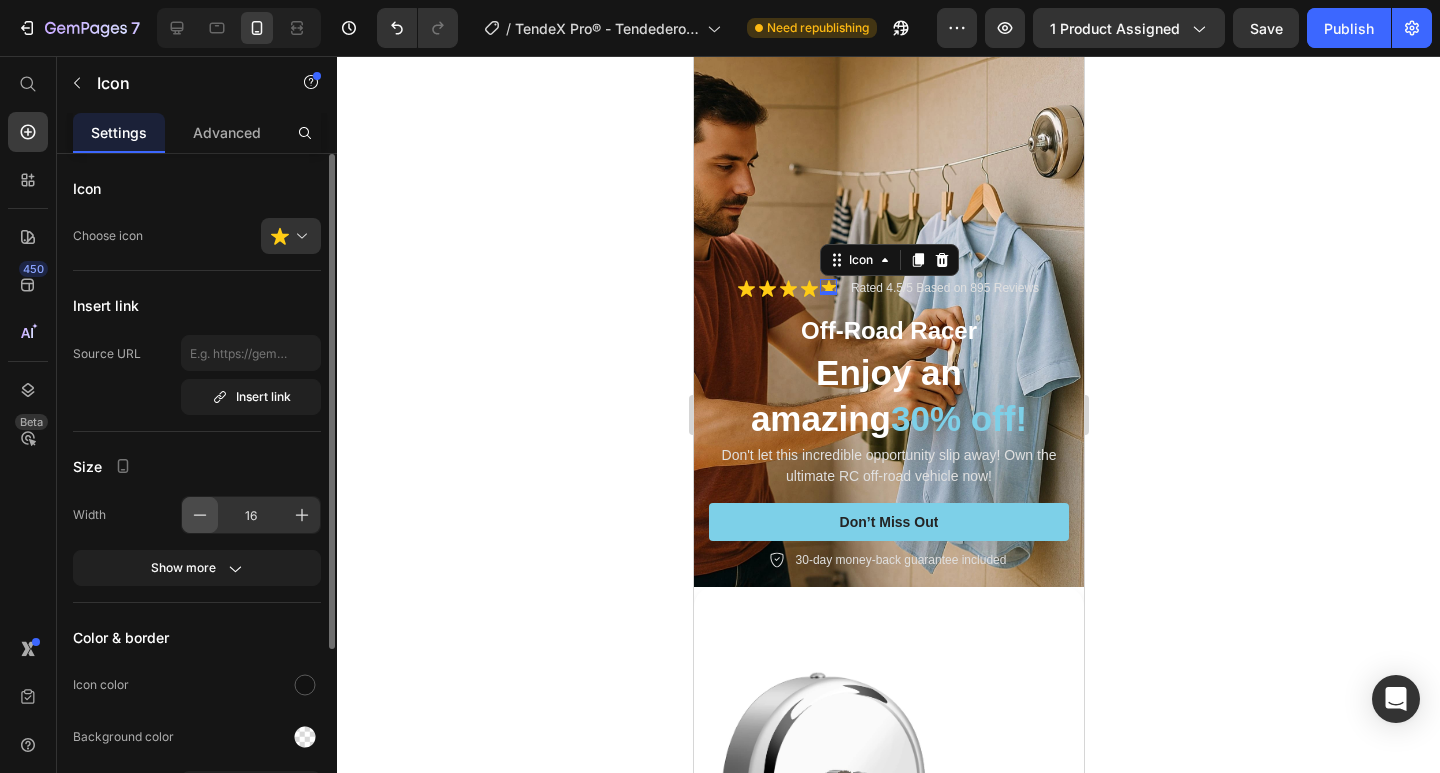 click at bounding box center (200, 515) 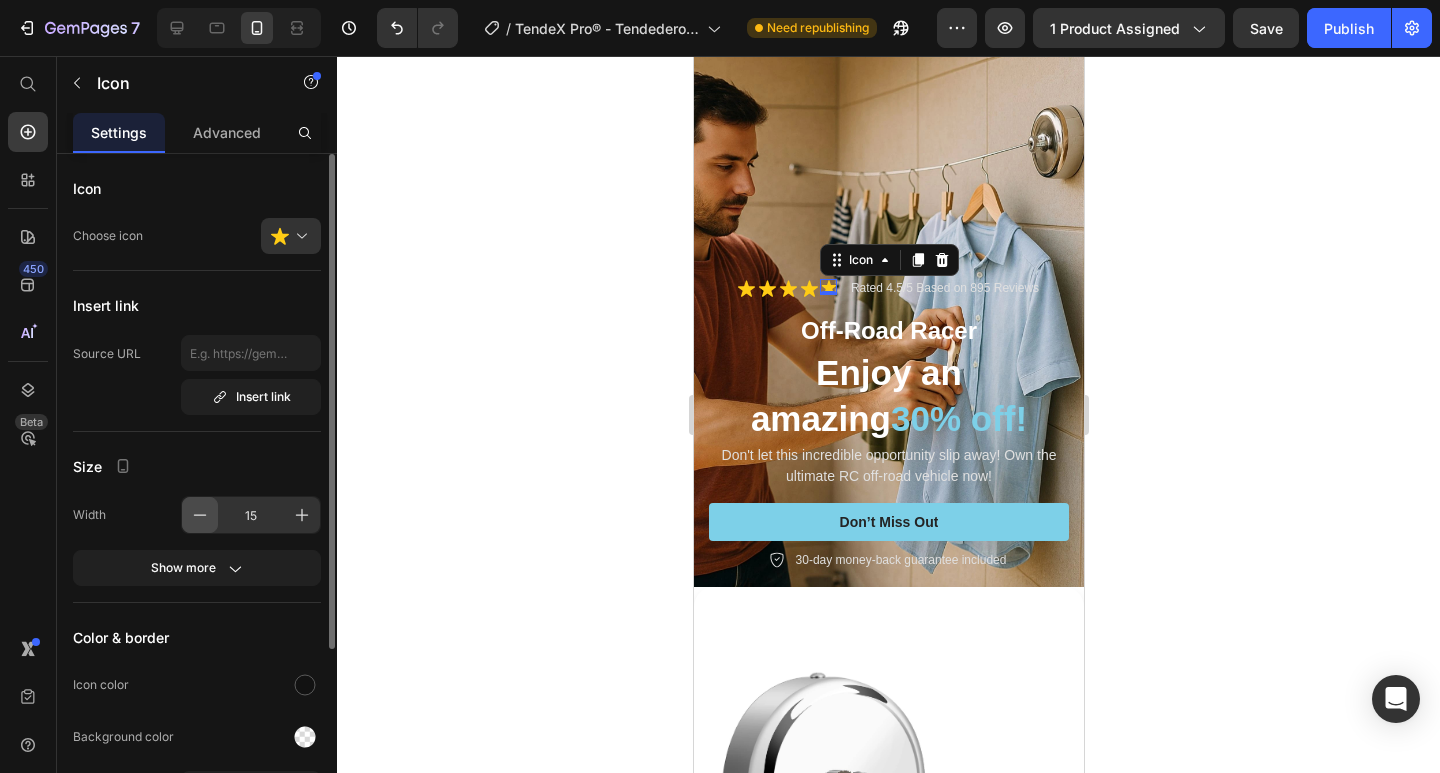 click at bounding box center (200, 515) 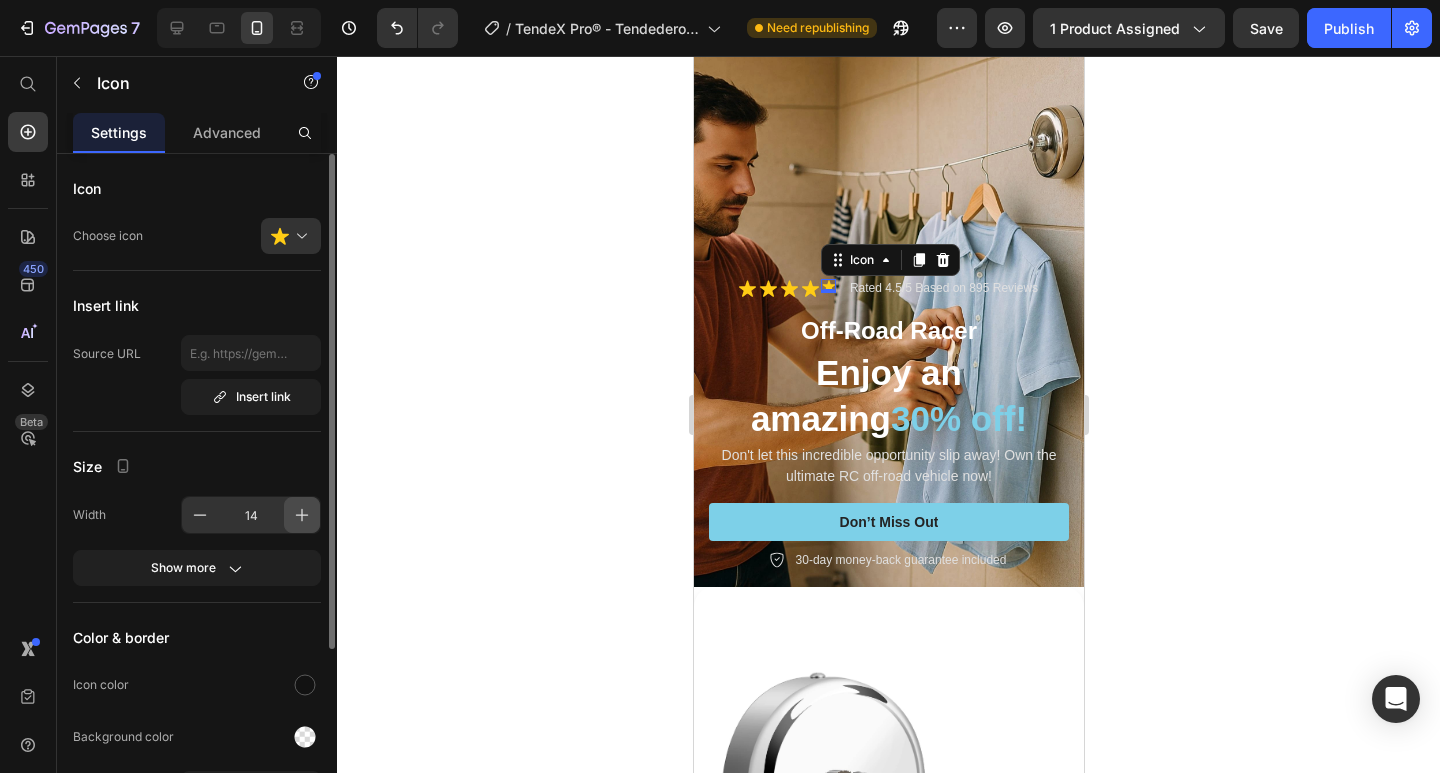 click at bounding box center [302, 515] 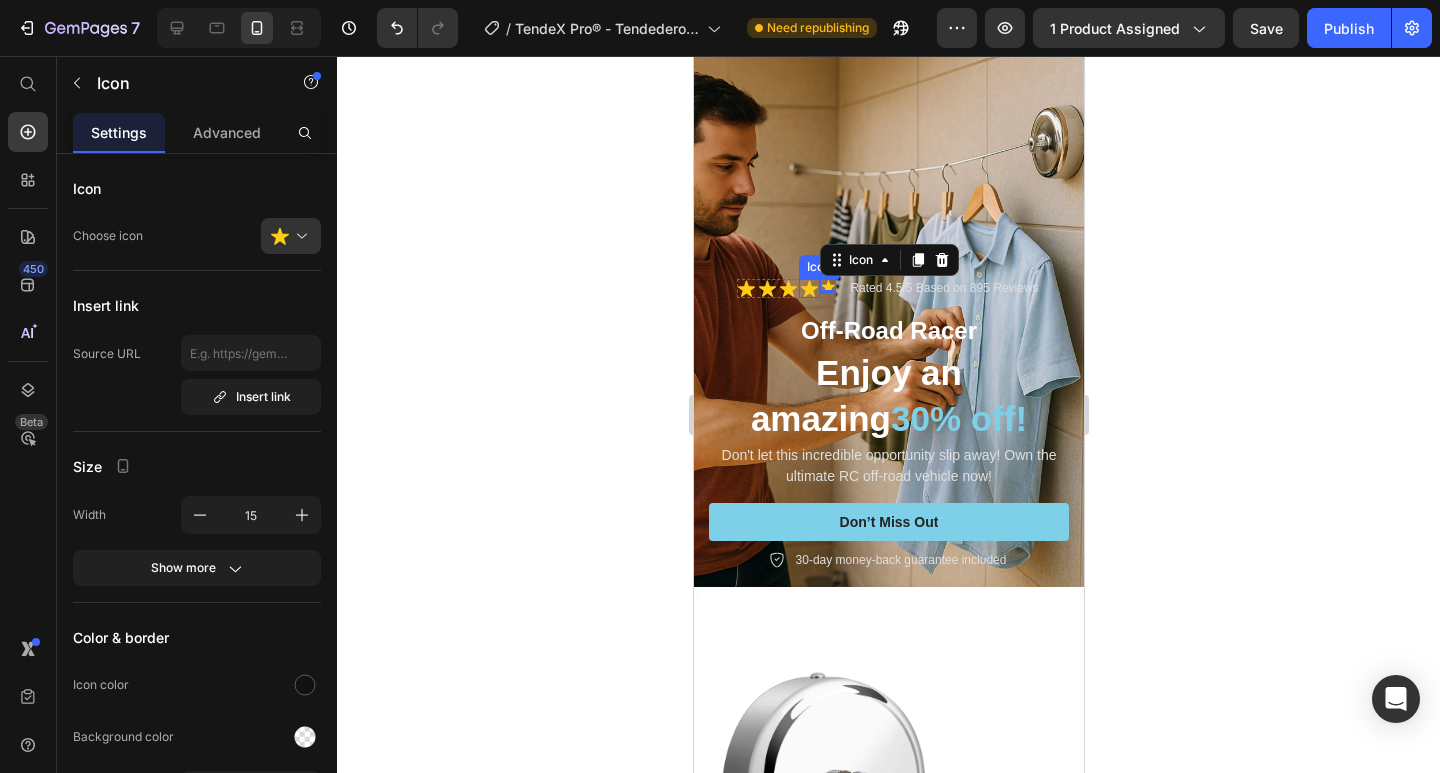 click 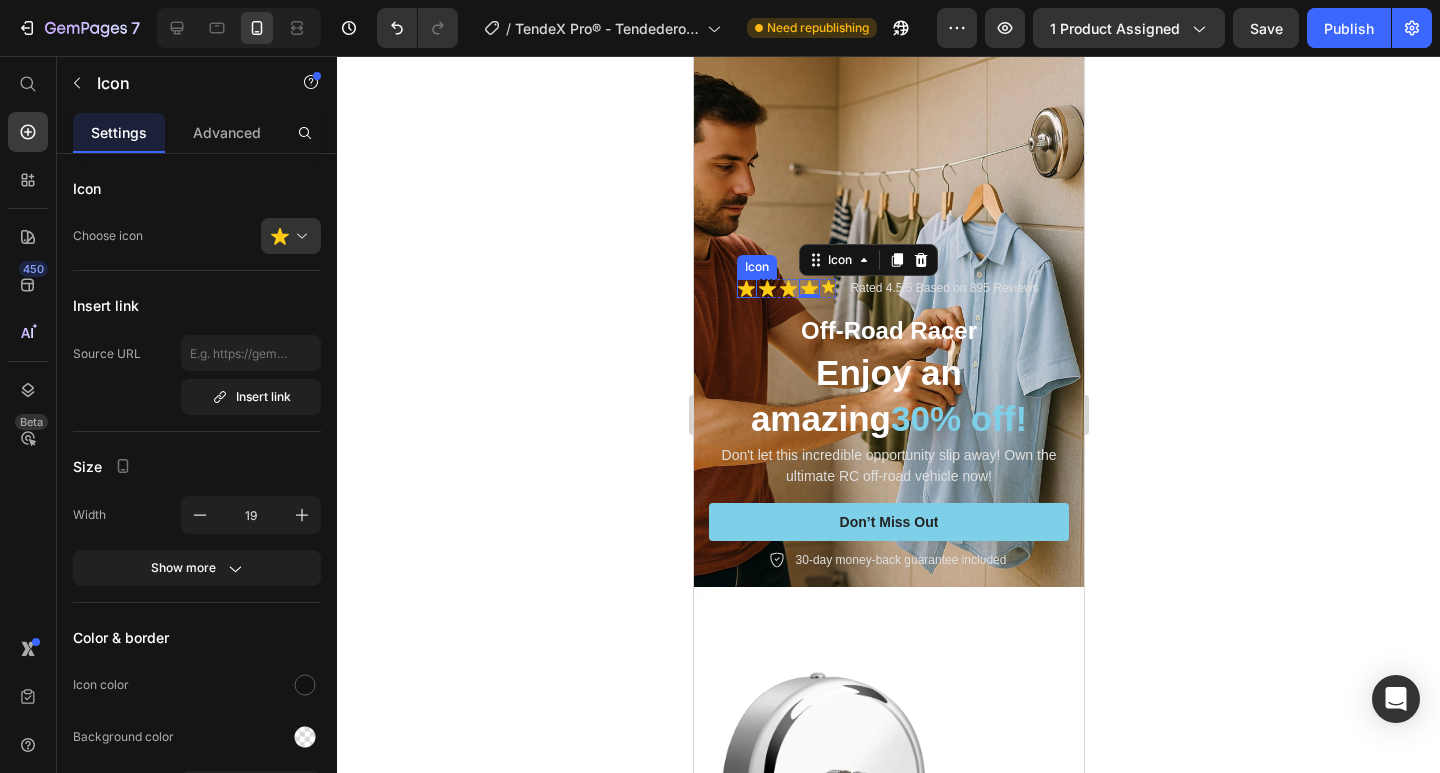 click 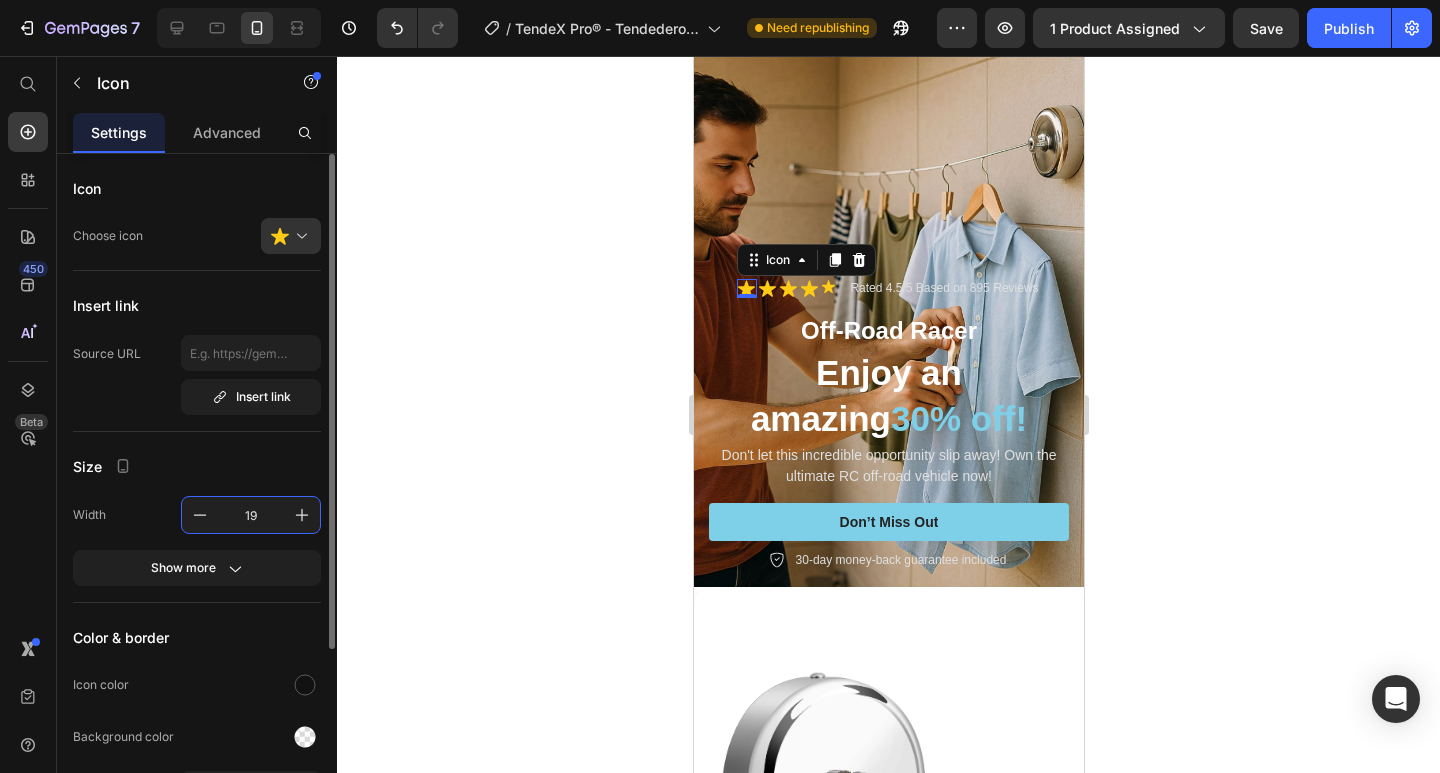click on "19" at bounding box center (251, 515) 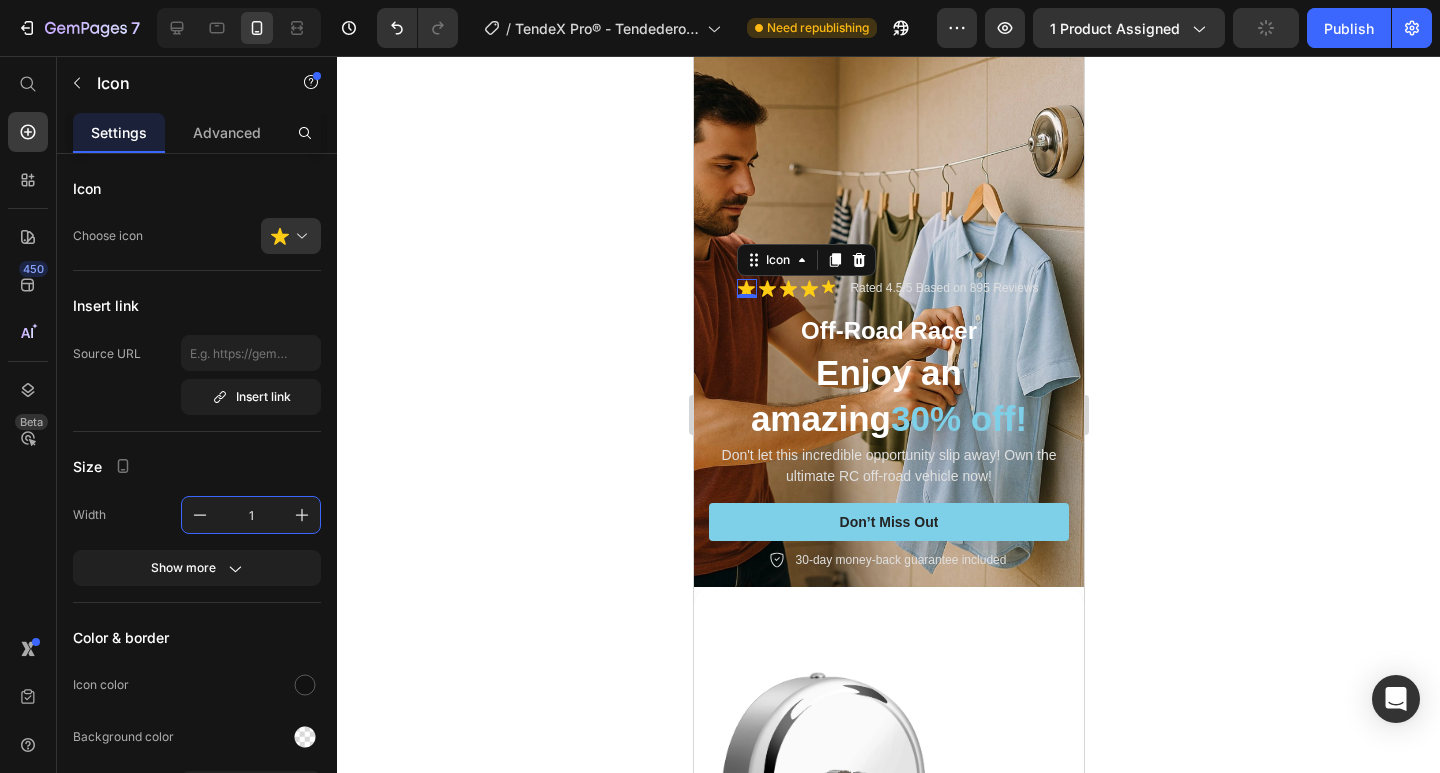 type on "15" 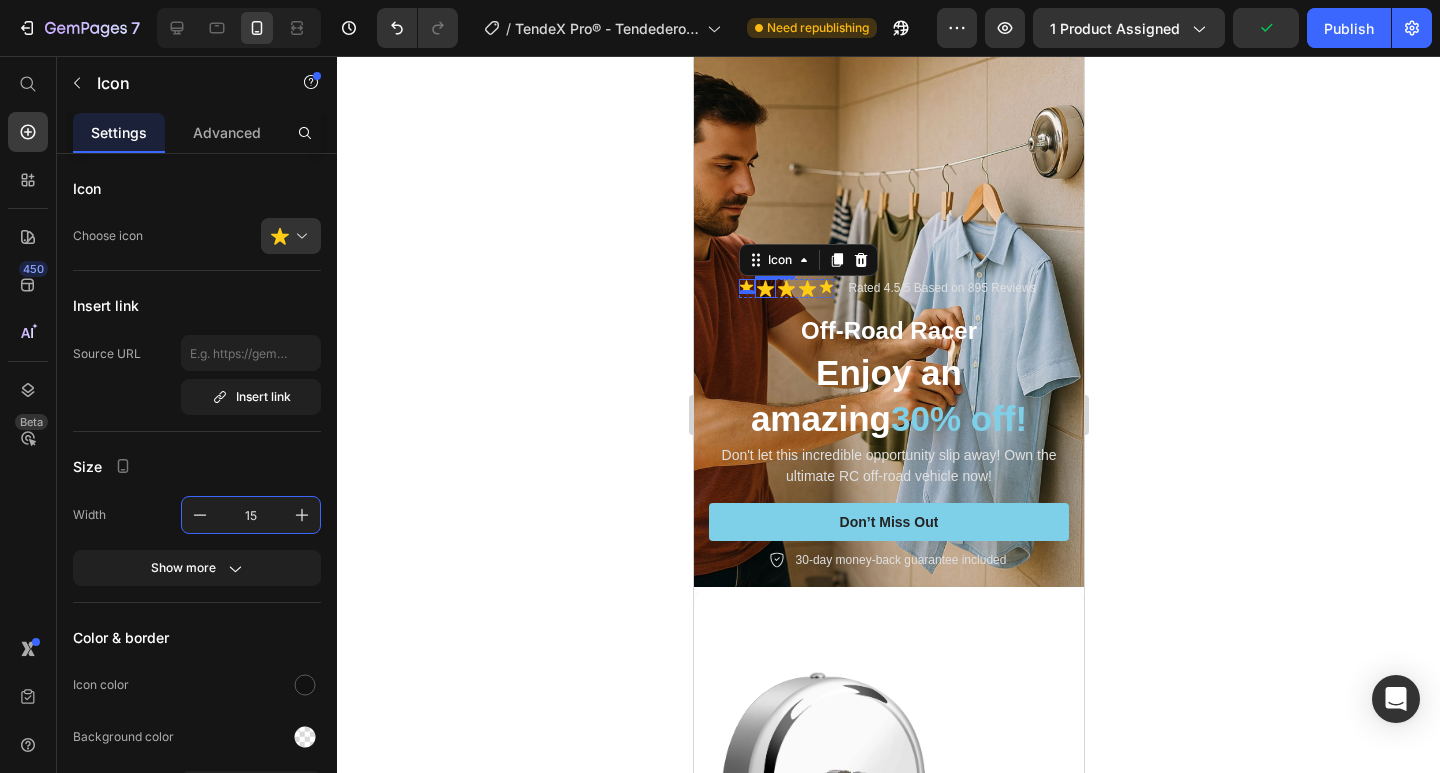 click 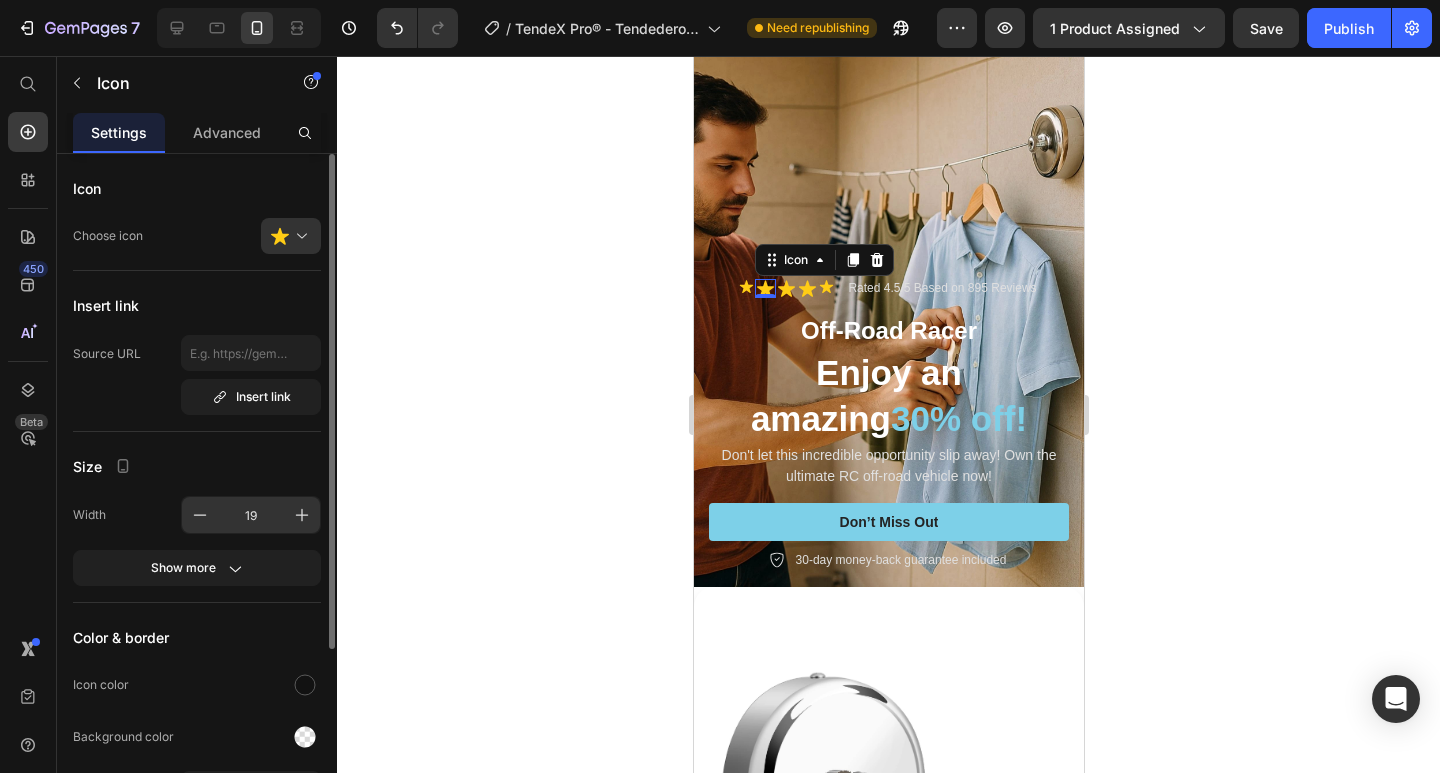 click on "19" at bounding box center (251, 515) 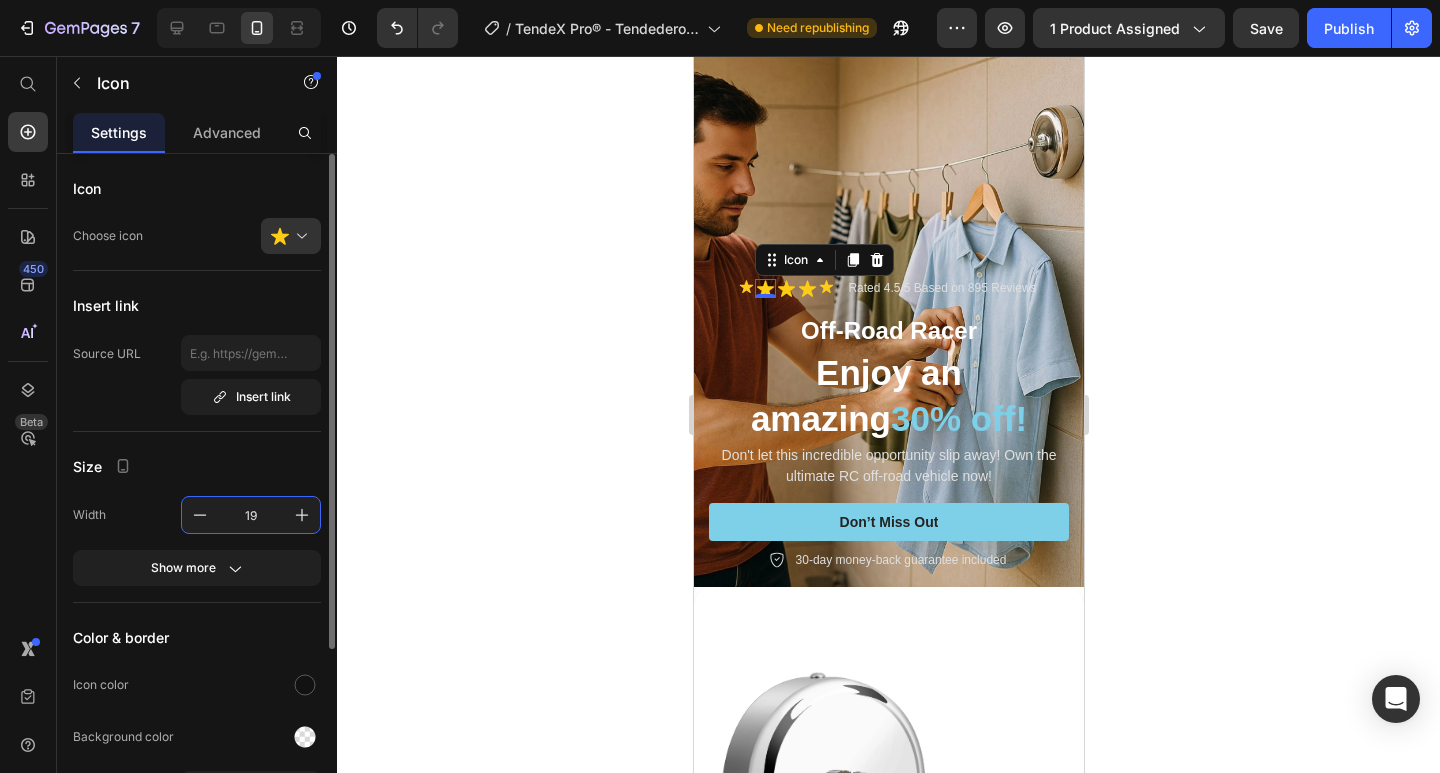 click on "19" at bounding box center [251, 515] 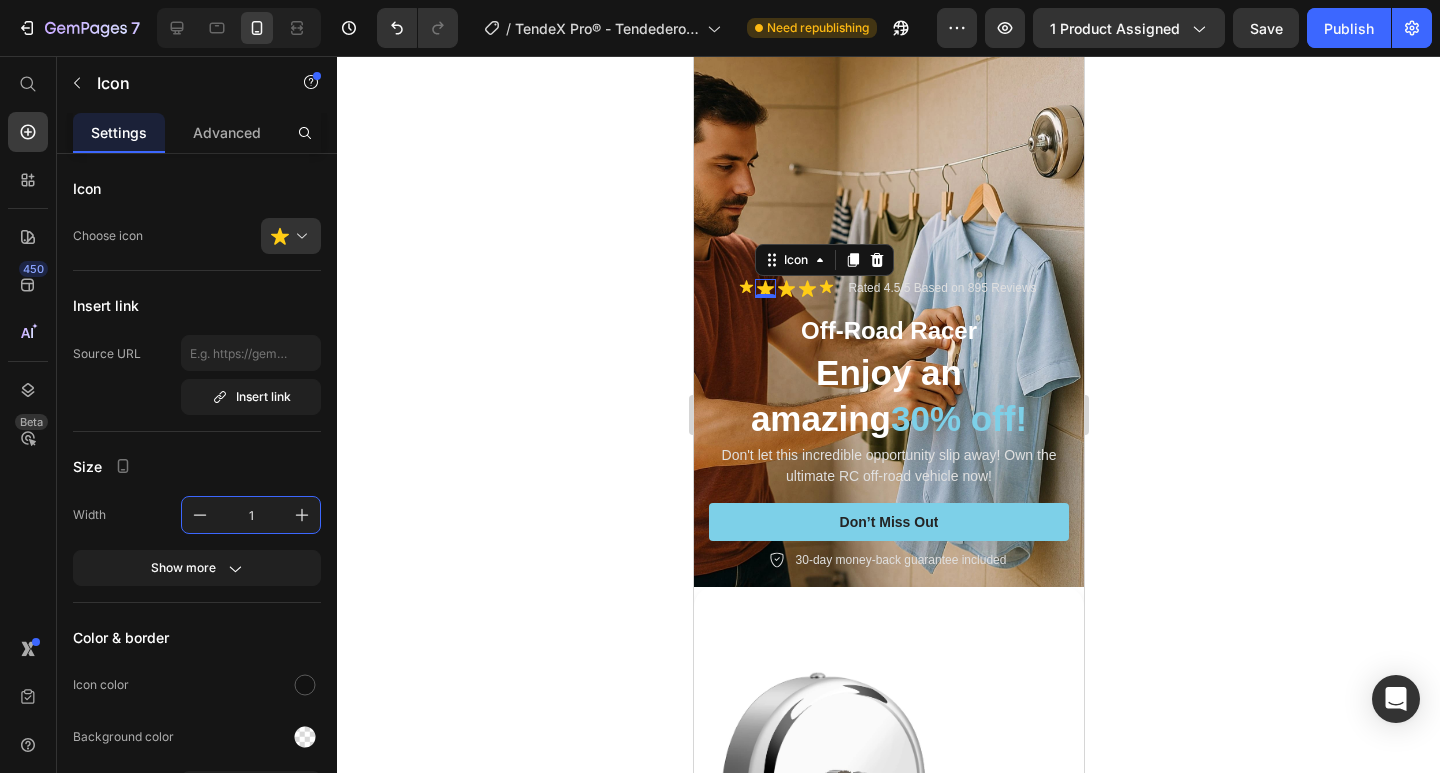 type on "15" 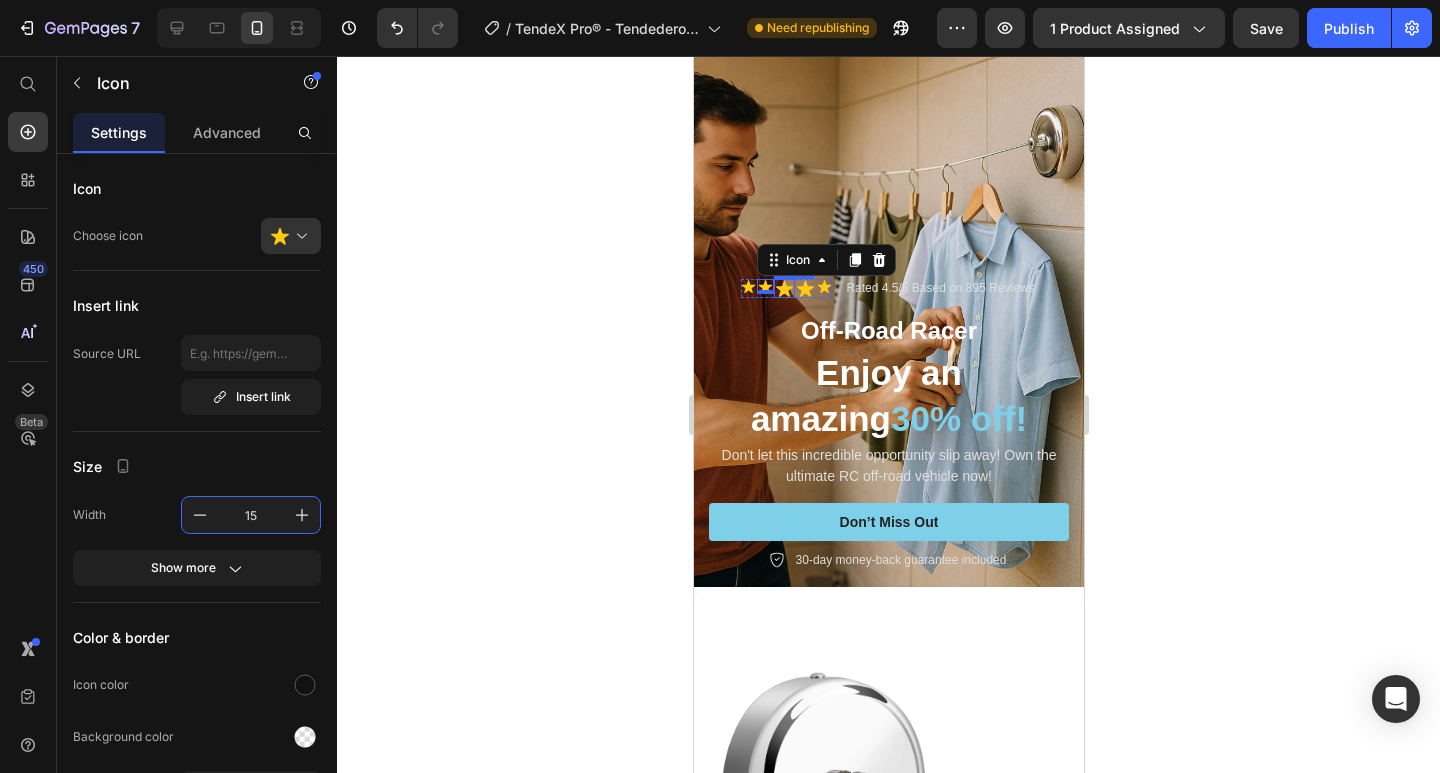 click 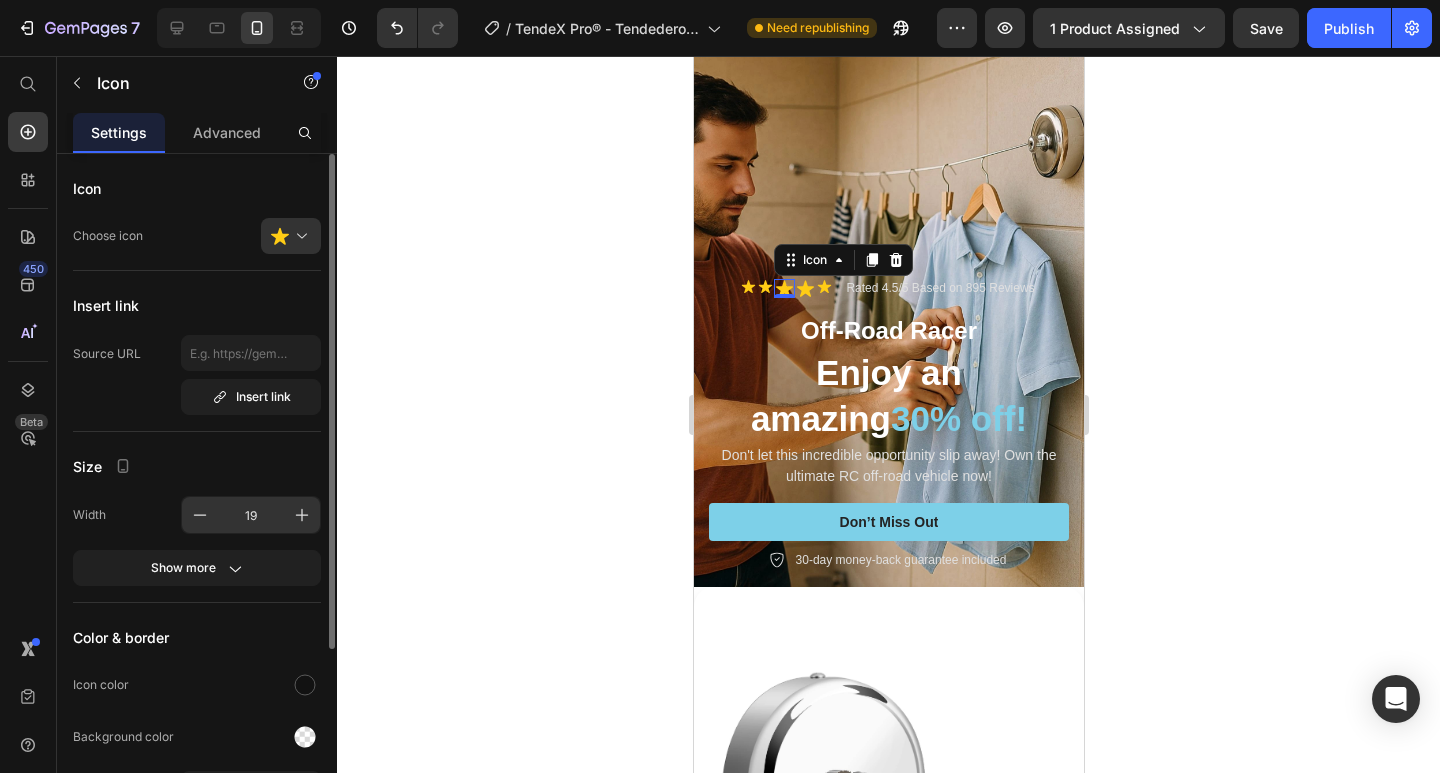 click on "19" at bounding box center [251, 515] 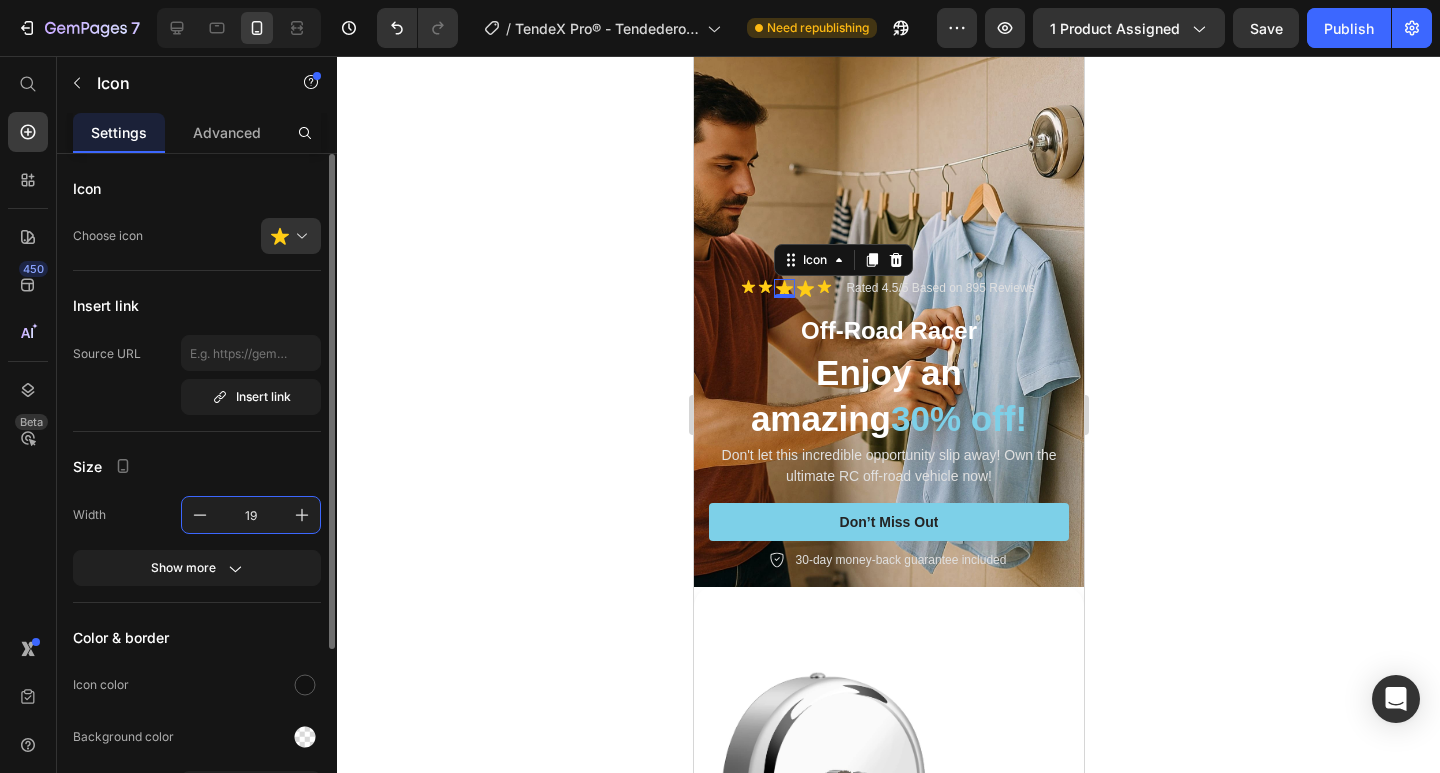 click on "19" at bounding box center [251, 515] 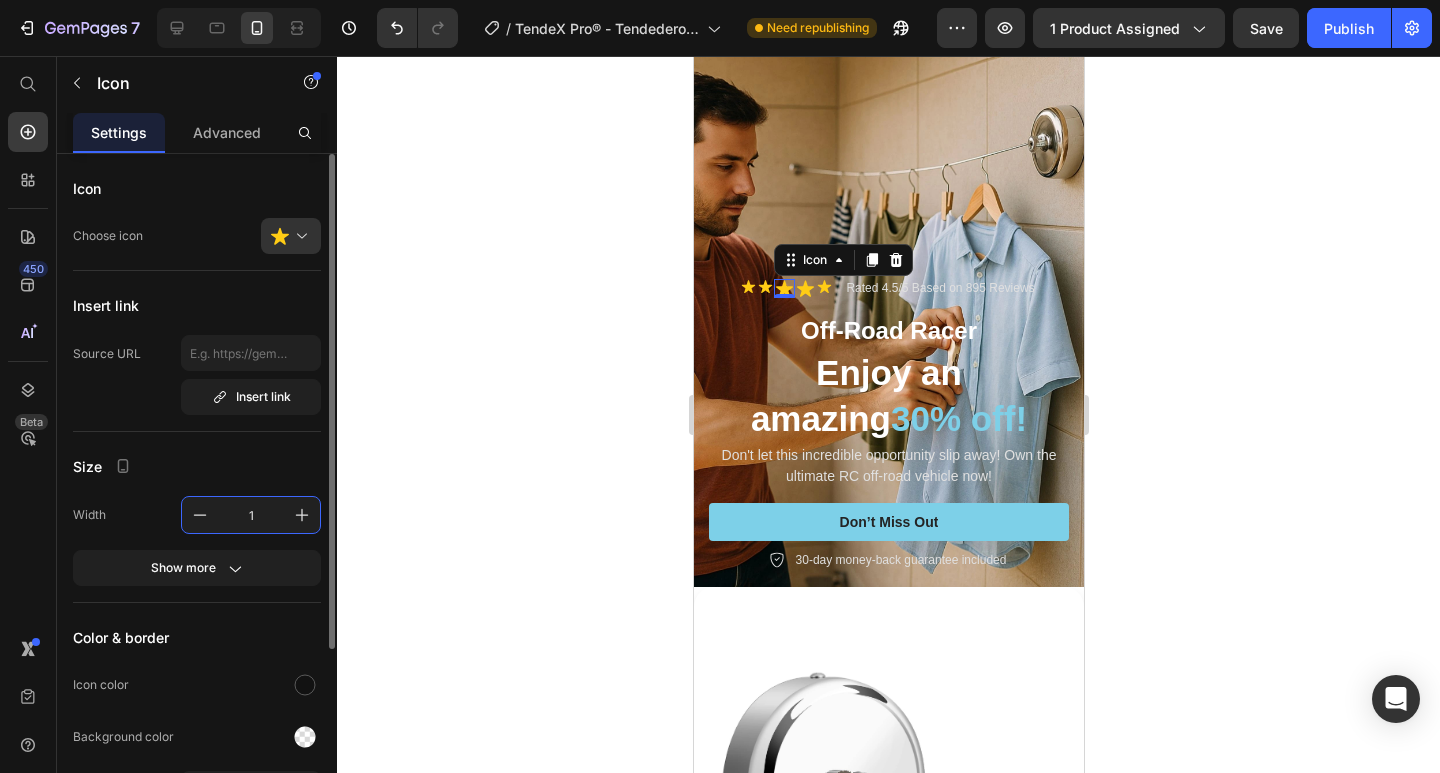 type on "15" 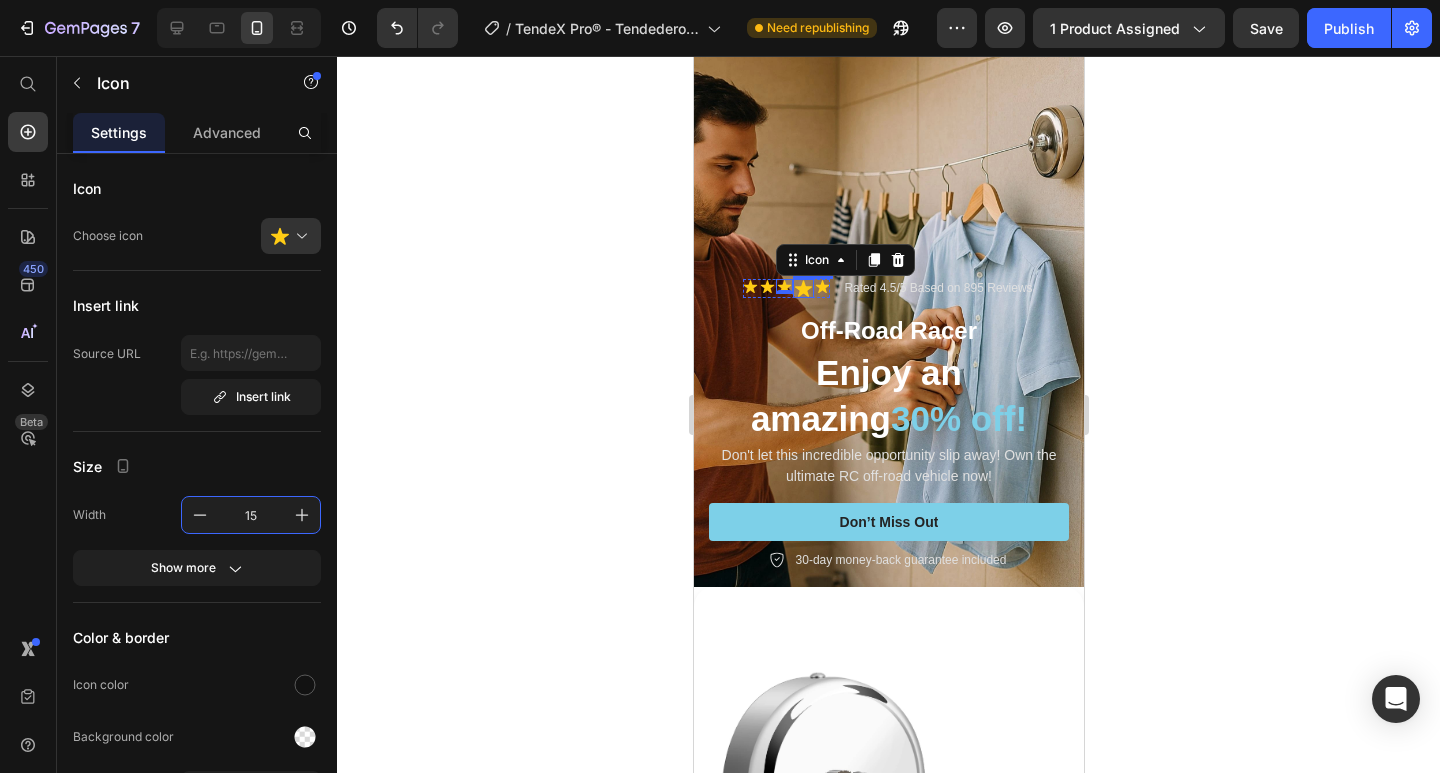 click 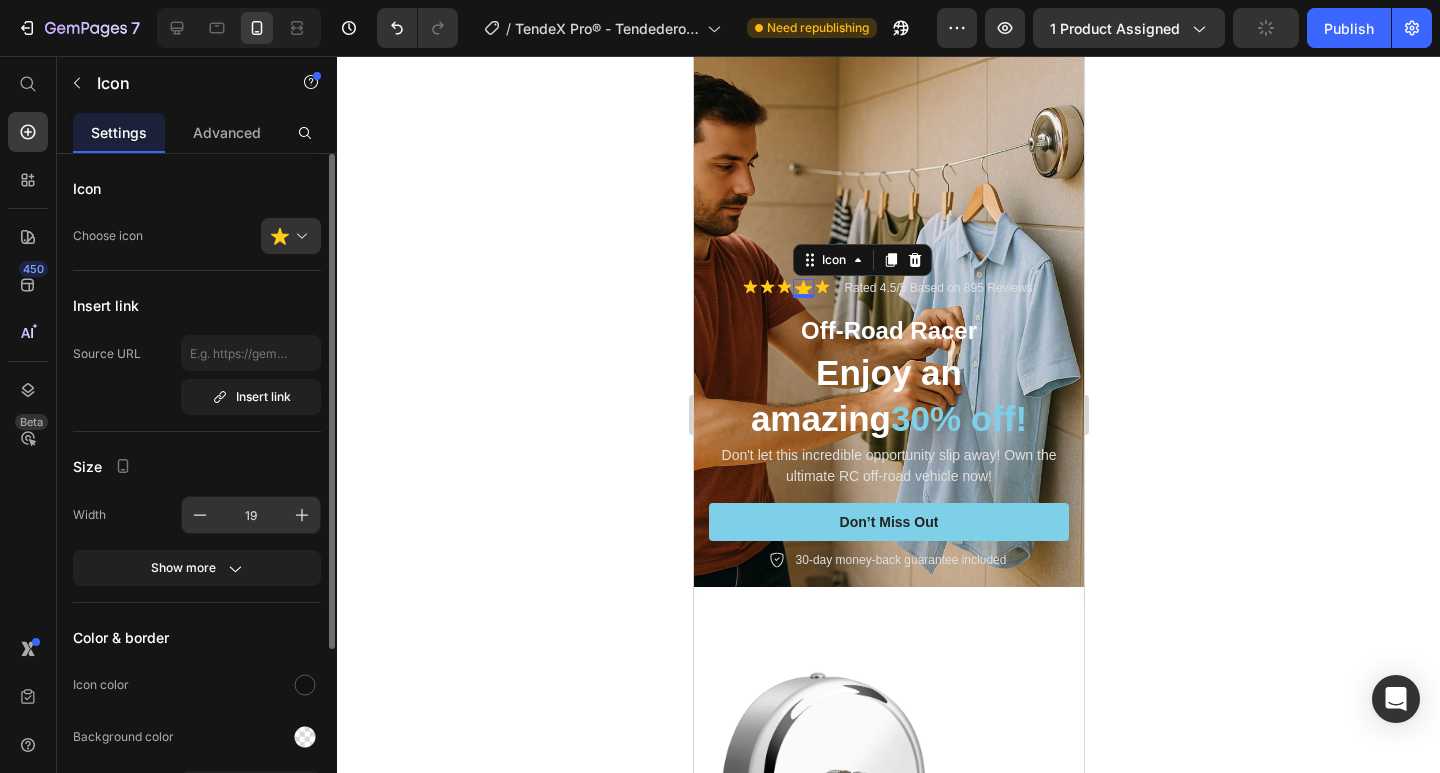 click on "19" at bounding box center (251, 515) 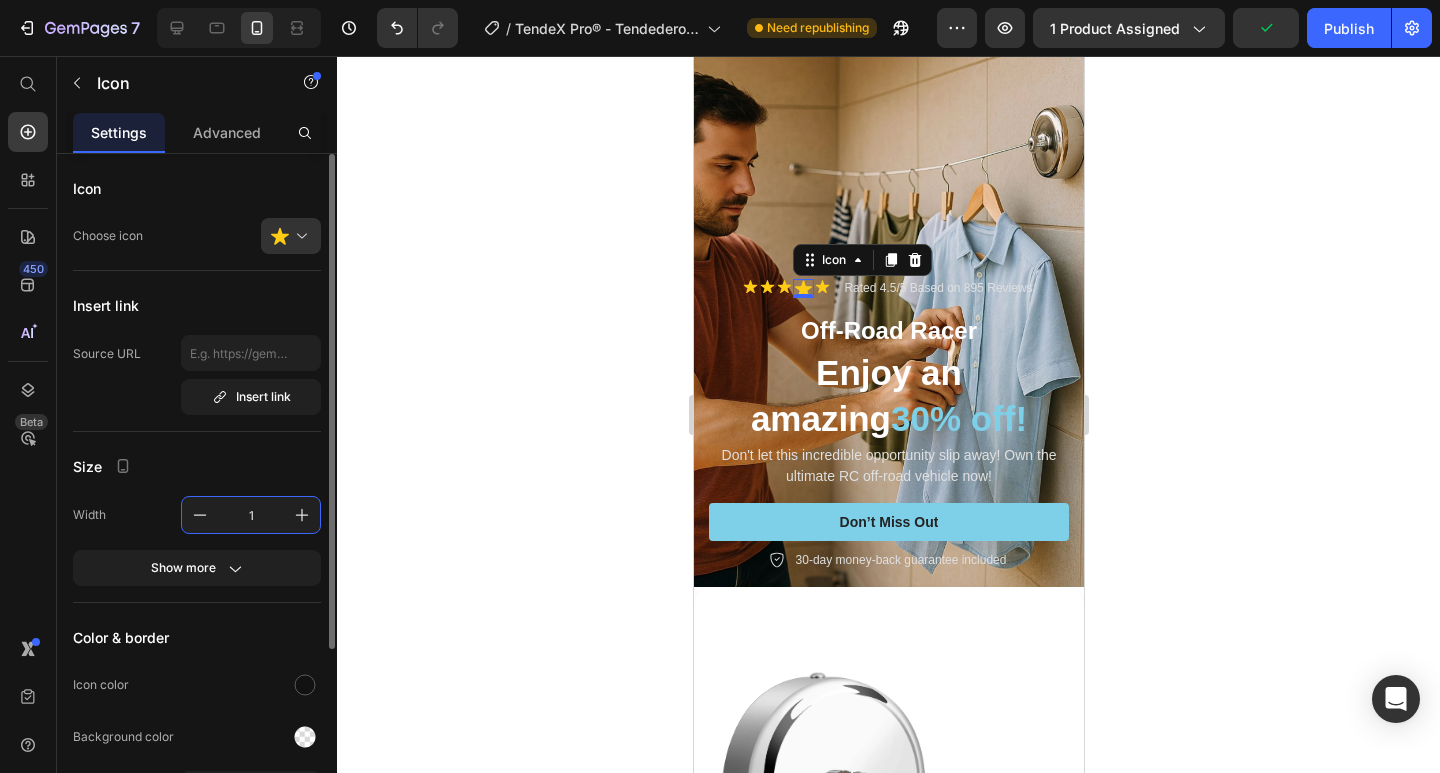 type on "15" 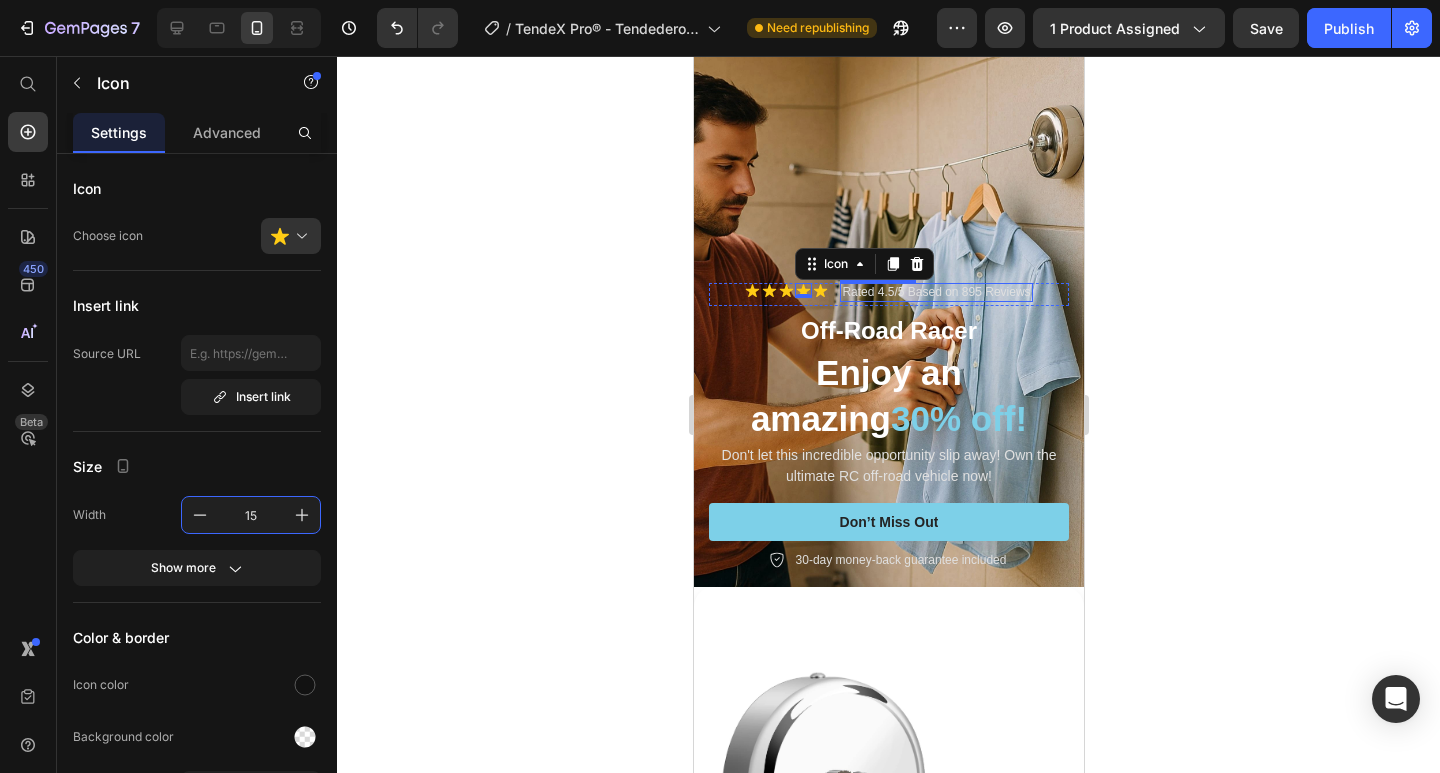 click on "Rated 4.5/5 Based on 895 Reviews" at bounding box center [935, 293] 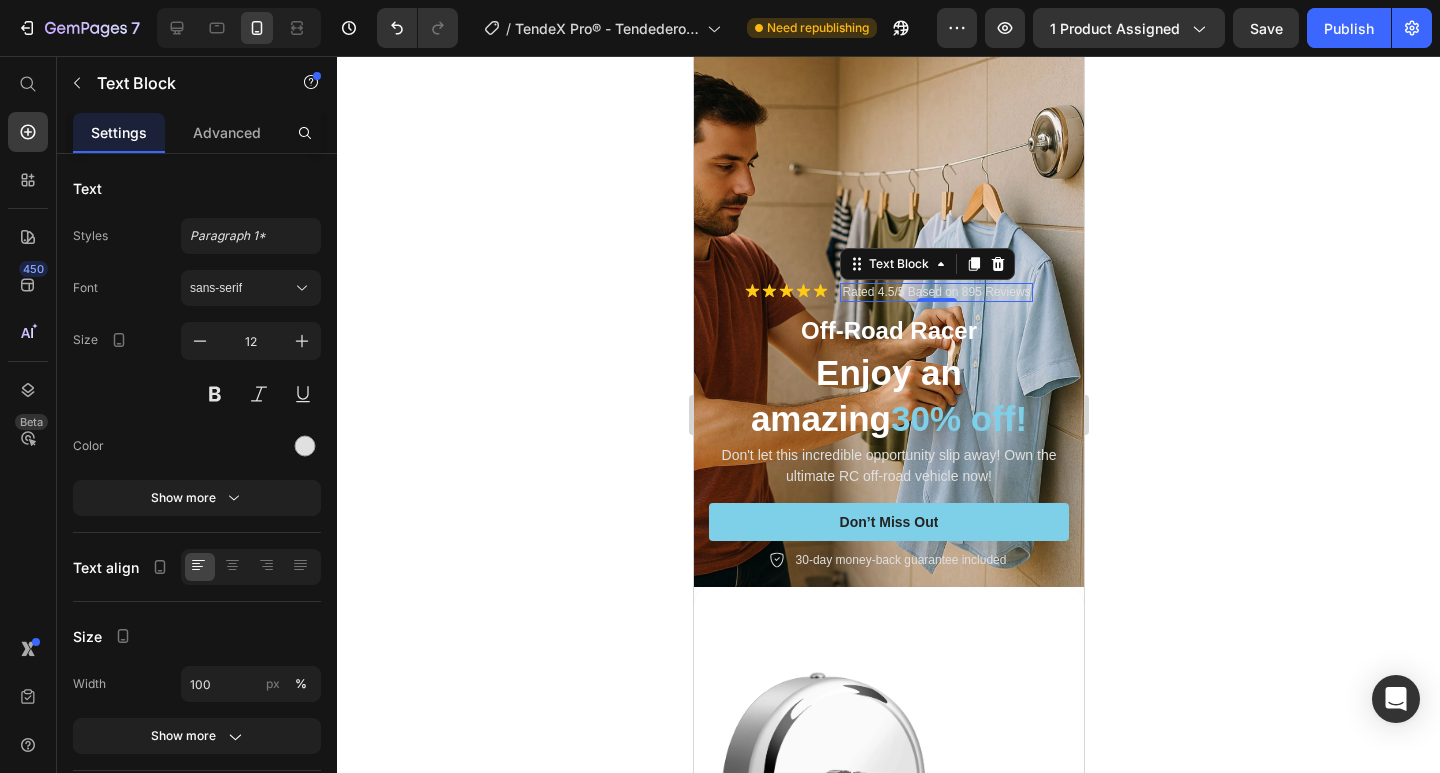 click on "Rated 4.5/5 Based on 895 Reviews" at bounding box center (935, 293) 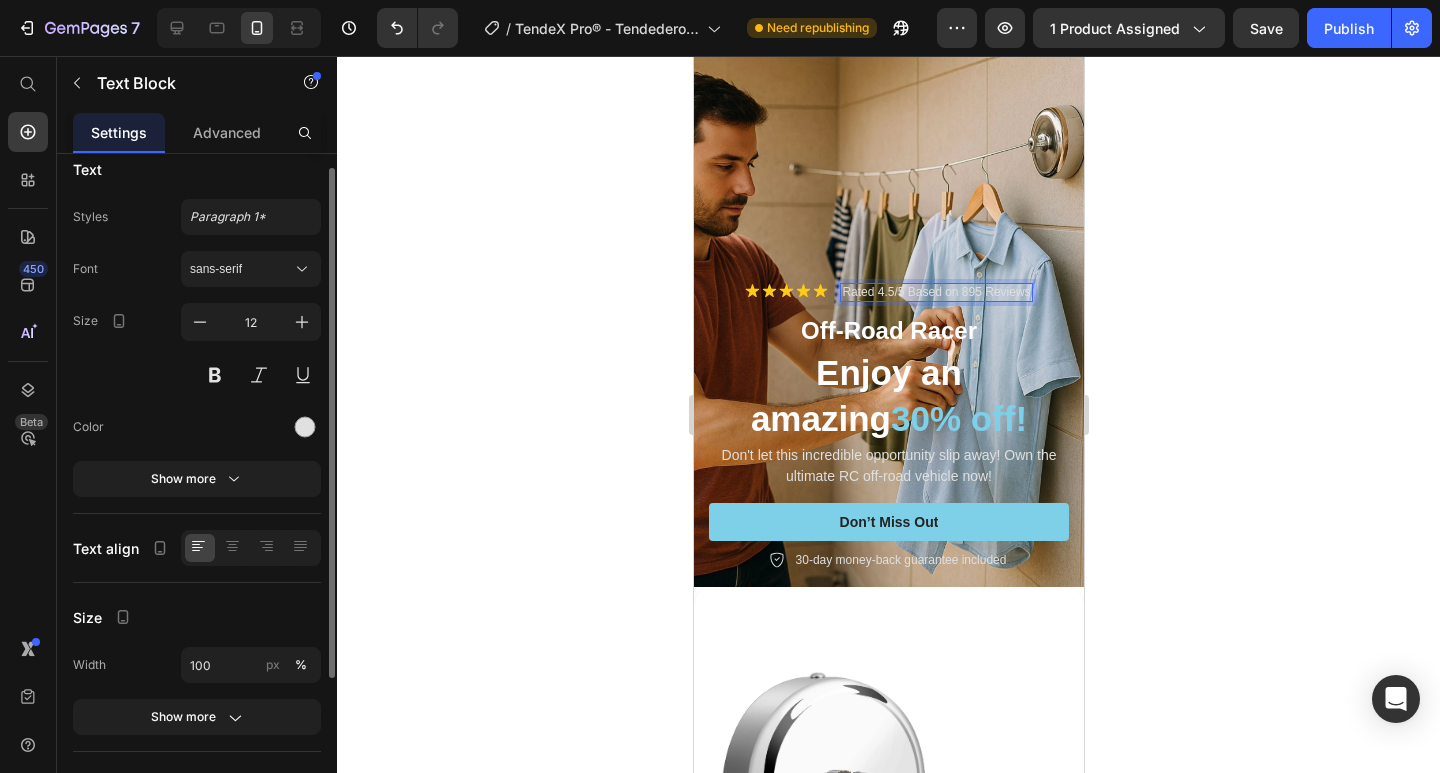 scroll, scrollTop: 0, scrollLeft: 0, axis: both 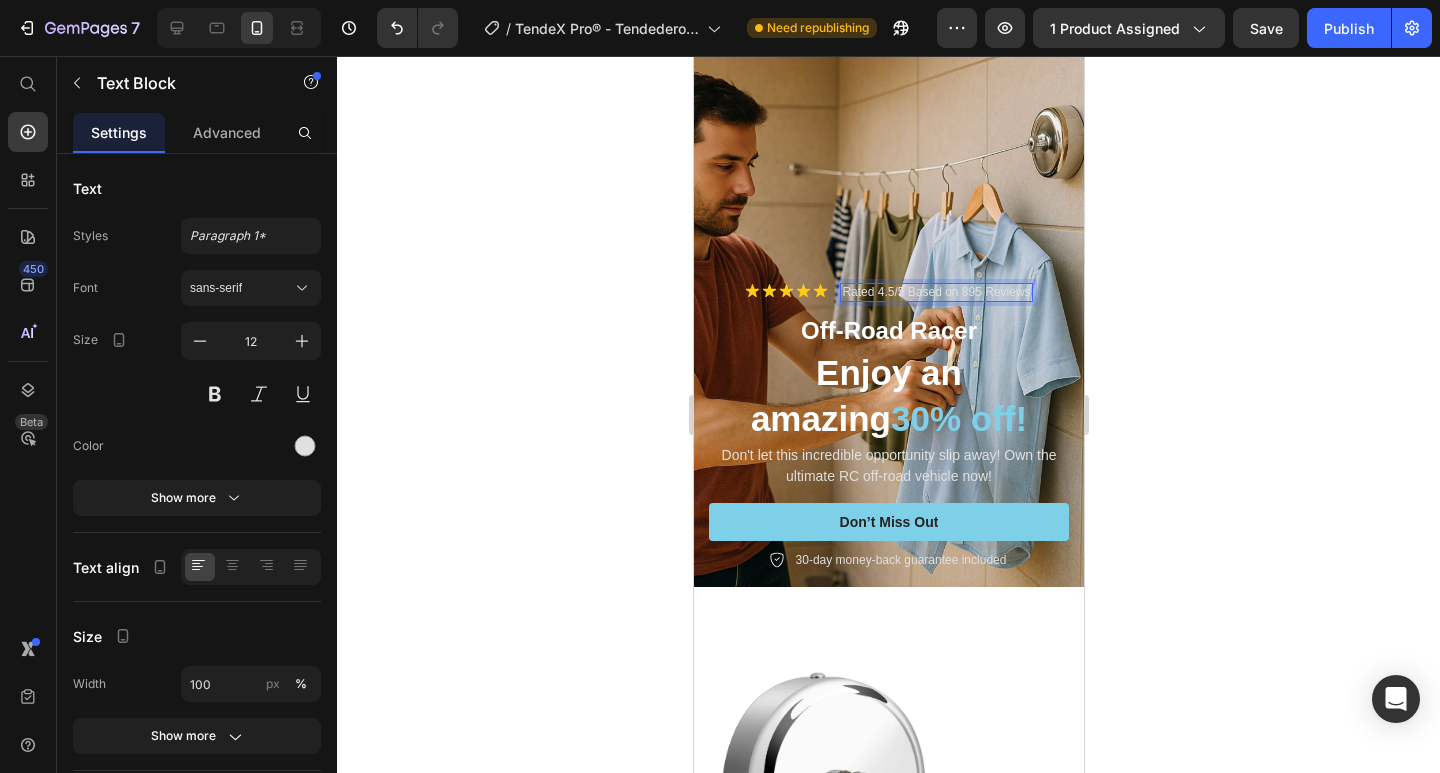 click on "Rated 4.5/5 Based on 895 Reviews" at bounding box center [935, 293] 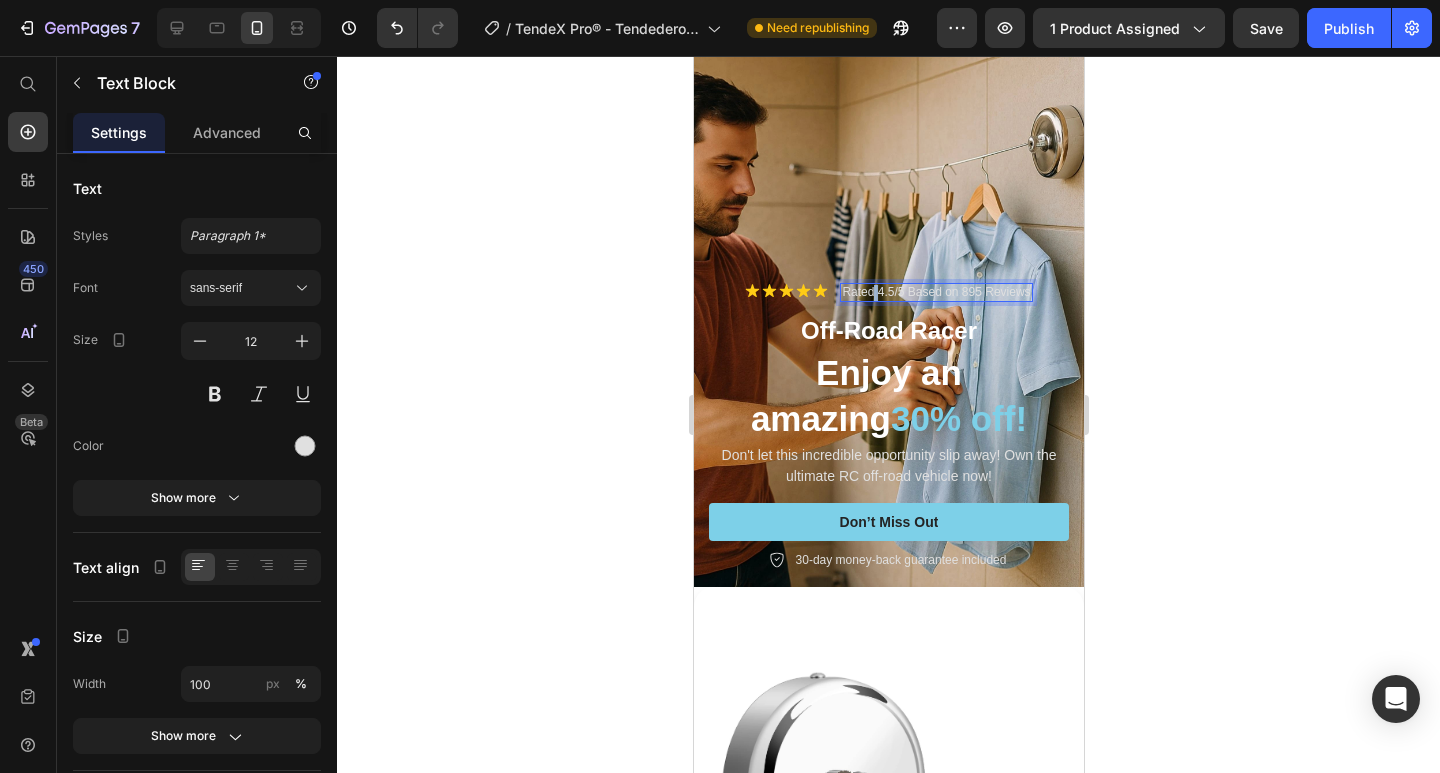 click on "Rated 4.5/5 Based on 895 Reviews" at bounding box center [935, 293] 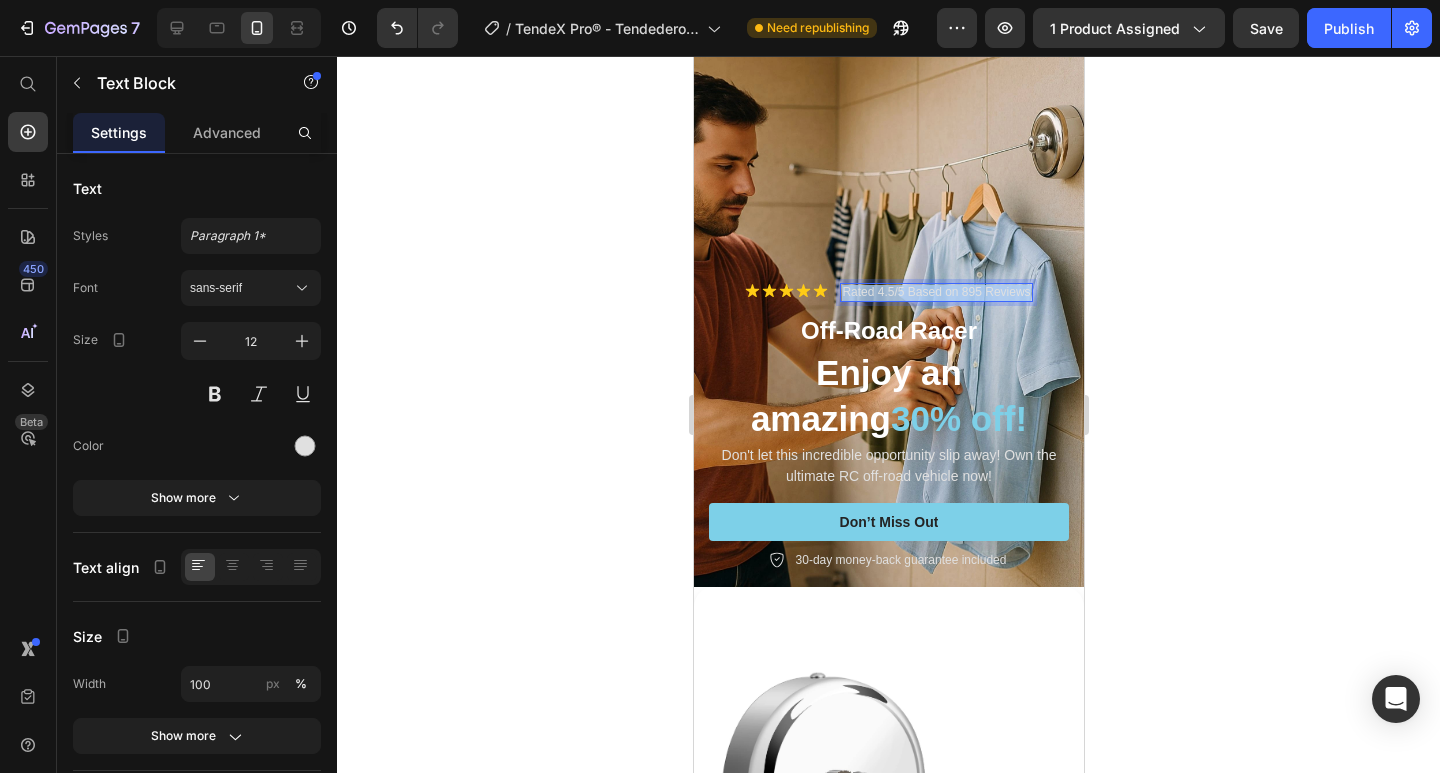 click on "Rated 4.5/5 Based on 895 Reviews" at bounding box center (935, 293) 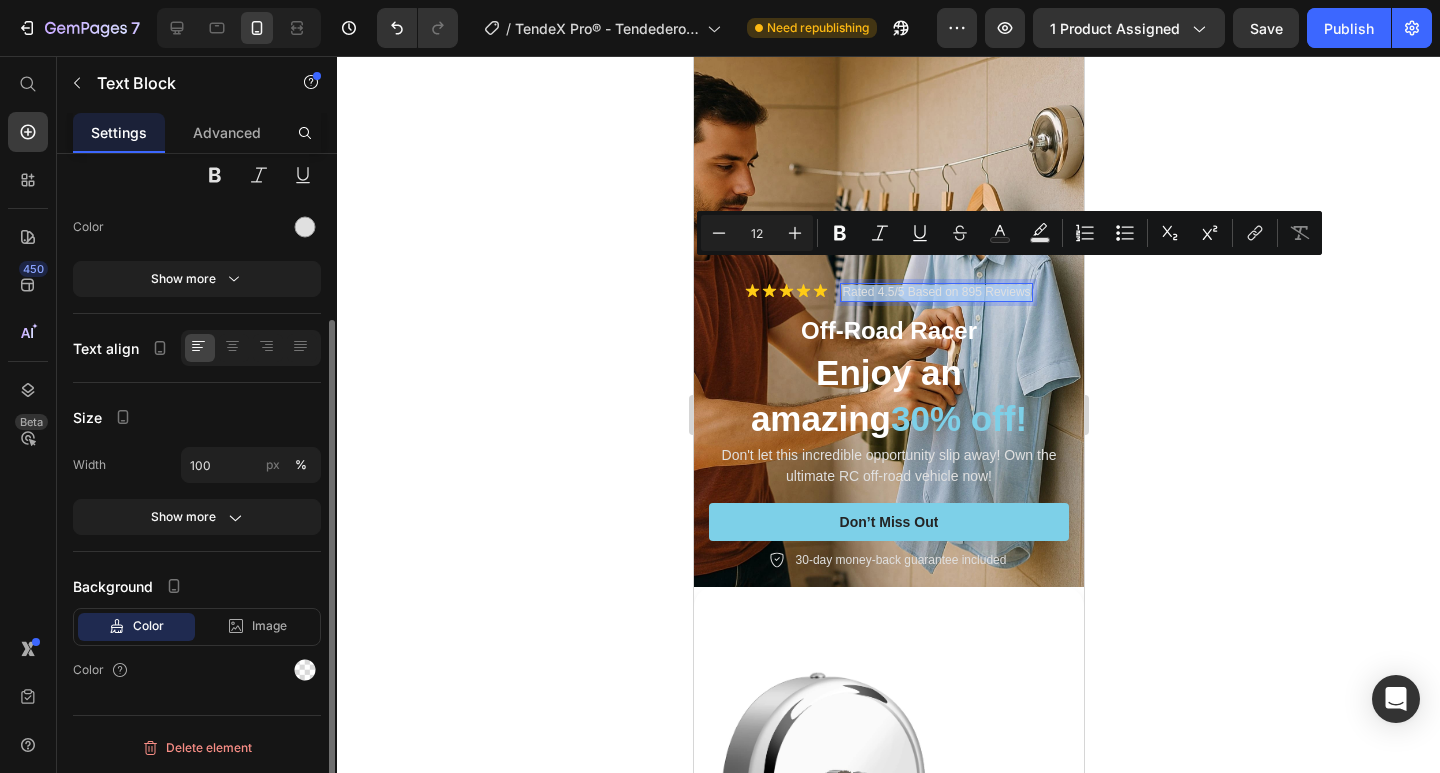 scroll, scrollTop: 0, scrollLeft: 0, axis: both 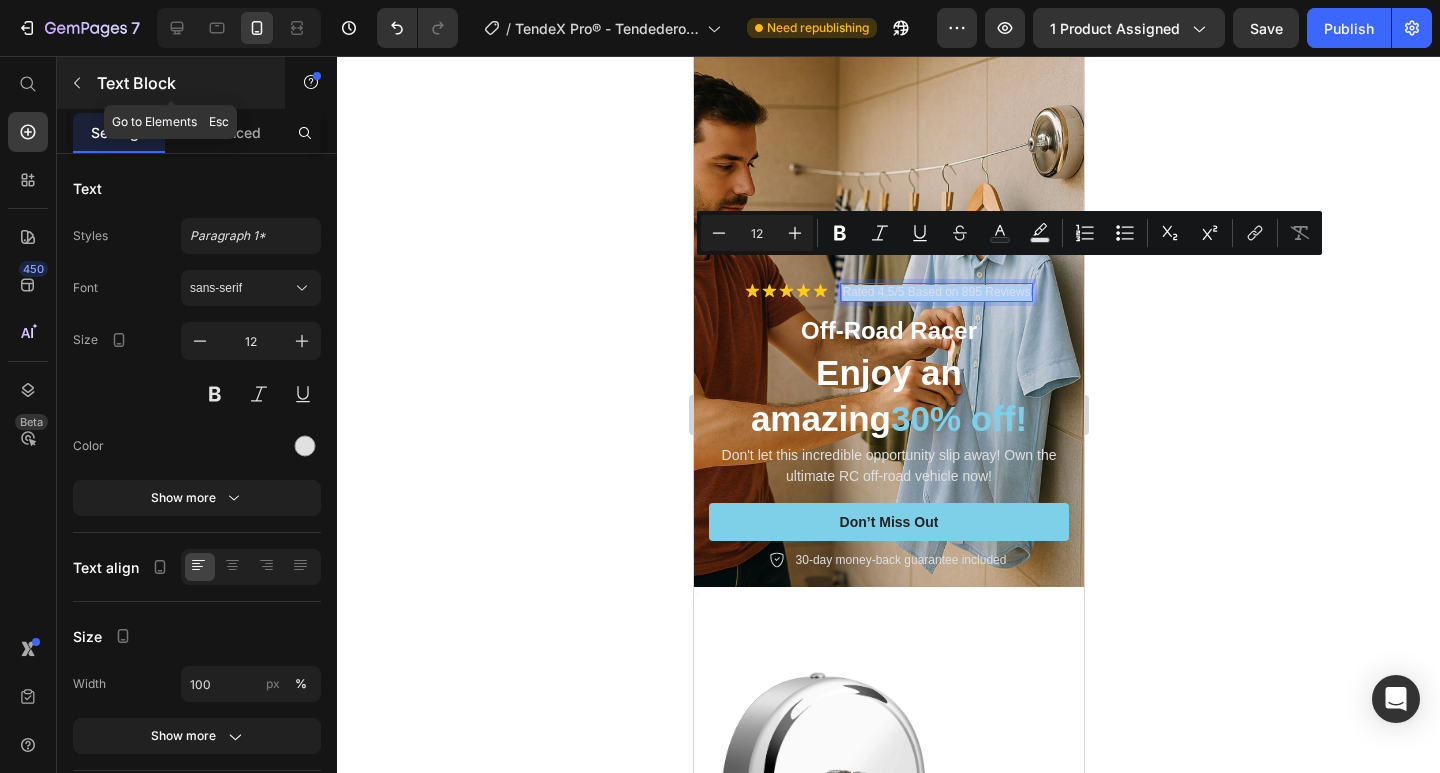 click 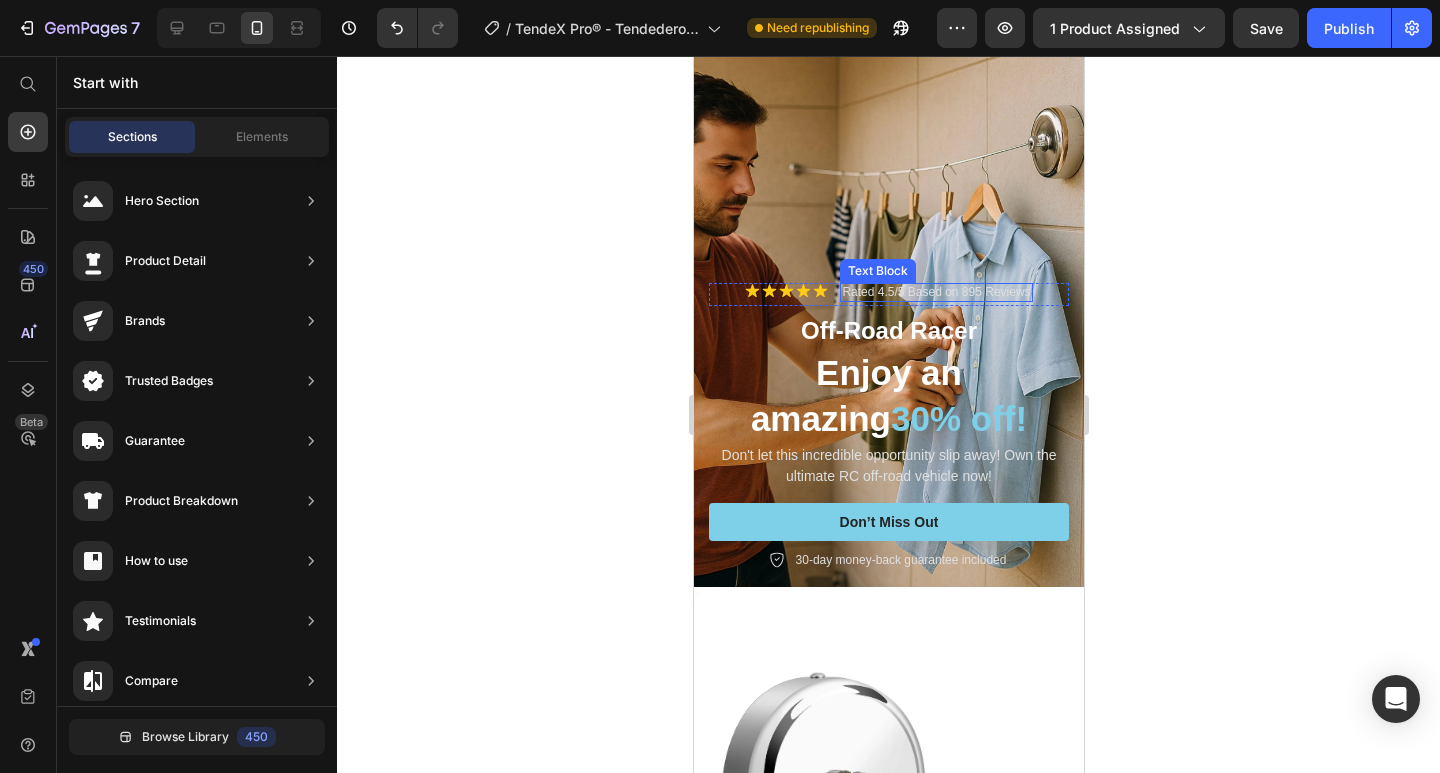 click on "Rated 4.5/5 Based on 895 Reviews" at bounding box center [935, 293] 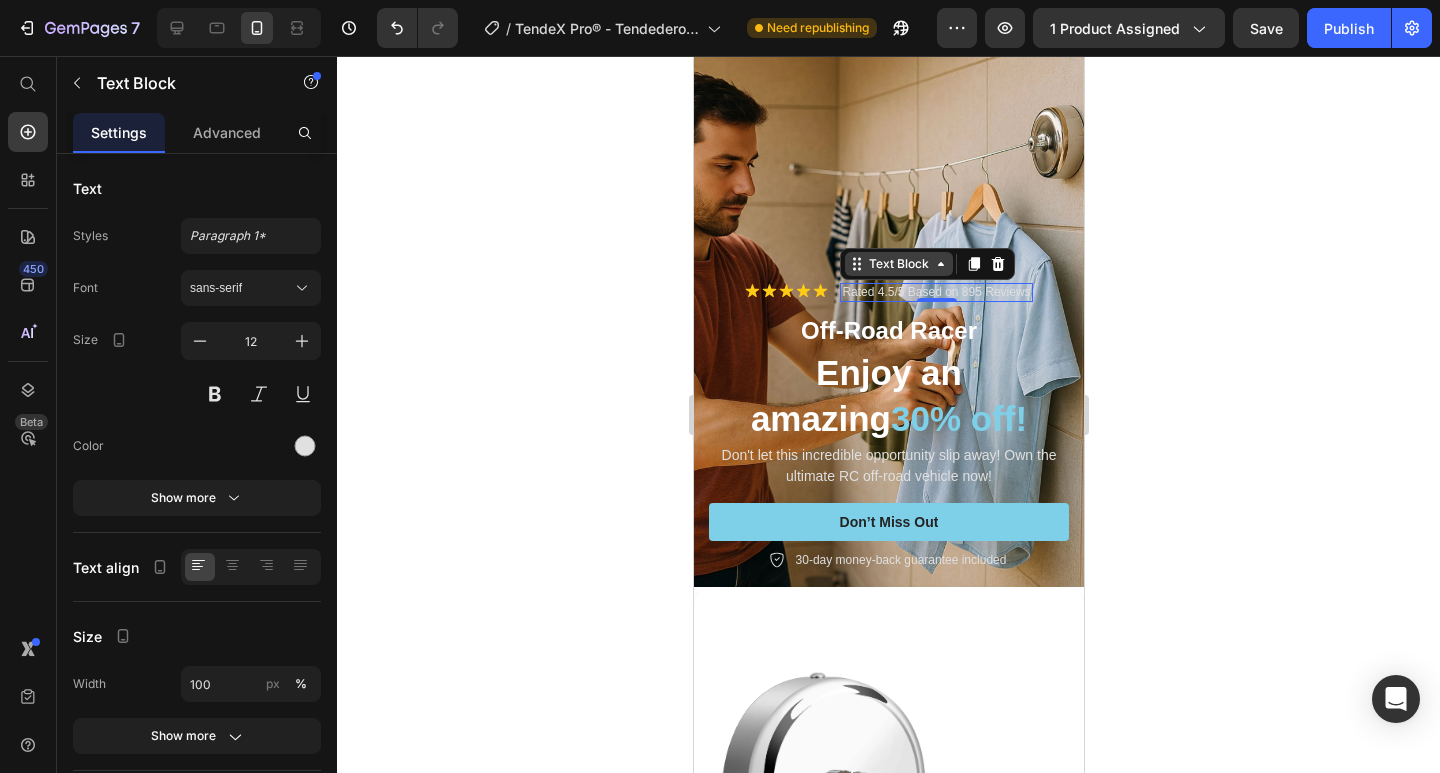 click on "Text Block" at bounding box center [898, 264] 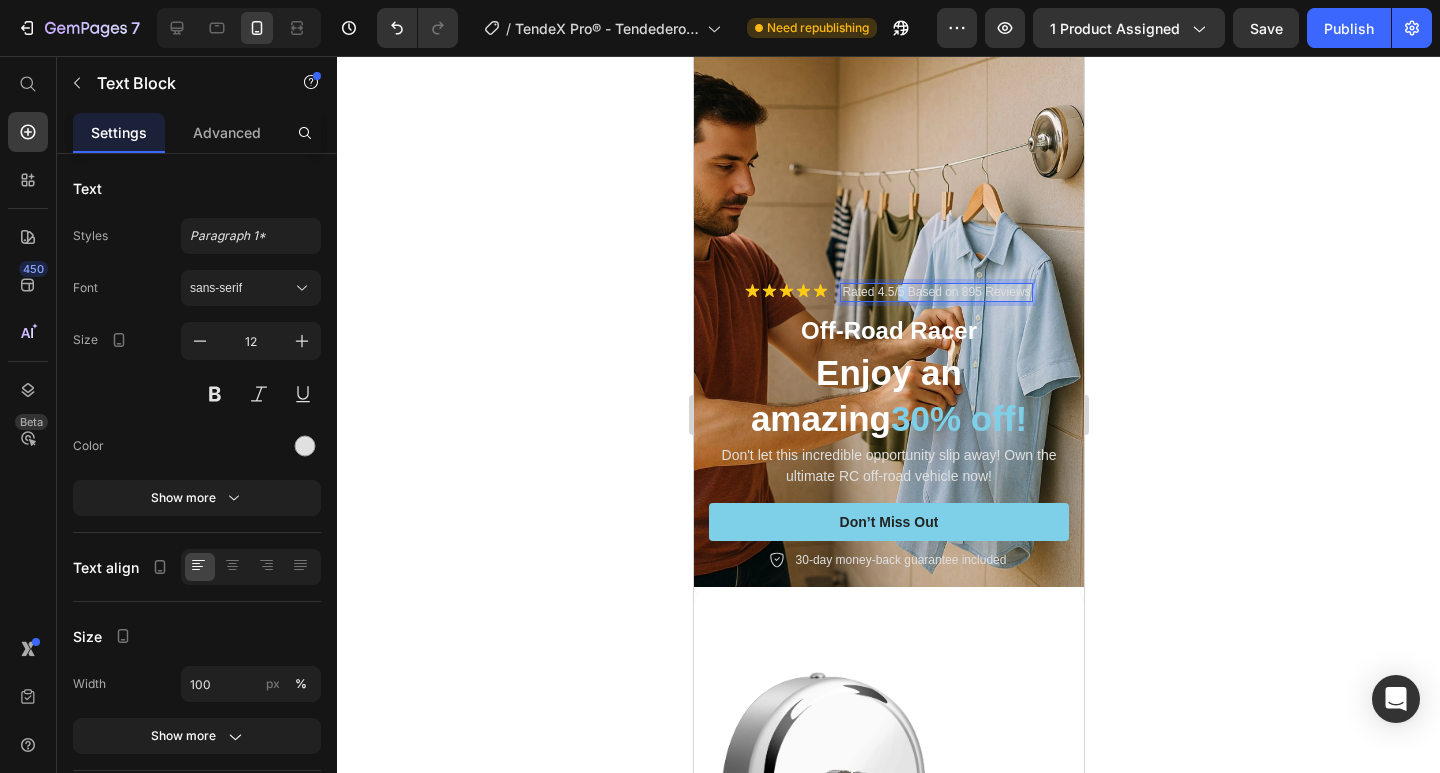 click on "Rated 4.5/5 Based on 895 Reviews" at bounding box center [935, 293] 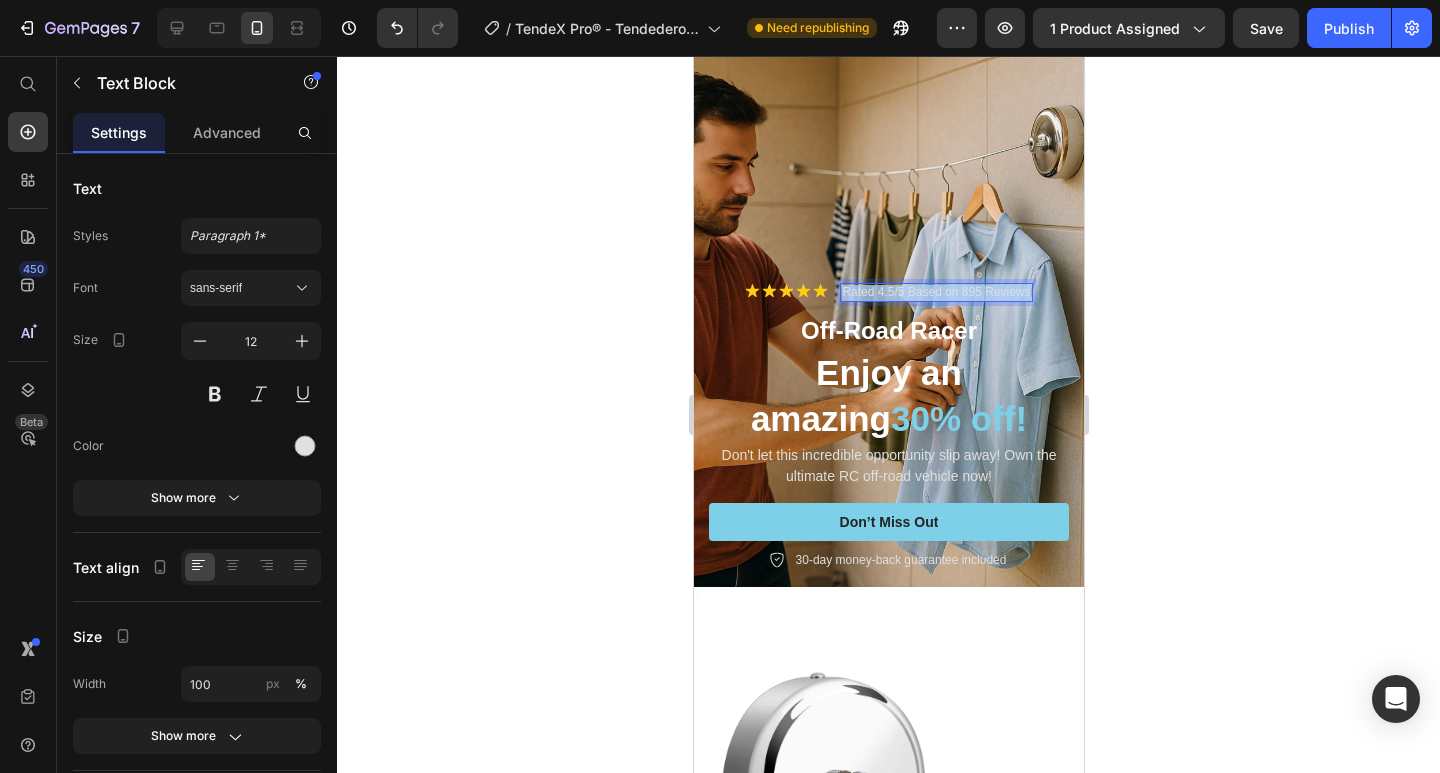 click on "Rated 4.5/5 Based on 895 Reviews" at bounding box center [935, 293] 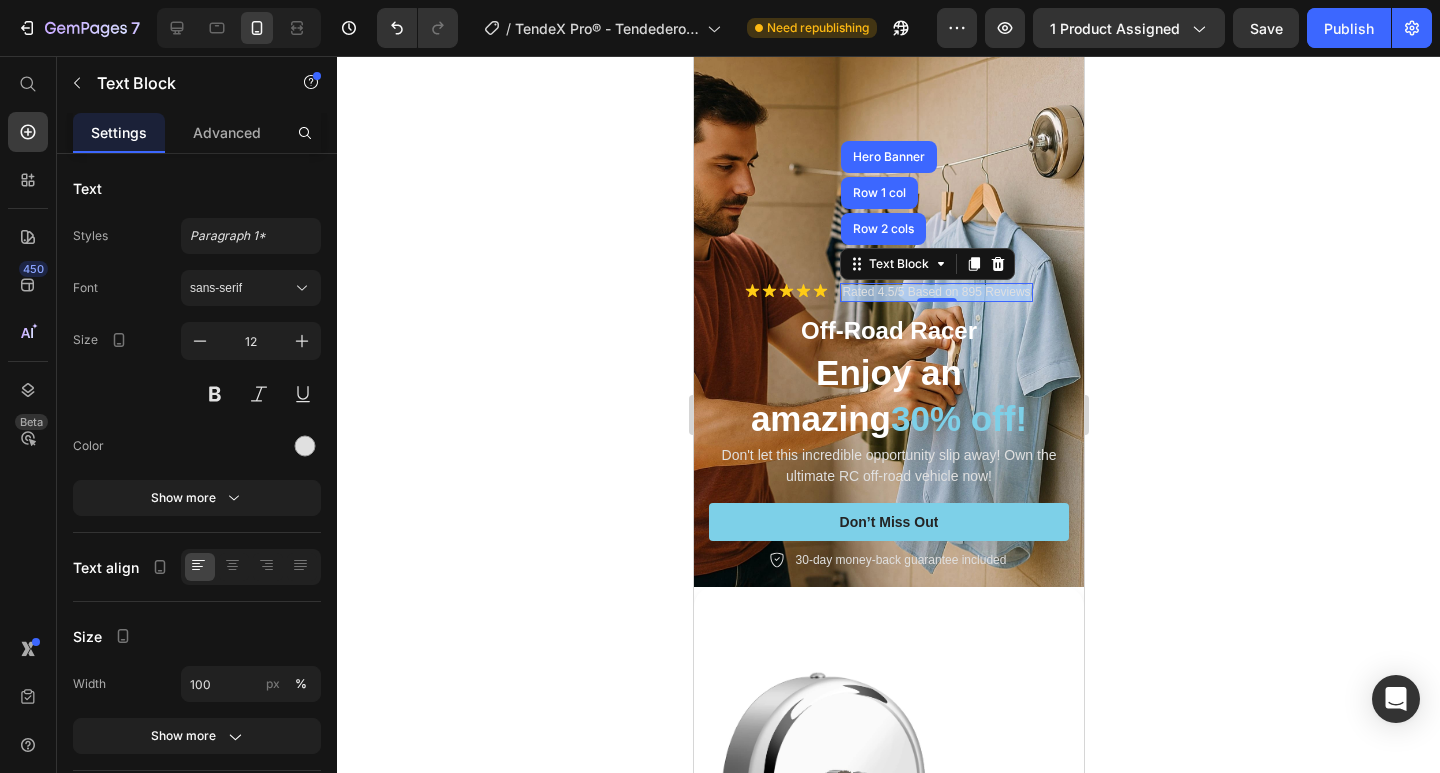 click on "Rated 4.5/5 Based on 895 Reviews" at bounding box center (935, 293) 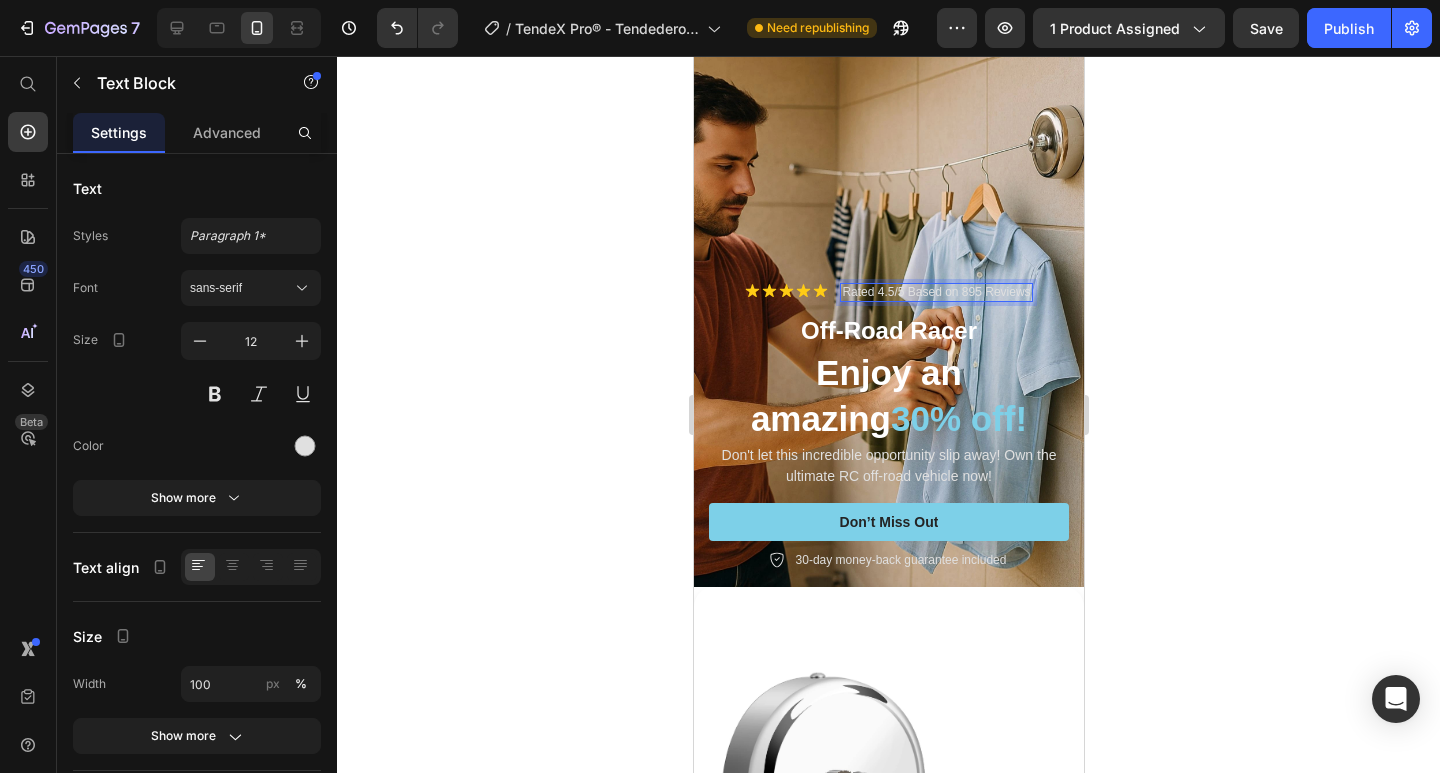 click on "Rated 4.5/5 Based on 895 Reviews" at bounding box center [935, 293] 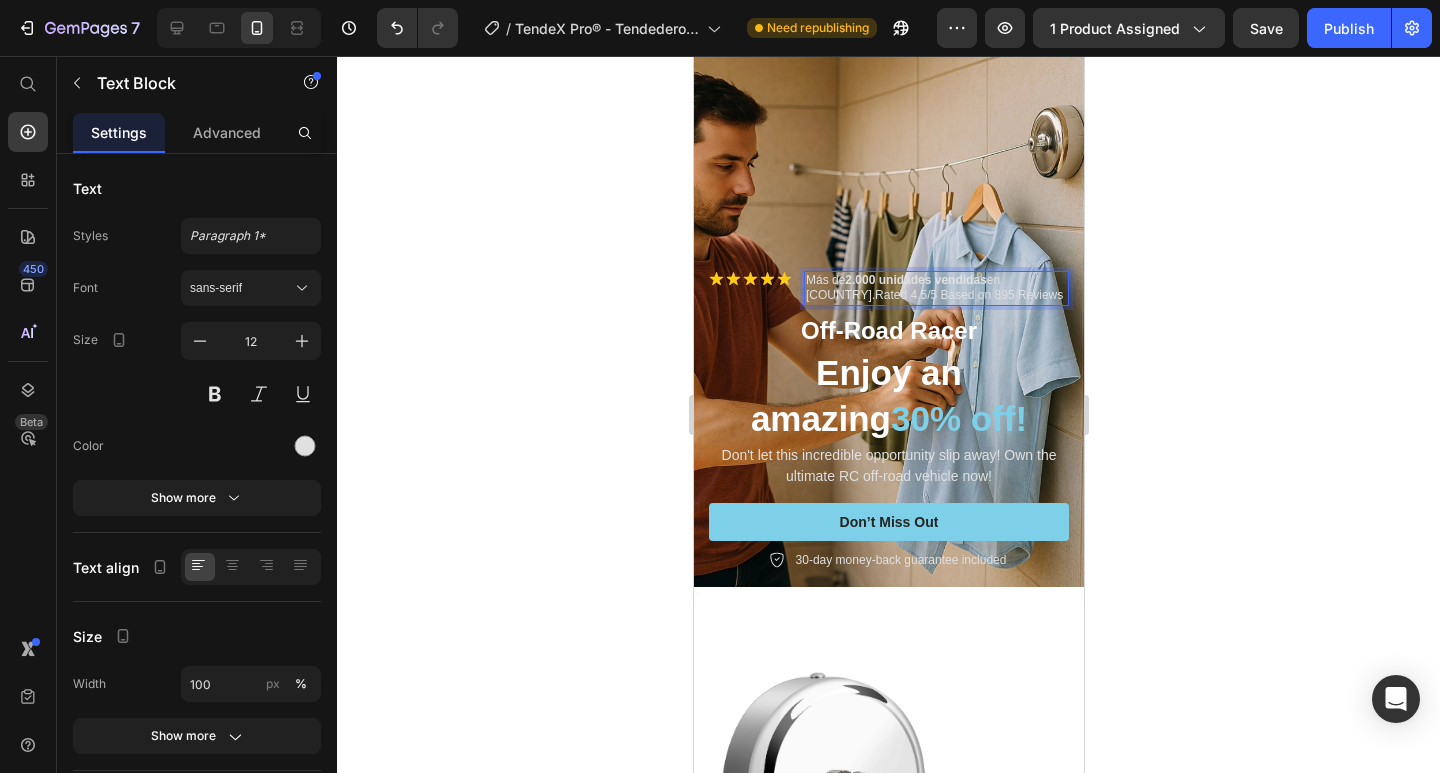 scroll, scrollTop: 87, scrollLeft: 0, axis: vertical 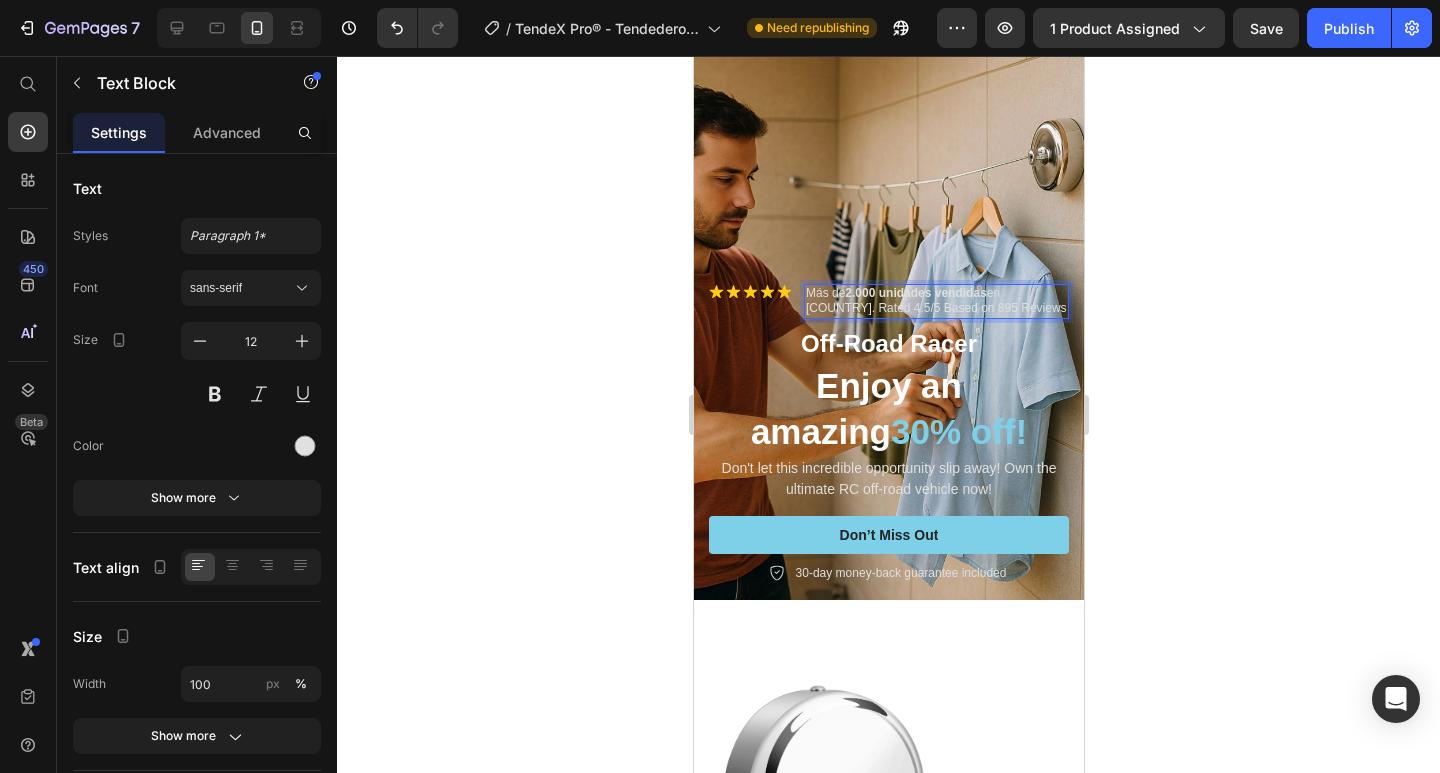 click on "2.000 unidades vendidas" at bounding box center [914, 293] 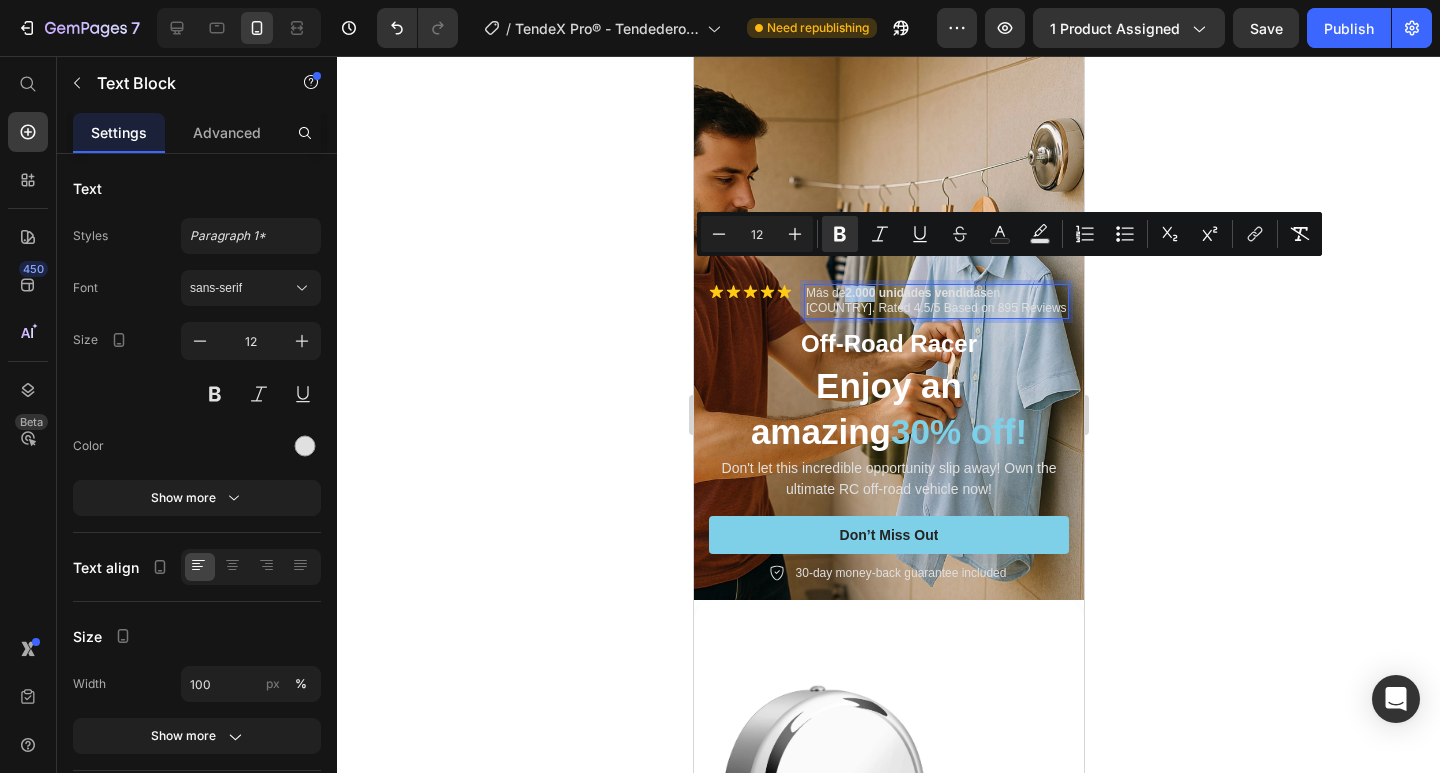 drag, startPoint x: 877, startPoint y: 274, endPoint x: 849, endPoint y: 272, distance: 28.071337 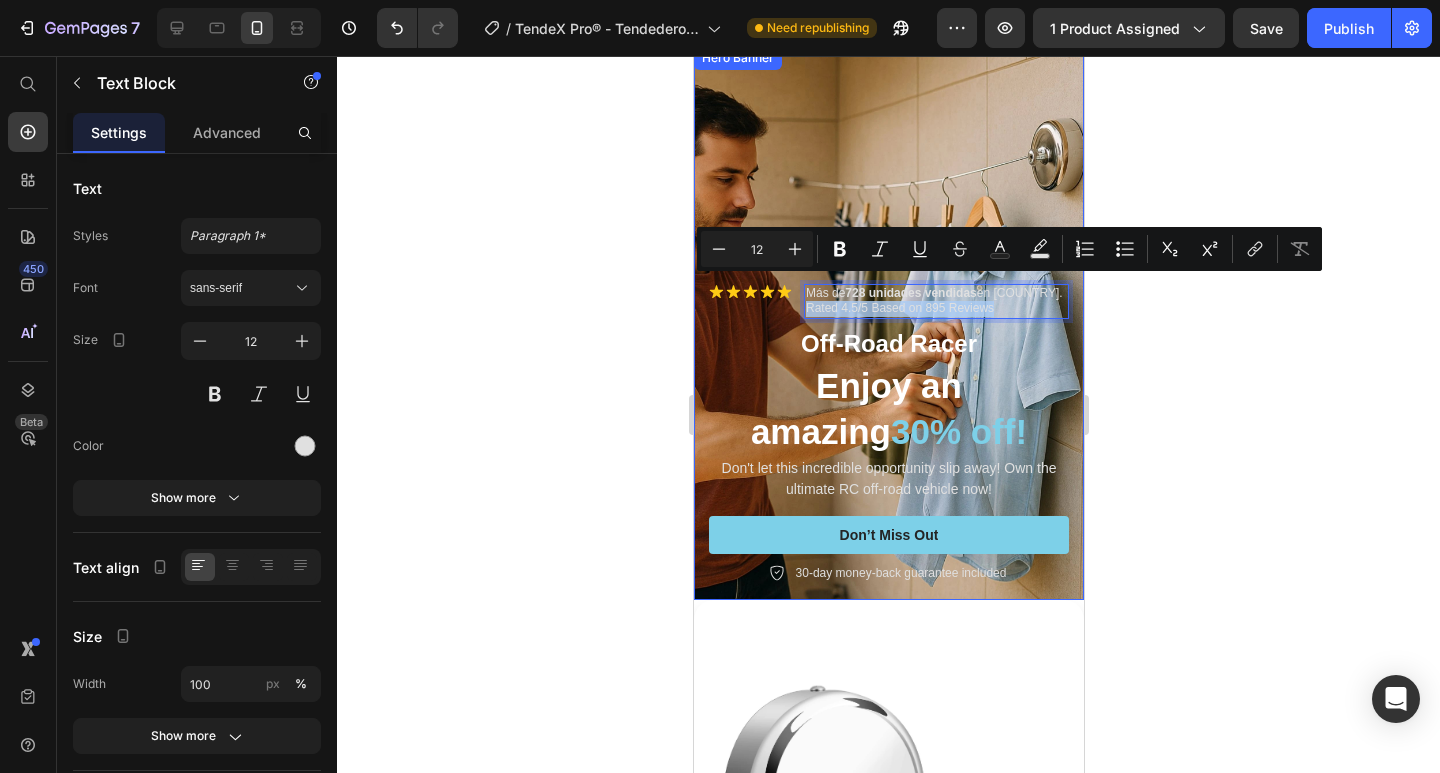 drag, startPoint x: 863, startPoint y: 288, endPoint x: 1060, endPoint y: 293, distance: 197.06345 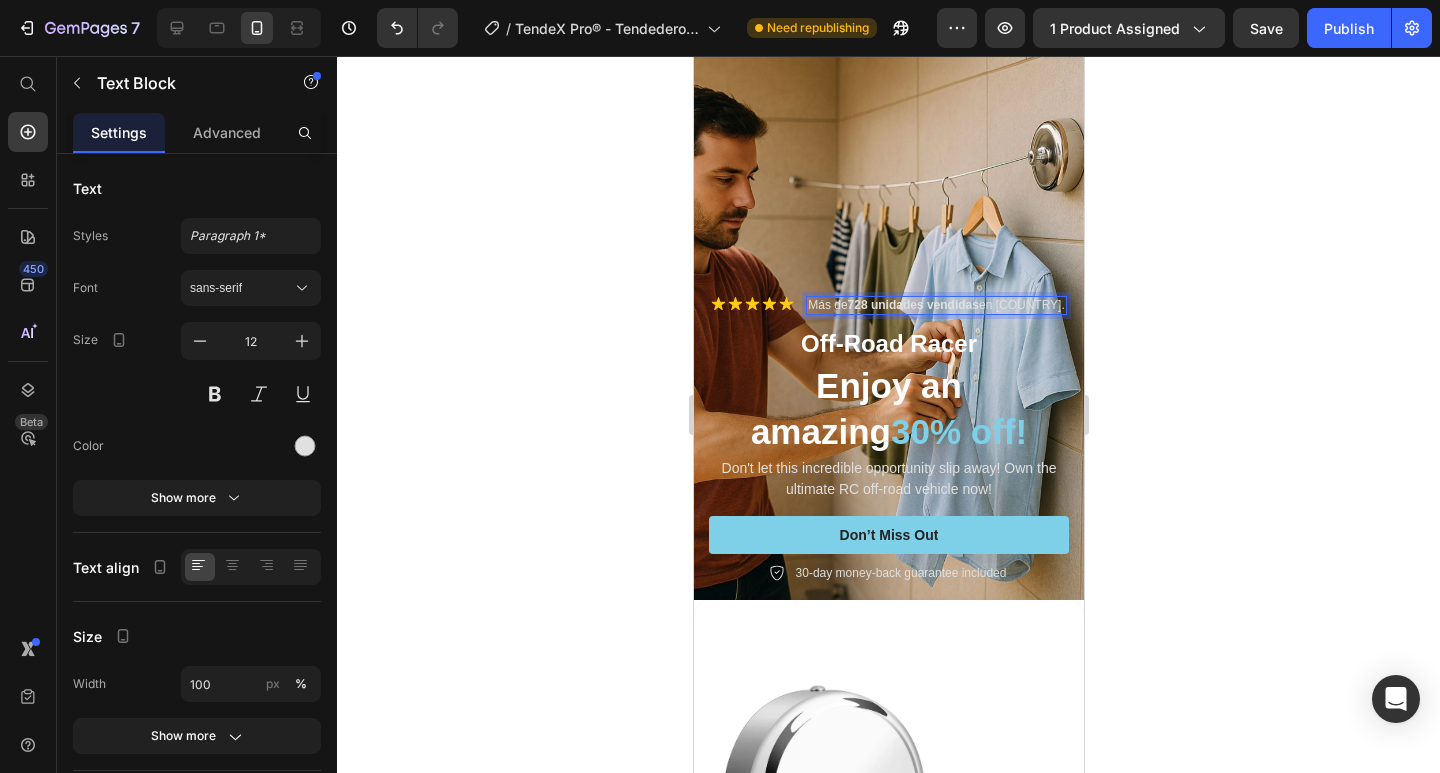 click 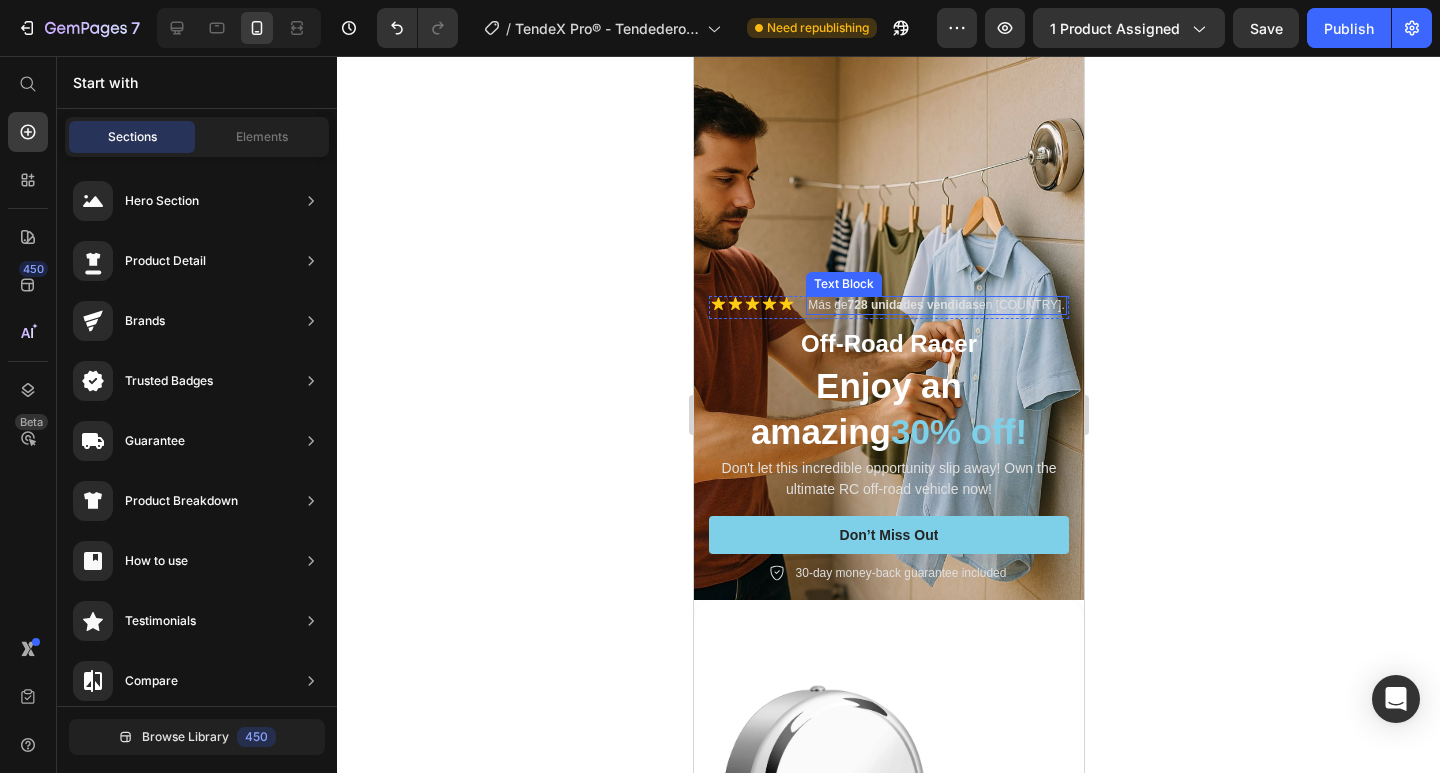 click on "Más de  728 unidades vendidas  en Colombia." at bounding box center (935, 306) 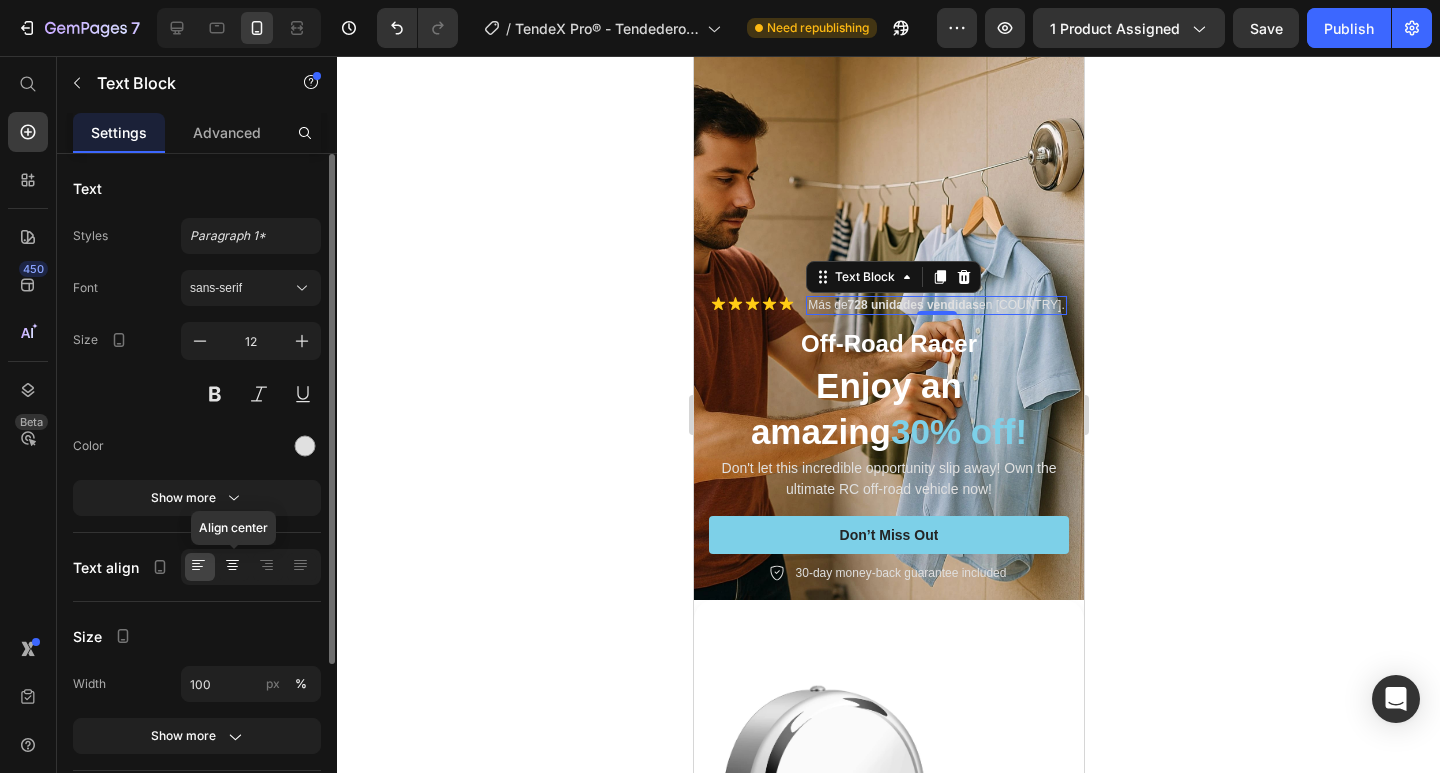 click 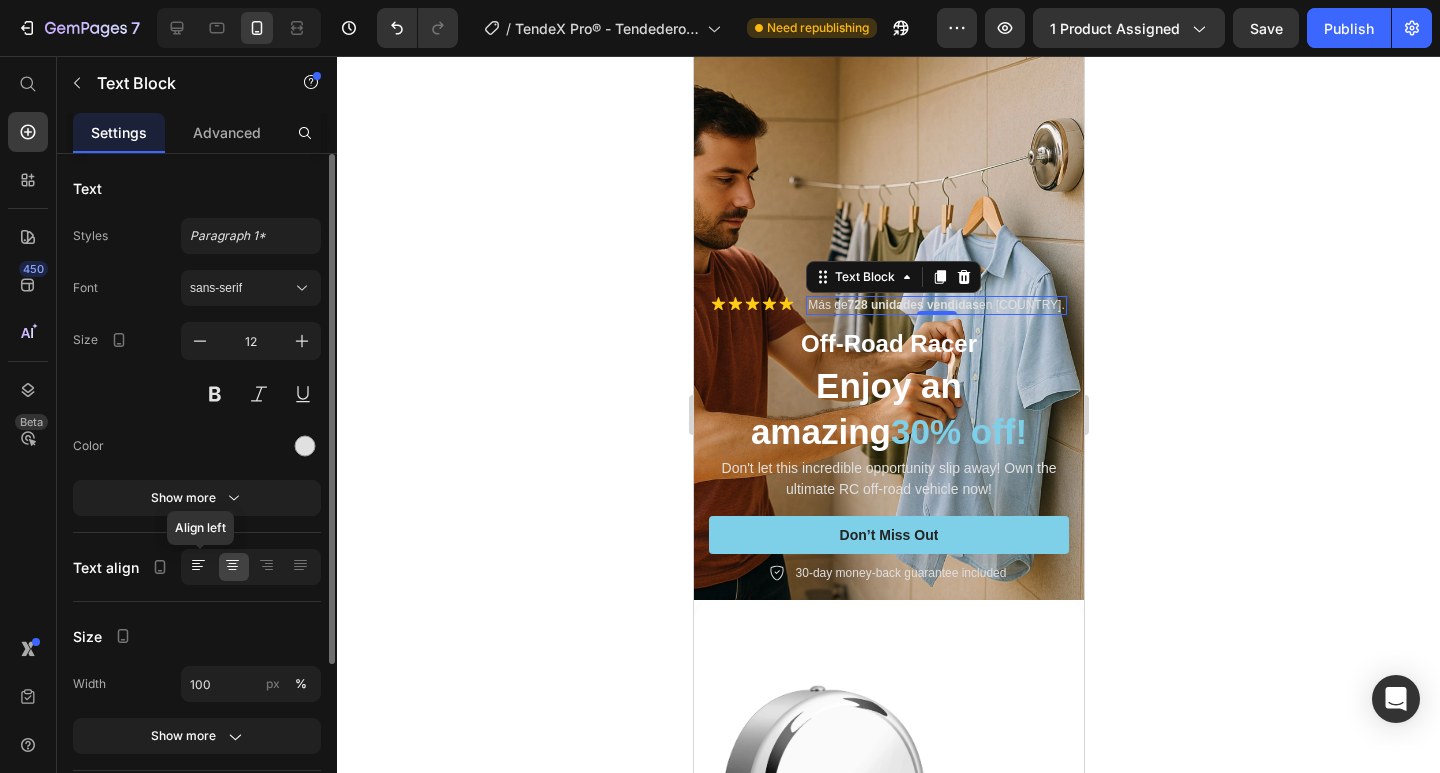 click 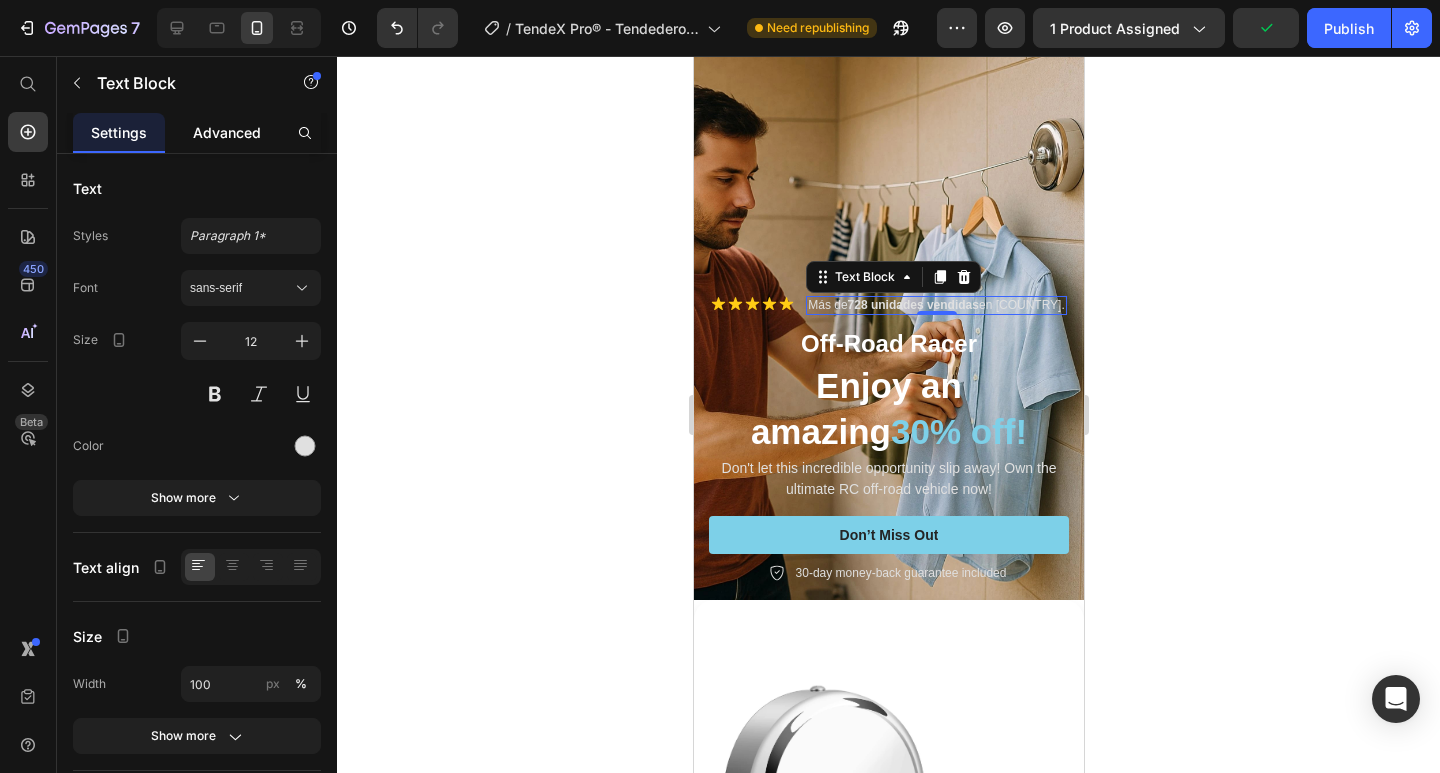 click on "Advanced" at bounding box center [227, 132] 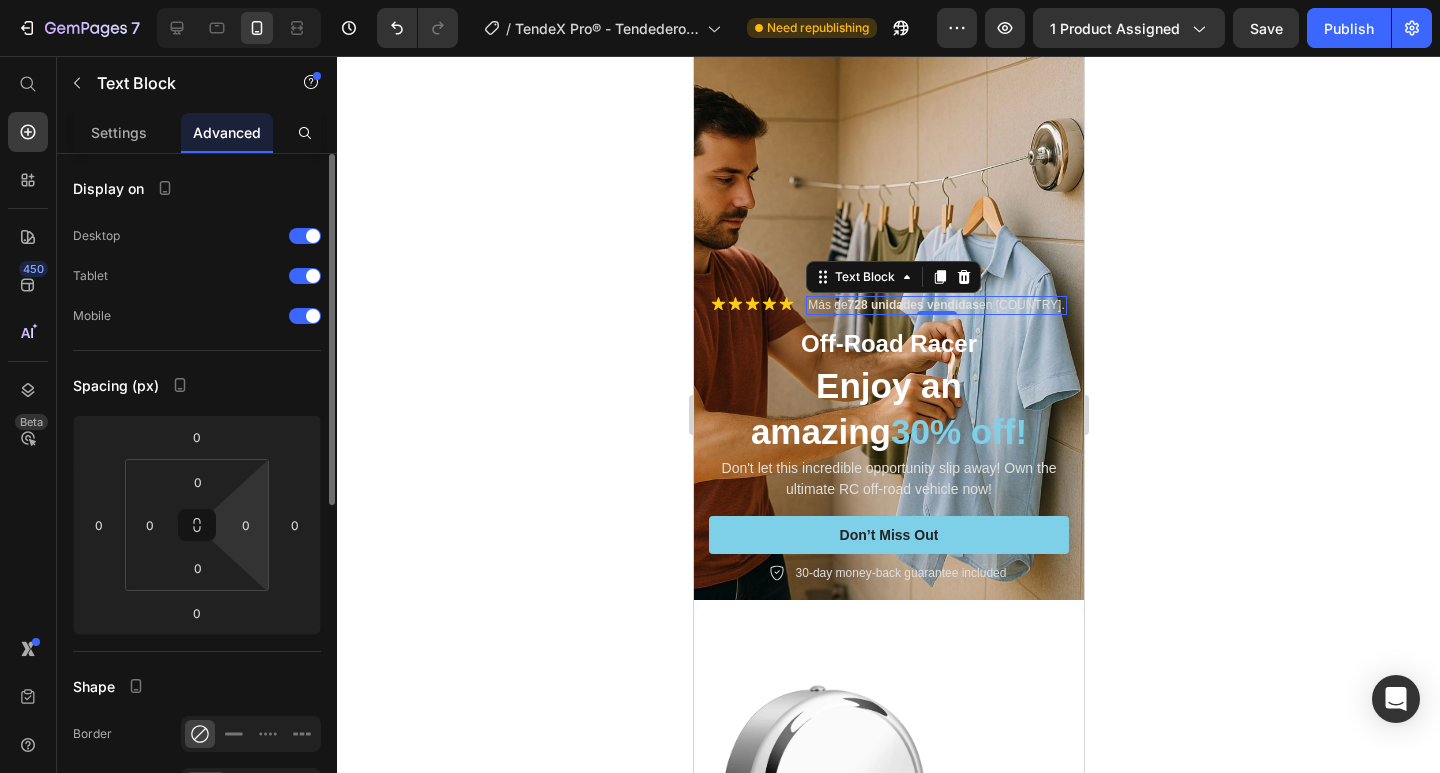 scroll, scrollTop: 200, scrollLeft: 0, axis: vertical 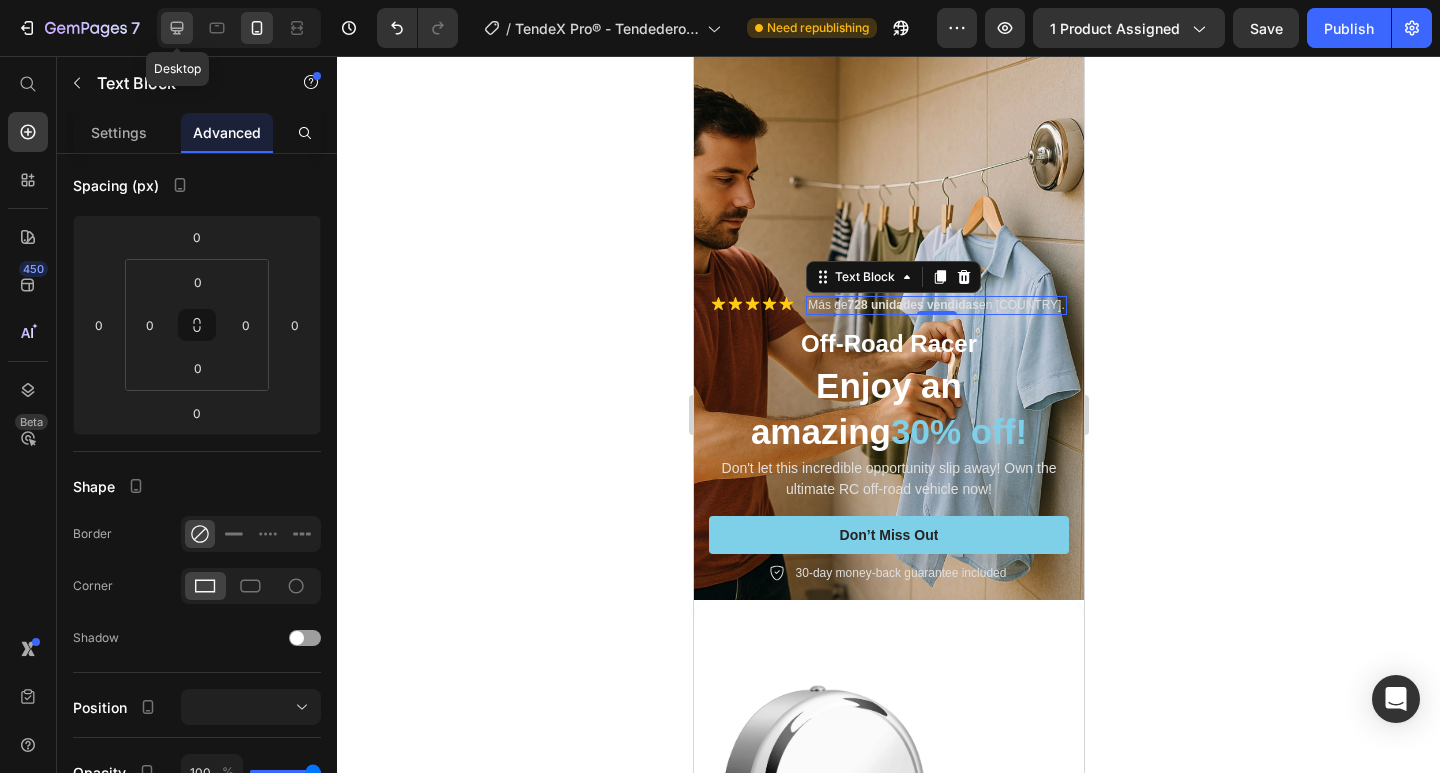 click 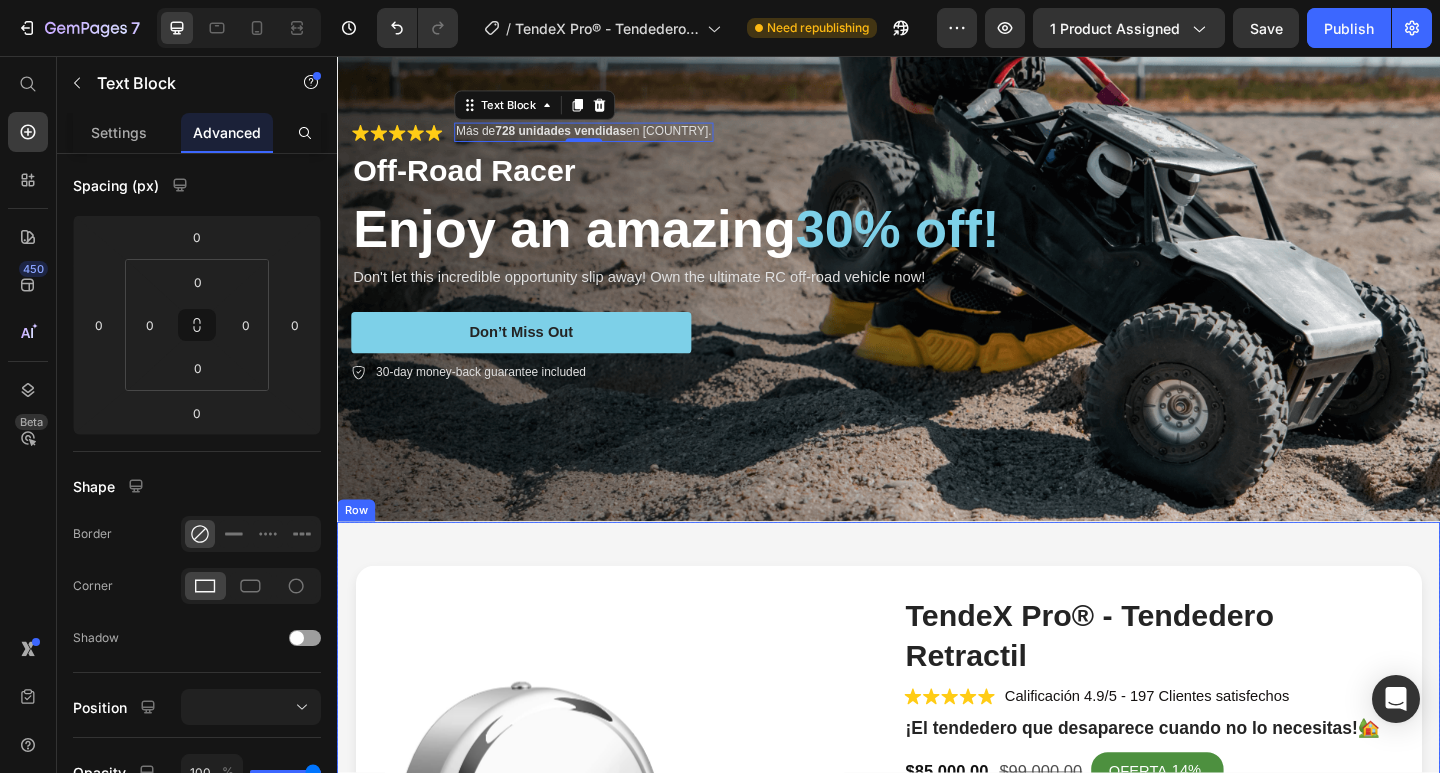scroll, scrollTop: 0, scrollLeft: 0, axis: both 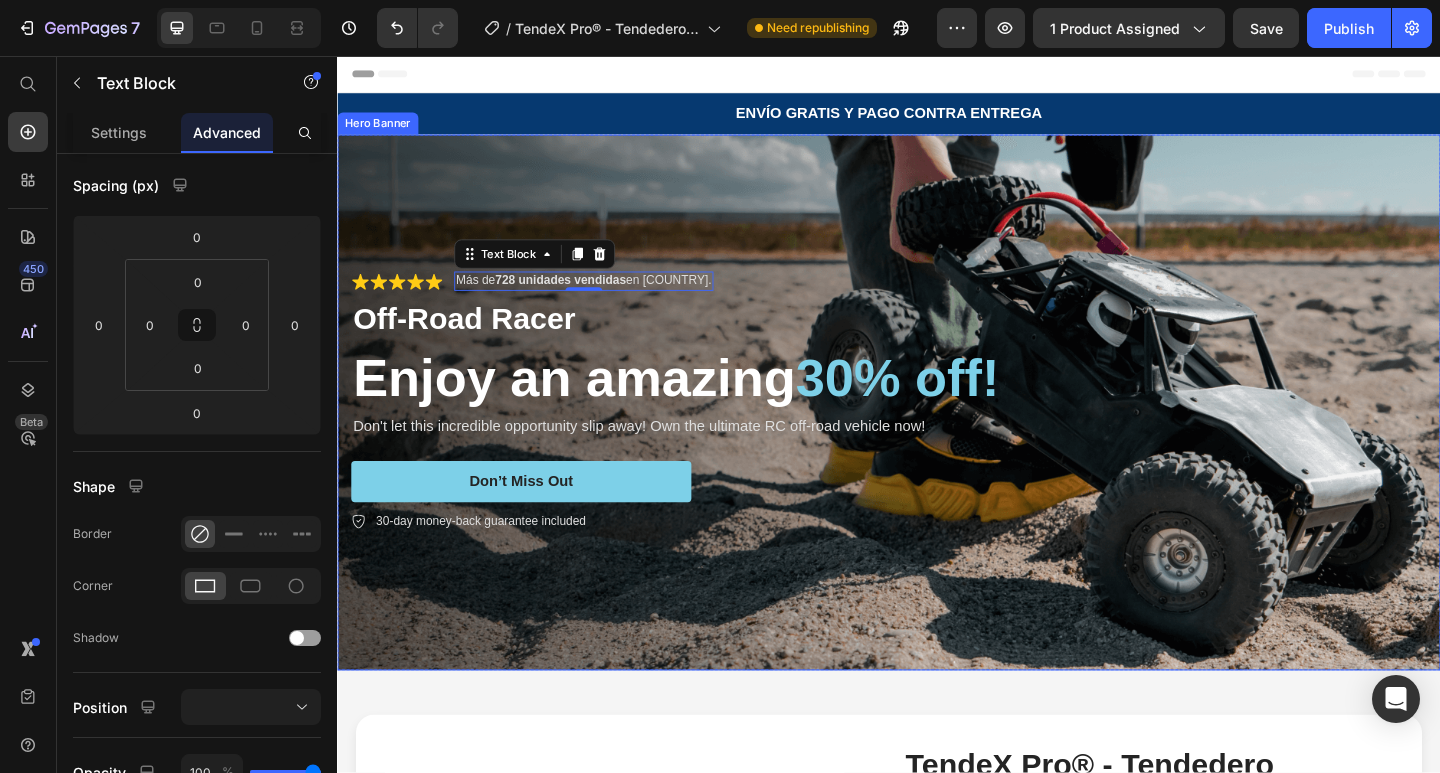 click at bounding box center [937, 433] 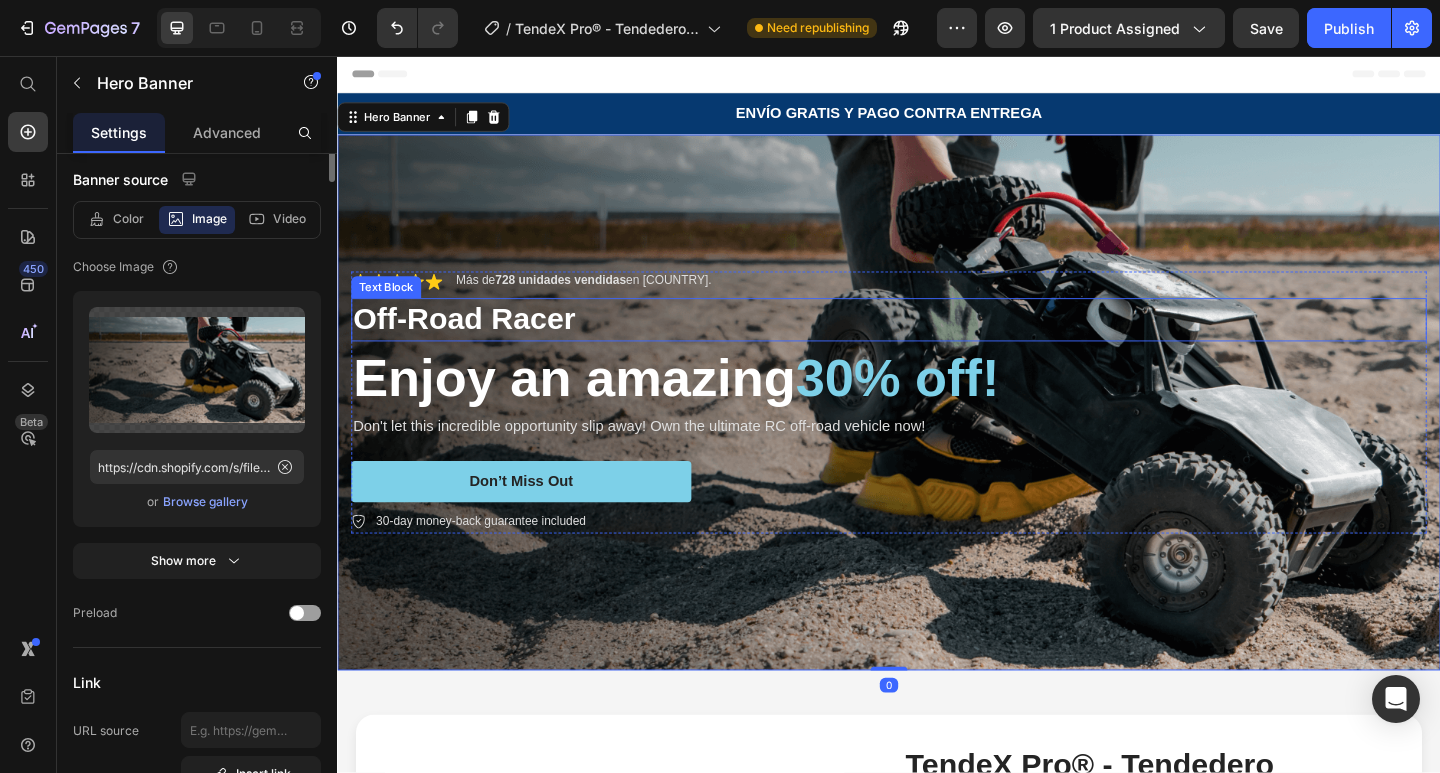 scroll, scrollTop: 0, scrollLeft: 0, axis: both 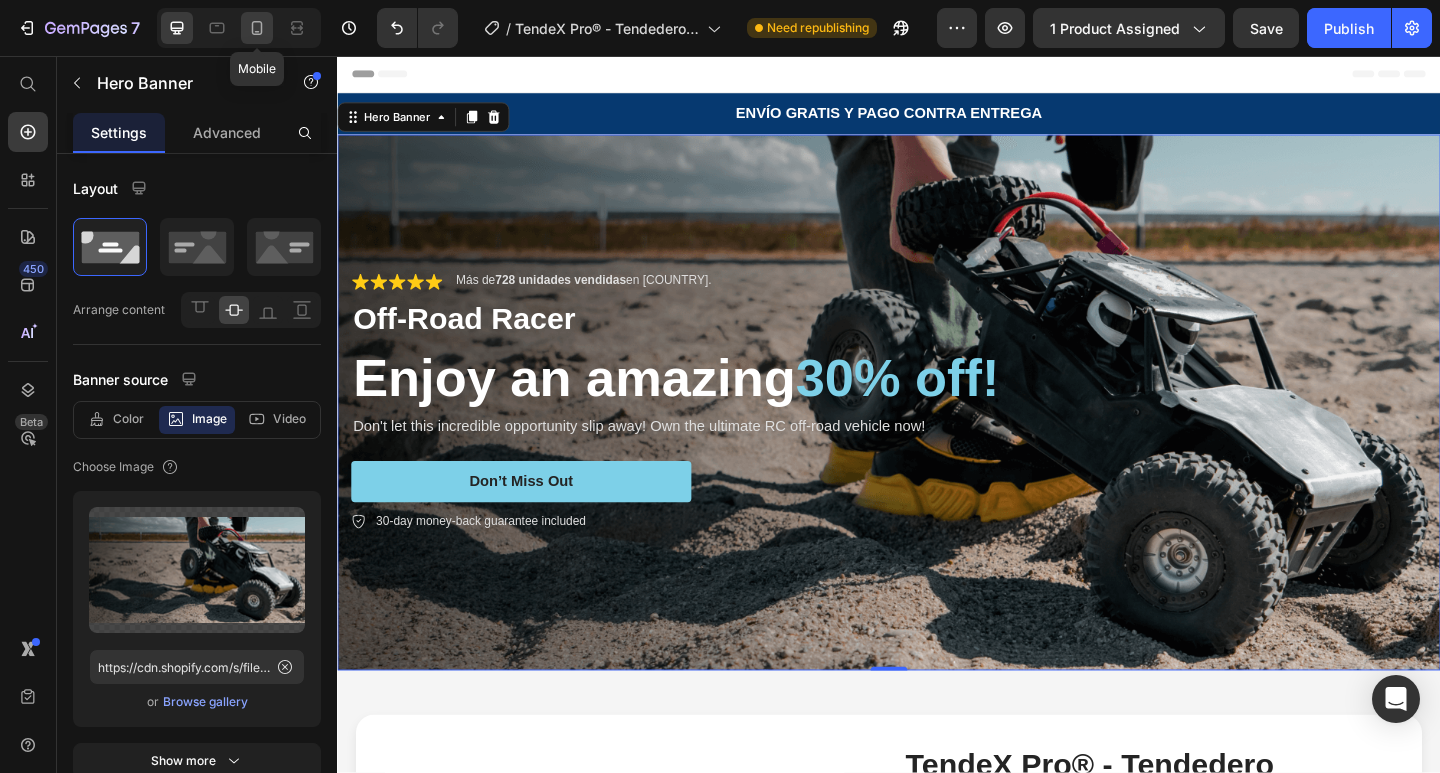 click 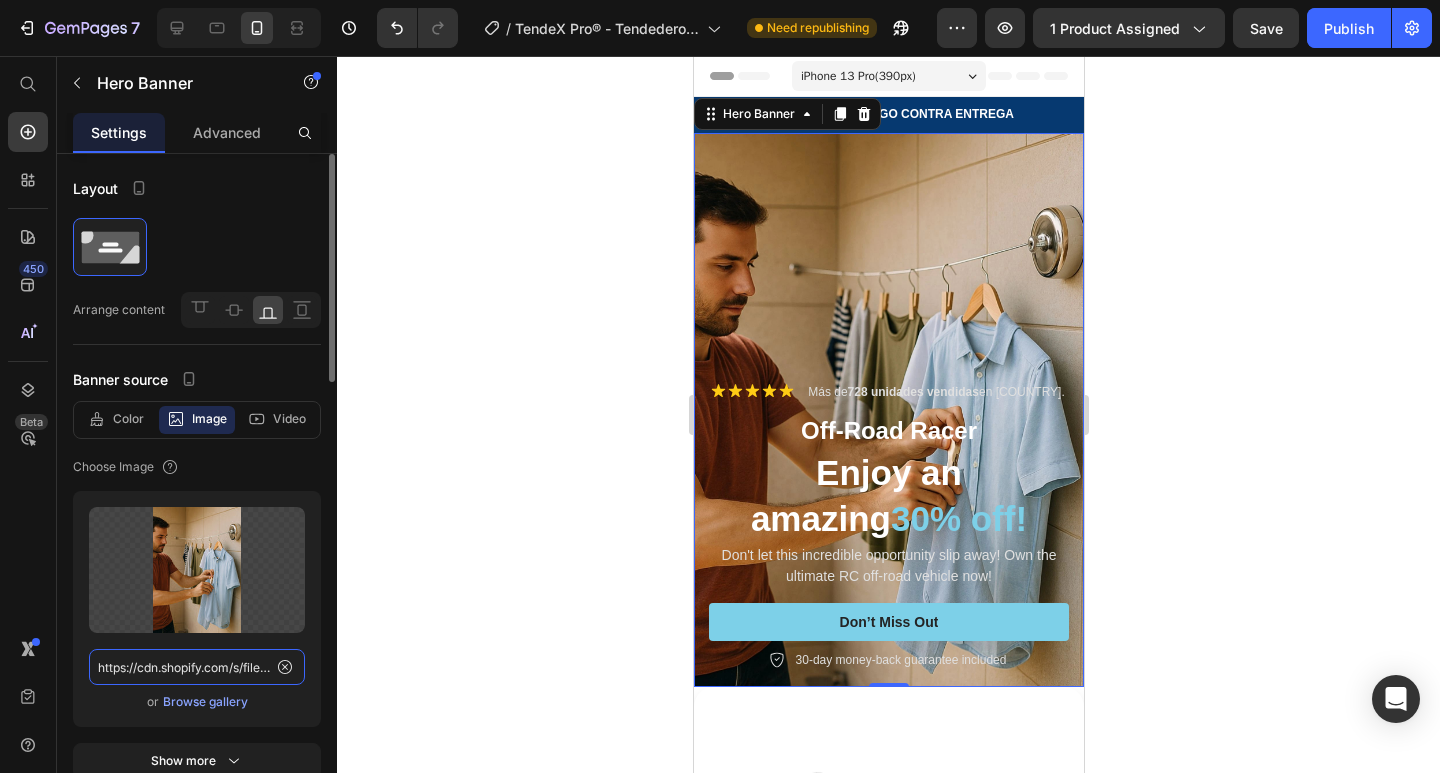 click on "[URL]" 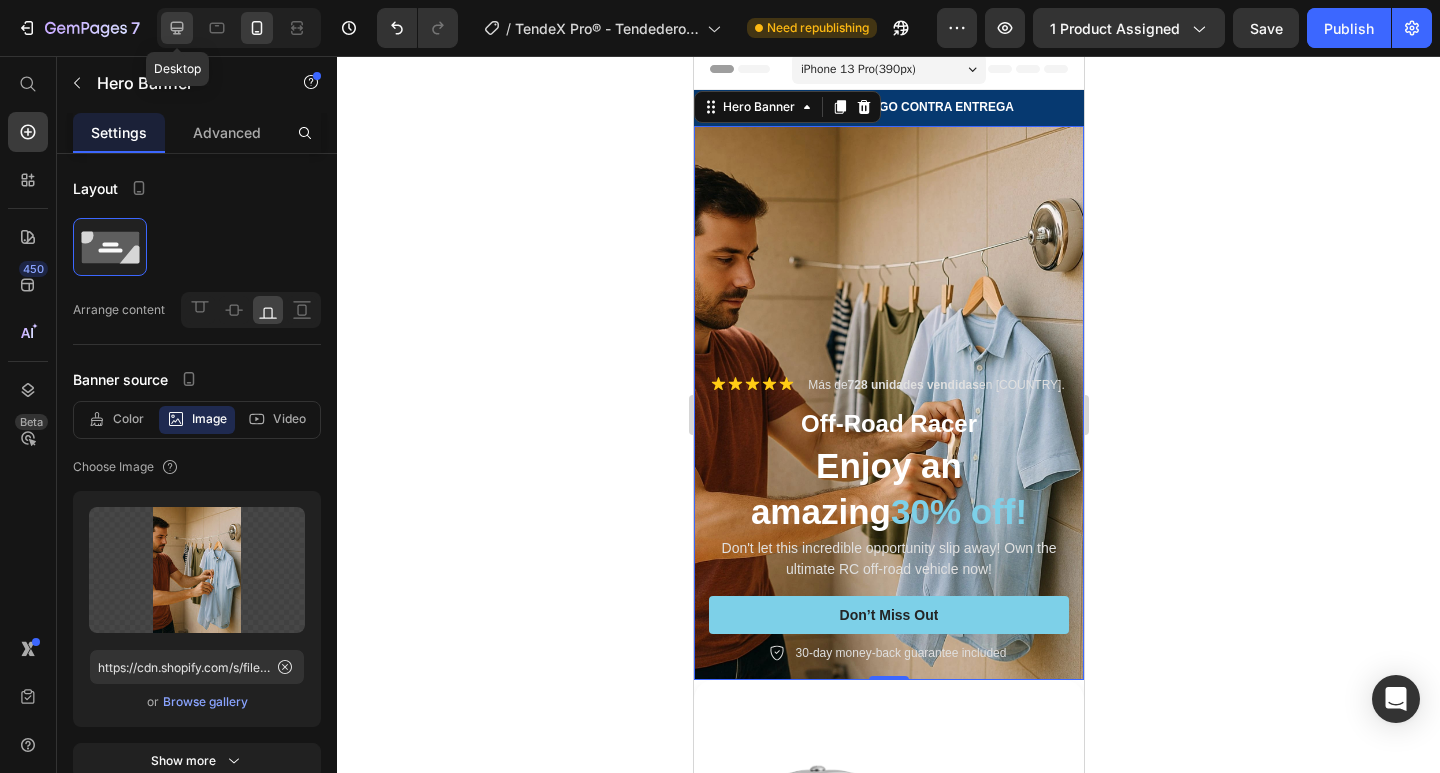 click 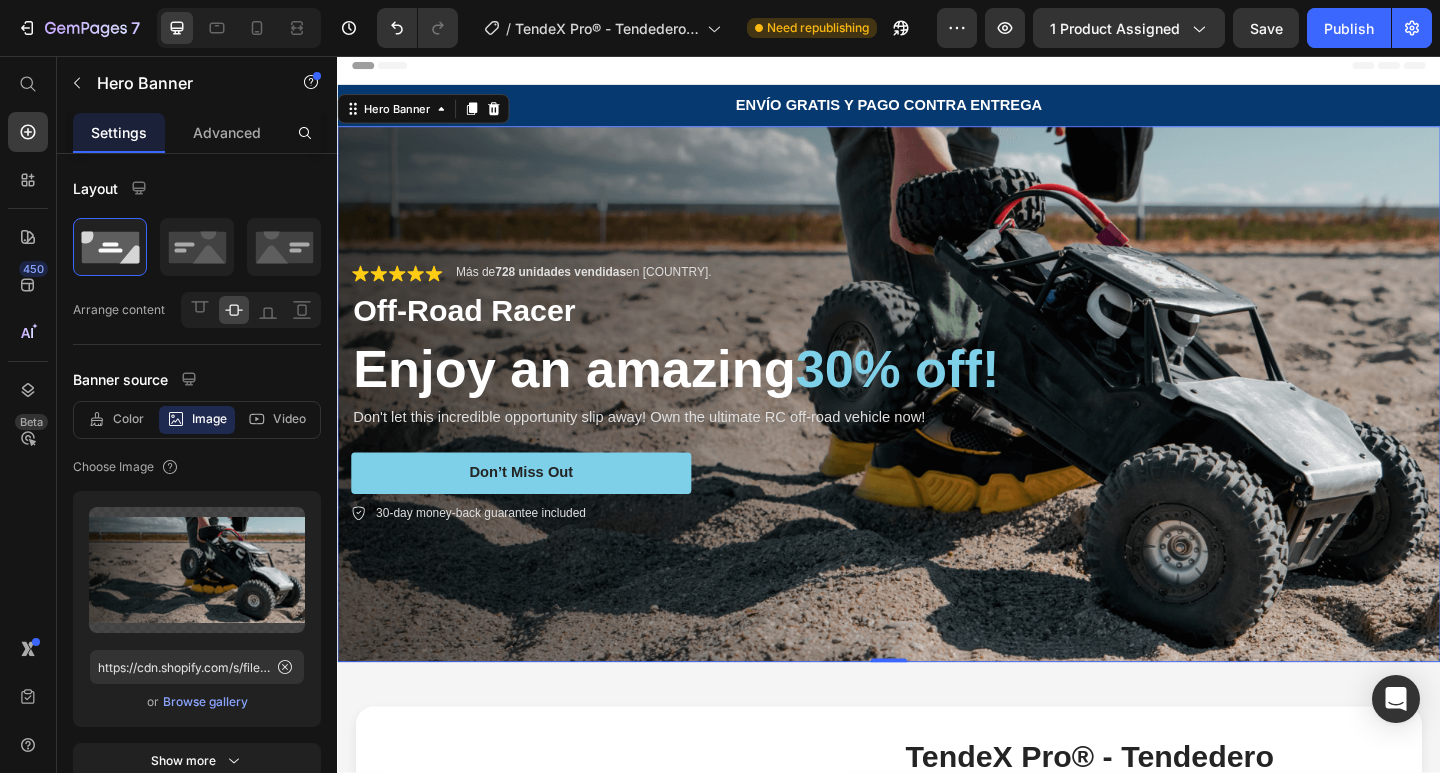scroll, scrollTop: 16, scrollLeft: 0, axis: vertical 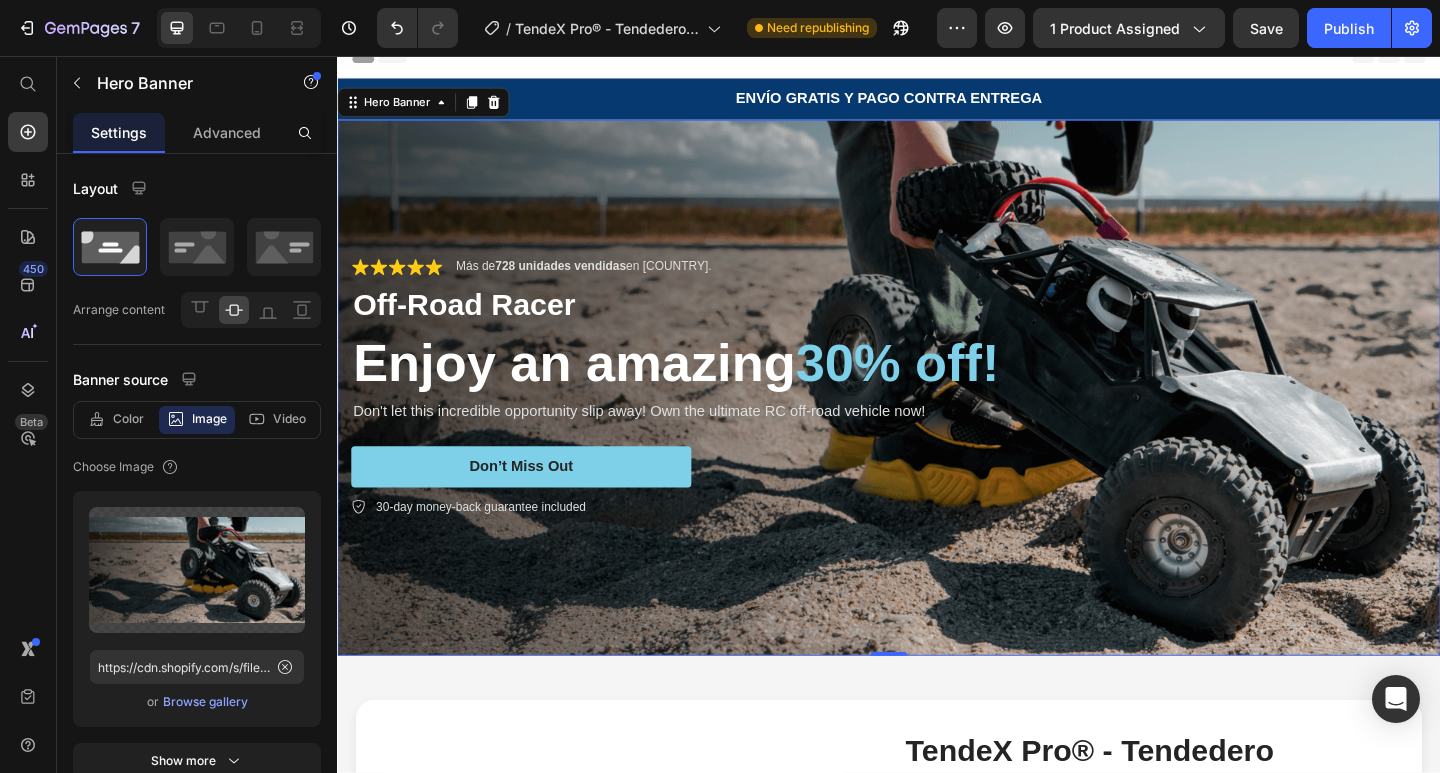 click at bounding box center [937, 417] 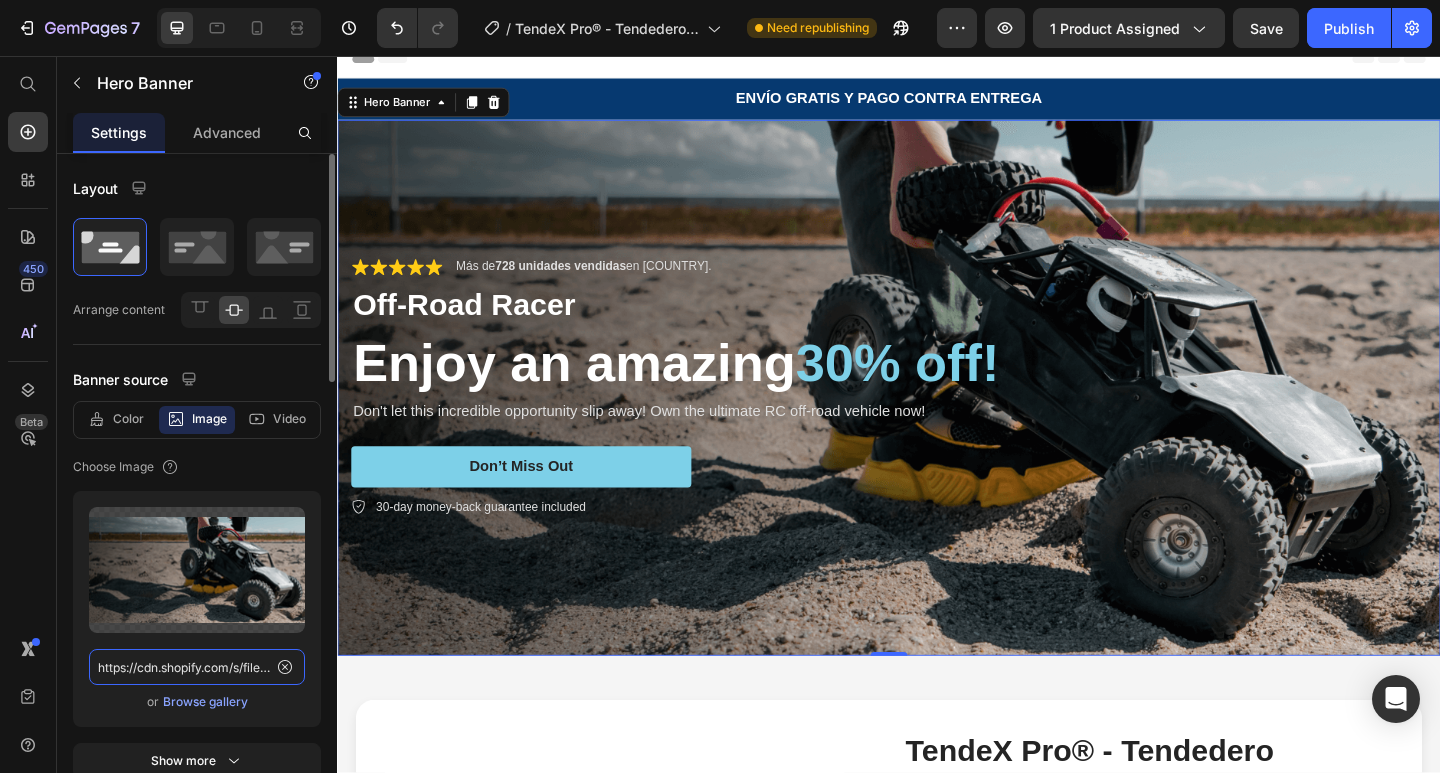 click on "https://cdn.shopify.com/s/files/1/0932/3613/4188/files/gempages_565196254586340363-9542ae11-cd30-444f-bf3c-479bbbf406b3.png" 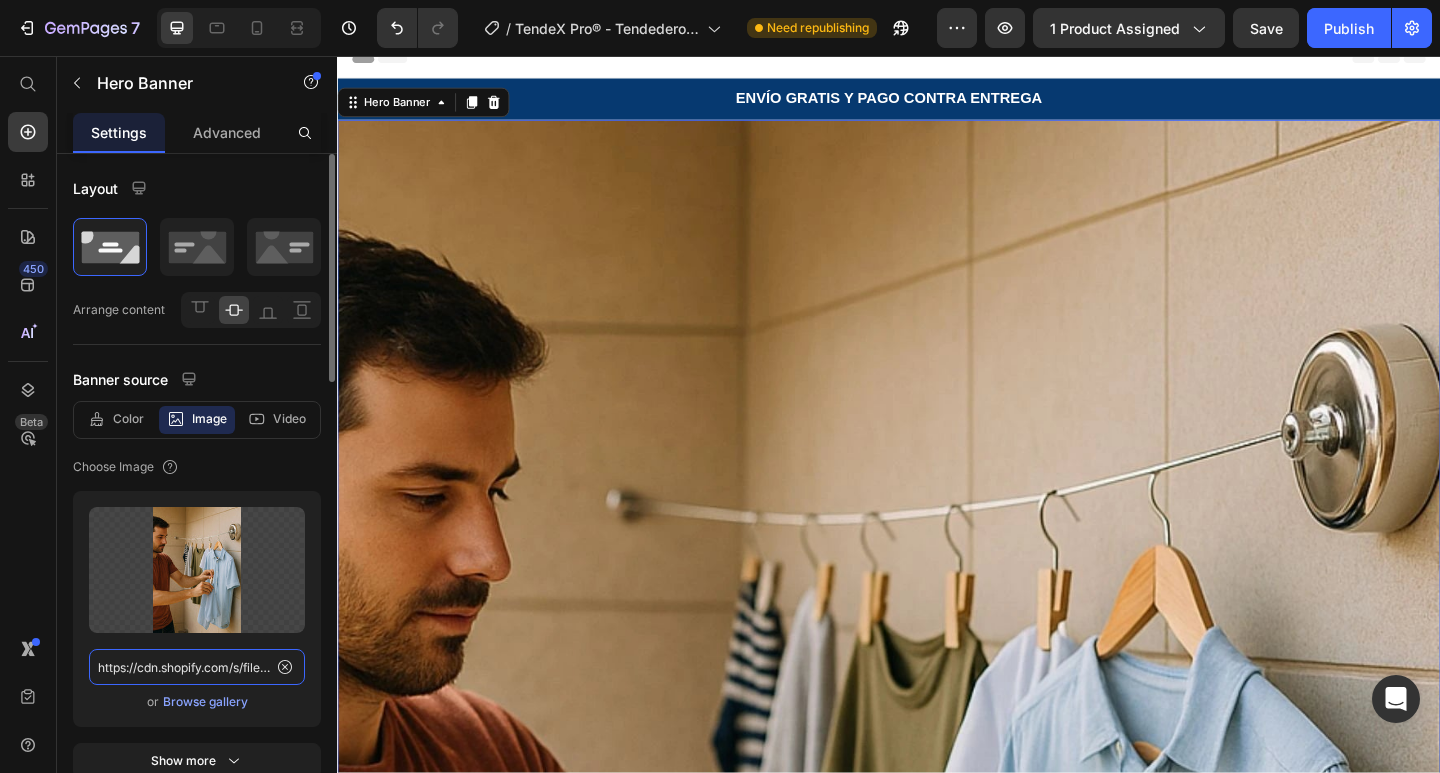 scroll, scrollTop: 0, scrollLeft: 618, axis: horizontal 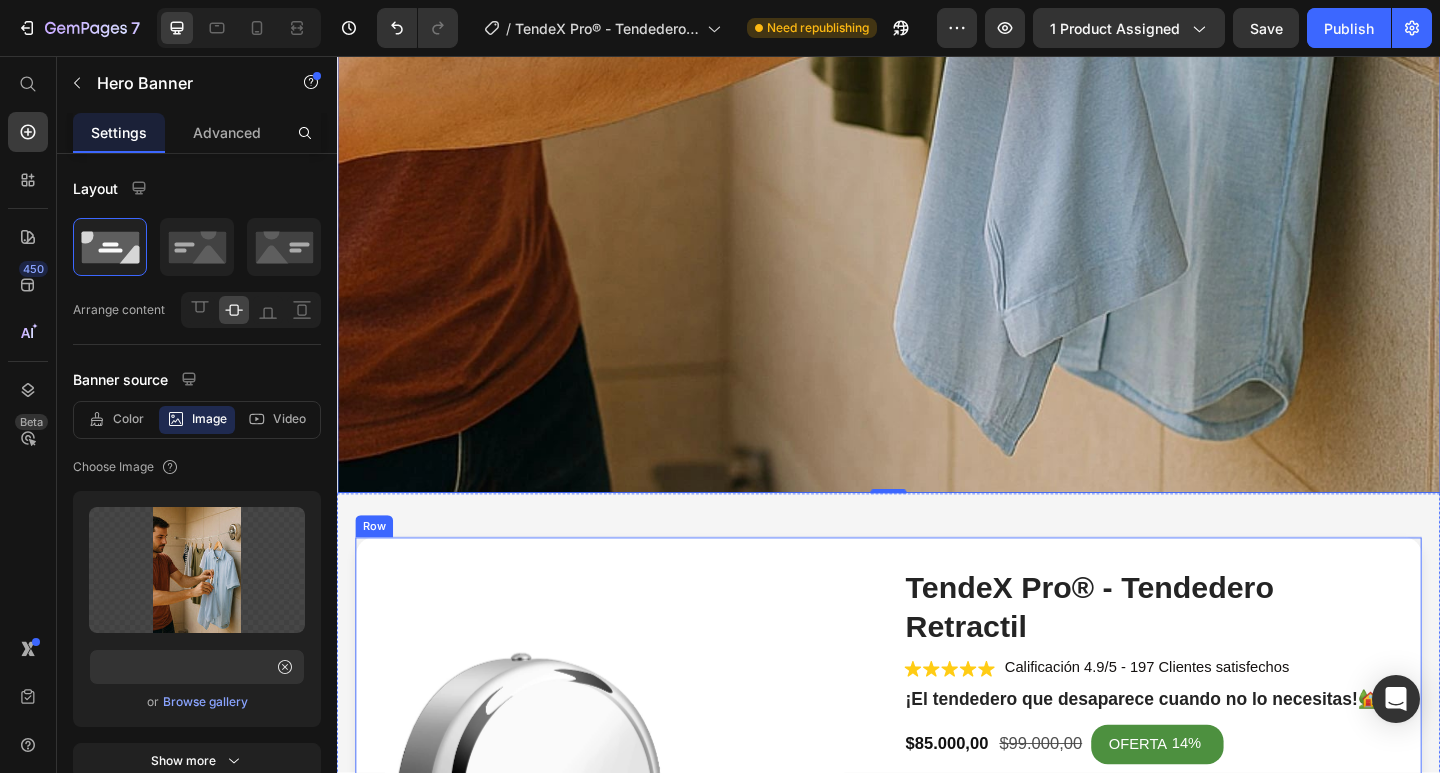 click on "Product Images TendeX Pro® - Tendedero Retractil Product Title
Icon
Icon
Icon
Icon
Icon Icon List Calificación 4.9/5 - 197 Clientes satisfechos Text Block Row ¡El tendedero que desaparece cuando no lo necesitas!🏡 Text Block $85.000,00 Product Price $99.000,00 Product Price OFERTA 14% Discount Tag Row ¡PIDE YA Y PAGA AL RECIBIR EN CASA! Add to Cart
Fecha estimada de entrega:
Jul 13 - Jul 16
Delivery Date Image Descripción Compra segura Garantía Con  TendeX Pro®  es un t endedero retráctil para colgar ropa húmeda o seca dentro o fuera de casa.  El acabado cromado y la cuerda de acero inoxidable durarán años, incluso en un entorno con humedad en el aire o el baño. Soporta un peso máximo de 22 libras cuando está montado.   🧺🔄🧼  La cuerda de 2.8 metros es perfecta para patios, terrazas, sótanos y balcones.  Text Block Tu pedido llegará entre 2-5 días, Text Block Text Block Tab Product Row" at bounding box center (937, 940) 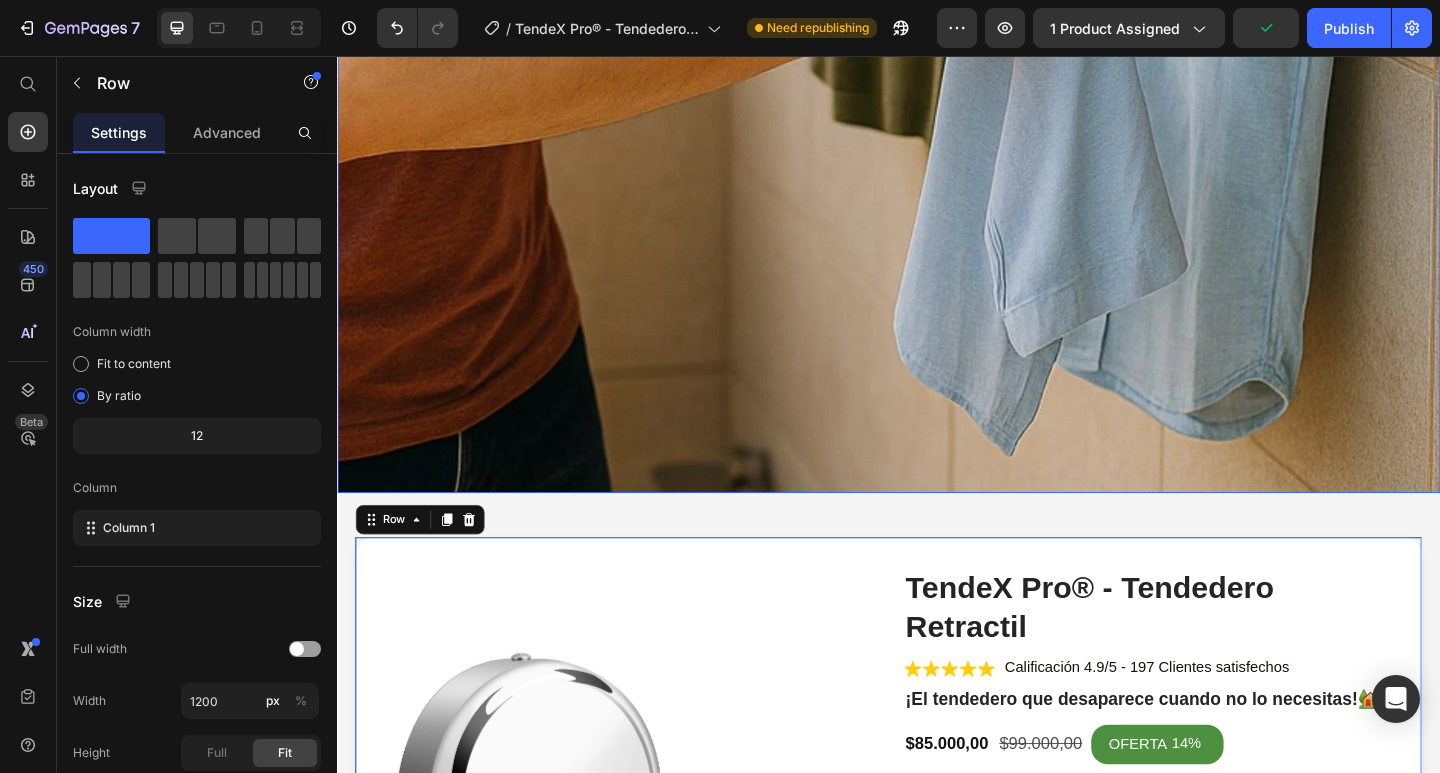 click at bounding box center (937, -321) 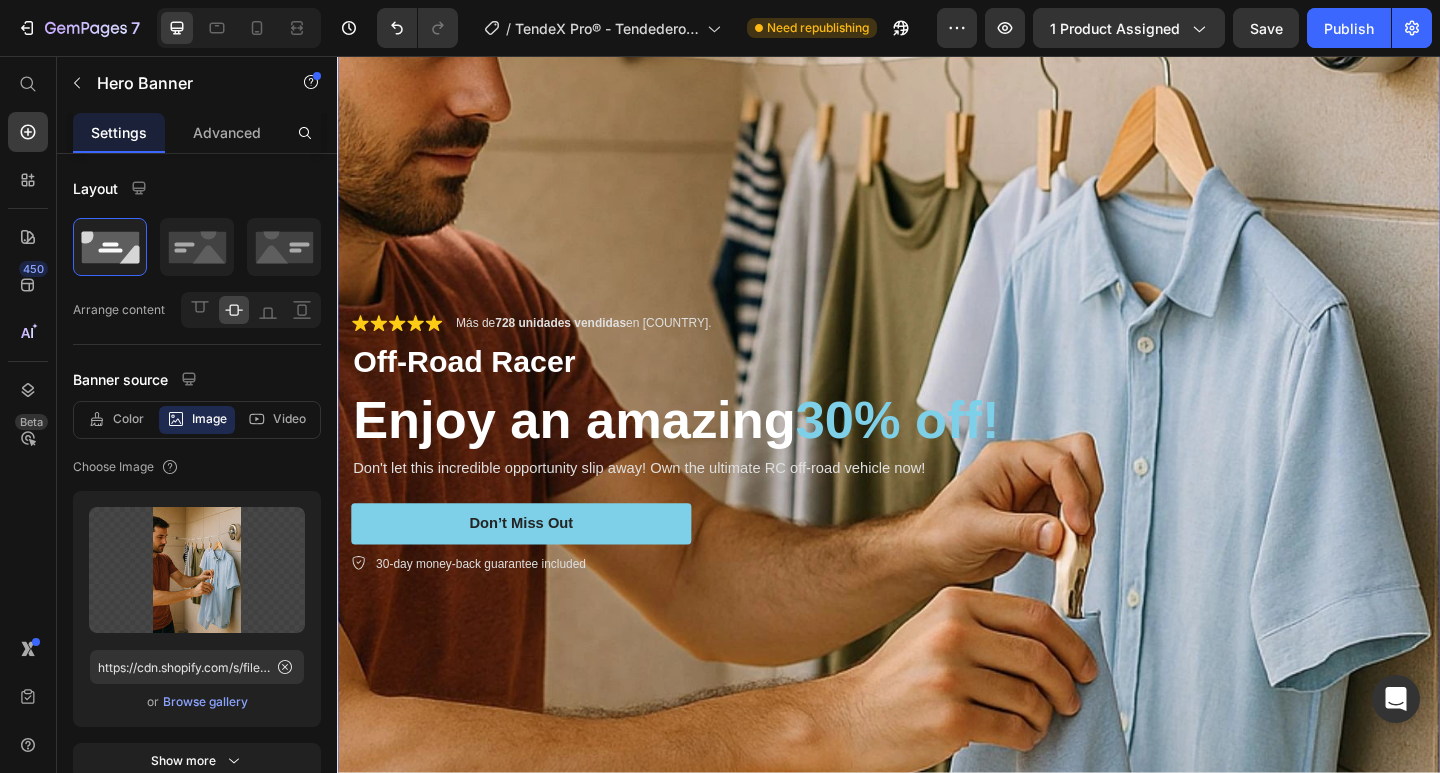 scroll, scrollTop: 316, scrollLeft: 0, axis: vertical 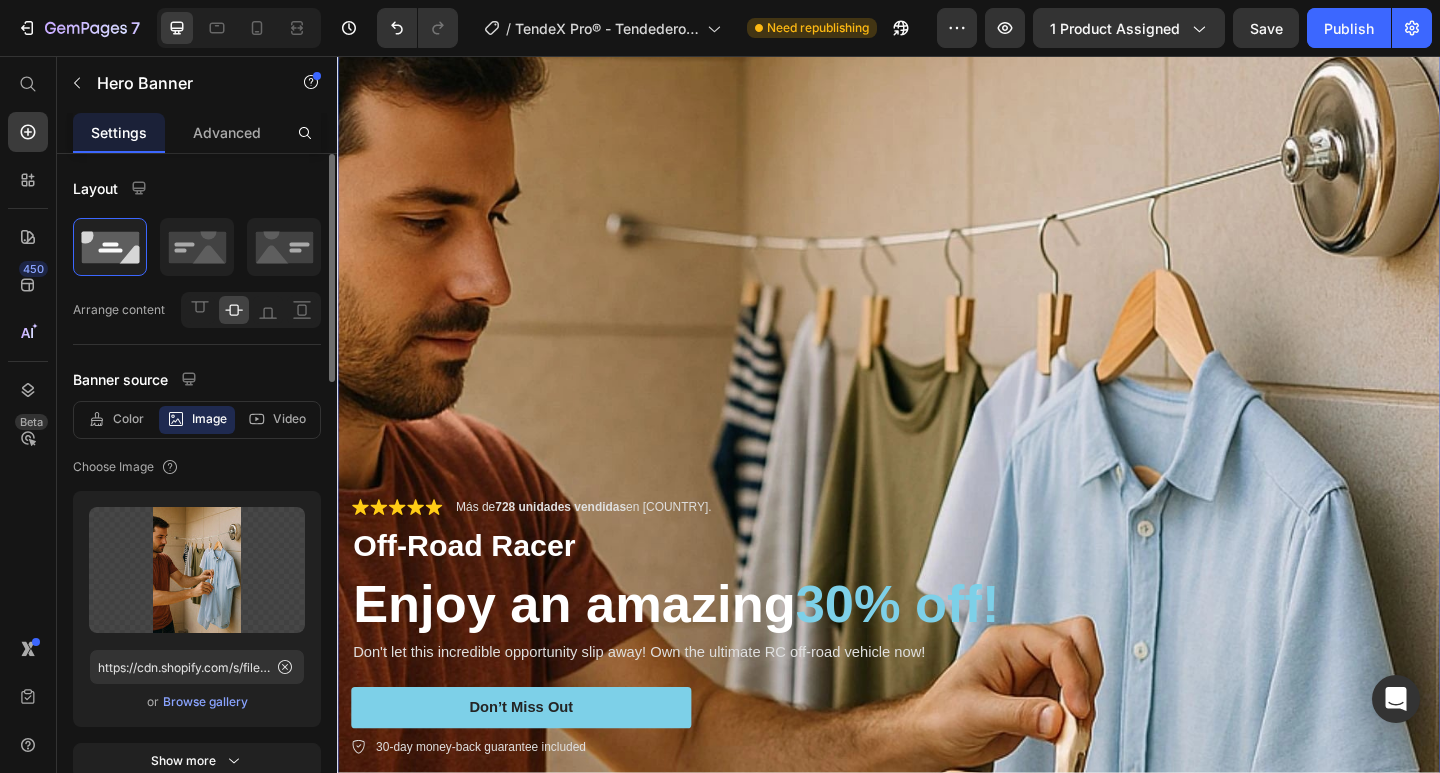 click on "Browse gallery" at bounding box center [205, 702] 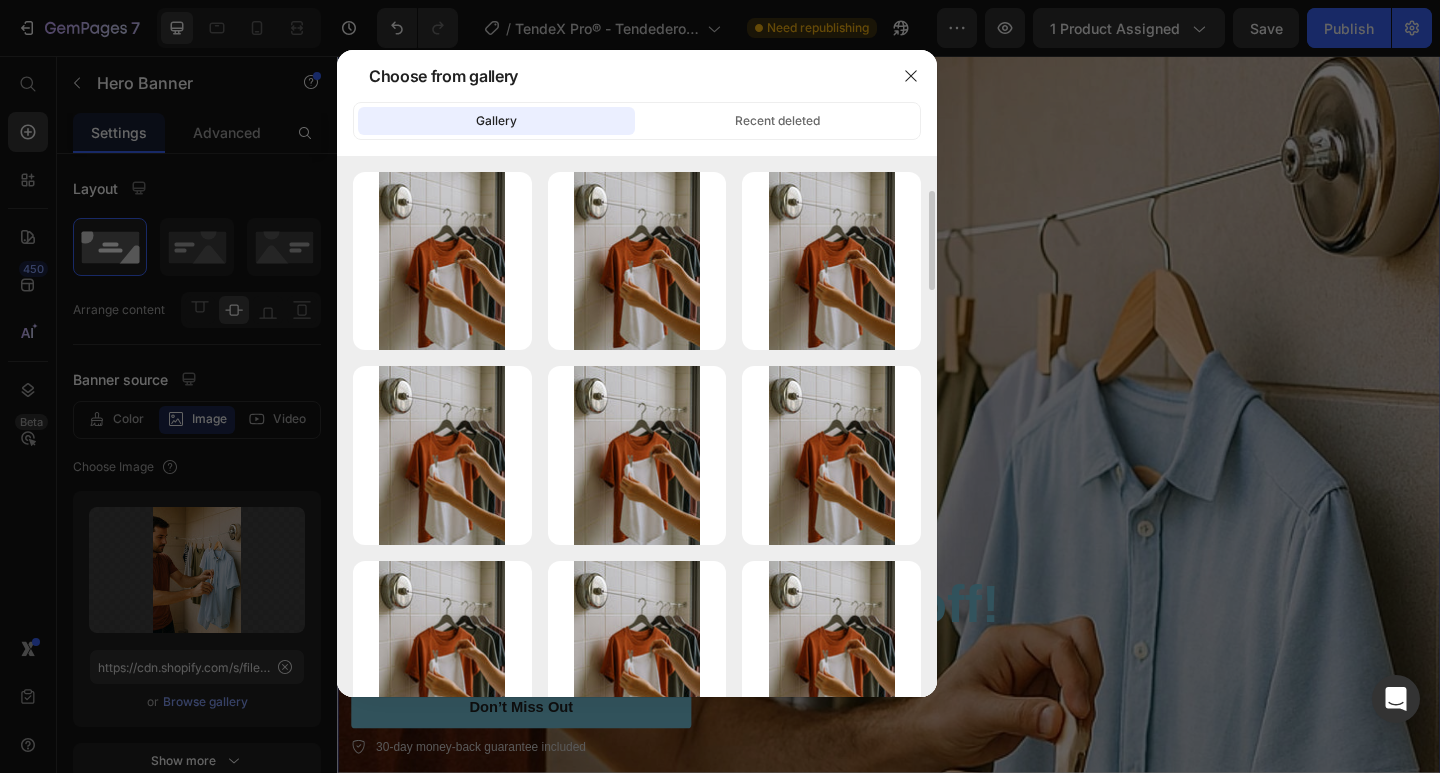scroll, scrollTop: 0, scrollLeft: 0, axis: both 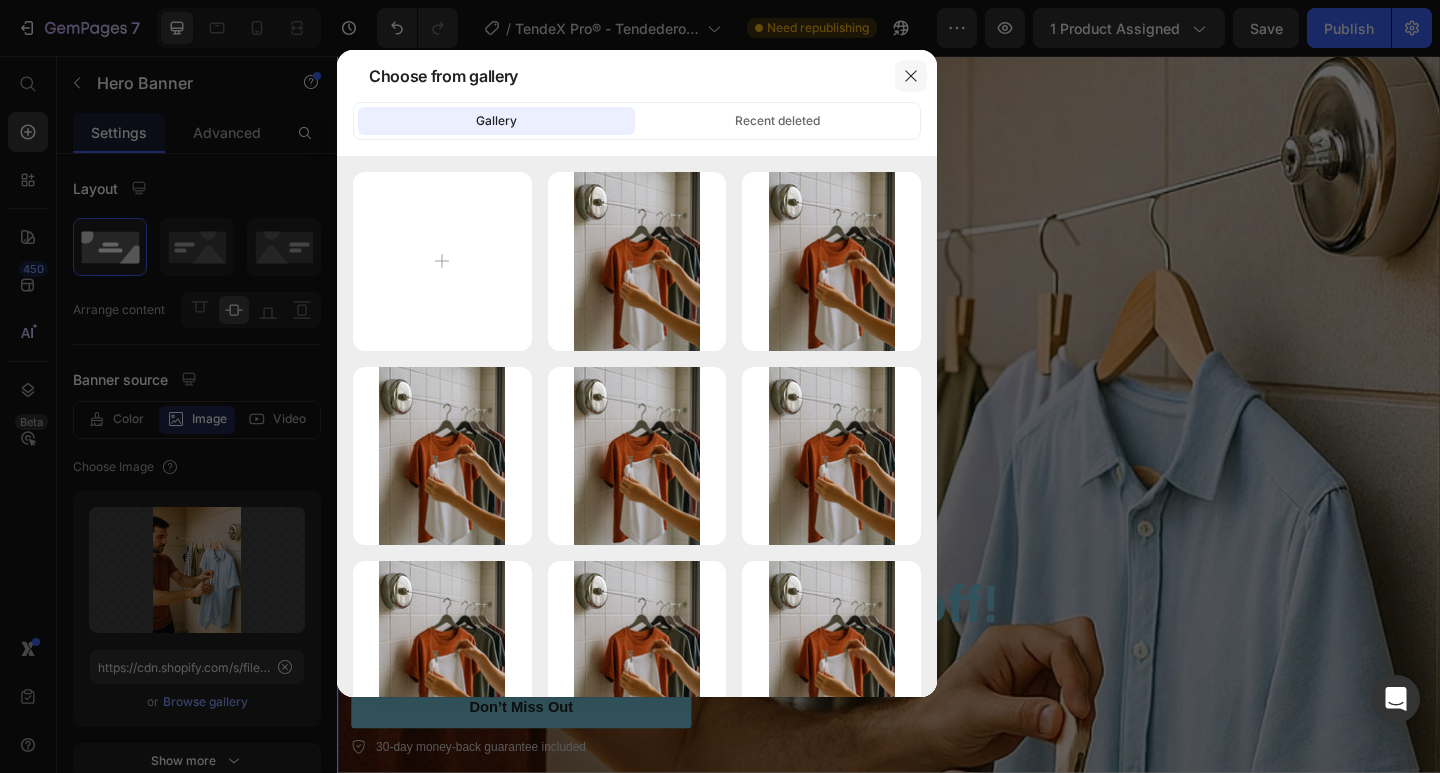click 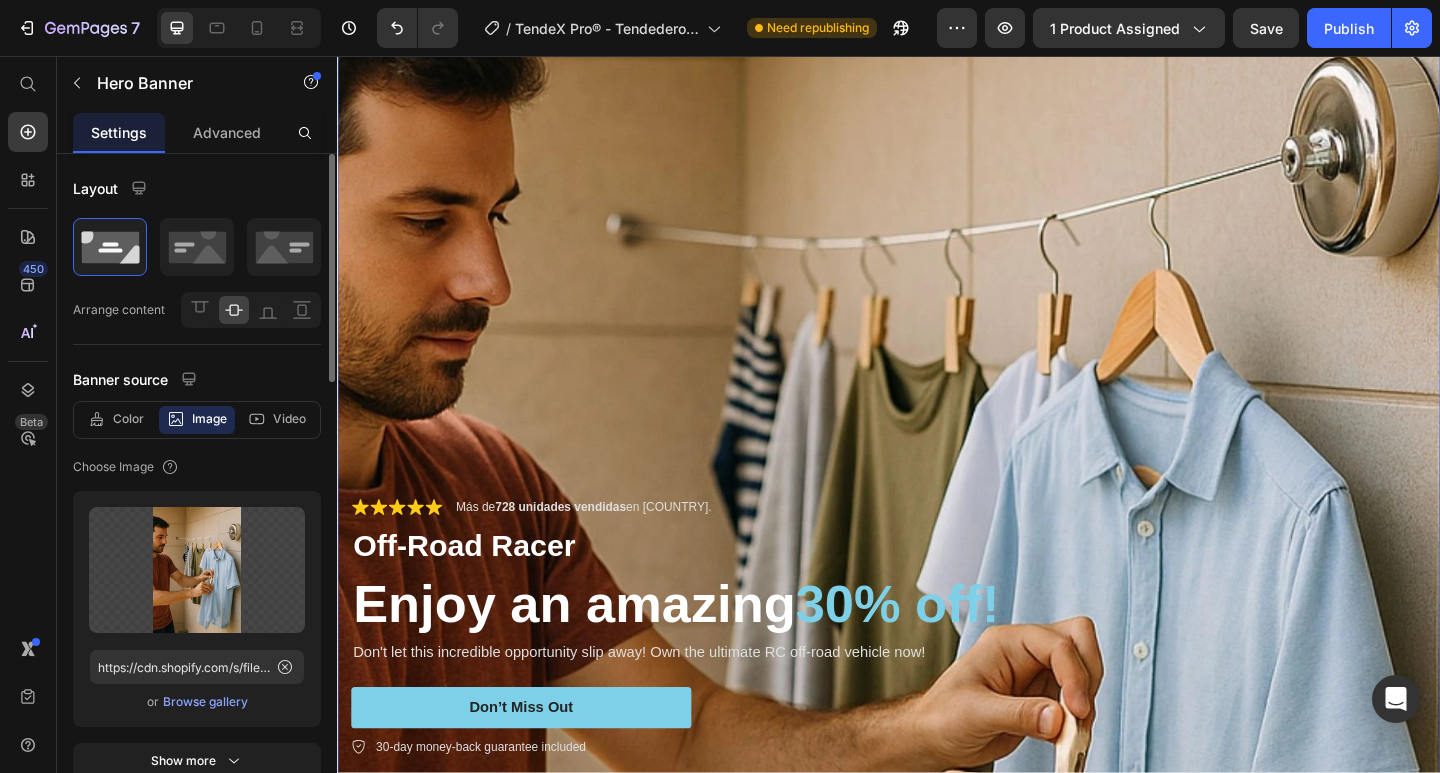 click on "Upload Image https://cdn.shopify.com/s/files/1/0932/3613/4188/files/gempages_565196254586340363-e2751477-a503-415d-b3d7-336c722f6a28.webp  or   Browse gallery" 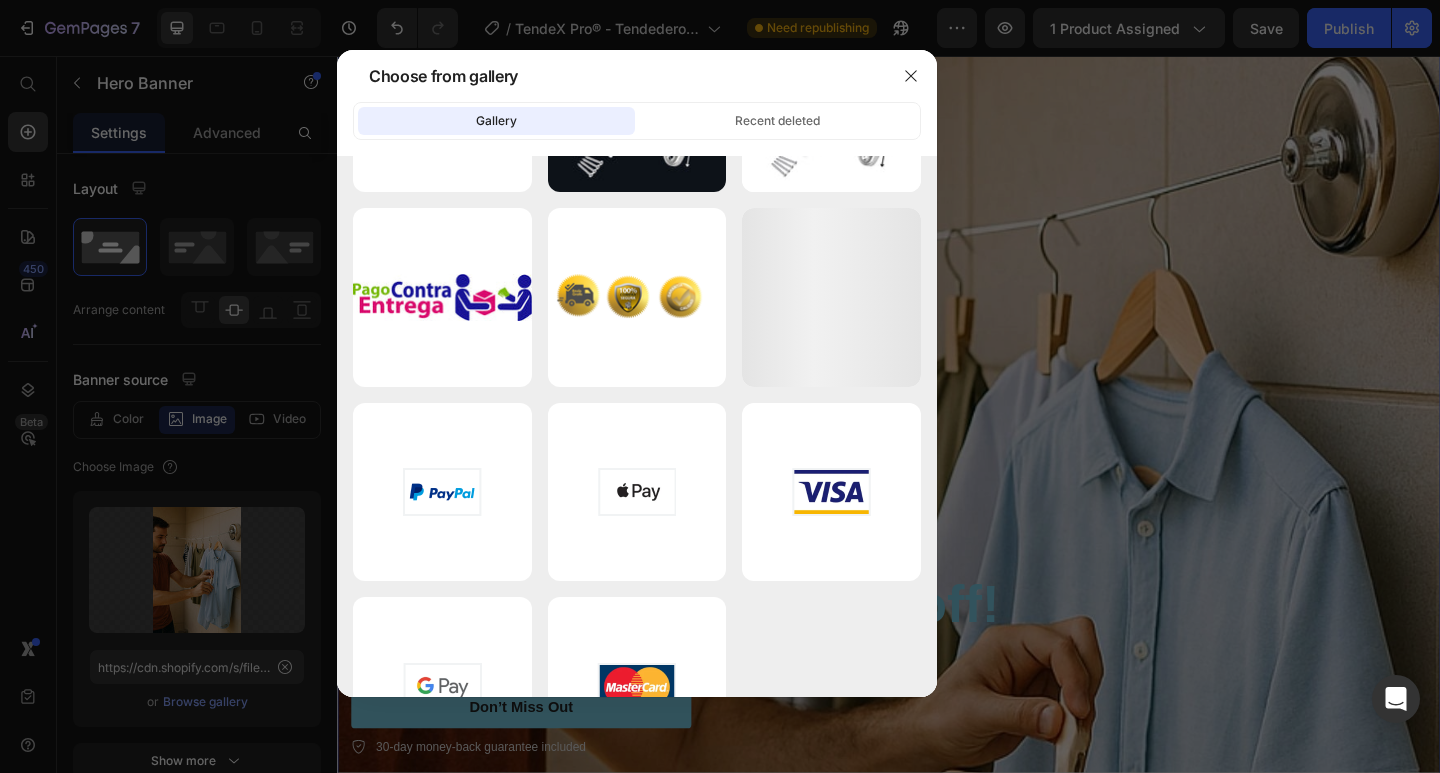scroll, scrollTop: 2395, scrollLeft: 0, axis: vertical 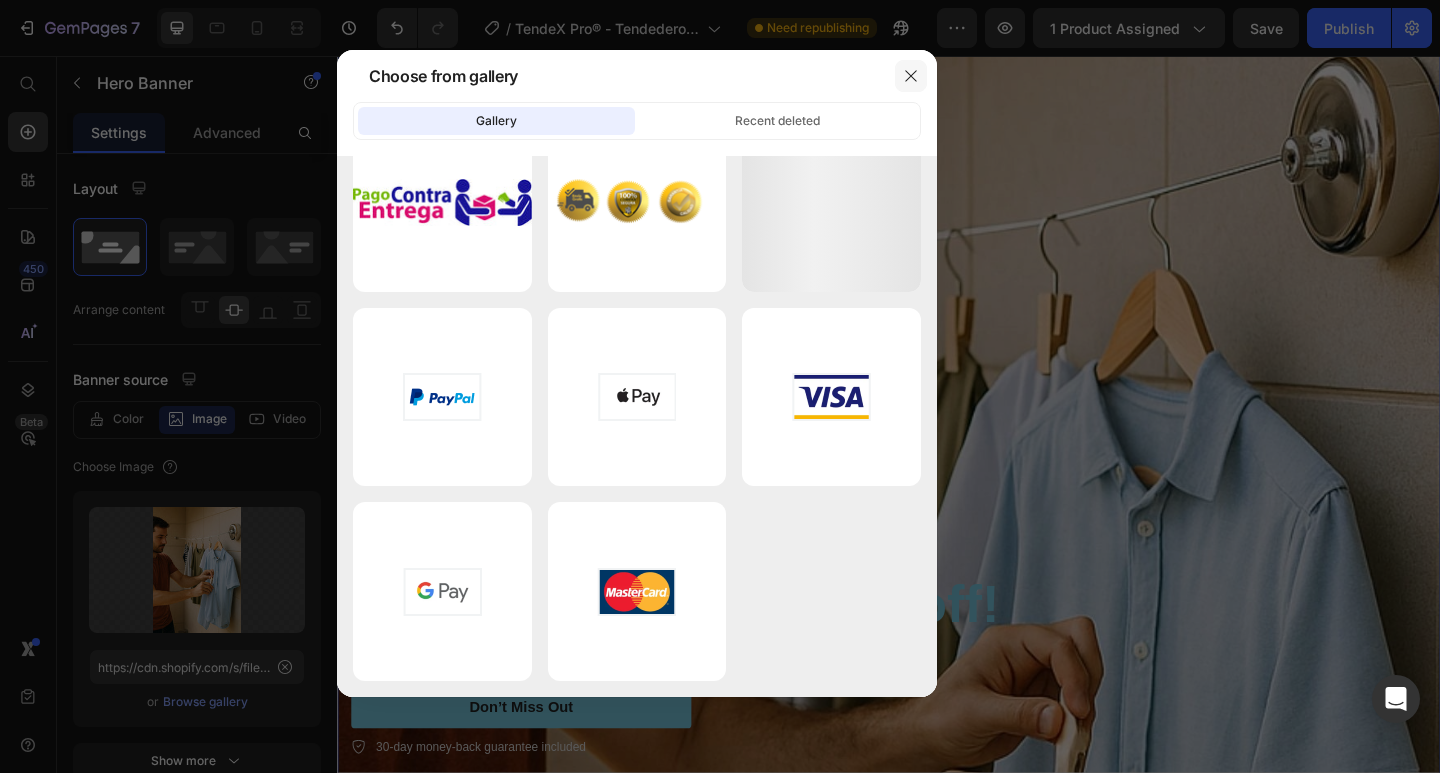 click 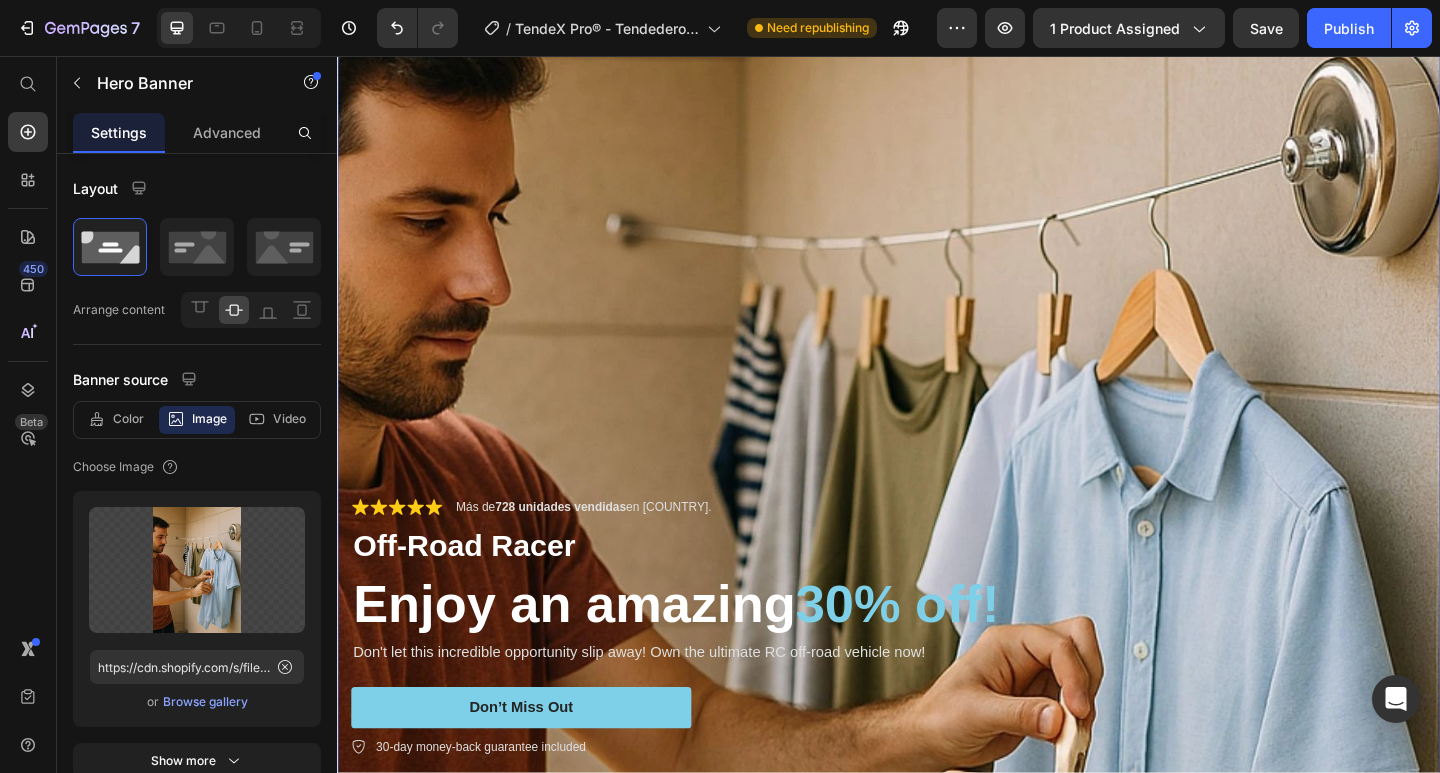 click at bounding box center [937, 679] 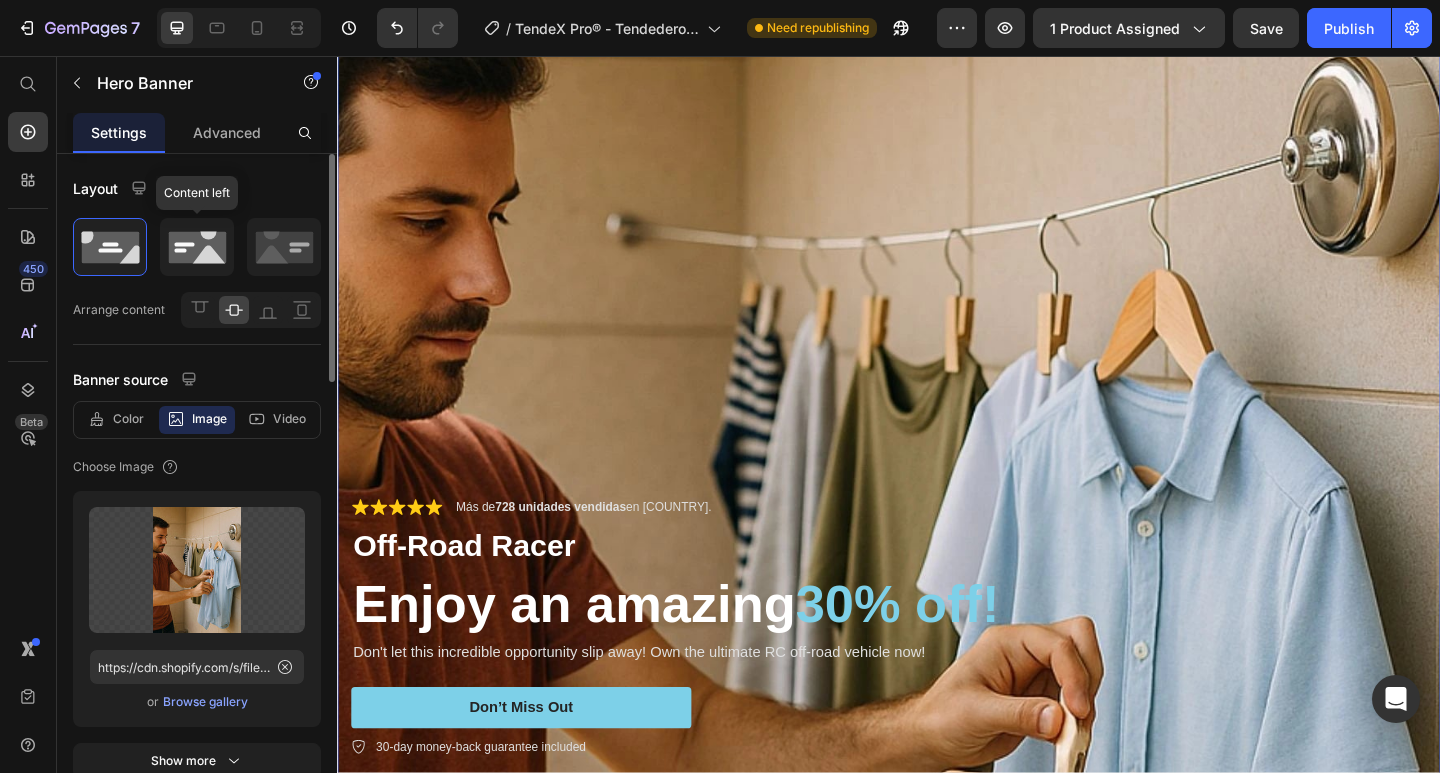 click 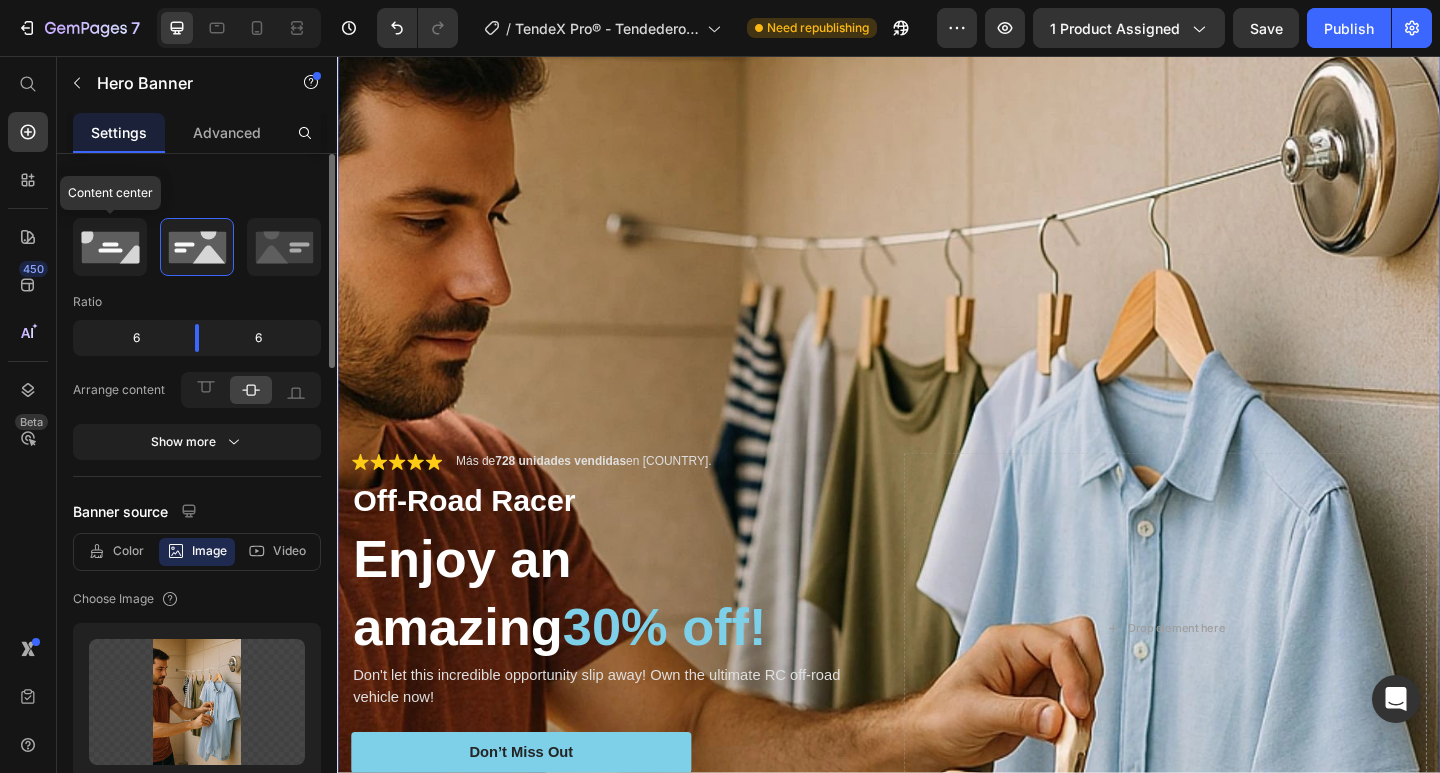 click 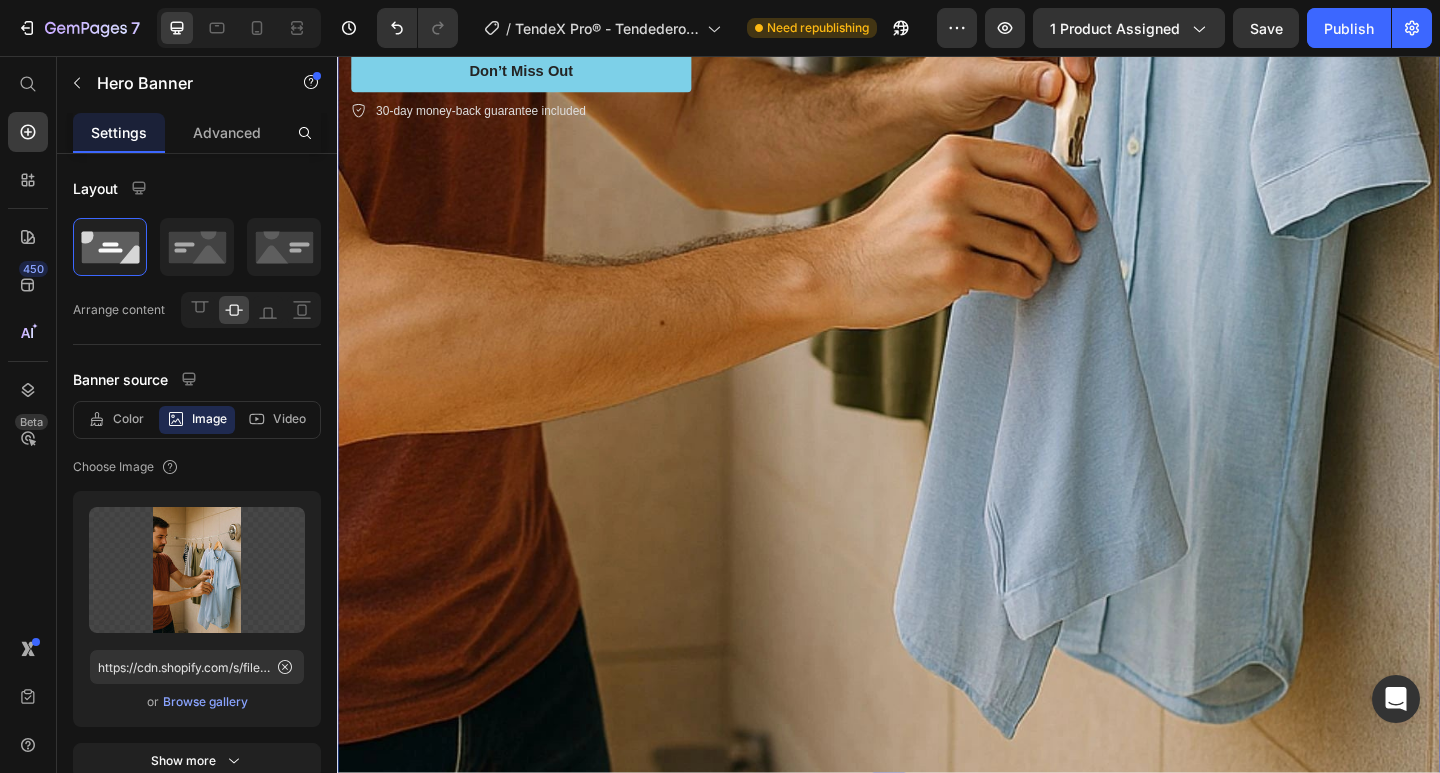 scroll, scrollTop: 1116, scrollLeft: 0, axis: vertical 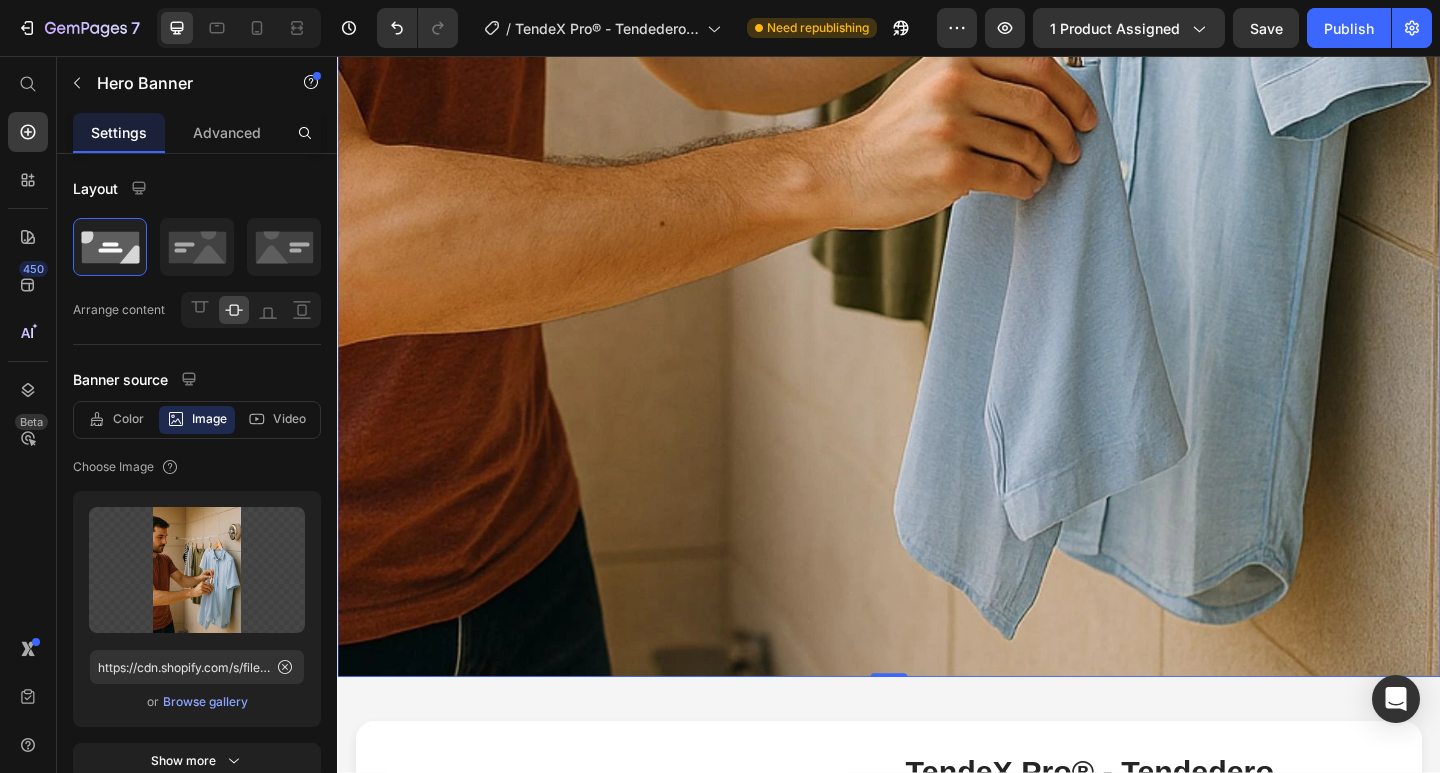drag, startPoint x: 749, startPoint y: 593, endPoint x: 827, endPoint y: 627, distance: 85.08819 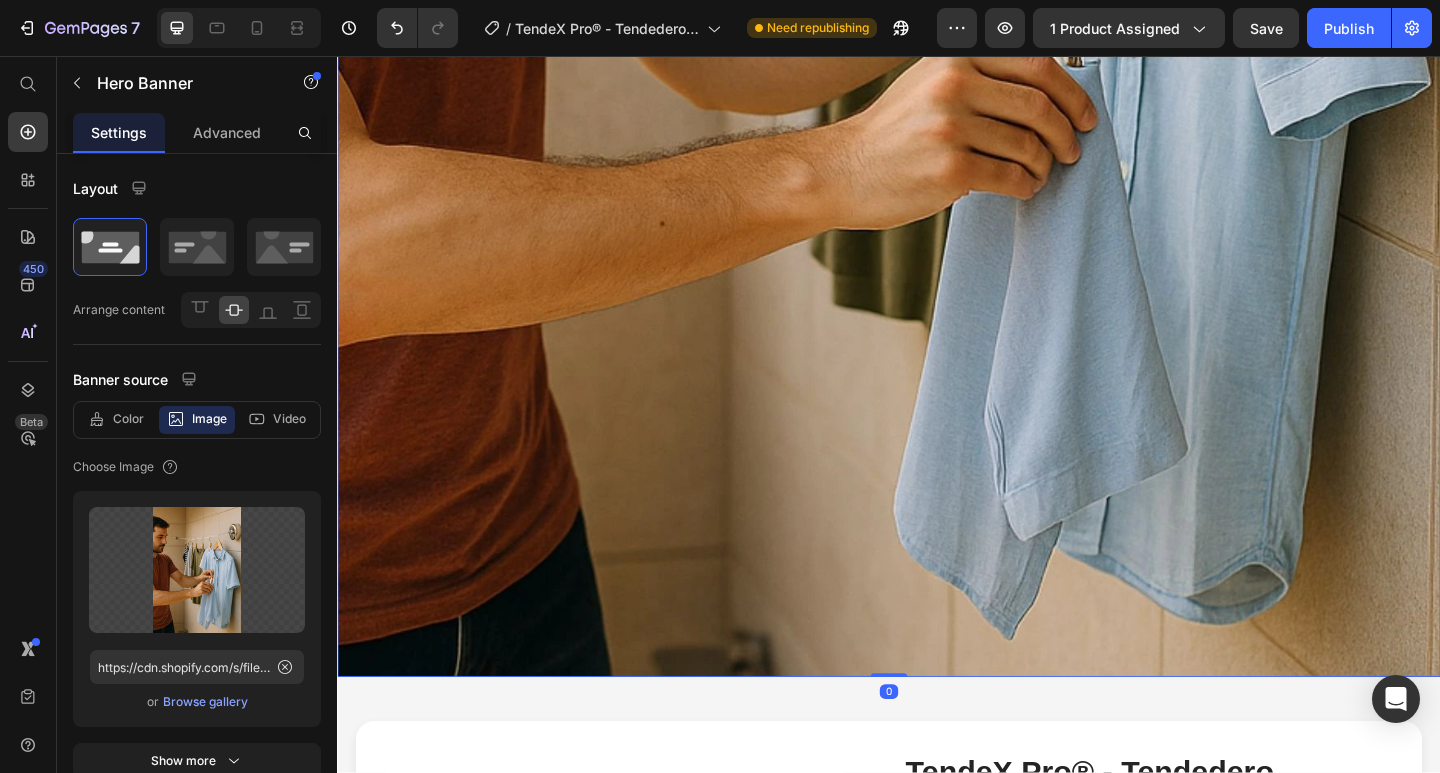 drag, startPoint x: 931, startPoint y: 705, endPoint x: 935, endPoint y: 584, distance: 121.0661 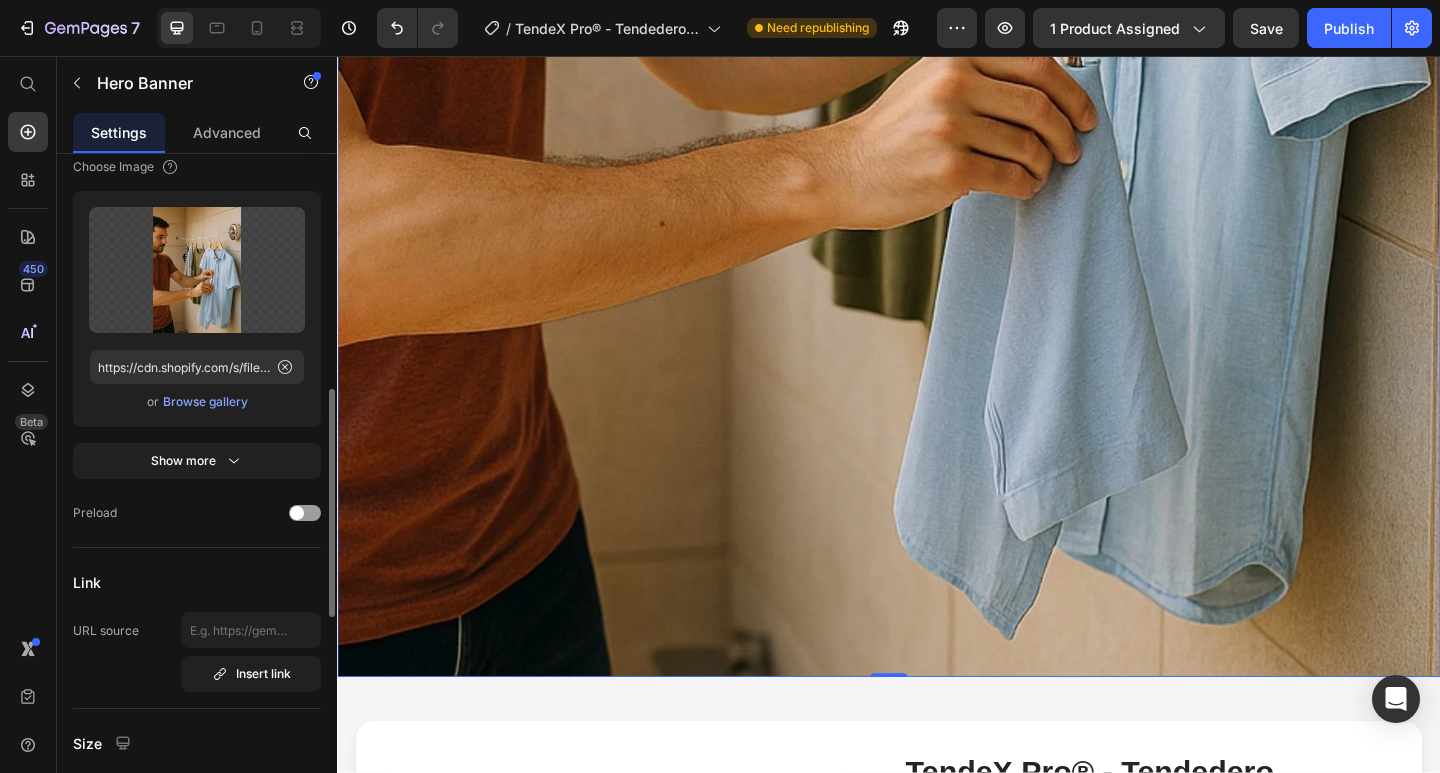 scroll, scrollTop: 600, scrollLeft: 0, axis: vertical 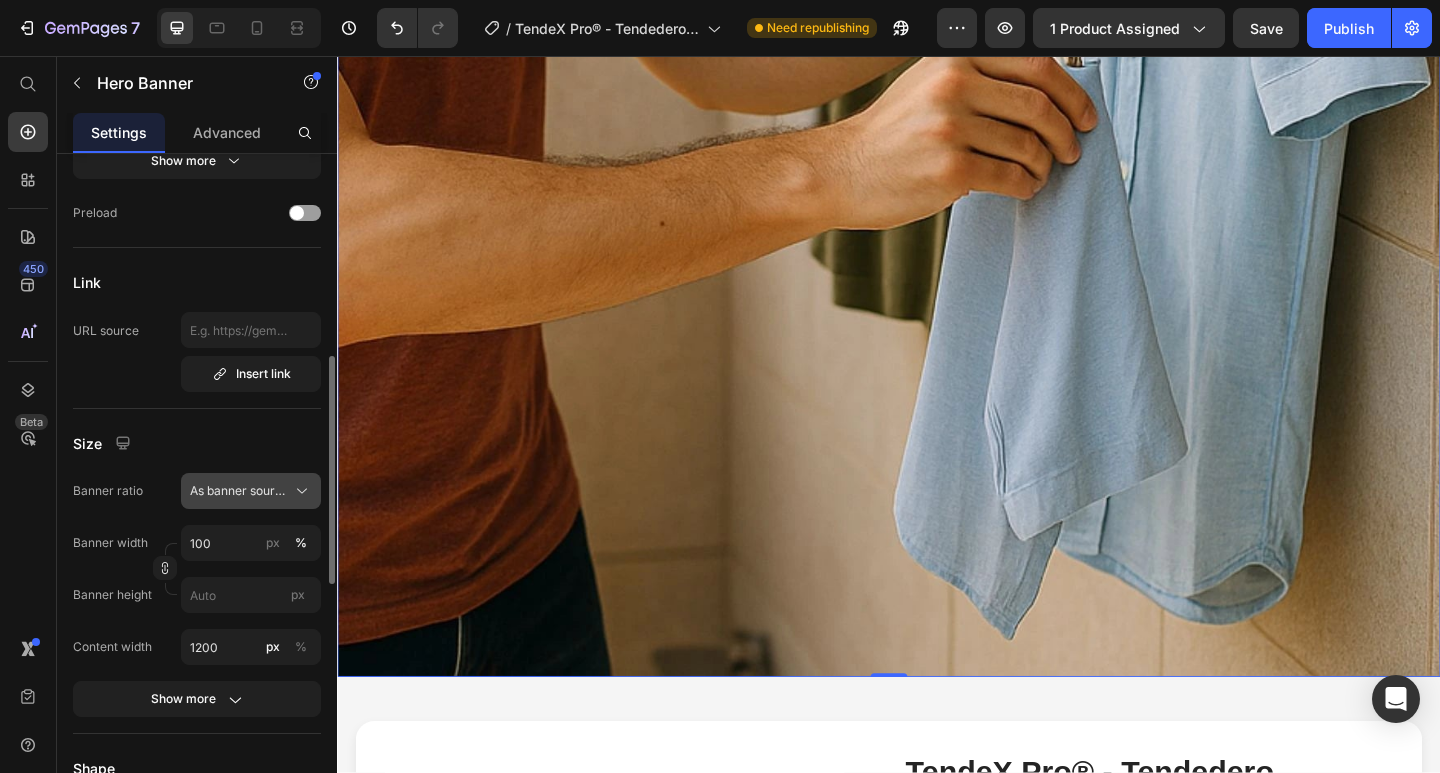 click on "As banner source" at bounding box center (251, 491) 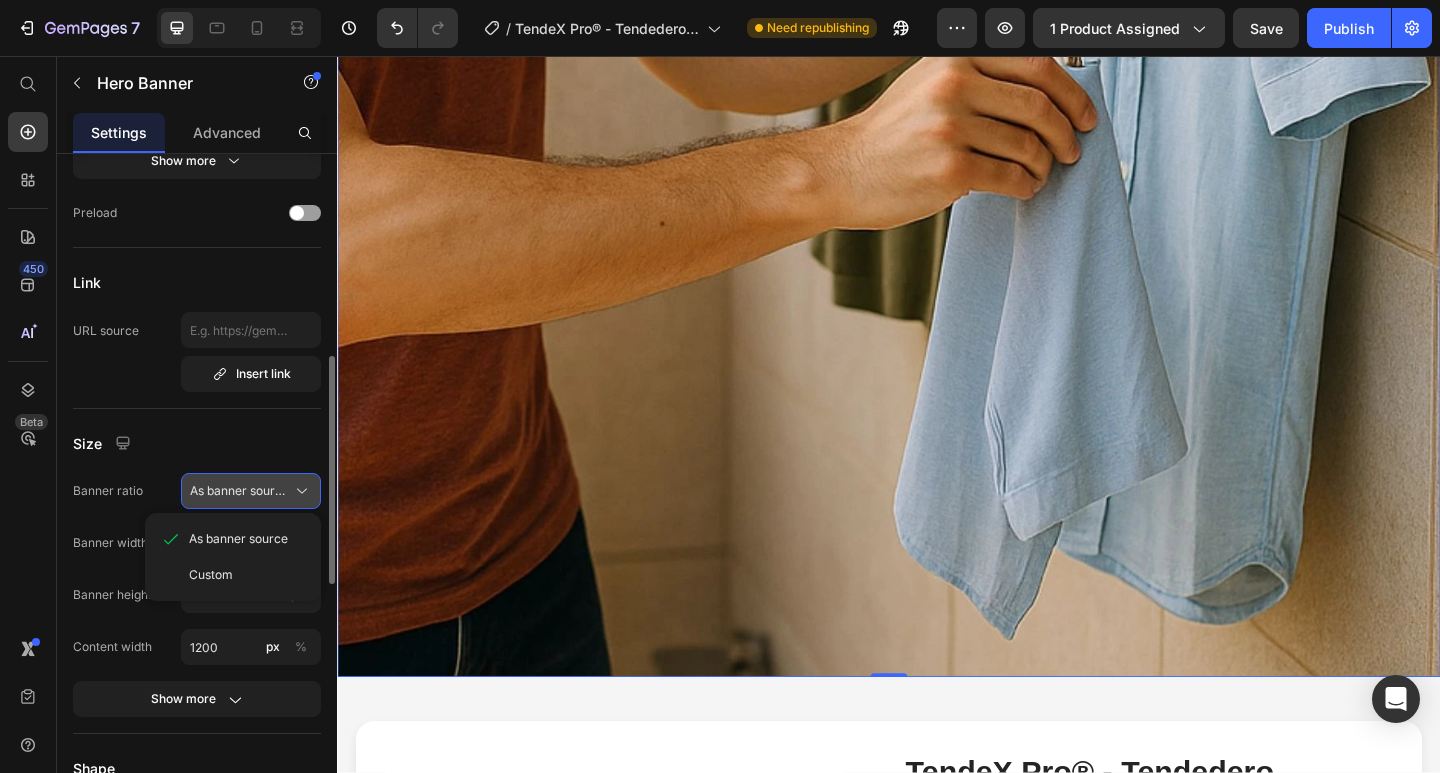 click on "As banner source" at bounding box center (251, 491) 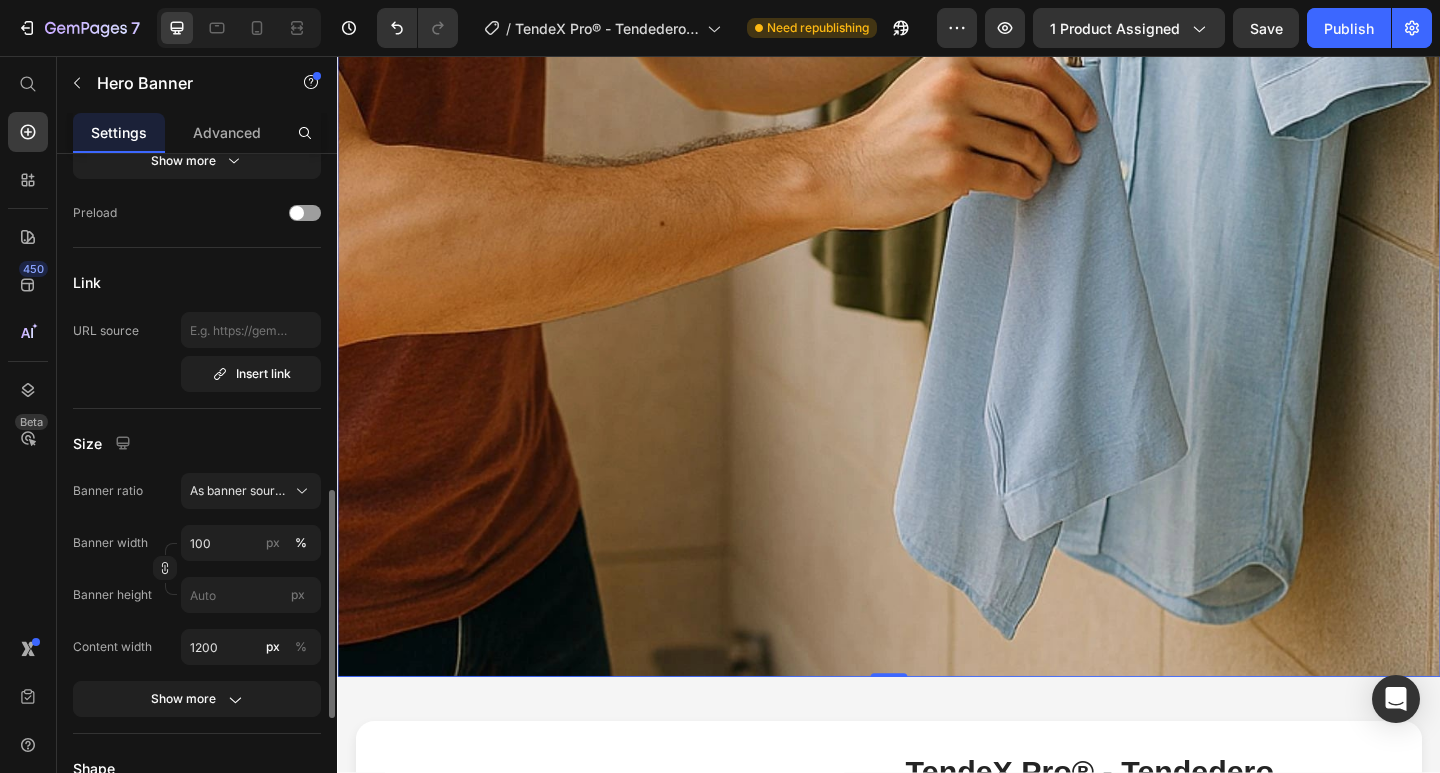 scroll, scrollTop: 800, scrollLeft: 0, axis: vertical 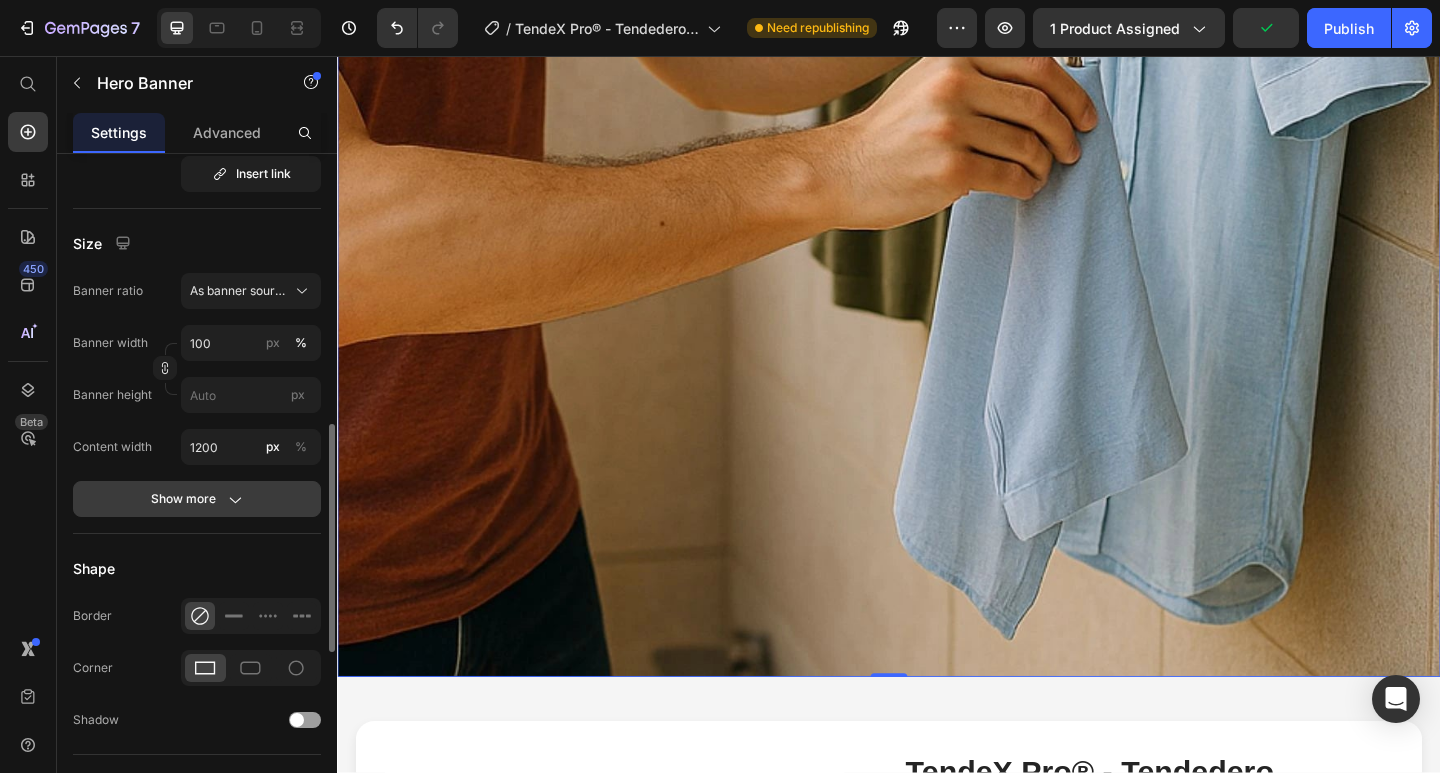 click 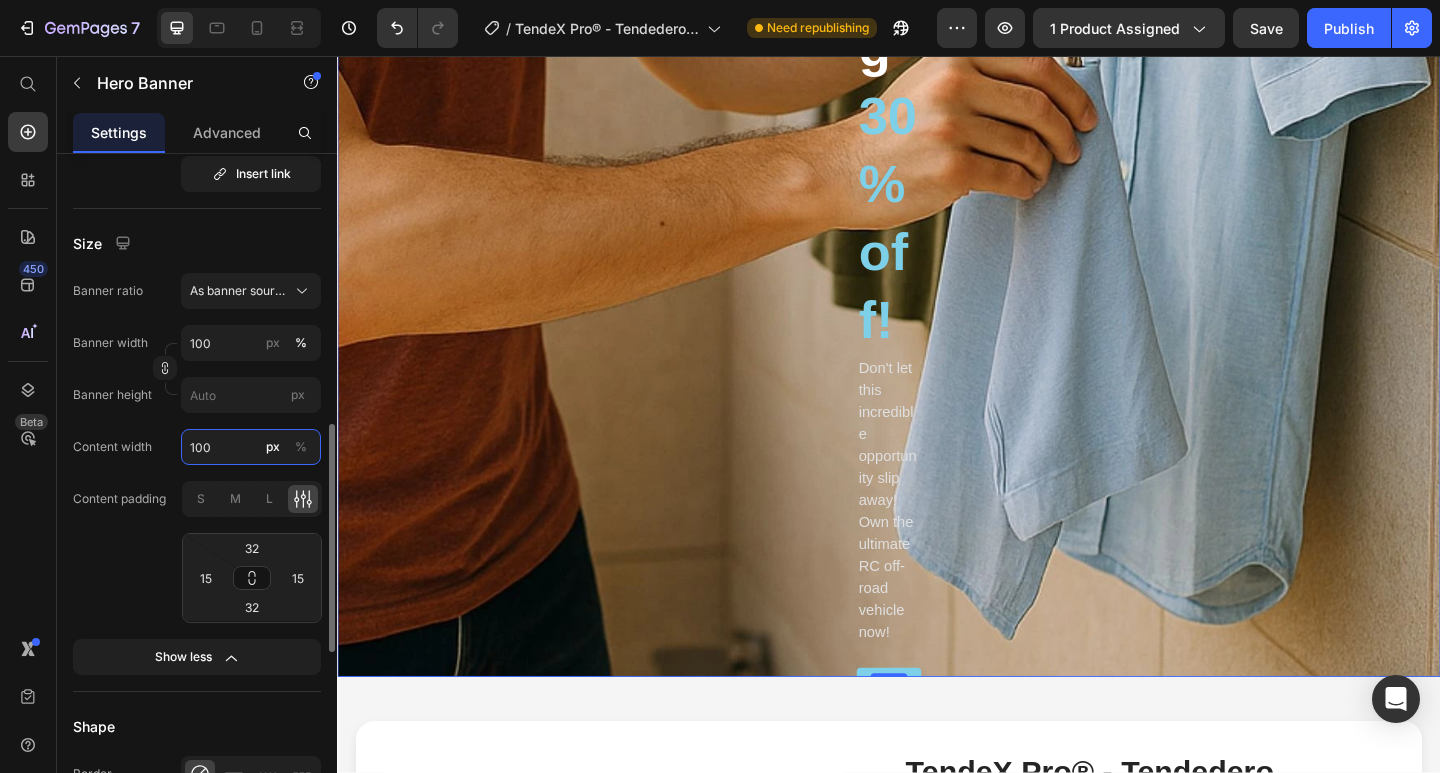 type on "100" 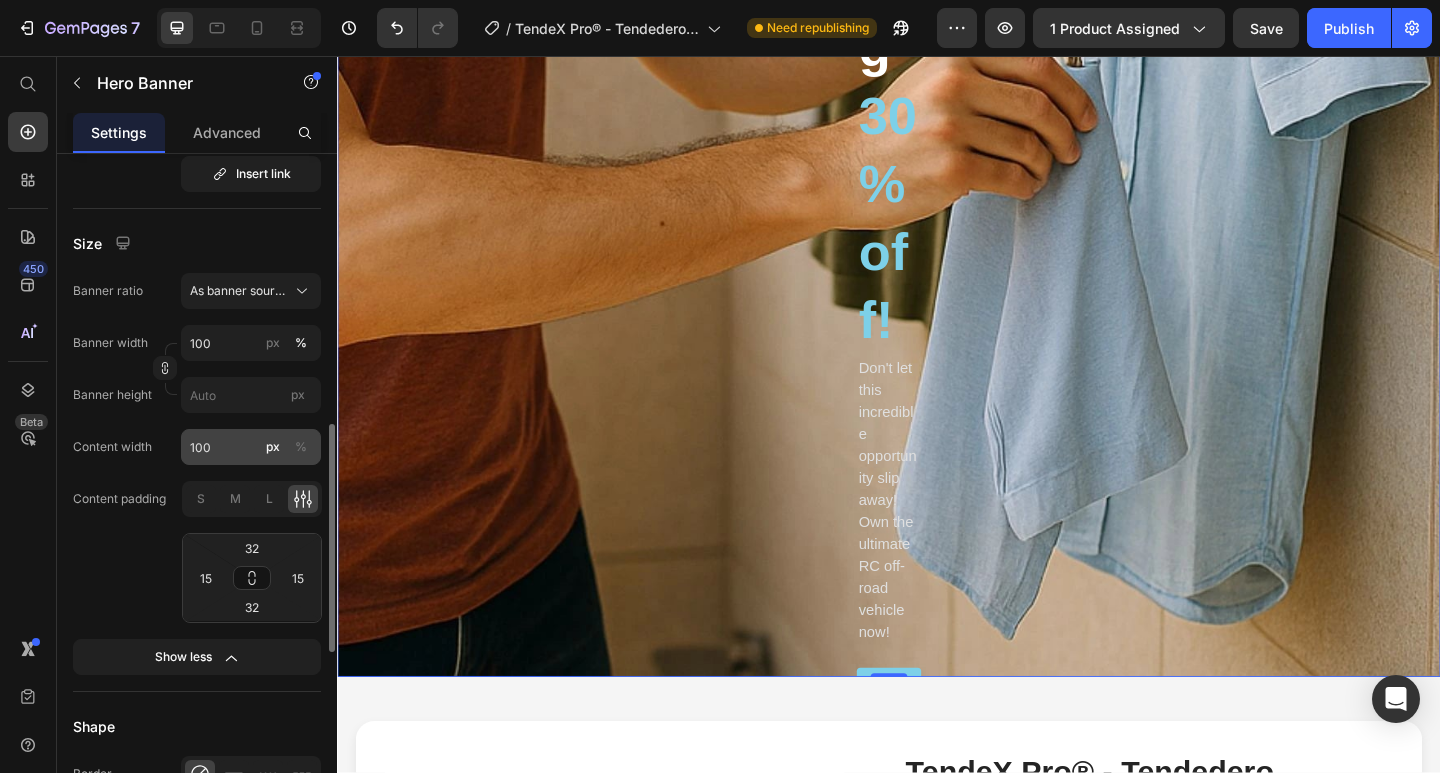 click on "%" at bounding box center [301, 447] 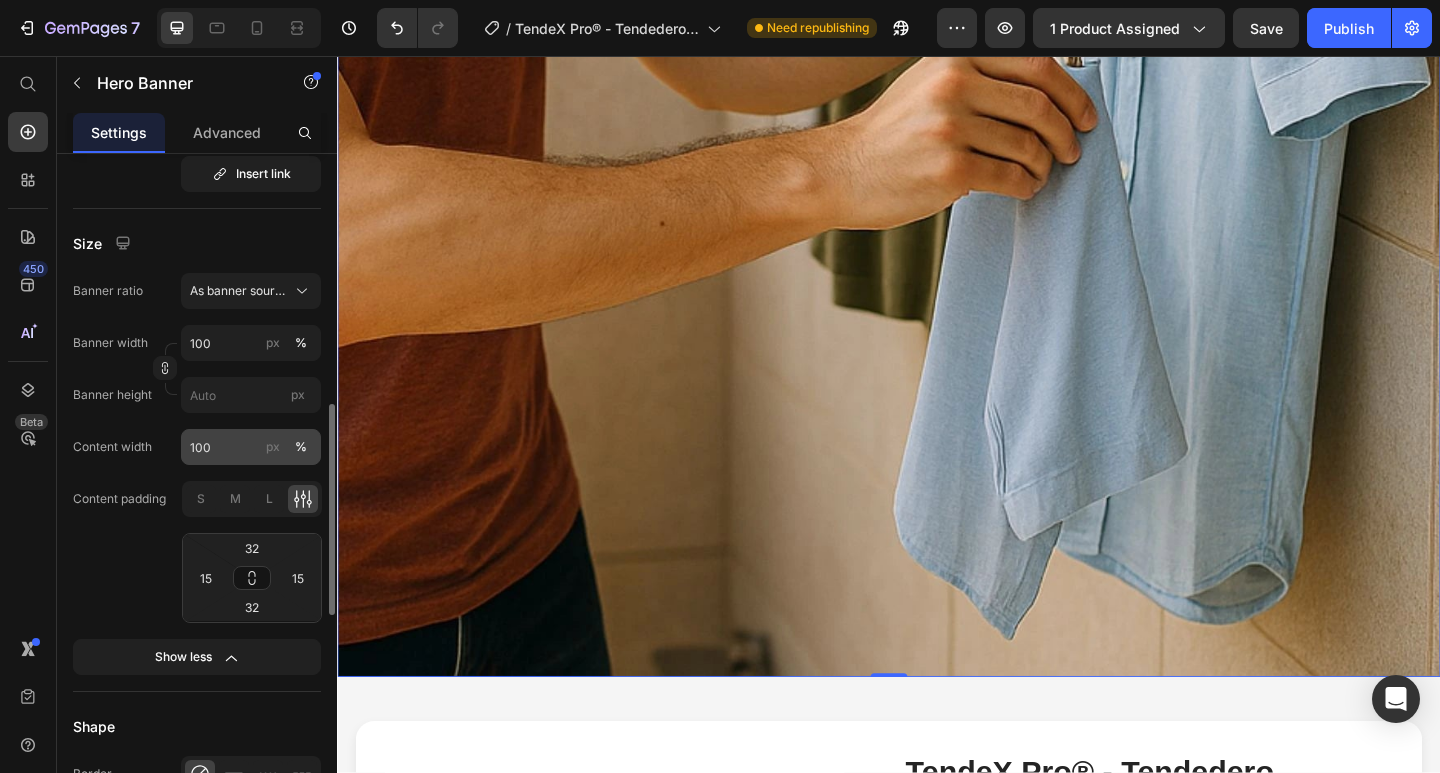 type 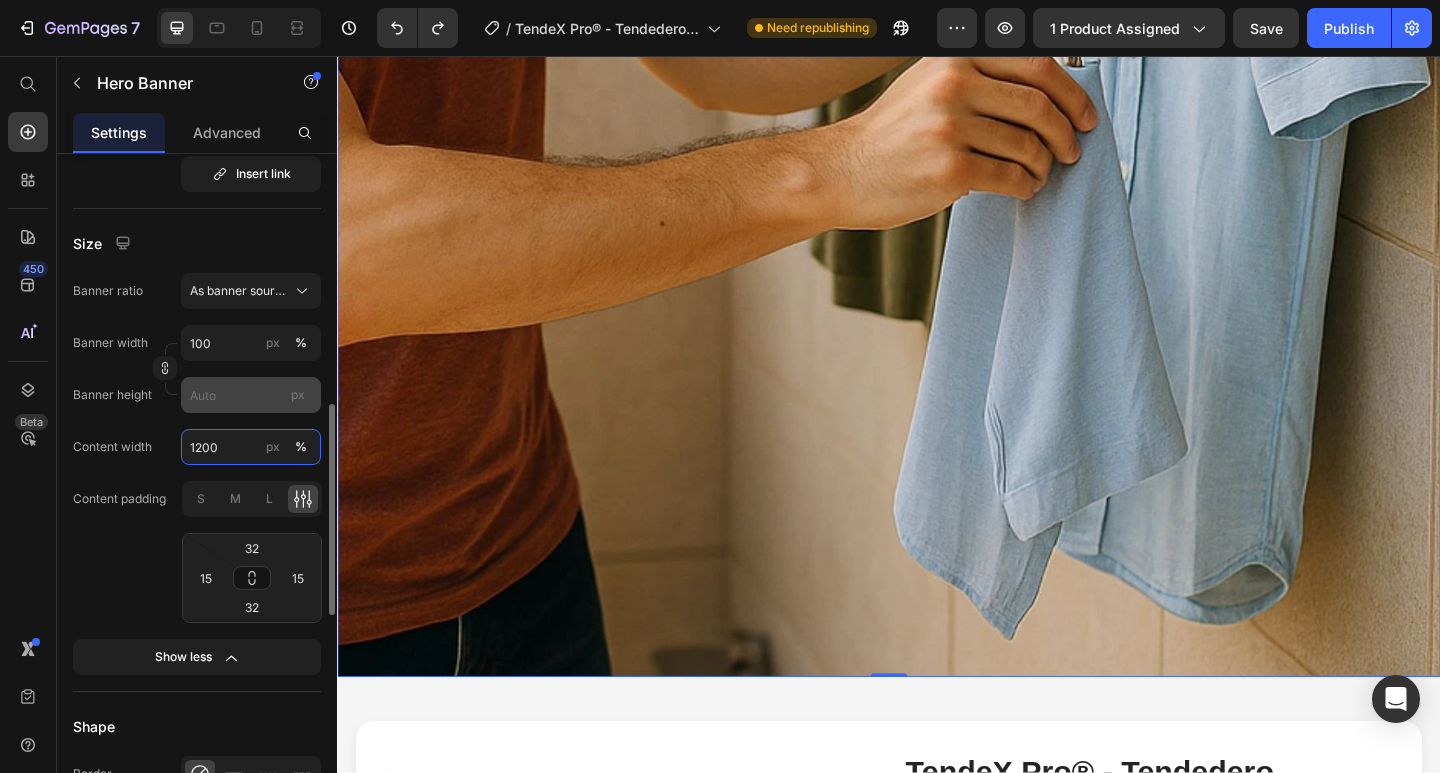 type on "1200" 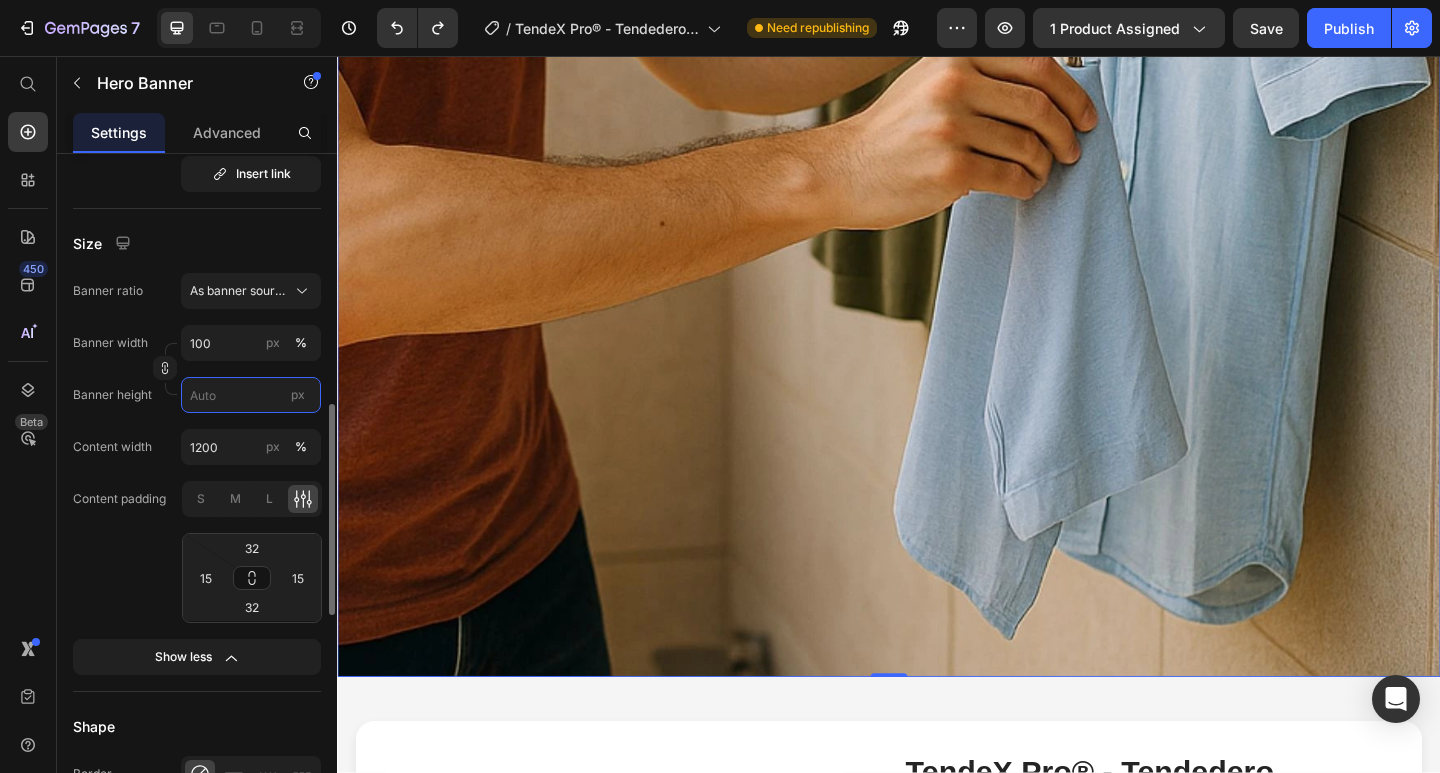 click on "px" at bounding box center [251, 395] 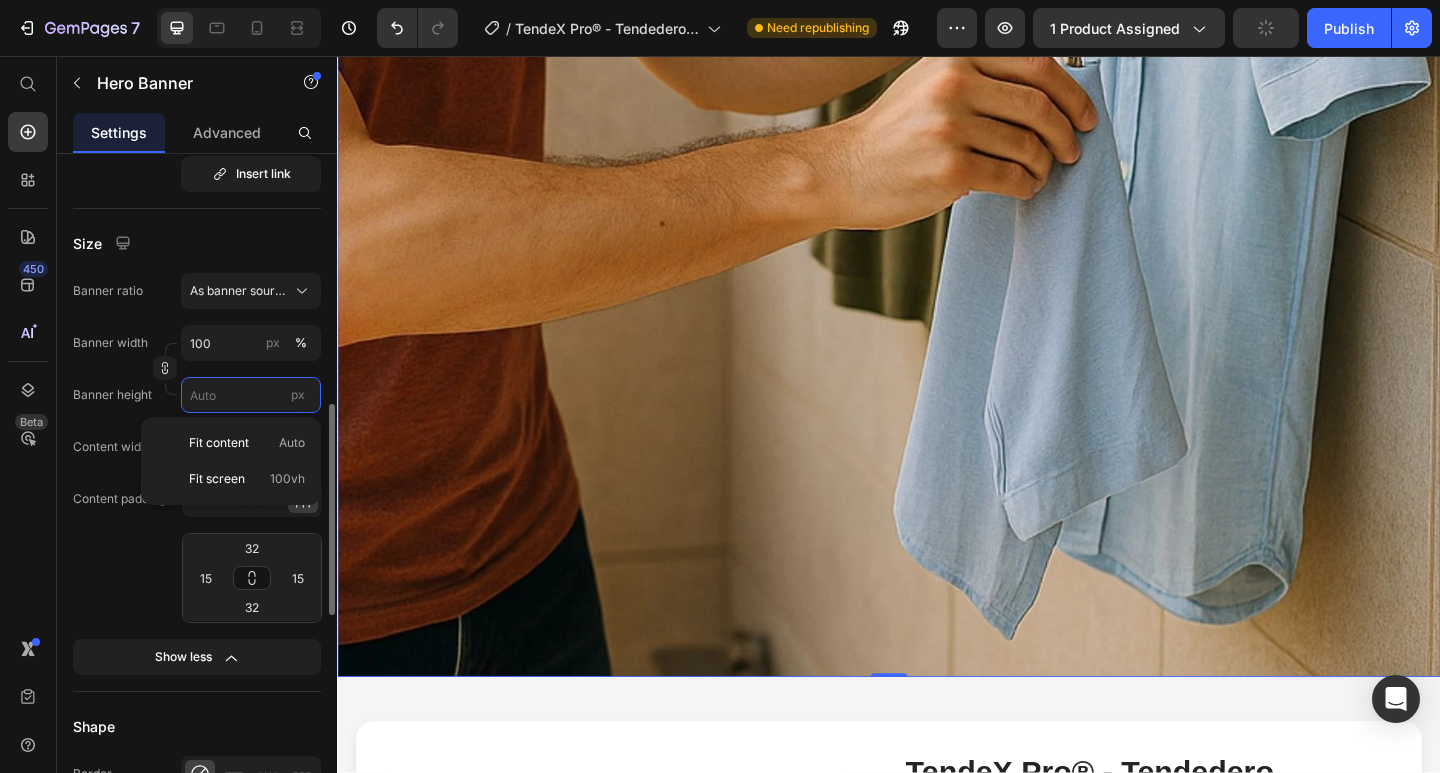 type on "6" 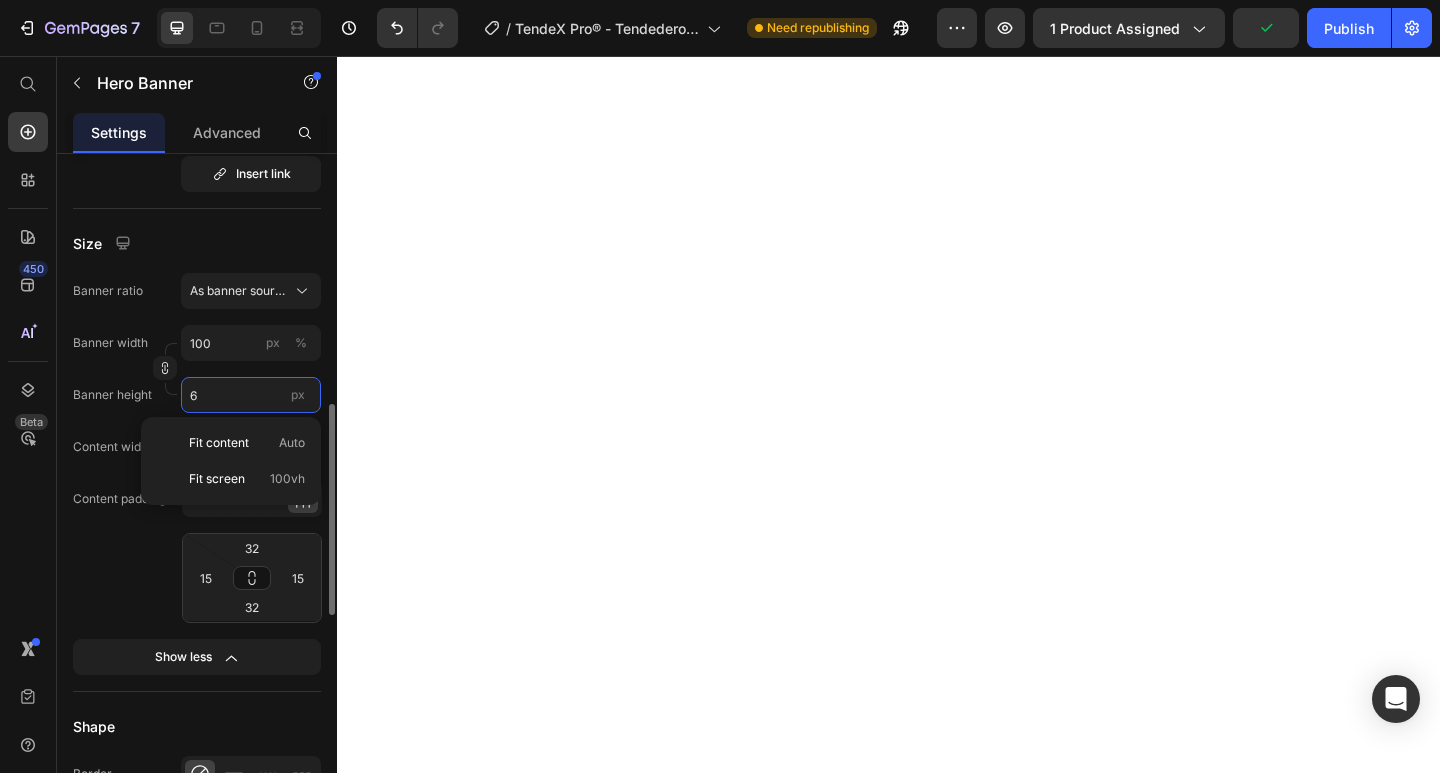 type 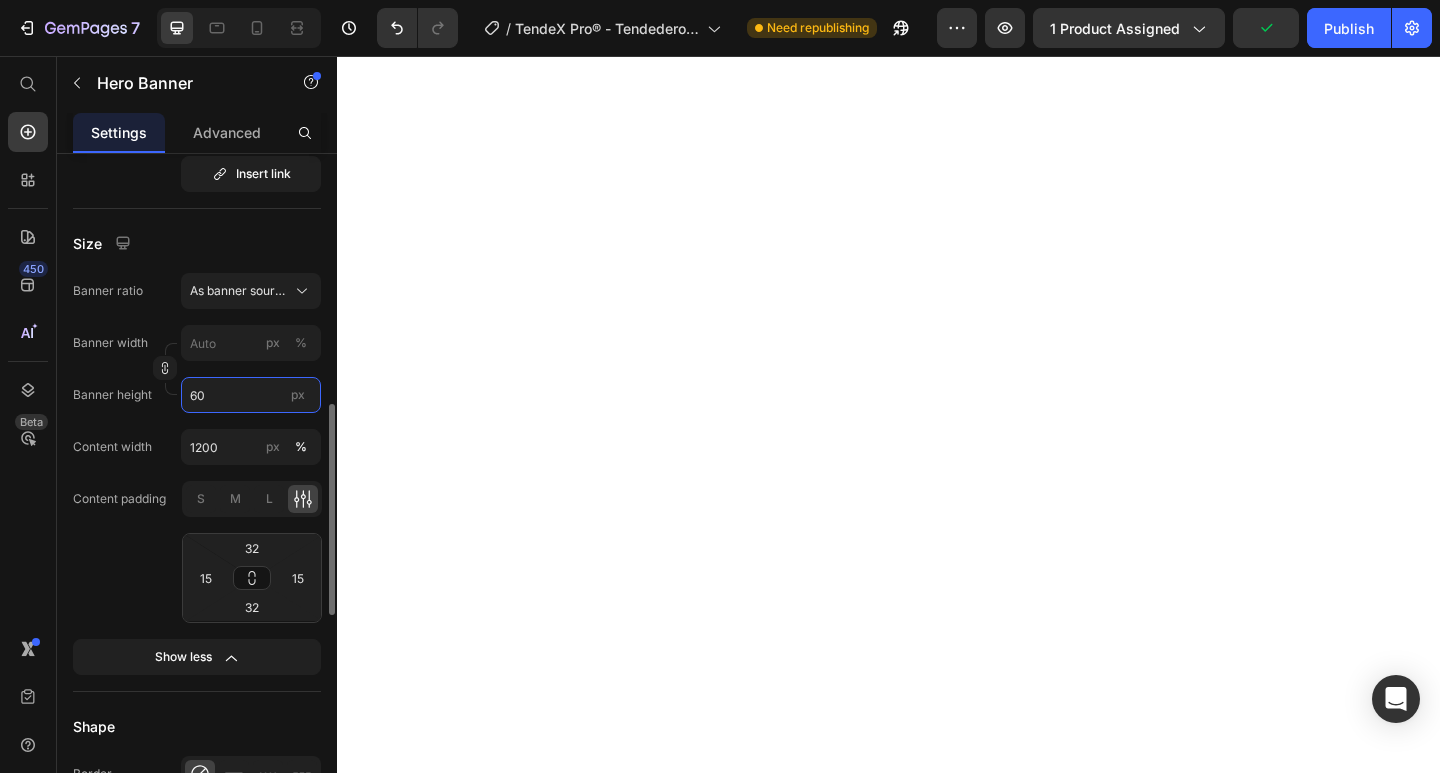type on "600" 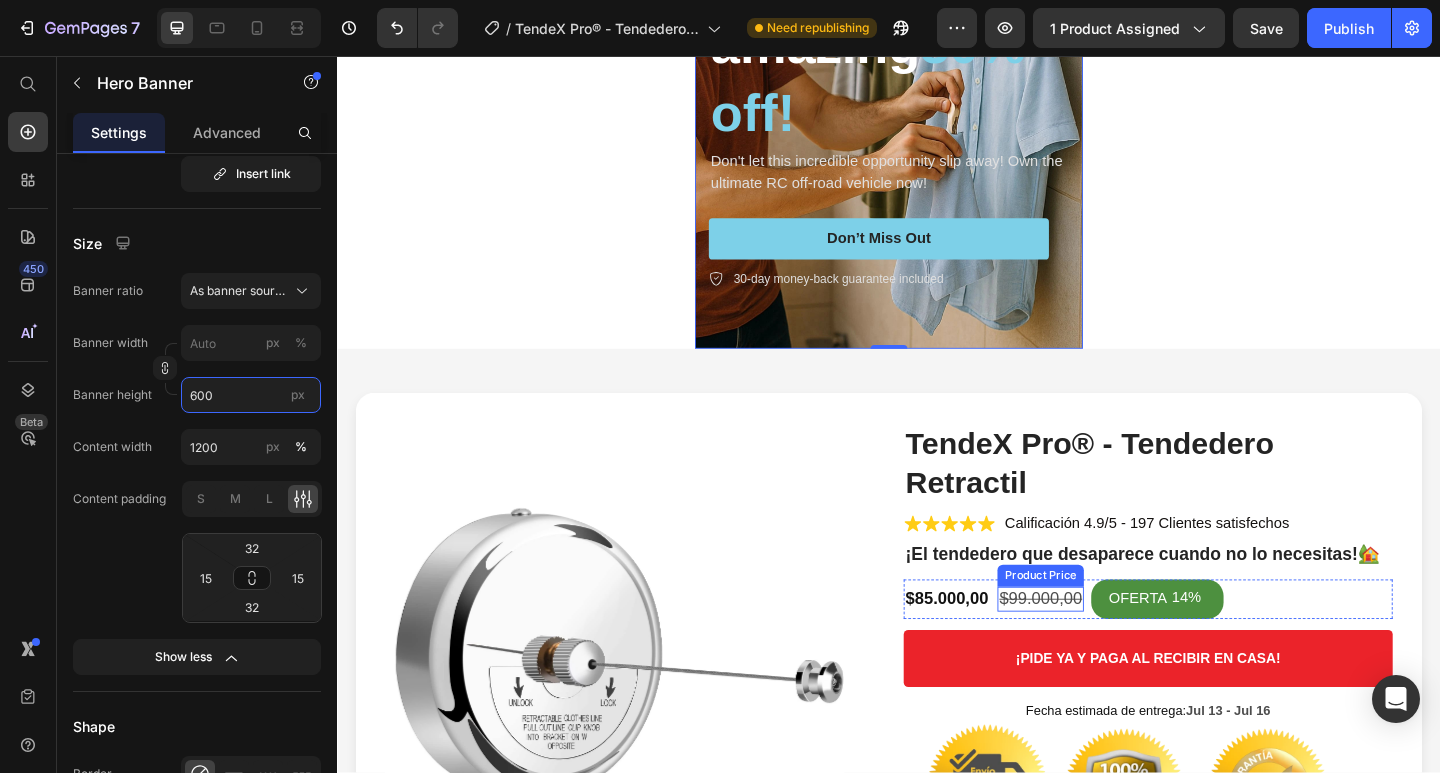 scroll, scrollTop: 300, scrollLeft: 0, axis: vertical 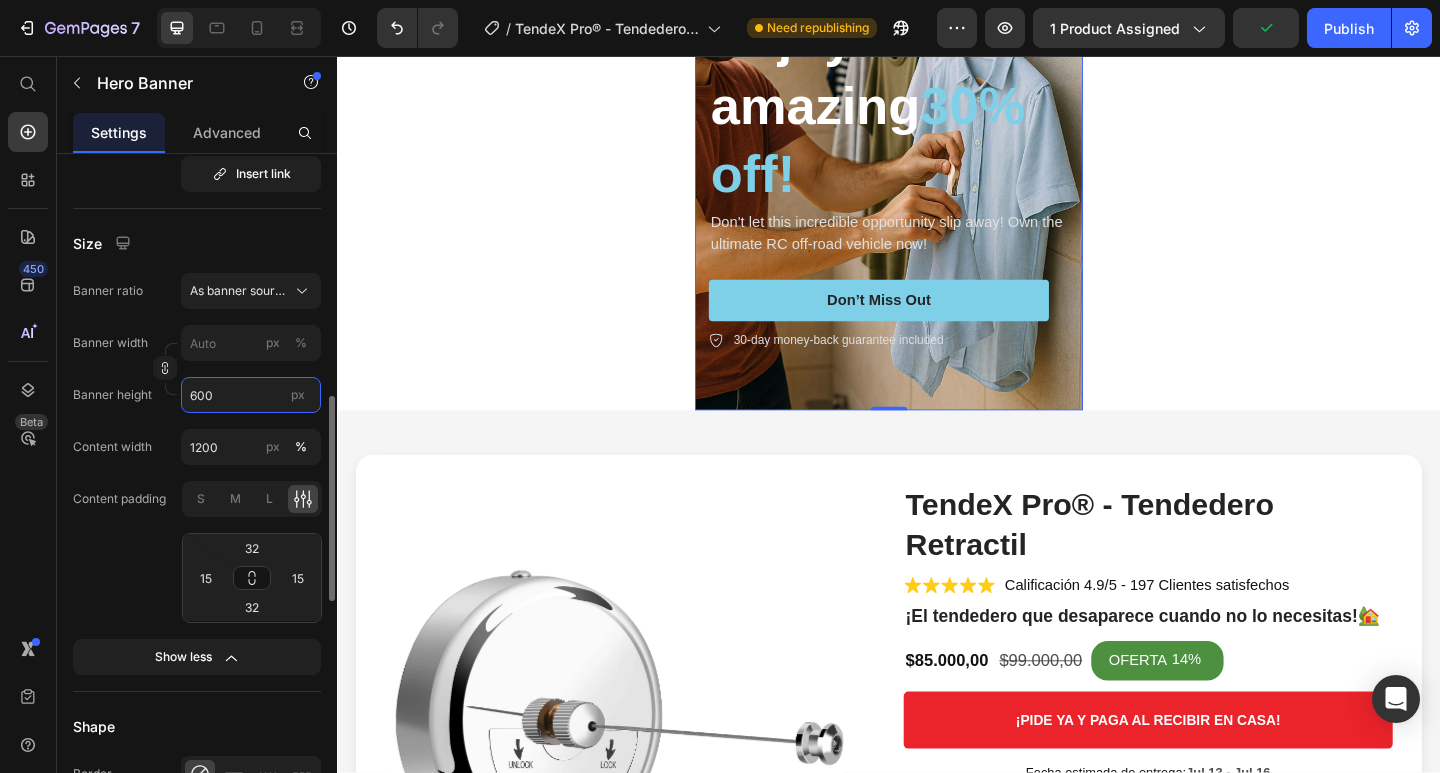 drag, startPoint x: 219, startPoint y: 401, endPoint x: 183, endPoint y: 402, distance: 36.013885 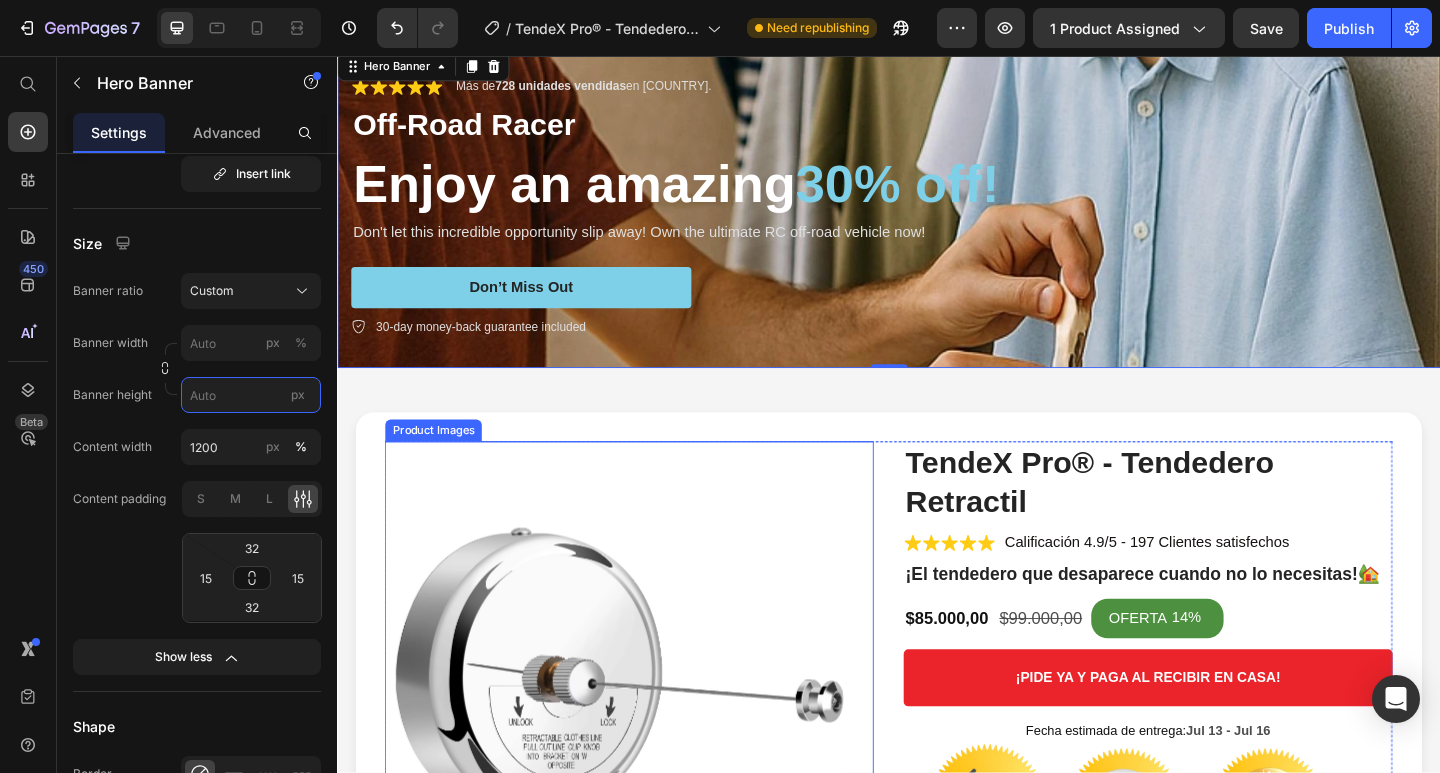 scroll, scrollTop: 0, scrollLeft: 0, axis: both 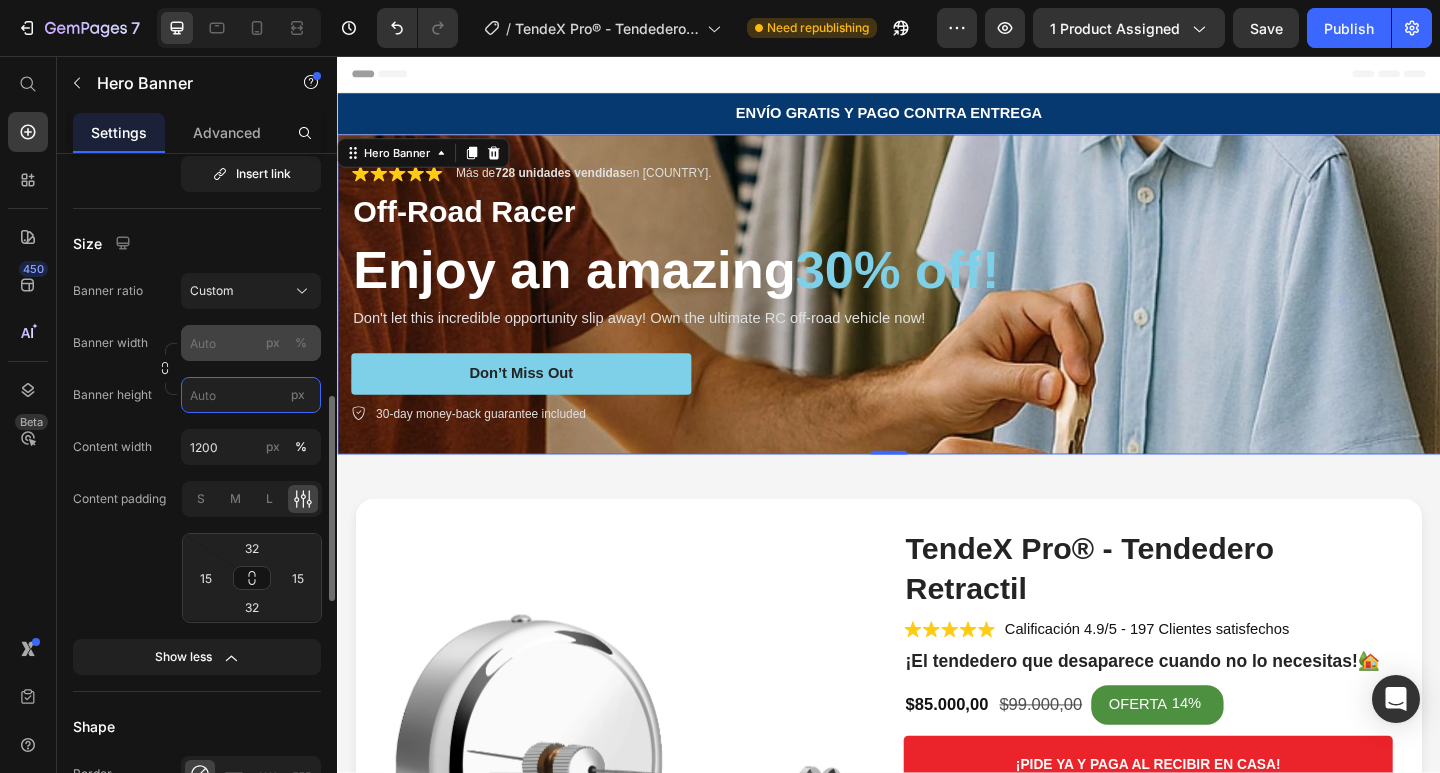 type on "600" 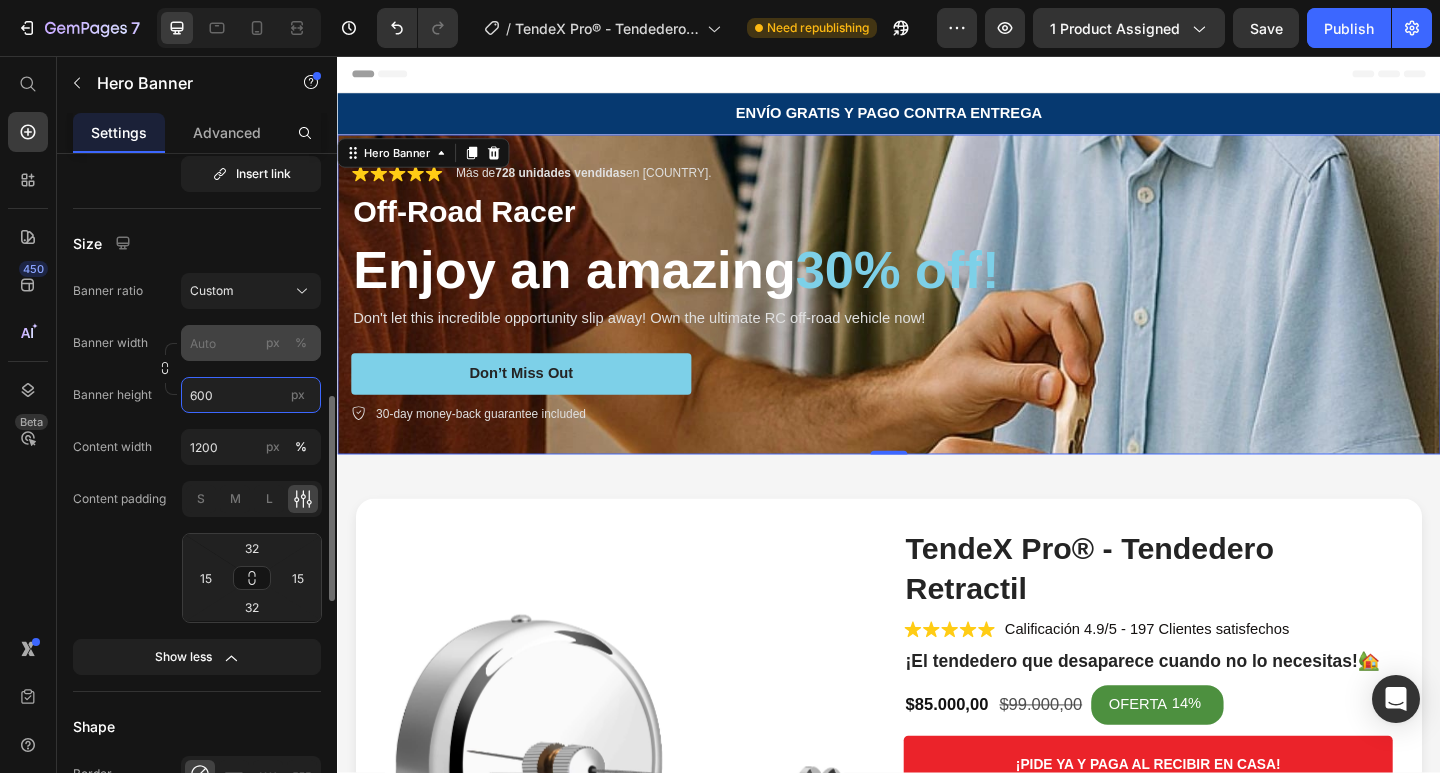 type 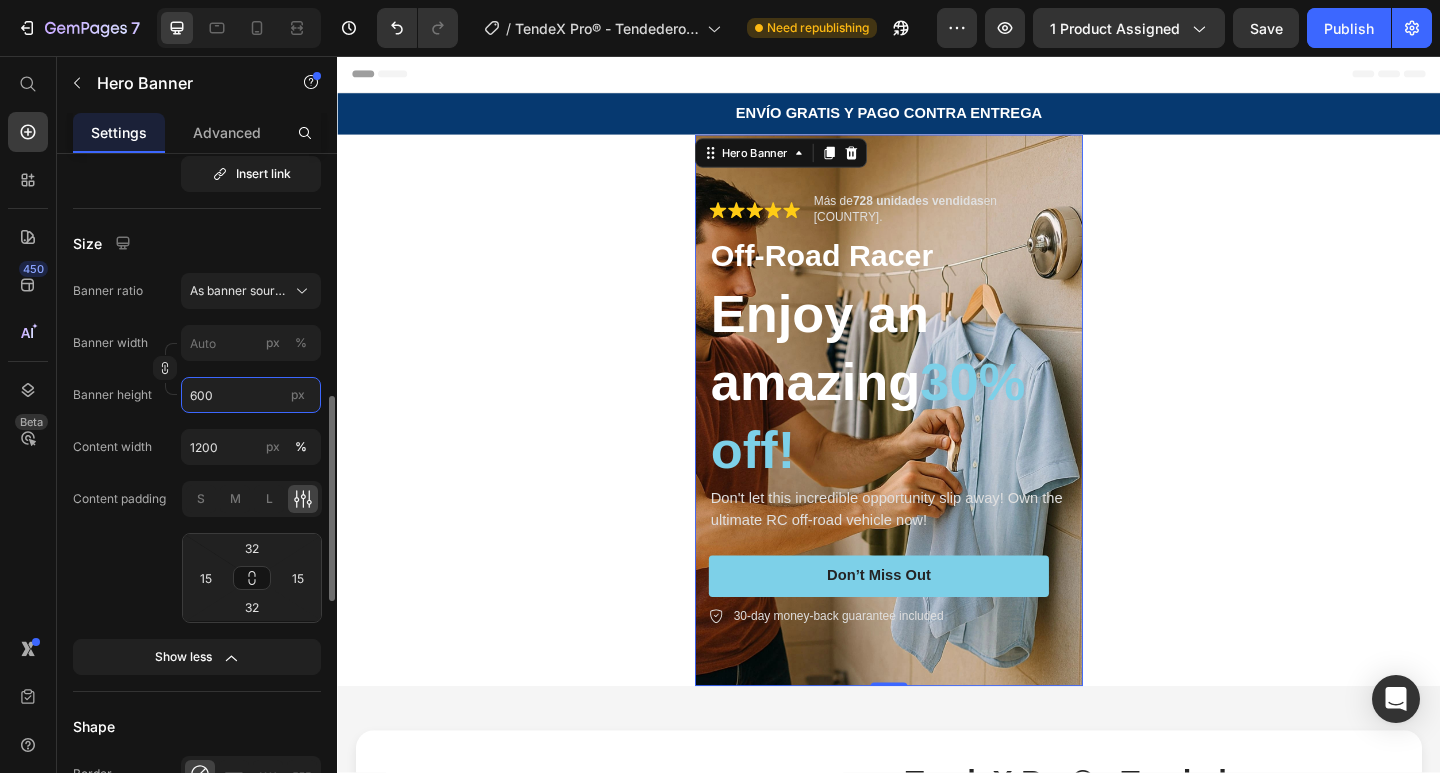 type 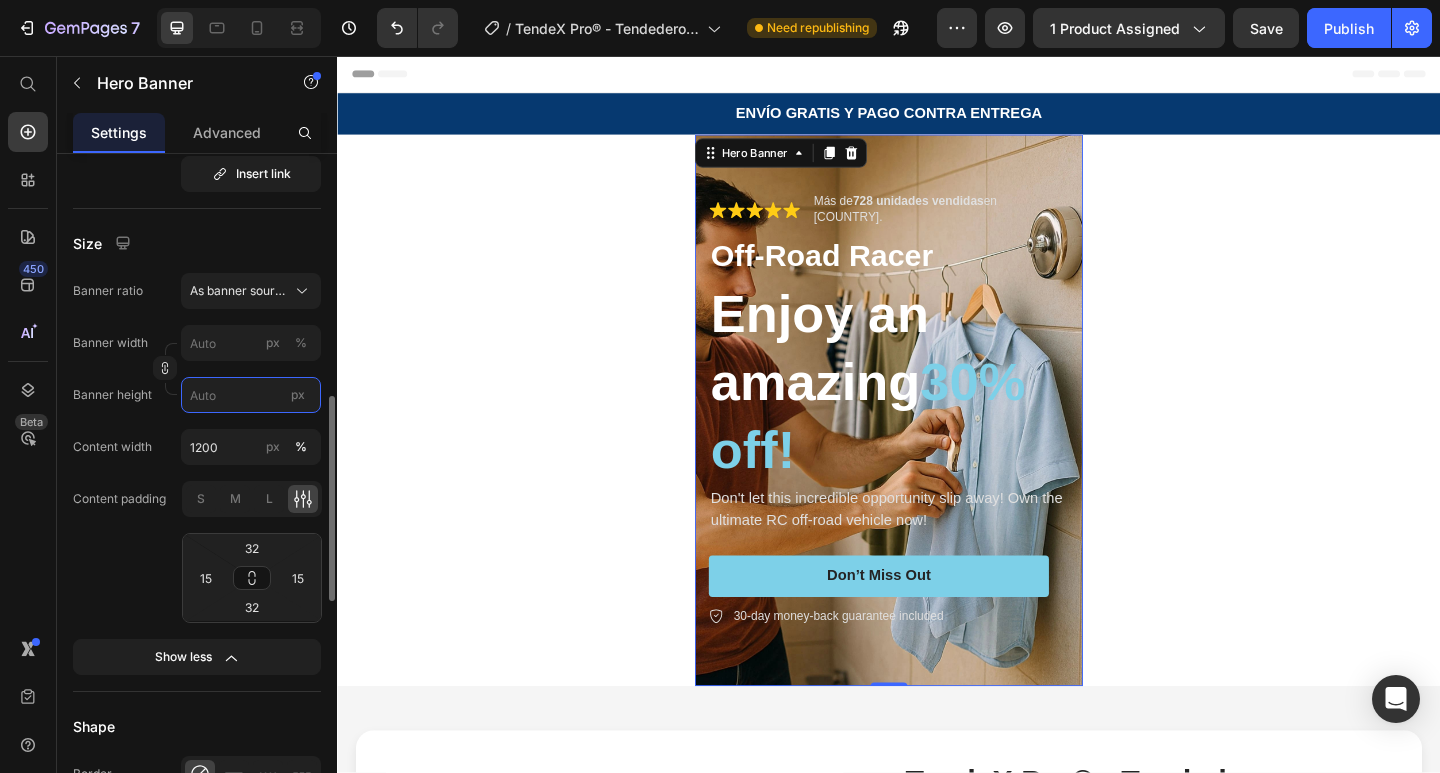 type on "100" 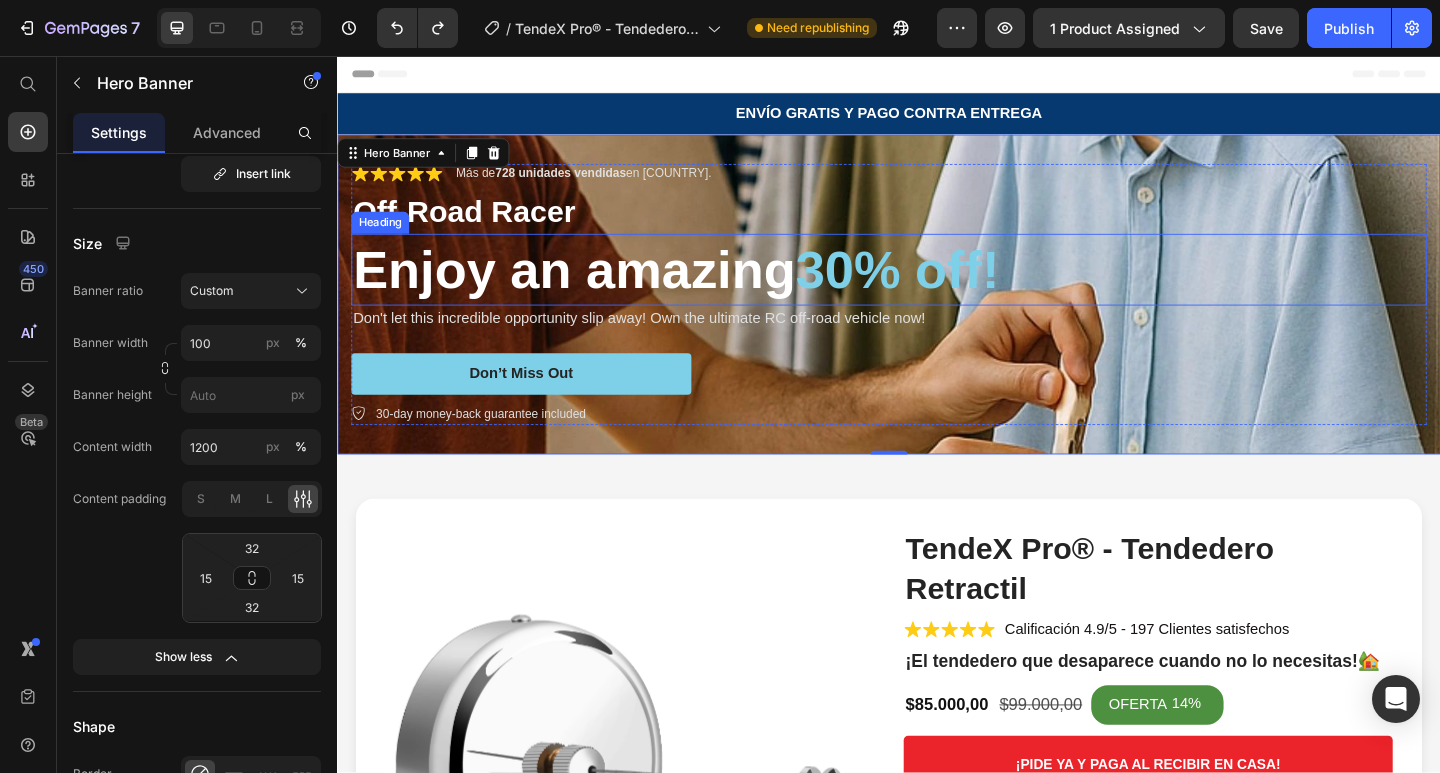 click on "Icon
Icon
Icon
Icon
Icon Icon List Más de  728 unidades vendidas  en Colombia.  Text Block Row Off-Road Racer Text Block Enjoy an amazing  30% off! Heading Don't let this incredible opportunity slip away! Own the ultimate RC off-road vehicle now! Text Block Don’t Miss Out Button
30-day money-back guarantee included  Item List Row" at bounding box center [937, 316] 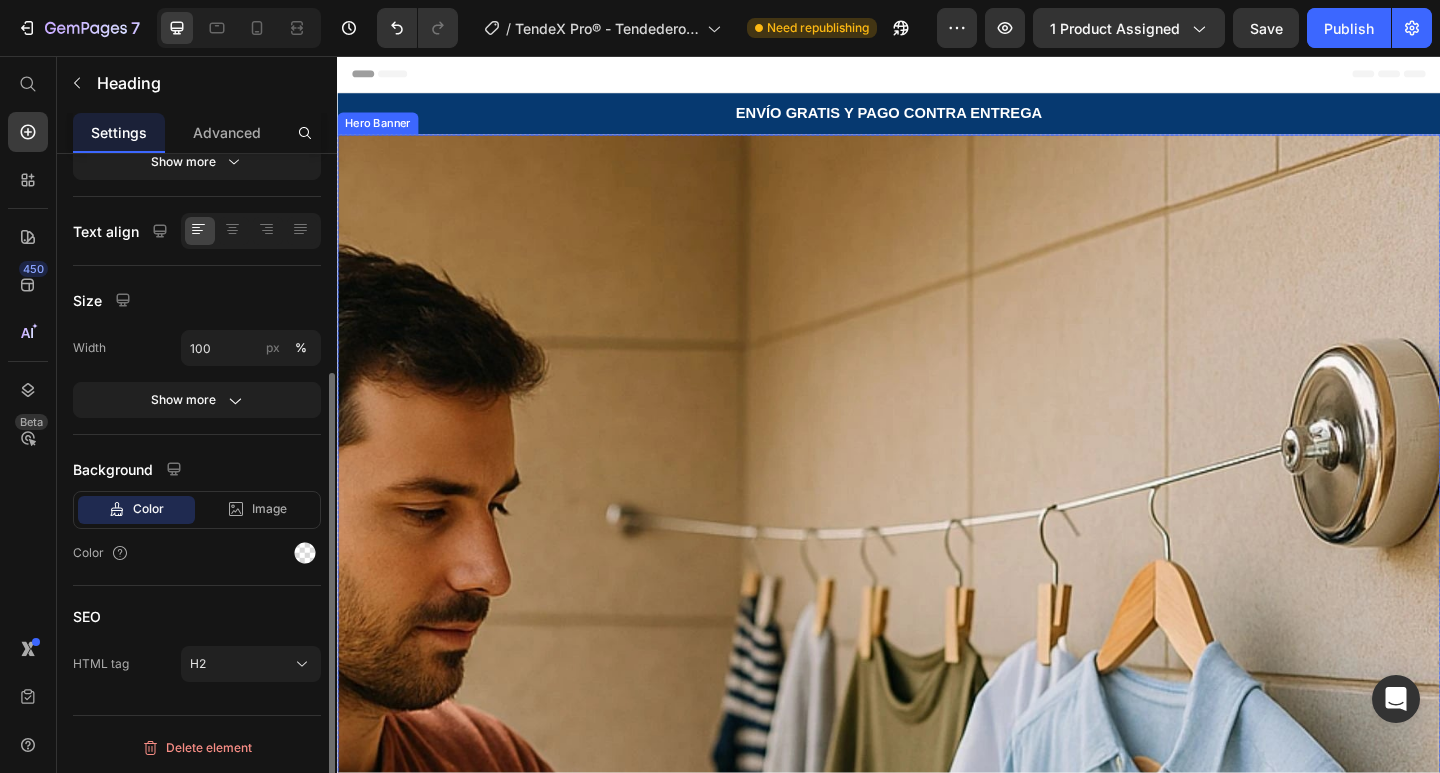 scroll, scrollTop: 0, scrollLeft: 0, axis: both 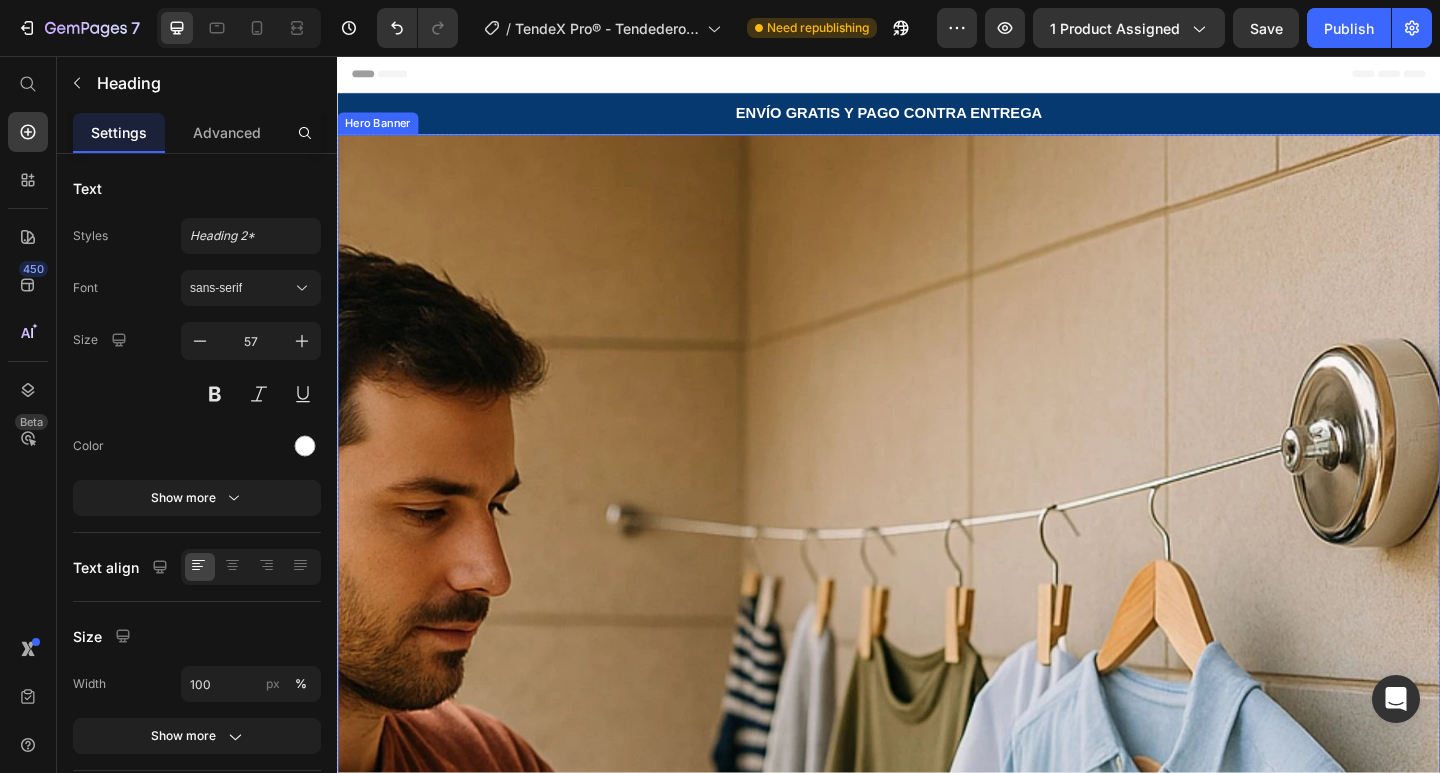 click at bounding box center [937, 995] 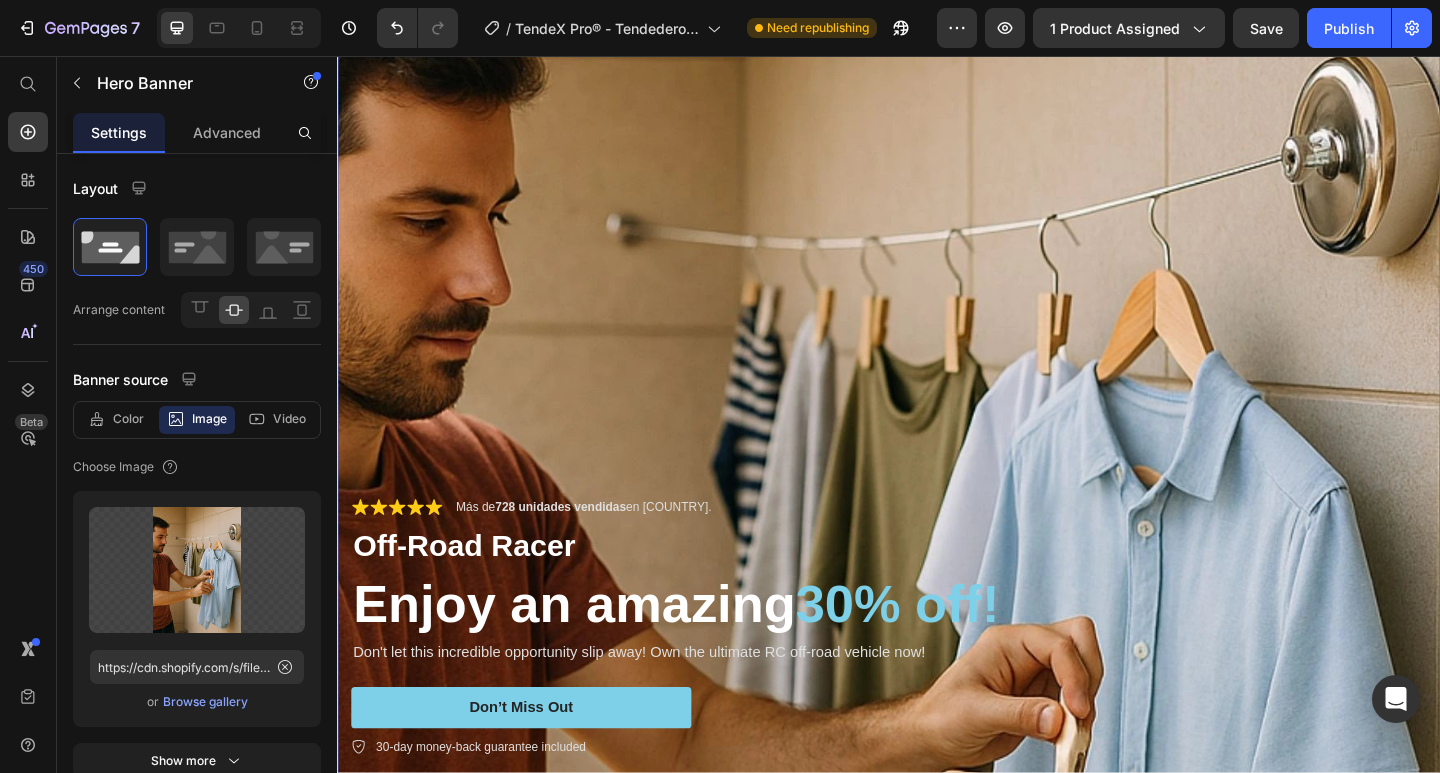 scroll, scrollTop: 483, scrollLeft: 0, axis: vertical 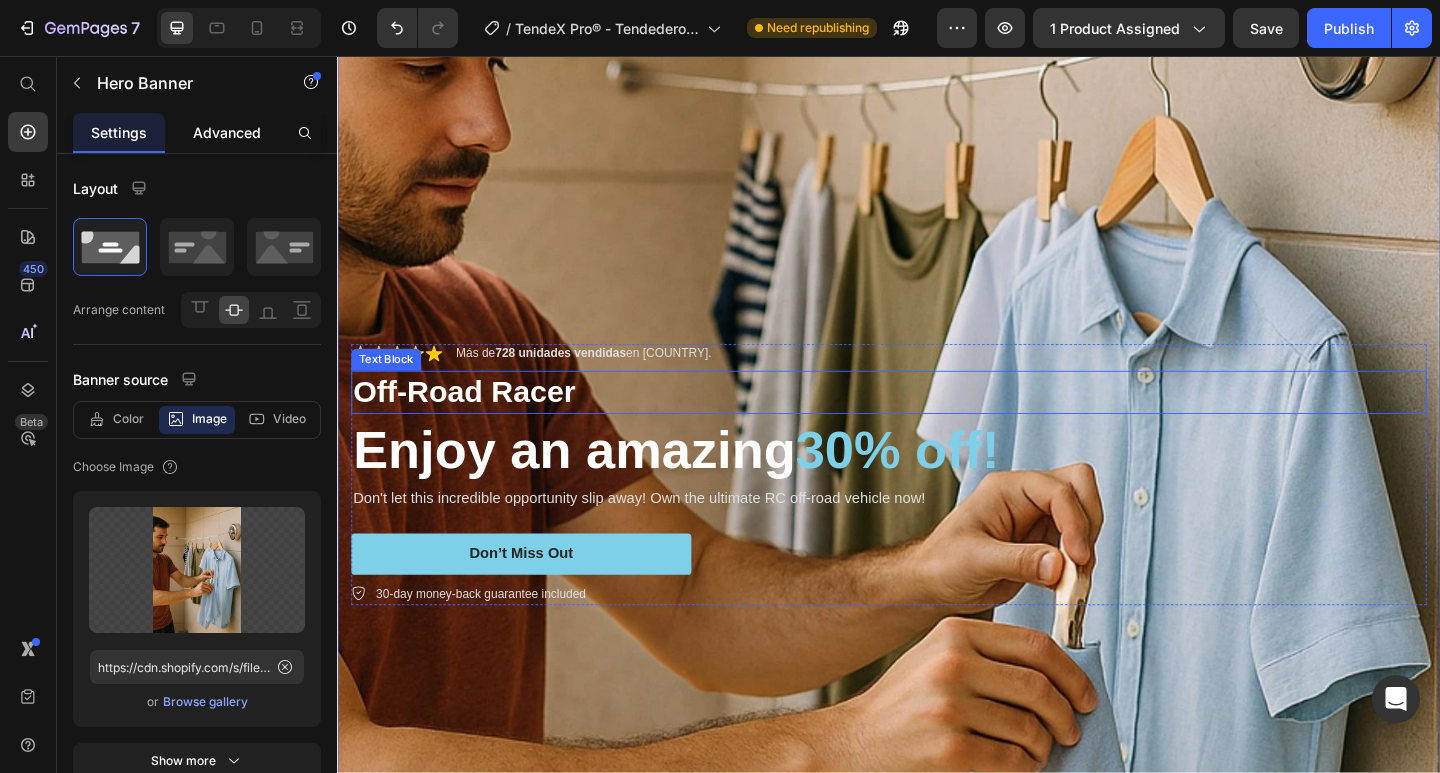 click on "Advanced" at bounding box center [227, 132] 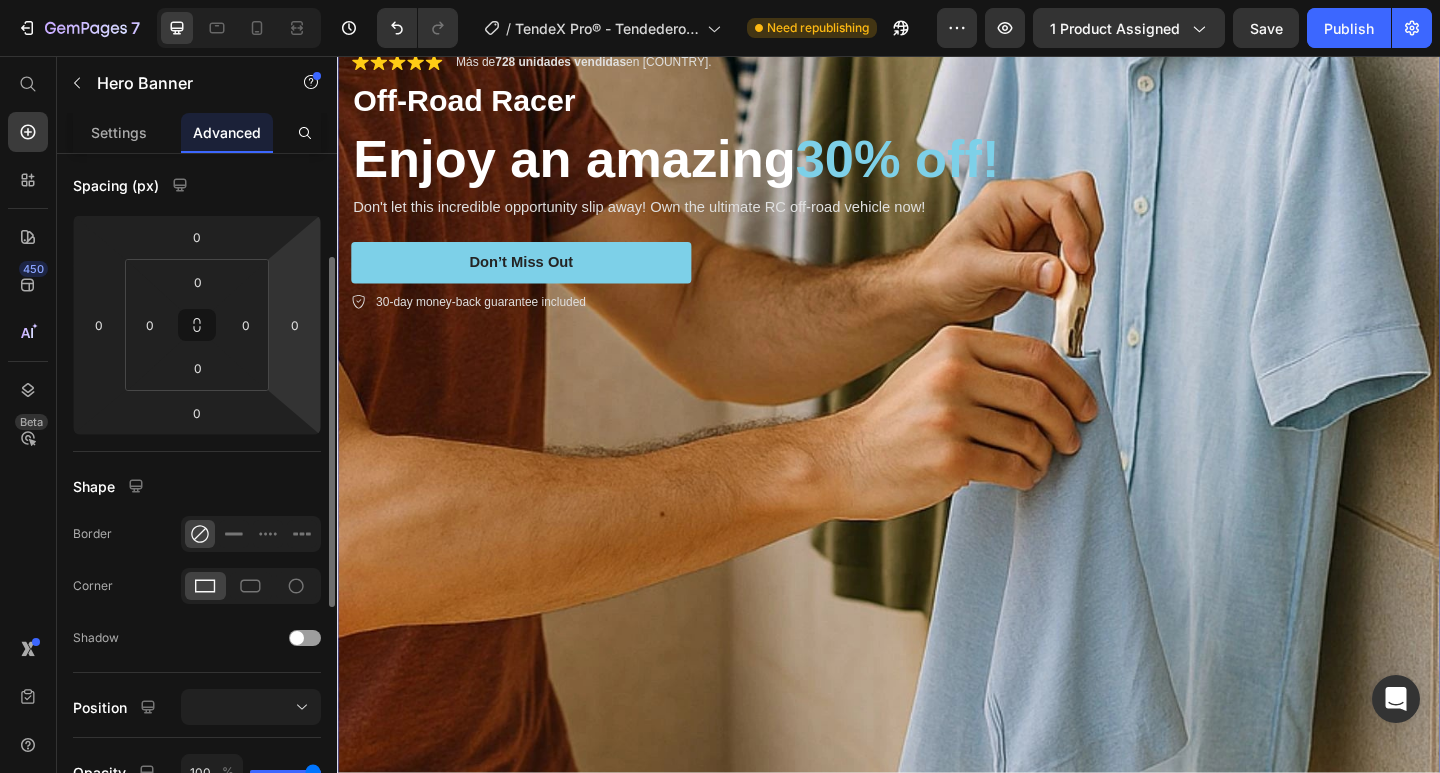 scroll, scrollTop: 0, scrollLeft: 0, axis: both 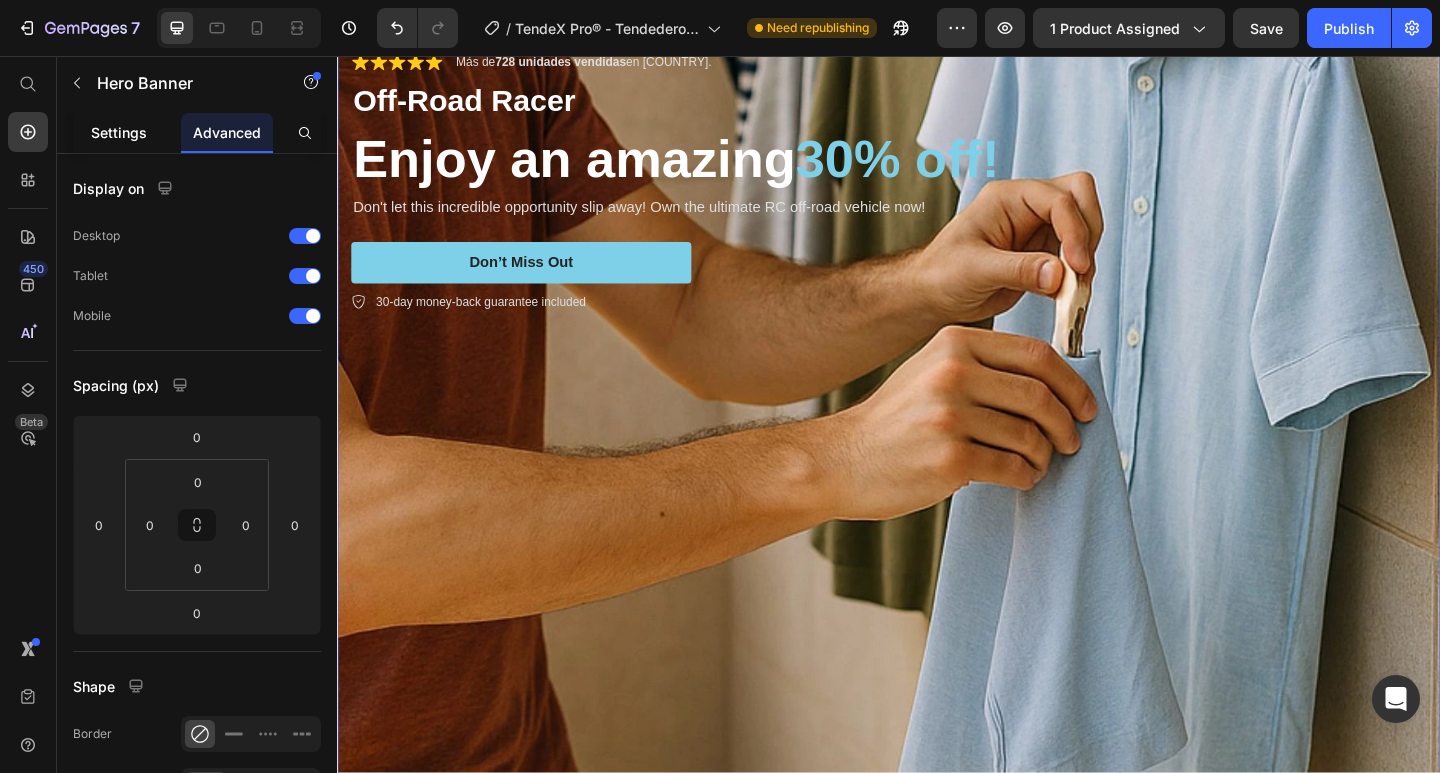 click on "Settings" at bounding box center (119, 132) 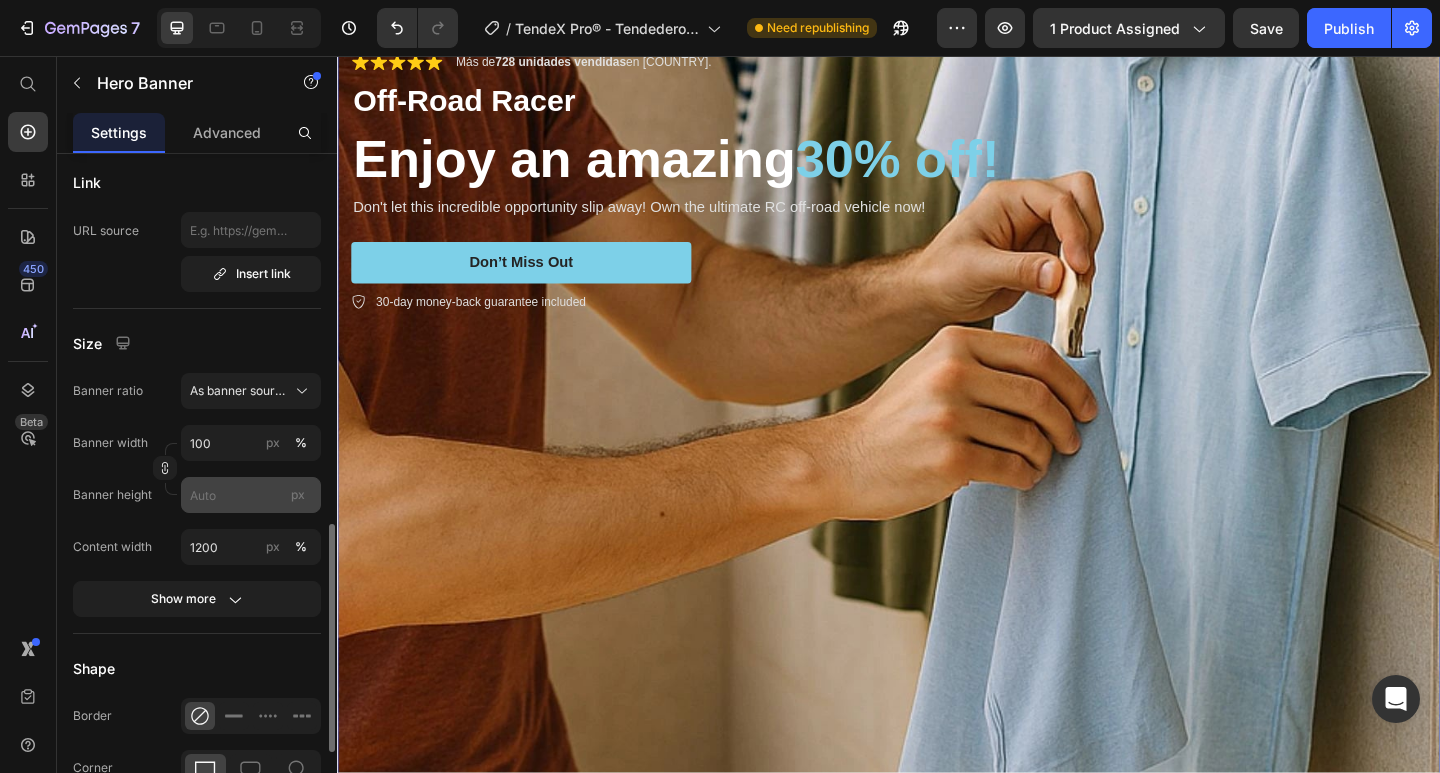 scroll, scrollTop: 900, scrollLeft: 0, axis: vertical 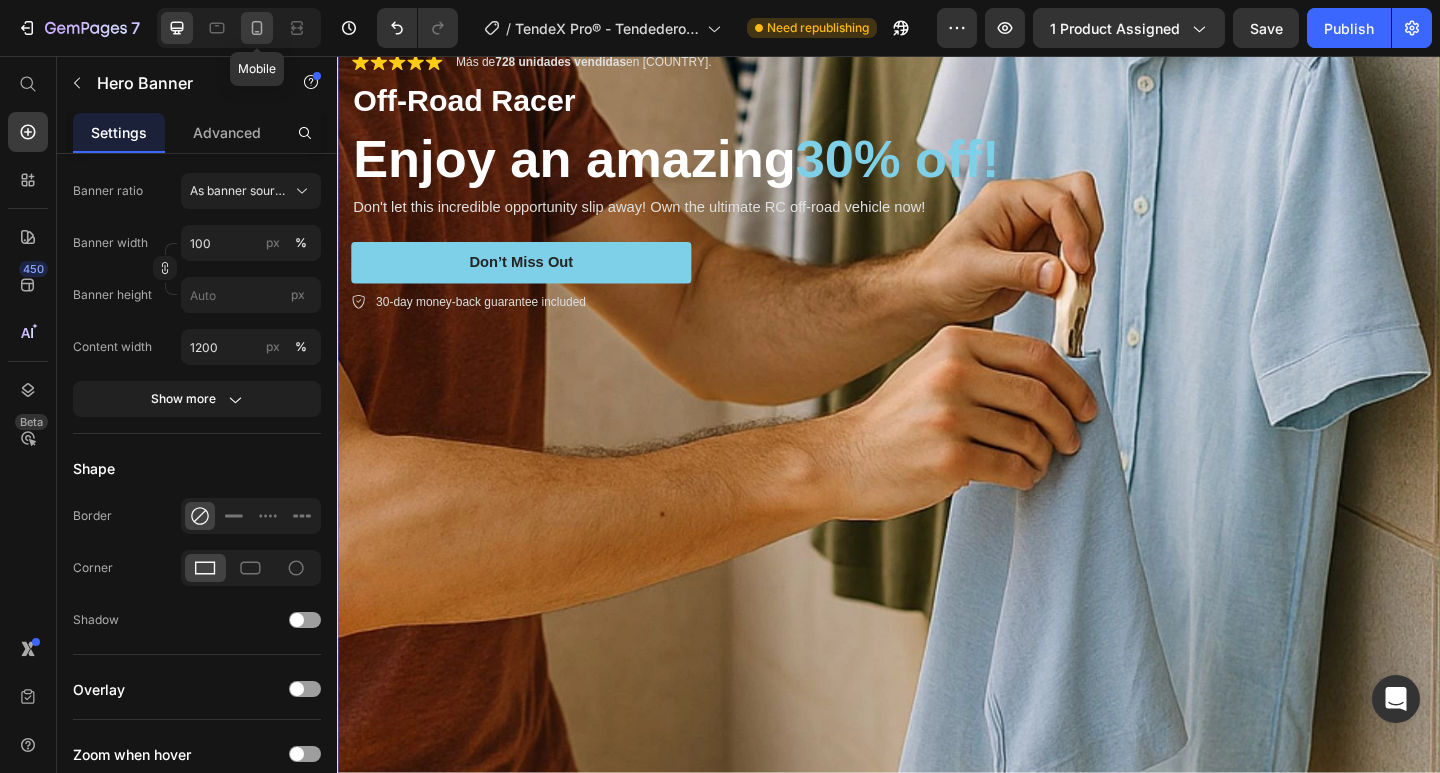 drag, startPoint x: 251, startPoint y: 40, endPoint x: 244, endPoint y: 342, distance: 302.08112 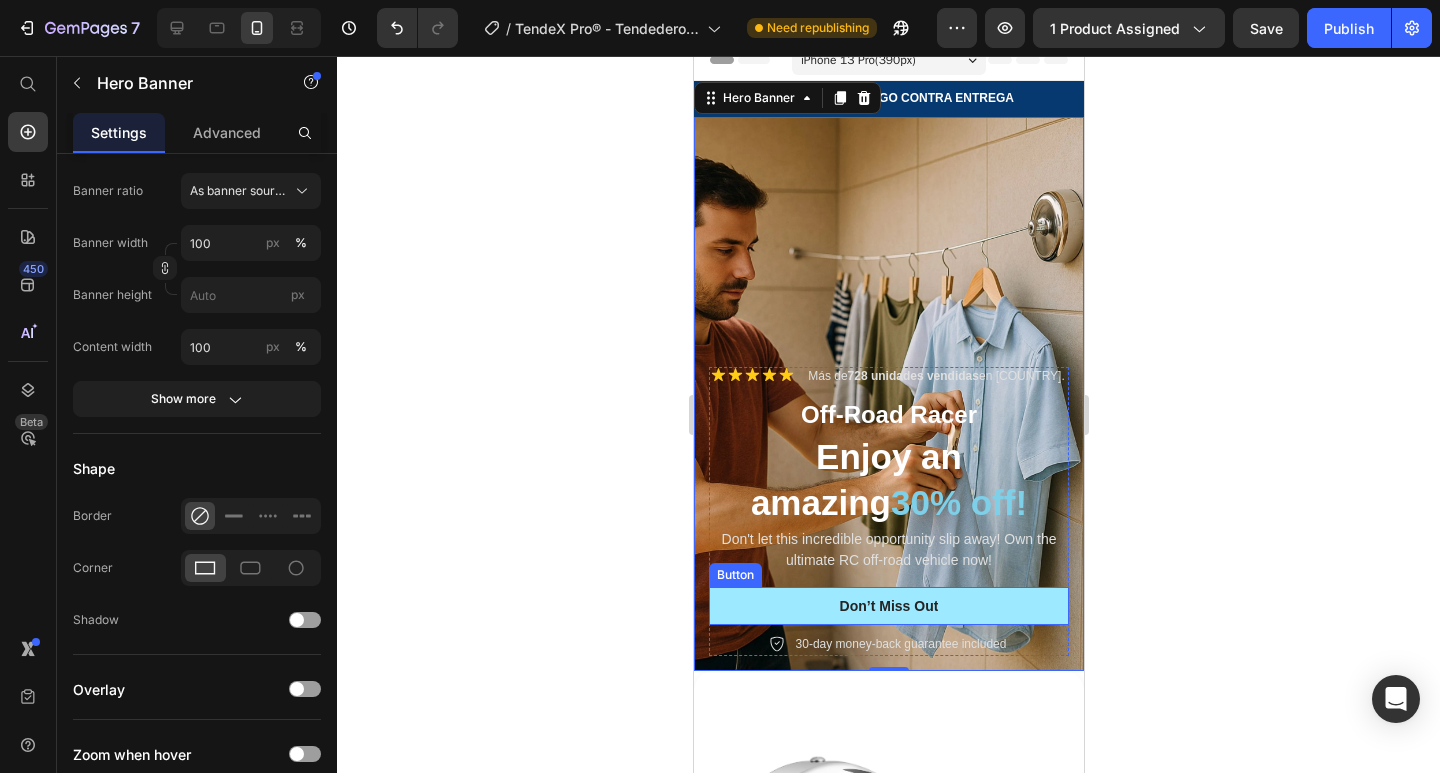 scroll, scrollTop: 0, scrollLeft: 0, axis: both 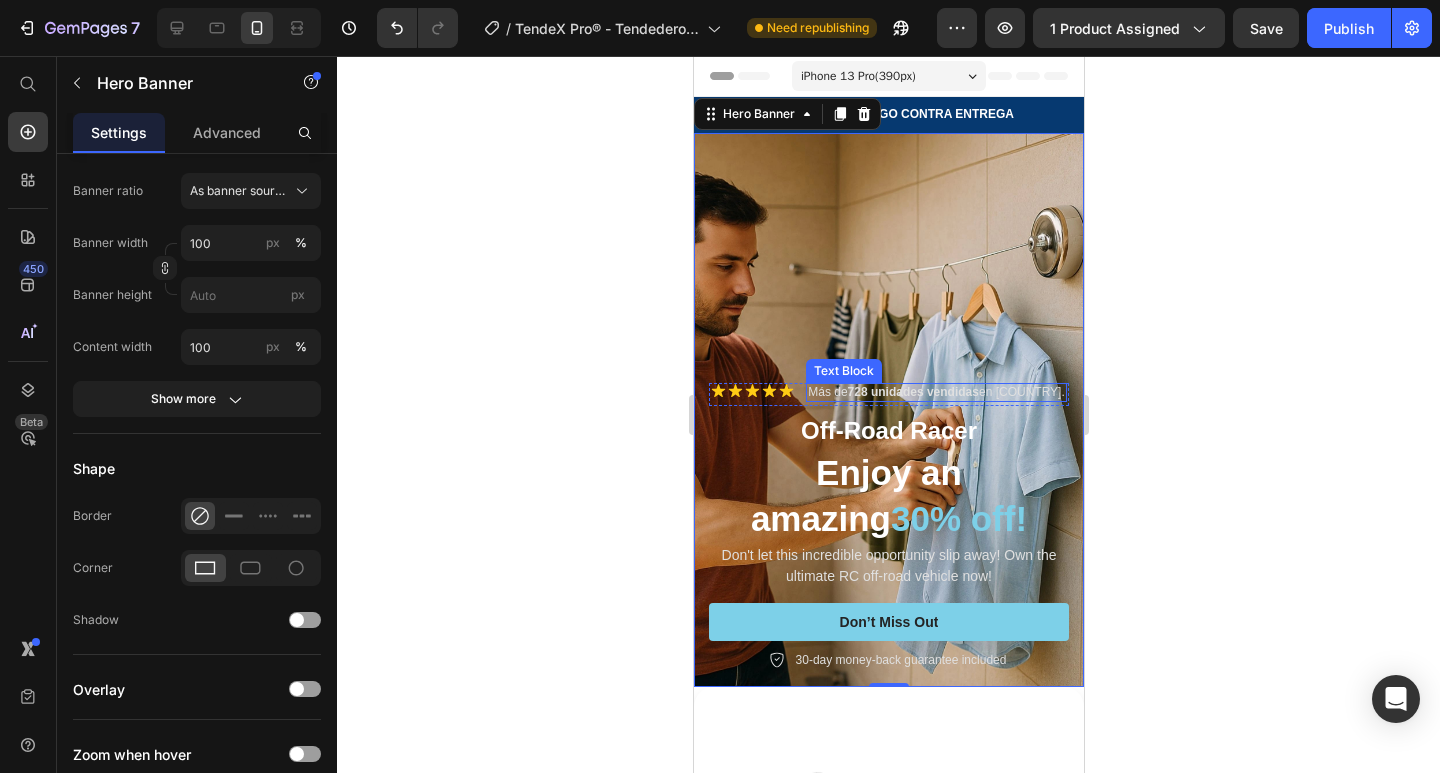 click on "Más de  728 unidades vendidas  en Colombia." at bounding box center (935, 393) 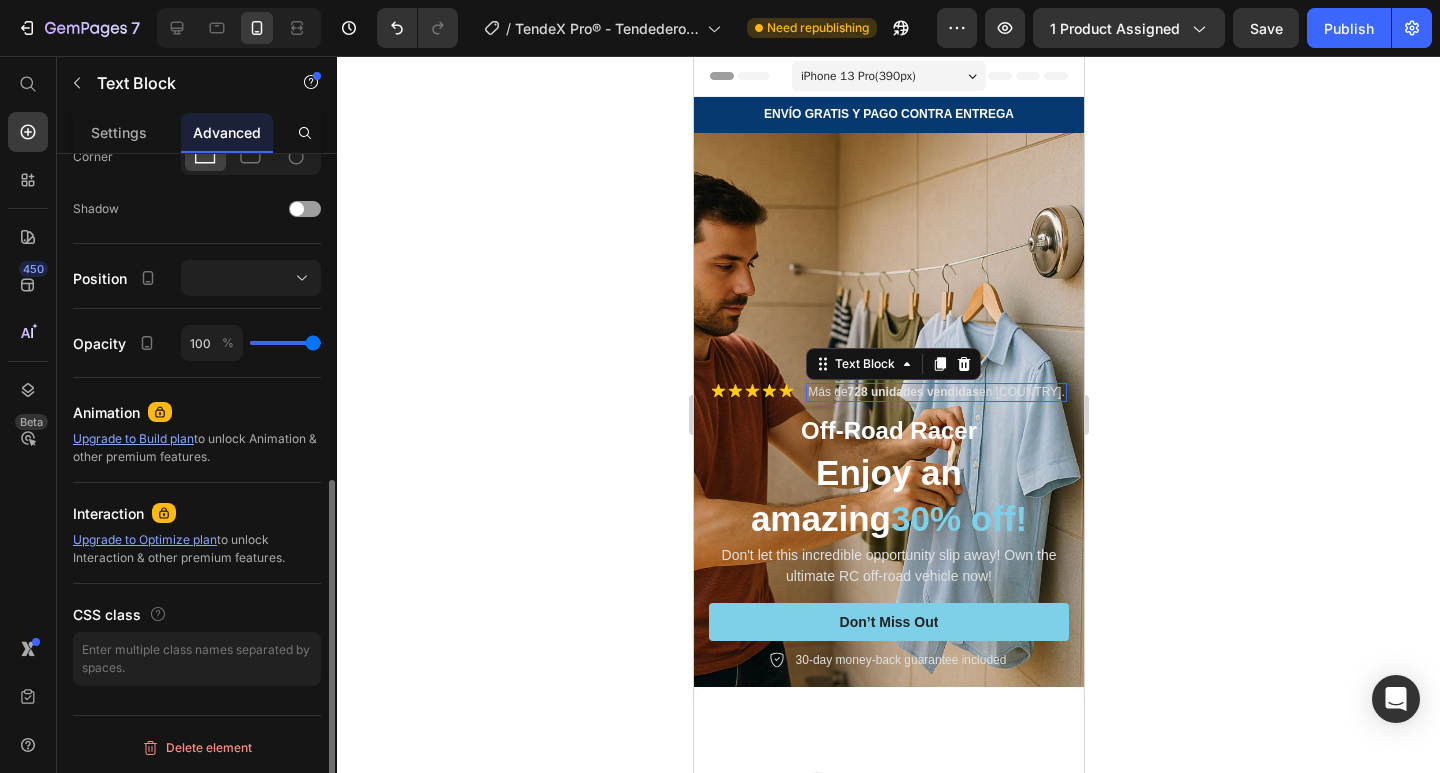 scroll, scrollTop: 0, scrollLeft: 0, axis: both 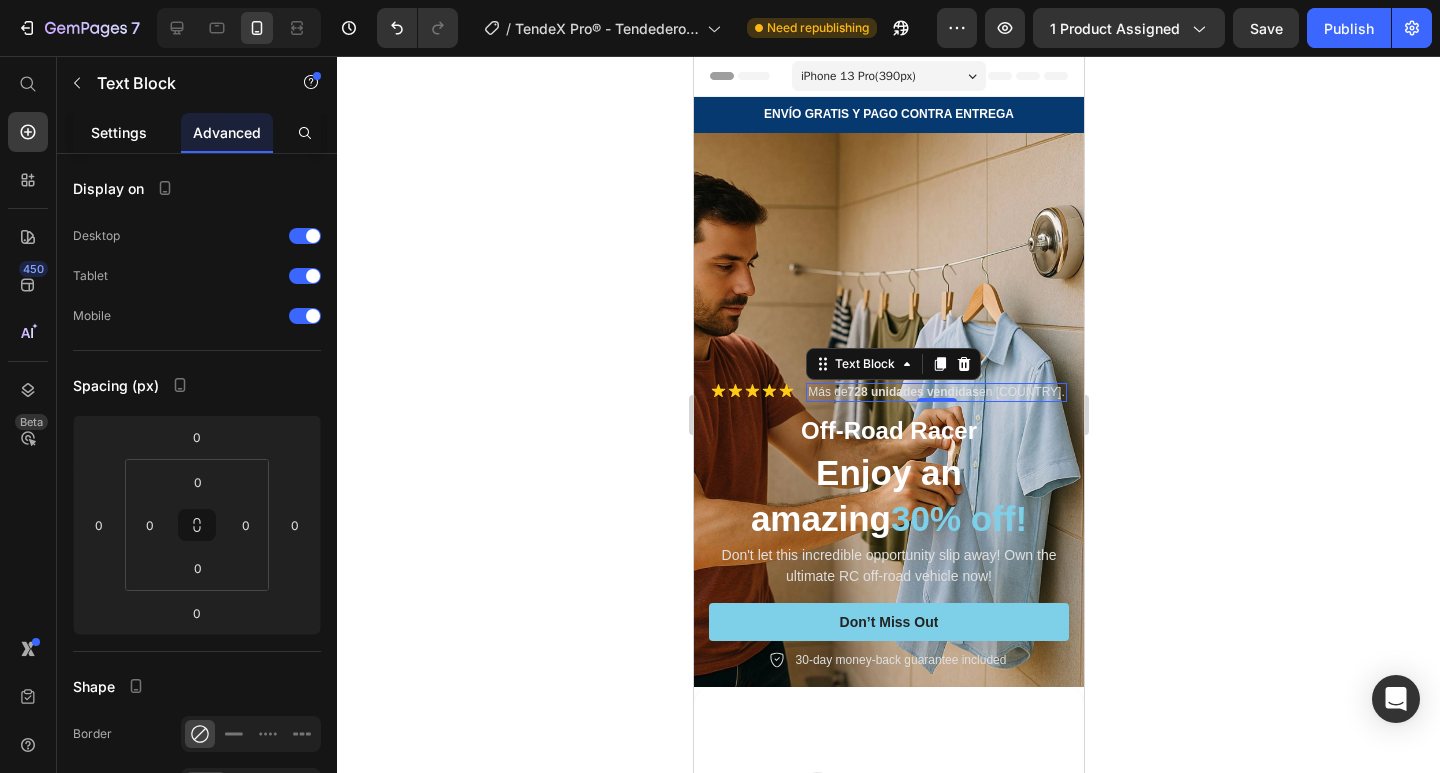 click on "Settings" at bounding box center [119, 132] 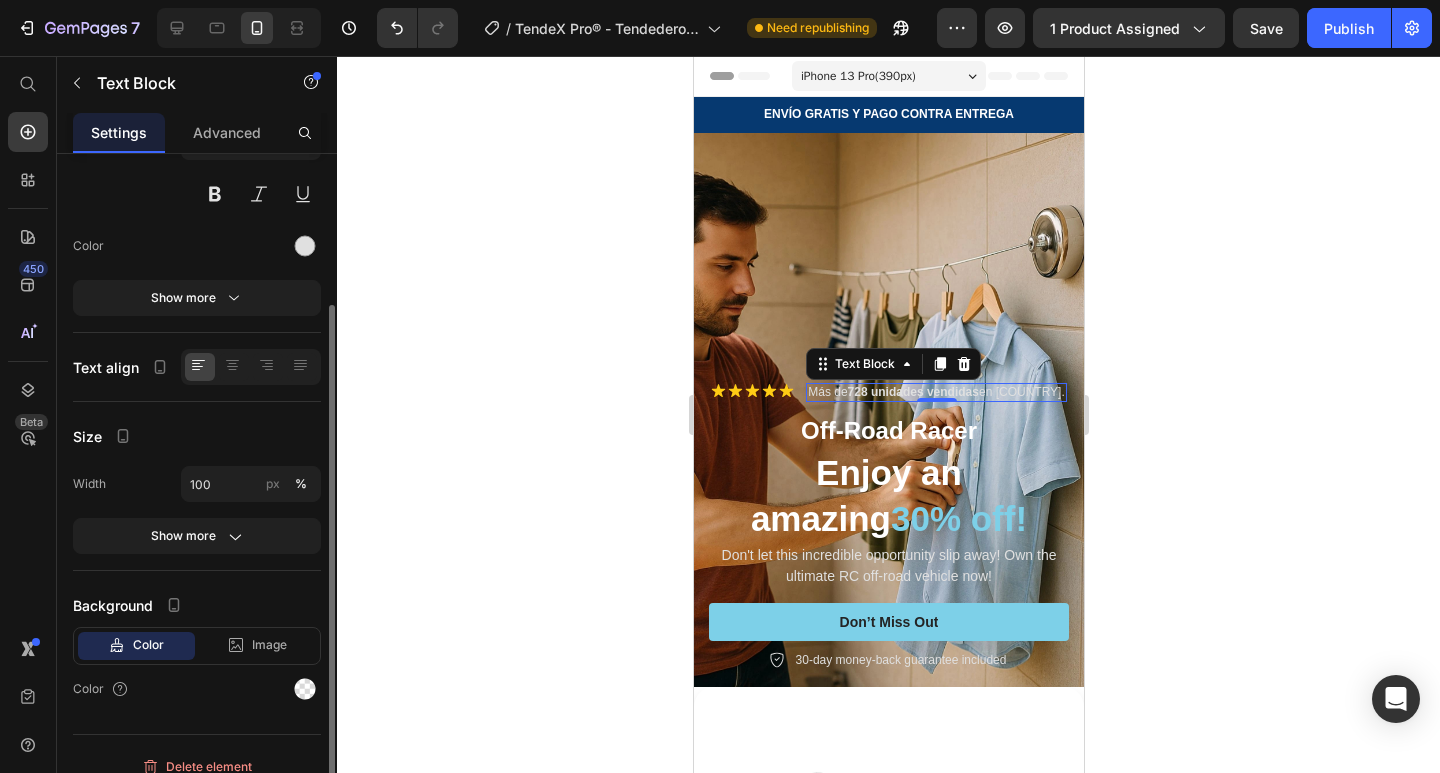 scroll, scrollTop: 219, scrollLeft: 0, axis: vertical 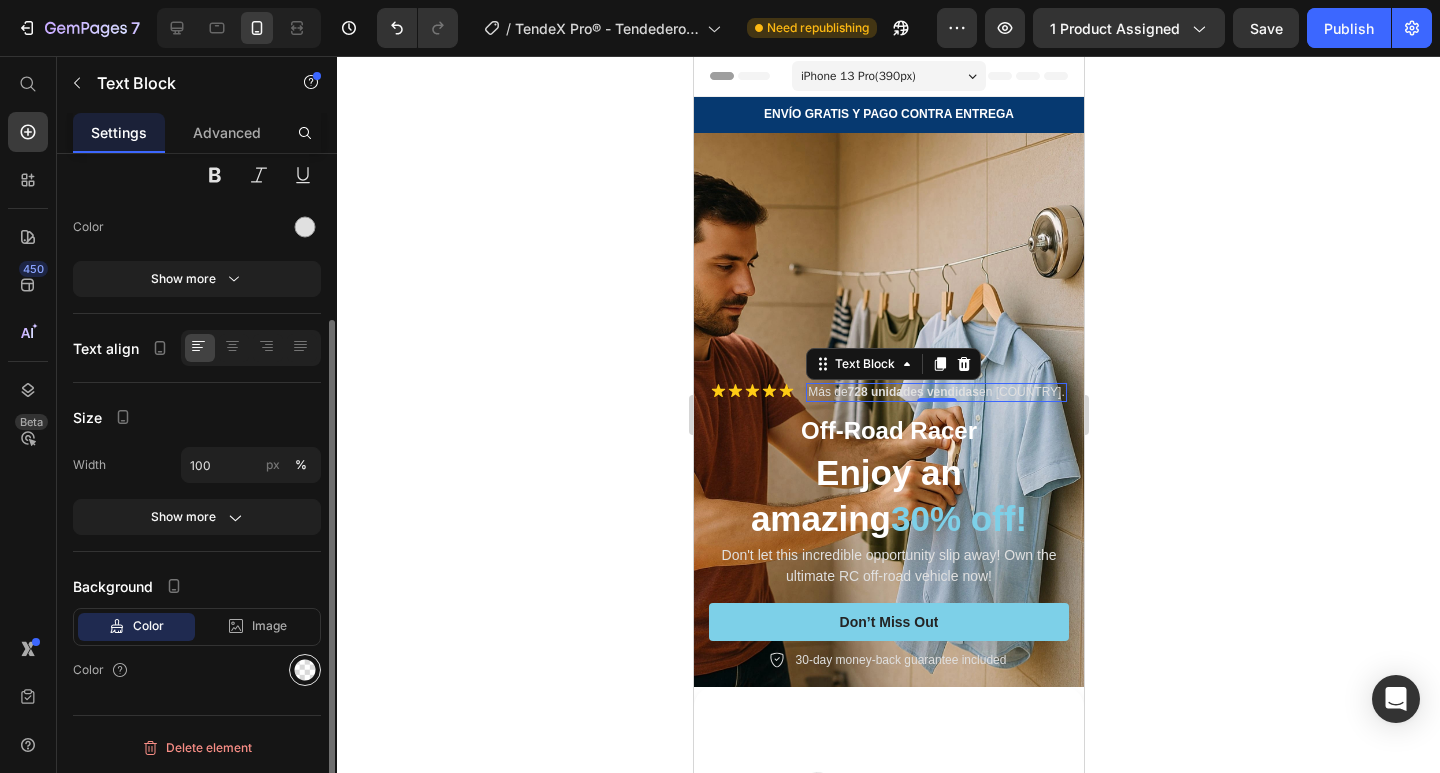 click at bounding box center [305, 670] 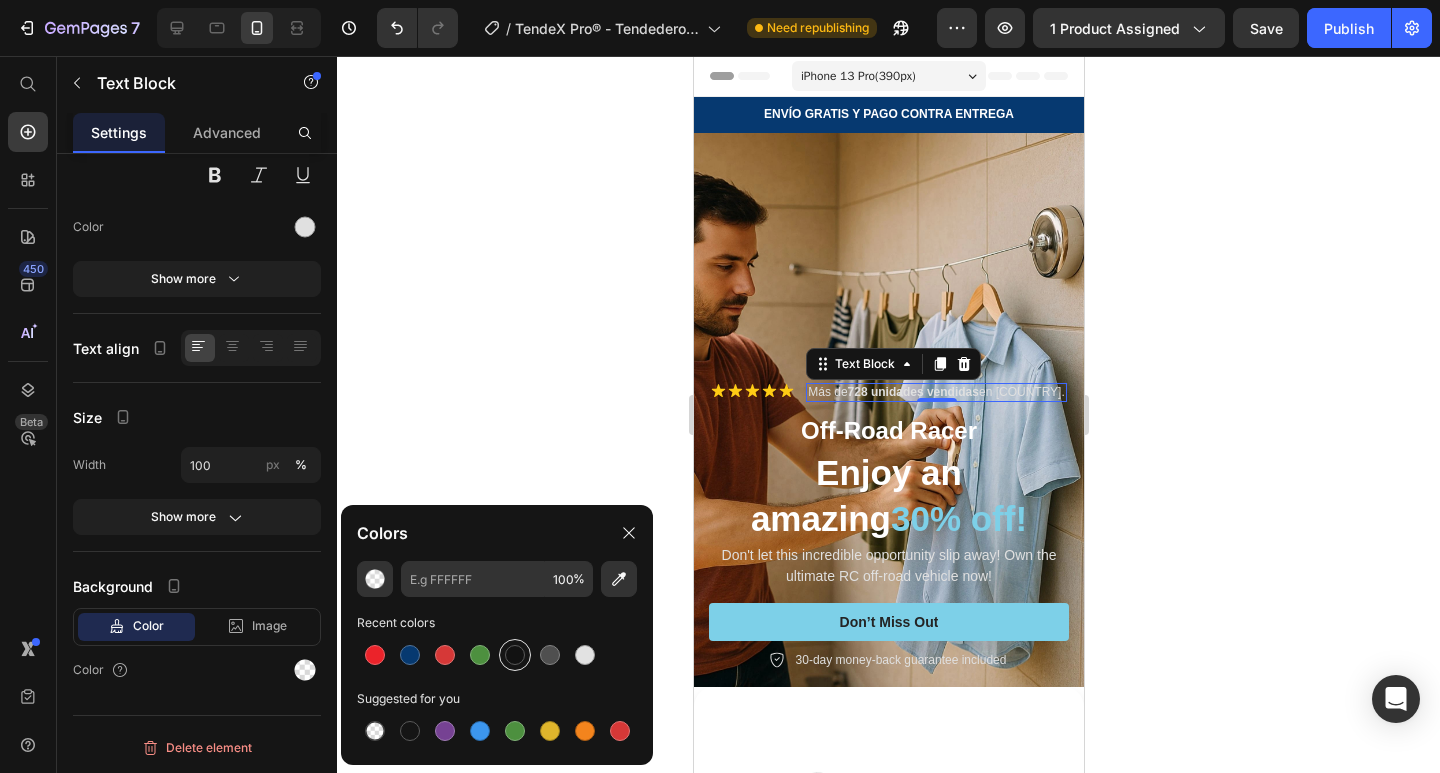 click at bounding box center (515, 655) 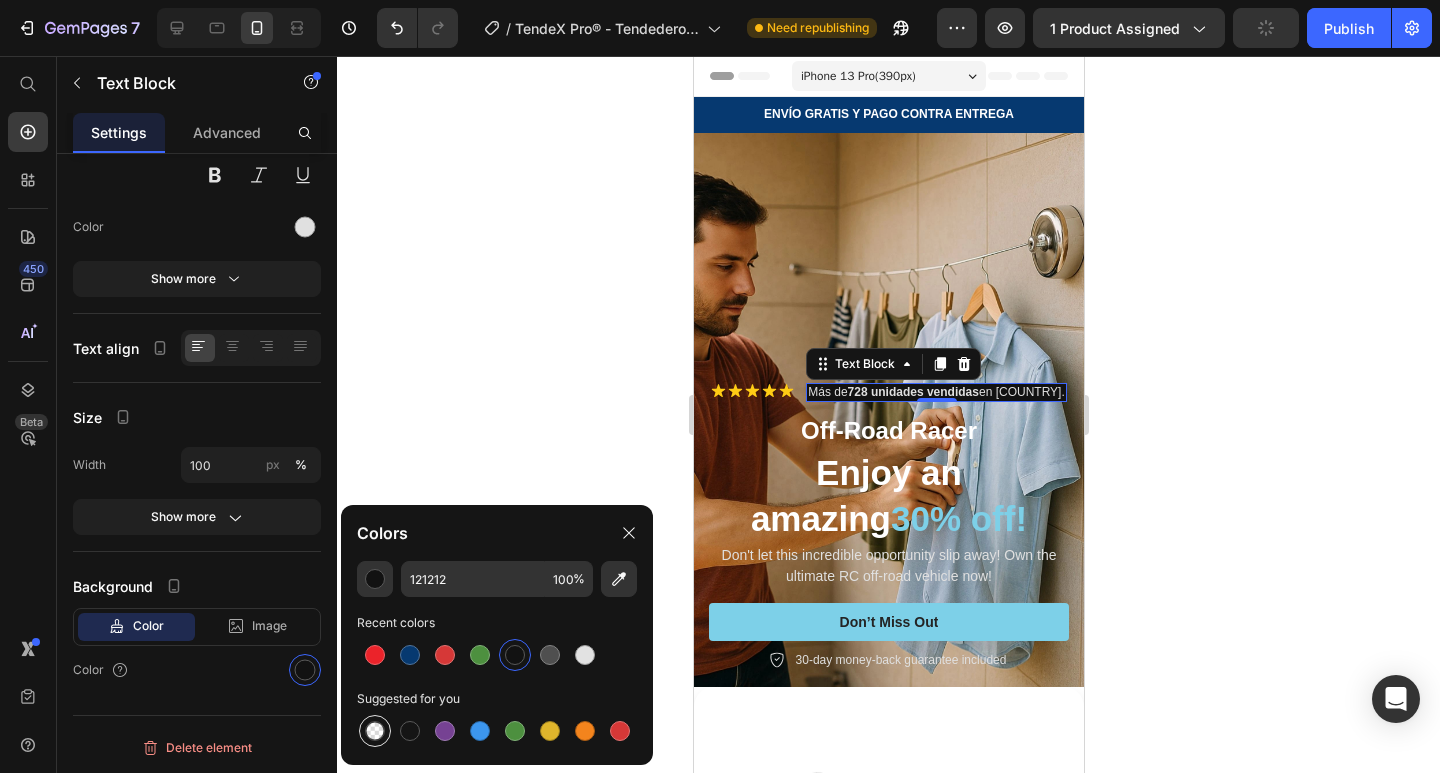 click at bounding box center (375, 731) 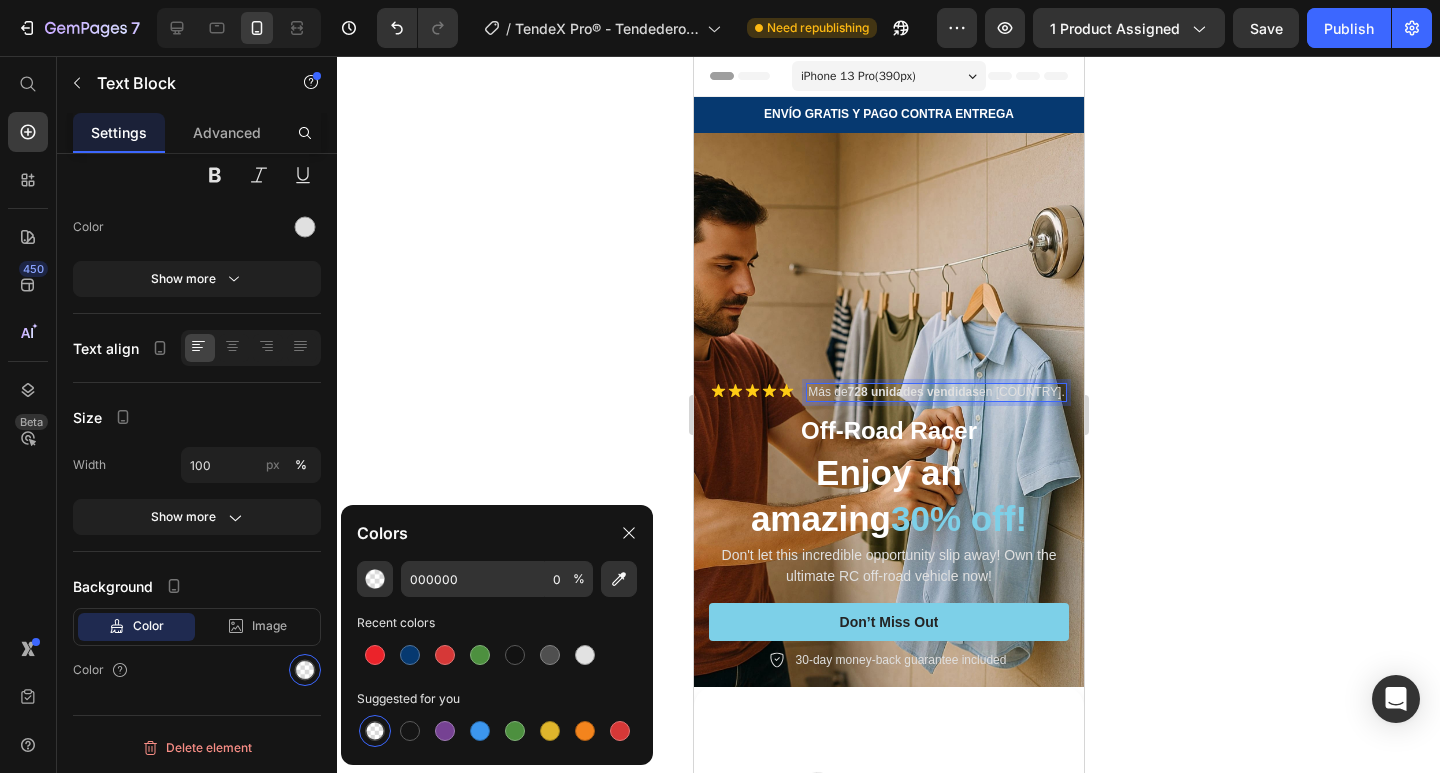 click on "[NUMBER] unidades vendidas" at bounding box center [912, 392] 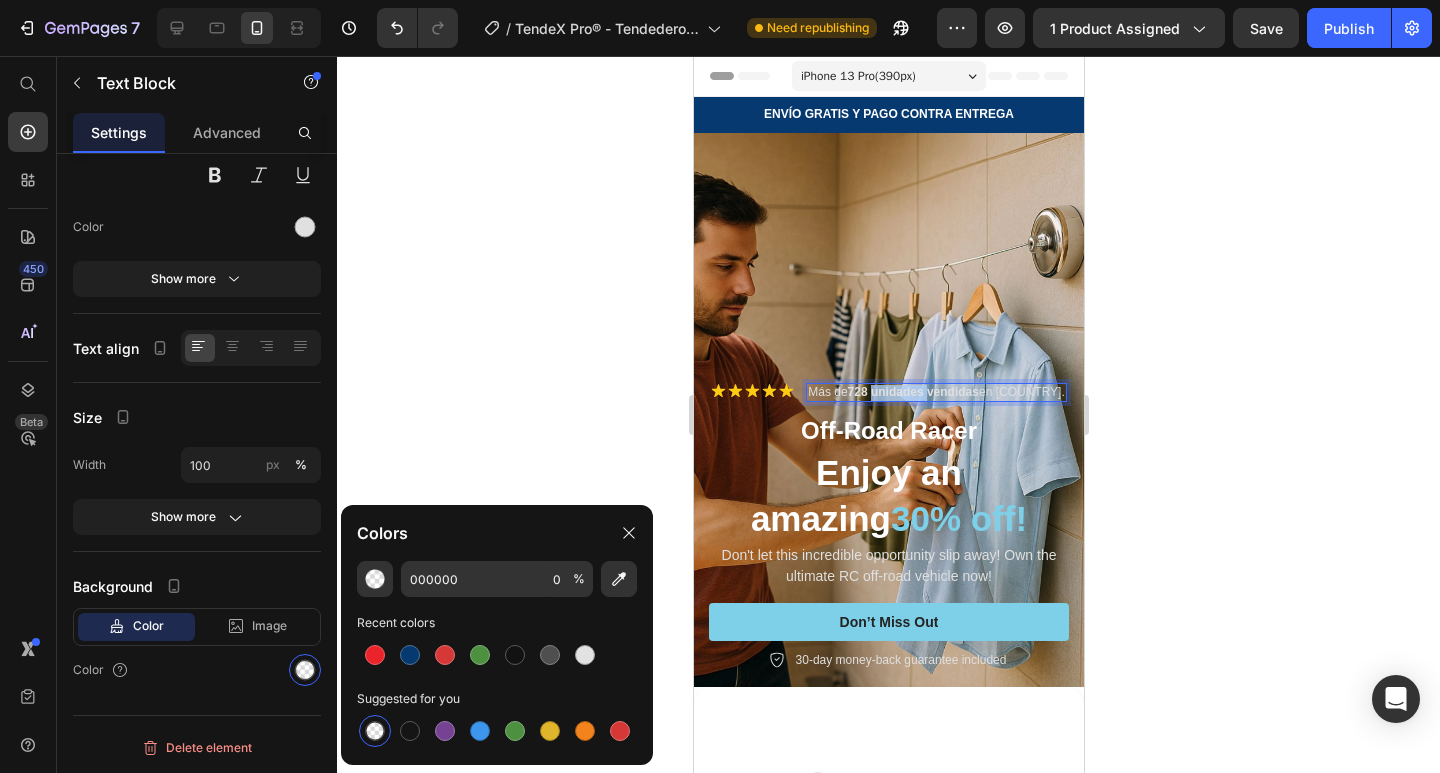 click on "[NUMBER] unidades vendidas" at bounding box center (912, 392) 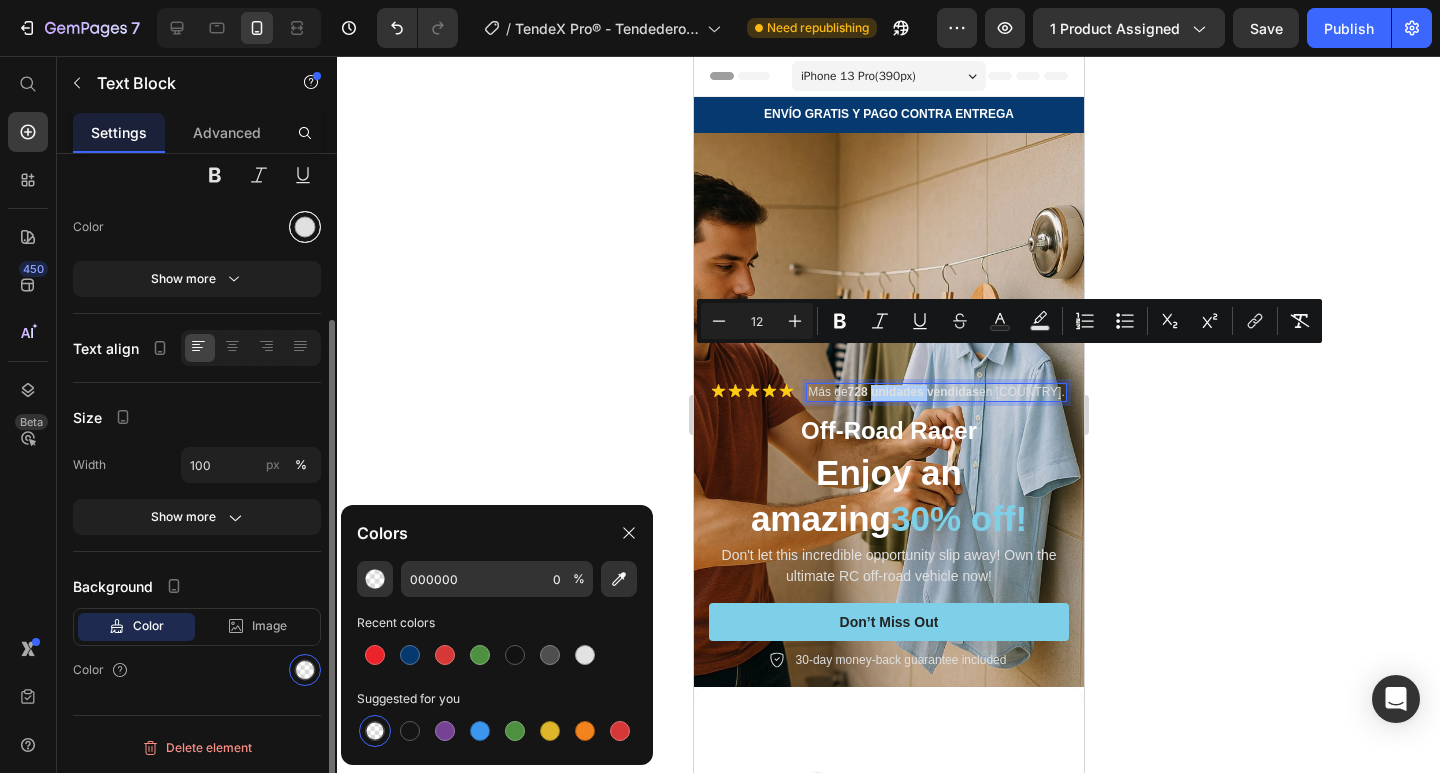 click at bounding box center [305, 227] 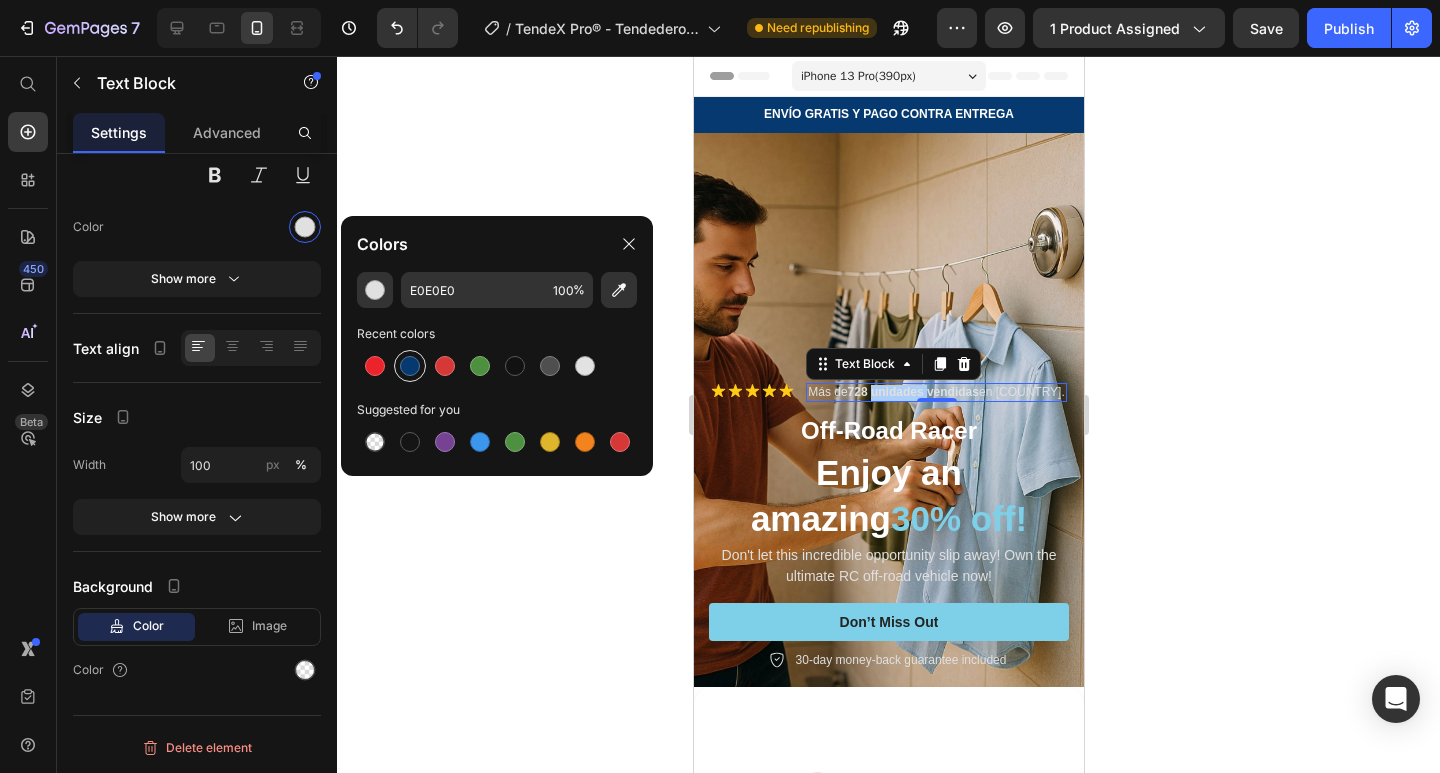 click at bounding box center (410, 366) 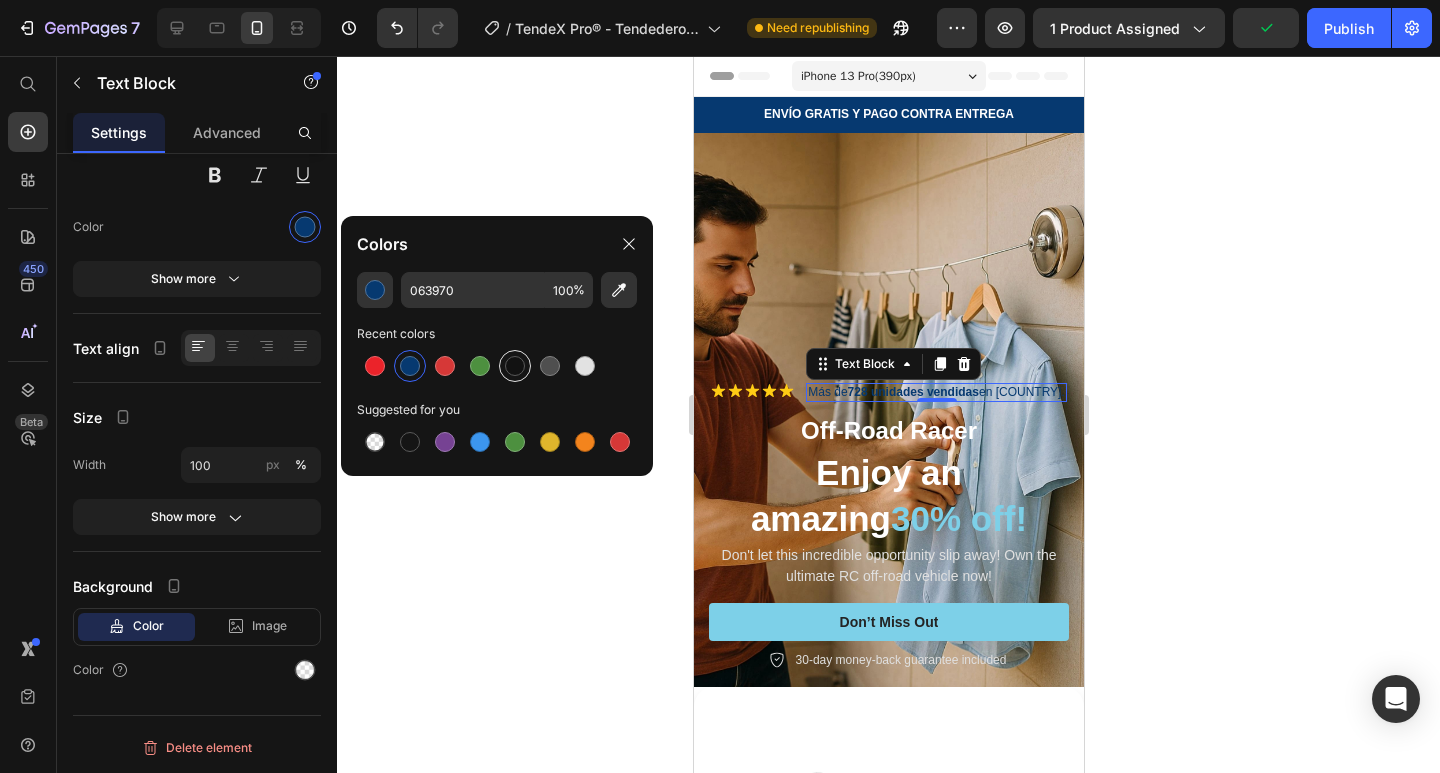 click at bounding box center [515, 366] 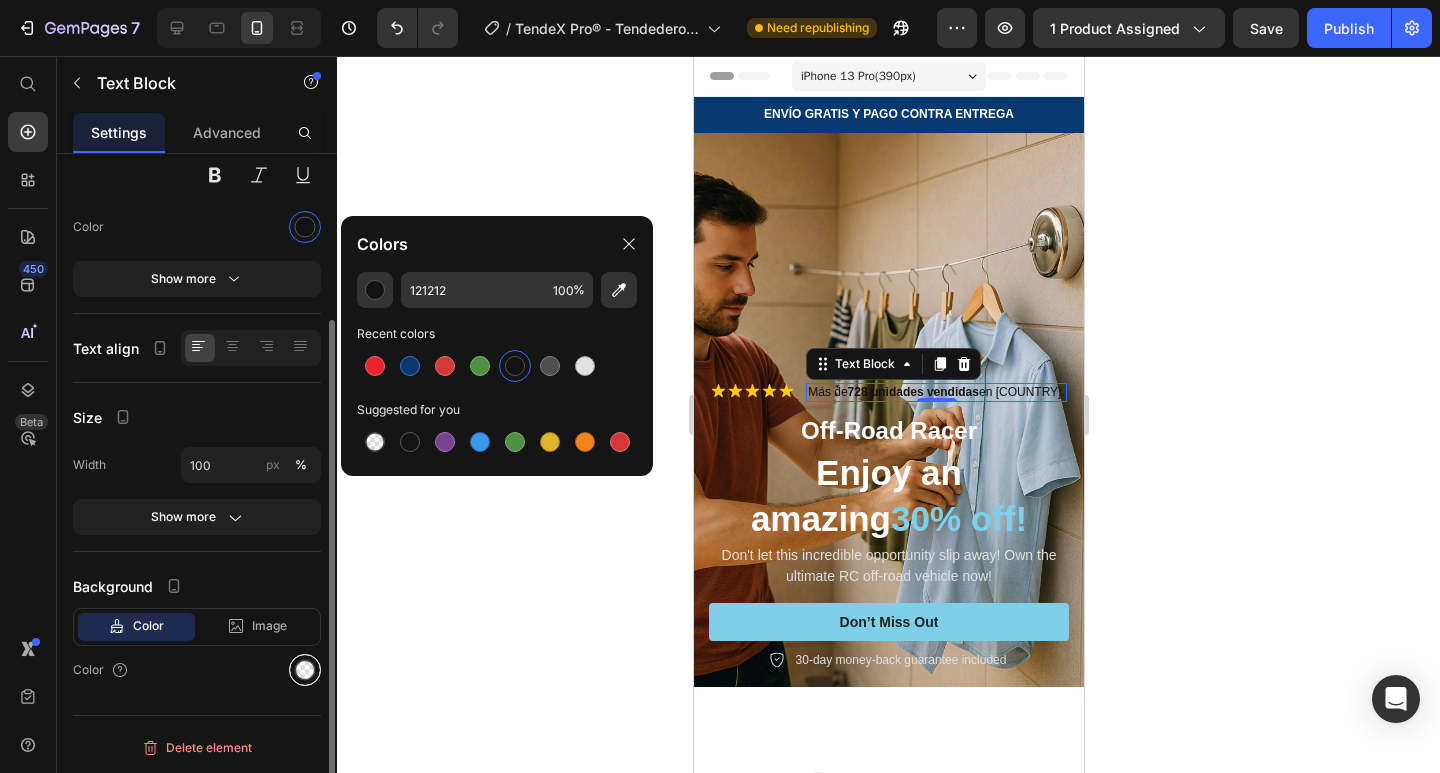 click at bounding box center (305, 670) 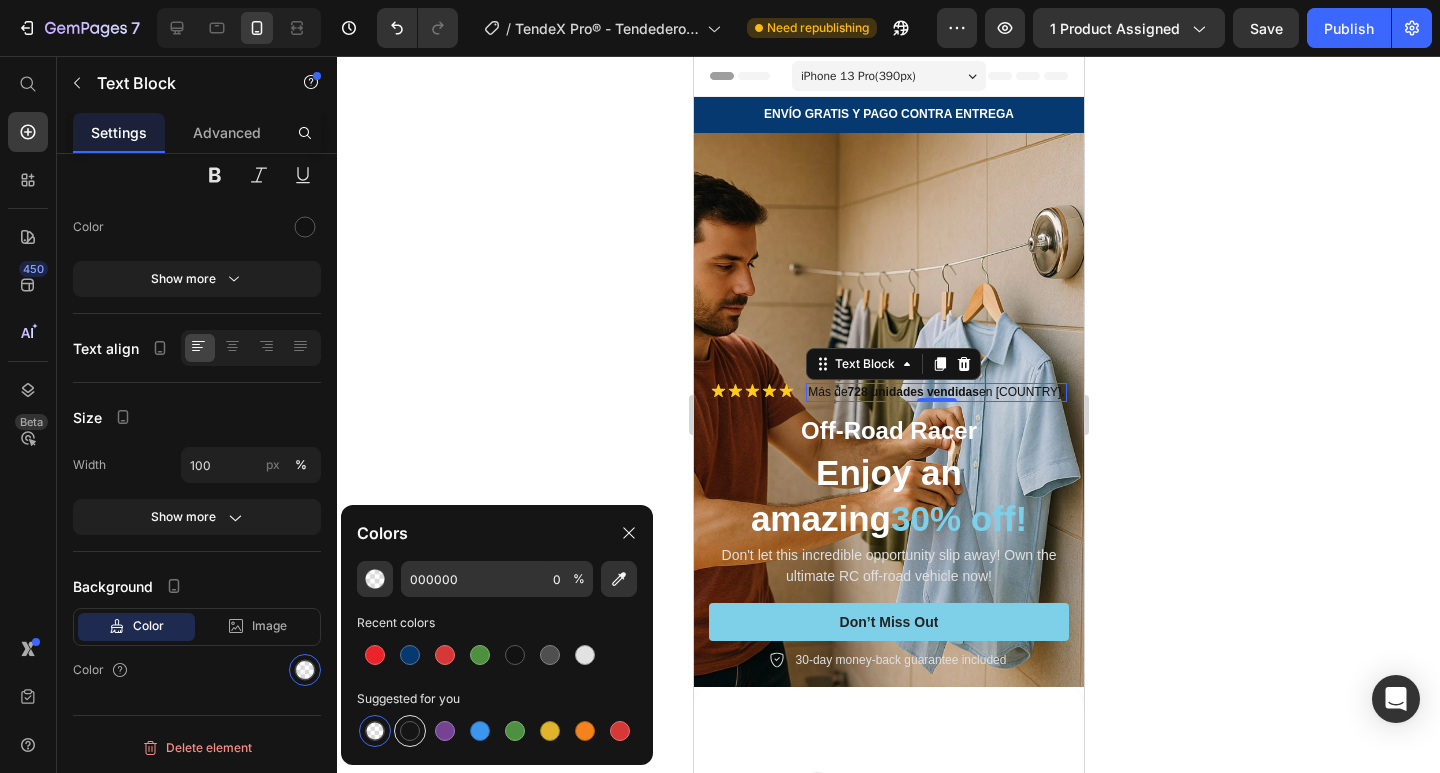 click at bounding box center (410, 731) 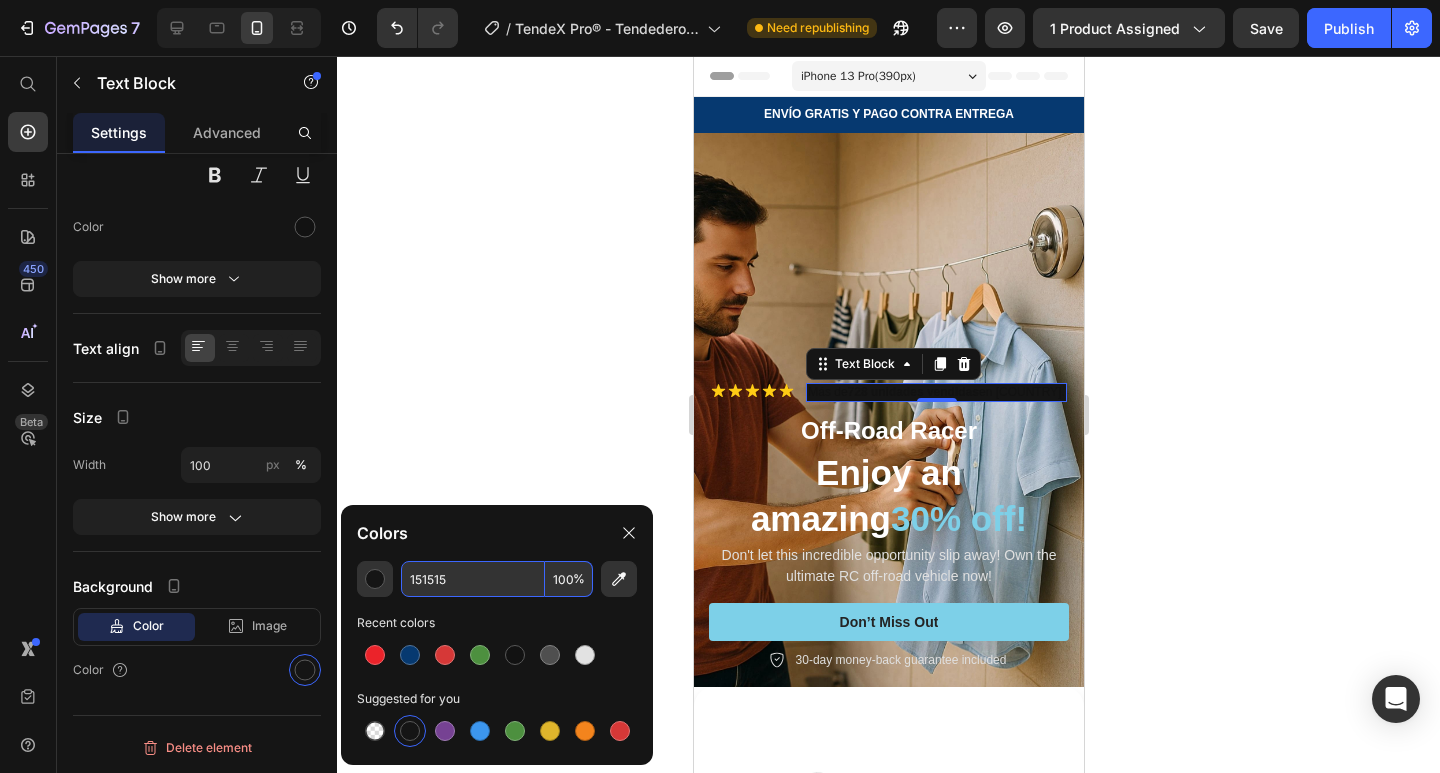 click on "%" at bounding box center (579, 579) 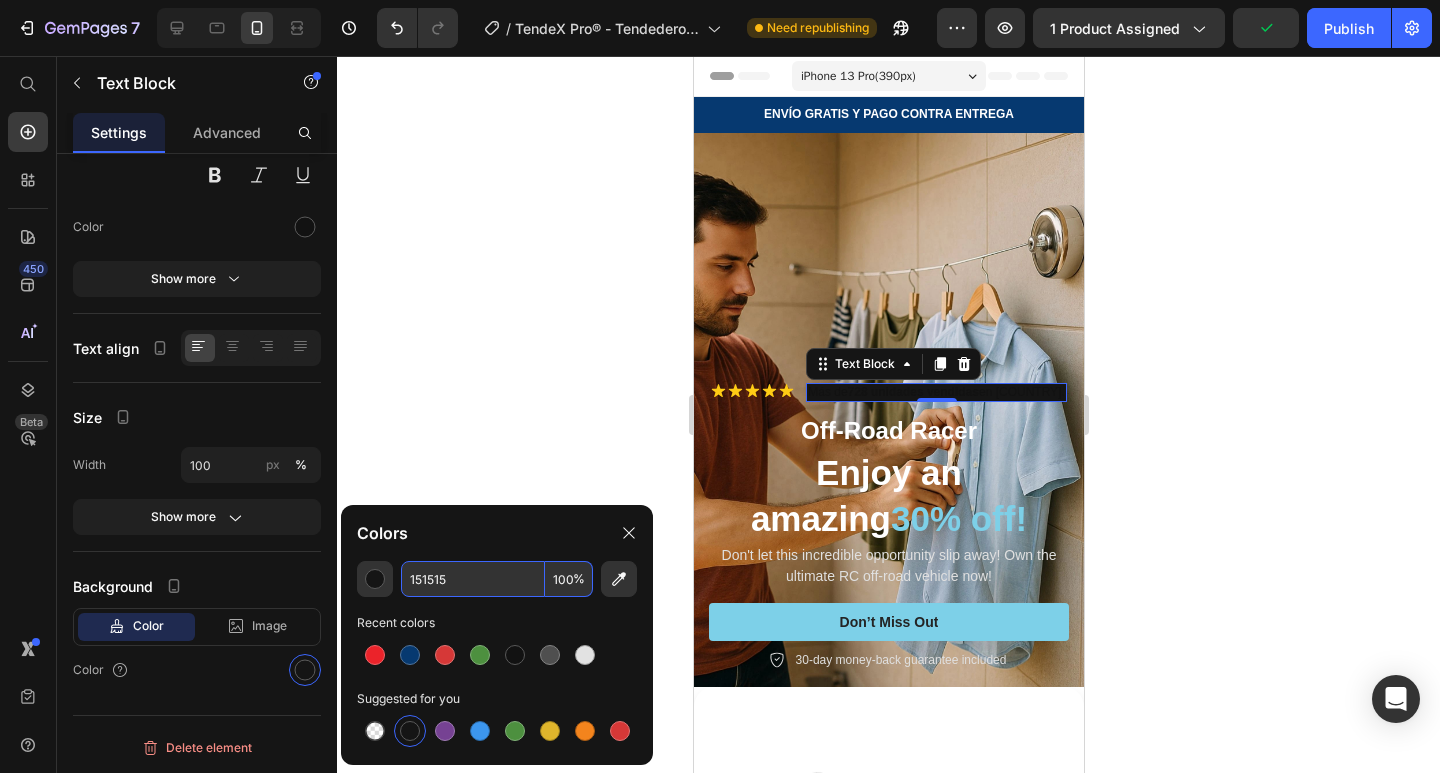 click on "%" at bounding box center [579, 579] 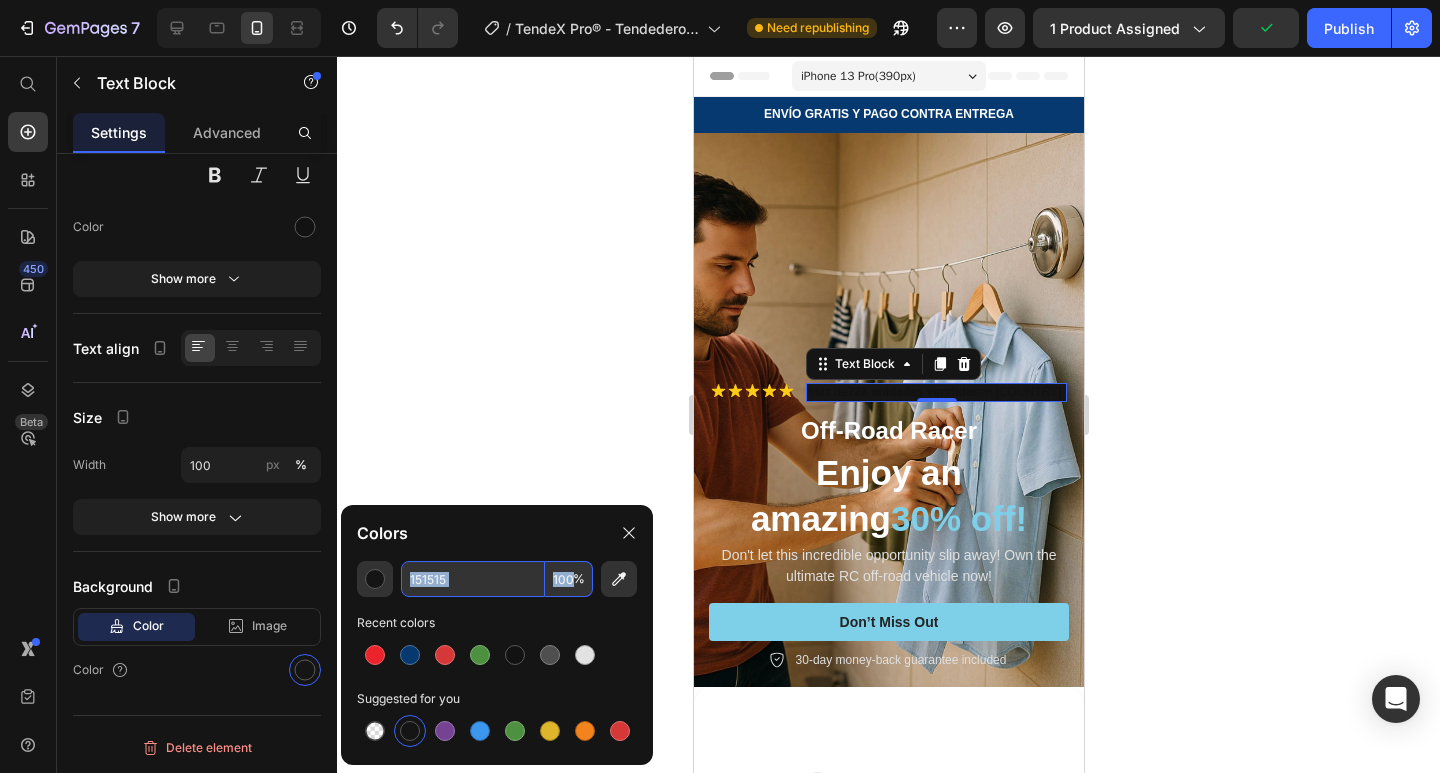 drag, startPoint x: 574, startPoint y: 584, endPoint x: 551, endPoint y: 585, distance: 23.021729 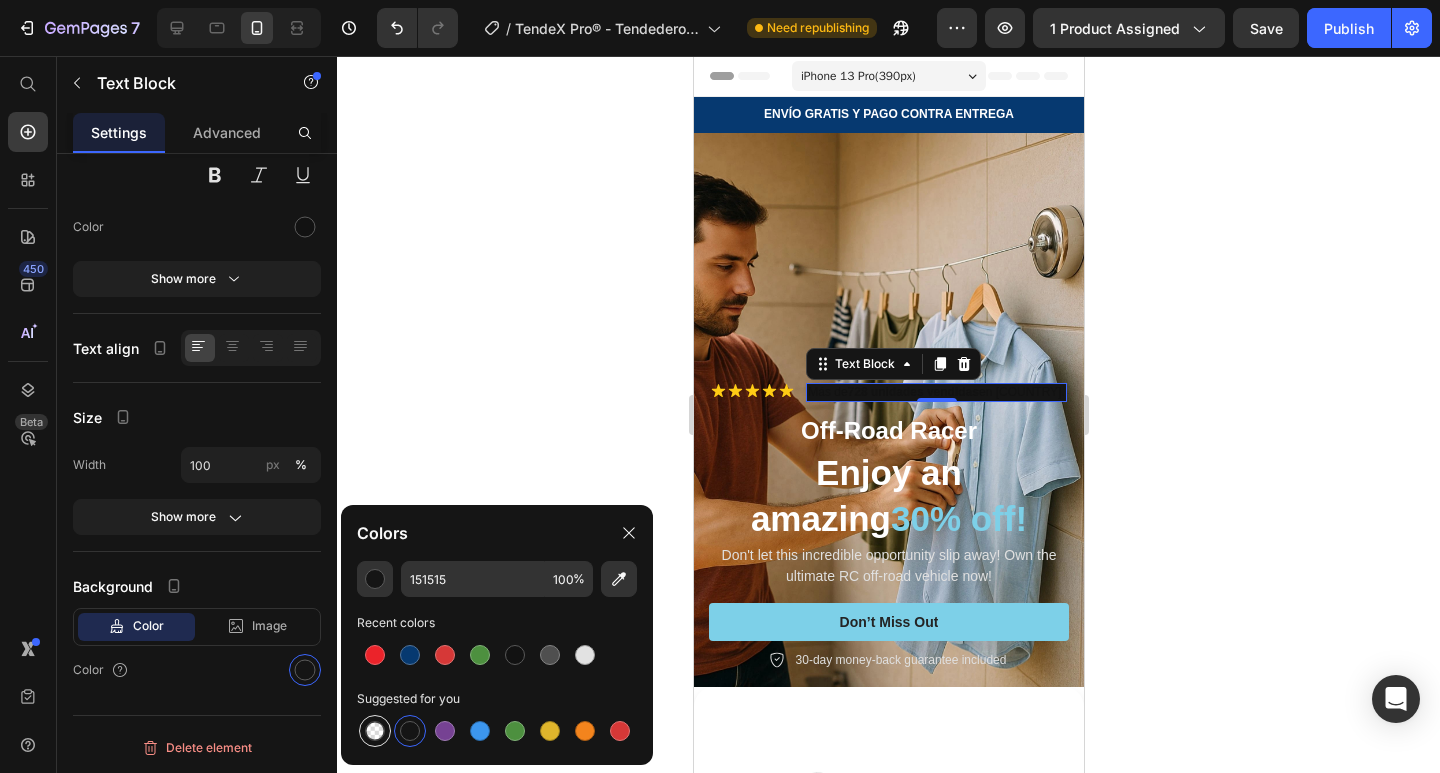 click at bounding box center (375, 731) 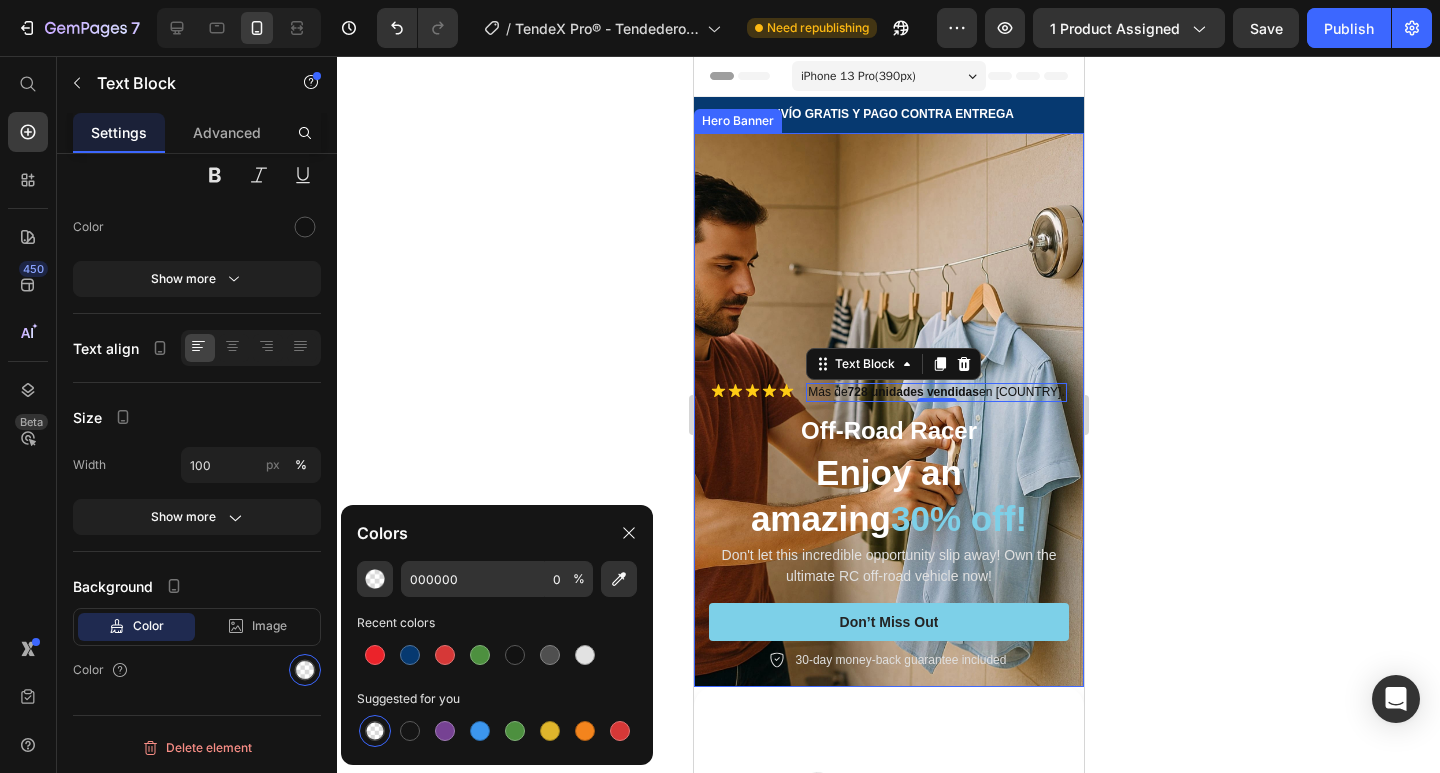 click at bounding box center (888, 410) 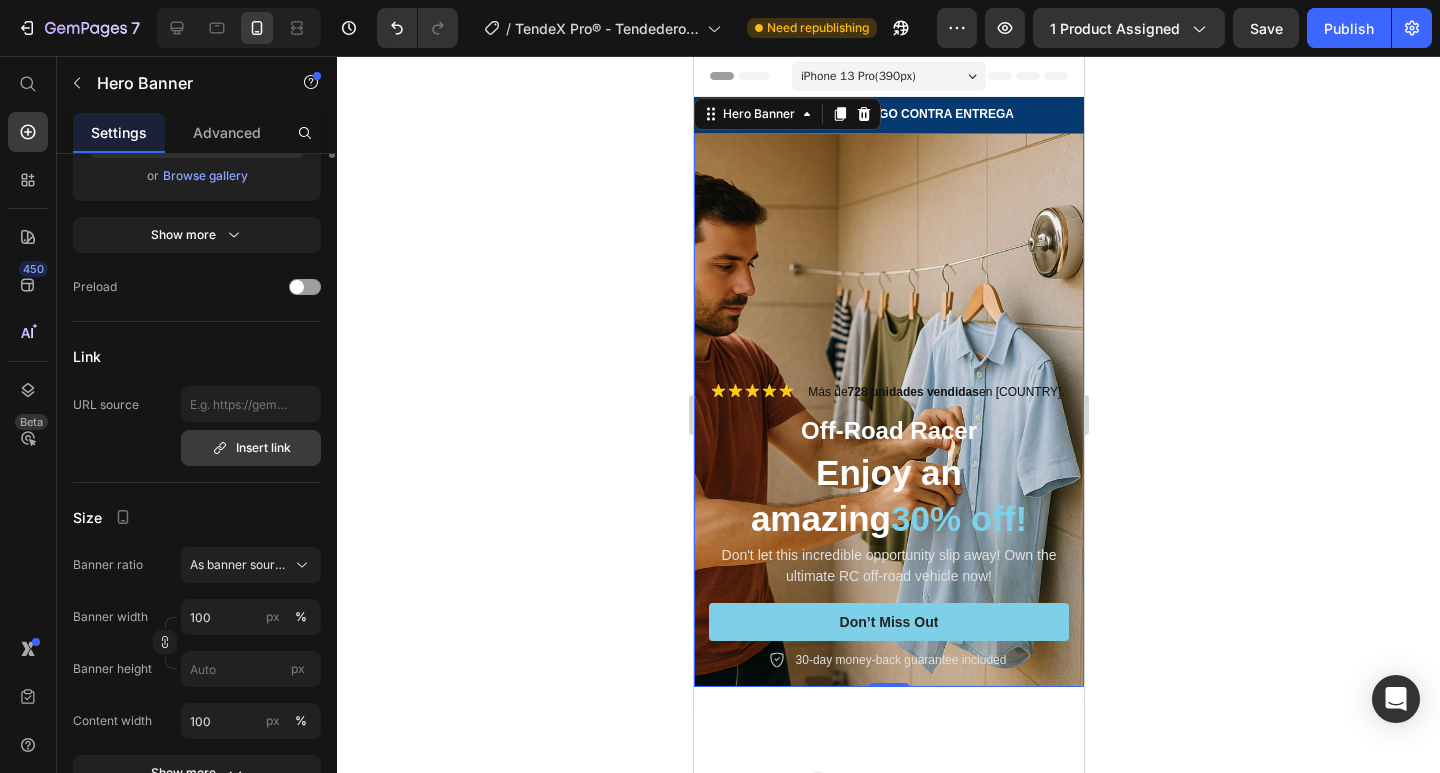 scroll, scrollTop: 226, scrollLeft: 0, axis: vertical 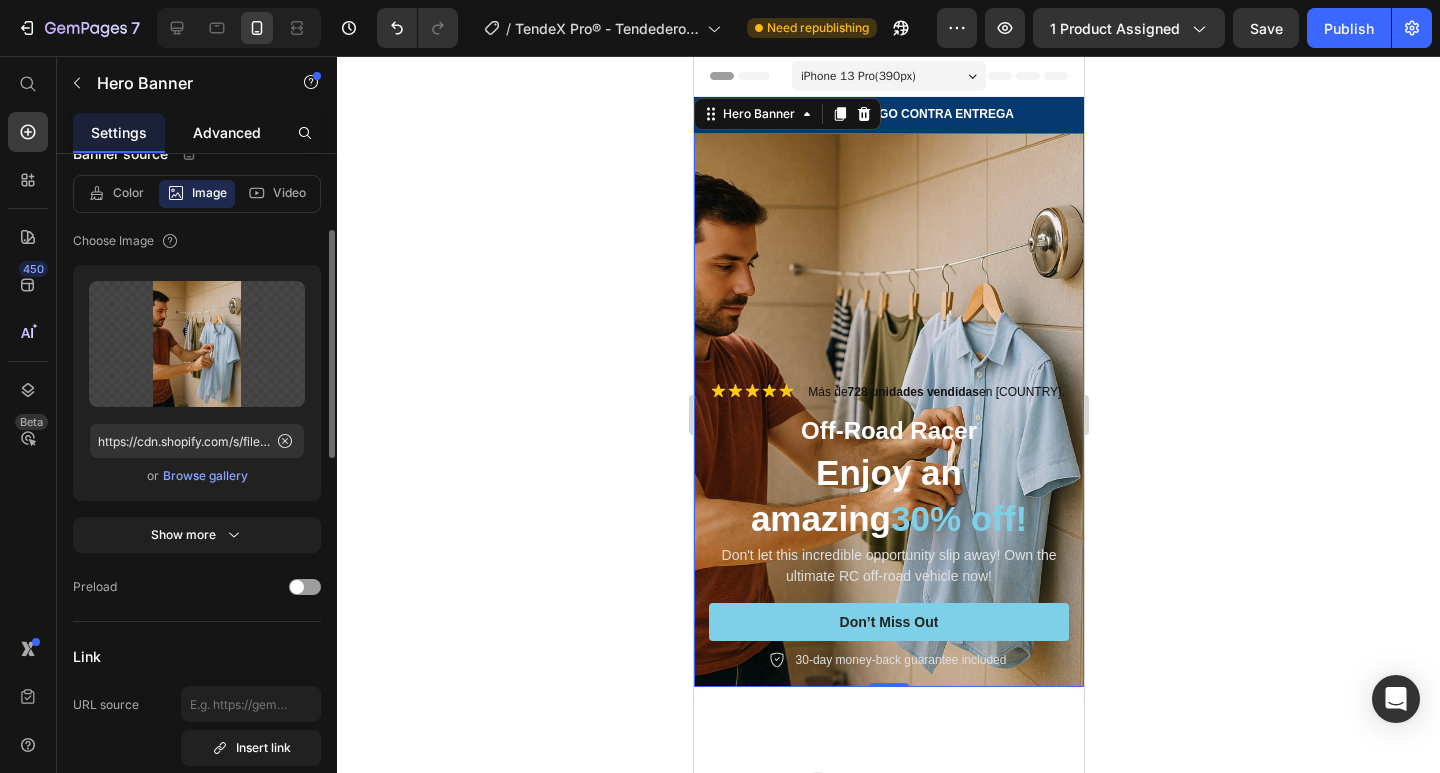 click on "Advanced" at bounding box center (227, 132) 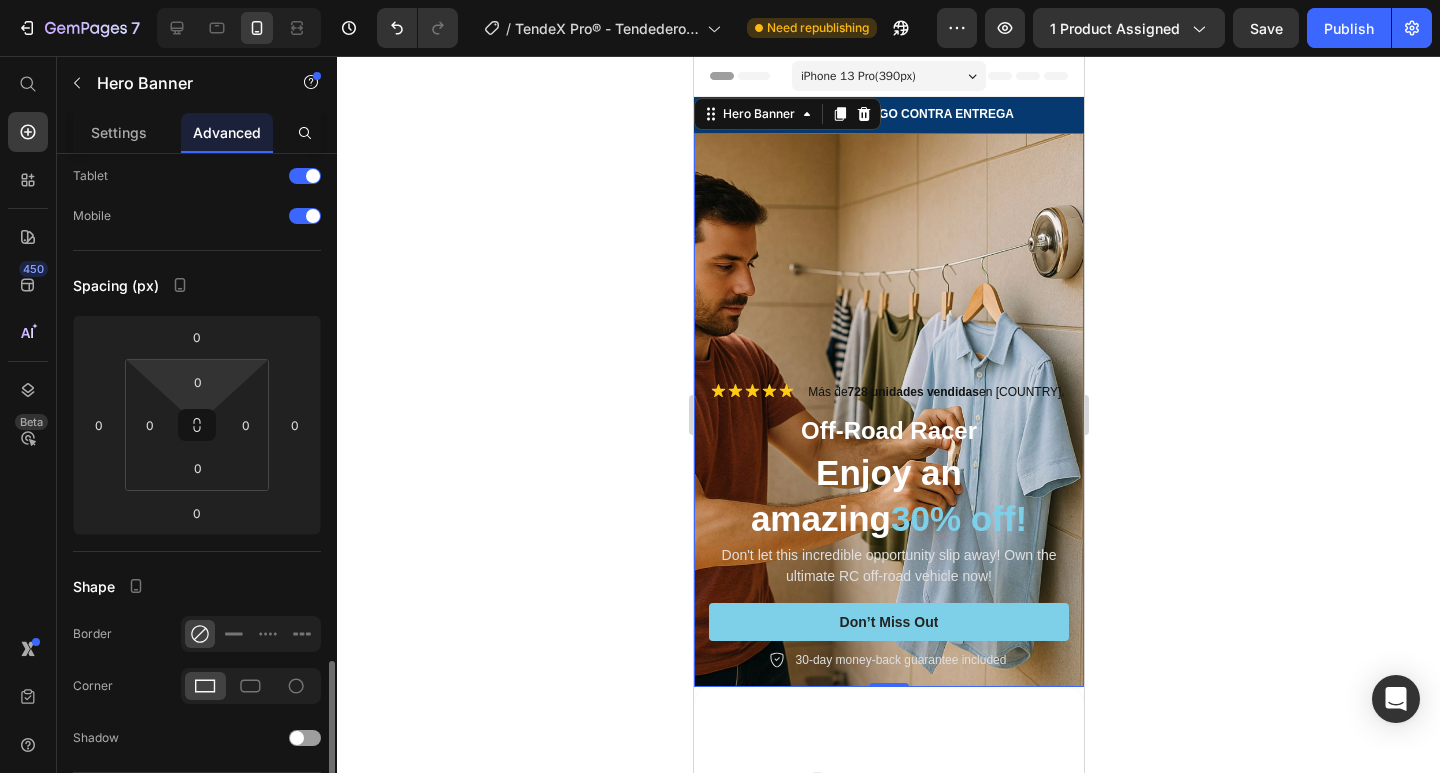 scroll, scrollTop: 400, scrollLeft: 0, axis: vertical 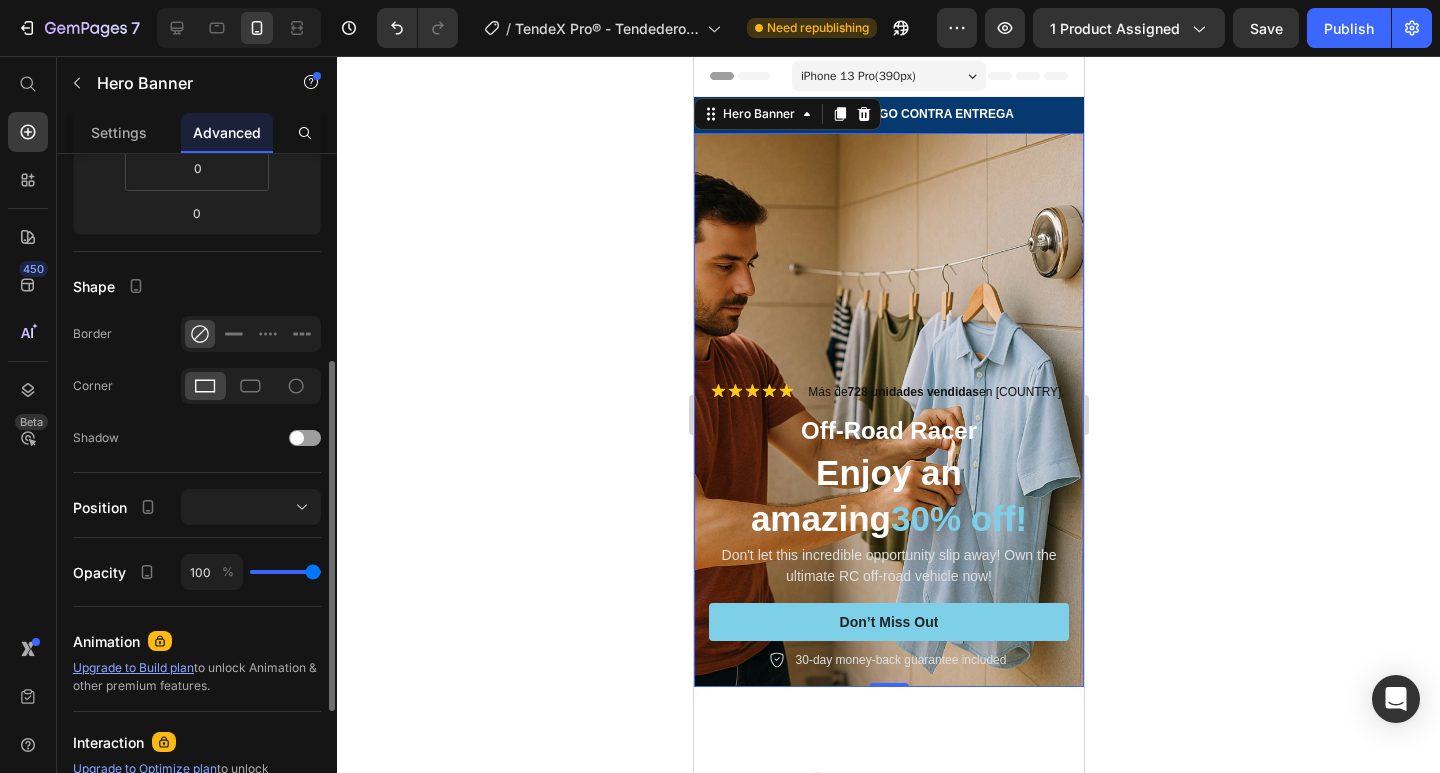 type on "80" 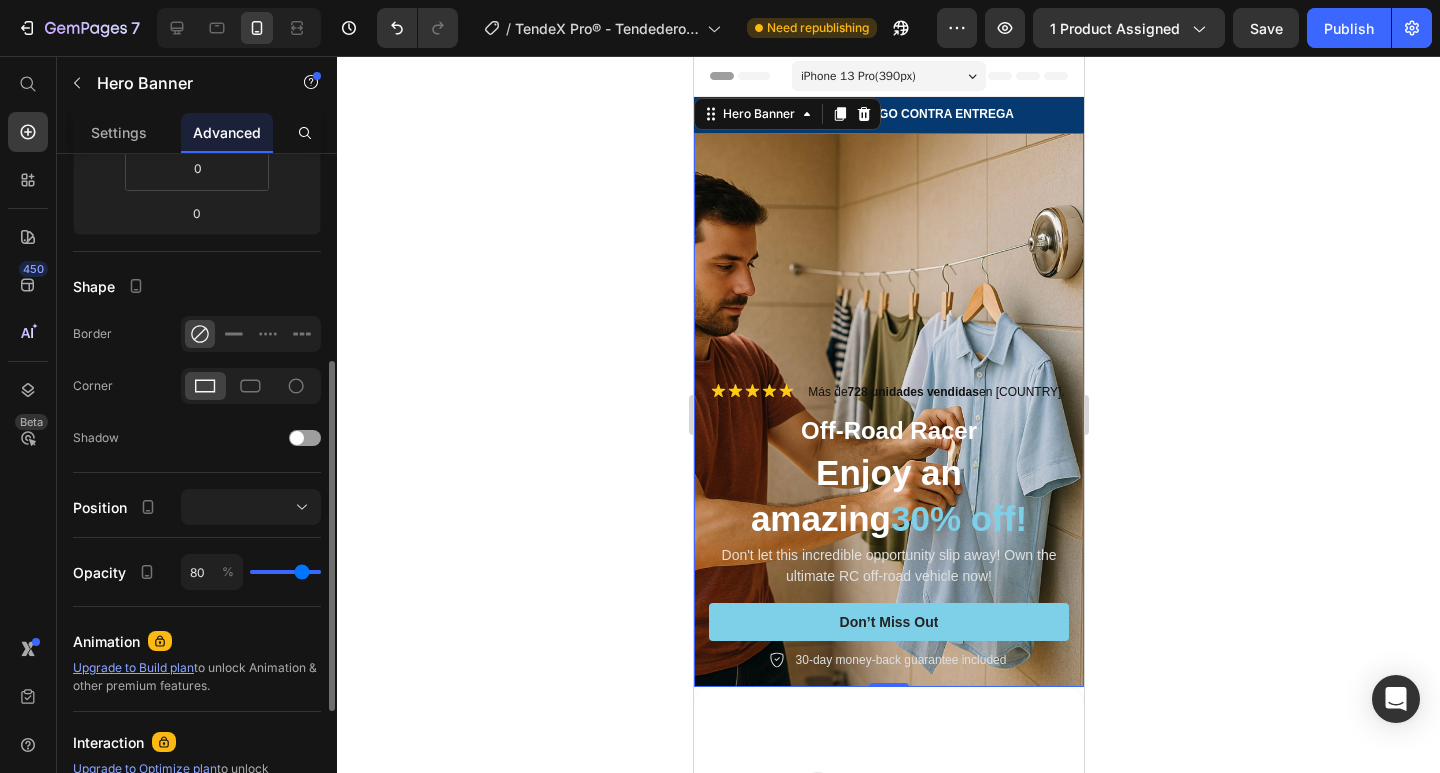 type on "78" 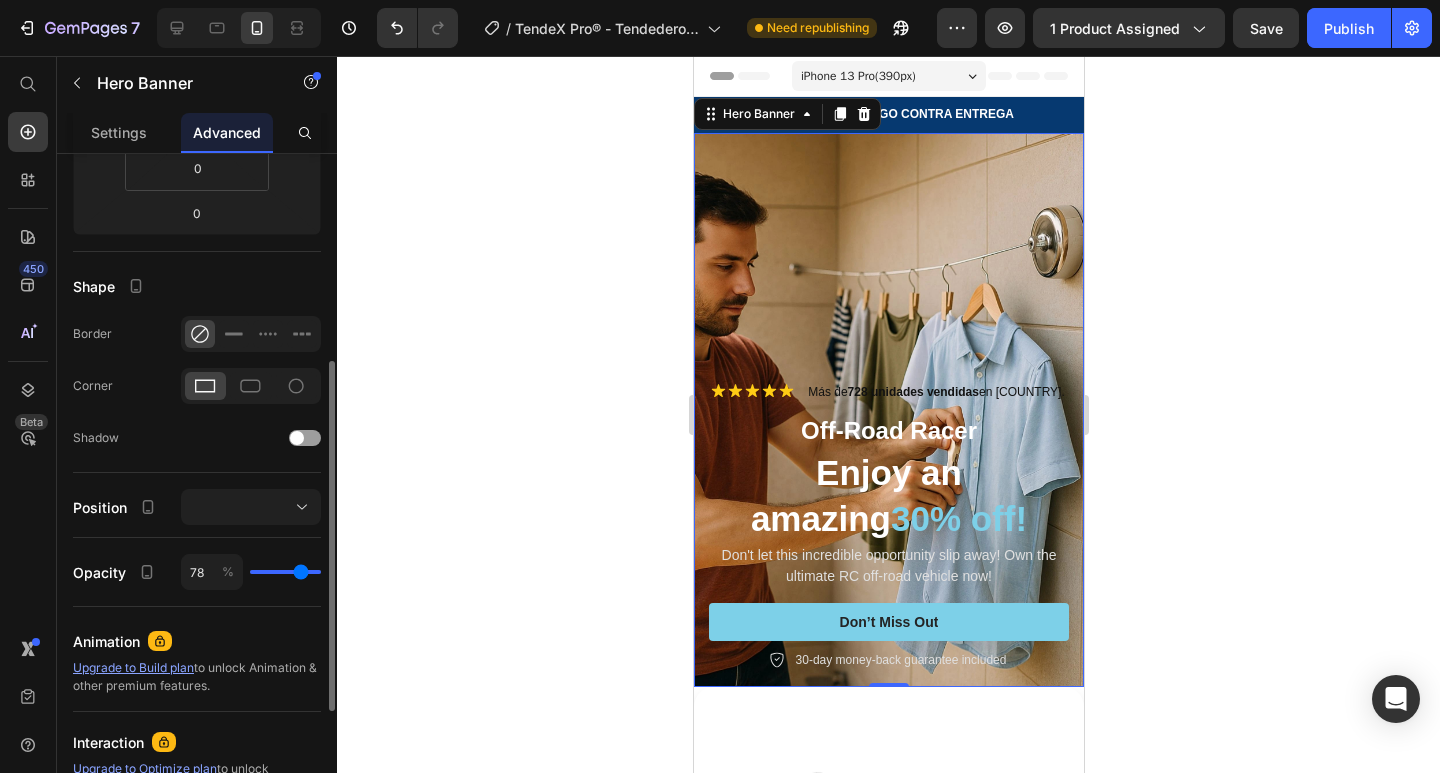 type on "76" 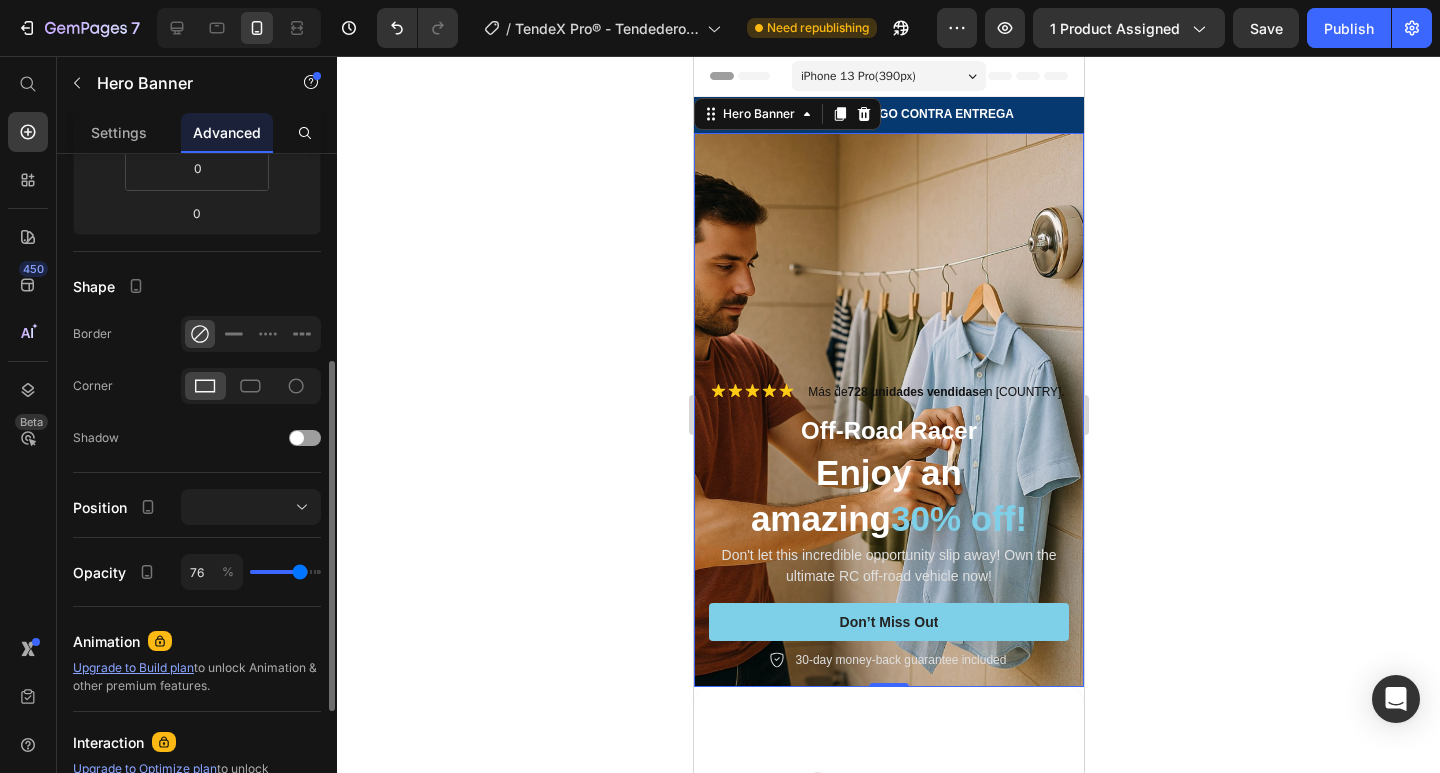 type on "75" 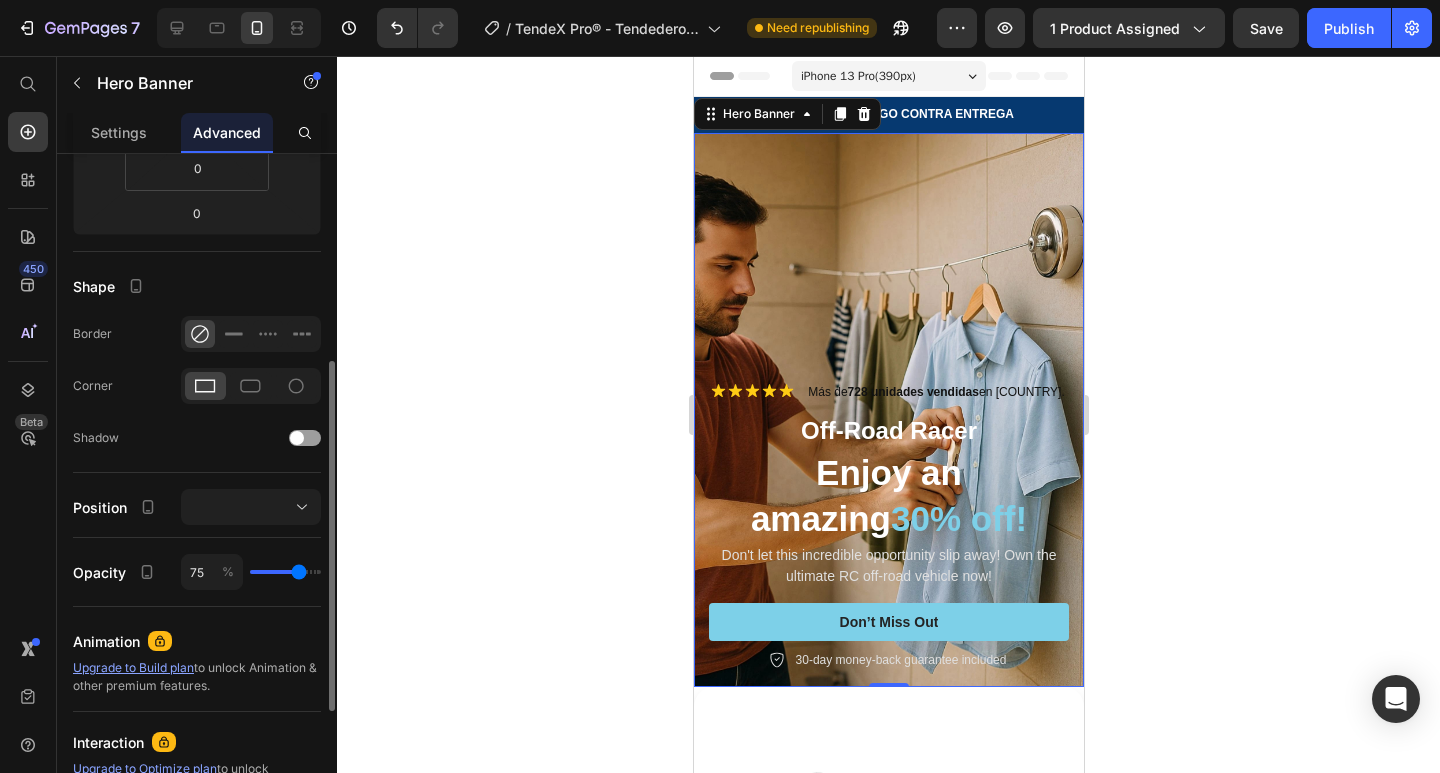 type on "73" 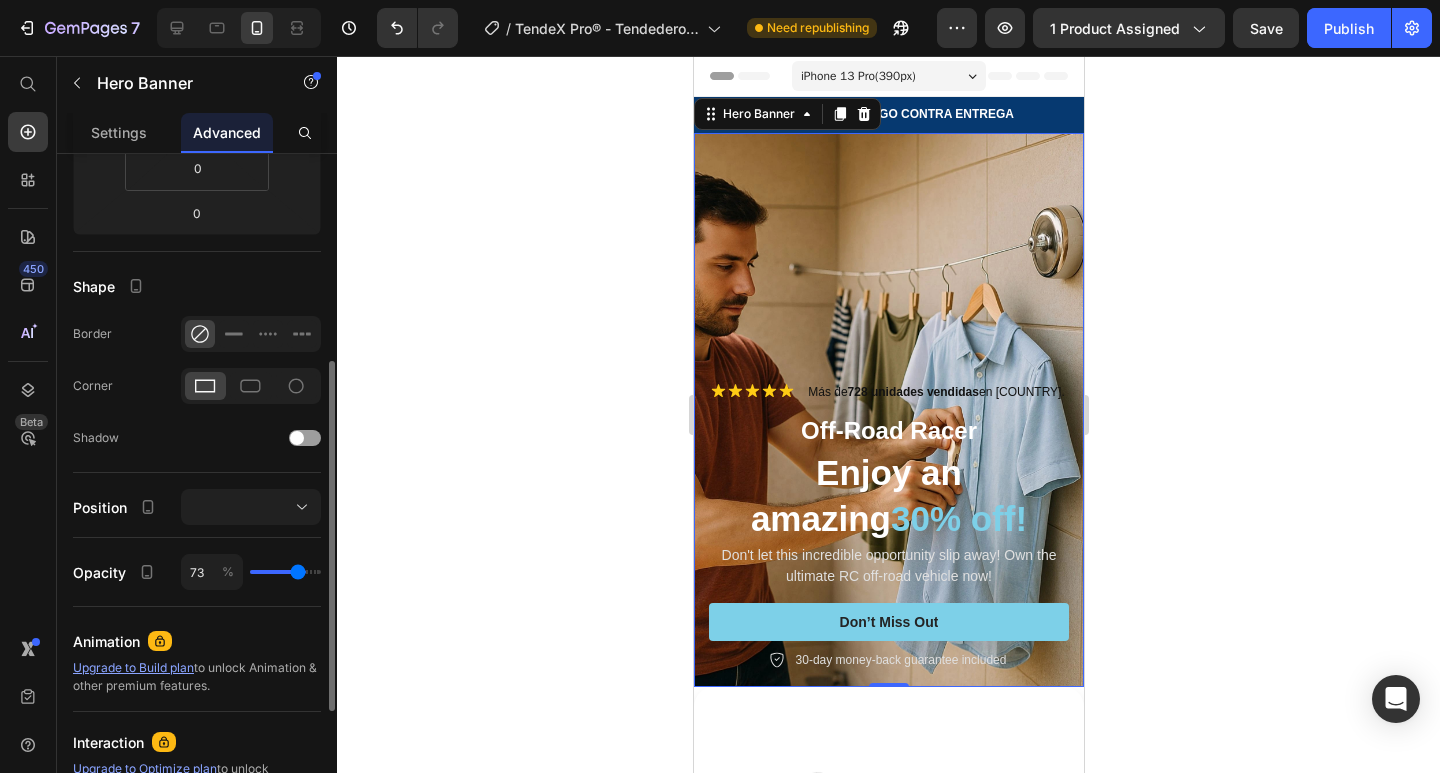 type on "71" 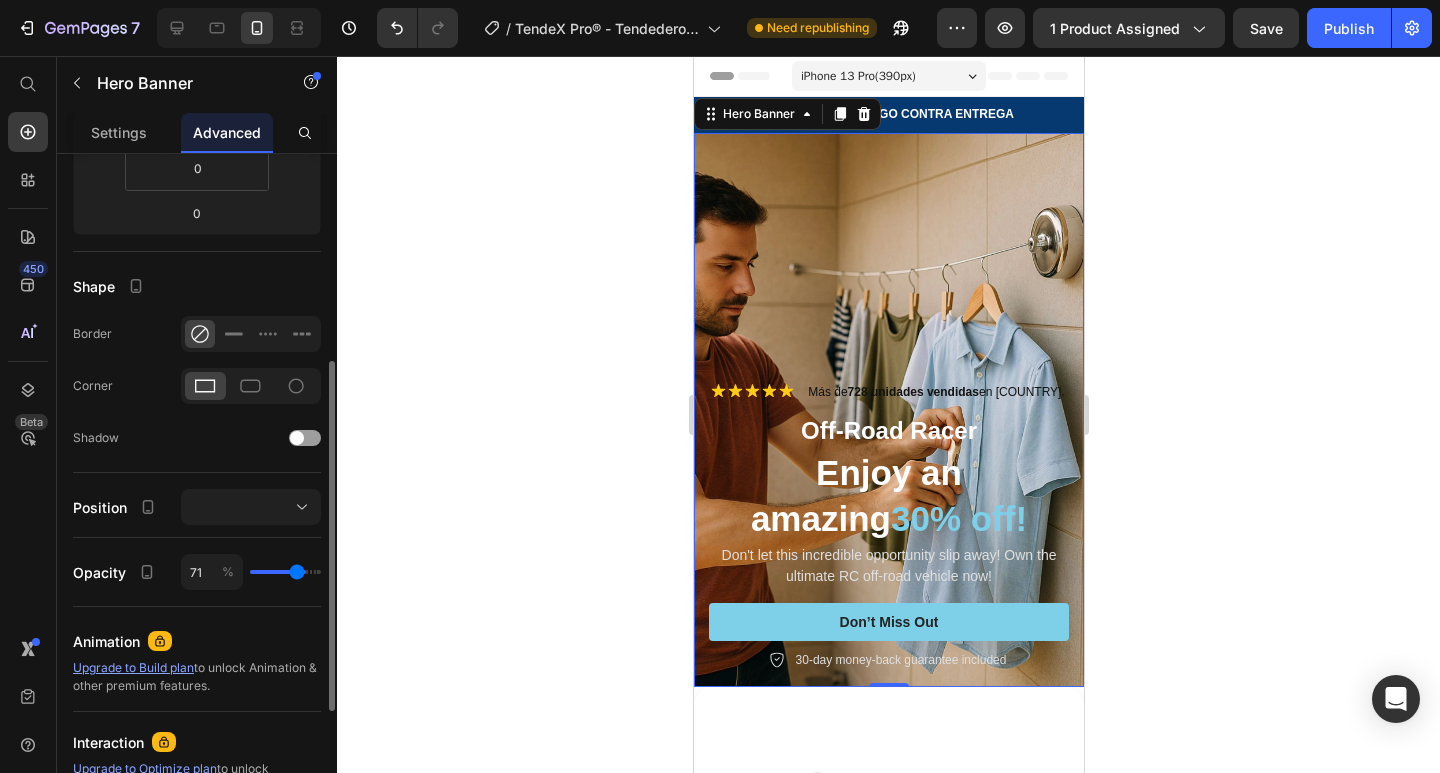 type on "69" 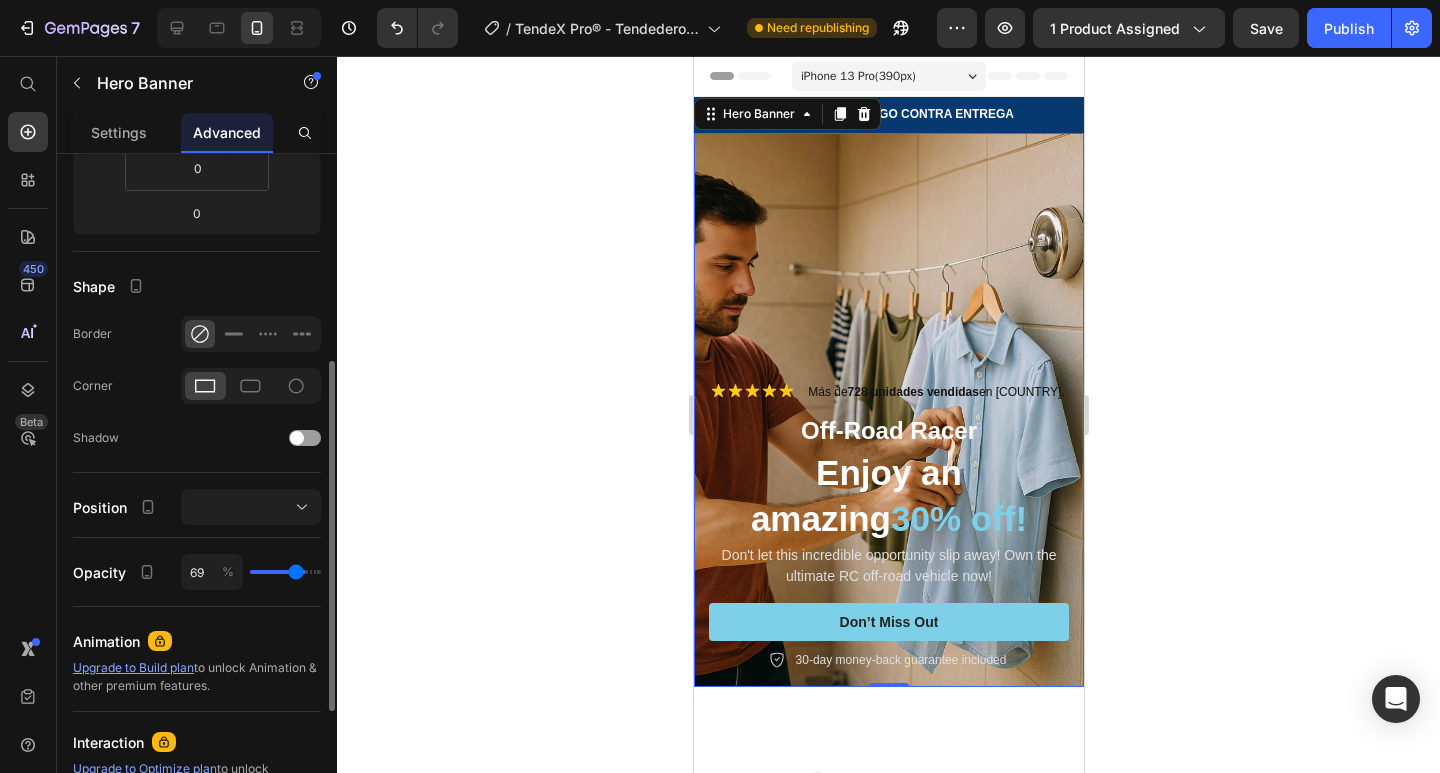 type on "67" 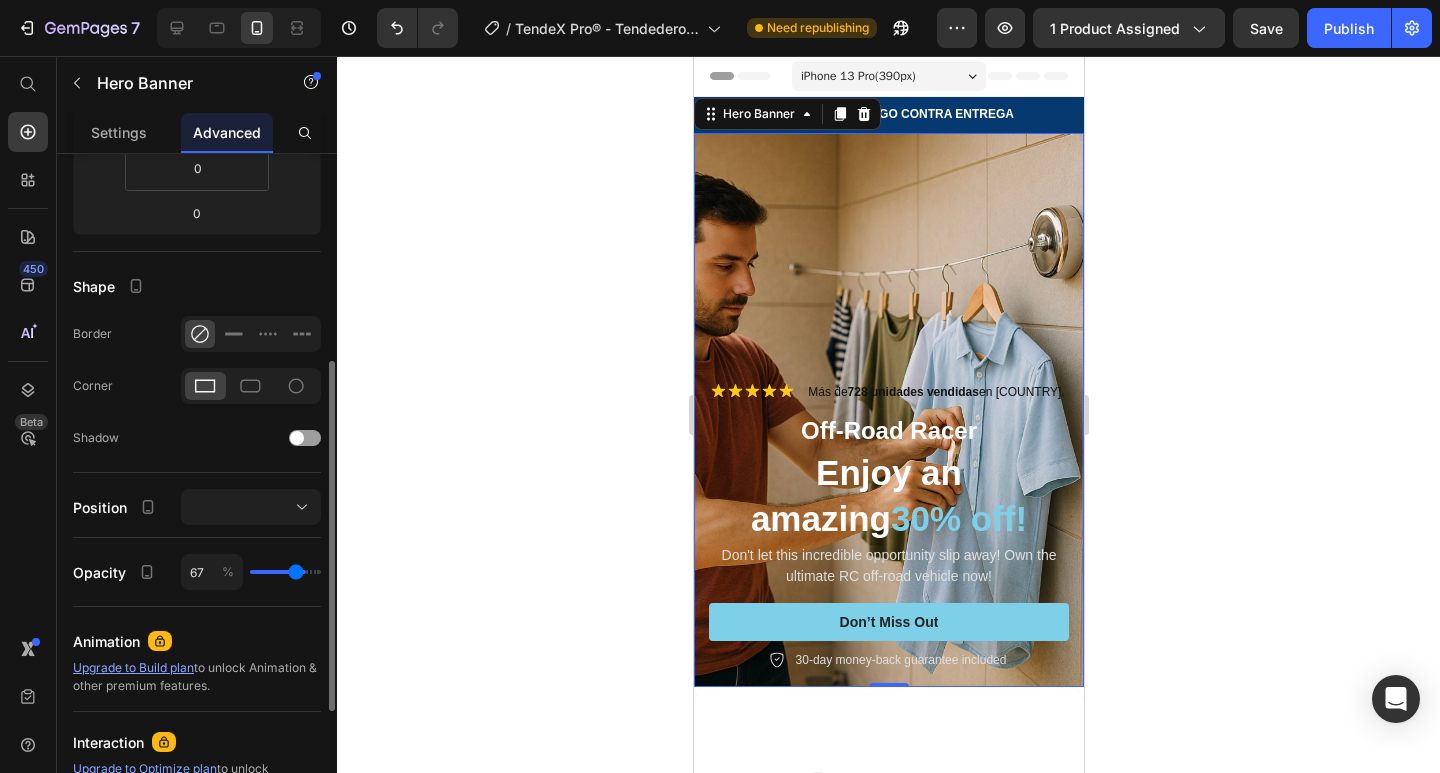 type on "67" 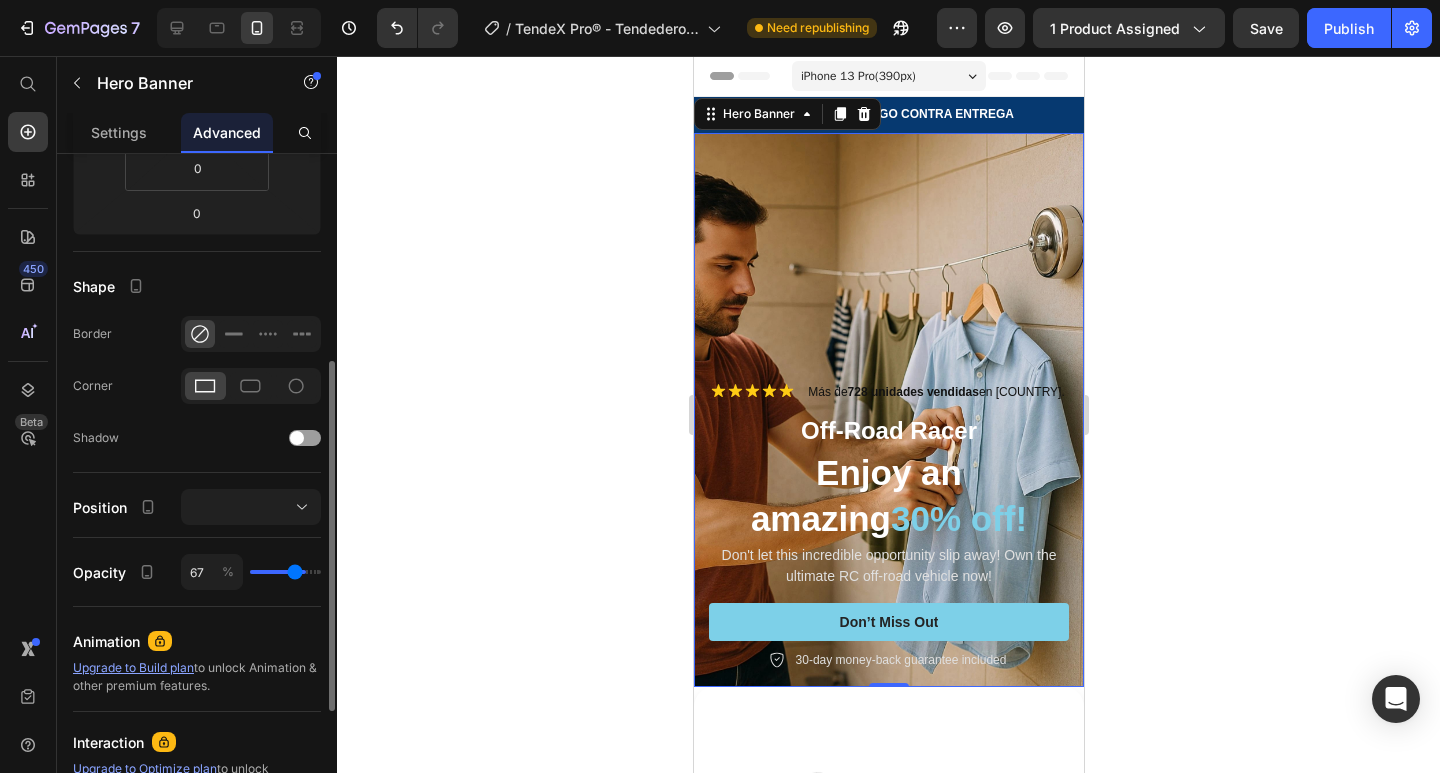 type on "65" 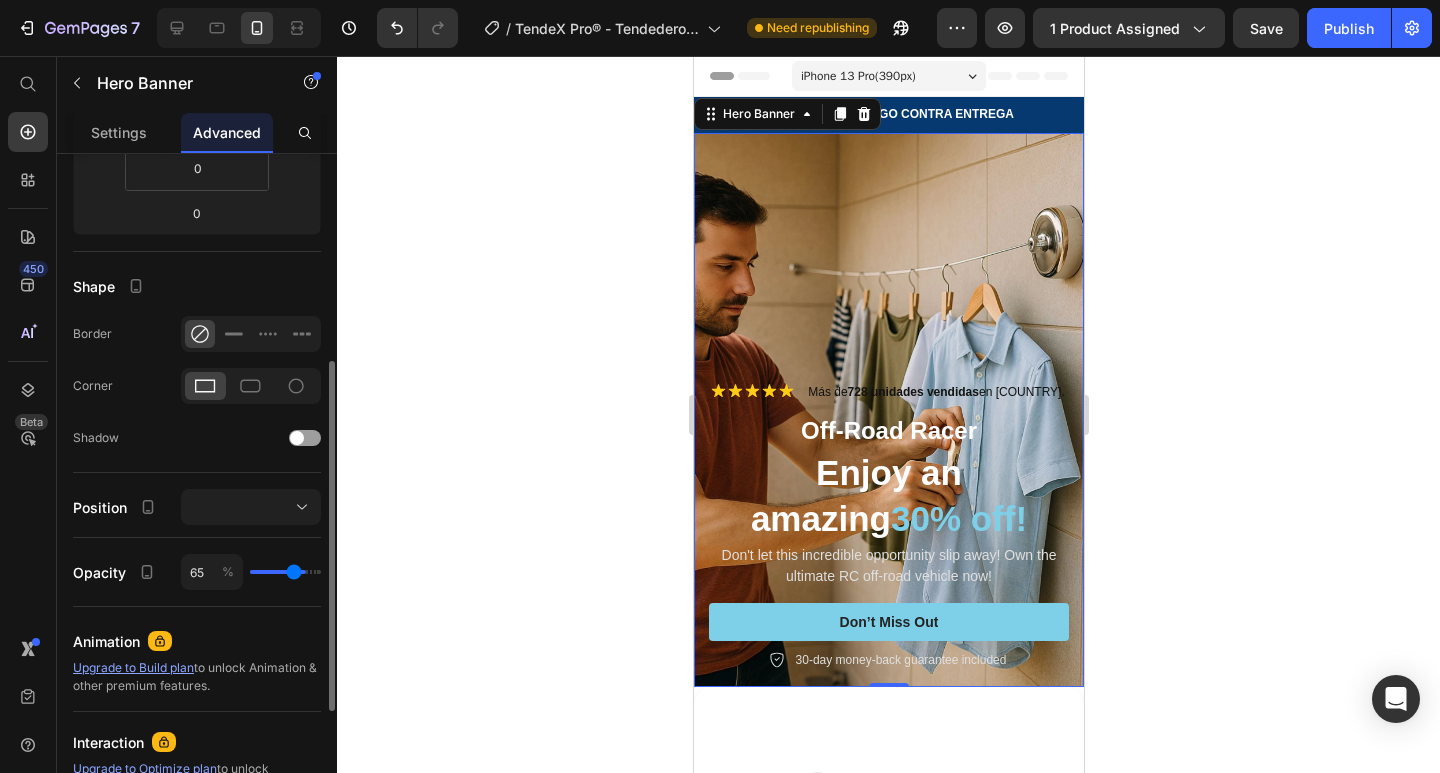 type on "64" 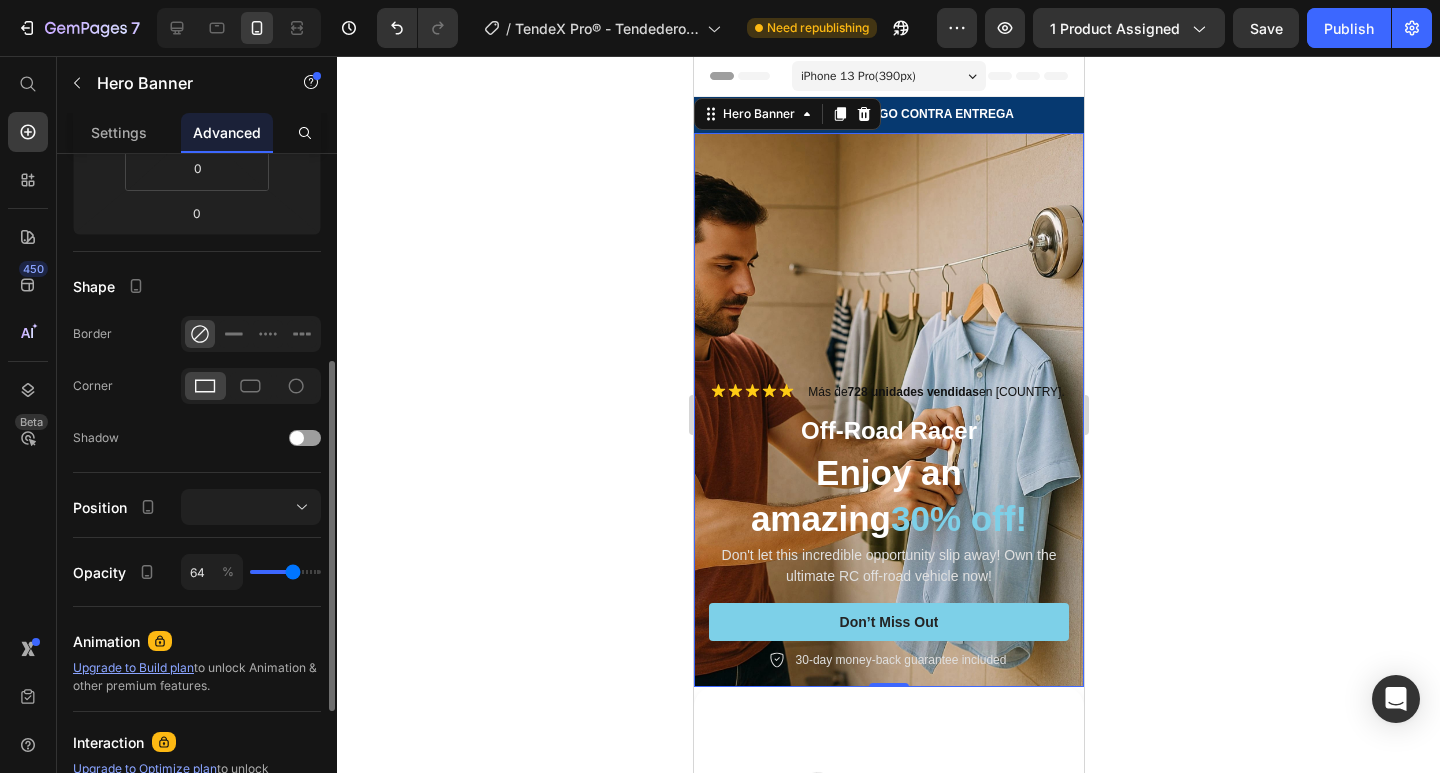type on "62" 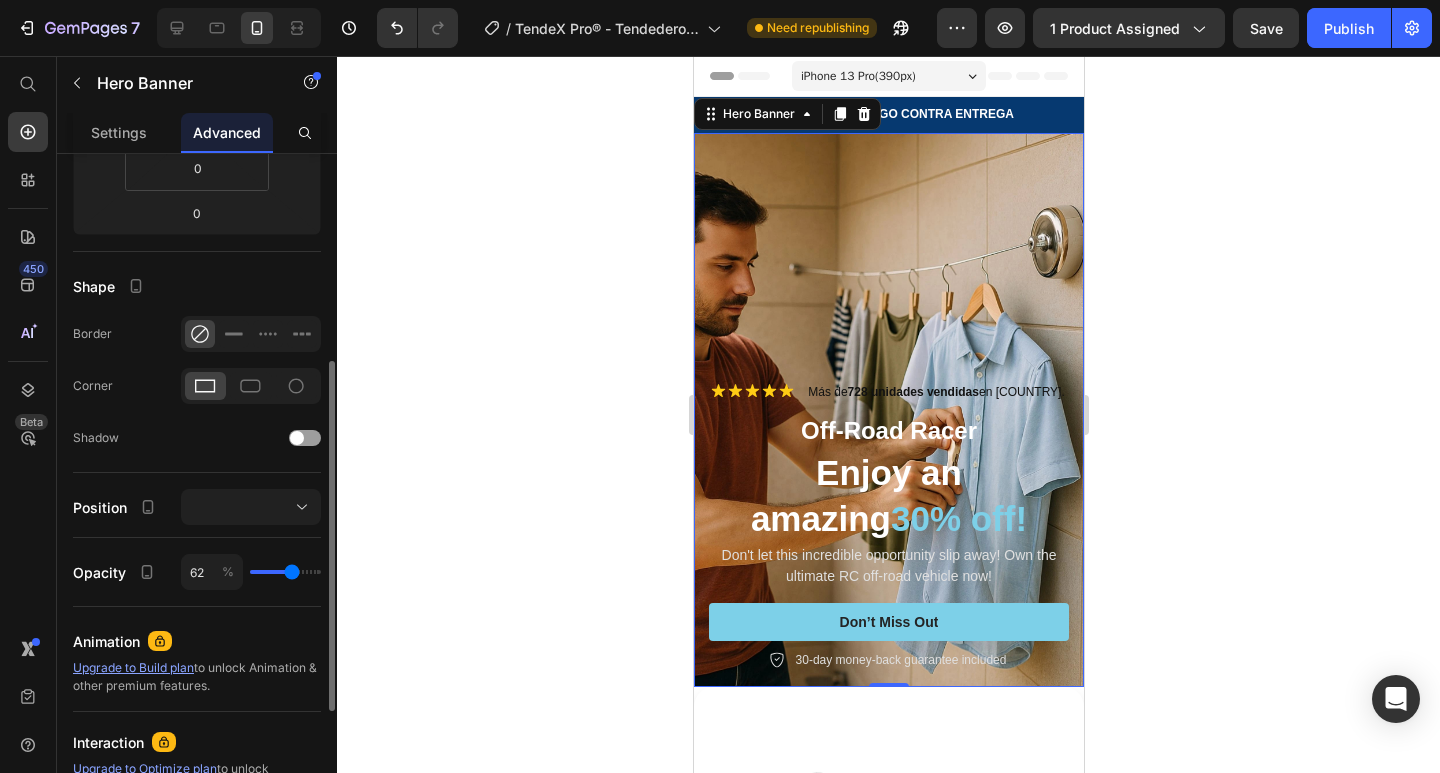 type on "60" 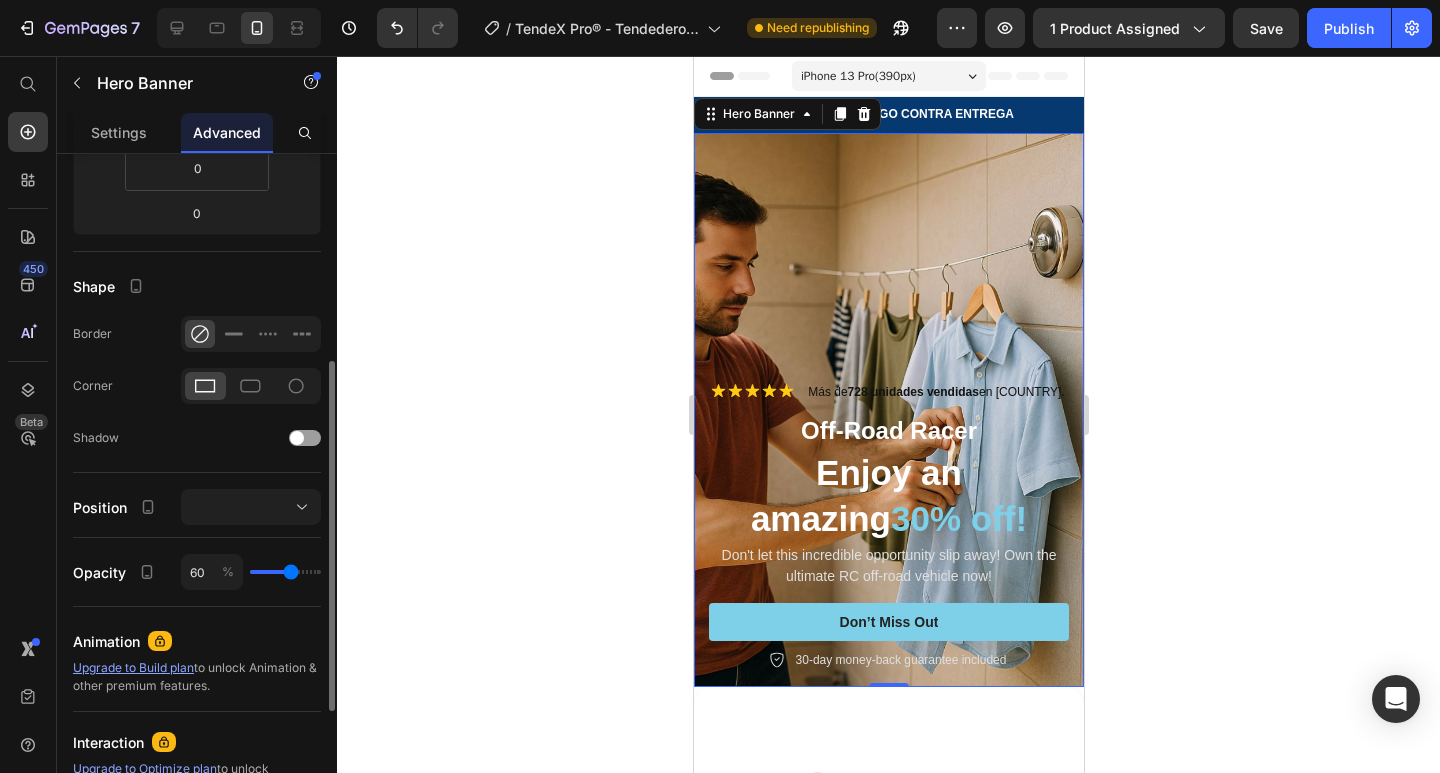 type on "58" 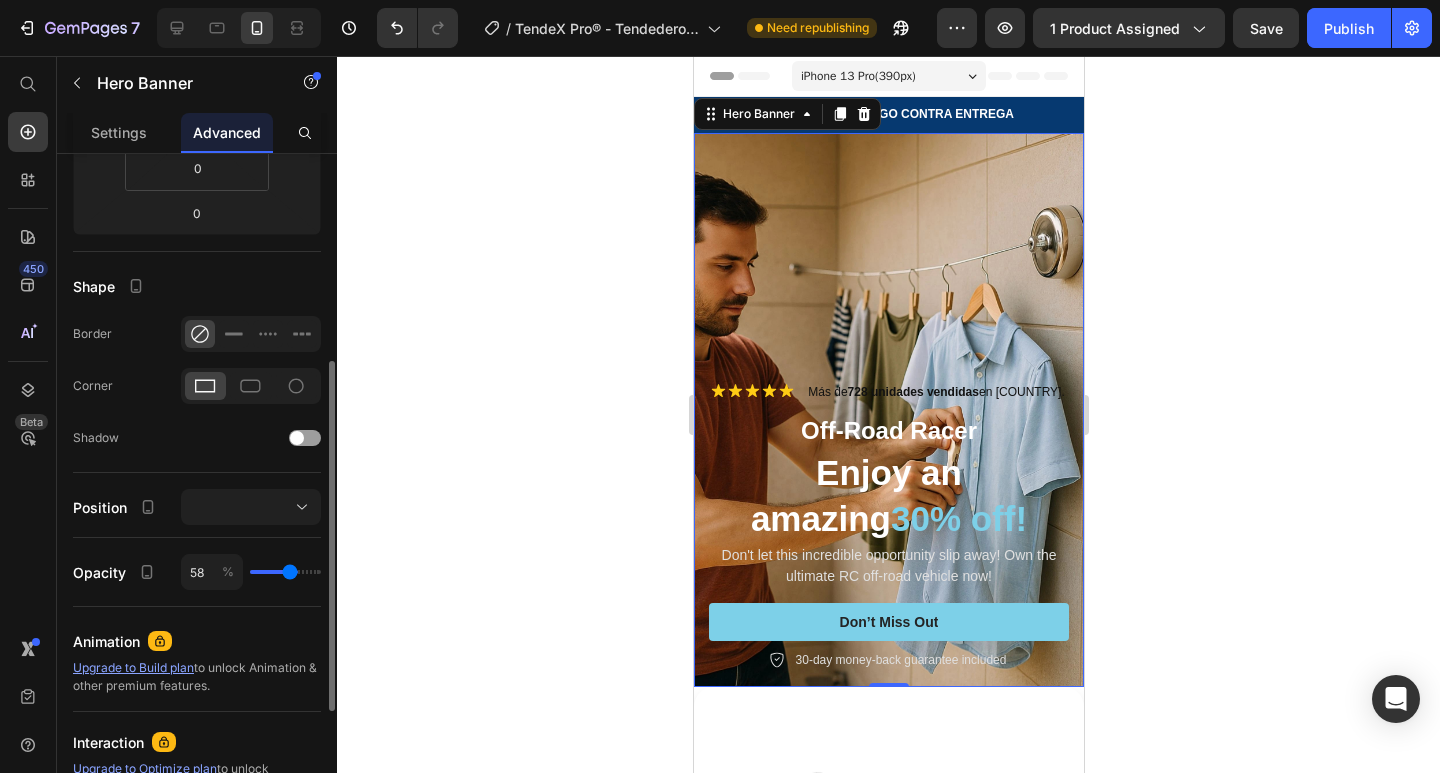 type on "56" 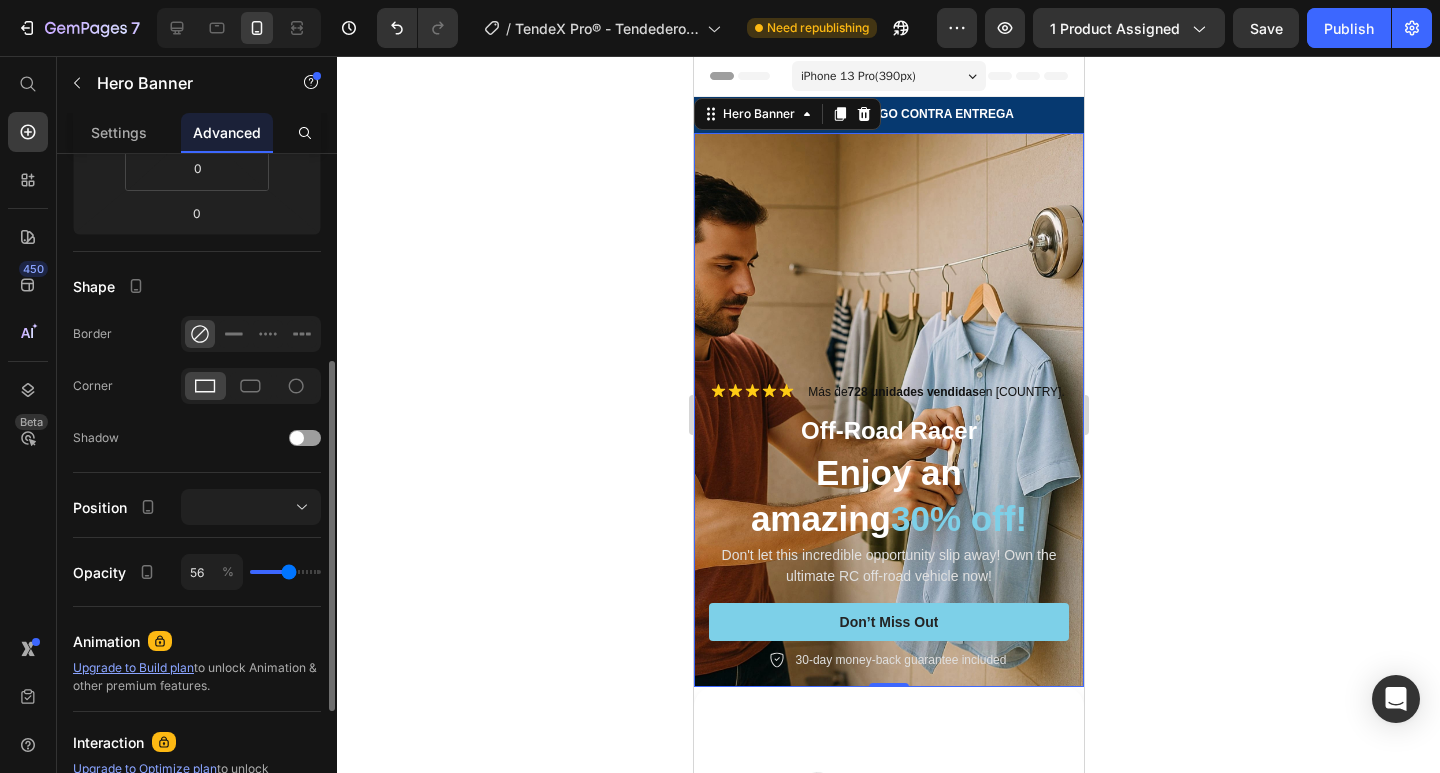 type on "55" 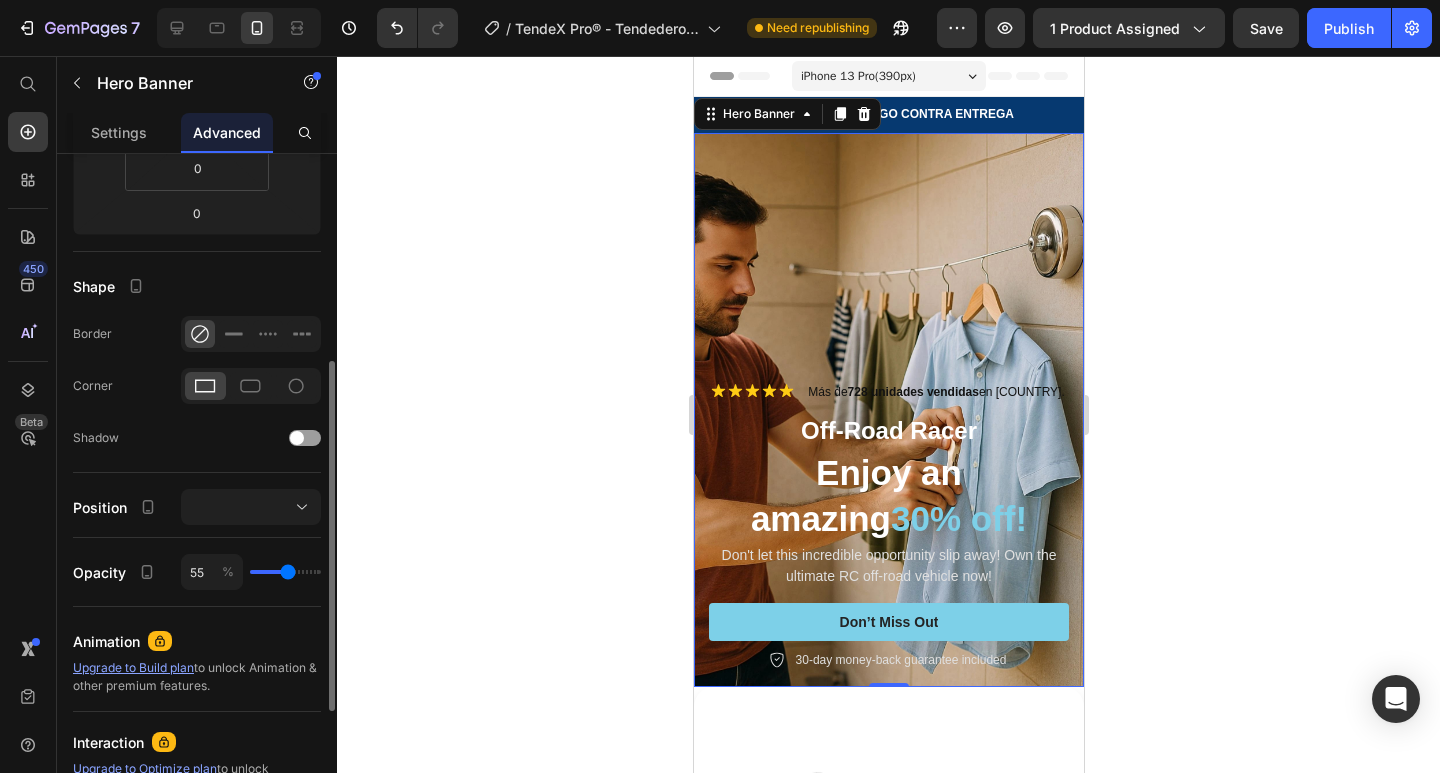 type on "53" 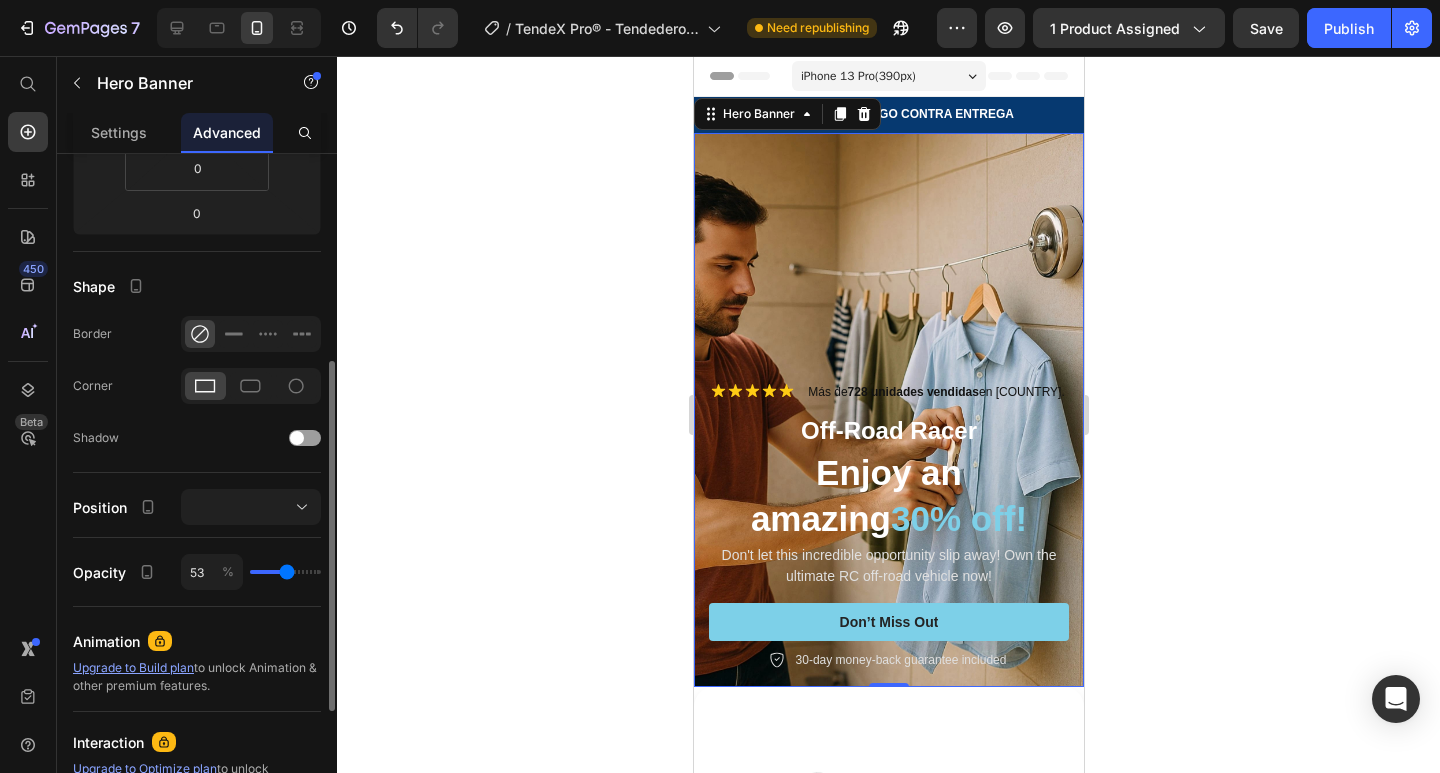 type on "51" 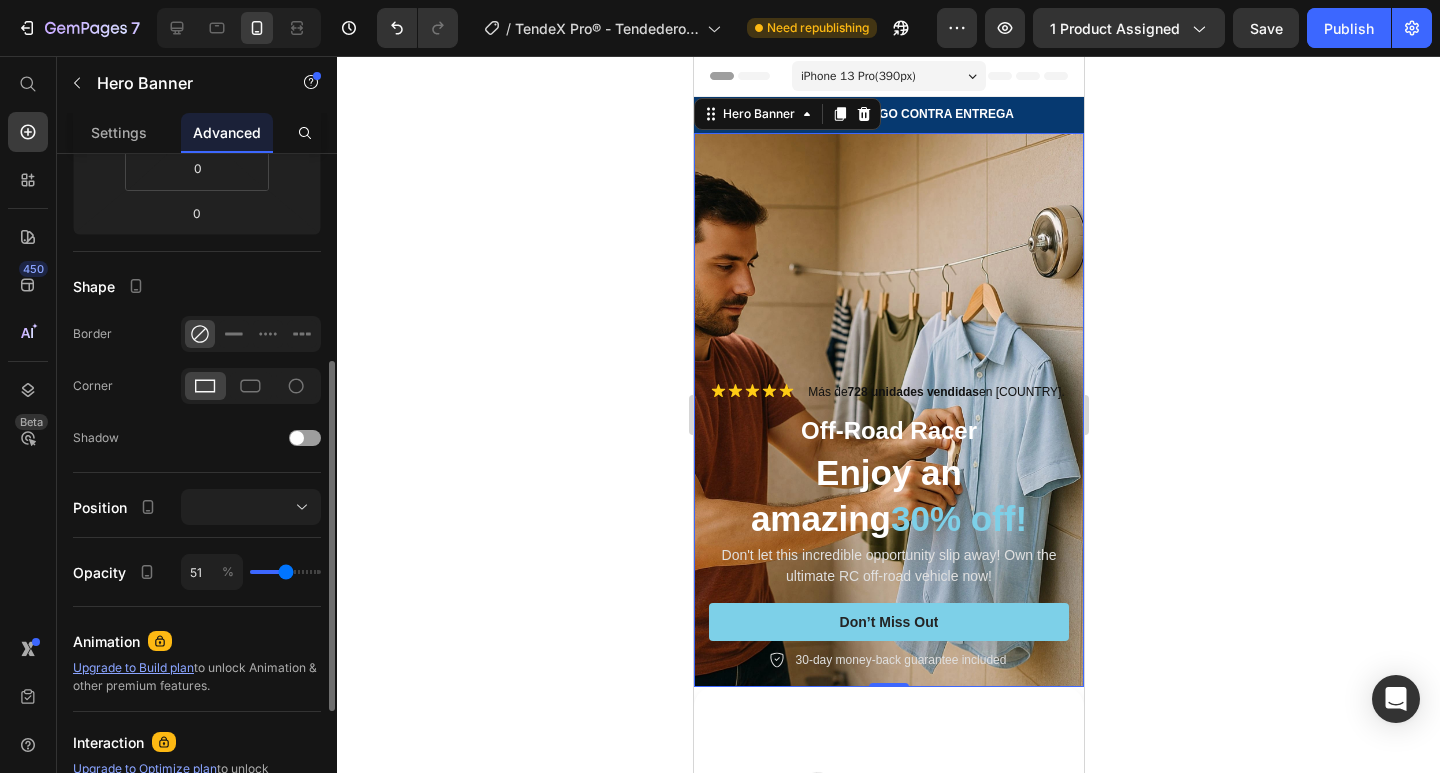 type on "49" 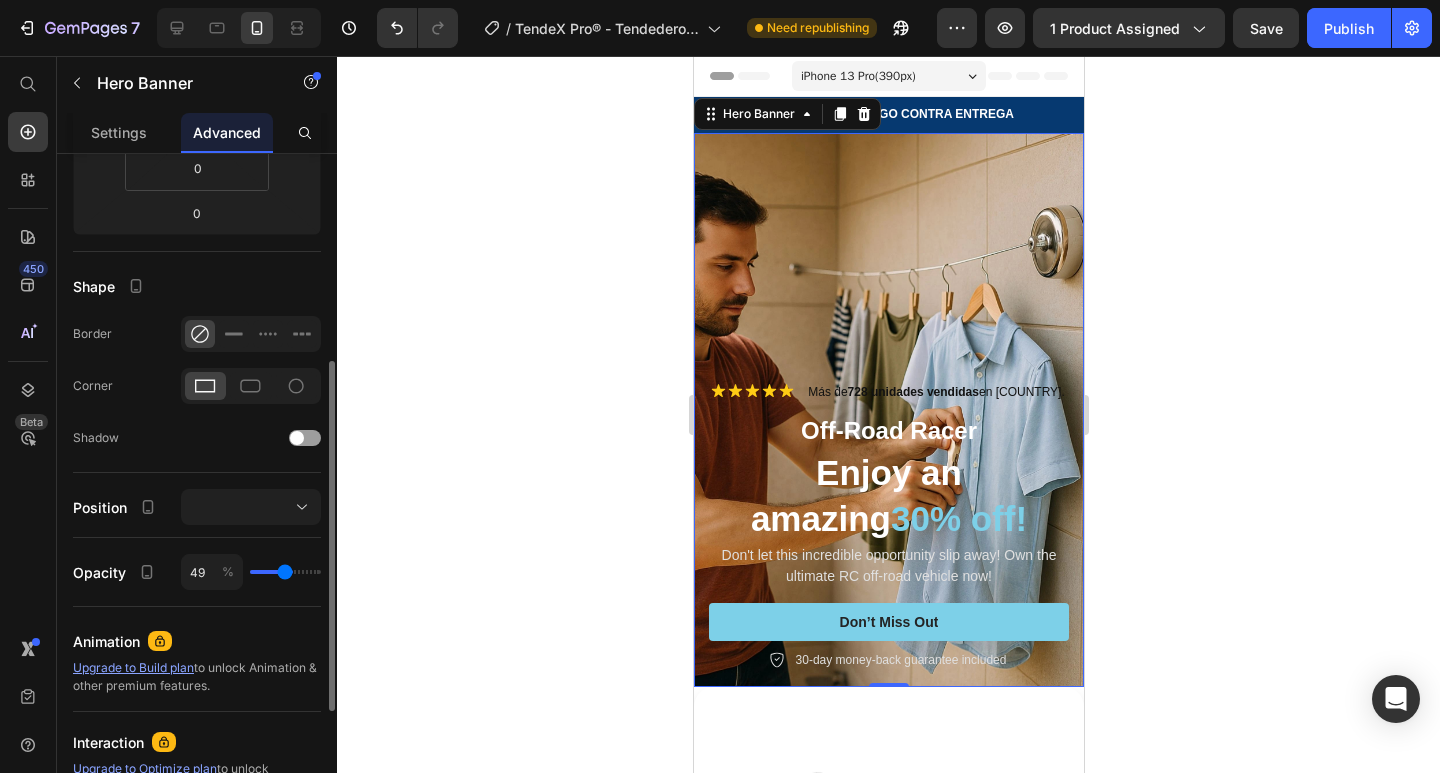 type on "47" 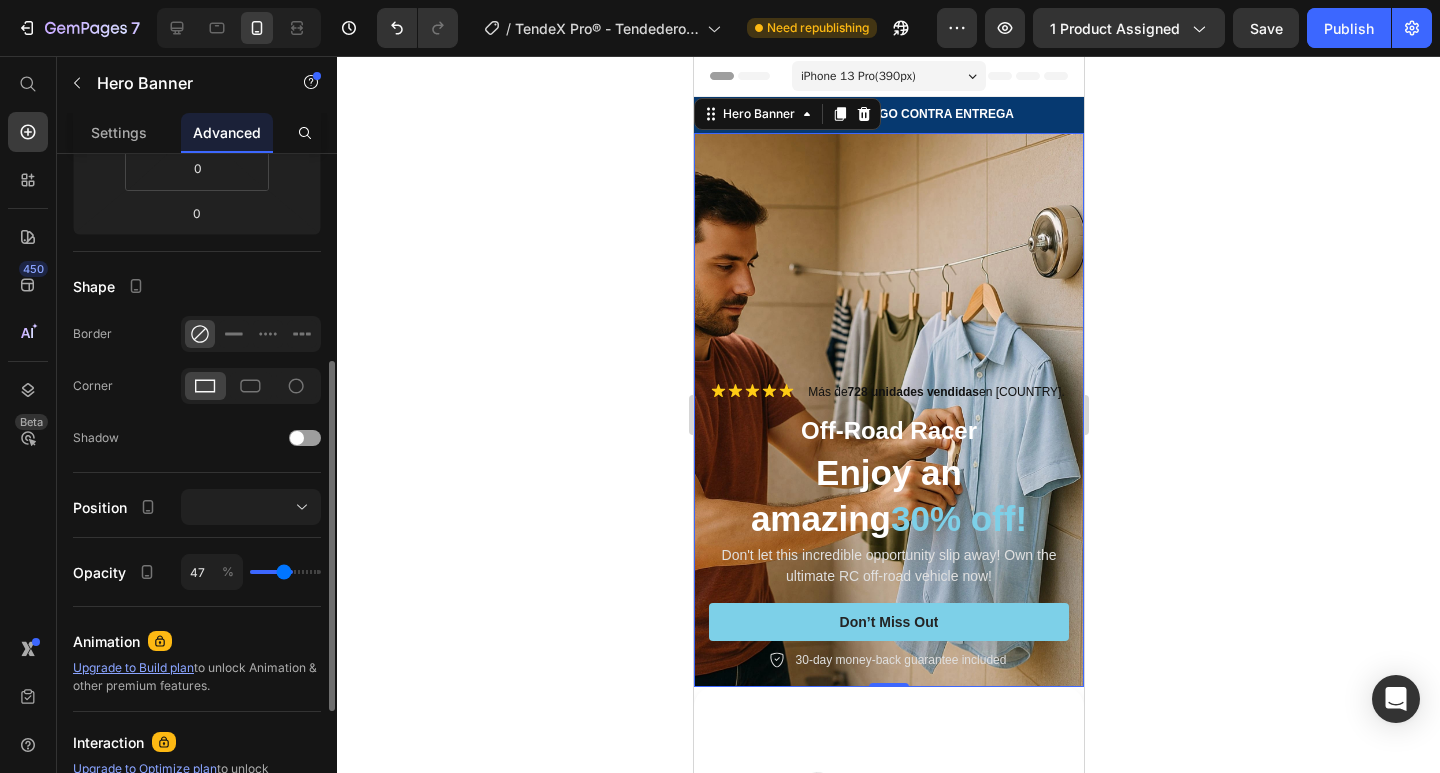 type on "44" 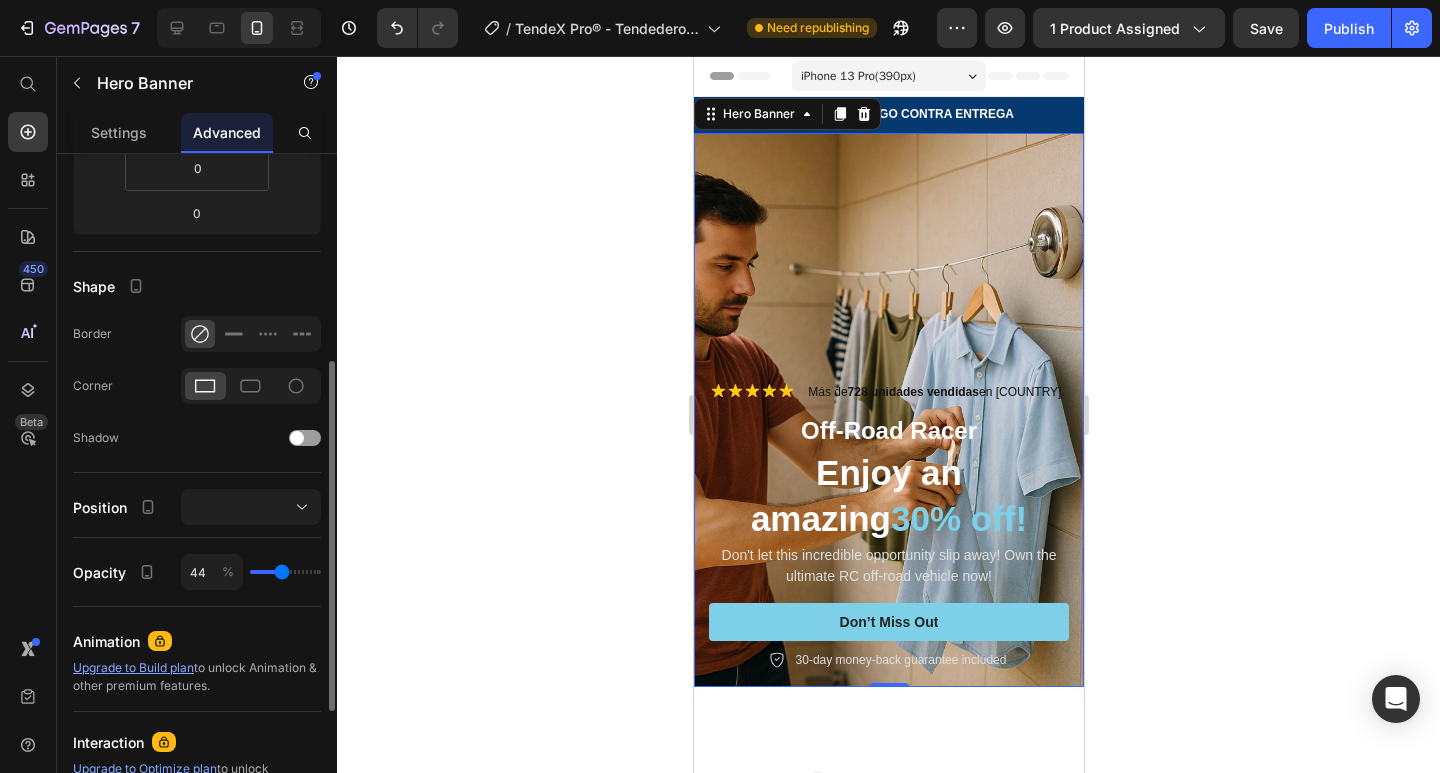 type on "42" 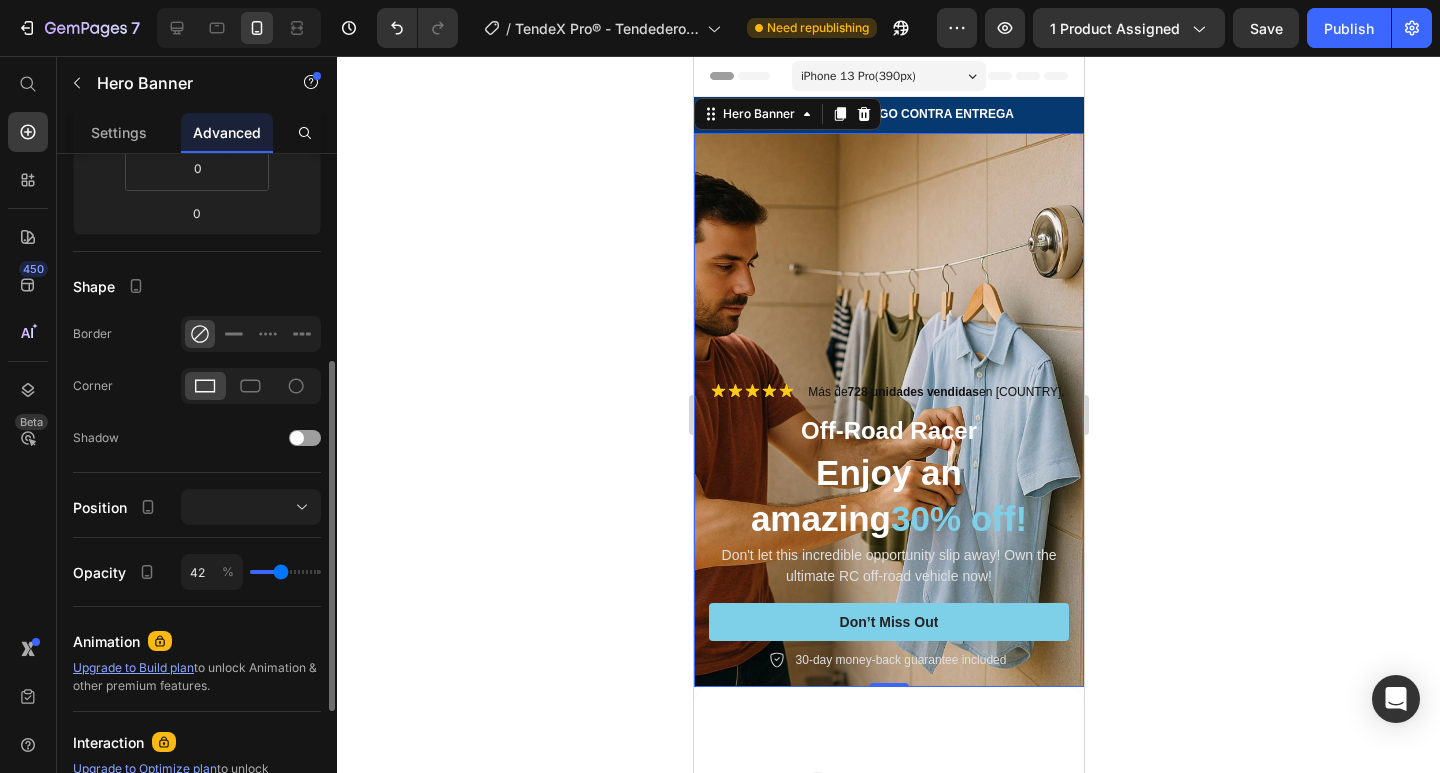 type on "36" 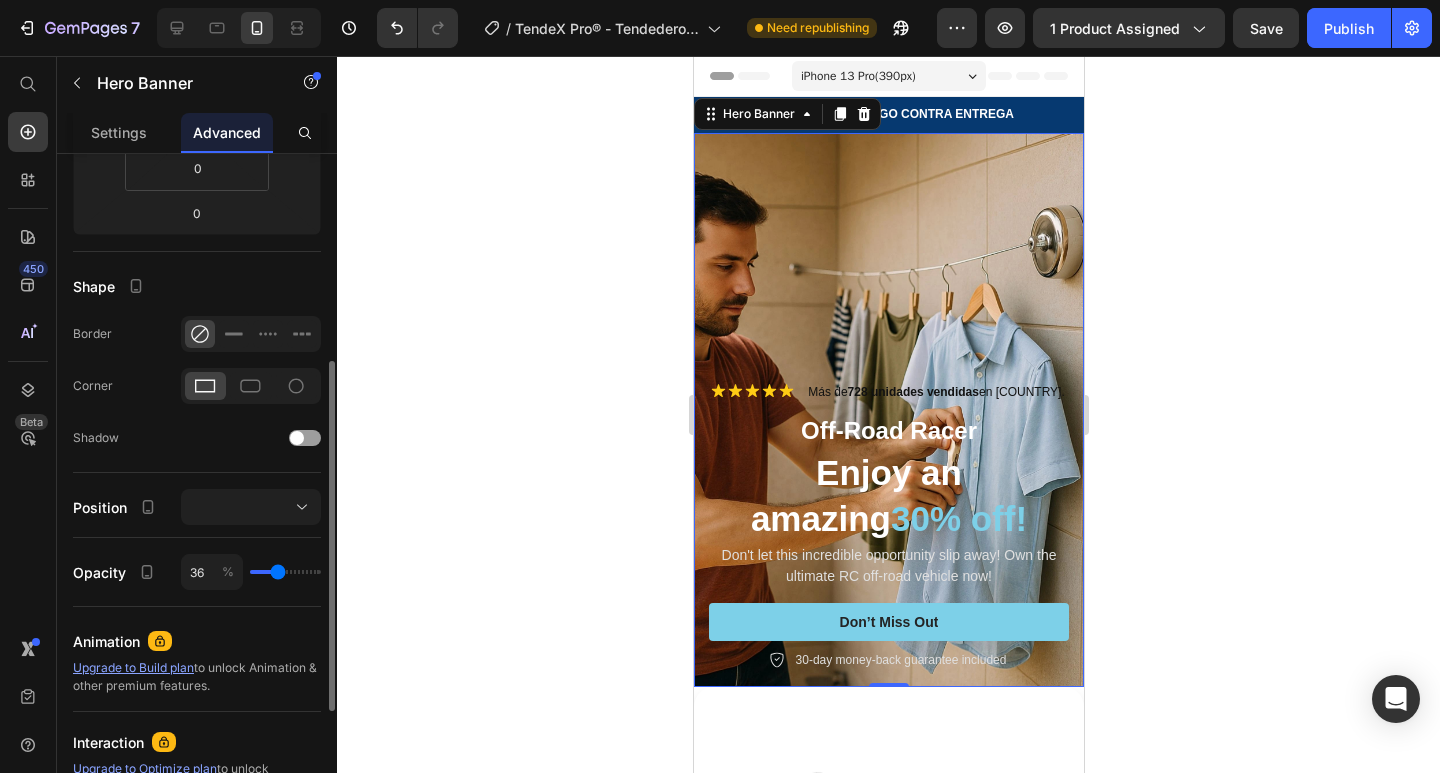 type on "33" 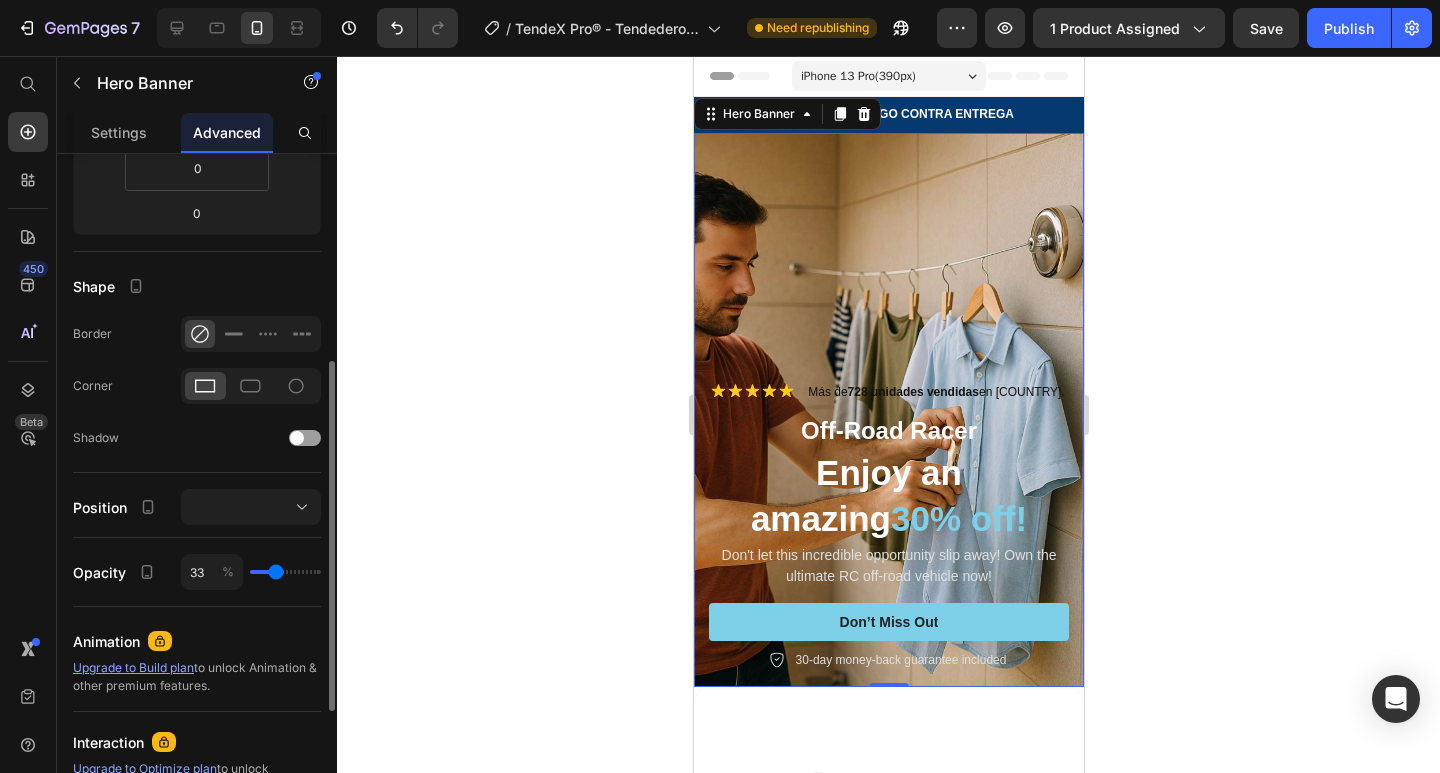 type on "27" 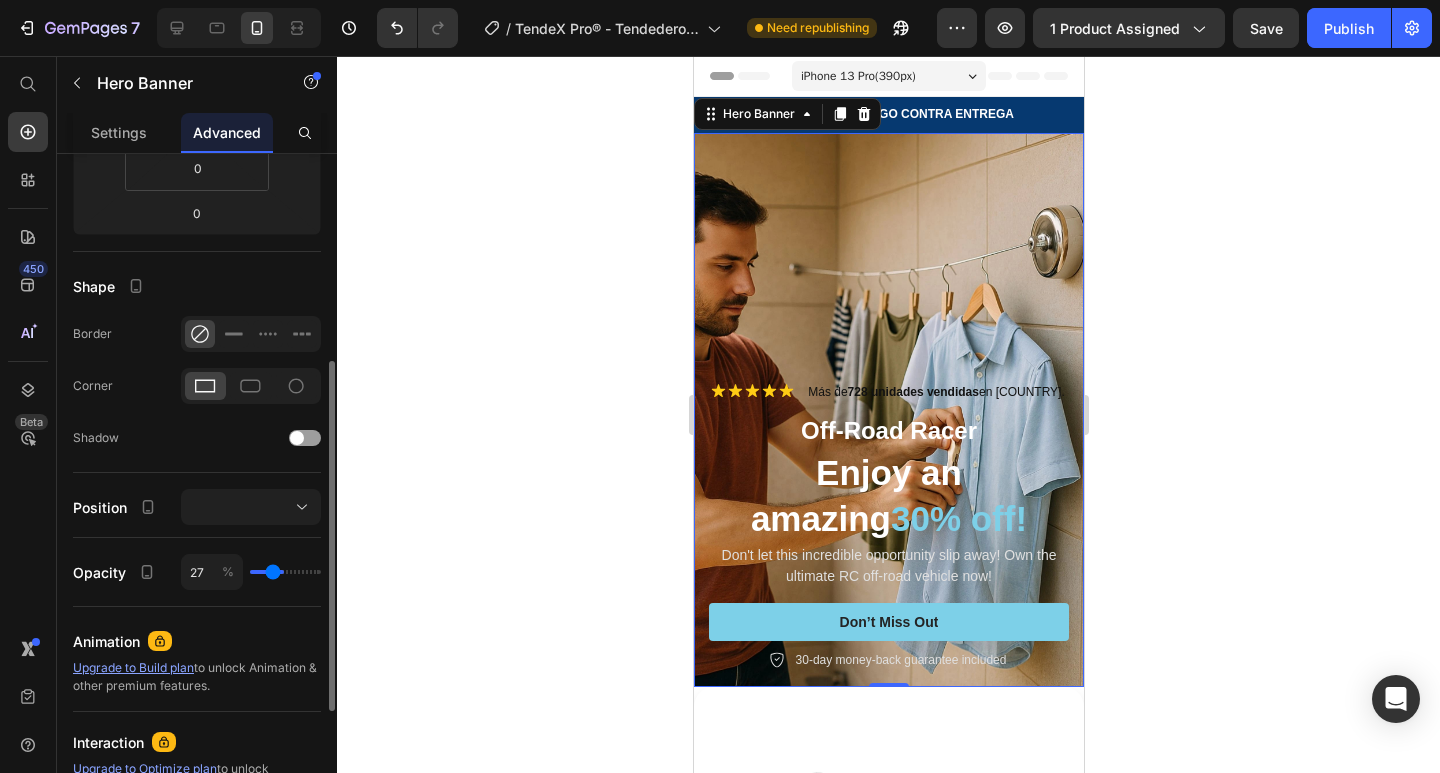 type on "24" 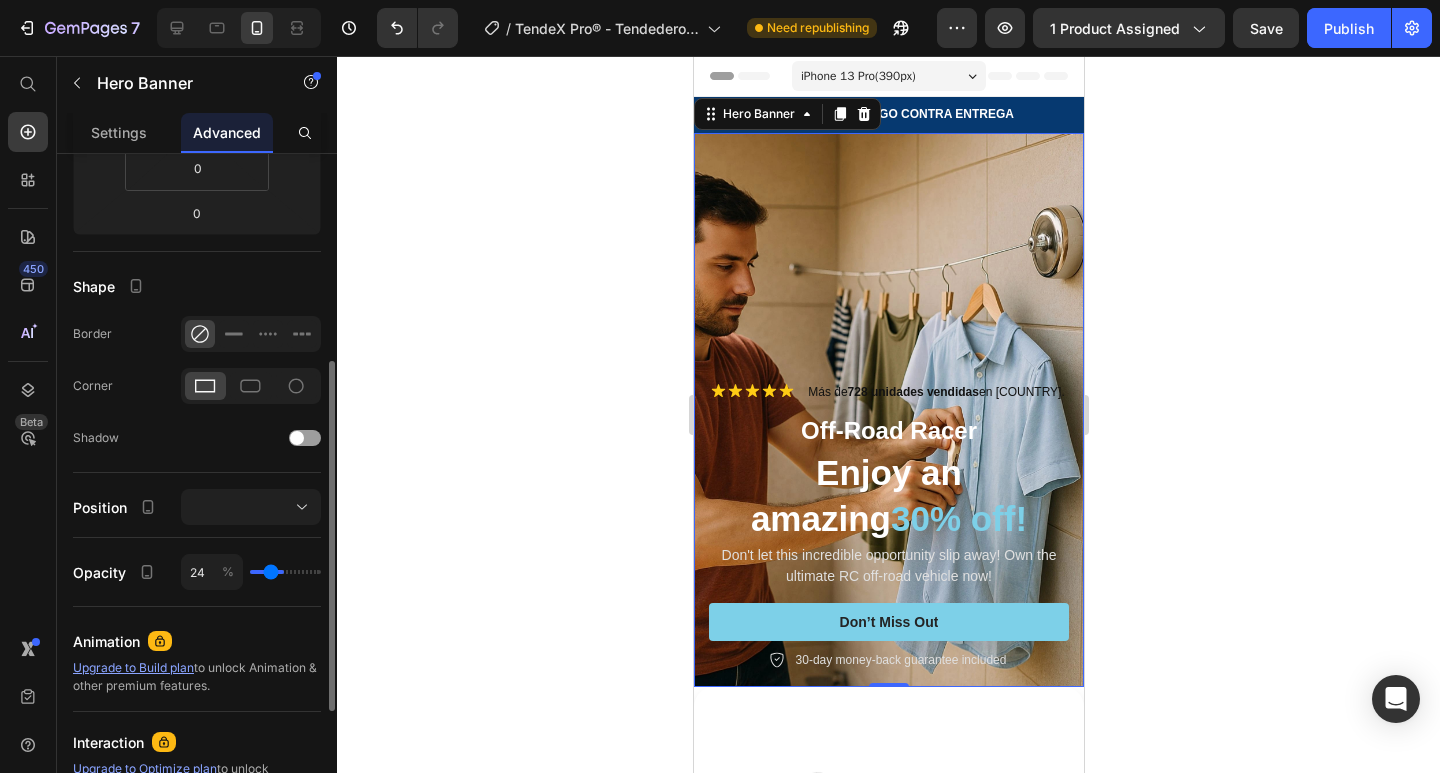 type on "22" 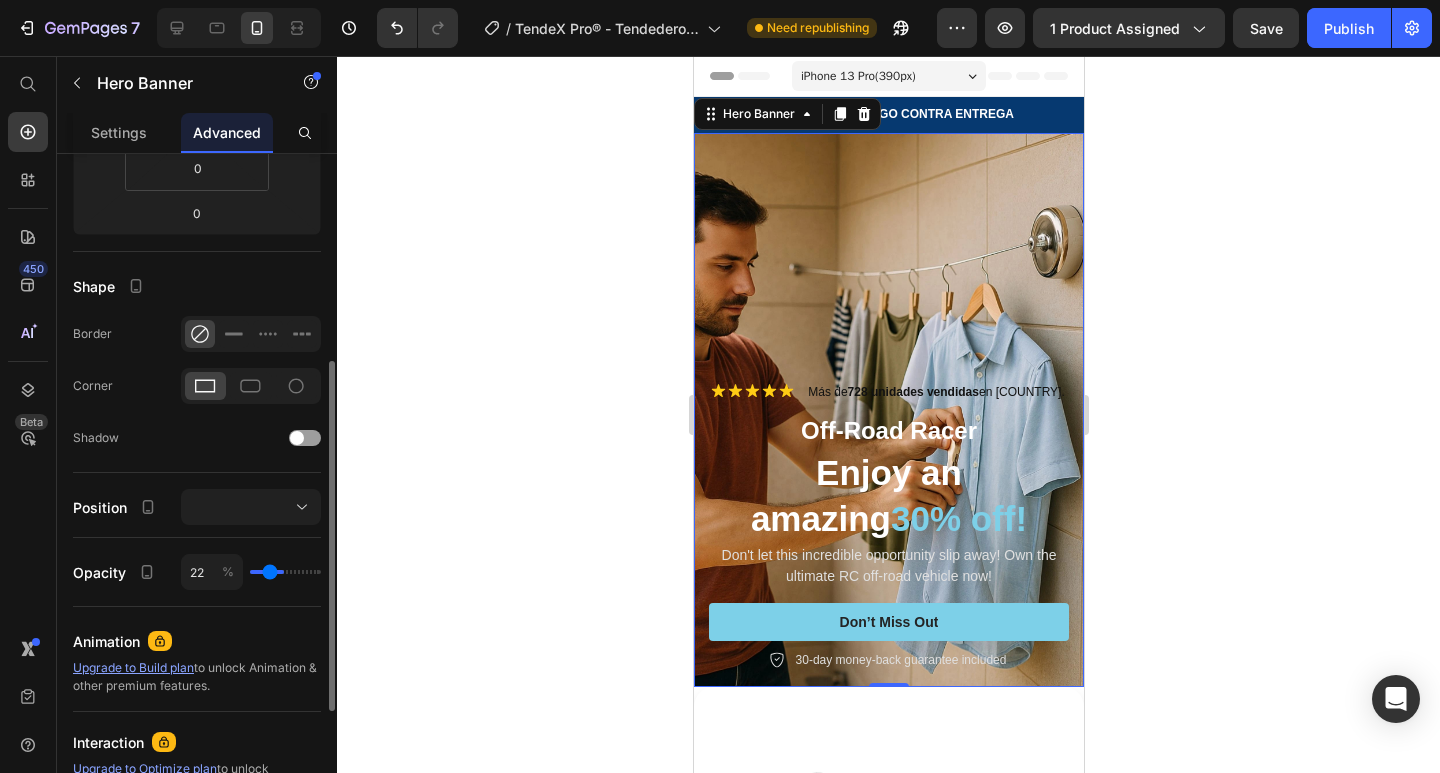 type on "20" 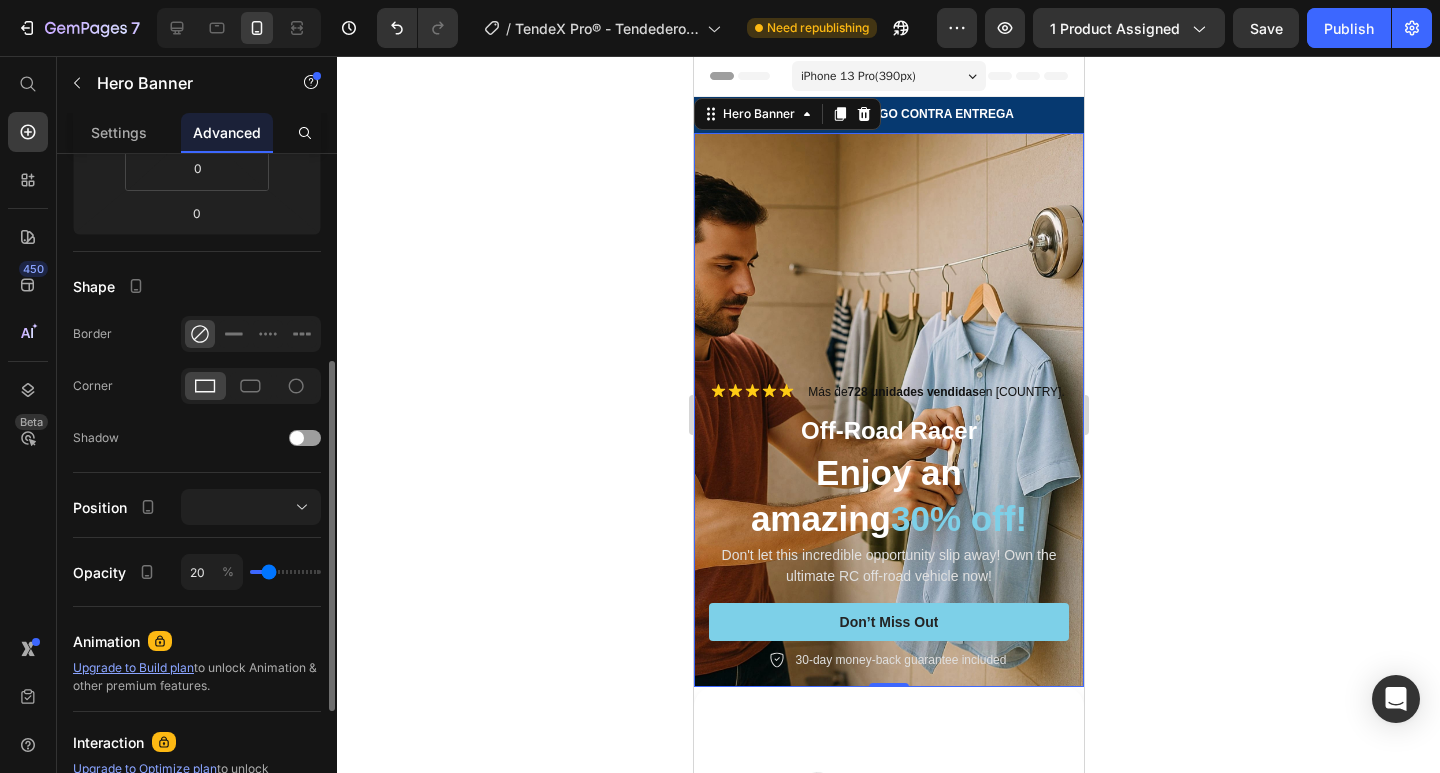 type on "18" 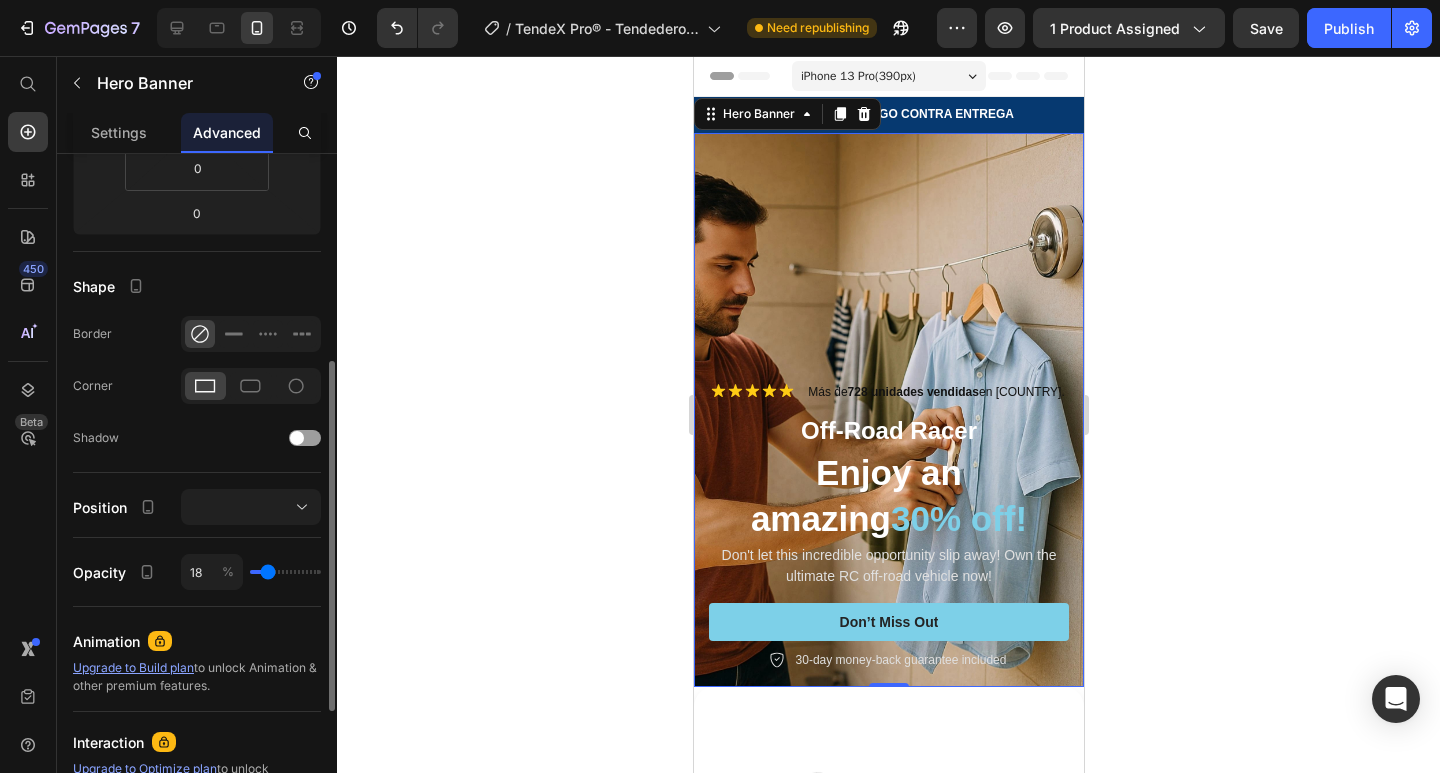 type on "16" 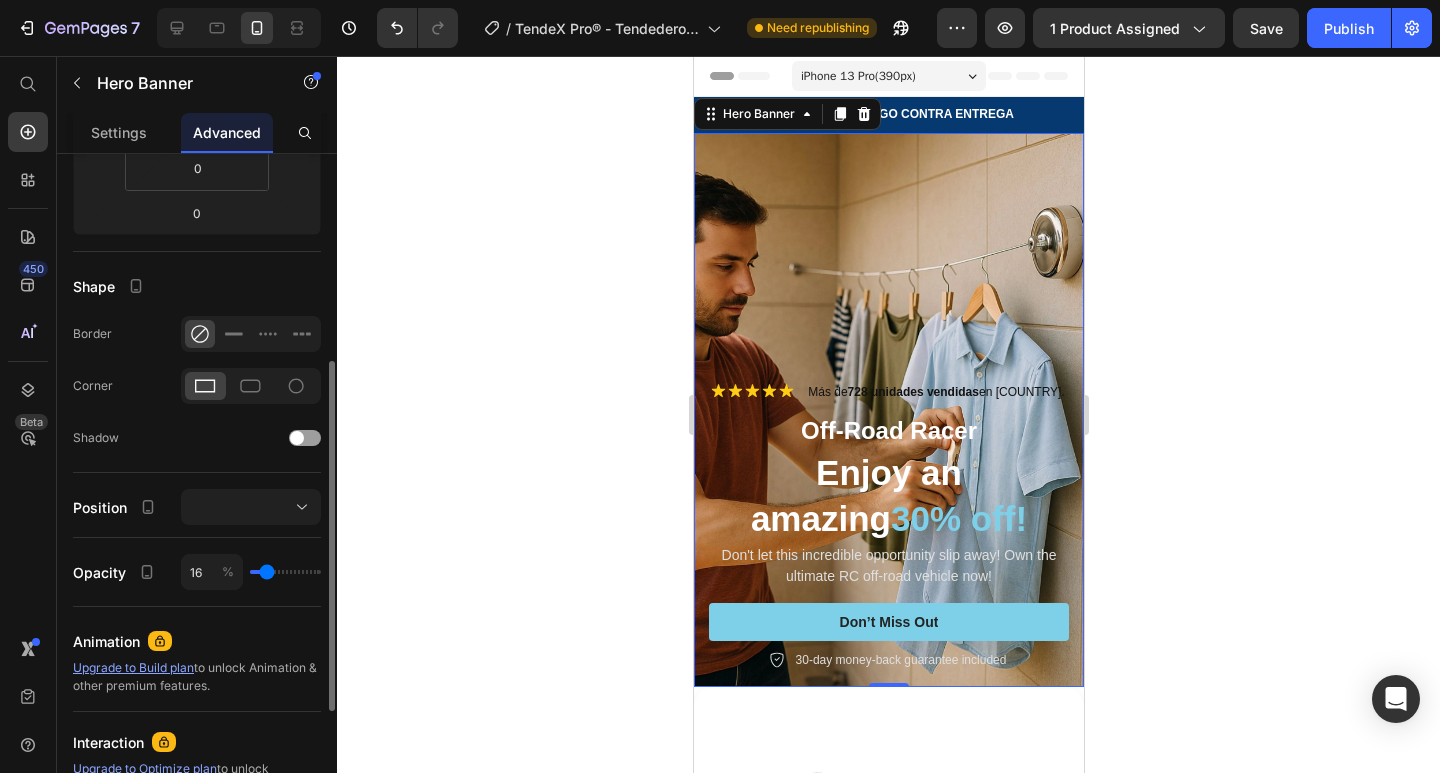 type on "15" 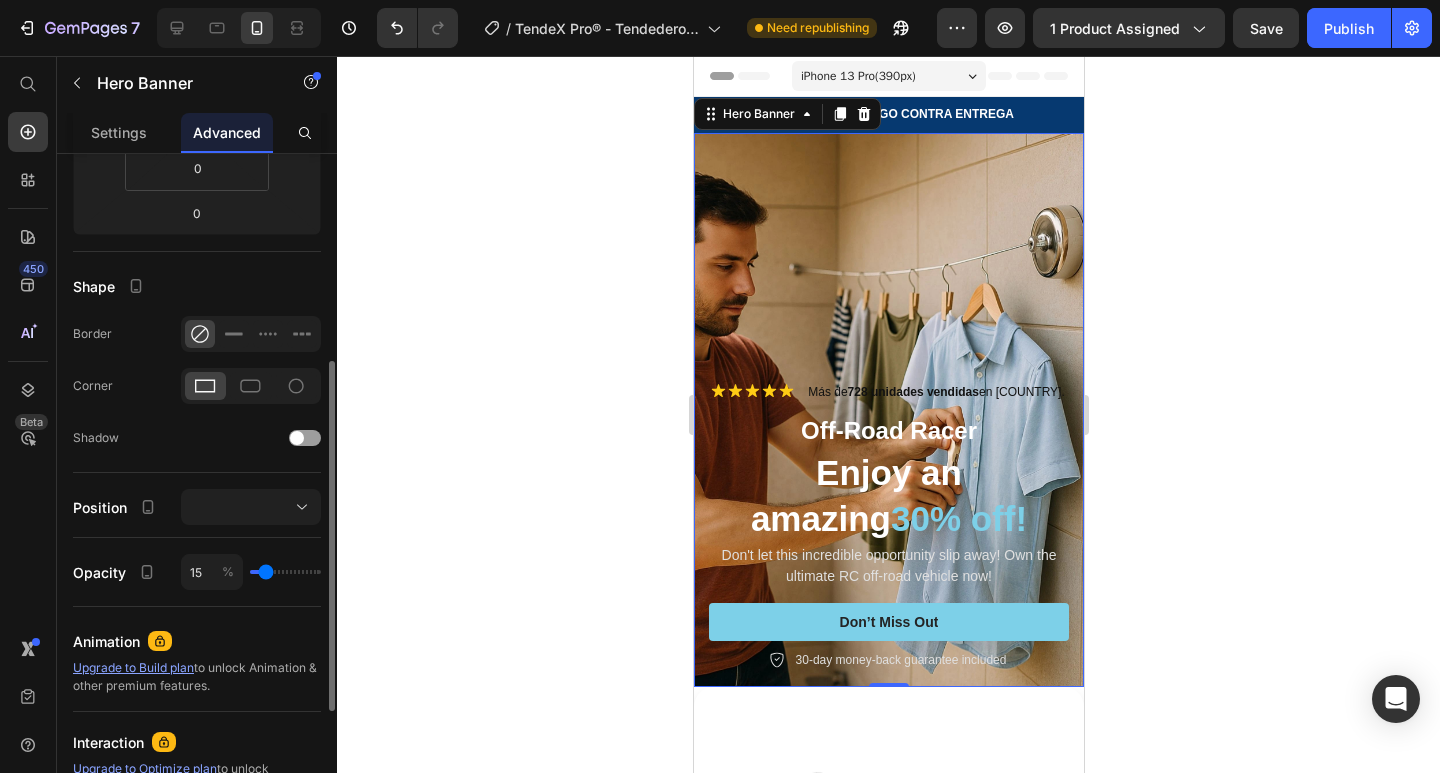 type on "13" 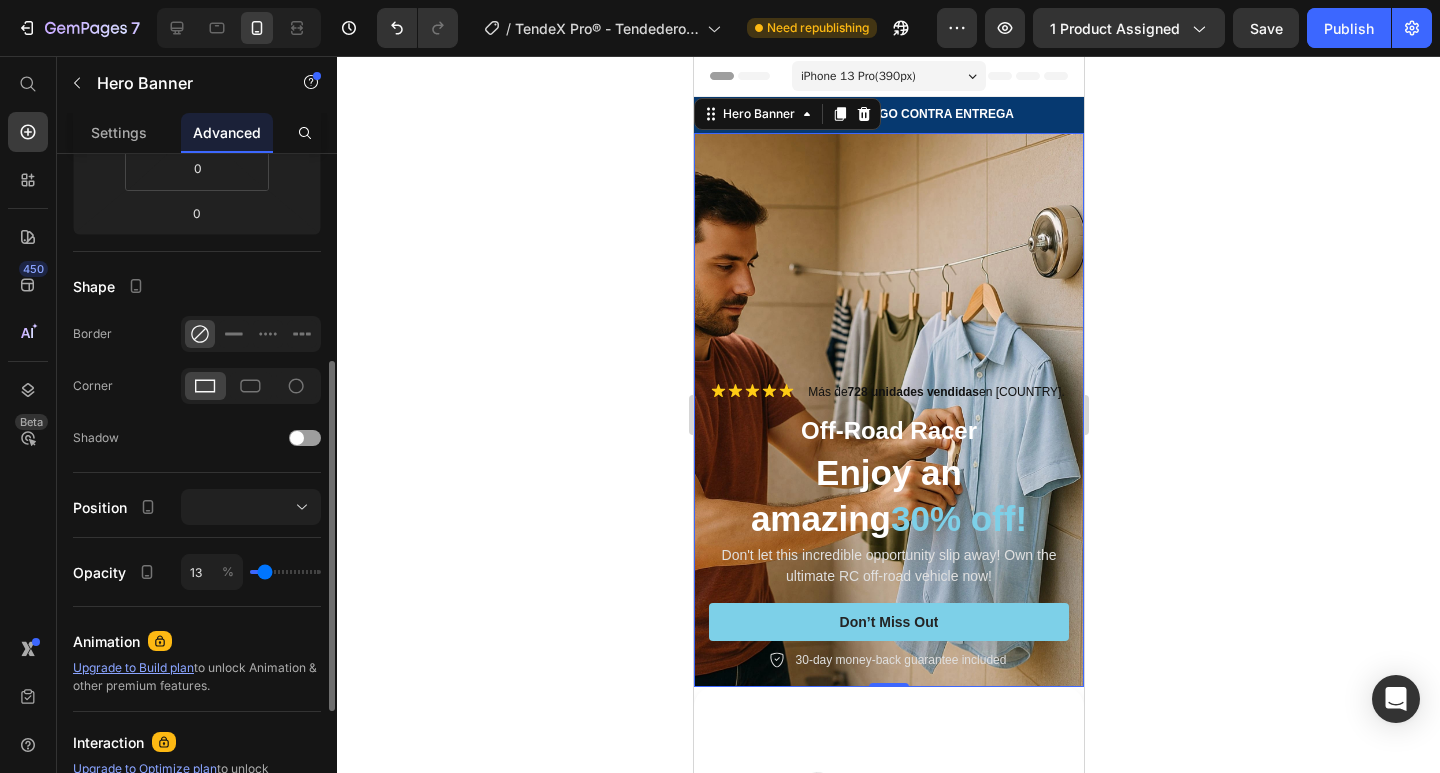 type on "9" 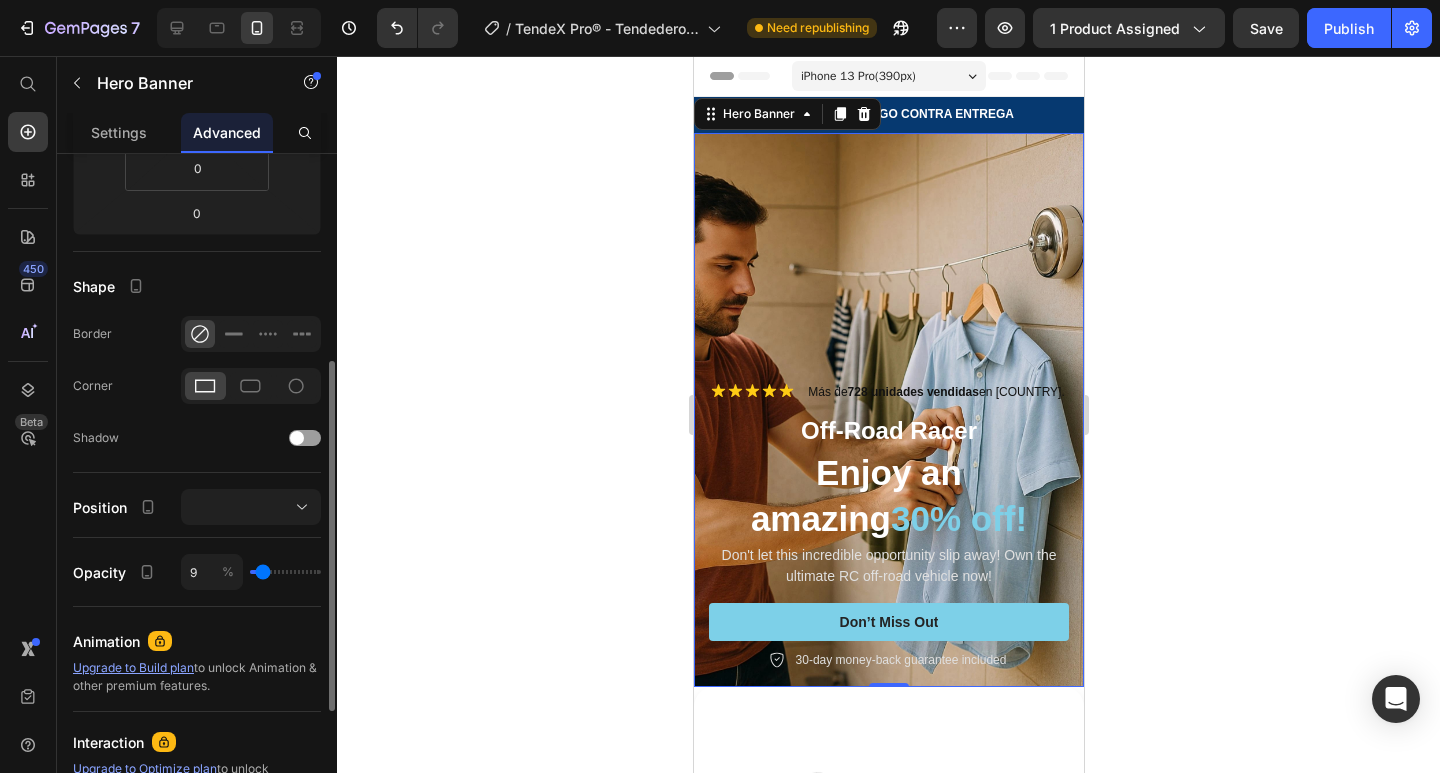 type on "5" 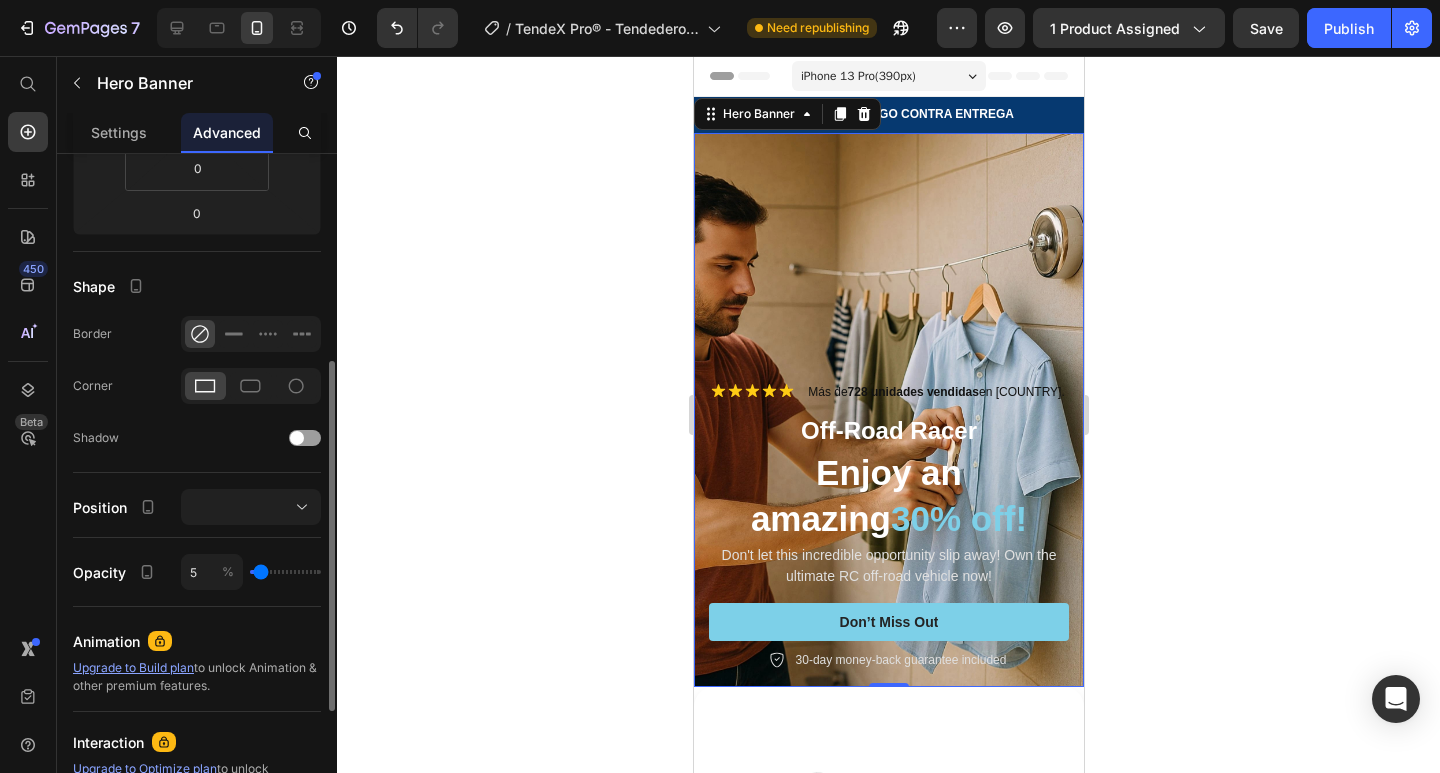 type on "4" 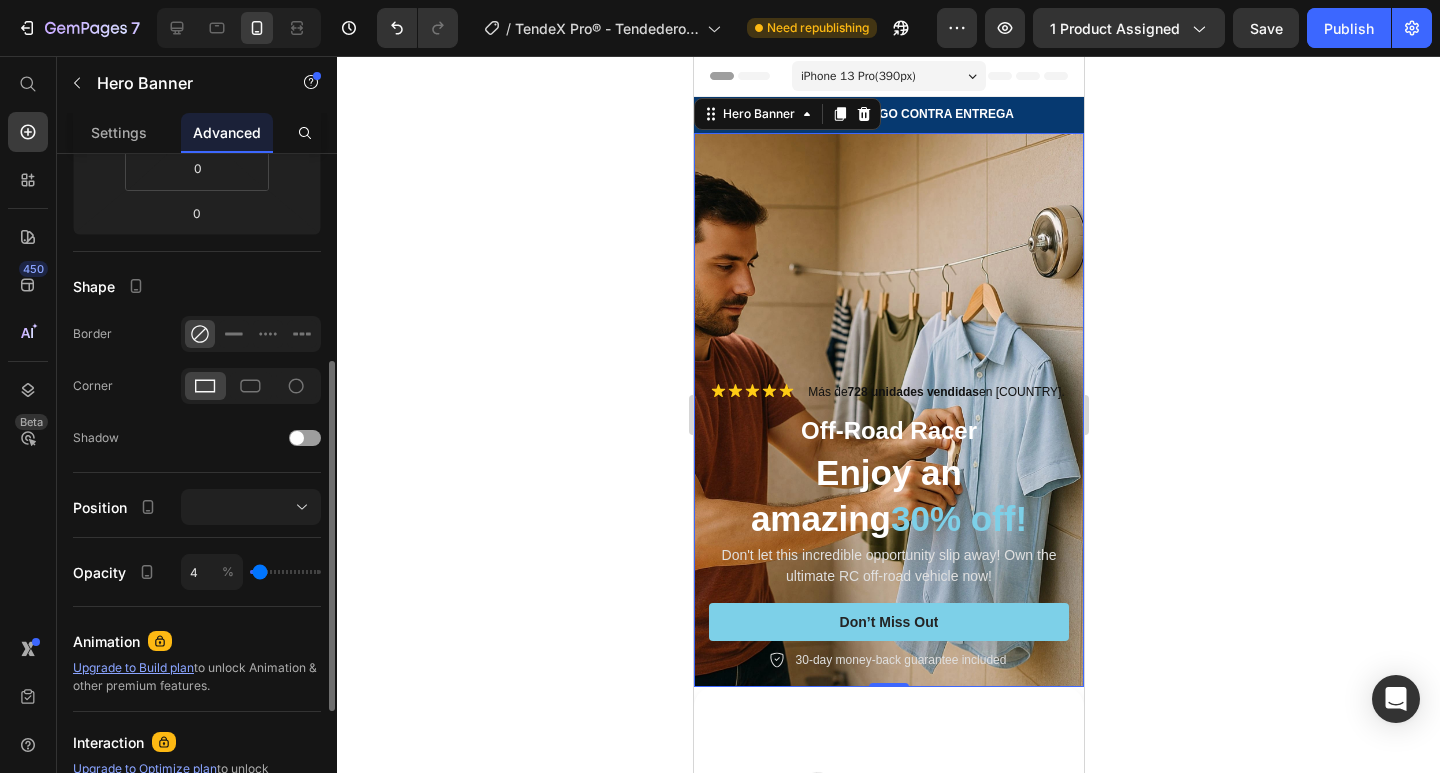 type on "2" 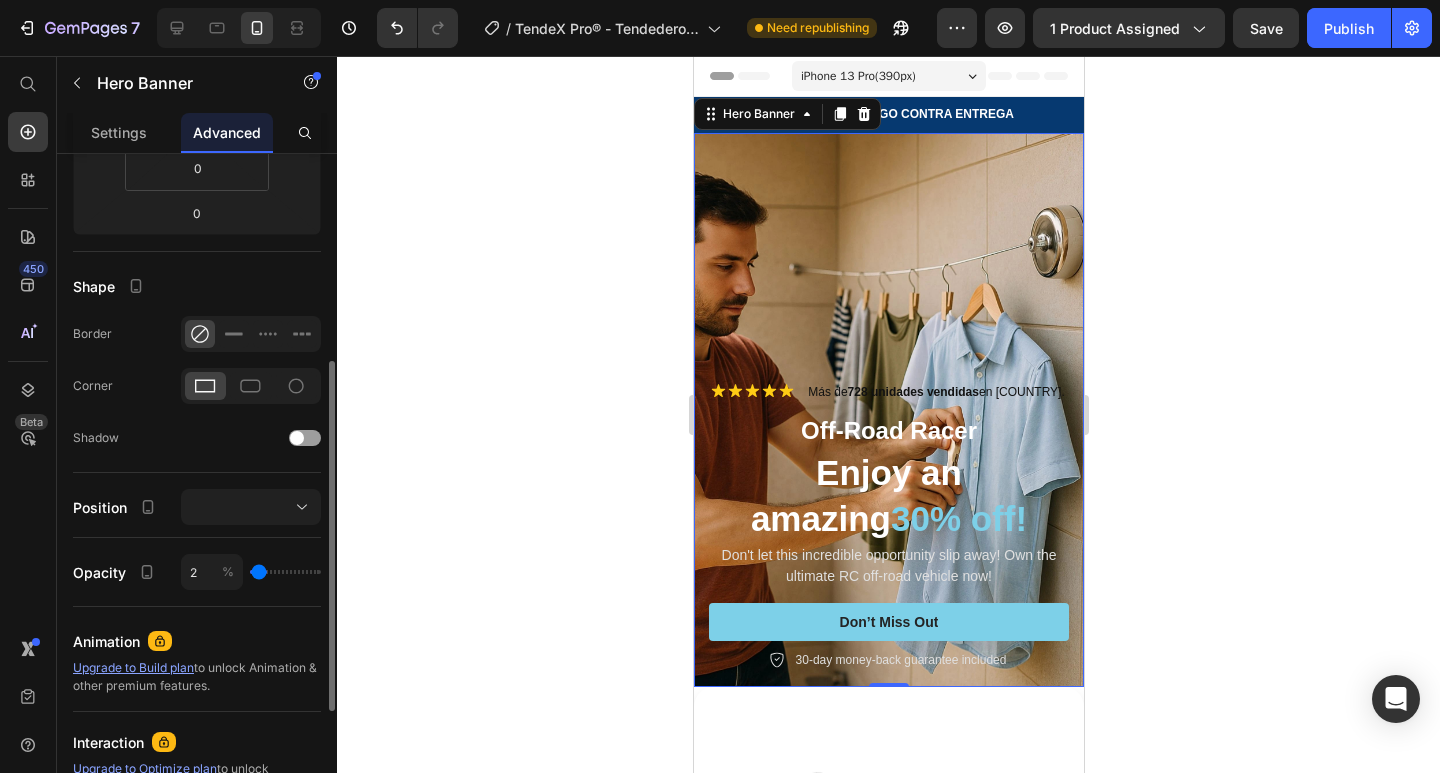 type on "0" 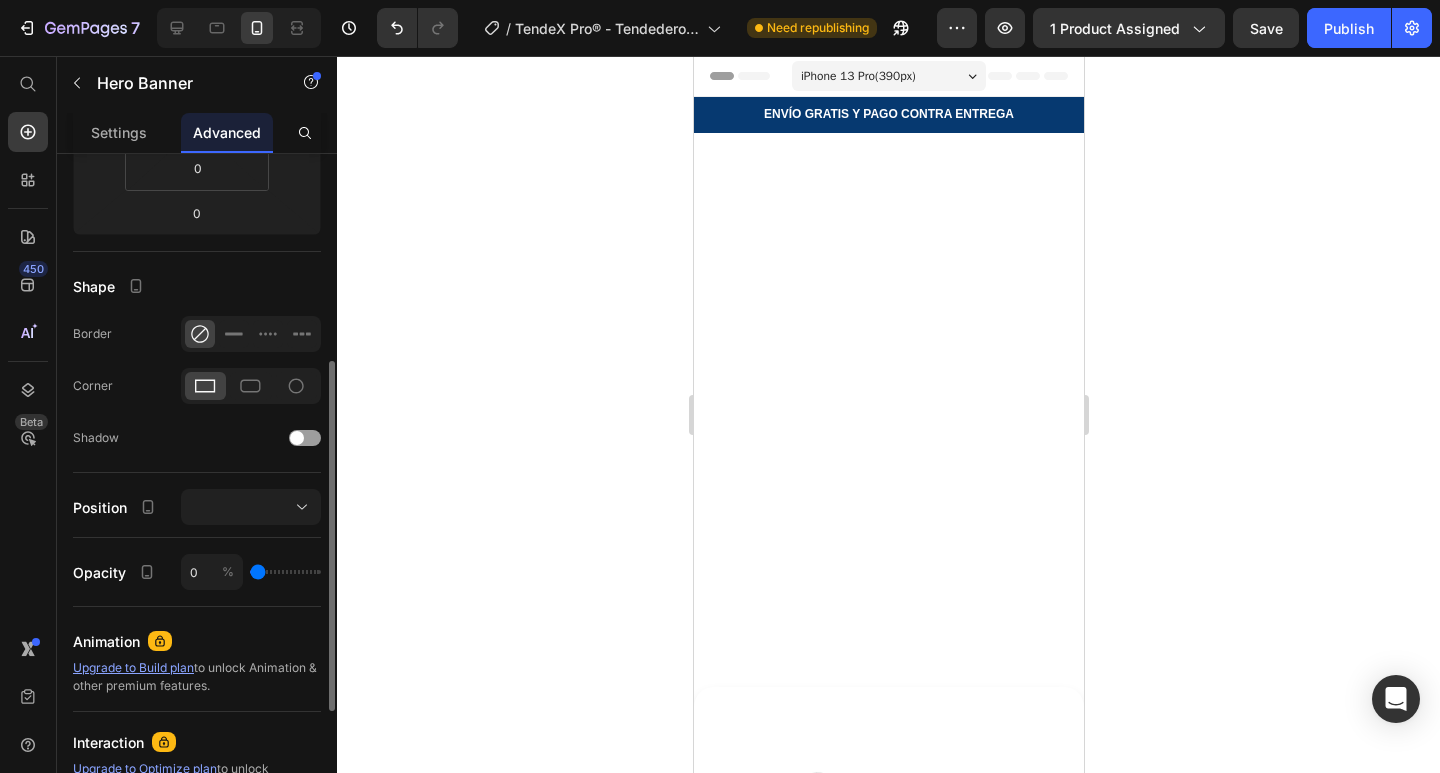 drag, startPoint x: 306, startPoint y: 572, endPoint x: 245, endPoint y: 577, distance: 61.204575 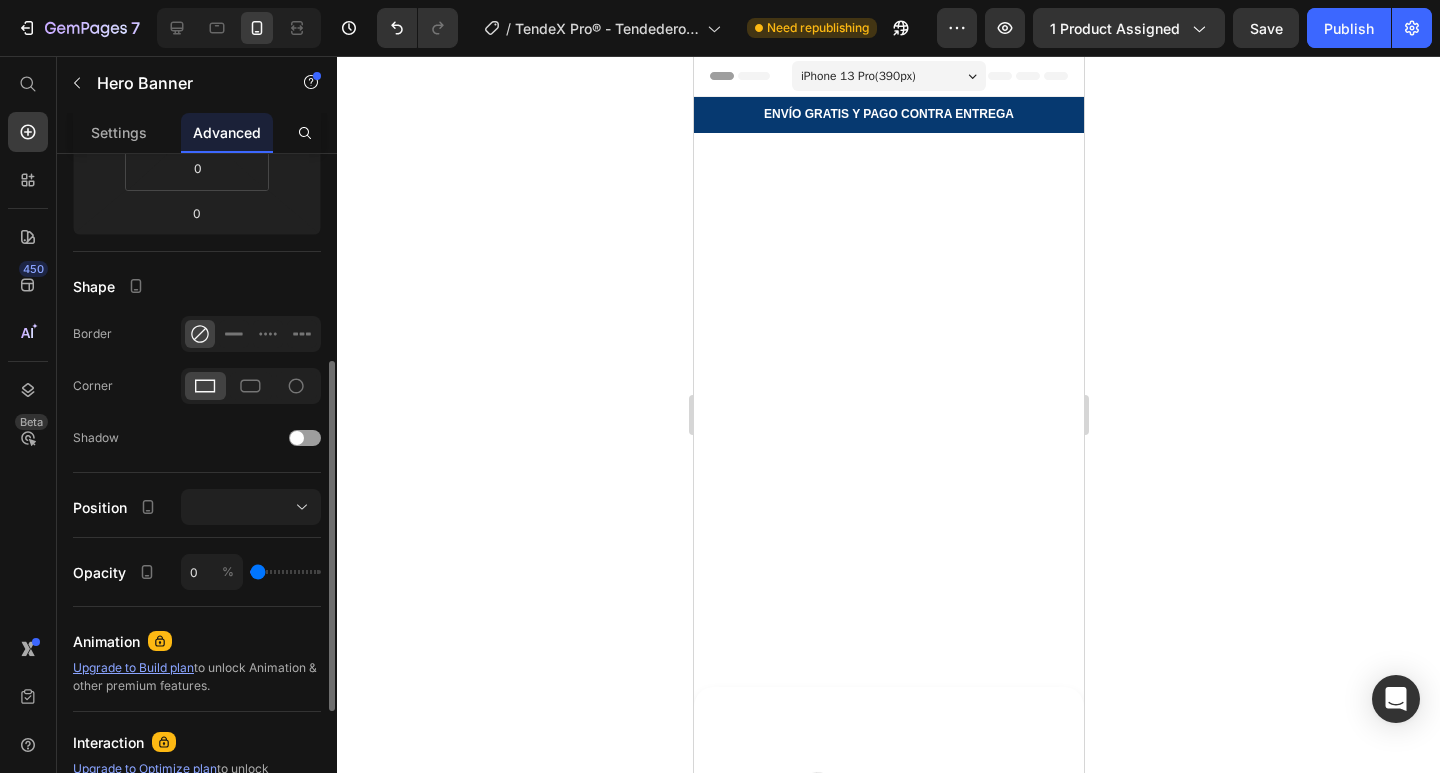 type on "11" 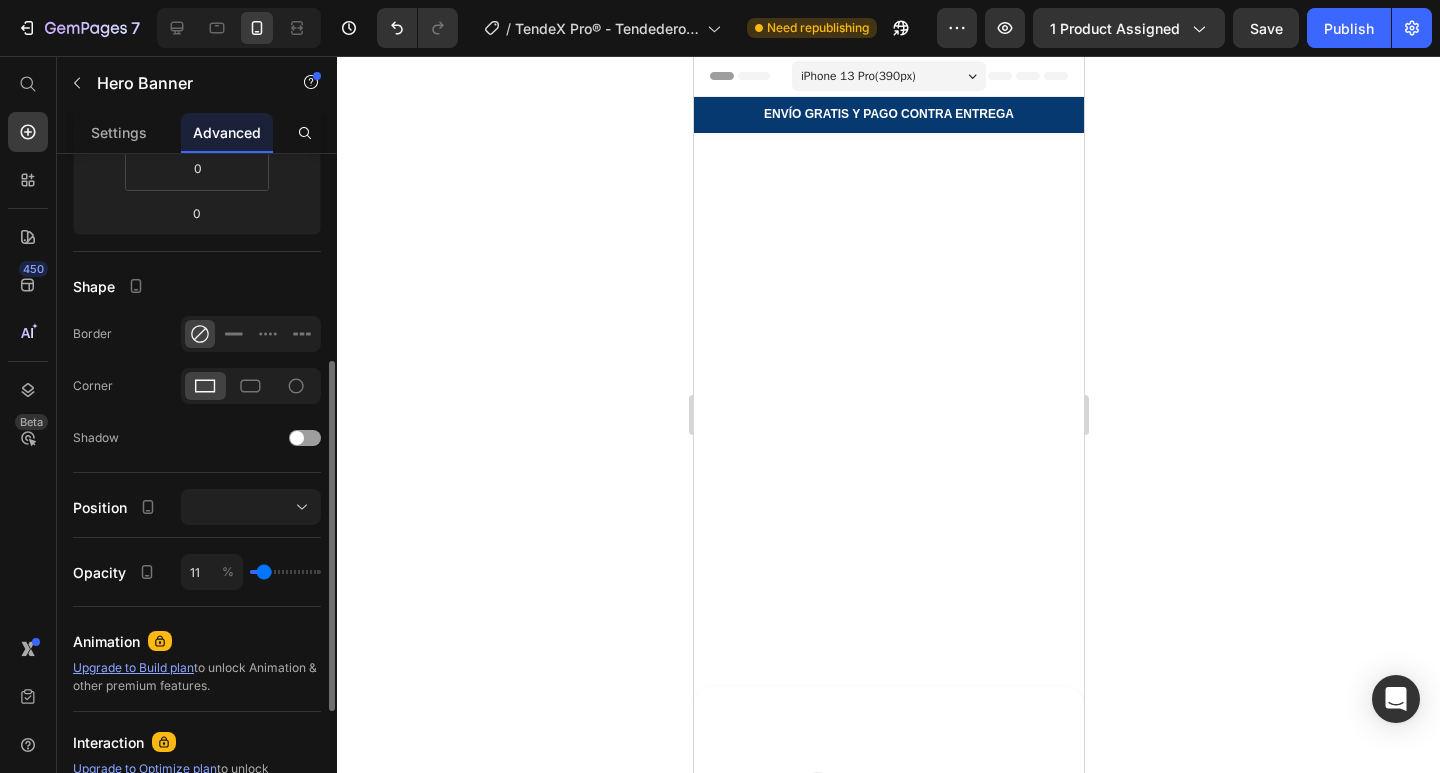 type on "15" 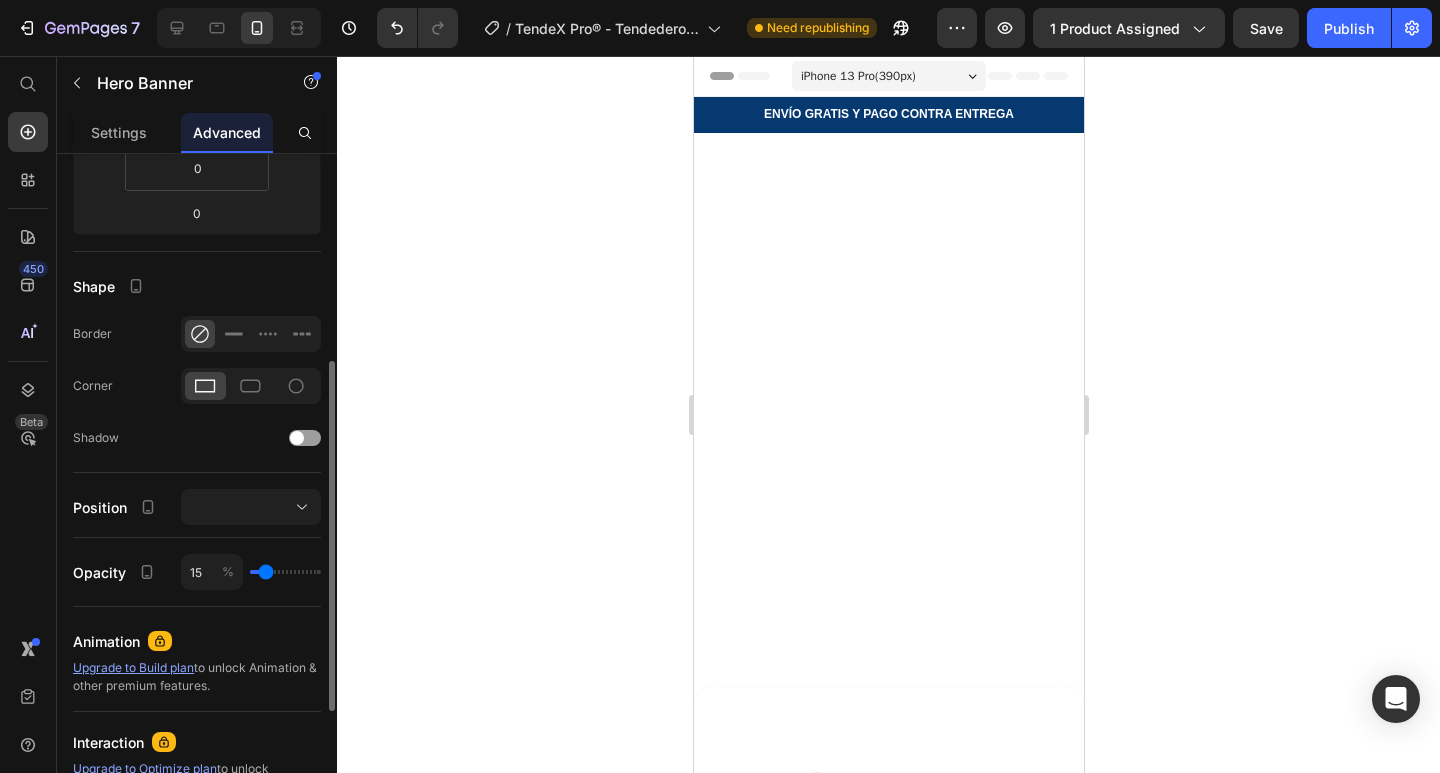 type on "16" 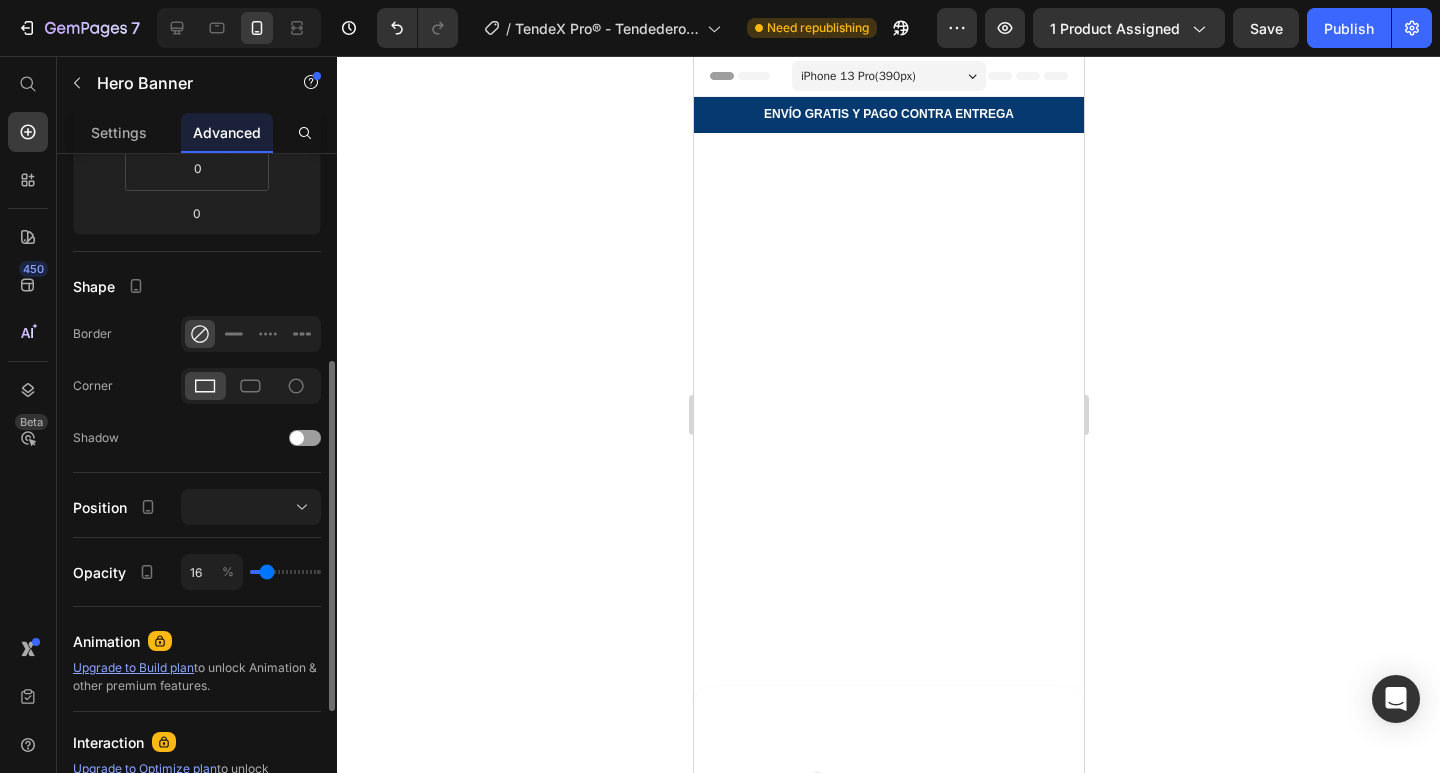 type on "18" 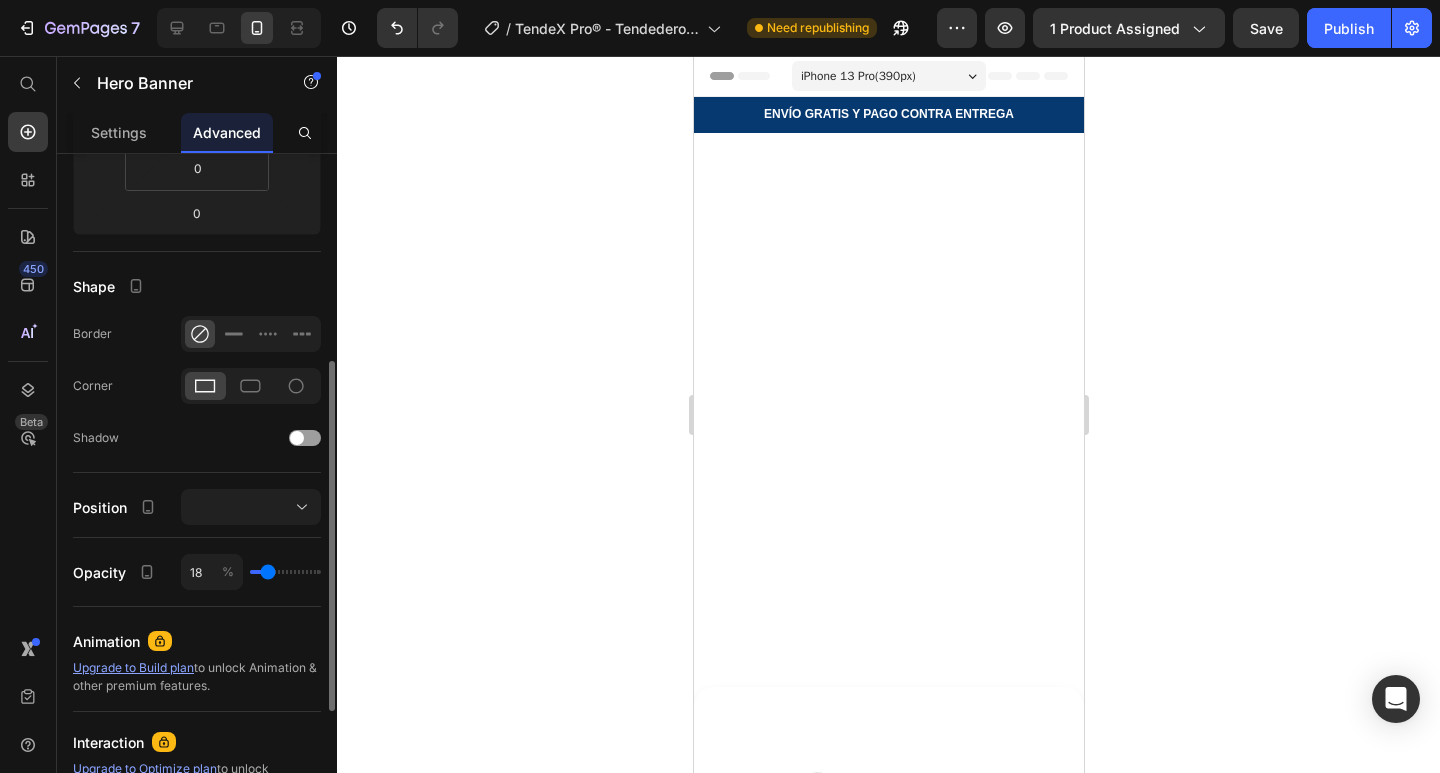 type on "20" 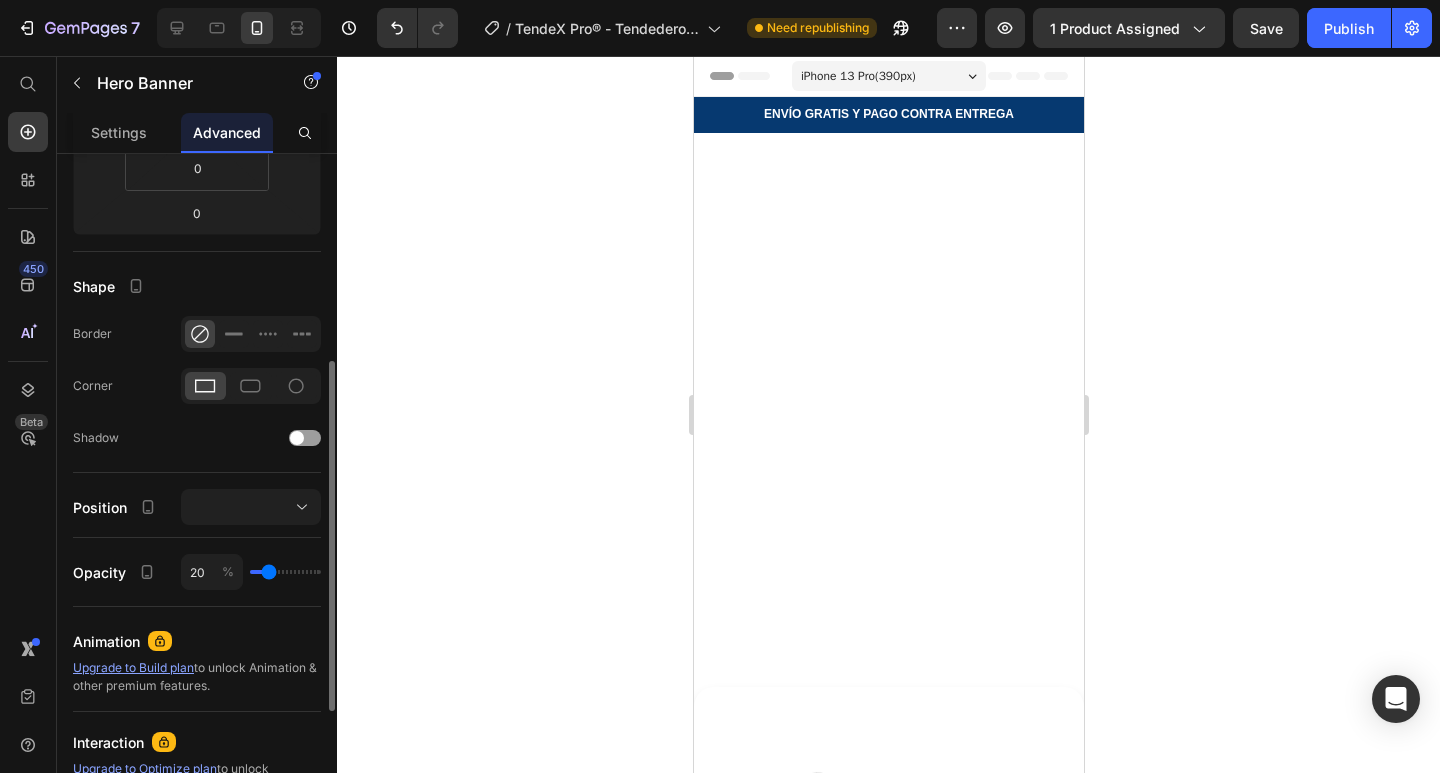 type on "22" 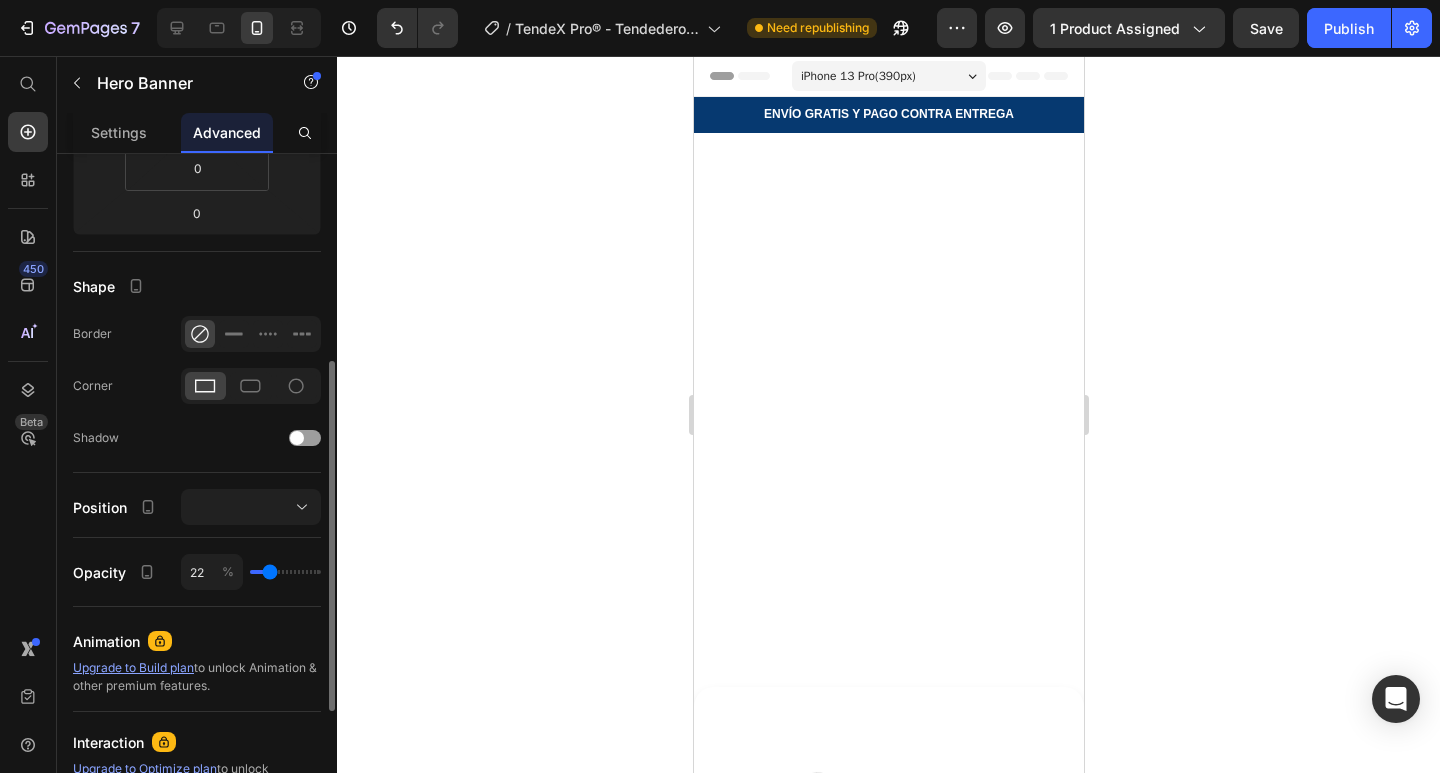 type on "24" 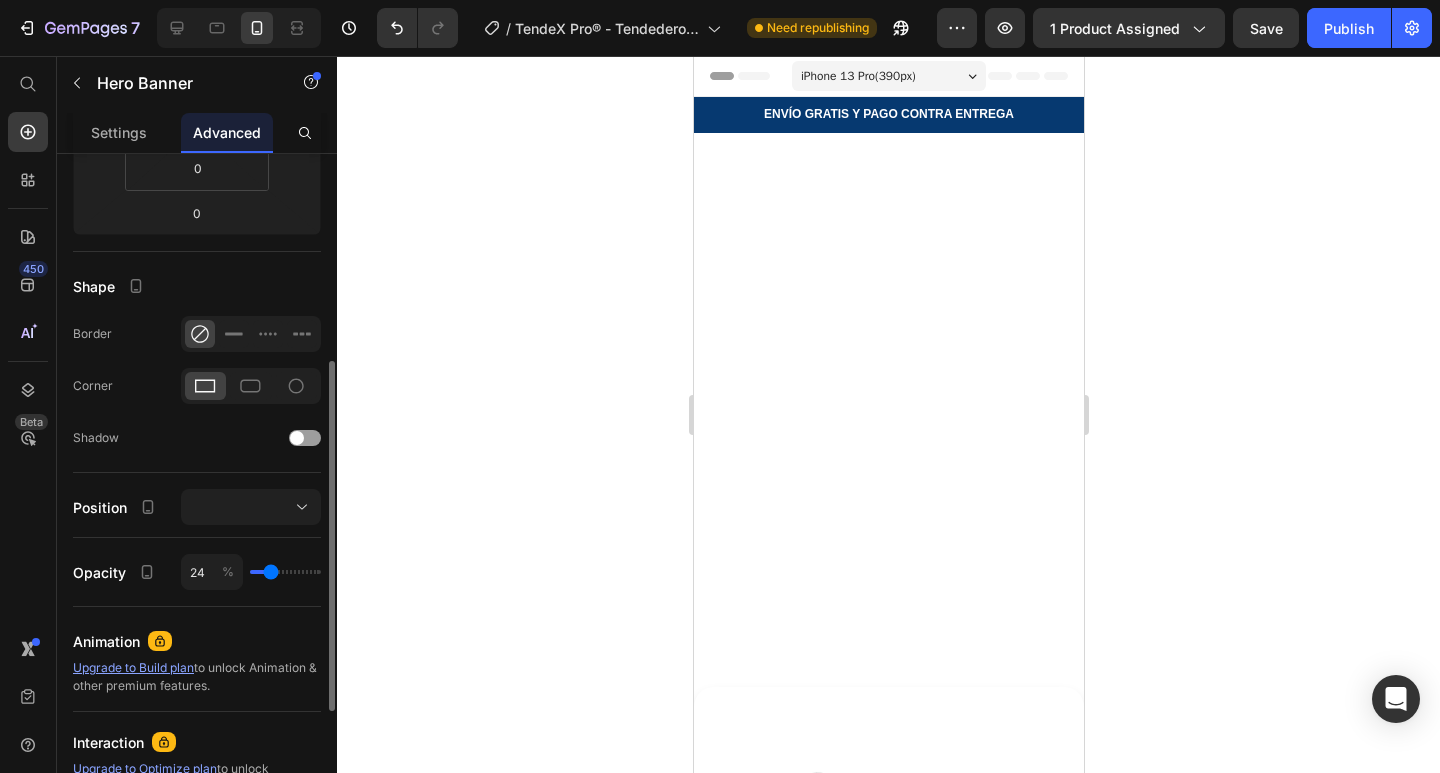 type on "31" 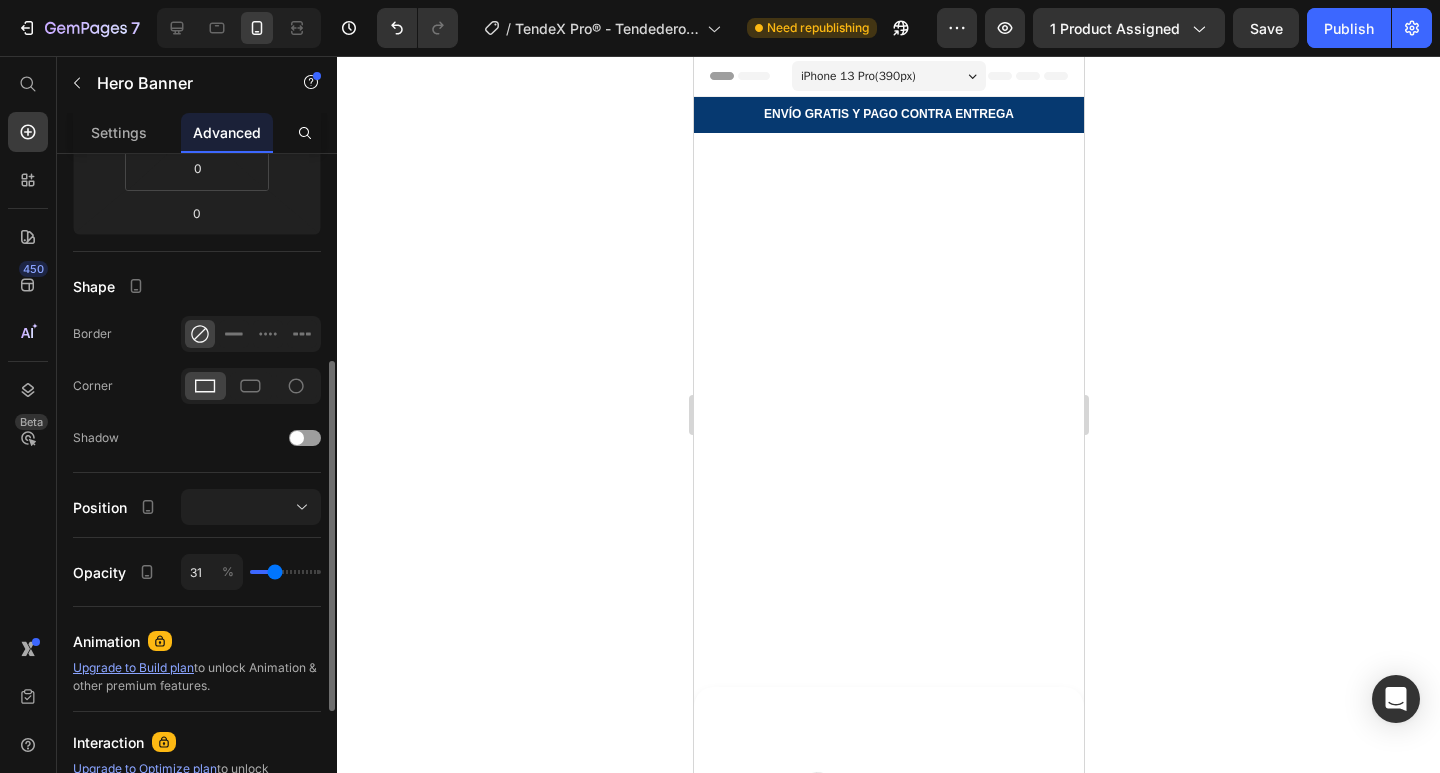 type on "36" 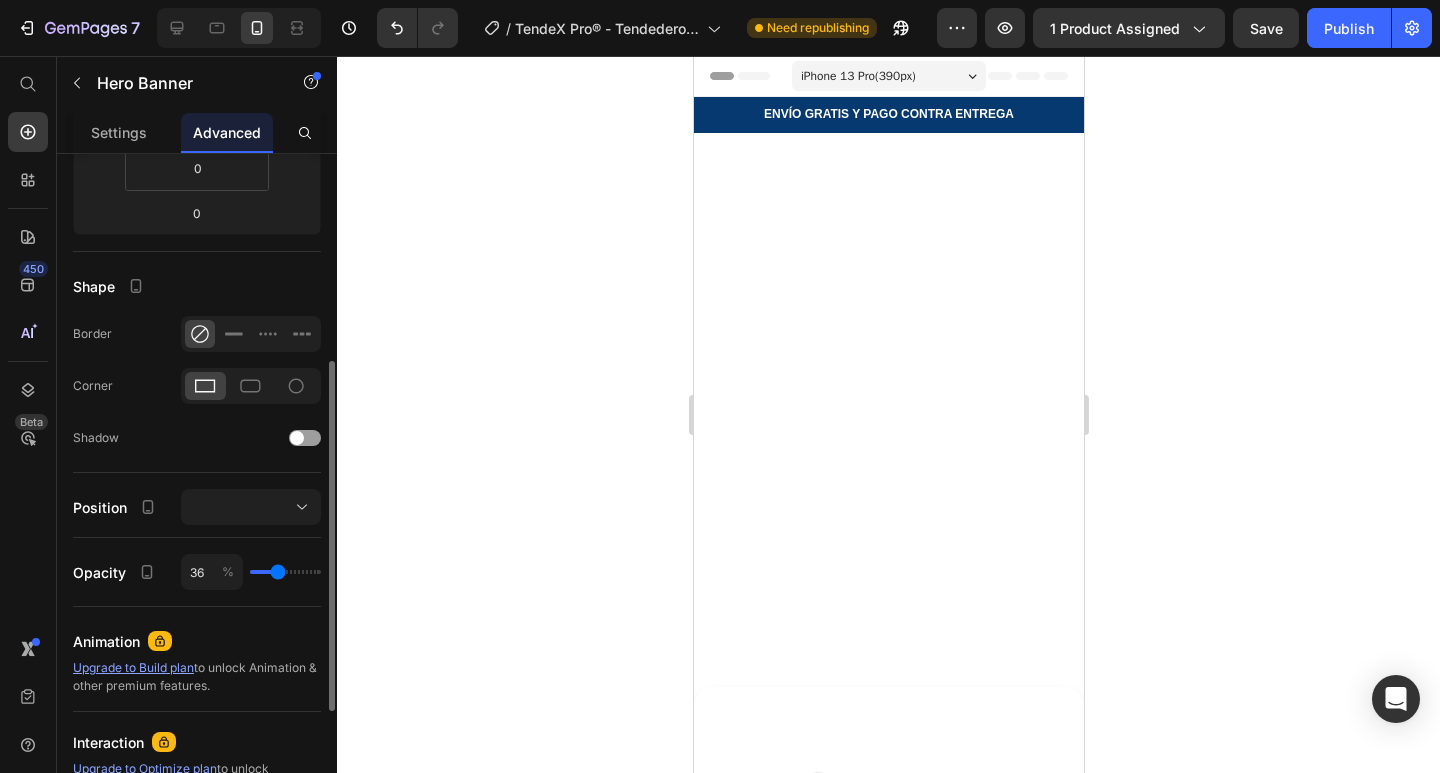 type on "44" 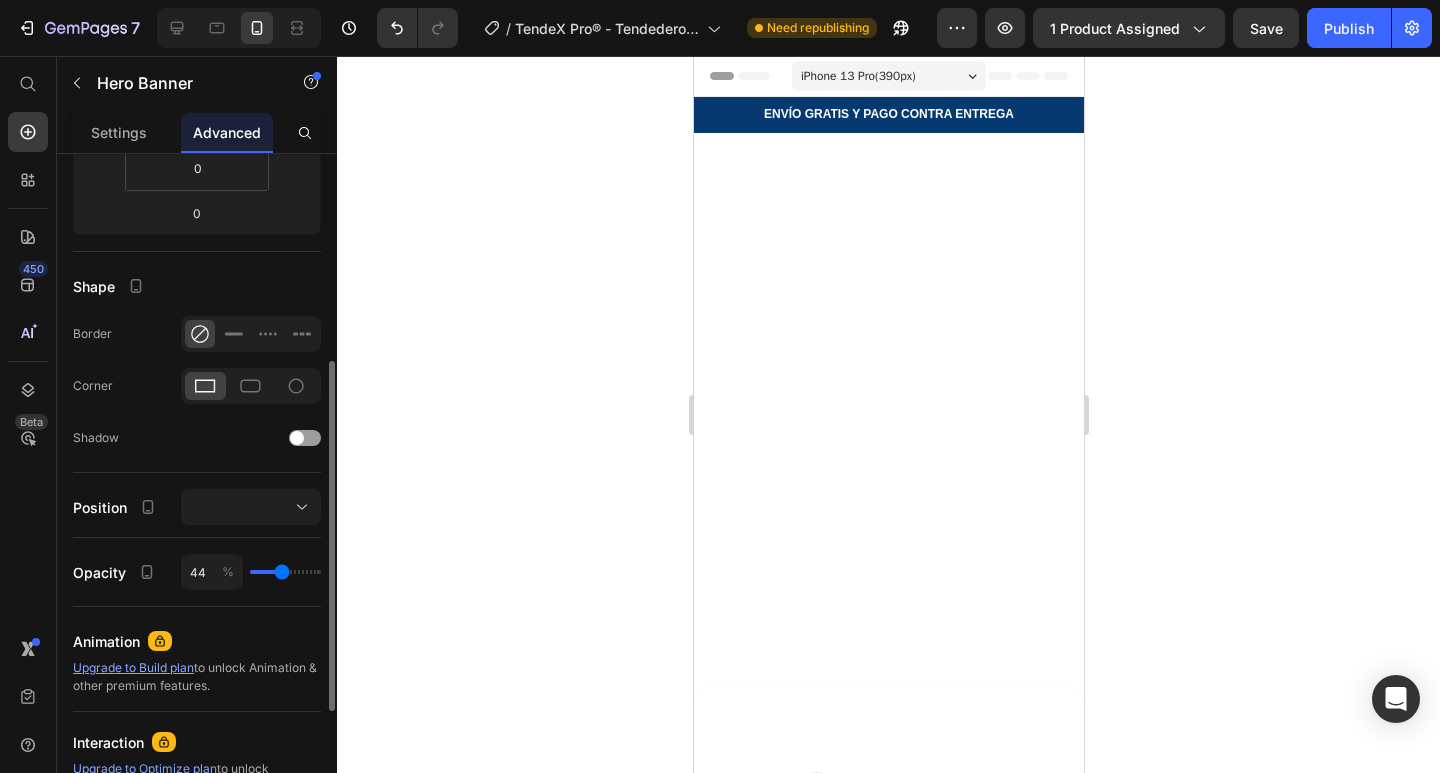 type on "51" 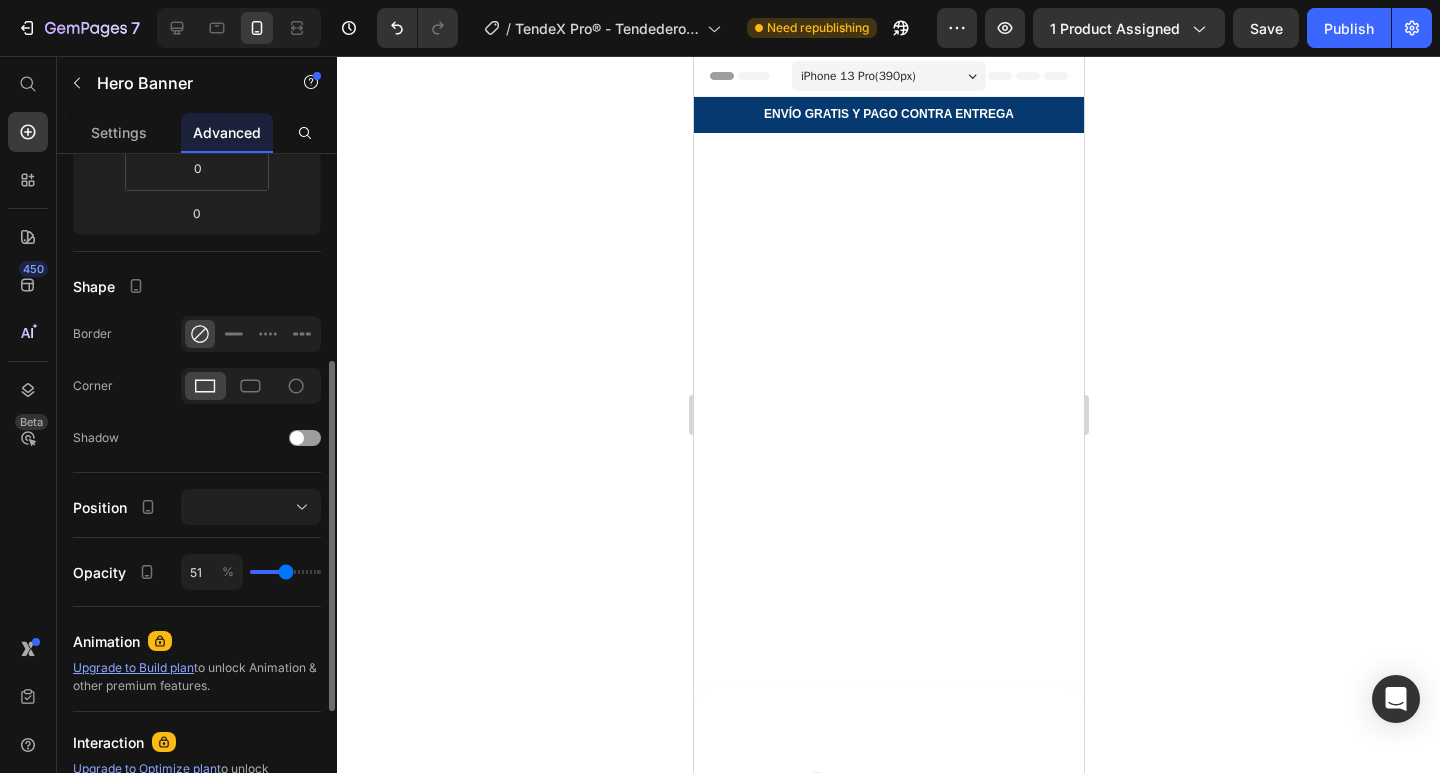 type on "55" 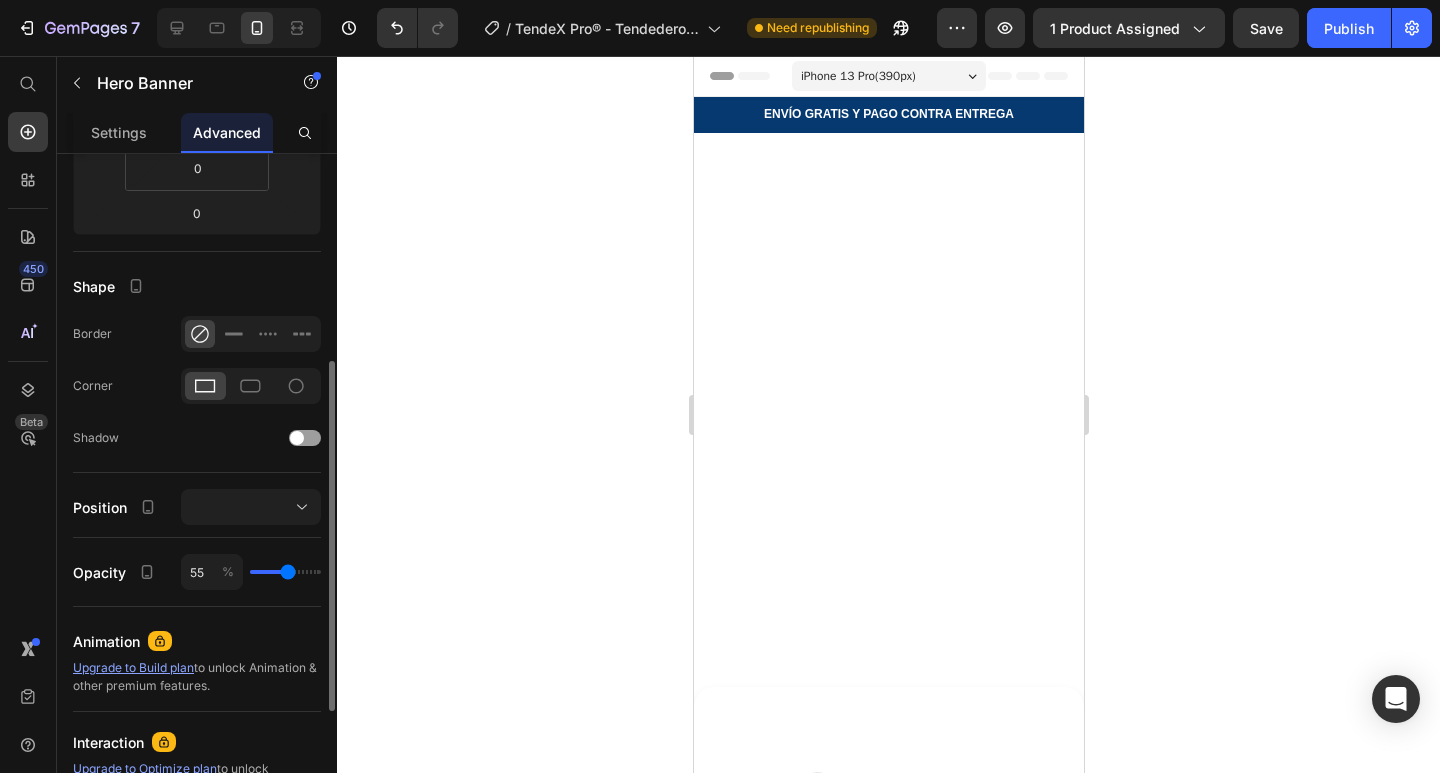 type on "58" 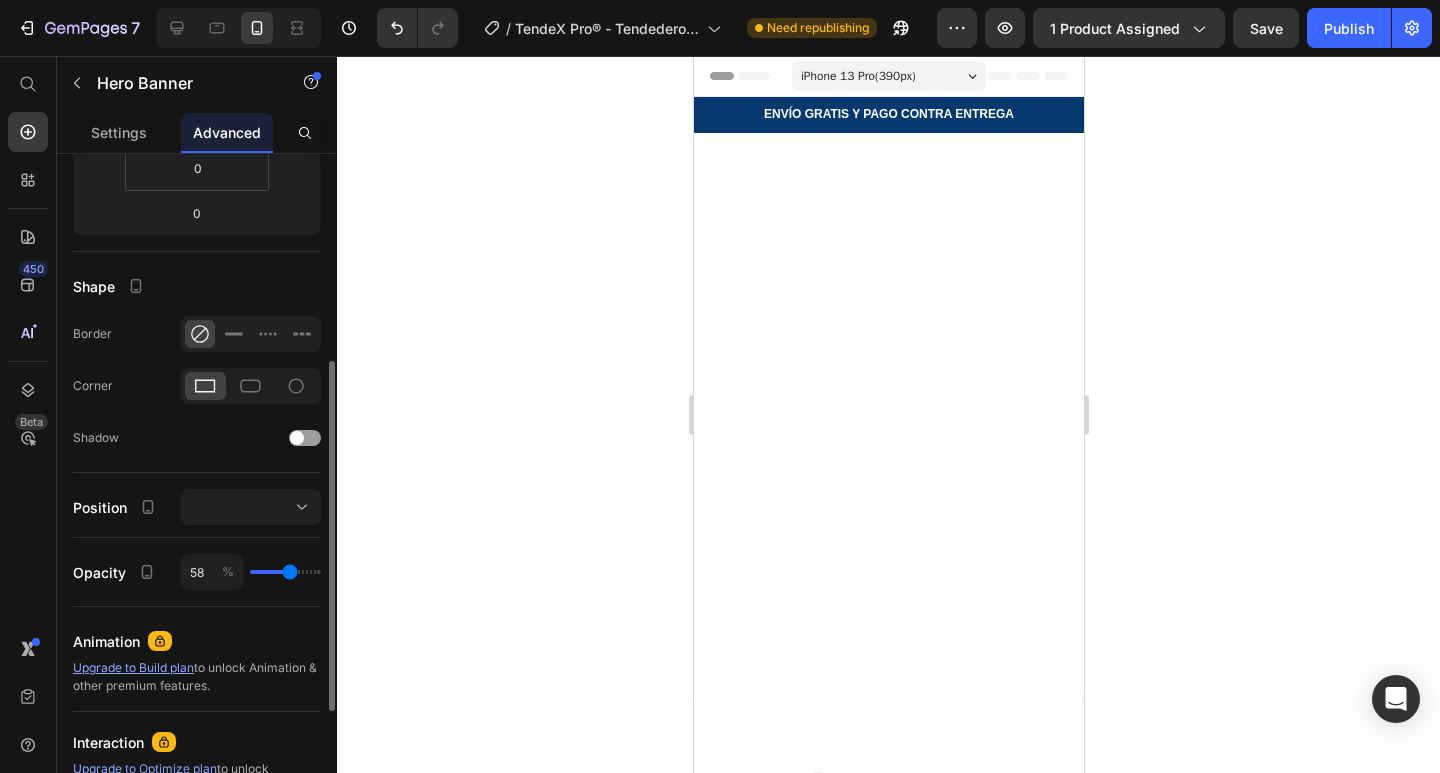 drag, startPoint x: 264, startPoint y: 576, endPoint x: 290, endPoint y: 576, distance: 26 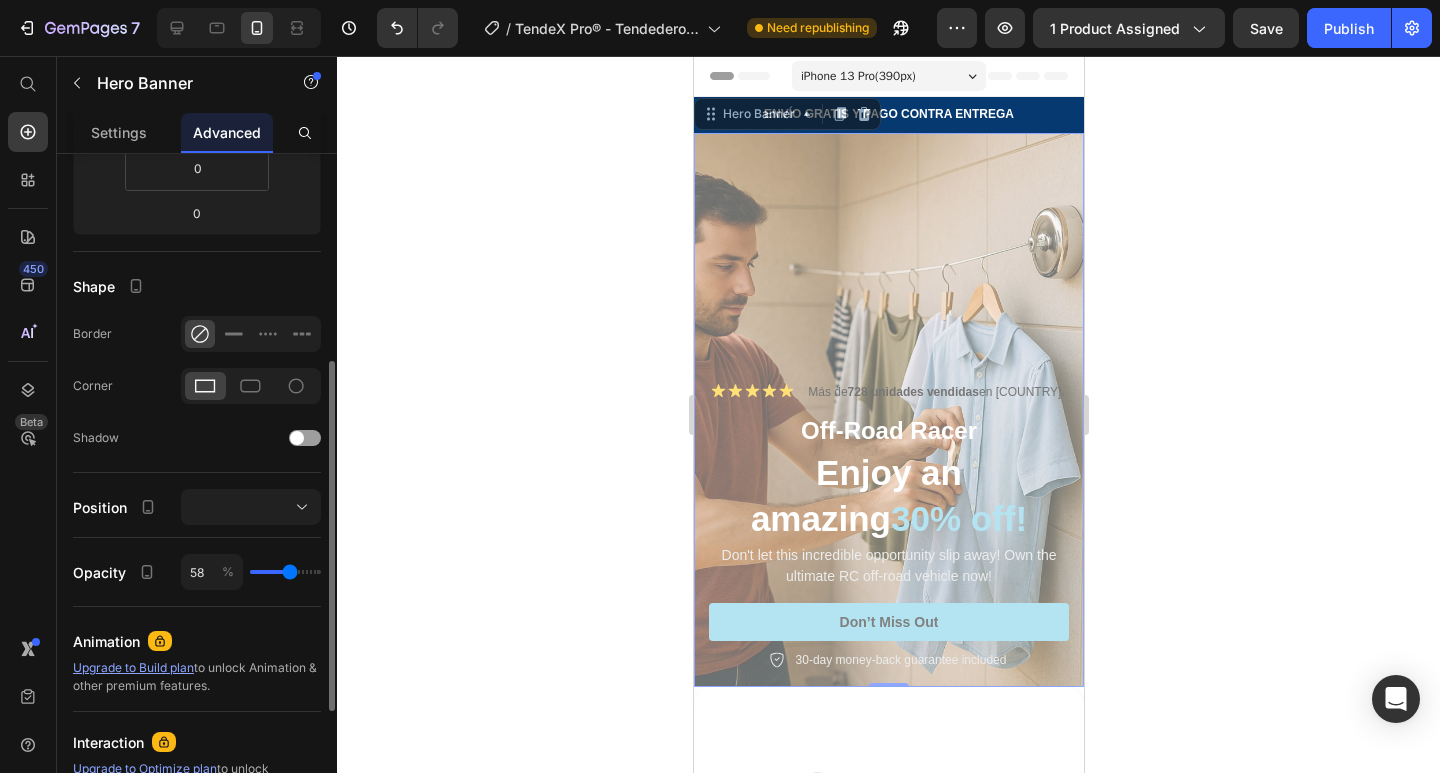 type on "69" 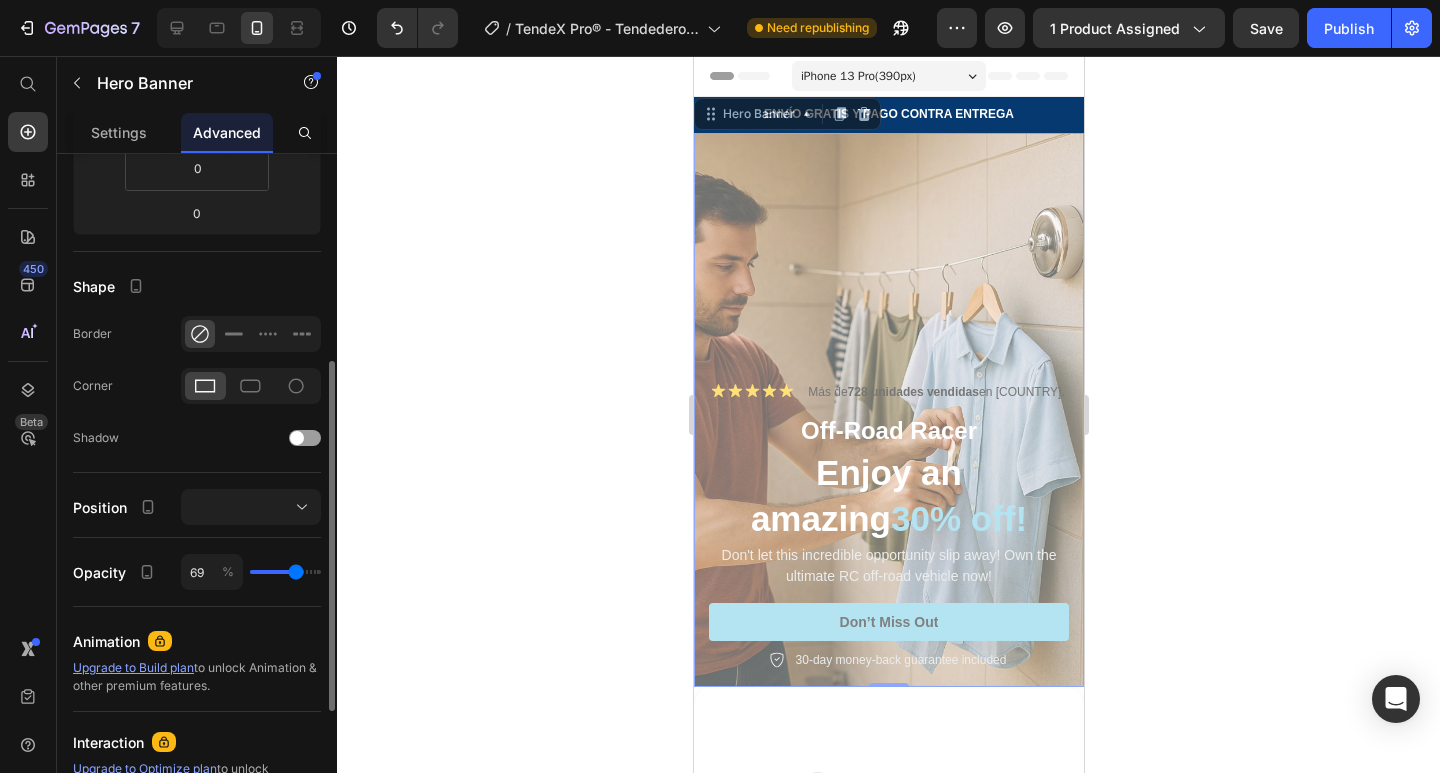 type on "71" 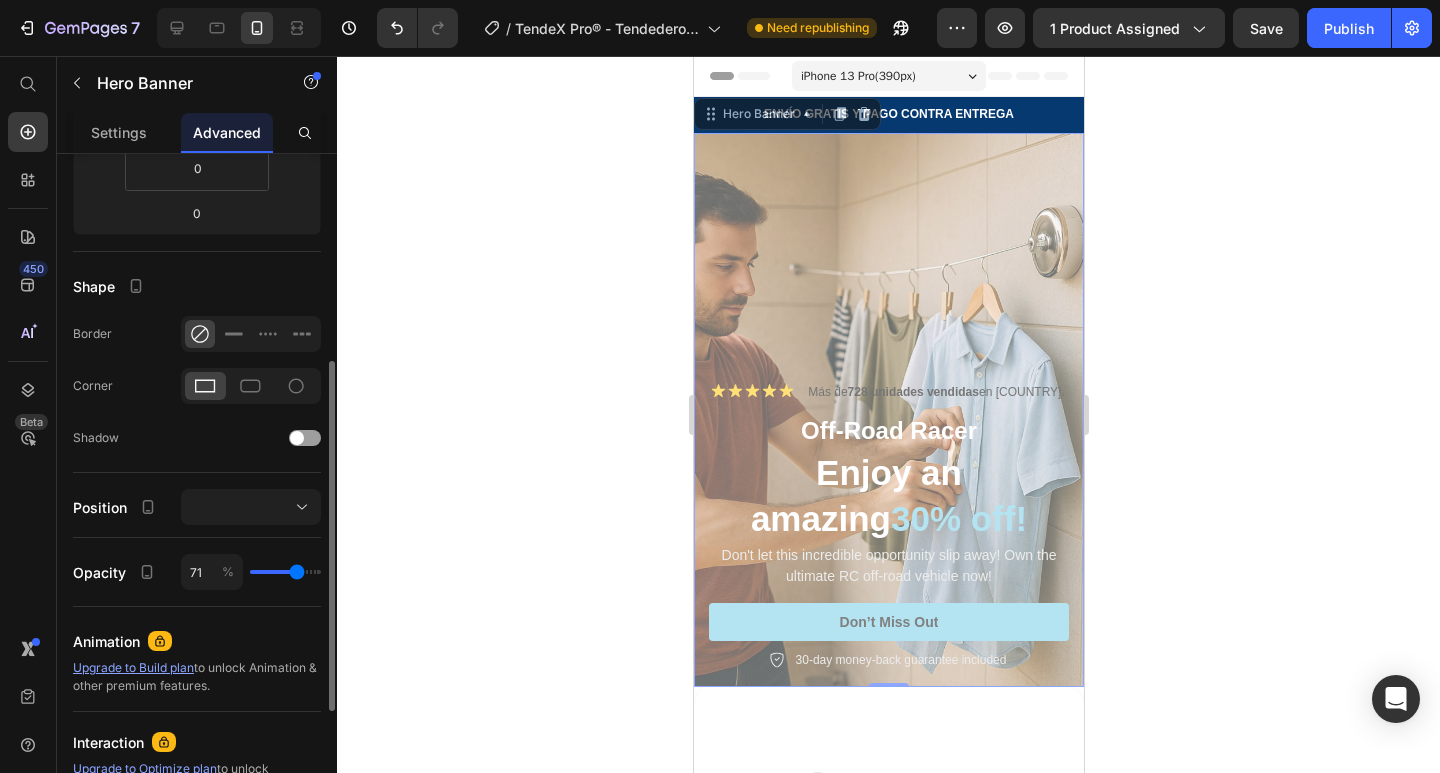 type on "73" 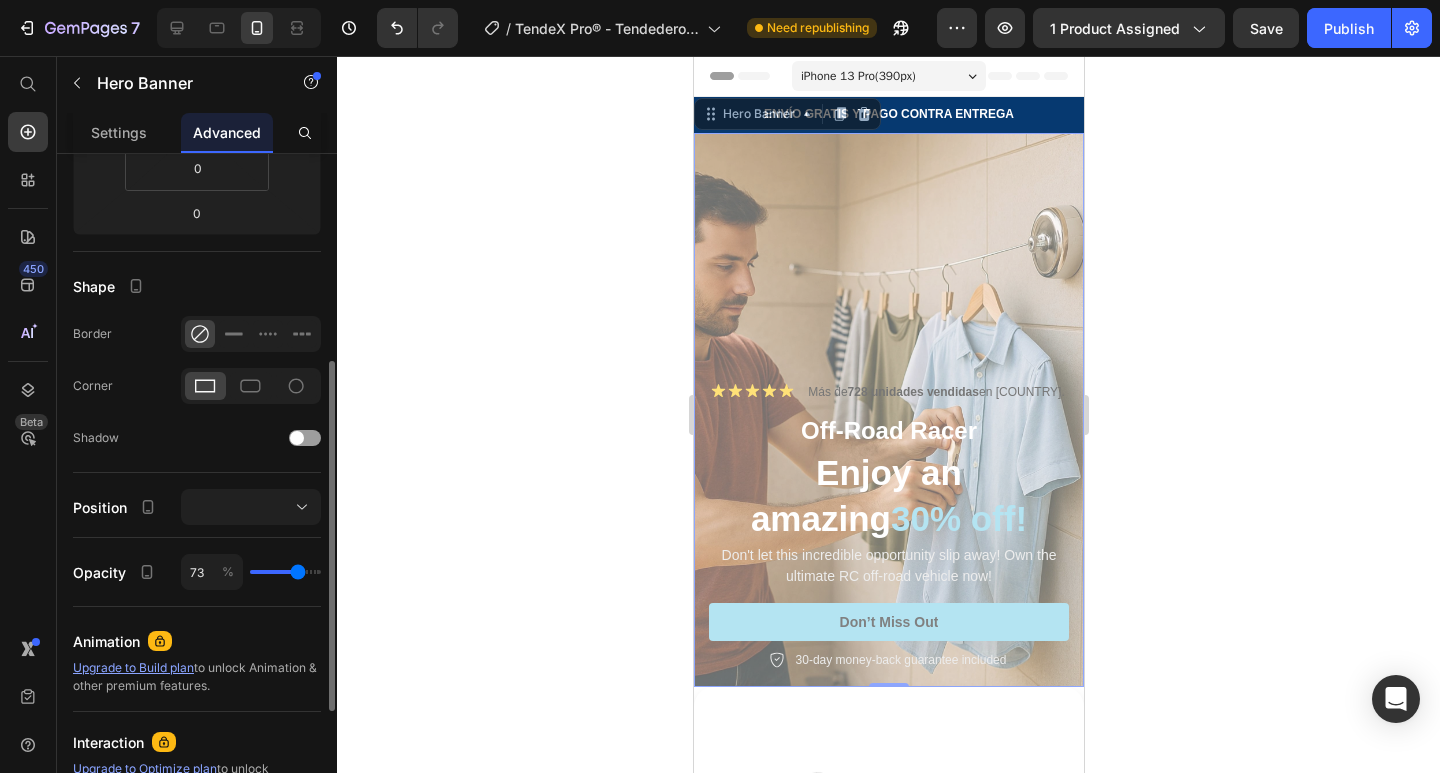type on "75" 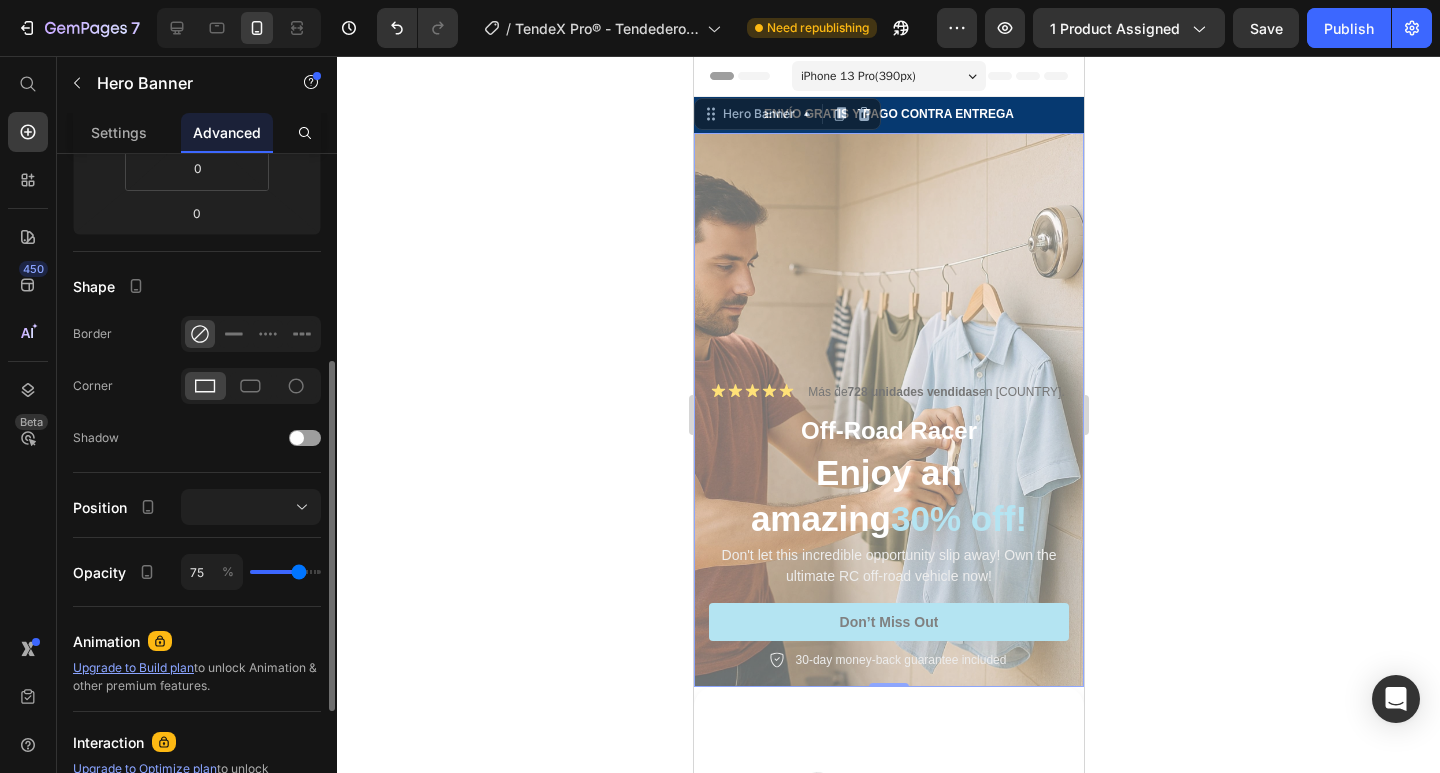 type on "84" 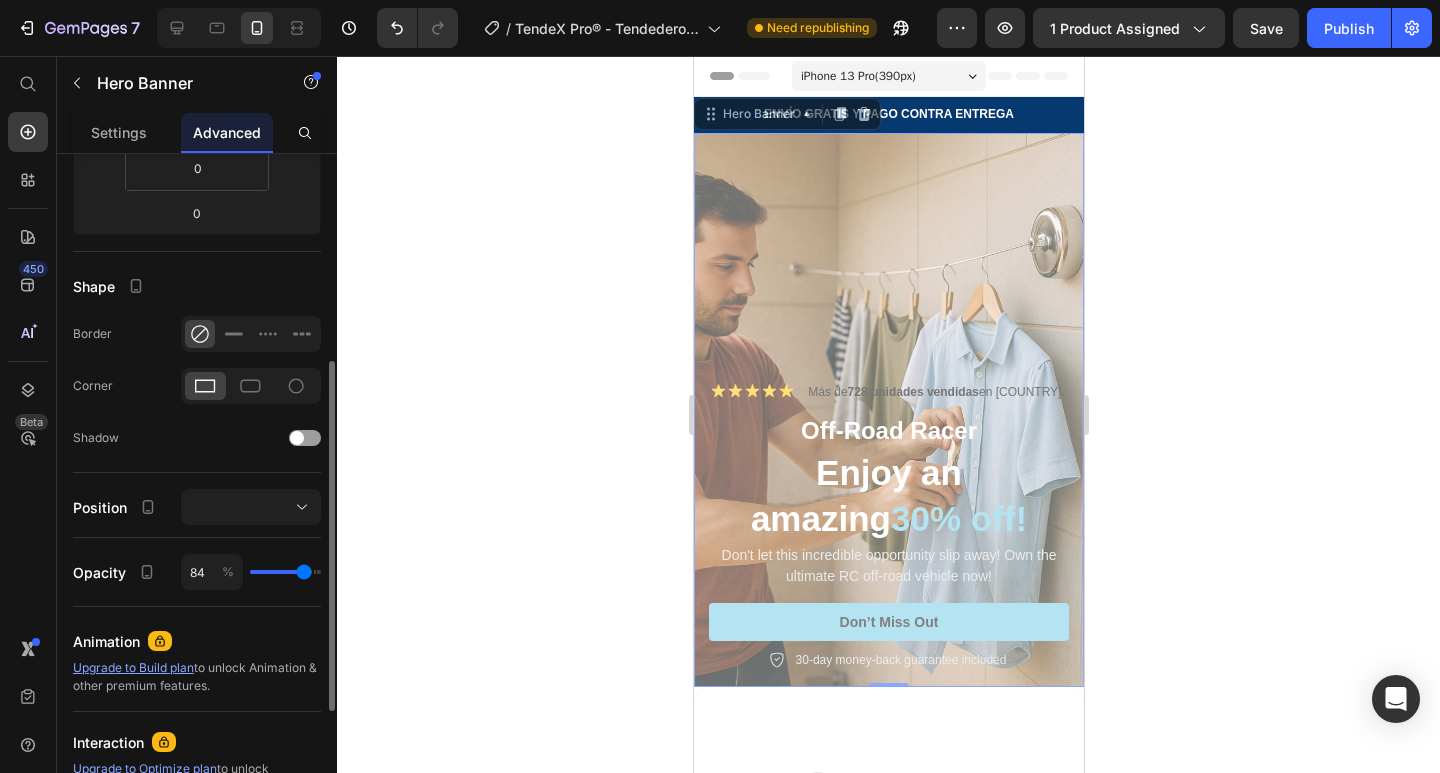 type on "85" 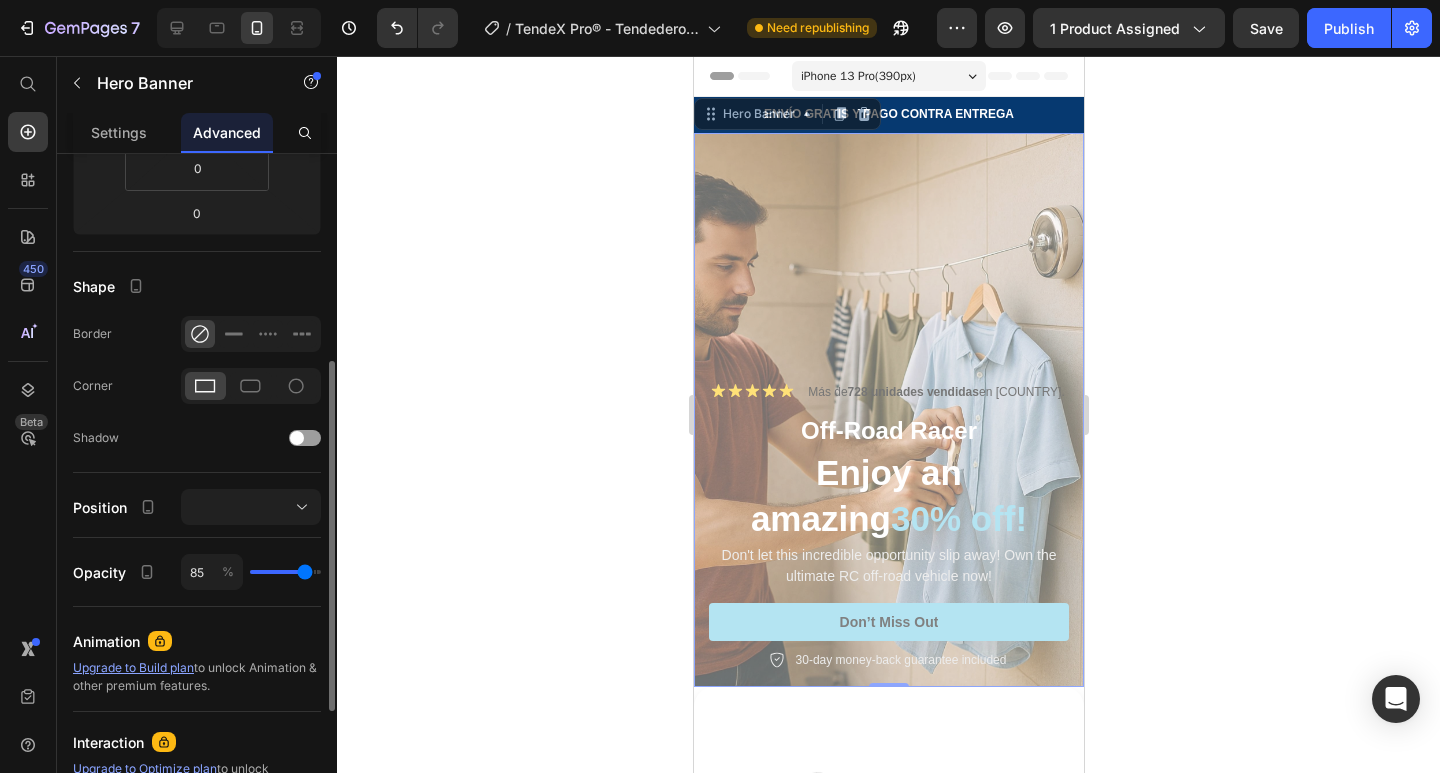 drag, startPoint x: 295, startPoint y: 575, endPoint x: 305, endPoint y: 578, distance: 10.440307 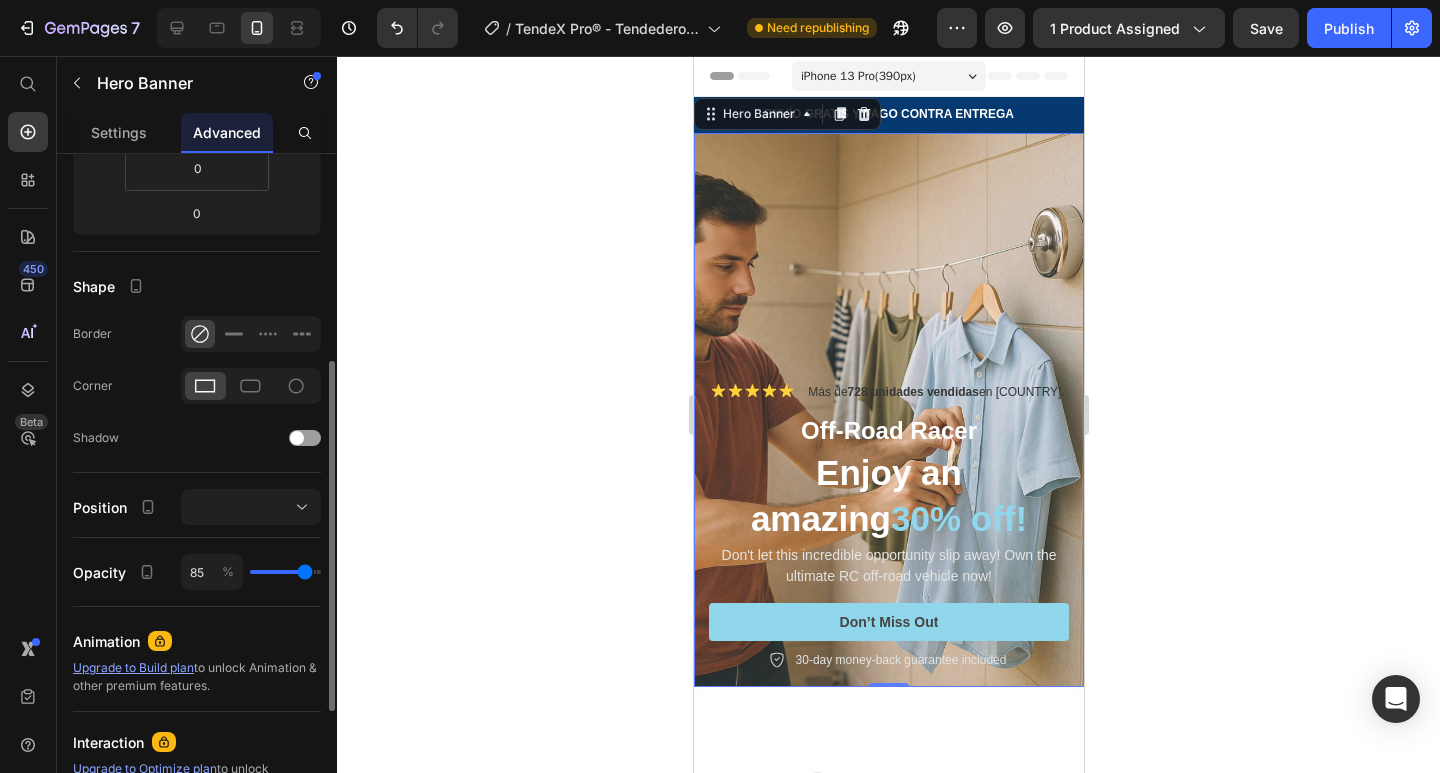 type on "78" 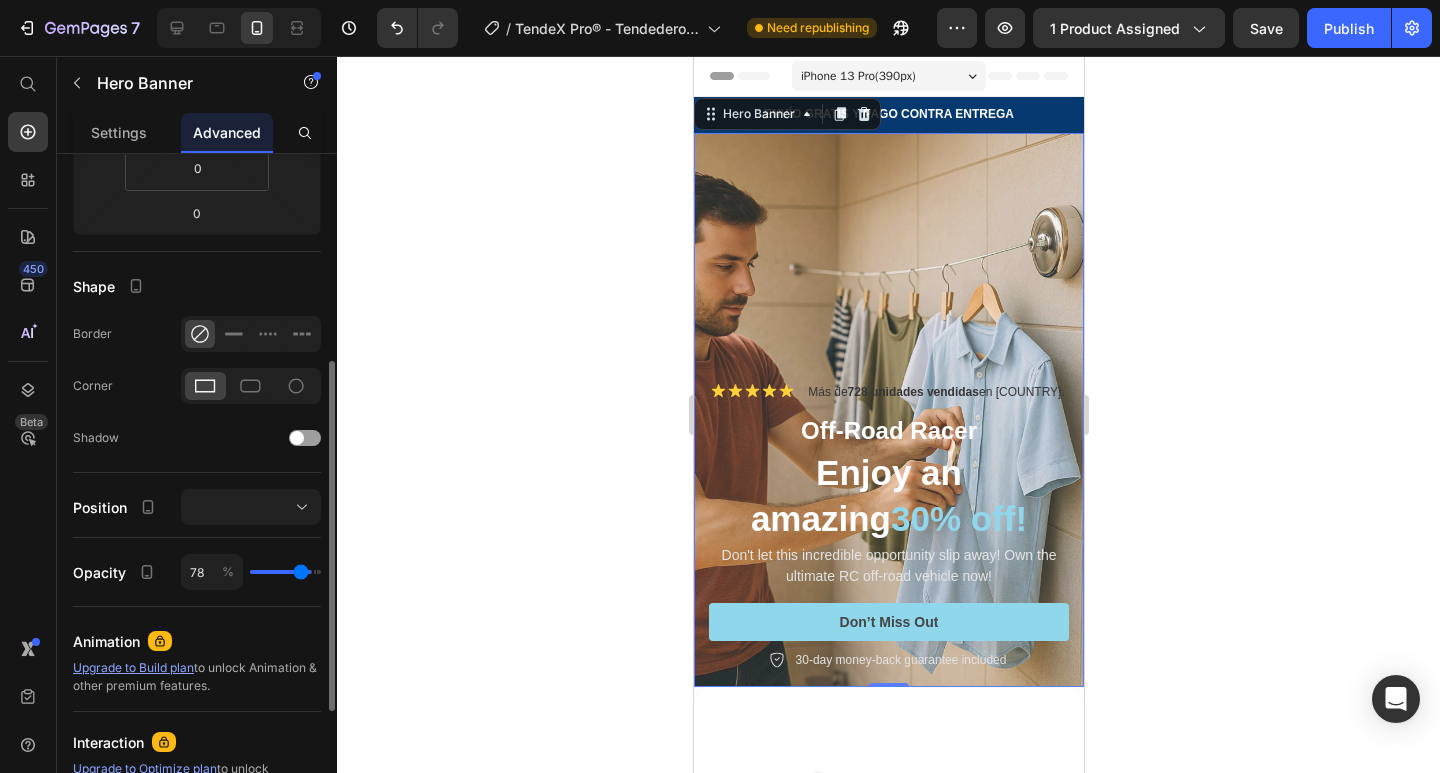 type on "76" 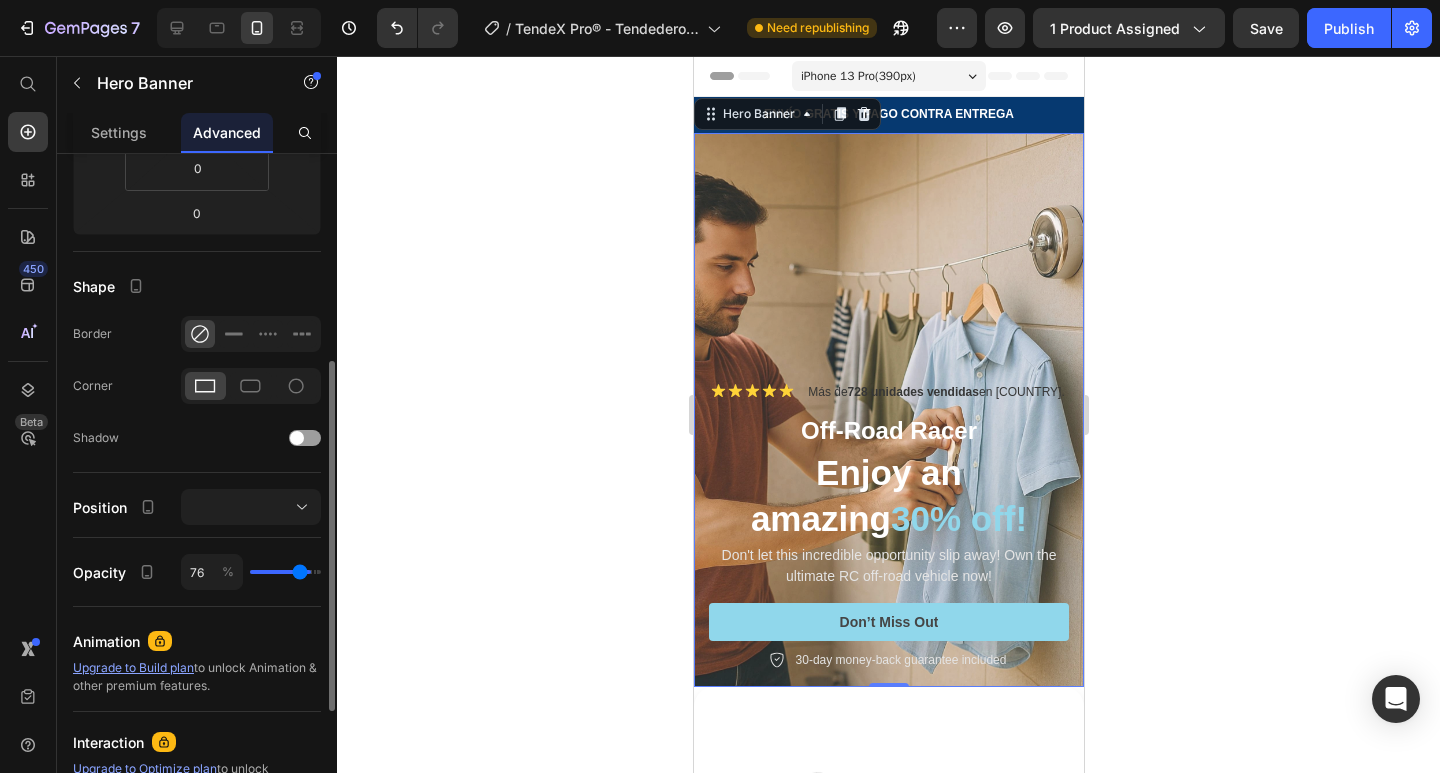 type on "75" 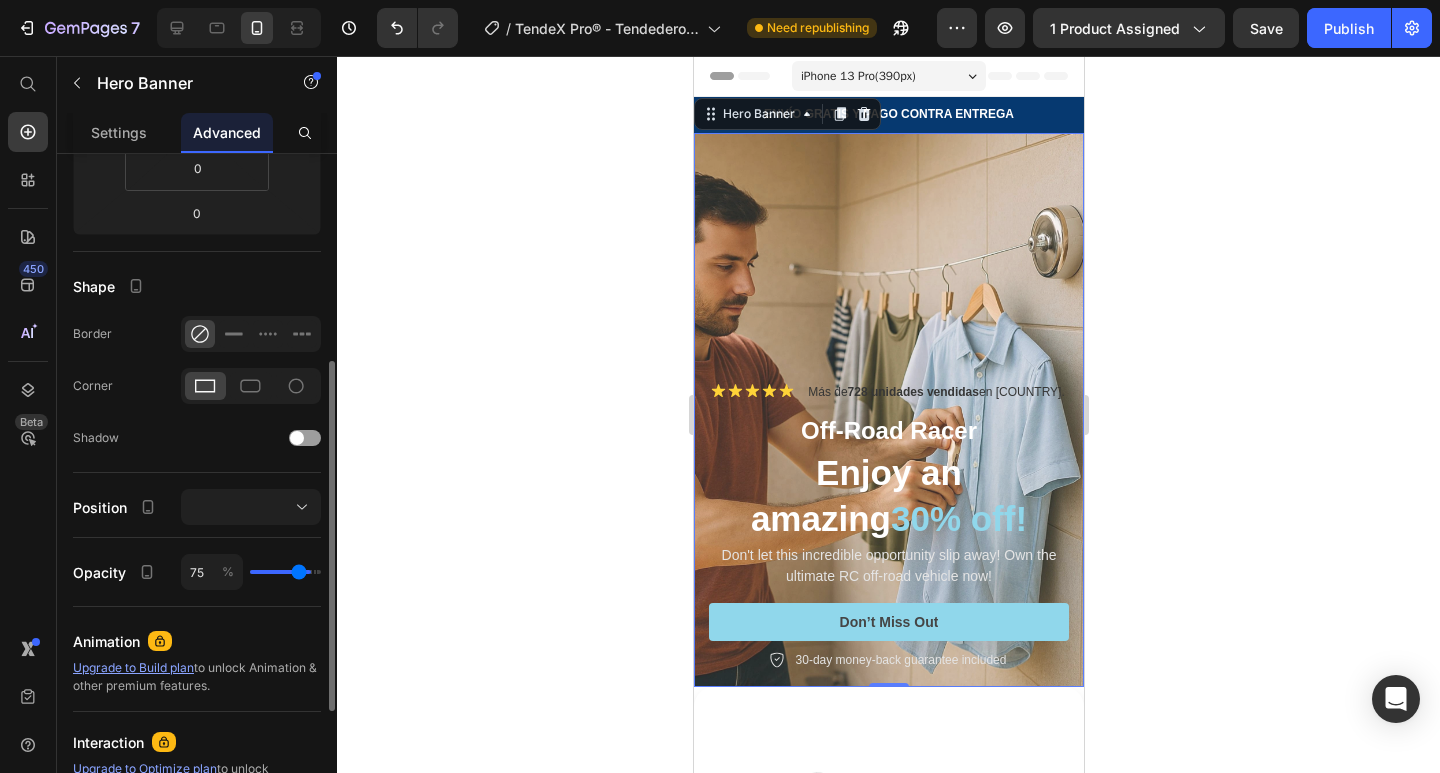 type on "73" 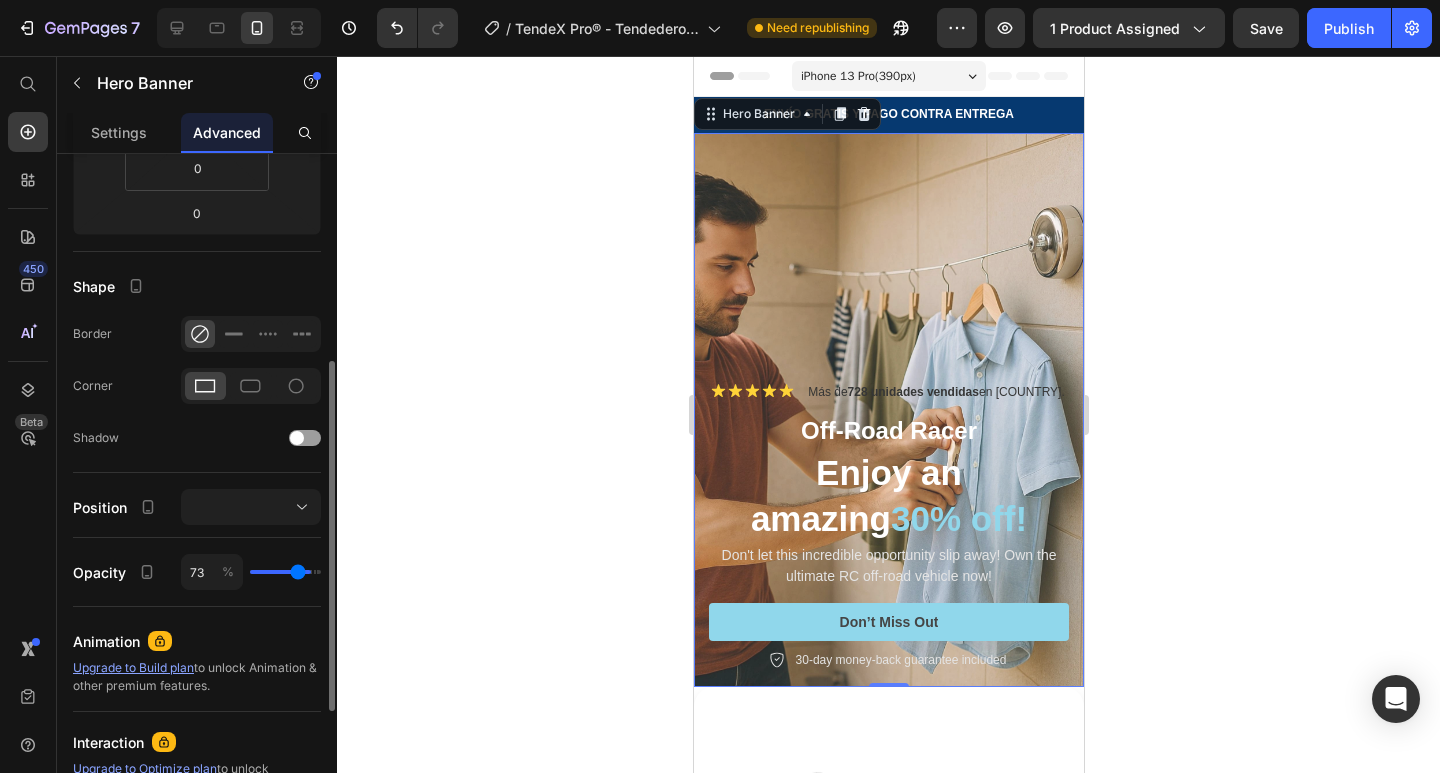 type on "71" 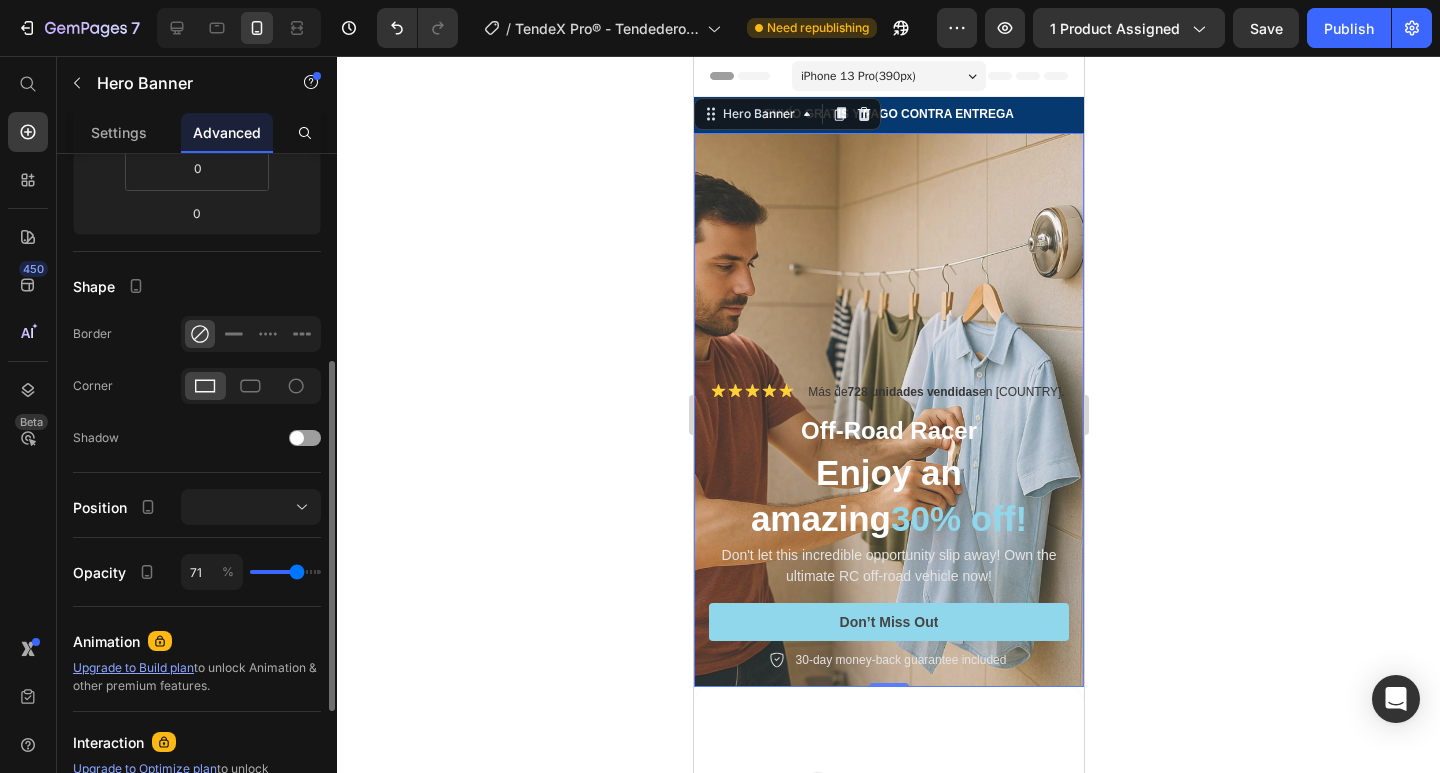 type on "69" 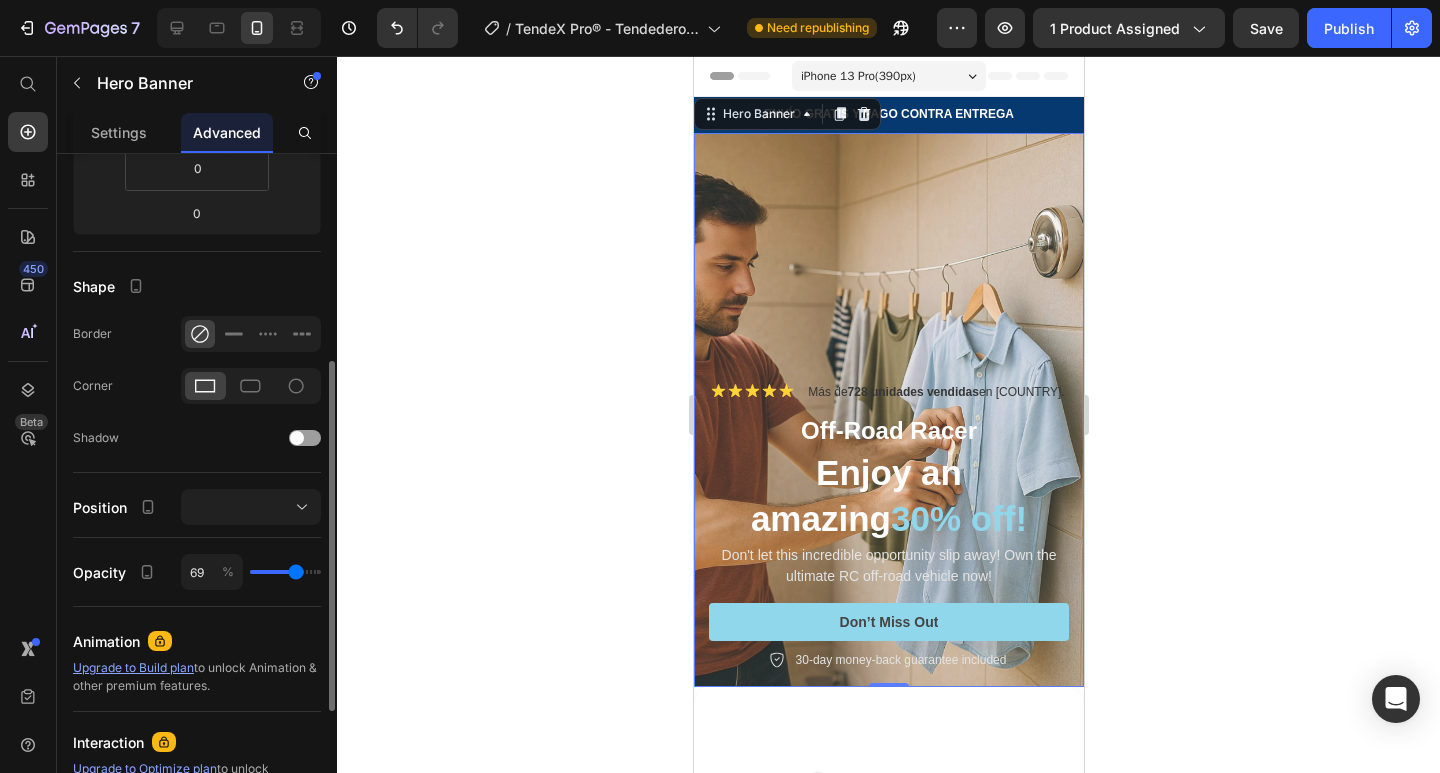 type on "67" 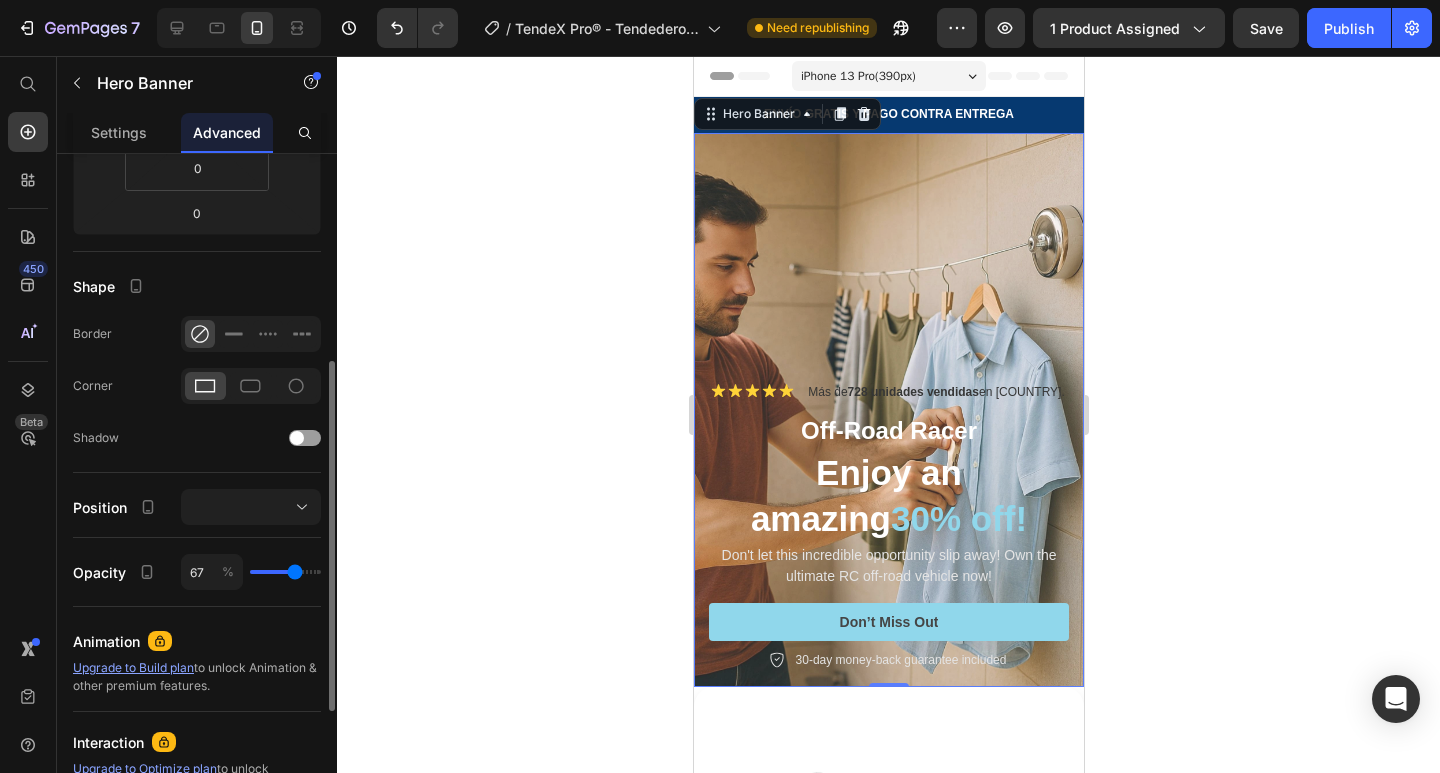 type on "65" 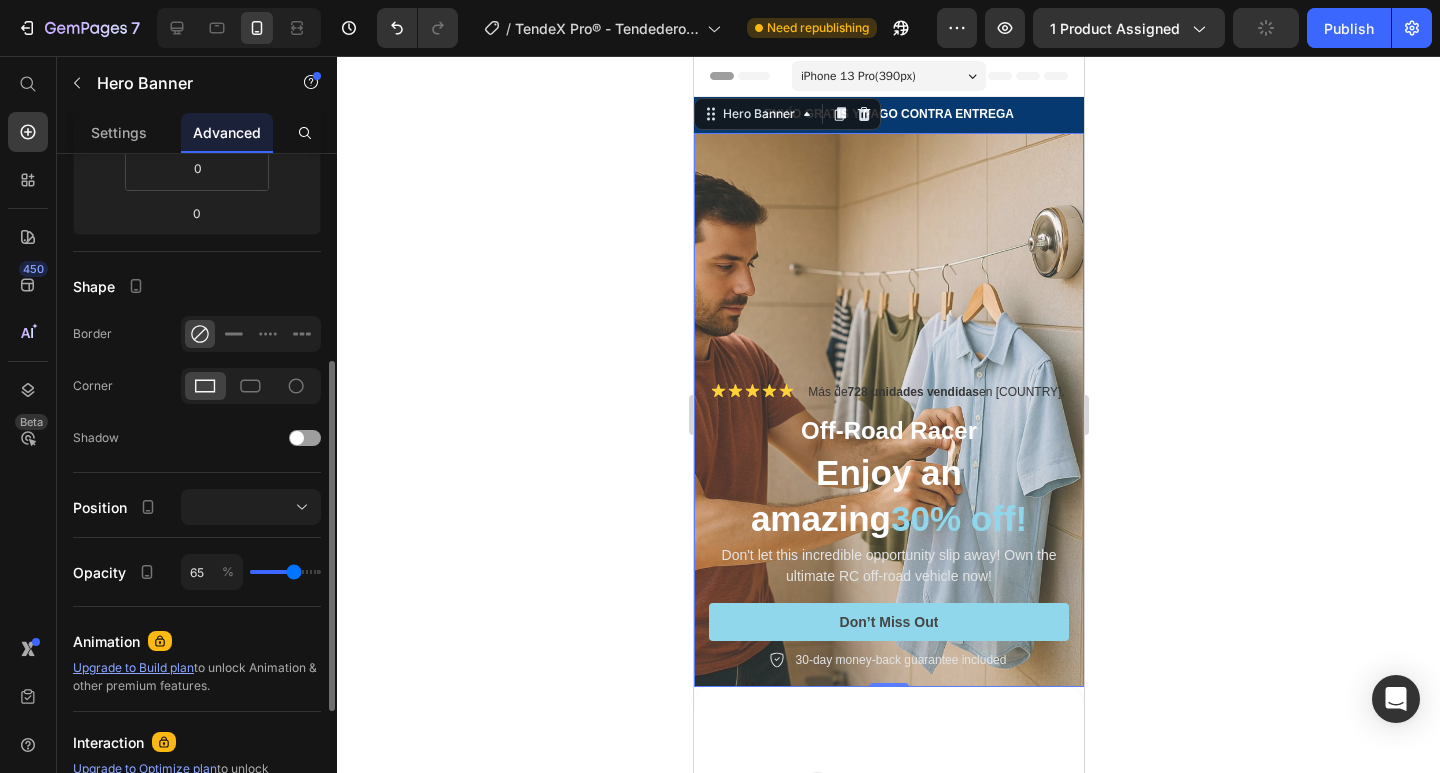 type on "65" 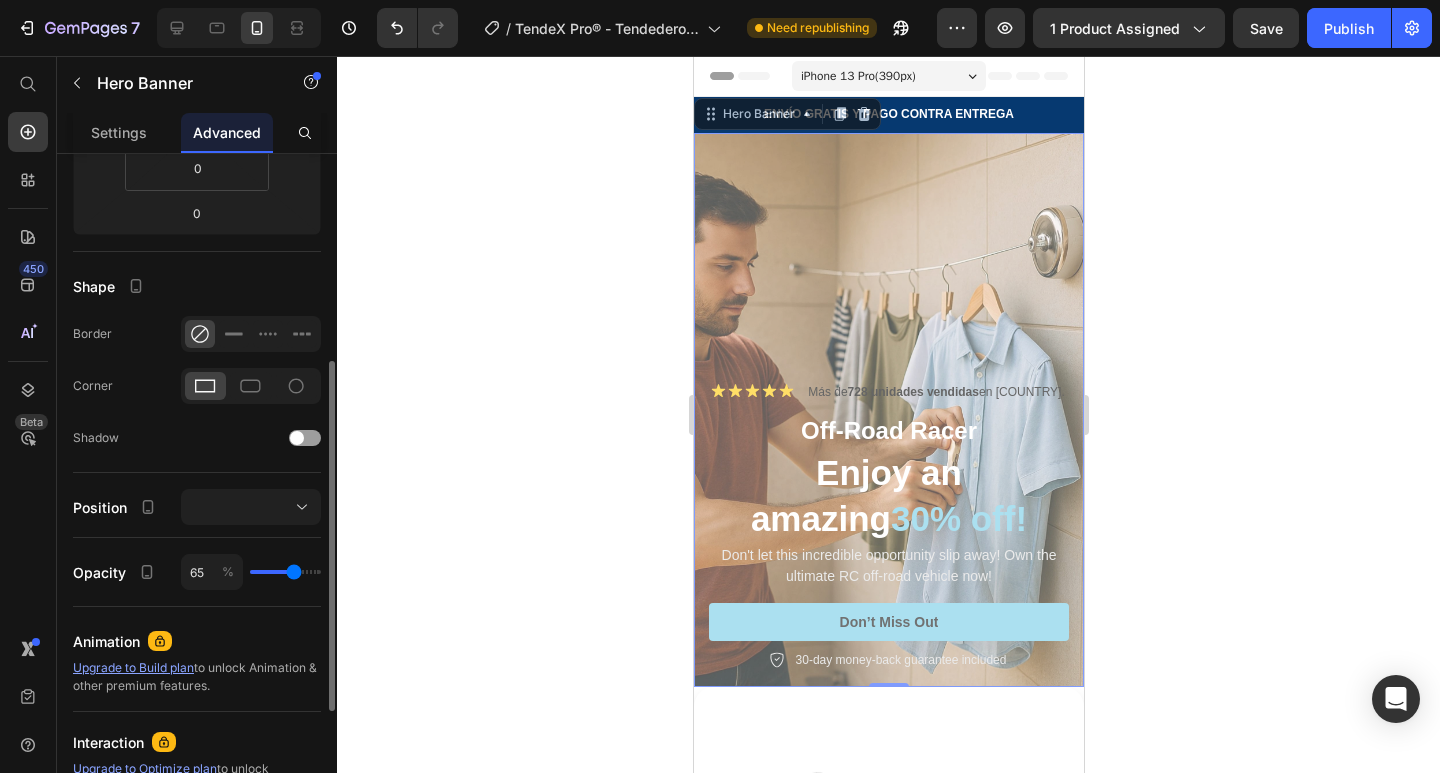 type on "62" 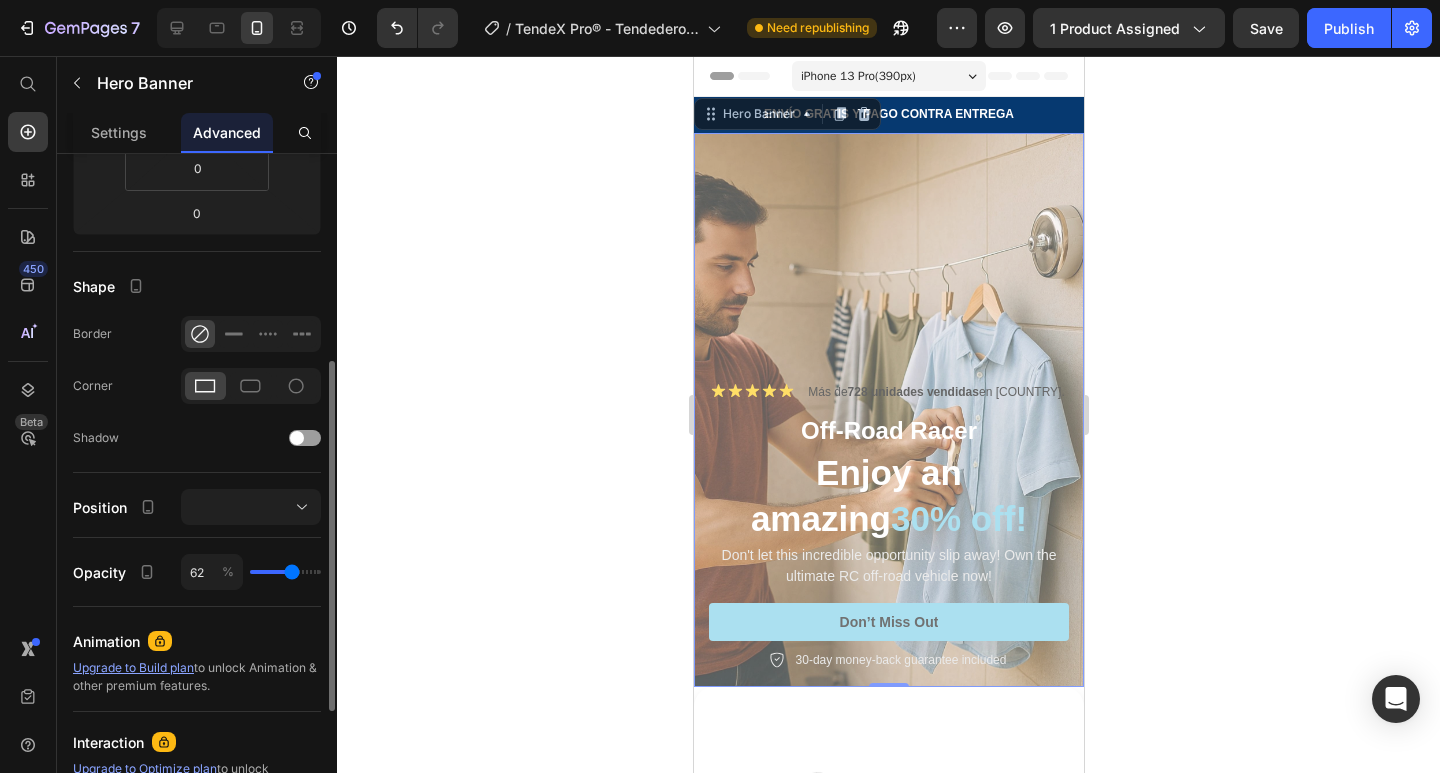 type on "64" 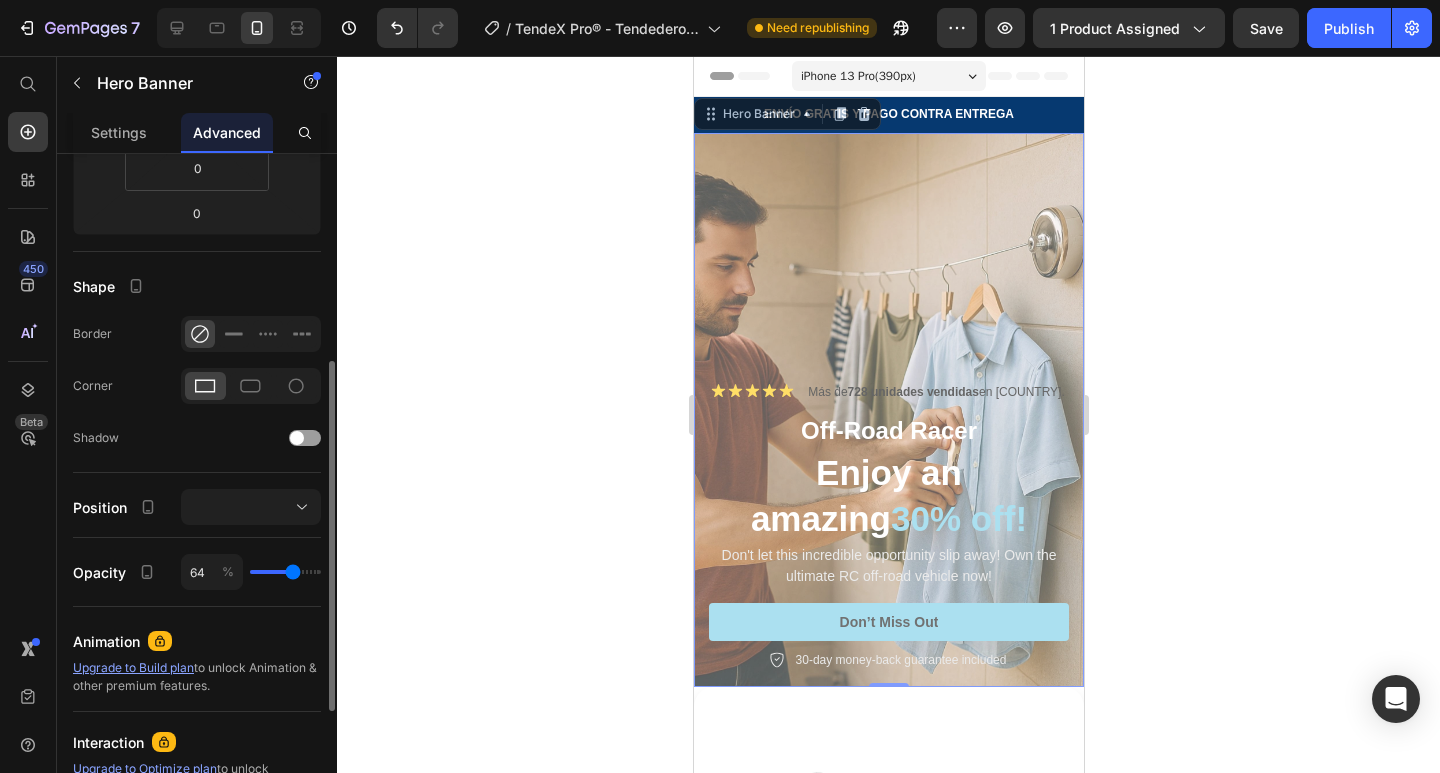type on "65" 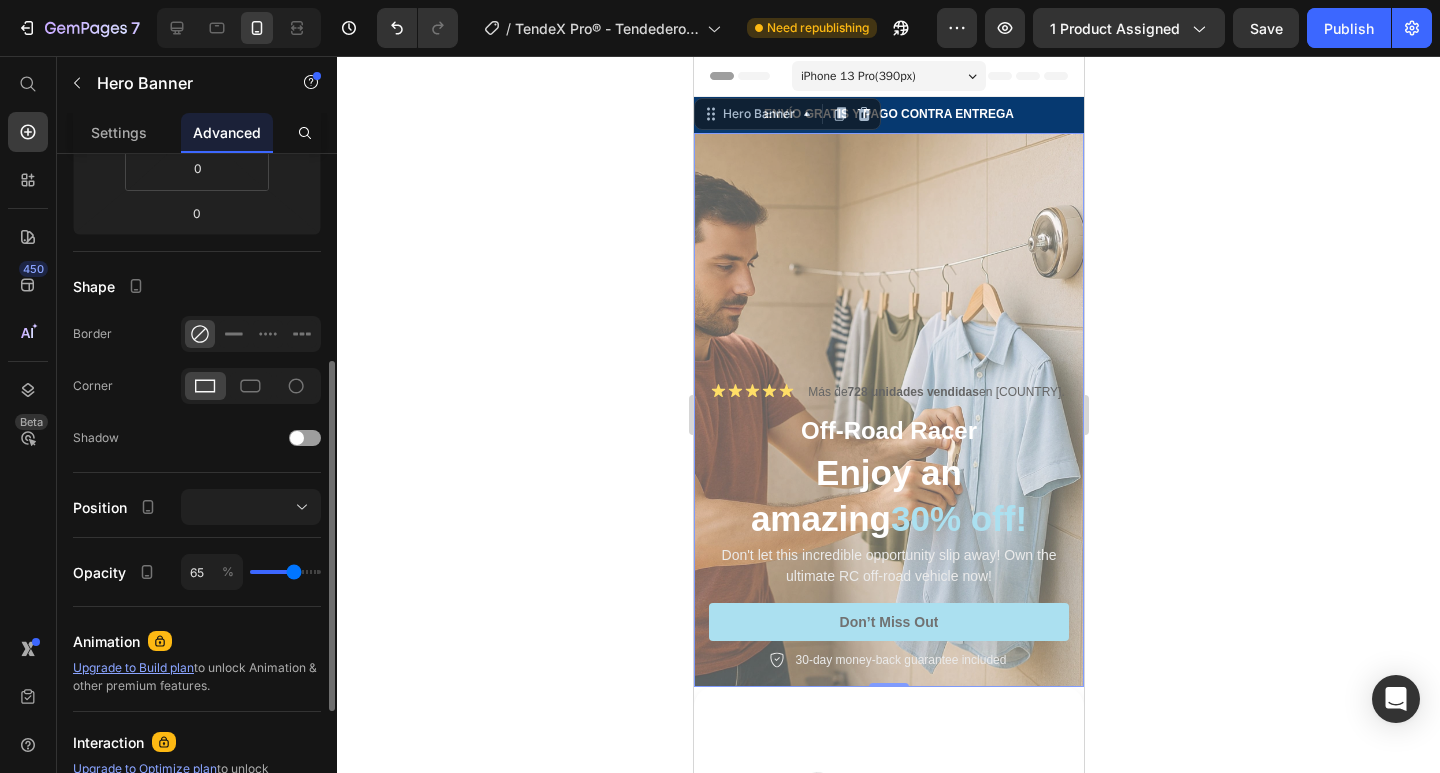 type on "67" 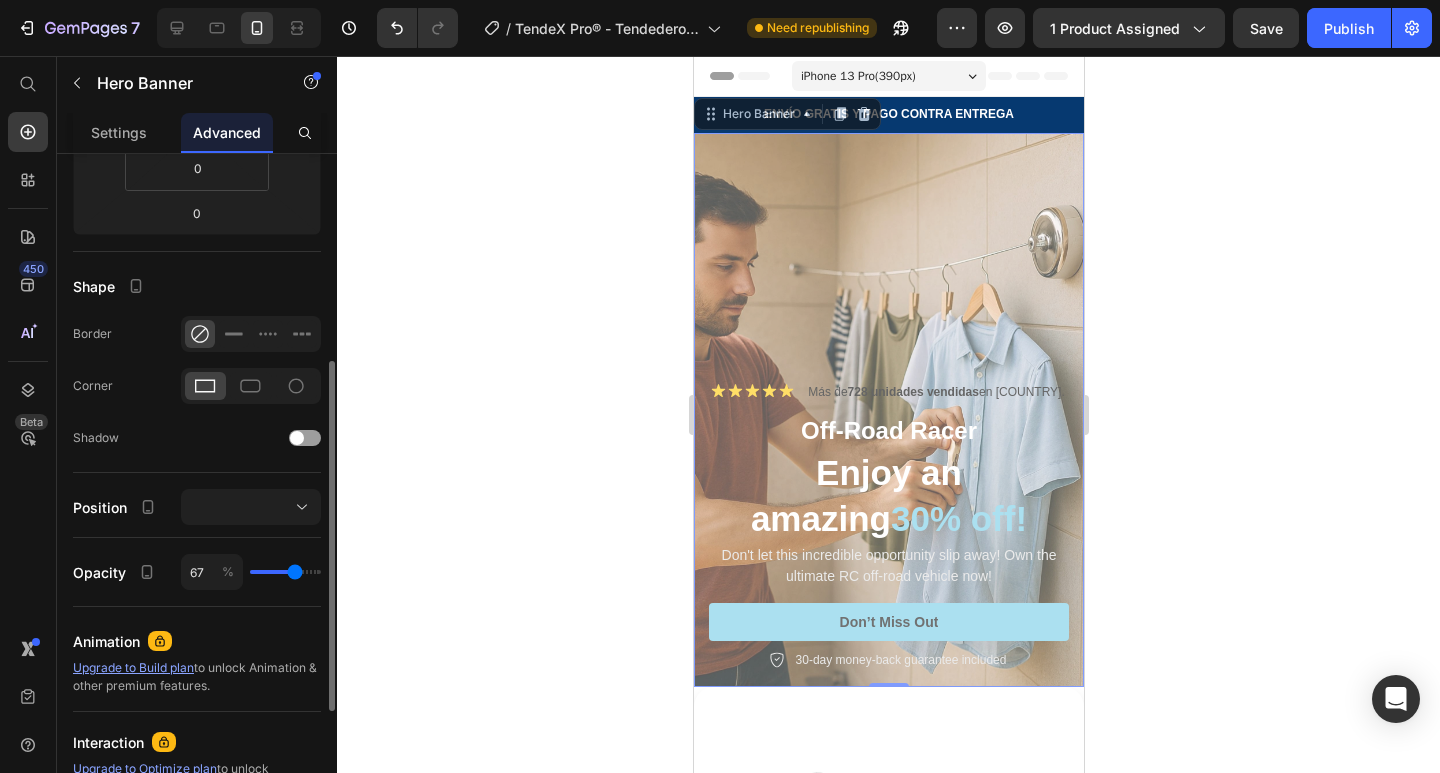 type on "69" 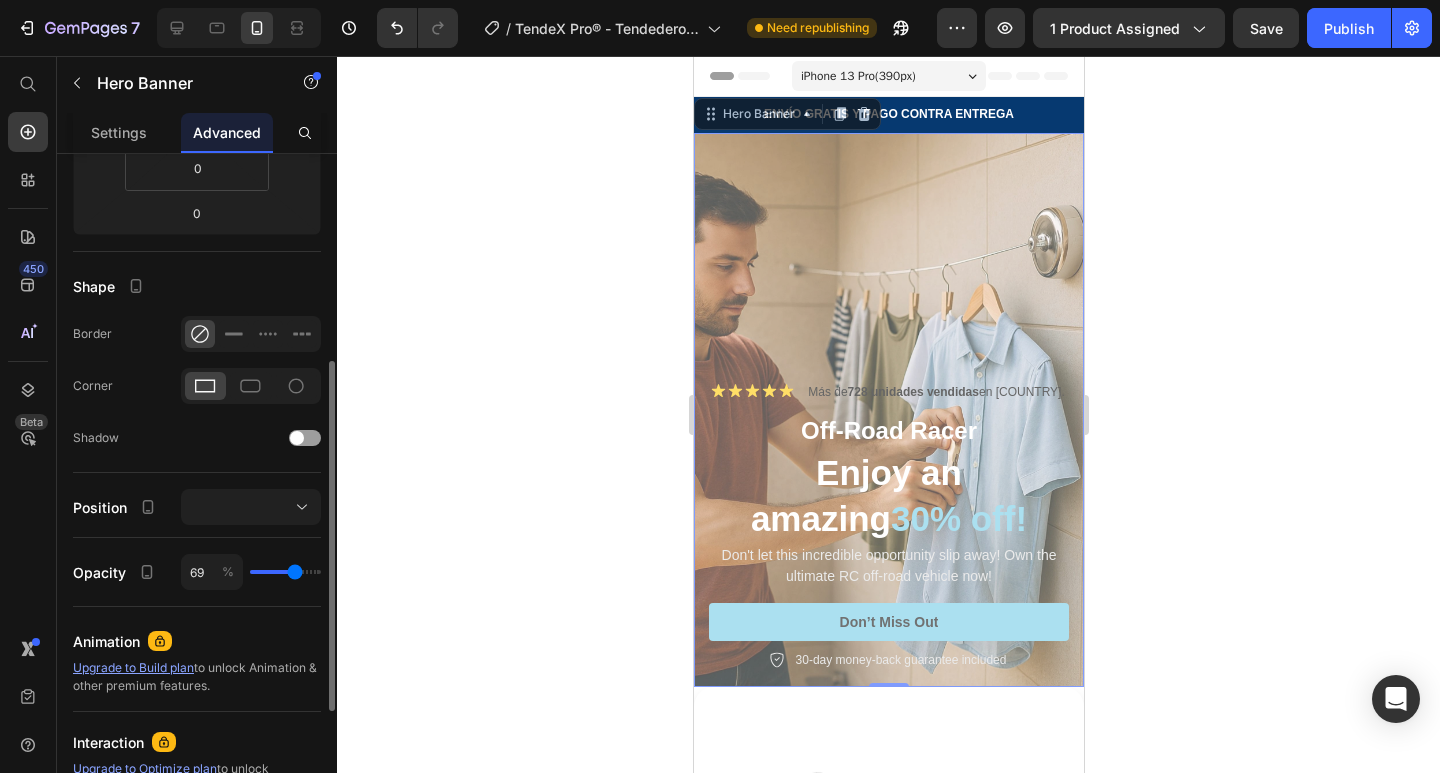 type on "69" 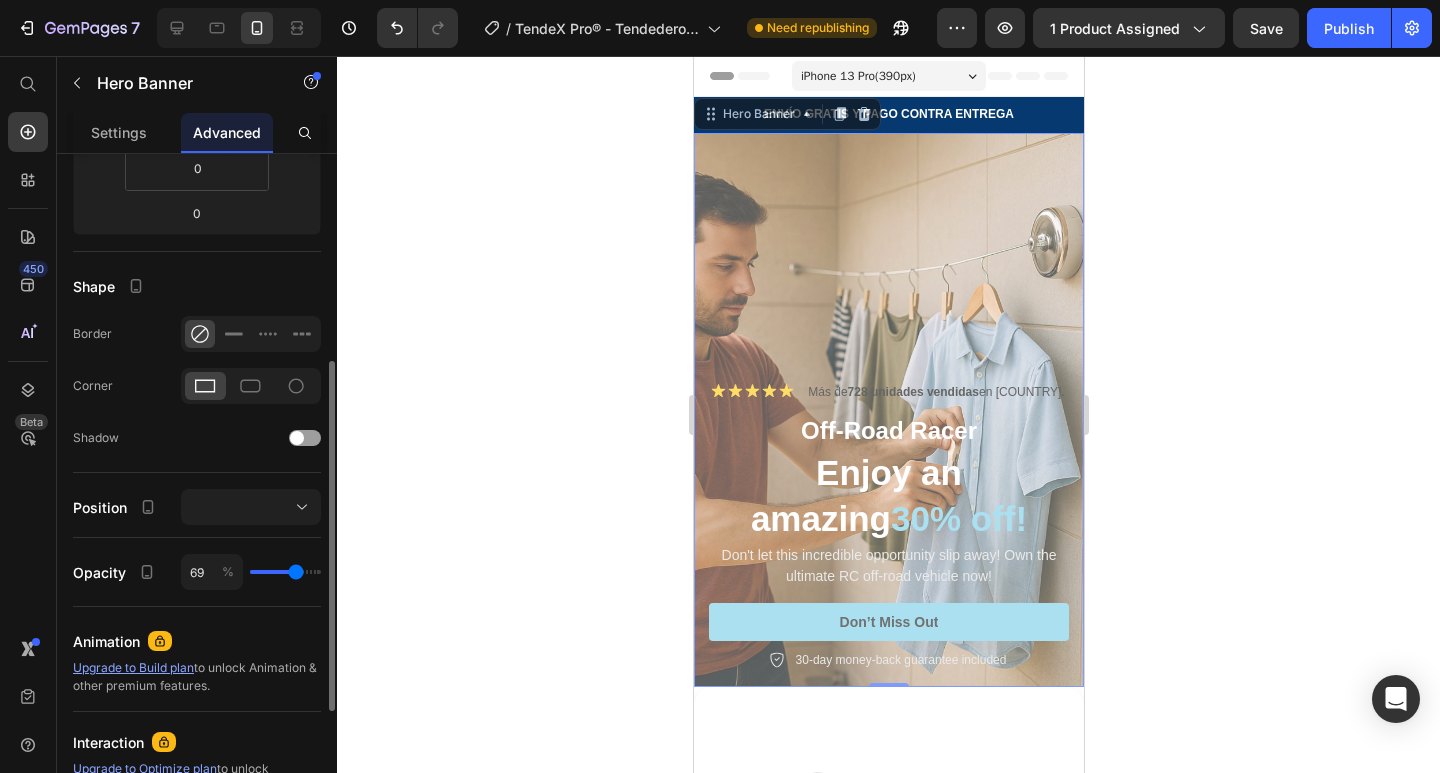 type on "71" 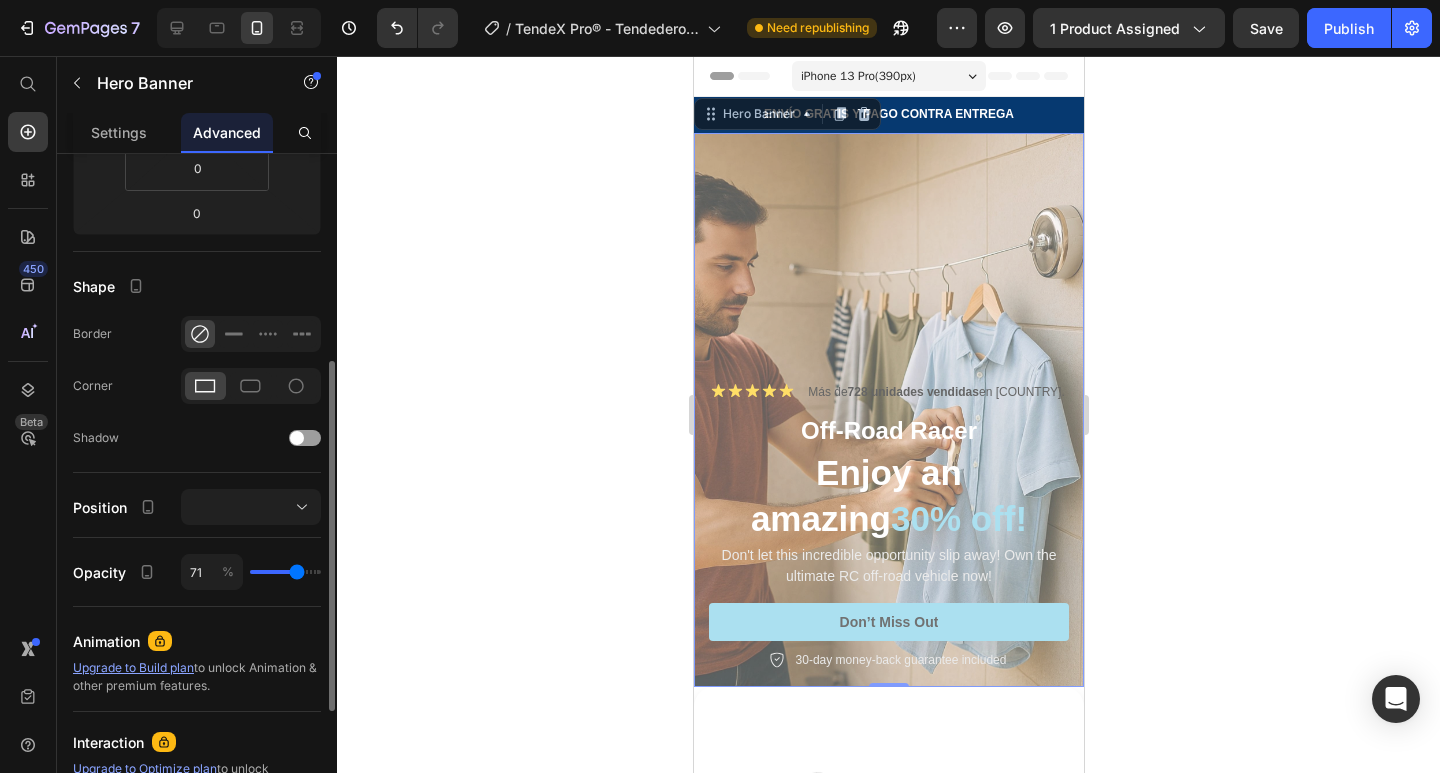 type on "73" 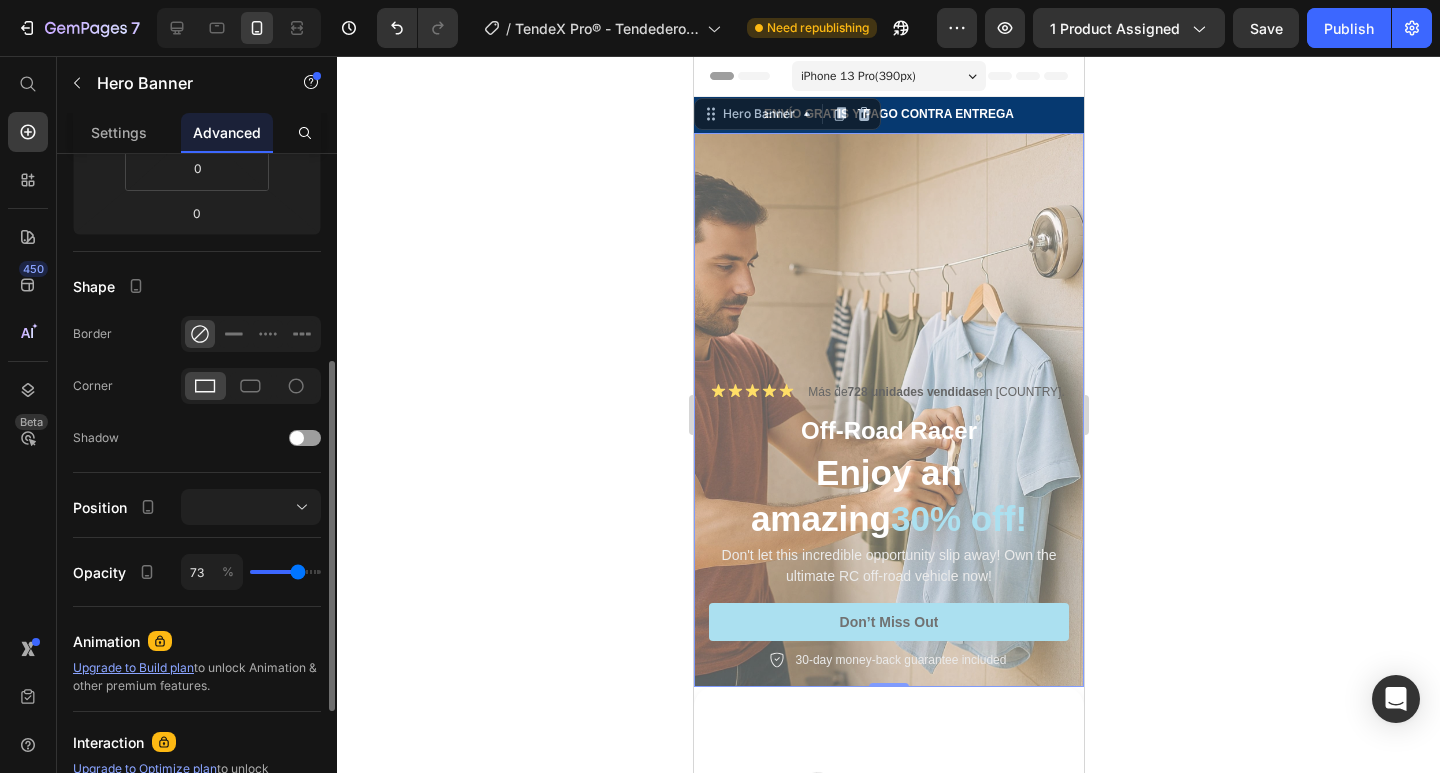 type on "76" 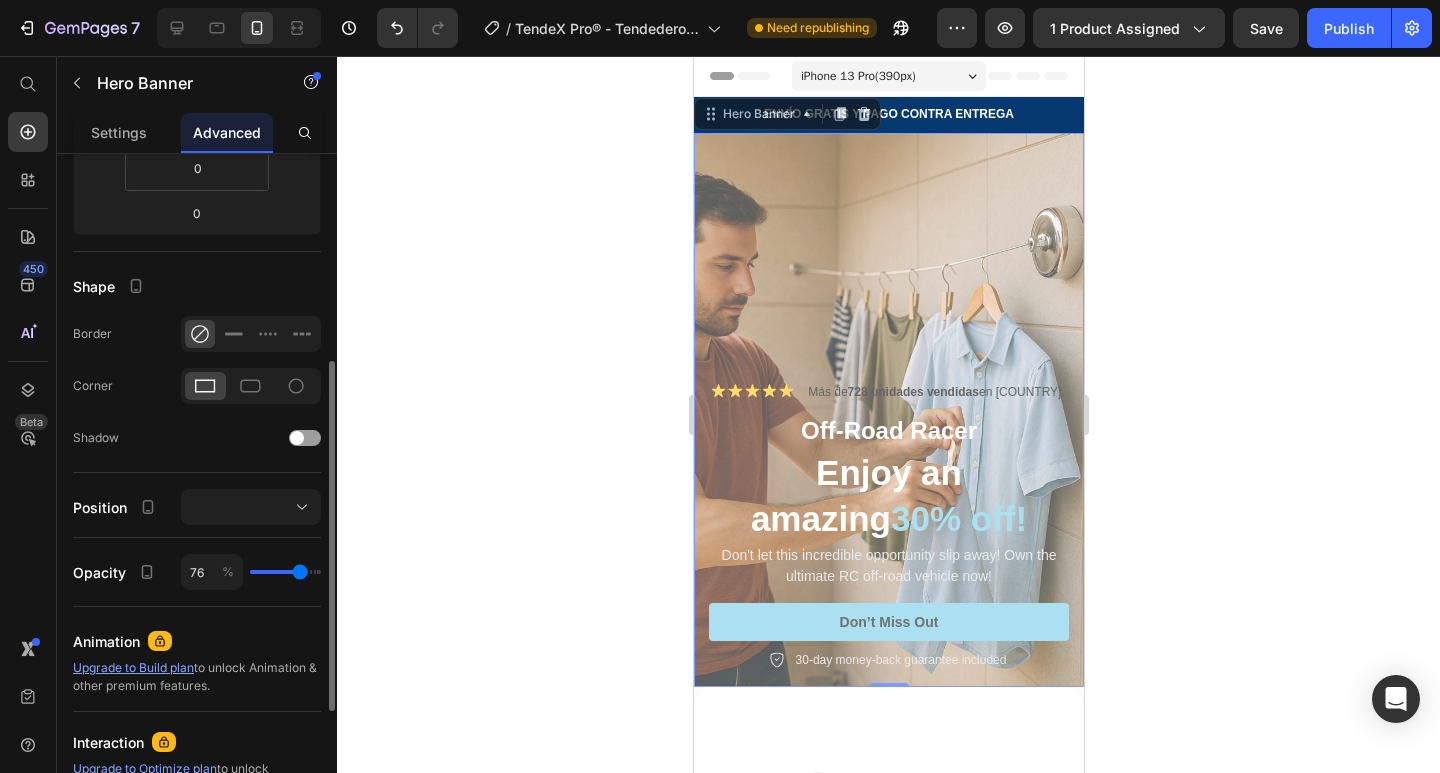 type on "82" 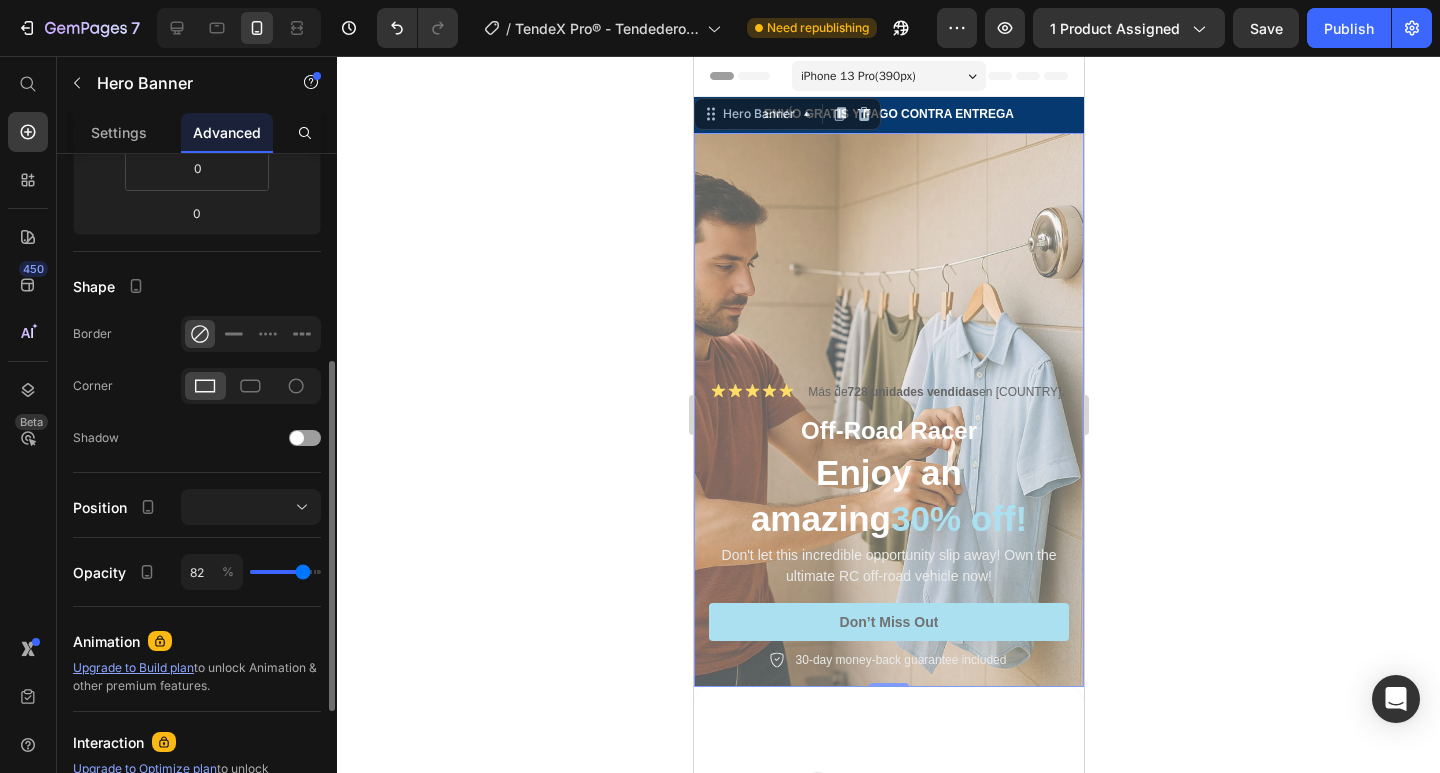 type on "87" 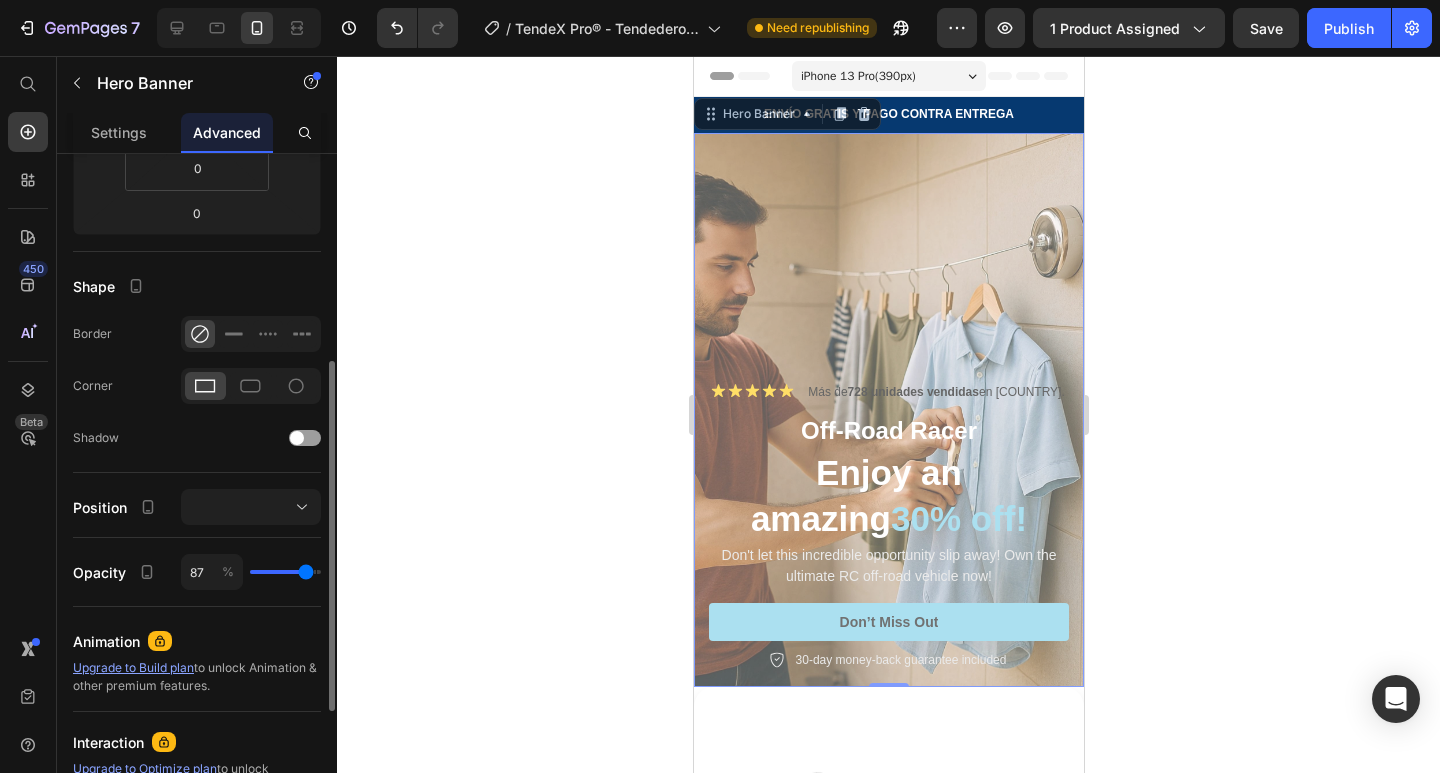 type on "89" 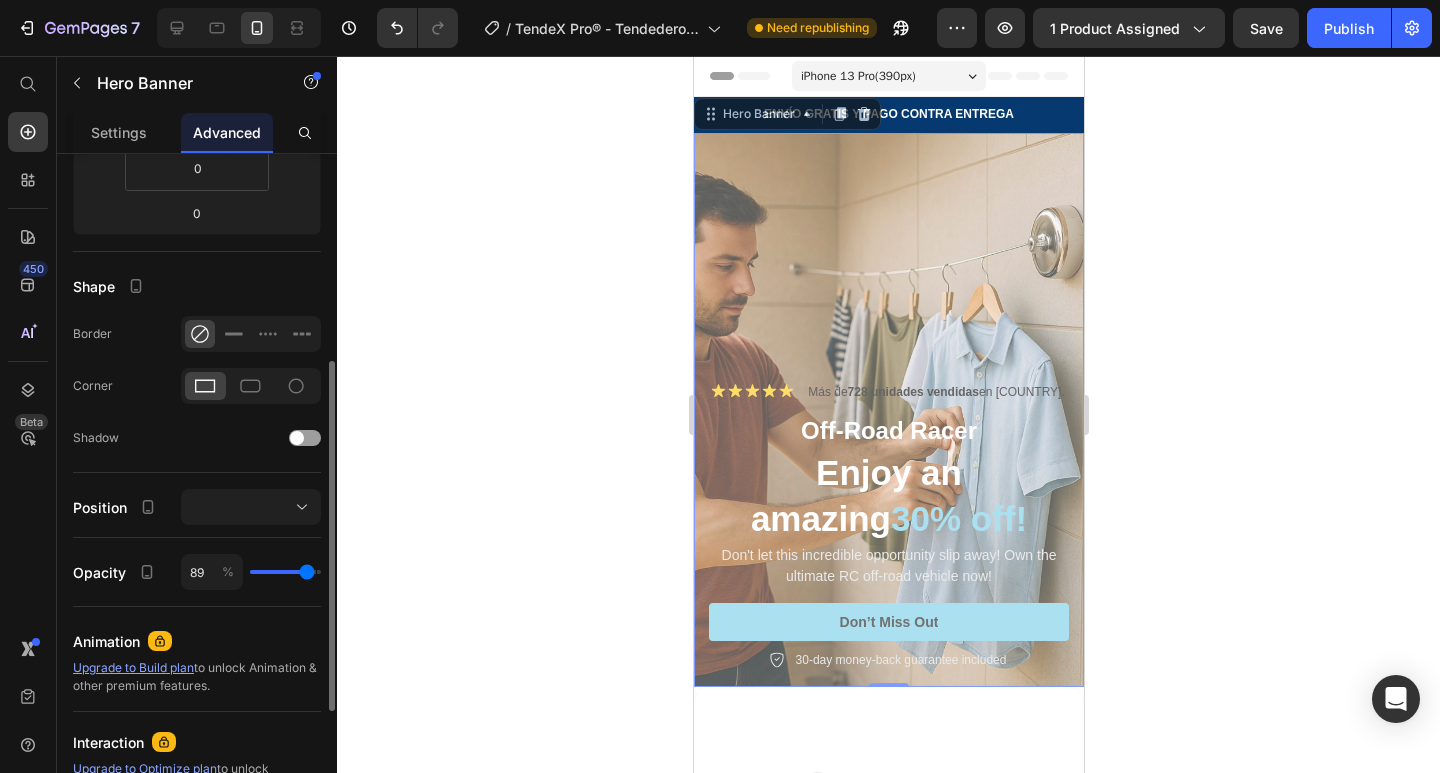 type on "91" 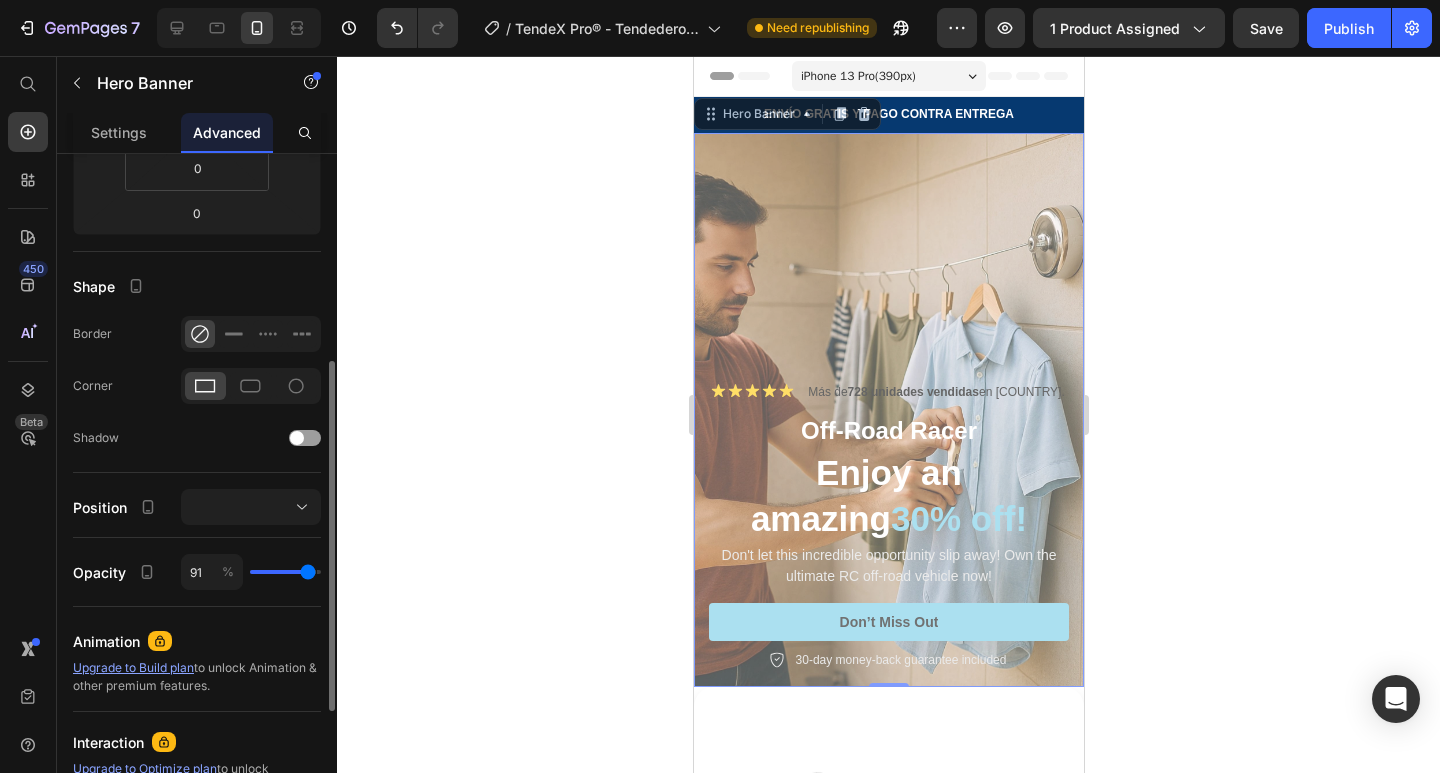type on "93" 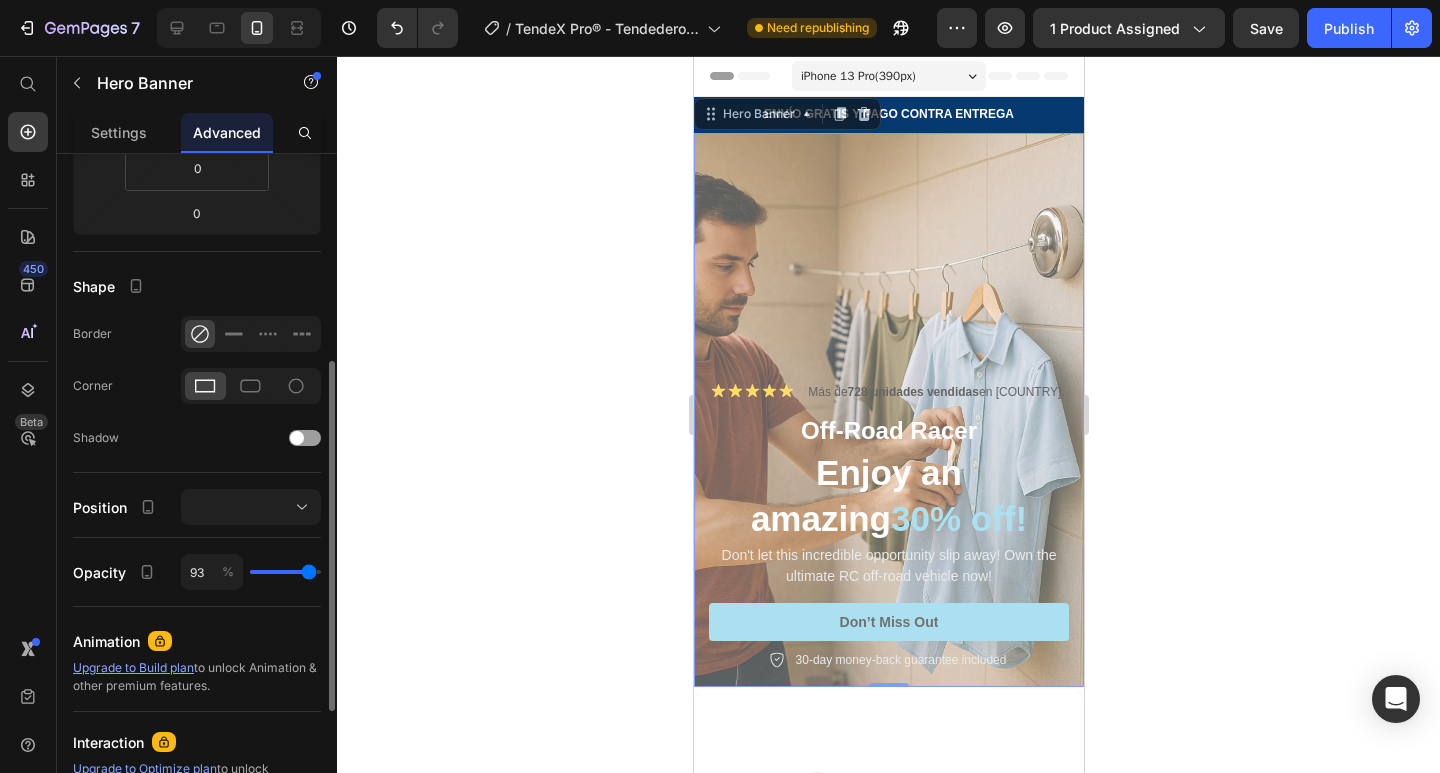 type on "100" 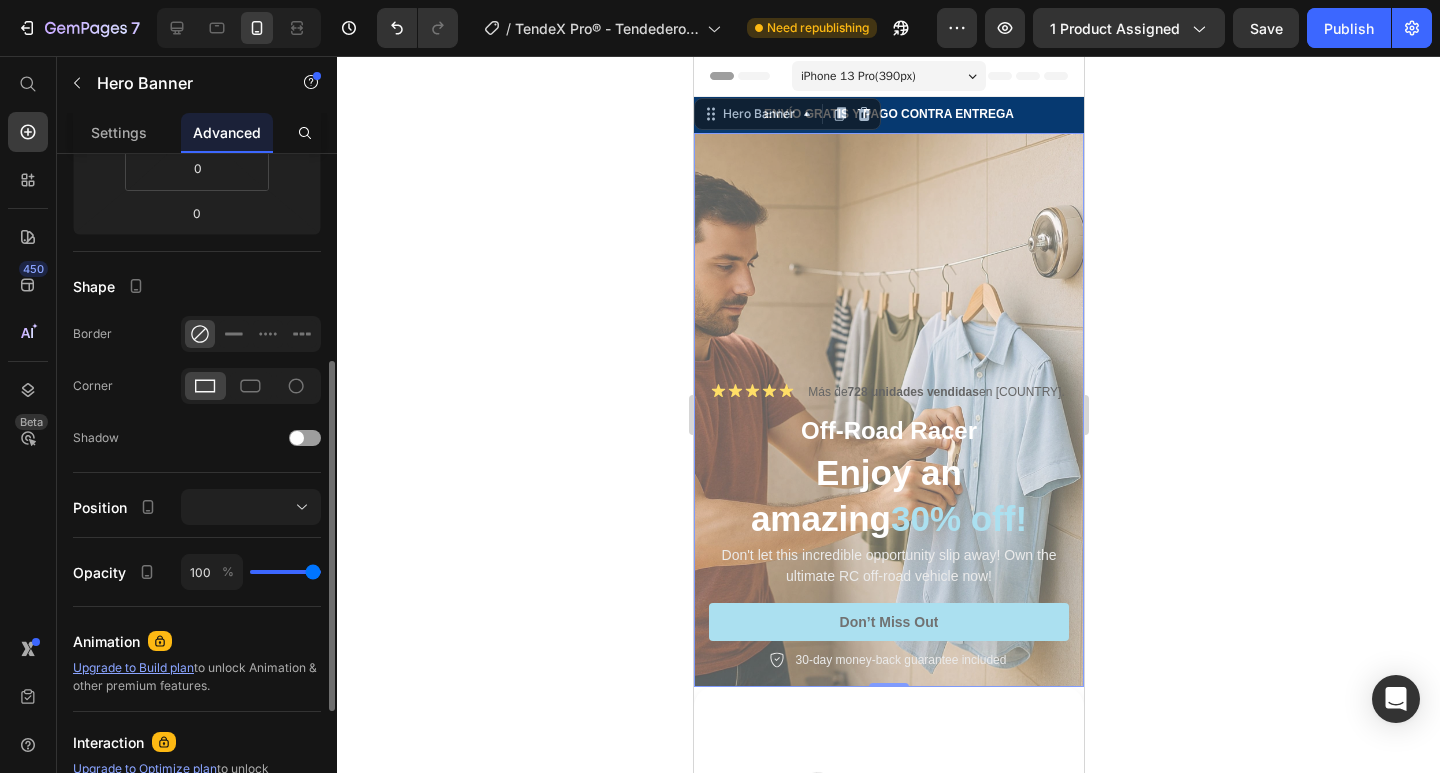 drag, startPoint x: 292, startPoint y: 579, endPoint x: 328, endPoint y: 581, distance: 36.05551 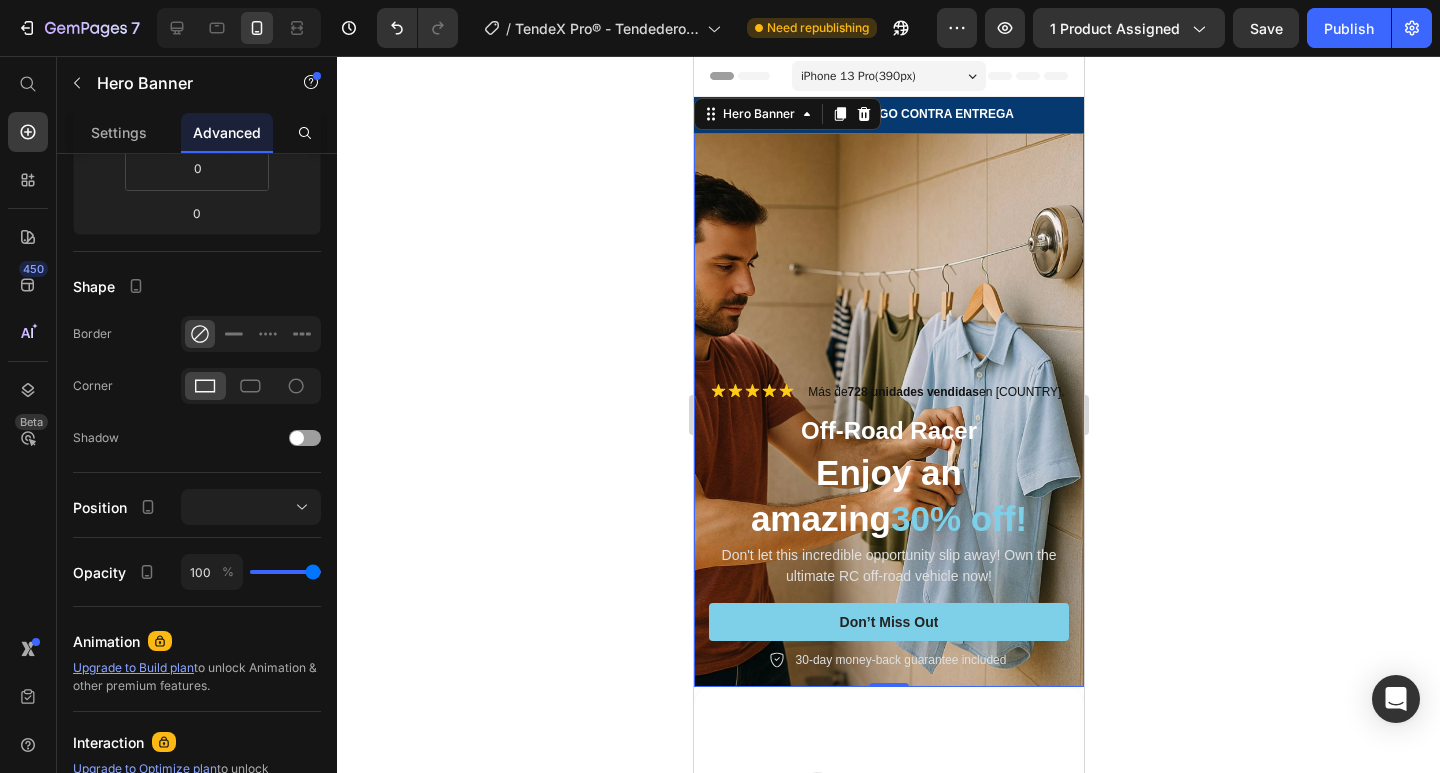 click at bounding box center [888, 410] 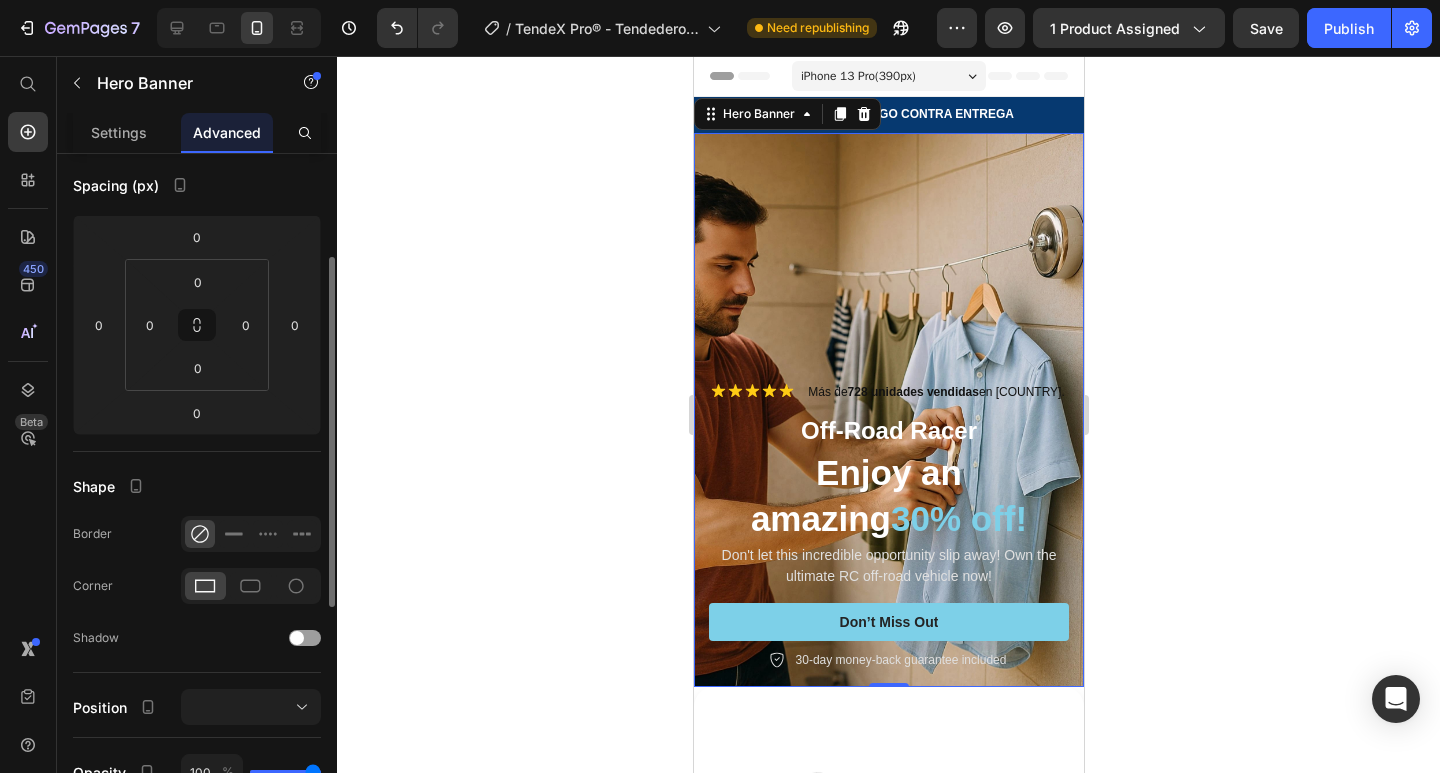 scroll, scrollTop: 0, scrollLeft: 0, axis: both 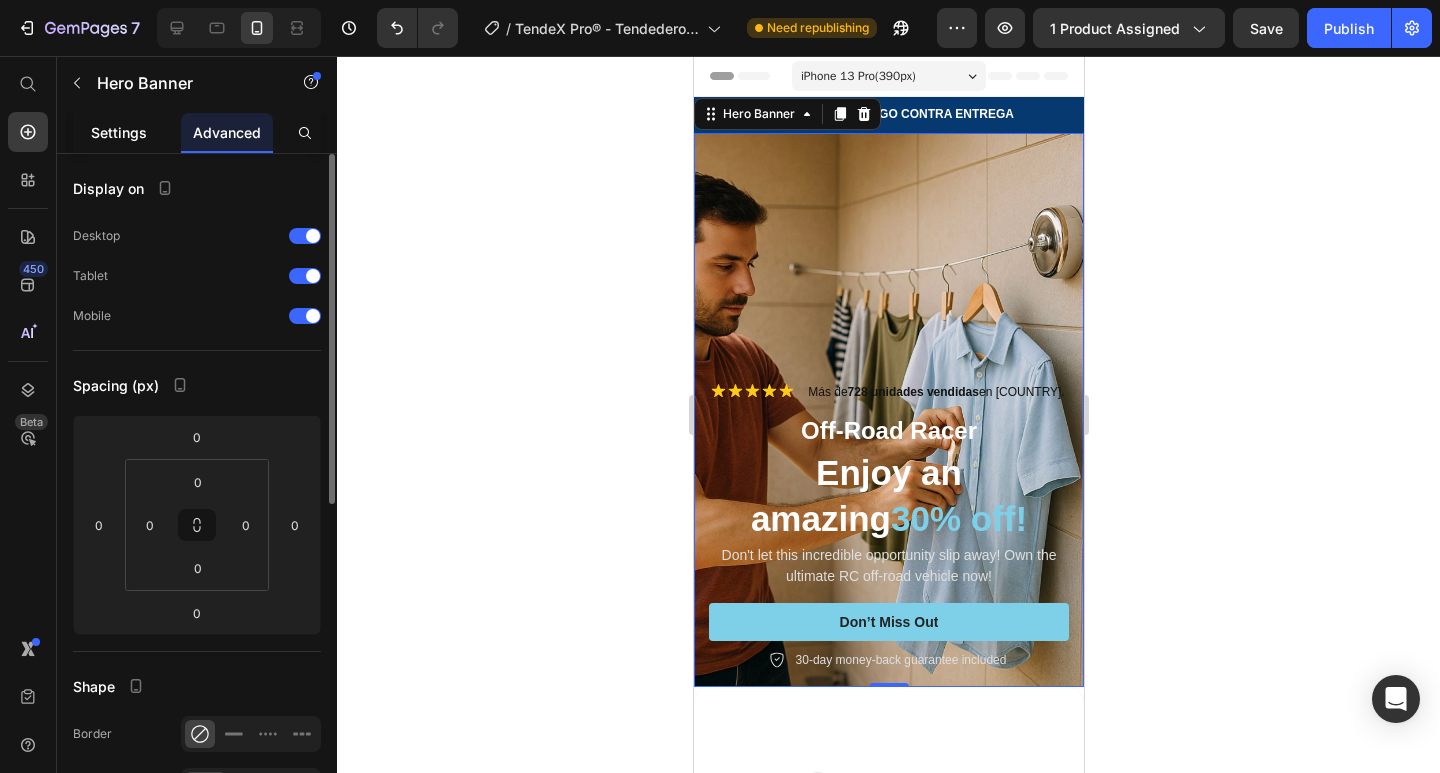 click on "Settings" 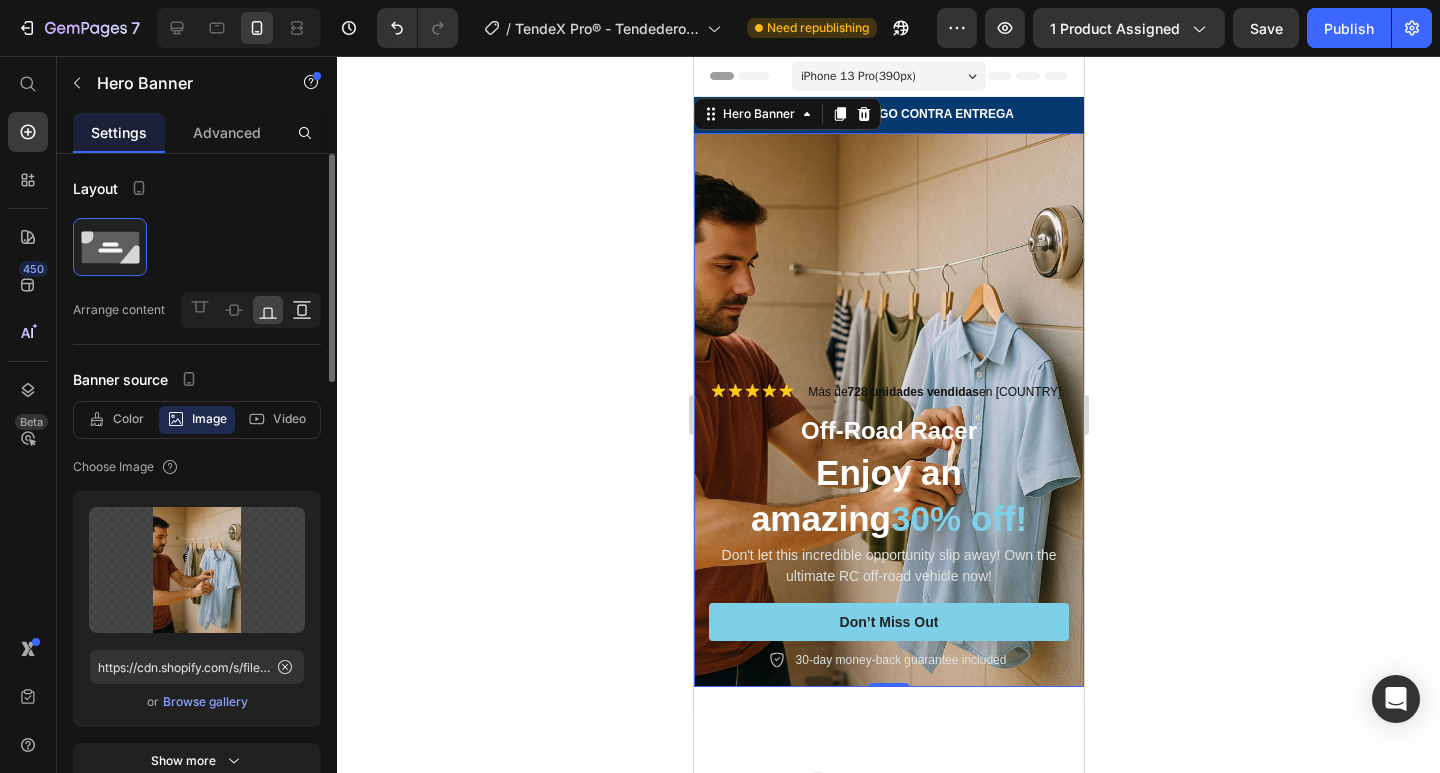 click 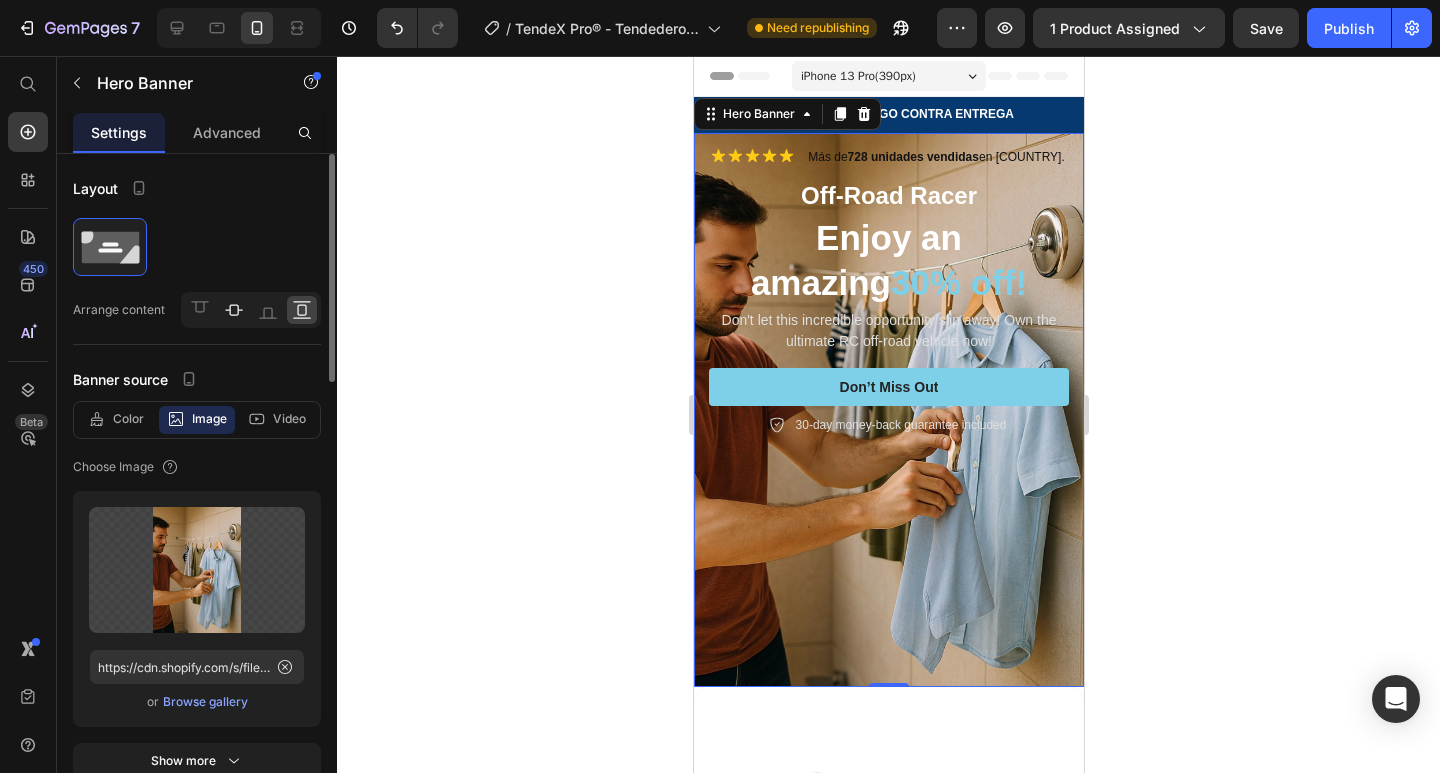 click 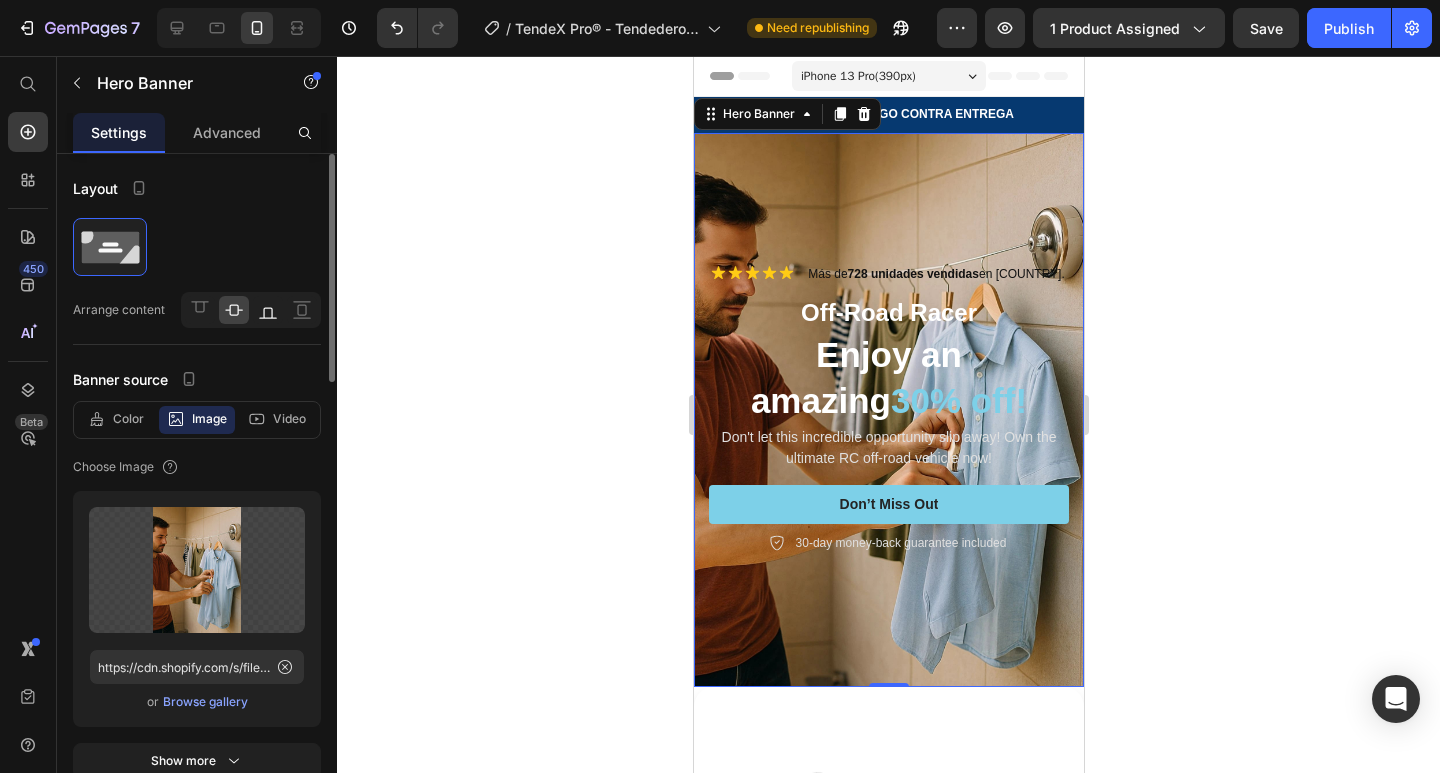 click 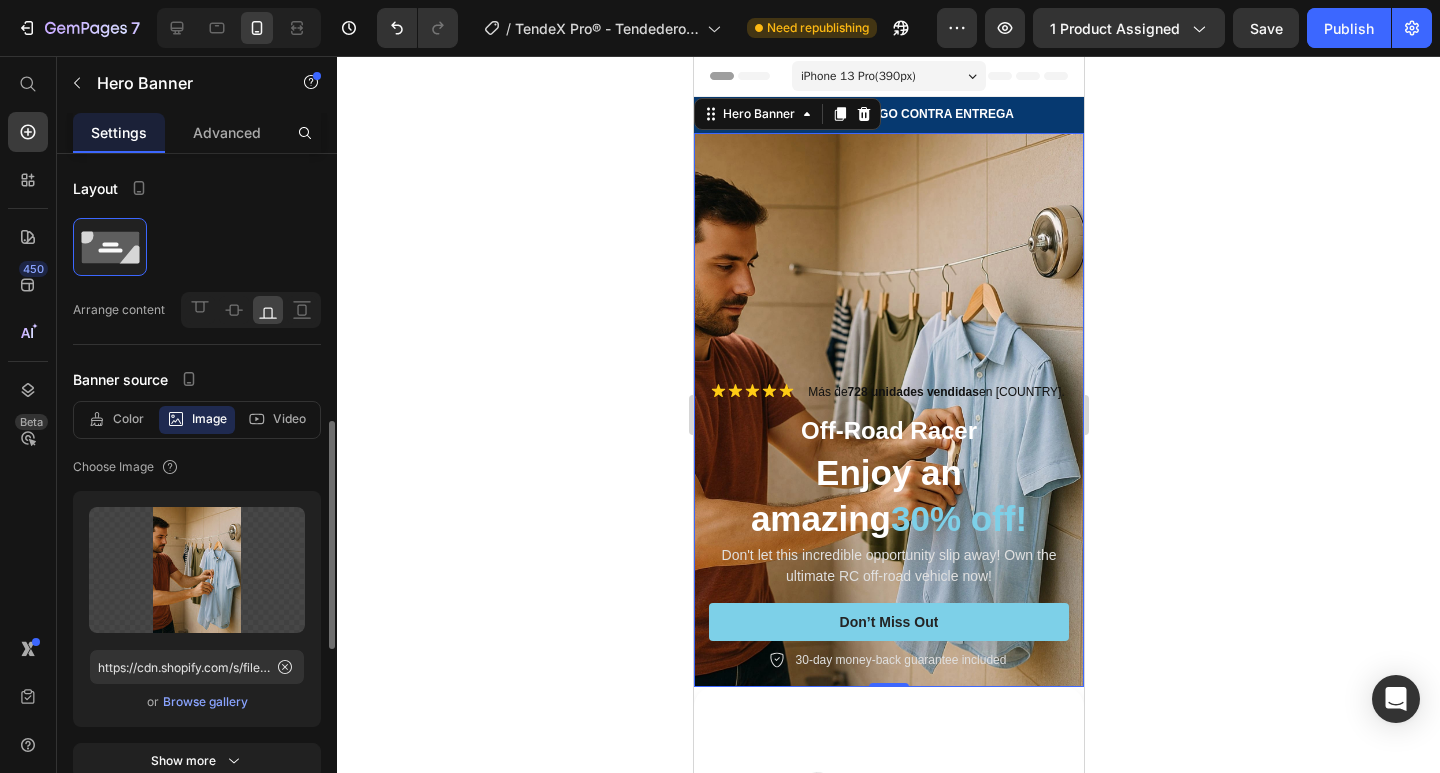 scroll, scrollTop: 200, scrollLeft: 0, axis: vertical 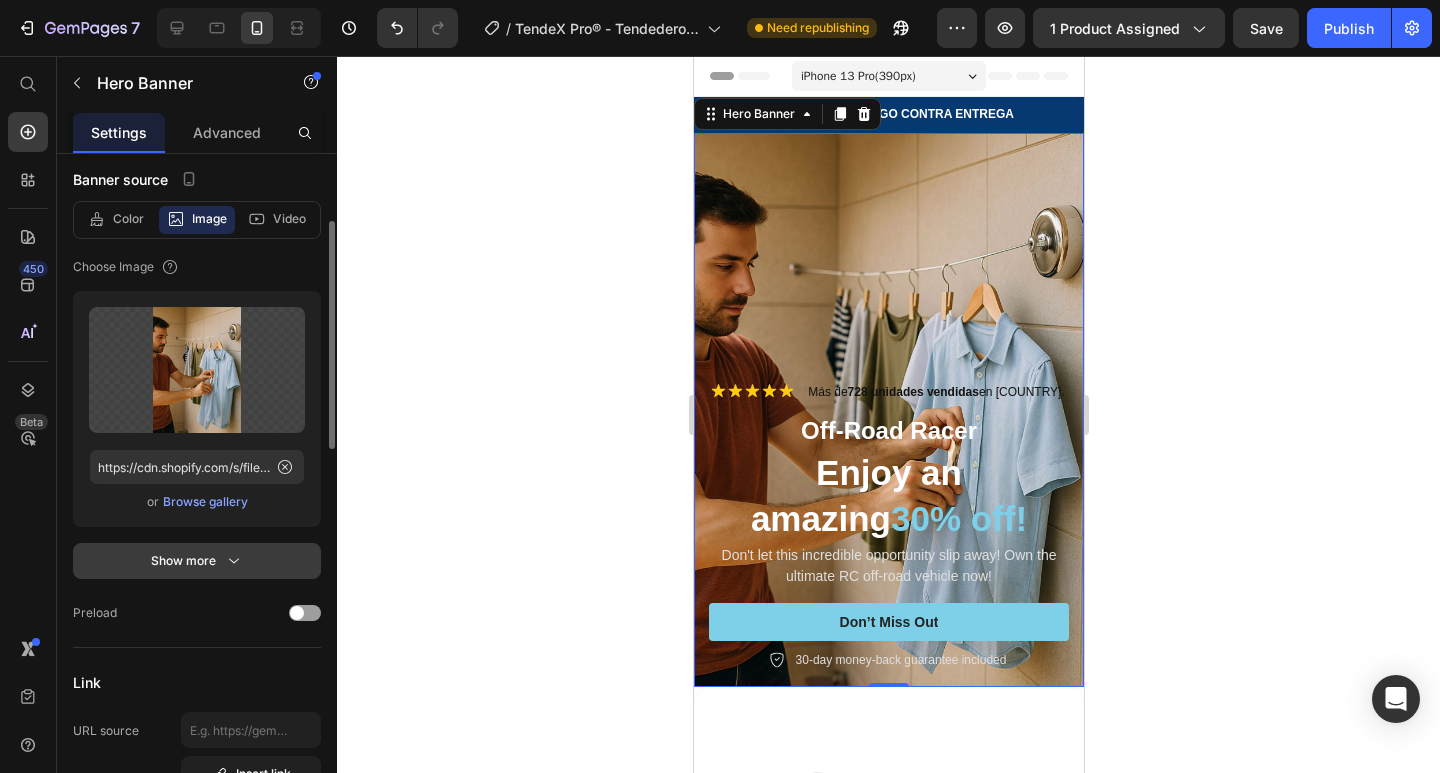 click on "Show more" at bounding box center (197, 561) 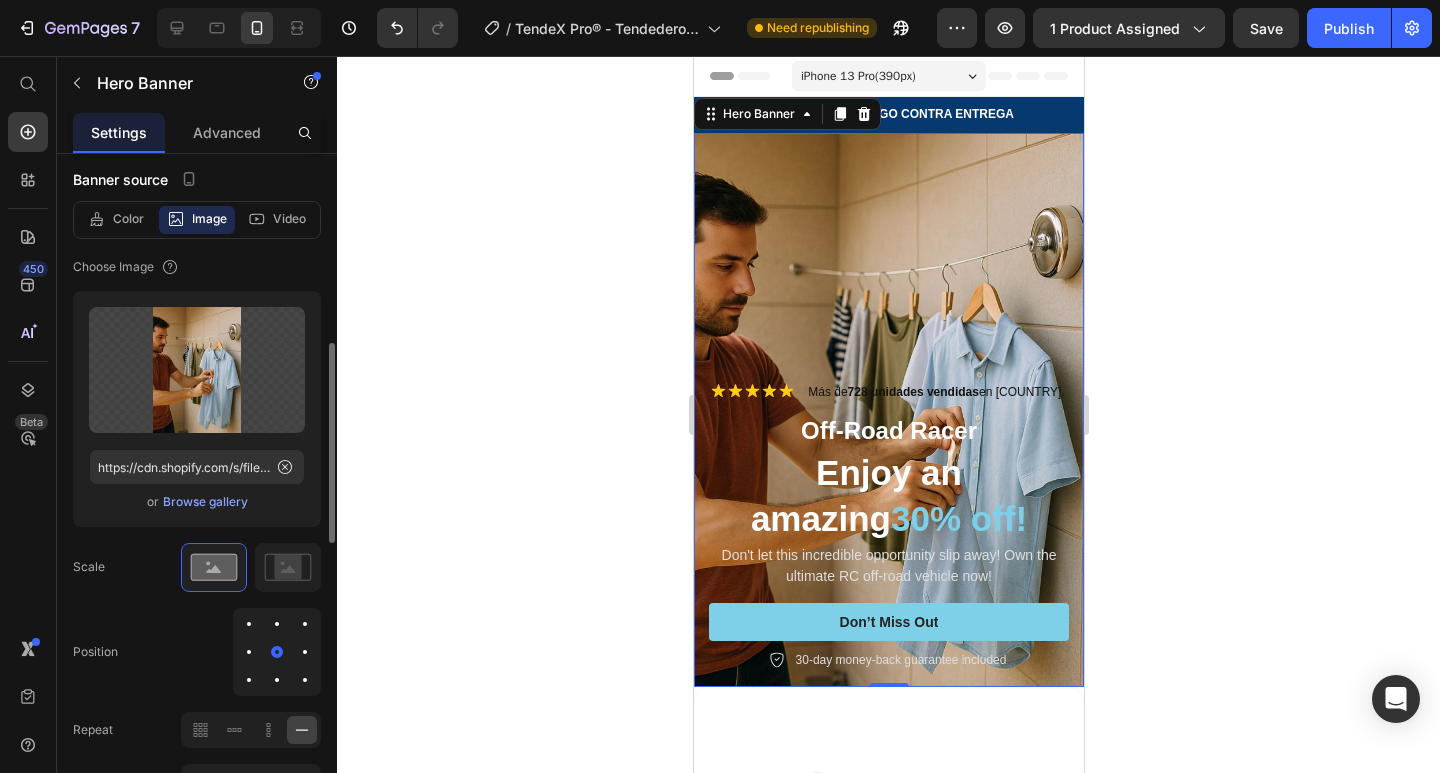 scroll, scrollTop: 400, scrollLeft: 0, axis: vertical 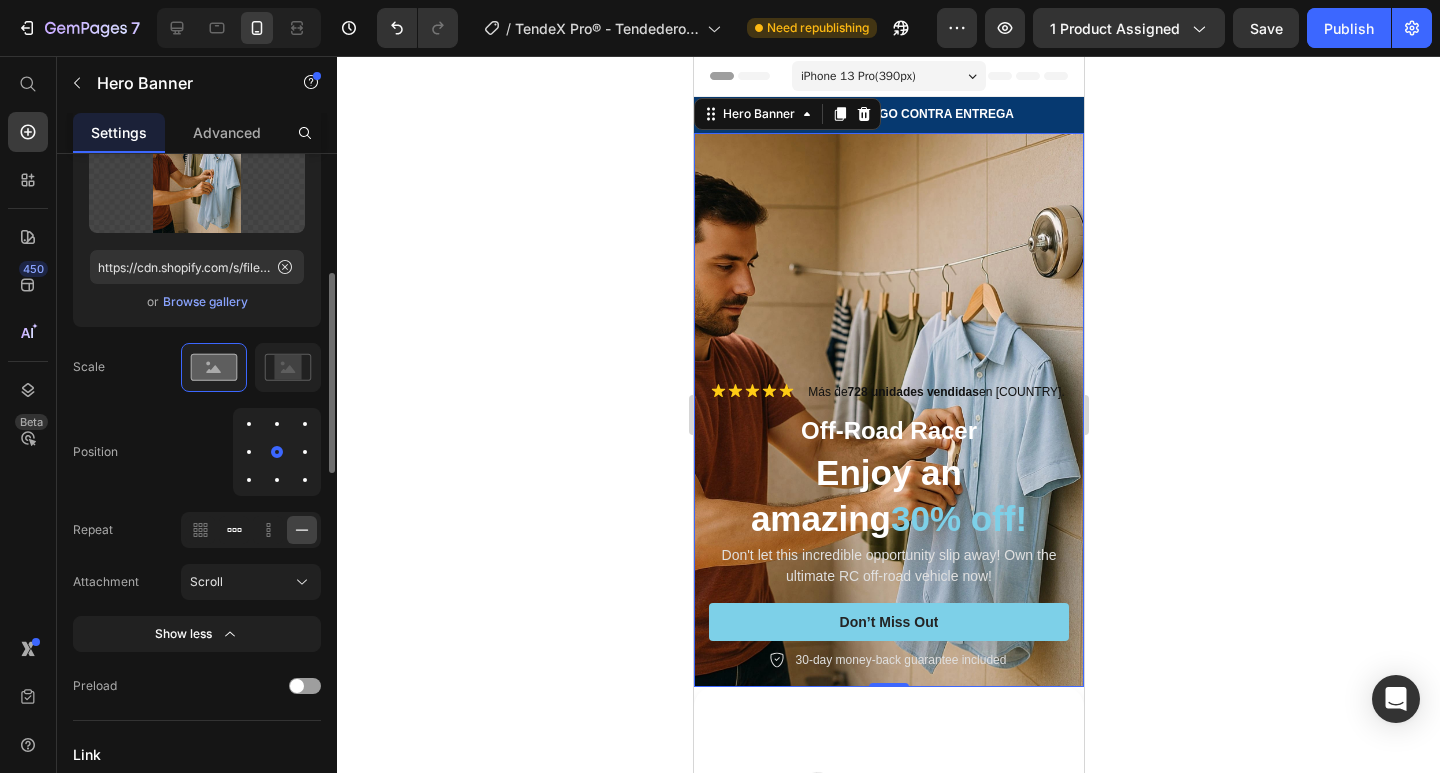 click 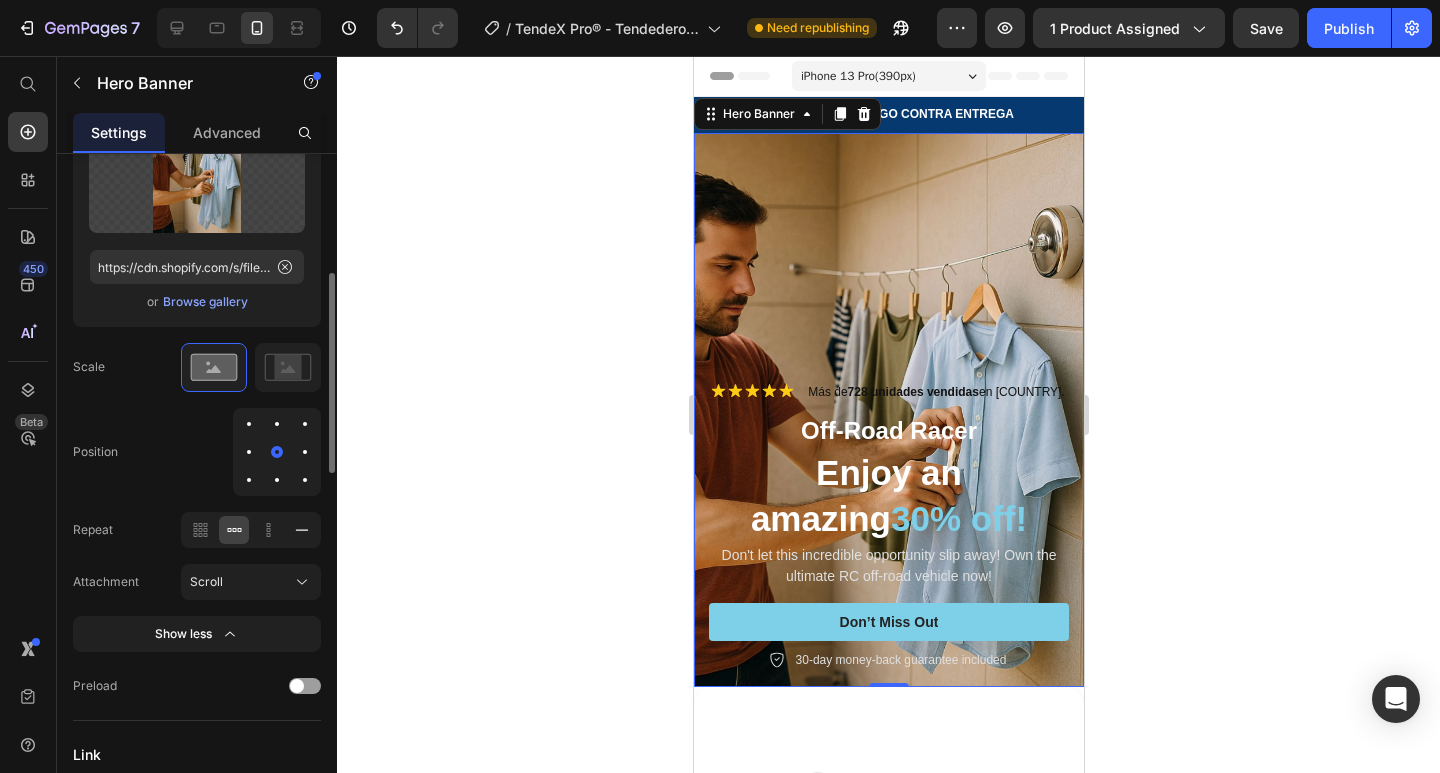 click 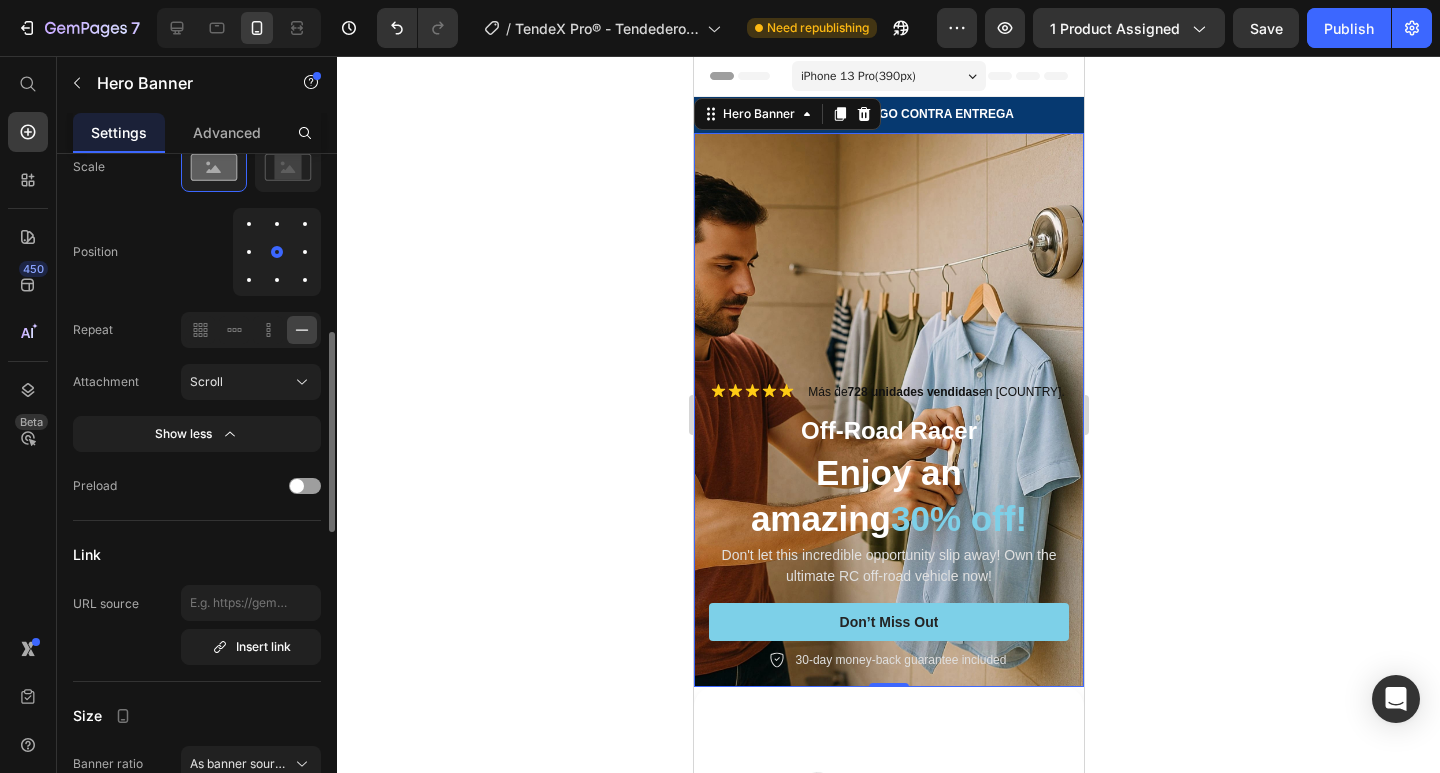 scroll, scrollTop: 800, scrollLeft: 0, axis: vertical 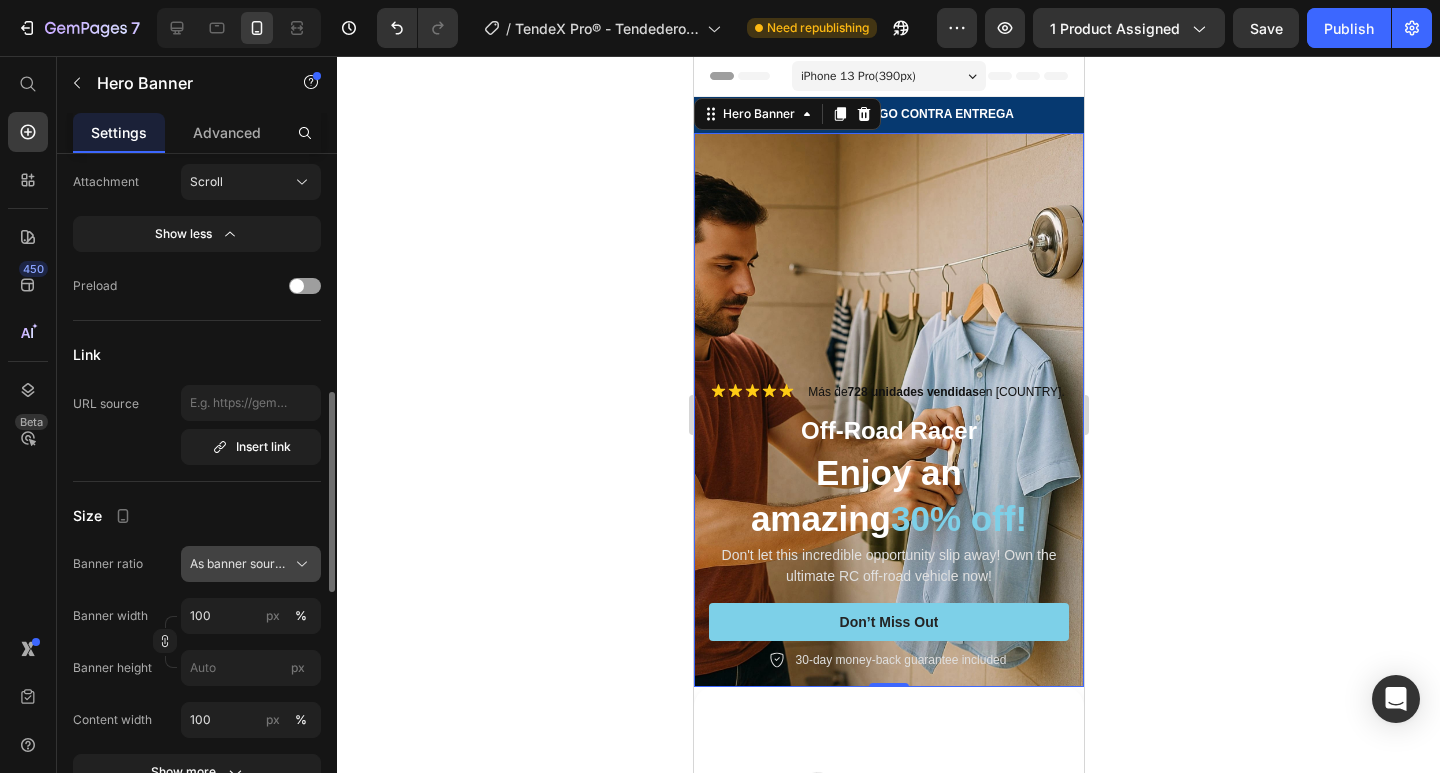 click on "As banner source" at bounding box center (251, 564) 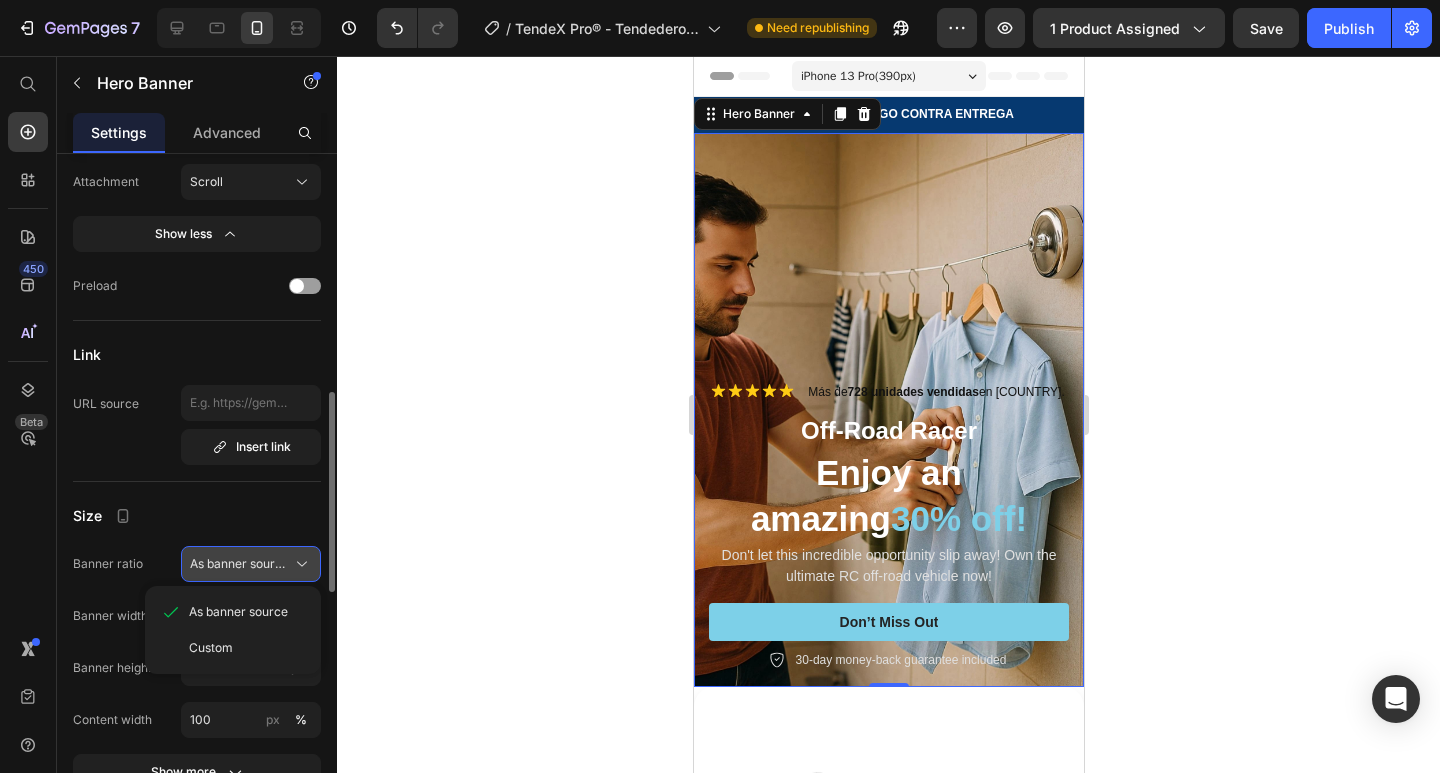 click on "As banner source" at bounding box center [251, 564] 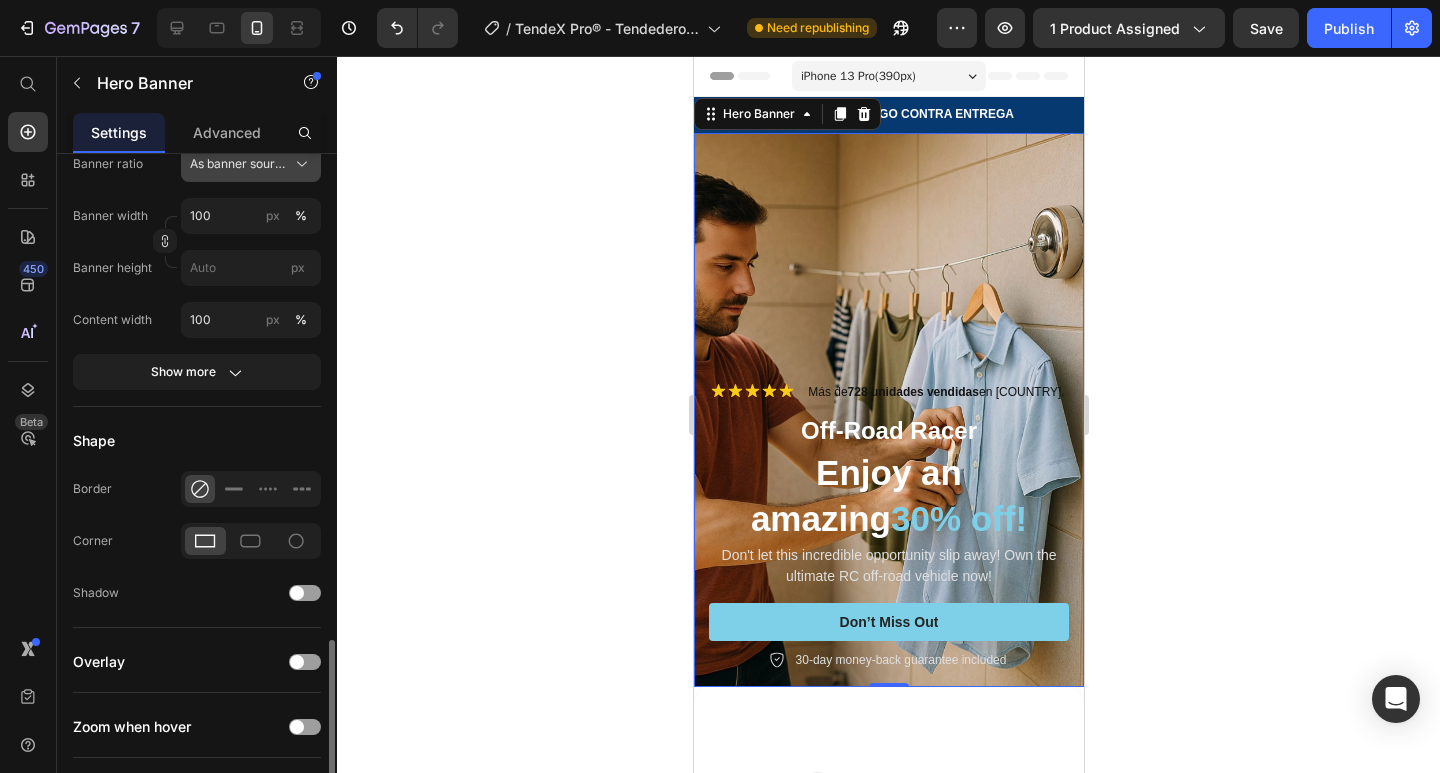 scroll, scrollTop: 1400, scrollLeft: 0, axis: vertical 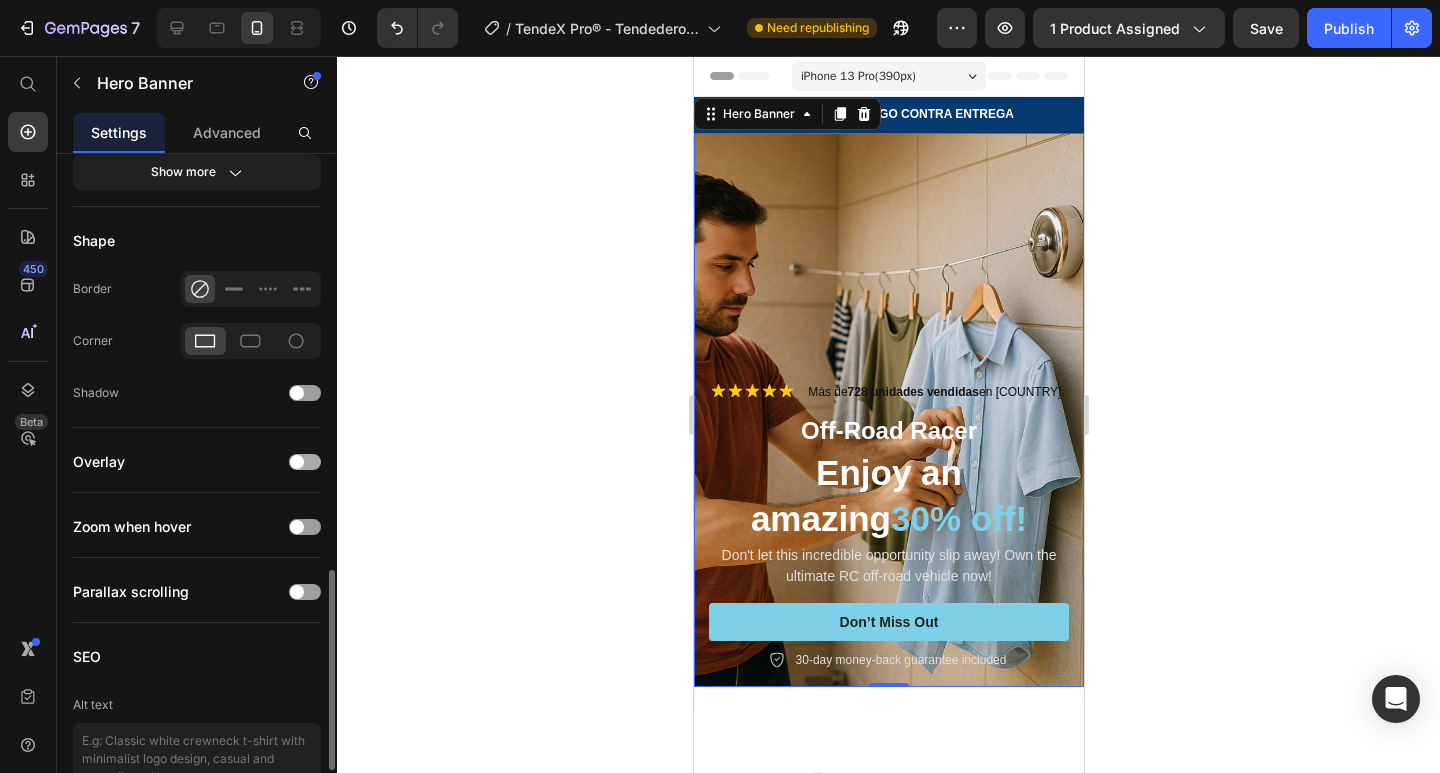 click at bounding box center (305, 462) 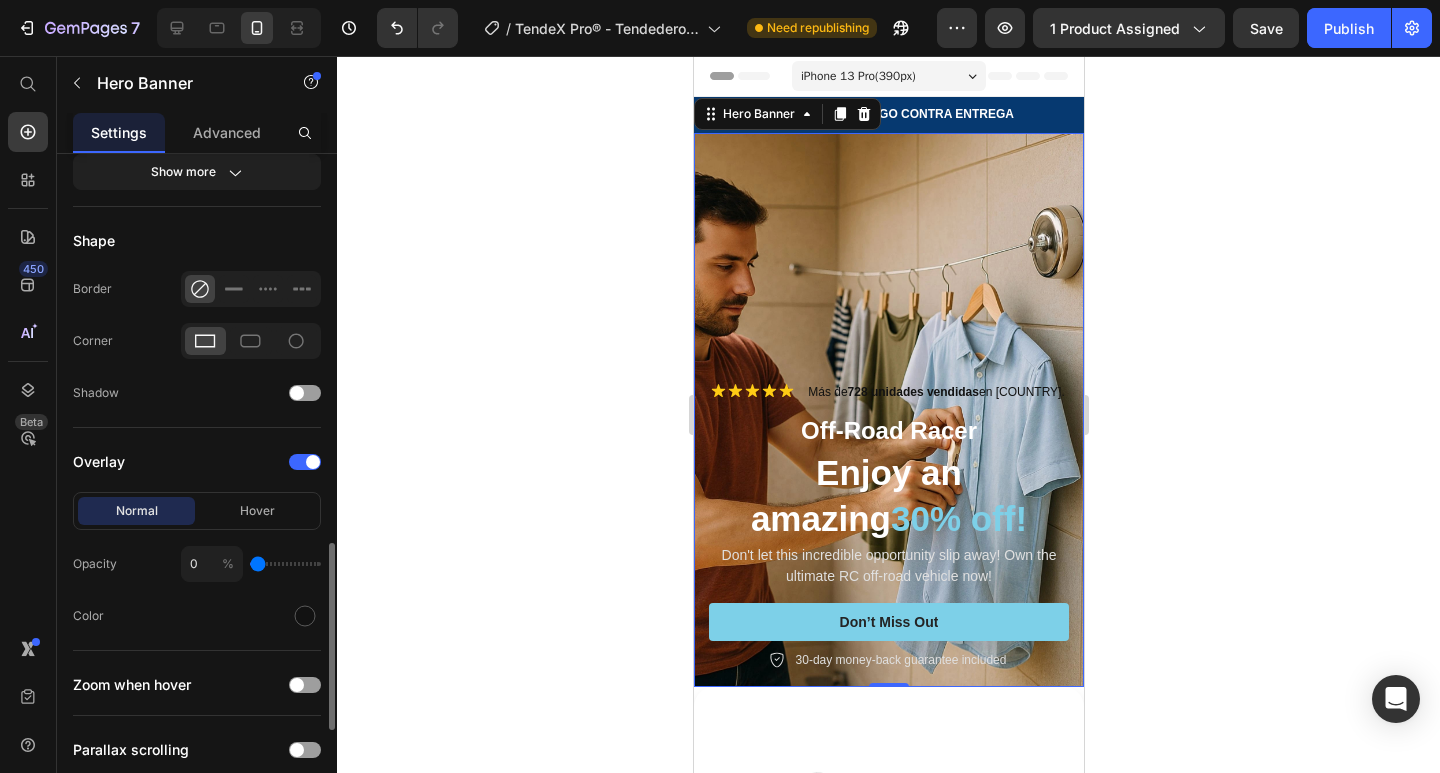 type on "11" 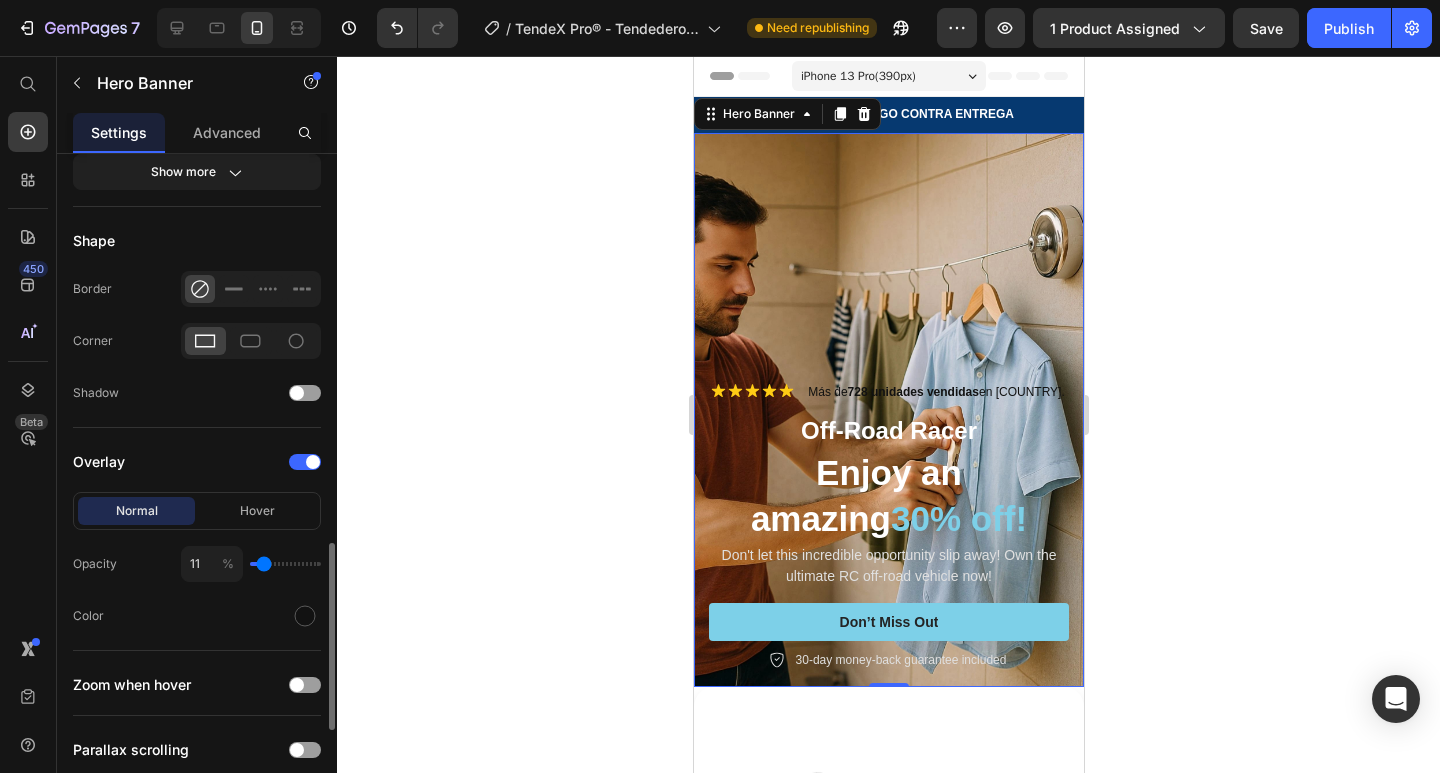 type on "16" 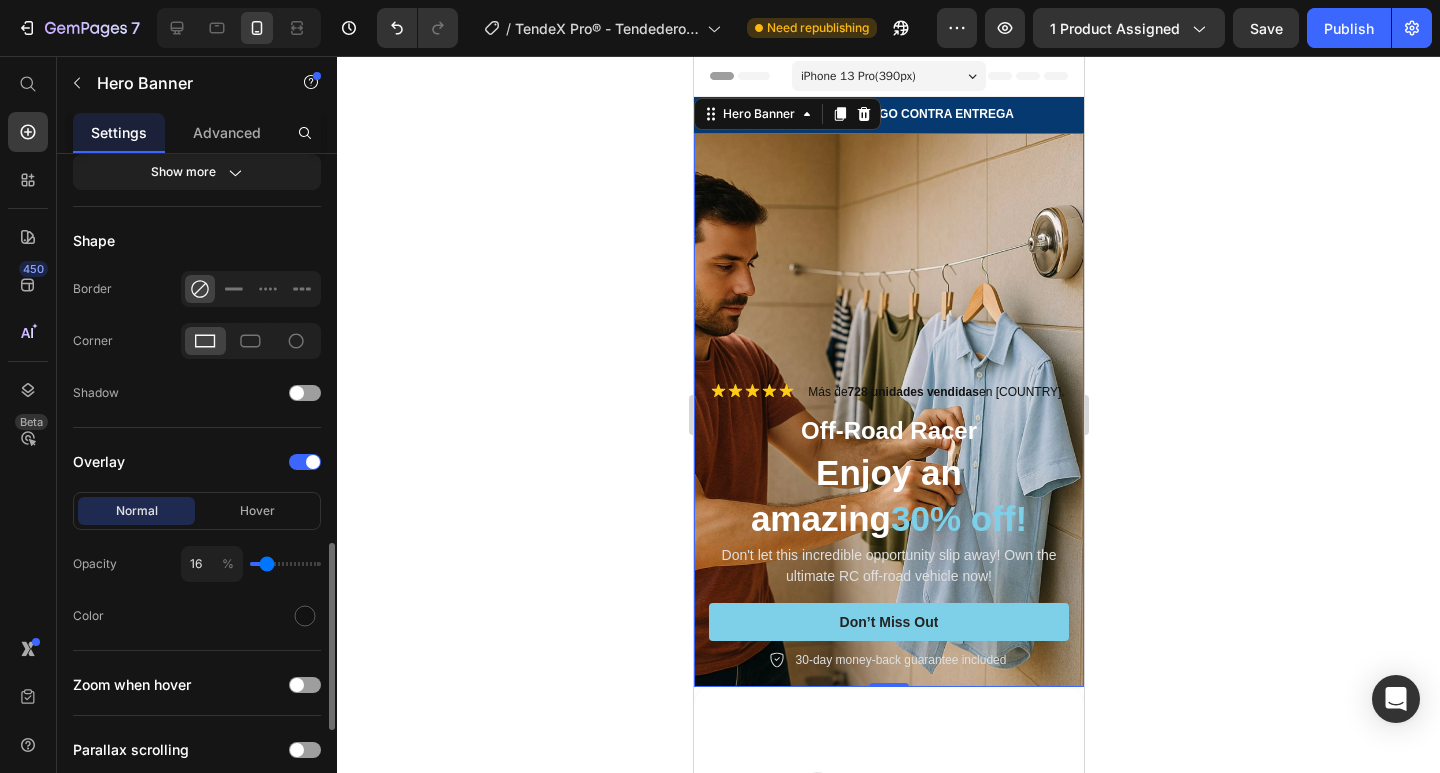 type on "18" 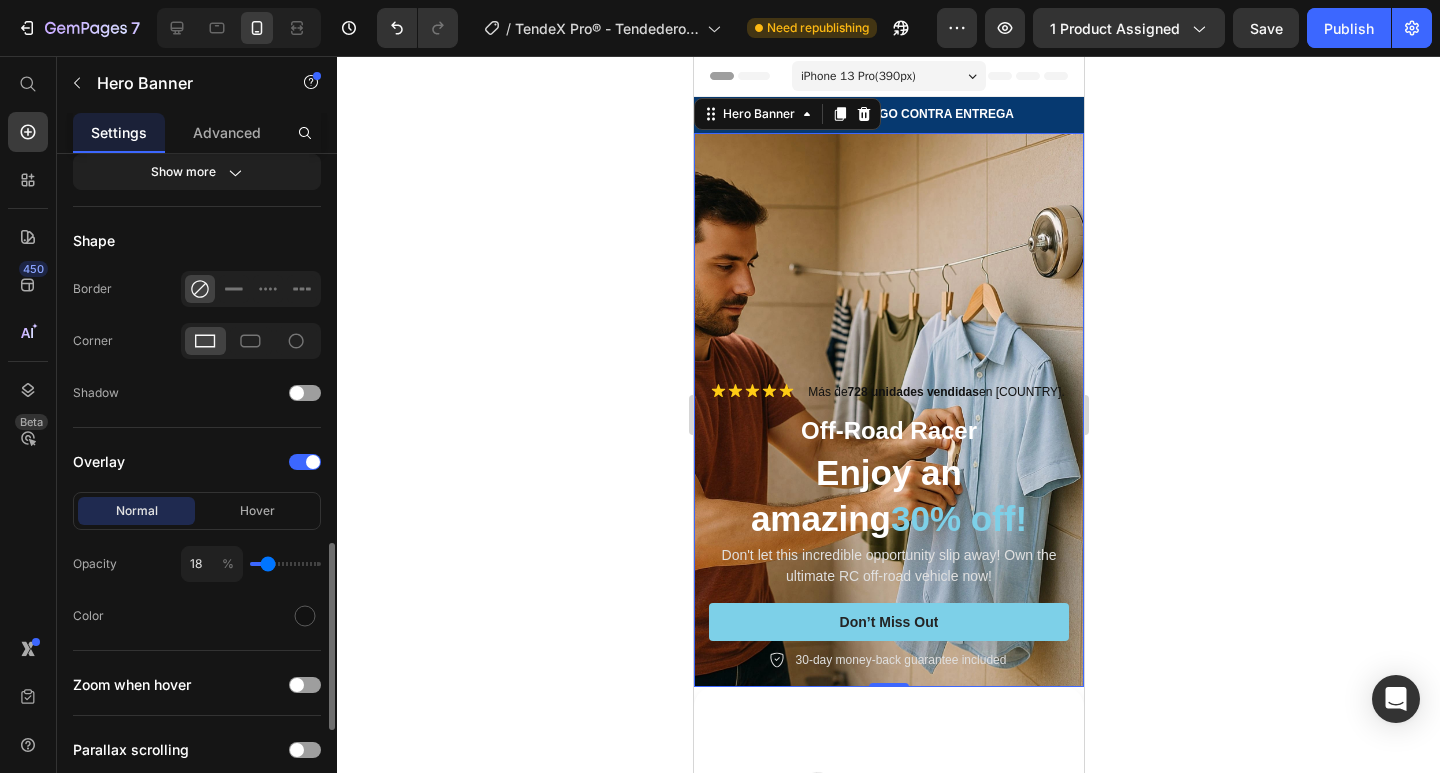 type on "20" 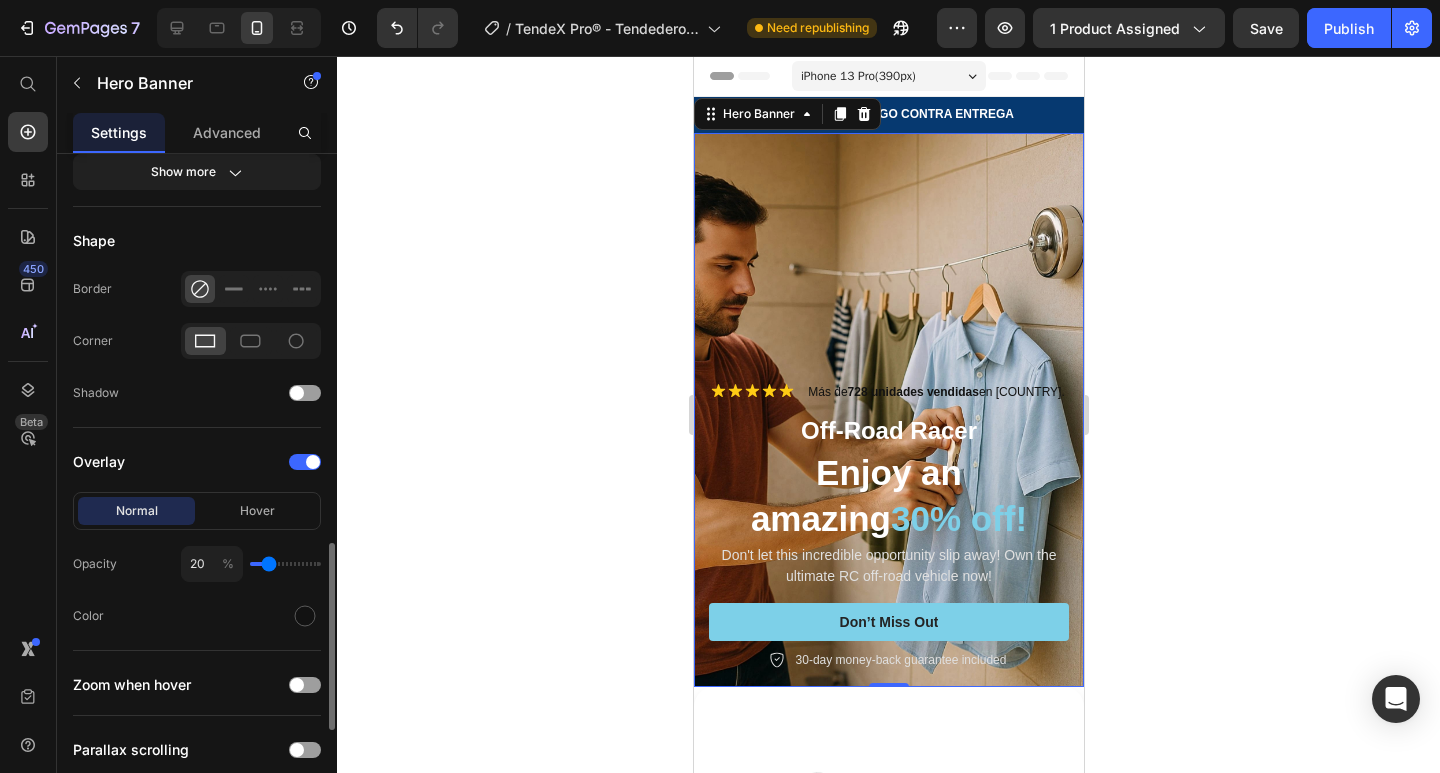 type 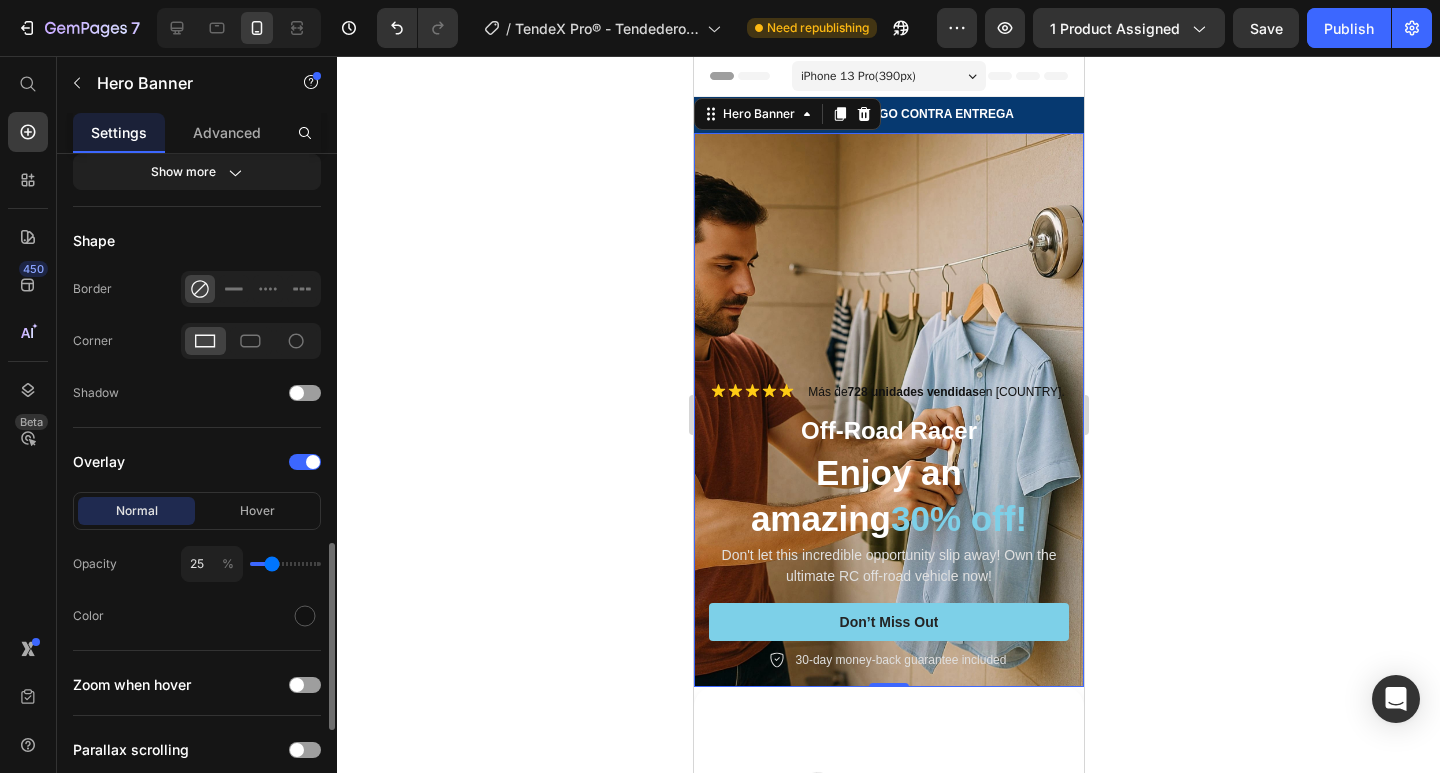 drag, startPoint x: 259, startPoint y: 564, endPoint x: 272, endPoint y: 562, distance: 13.152946 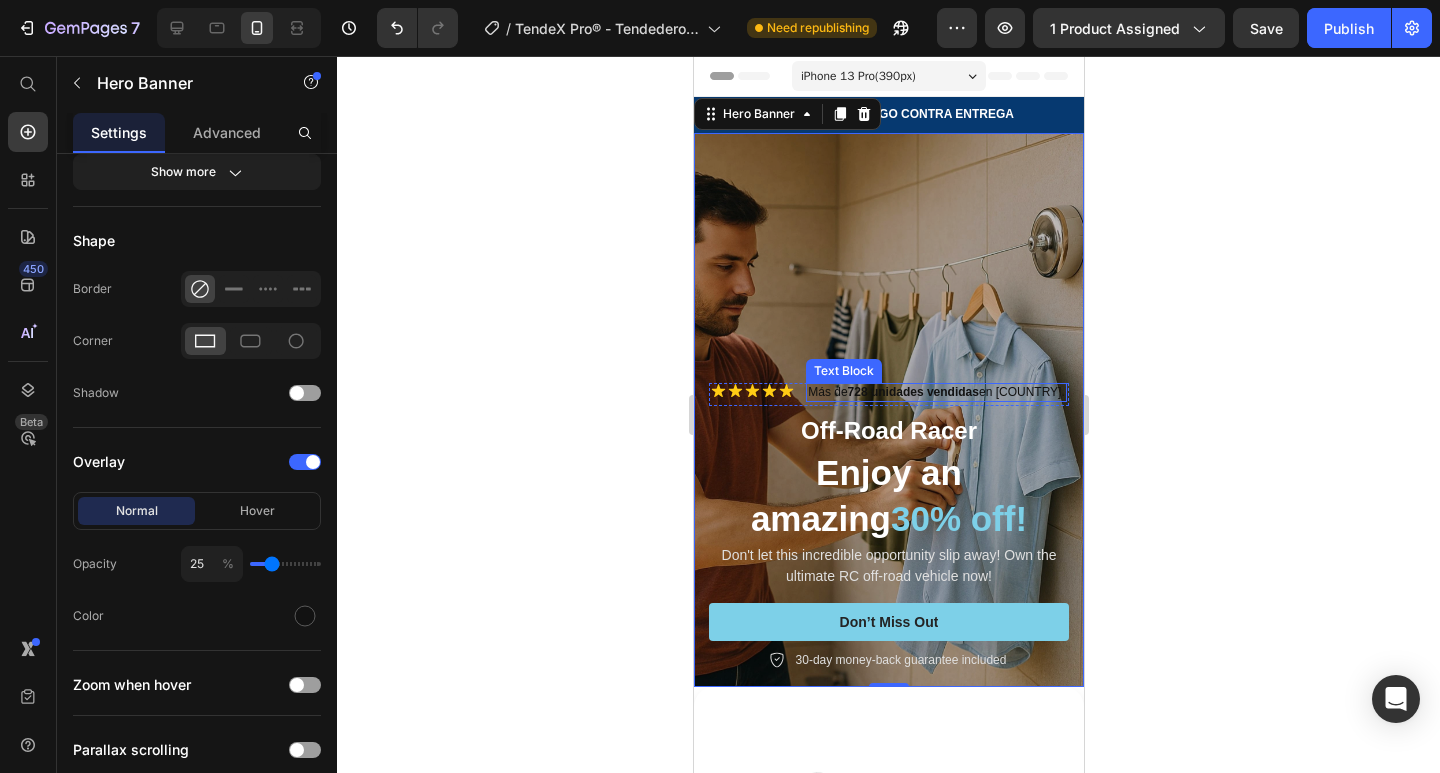 click on "728 unidades vendidas" at bounding box center [912, 392] 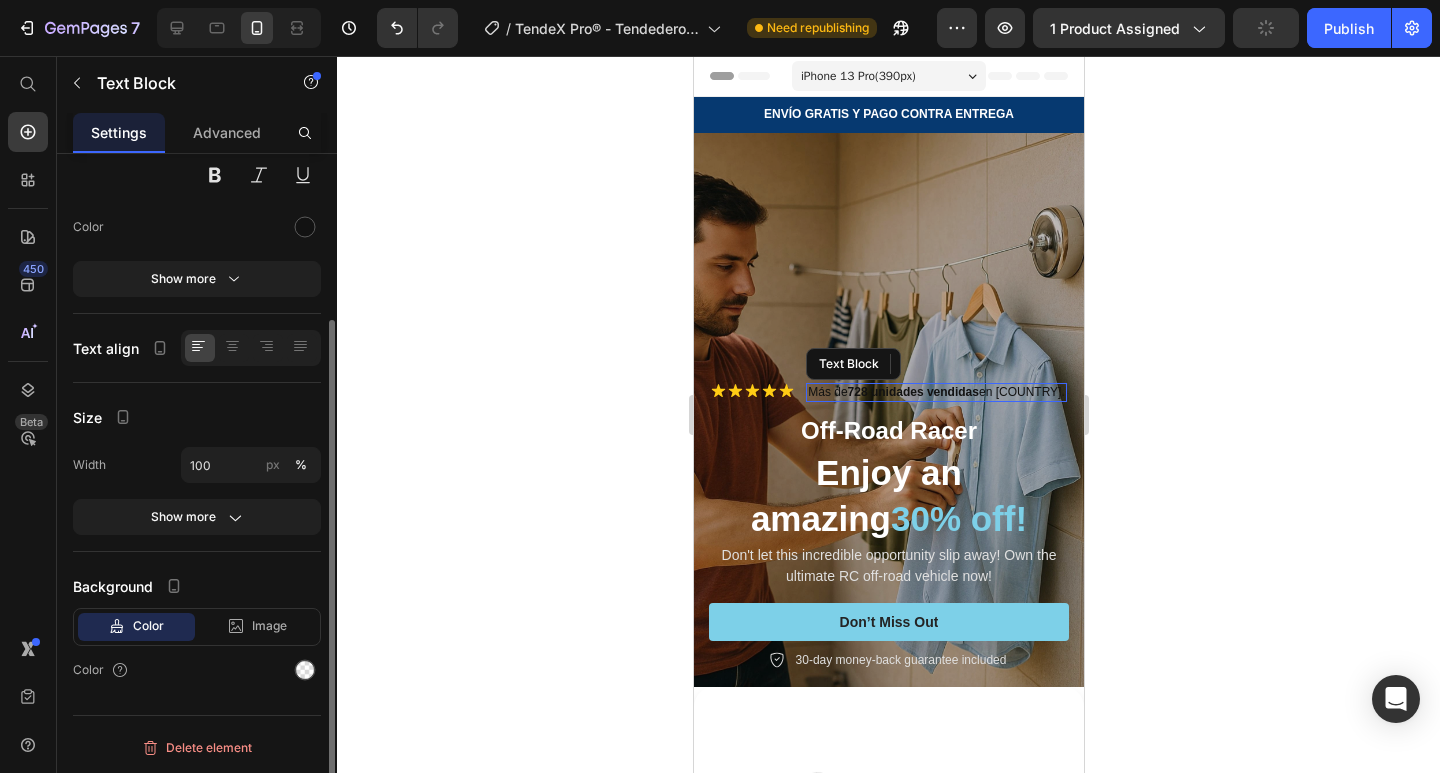 scroll, scrollTop: 0, scrollLeft: 0, axis: both 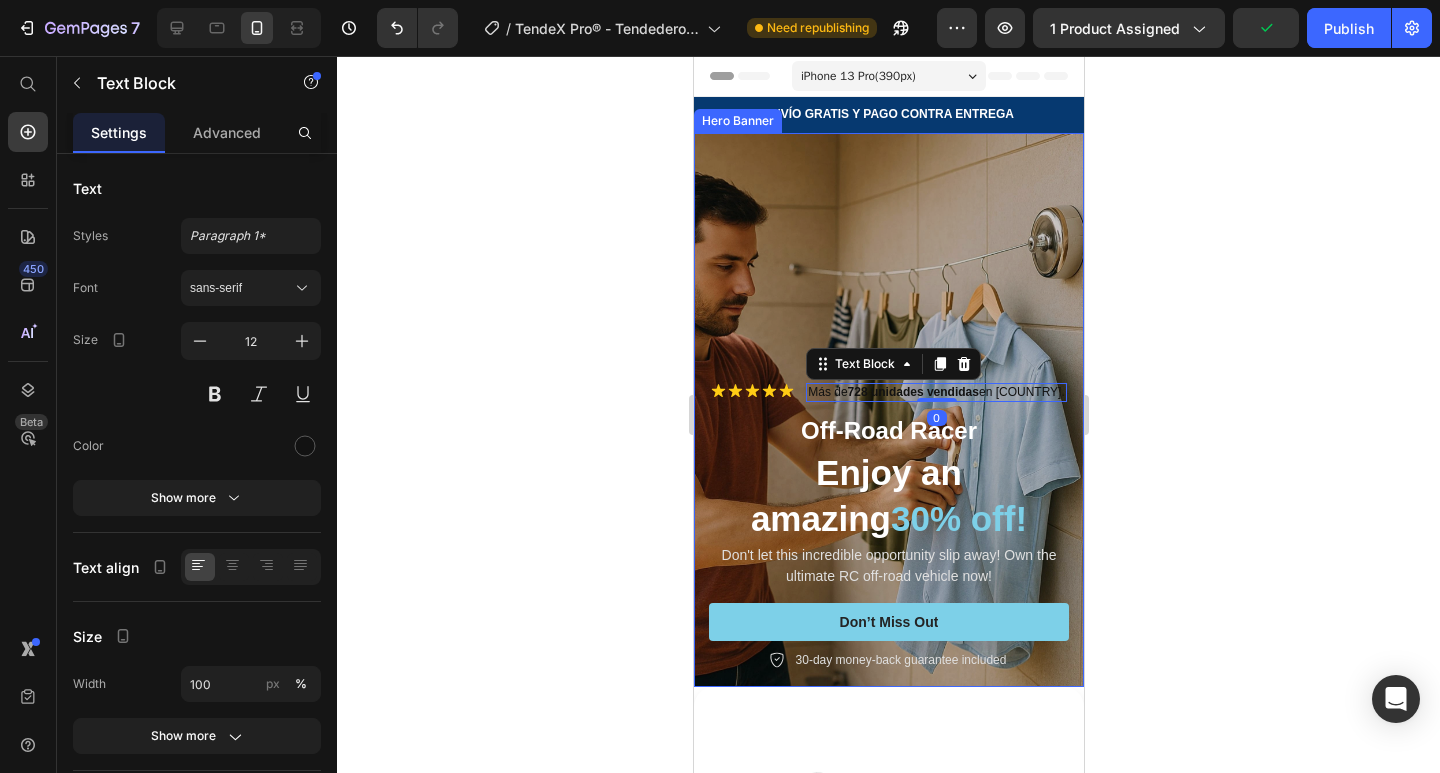 click at bounding box center [888, 410] 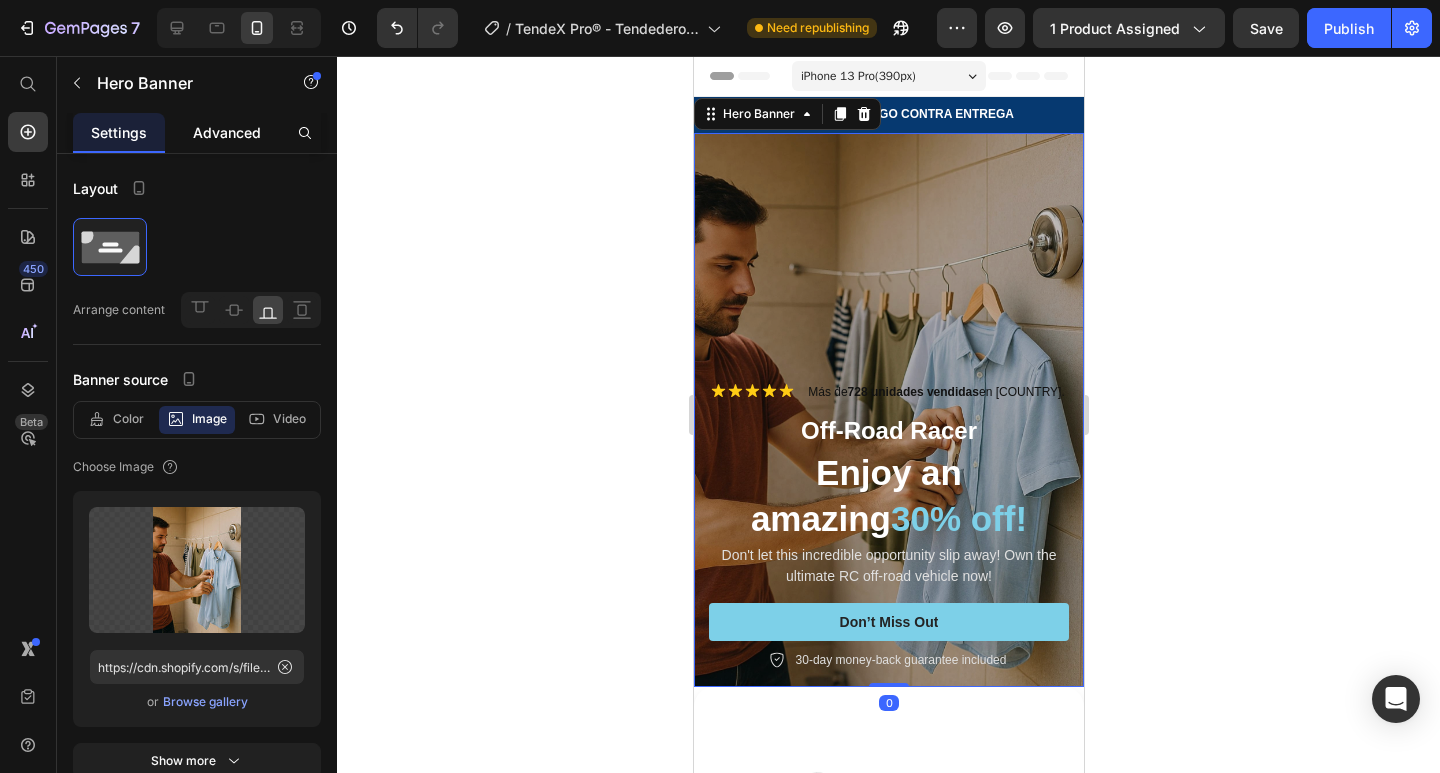 click on "Advanced" 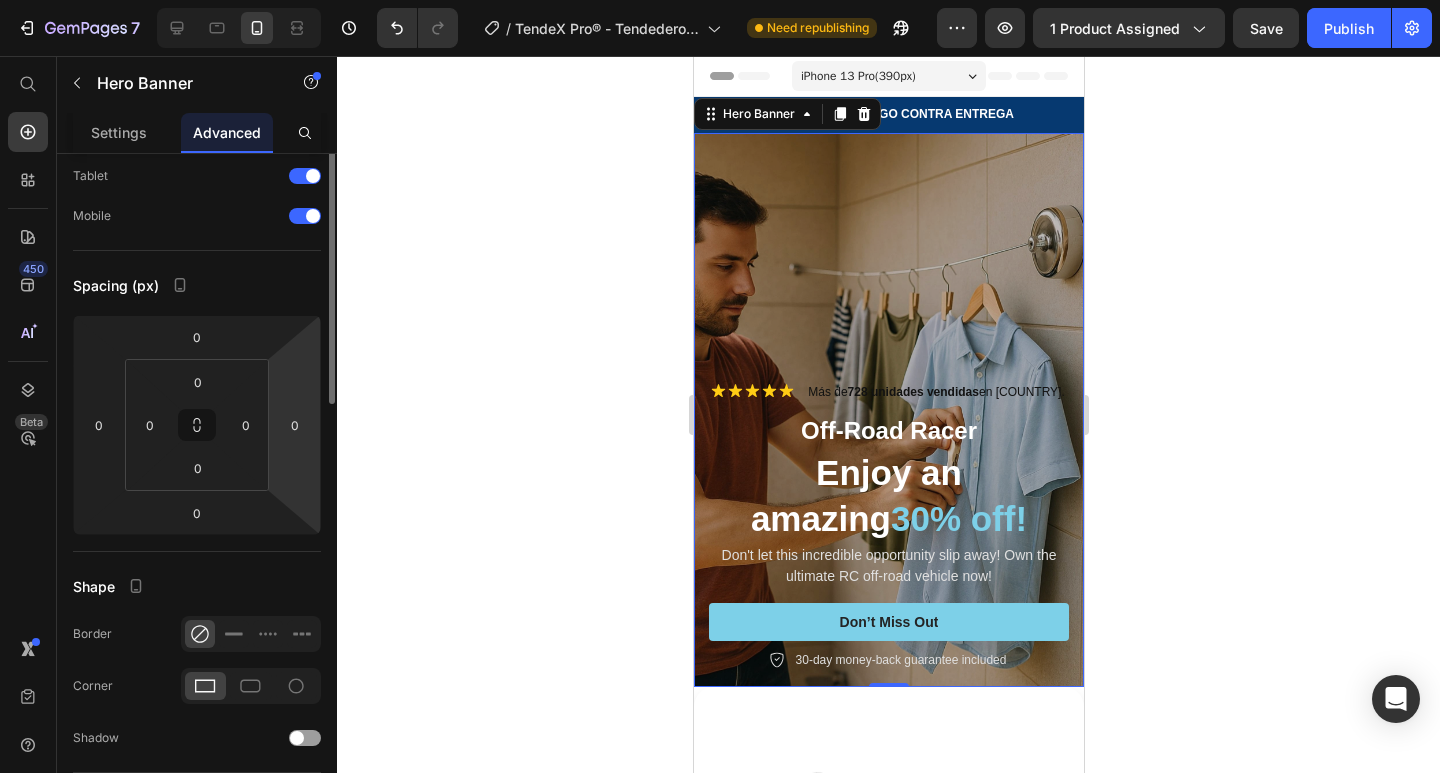 scroll, scrollTop: 0, scrollLeft: 0, axis: both 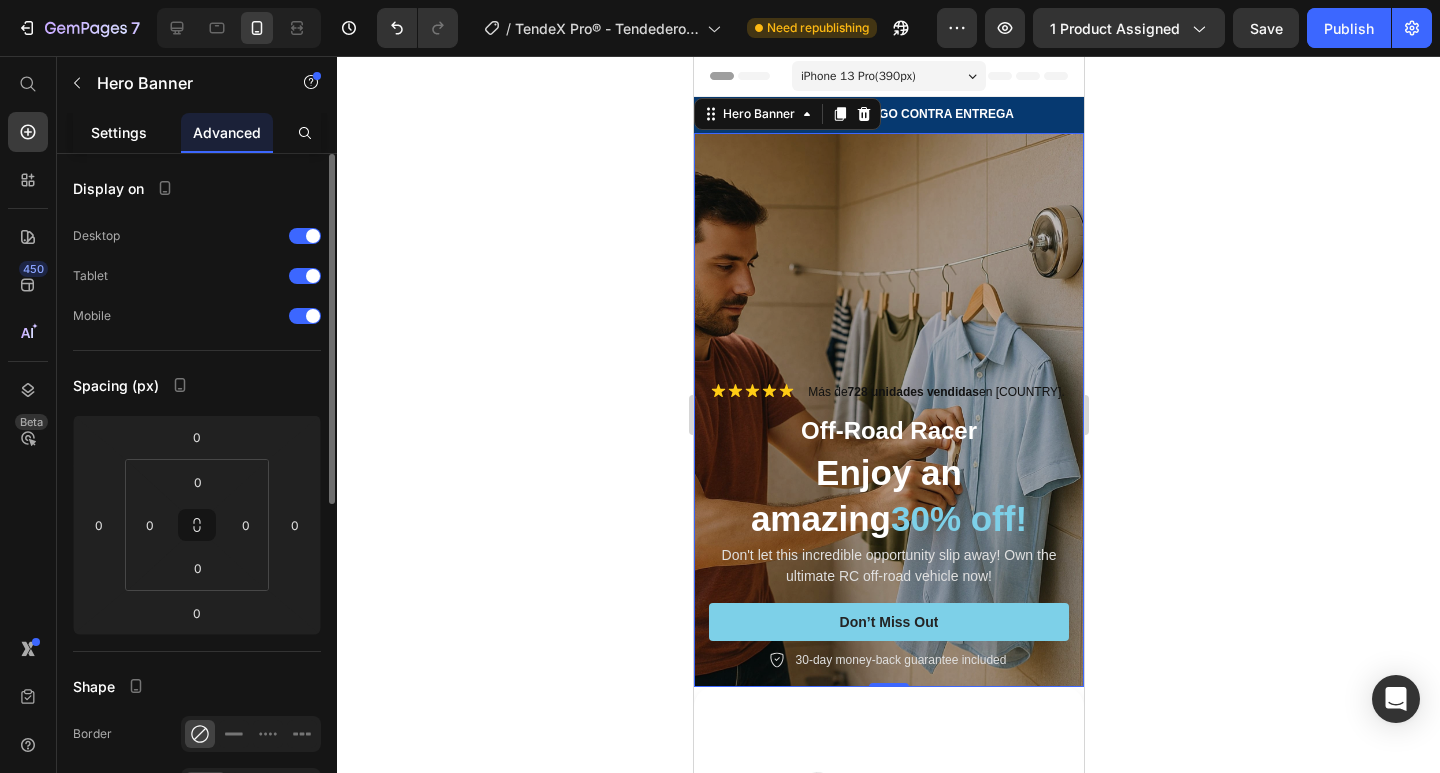 click on "Settings" at bounding box center [119, 132] 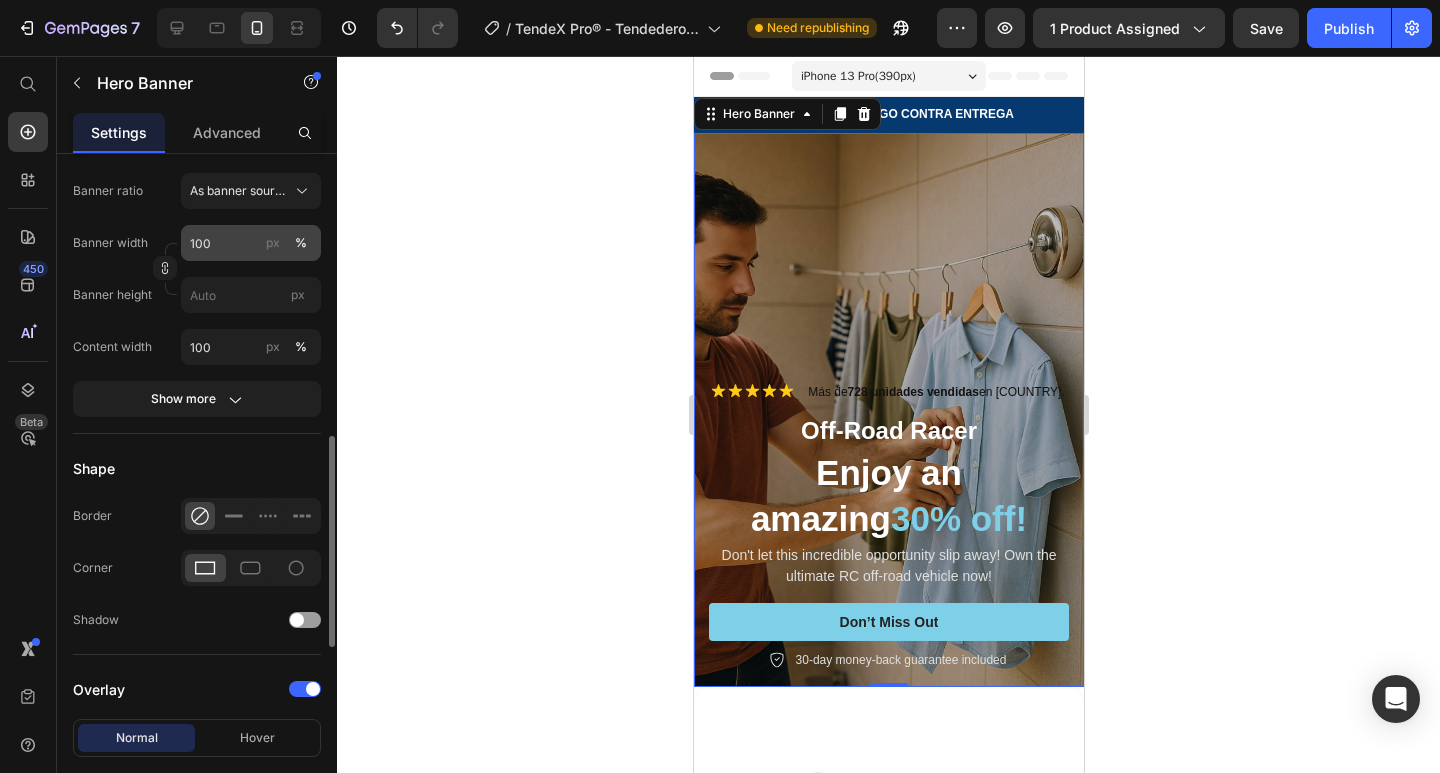 scroll, scrollTop: 1100, scrollLeft: 0, axis: vertical 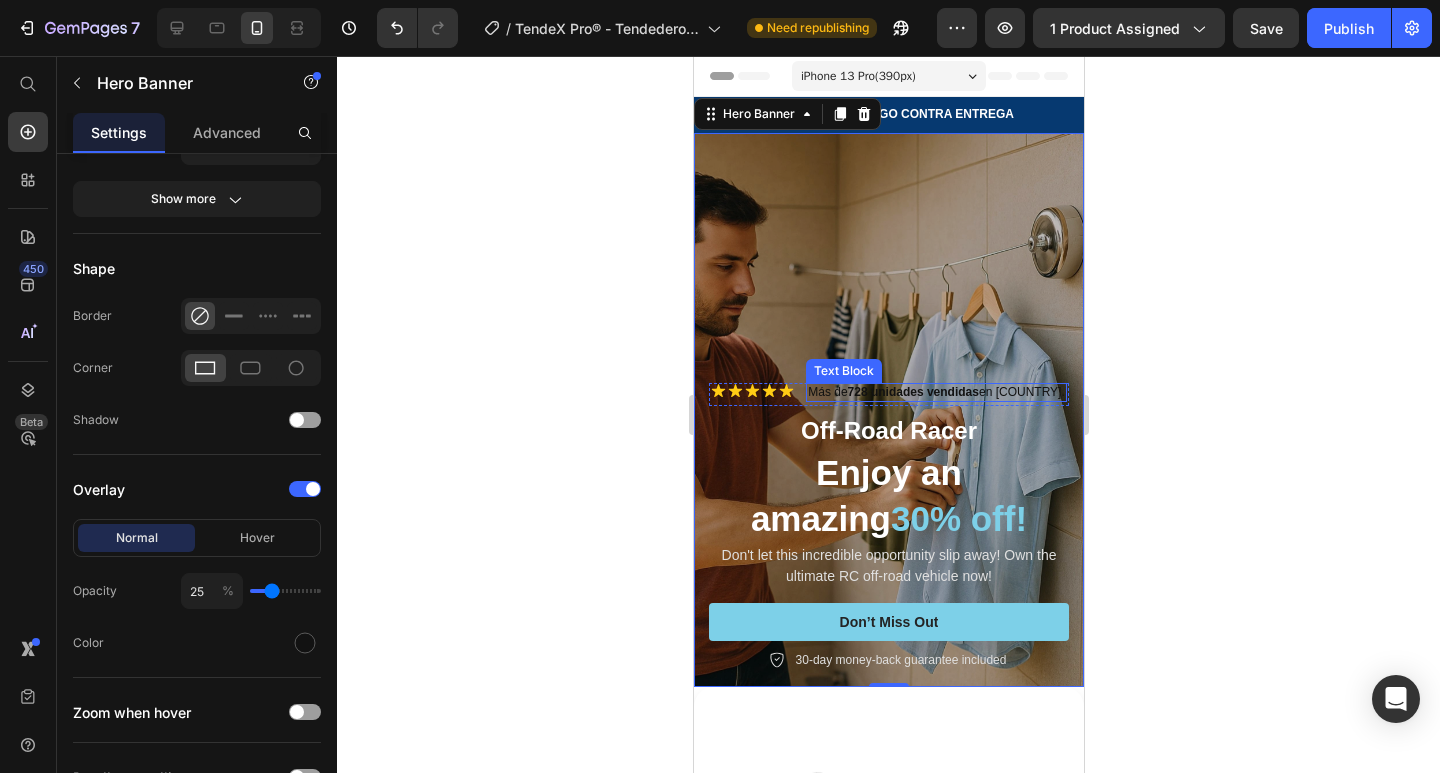 click on "728 unidades vendidas" at bounding box center (912, 392) 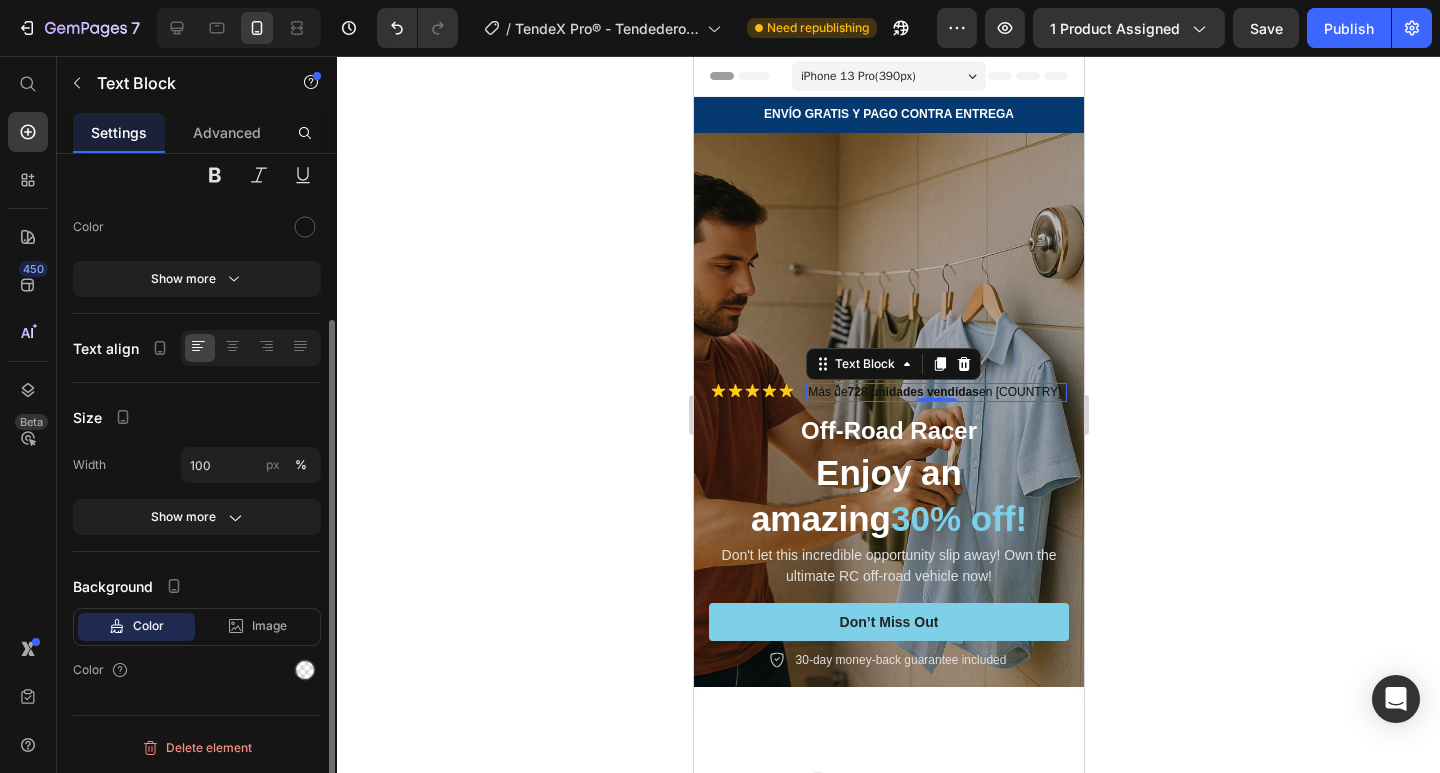 scroll, scrollTop: 19, scrollLeft: 0, axis: vertical 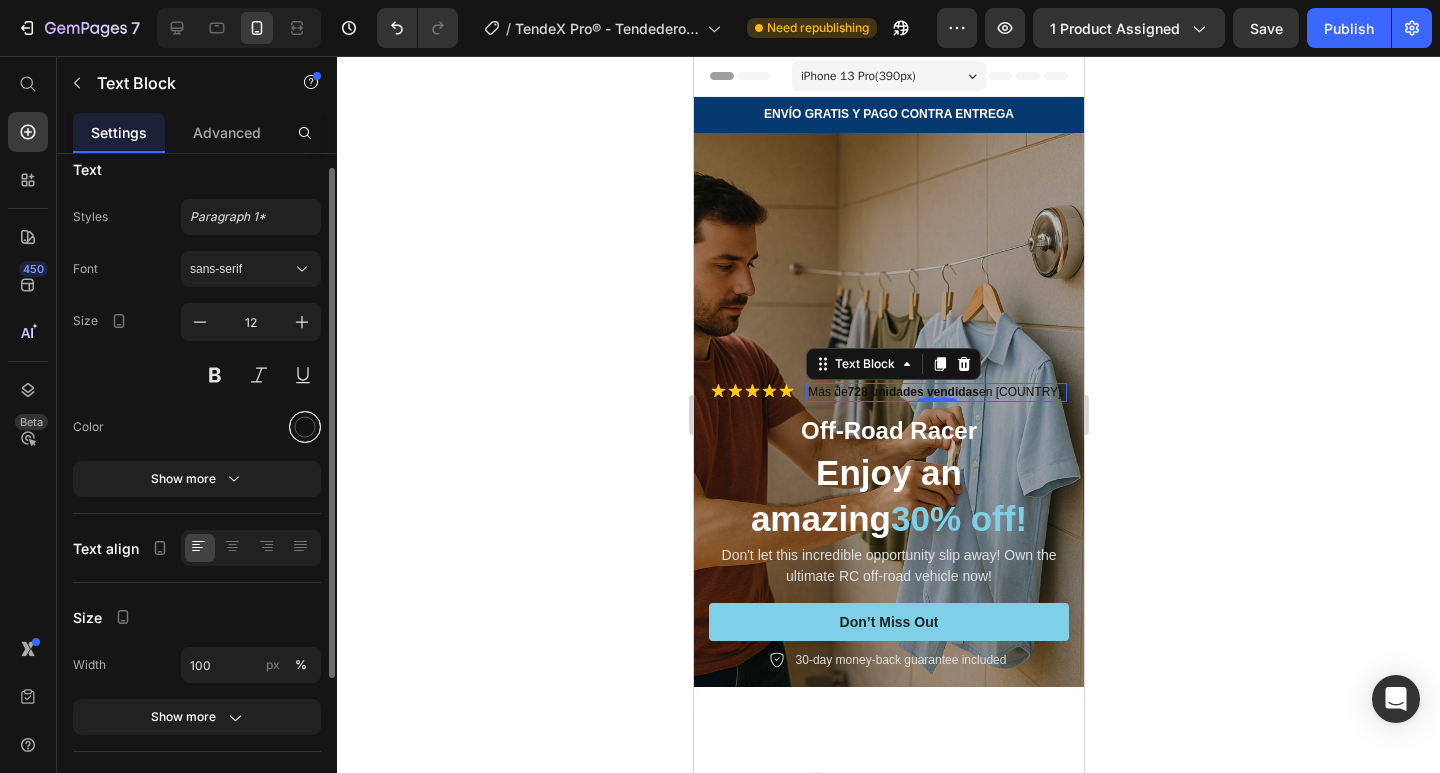 click at bounding box center [305, 427] 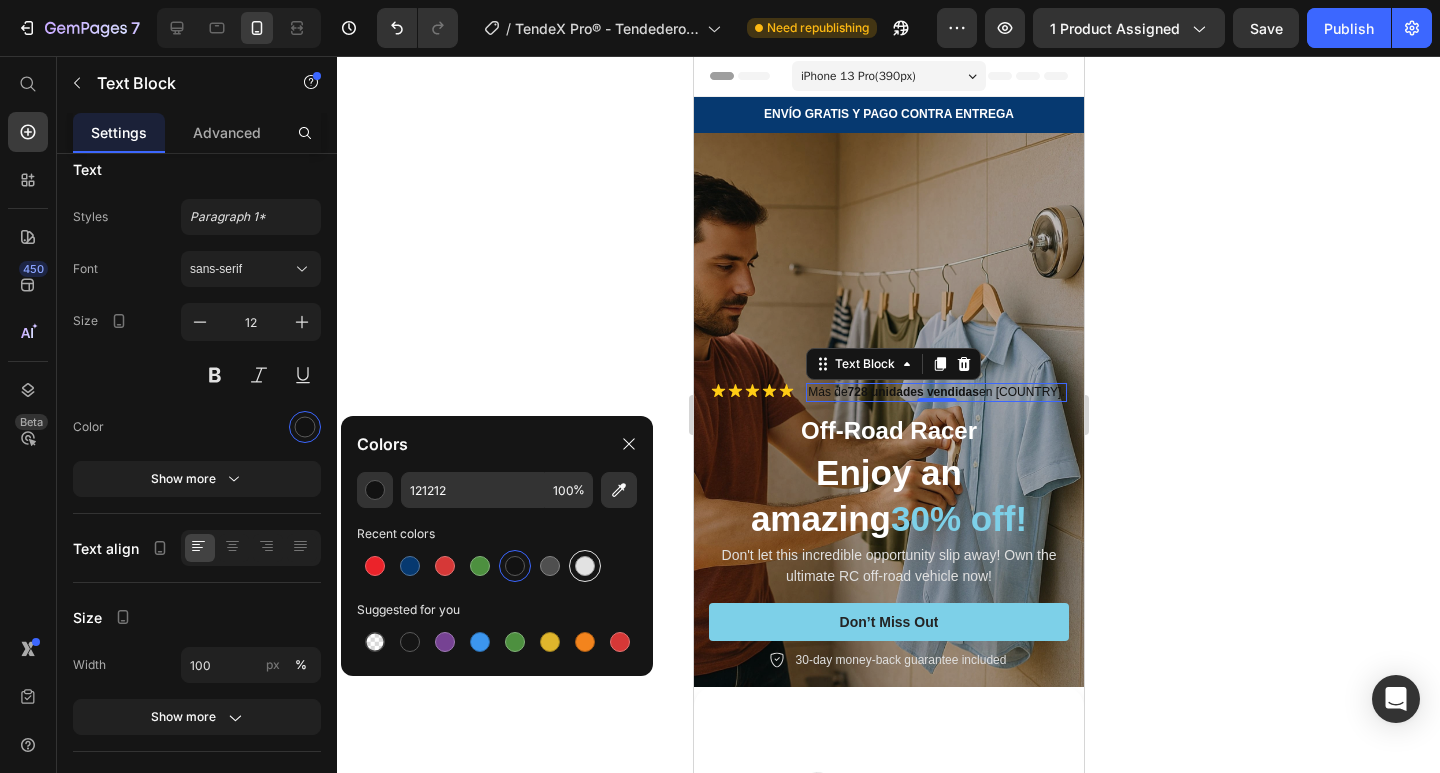 click at bounding box center (585, 566) 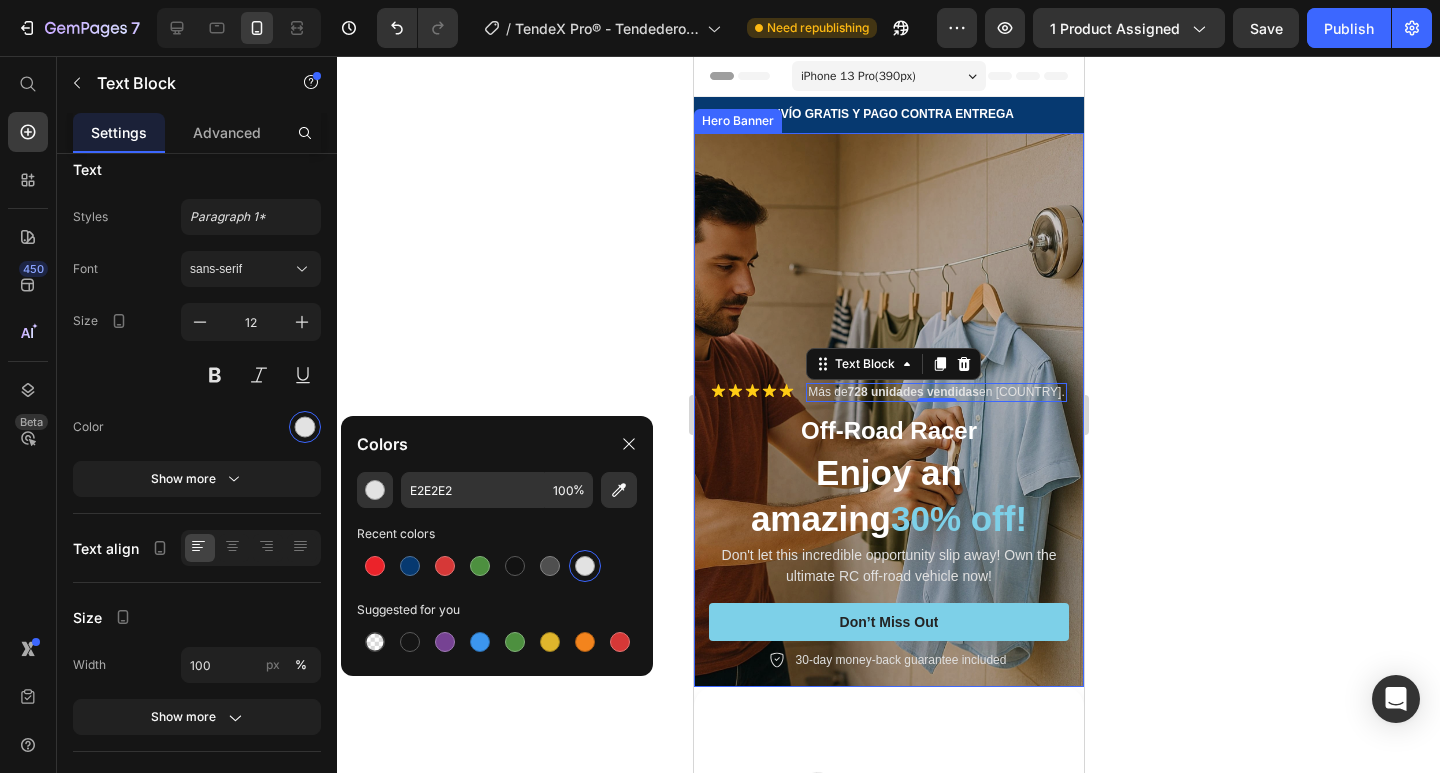click at bounding box center (888, 410) 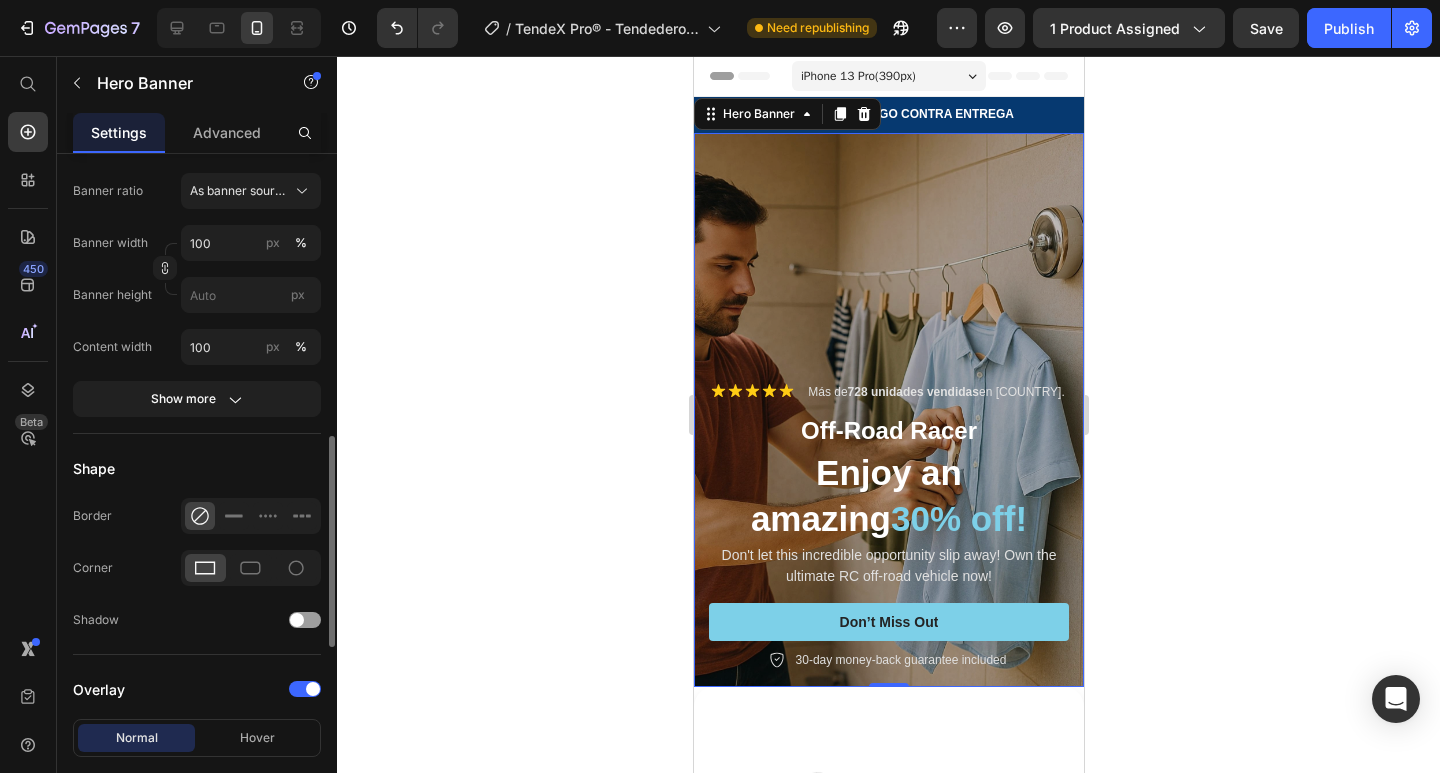 scroll, scrollTop: 1200, scrollLeft: 0, axis: vertical 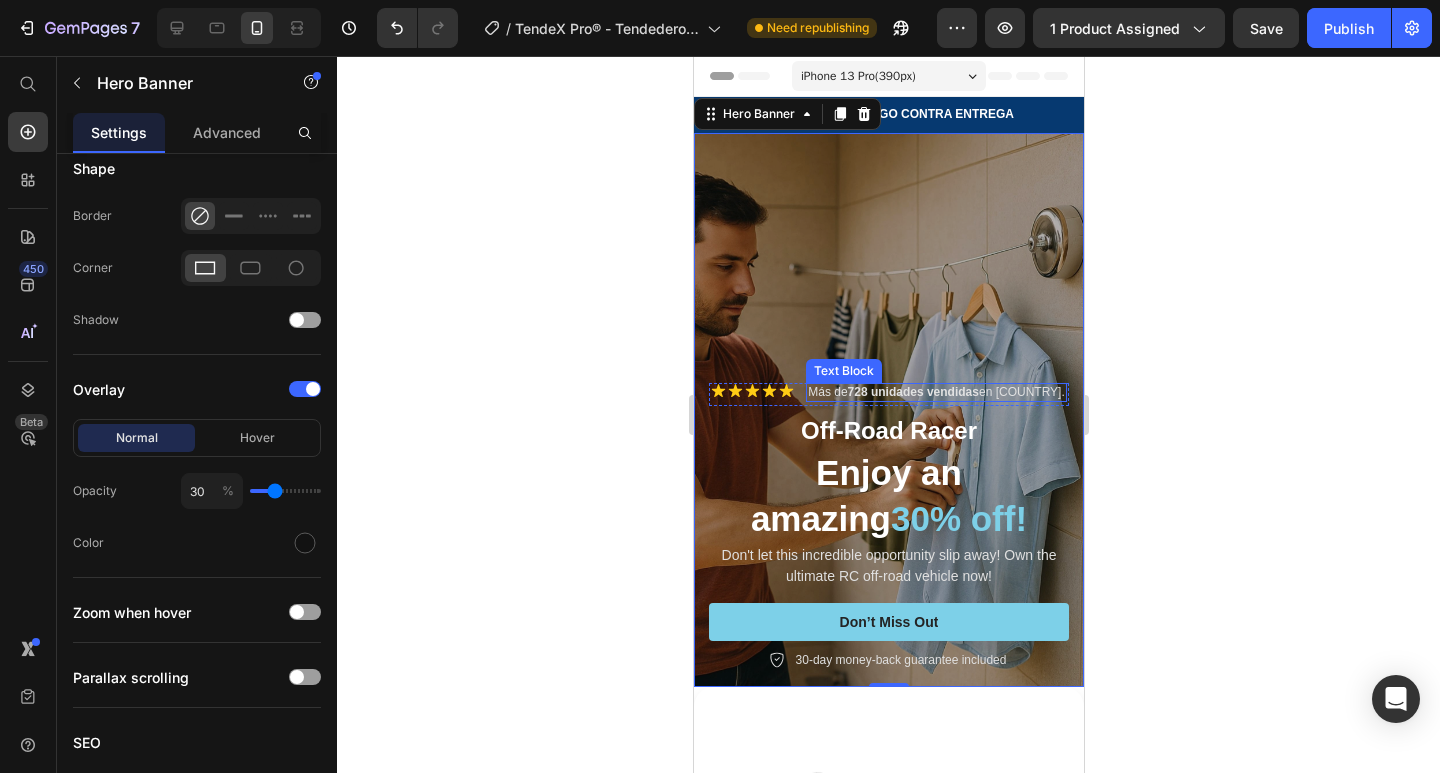click on "728 unidades vendidas" at bounding box center (912, 392) 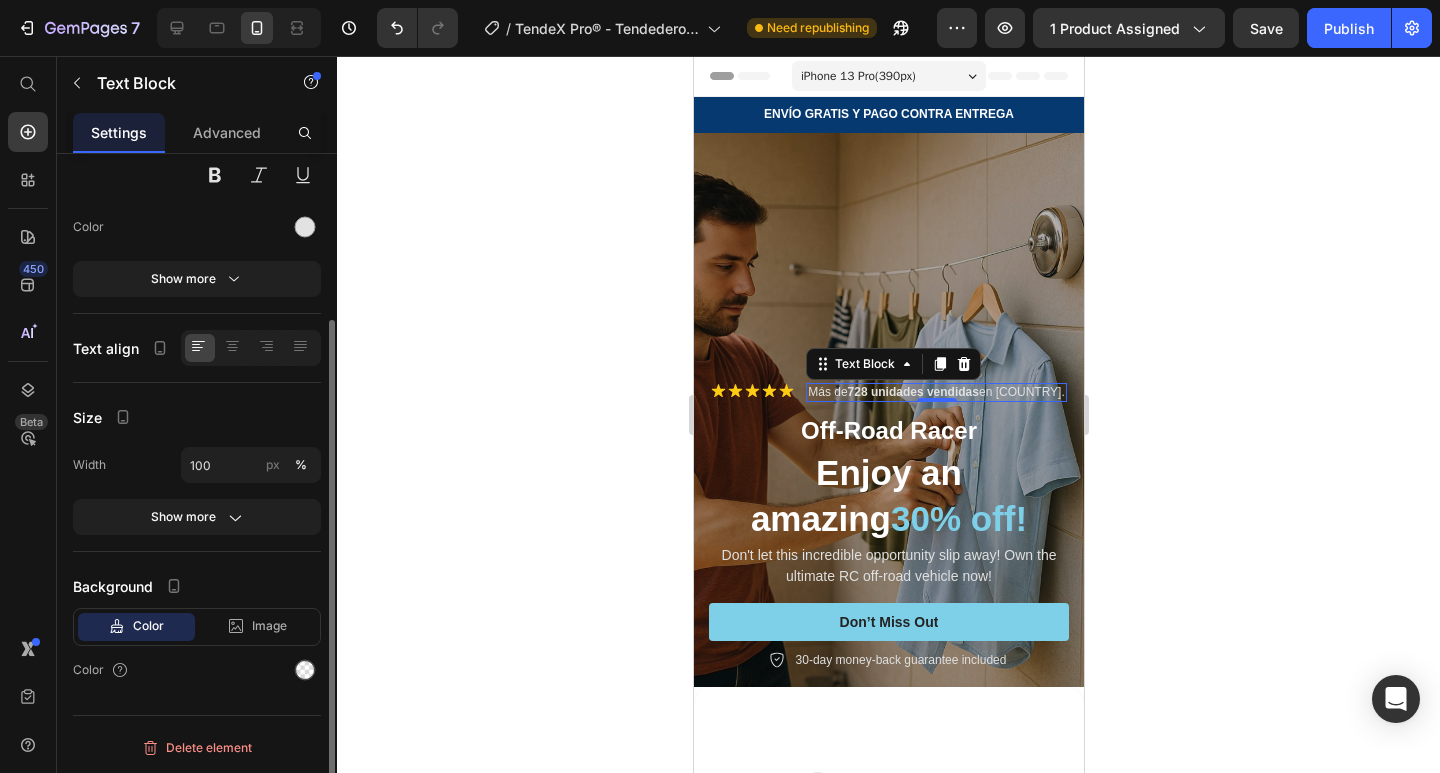 scroll, scrollTop: 0, scrollLeft: 0, axis: both 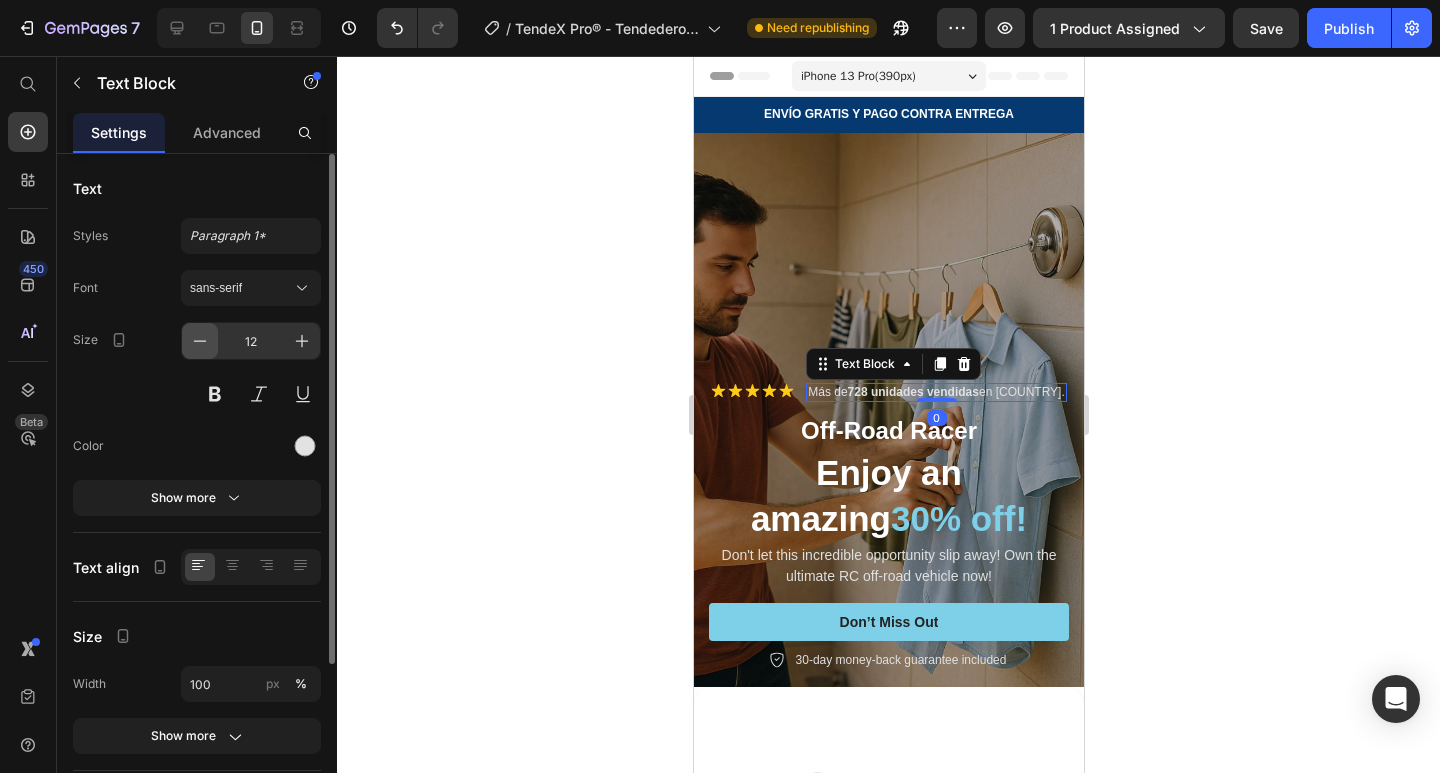 click at bounding box center (200, 341) 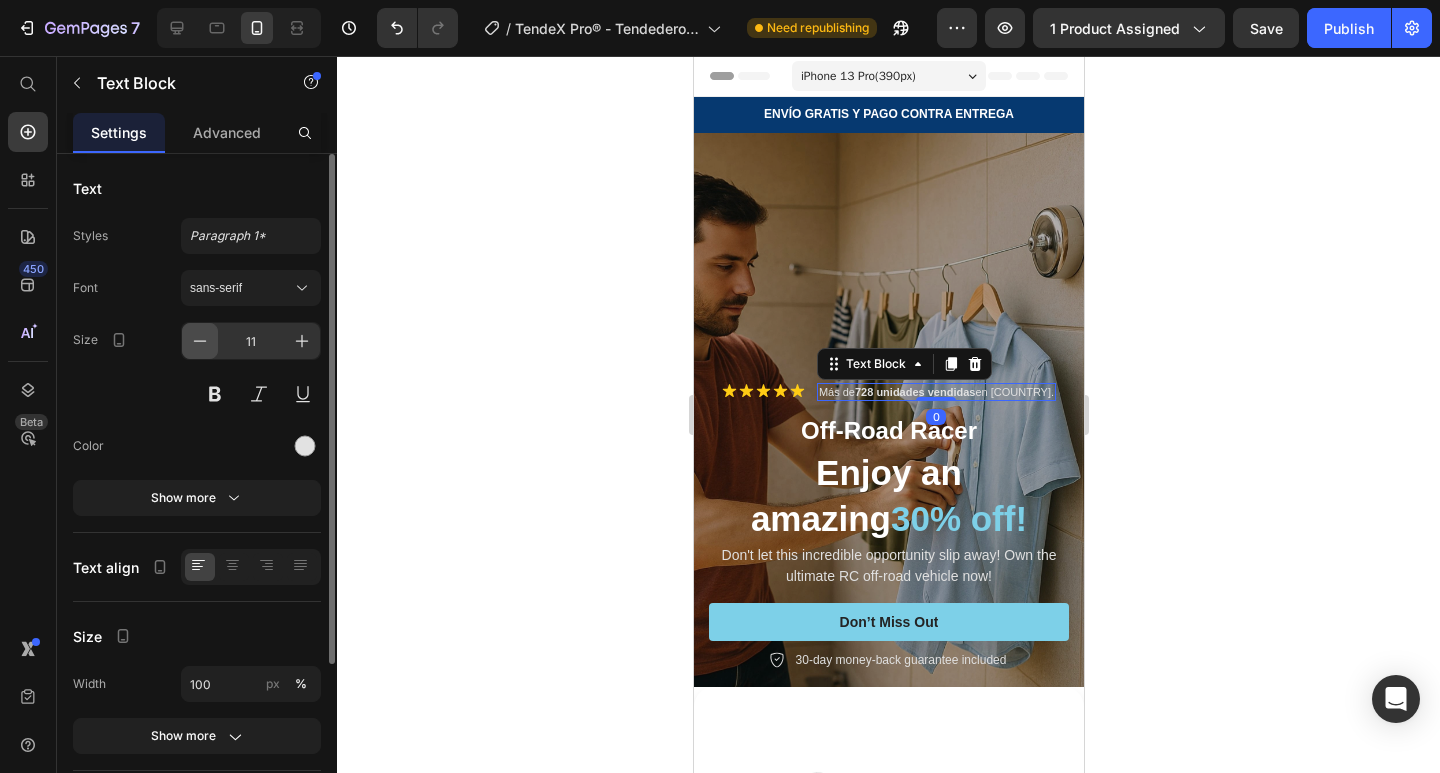 click at bounding box center [200, 341] 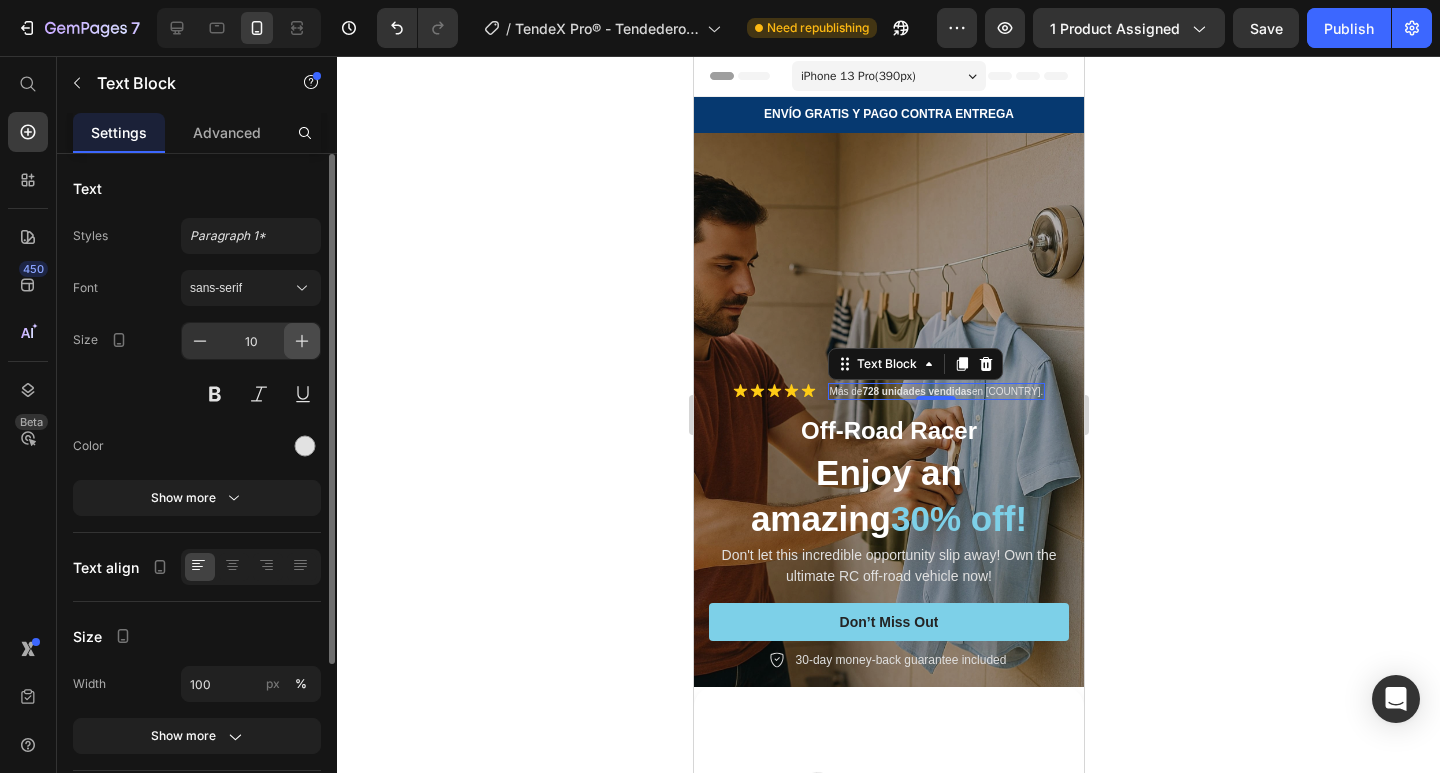 click 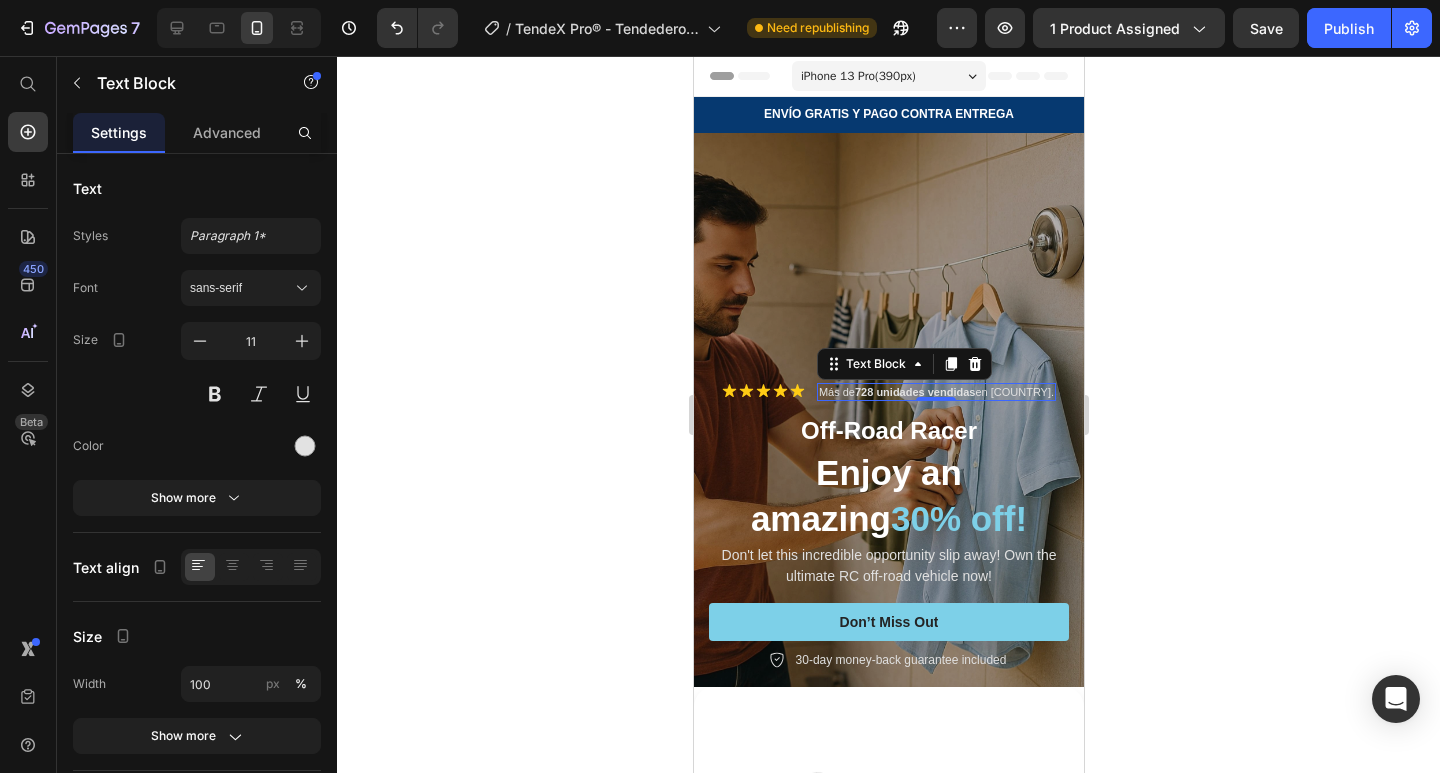 drag, startPoint x: 1234, startPoint y: 458, endPoint x: 240, endPoint y: 352, distance: 999.6359 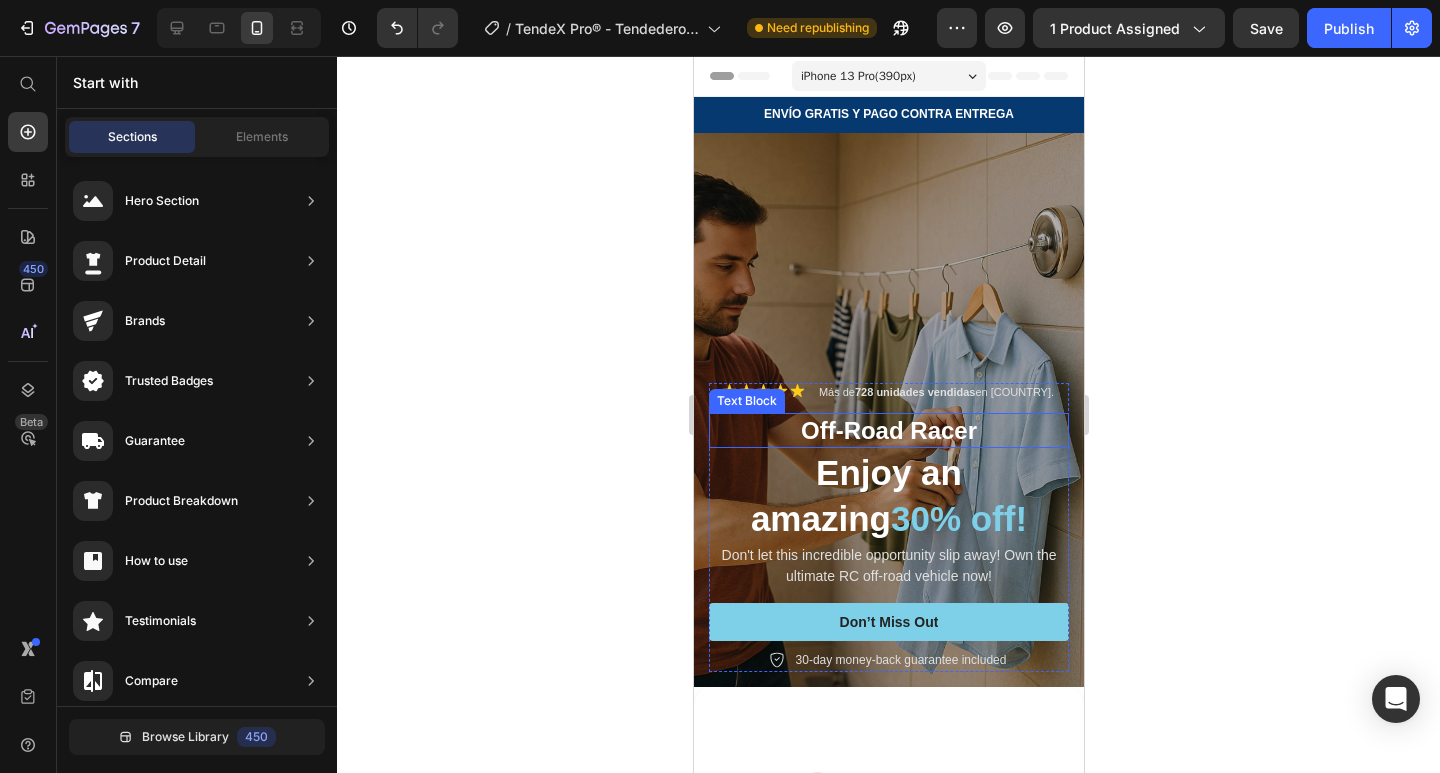click on "Off-Road Racer" at bounding box center (888, 430) 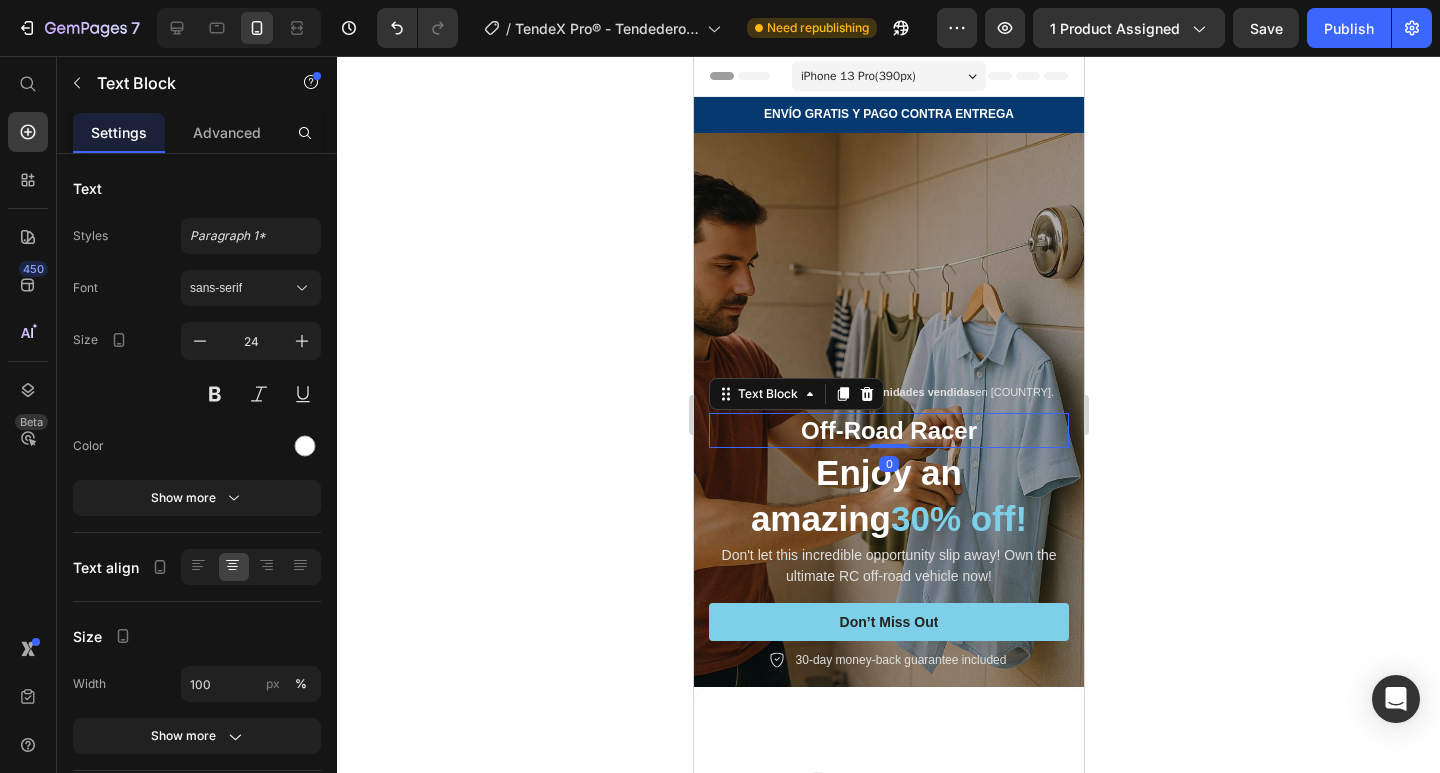 click 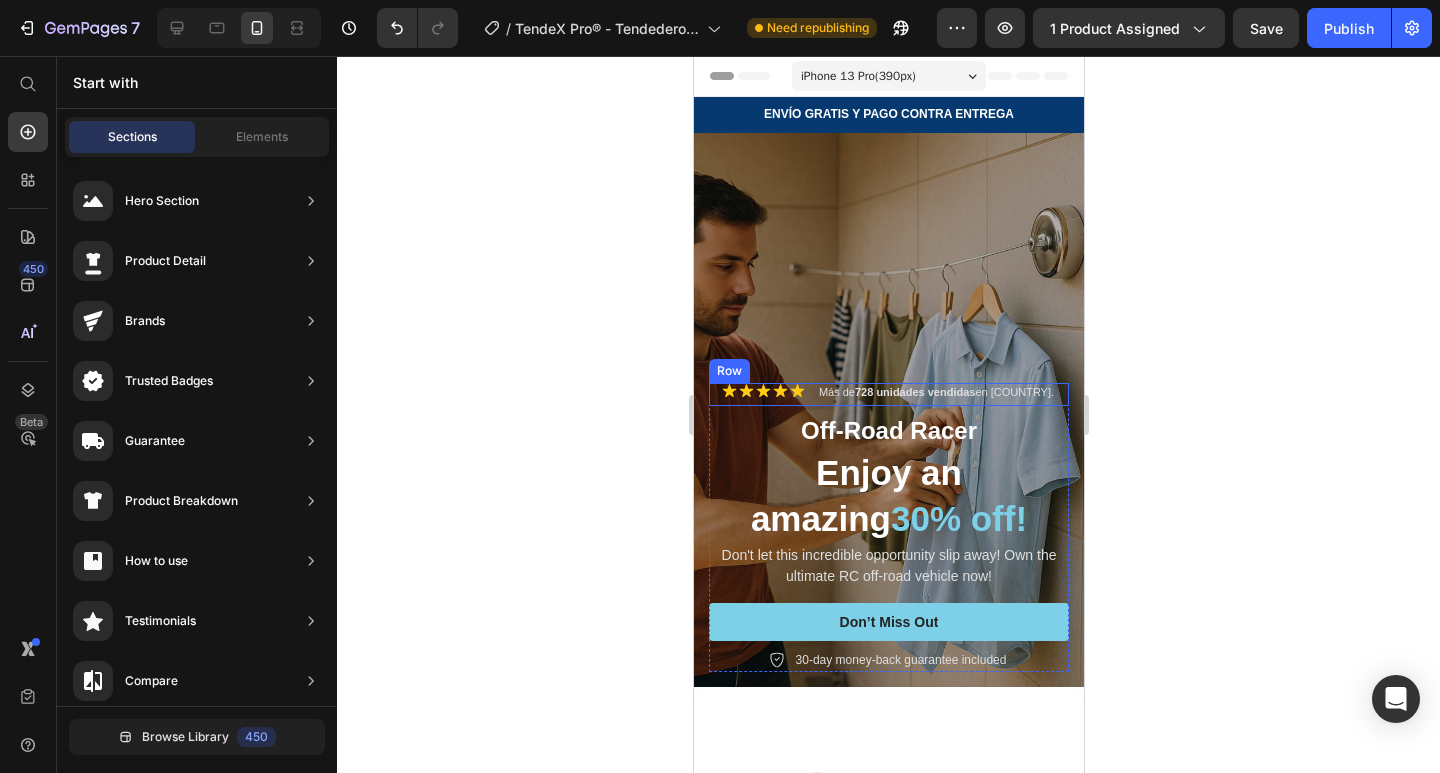 click on "Icon
Icon
Icon
Icon
Icon Icon List Más de  728 unidades vendidas  en Colombia.  Text Block Row" at bounding box center [888, 394] 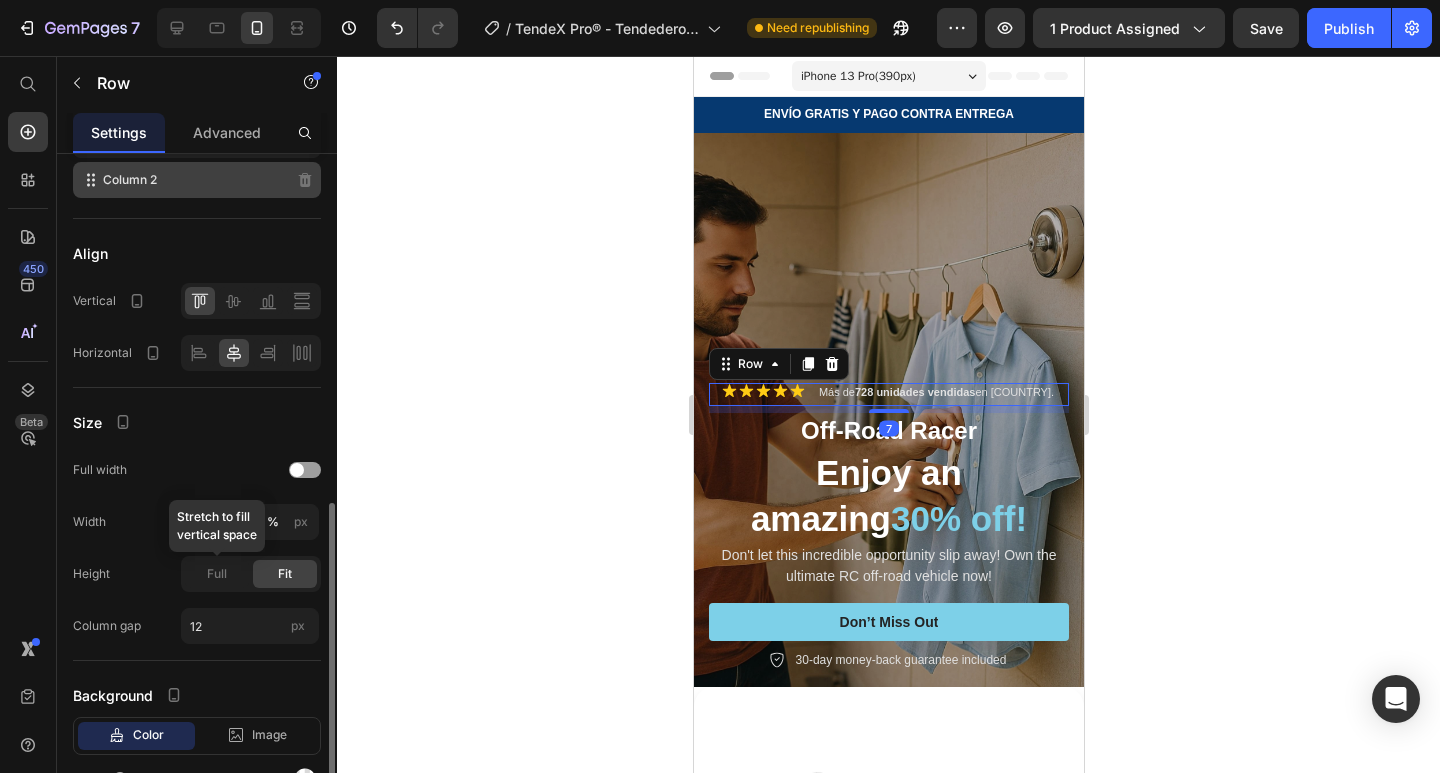 scroll, scrollTop: 409, scrollLeft: 0, axis: vertical 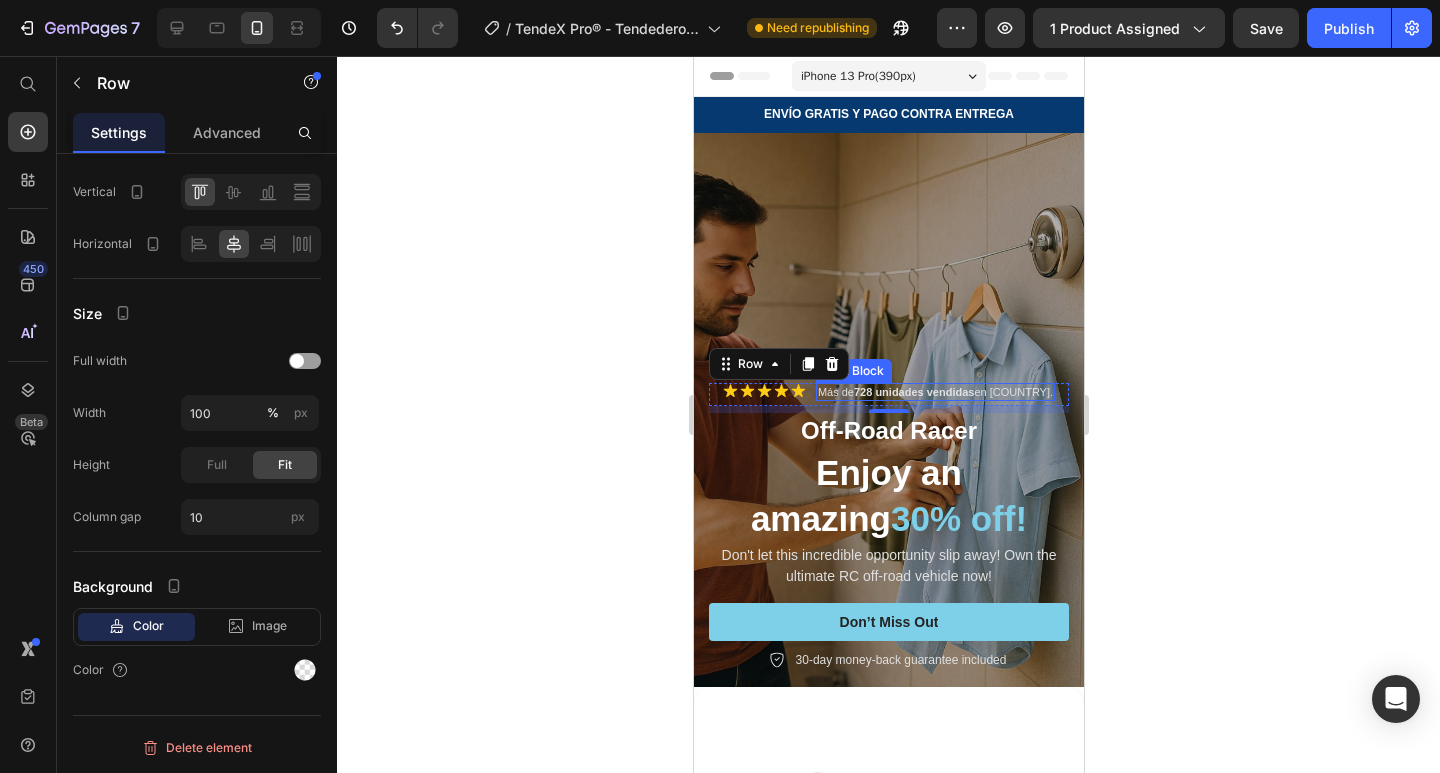 click on "728 unidades vendidas" at bounding box center [913, 392] 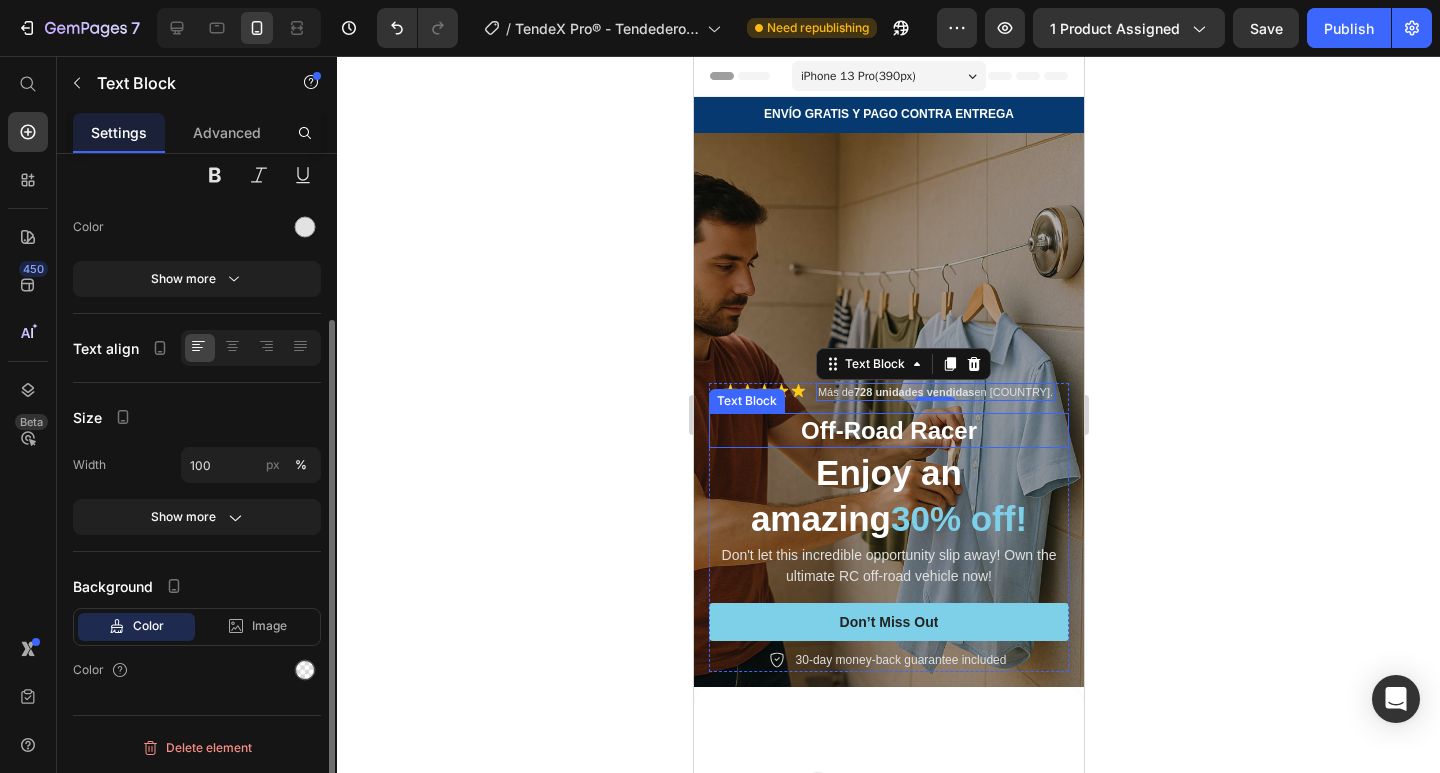scroll, scrollTop: 0, scrollLeft: 0, axis: both 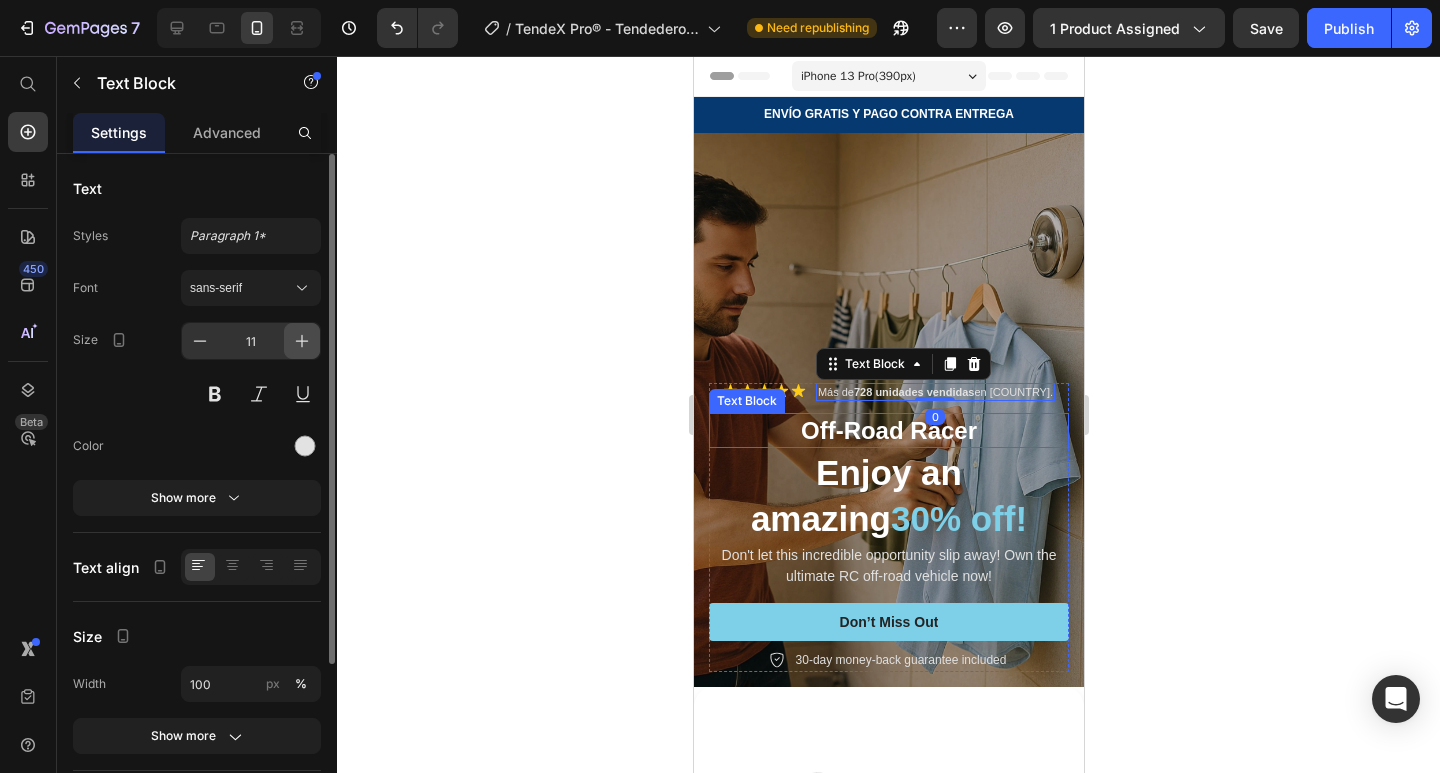 click 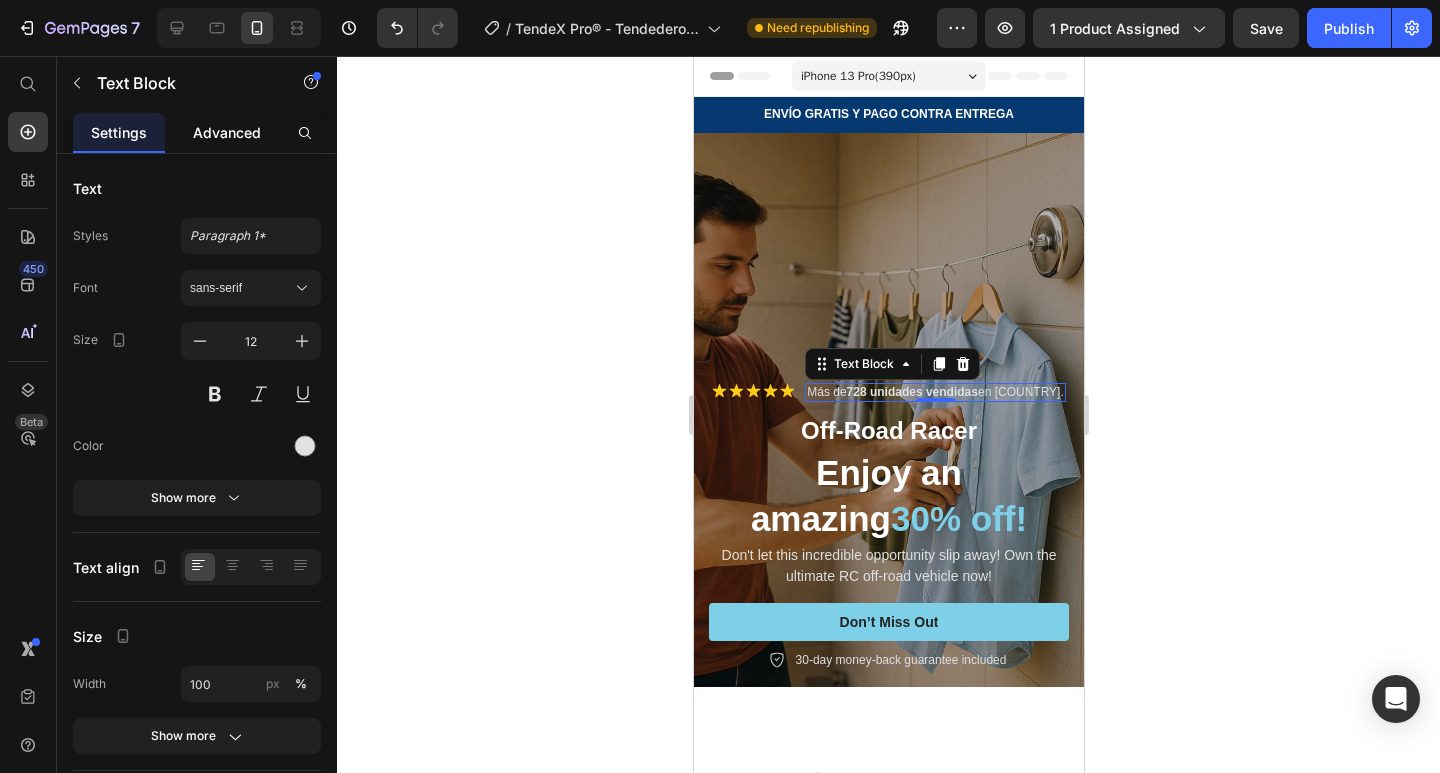 click on "Advanced" at bounding box center (227, 132) 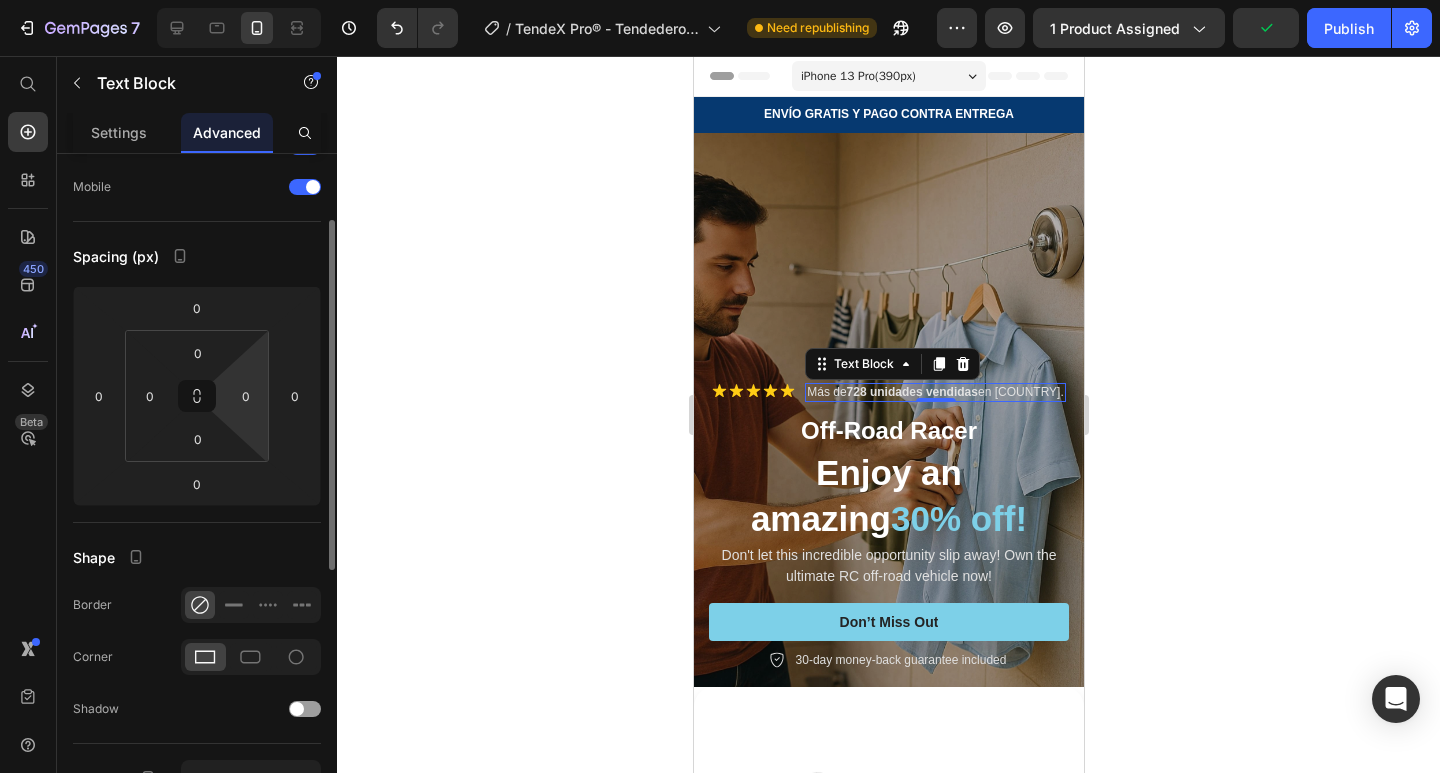 scroll, scrollTop: 0, scrollLeft: 0, axis: both 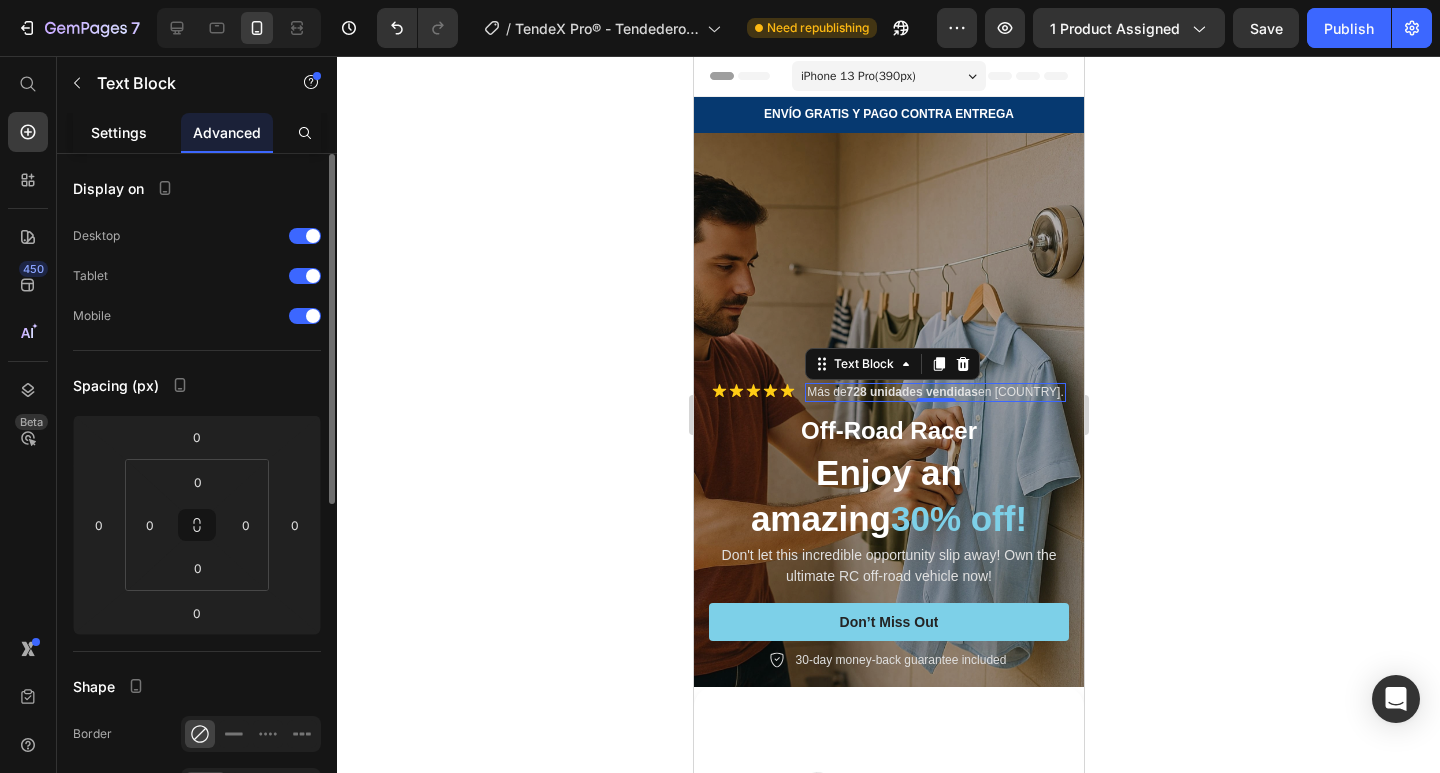 click on "Settings" at bounding box center (119, 132) 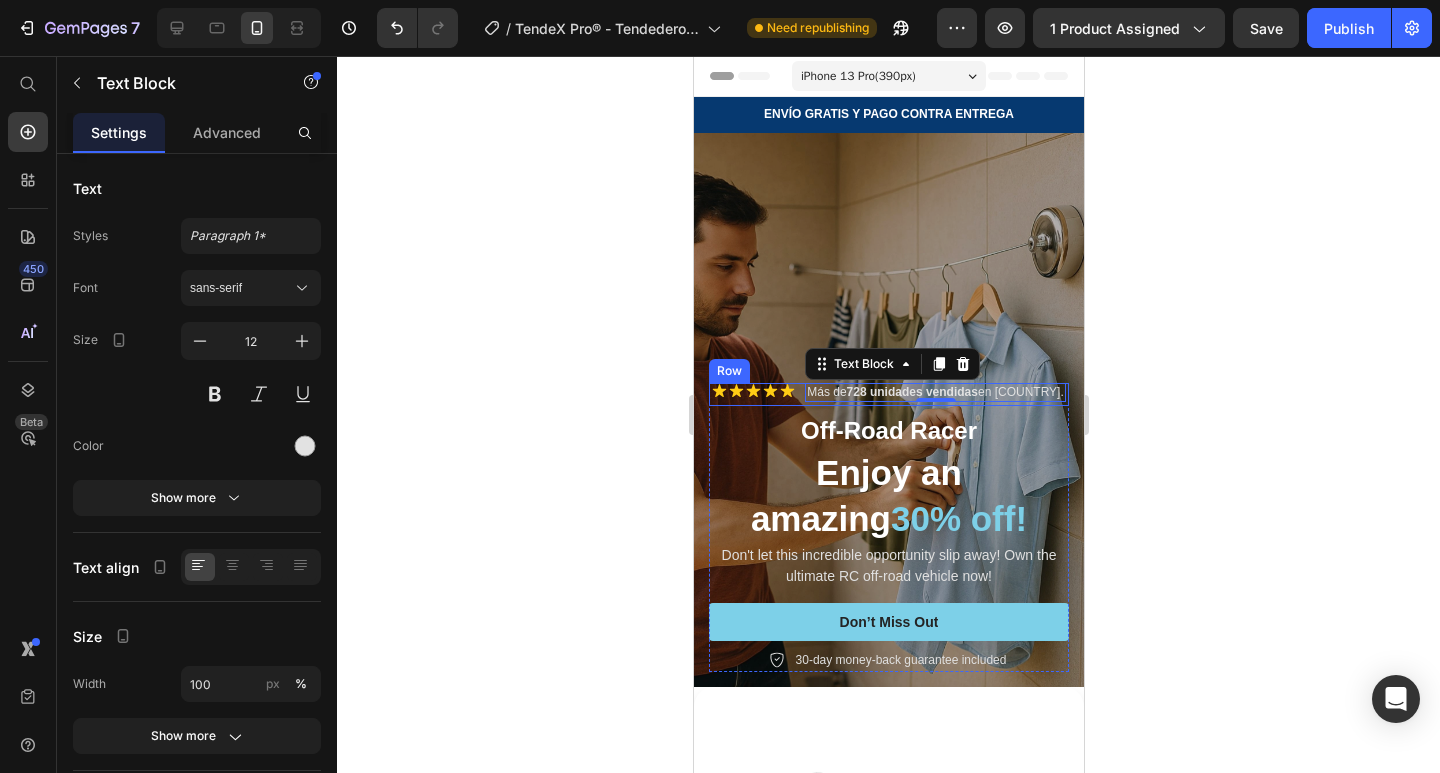 click on "Icon
Icon
Icon
Icon
Icon Icon List" at bounding box center (752, 394) 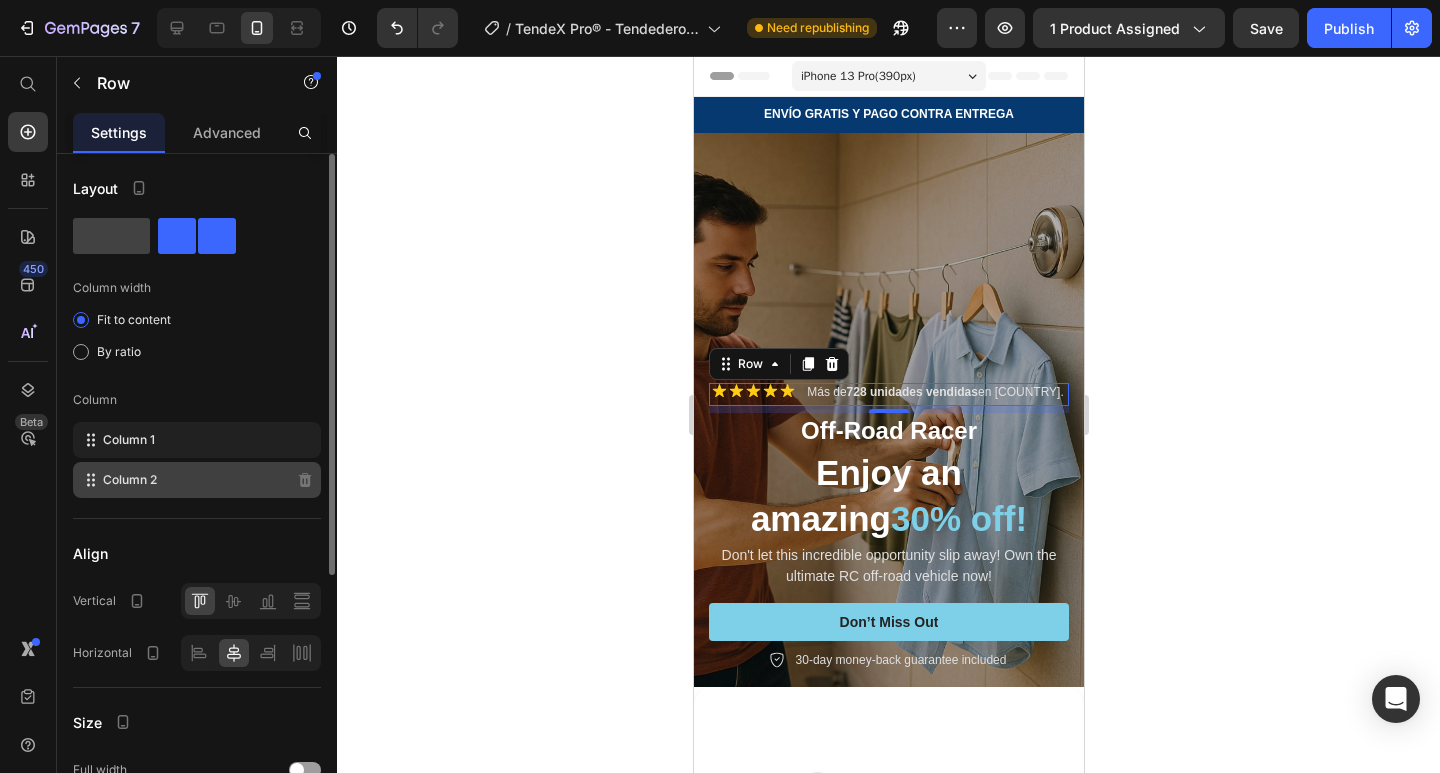click on "Column 2" at bounding box center (130, 480) 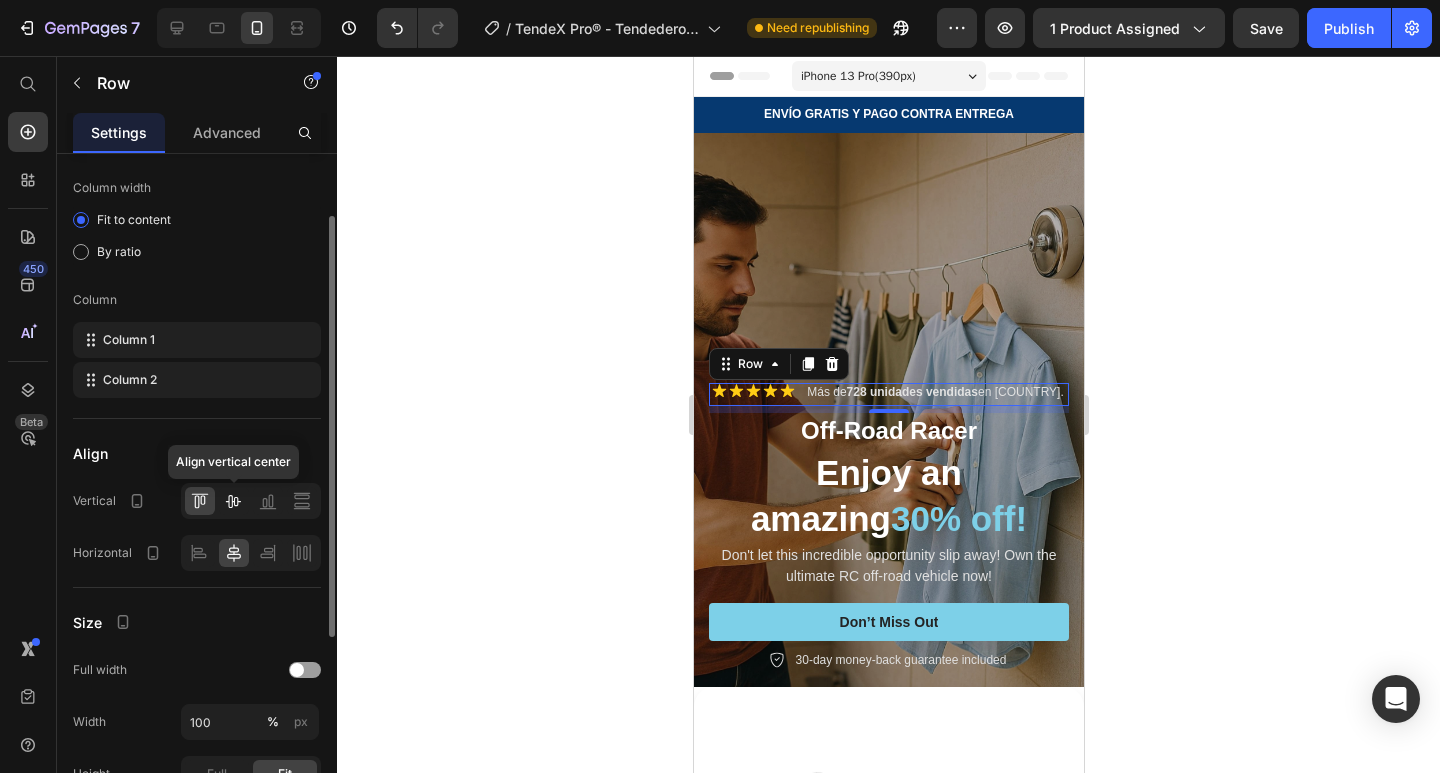 scroll, scrollTop: 300, scrollLeft: 0, axis: vertical 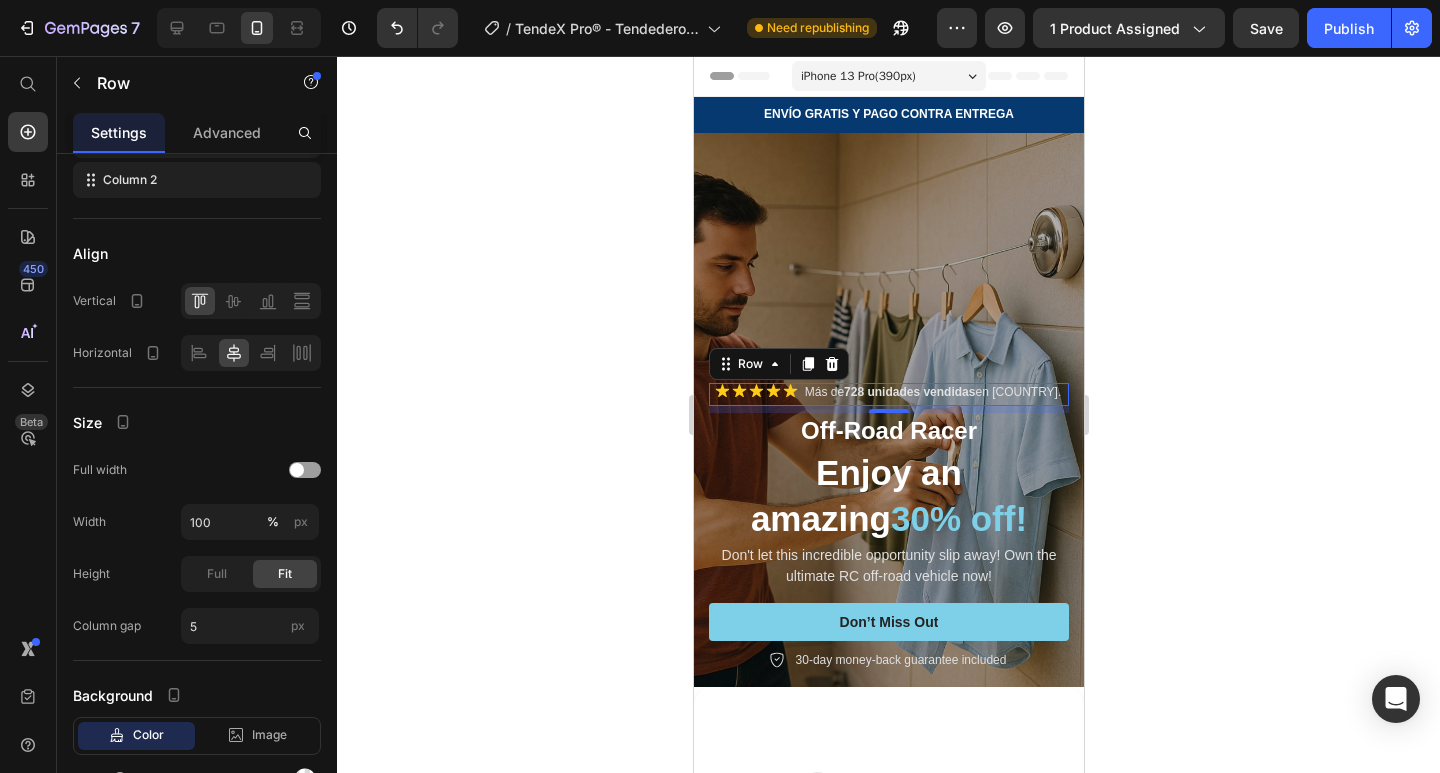click 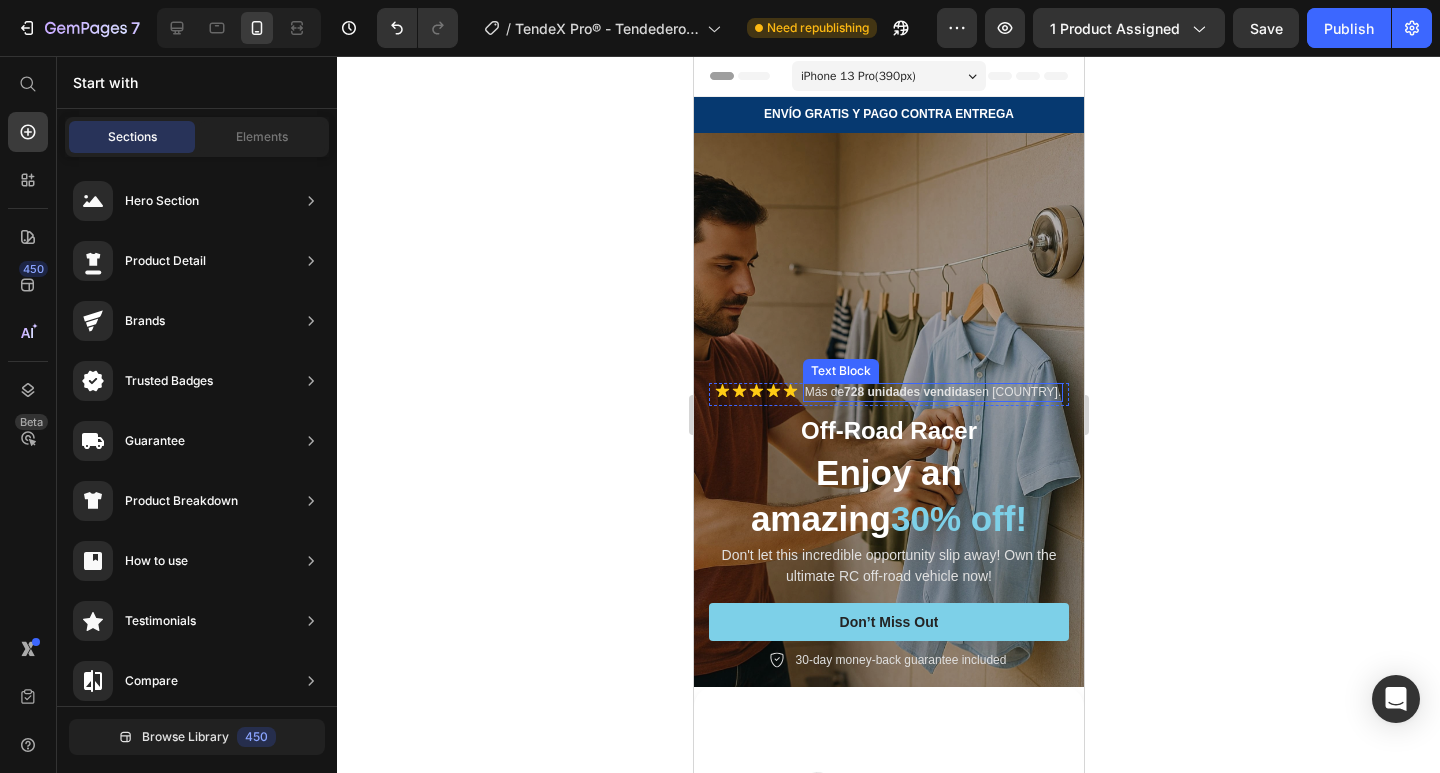 click on "Más de  728 unidades vendidas  en Colombia." at bounding box center [932, 393] 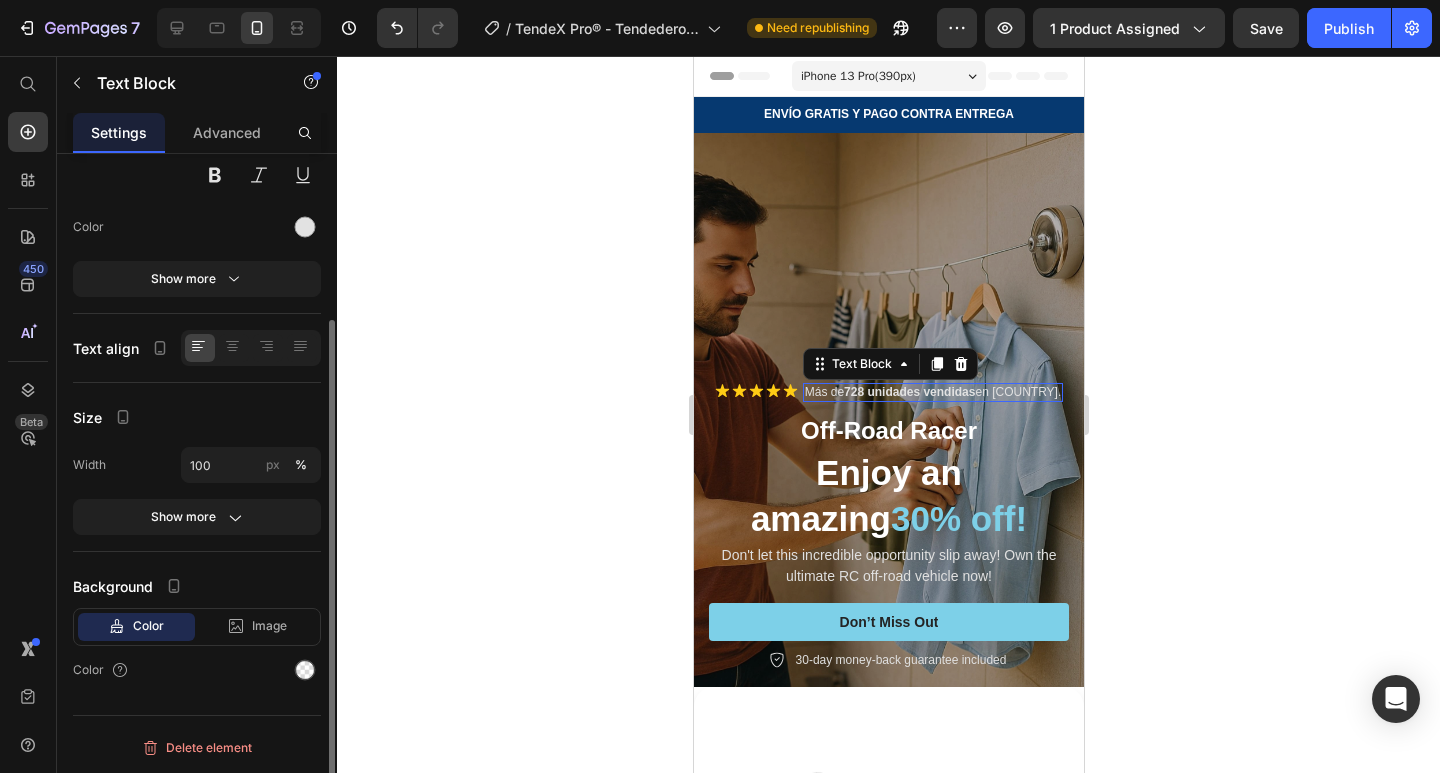 scroll, scrollTop: 0, scrollLeft: 0, axis: both 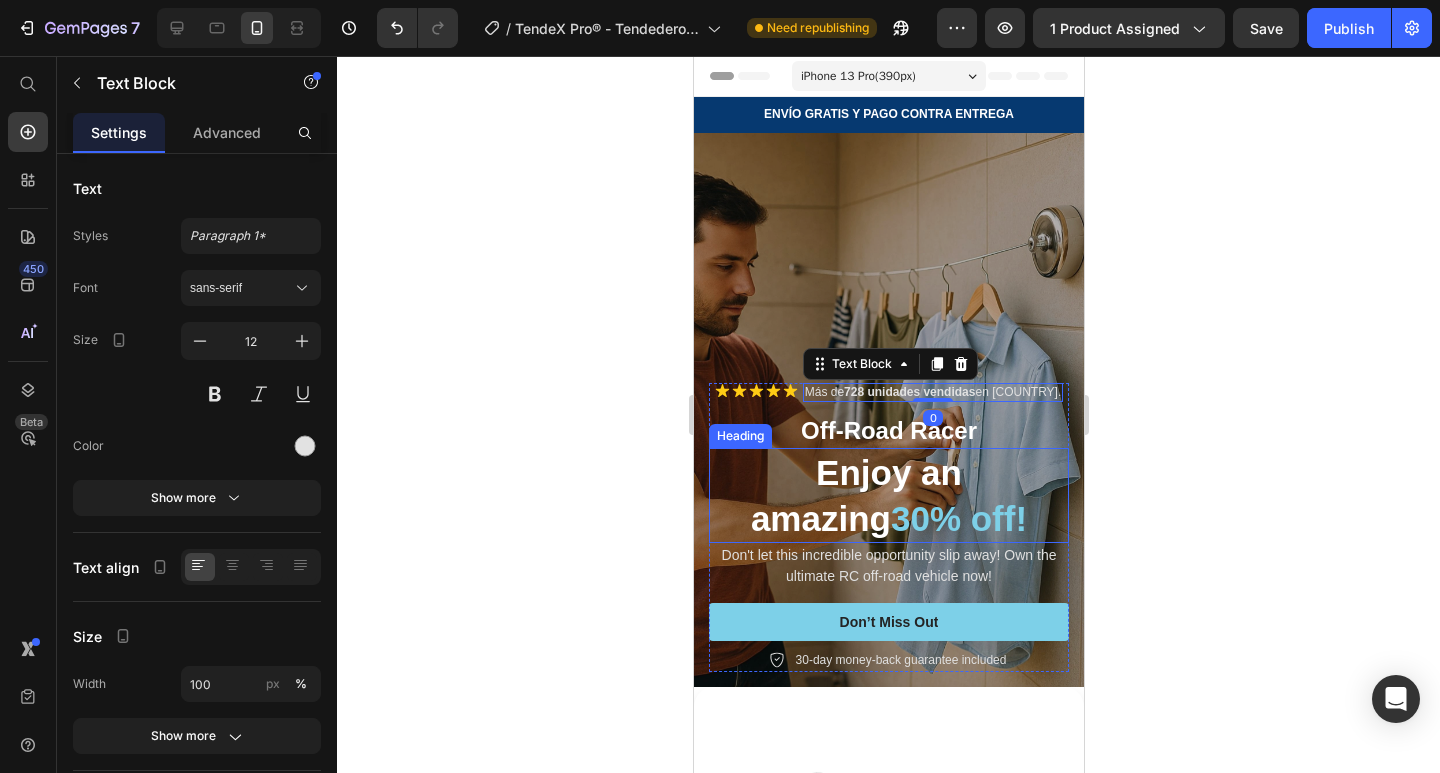 click 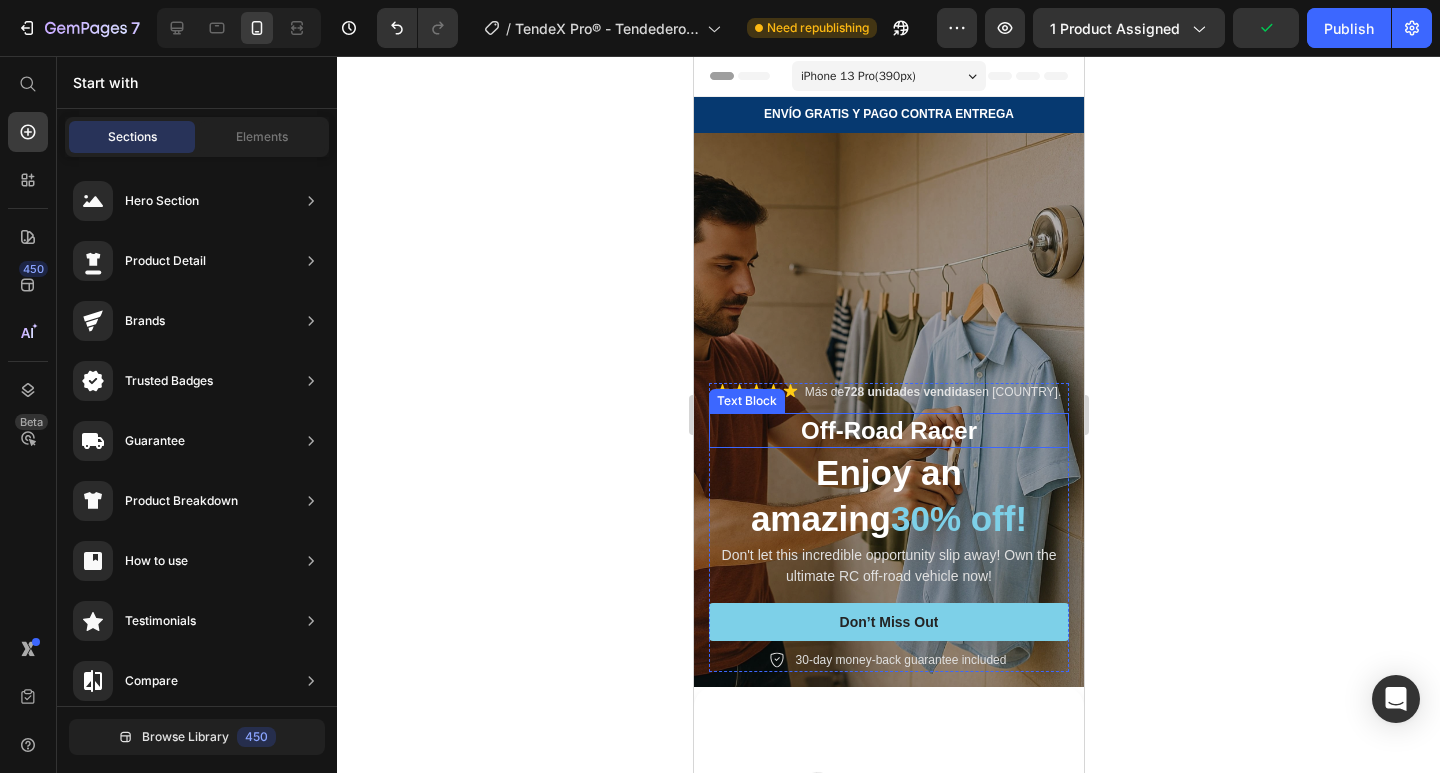 click on "Off-Road Racer" at bounding box center [888, 430] 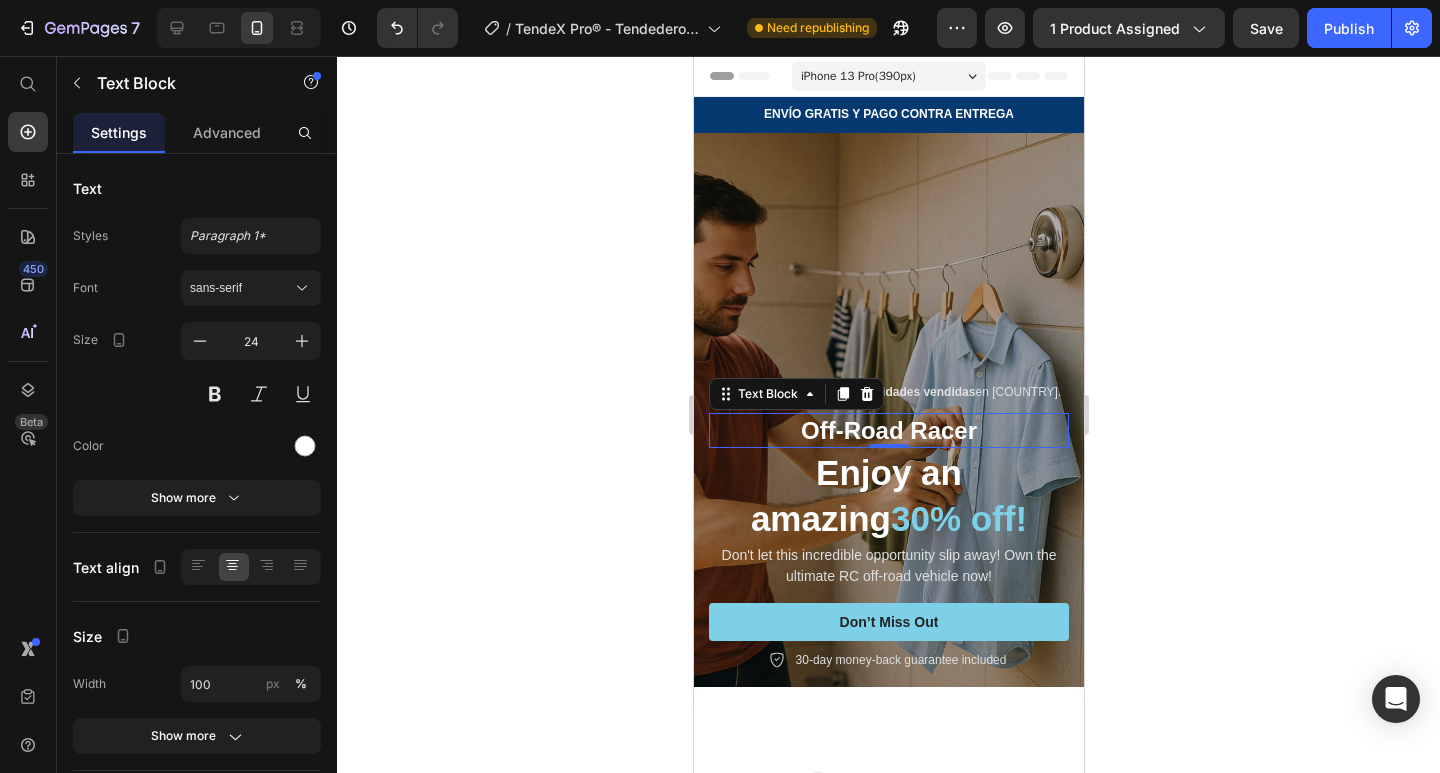 click on "Off-Road Racer" at bounding box center [888, 430] 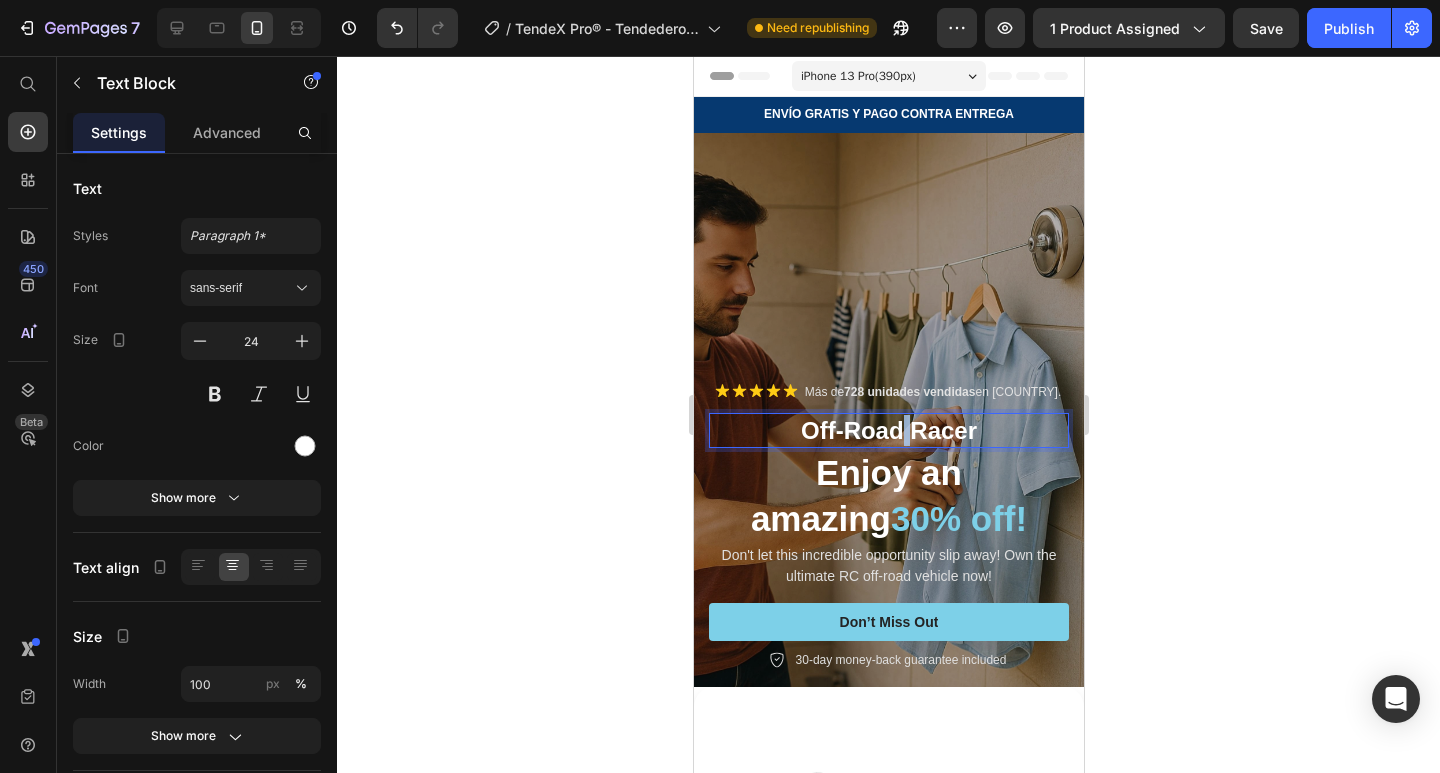 click on "Off-Road Racer" at bounding box center [888, 430] 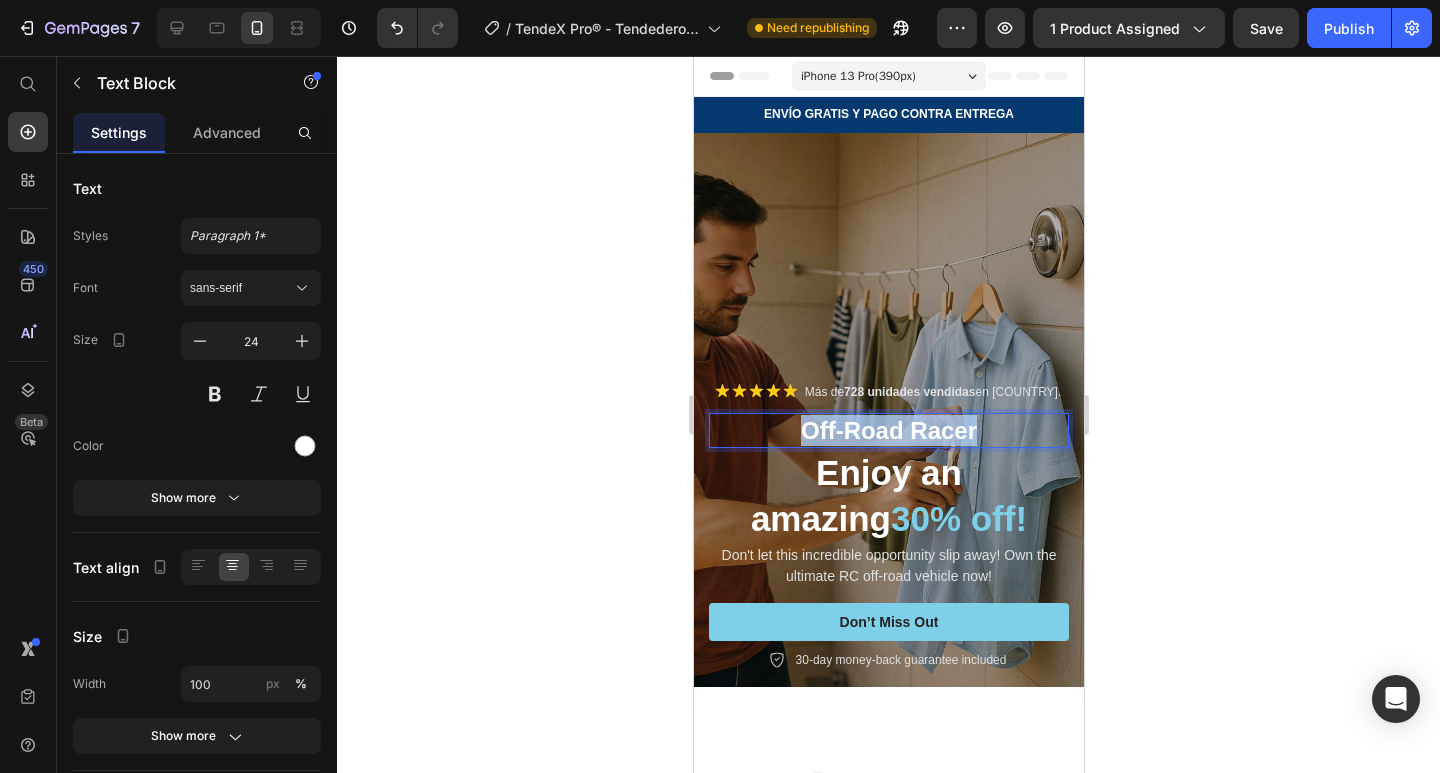 click on "Off-Road Racer" at bounding box center [888, 430] 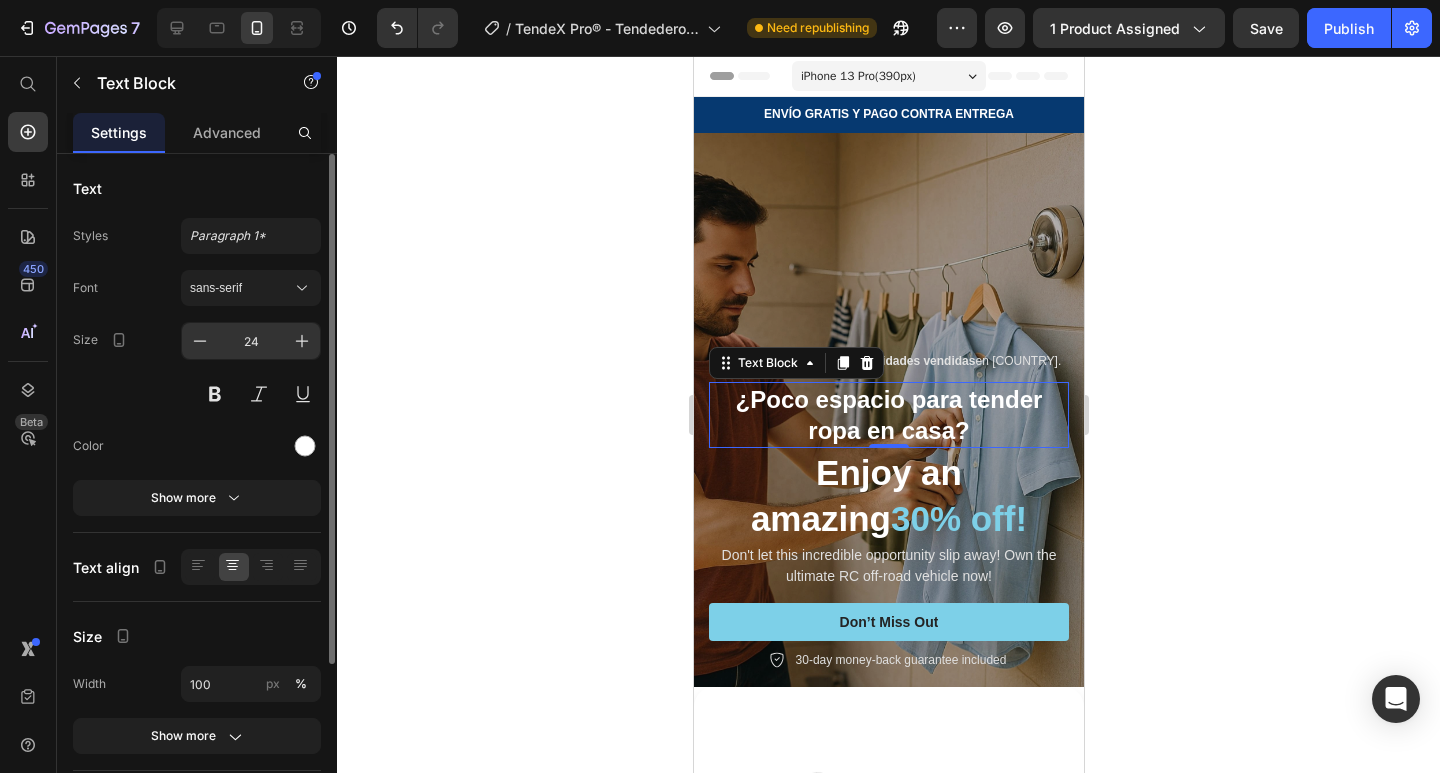click on "24" at bounding box center [251, 341] 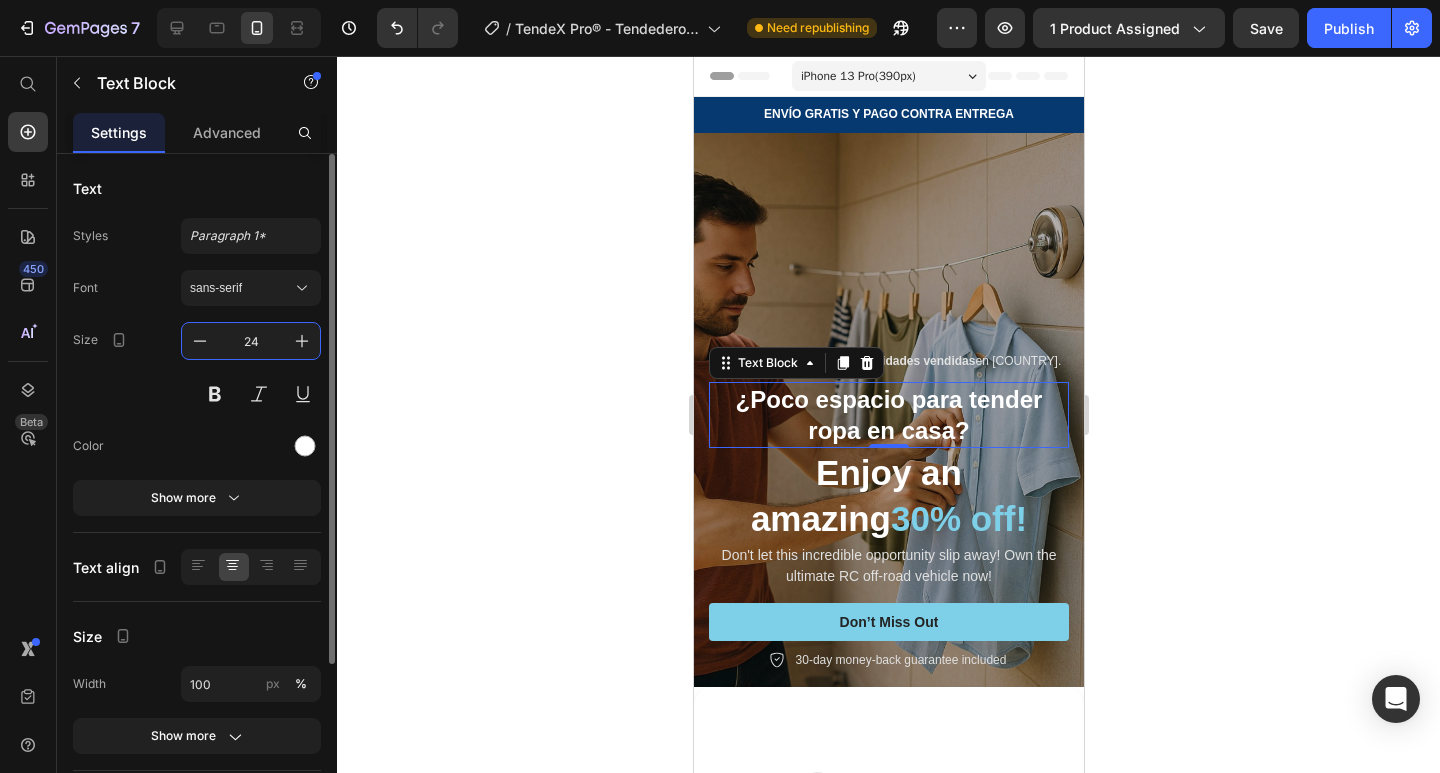 click on "24" at bounding box center [251, 341] 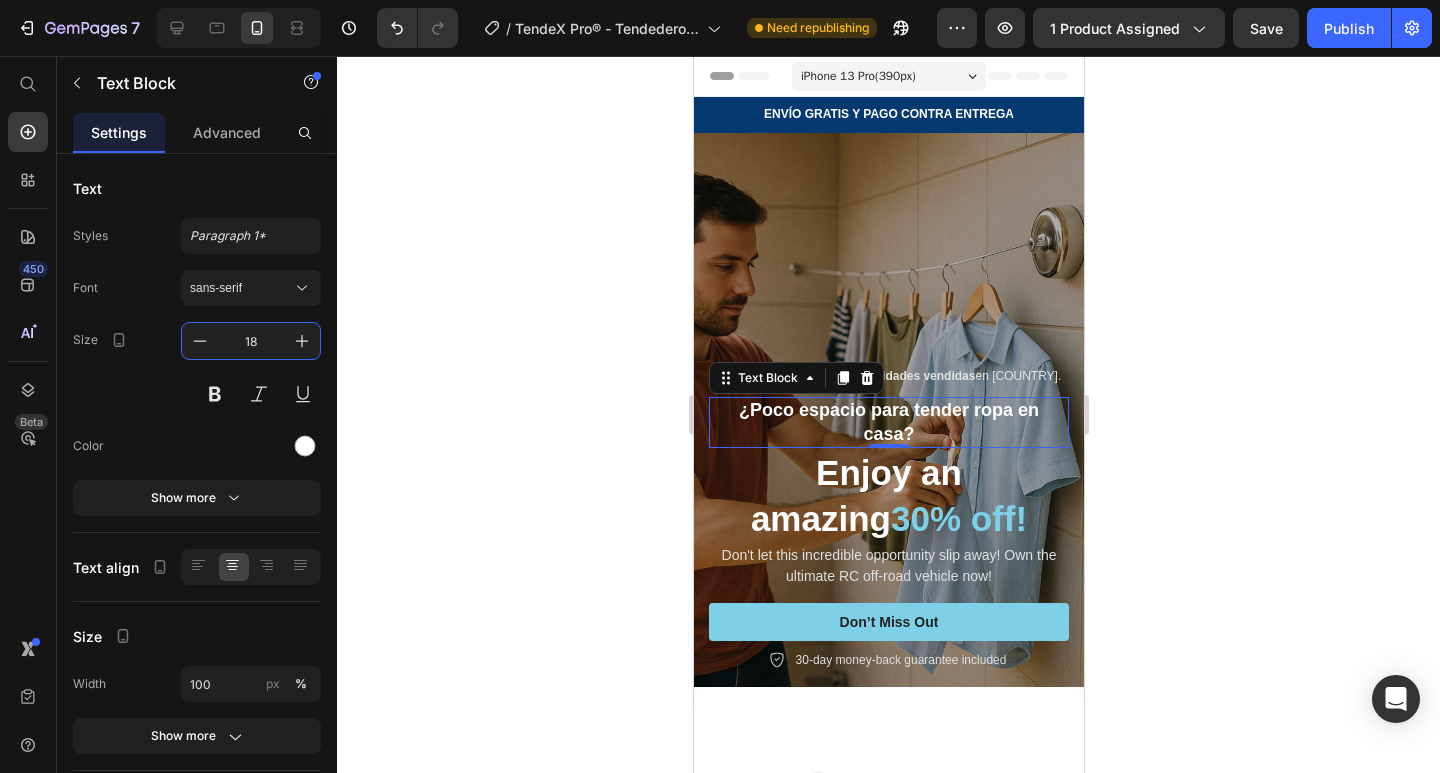 click 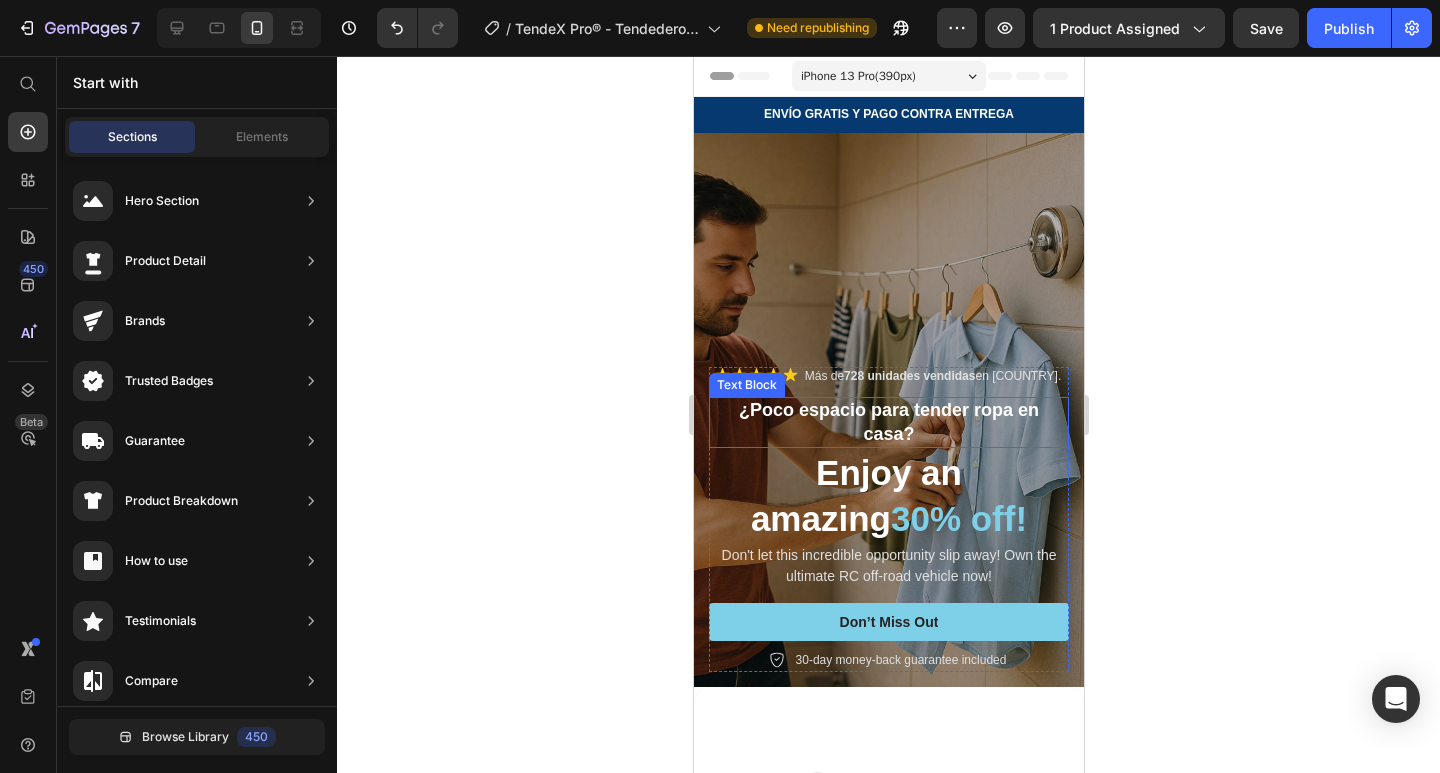 click on "¿Poco espacio para tender ropa en casa?" at bounding box center [888, 422] 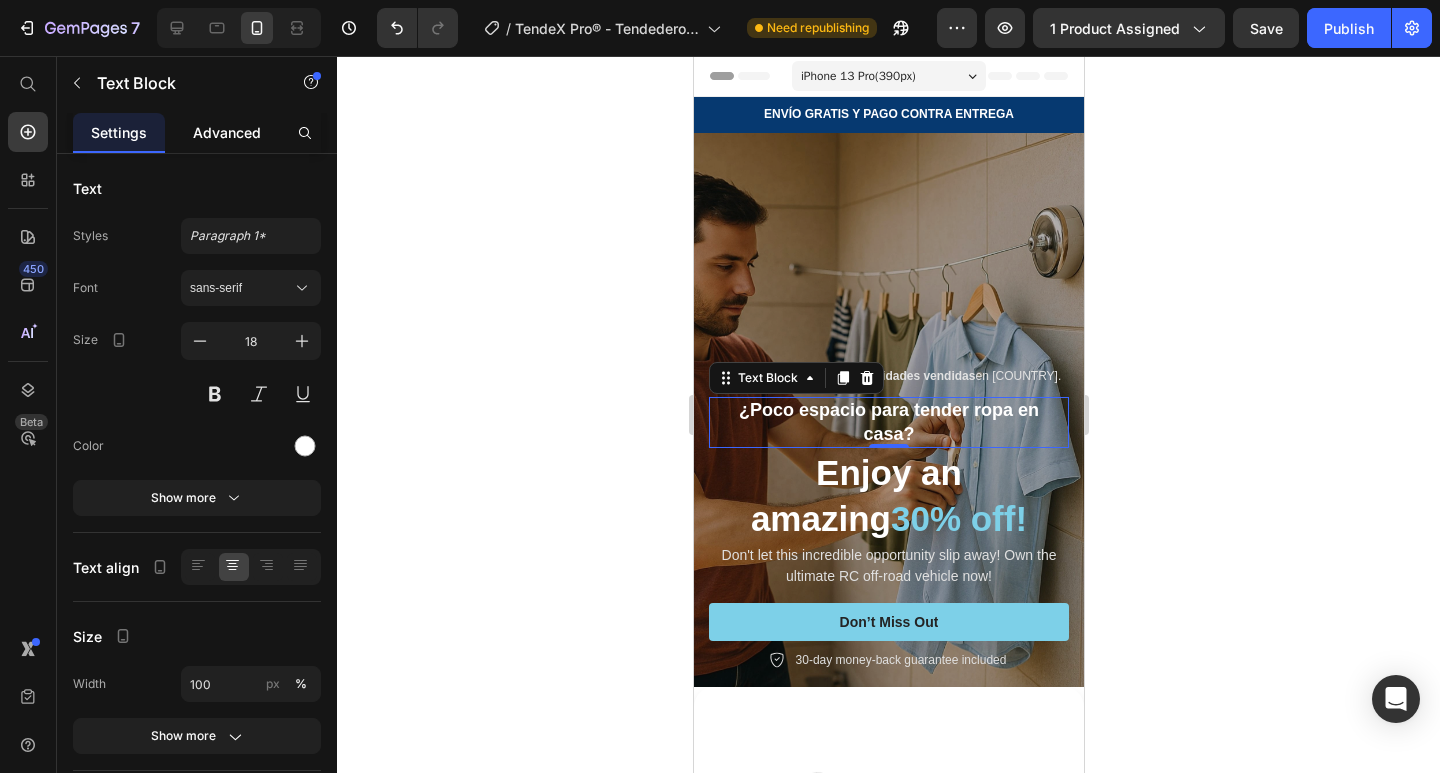 click on "Advanced" 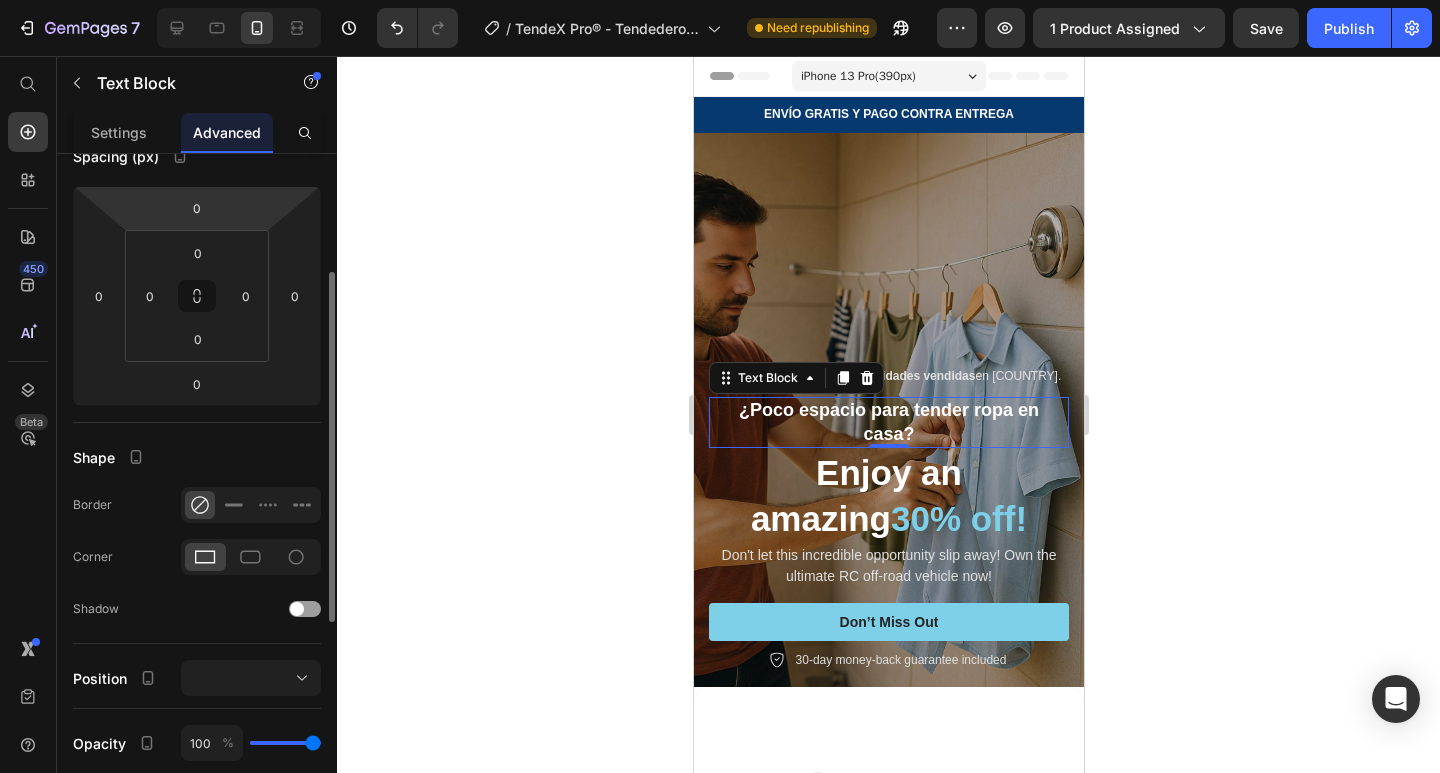 scroll, scrollTop: 0, scrollLeft: 0, axis: both 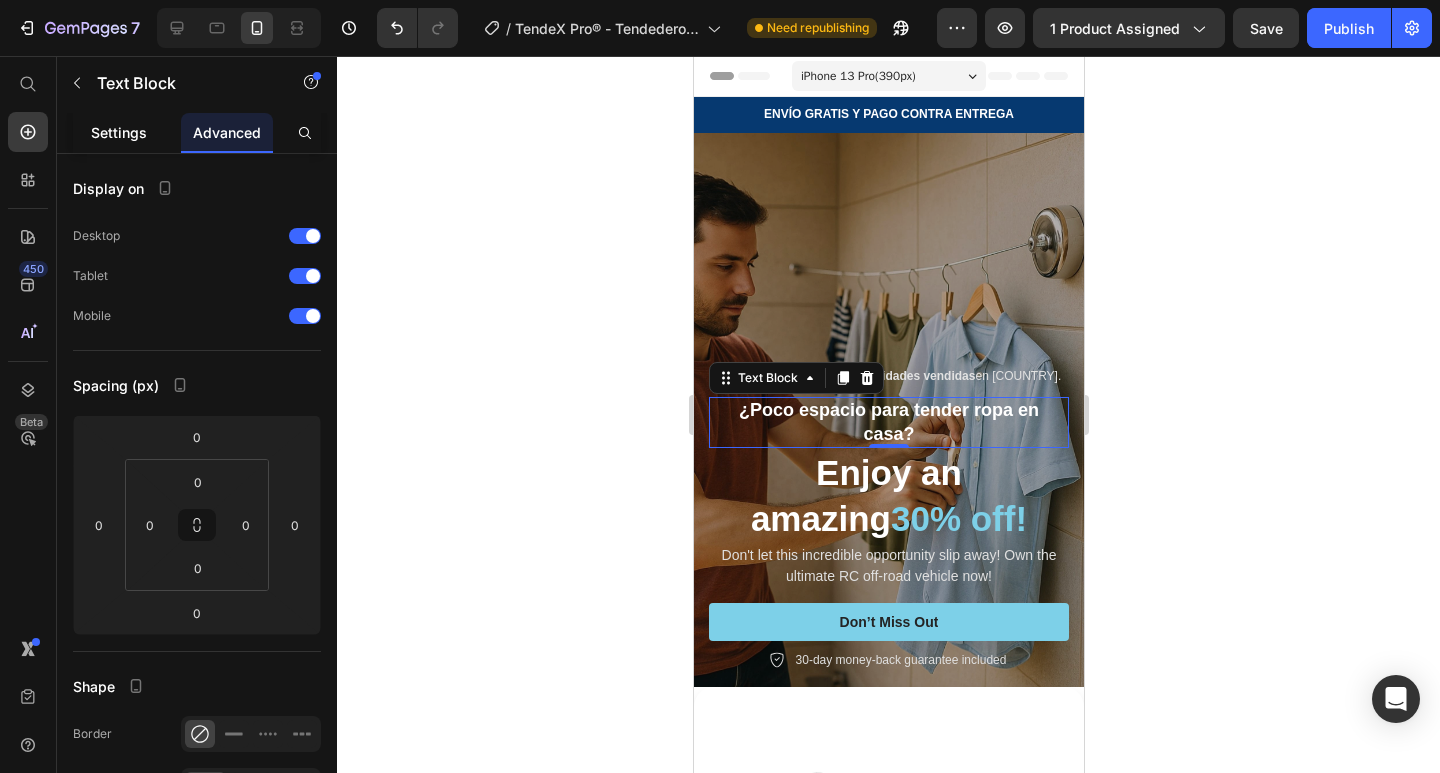 click on "Settings" at bounding box center [119, 132] 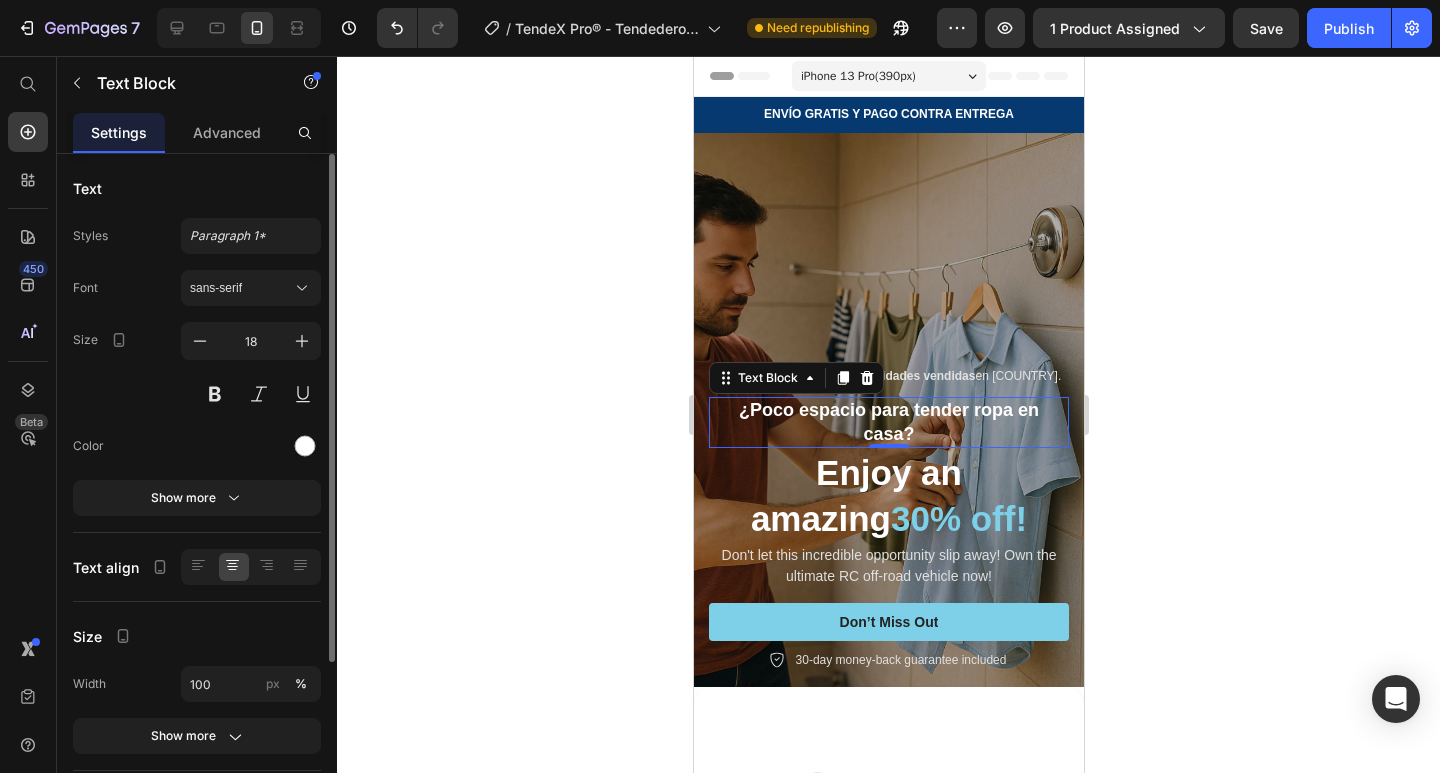 scroll, scrollTop: 219, scrollLeft: 0, axis: vertical 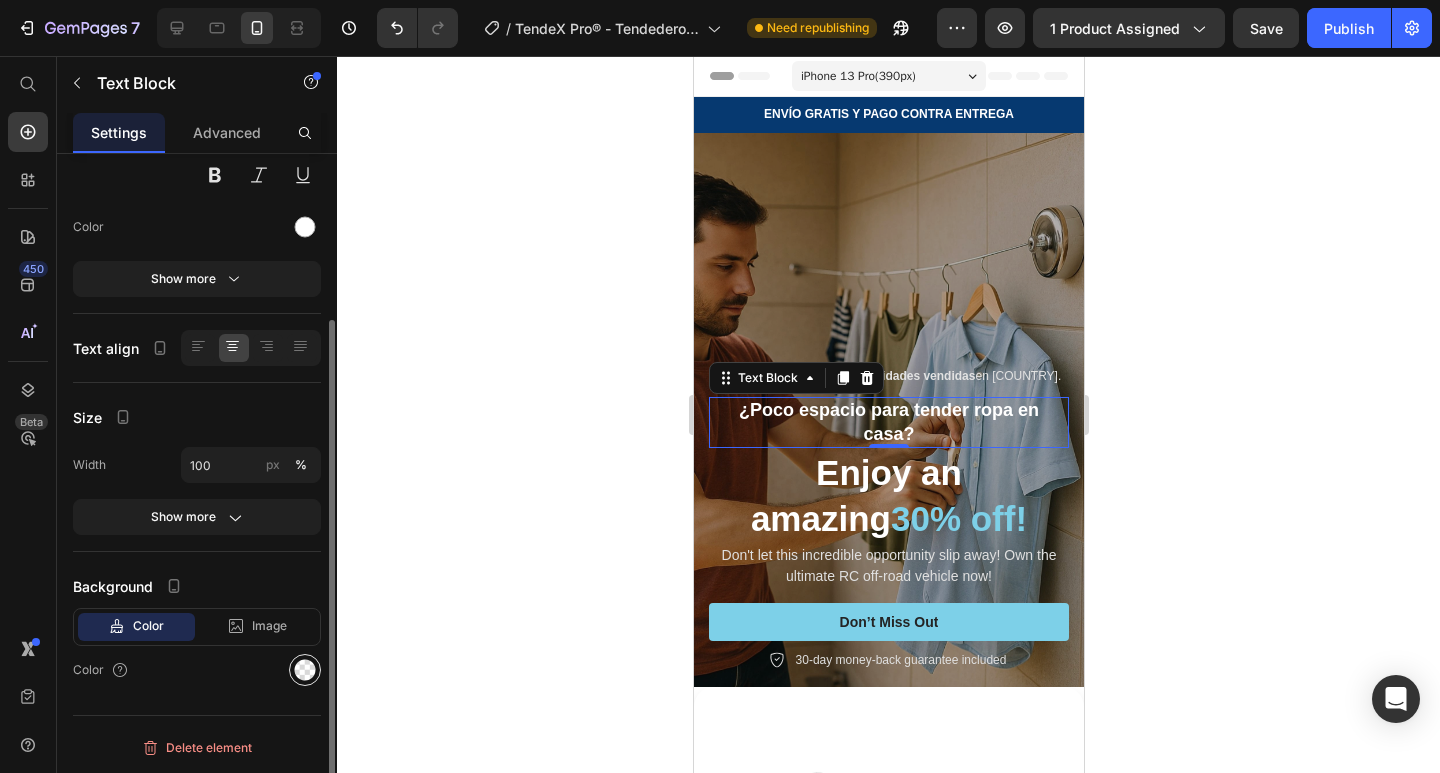 click at bounding box center [305, 670] 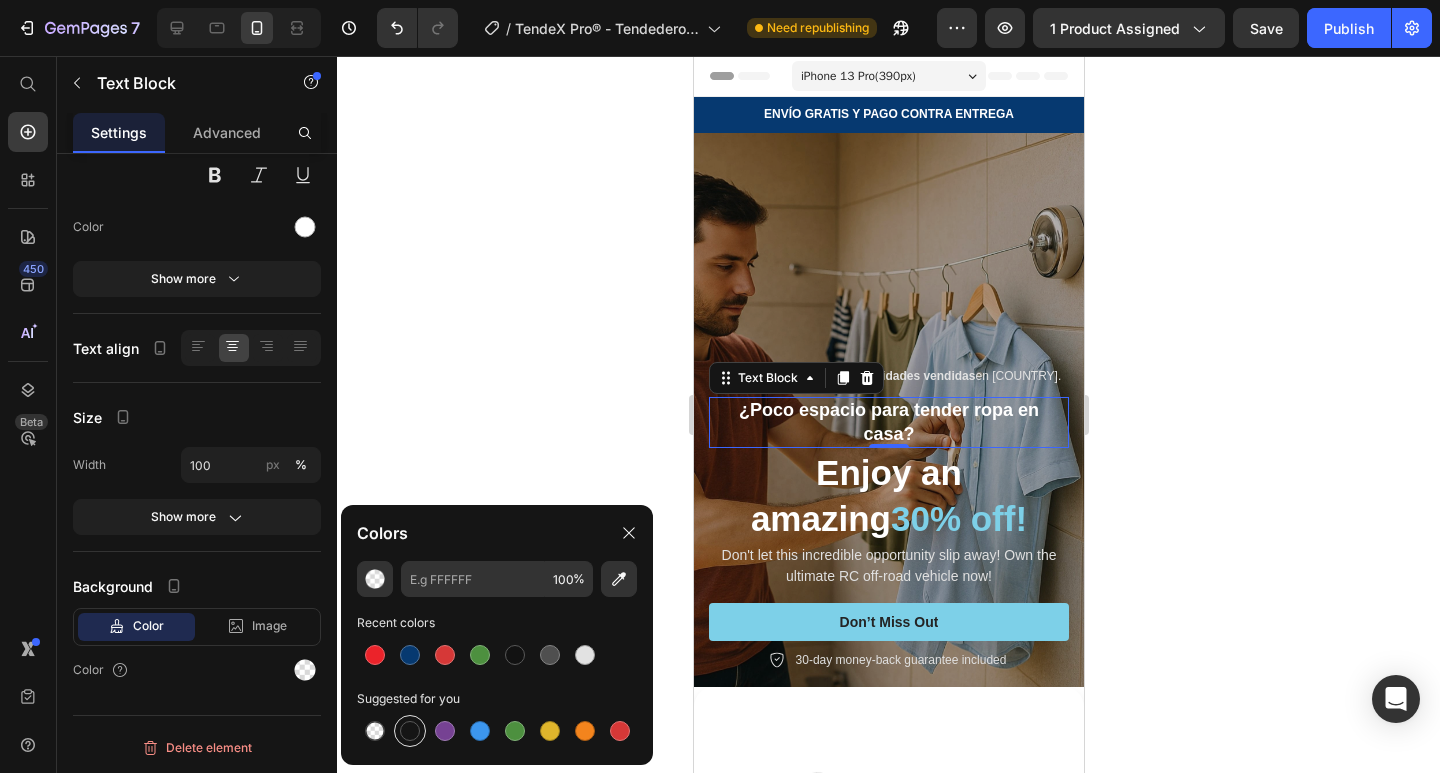 click at bounding box center [410, 731] 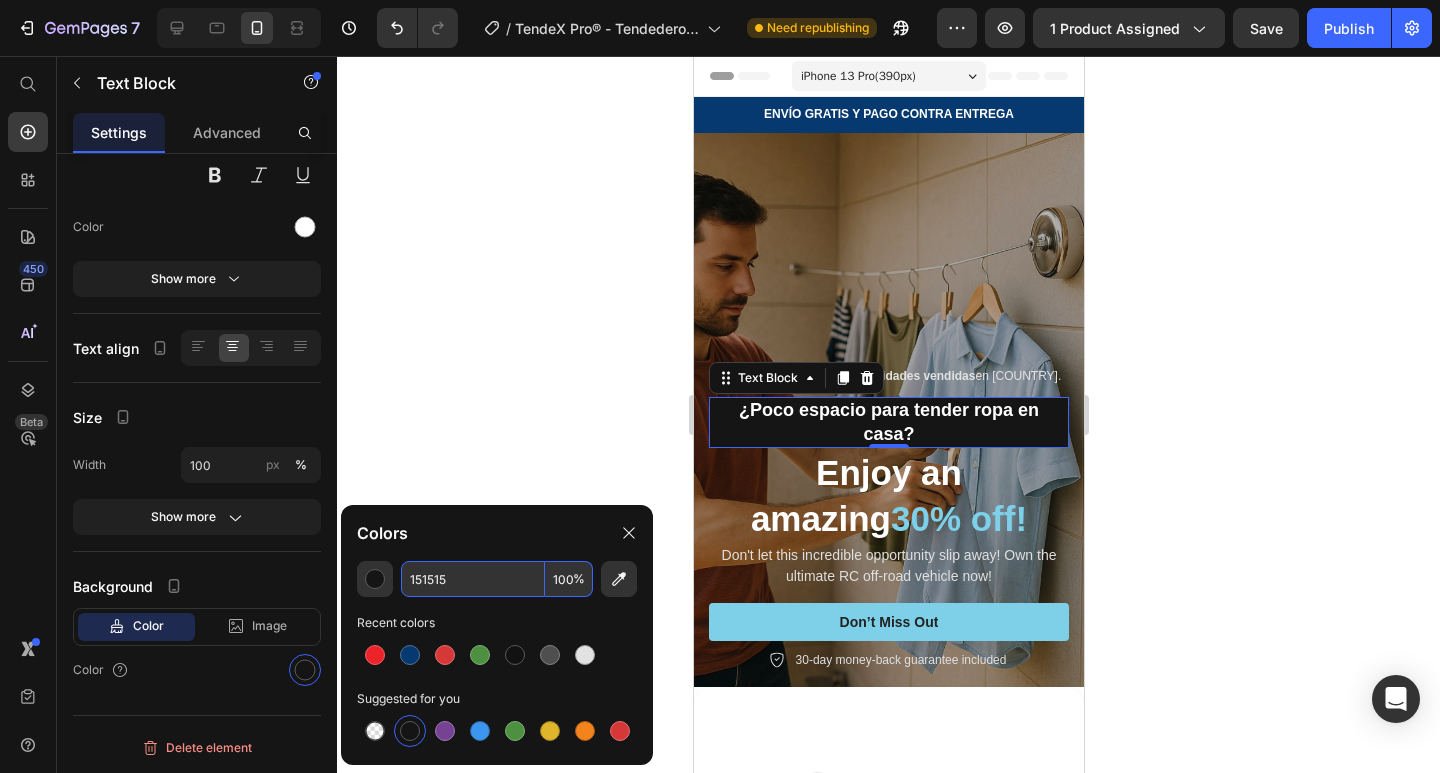 click on "100" at bounding box center [569, 579] 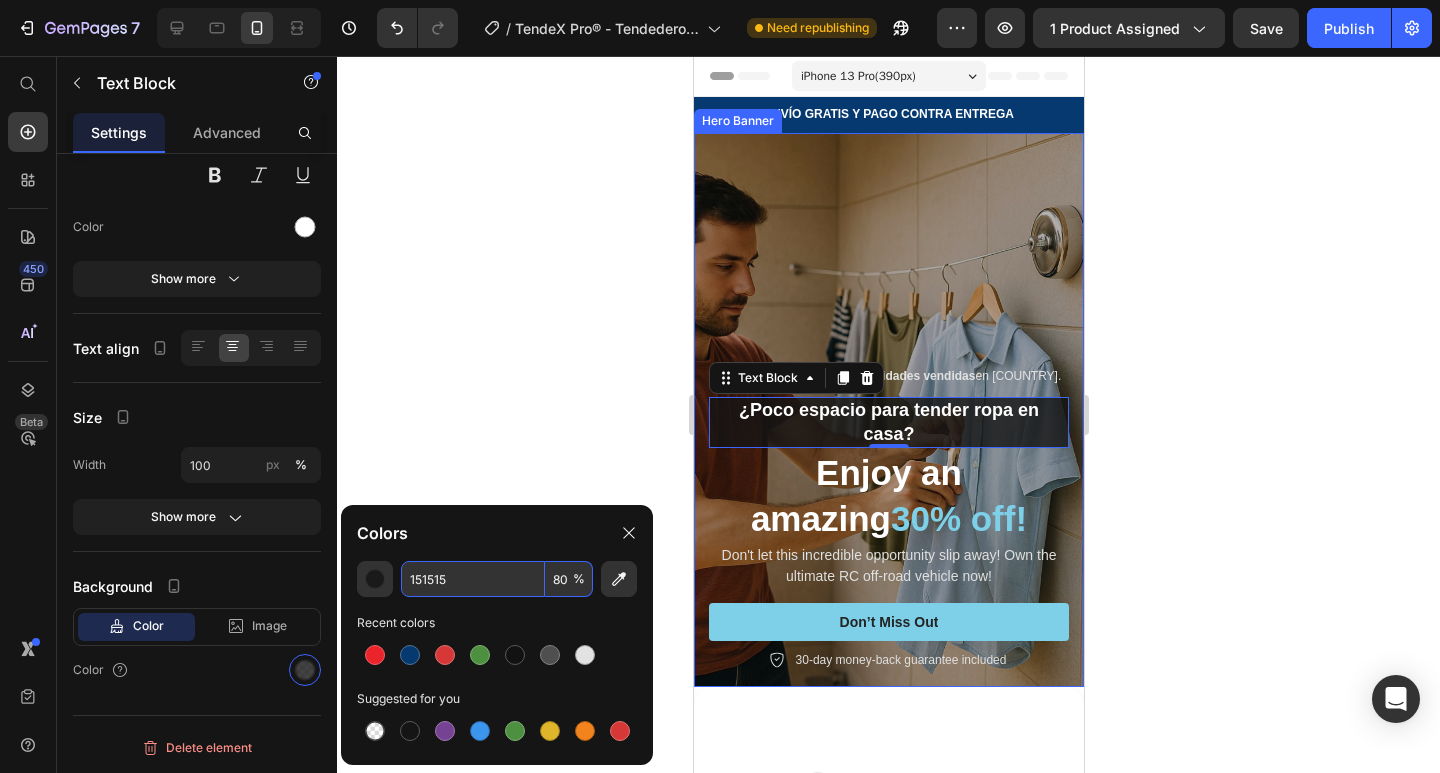 click on "80" at bounding box center [569, 579] 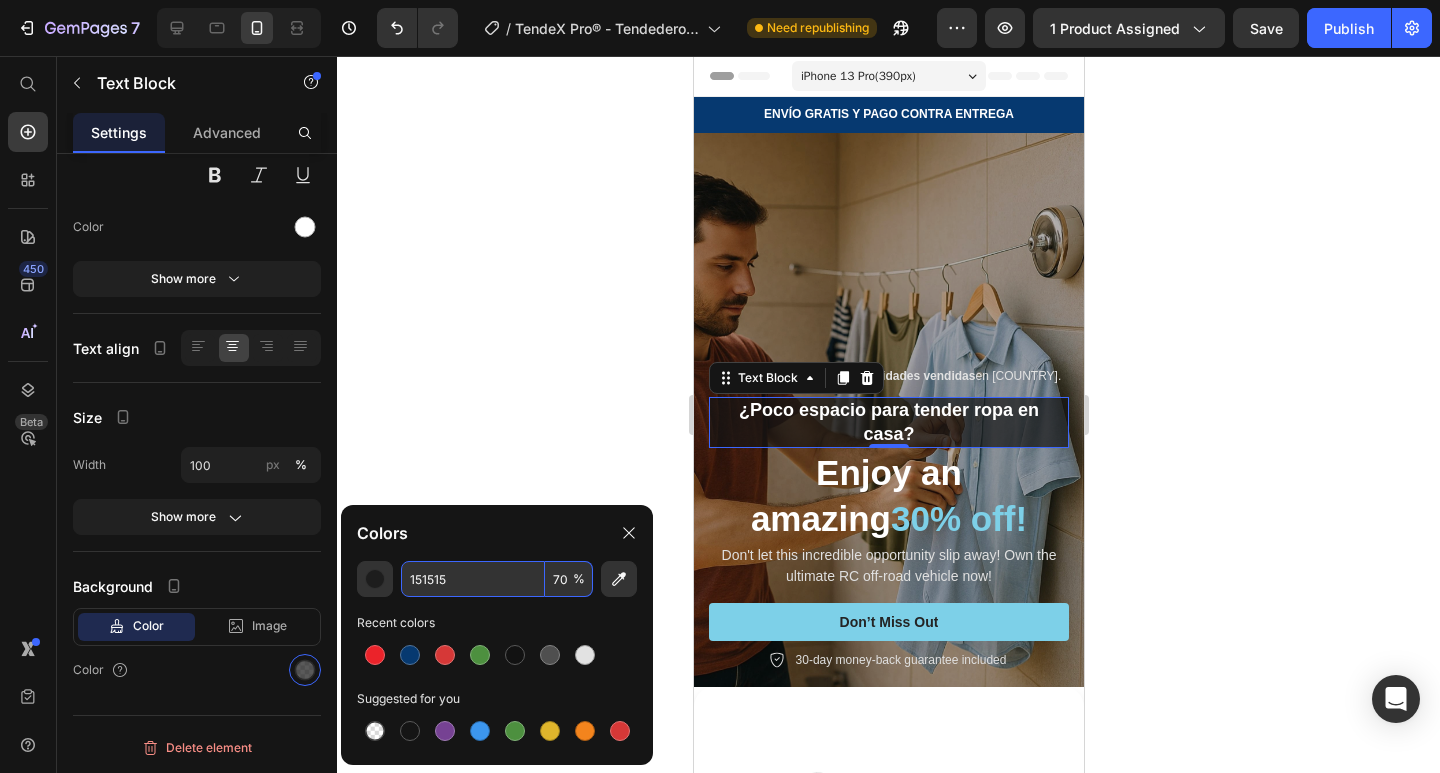 click 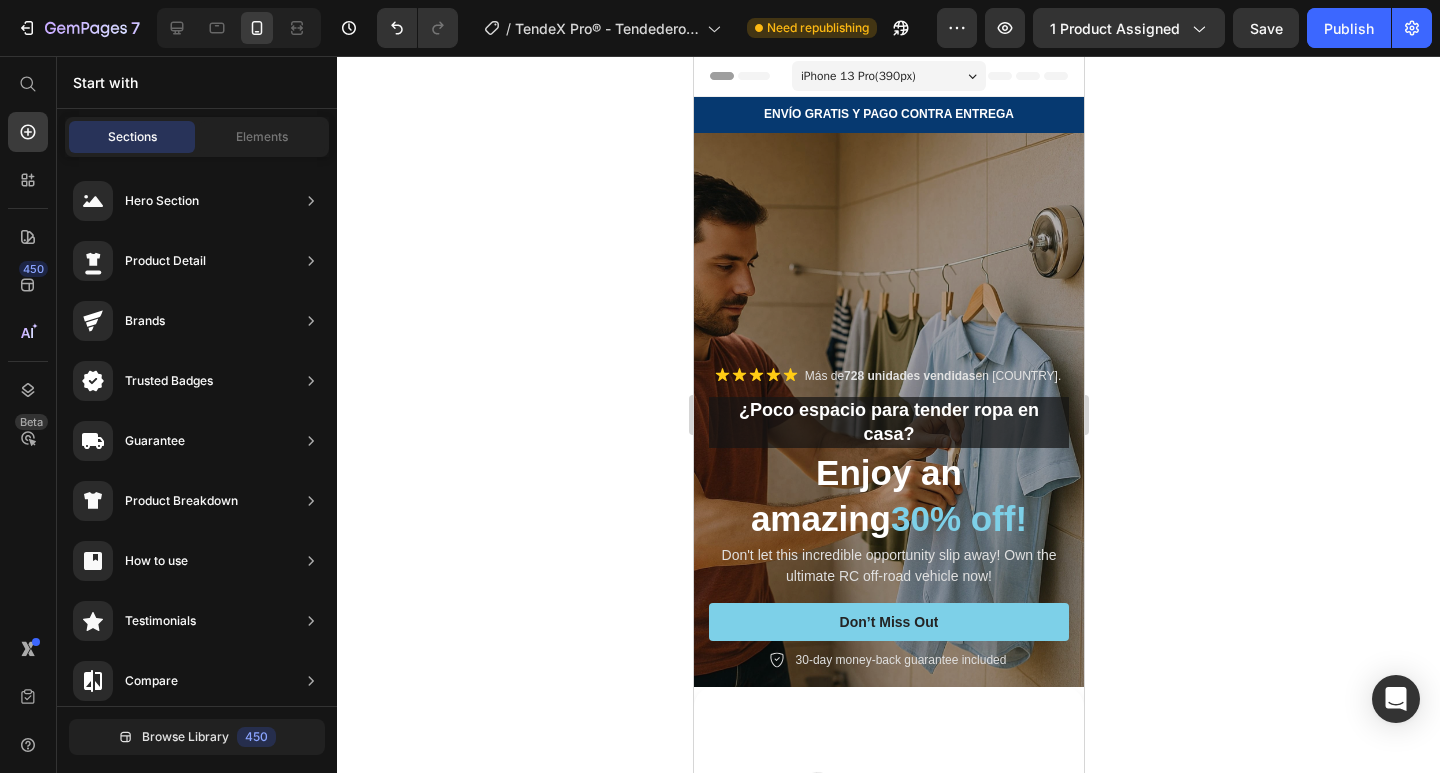 click 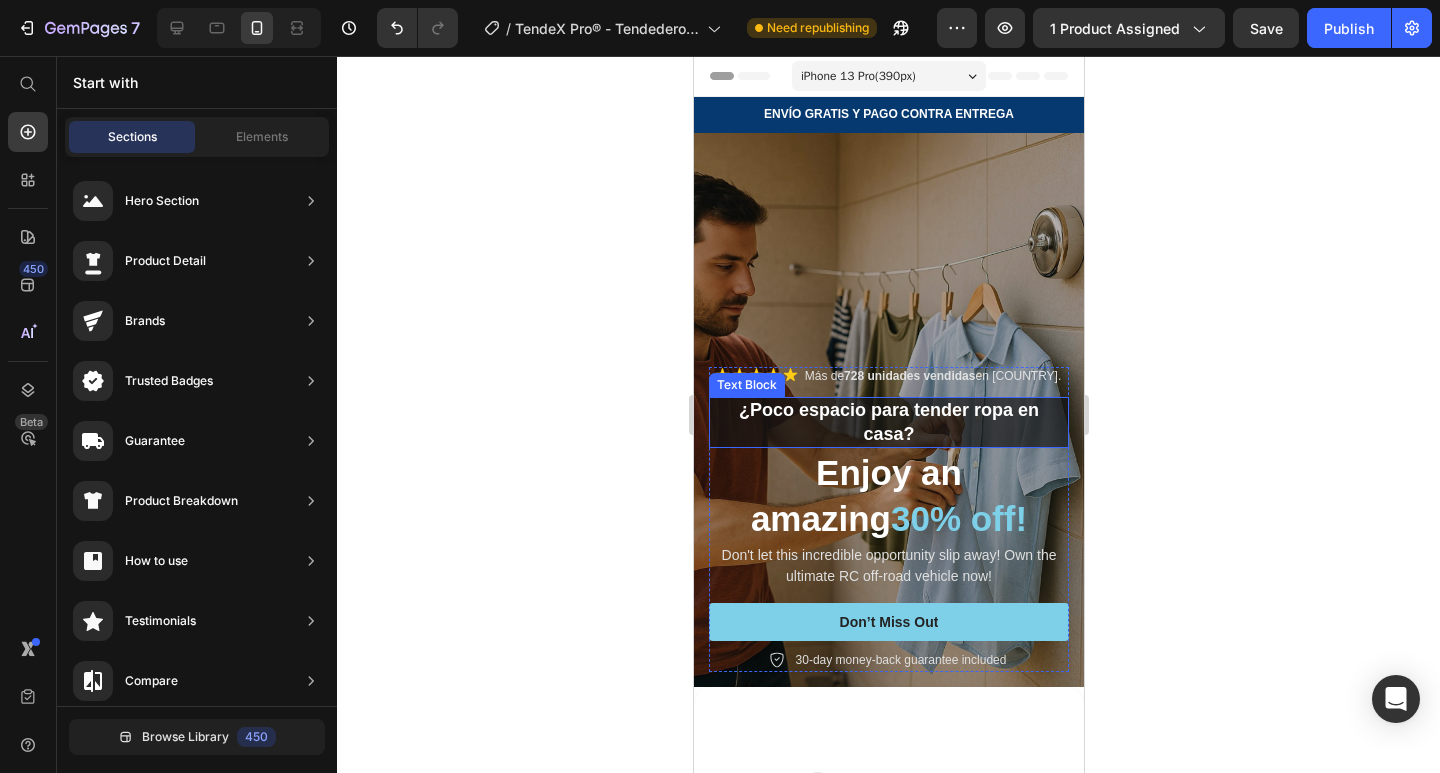 click on "¿Poco espacio para tender ropa en casa?" at bounding box center [888, 422] 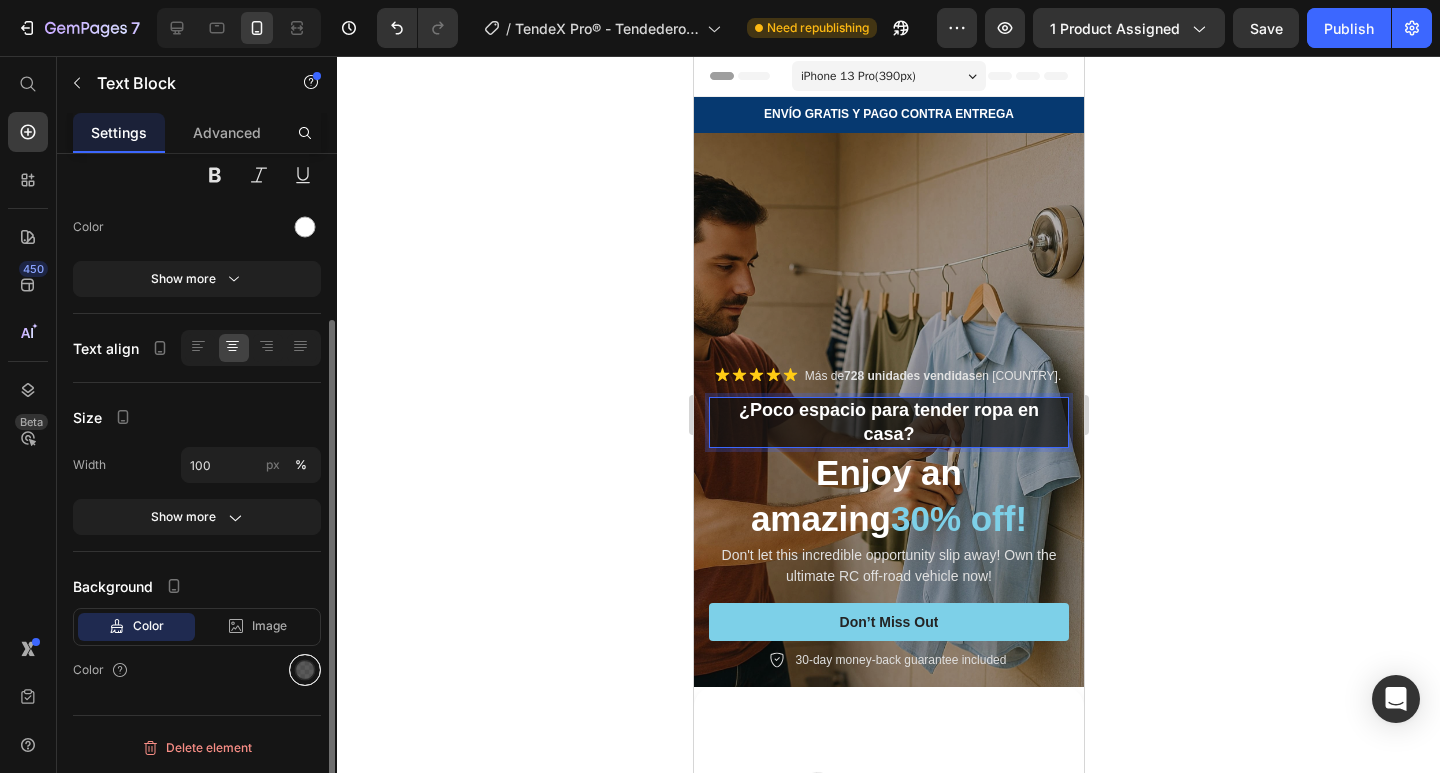 click at bounding box center (305, 670) 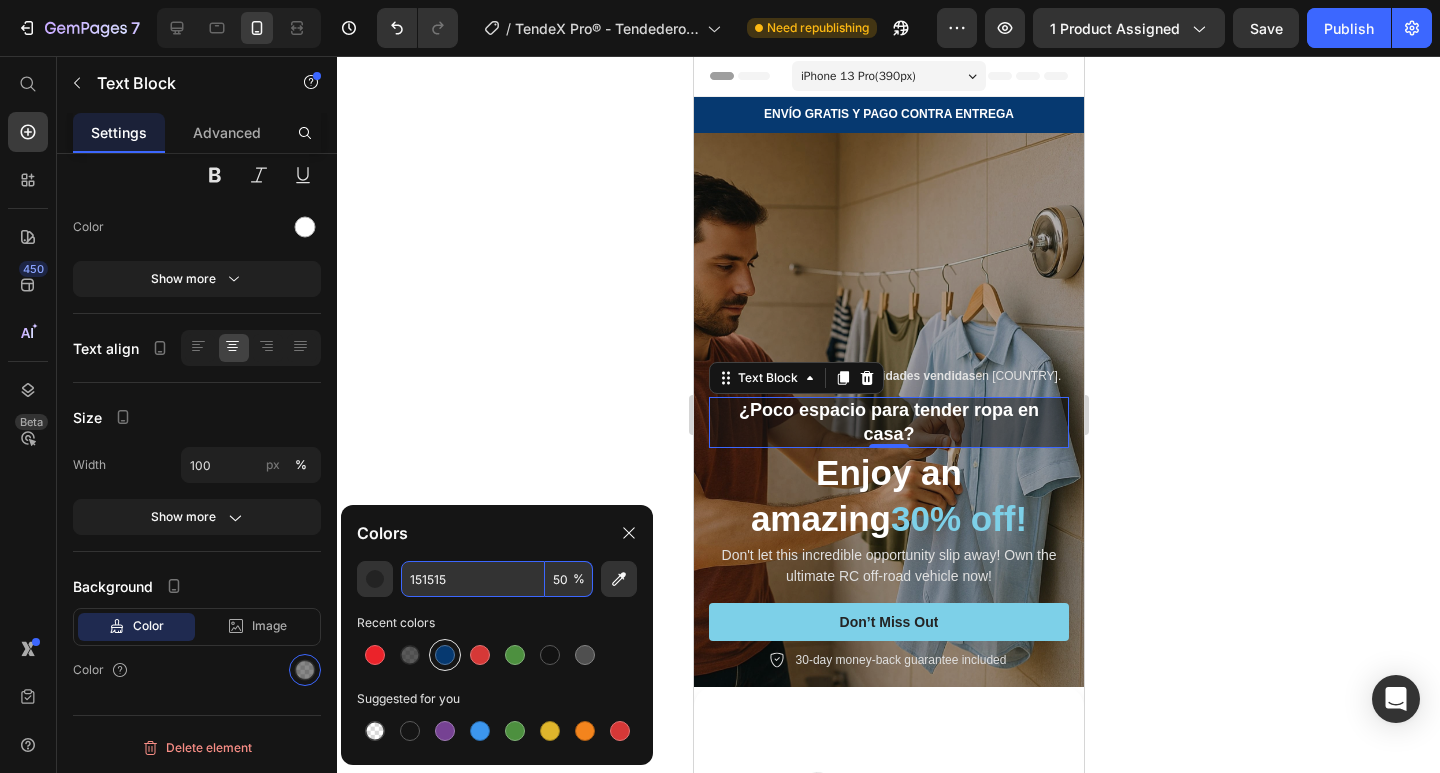 click at bounding box center (445, 655) 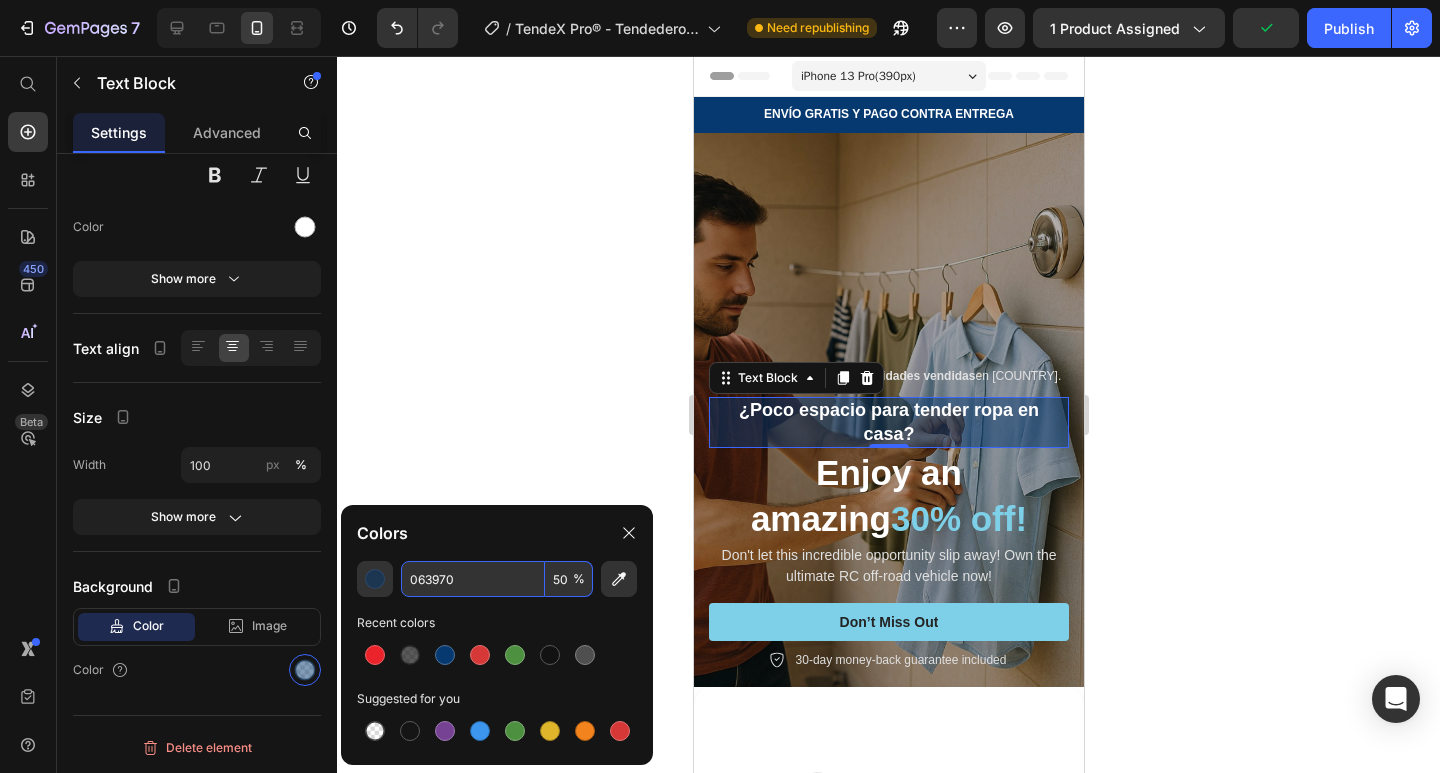 click 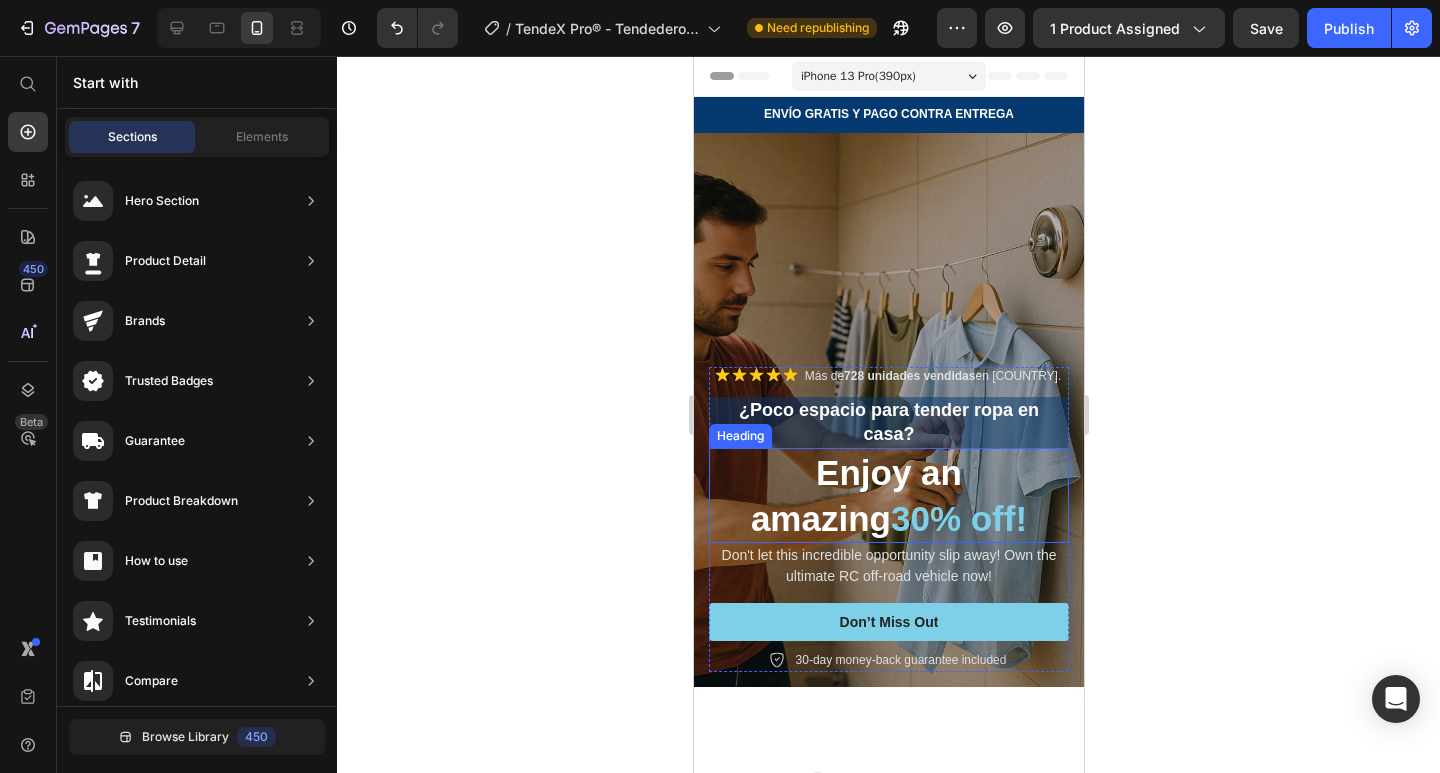 click on "Enjoy an amazing  30% off!" at bounding box center (888, 495) 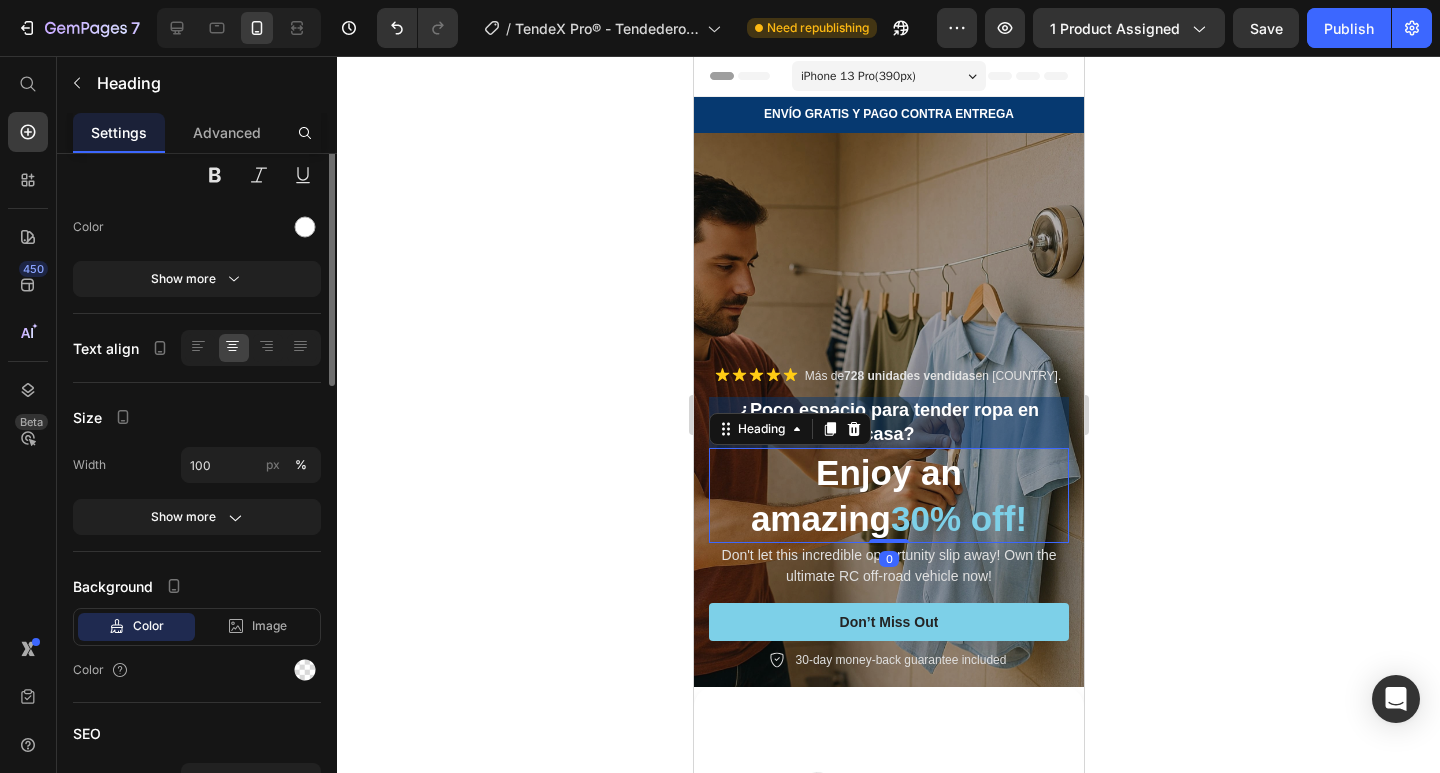 scroll, scrollTop: 0, scrollLeft: 0, axis: both 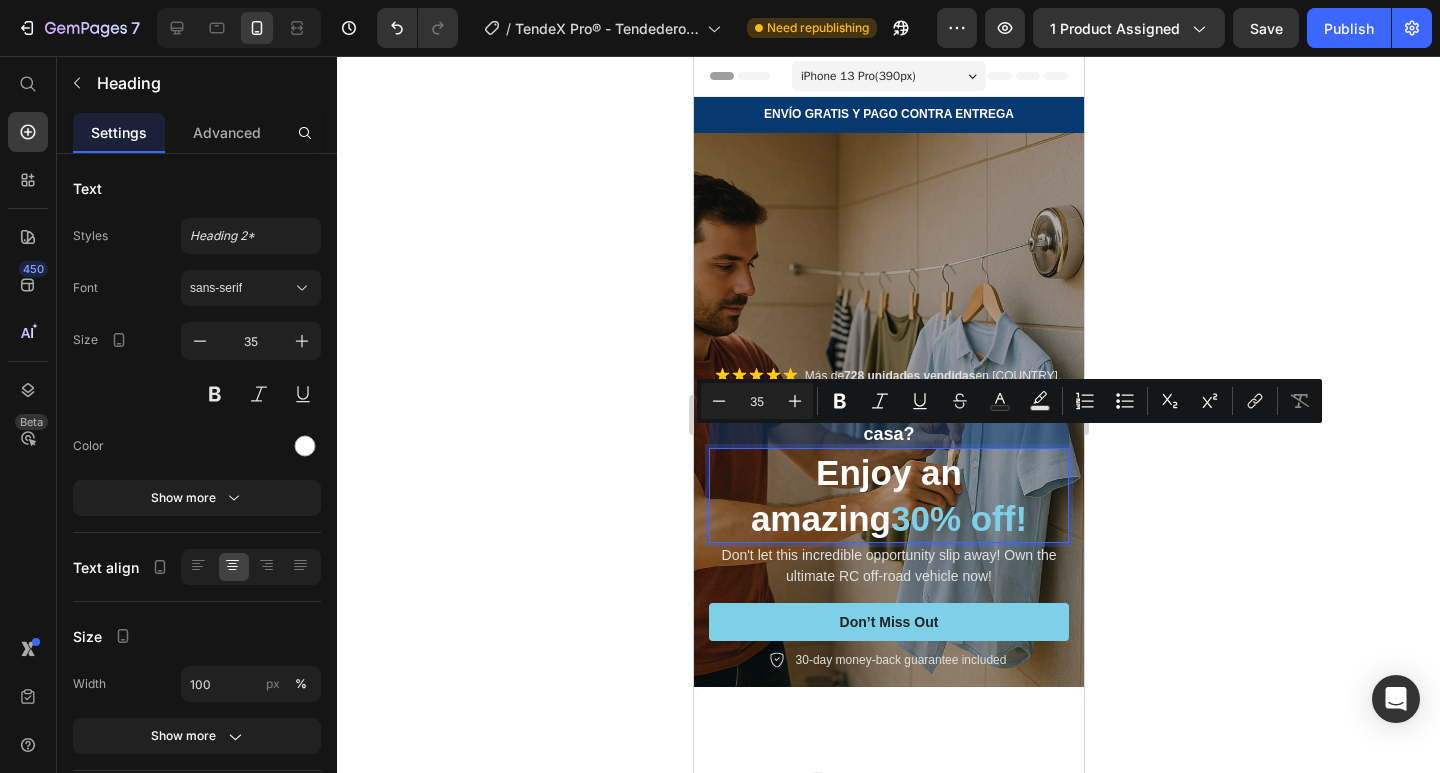 click 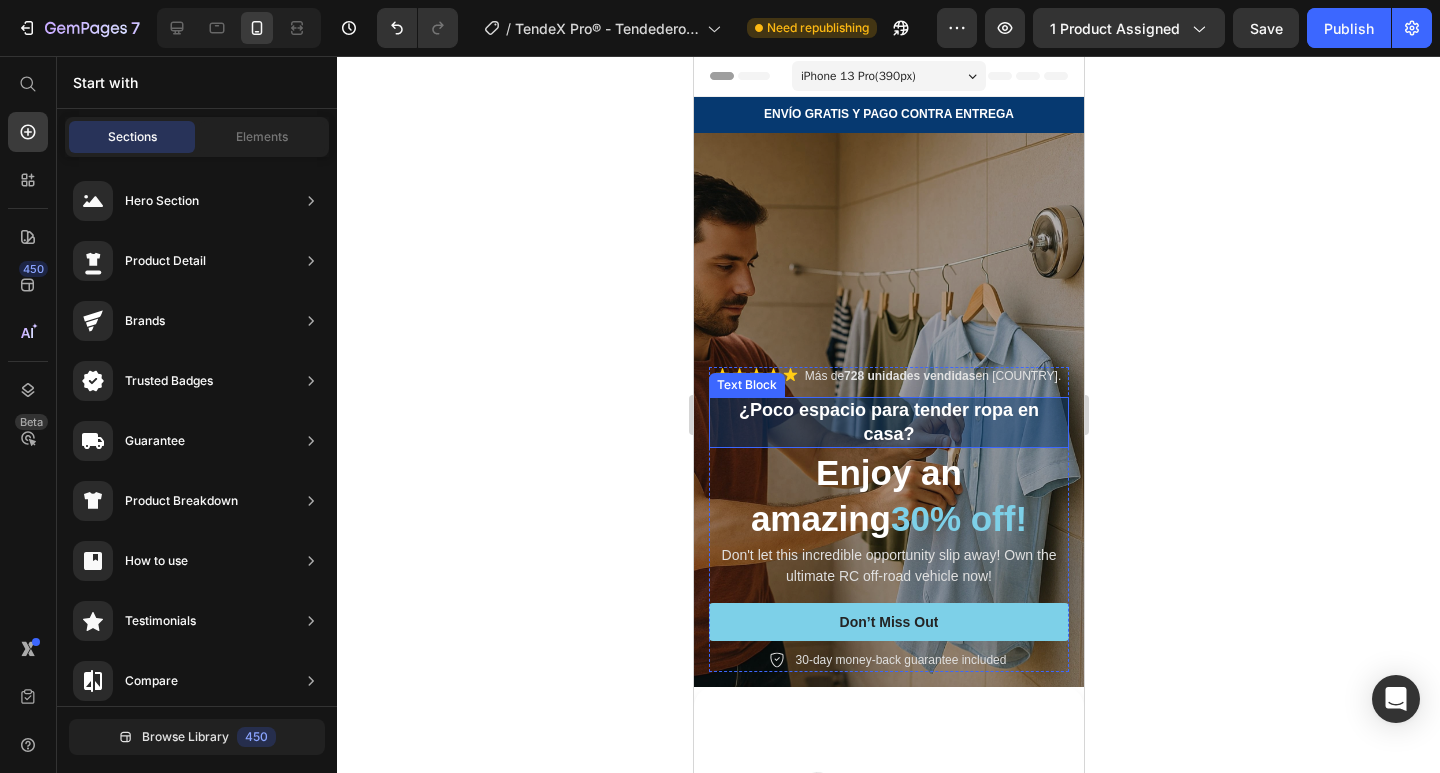click on "¿Poco espacio para tender ropa en casa?" at bounding box center [888, 422] 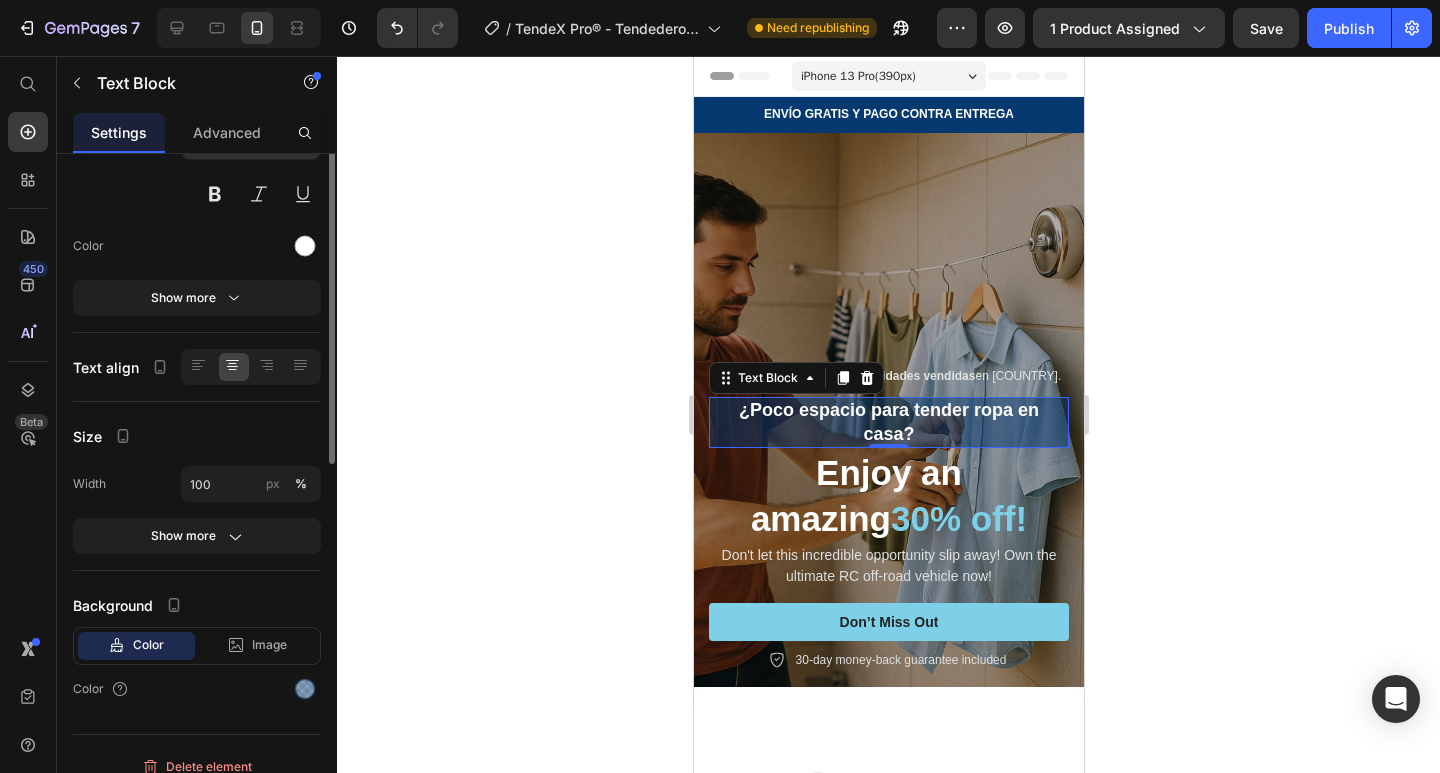 scroll, scrollTop: 0, scrollLeft: 0, axis: both 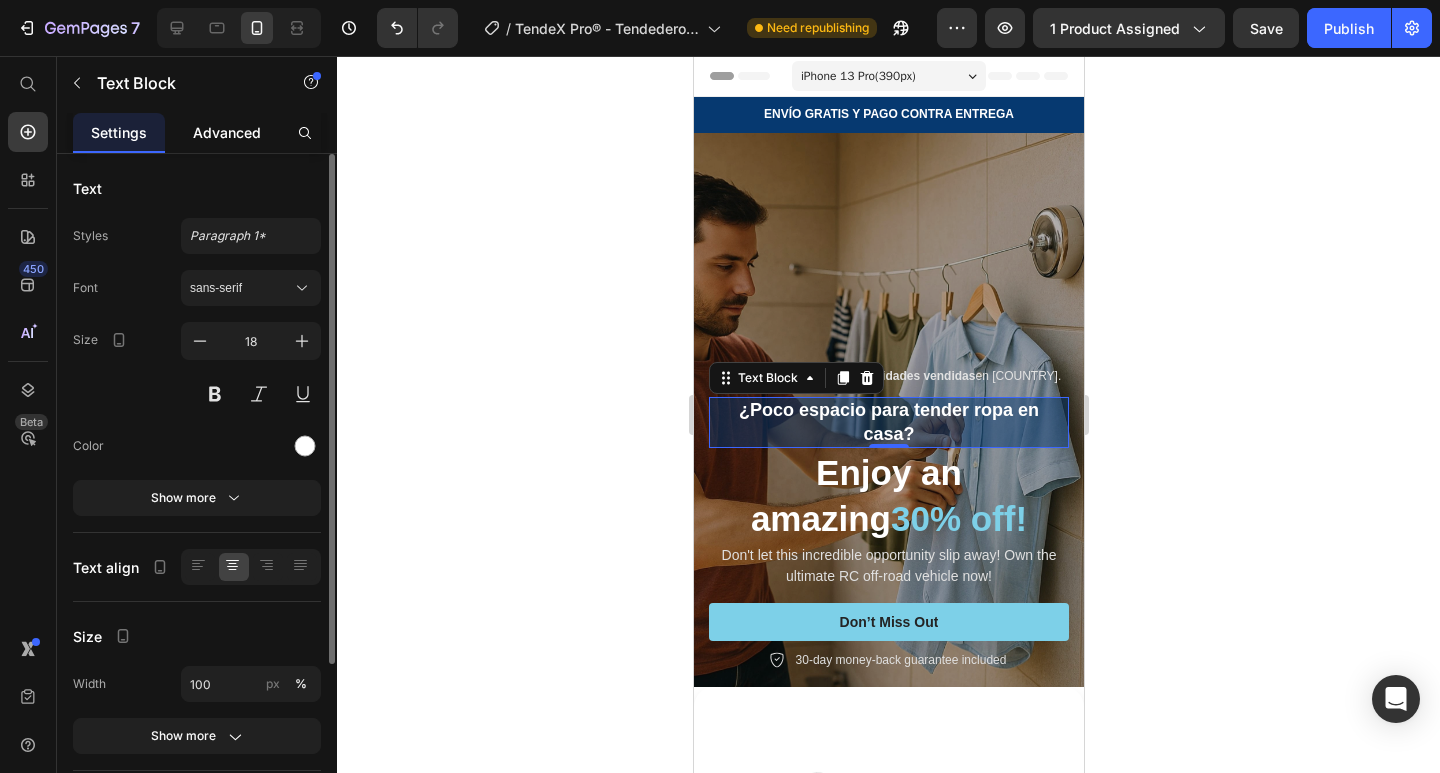 click on "Advanced" at bounding box center [227, 132] 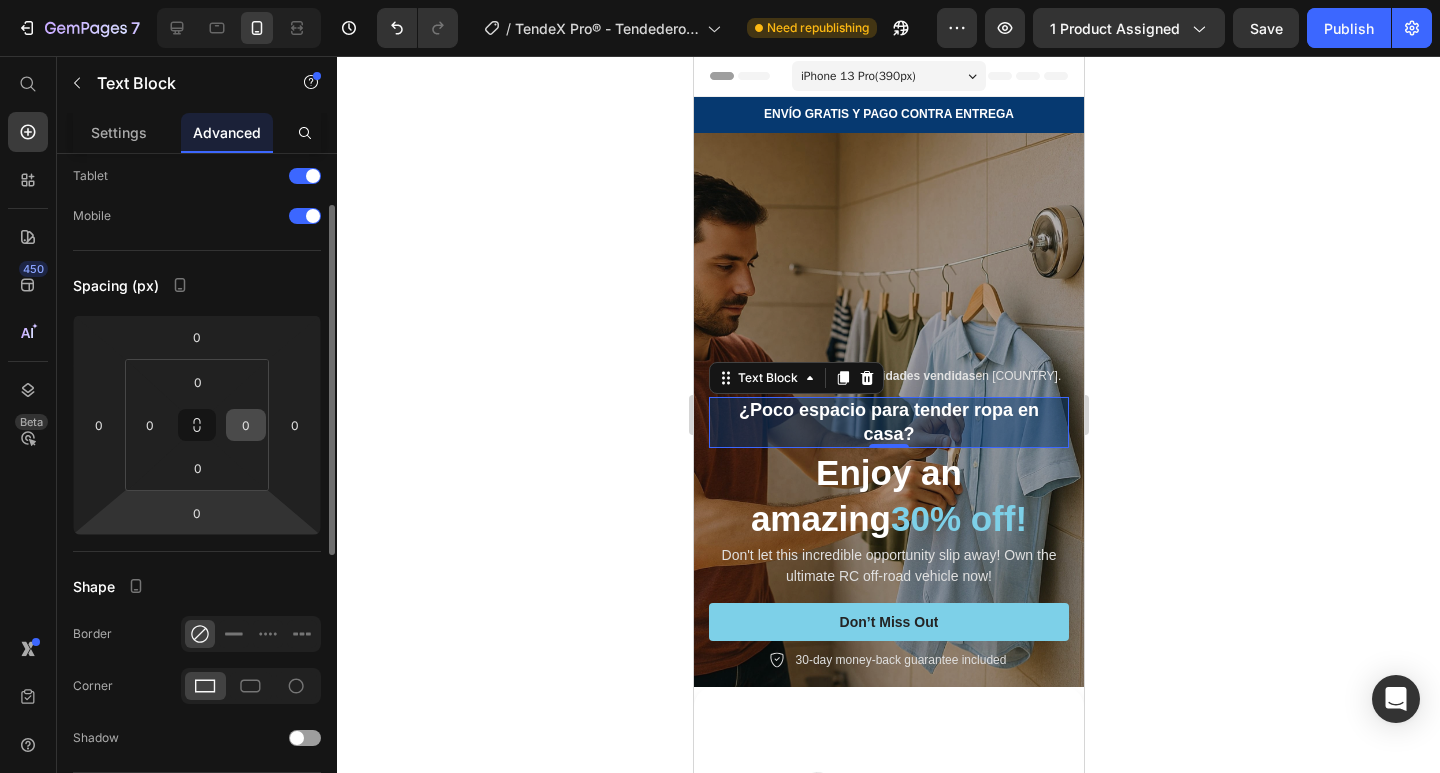 scroll, scrollTop: 0, scrollLeft: 0, axis: both 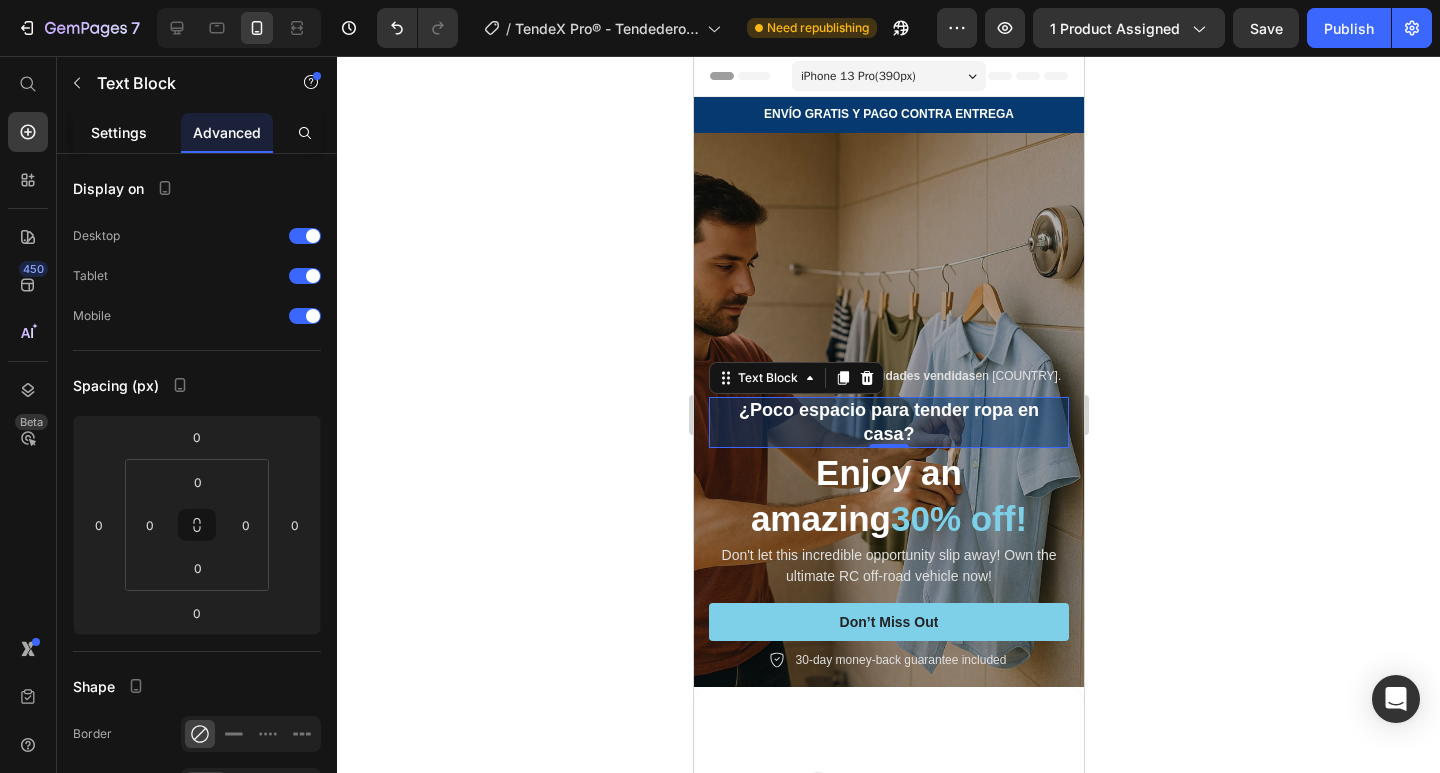 click on "Settings" at bounding box center (119, 132) 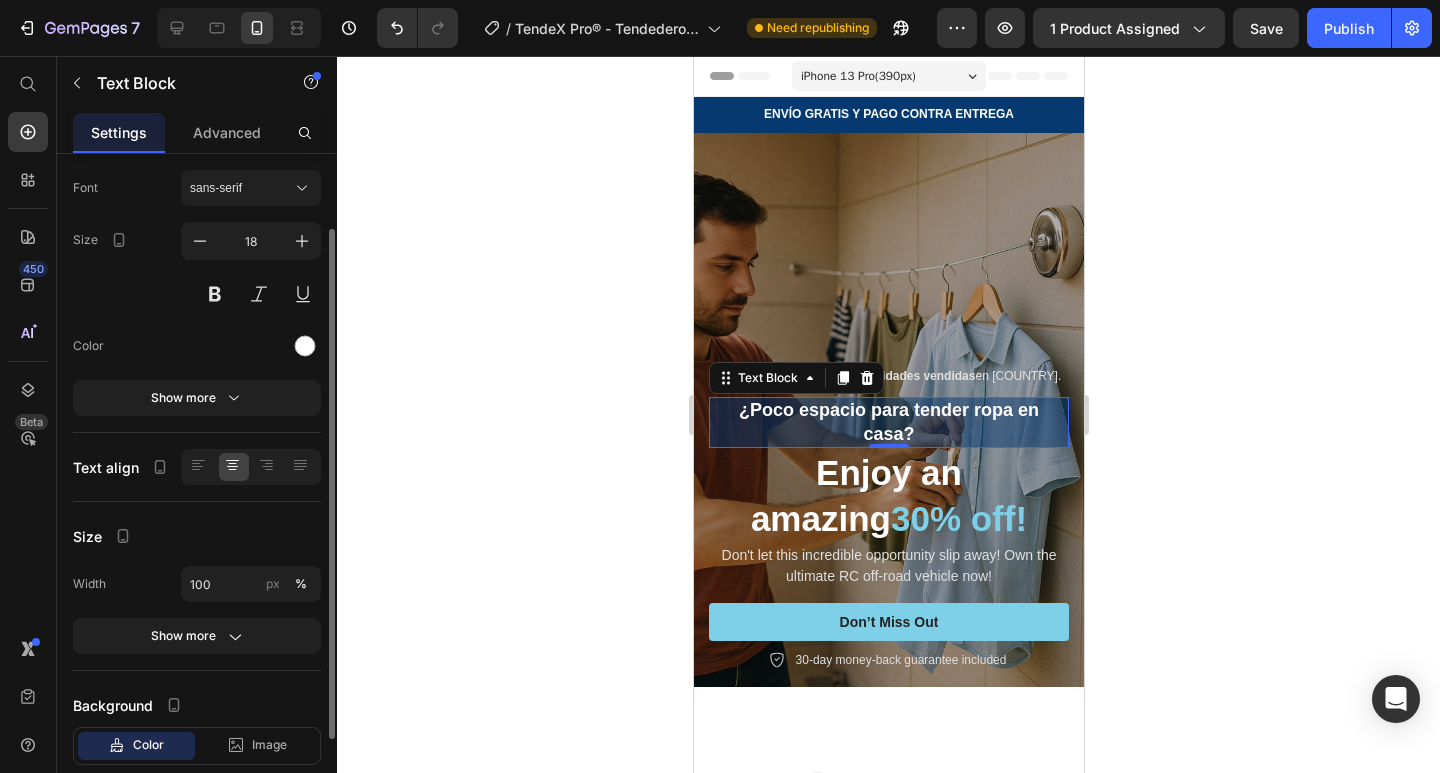 scroll, scrollTop: 219, scrollLeft: 0, axis: vertical 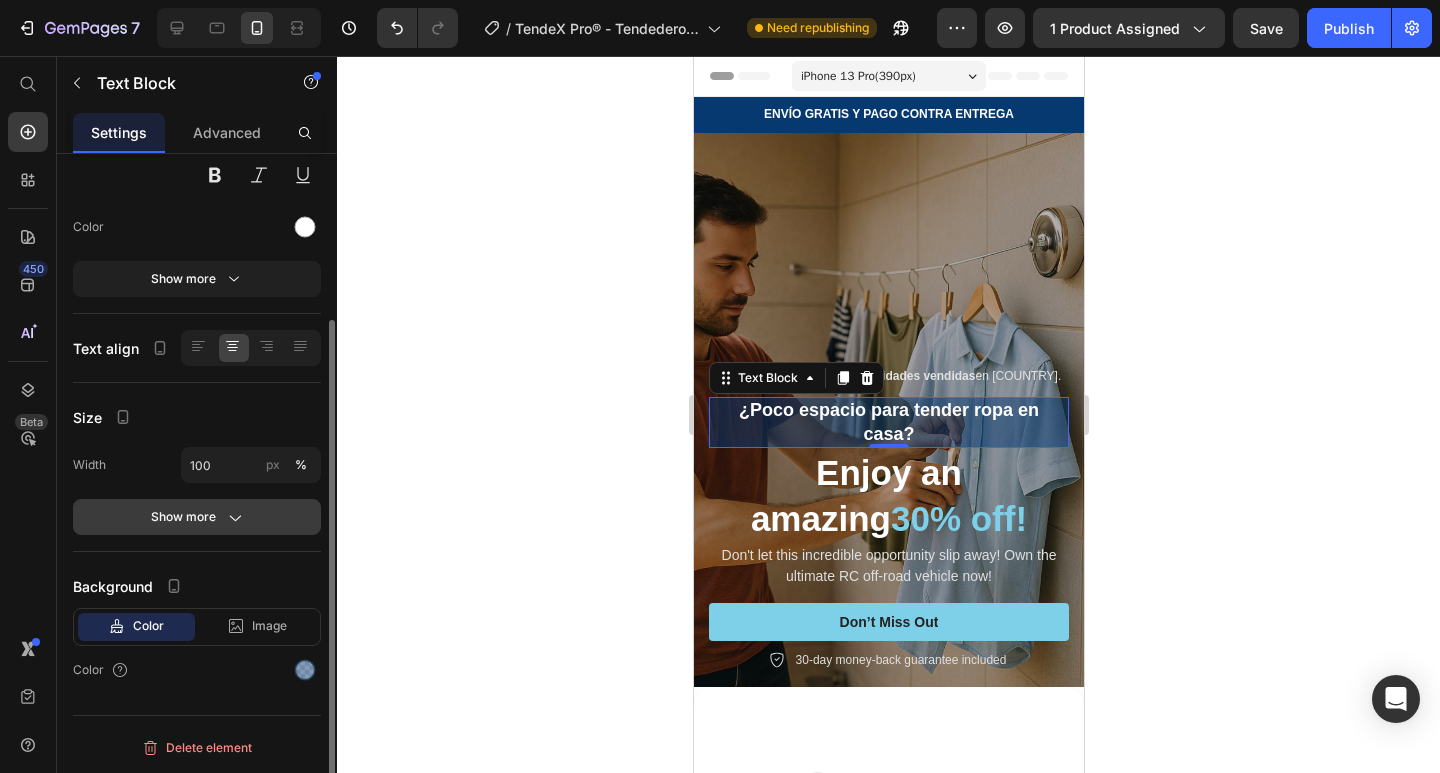 click 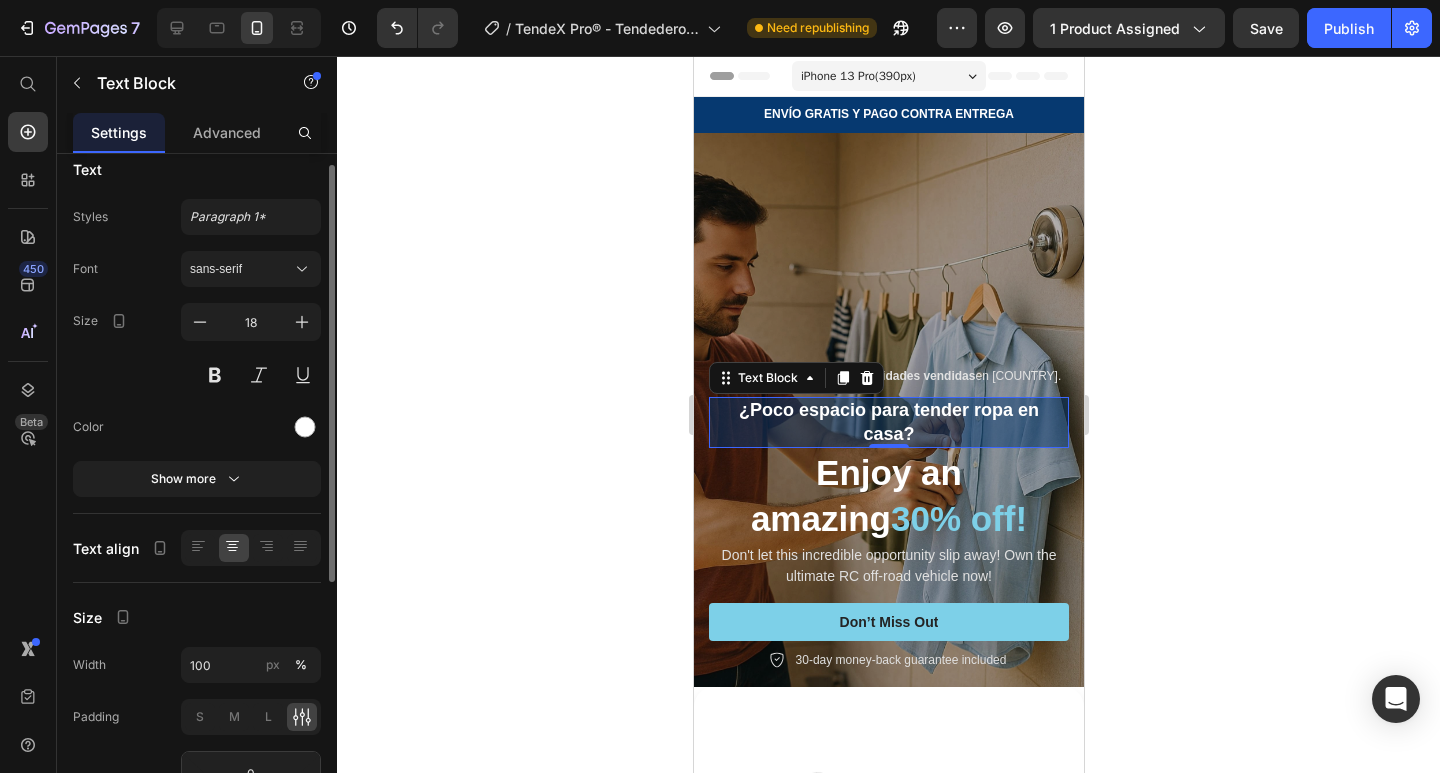 scroll, scrollTop: 0, scrollLeft: 0, axis: both 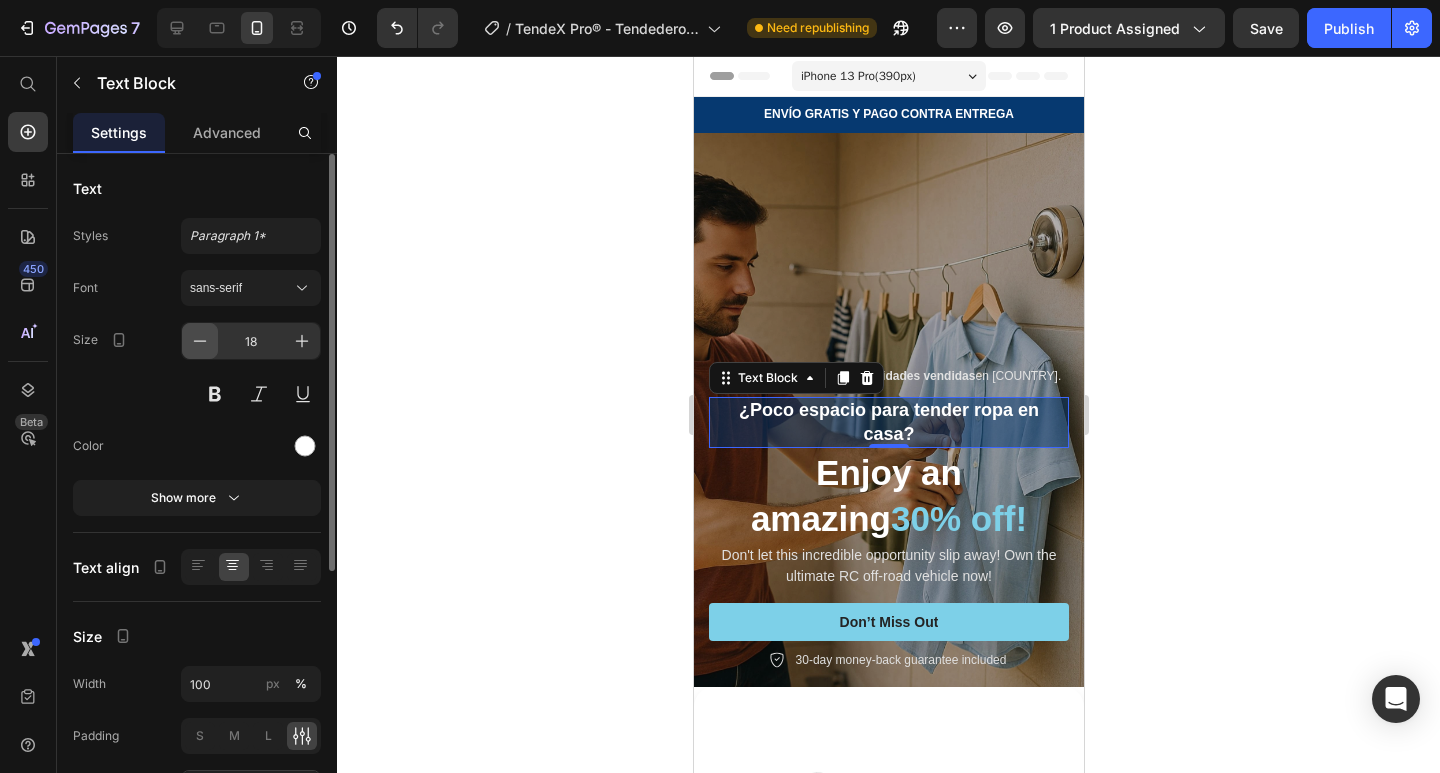 click 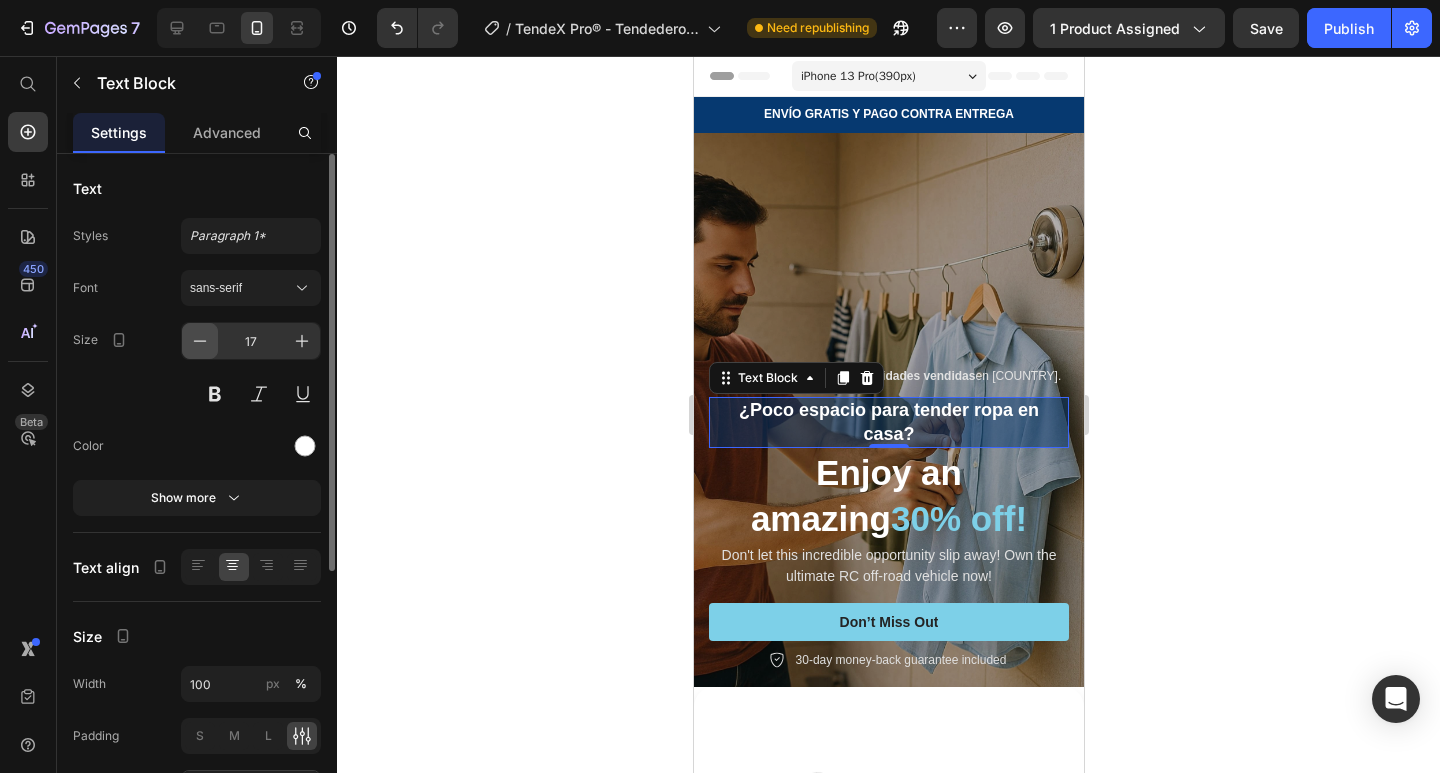 click 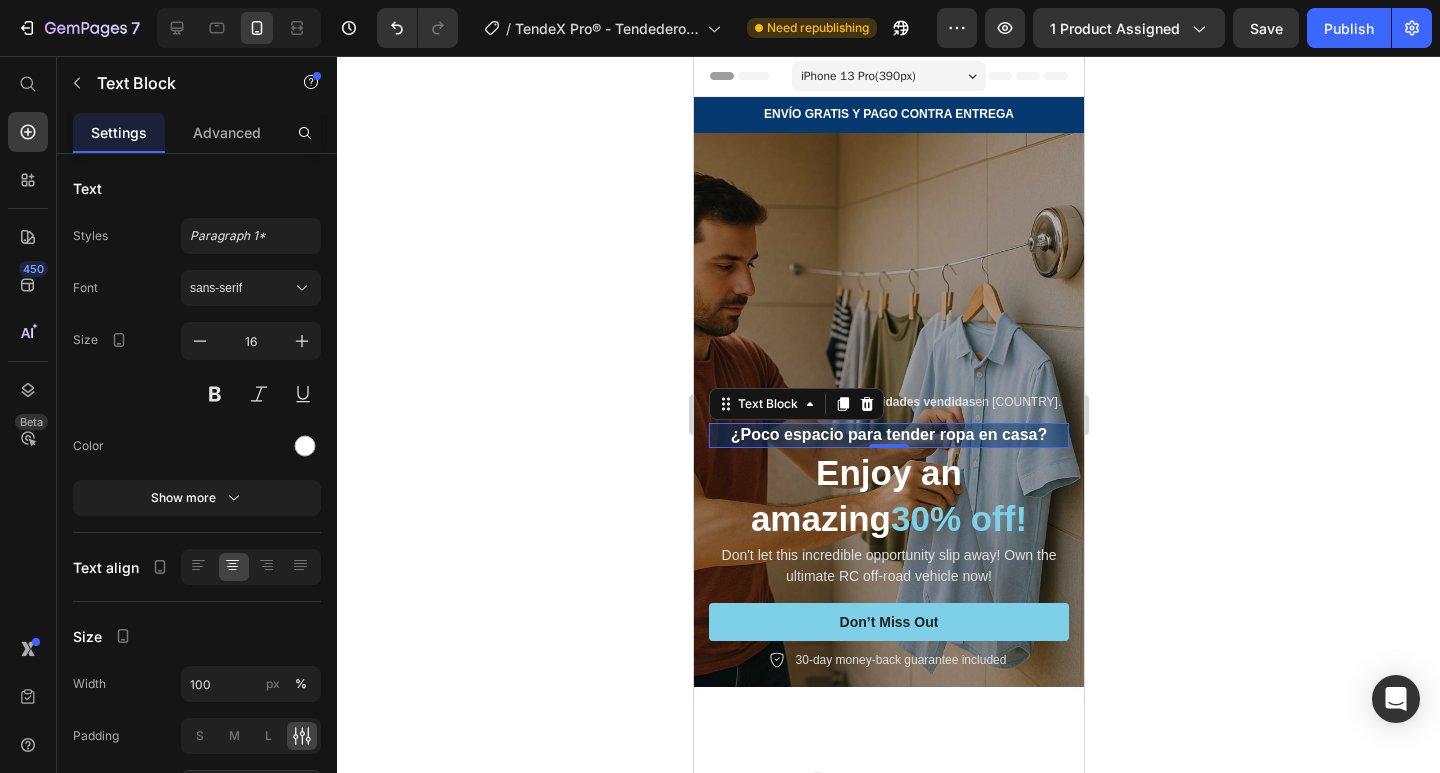 click 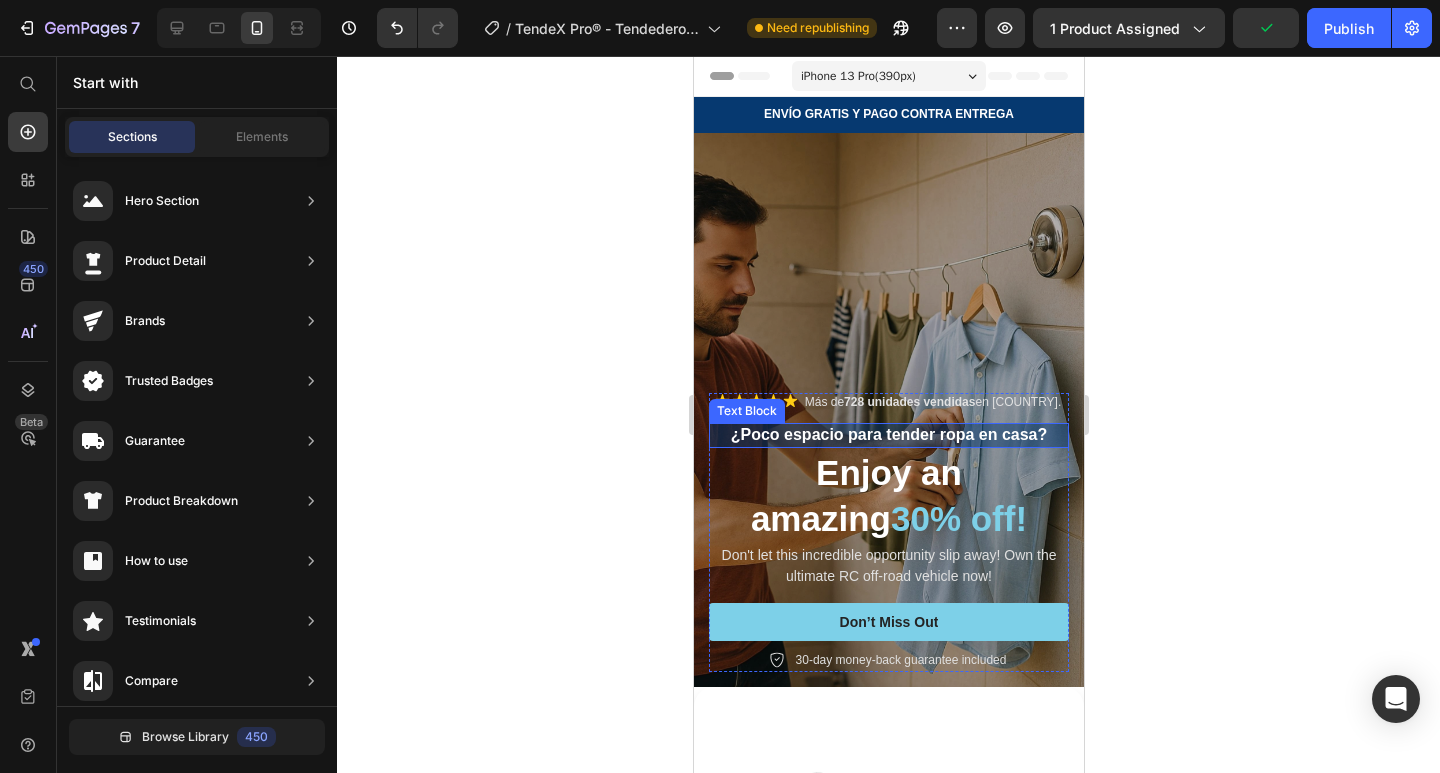 click on "¿Poco espacio para tender ropa en casa?" at bounding box center [888, 435] 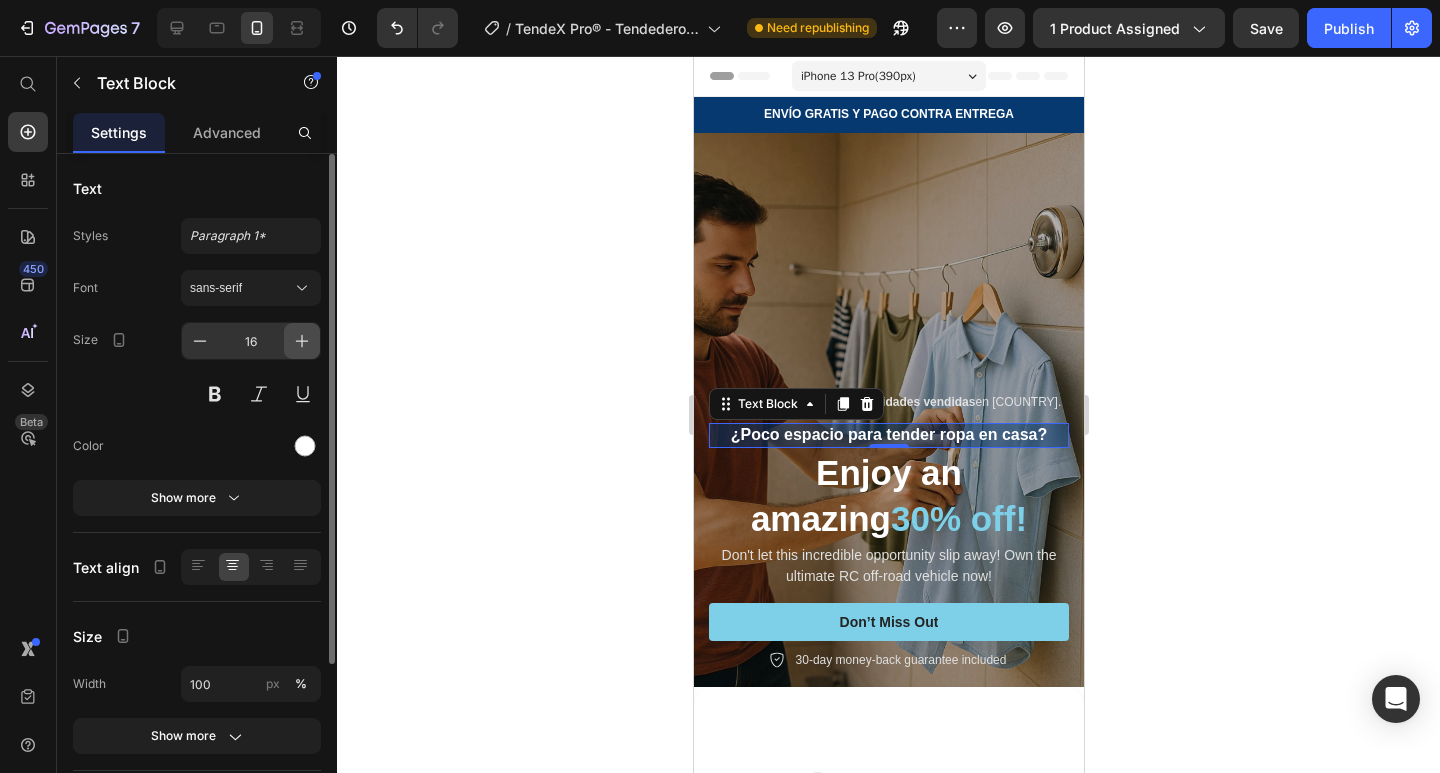 click 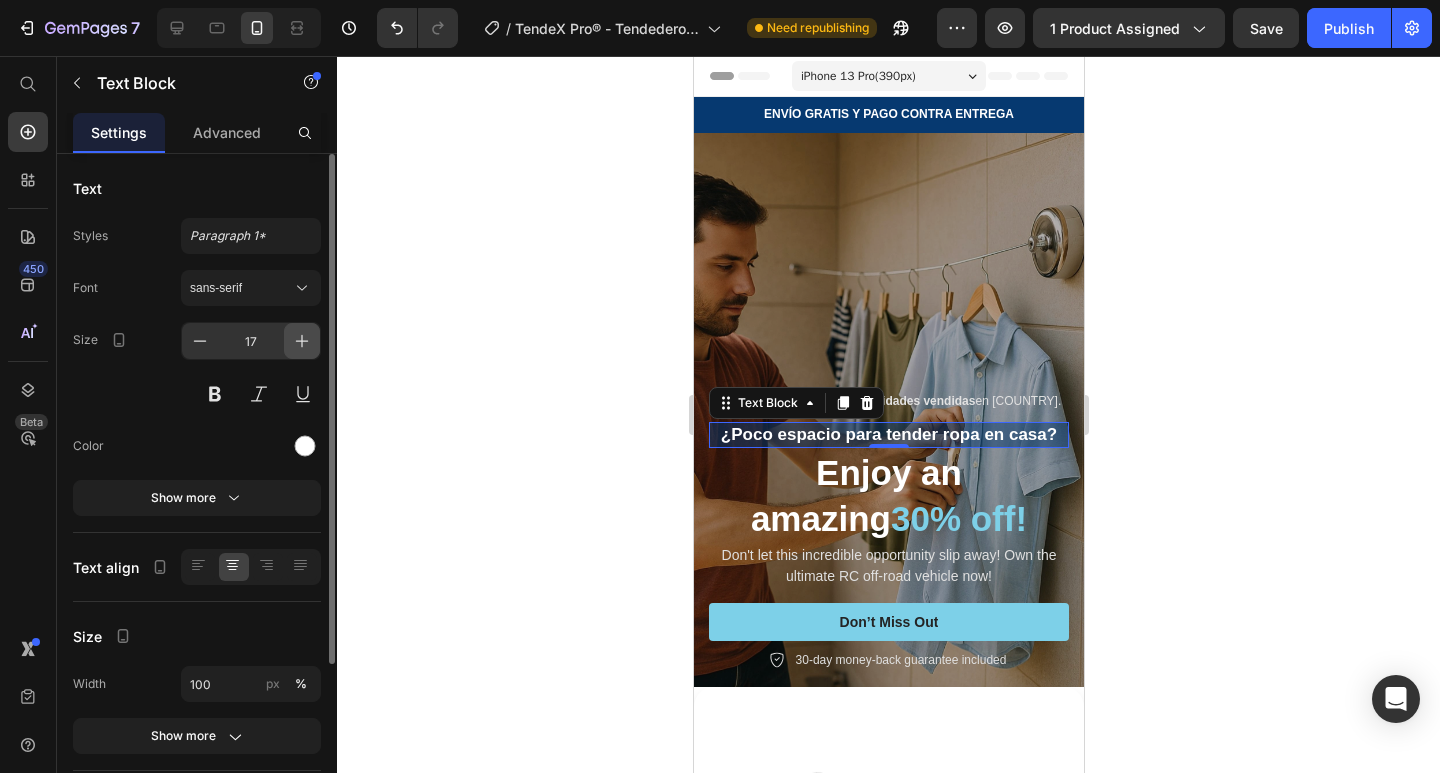 click 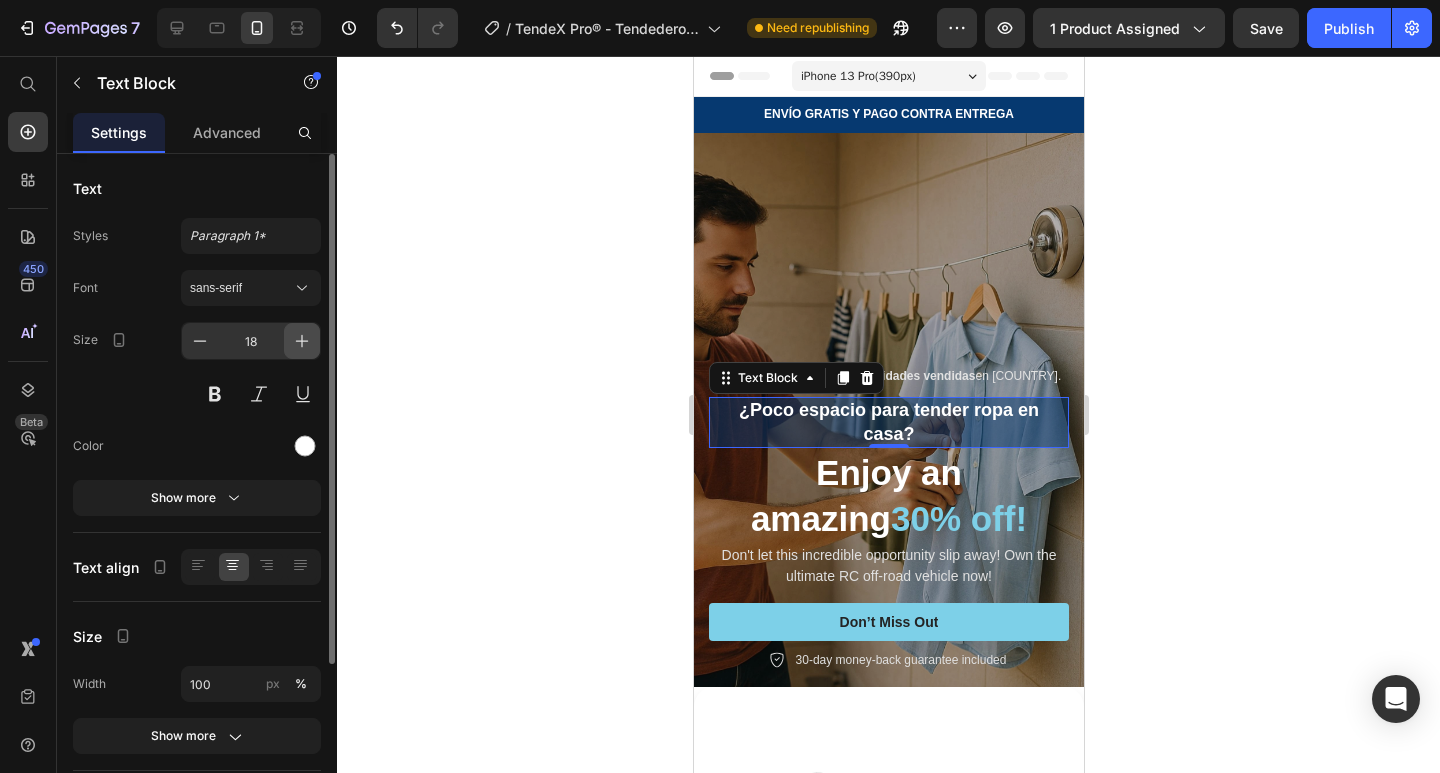 click 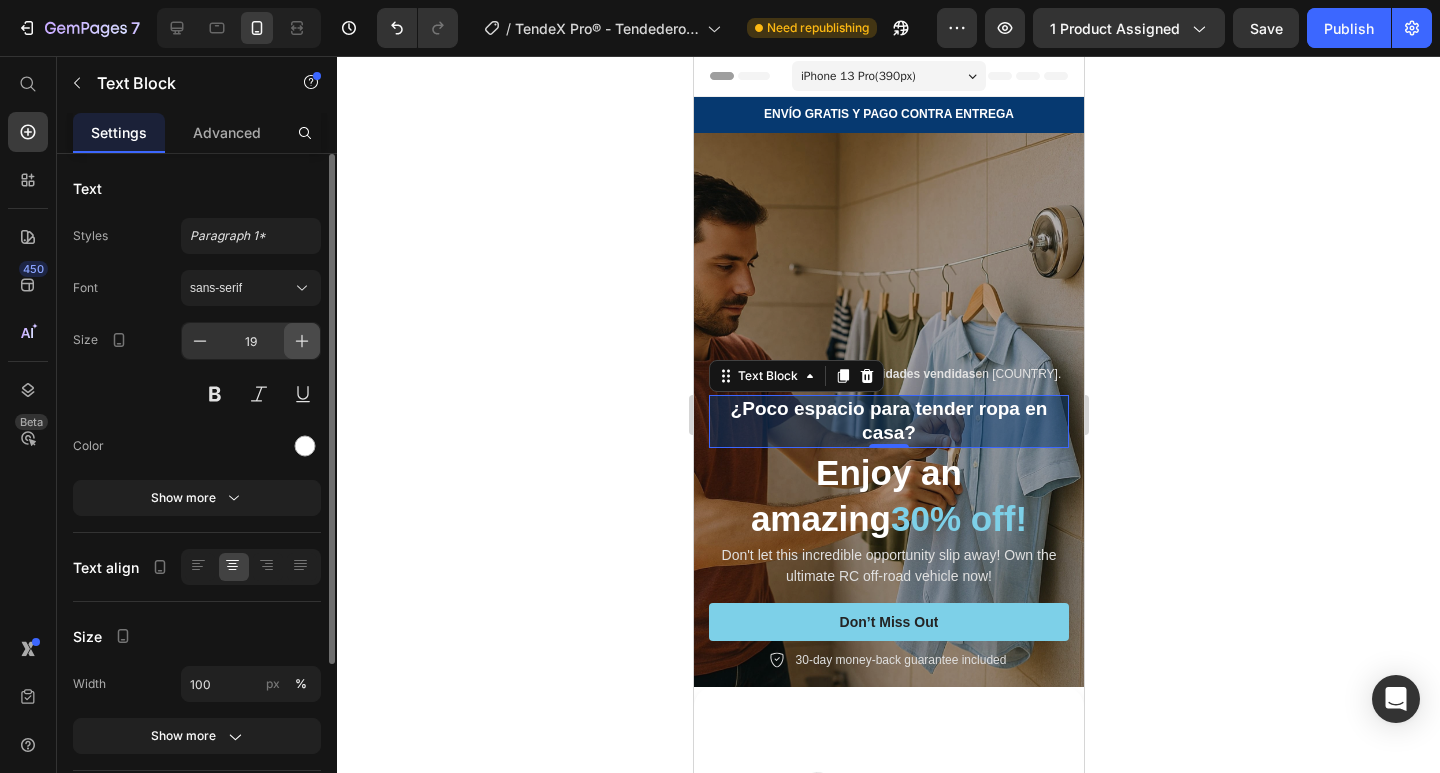 click 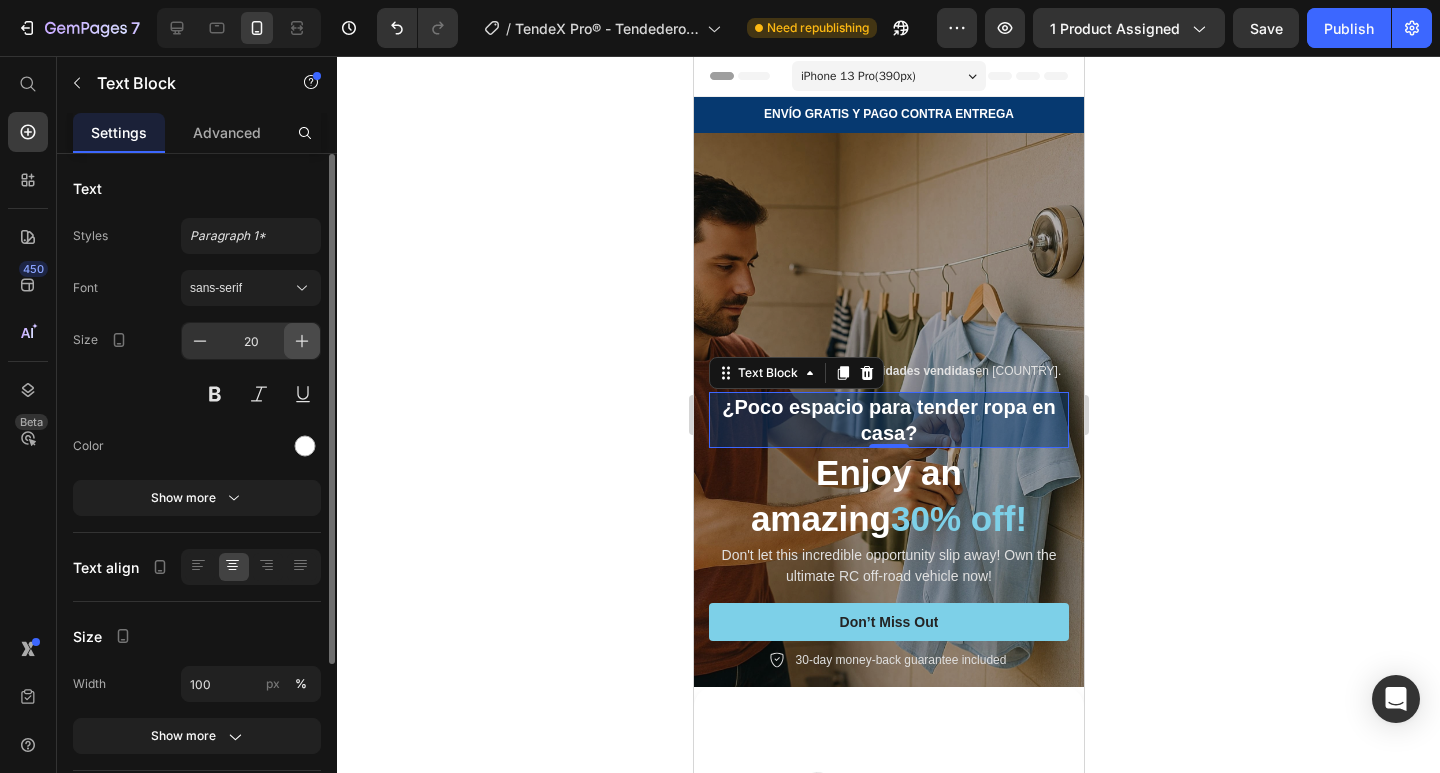 click at bounding box center (302, 341) 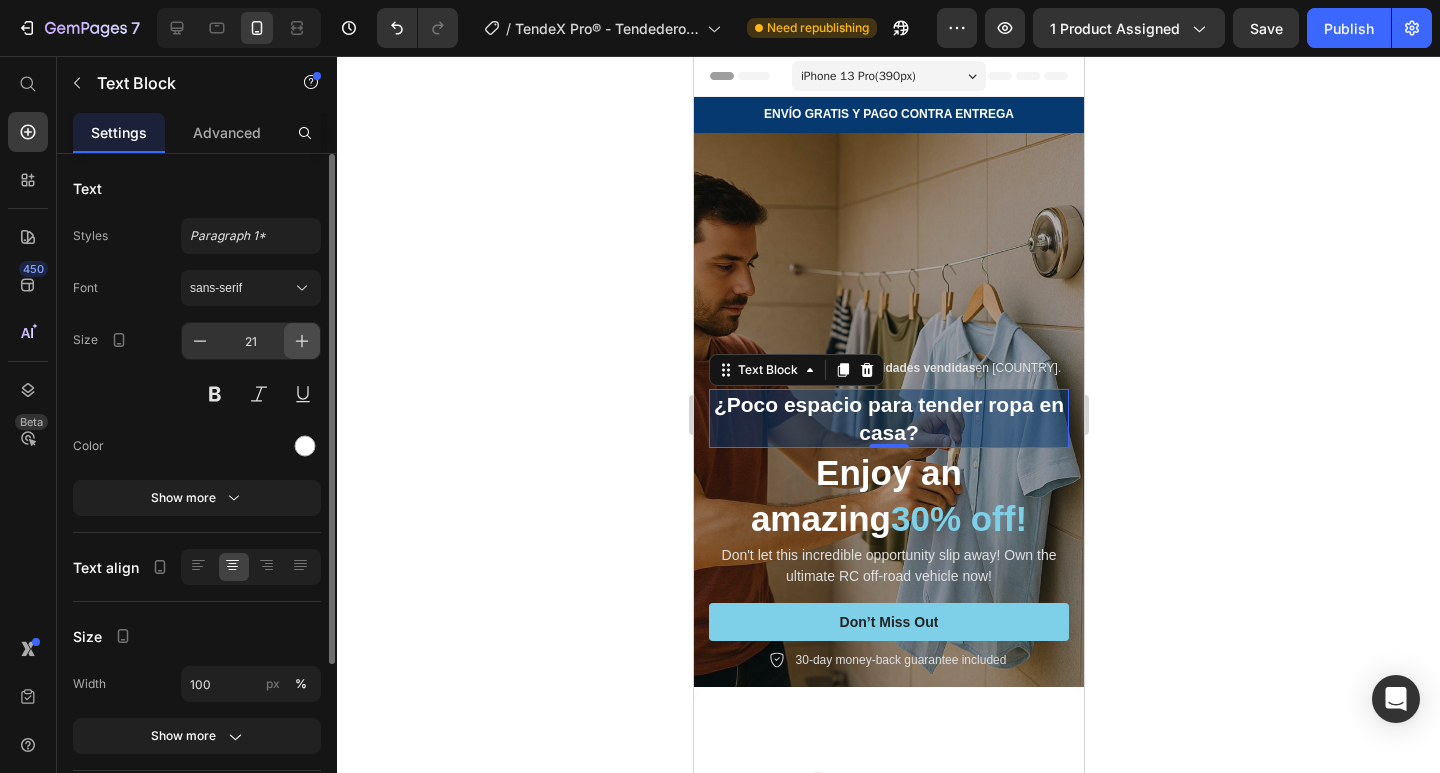 click at bounding box center [302, 341] 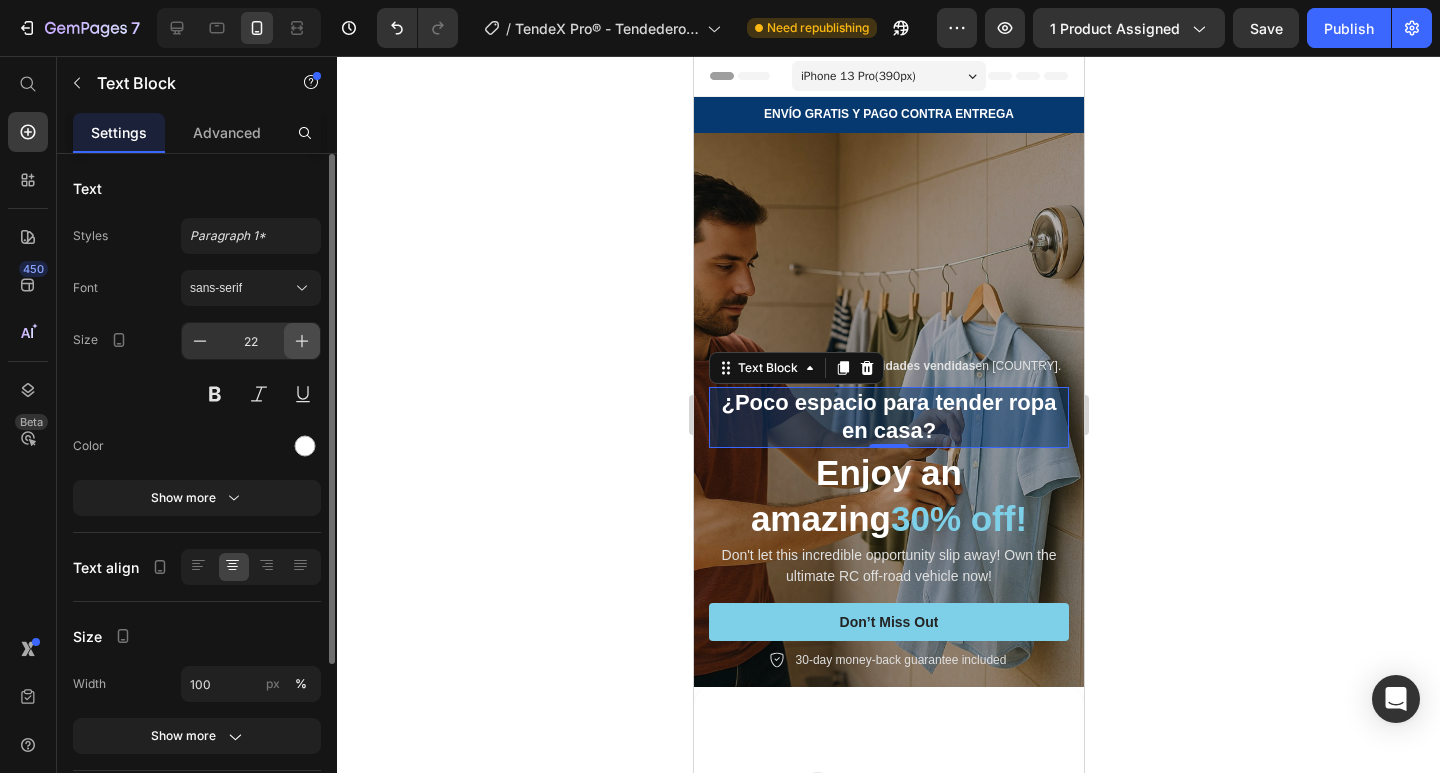 click at bounding box center [302, 341] 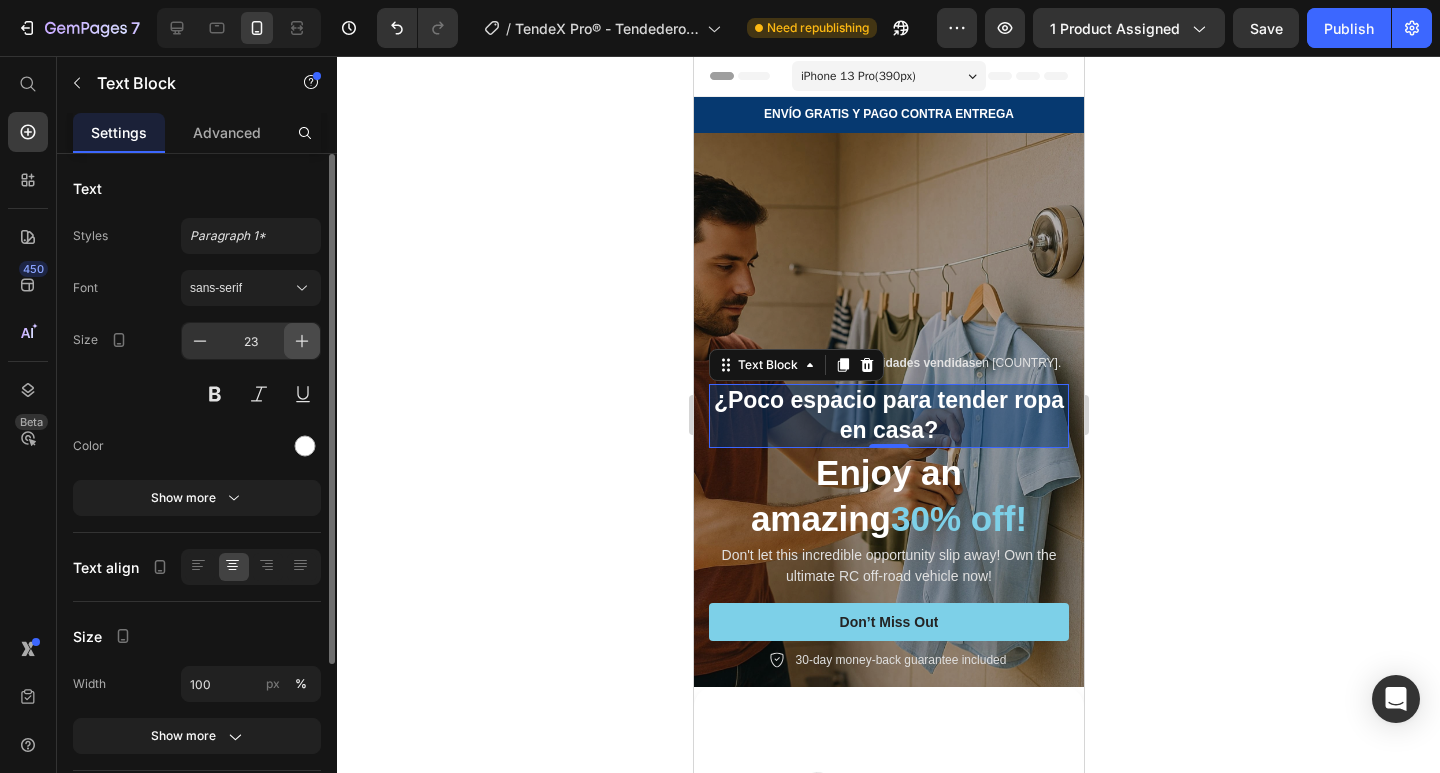 click at bounding box center (302, 341) 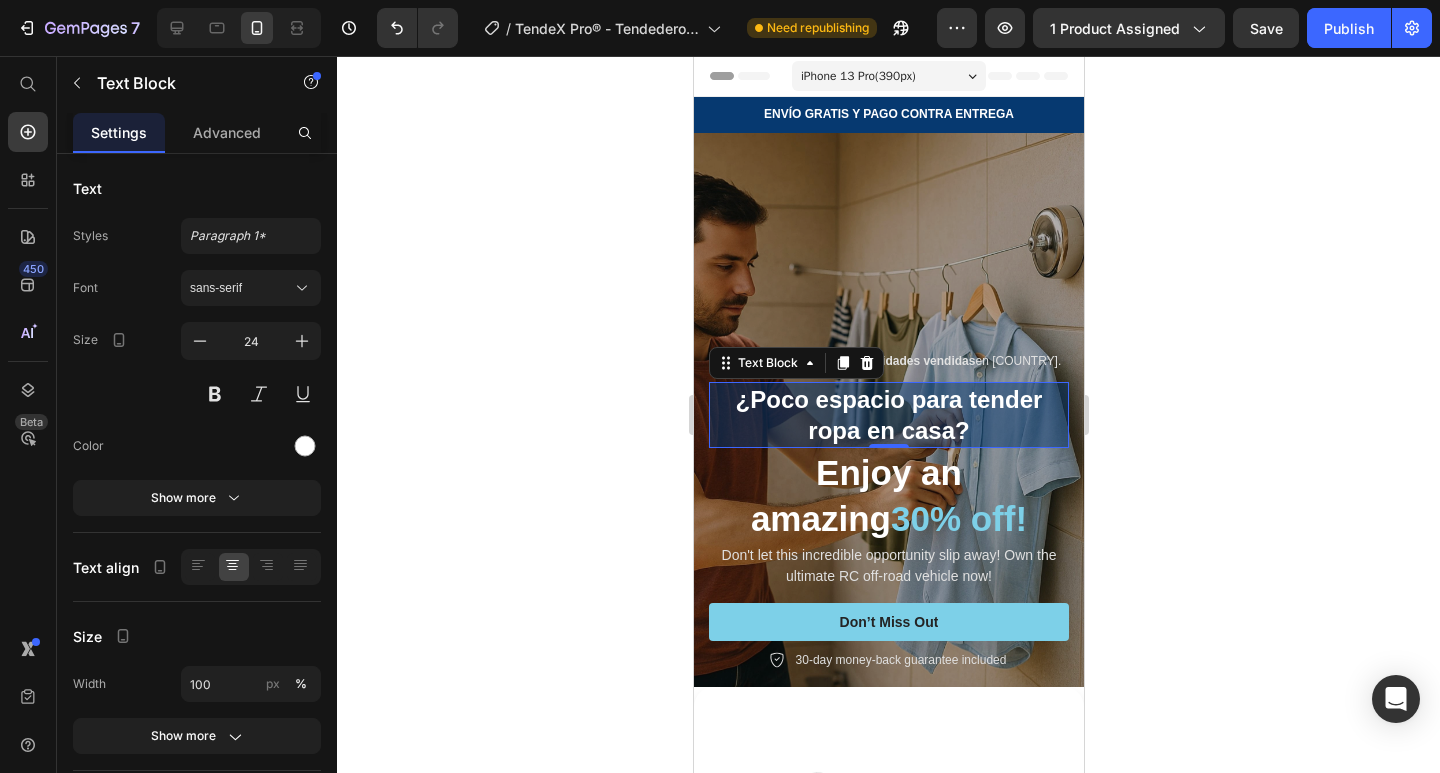 click 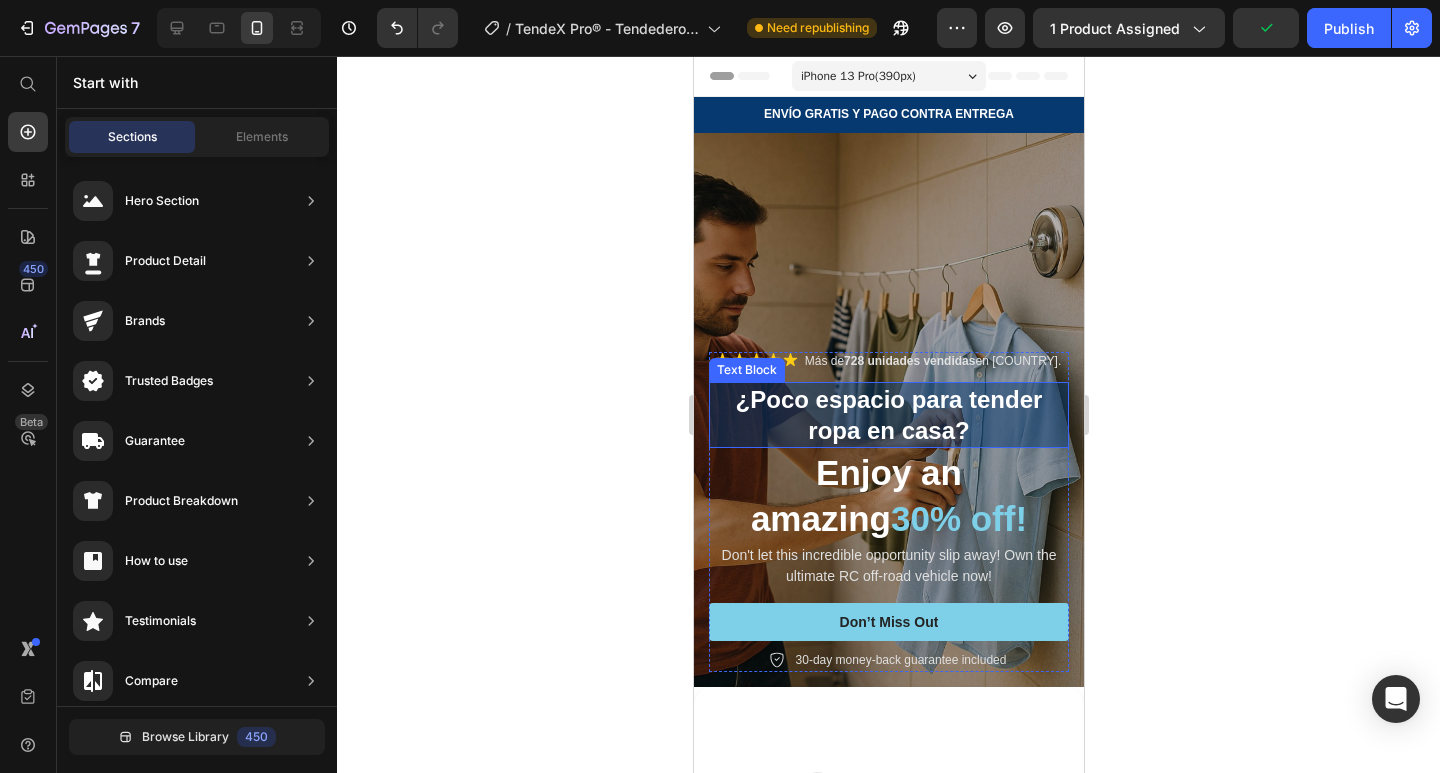 click on "¿Poco espacio para tender ropa en casa?" at bounding box center (888, 415) 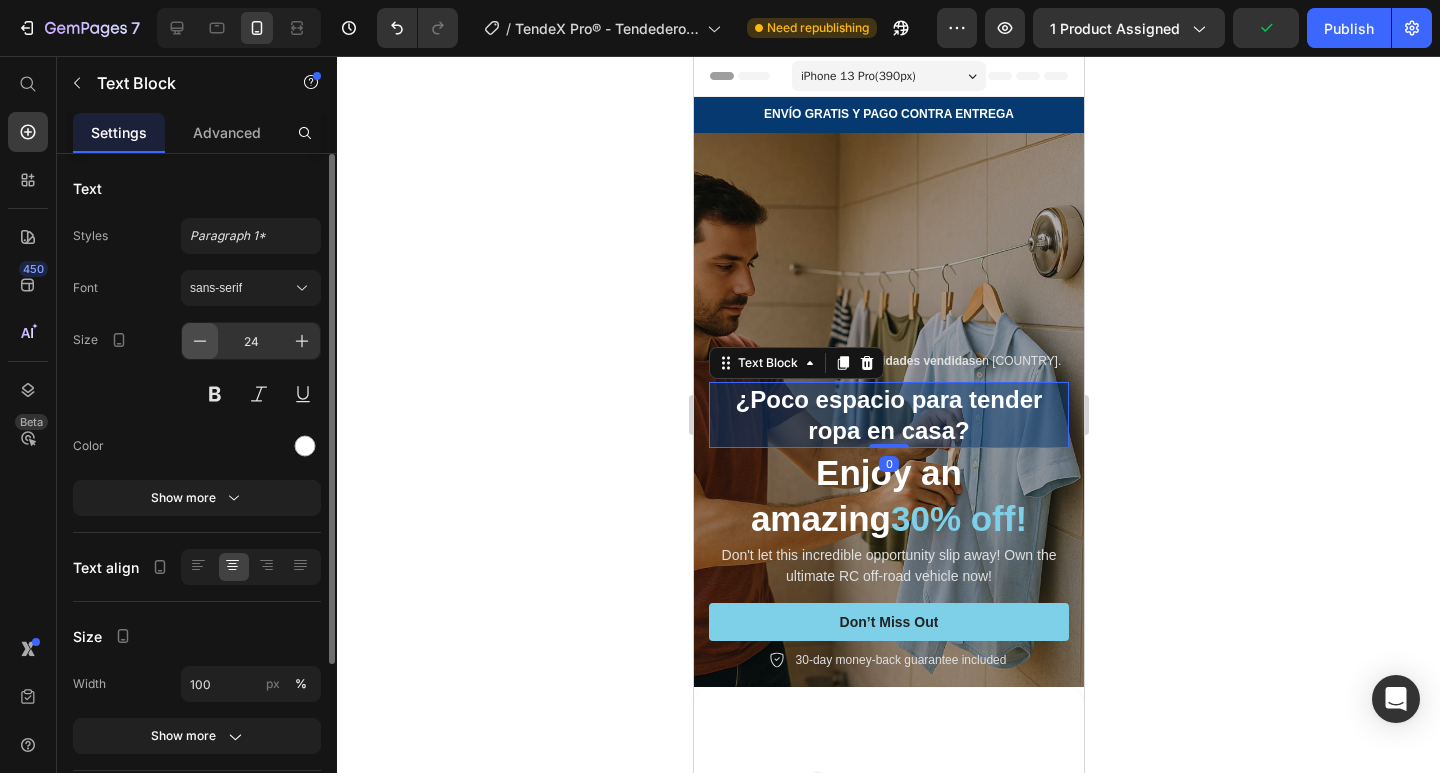 click at bounding box center [200, 341] 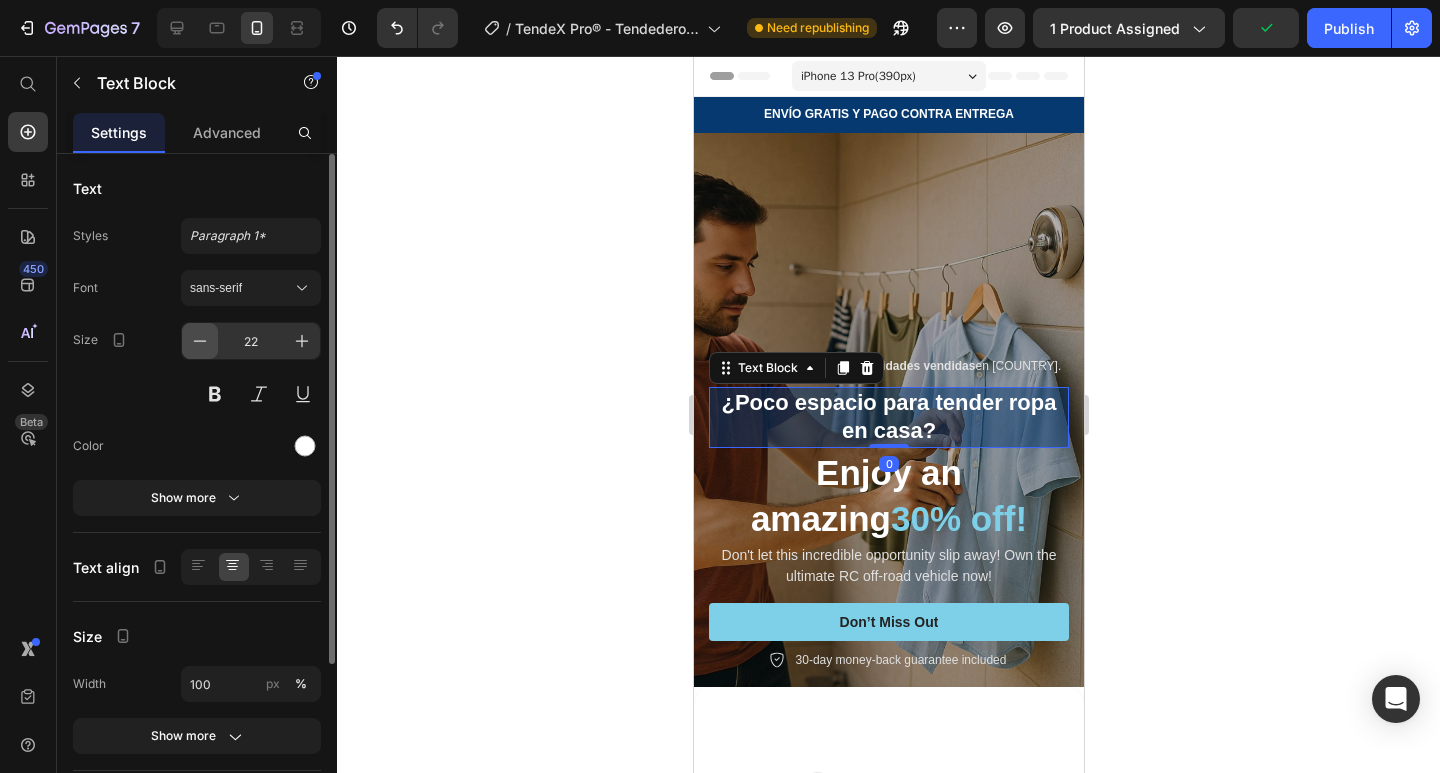 click at bounding box center (200, 341) 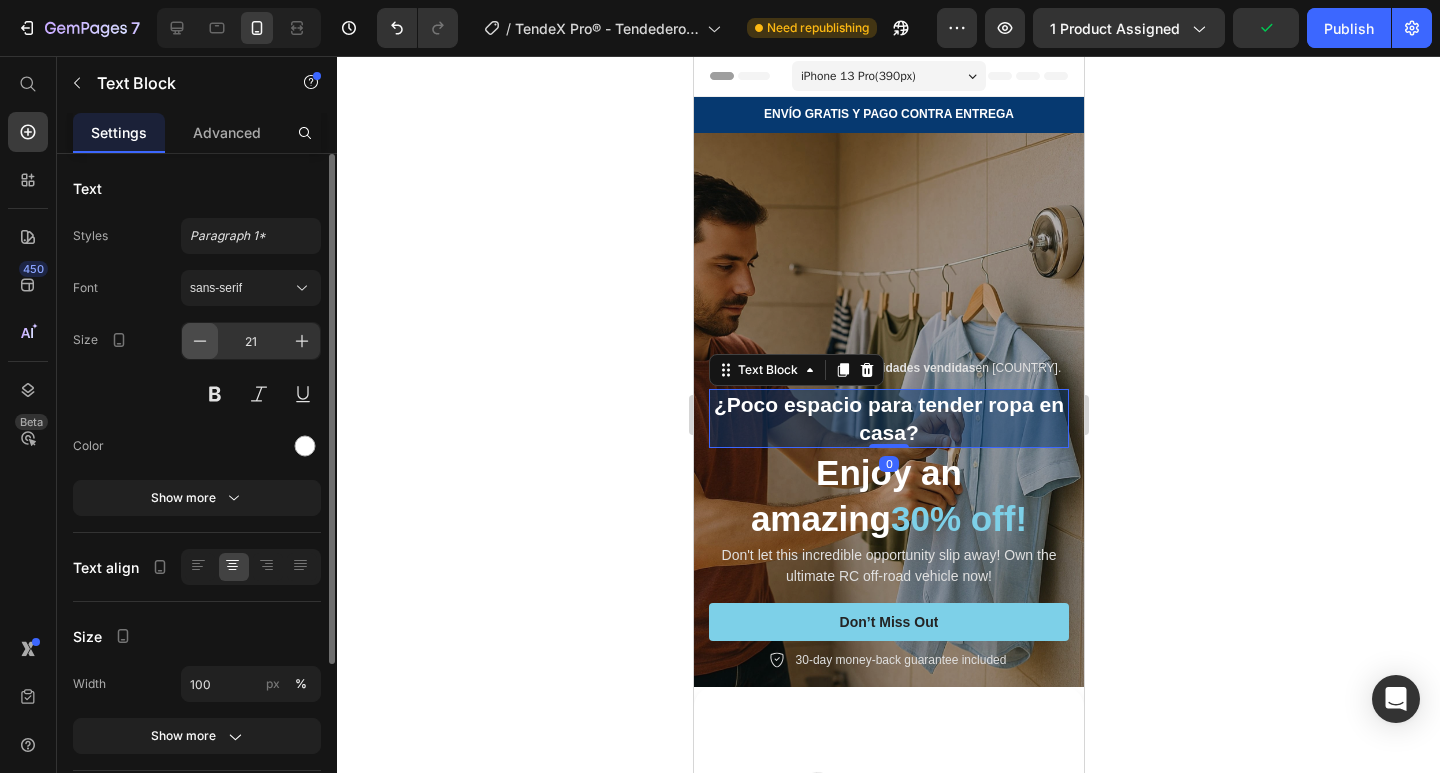 click at bounding box center (200, 341) 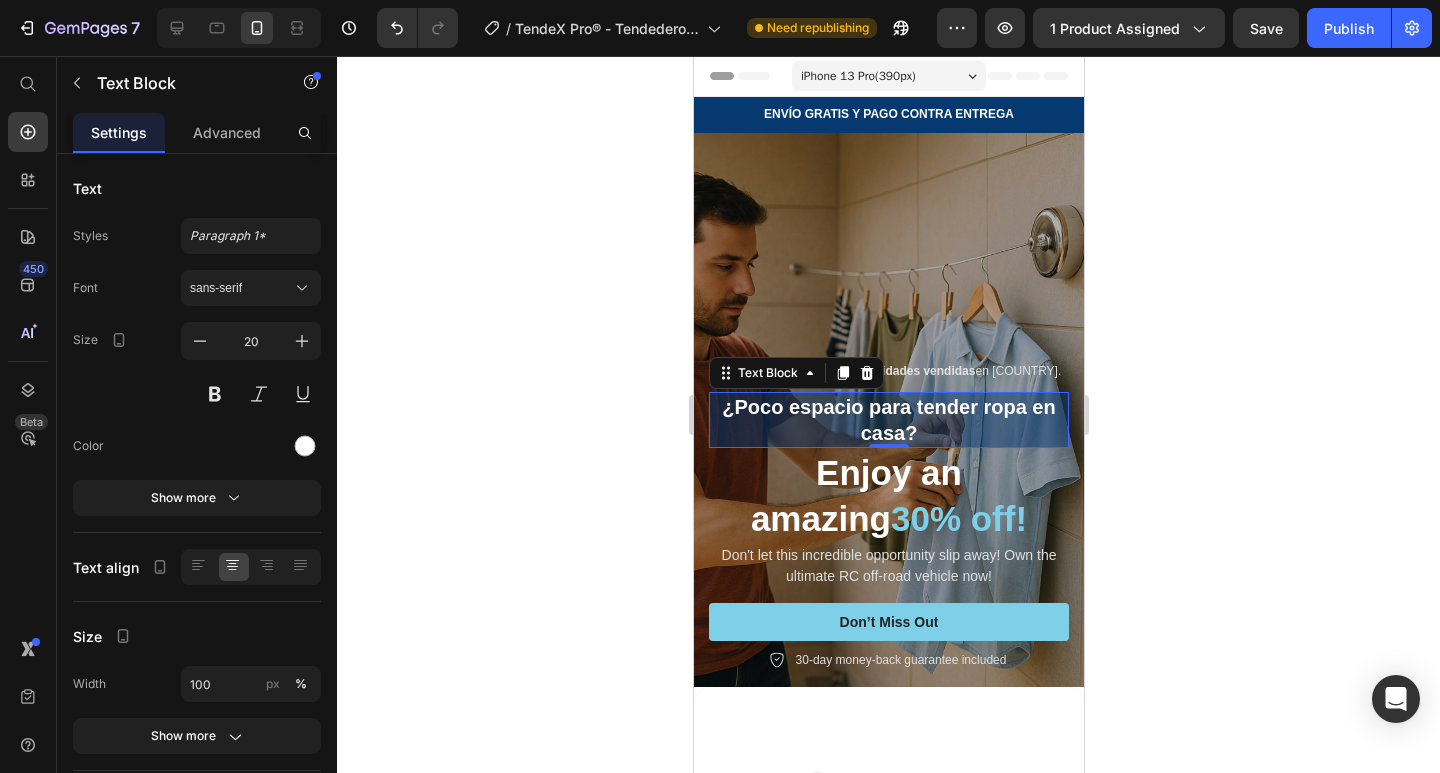 click 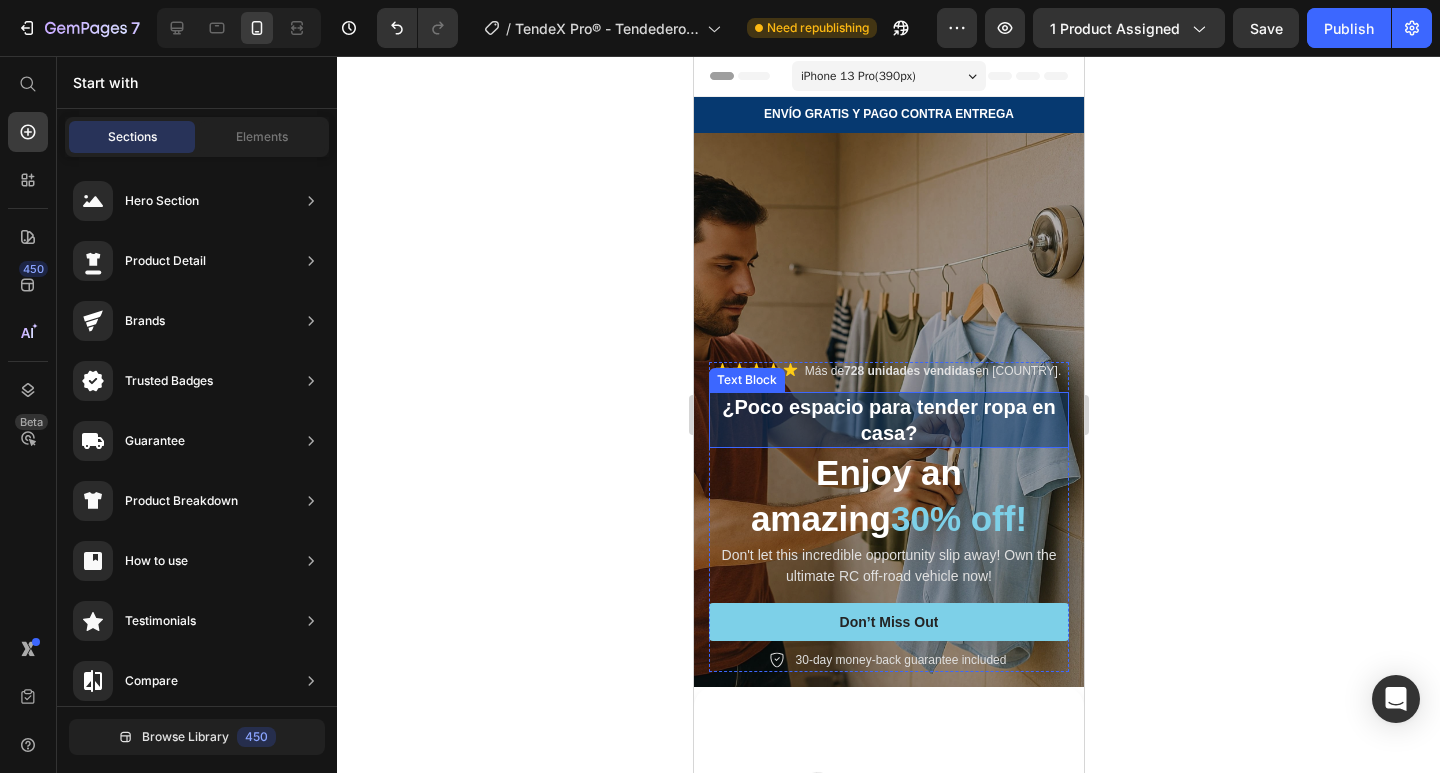 click on "¿Poco espacio para tender ropa en casa?" at bounding box center (888, 420) 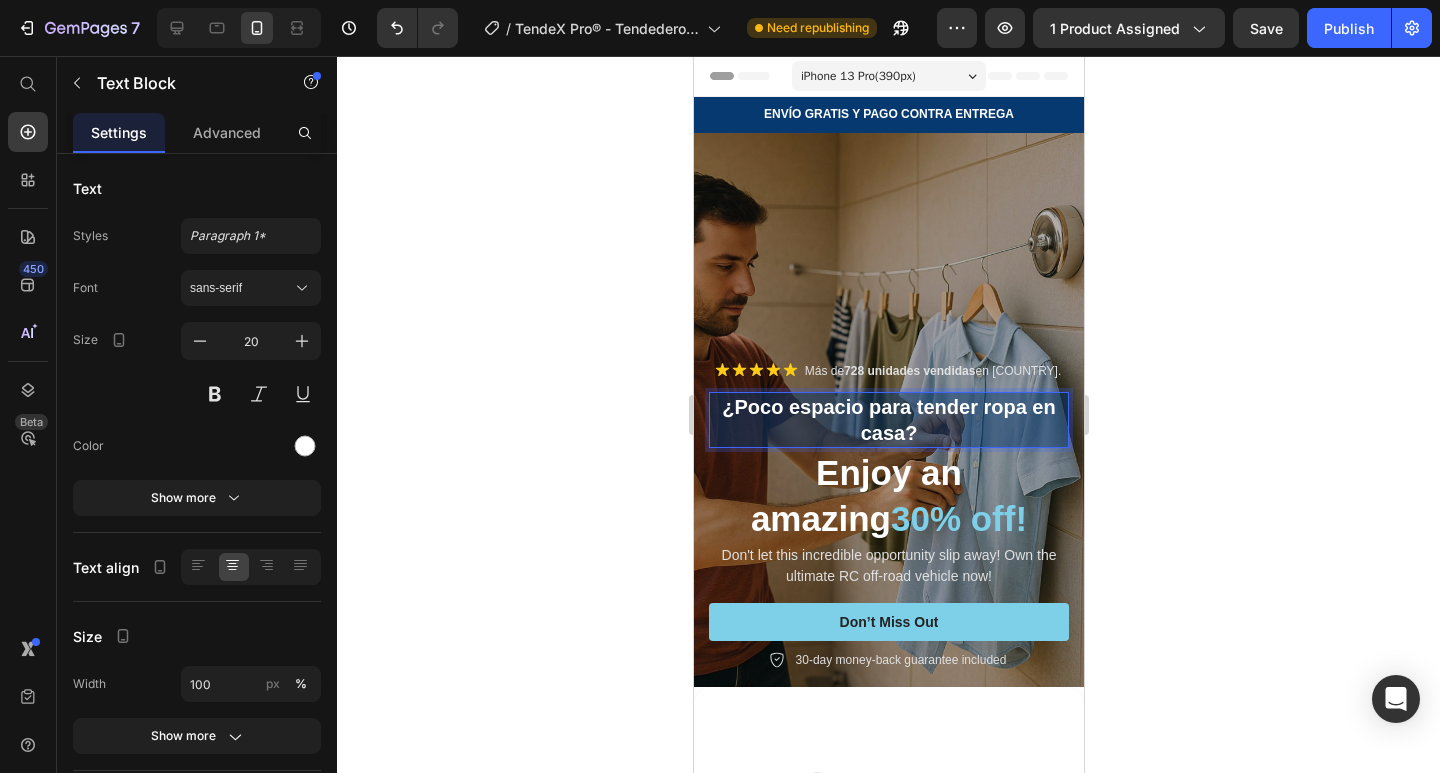 click on "¿Poco espacio para tender ropa en casa?" at bounding box center [888, 420] 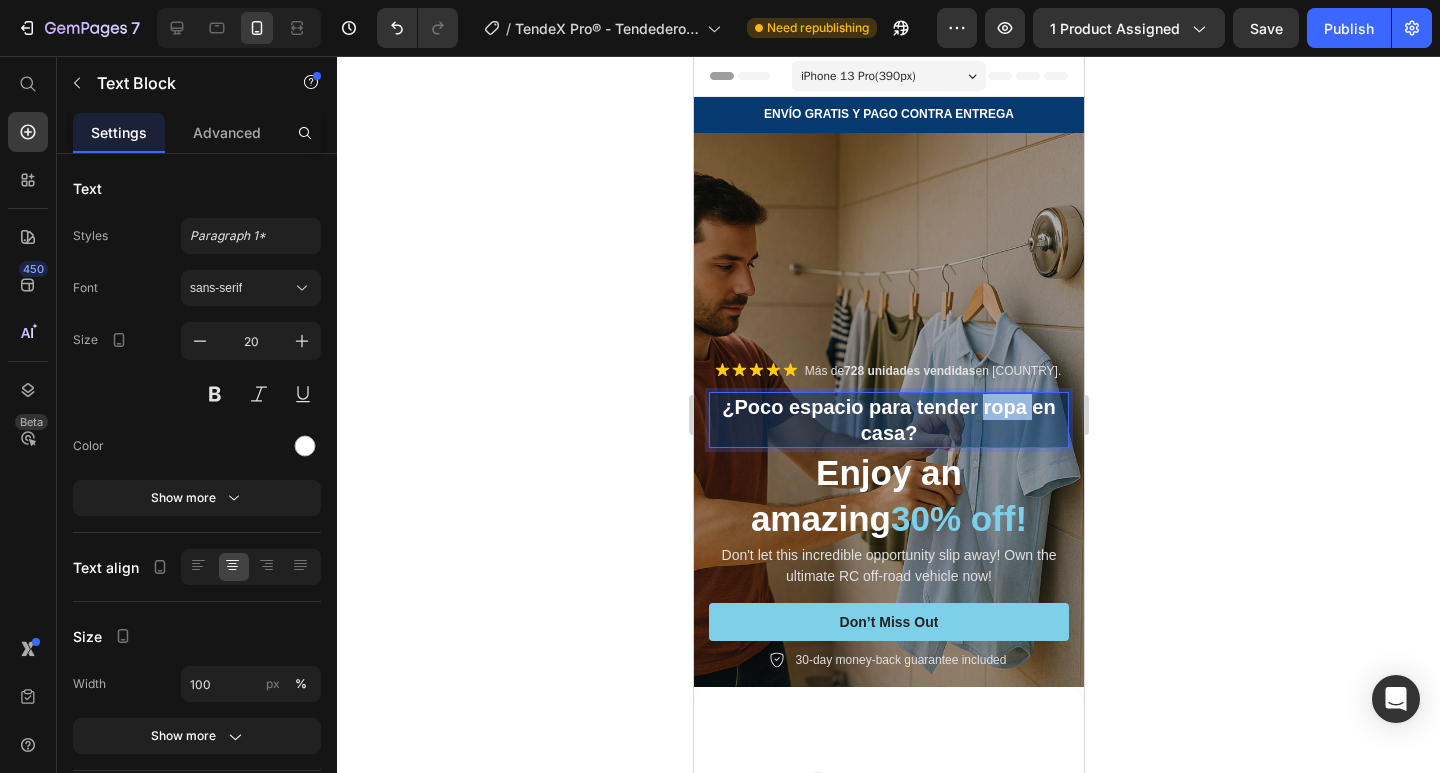 click on "¿Poco espacio para tender ropa en casa?" at bounding box center [888, 420] 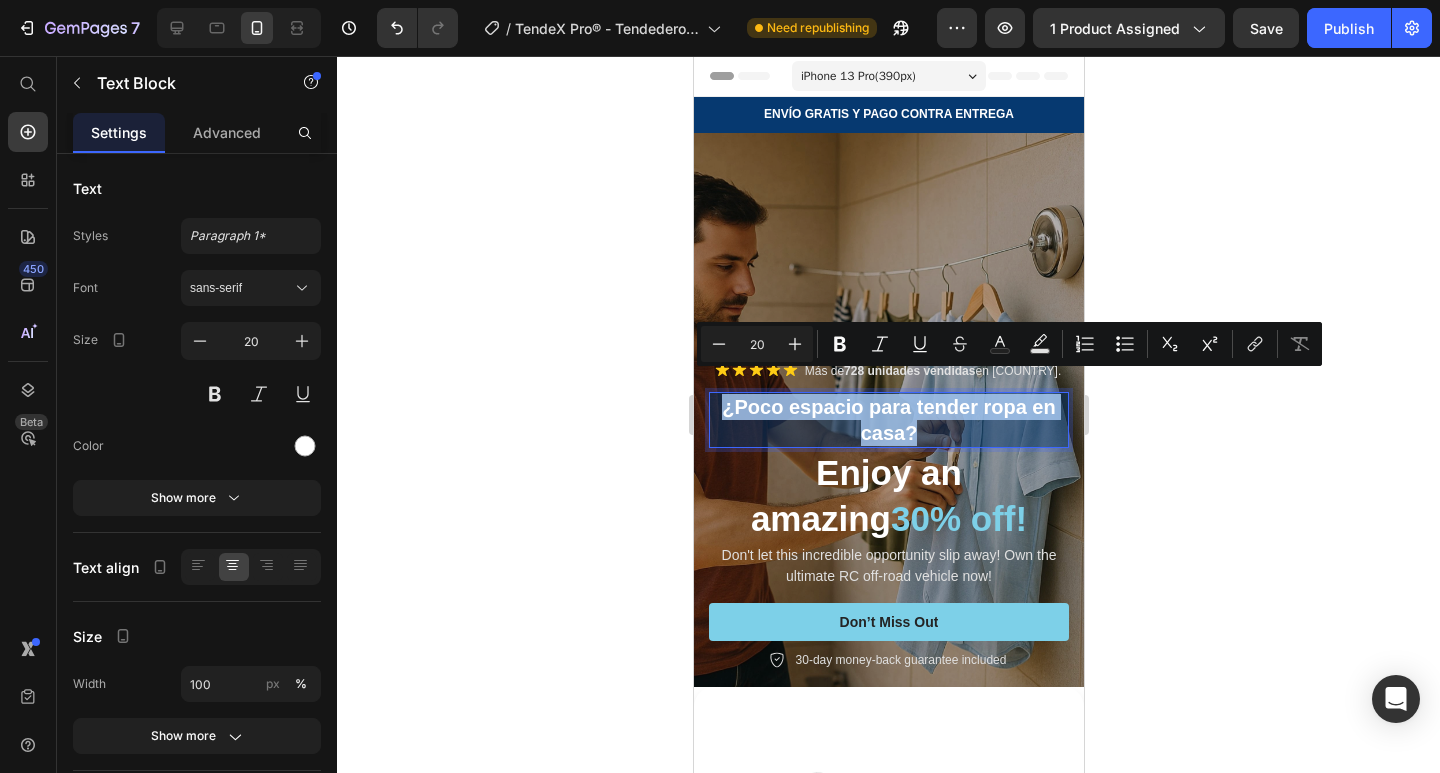 click on "¿Poco espacio para tender ropa en casa?" at bounding box center [888, 420] 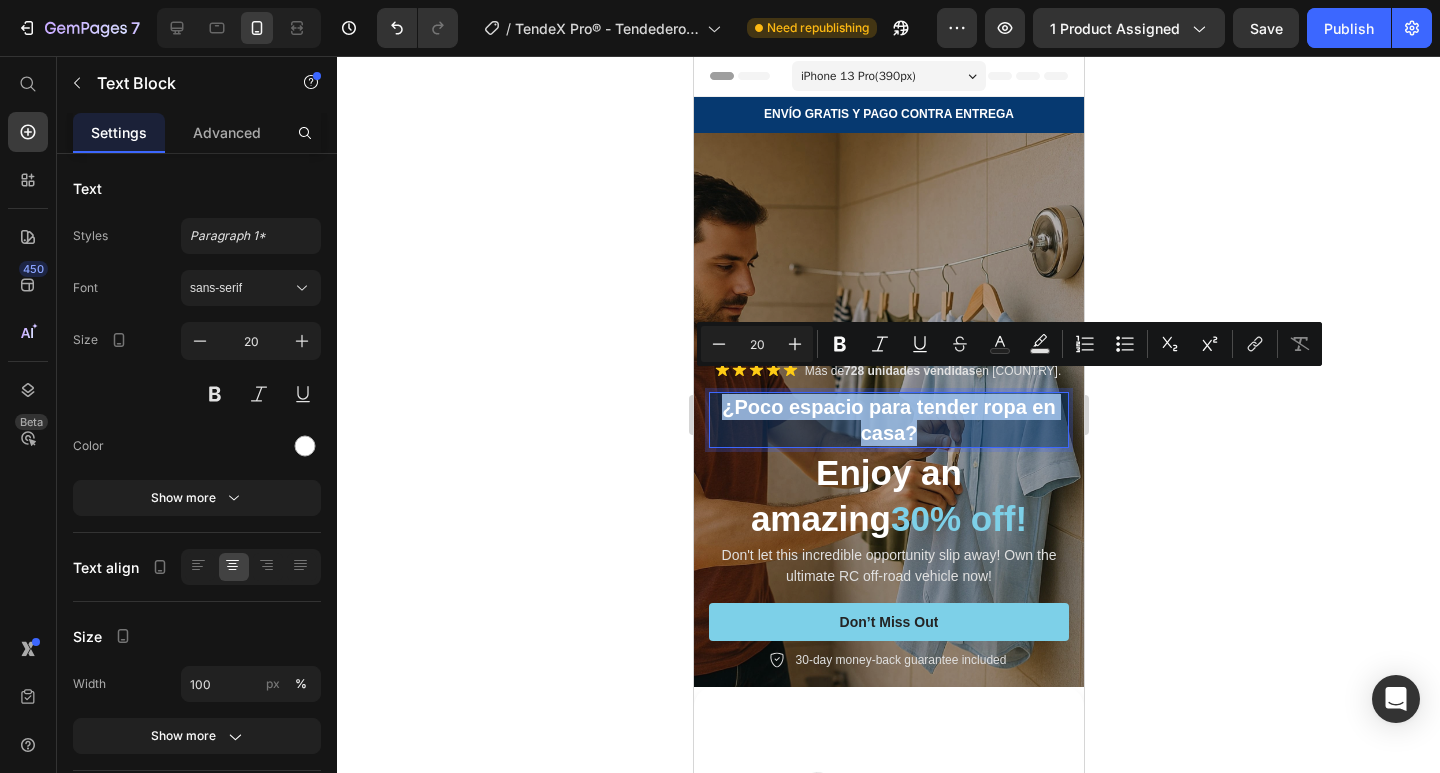 click on "¿Poco espacio para tender ropa en casa?" at bounding box center [888, 420] 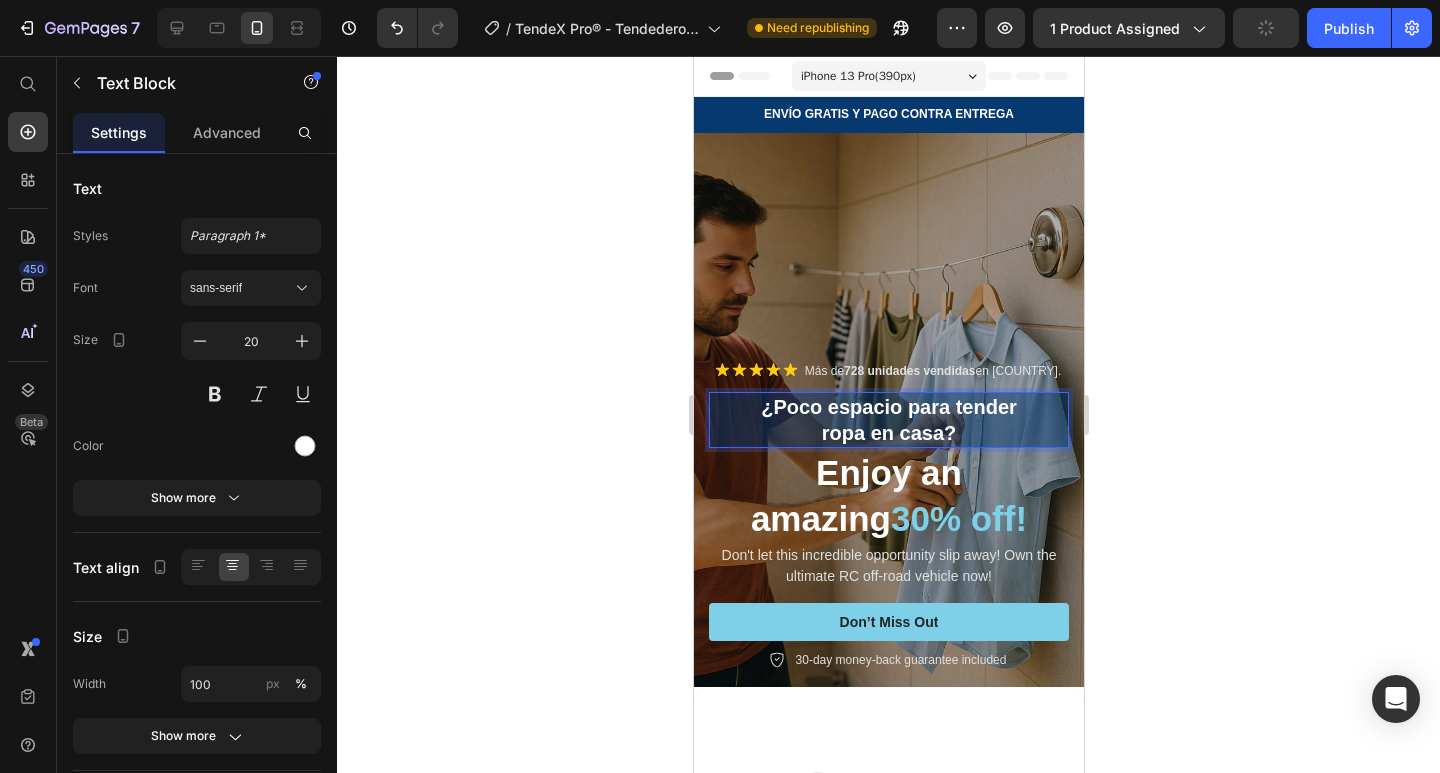 click 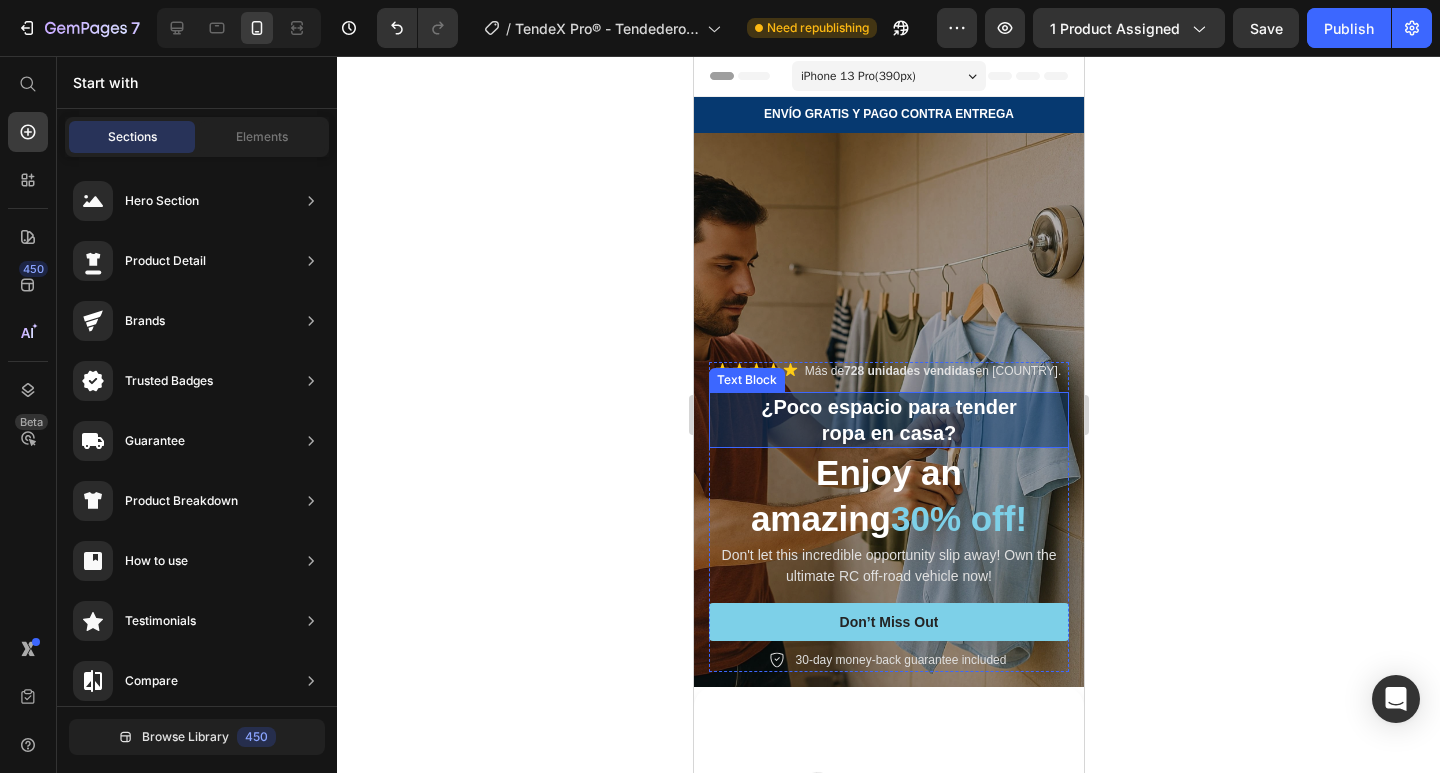 click on "ropa en casa?" at bounding box center (888, 433) 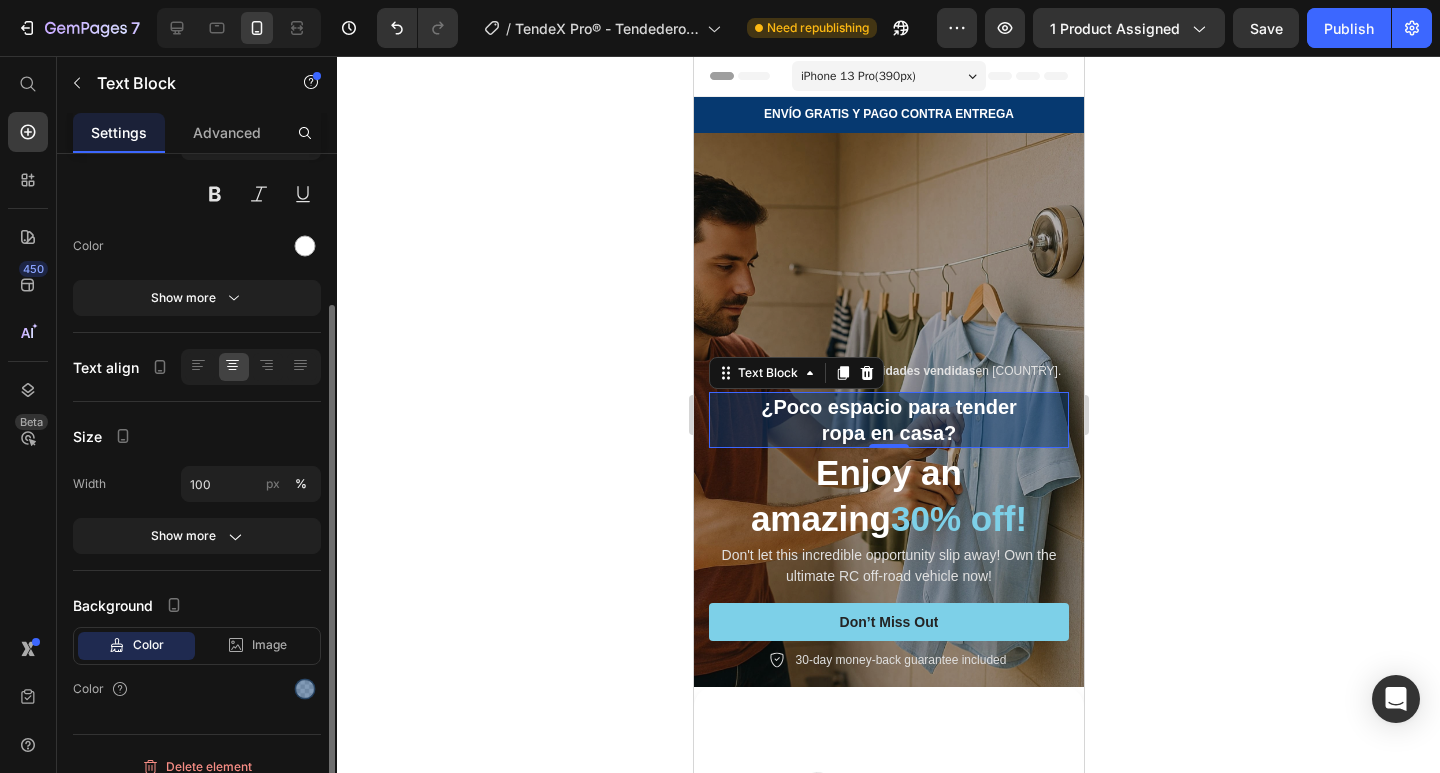 scroll, scrollTop: 219, scrollLeft: 0, axis: vertical 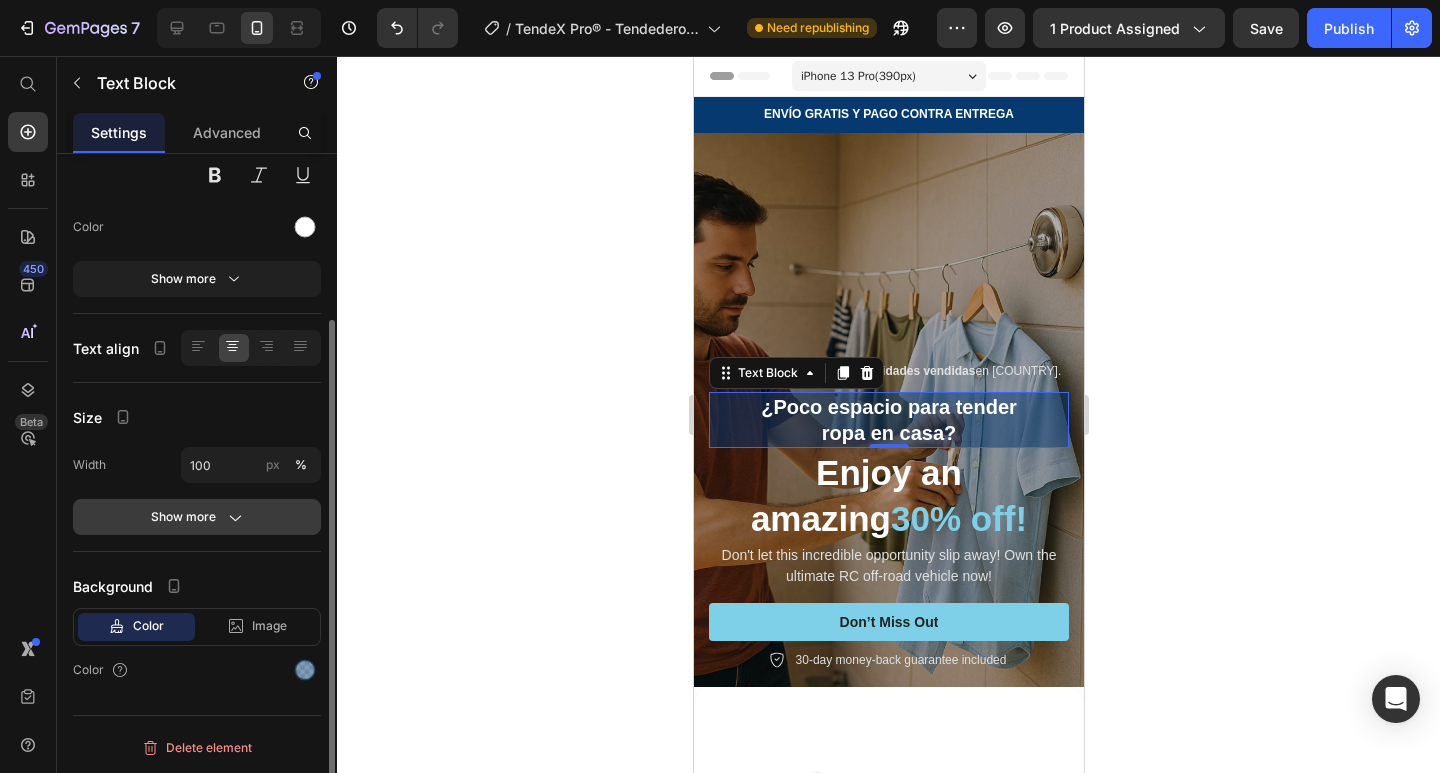 click on "Show more" 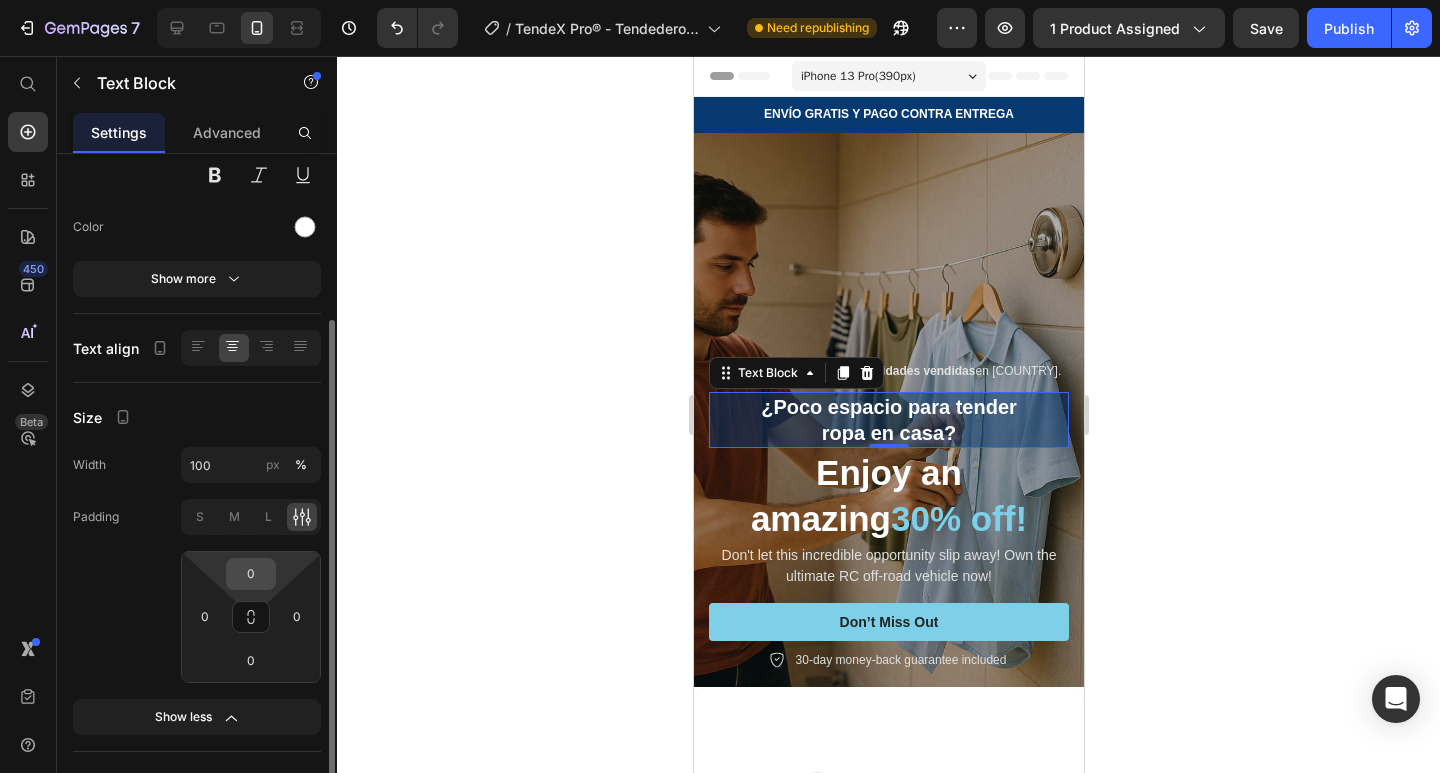 scroll, scrollTop: 419, scrollLeft: 0, axis: vertical 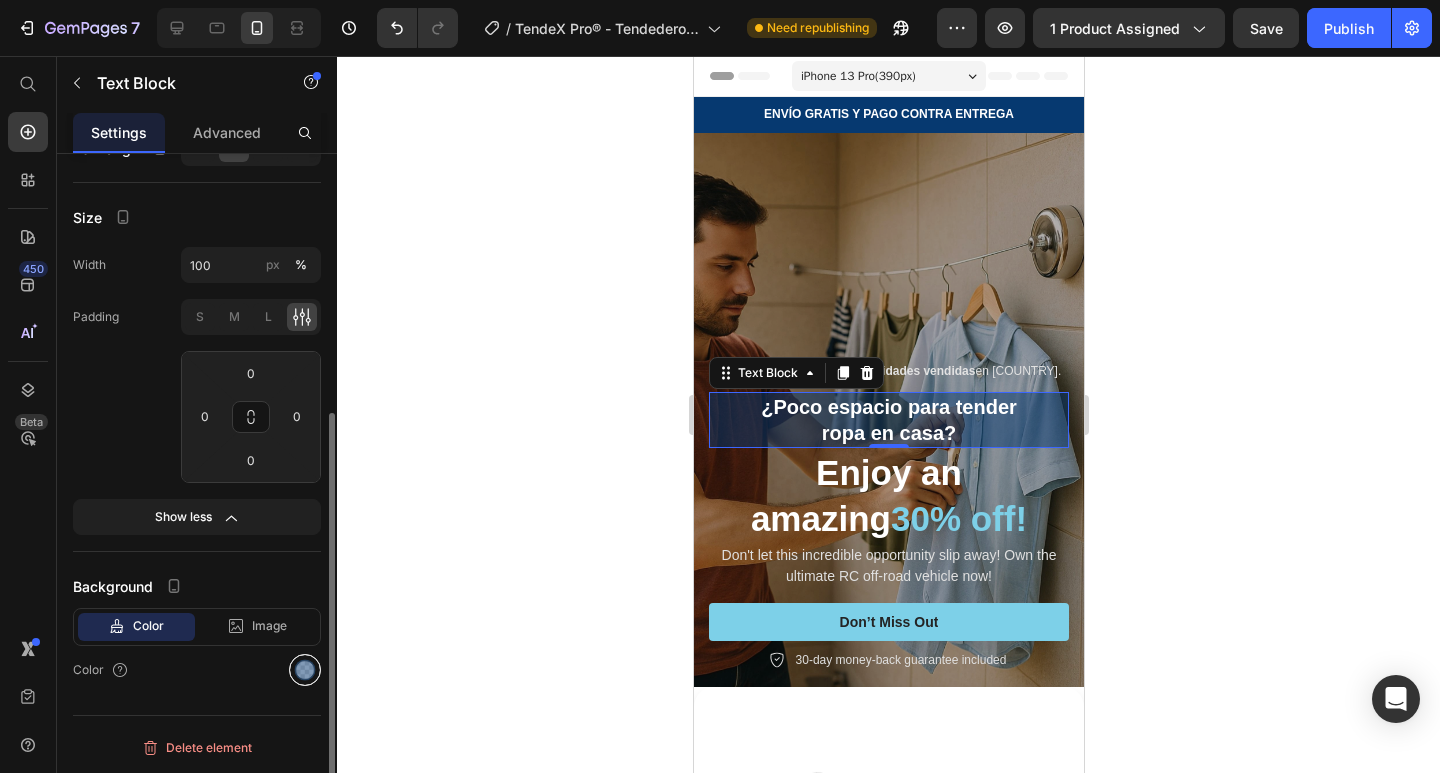 click at bounding box center (305, 670) 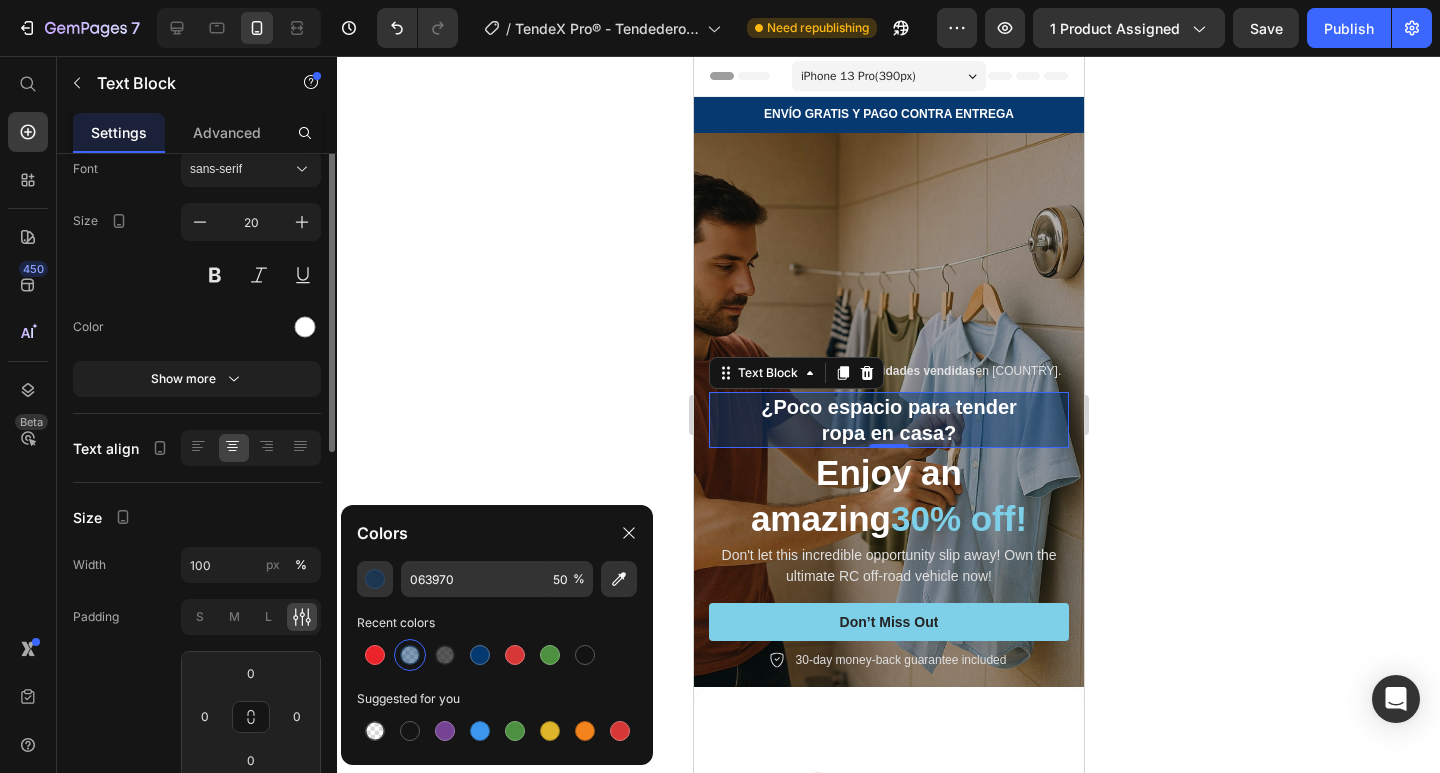 scroll, scrollTop: 0, scrollLeft: 0, axis: both 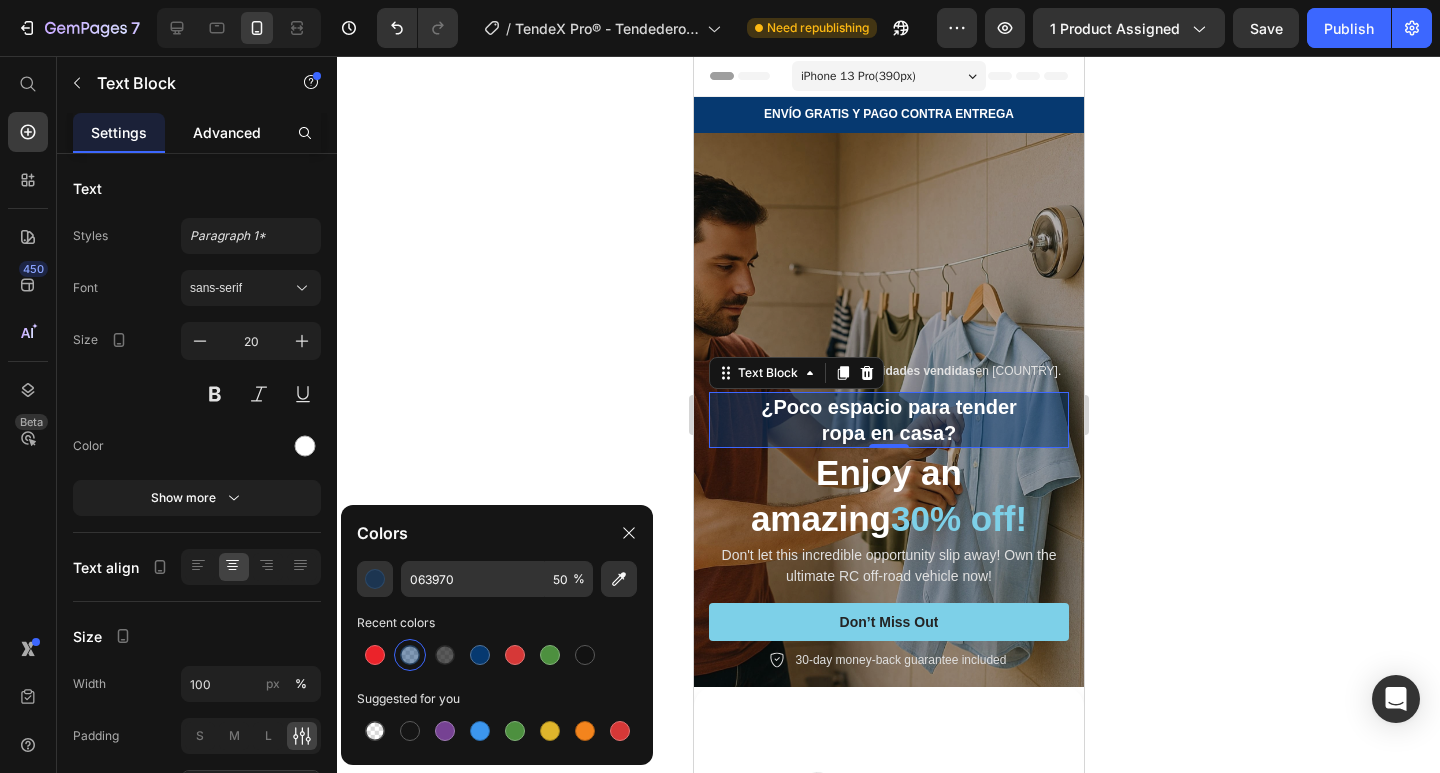click on "Advanced" at bounding box center (227, 132) 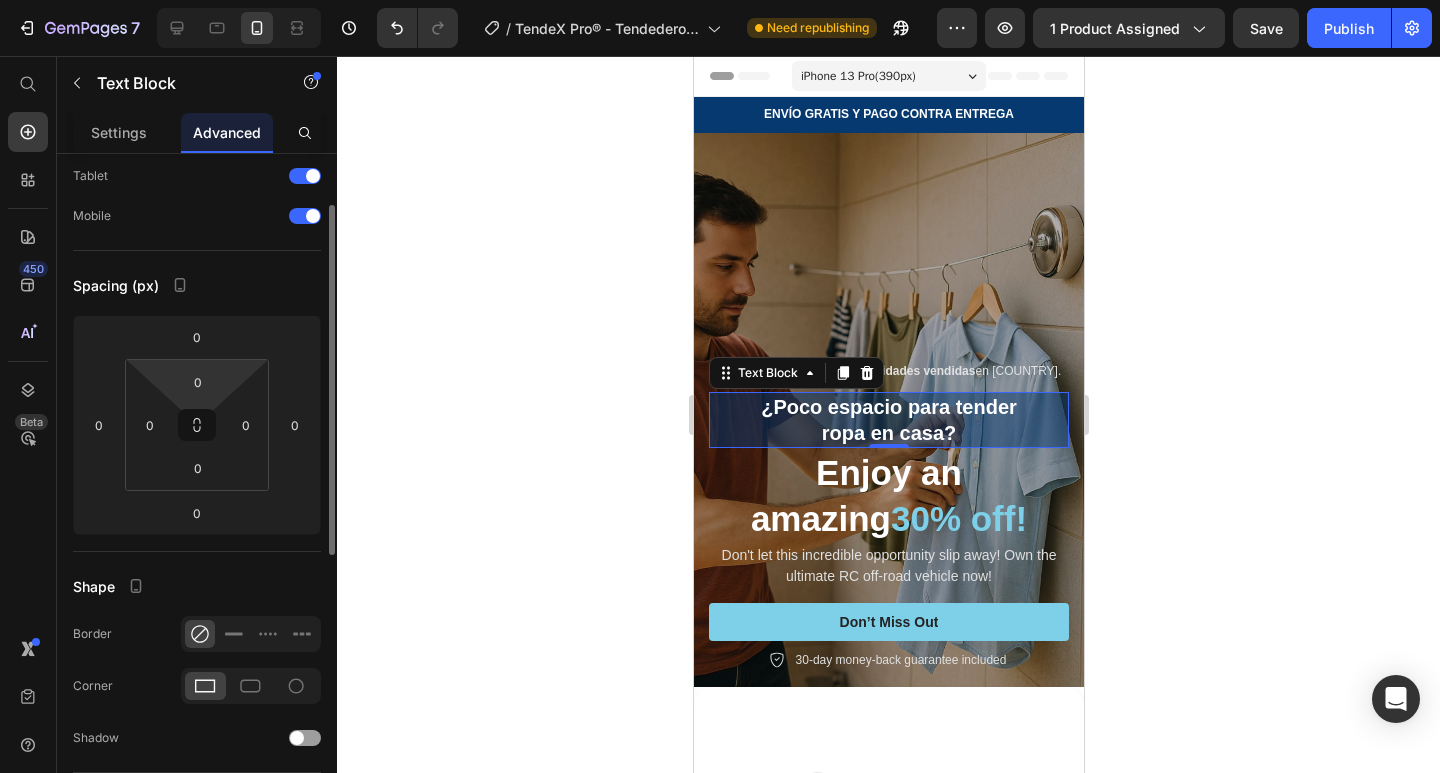 scroll, scrollTop: 300, scrollLeft: 0, axis: vertical 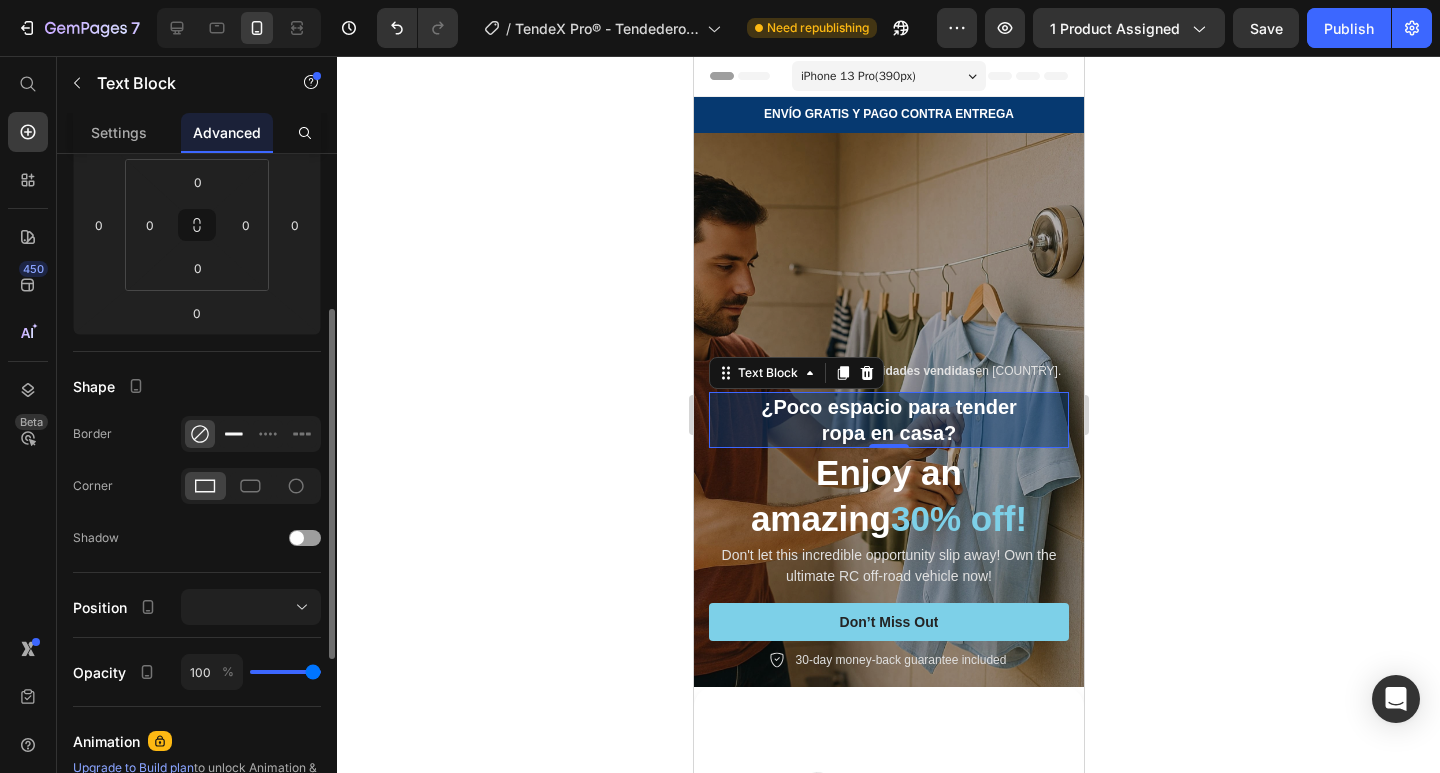 click 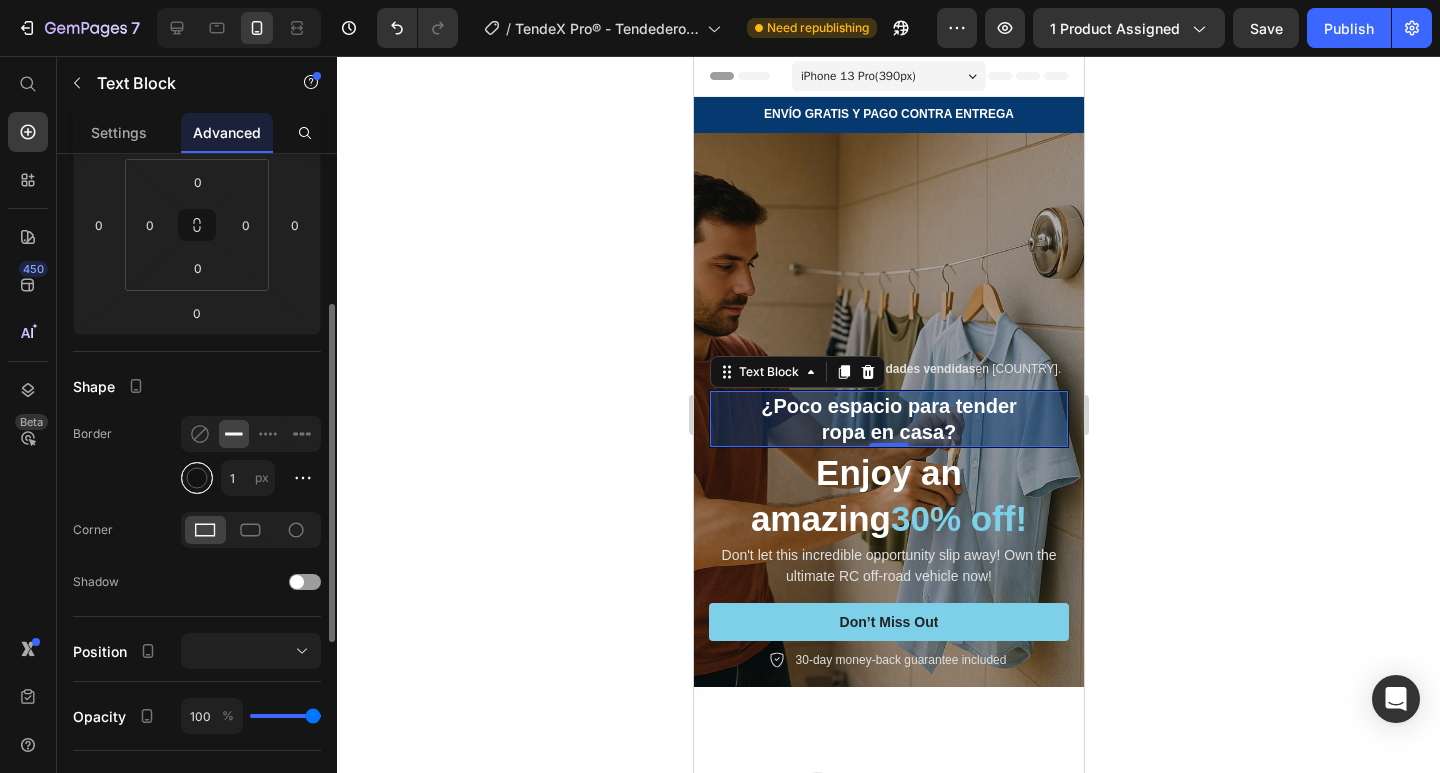 click at bounding box center [197, 478] 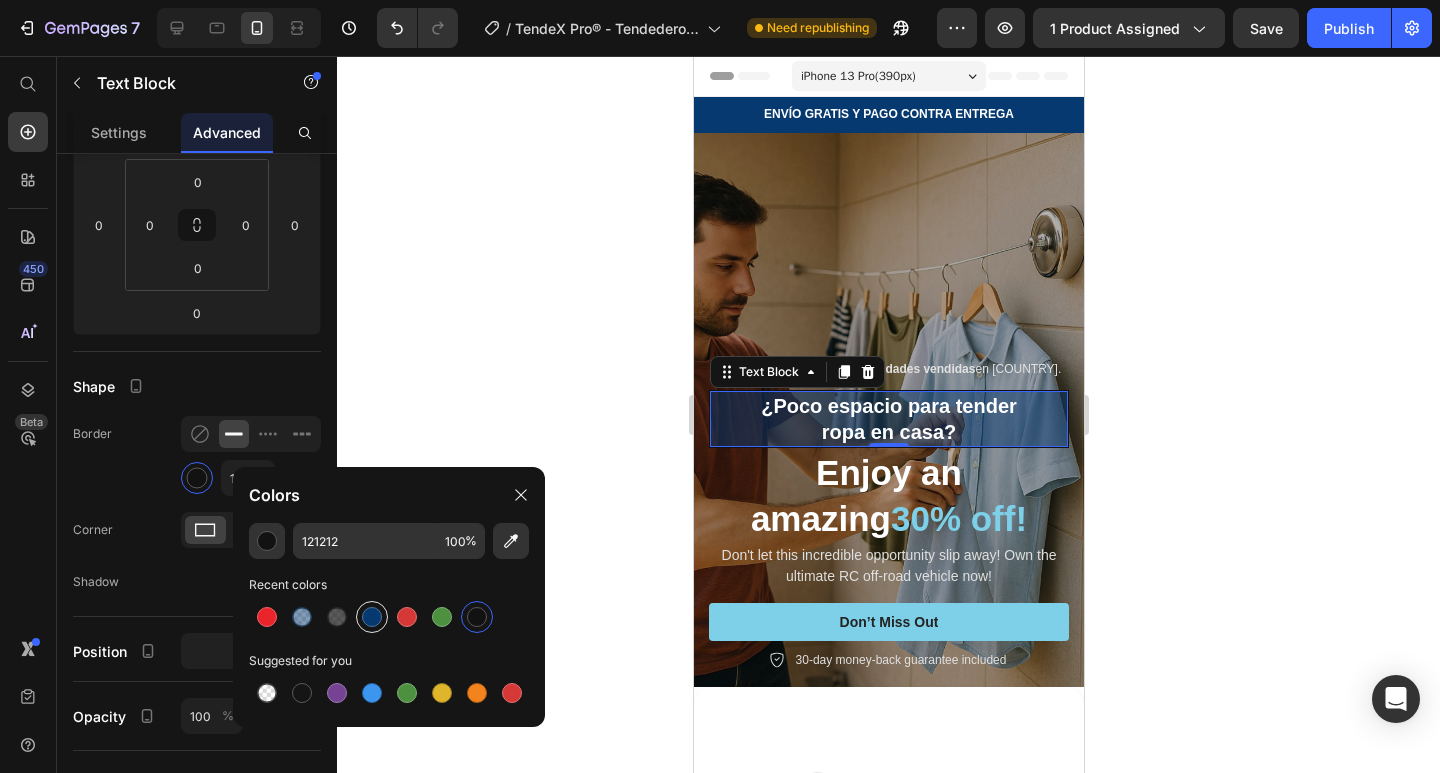 click at bounding box center (372, 617) 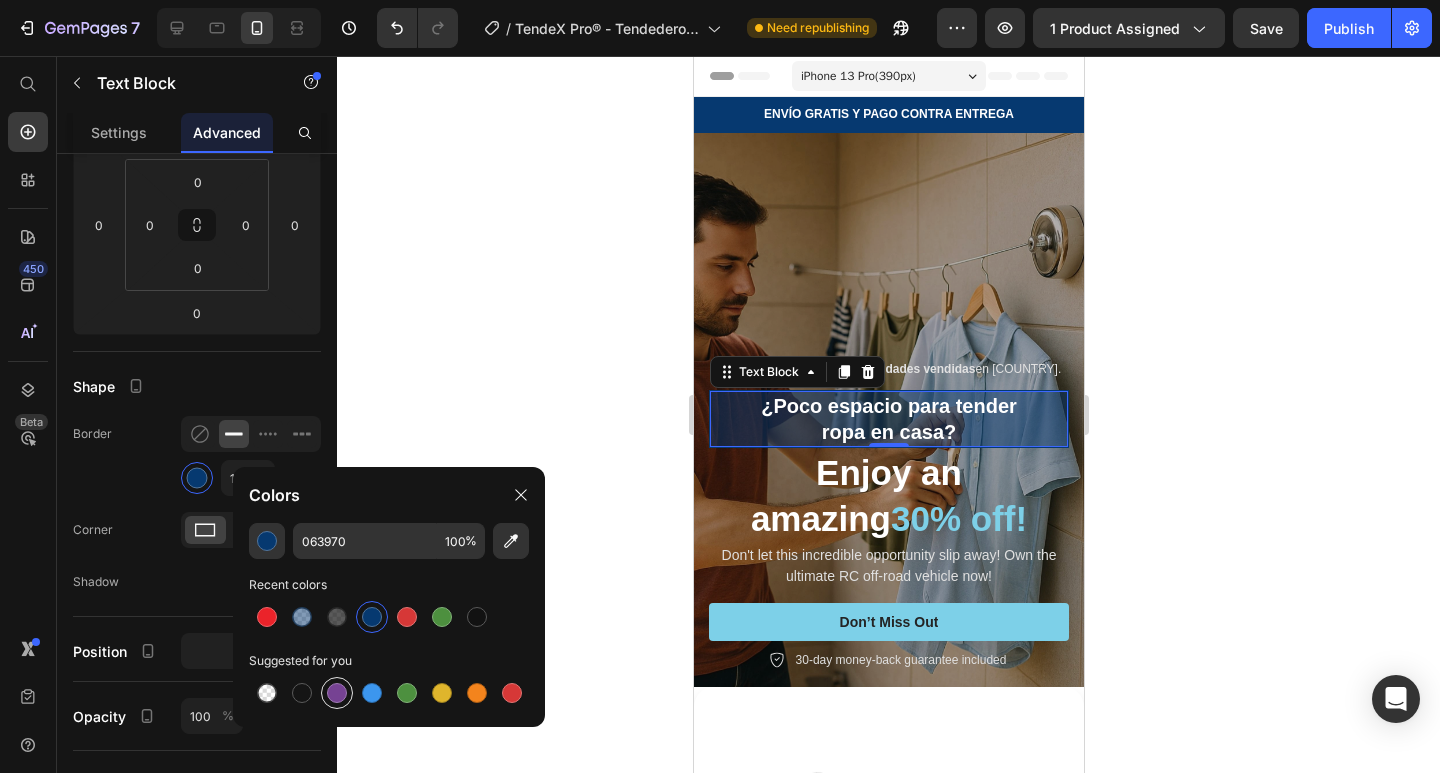 click at bounding box center (337, 693) 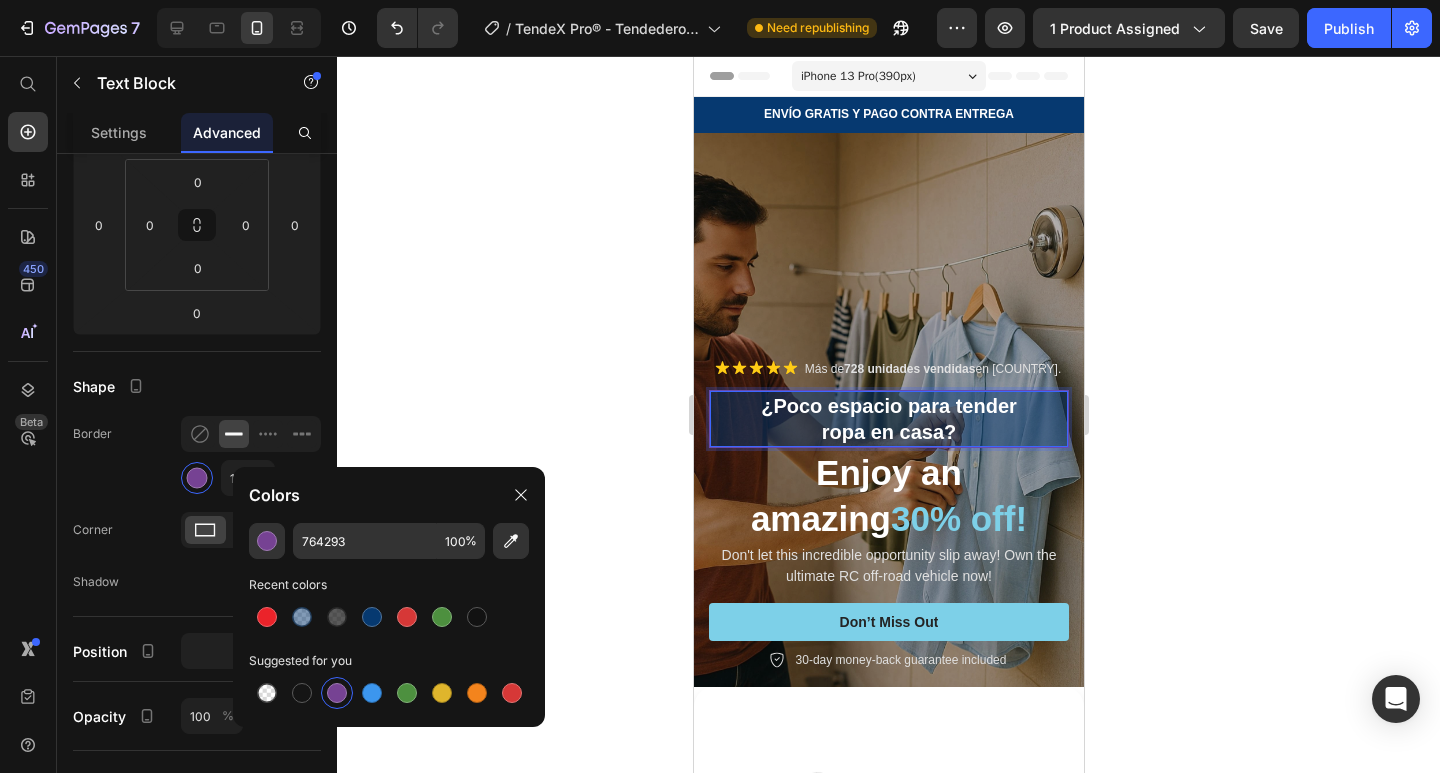 click 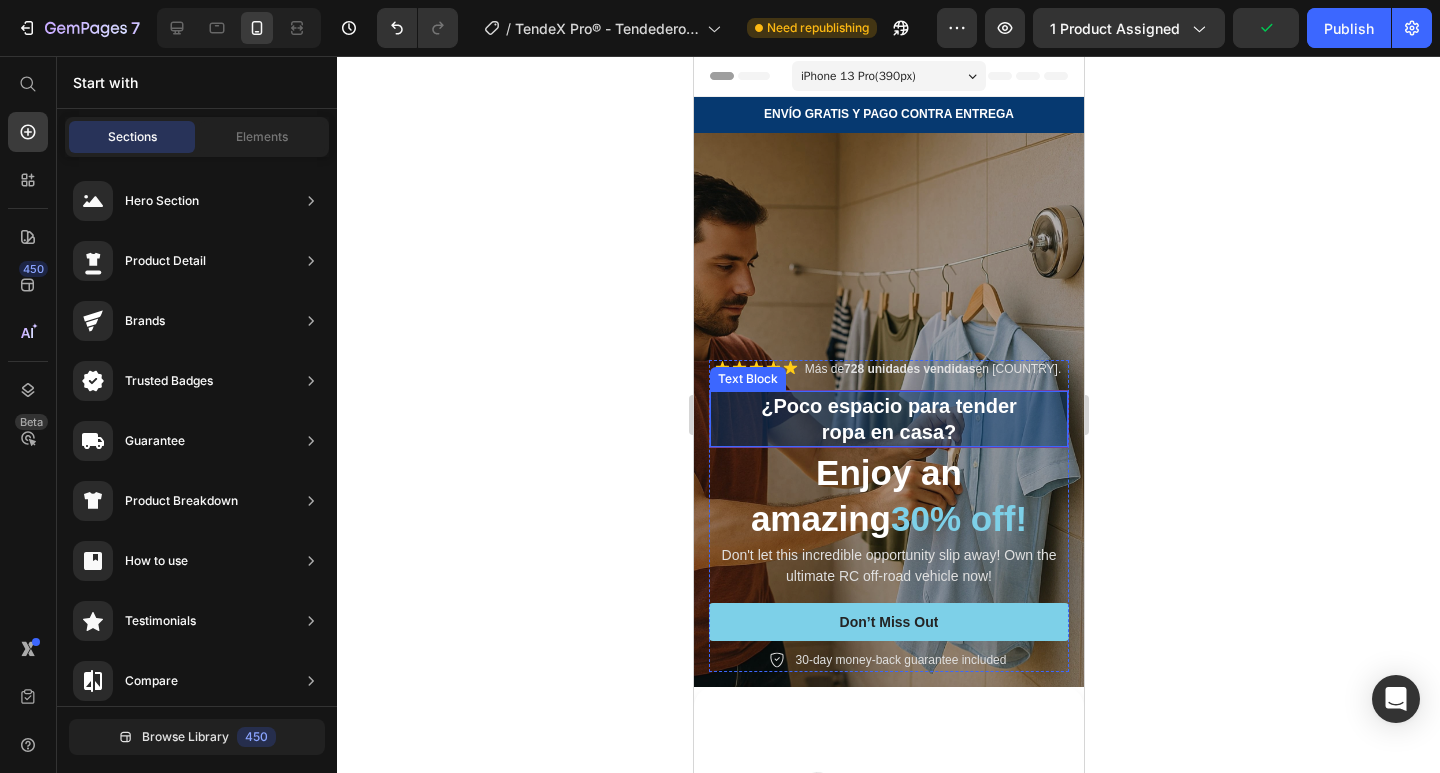 click on "ropa en casa?" at bounding box center [888, 432] 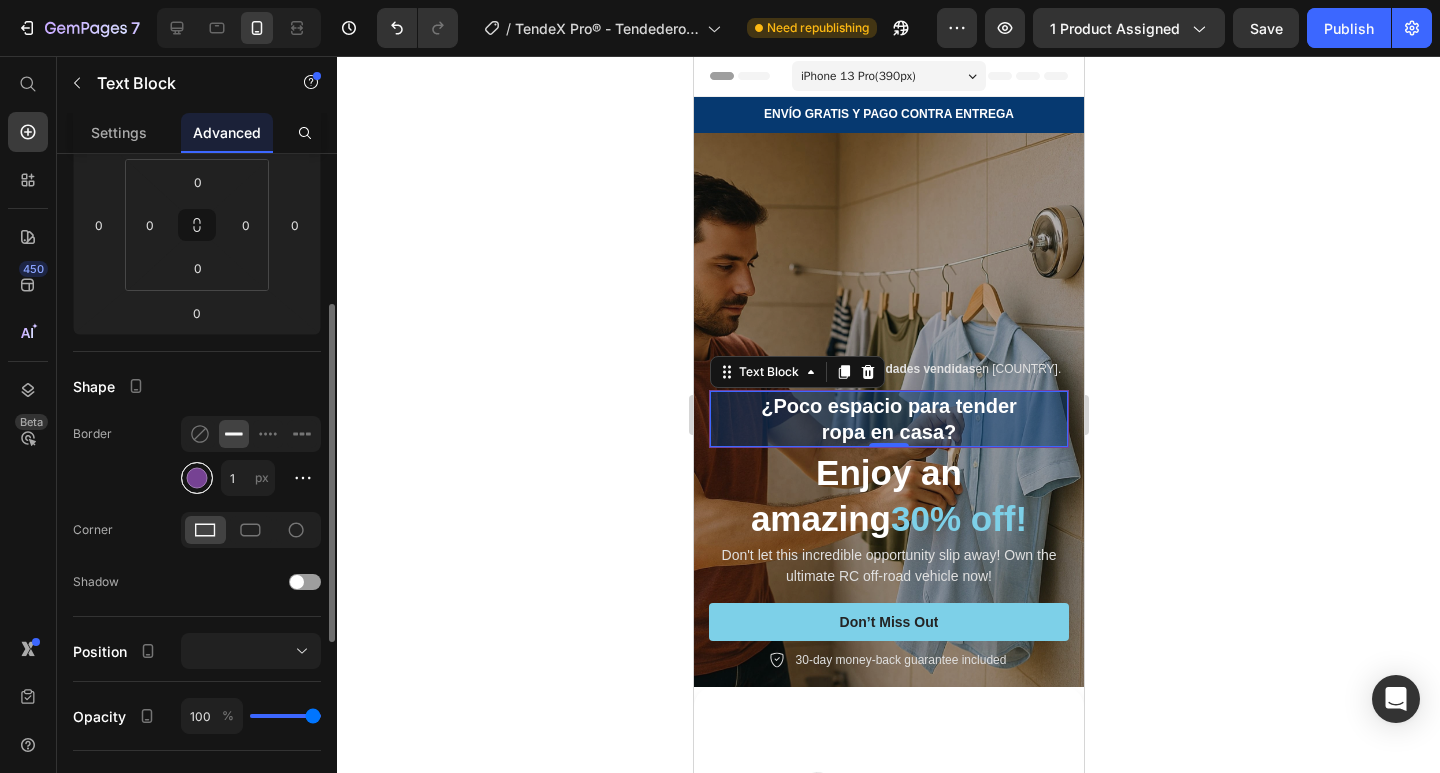 click at bounding box center (197, 478) 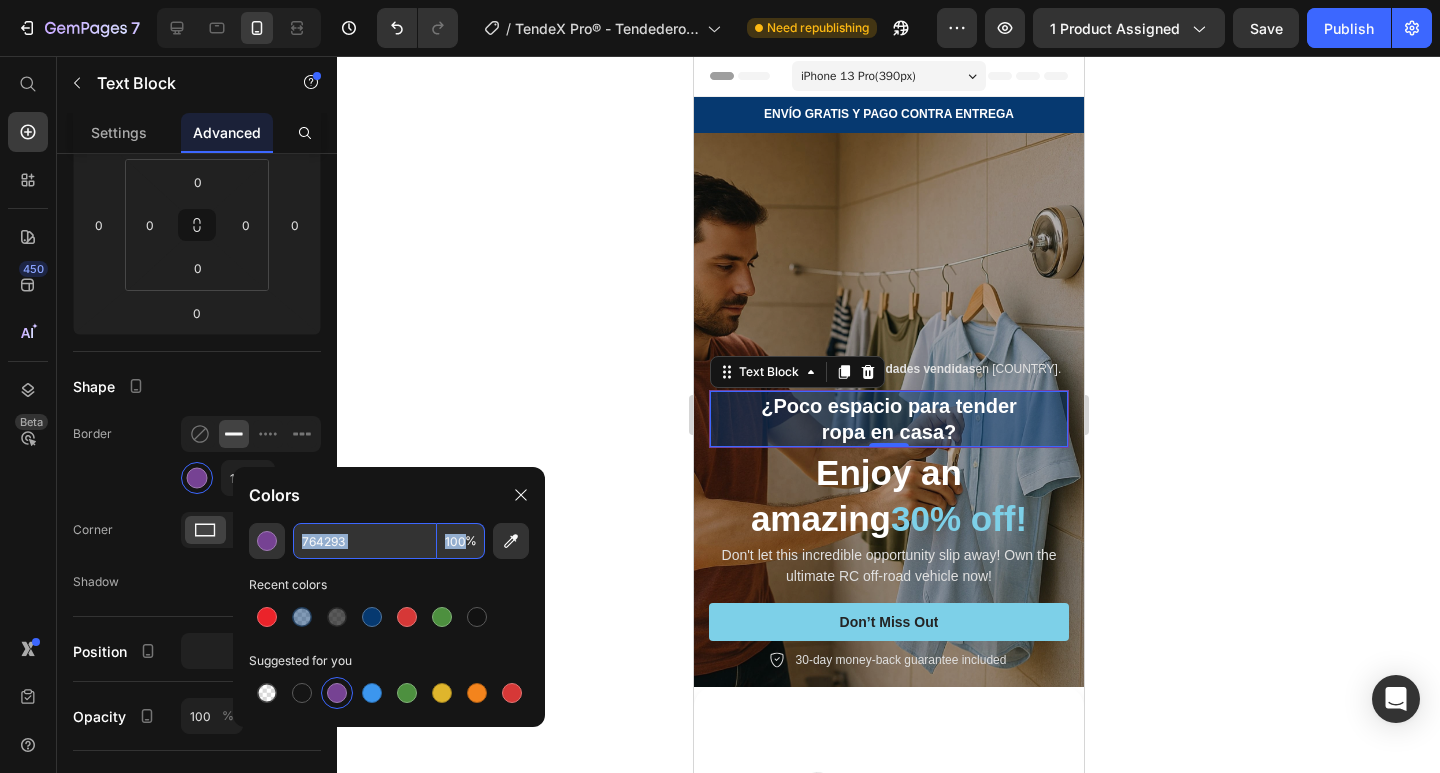 drag, startPoint x: 465, startPoint y: 538, endPoint x: 440, endPoint y: 544, distance: 25.70992 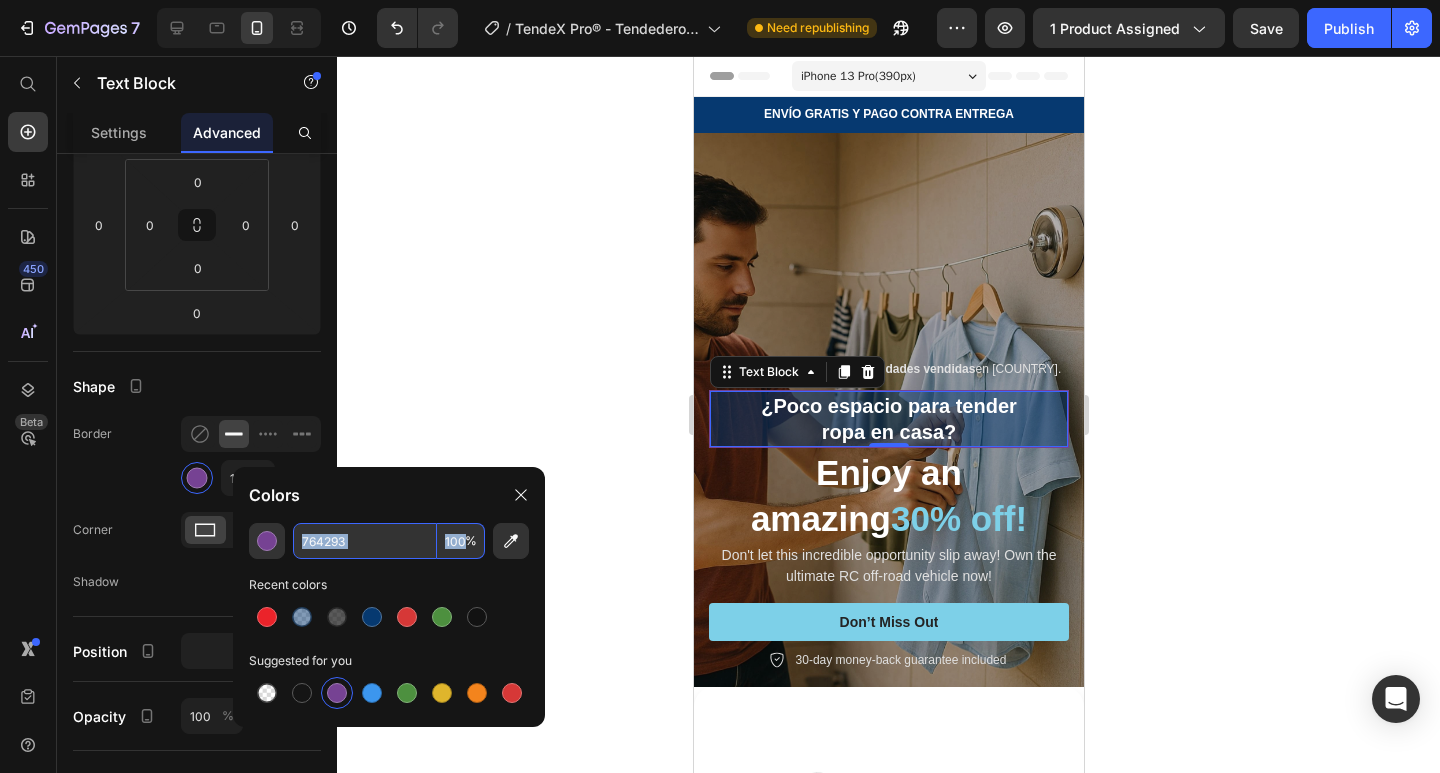 click on "764293 100 %" at bounding box center [389, 541] 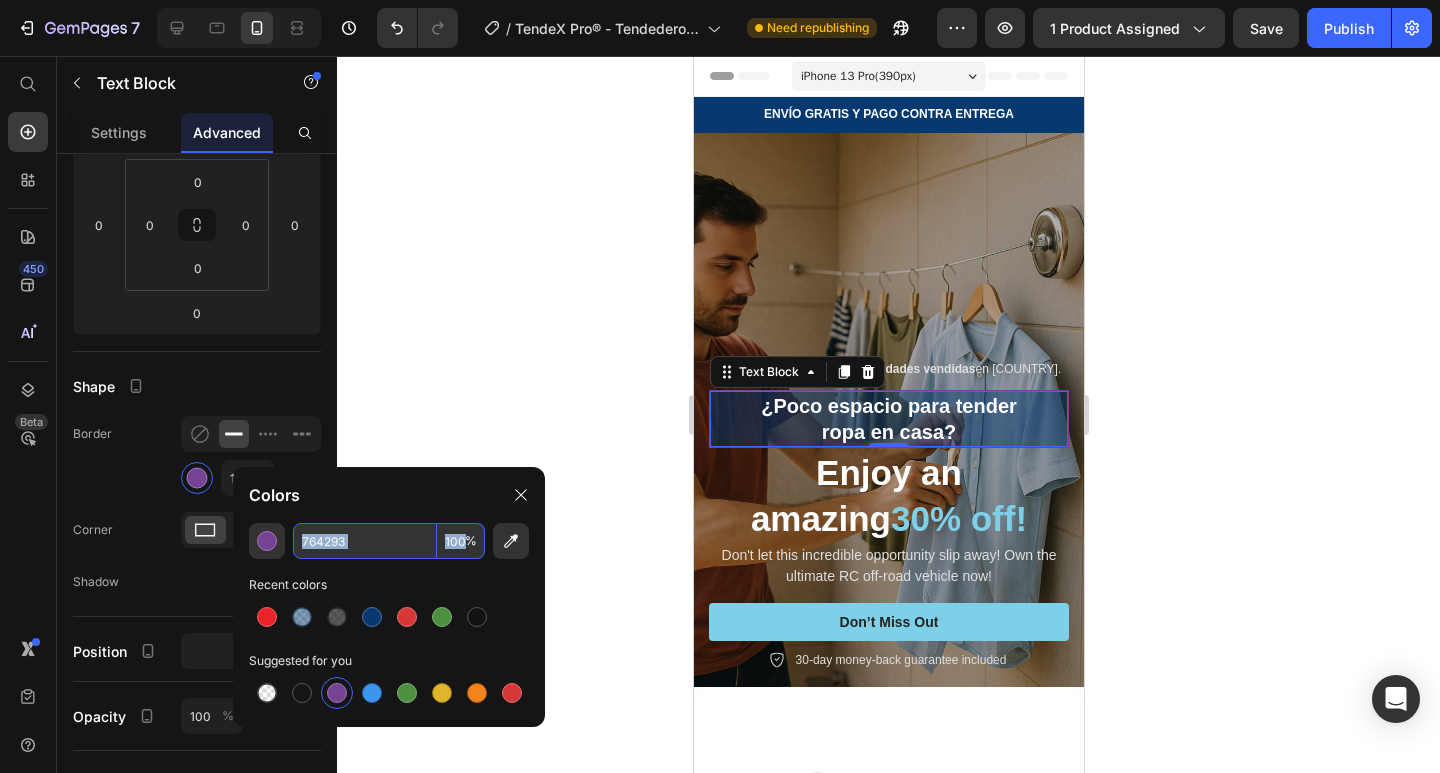 click on "%" at bounding box center [471, 541] 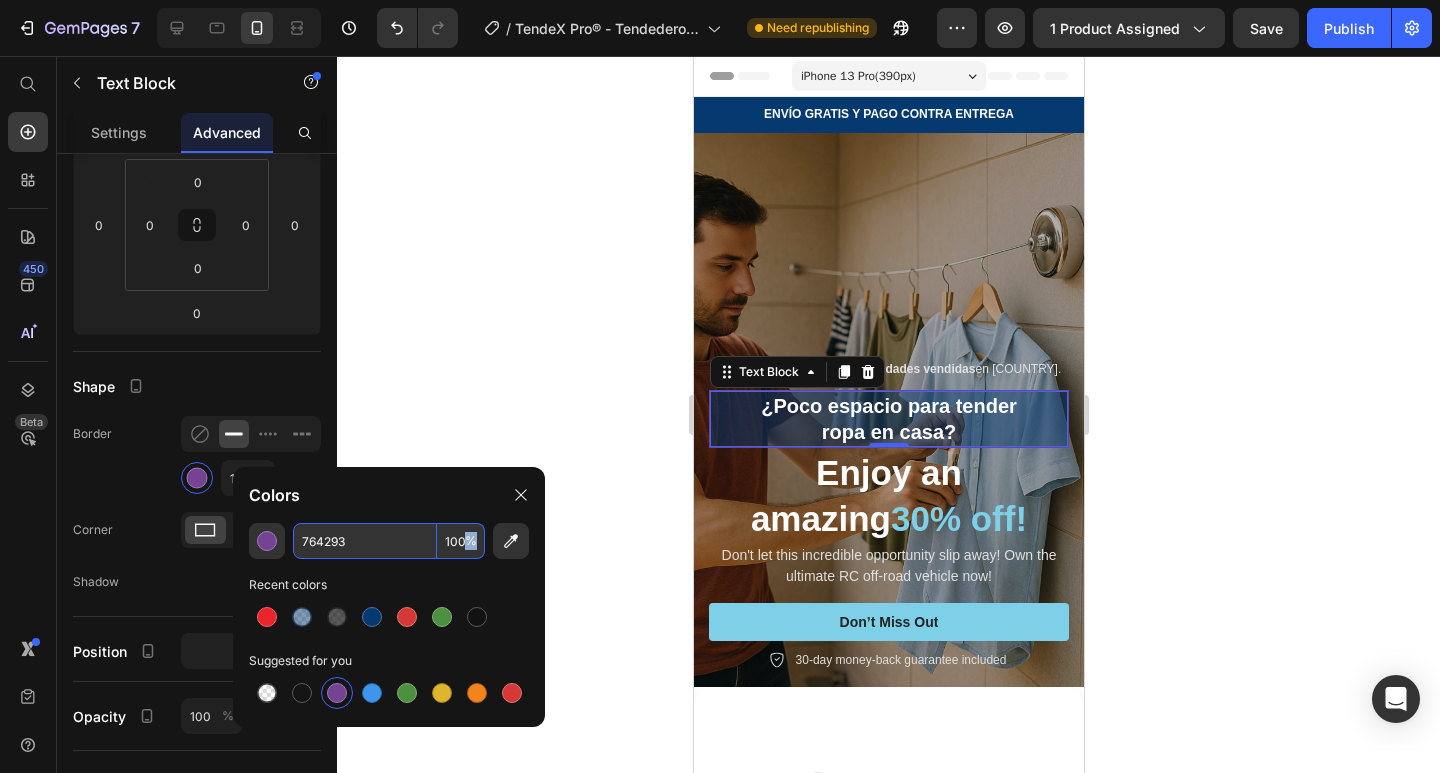 click on "%" at bounding box center (471, 541) 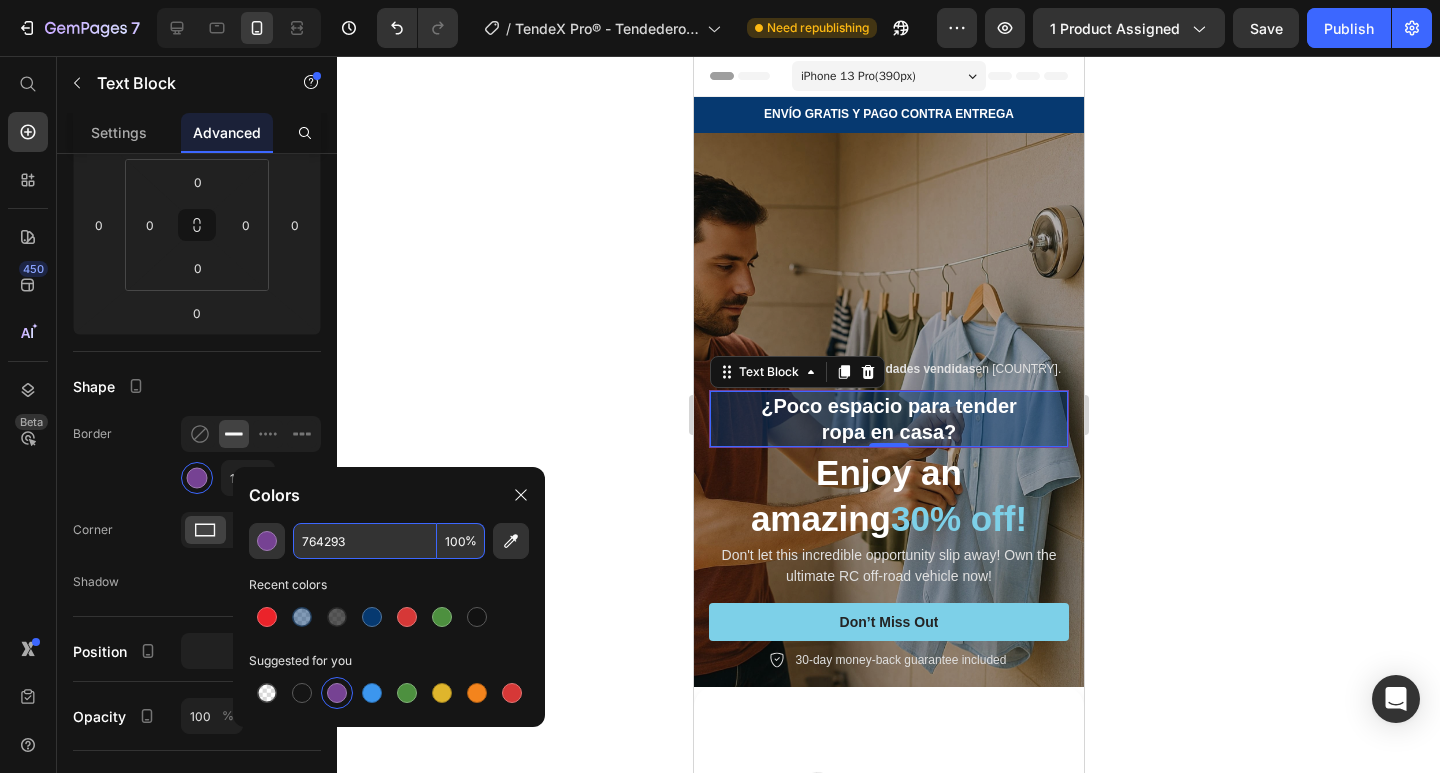 click on "100" at bounding box center (461, 541) 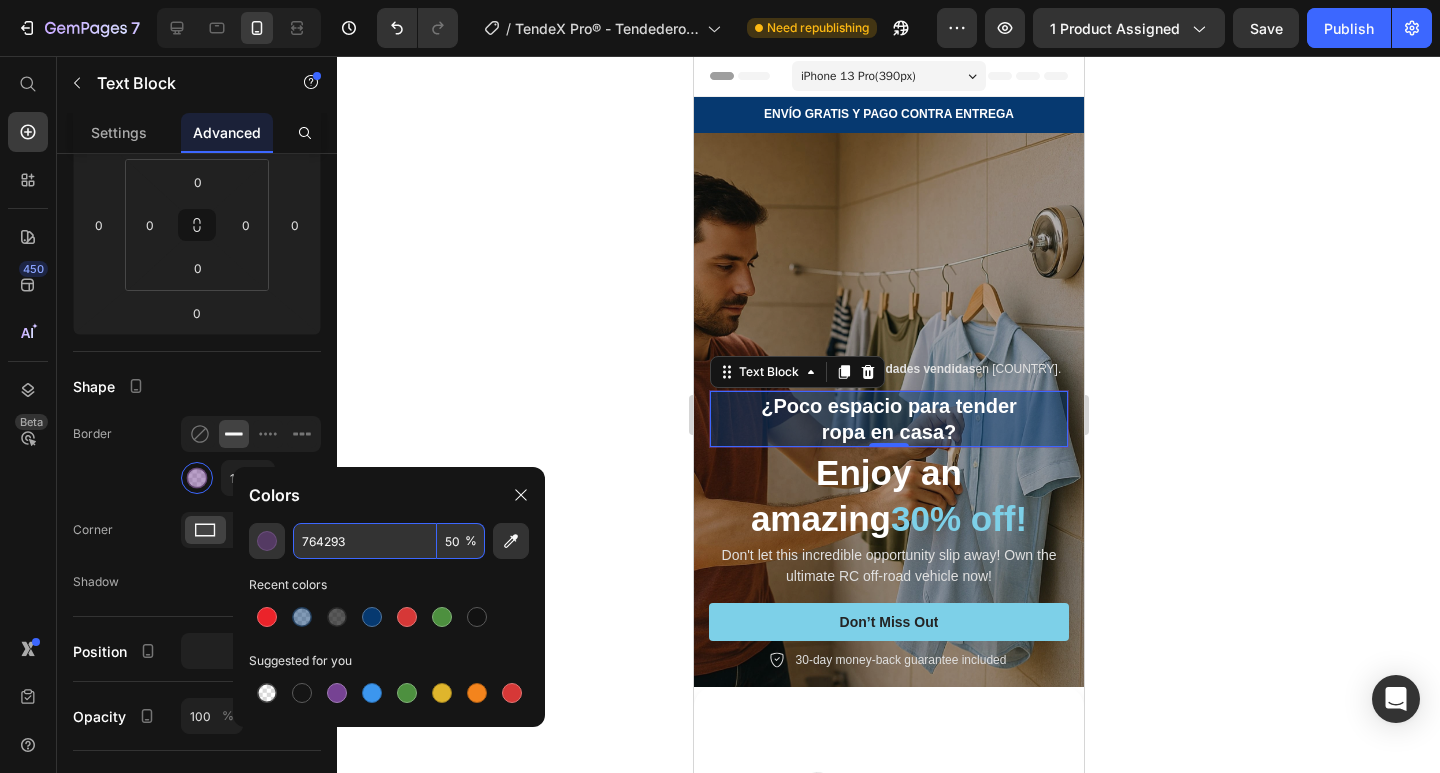 click on "Colors" 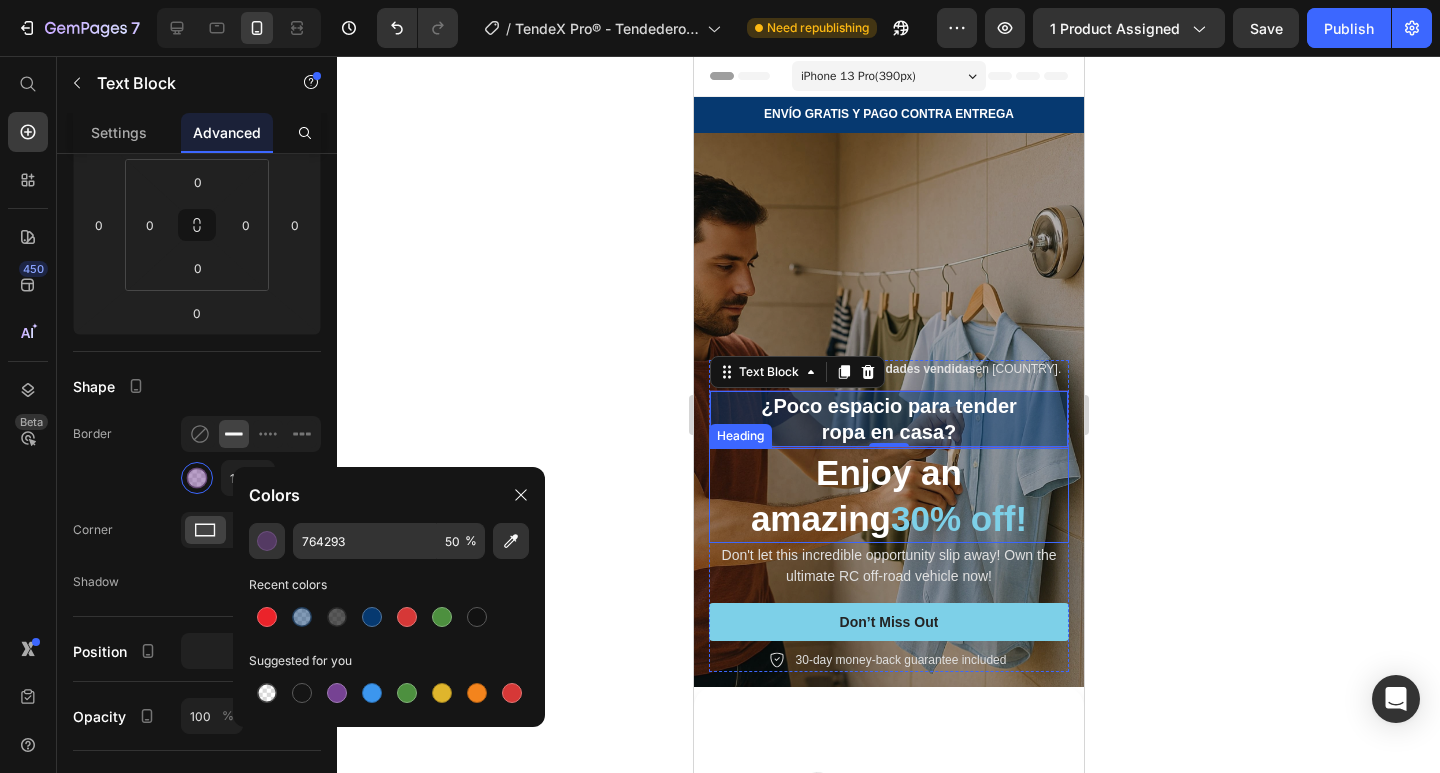 click on "30% off!" at bounding box center [958, 518] 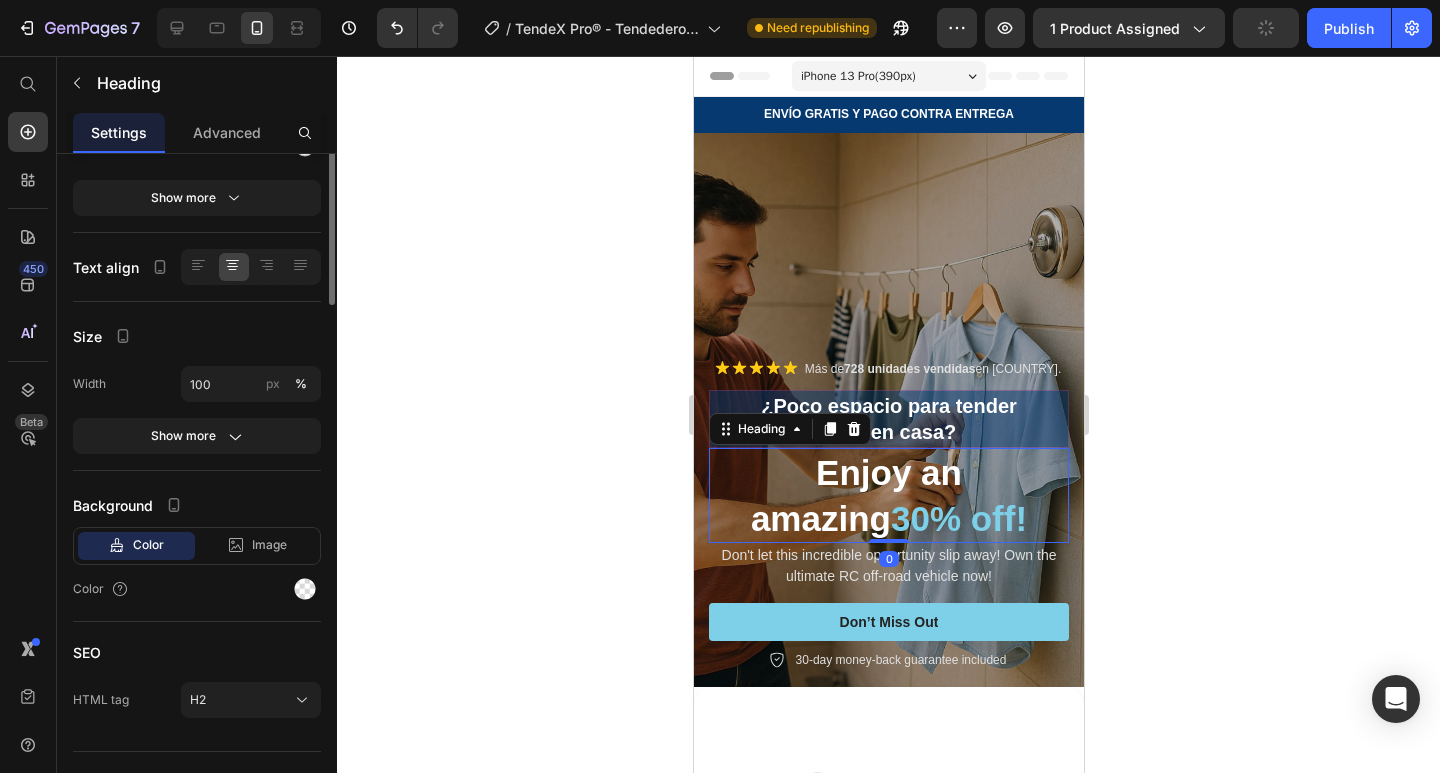 scroll, scrollTop: 0, scrollLeft: 0, axis: both 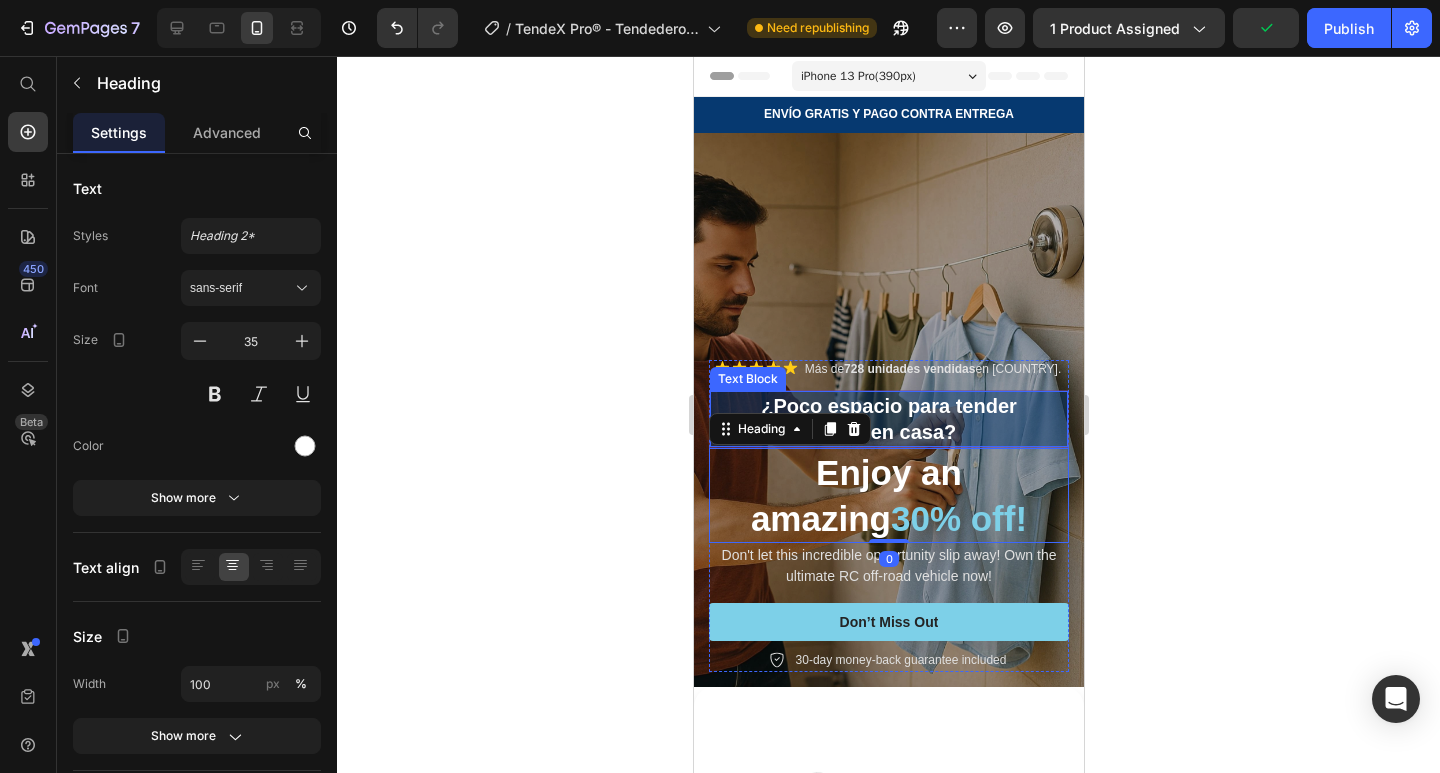 click on "ropa en casa?" at bounding box center (888, 432) 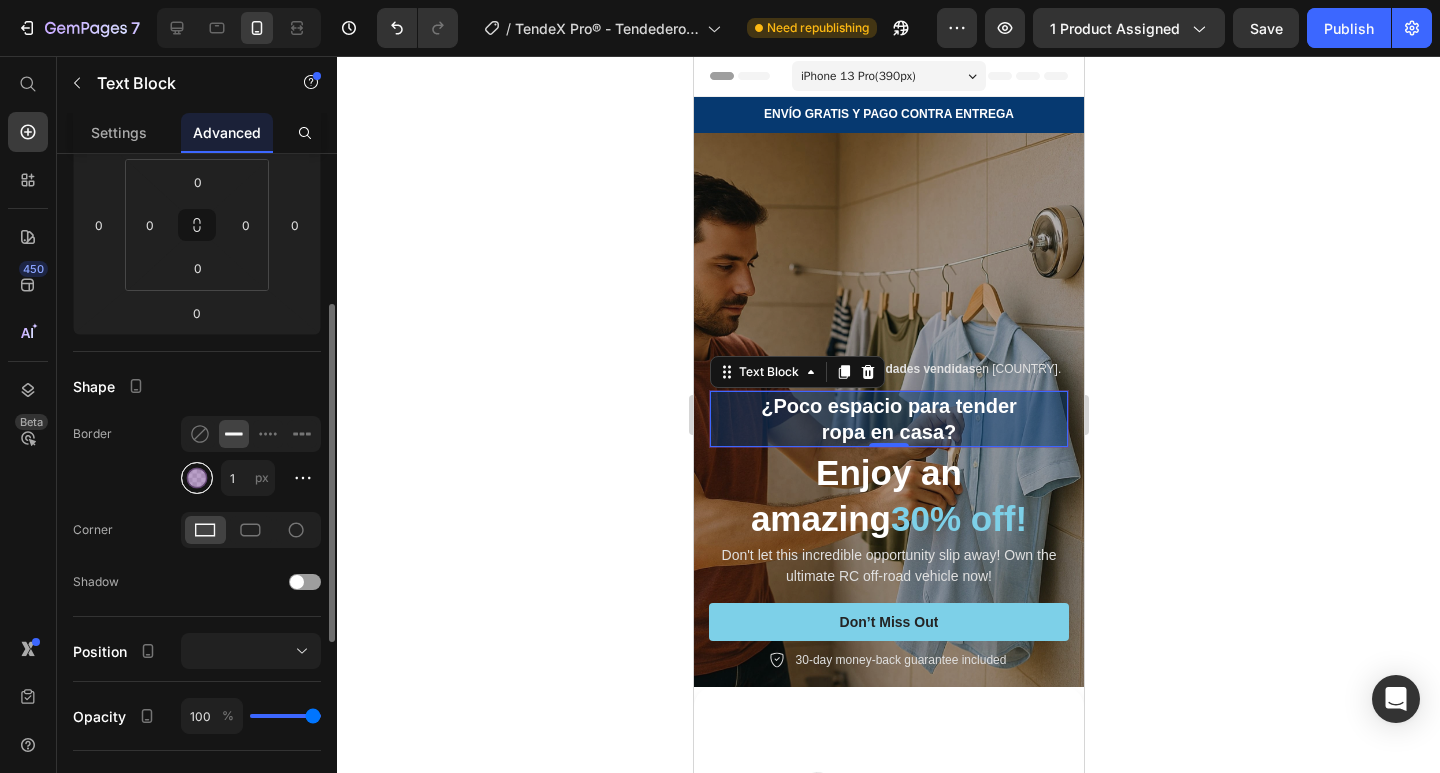 scroll, scrollTop: 500, scrollLeft: 0, axis: vertical 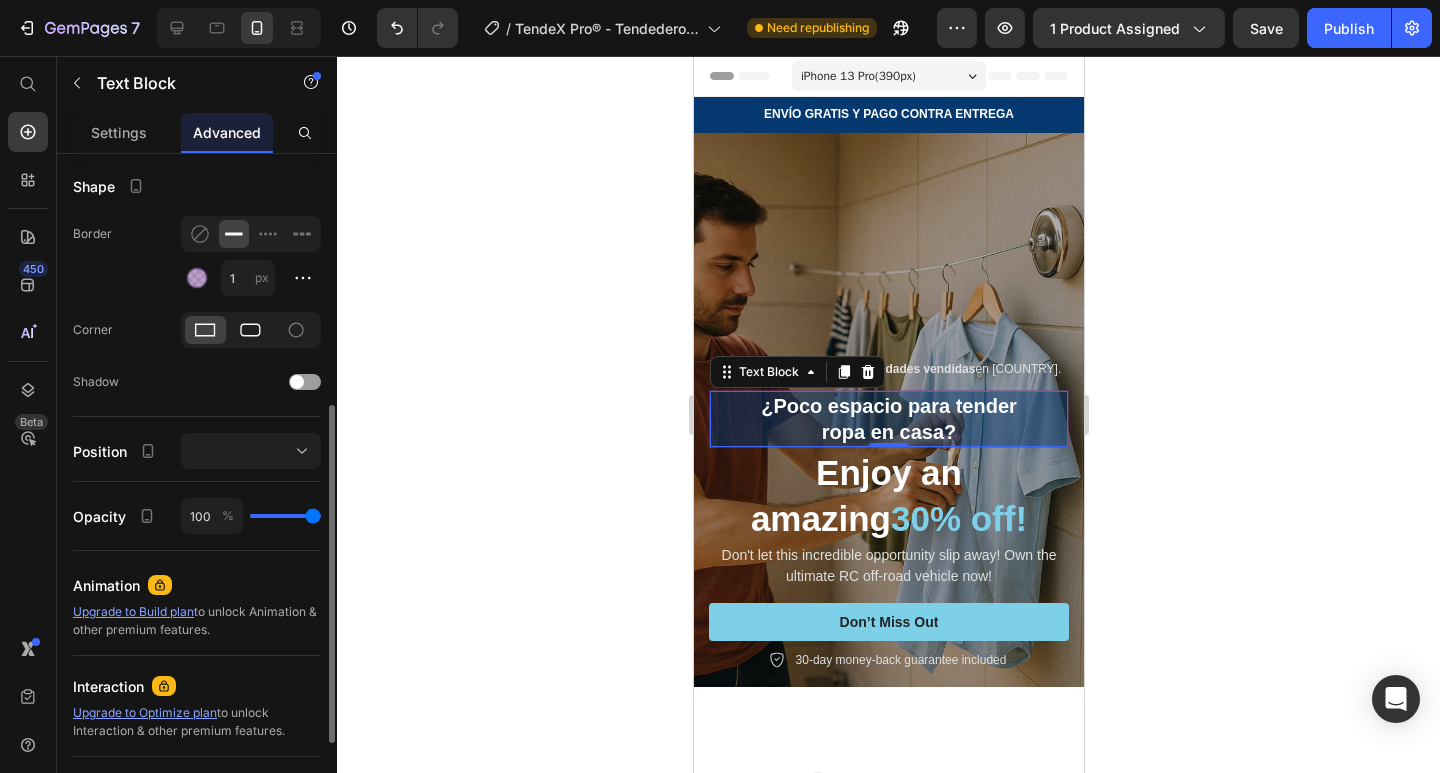 click 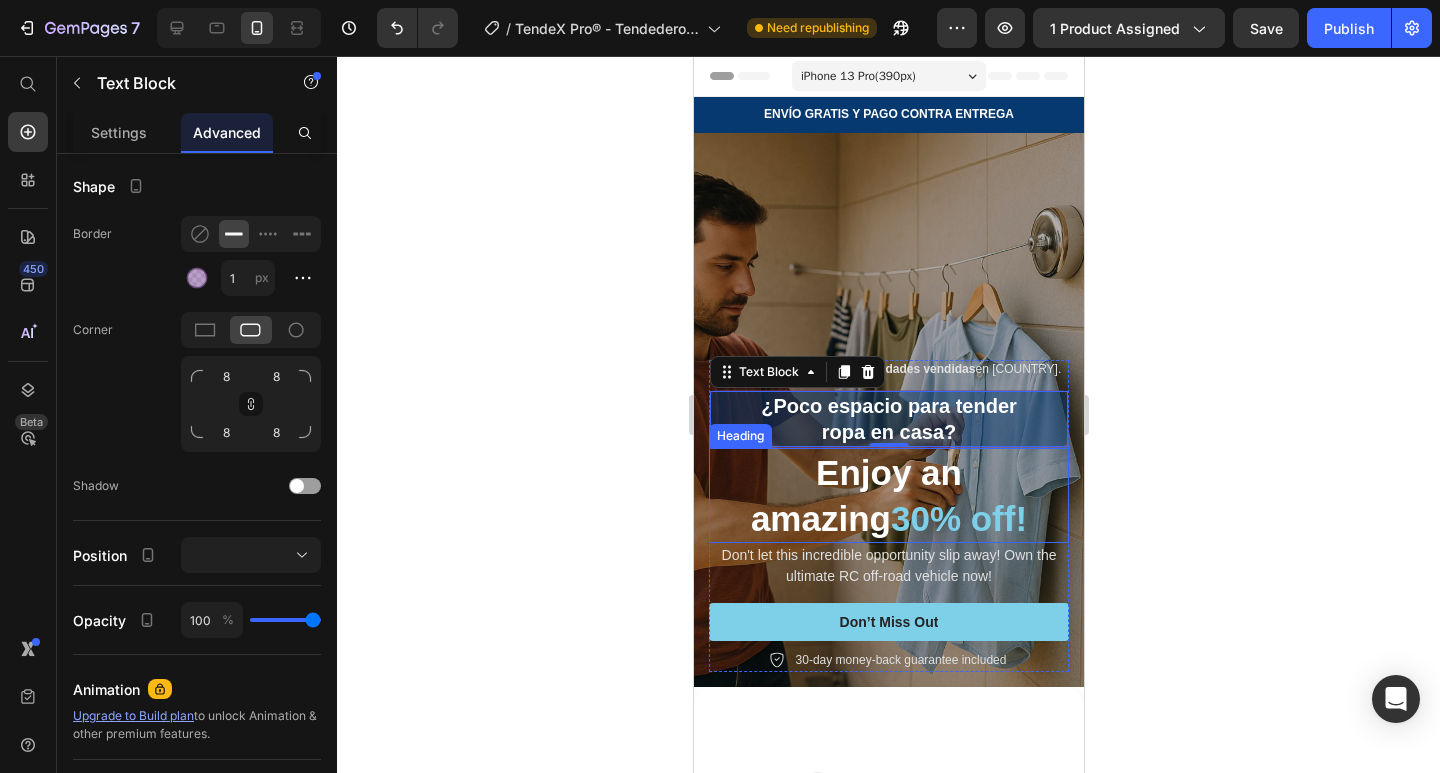 click on "Enjoy an amazing  30% off!" at bounding box center [888, 495] 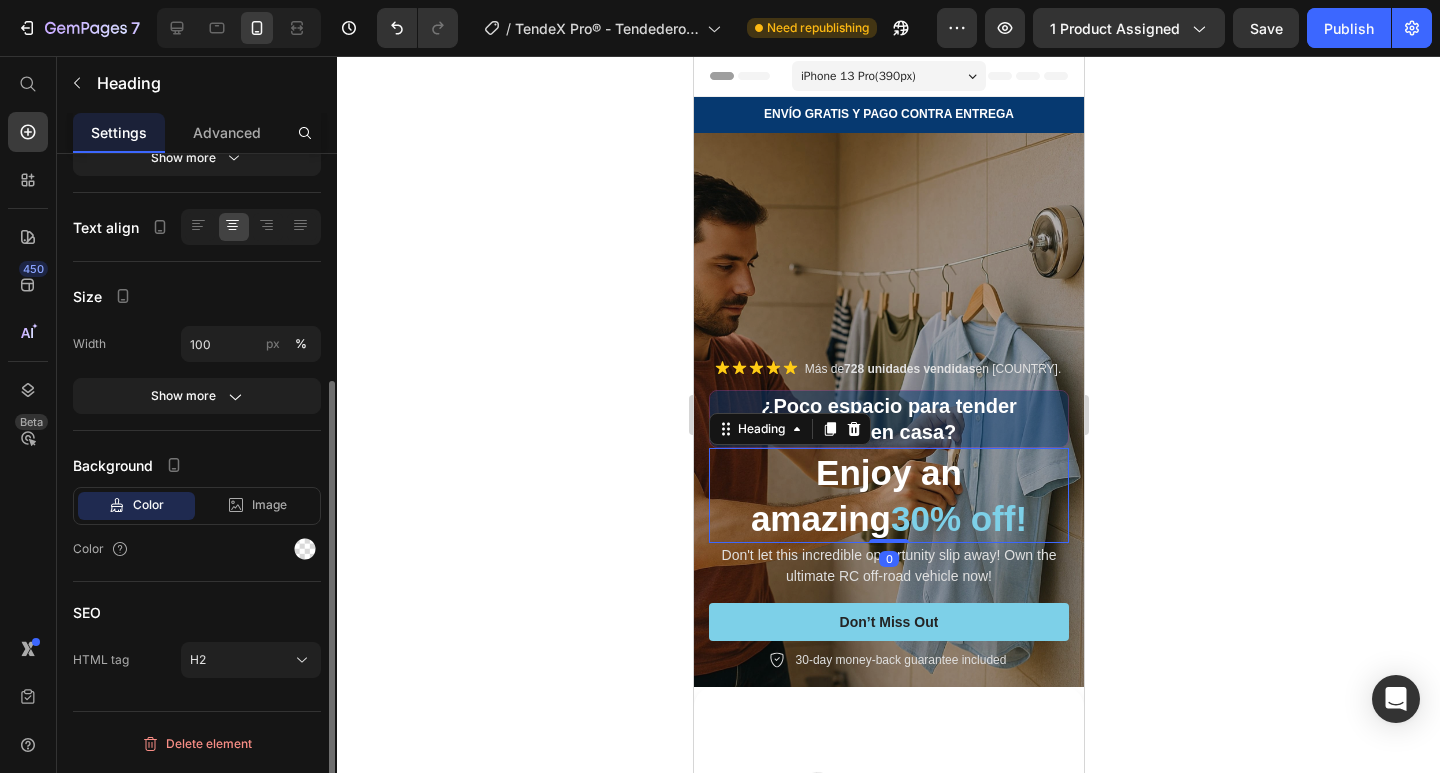 scroll, scrollTop: 0, scrollLeft: 0, axis: both 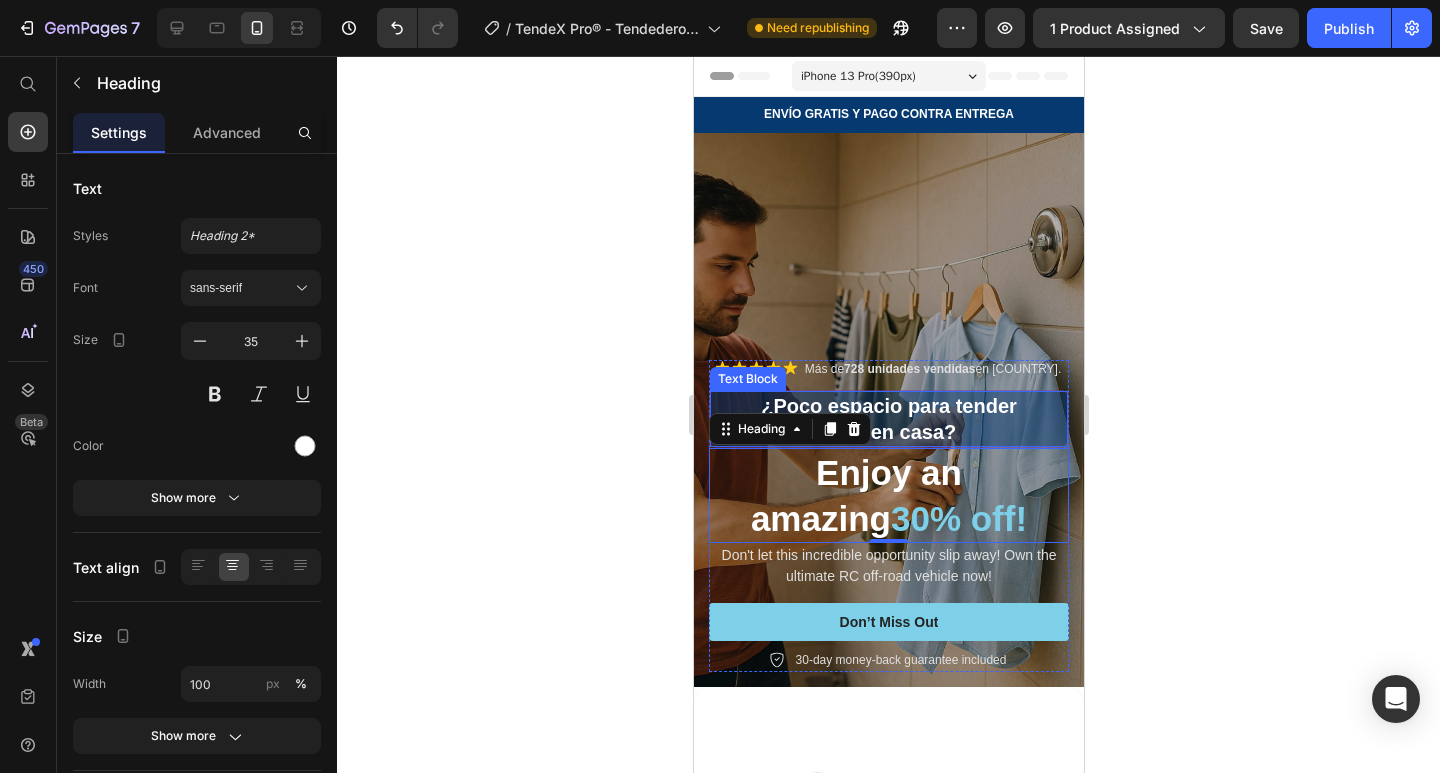 click on "¿Poco espacio para tender" at bounding box center [888, 406] 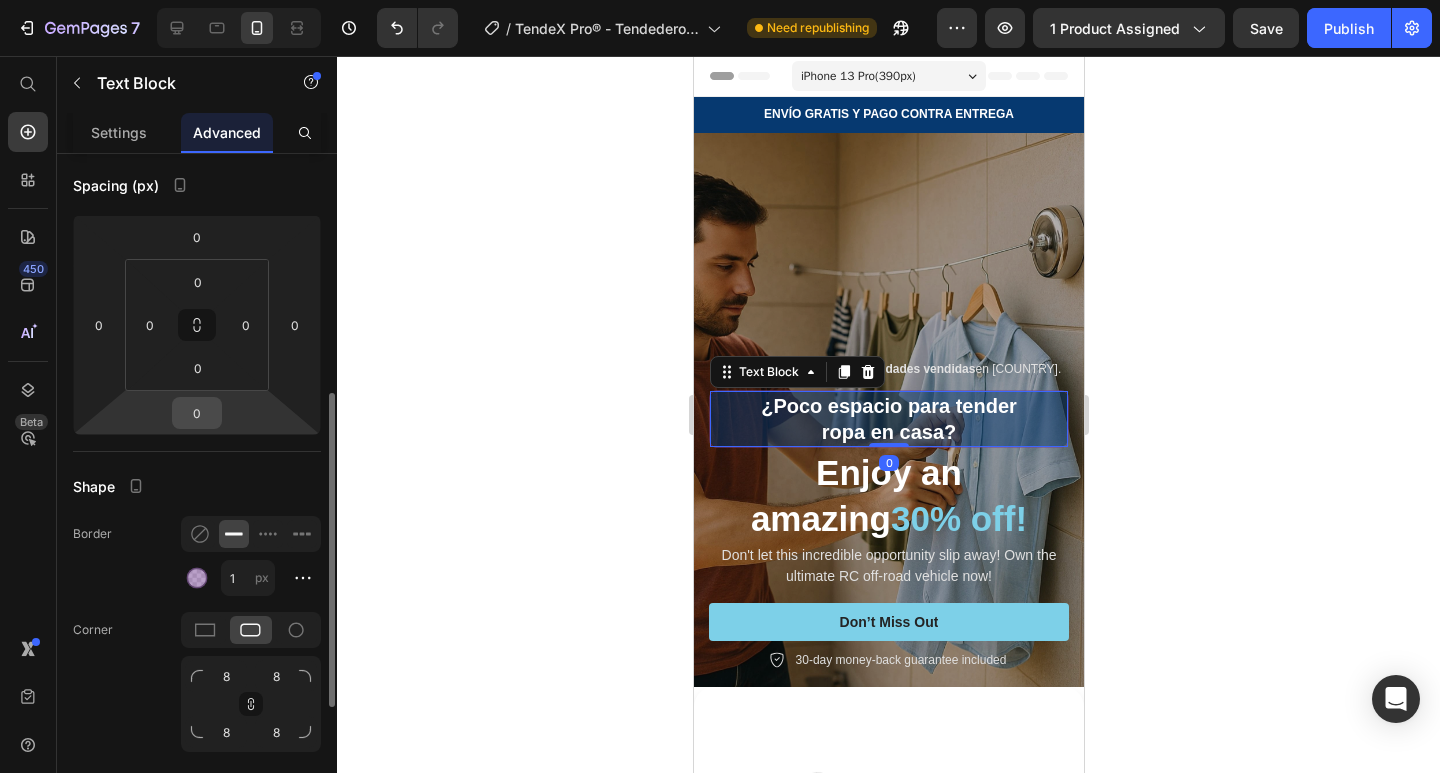scroll, scrollTop: 300, scrollLeft: 0, axis: vertical 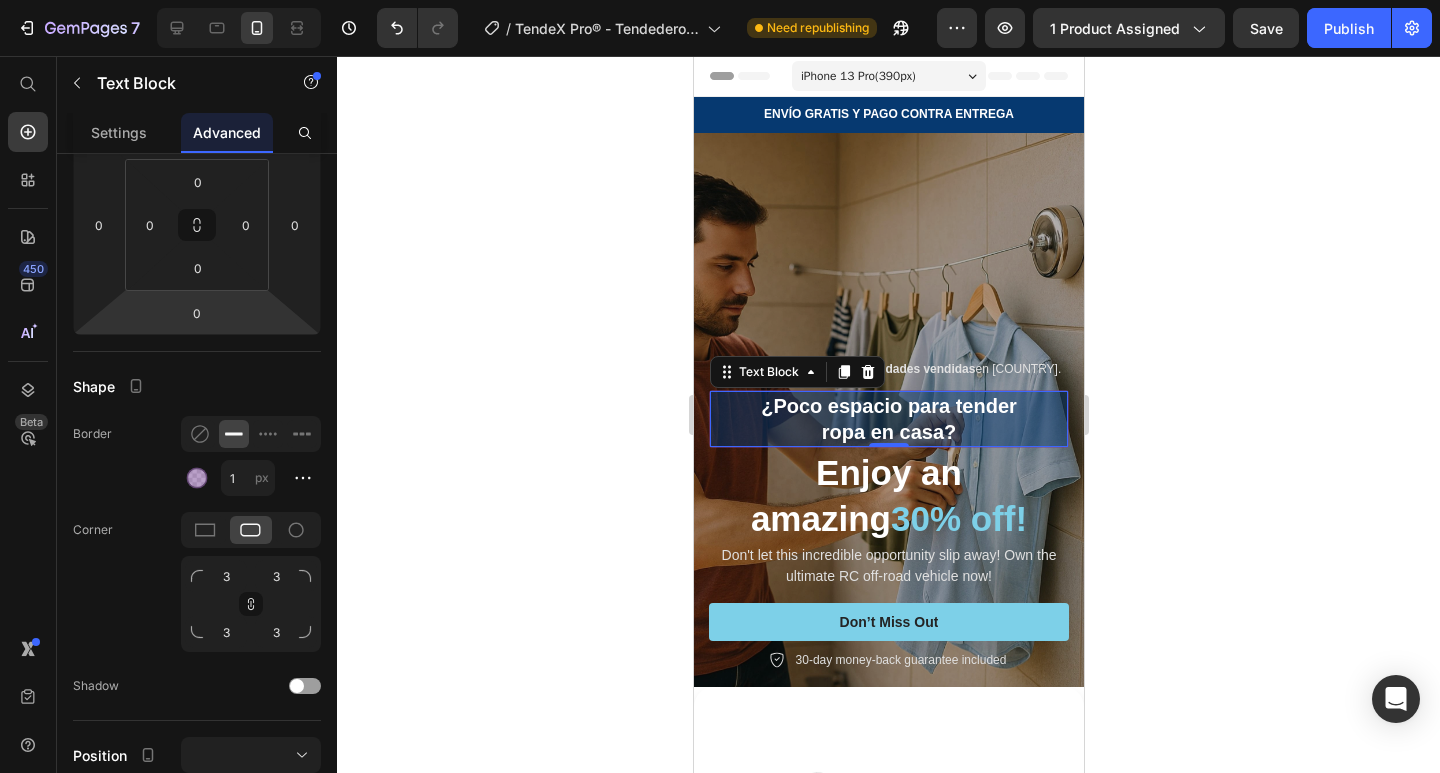 click 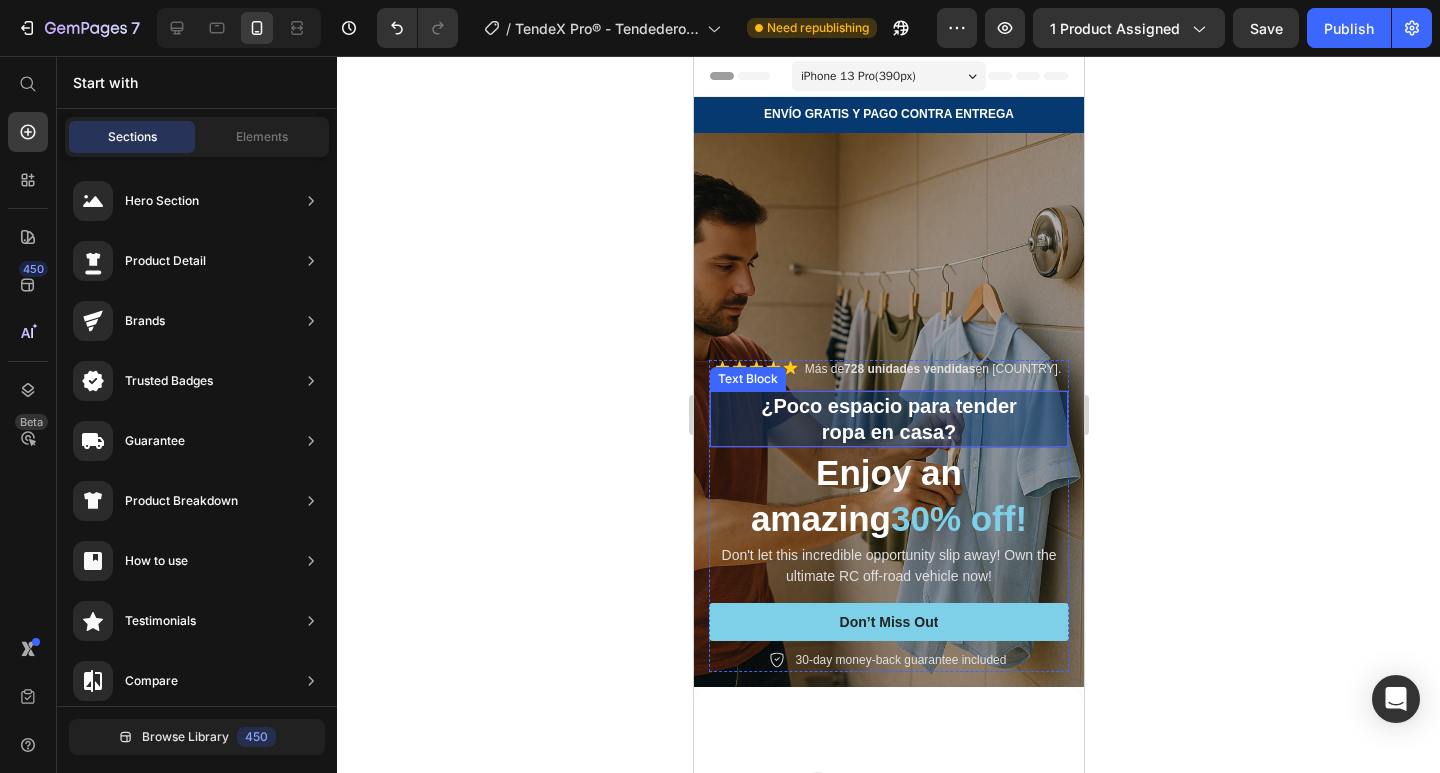 click on "ropa en casa?" at bounding box center (888, 432) 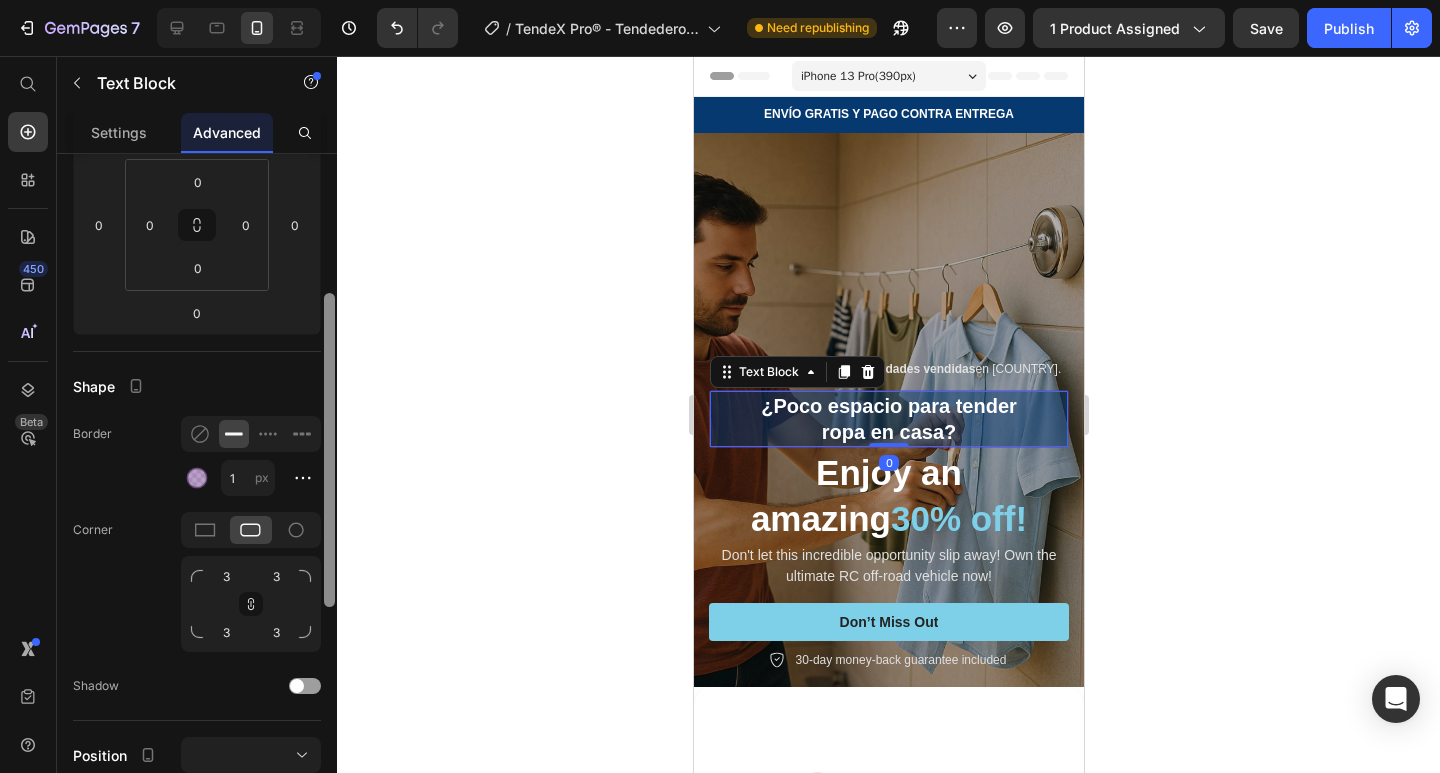 scroll, scrollTop: 0, scrollLeft: 0, axis: both 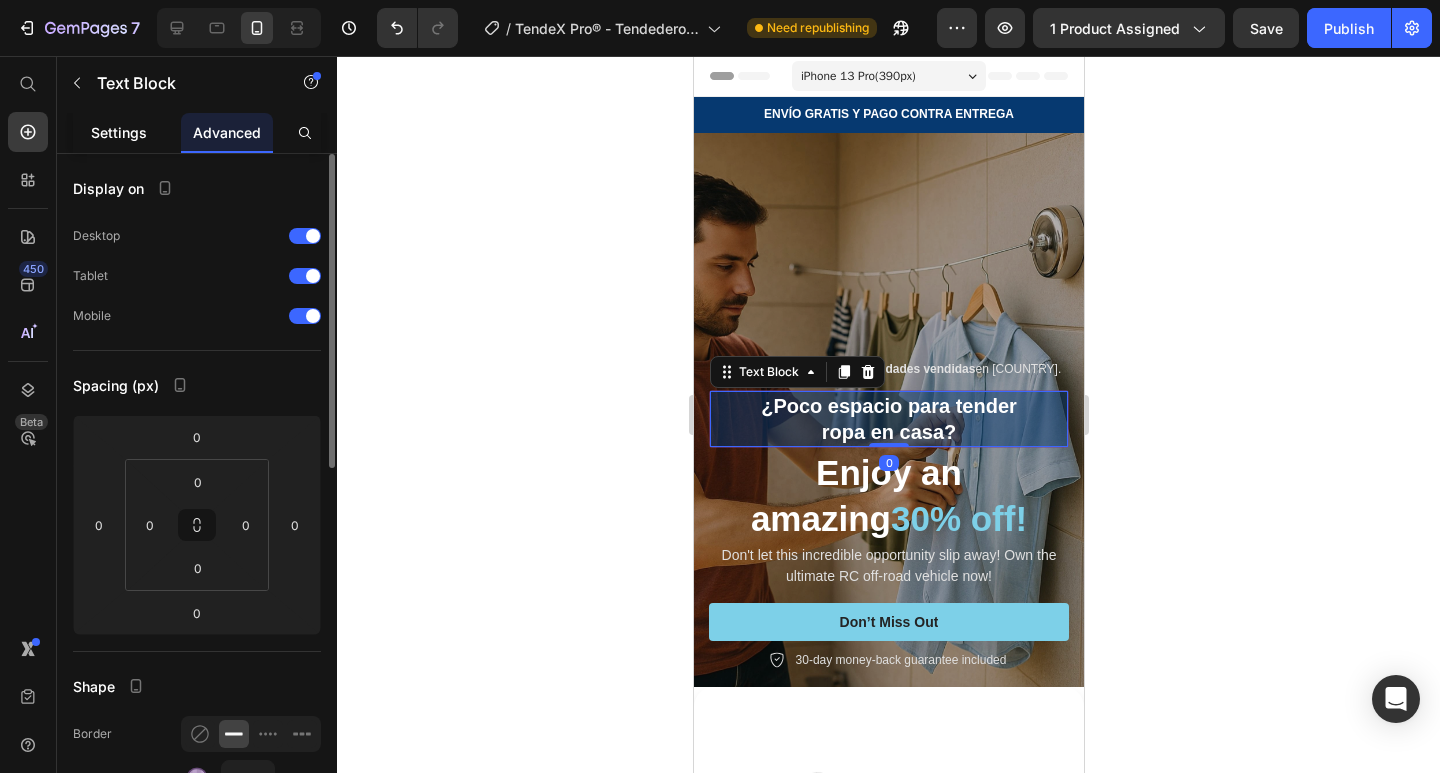 click on "Settings" at bounding box center (119, 132) 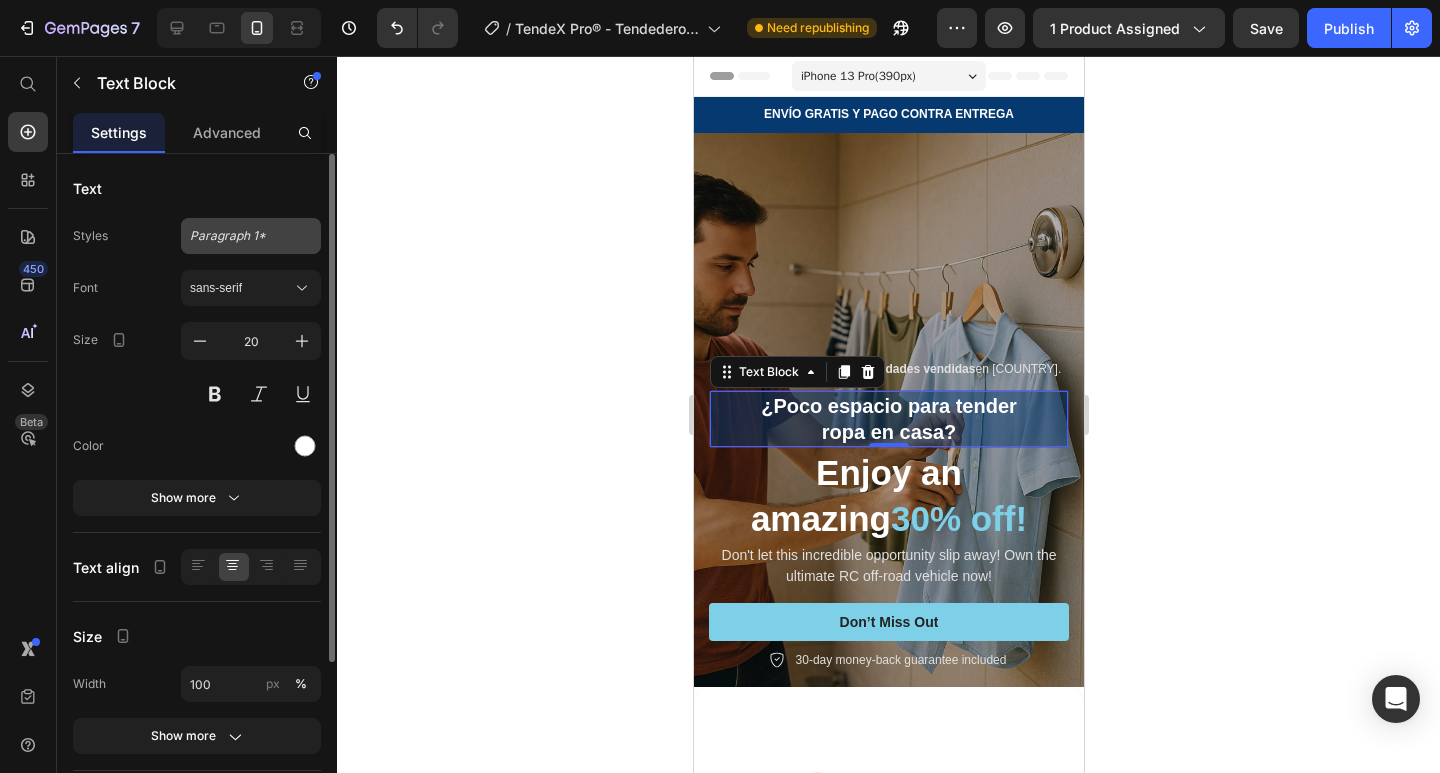click on "Paragraph 1*" 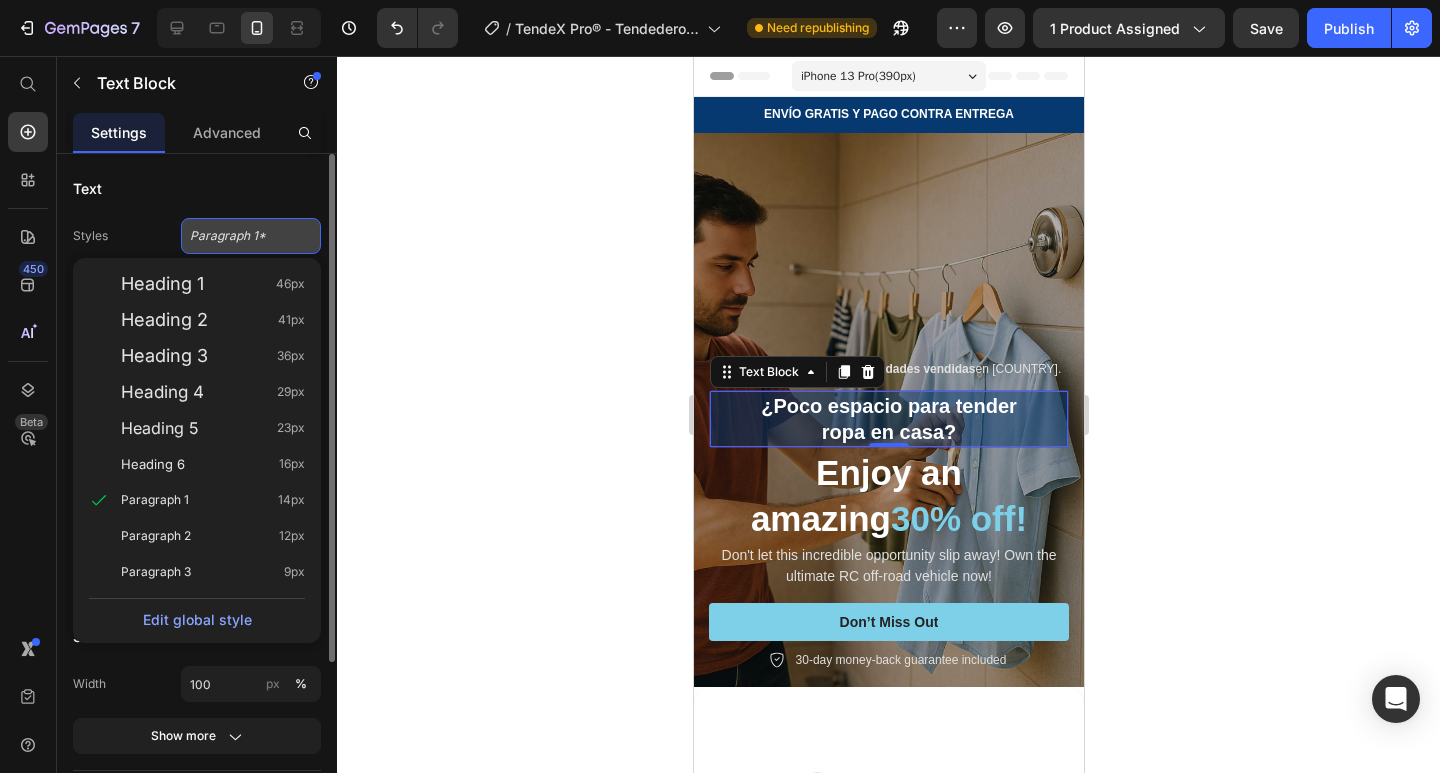 click on "Paragraph 1*" 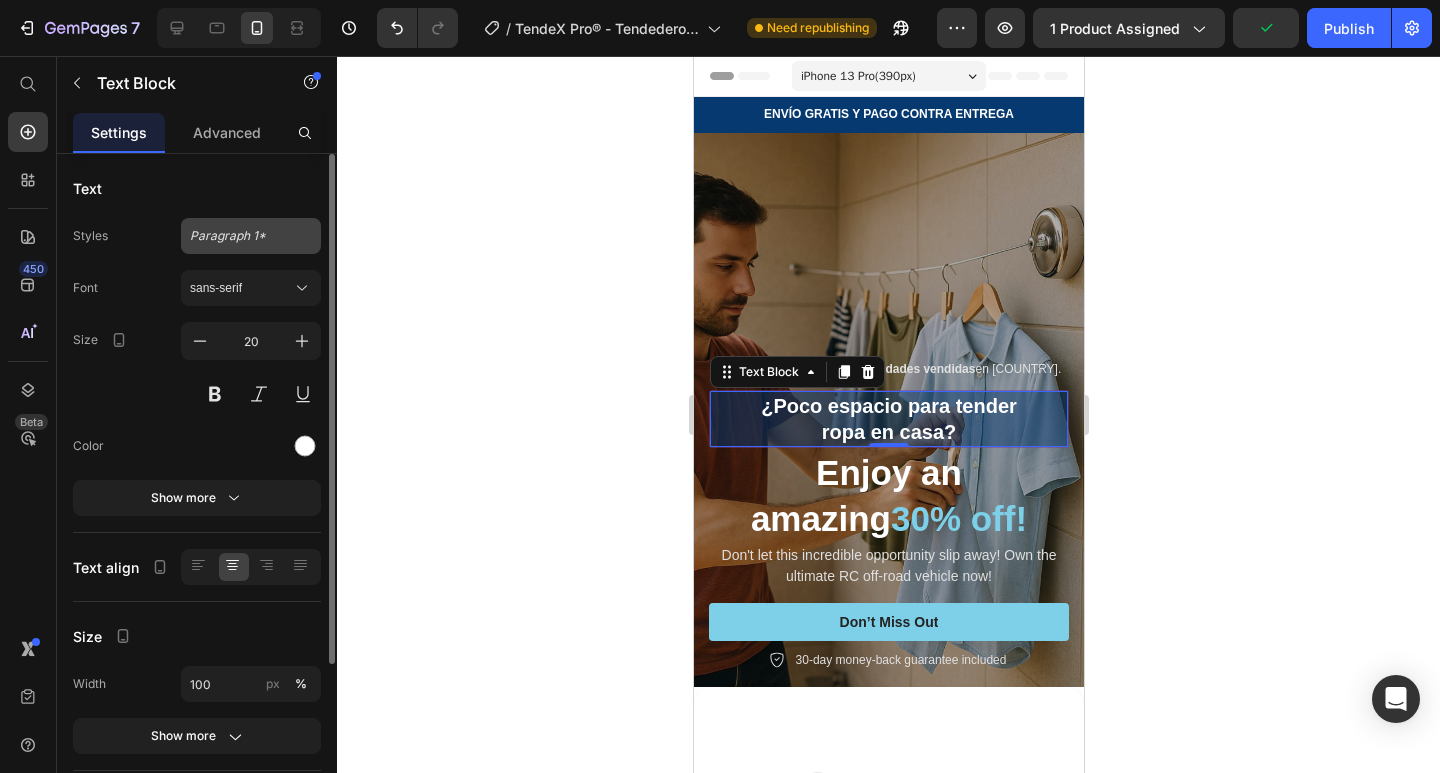 click on "Paragraph 1*" 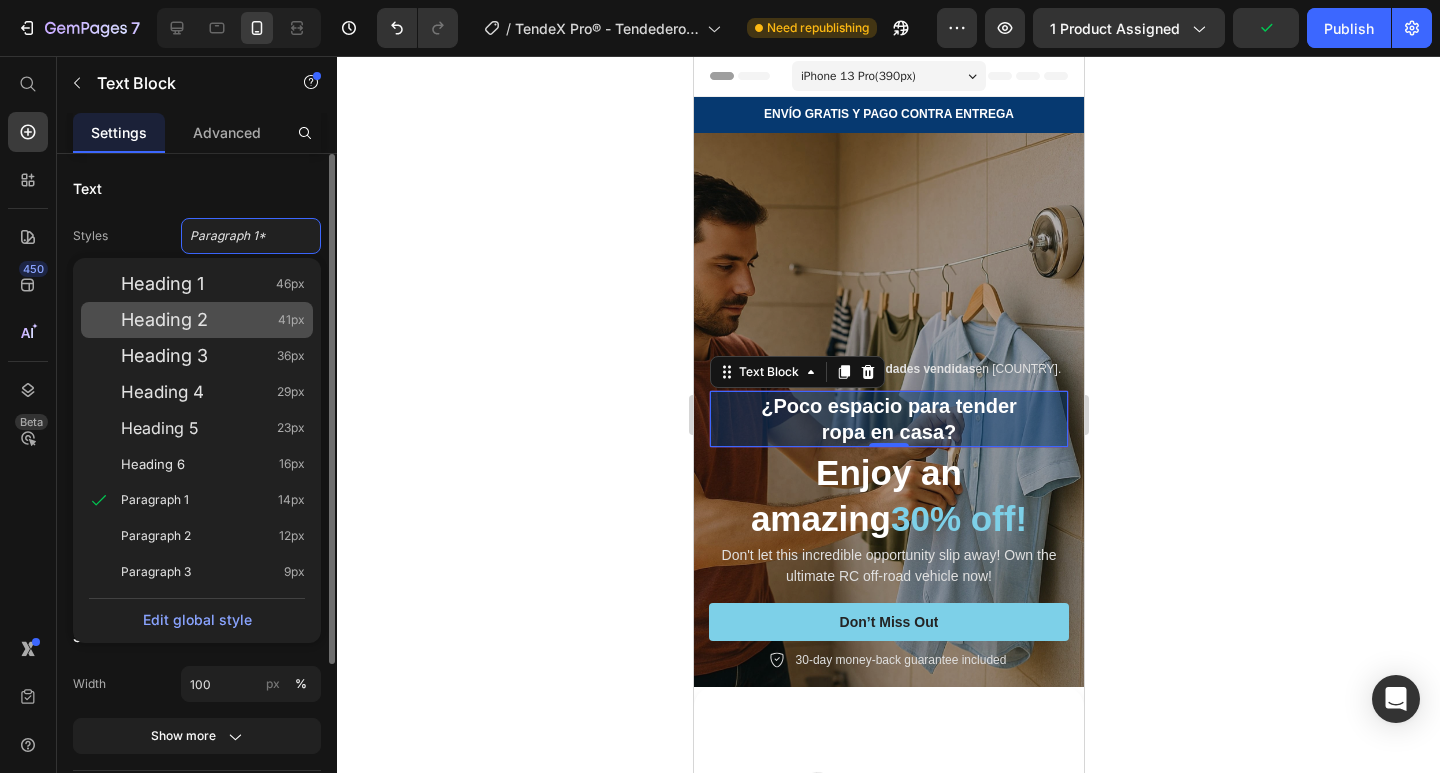 click on "Heading 2 41px" at bounding box center (213, 320) 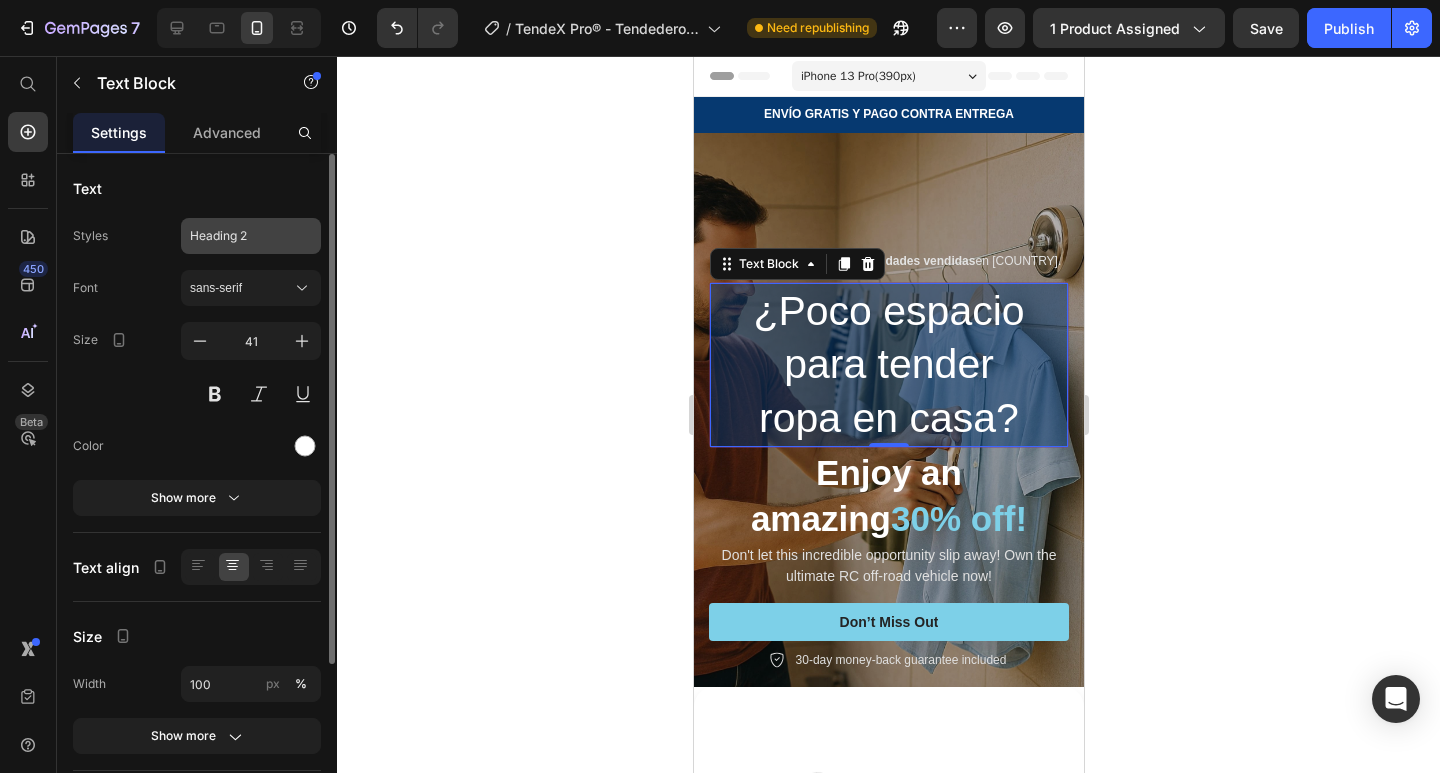 click on "Heading 2" 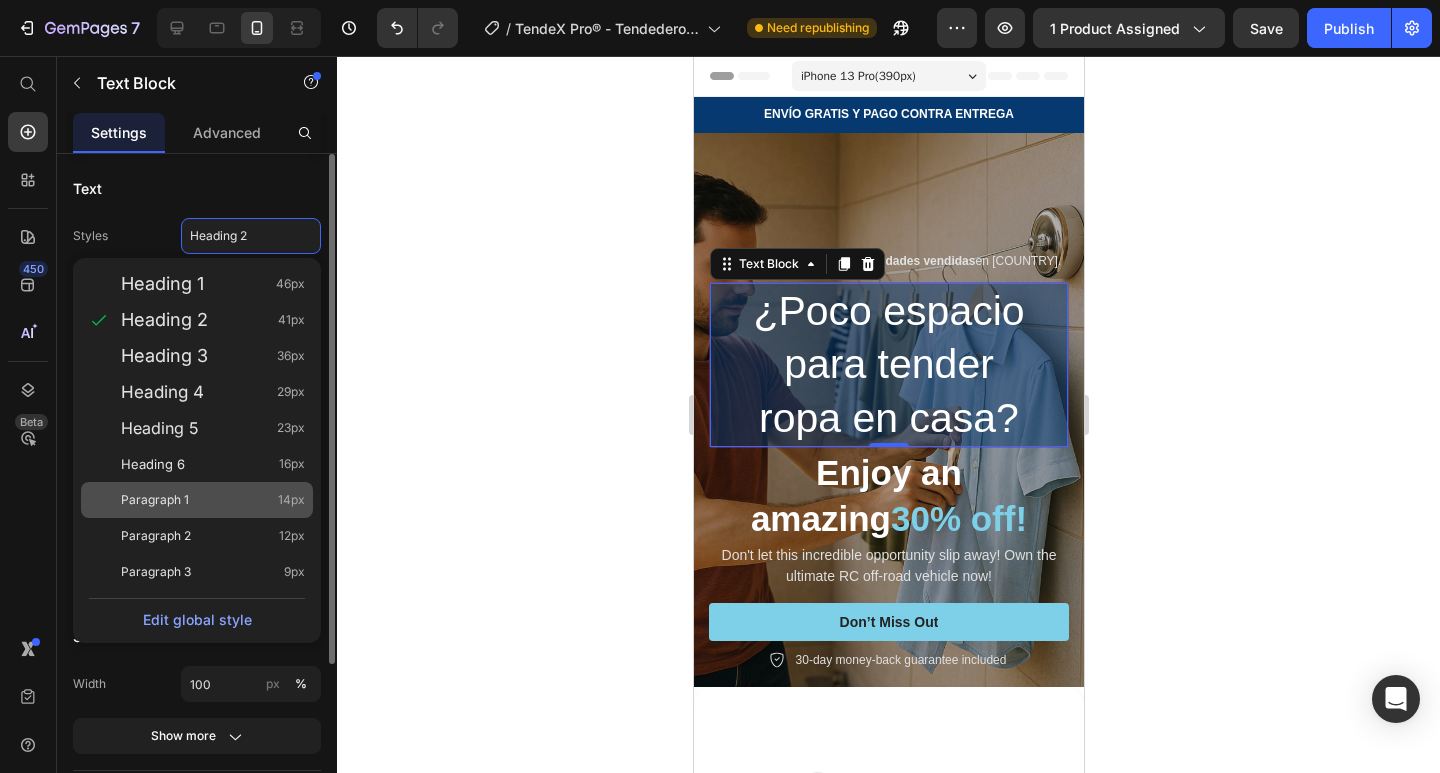 click on "Paragraph 1 14px" 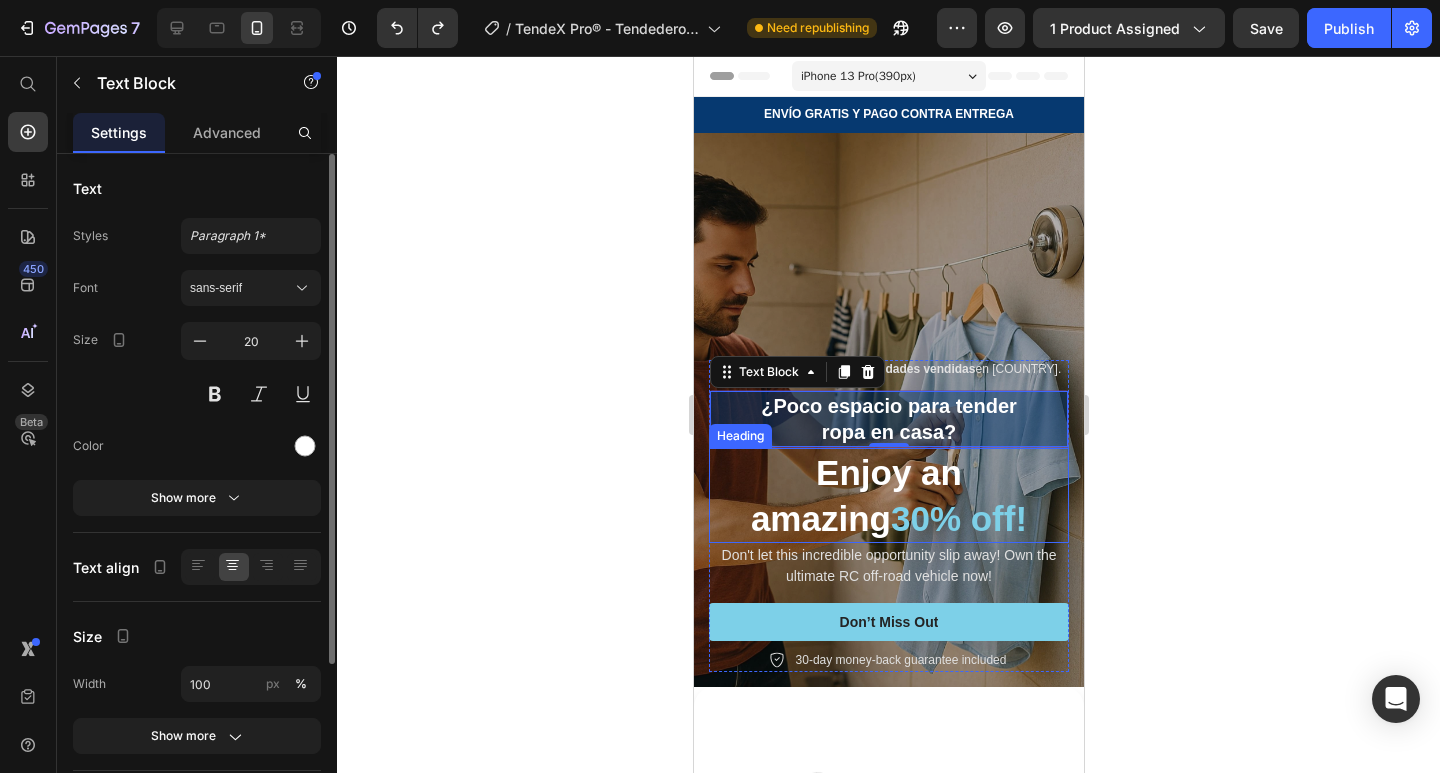 click on "Enjoy an amazing  30% off!" at bounding box center [888, 495] 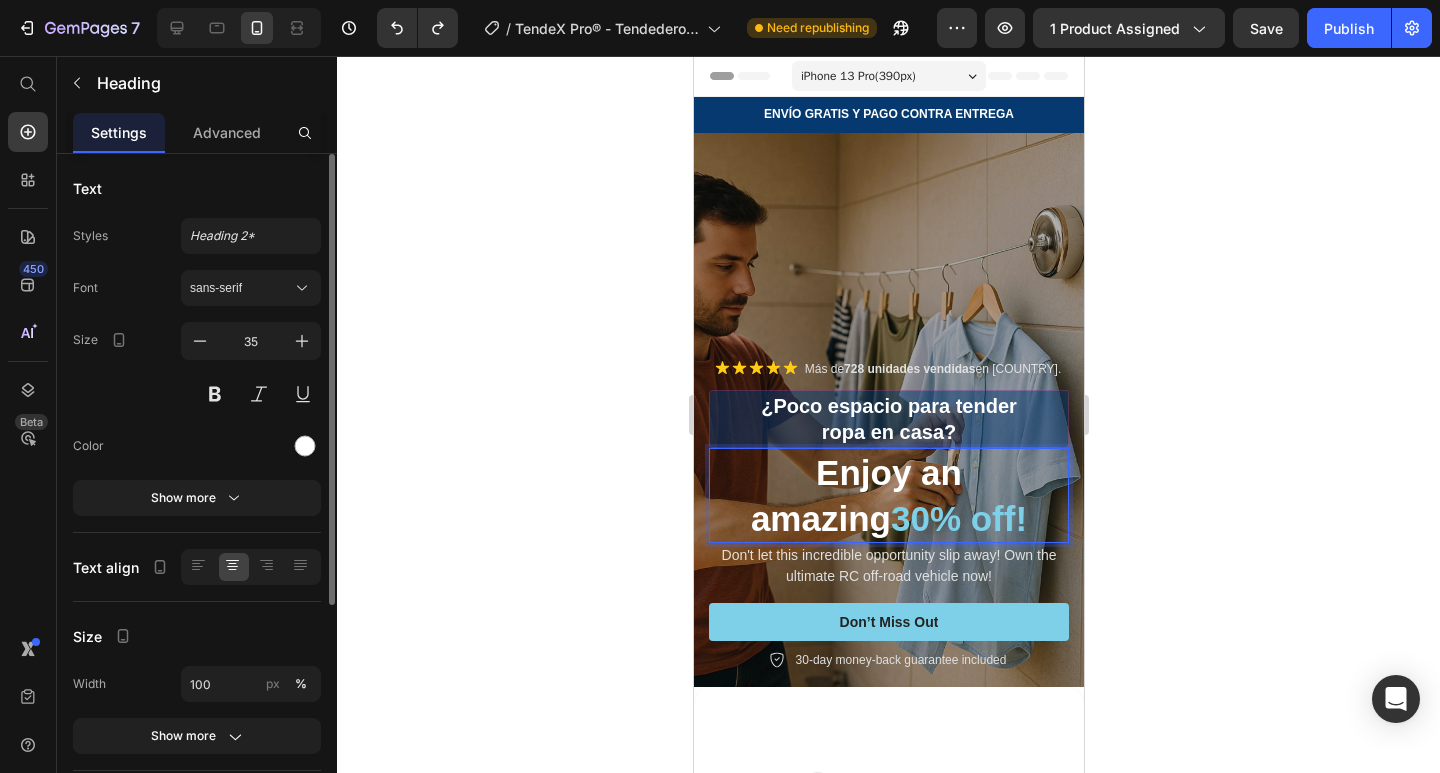 click on "Enjoy an amazing  30% off!" at bounding box center (888, 495) 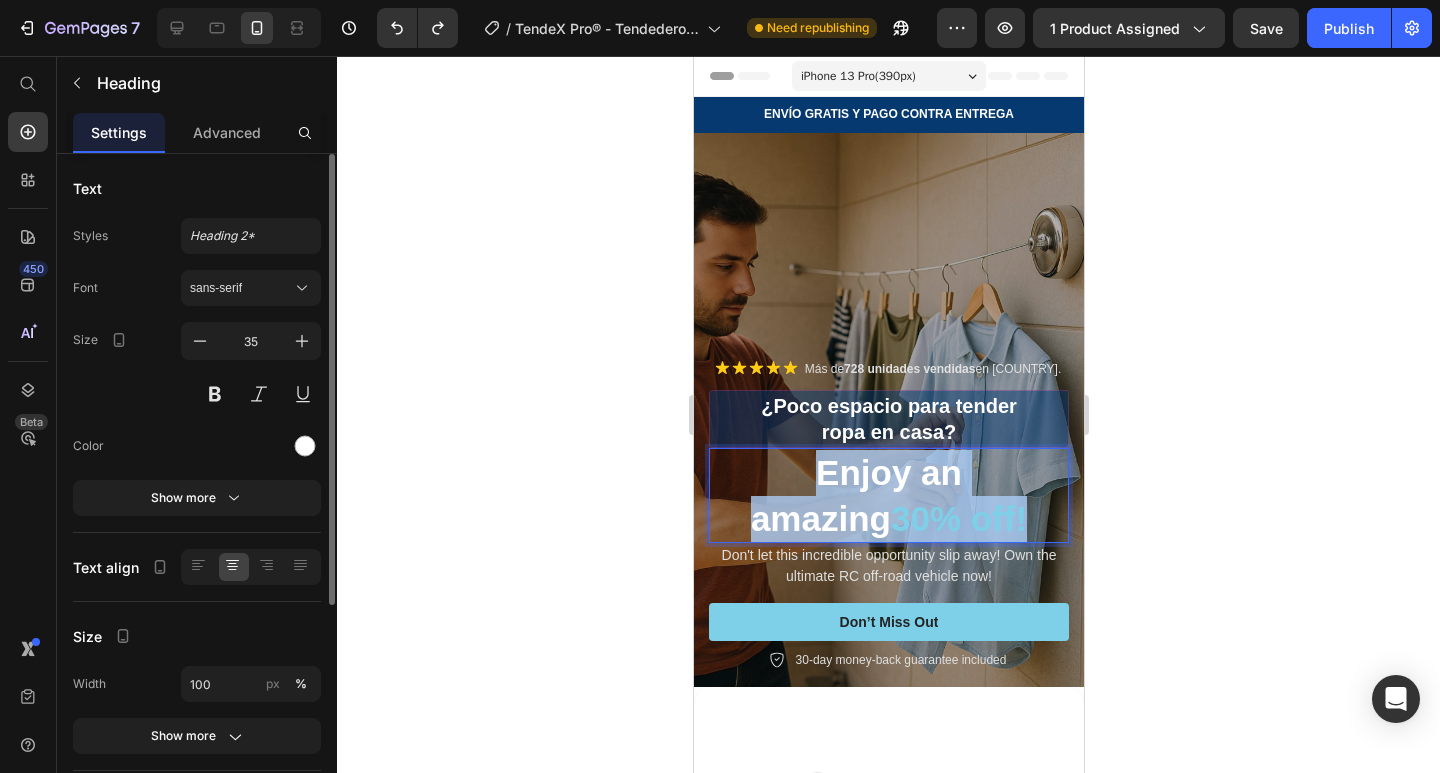 click on "Enjoy an amazing  30% off!" at bounding box center (888, 495) 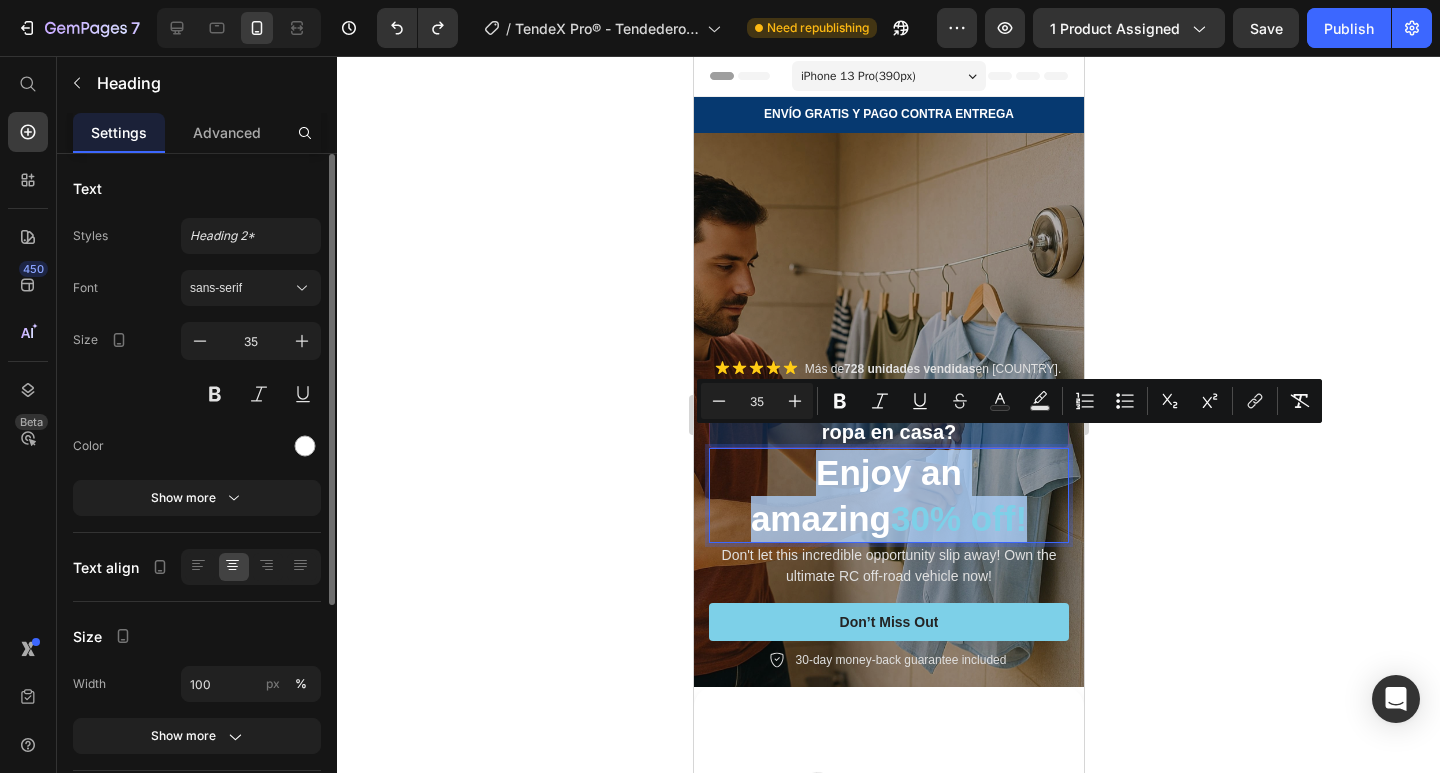 click on "Enjoy an amazing  30% off!" at bounding box center (888, 495) 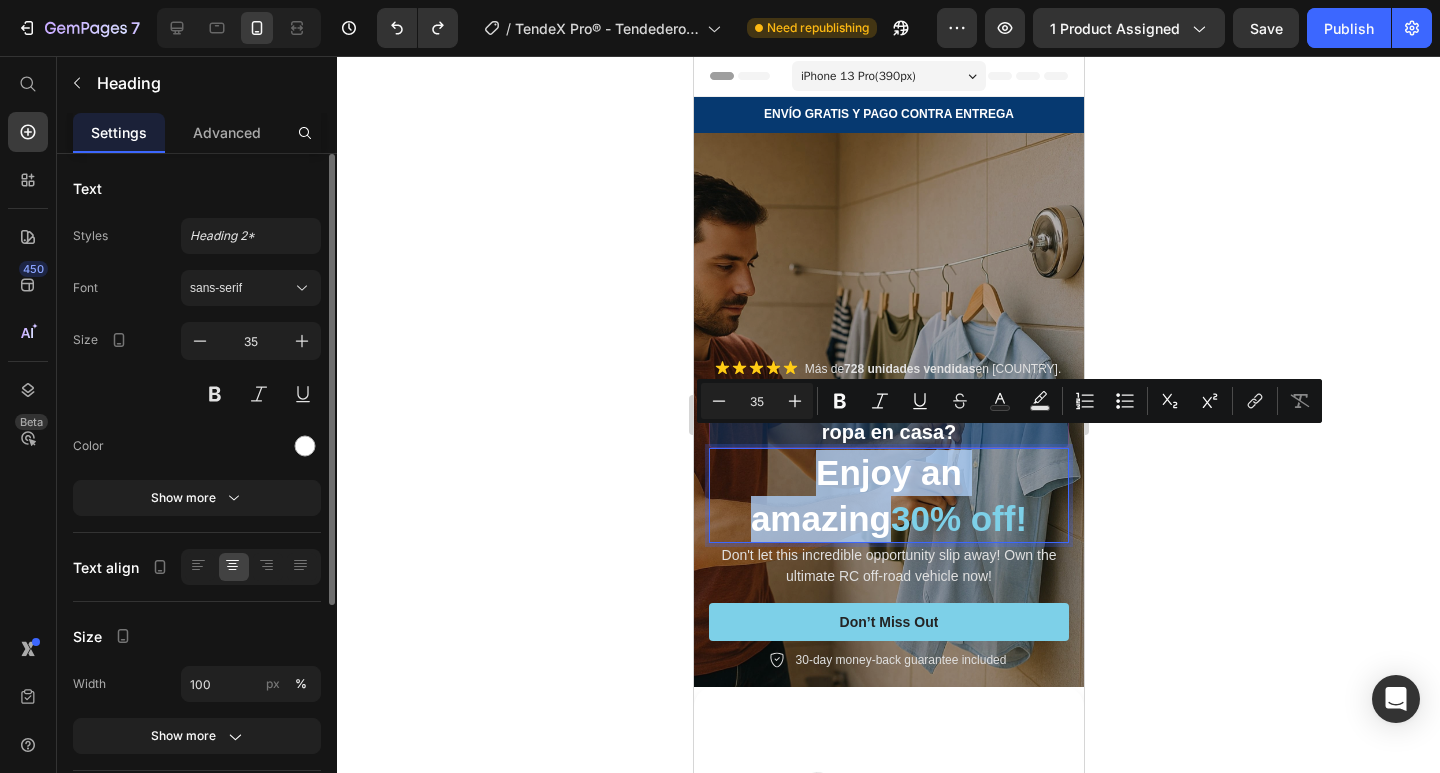 drag, startPoint x: 1030, startPoint y: 449, endPoint x: 725, endPoint y: 448, distance: 305.00165 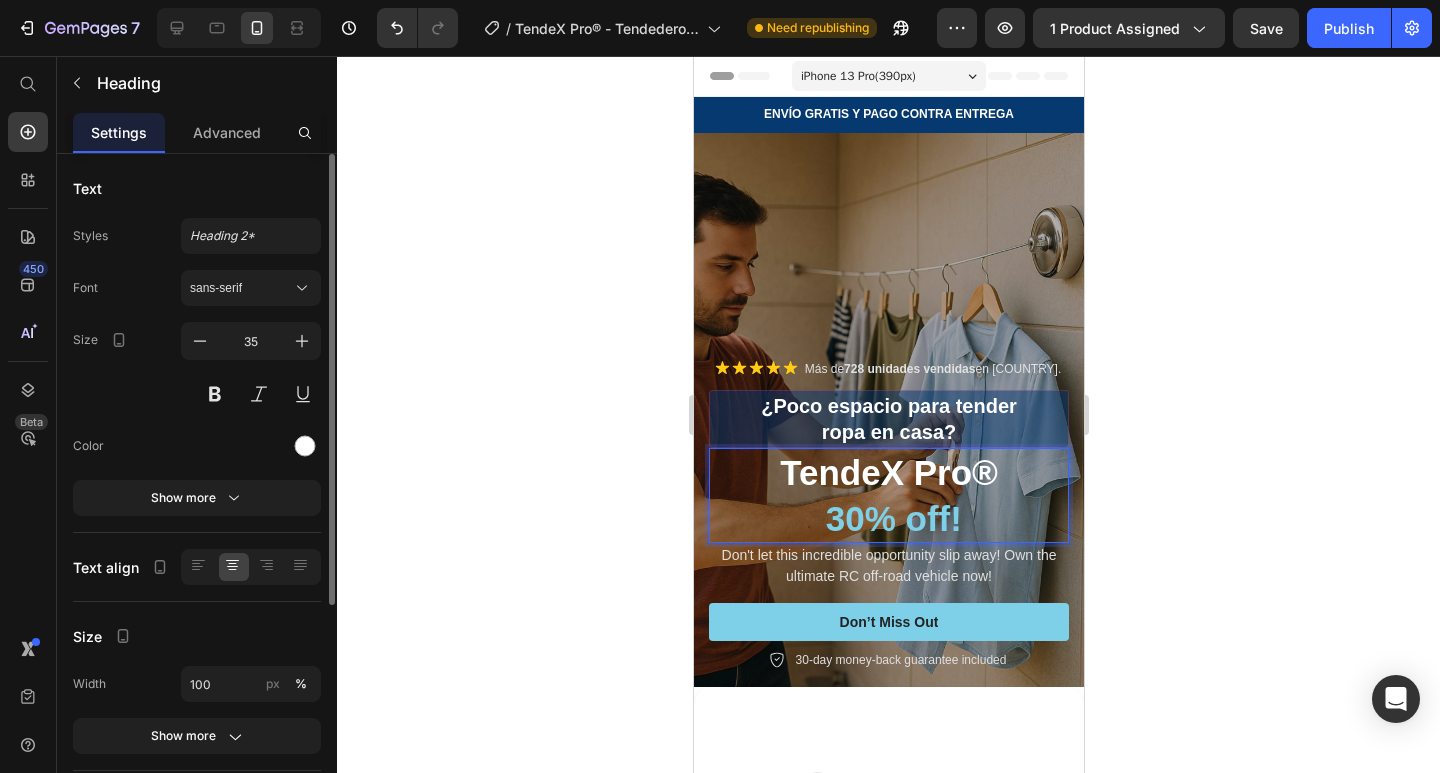 click 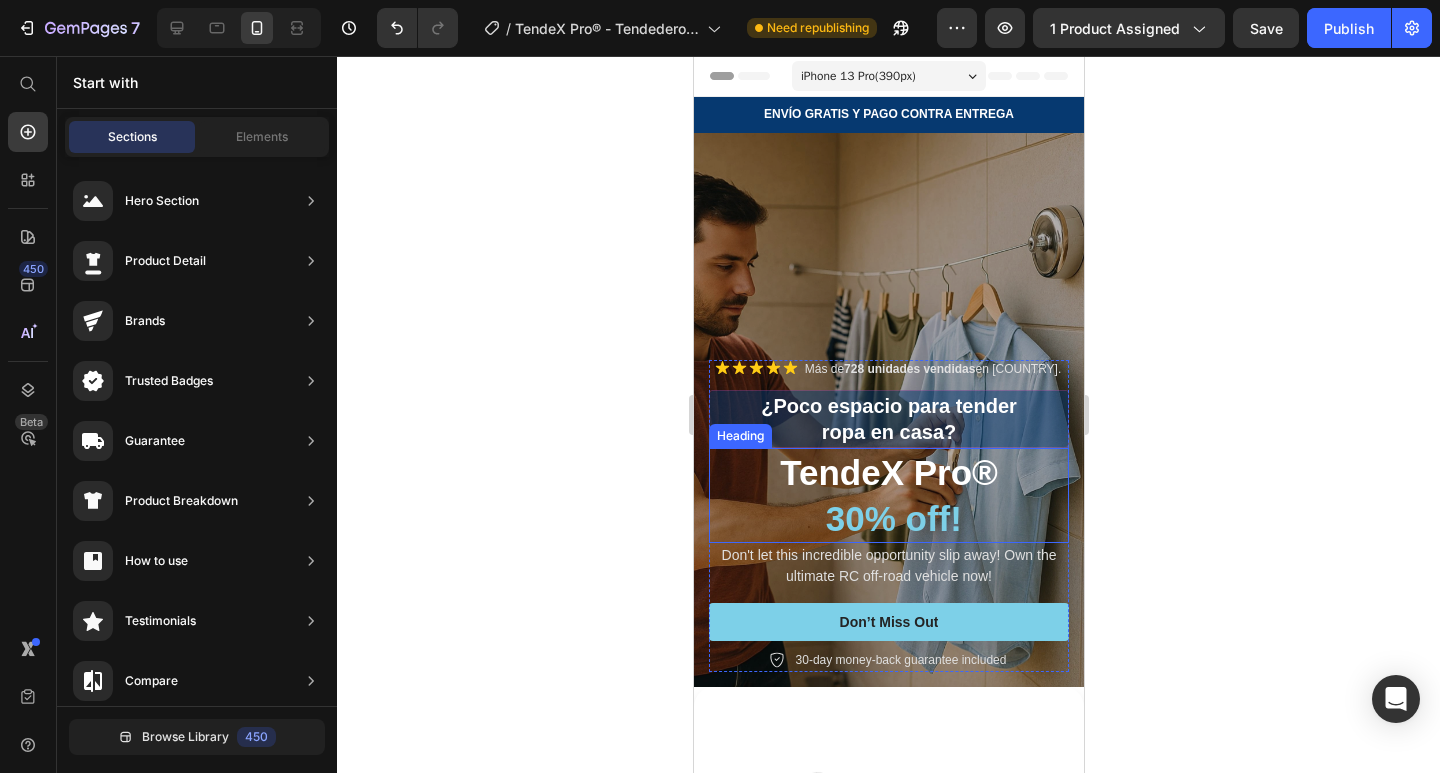 click on "TendeX Pro®   30% off!" at bounding box center (888, 495) 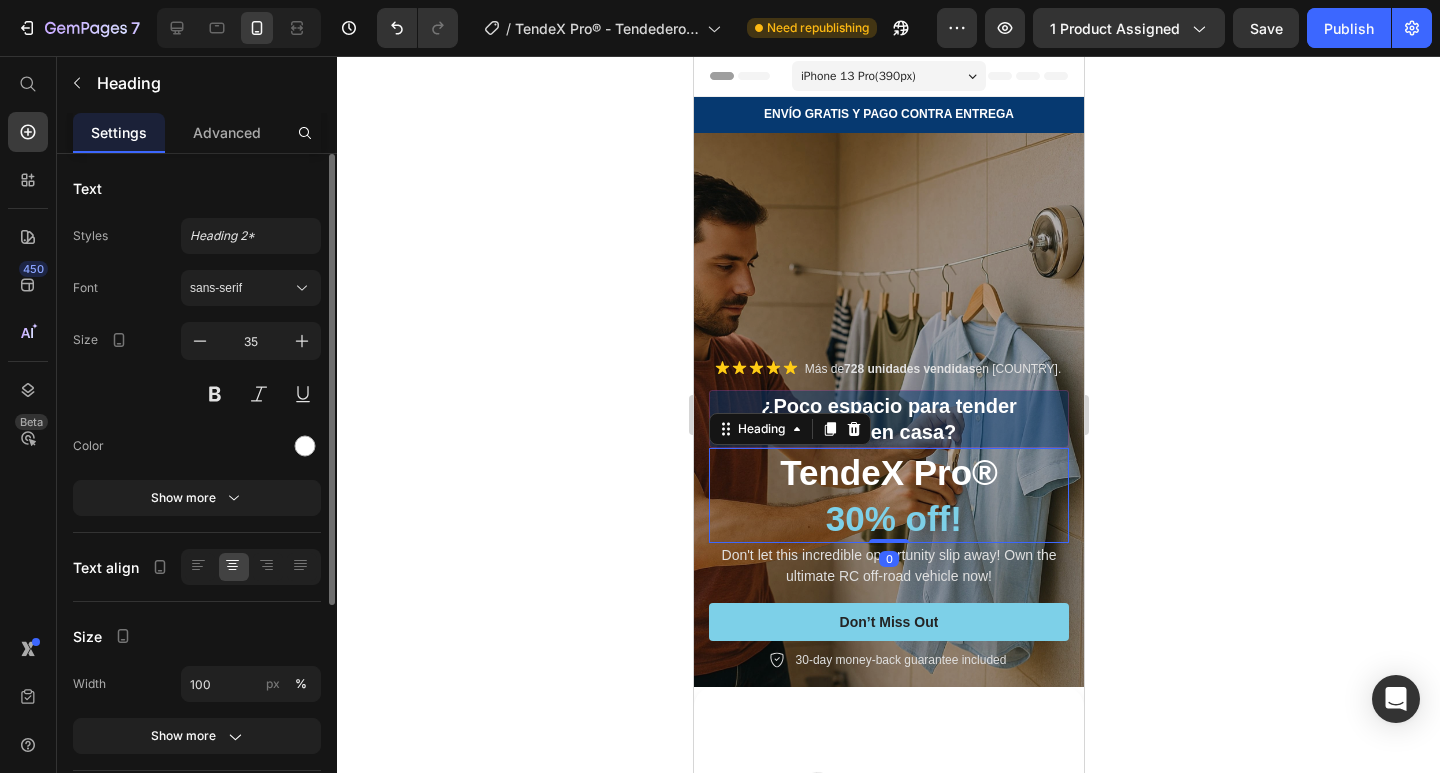 click on "TendeX Pro®   30% off!" at bounding box center (888, 495) 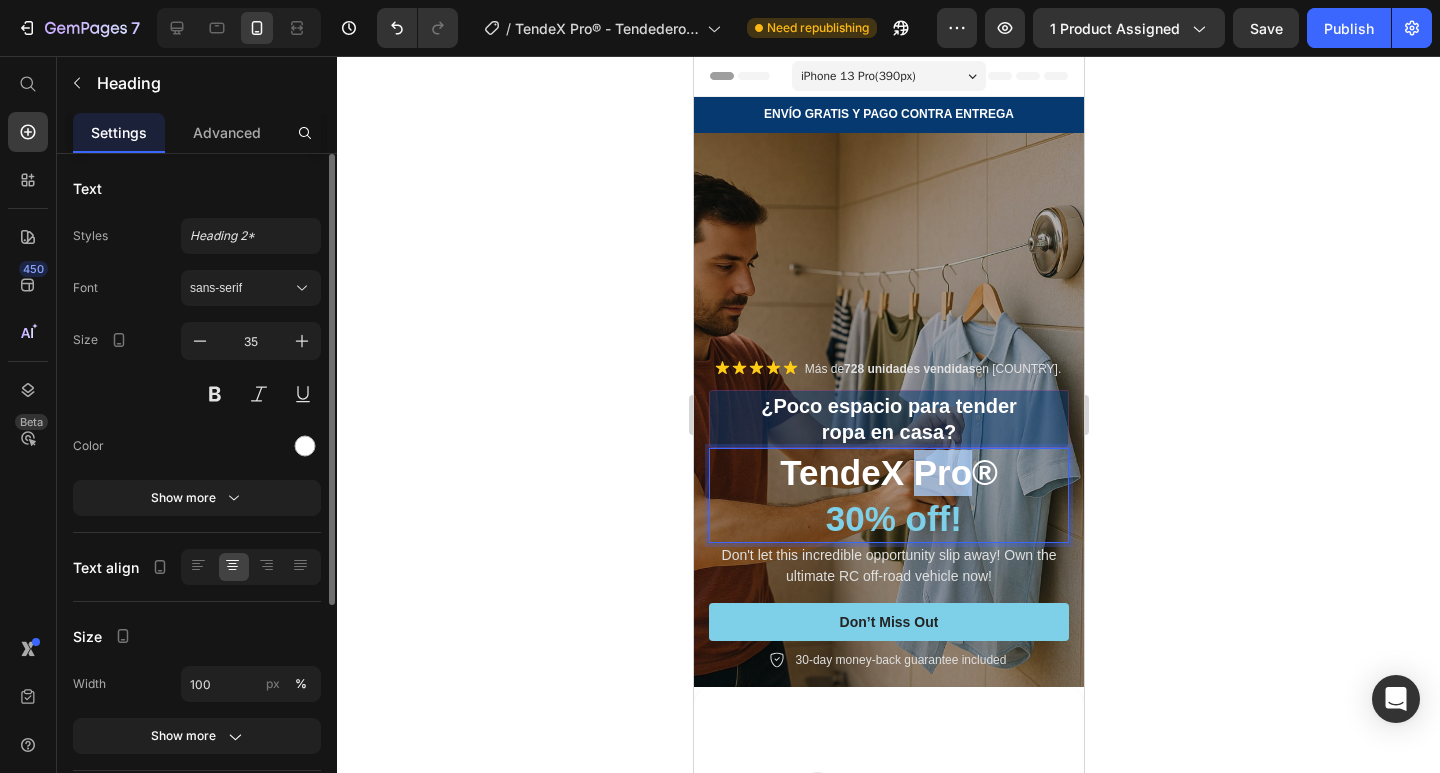 click on "TendeX Pro®   30% off!" at bounding box center [888, 495] 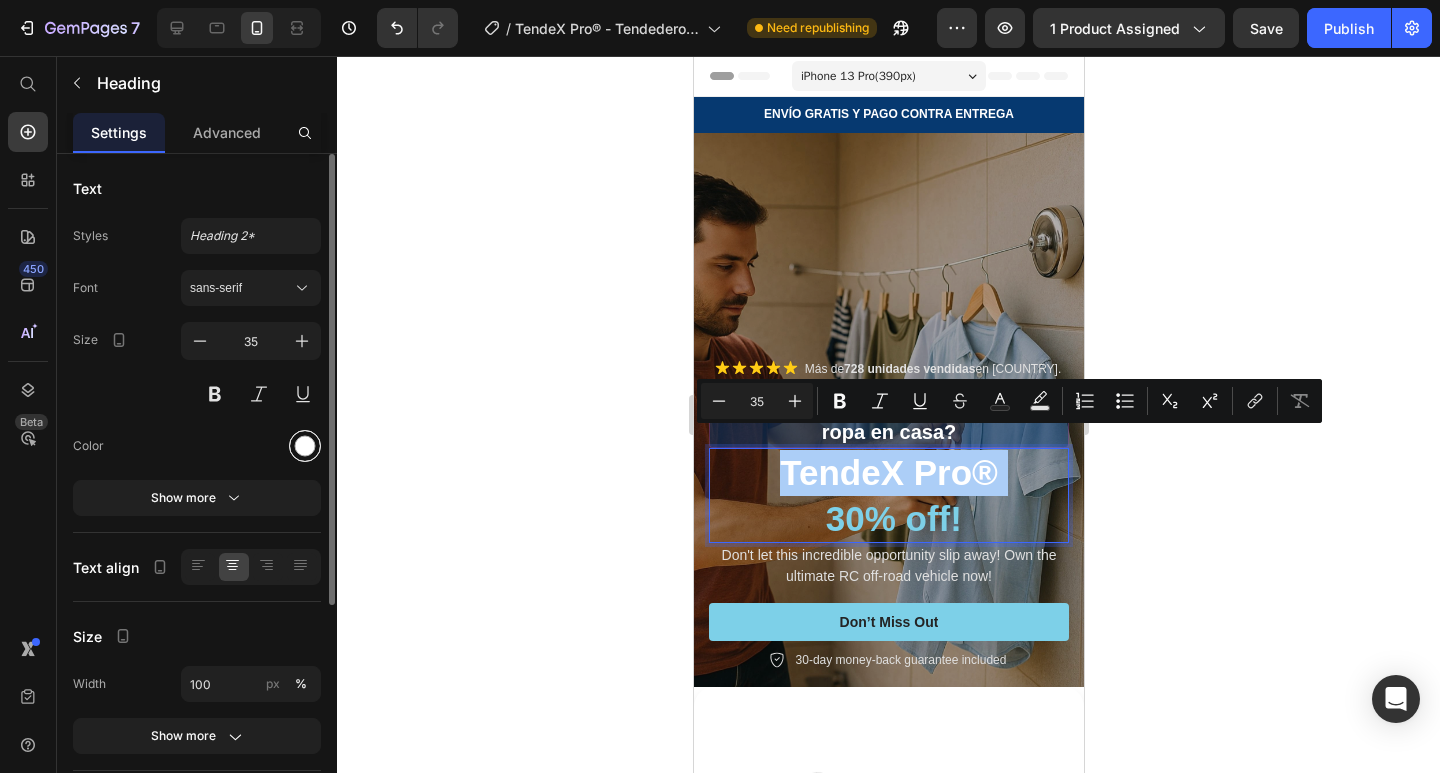 click at bounding box center [305, 446] 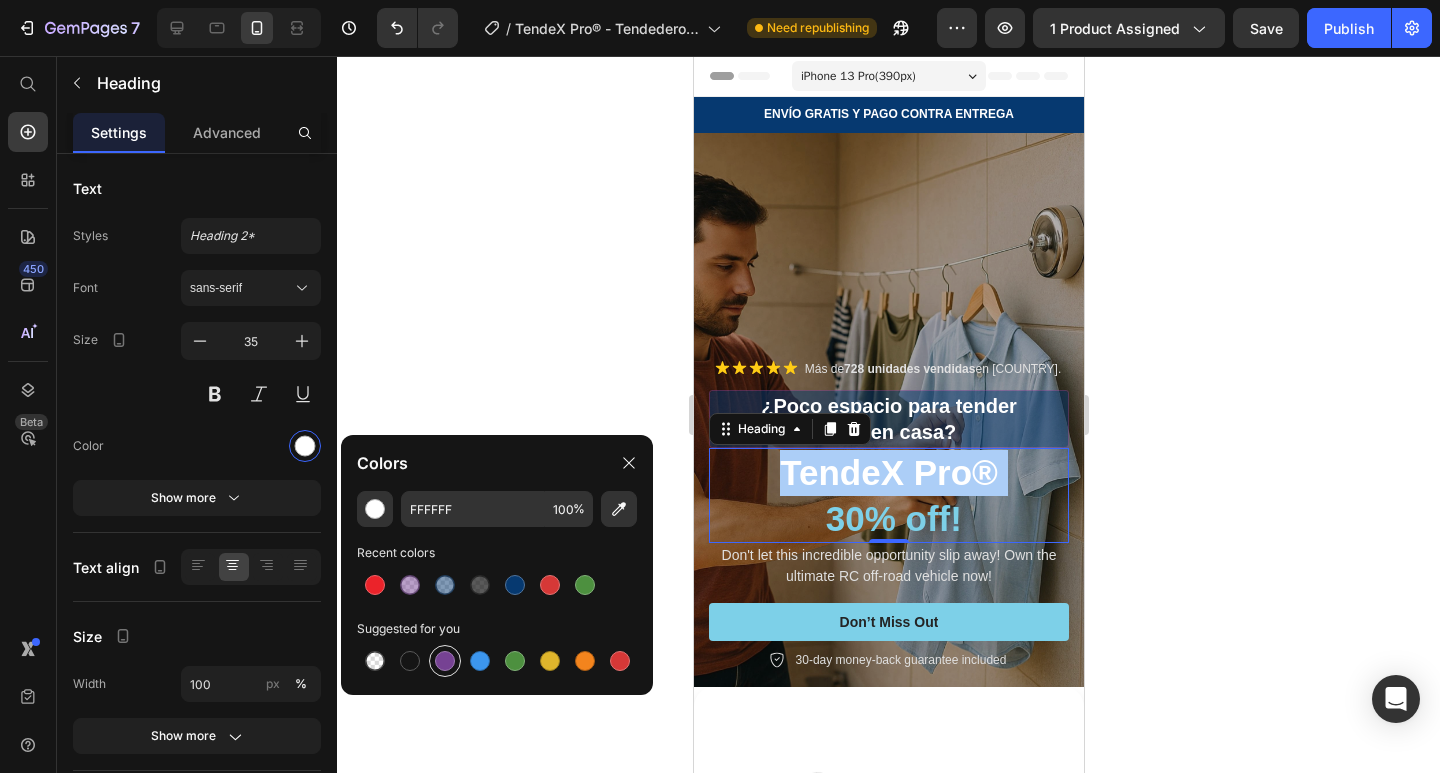 click at bounding box center (445, 661) 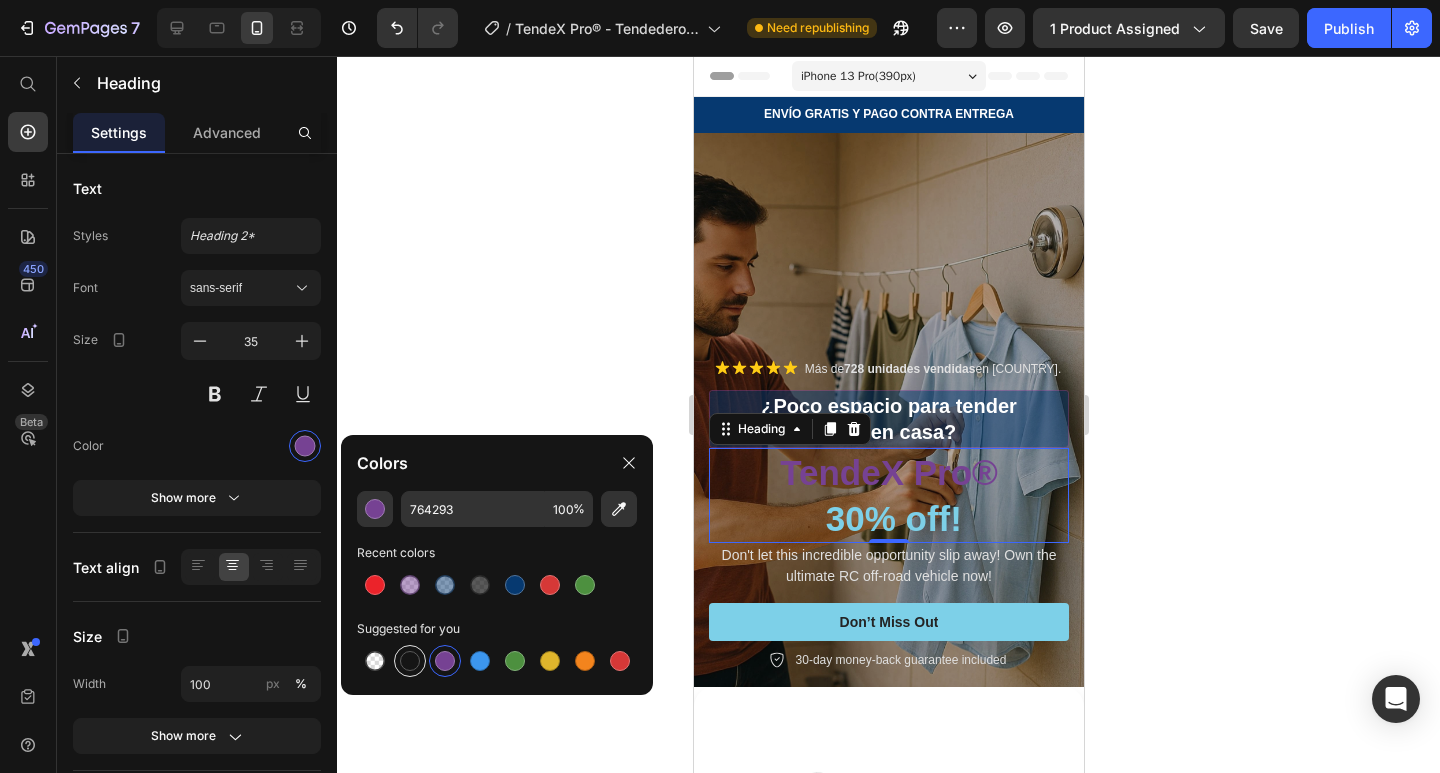 click at bounding box center (410, 661) 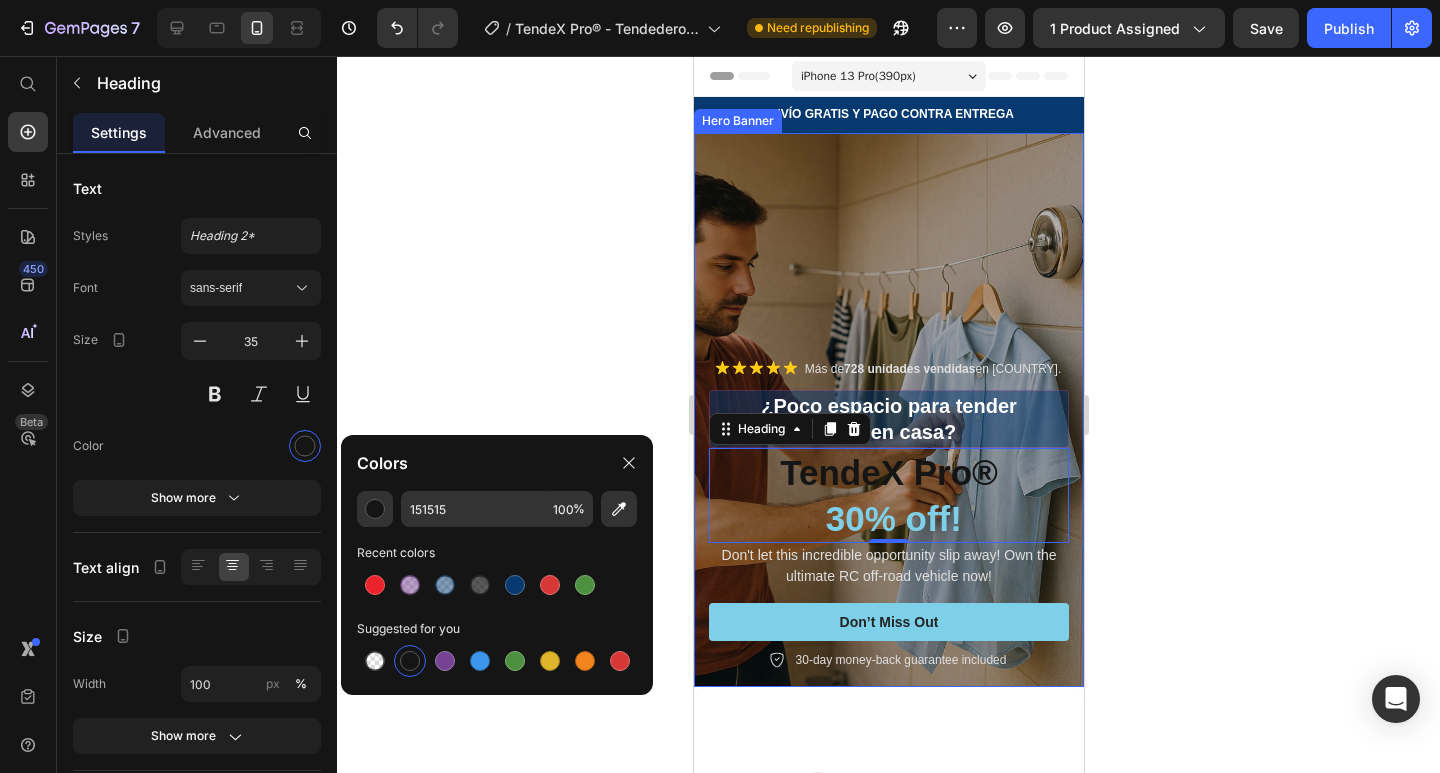 click 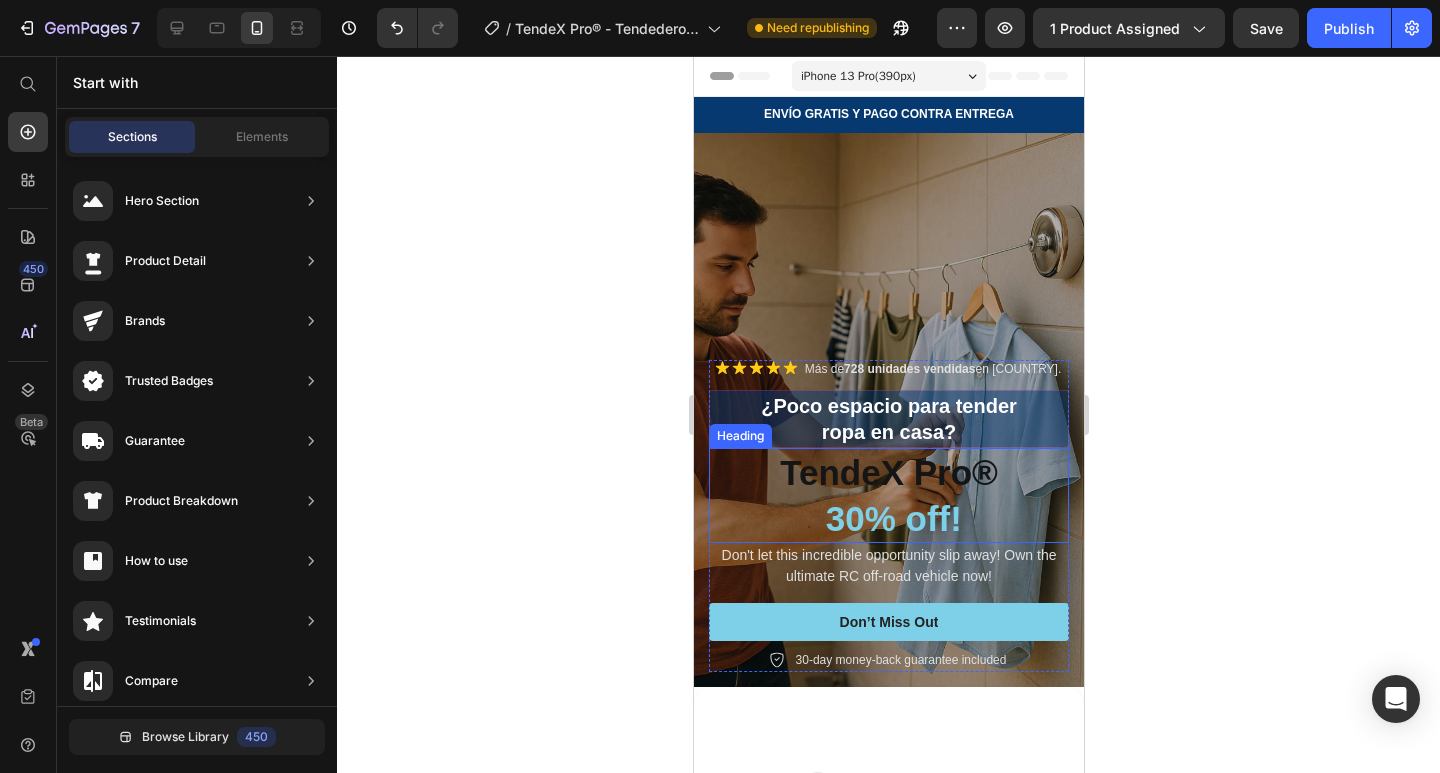 click on "TendeX Pro®   30% off!" at bounding box center (888, 495) 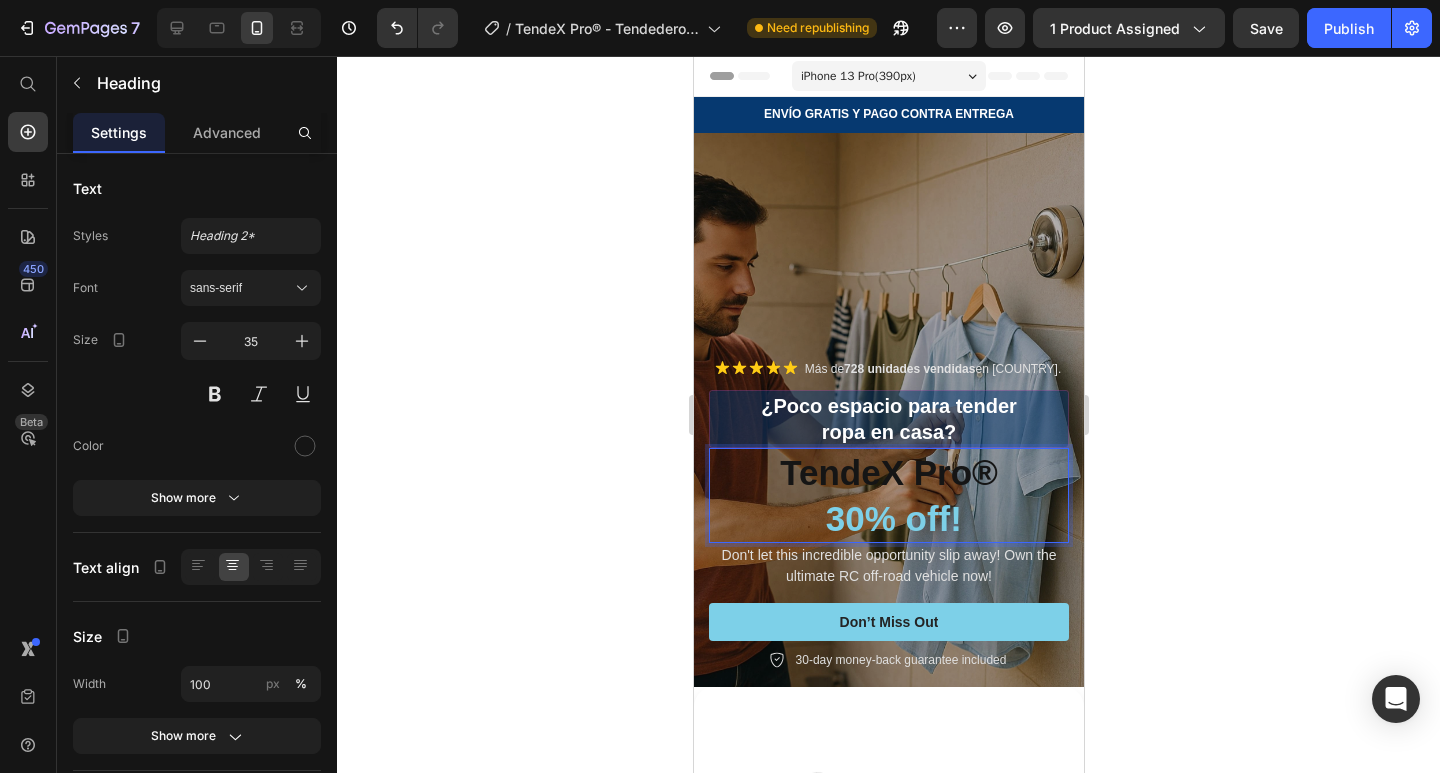click on "TendeX Pro®   30% off!" at bounding box center [888, 495] 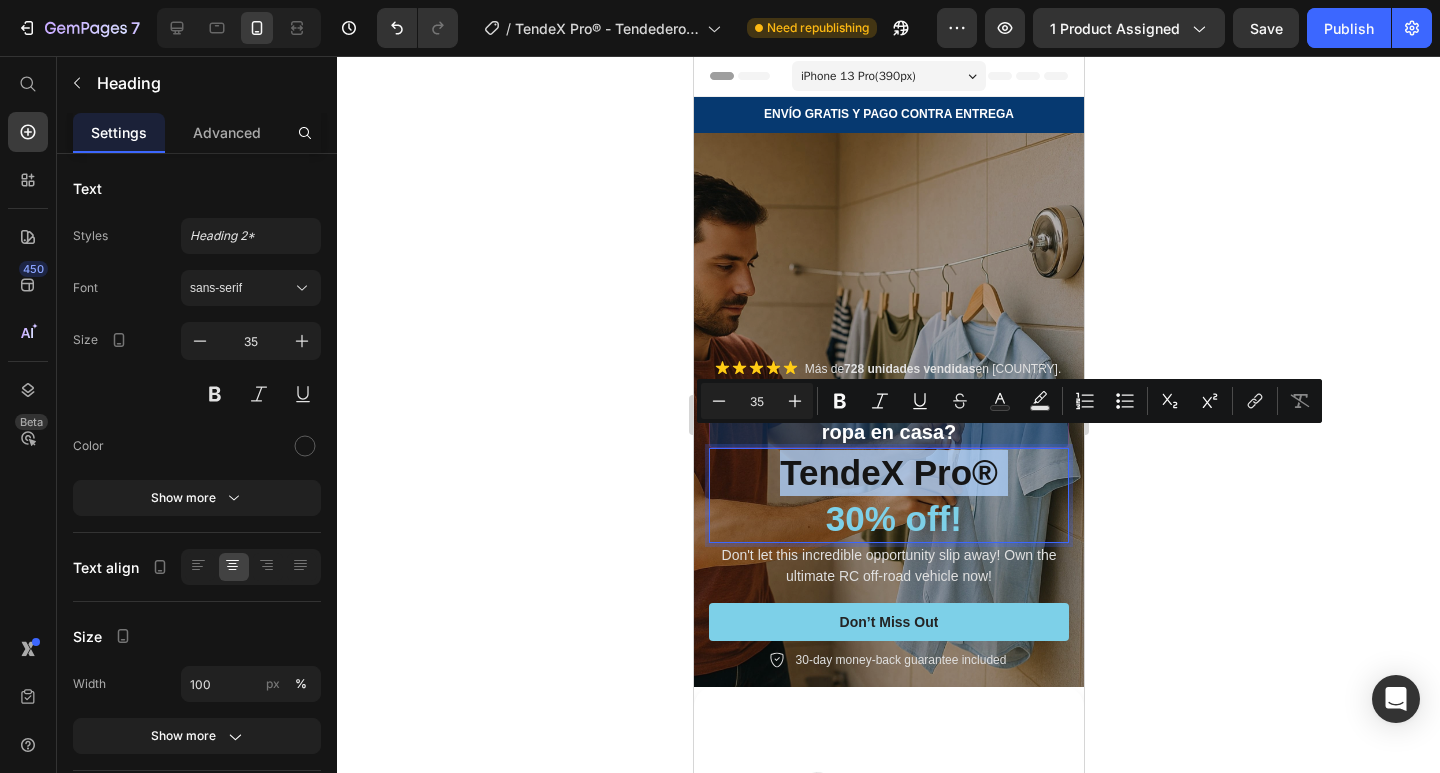 click on "TendeX Pro®   30% off!" at bounding box center [888, 495] 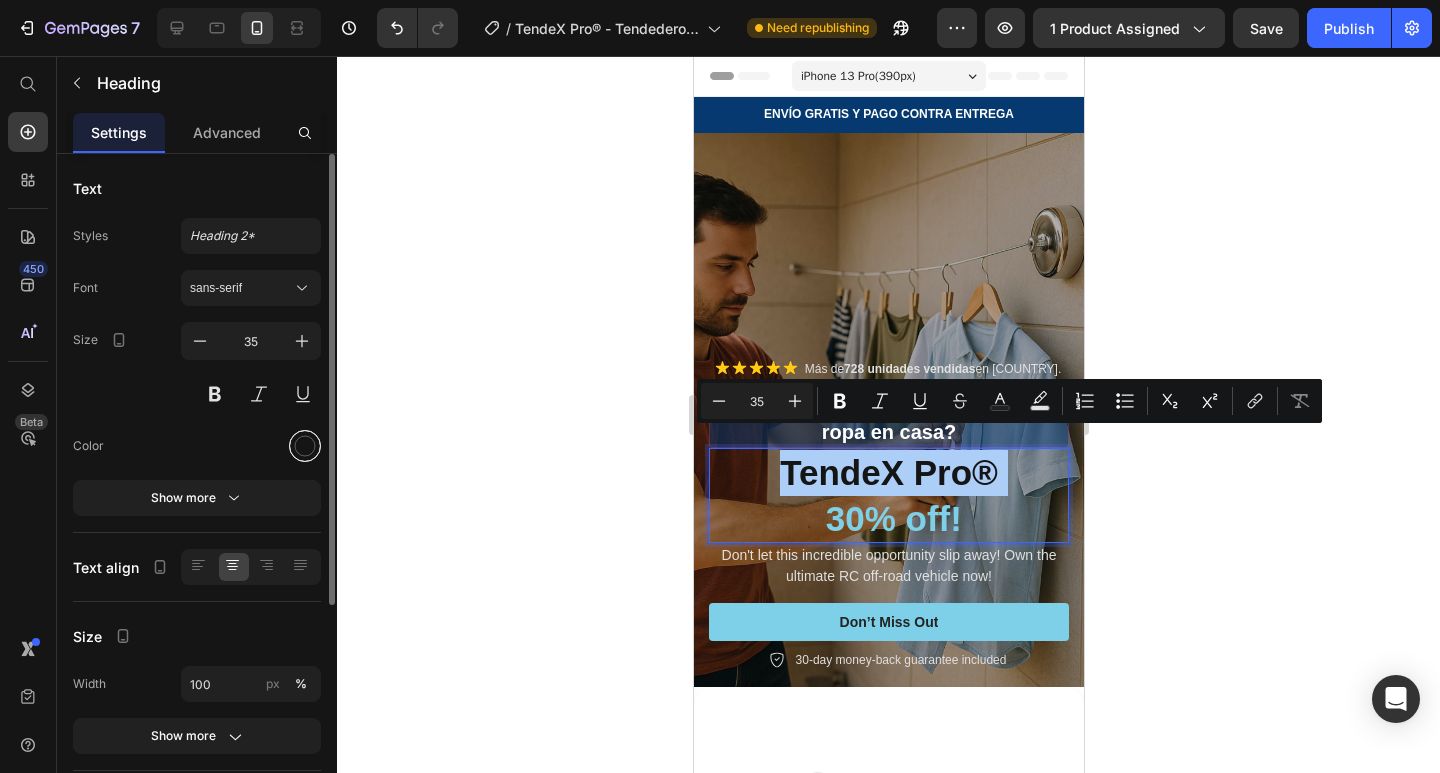 click at bounding box center (305, 446) 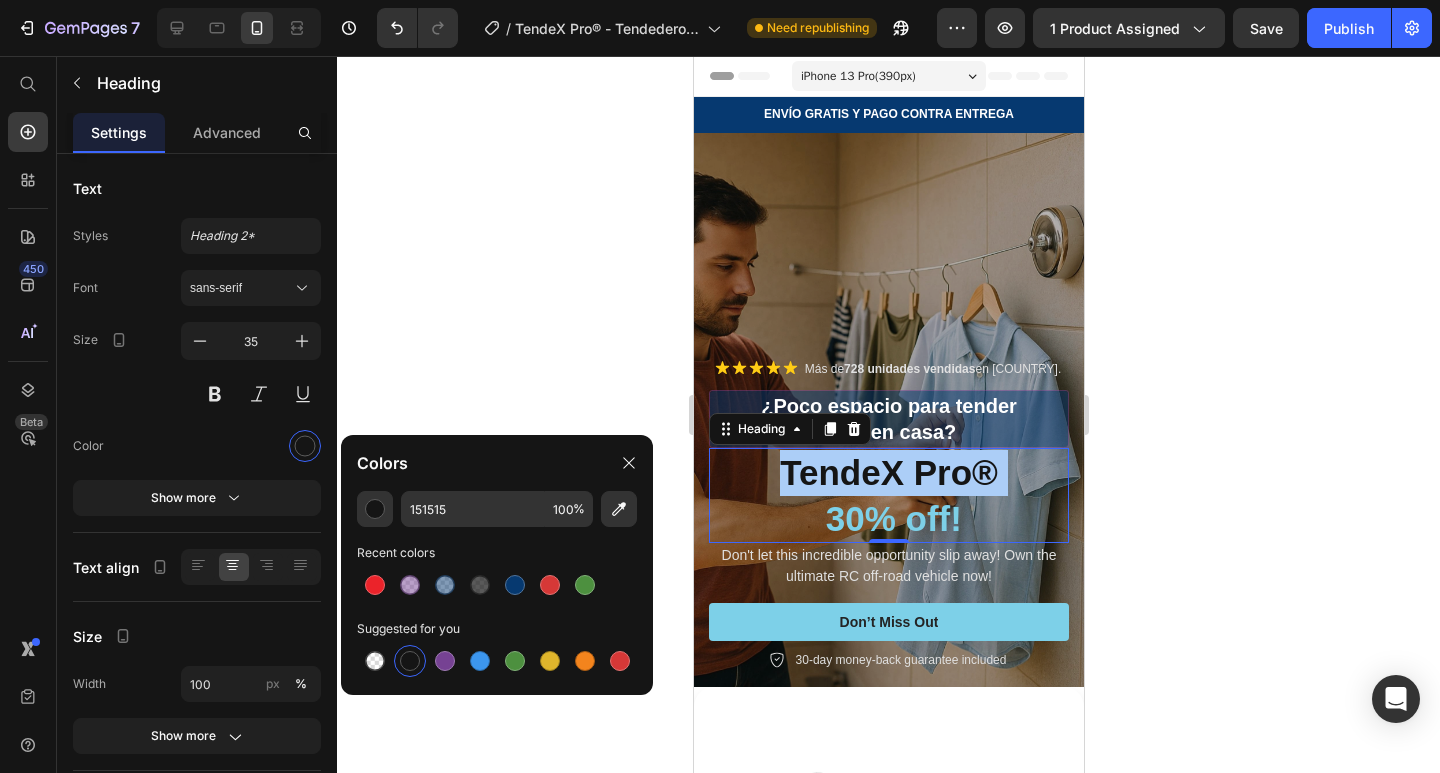 click 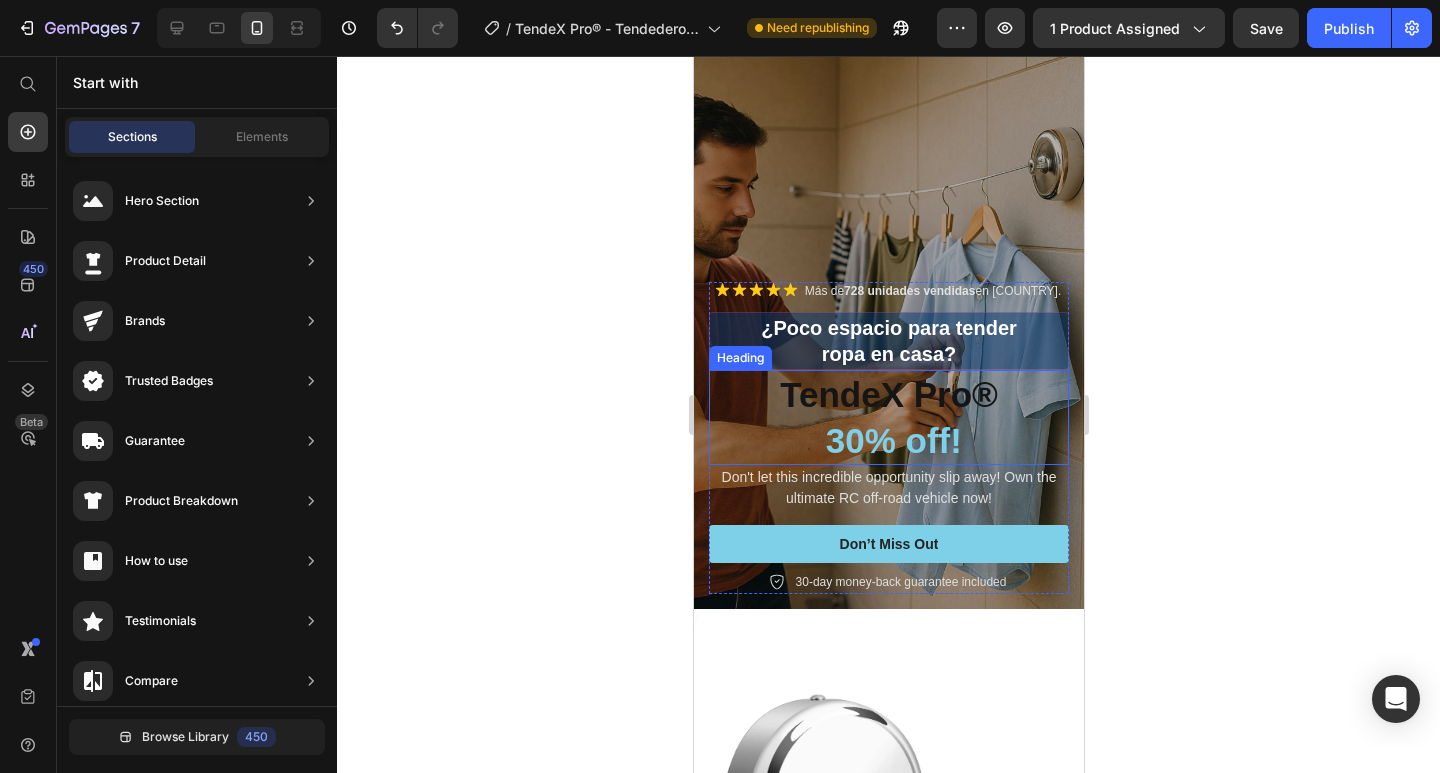 scroll, scrollTop: 100, scrollLeft: 0, axis: vertical 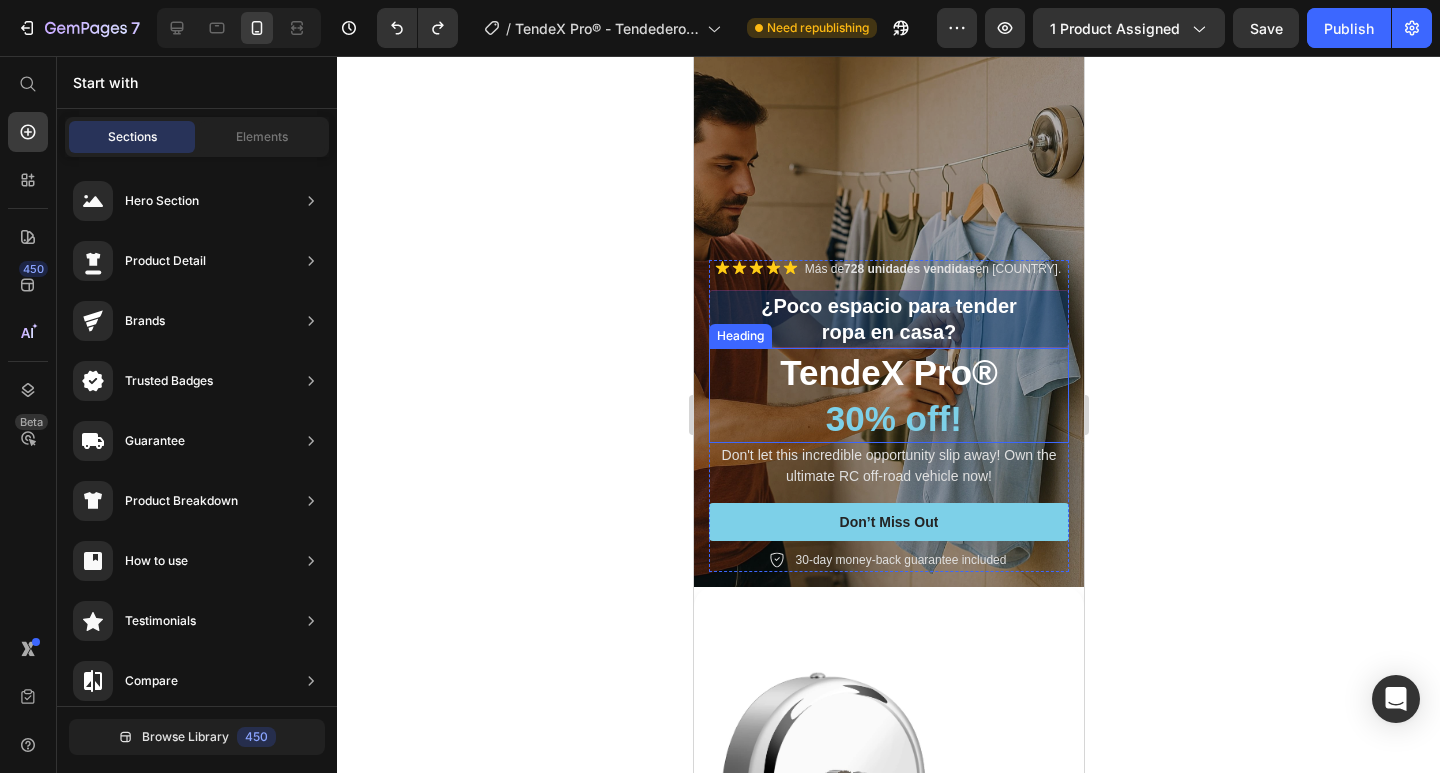 click on "30% off!" at bounding box center (893, 418) 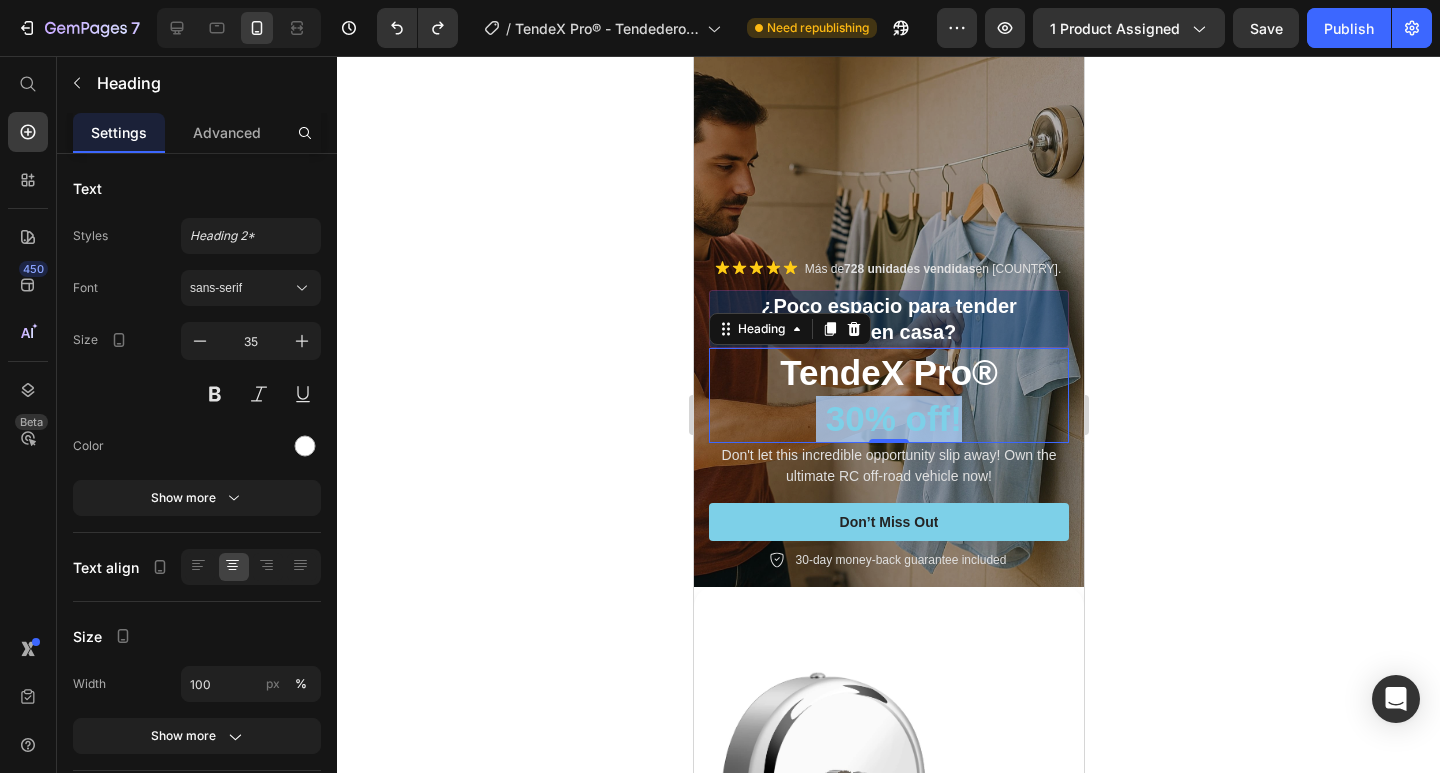 click on "30% off!" at bounding box center [893, 418] 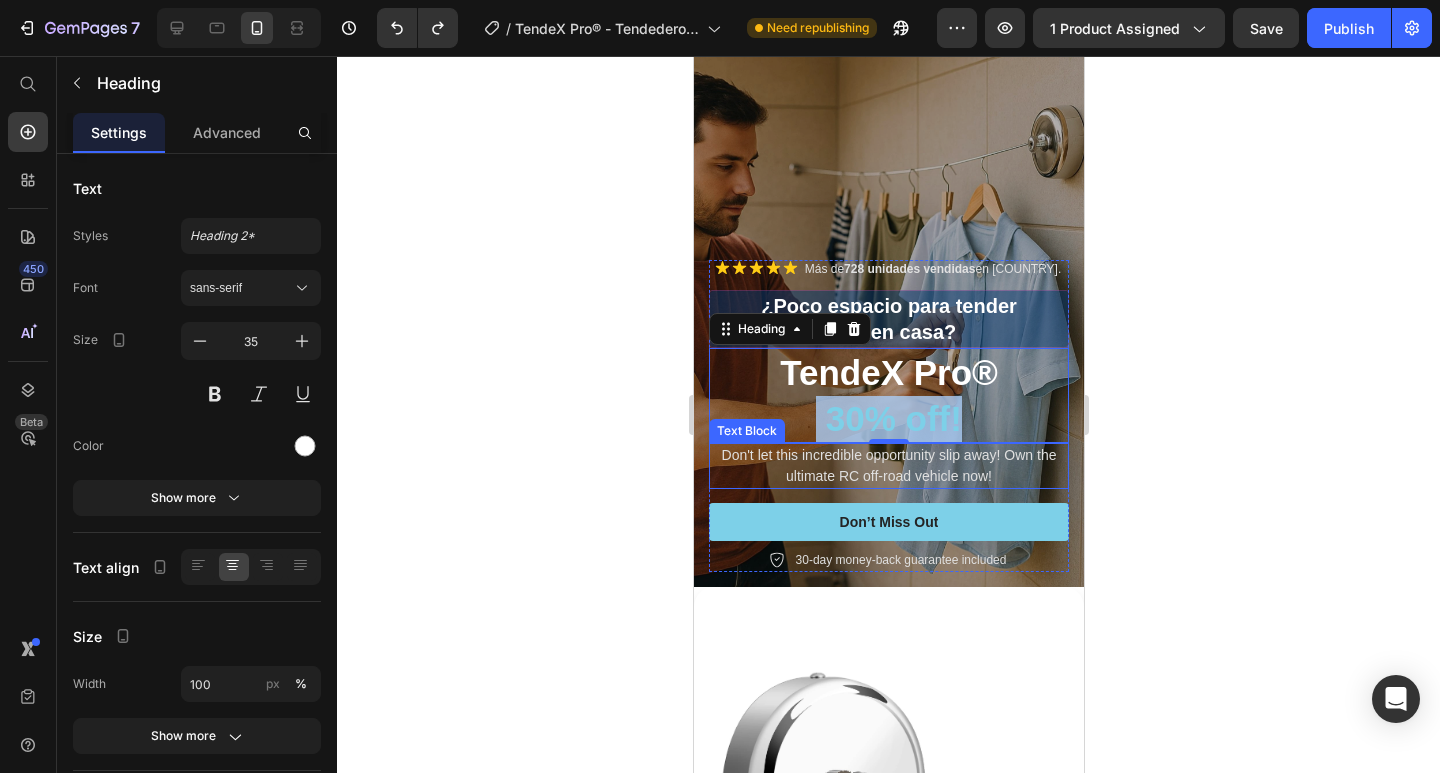 click on "Don't let this incredible opportunity slip away! Own the ultimate RC off-road vehicle now!" at bounding box center (888, 466) 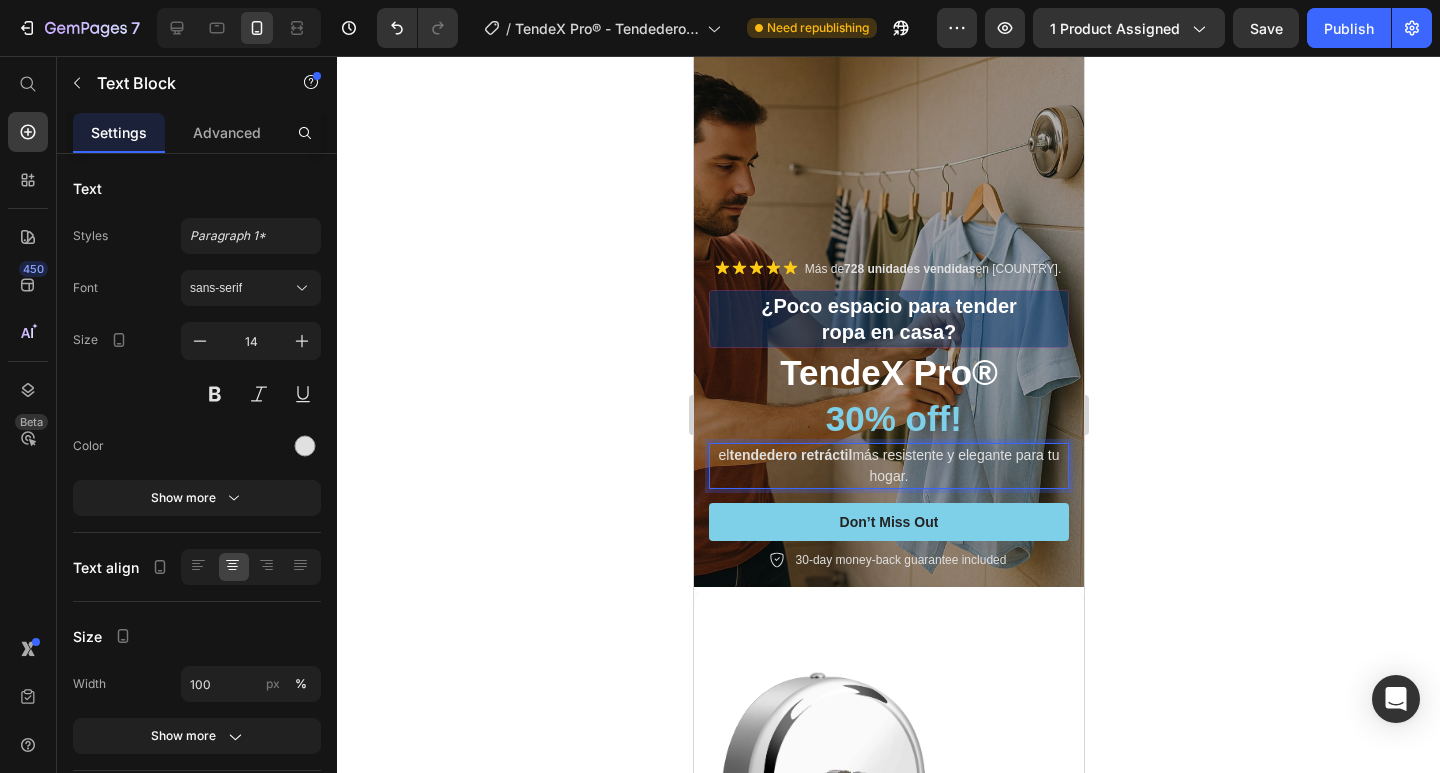click on "el  tendedero retráctil  más resistente y elegante para tu hogar." at bounding box center (888, 466) 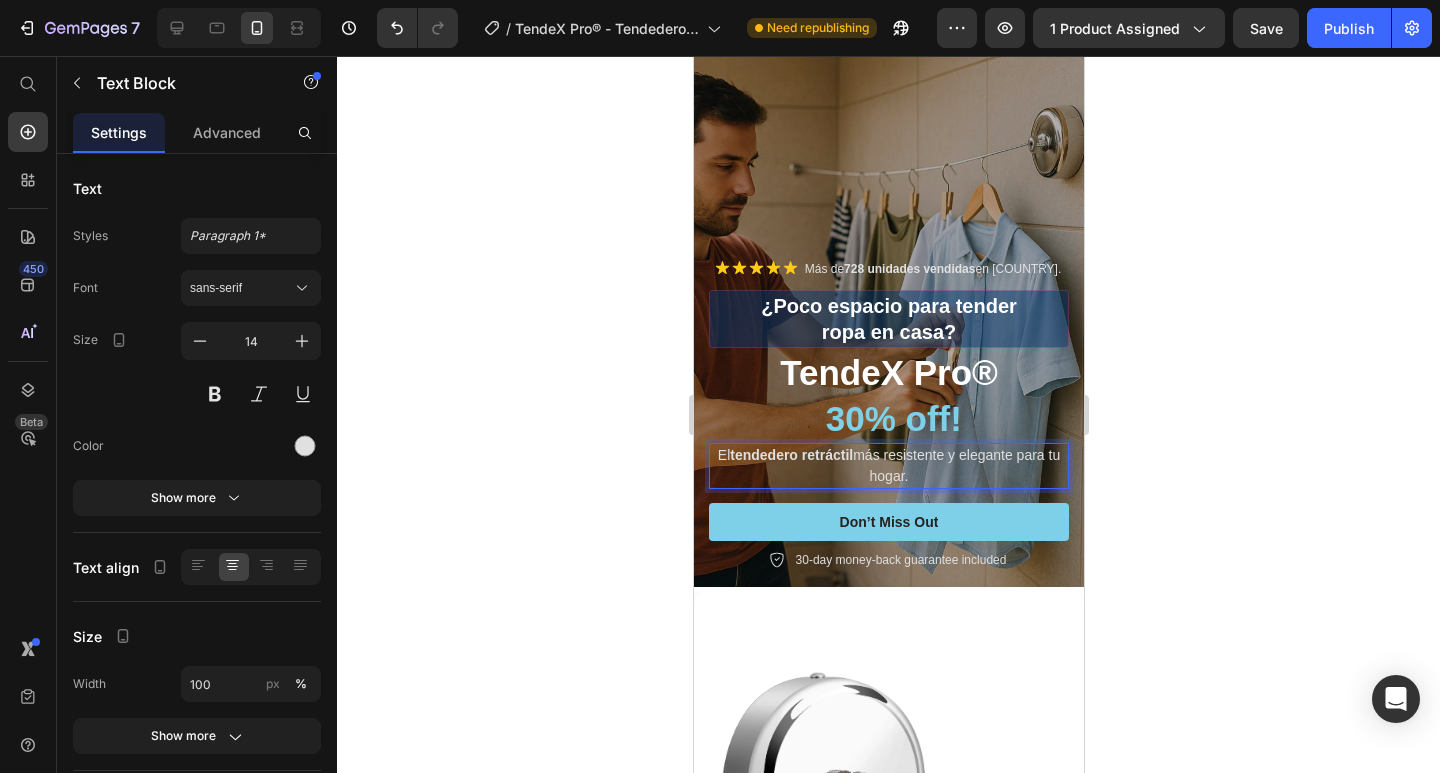 click on "tendedero retráctil" at bounding box center (790, 455) 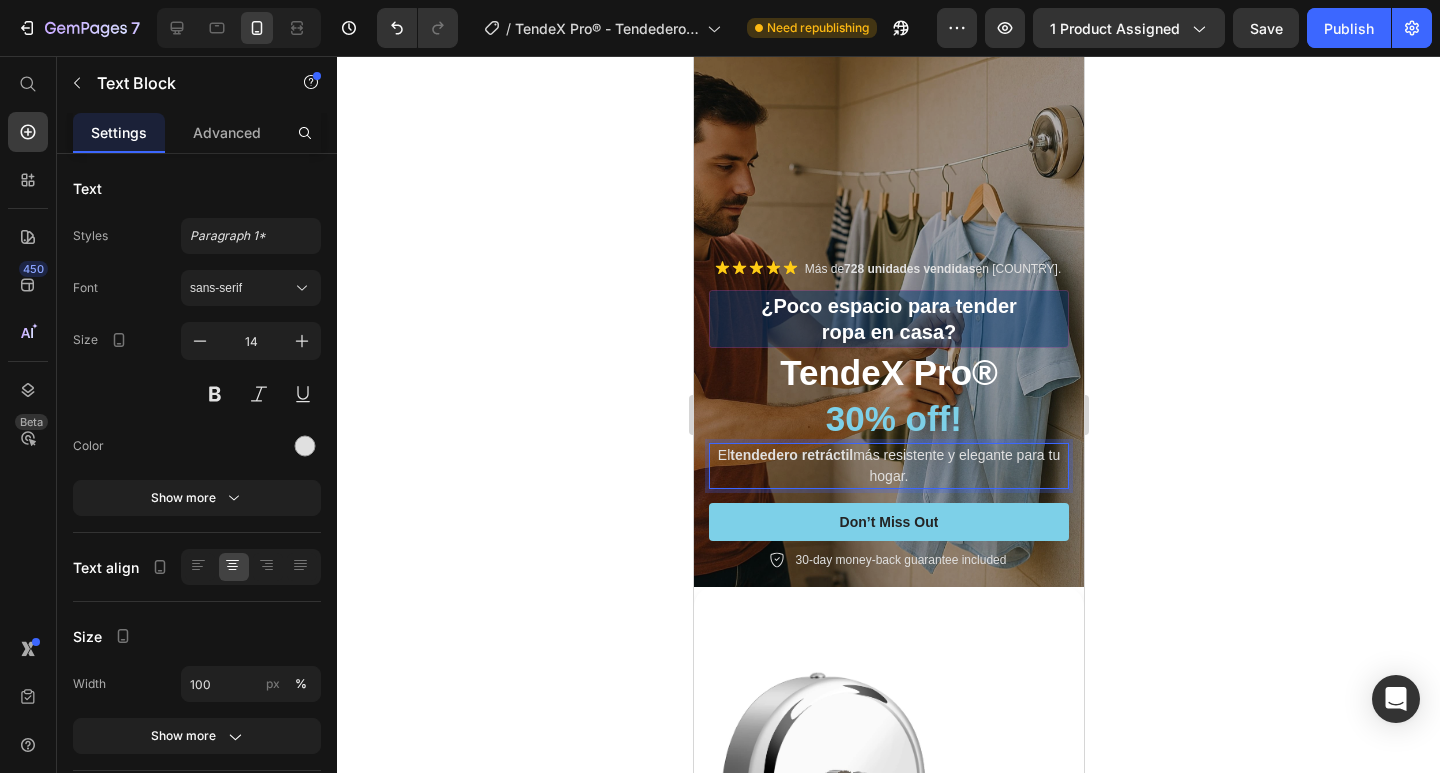 click 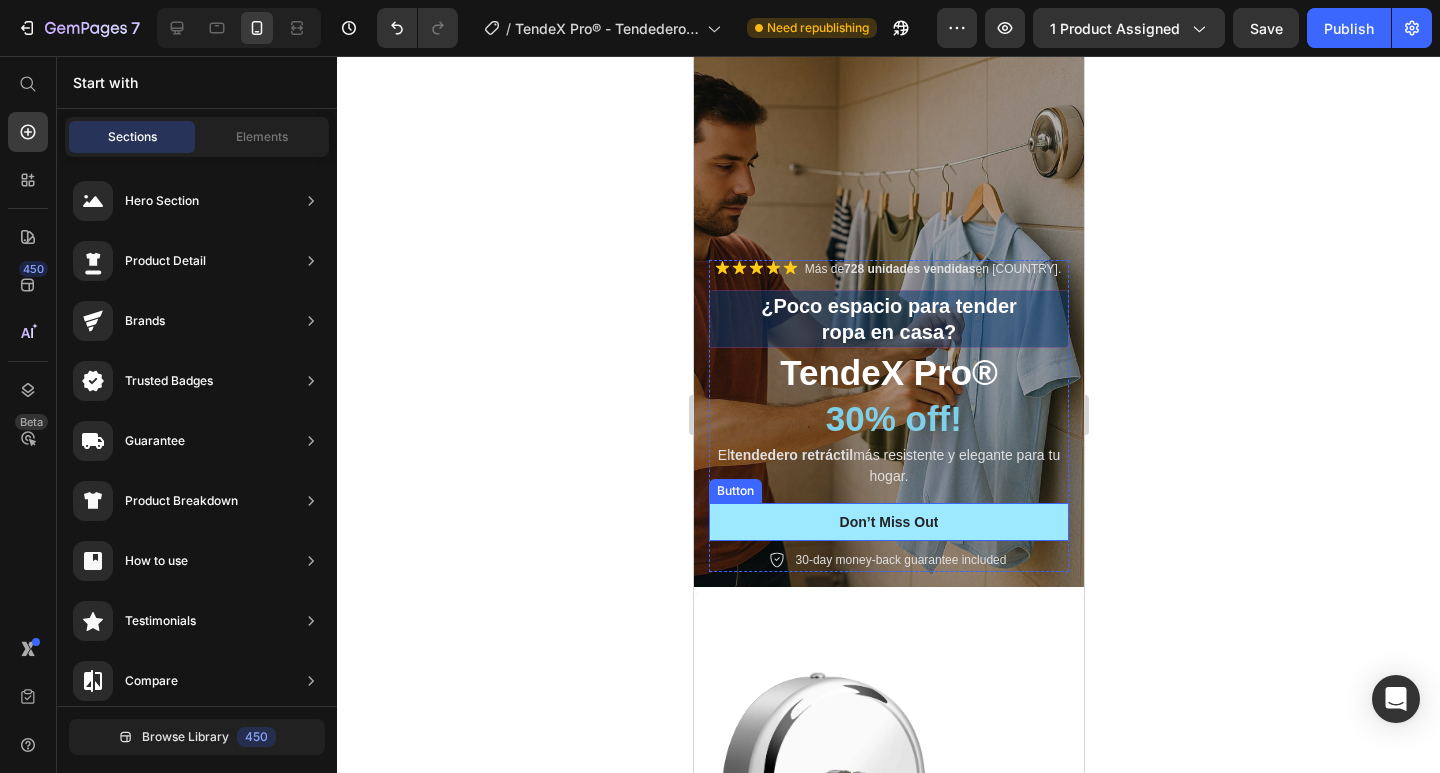 click on "Don’t Miss Out" at bounding box center (888, 522) 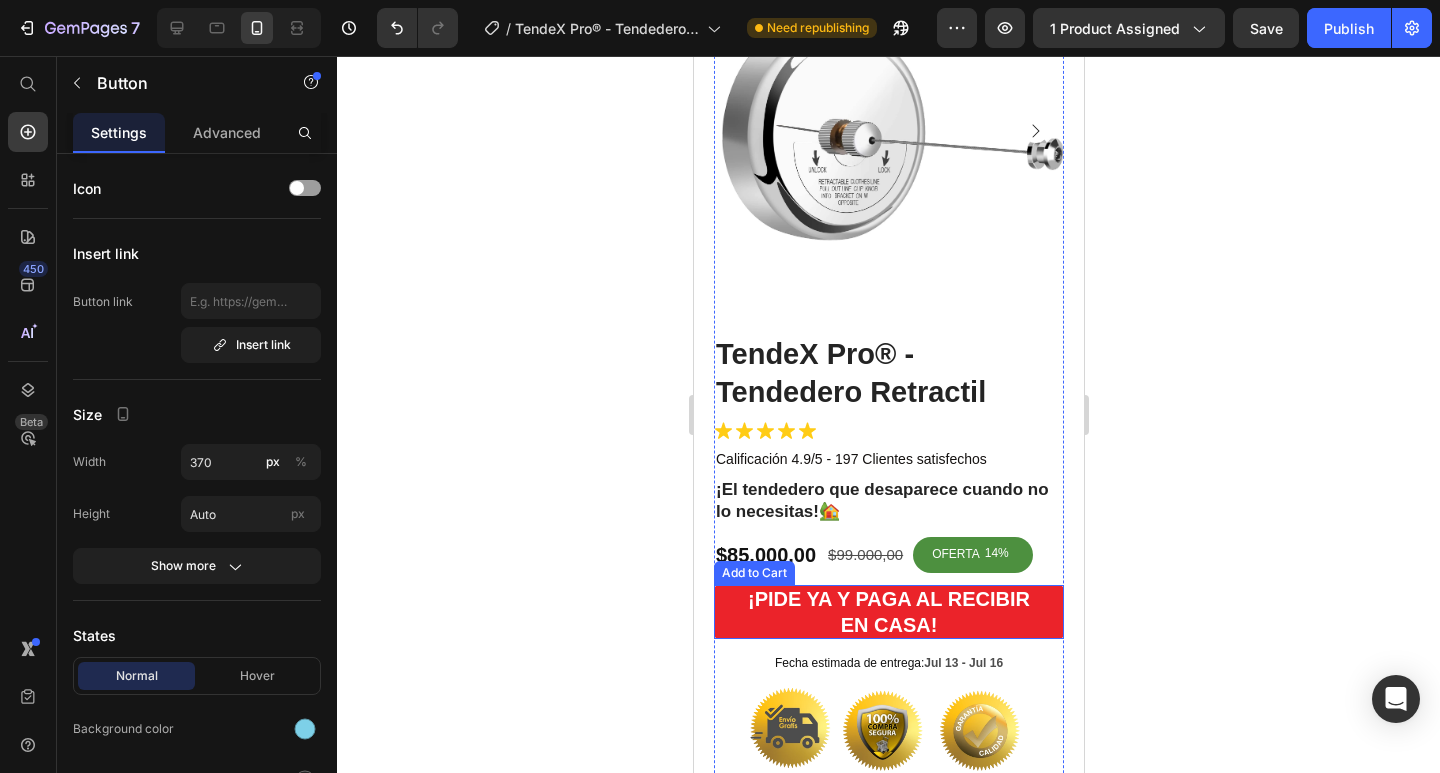scroll, scrollTop: 1000, scrollLeft: 0, axis: vertical 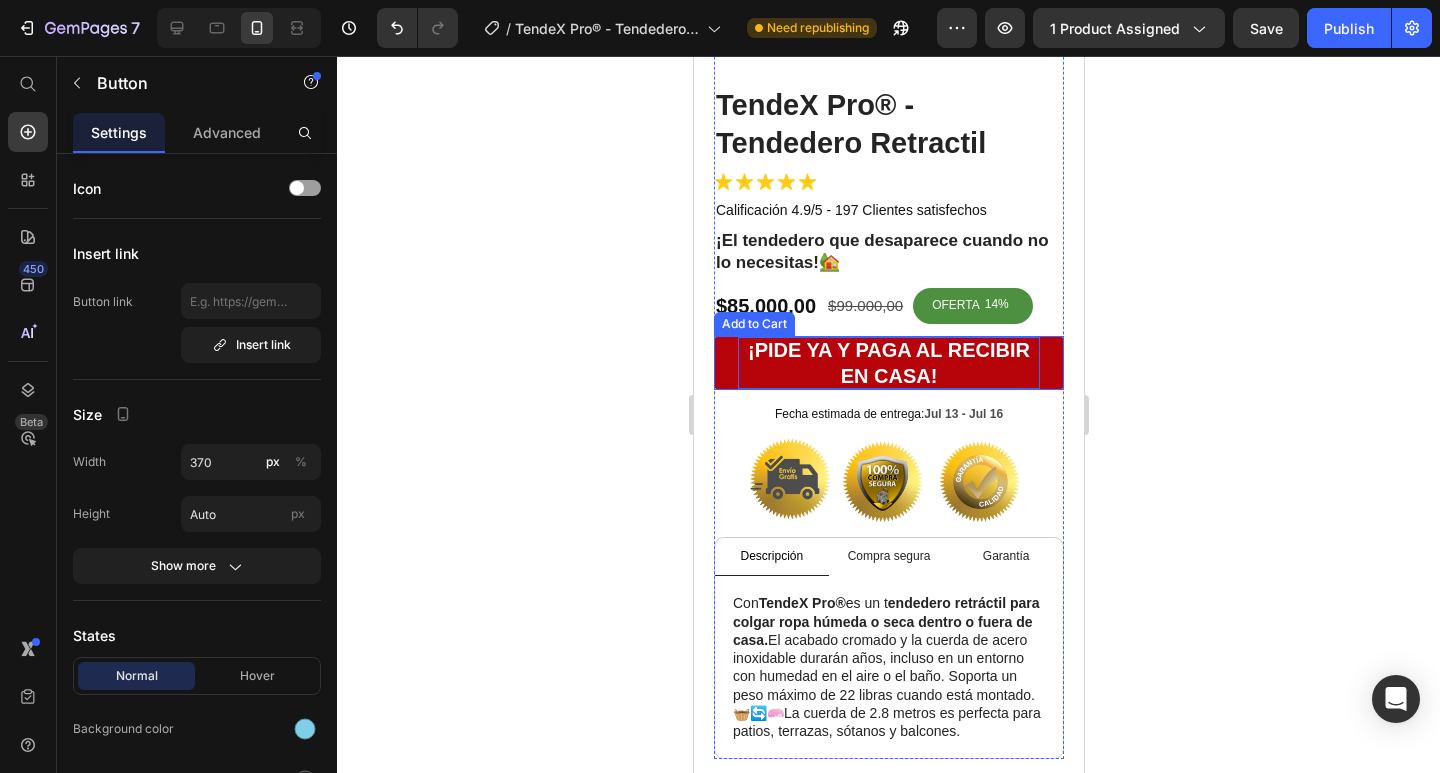 click on "¡PIDE YA Y PAGA AL RECIBIR EN CASA!" at bounding box center [888, 363] 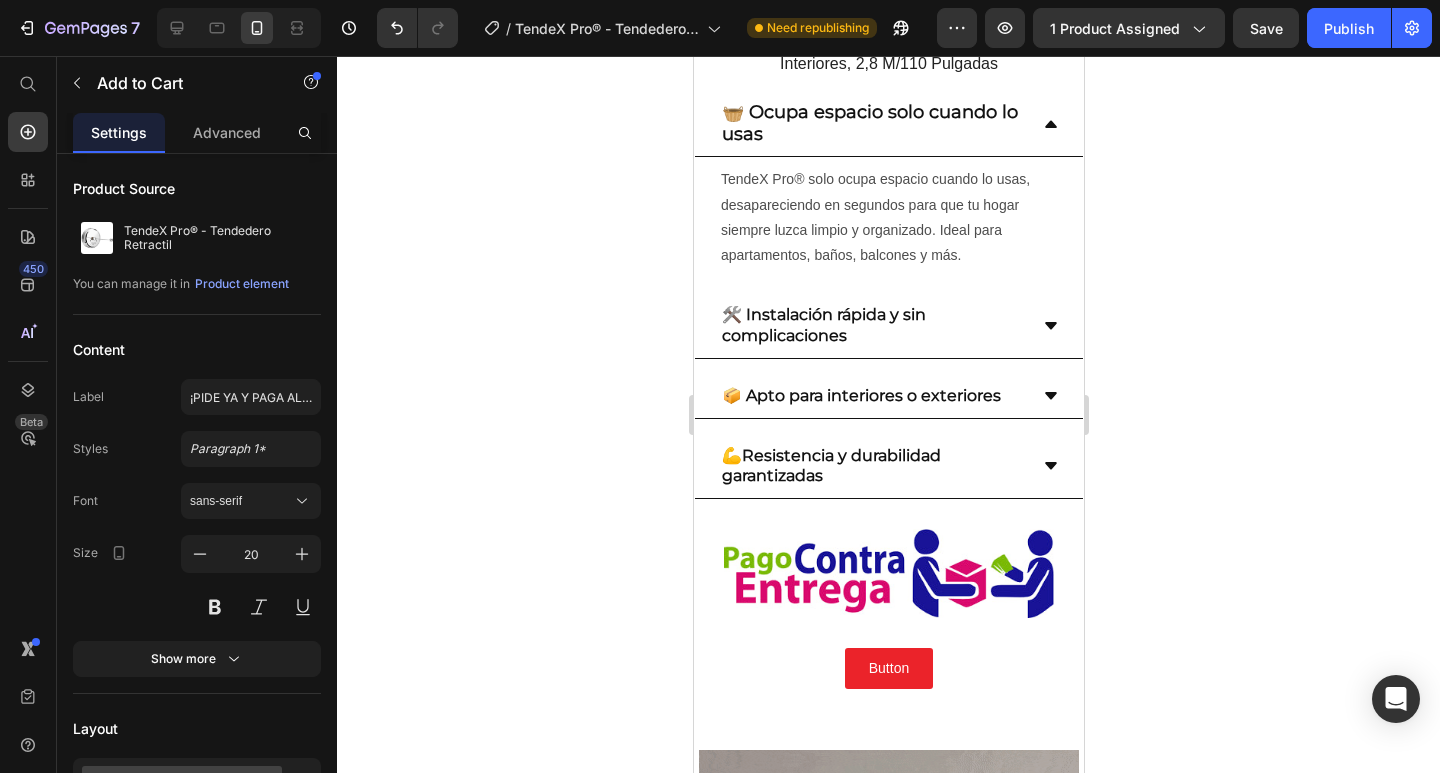 scroll, scrollTop: 2600, scrollLeft: 0, axis: vertical 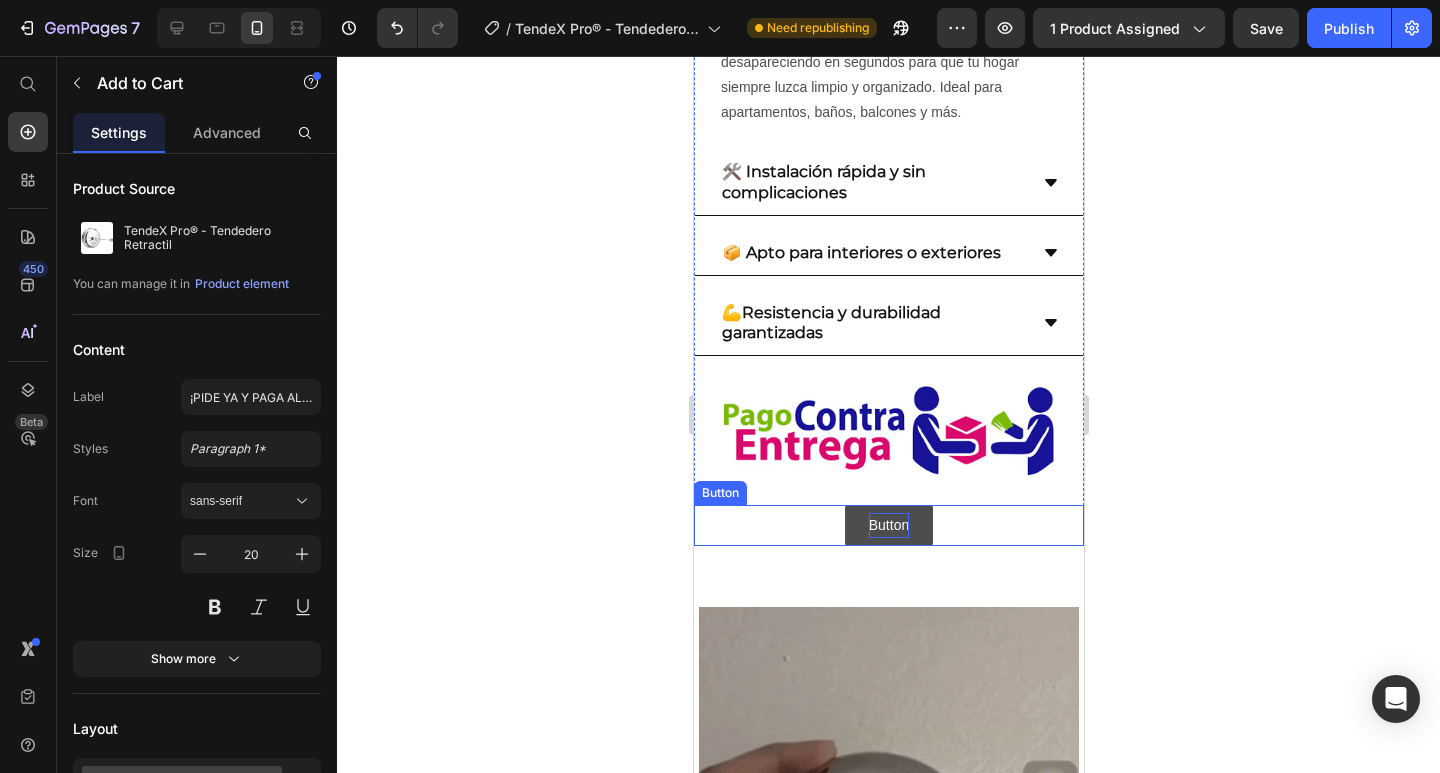 click on "Button" at bounding box center (888, 525) 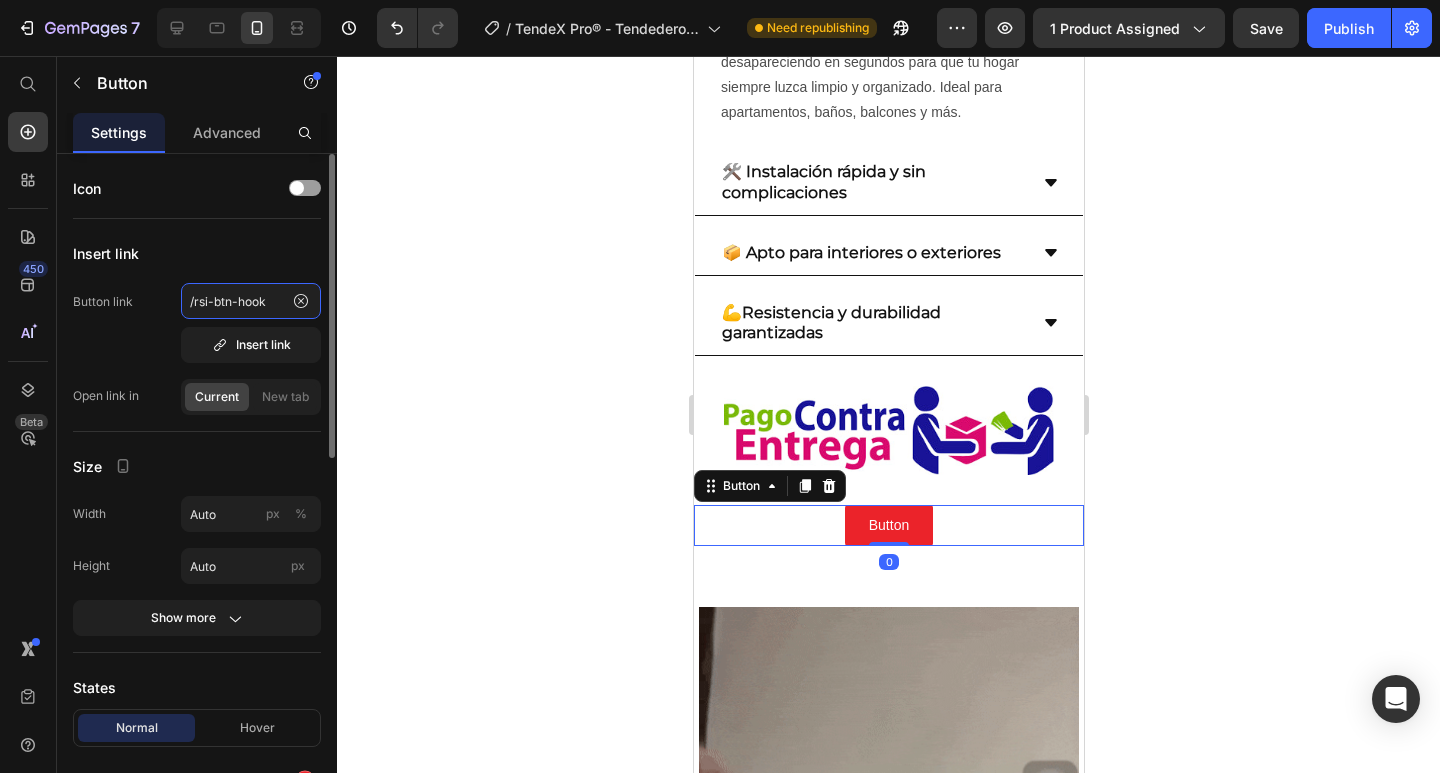 click on "/rsi-btn-hook" 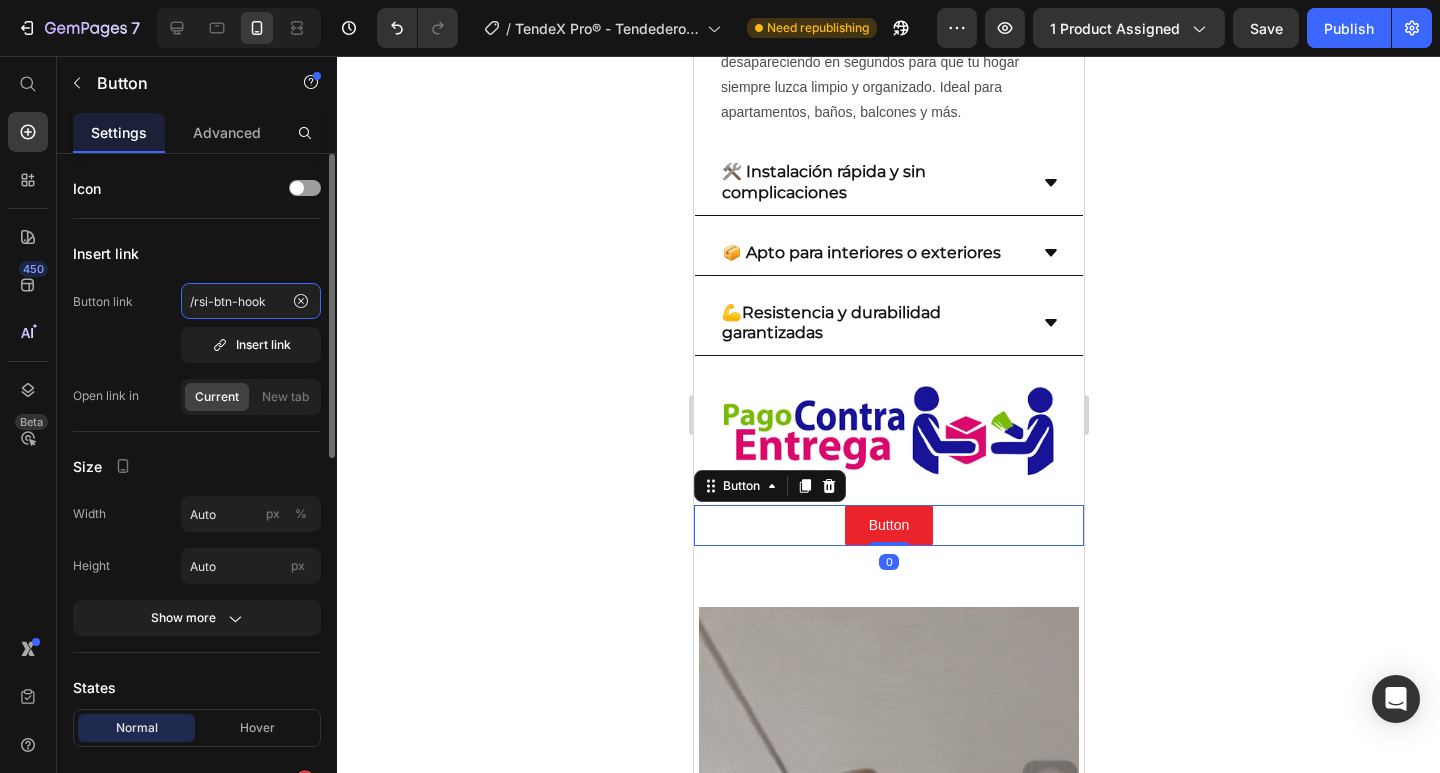 click on "/rsi-btn-hook" 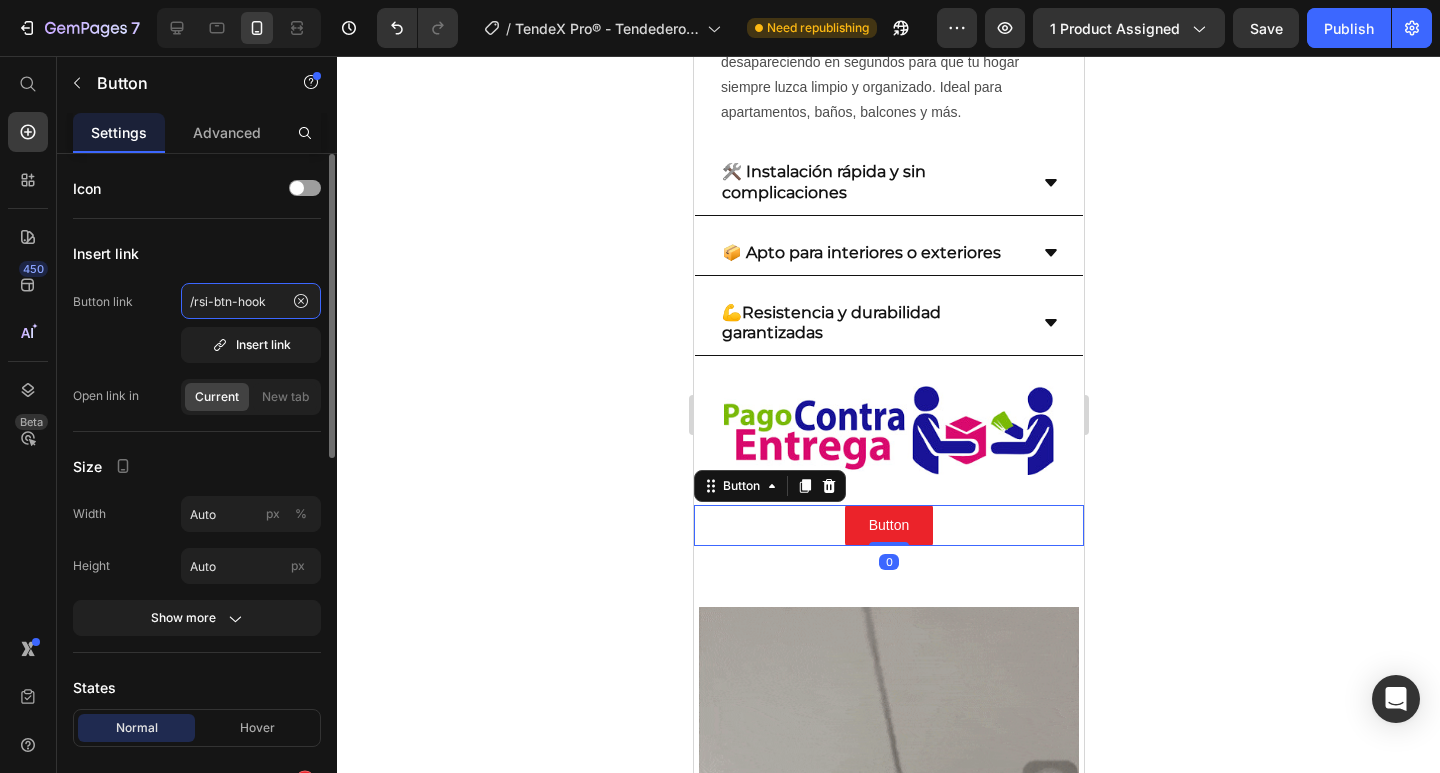 click on "/rsi-btn-hook" 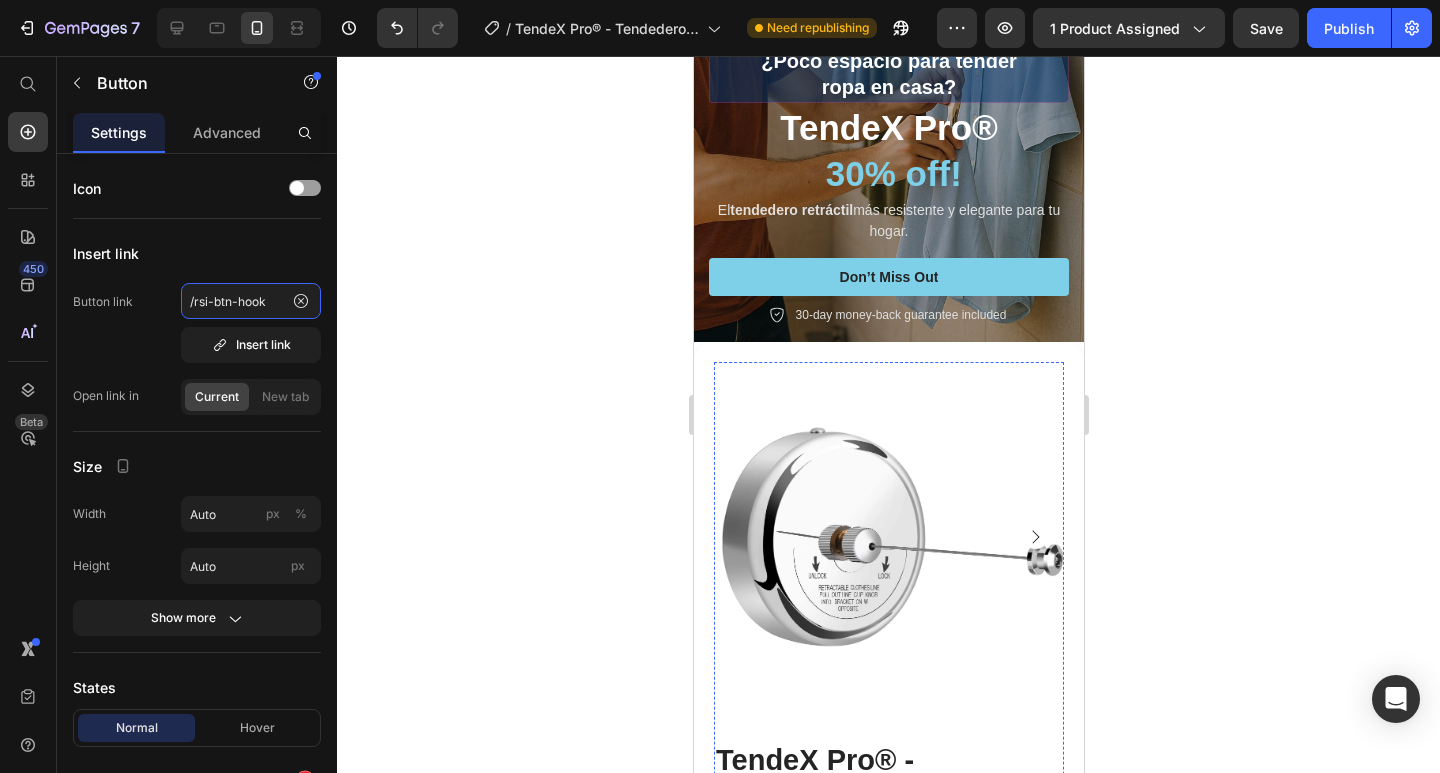 scroll, scrollTop: 300, scrollLeft: 0, axis: vertical 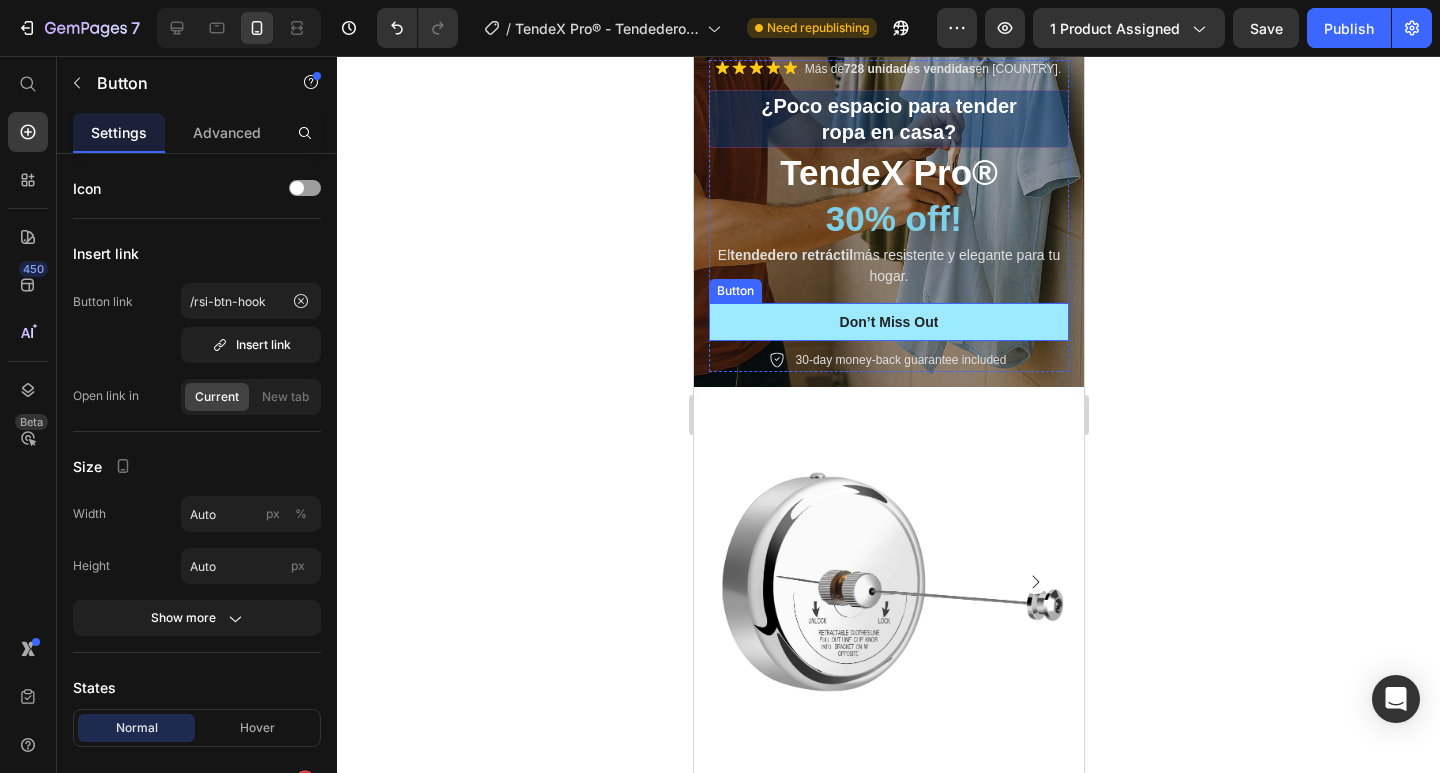 click on "Don’t Miss Out" at bounding box center (888, 322) 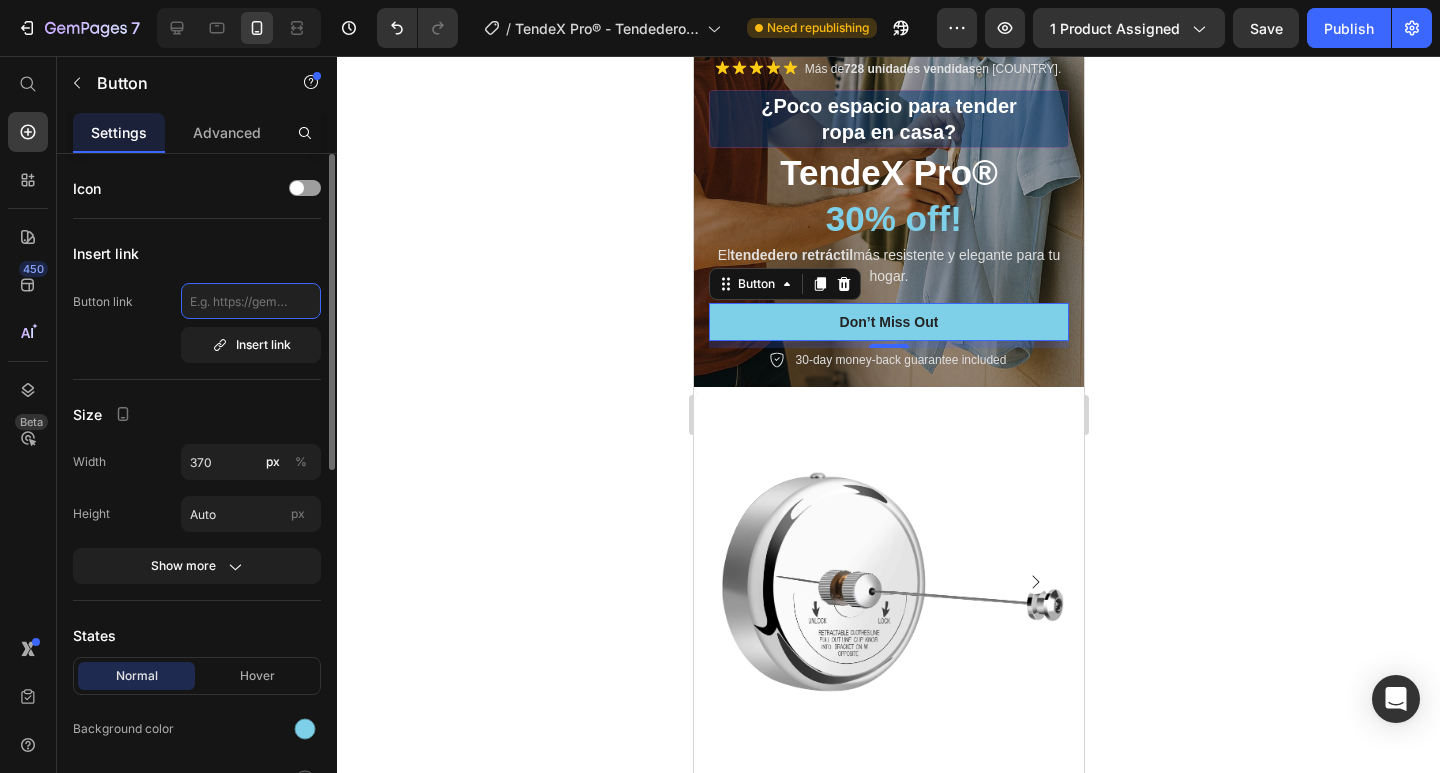 click 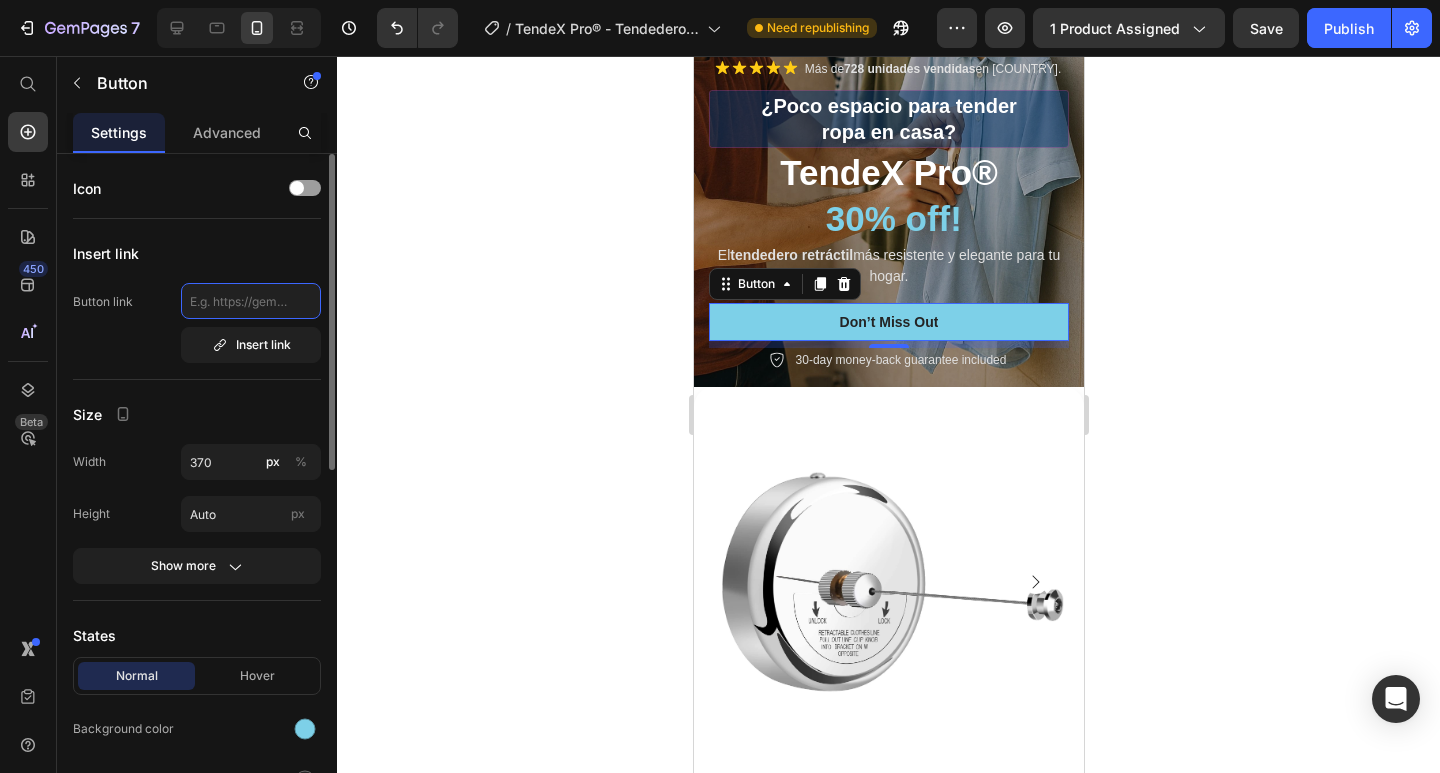 paste on "/rsi-btn-hook" 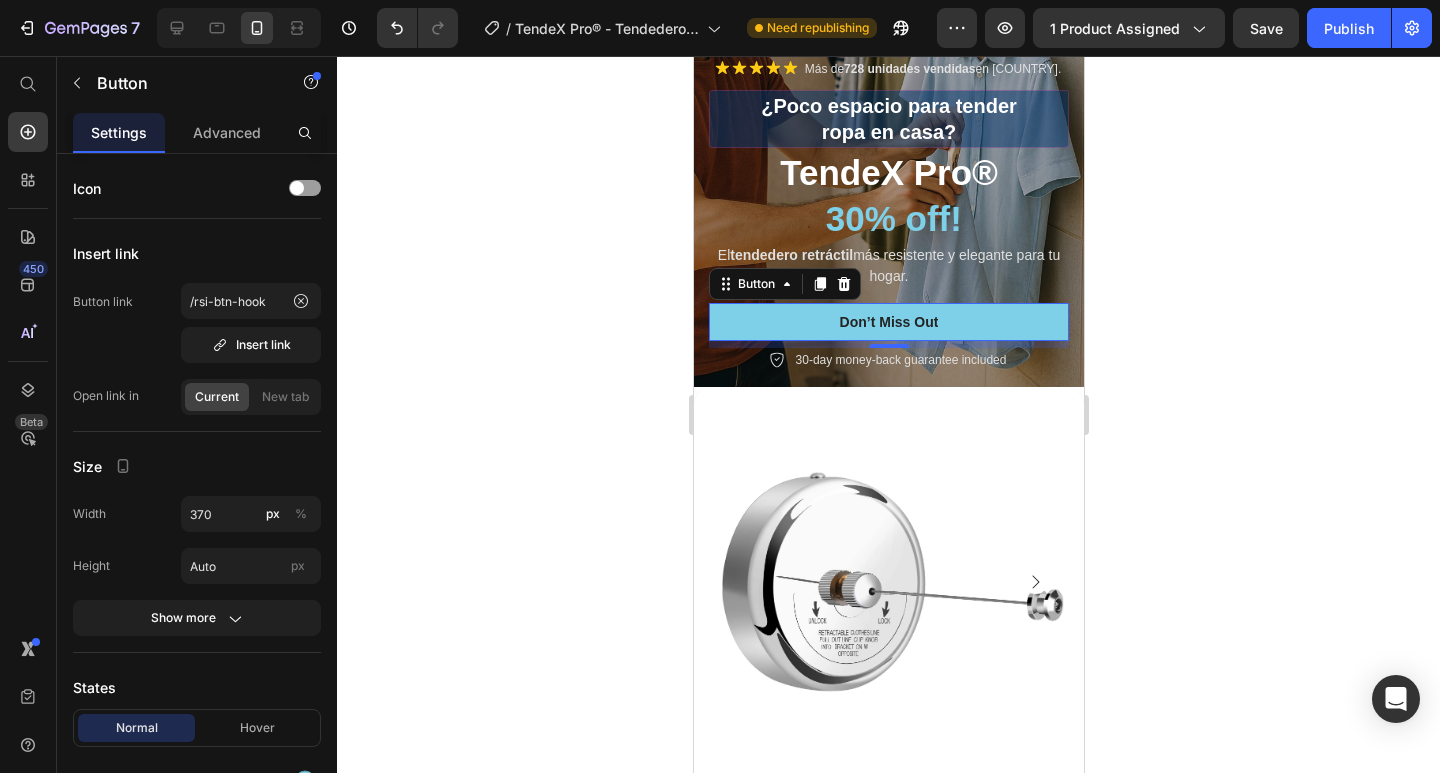 click 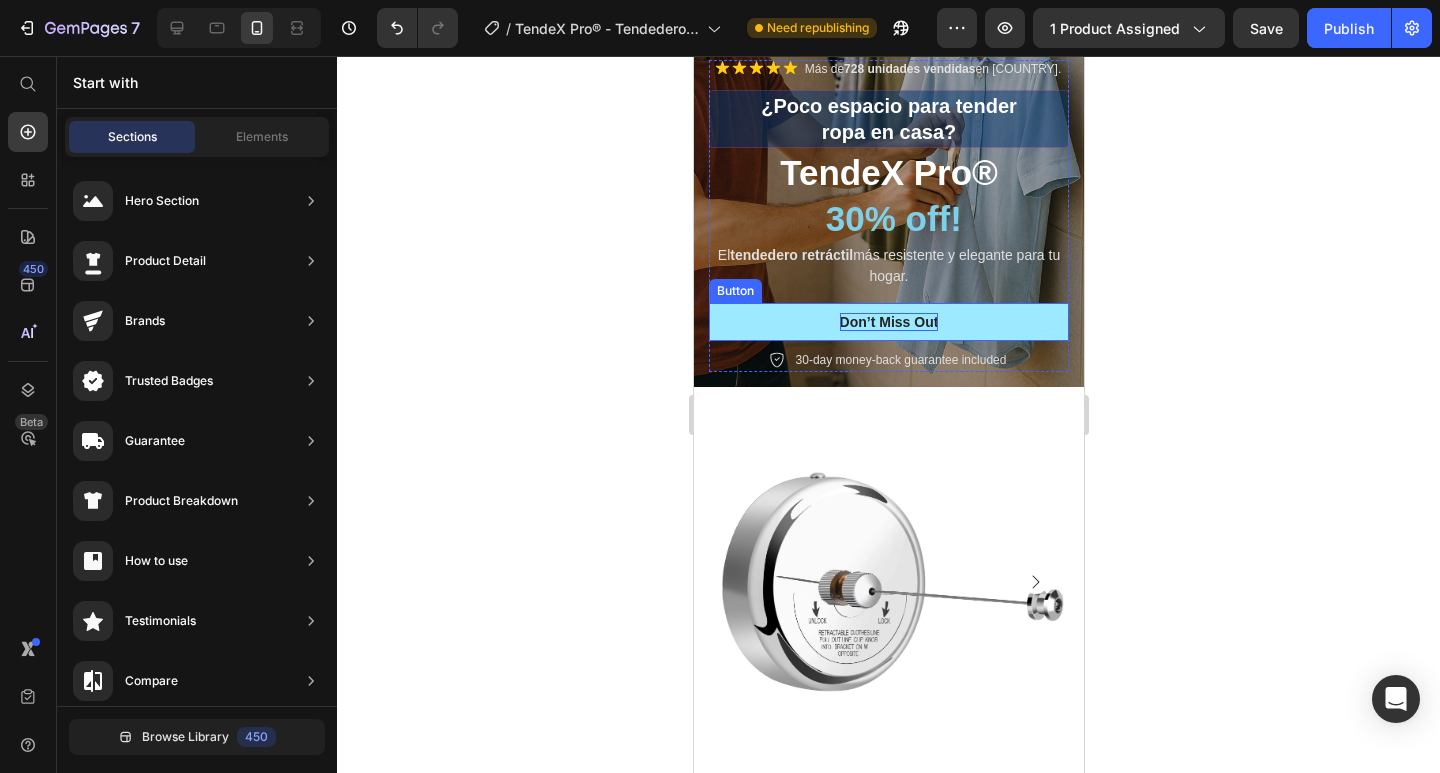 click on "Don’t Miss Out" at bounding box center [888, 322] 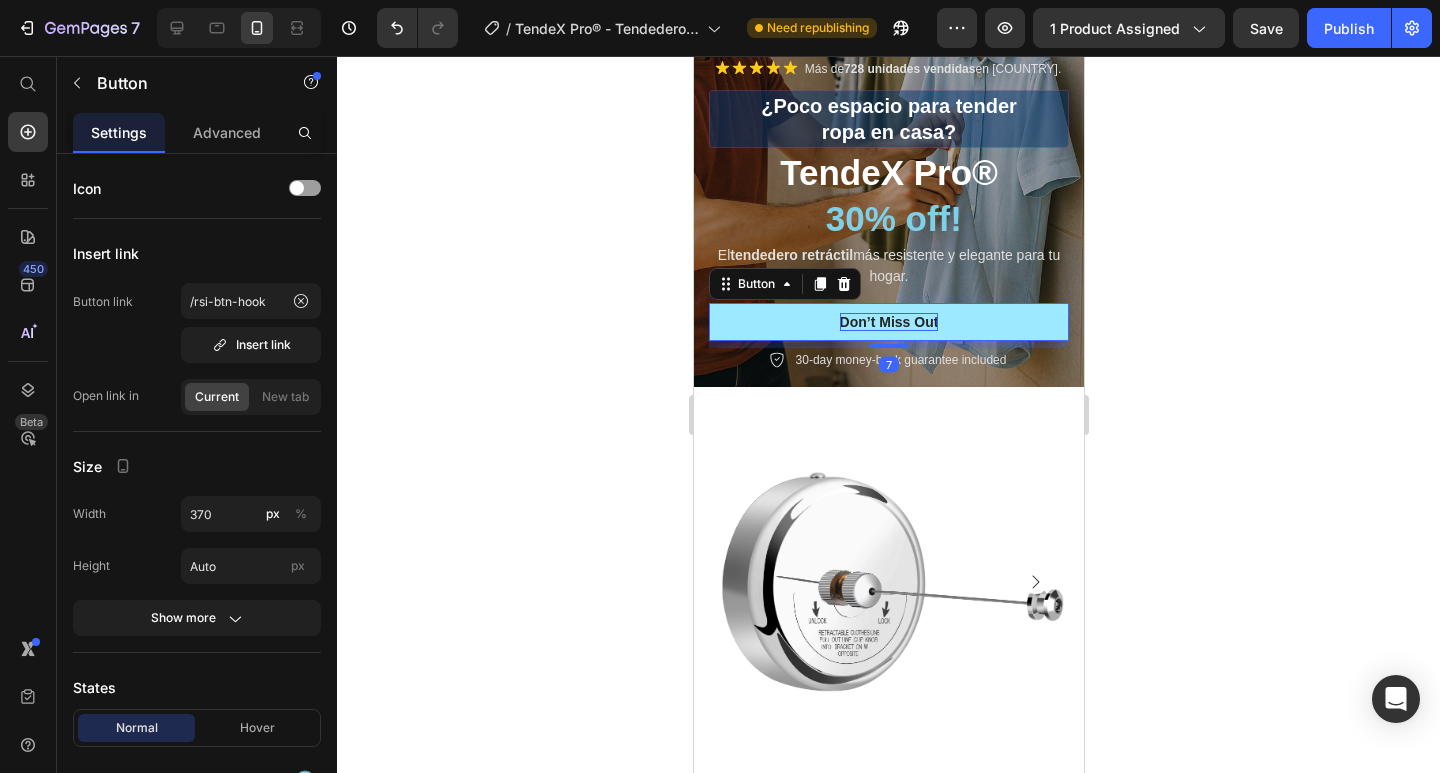 click on "Don’t Miss Out" at bounding box center [888, 322] 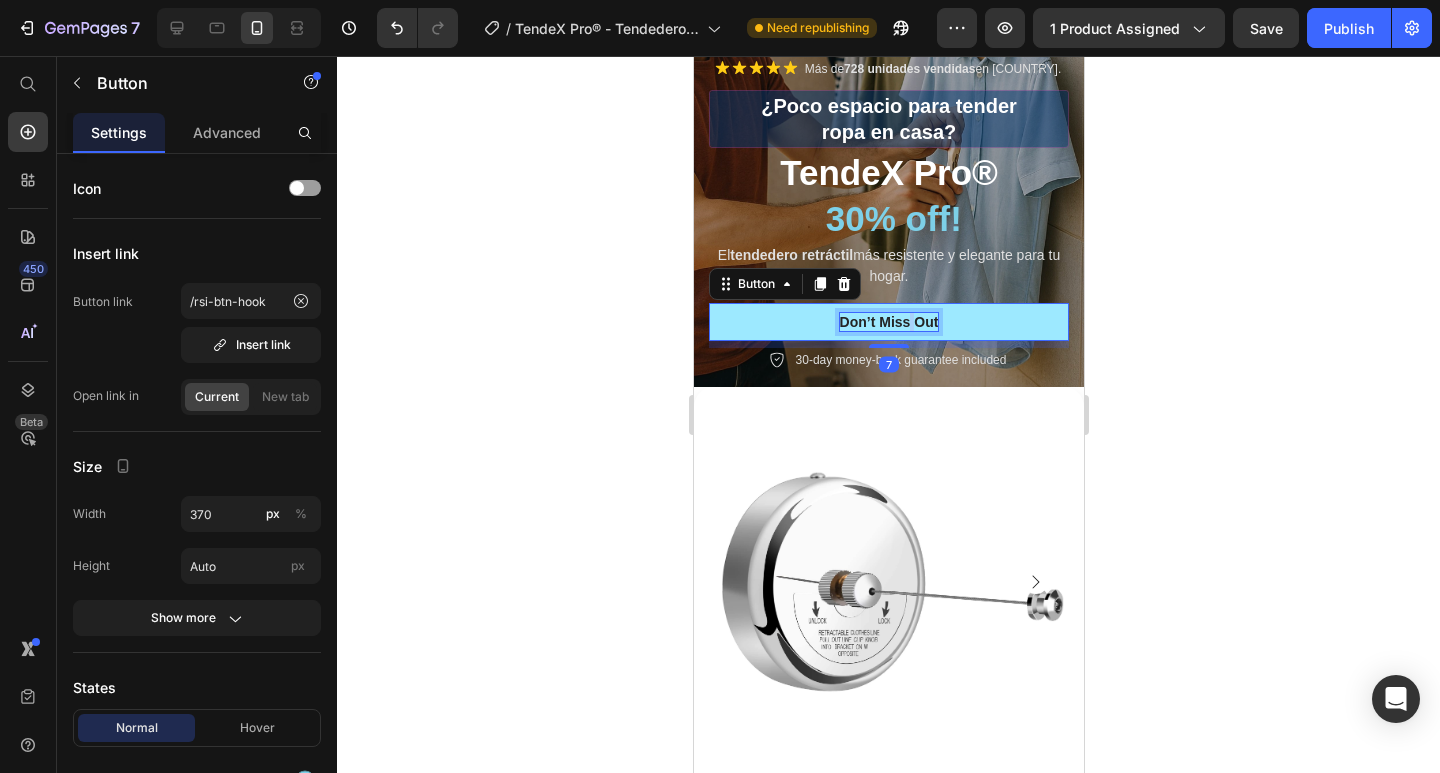 click on "Don’t Miss Out" at bounding box center (888, 322) 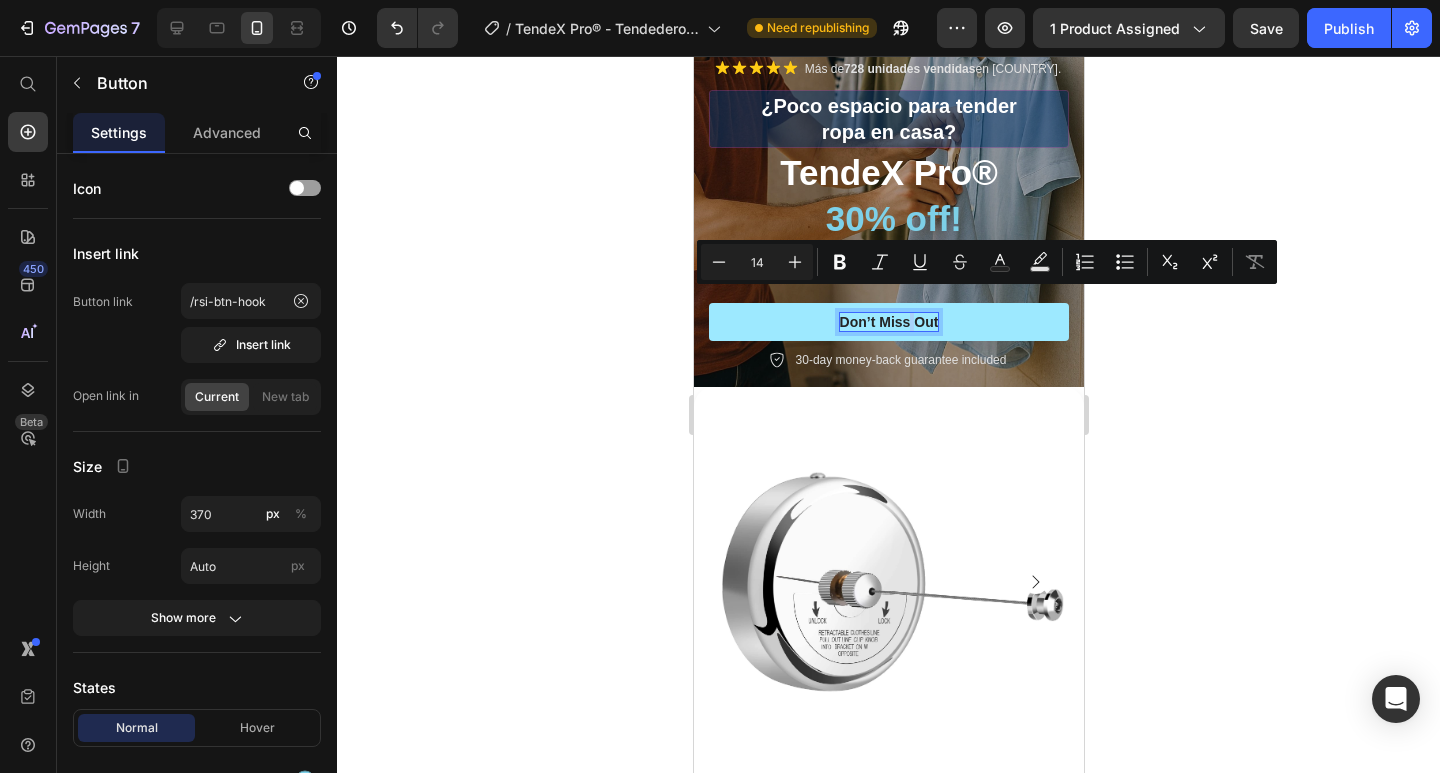 click on "Don’t Miss Out" at bounding box center [888, 322] 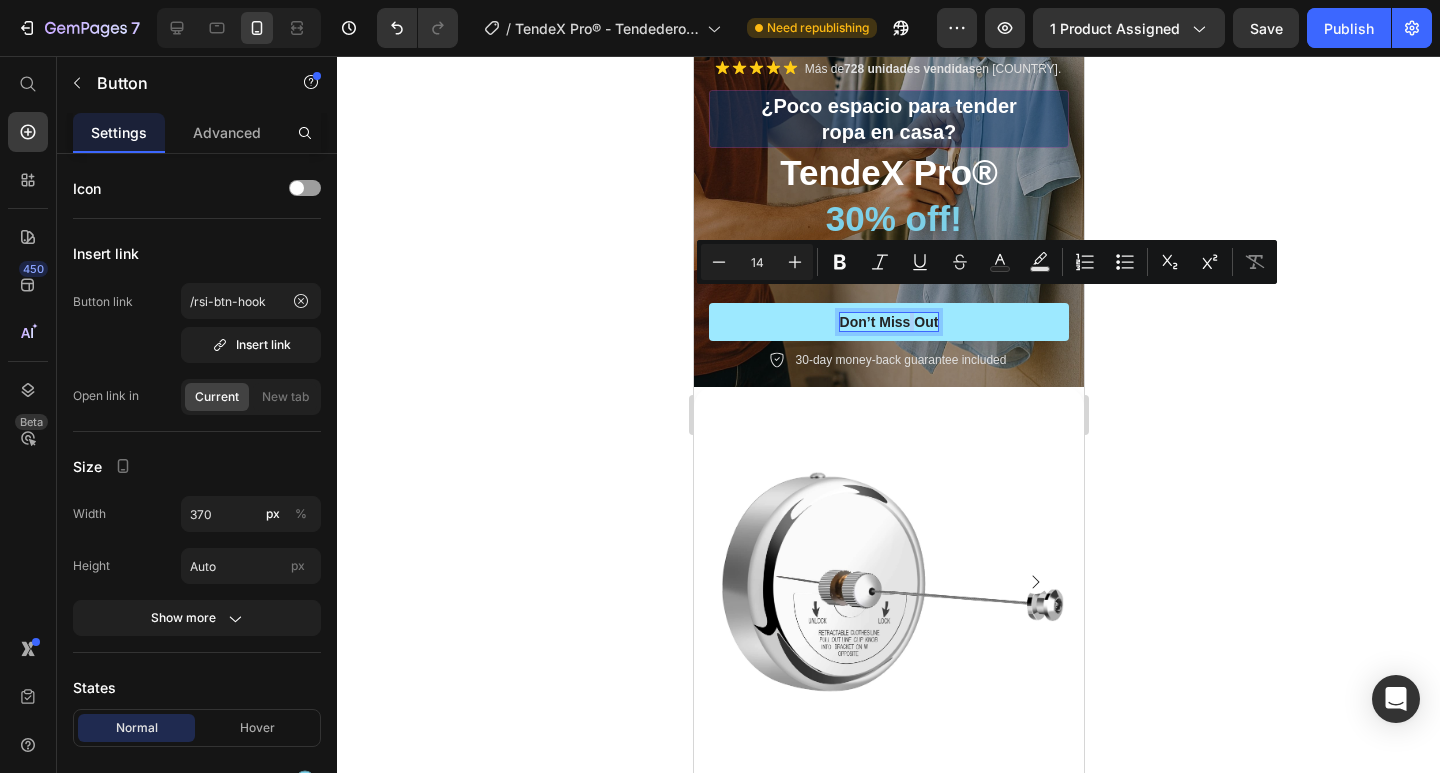 click on "Don’t Miss Out" at bounding box center (888, 322) 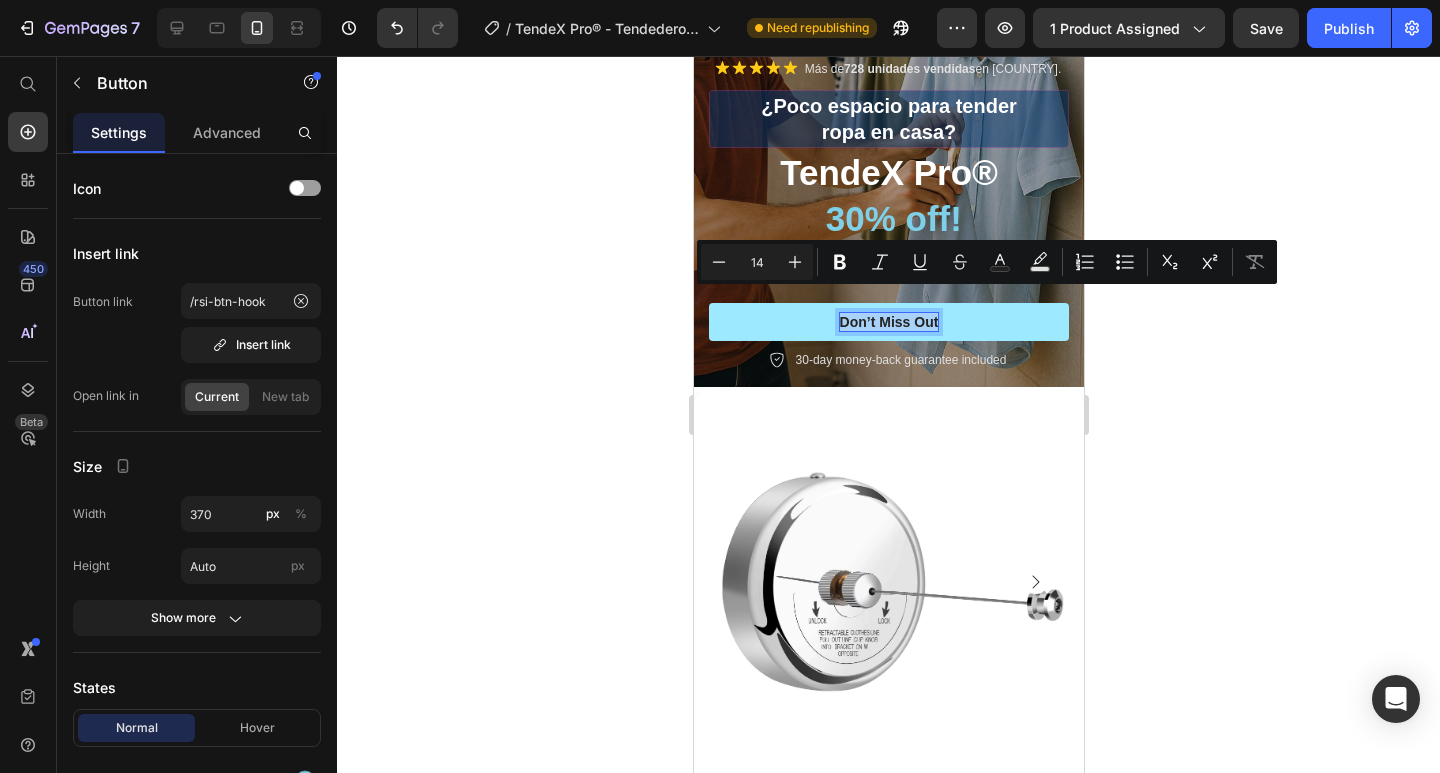click on "Don’t Miss Out" at bounding box center [888, 322] 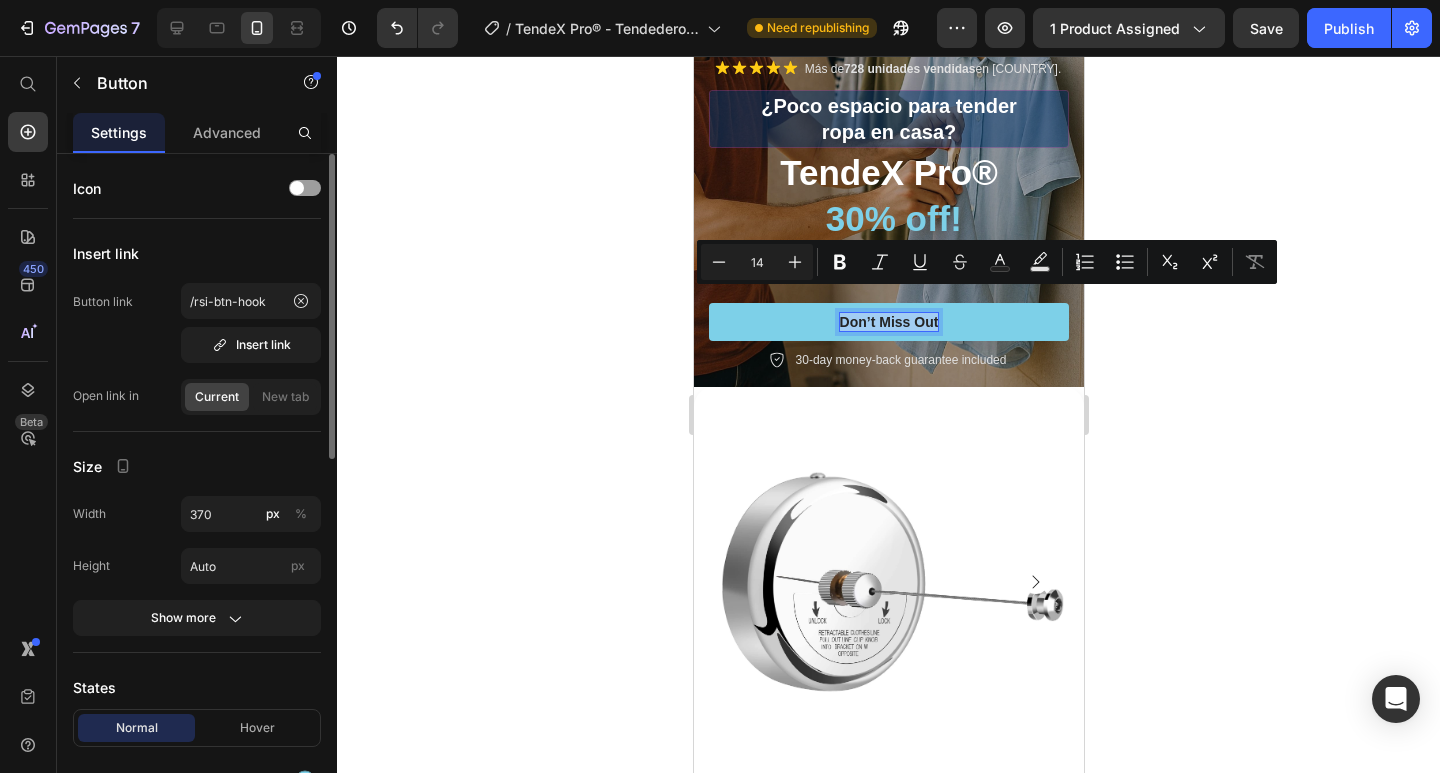 scroll, scrollTop: 100, scrollLeft: 0, axis: vertical 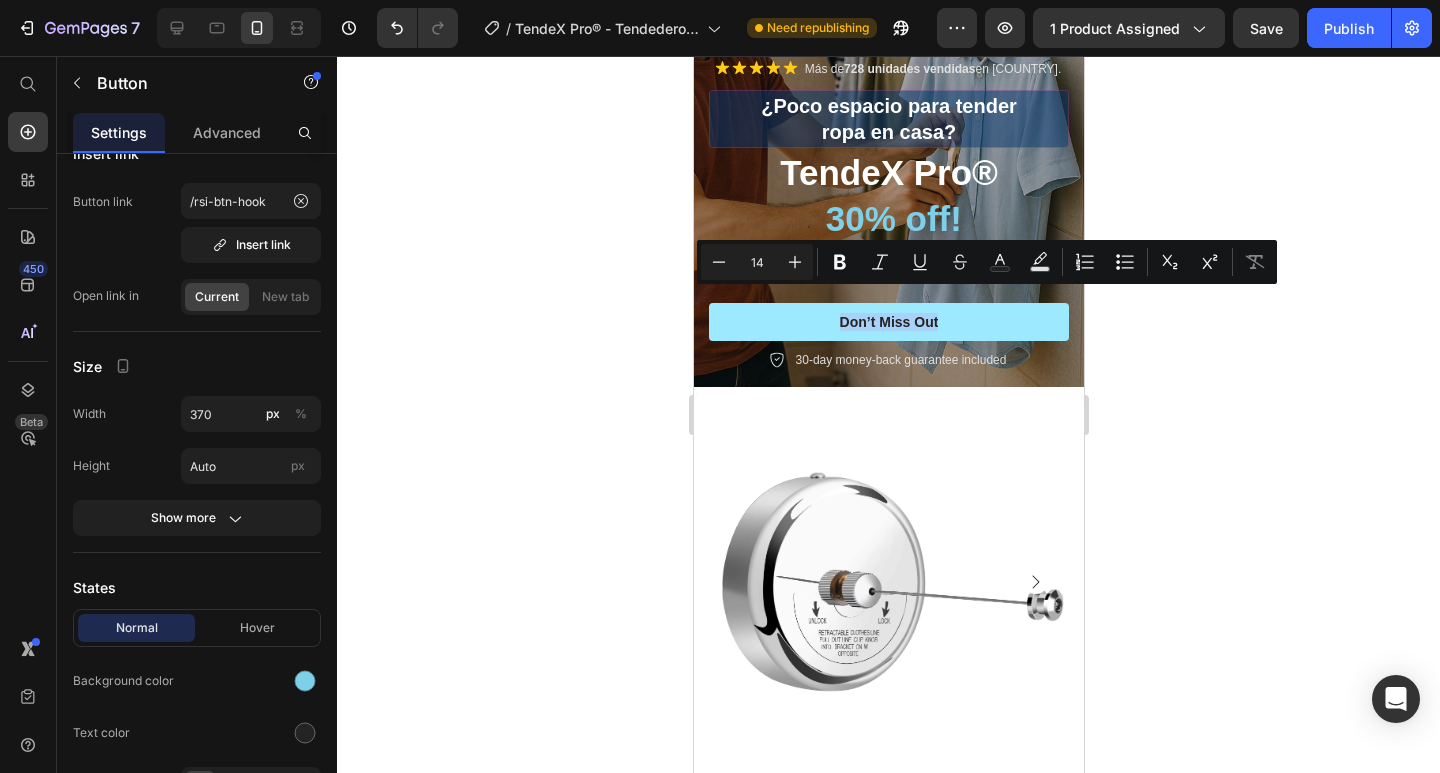 click on "Don’t Miss Out" at bounding box center [888, 322] 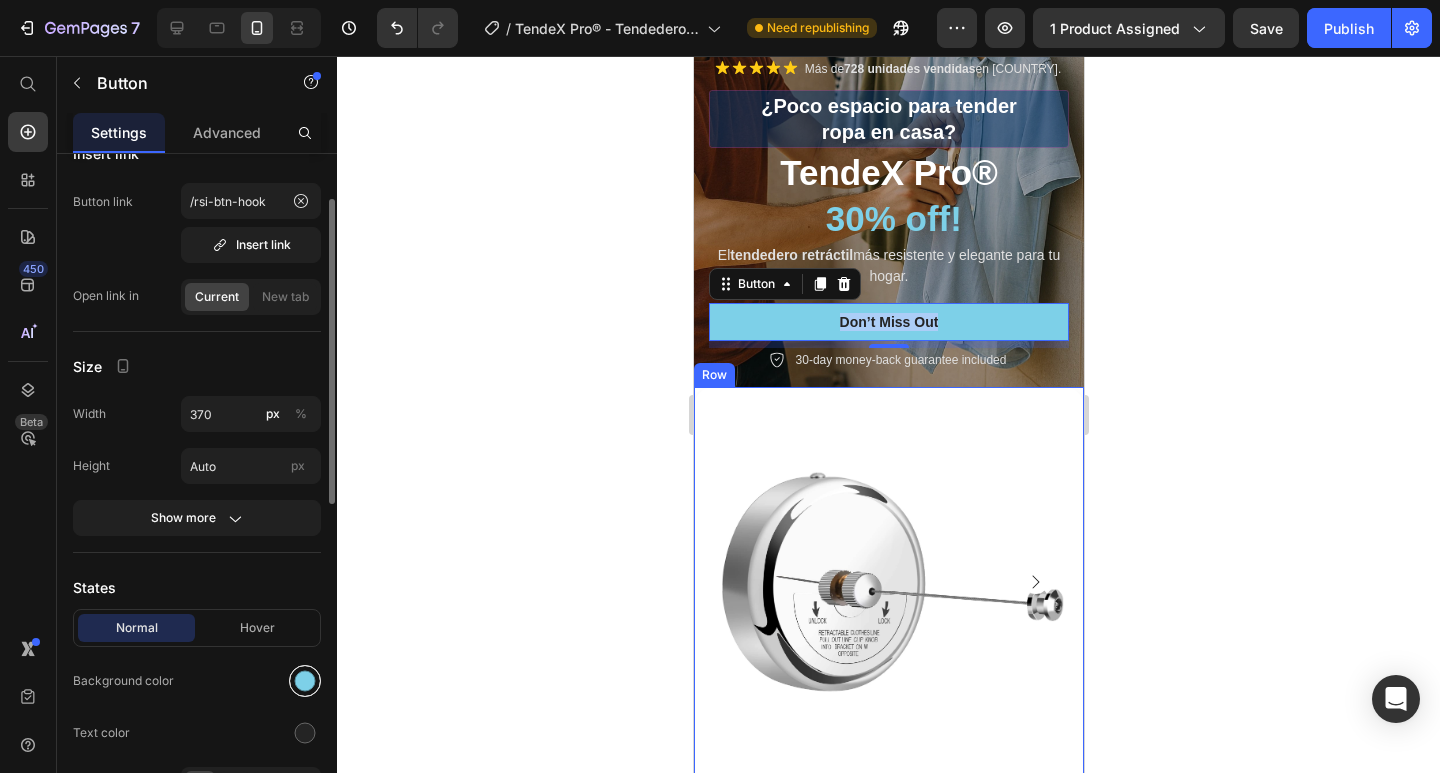 click at bounding box center [305, 681] 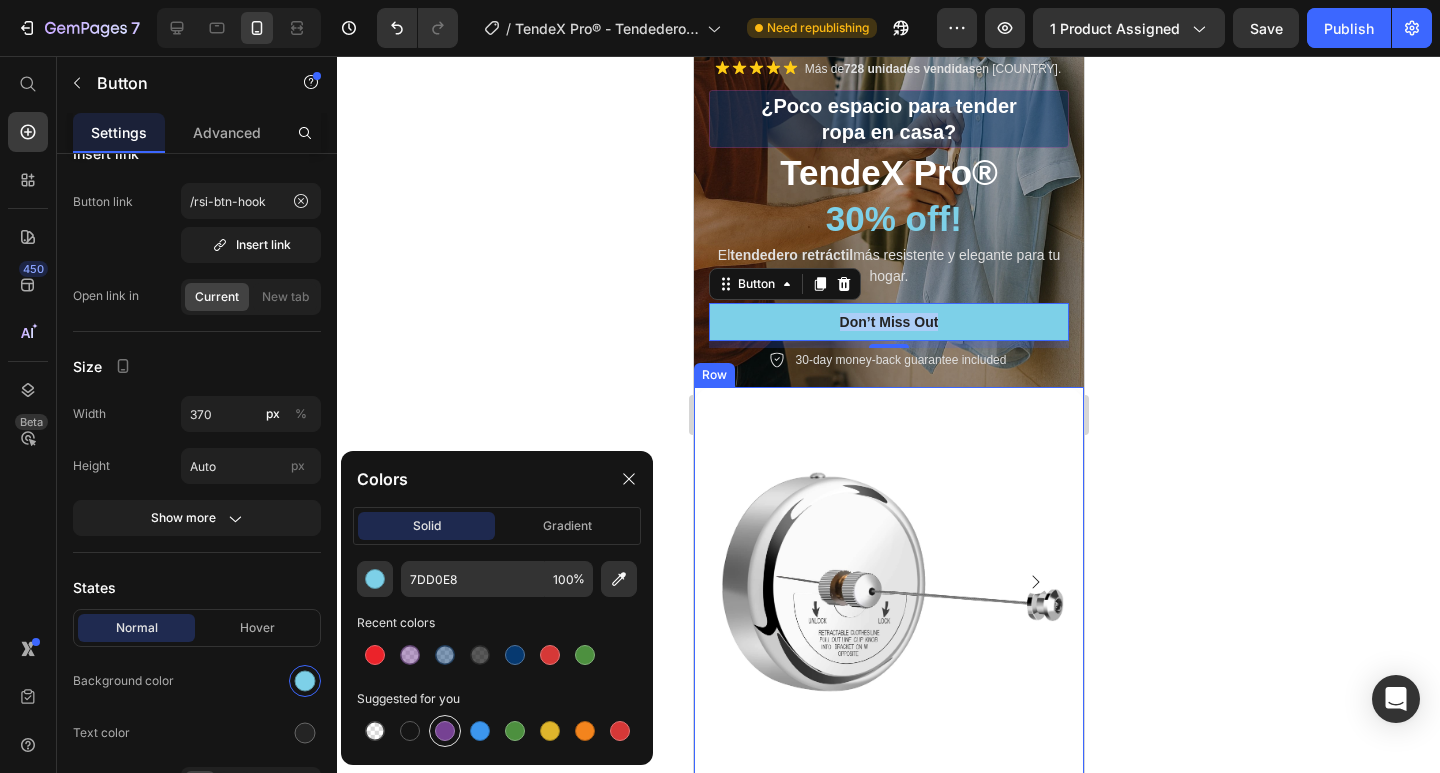 click at bounding box center [445, 731] 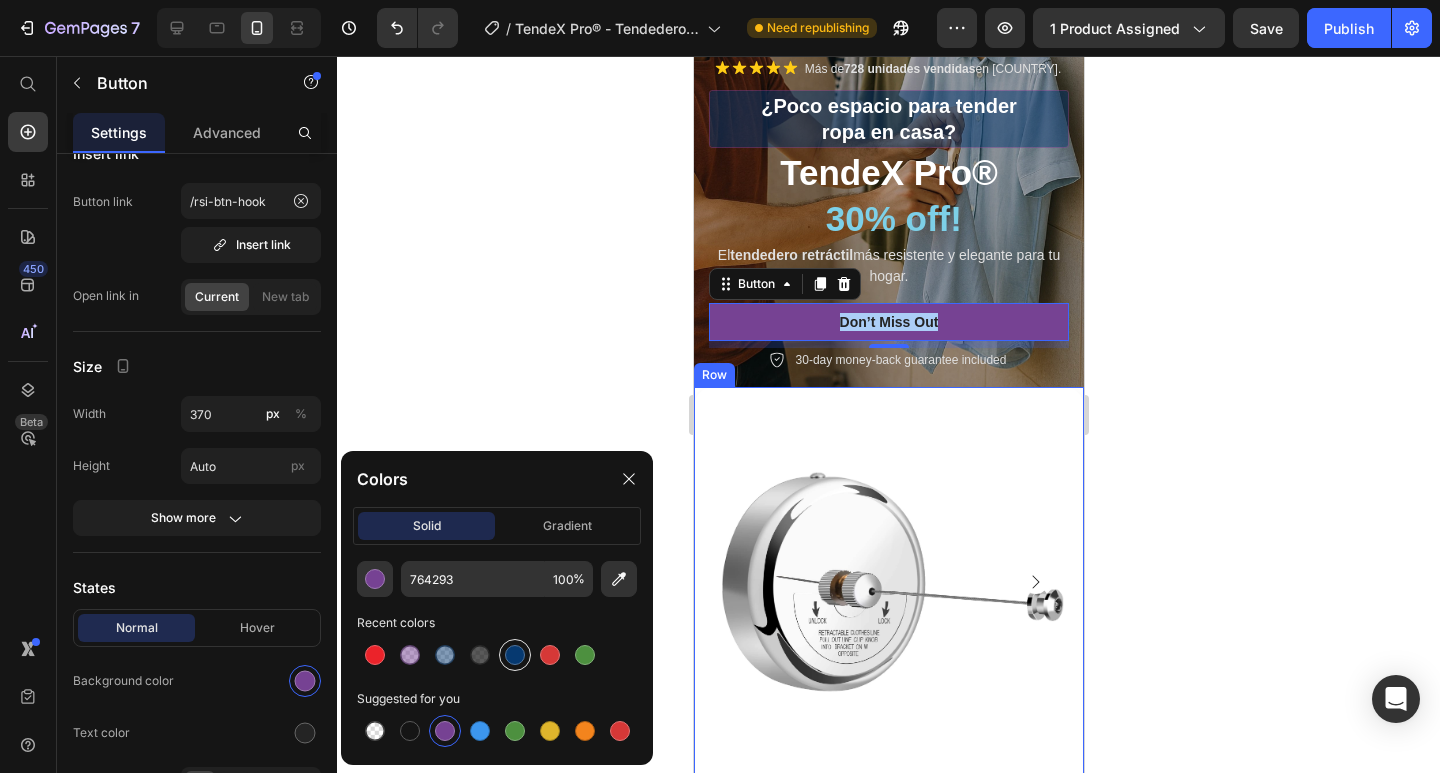 click at bounding box center [515, 655] 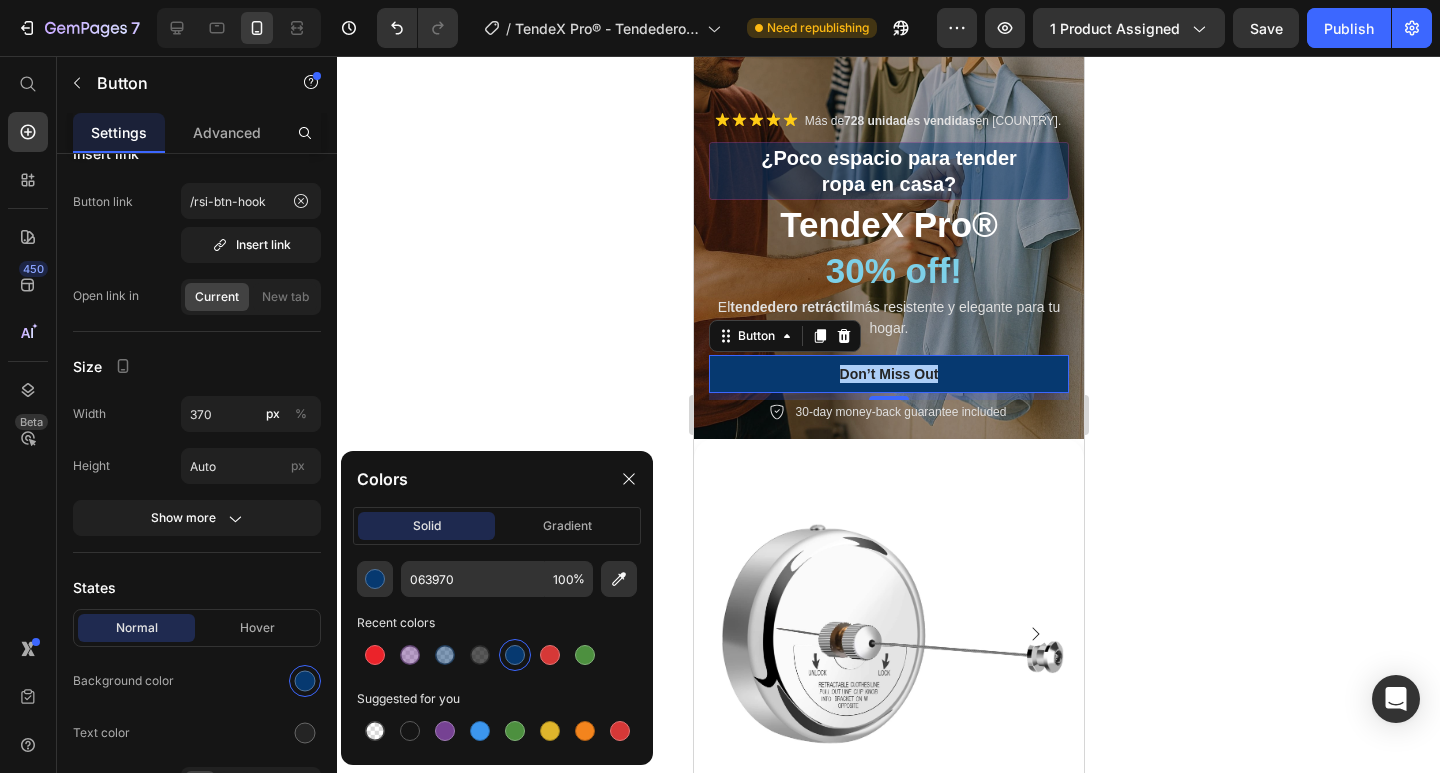 scroll, scrollTop: 200, scrollLeft: 0, axis: vertical 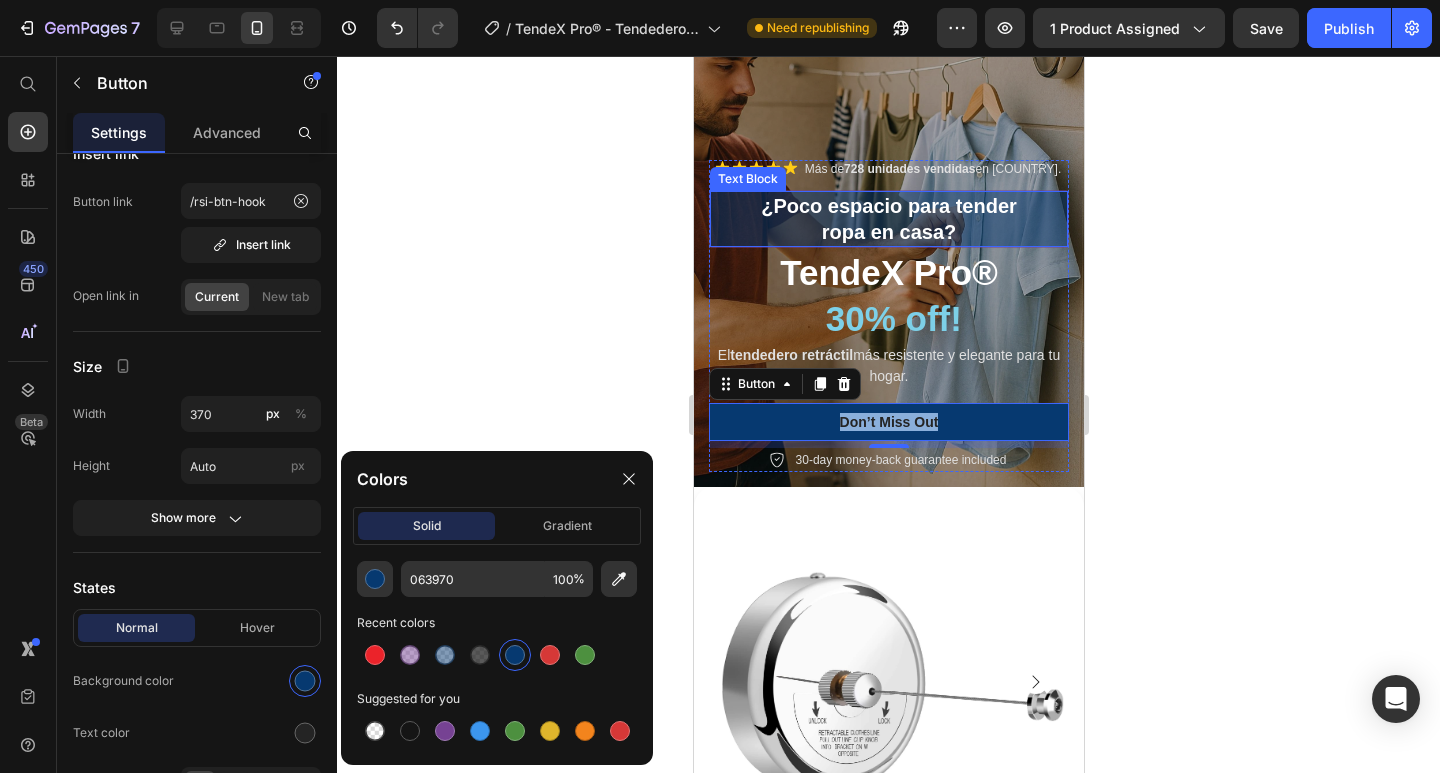 drag, startPoint x: 1030, startPoint y: 198, endPoint x: 1015, endPoint y: 245, distance: 49.335587 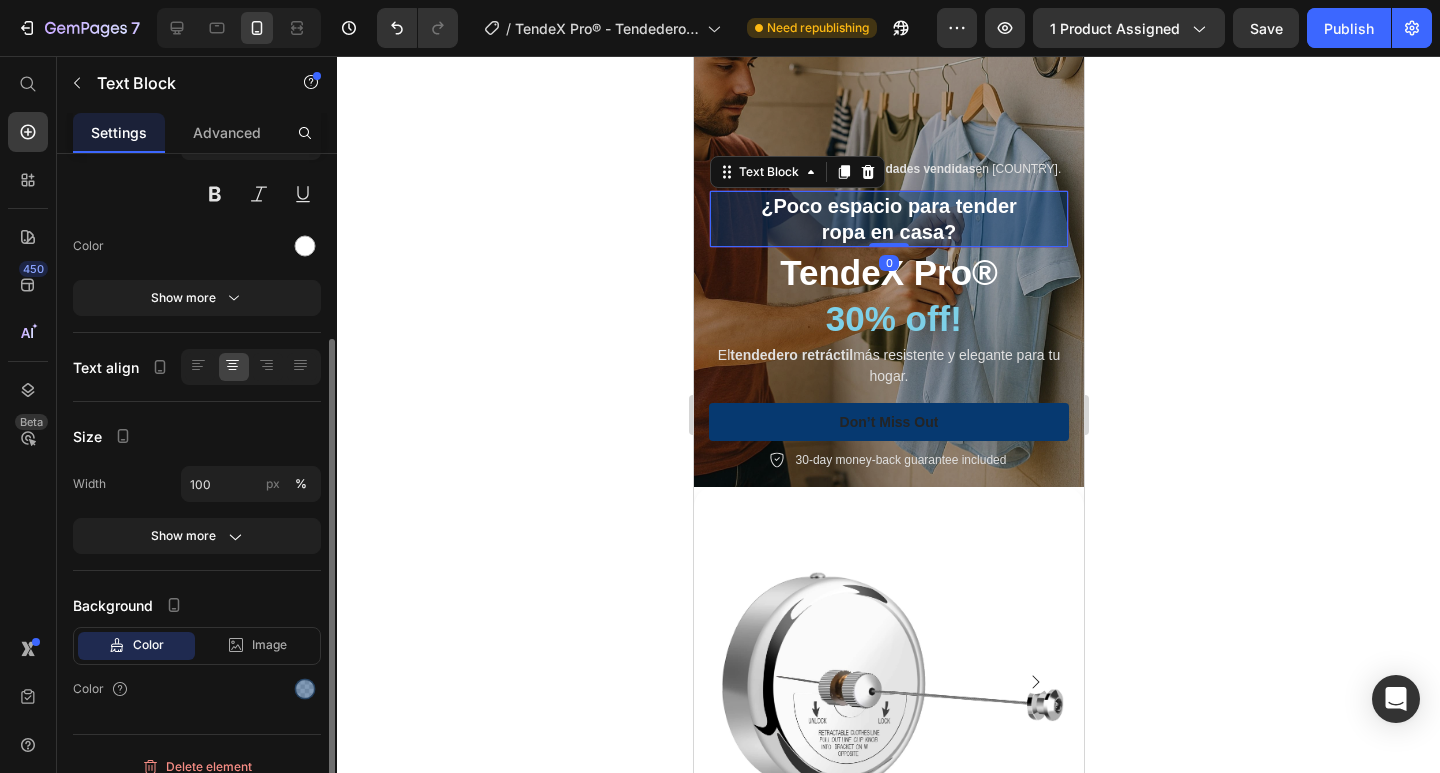 scroll, scrollTop: 219, scrollLeft: 0, axis: vertical 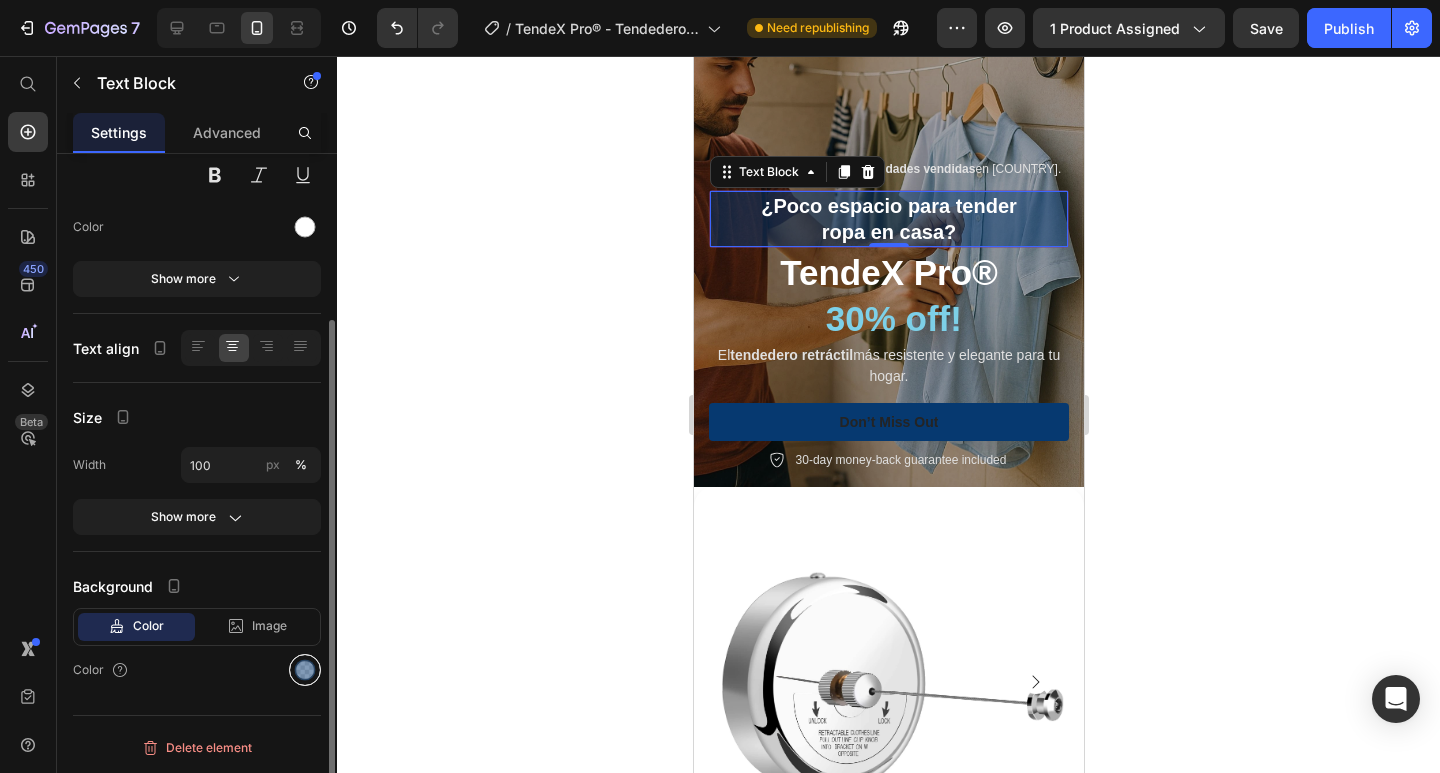 click at bounding box center (305, 670) 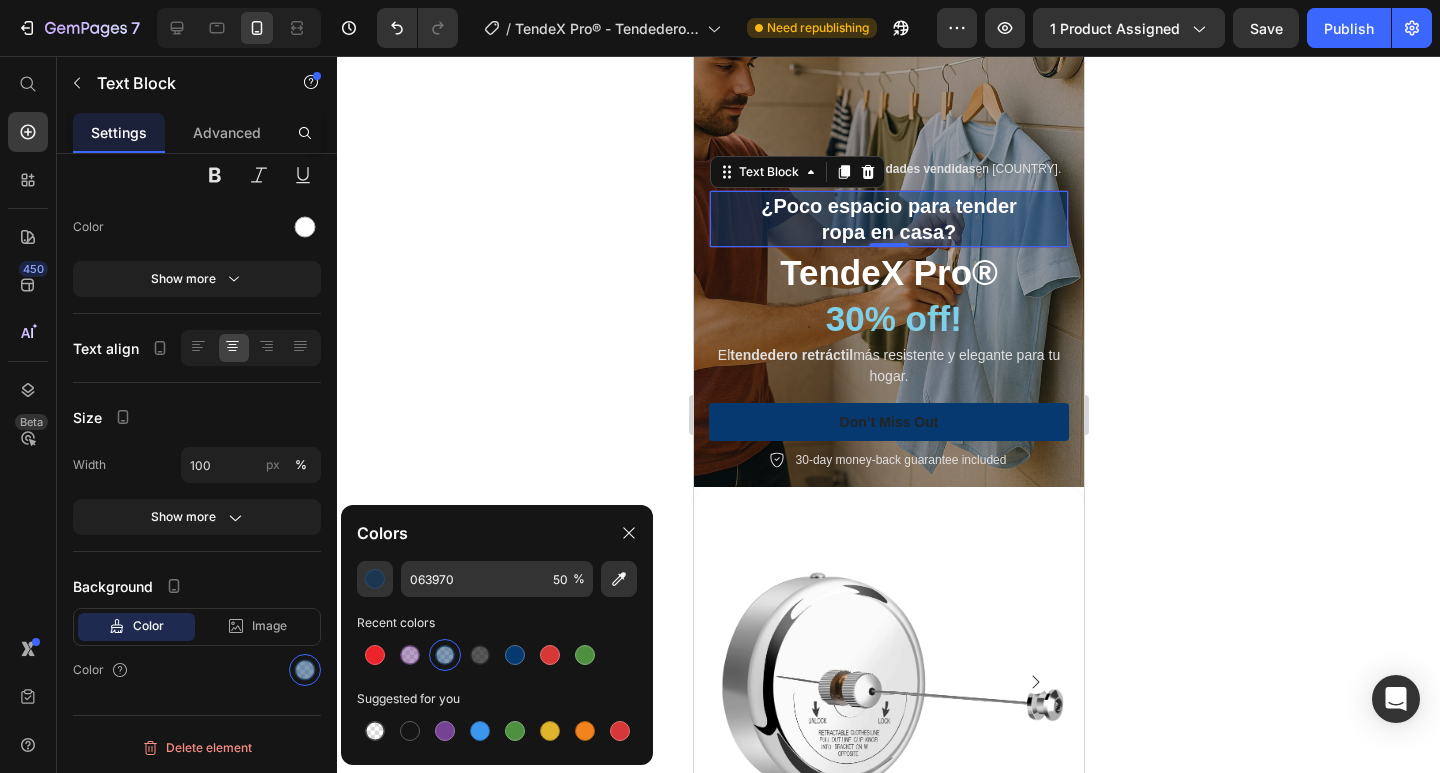 click 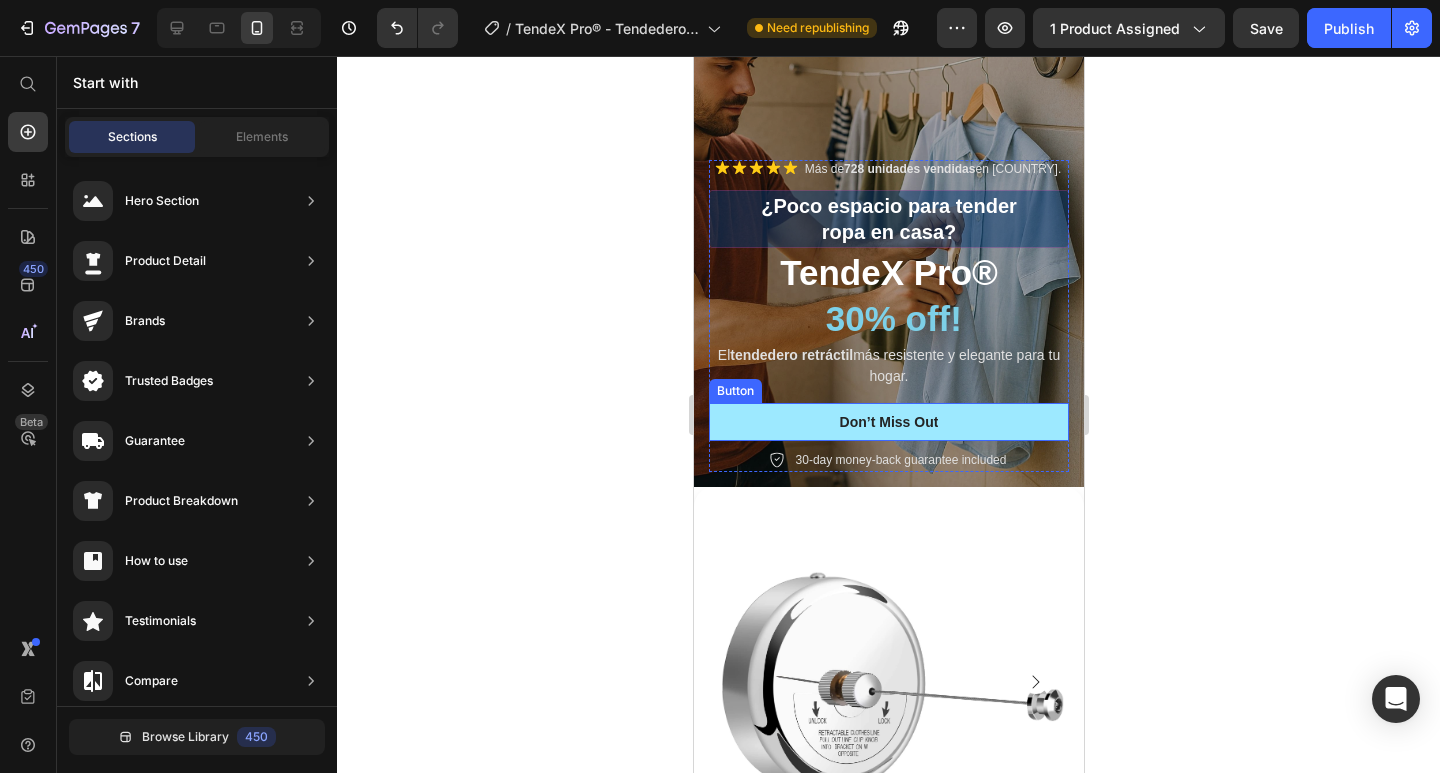 click on "Don’t Miss Out" at bounding box center (888, 422) 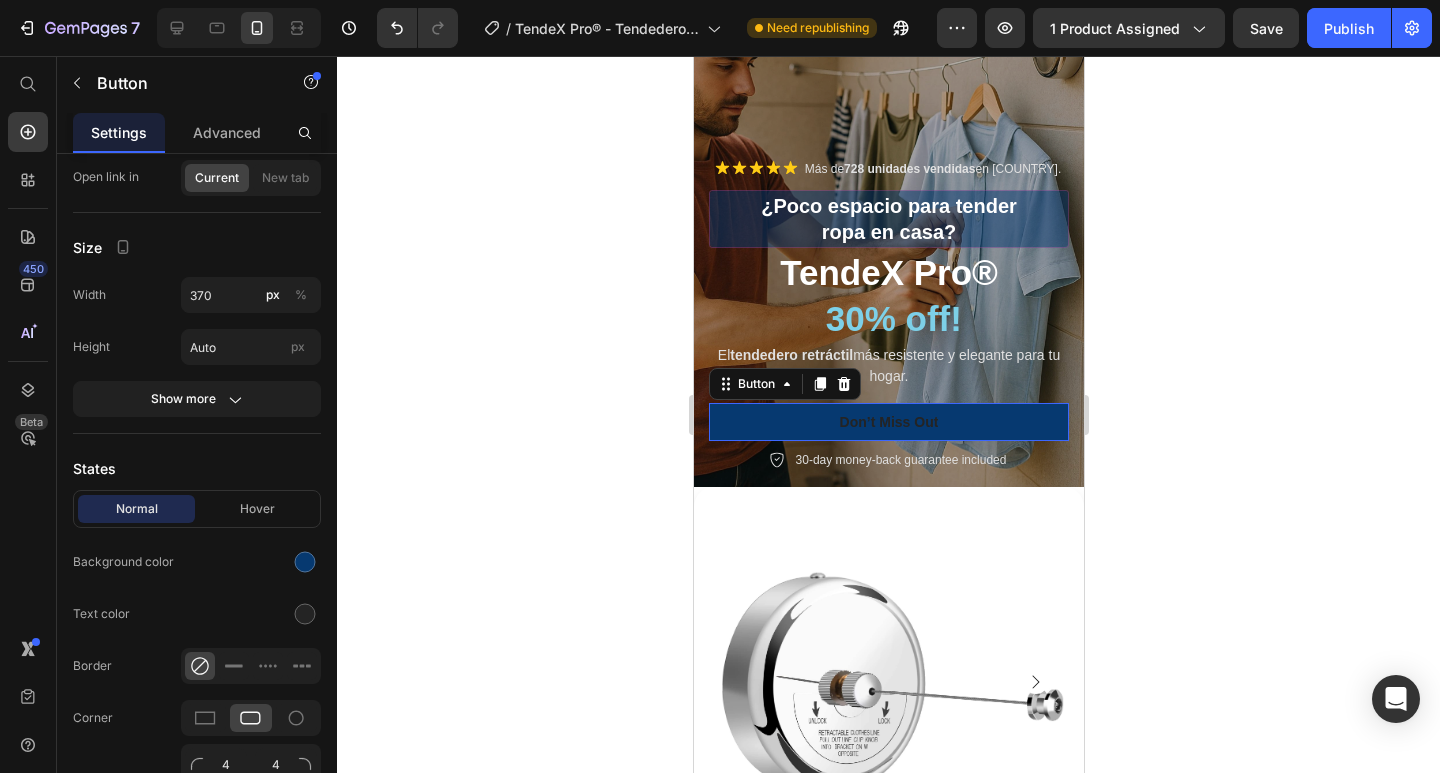 scroll, scrollTop: 0, scrollLeft: 0, axis: both 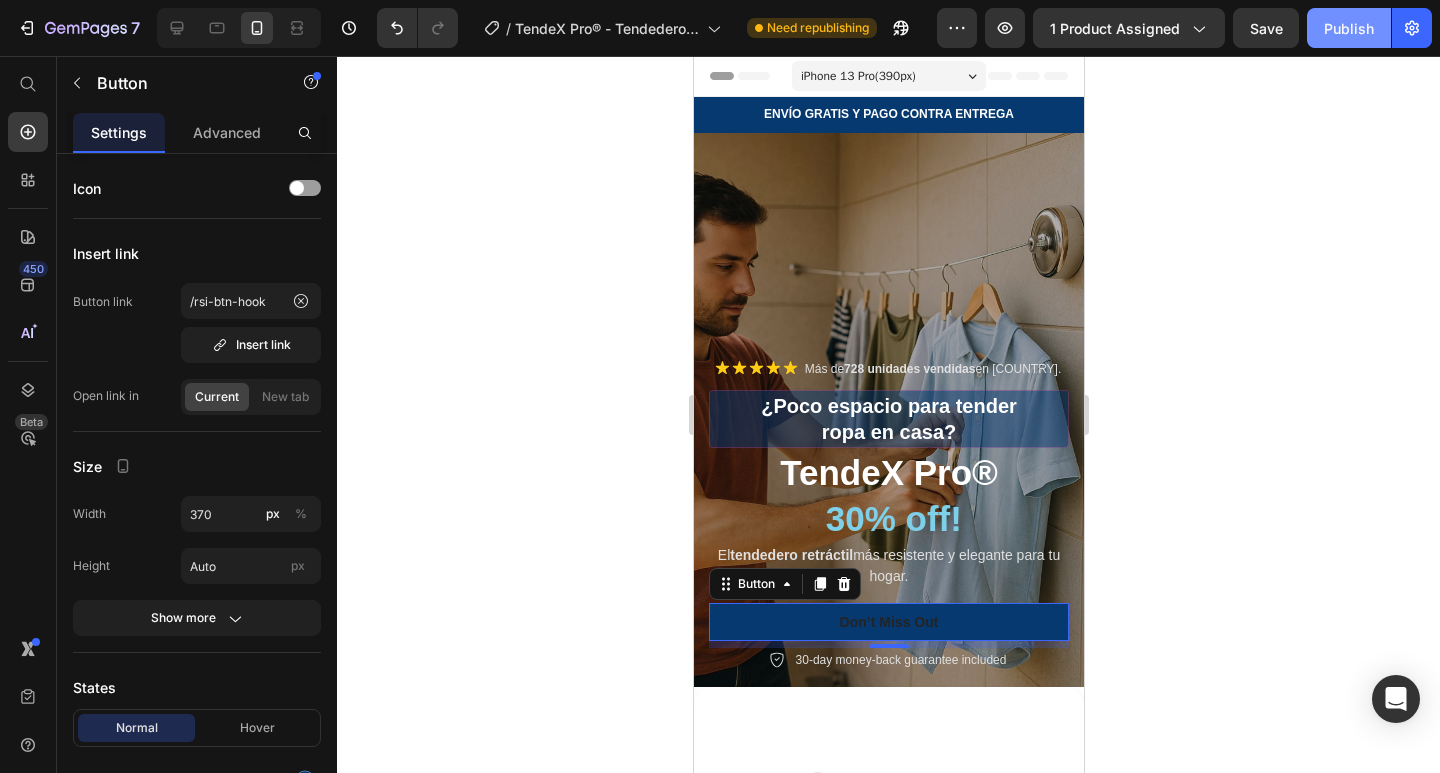 click on "Publish" at bounding box center [1349, 28] 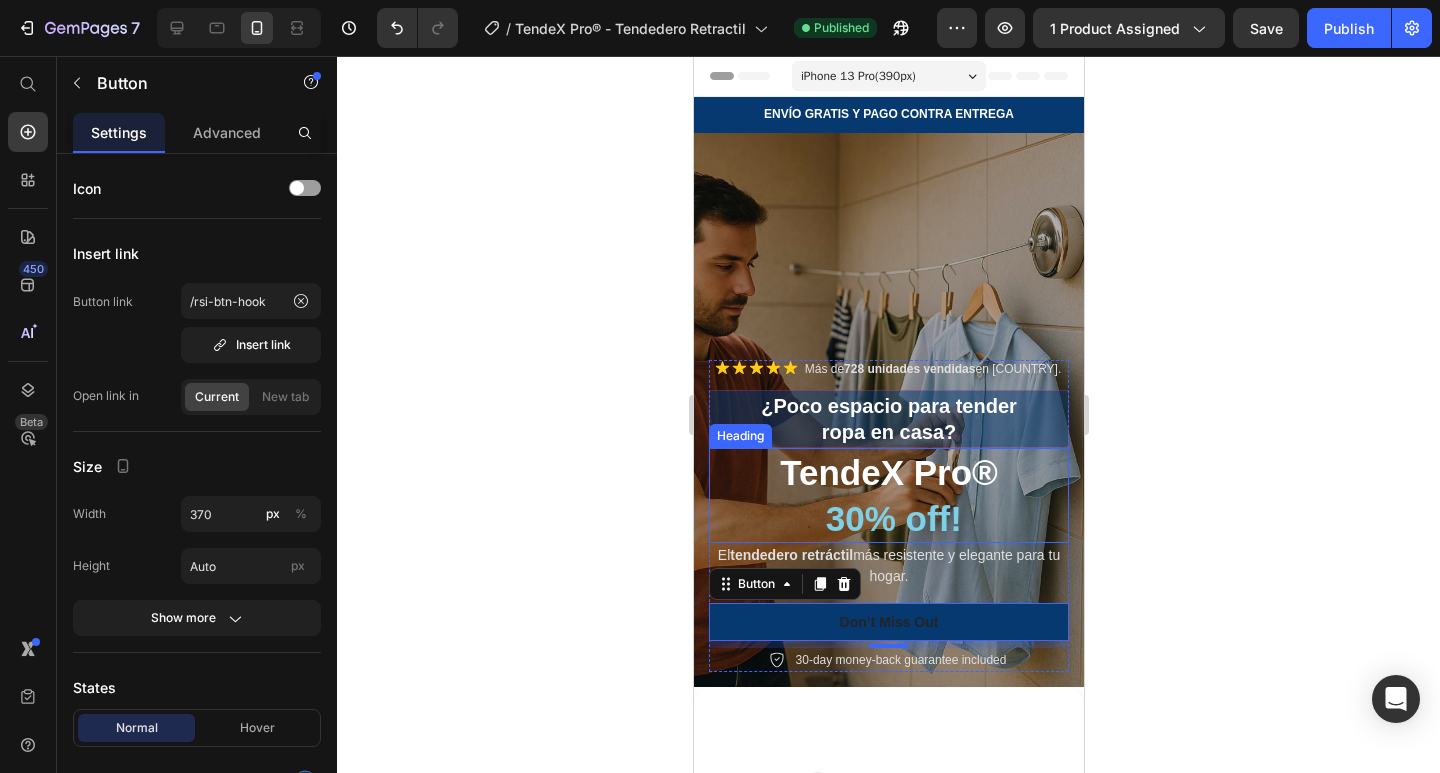 click on "30% off!" at bounding box center (893, 518) 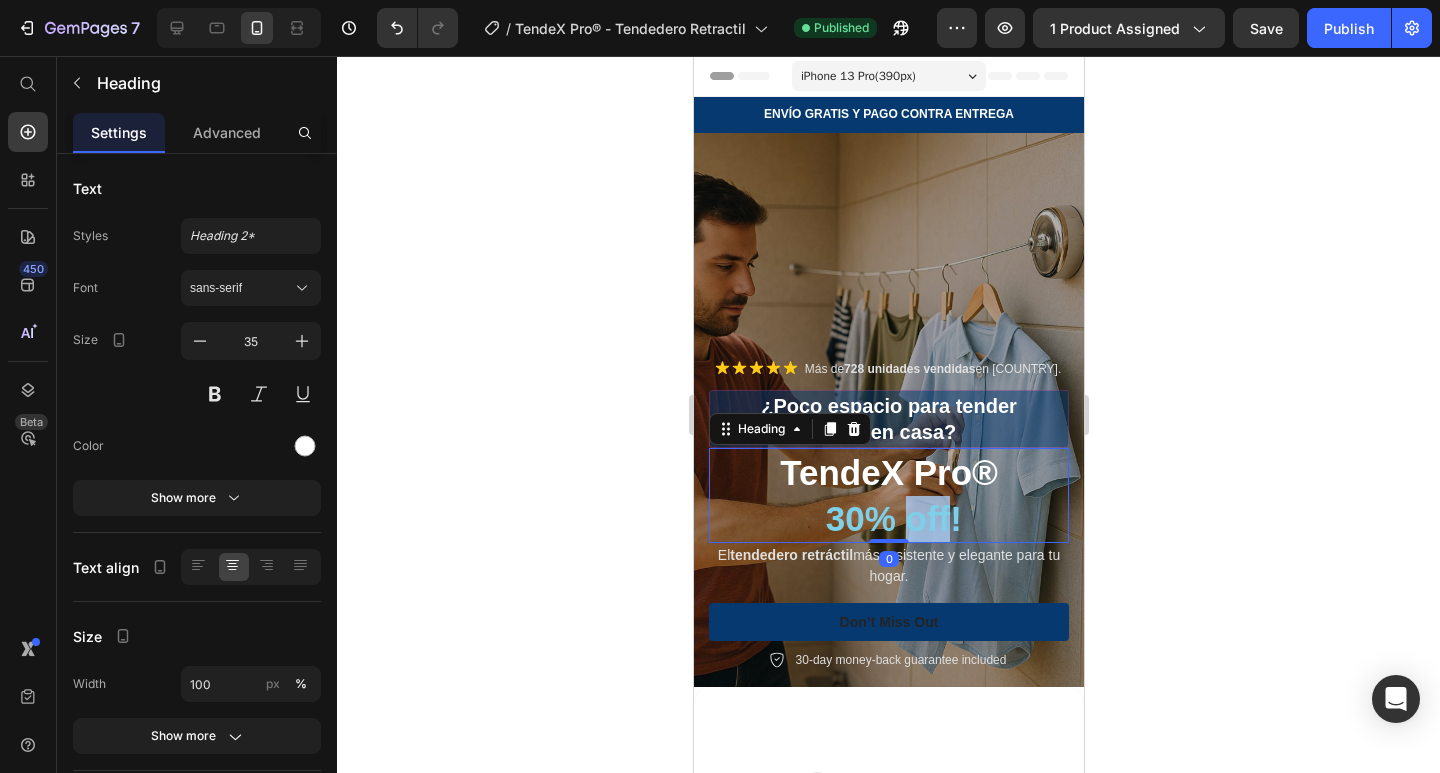 click on "30% off!" at bounding box center [893, 518] 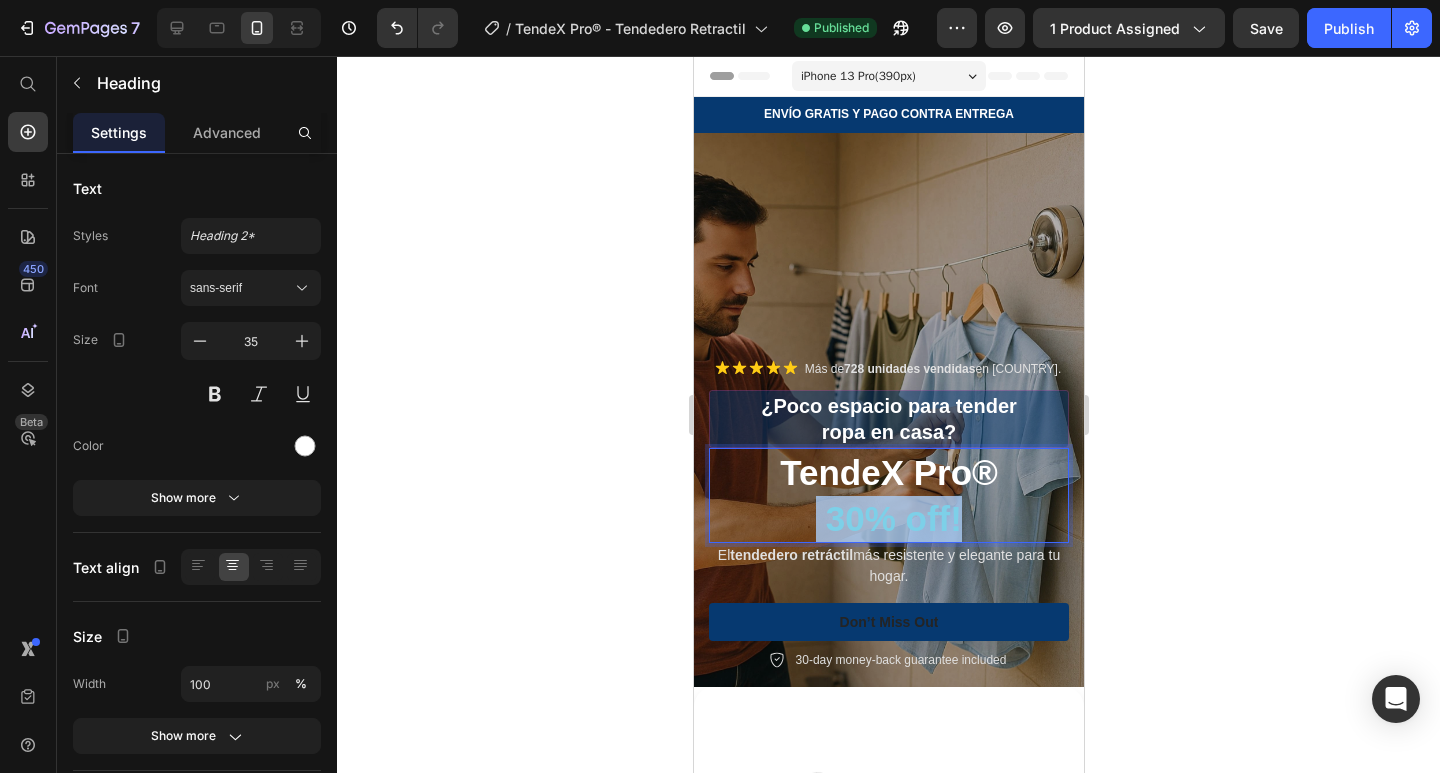 click on "30% off!" at bounding box center (893, 518) 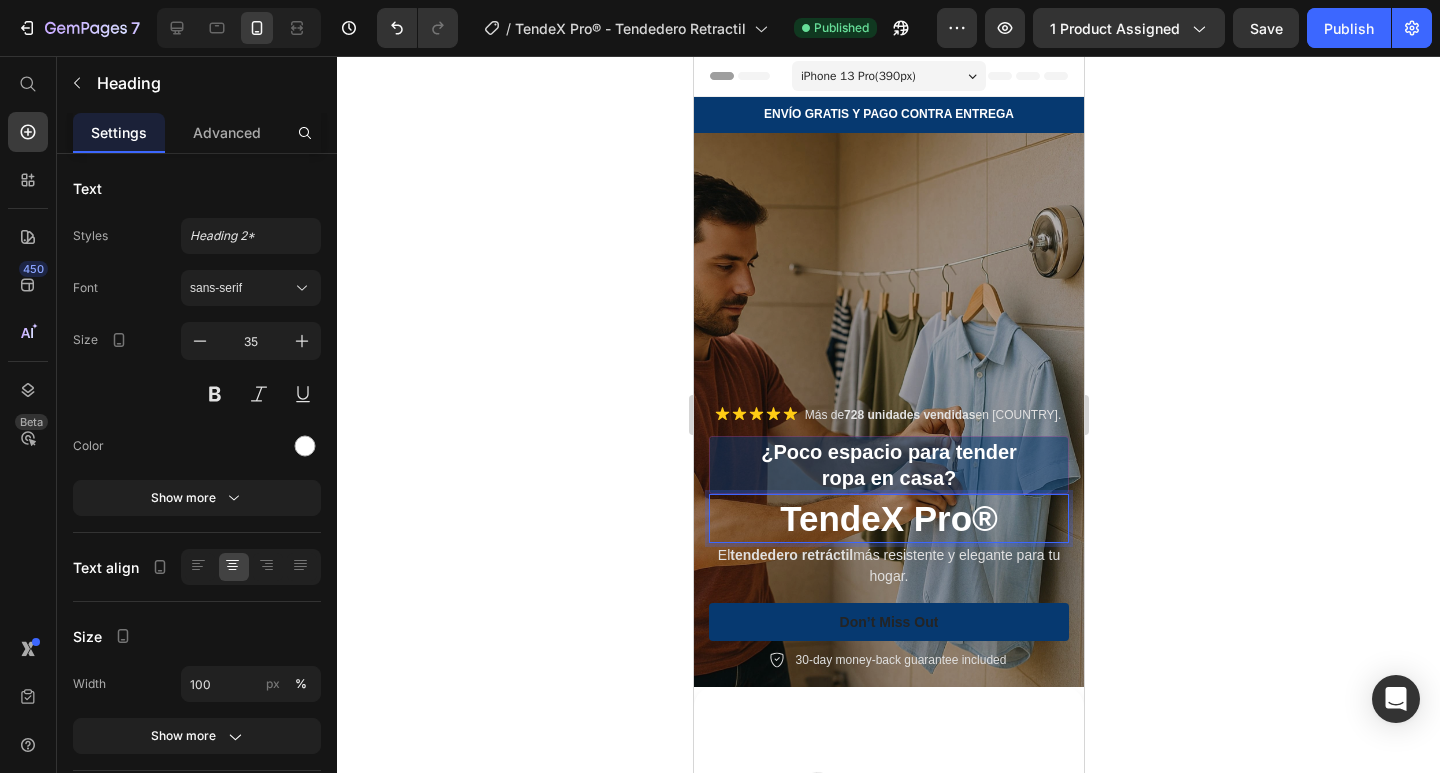 click 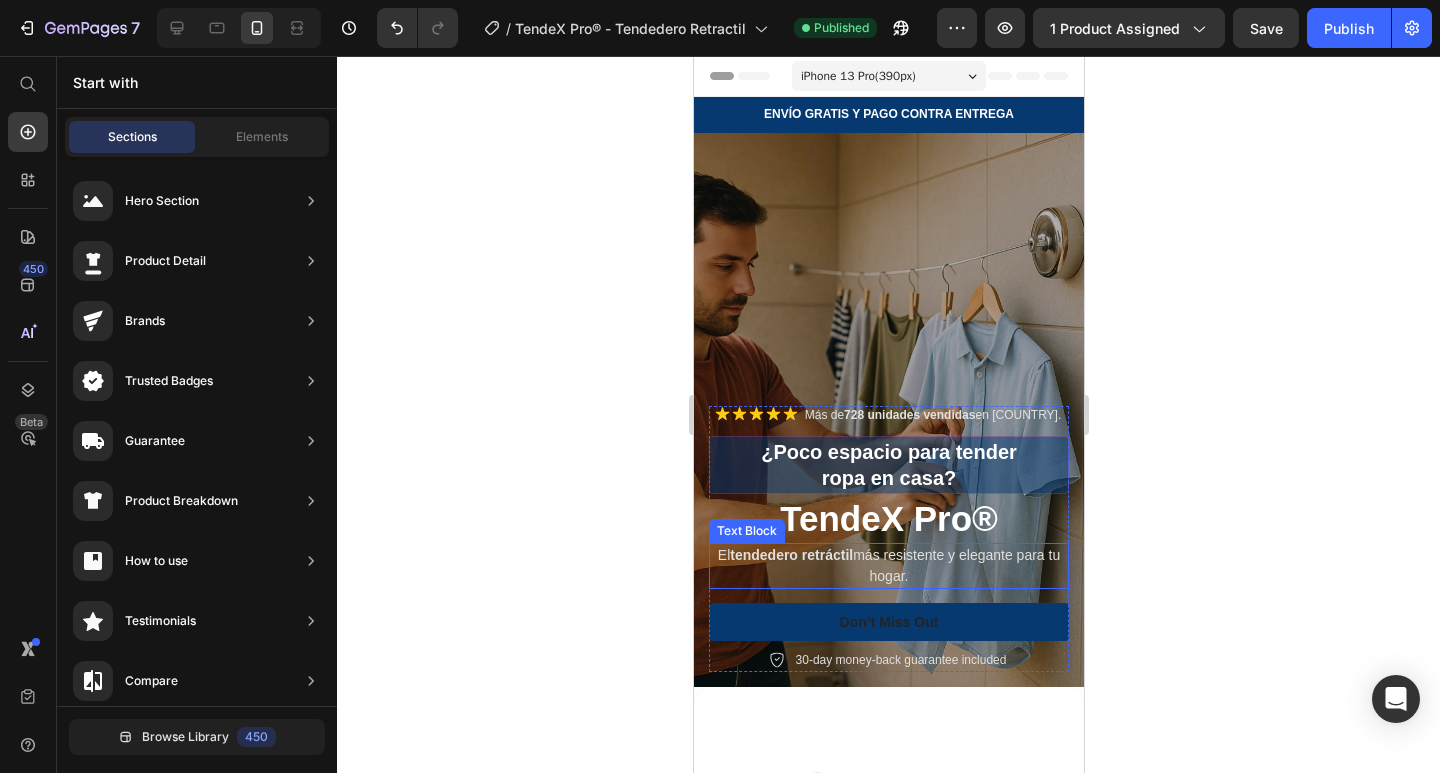 click on "El  tendedero retráctil  más resistente y elegante para tu hogar." at bounding box center (888, 566) 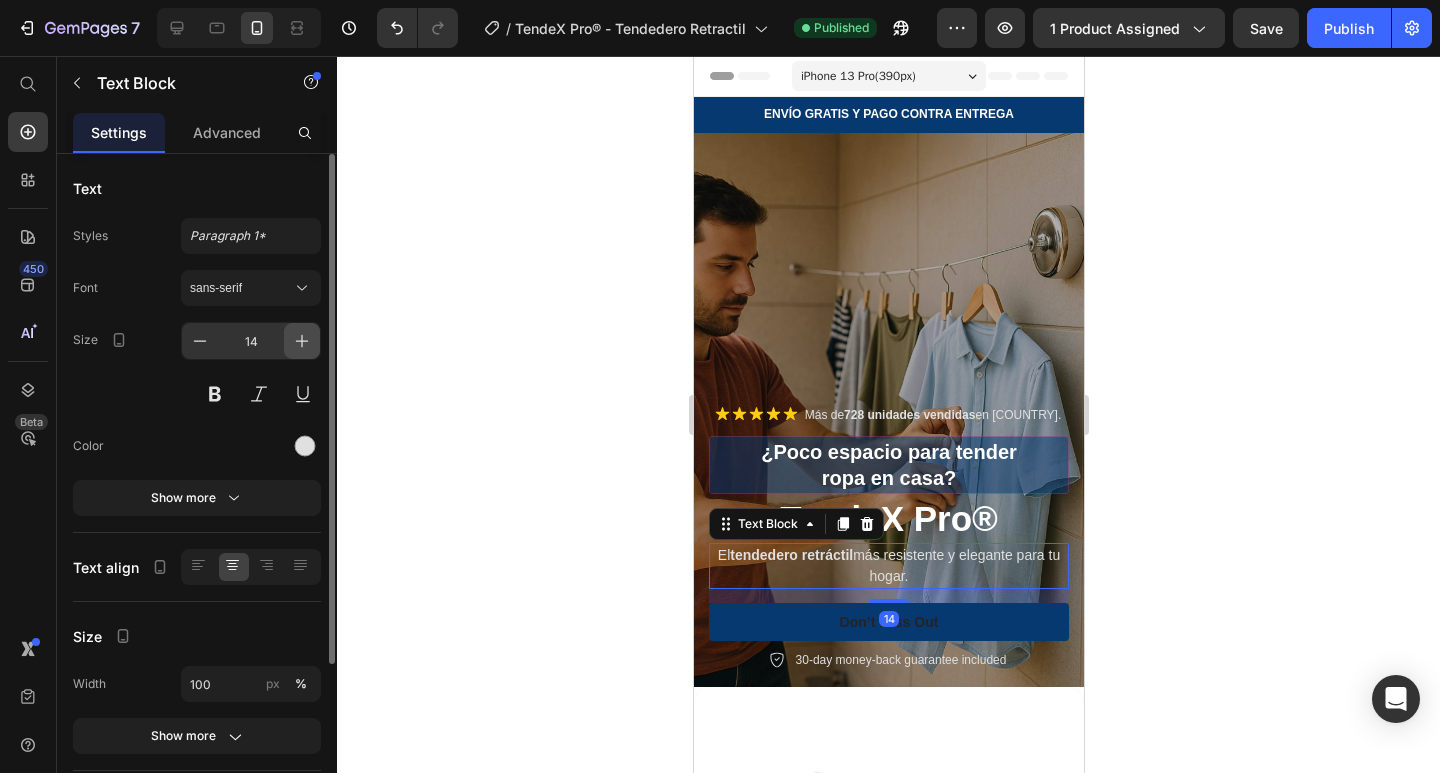 click at bounding box center (302, 341) 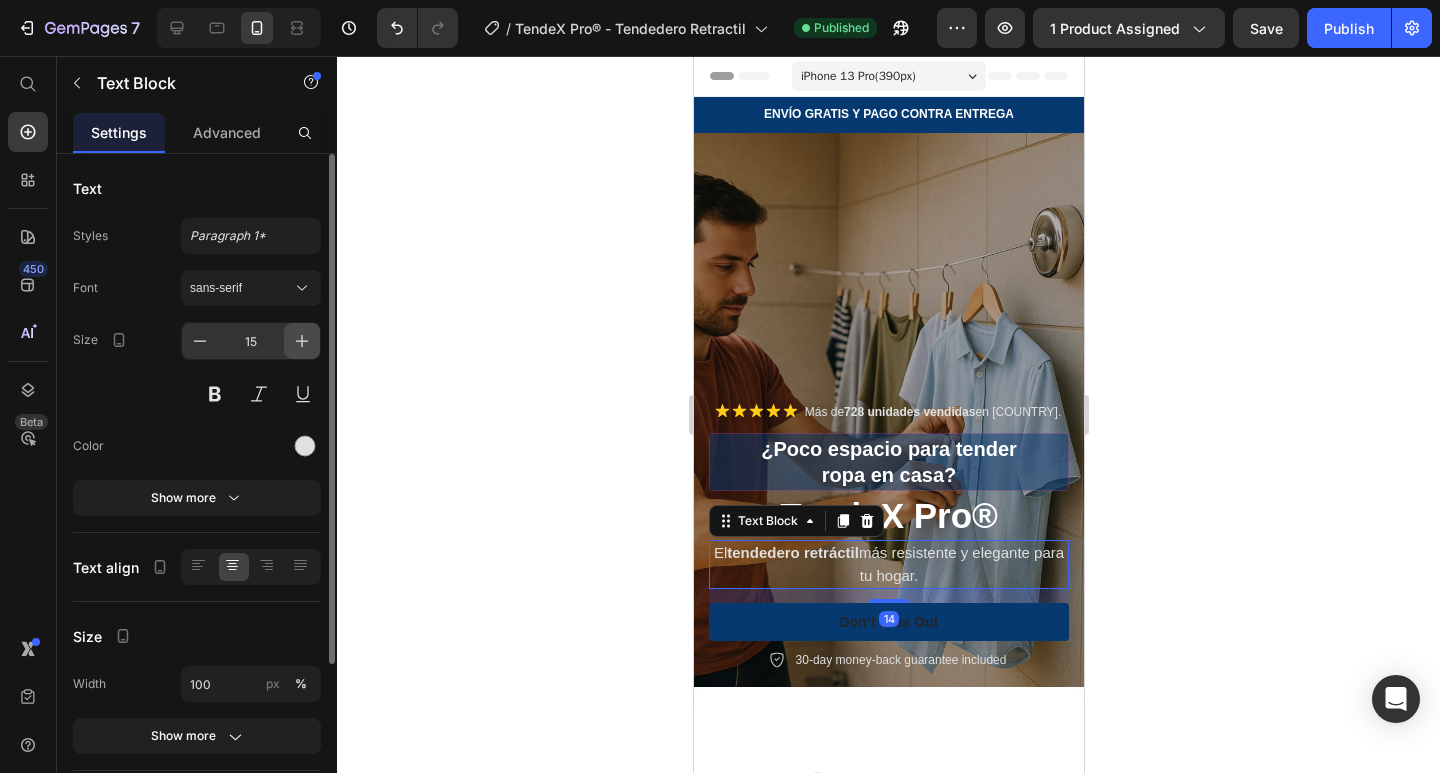 click at bounding box center (302, 341) 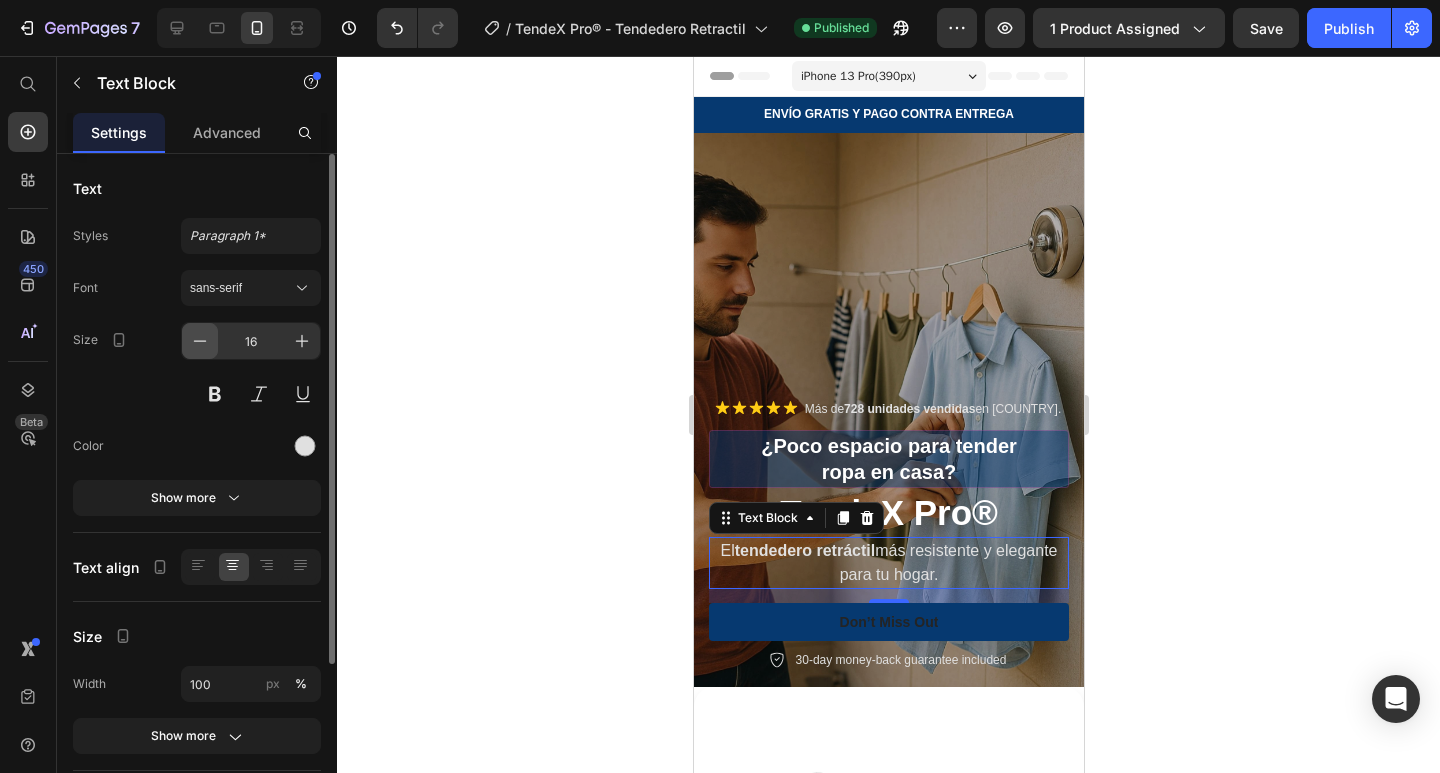 click 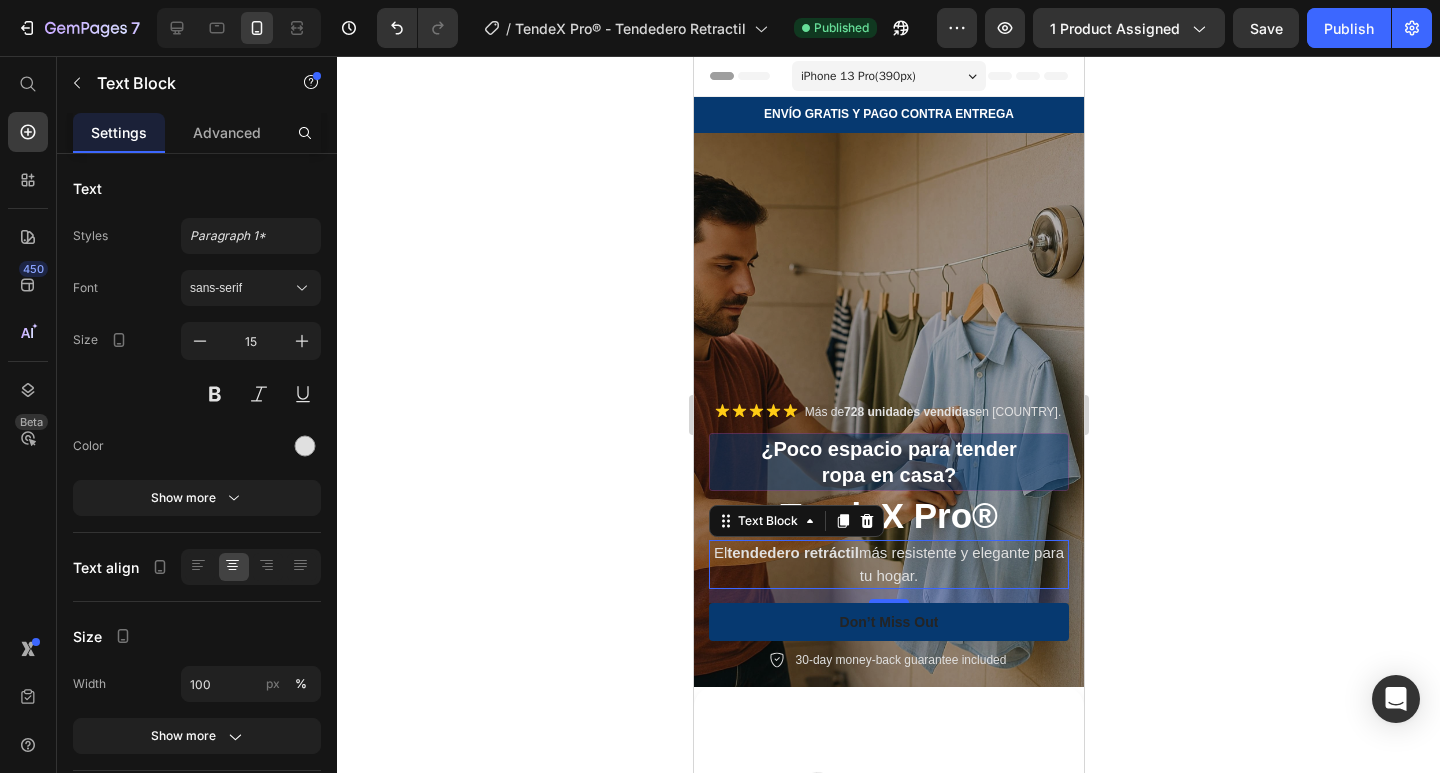 click 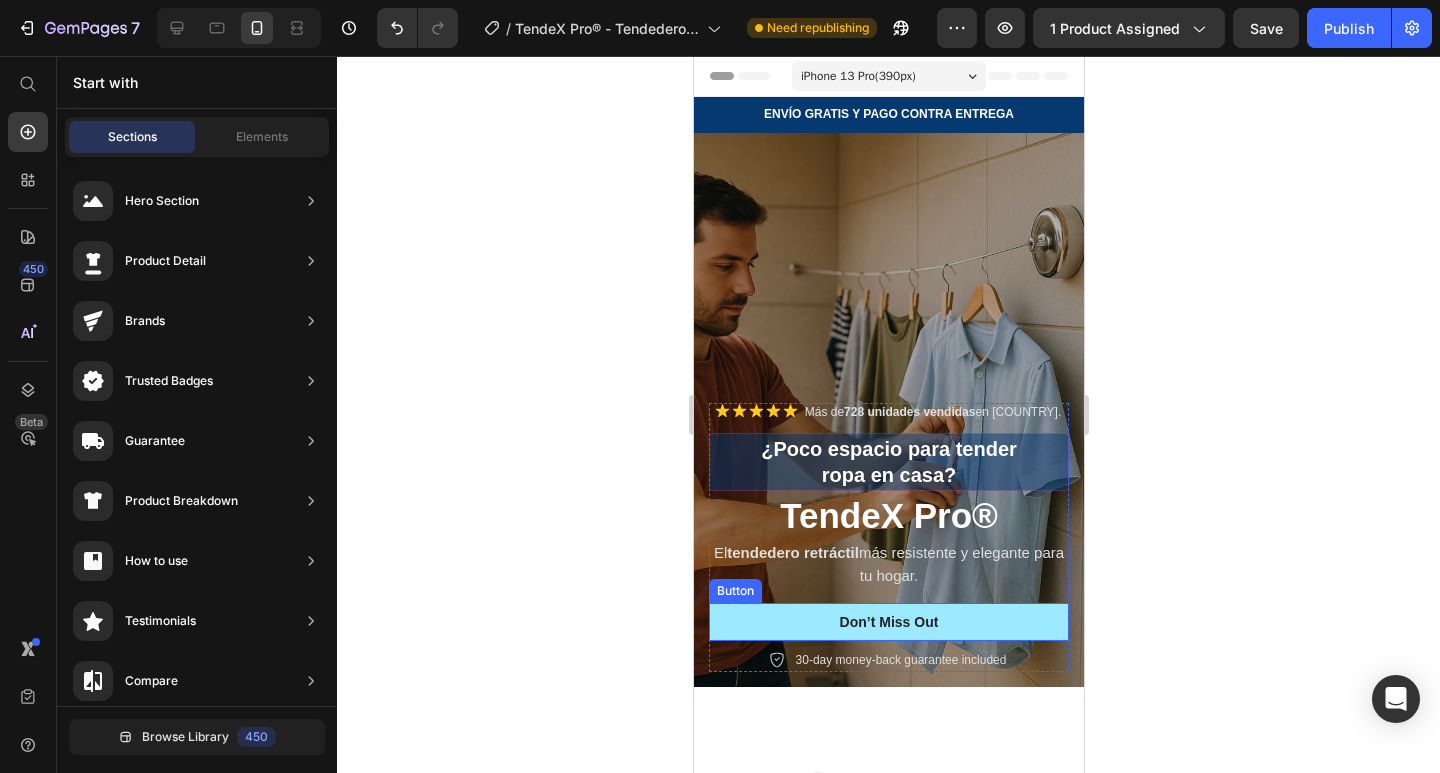 click on "Don’t Miss Out" at bounding box center (888, 622) 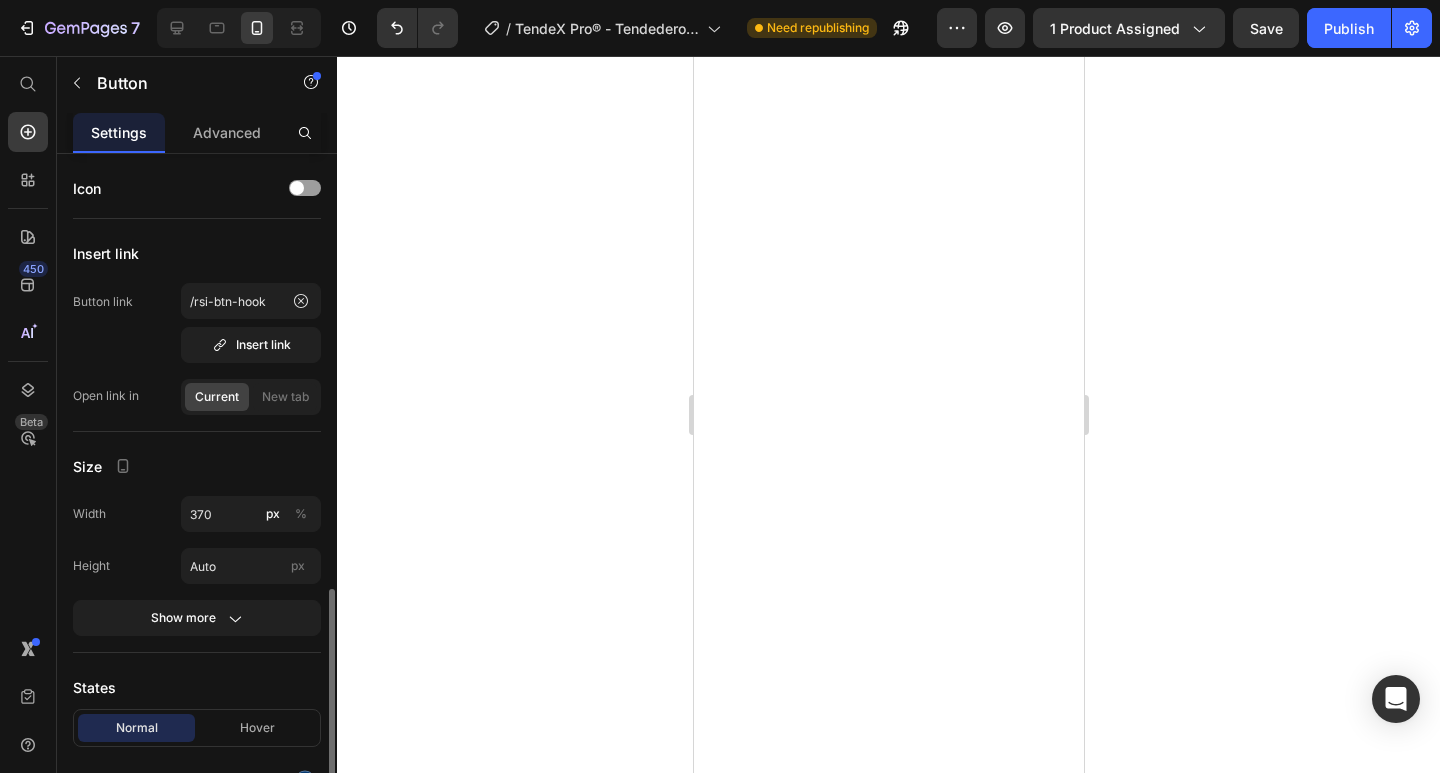 scroll, scrollTop: 0, scrollLeft: 0, axis: both 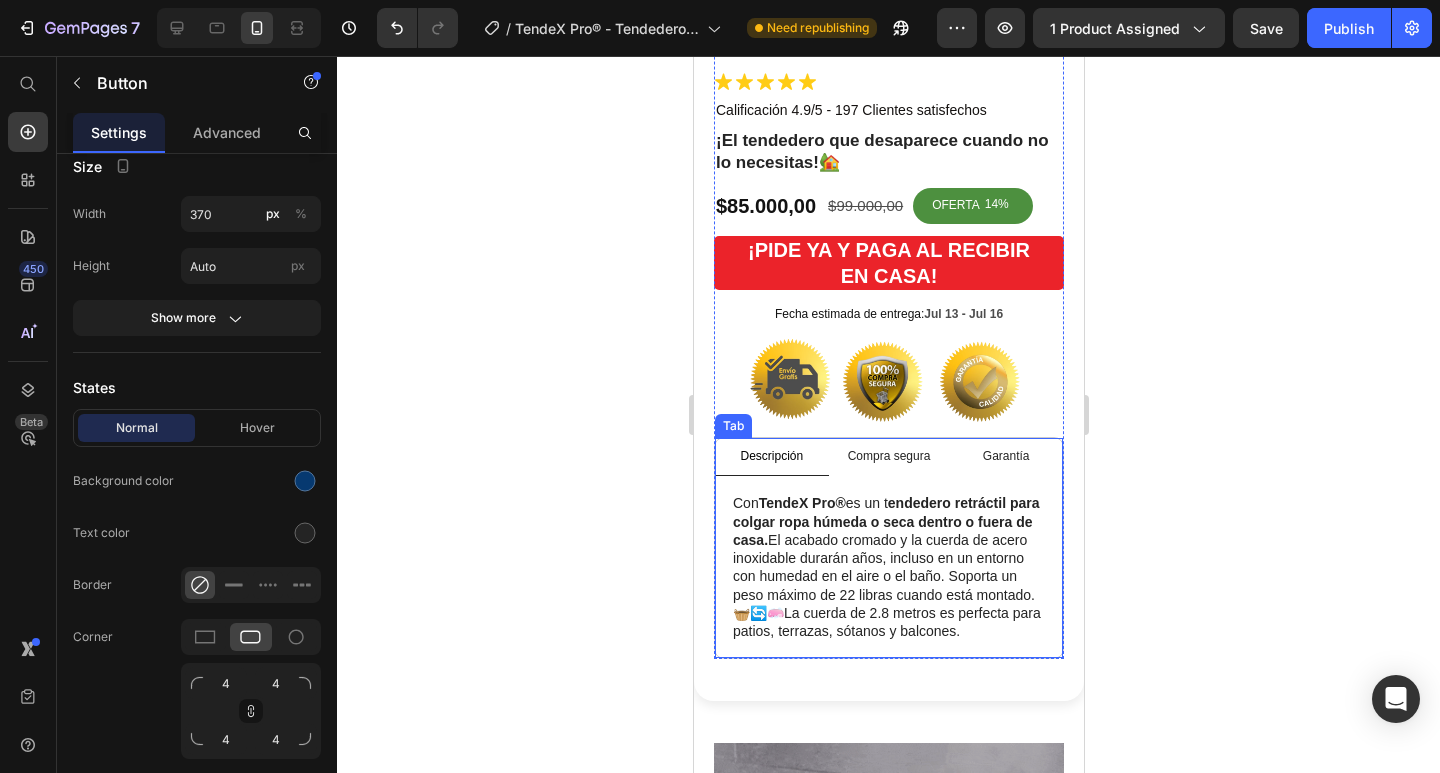 click on "Garantía" at bounding box center [1005, 457] 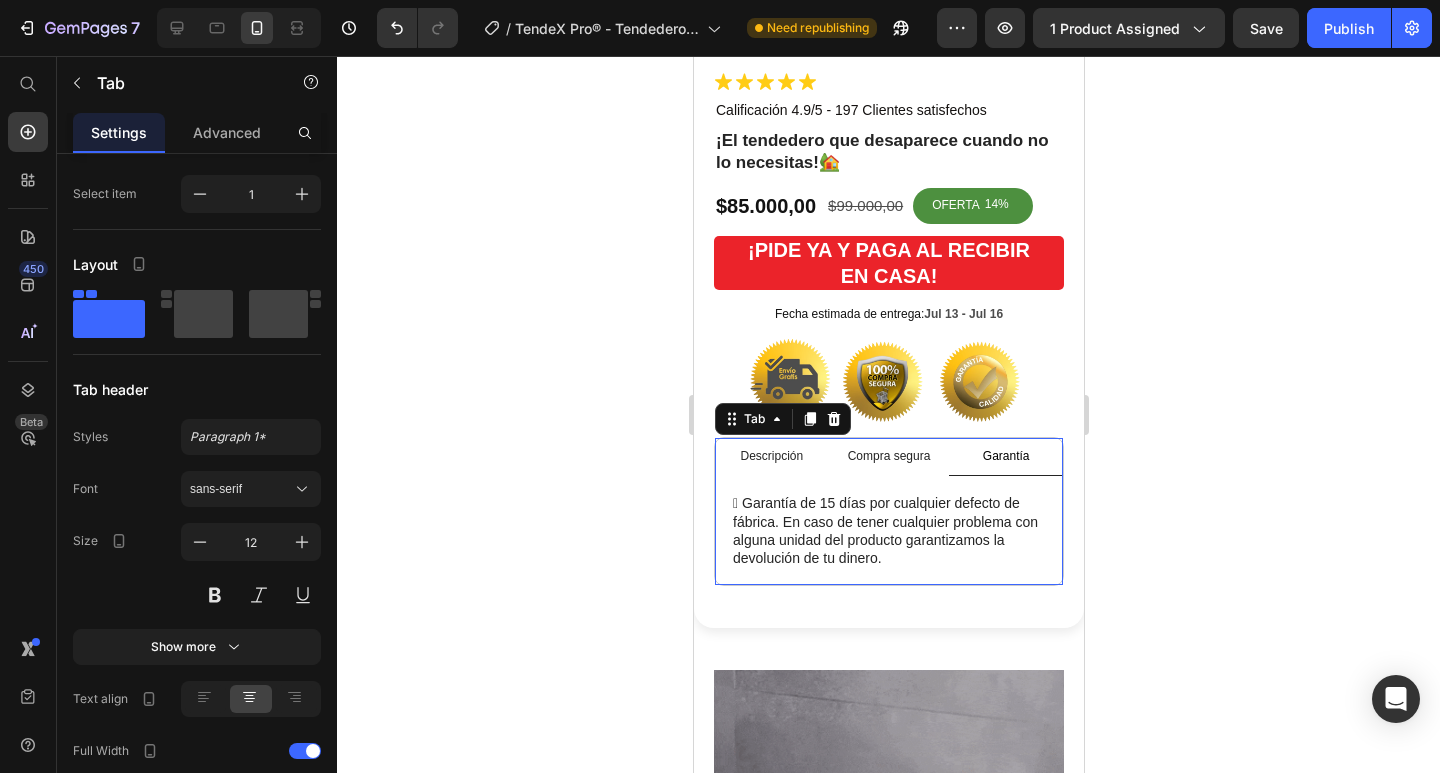 scroll, scrollTop: 0, scrollLeft: 0, axis: both 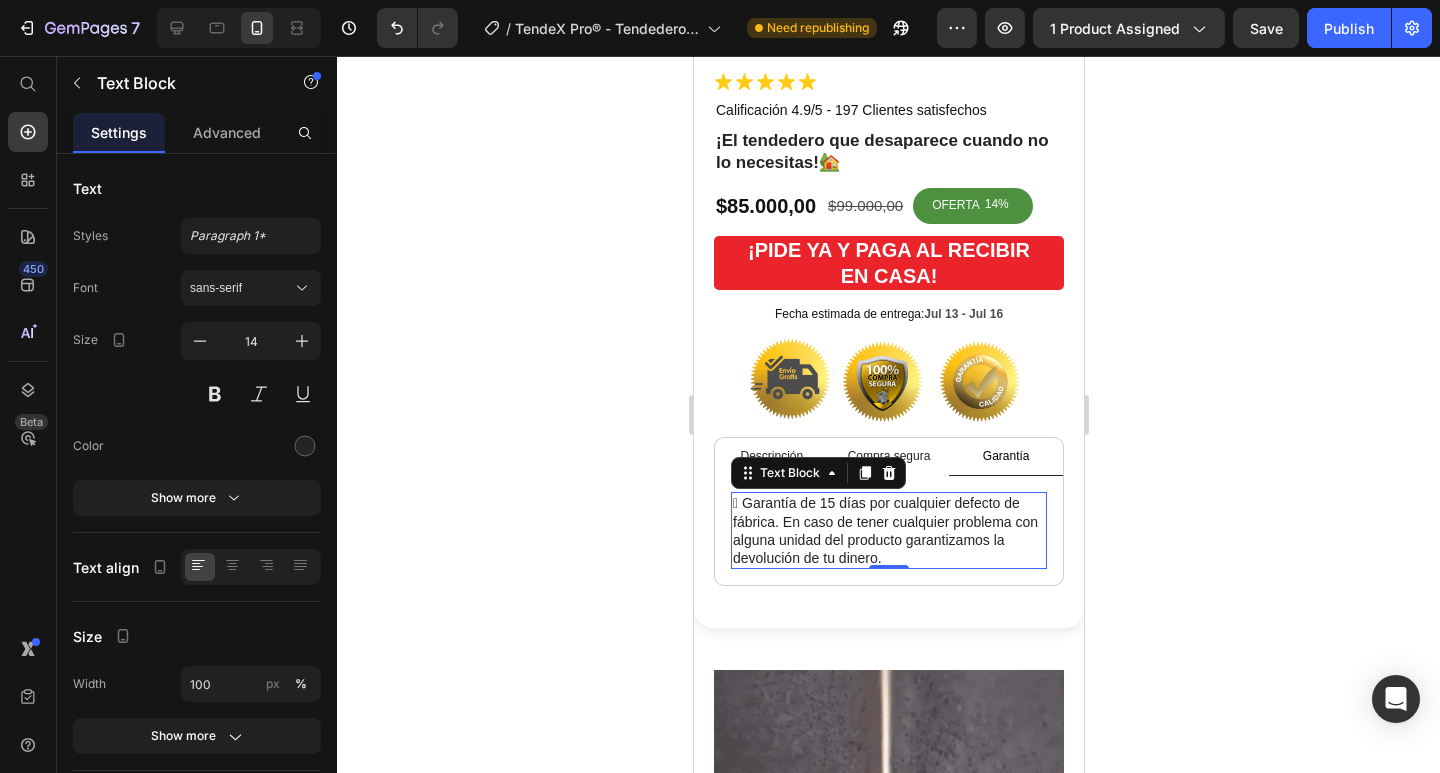 click on "🛟 Garantía de [NUMBER] días por cualquier defecto de fábrica. En caso de tener cualquier problema con alguna unidad del producto garantizamos la devolución de tu dinero." at bounding box center [875, 530] 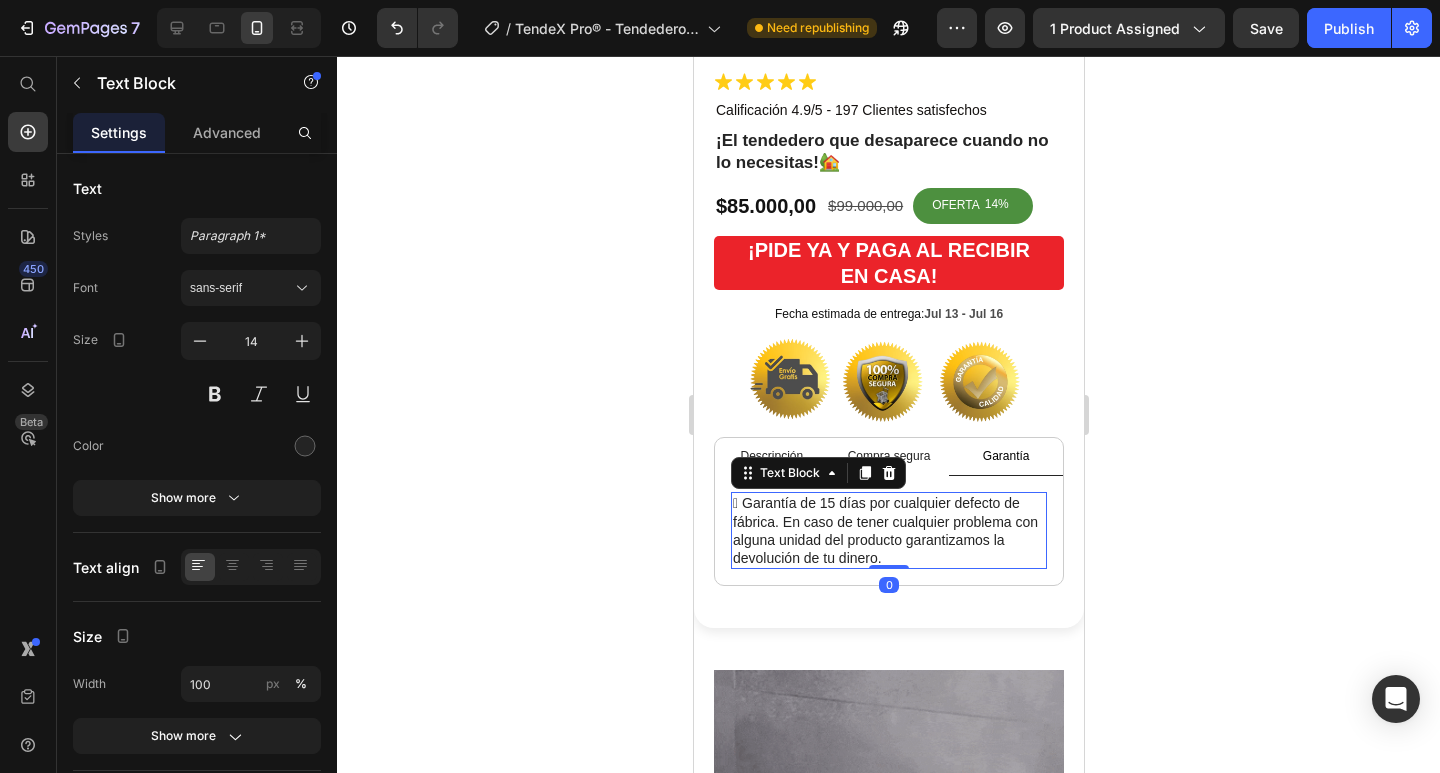 click on "🛟 Garantía de [NUMBER] días por cualquier defecto de fábrica. En caso de tener cualquier problema con alguna unidad del producto garantizamos la devolución de tu dinero." at bounding box center (875, 530) 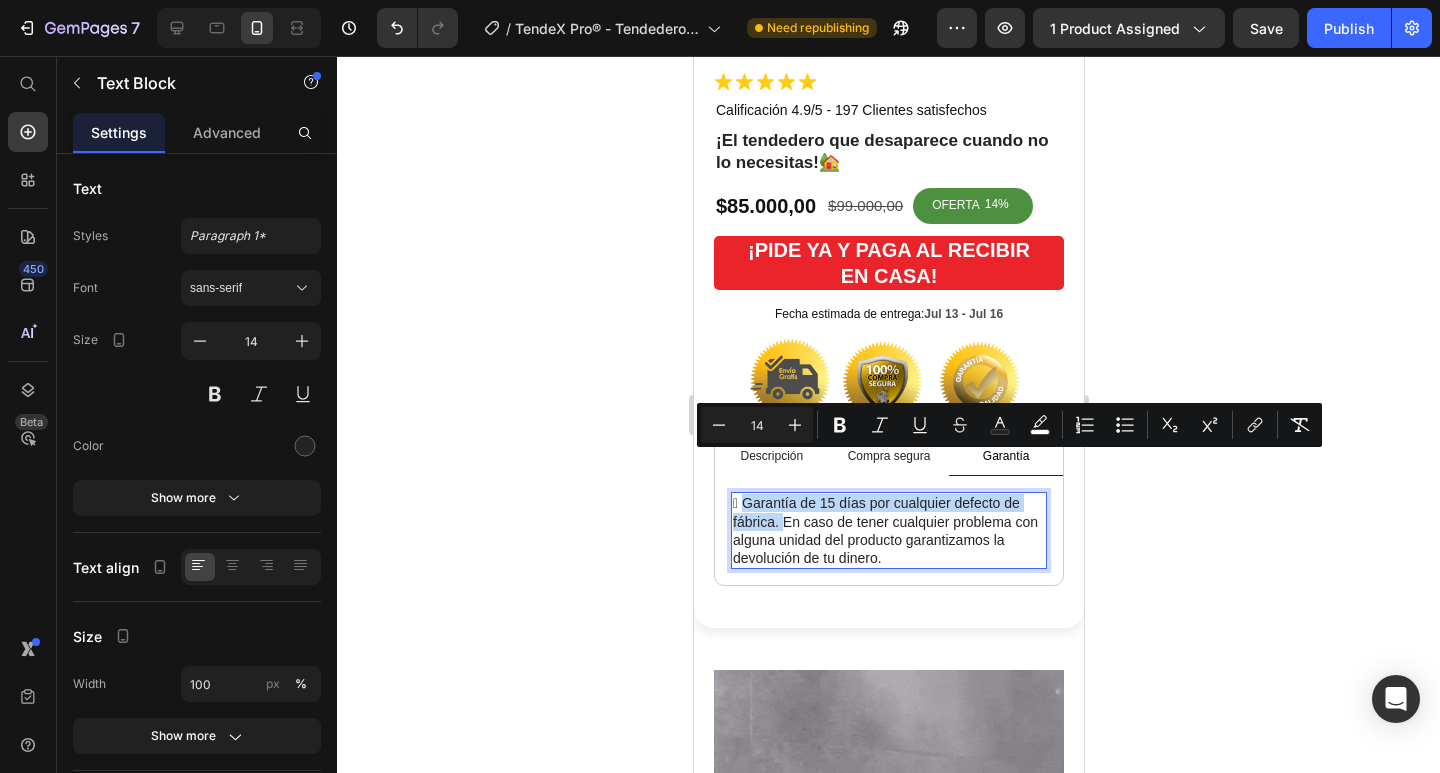 drag, startPoint x: 780, startPoint y: 485, endPoint x: 745, endPoint y: 465, distance: 40.311287 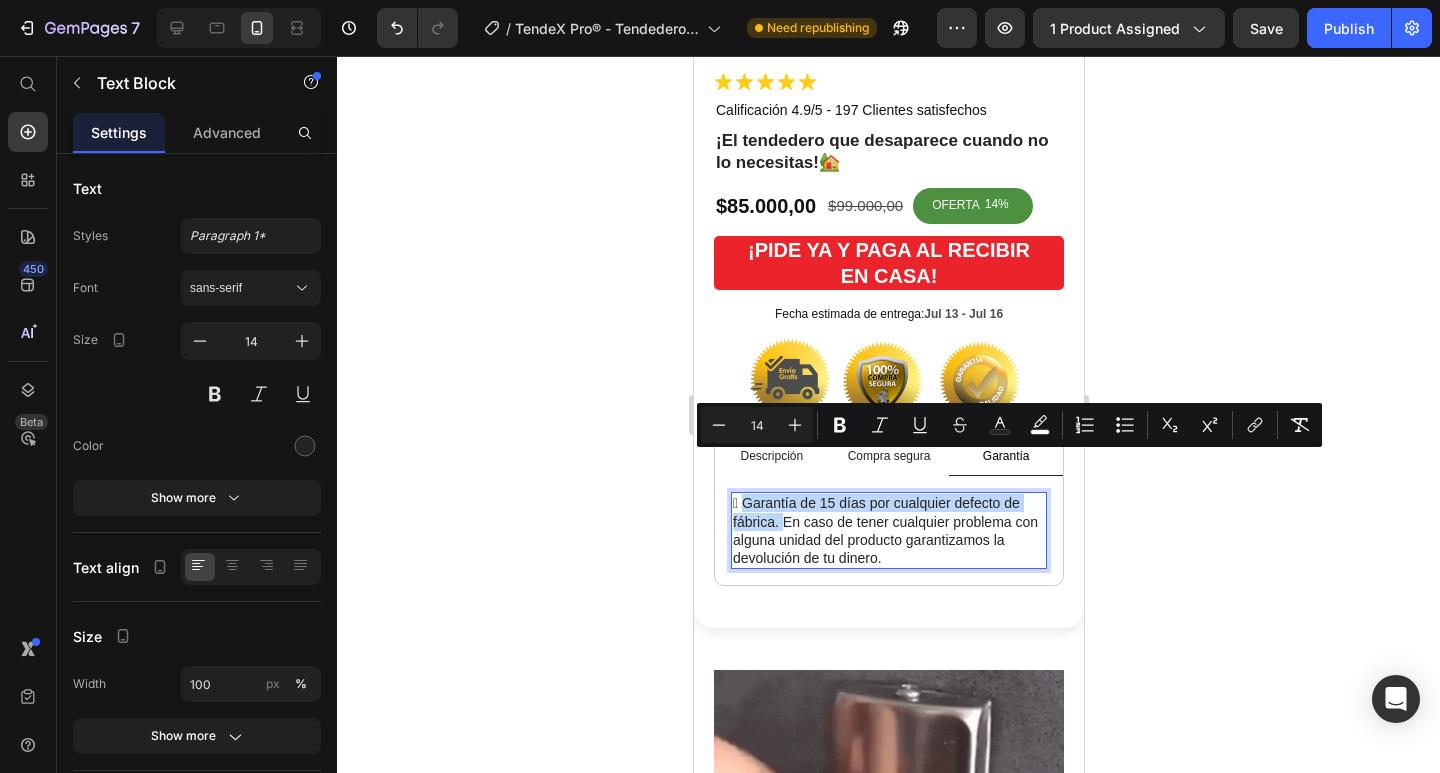 click on "🛟 Garantía de [NUMBER] días por cualquier defecto de fábrica. En caso de tener cualquier problema con alguna unidad del producto garantizamos la devolución de tu dinero." at bounding box center (875, 530) 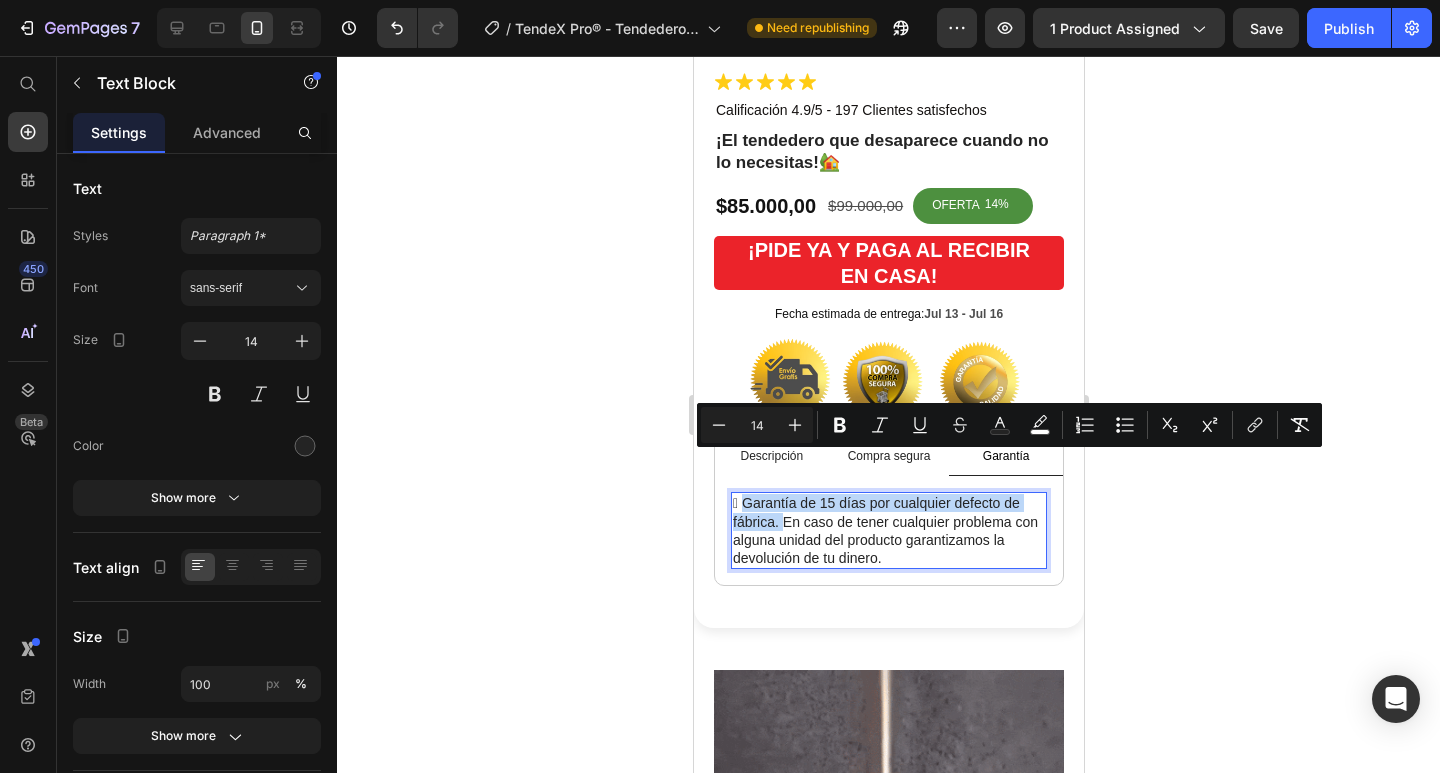 copy on "arantía de [NUMBER] días por cualquier defecto de fábrica. E" 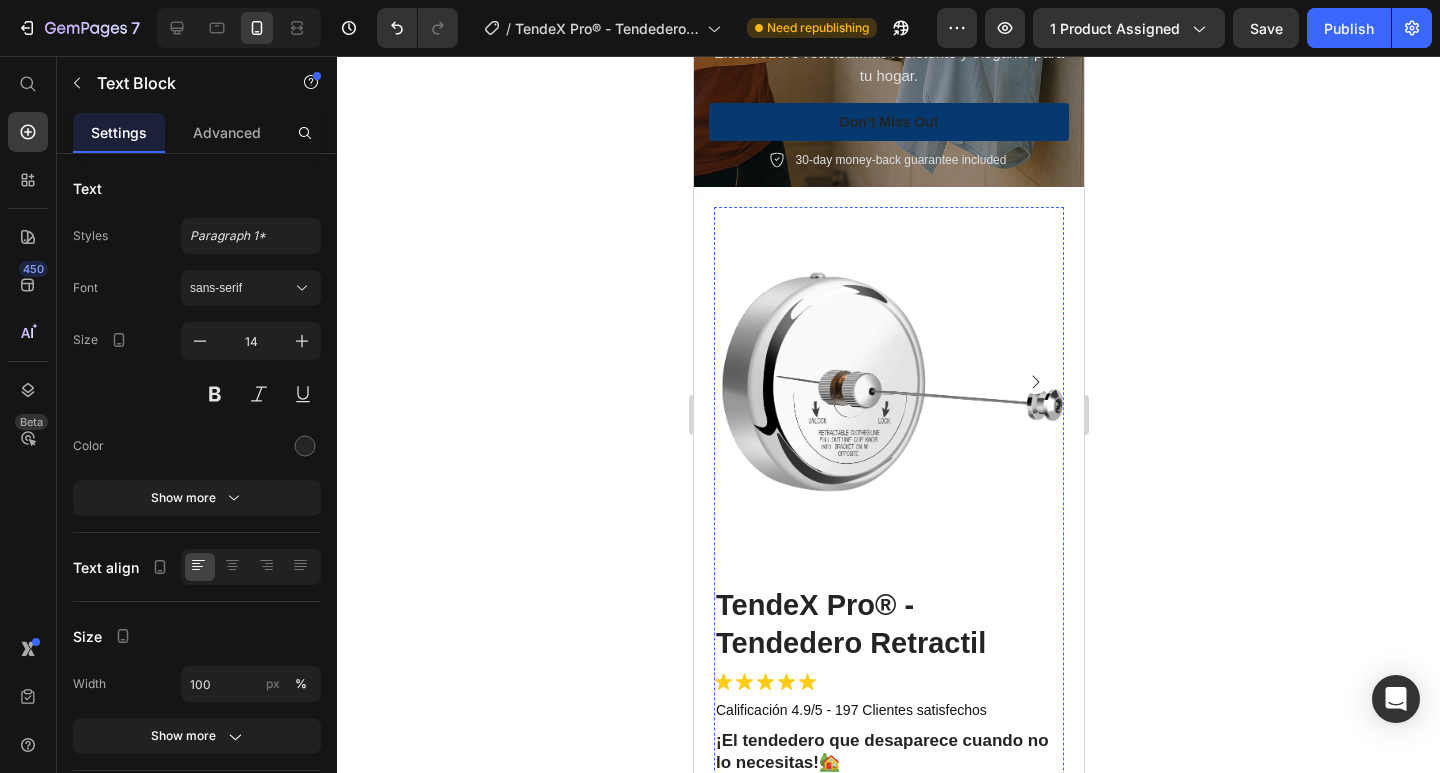 scroll, scrollTop: 400, scrollLeft: 0, axis: vertical 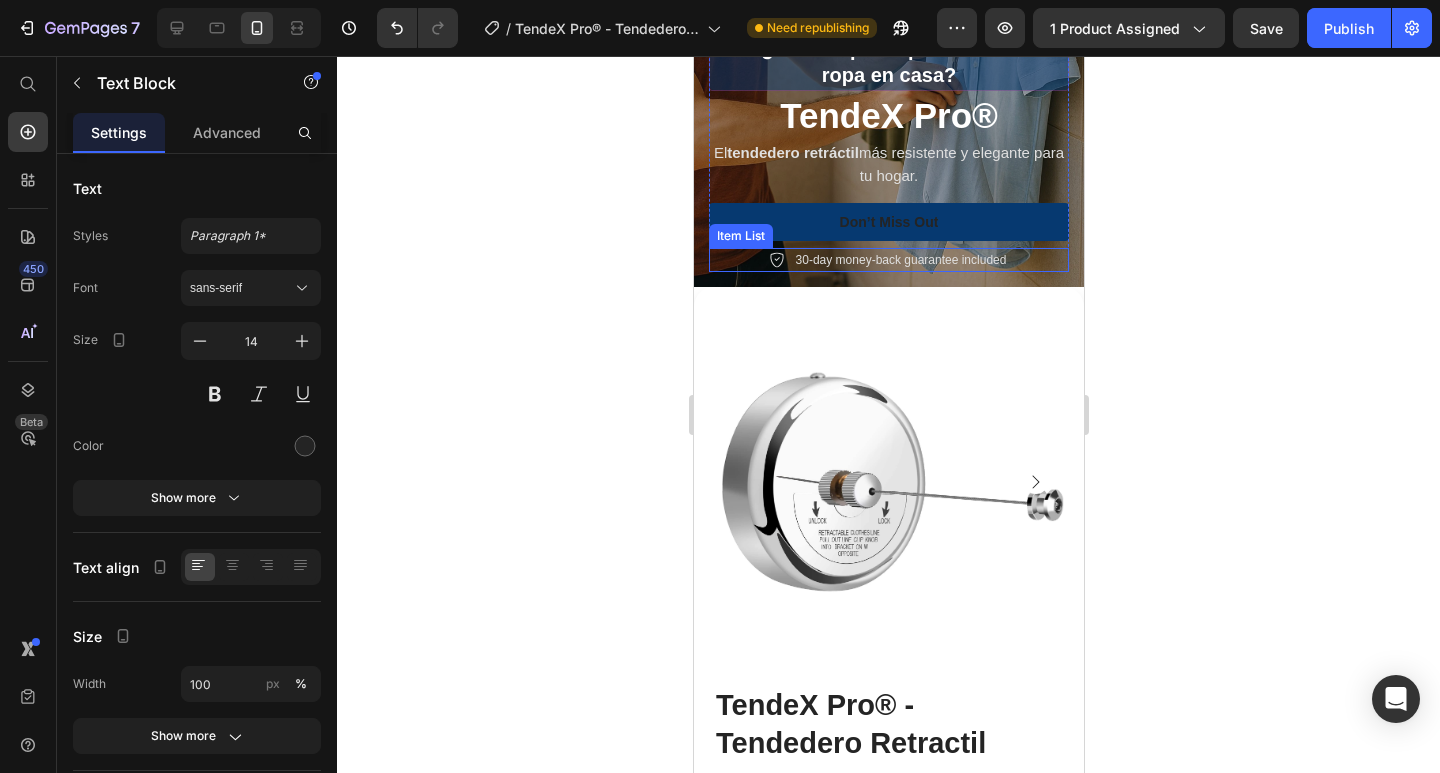 click on "30-day money-back guarantee included" at bounding box center (900, 260) 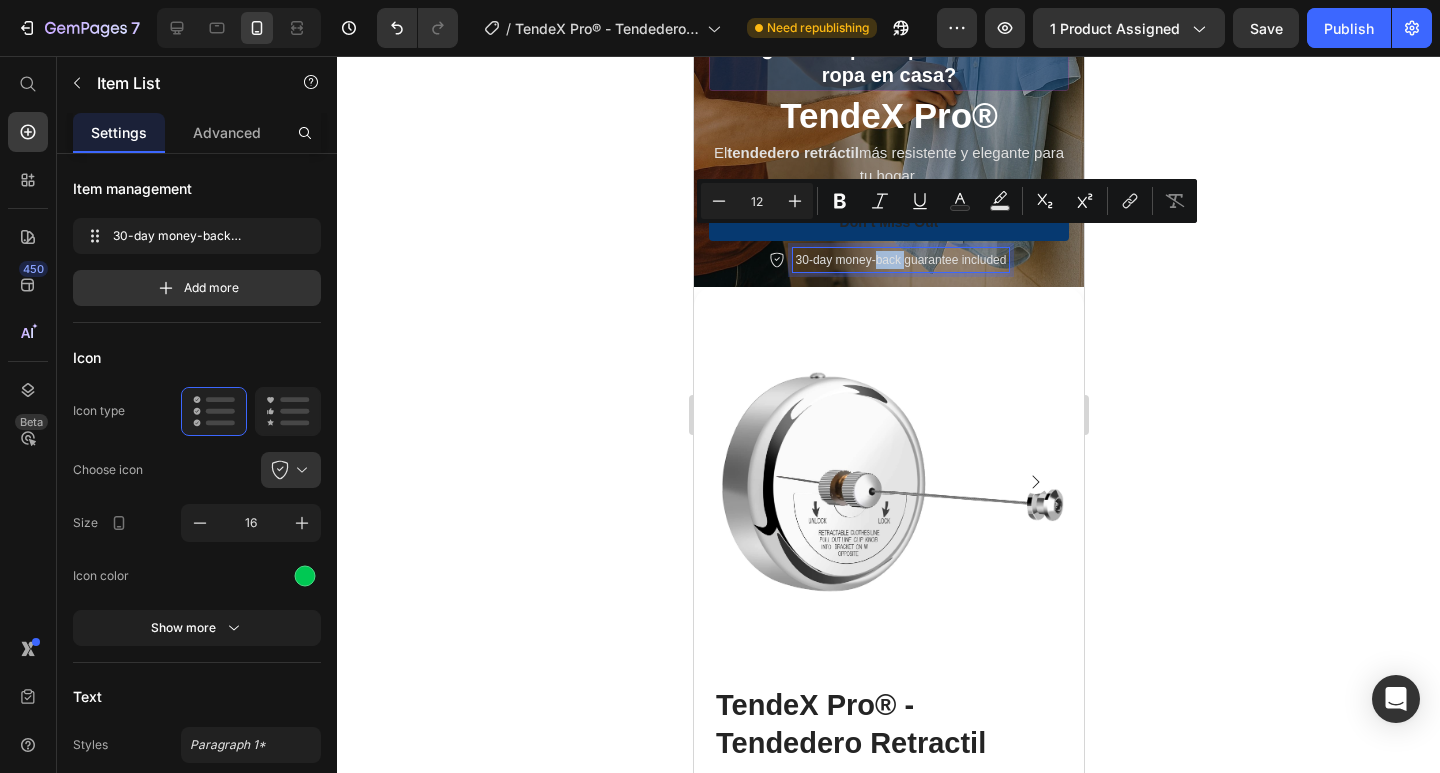 click on "30-day money-back guarantee included" at bounding box center (900, 260) 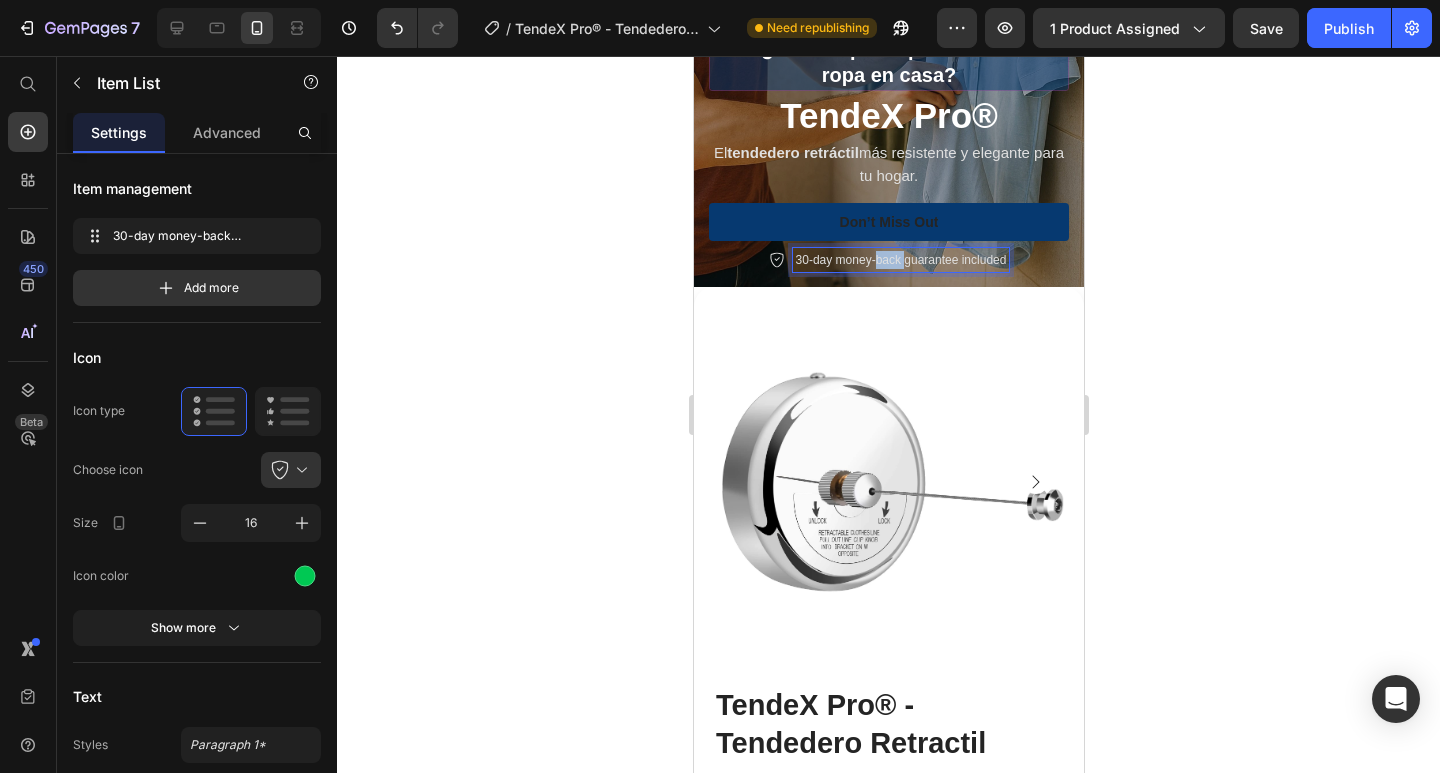 click on "30-day money-back guarantee included" at bounding box center [900, 260] 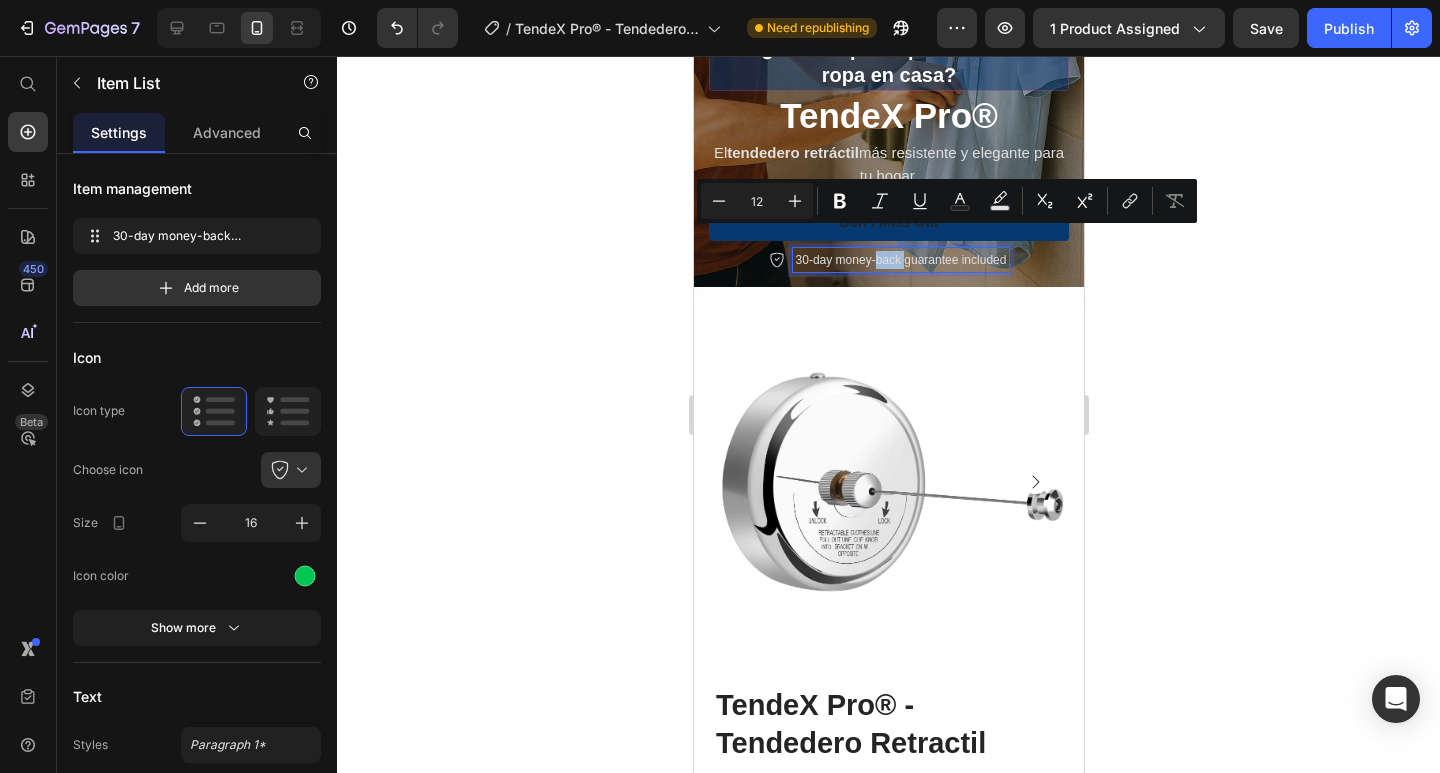 click on "30-day money-back guarantee included" at bounding box center (900, 260) 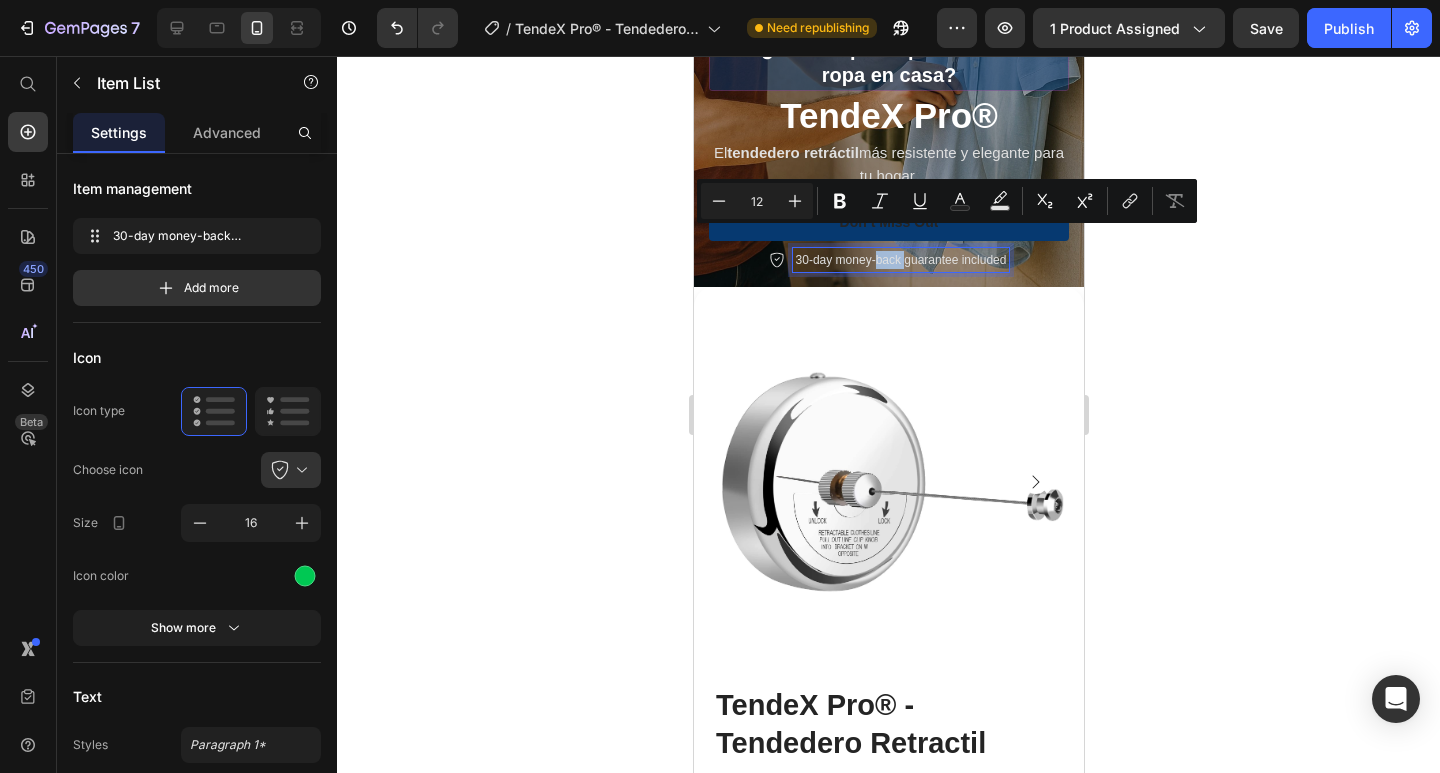 click on "30-day money-back guarantee included" at bounding box center [900, 260] 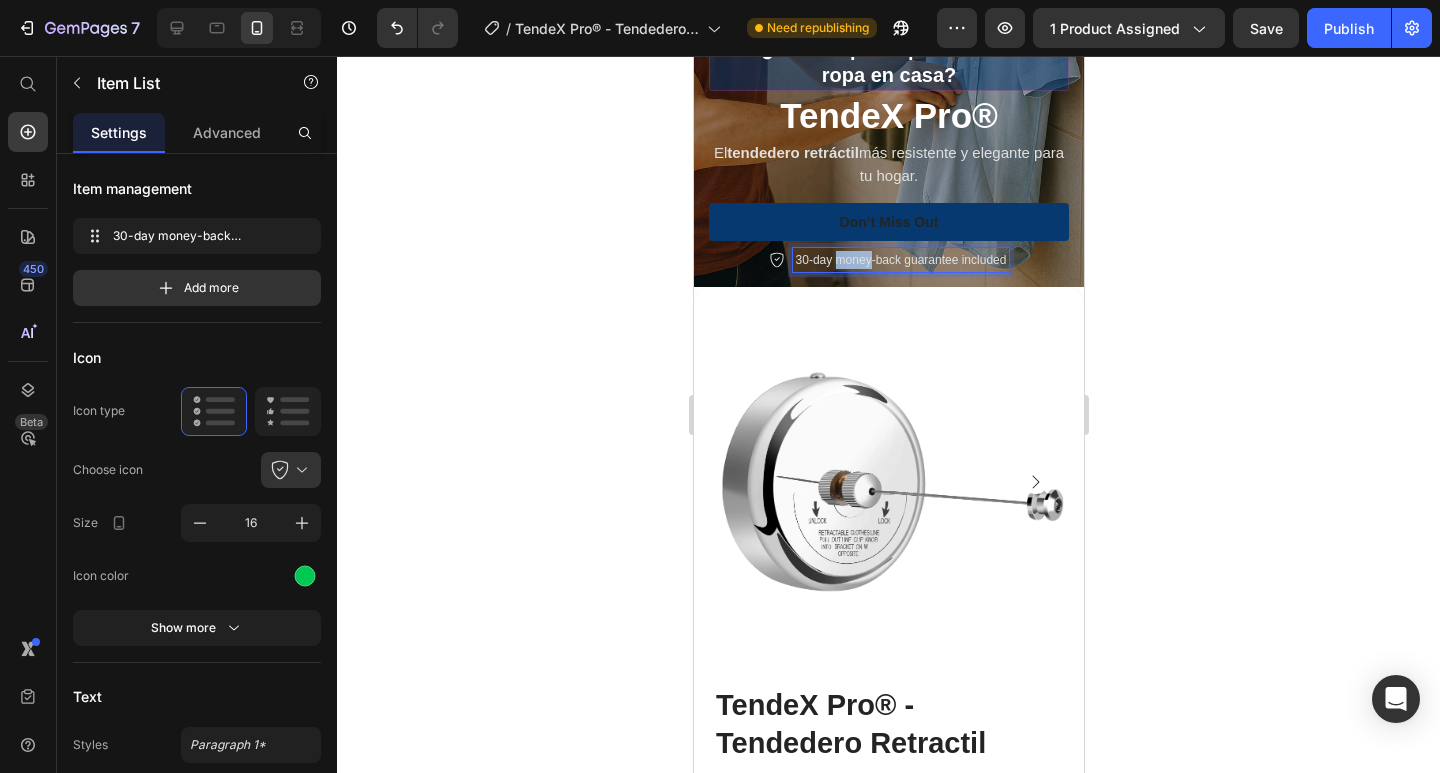 click on "30-day money-back guarantee included" at bounding box center [900, 260] 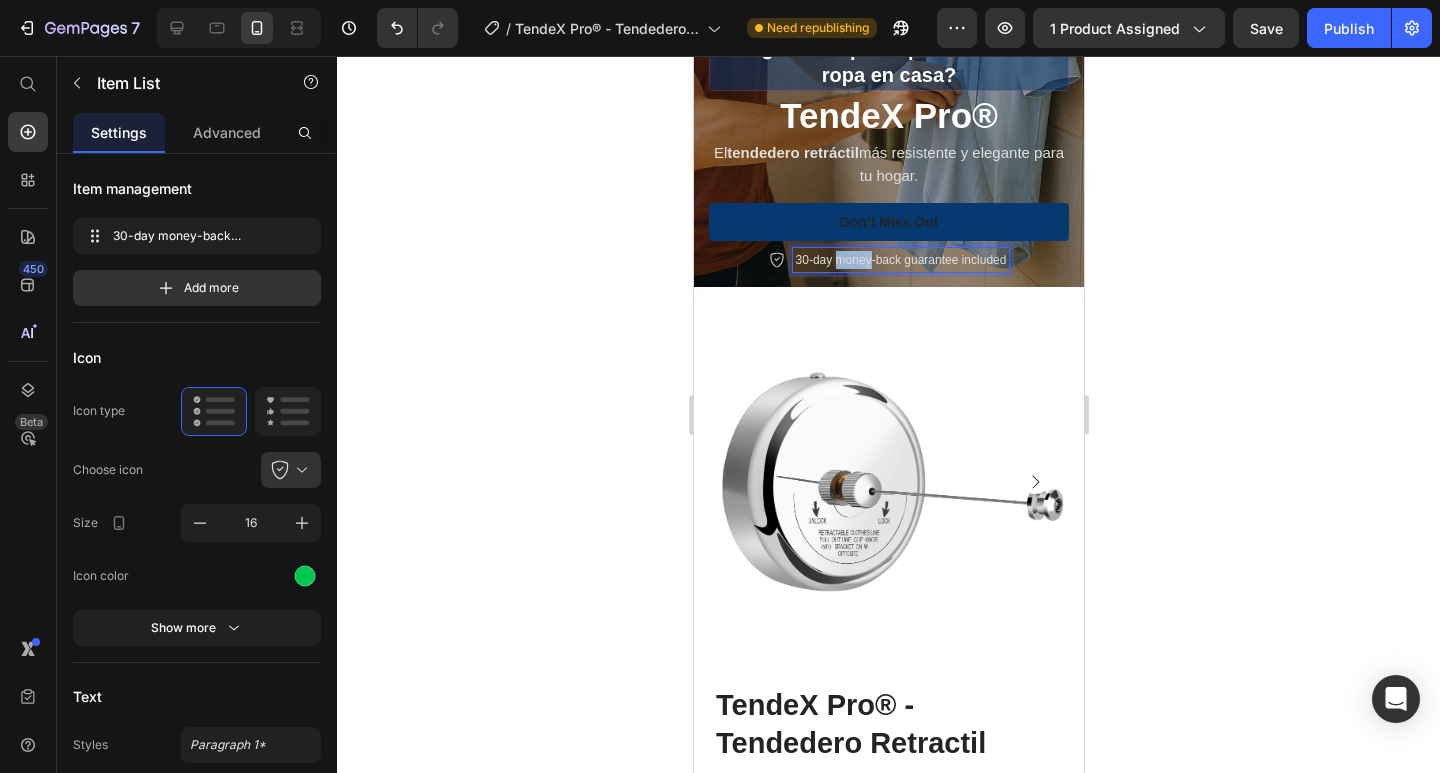click on "30-day money-back guarantee included" at bounding box center [900, 260] 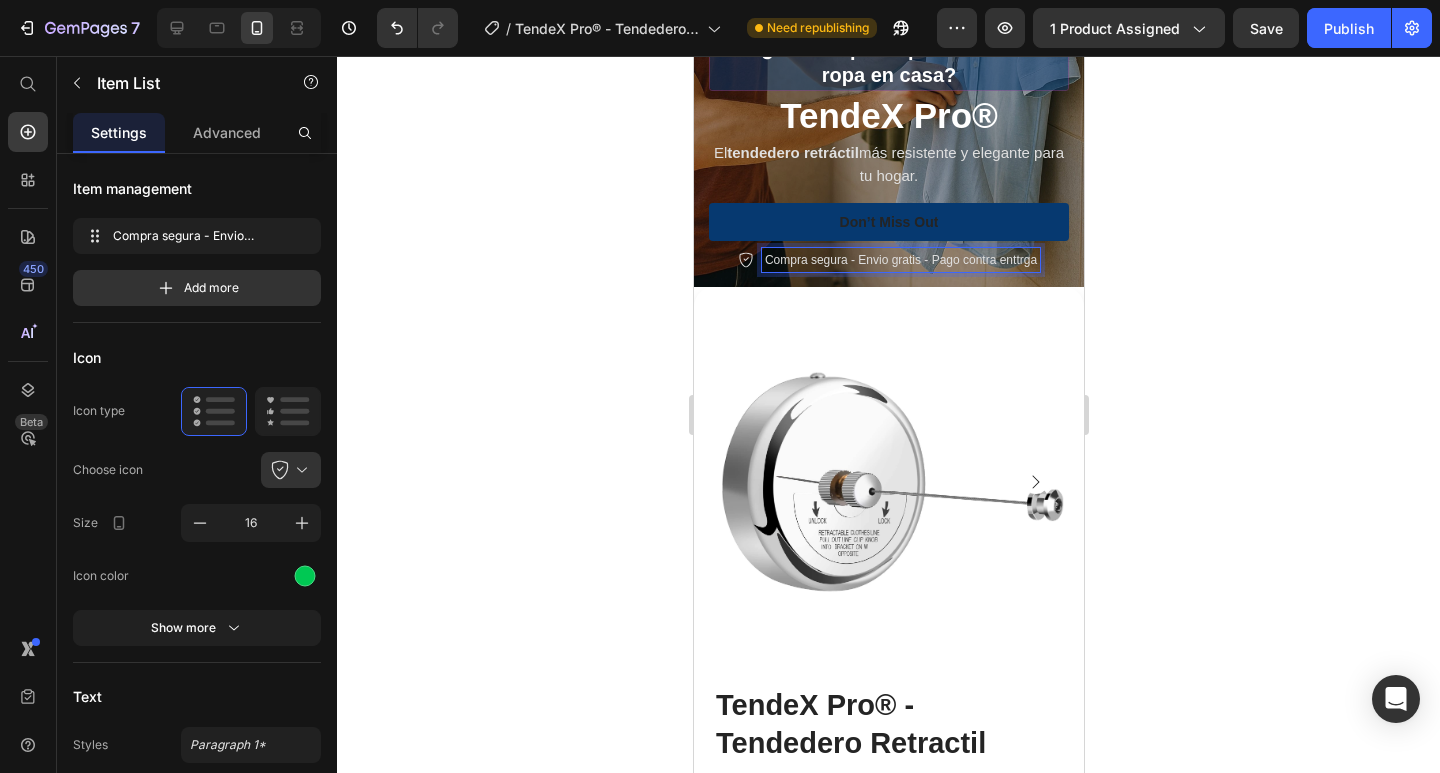 click on "Compra segura - Envio gratis - Pago contra enttrga" at bounding box center (900, 260) 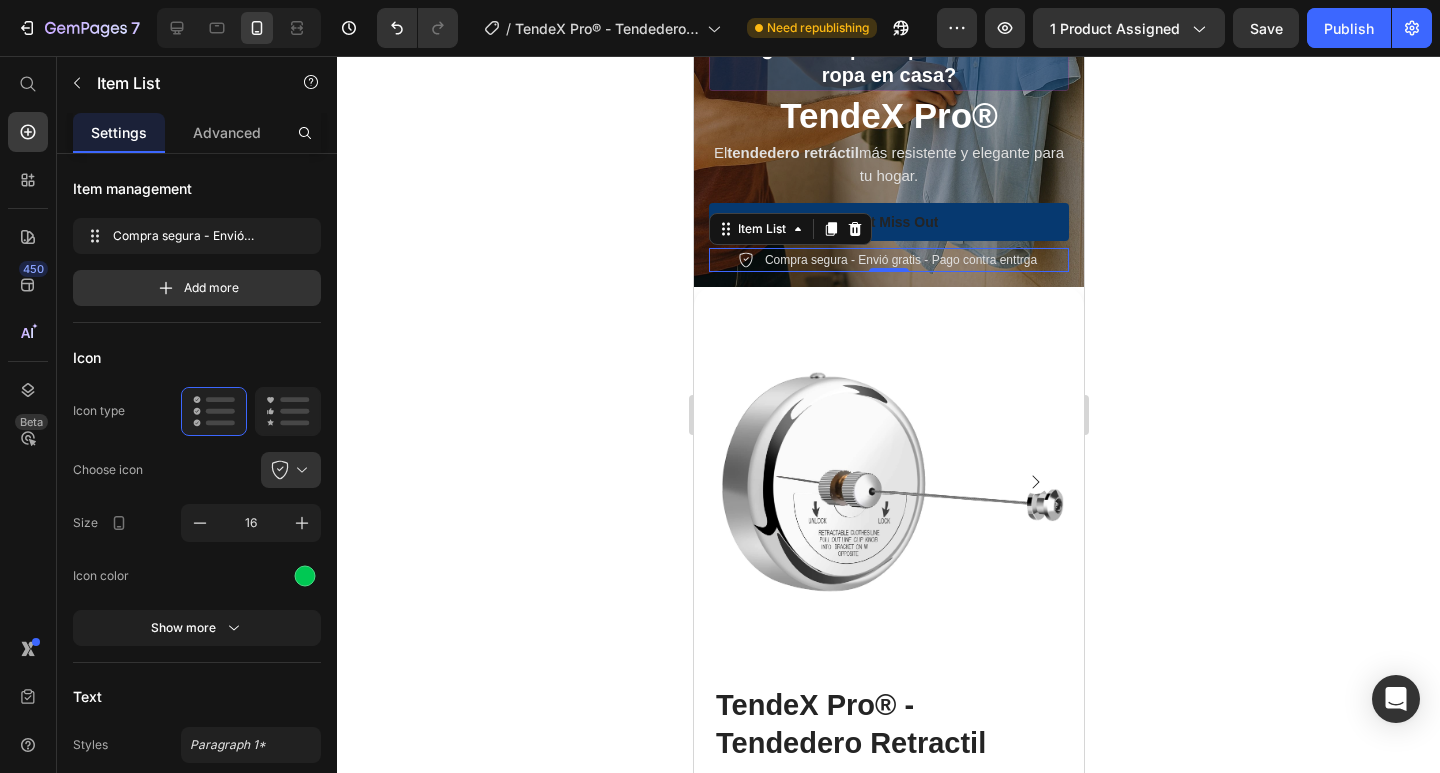 click on "Compra segura - Envió gratis - Pago contra enttrga" at bounding box center (900, 260) 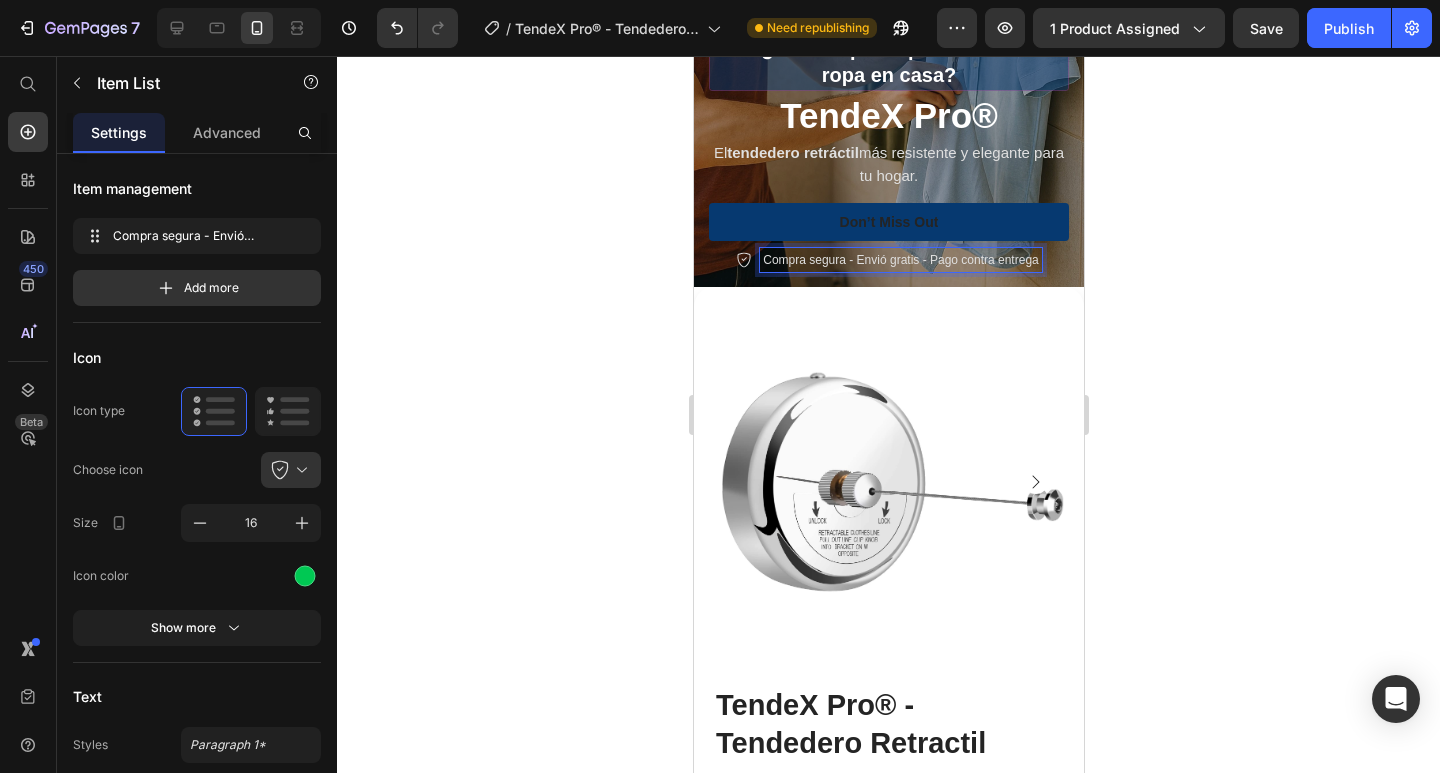 click 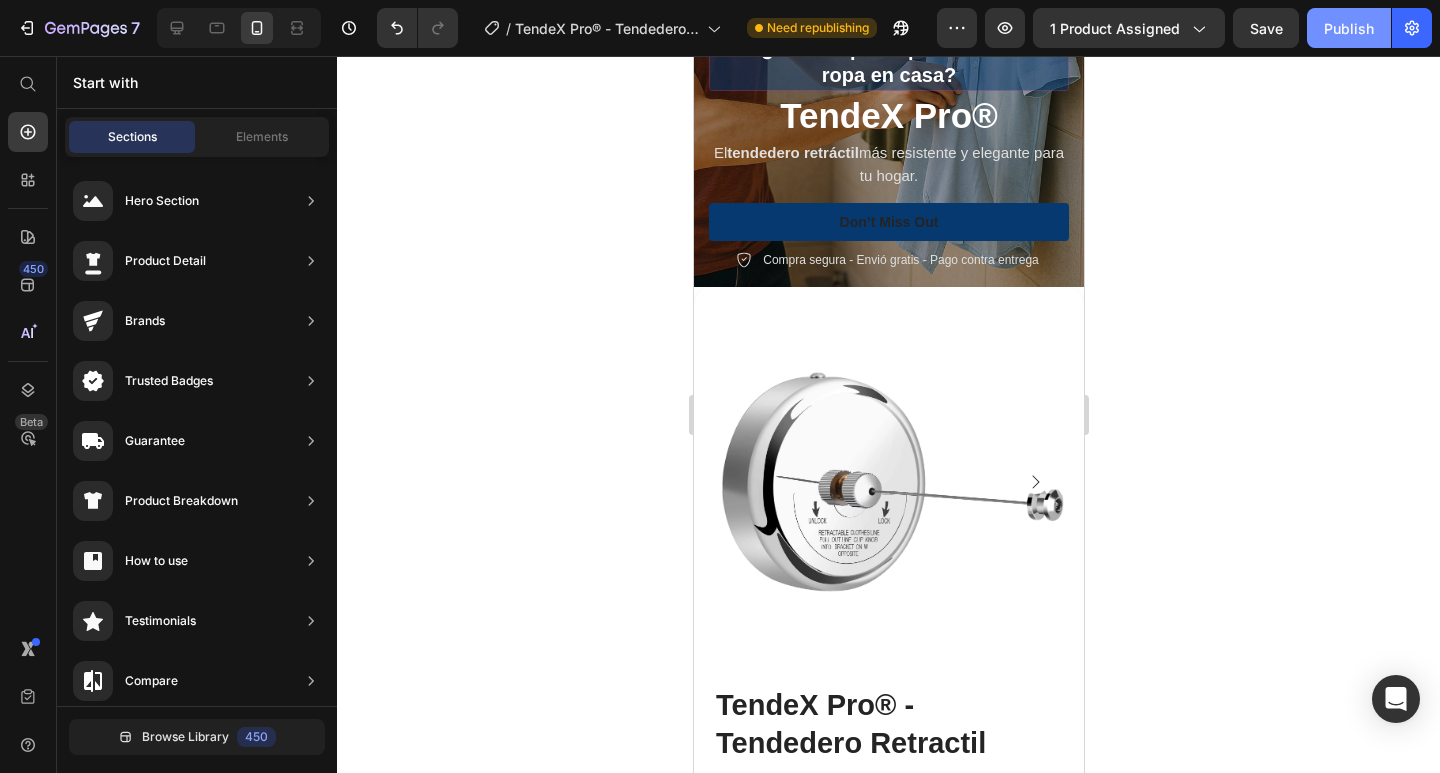 click on "Publish" 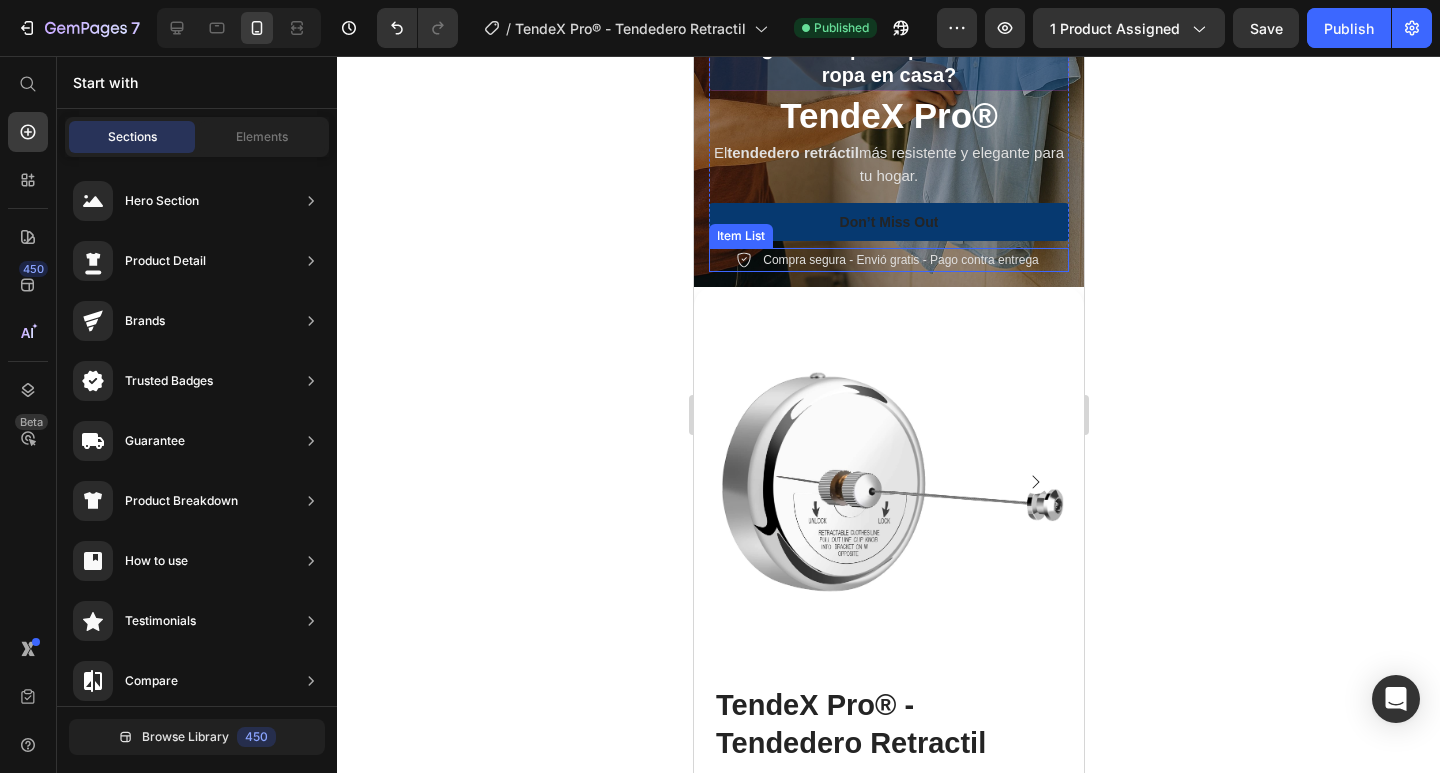 click on "Compra segura - Envió gratis - Pago contra entrega" at bounding box center (899, 260) 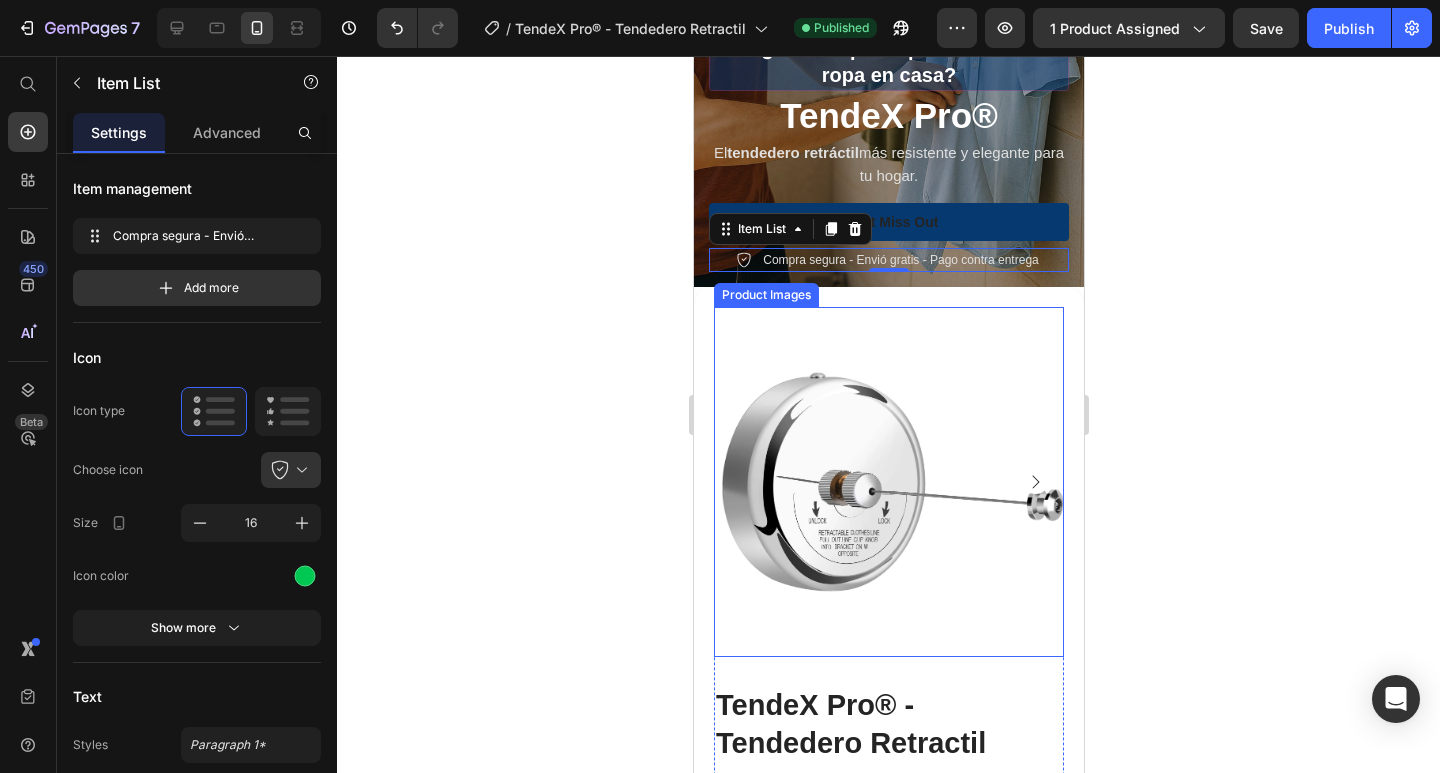 scroll, scrollTop: 200, scrollLeft: 0, axis: vertical 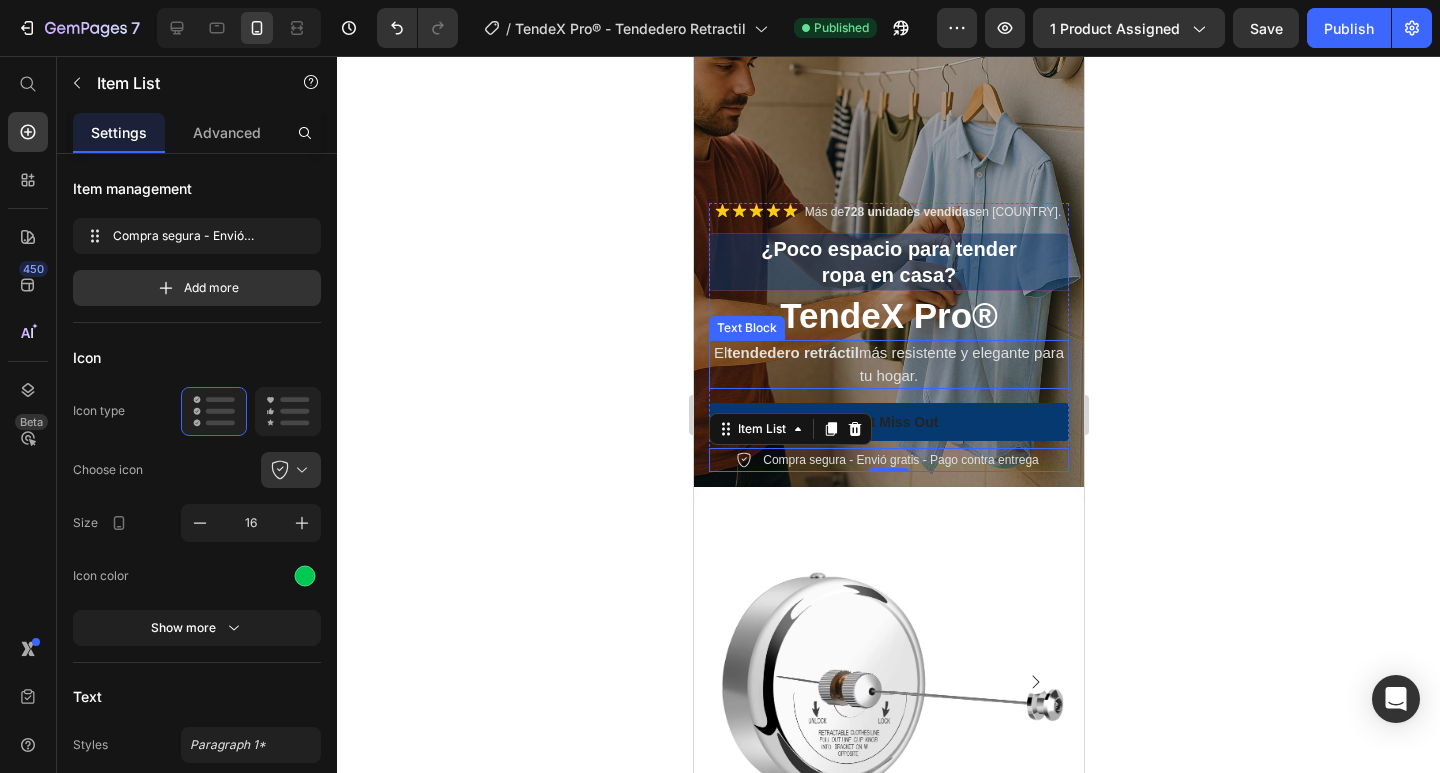 click on "El  tendedero retráctil  más resistente y elegante para tu hogar." at bounding box center [888, 364] 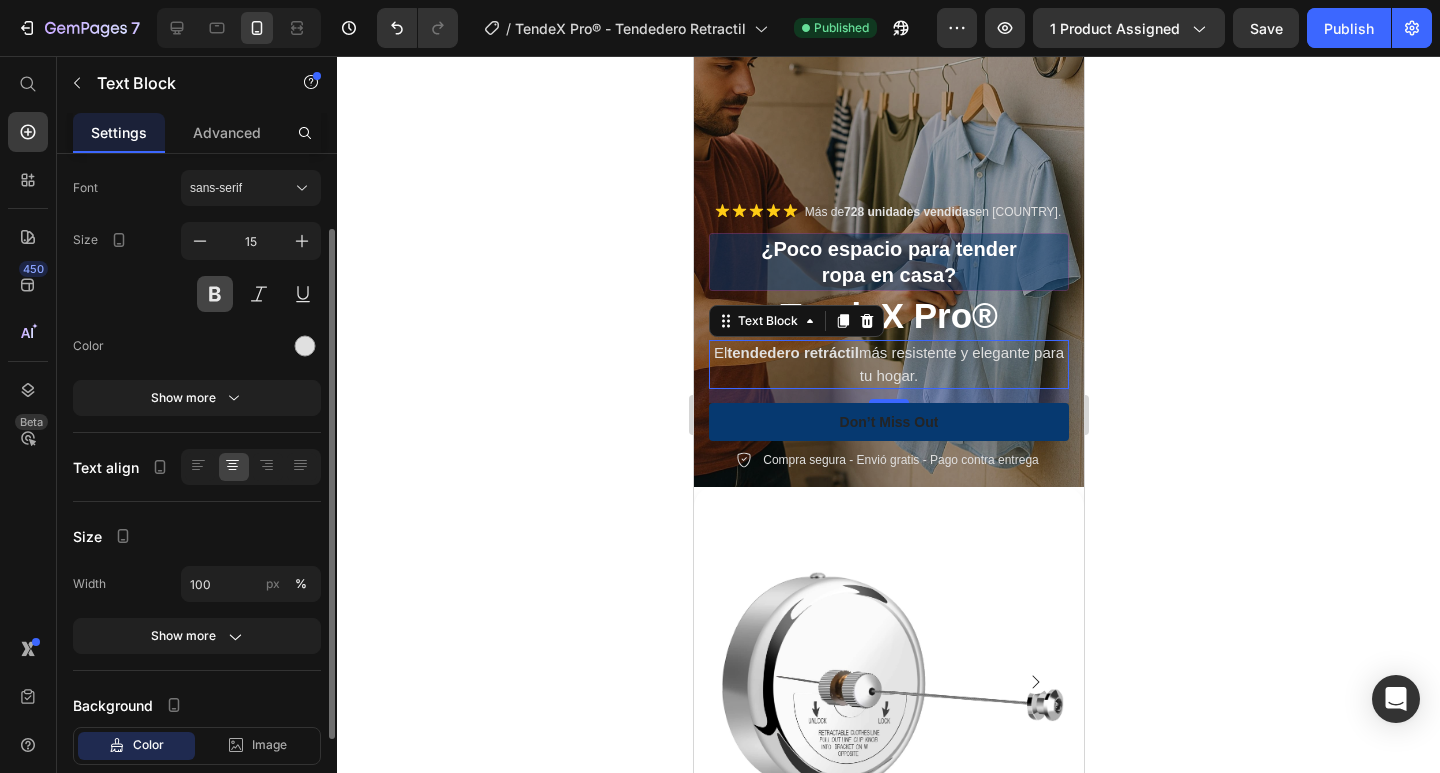 scroll, scrollTop: 0, scrollLeft: 0, axis: both 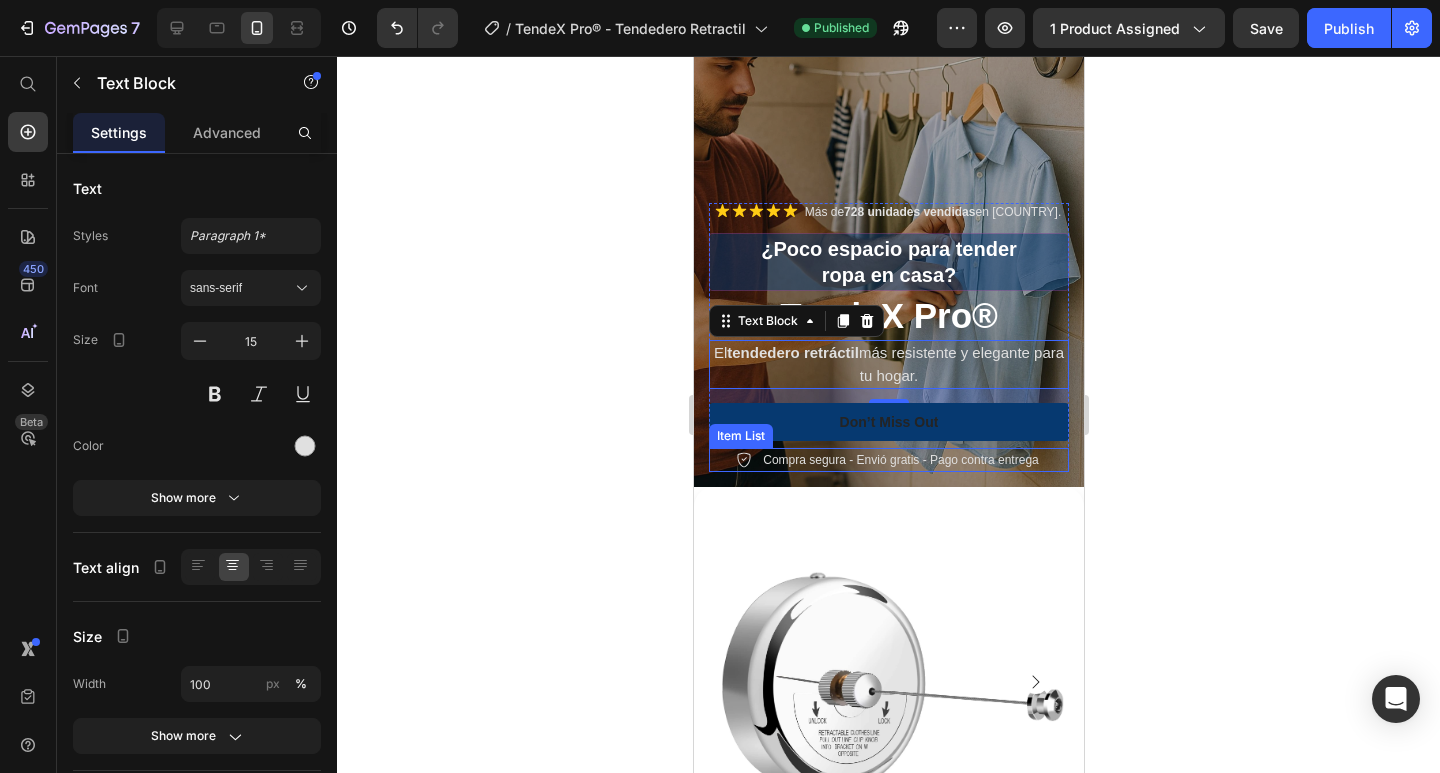 click on "Compra segura - Envió gratis - Pago contra entrega" at bounding box center (899, 460) 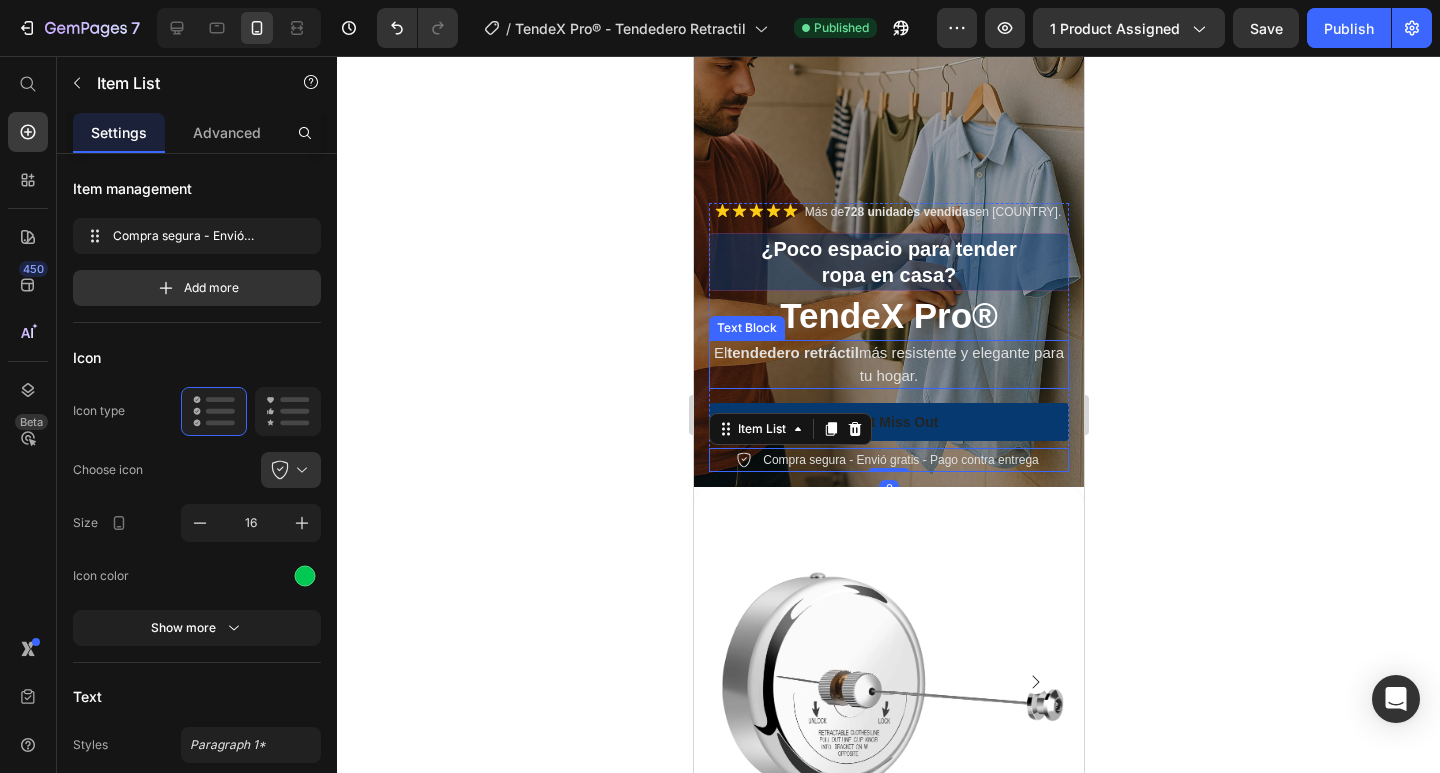 click on "El  tendedero retráctil  más resistente y elegante para tu hogar." at bounding box center [888, 364] 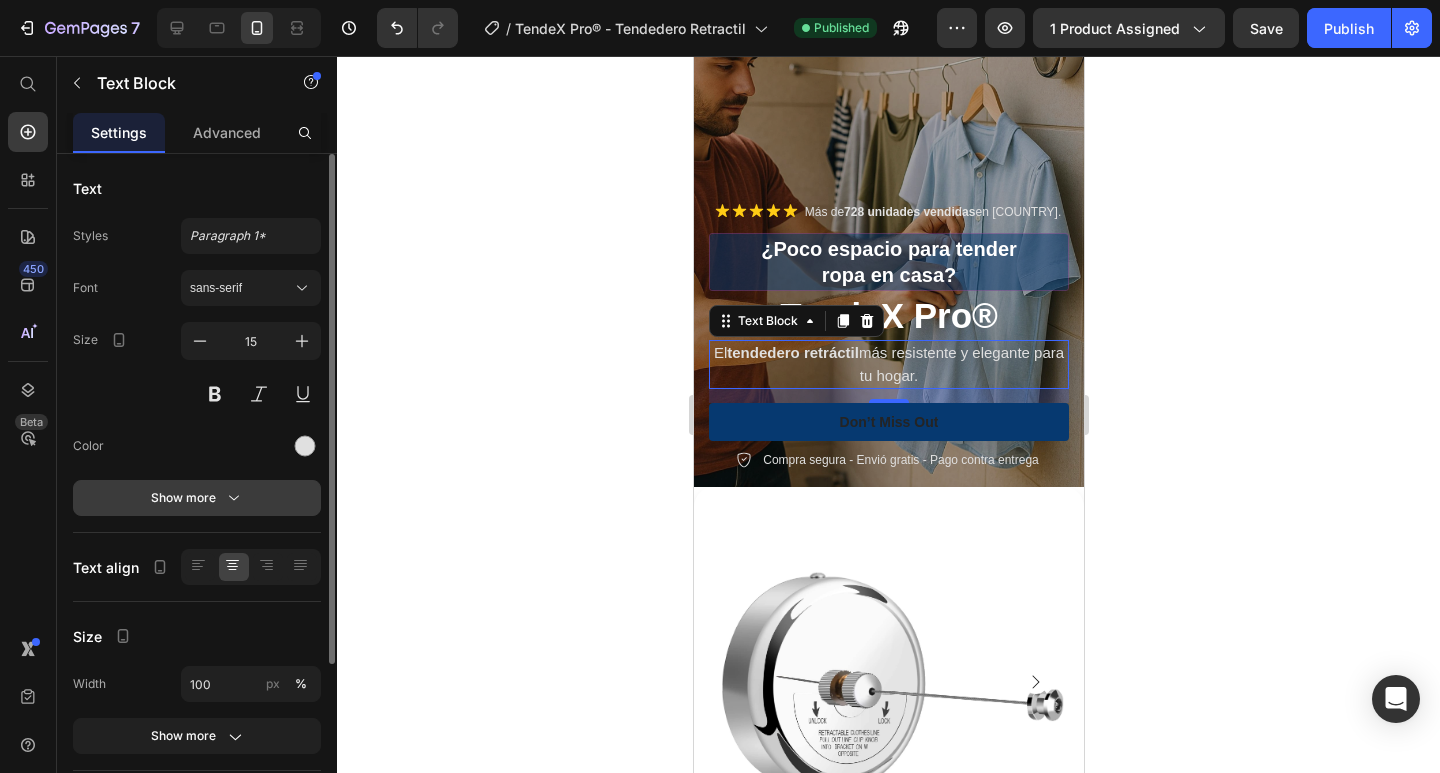 click 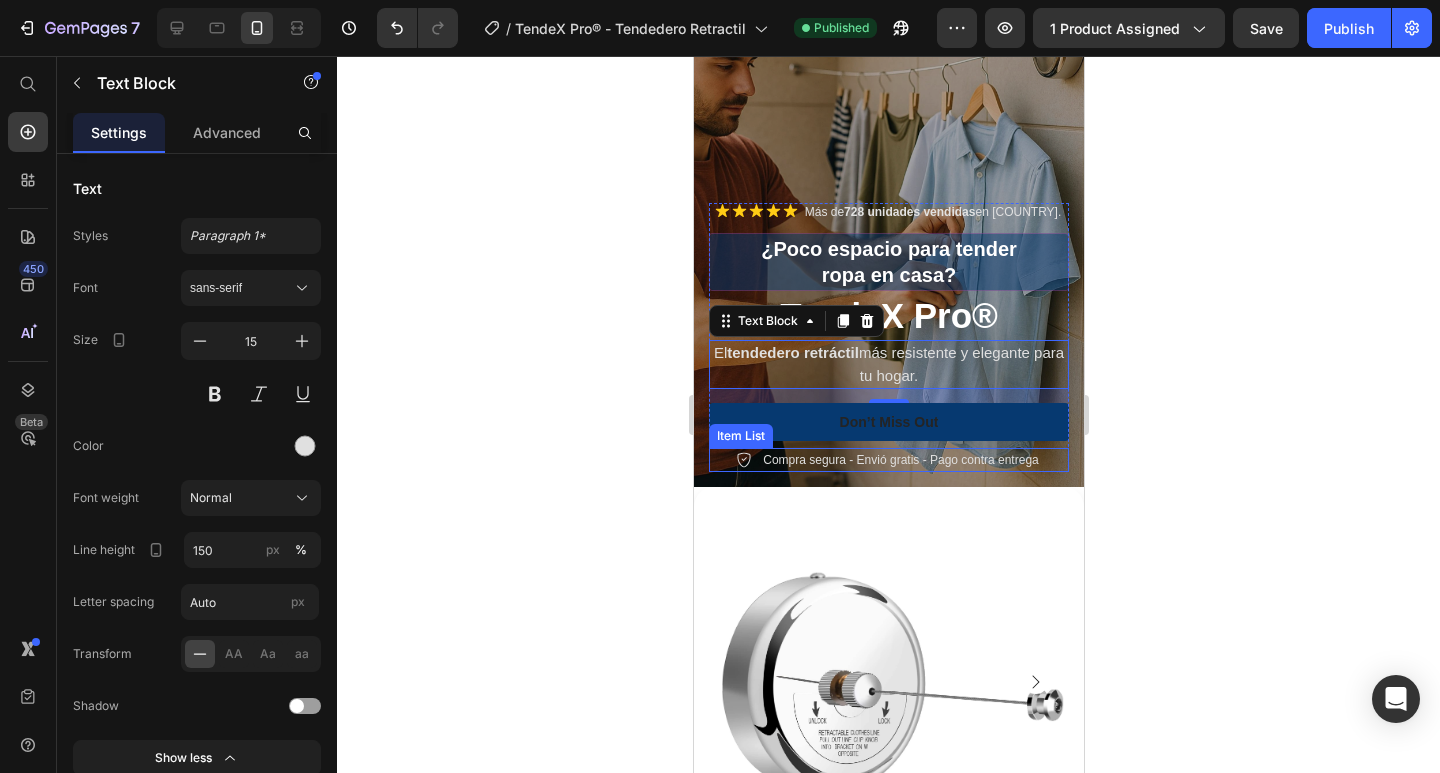 click on "Compra segura - Envió gratis - Pago contra entrega" at bounding box center [899, 460] 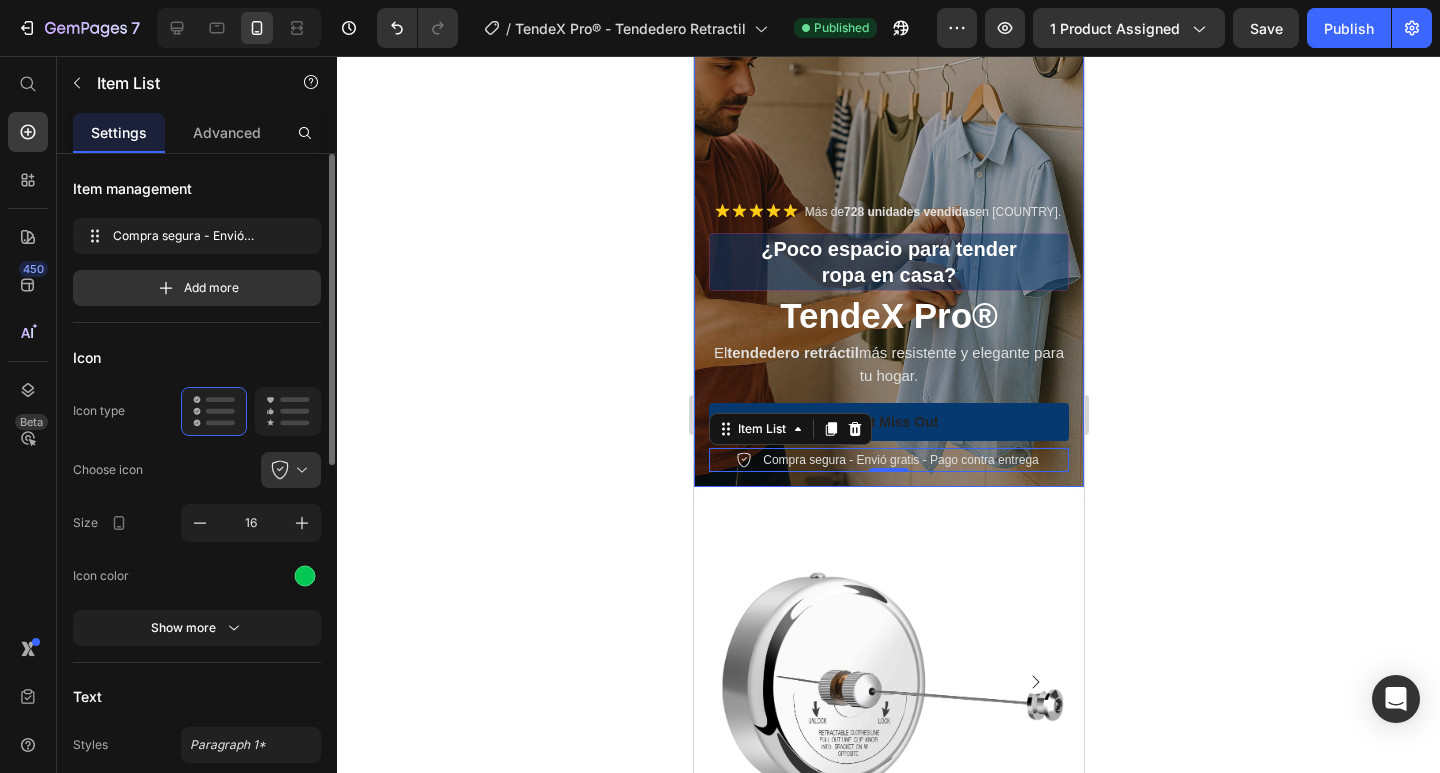 scroll, scrollTop: 200, scrollLeft: 0, axis: vertical 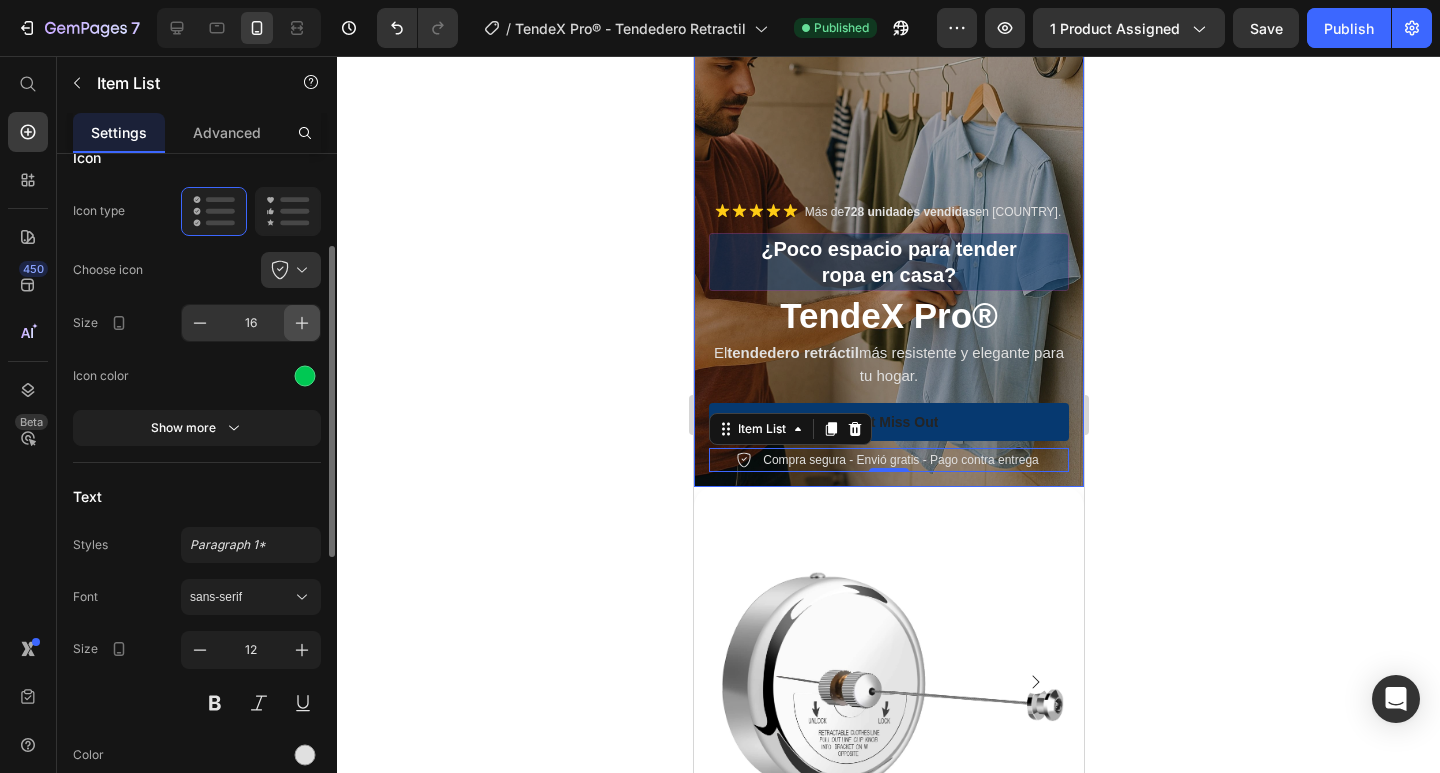click 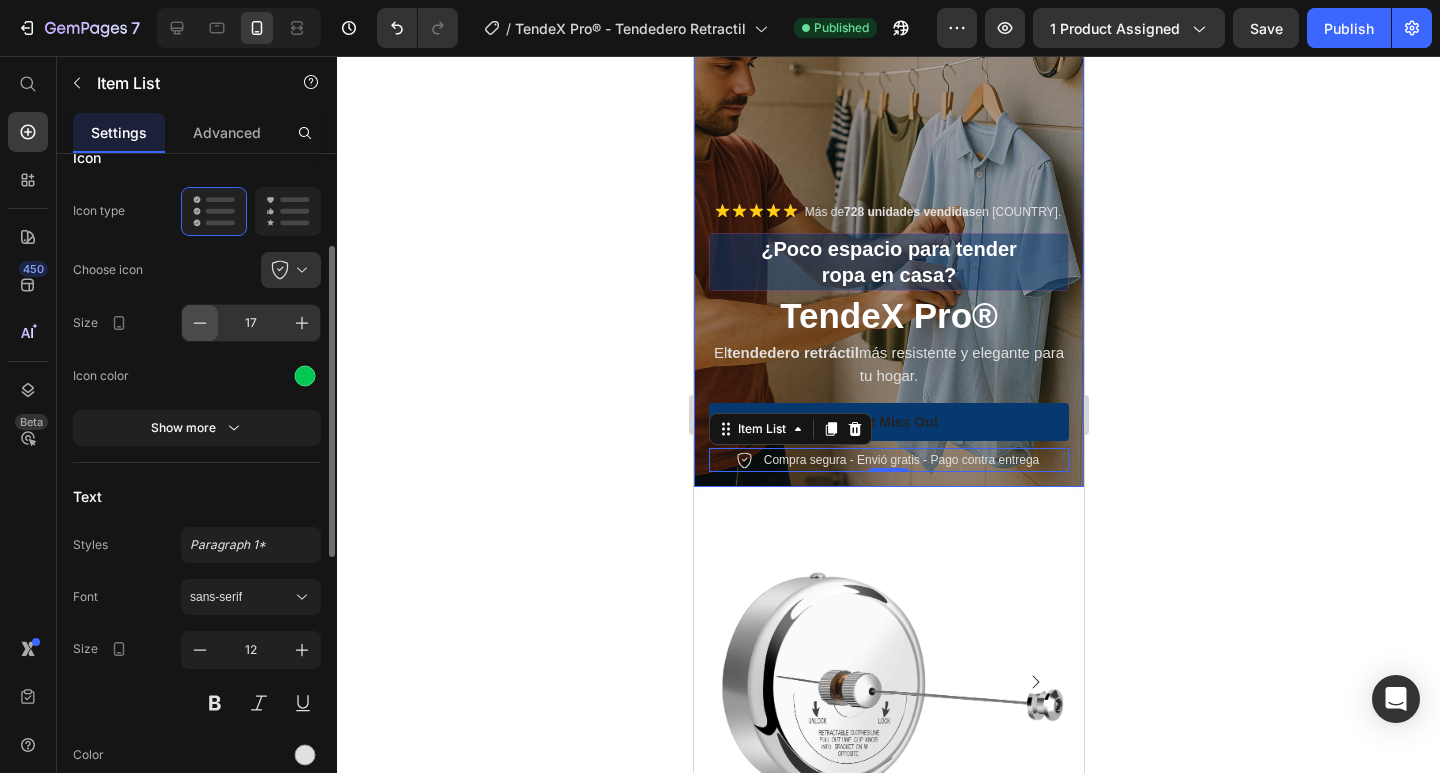 click 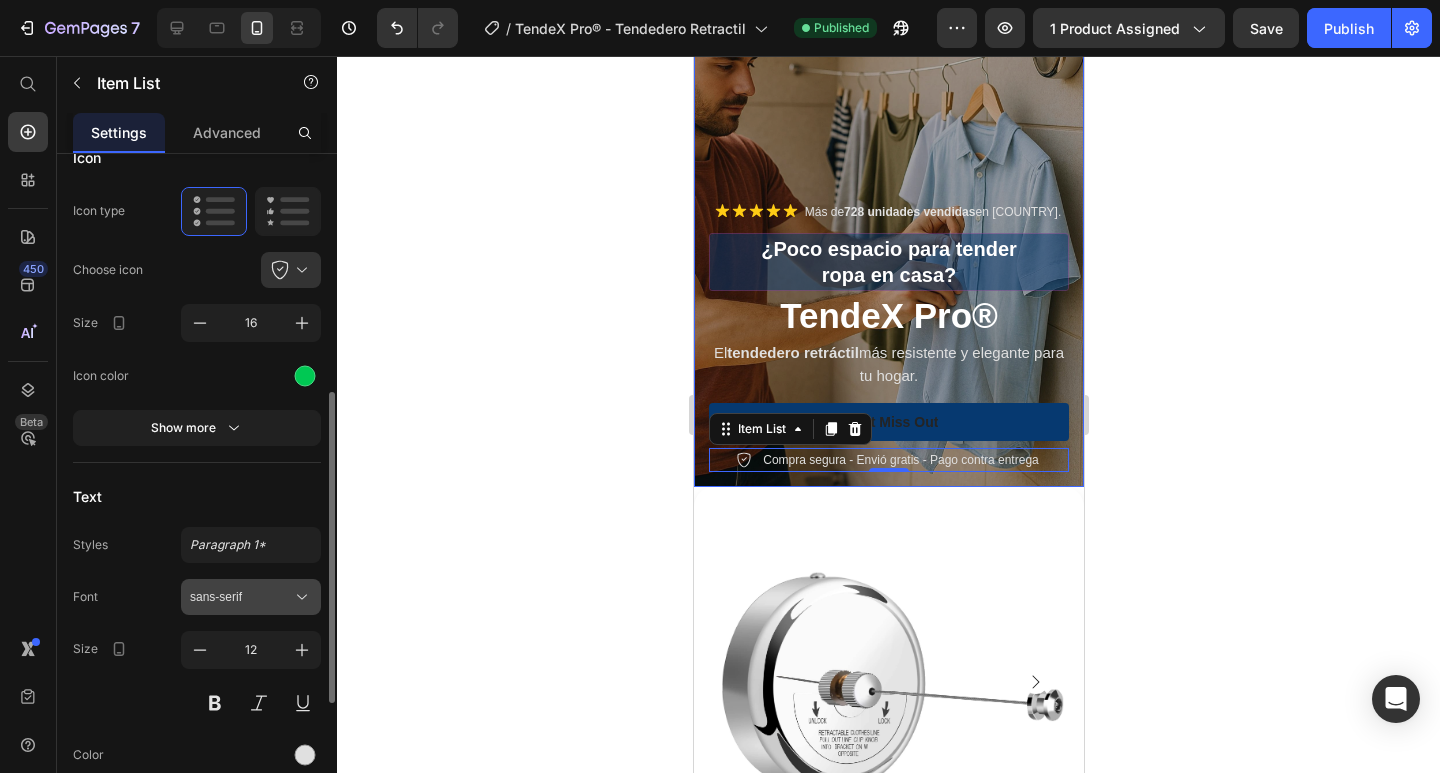 scroll, scrollTop: 300, scrollLeft: 0, axis: vertical 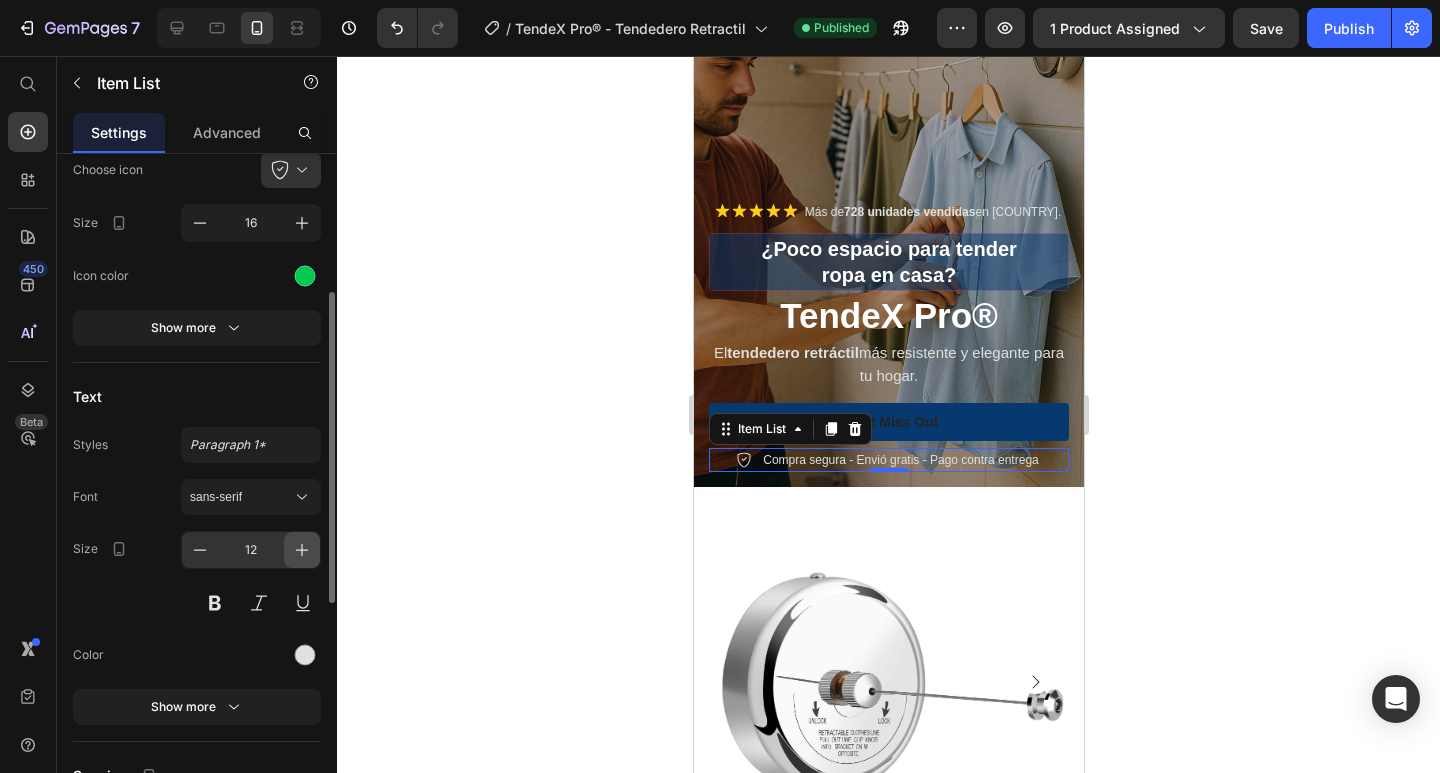 click 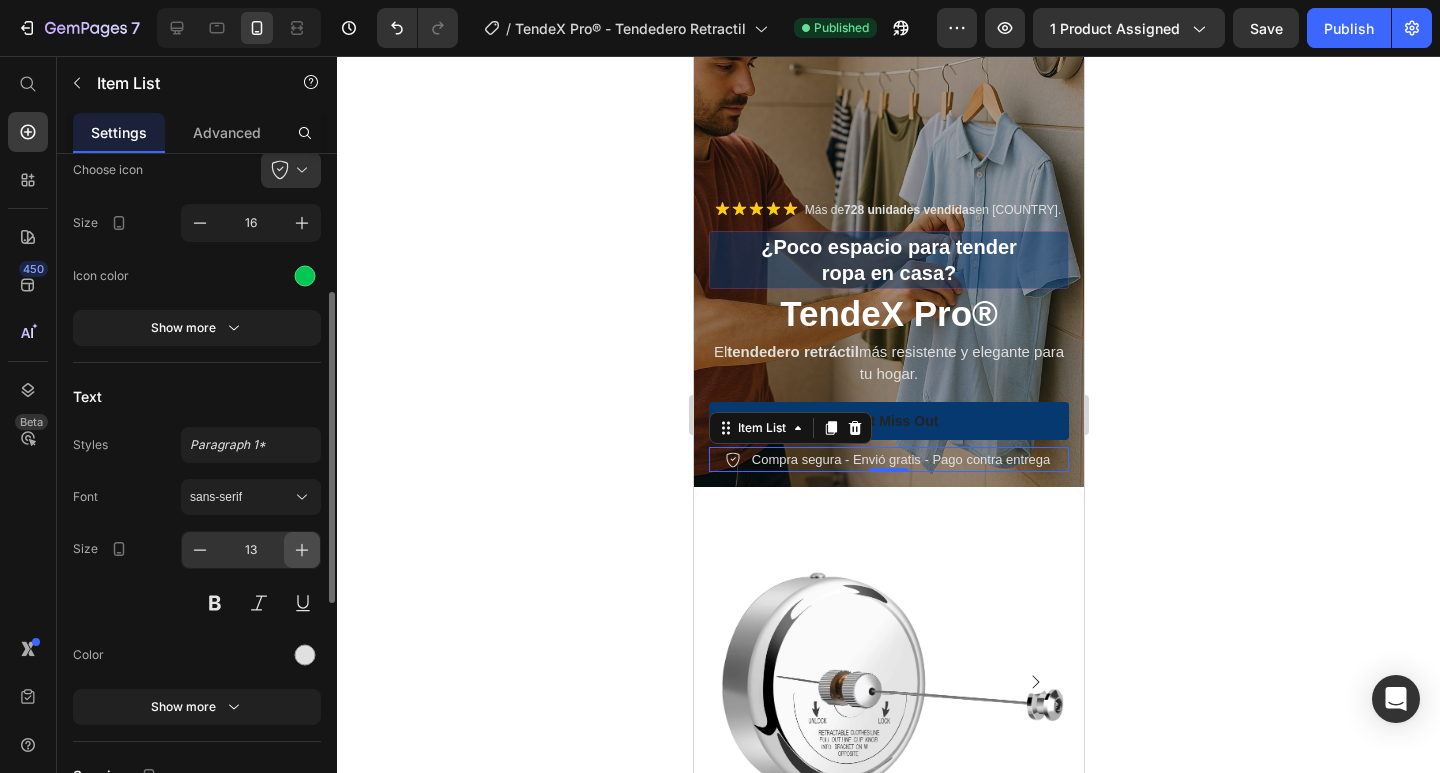 click 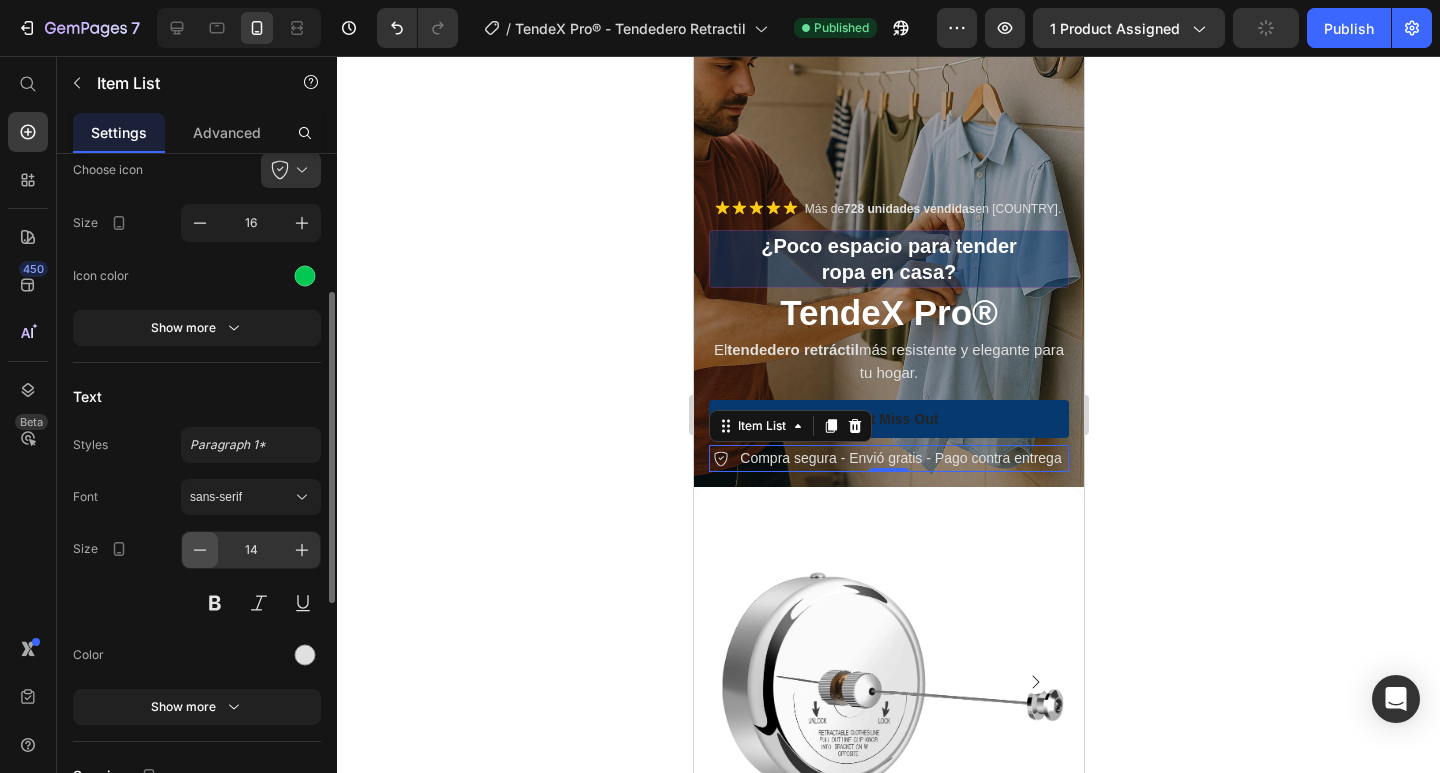 click 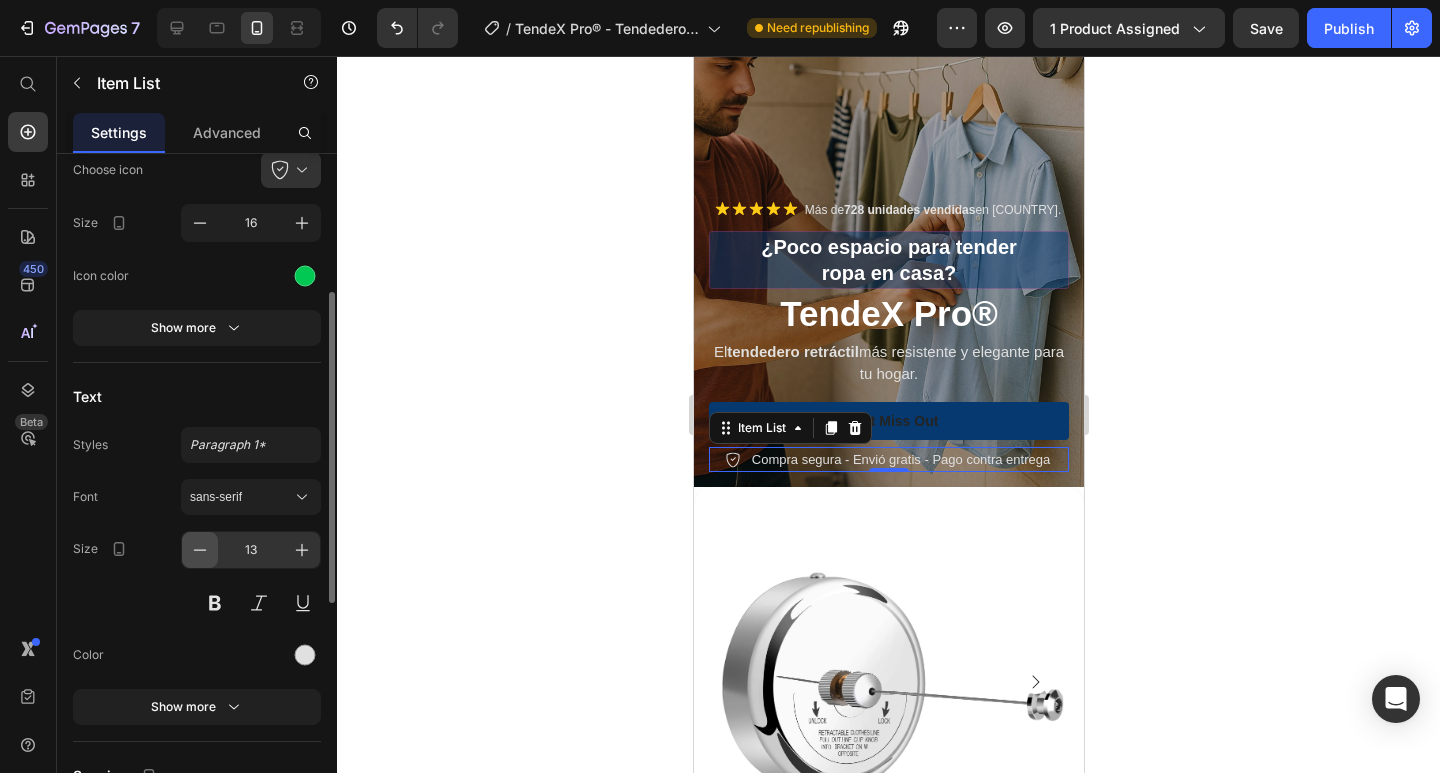click 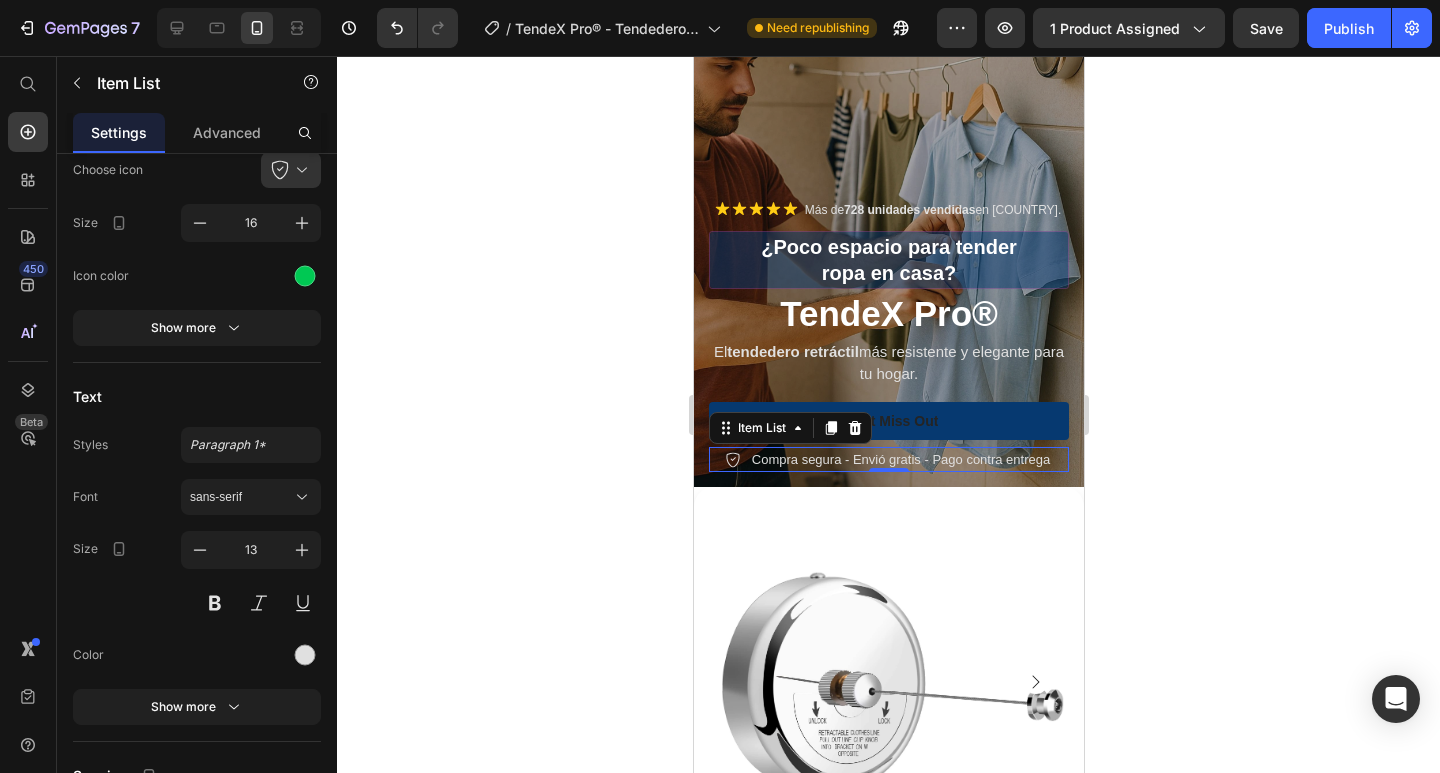 type on "12" 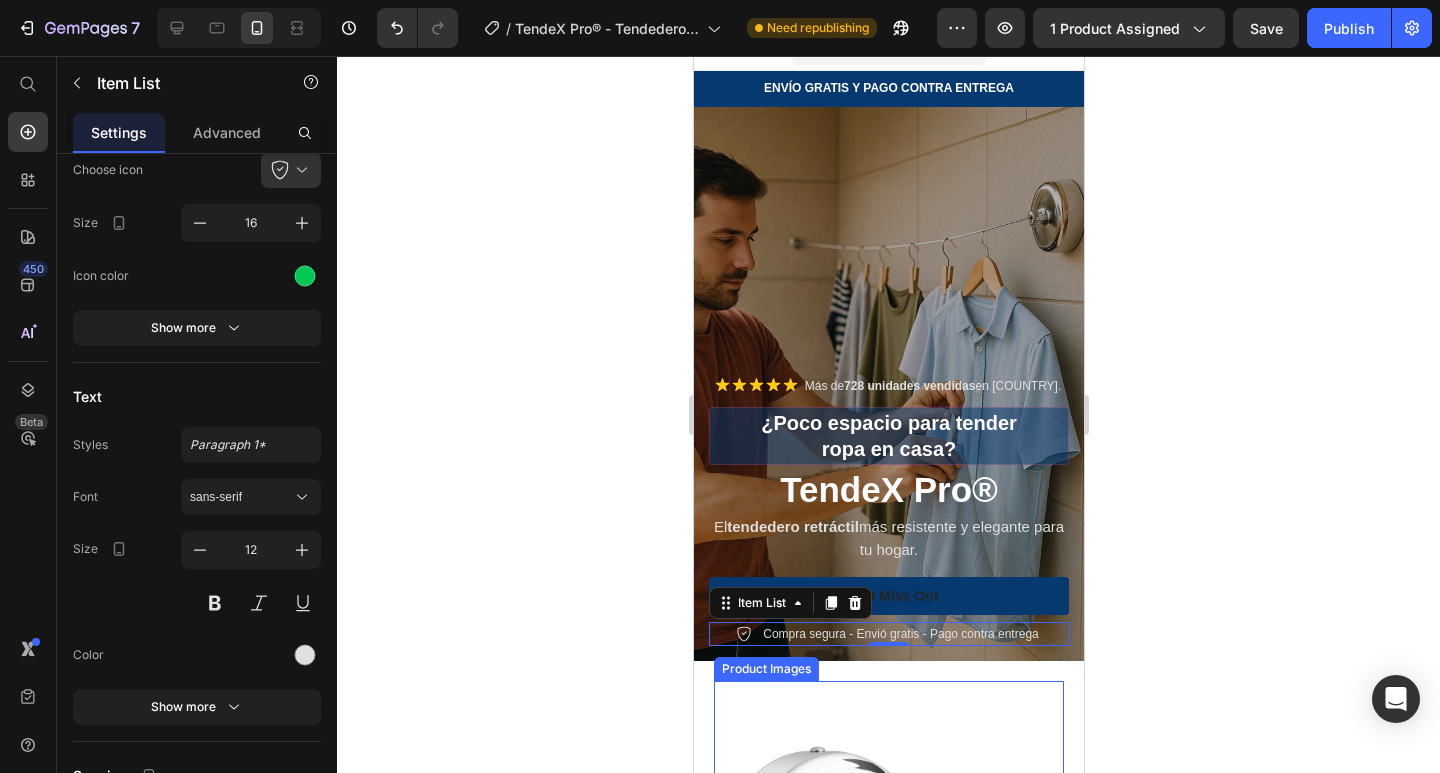 scroll, scrollTop: 0, scrollLeft: 0, axis: both 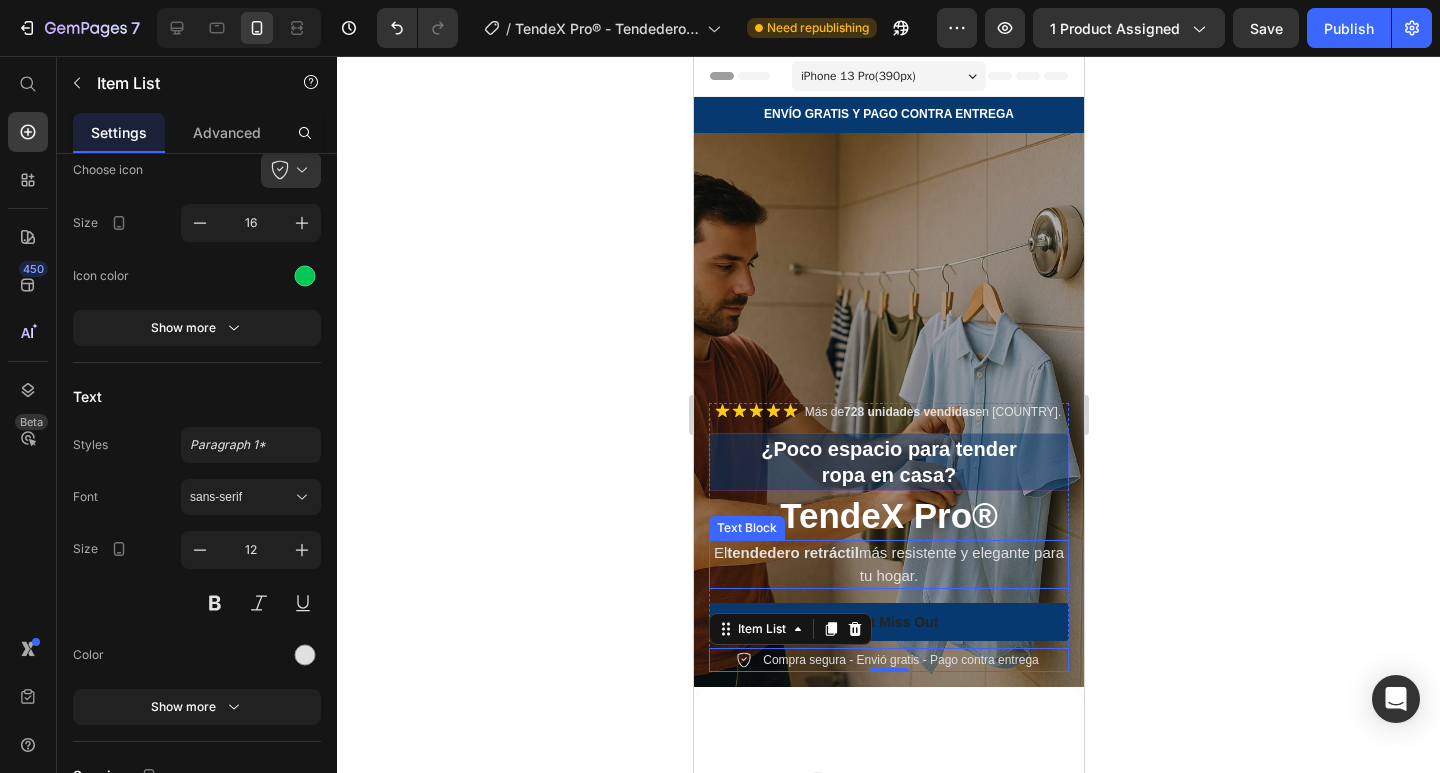 click on "El  tendedero retráctil  más resistente y elegante para tu hogar." at bounding box center (888, 564) 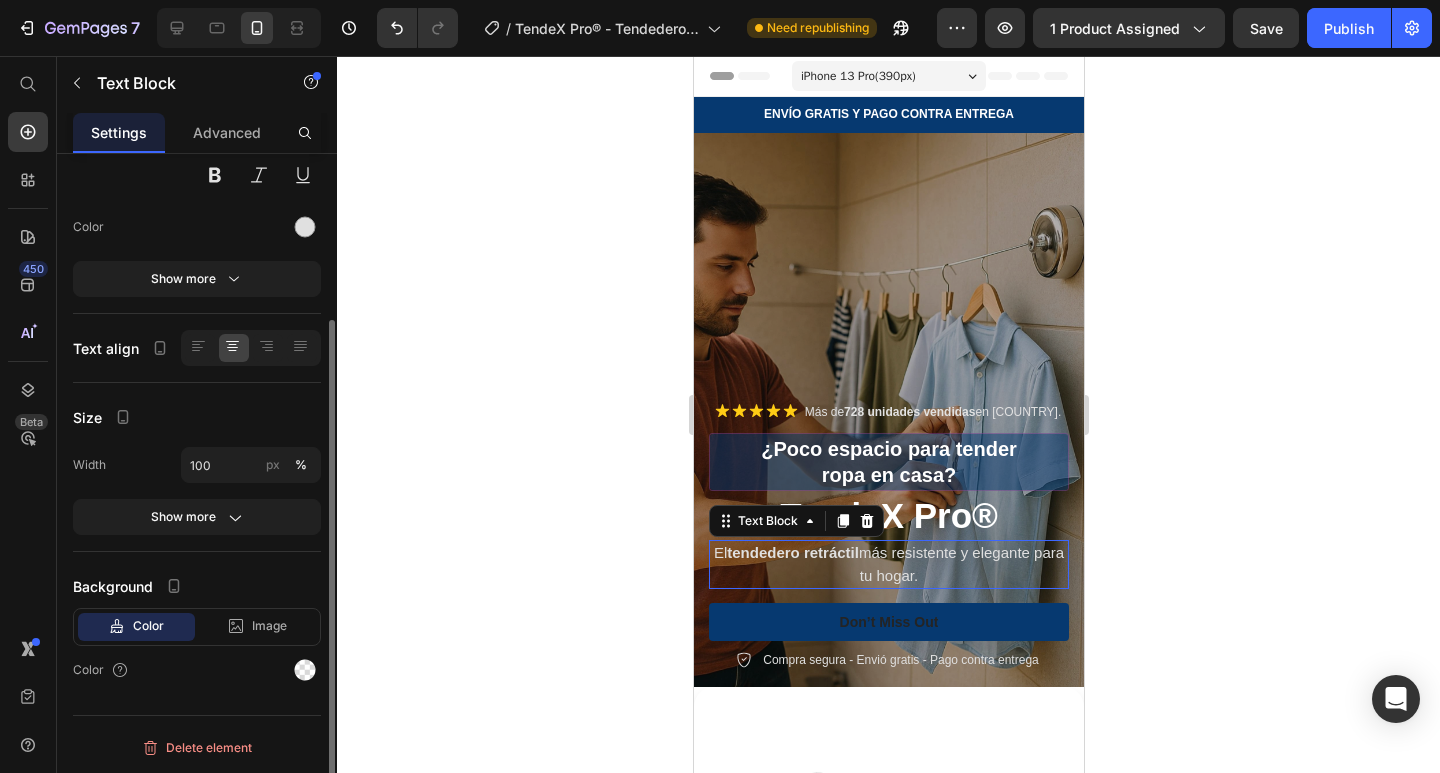 scroll, scrollTop: 0, scrollLeft: 0, axis: both 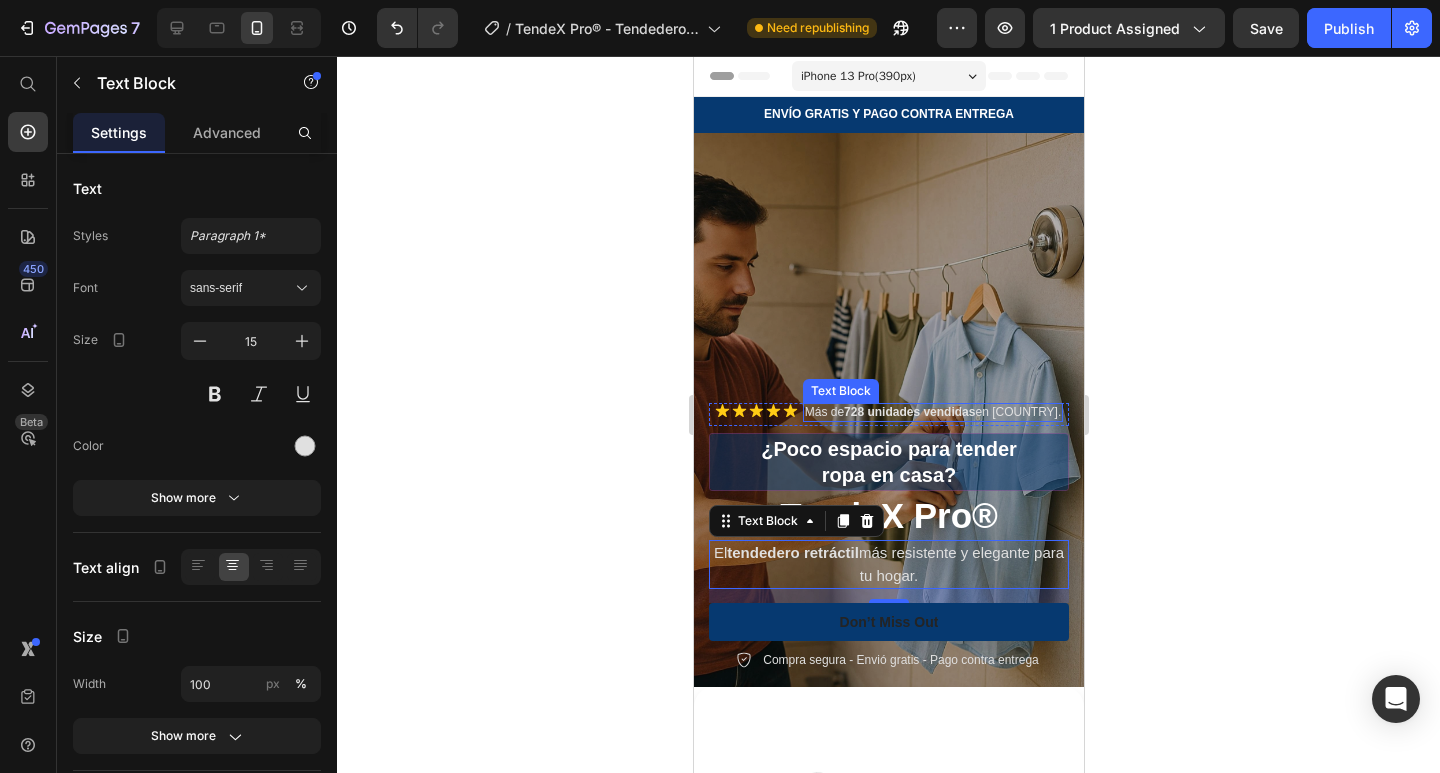 click on "[NUMBER] unidades vendidas" at bounding box center (923, 399) 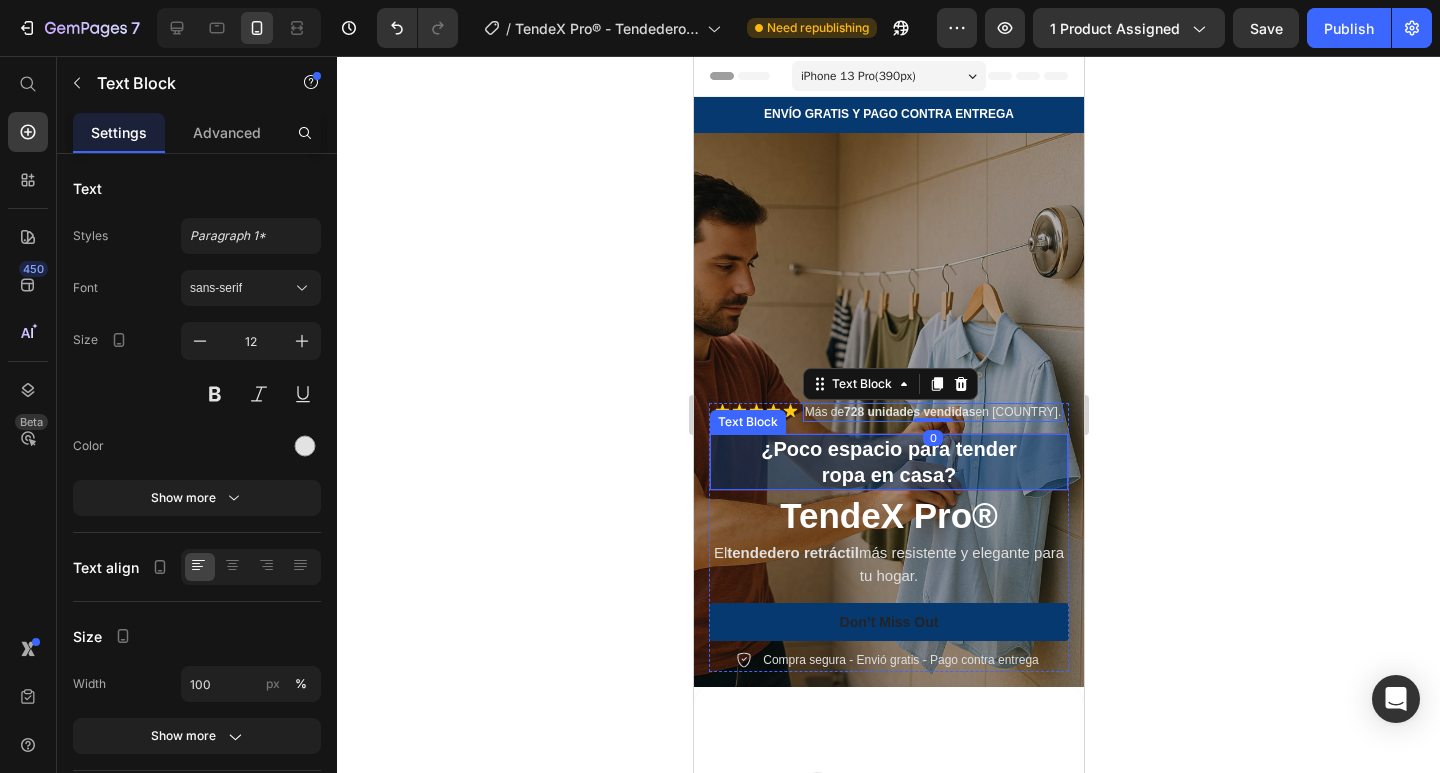 click on "¿Poco espacio para tender" at bounding box center (888, 449) 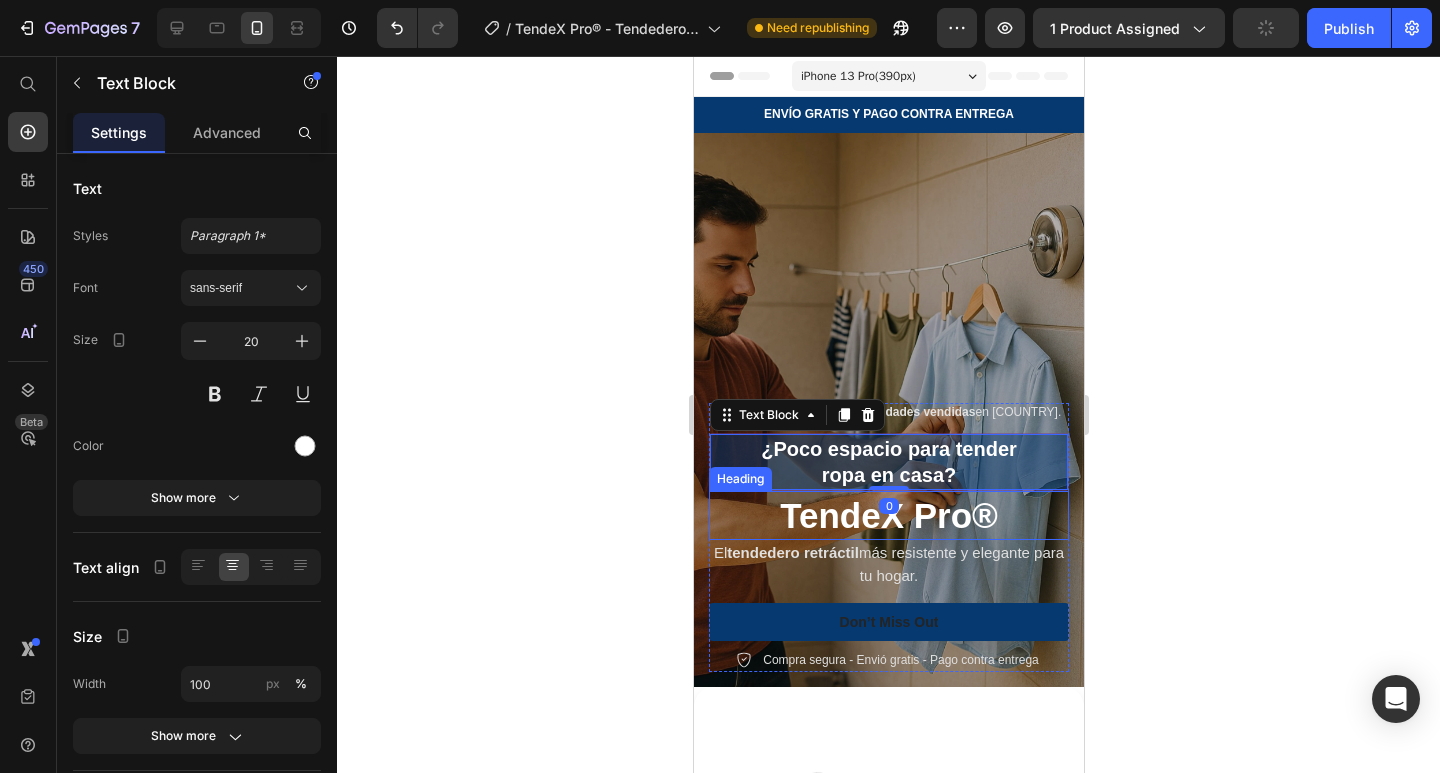 click on "TendeX Pro®" at bounding box center [888, 516] 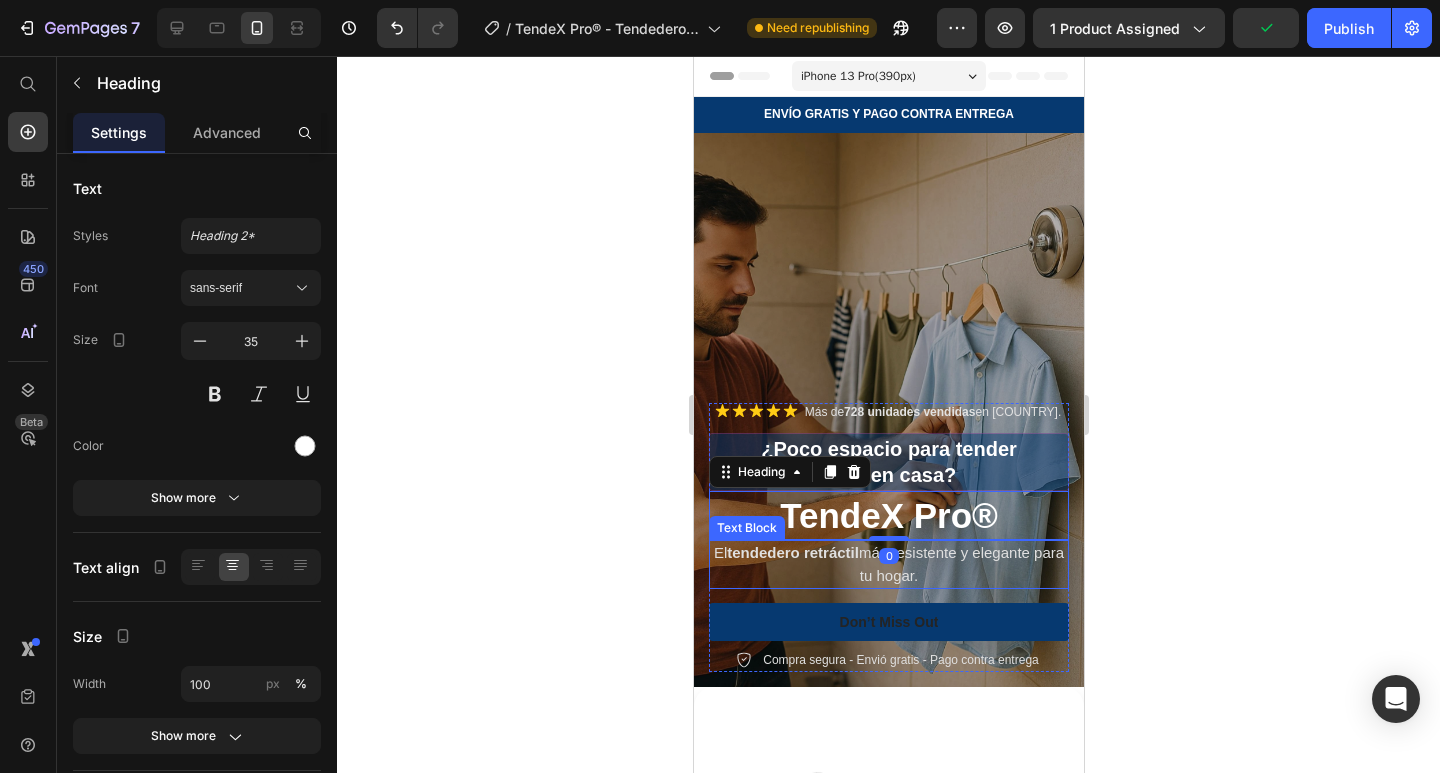 click on "El  tendedero retráctil  más resistente y elegante para tu hogar." at bounding box center (888, 564) 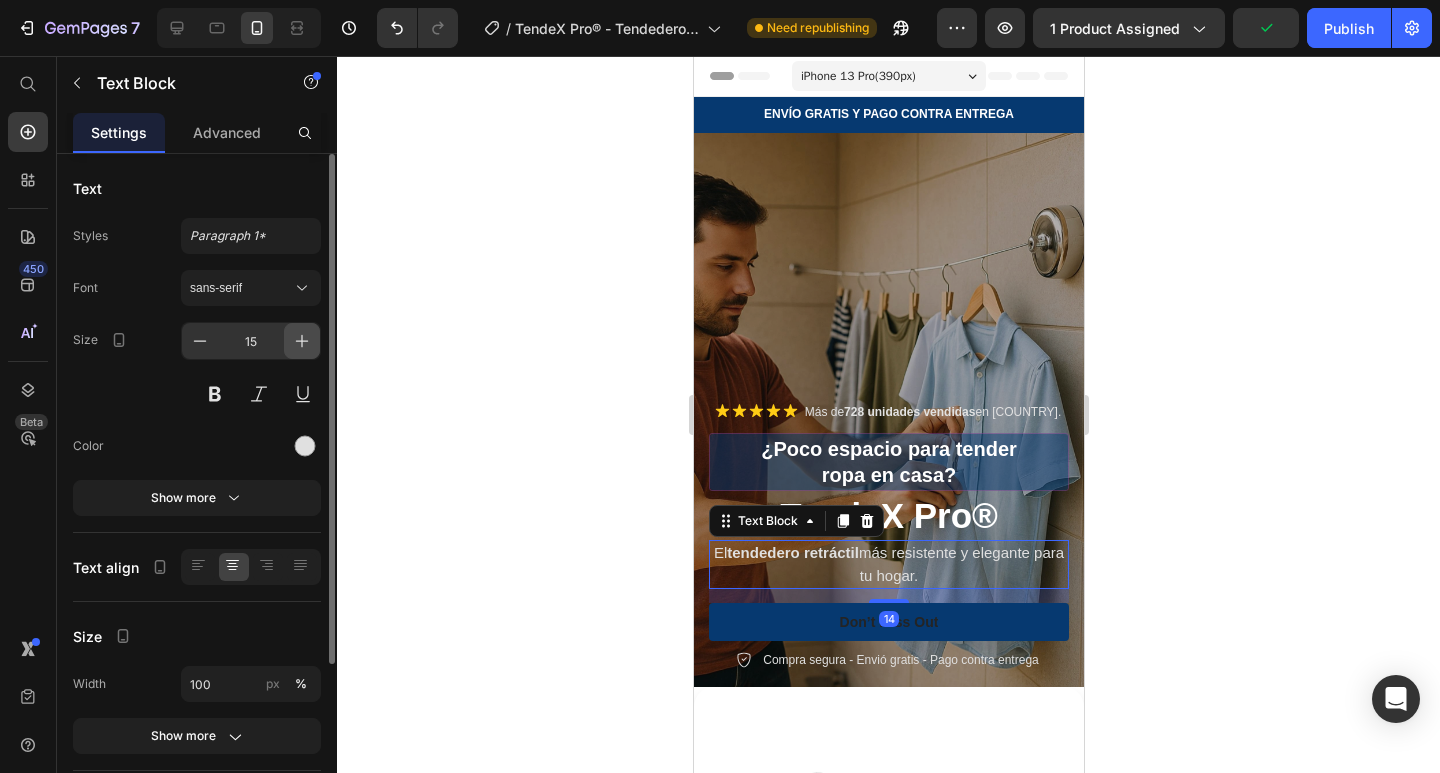 click 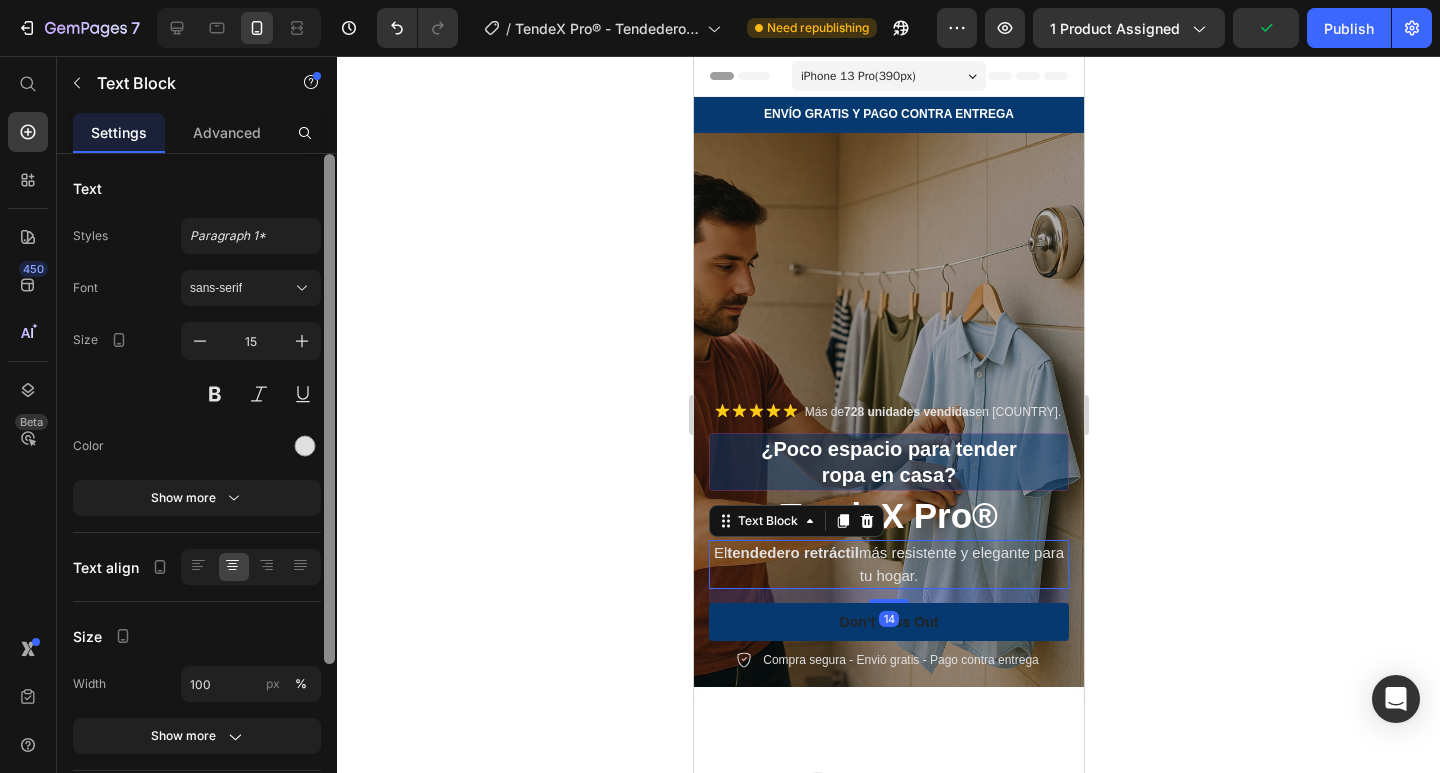 type on "16" 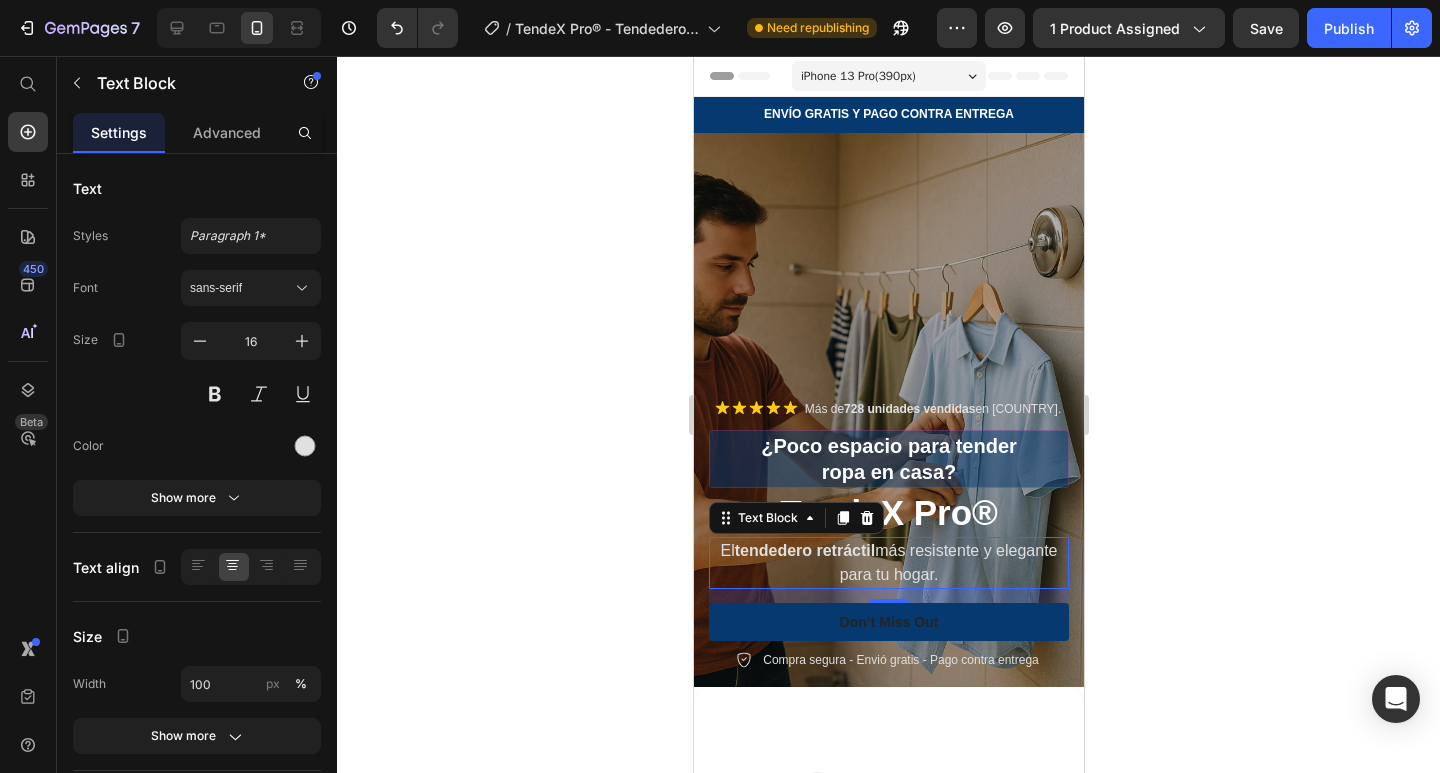 click 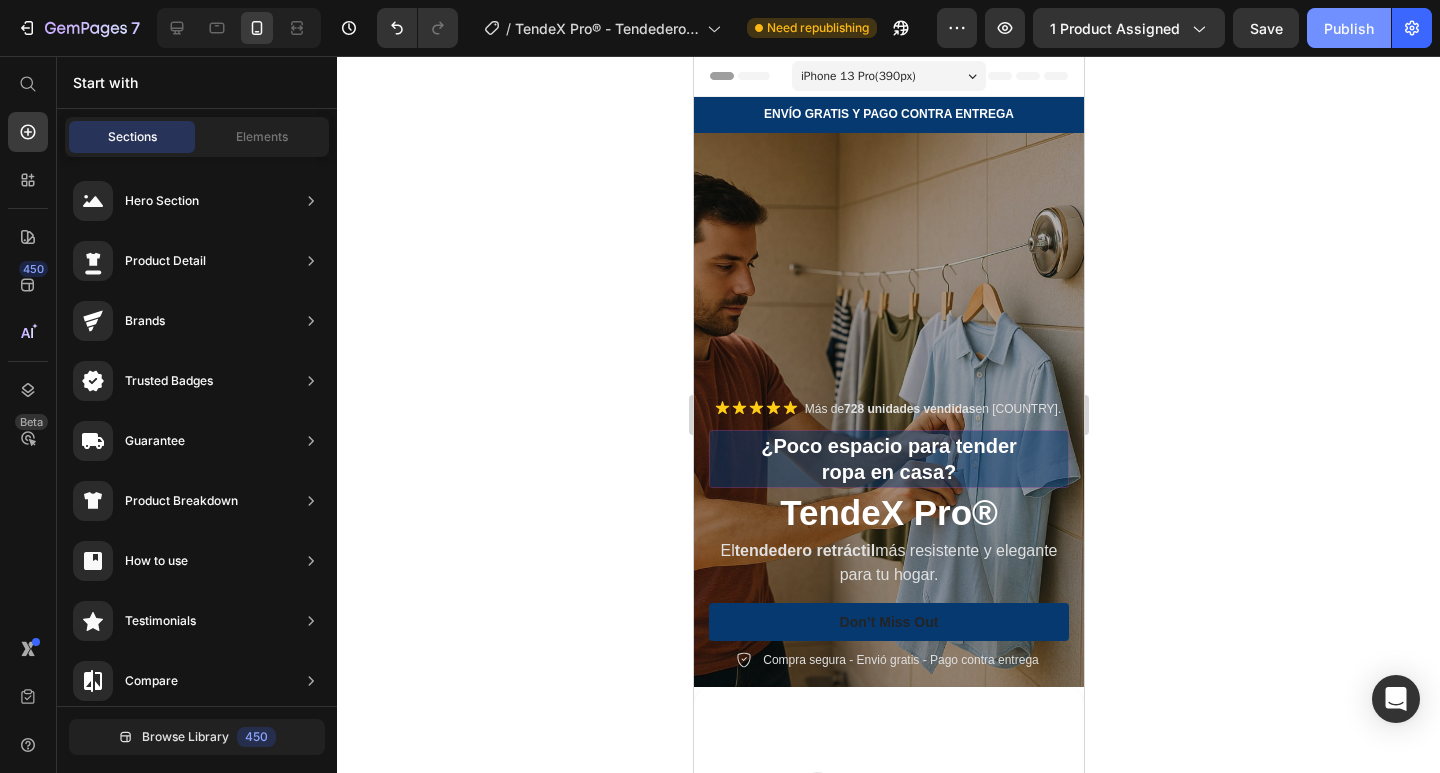 click on "Publish" at bounding box center (1349, 28) 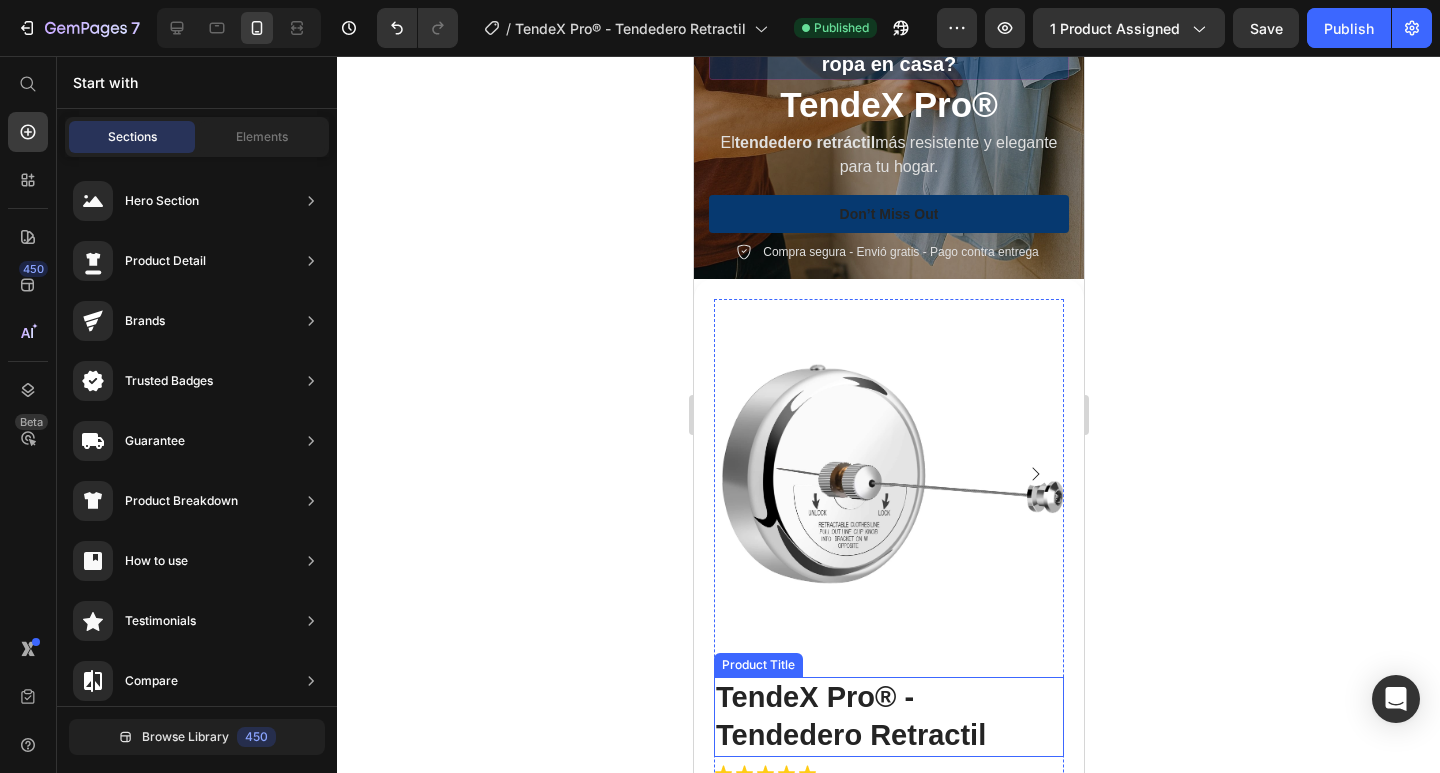 scroll, scrollTop: 500, scrollLeft: 0, axis: vertical 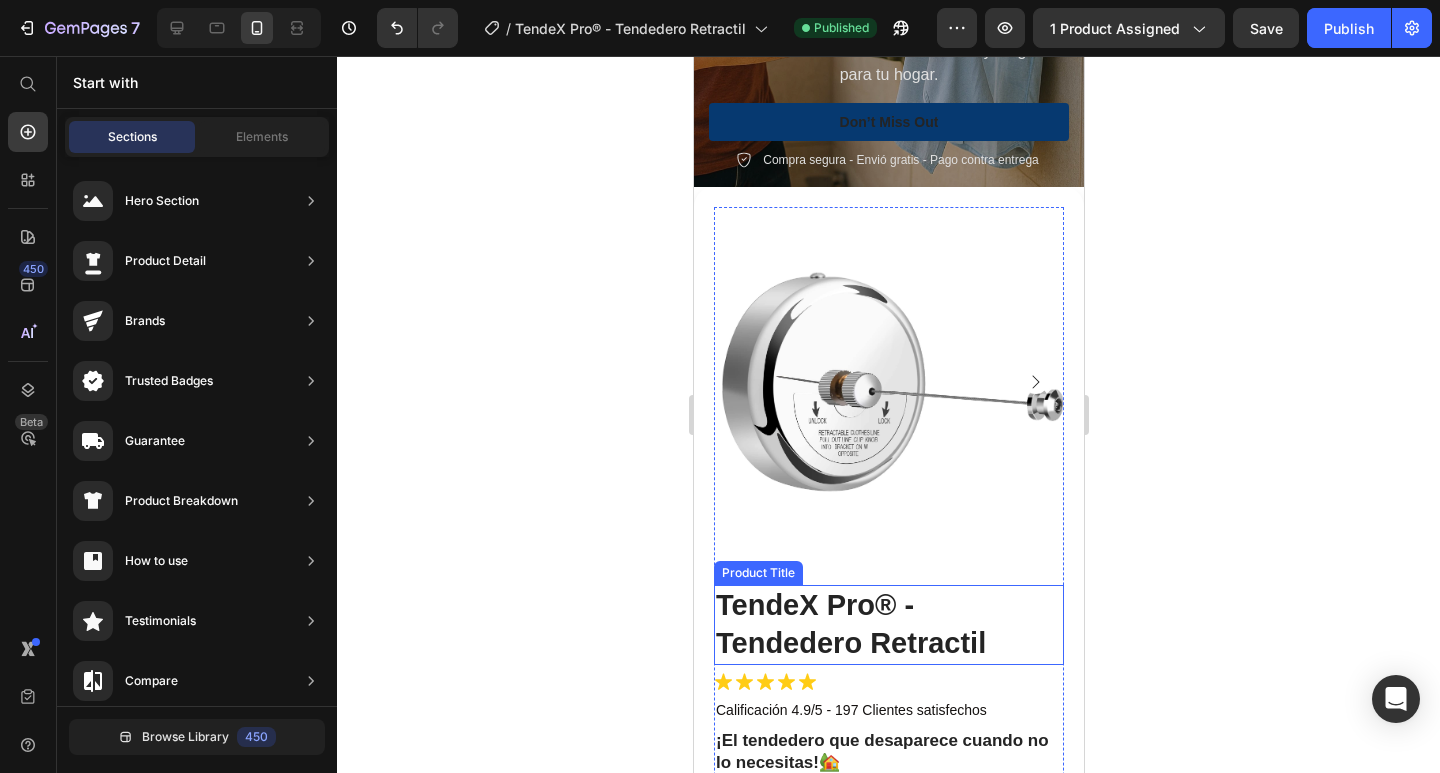 click on "TendeX Pro® - Tendedero Retractil" at bounding box center (888, 624) 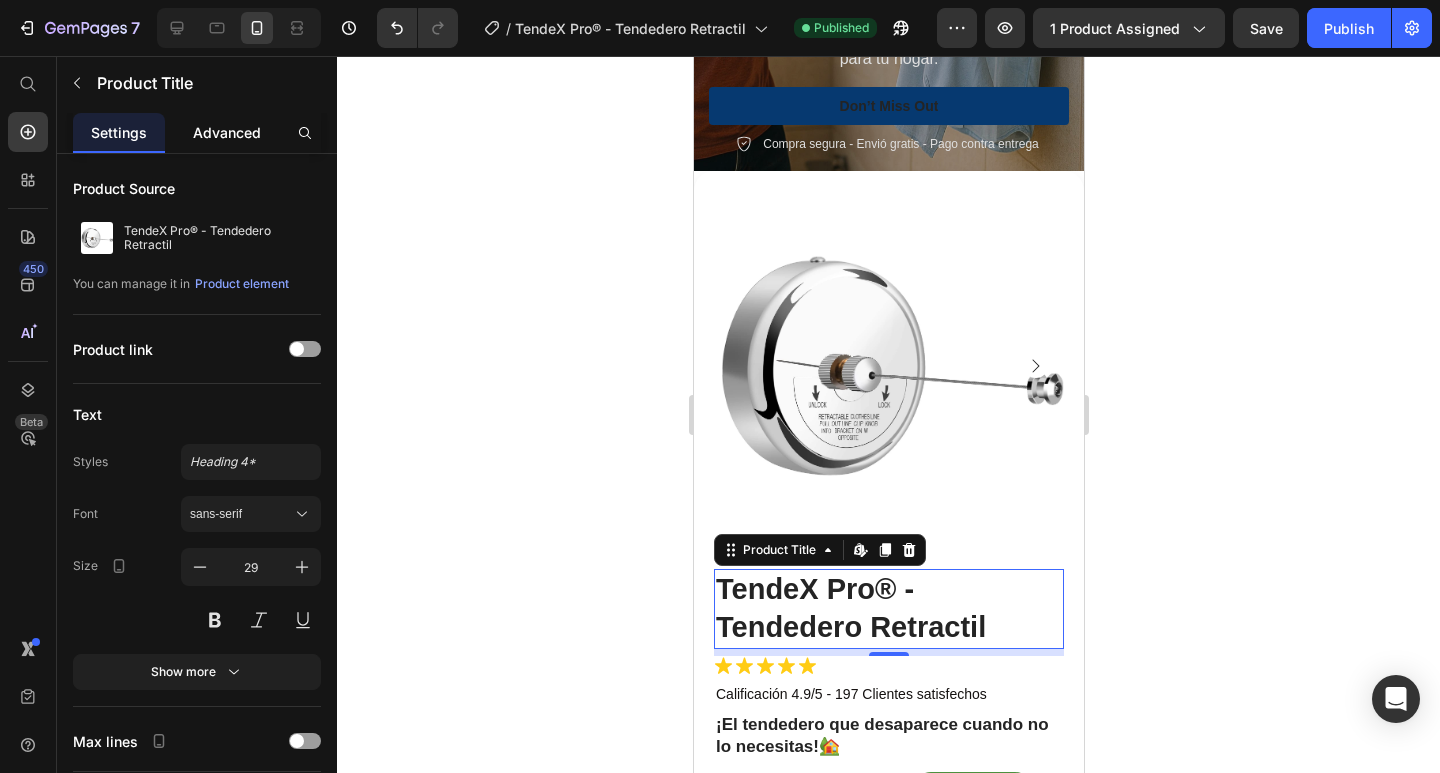 scroll, scrollTop: 400, scrollLeft: 0, axis: vertical 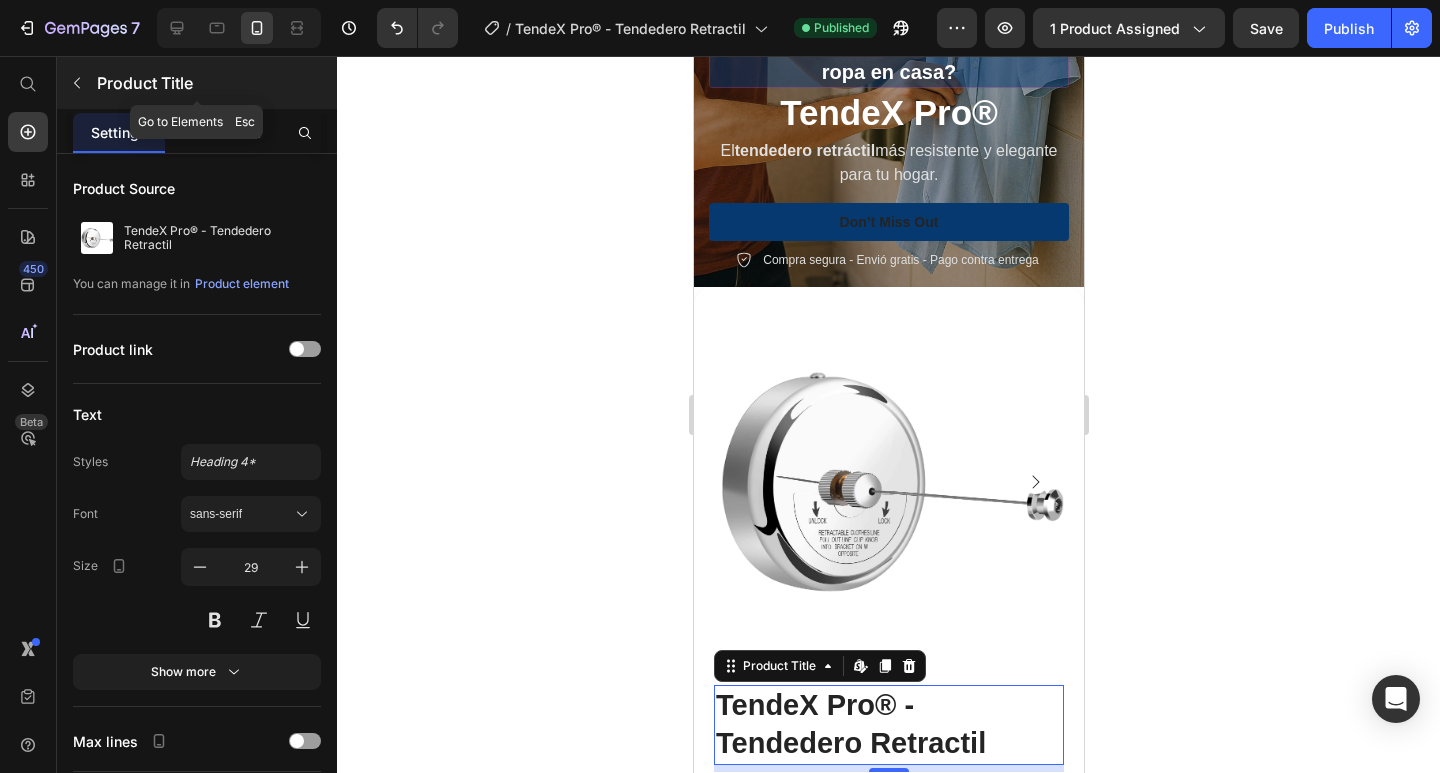 click 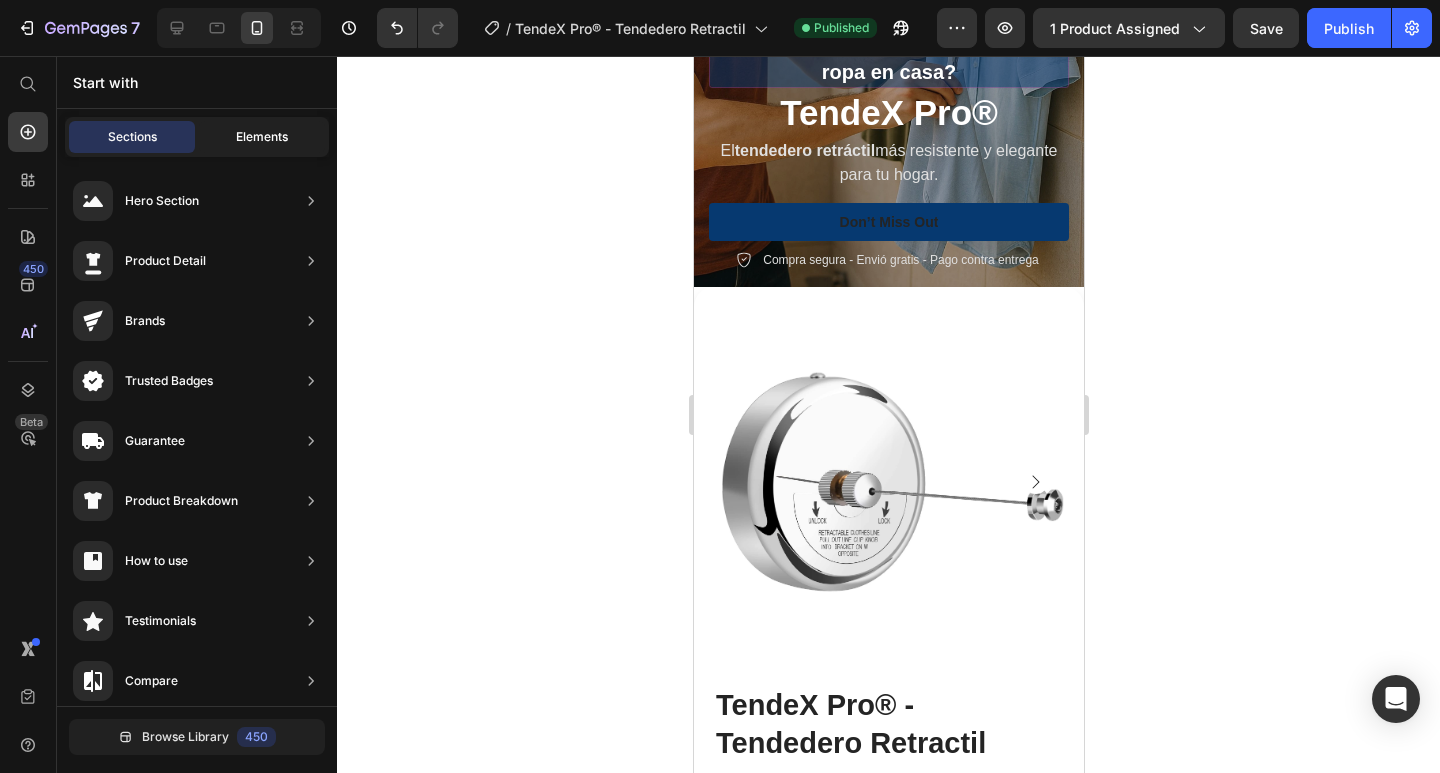 click on "Elements" at bounding box center [262, 137] 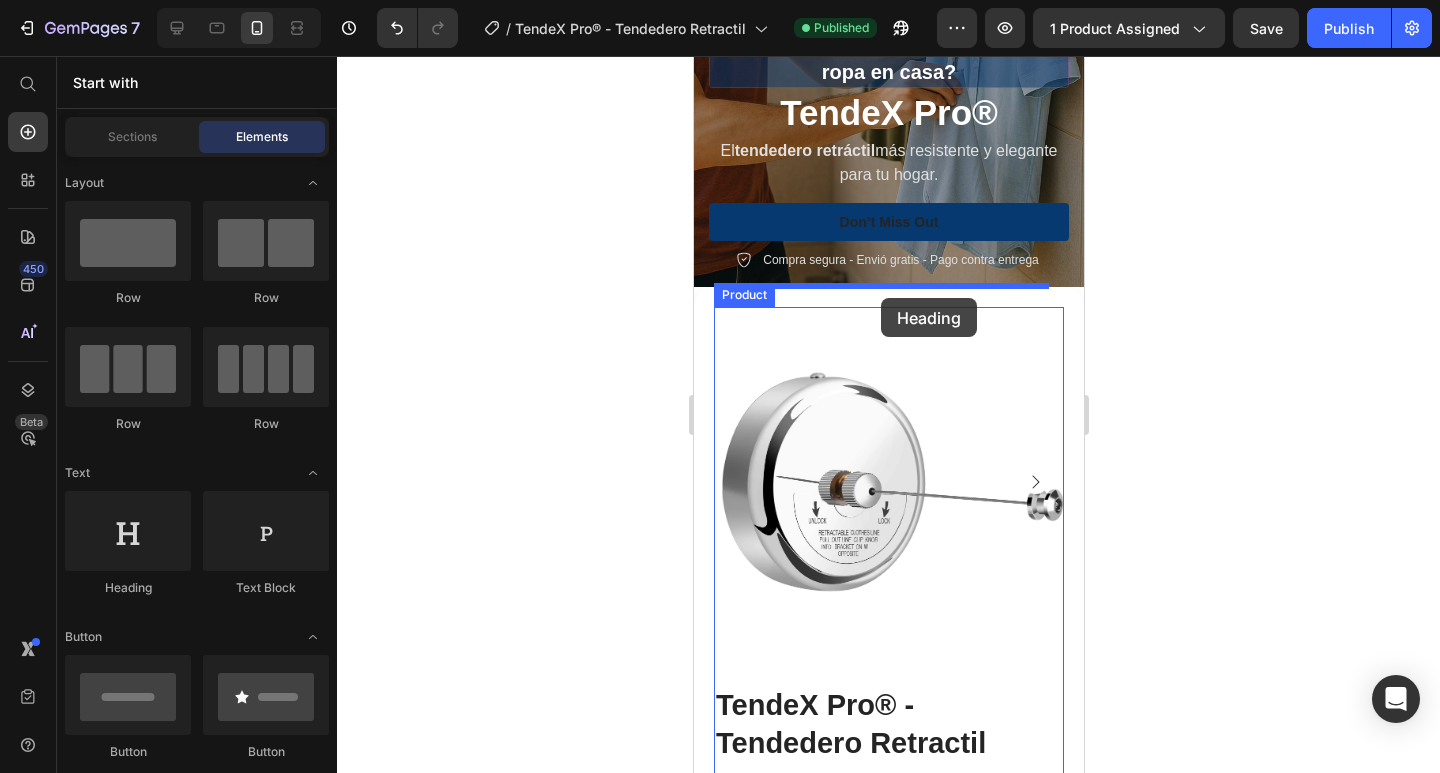 drag, startPoint x: 847, startPoint y: 584, endPoint x: 880, endPoint y: 298, distance: 287.89755 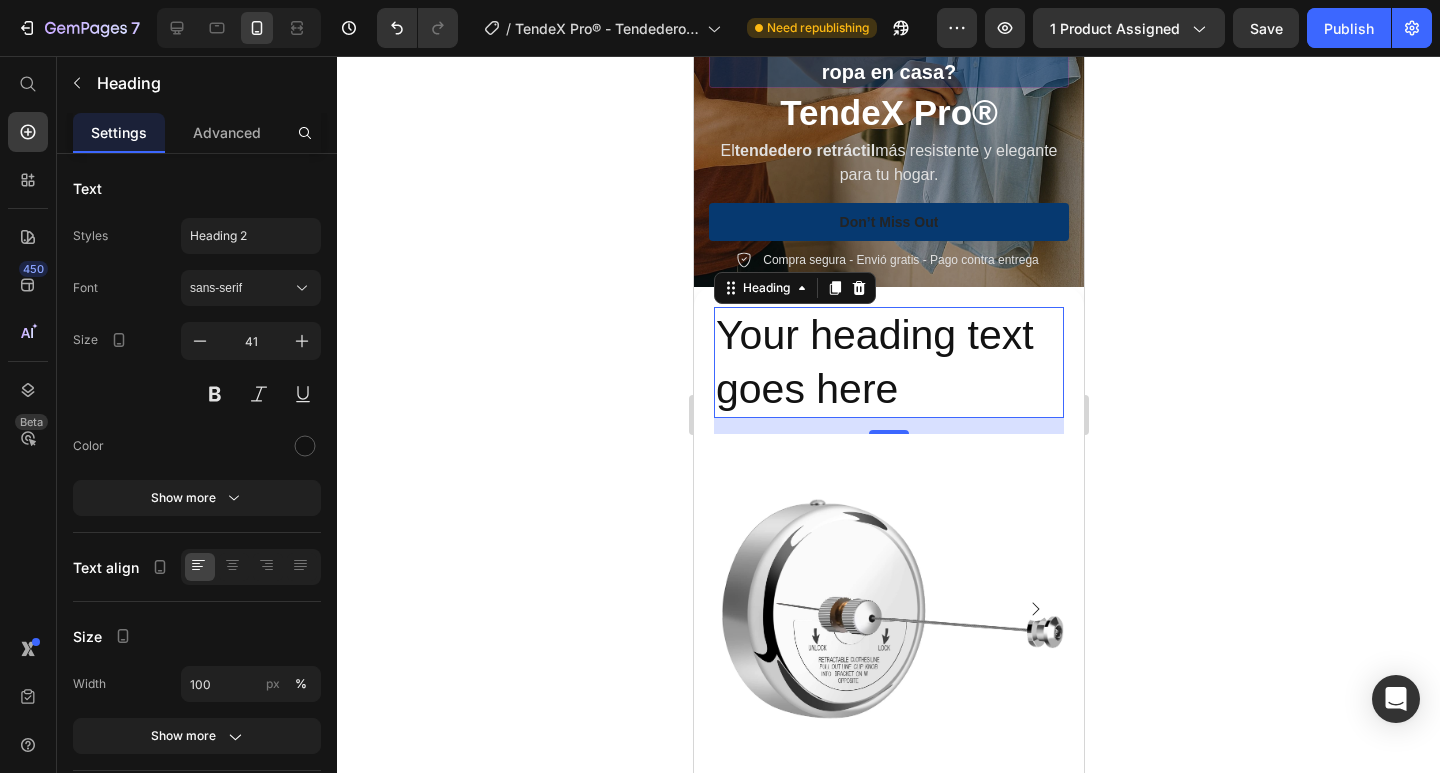 click on "Your heading text goes here" at bounding box center [888, 362] 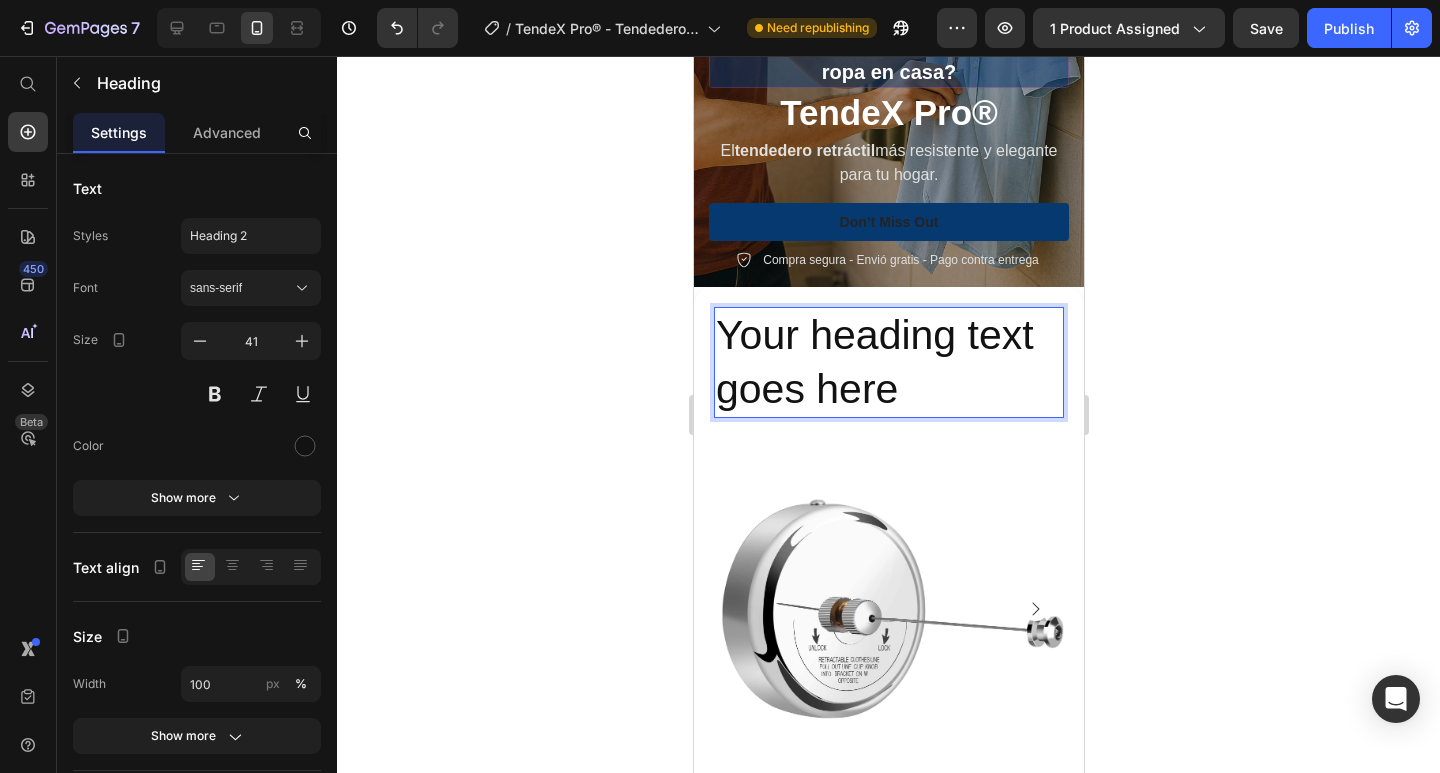 click on "Your heading text goes here" at bounding box center [888, 362] 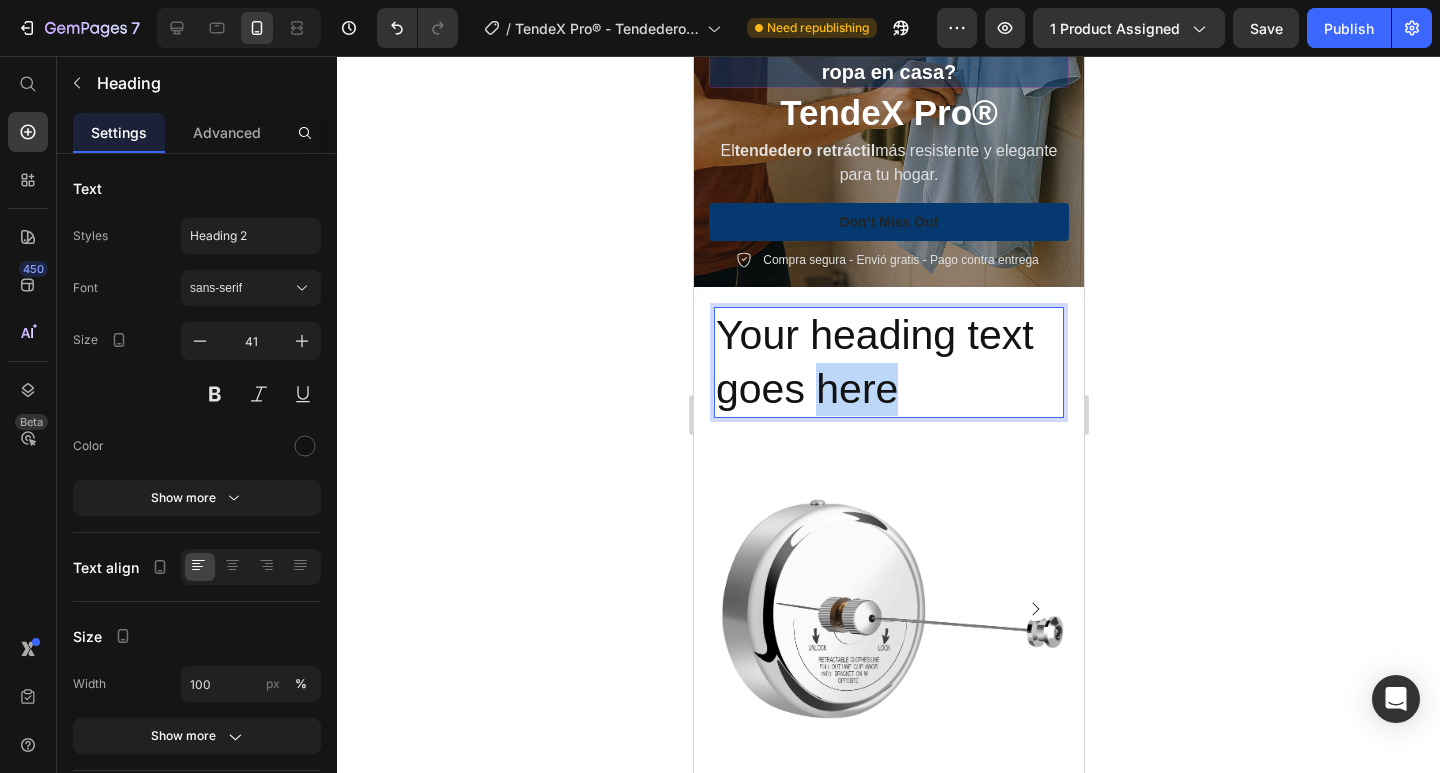 click on "Your heading text goes here" at bounding box center [888, 362] 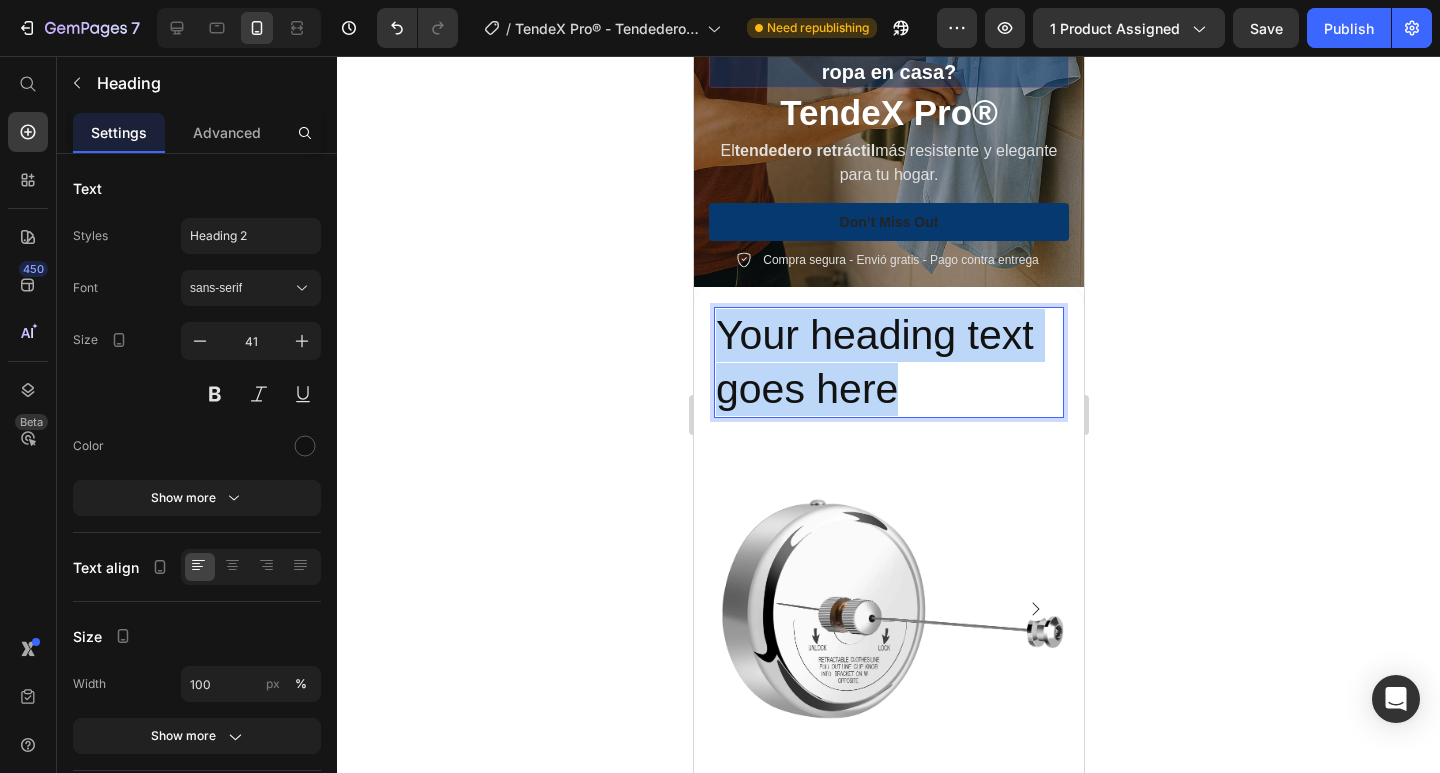 click on "Your heading text goes here" at bounding box center [888, 362] 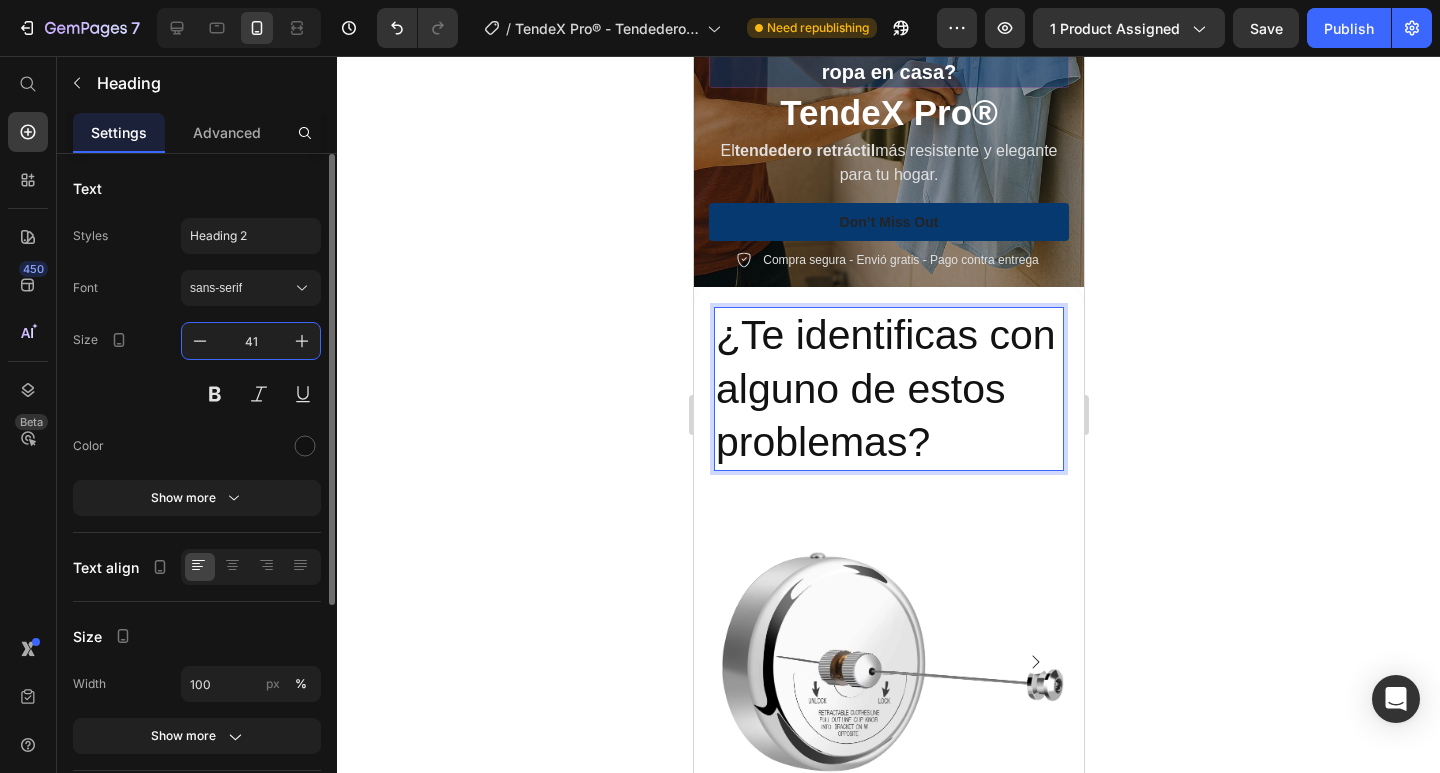 click on "41" at bounding box center (251, 341) 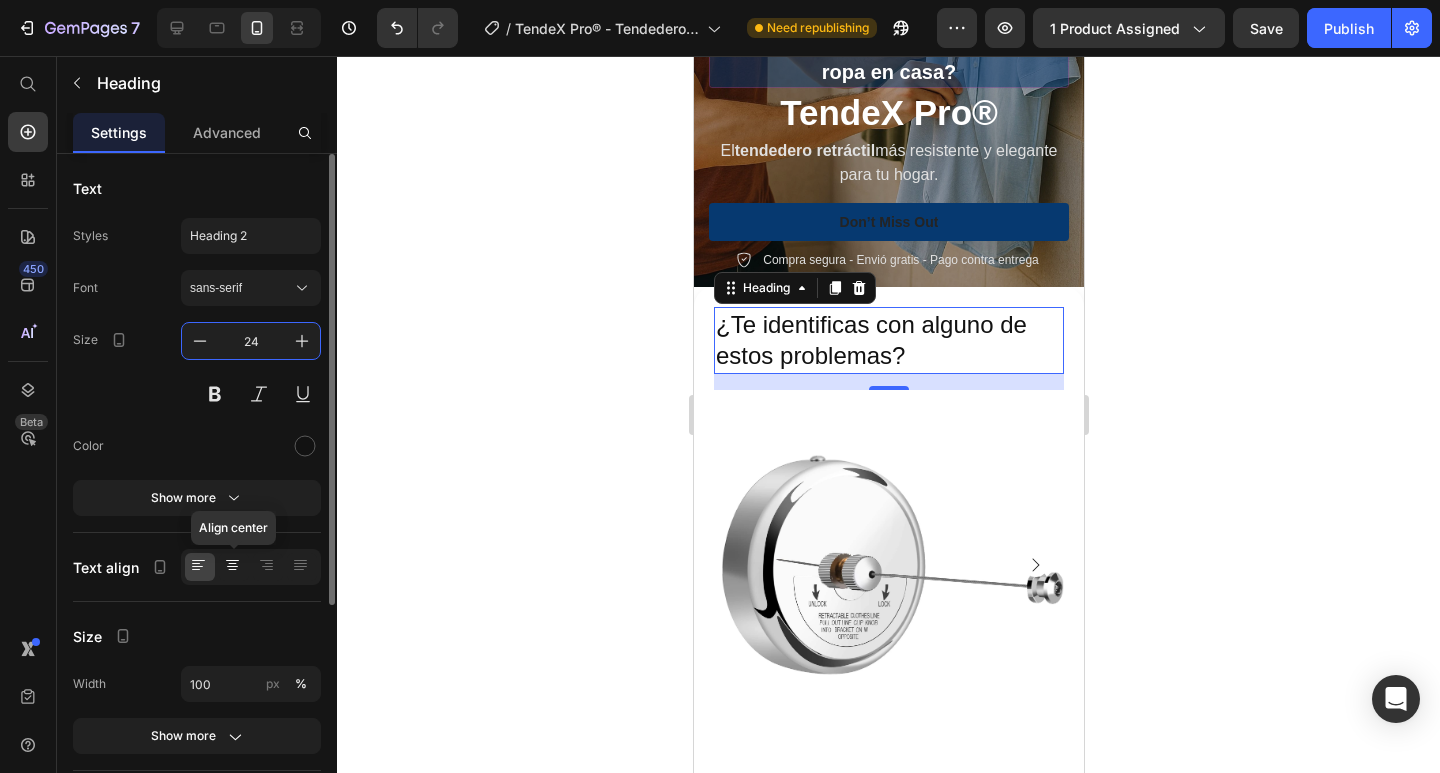 click 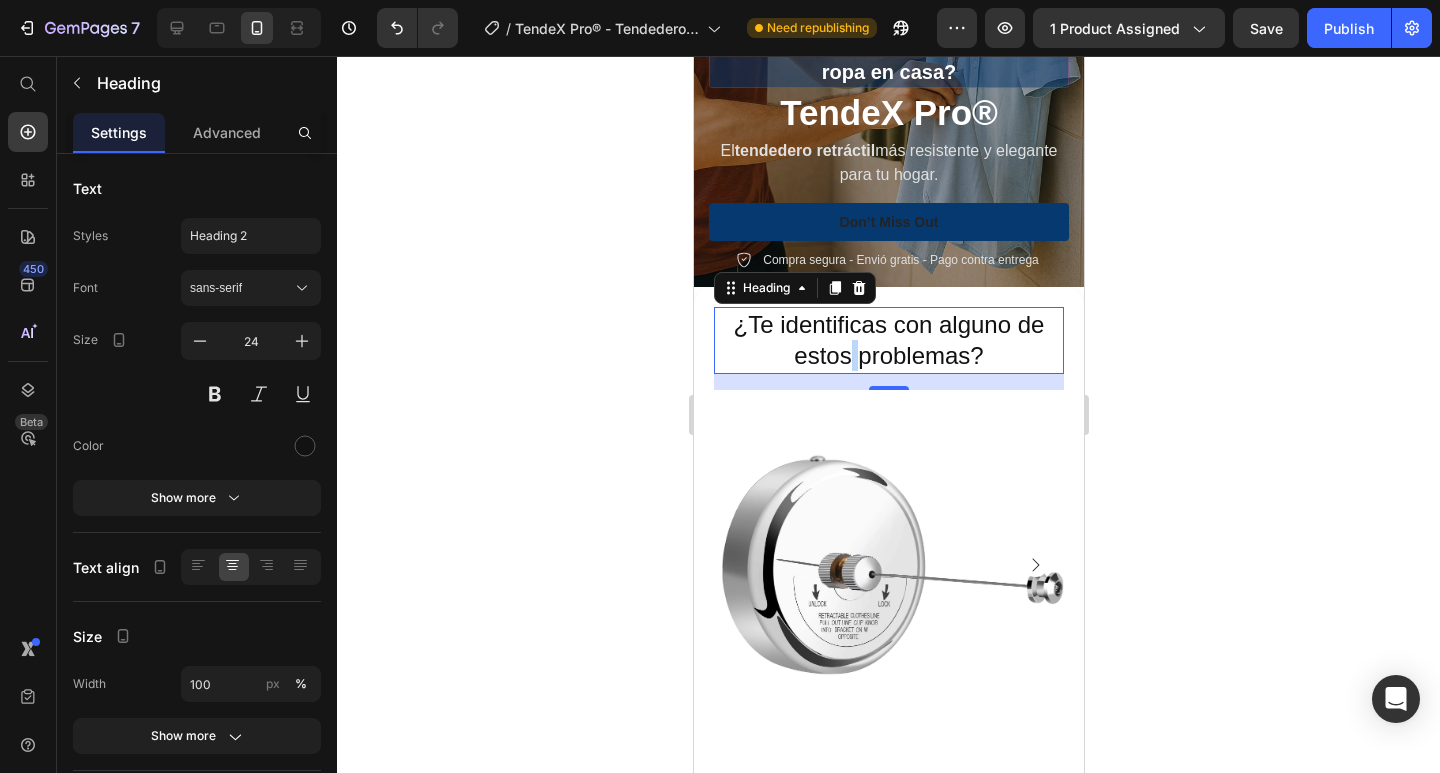 click on "¿Te identificas con alguno de estos problemas?" at bounding box center (888, 340) 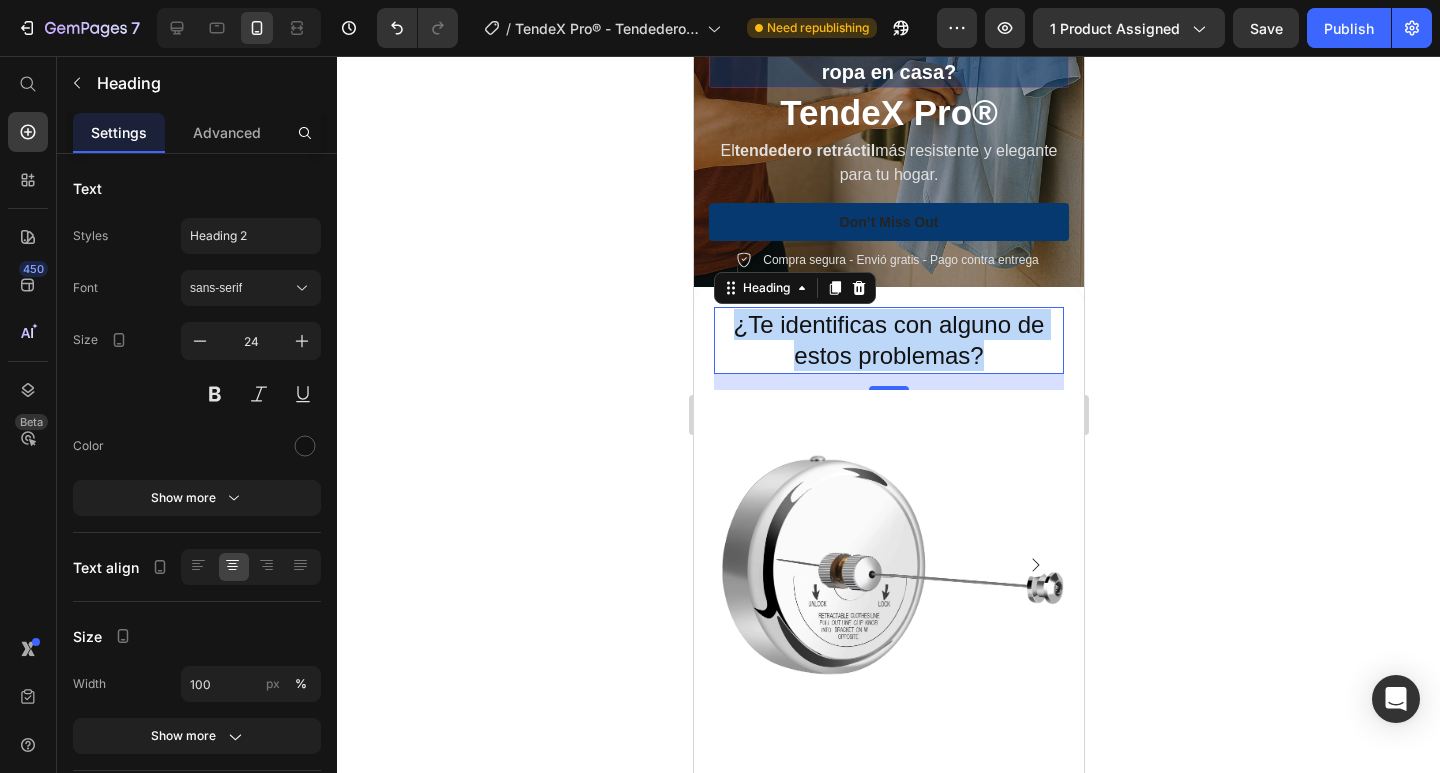 click on "¿Te identificas con alguno de estos problemas?" at bounding box center (888, 340) 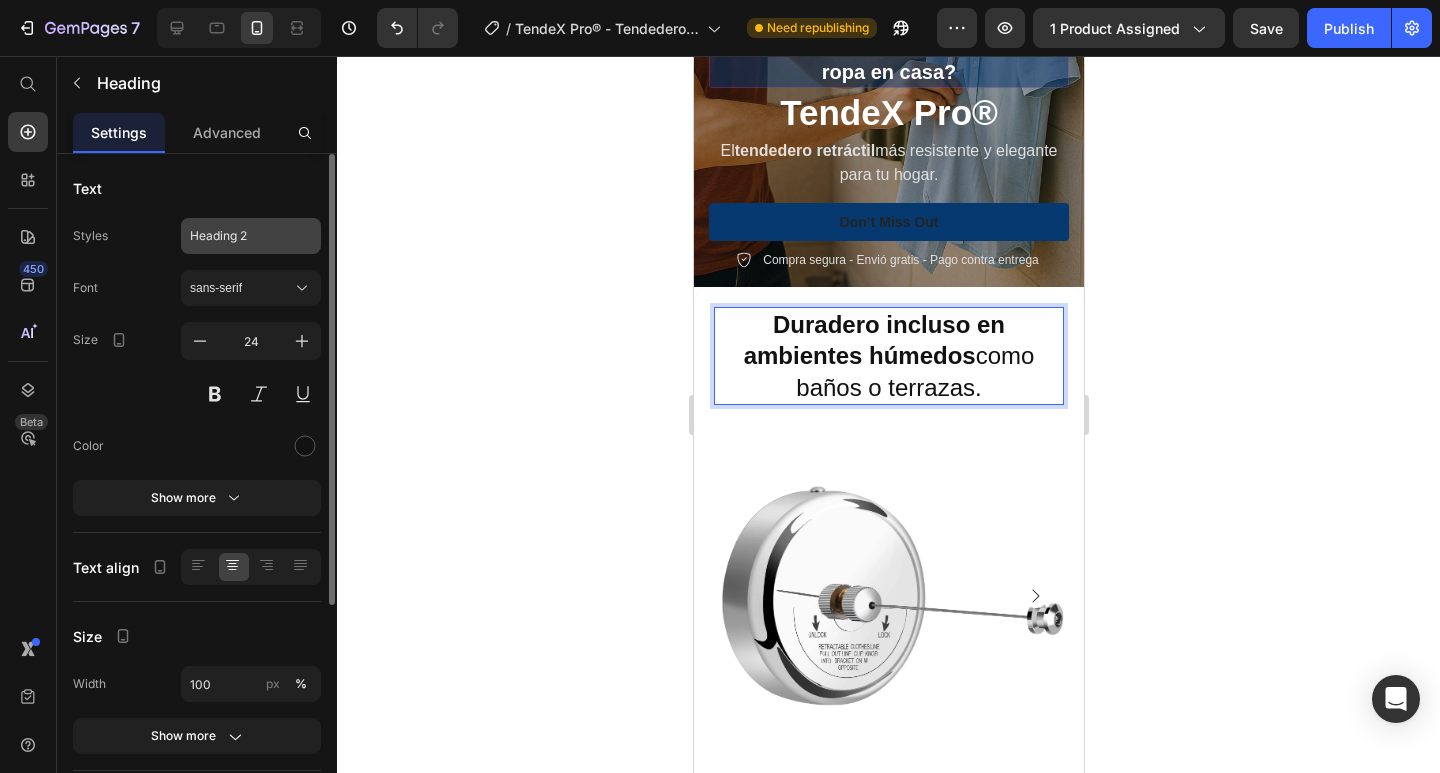 click on "Heading 2" at bounding box center [239, 236] 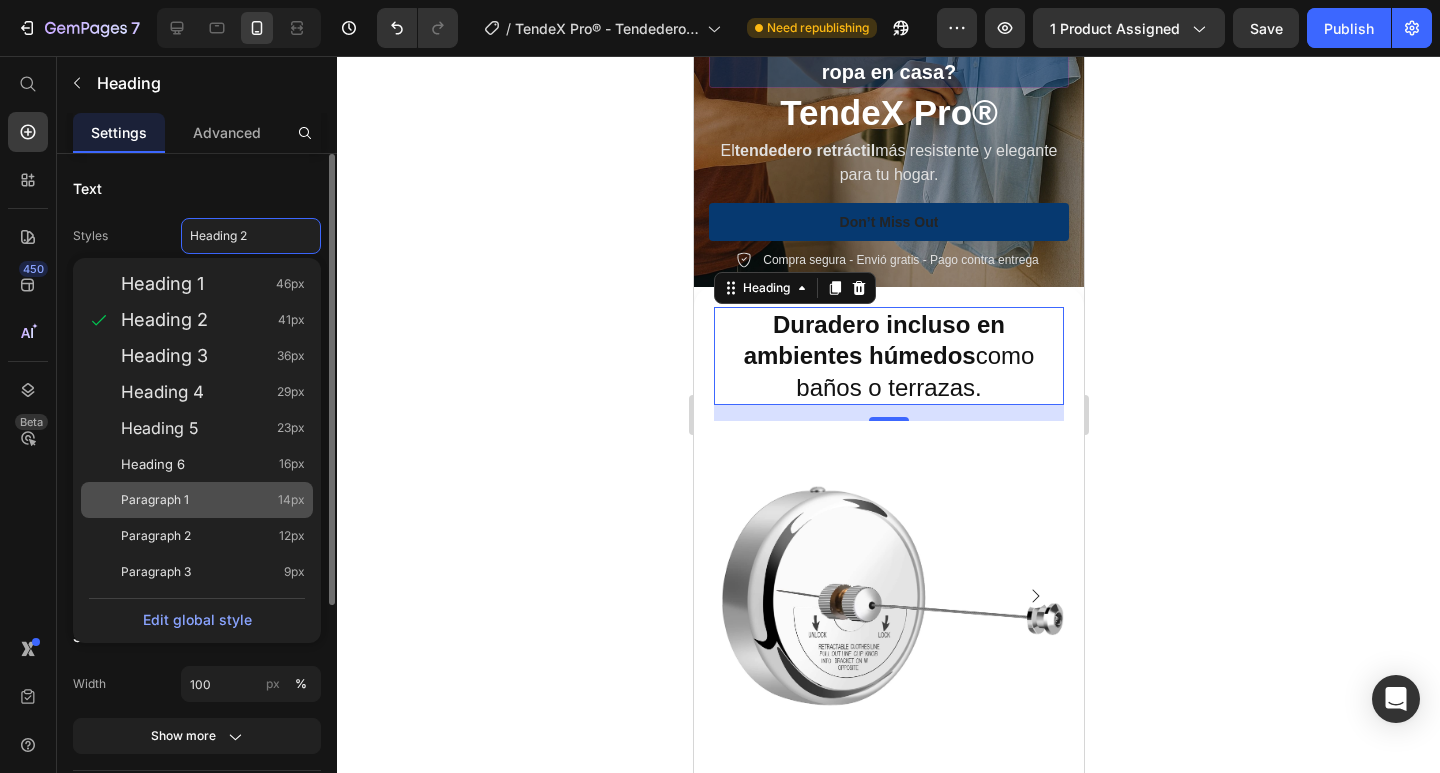 click on "Paragraph 1 14px" at bounding box center [213, 500] 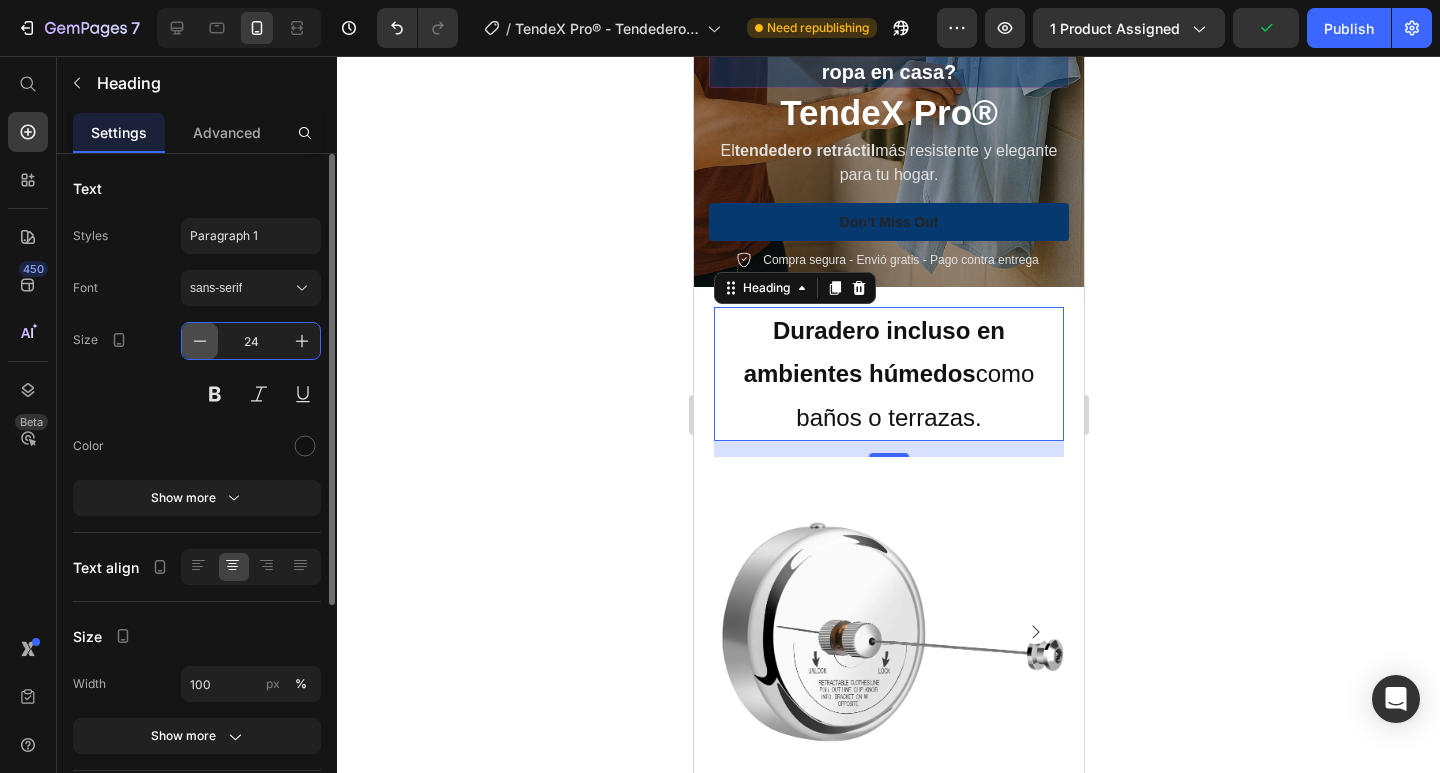 click 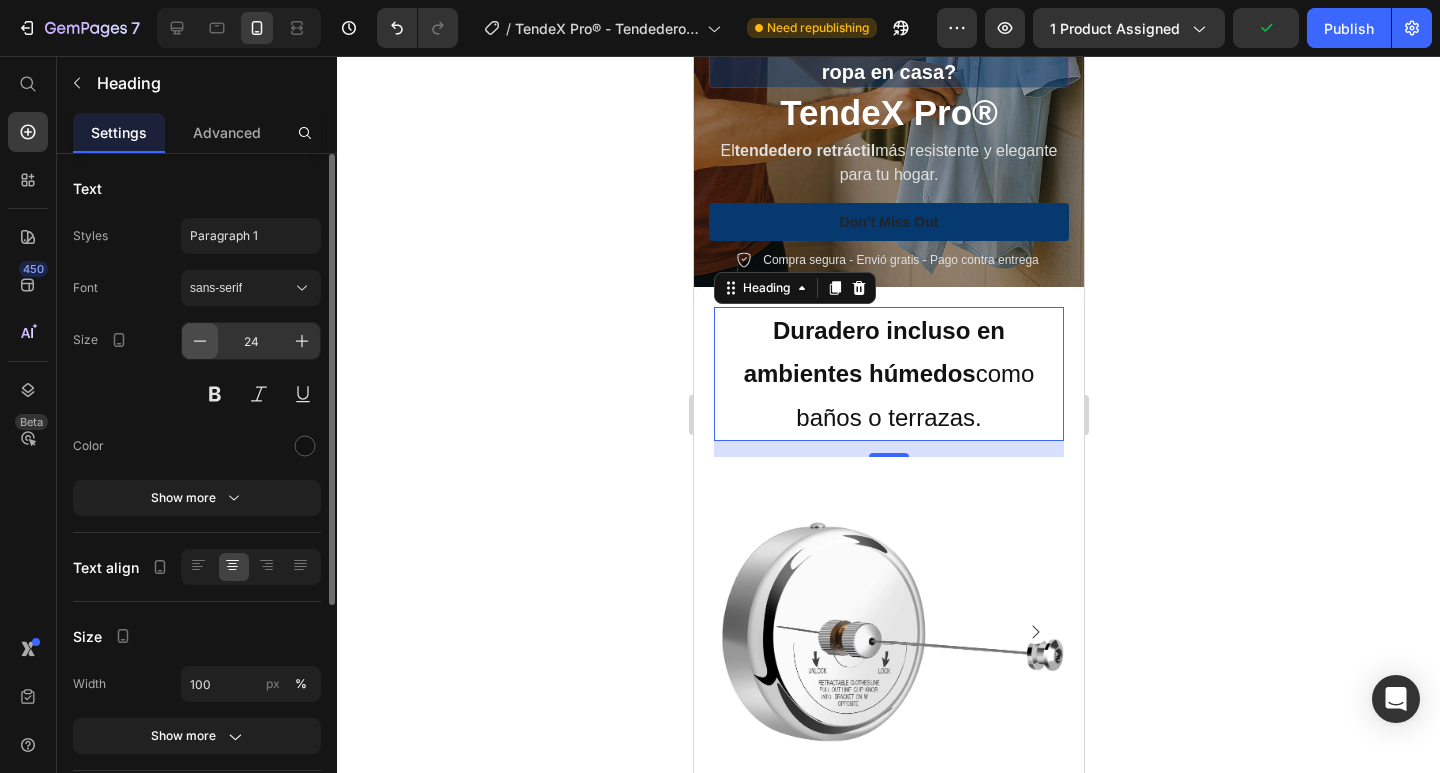 click 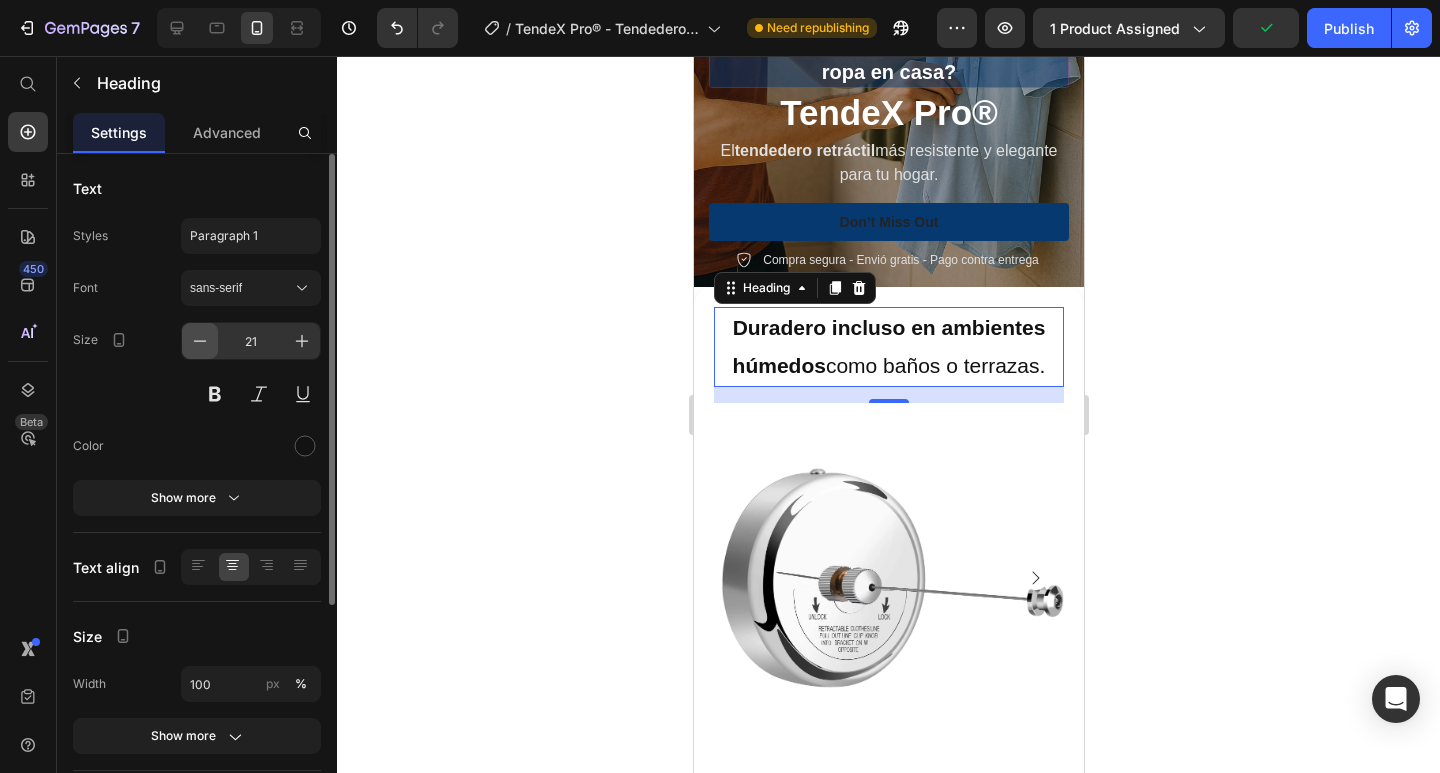 click 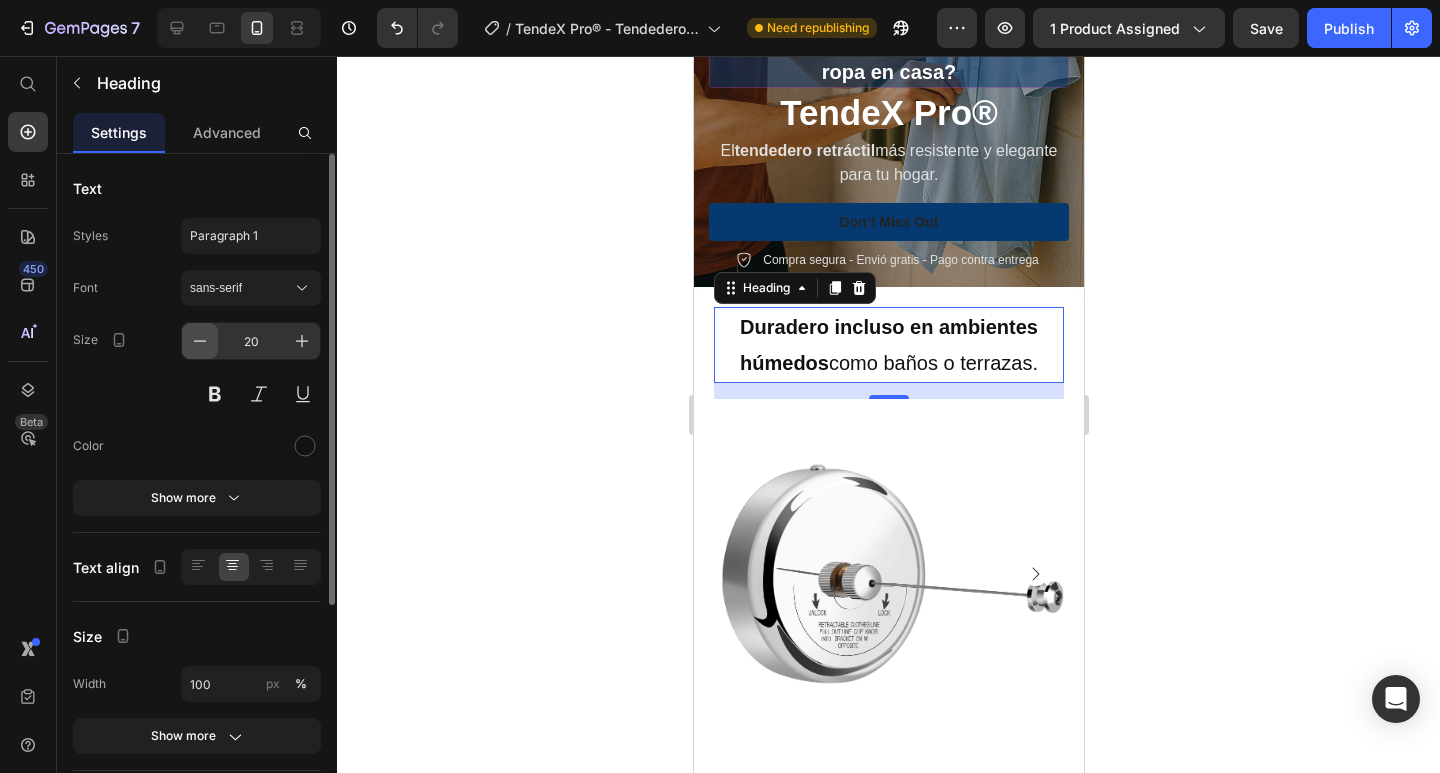 click 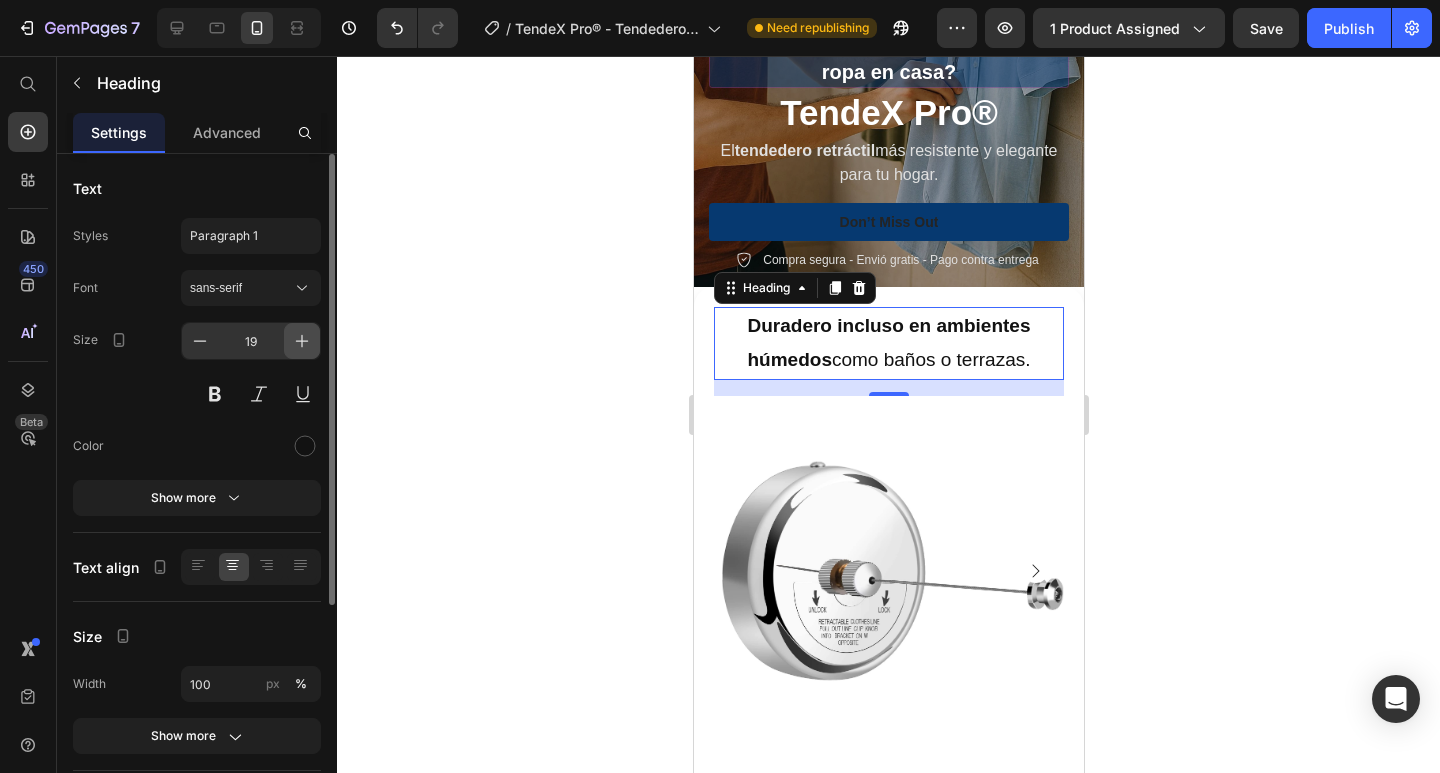 click at bounding box center (302, 341) 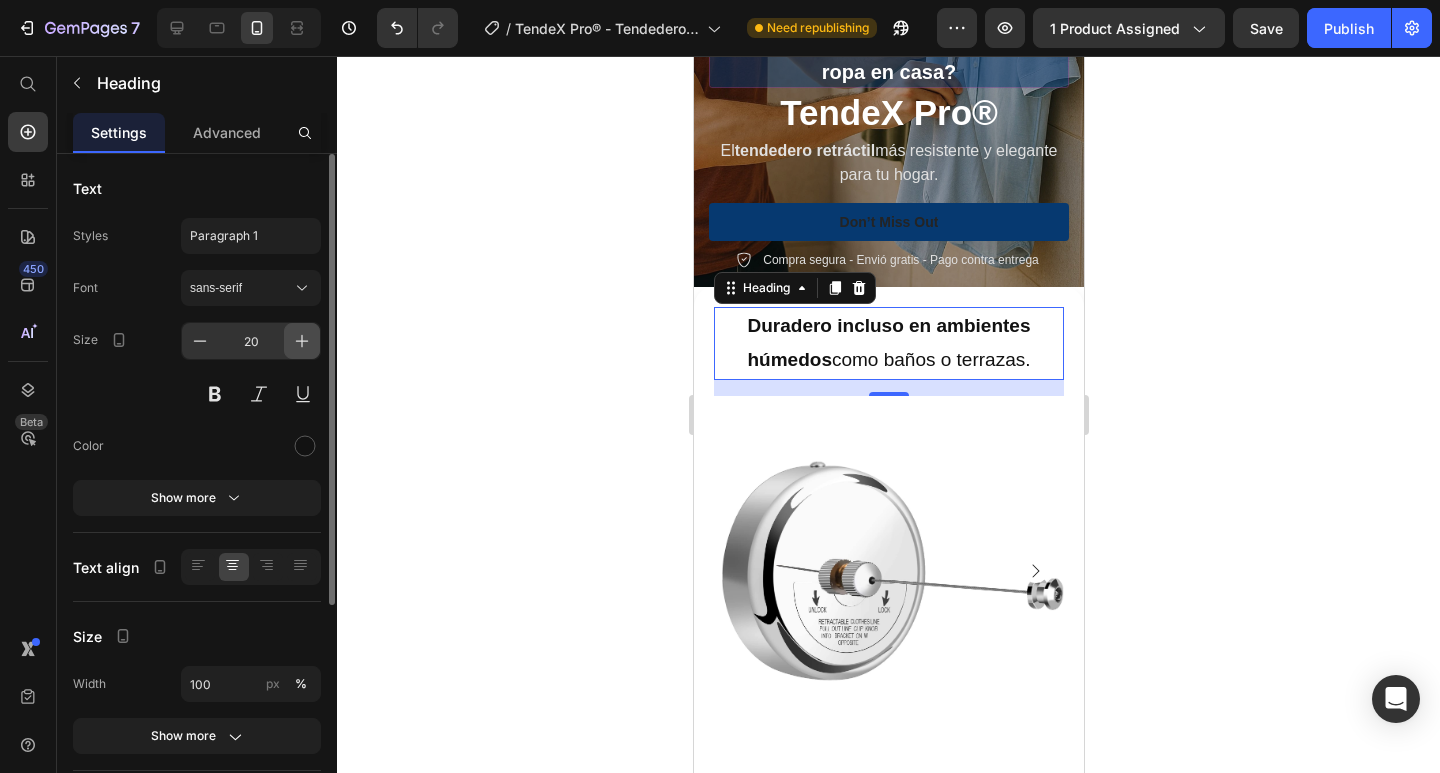 click at bounding box center (302, 341) 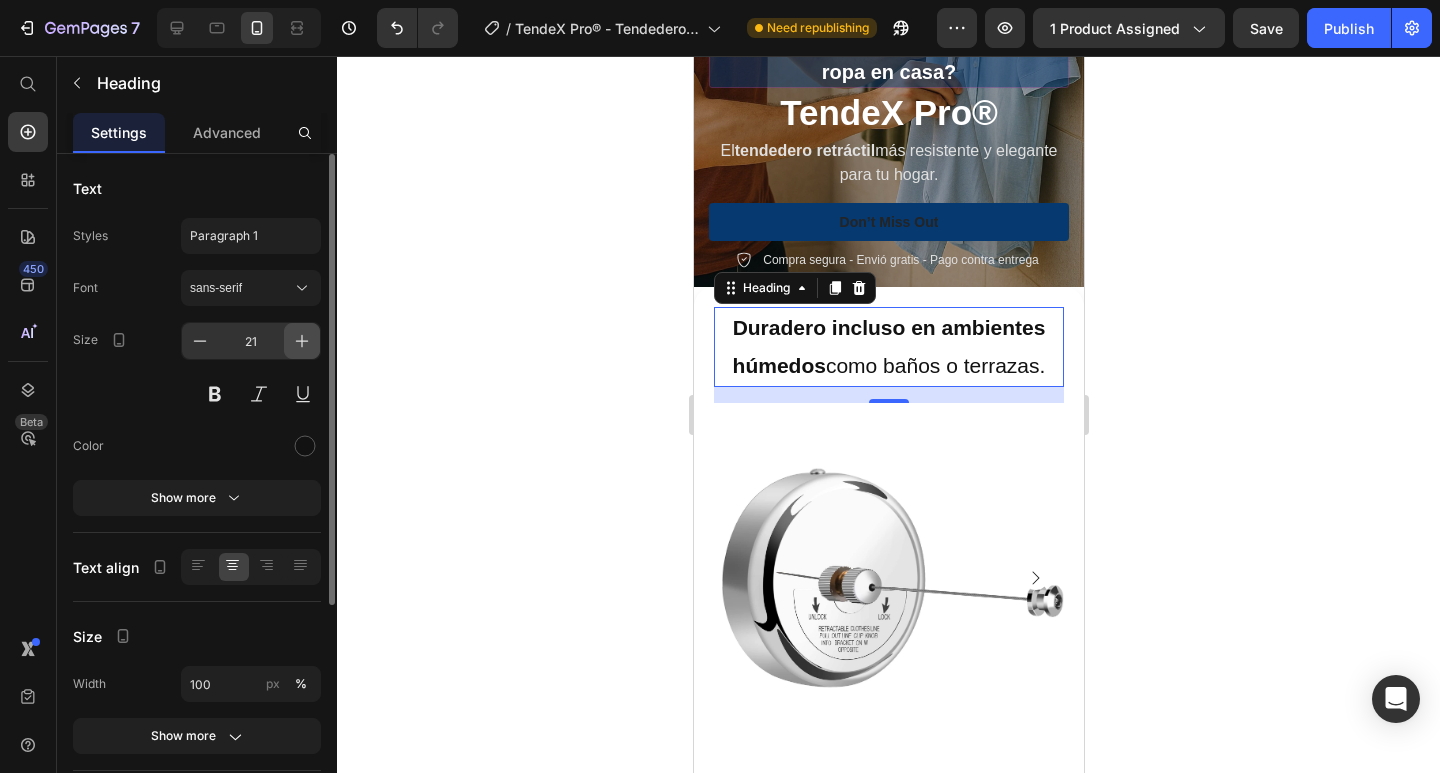 click 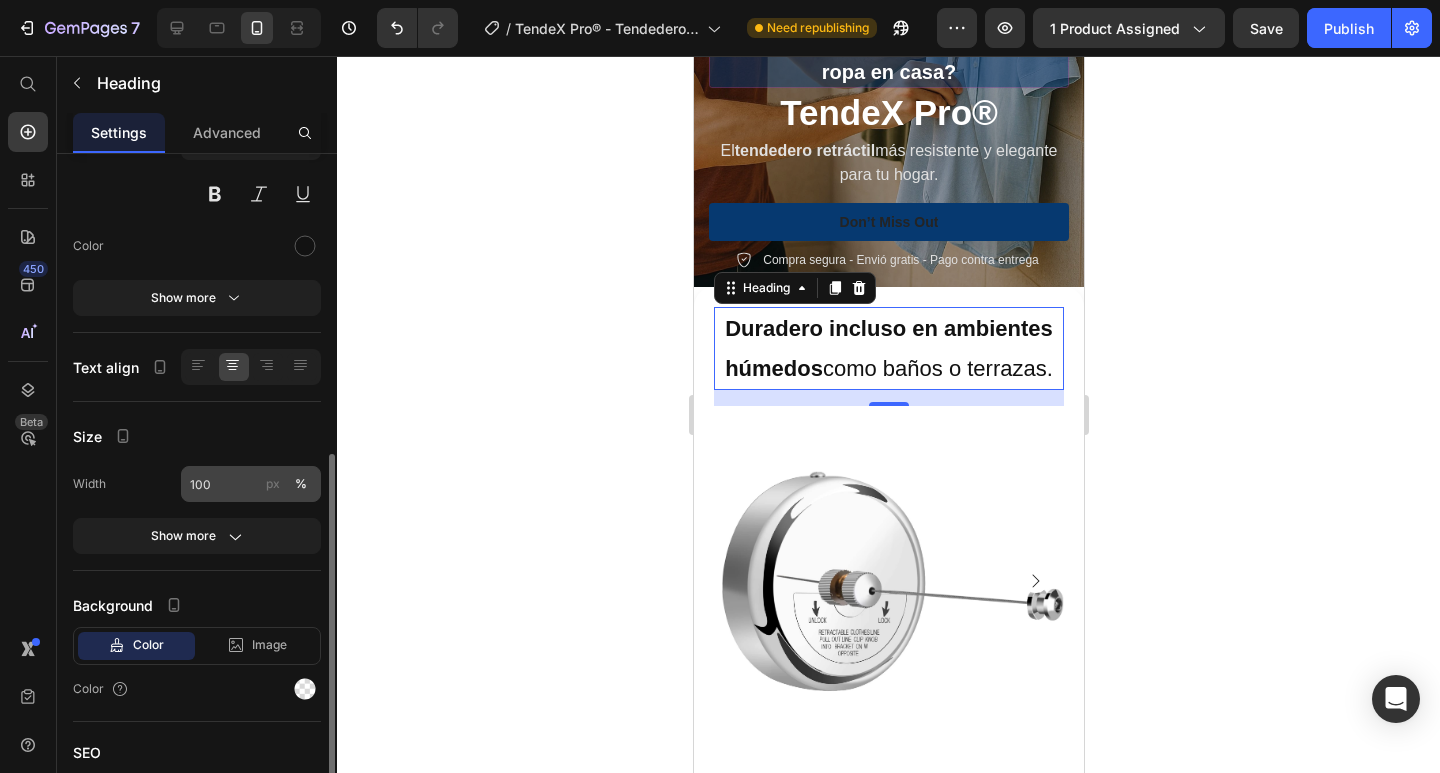 scroll, scrollTop: 336, scrollLeft: 0, axis: vertical 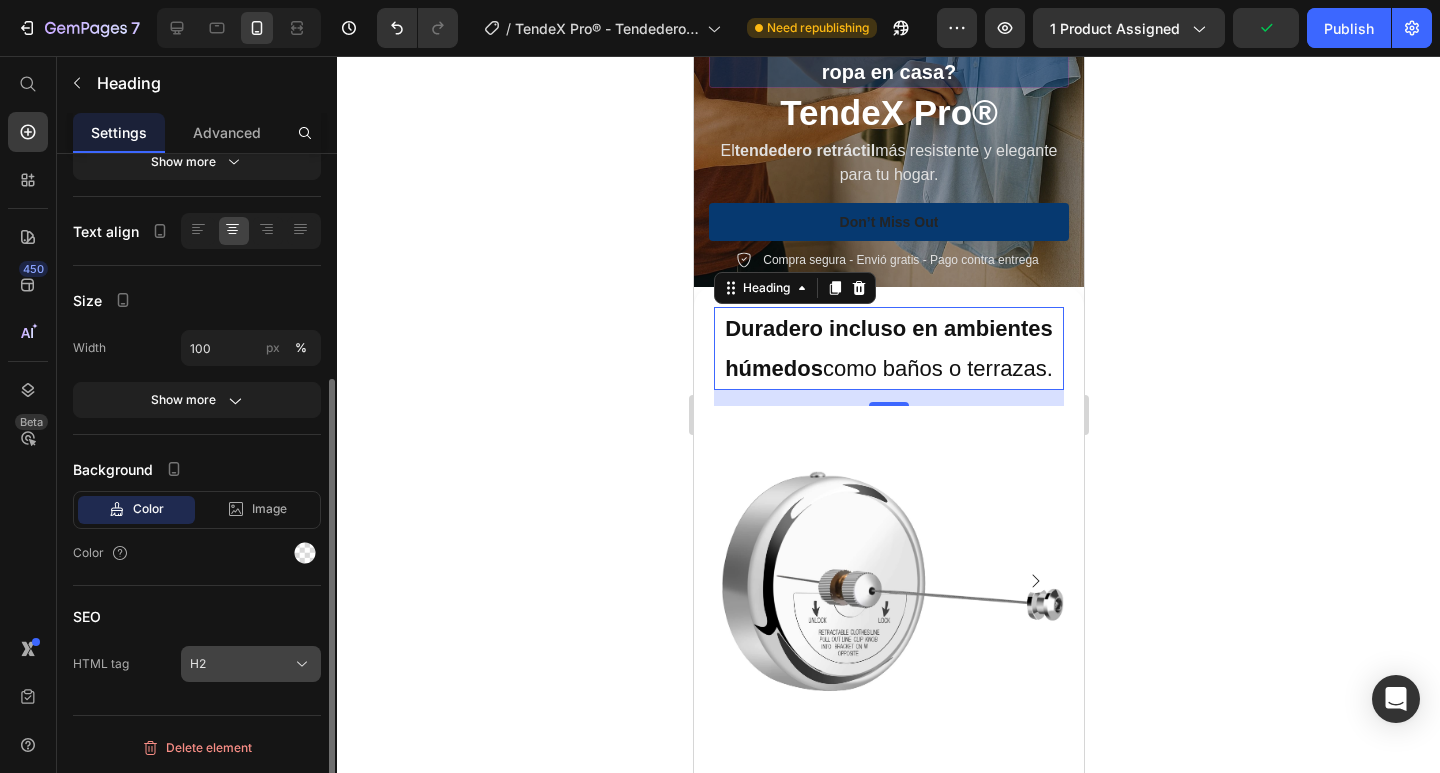 click on "H2" at bounding box center (251, 664) 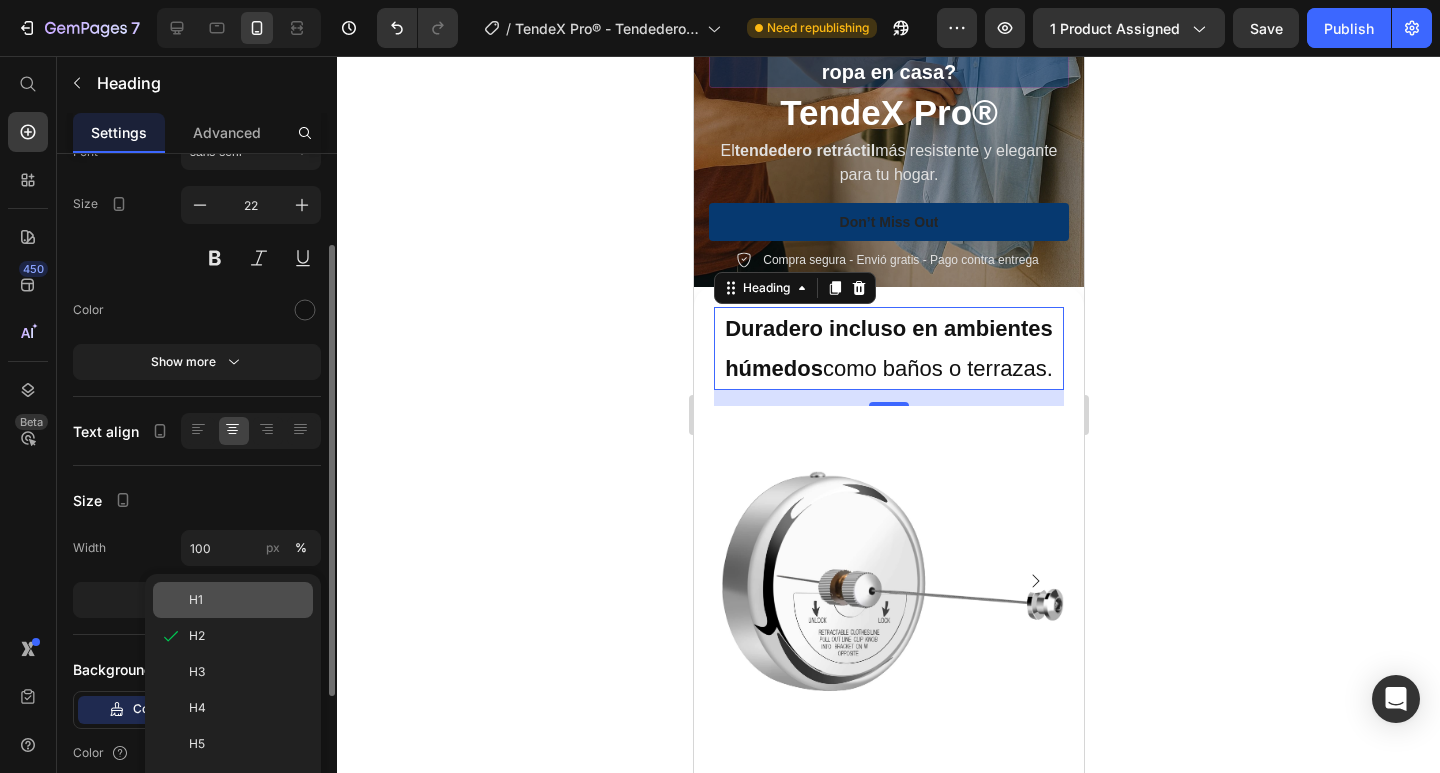 scroll, scrollTop: 336, scrollLeft: 0, axis: vertical 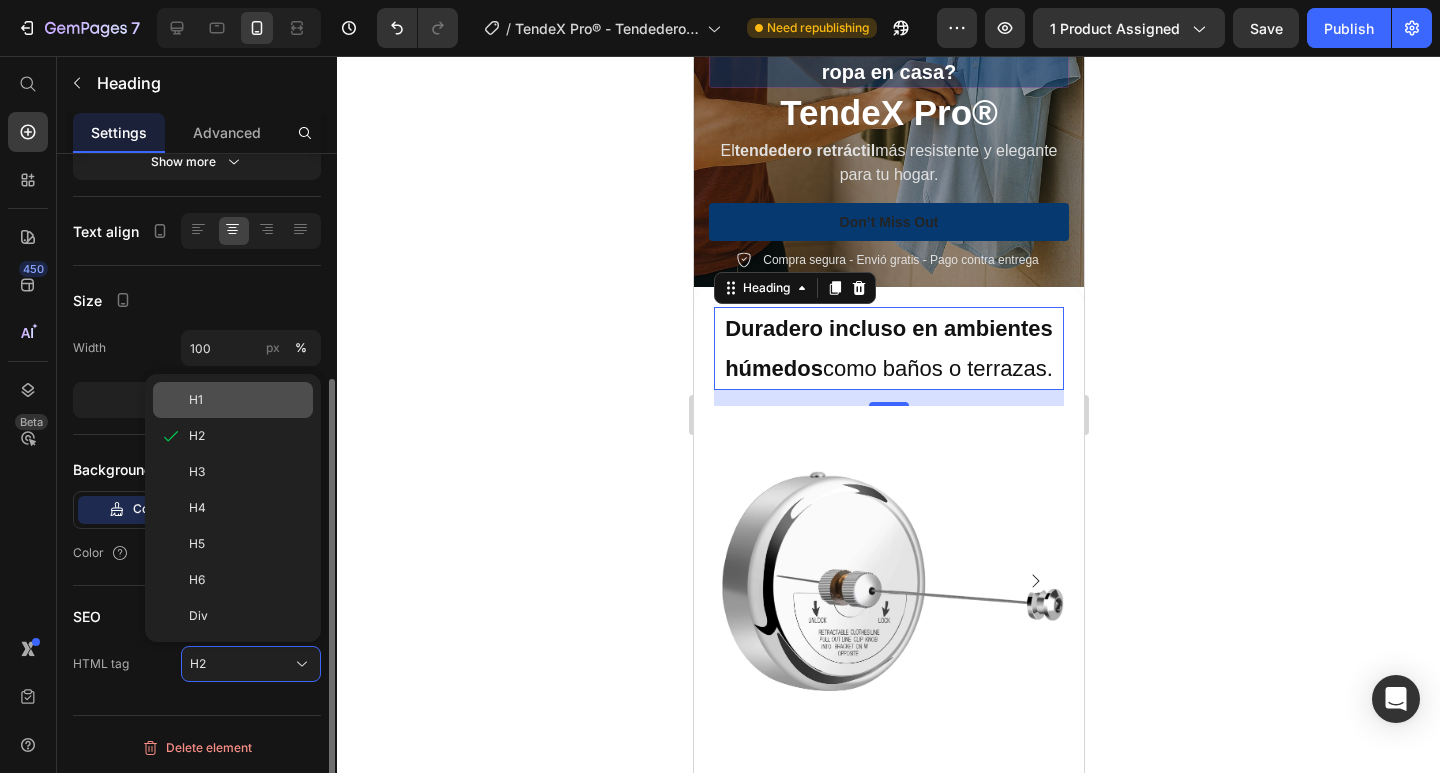 click on "Div" 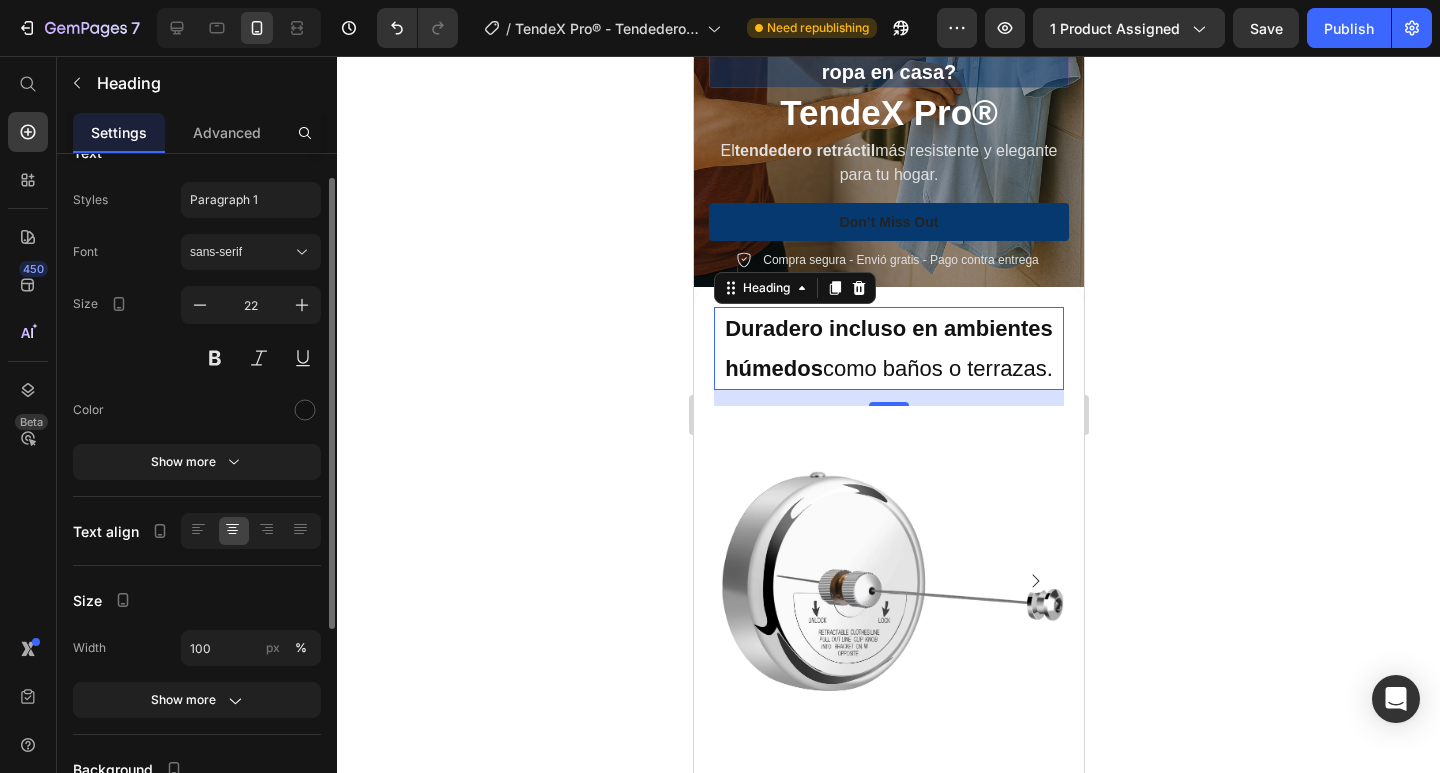 scroll, scrollTop: 0, scrollLeft: 0, axis: both 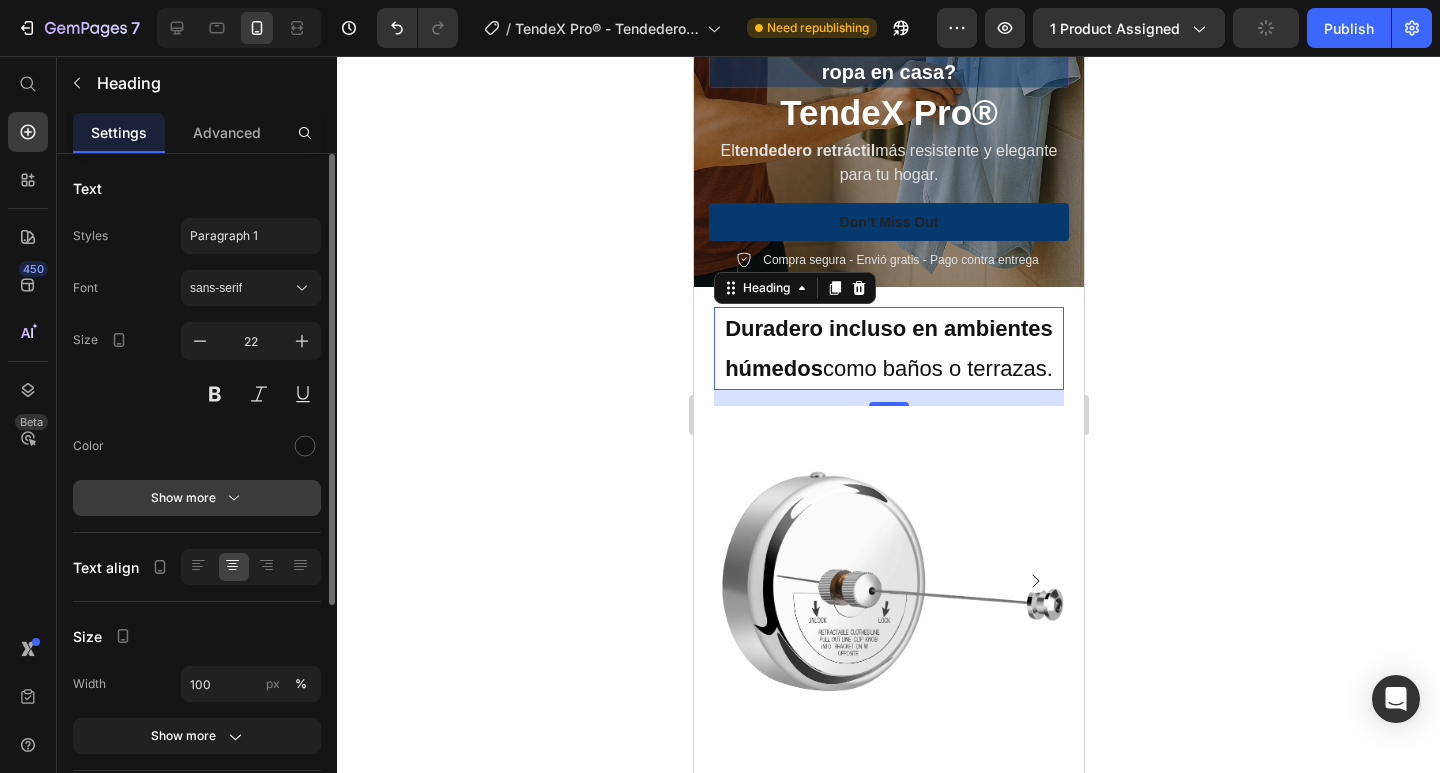 click 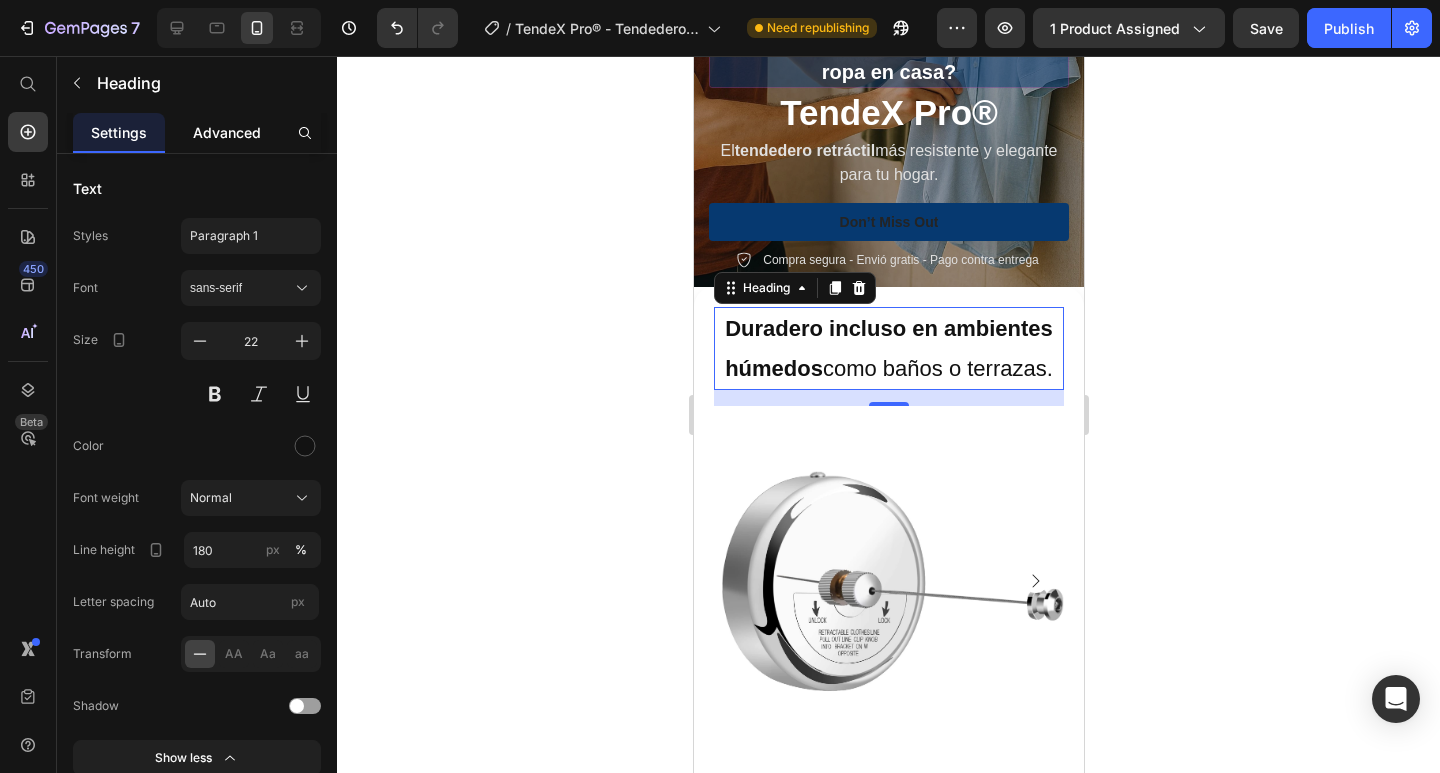 click on "Advanced" 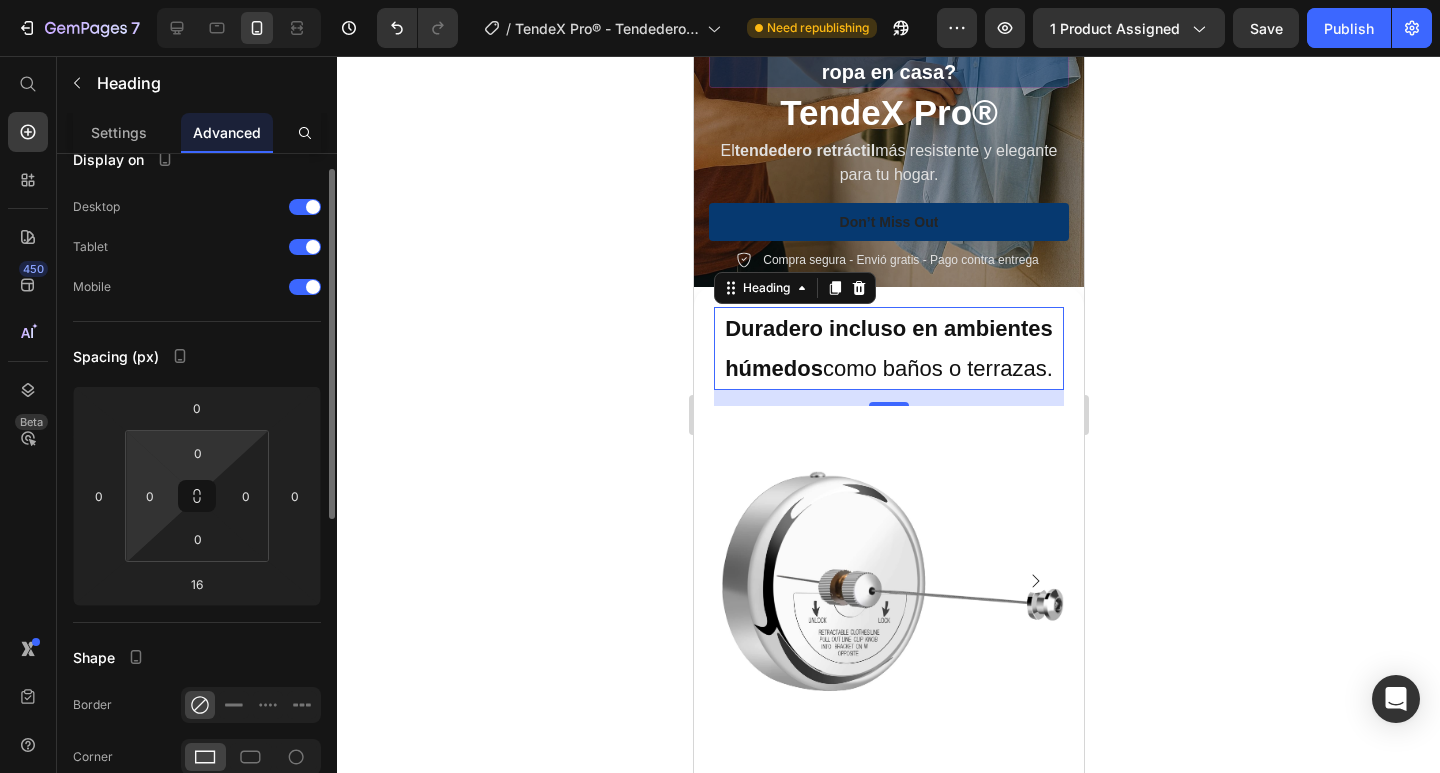 scroll, scrollTop: 0, scrollLeft: 0, axis: both 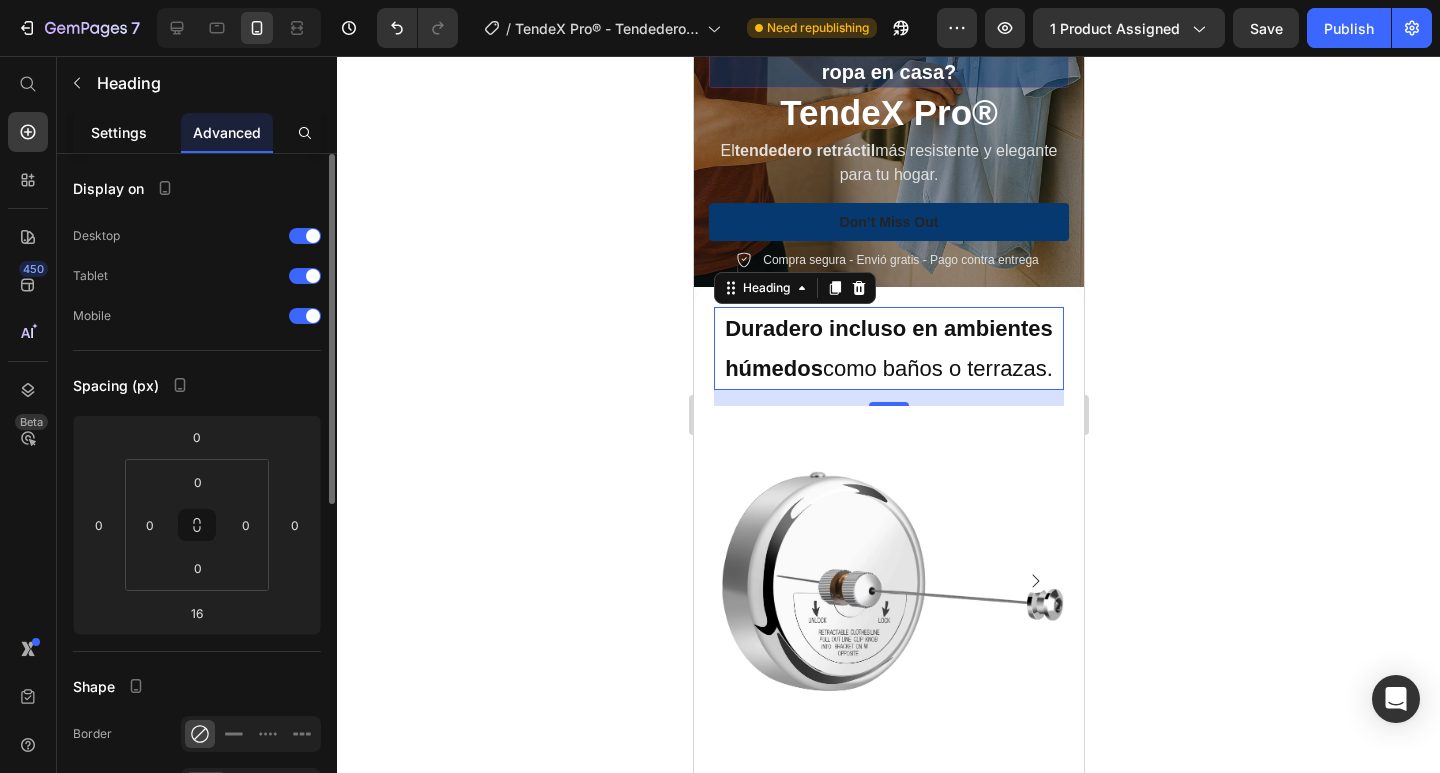 click on "Settings" at bounding box center [119, 132] 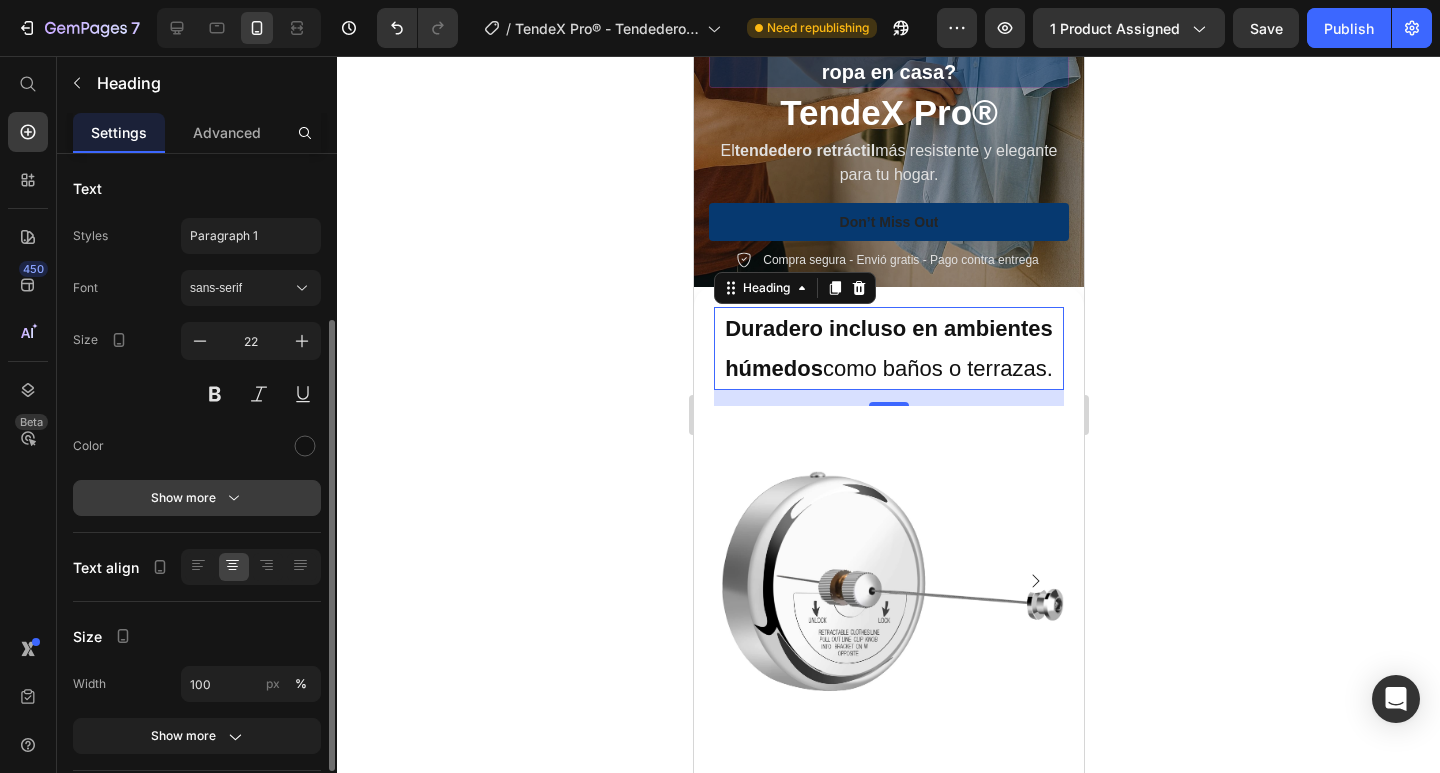 scroll, scrollTop: 200, scrollLeft: 0, axis: vertical 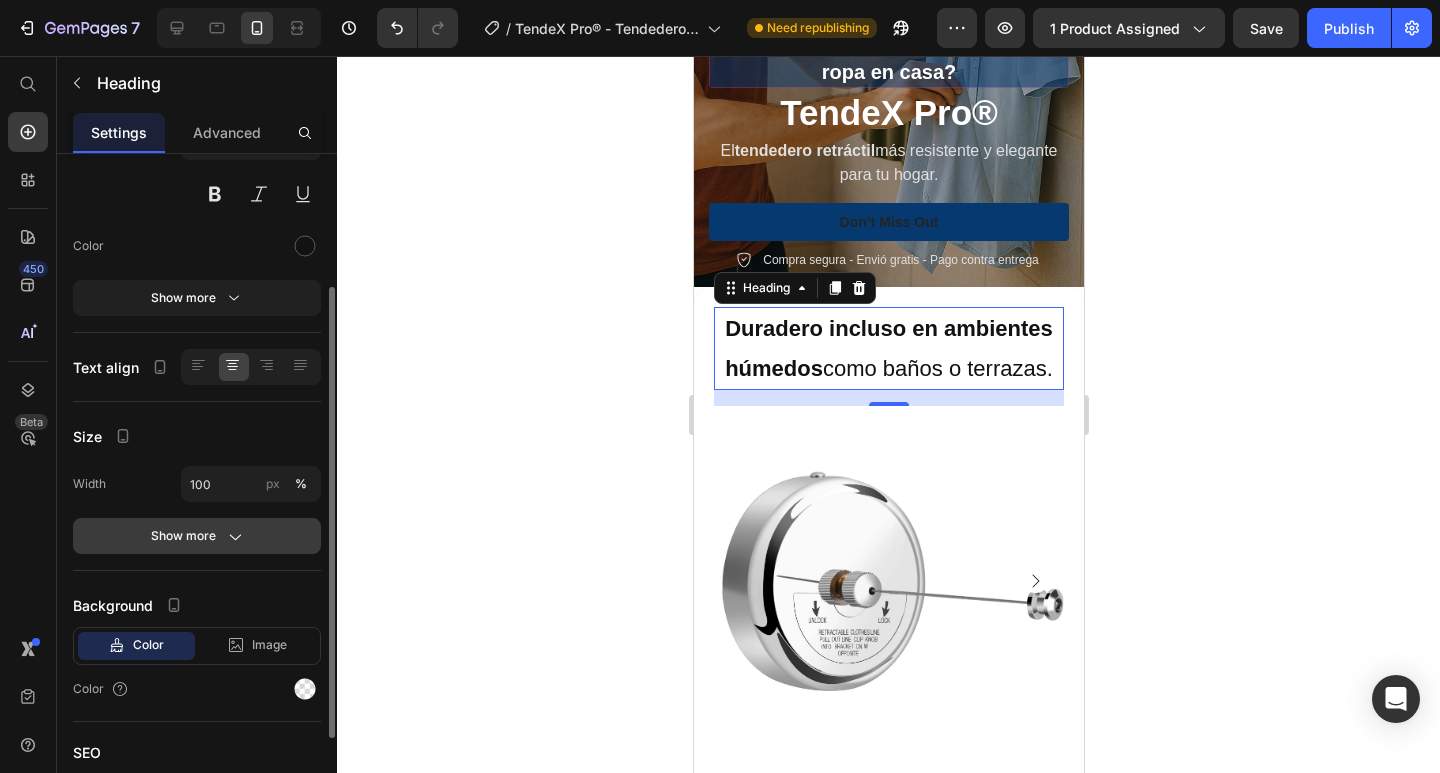 click on "Show more" at bounding box center (197, 536) 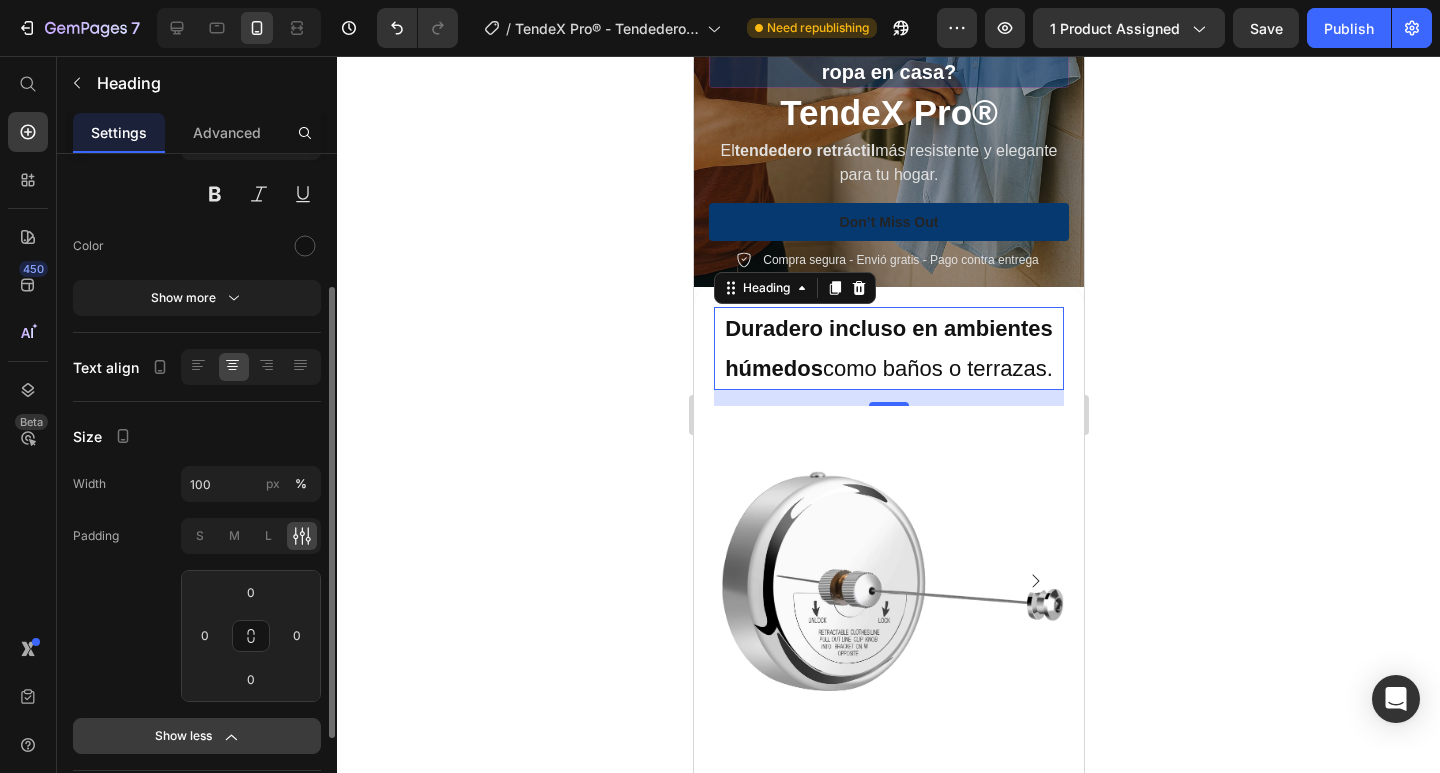scroll, scrollTop: 400, scrollLeft: 0, axis: vertical 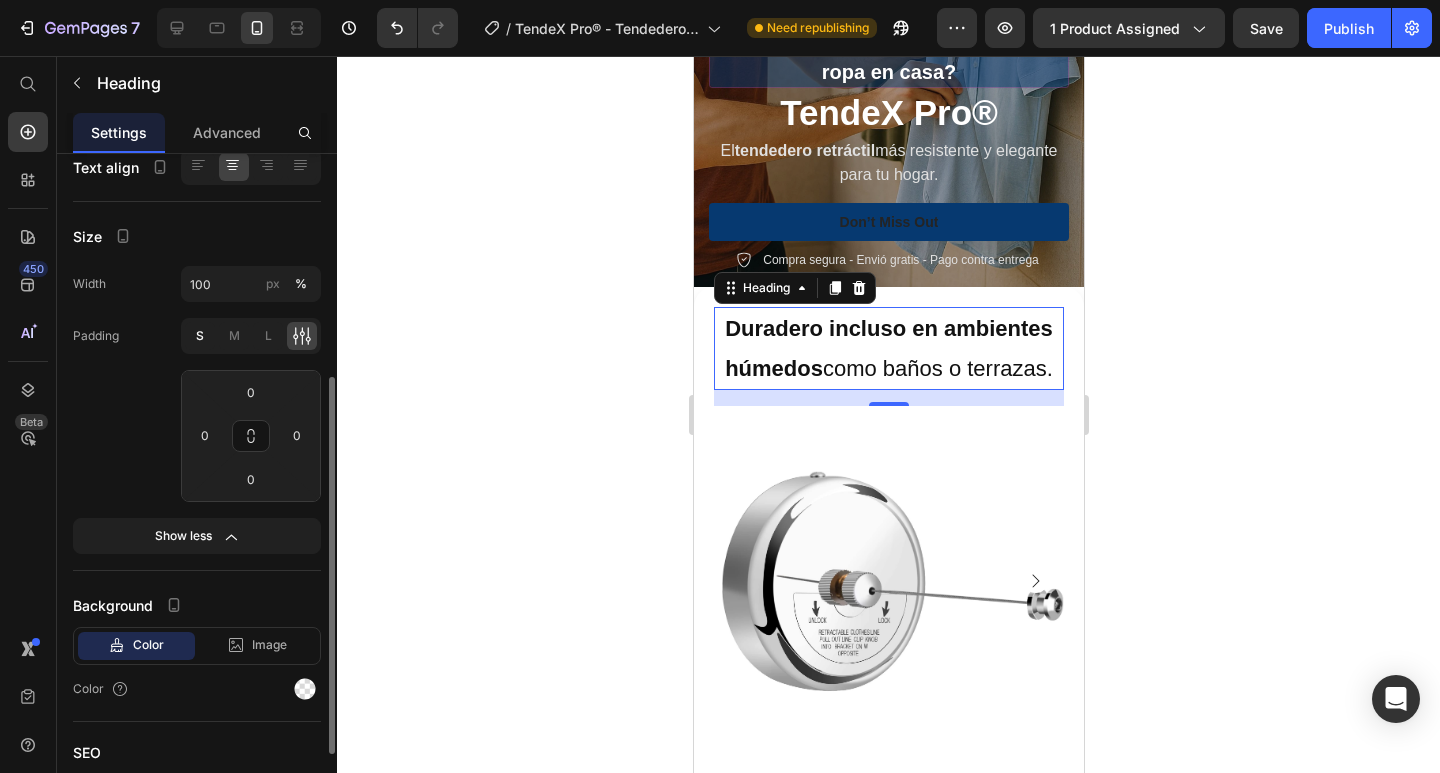 click on "S" 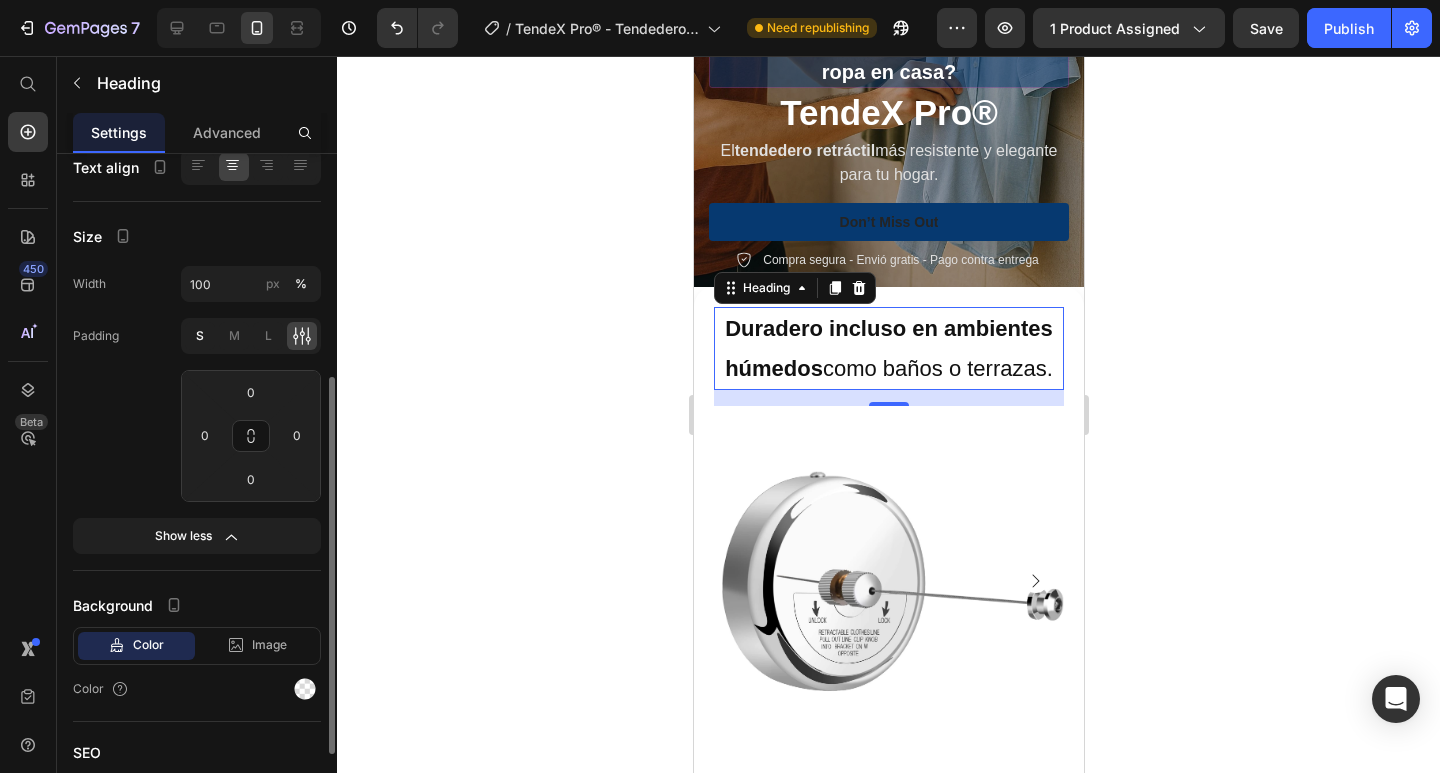 type on "4" 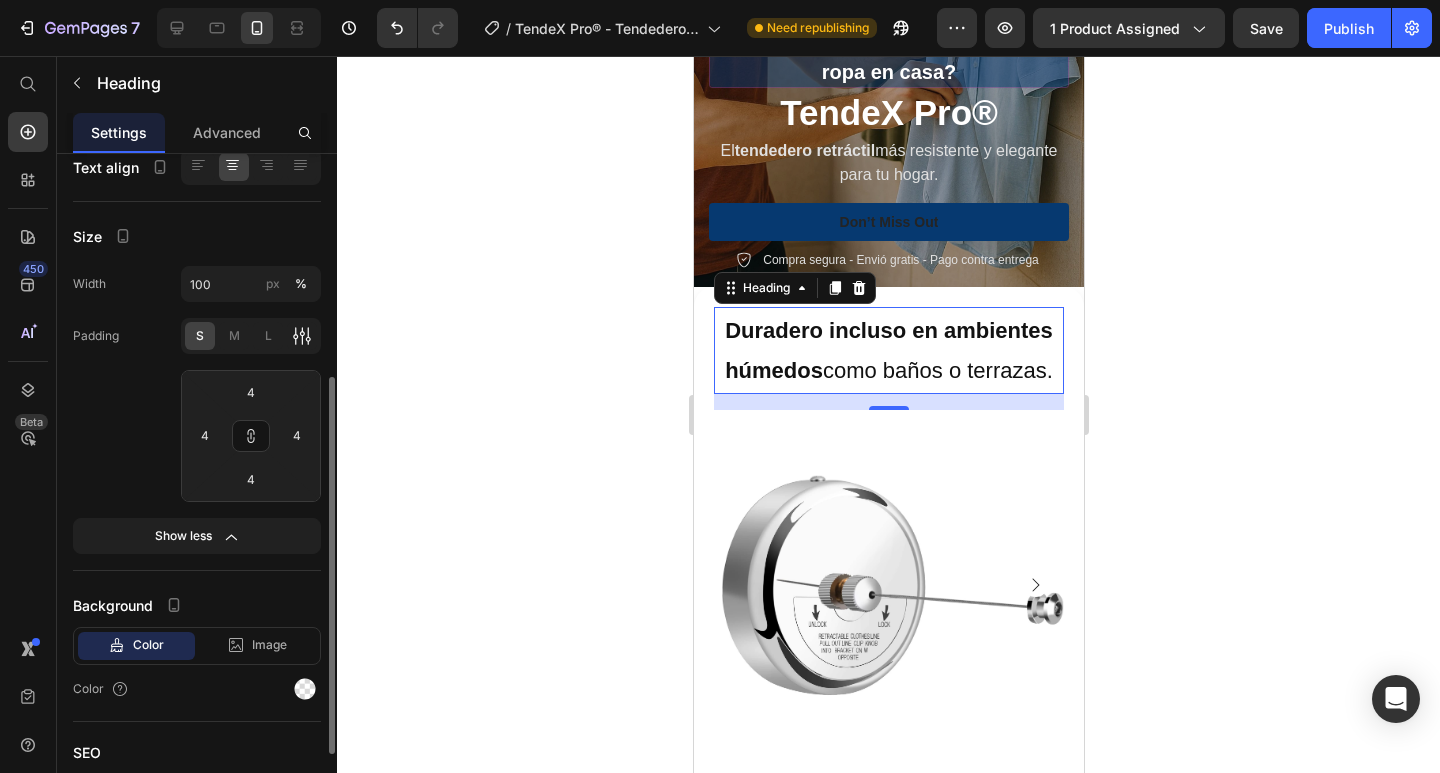 type on "0" 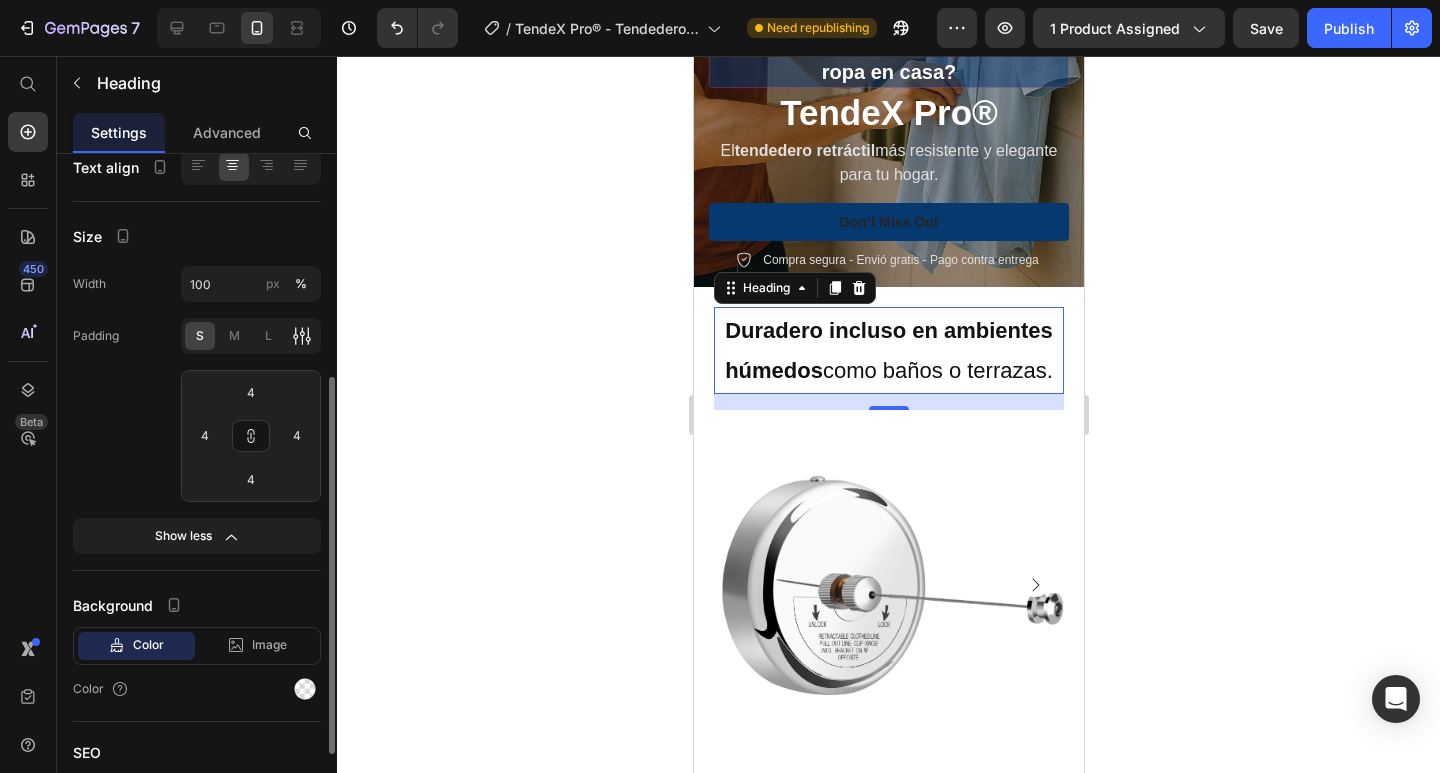 type on "0" 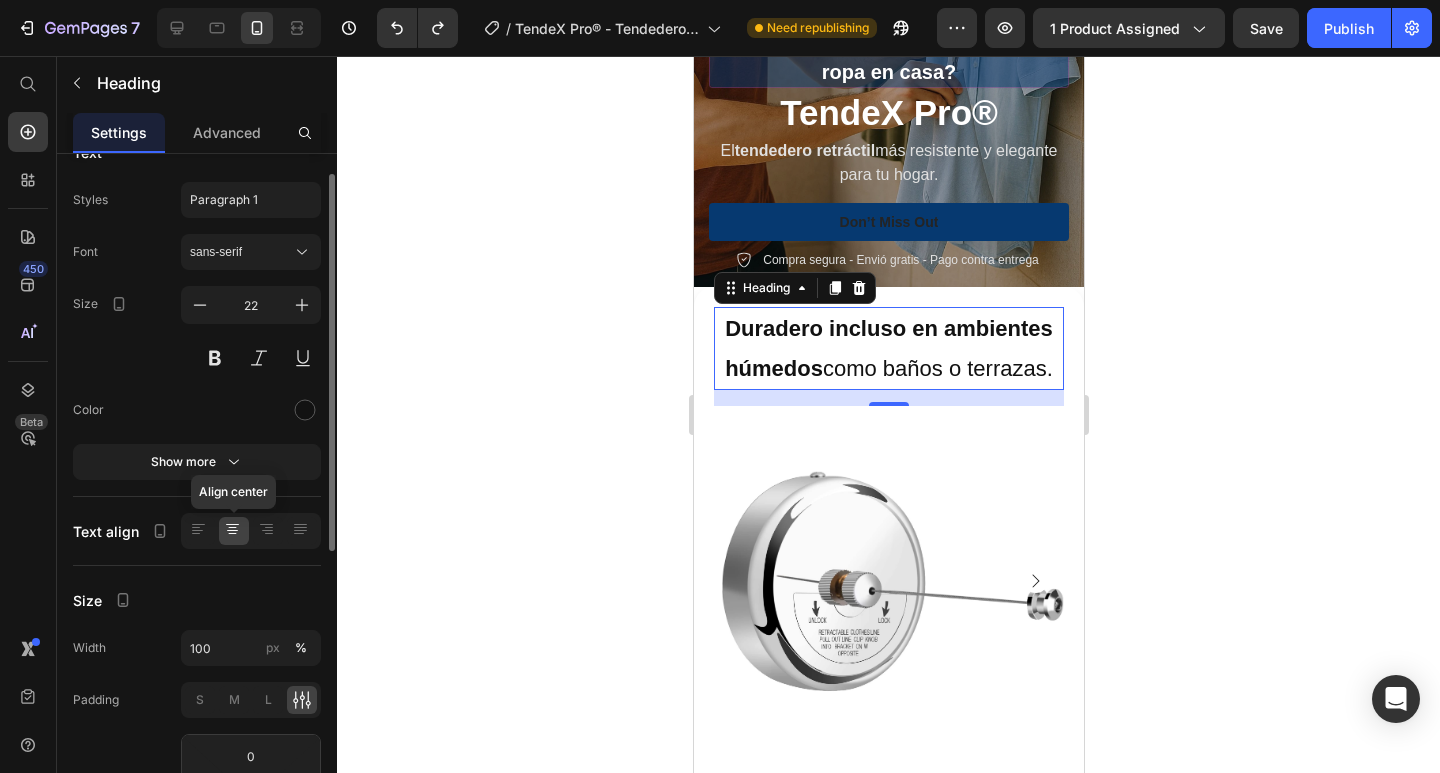 scroll, scrollTop: 0, scrollLeft: 0, axis: both 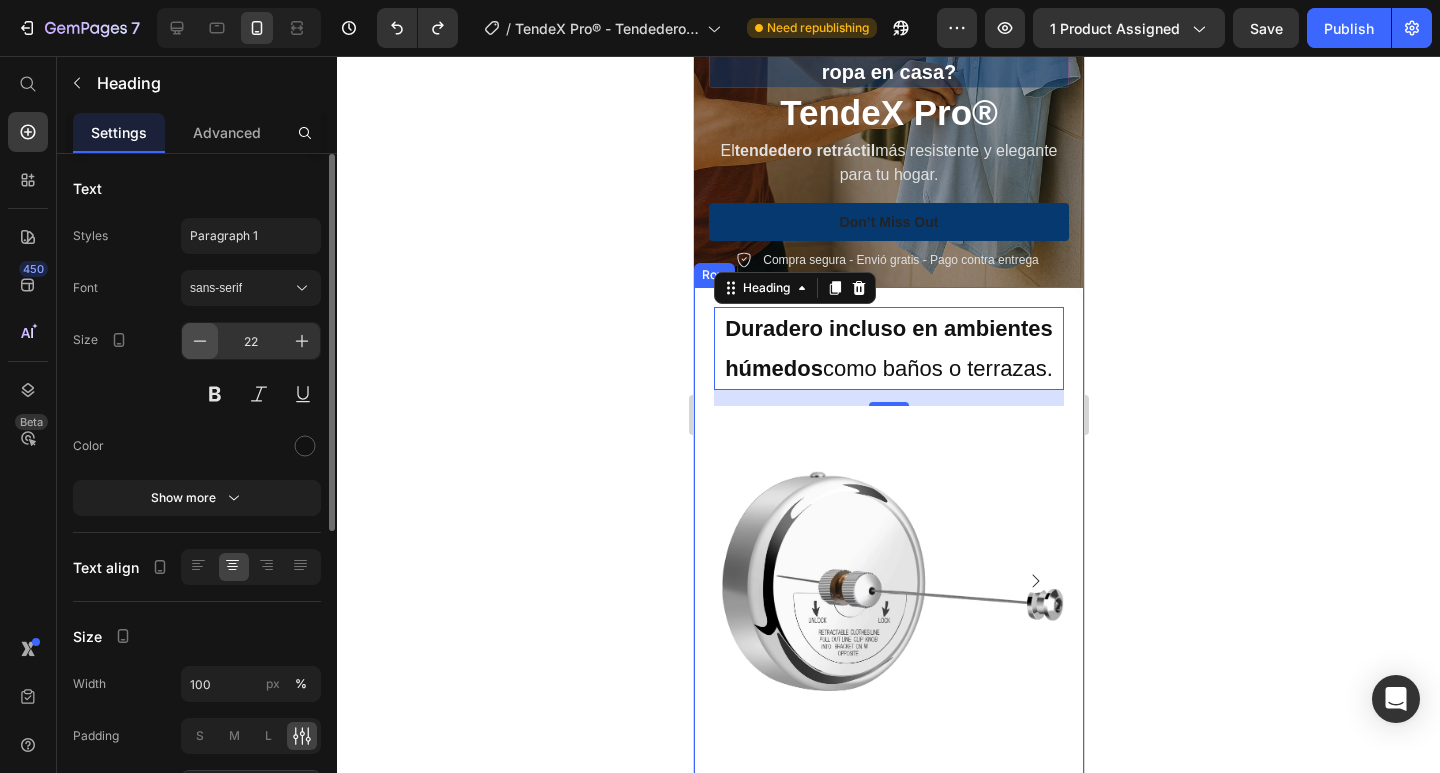 click 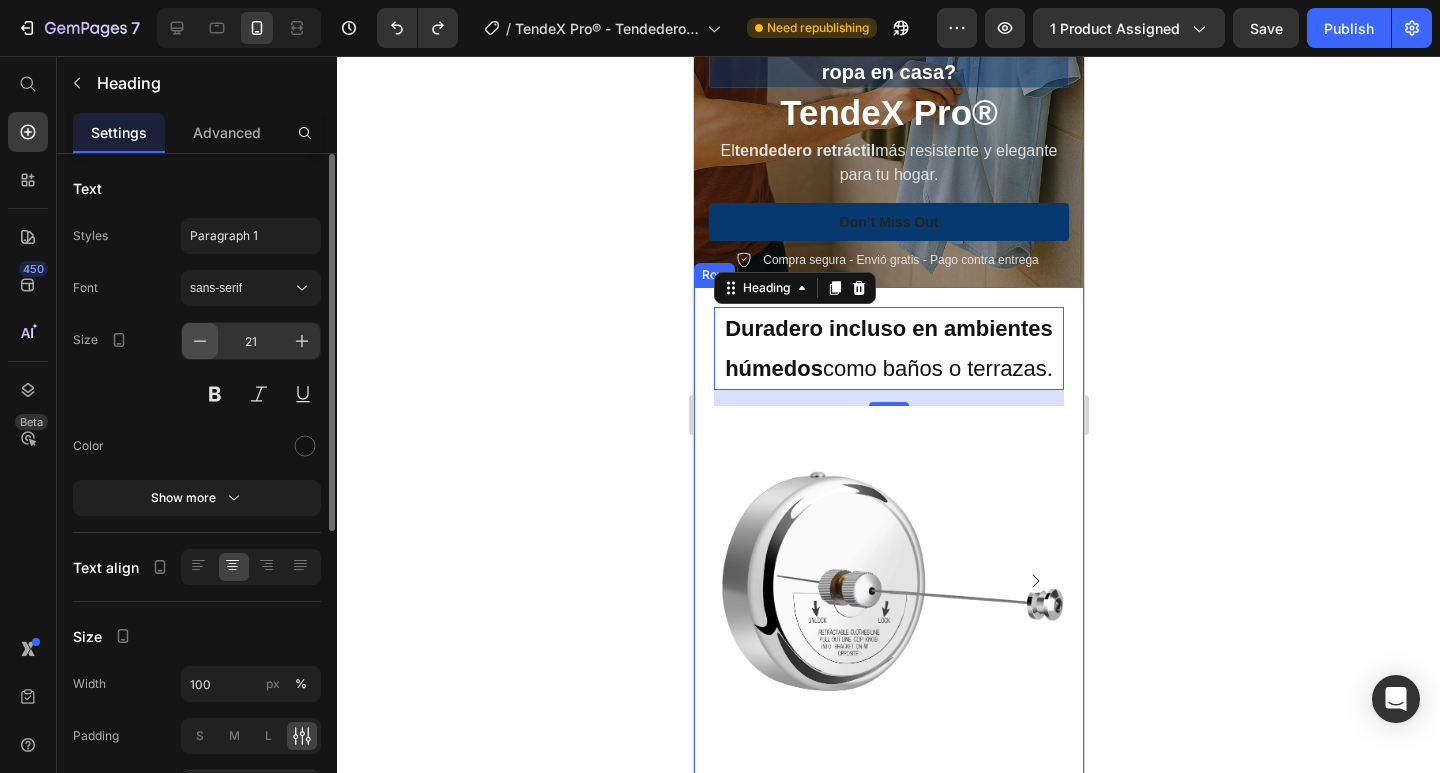click 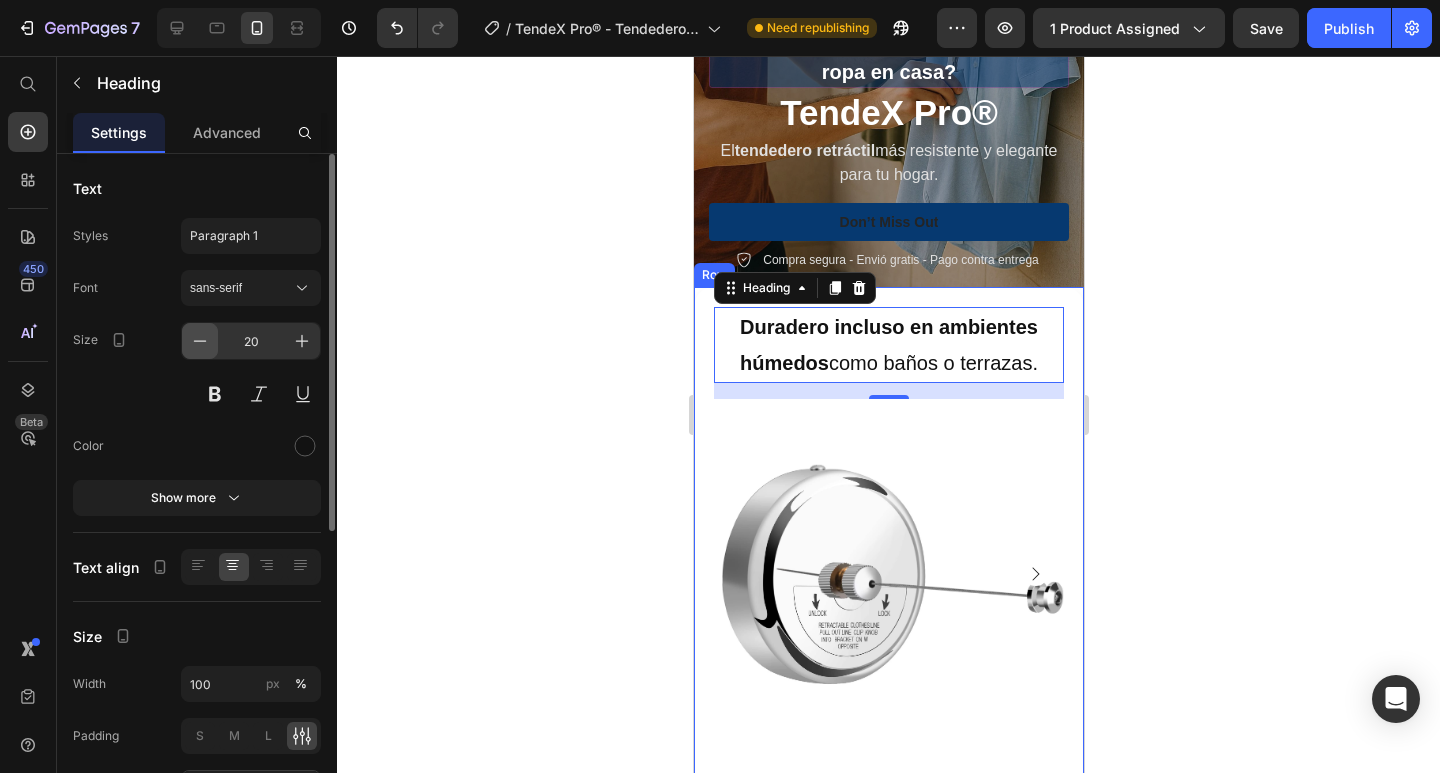 click 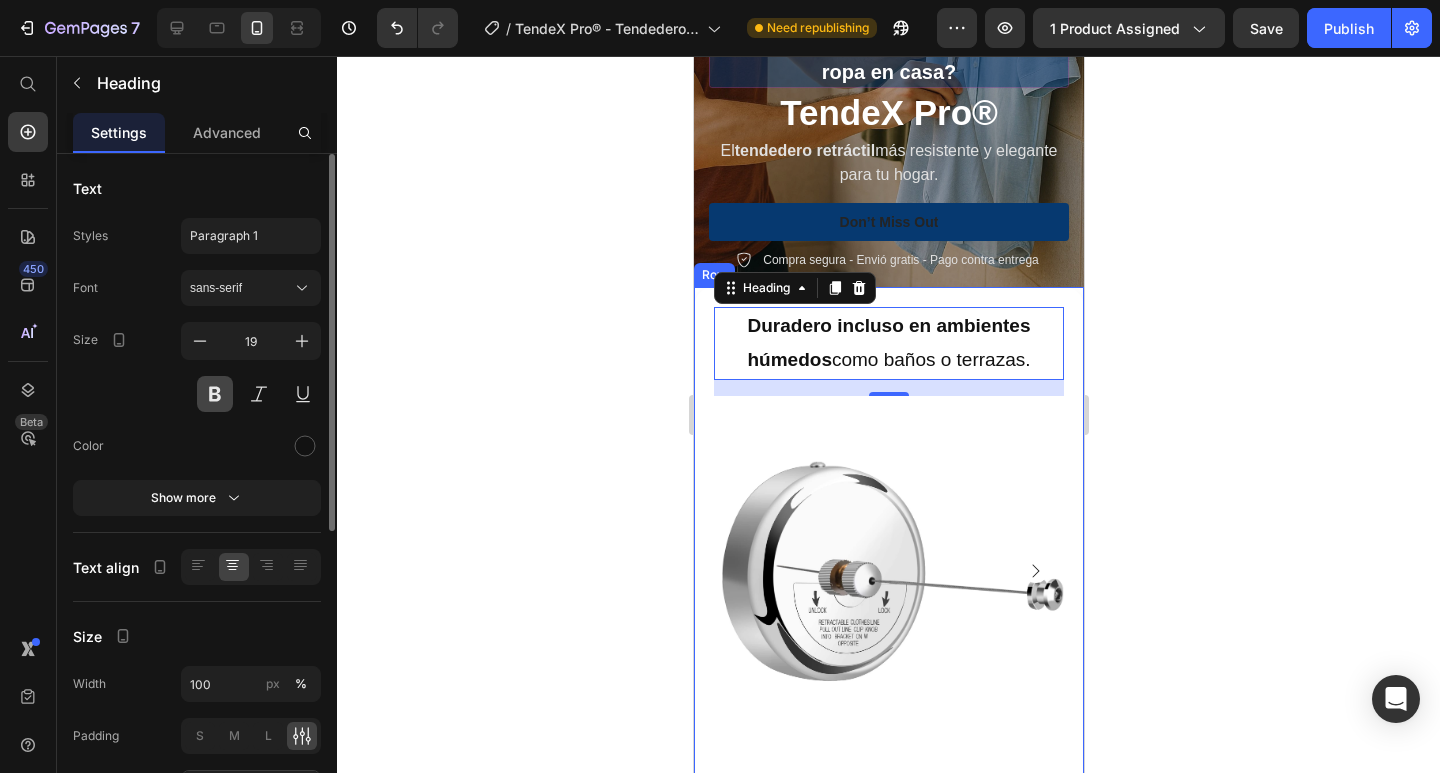 click at bounding box center (215, 394) 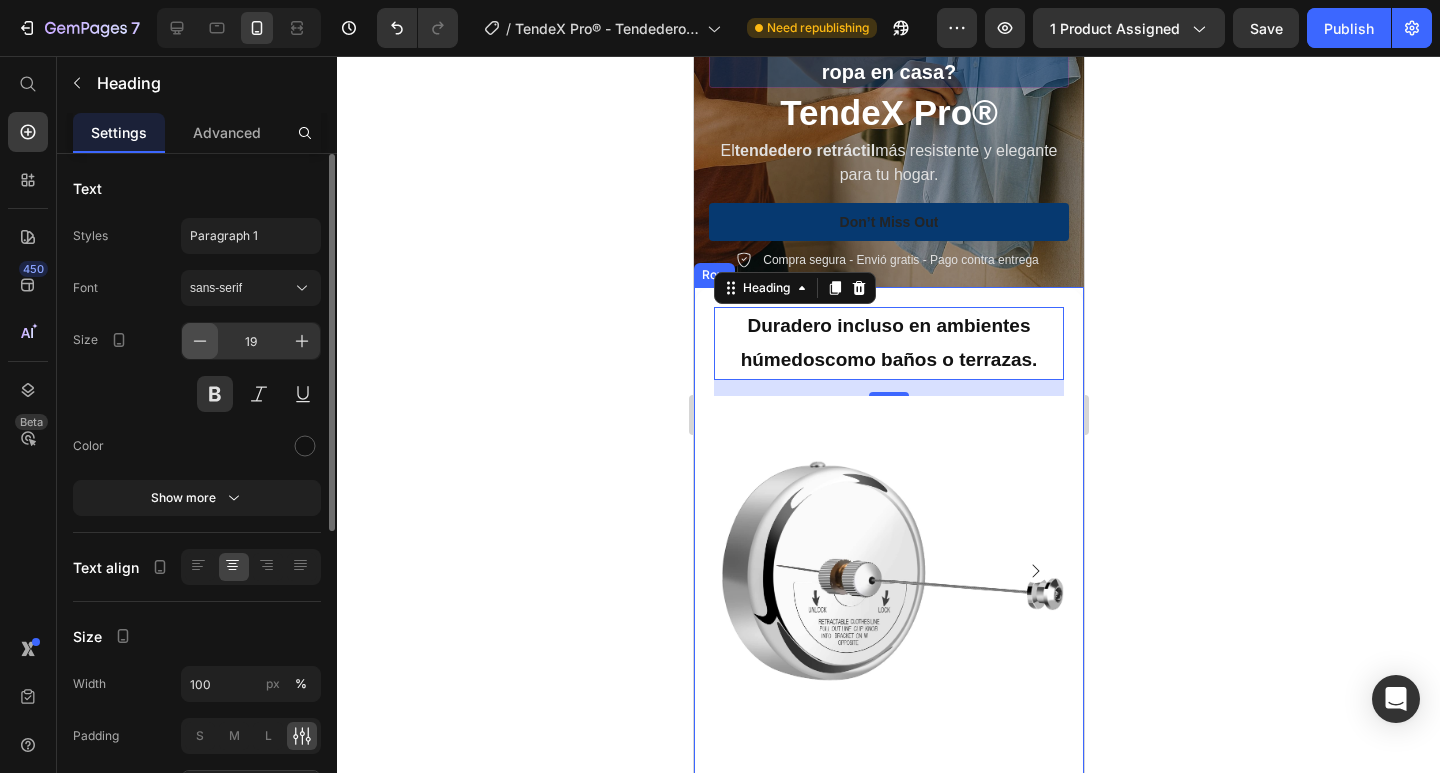 click 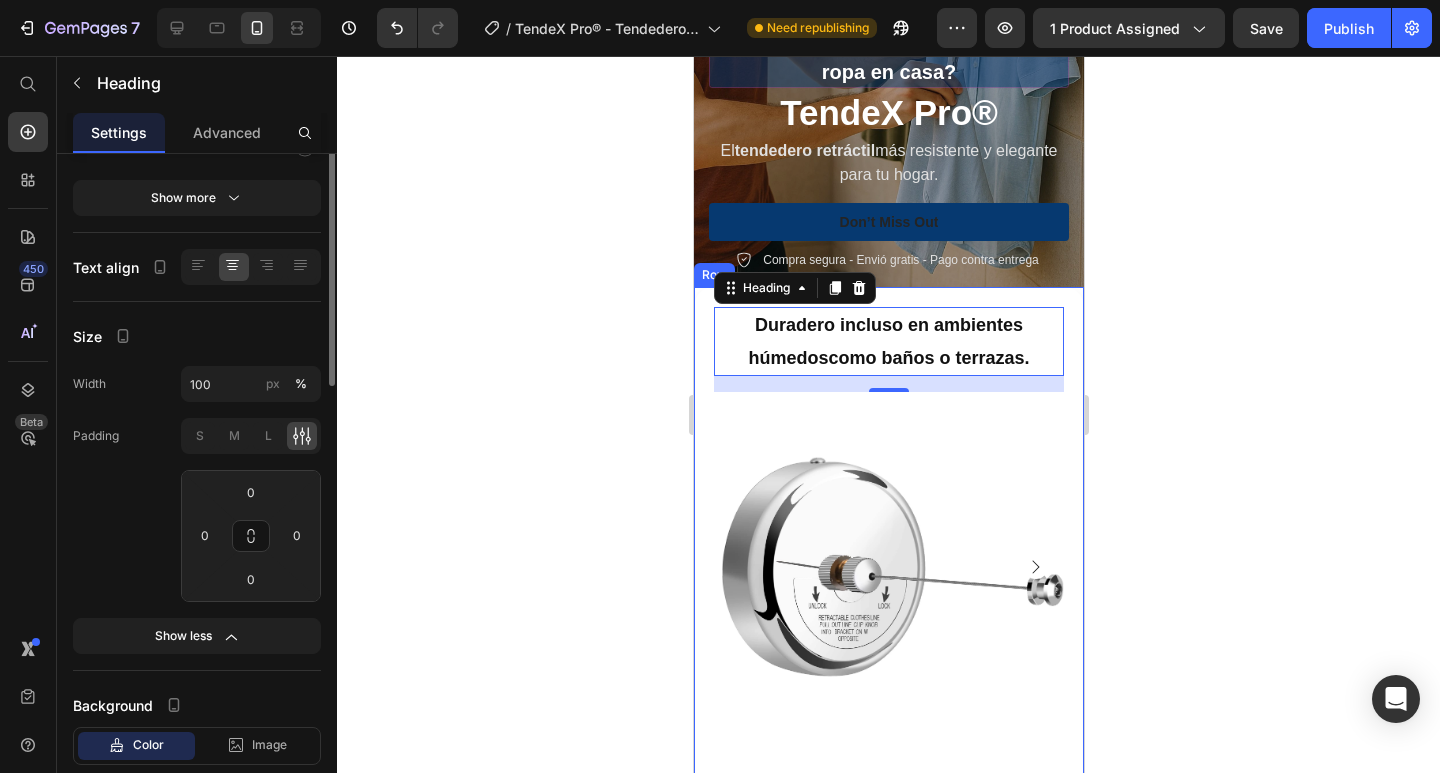 scroll, scrollTop: 0, scrollLeft: 0, axis: both 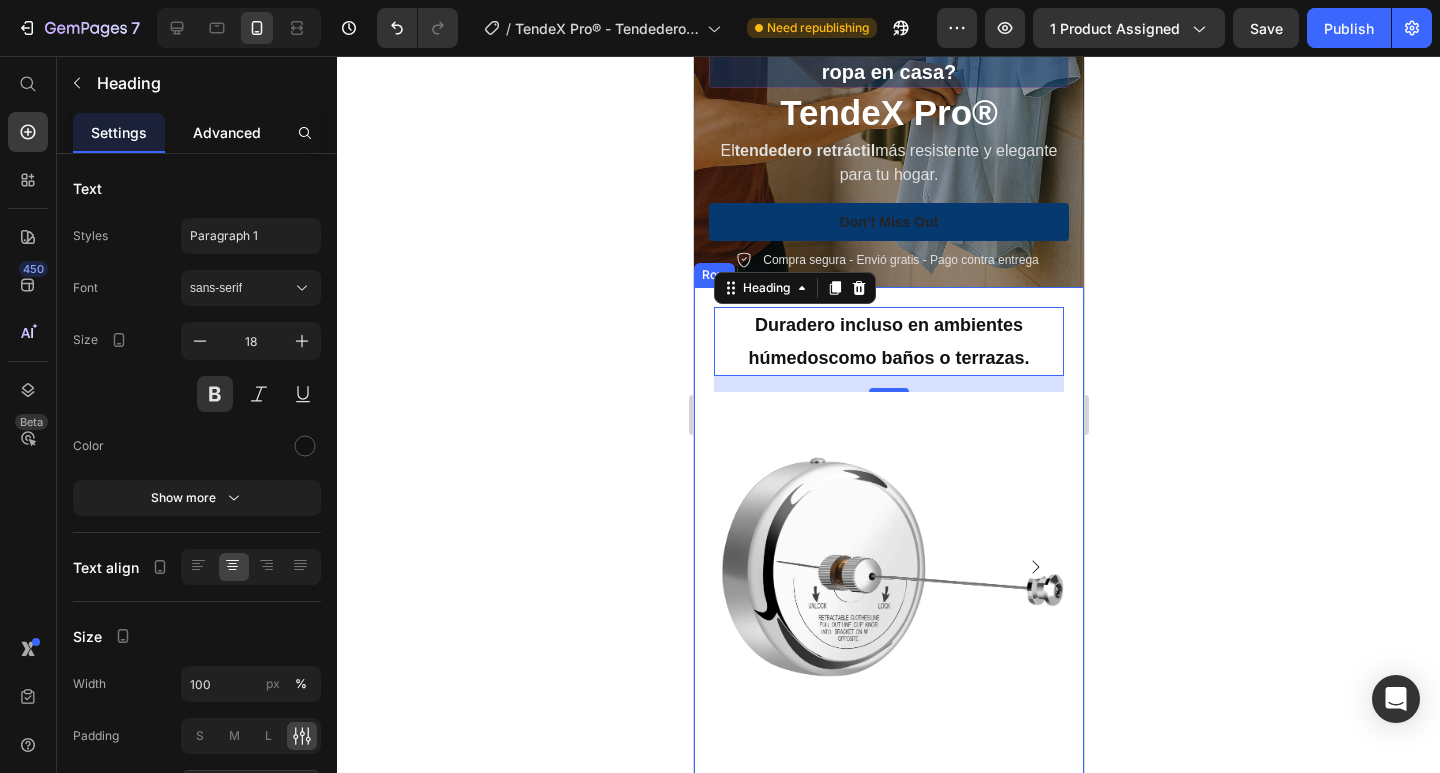 click on "Advanced" at bounding box center [227, 132] 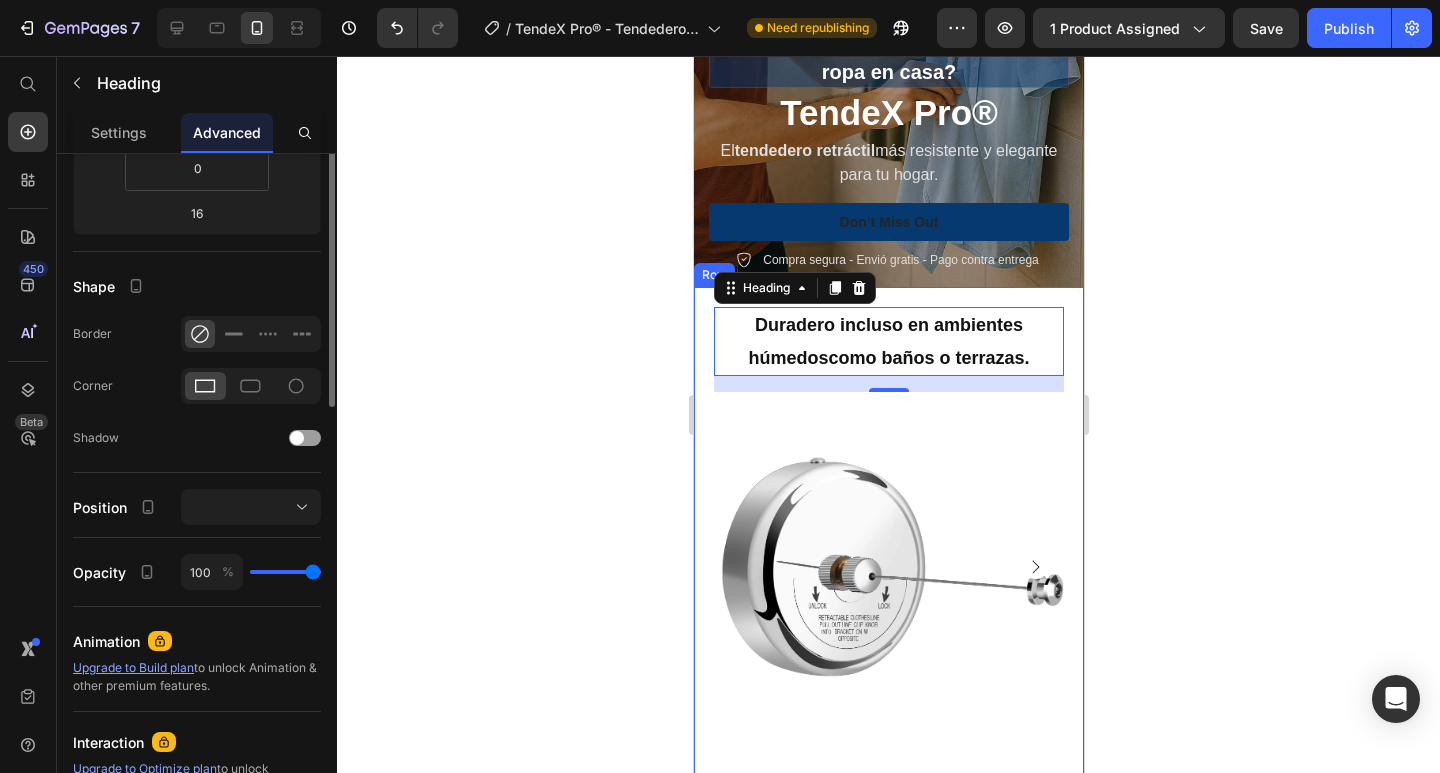 scroll, scrollTop: 100, scrollLeft: 0, axis: vertical 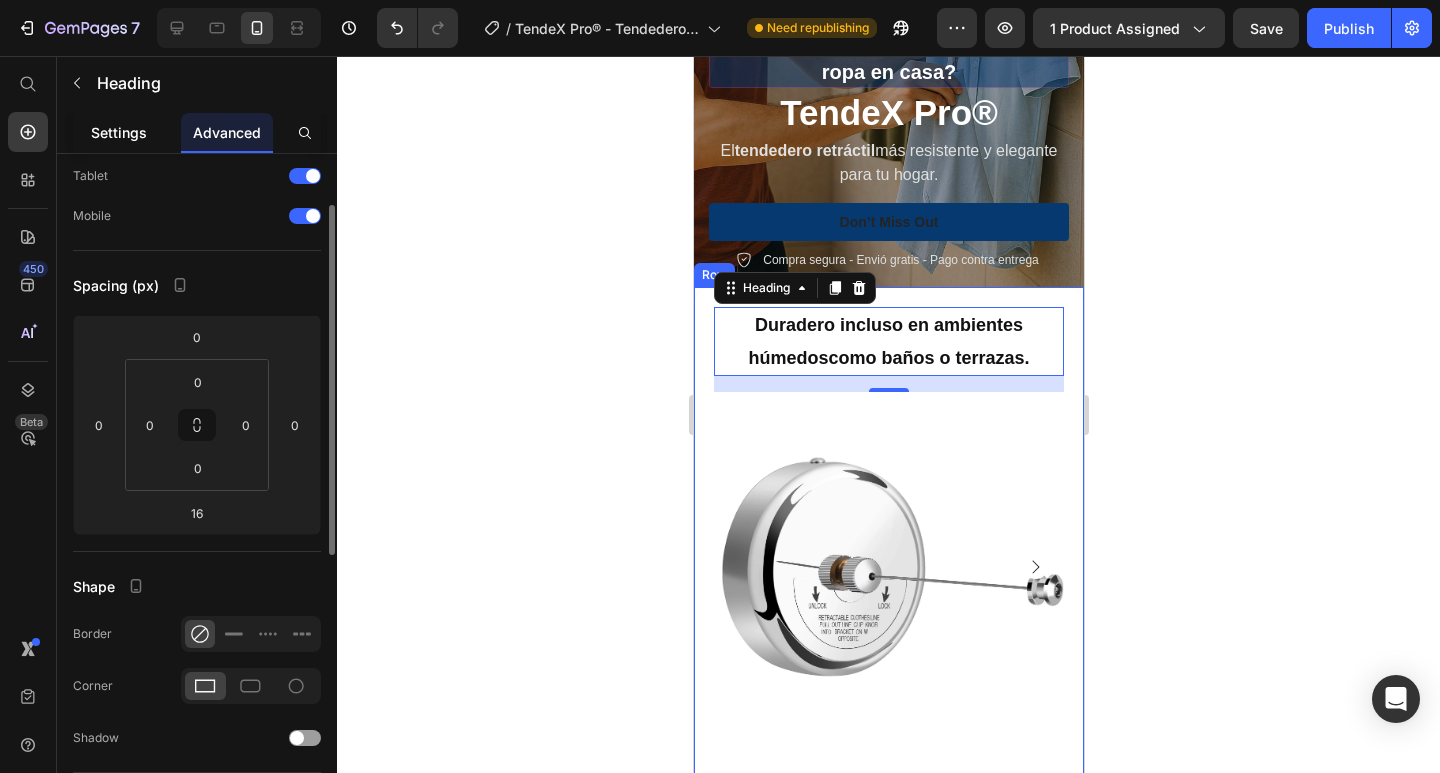 click on "Settings" at bounding box center [119, 132] 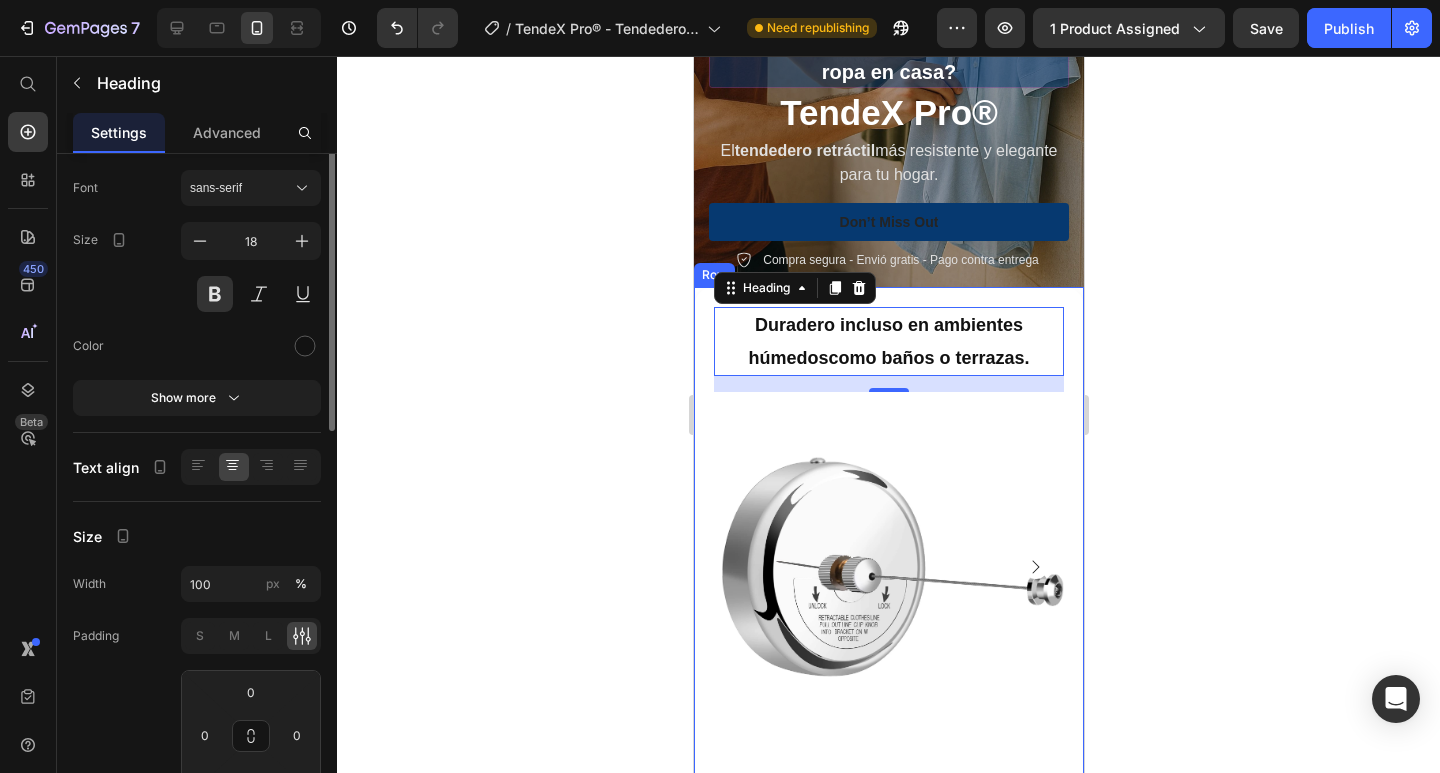 scroll, scrollTop: 0, scrollLeft: 0, axis: both 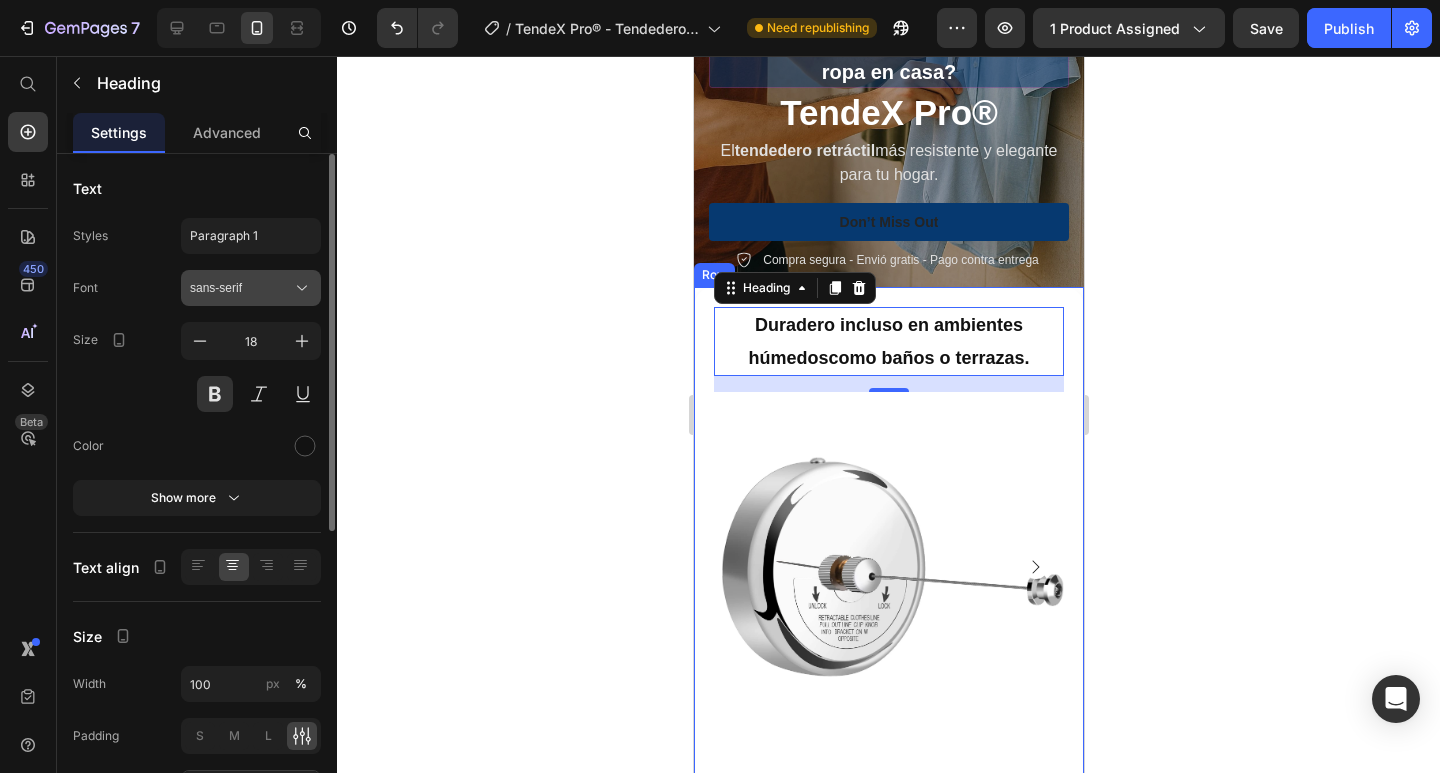 click on "sans-serif" at bounding box center (251, 288) 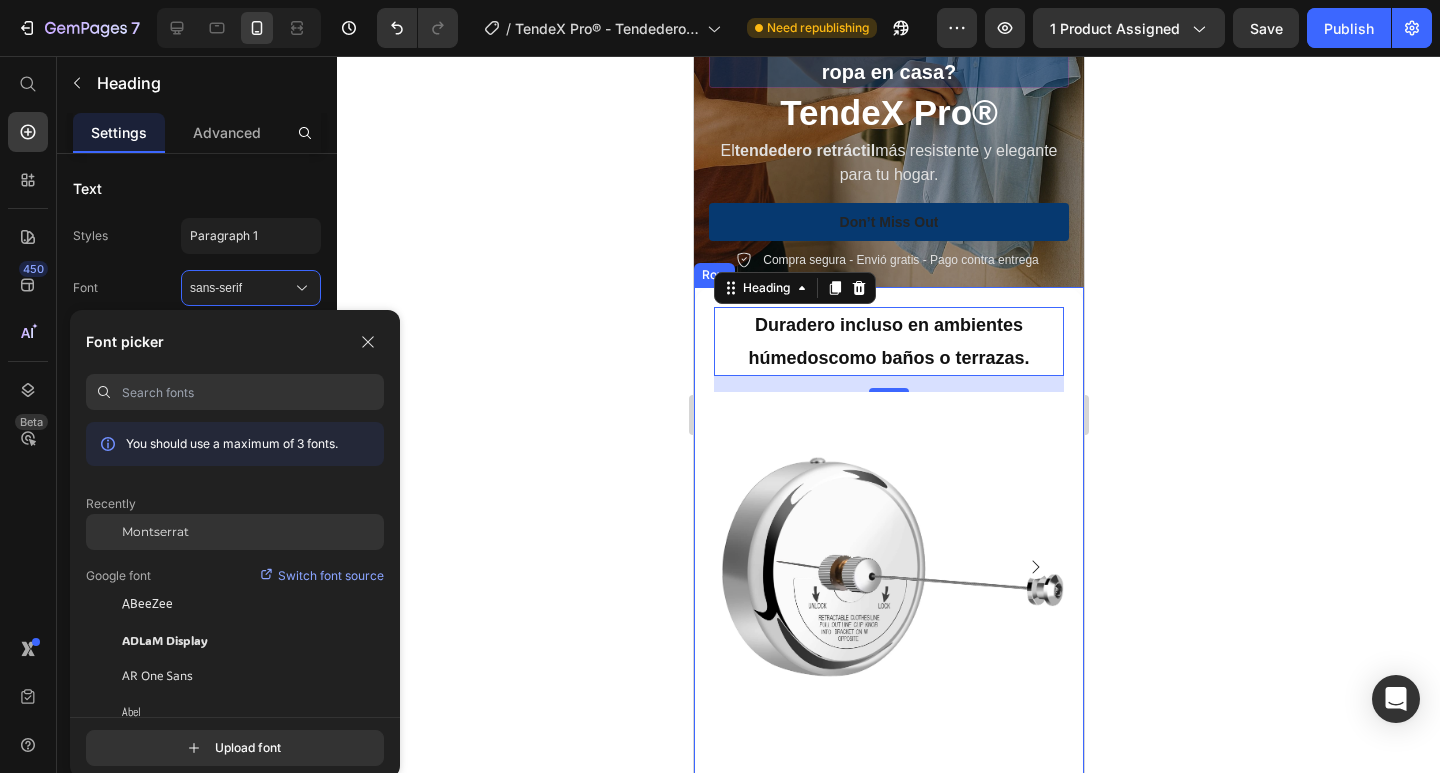 click on "Montserrat" 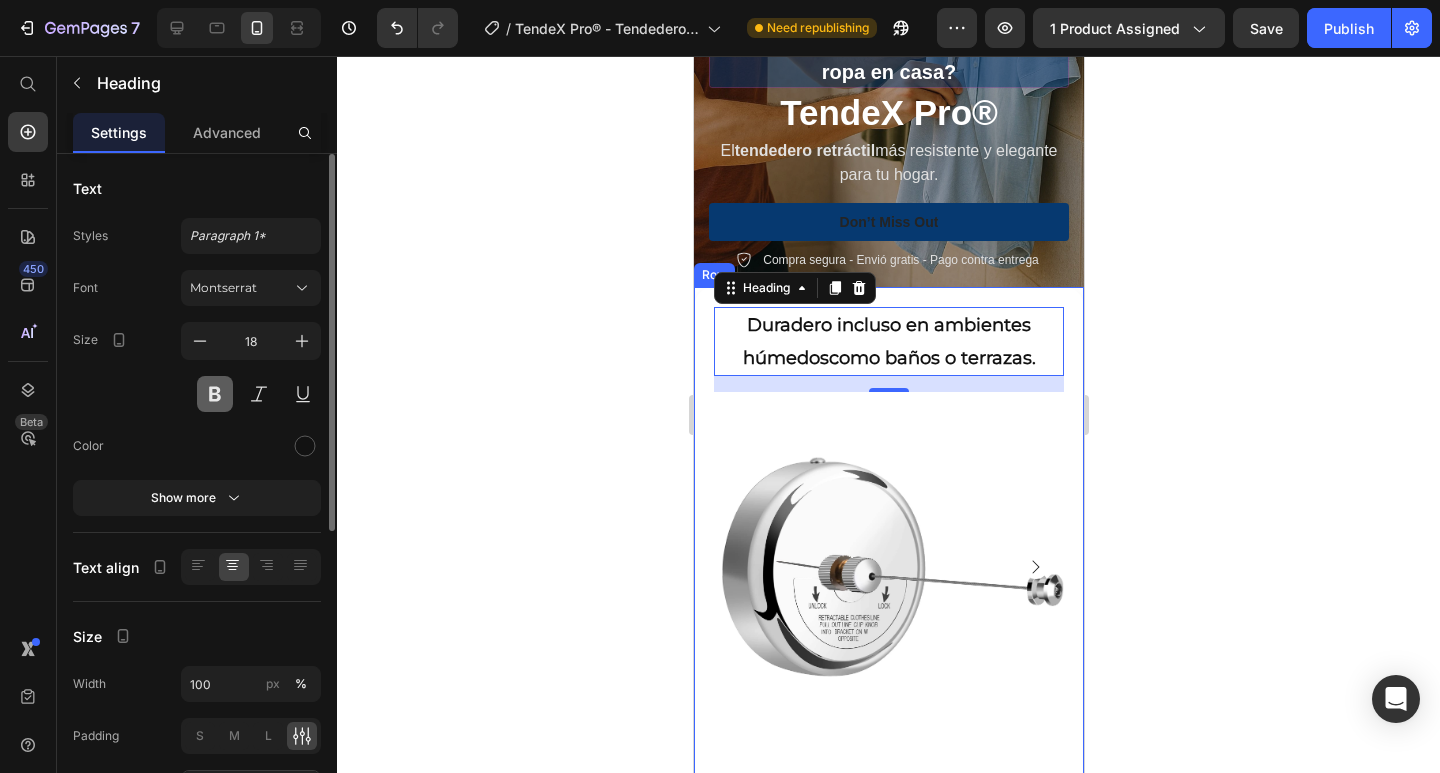 click at bounding box center (215, 394) 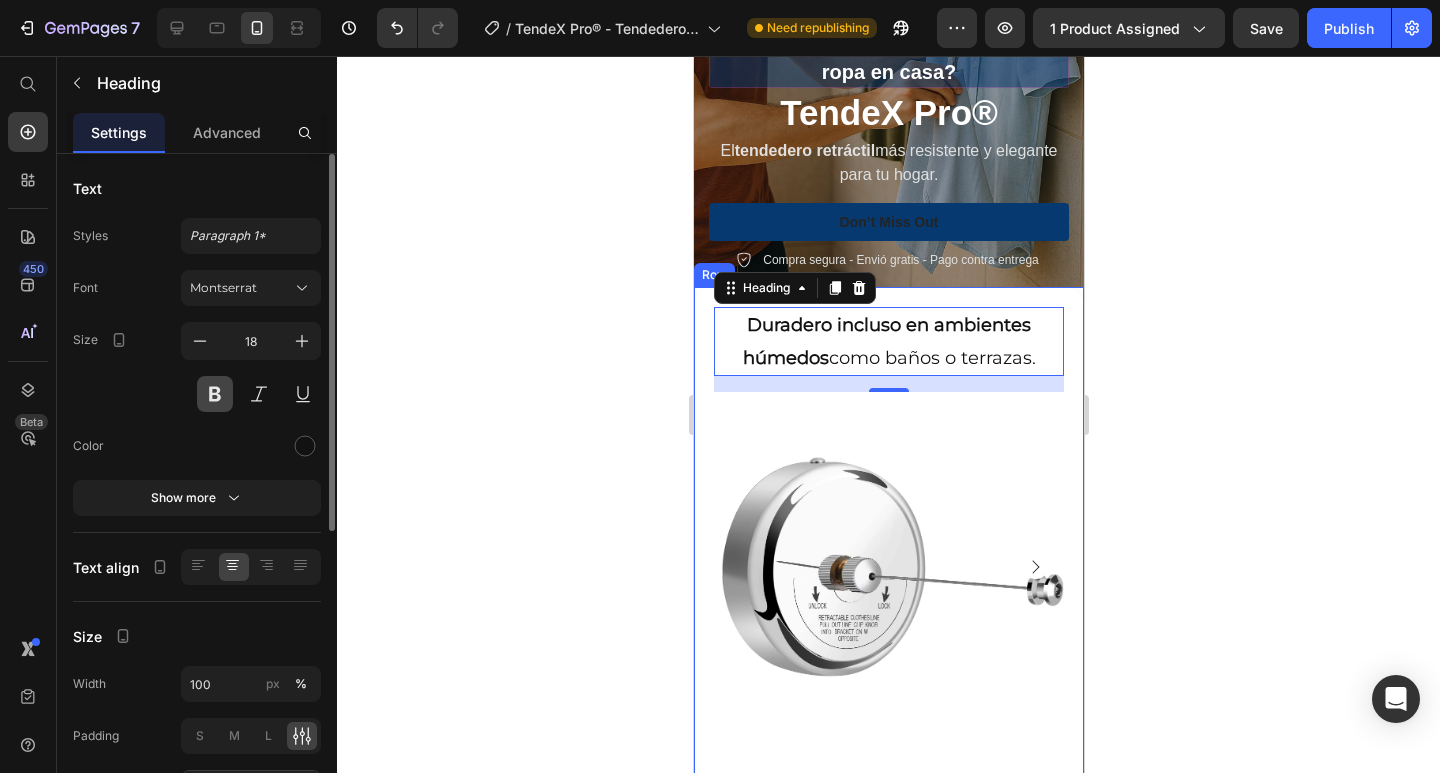 click at bounding box center [215, 394] 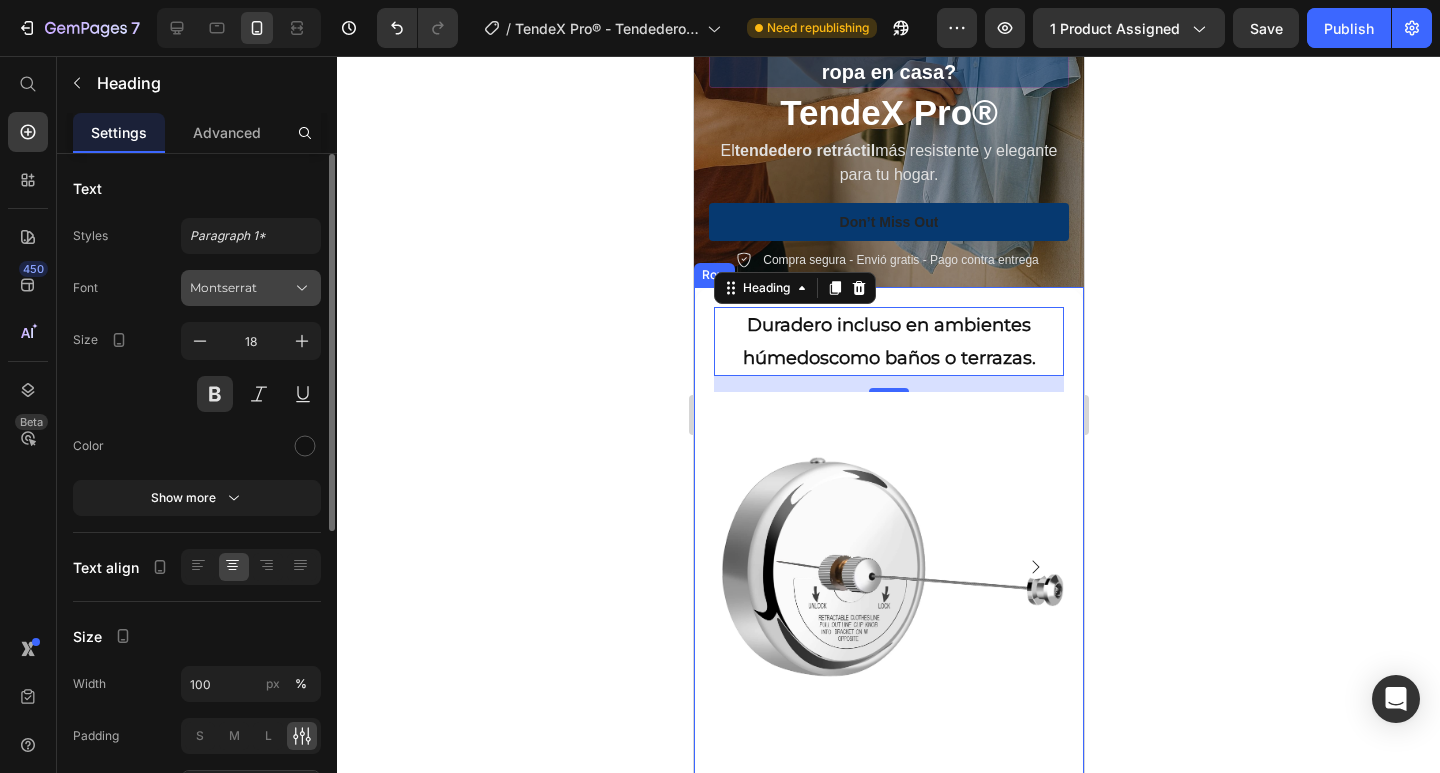 click on "Montserrat" at bounding box center [251, 288] 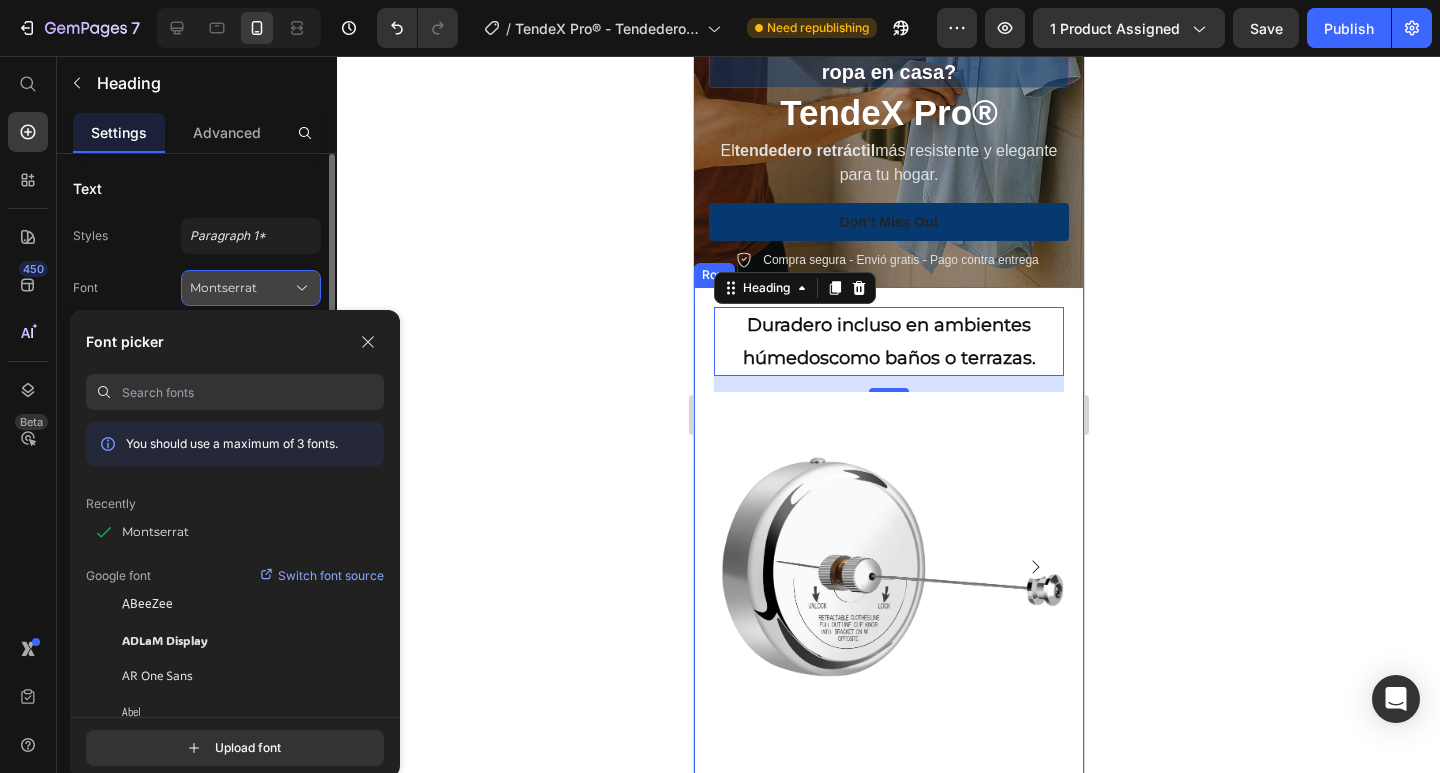click on "Montserrat" at bounding box center (251, 288) 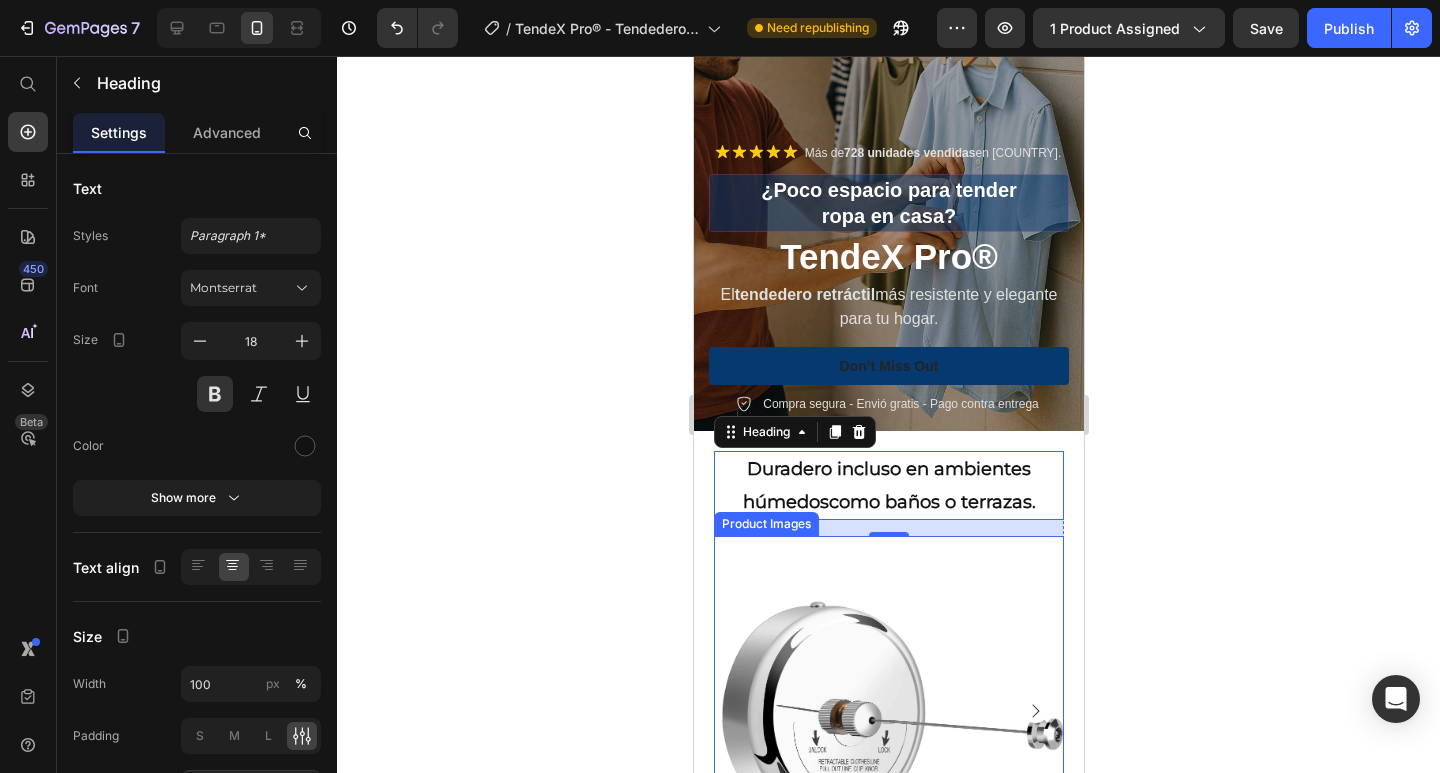 scroll, scrollTop: 100, scrollLeft: 0, axis: vertical 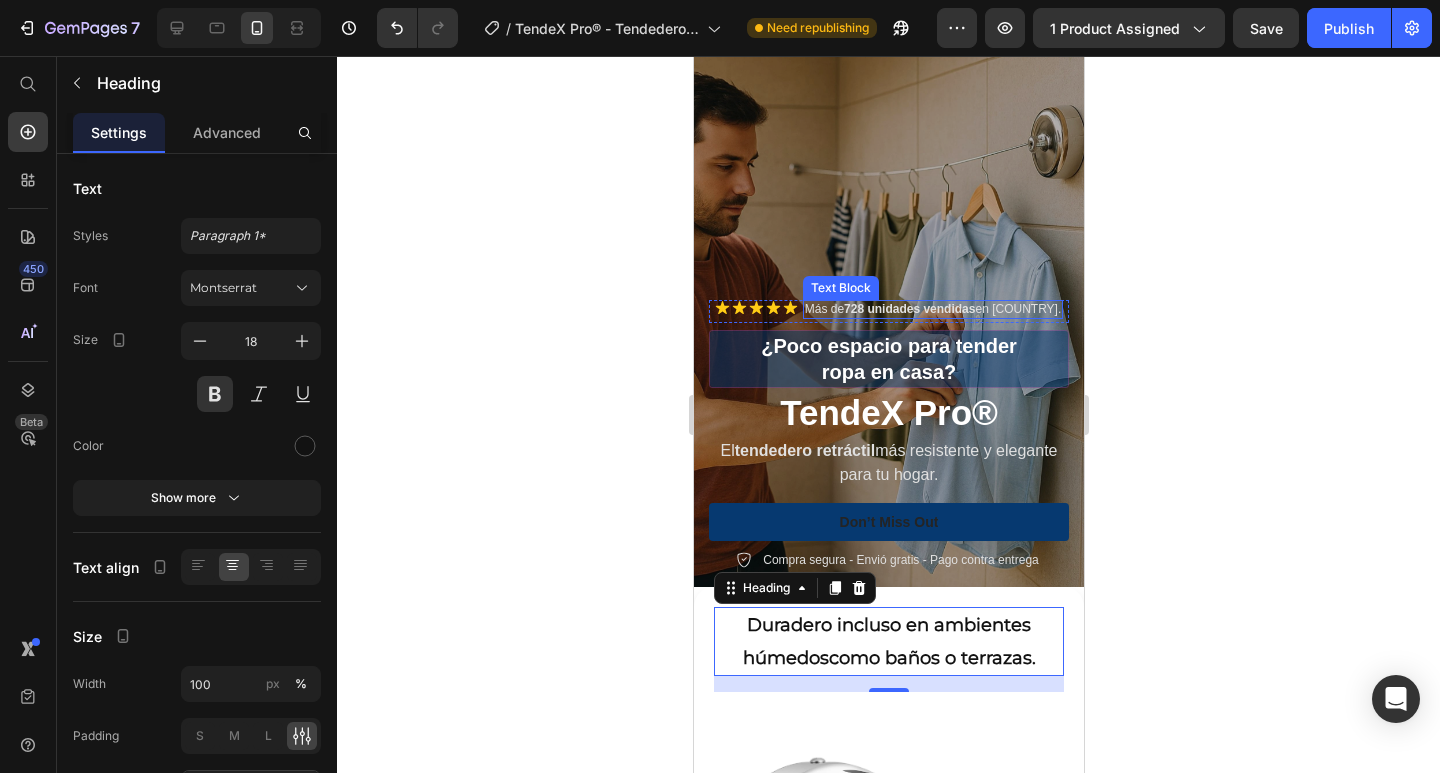 click on "[NUMBER] unidades vendidas" at bounding box center [923, 296] 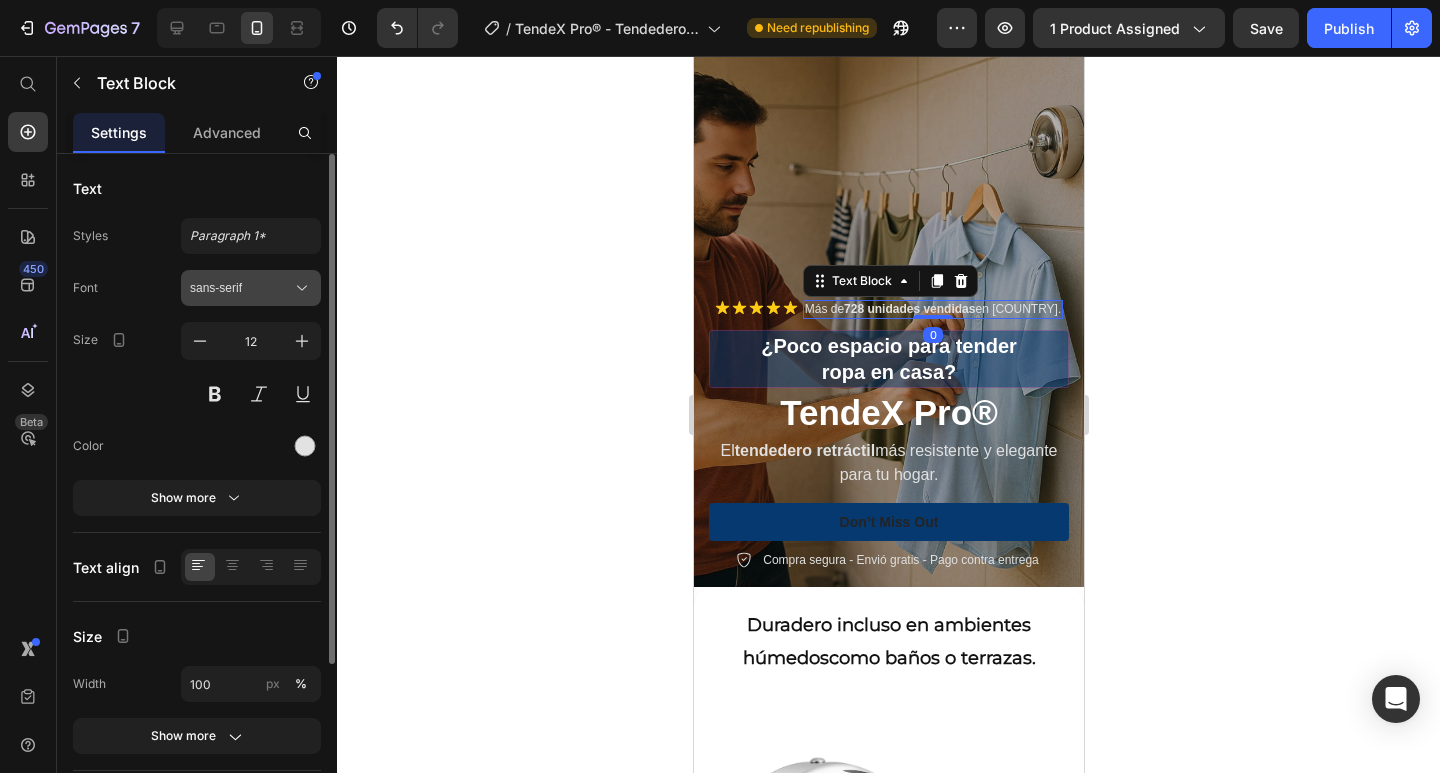 click on "sans-serif" at bounding box center [241, 288] 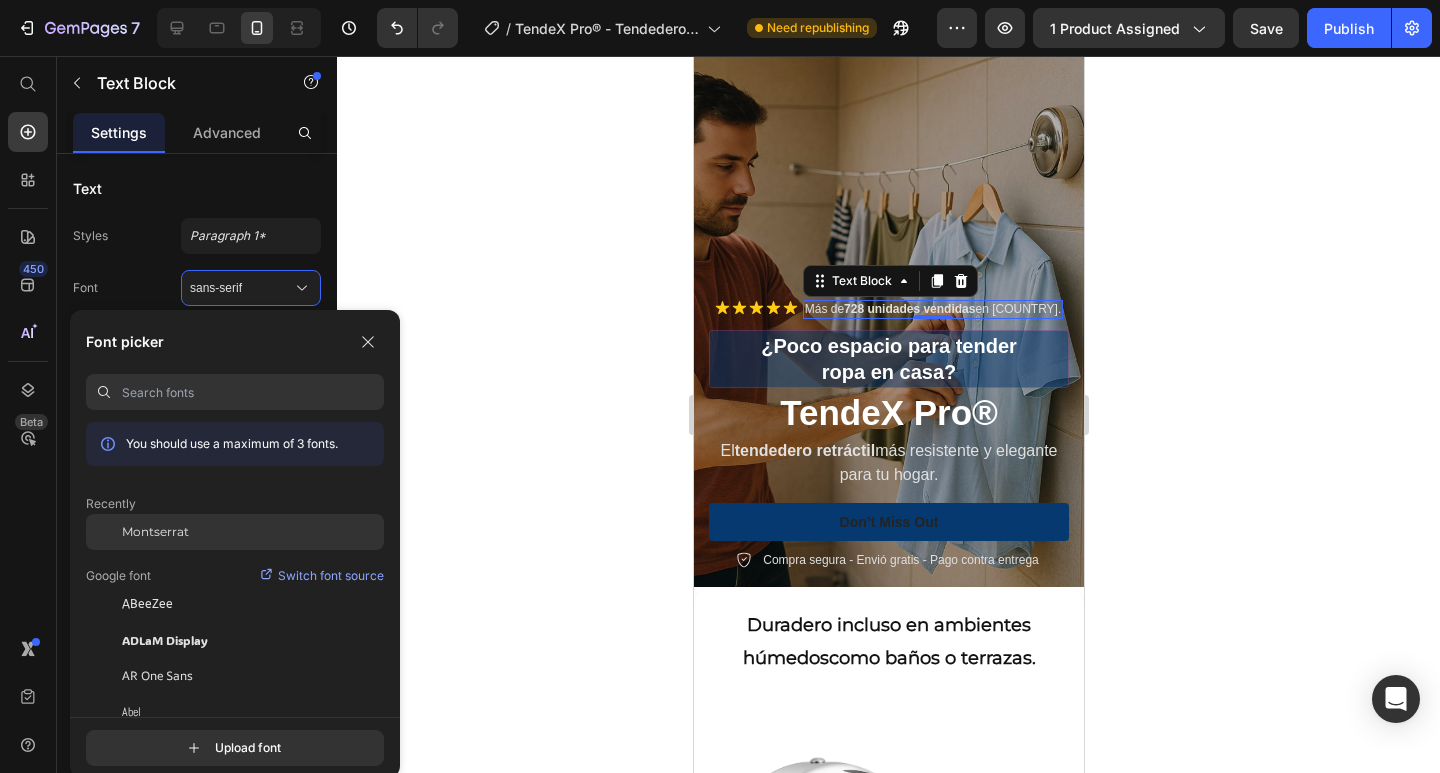 click on "Montserrat" at bounding box center [155, 532] 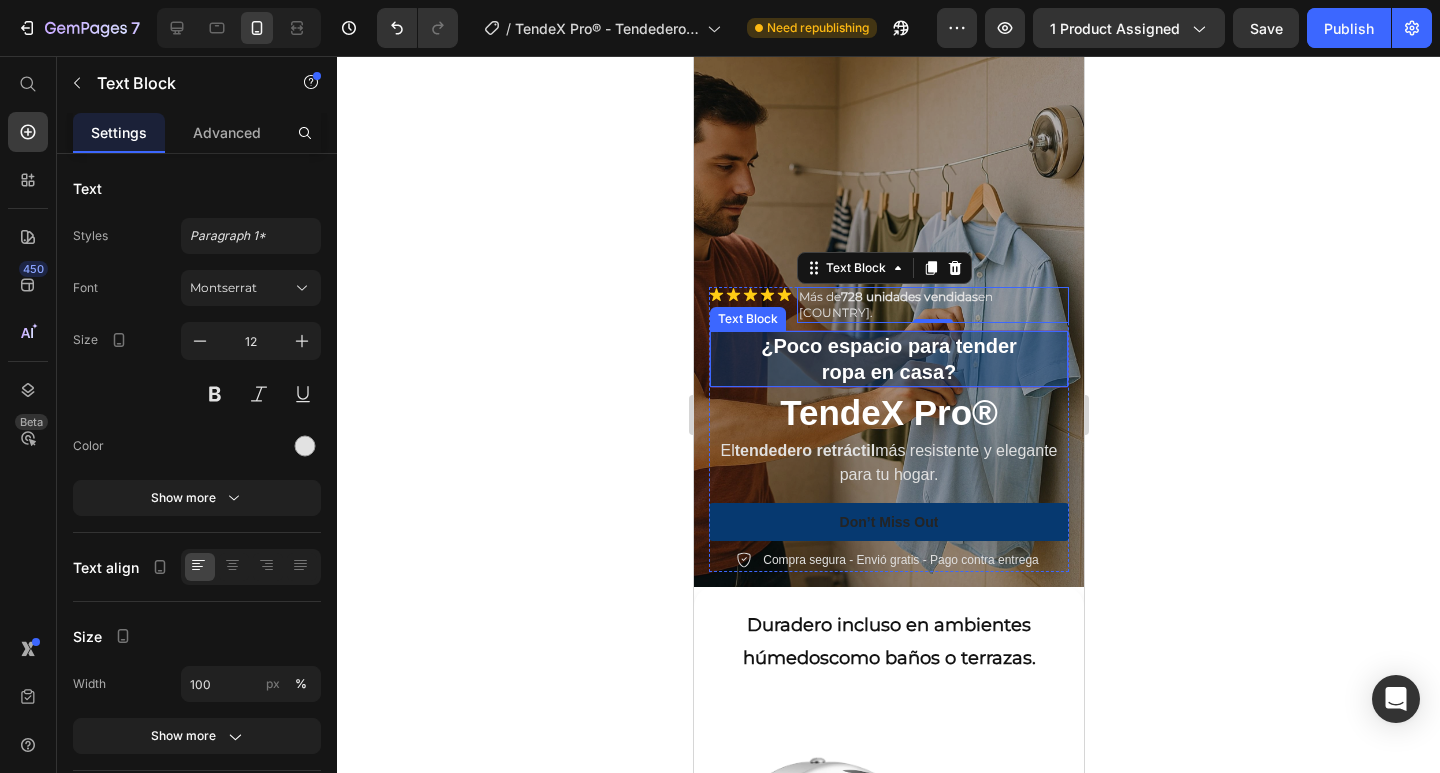 click on "¿Poco espacio para tender" at bounding box center (888, 346) 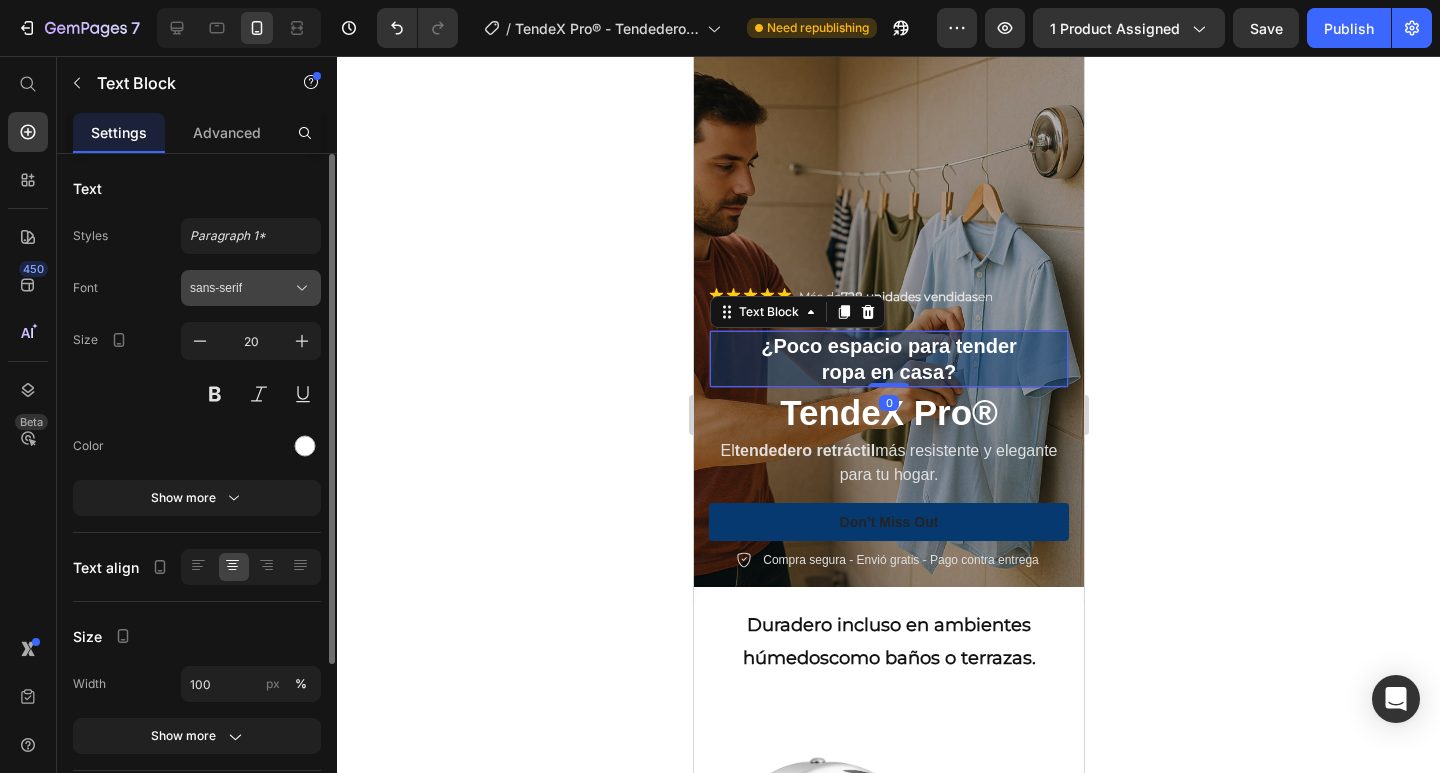 click on "sans-serif" at bounding box center (241, 288) 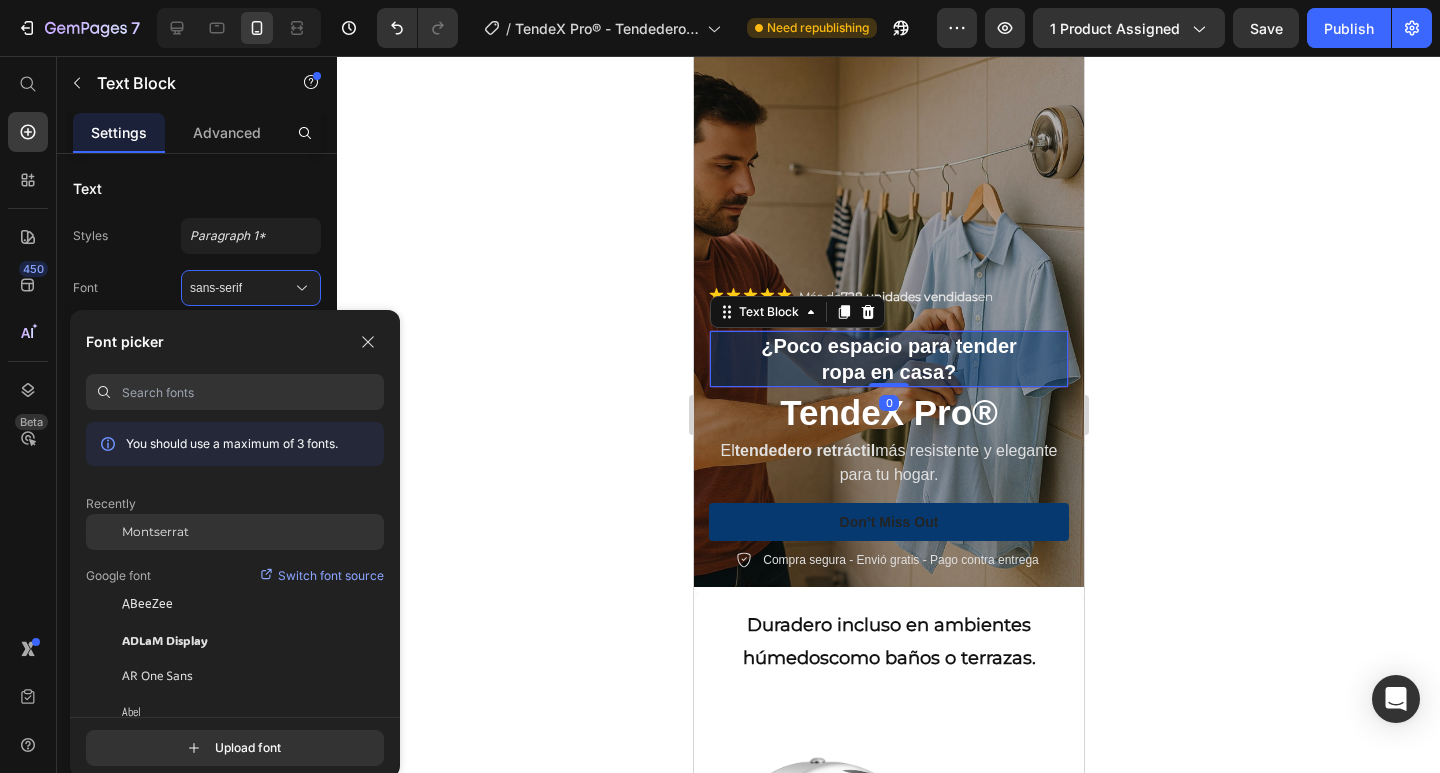 click on "Montserrat" 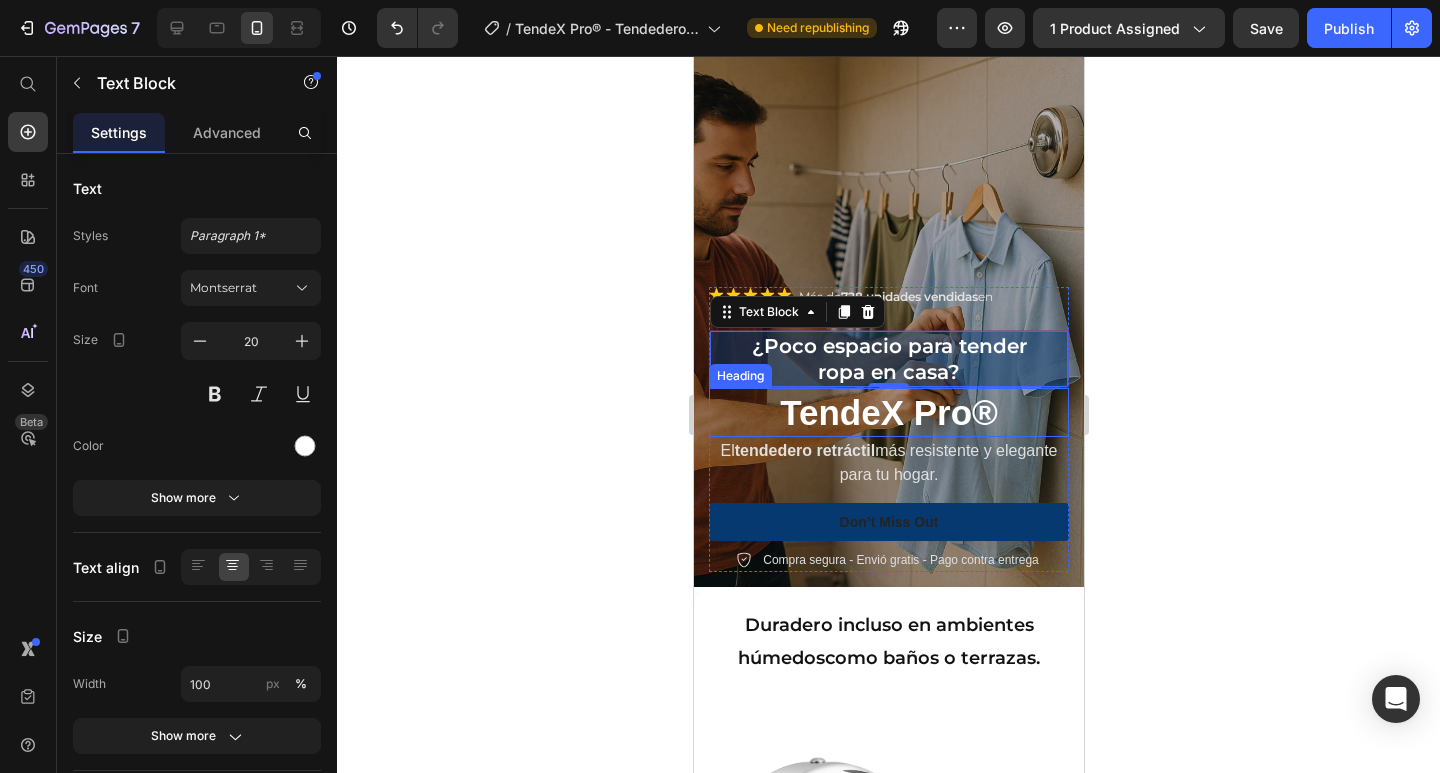 click on "TendeX Pro®" at bounding box center [888, 413] 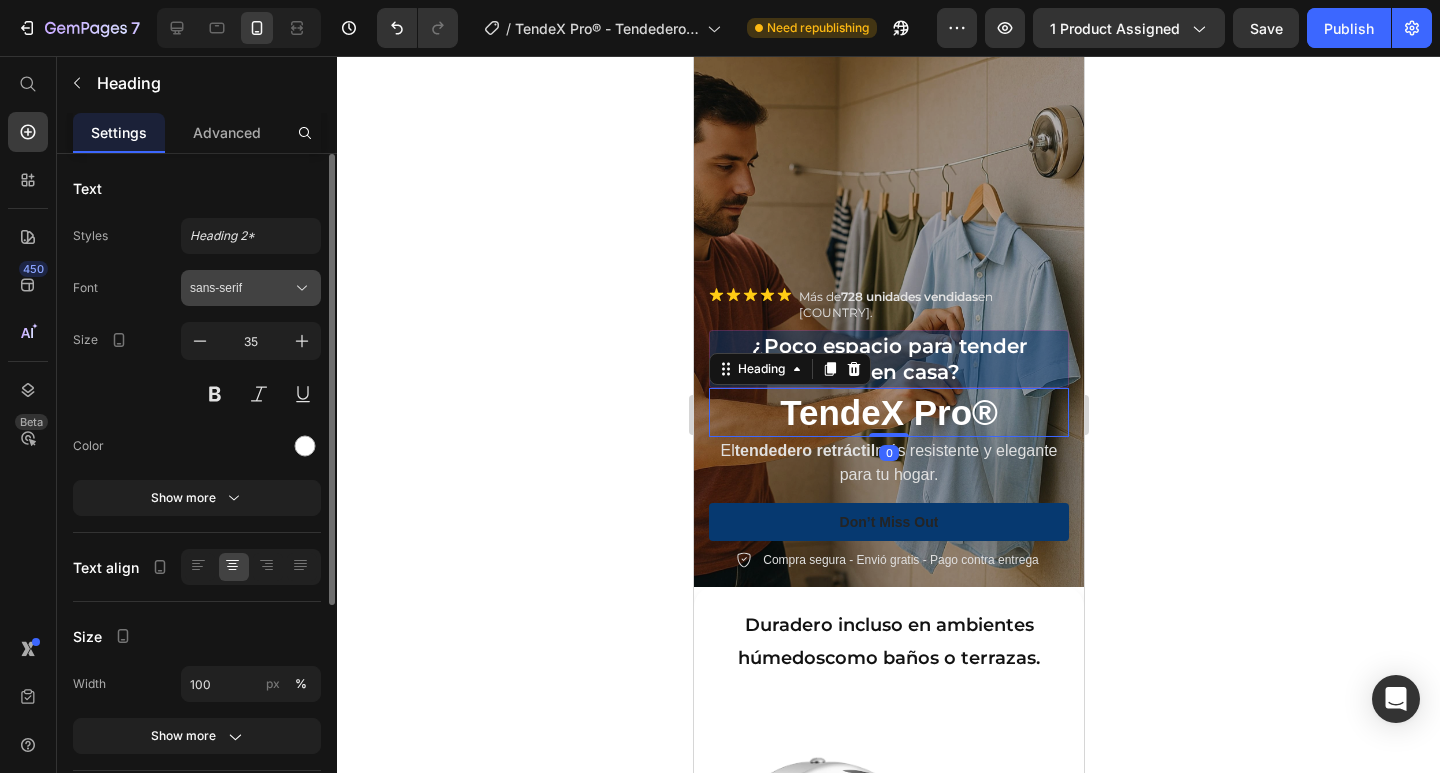 click on "sans-serif" at bounding box center [241, 288] 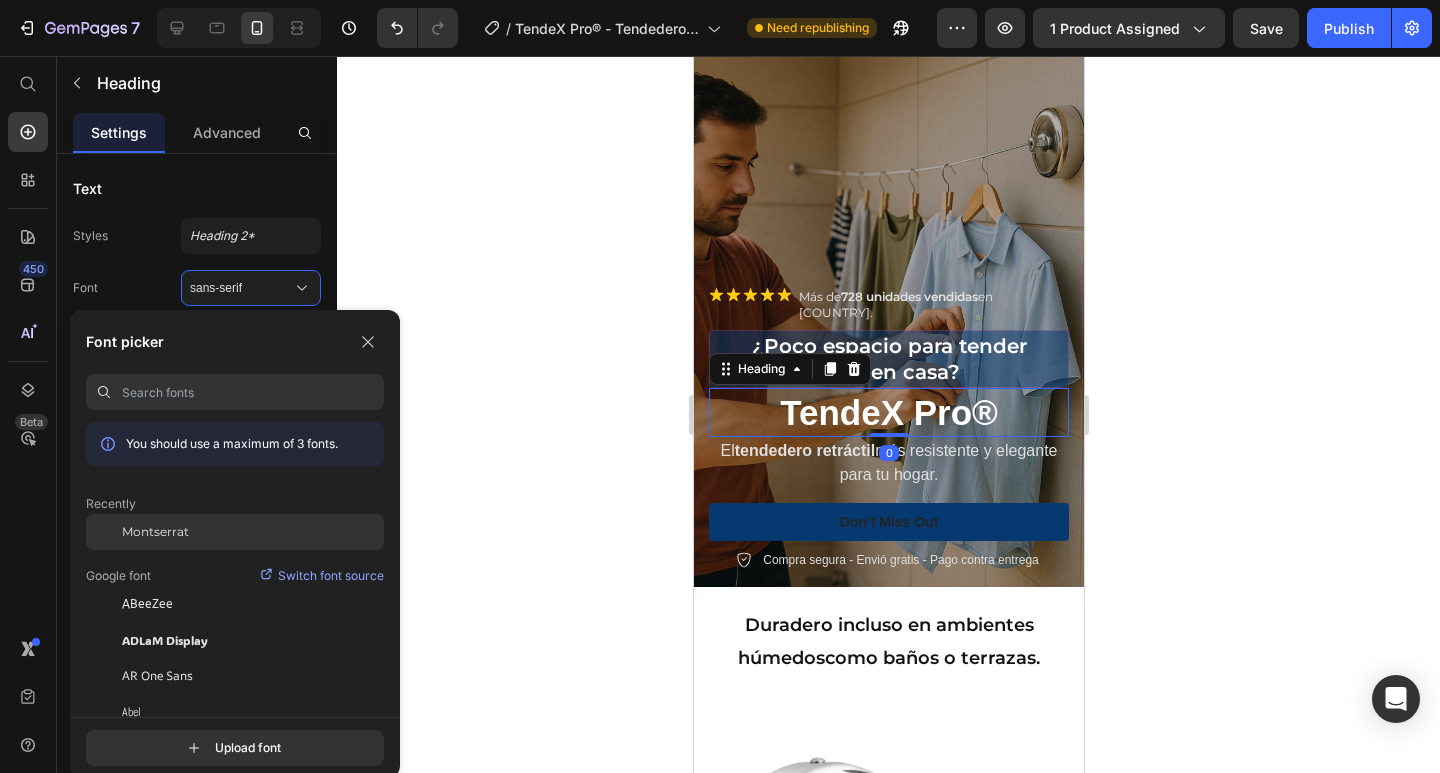 click on "Montserrat" 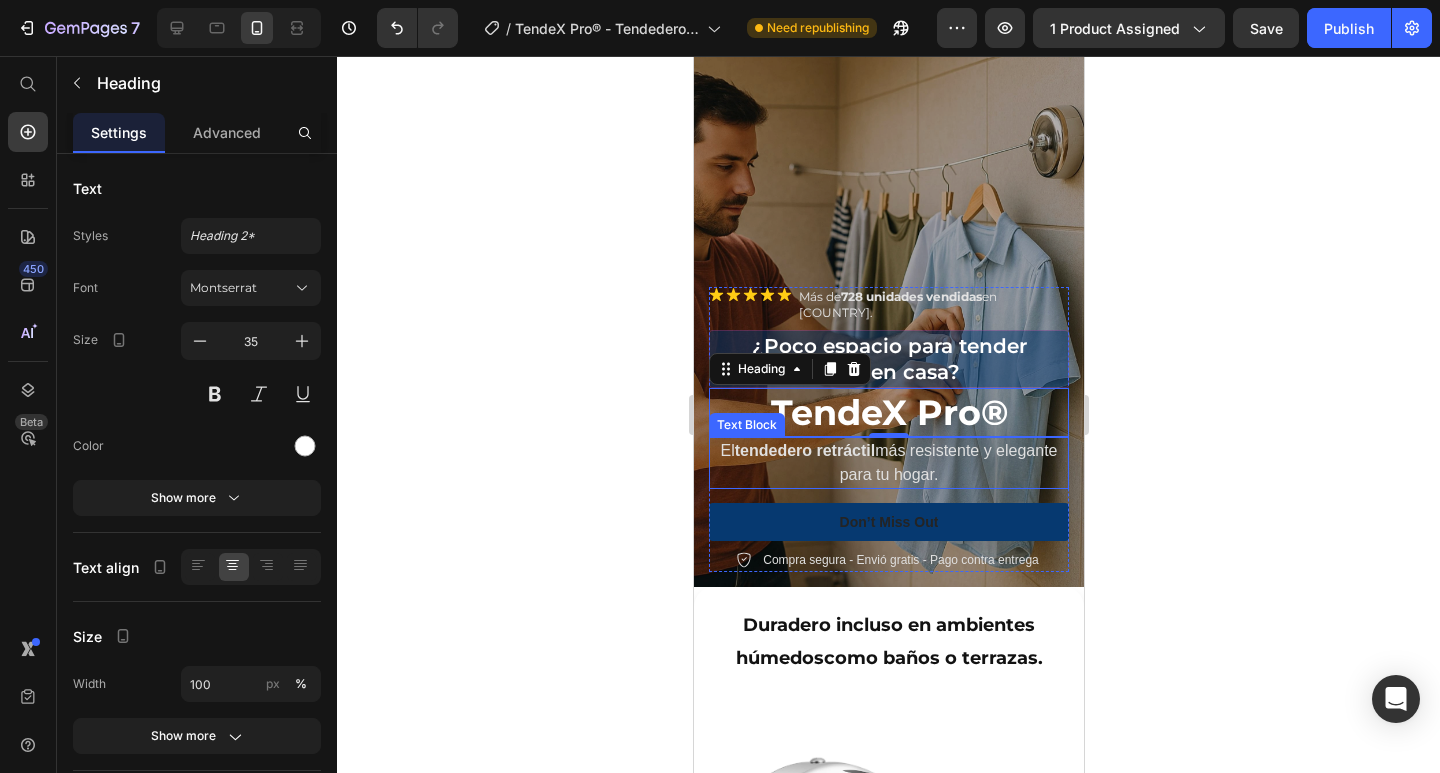 click on "El  tendedero retráctil  más resistente y elegante para tu hogar." at bounding box center [888, 463] 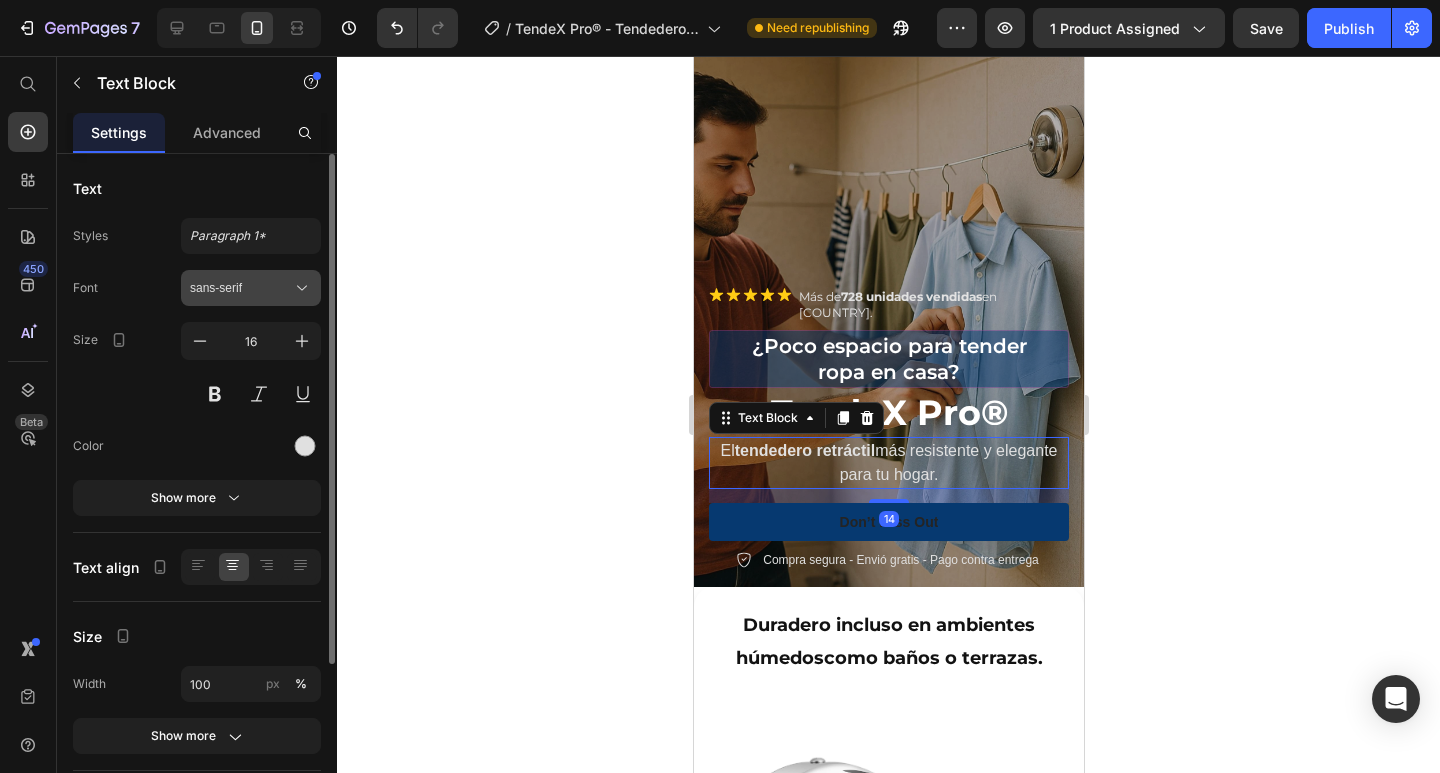 click on "sans-serif" at bounding box center [241, 288] 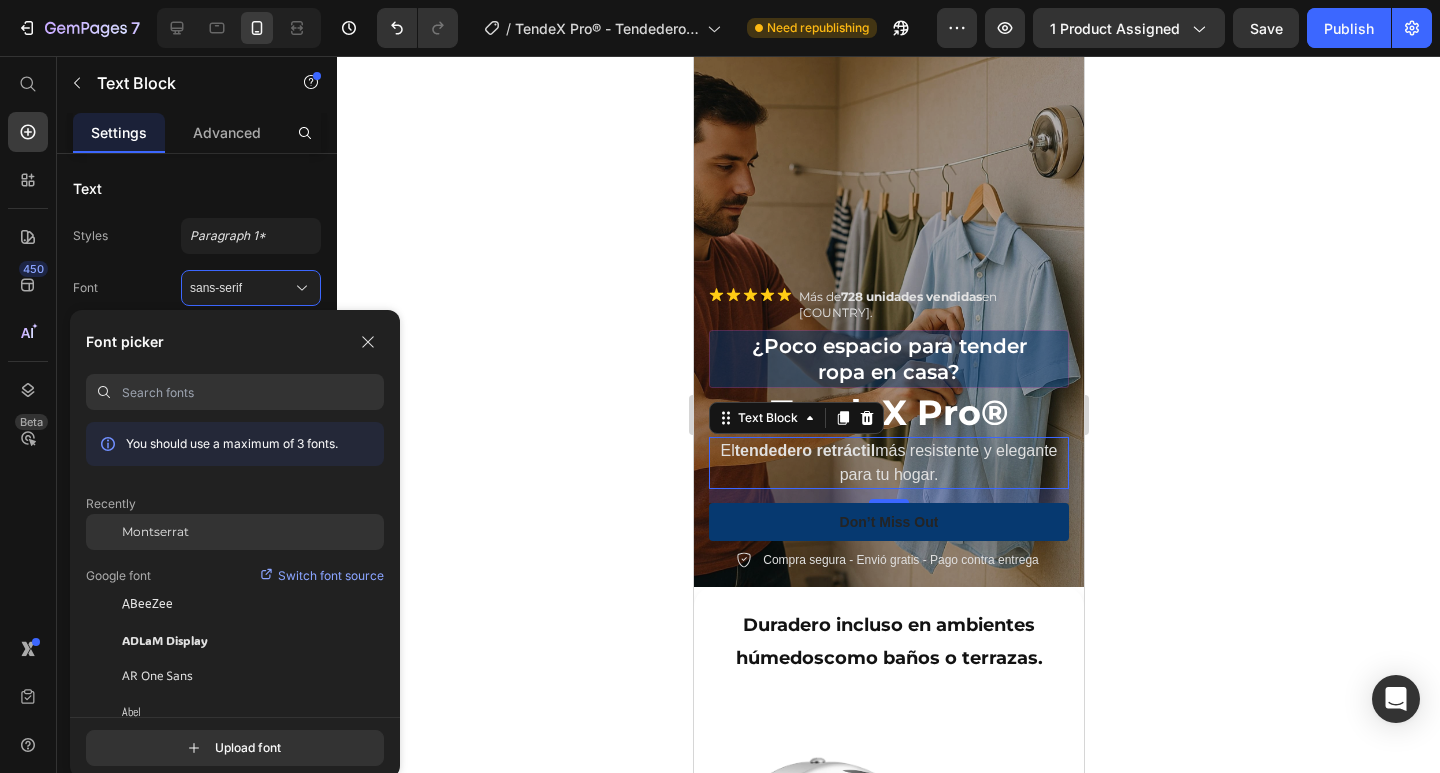 click on "Montserrat" 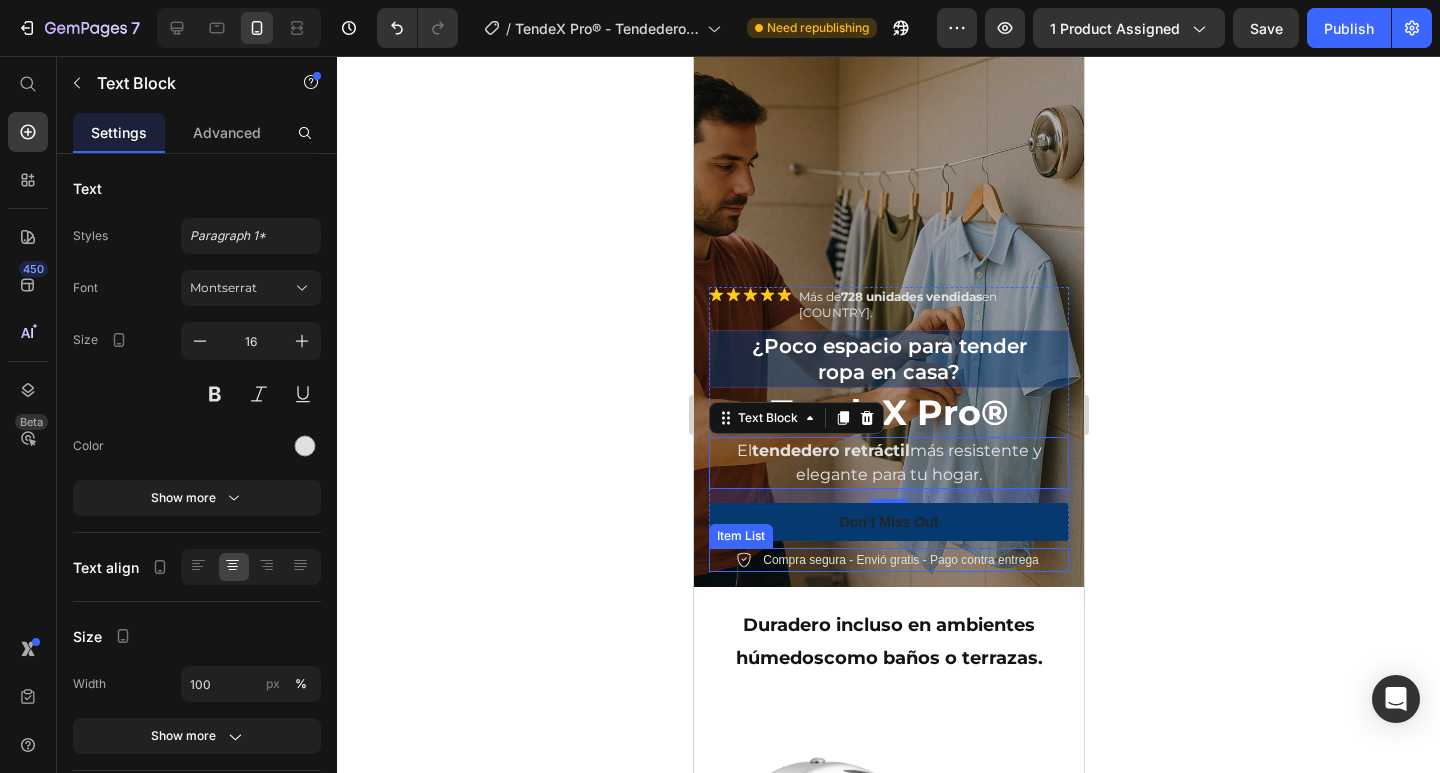 click on "Compra segura - Envió gratis - Pago contra entrega" at bounding box center (899, 560) 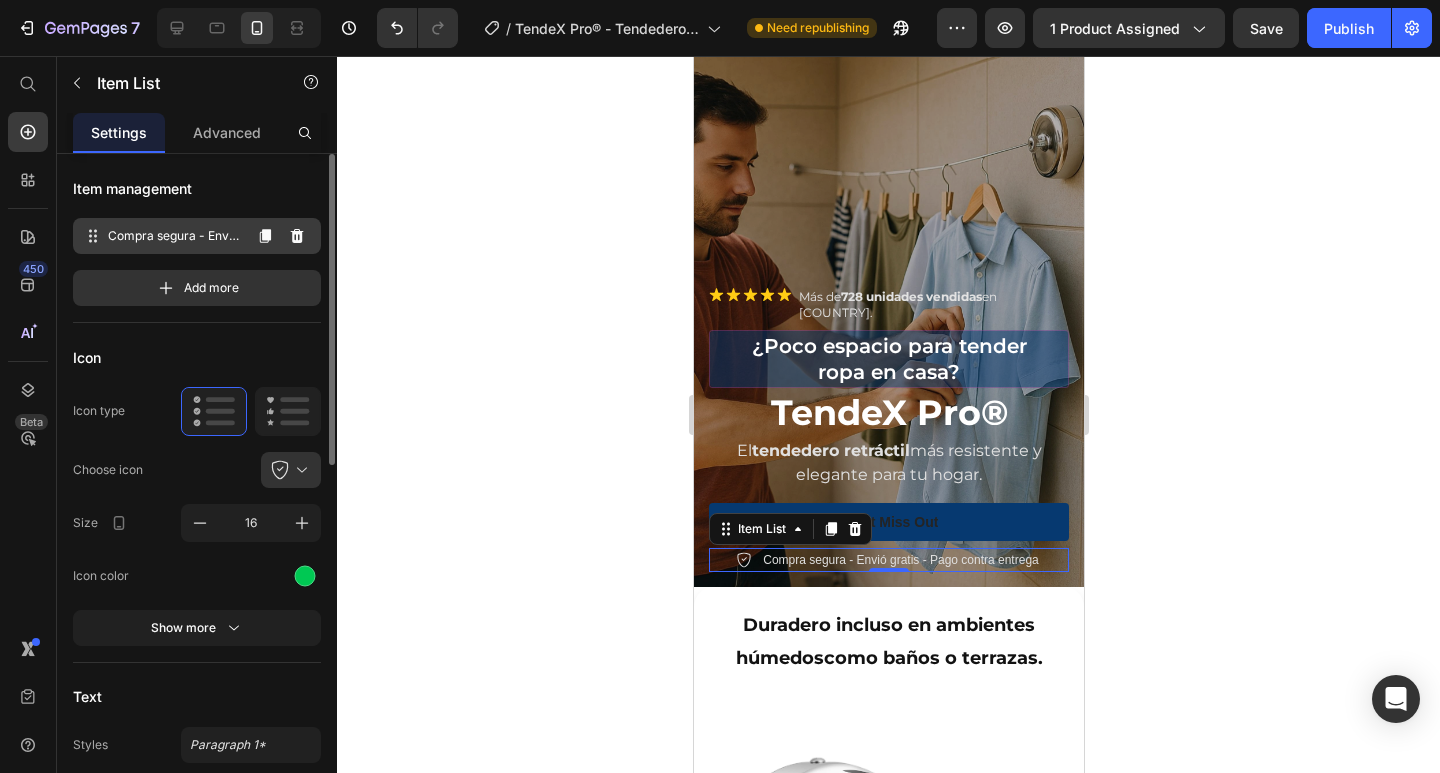 click on "Compra segura - Envió gratis - Pago contra entrega" at bounding box center [174, 236] 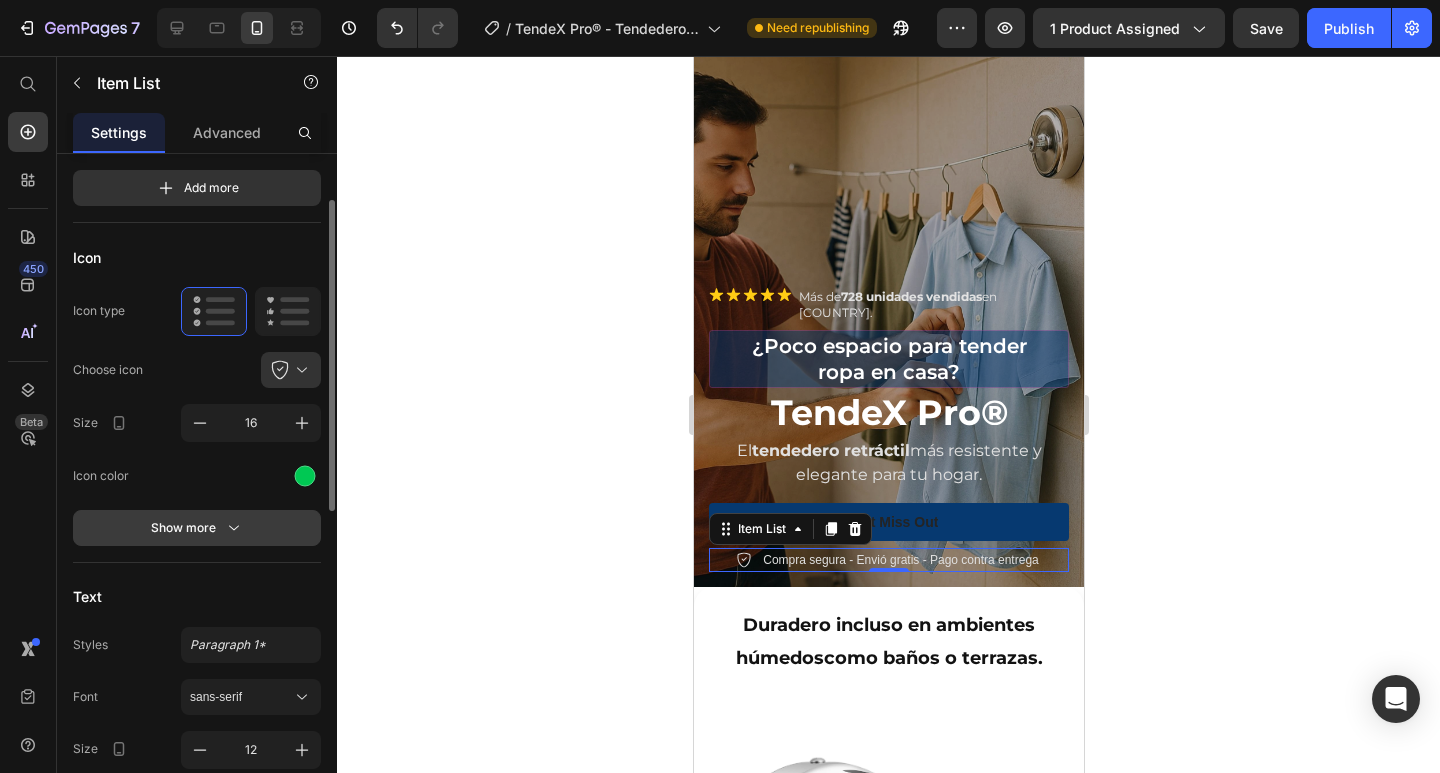 scroll, scrollTop: 300, scrollLeft: 0, axis: vertical 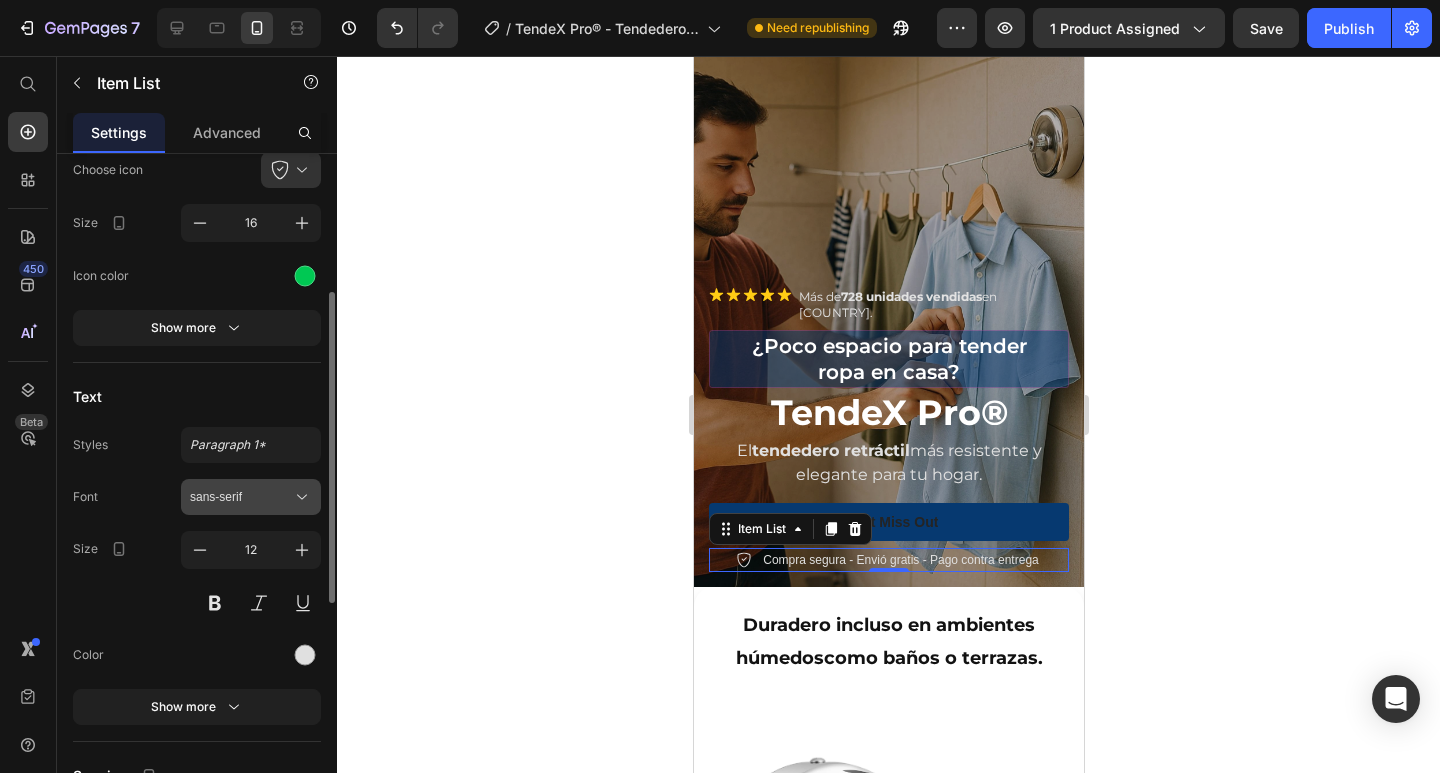 click on "sans-serif" at bounding box center (241, 497) 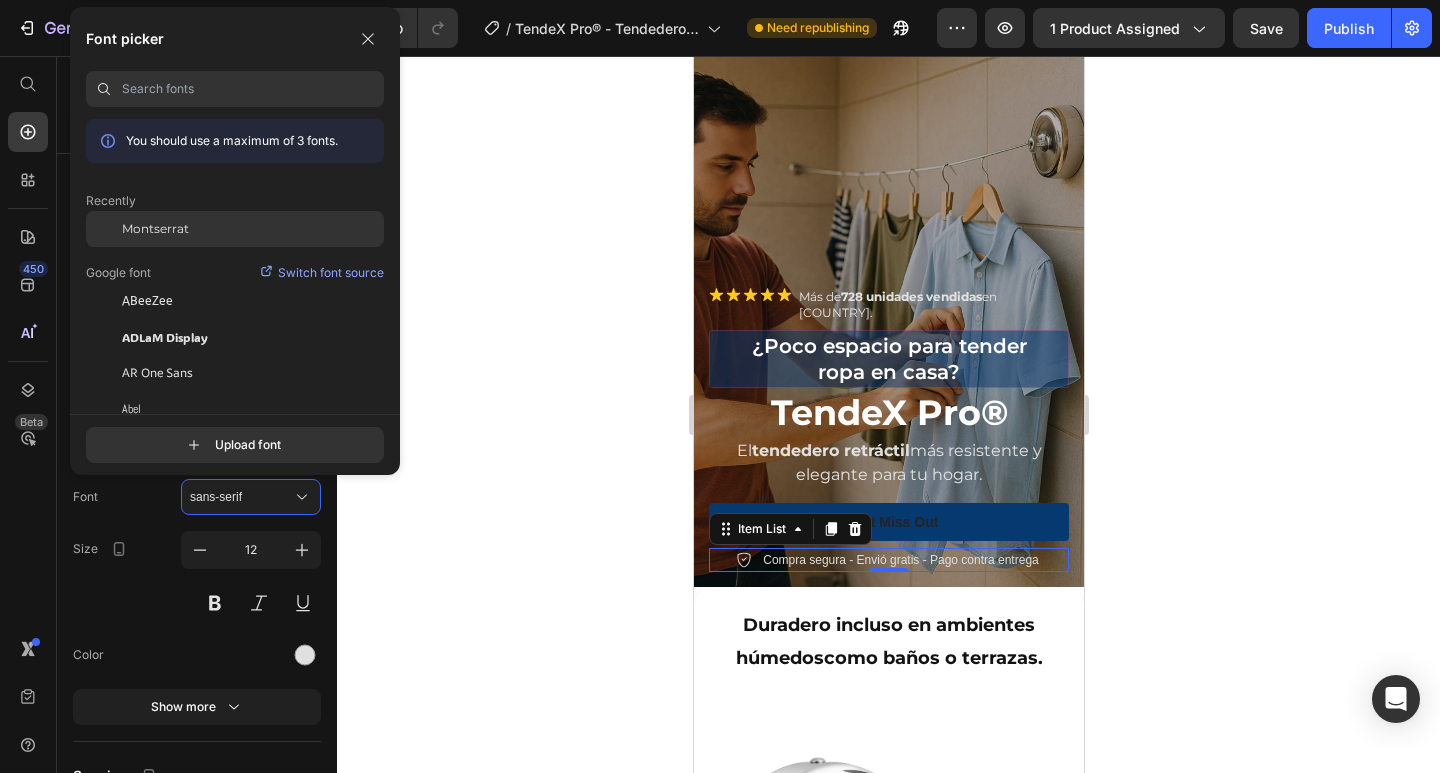click on "Montserrat" at bounding box center (155, 229) 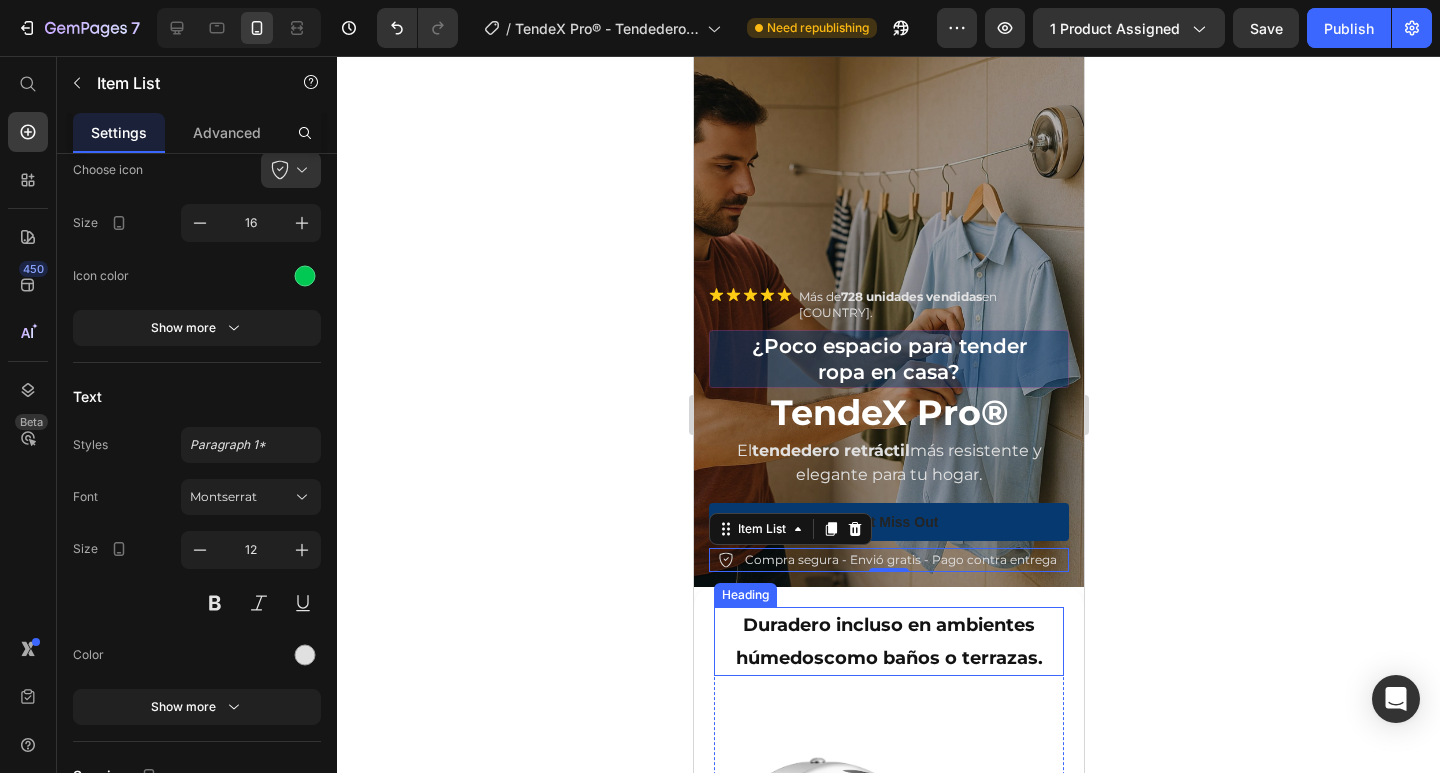 click on "Duradero incluso en ambientes húmedos" at bounding box center [885, 641] 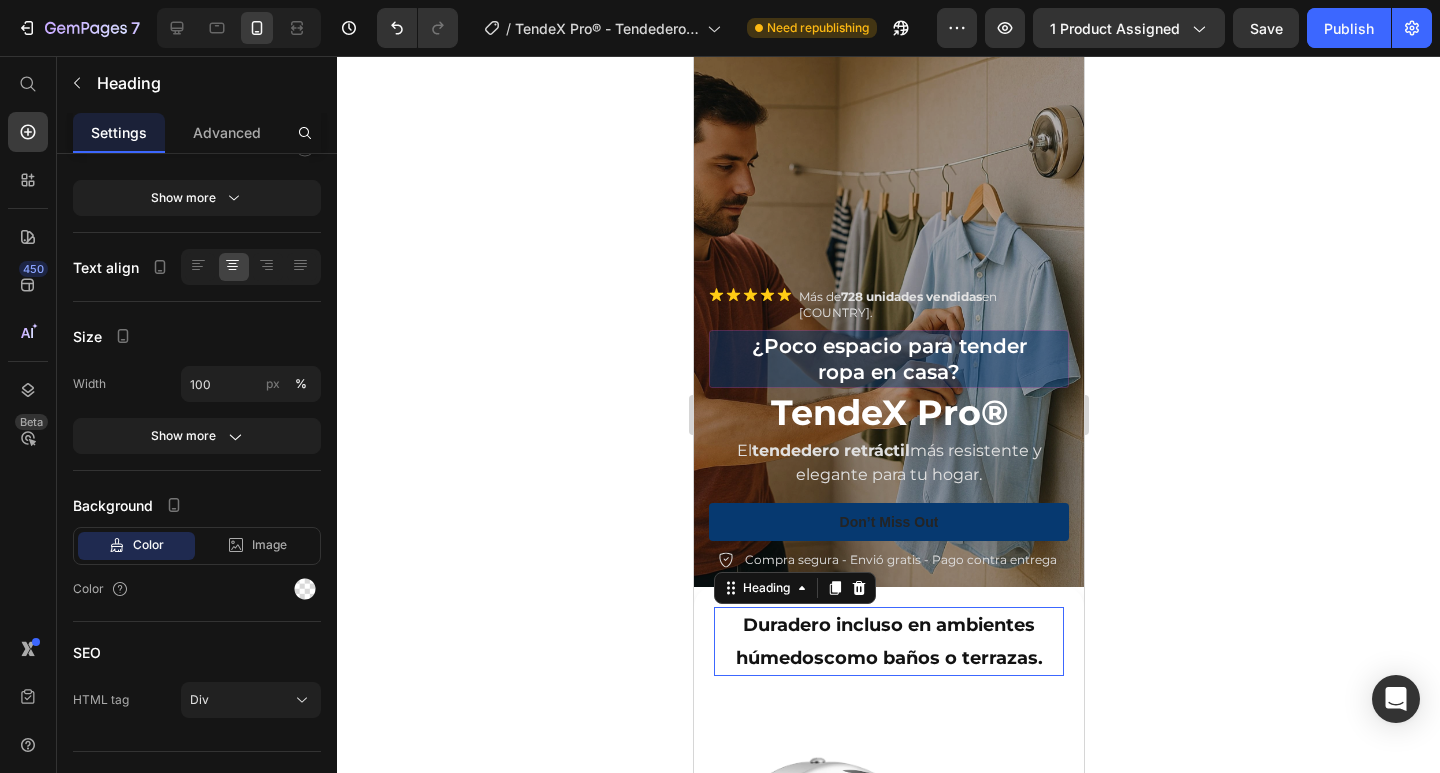 scroll, scrollTop: 0, scrollLeft: 0, axis: both 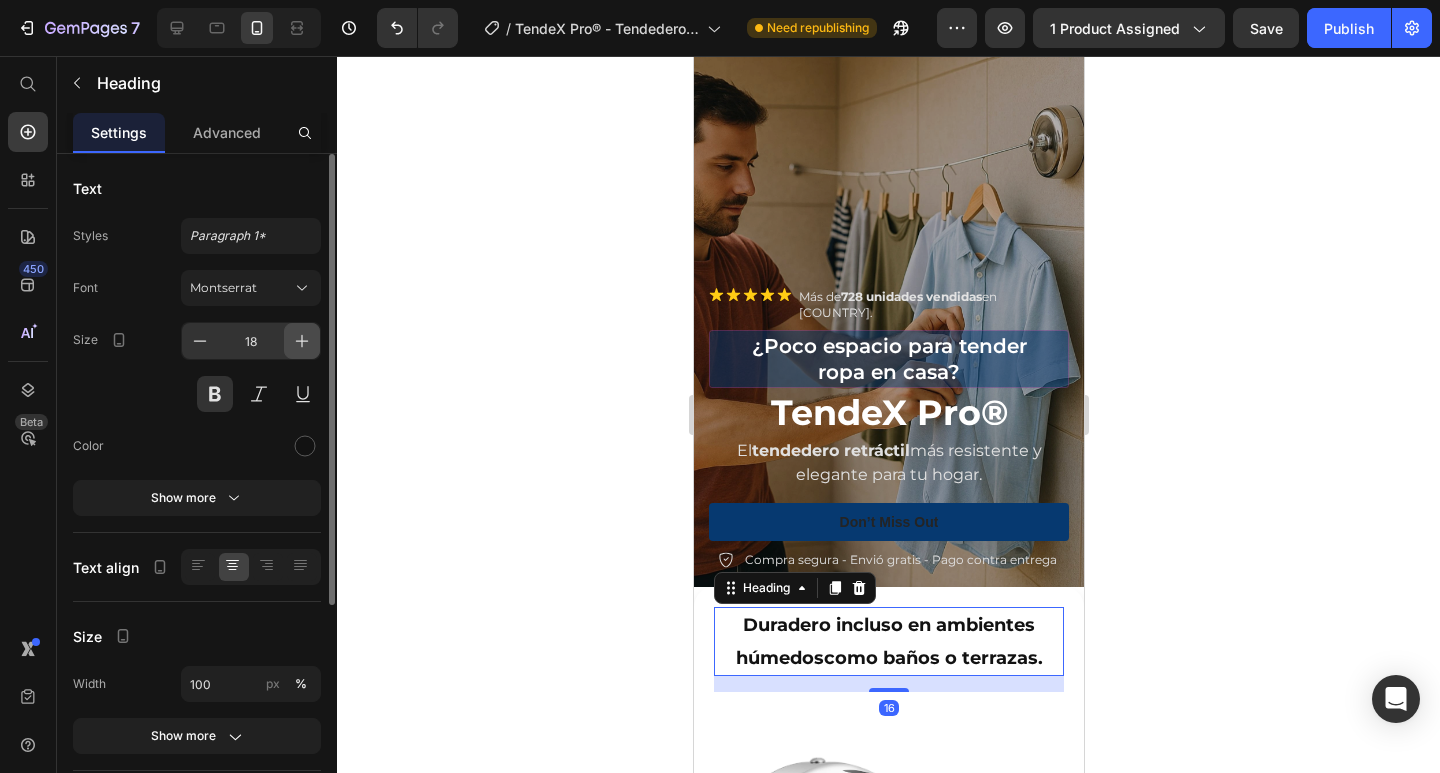 click at bounding box center [302, 341] 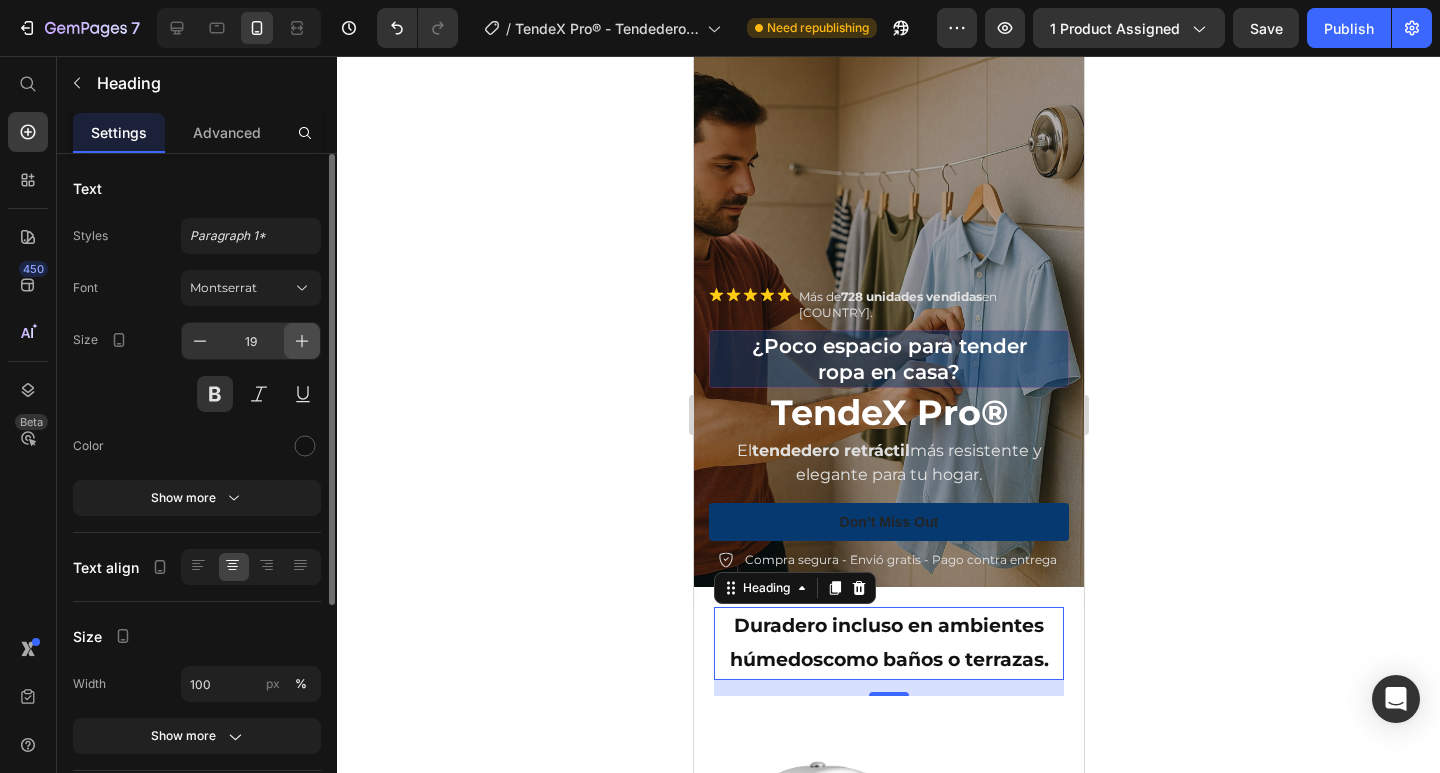 click at bounding box center [302, 341] 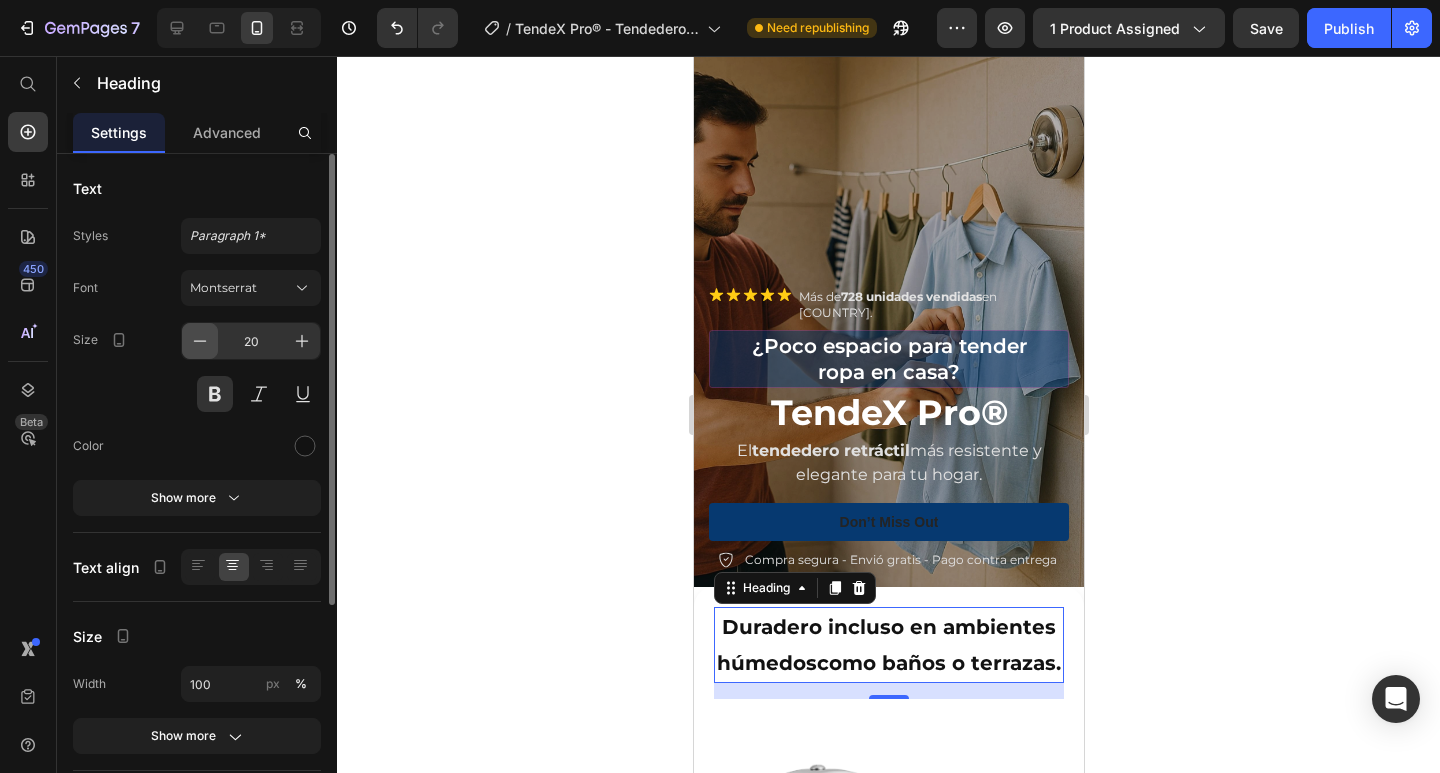 click 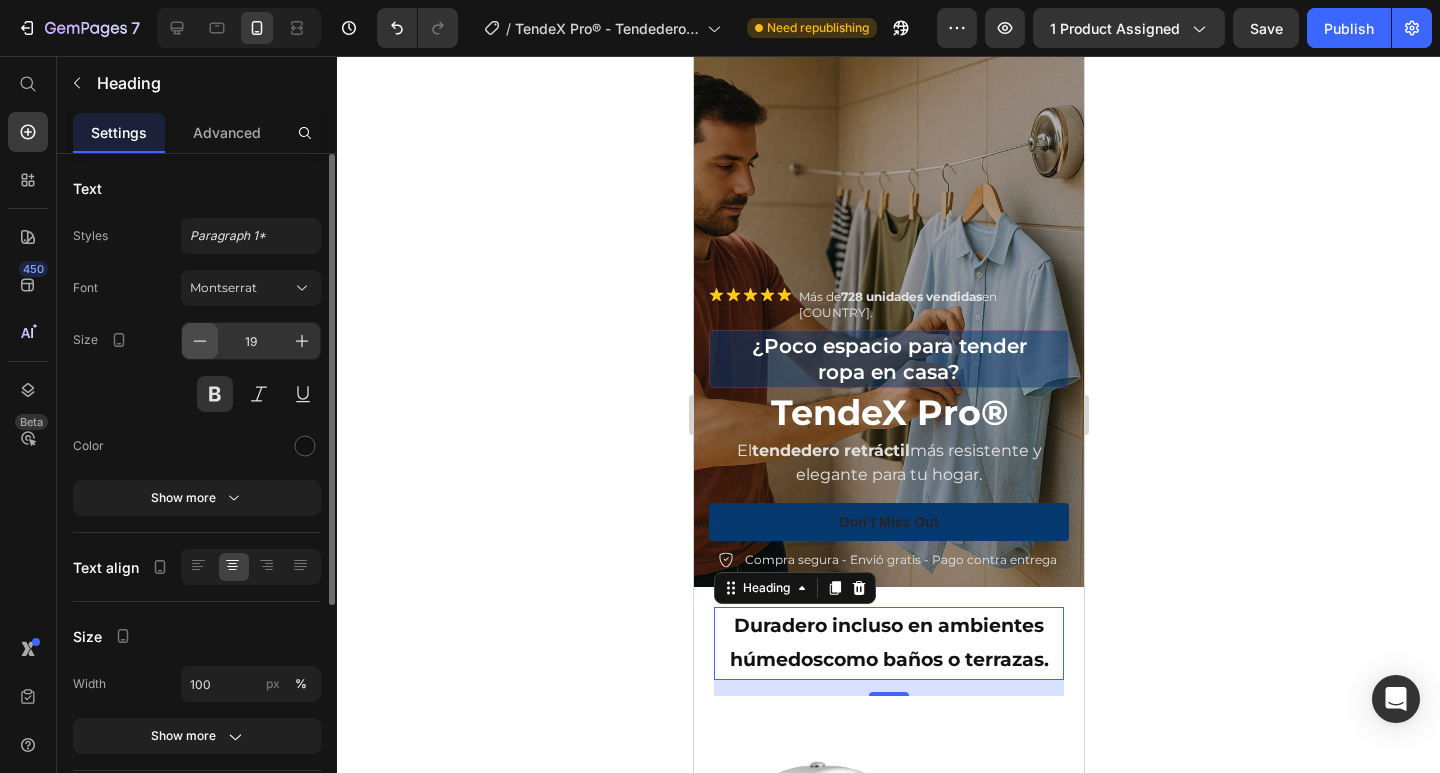 click 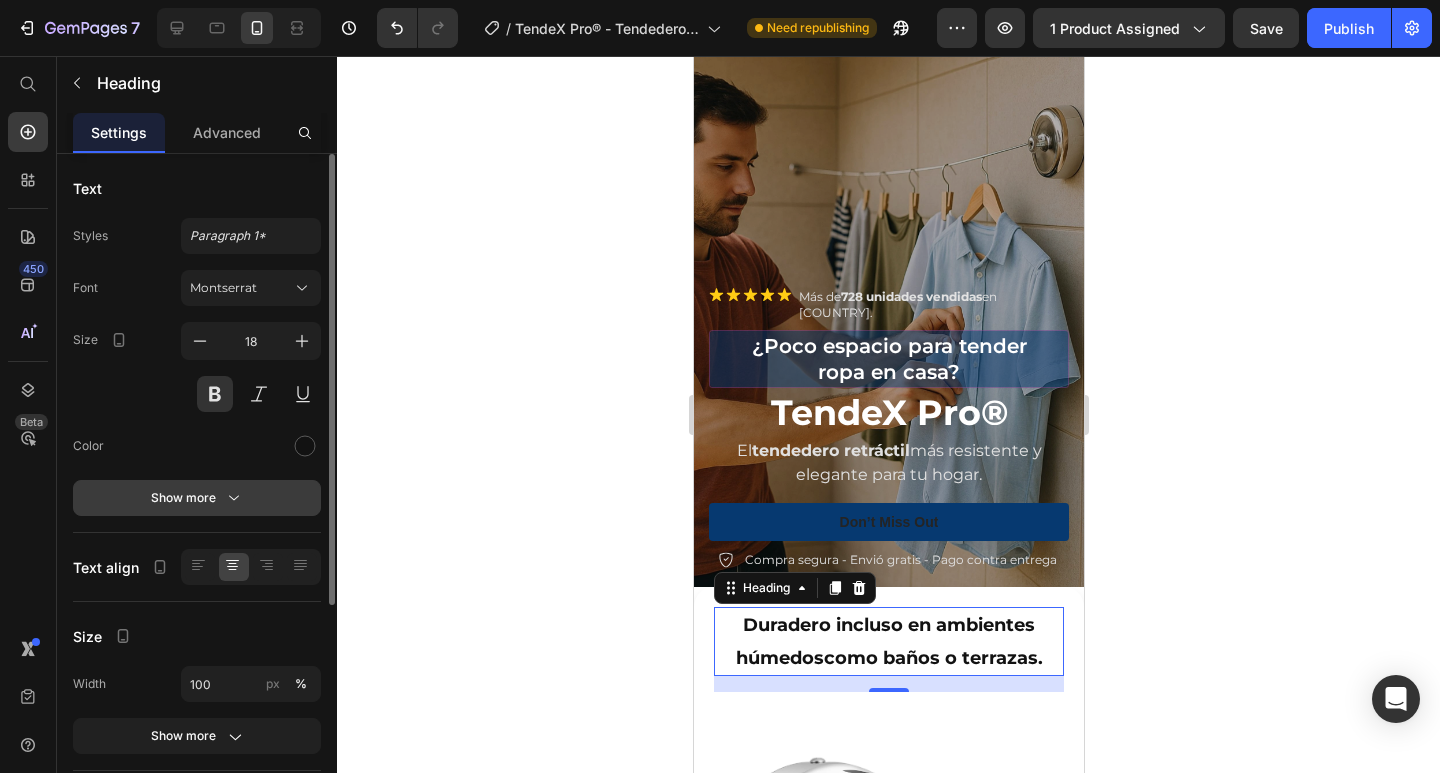 scroll, scrollTop: 200, scrollLeft: 0, axis: vertical 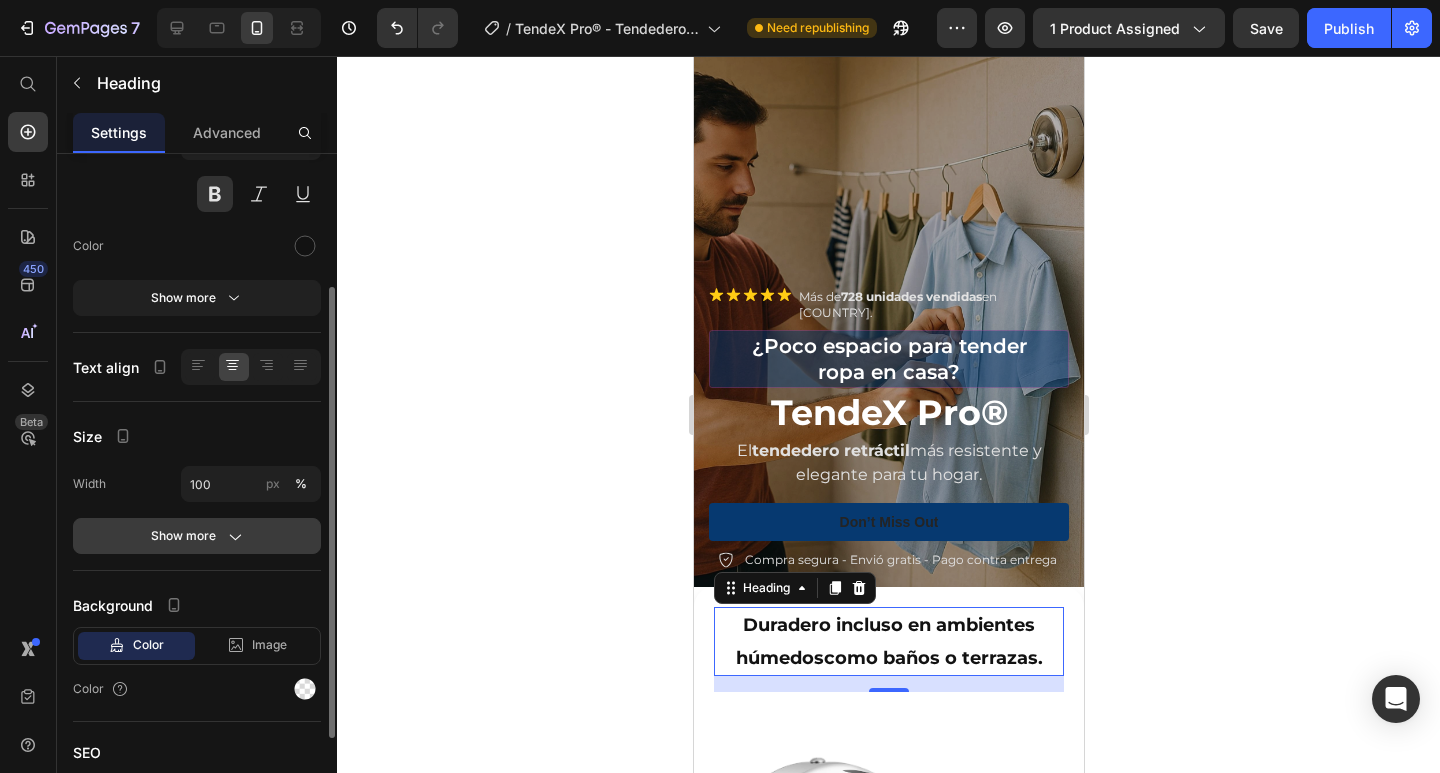 click on "Show more" 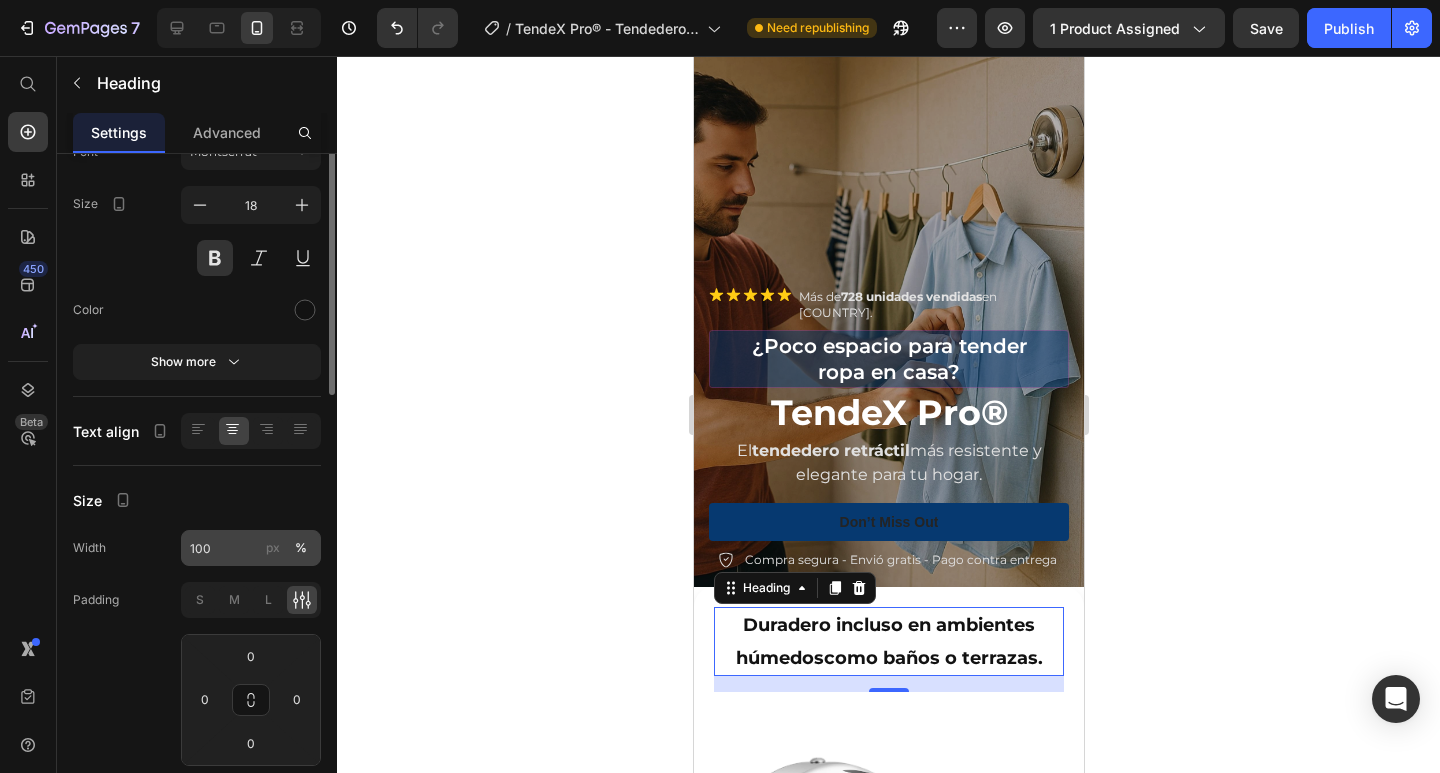 scroll, scrollTop: 0, scrollLeft: 0, axis: both 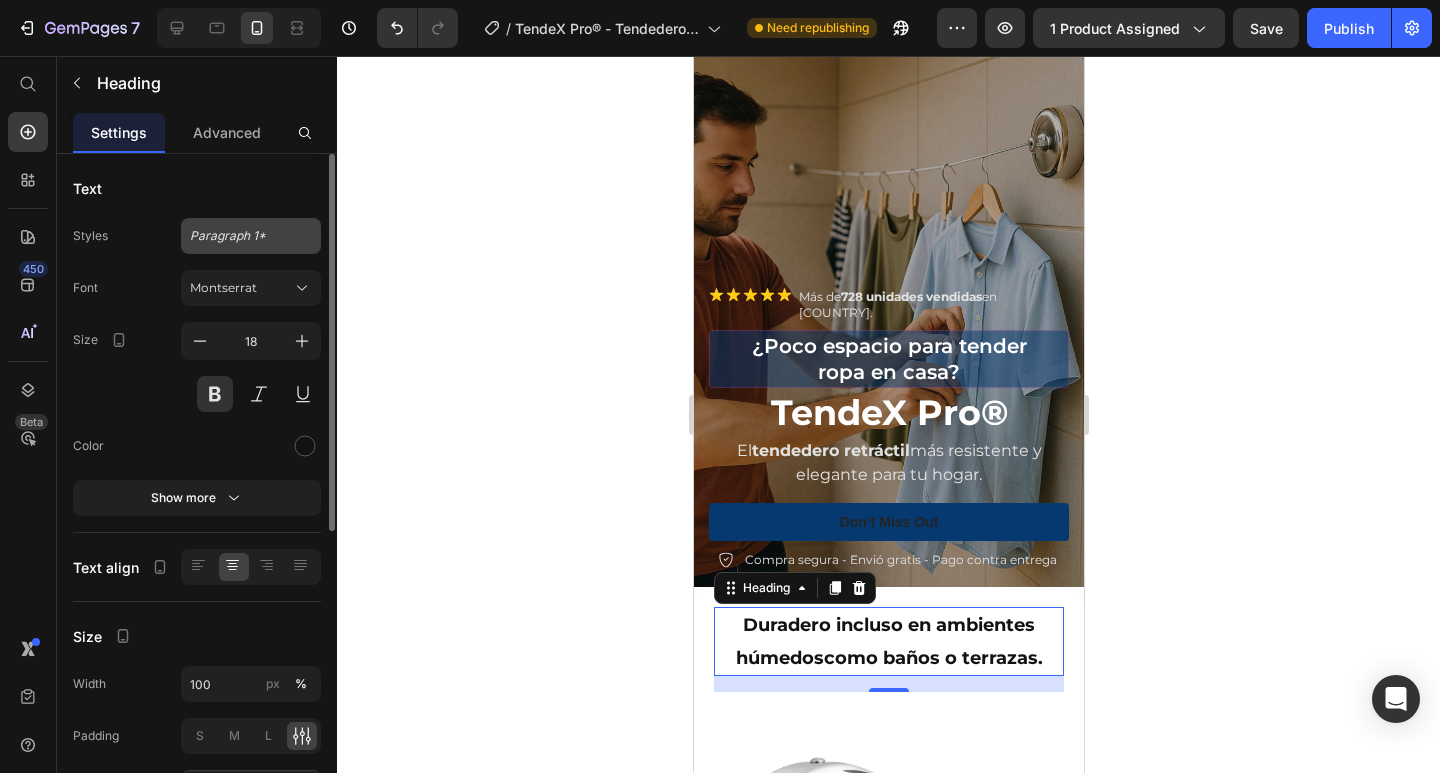 click on "Paragraph 1*" 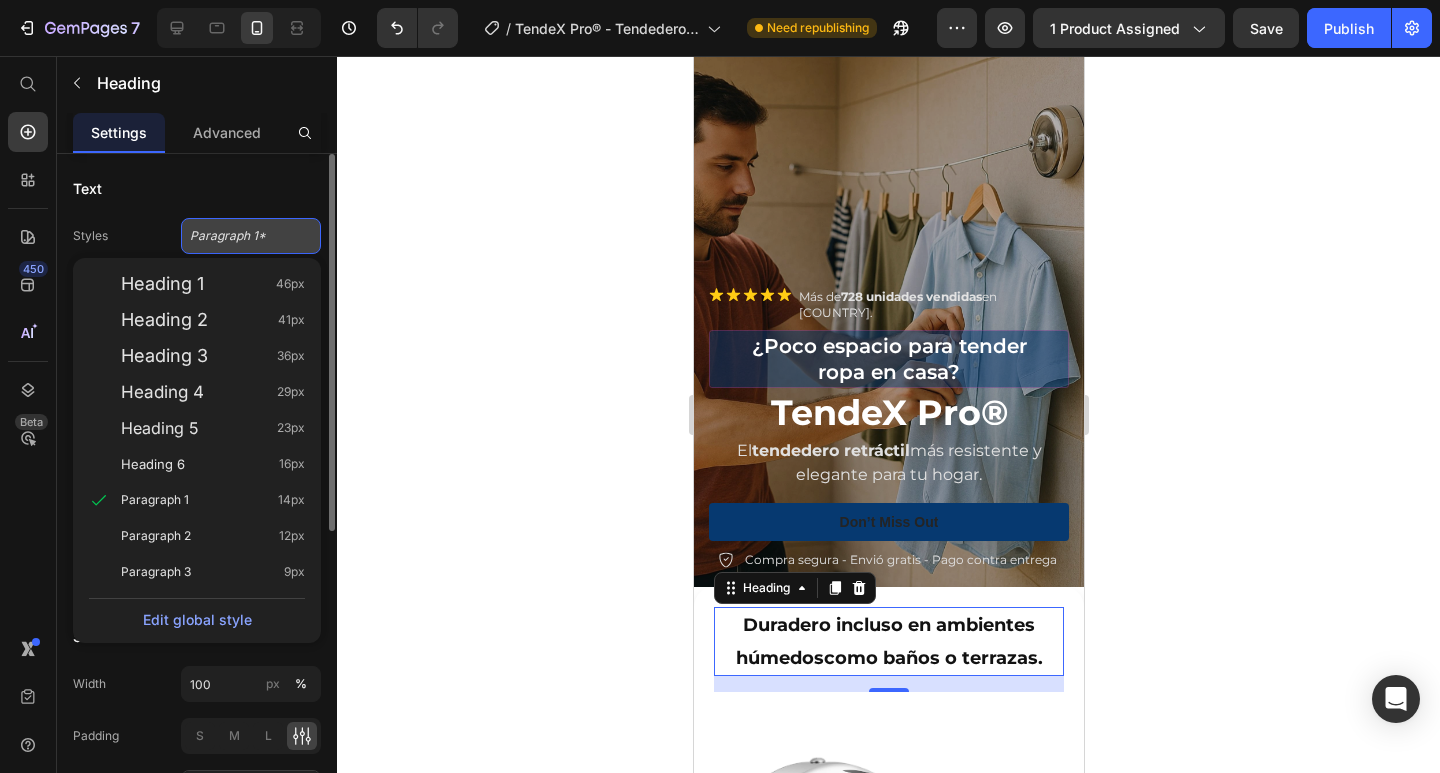 click on "Paragraph 1*" 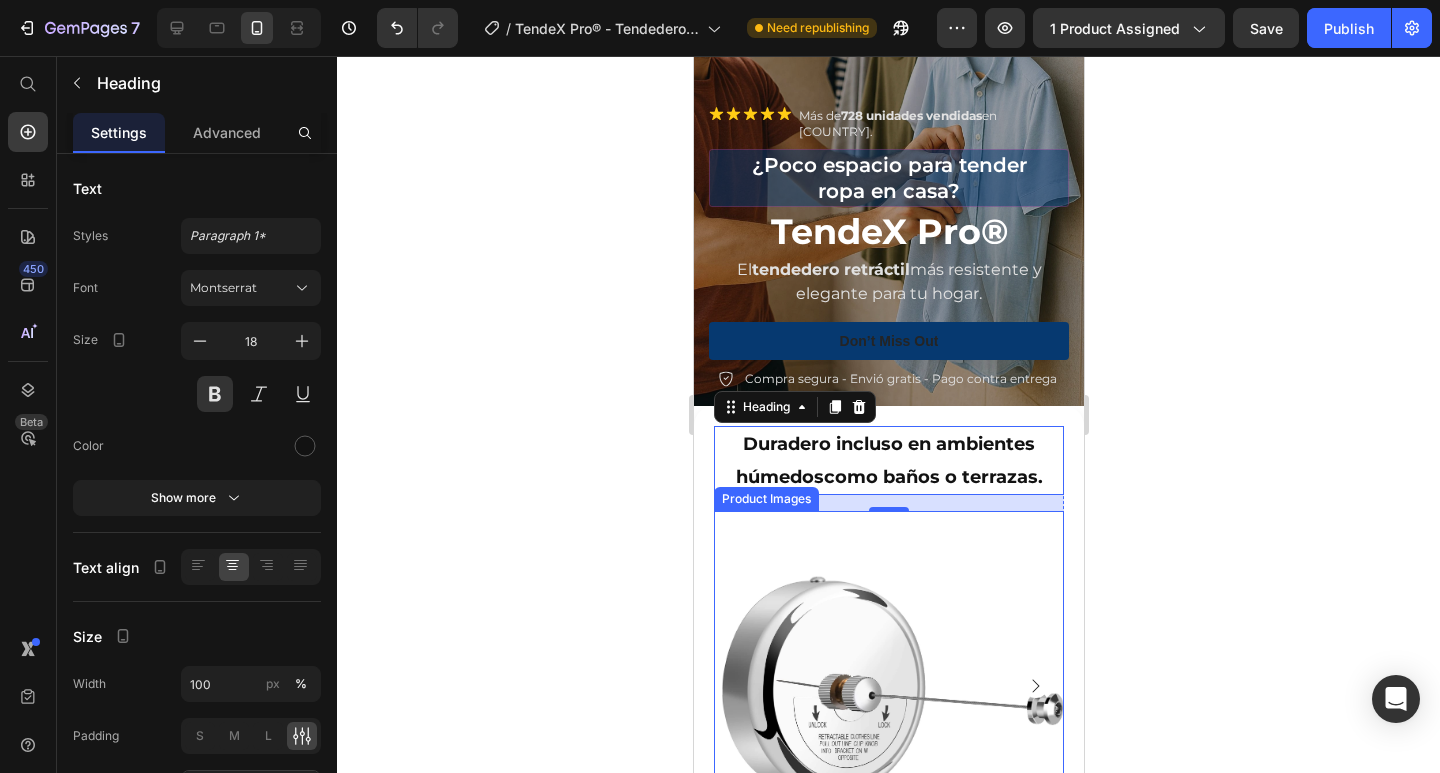 scroll, scrollTop: 300, scrollLeft: 0, axis: vertical 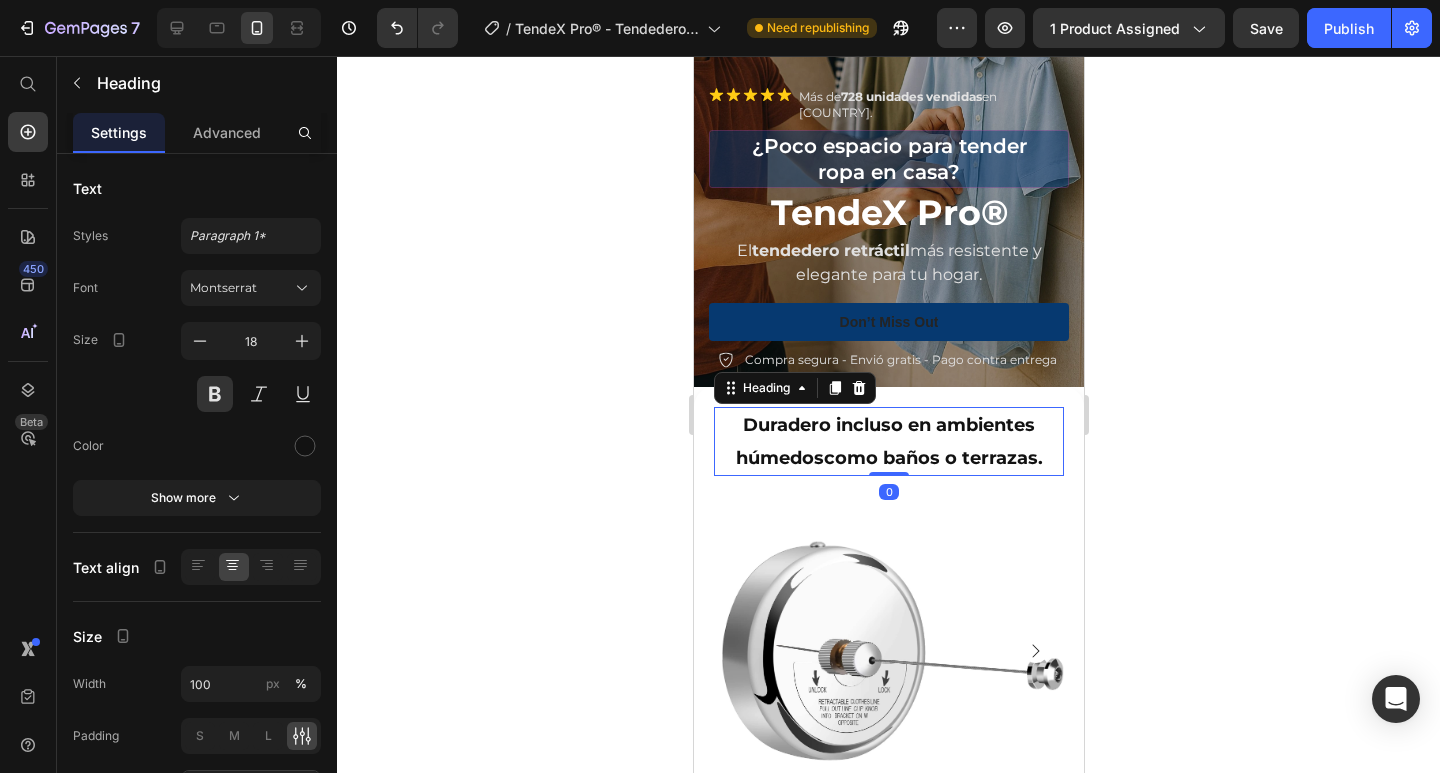 drag, startPoint x: 876, startPoint y: 466, endPoint x: 875, endPoint y: 444, distance: 22.022715 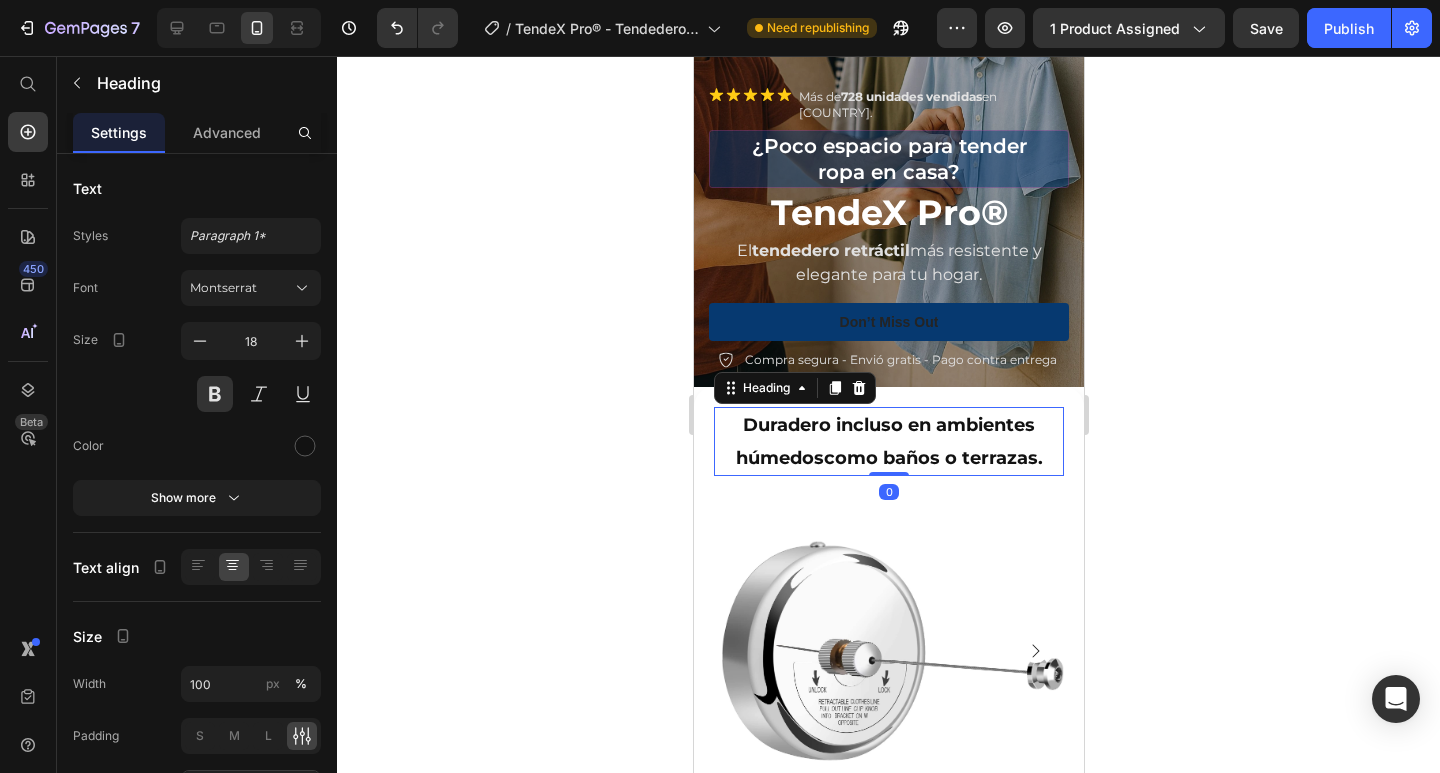 click 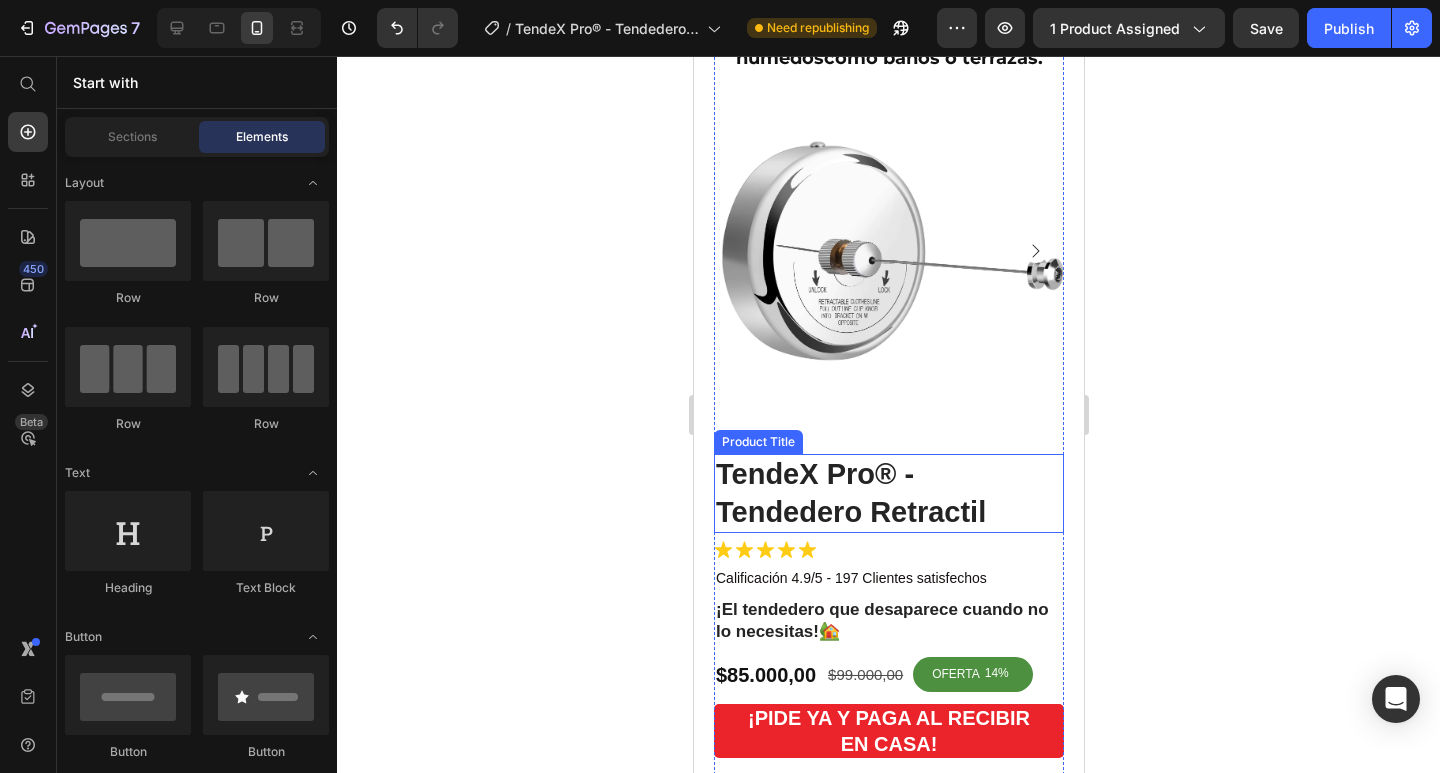 scroll, scrollTop: 900, scrollLeft: 0, axis: vertical 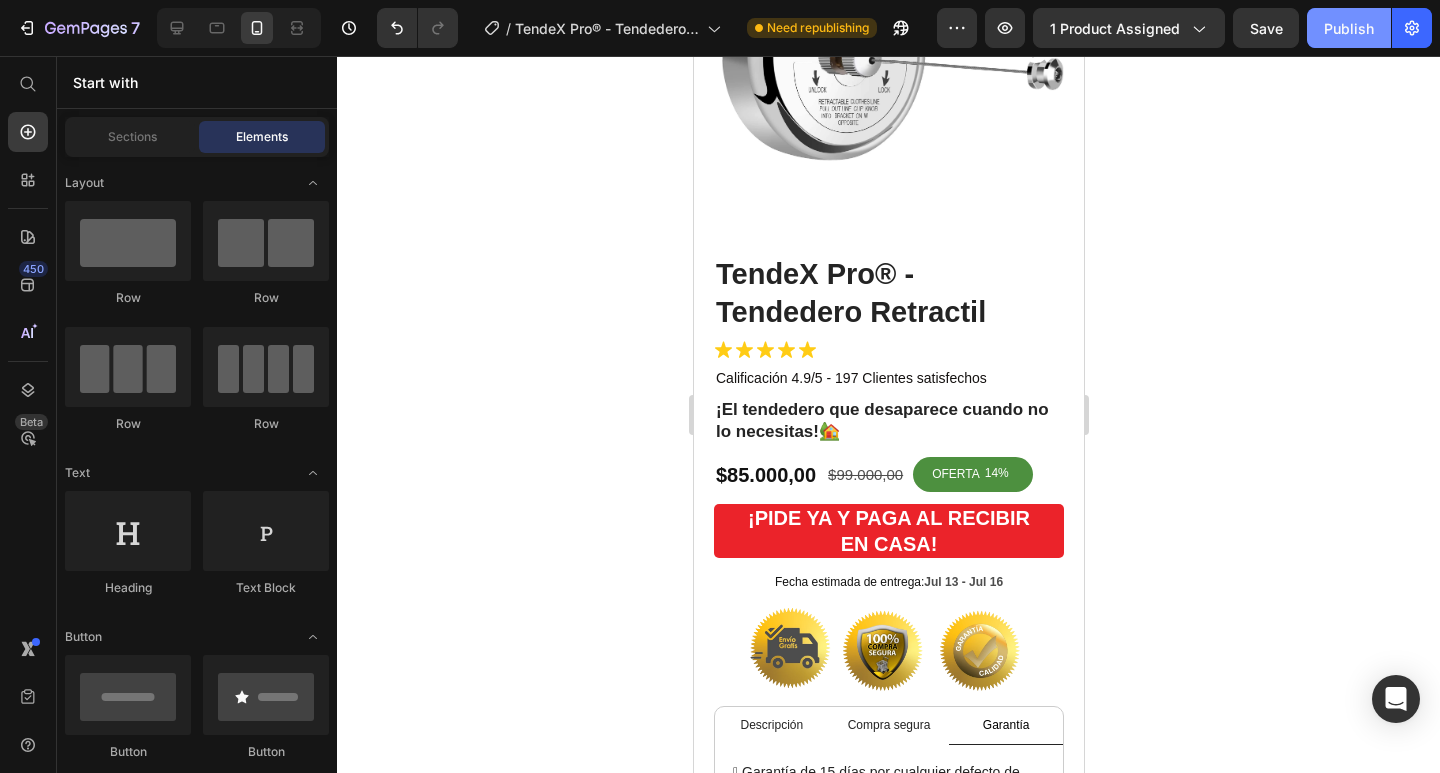 click on "Publish" at bounding box center (1349, 28) 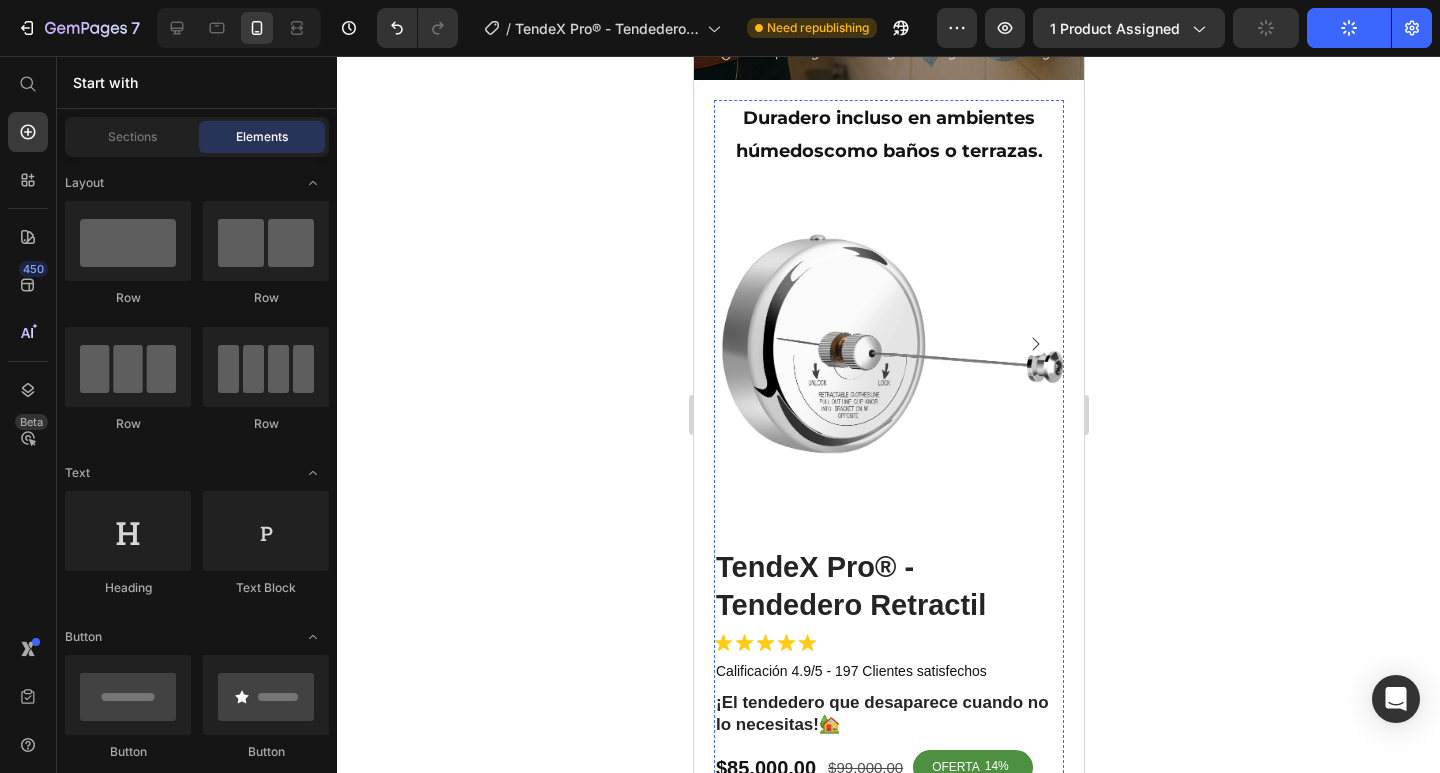 scroll, scrollTop: 500, scrollLeft: 0, axis: vertical 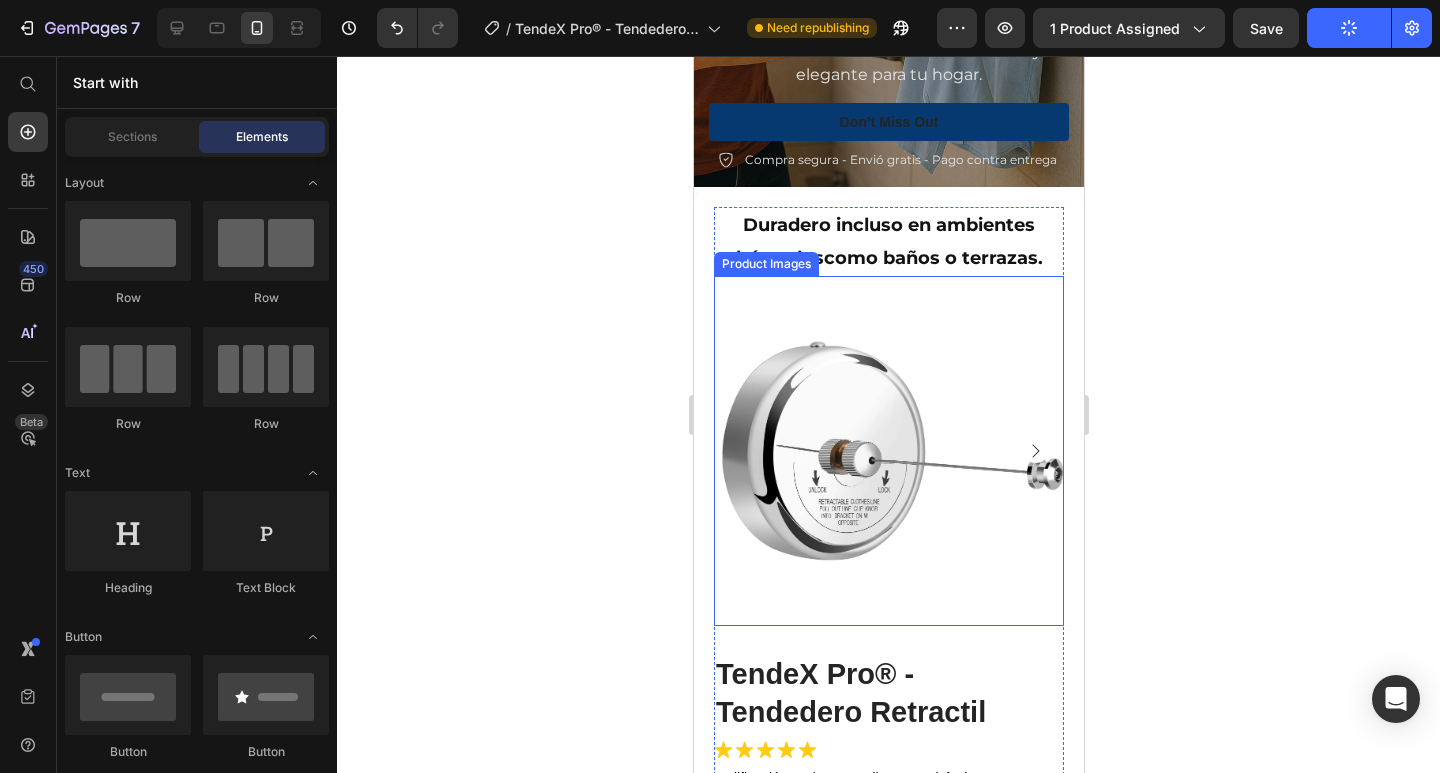 click at bounding box center [888, 451] 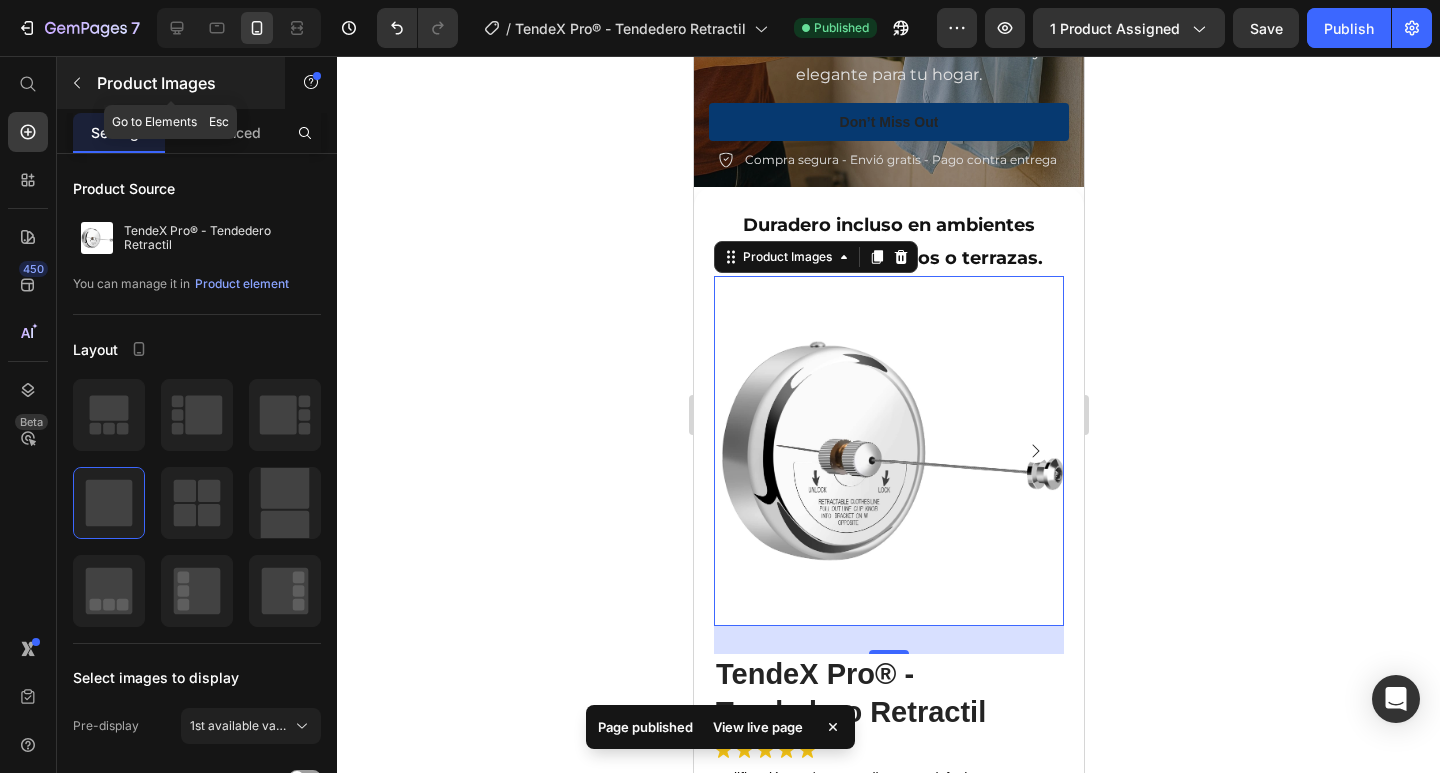 click 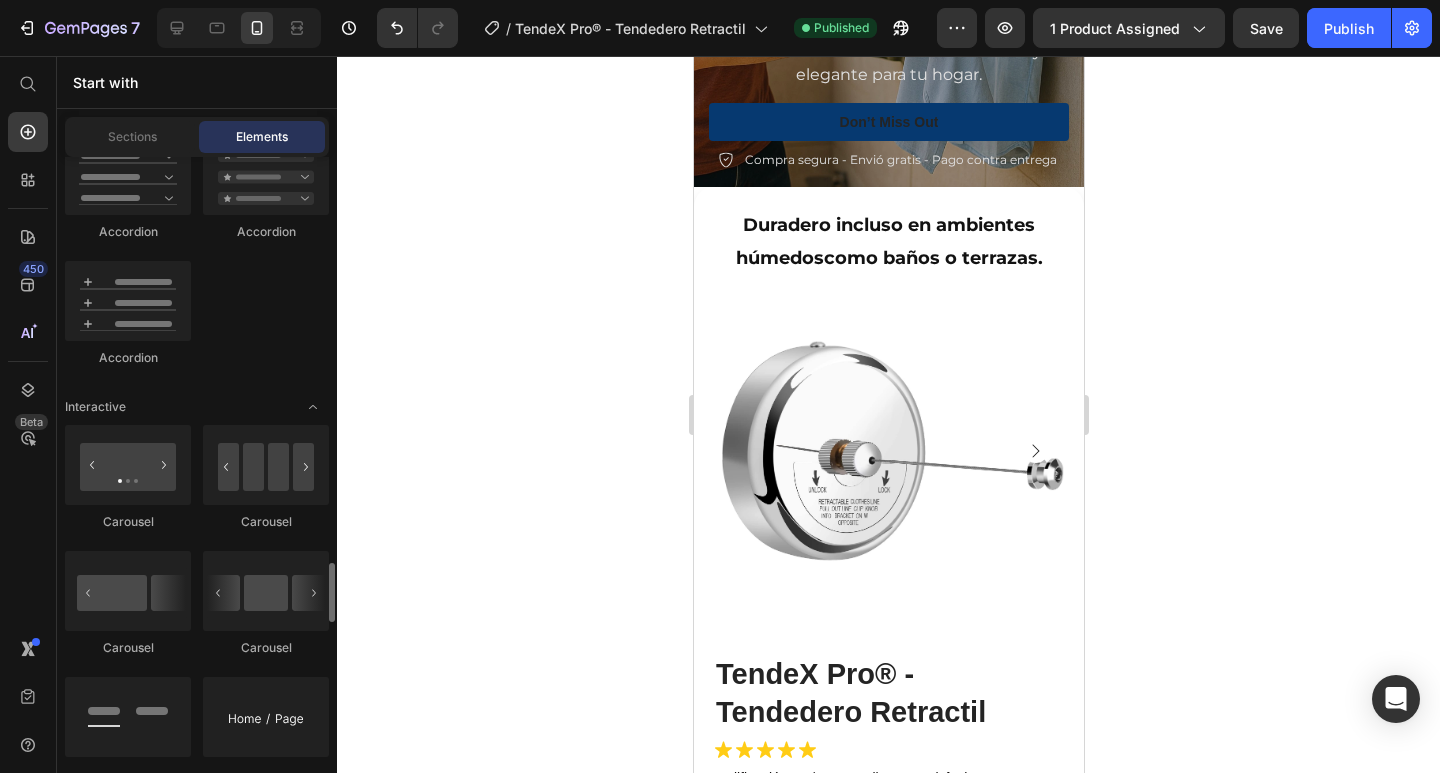 scroll, scrollTop: 2100, scrollLeft: 0, axis: vertical 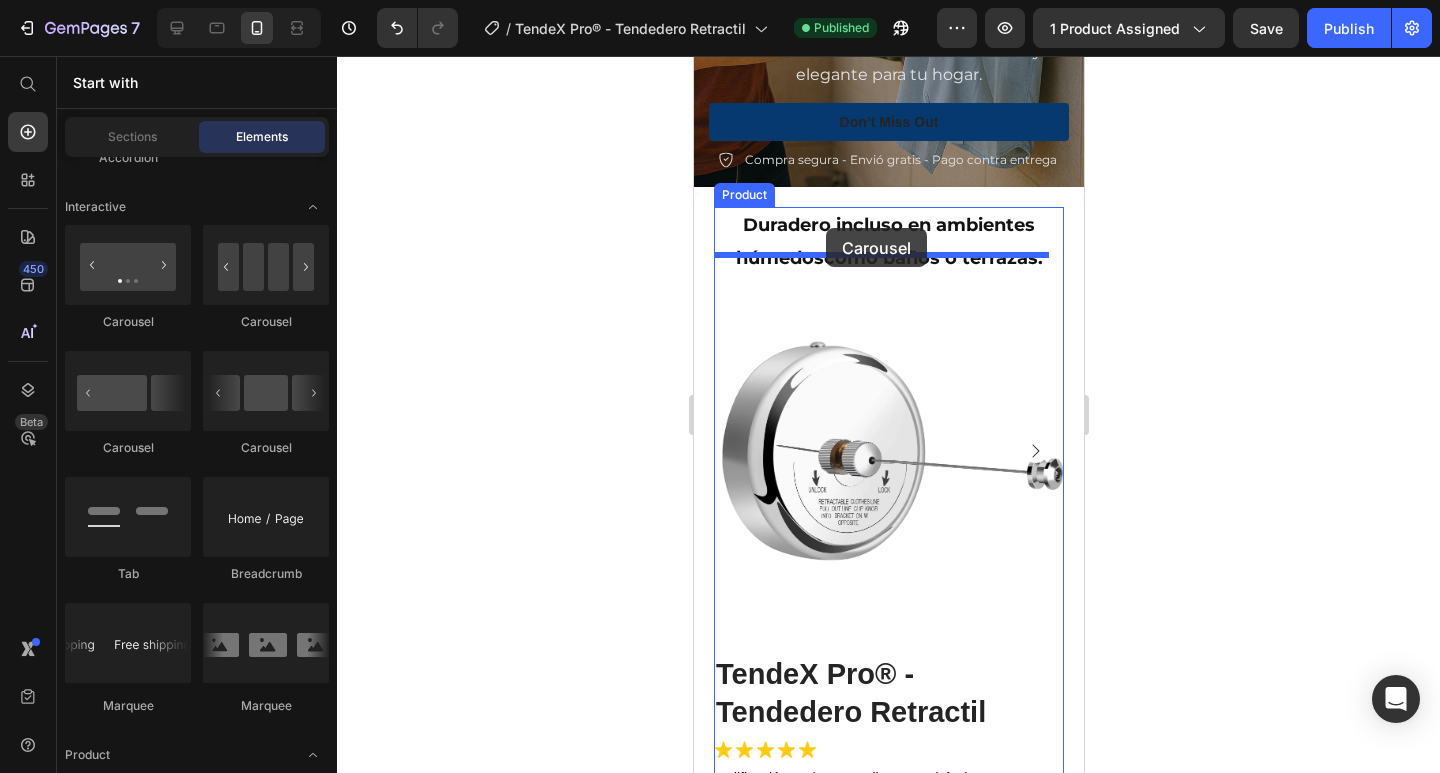 drag, startPoint x: 824, startPoint y: 330, endPoint x: 825, endPoint y: 228, distance: 102.0049 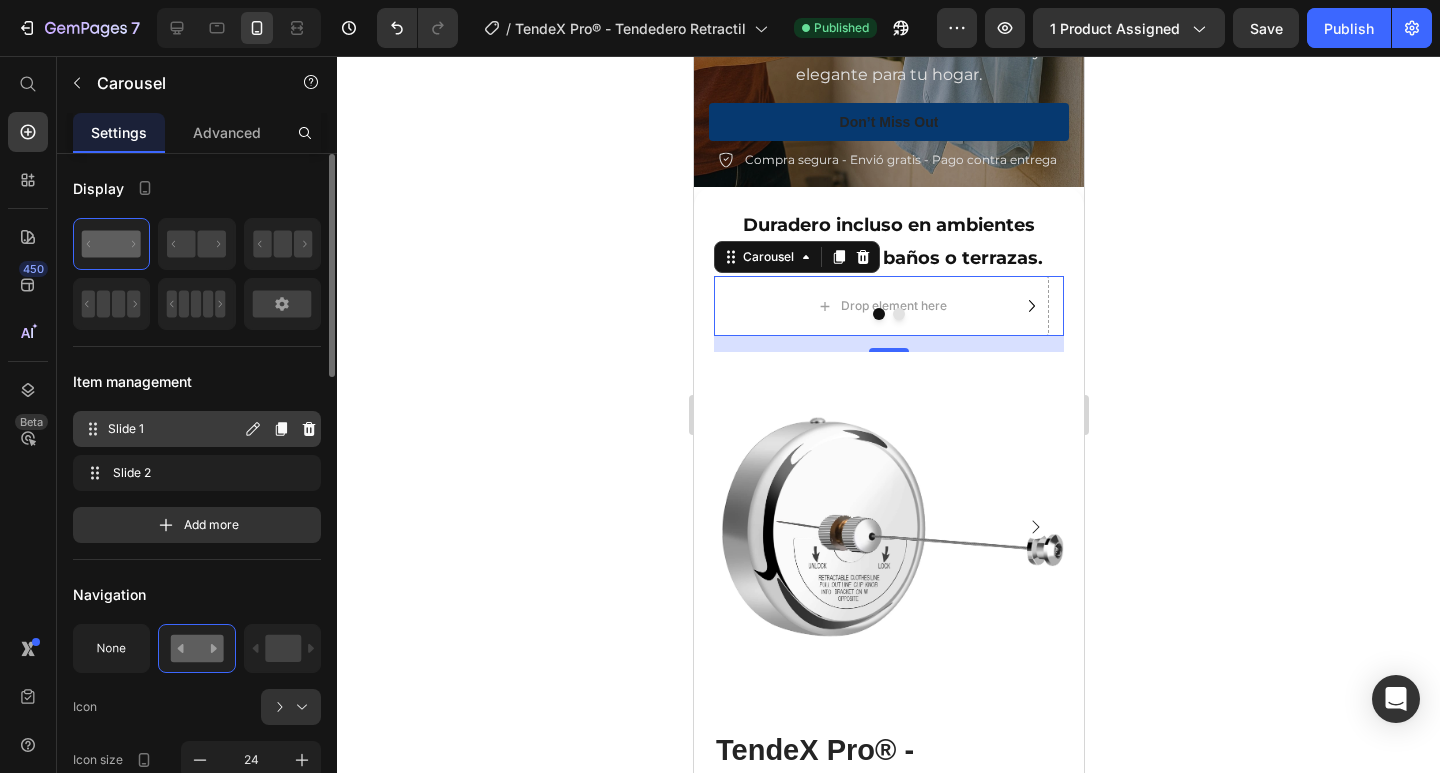 click on "Slide 1" at bounding box center (174, 429) 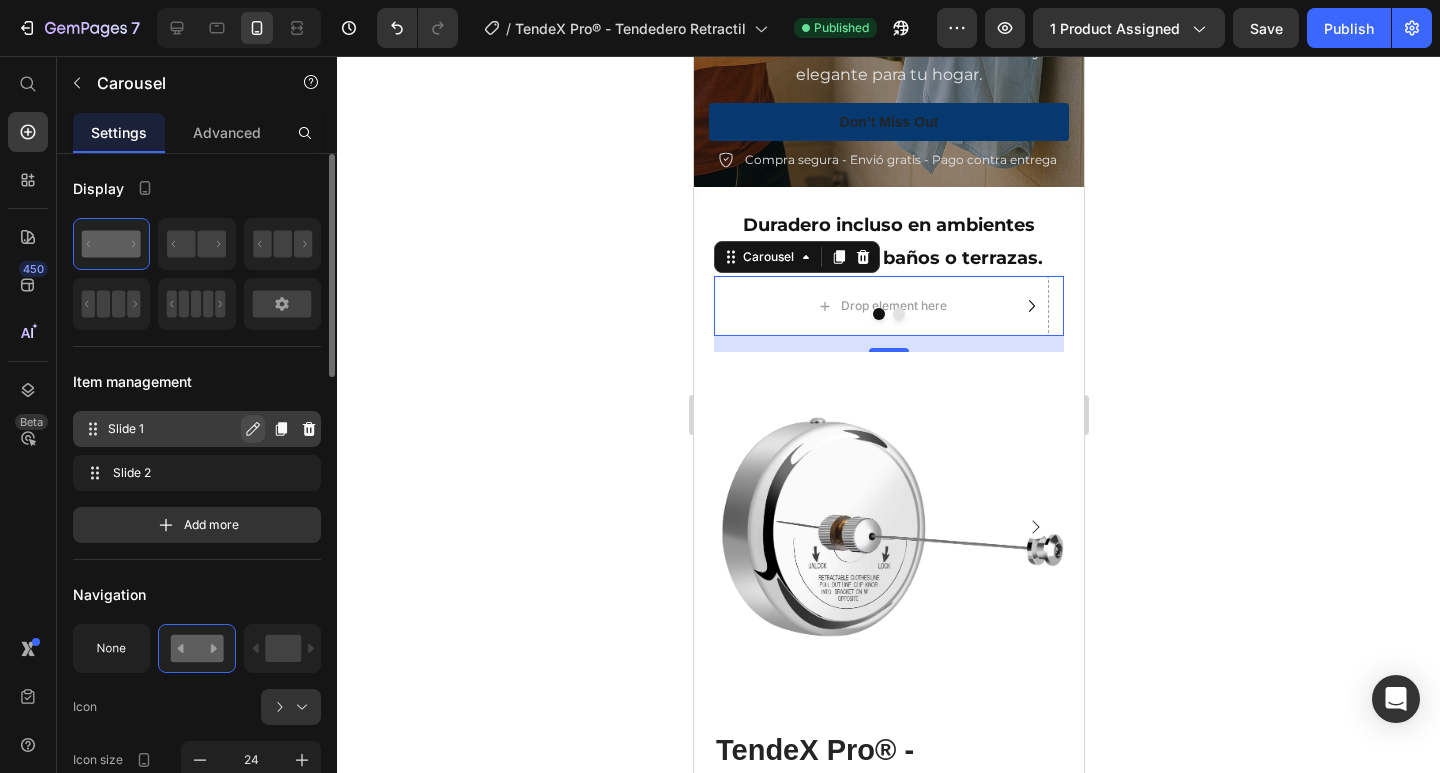 click 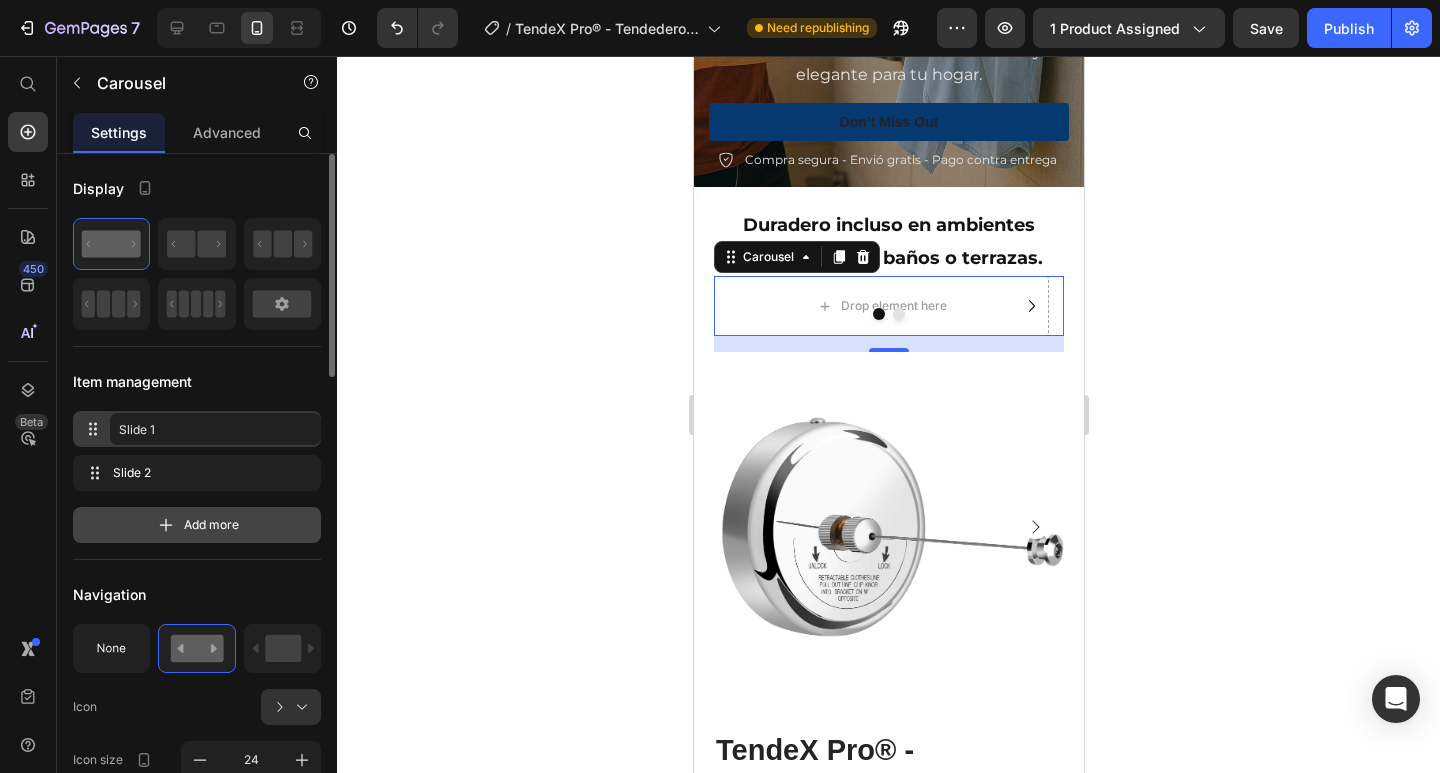 click on "Add more" at bounding box center [211, 525] 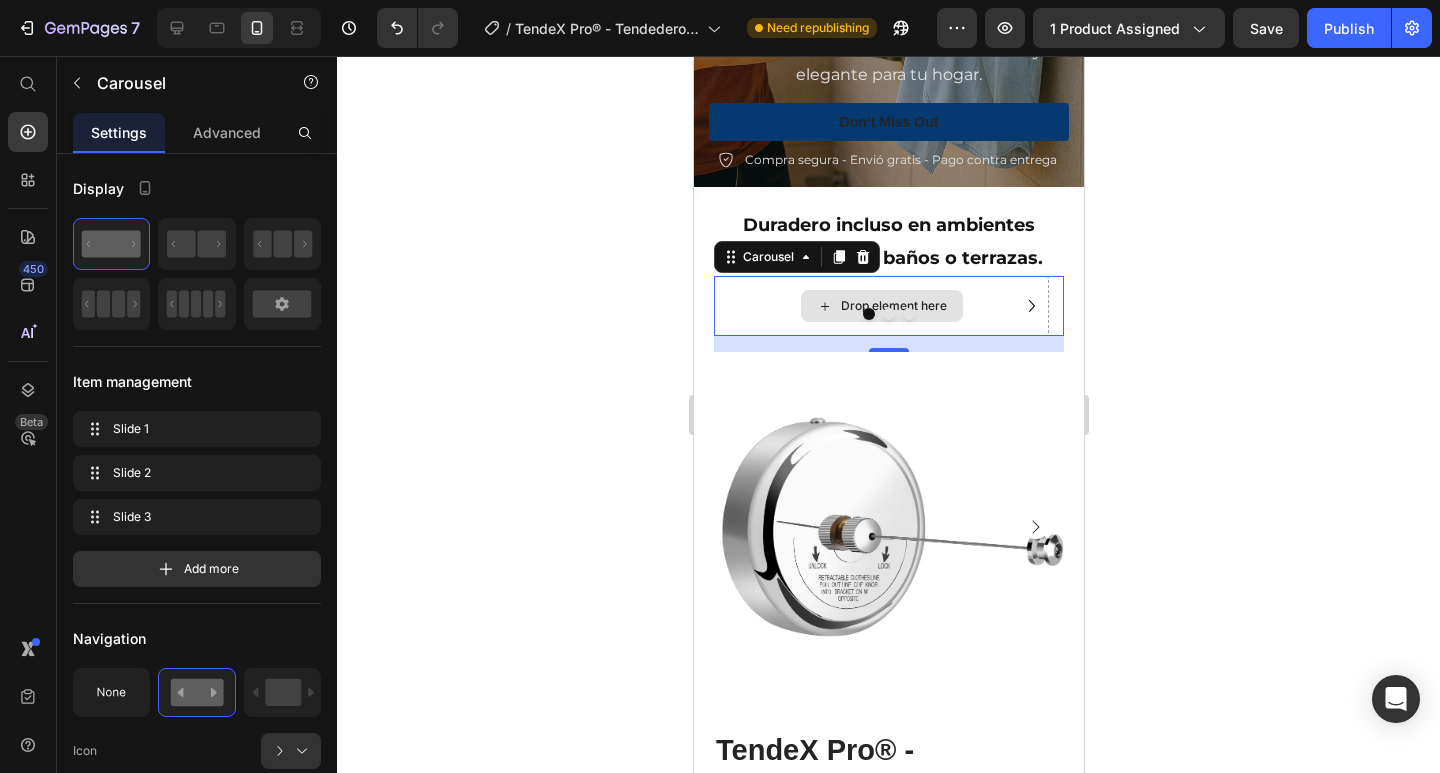 click on "Drop element here" at bounding box center (881, 306) 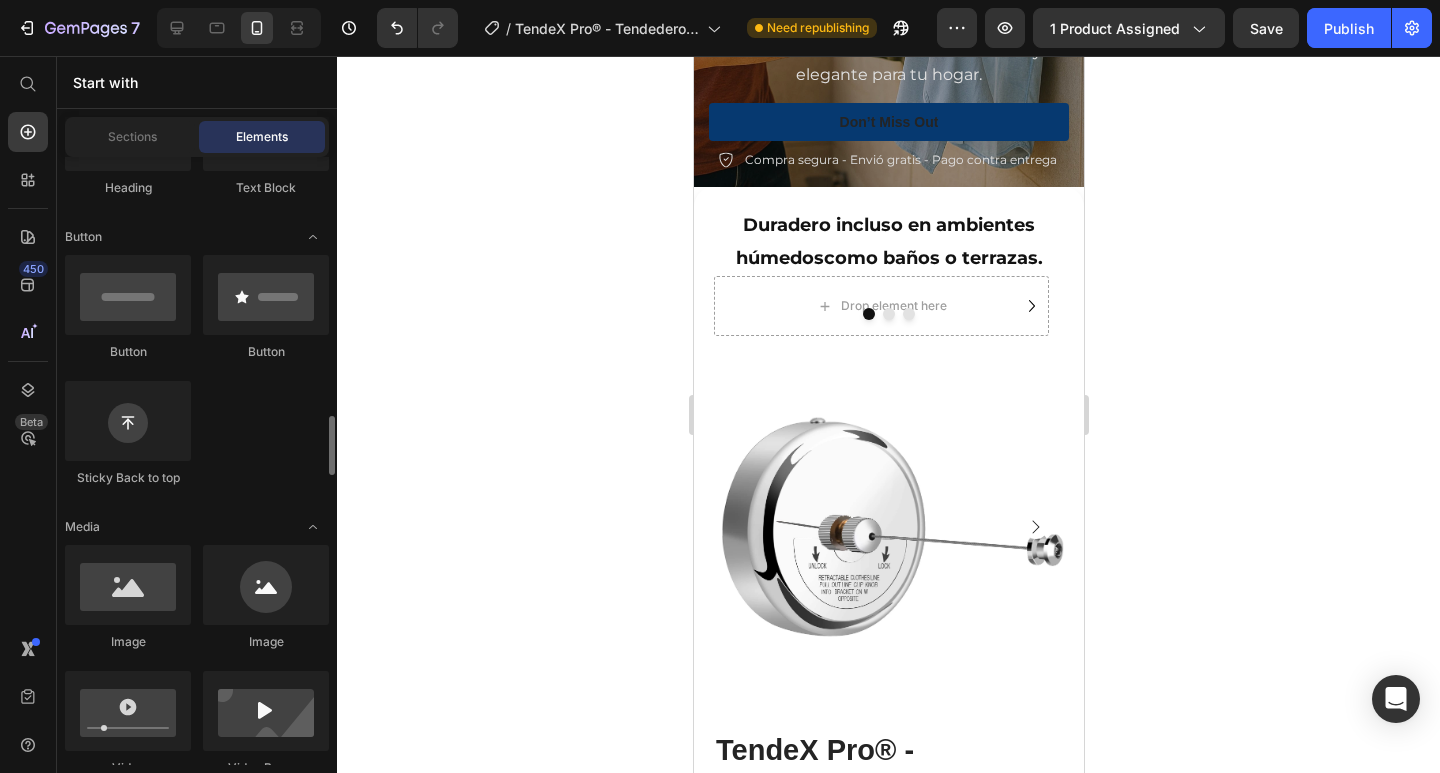 scroll, scrollTop: 600, scrollLeft: 0, axis: vertical 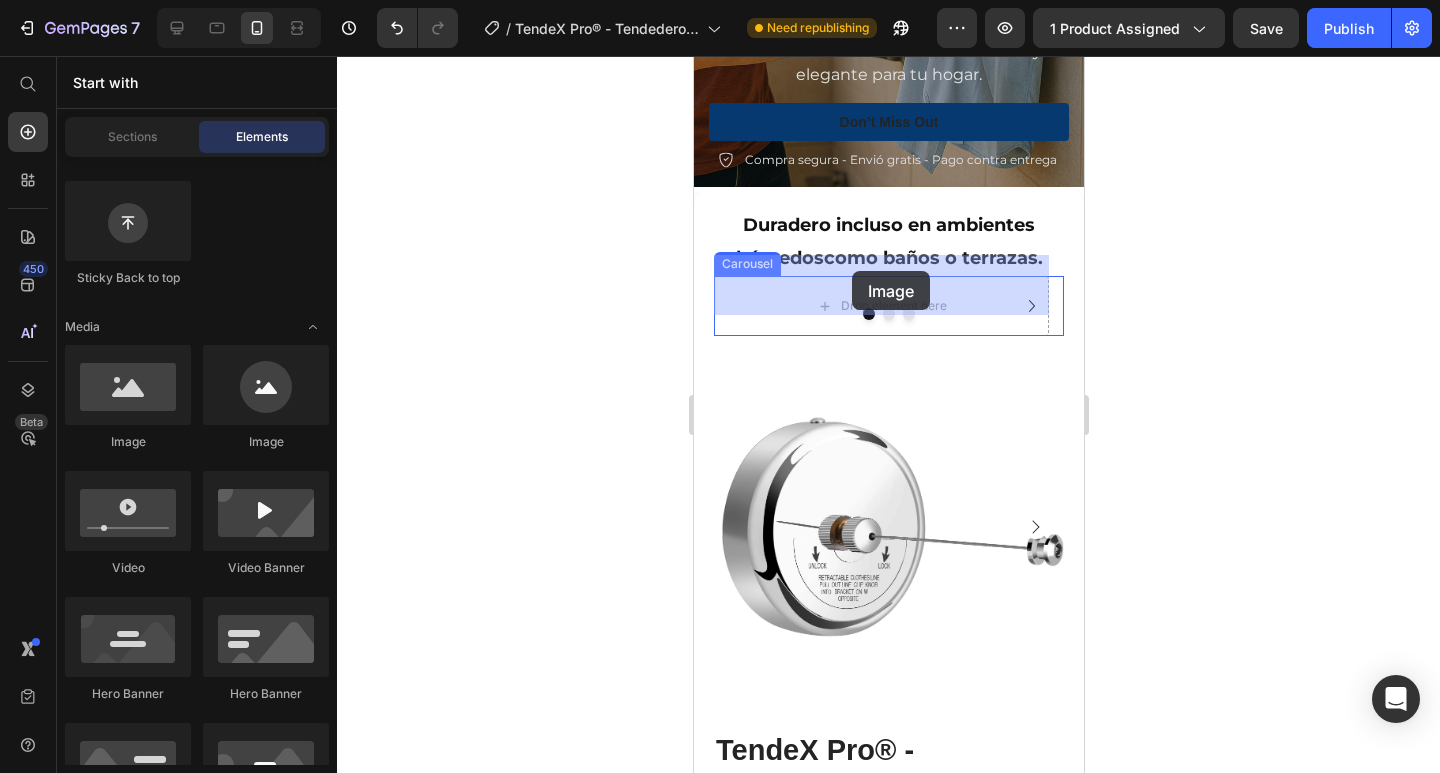 drag, startPoint x: 859, startPoint y: 461, endPoint x: 851, endPoint y: 271, distance: 190.16835 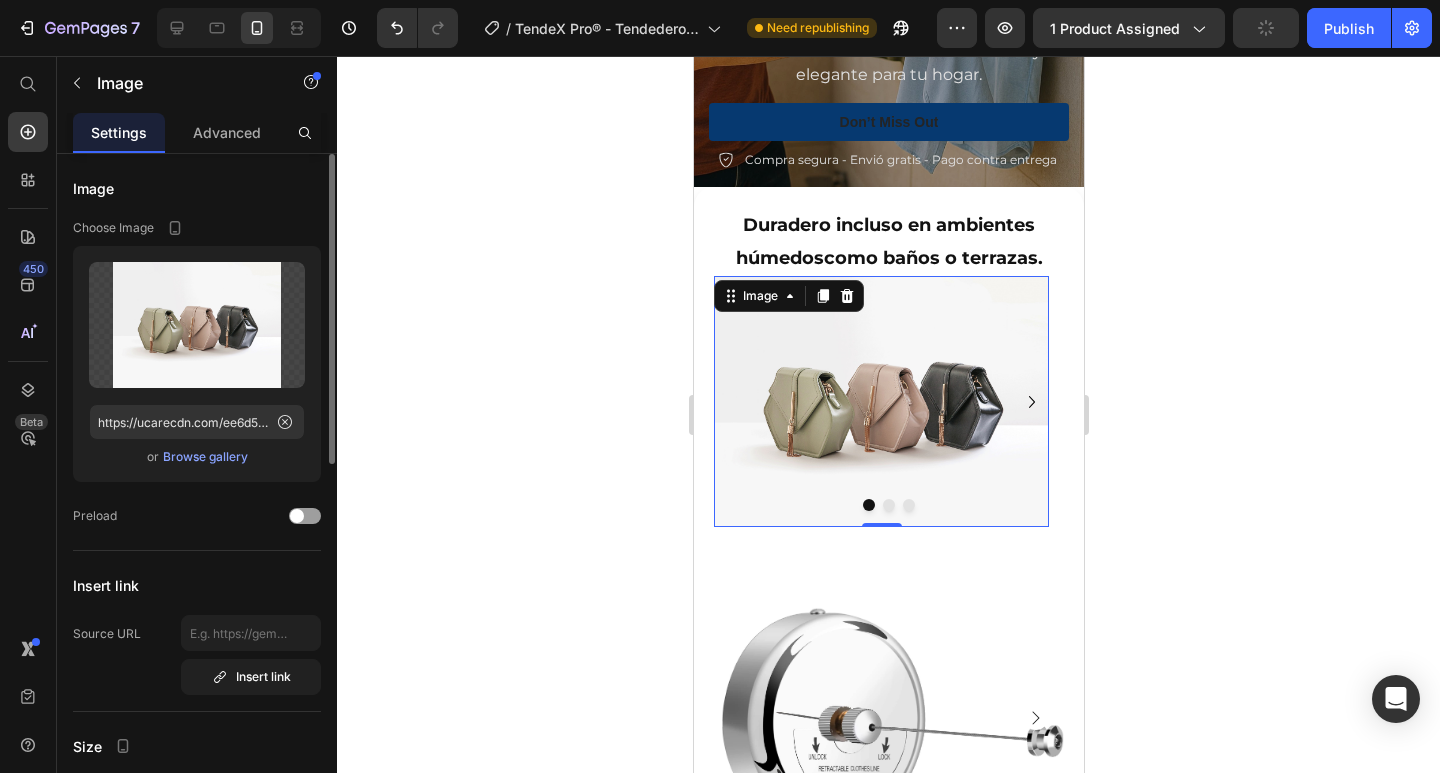 click on "Browse gallery" at bounding box center (205, 457) 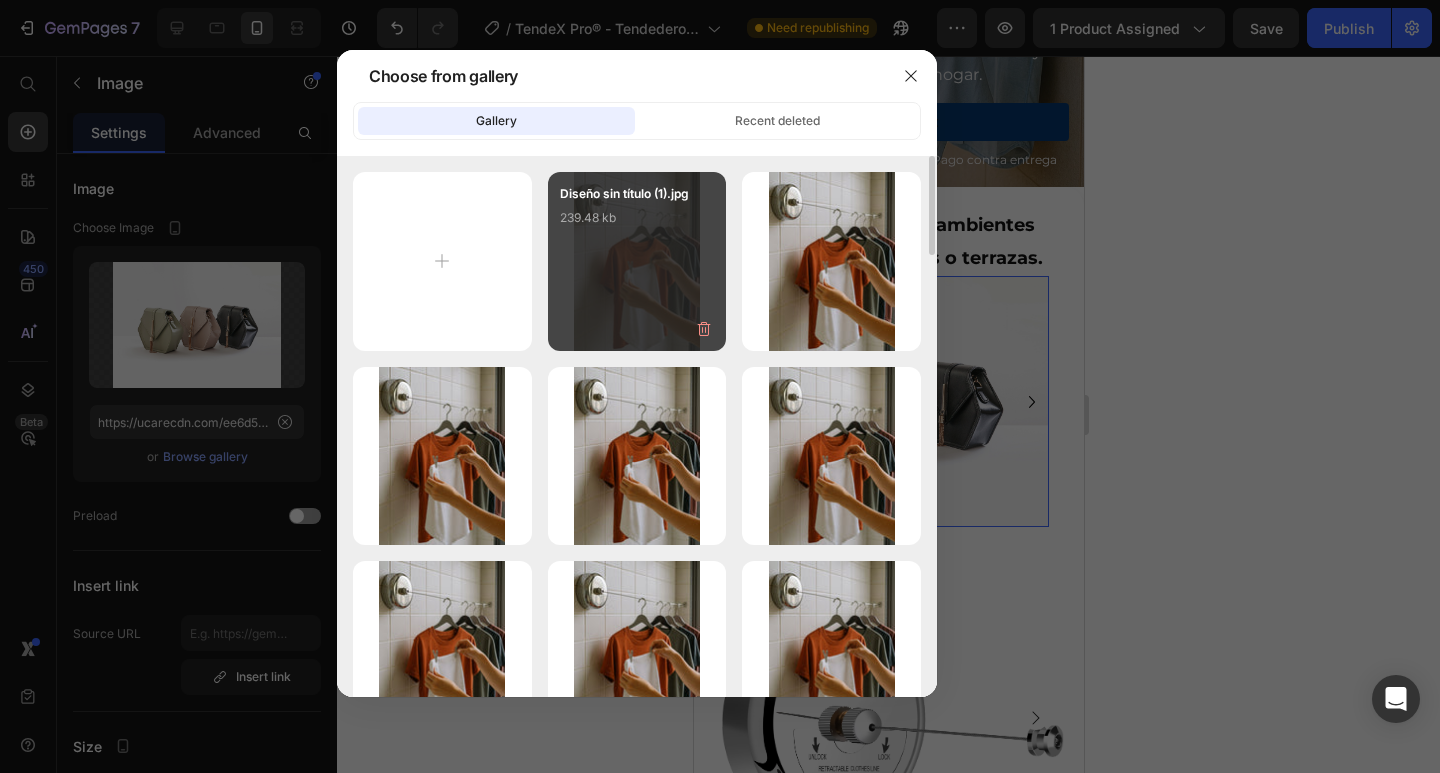 click on "Diseño sin título ([NUMBER]).jpg [NUMBER] kb" at bounding box center (637, 224) 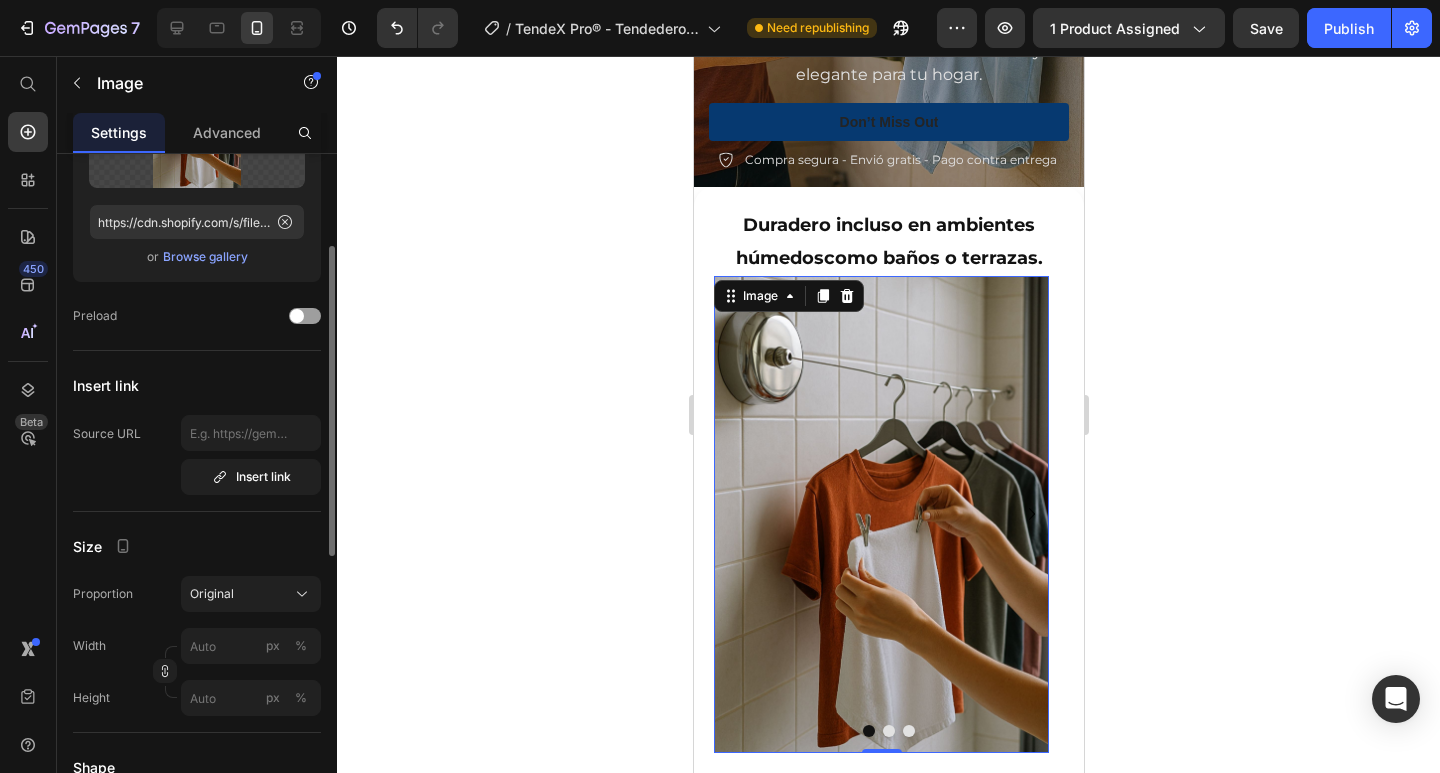 scroll, scrollTop: 500, scrollLeft: 0, axis: vertical 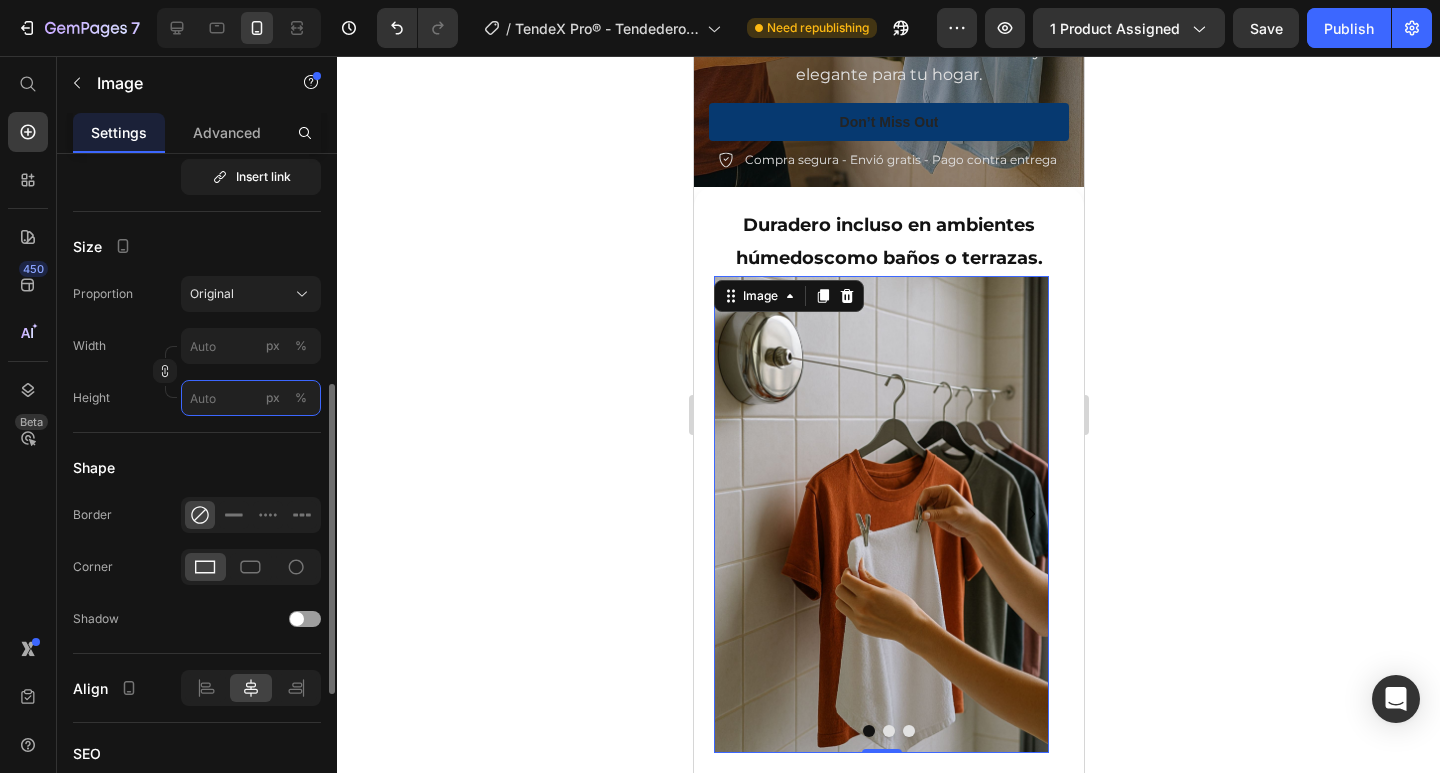 click on "px %" at bounding box center [251, 398] 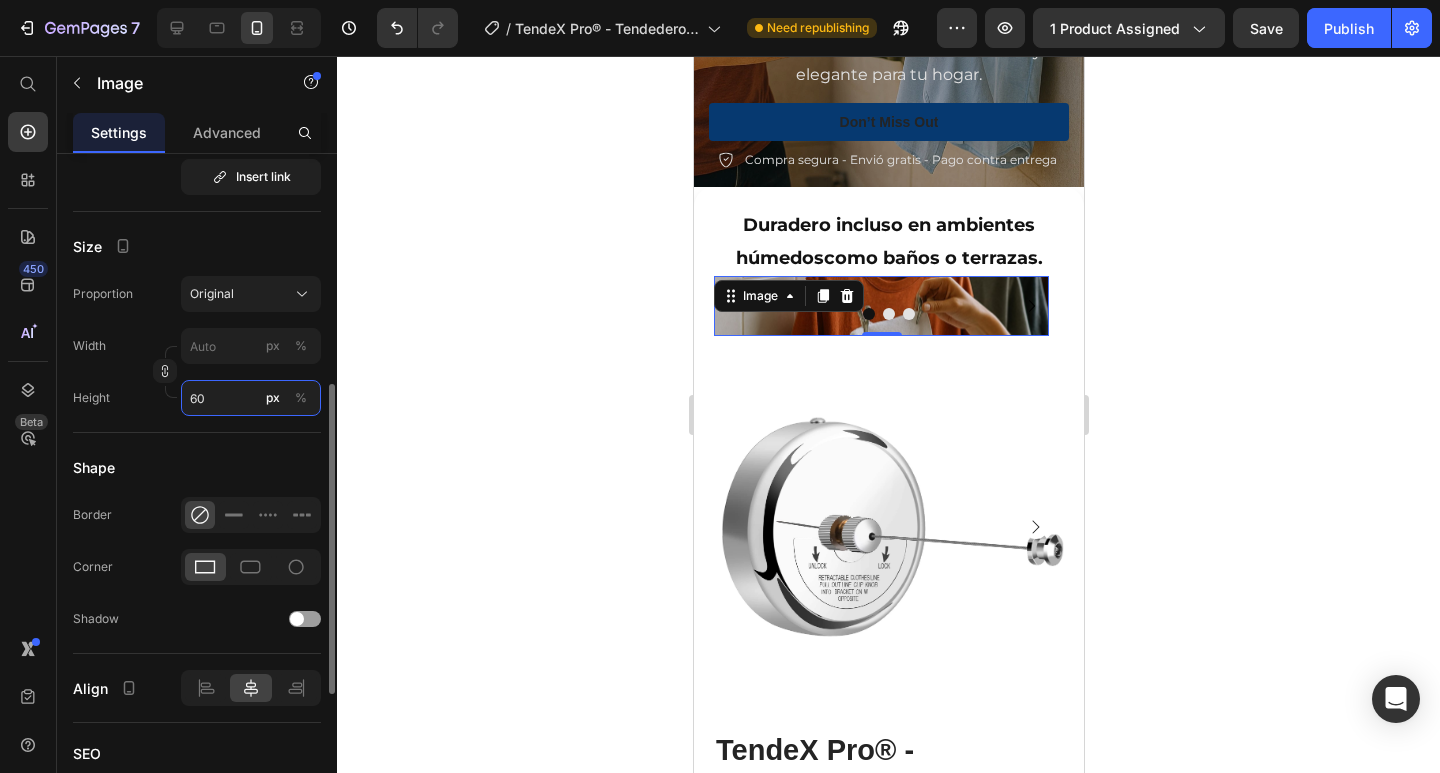 type on "6" 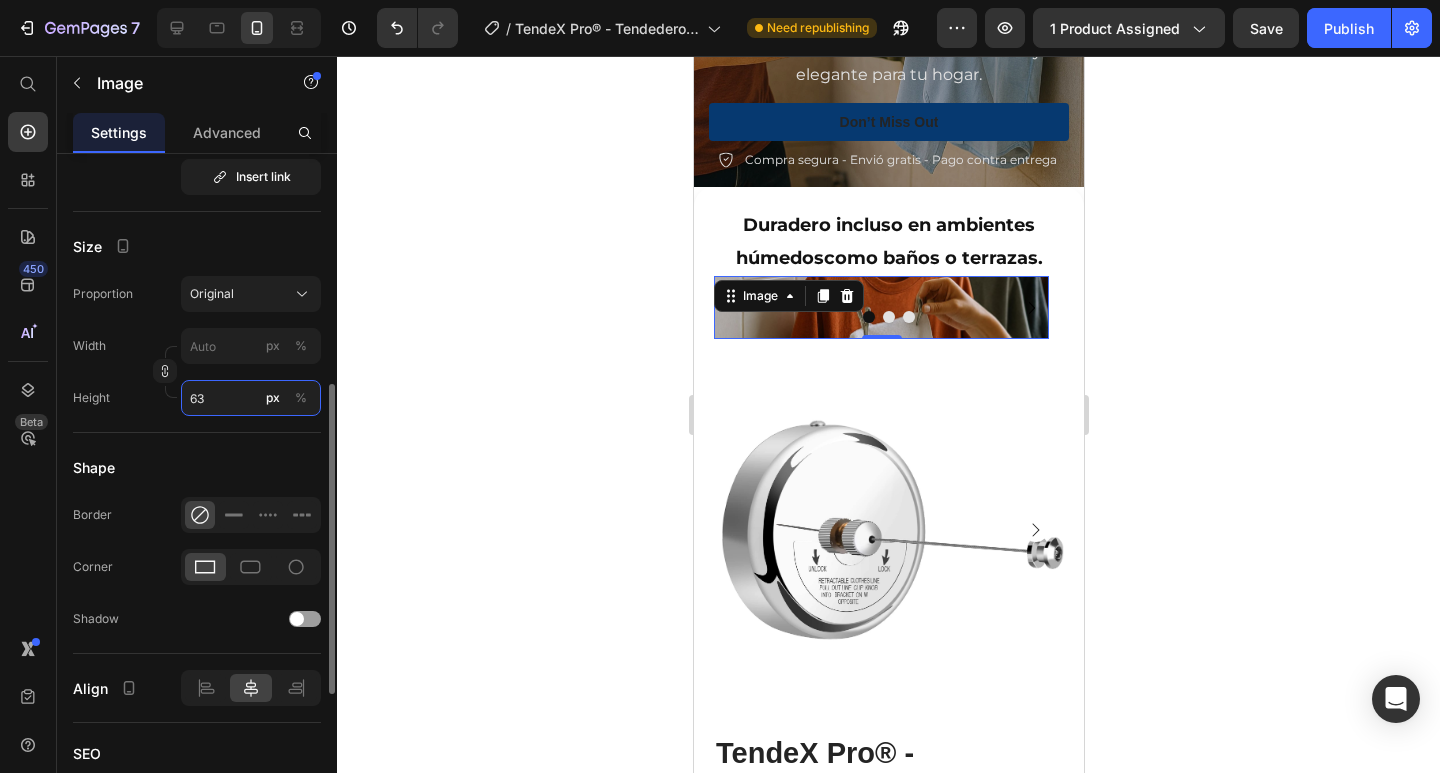 type on "6" 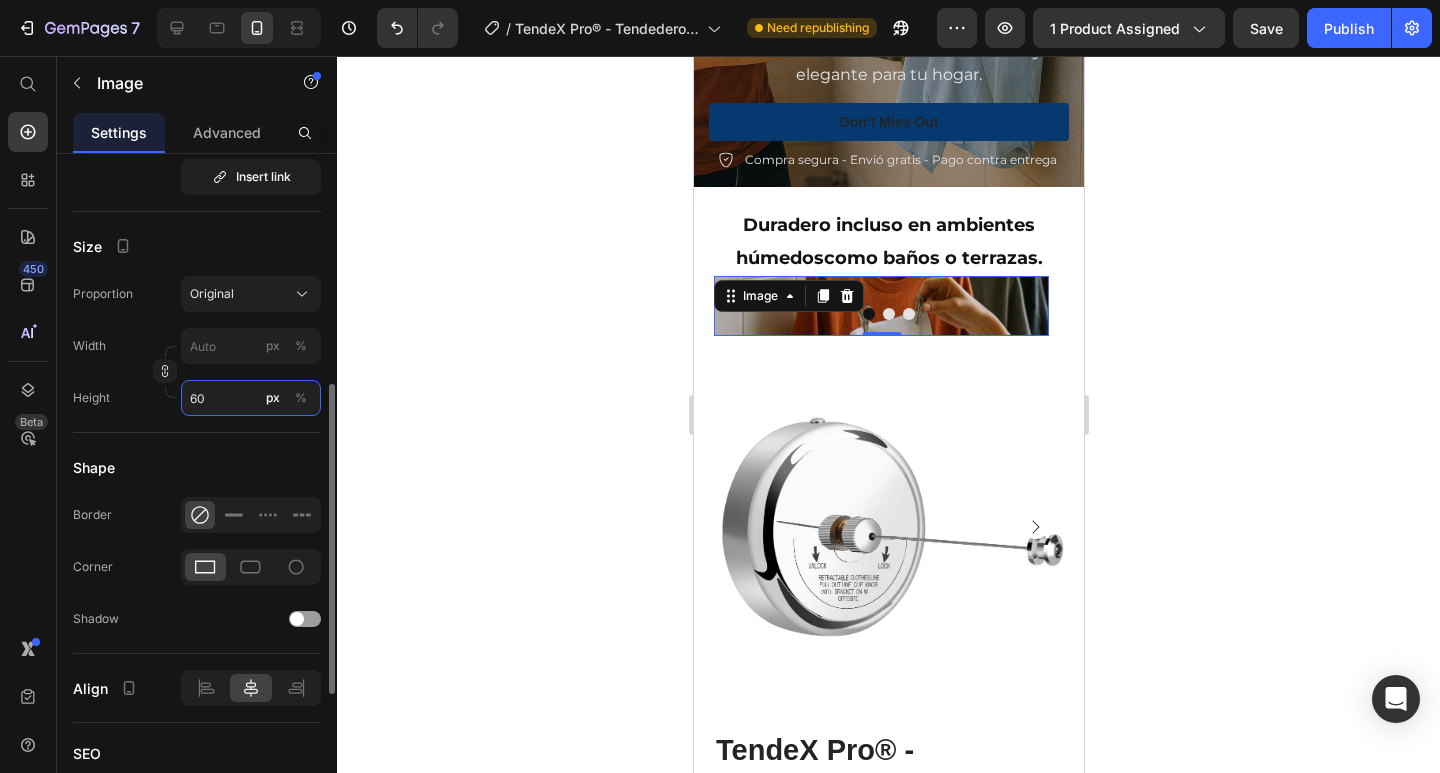 type on "6" 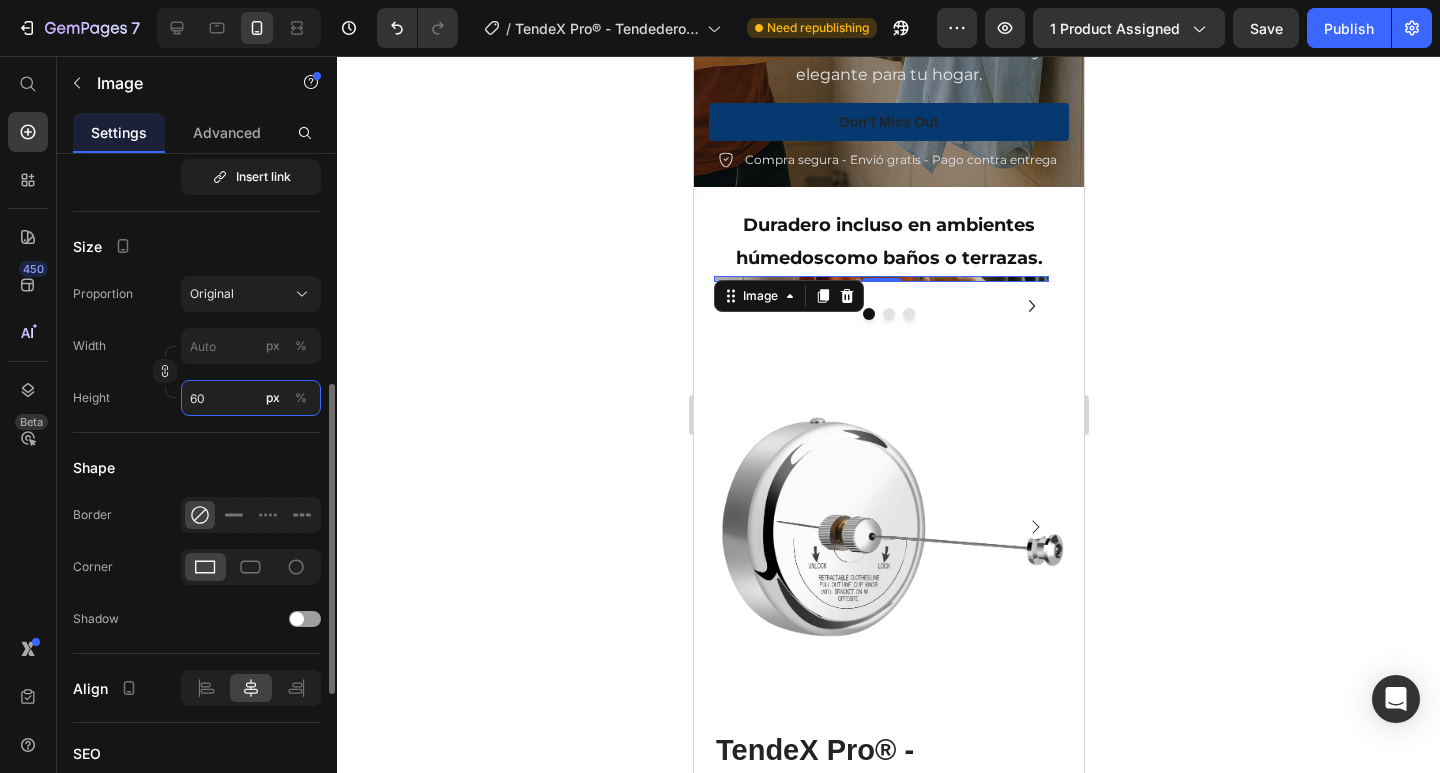 type on "6" 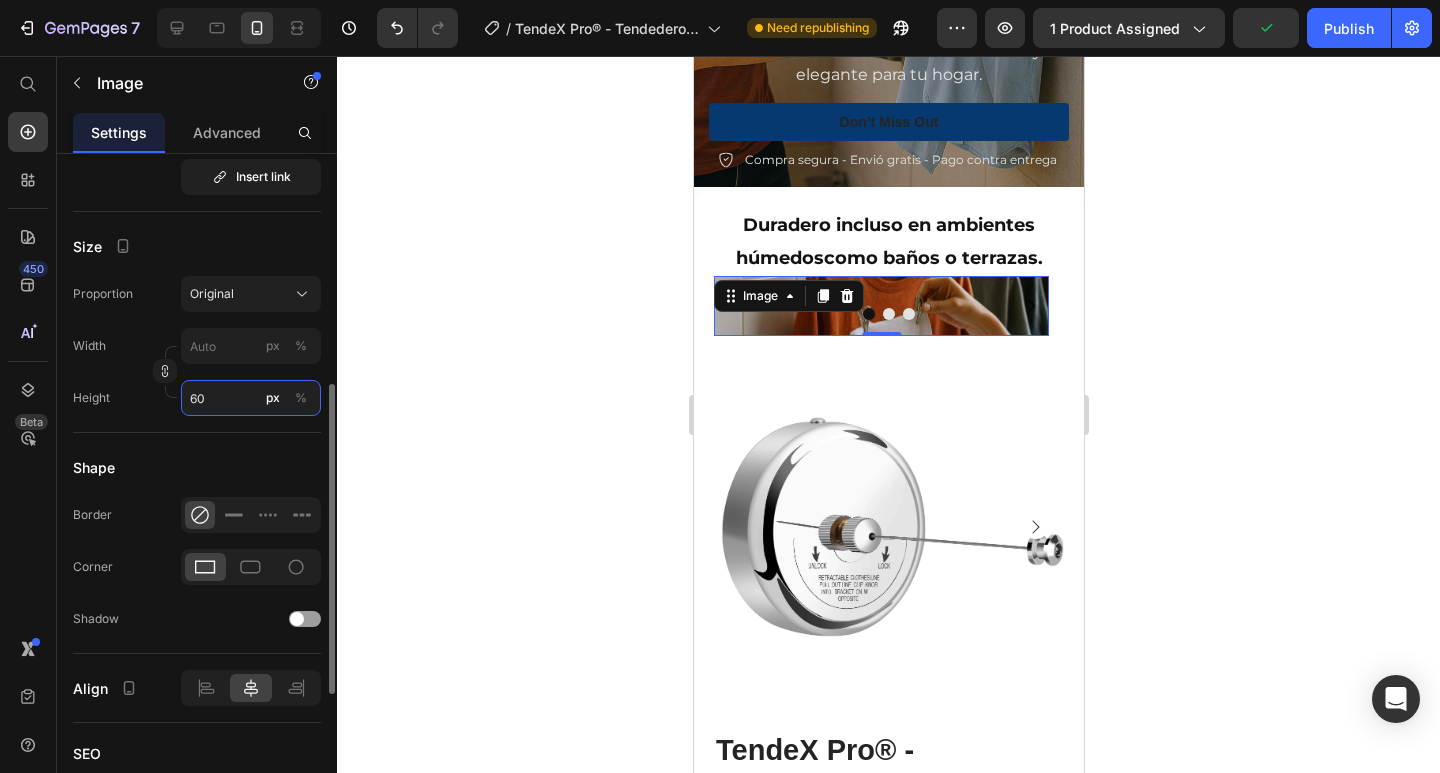 type on "6" 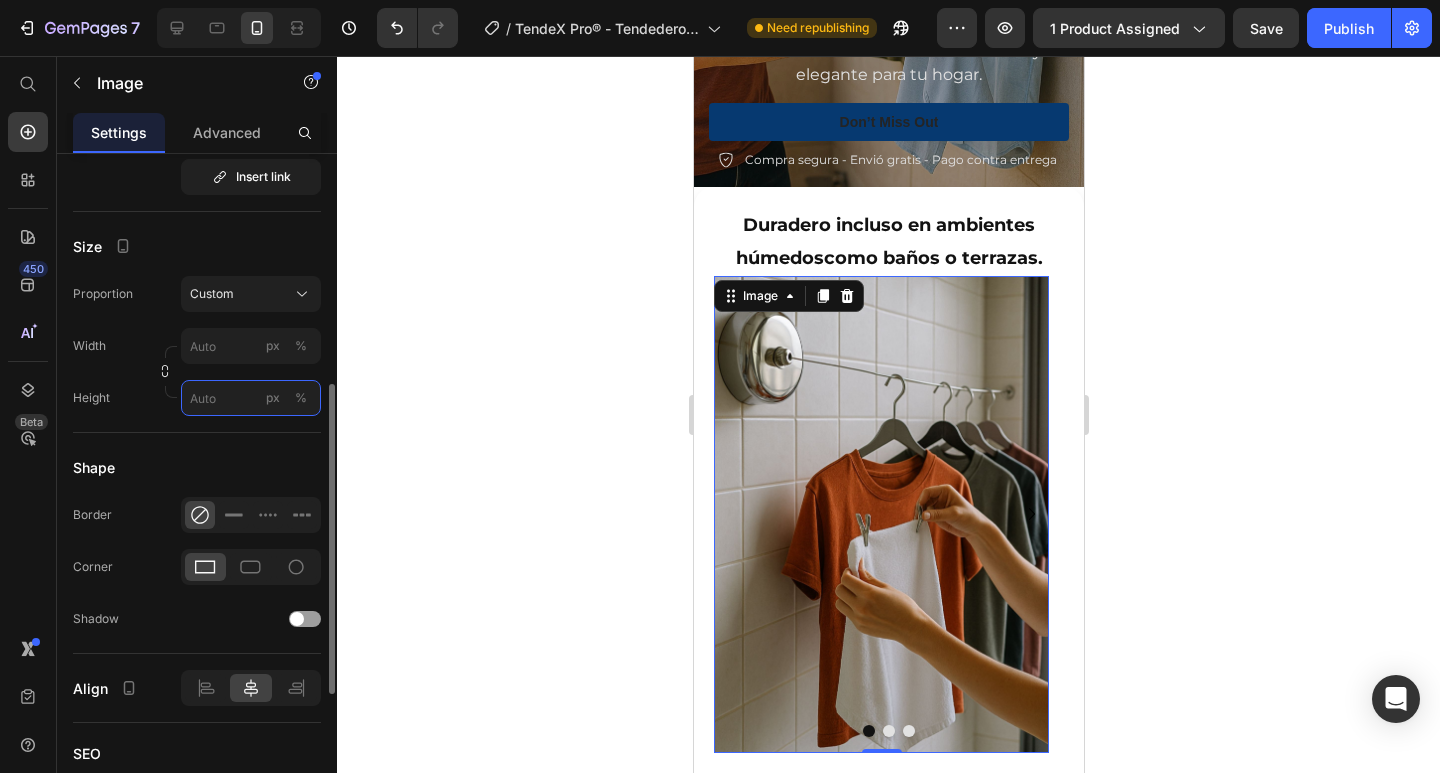 type on "6" 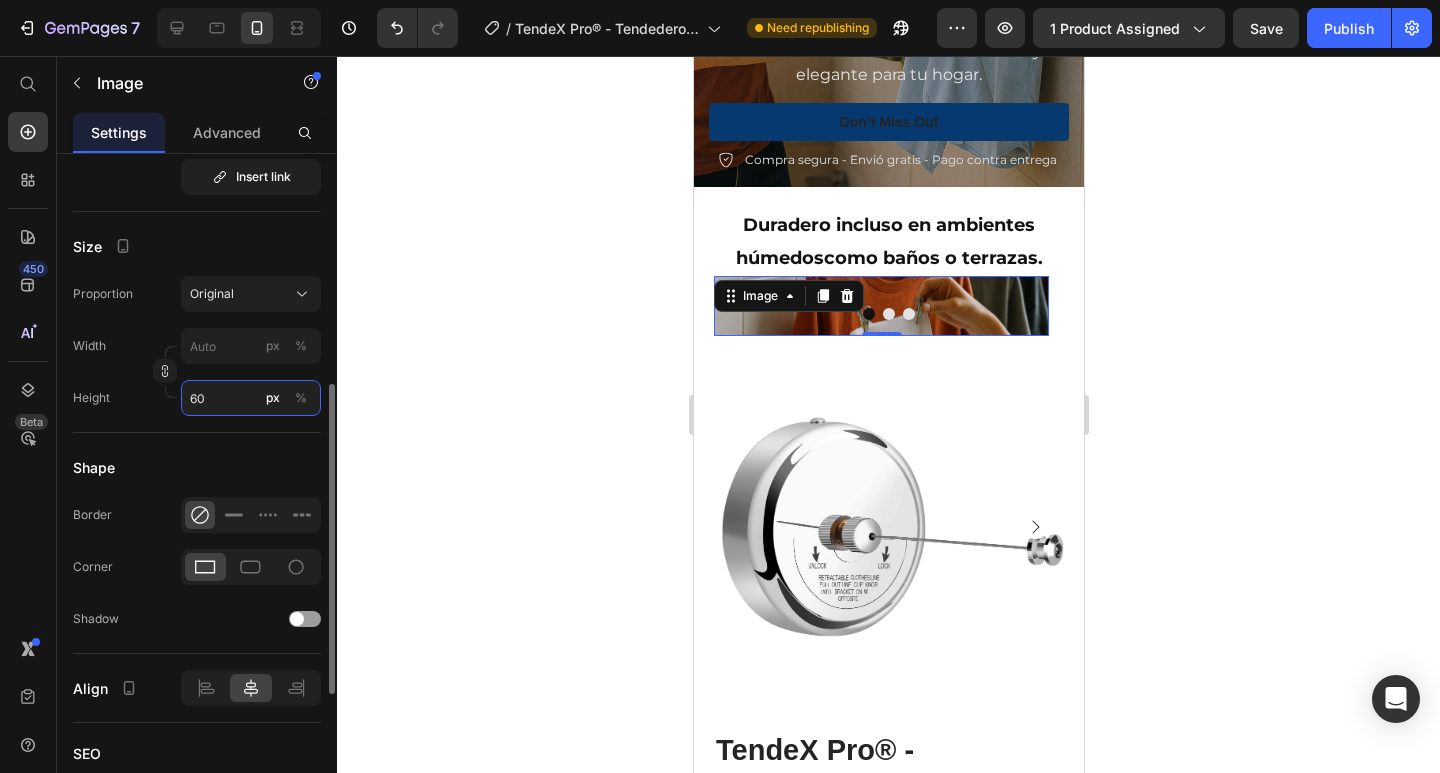 type on "600" 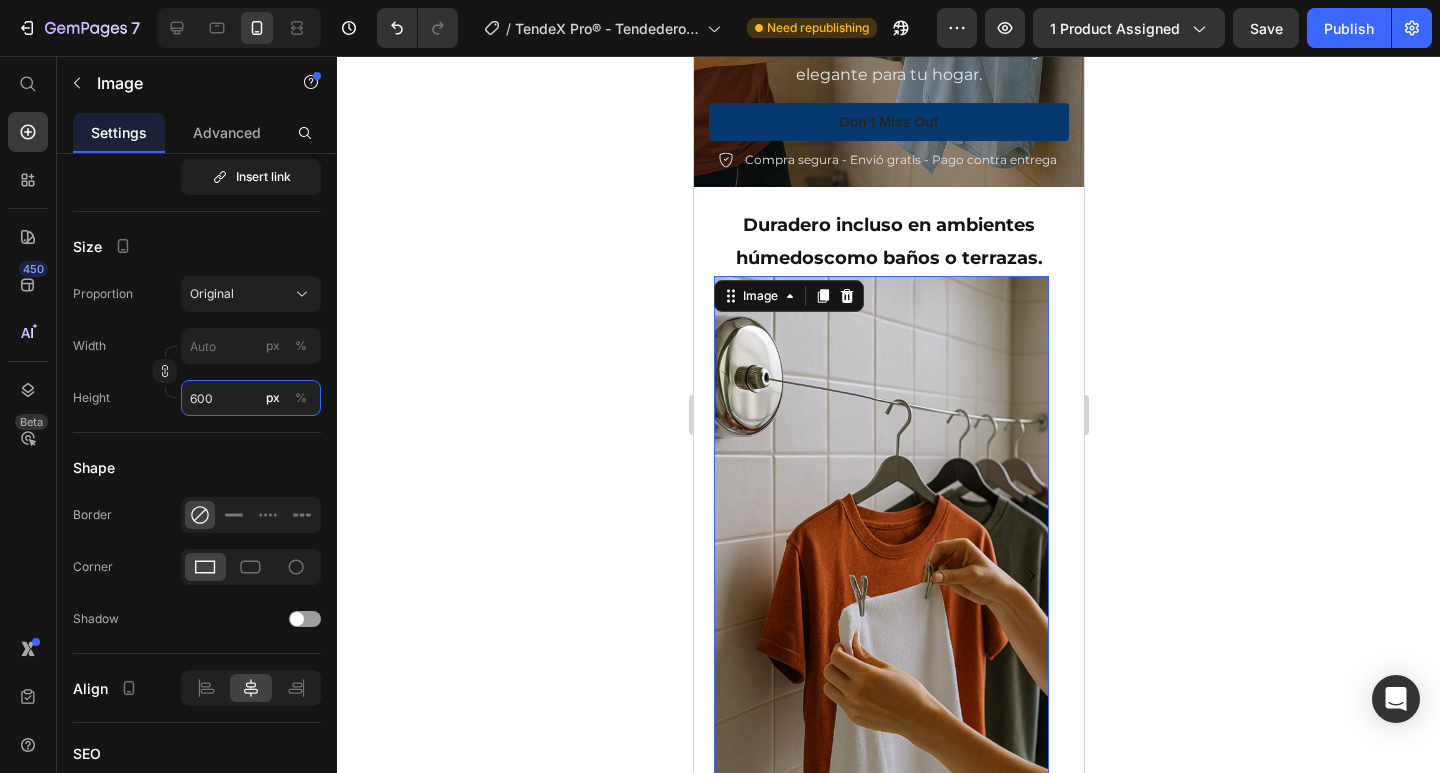 scroll, scrollTop: 800, scrollLeft: 0, axis: vertical 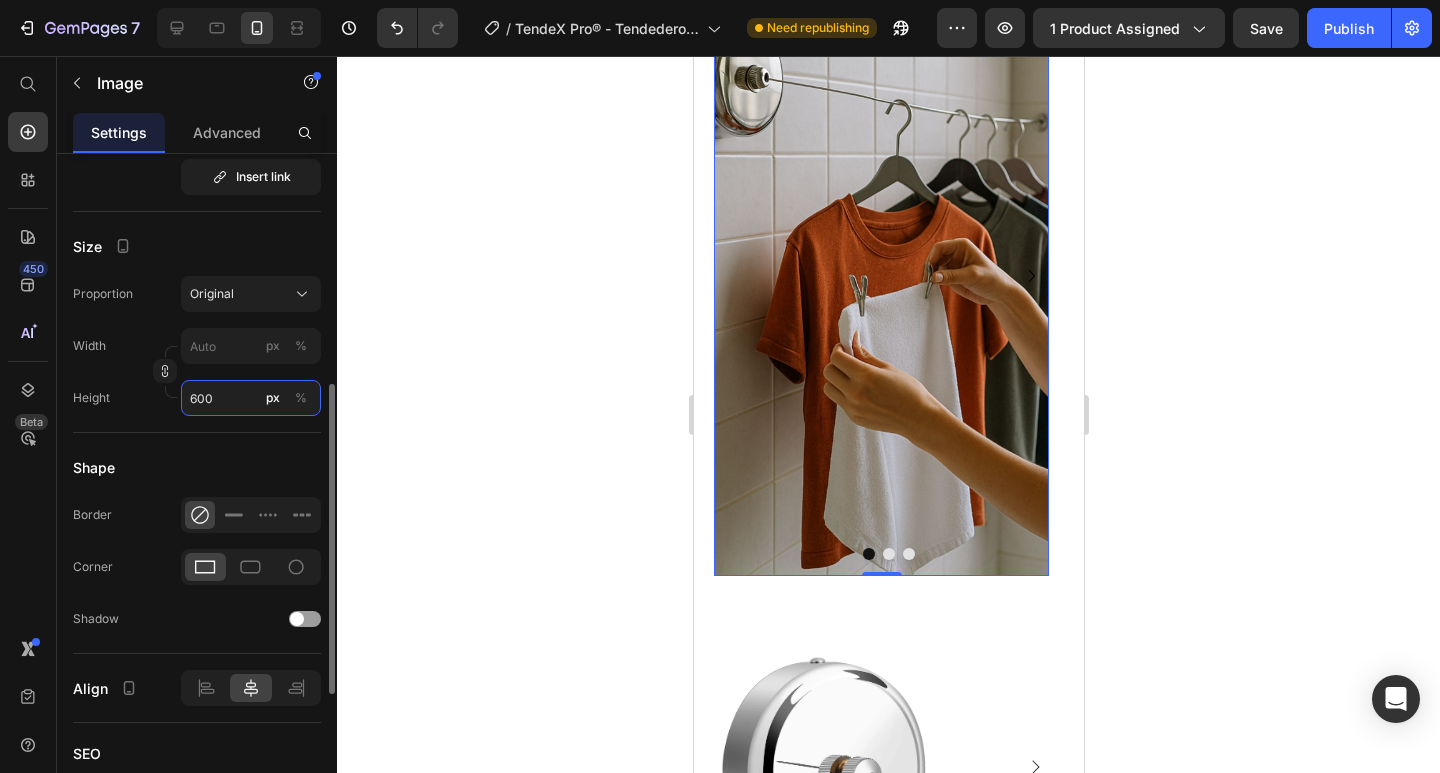 drag, startPoint x: 227, startPoint y: 400, endPoint x: 189, endPoint y: 397, distance: 38.118237 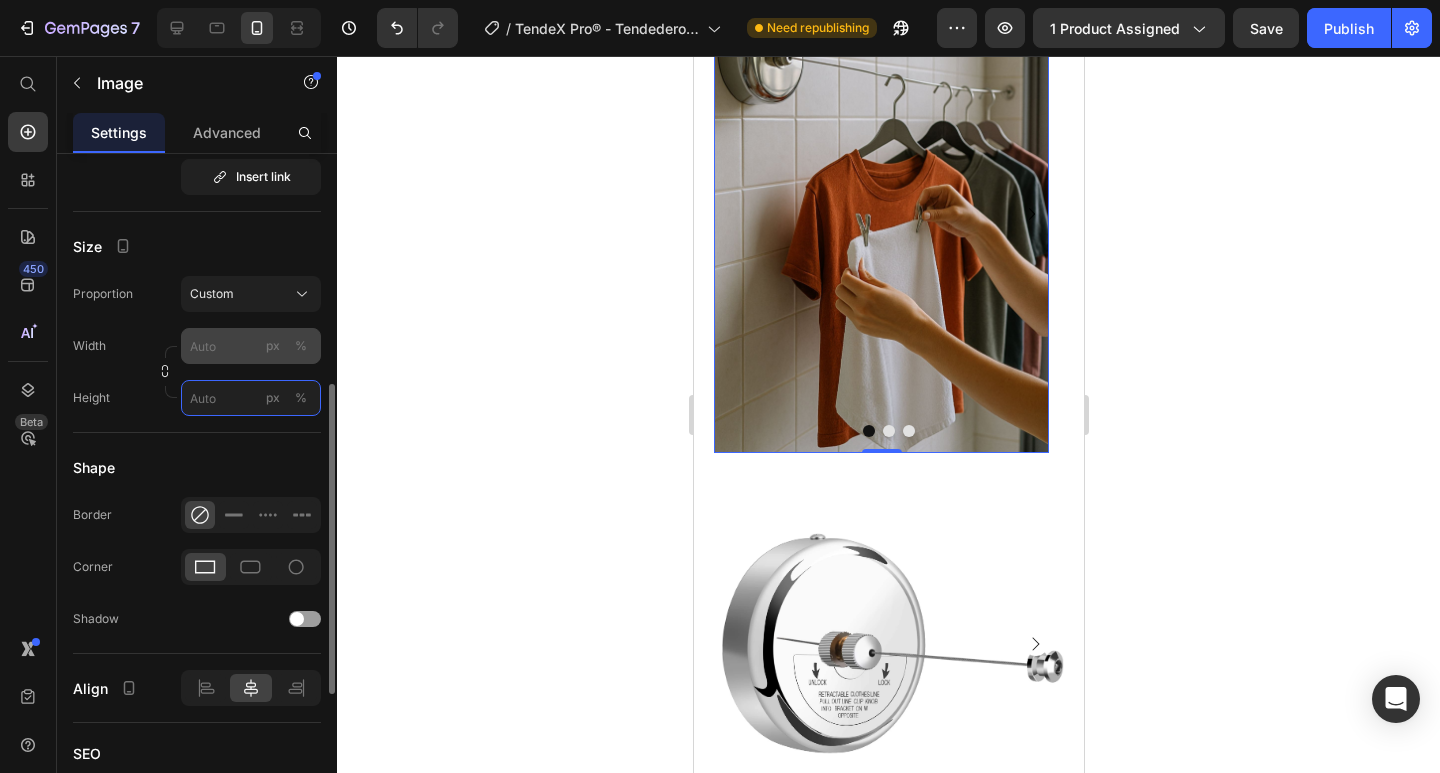 type 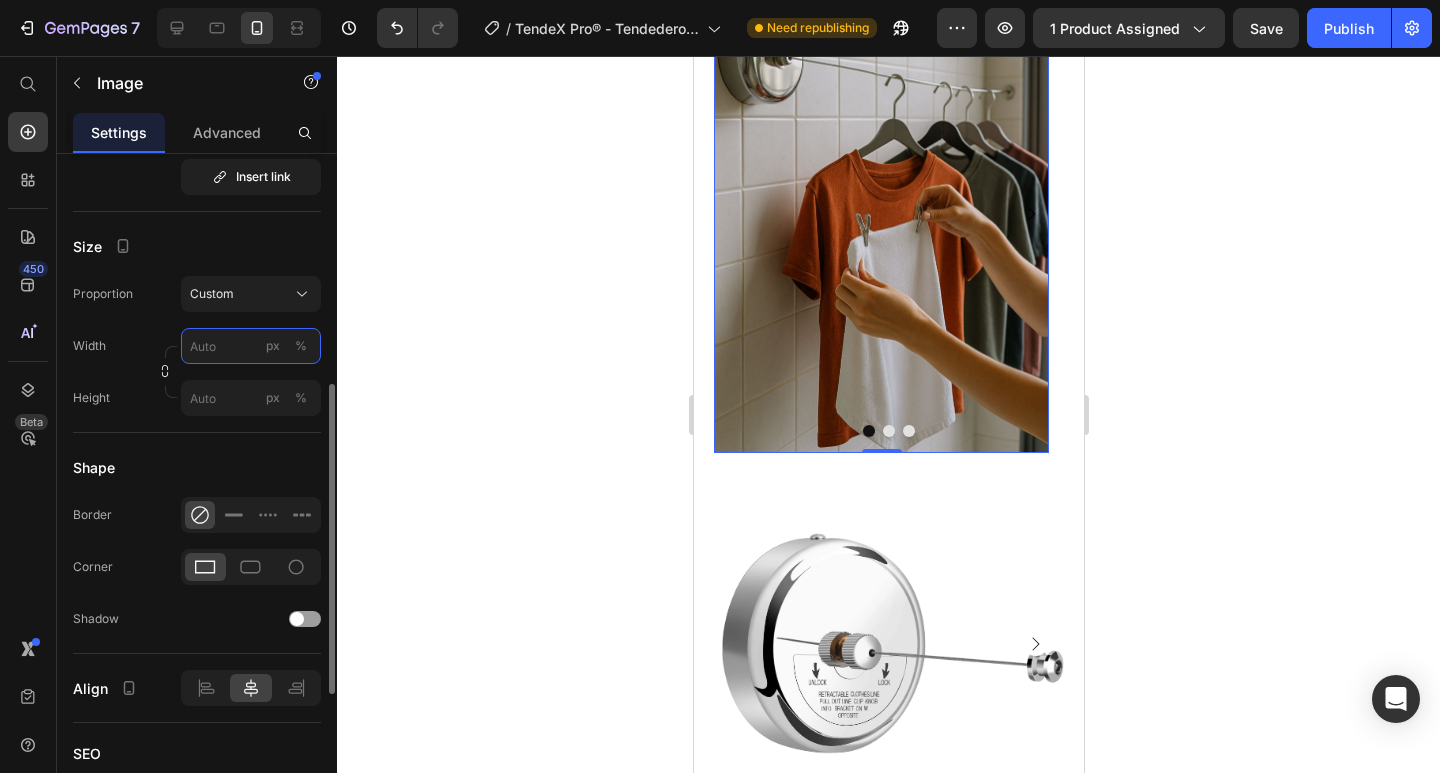 click on "px %" at bounding box center (251, 346) 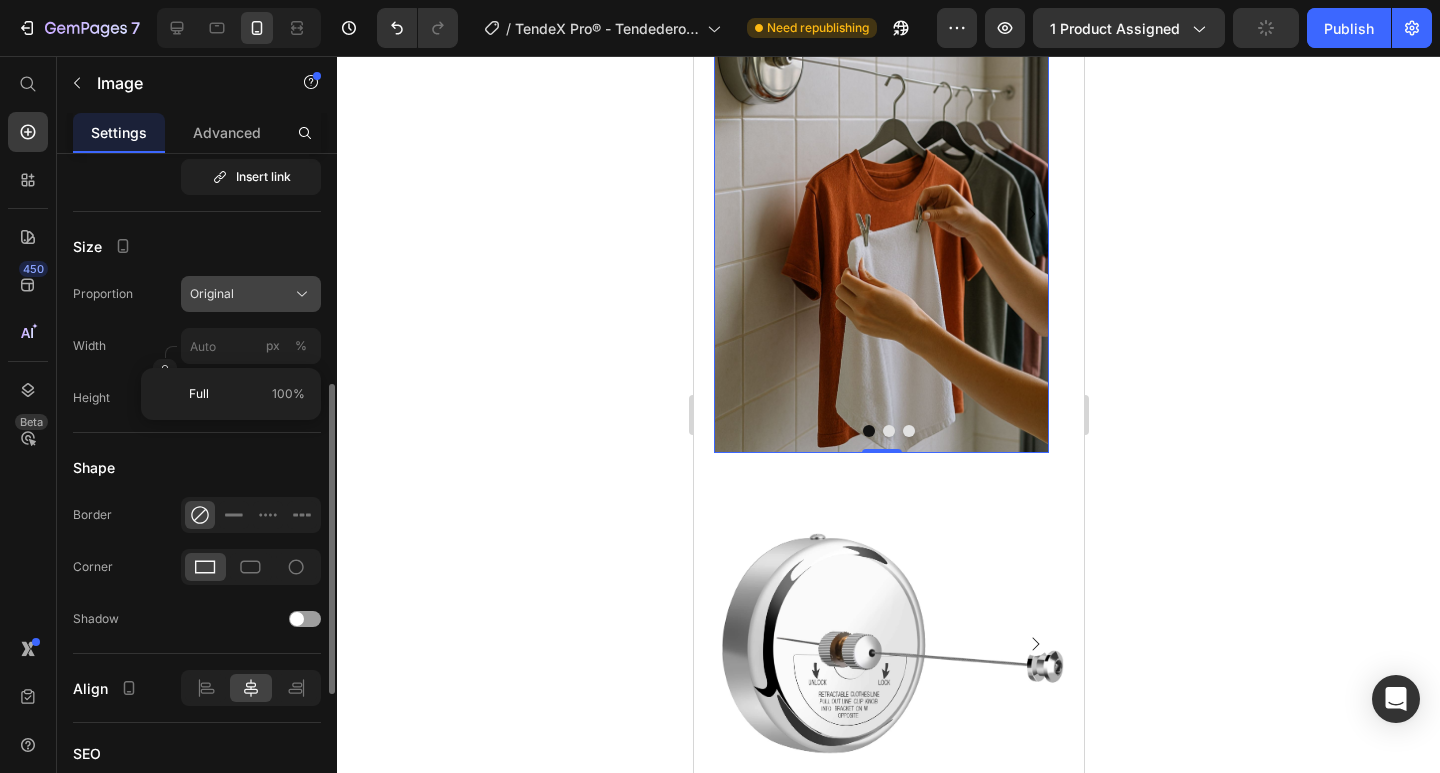 click on "Original" at bounding box center [251, 294] 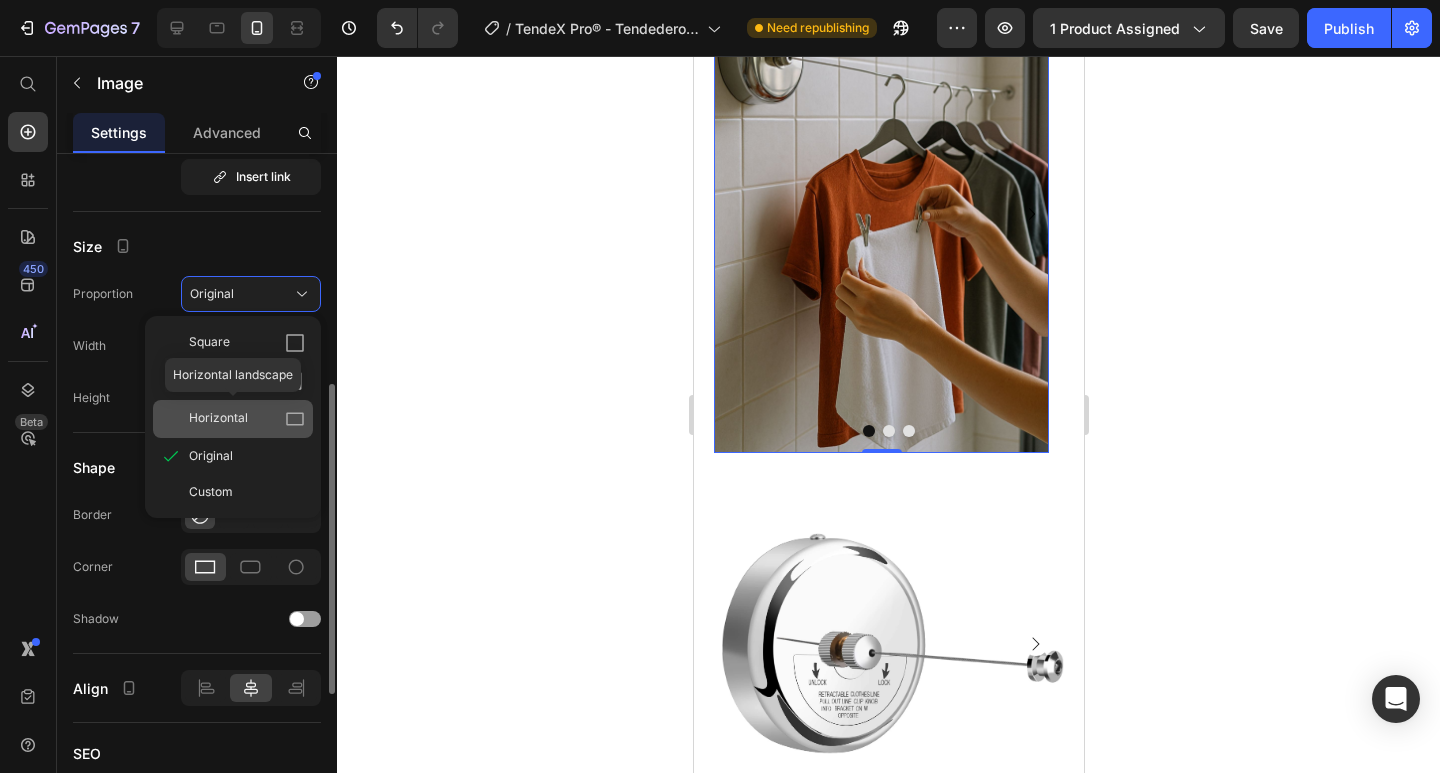 click 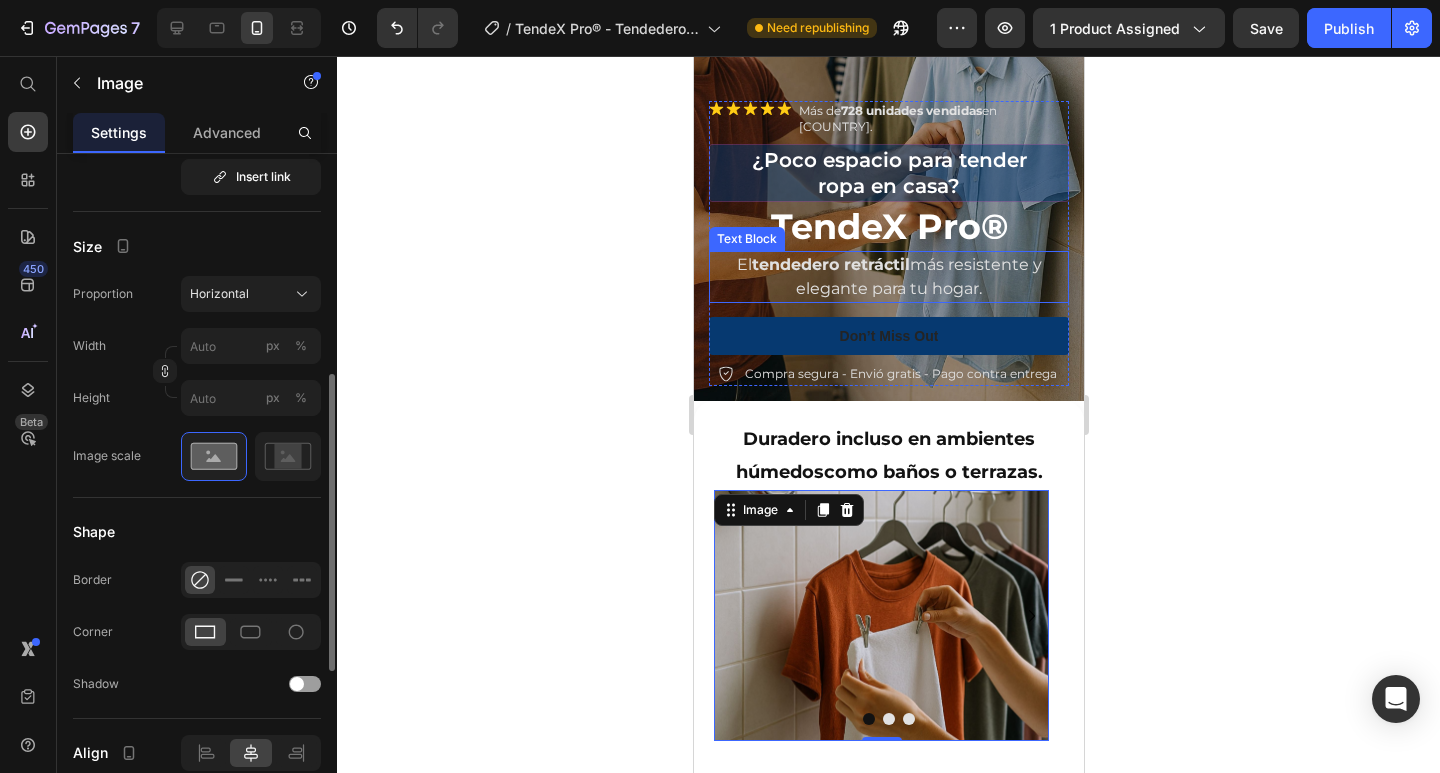 scroll, scrollTop: 400, scrollLeft: 0, axis: vertical 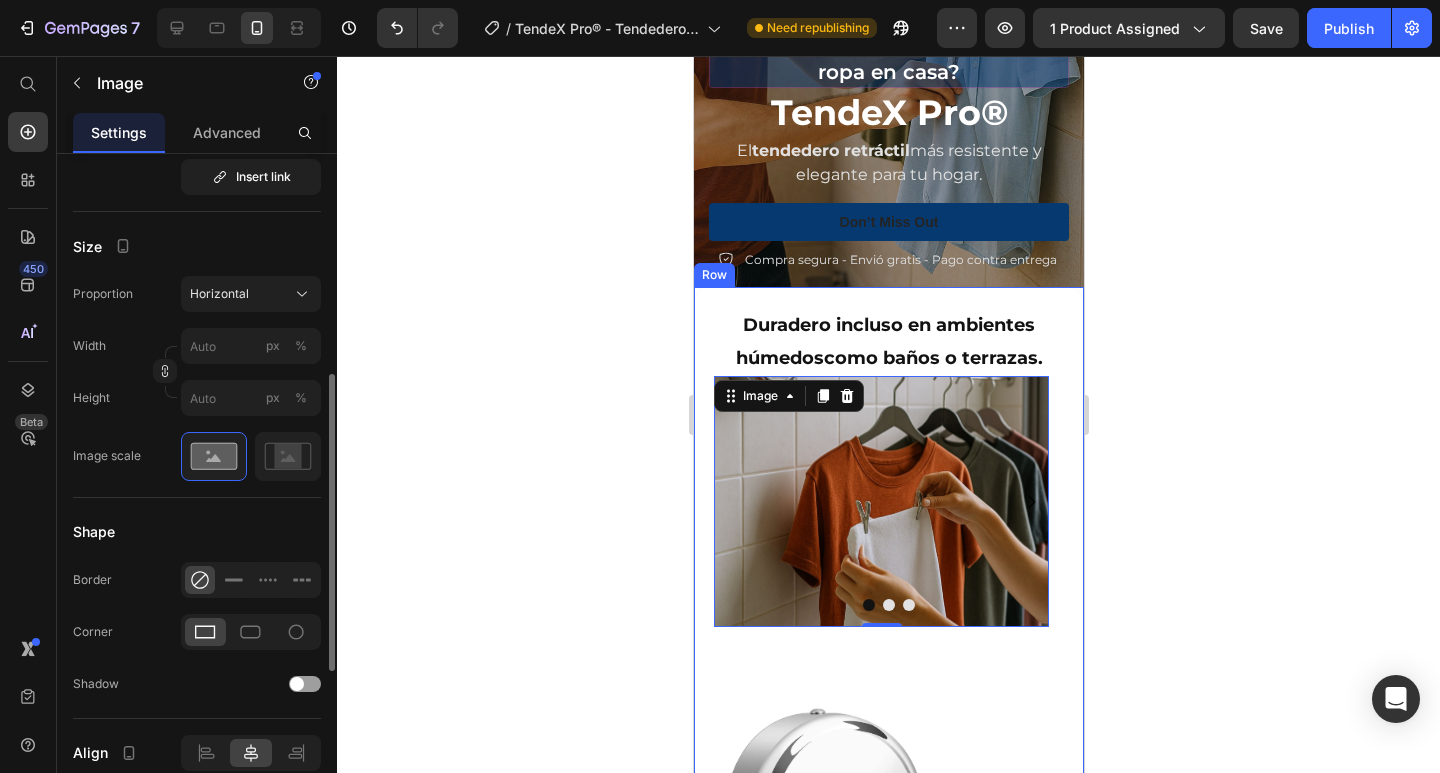 click on "Duradero incluso en ambientes húmedos  como baños o terrazas. Heading
Image   [NUMBER]
Drop element here
Drop element here
Carousel
Product Images TendeX Pro® - Tendedero Retractil Product Title
Icon
Icon
Icon
Icon
Icon Icon List Calificación [NUMBER]/5 - [NUMBER] Clientes satisfechos Text Block Row ¡El tendedero que desaparece cuando no lo necesitas!🏡 Text Block [PRICE] Product Price [PRICE] Product Price OFERTA [NUMBER]% Discount Tag Row ¡PIDE YA Y PAGA AL RECIBIR EN CASA! Add to Cart
Fecha estimada de entrega:
[DATE] - [DATE]
Delivery Date Image Descripción Compra segura Garantía Con  TendeX Pro®  es un t endedero retráctil para colgar ropa húmeda o seca dentro o fuera de casa.  🧺🔄🧼  La cuerda de [NUMBER] metros es perfecta para patios, terrazas, sótanos y balcones.  Text Block Text Block Tab" at bounding box center [888, 975] 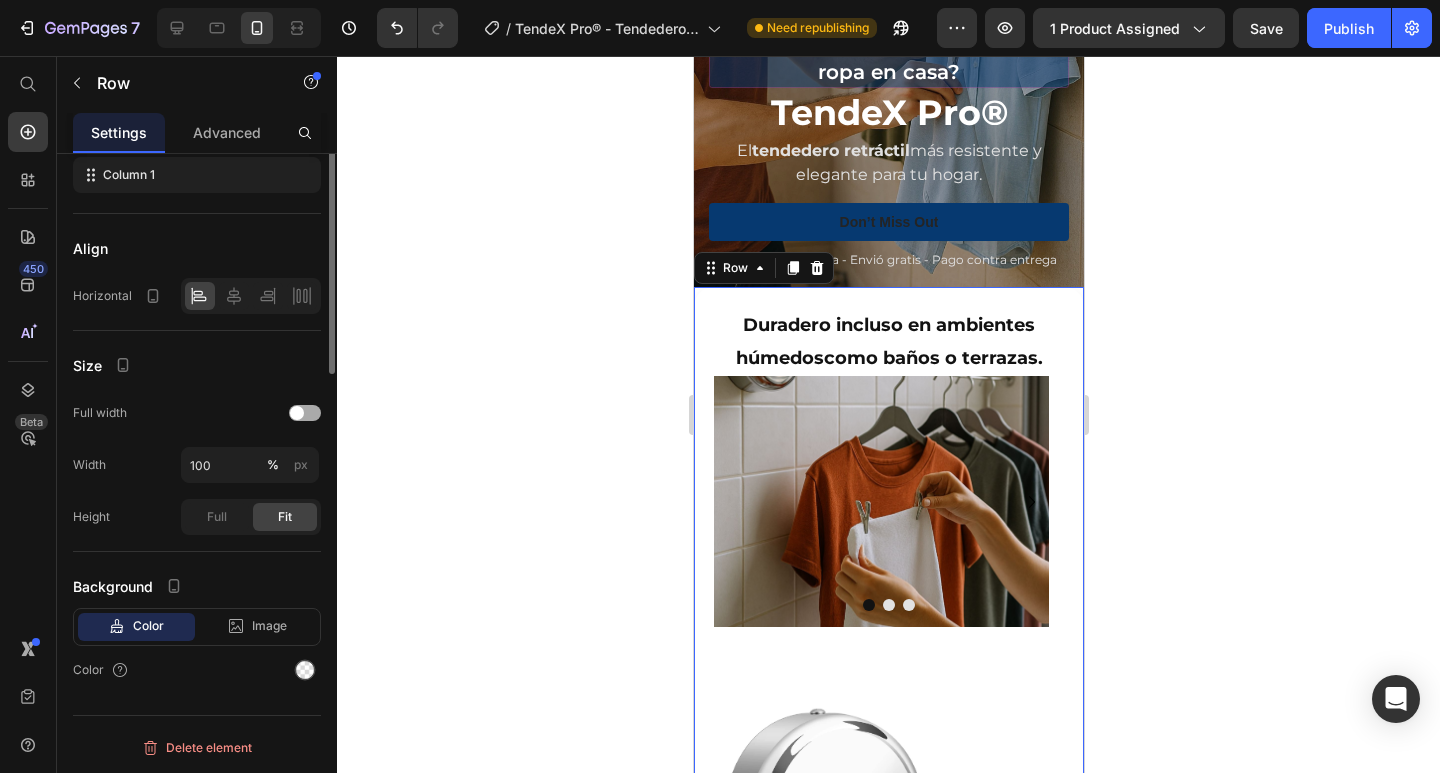 scroll, scrollTop: 0, scrollLeft: 0, axis: both 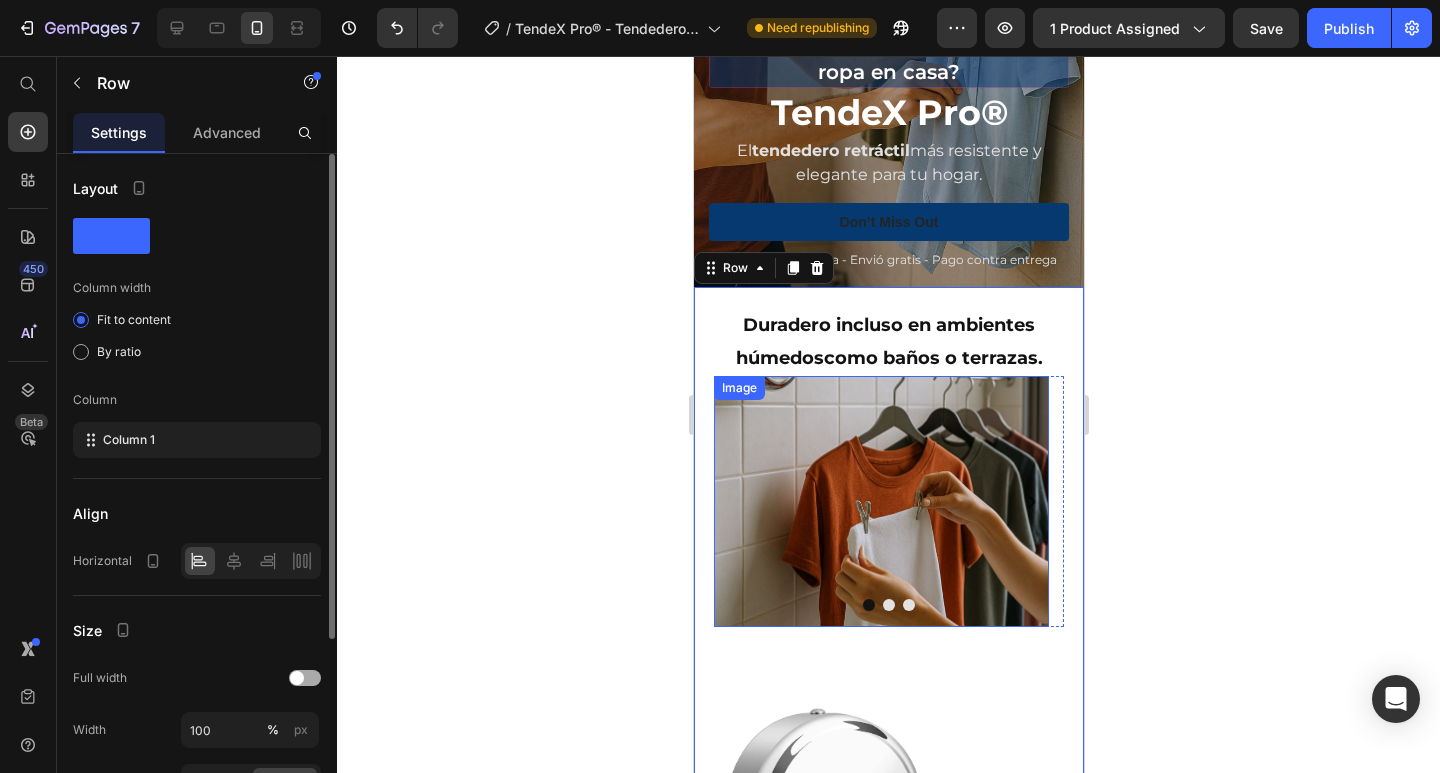 click at bounding box center (880, 501) 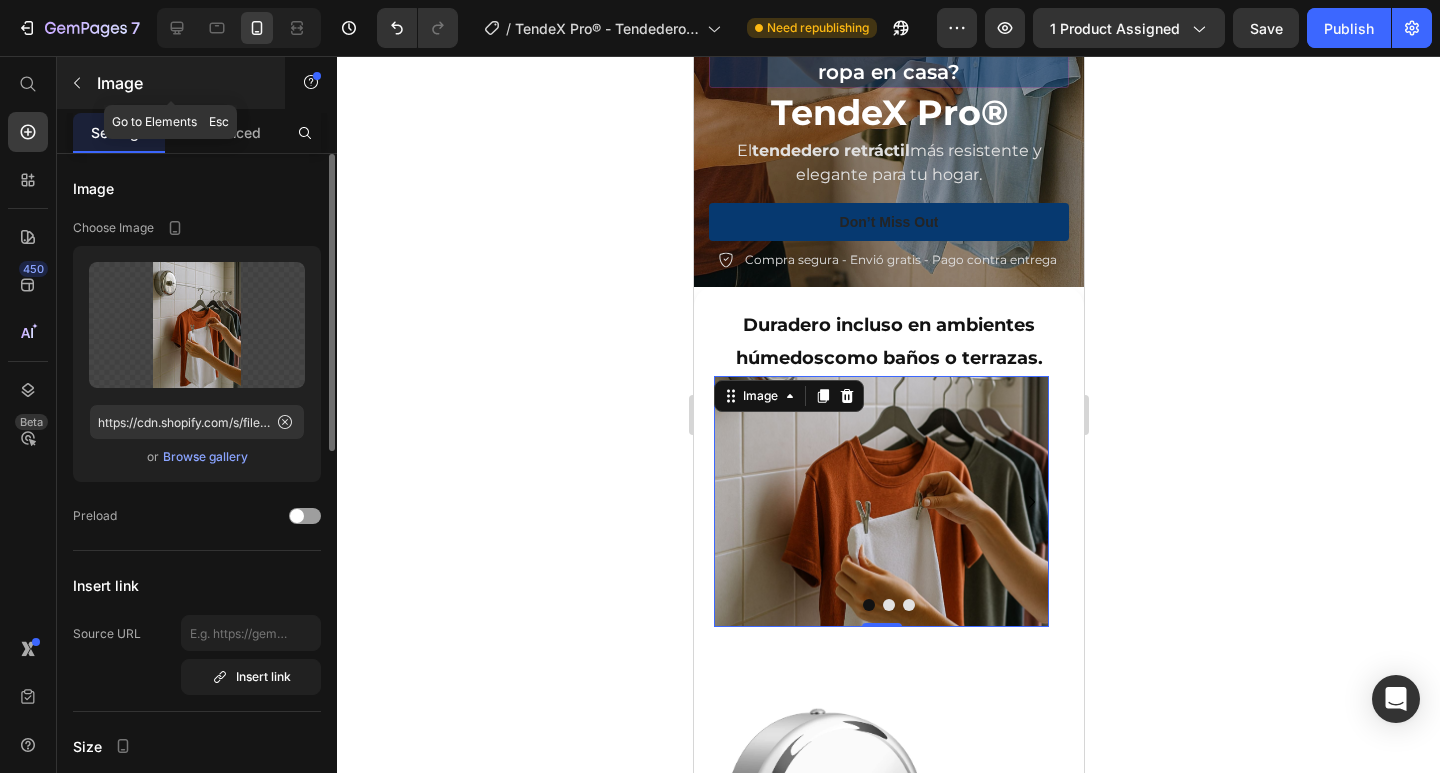 click at bounding box center (77, 83) 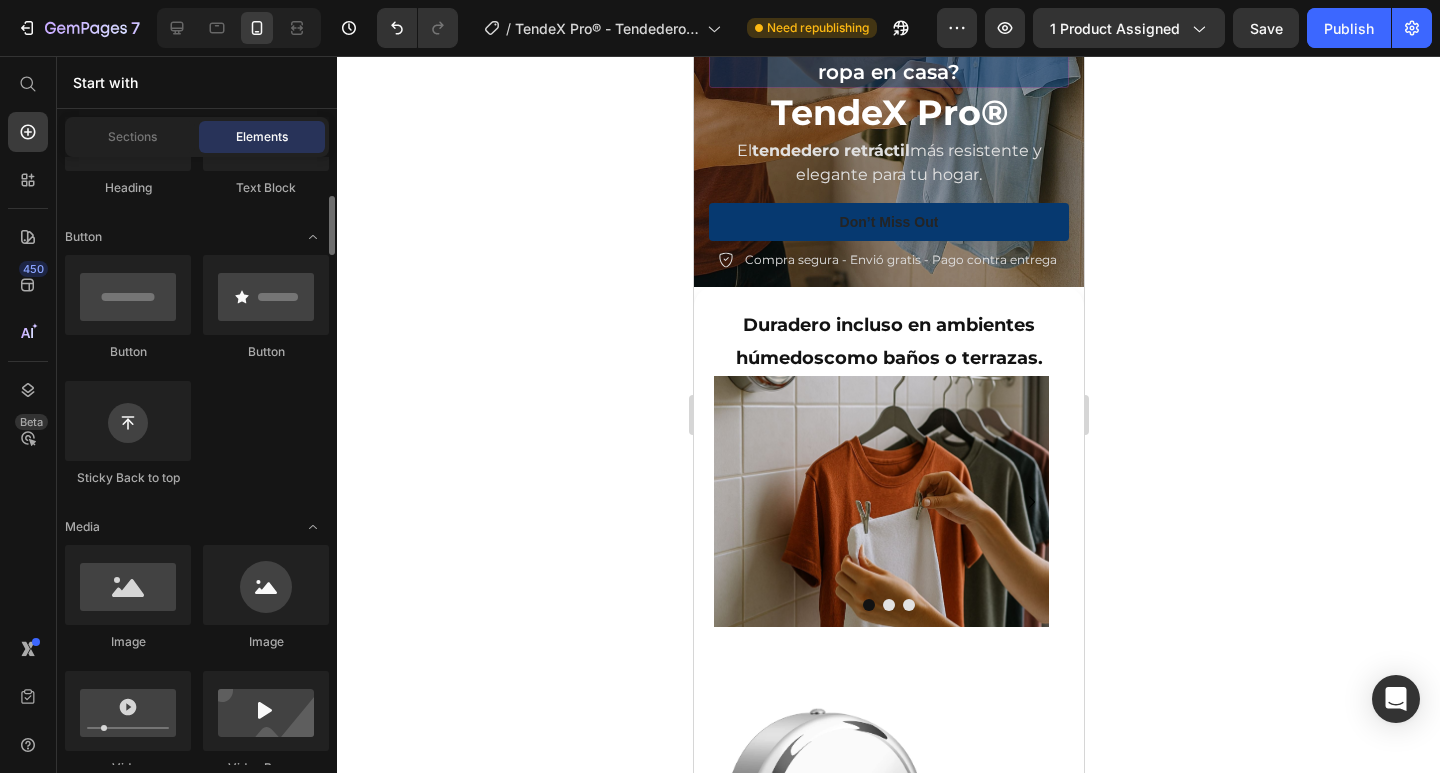 scroll, scrollTop: 200, scrollLeft: 0, axis: vertical 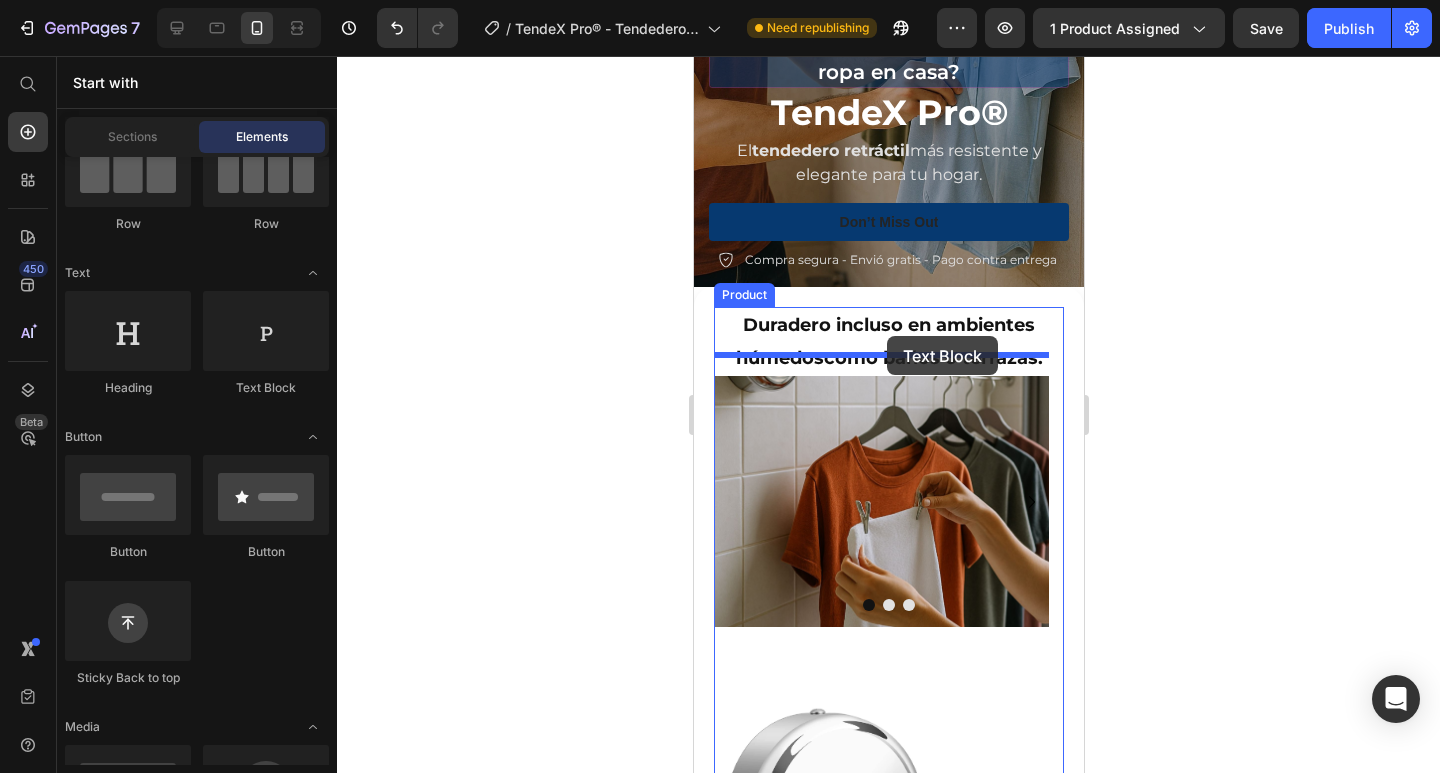drag, startPoint x: 1124, startPoint y: 387, endPoint x: 886, endPoint y: 336, distance: 243.40295 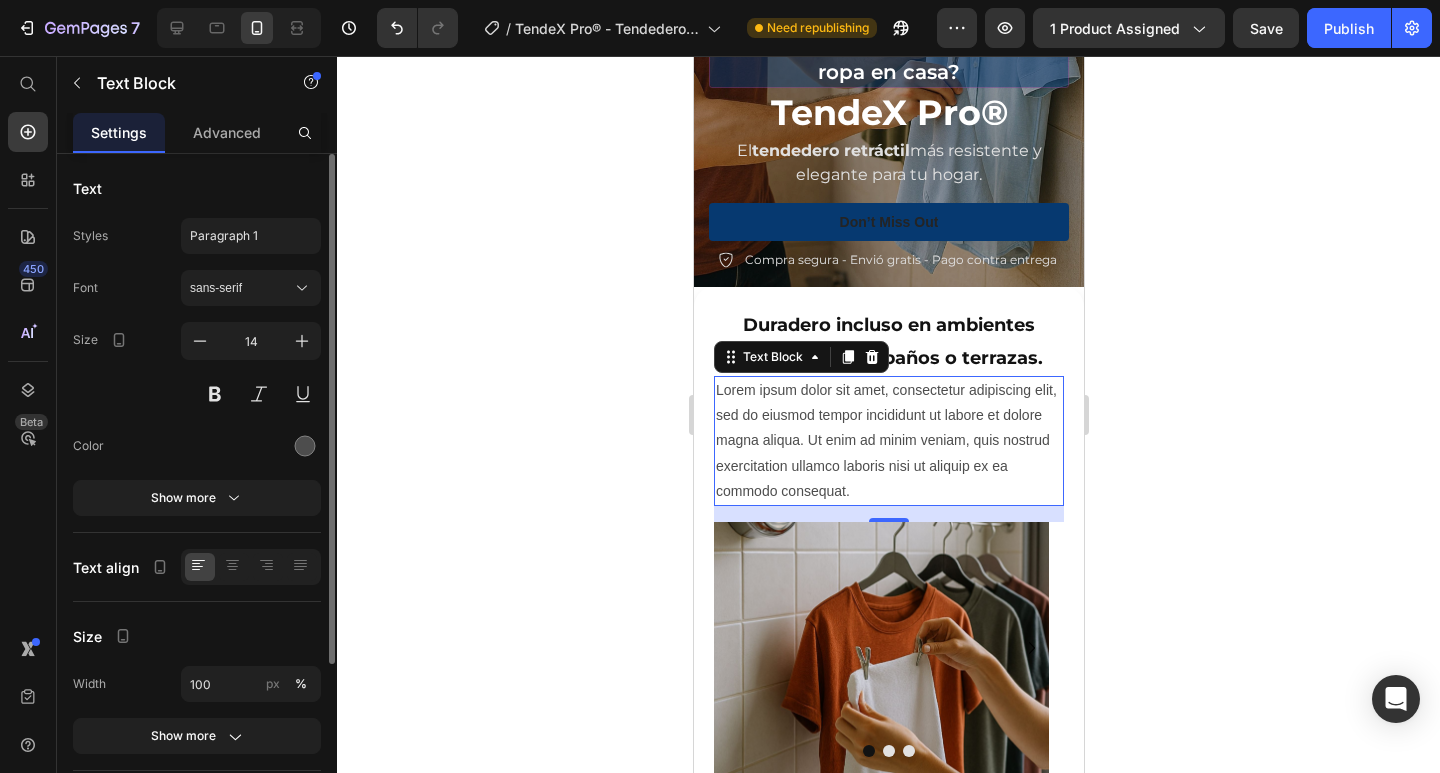 click on "Lorem ipsum dolor sit amet, consectetur adipiscing elit, sed do eiusmod tempor incididunt ut labore et dolore magna aliqua. Ut enim ad minim veniam, quis nostrud exercitation ullamco laboris nisi ut aliquip ex ea commodo consequat." at bounding box center (888, 441) 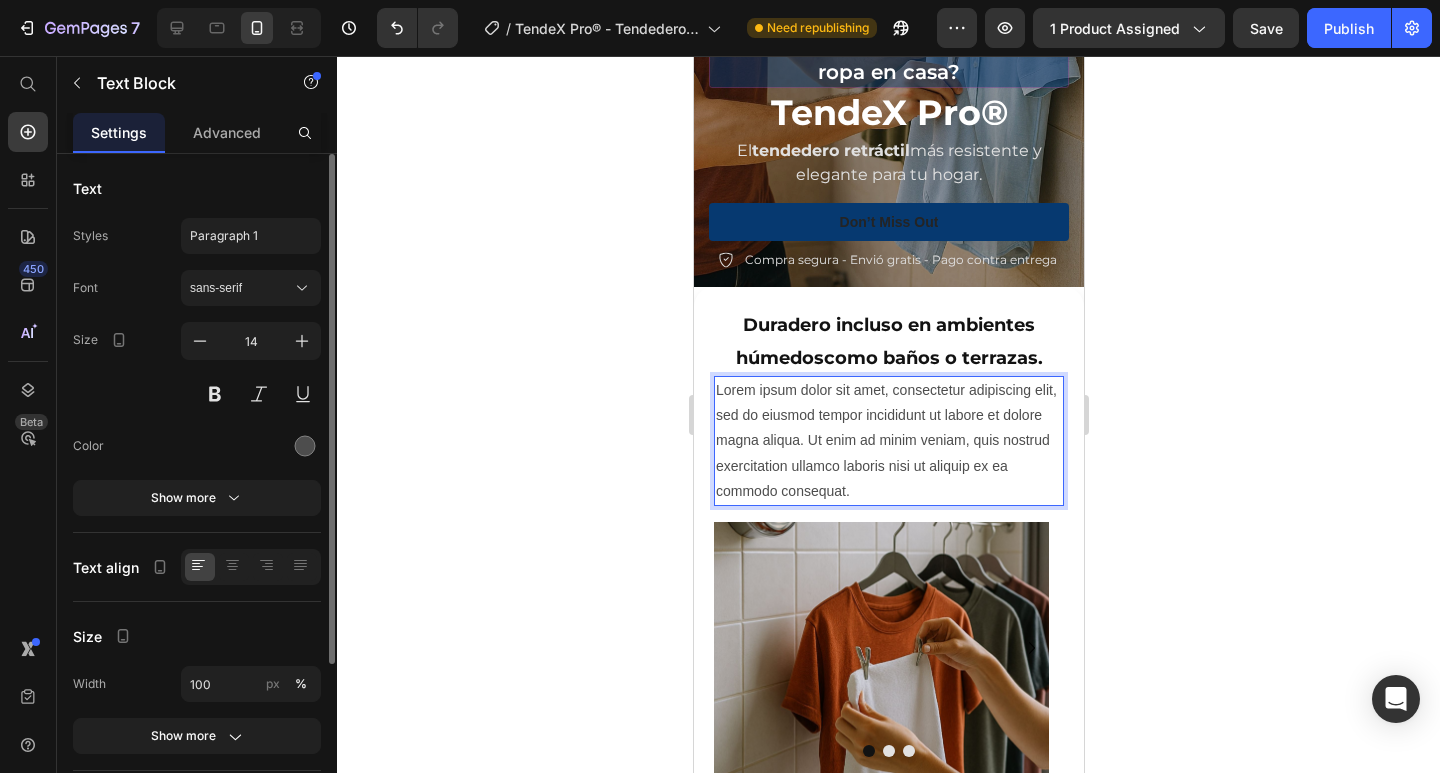 click on "Lorem ipsum dolor sit amet, consectetur adipiscing elit, sed do eiusmod tempor incididunt ut labore et dolore magna aliqua. Ut enim ad minim veniam, quis nostrud exercitation ullamco laboris nisi ut aliquip ex ea commodo consequat." at bounding box center [888, 441] 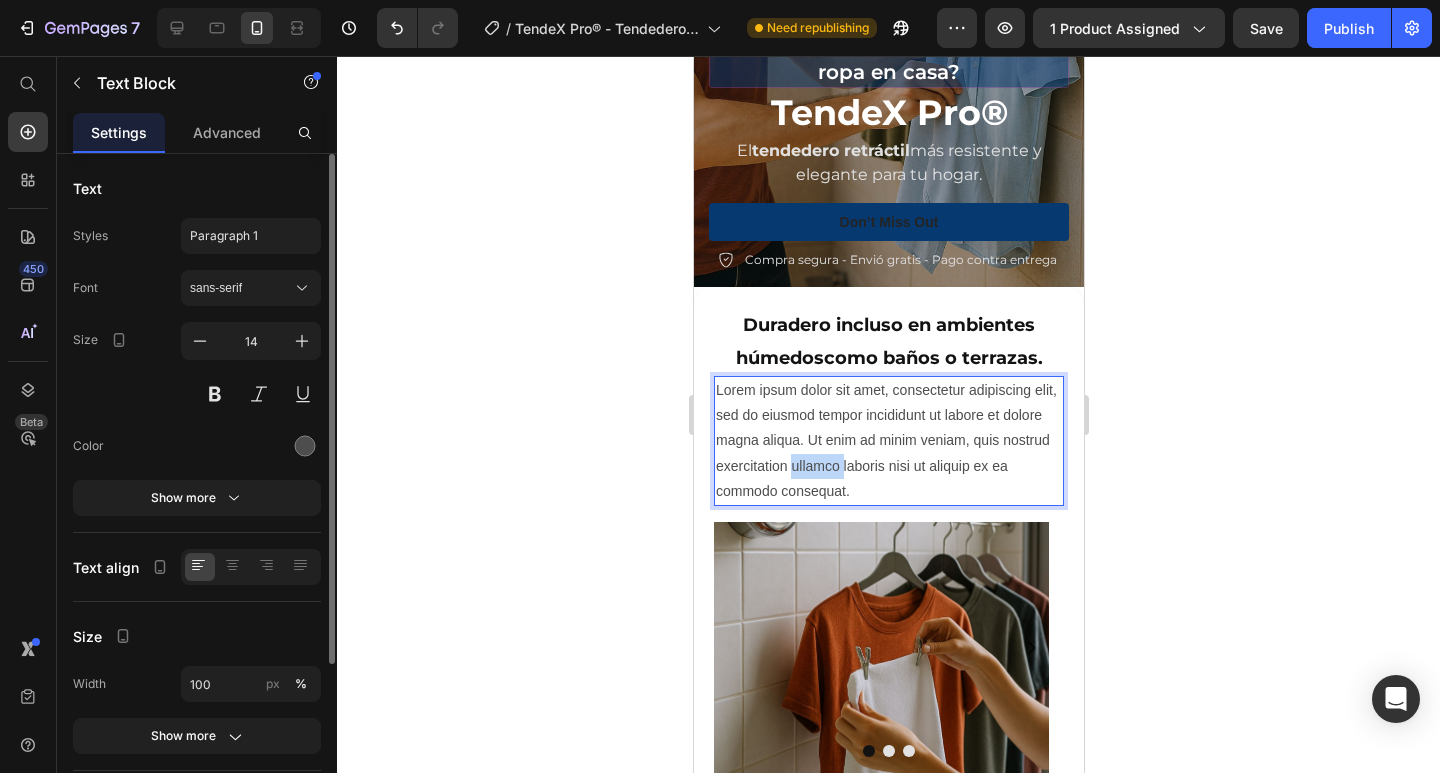 click on "Lorem ipsum dolor sit amet, consectetur adipiscing elit, sed do eiusmod tempor incididunt ut labore et dolore magna aliqua. Ut enim ad minim veniam, quis nostrud exercitation ullamco laboris nisi ut aliquip ex ea commodo consequat." at bounding box center (888, 441) 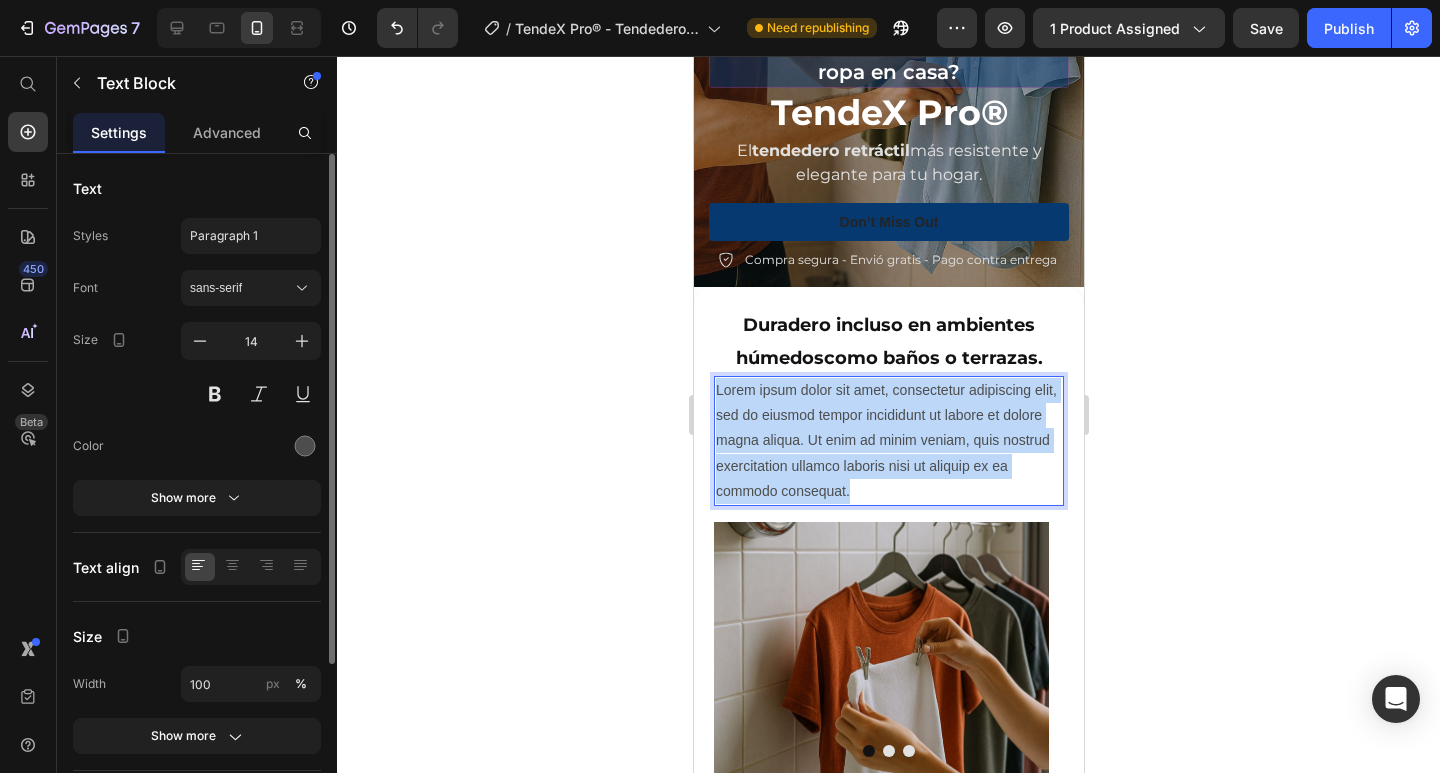 click on "Lorem ipsum dolor sit amet, consectetur adipiscing elit, sed do eiusmod tempor incididunt ut labore et dolore magna aliqua. Ut enim ad minim veniam, quis nostrud exercitation ullamco laboris nisi ut aliquip ex ea commodo consequat." at bounding box center (888, 441) 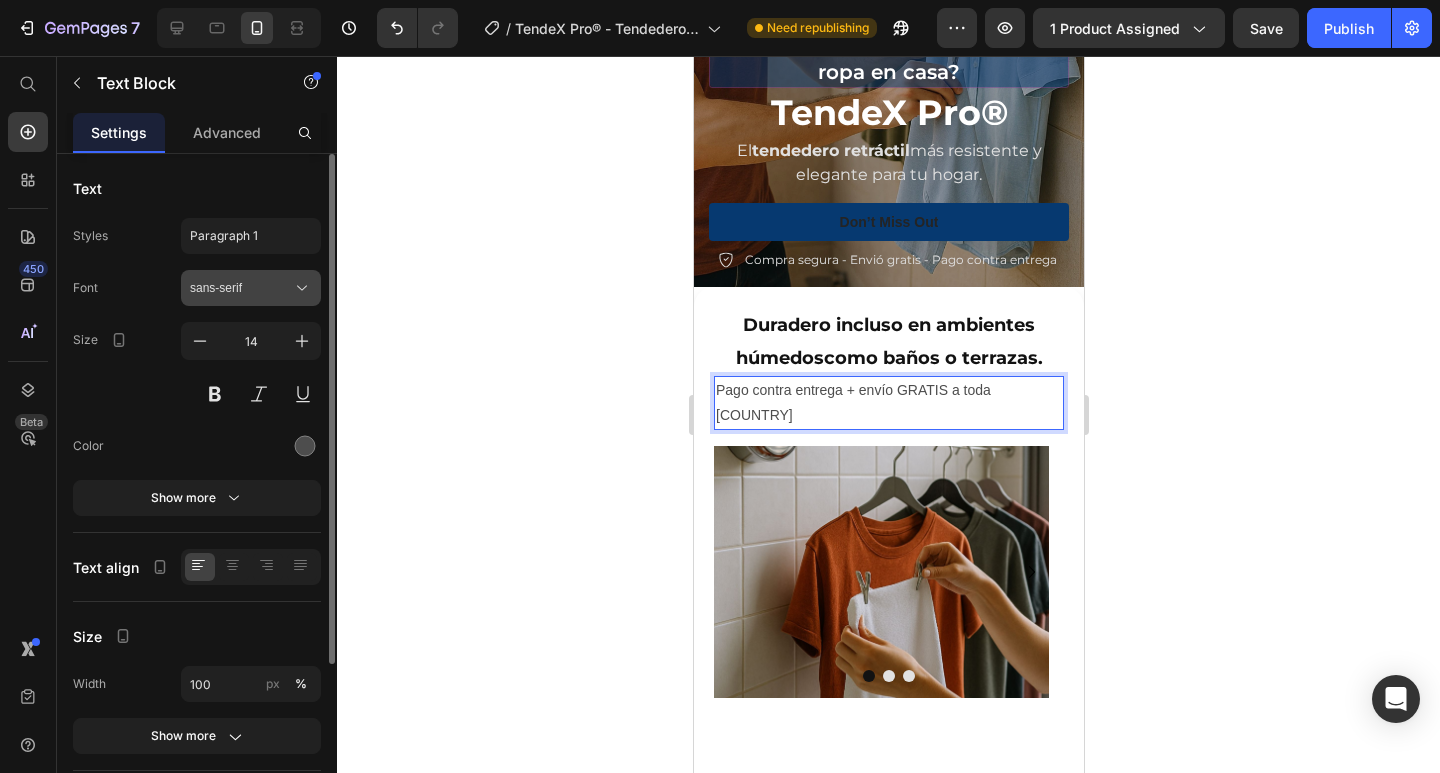 click on "sans-serif" at bounding box center [241, 288] 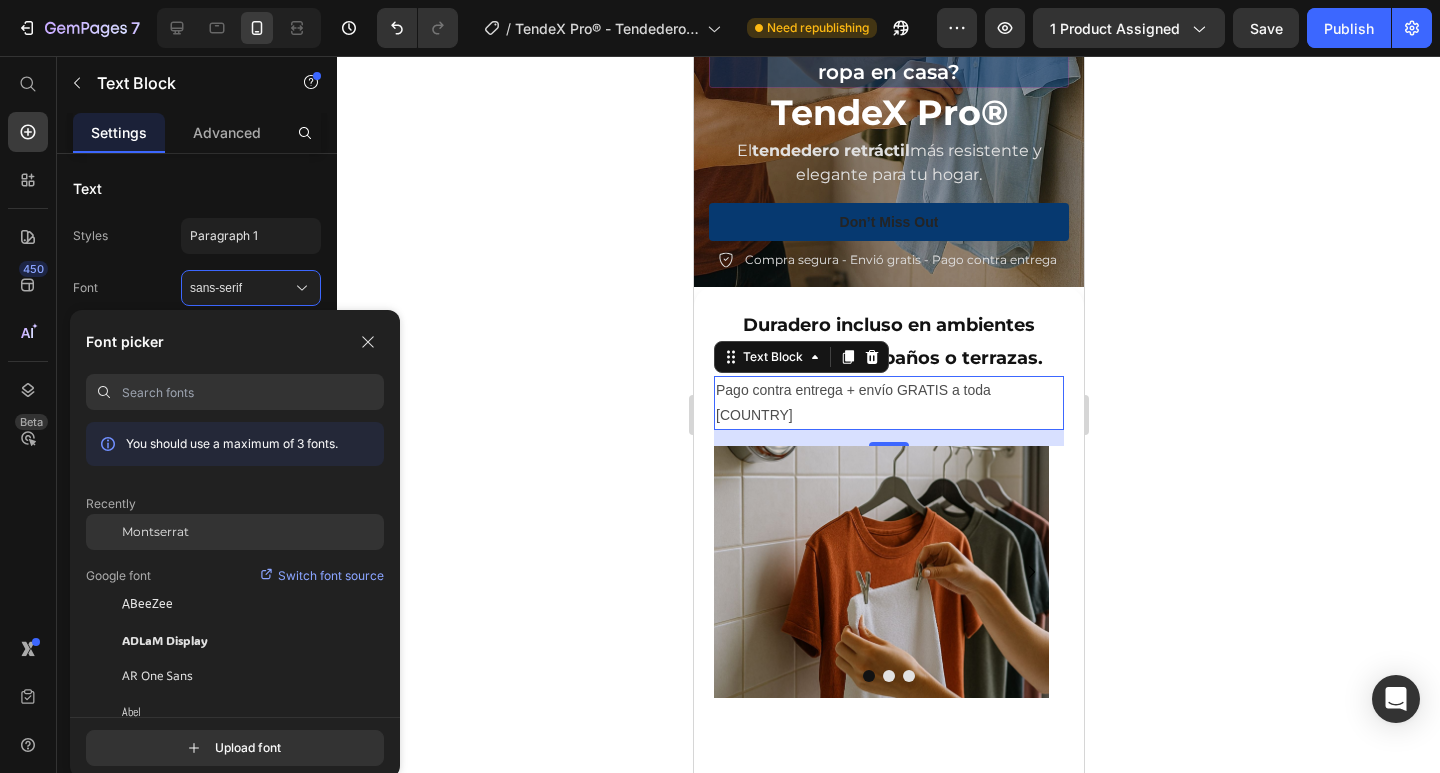 click on "Montserrat" 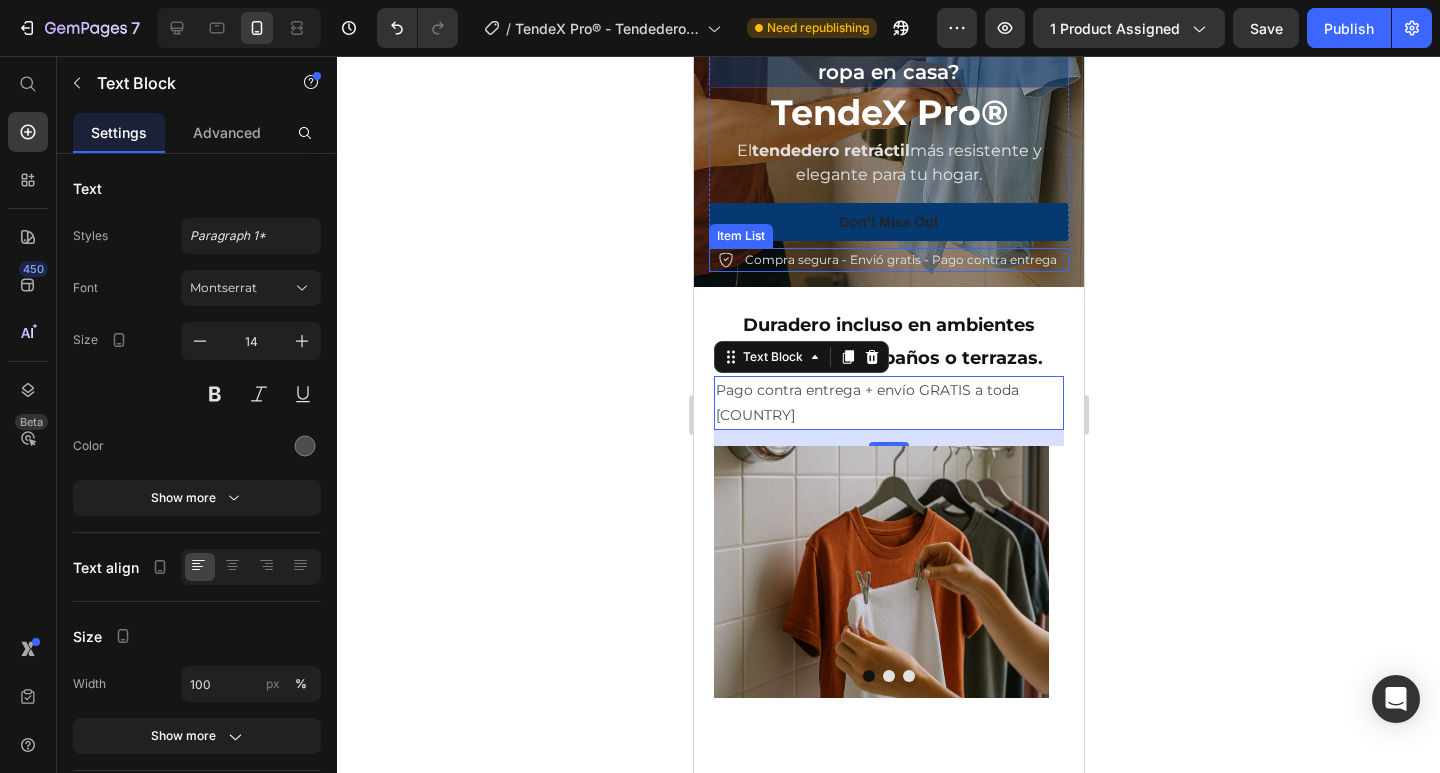click on "Compra segura - Envió gratis - Pago contra entrega" at bounding box center [900, 260] 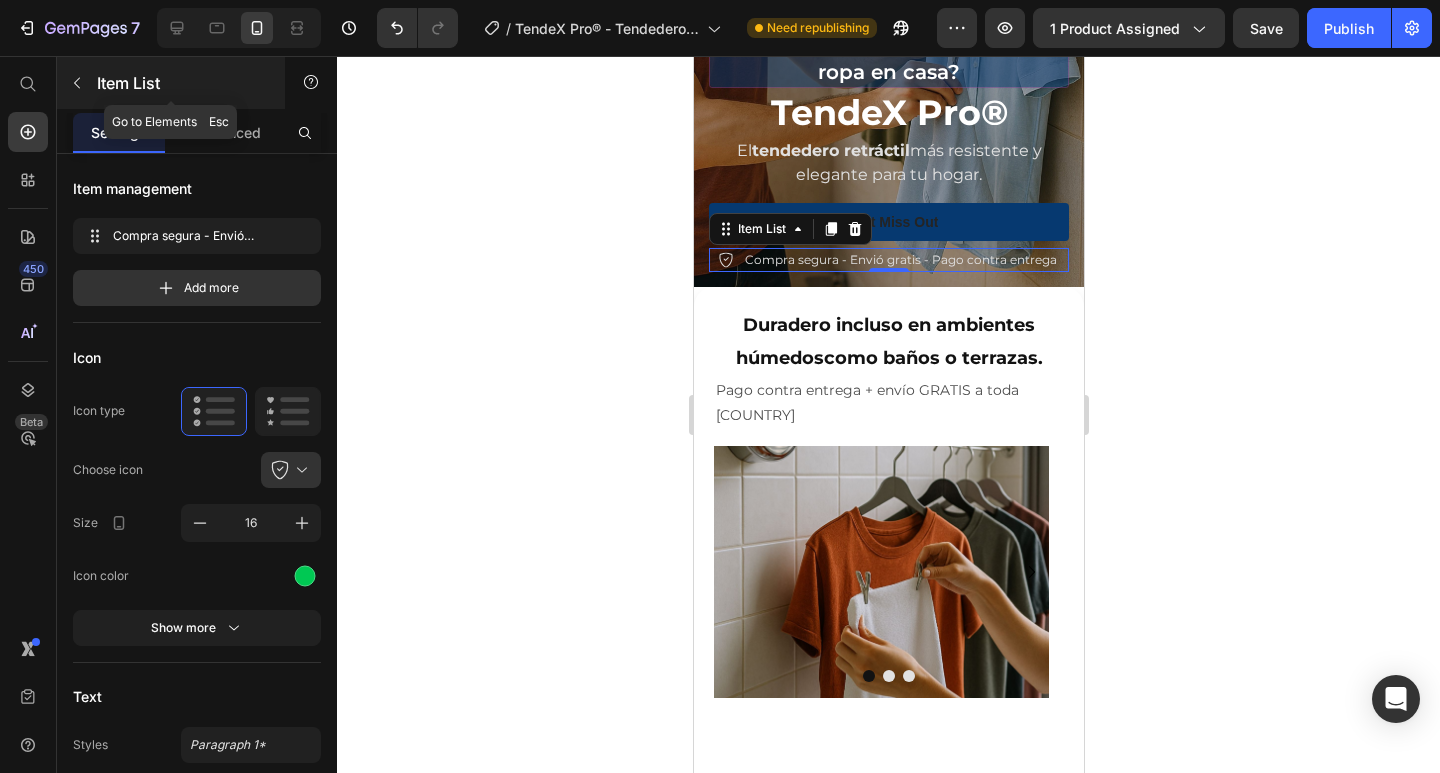 click 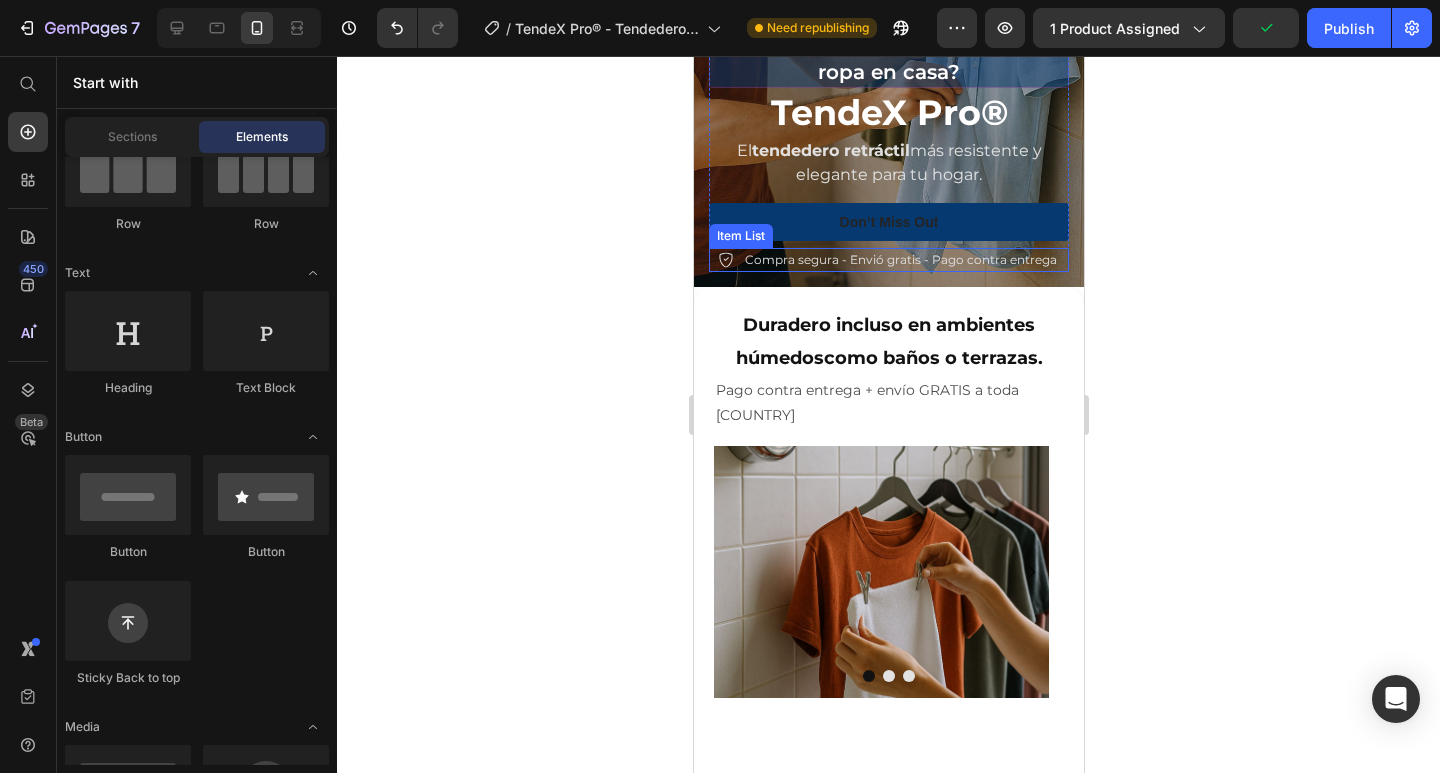 click on "Compra segura - Envió gratis - Pago contra entrega" at bounding box center (900, 260) 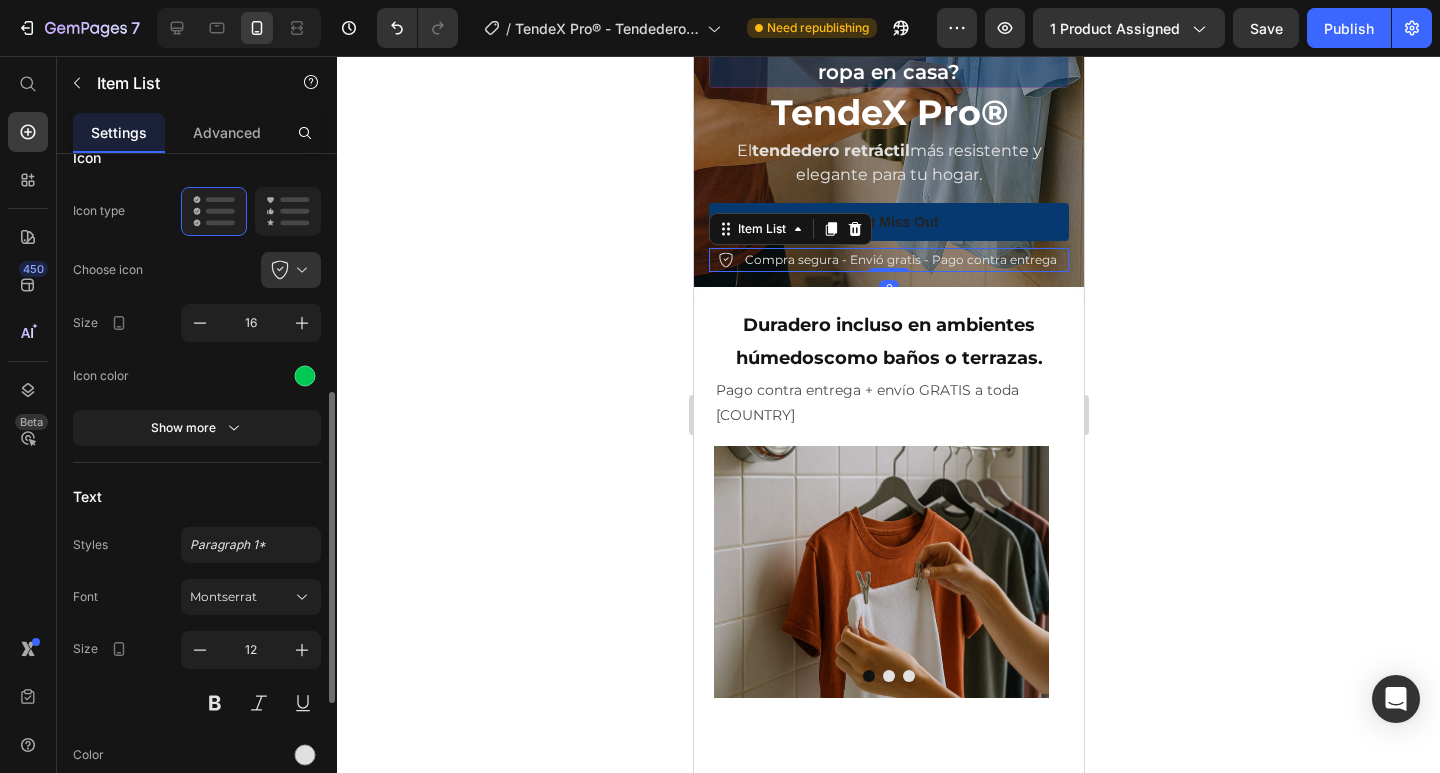 scroll, scrollTop: 300, scrollLeft: 0, axis: vertical 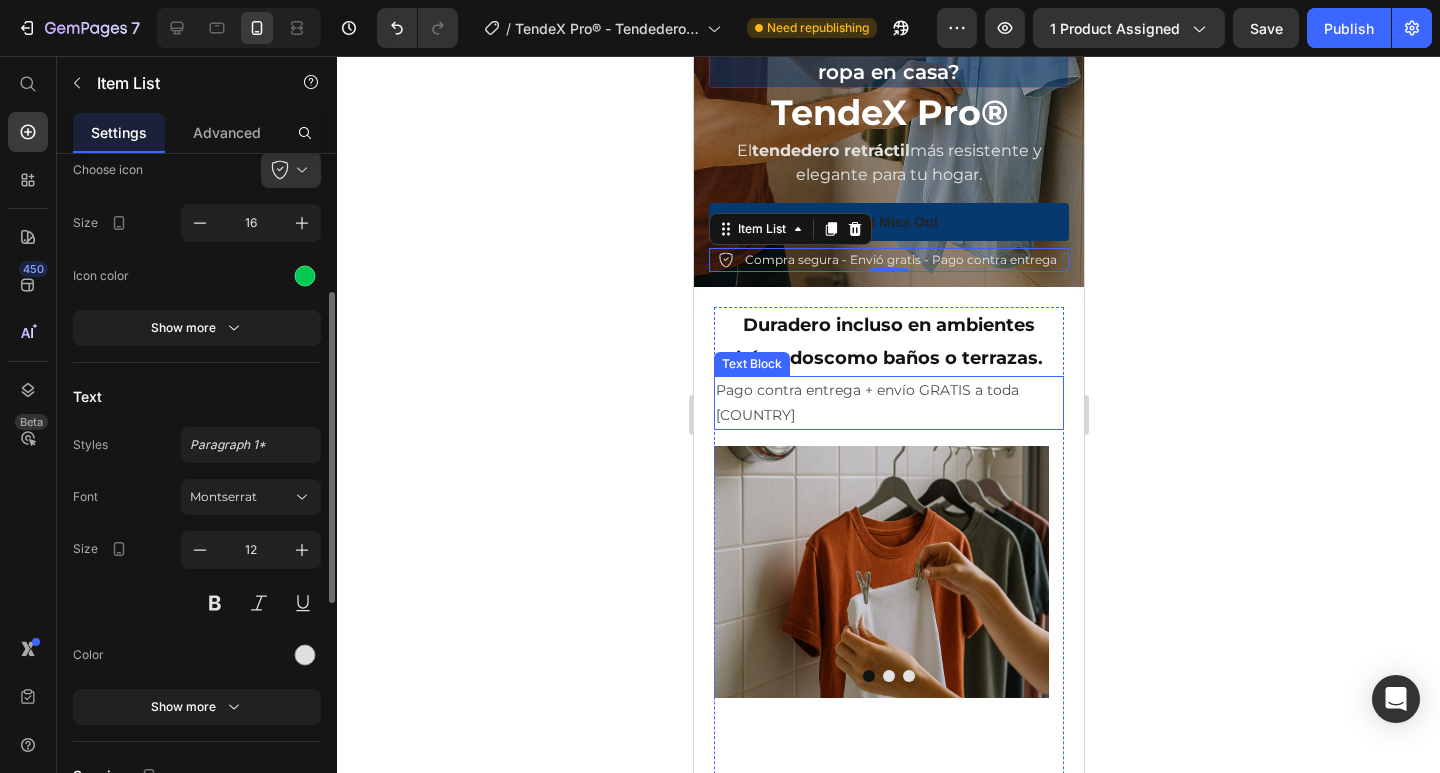 click on "Compra segura + envío GRATIS a toda Colombia" at bounding box center (888, 390) 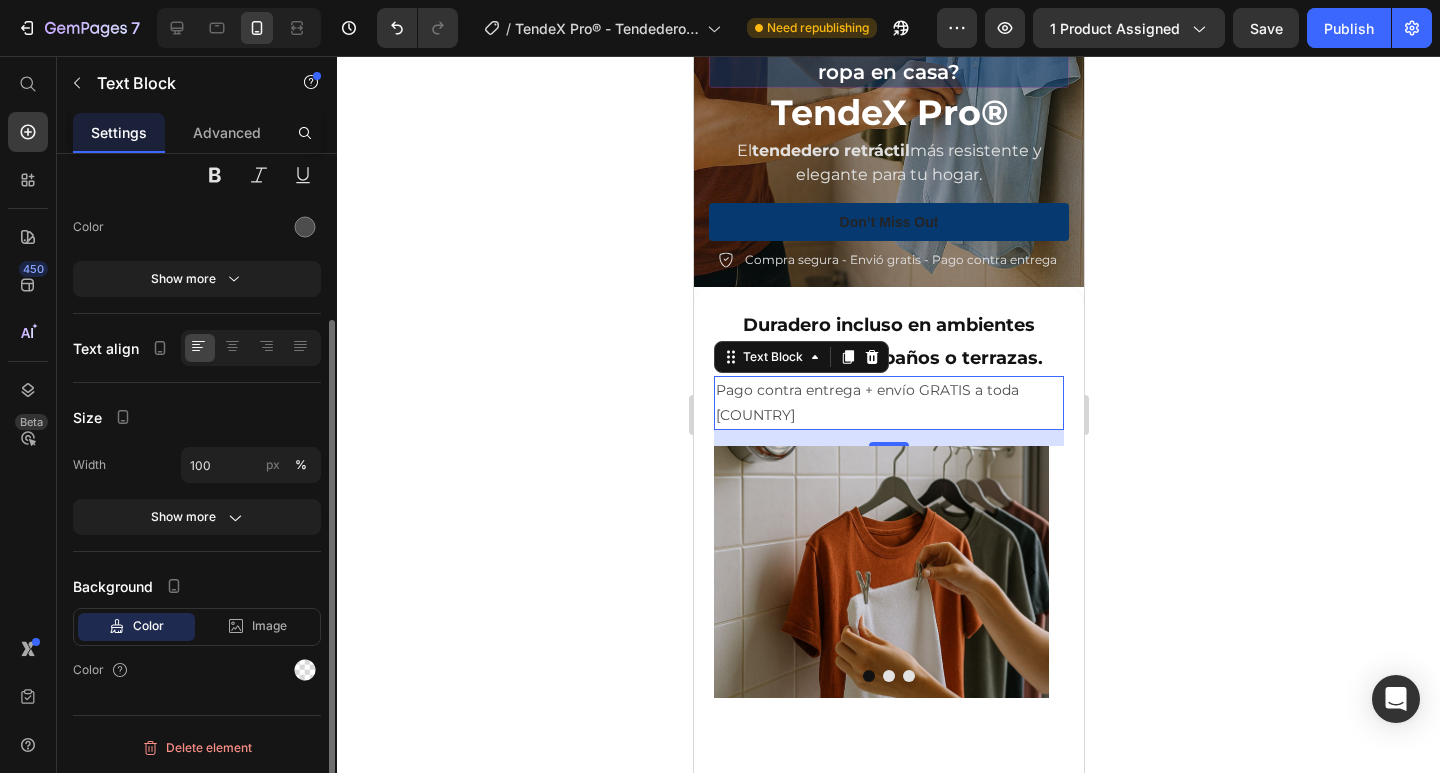 scroll, scrollTop: 0, scrollLeft: 0, axis: both 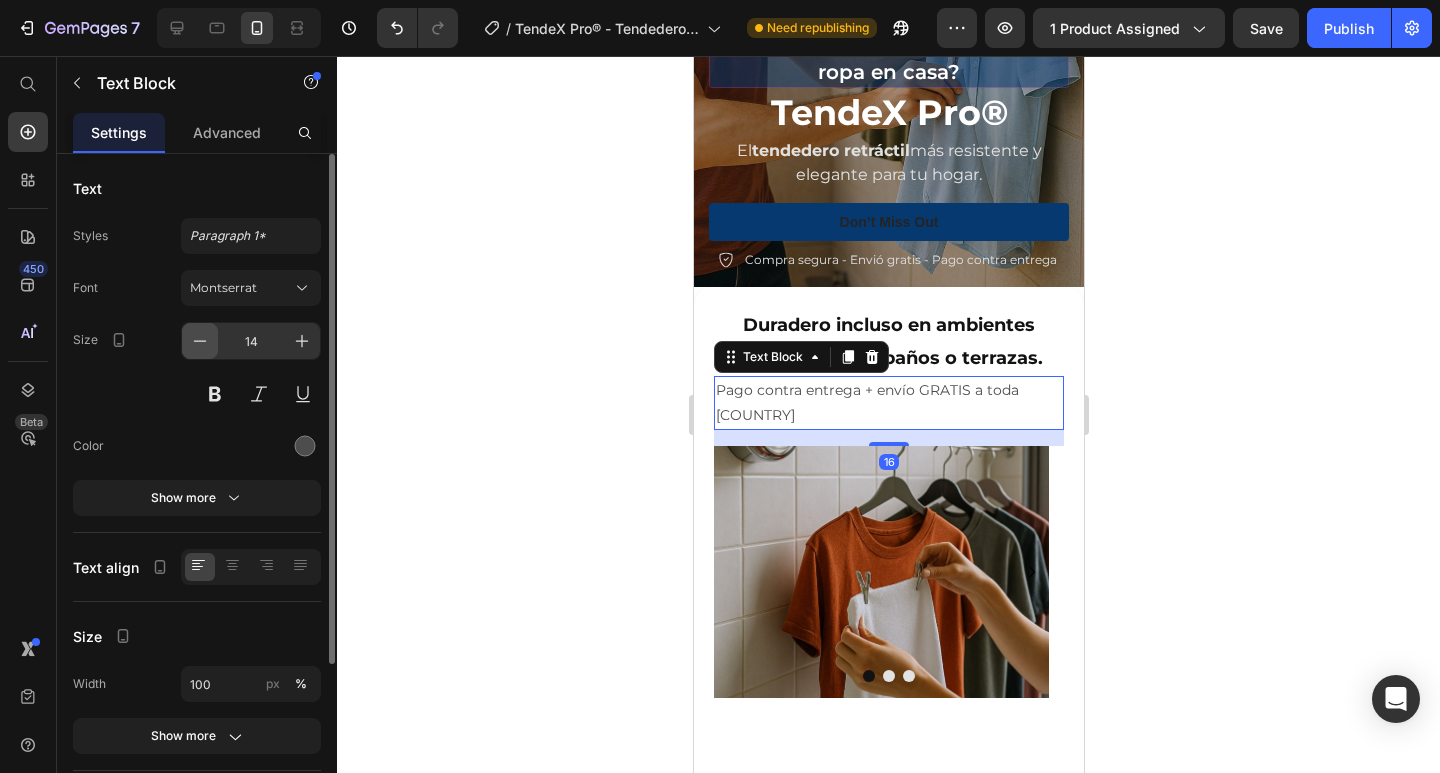 click 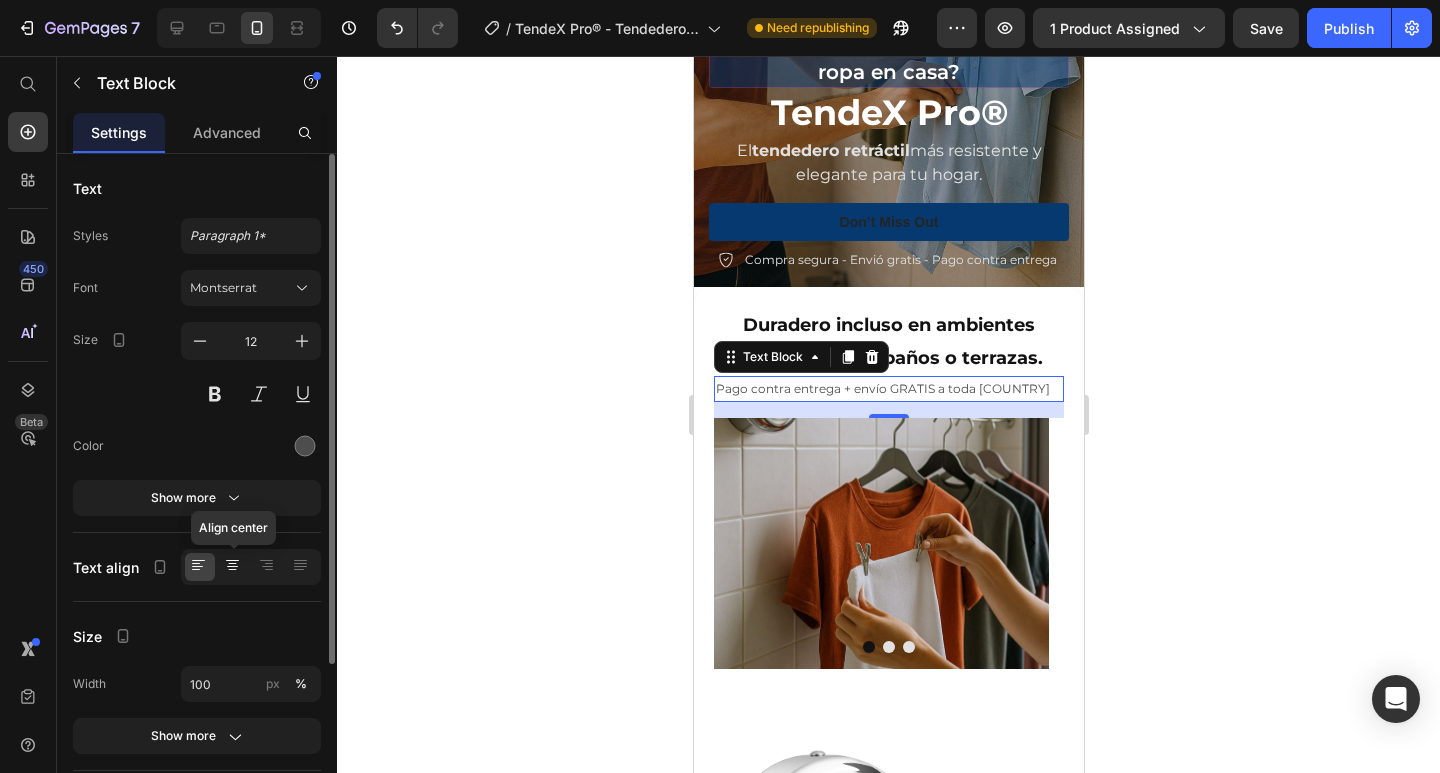 click 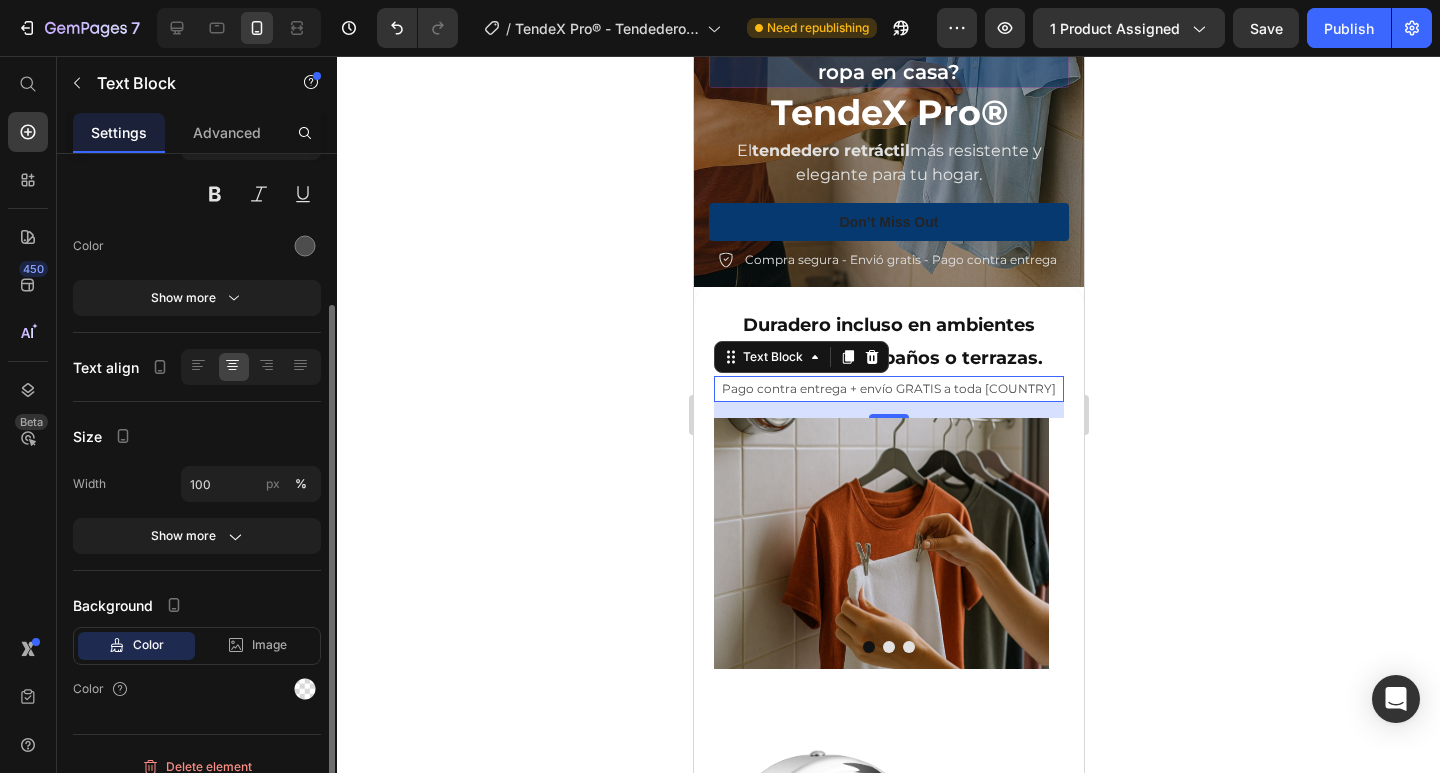 scroll, scrollTop: 219, scrollLeft: 0, axis: vertical 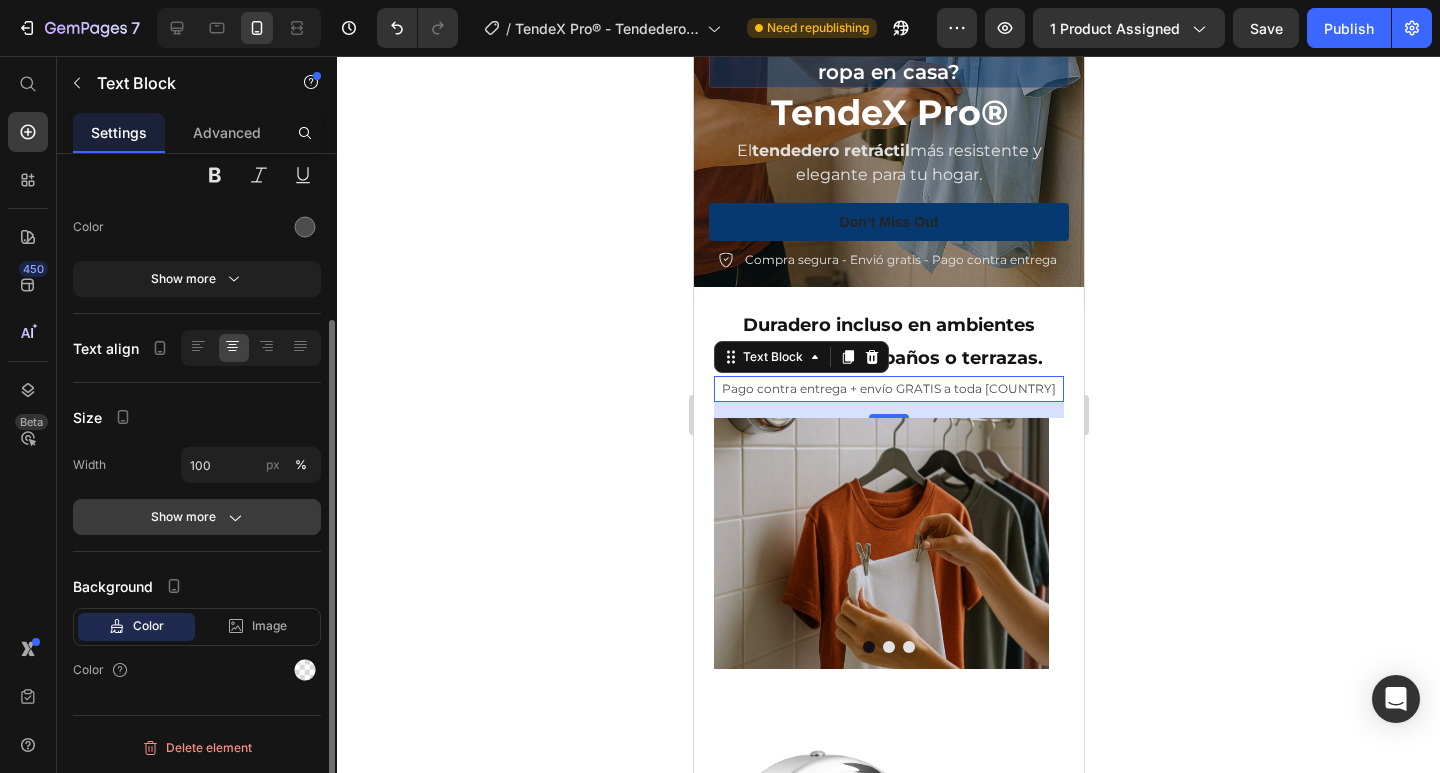 click on "Show more" at bounding box center (197, 517) 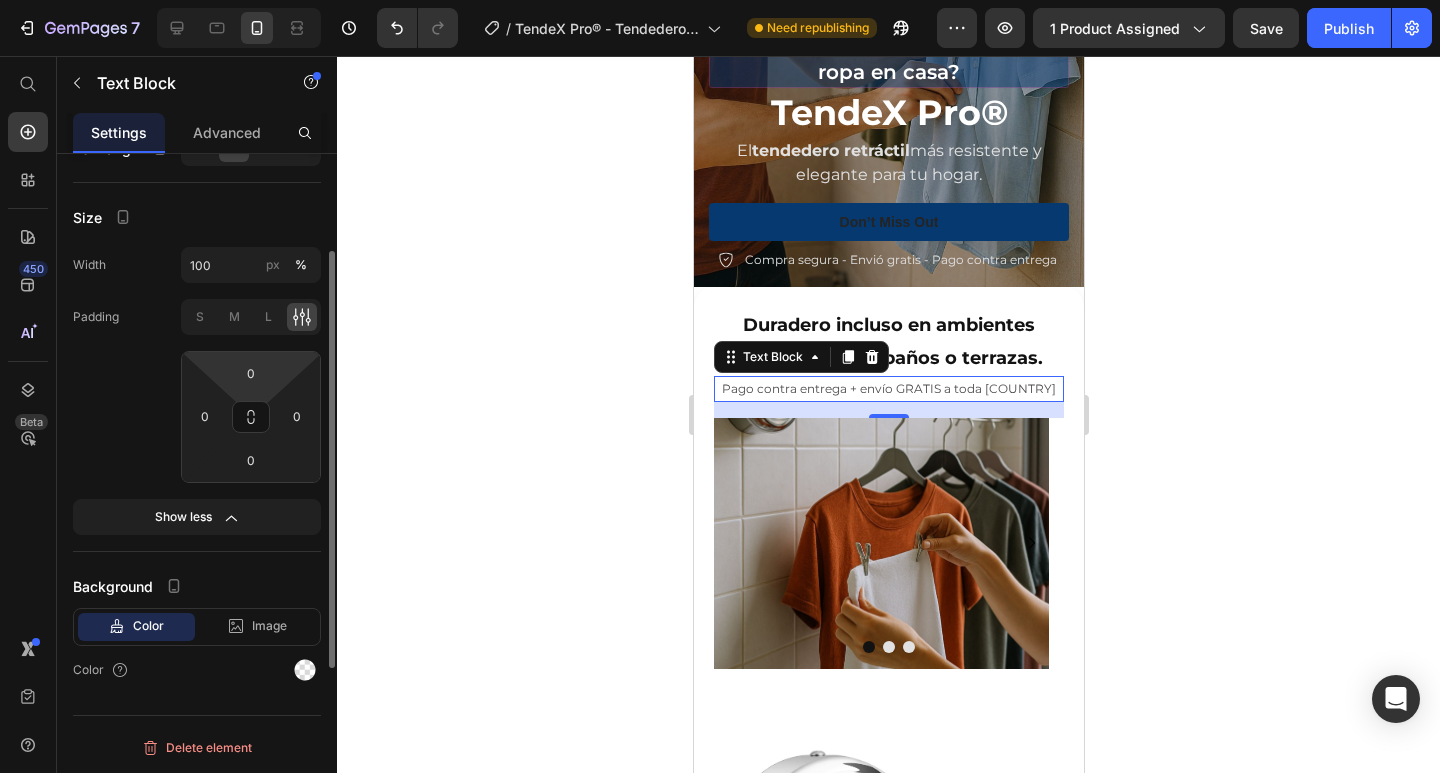 scroll, scrollTop: 319, scrollLeft: 0, axis: vertical 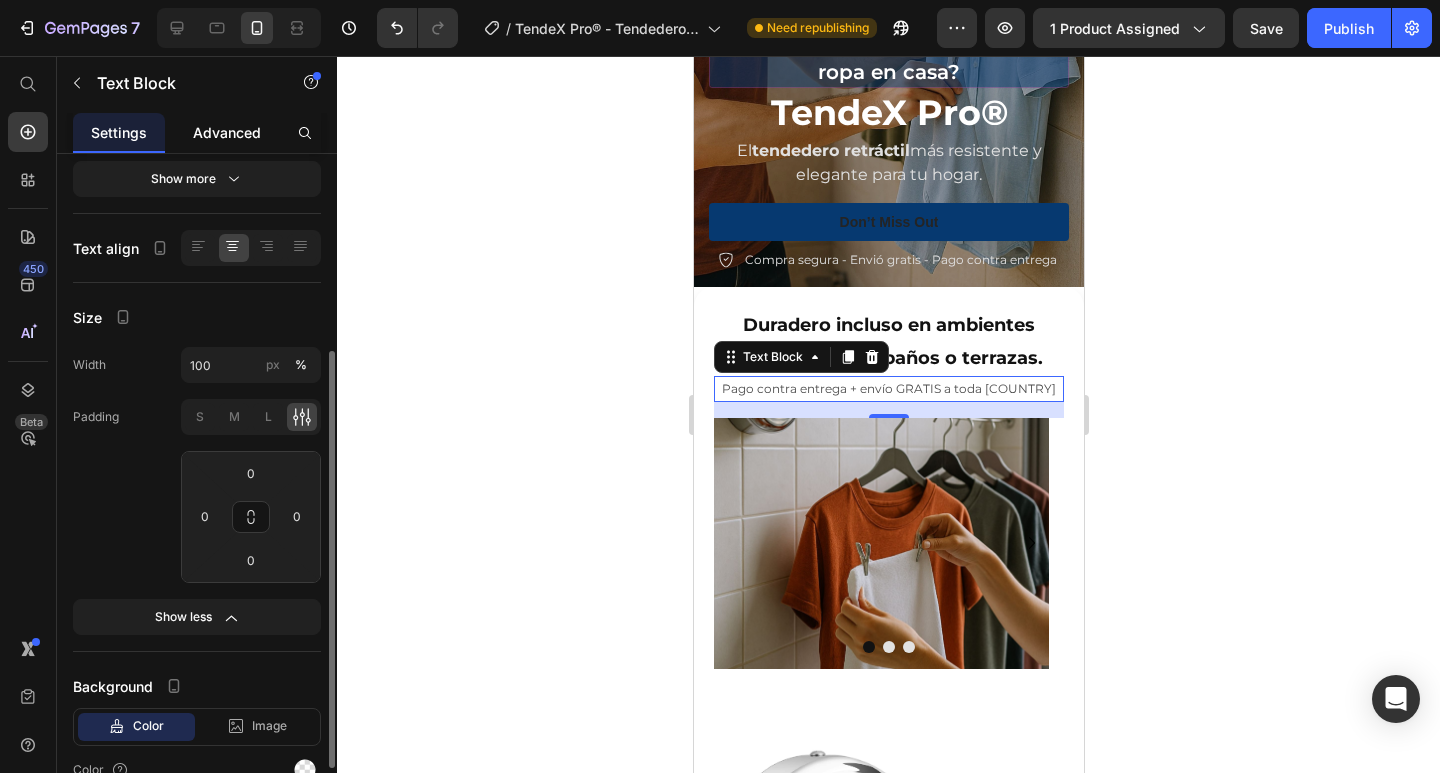 click on "Advanced" at bounding box center (227, 132) 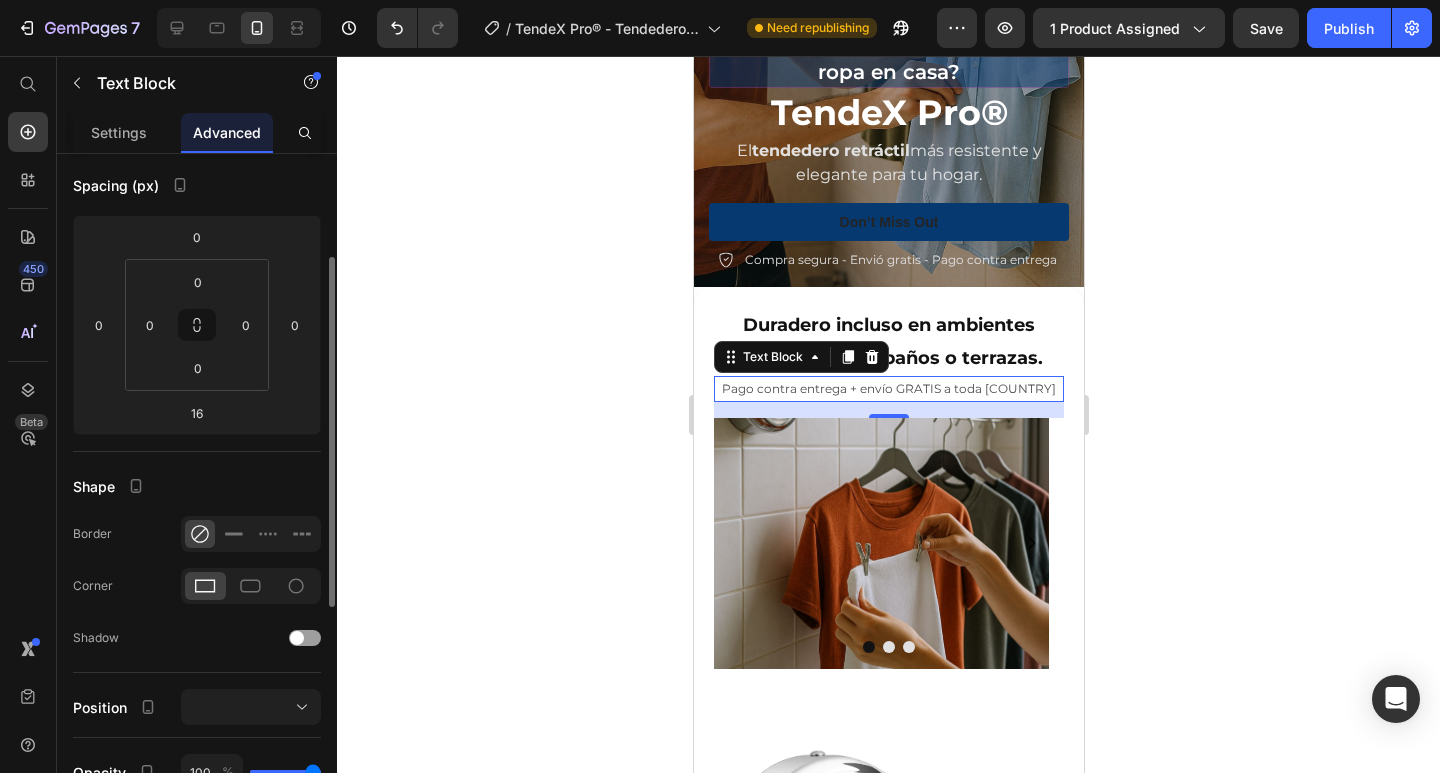 scroll, scrollTop: 0, scrollLeft: 0, axis: both 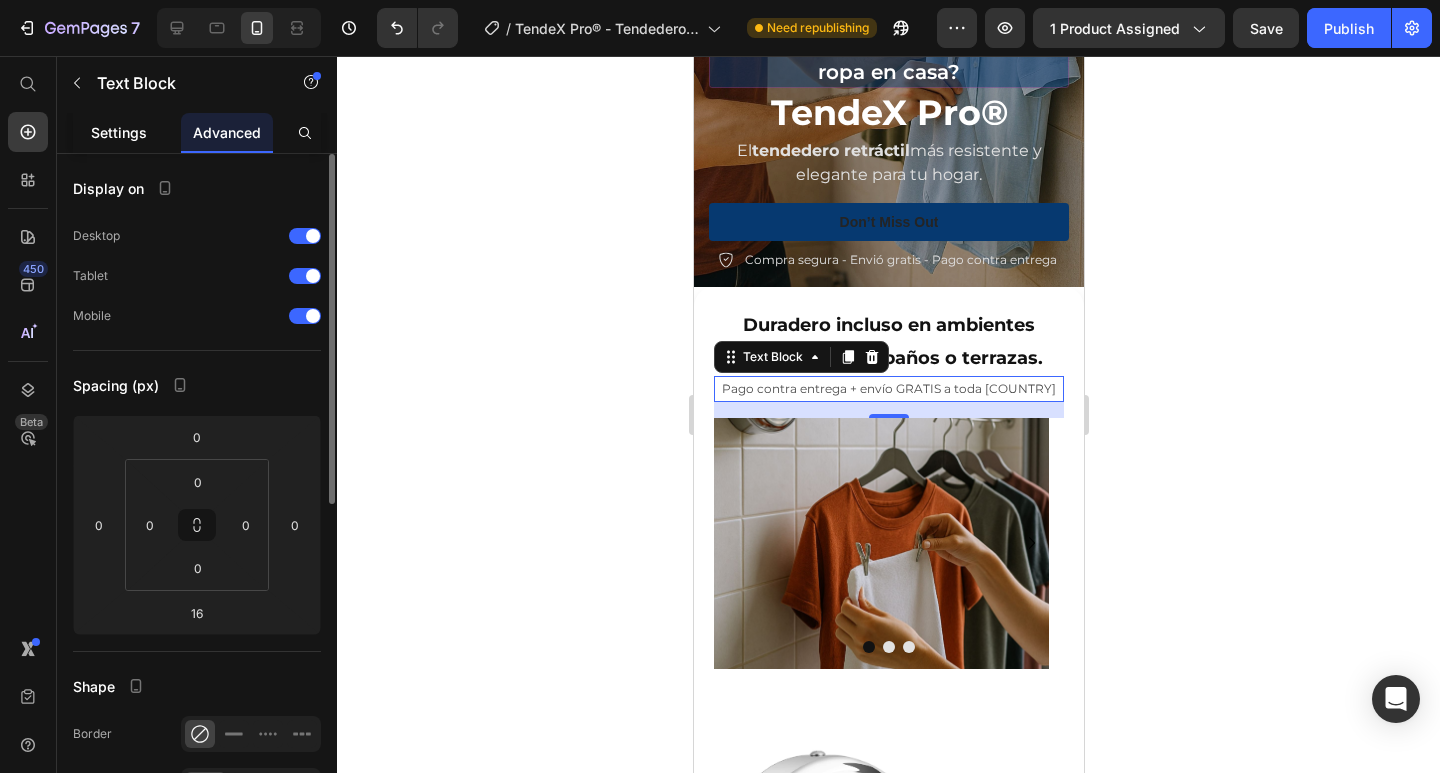 click on "Settings" at bounding box center (119, 132) 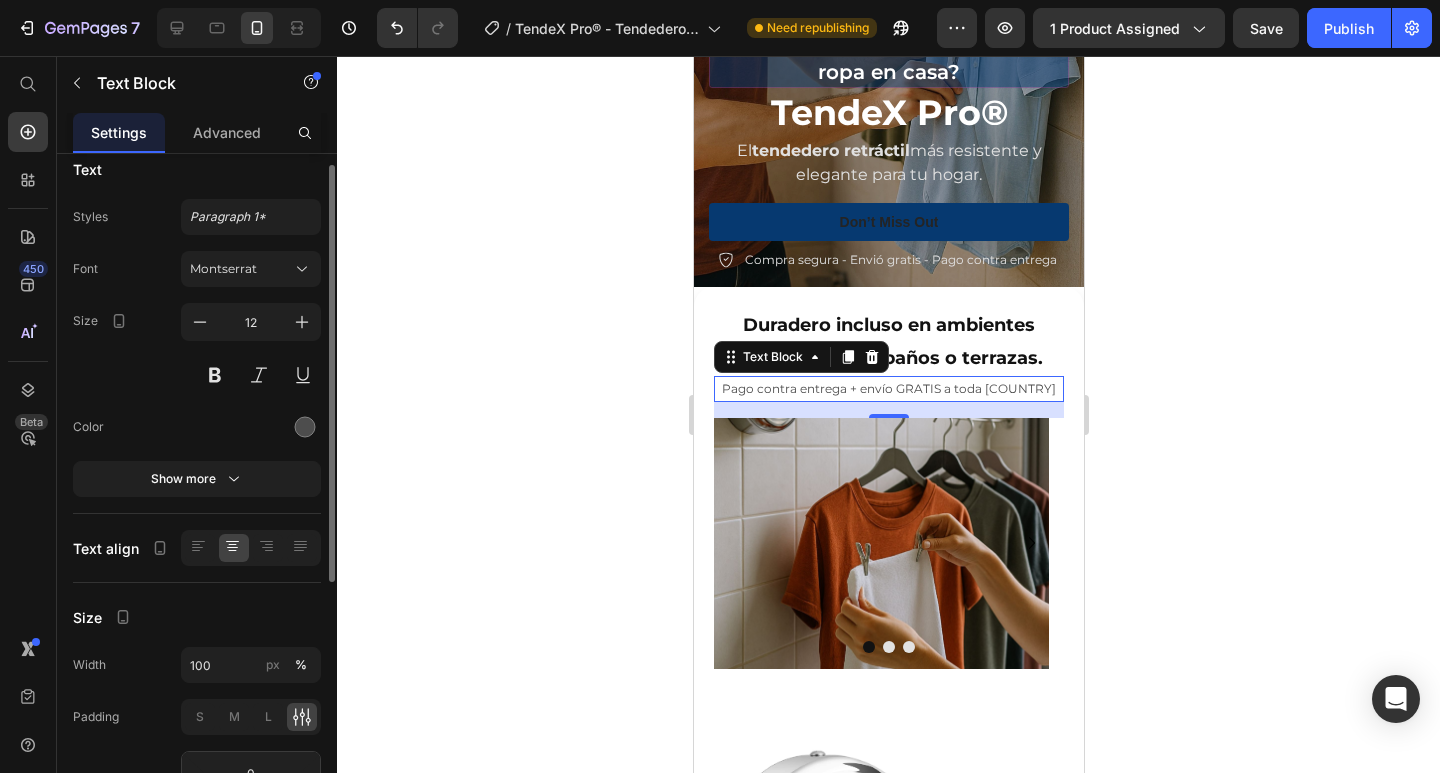 scroll, scrollTop: 0, scrollLeft: 0, axis: both 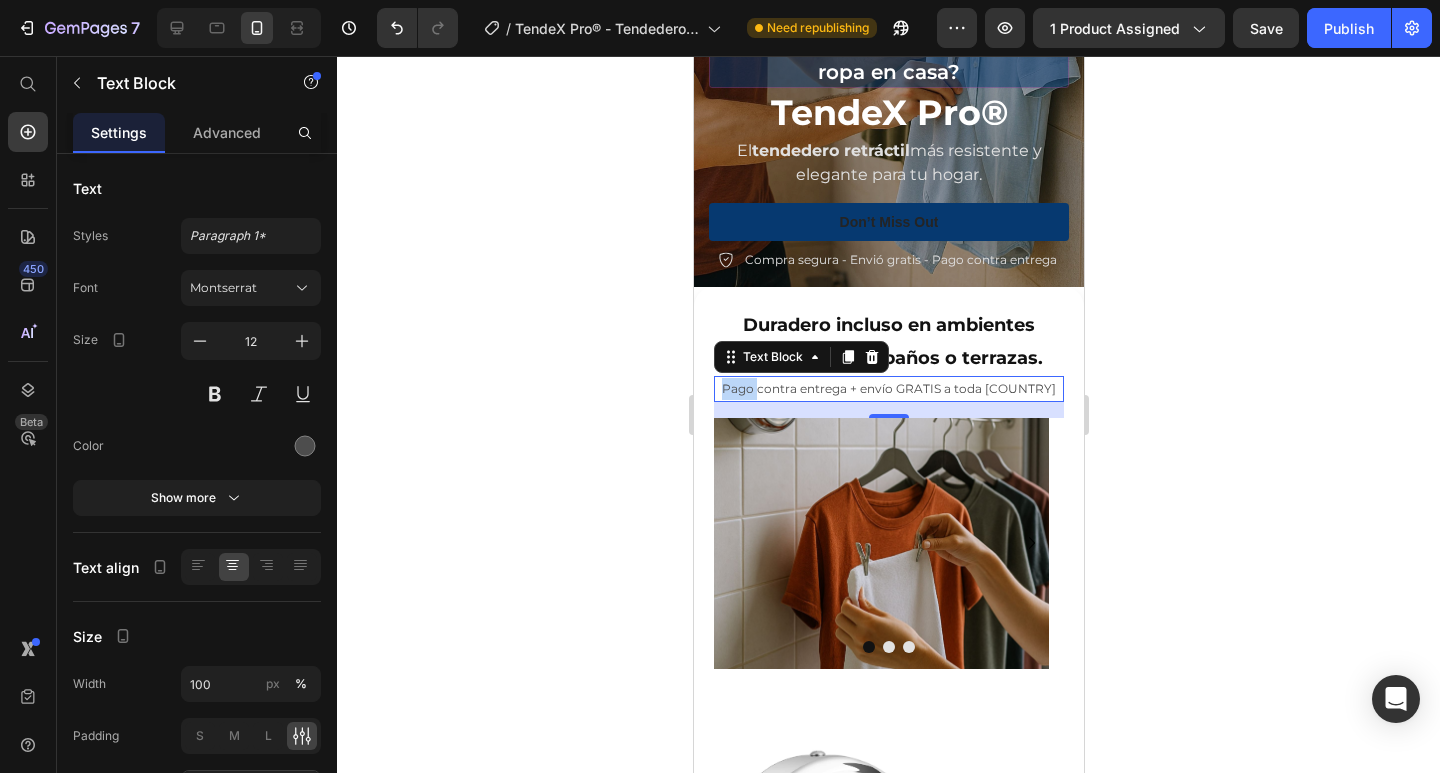 click on "Compra segura + envío GRATIS a toda Colombia" at bounding box center [888, 389] 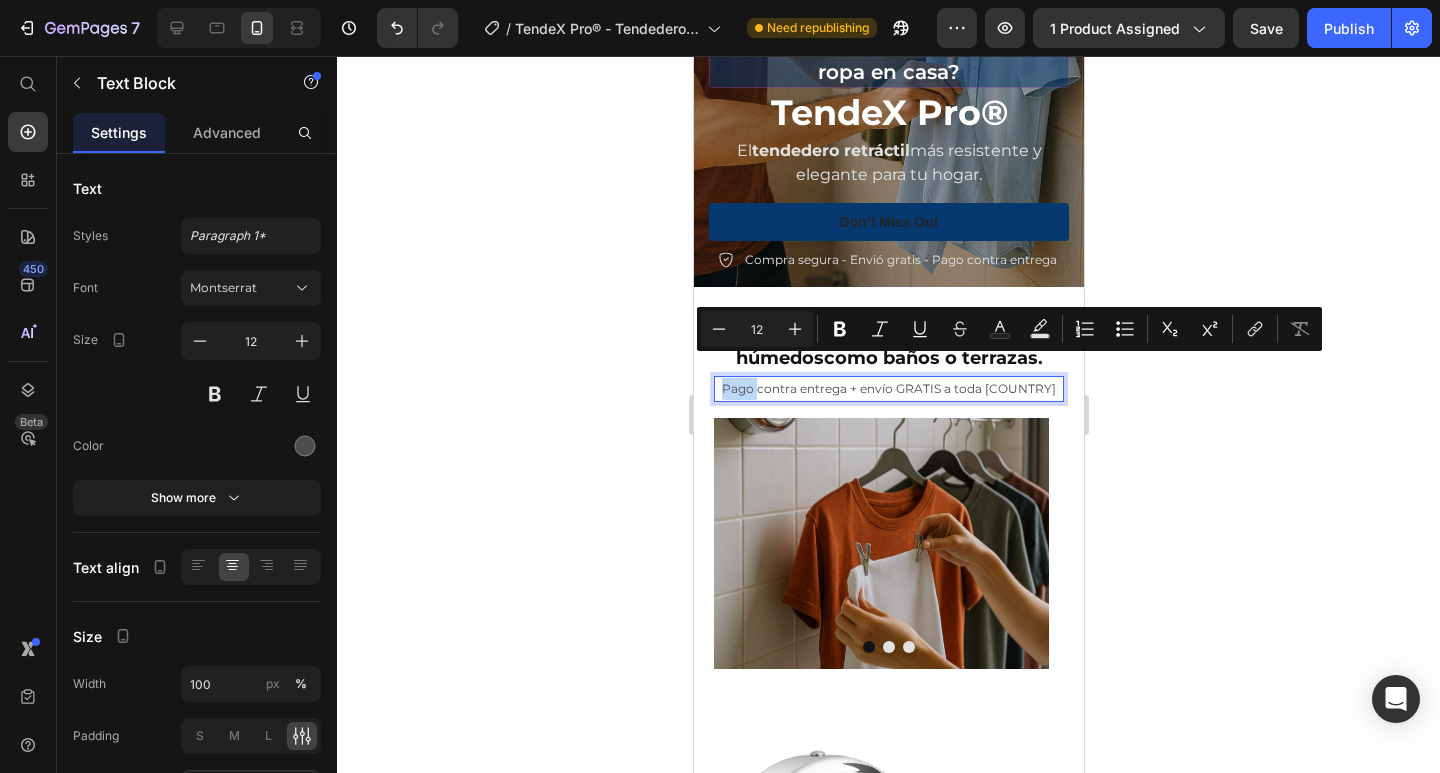 click on "Compra segura + envío GRATIS a toda Colombia" at bounding box center [888, 389] 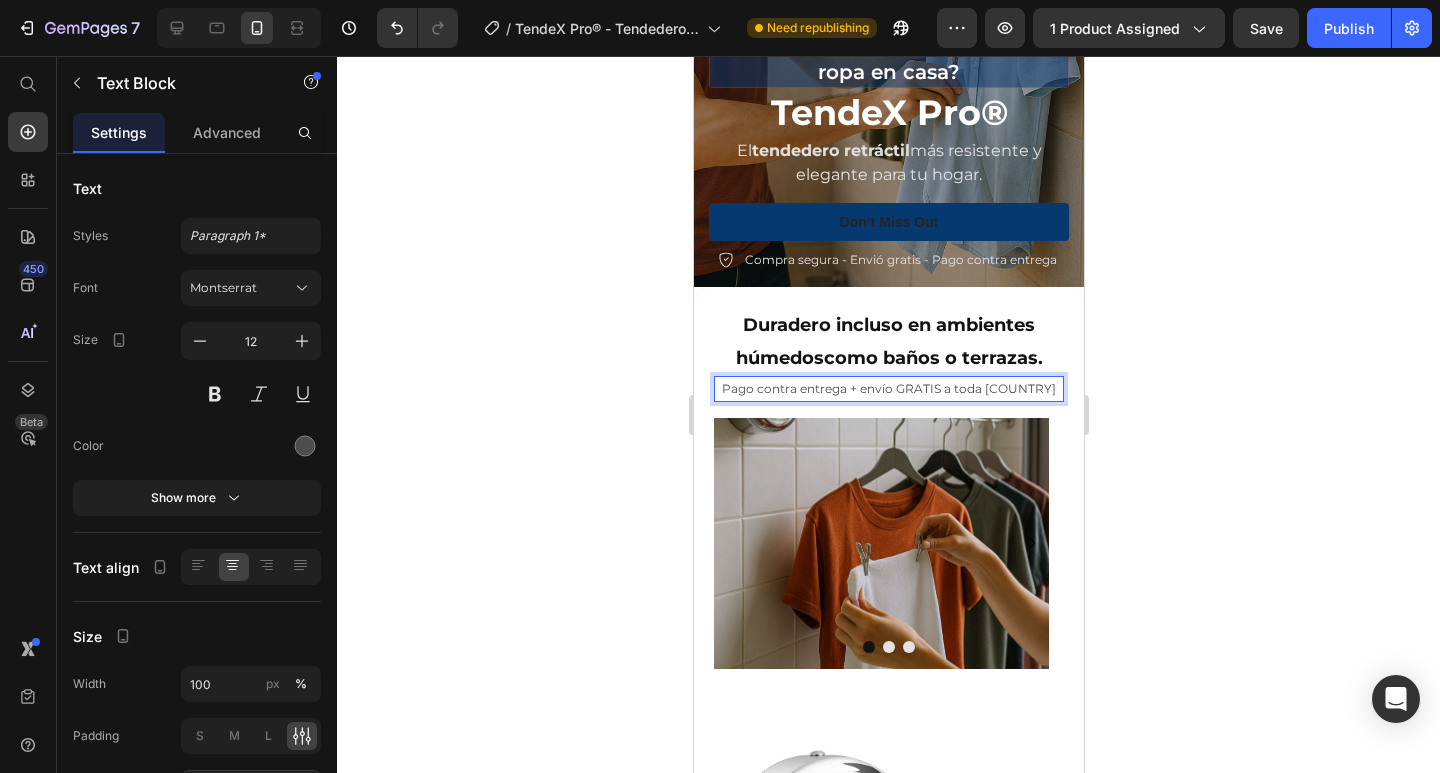 click on "Compra segura + envío GRATIS a toda Colombia" at bounding box center [888, 389] 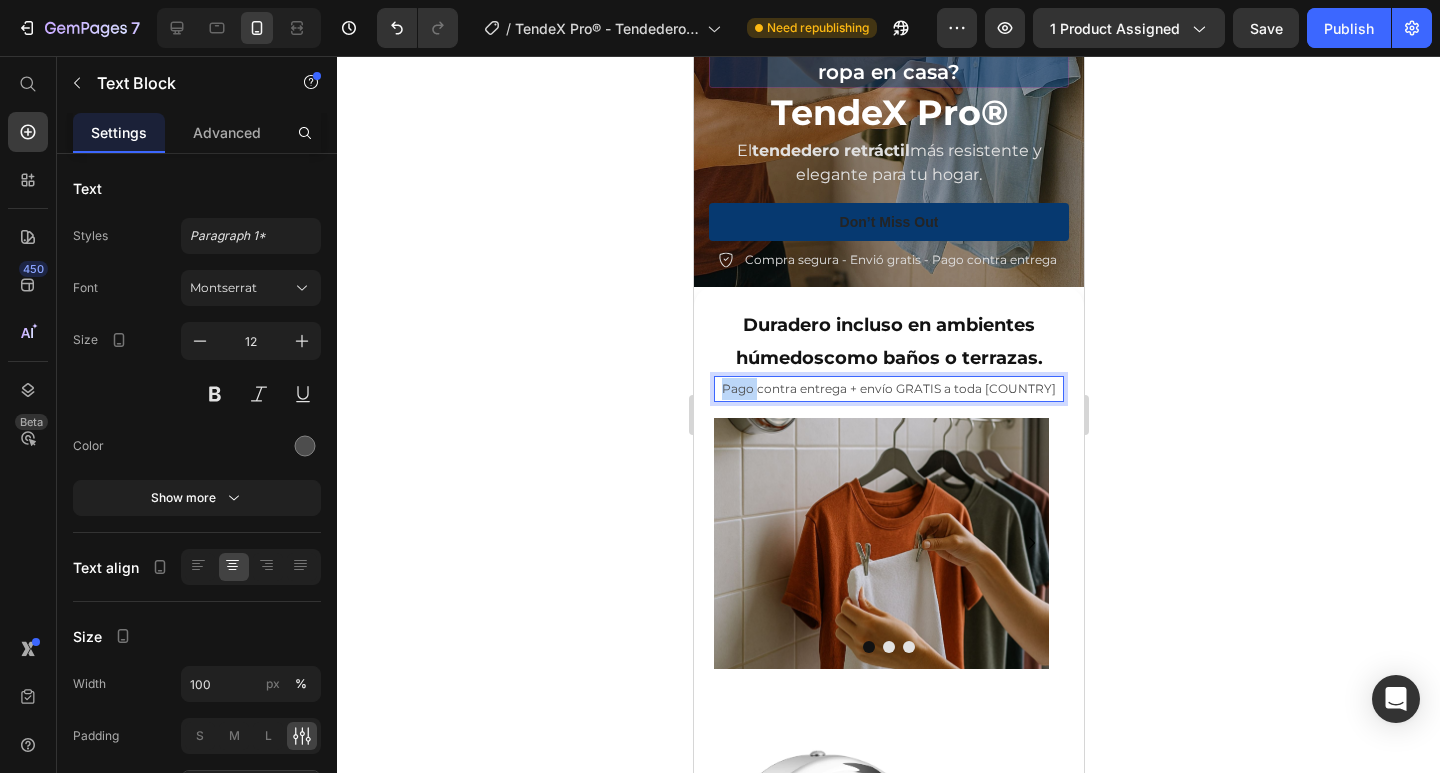 click on "Compra segura + envío GRATIS a toda Colombia" at bounding box center (888, 389) 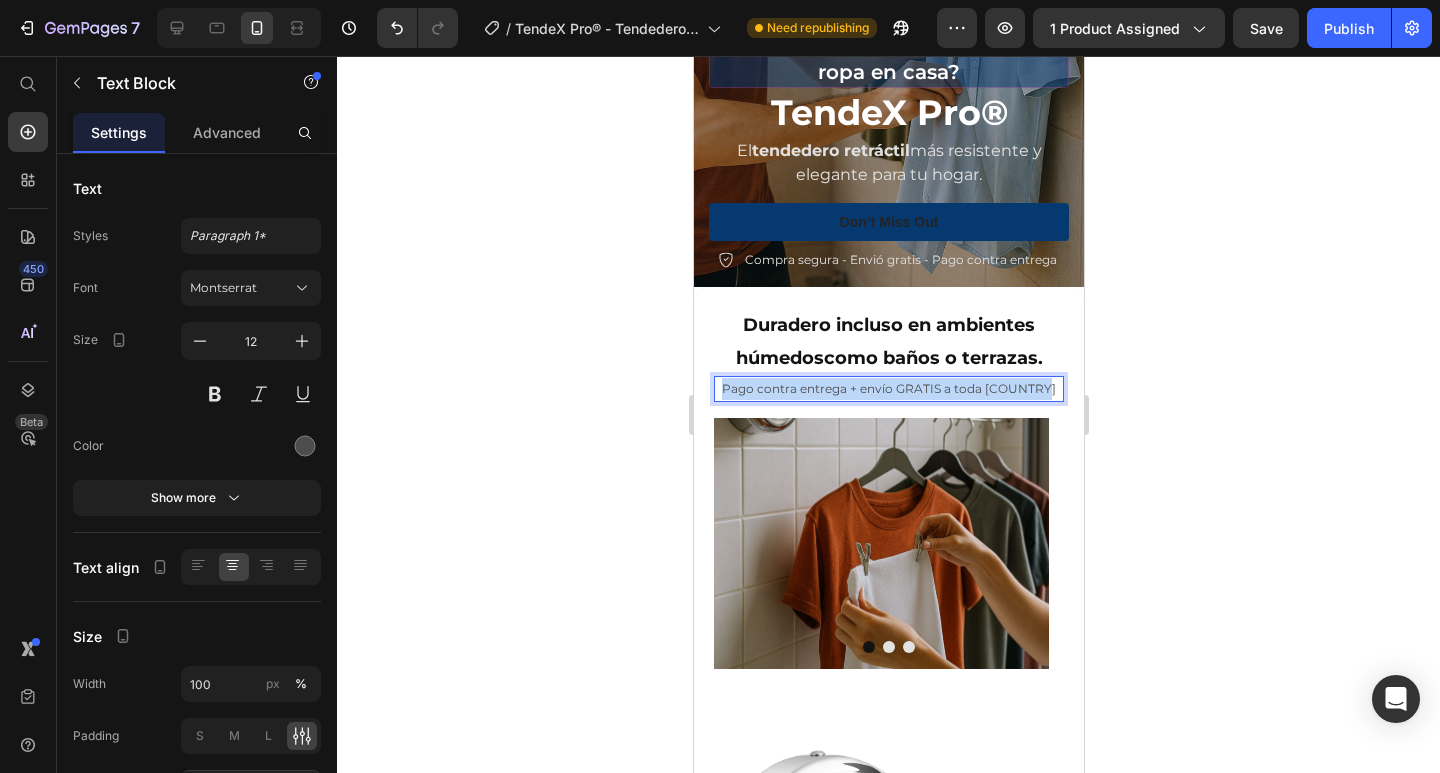 click on "Compra segura + envío GRATIS a toda Colombia" at bounding box center (888, 389) 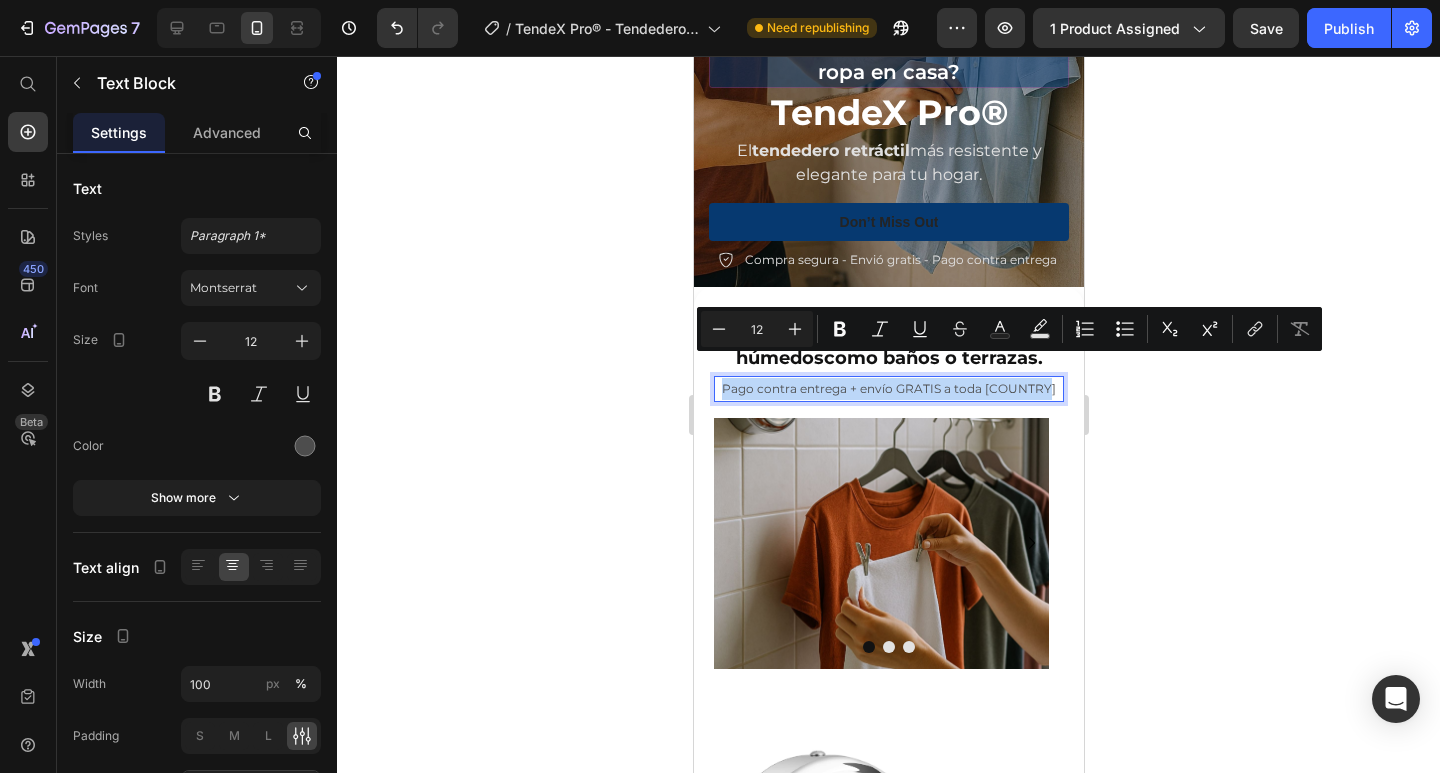 click on "Compra segura + envío GRATIS a toda Colombia" at bounding box center (888, 389) 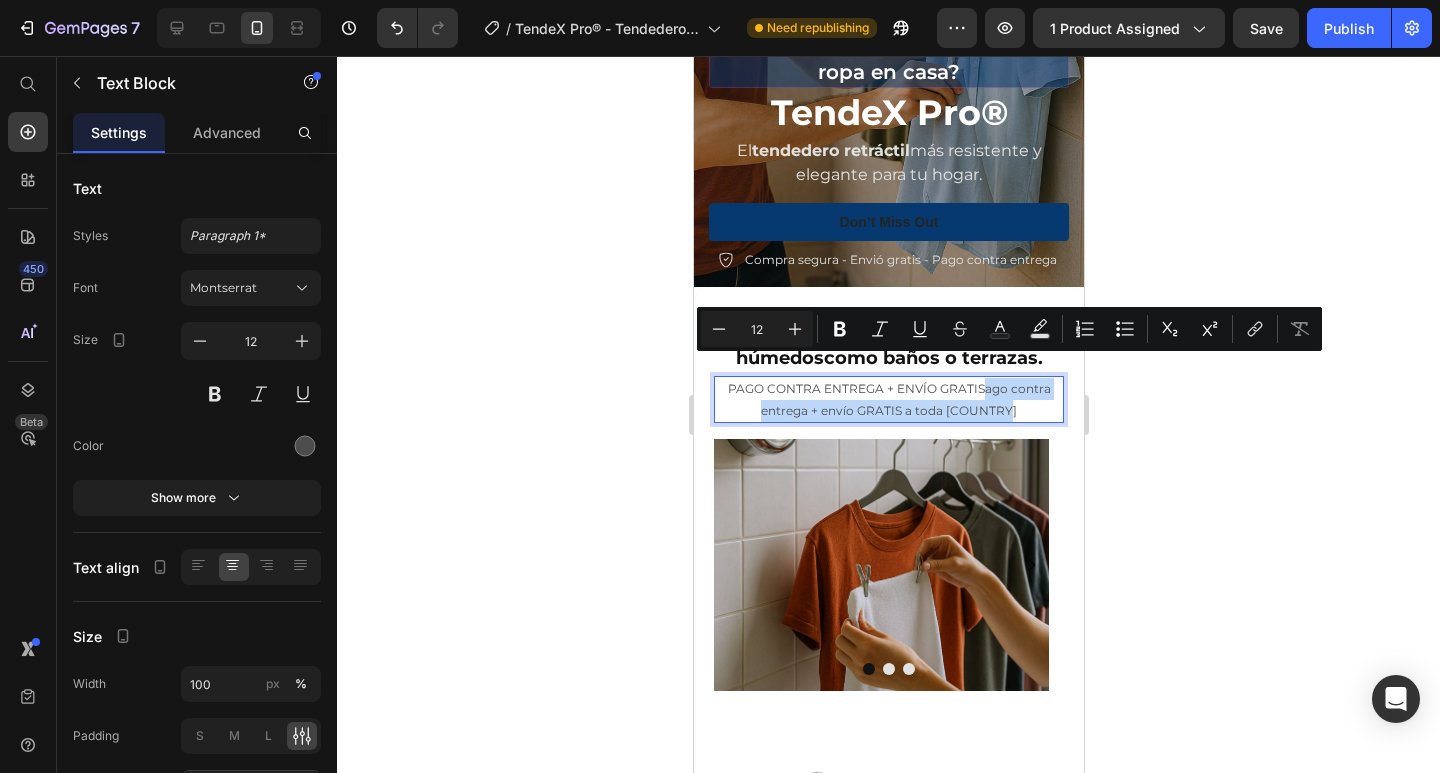 drag, startPoint x: 1006, startPoint y: 390, endPoint x: 976, endPoint y: 368, distance: 37.202152 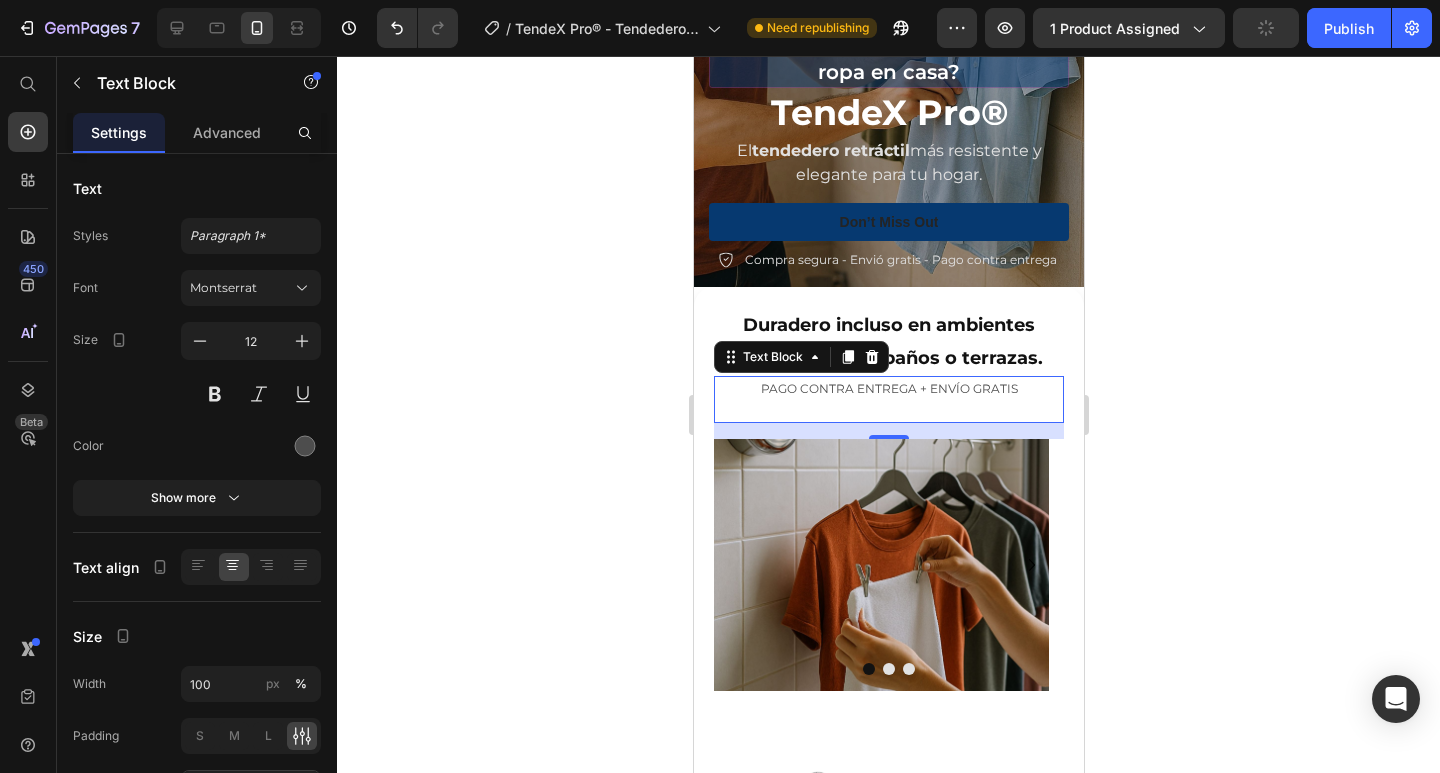 click at bounding box center (888, 411) 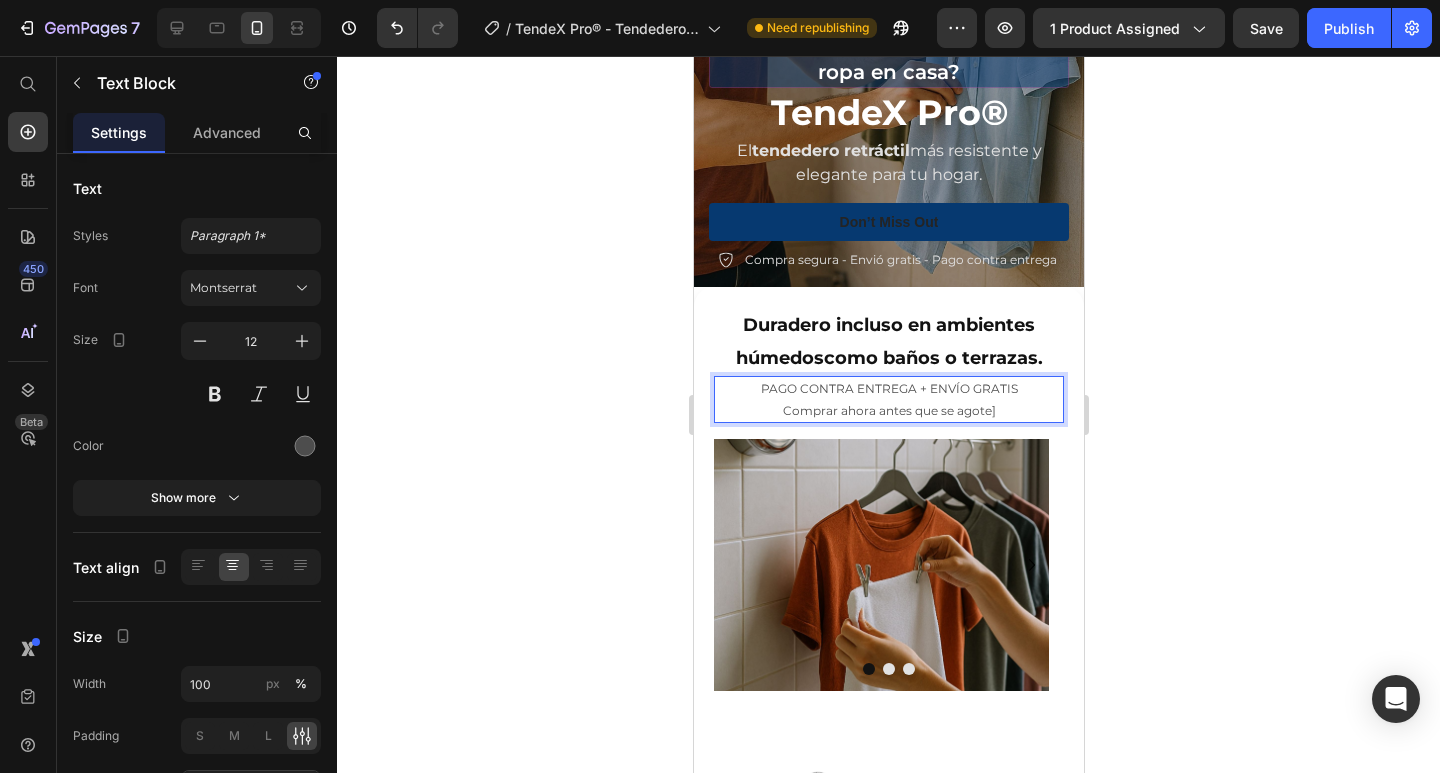 click on "Comprar ahora antes que se agote]" at bounding box center [888, 411] 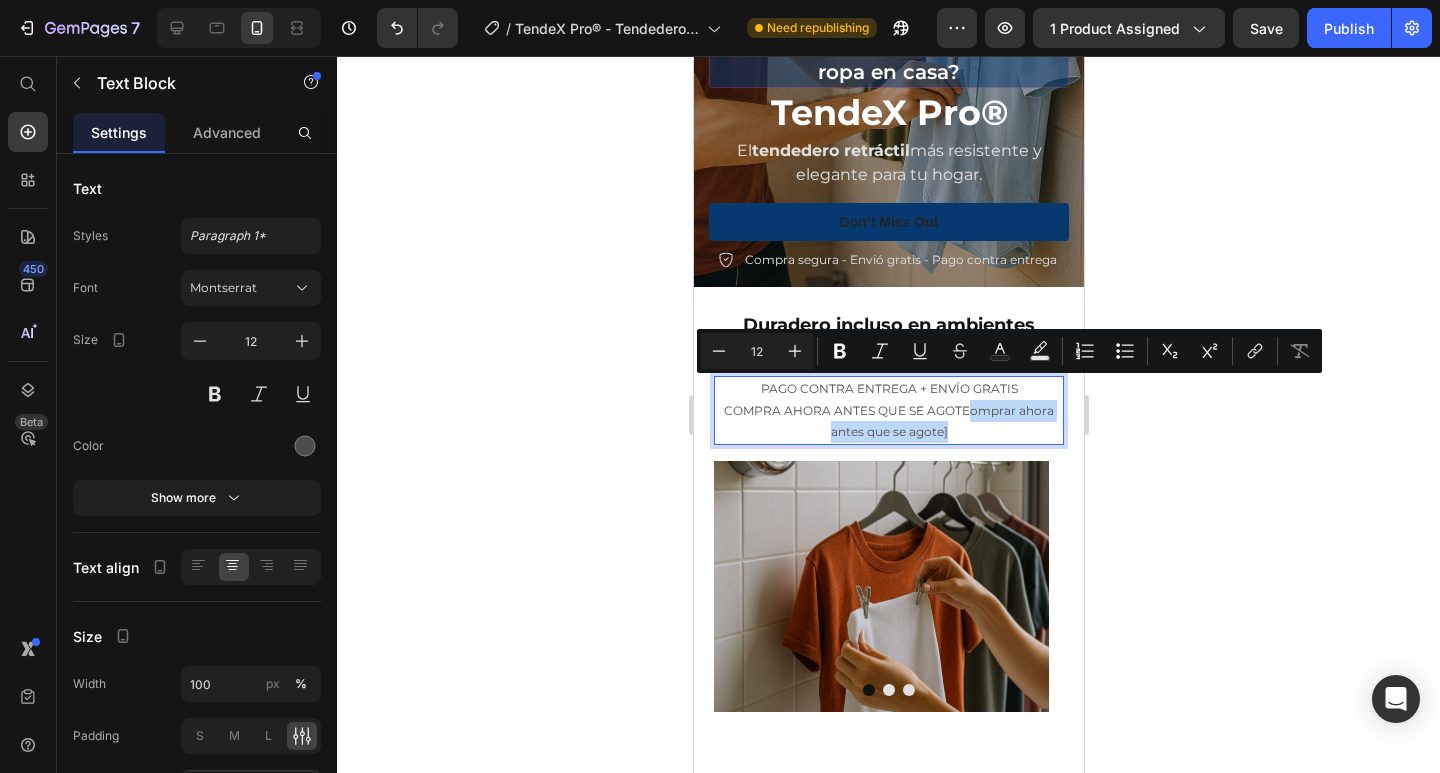 drag, startPoint x: 982, startPoint y: 406, endPoint x: 962, endPoint y: 384, distance: 29.732138 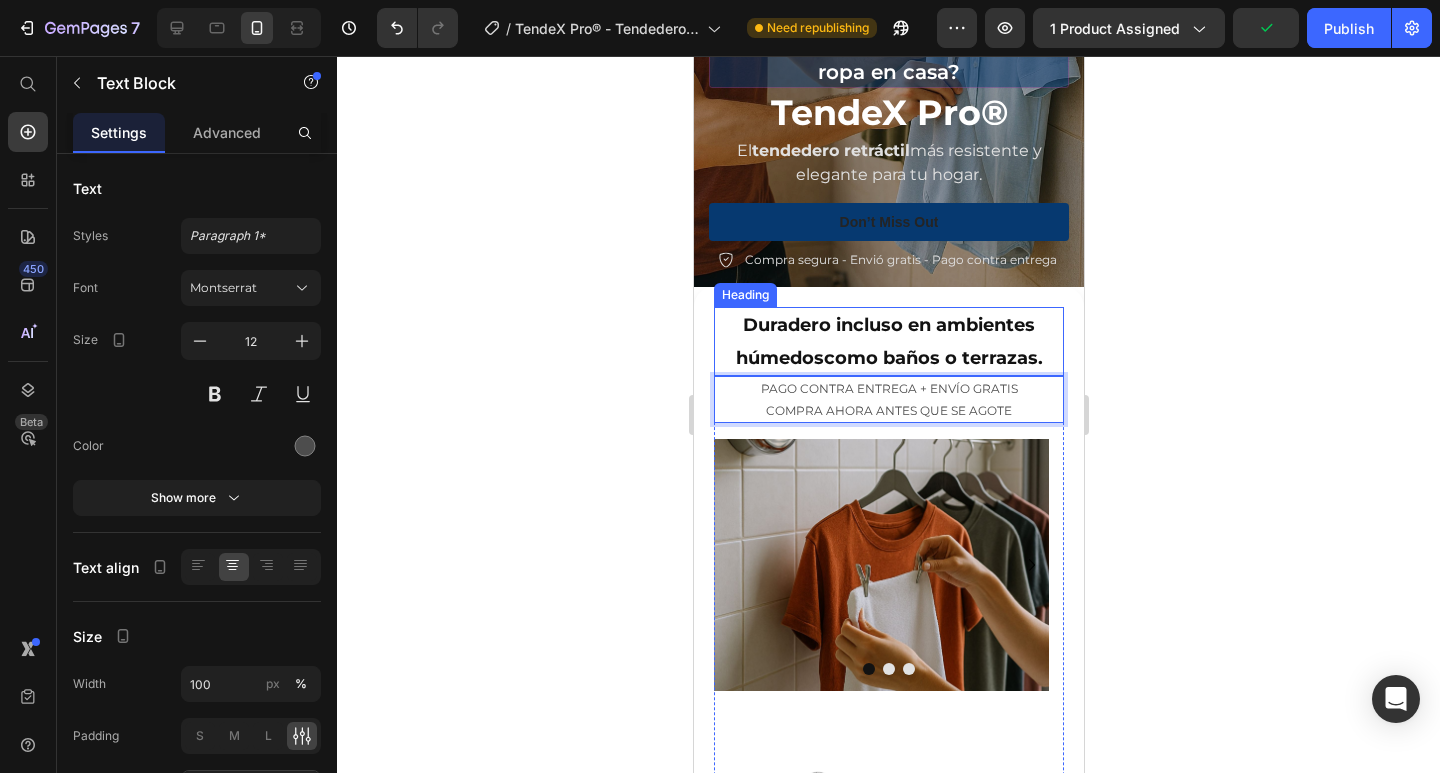 click on "Duradero incluso en ambientes húmedos  como baños o terrazas." at bounding box center [888, 341] 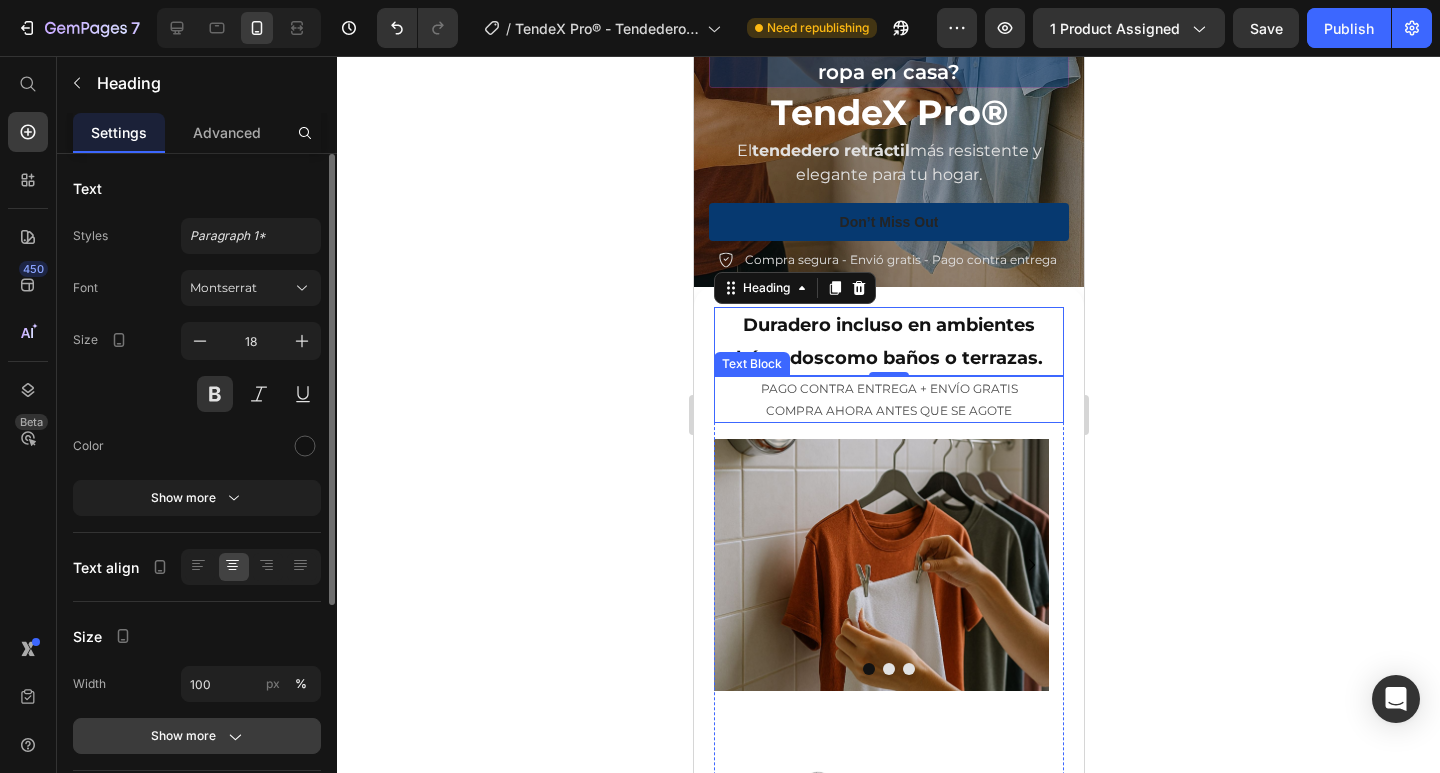 click 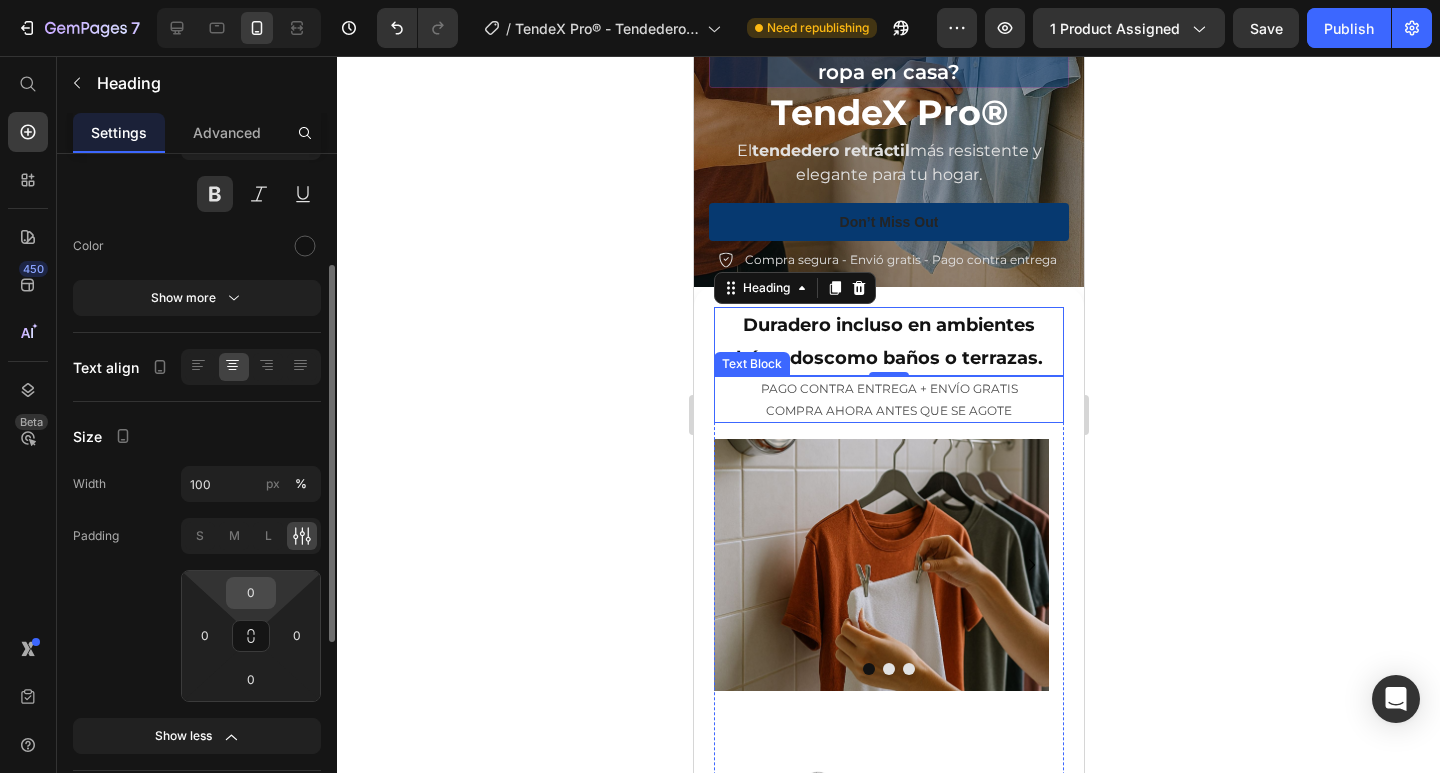 scroll, scrollTop: 0, scrollLeft: 0, axis: both 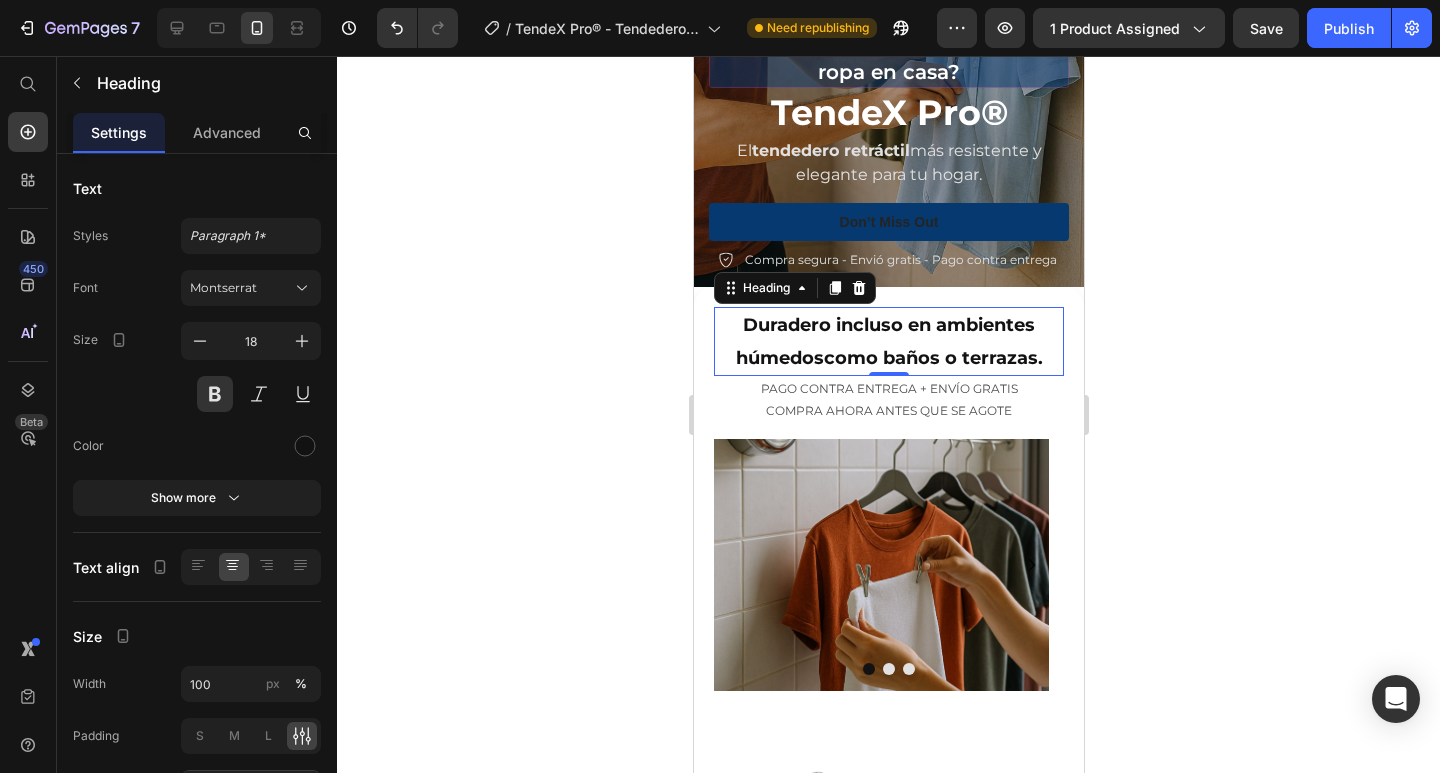 click on "Duradero incluso en ambientes húmedos  como baños o terrazas." at bounding box center [888, 341] 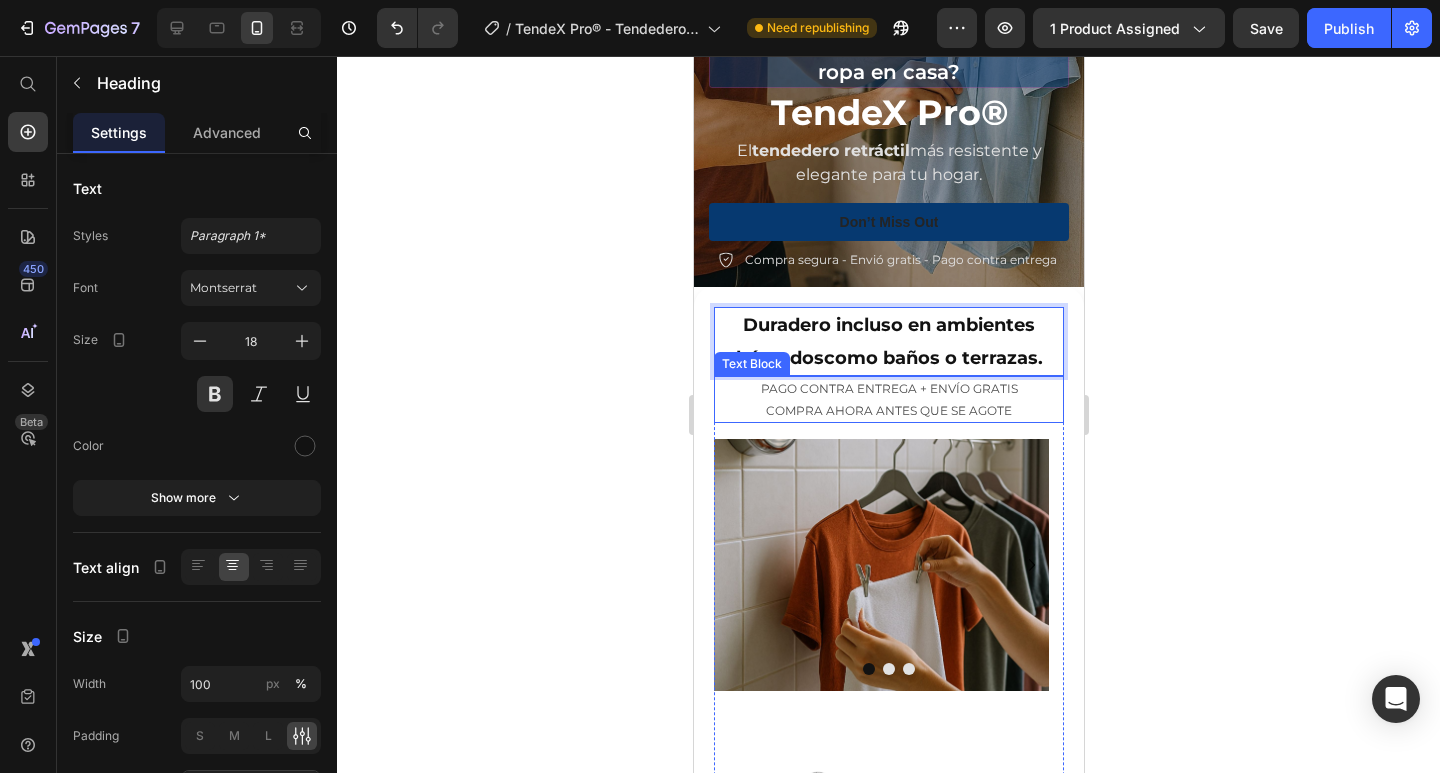 click on "PAGO CONTRA ENTREGA + ENVÍO GRATIS" at bounding box center (888, 389) 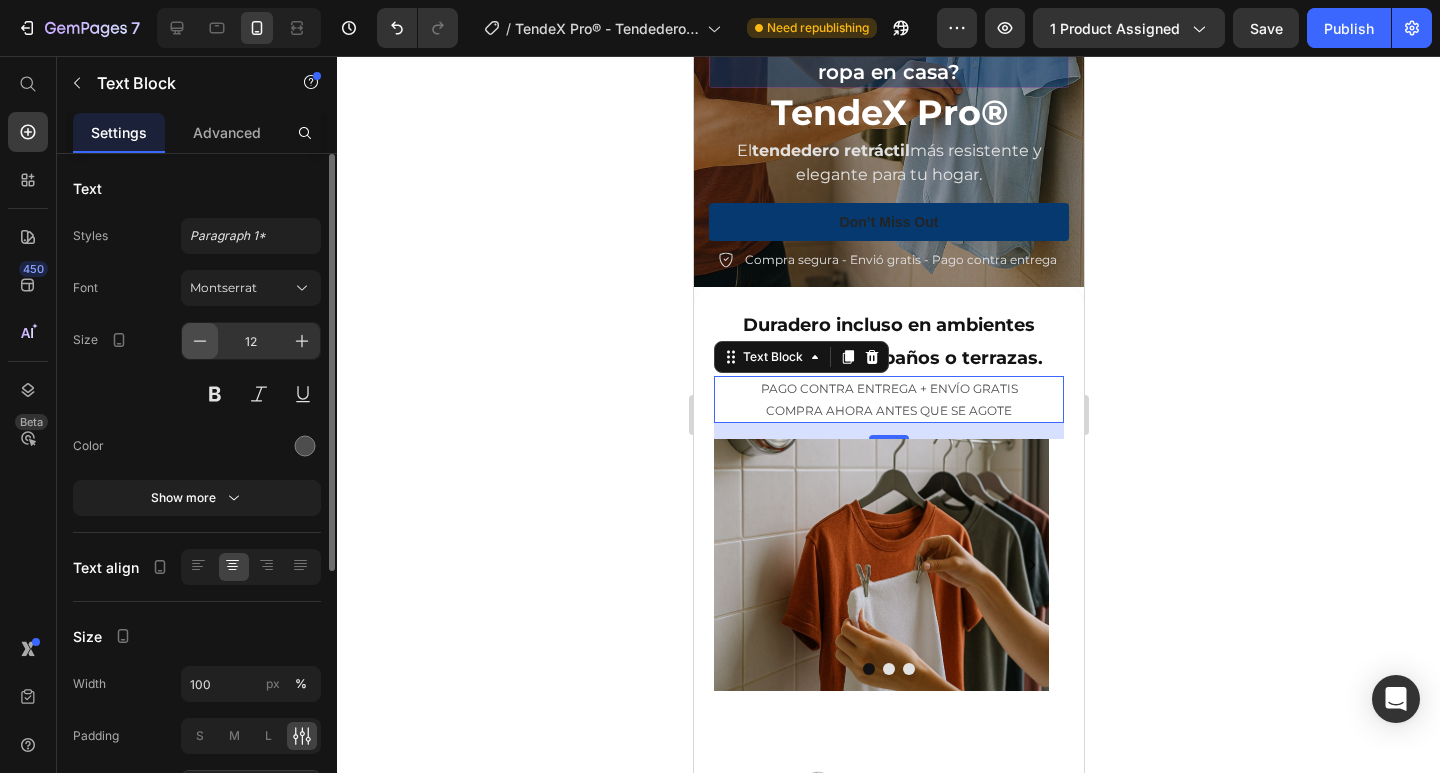 click 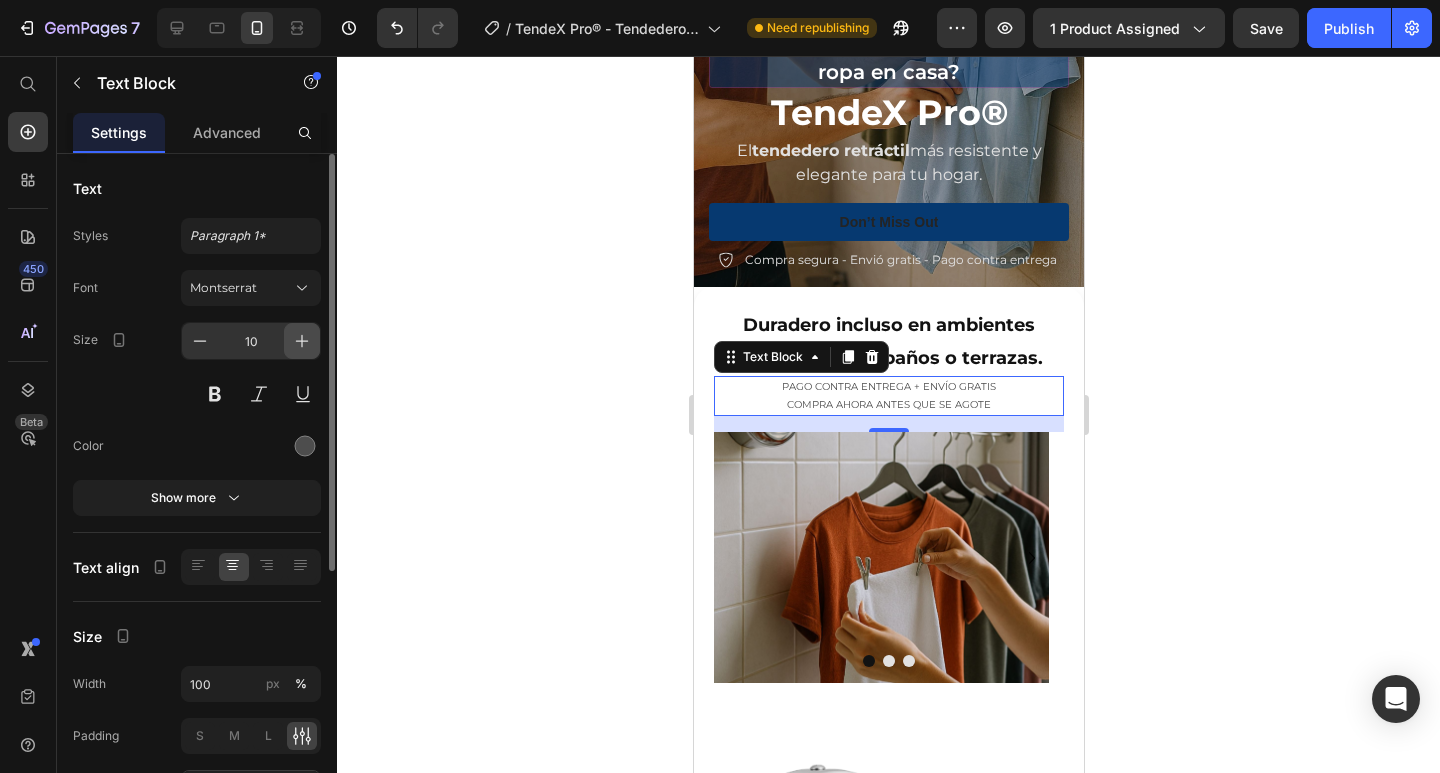 click 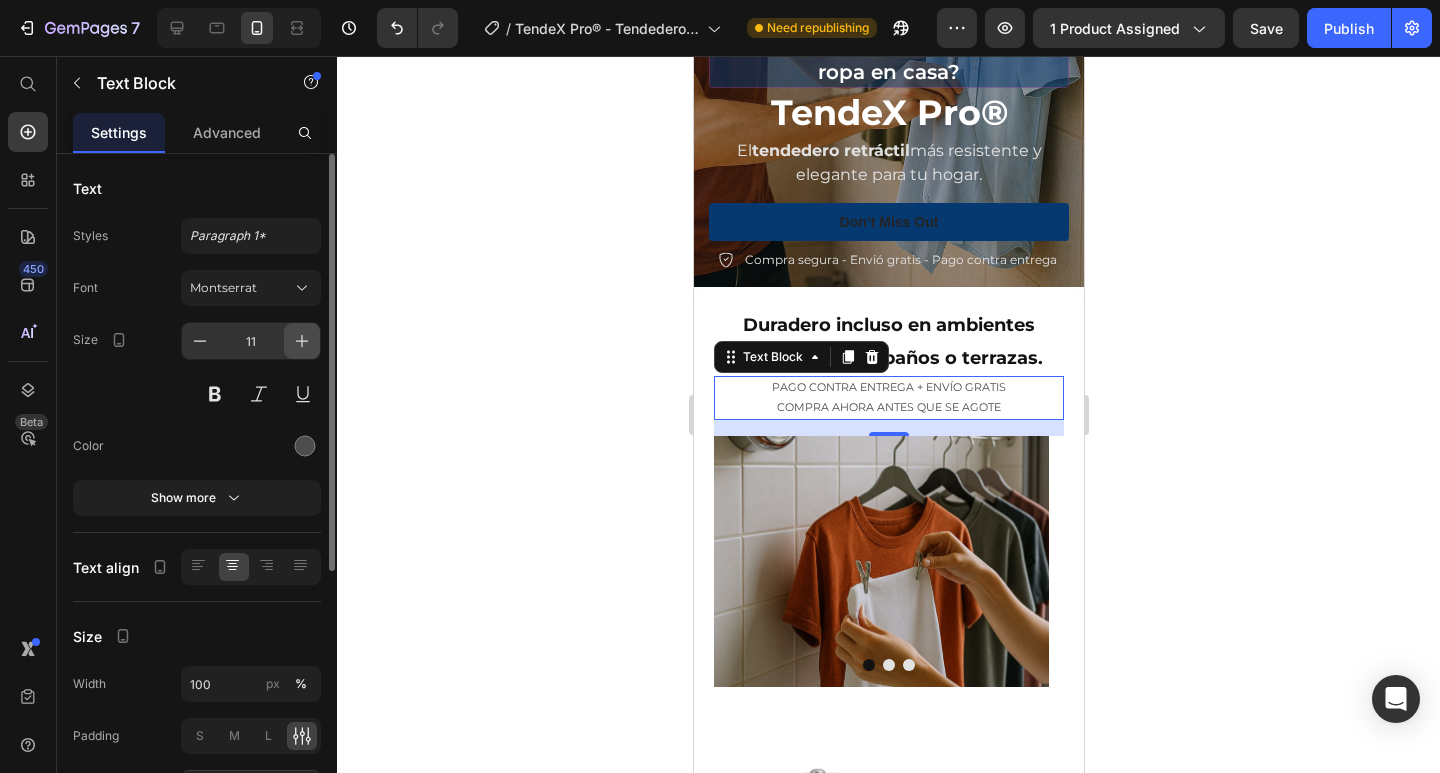 click 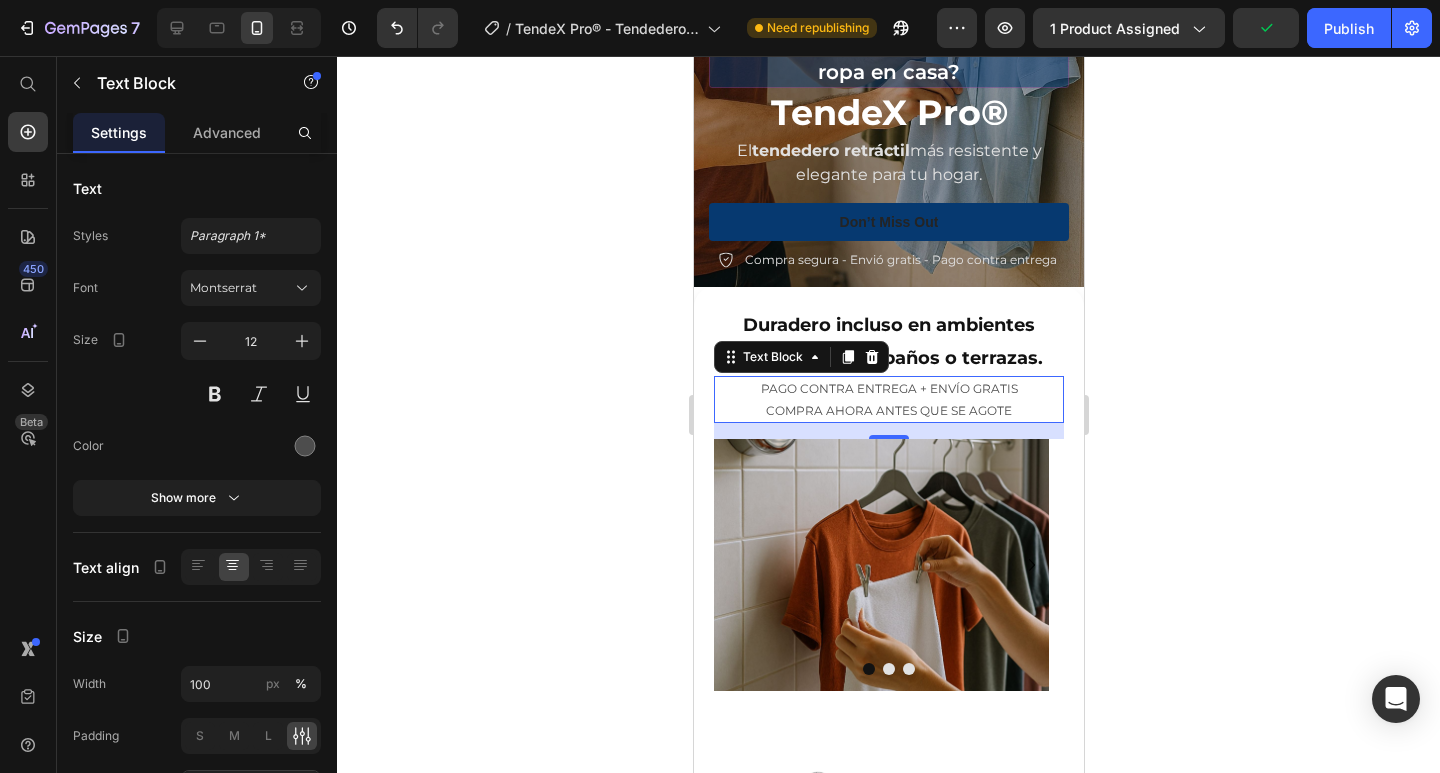 click on "PAGO CONTRA ENTREGA + ENVÍO GRATIS" at bounding box center (888, 389) 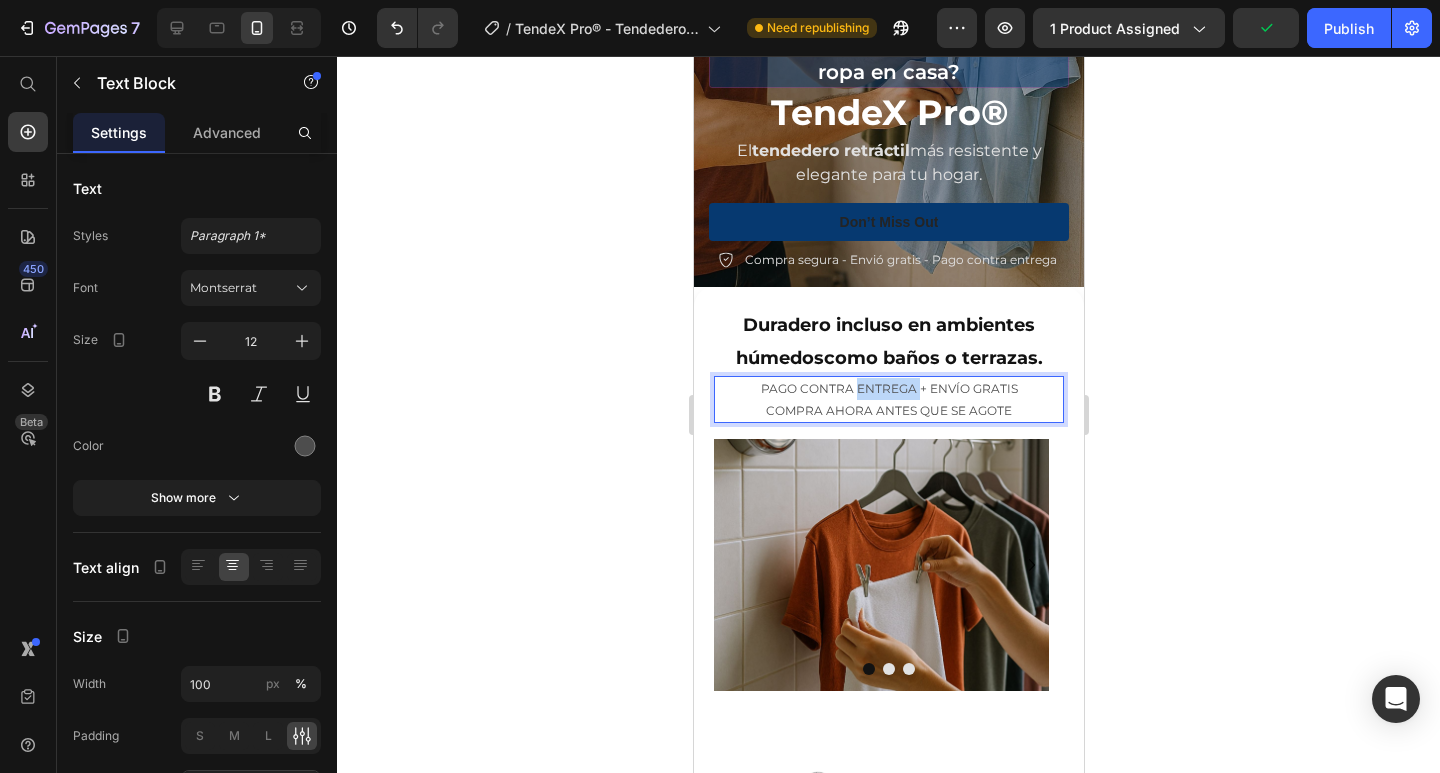 click on "COMPRA AHORA ANTES QUE SE AGOTE" at bounding box center (888, 411) 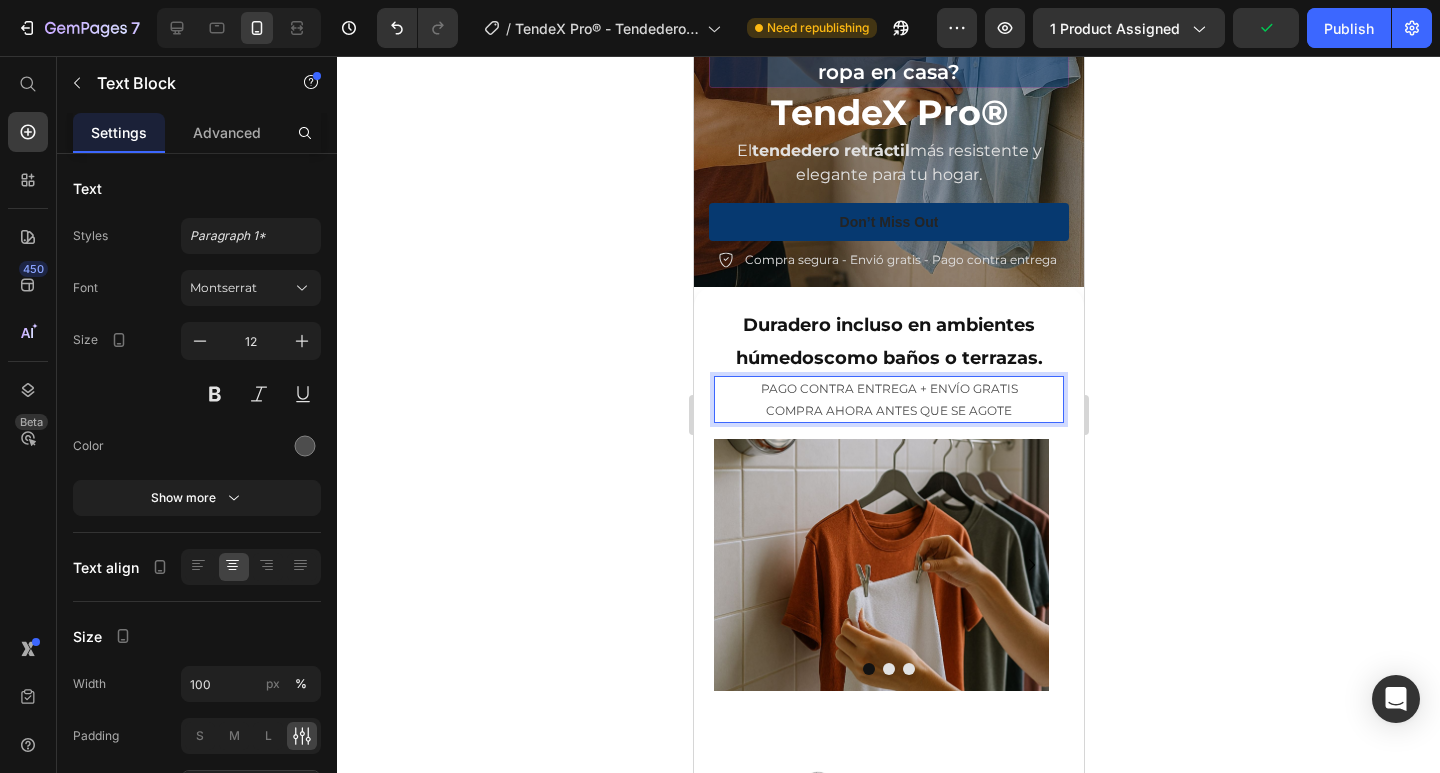 click on "COMPRA AHORA ANTES QUE SE AGOTE" at bounding box center (888, 411) 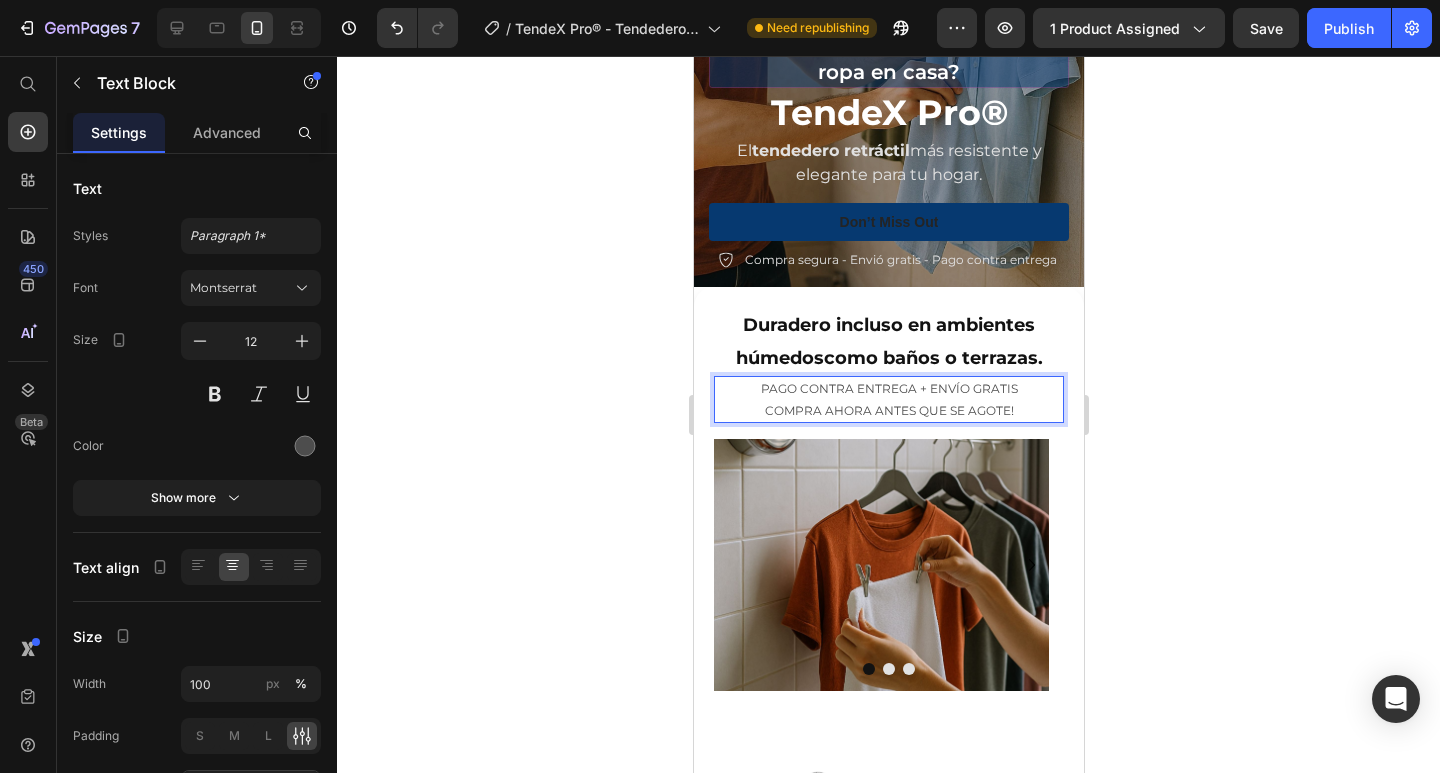 click on "COMPRA AHORA ANTES QUE SE AGOTE!" at bounding box center [888, 411] 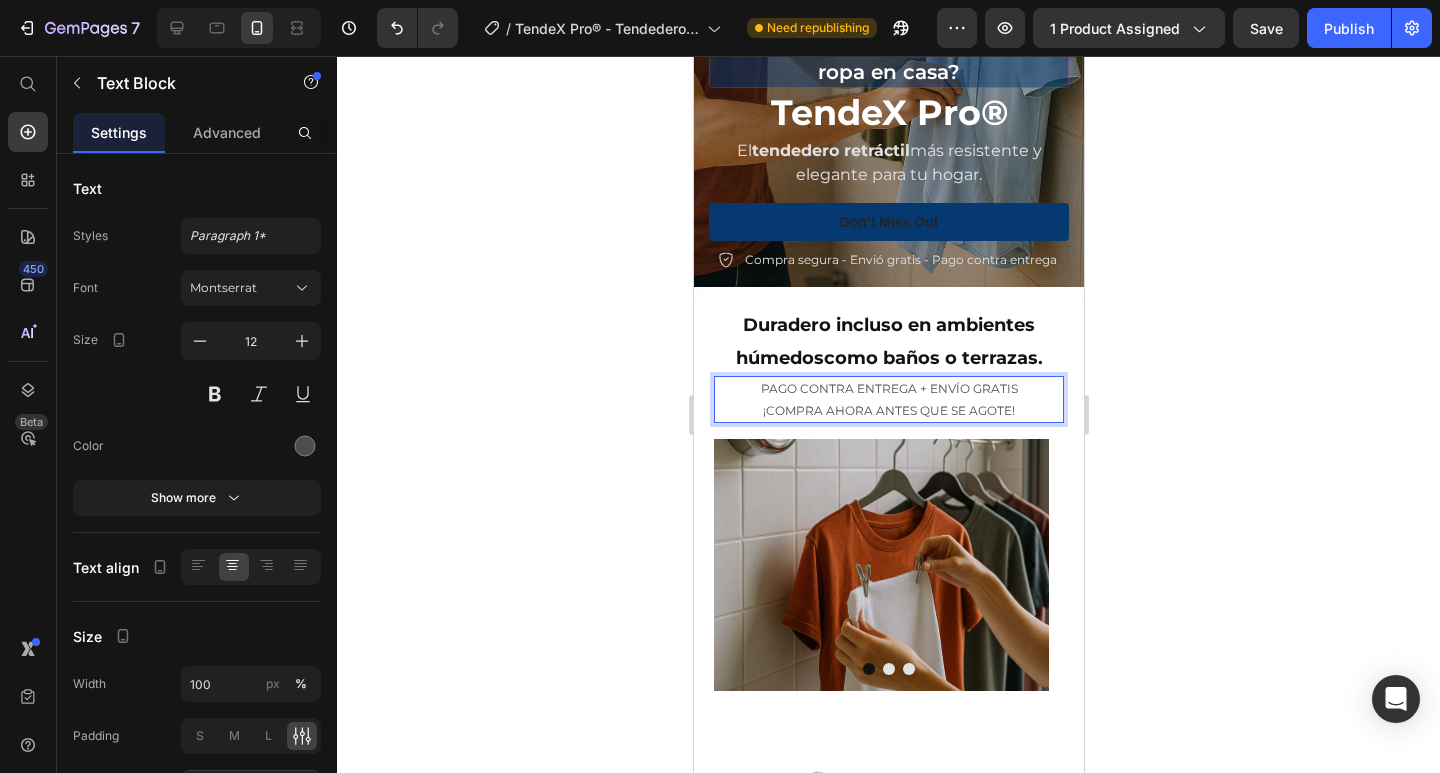 click on "PAGO CONTRA ENTREGA + ENVÍO GRATIS" at bounding box center (888, 389) 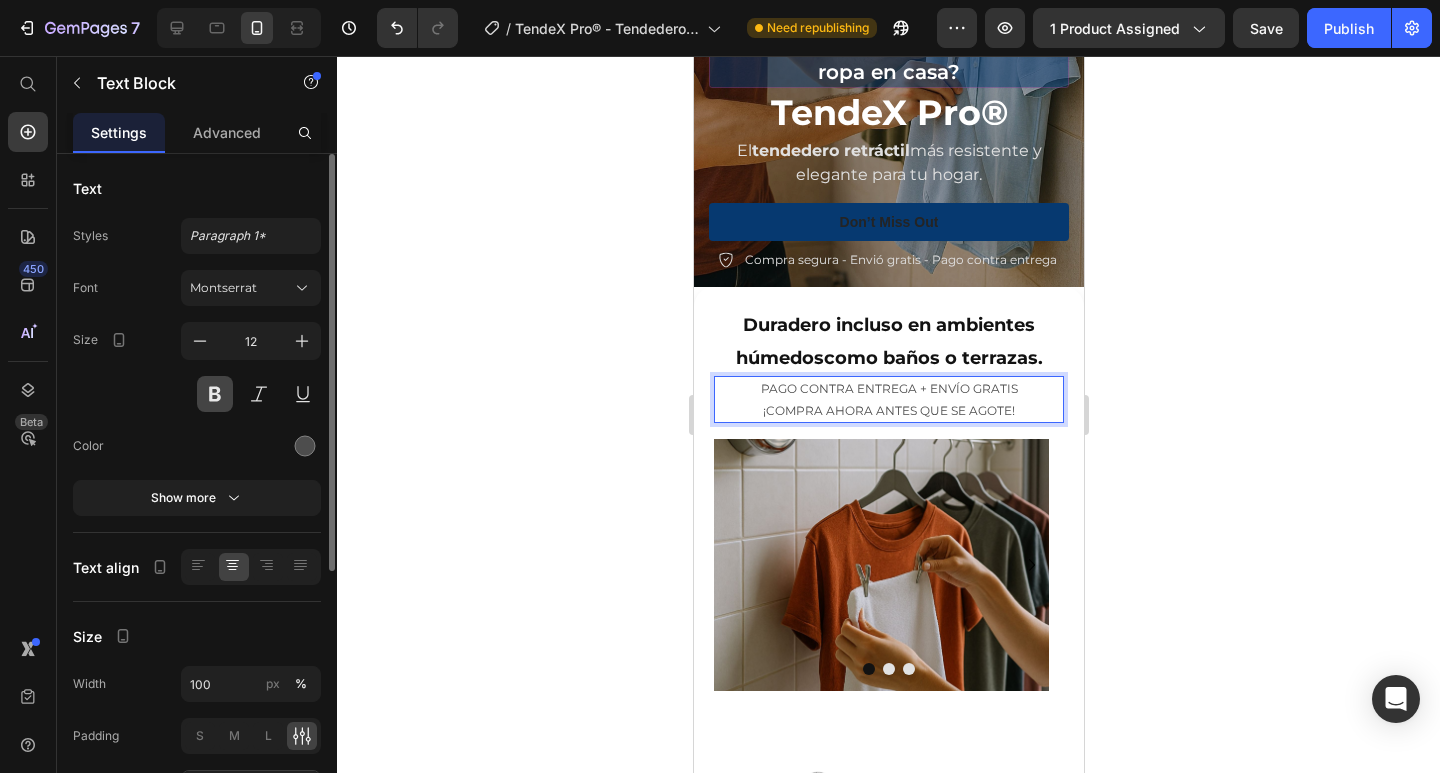 click at bounding box center (215, 394) 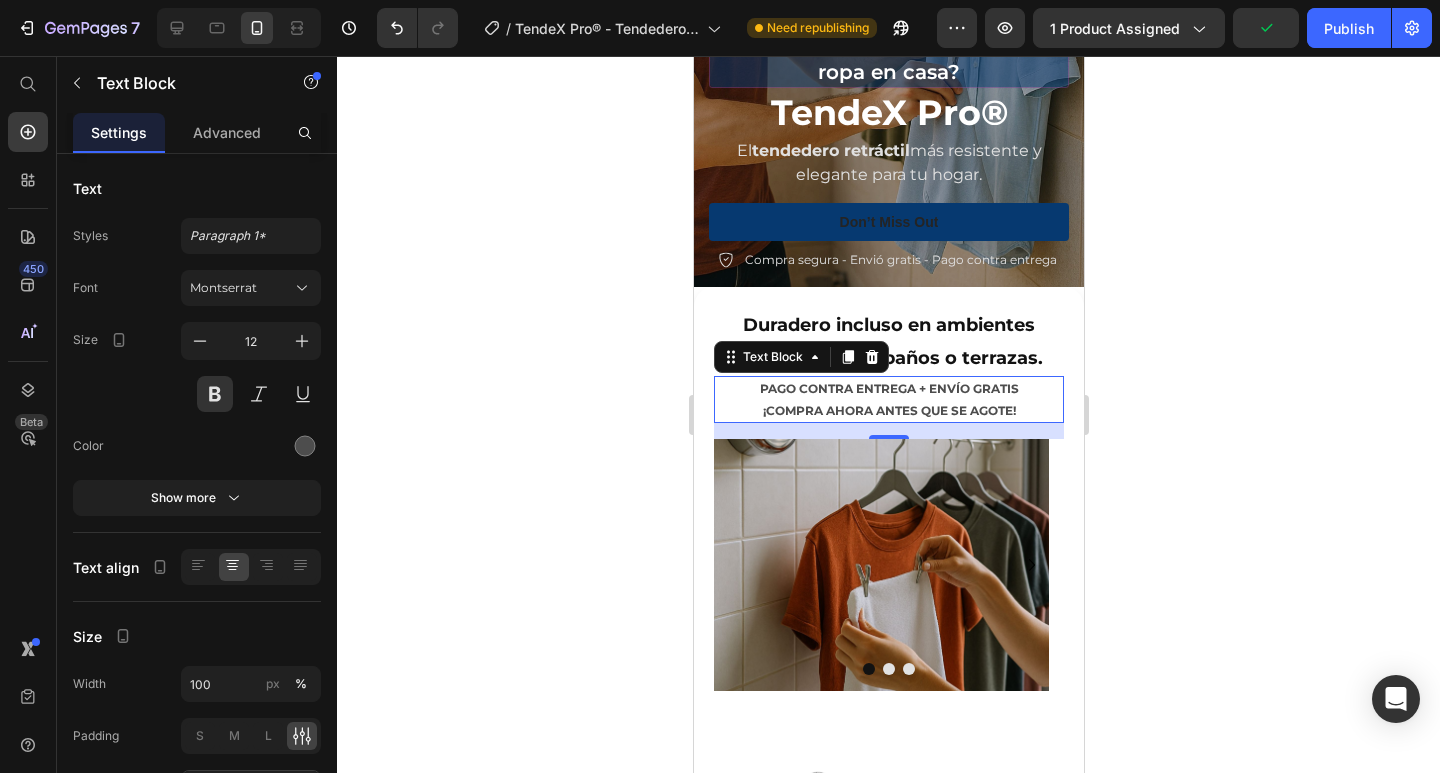 click 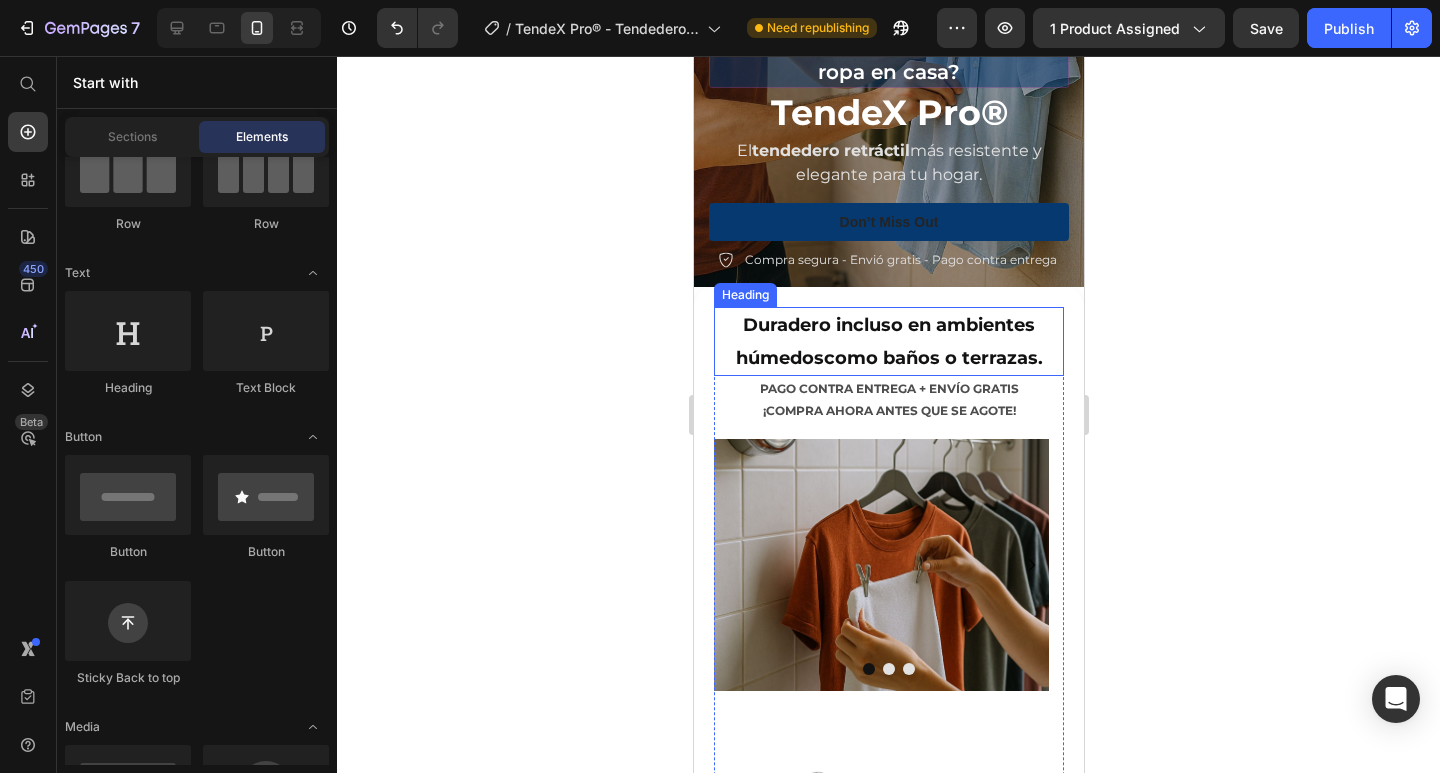 click on "⁠⁠⁠⁠⁠⁠⁠ Duradero incluso en ambientes húmedos  como baños o terrazas." at bounding box center (888, 341) 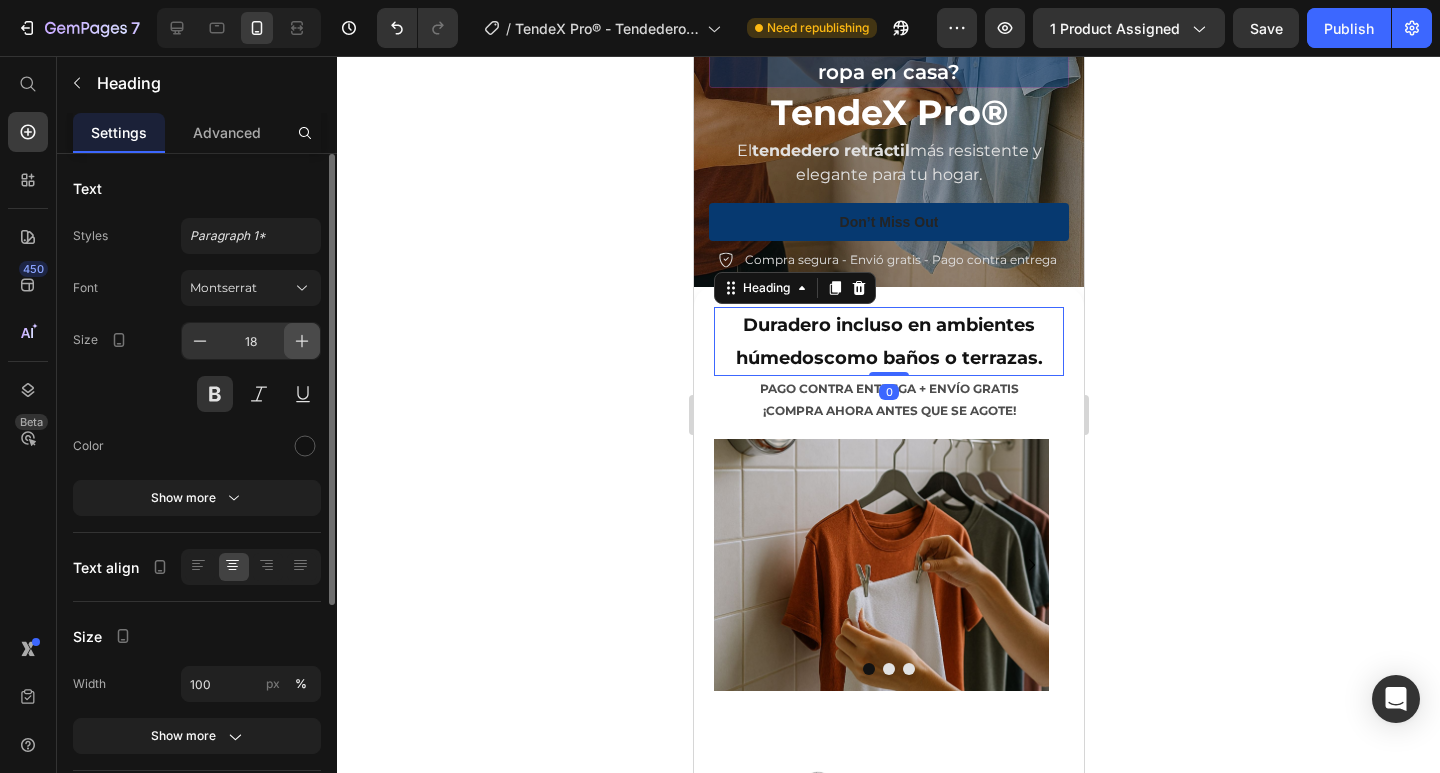 click at bounding box center (302, 341) 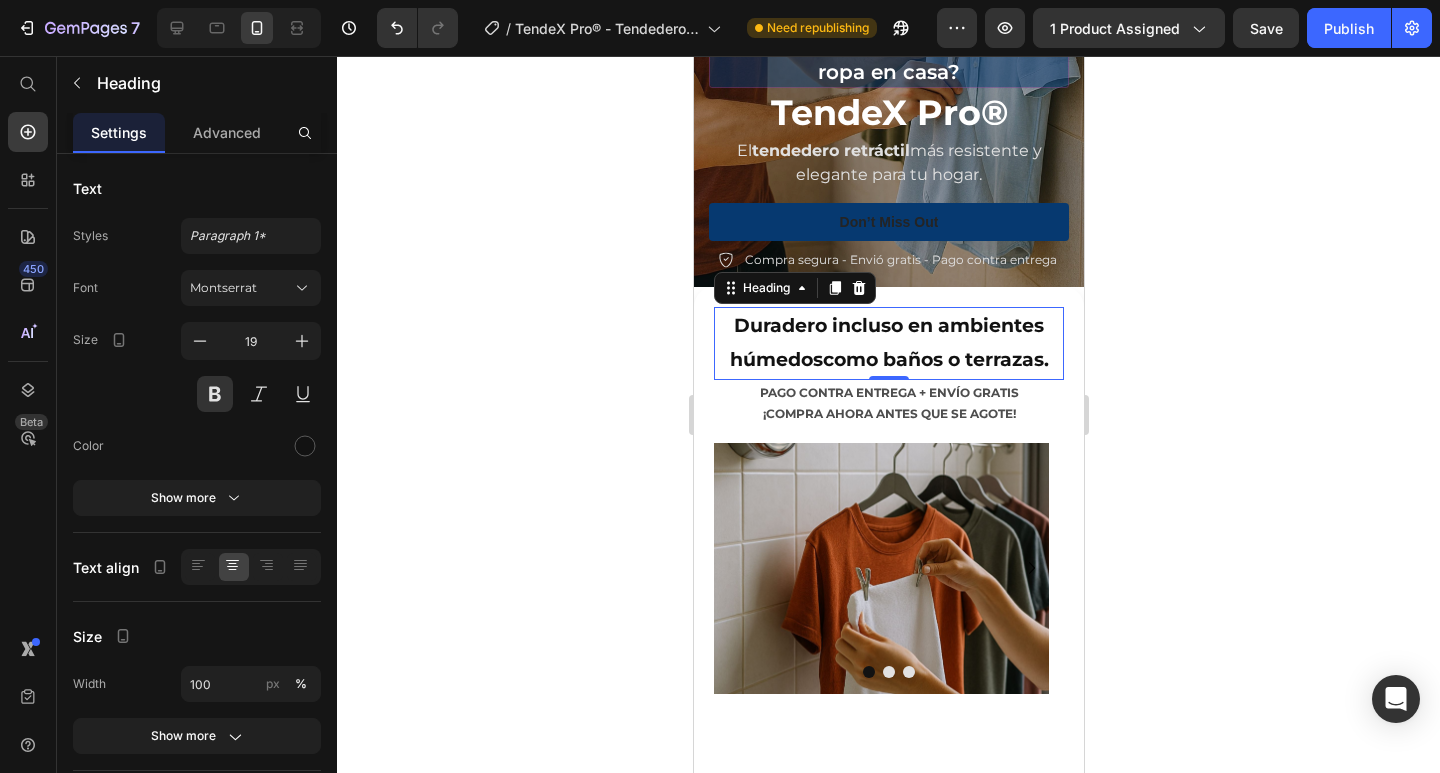 click 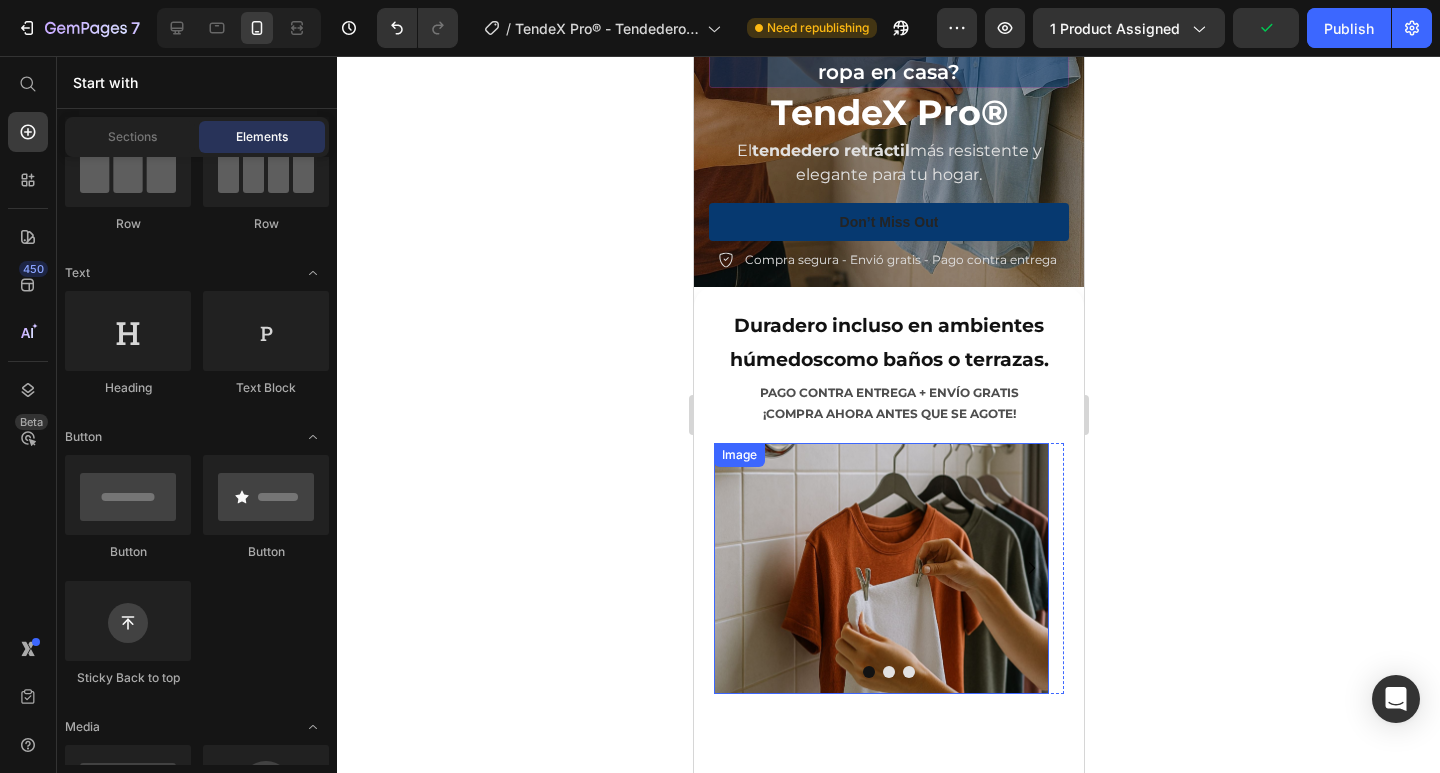 click at bounding box center (880, 568) 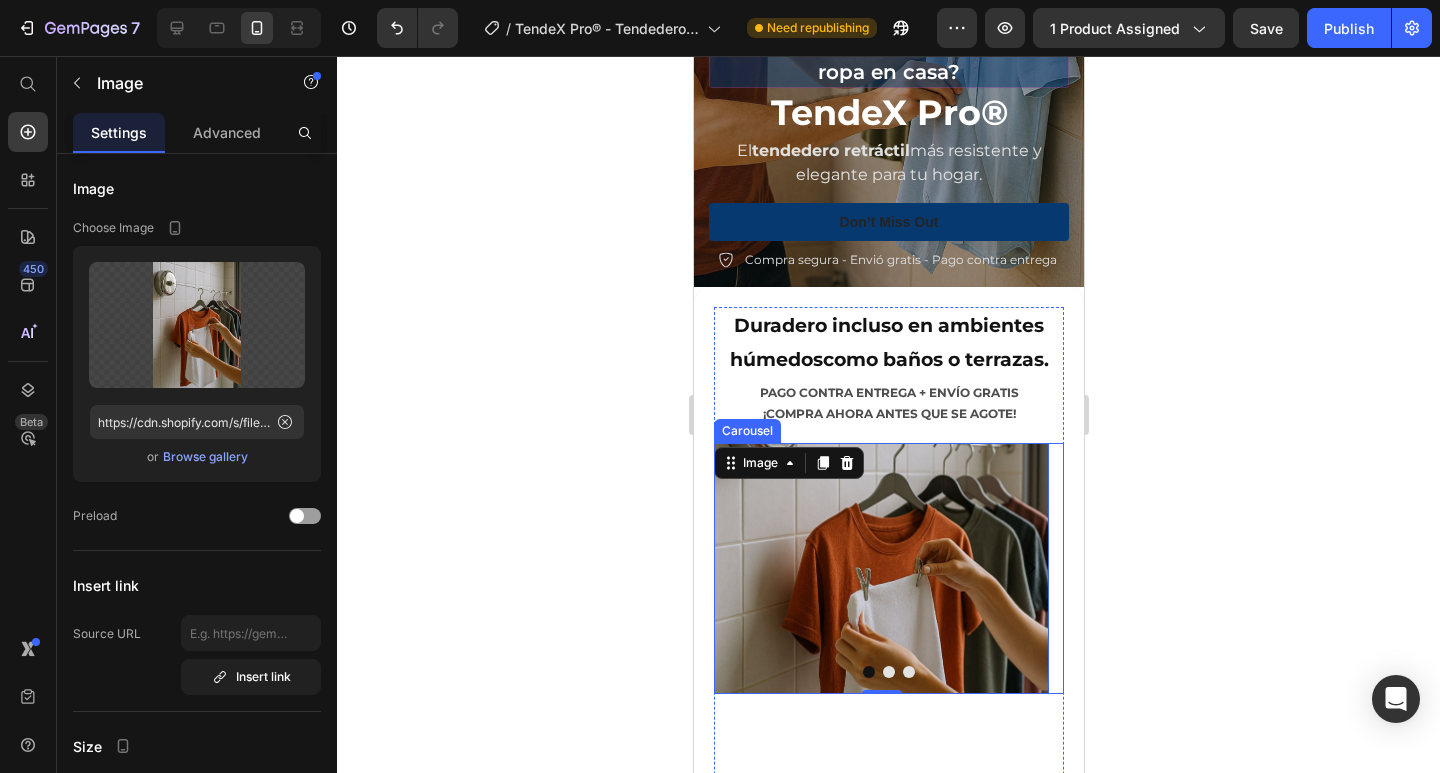 click at bounding box center [888, 672] 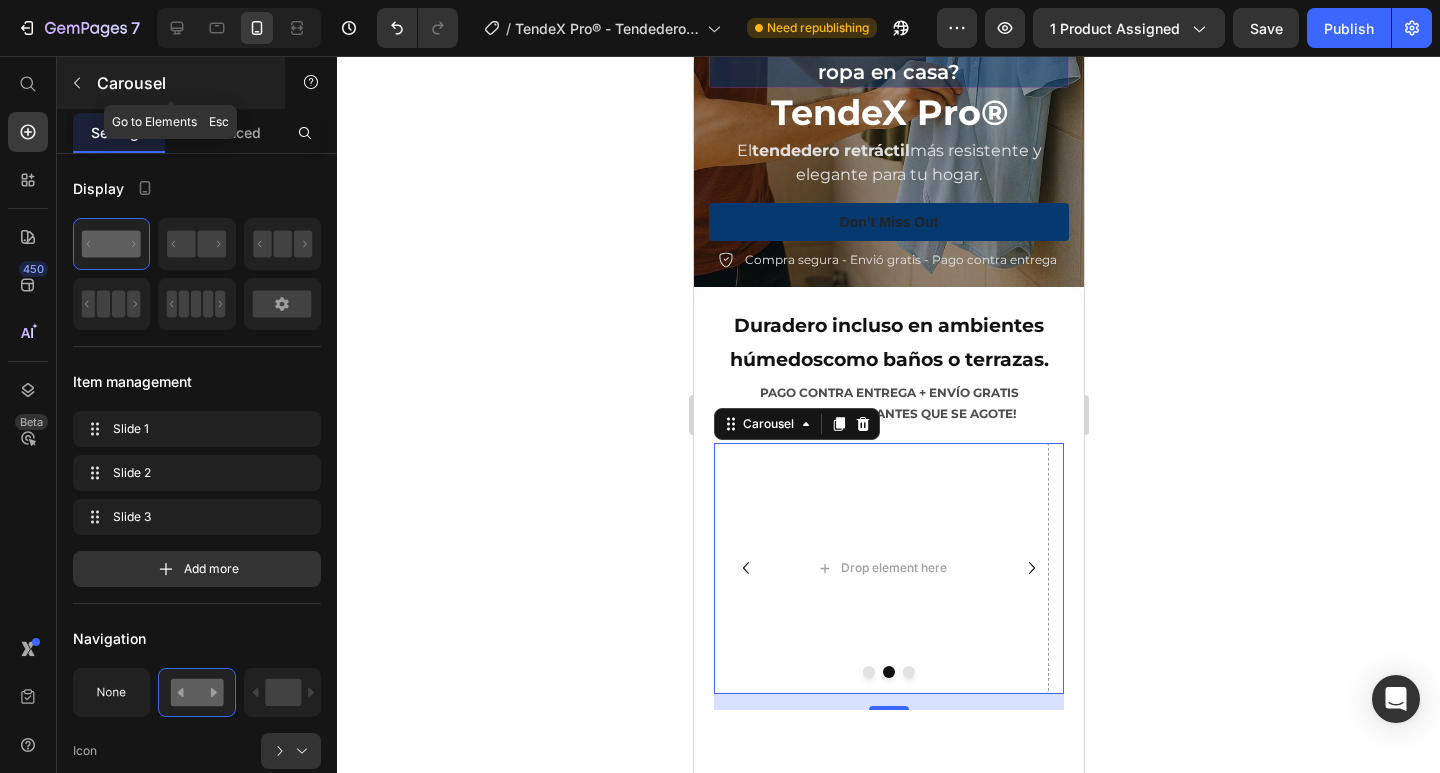 click at bounding box center [77, 83] 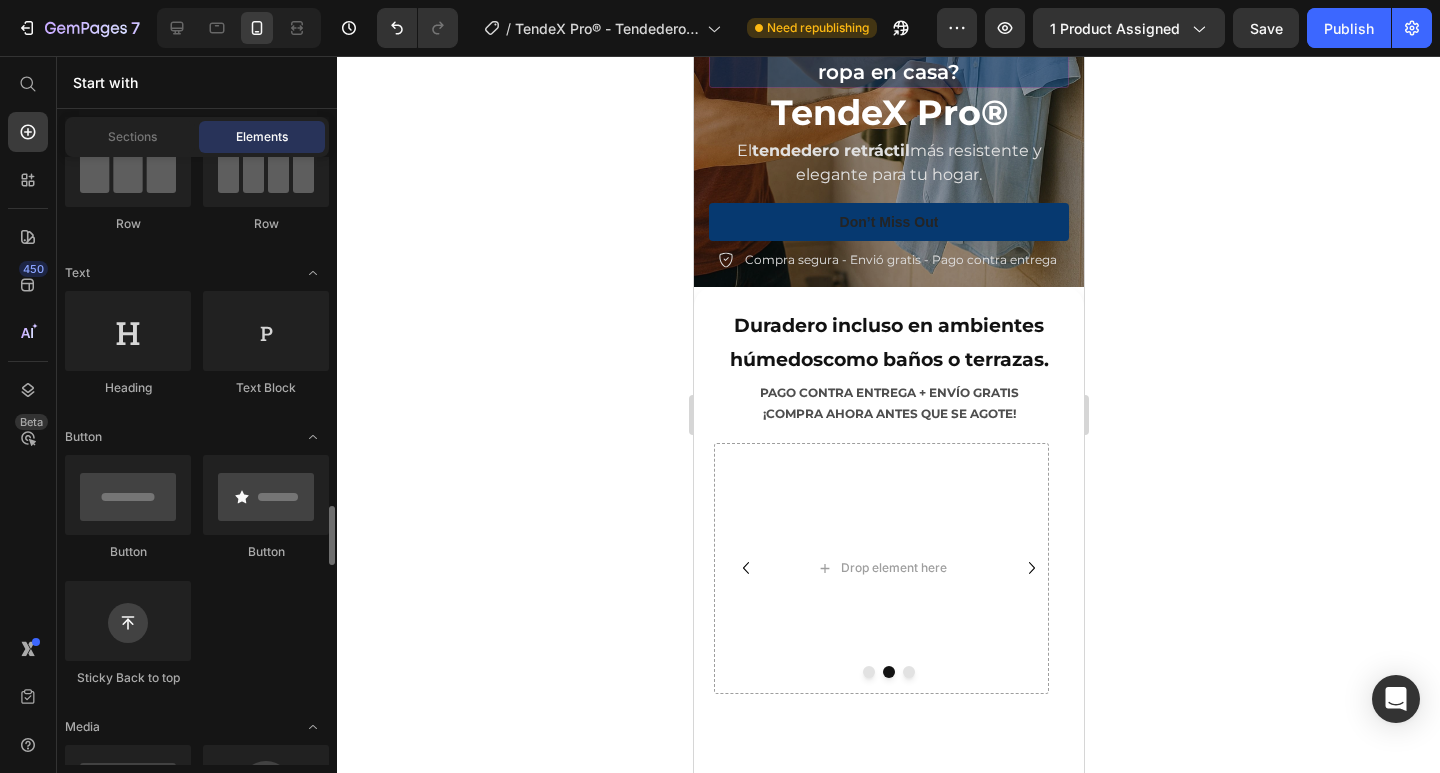 scroll, scrollTop: 500, scrollLeft: 0, axis: vertical 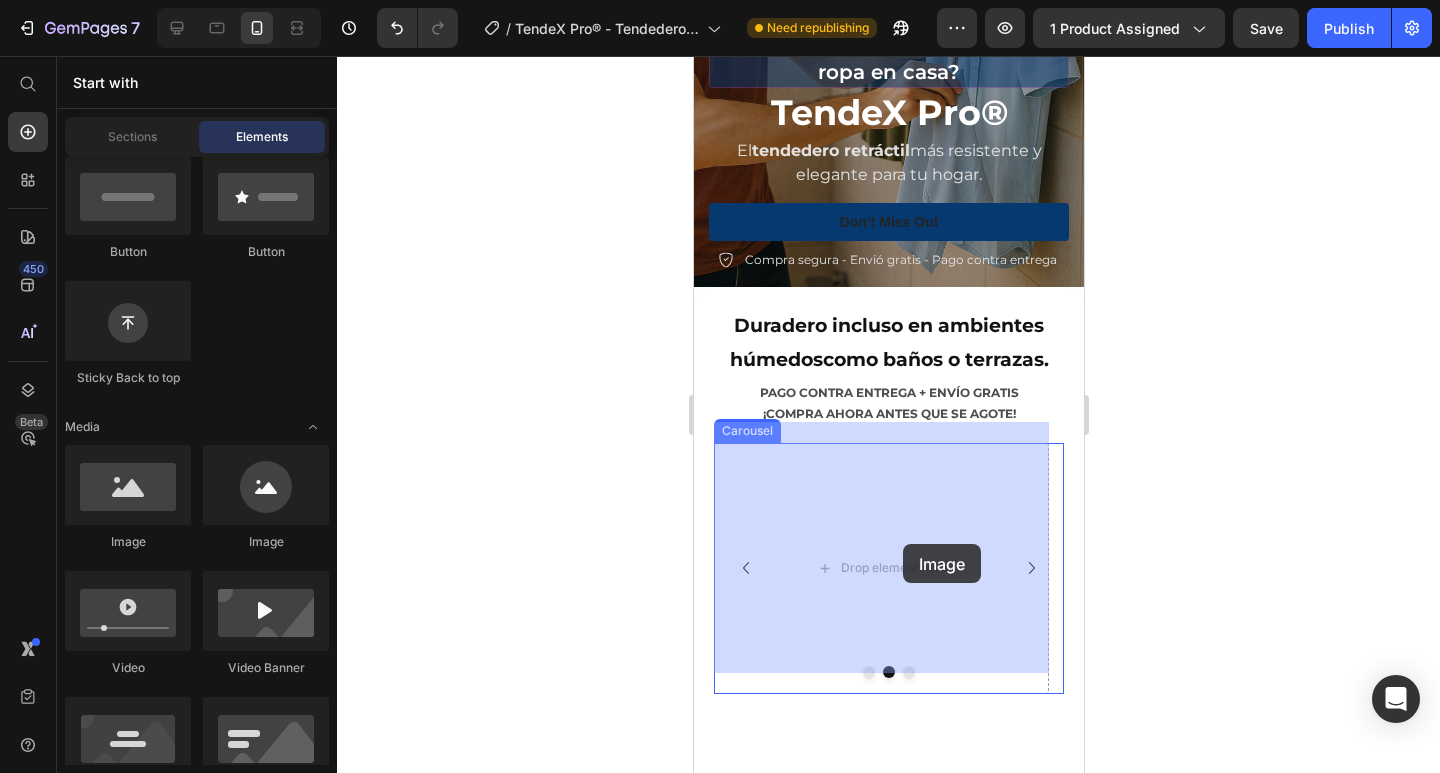 drag, startPoint x: 805, startPoint y: 563, endPoint x: 902, endPoint y: 544, distance: 98.84331 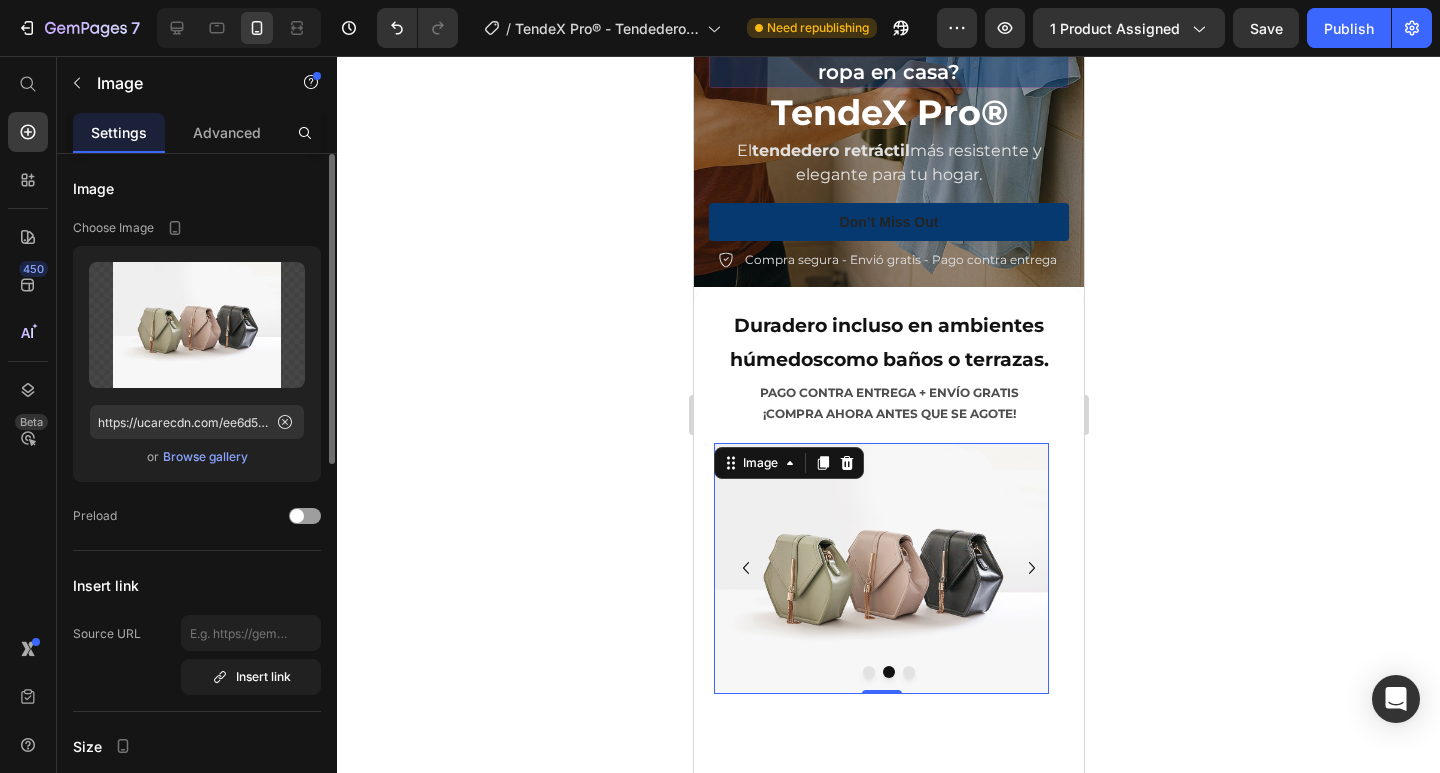 click on "Browse gallery" at bounding box center [205, 457] 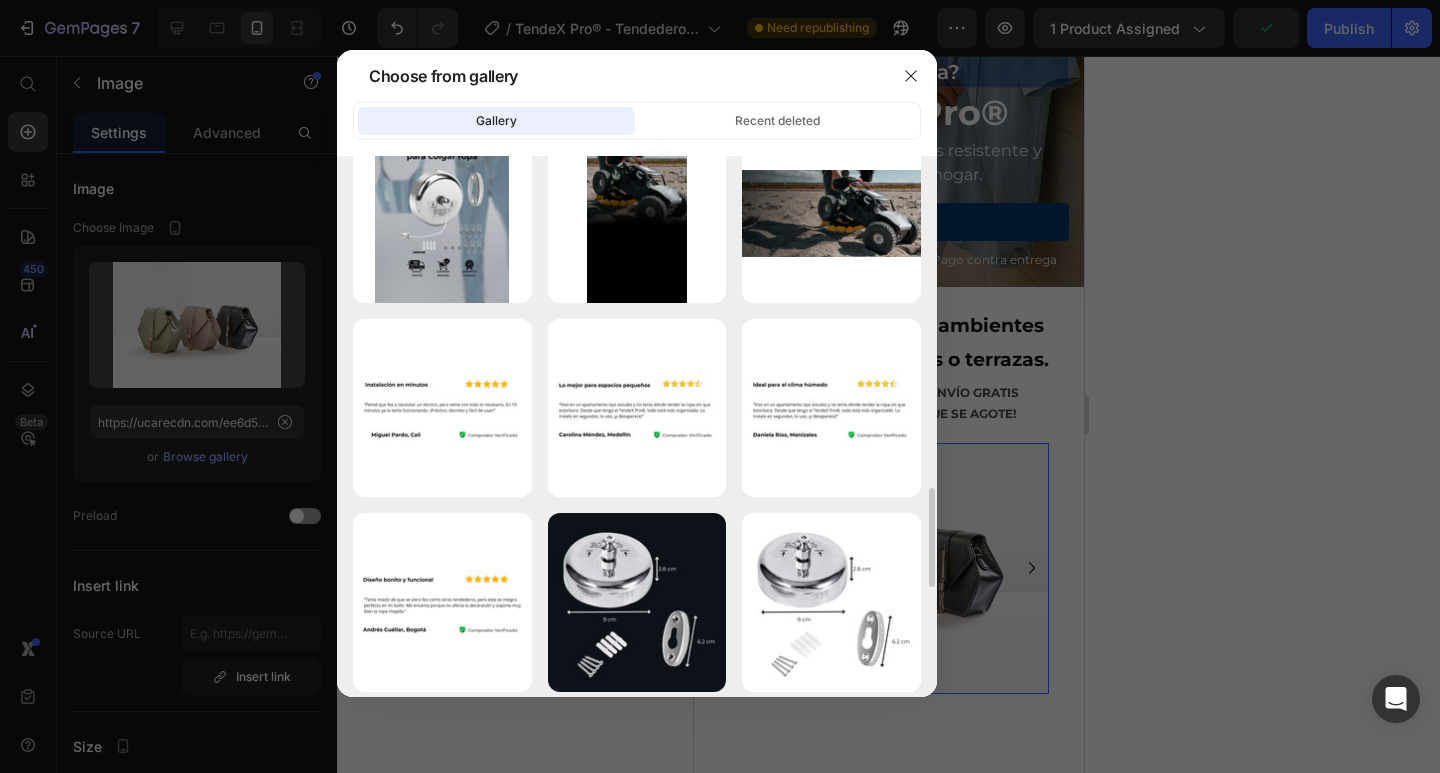 scroll, scrollTop: 2100, scrollLeft: 0, axis: vertical 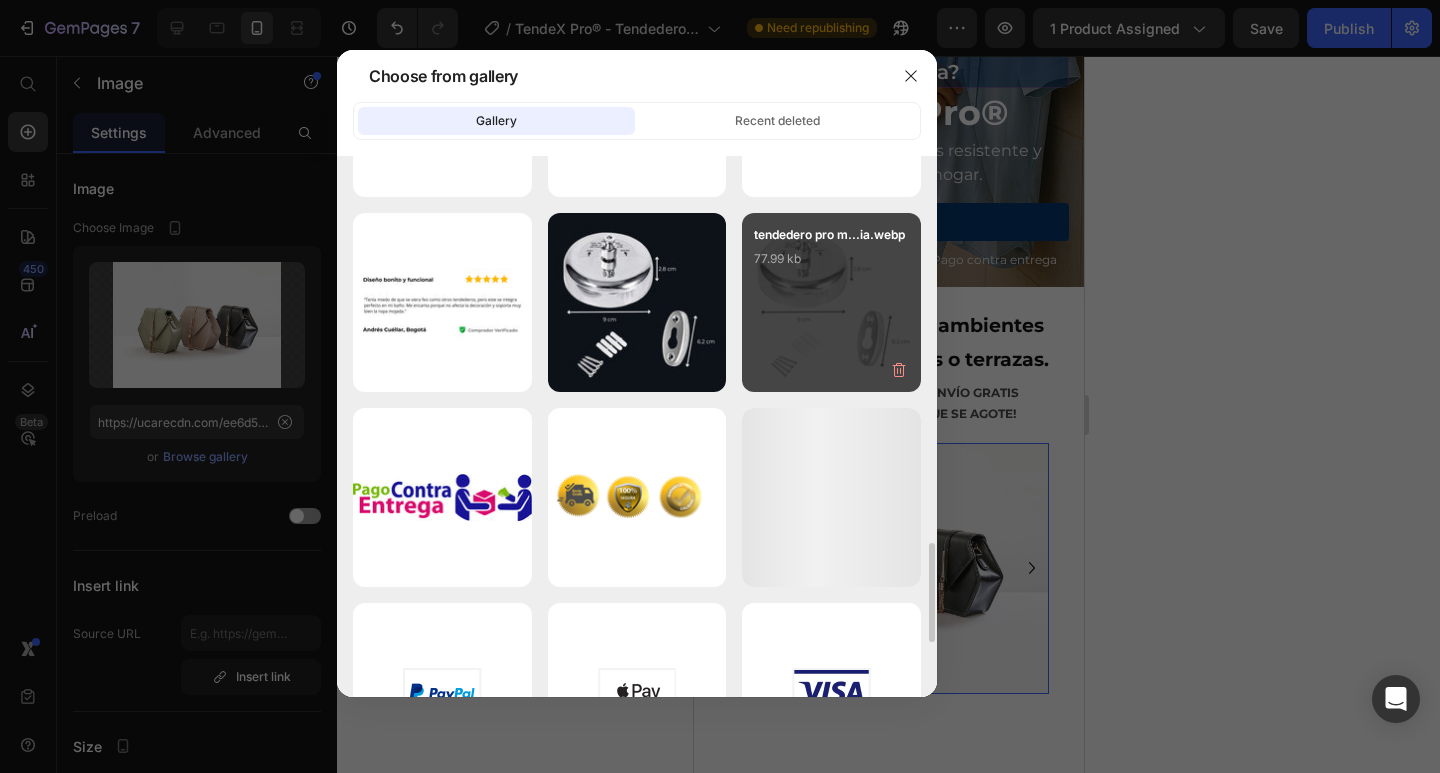 click on "tendedero pro m...ia.webp [NUMBER] kb" at bounding box center [831, 302] 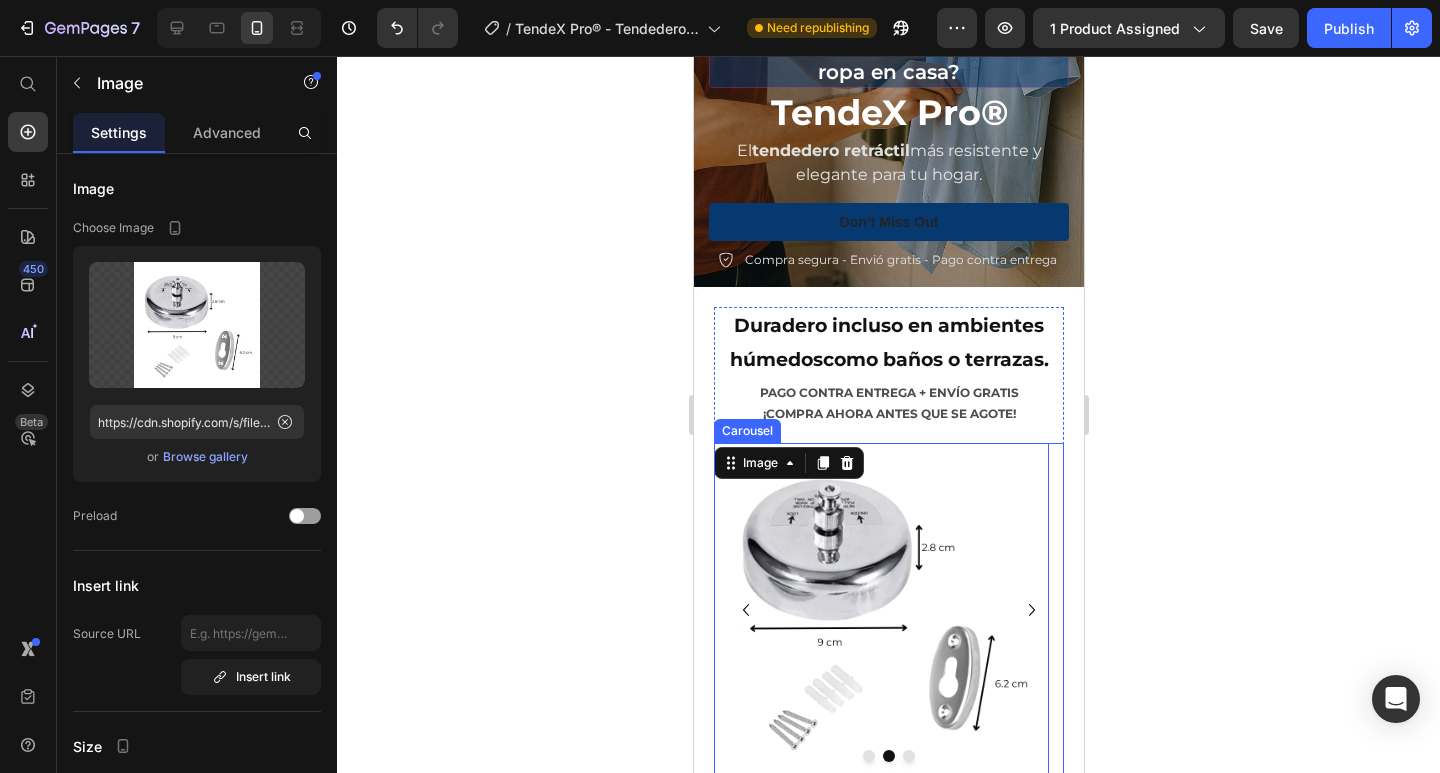 click 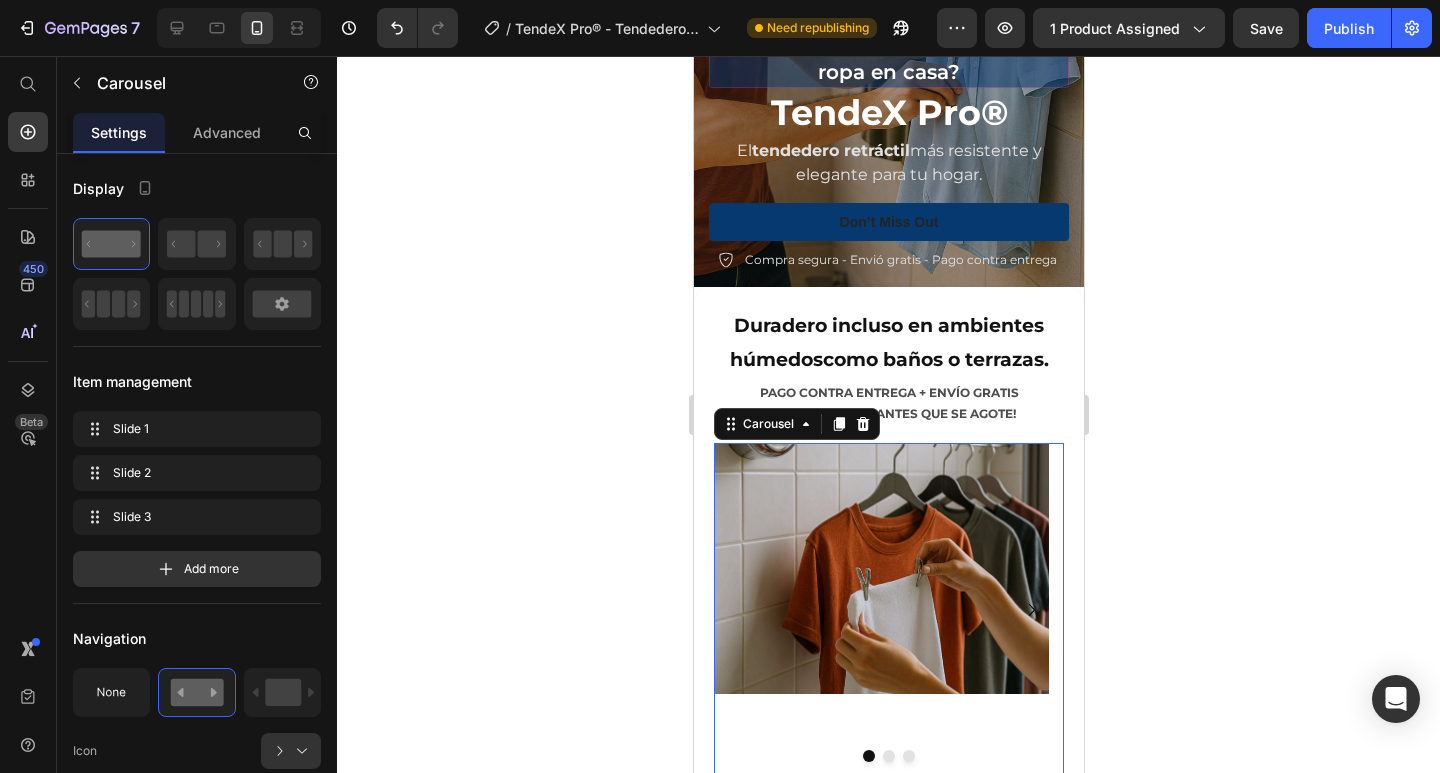 click 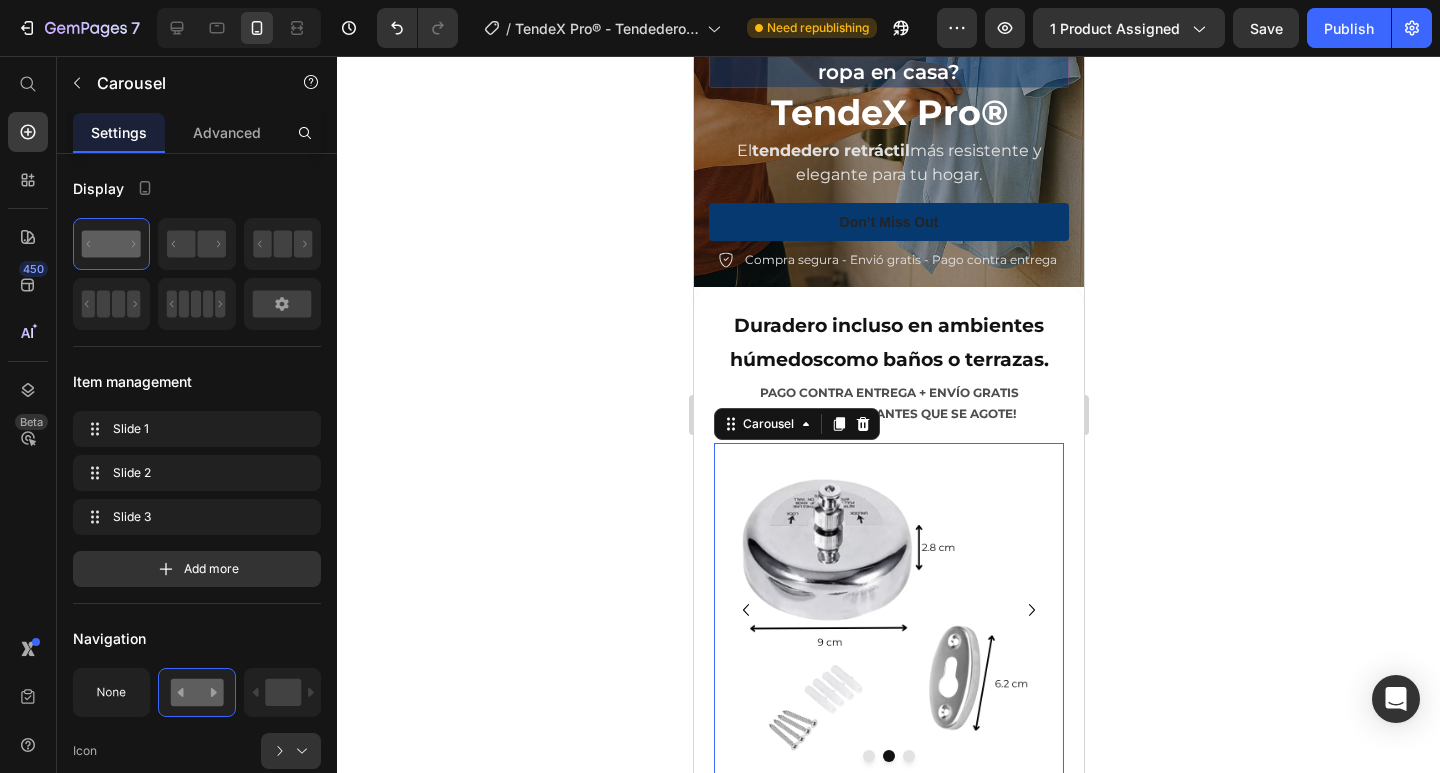 click at bounding box center [908, 756] 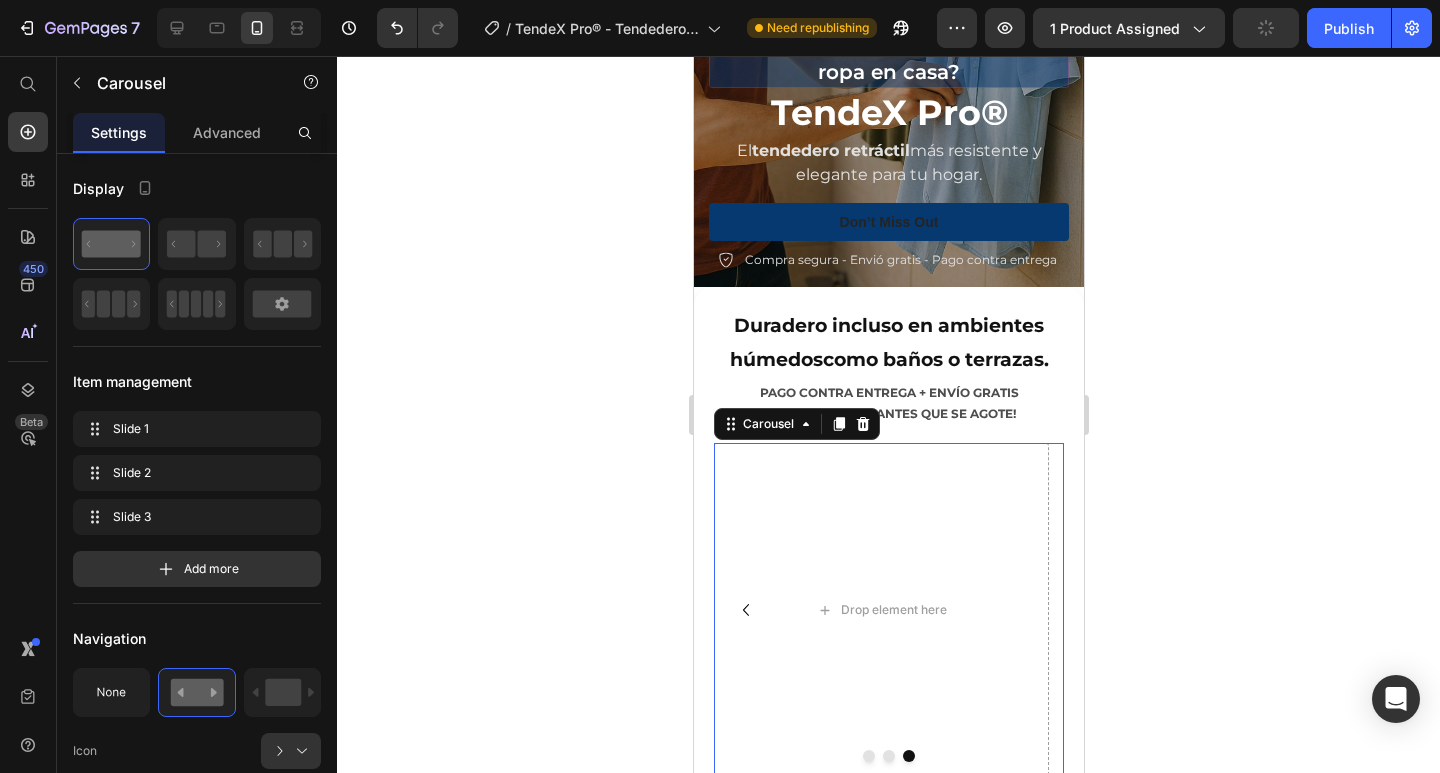 click at bounding box center (888, 756) 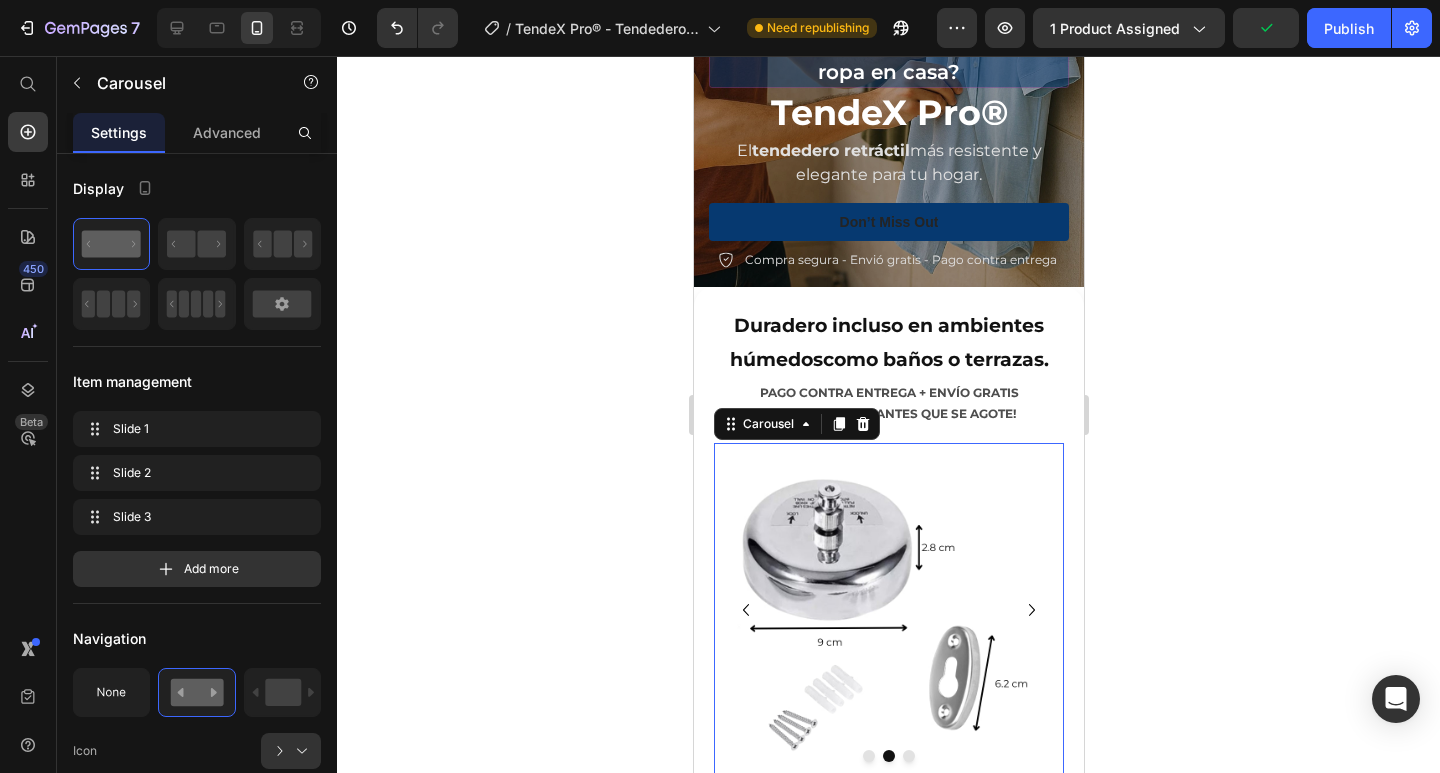 click at bounding box center (868, 756) 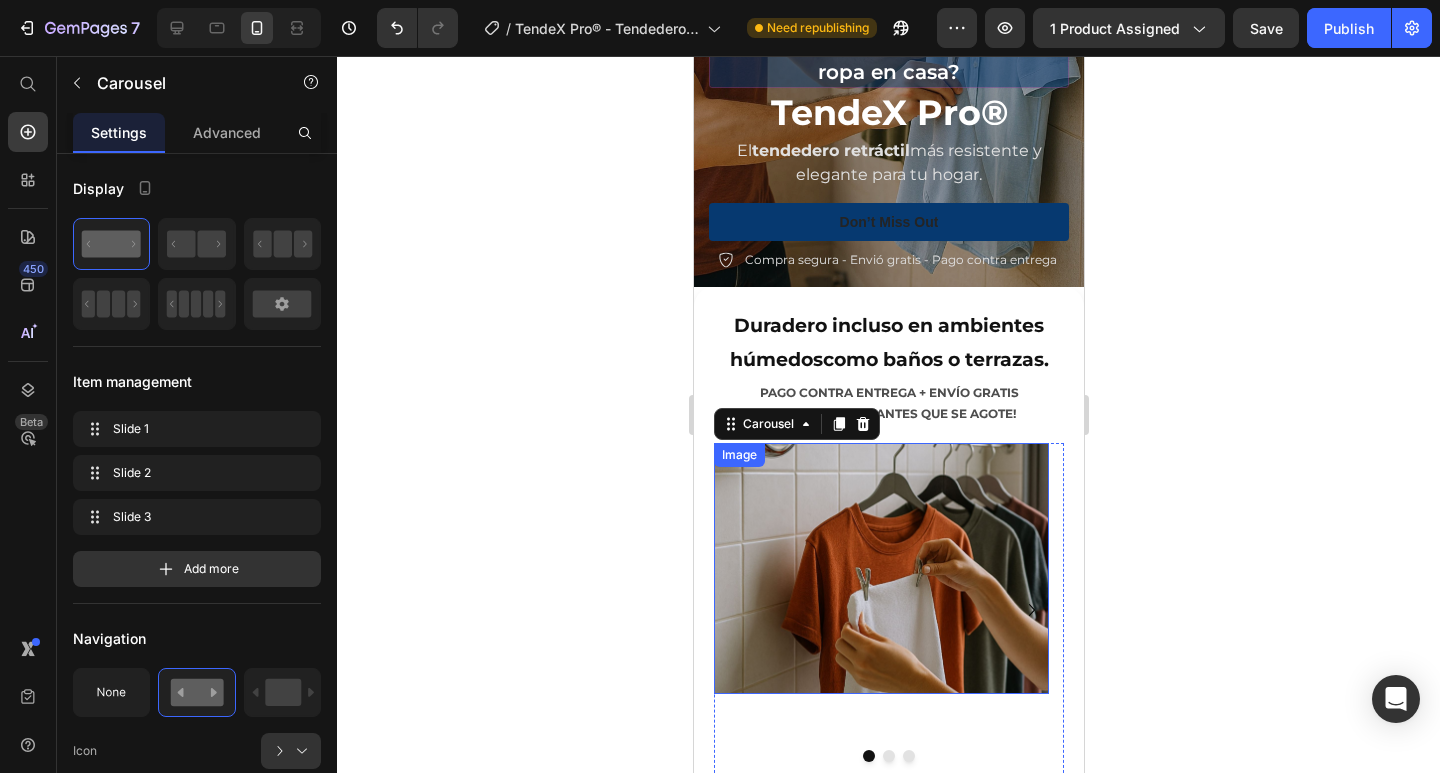 click at bounding box center (880, 568) 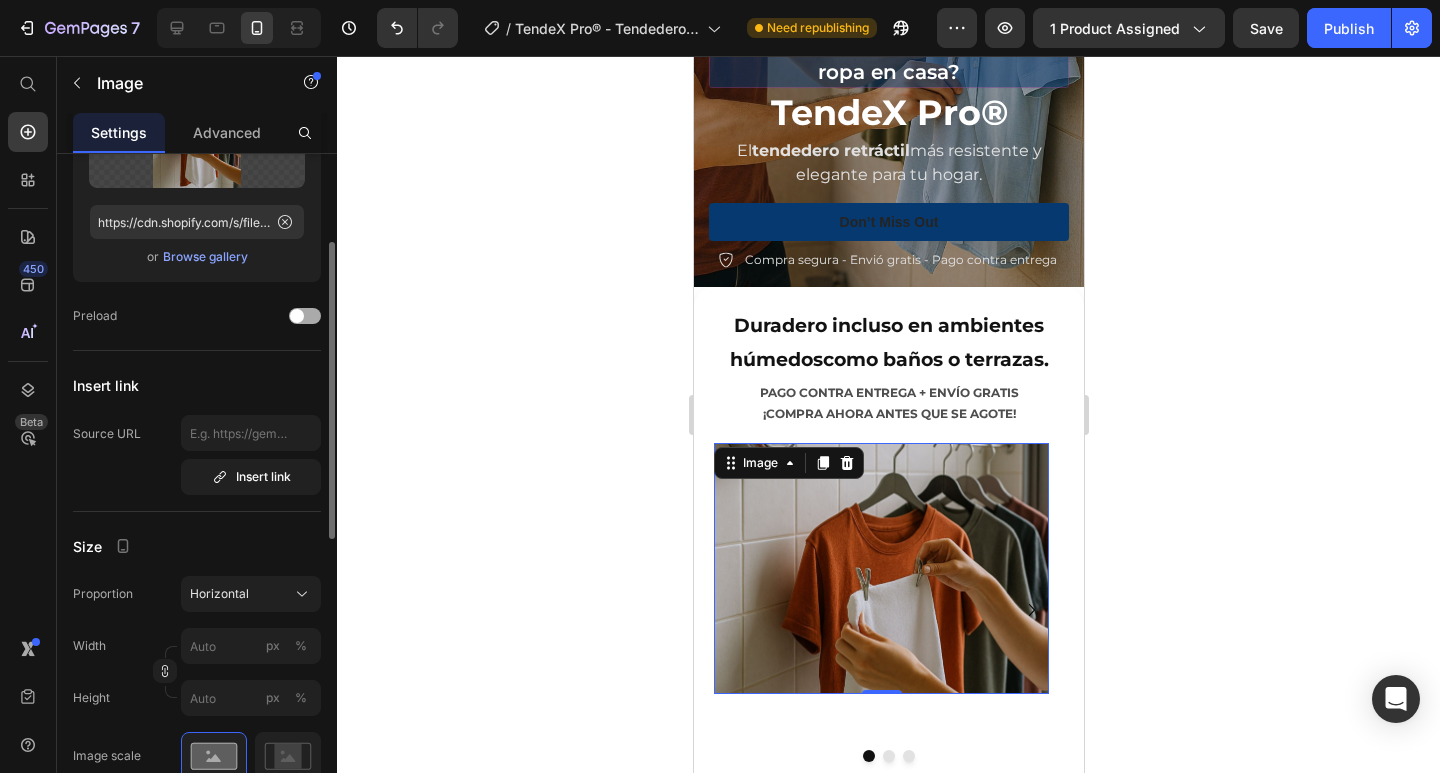 scroll, scrollTop: 300, scrollLeft: 0, axis: vertical 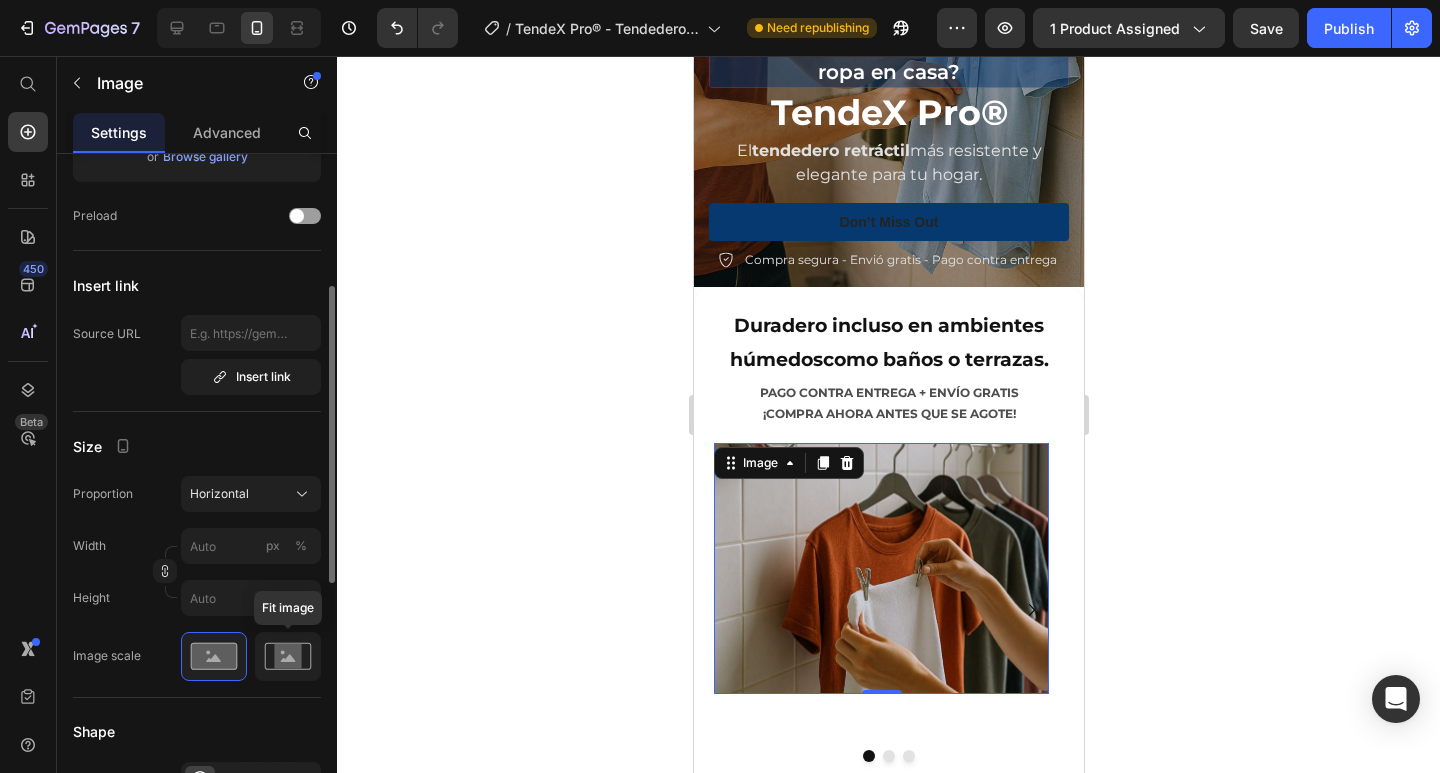 click 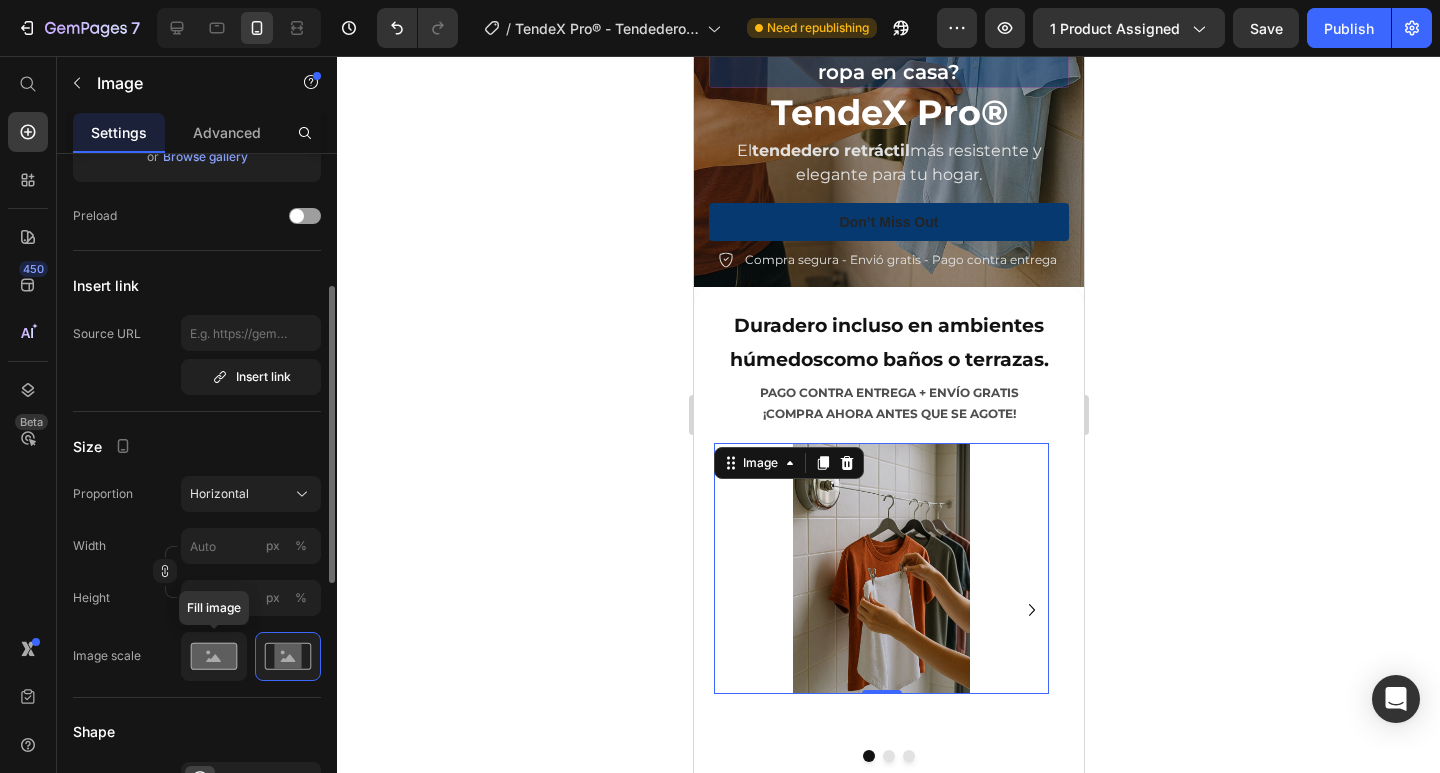 click 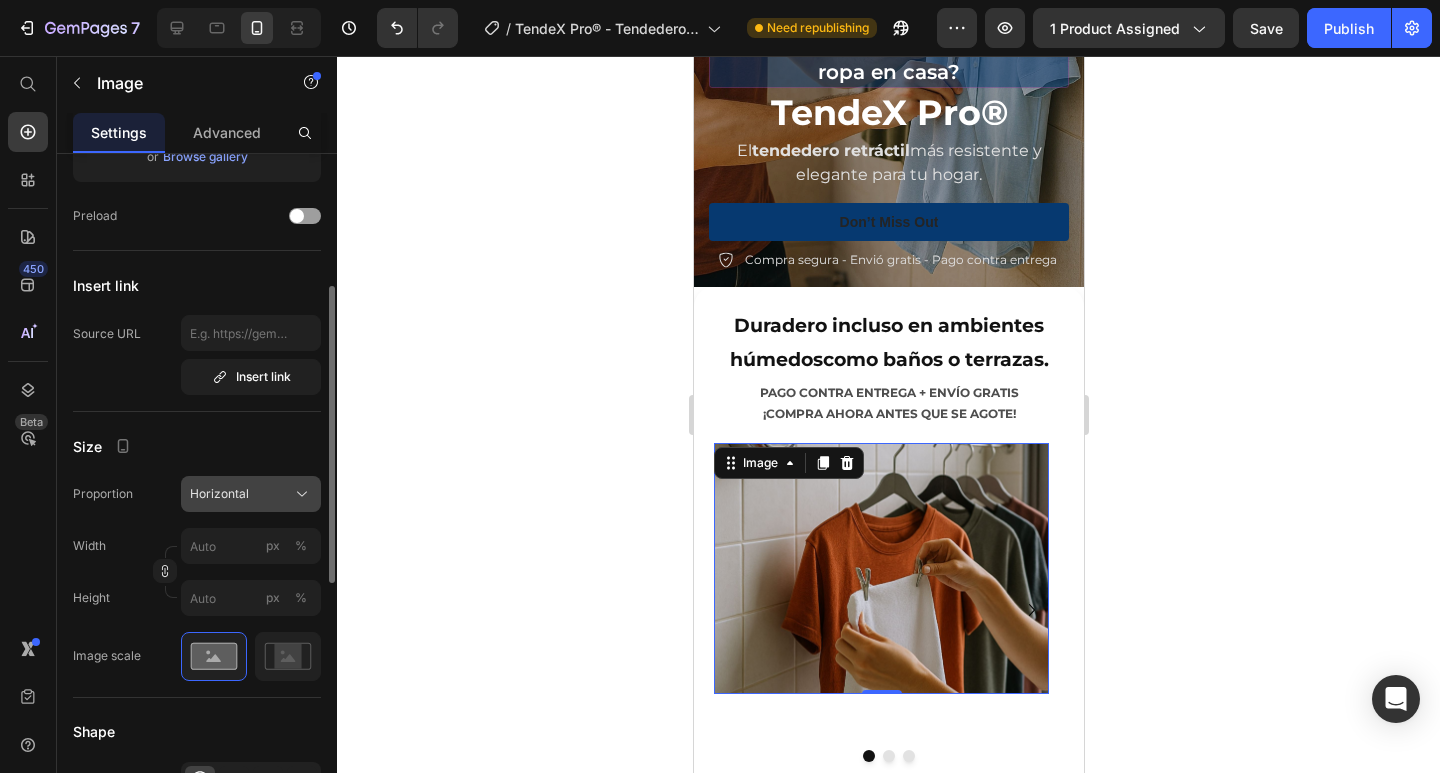 click on "Horizontal" 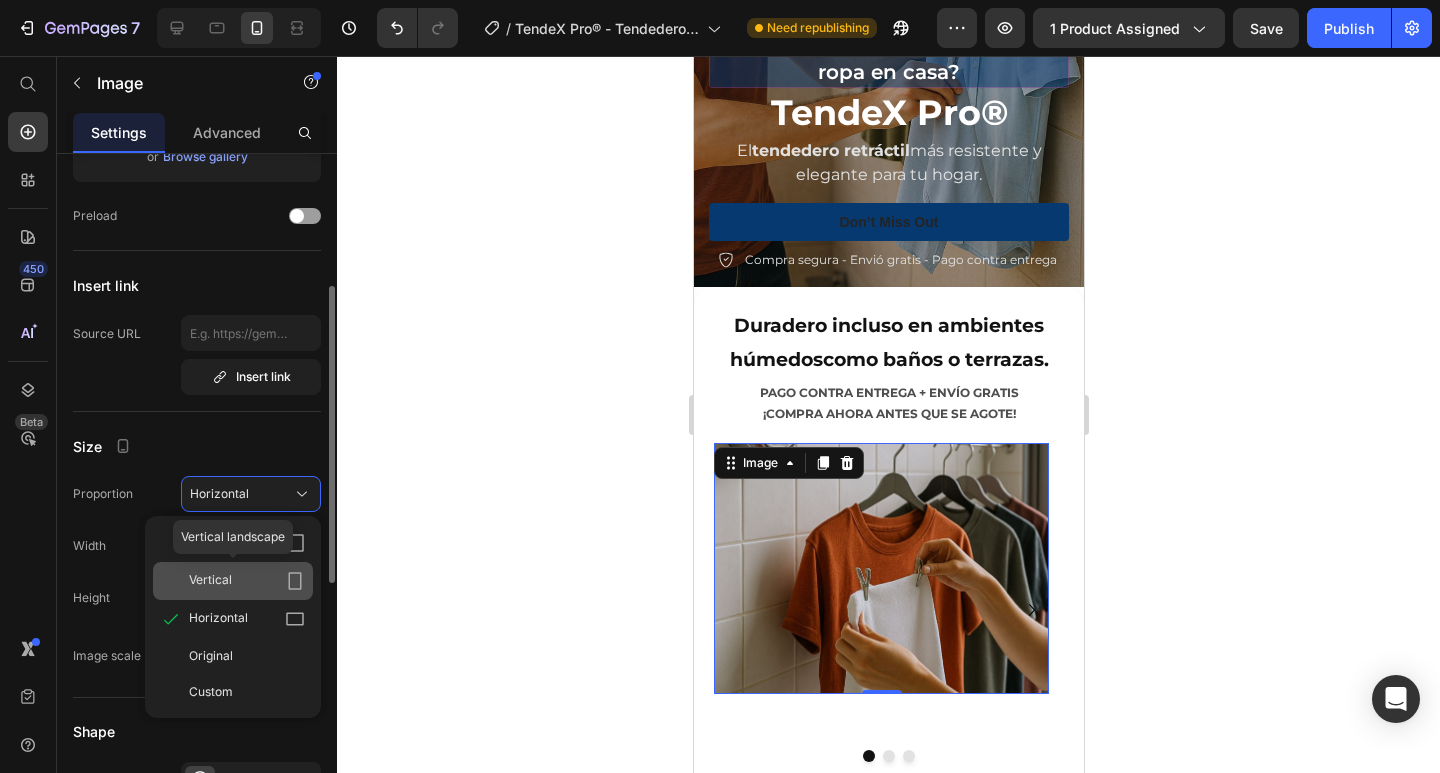 click on "Vertical" at bounding box center [247, 581] 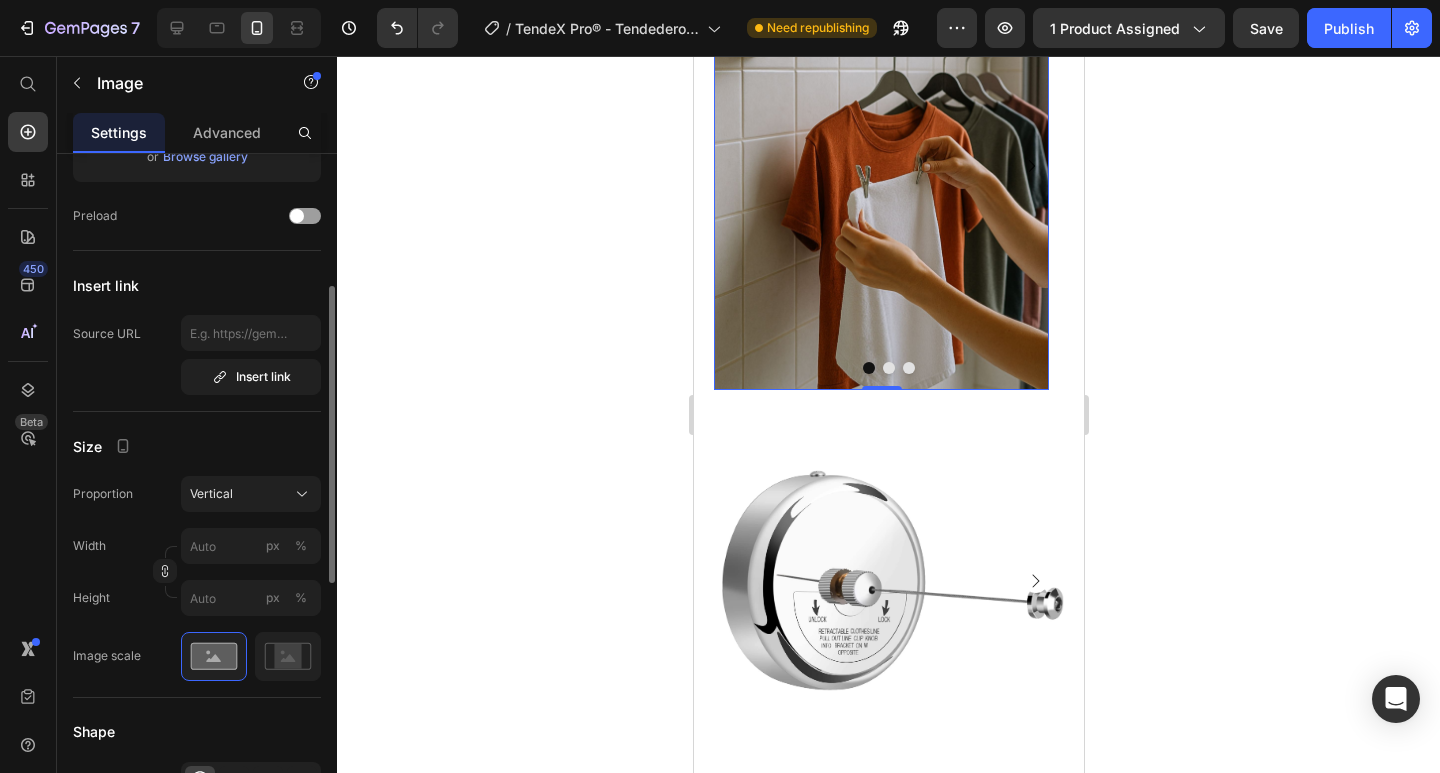 scroll, scrollTop: 1100, scrollLeft: 0, axis: vertical 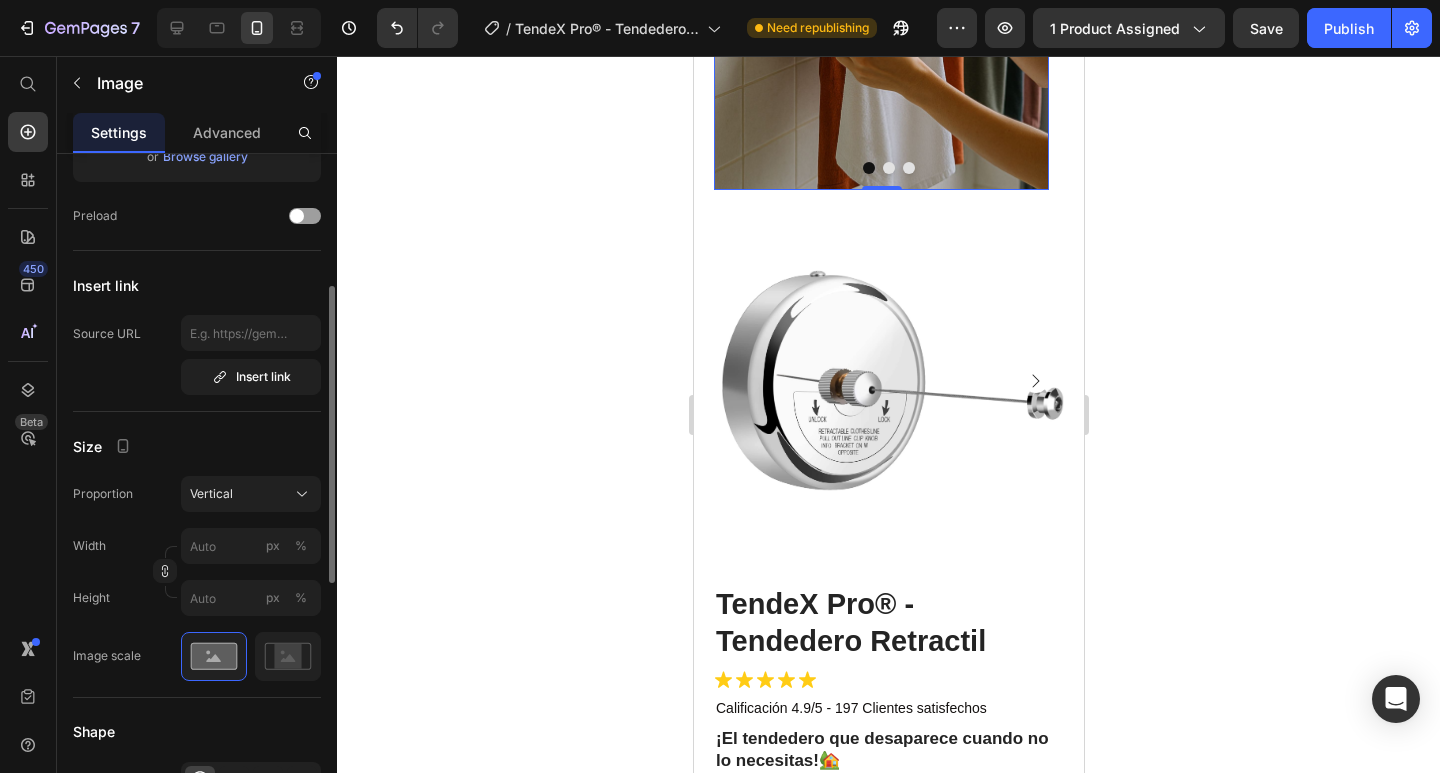 click at bounding box center [888, 381] 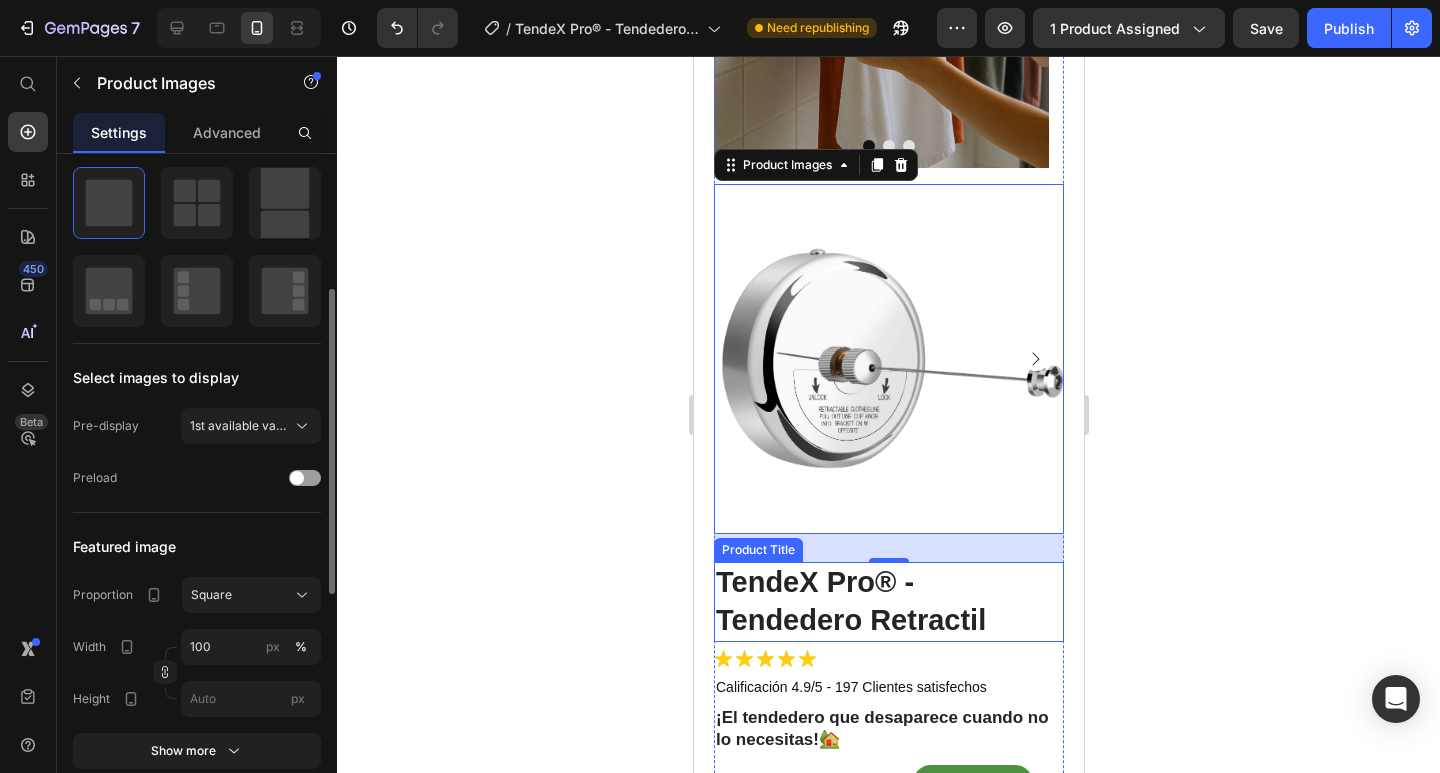 scroll, scrollTop: 1200, scrollLeft: 0, axis: vertical 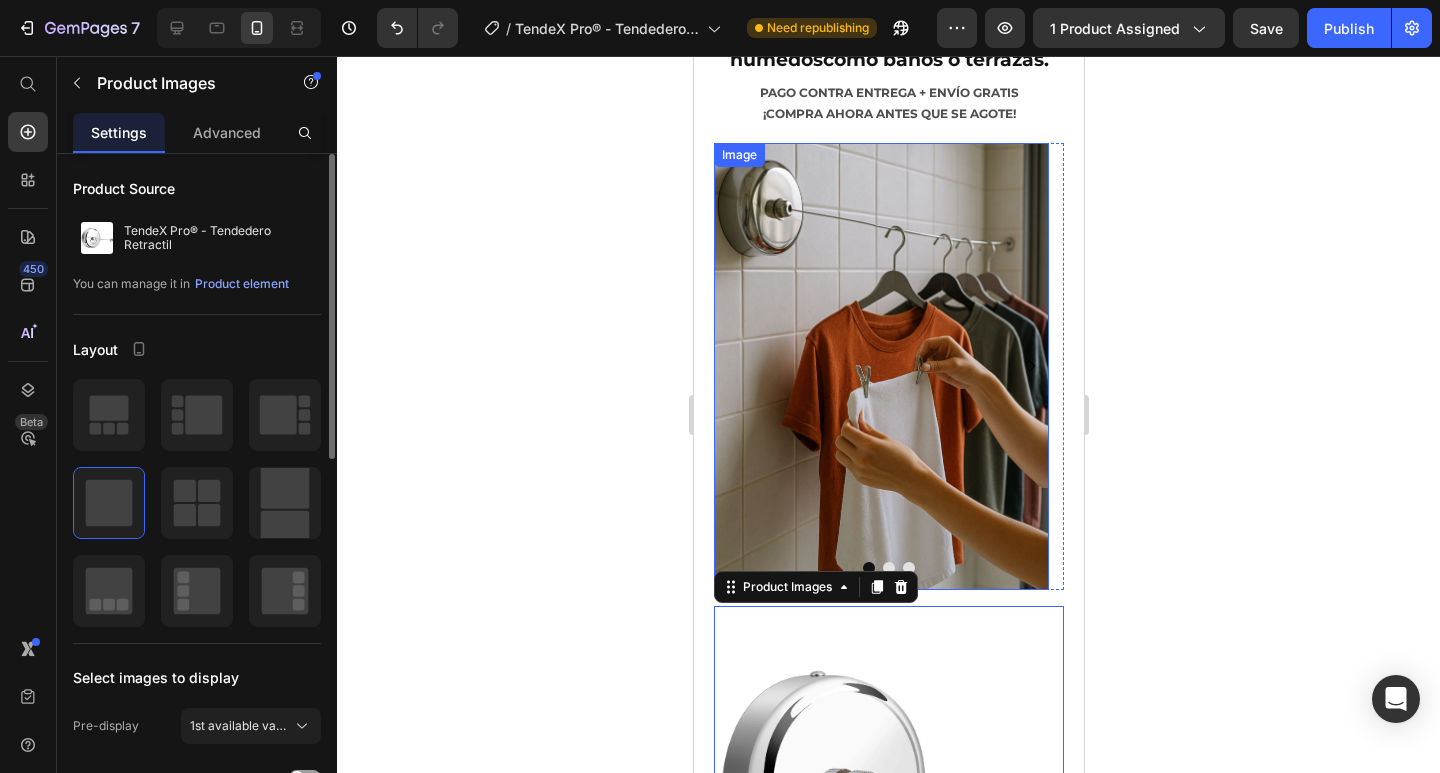 click at bounding box center (880, 366) 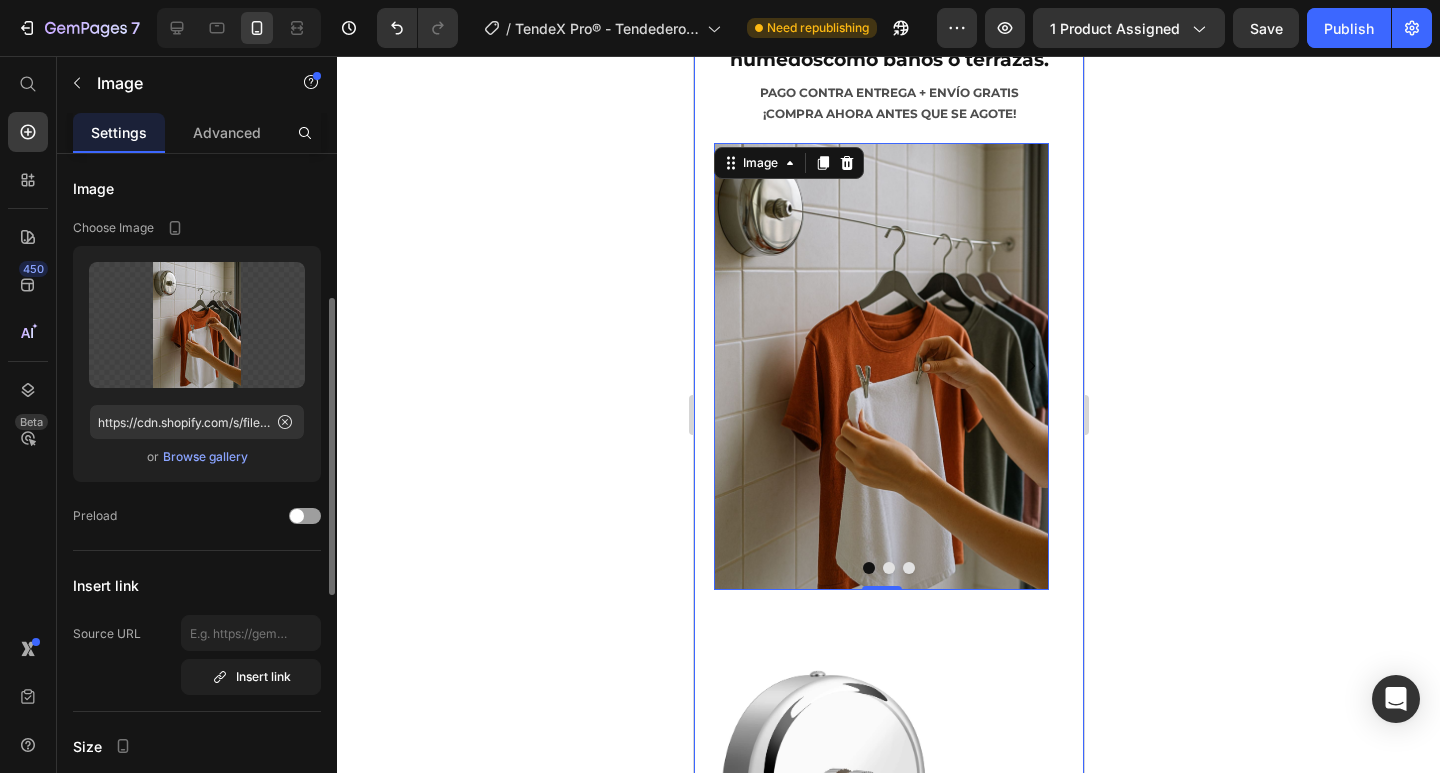 scroll, scrollTop: 200, scrollLeft: 0, axis: vertical 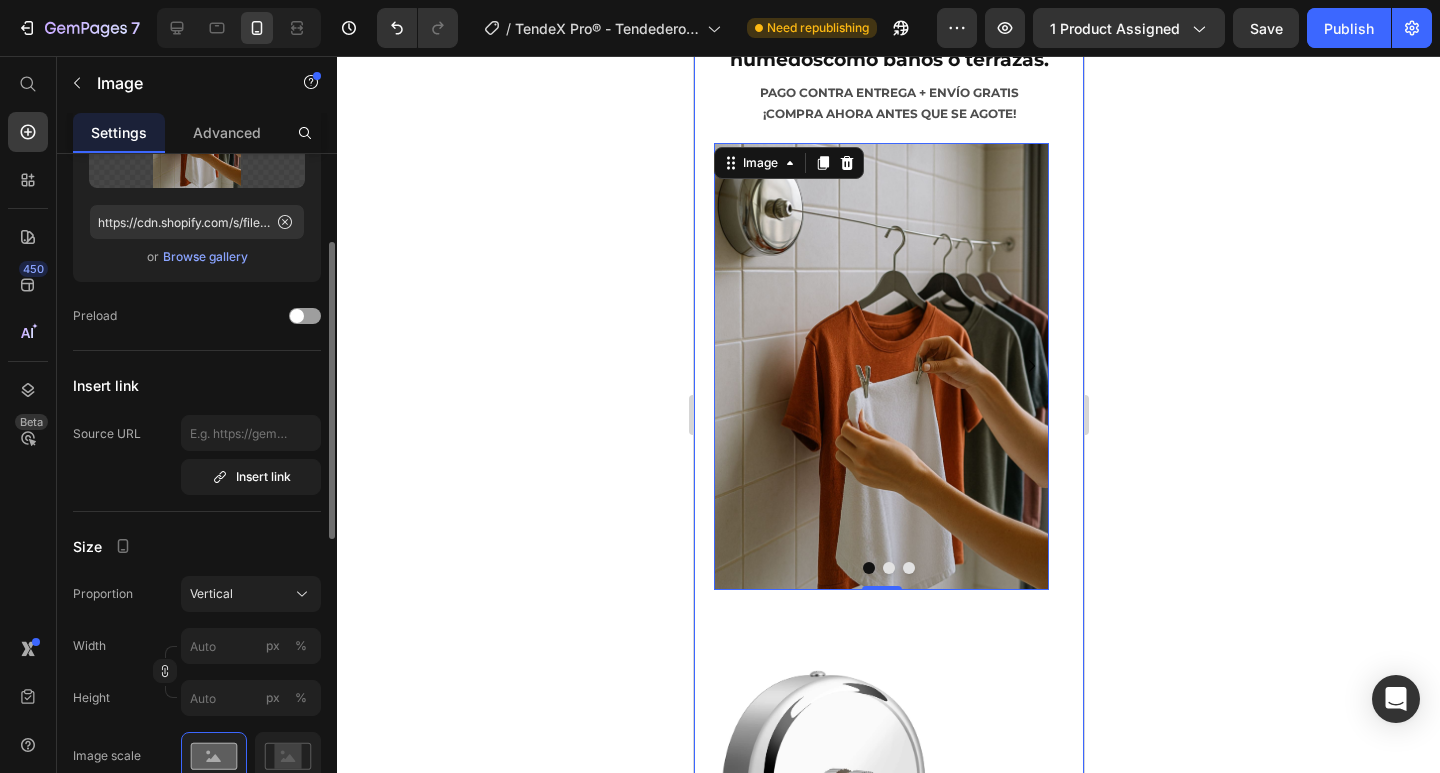 click on "Vertical" at bounding box center [211, 594] 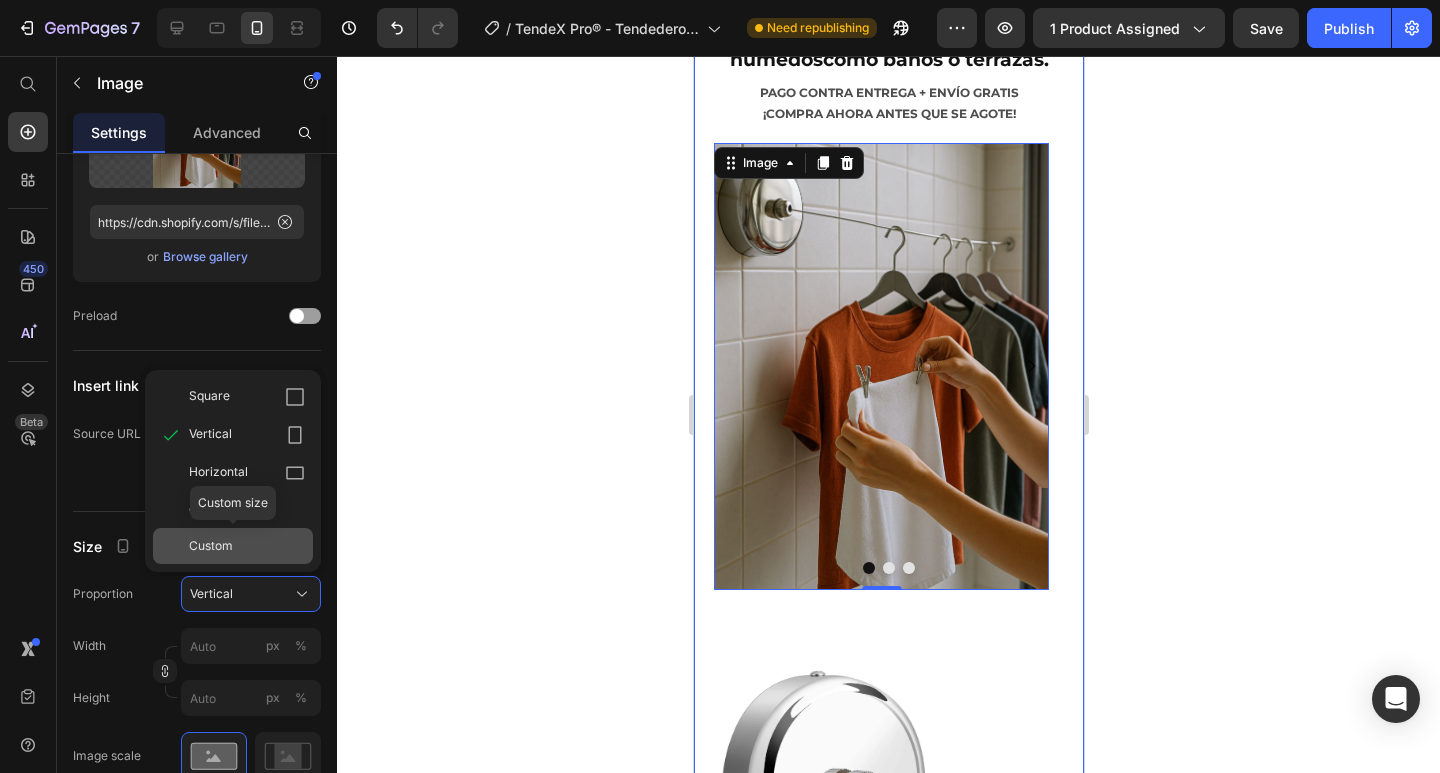 click on "Custom" at bounding box center (211, 546) 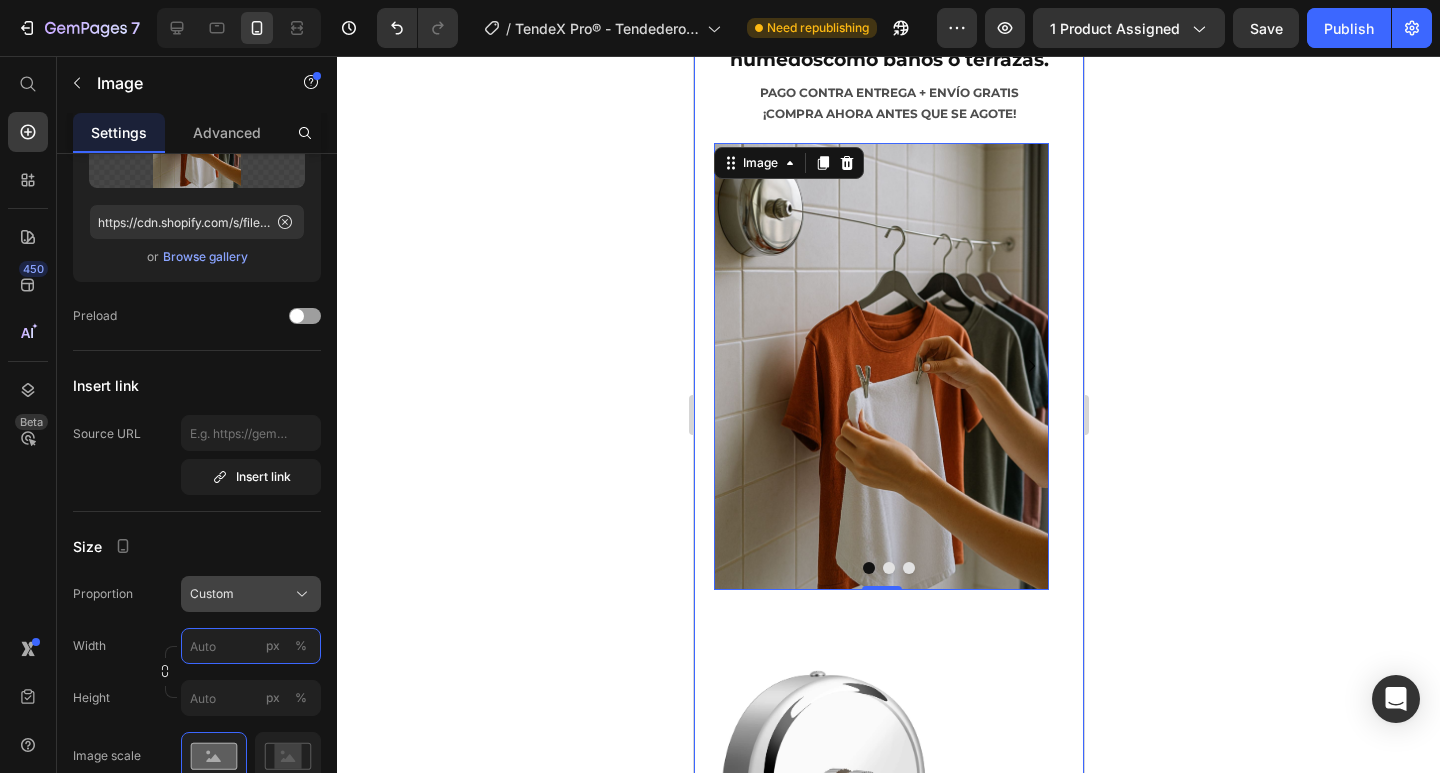 scroll, scrollTop: 300, scrollLeft: 0, axis: vertical 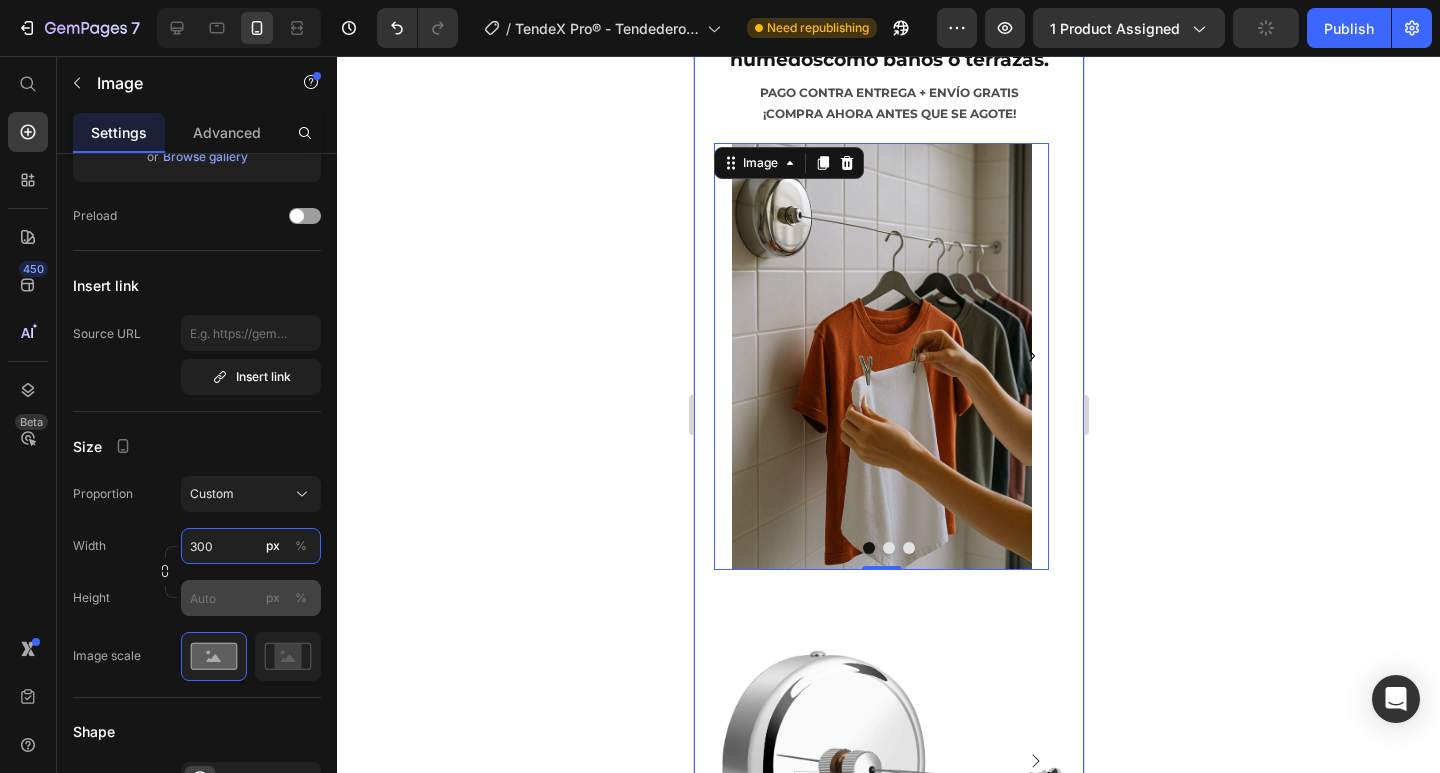 type on "300" 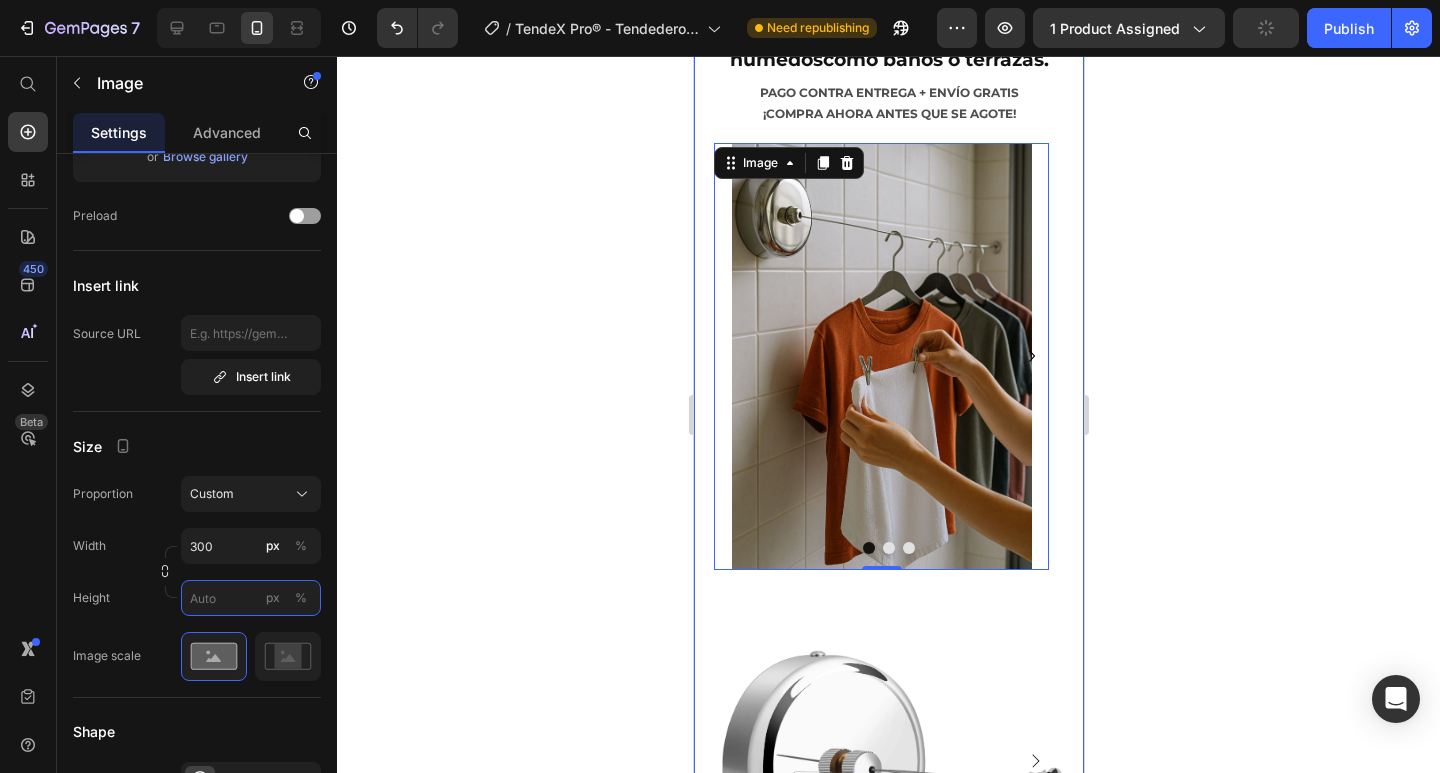 click on "px %" at bounding box center (251, 598) 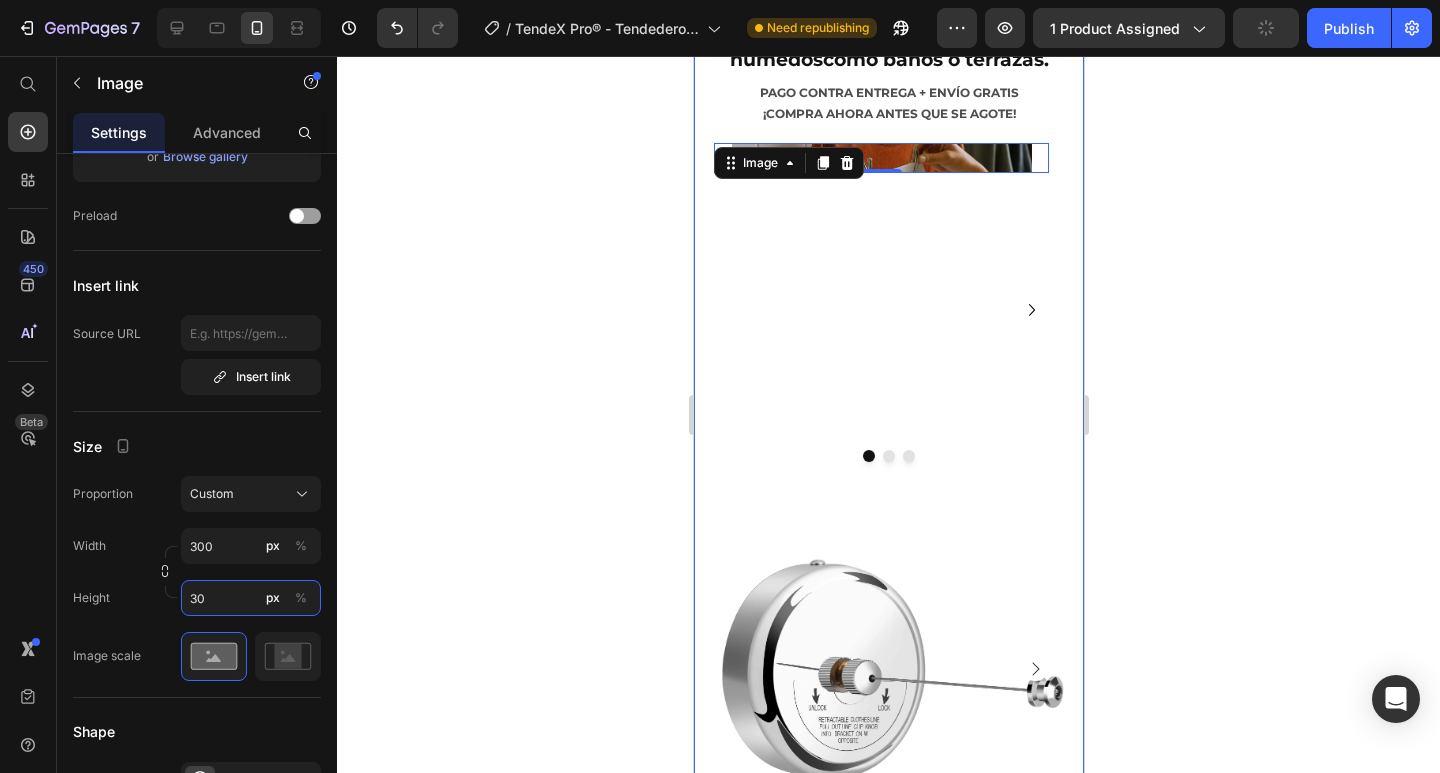 type on "300" 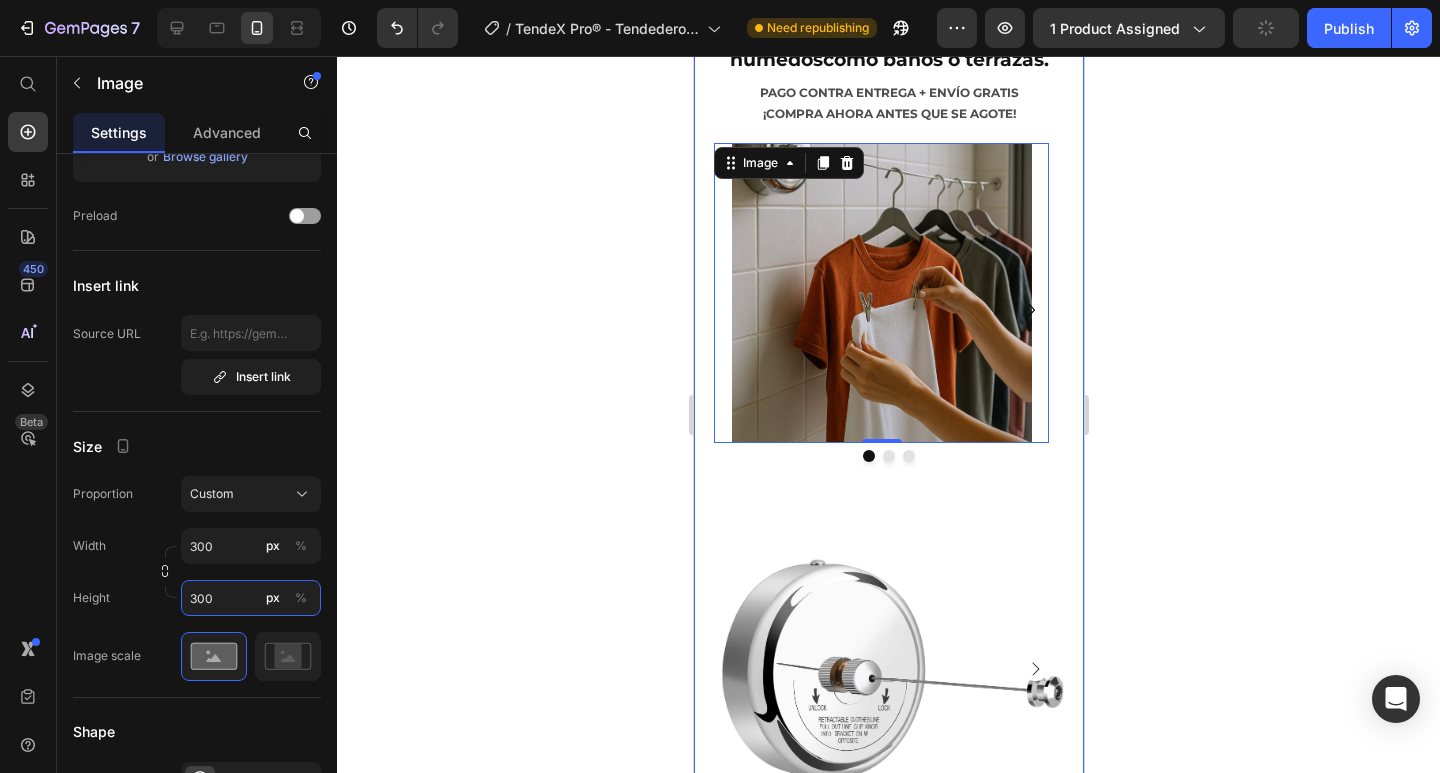type 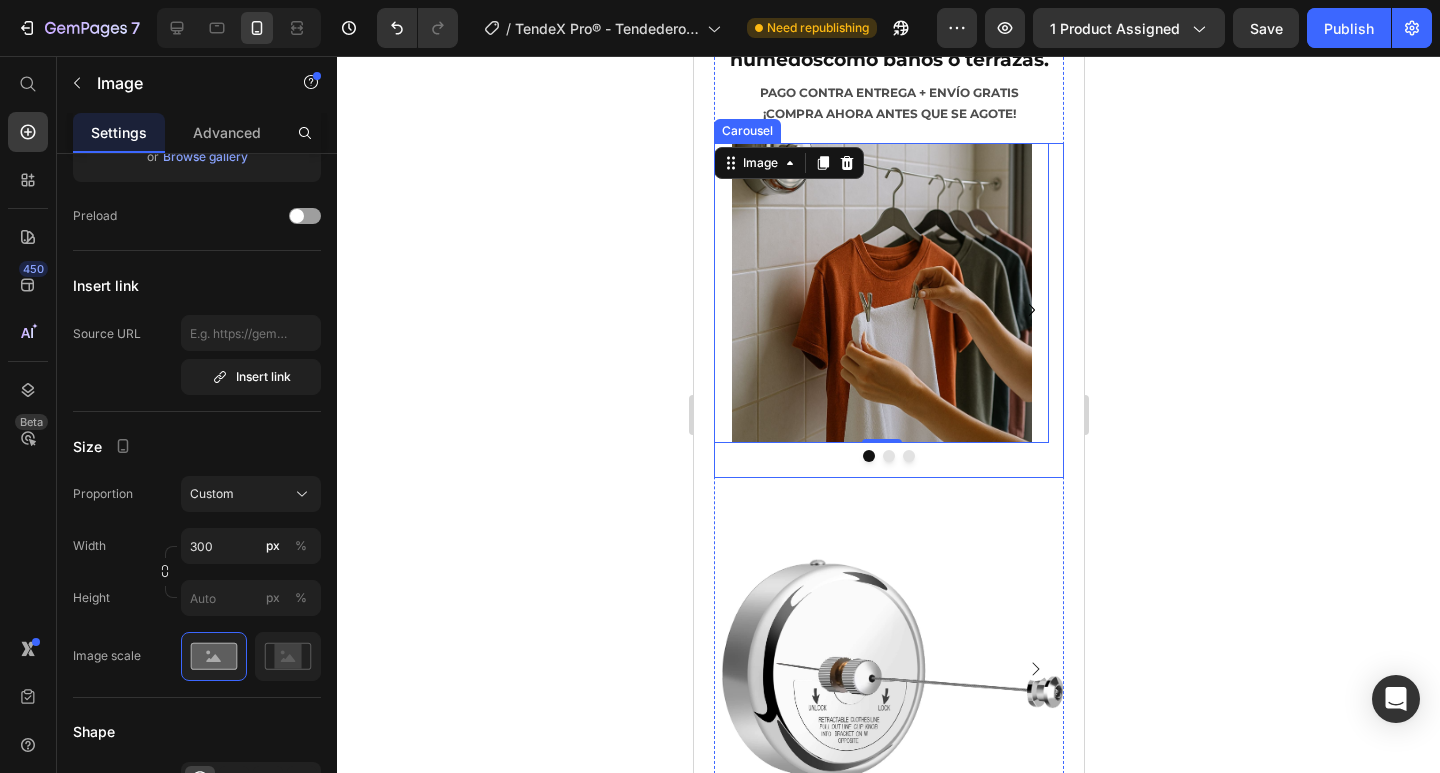 click on "Image   0 Image
Drop element here" at bounding box center (888, 310) 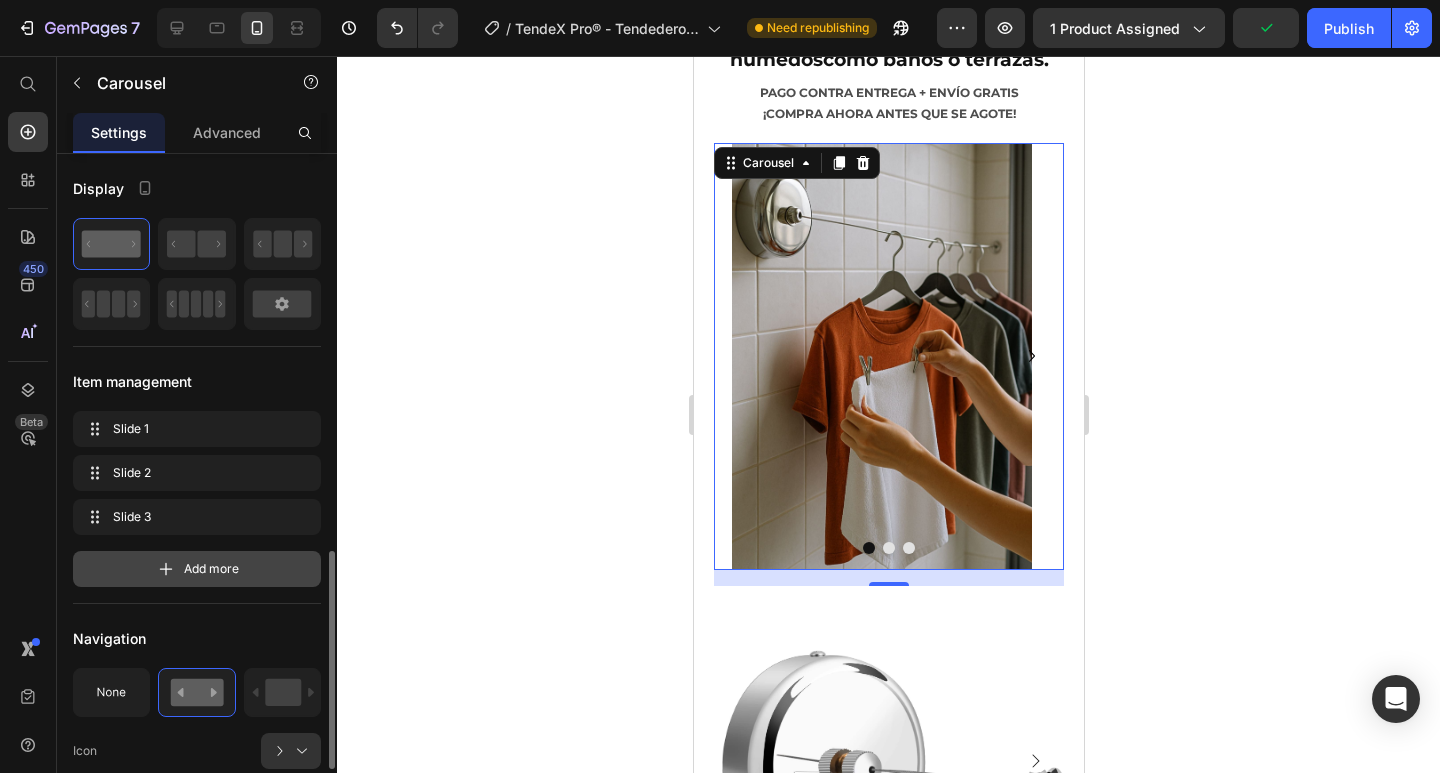 scroll, scrollTop: 300, scrollLeft: 0, axis: vertical 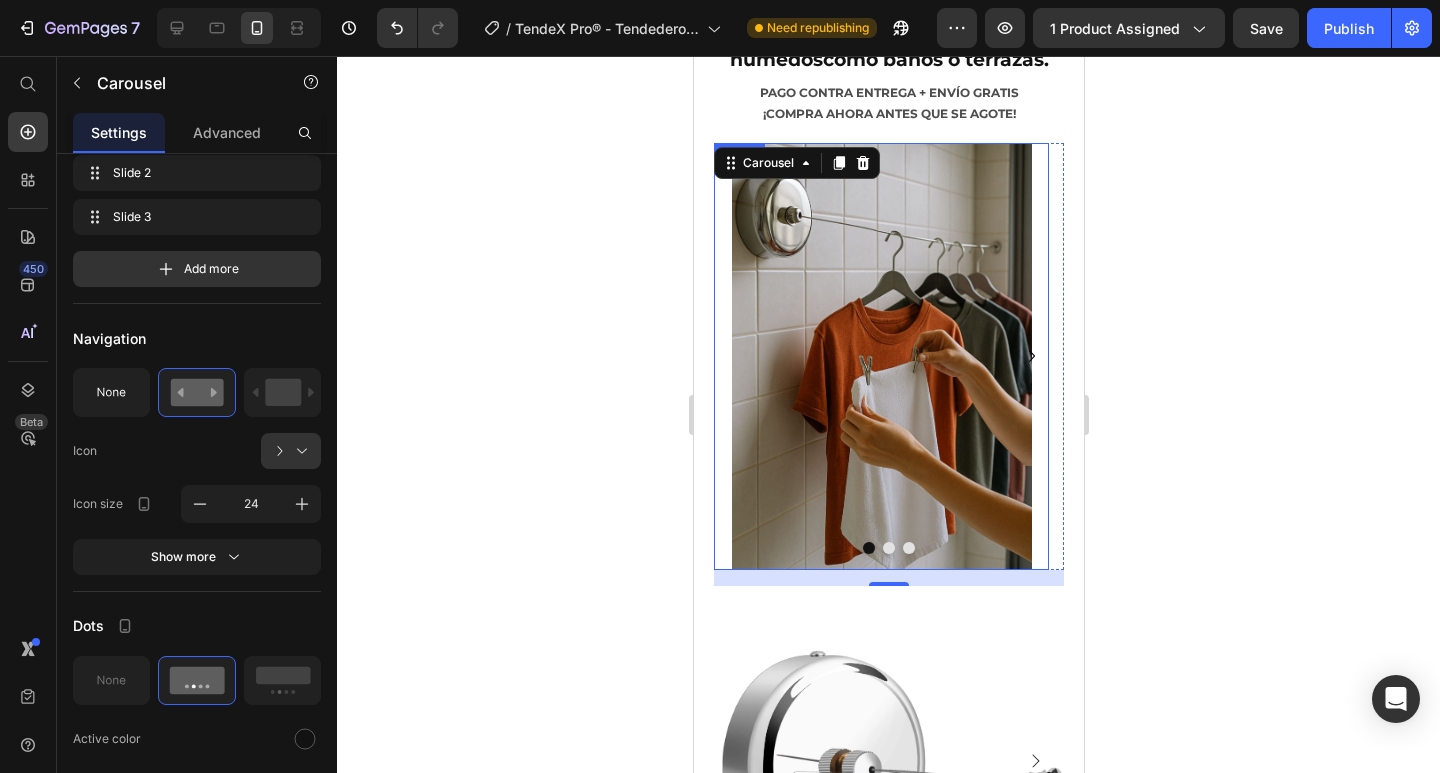 click at bounding box center (880, 356) 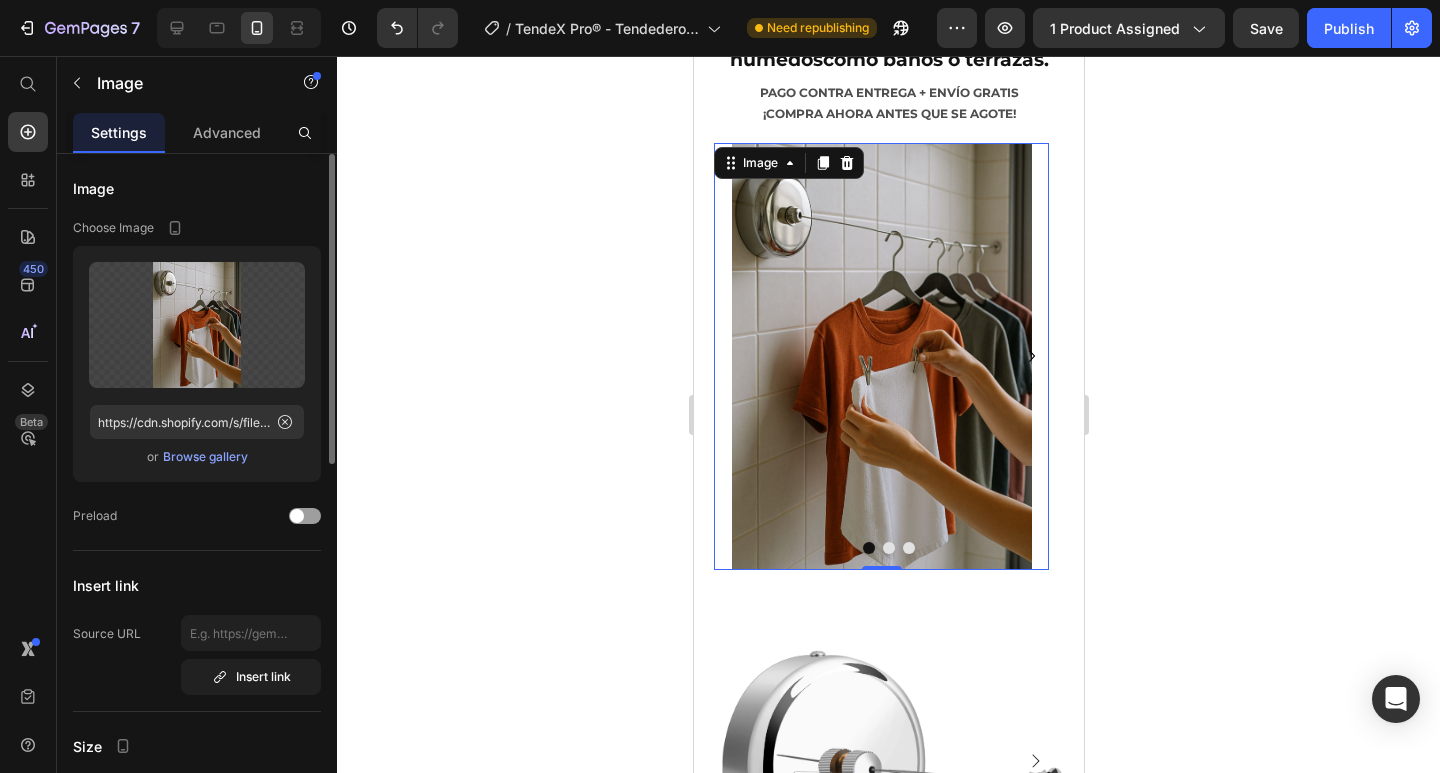 scroll, scrollTop: 300, scrollLeft: 0, axis: vertical 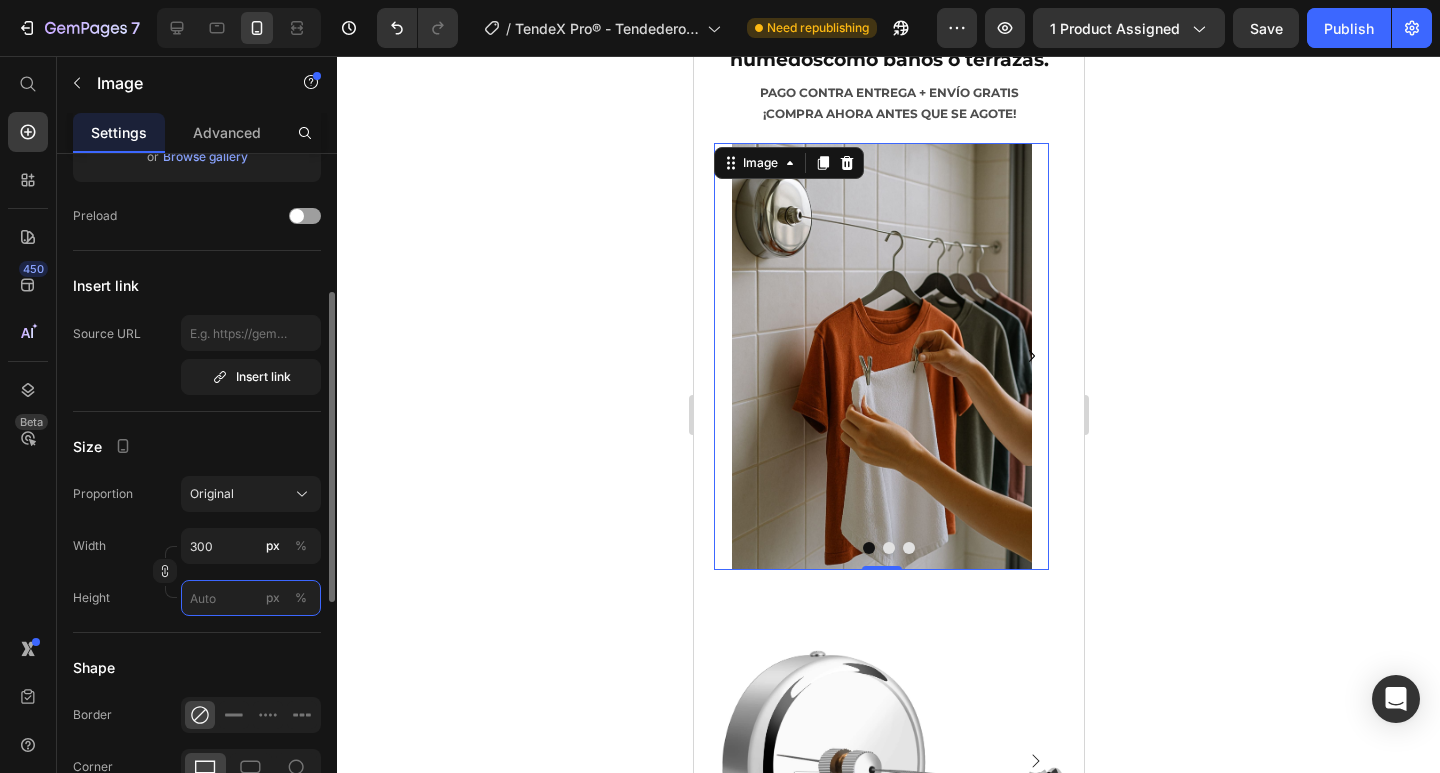 click on "px %" at bounding box center [251, 598] 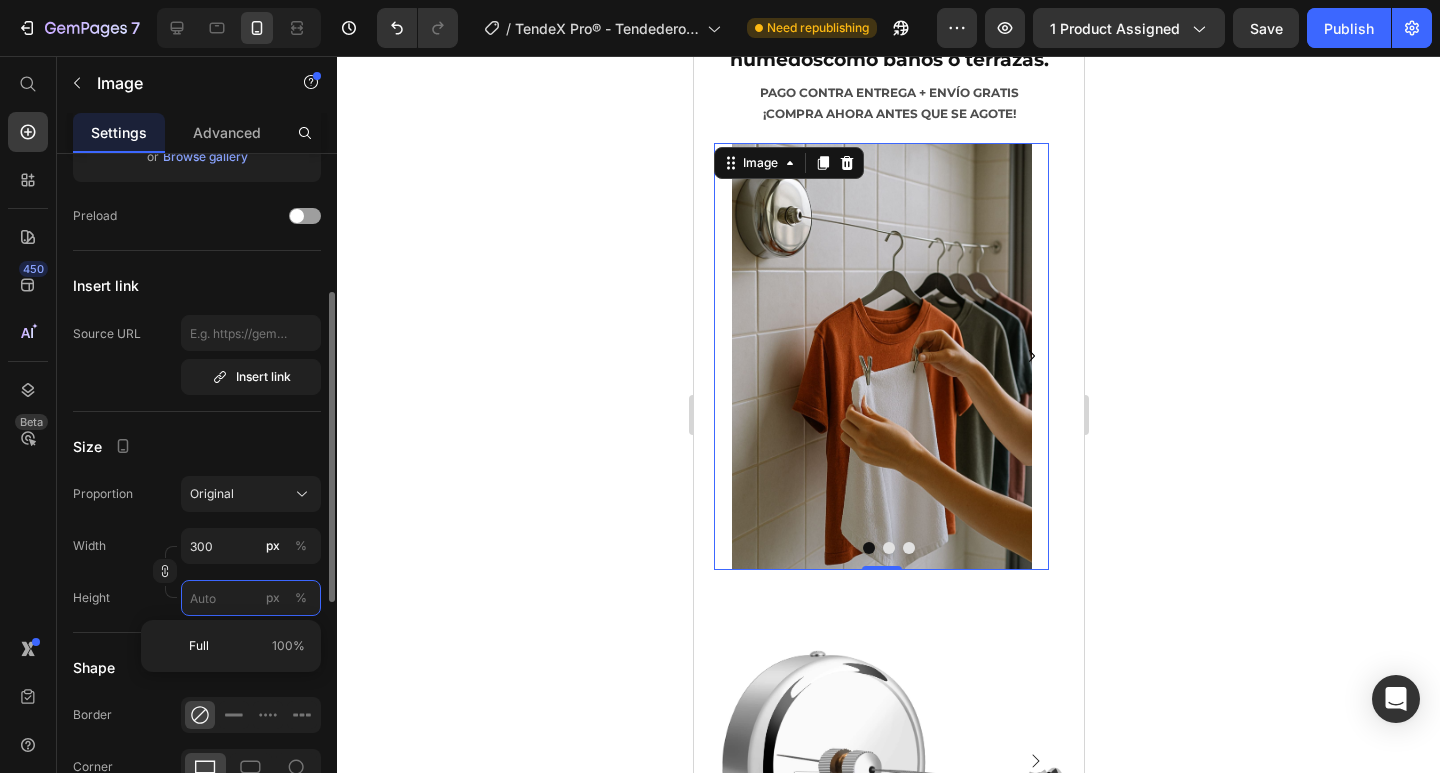 type 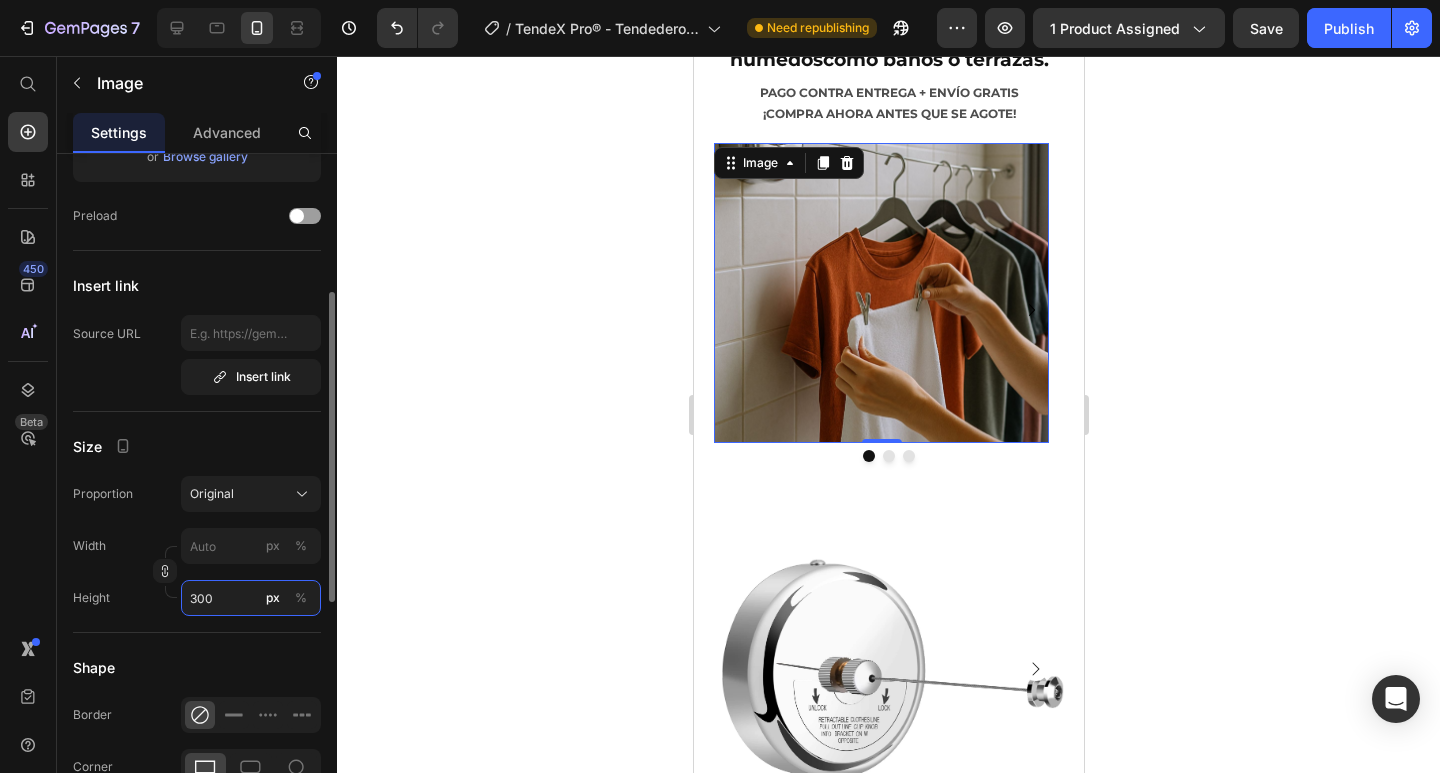 type on "300" 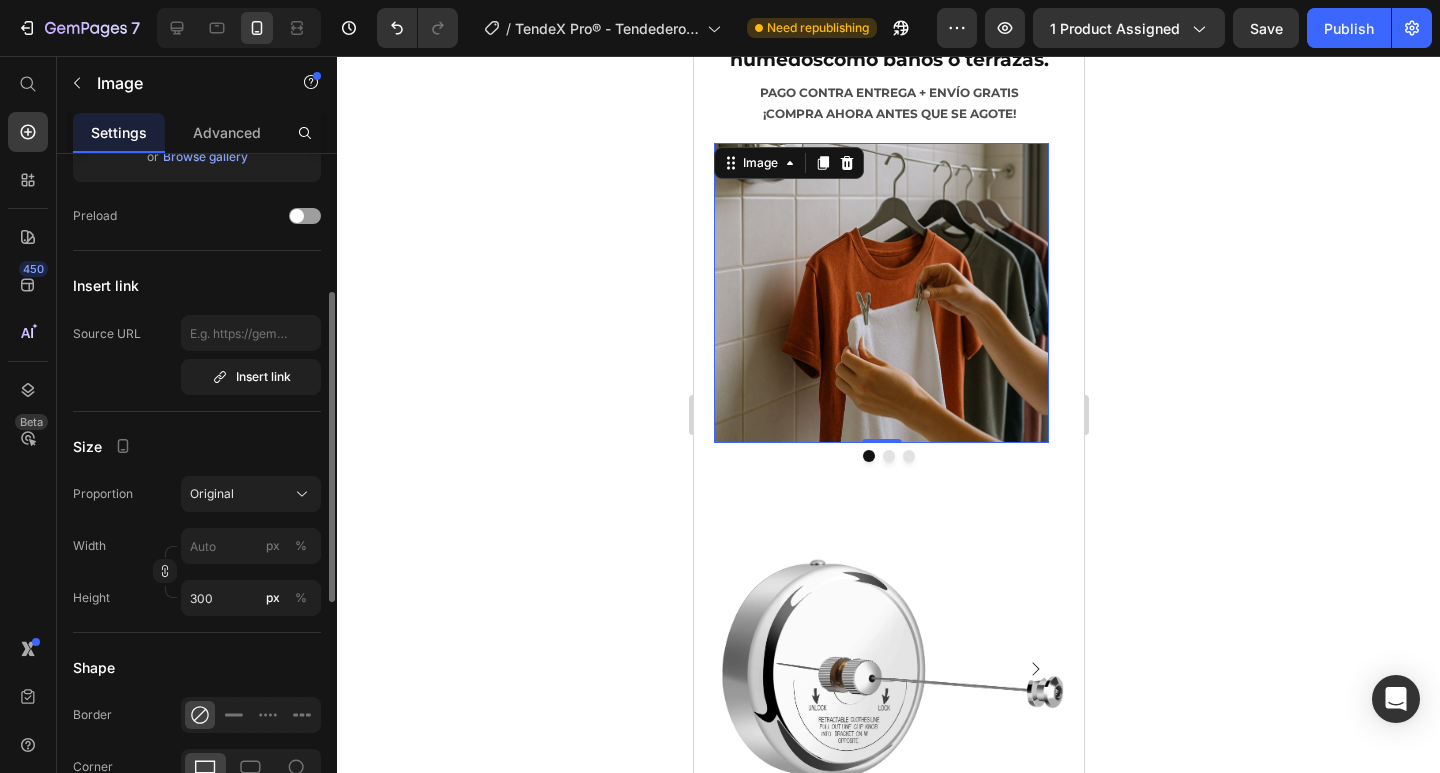 click on "Image Choose Image Upload Image [URL]  or   Browse gallery  Preload Insert link Source URL  Insert link  Size Proportion Original Width px % Height [NUMBER] px % Shape Border Corner Shadow Align SEO Alt text Image title" at bounding box center (197, 540) 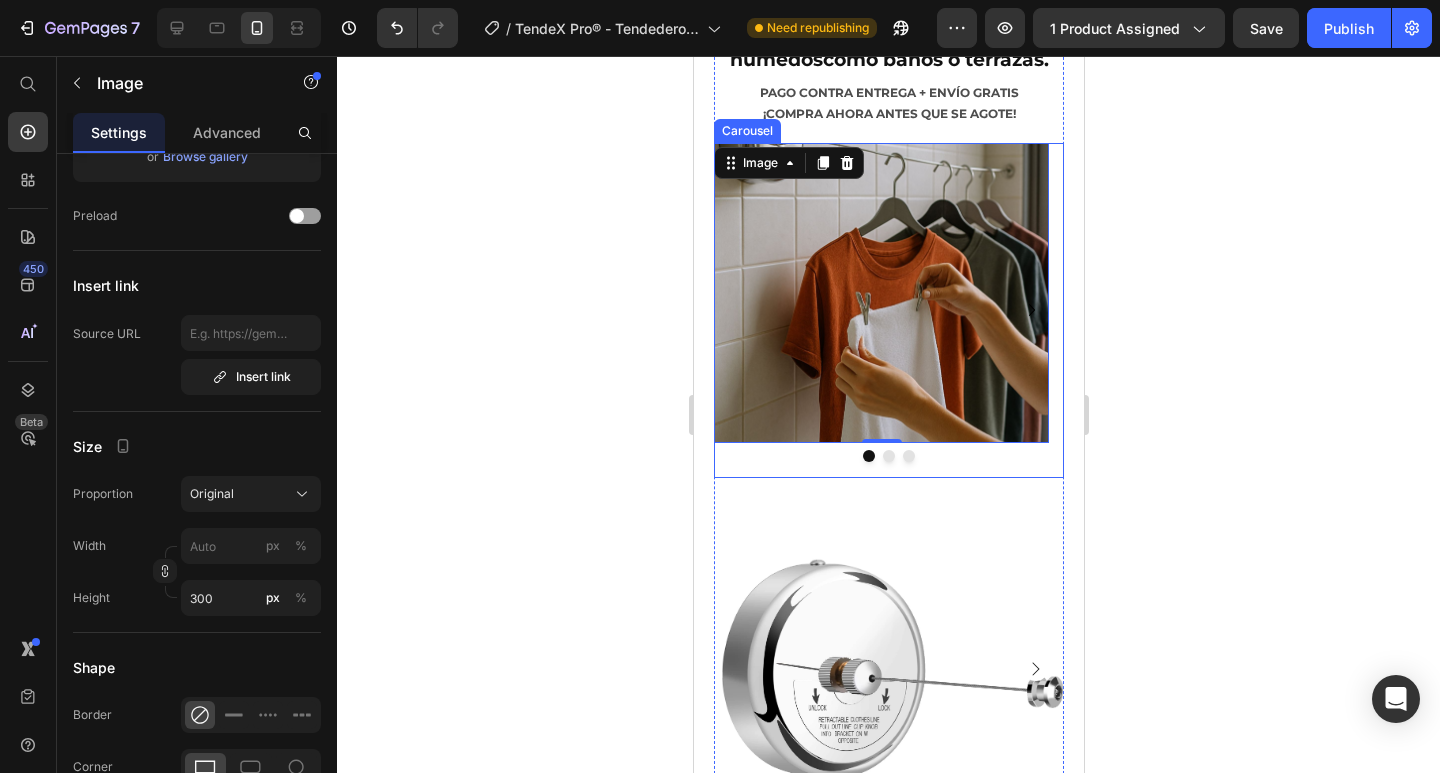 click at bounding box center (888, 456) 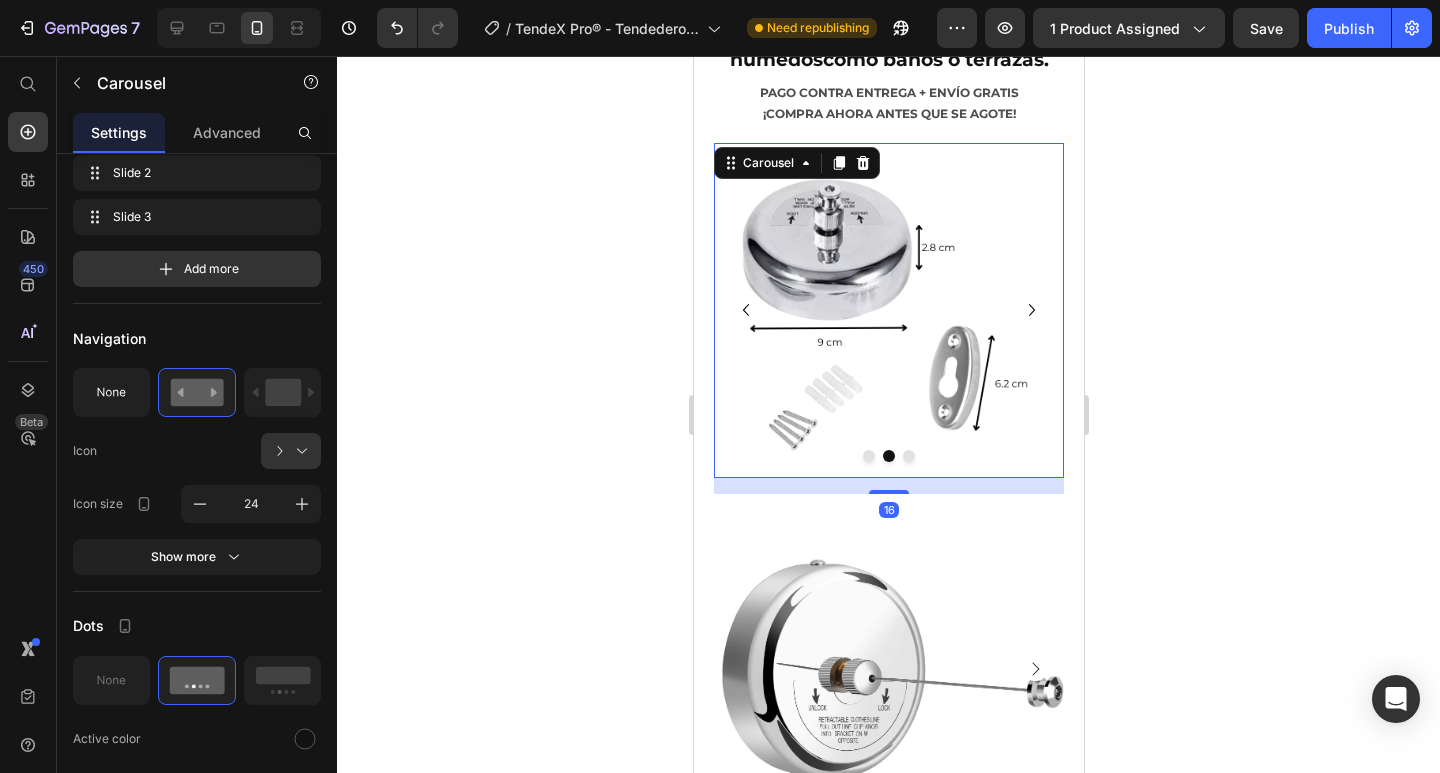 scroll, scrollTop: 0, scrollLeft: 0, axis: both 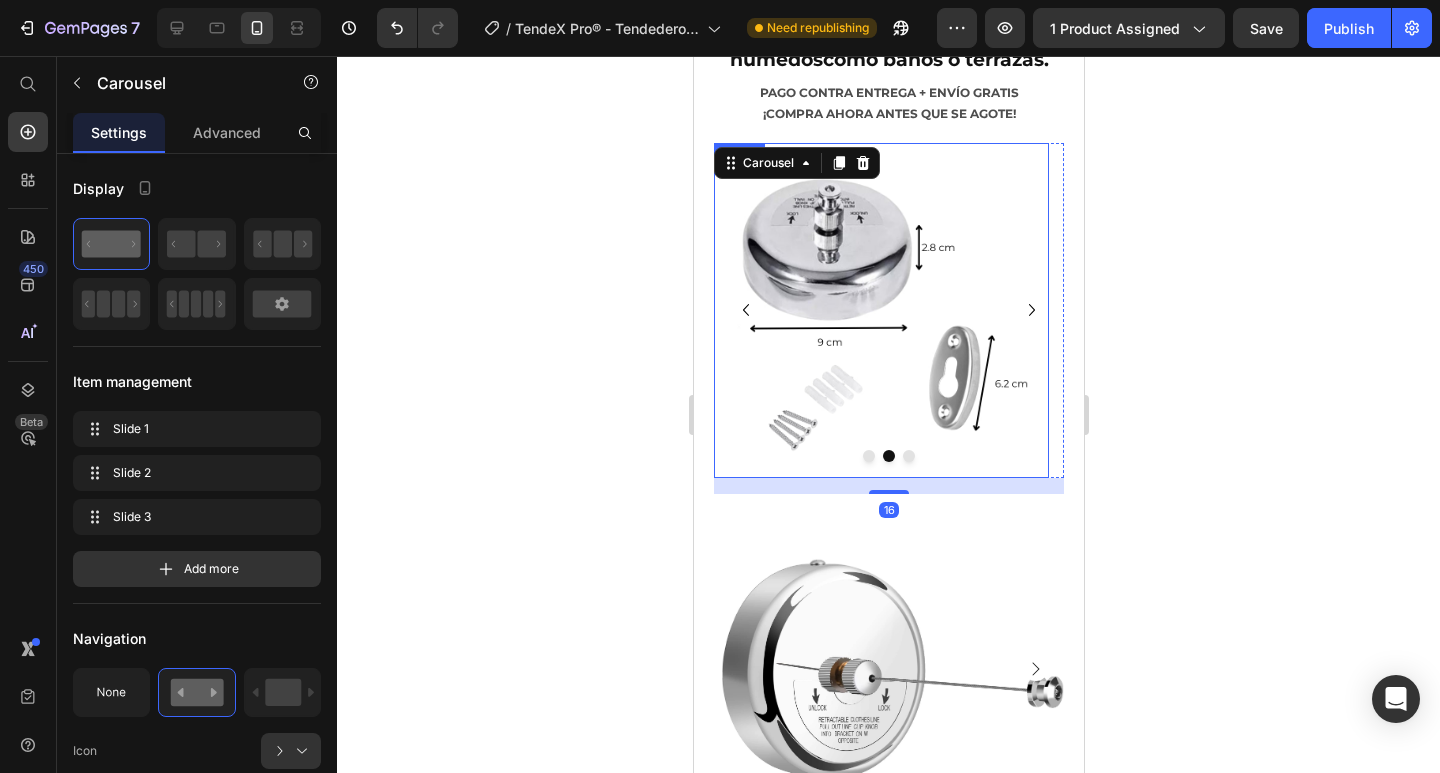 click at bounding box center (880, 310) 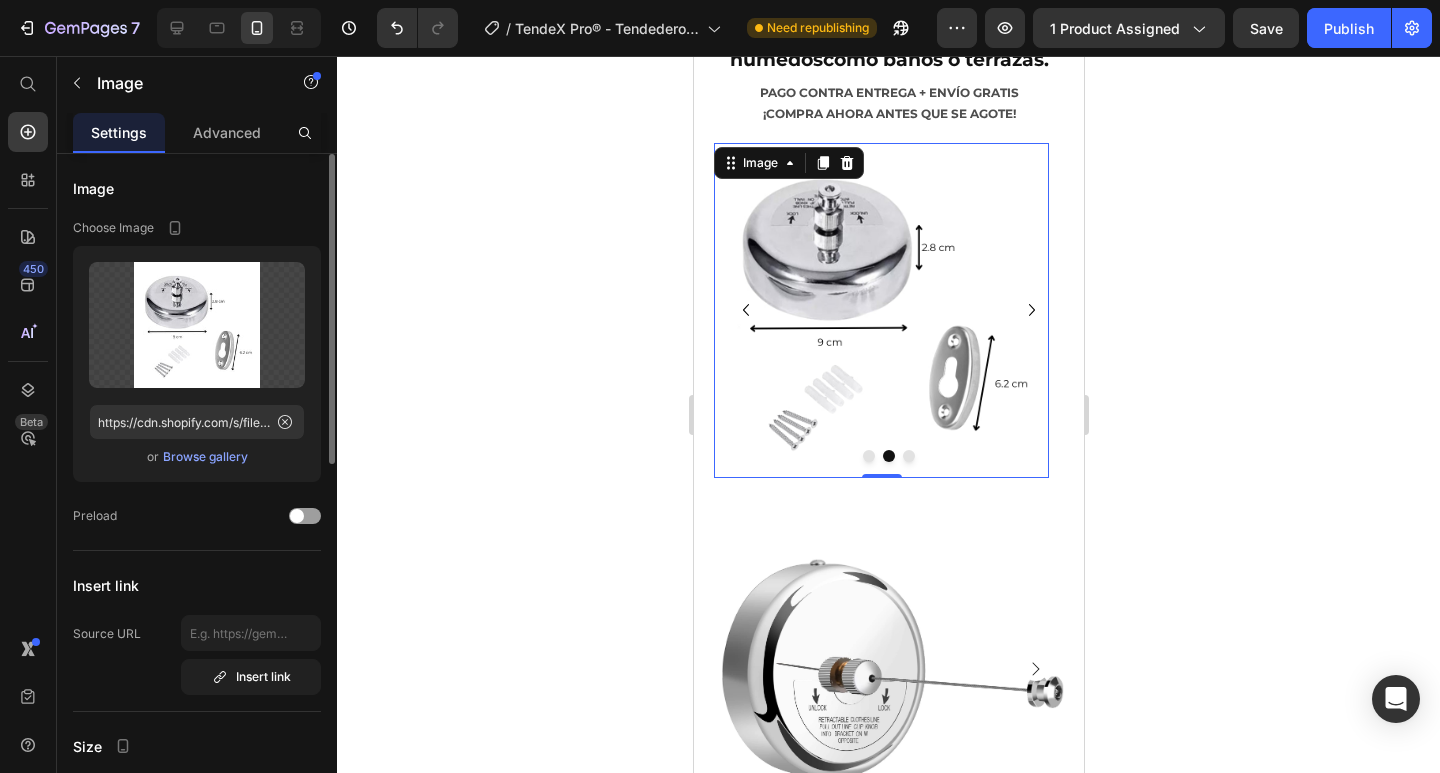 scroll, scrollTop: 300, scrollLeft: 0, axis: vertical 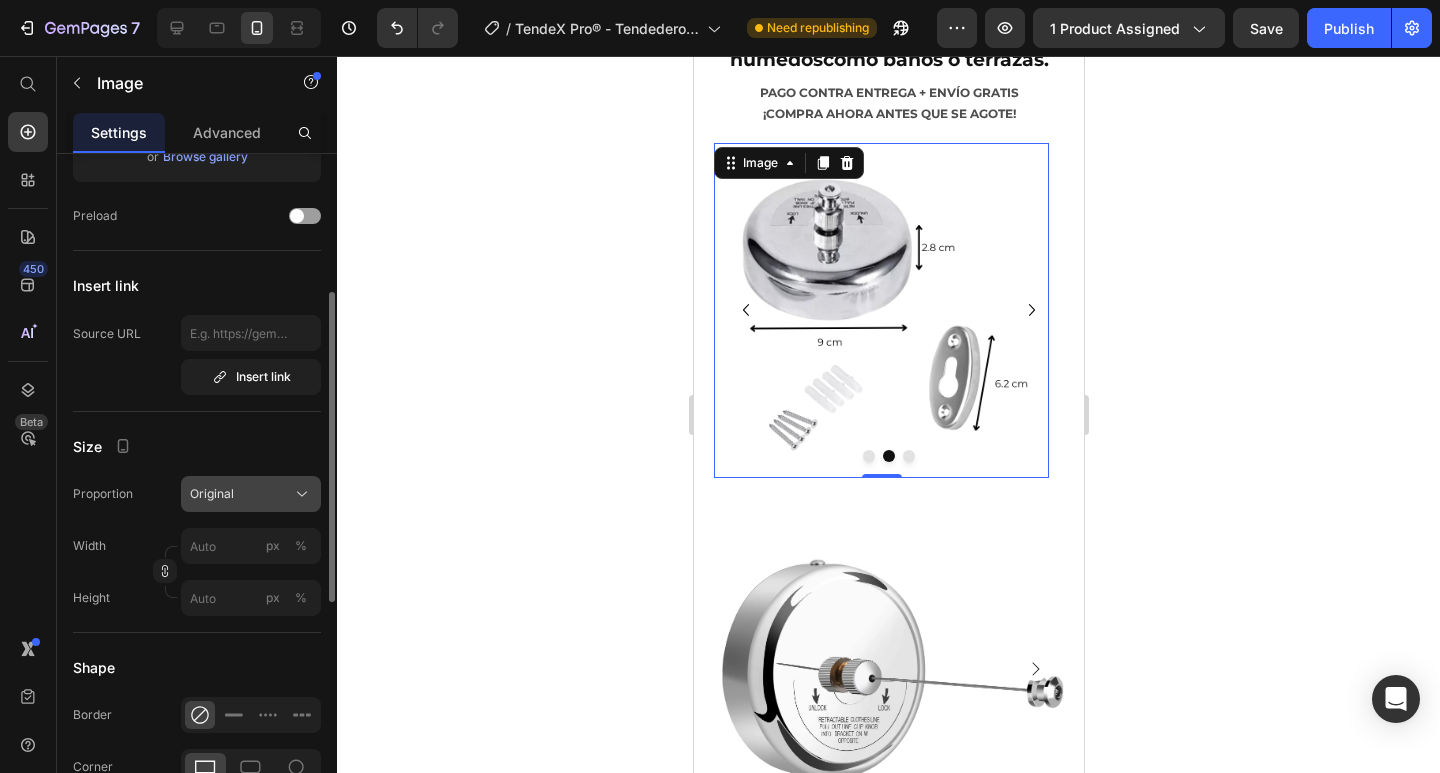 click on "Original" at bounding box center (212, 494) 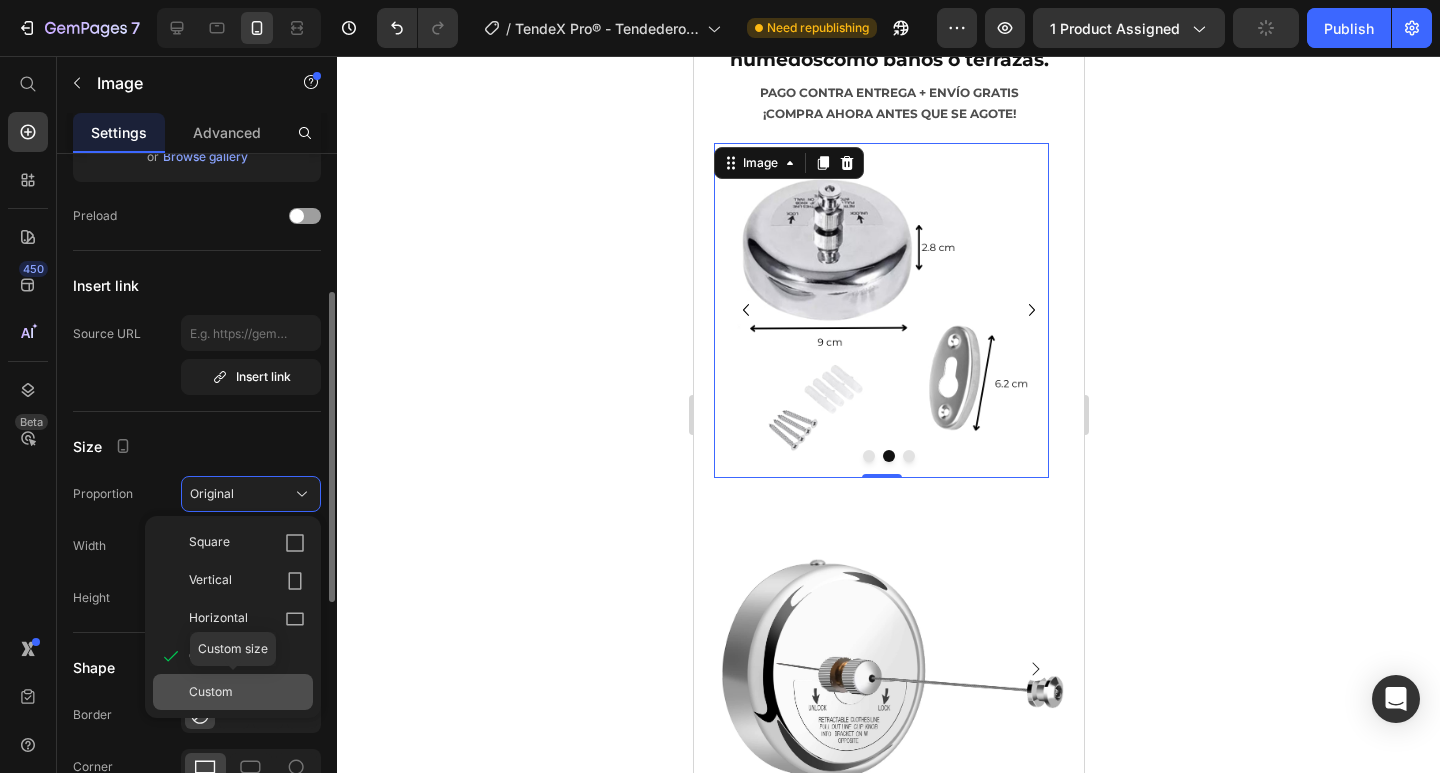 click on "Custom" at bounding box center (211, 692) 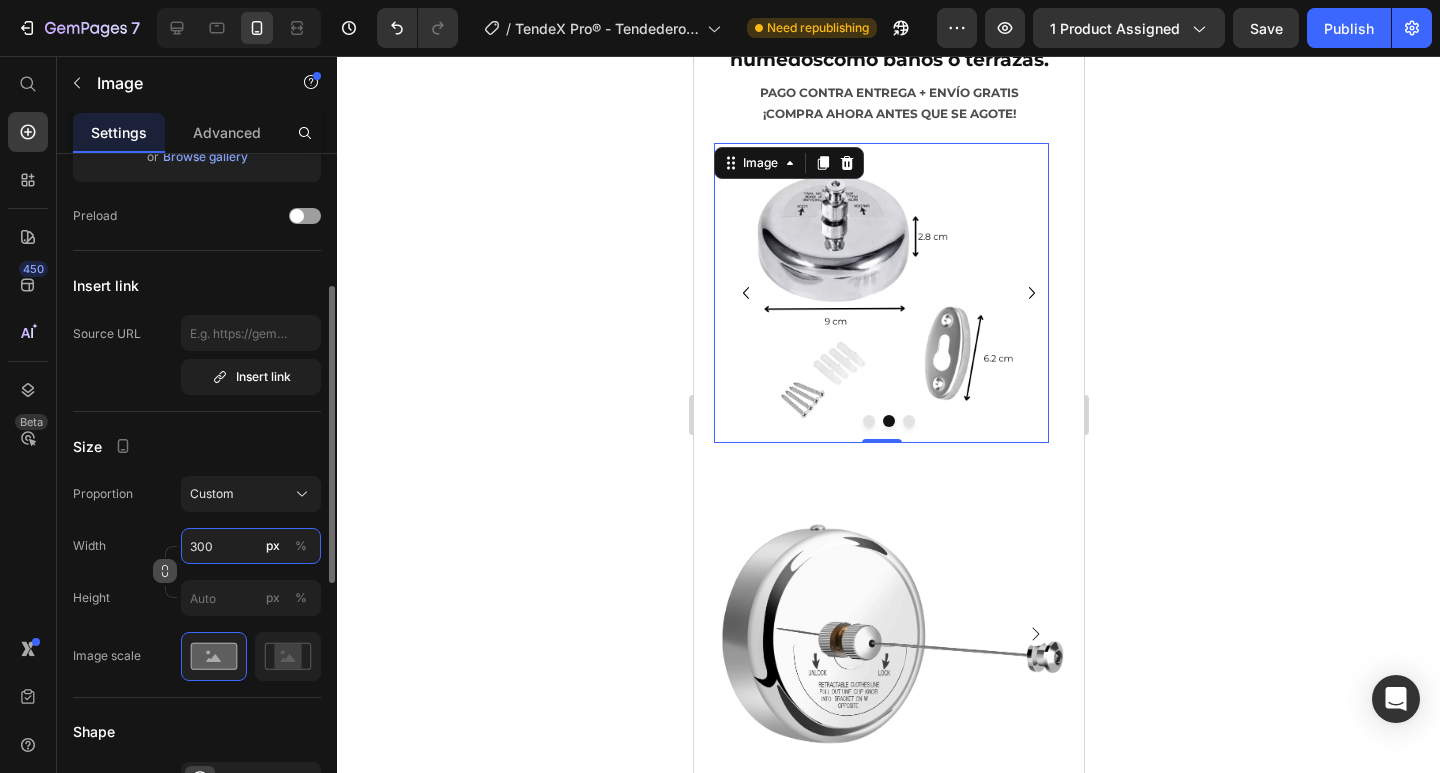 type on "300" 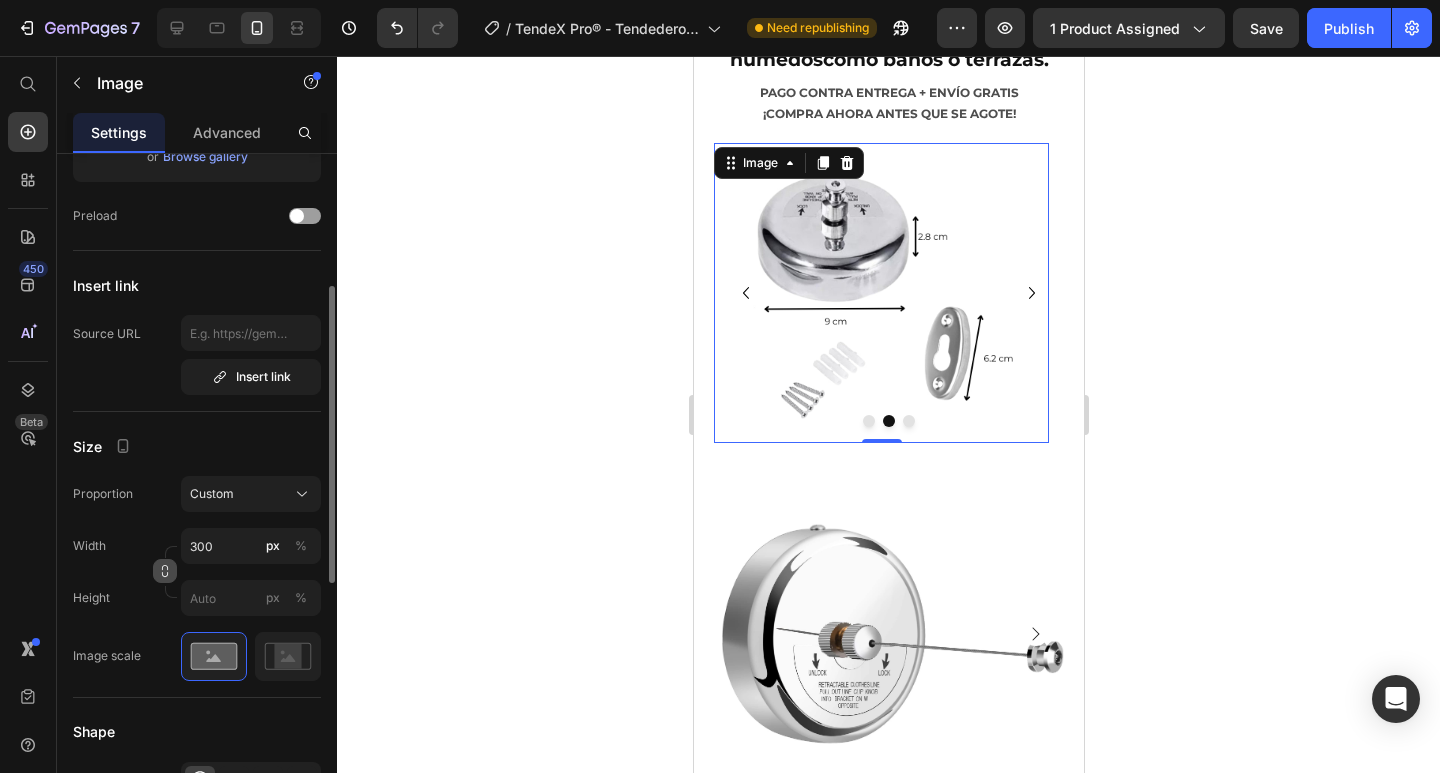 click 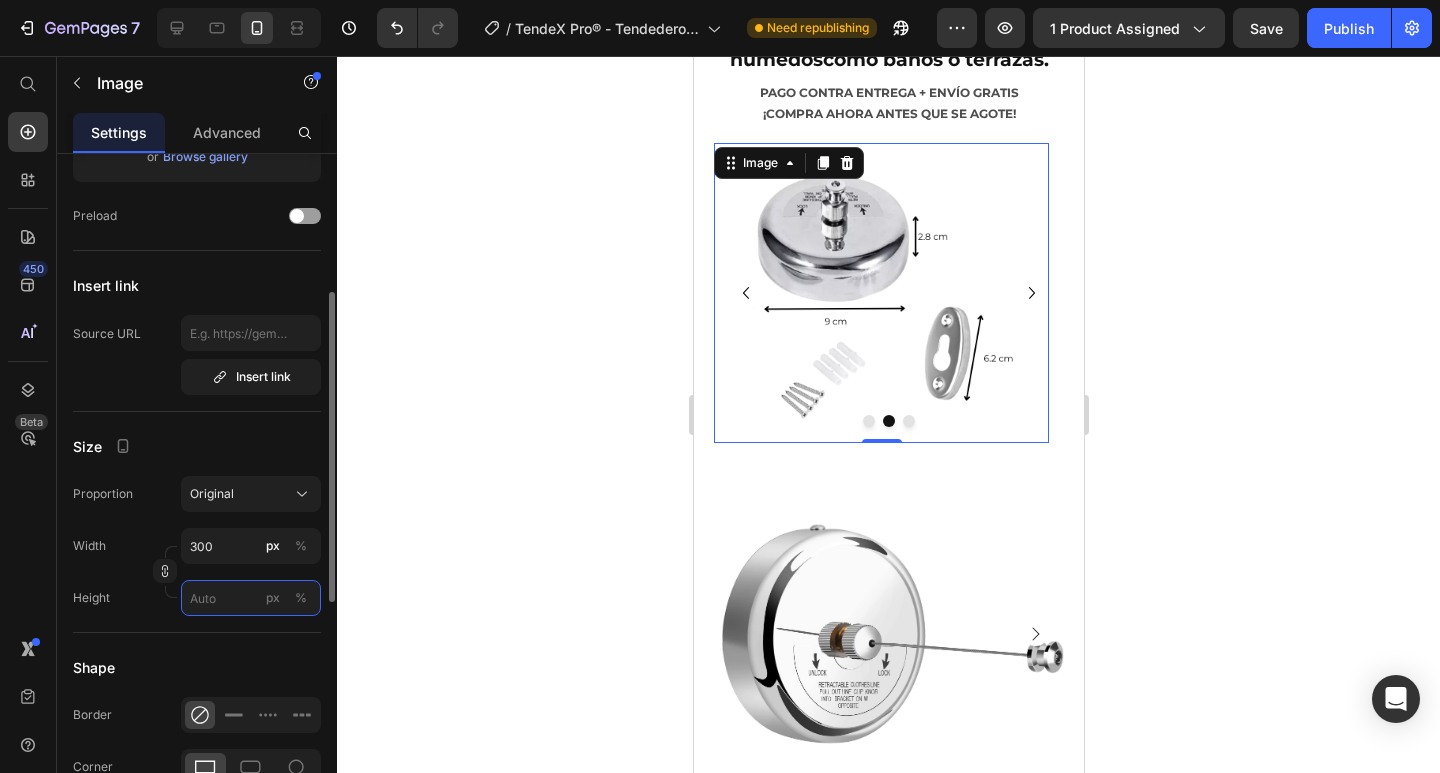 click on "px %" at bounding box center (251, 598) 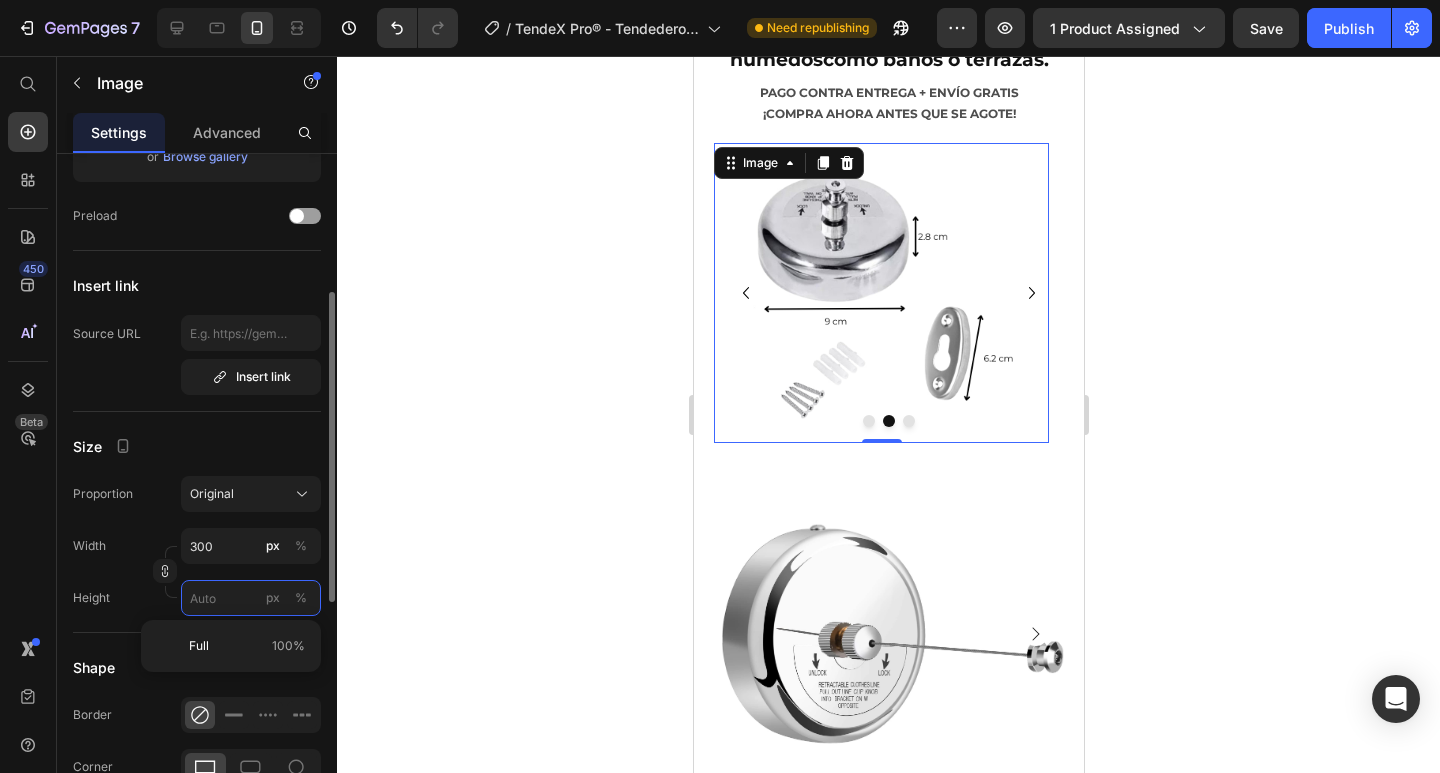 type 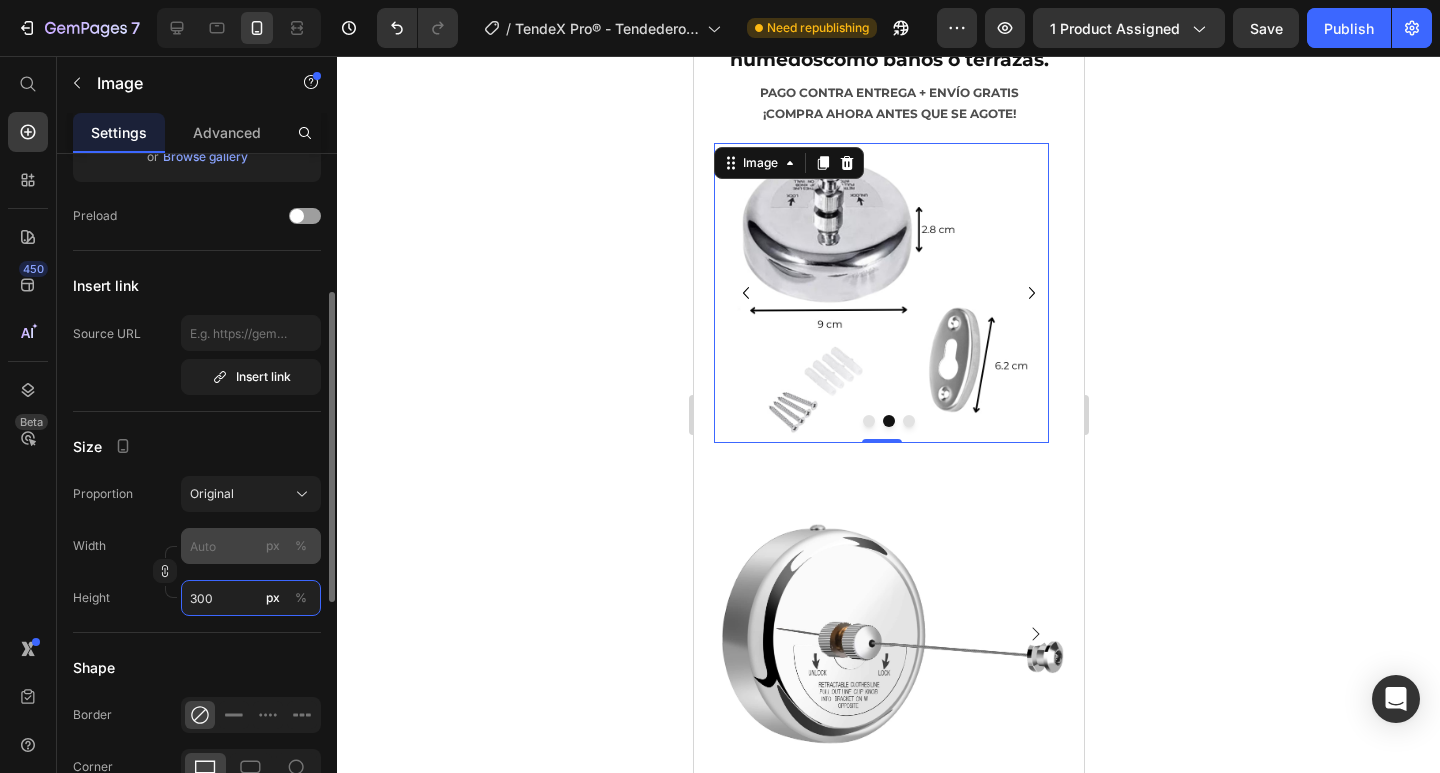type on "300" 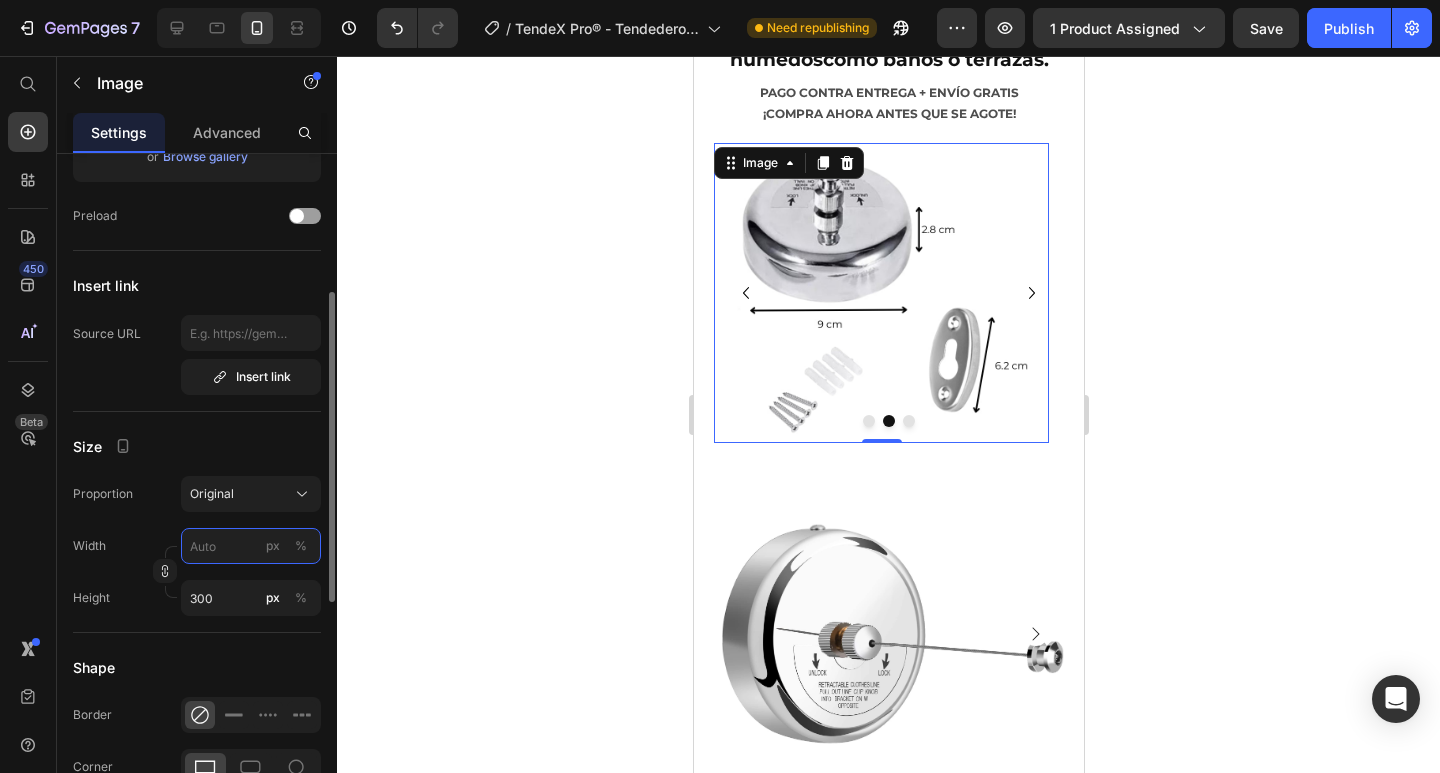 click on "px %" at bounding box center (251, 546) 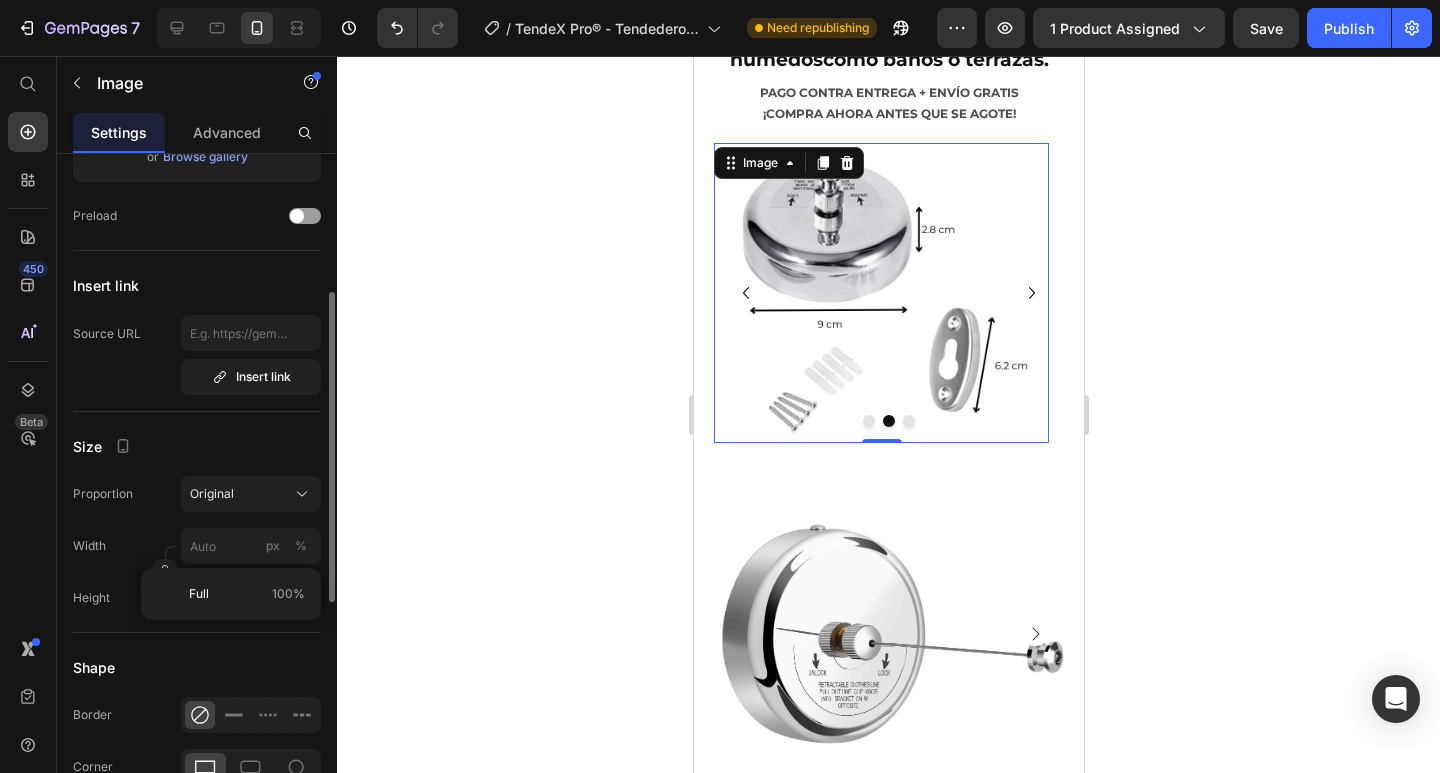 click on "Image Choose Image Upload Image [URL]  or   Browse gallery  Preload Insert link Source URL  Insert link  Size Proportion Original Width px % Height [NUMBER] px % Shape Border Corner Shadow Align SEO Alt text Image title" at bounding box center (197, 540) 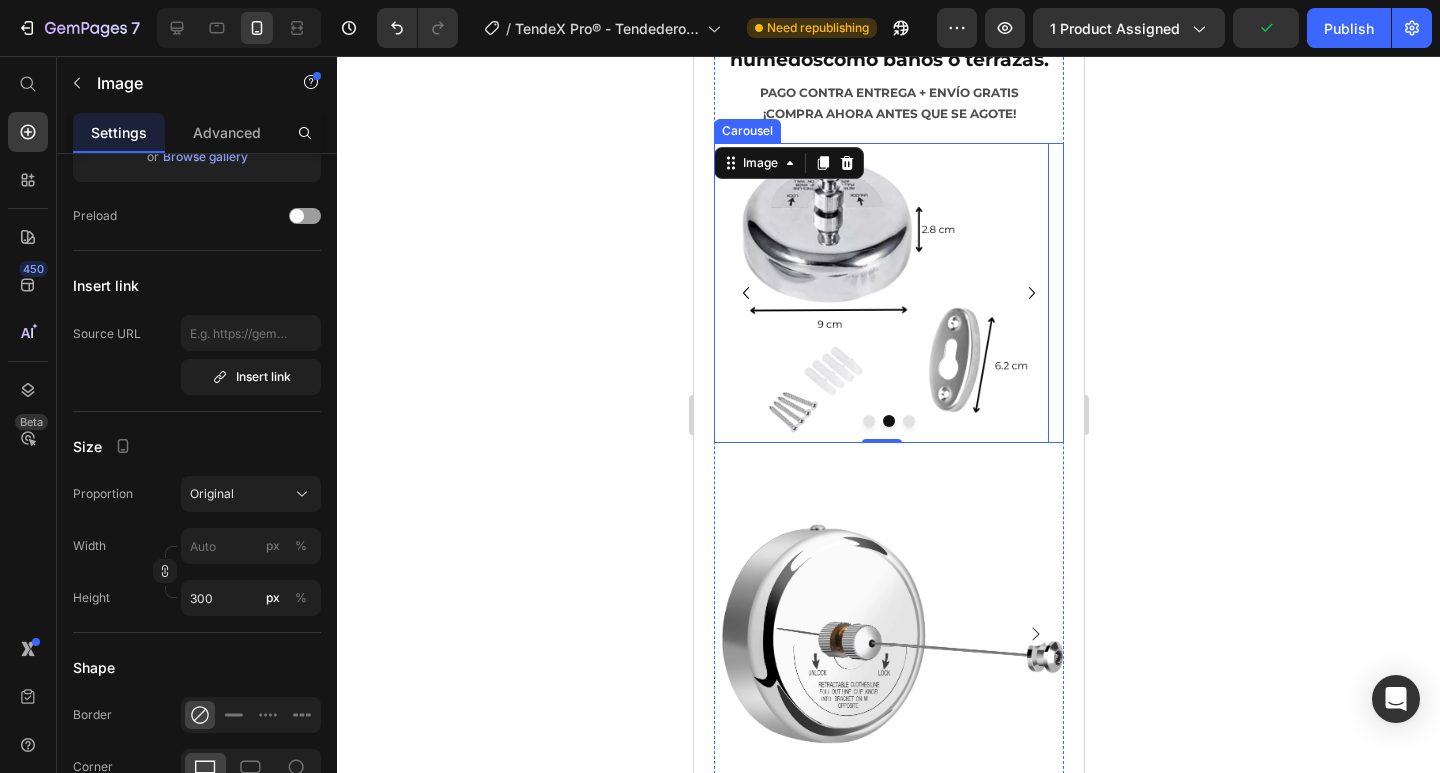 click at bounding box center (868, 421) 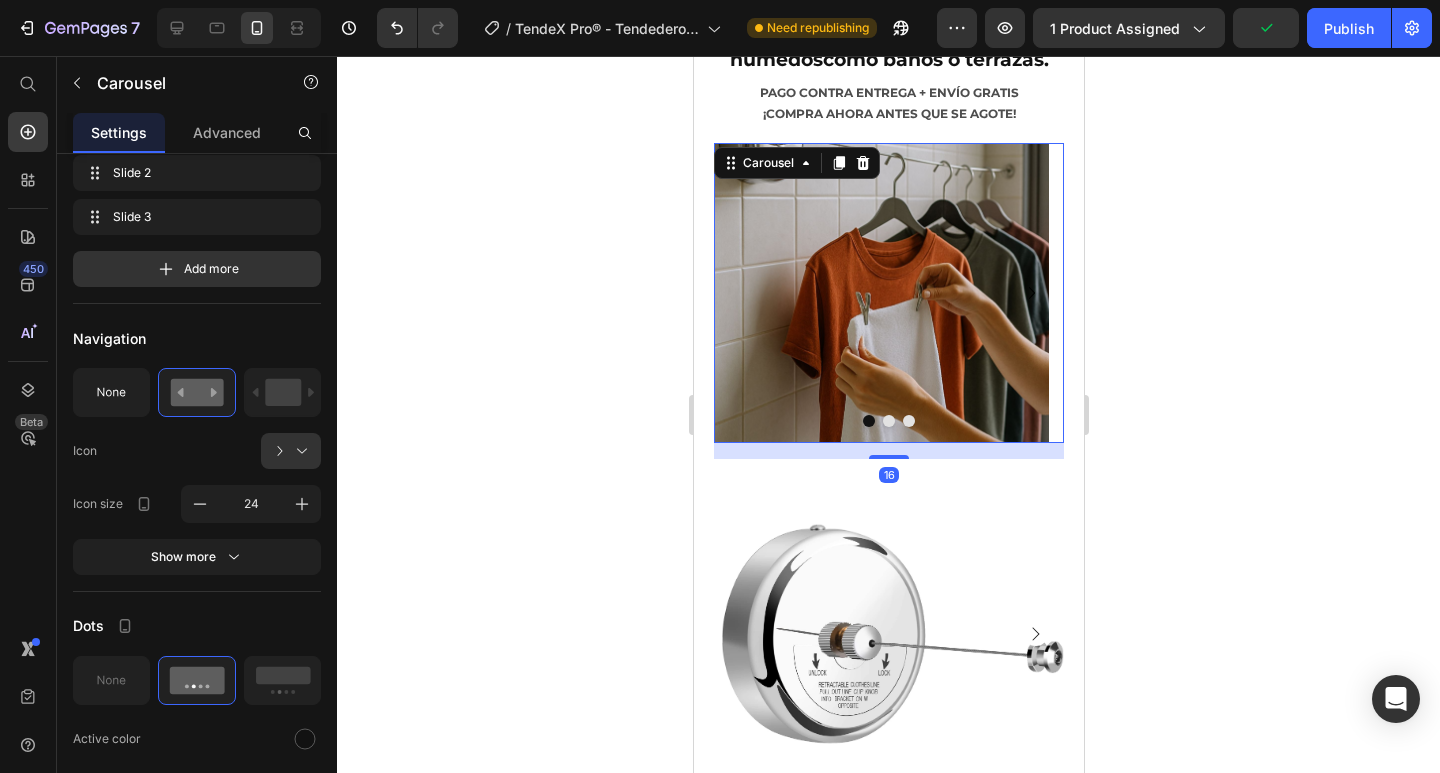 scroll, scrollTop: 0, scrollLeft: 0, axis: both 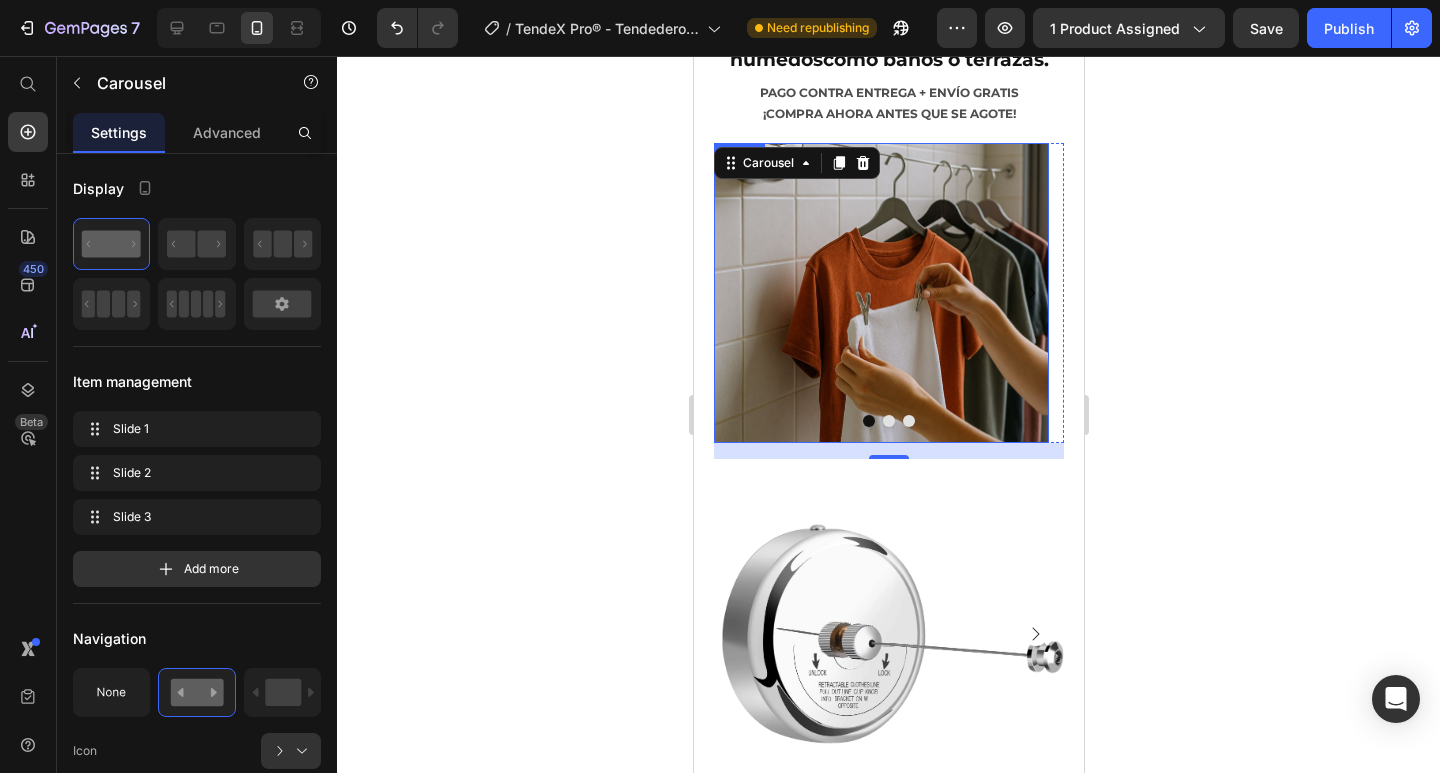 click at bounding box center [880, 293] 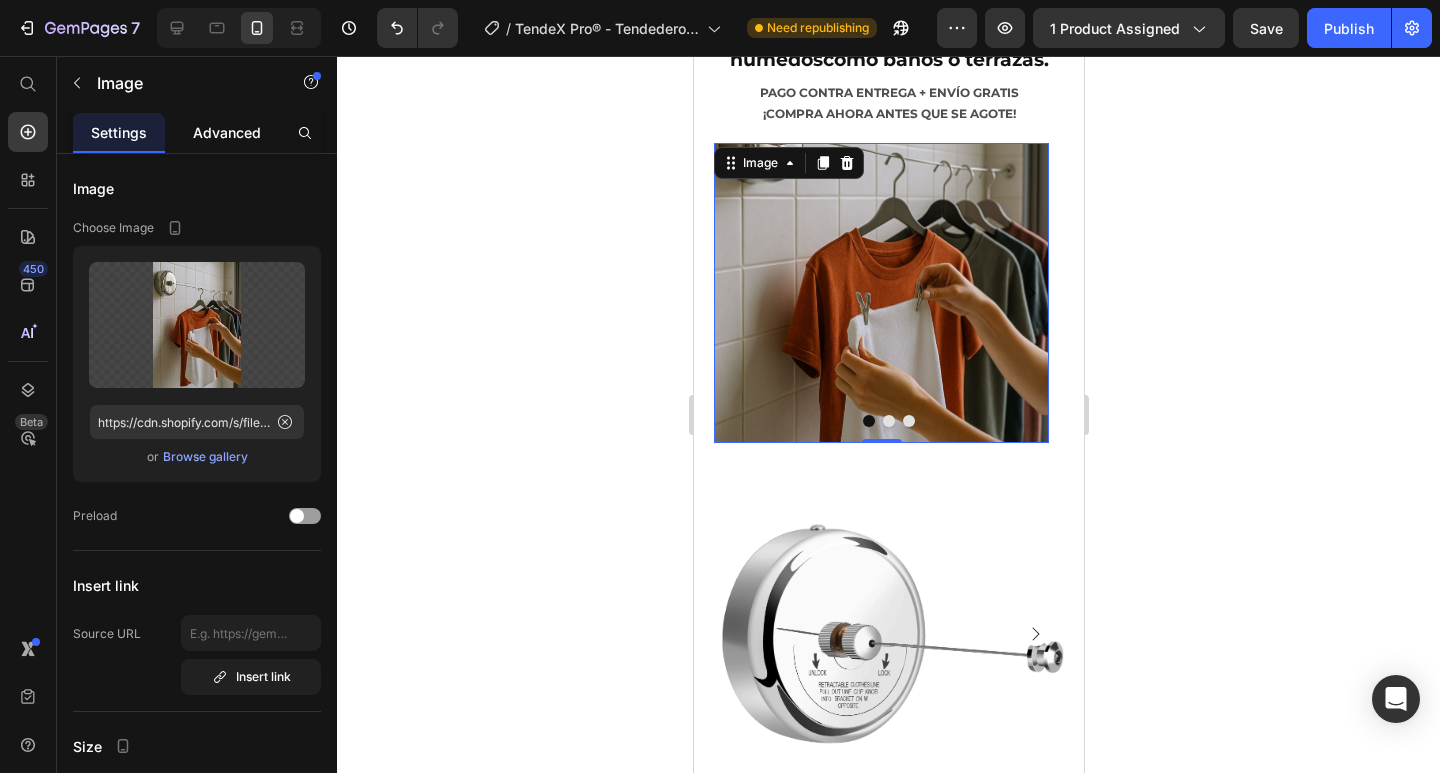 click on "Advanced" at bounding box center (227, 132) 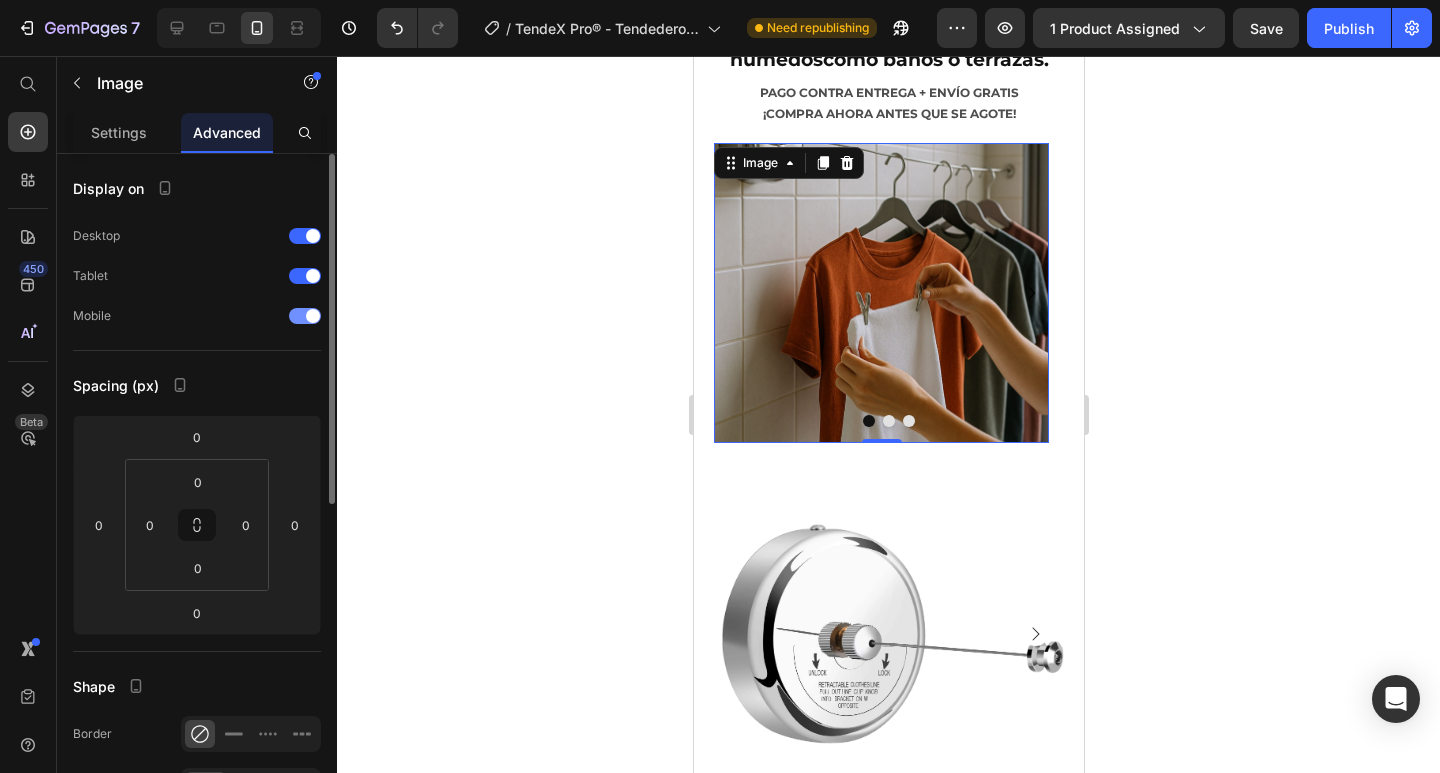 scroll, scrollTop: 200, scrollLeft: 0, axis: vertical 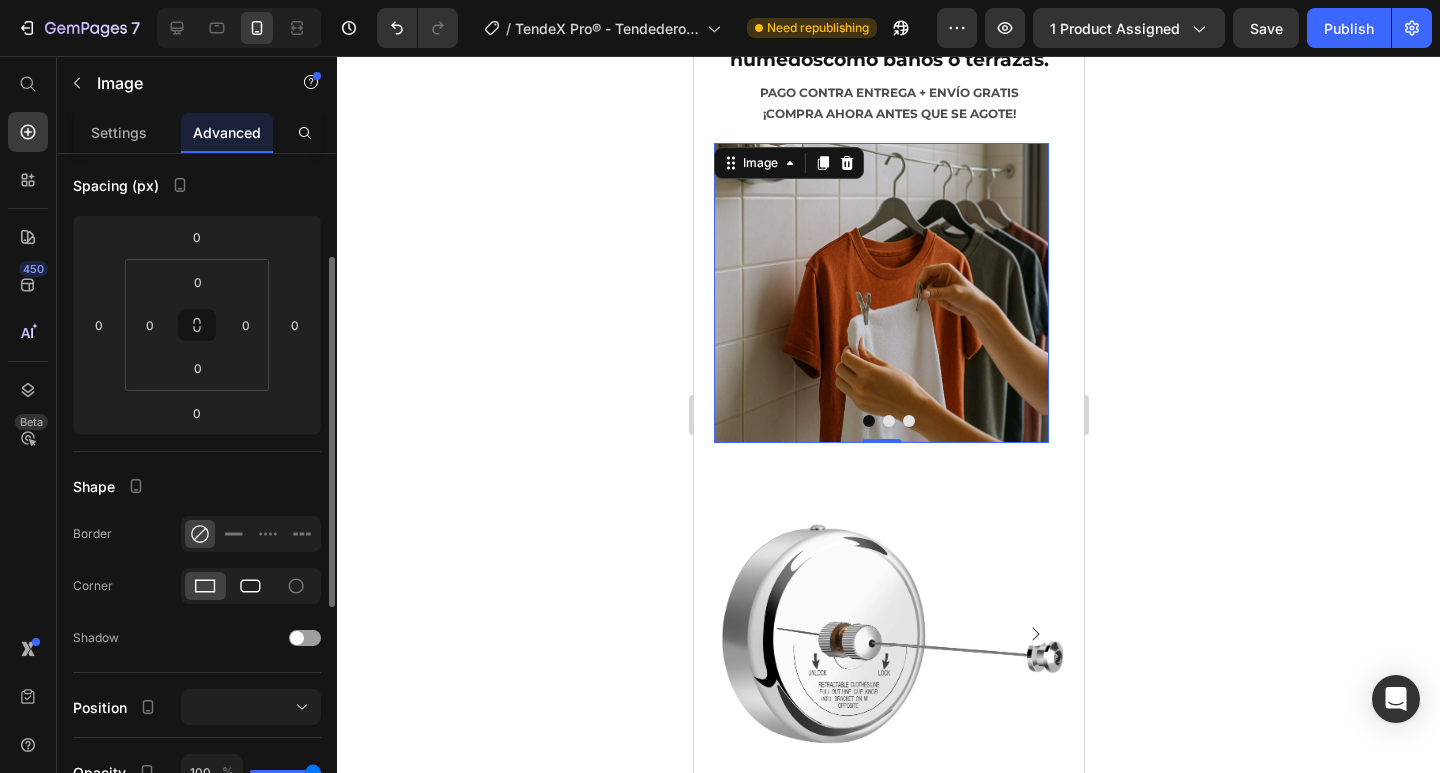 drag, startPoint x: 257, startPoint y: 583, endPoint x: 110, endPoint y: 456, distance: 194.26271 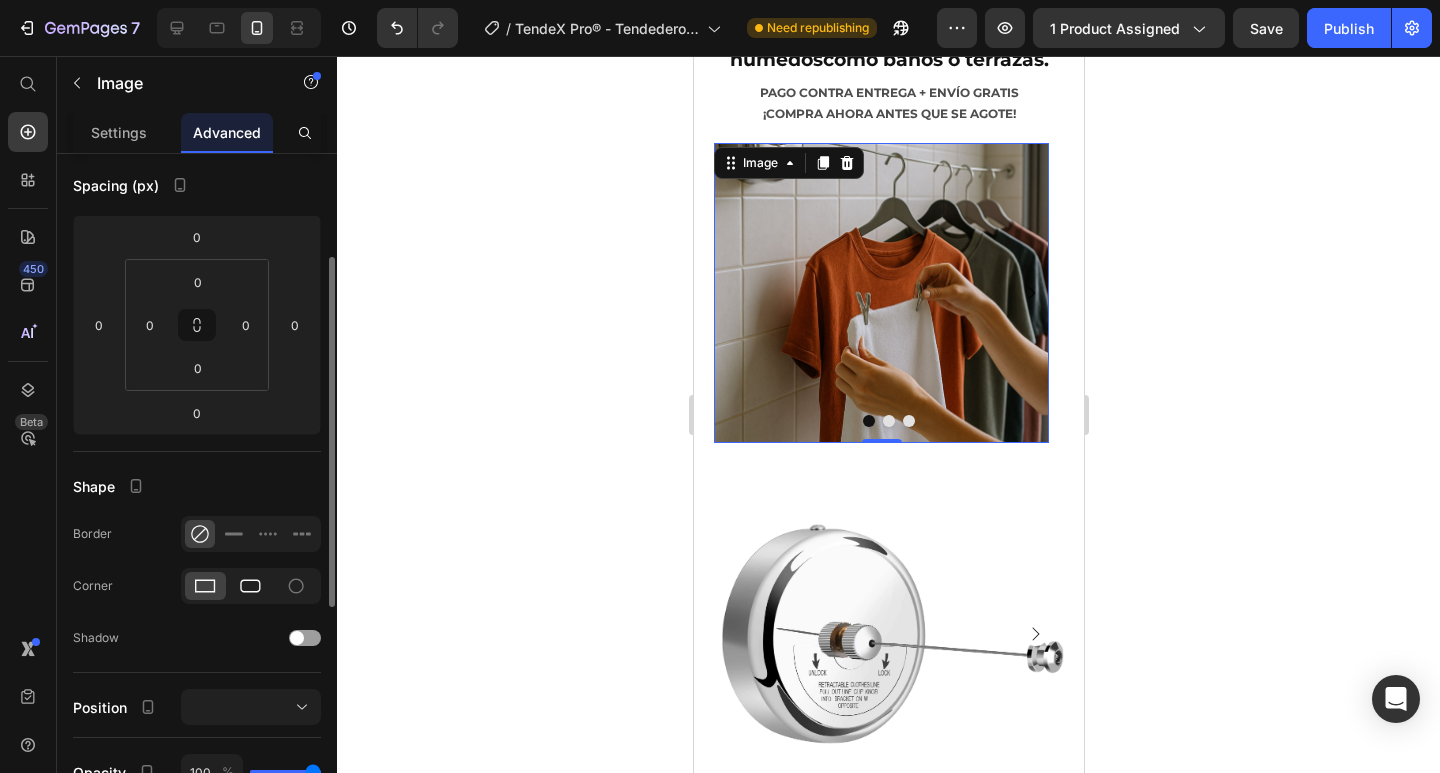 click 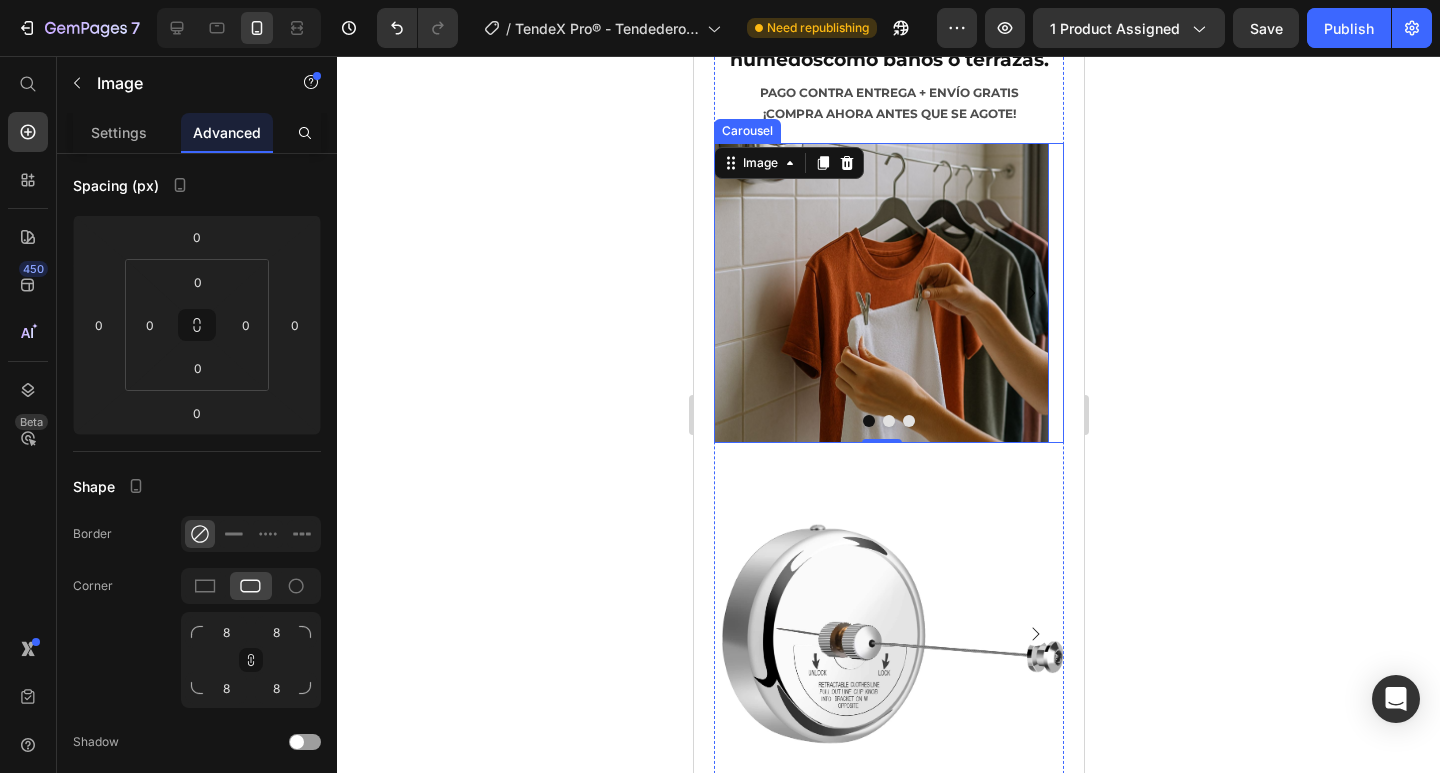 click at bounding box center [888, 421] 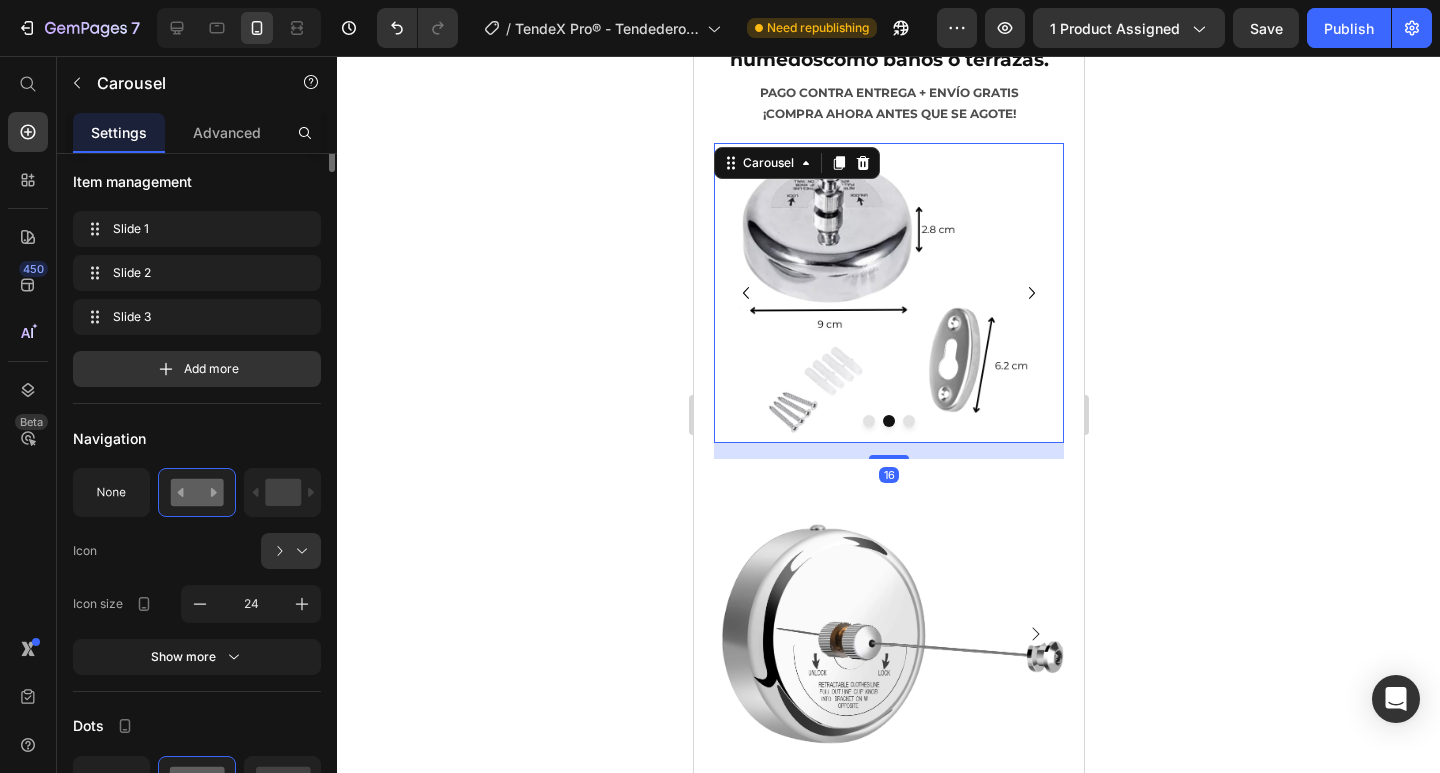 scroll, scrollTop: 0, scrollLeft: 0, axis: both 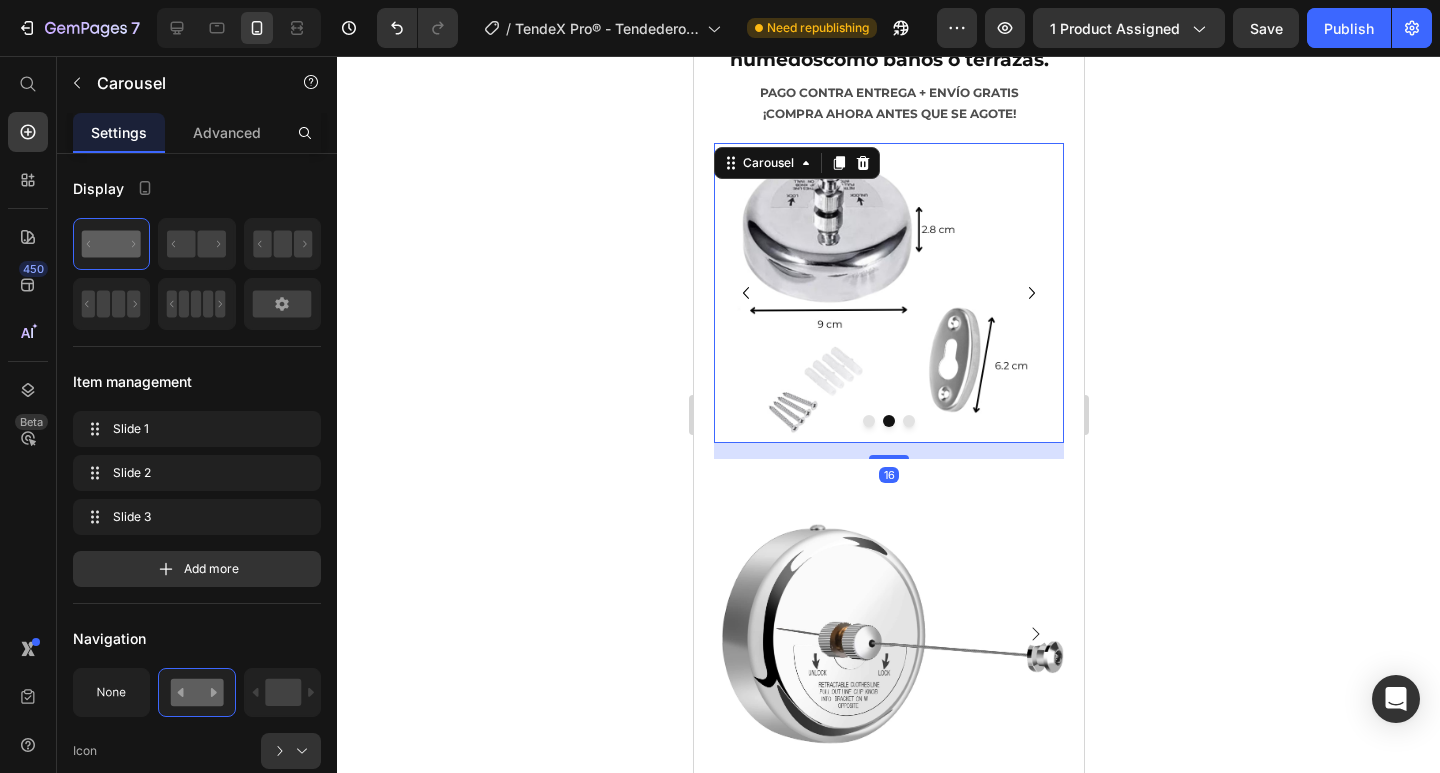 click 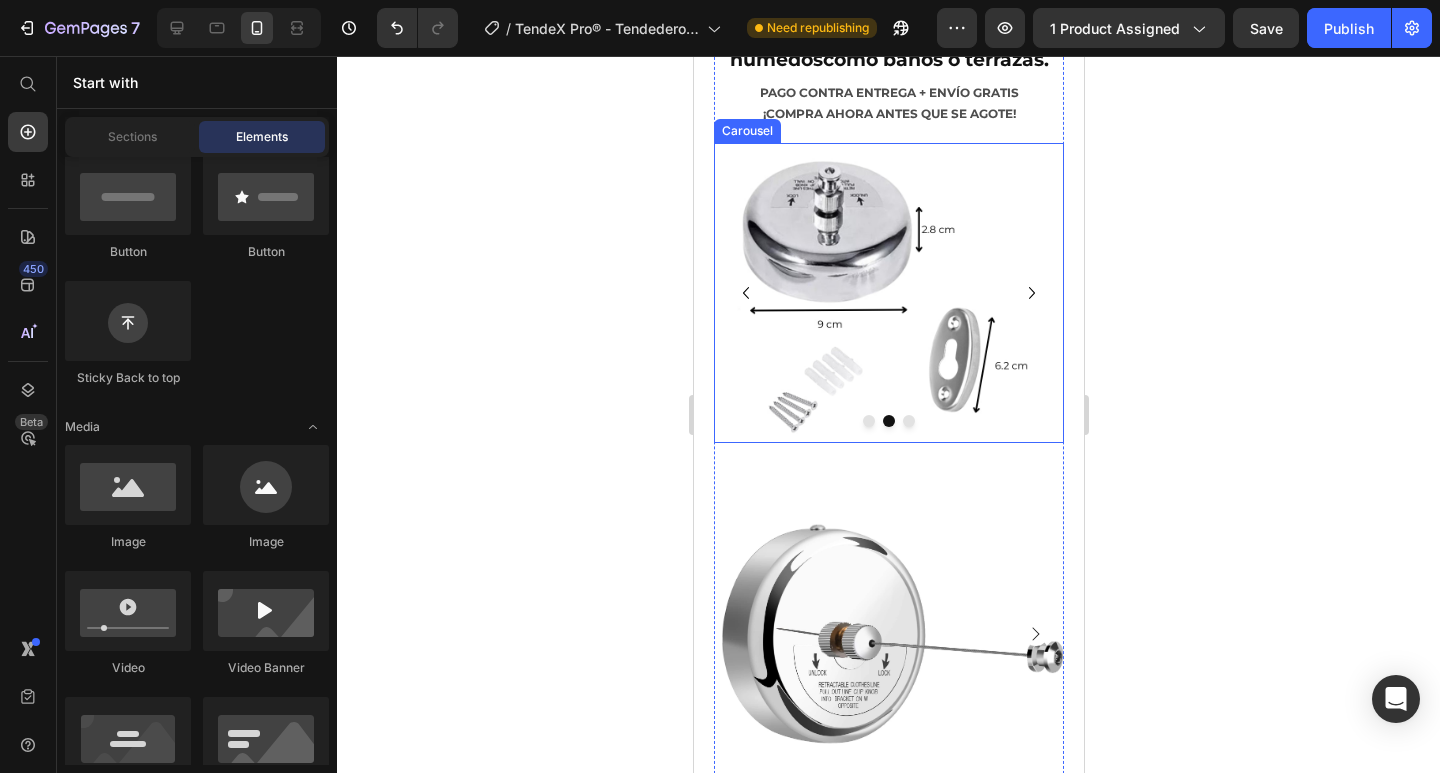click at bounding box center [868, 421] 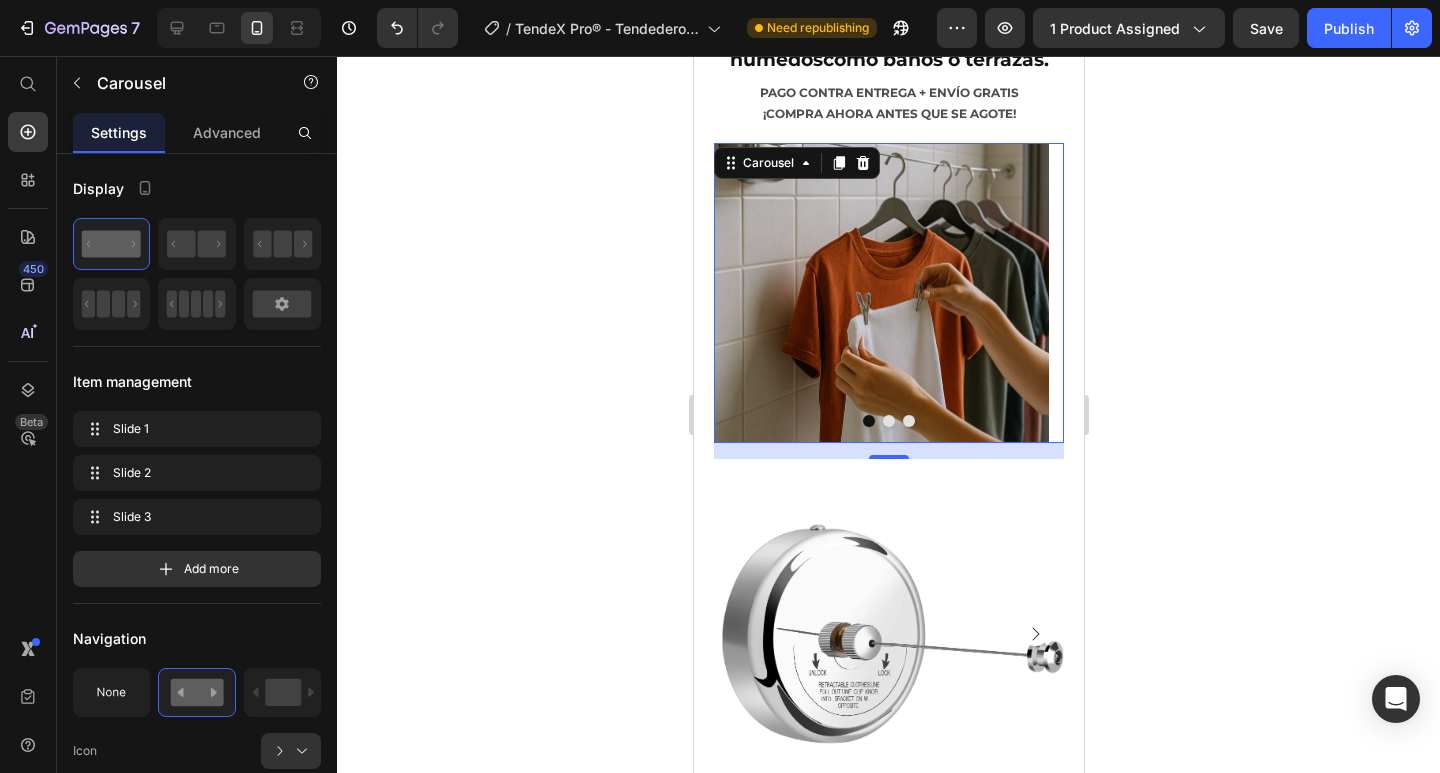 click 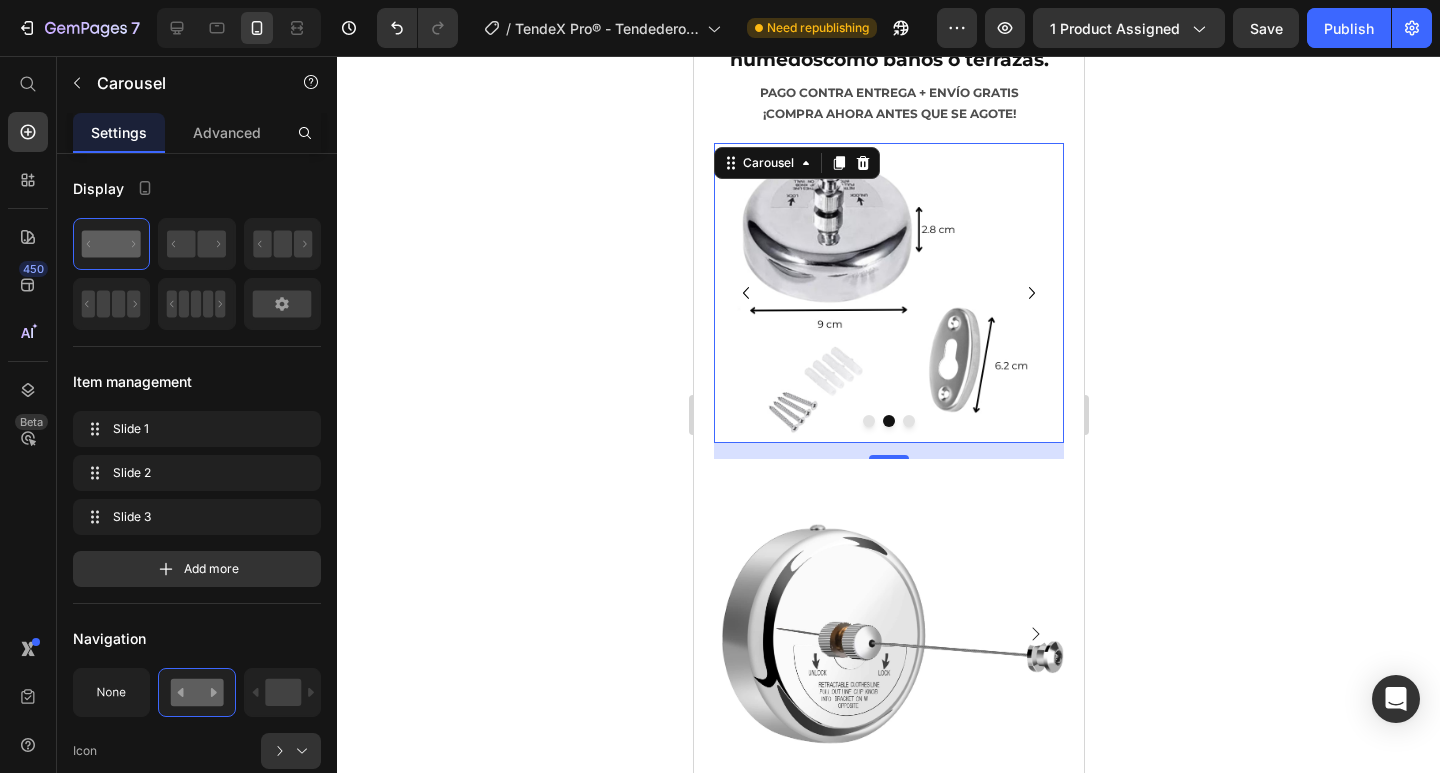click 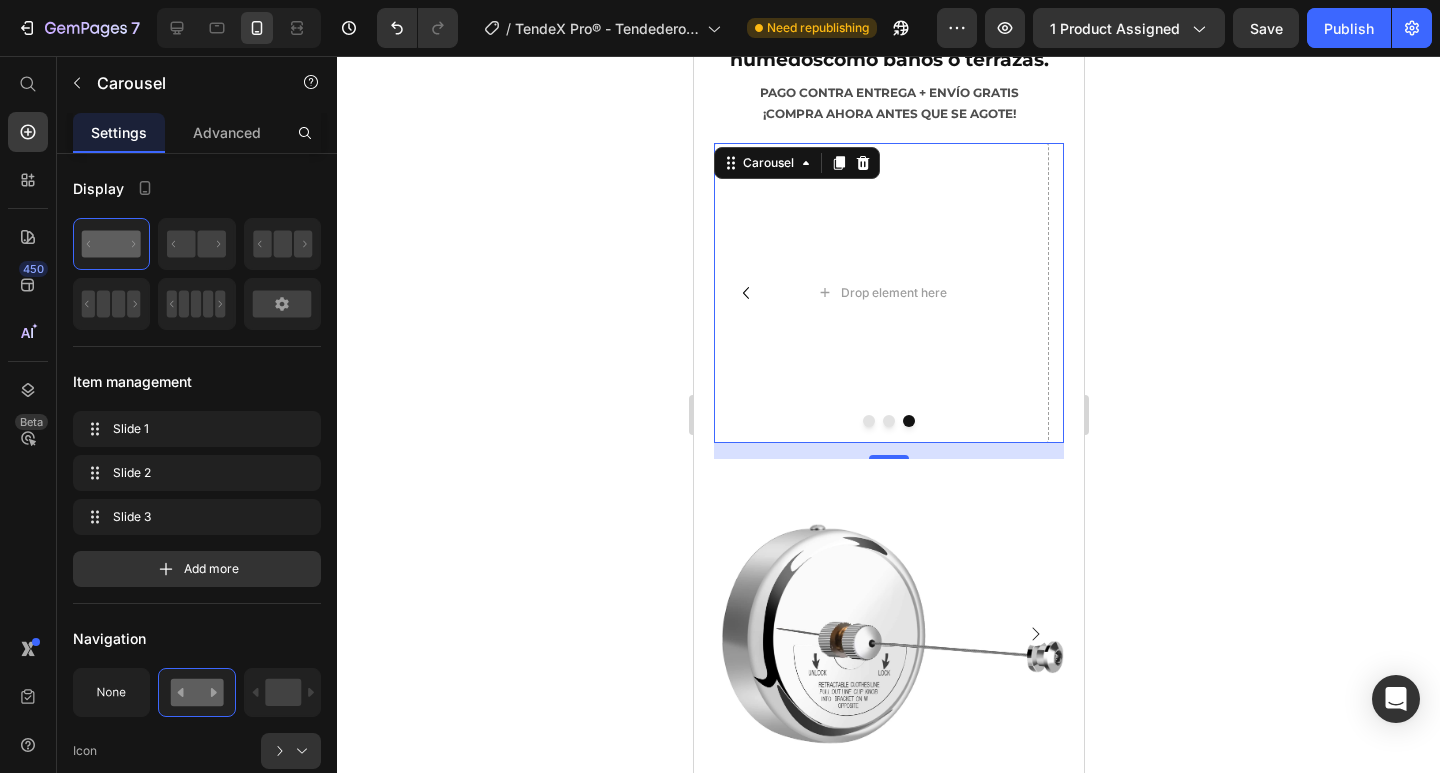 click 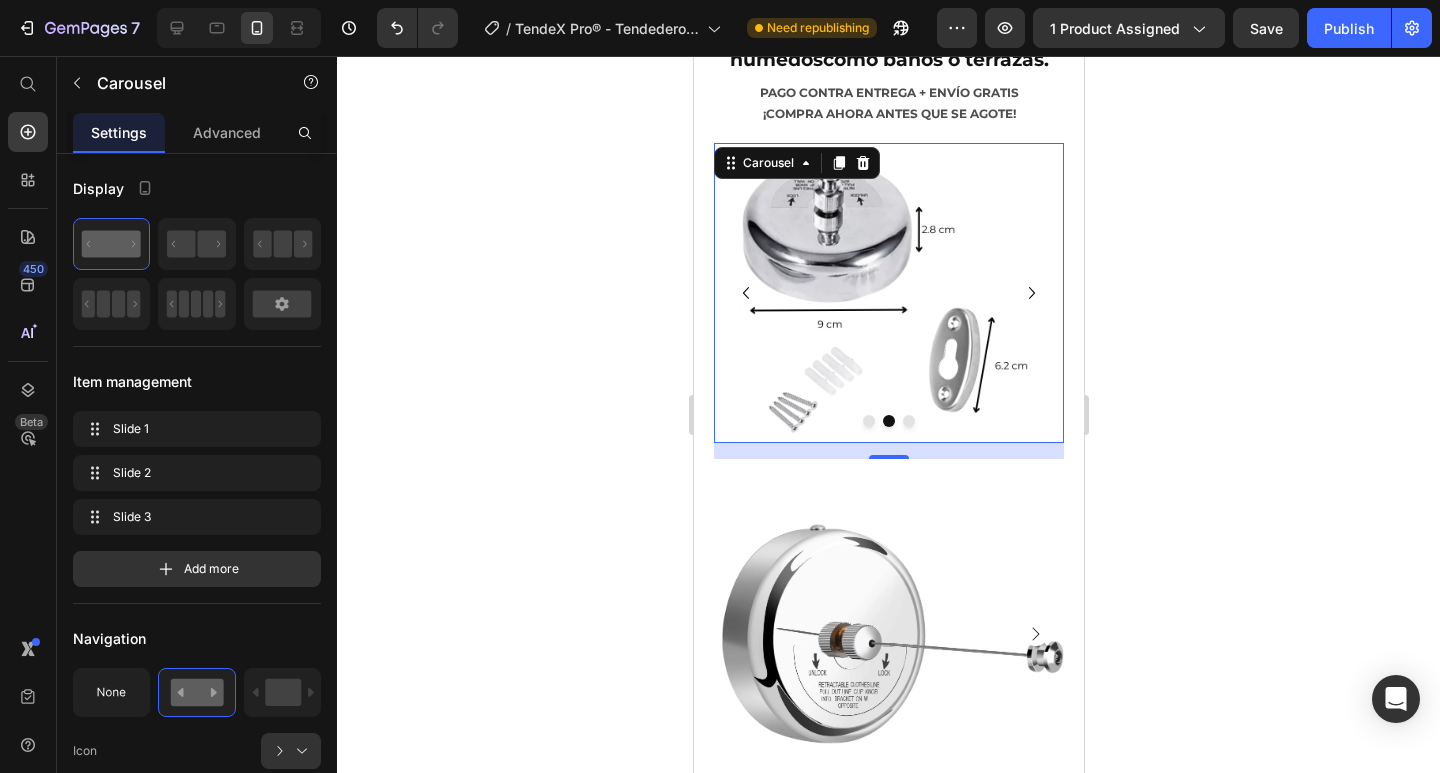 click 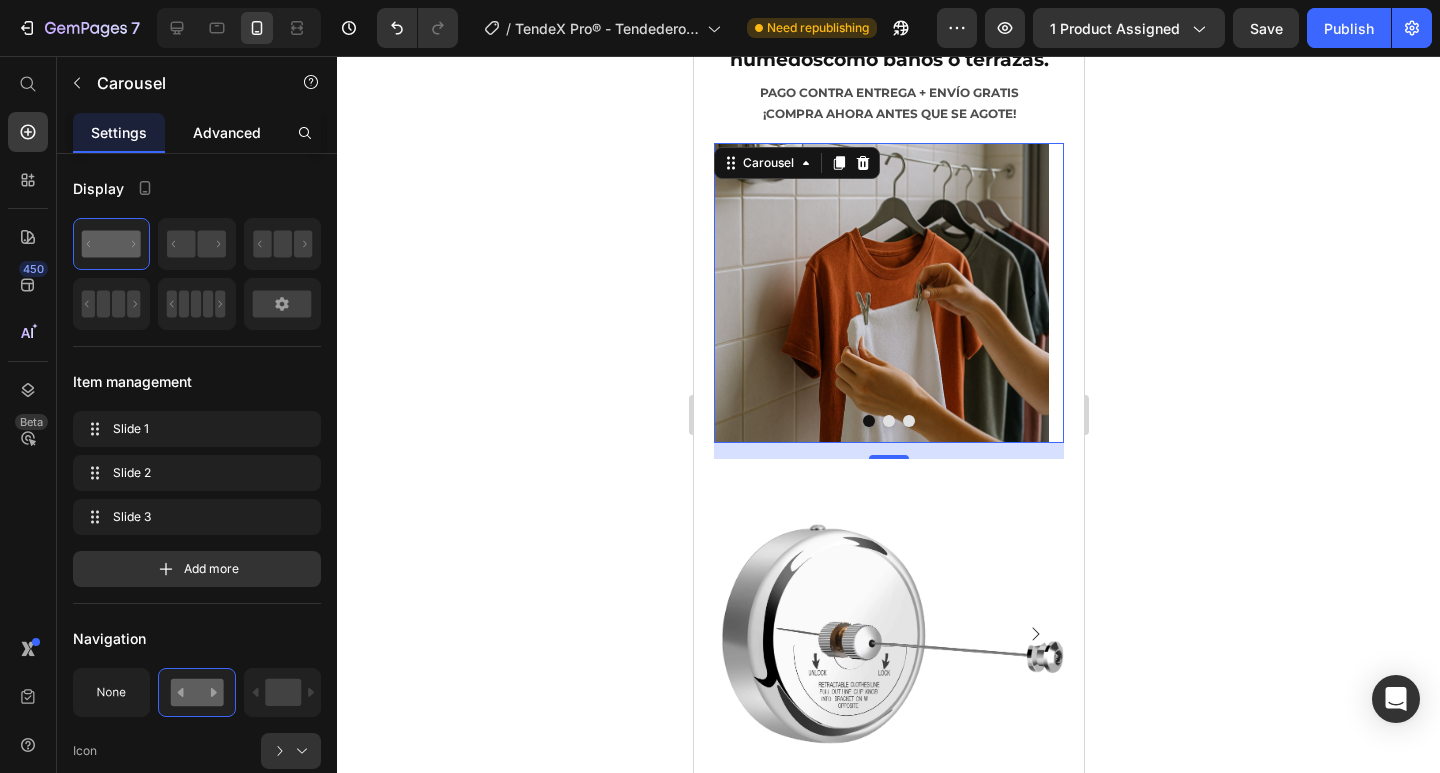 click on "Advanced" at bounding box center (227, 132) 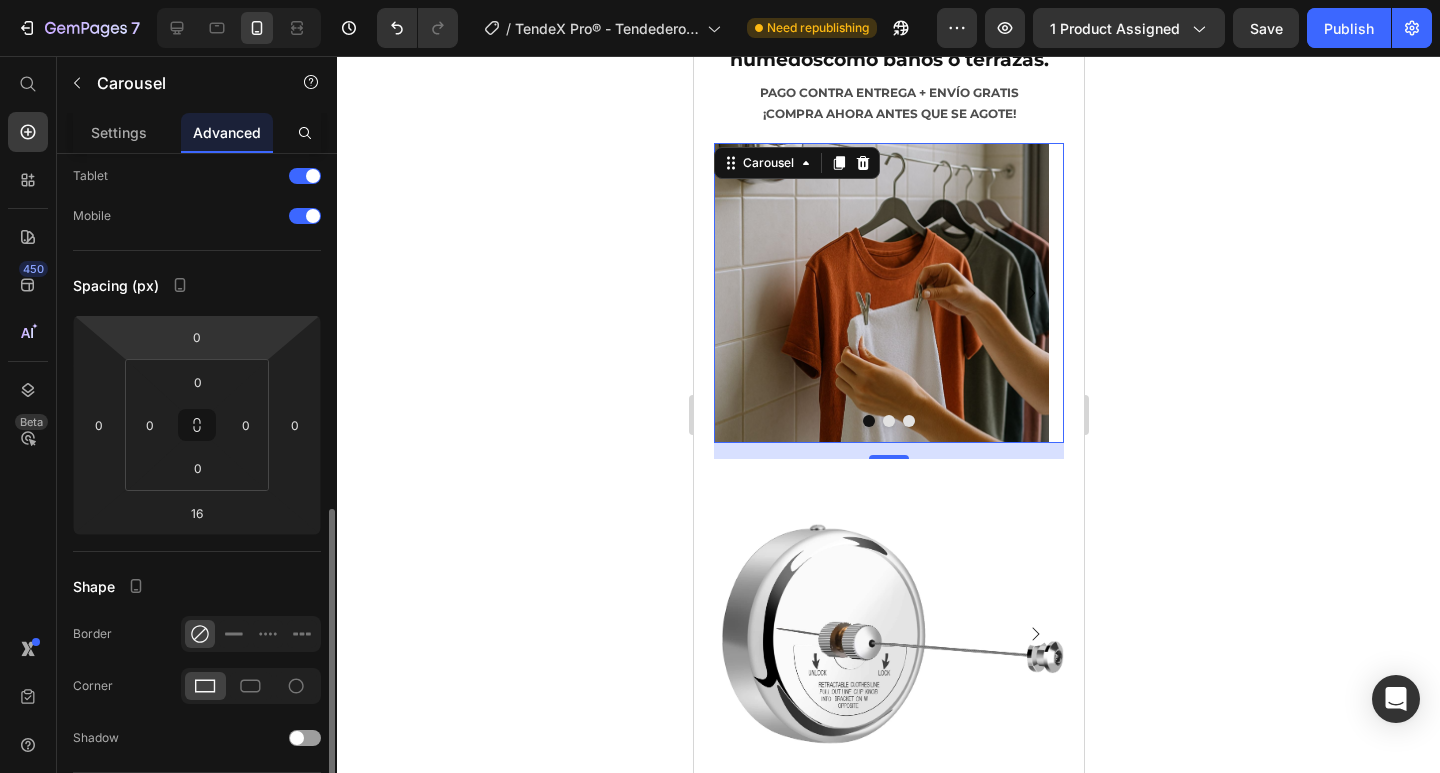 scroll, scrollTop: 300, scrollLeft: 0, axis: vertical 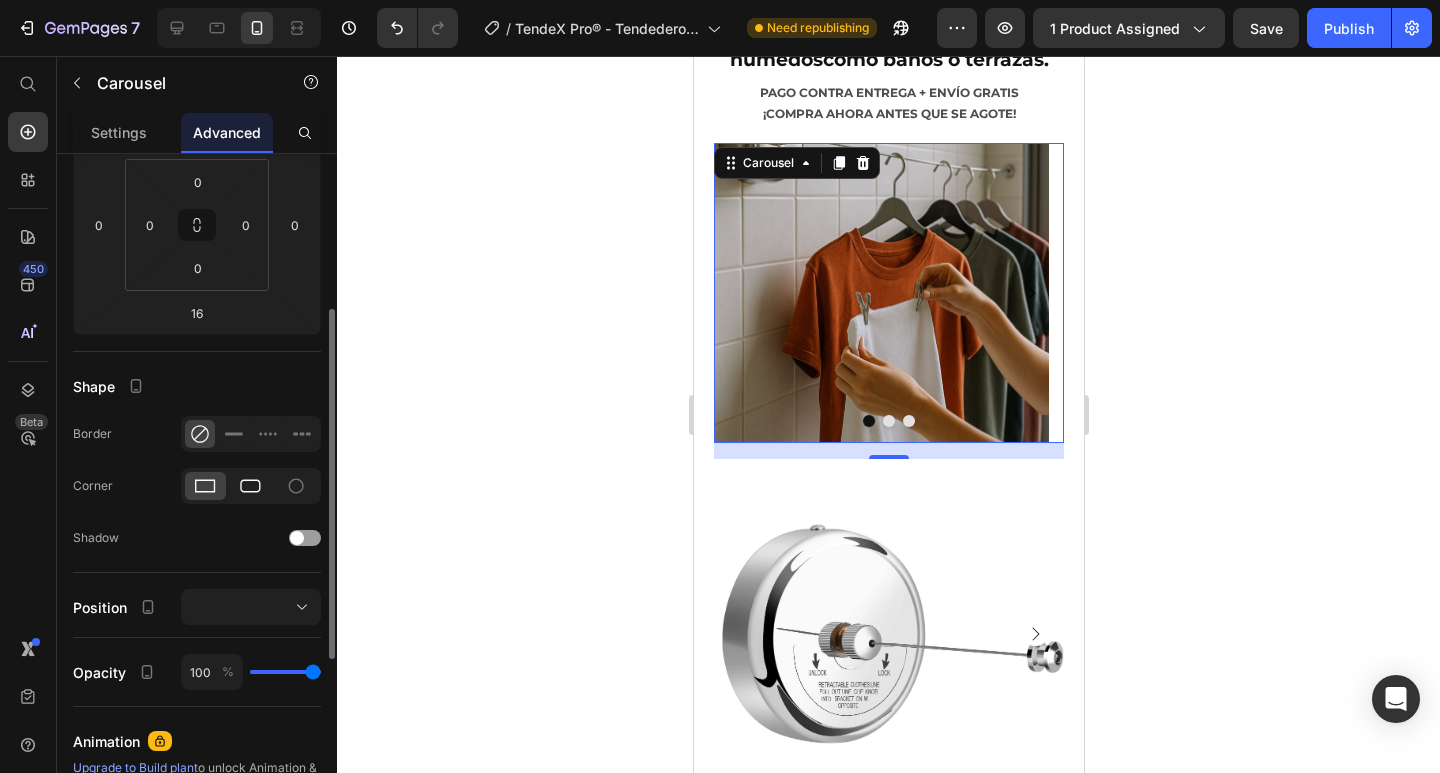 click 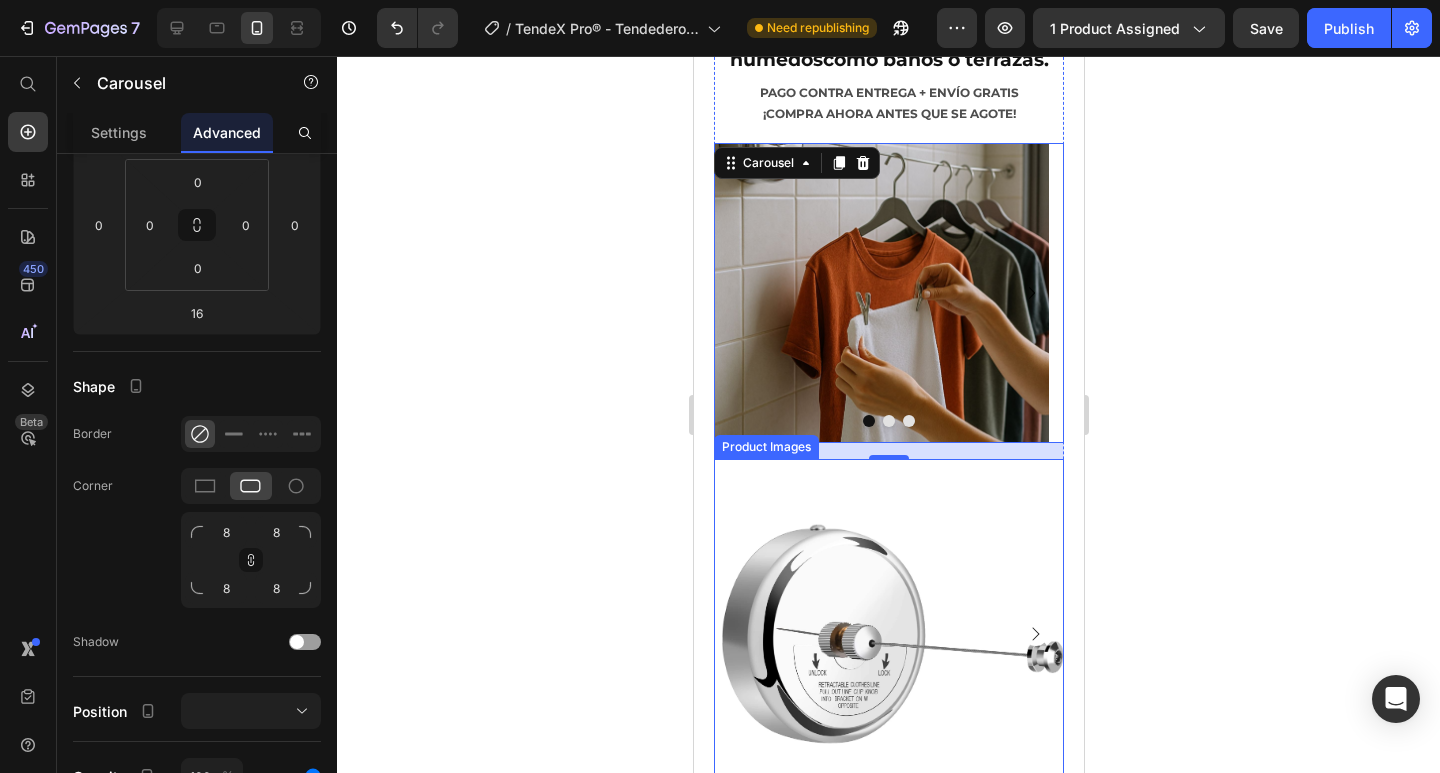 click at bounding box center (888, 634) 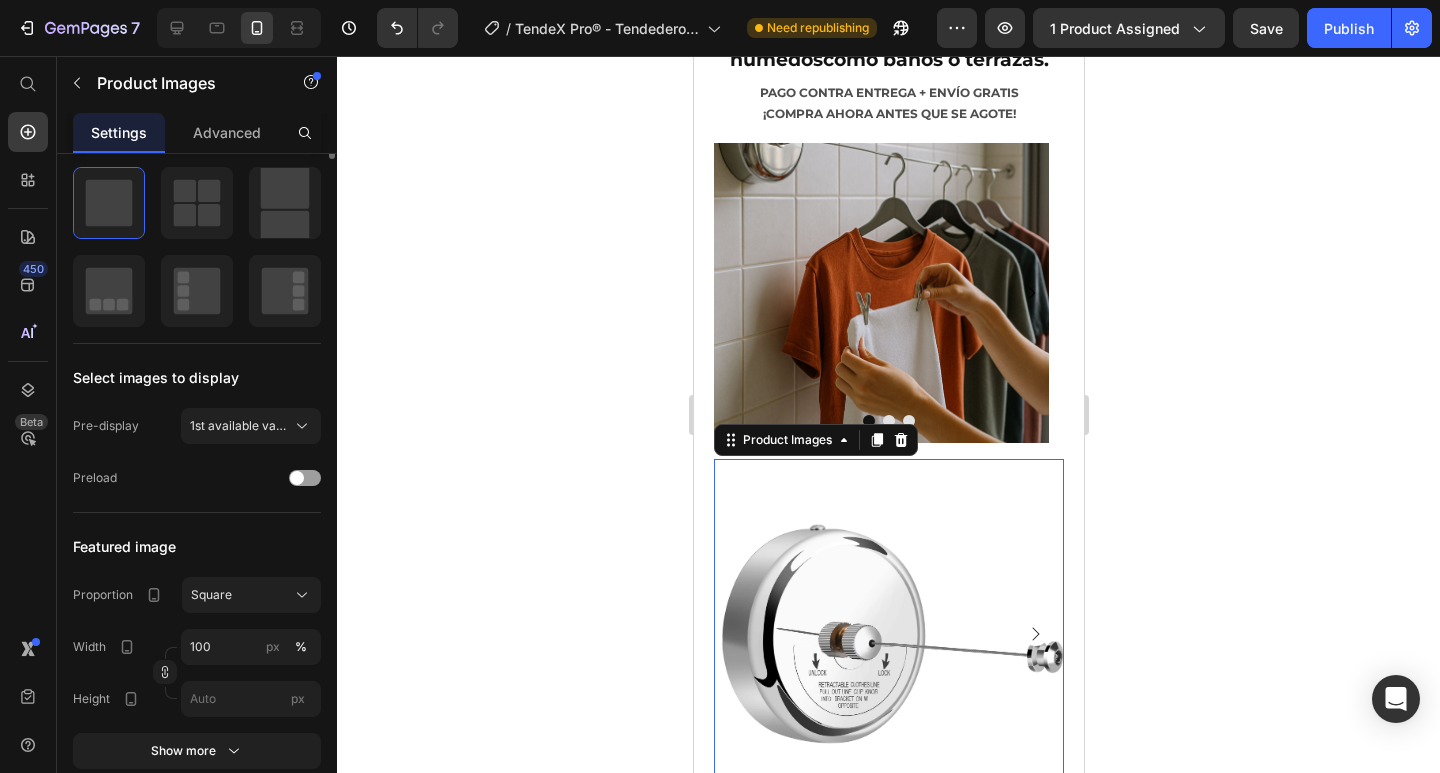 scroll, scrollTop: 0, scrollLeft: 0, axis: both 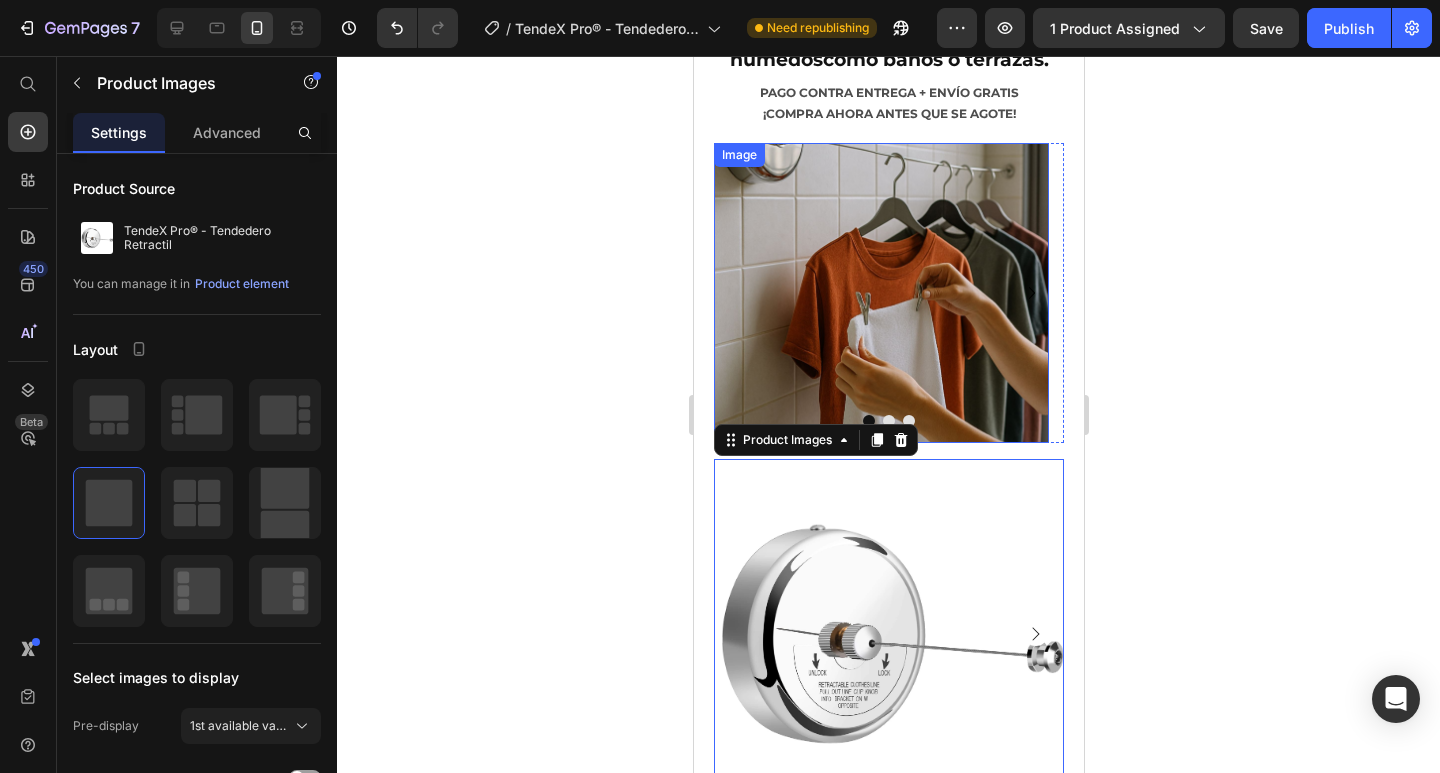 click at bounding box center (880, 293) 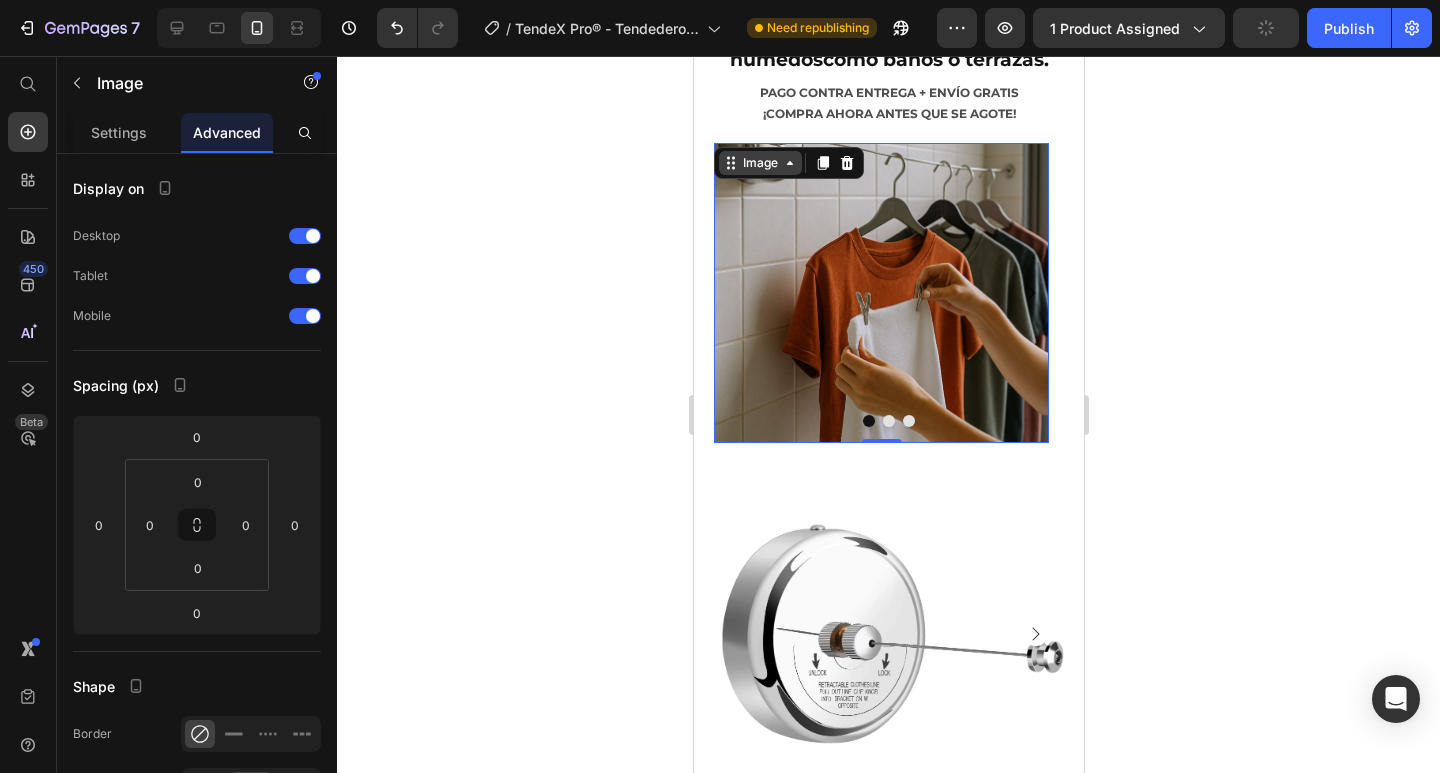 click on "Image" at bounding box center (759, 163) 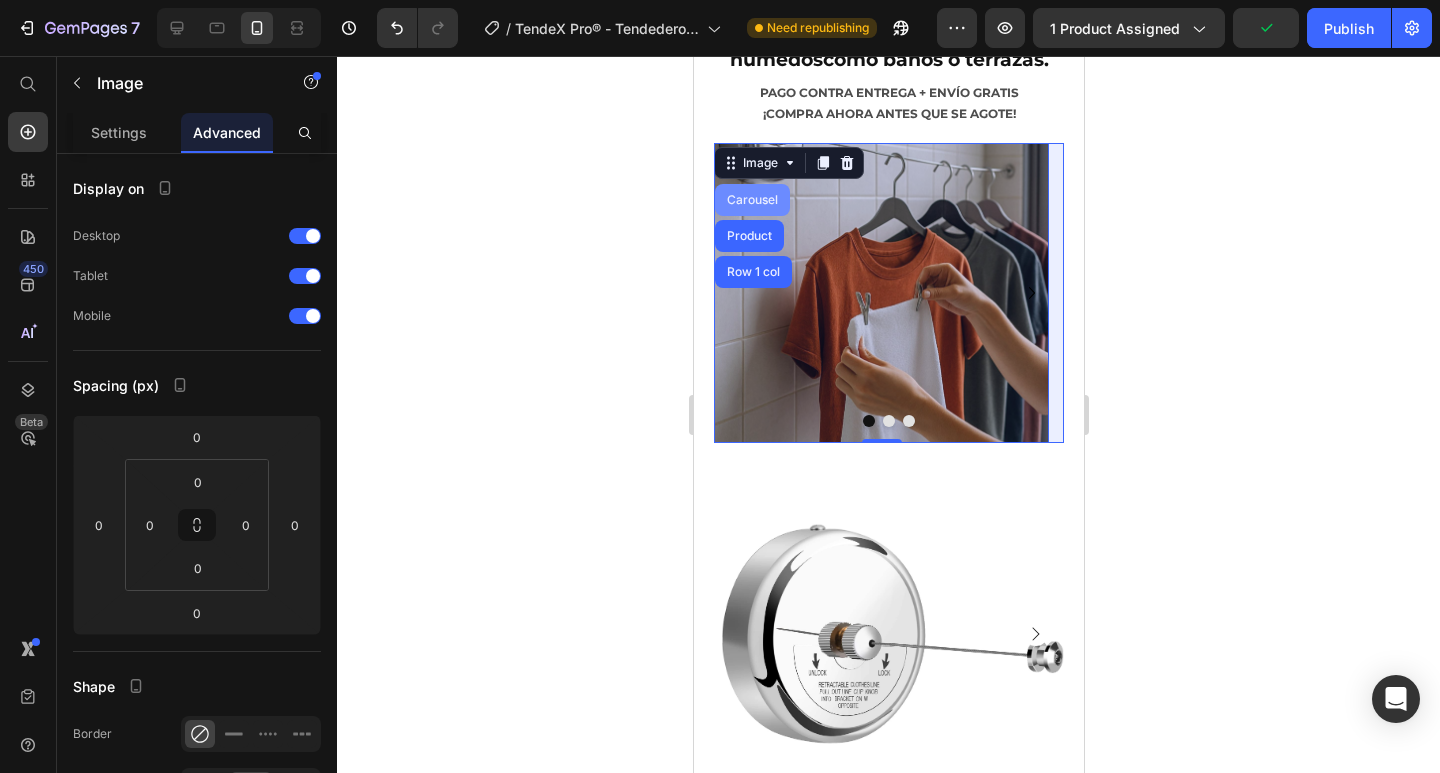 click on "Carousel" at bounding box center (751, 200) 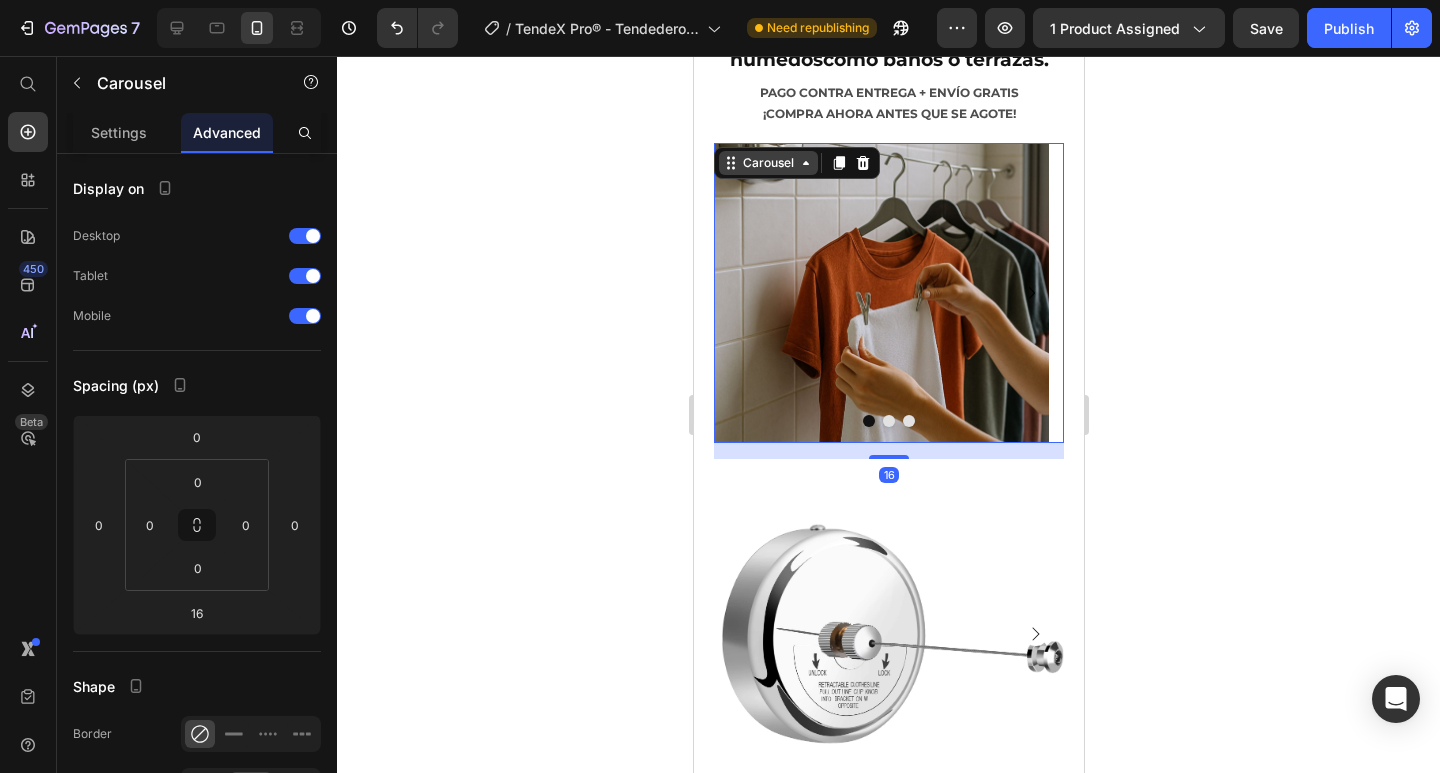 click on "Carousel" at bounding box center (767, 163) 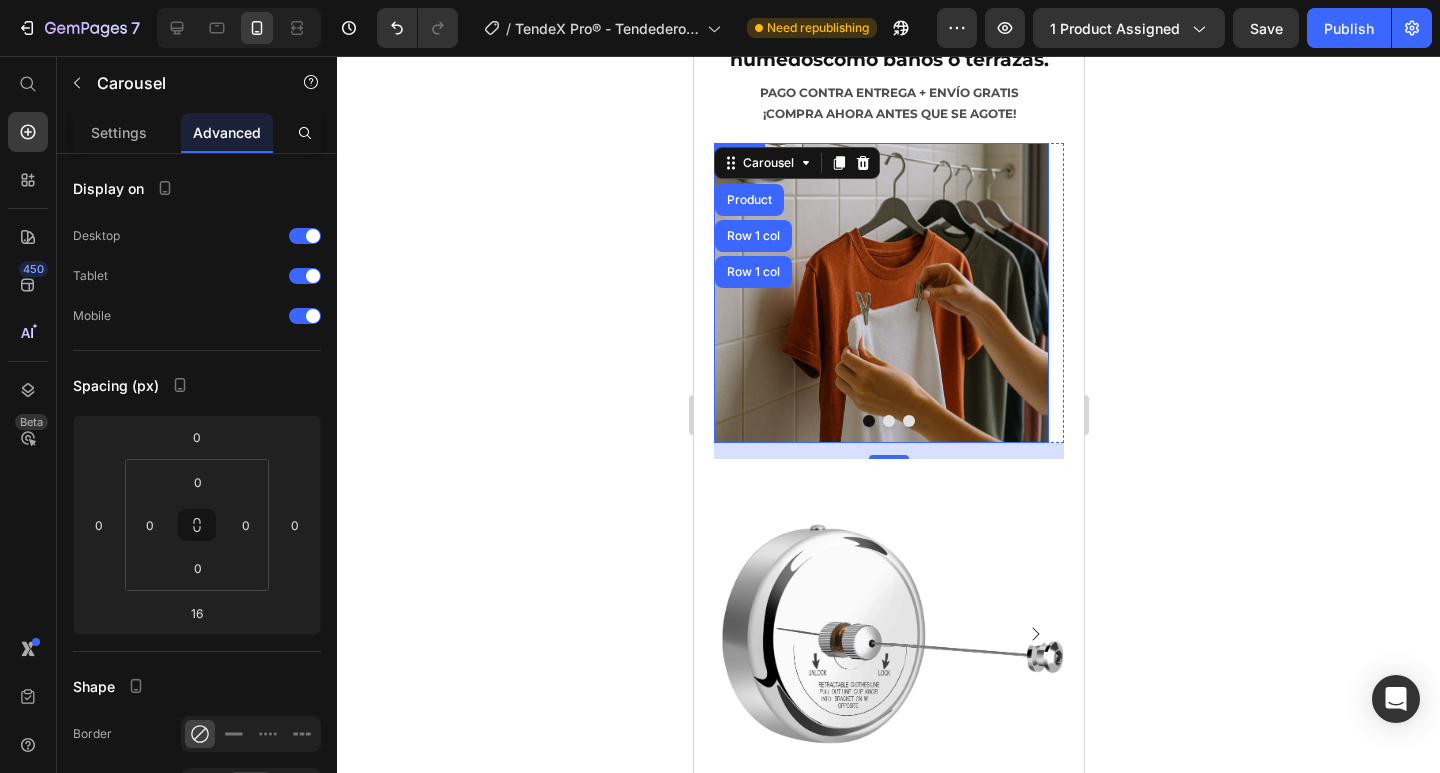 click at bounding box center (880, 293) 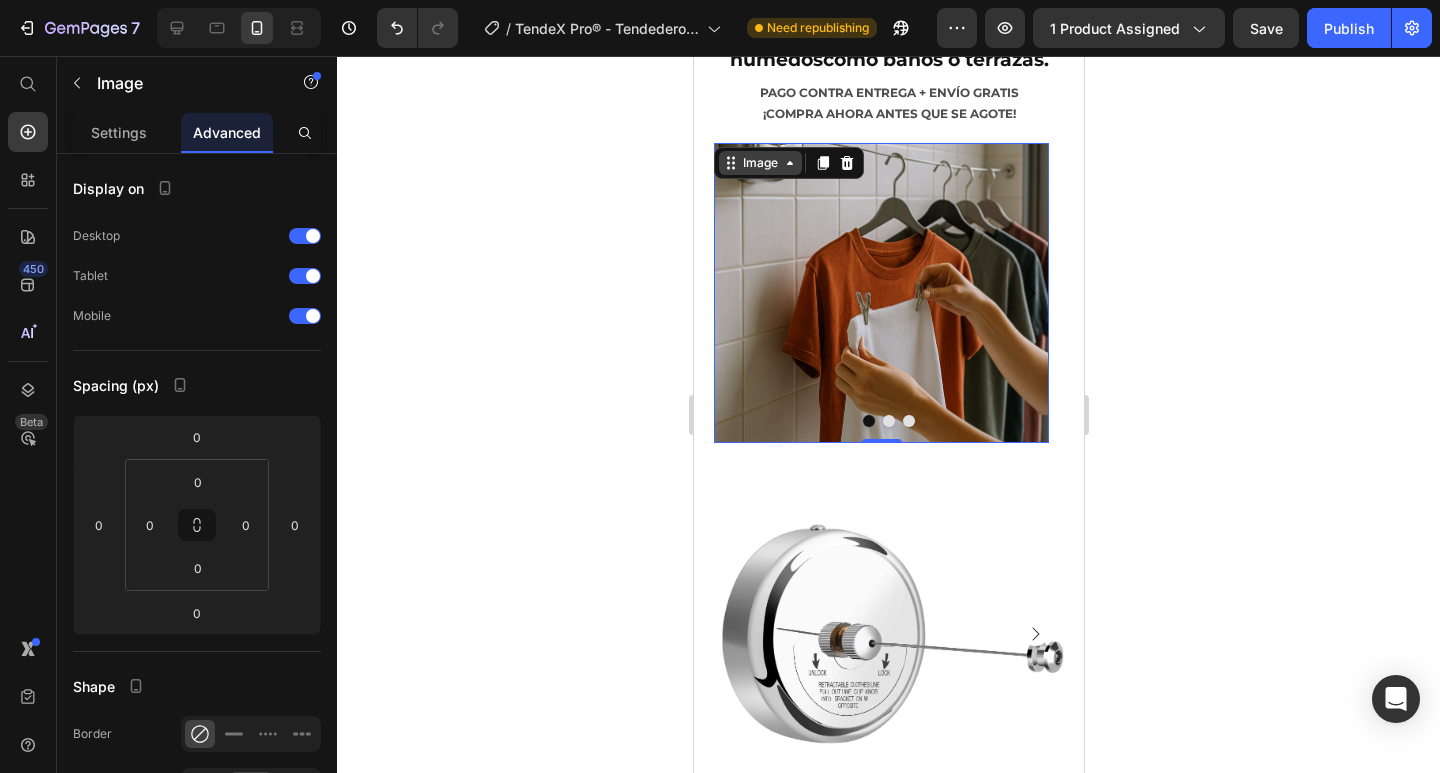 click on "Image" at bounding box center (759, 163) 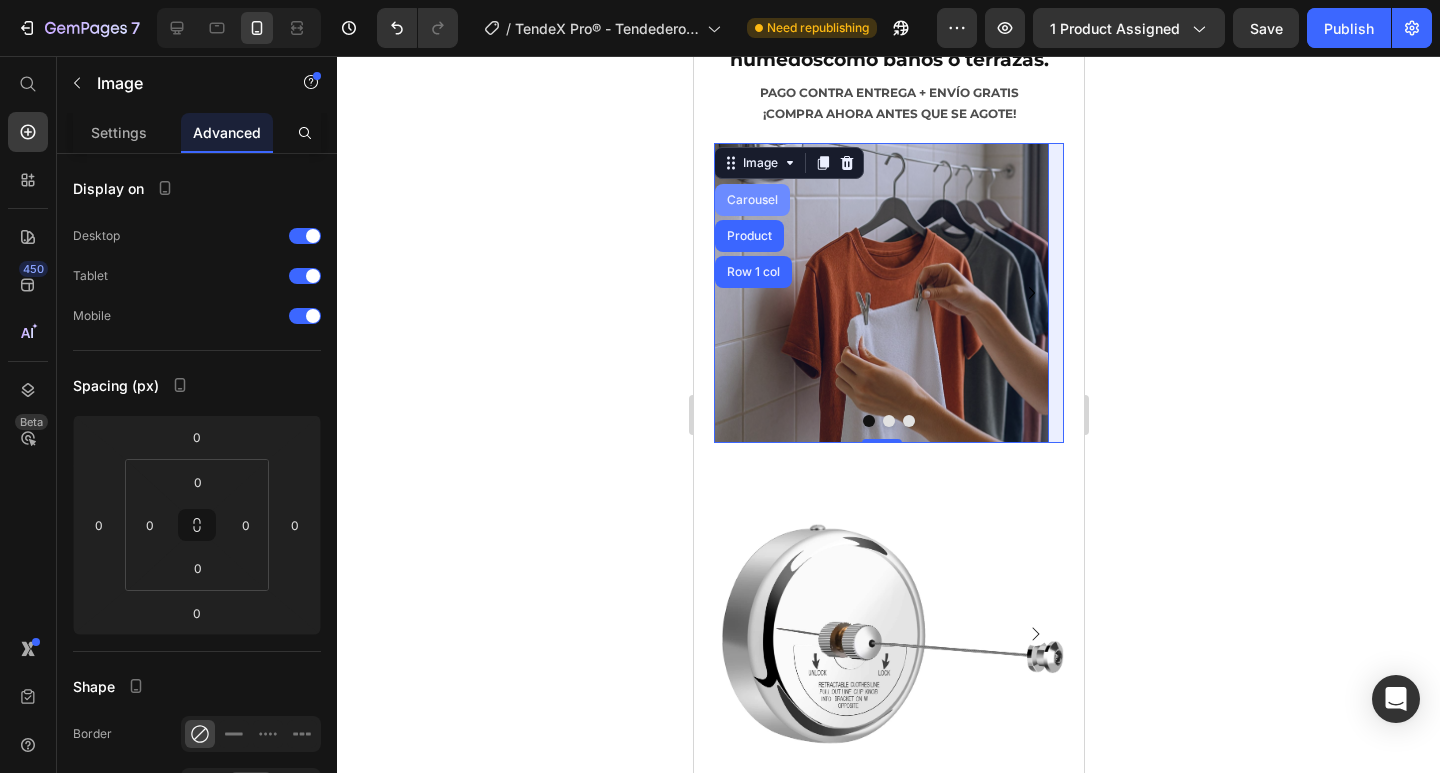 click on "Carousel" at bounding box center [751, 200] 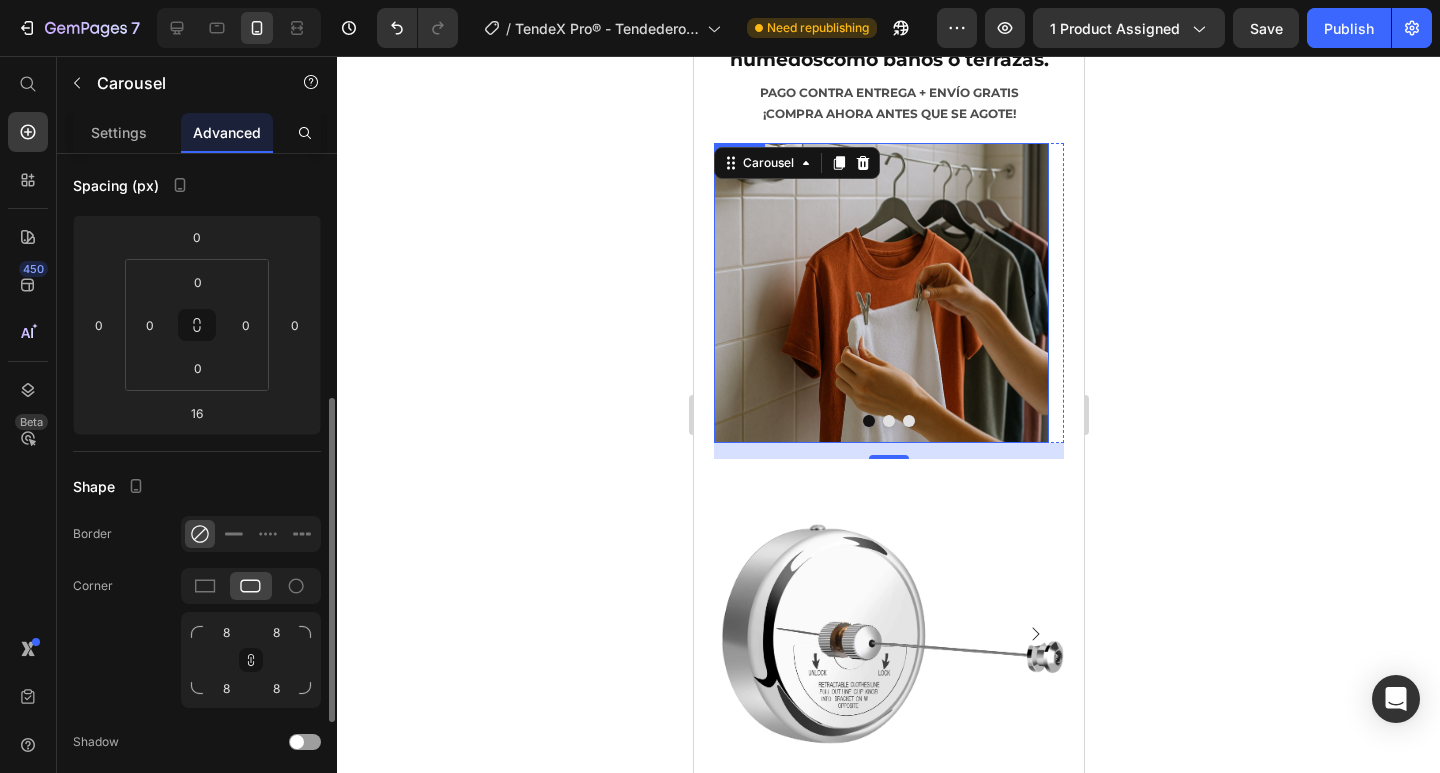 scroll, scrollTop: 300, scrollLeft: 0, axis: vertical 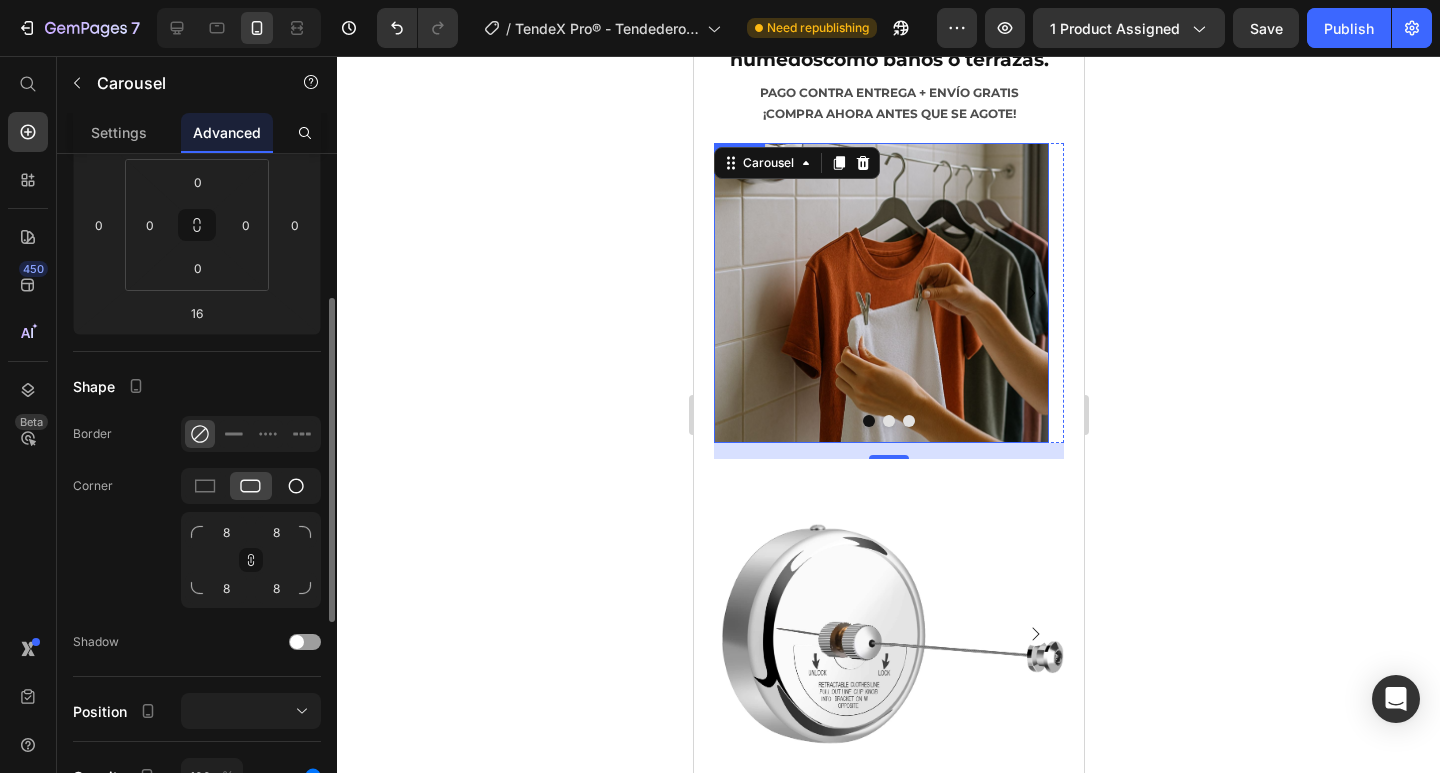 click 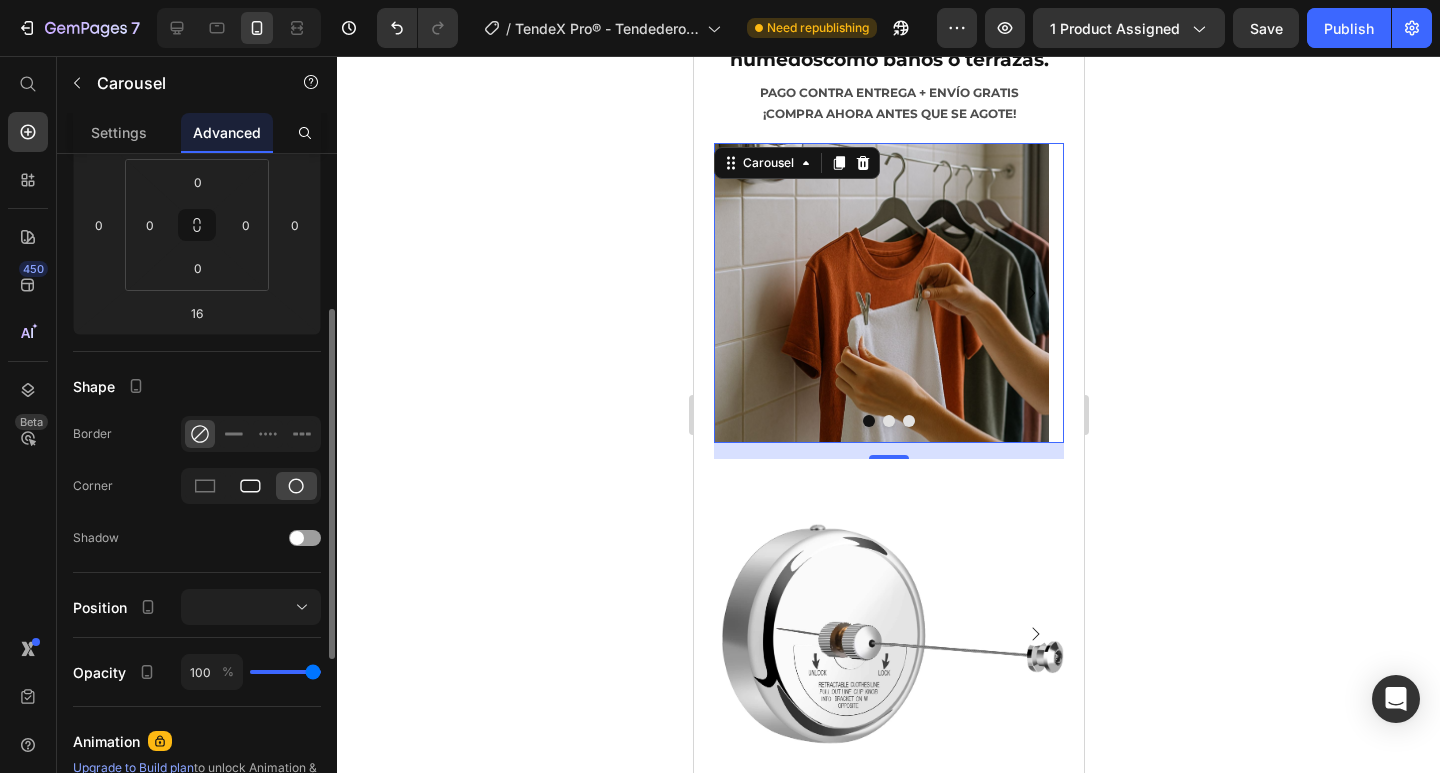 click 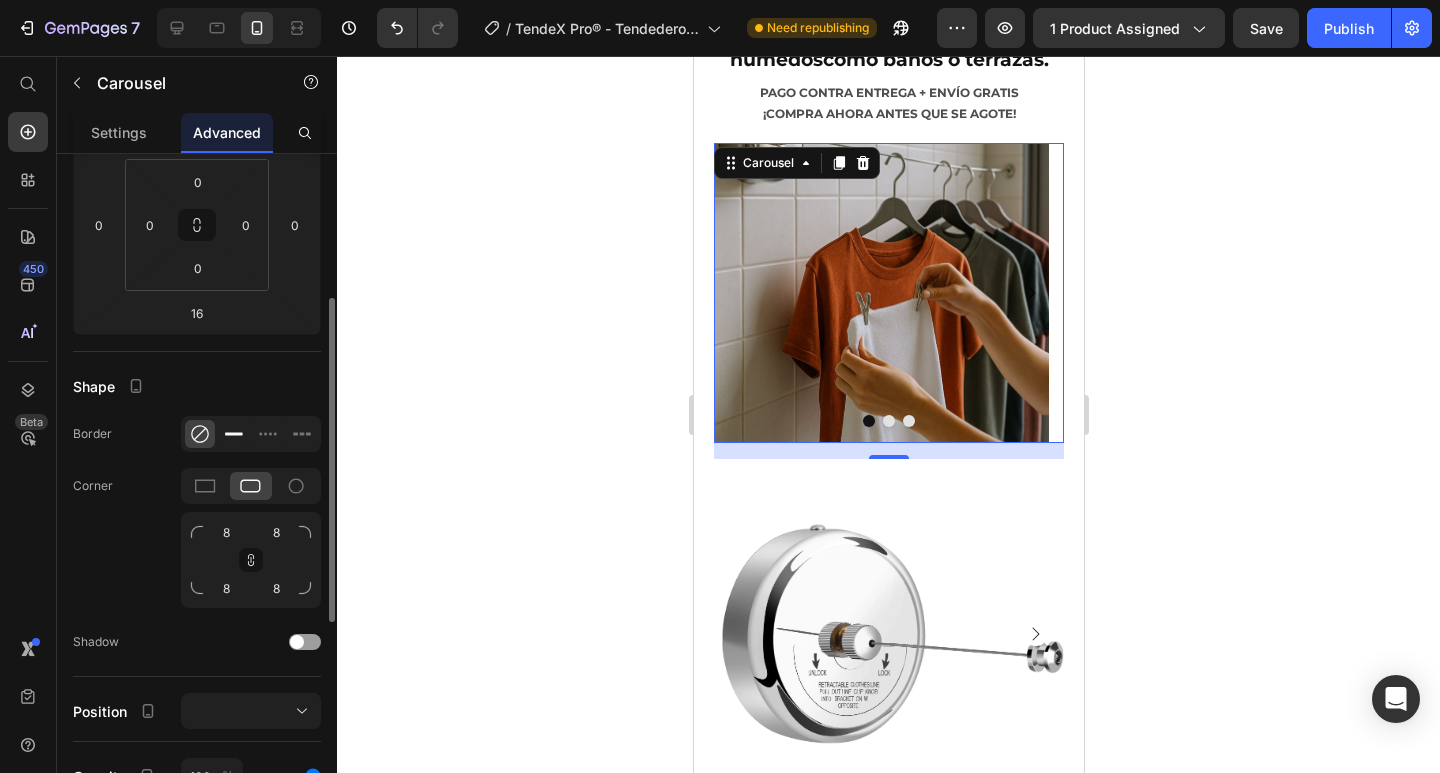 click 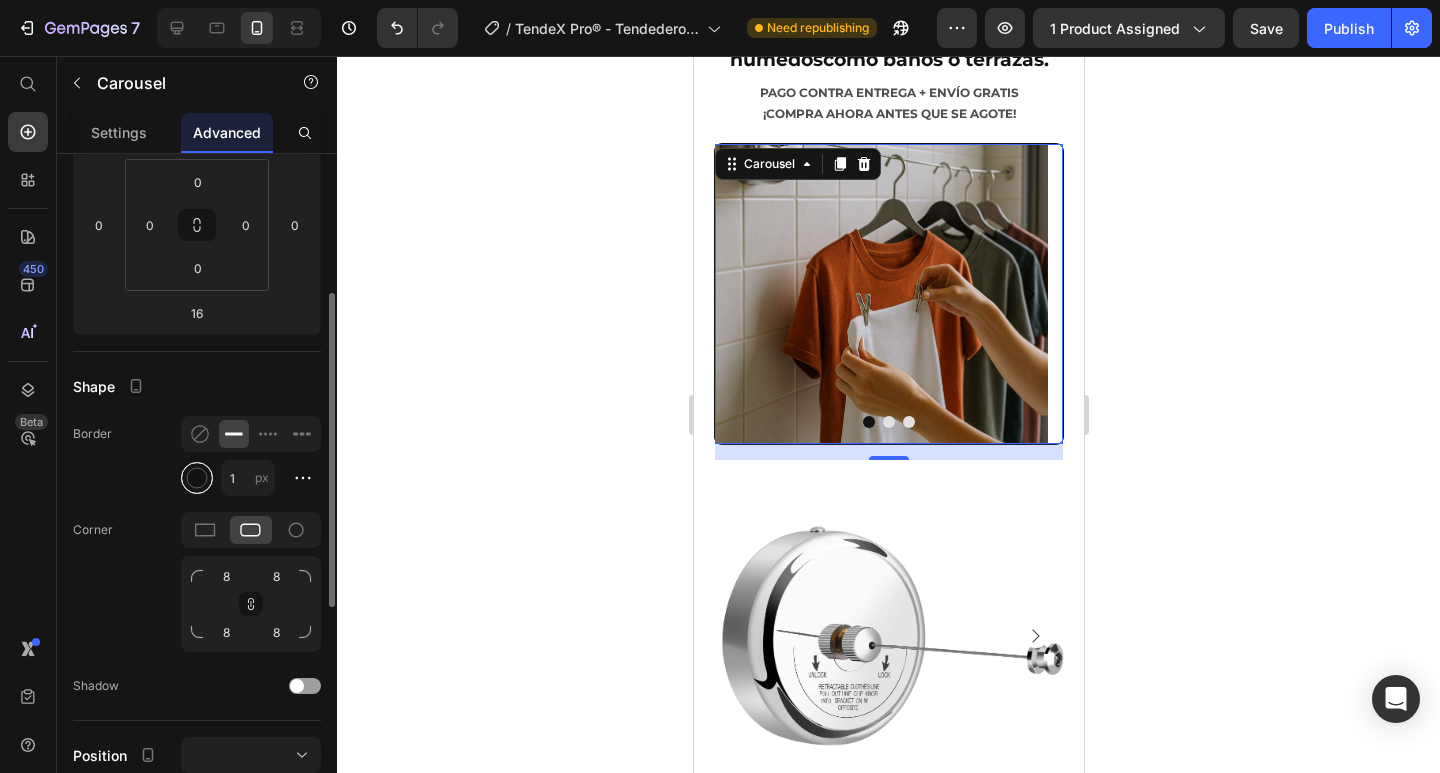 click at bounding box center (197, 478) 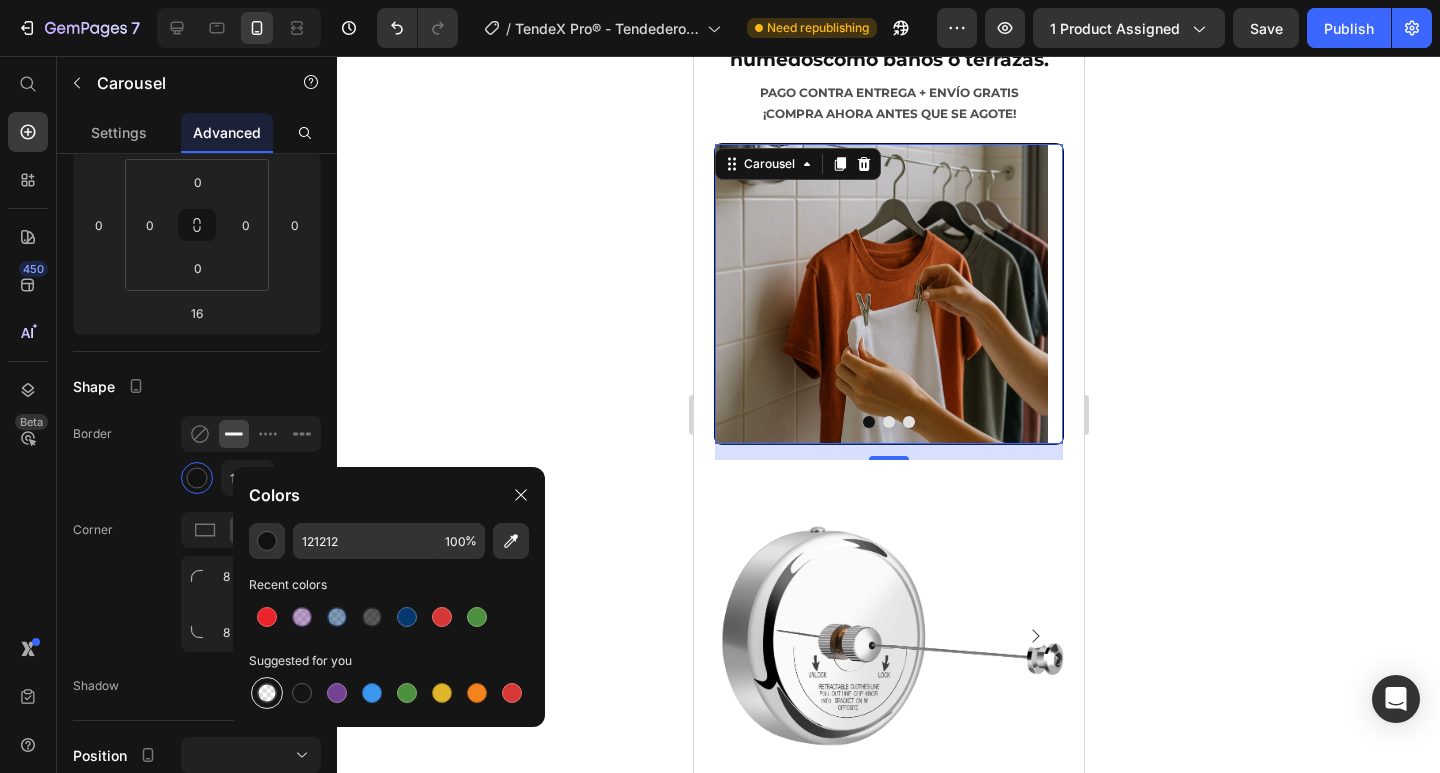 click at bounding box center (267, 693) 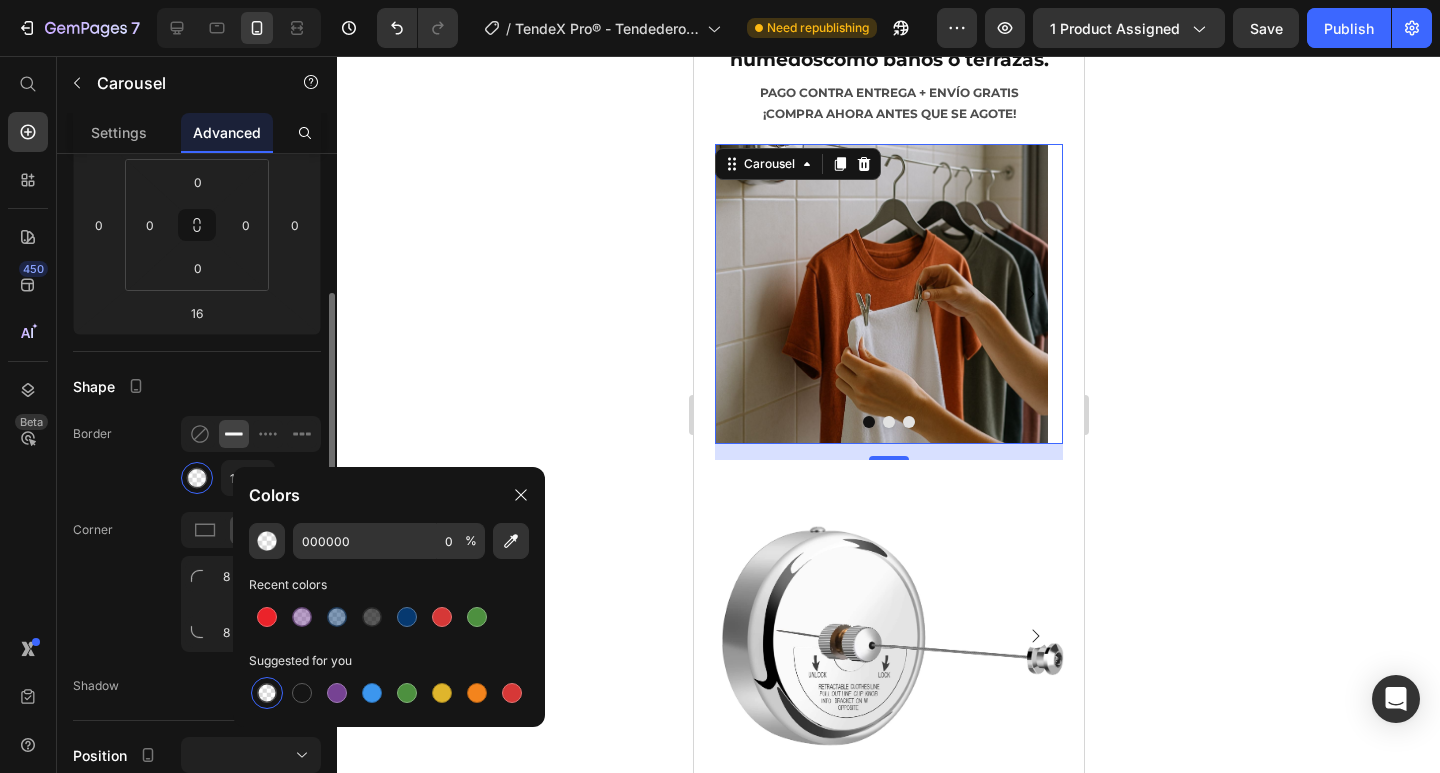 click on "Corner 8 8 8 8" 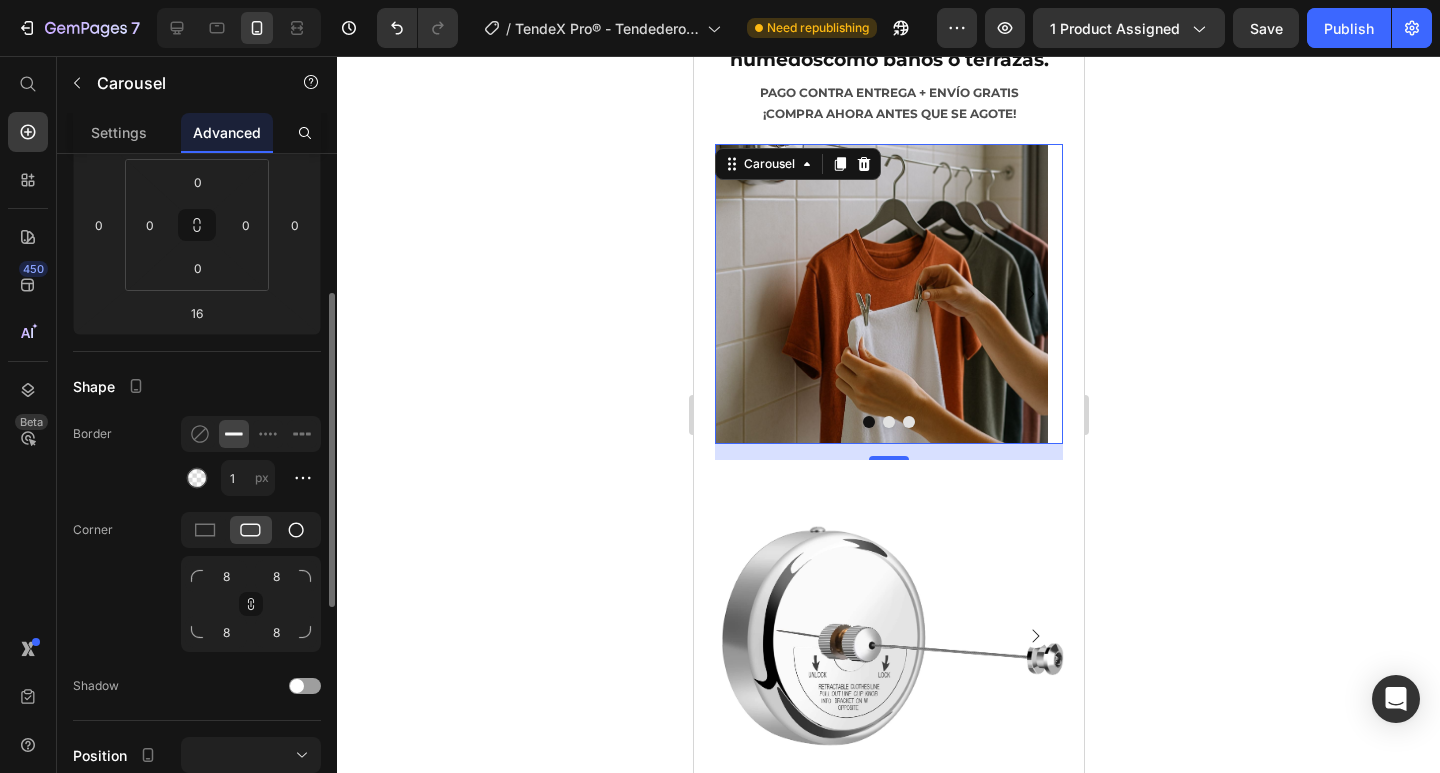 click 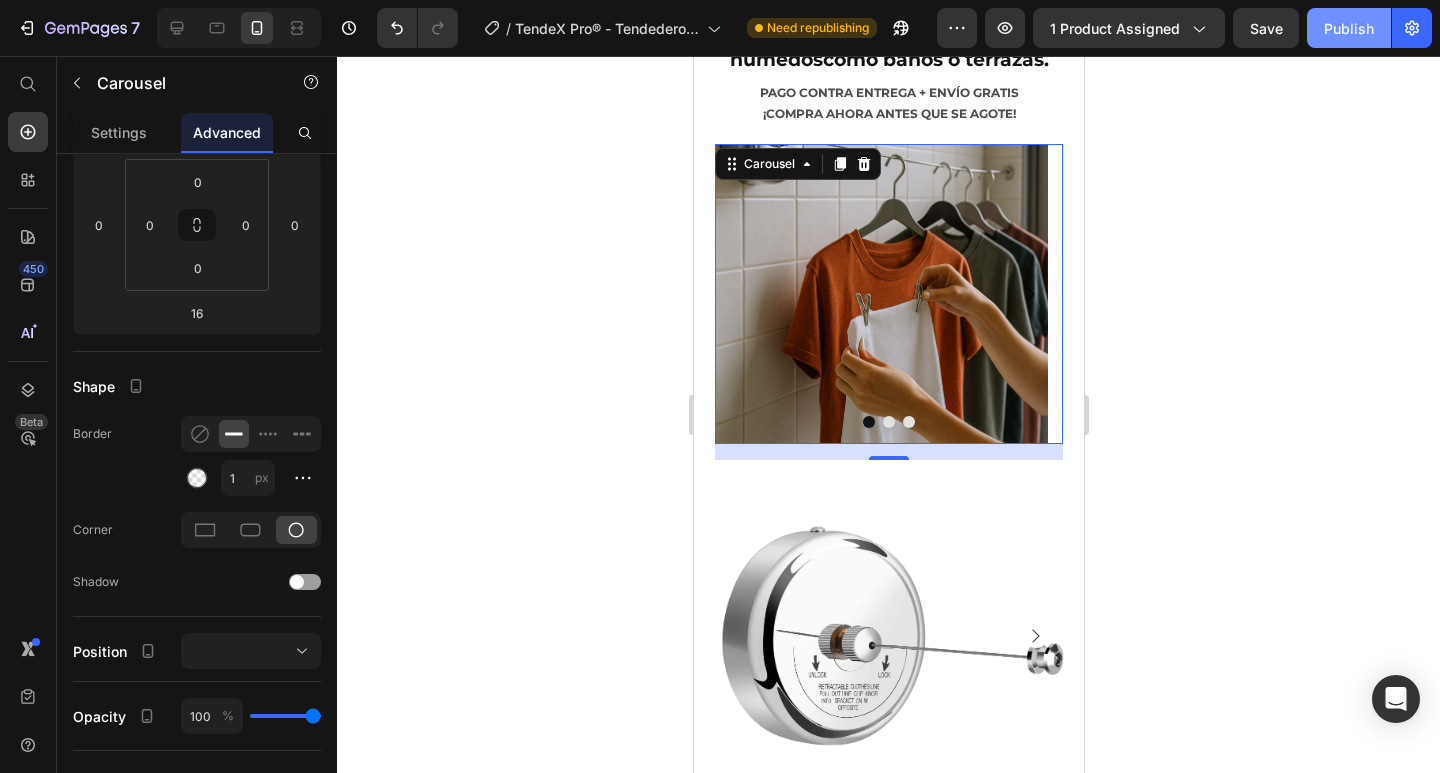 click on "Publish" at bounding box center [1349, 28] 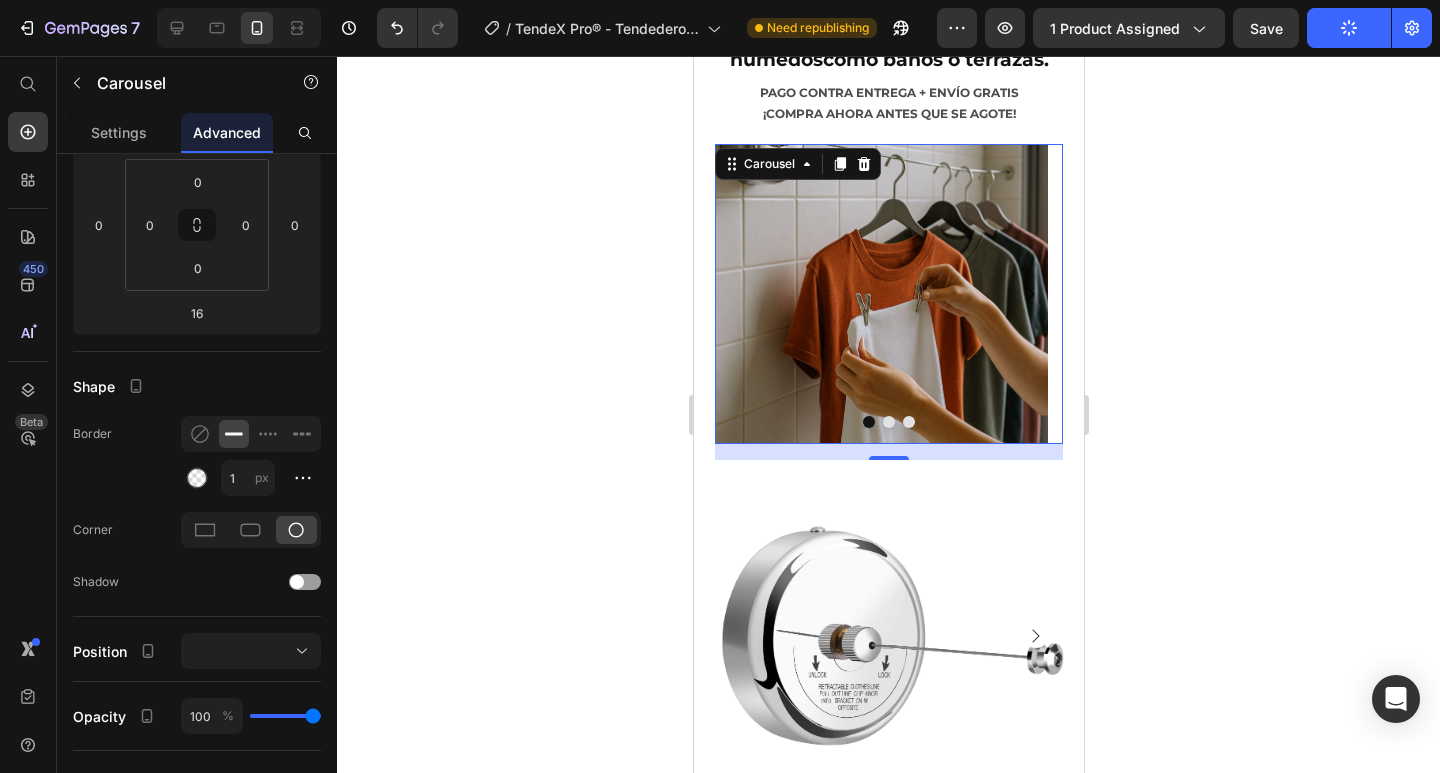 click at bounding box center [888, 422] 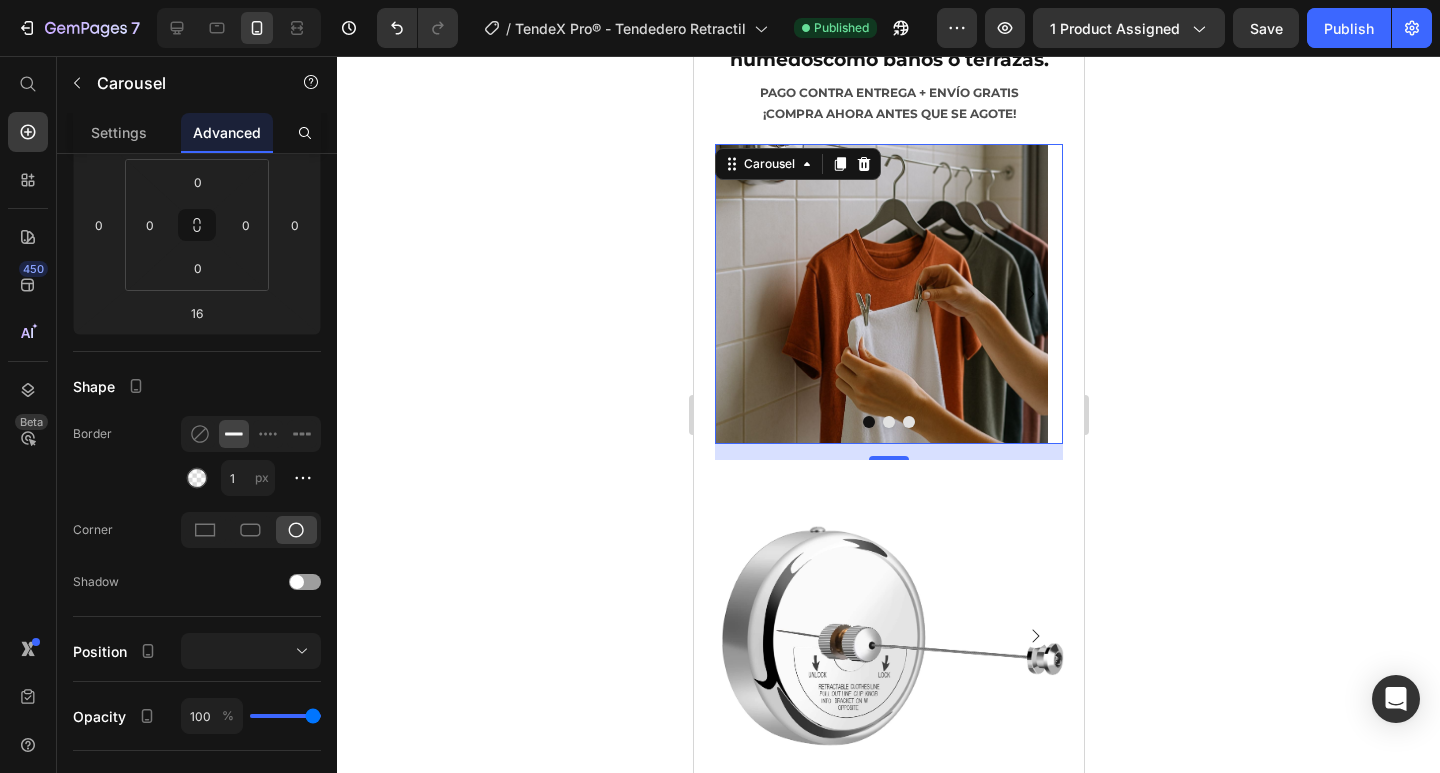 click at bounding box center [908, 422] 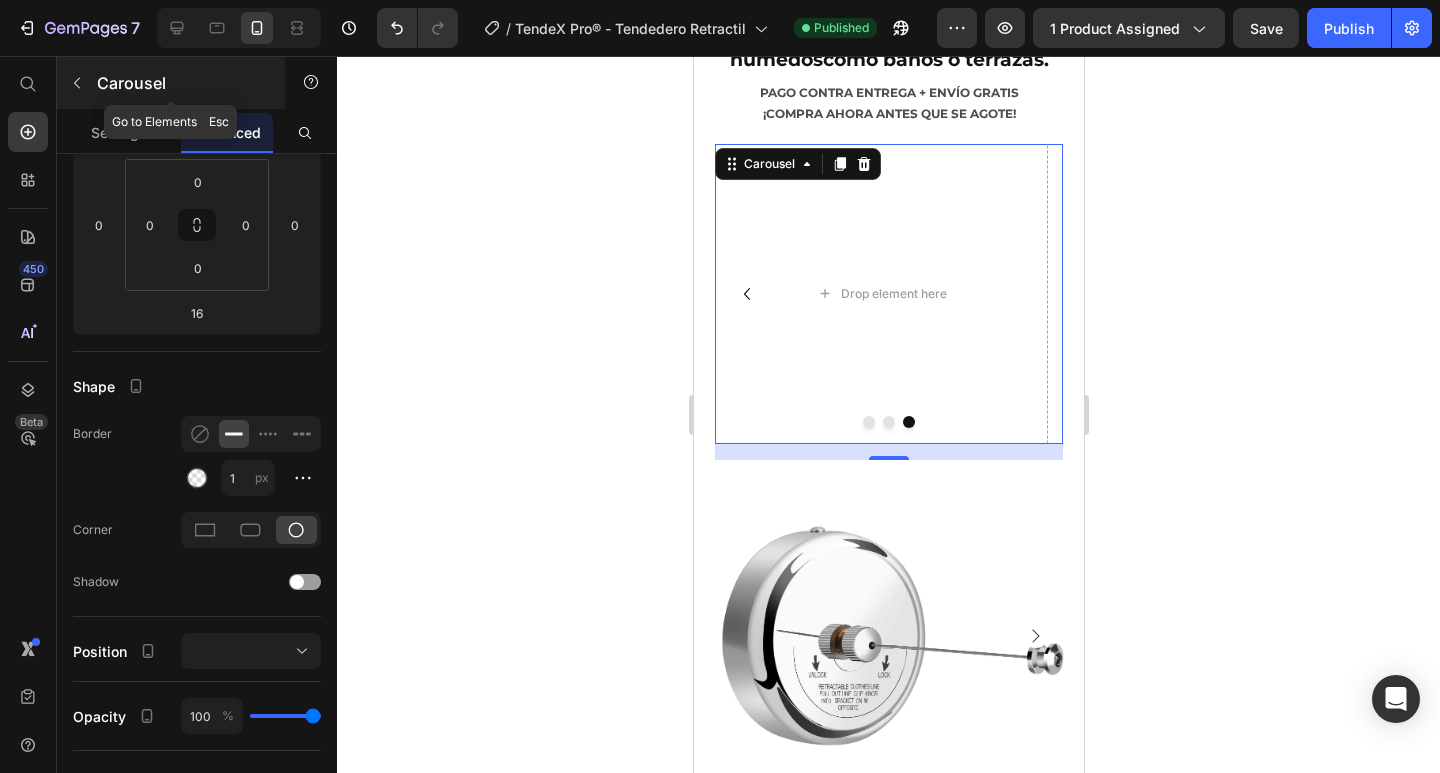 click at bounding box center [77, 83] 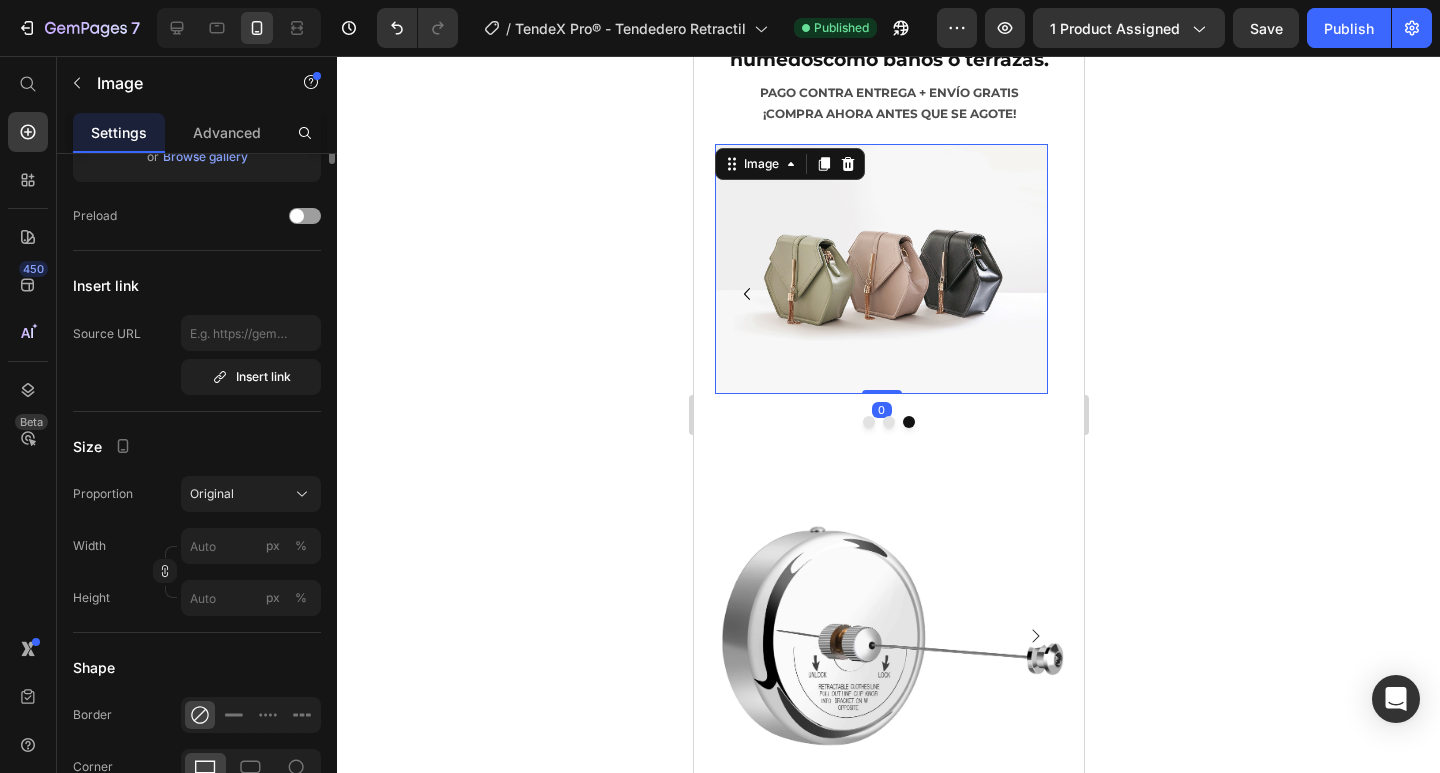 scroll, scrollTop: 0, scrollLeft: 0, axis: both 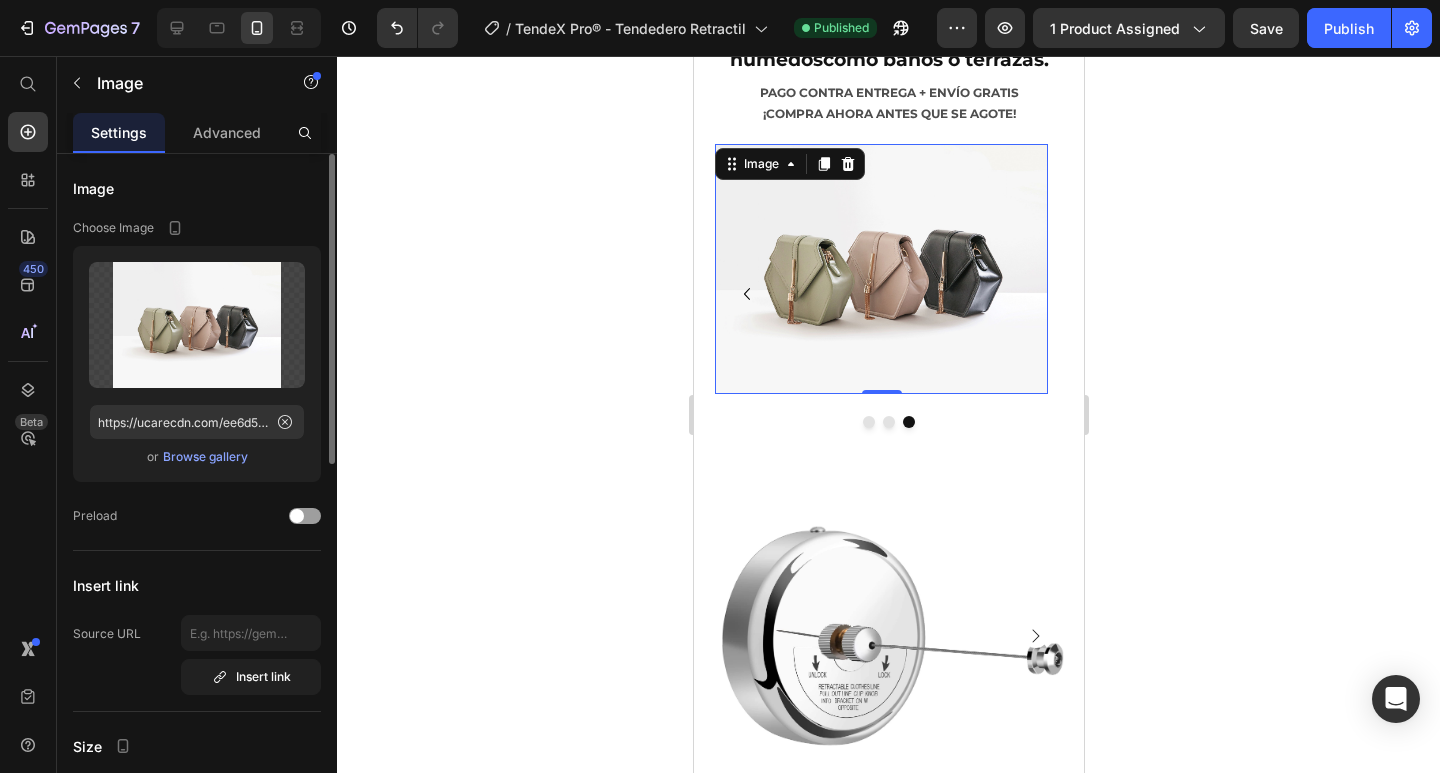 click on "Browse gallery" at bounding box center (205, 457) 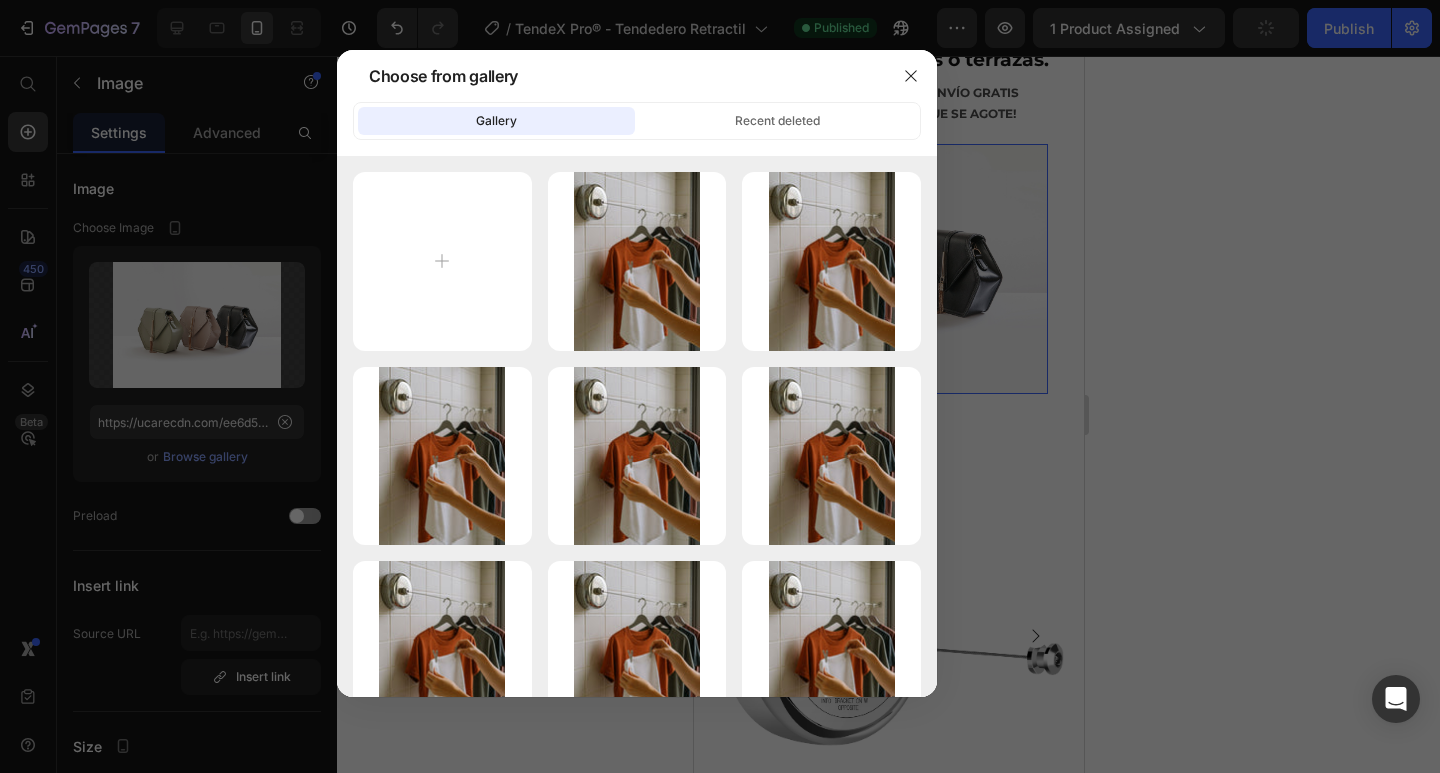 click at bounding box center (720, 386) 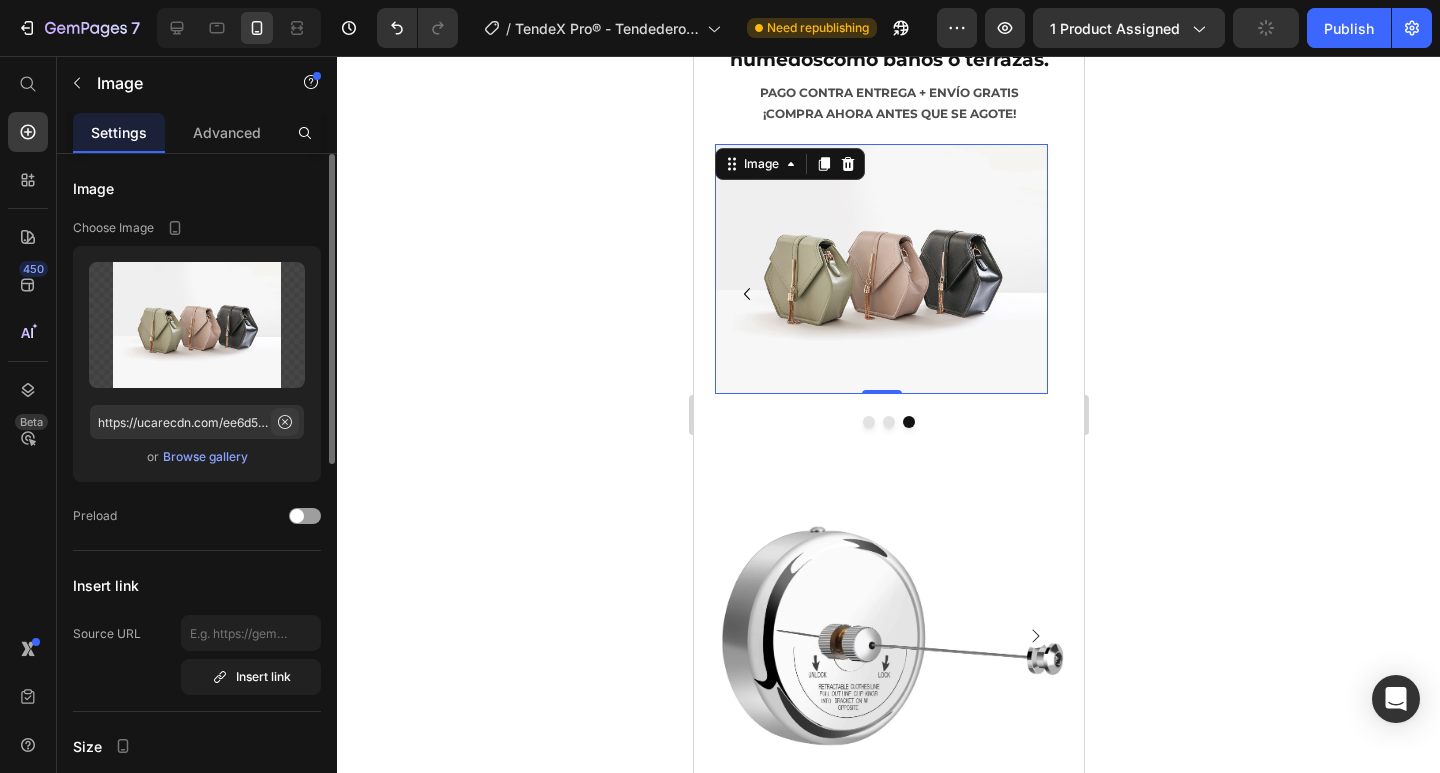 click 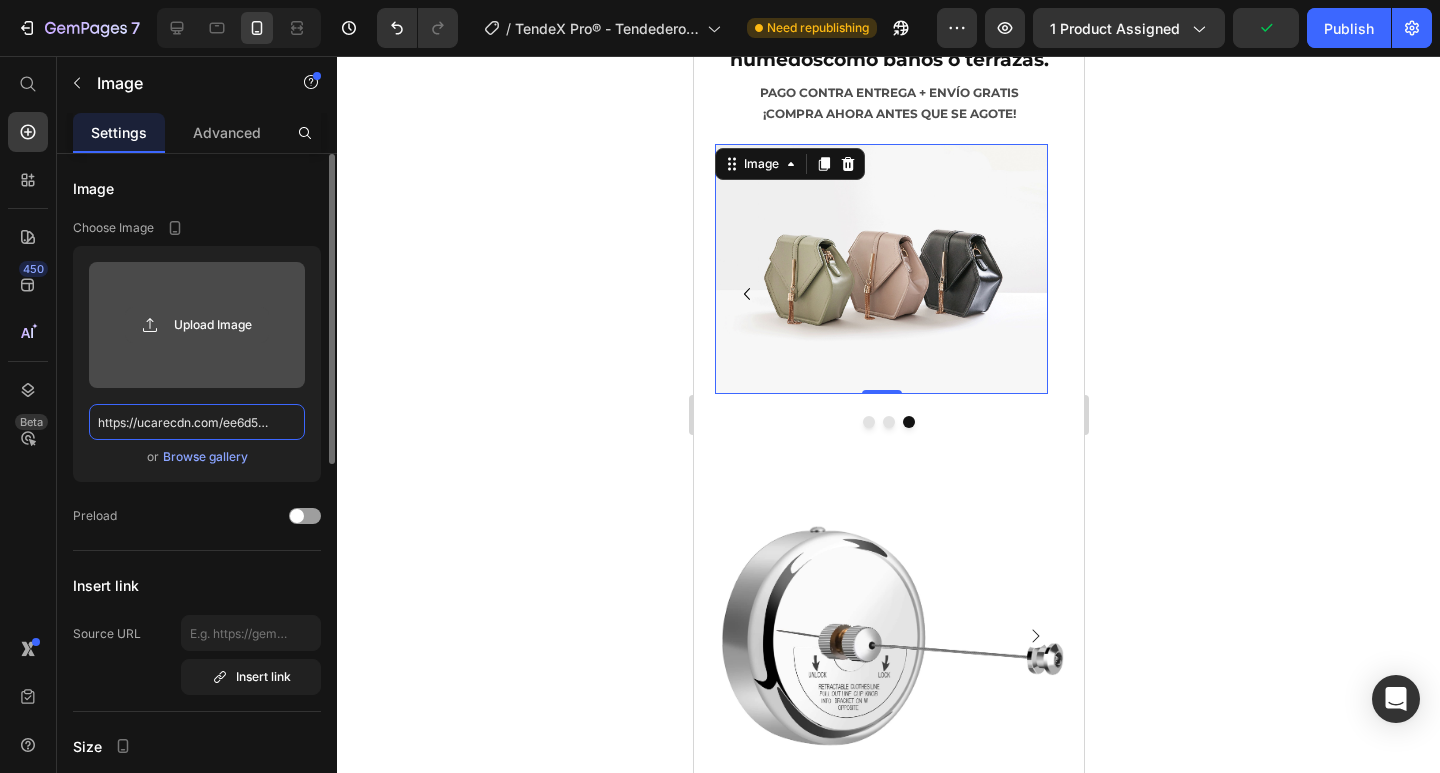 type 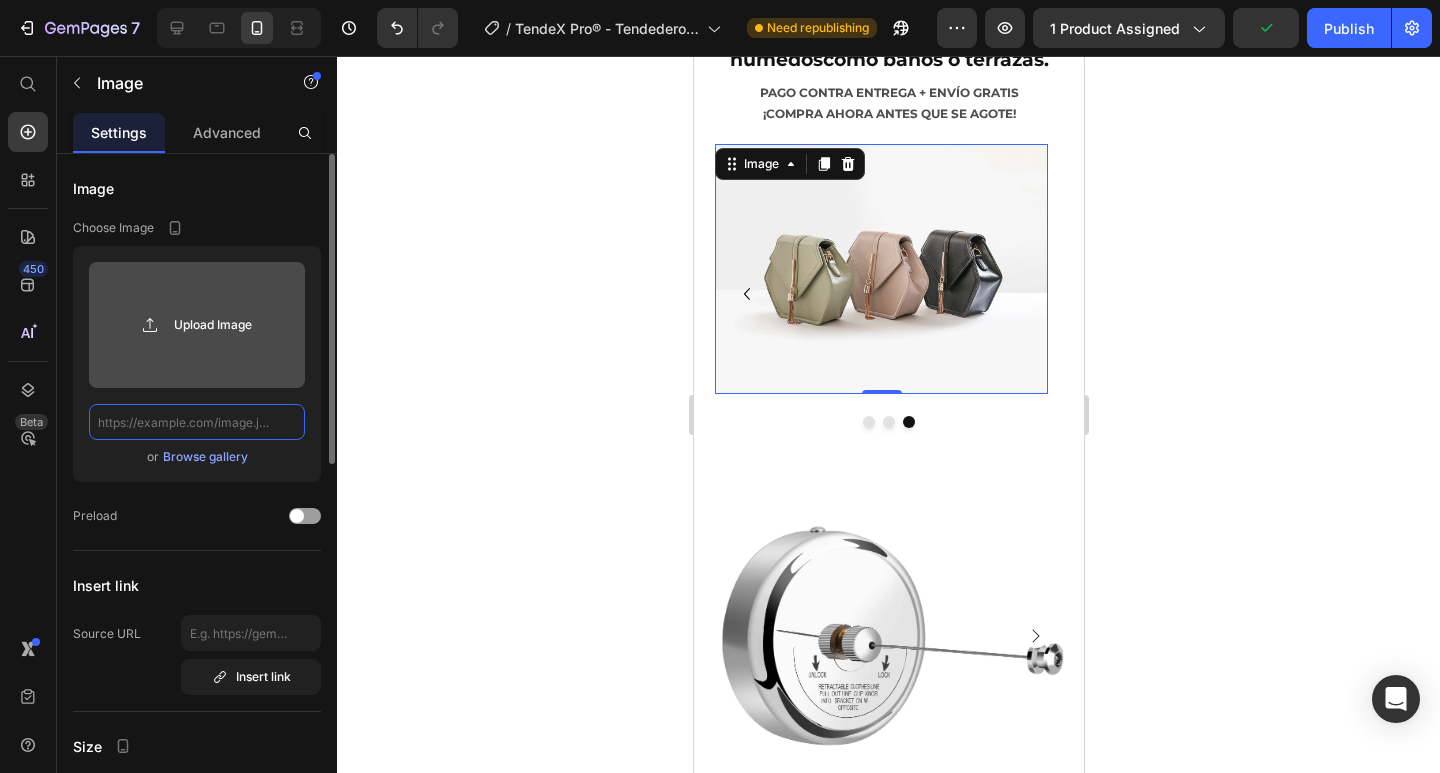 scroll, scrollTop: 0, scrollLeft: 0, axis: both 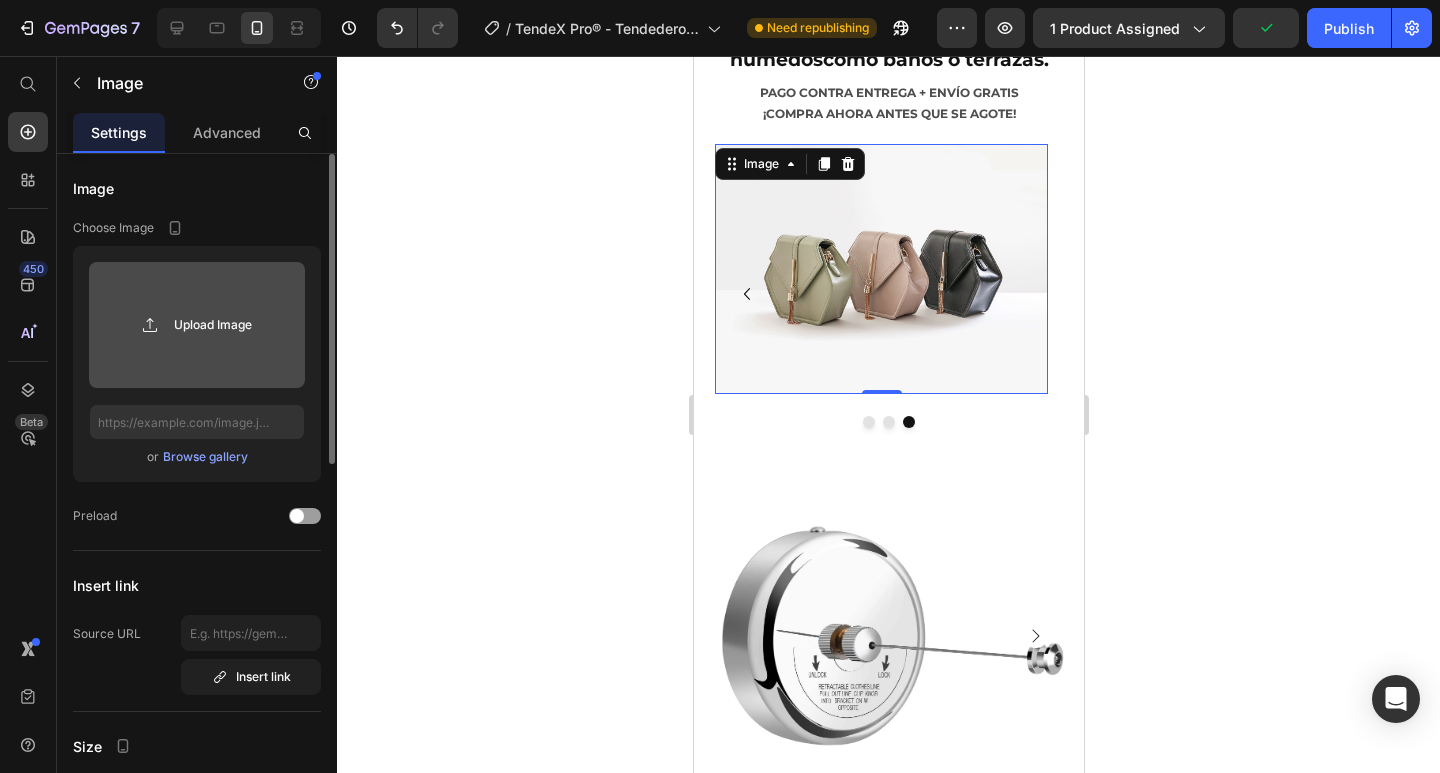 click 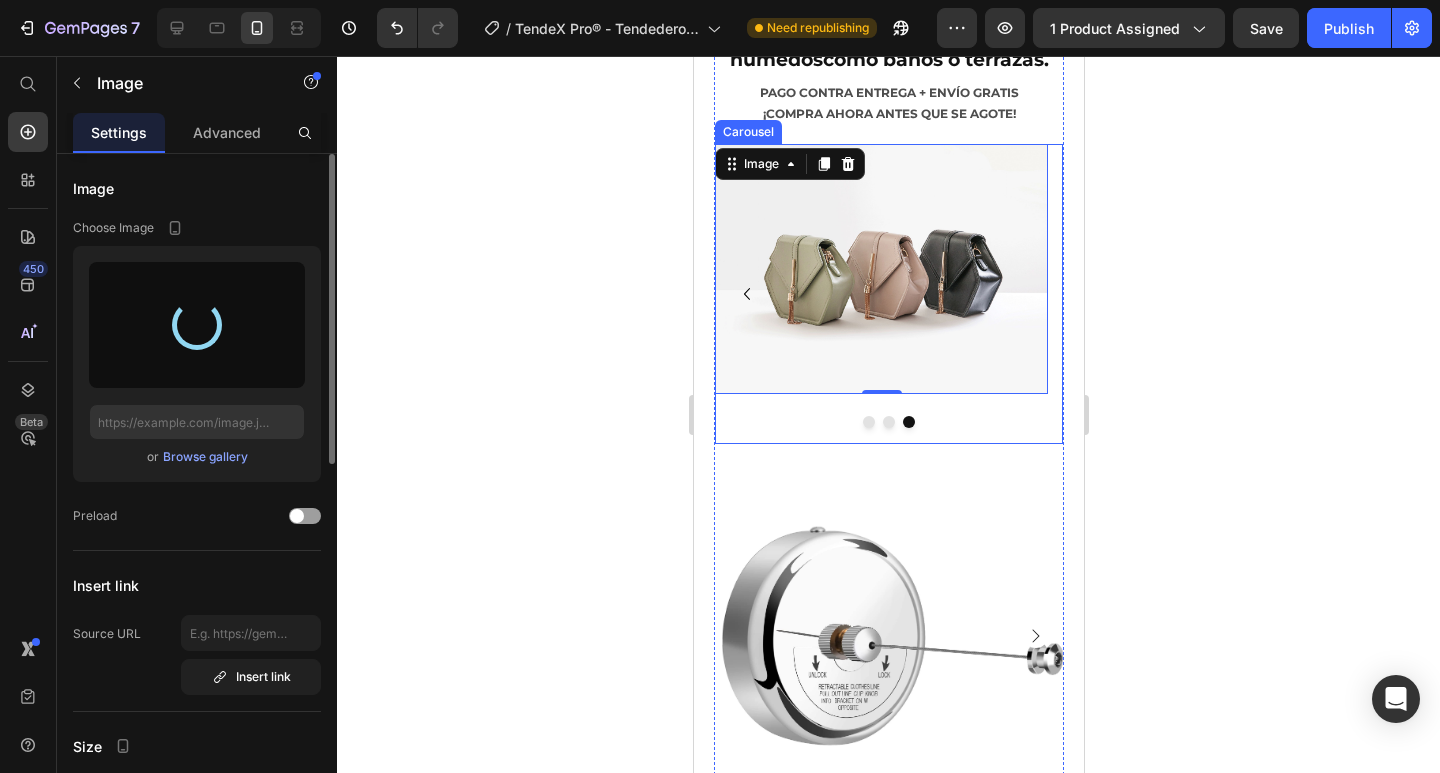 click at bounding box center [868, 422] 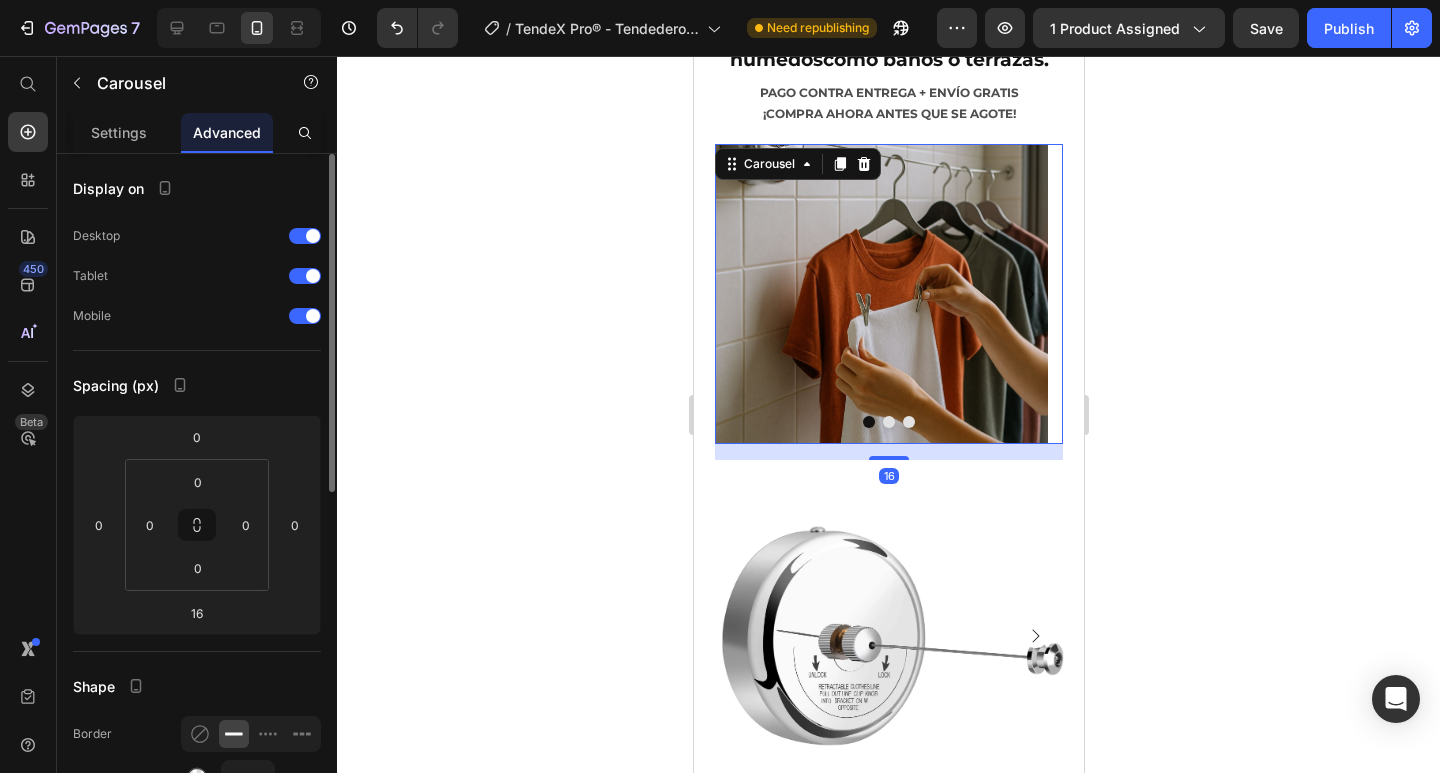 click at bounding box center [888, 422] 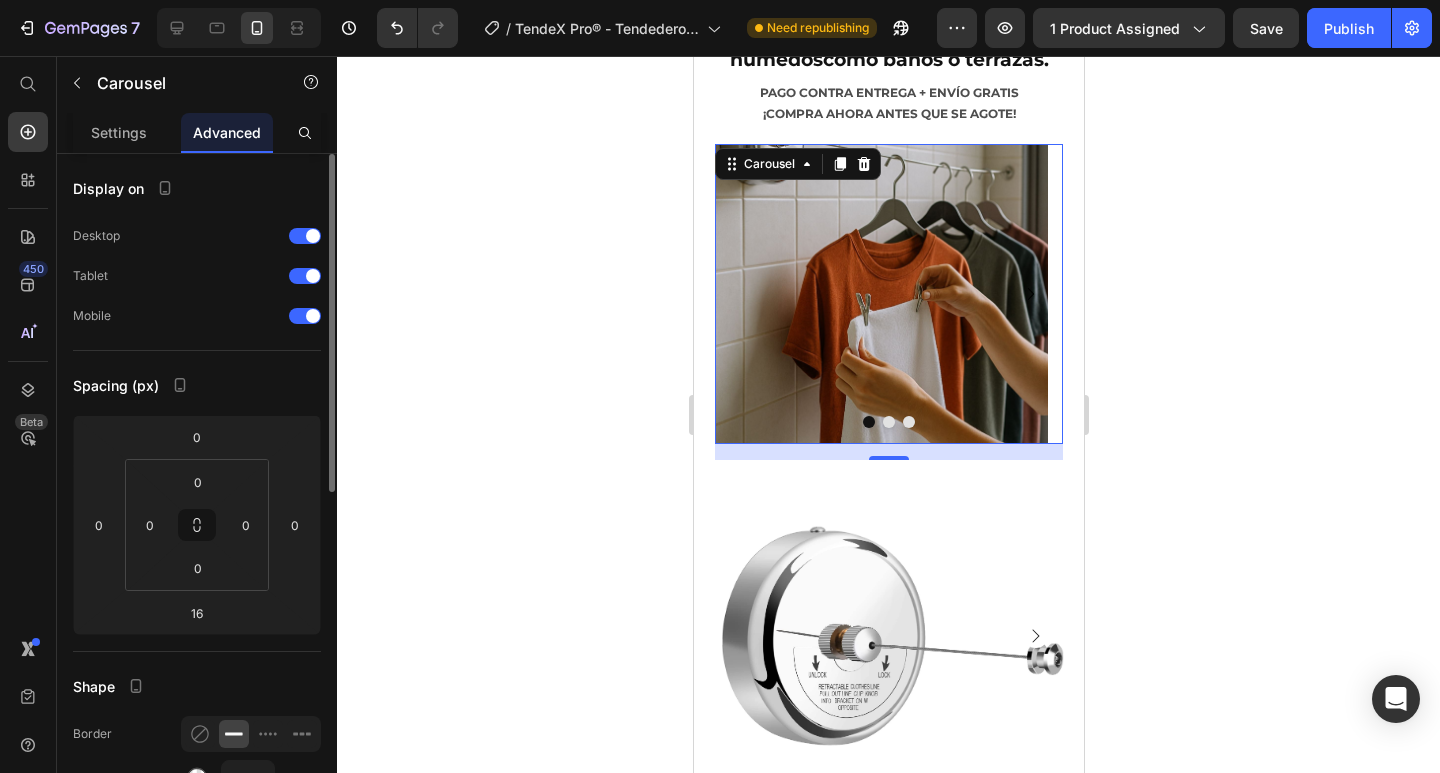 click at bounding box center (908, 422) 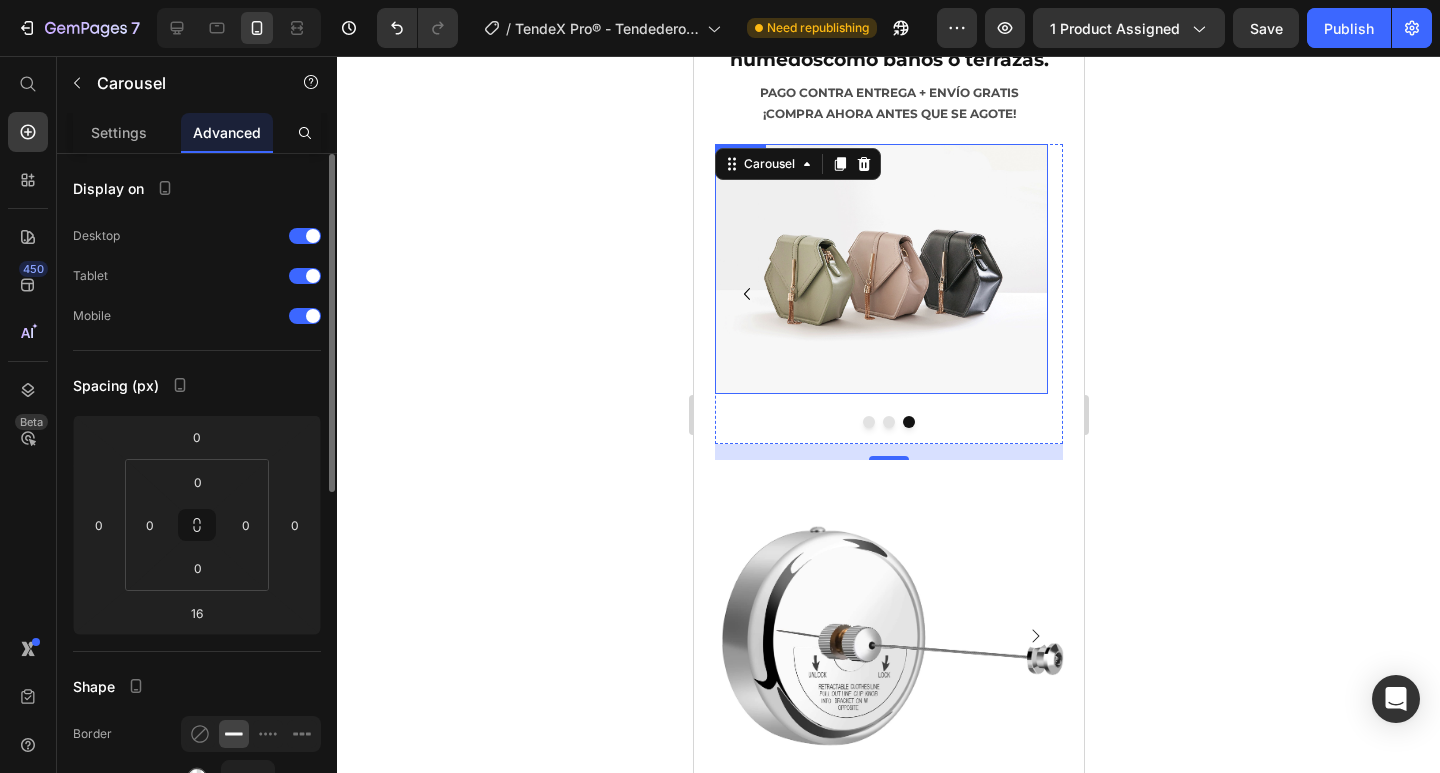 click at bounding box center [880, 269] 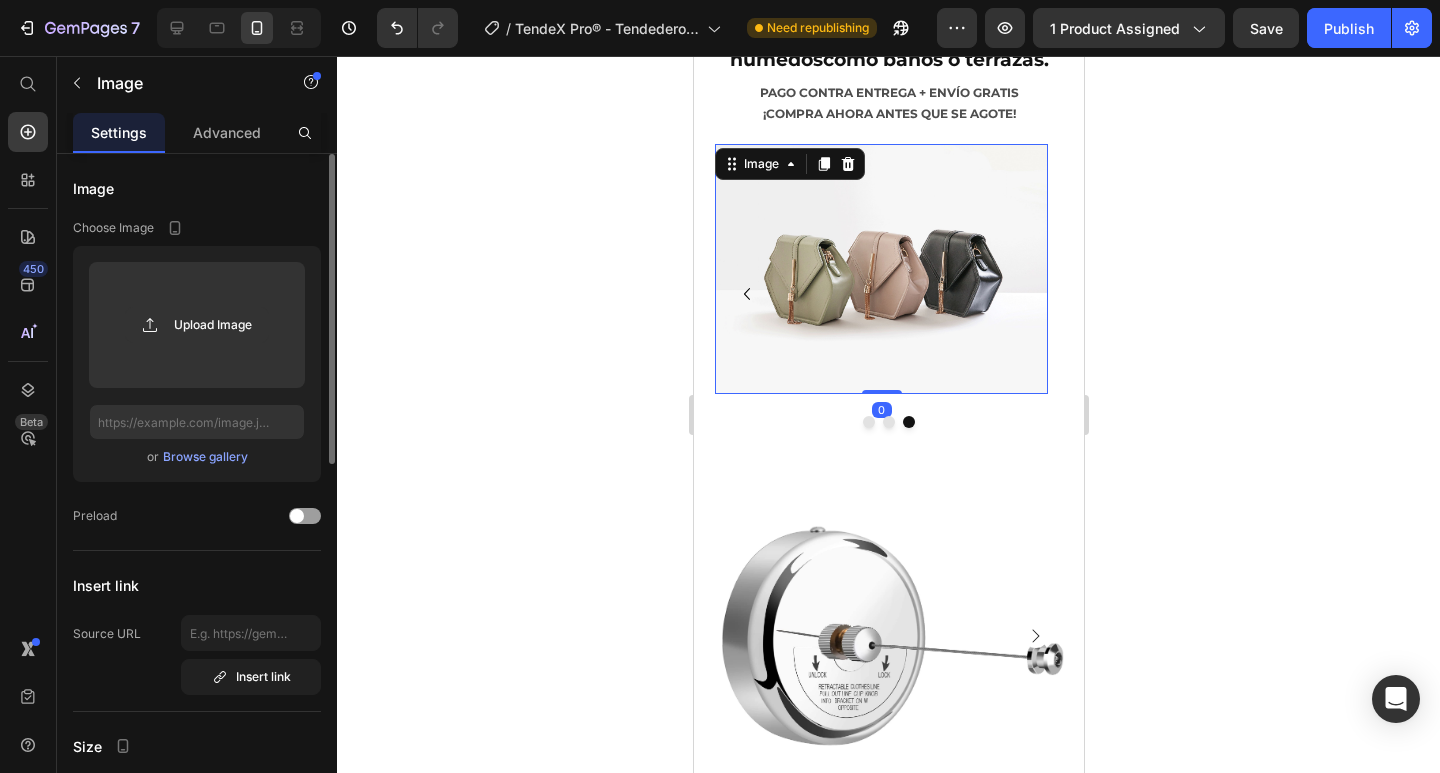 click on "Browse gallery" at bounding box center [205, 457] 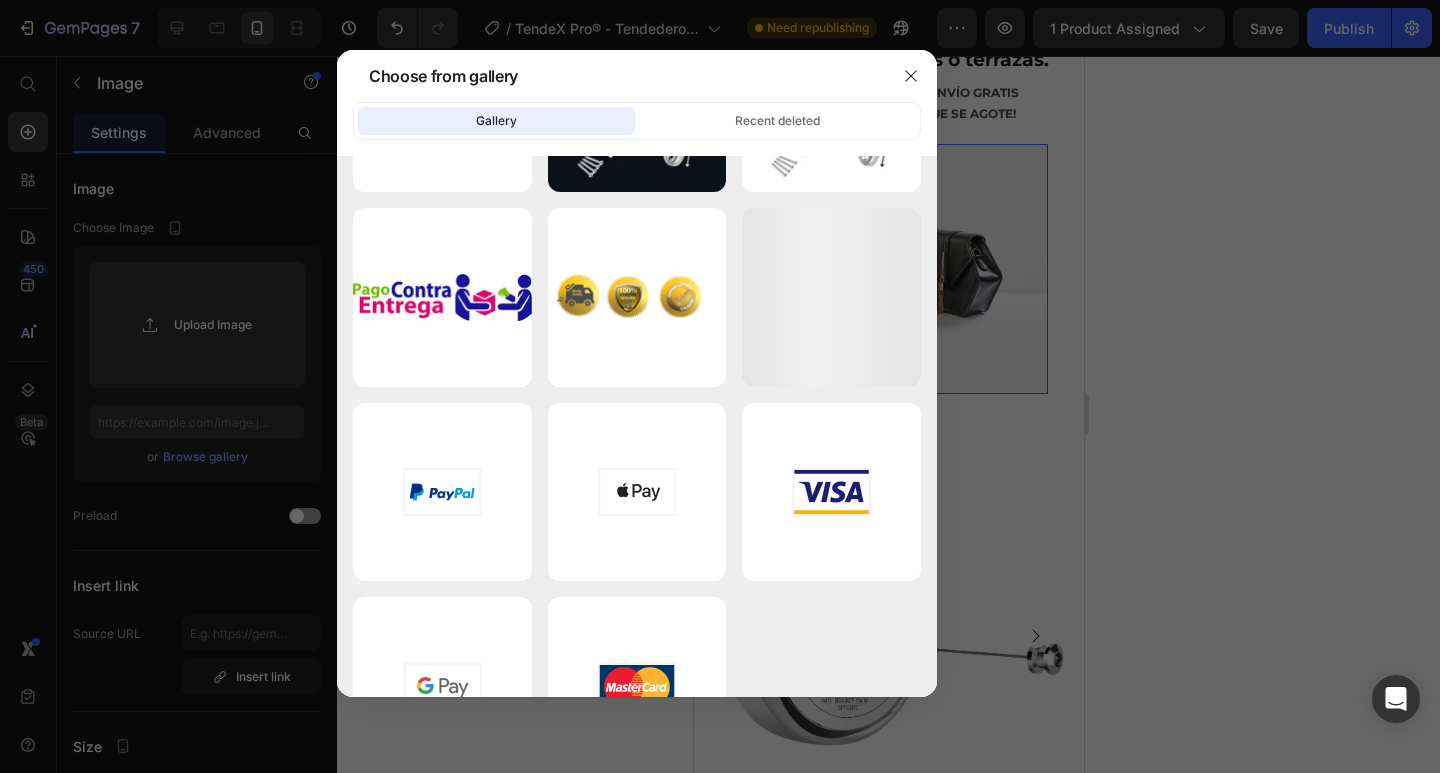 scroll, scrollTop: 2395, scrollLeft: 0, axis: vertical 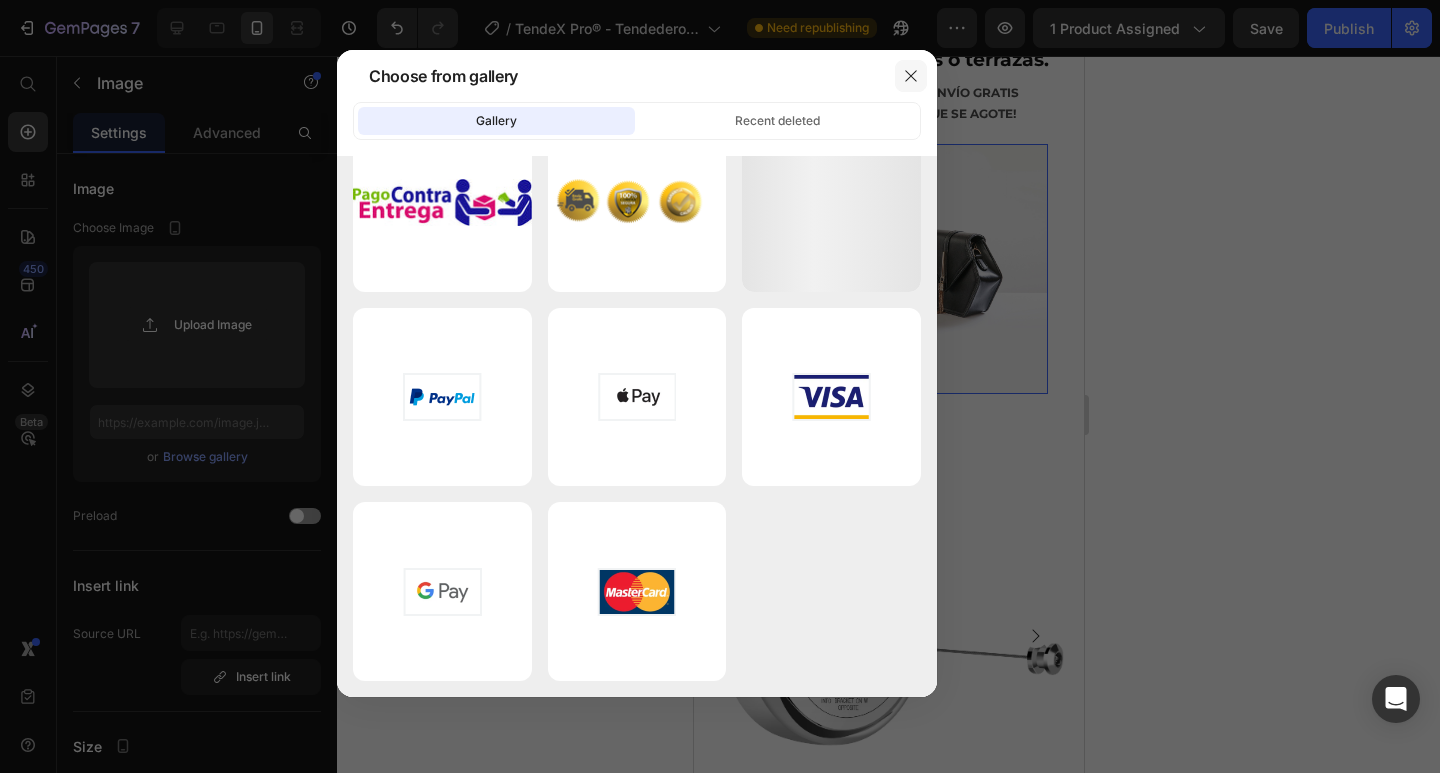 click at bounding box center [911, 76] 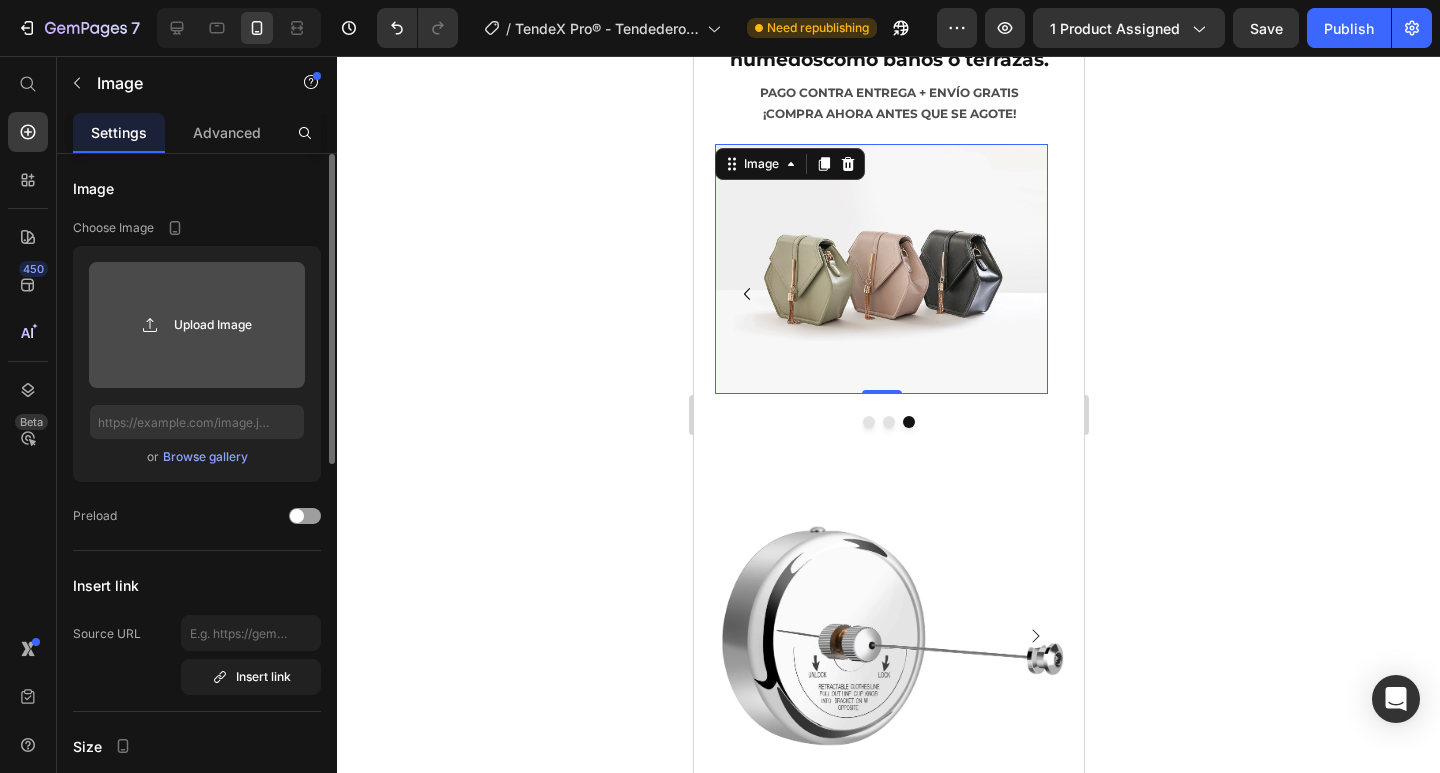 click 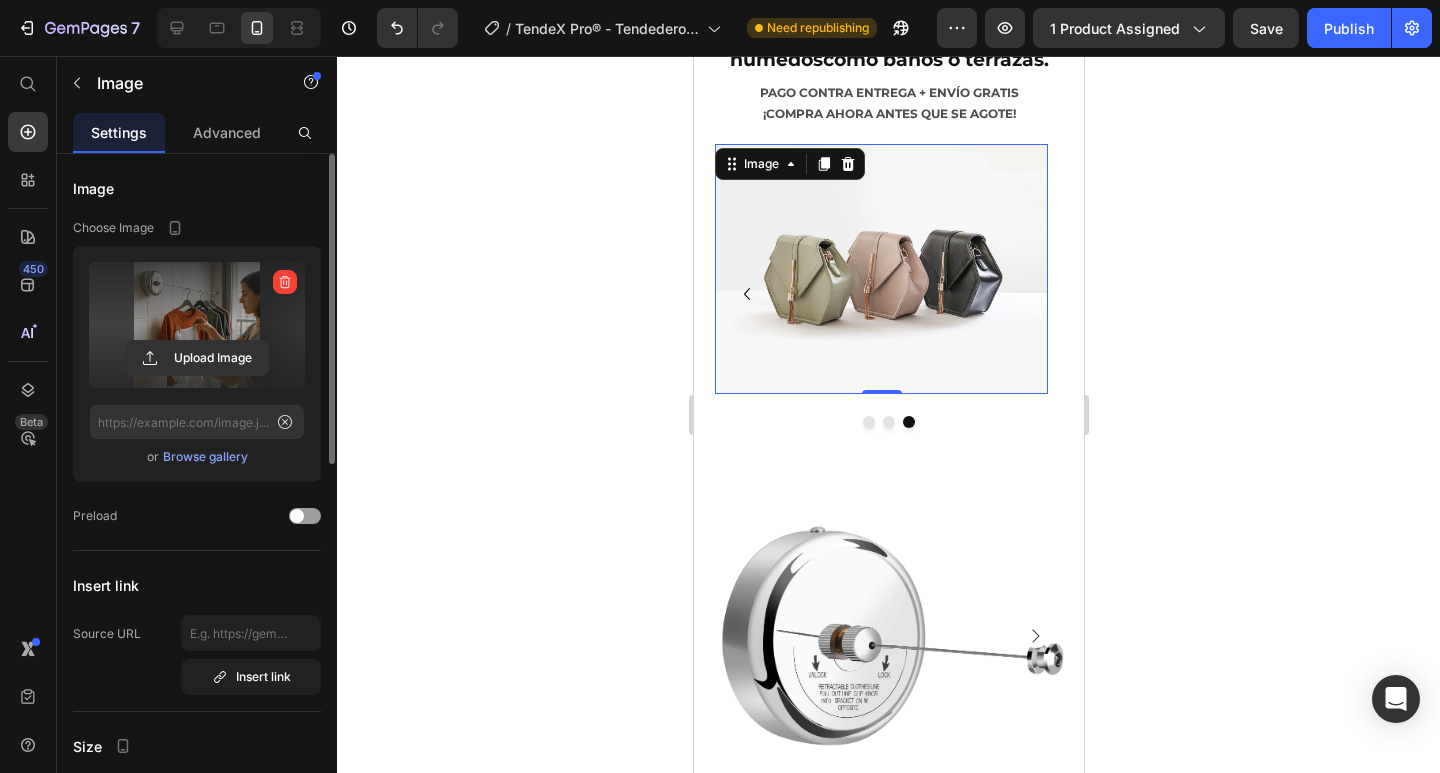 type on "https://cdn.shopify.com/s/files/1/0932/3613/4188/files/gempages_565196254586340363-dff9d660-6807-4687-ad87-d1f843c8b07a.webp" 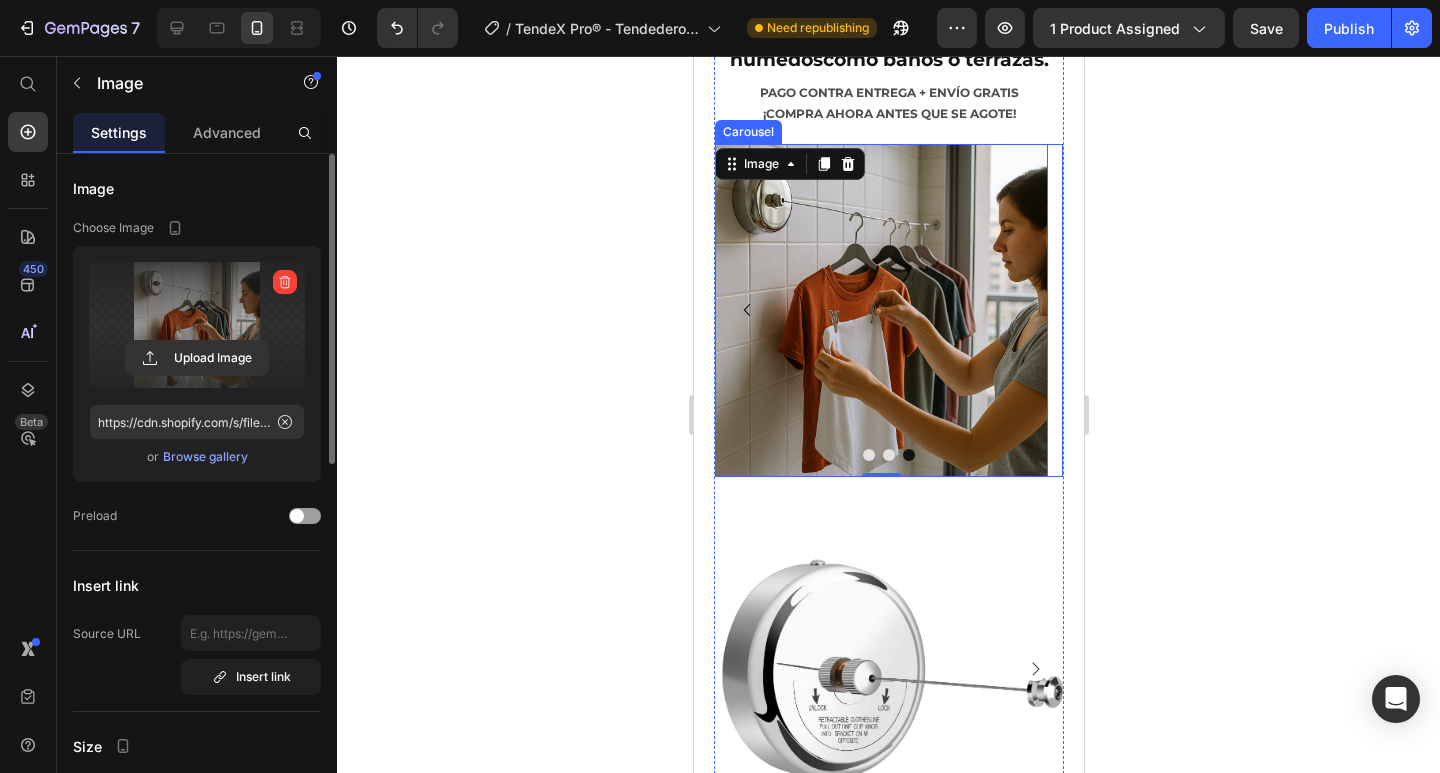 click at bounding box center (868, 455) 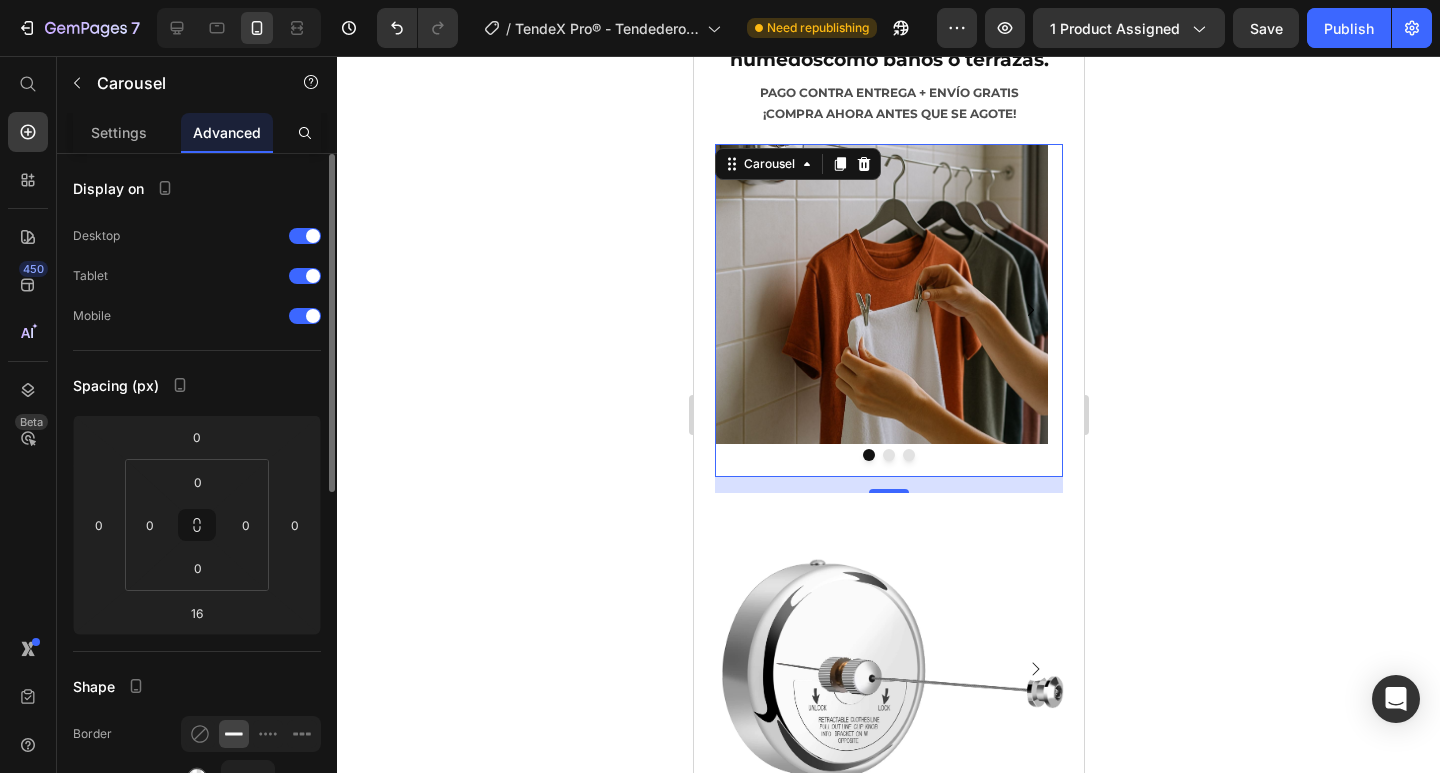 click at bounding box center (908, 455) 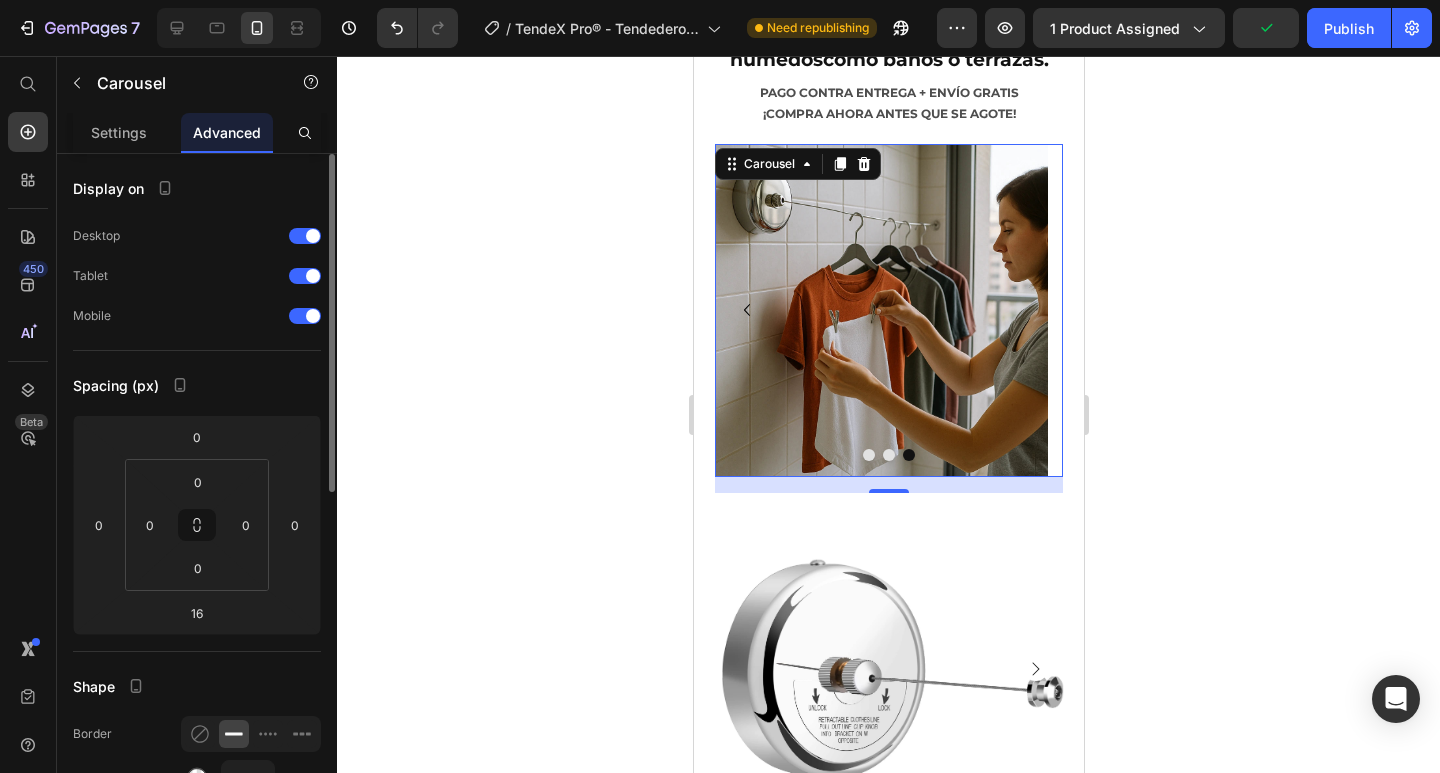 click at bounding box center (868, 455) 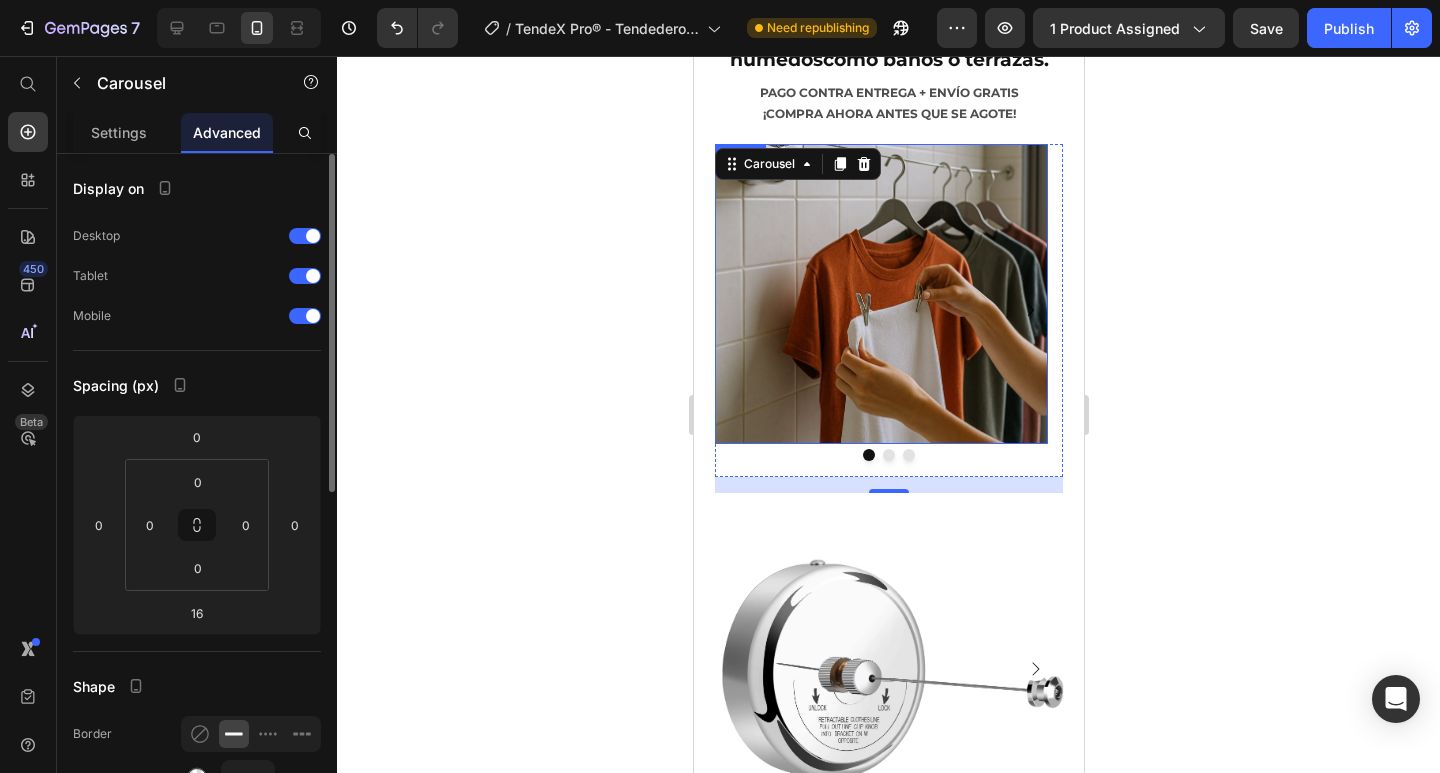 click at bounding box center (880, 294) 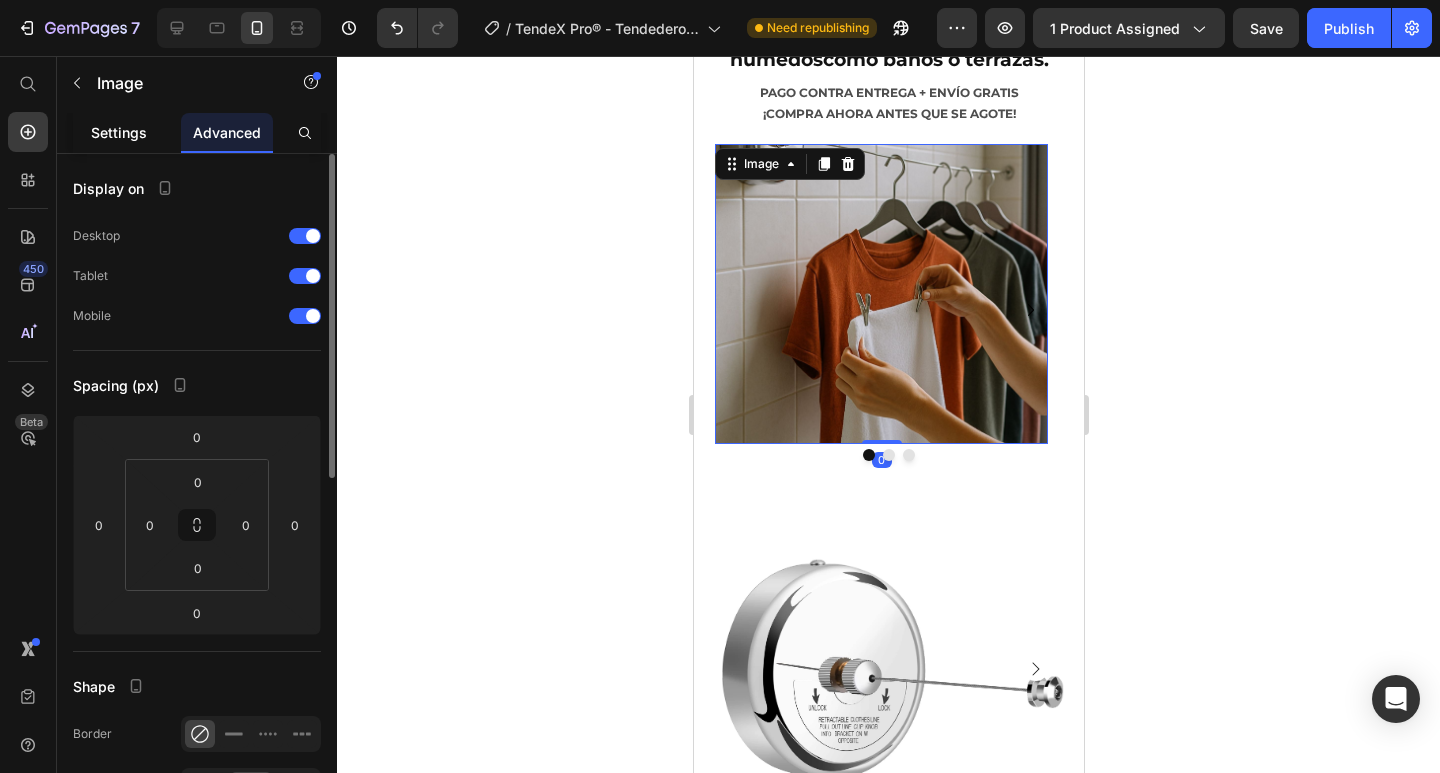 click on "Settings" at bounding box center [119, 132] 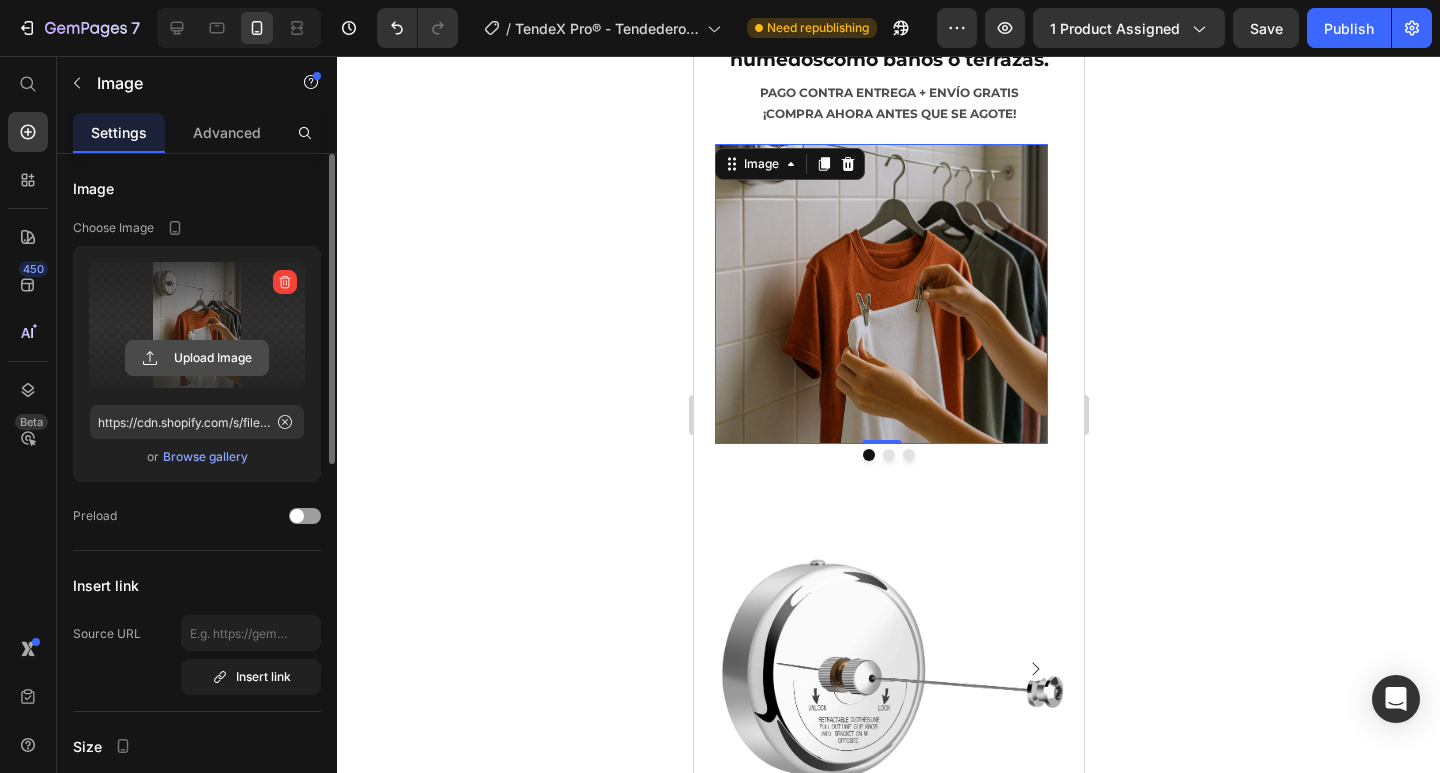click 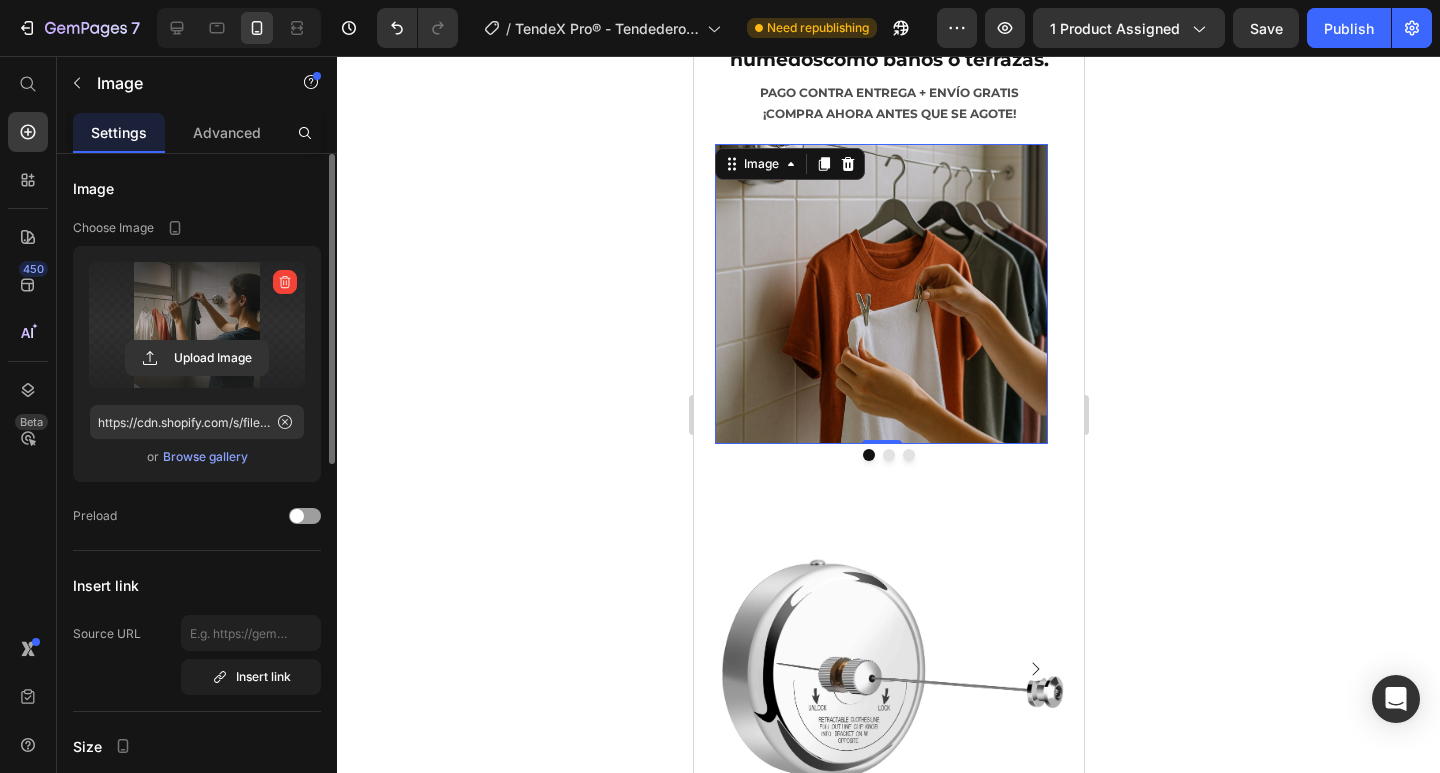 type on "https://cdn.shopify.com/s/files/1/0932/3613/4188/files/gempages_565196254586340363-67250ae4-028c-4b4e-8869-7f144f959ebb.webp" 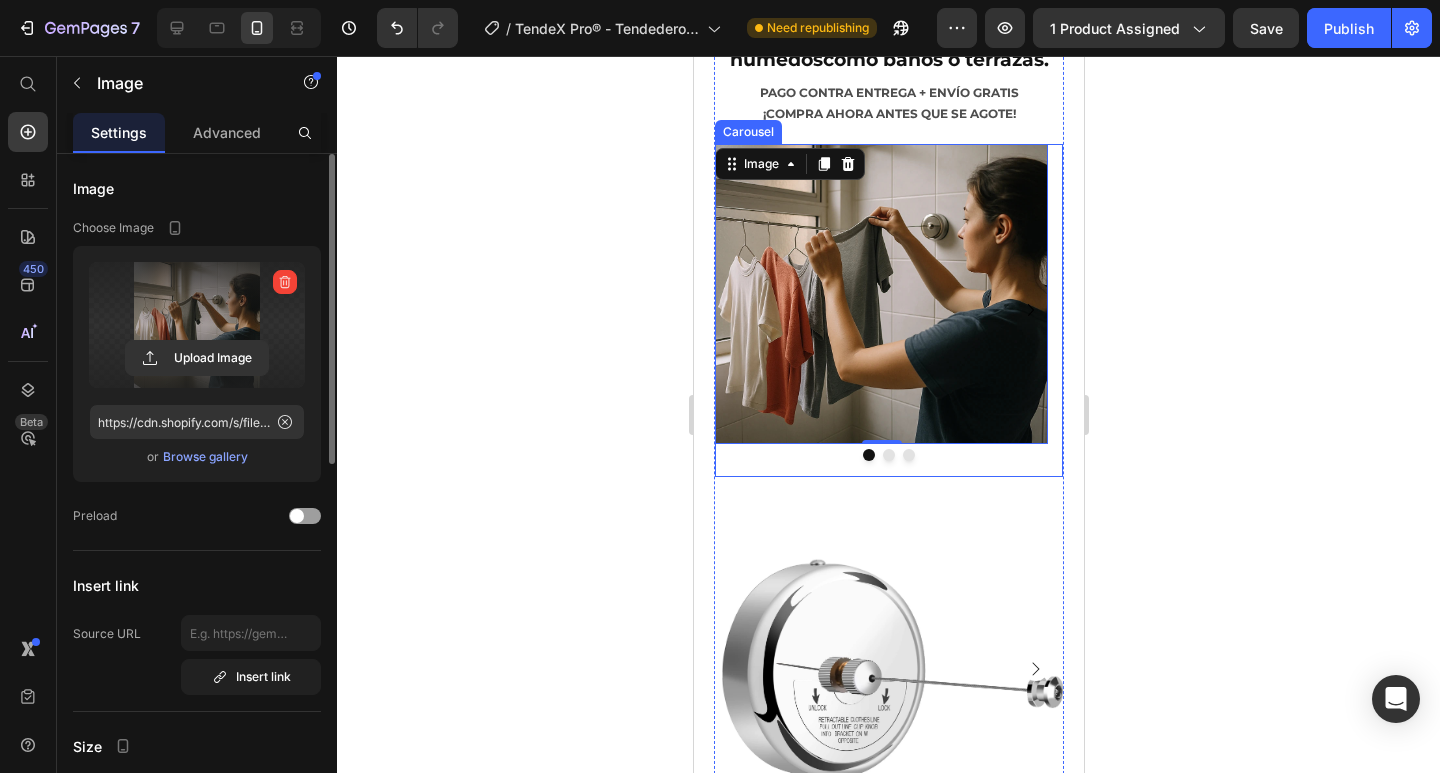 click at bounding box center [888, 455] 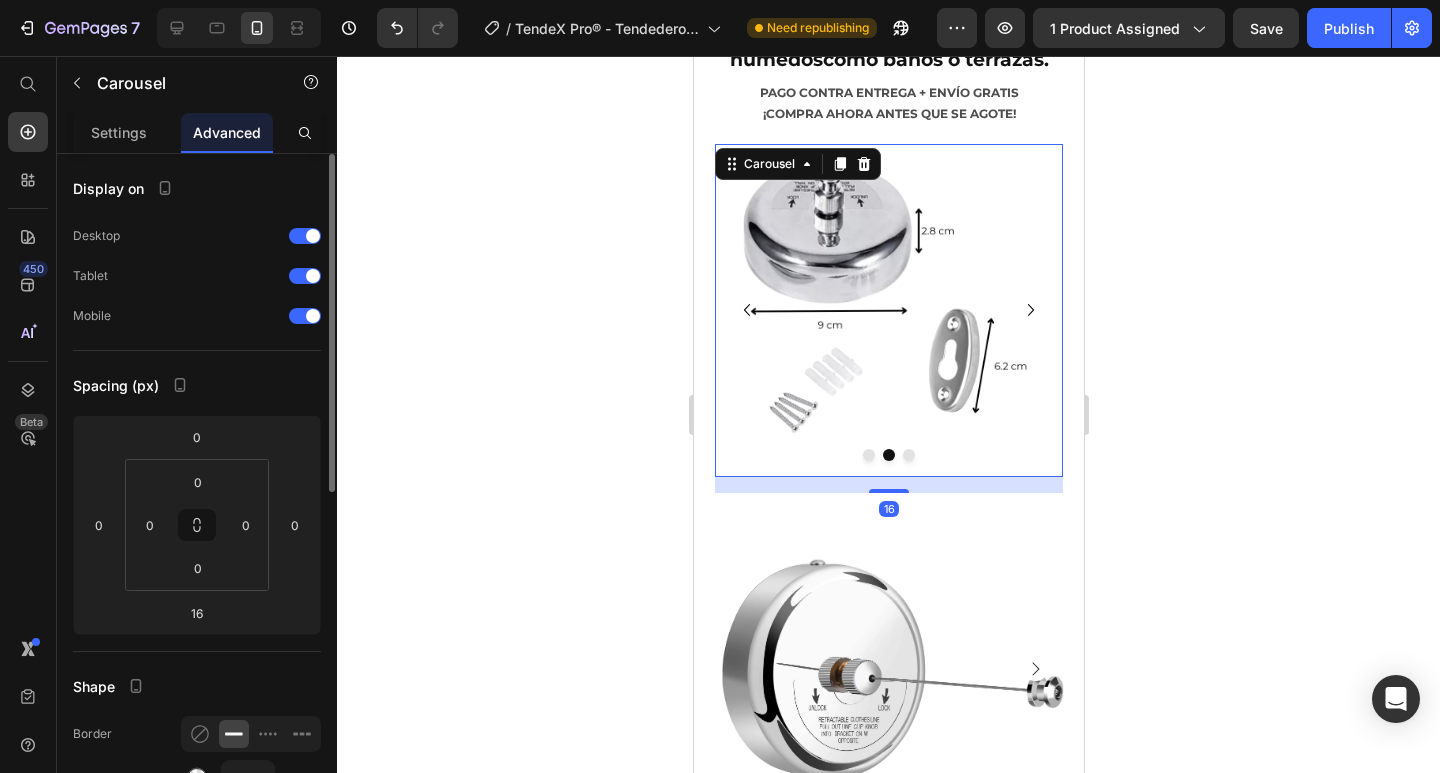 click at bounding box center [908, 455] 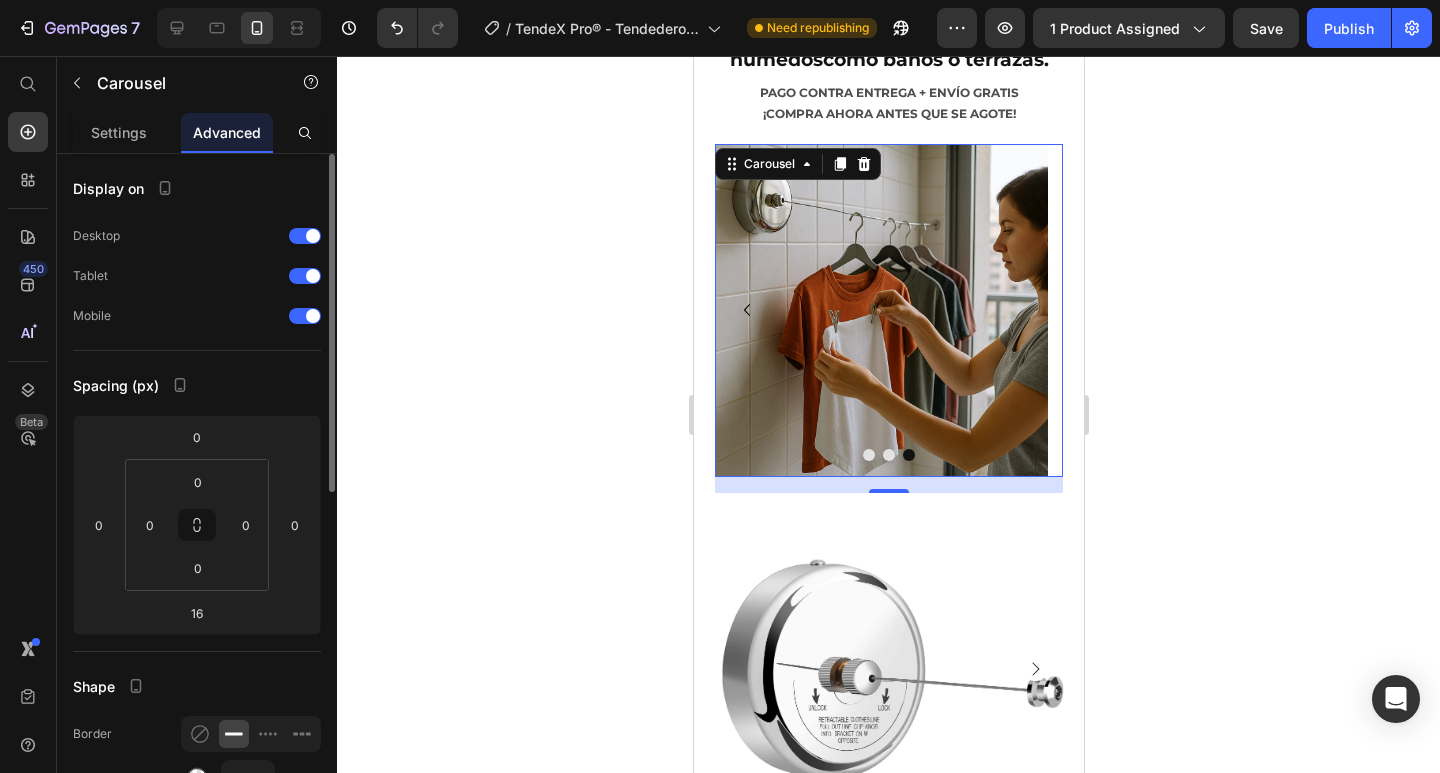 click at bounding box center (868, 455) 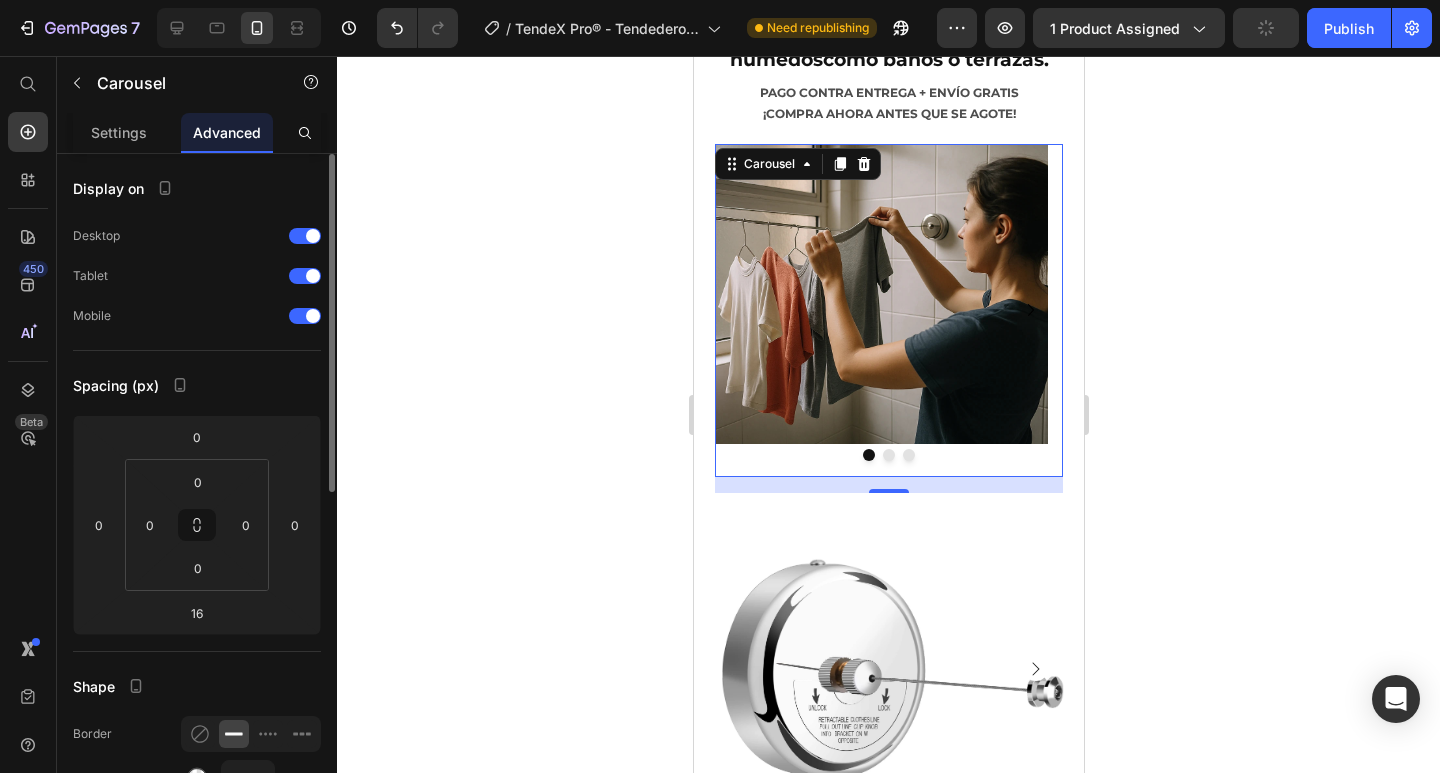 click at bounding box center [908, 455] 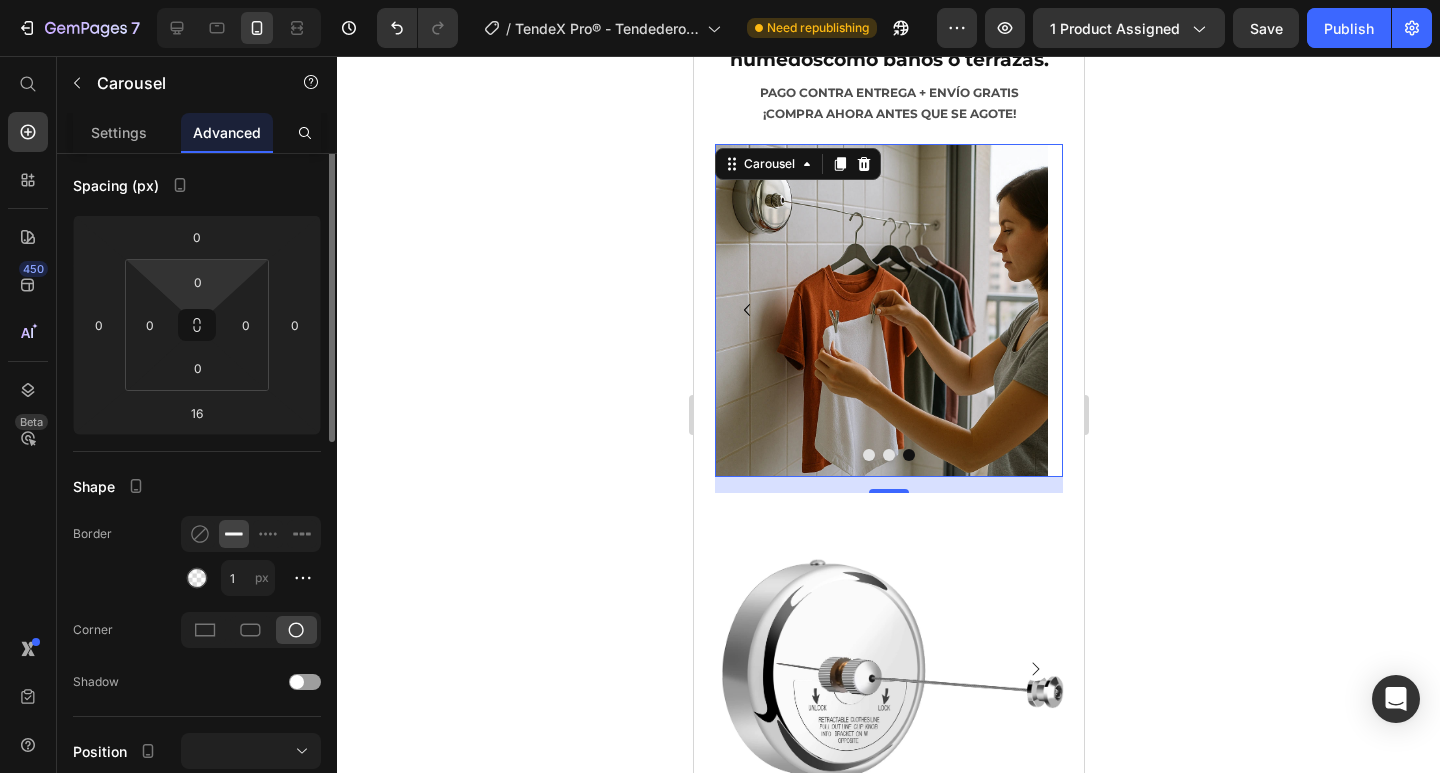 scroll, scrollTop: 0, scrollLeft: 0, axis: both 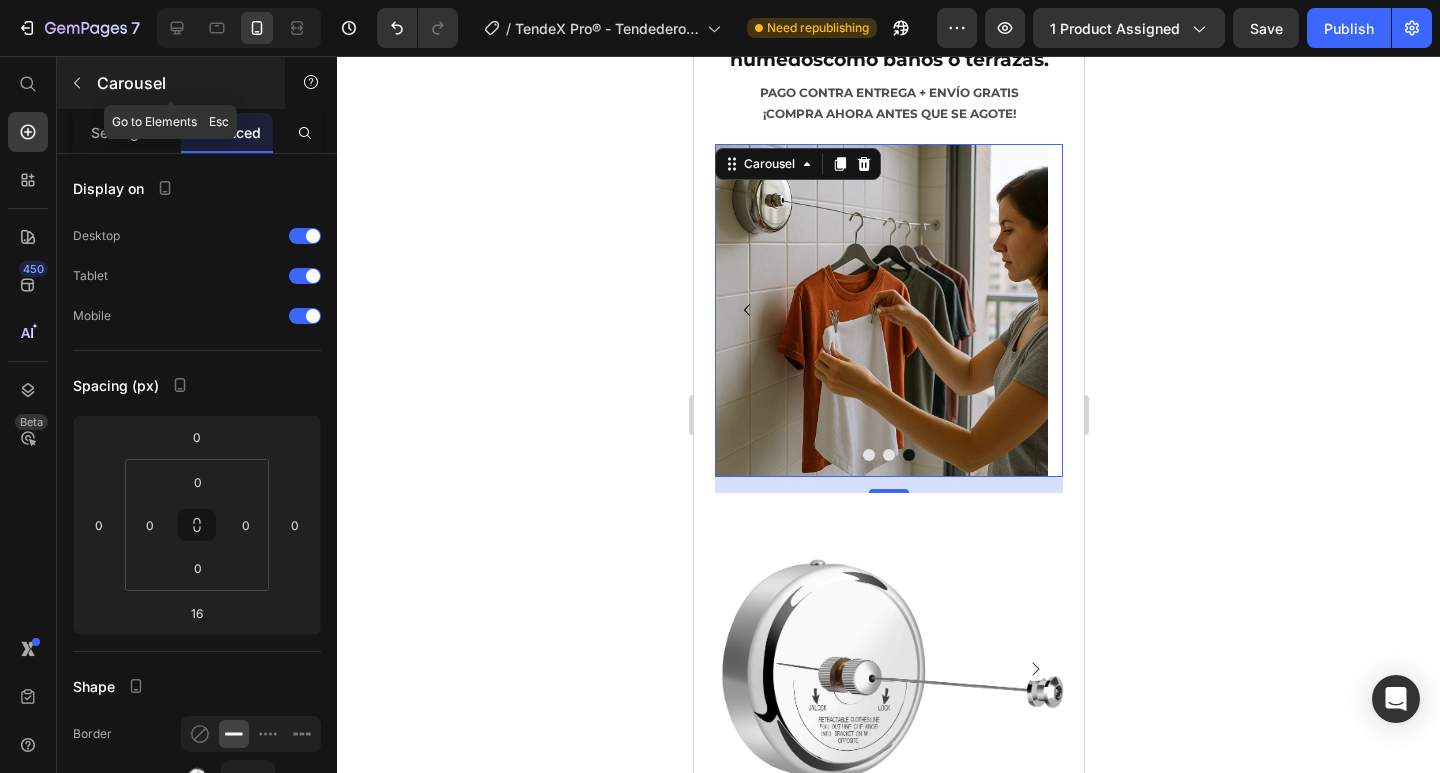 click 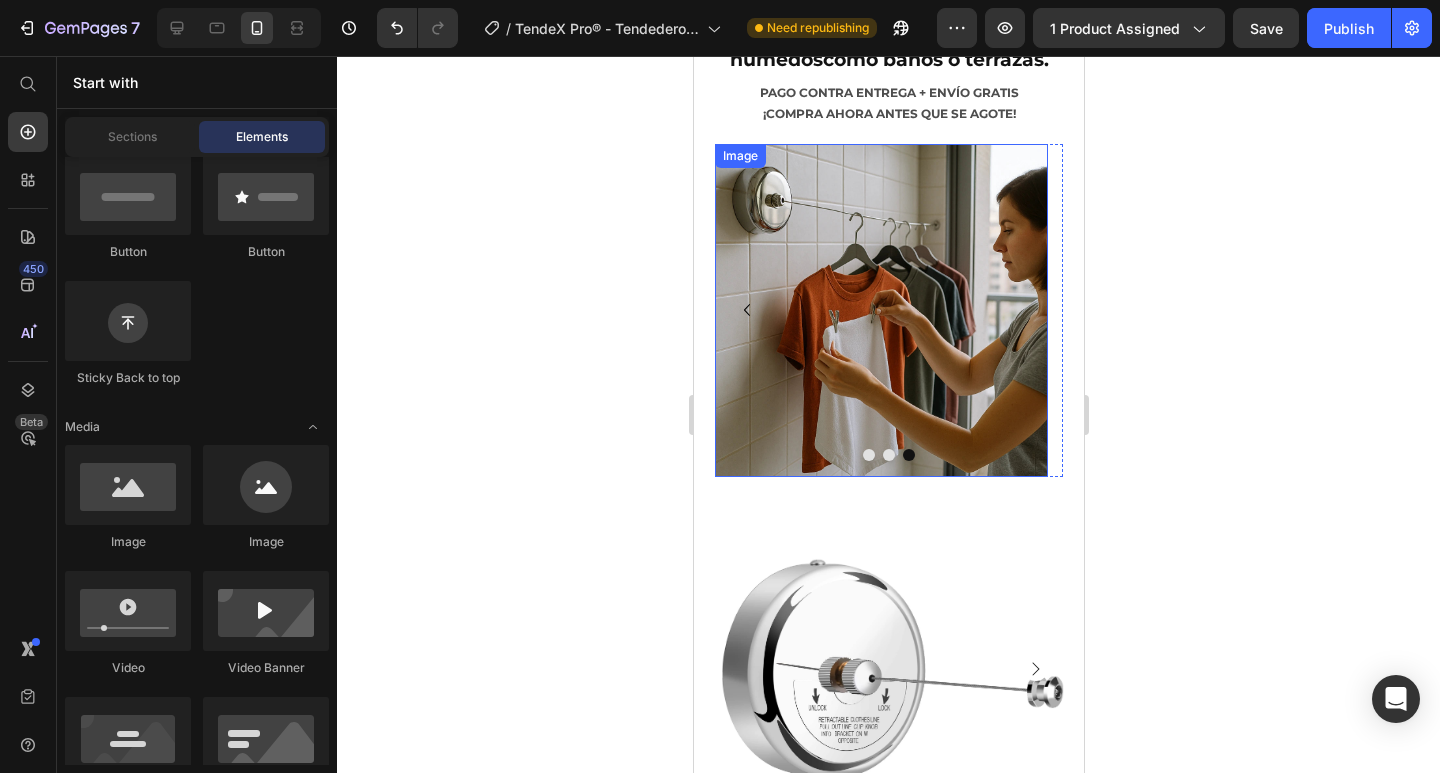 click at bounding box center (880, 310) 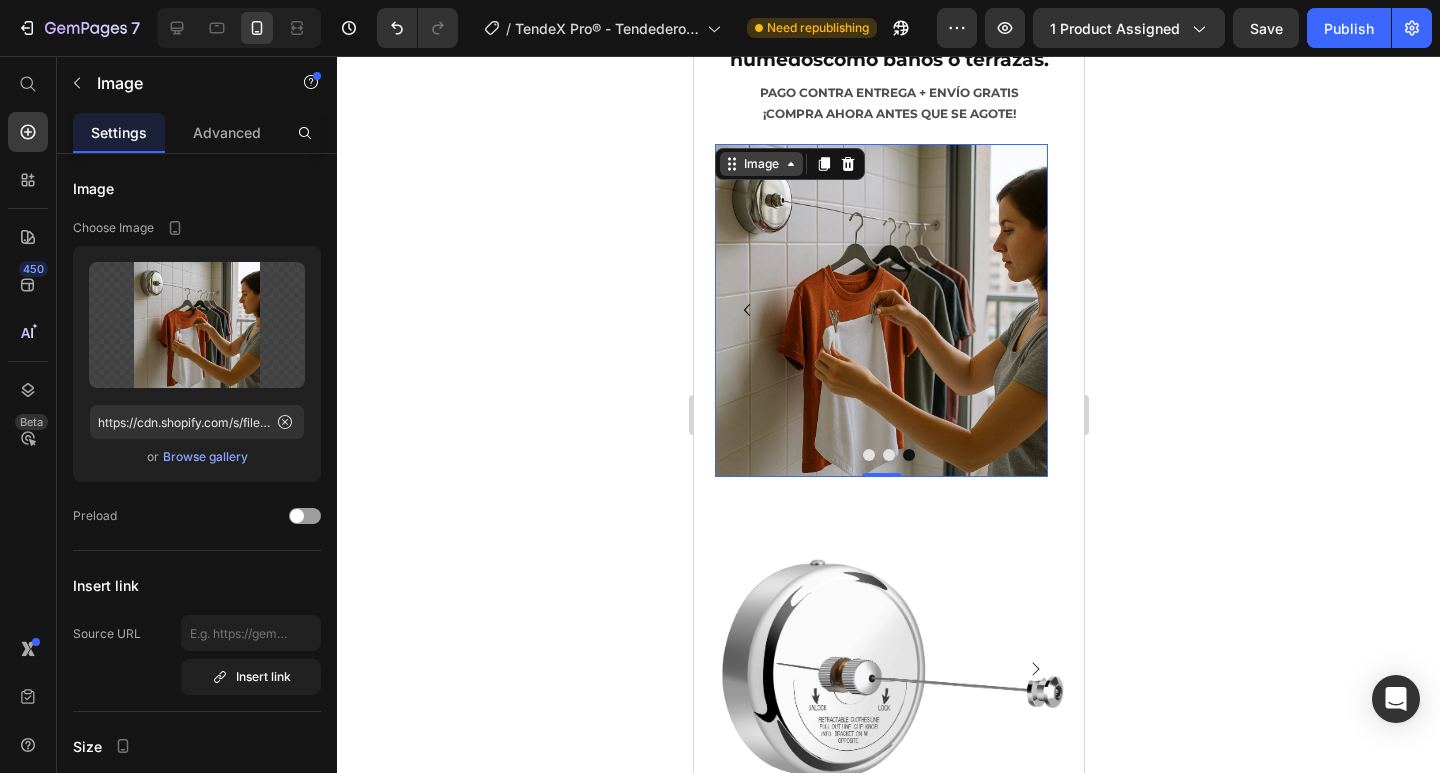 click on "Image" at bounding box center [760, 164] 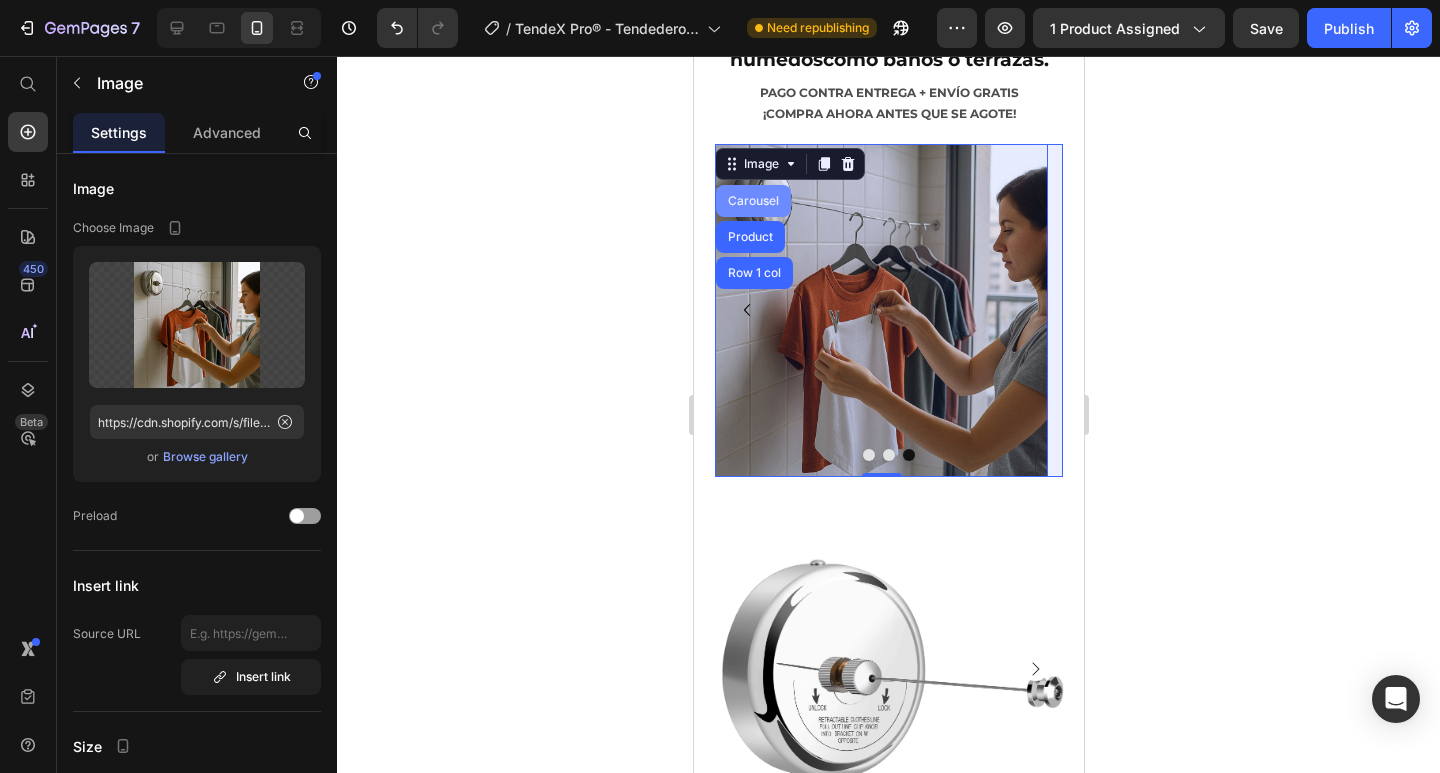 click on "Carousel" at bounding box center (752, 201) 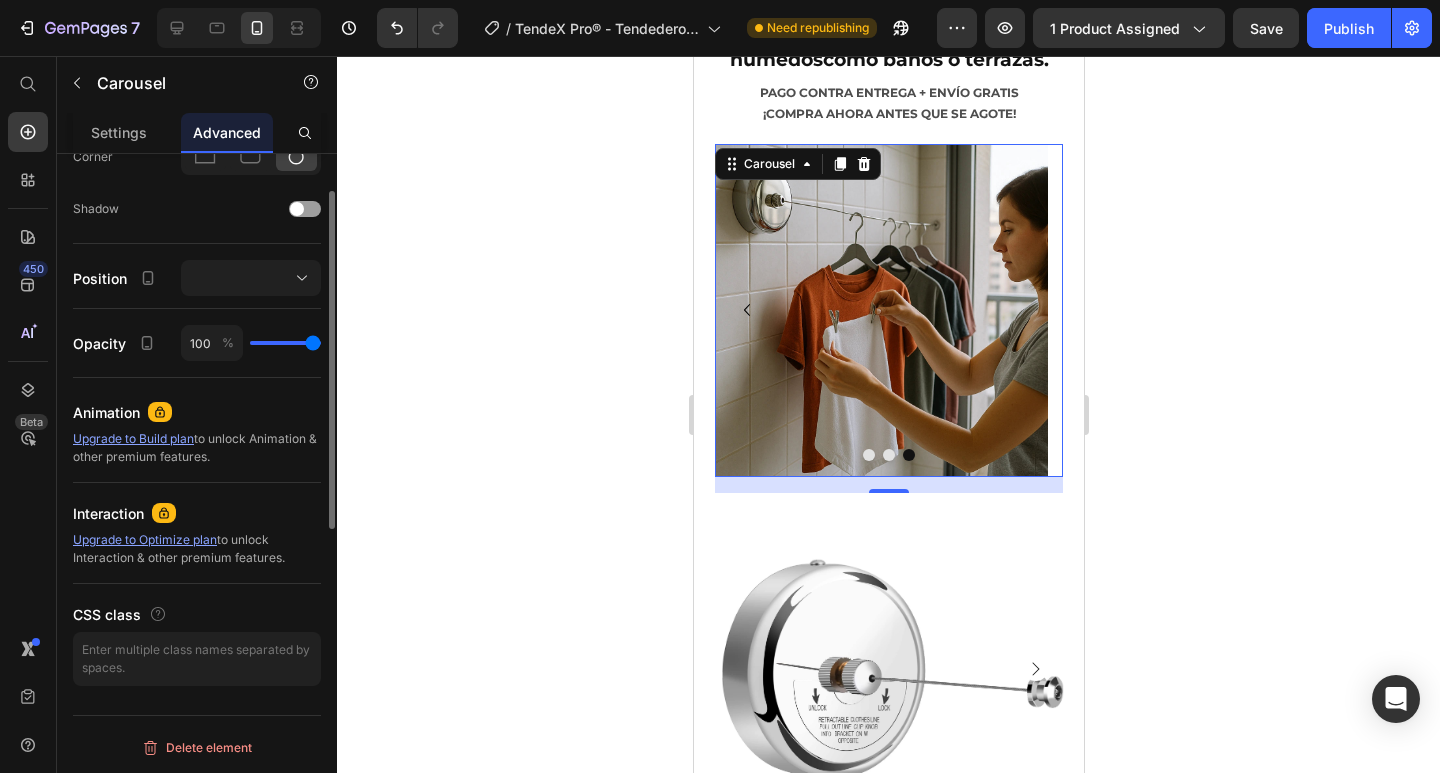 scroll, scrollTop: 473, scrollLeft: 0, axis: vertical 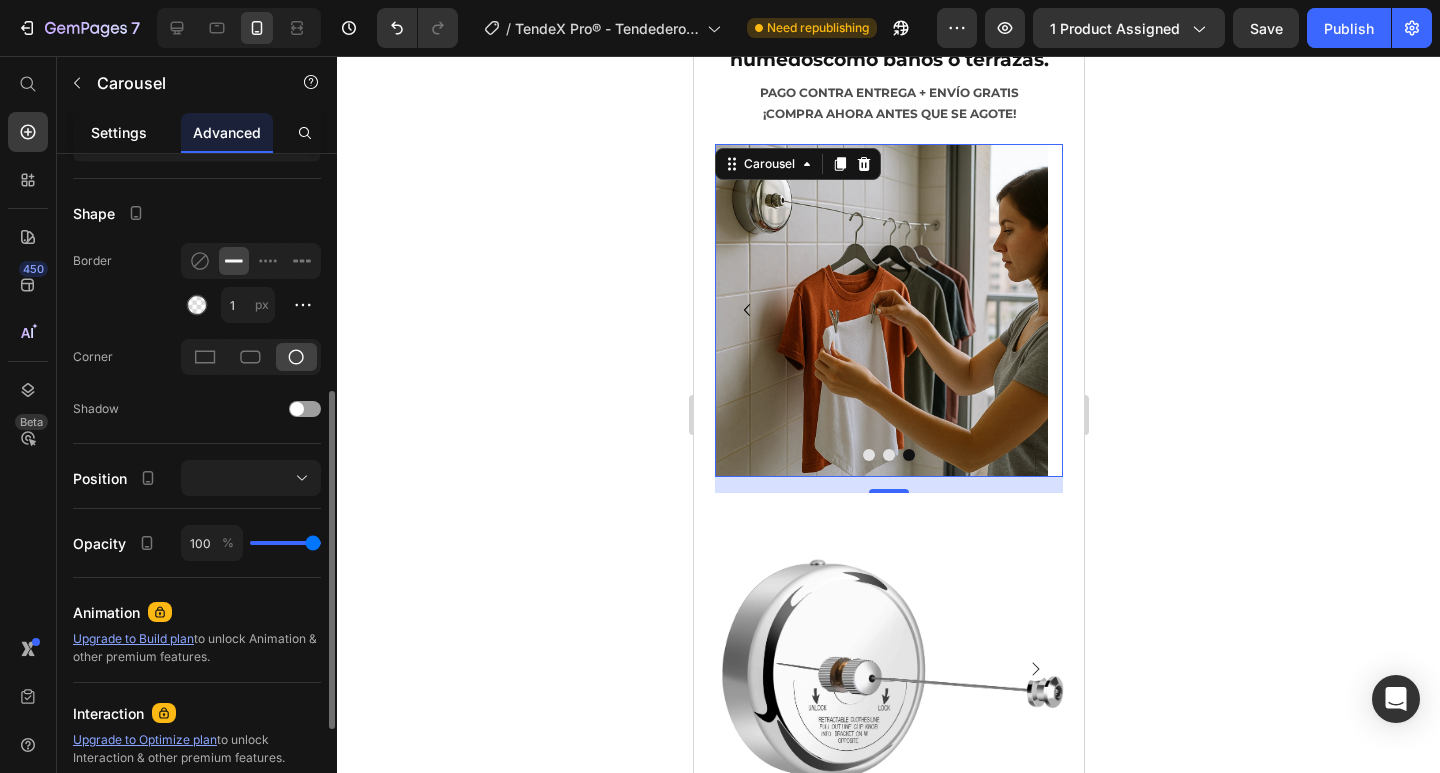 click on "Settings" at bounding box center (119, 132) 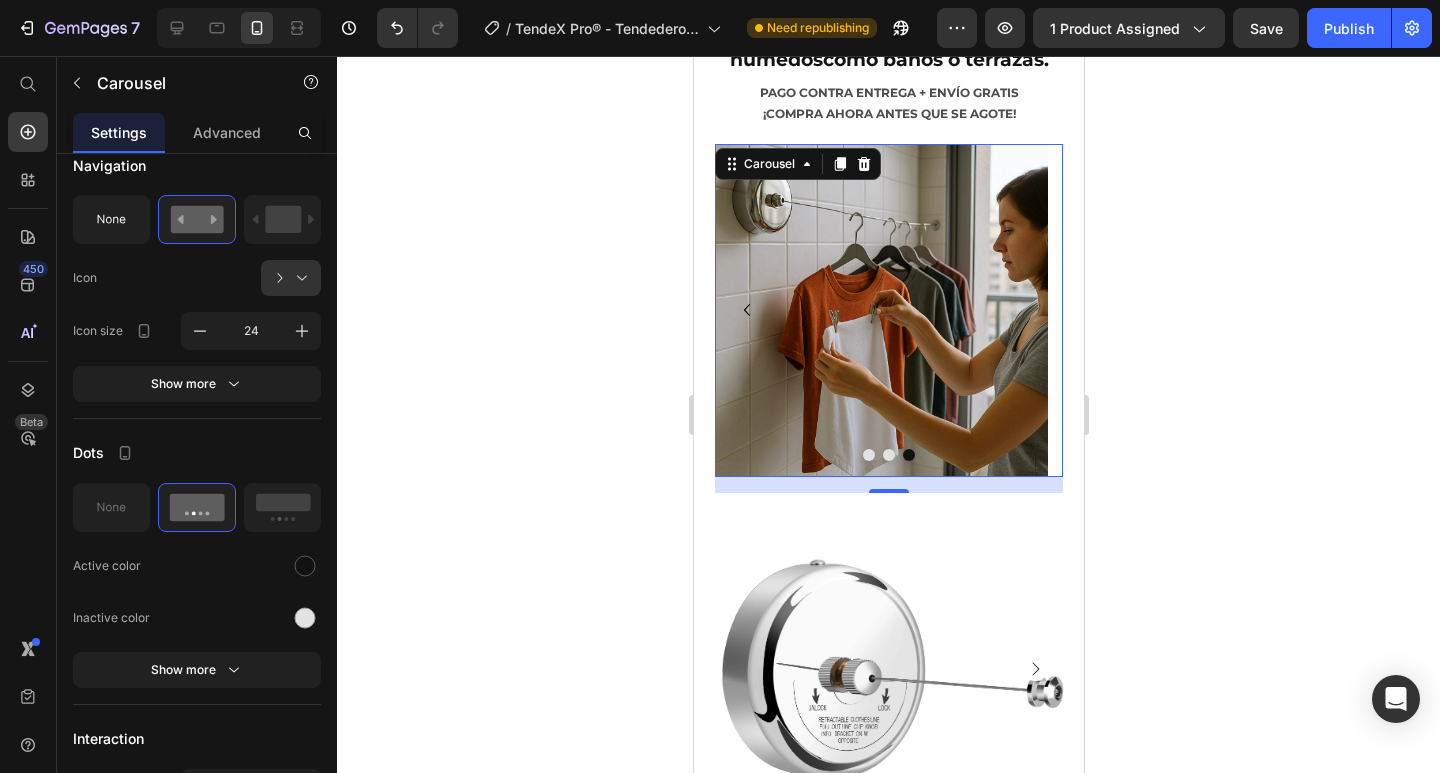 scroll, scrollTop: 0, scrollLeft: 0, axis: both 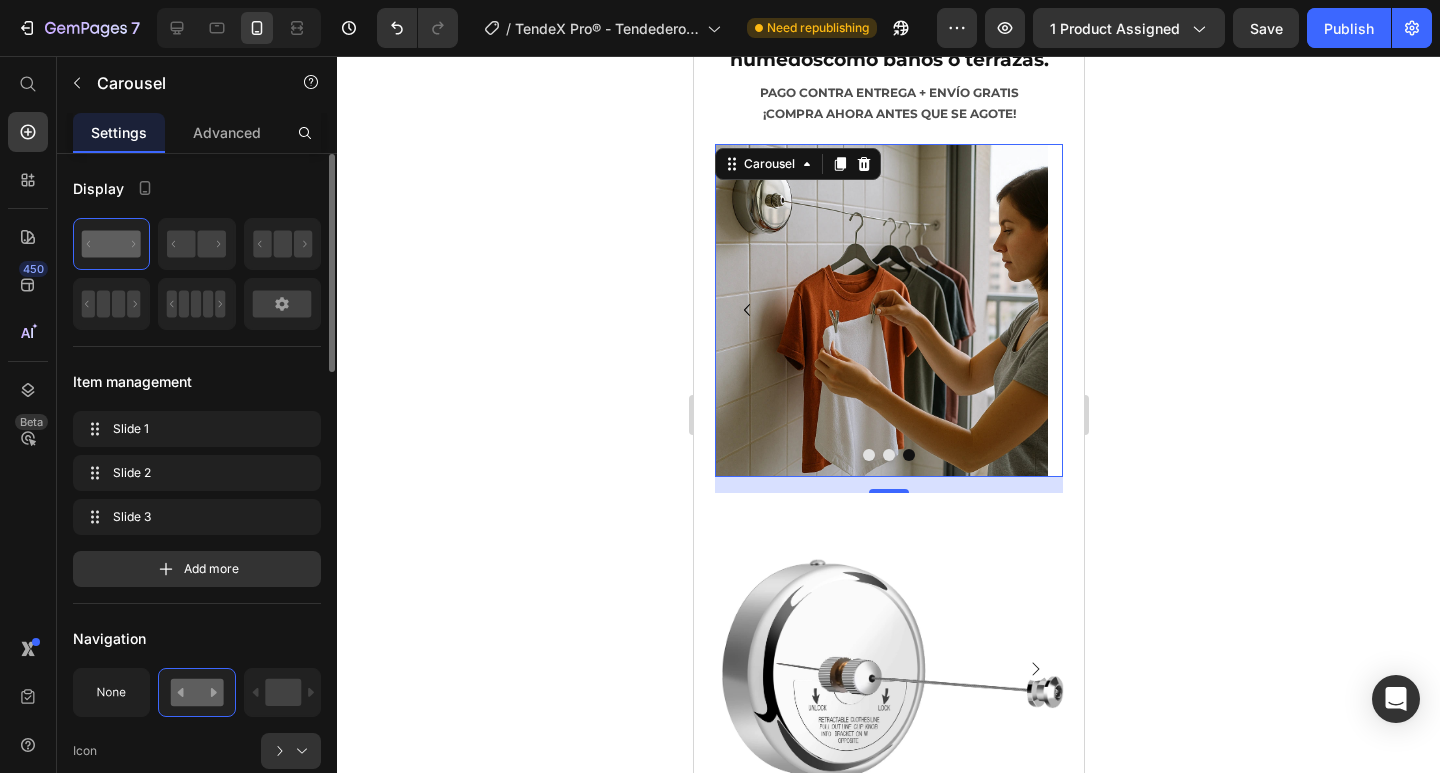 click on "Add more" at bounding box center [211, 569] 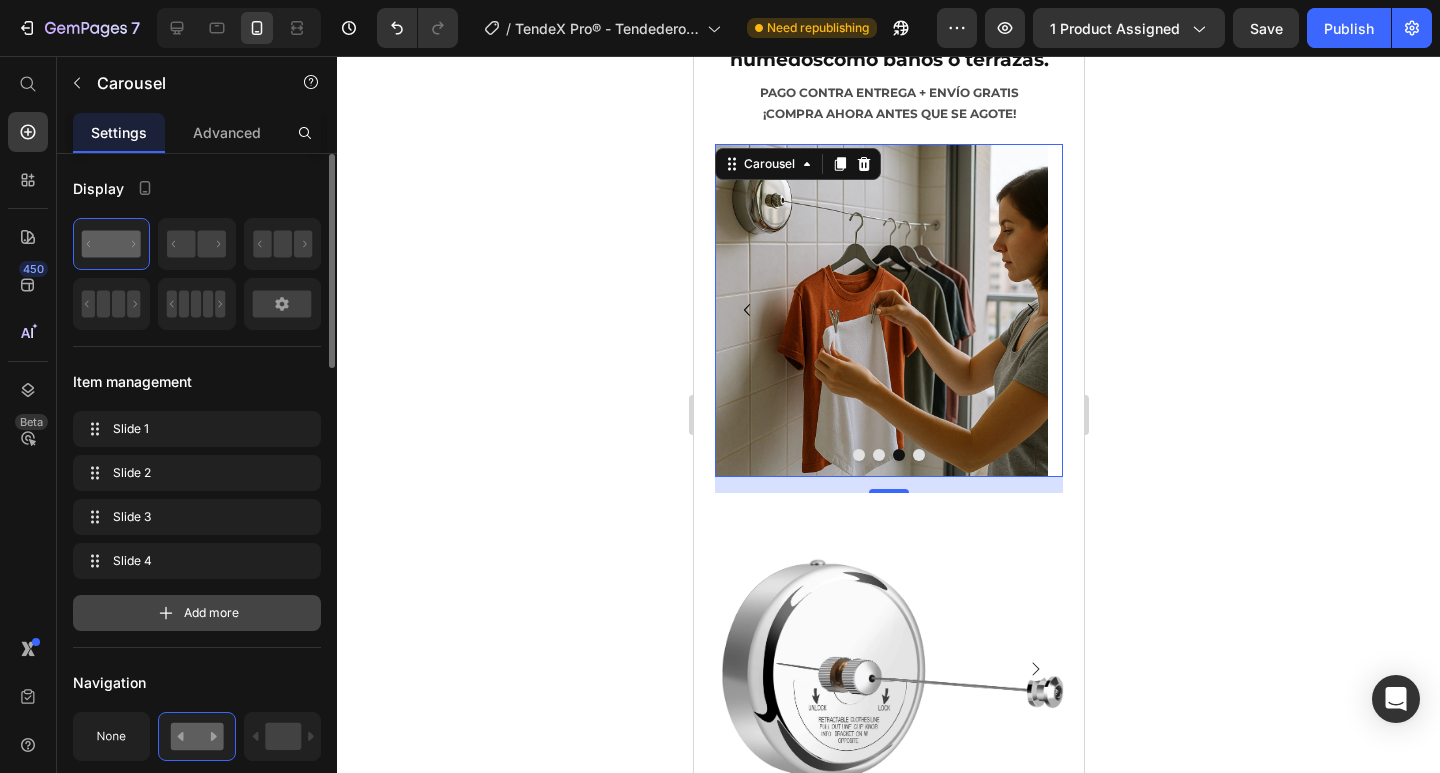 click on "Add more" at bounding box center (211, 613) 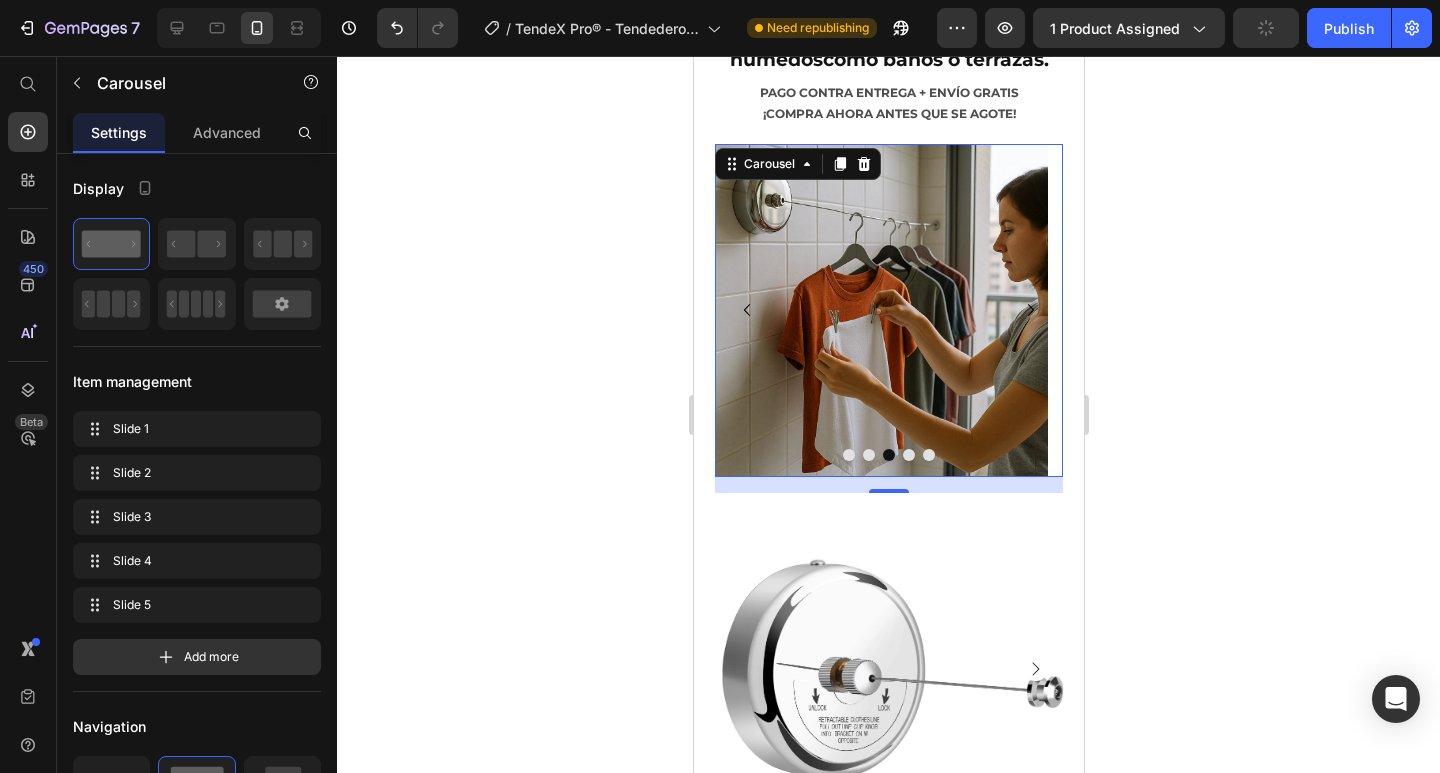 click at bounding box center [908, 455] 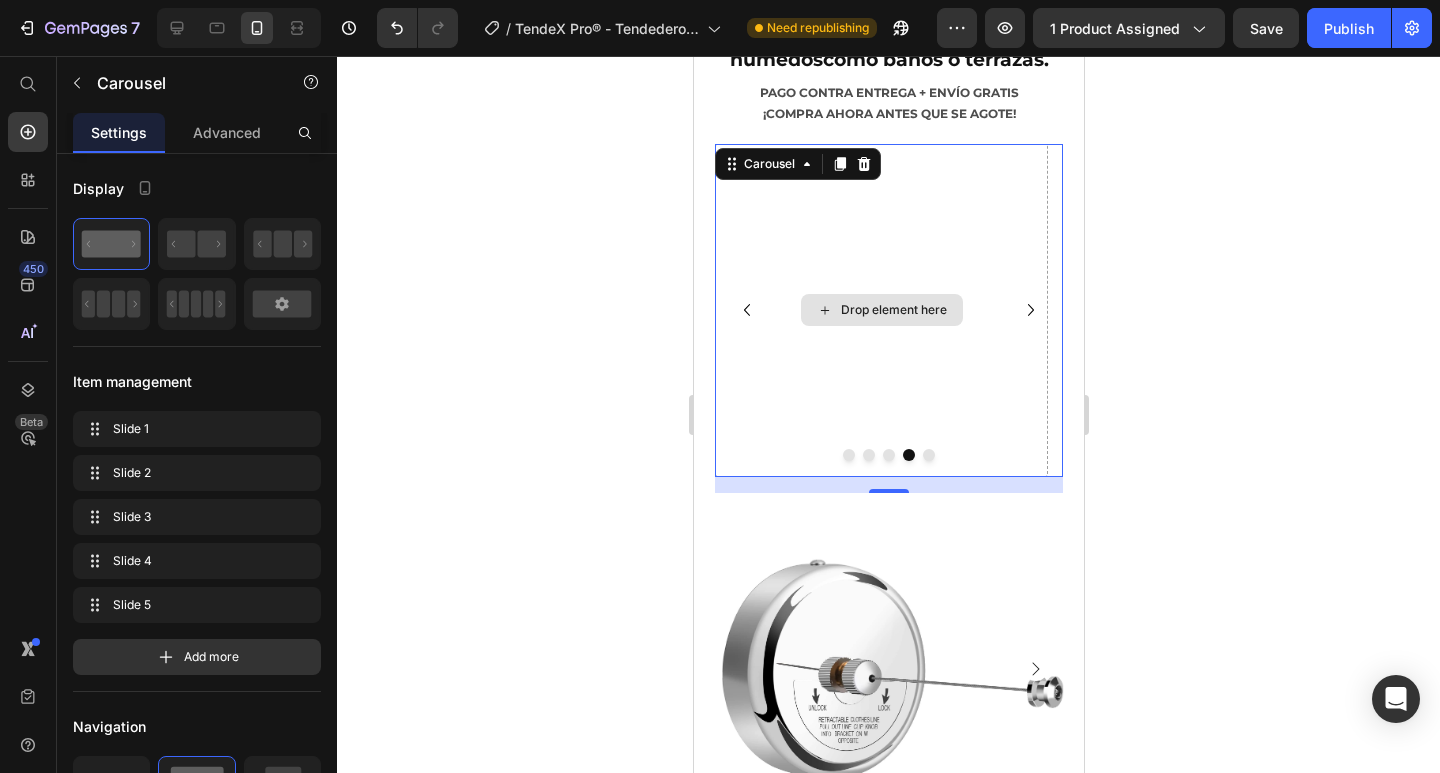 click on "Drop element here" at bounding box center (893, 310) 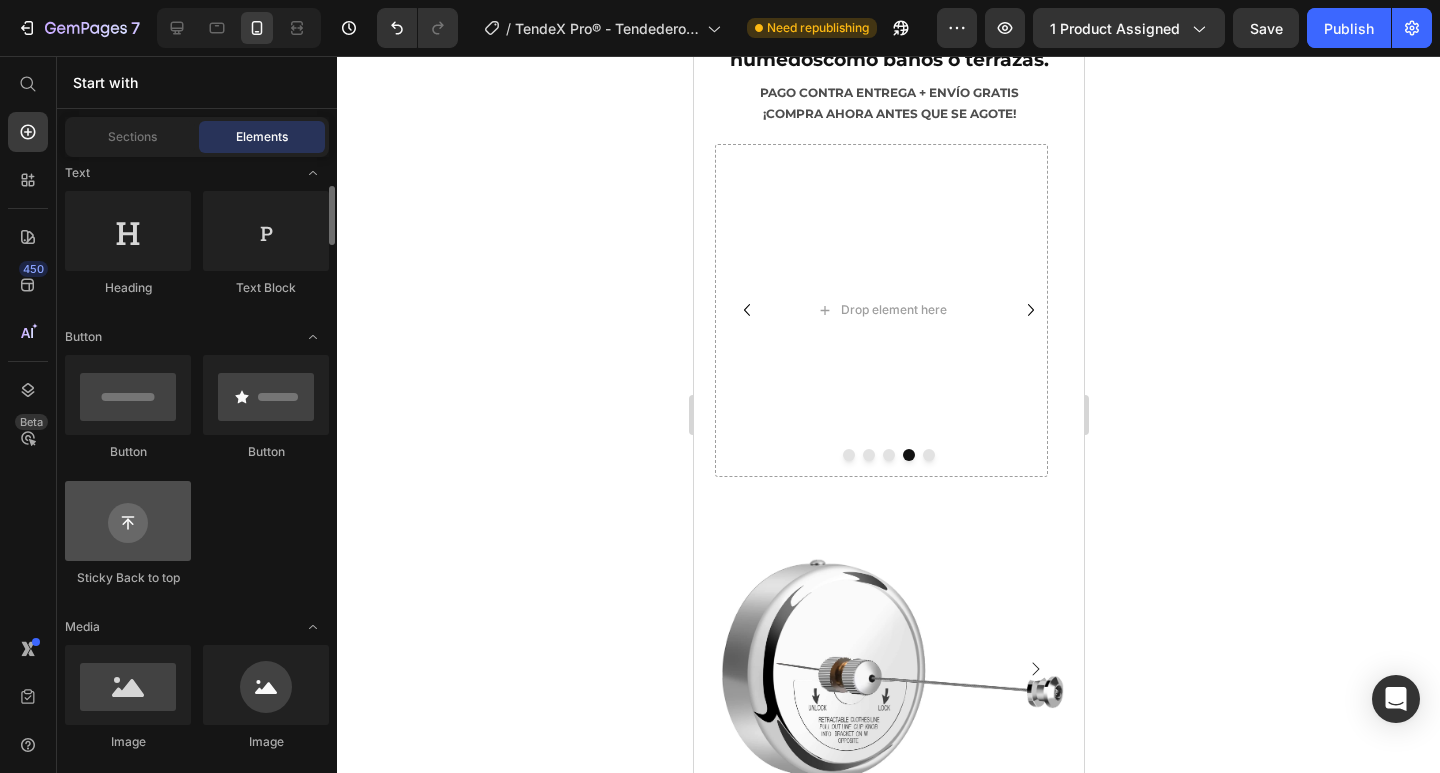 scroll, scrollTop: 500, scrollLeft: 0, axis: vertical 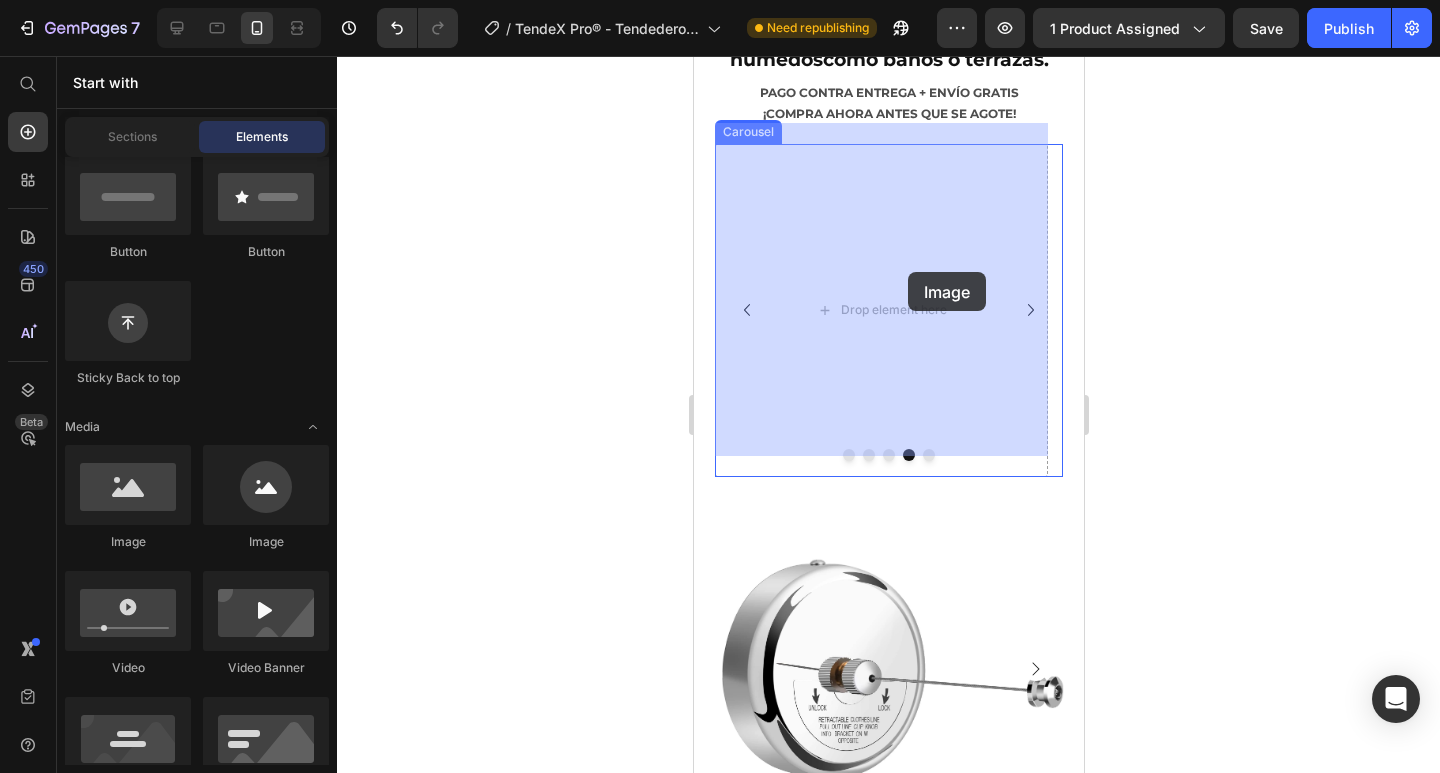 drag, startPoint x: 849, startPoint y: 560, endPoint x: 887, endPoint y: 346, distance: 217.34764 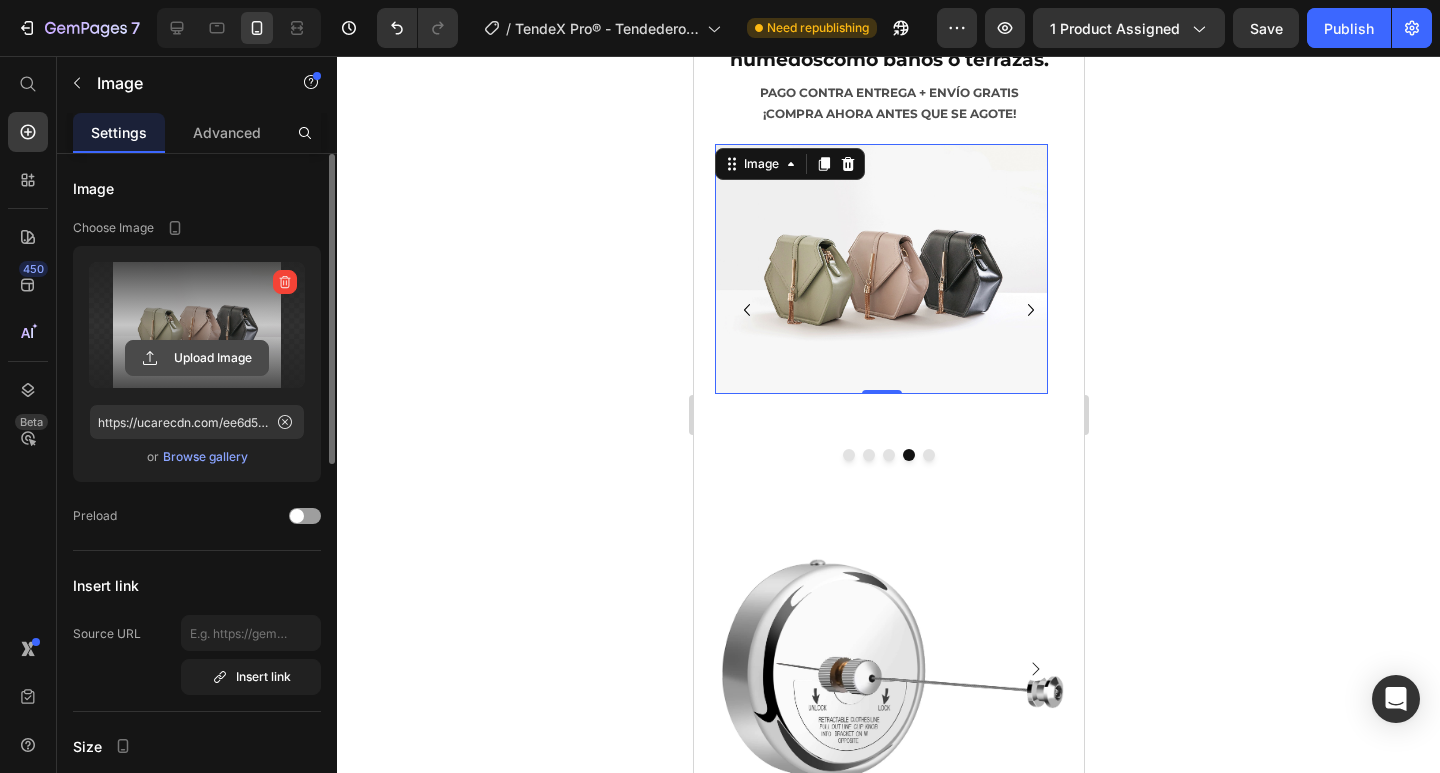click 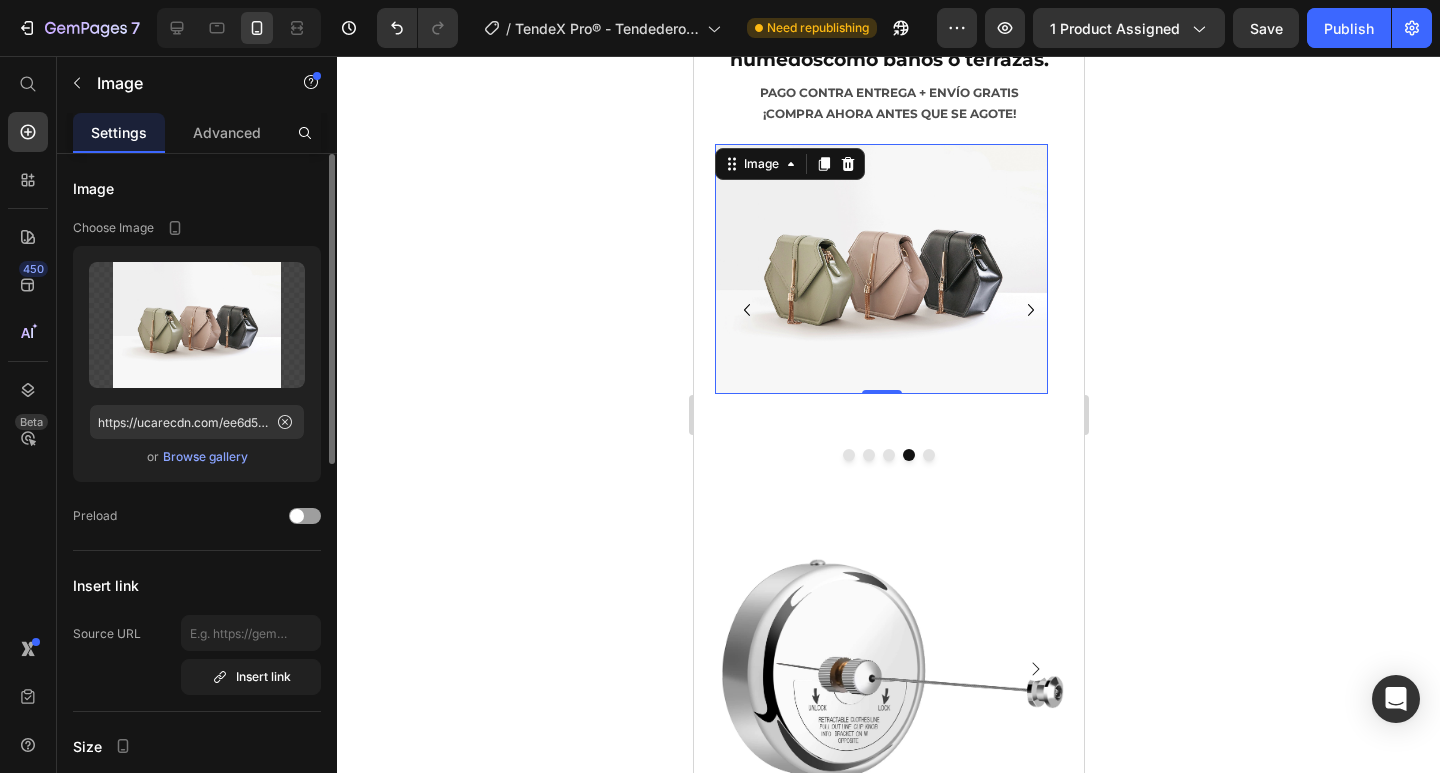 click on "Browse gallery" at bounding box center (205, 457) 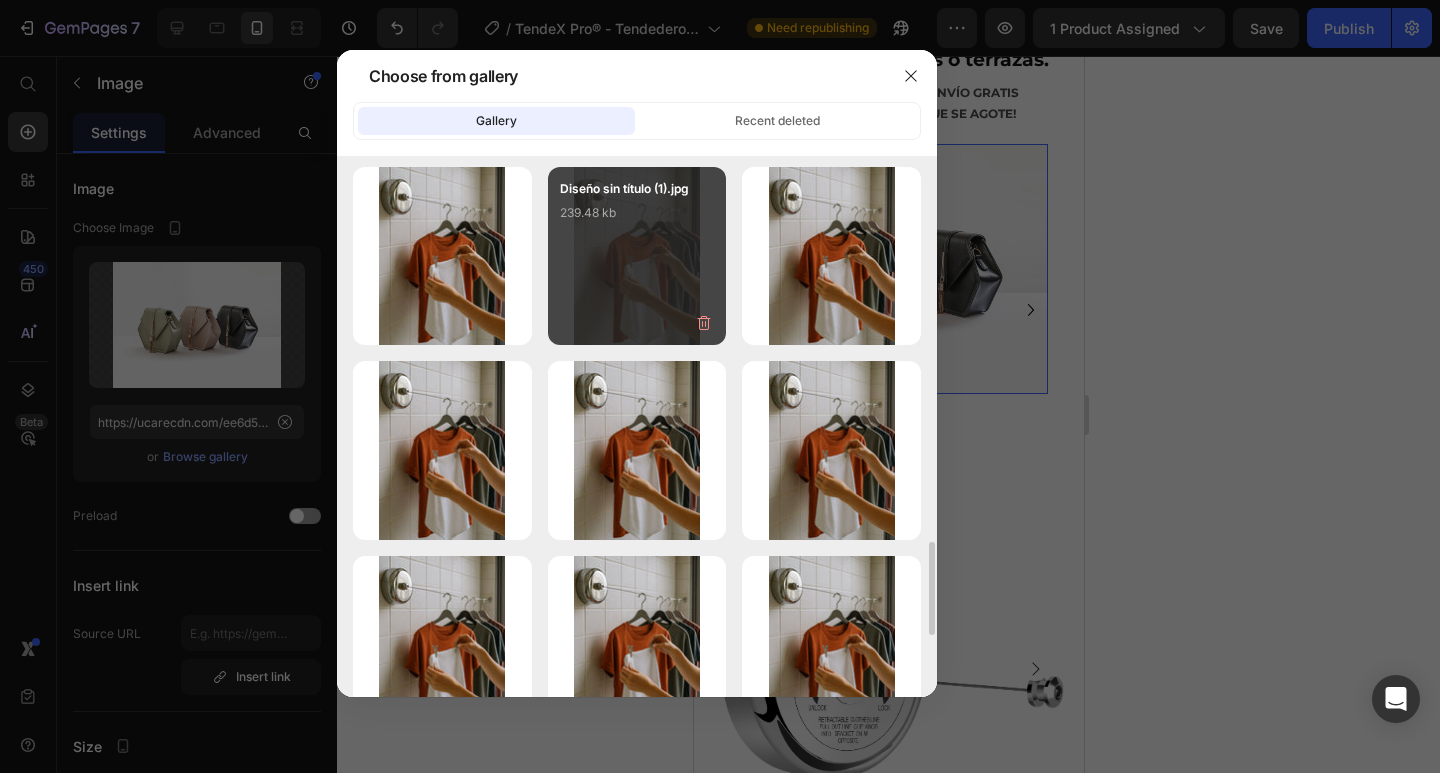 scroll, scrollTop: 500, scrollLeft: 0, axis: vertical 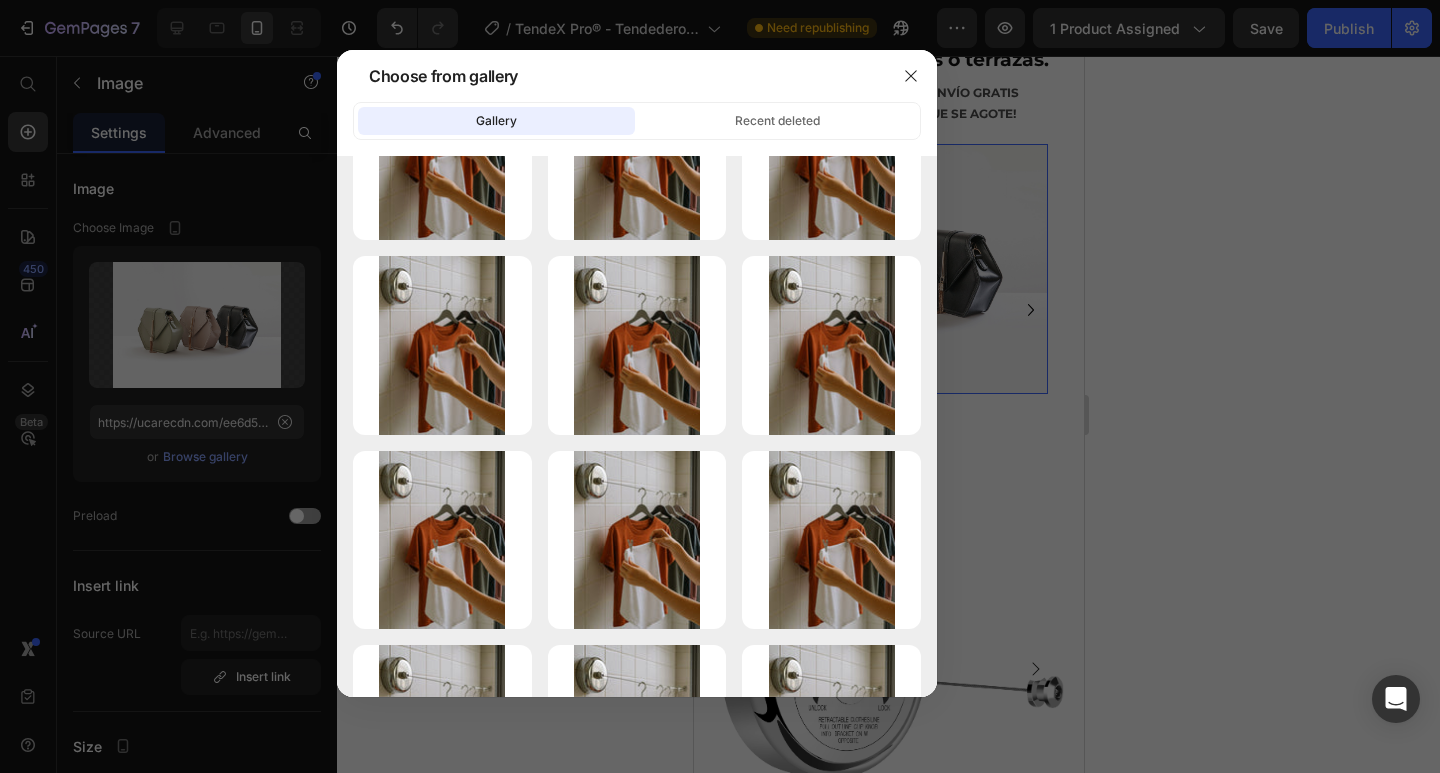 click at bounding box center [720, 386] 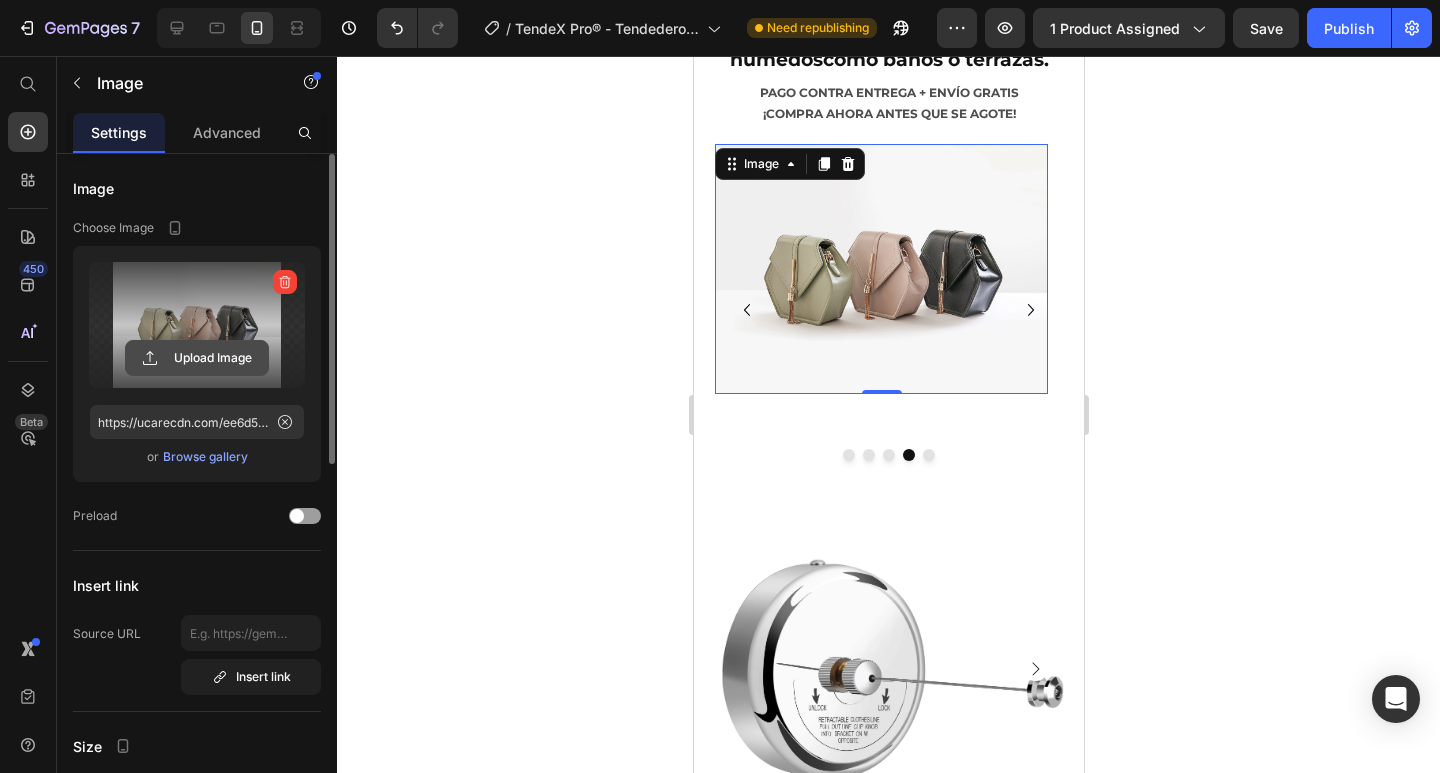 click 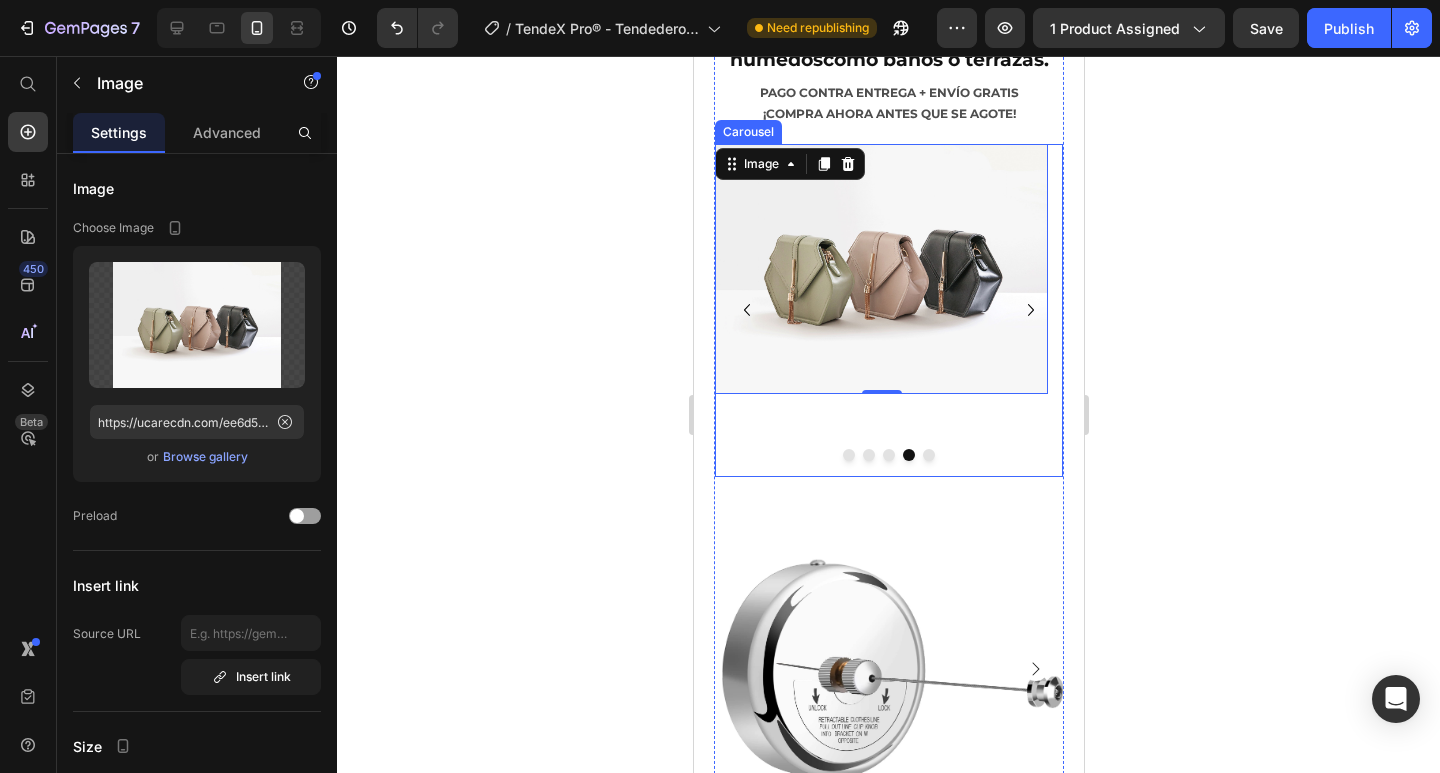click at bounding box center (888, 455) 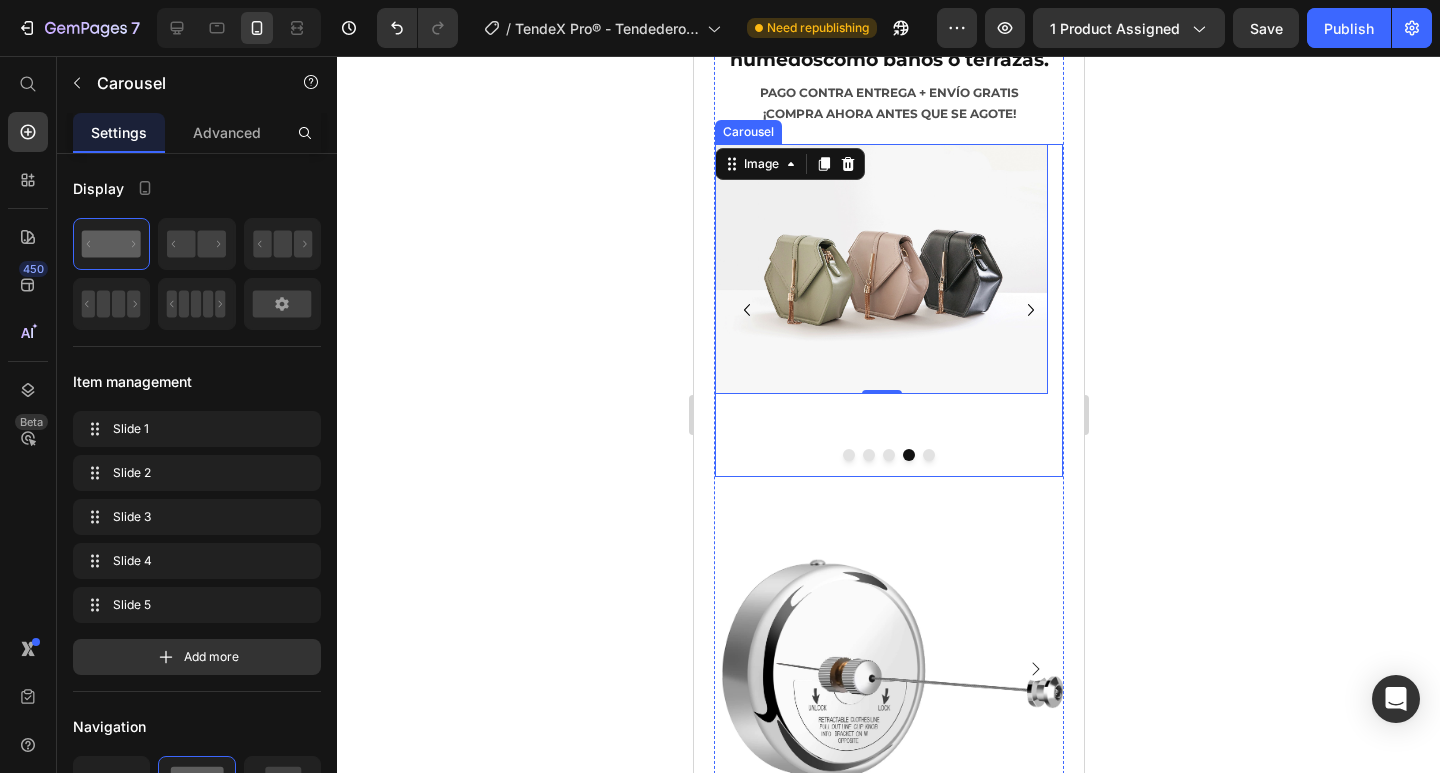 click at bounding box center [888, 455] 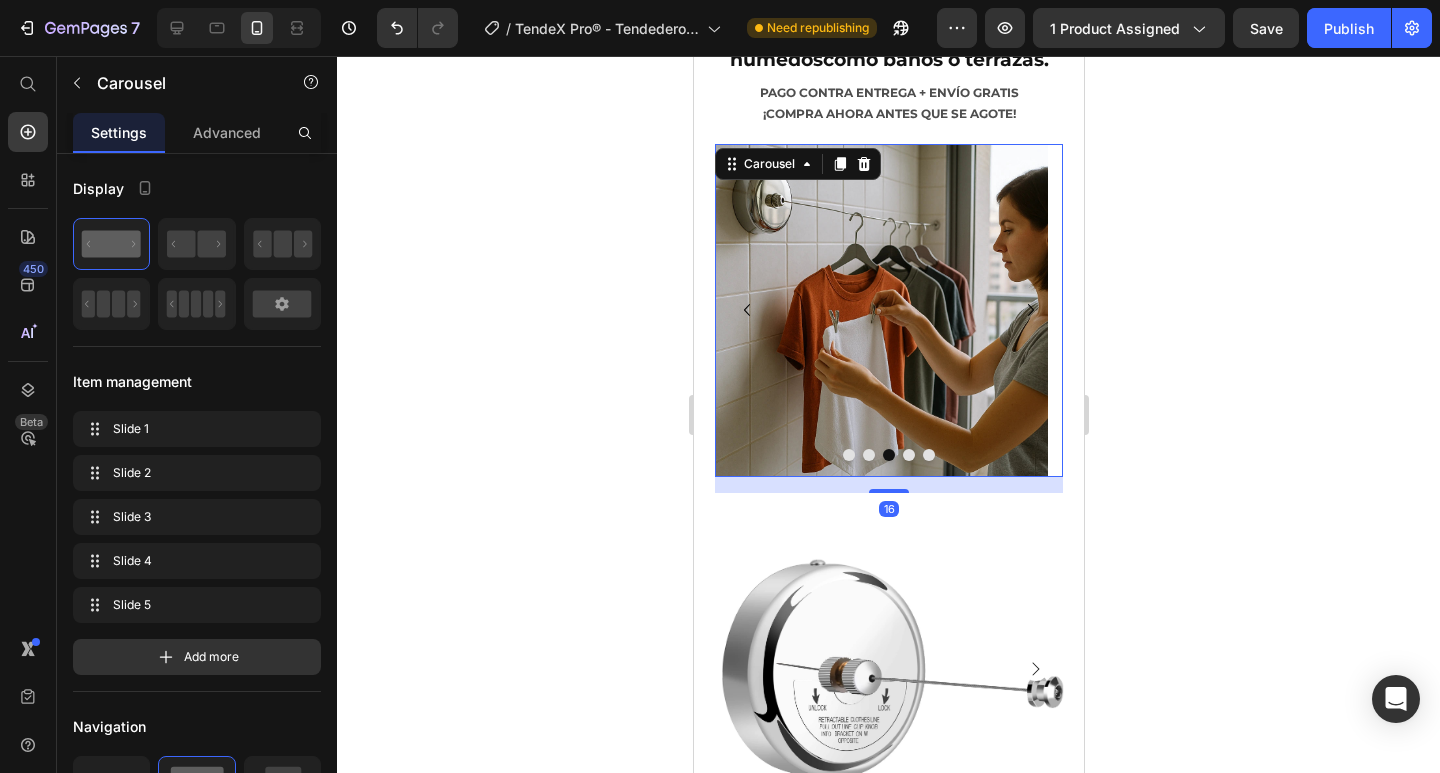 click at bounding box center (868, 455) 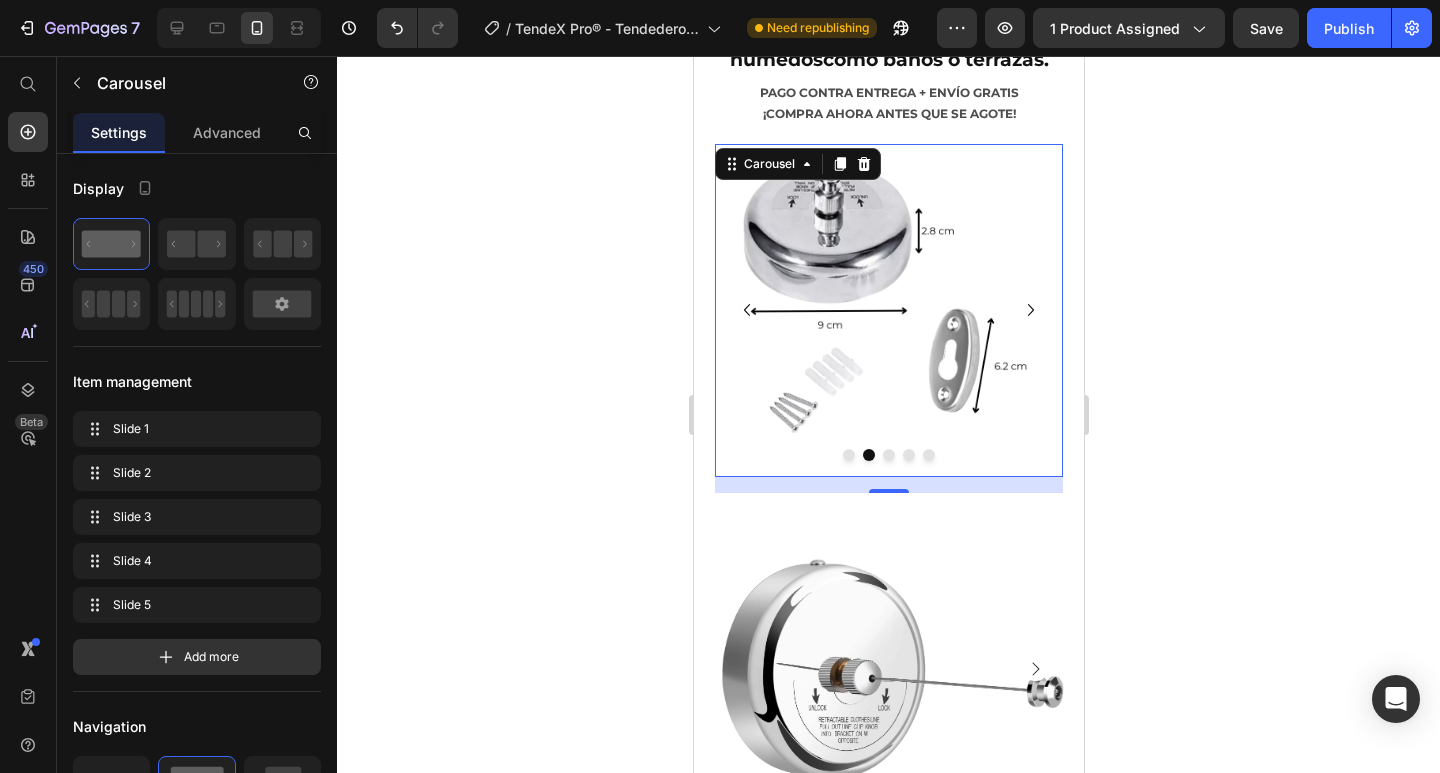 click at bounding box center (848, 455) 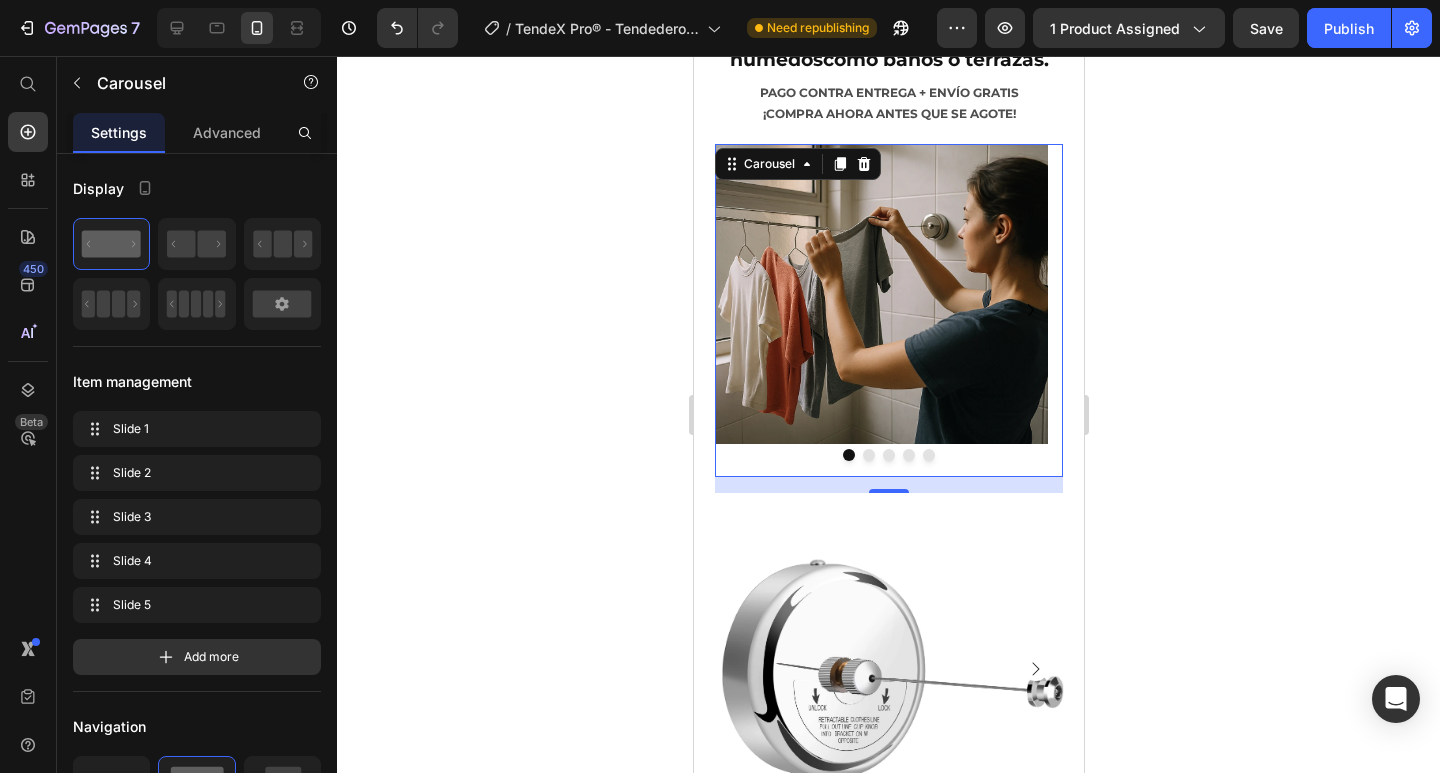 click at bounding box center [908, 455] 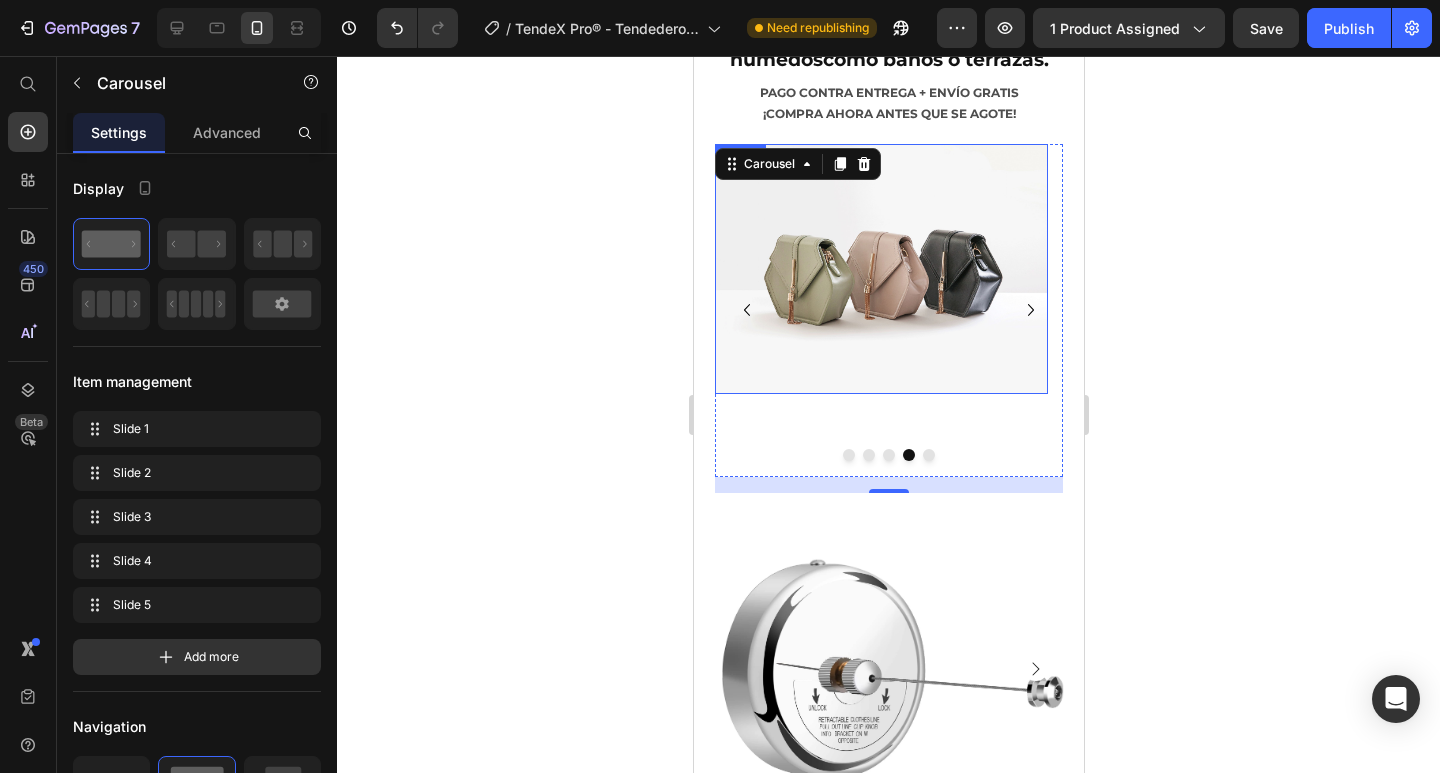 click at bounding box center (880, 269) 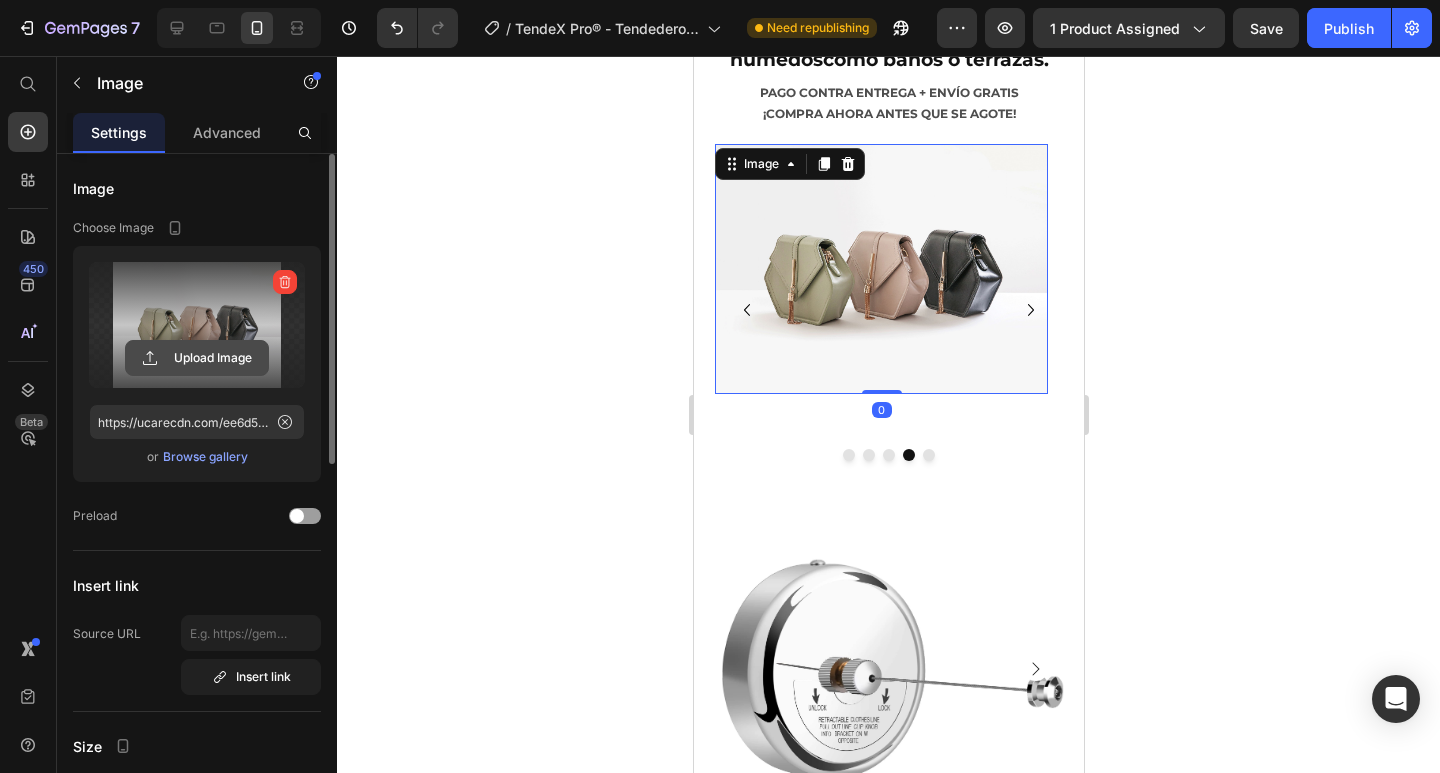 click 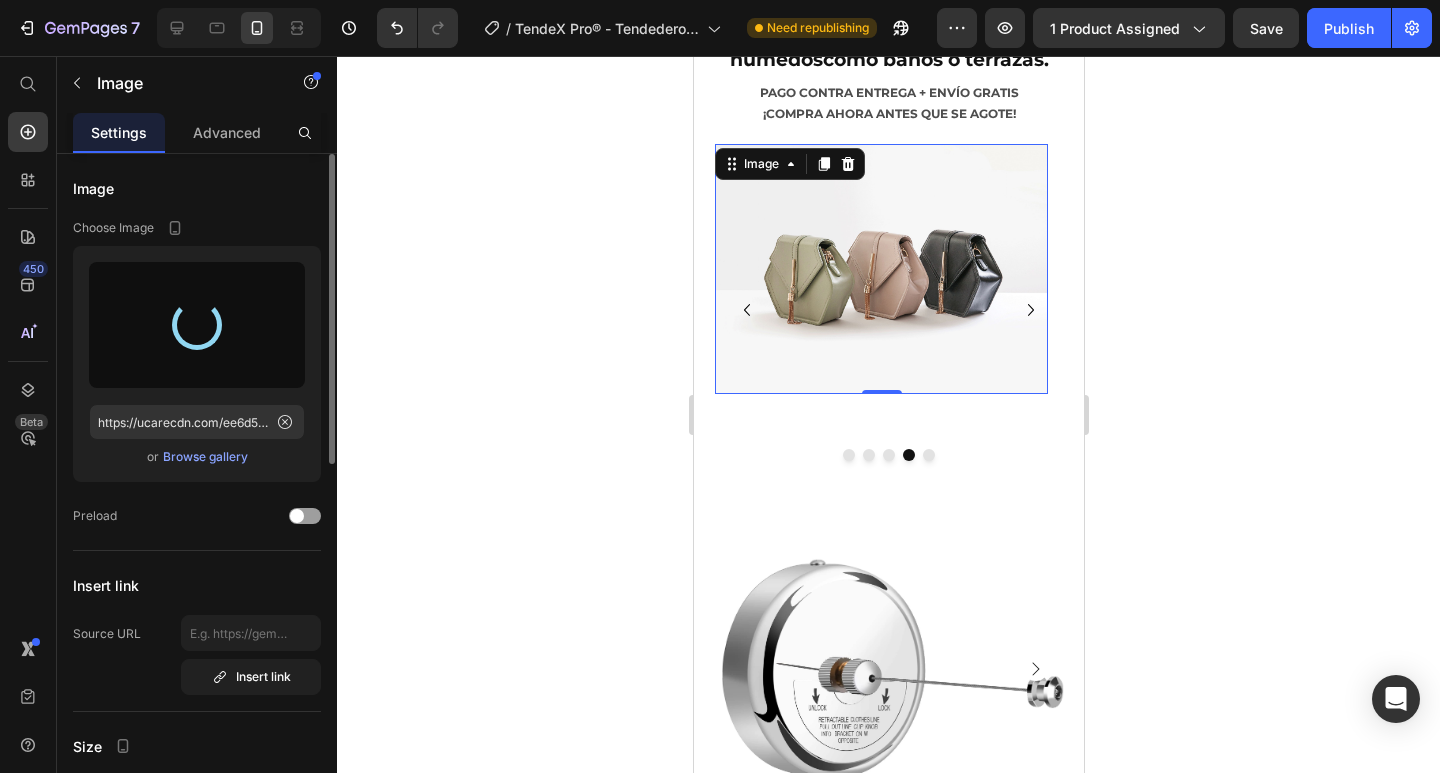 type on "https://cdn.shopify.com/s/files/1/0932/3613/4188/files/gempages_565196254586340363-09e78fea-e49a-45a8-914b-9ea3c8d3d4ab.webp" 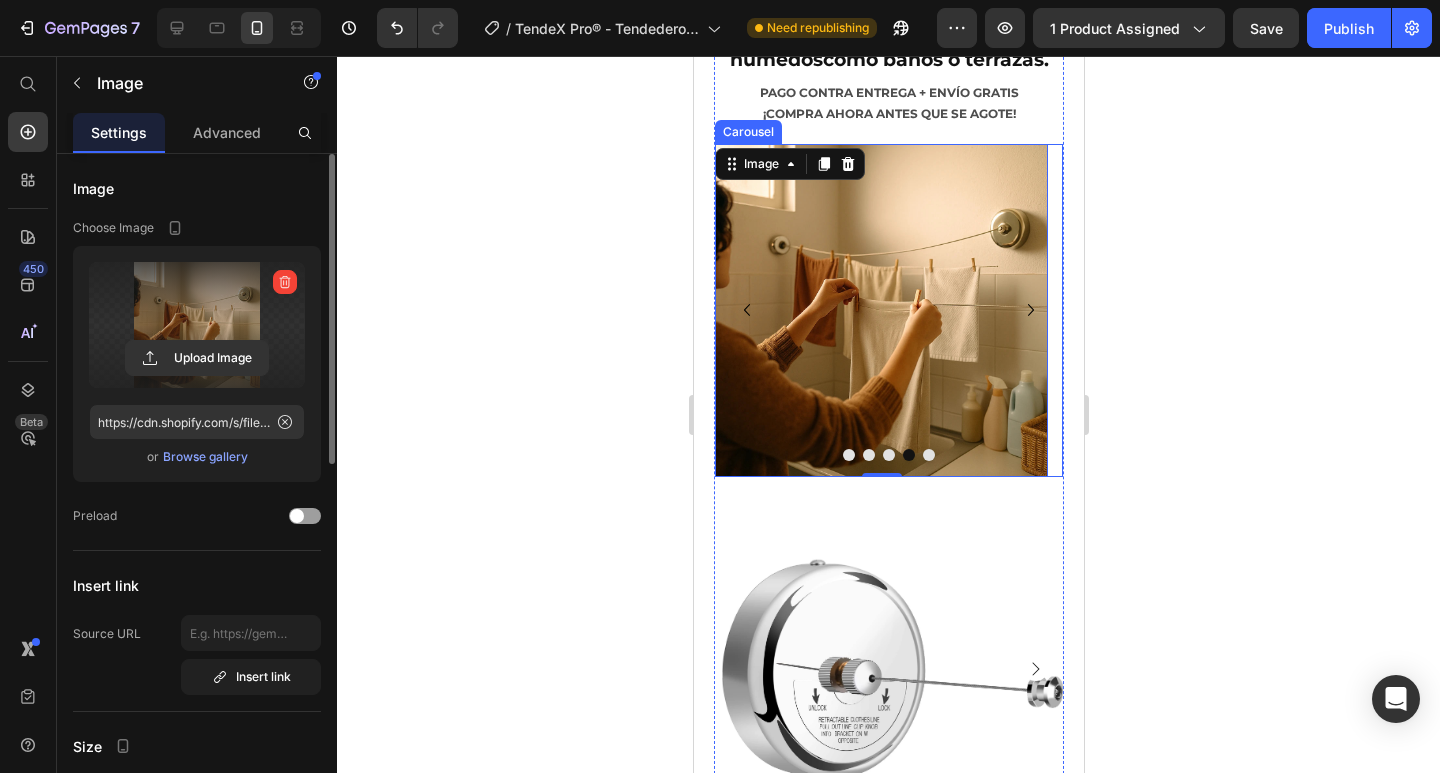 click at bounding box center [928, 455] 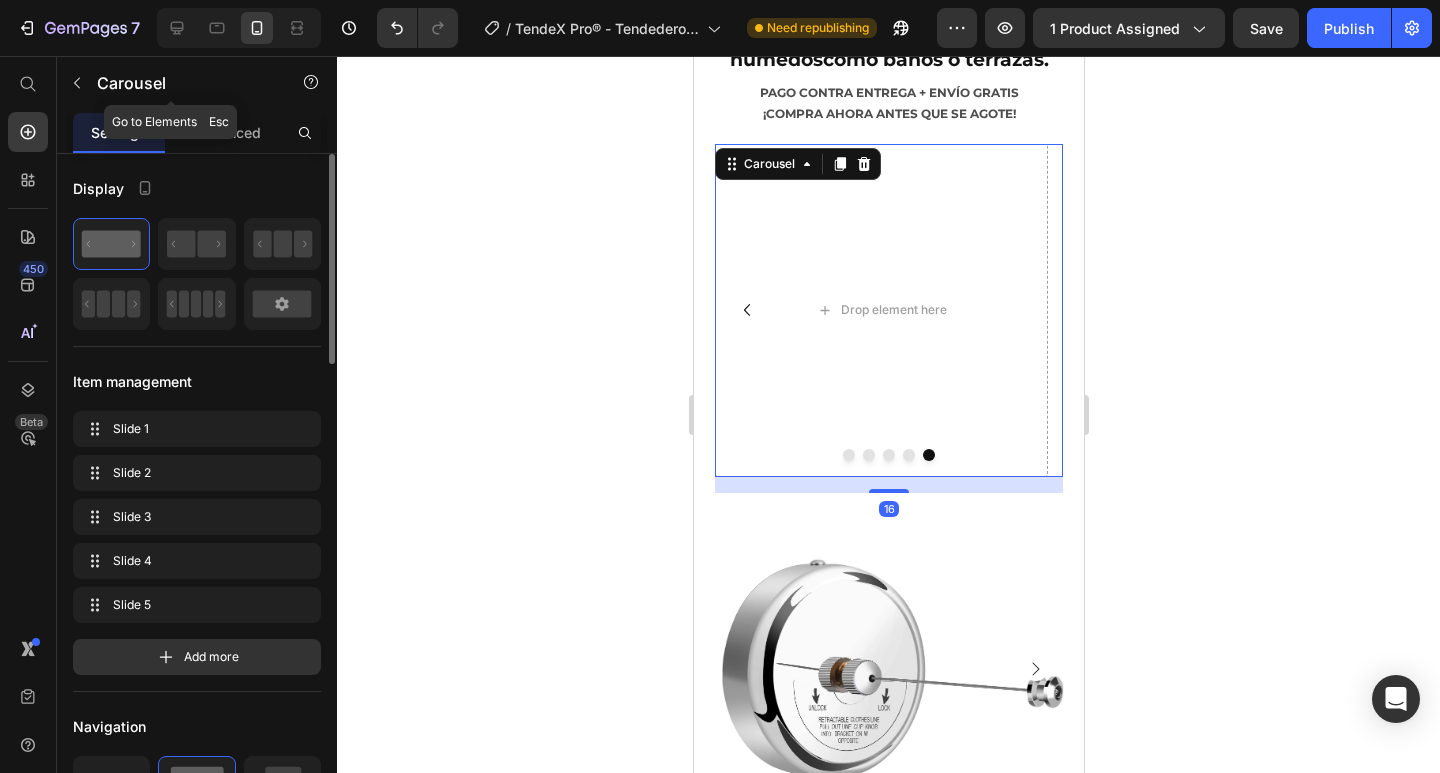 click 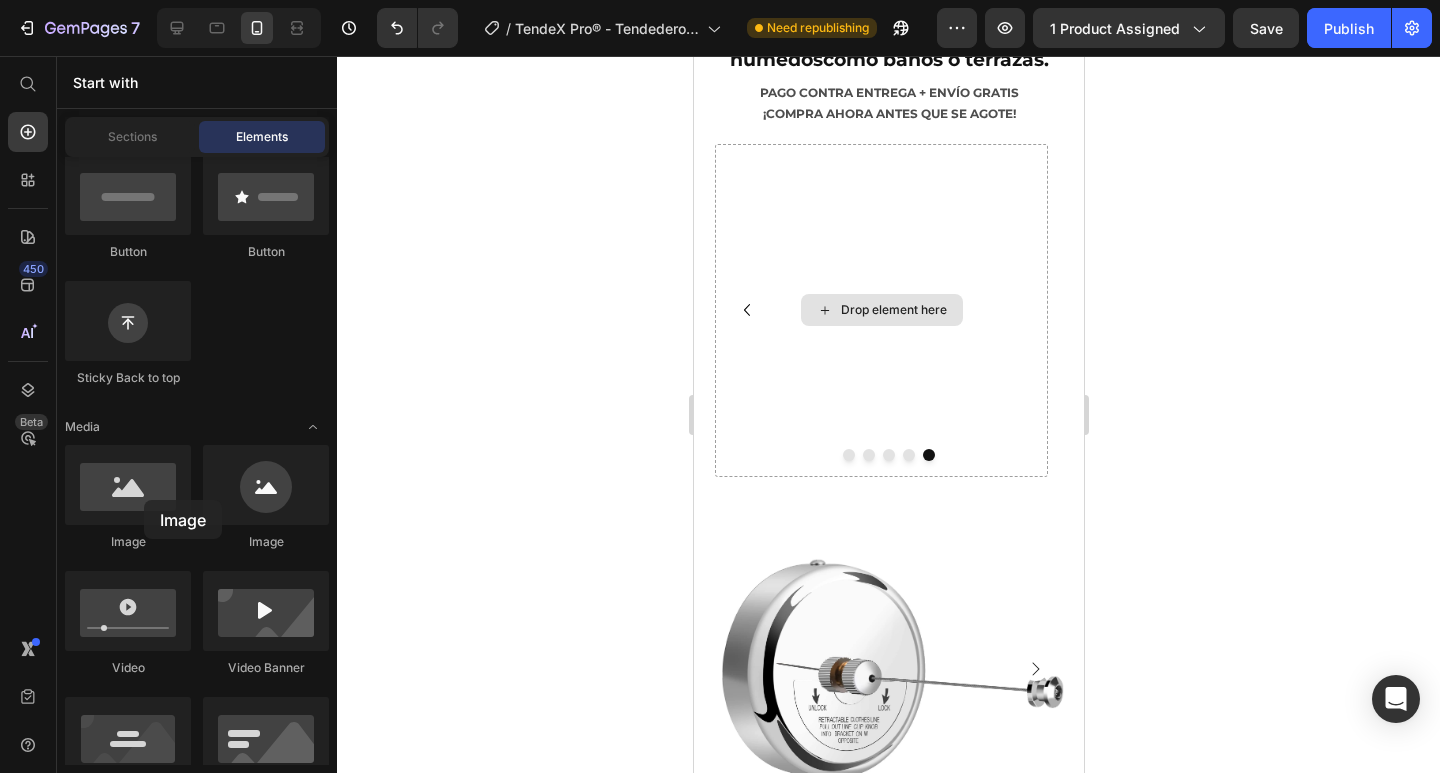 drag, startPoint x: 888, startPoint y: 294, endPoint x: 1075, endPoint y: 514, distance: 288.7369 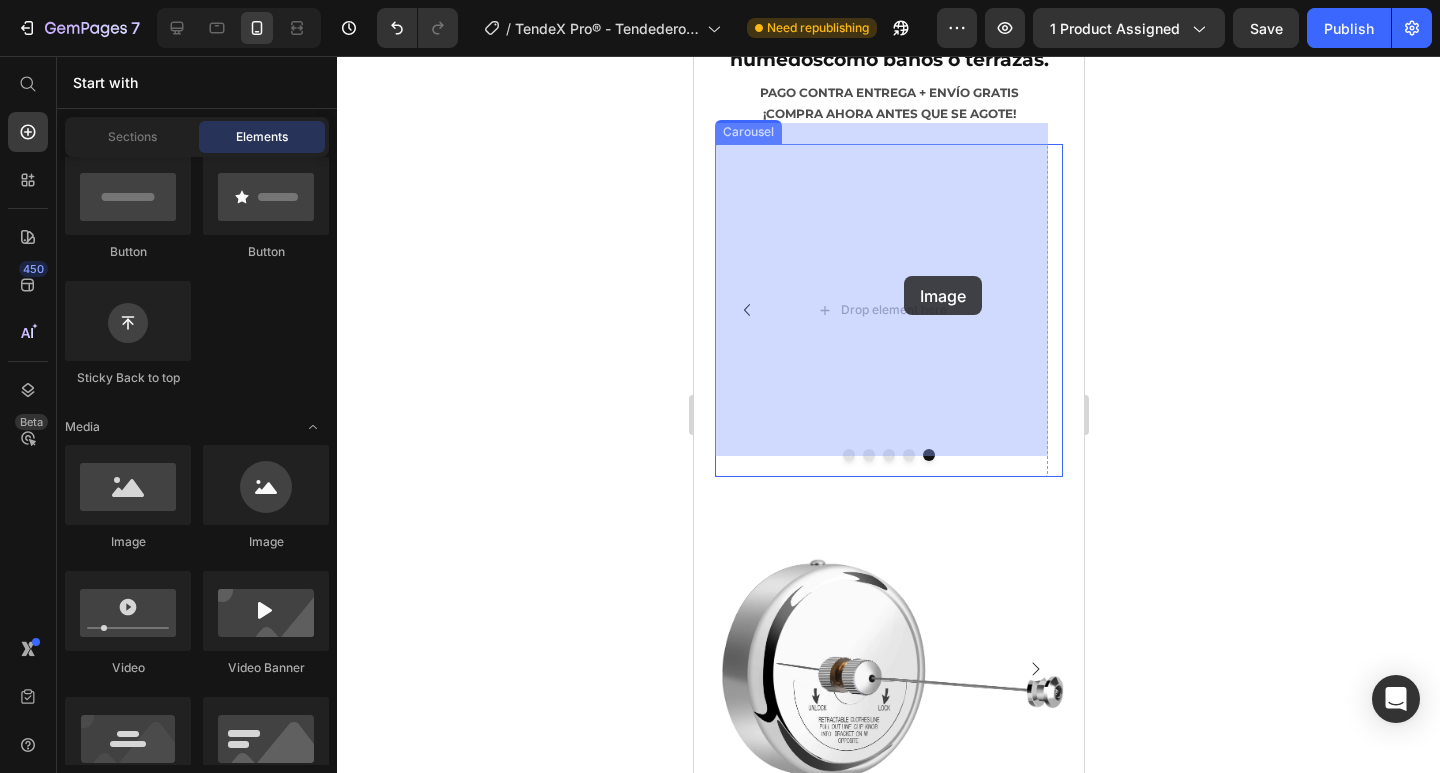 drag, startPoint x: 835, startPoint y: 559, endPoint x: 809, endPoint y: 335, distance: 225.50388 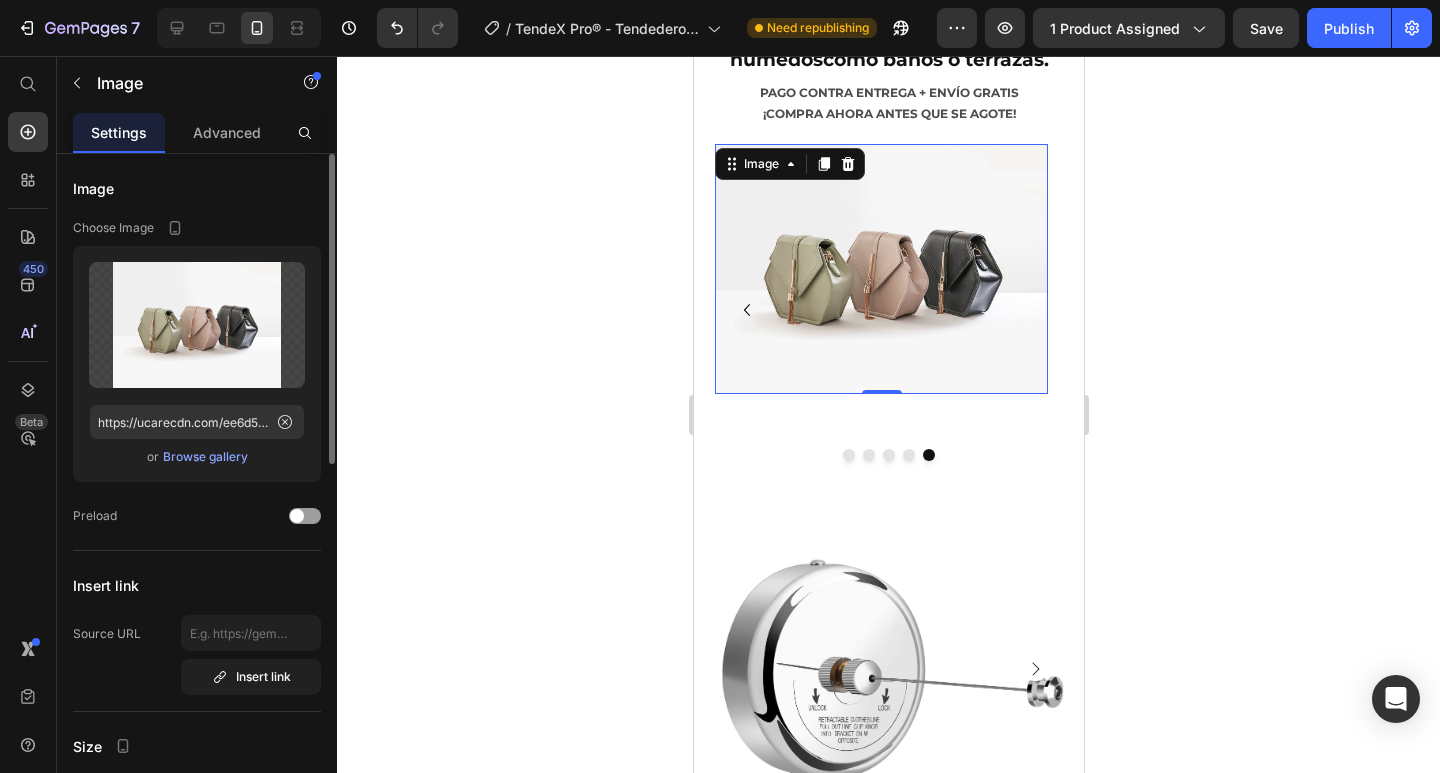 click on "Browse gallery" at bounding box center (205, 457) 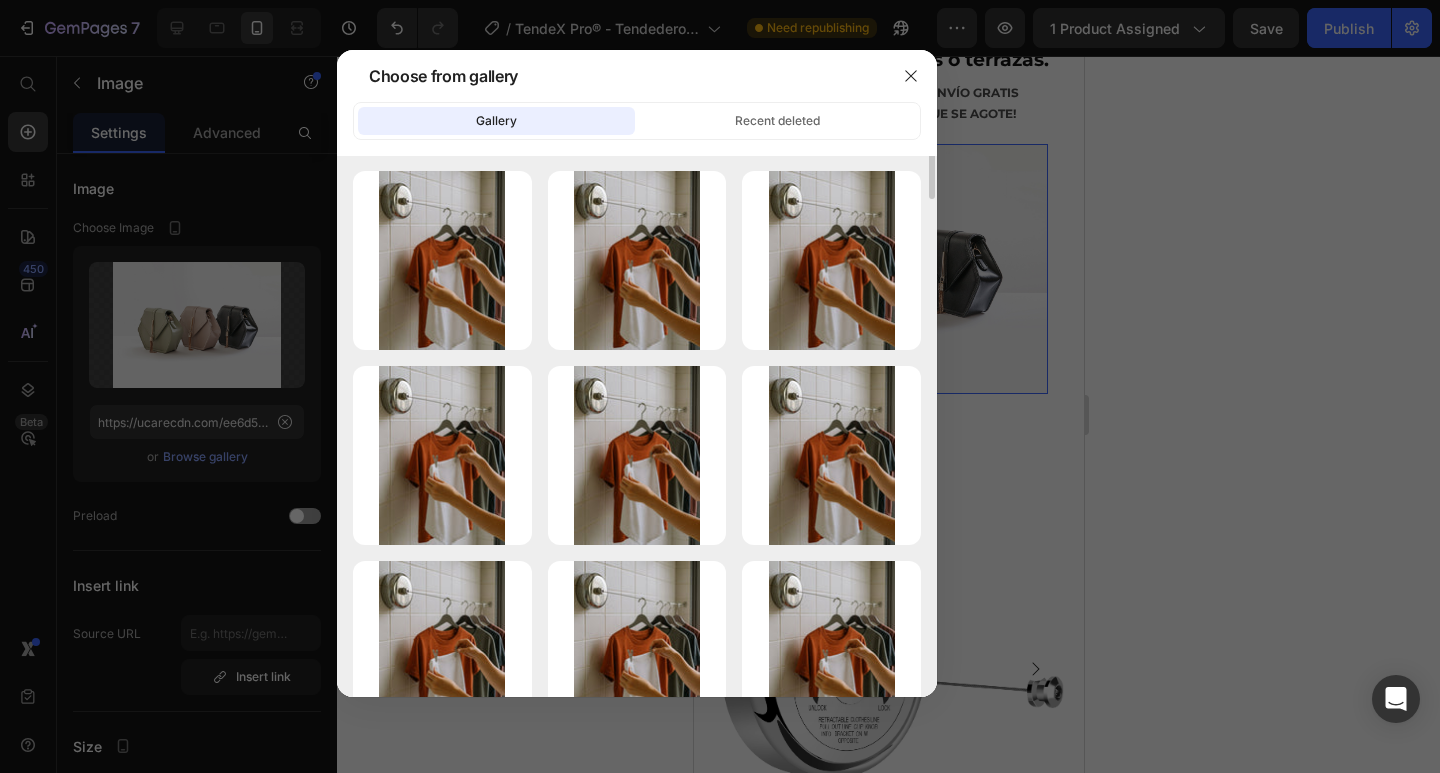 scroll, scrollTop: 0, scrollLeft: 0, axis: both 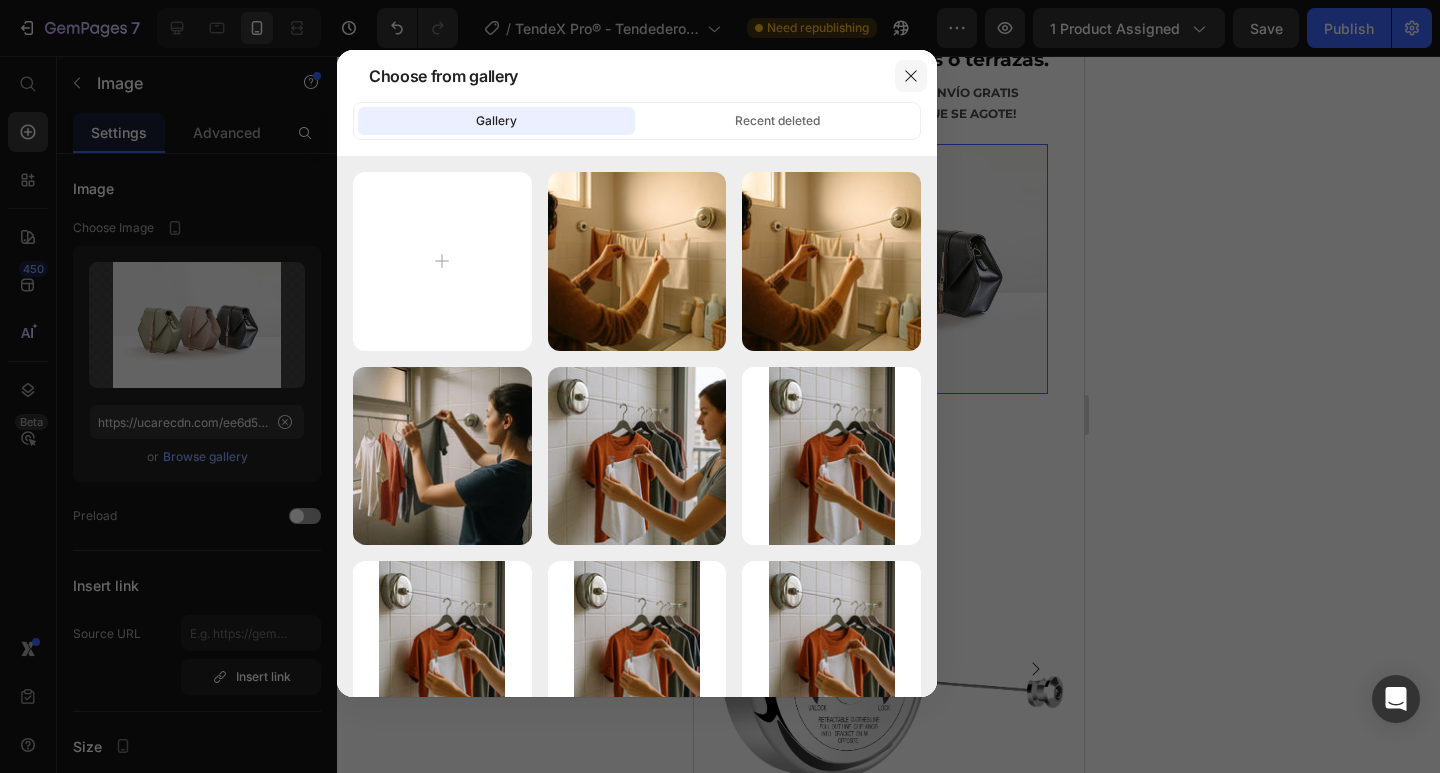 click 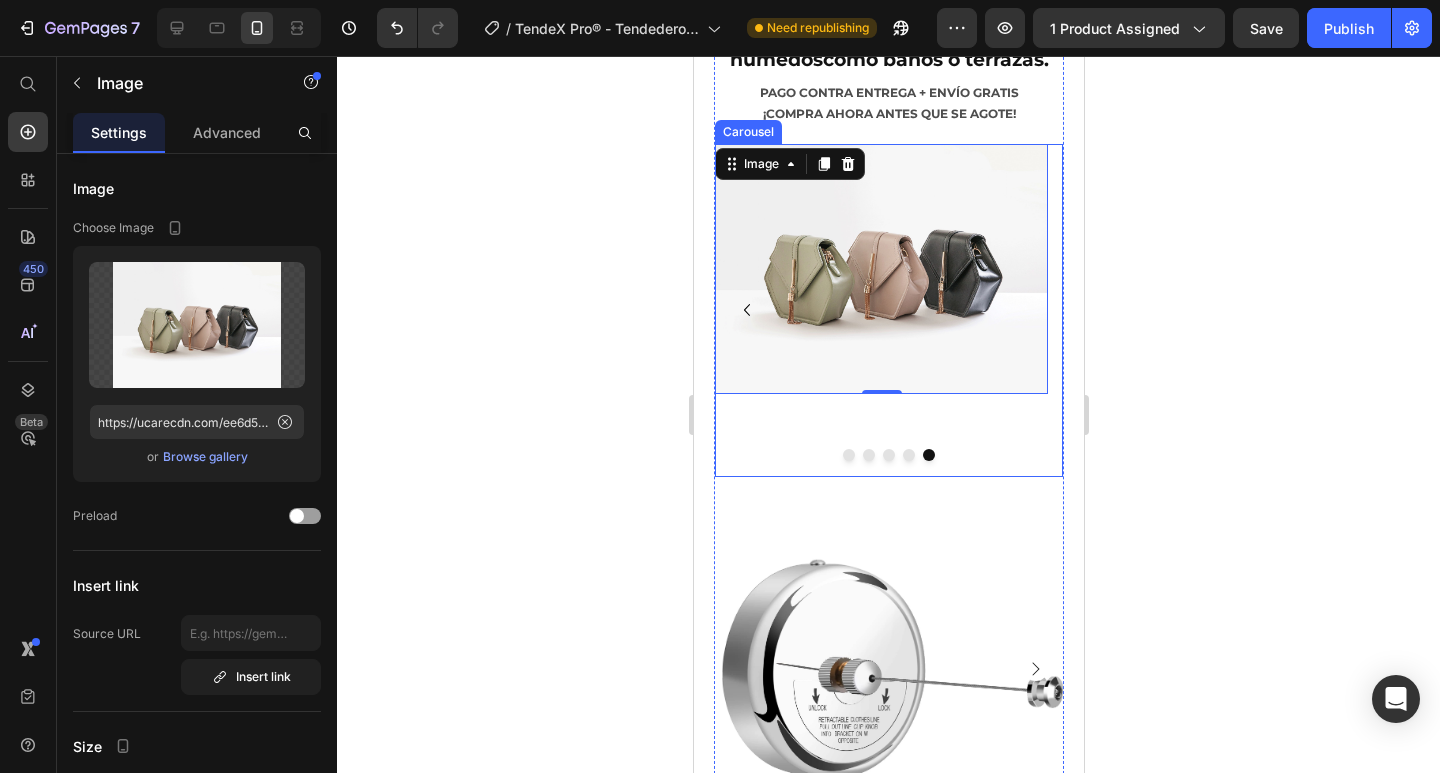 click at bounding box center (848, 455) 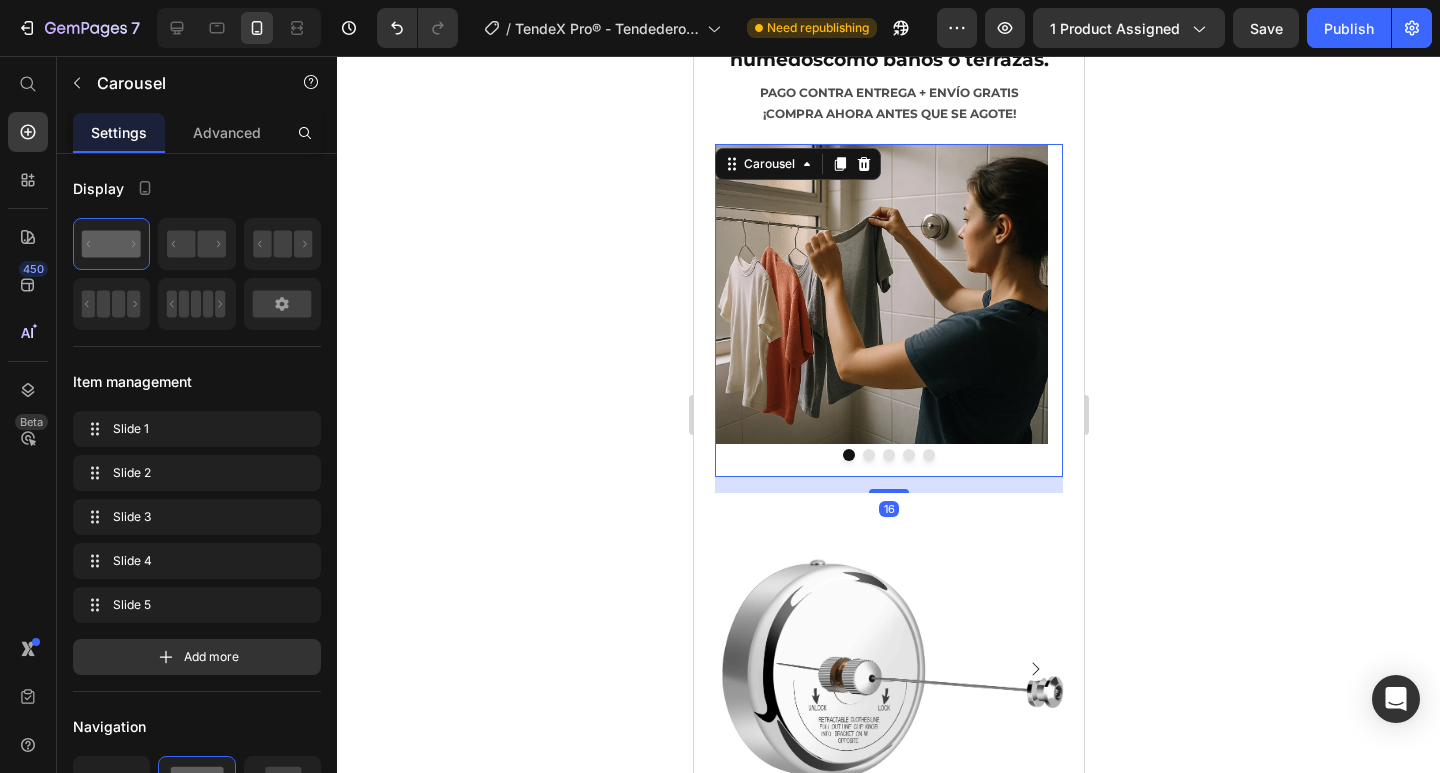 click at bounding box center (868, 455) 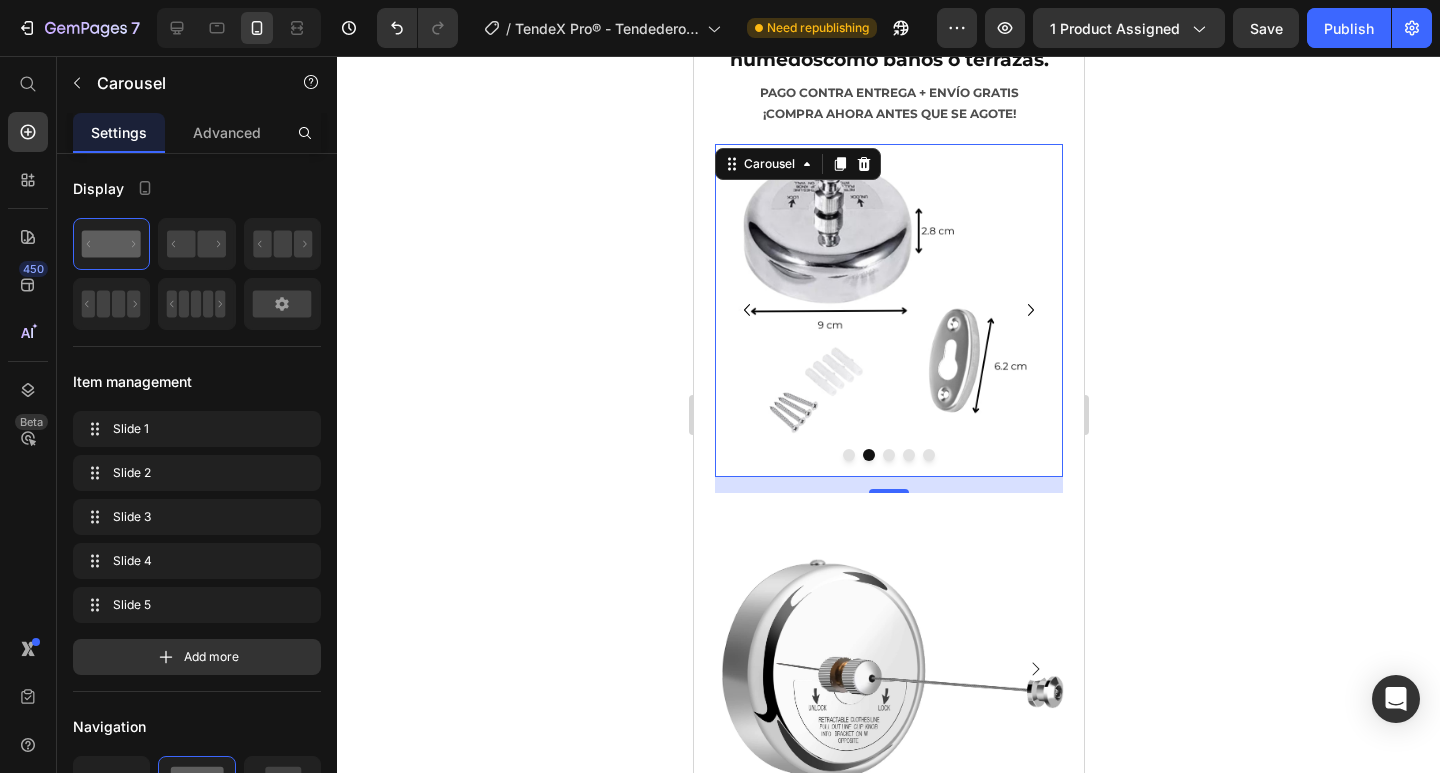 click at bounding box center [888, 455] 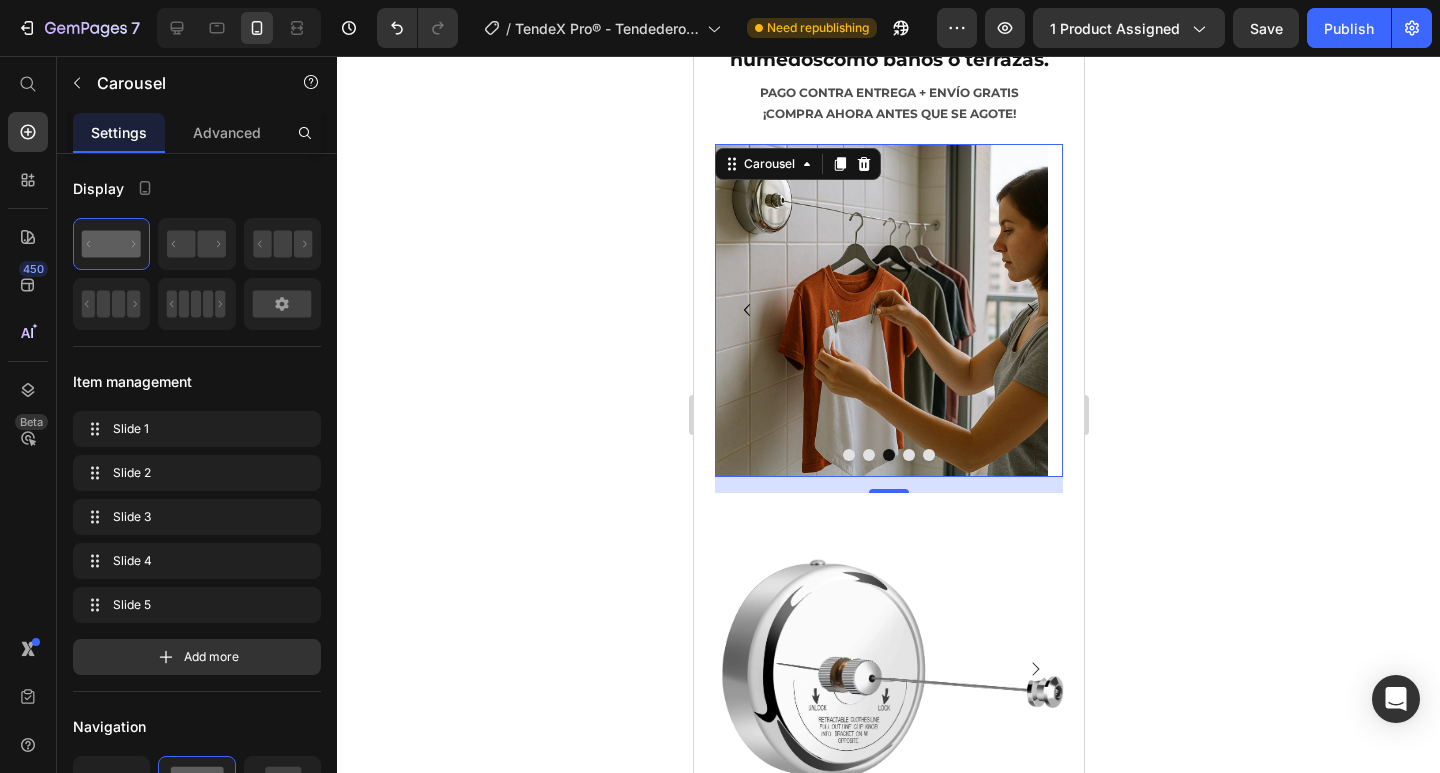 click at bounding box center [908, 455] 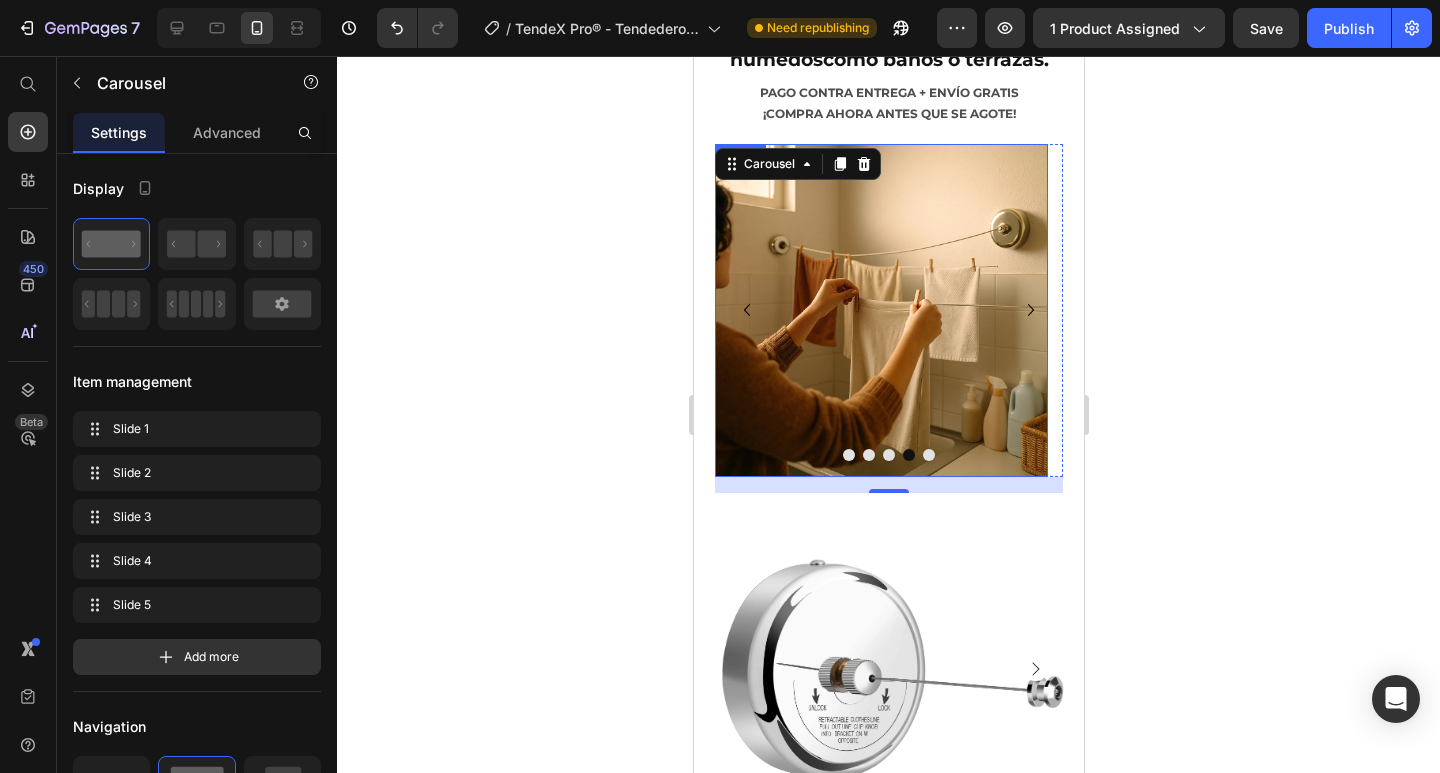 click at bounding box center (880, 310) 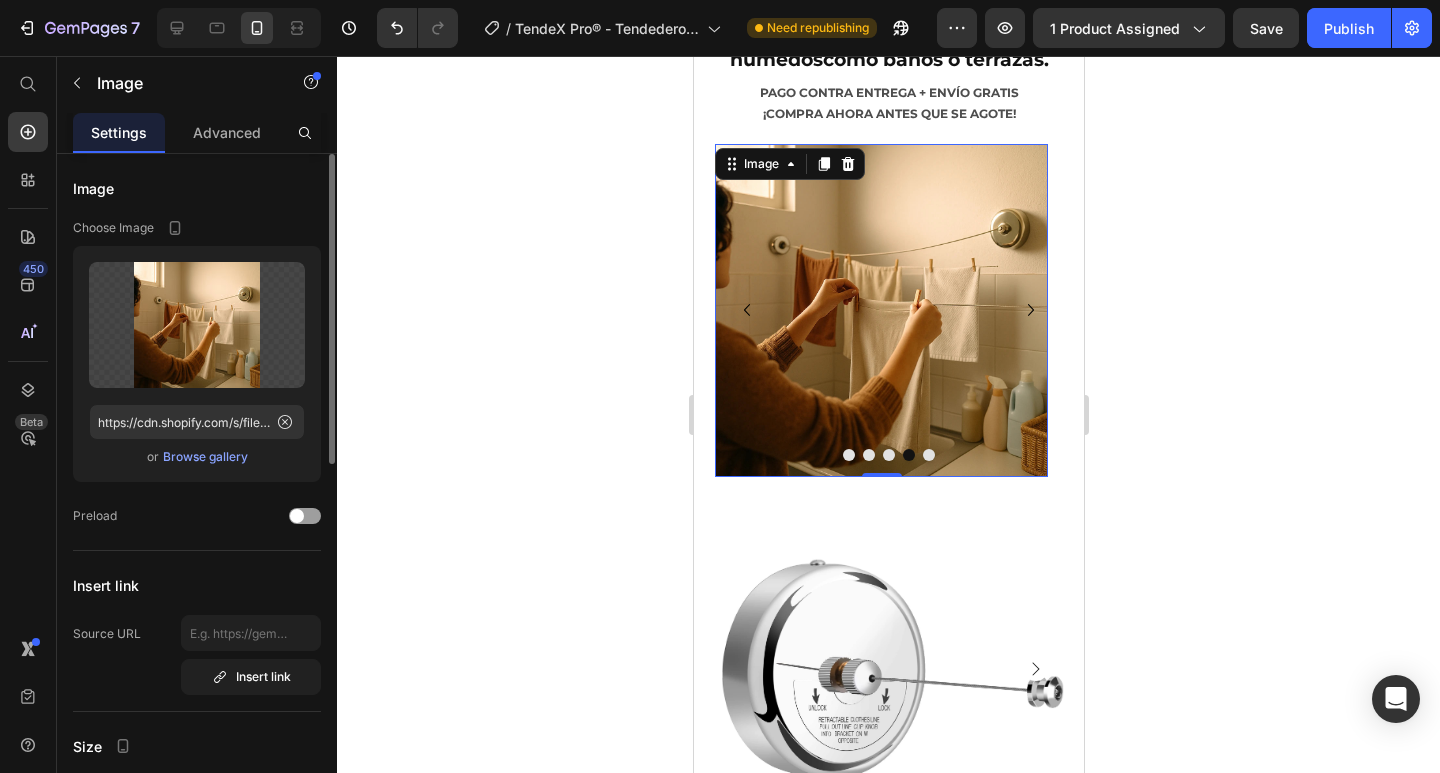 click on "Browse gallery" at bounding box center [205, 457] 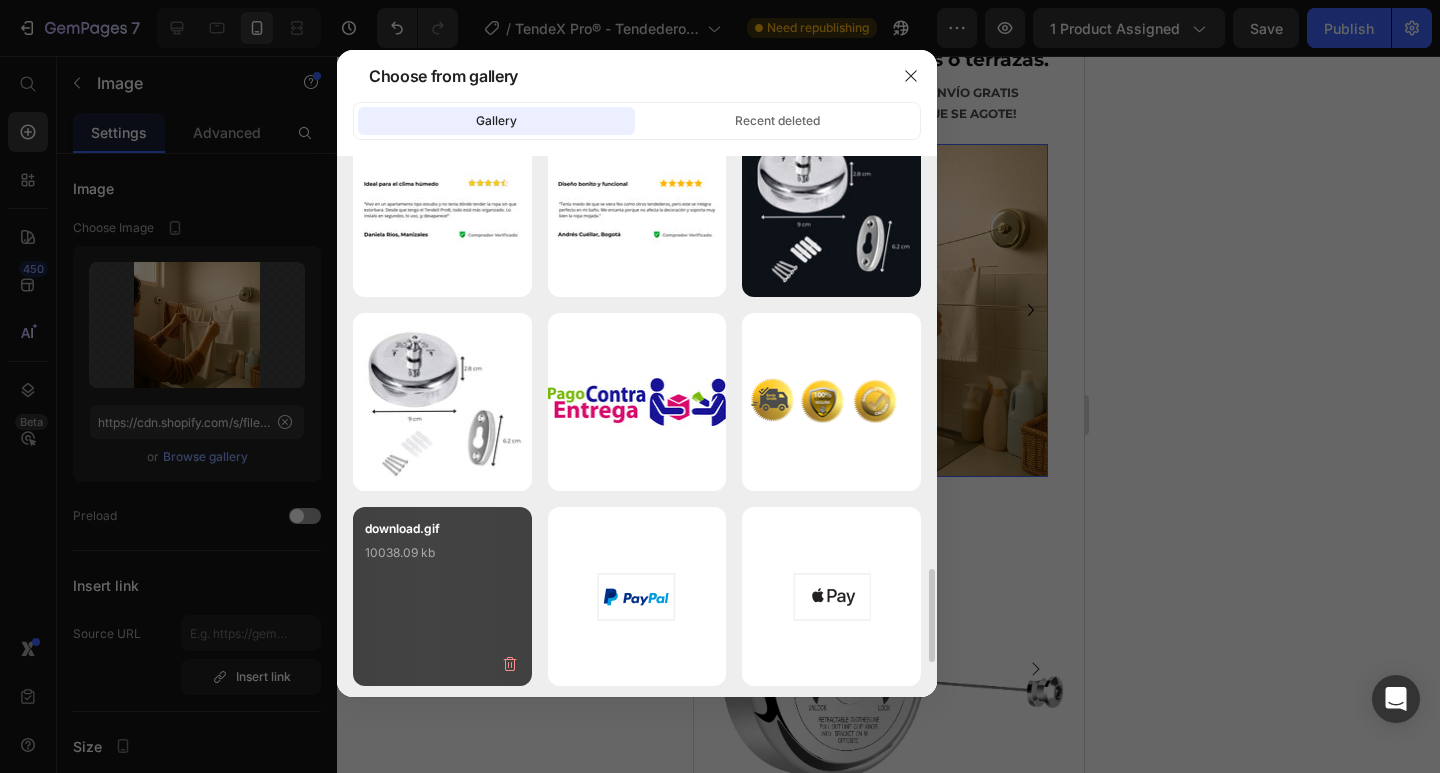 scroll, scrollTop: 2290, scrollLeft: 0, axis: vertical 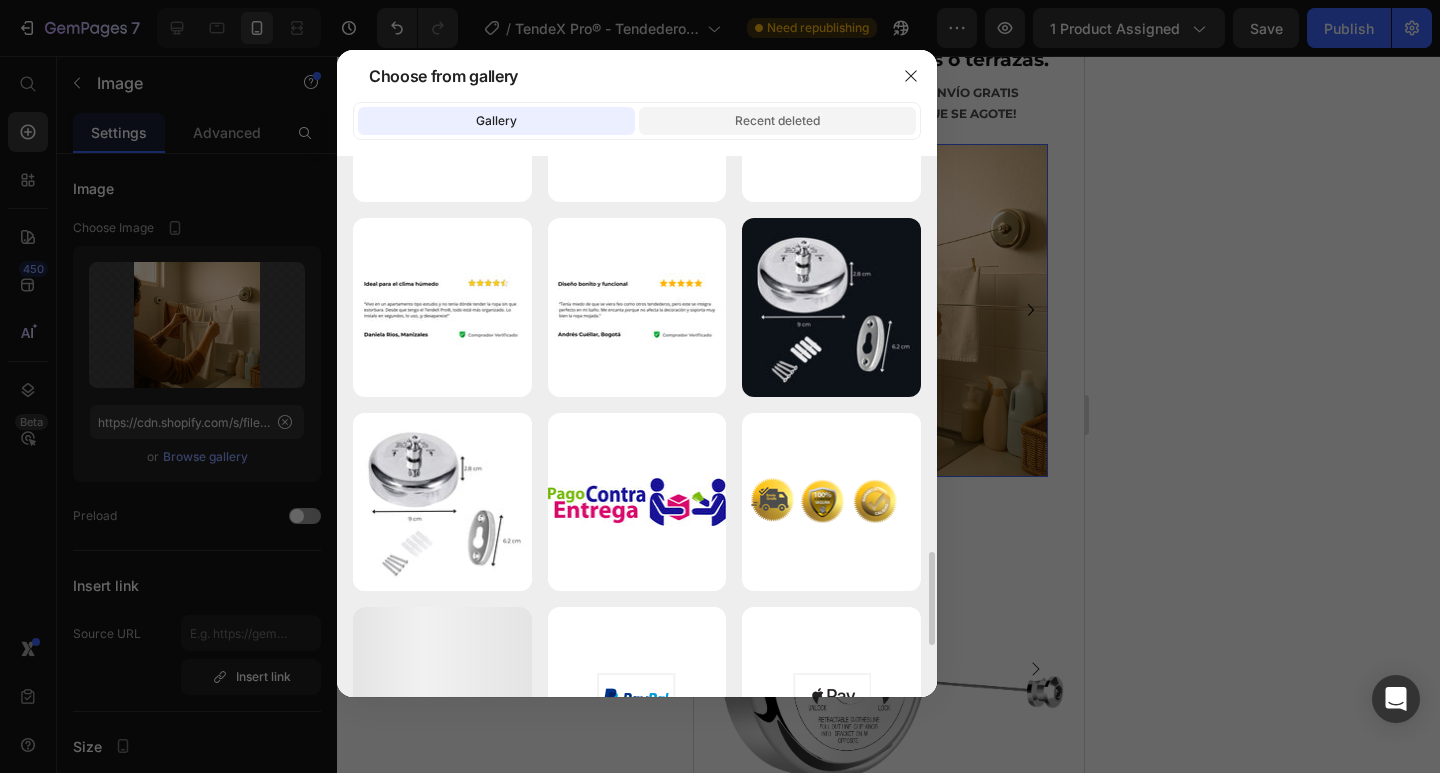 click on "Recent deleted" 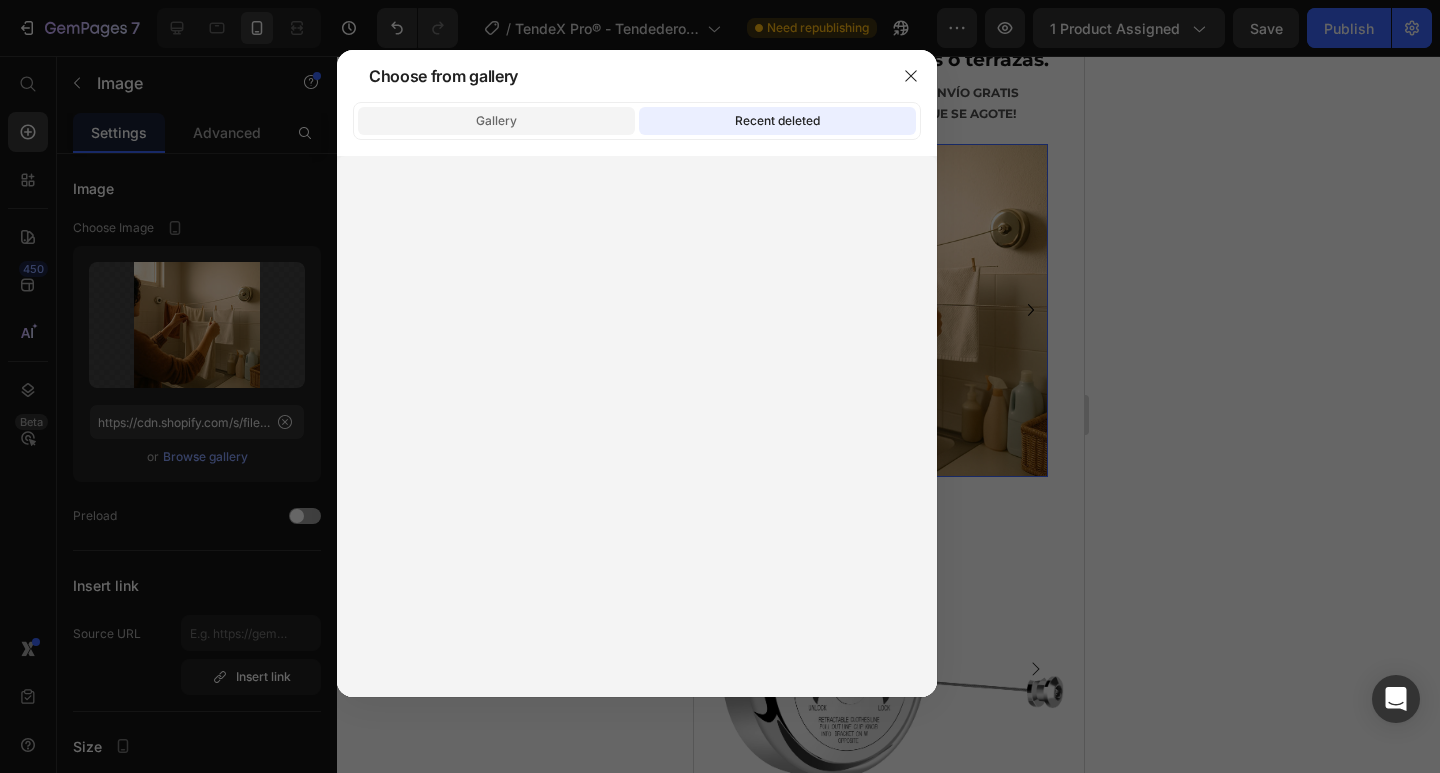 click on "Gallery" 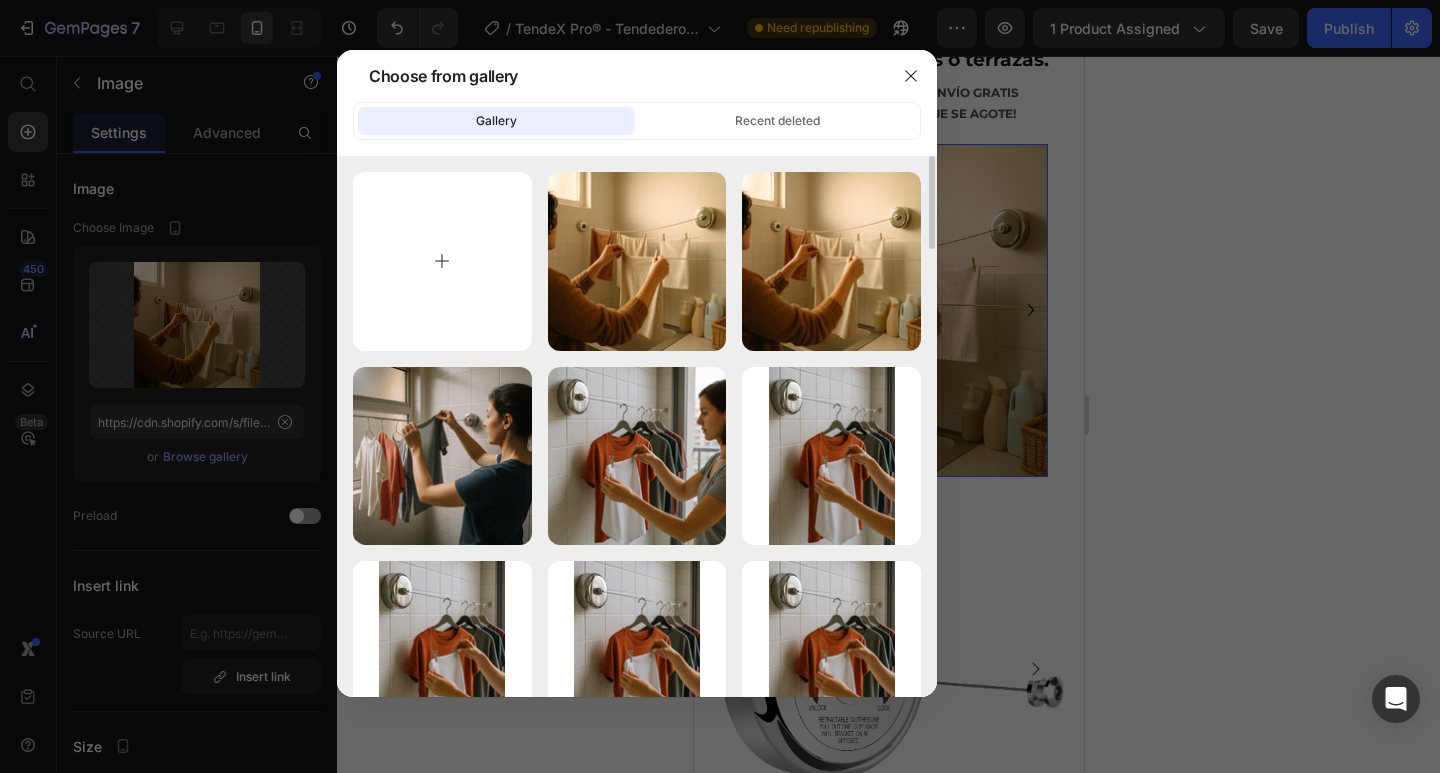 click at bounding box center (442, 261) 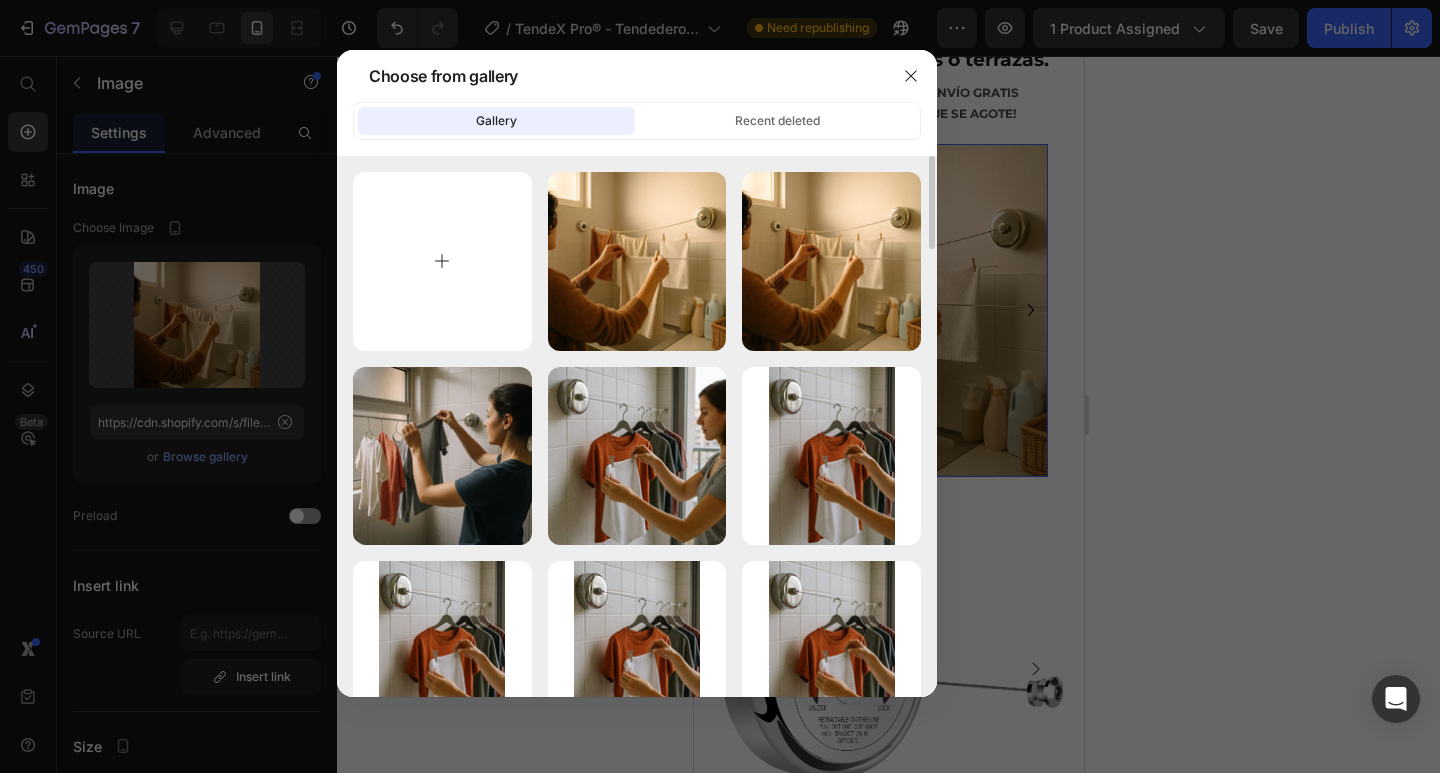 type on "C:\fakepath\Prueba social tendedero 3.webp" 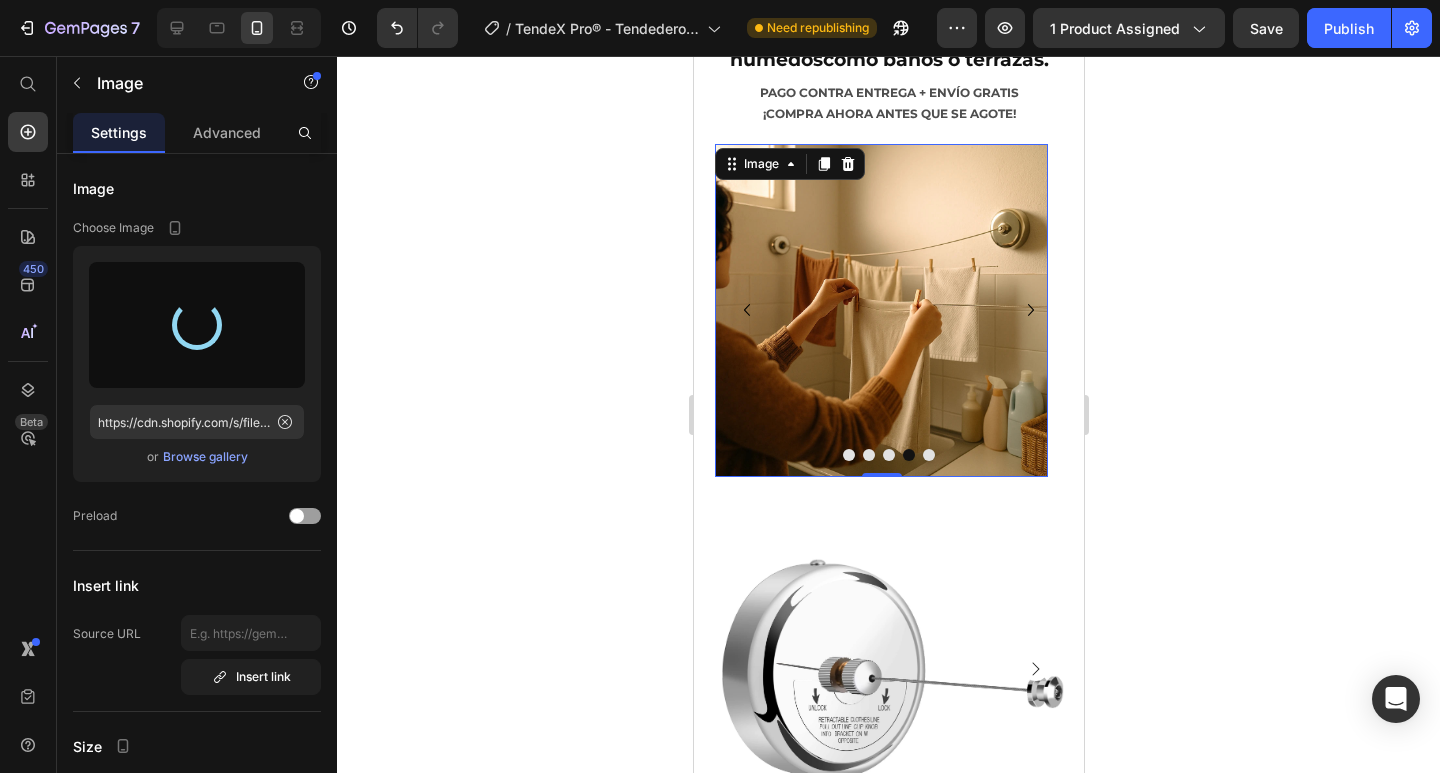 type on "https://cdn.shopify.com/s/files/1/0932/3613/4188/files/gempages_565196254586340363-e2751477-a503-415d-b3d7-336c722f6a28.webp" 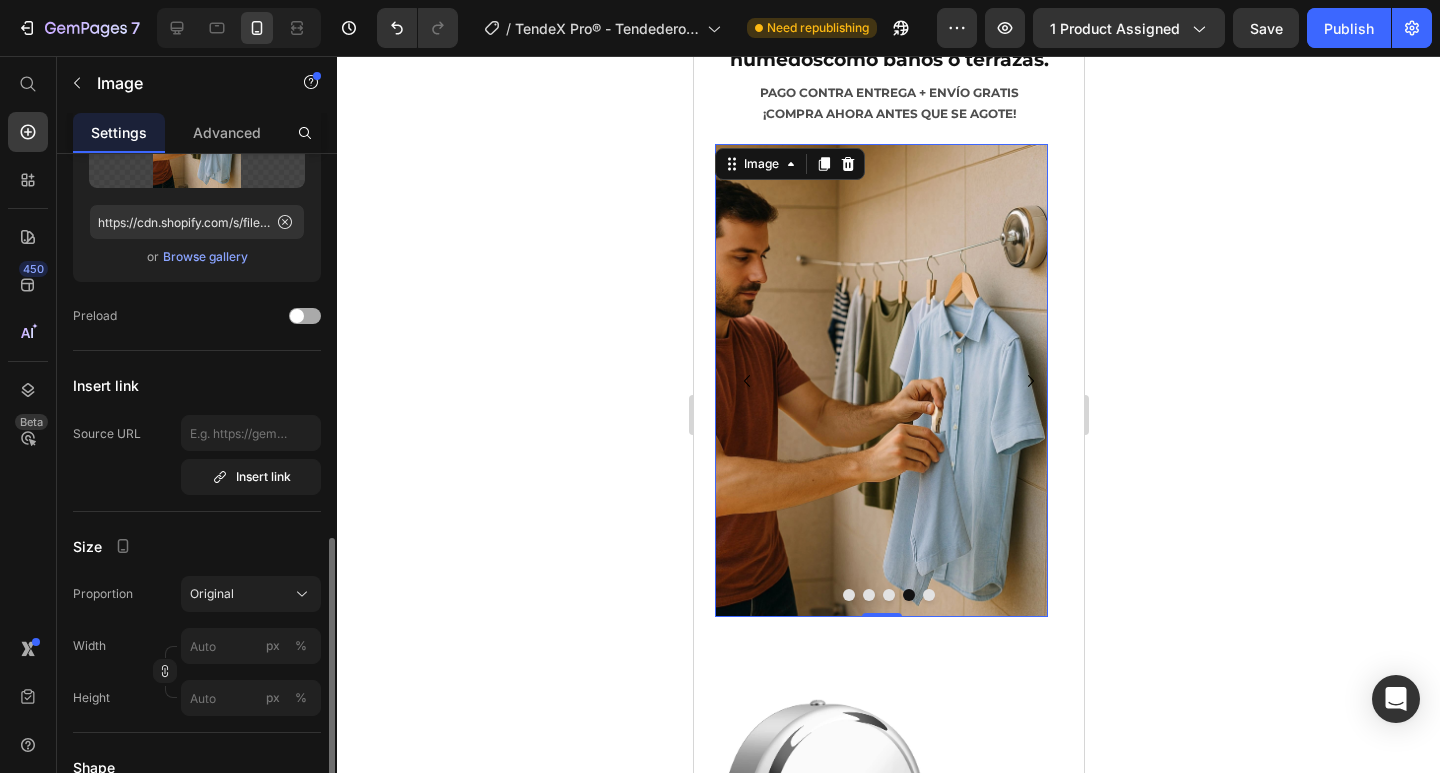 scroll, scrollTop: 400, scrollLeft: 0, axis: vertical 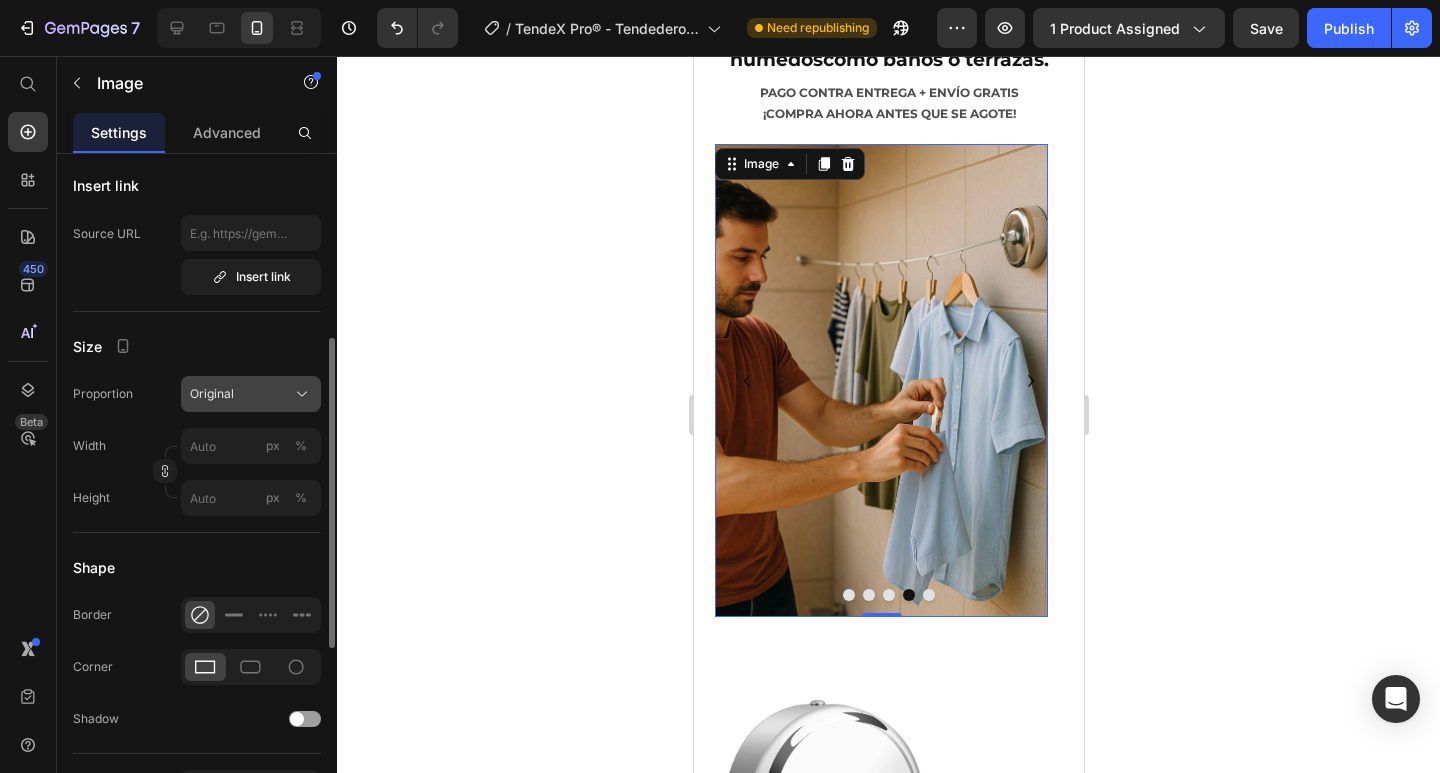 click on "Original" at bounding box center [212, 394] 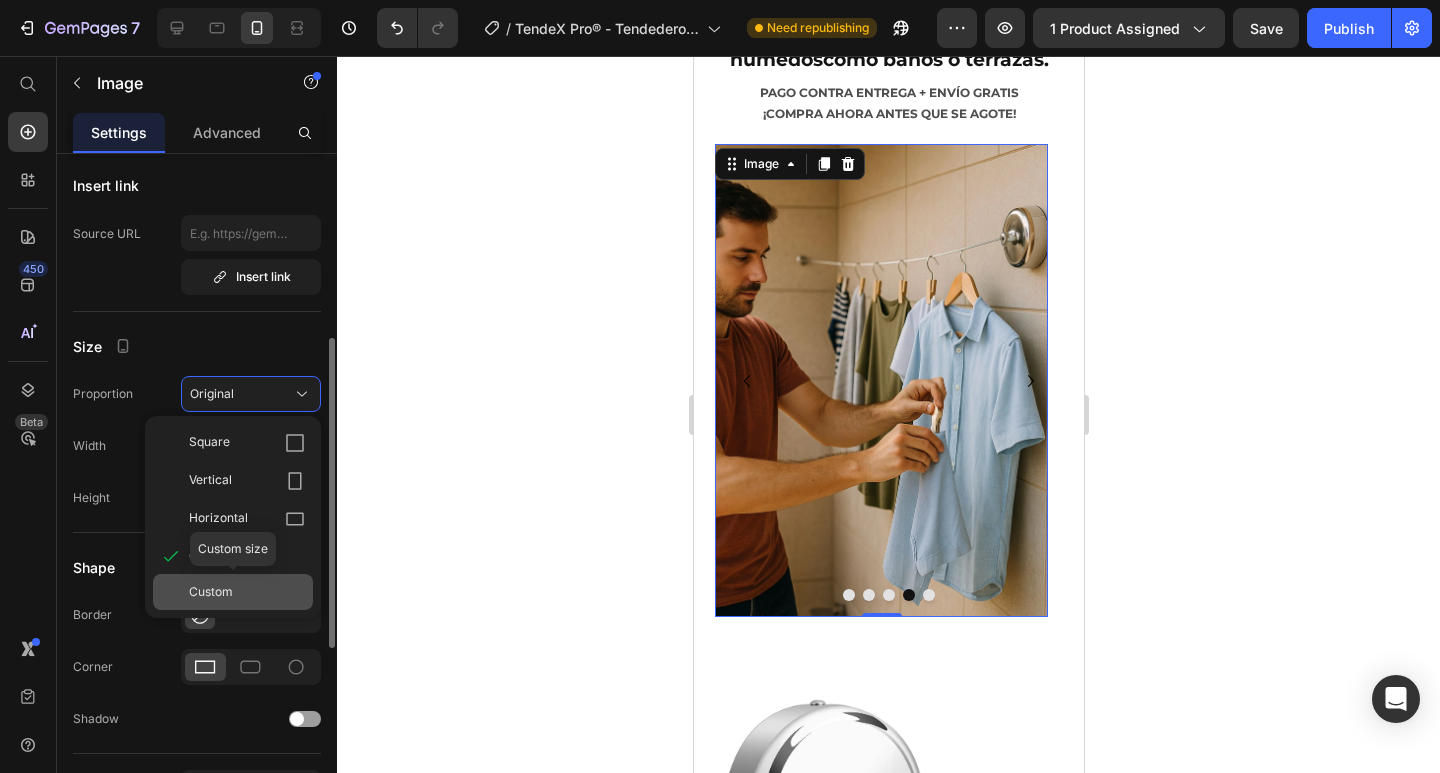 click on "Custom" at bounding box center (247, 592) 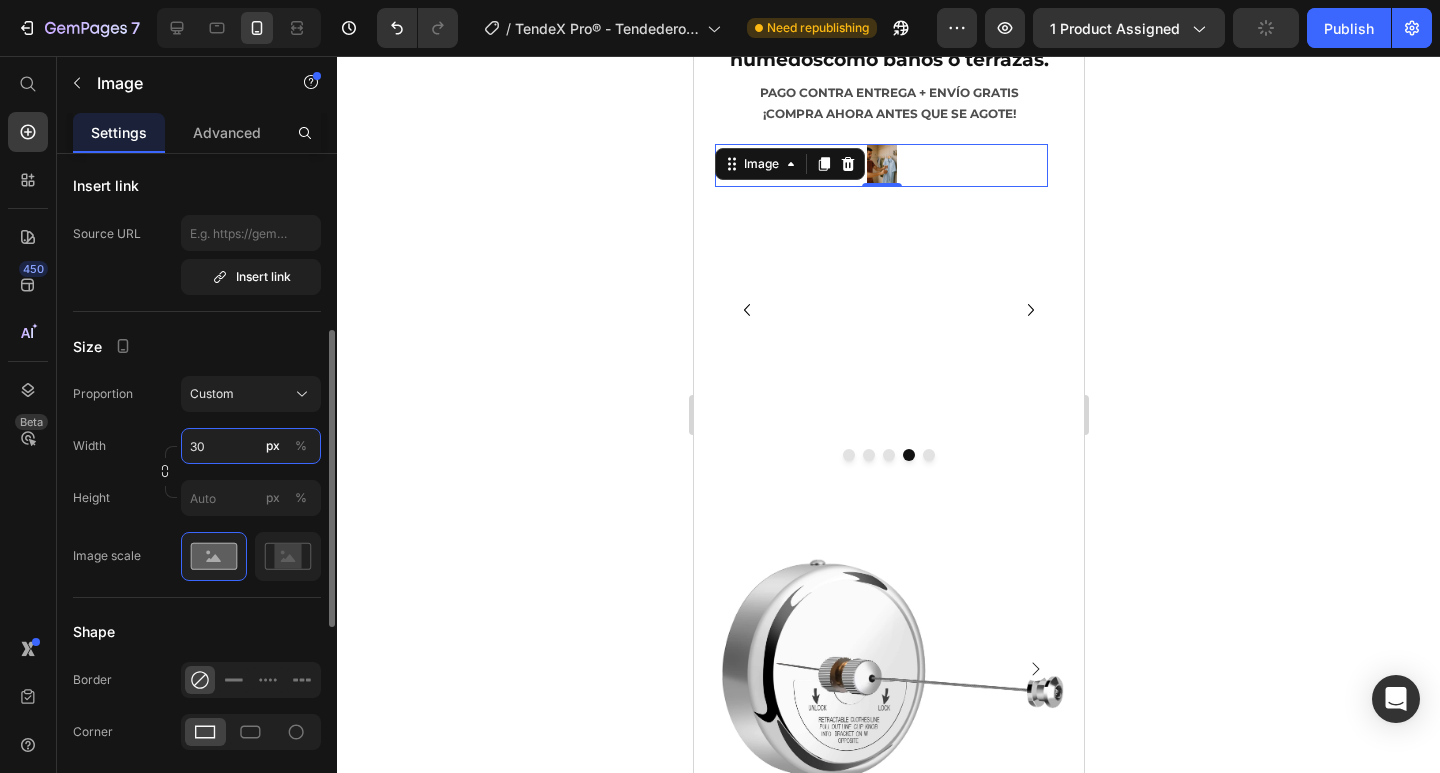 type on "300" 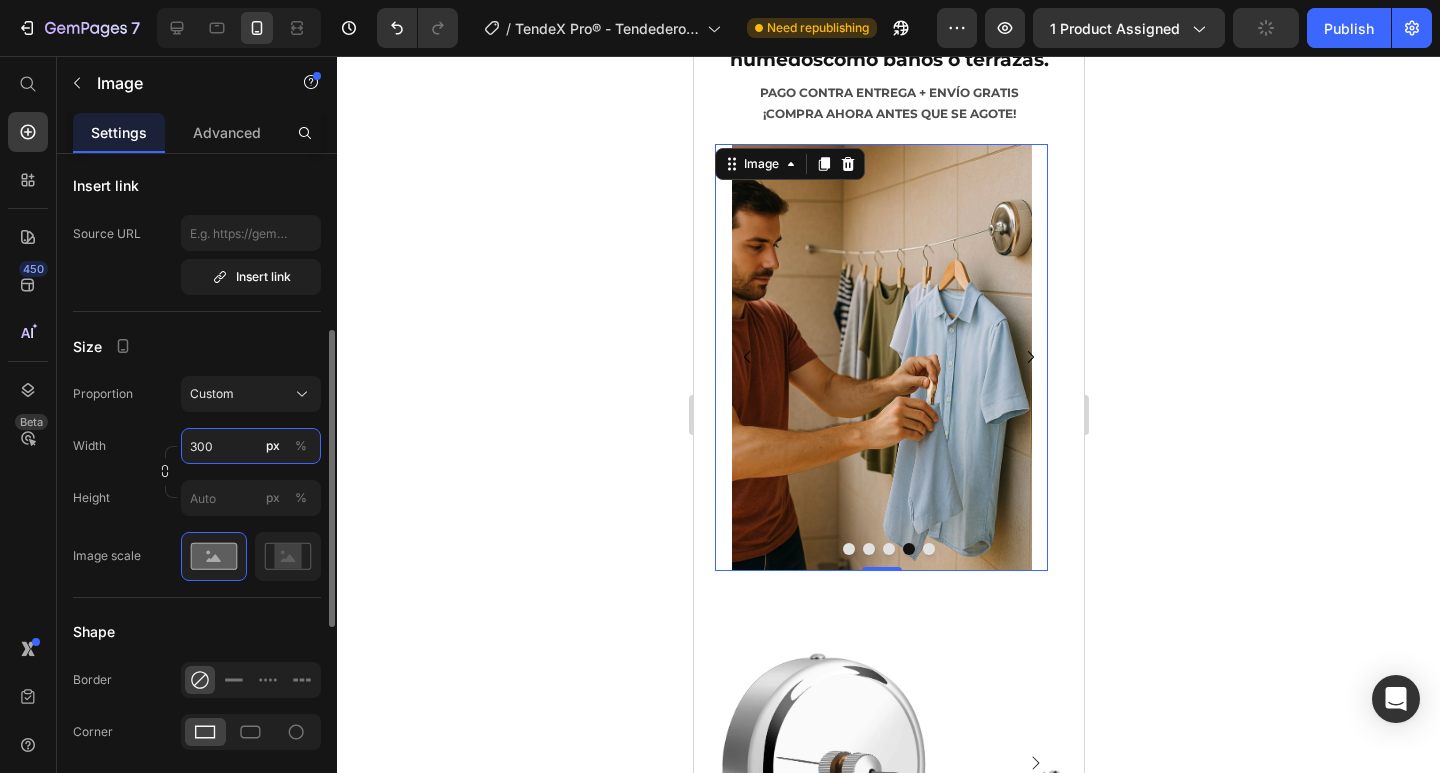 type 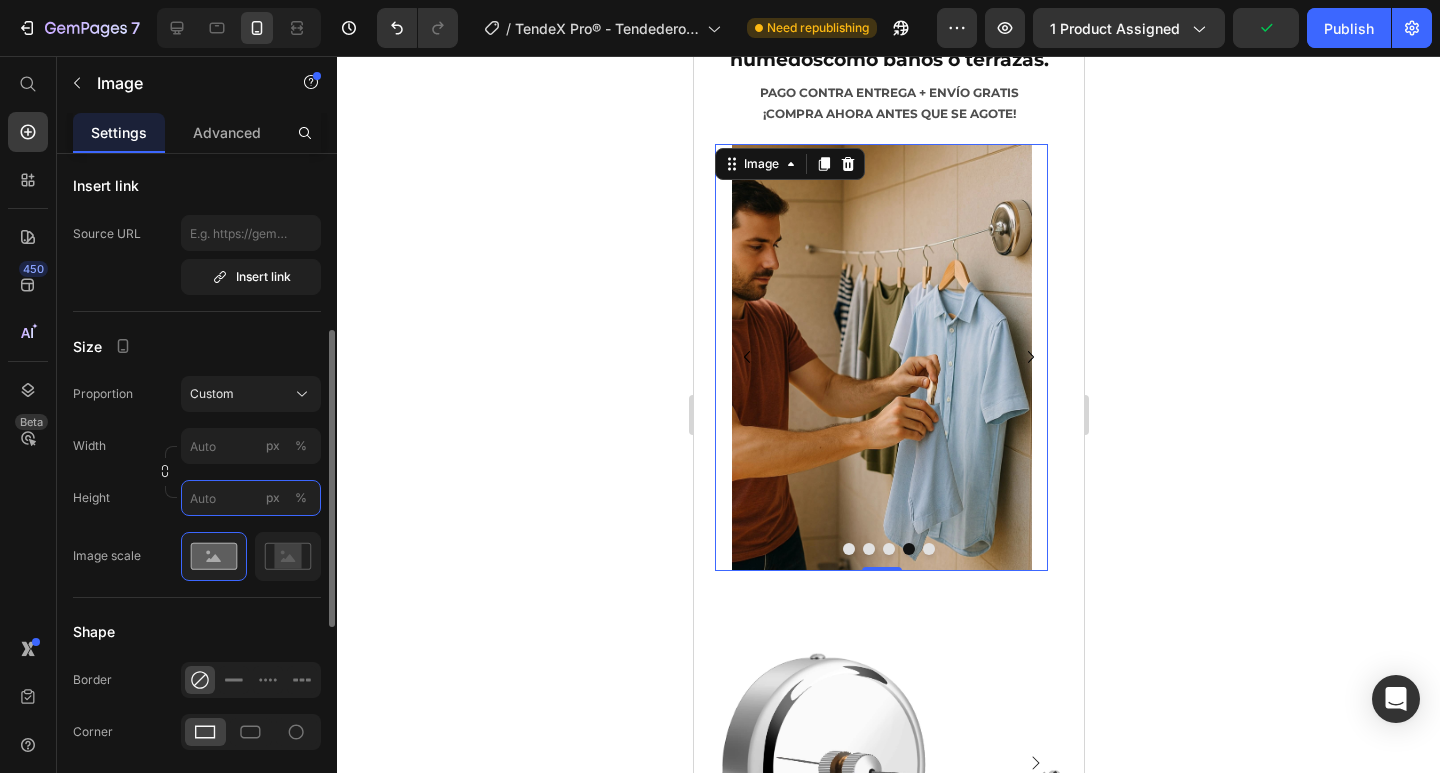 click on "px %" at bounding box center [251, 498] 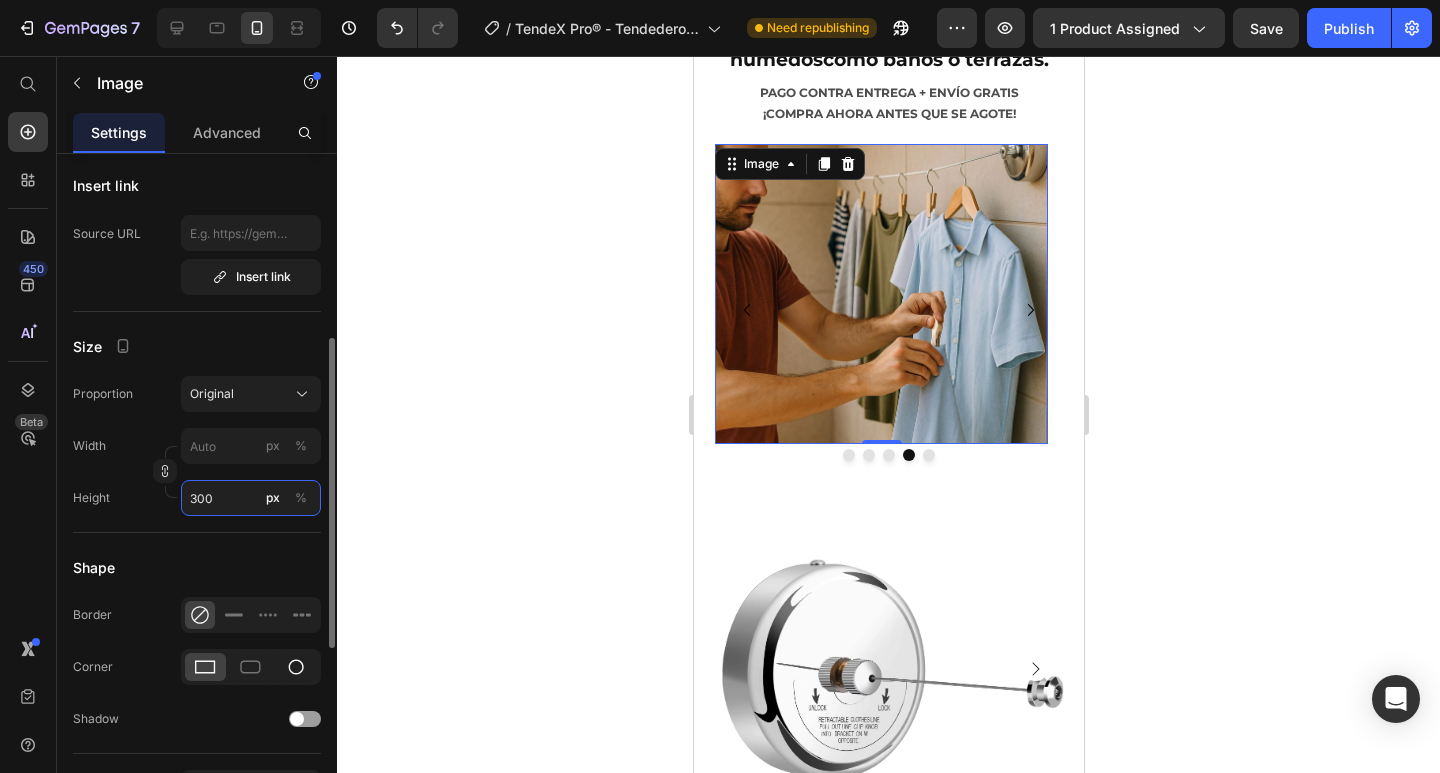 type on "300" 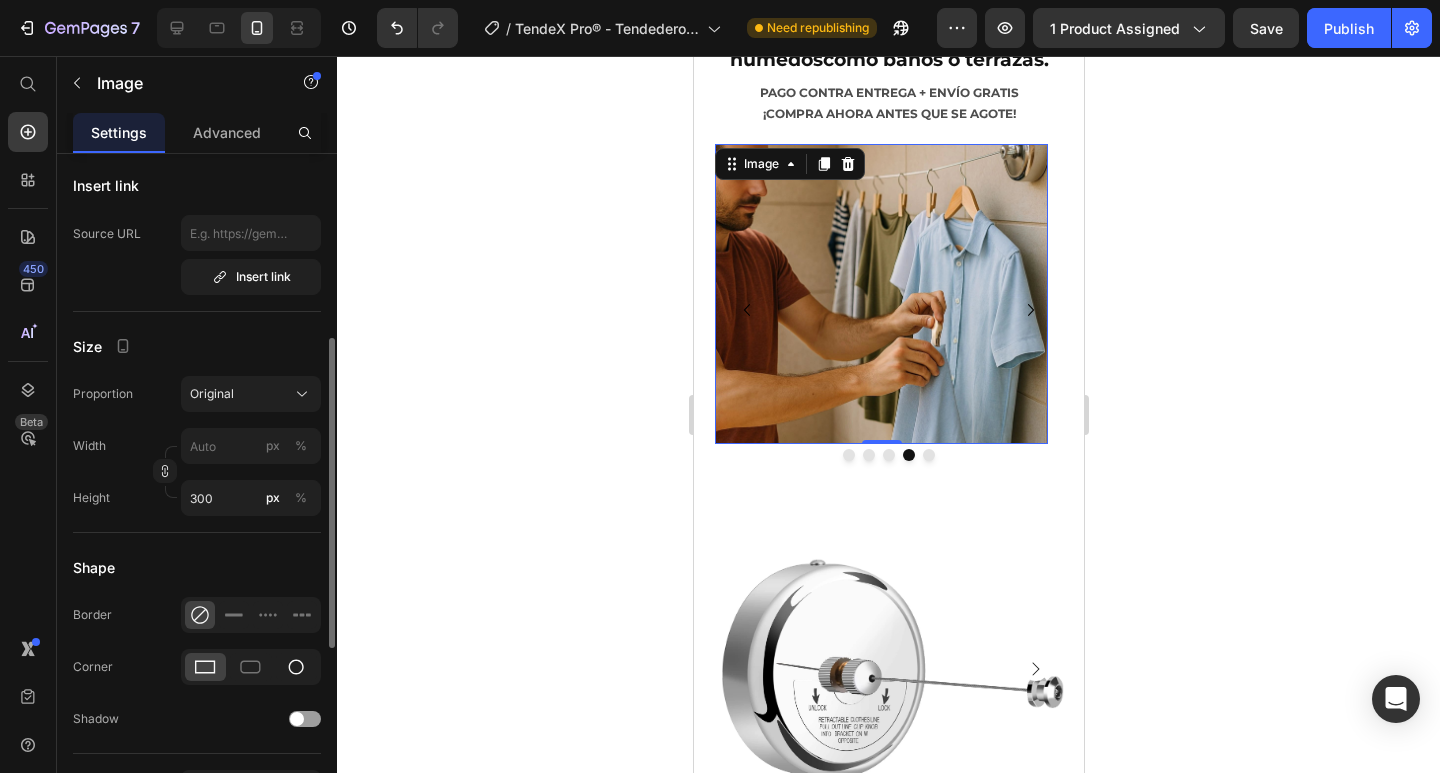 click 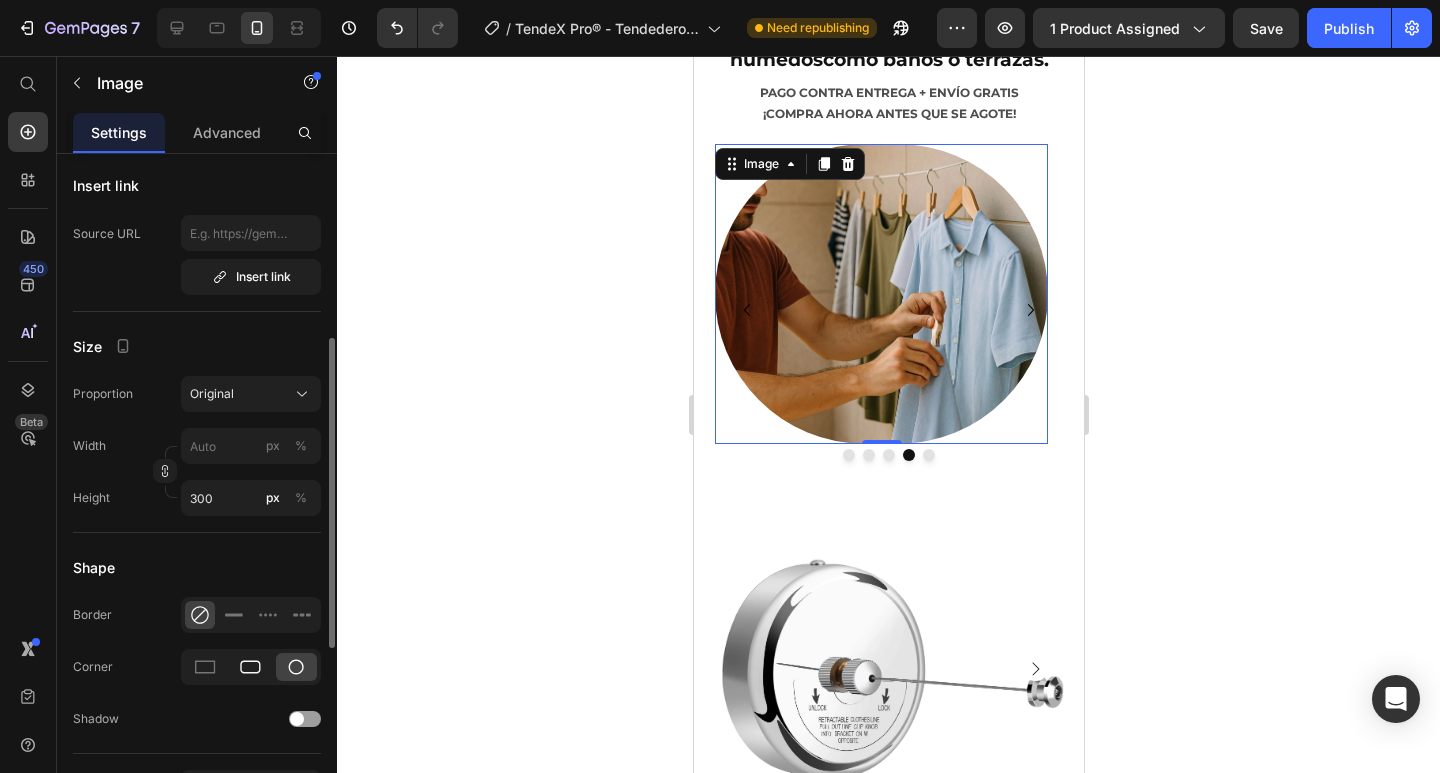 click 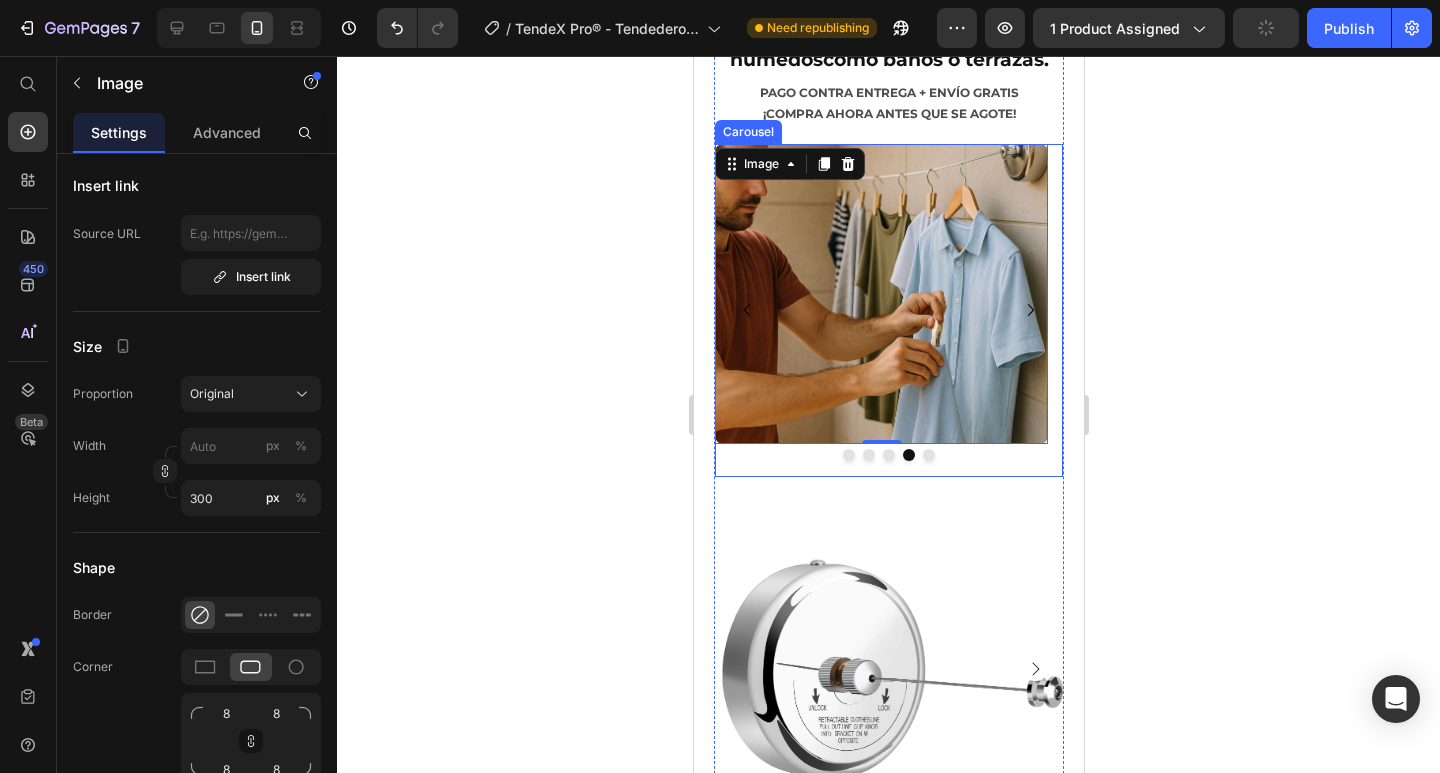 click at bounding box center [888, 455] 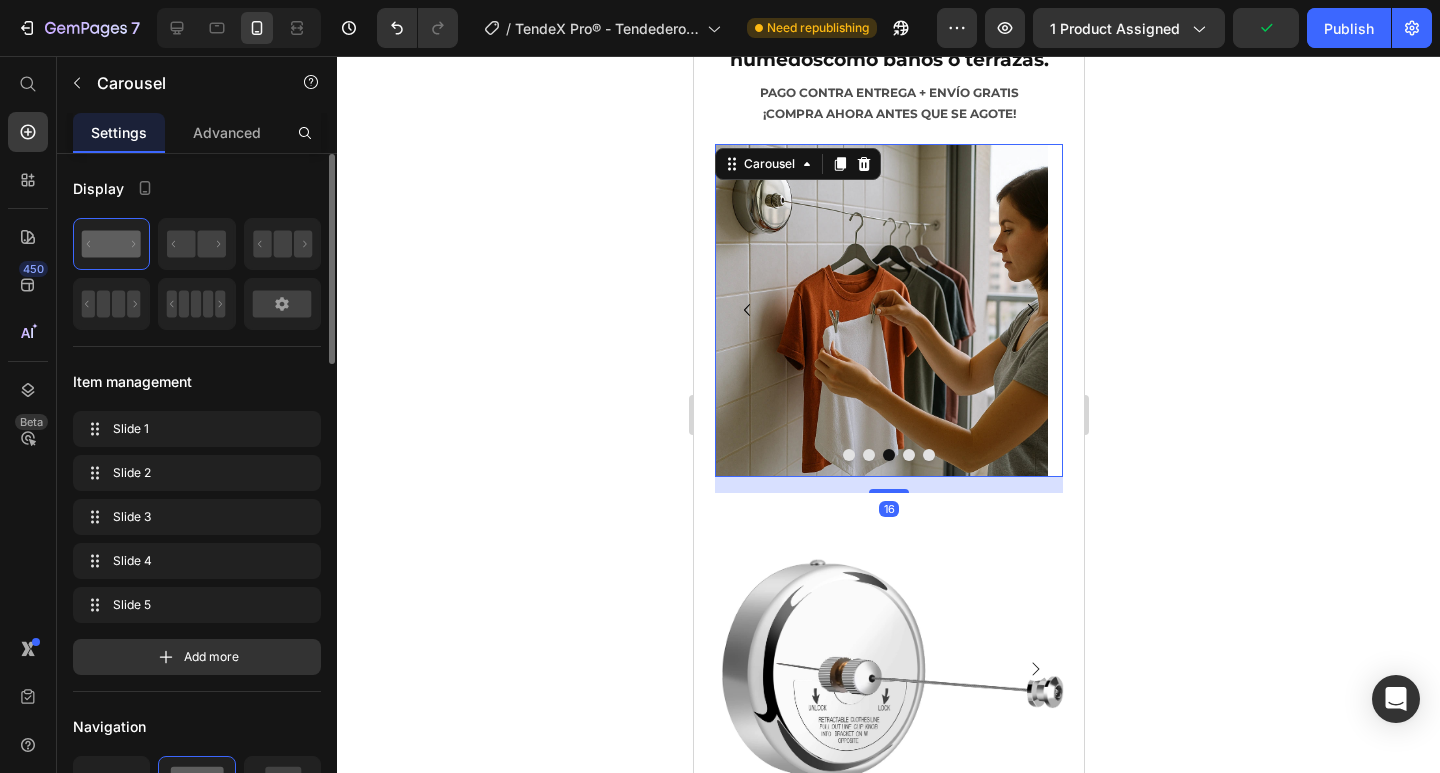 scroll, scrollTop: 200, scrollLeft: 0, axis: vertical 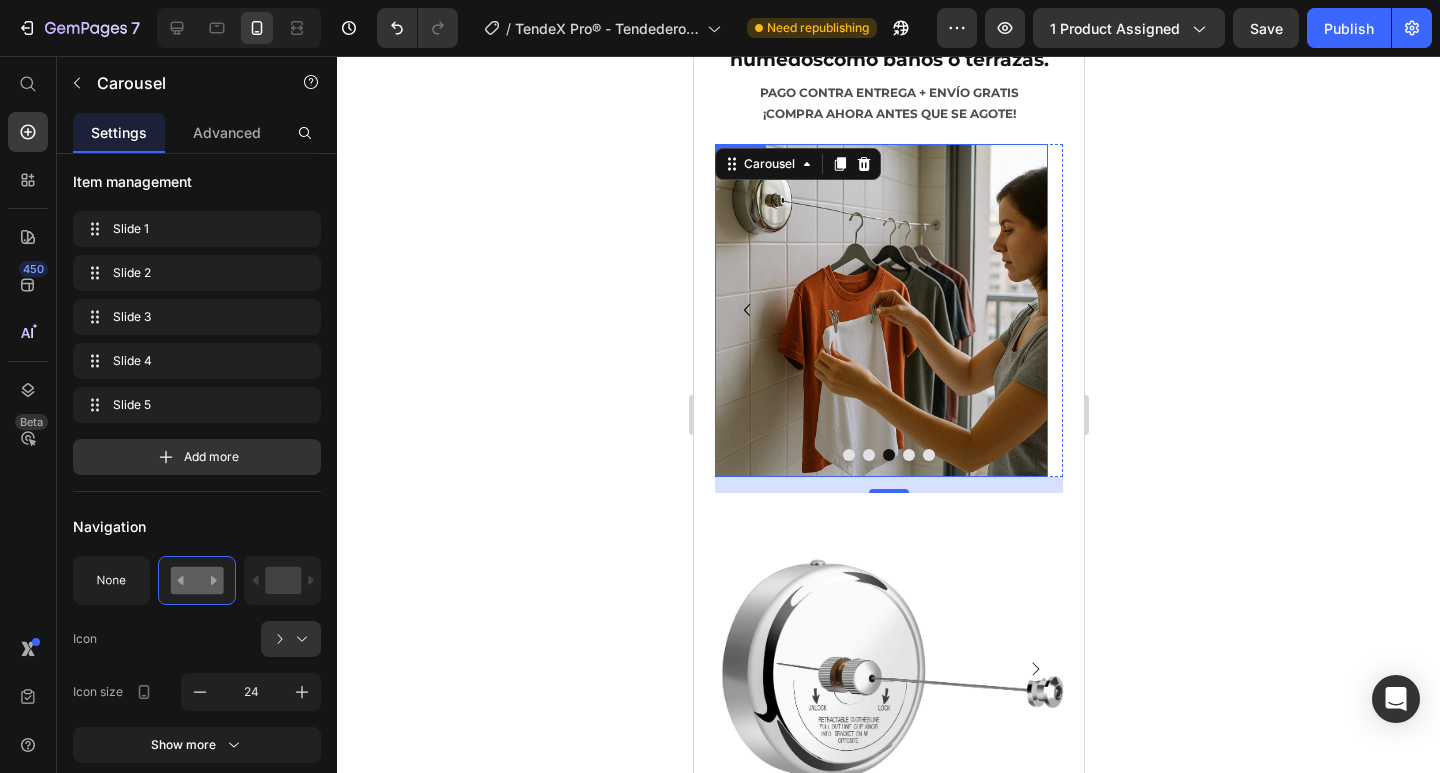 click at bounding box center (880, 310) 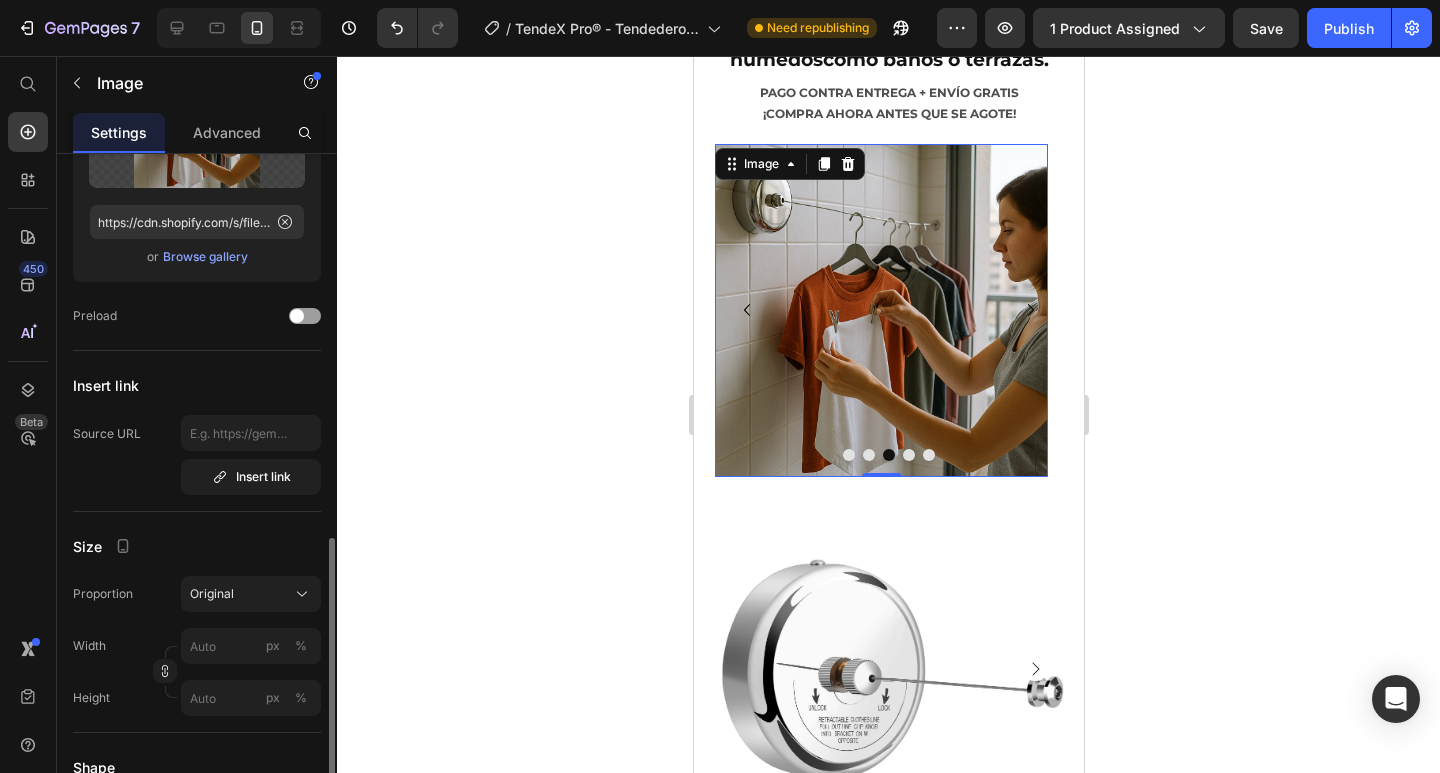 scroll, scrollTop: 400, scrollLeft: 0, axis: vertical 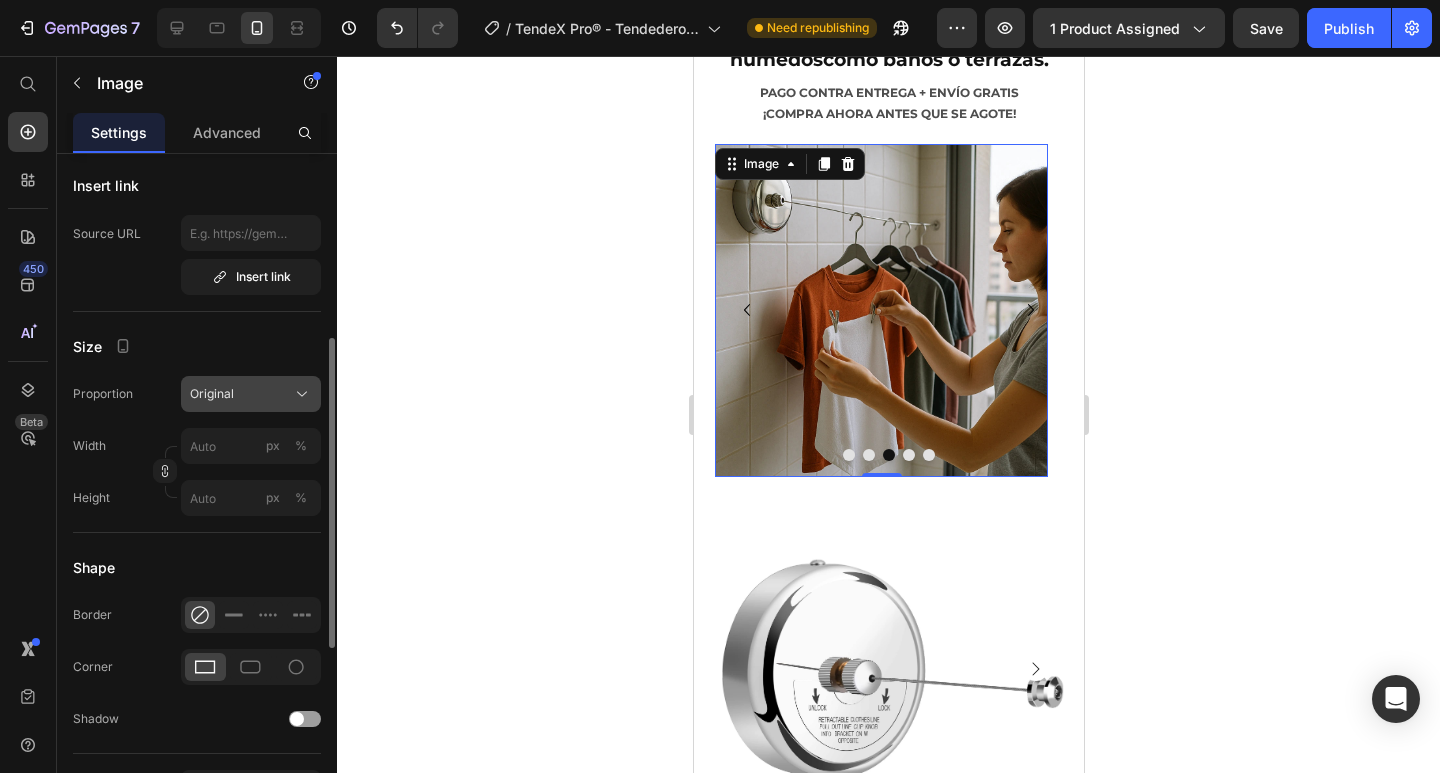 click on "Original" 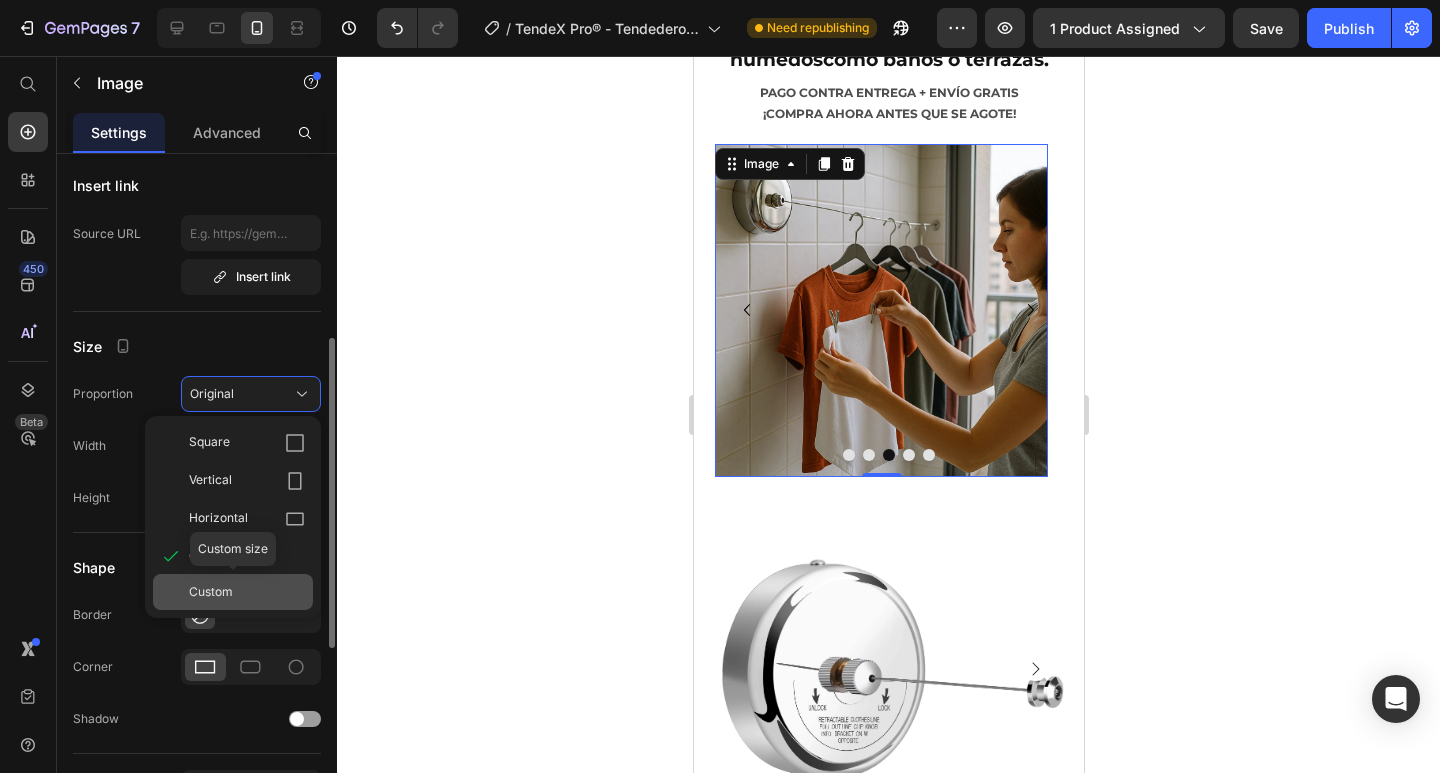 click on "Custom" at bounding box center [247, 592] 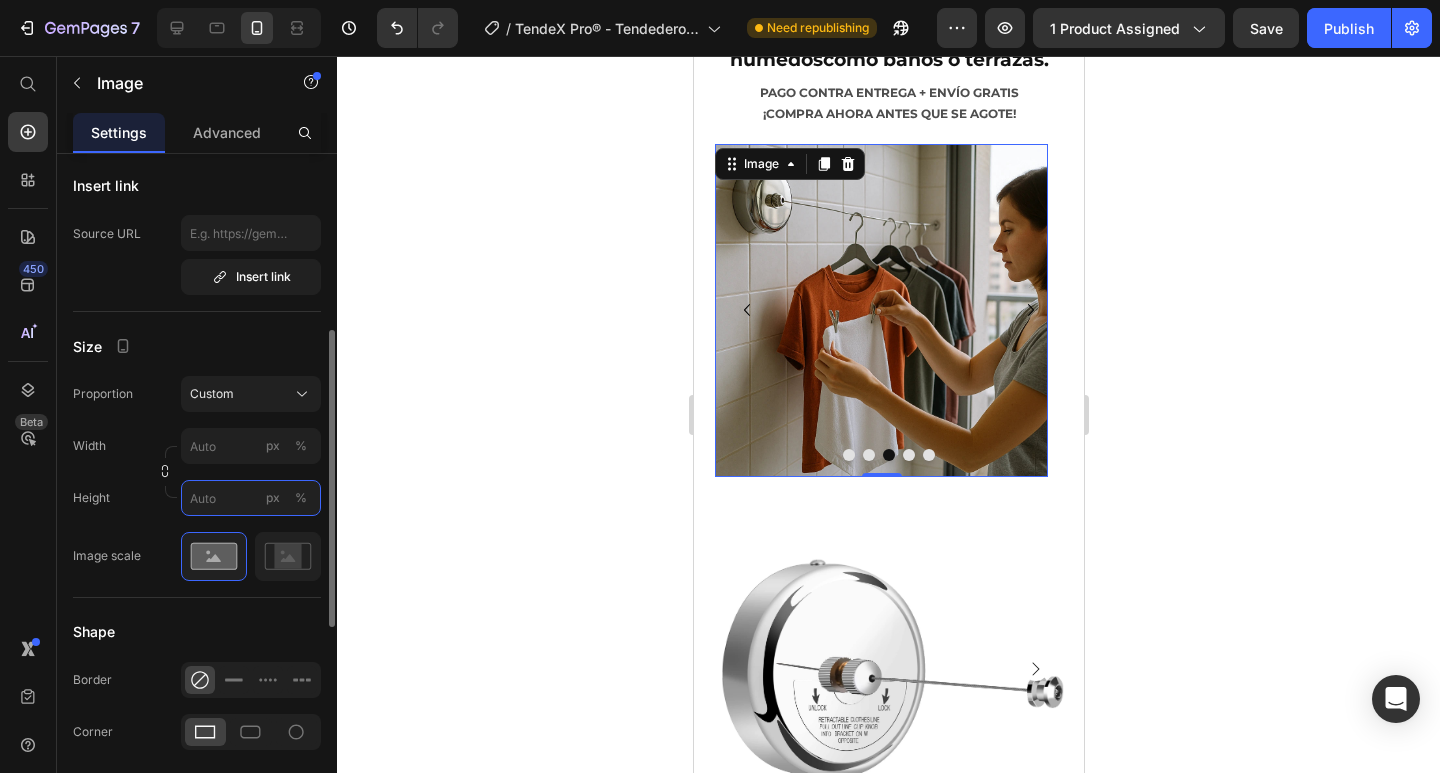 click on "px %" at bounding box center (251, 498) 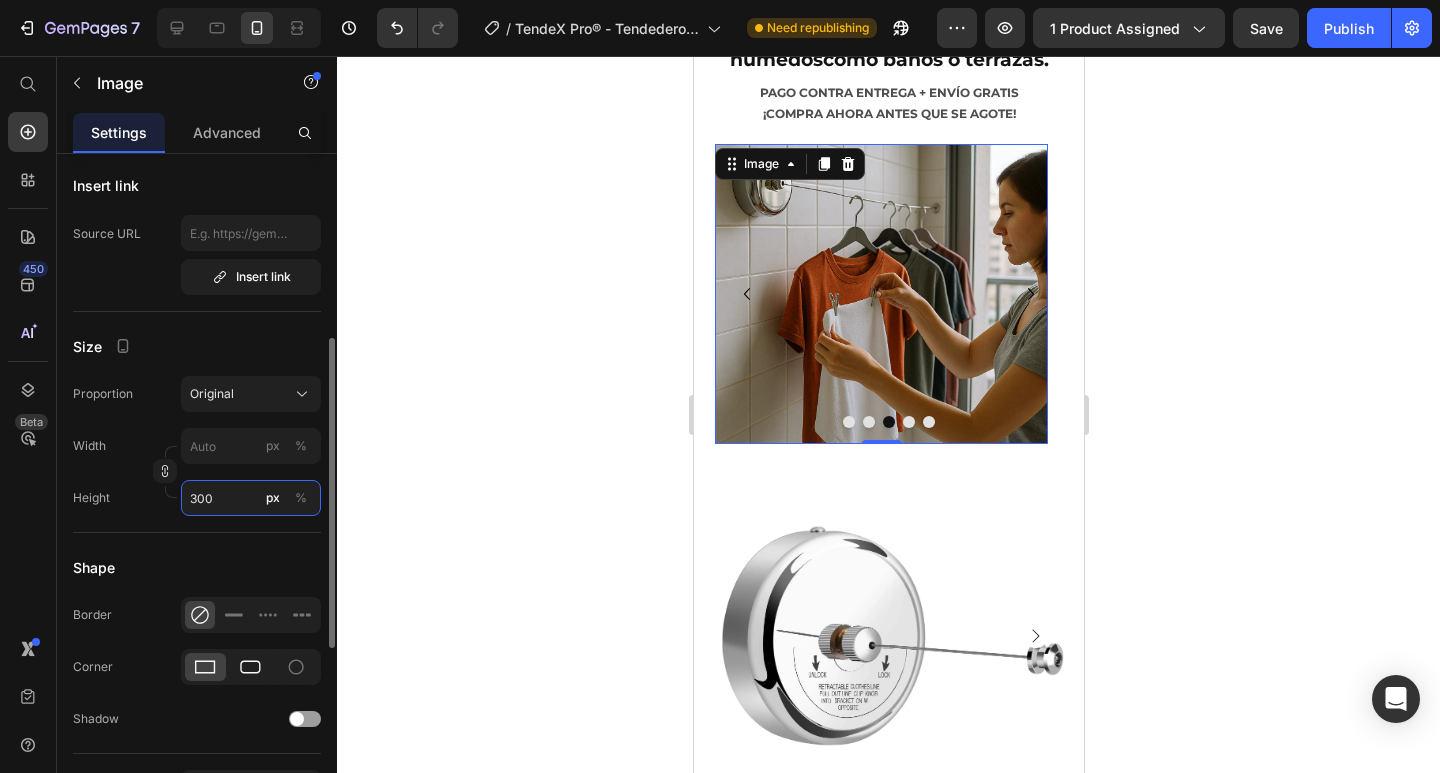 type on "300" 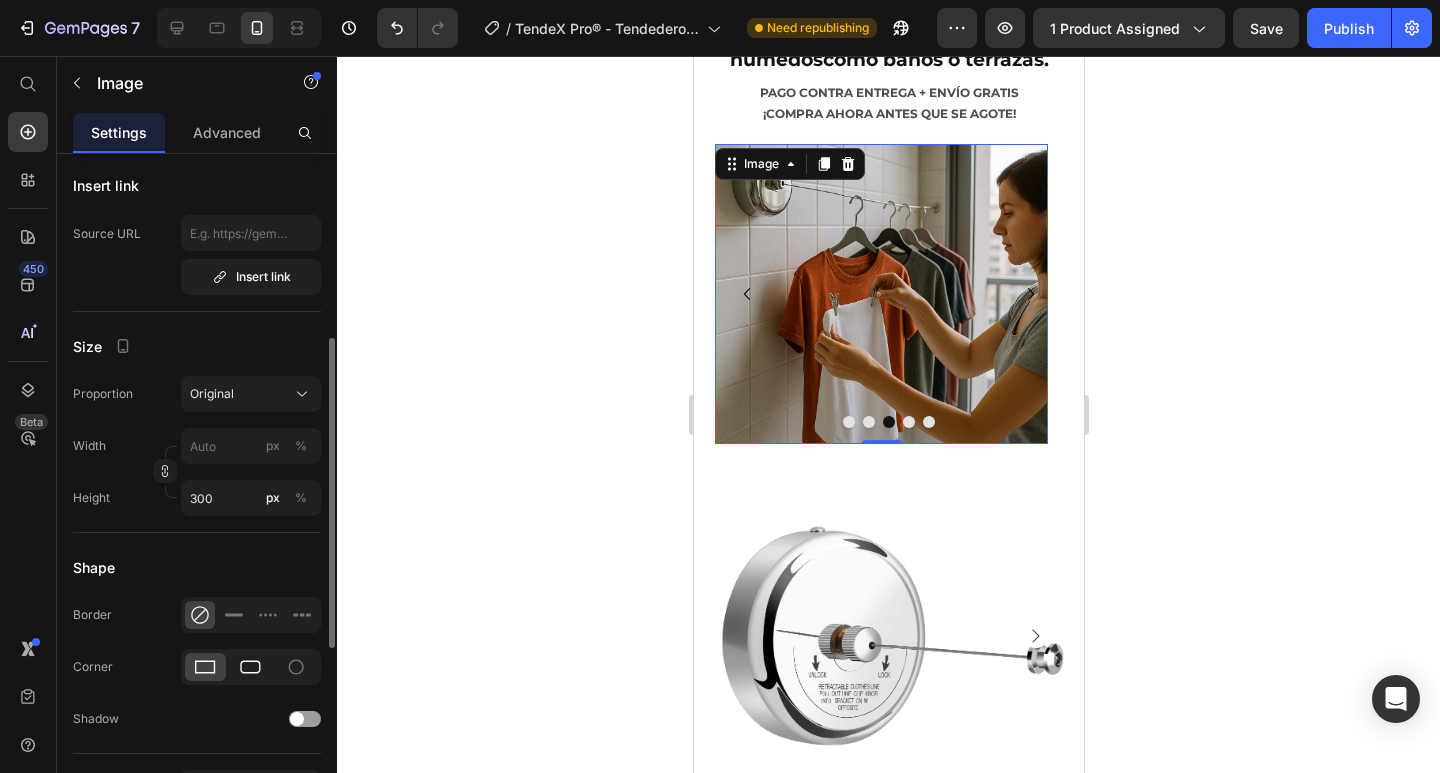 click 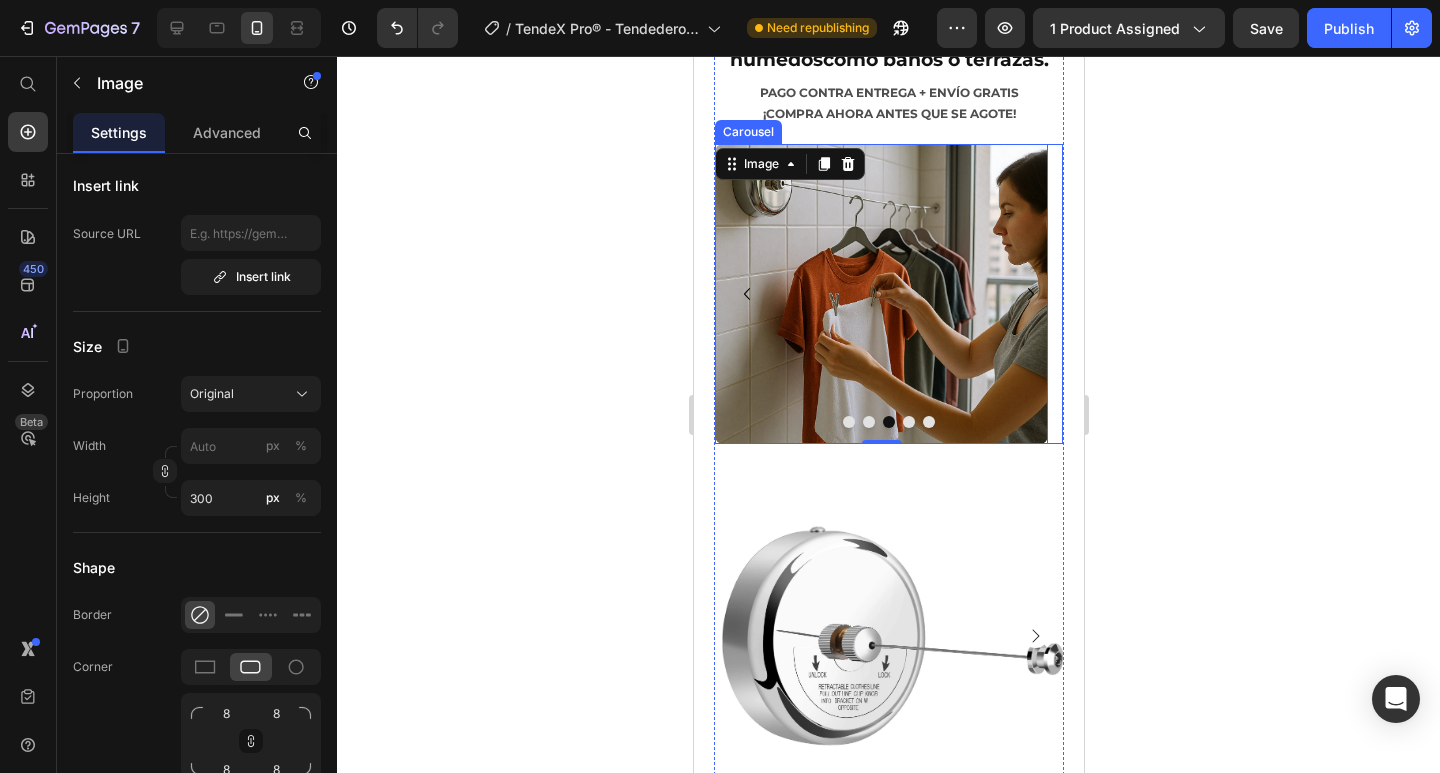 click at bounding box center [868, 422] 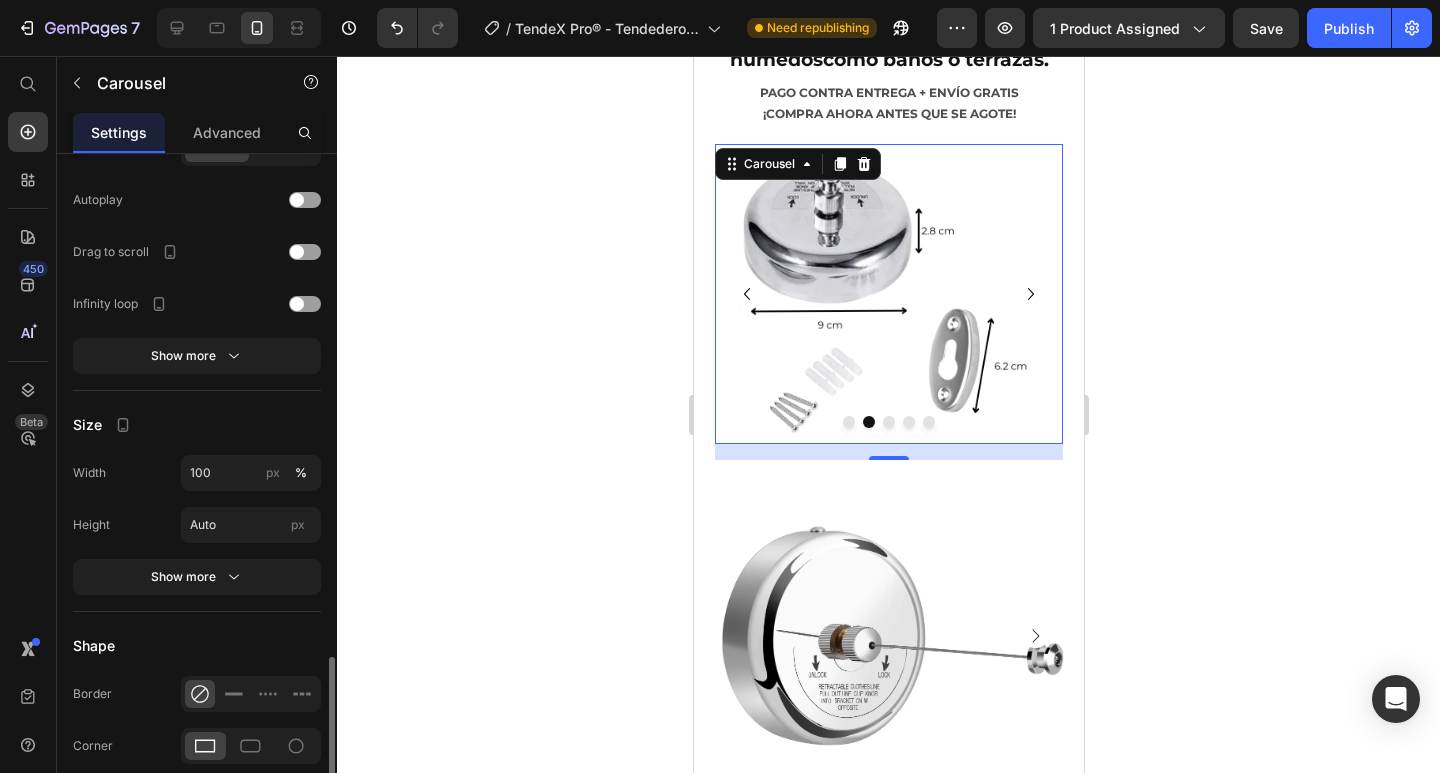 scroll, scrollTop: 1300, scrollLeft: 0, axis: vertical 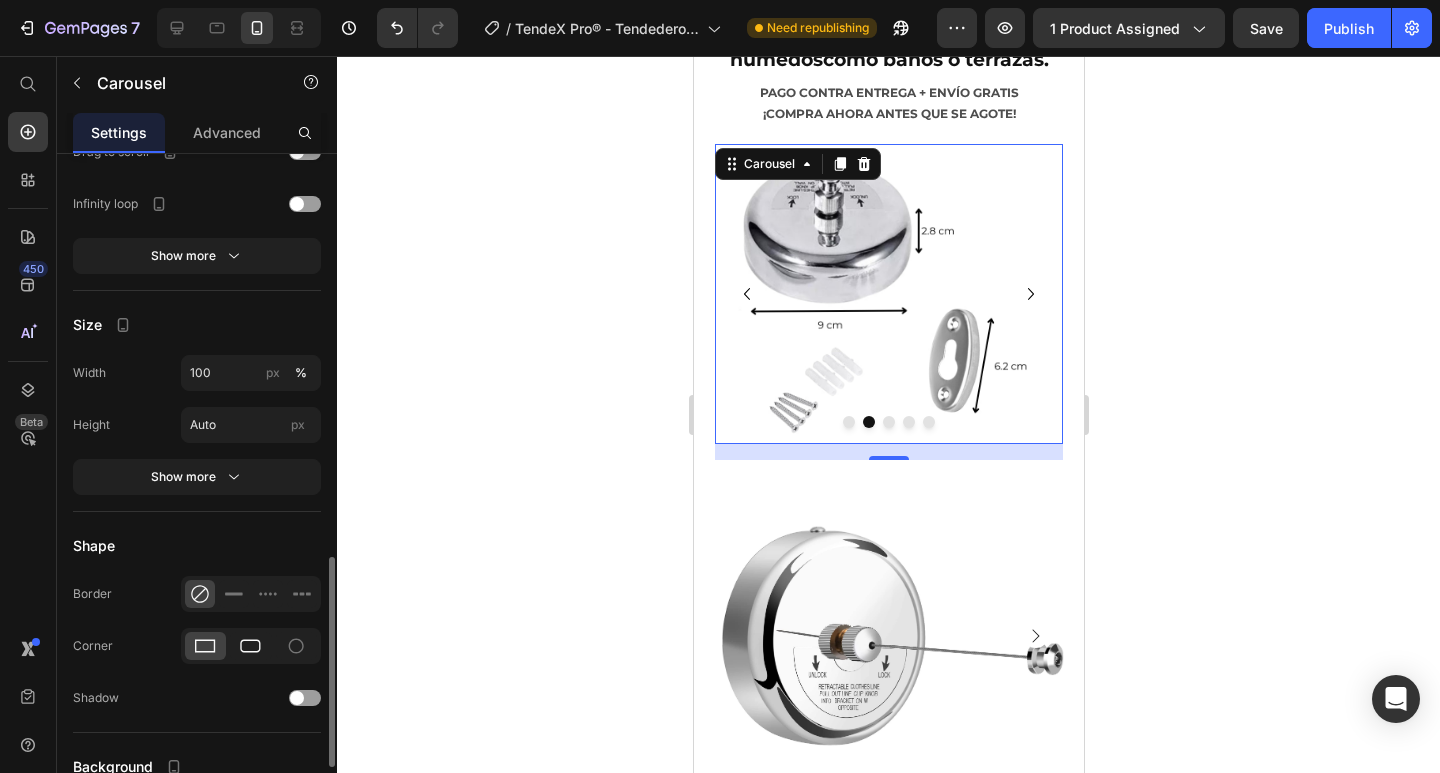 click 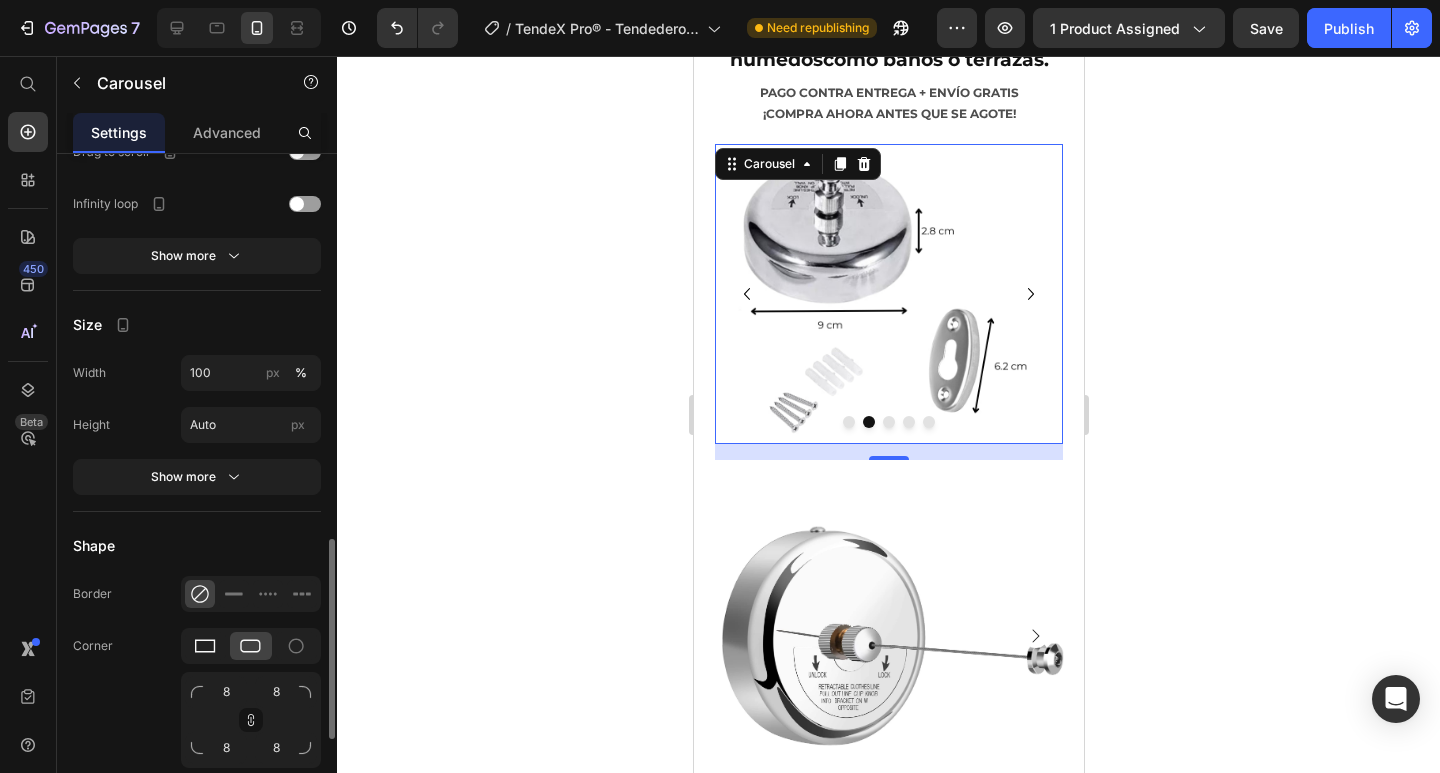 drag, startPoint x: 202, startPoint y: 646, endPoint x: 111, endPoint y: 254, distance: 402.42392 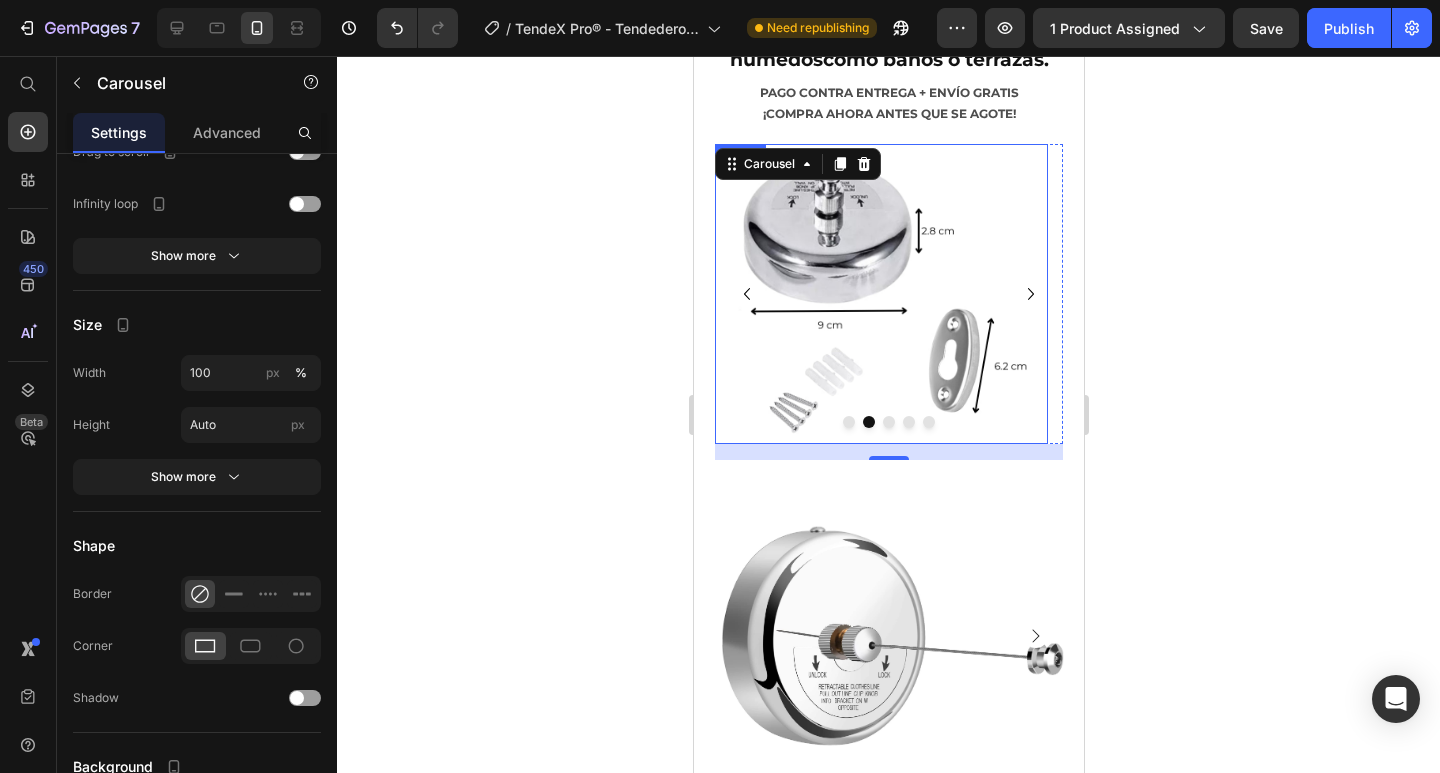 click at bounding box center [880, 294] 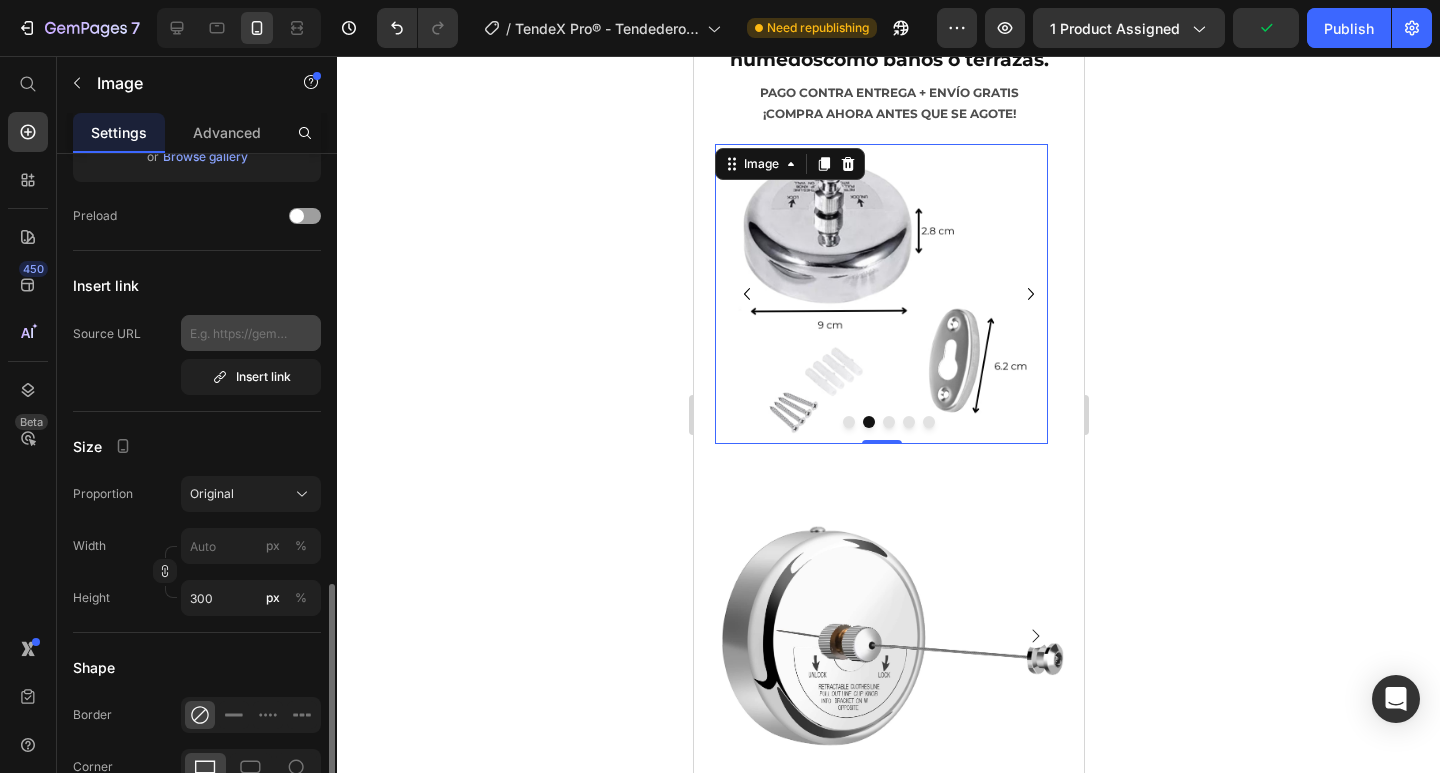 scroll, scrollTop: 500, scrollLeft: 0, axis: vertical 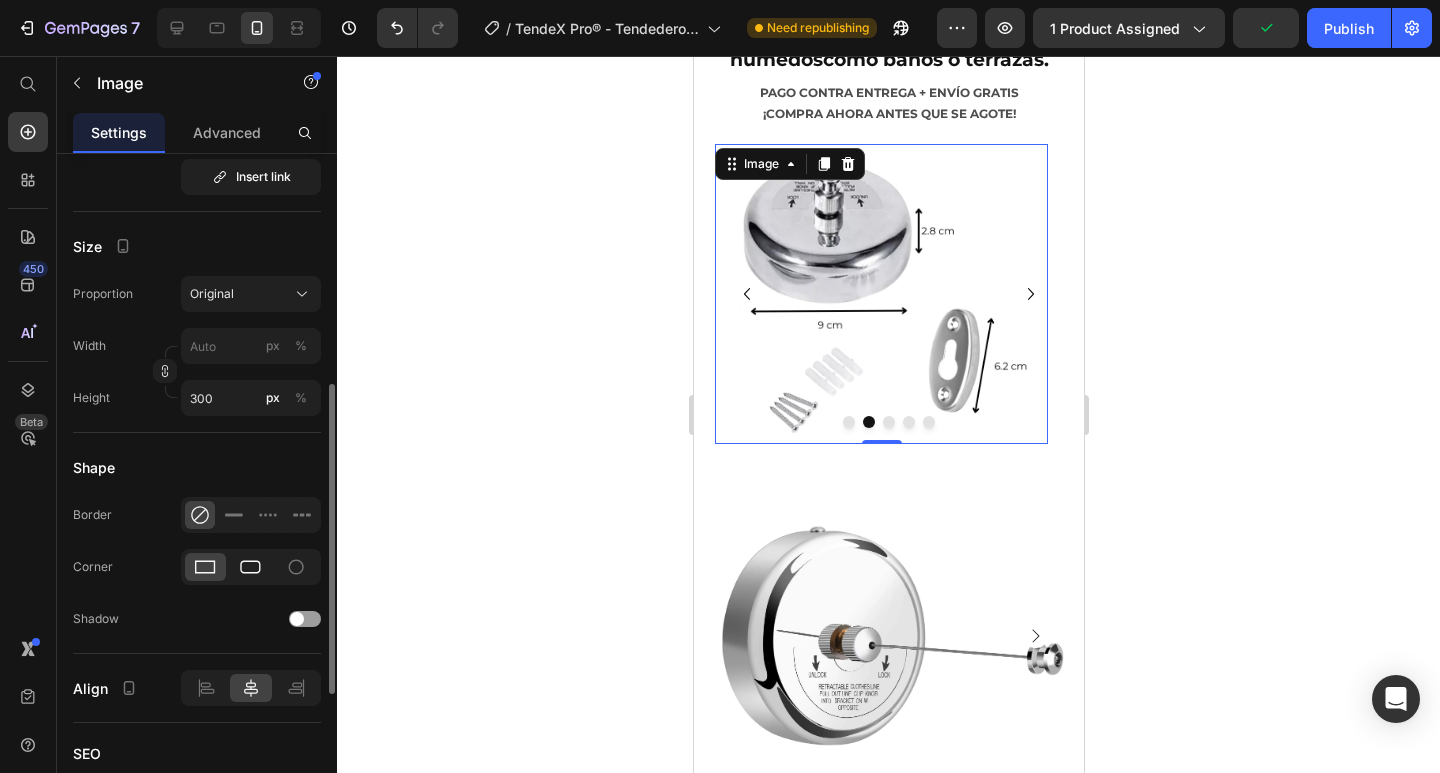 click 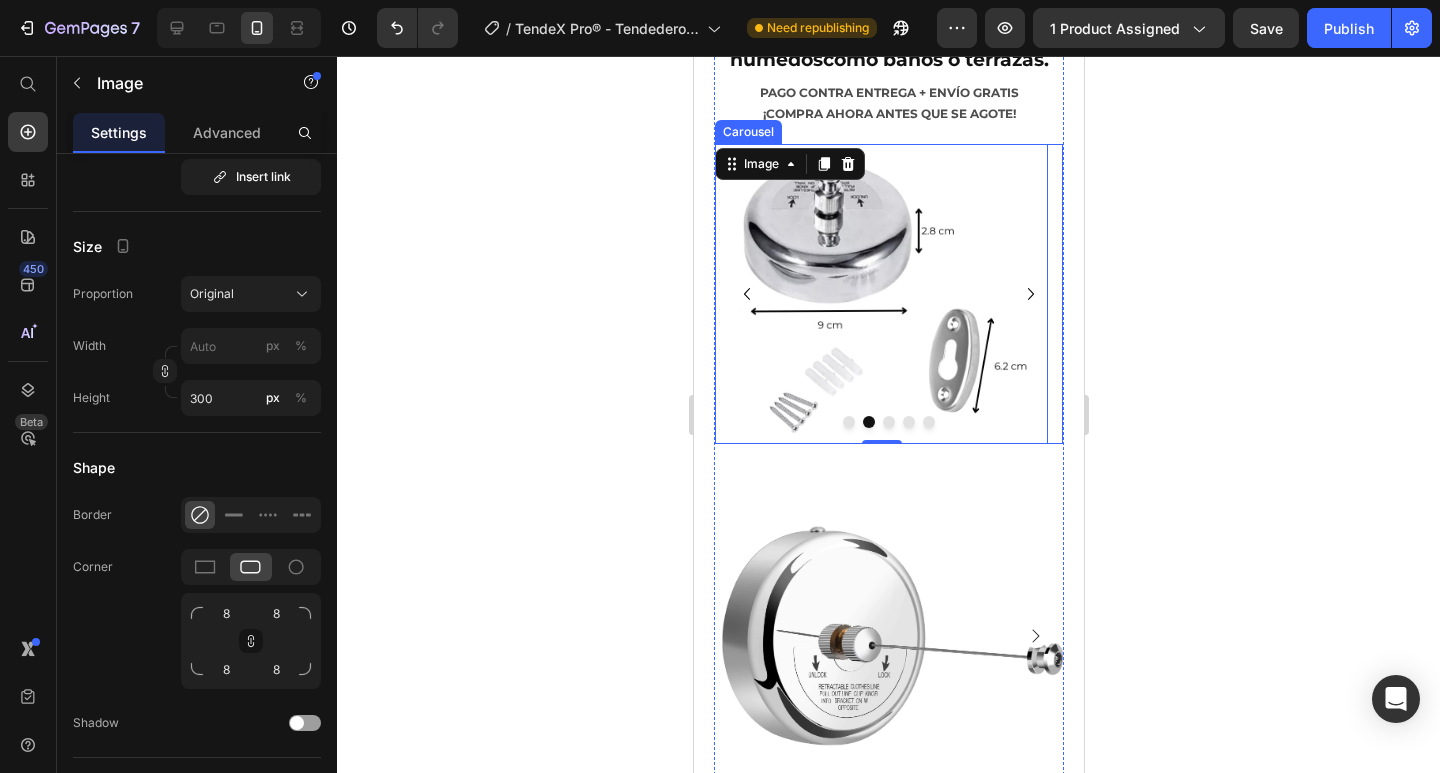 click at bounding box center (848, 422) 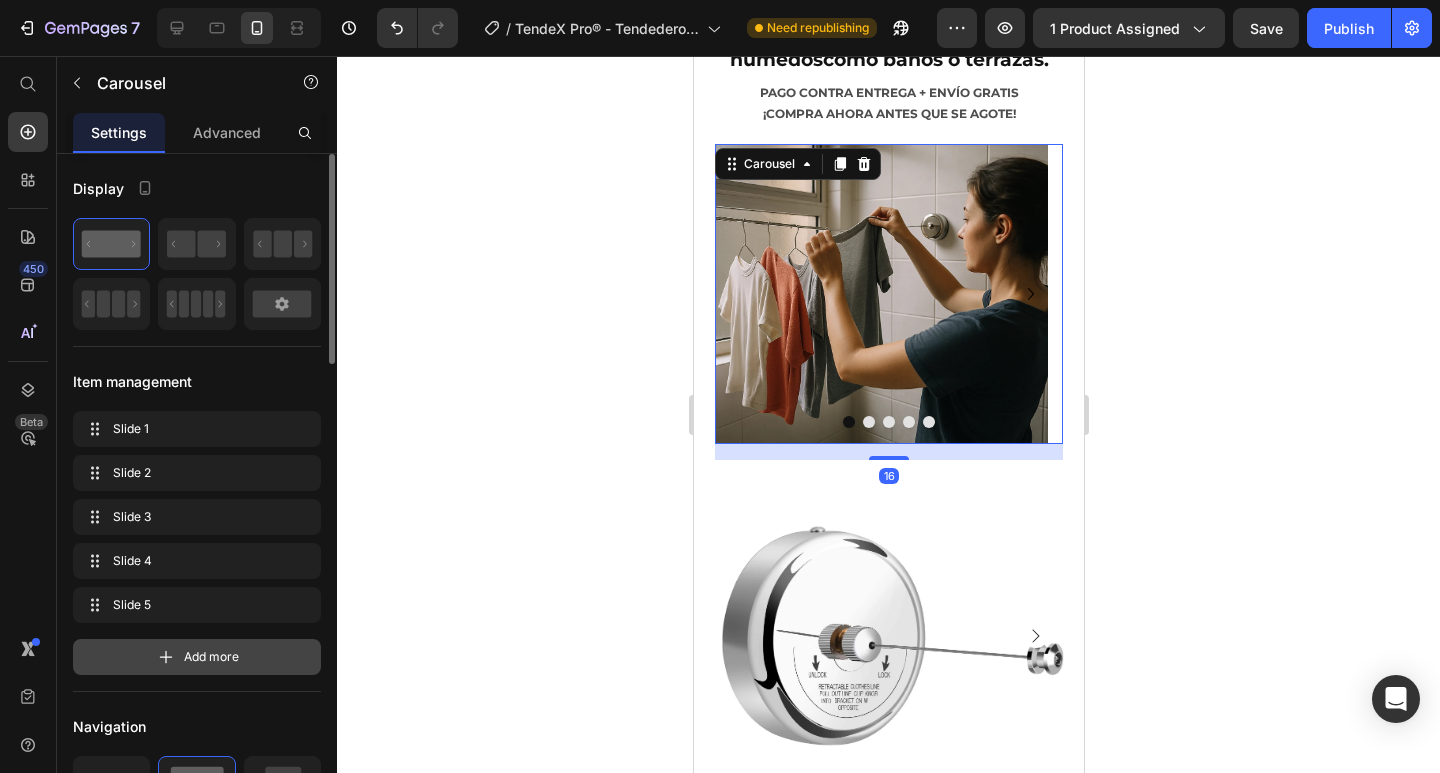 scroll, scrollTop: 300, scrollLeft: 0, axis: vertical 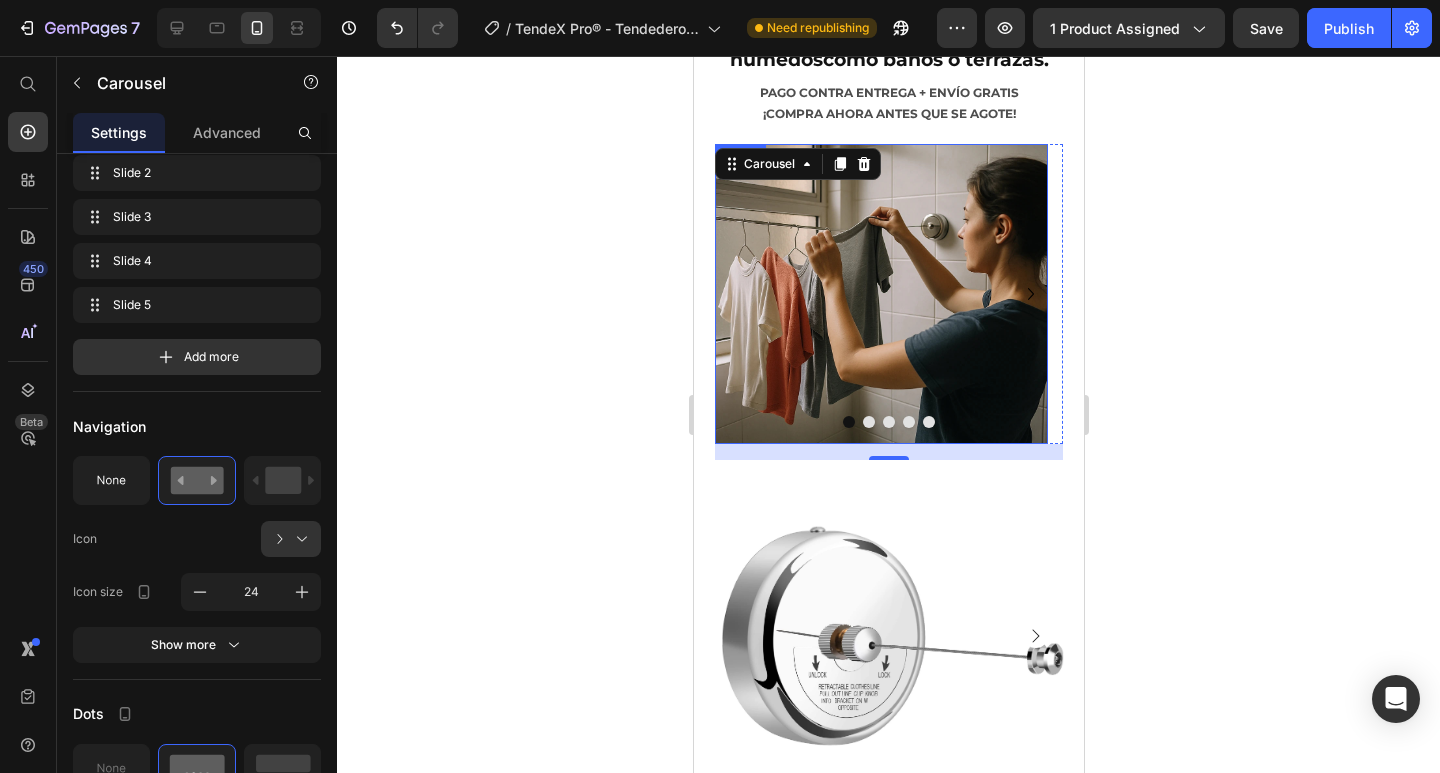 click at bounding box center (880, 294) 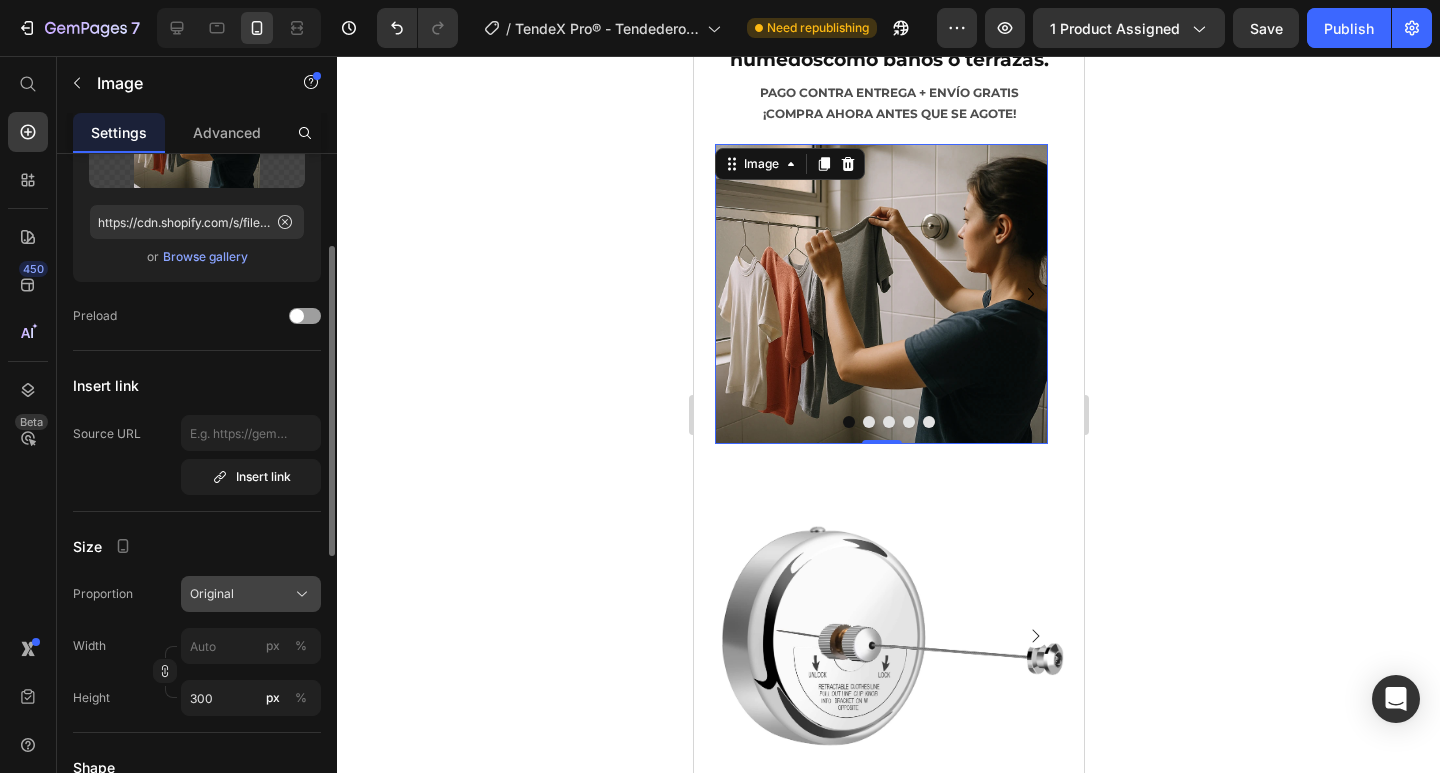 scroll, scrollTop: 500, scrollLeft: 0, axis: vertical 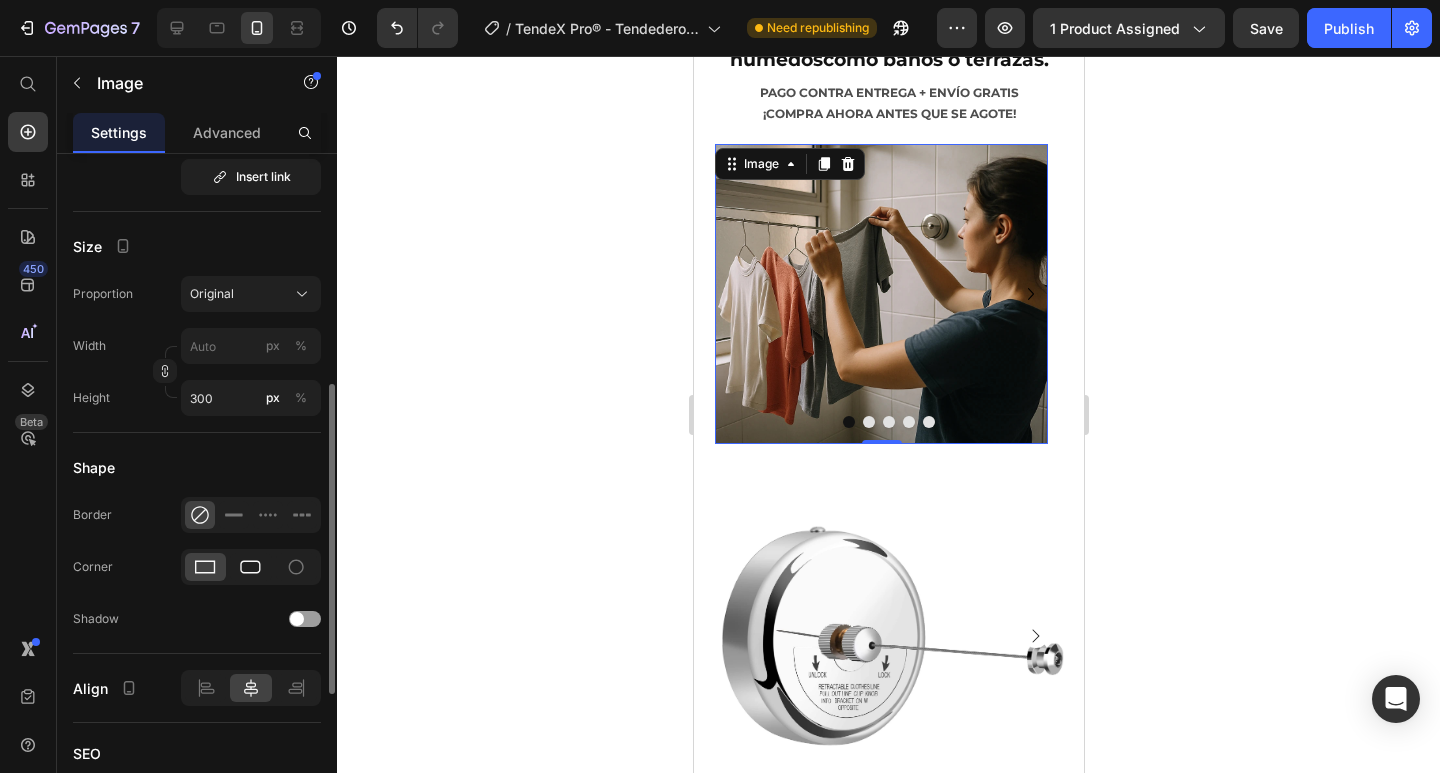click 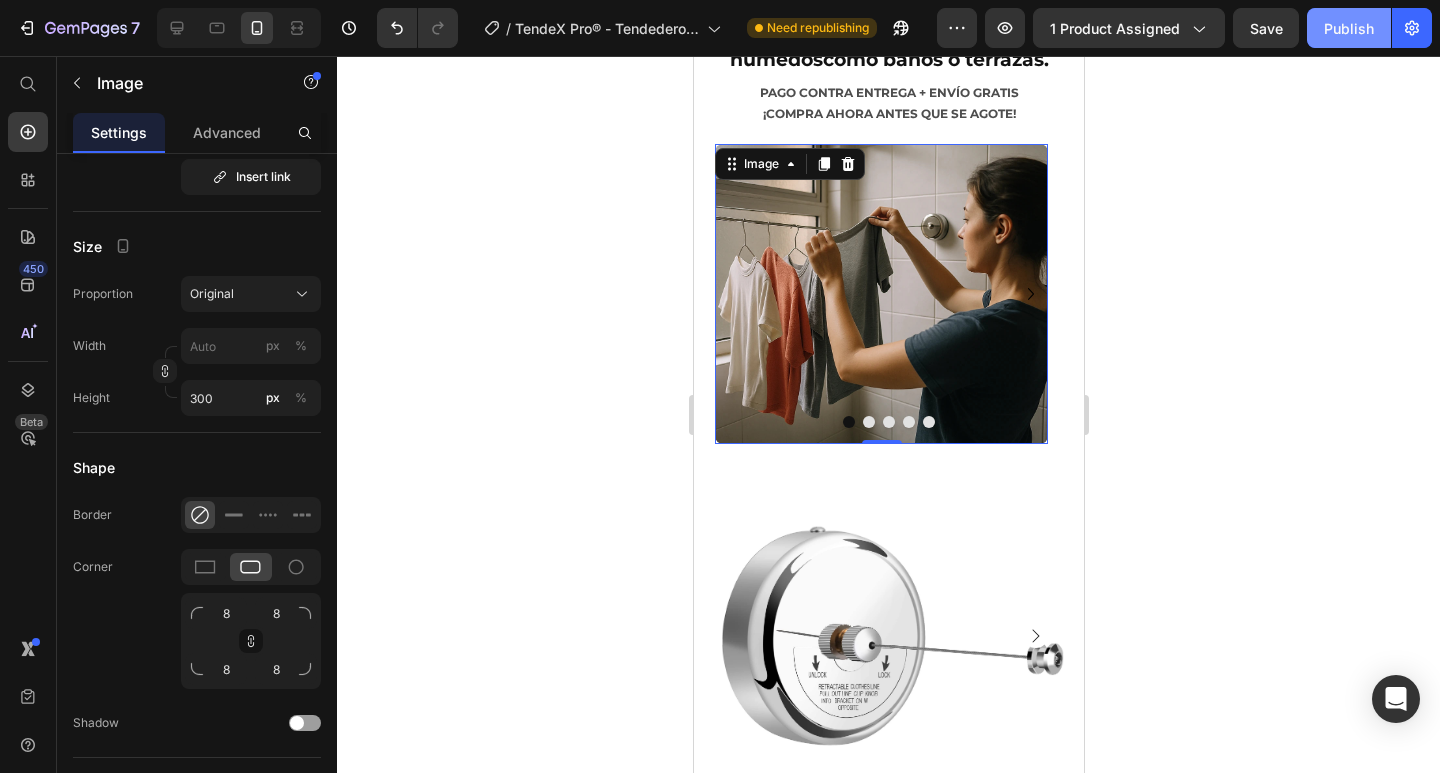 click on "Publish" 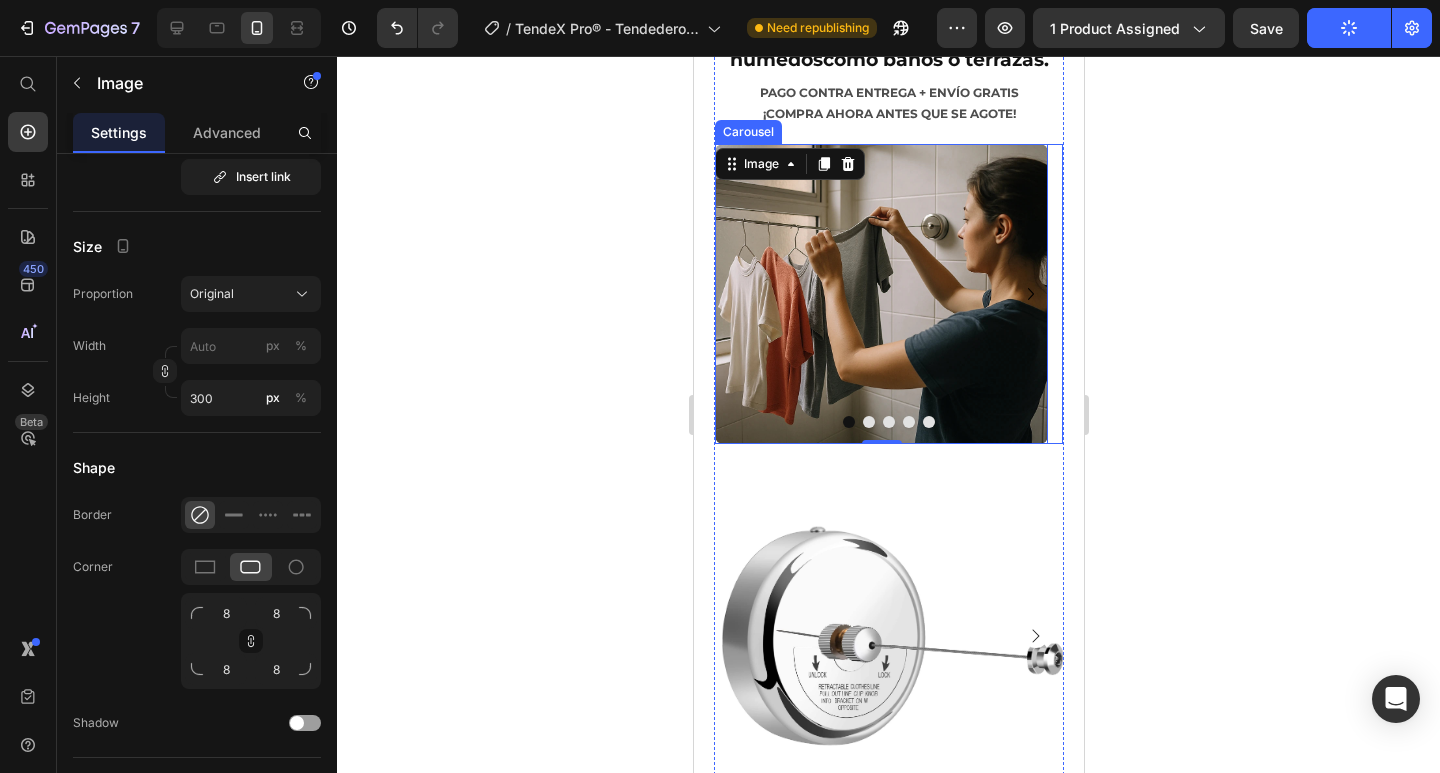 click at bounding box center (928, 422) 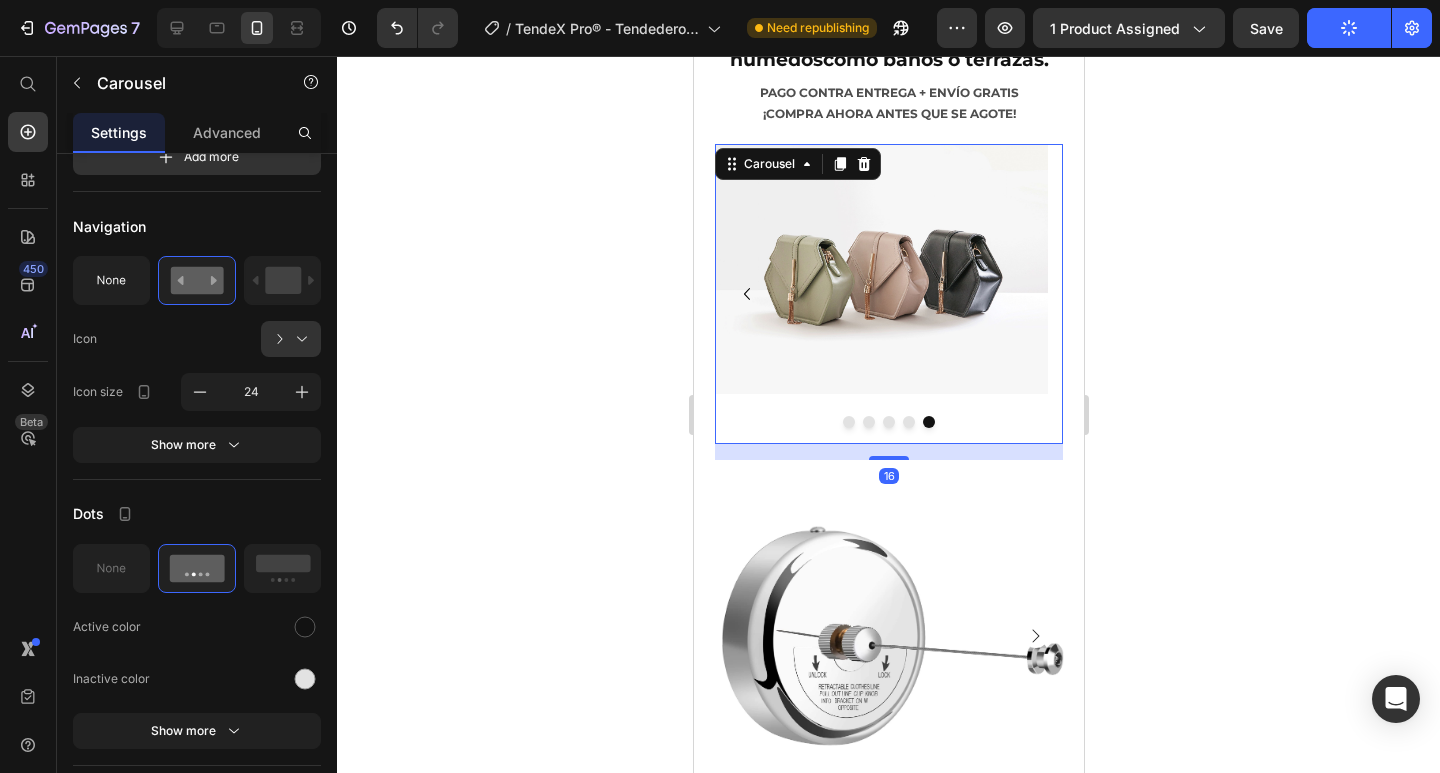 scroll, scrollTop: 0, scrollLeft: 0, axis: both 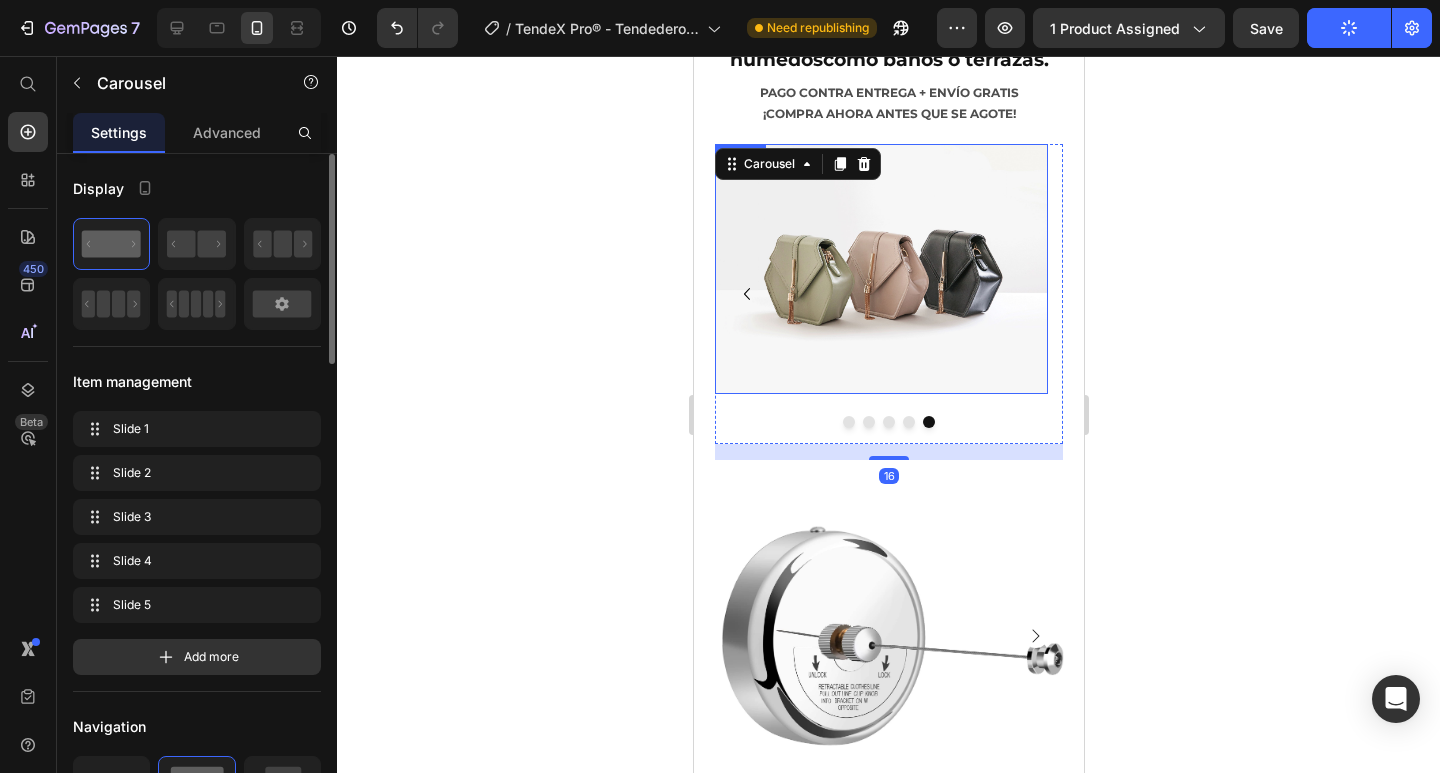 click at bounding box center (880, 269) 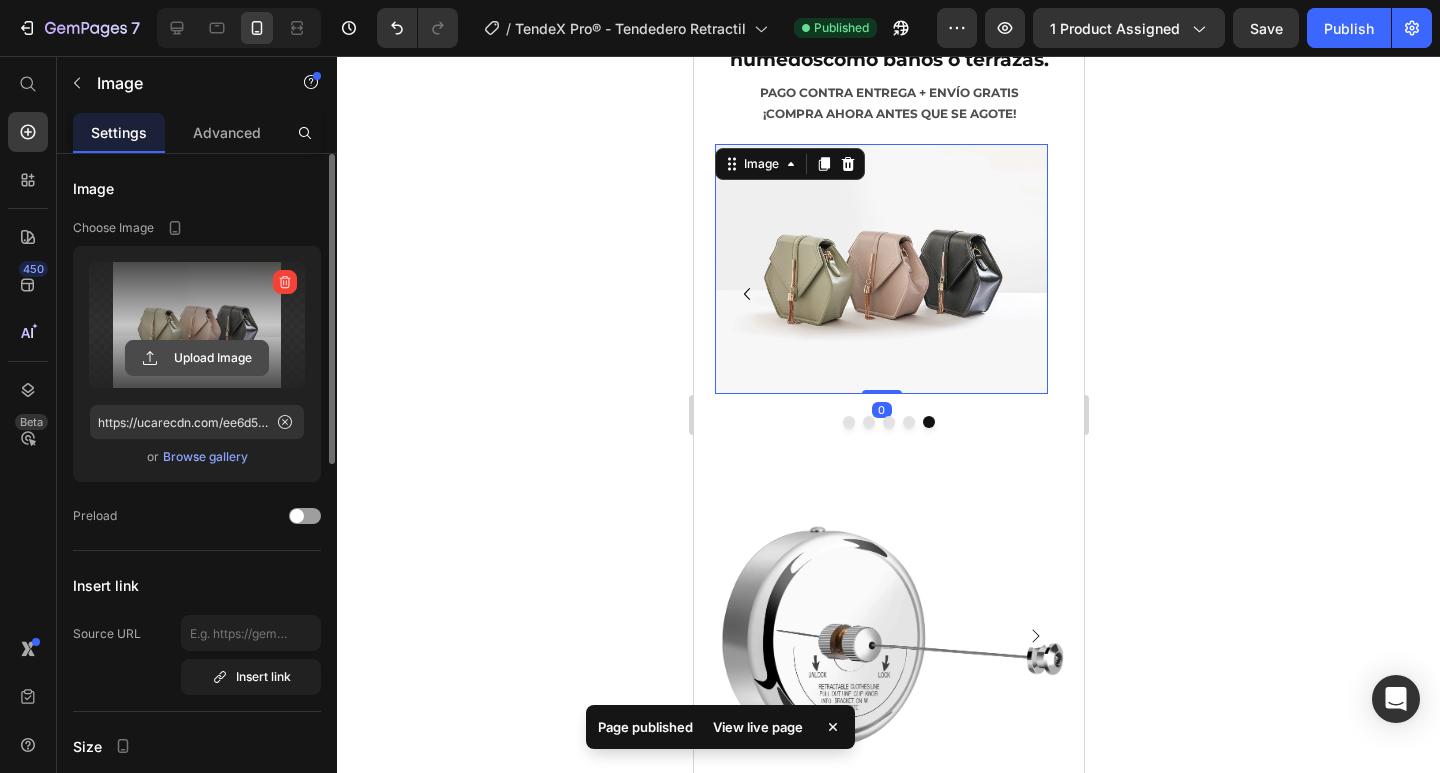 click 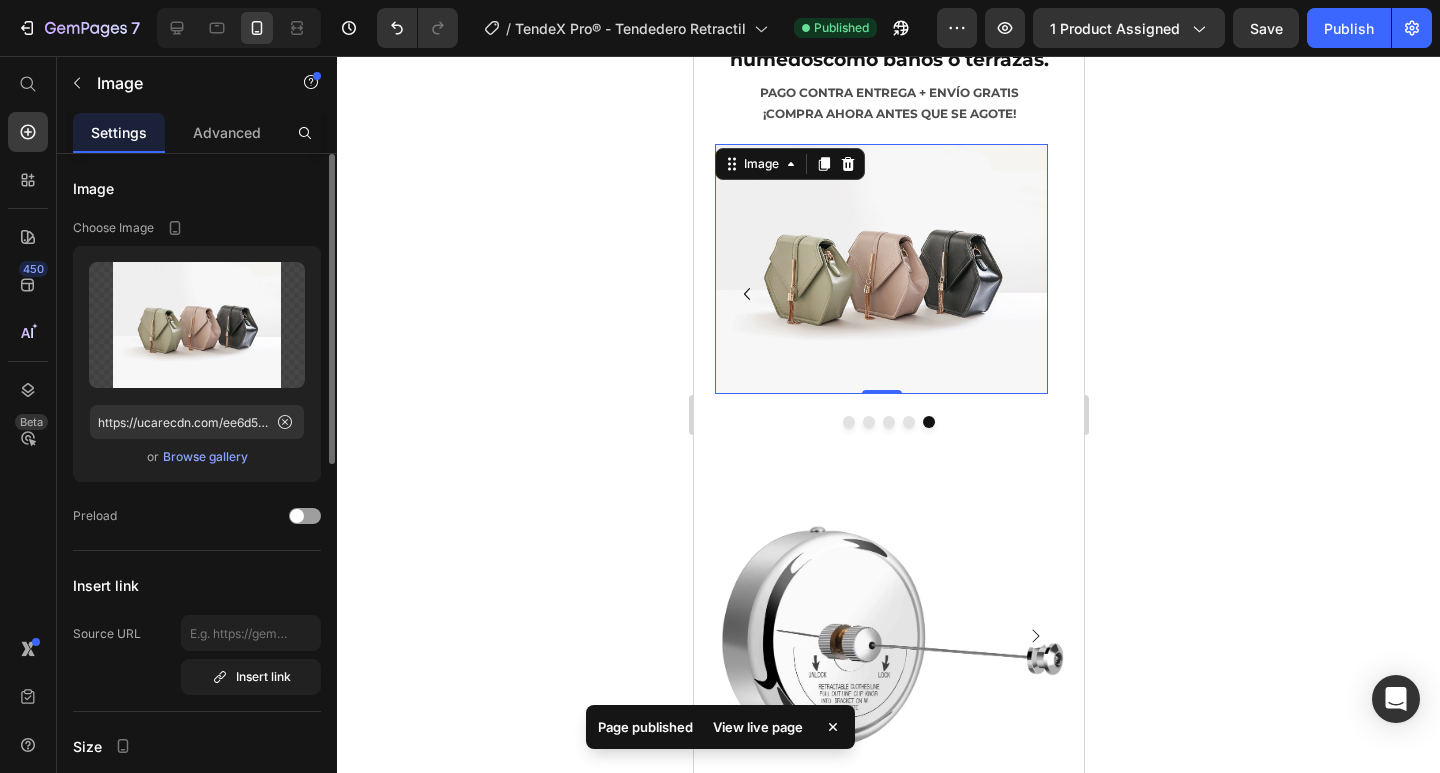 click on "Browse gallery" at bounding box center [205, 457] 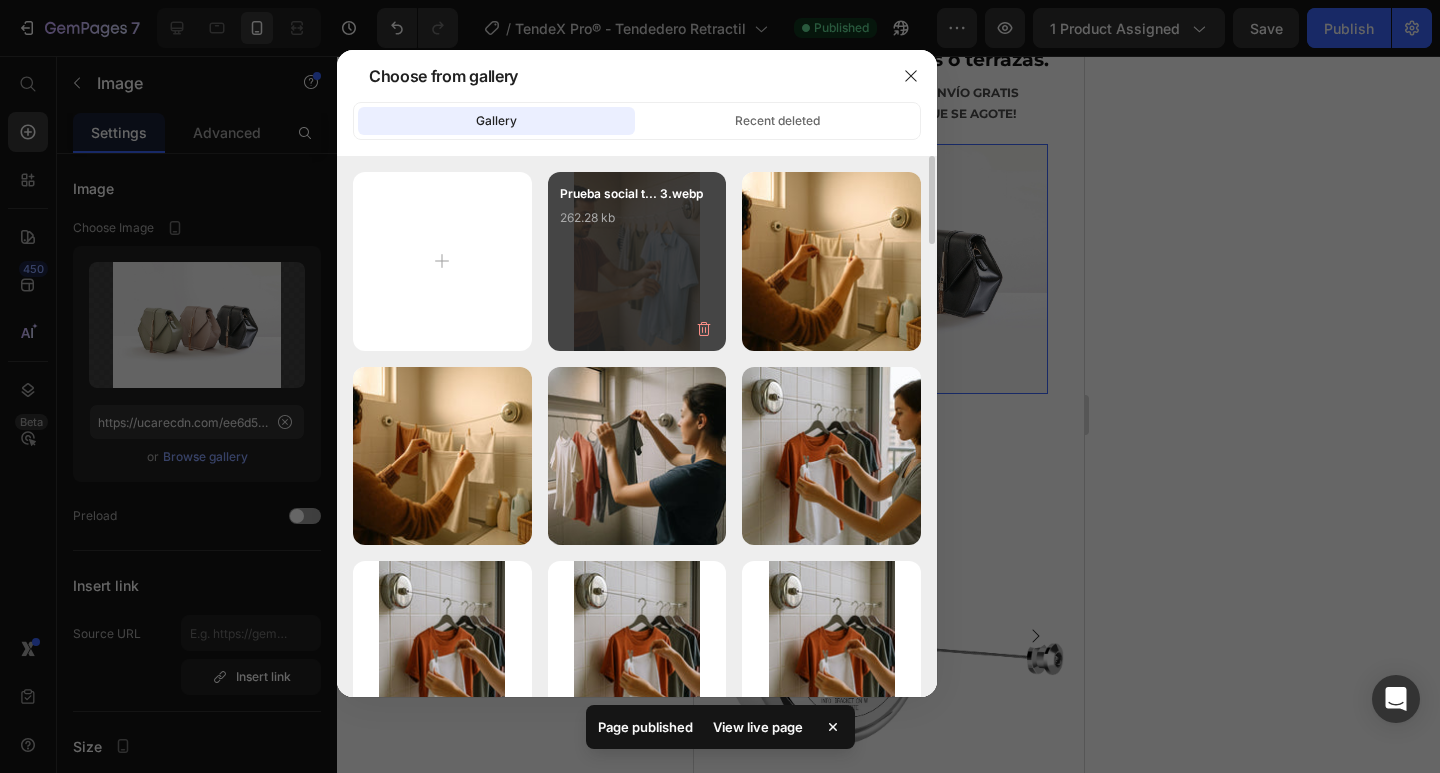 click on "Prueba social t... 3.webp 262.28 kb" at bounding box center [637, 224] 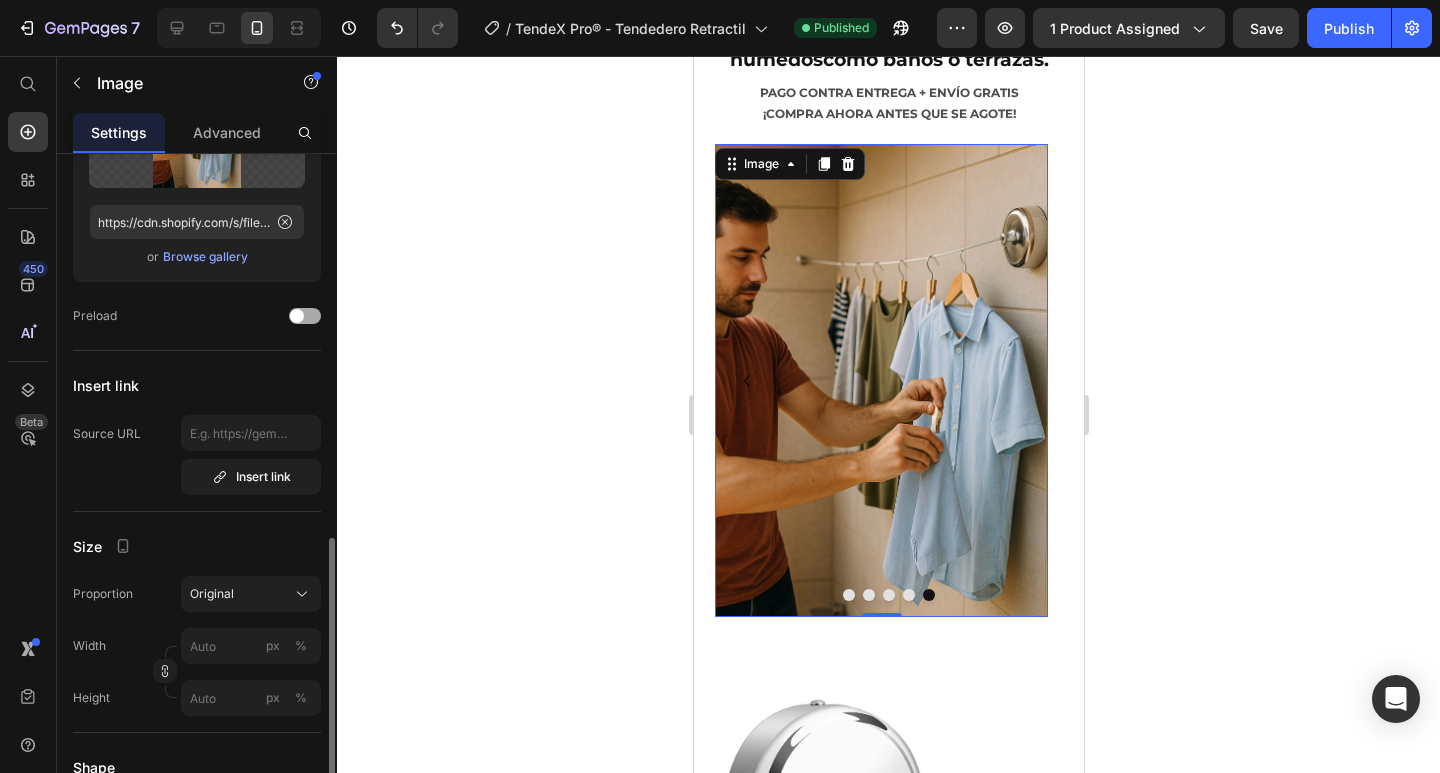 scroll, scrollTop: 400, scrollLeft: 0, axis: vertical 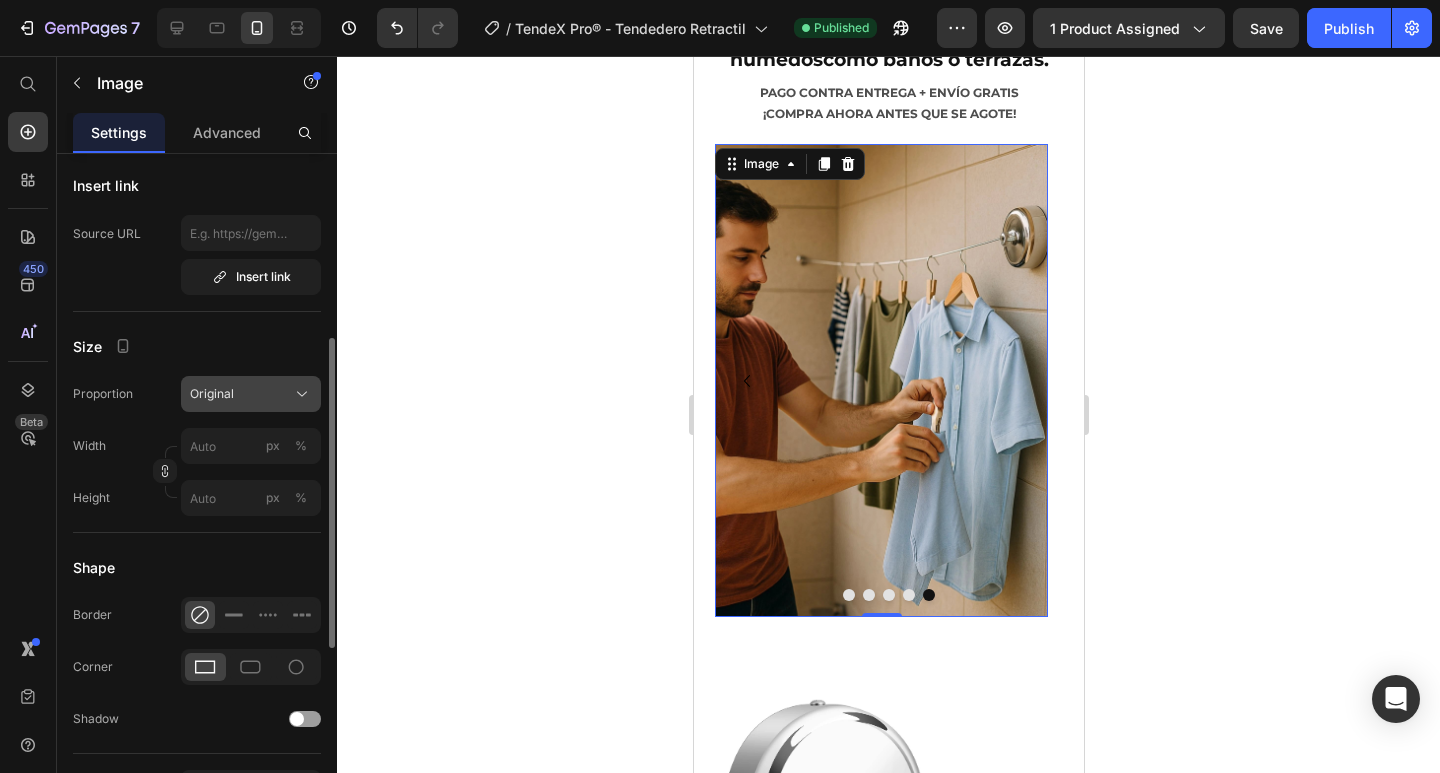 click on "Original" at bounding box center [251, 394] 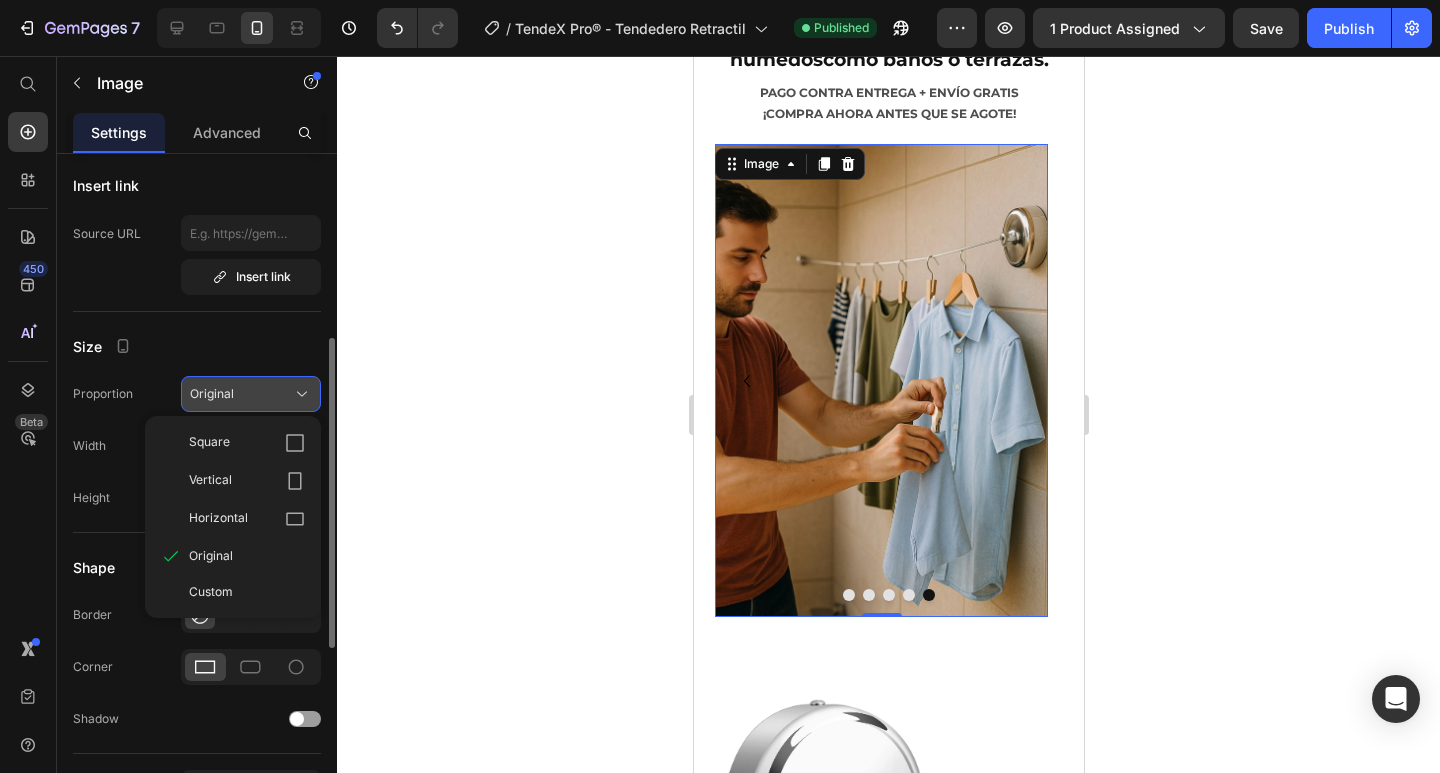 click on "Original" at bounding box center (251, 394) 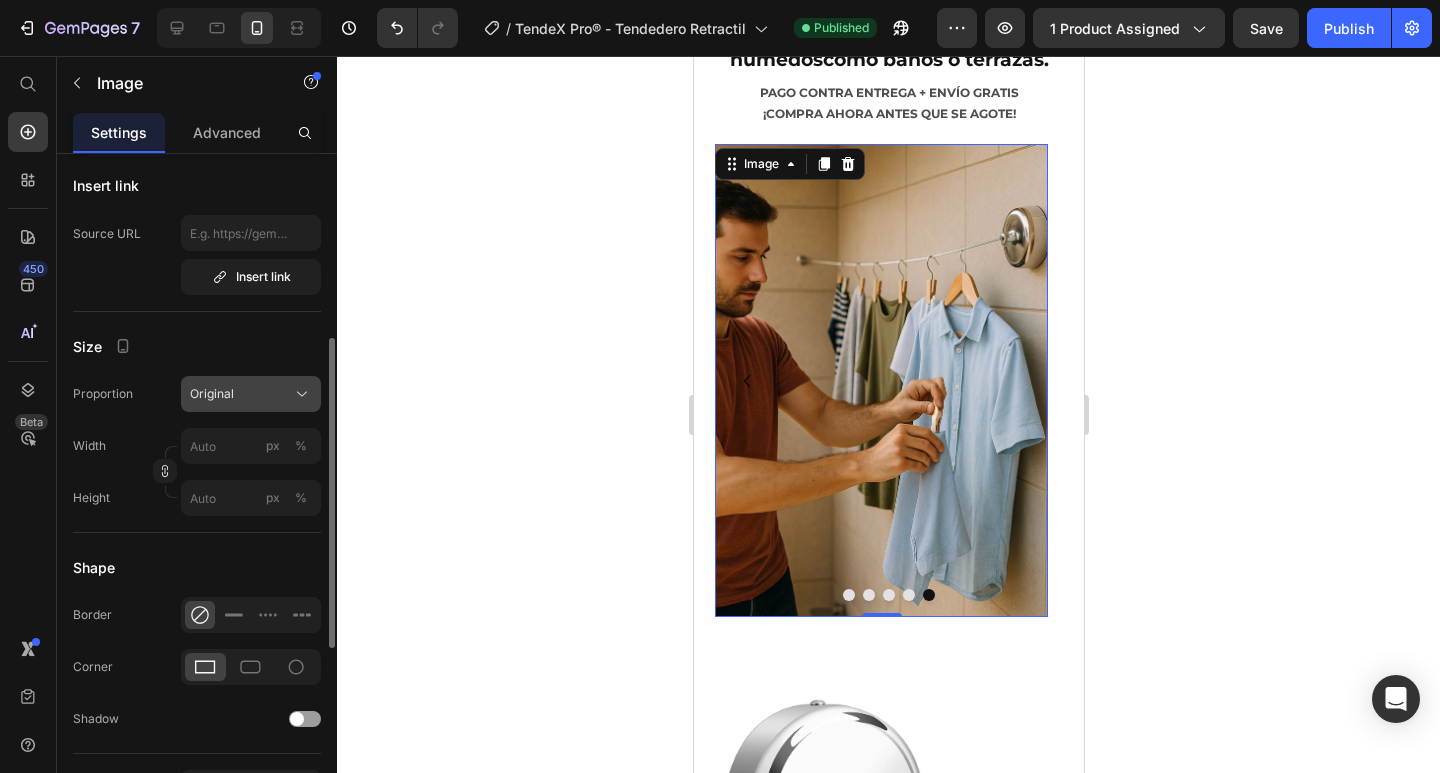 click on "Original" at bounding box center [251, 394] 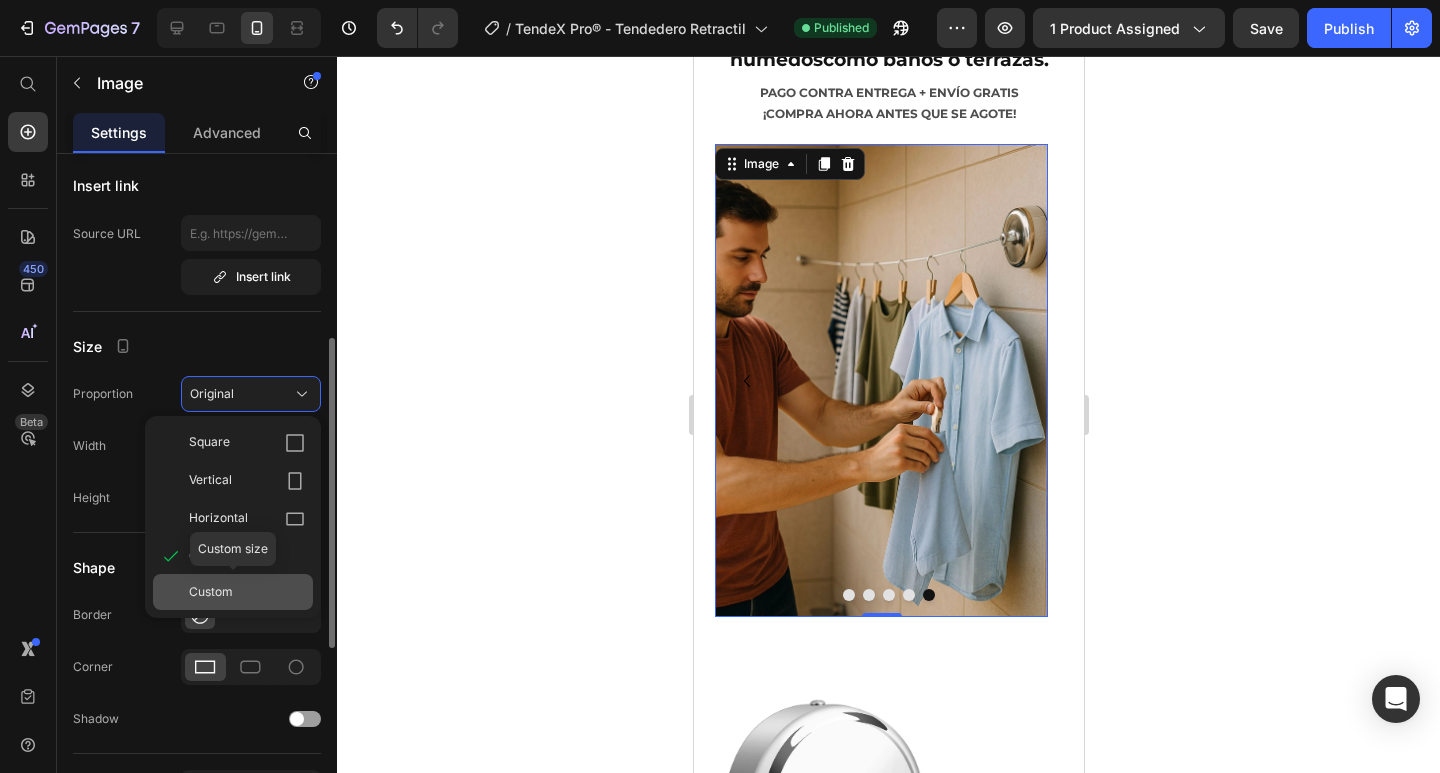 click on "Custom" at bounding box center [247, 592] 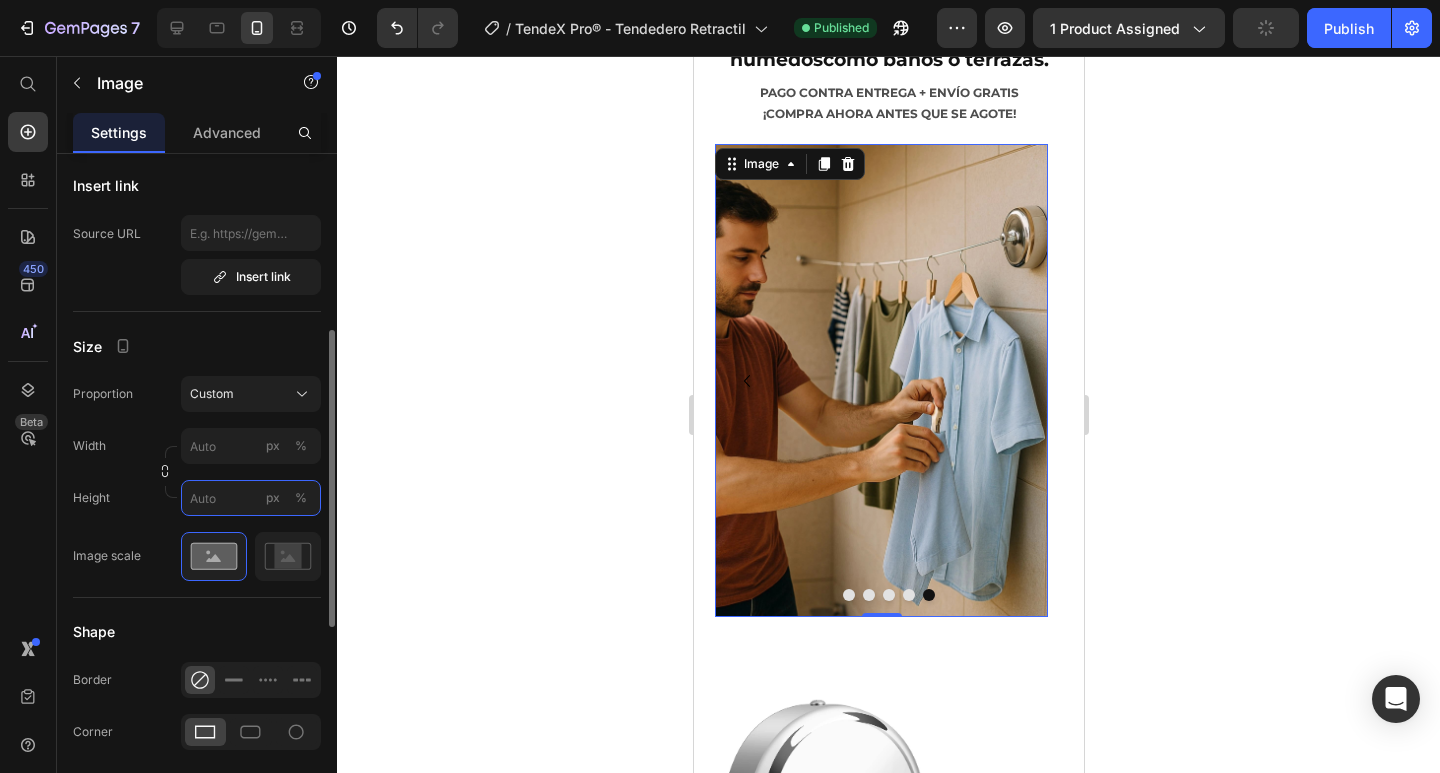 click on "px %" at bounding box center (251, 498) 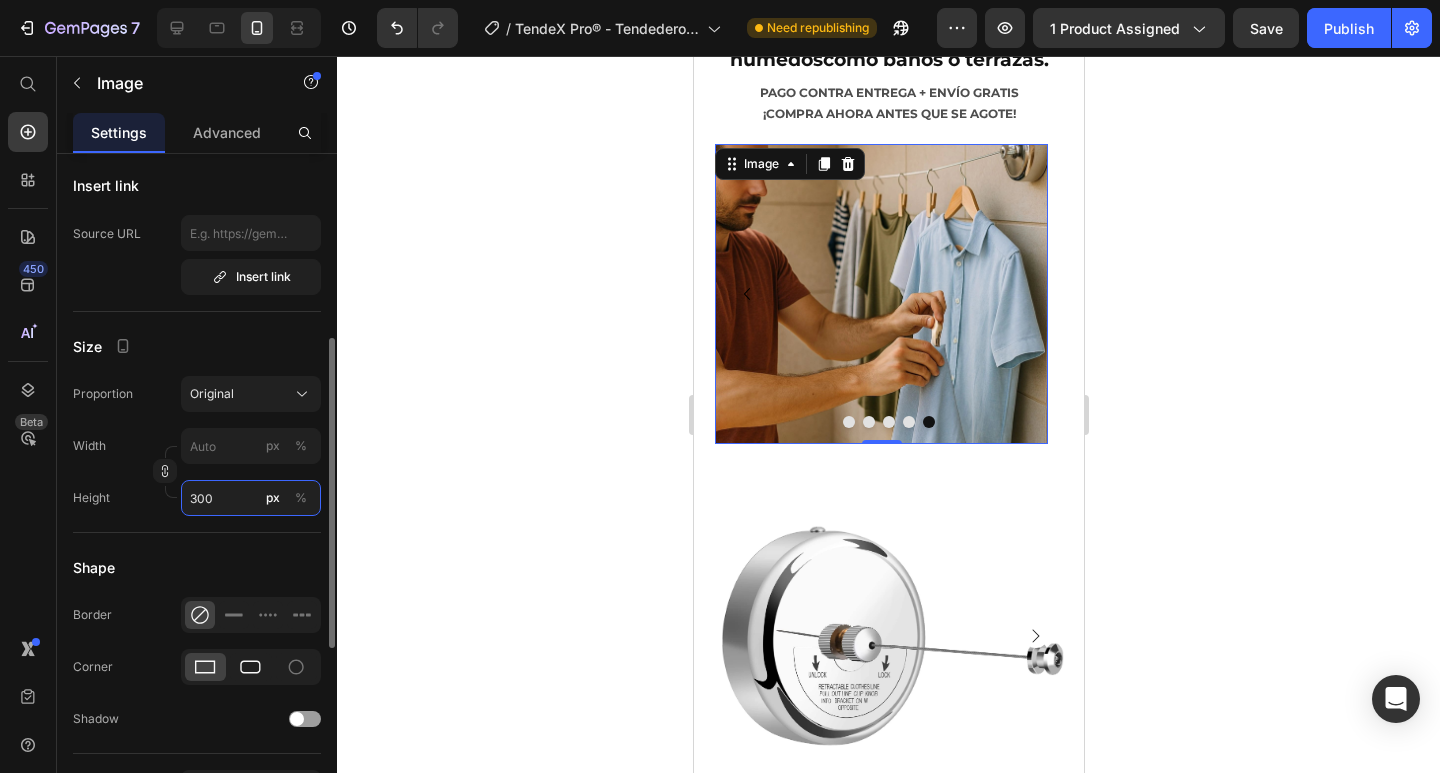 type on "300" 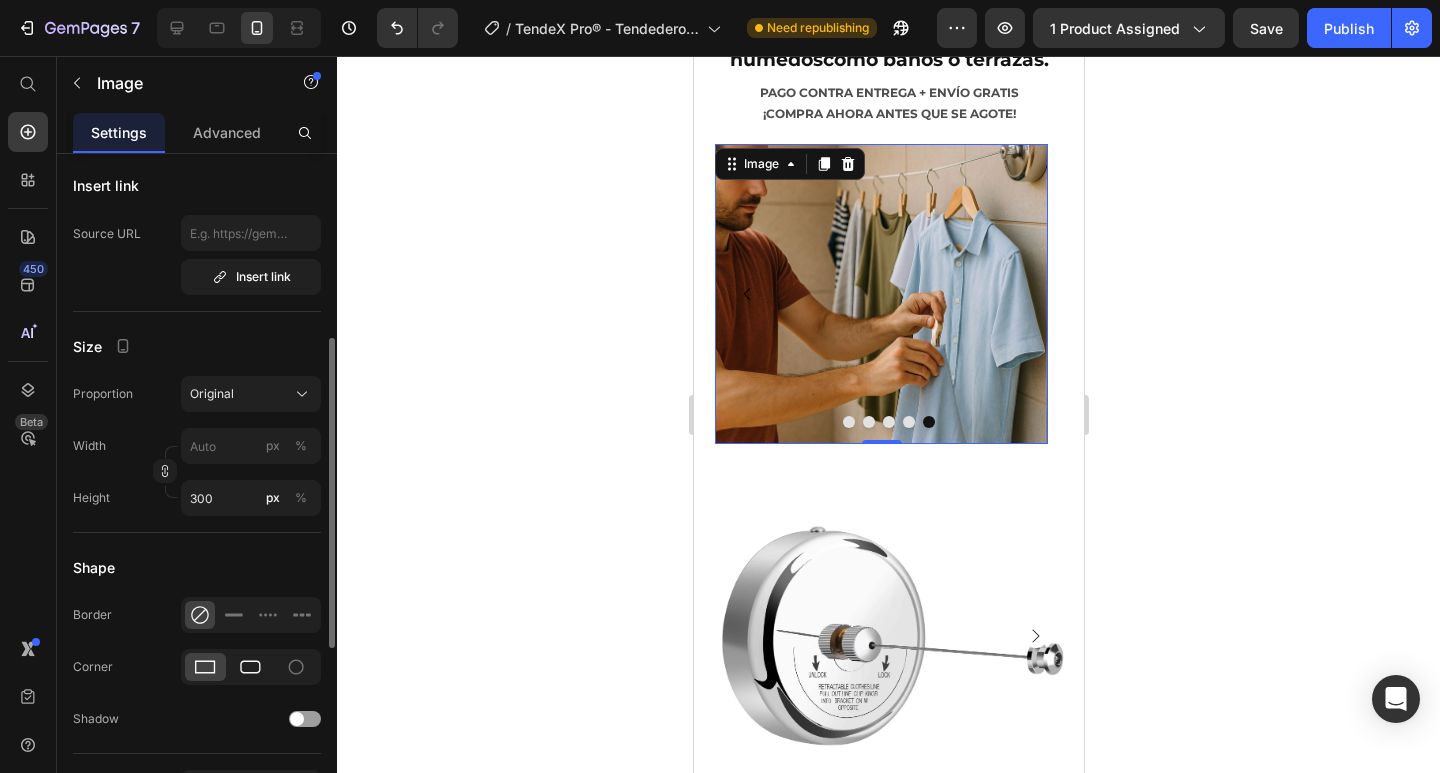 click 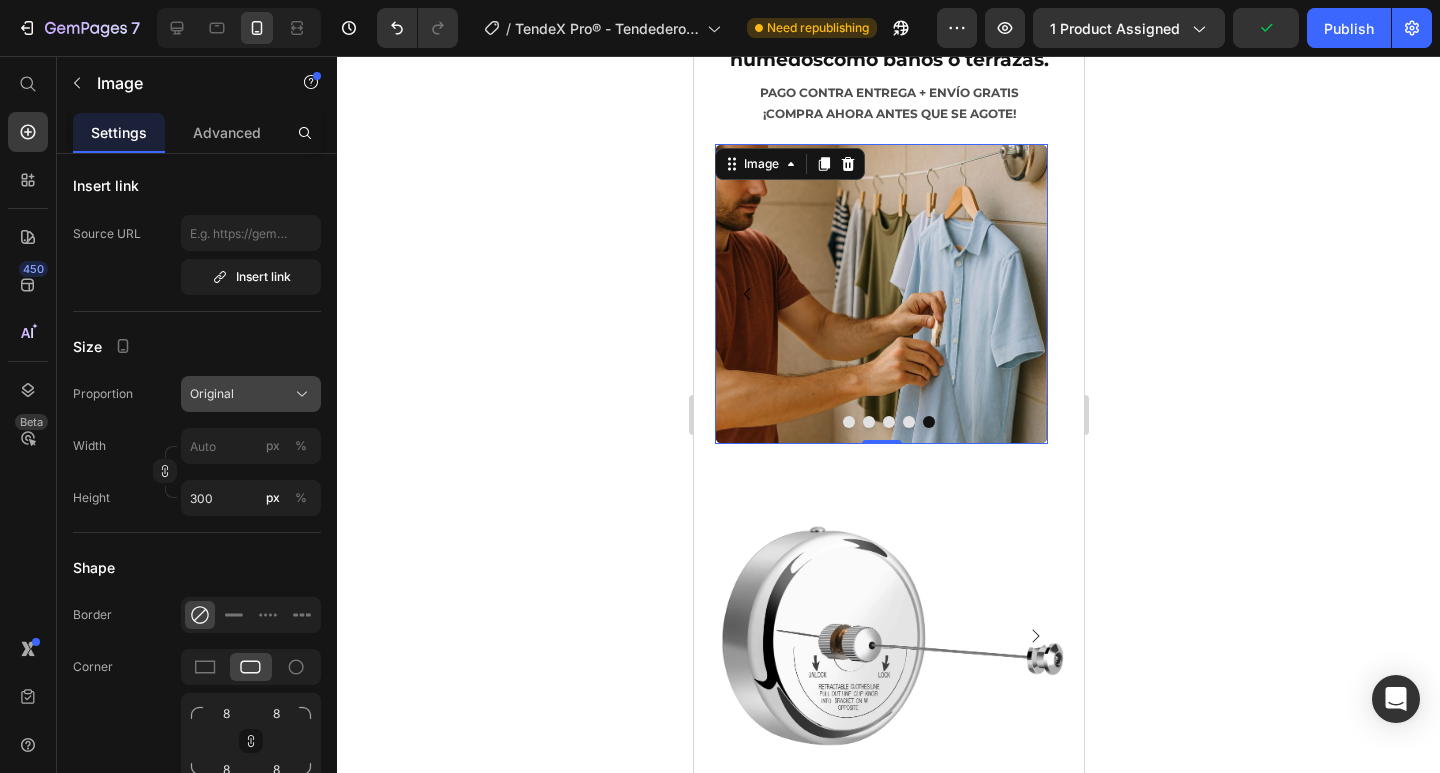 click on "Original" 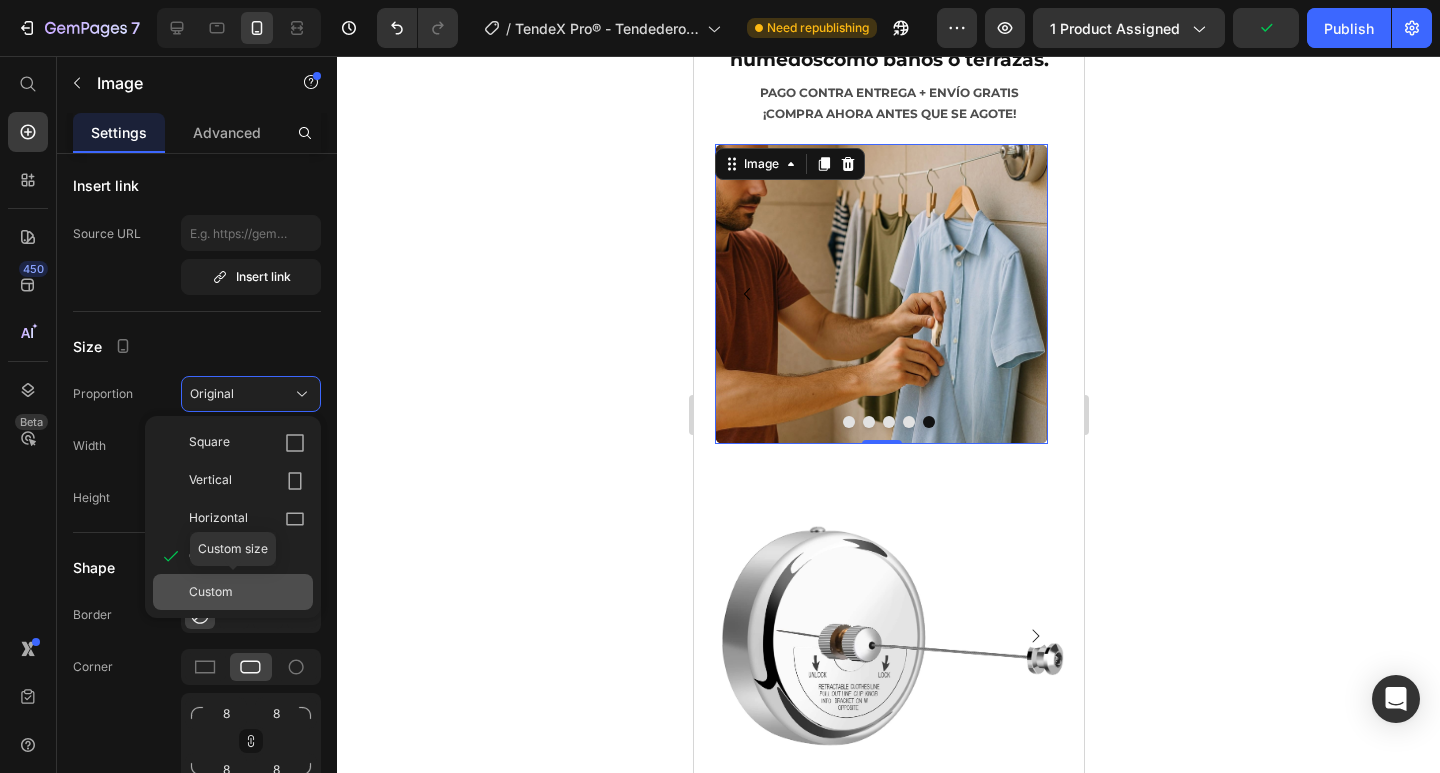 click on "Custom" at bounding box center [211, 592] 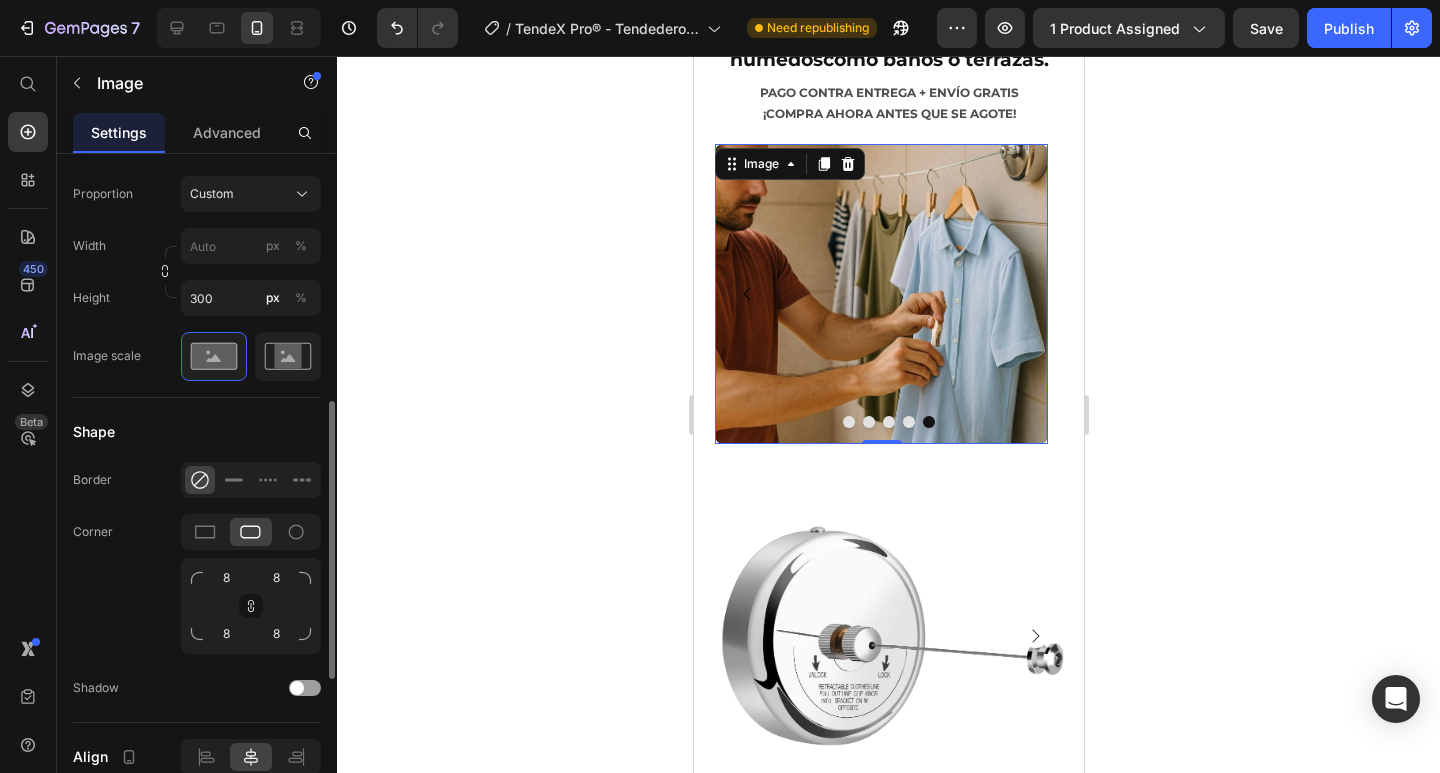 scroll, scrollTop: 800, scrollLeft: 0, axis: vertical 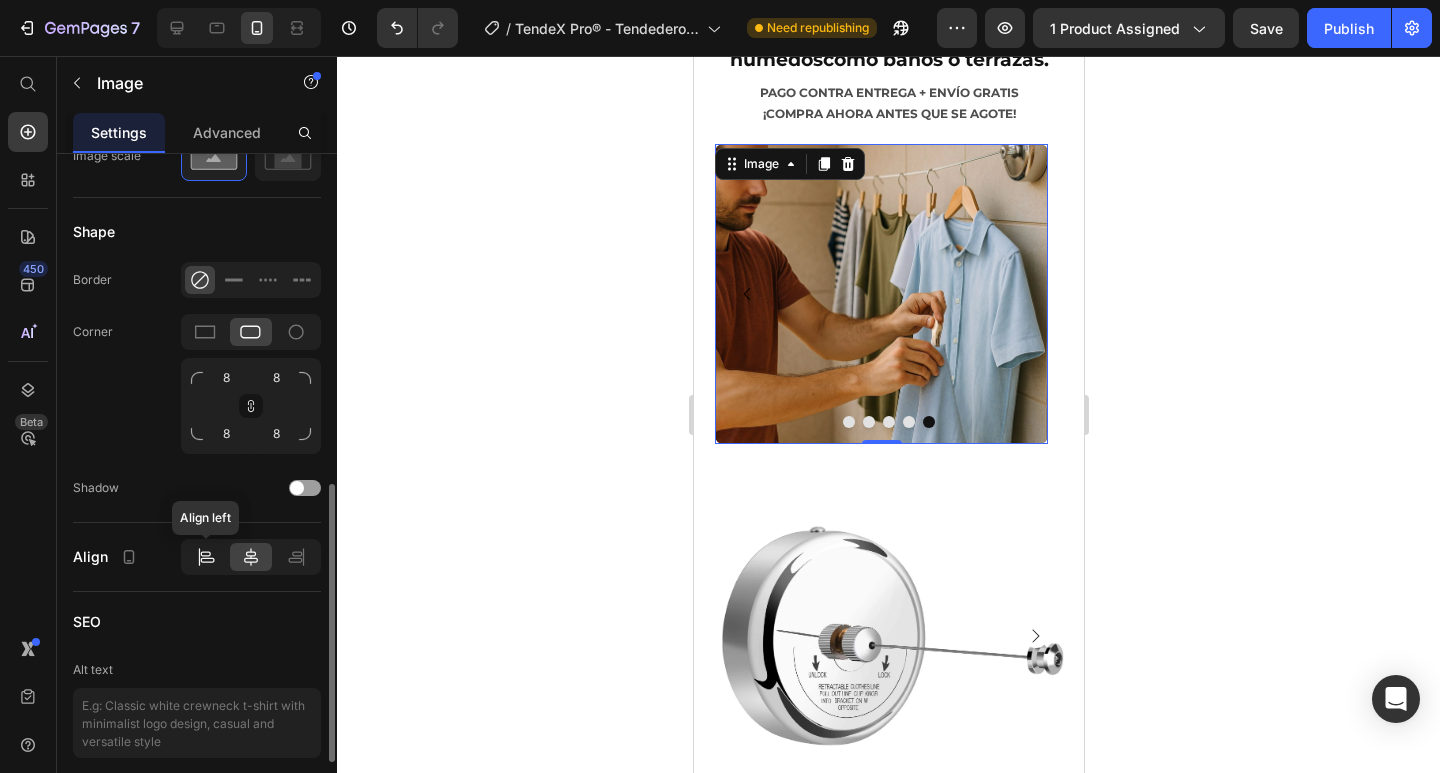 click 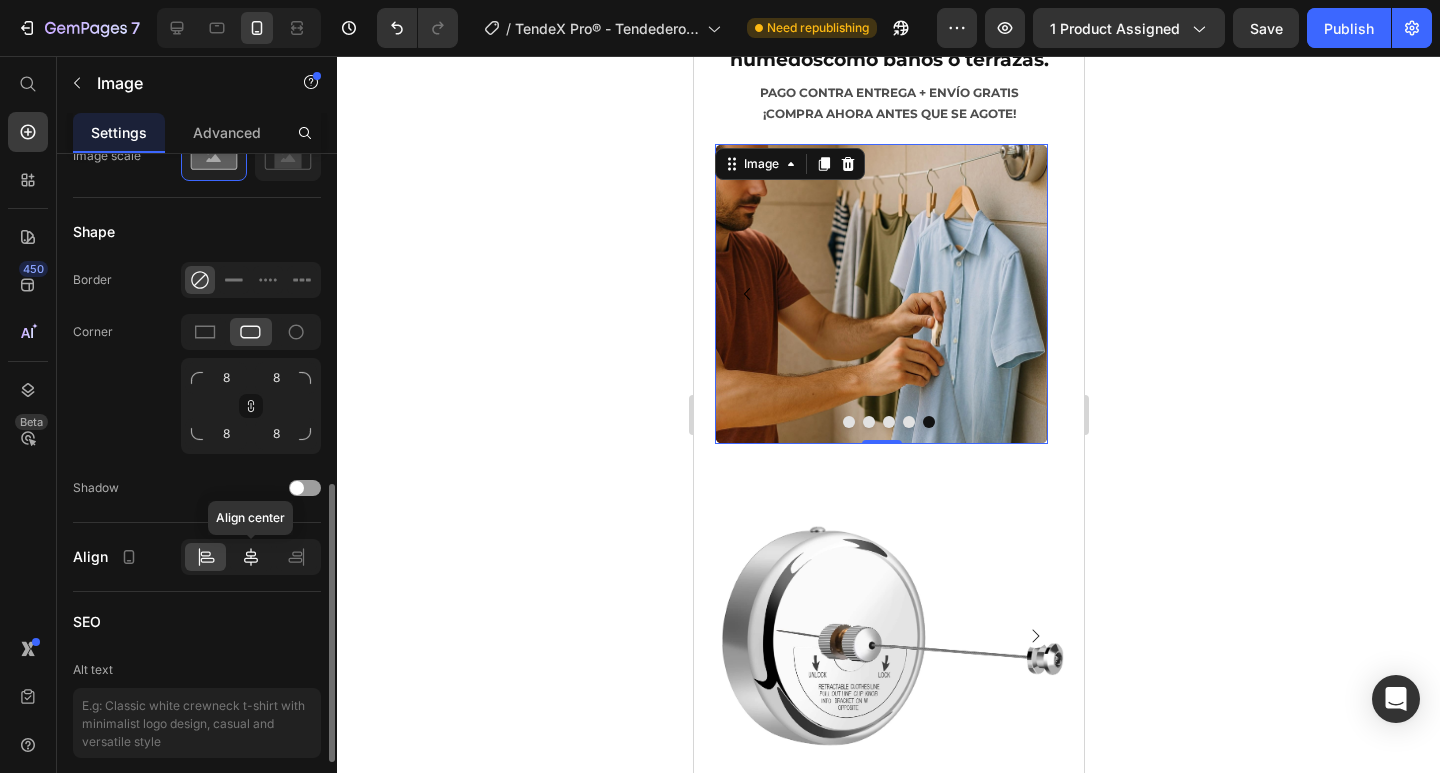 click 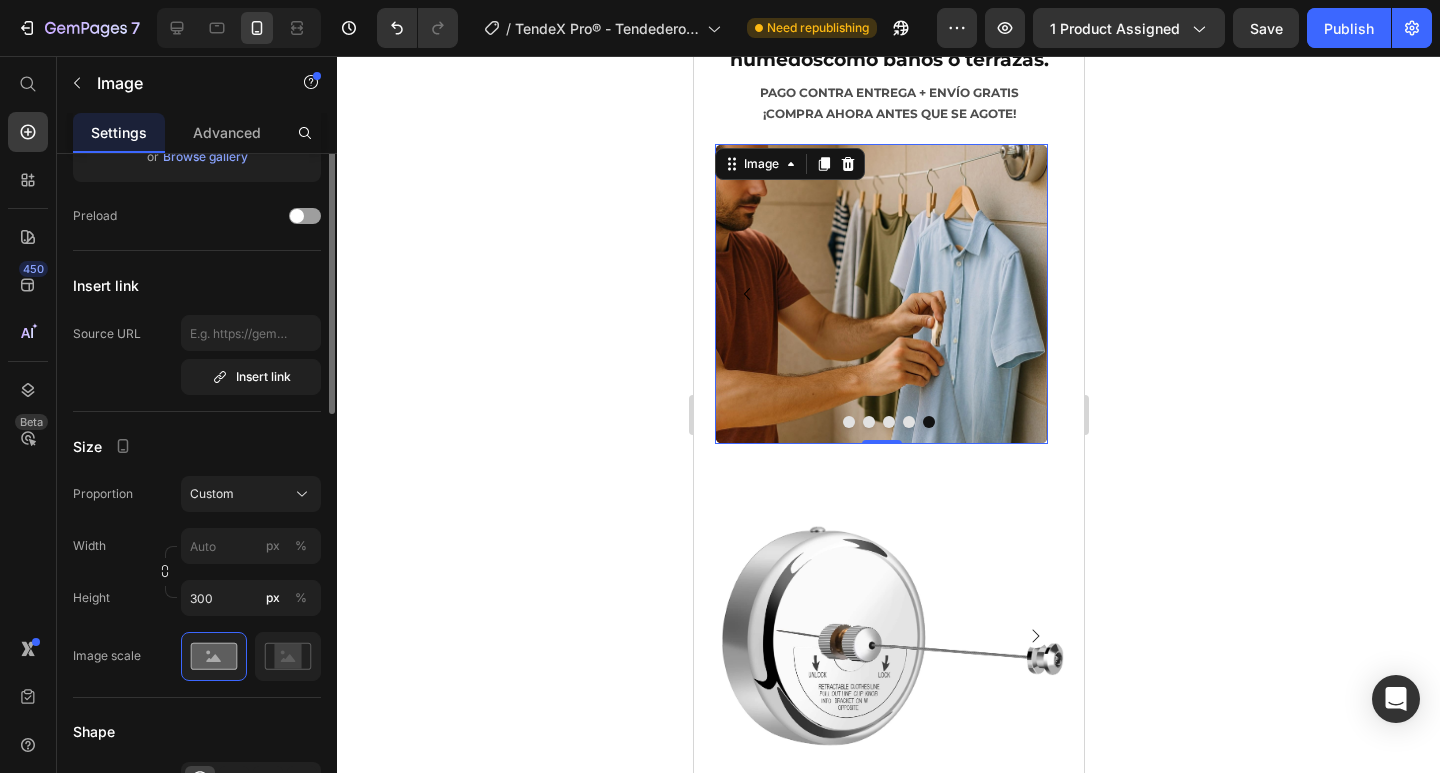 scroll, scrollTop: 0, scrollLeft: 0, axis: both 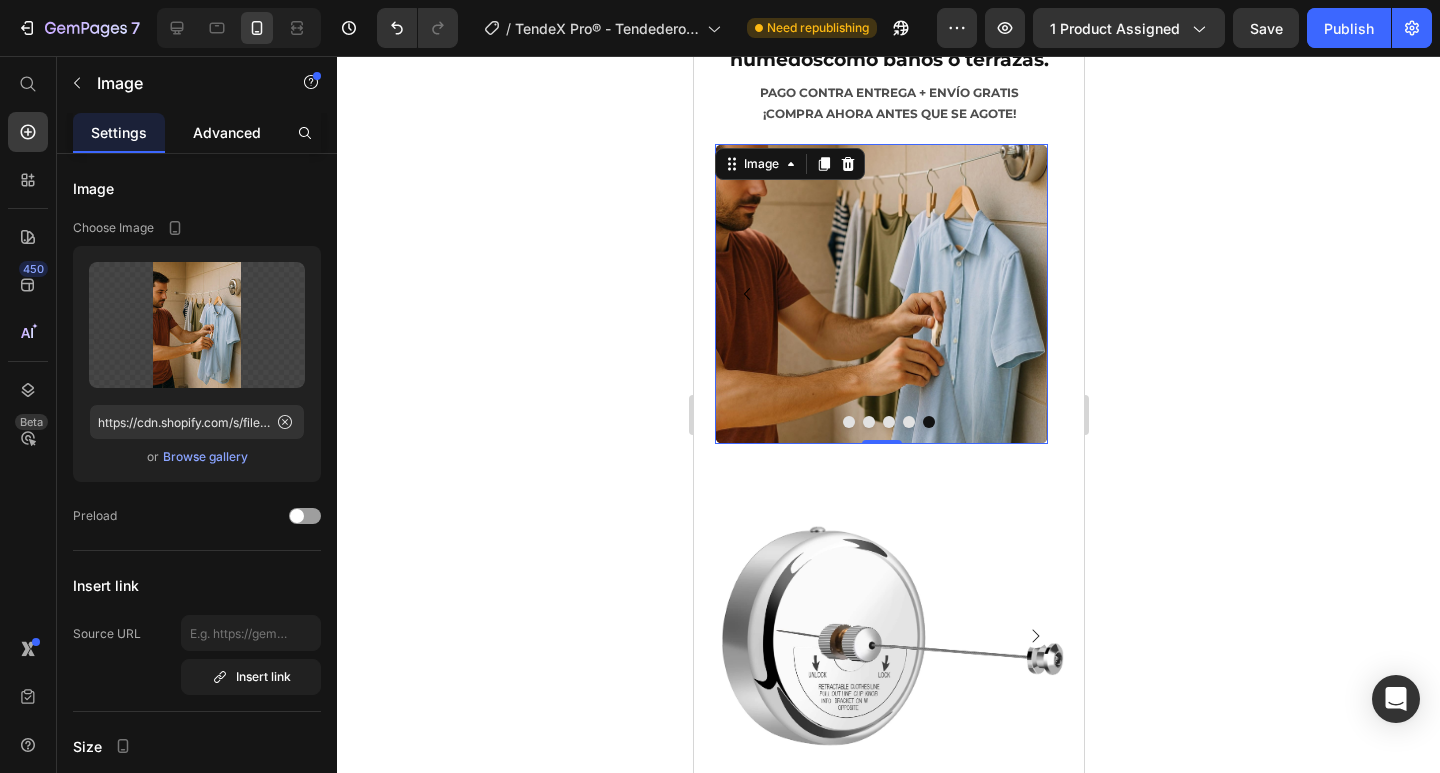 click on "Advanced" at bounding box center [227, 132] 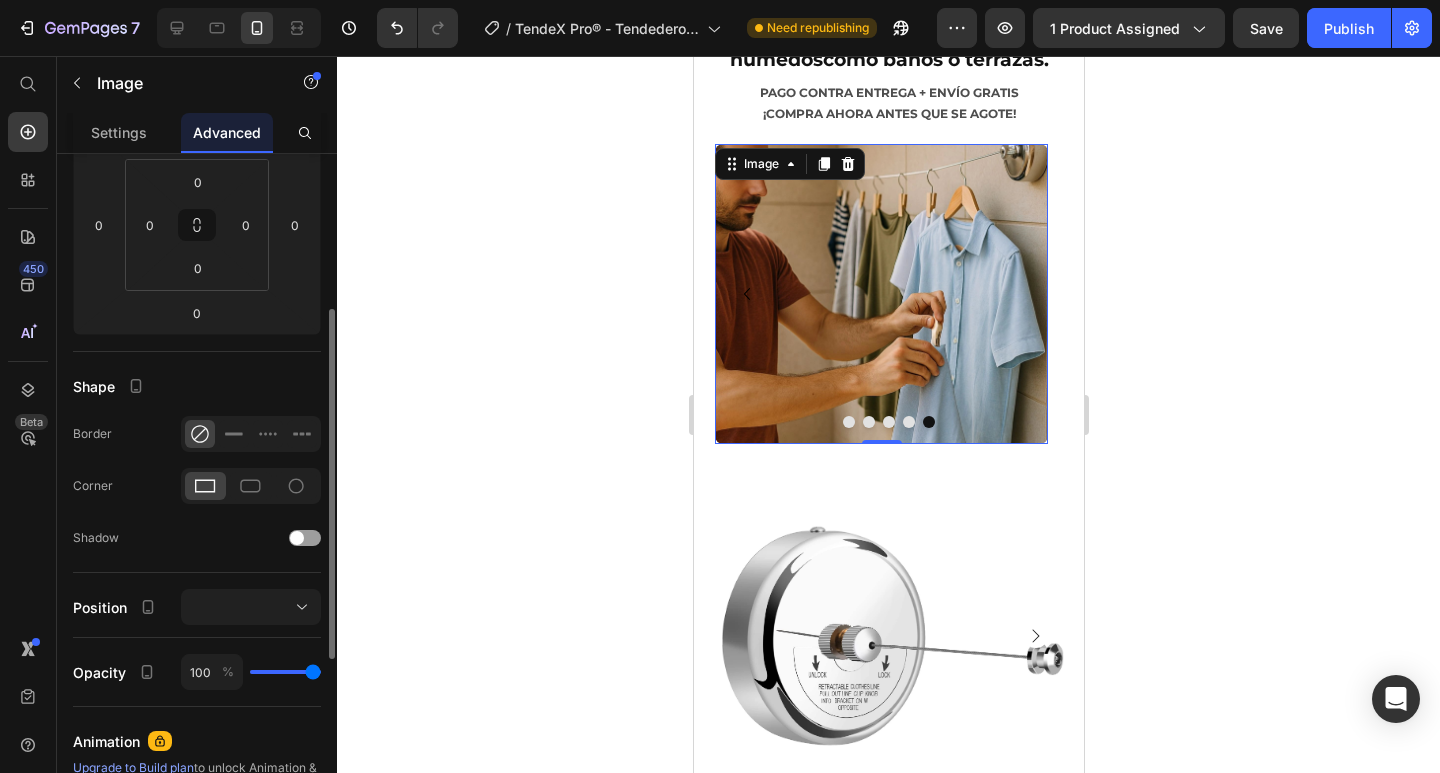 scroll, scrollTop: 400, scrollLeft: 0, axis: vertical 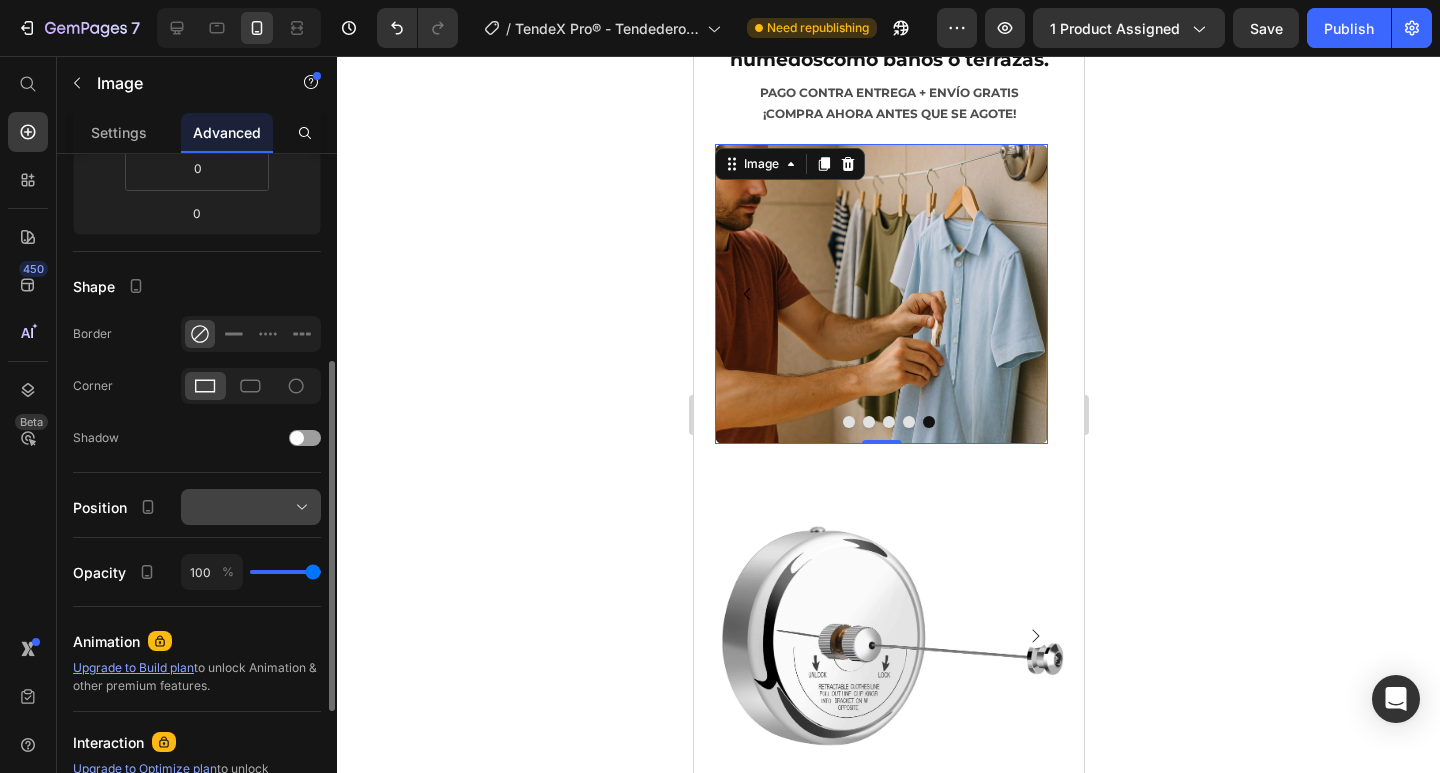 click at bounding box center (251, 507) 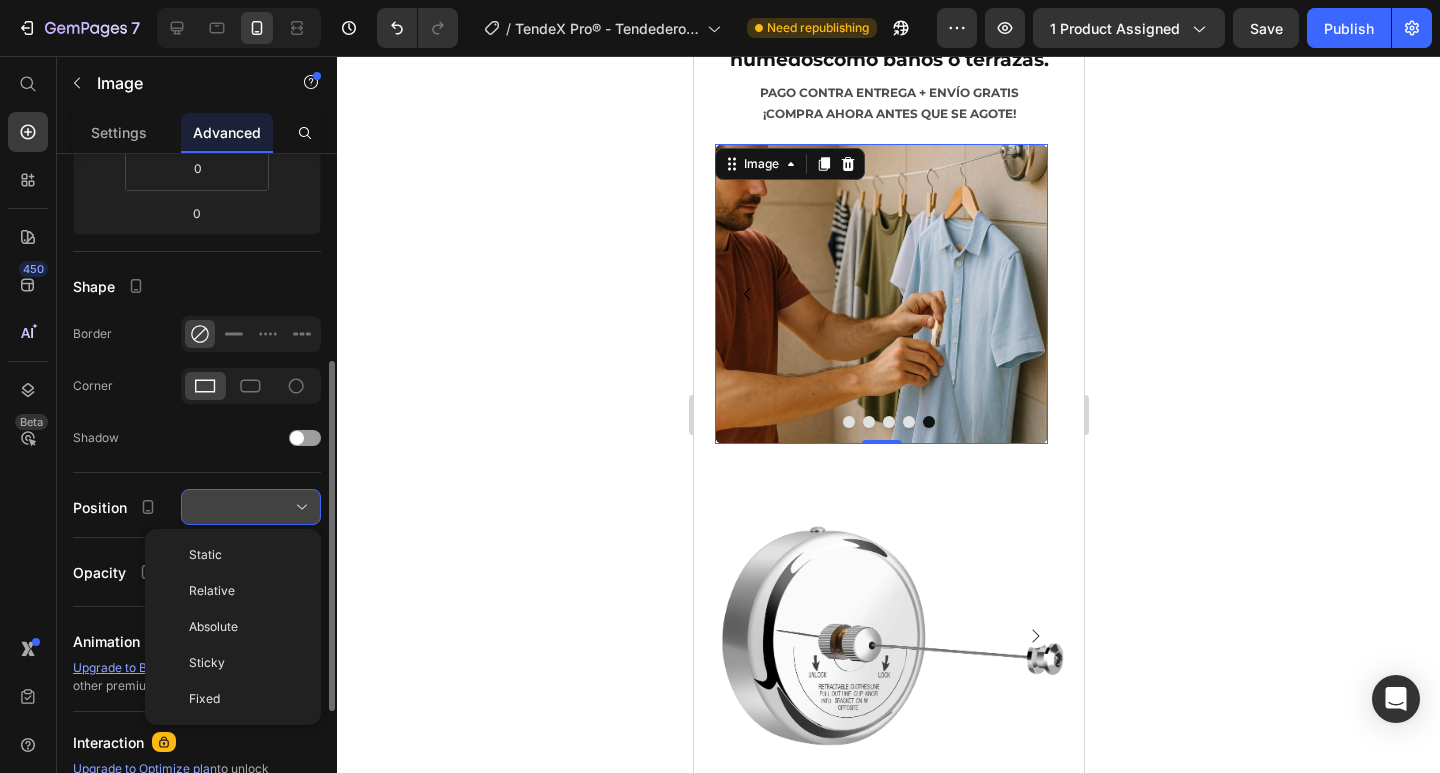click at bounding box center (251, 507) 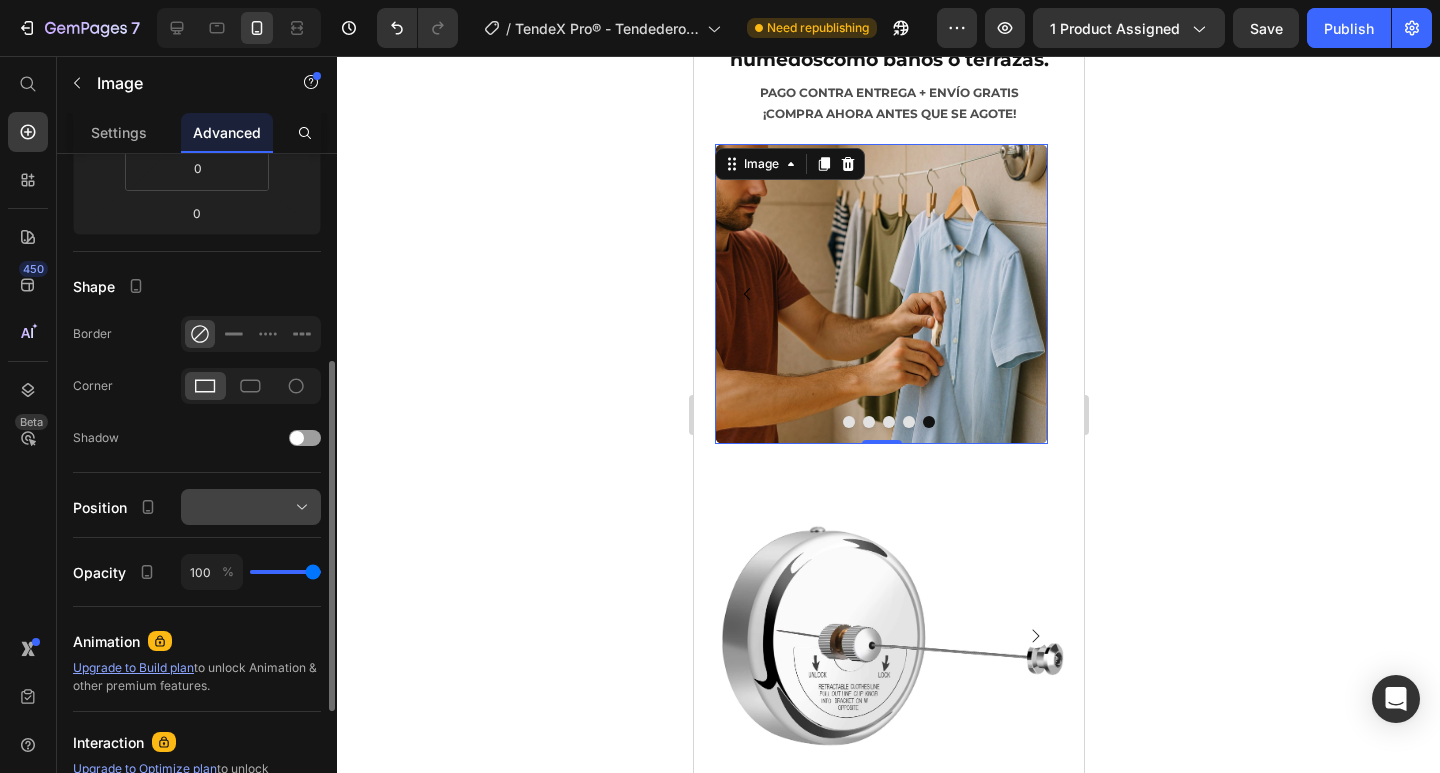 click at bounding box center [251, 507] 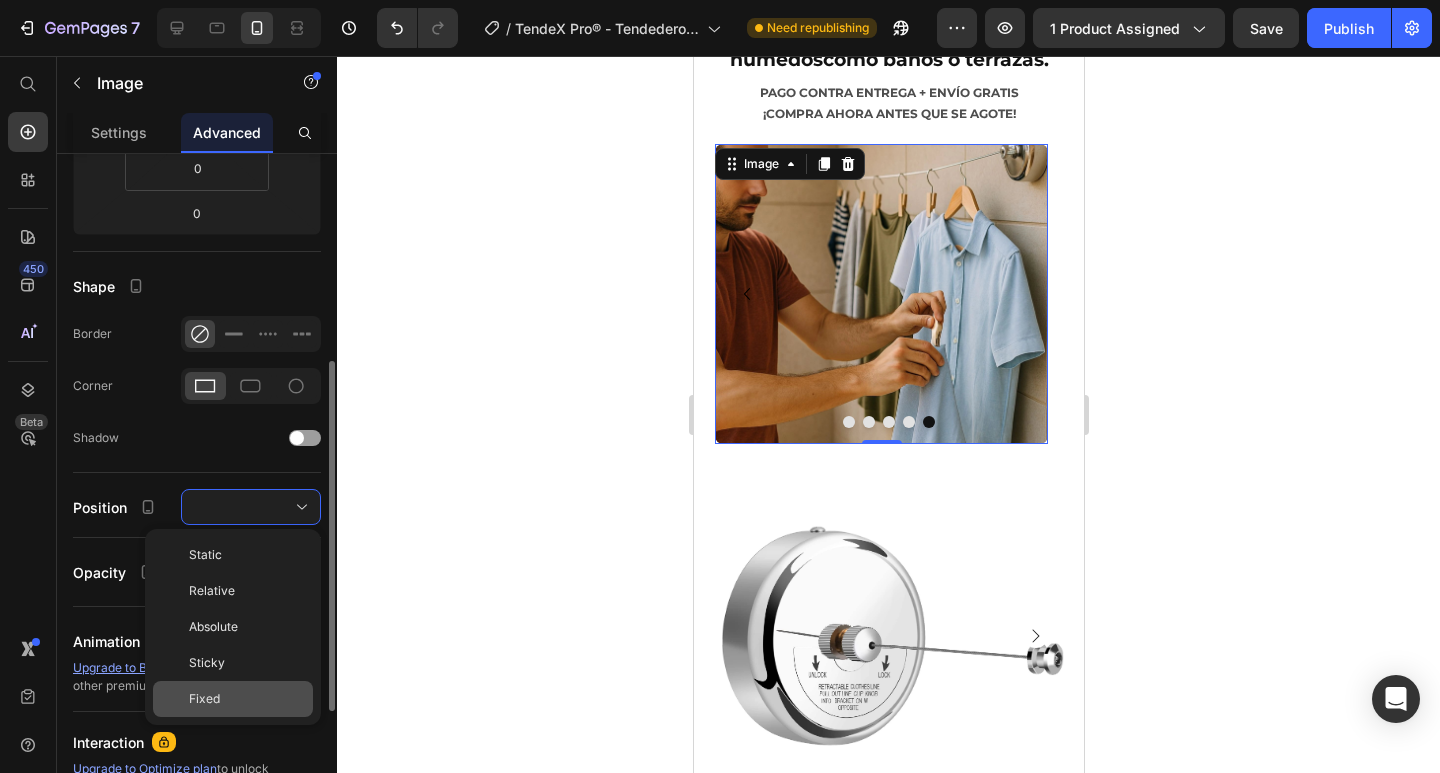 click on "Fixed" at bounding box center [247, 699] 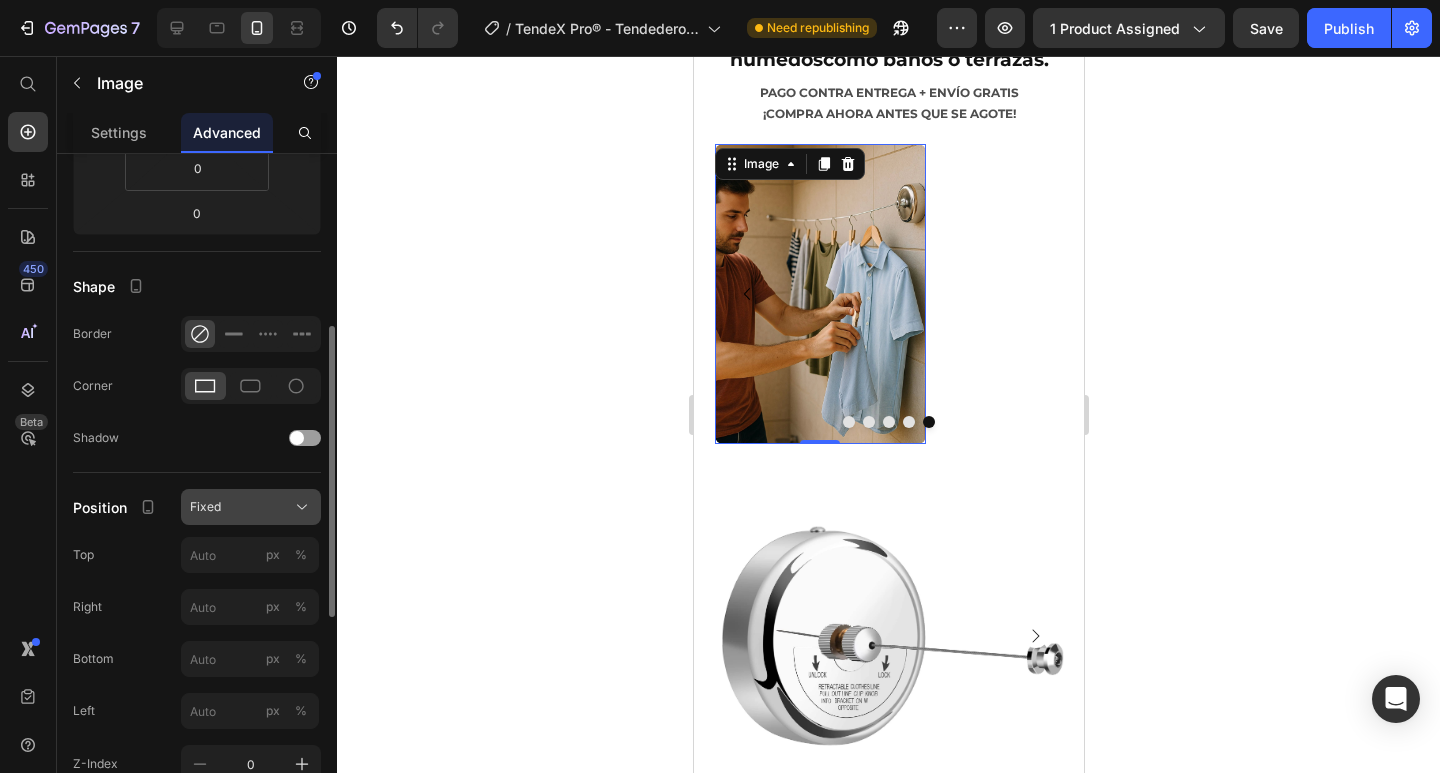 click on "Fixed" 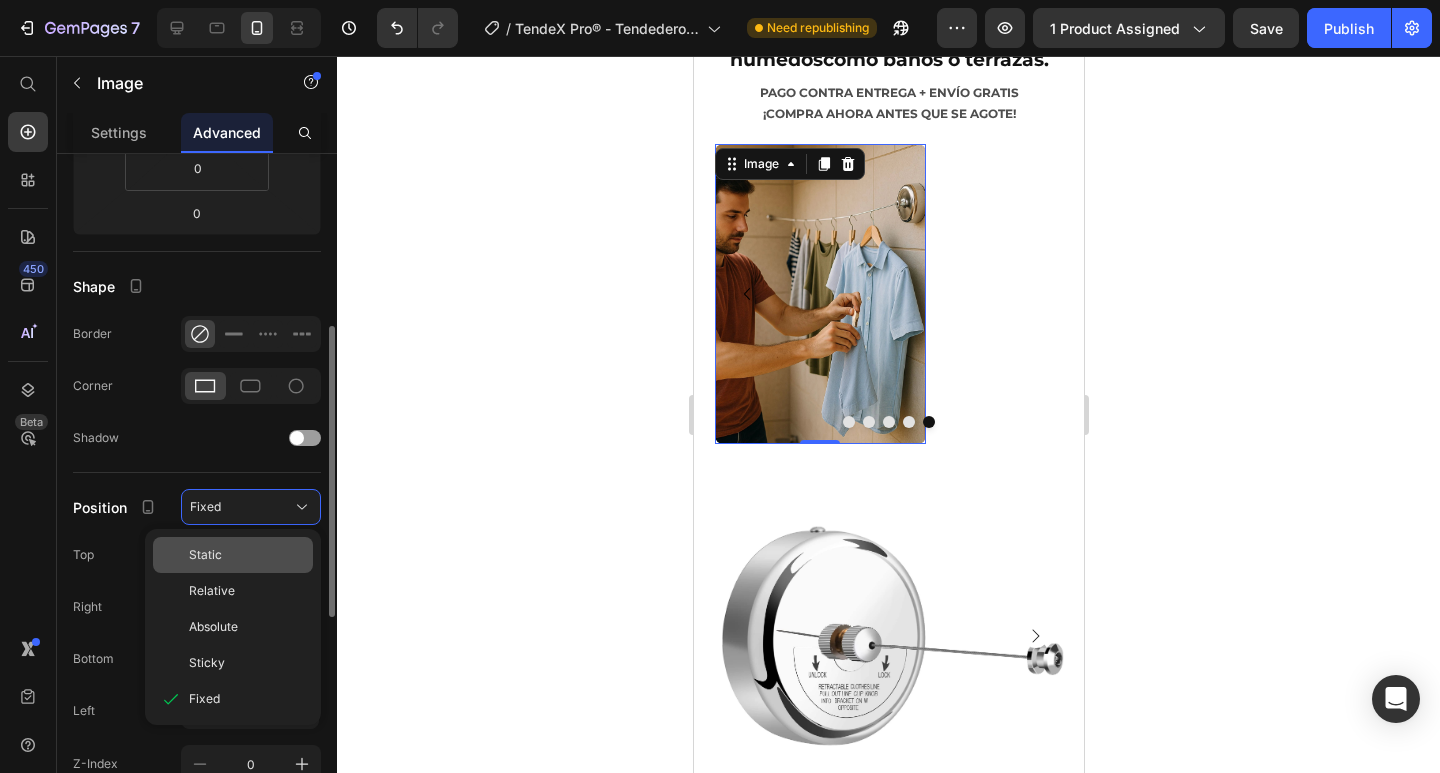 click on "Static" at bounding box center (247, 555) 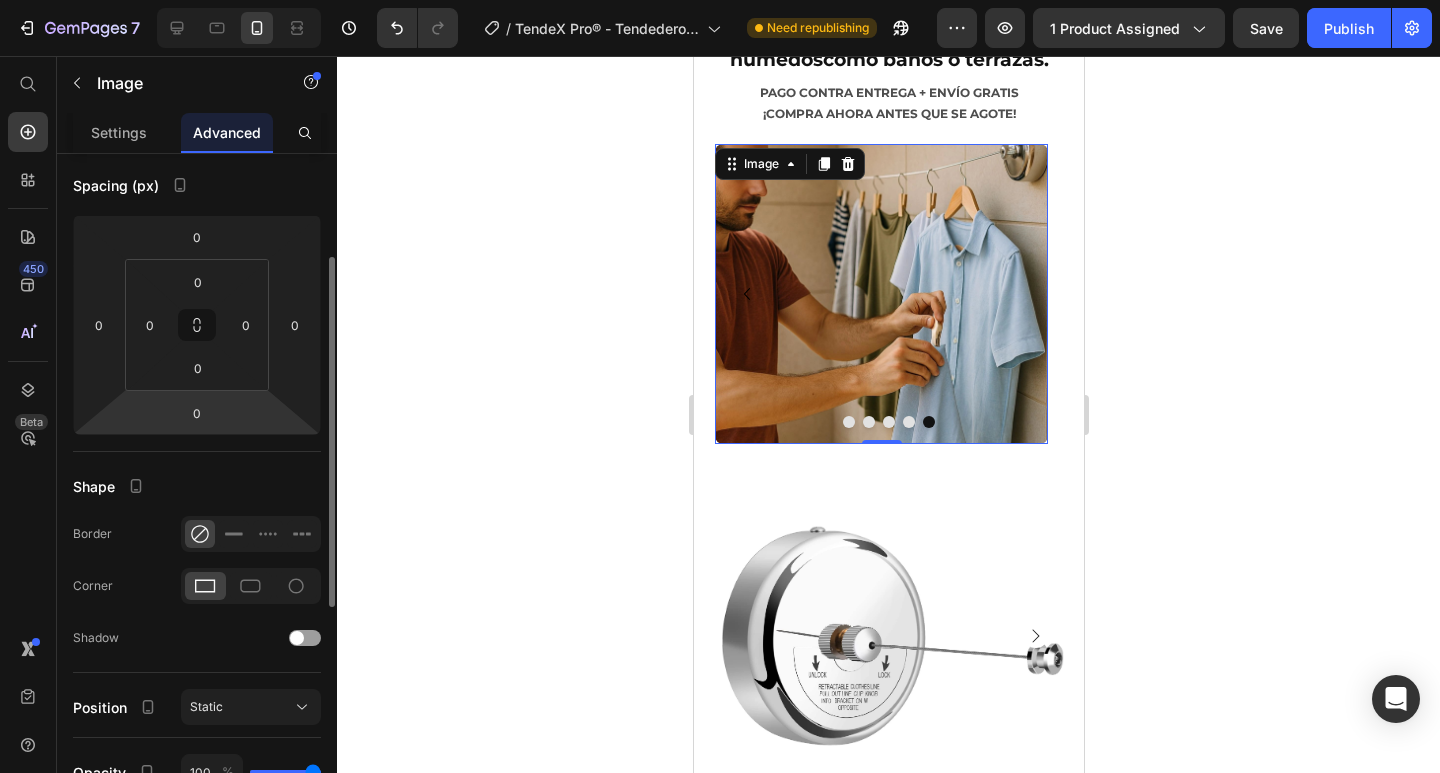 scroll, scrollTop: 0, scrollLeft: 0, axis: both 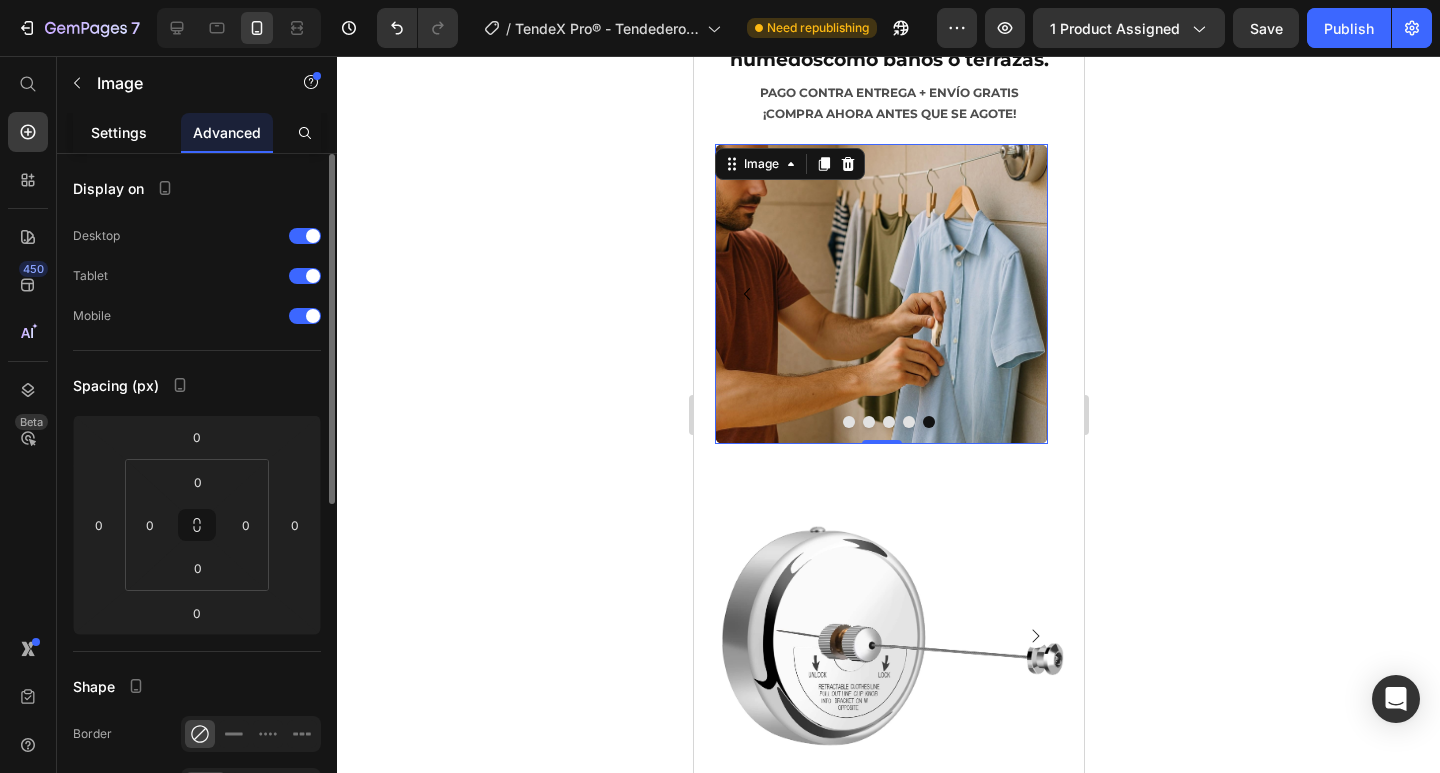 click on "Settings" 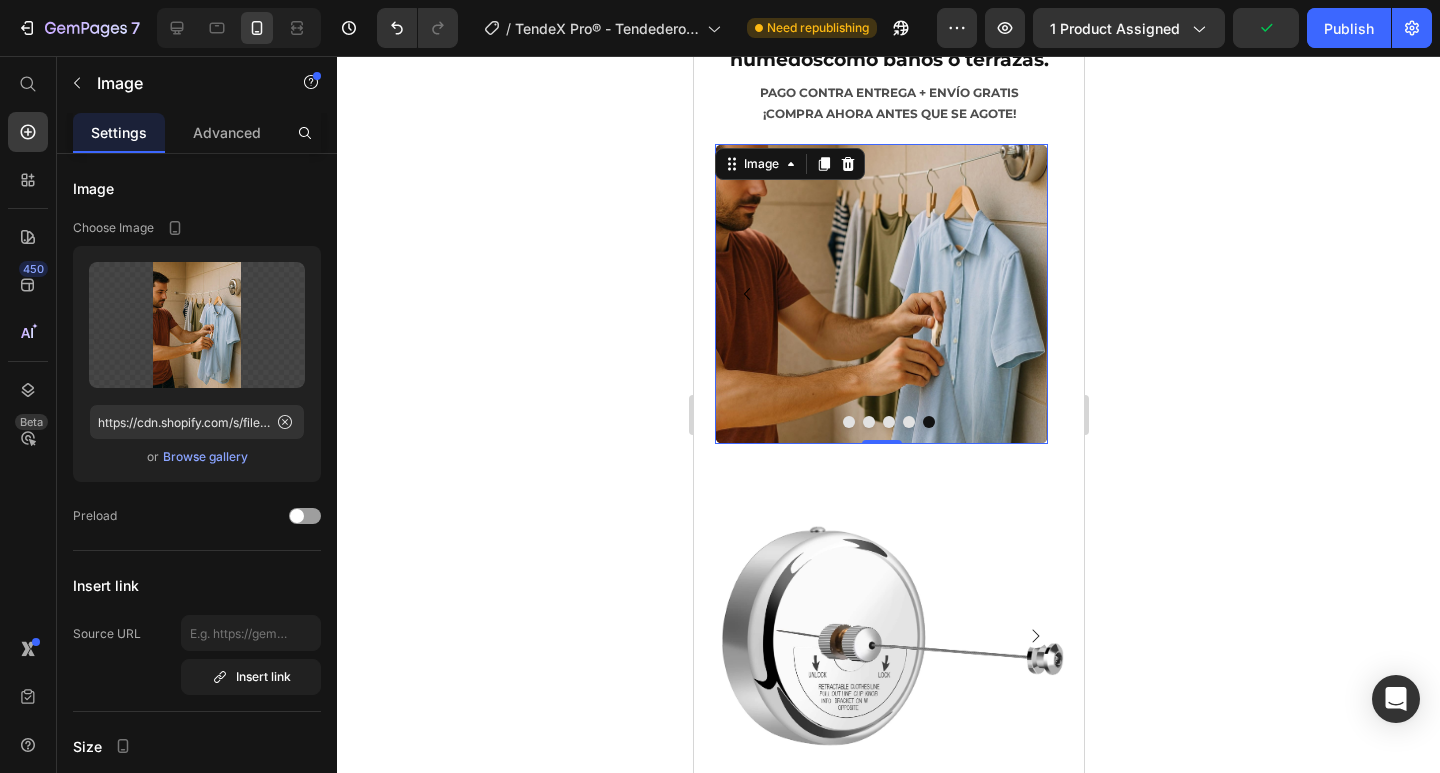 click at bounding box center (880, 294) 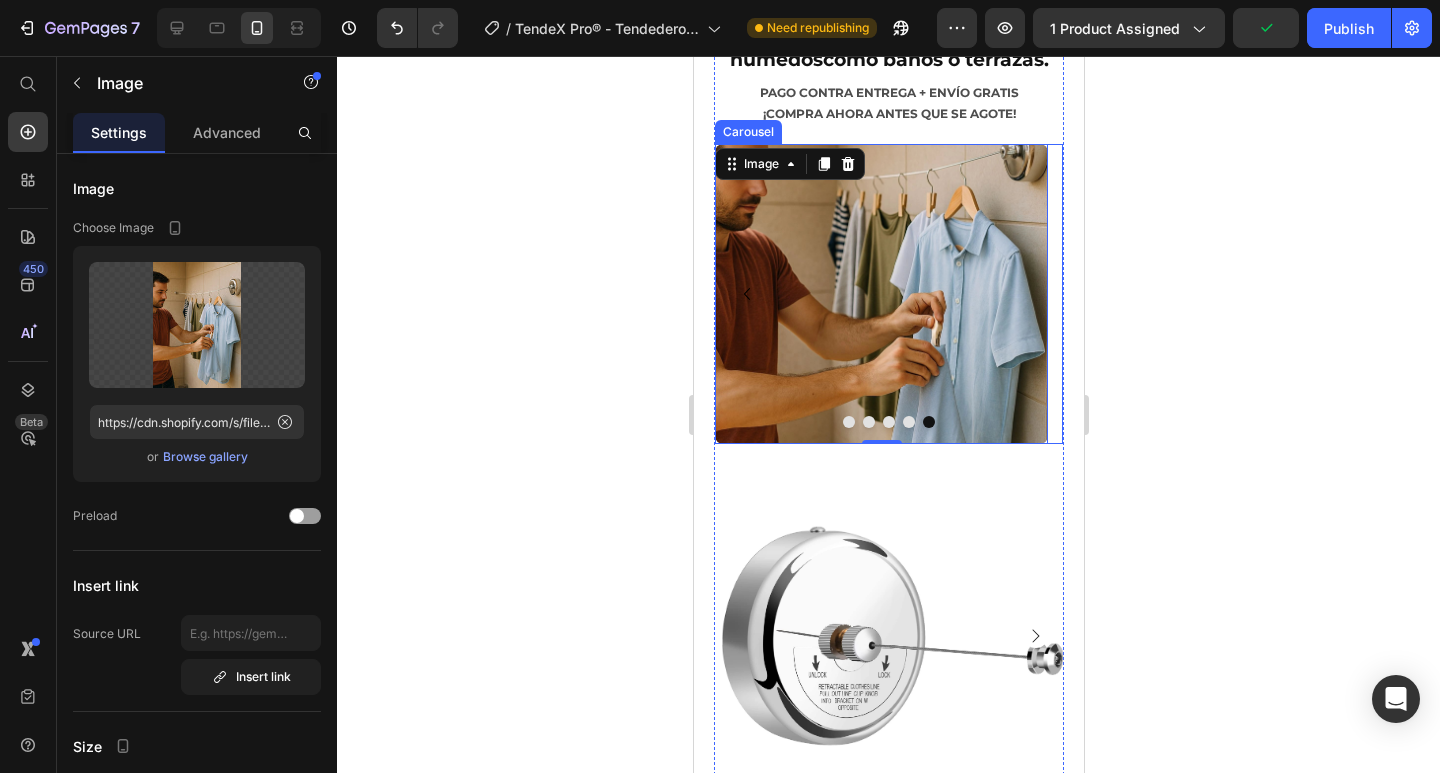 click at bounding box center [908, 422] 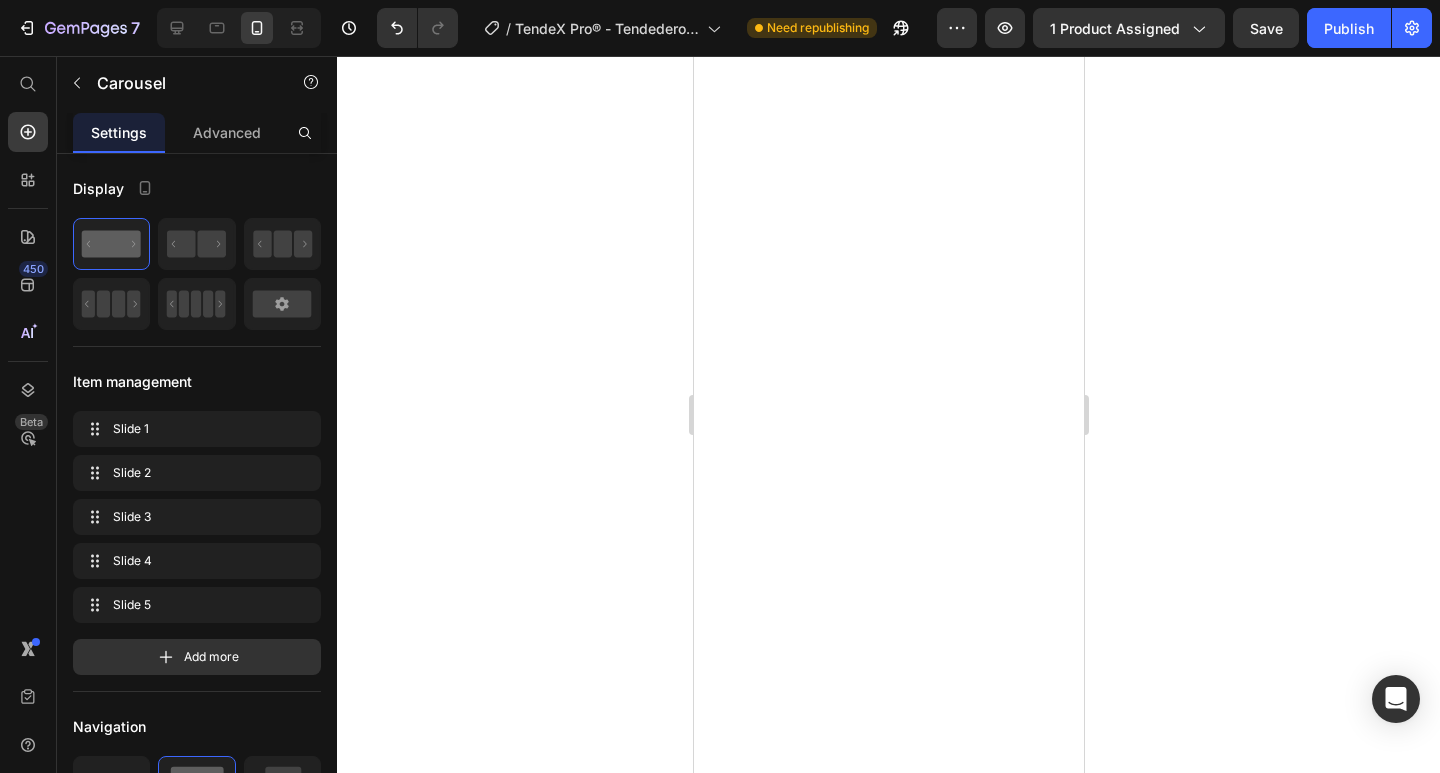 scroll, scrollTop: 0, scrollLeft: 0, axis: both 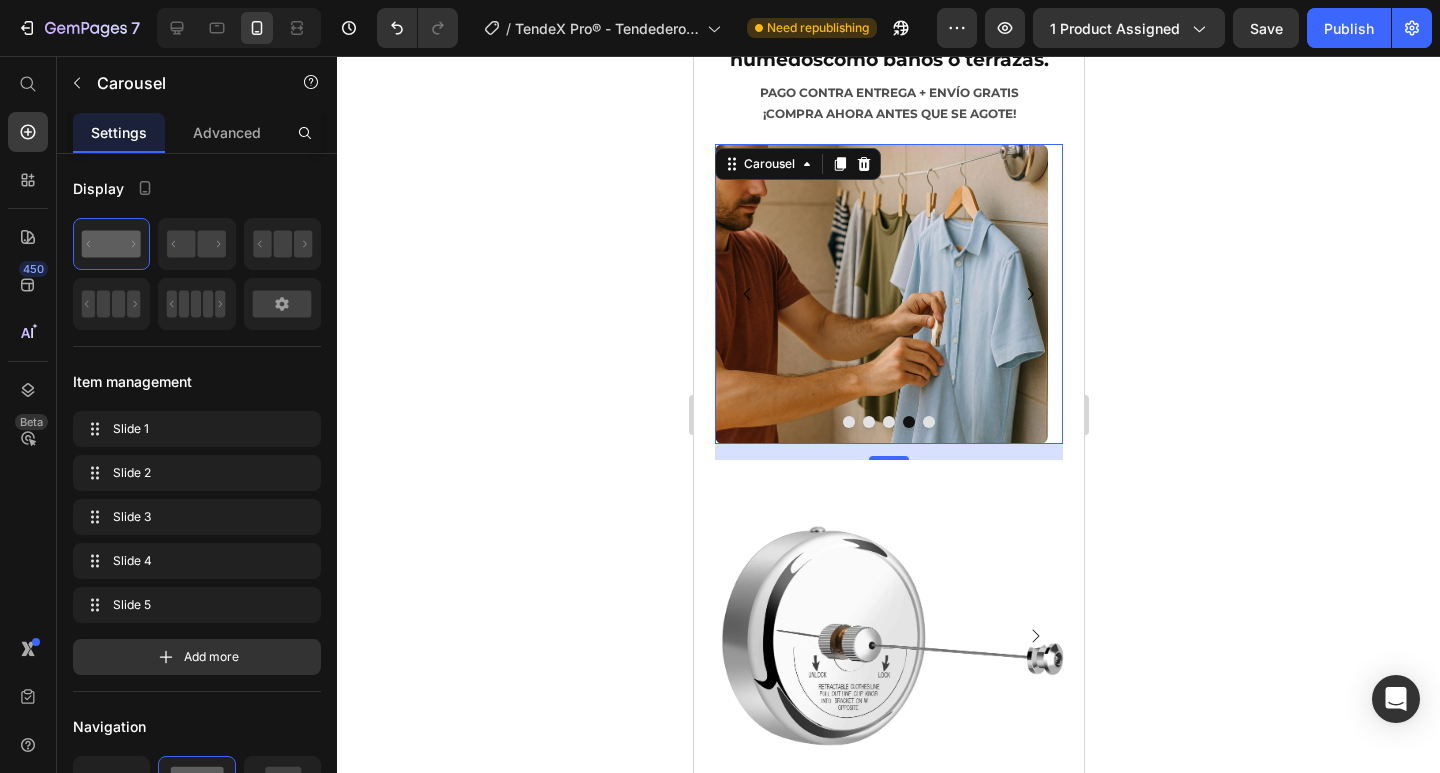 click at bounding box center (928, 422) 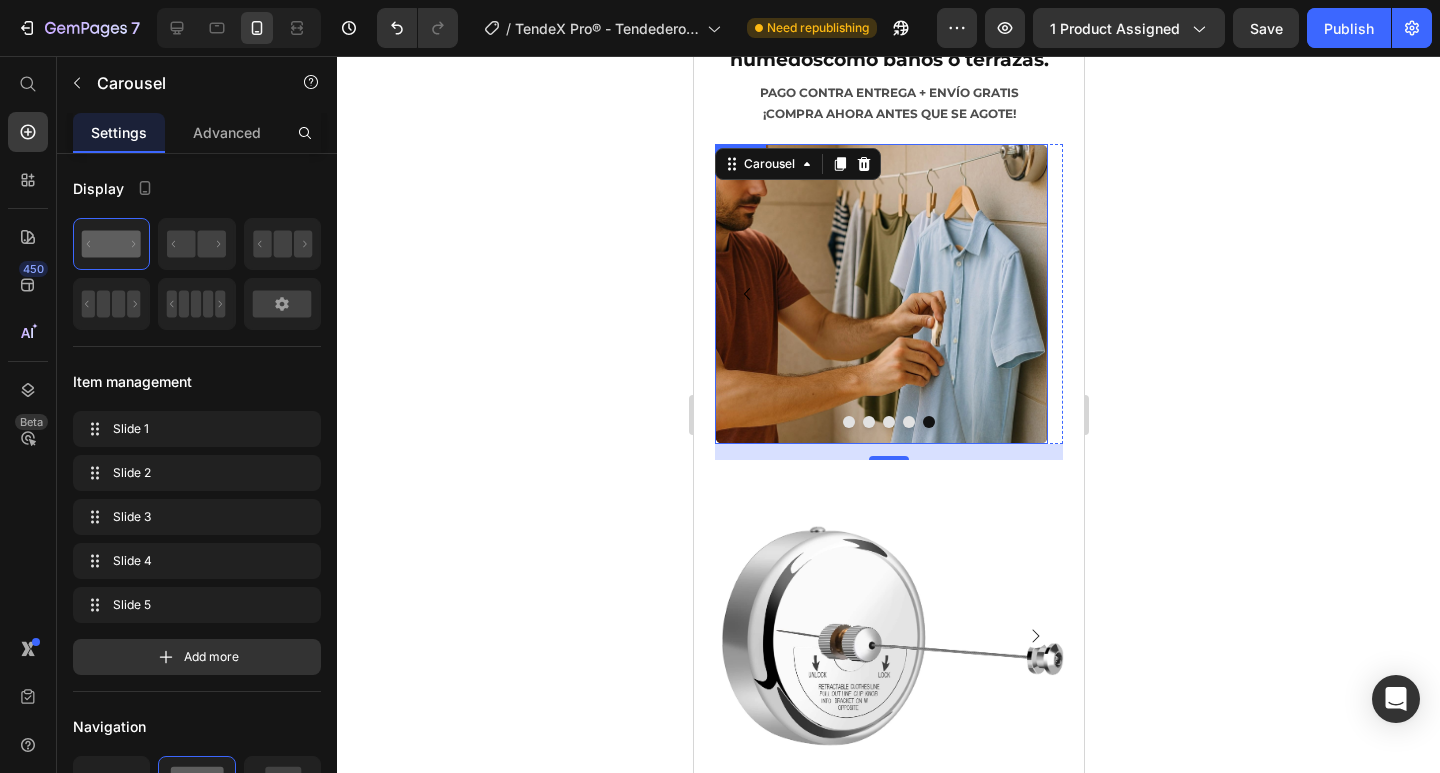 click at bounding box center (880, 294) 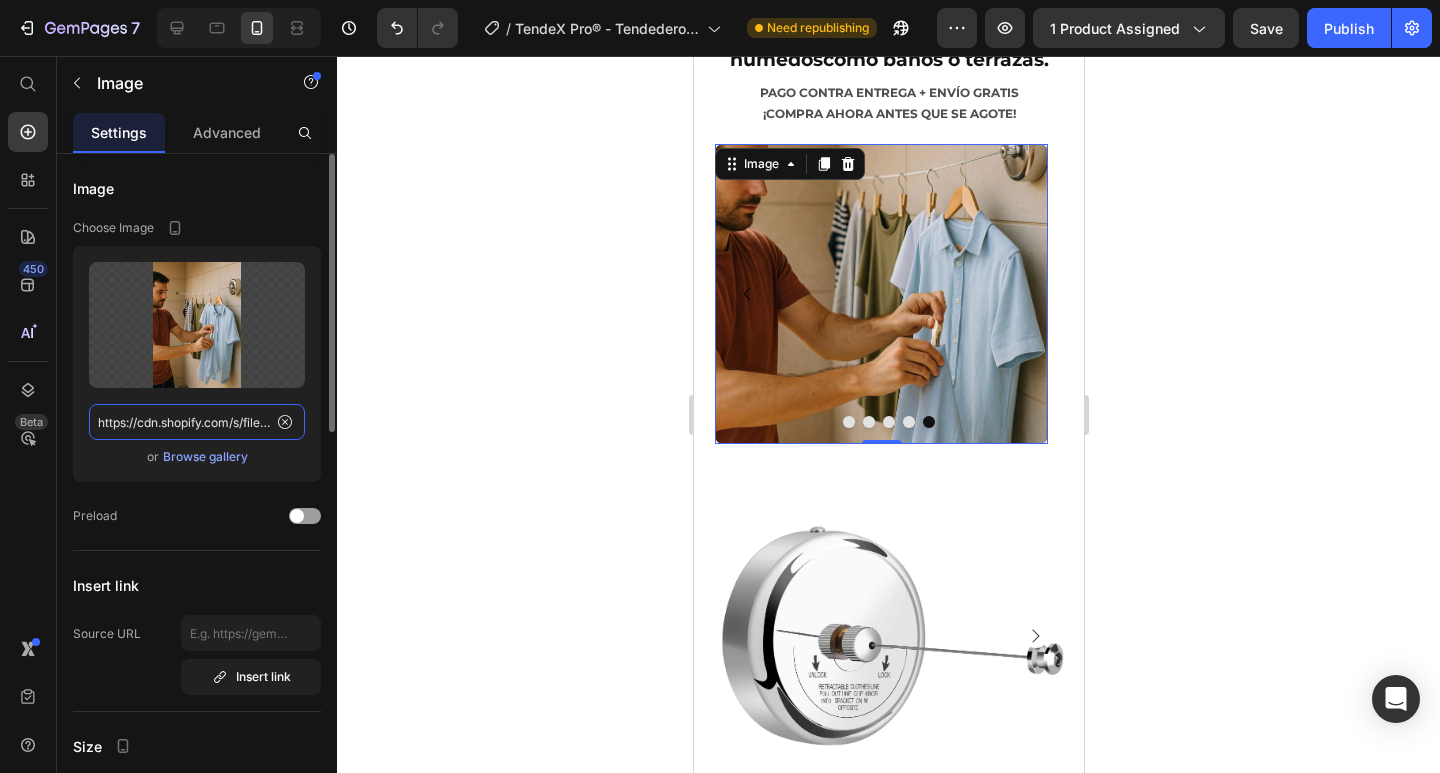 click on "[URL]" 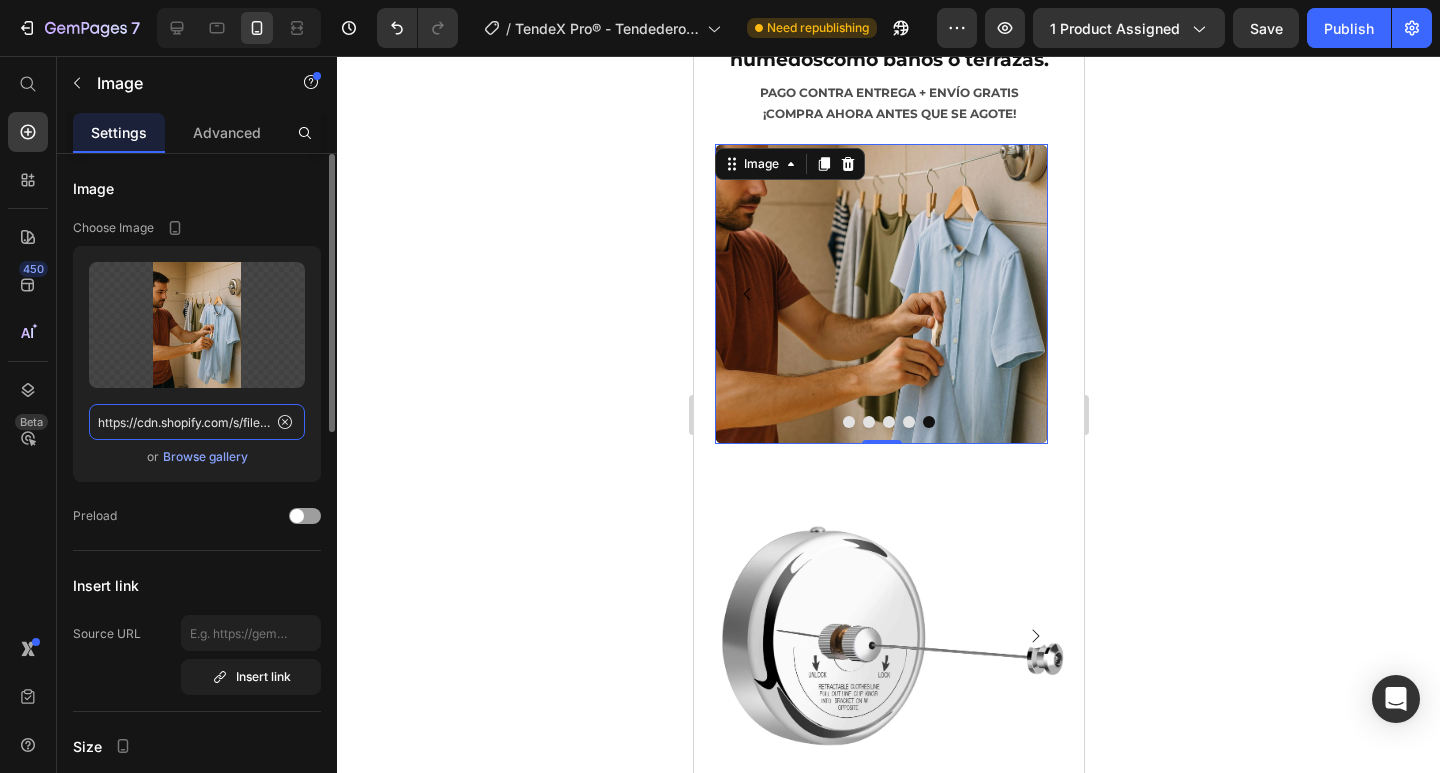 paste on "Tendedero_Retractil_4_f10db6d2-e5d7-4082-8d97-b3be8fbbb4cb.webp?v=1751751565" 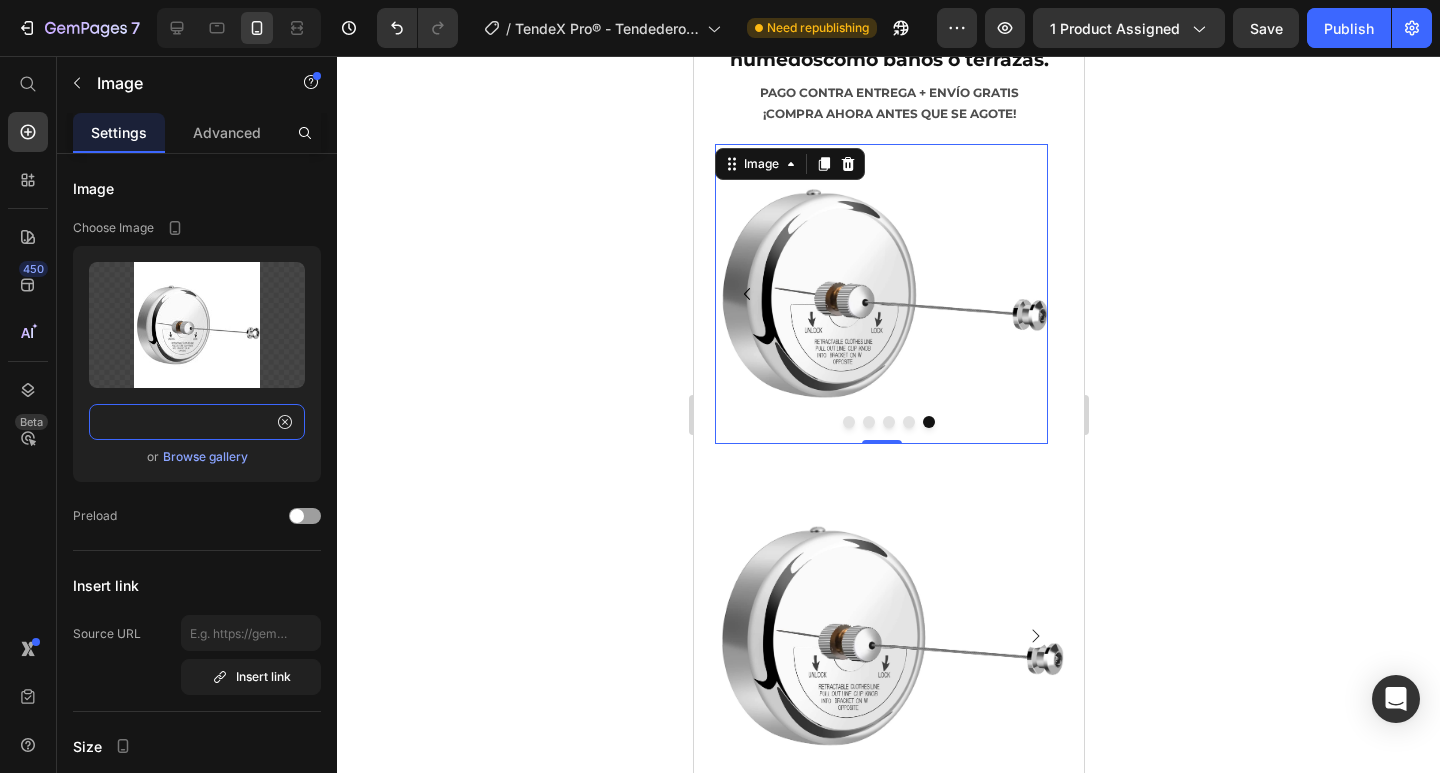 type on "https://cdn.shopify.com/s/files/1/0932/3613/4188/files/Tendedero_Retractil_4_f10db6d2-e5d7-4082-8d97-b3be8fbbb4cb.webp?v=1751751565" 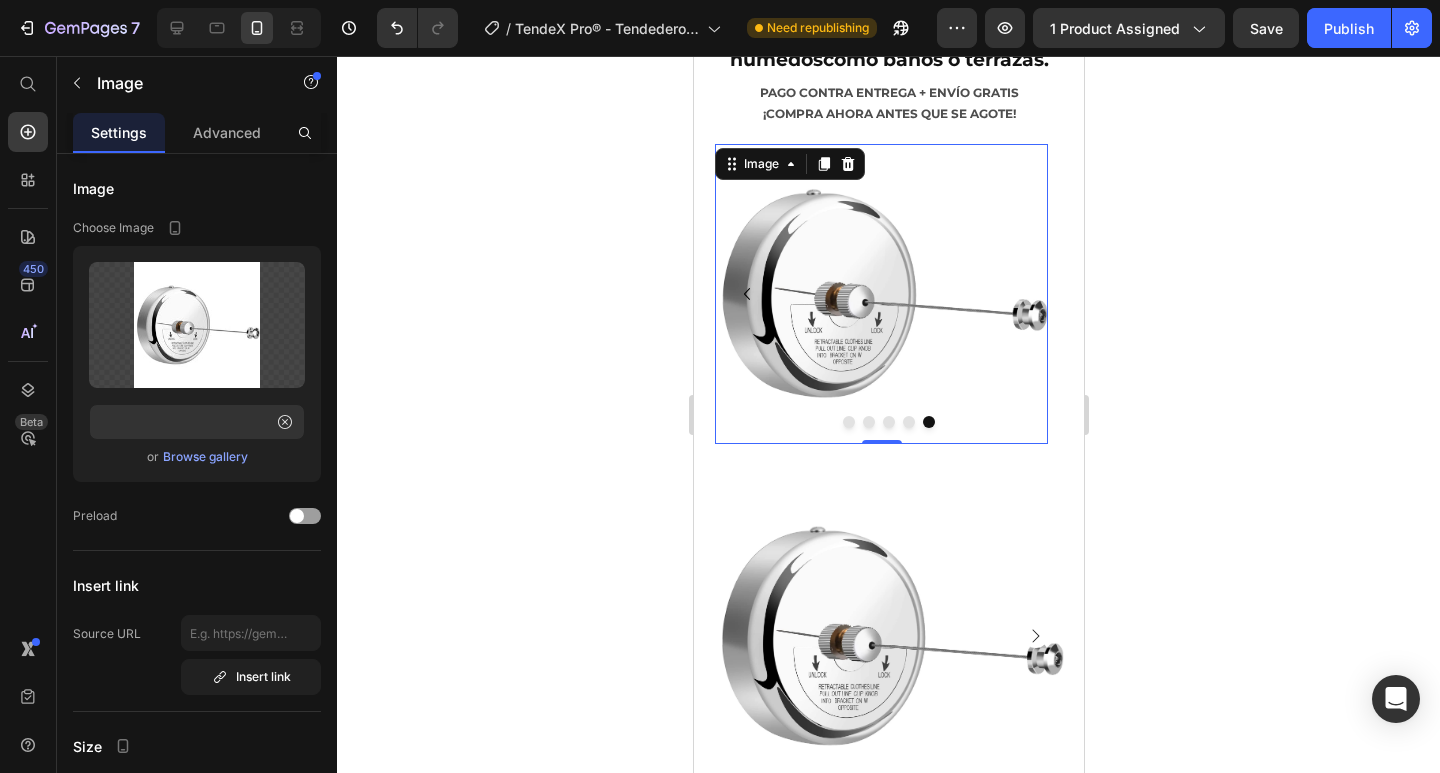 scroll, scrollTop: 0, scrollLeft: 0, axis: both 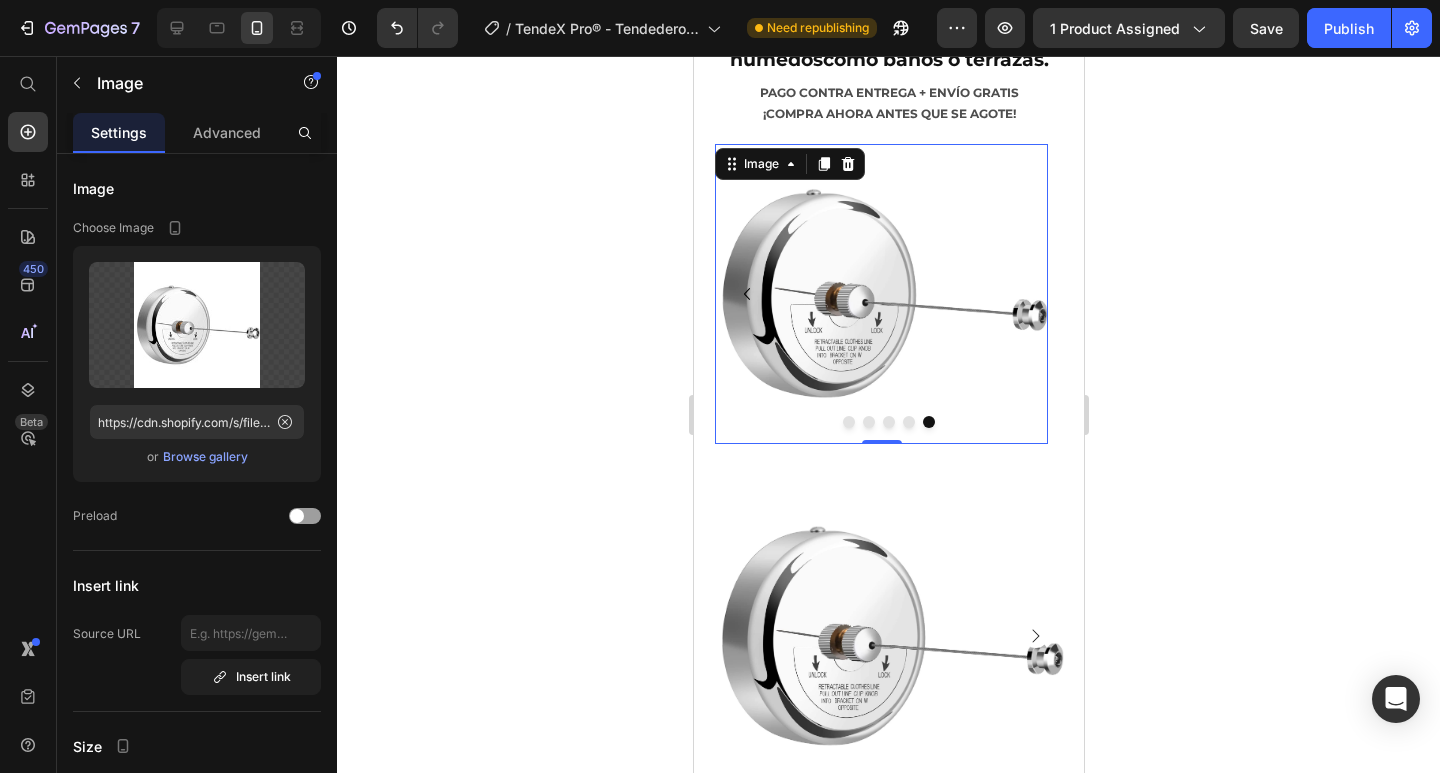 click at bounding box center [880, 294] 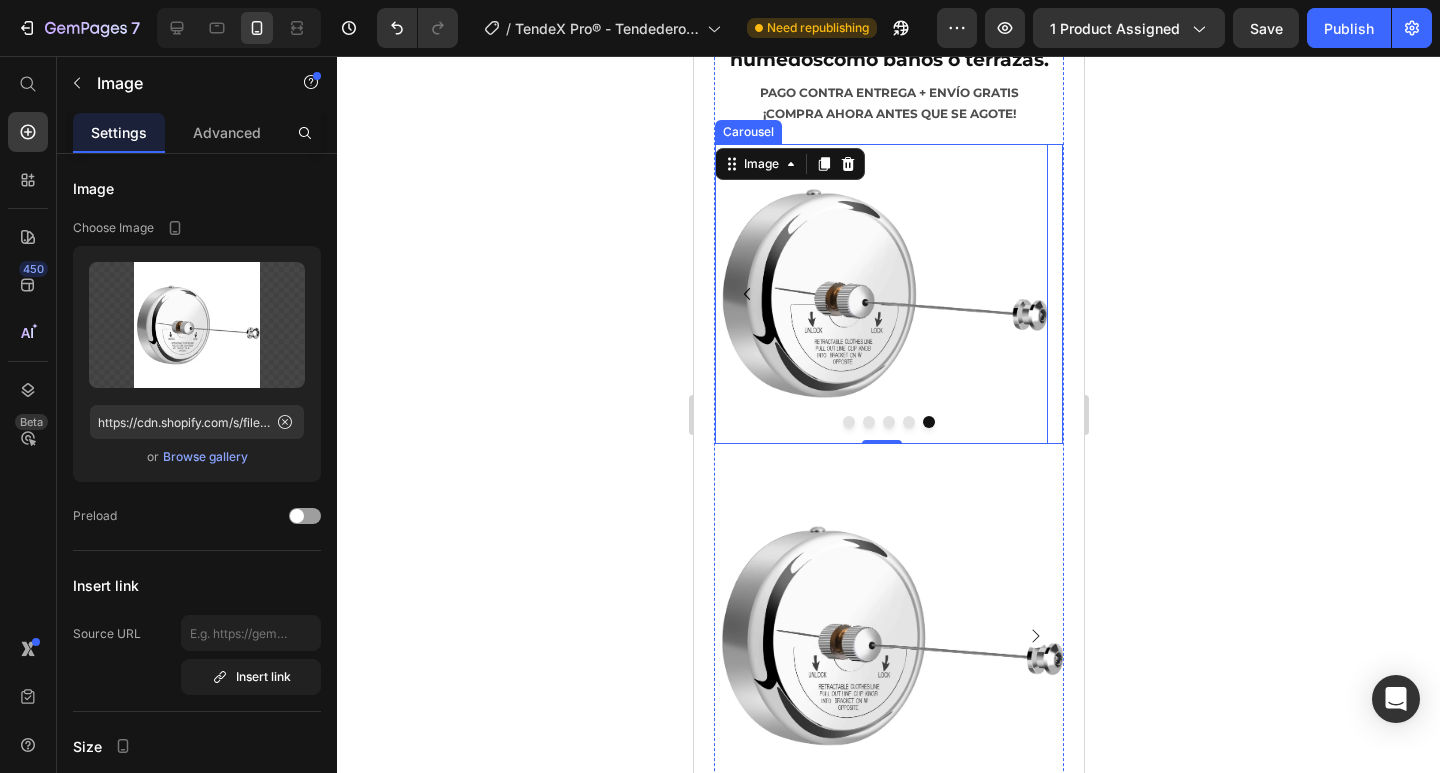 click at bounding box center (868, 422) 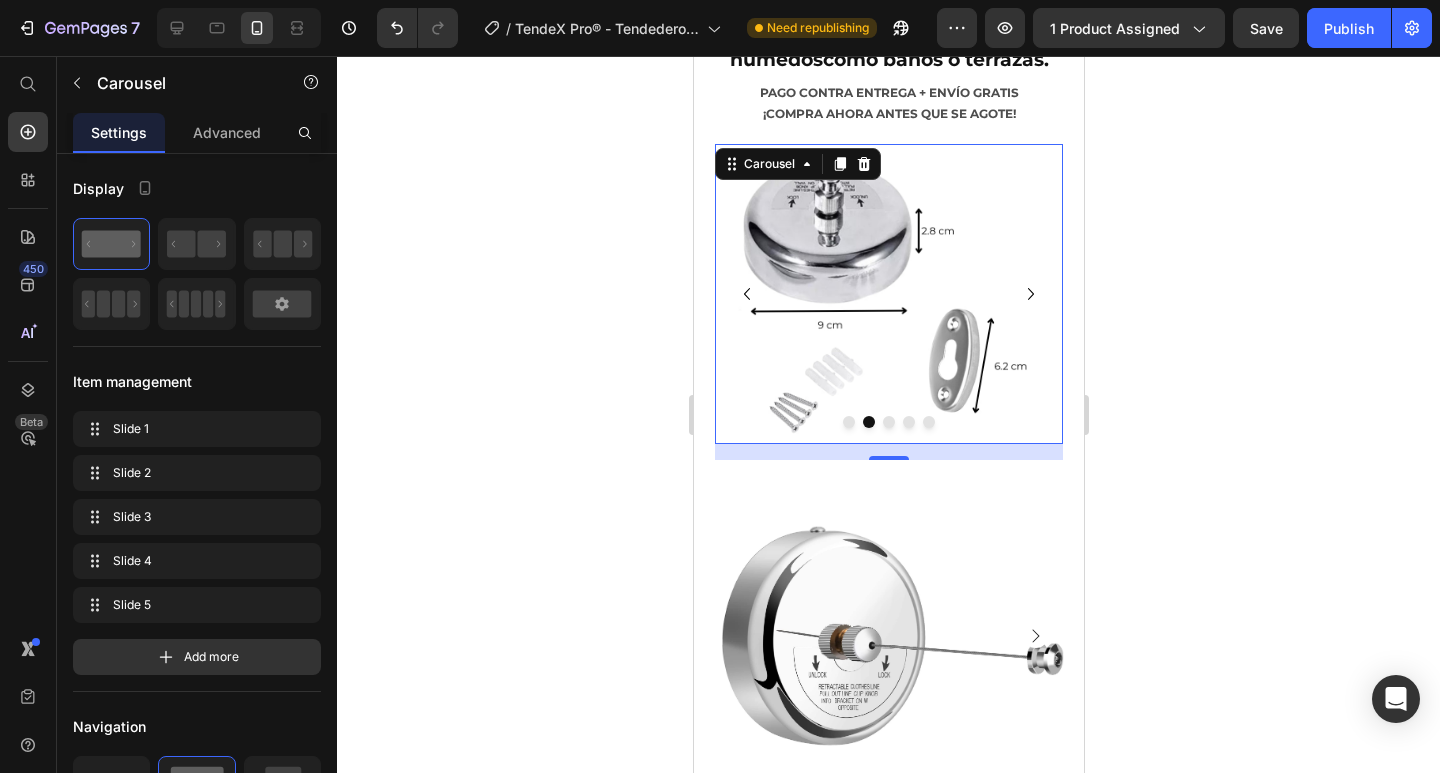 click at bounding box center [888, 422] 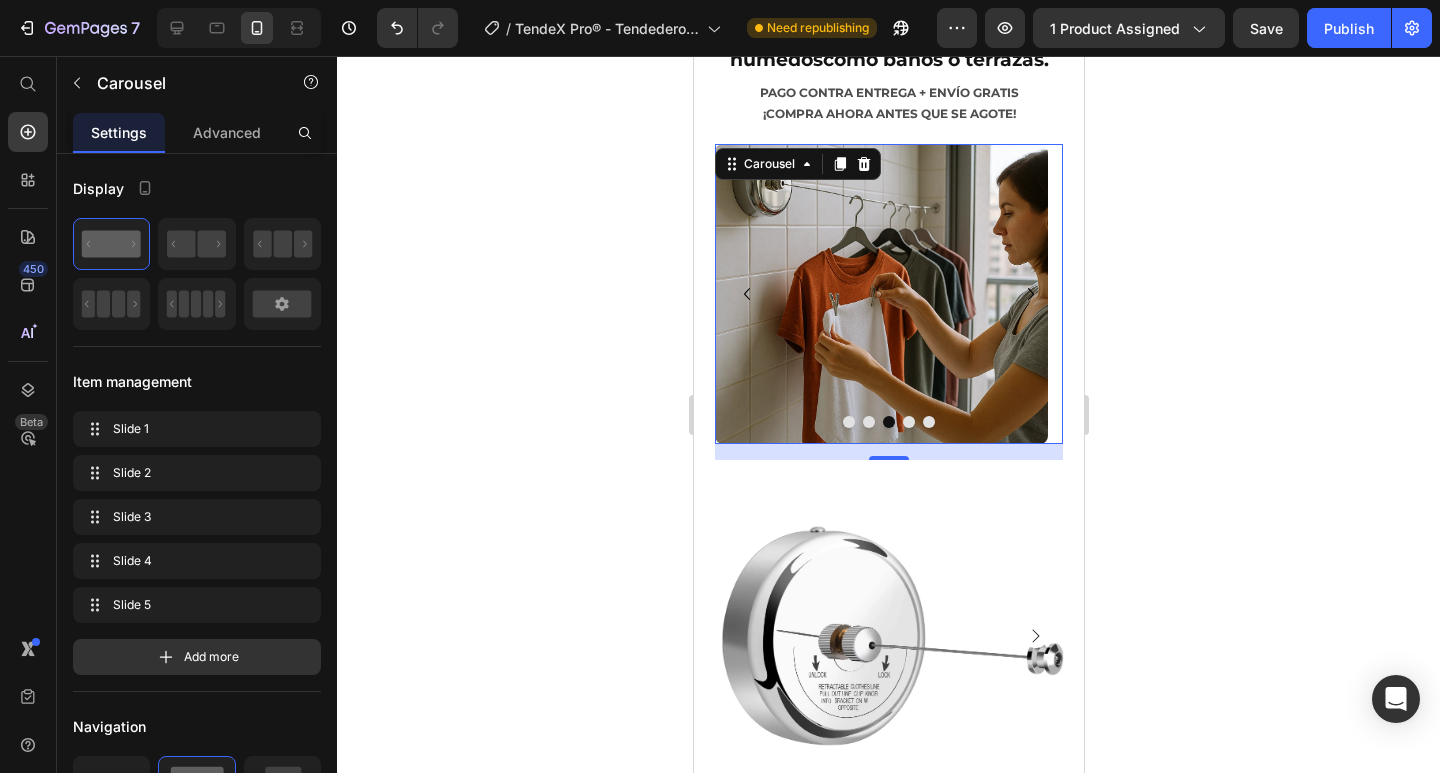 click at bounding box center (908, 422) 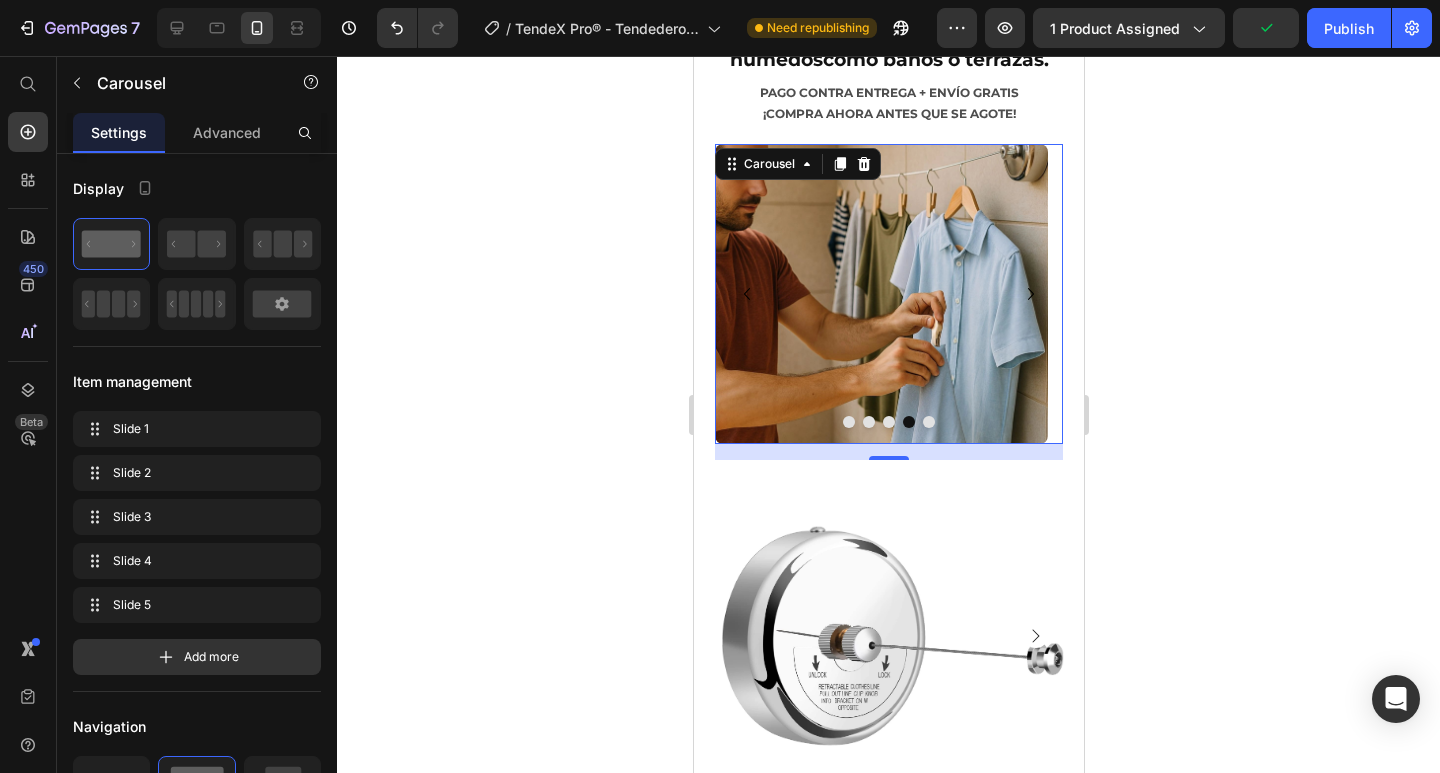 click at bounding box center [928, 422] 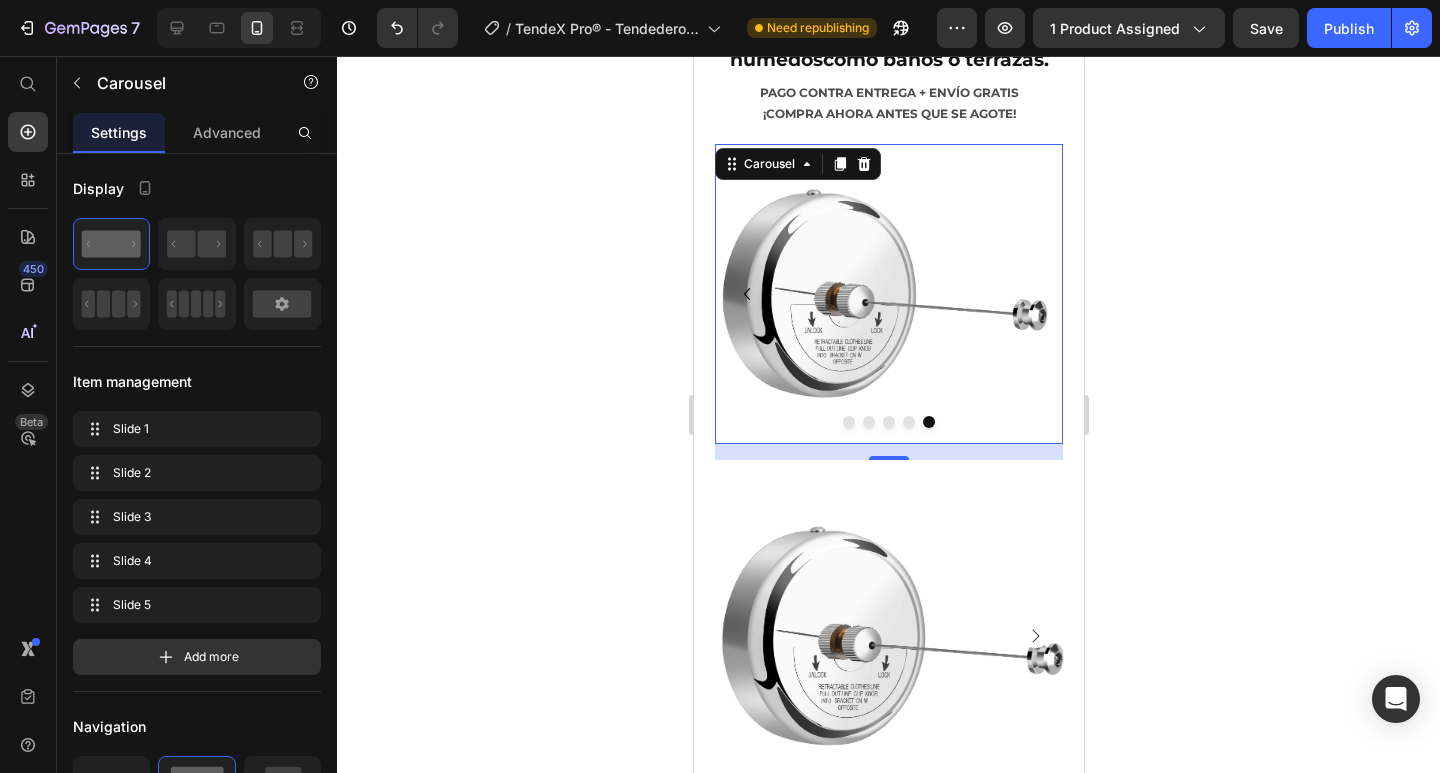 click at bounding box center (848, 422) 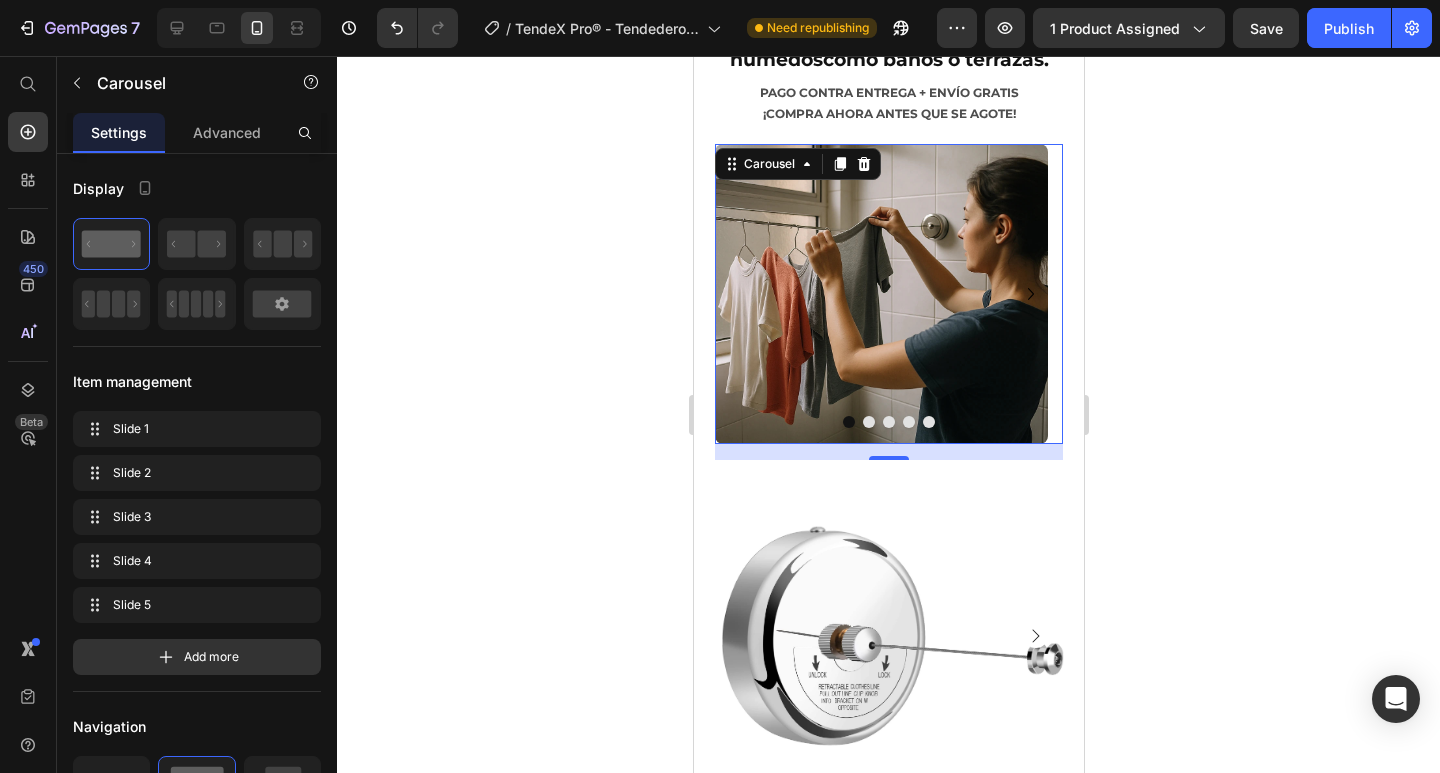 click at bounding box center [928, 422] 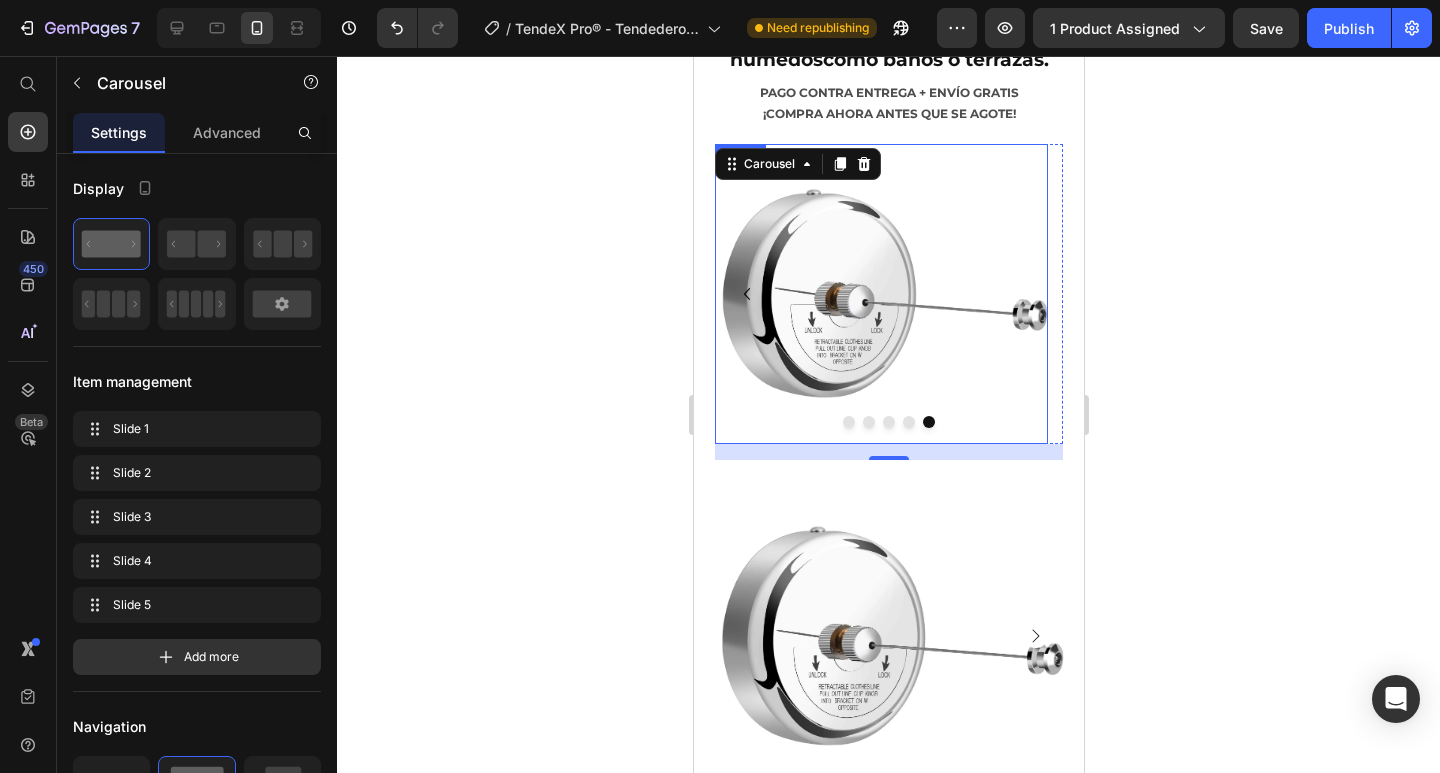 click at bounding box center [880, 294] 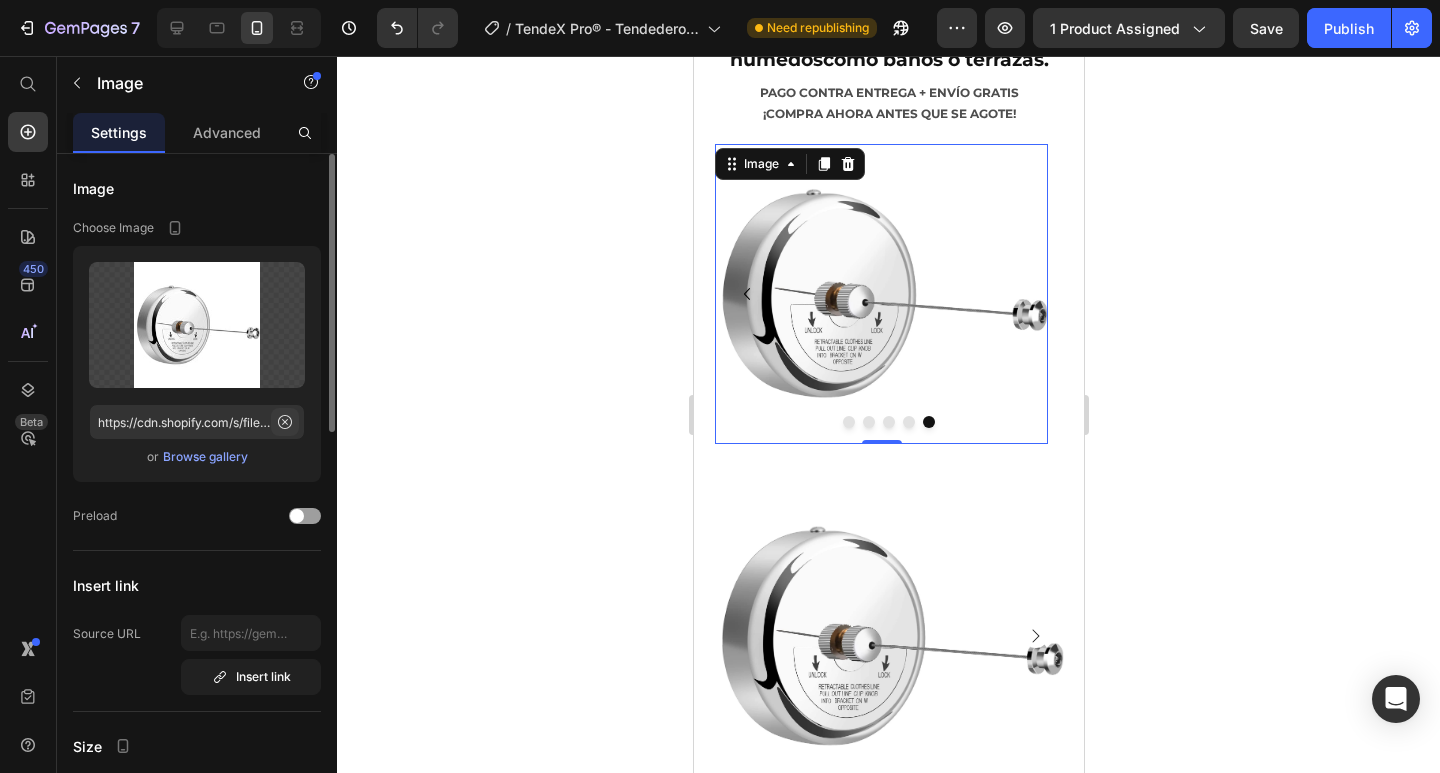 click 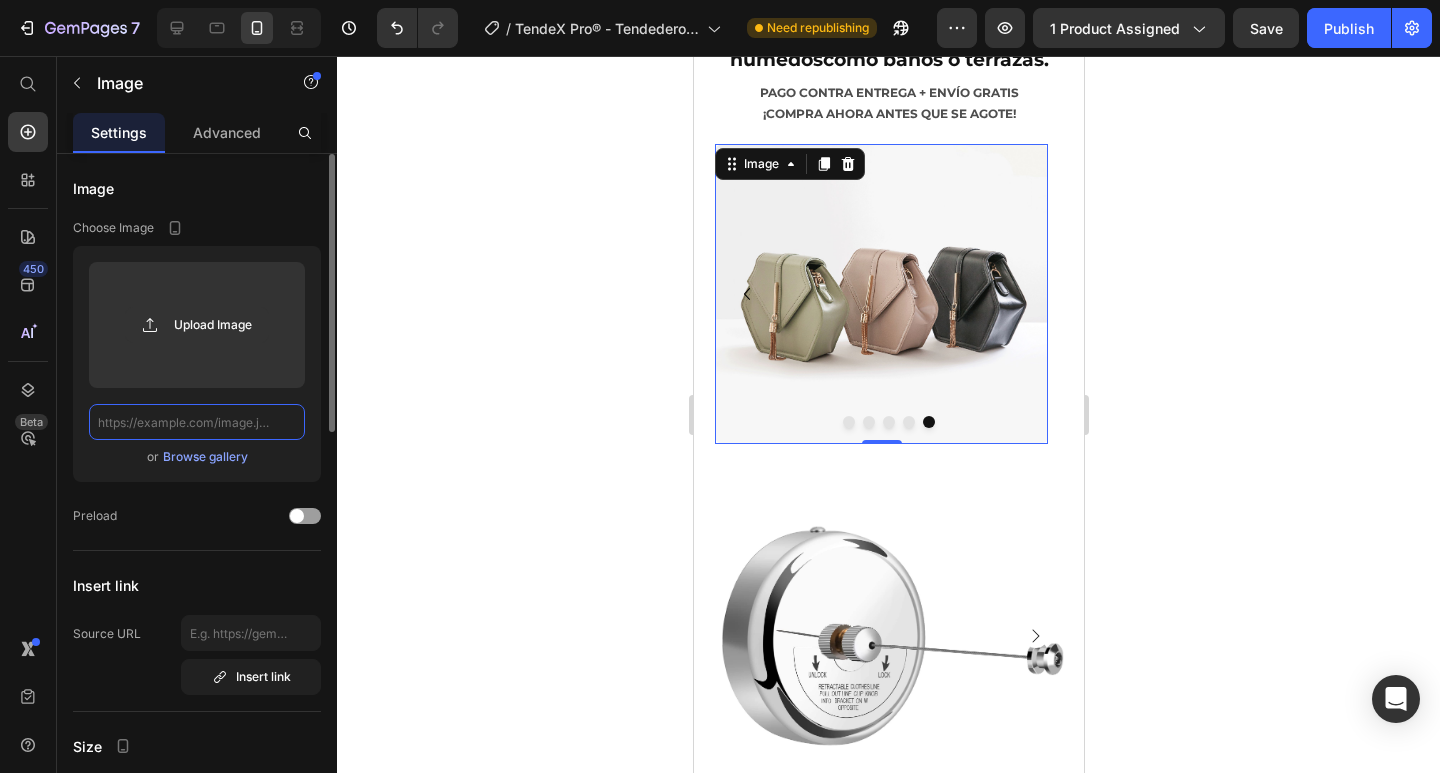 scroll, scrollTop: 0, scrollLeft: 0, axis: both 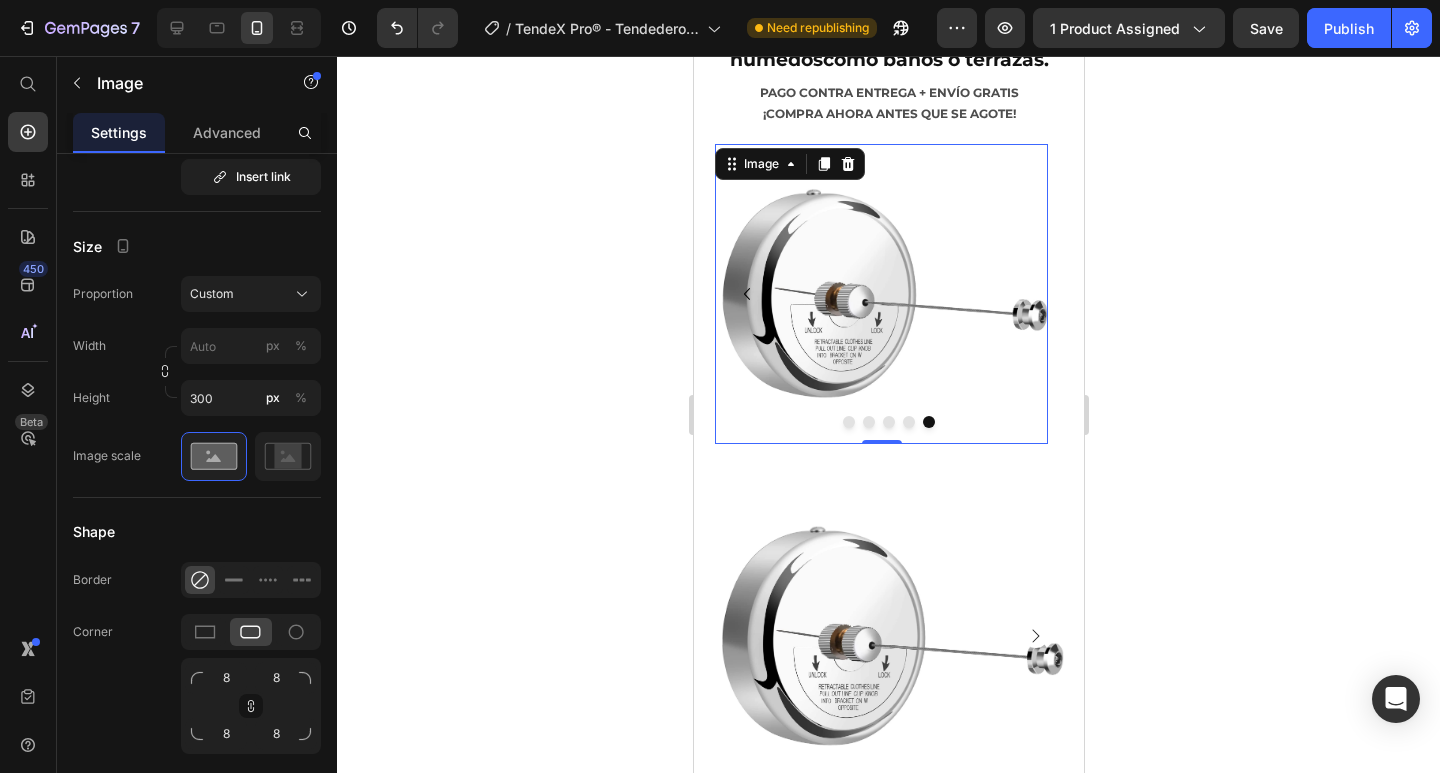 type on "https://cdn.shopify.com/s/files/1/0932/3613/4188/files/Tendedero_Retractil_4.webp?v=1747536177" 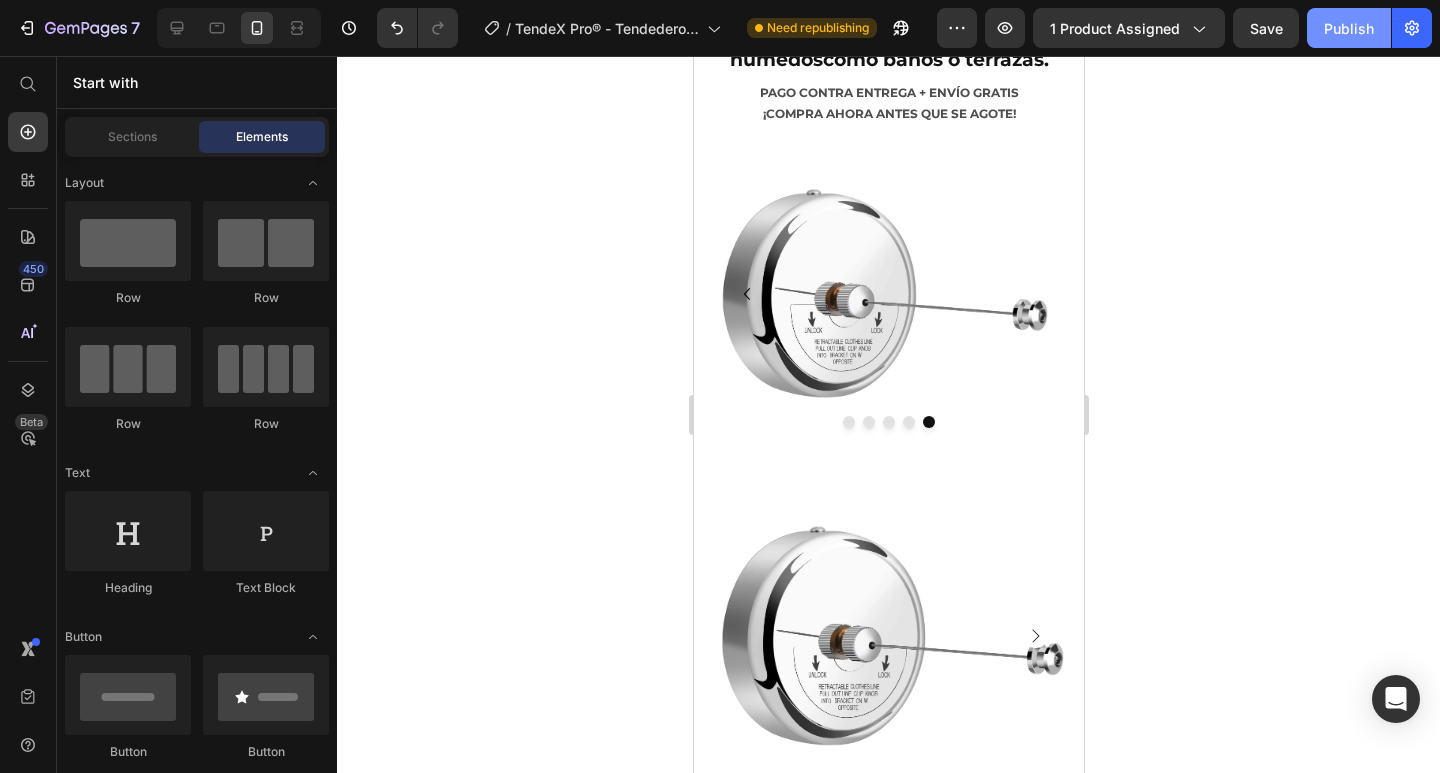 click on "Publish" 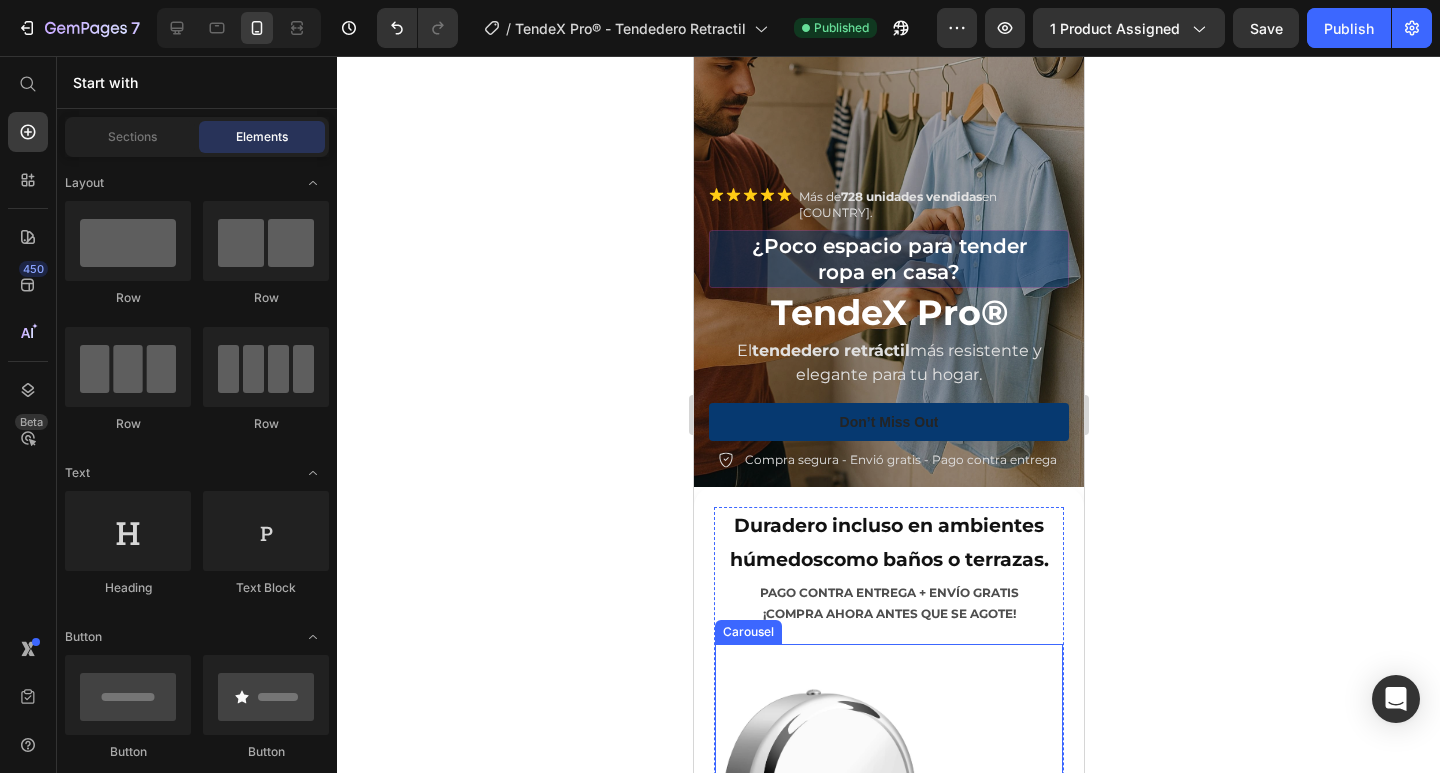 scroll, scrollTop: 0, scrollLeft: 0, axis: both 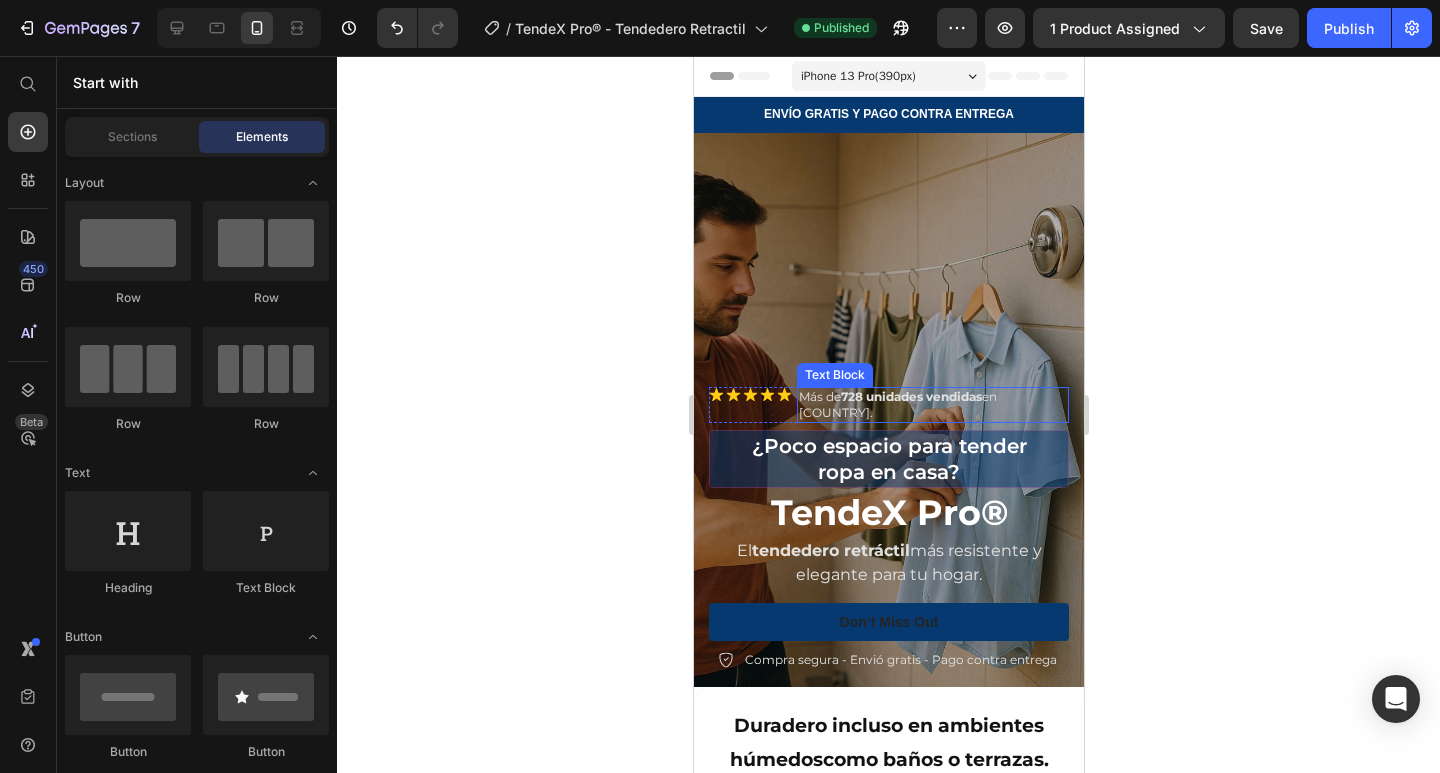 click on "Más de  728 unidades vendidas  en Colombia." at bounding box center [932, 404] 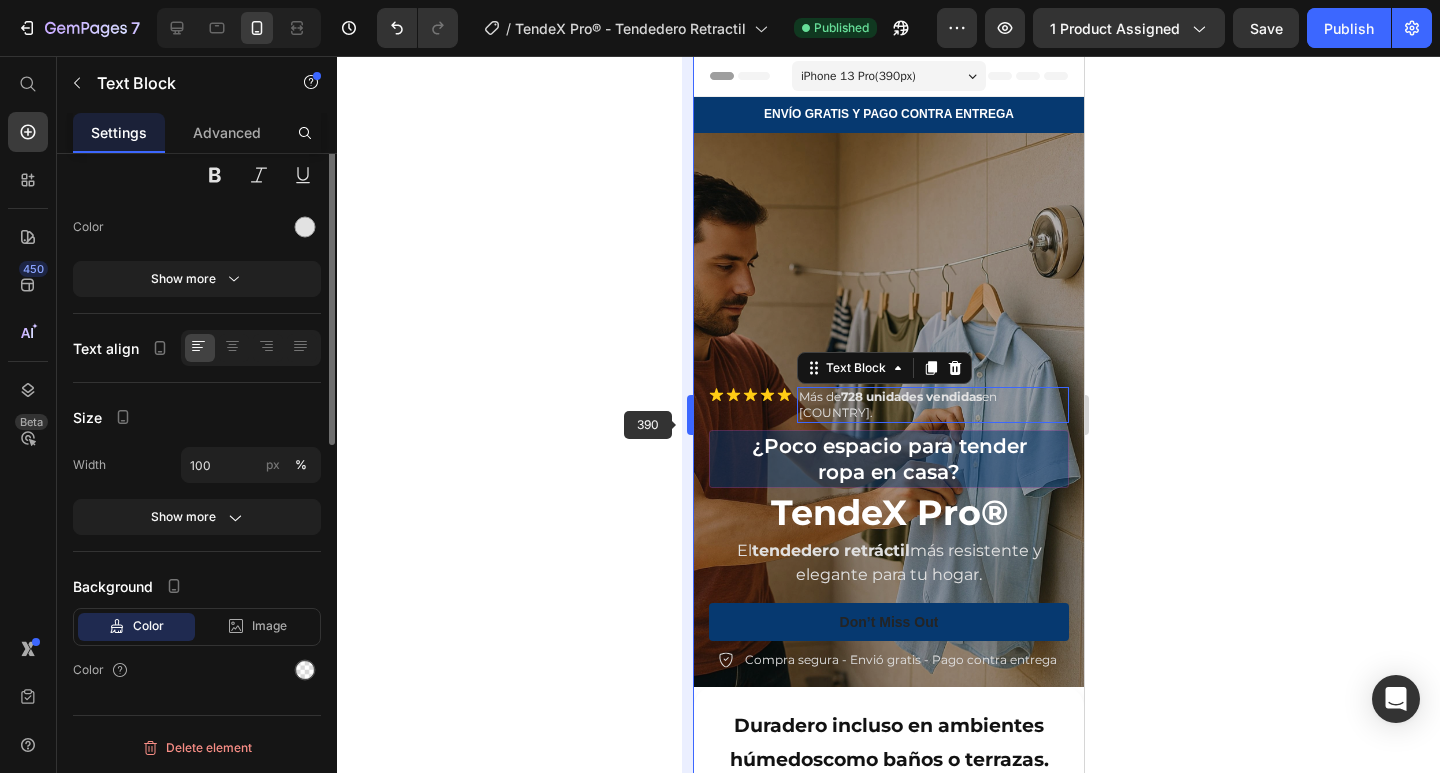 scroll, scrollTop: 0, scrollLeft: 0, axis: both 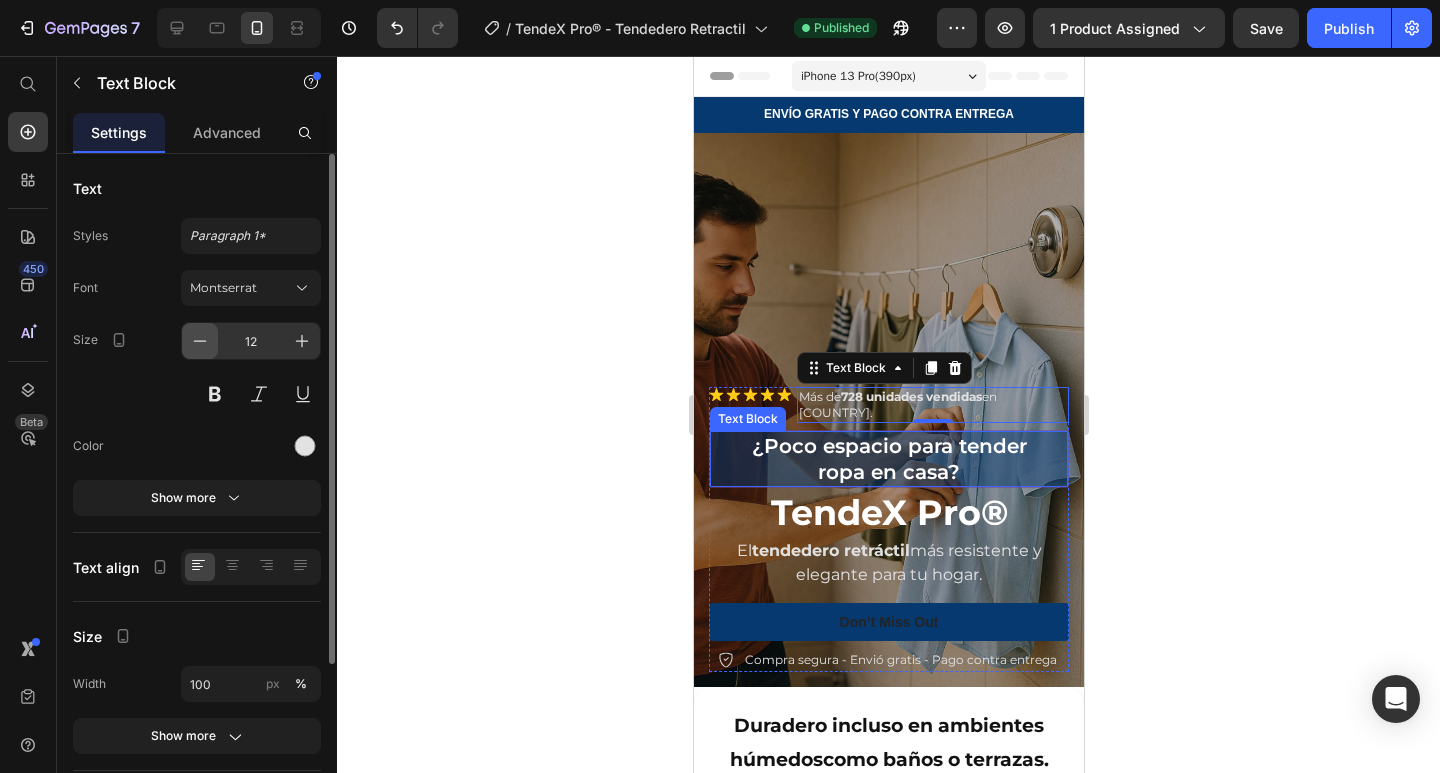 click 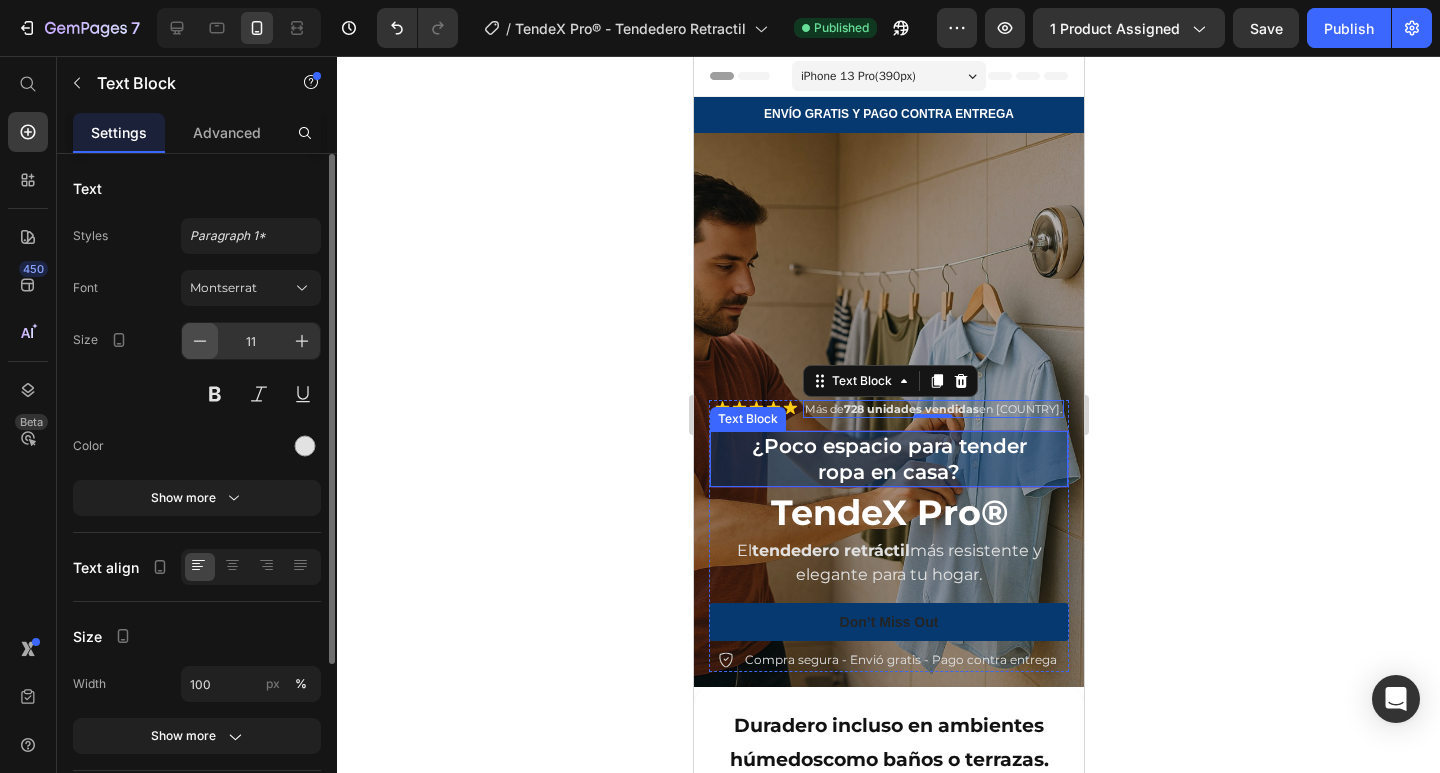 click 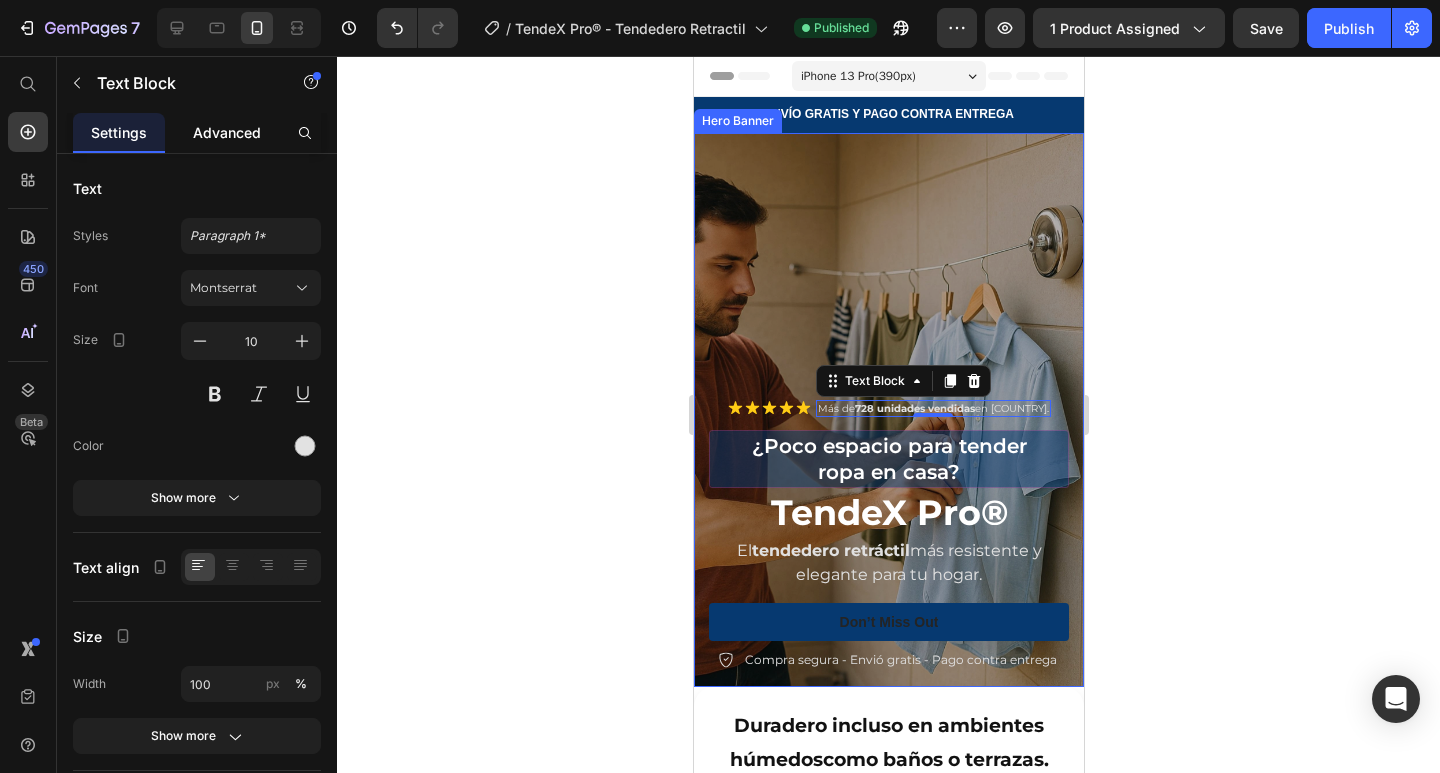 click on "Advanced" at bounding box center [227, 132] 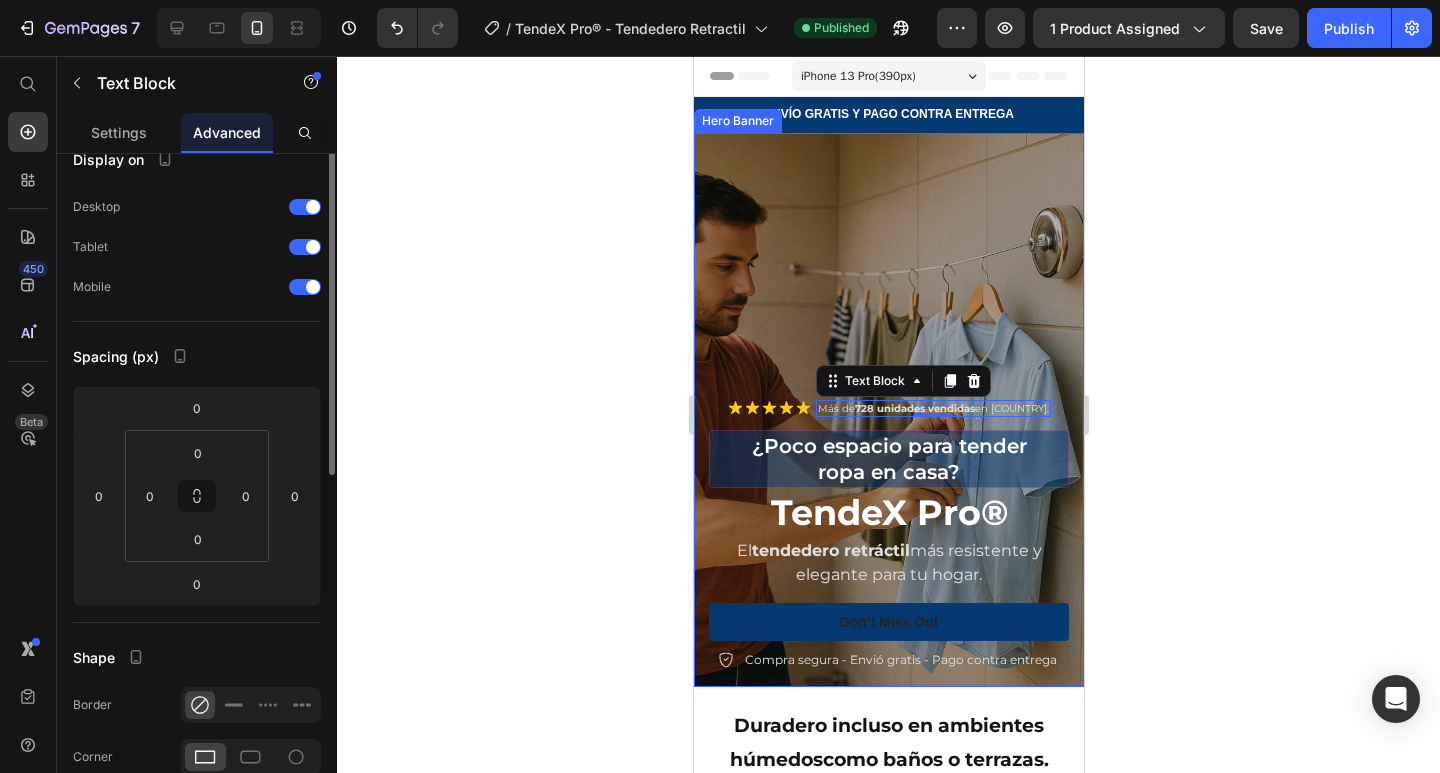 scroll, scrollTop: 0, scrollLeft: 0, axis: both 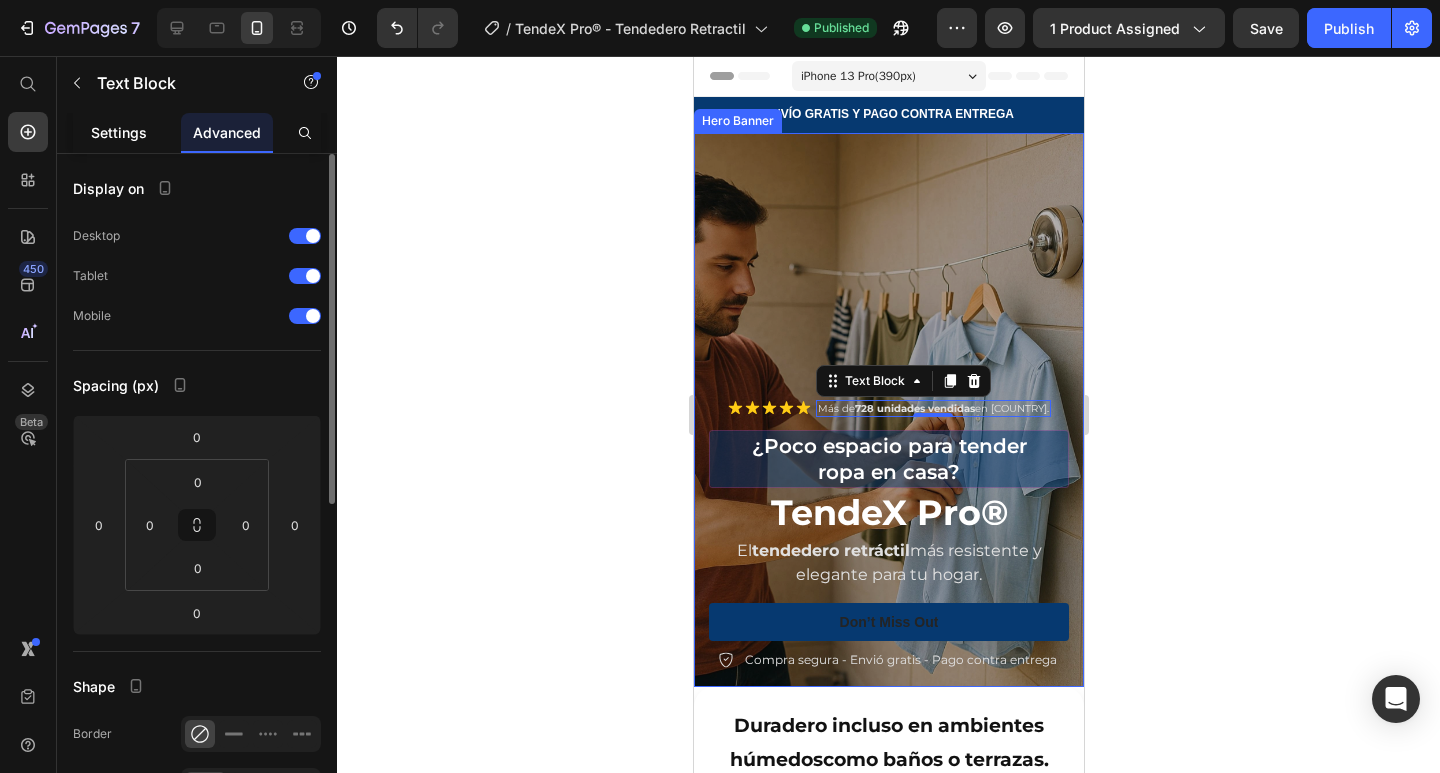 click on "Settings" 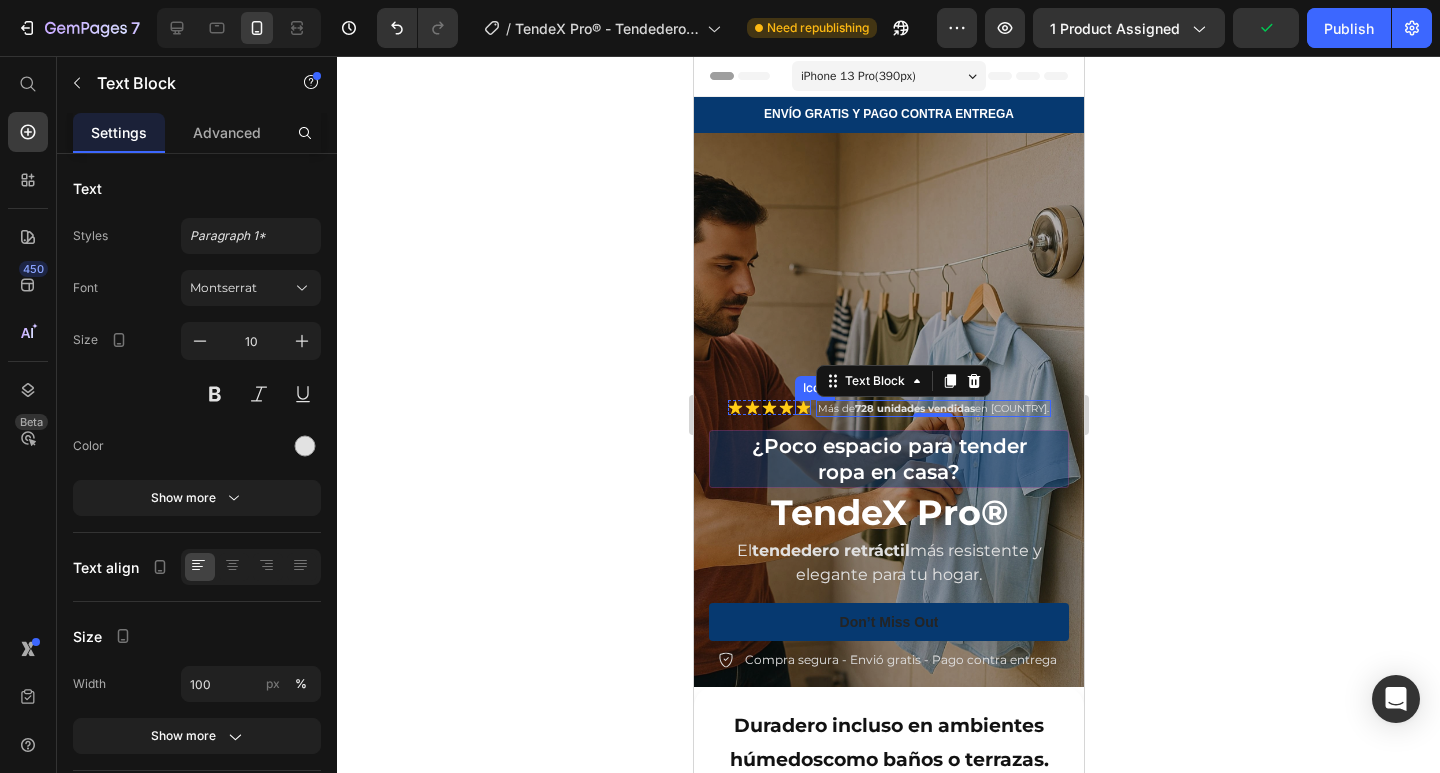 click 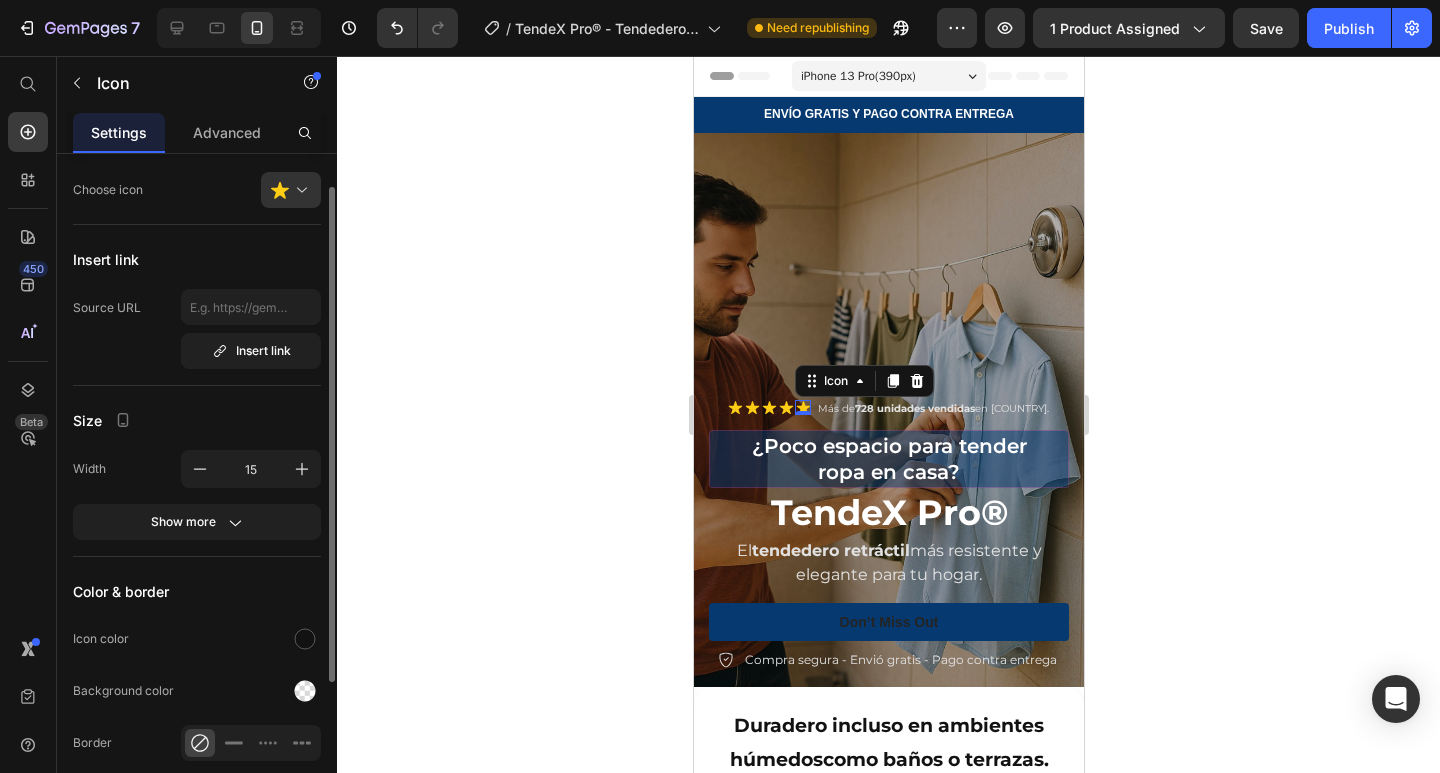 scroll, scrollTop: 0, scrollLeft: 0, axis: both 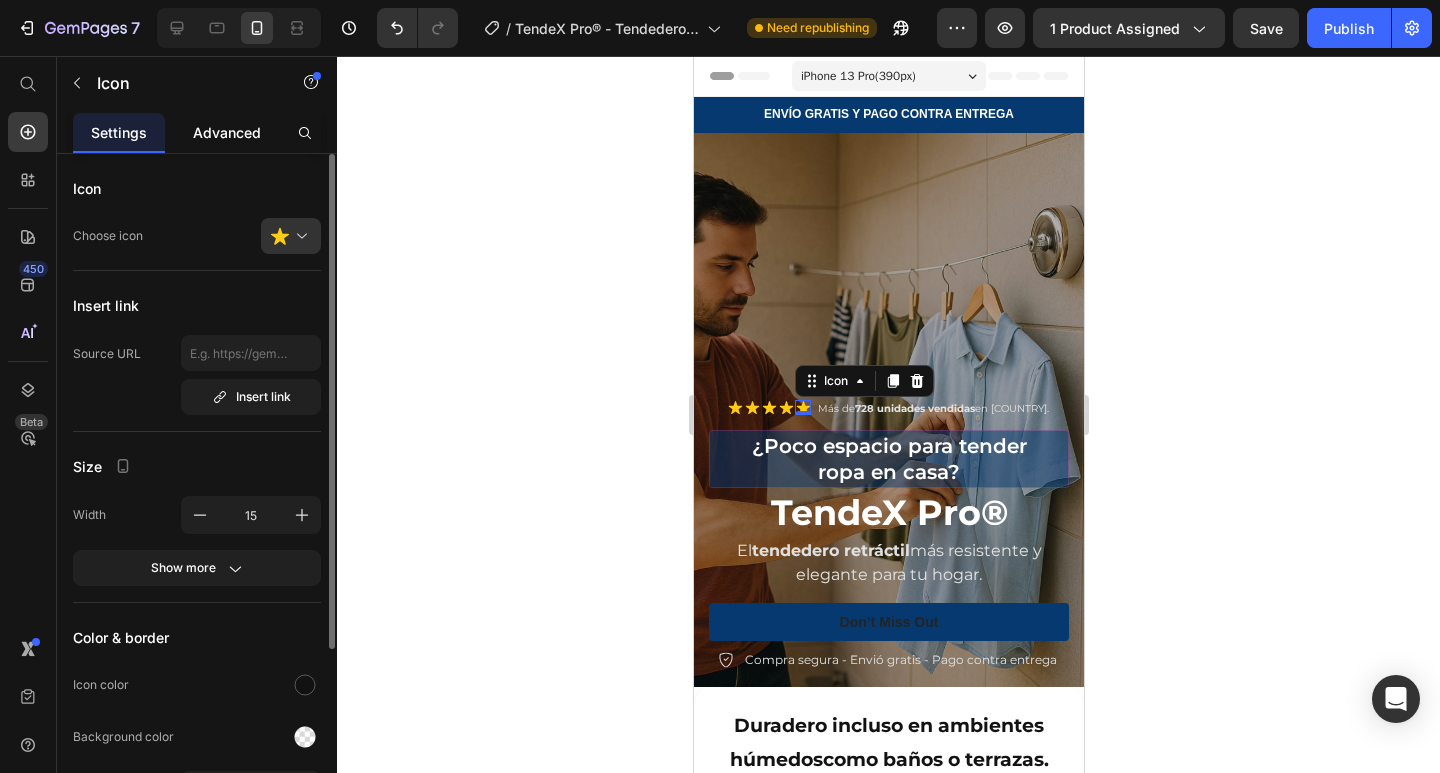 click on "Advanced" at bounding box center (227, 132) 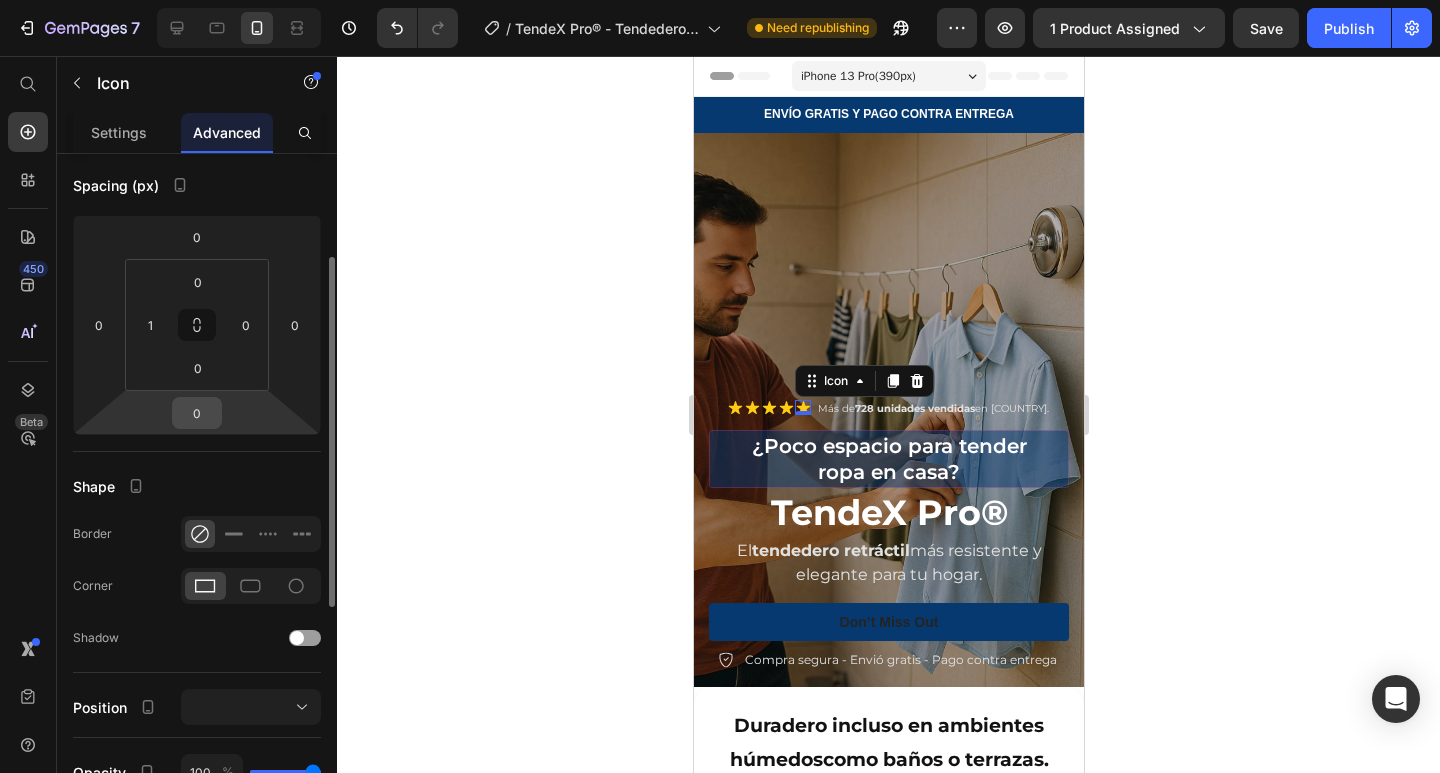 scroll, scrollTop: 100, scrollLeft: 0, axis: vertical 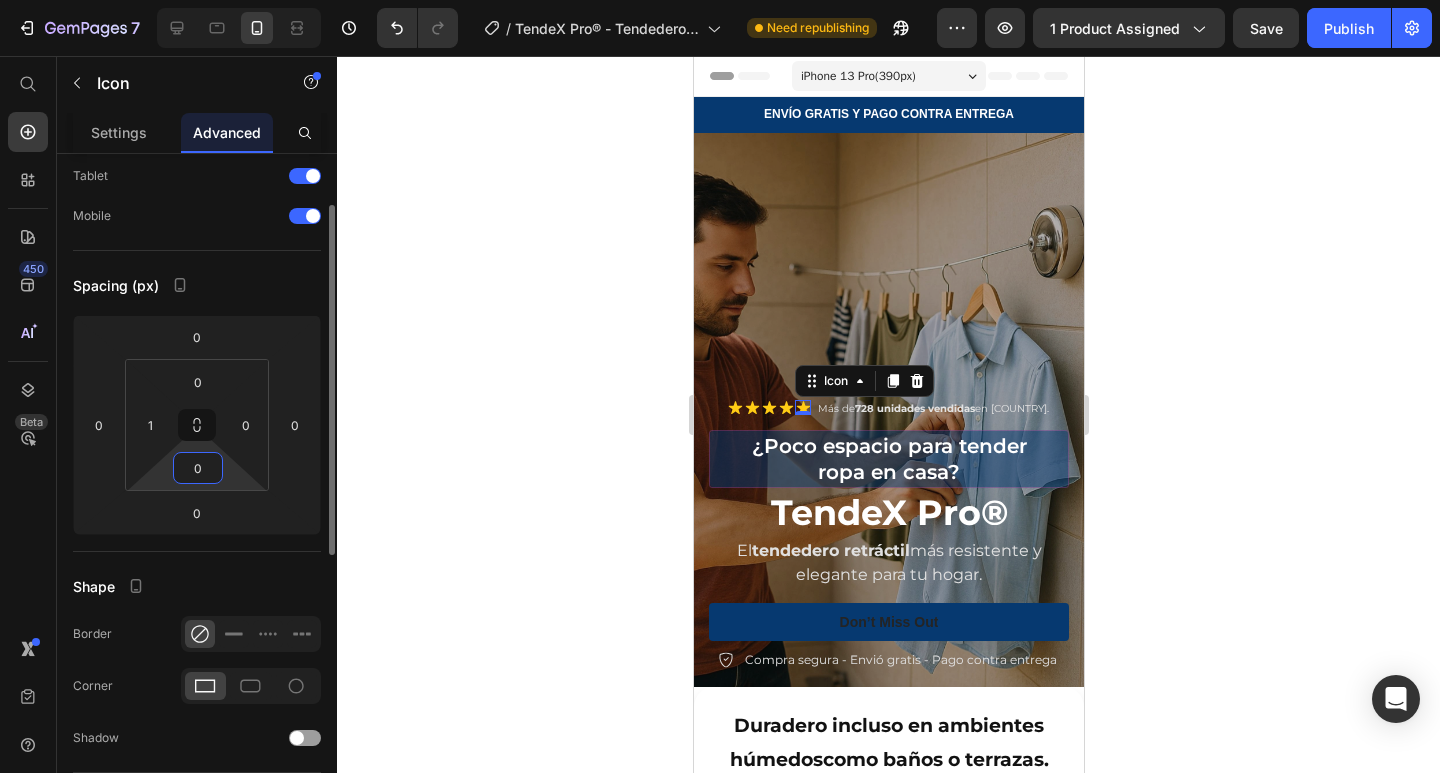 click on "0" at bounding box center [198, 468] 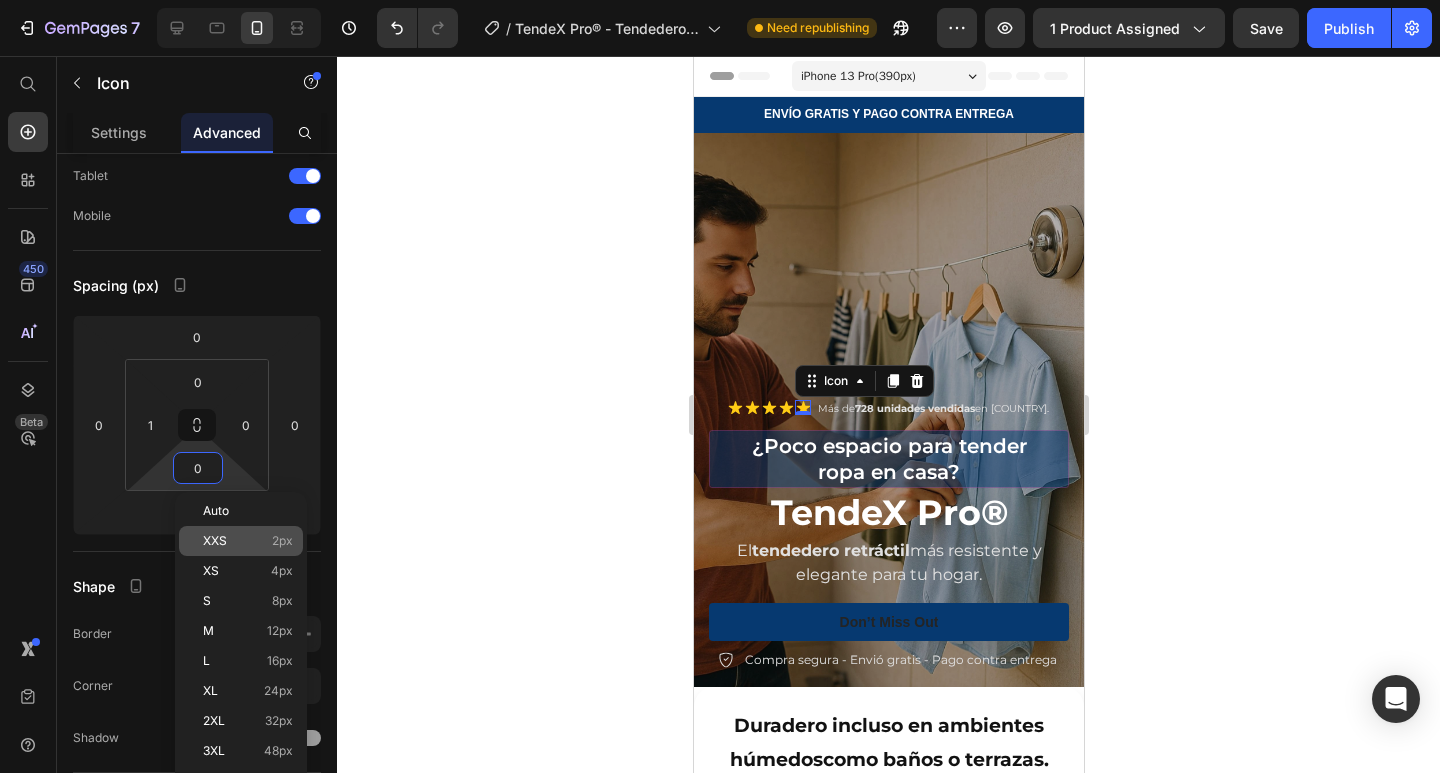 click on "2px" at bounding box center [282, 541] 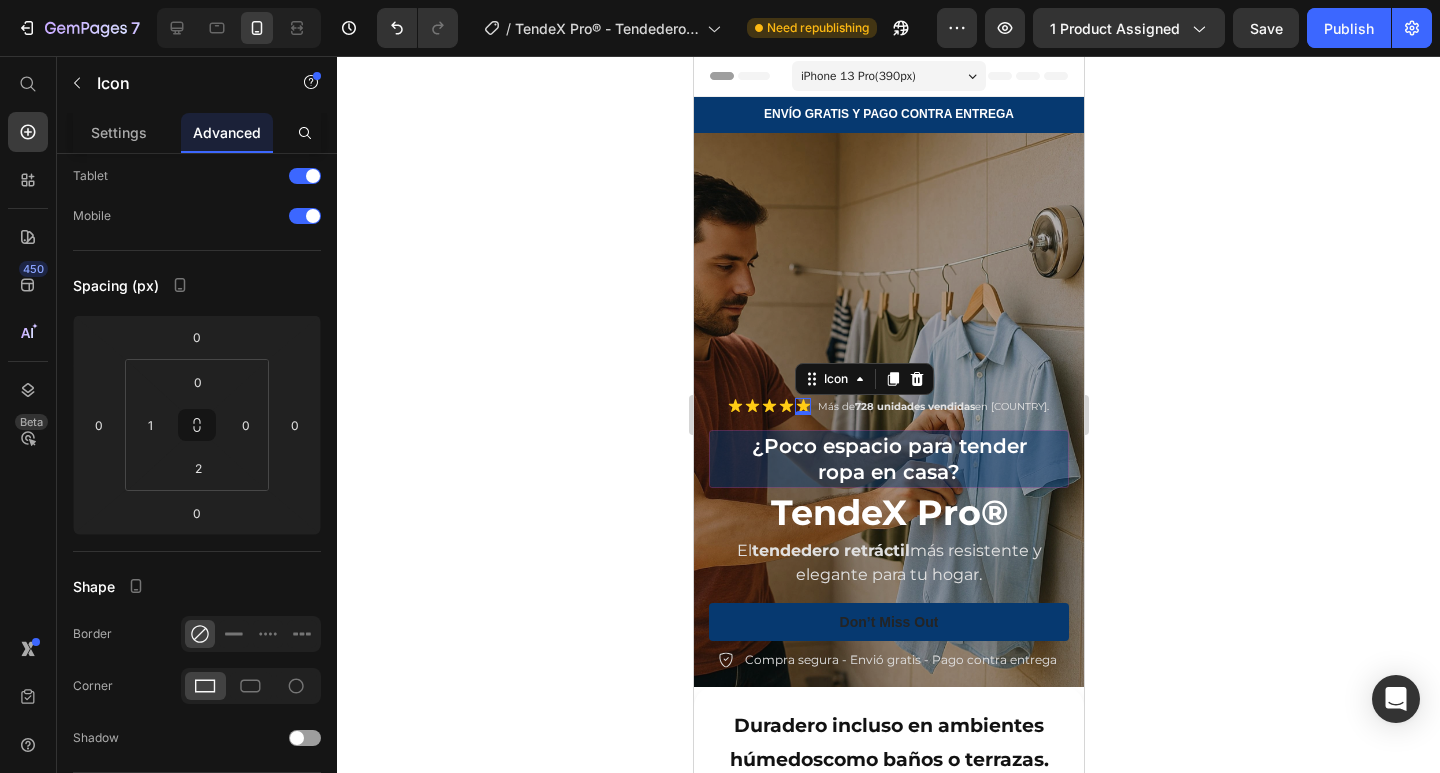 type on "0" 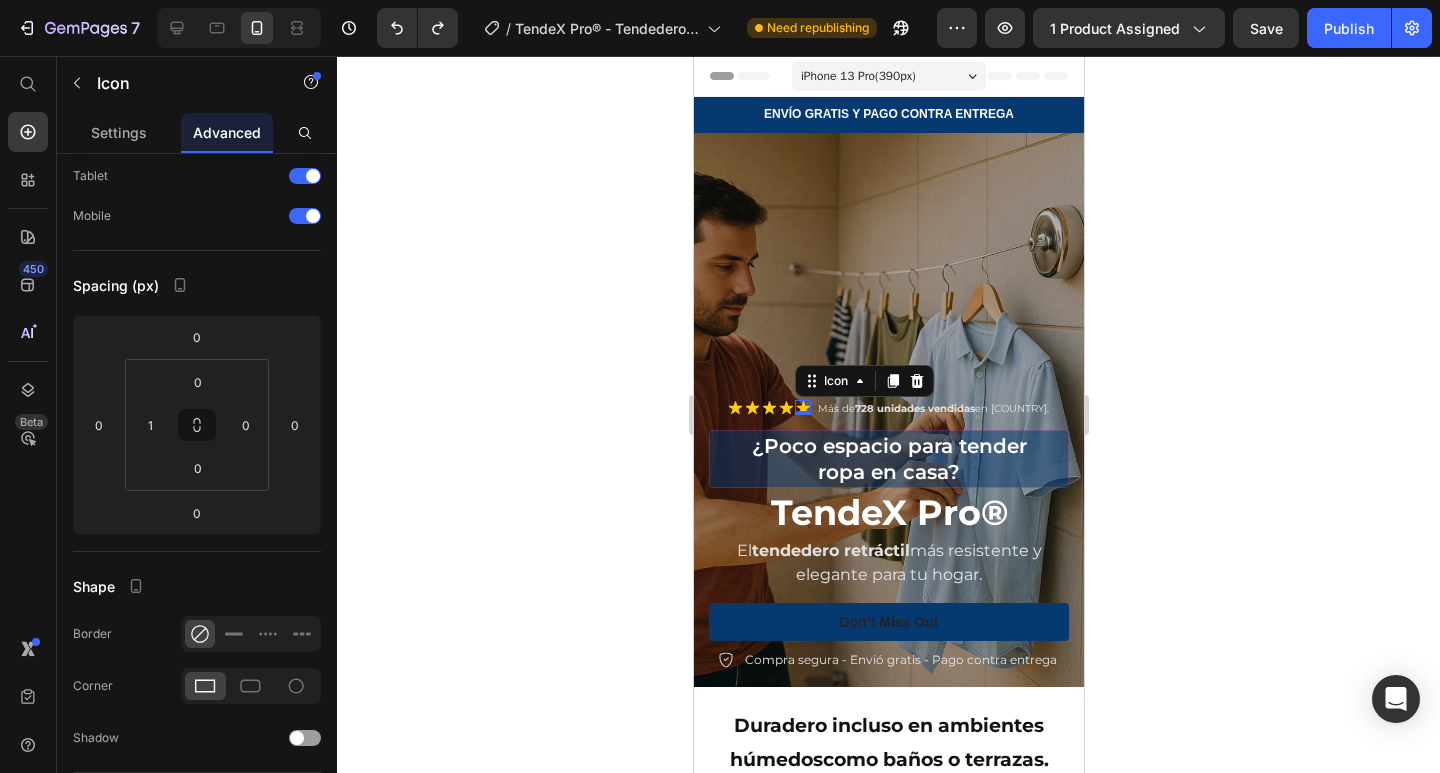 click 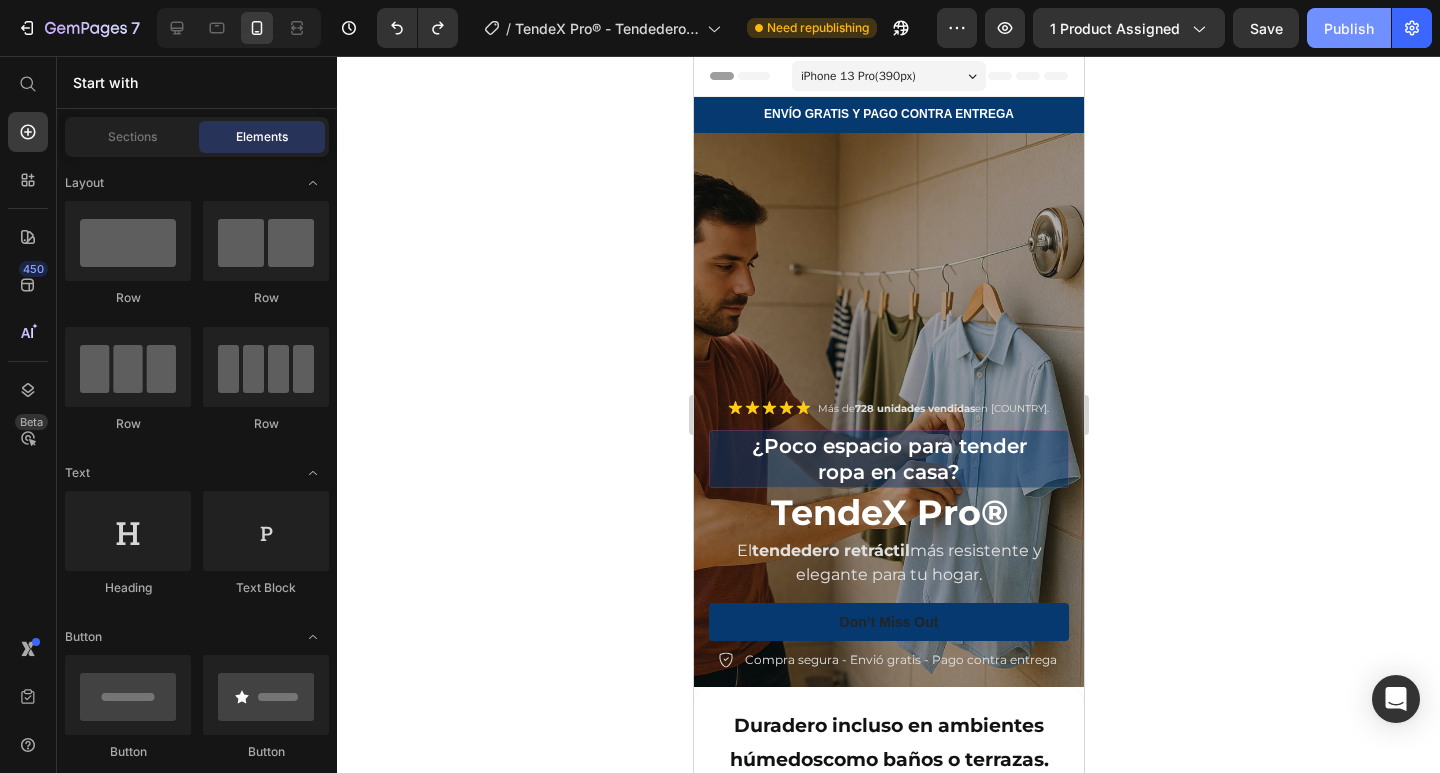 click on "Publish" at bounding box center [1349, 28] 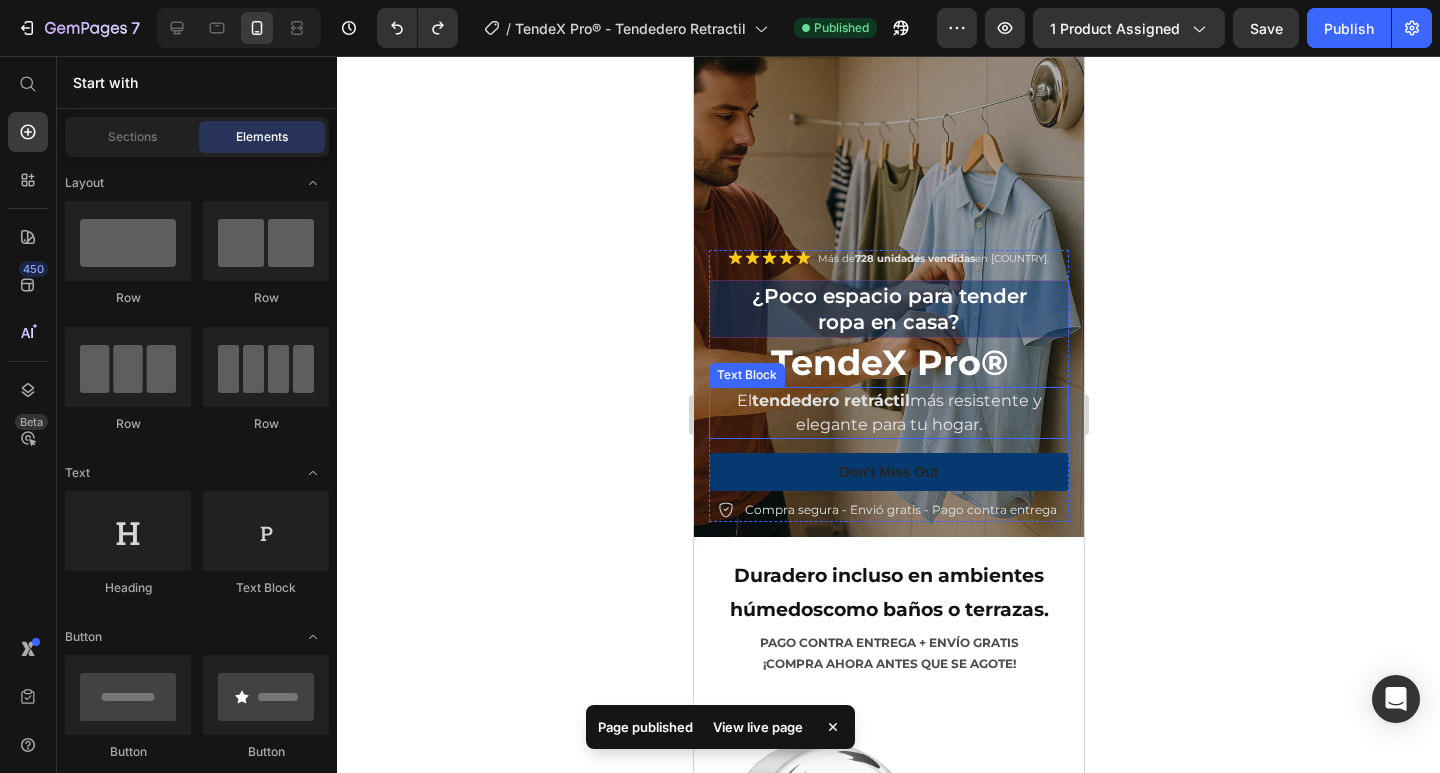 scroll, scrollTop: 300, scrollLeft: 0, axis: vertical 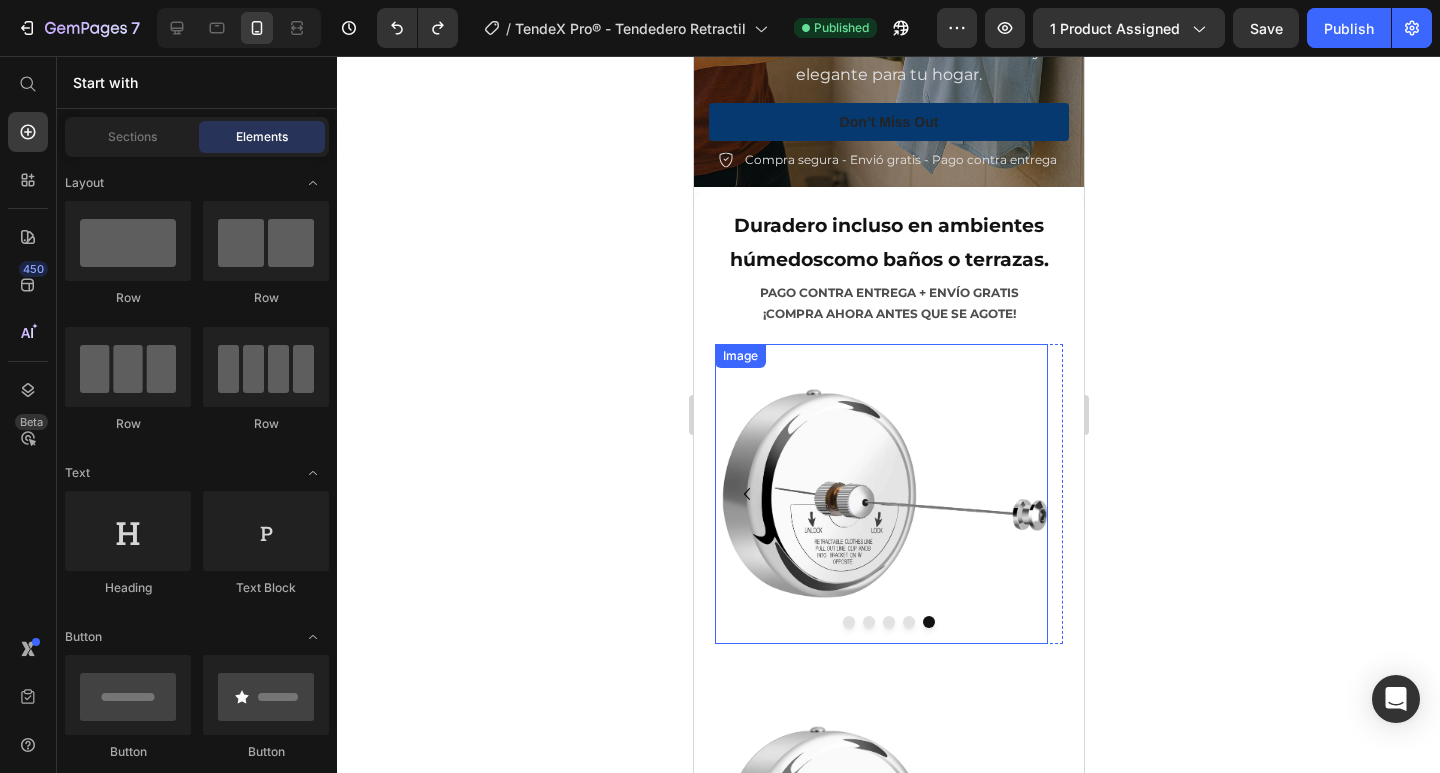 click at bounding box center (880, 494) 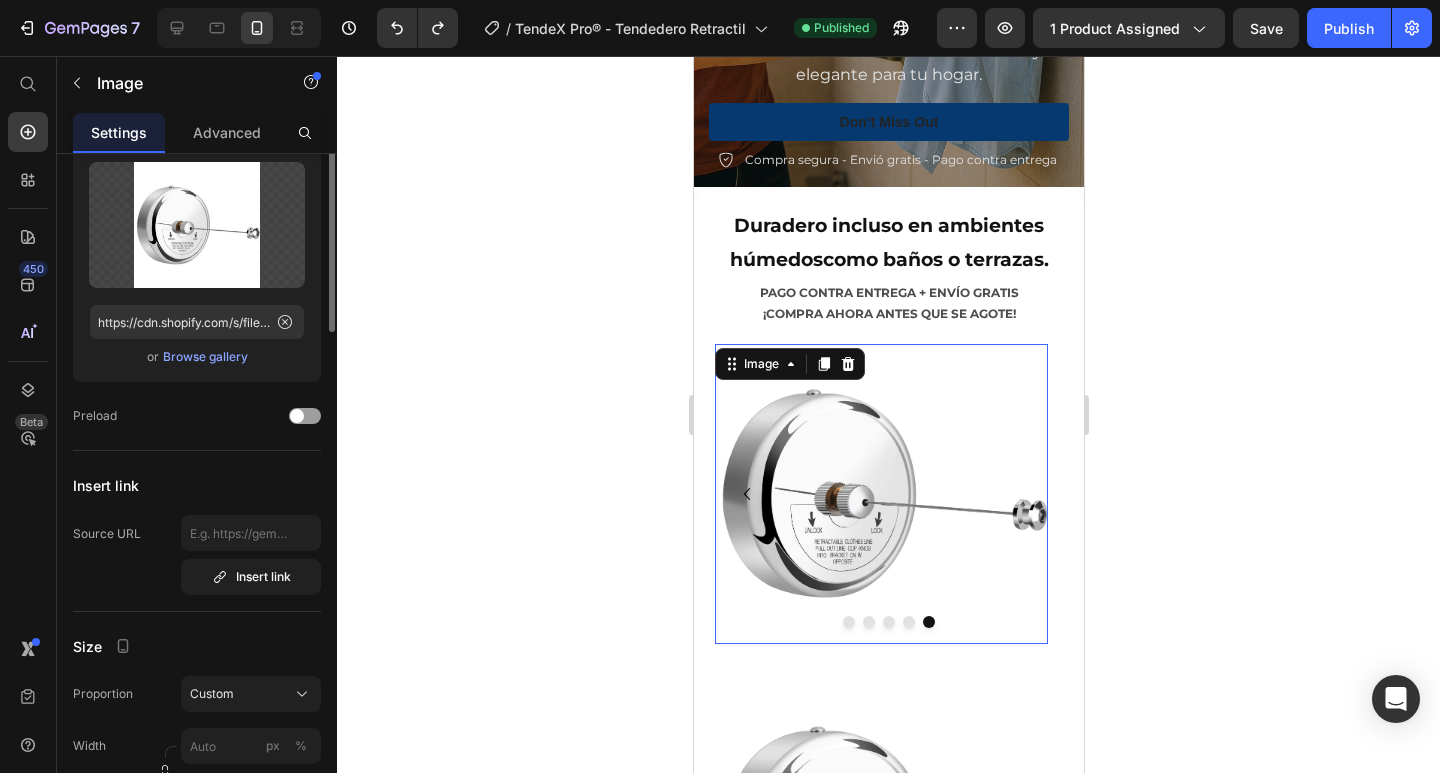 scroll, scrollTop: 0, scrollLeft: 0, axis: both 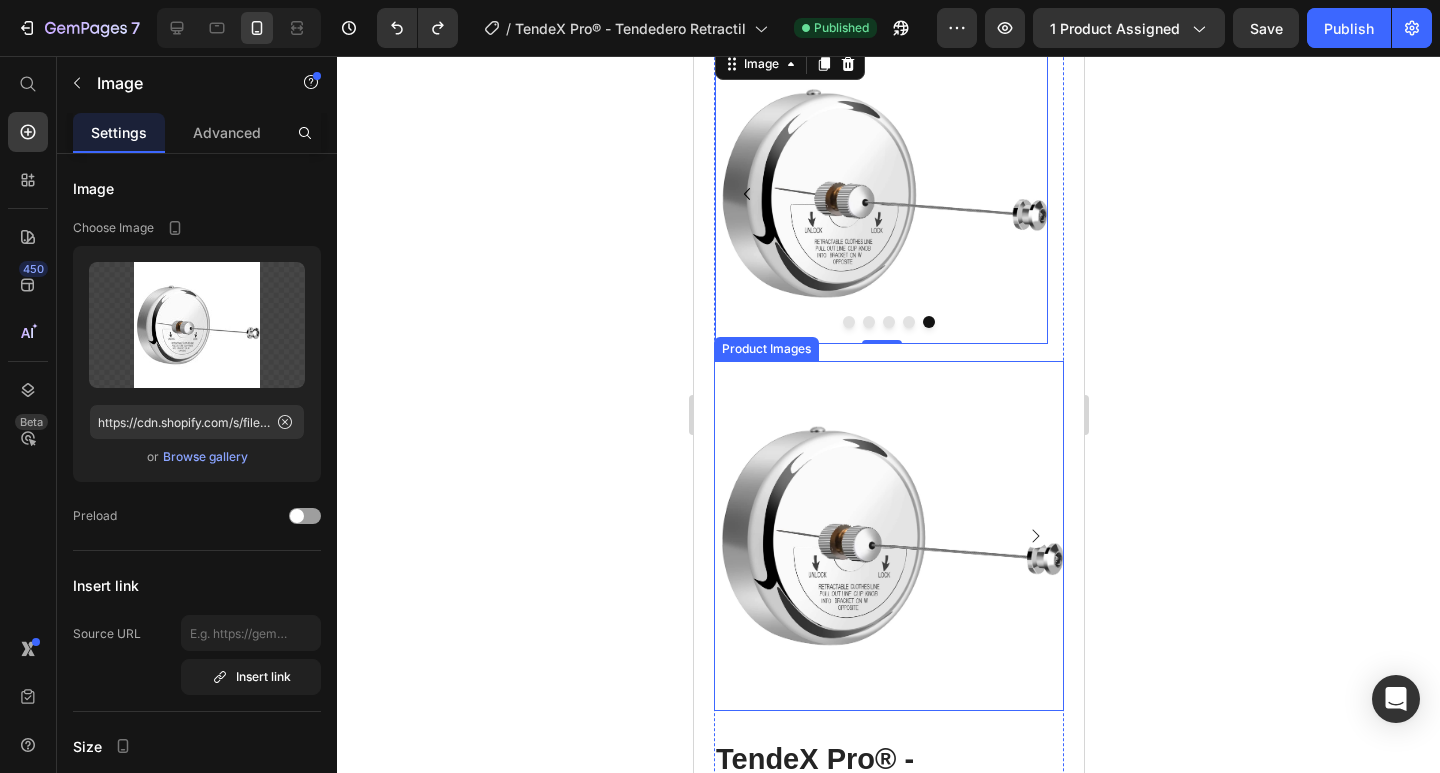 click at bounding box center (888, 536) 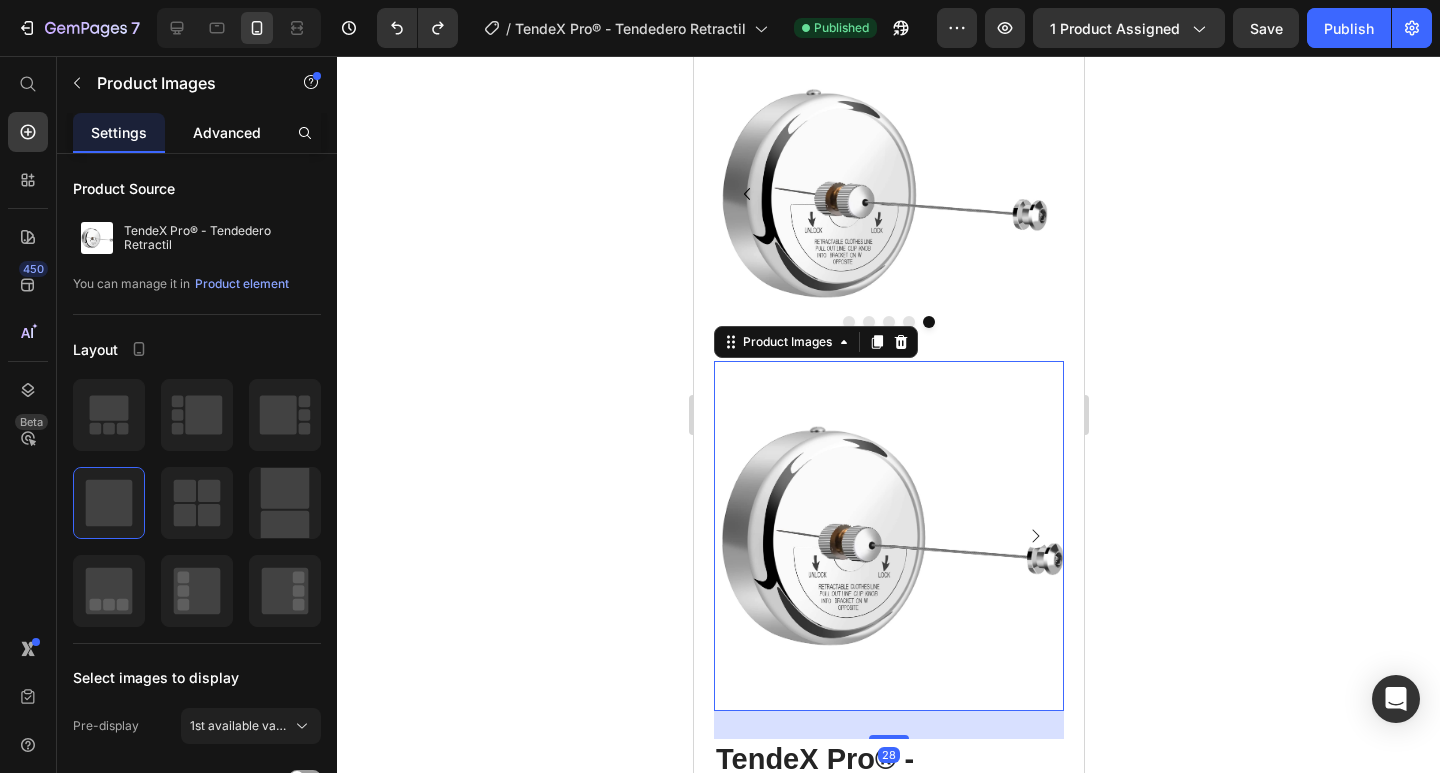 click on "Advanced" at bounding box center [227, 132] 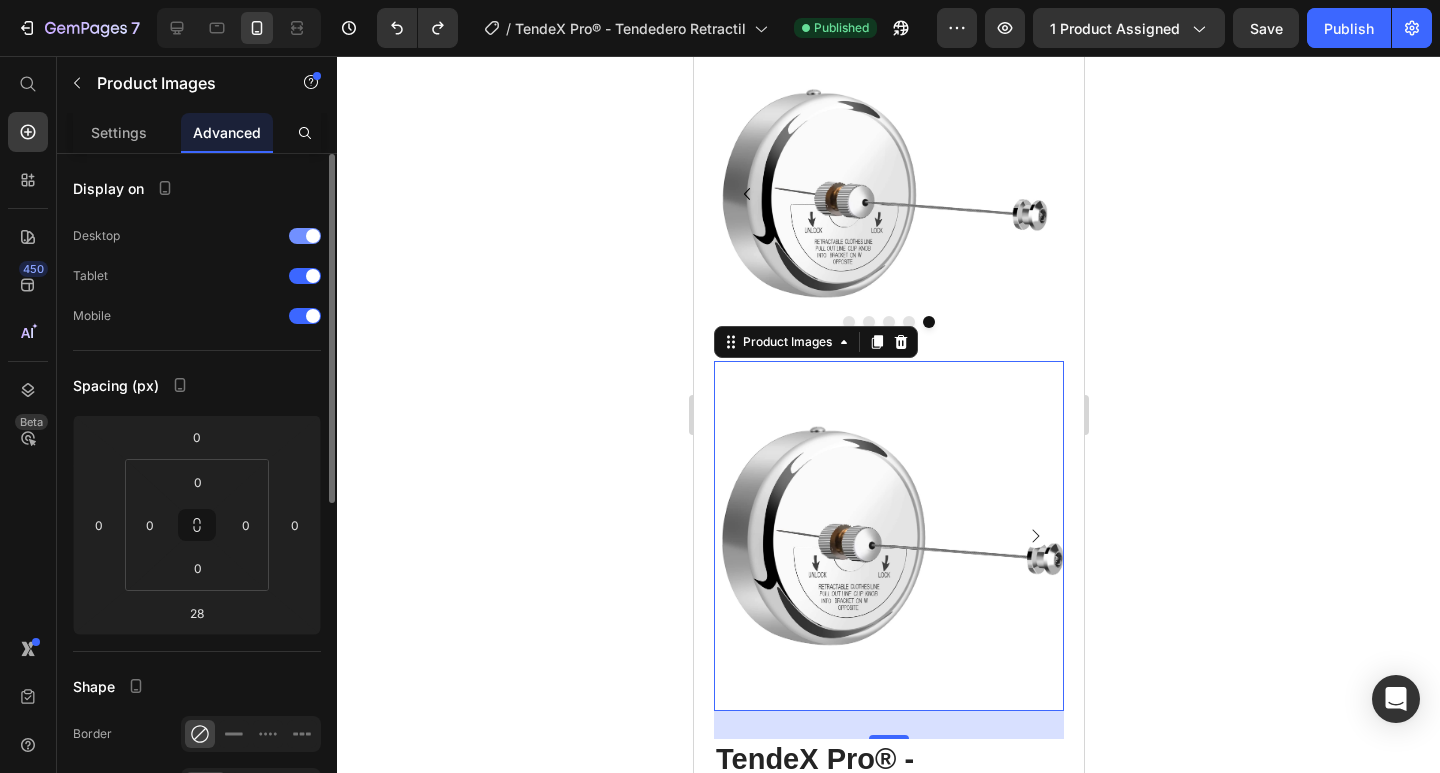 click at bounding box center [313, 236] 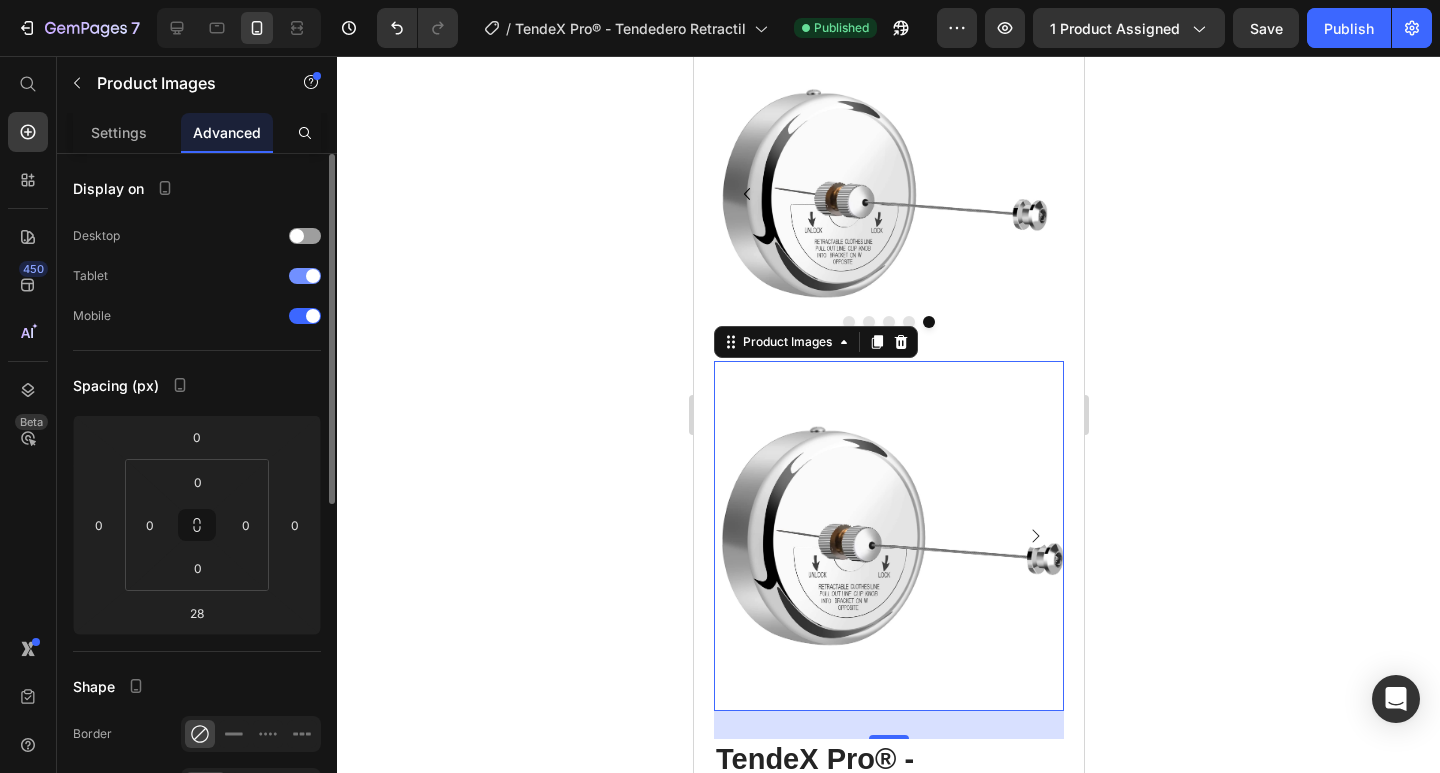 click at bounding box center [313, 276] 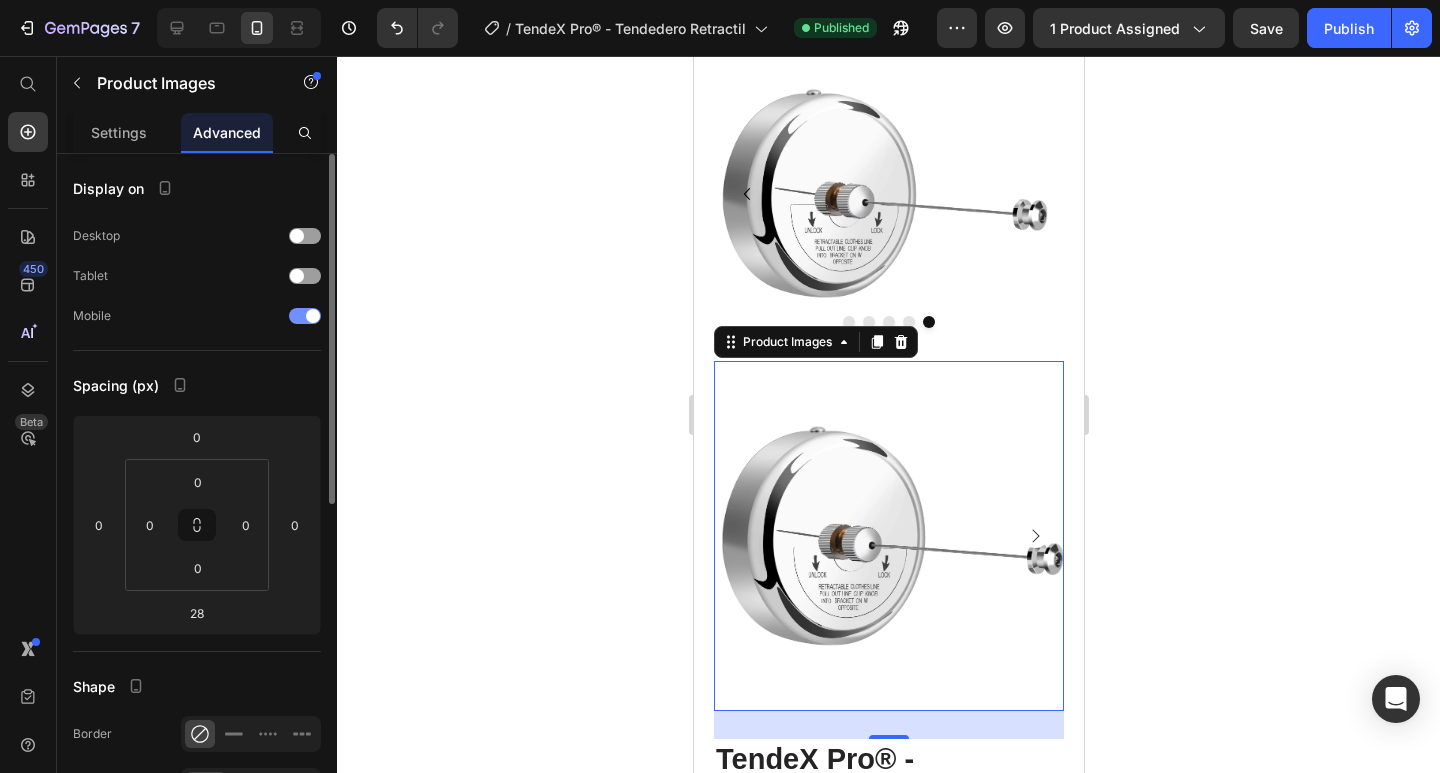 click at bounding box center (313, 316) 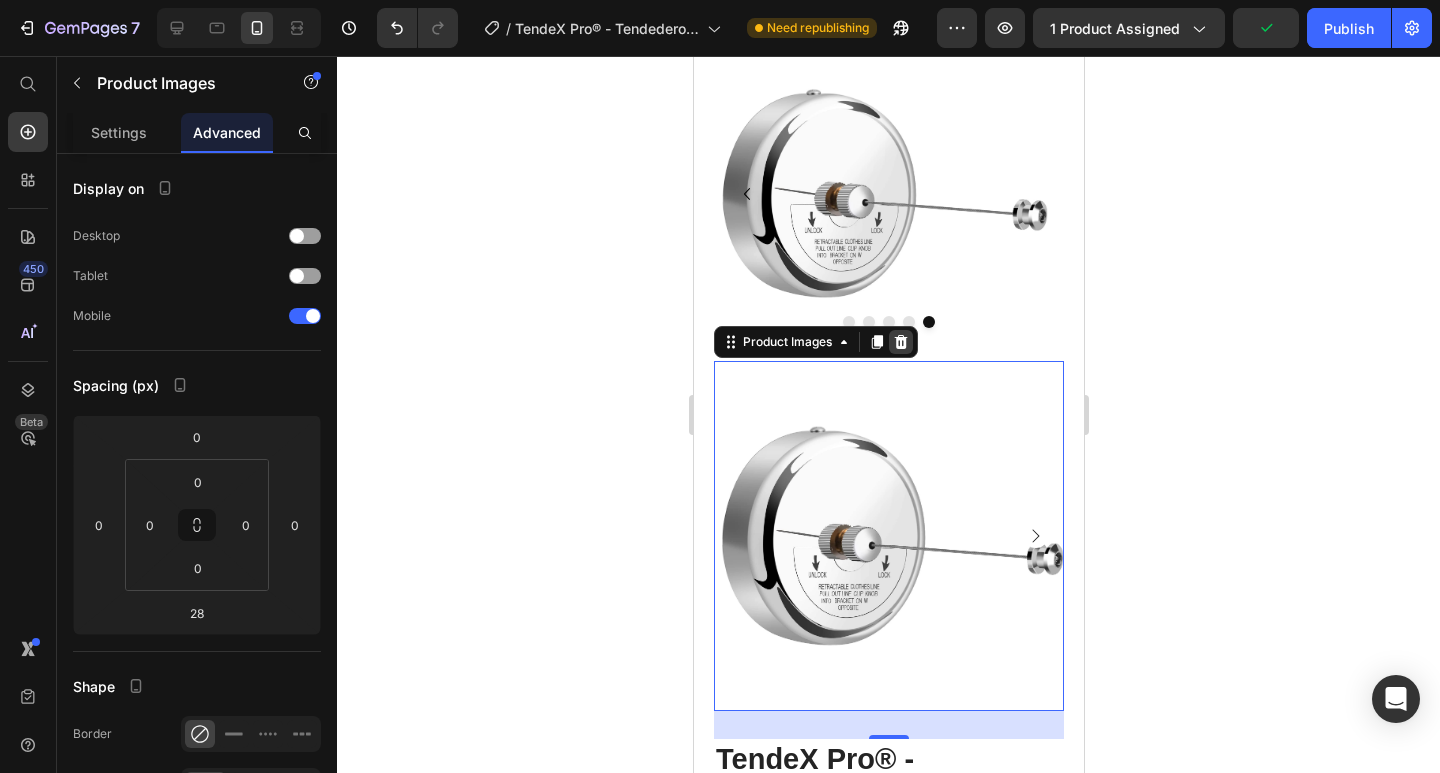 click 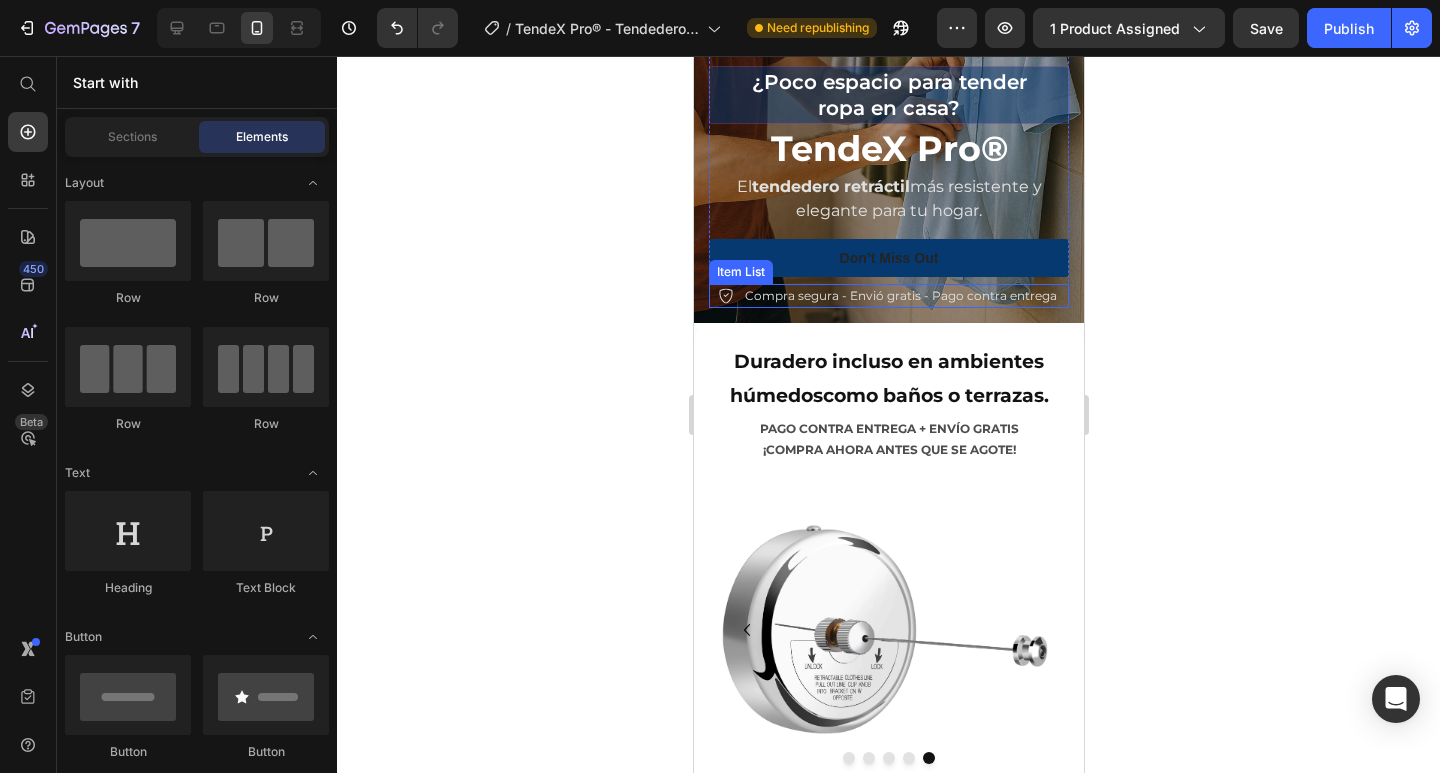 scroll, scrollTop: 400, scrollLeft: 0, axis: vertical 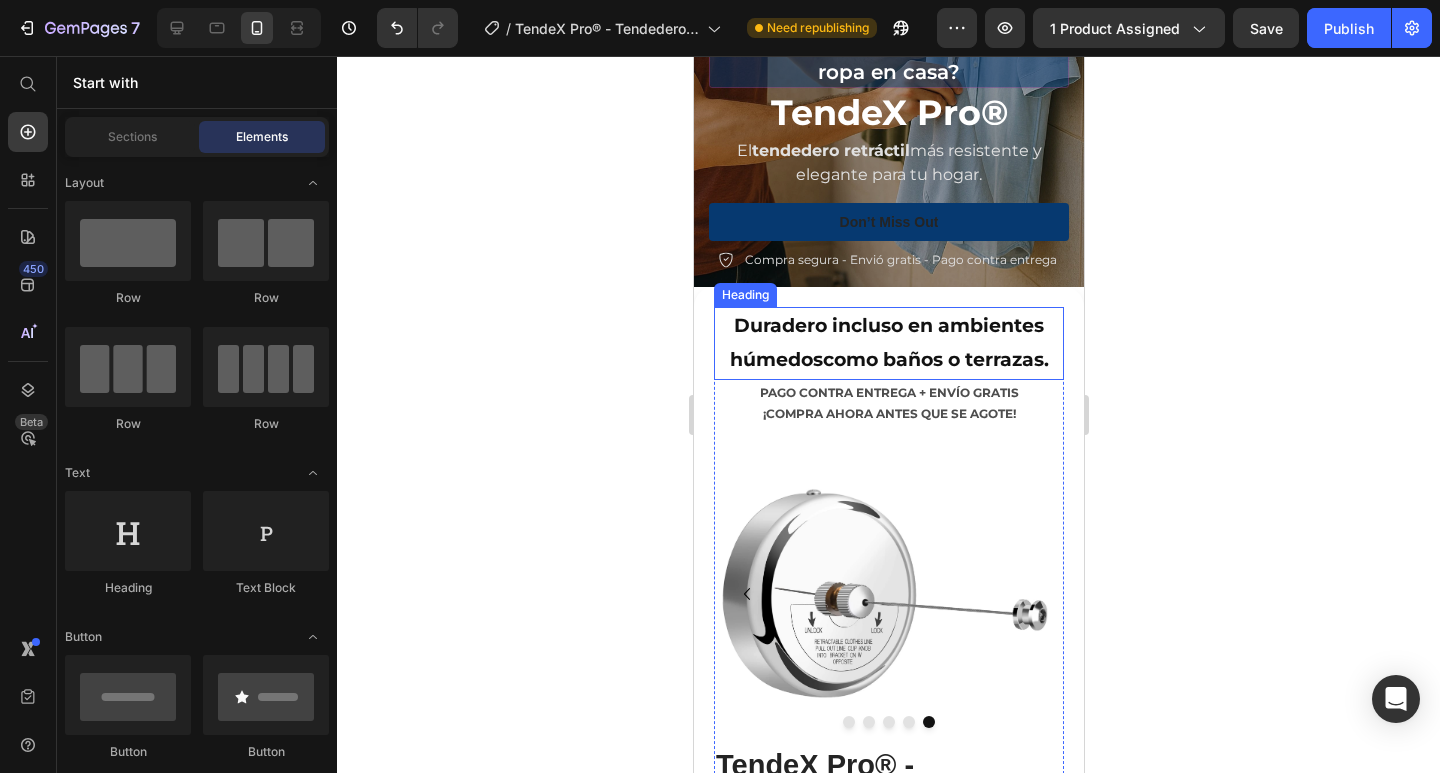 click on "⁠⁠⁠⁠⁠⁠⁠ Duradero incluso en ambientes húmedos  como baños o terrazas." at bounding box center (888, 343) 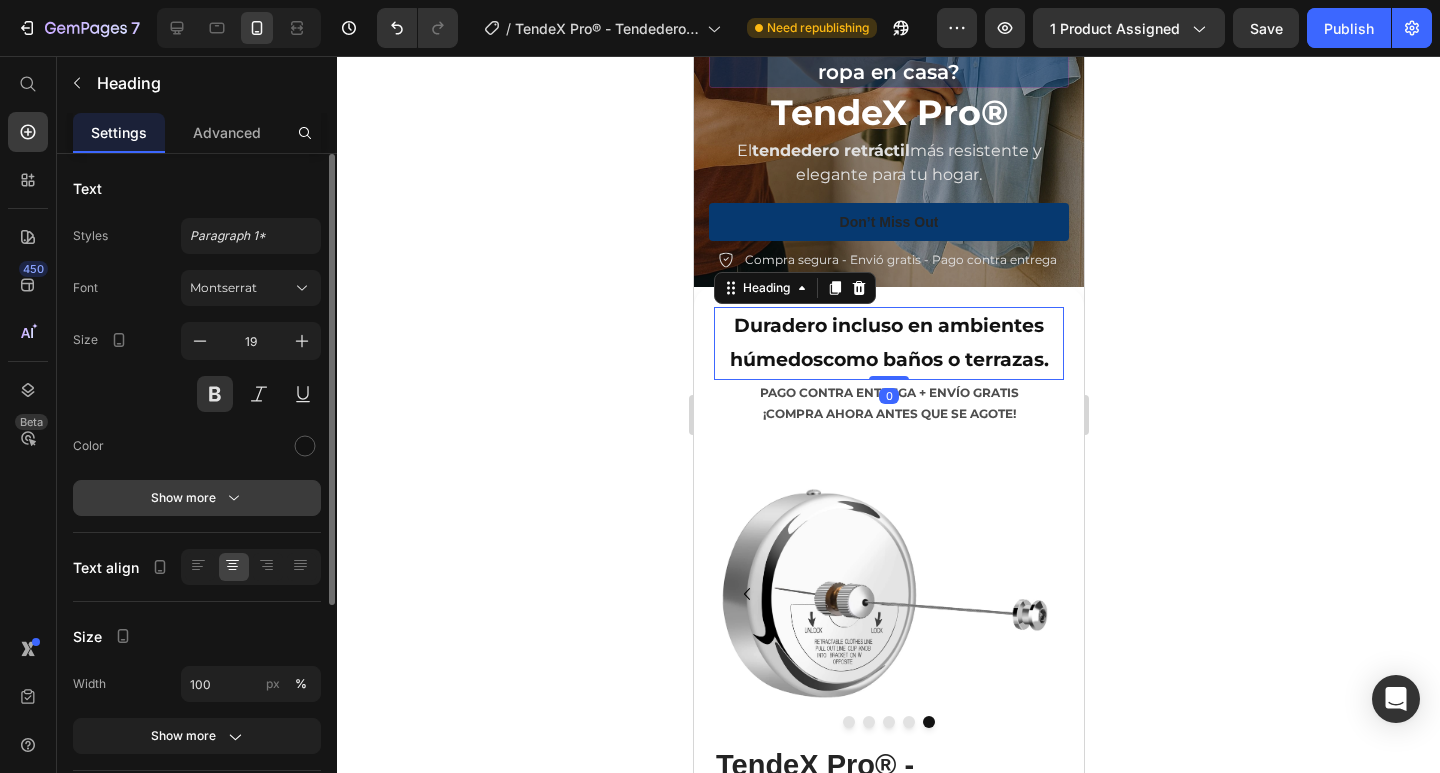 click on "Show more" at bounding box center [197, 498] 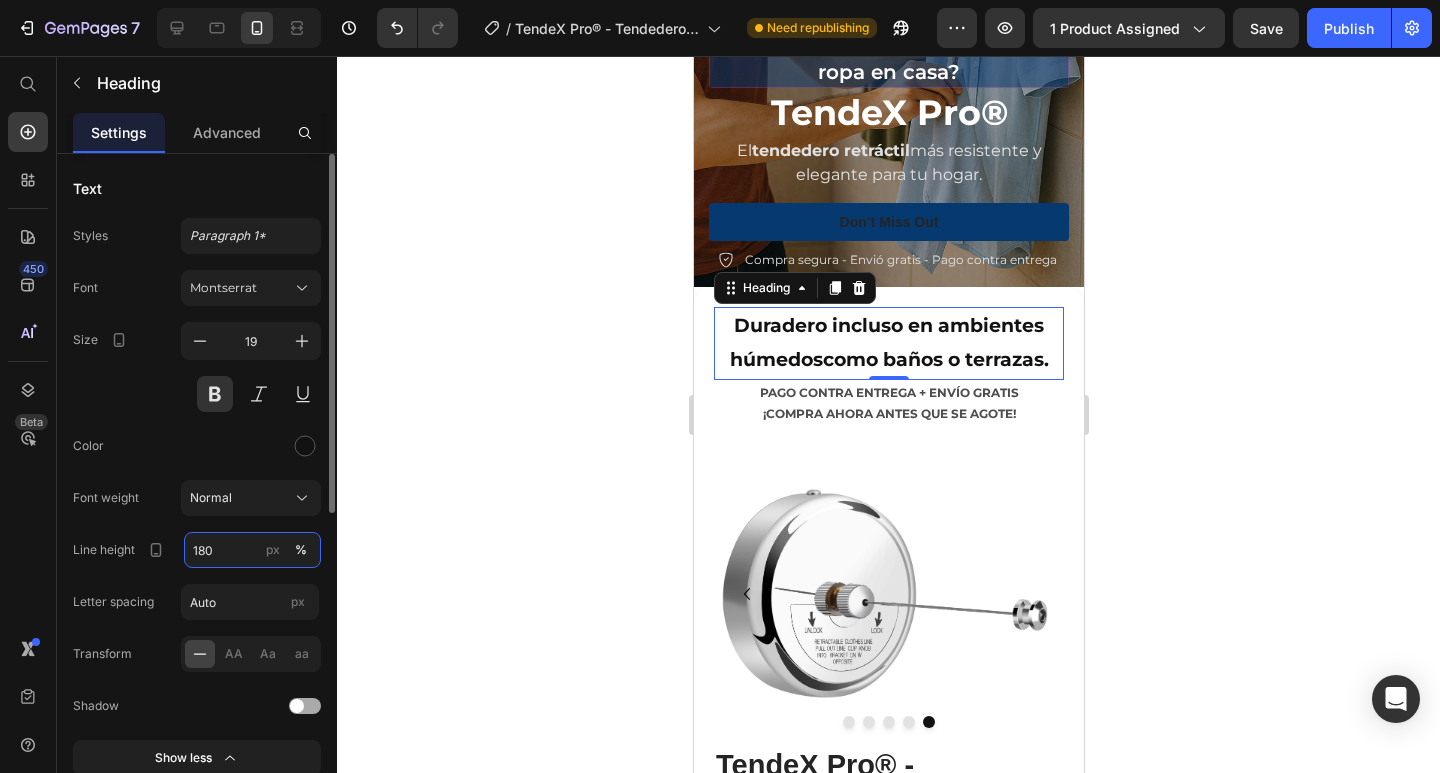 click on "180" at bounding box center [252, 550] 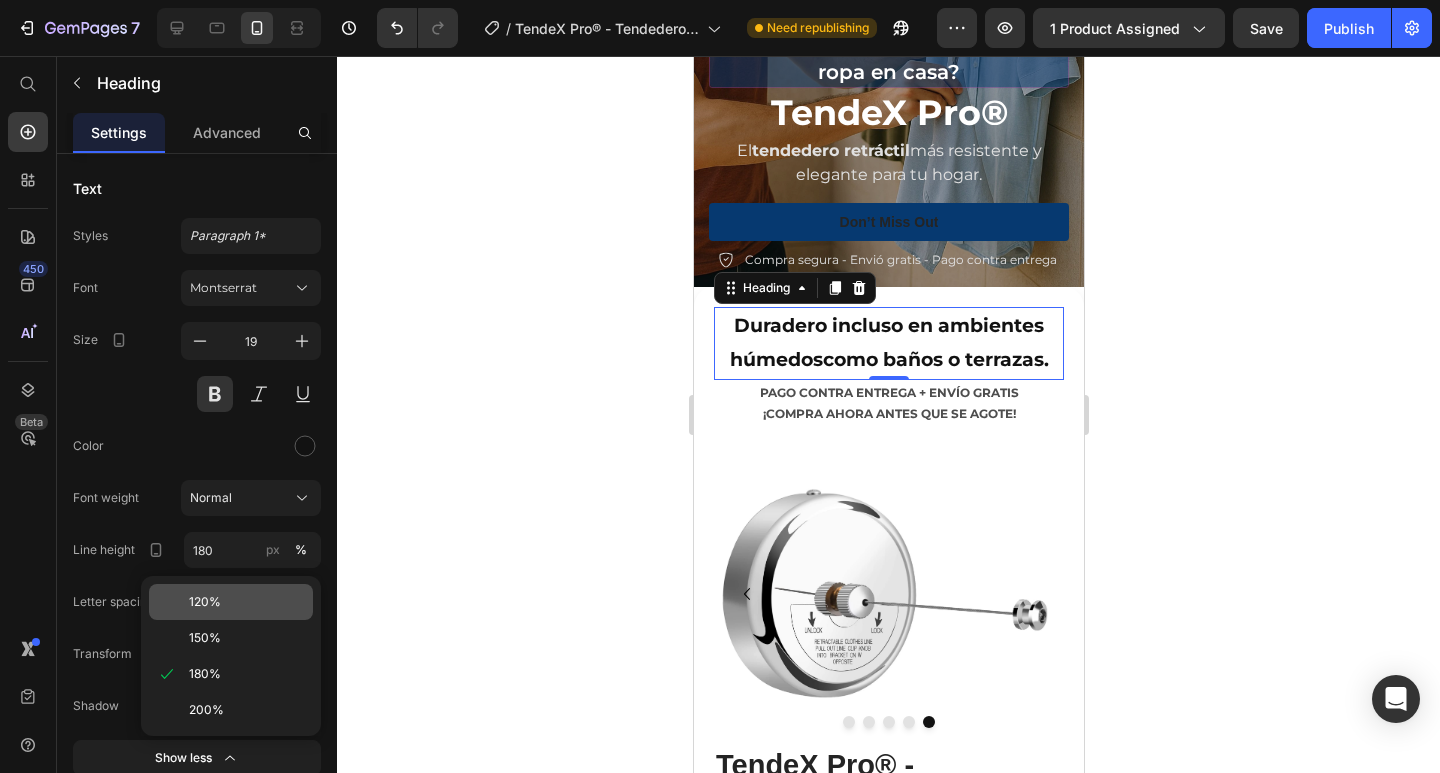 click on "120%" at bounding box center [247, 602] 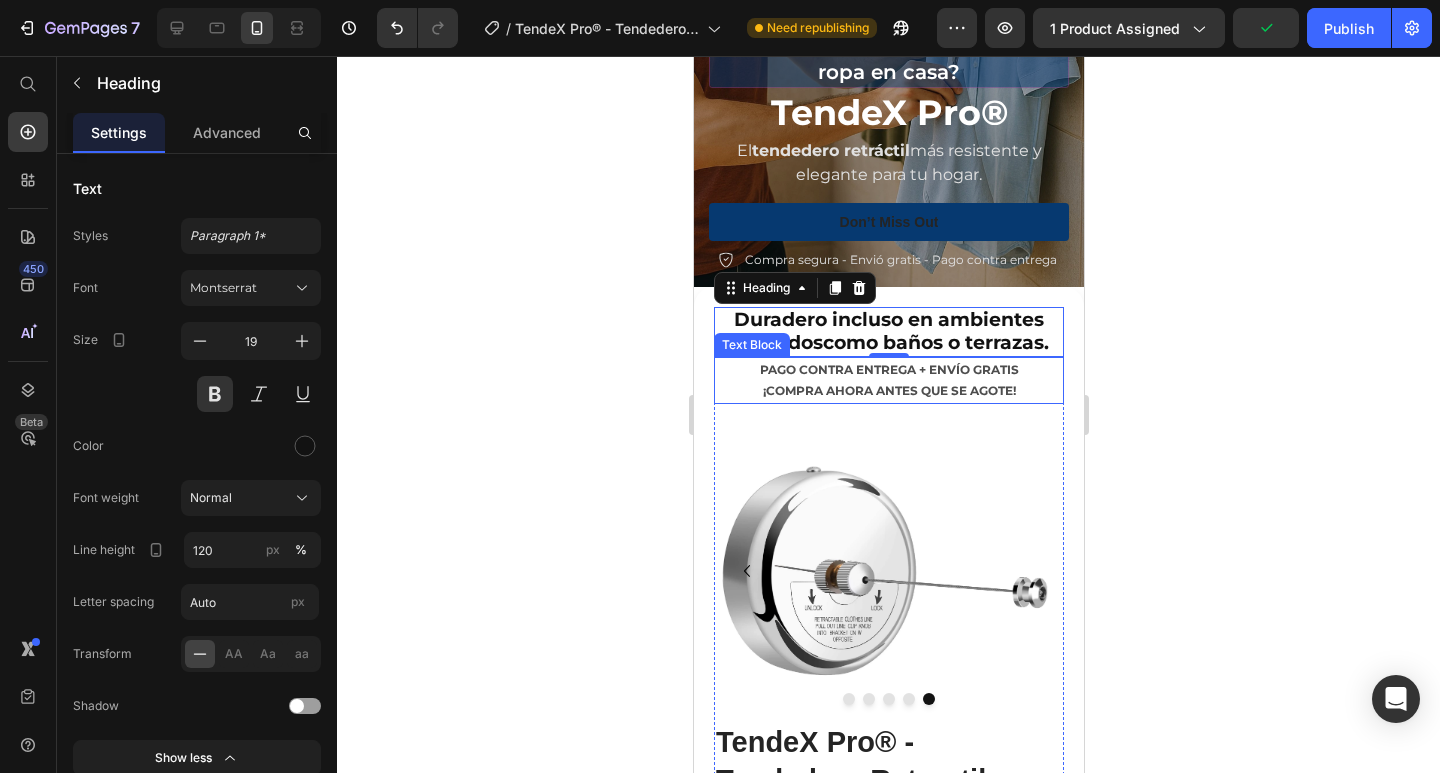 click on "PAGO CONTRA ENTREGA + ENVÍO GRATIS" at bounding box center (888, 370) 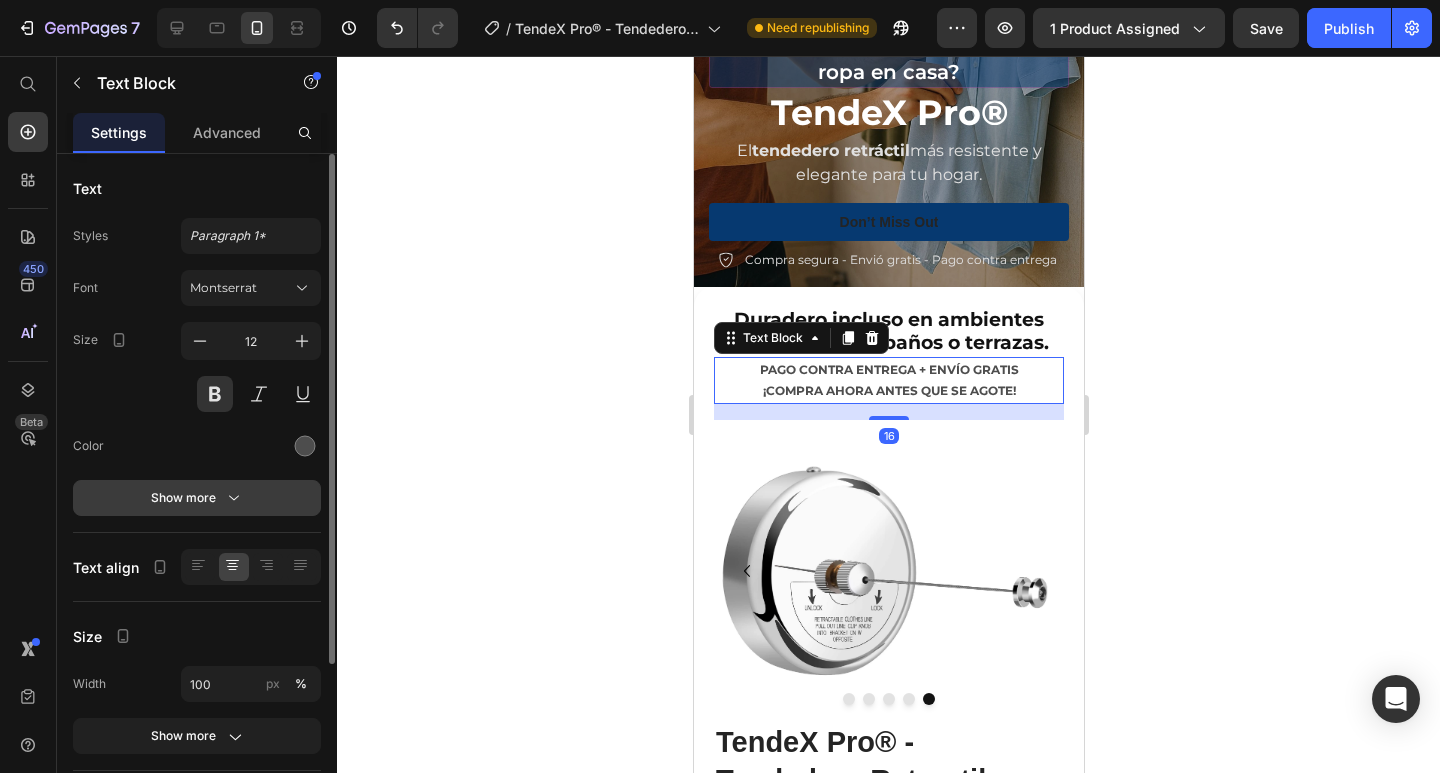 click on "Show more" at bounding box center [197, 498] 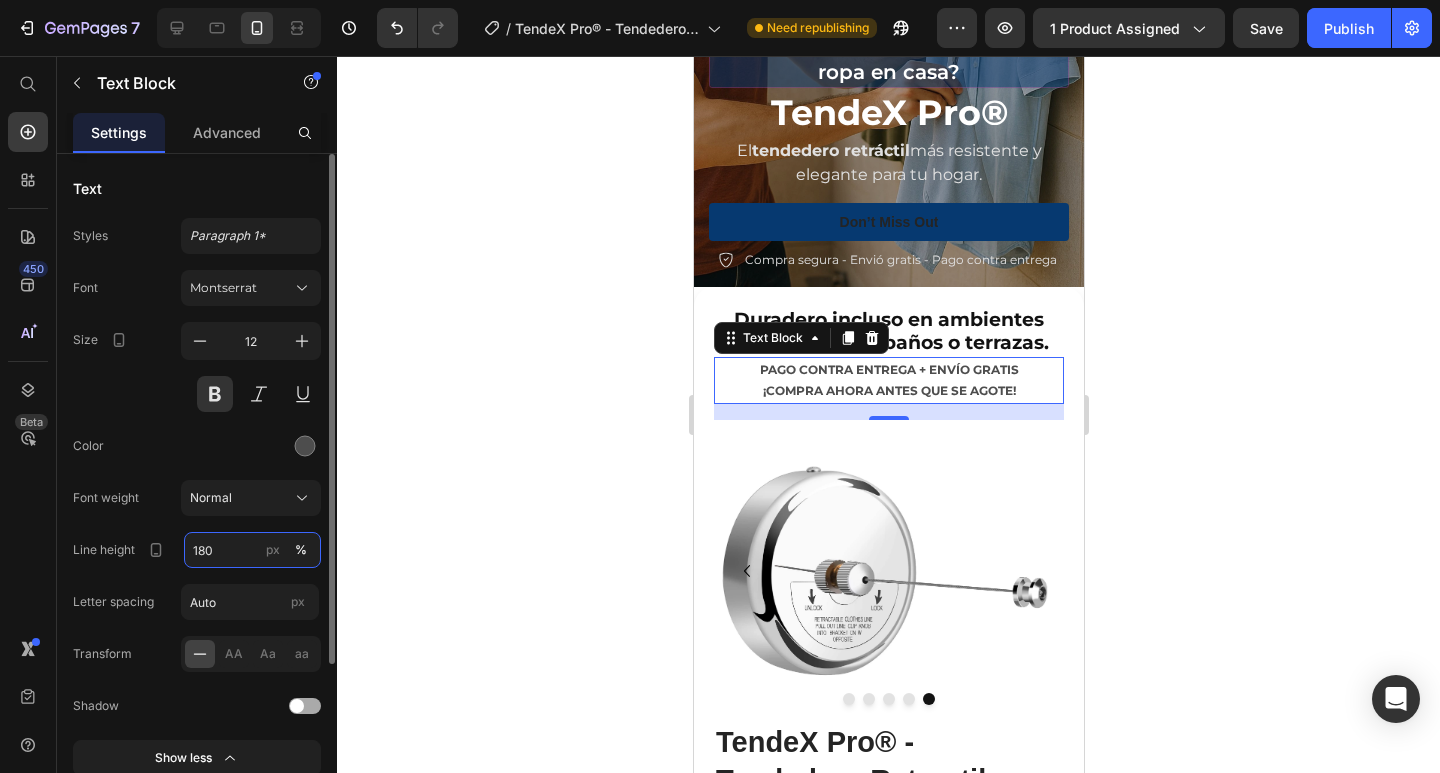 click on "180" at bounding box center [252, 550] 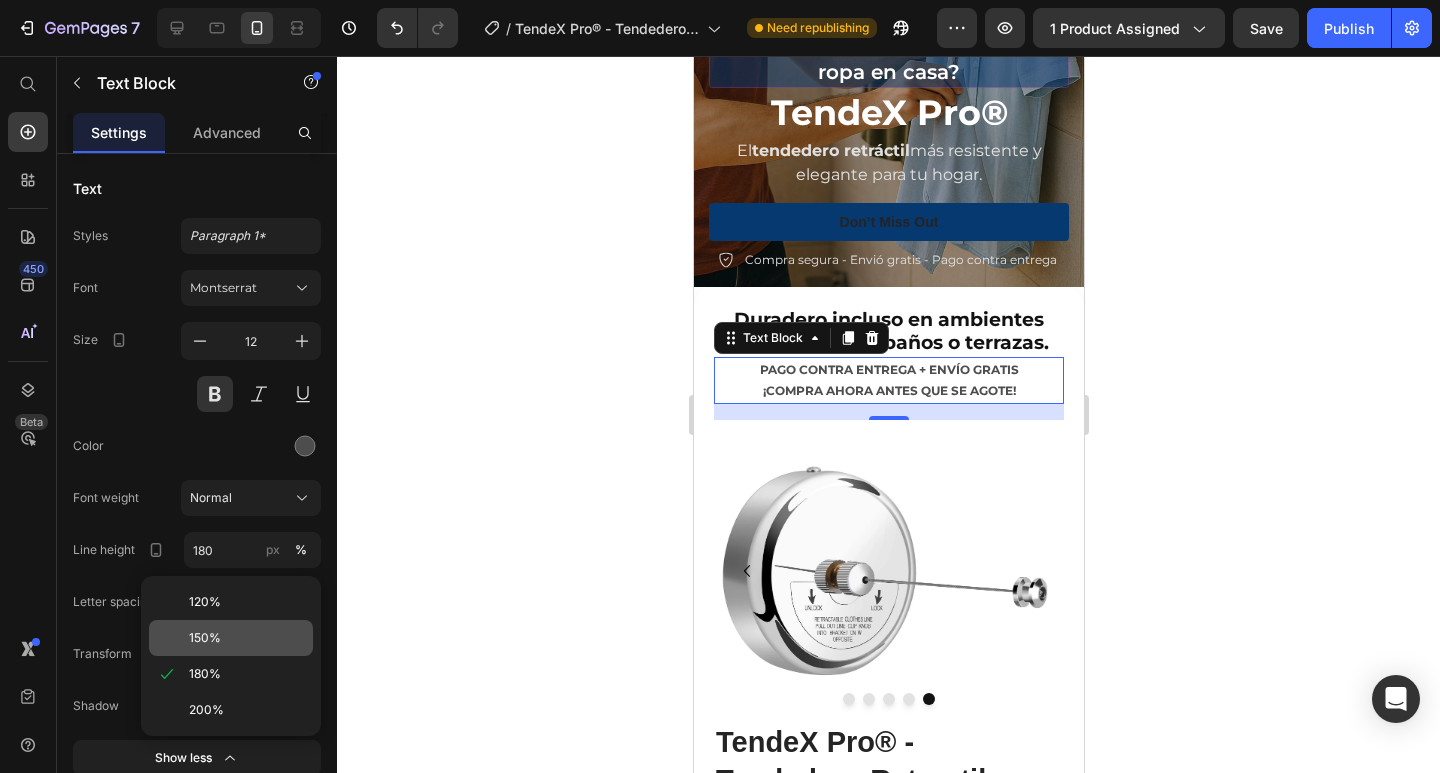 click on "150%" 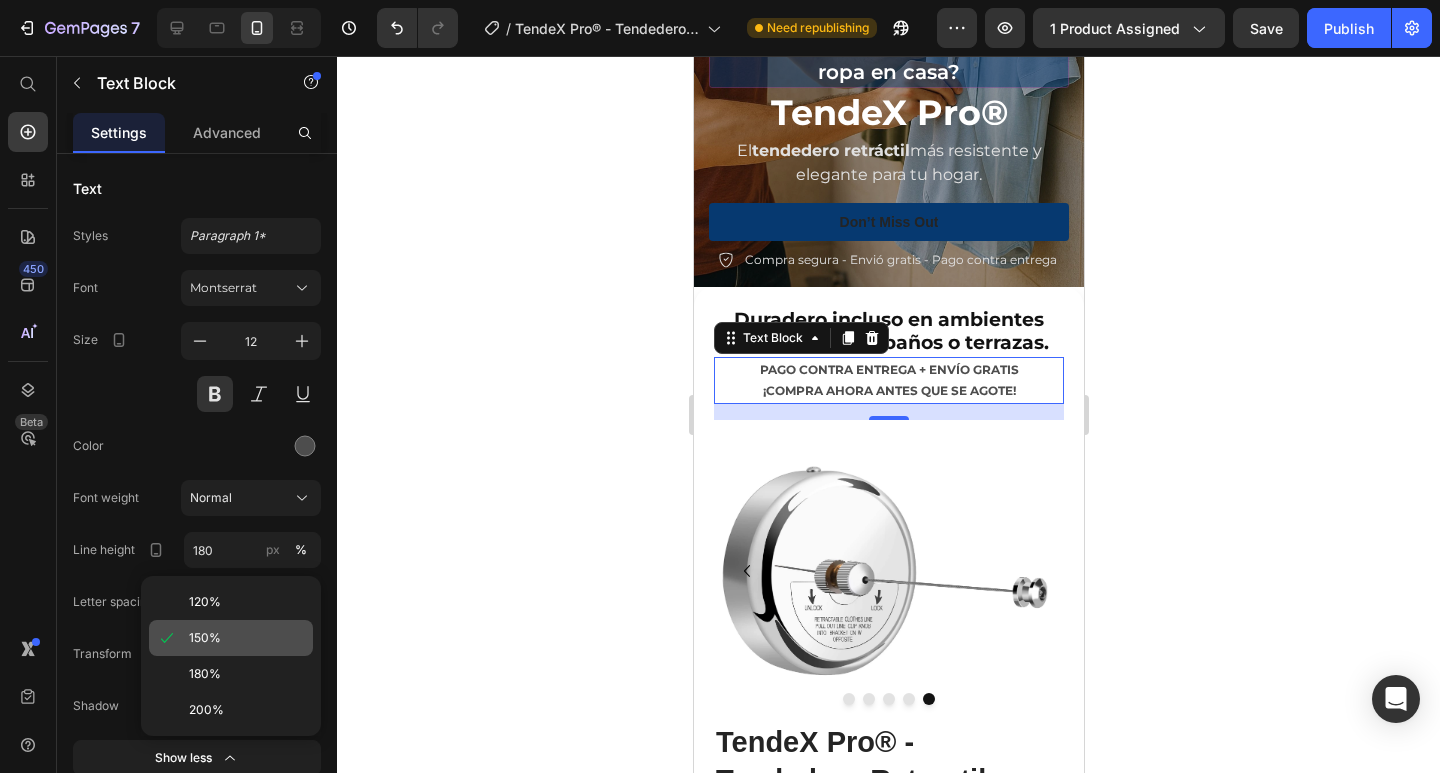 type on "150" 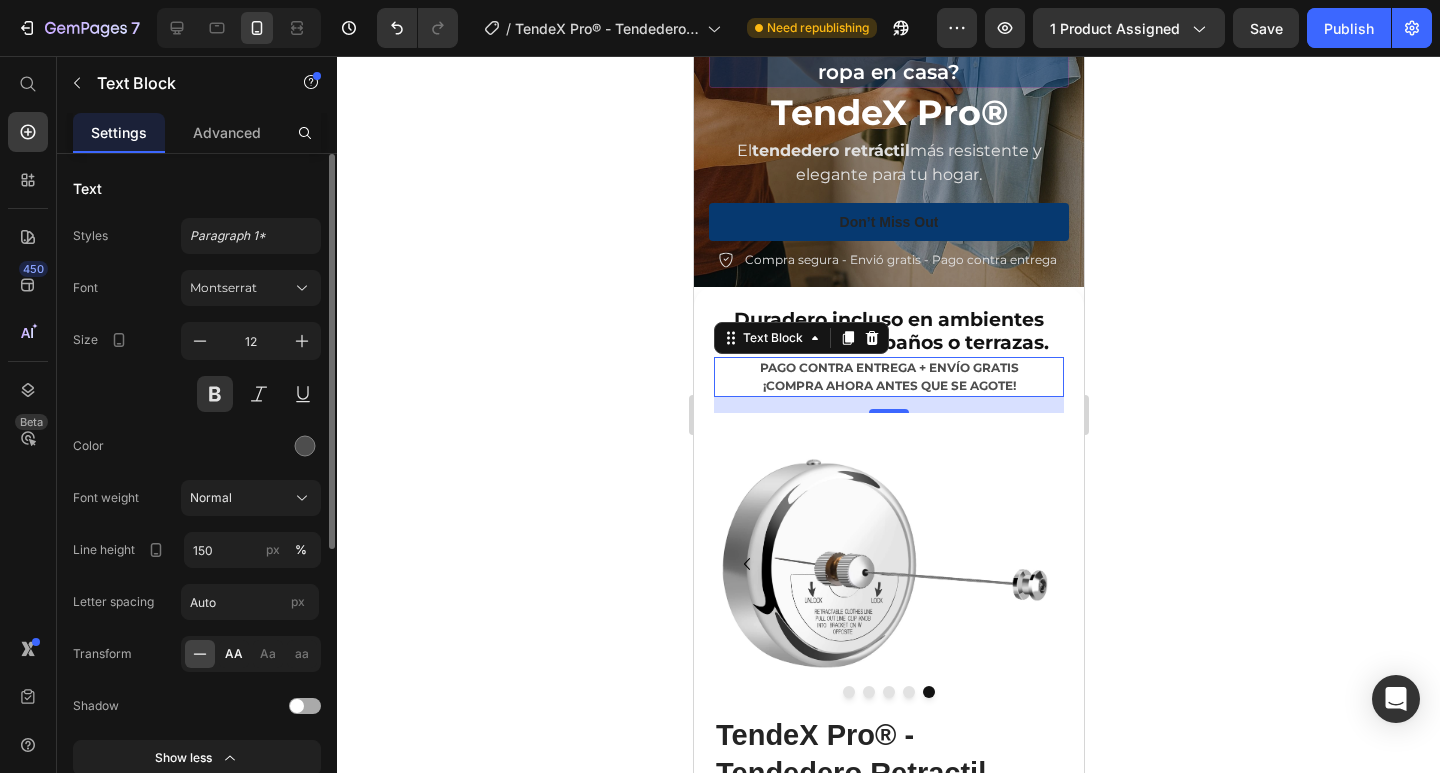 click on "AA" 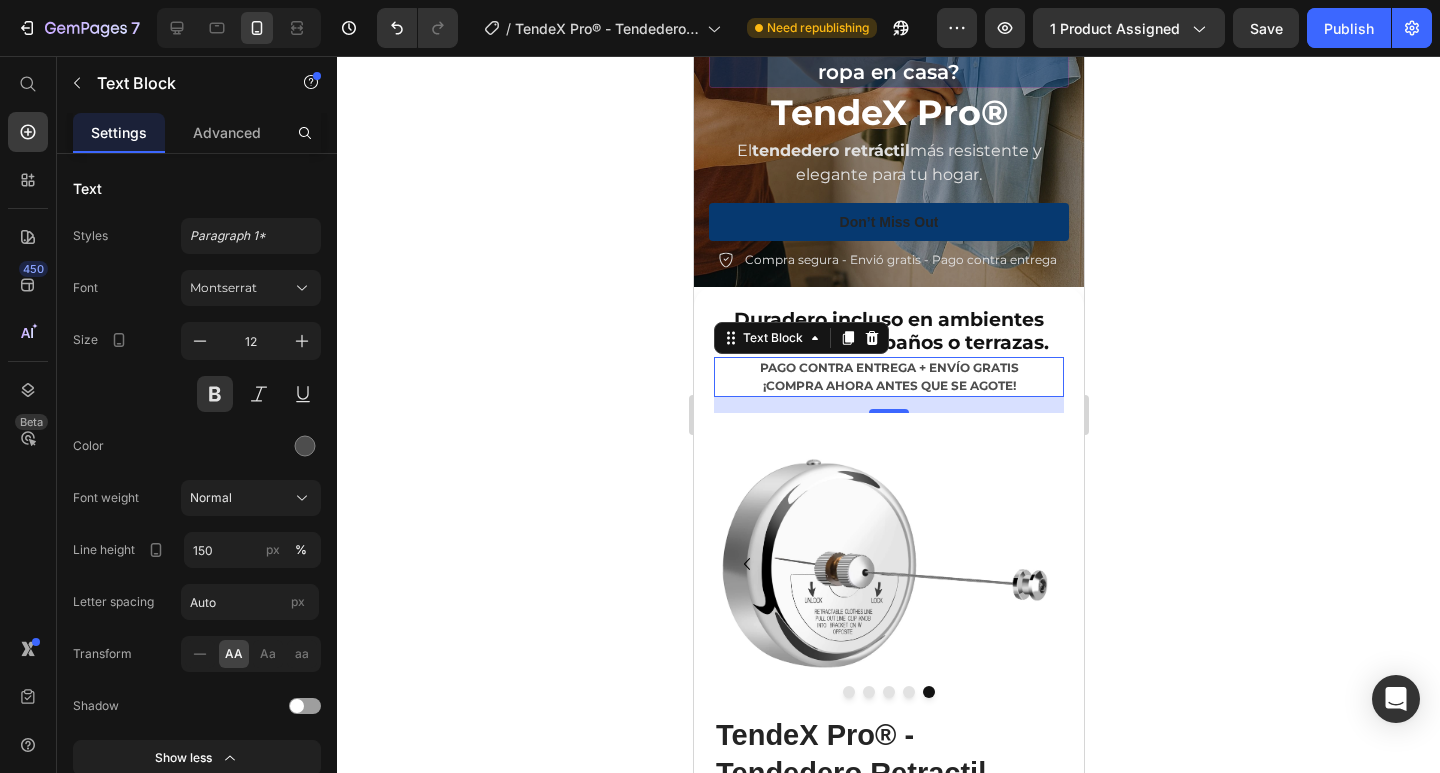 click 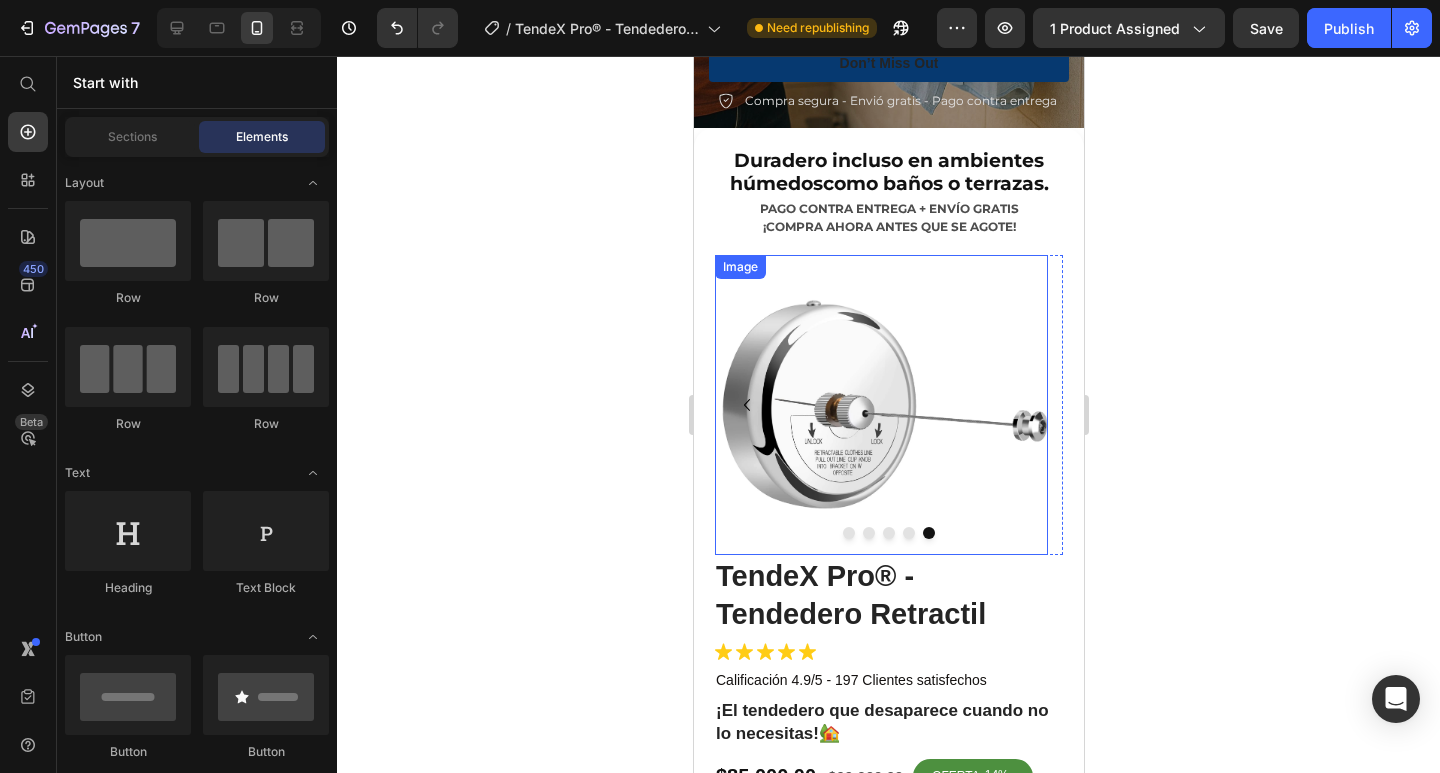 scroll, scrollTop: 700, scrollLeft: 0, axis: vertical 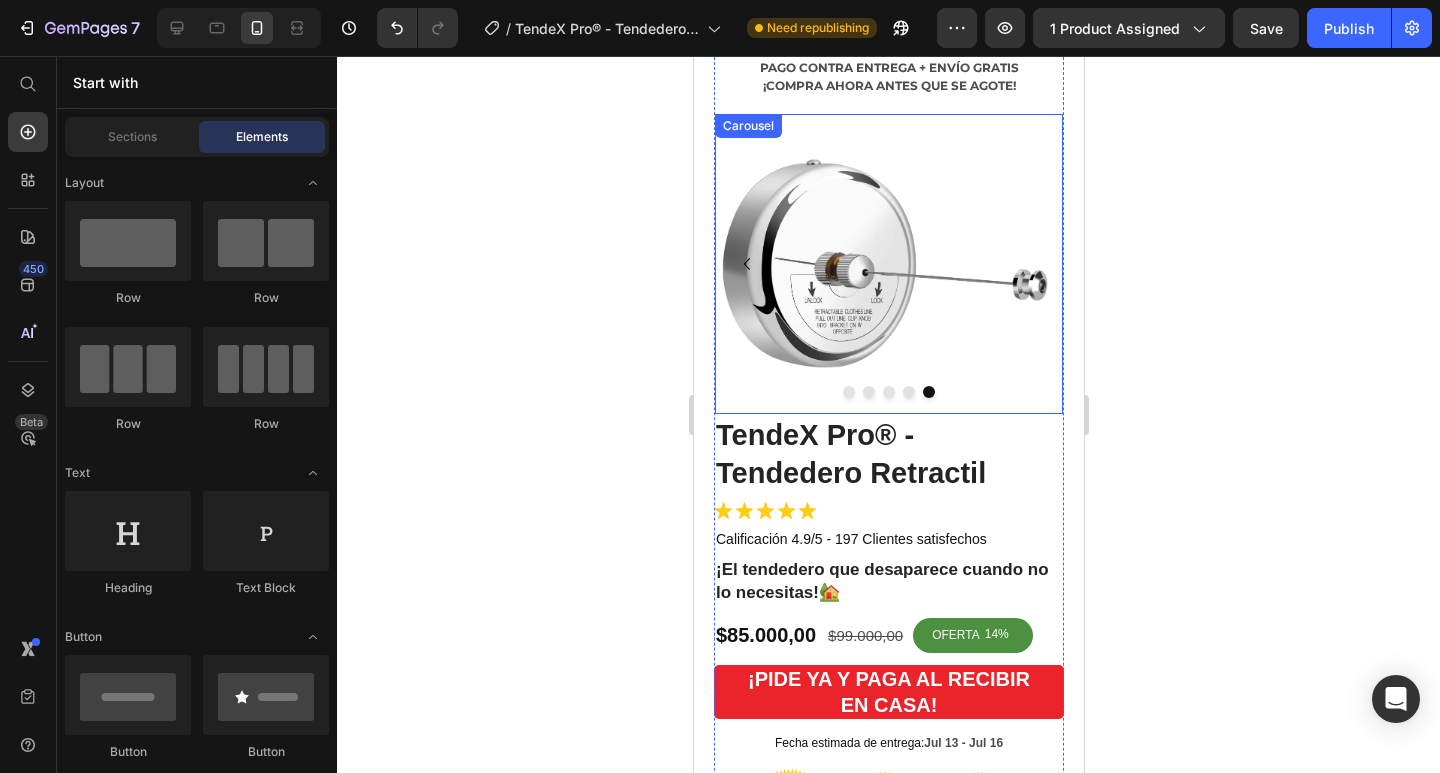 click at bounding box center (848, 392) 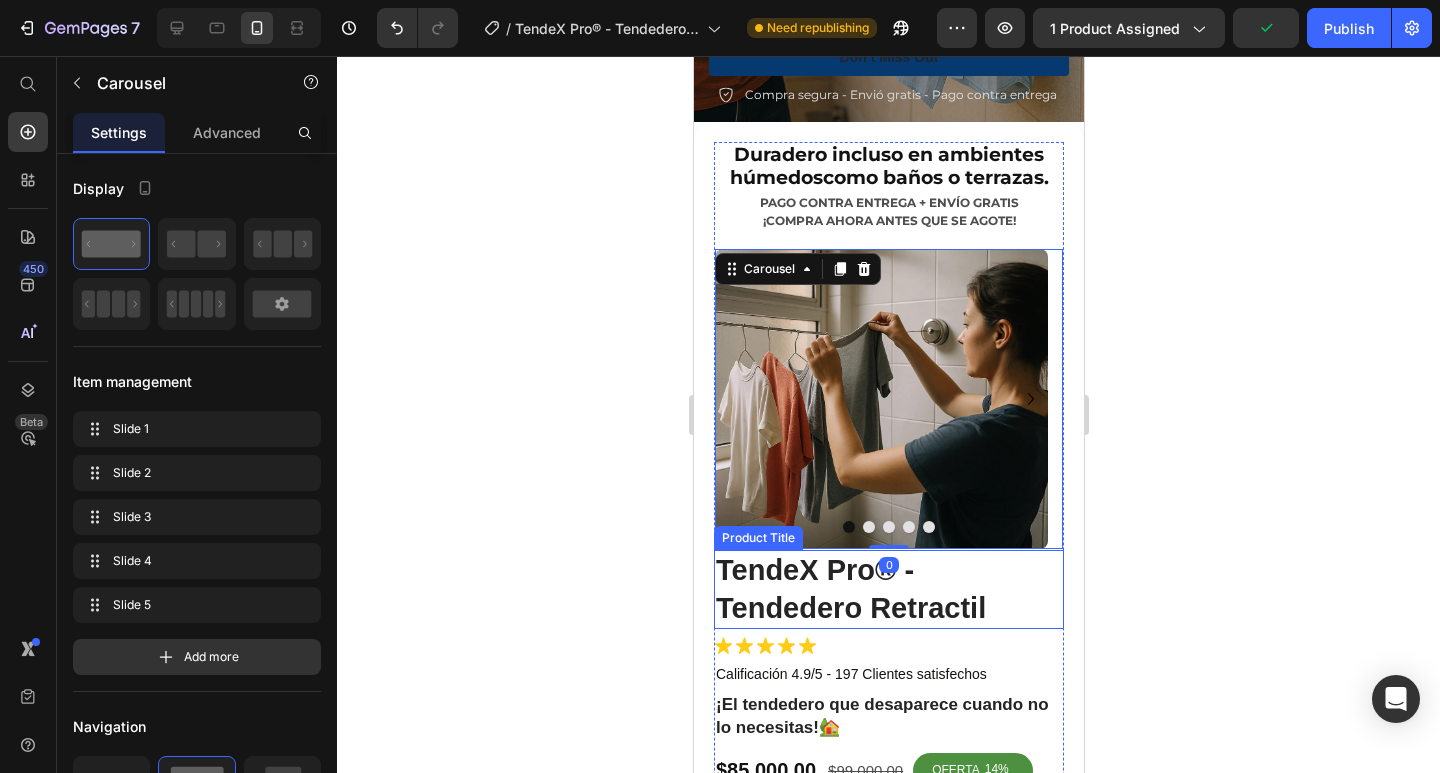 scroll, scrollTop: 500, scrollLeft: 0, axis: vertical 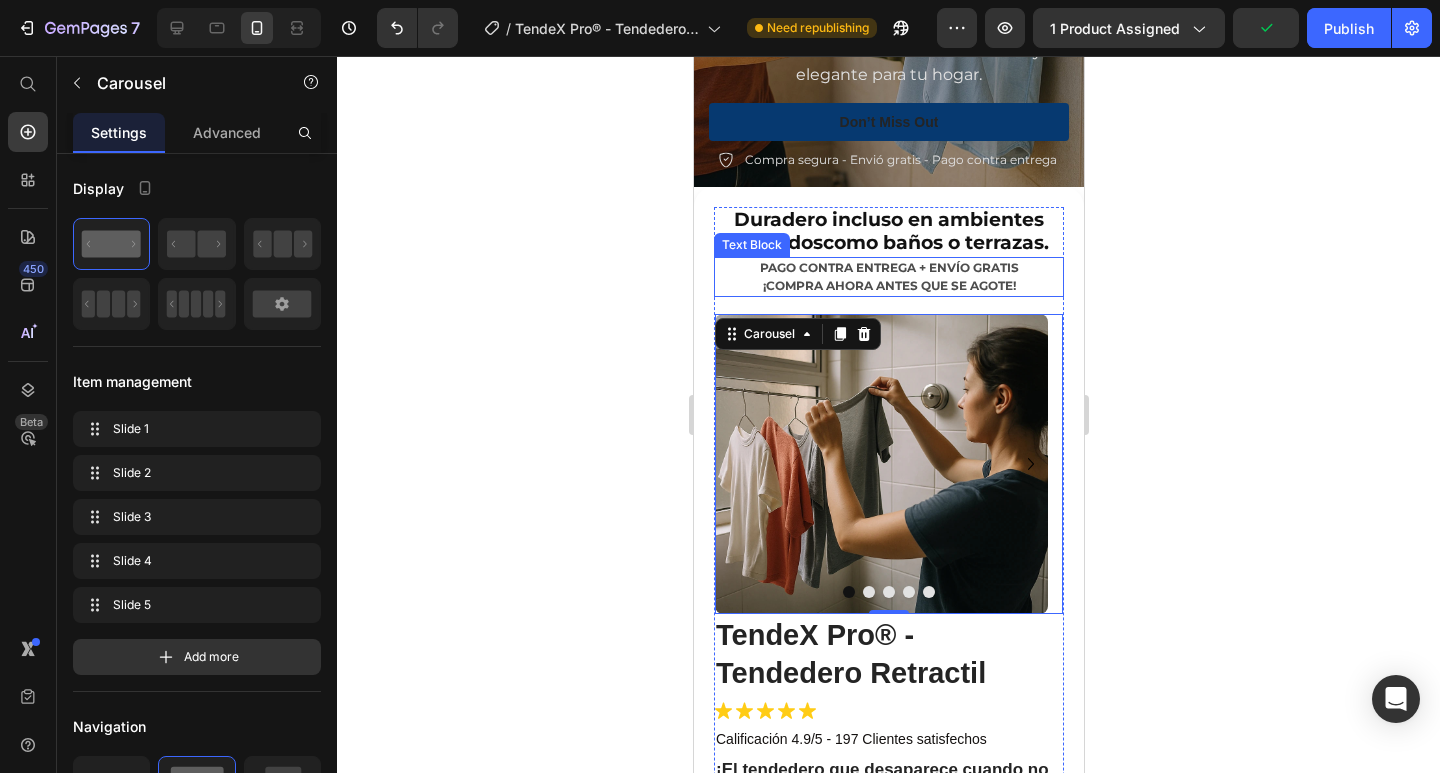 click on "¡COMPRA AHORA ANTES QUE SE AGOTE!" at bounding box center (888, 286) 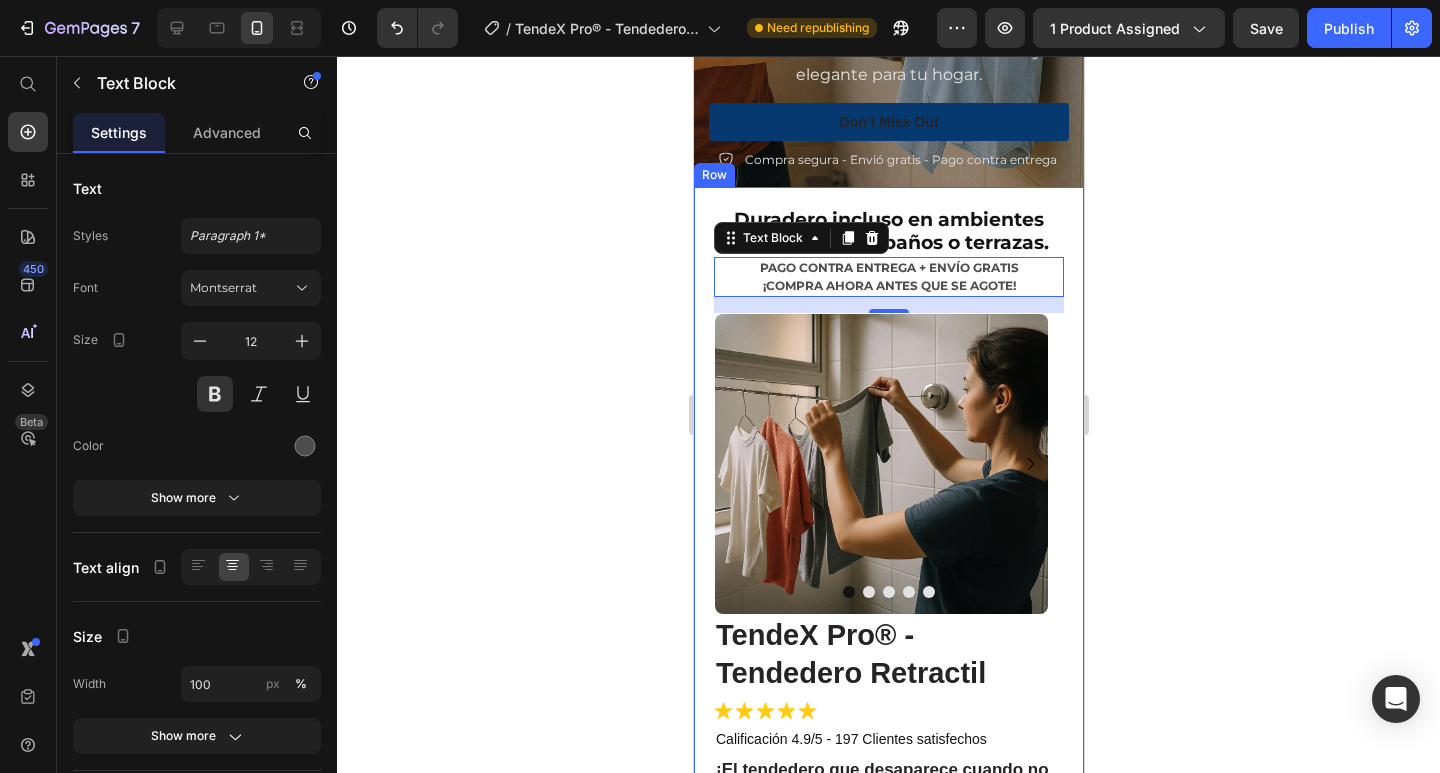 click 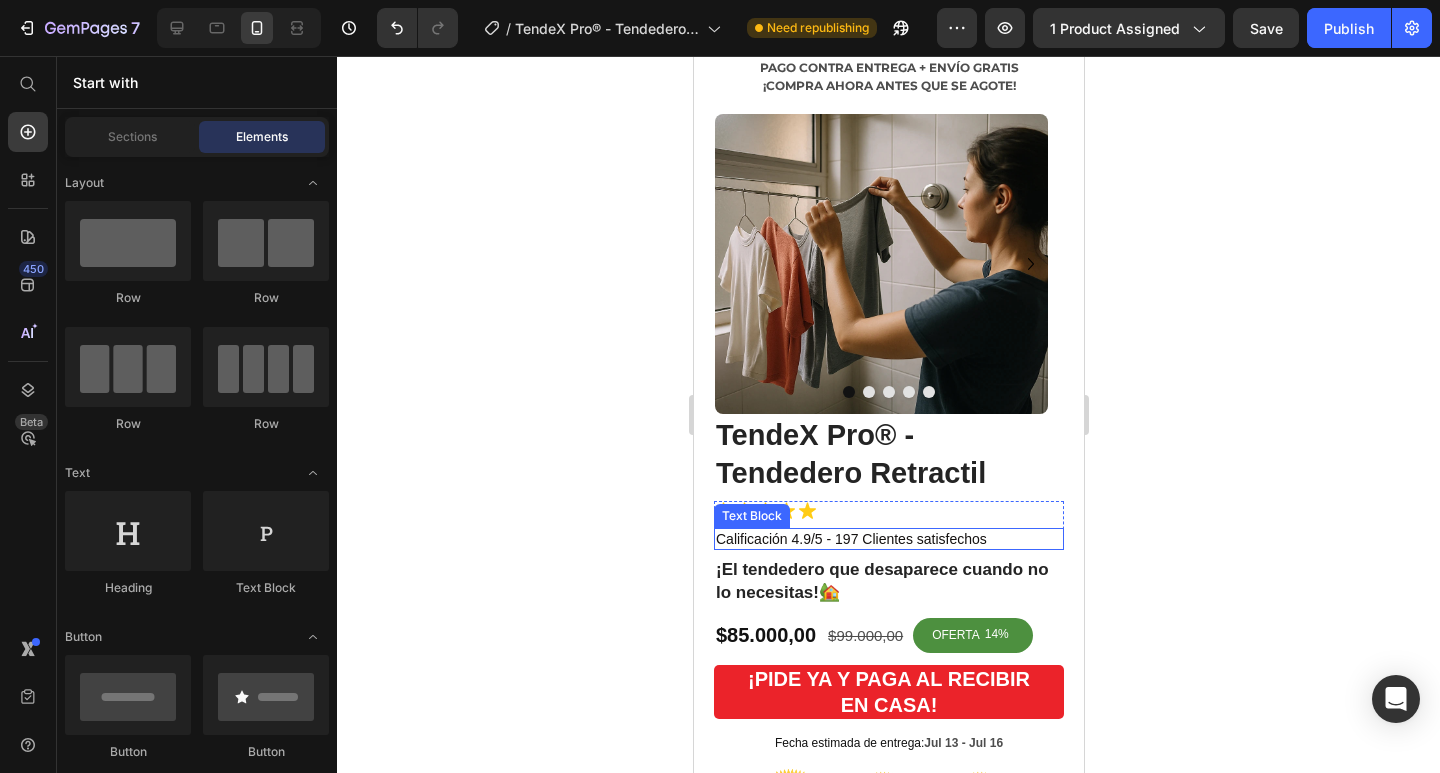 scroll, scrollTop: 900, scrollLeft: 0, axis: vertical 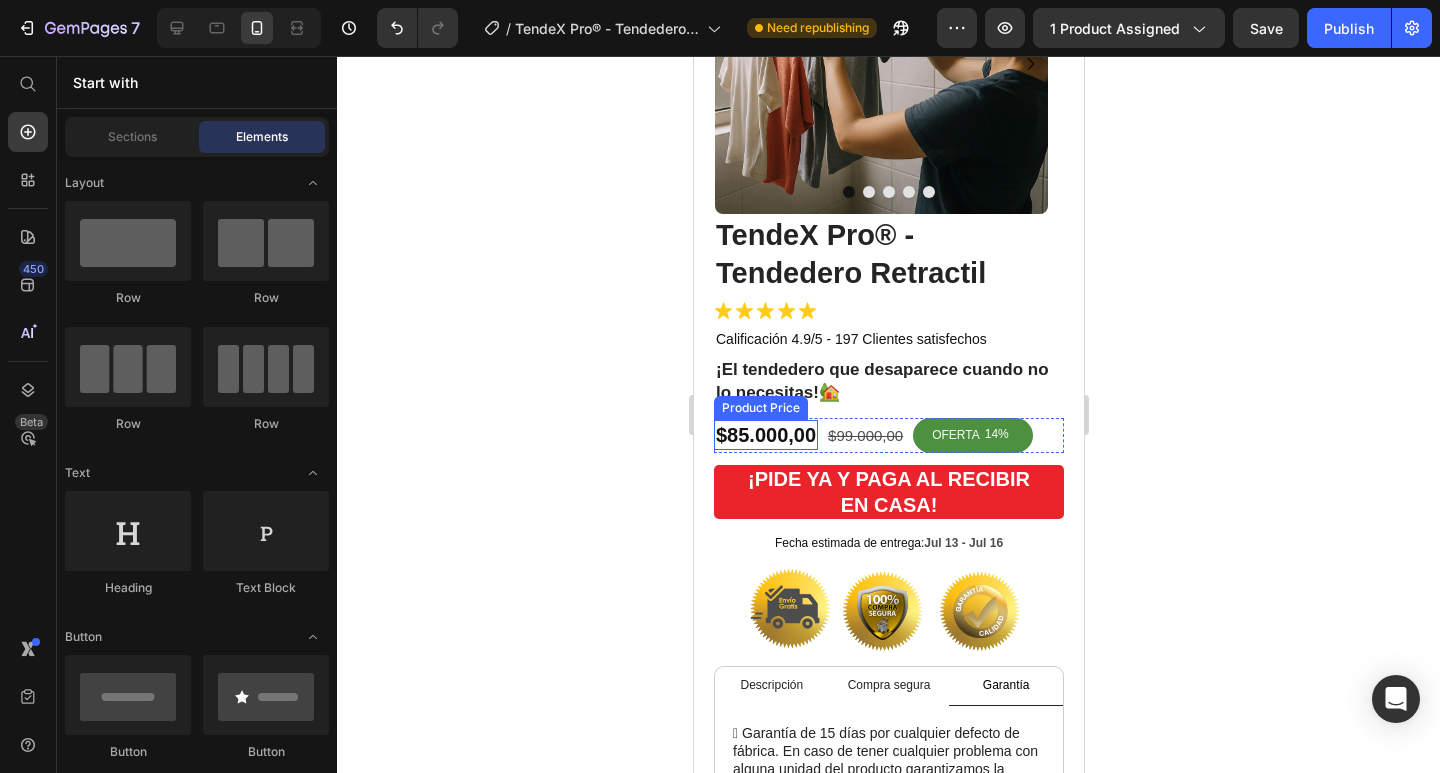 click on "$85.000,00" at bounding box center (765, 435) 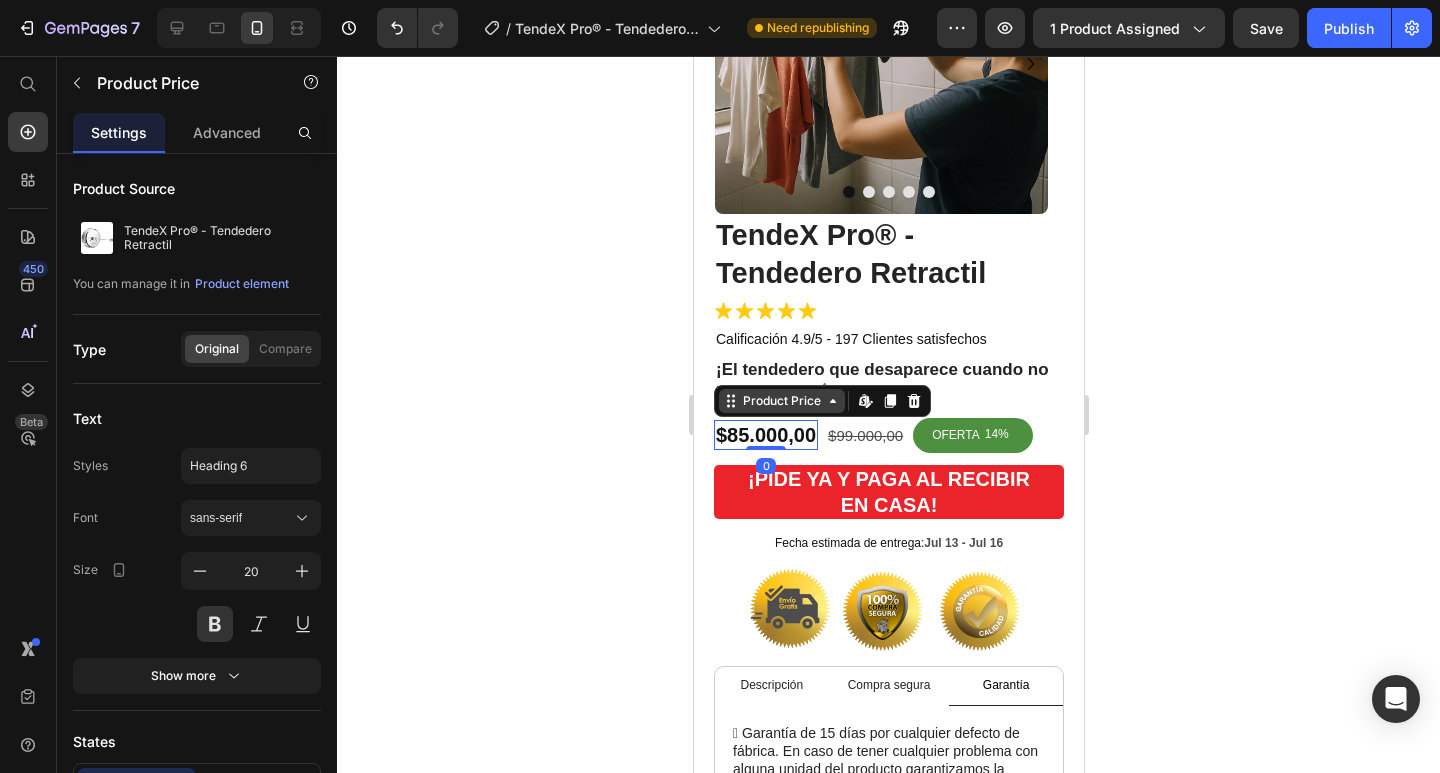 click on "Product Price" at bounding box center [781, 401] 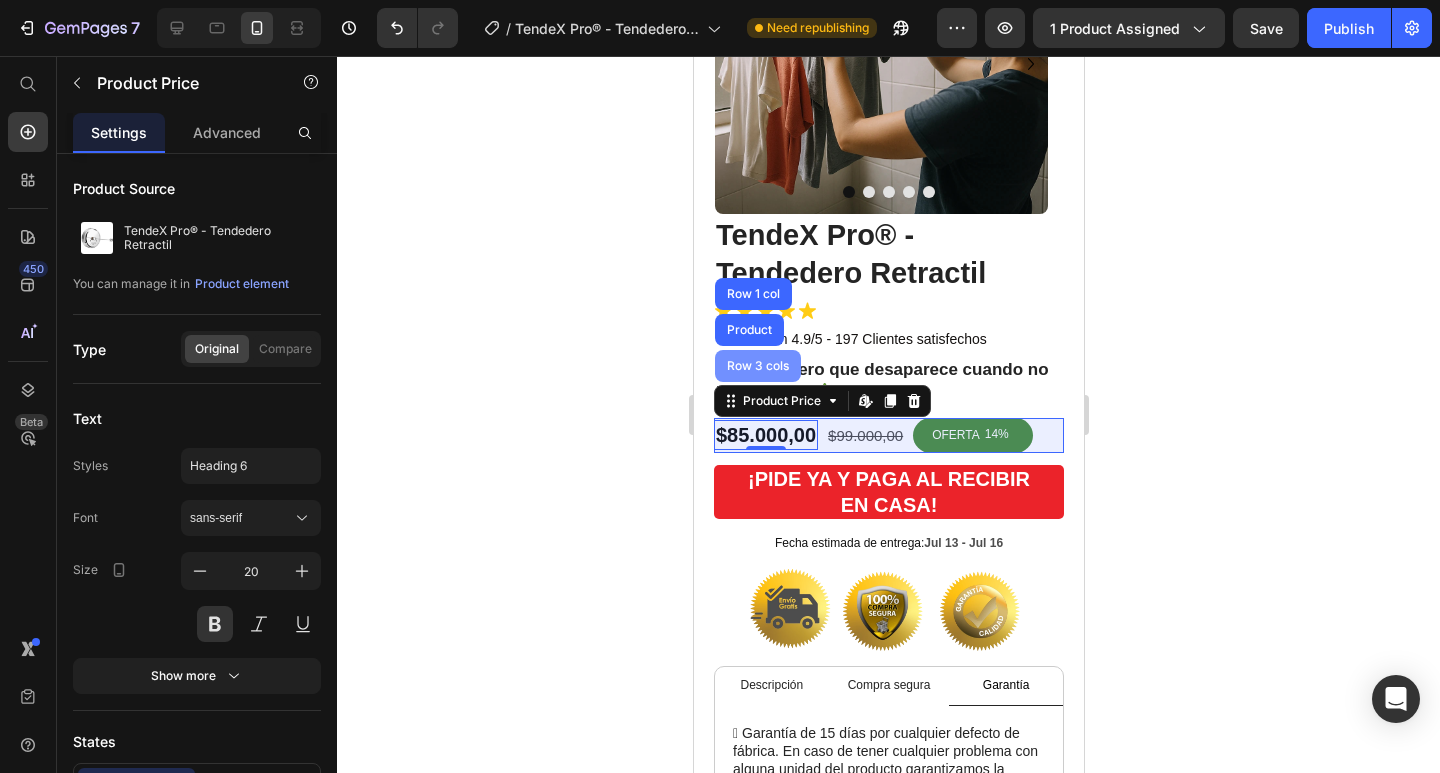 click on "Row 3 cols" at bounding box center (757, 366) 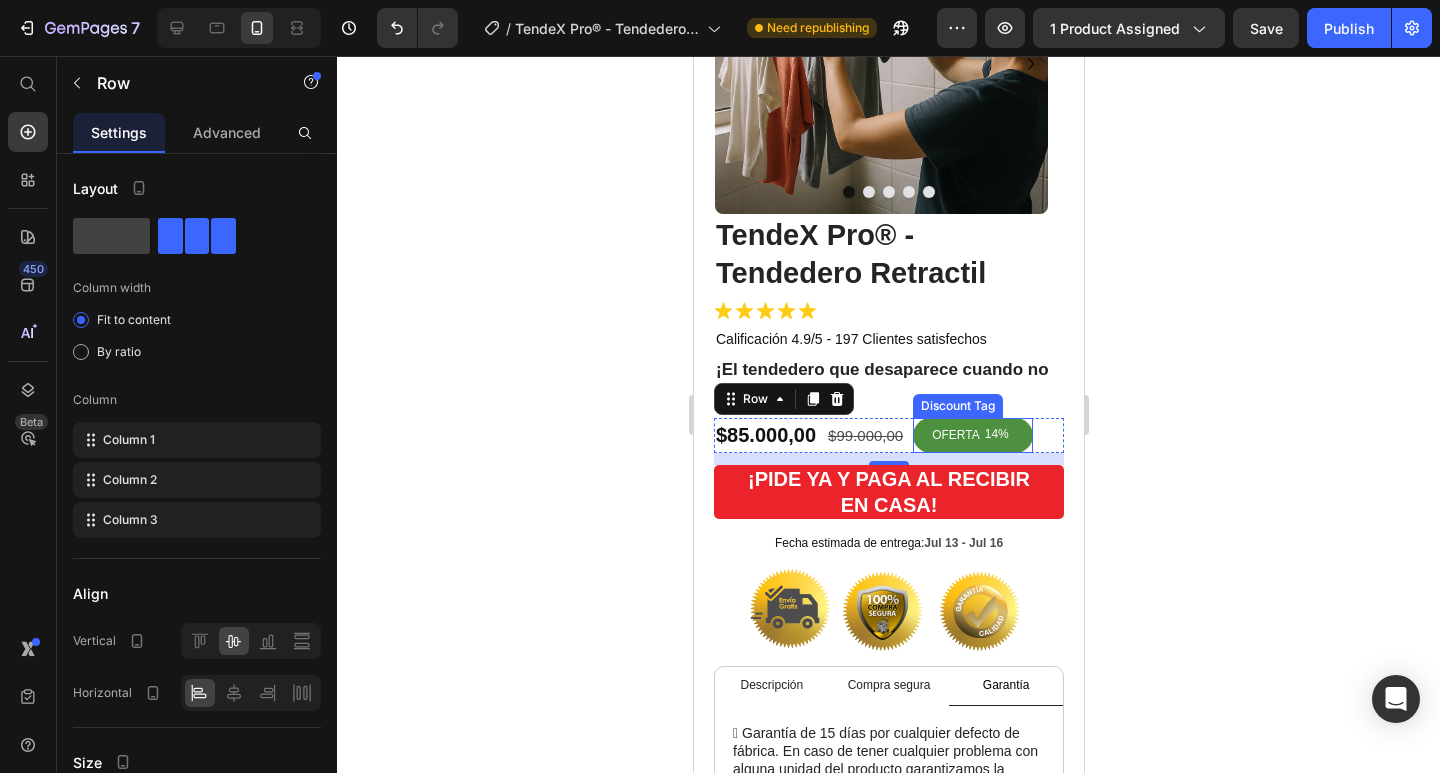 click on "OFERTA 14%" at bounding box center [972, 436] 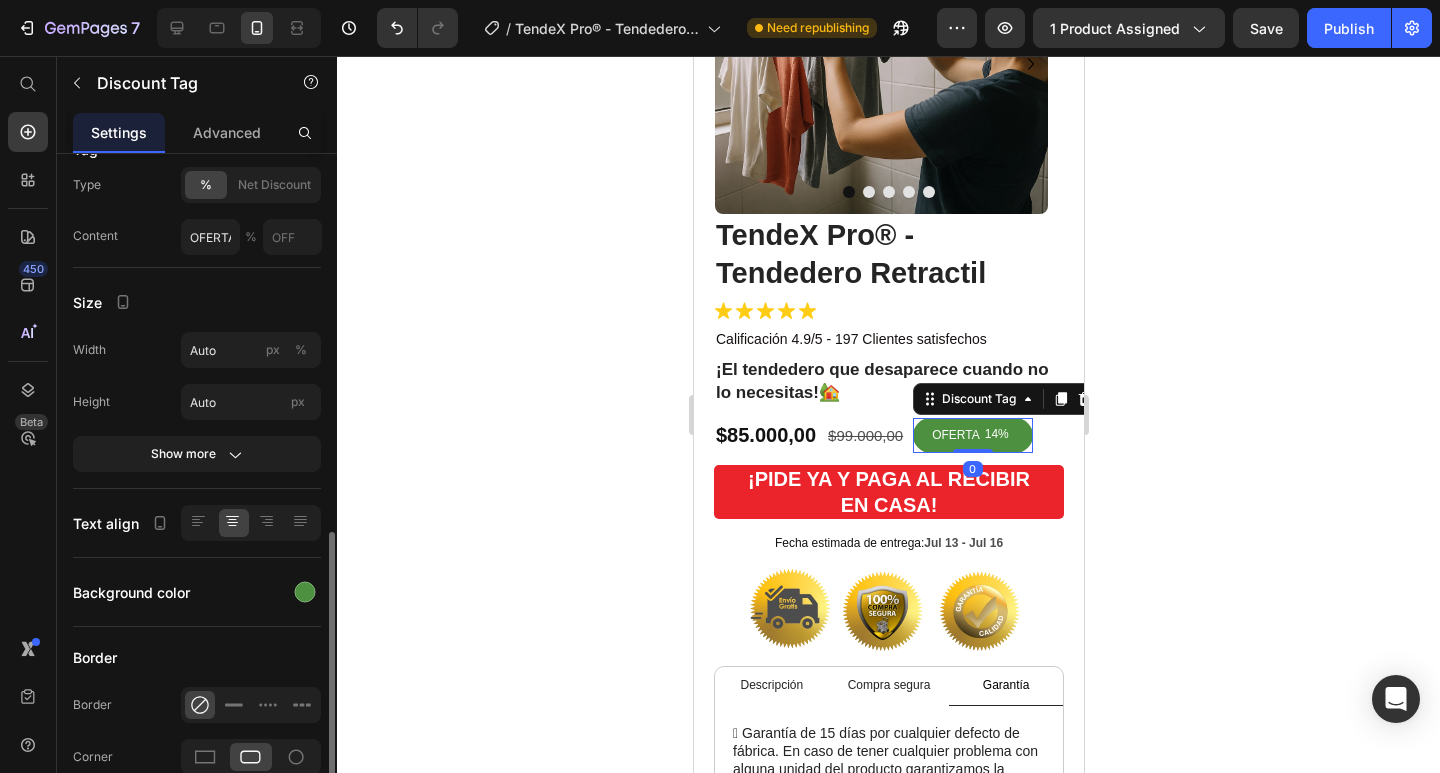 scroll, scrollTop: 500, scrollLeft: 0, axis: vertical 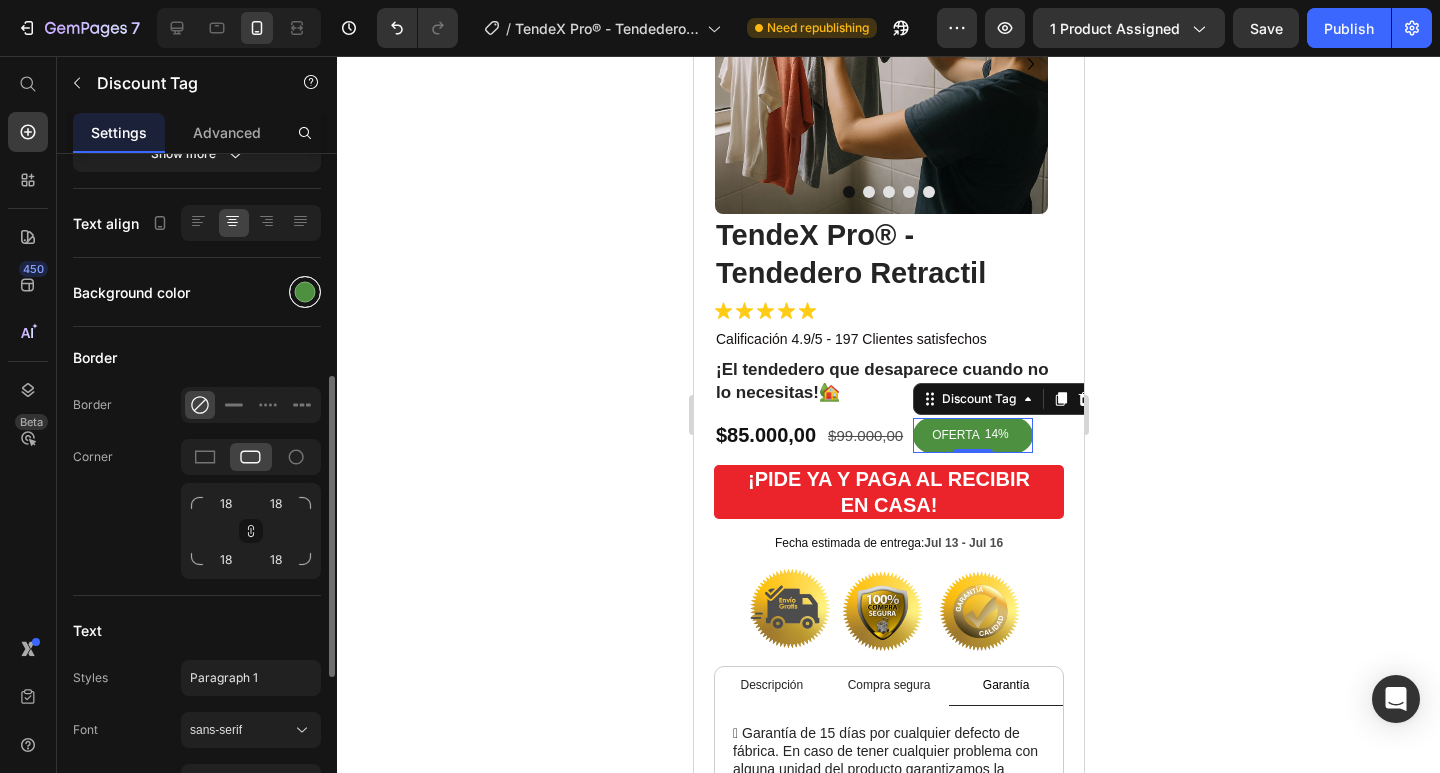 click at bounding box center [305, 292] 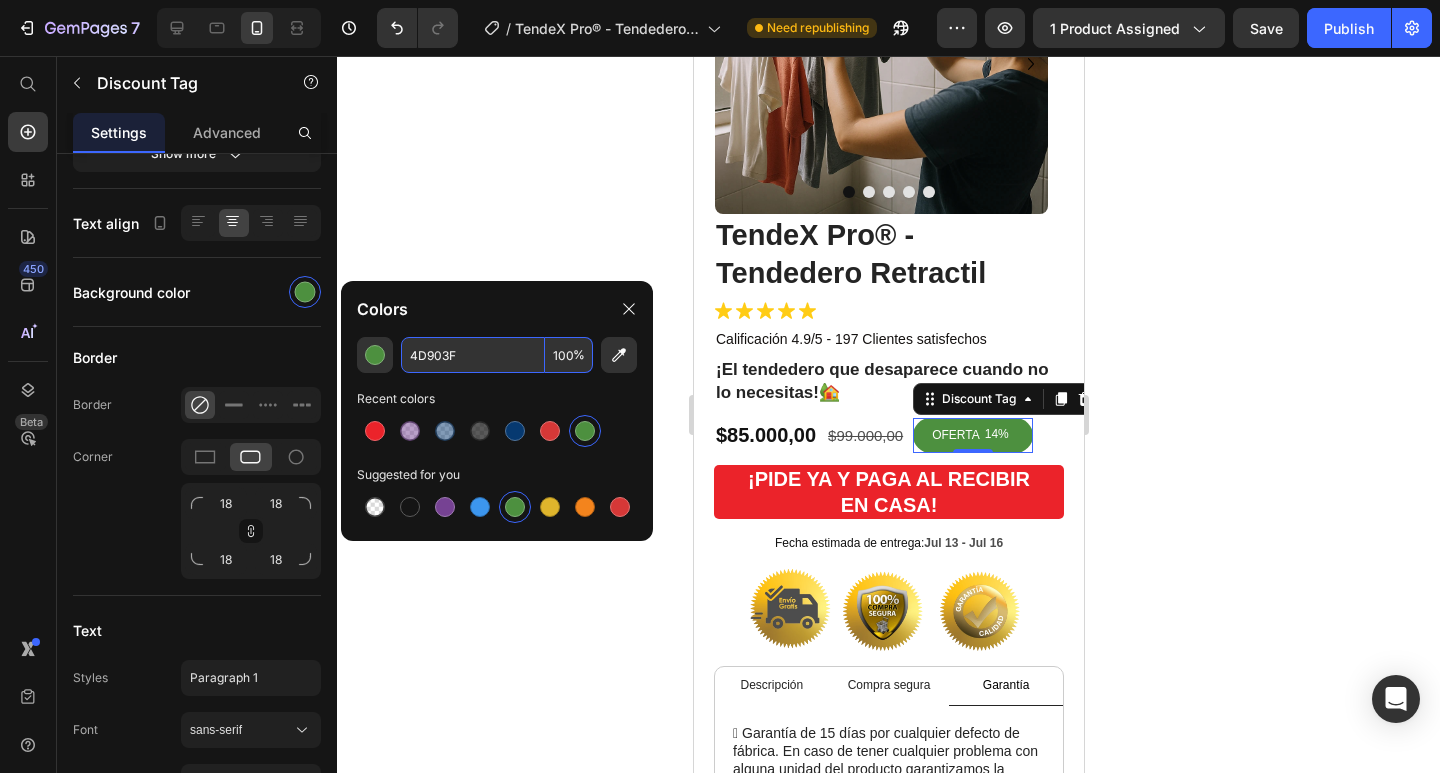 click on "4D903F" at bounding box center (473, 355) 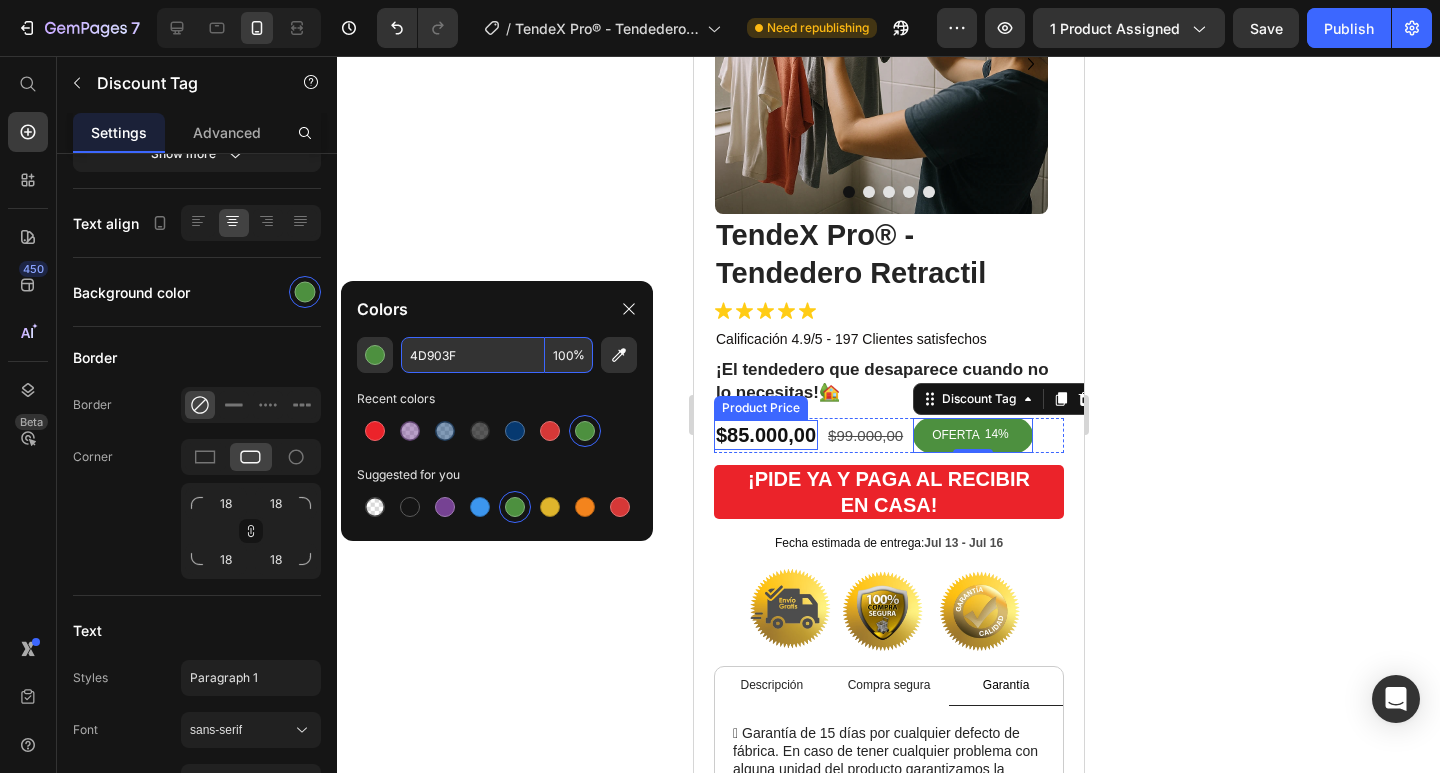 click on "$85.000,00" at bounding box center [765, 435] 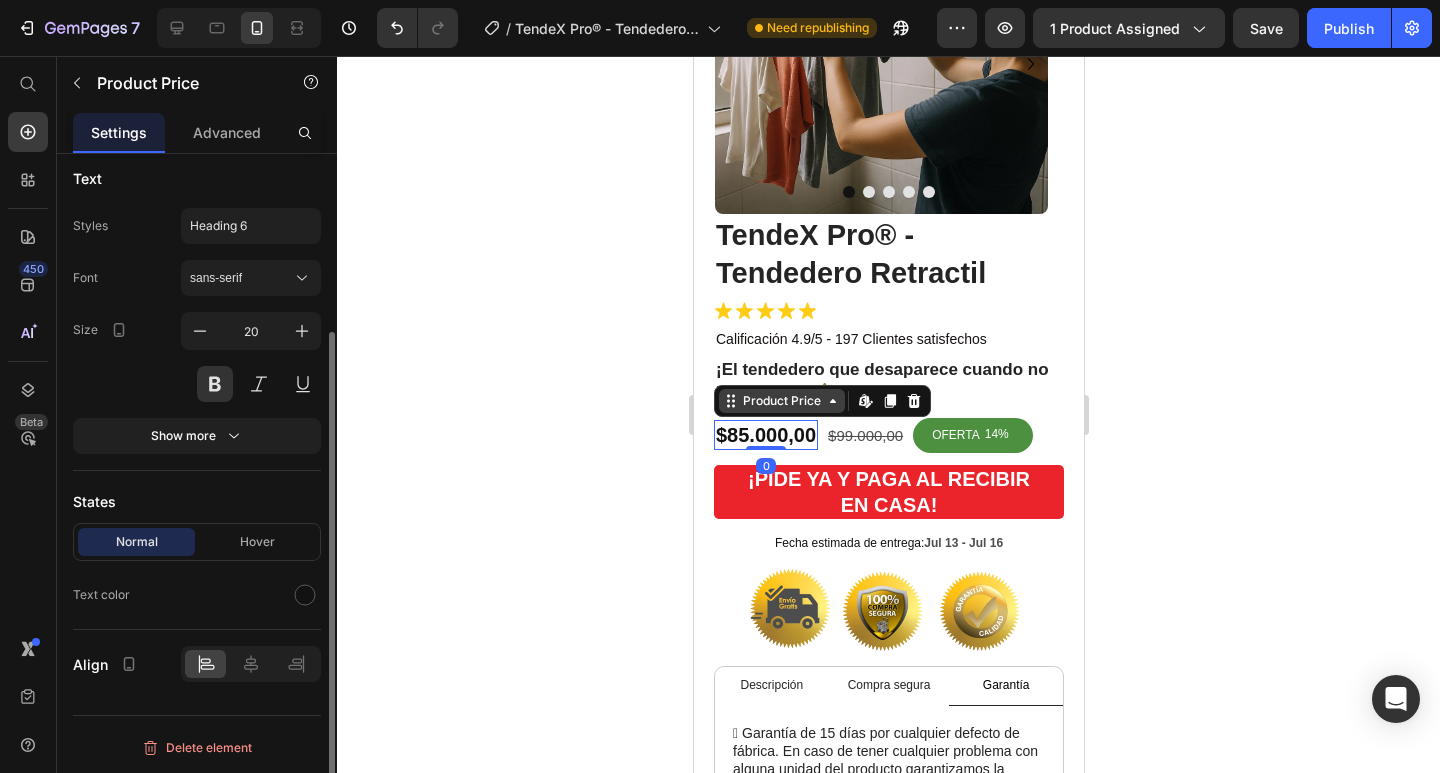 scroll, scrollTop: 0, scrollLeft: 0, axis: both 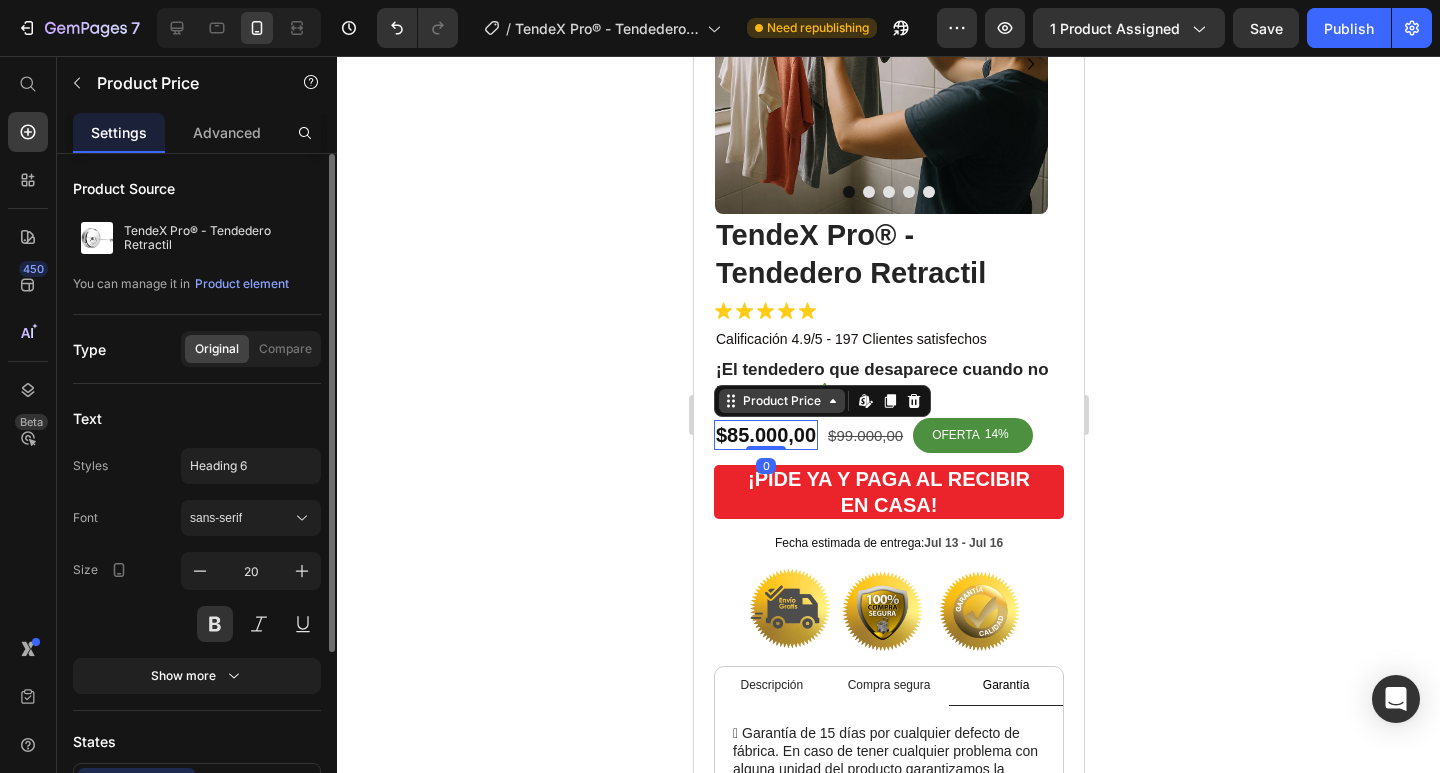 click on "Product Price" at bounding box center [781, 401] 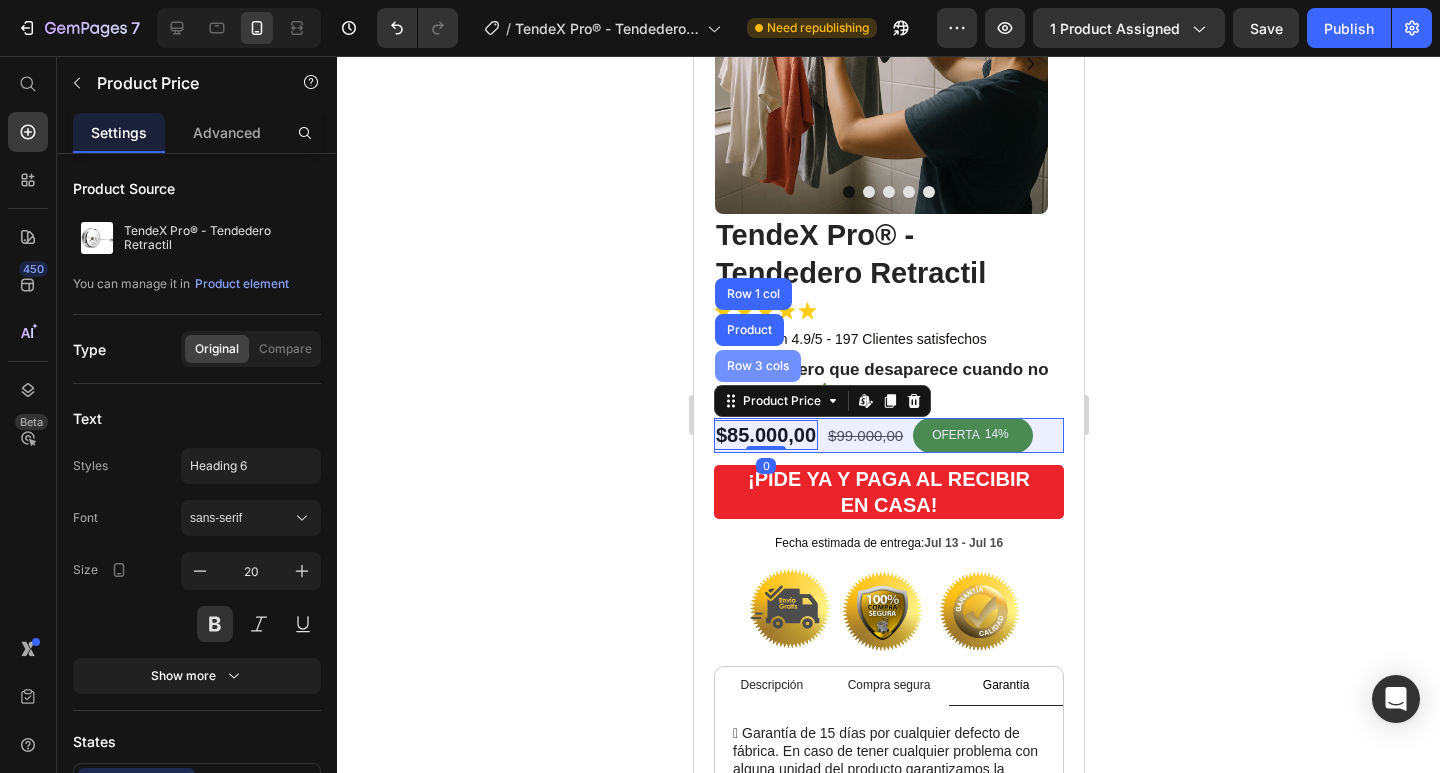click on "Row 3 cols" at bounding box center (757, 366) 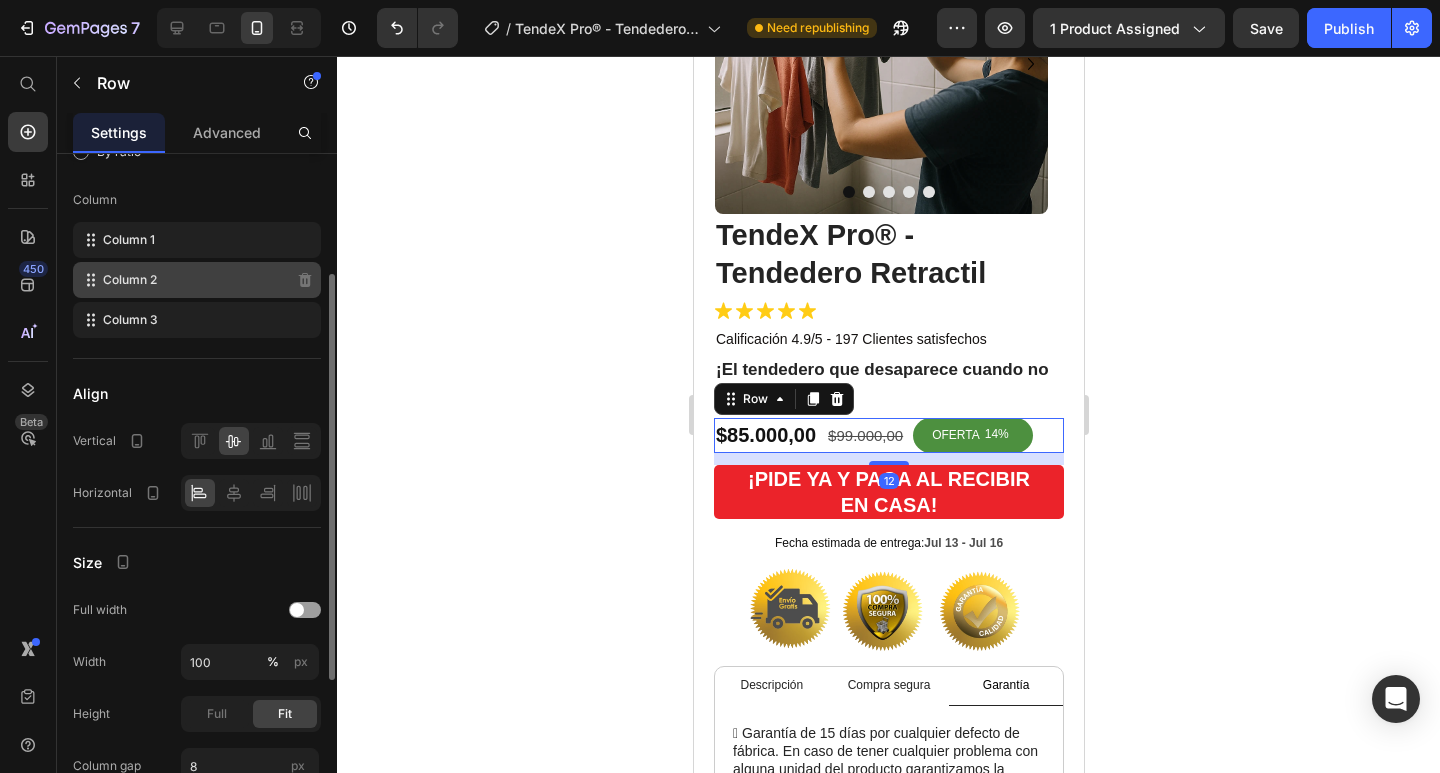 scroll, scrollTop: 449, scrollLeft: 0, axis: vertical 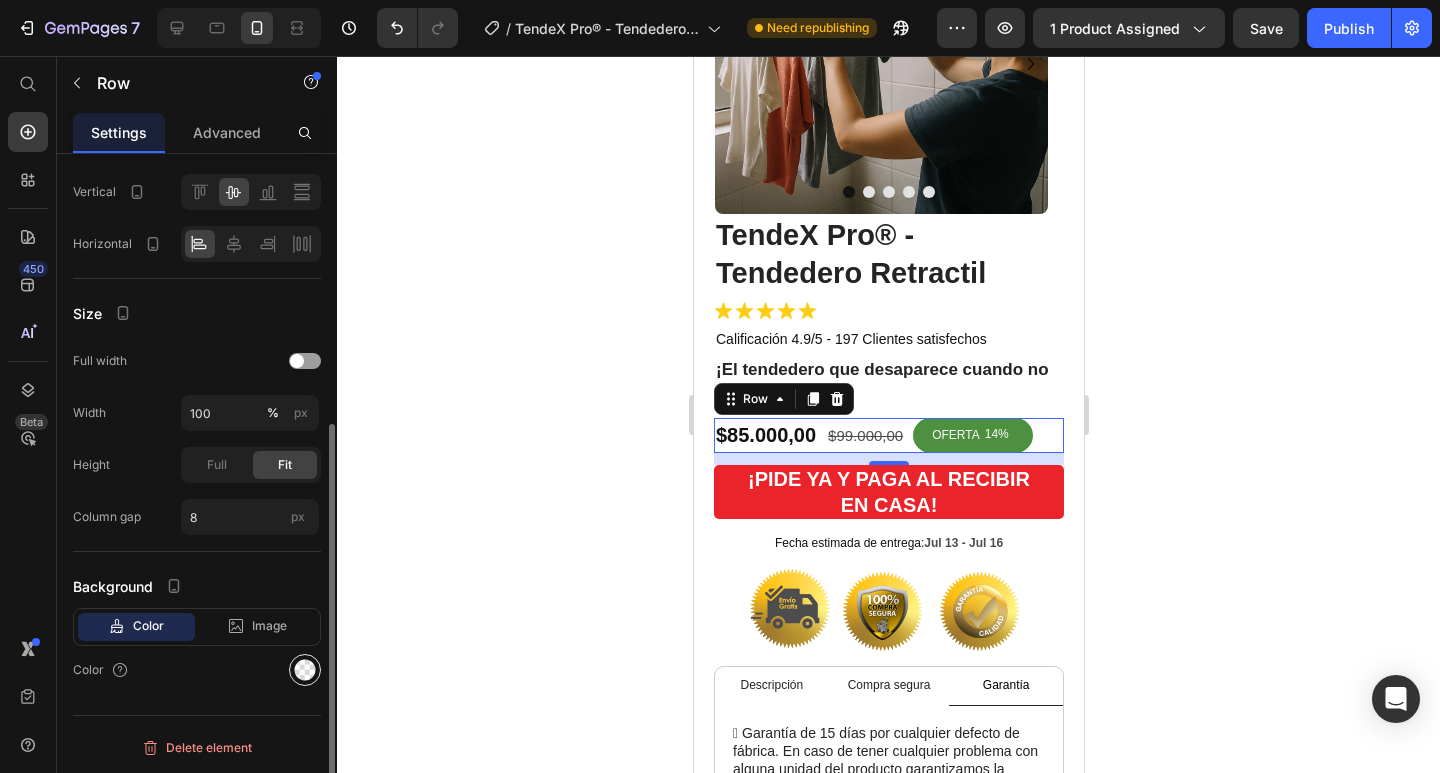 click at bounding box center [305, 670] 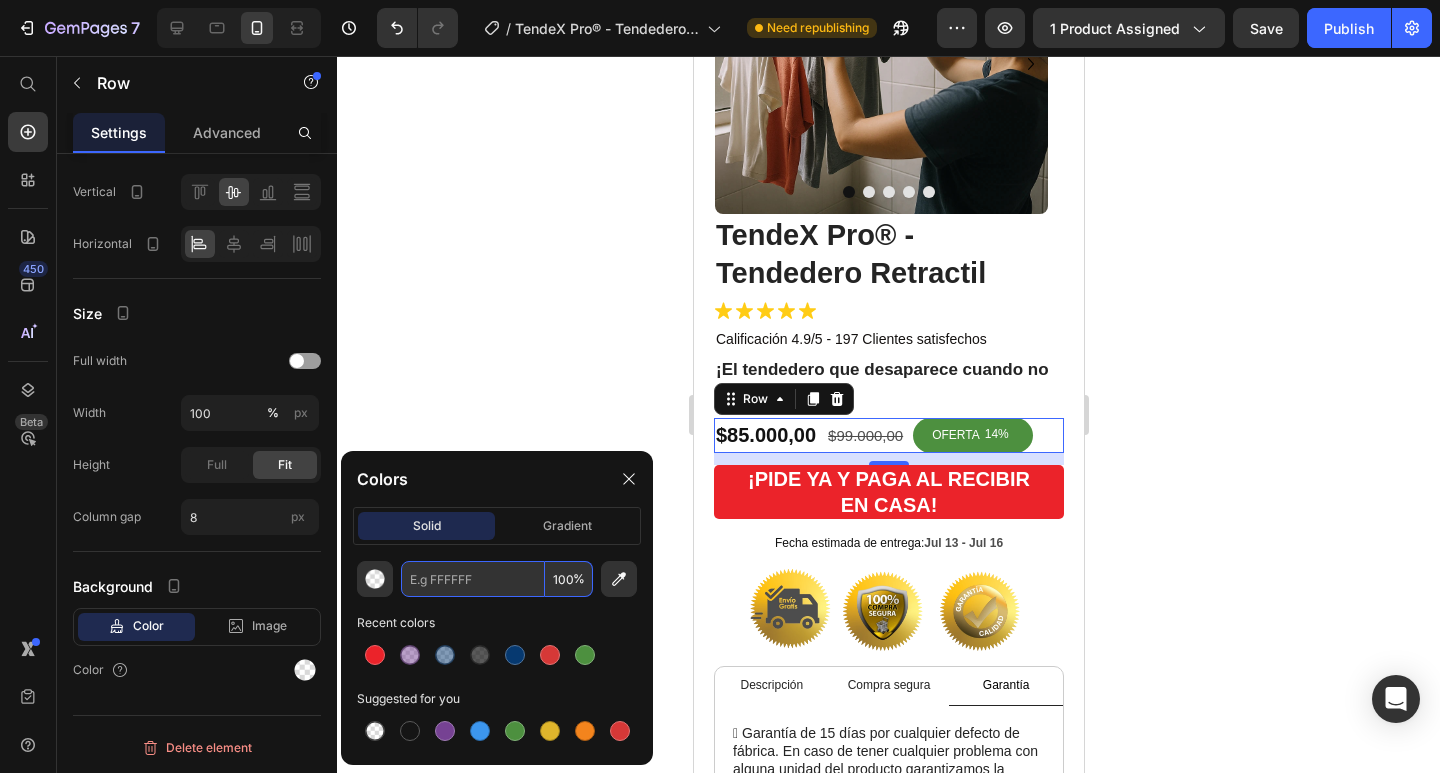click at bounding box center [473, 579] 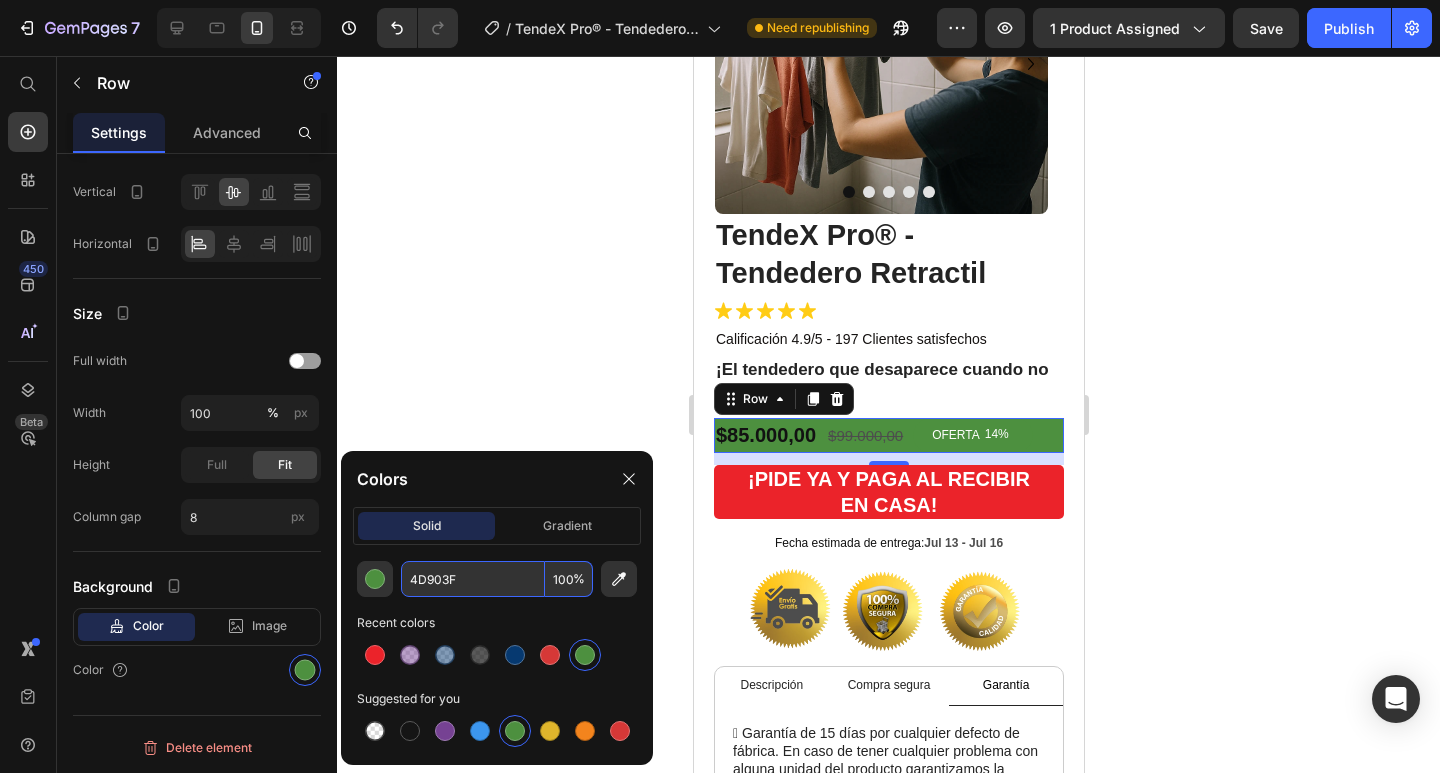 type on "4D903F" 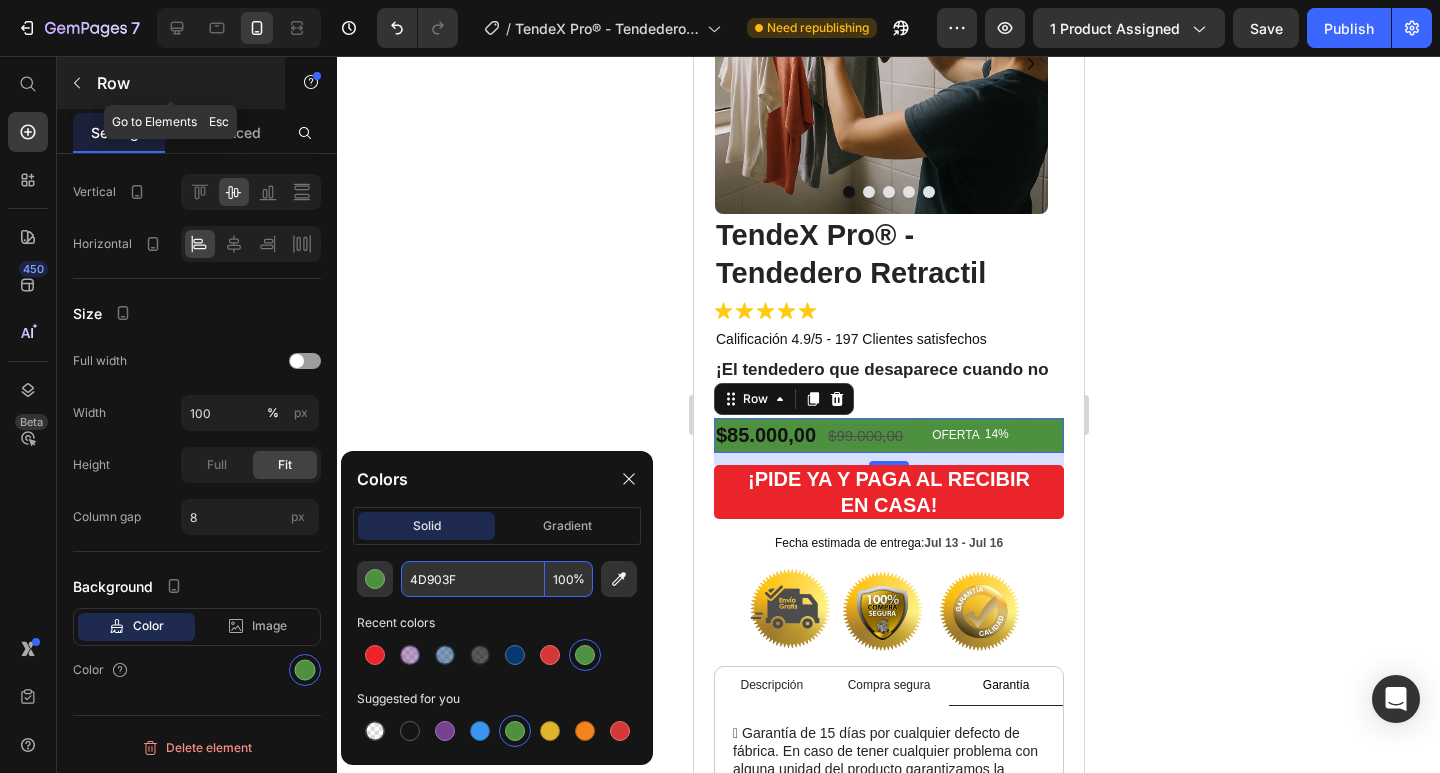 click at bounding box center (77, 83) 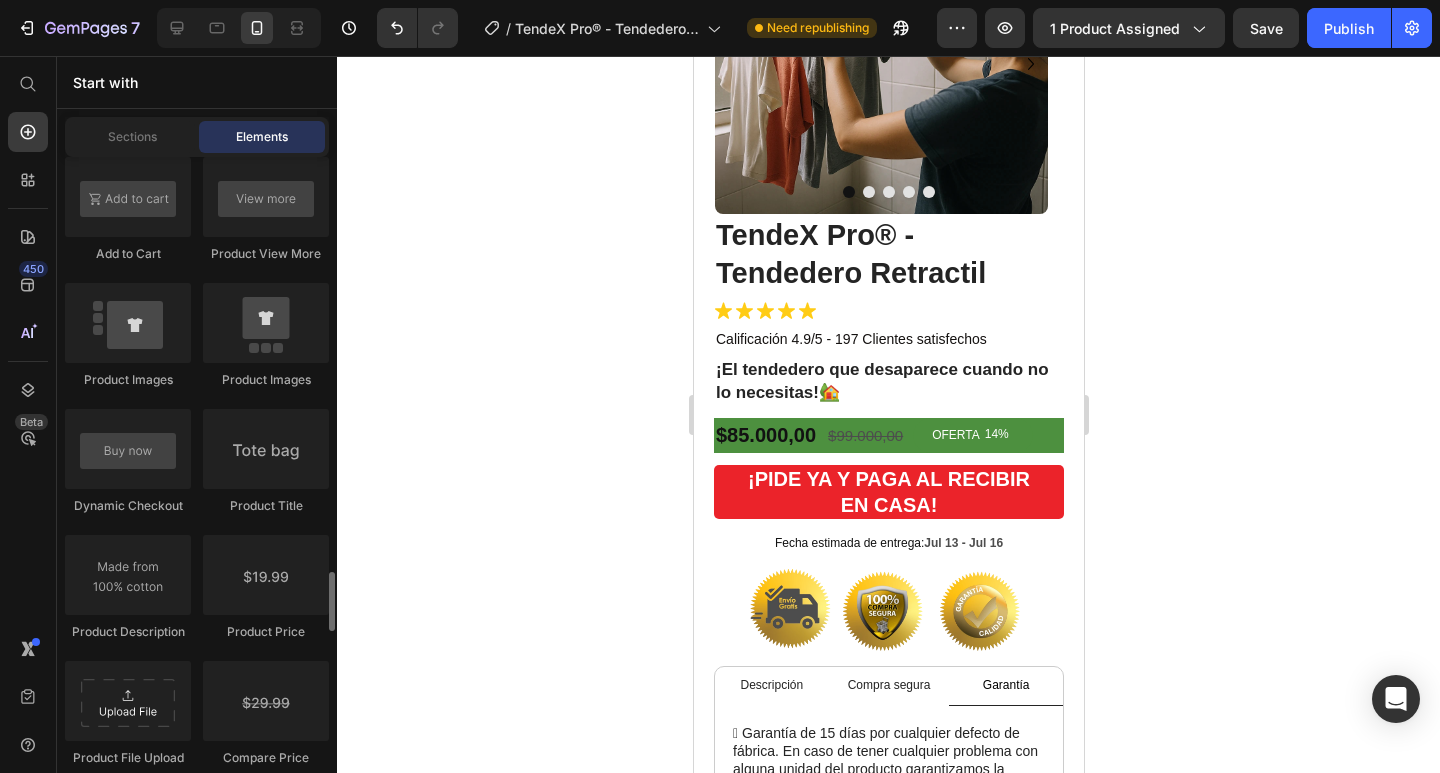 scroll, scrollTop: 3300, scrollLeft: 0, axis: vertical 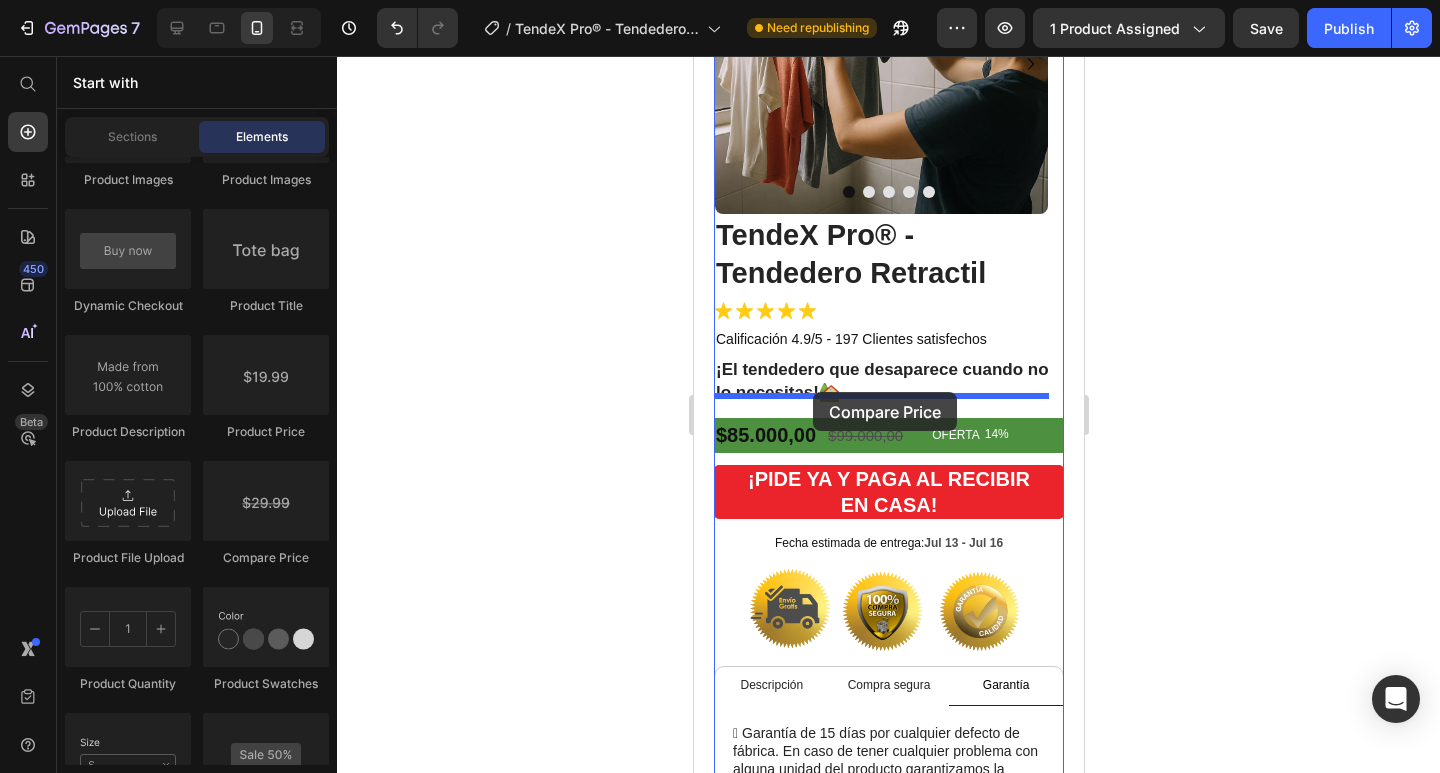 drag, startPoint x: 984, startPoint y: 557, endPoint x: 812, endPoint y: 392, distance: 238.34639 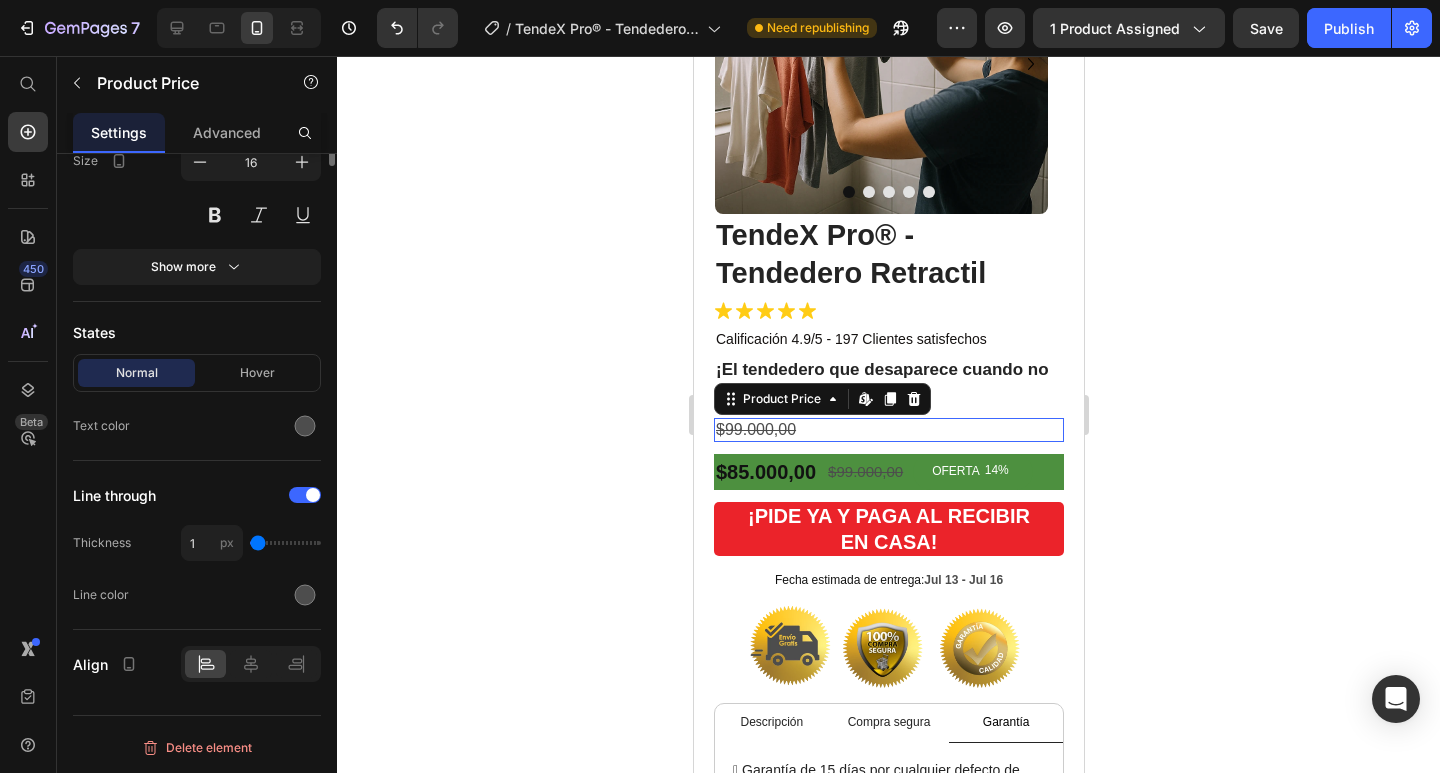 scroll, scrollTop: 0, scrollLeft: 0, axis: both 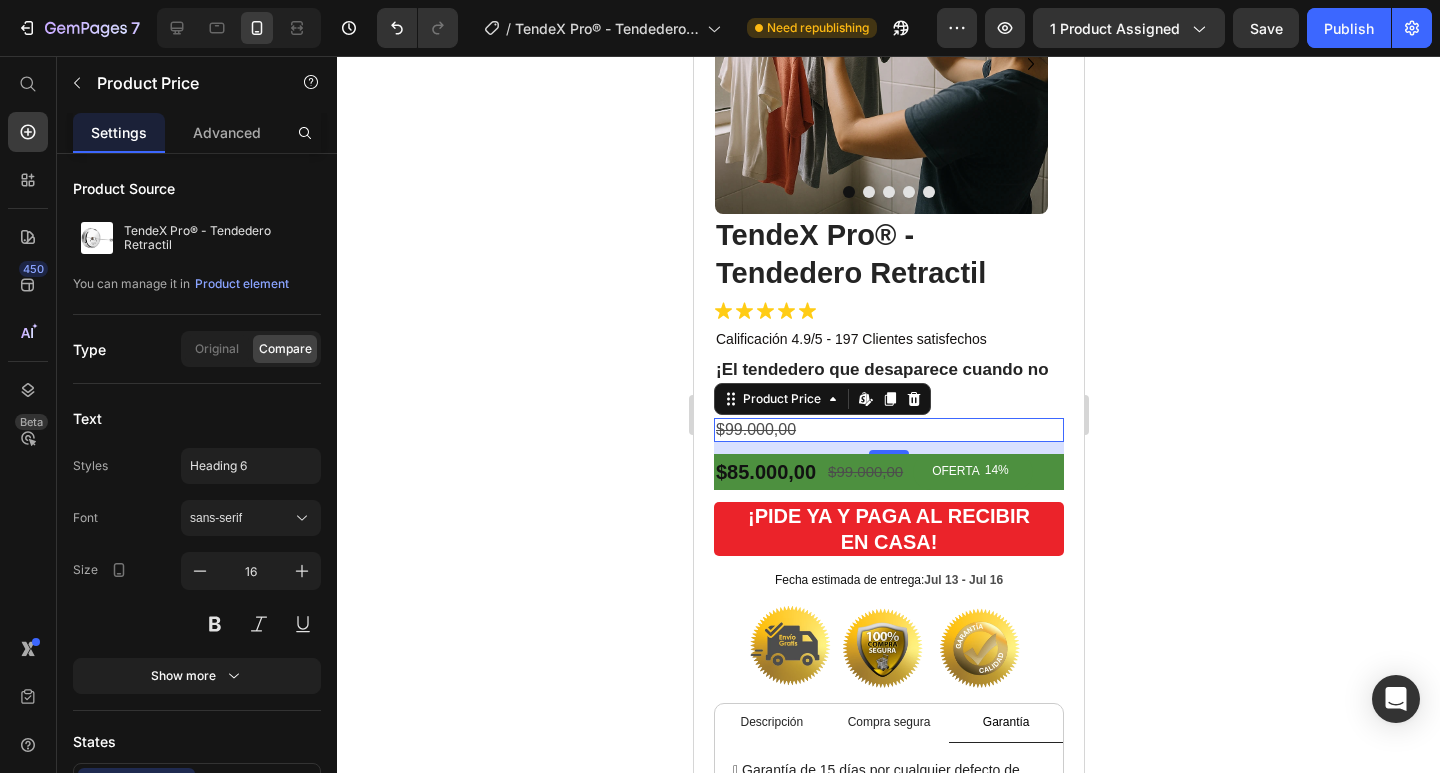 click on "$99.000,00" at bounding box center (888, 430) 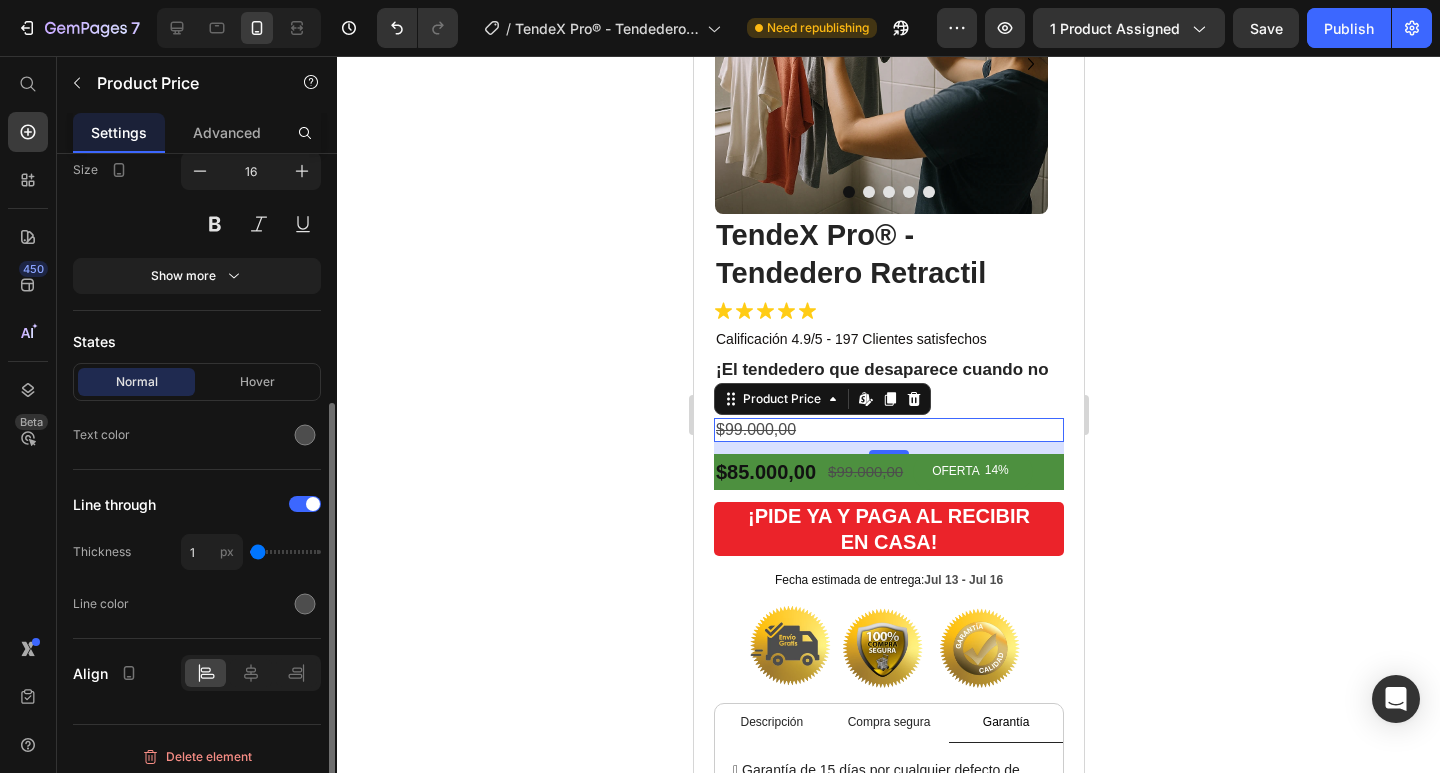 scroll, scrollTop: 200, scrollLeft: 0, axis: vertical 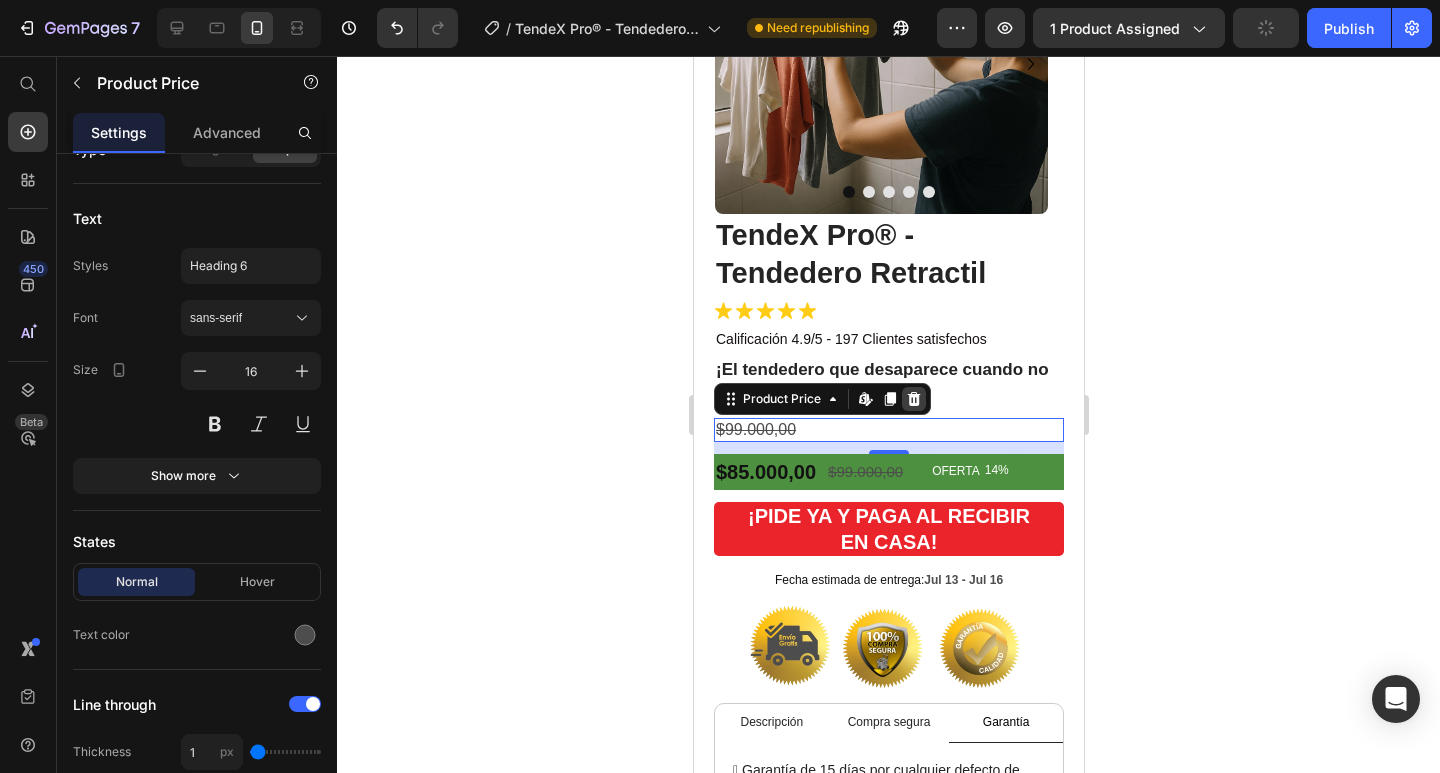 click 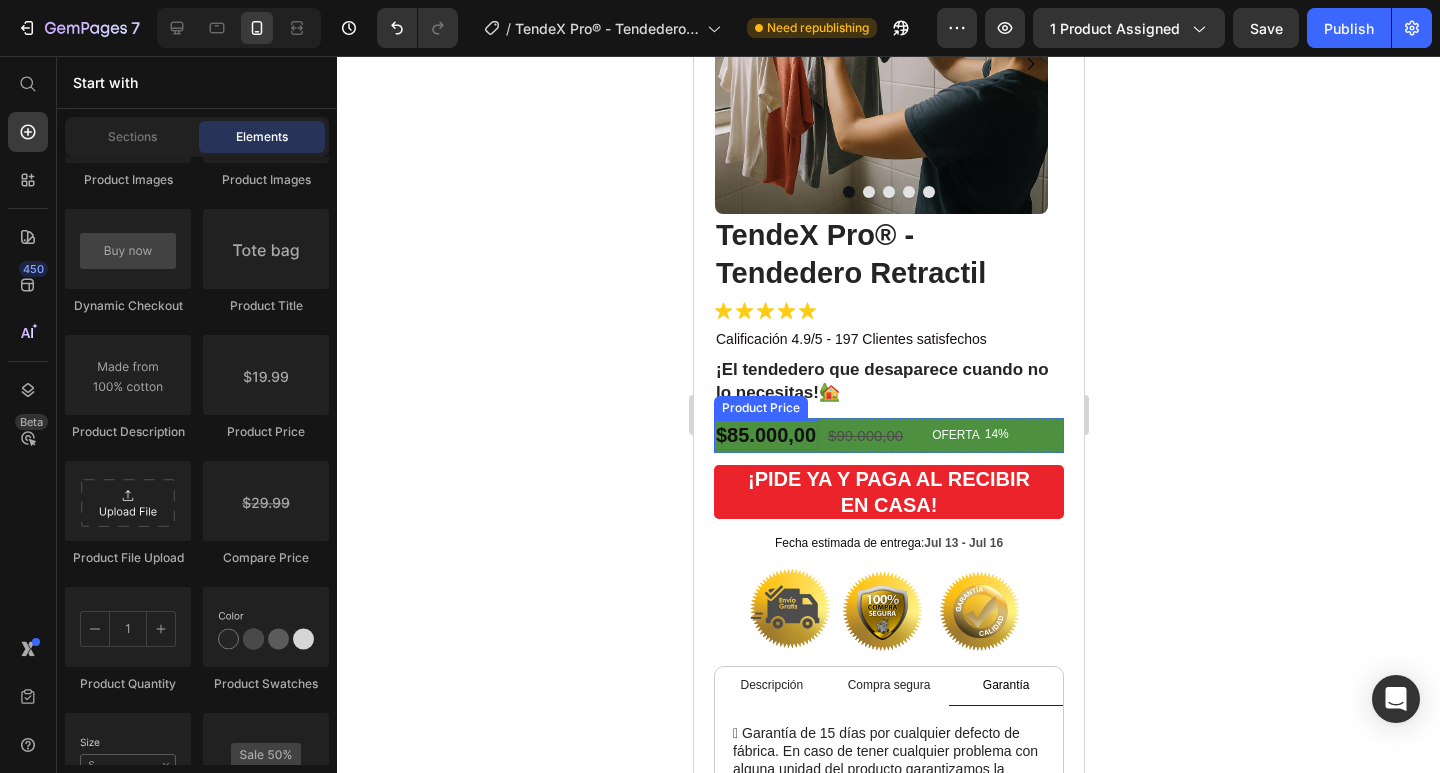 click on "$85.000,00" at bounding box center (765, 435) 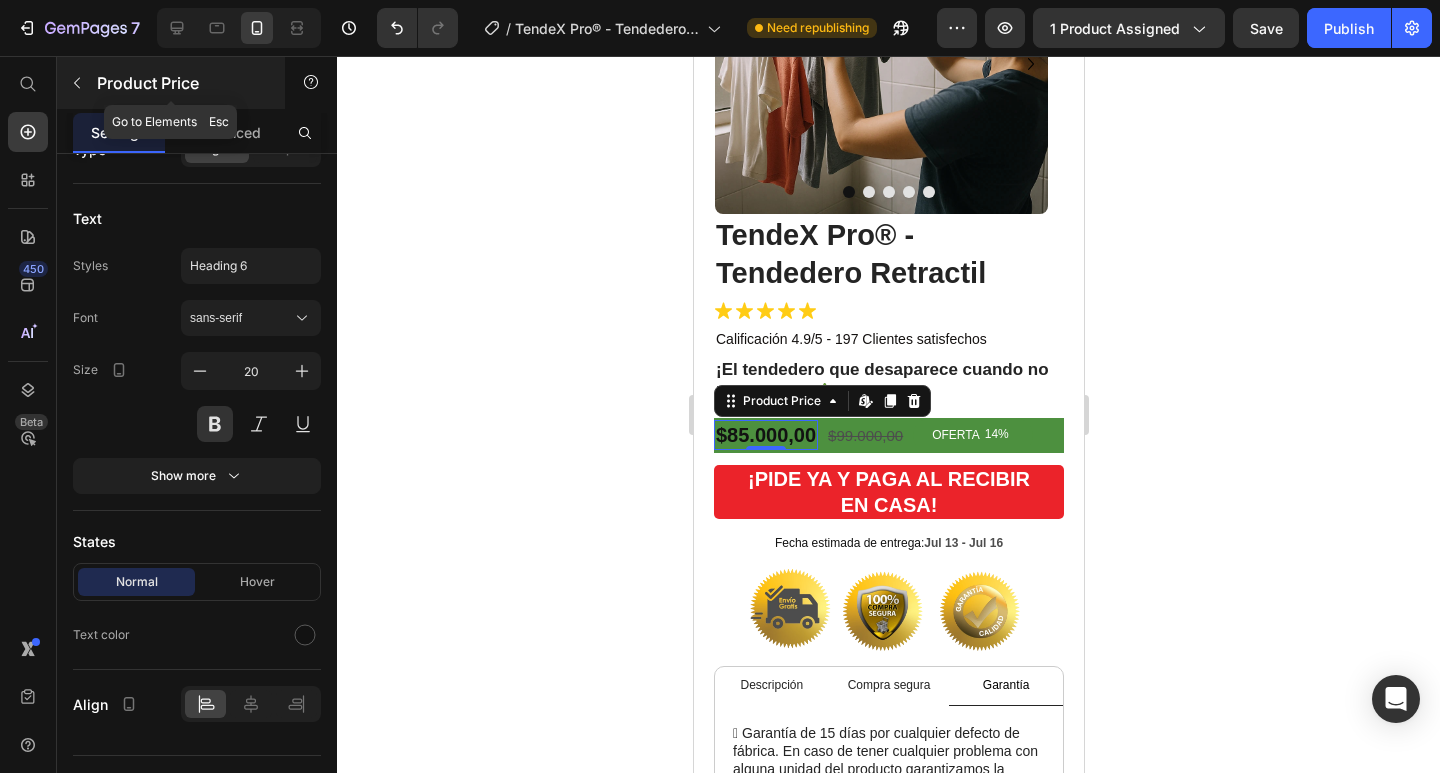 click 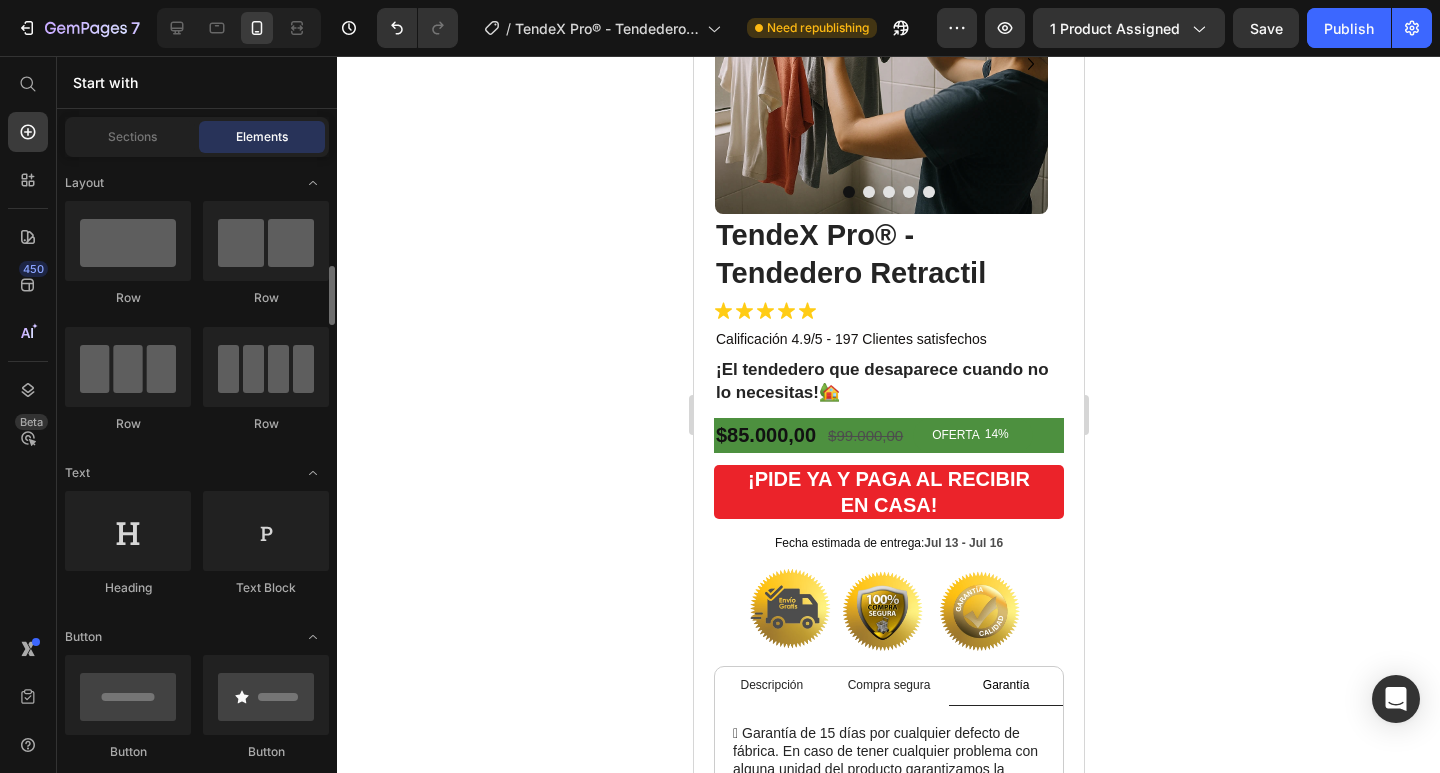 scroll, scrollTop: 200, scrollLeft: 0, axis: vertical 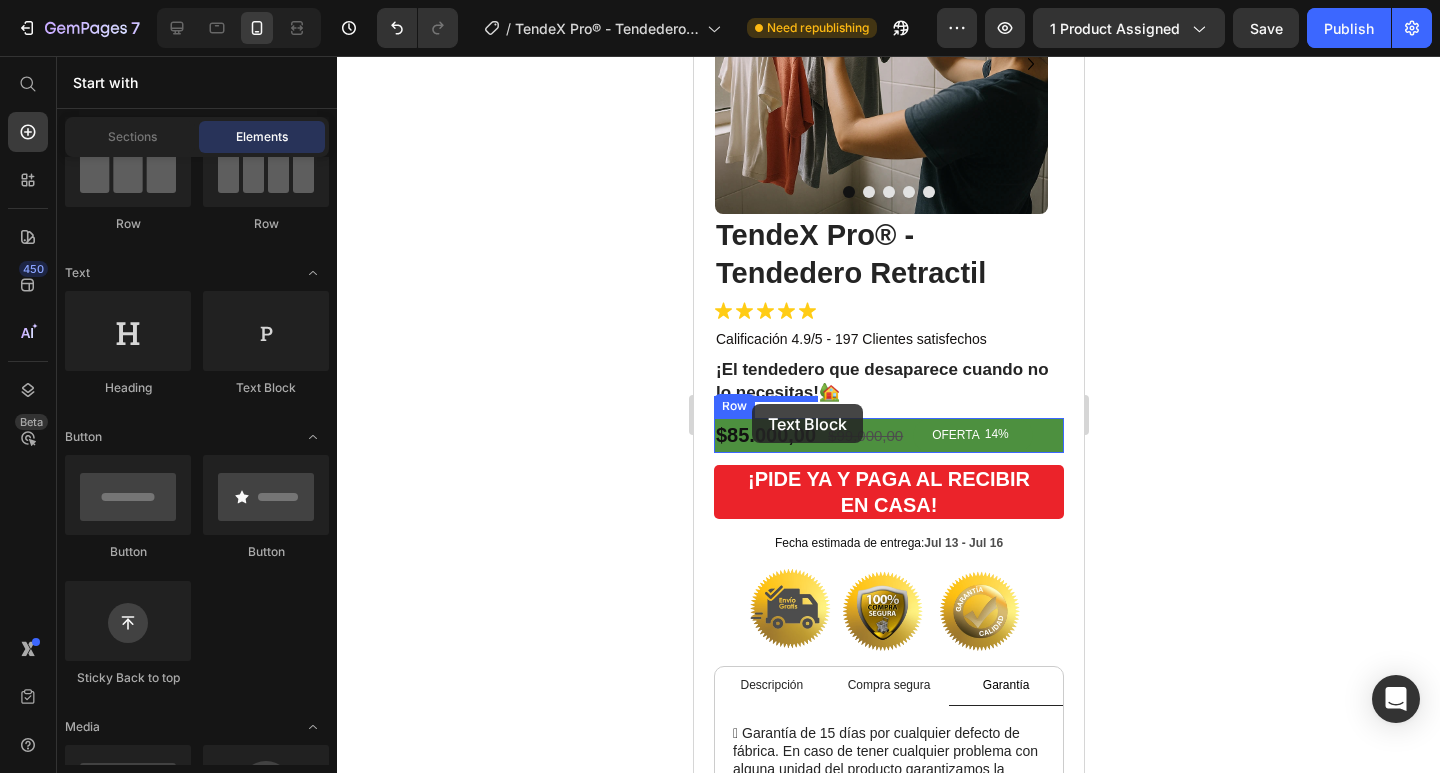 drag, startPoint x: 961, startPoint y: 396, endPoint x: 751, endPoint y: 404, distance: 210.15233 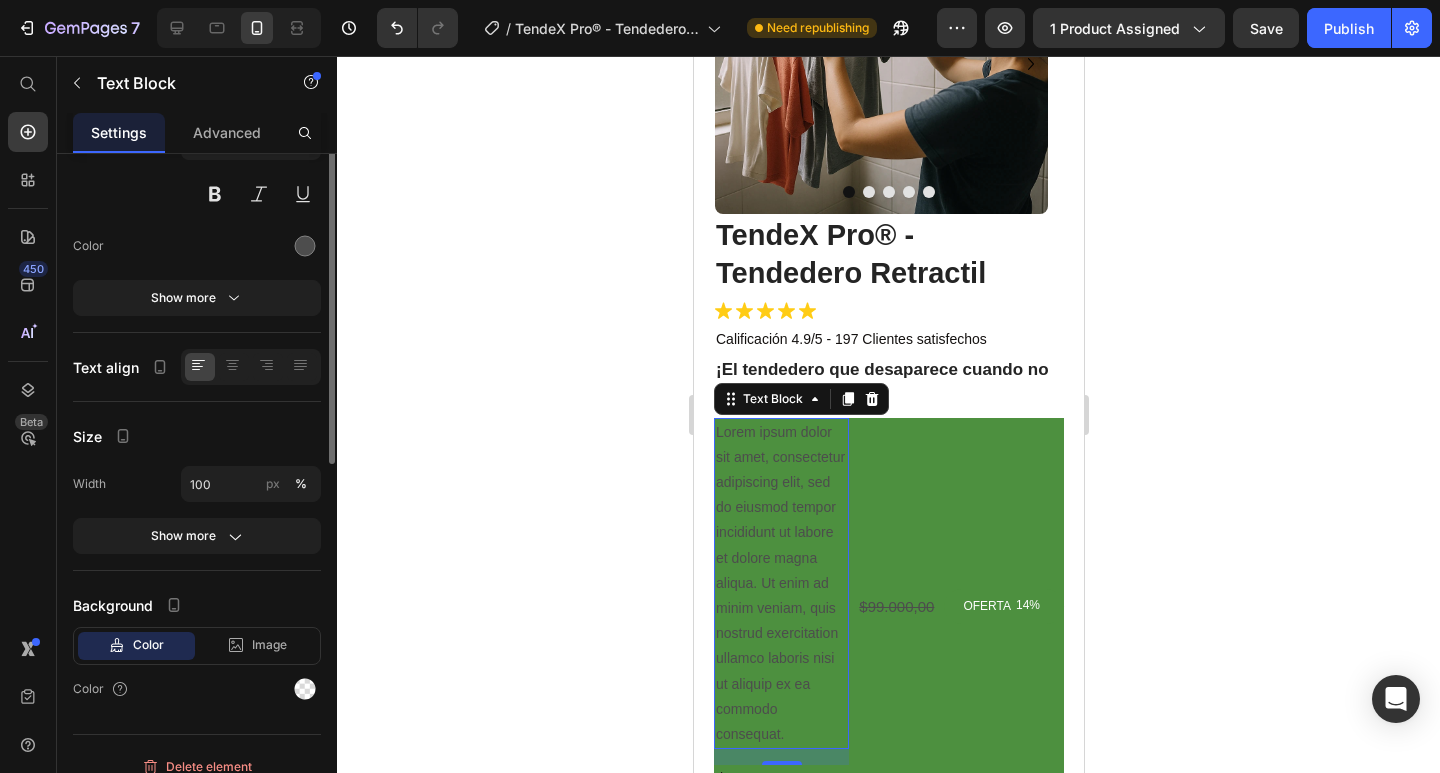 scroll, scrollTop: 0, scrollLeft: 0, axis: both 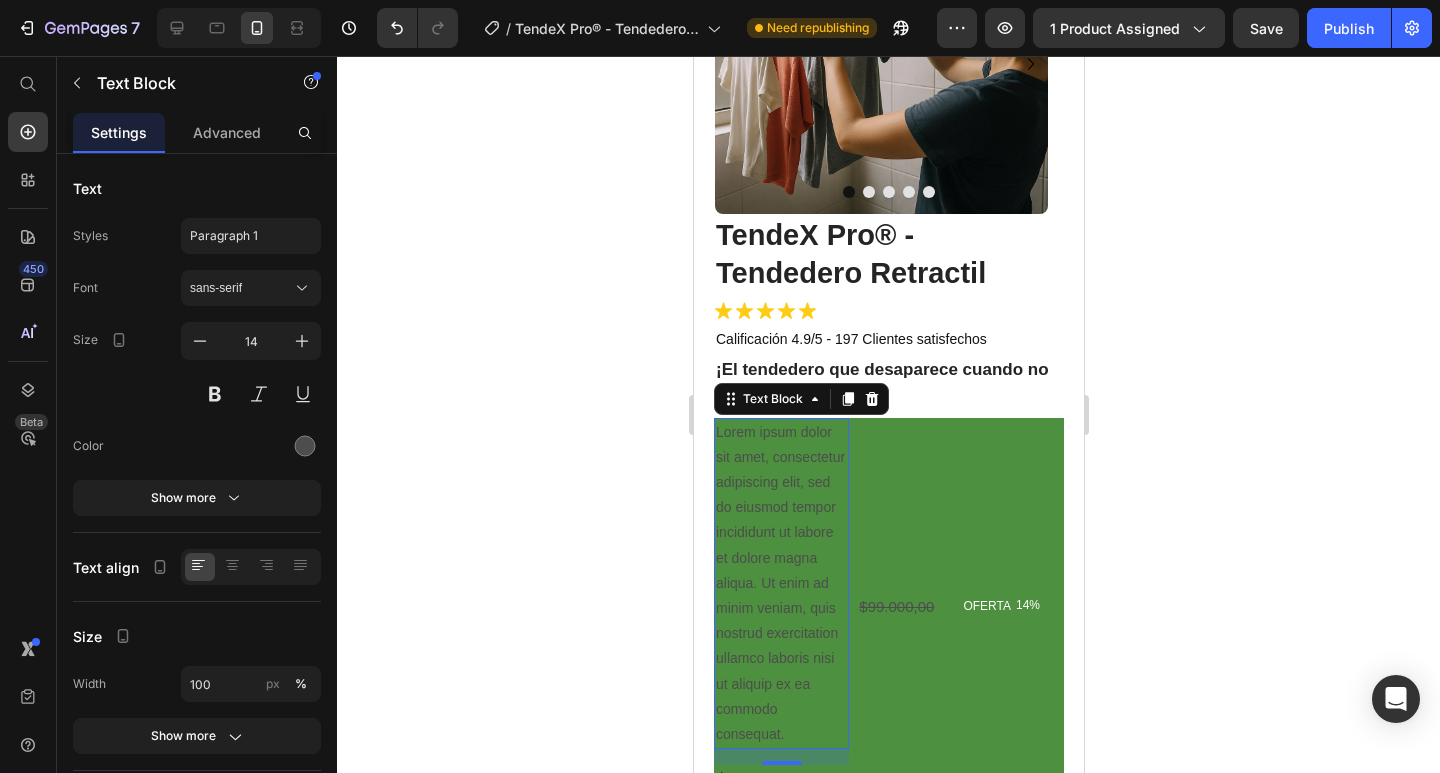 click on "Lorem ipsum dolor sit amet, consectetur adipiscing elit, sed do eiusmod tempor incididunt ut labore et dolore magna aliqua. Ut enim ad minim veniam, quis nostrud exercitation ullamco laboris nisi ut aliquip ex ea commodo consequat." at bounding box center [780, 584] 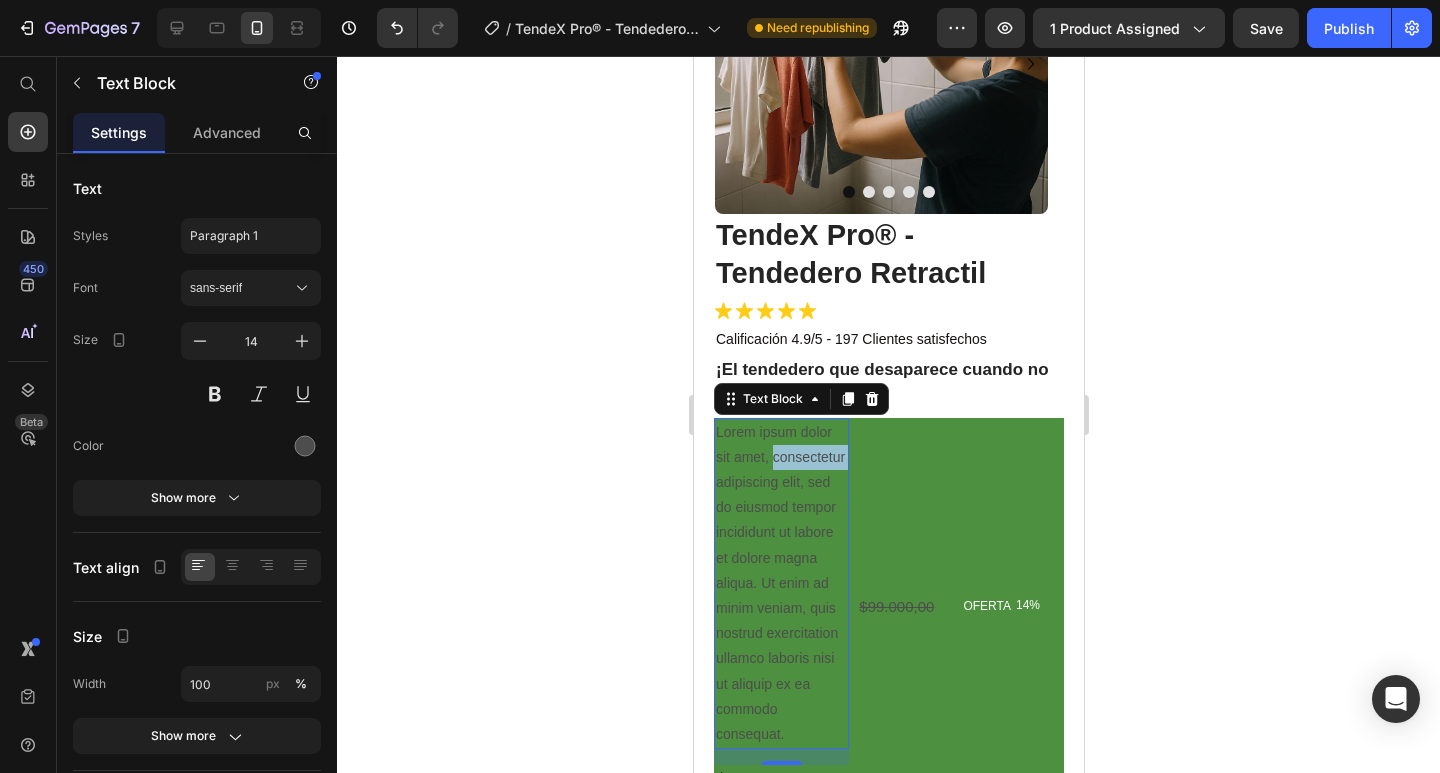 click on "Lorem ipsum dolor sit amet, consectetur adipiscing elit, sed do eiusmod tempor incididunt ut labore et dolore magna aliqua. Ut enim ad minim veniam, quis nostrud exercitation ullamco laboris nisi ut aliquip ex ea commodo consequat." at bounding box center (780, 584) 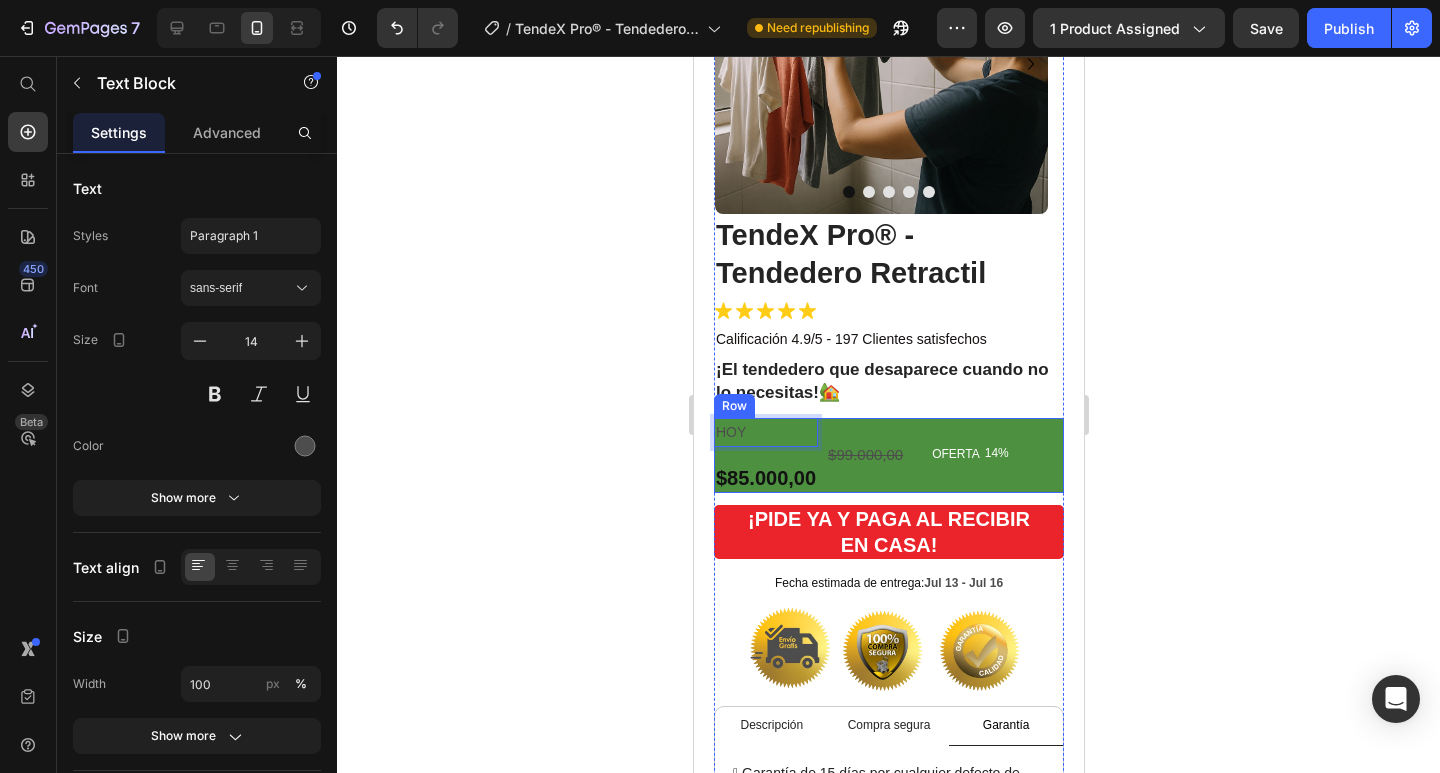 click on "HOY Text Block   16 $85.000,00 Product Price $99.000,00 Product Price OFERTA 14% Discount Tag Row" at bounding box center (888, 455) 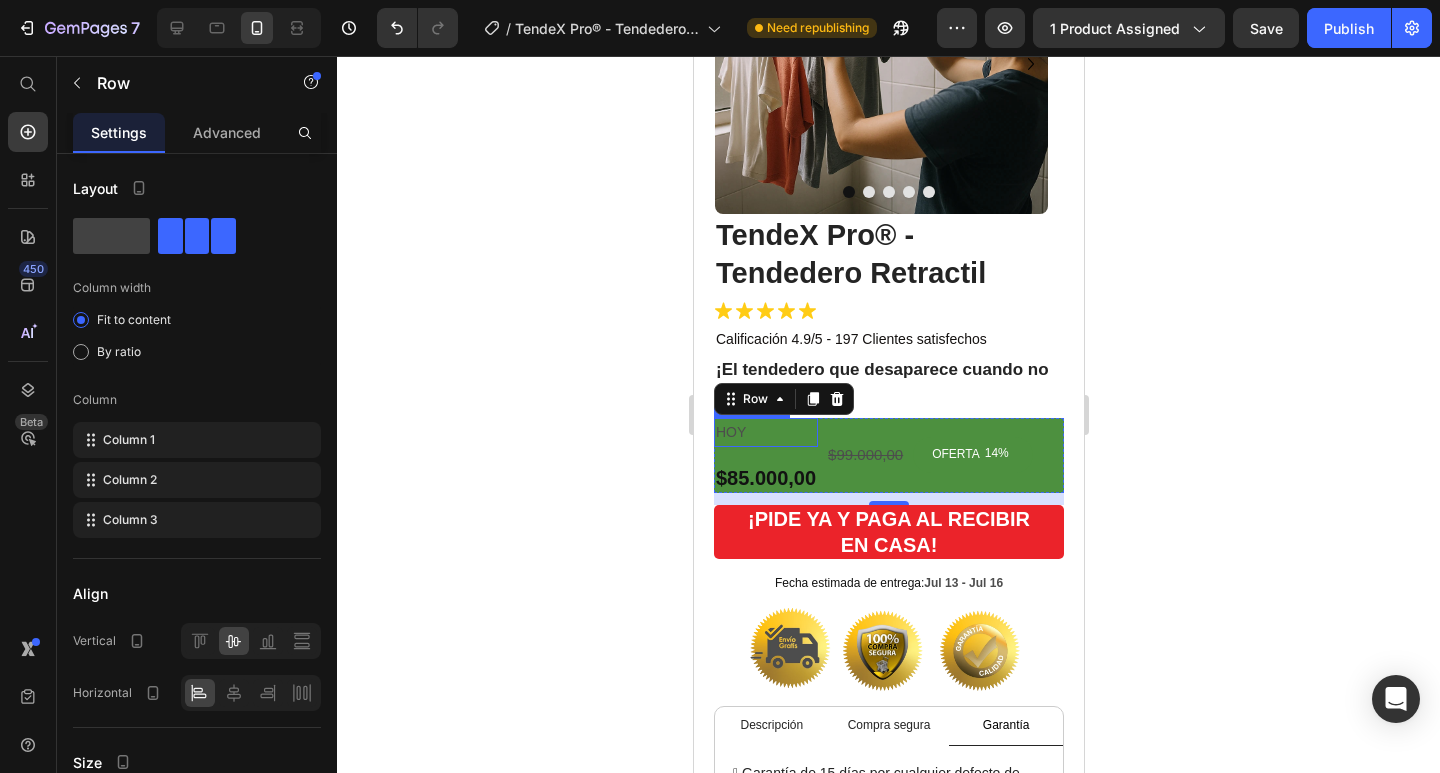 click on "HOY" at bounding box center [765, 432] 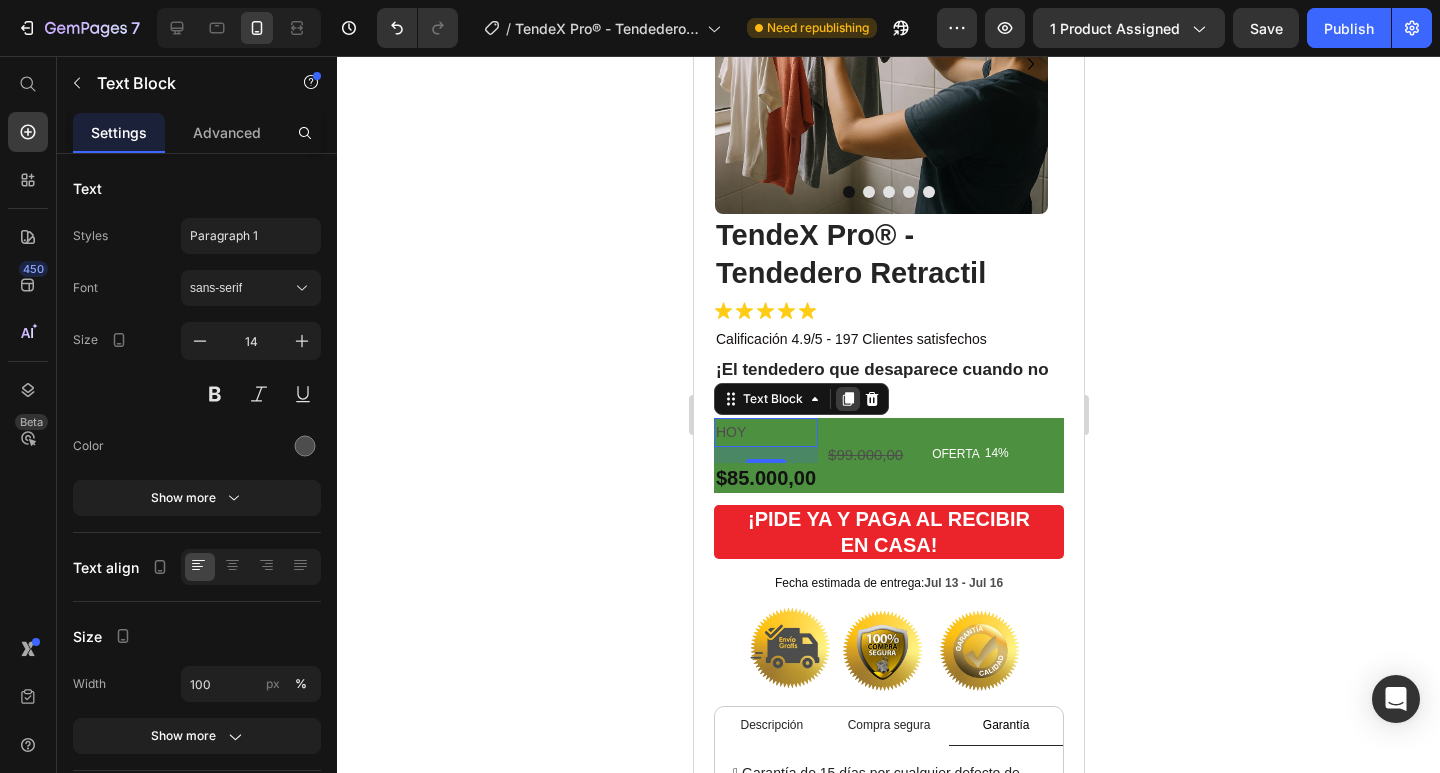 click 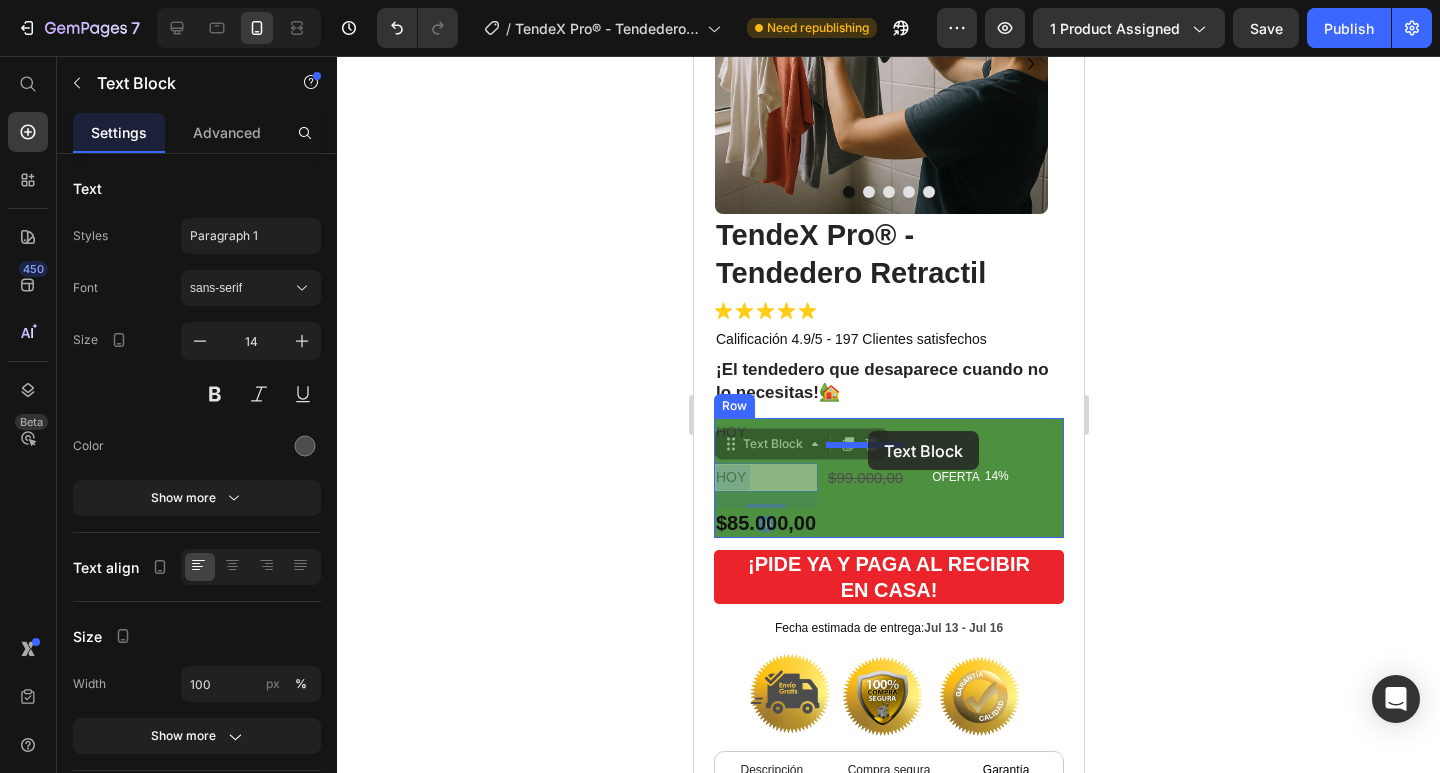 drag, startPoint x: 750, startPoint y: 453, endPoint x: 867, endPoint y: 431, distance: 119.05041 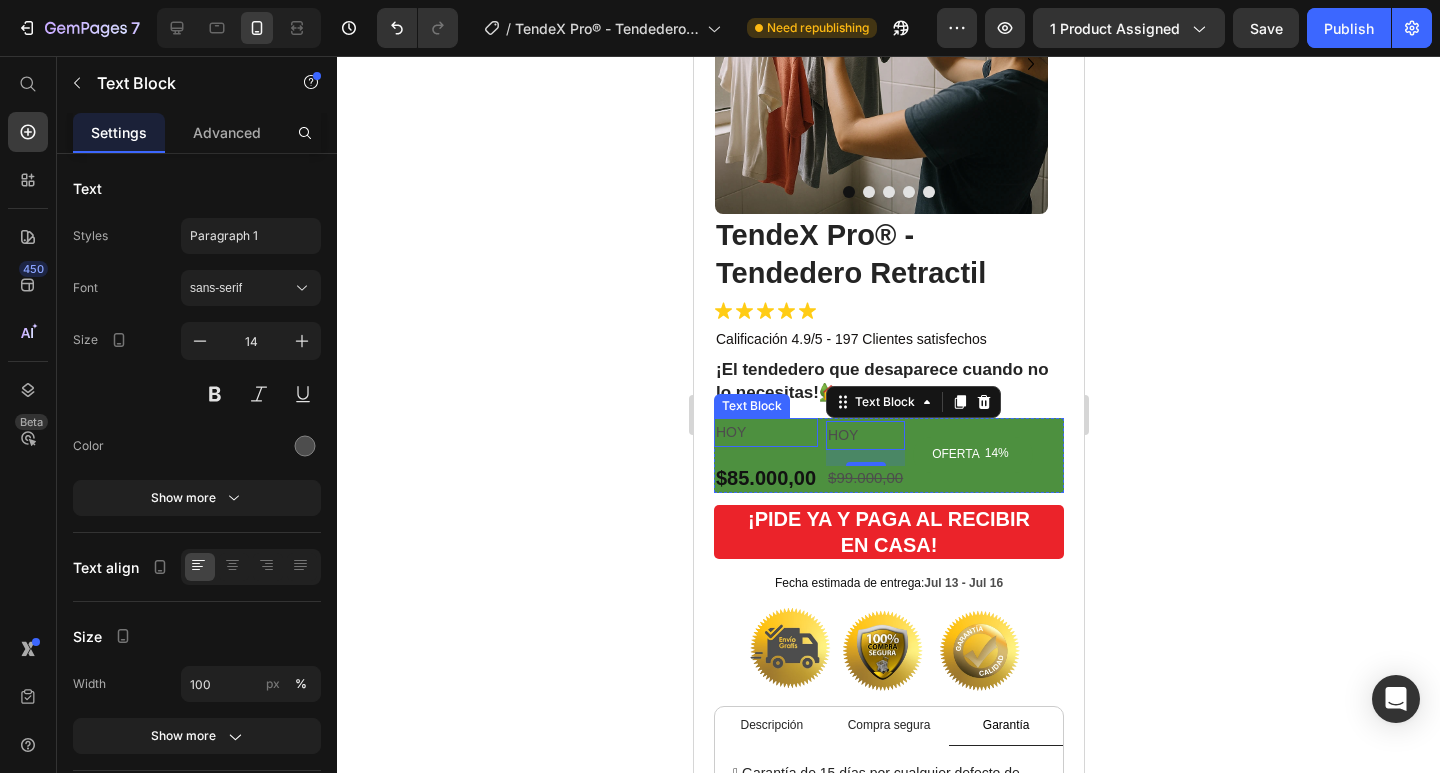click on "HOY" at bounding box center [765, 432] 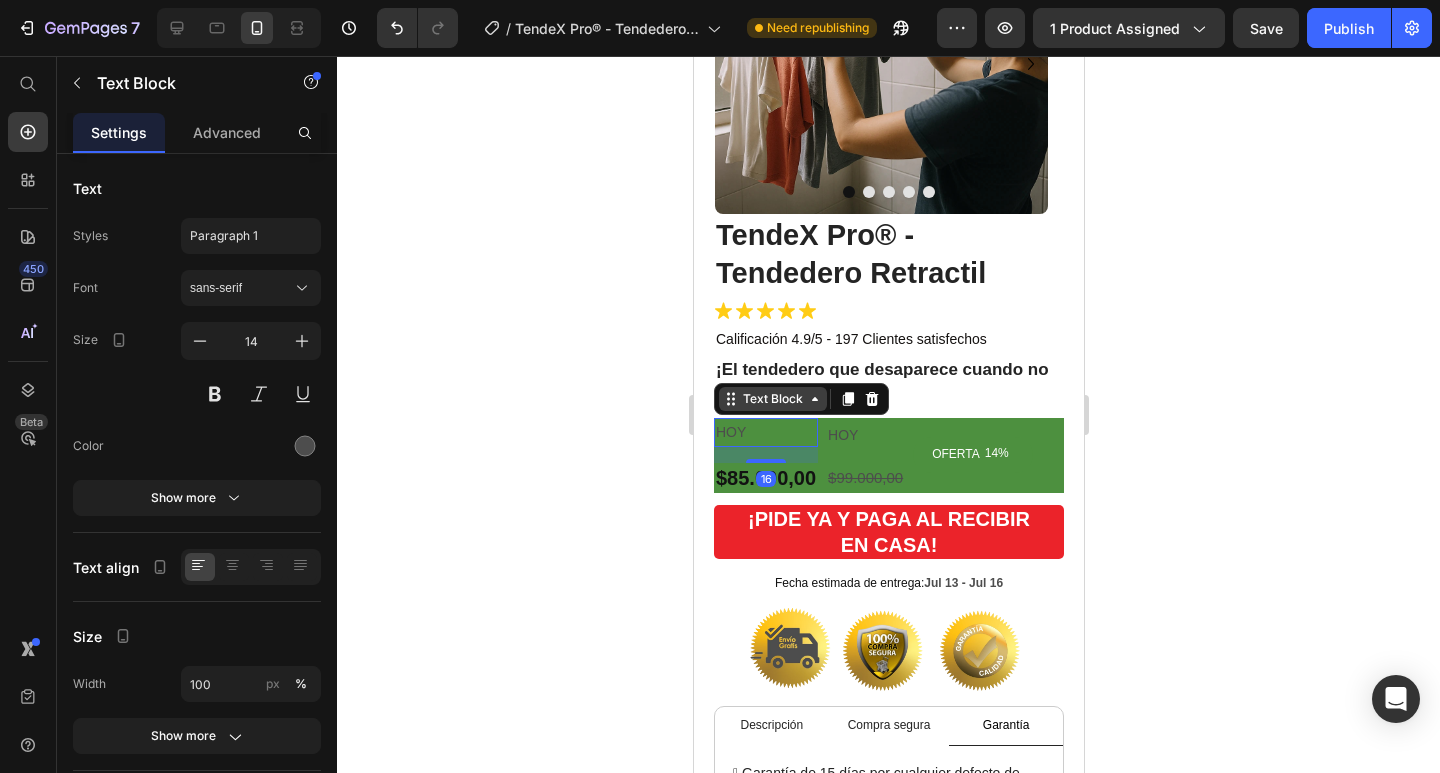 click on "Text Block" at bounding box center [772, 399] 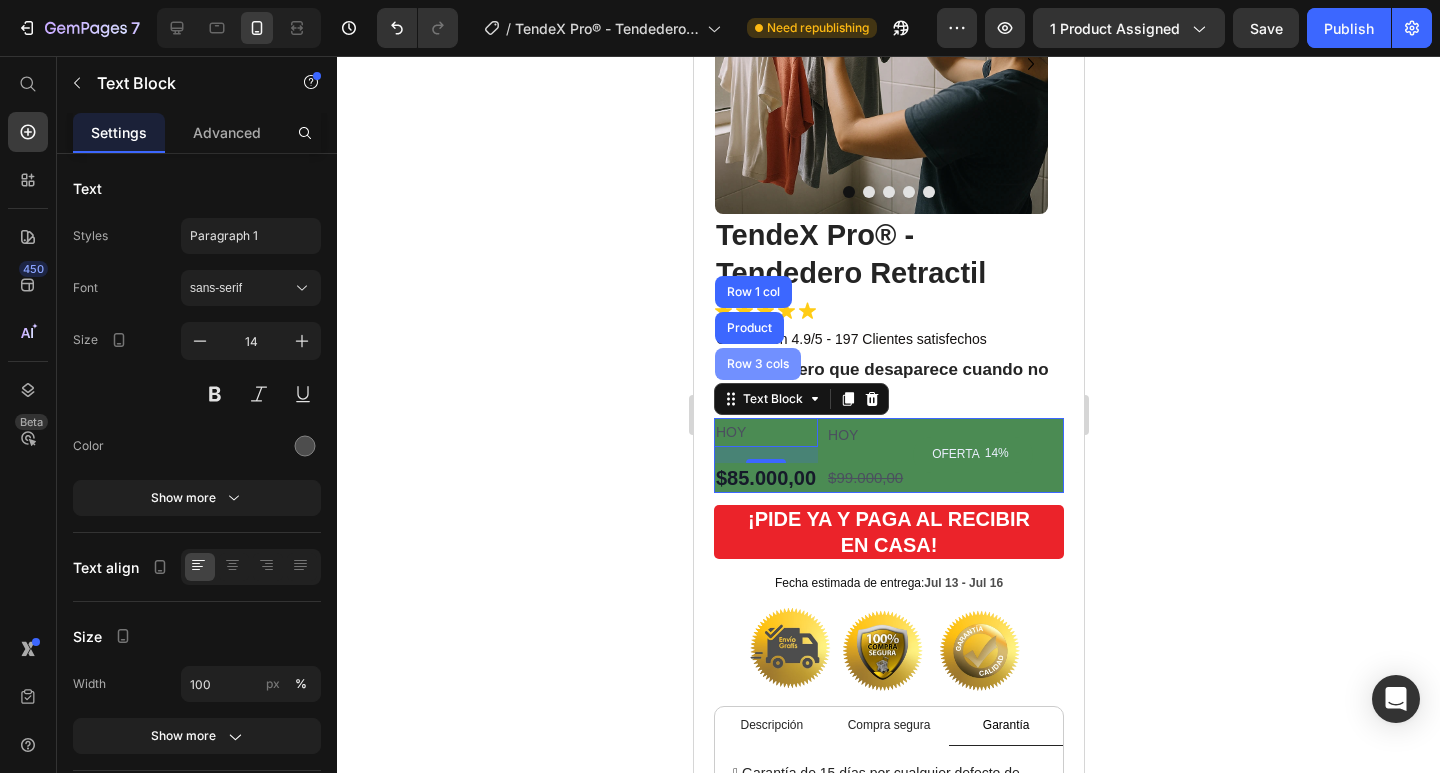 click on "Row 3 cols" at bounding box center (757, 364) 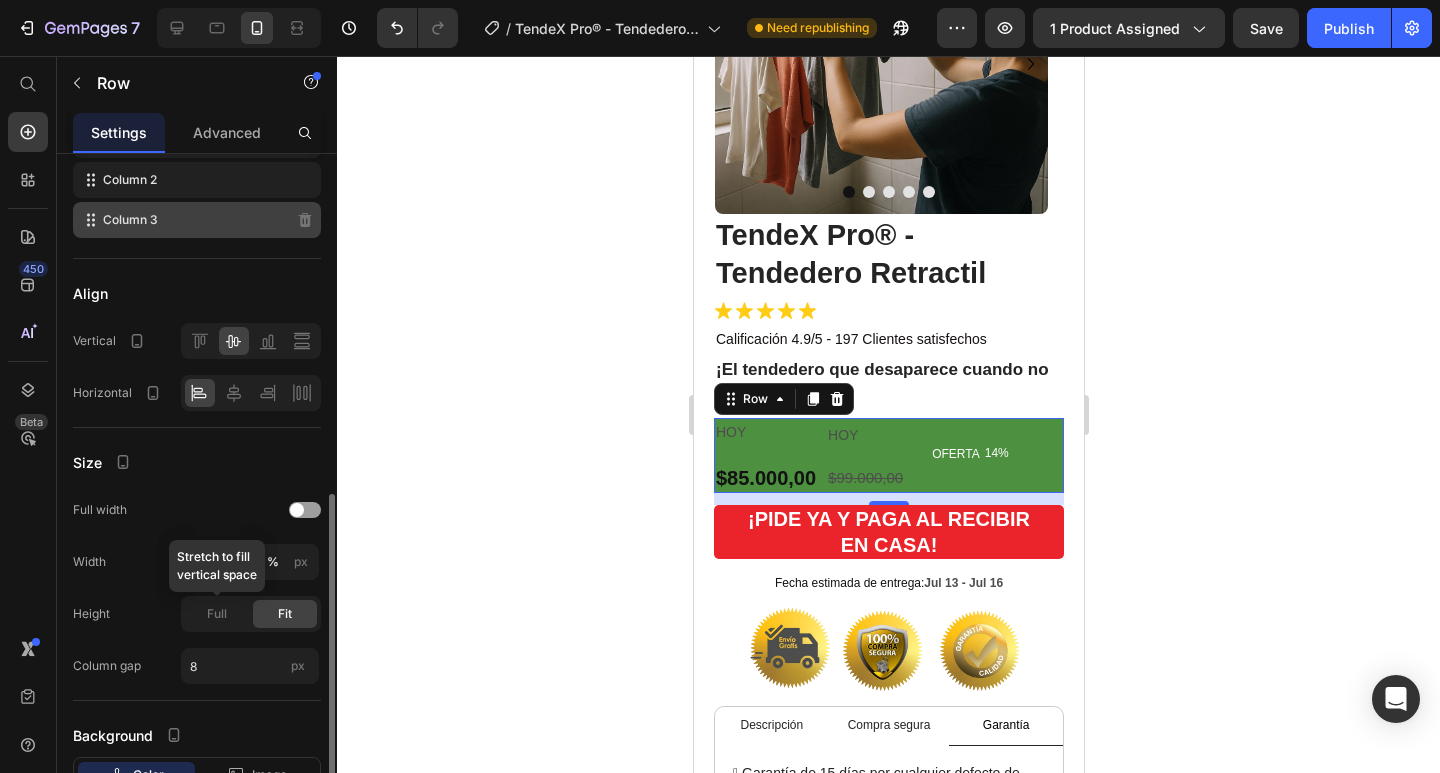 scroll, scrollTop: 449, scrollLeft: 0, axis: vertical 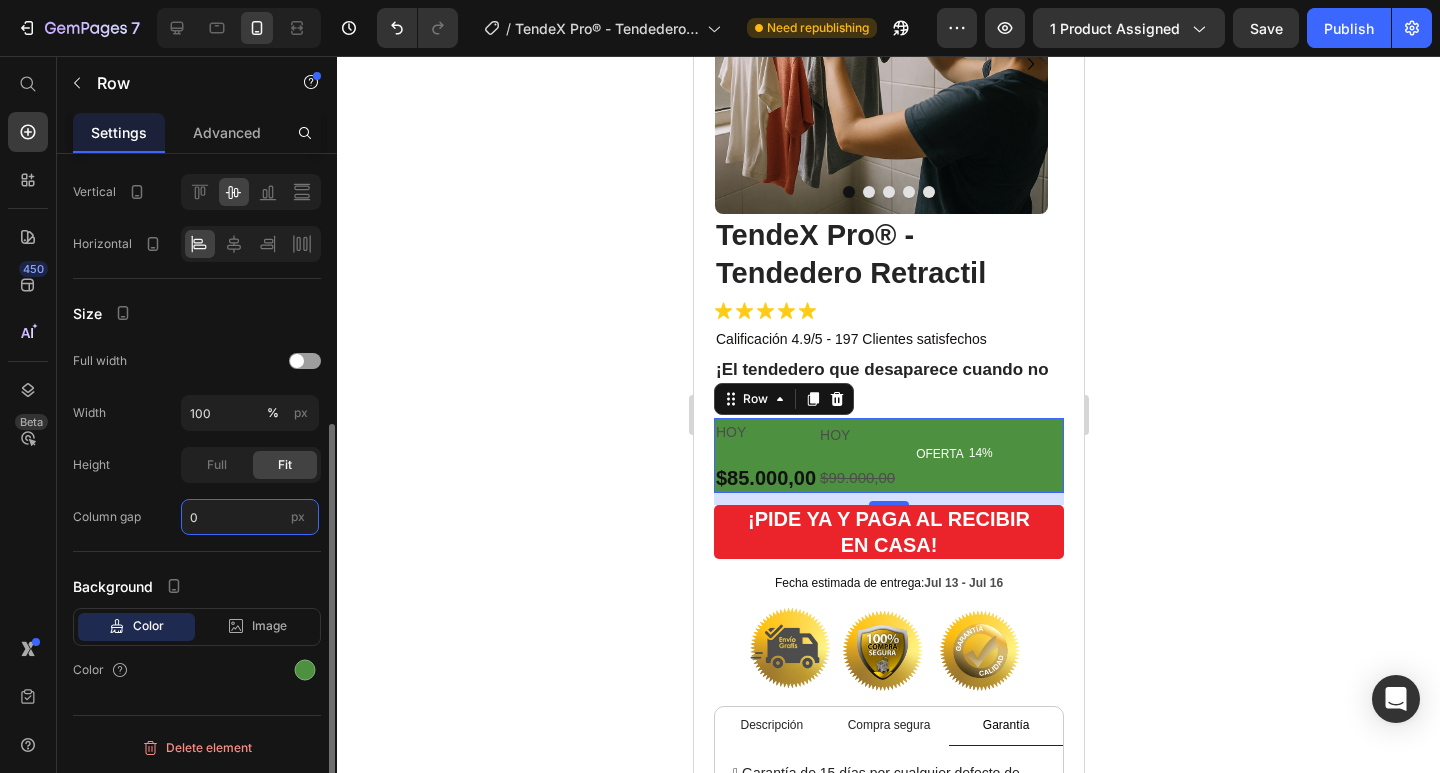 type on "8" 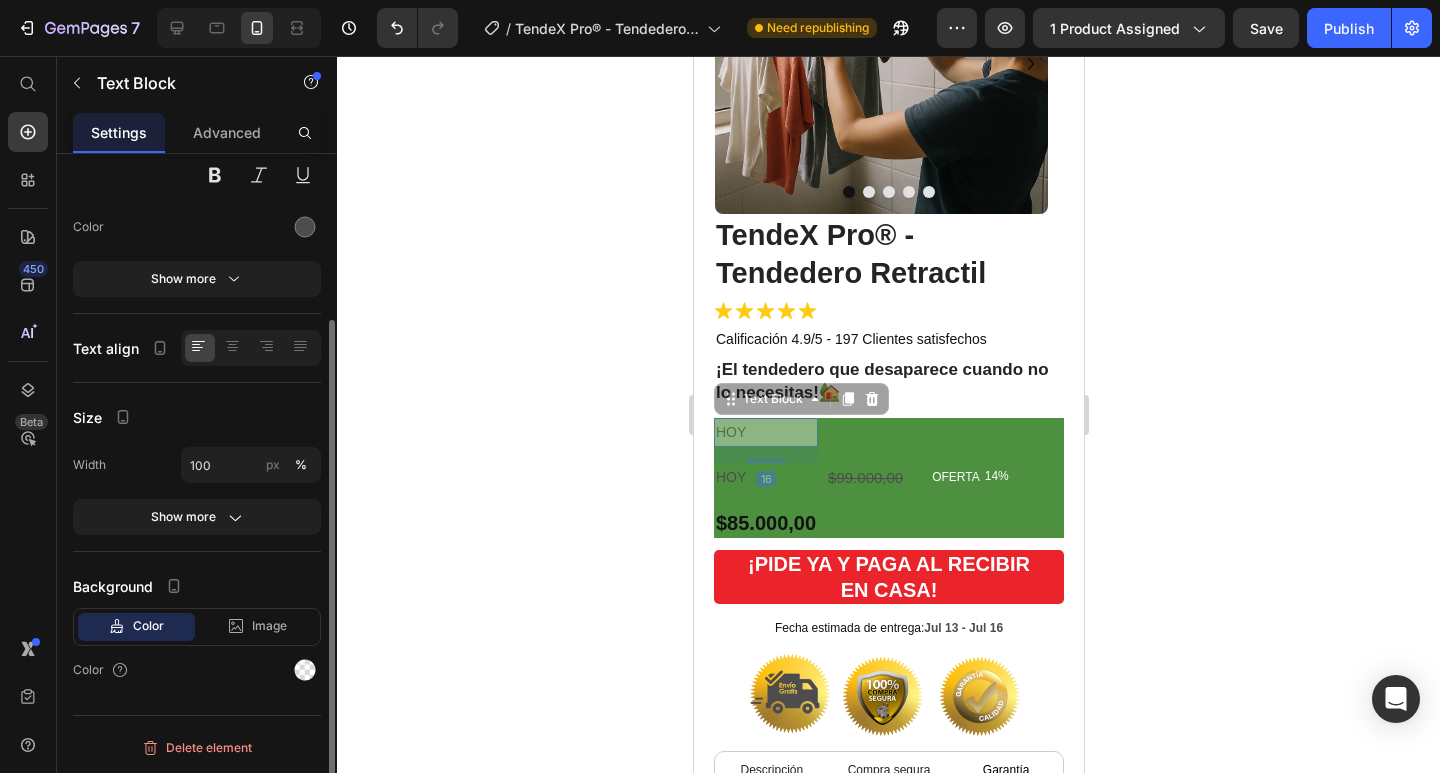 scroll, scrollTop: 0, scrollLeft: 0, axis: both 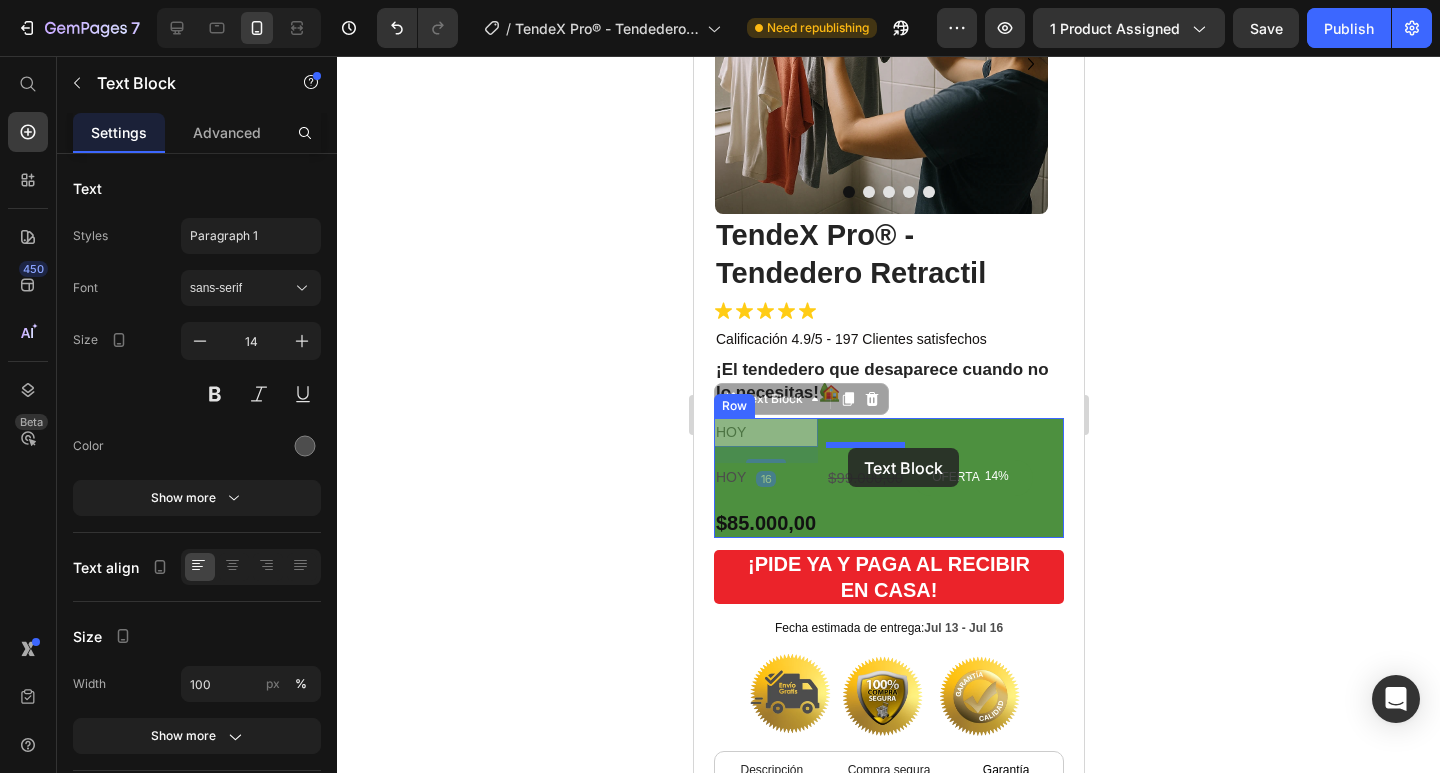 drag, startPoint x: 743, startPoint y: 408, endPoint x: 847, endPoint y: 448, distance: 111.42711 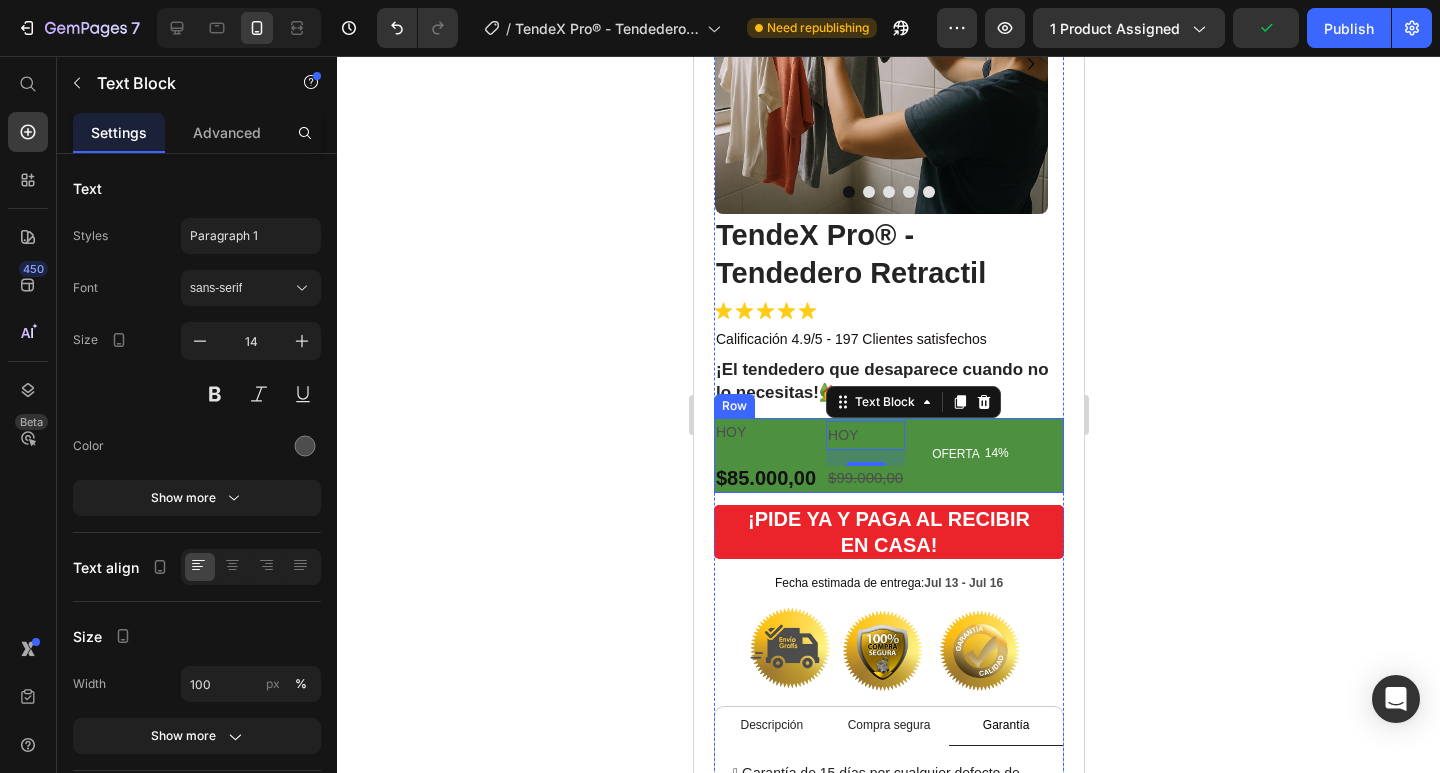 click on "HOY Text Block $85.000,00 Product Price HOY Text Block   16 $99.000,00 Product Price OFERTA 14% Discount Tag Row" at bounding box center (888, 455) 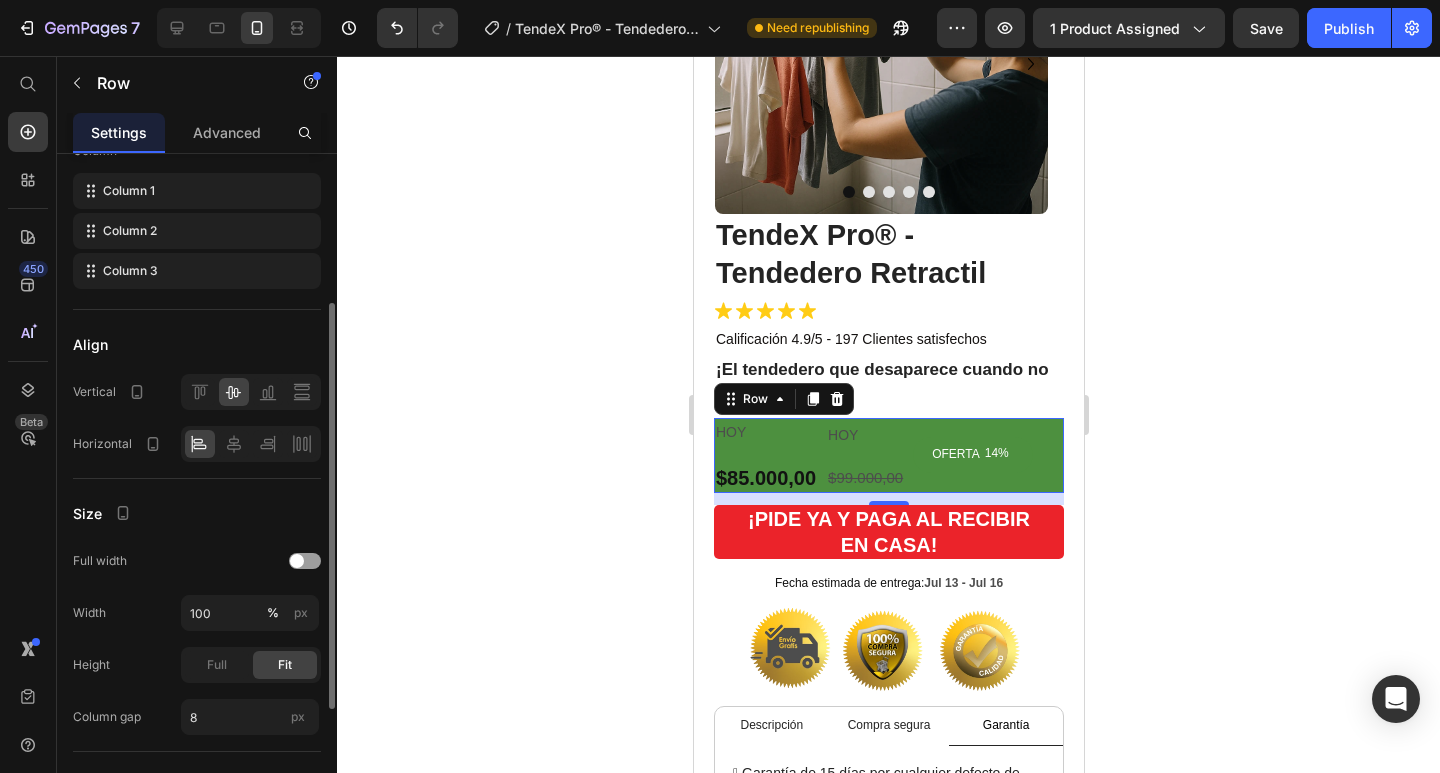 scroll, scrollTop: 449, scrollLeft: 0, axis: vertical 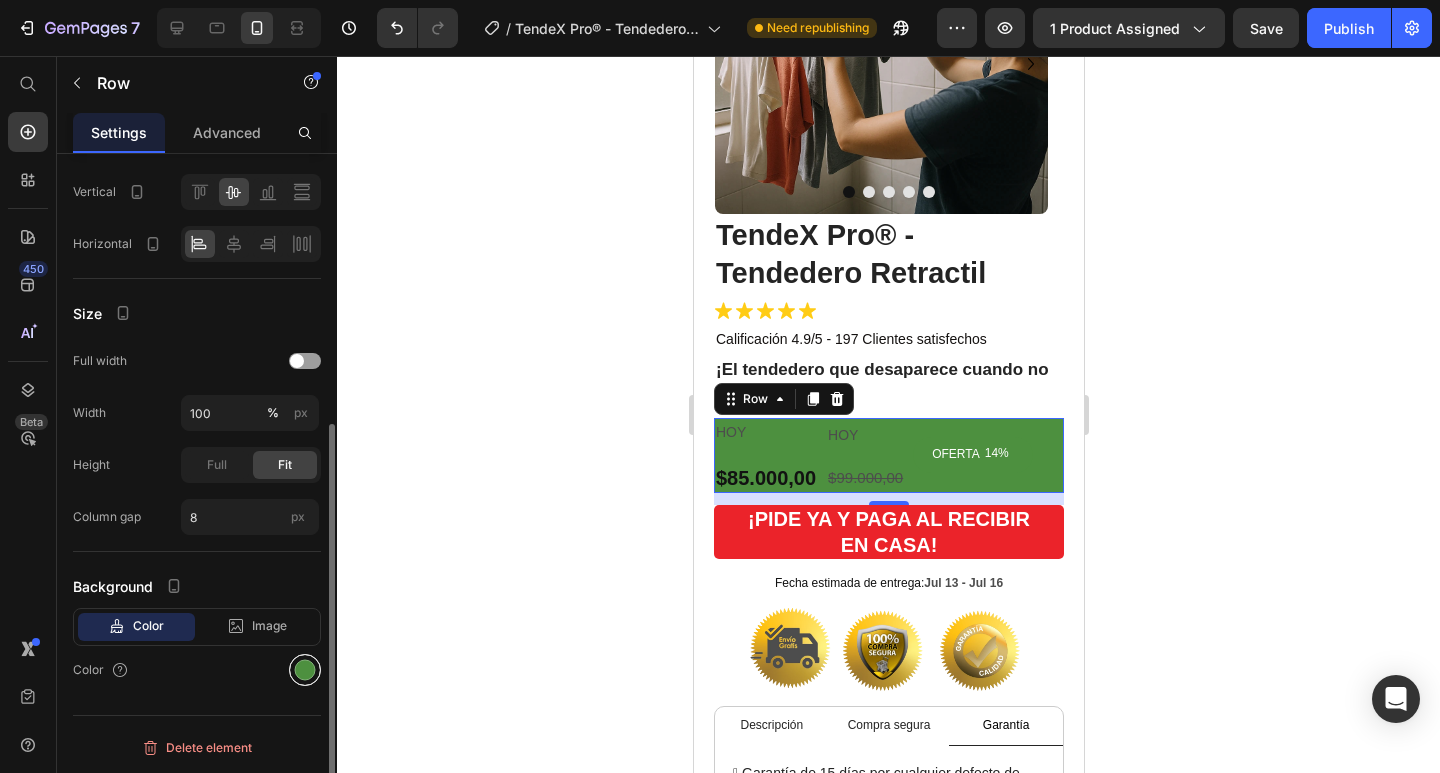 click at bounding box center (305, 670) 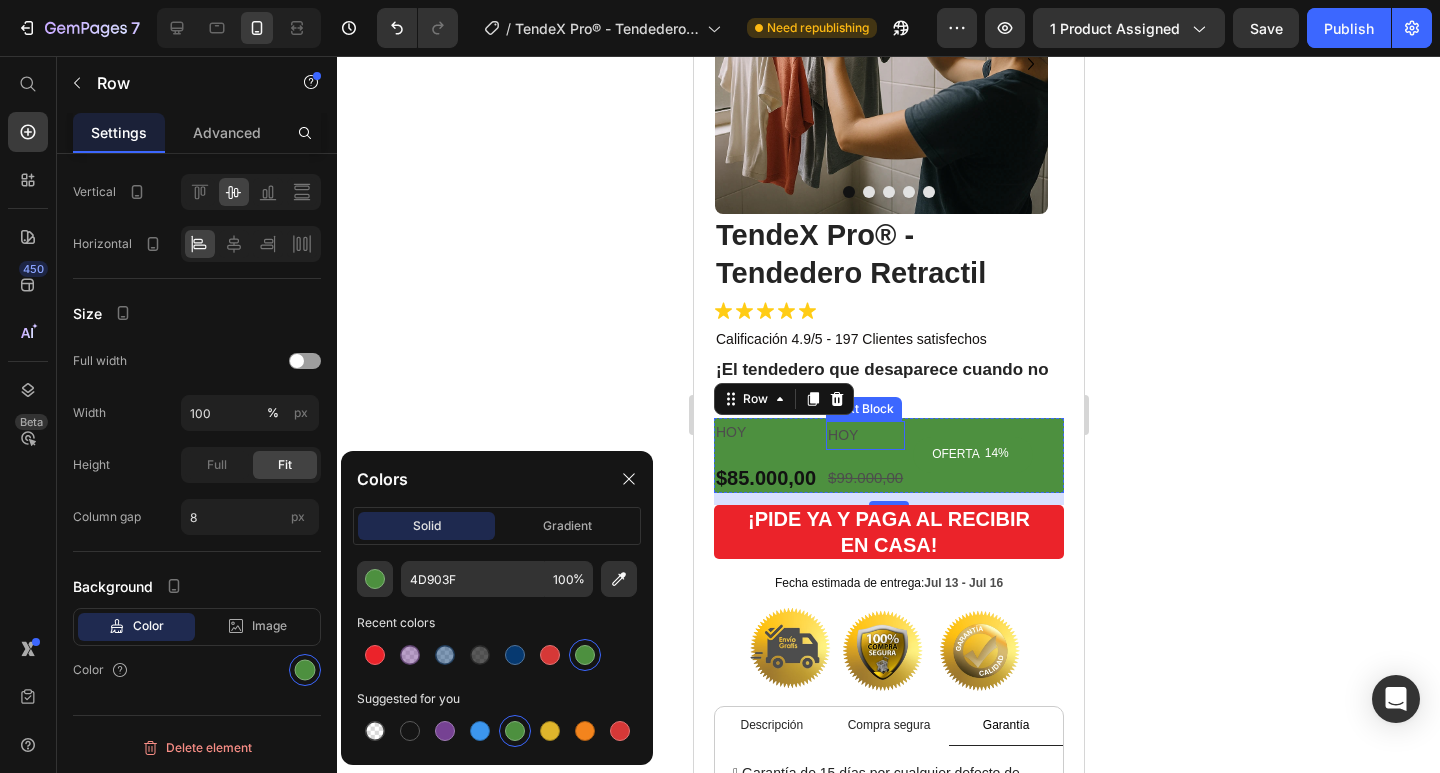 click on "HOY" at bounding box center [864, 435] 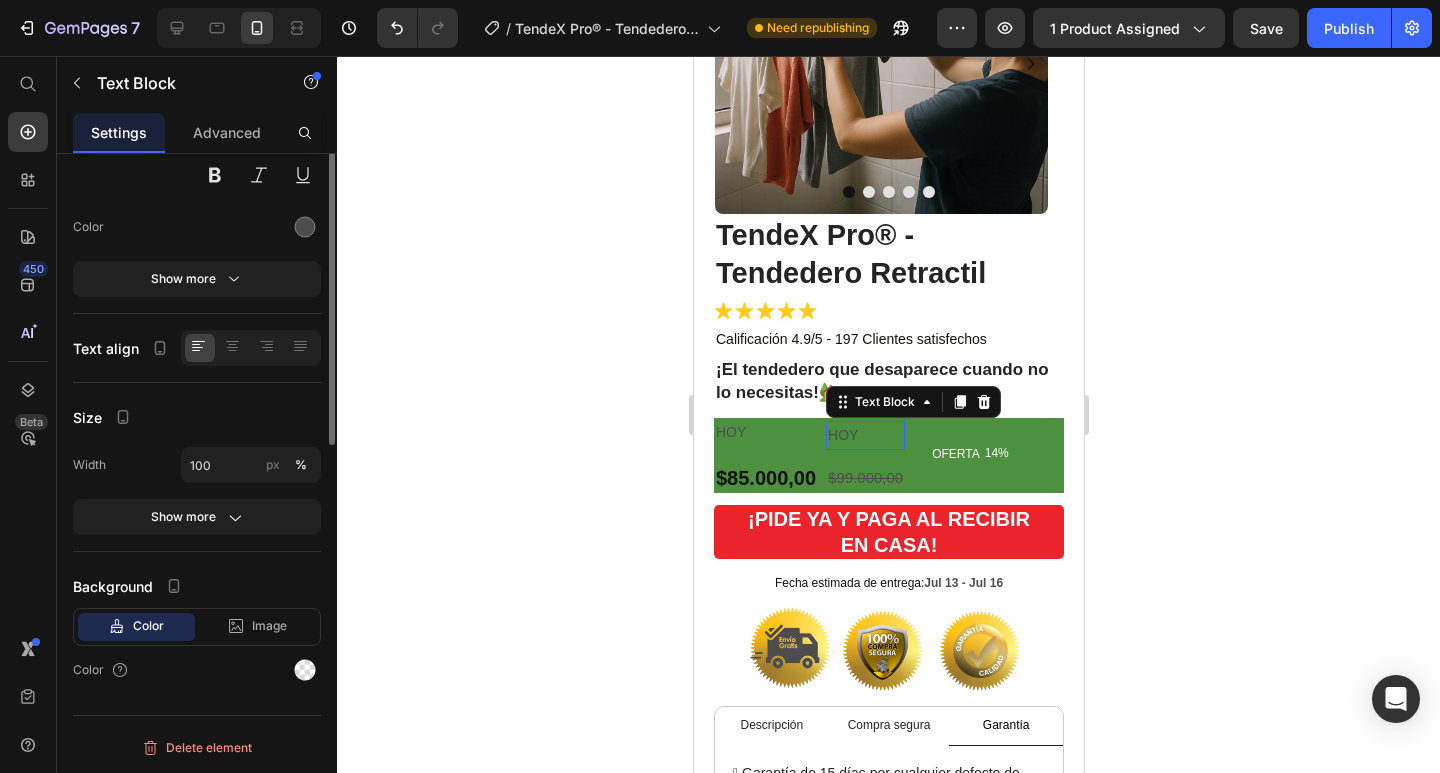 scroll, scrollTop: 0, scrollLeft: 0, axis: both 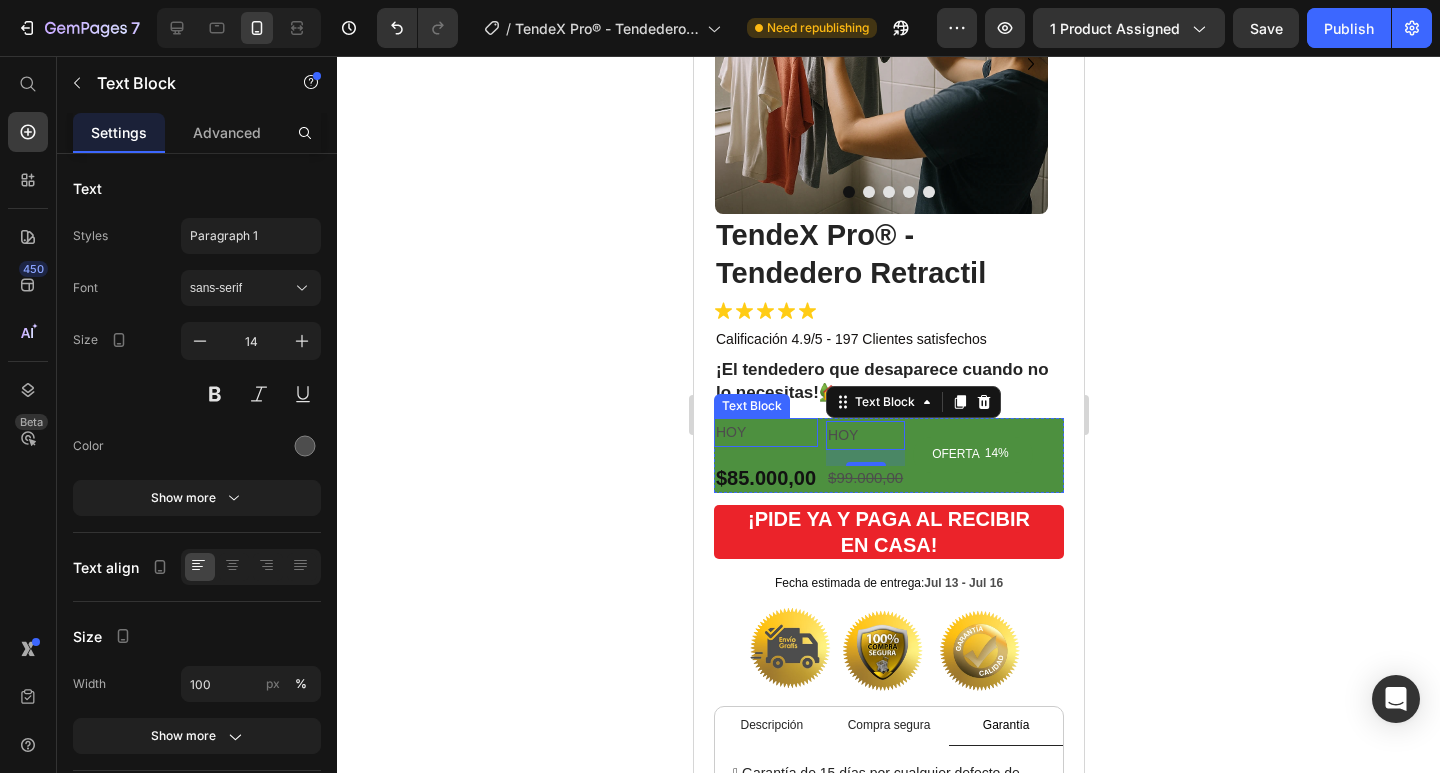 click on "HOY" at bounding box center (765, 432) 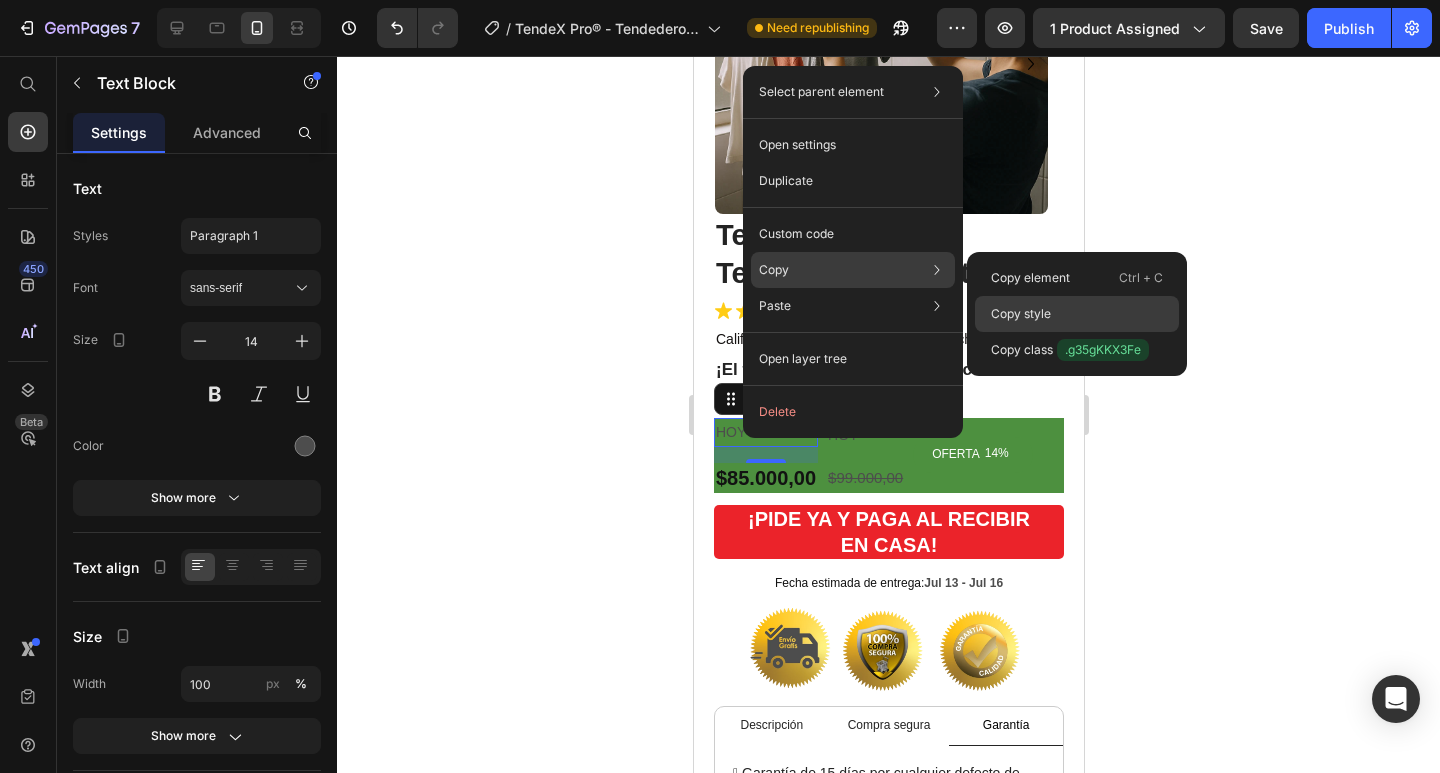click on "Copy style" at bounding box center [1021, 314] 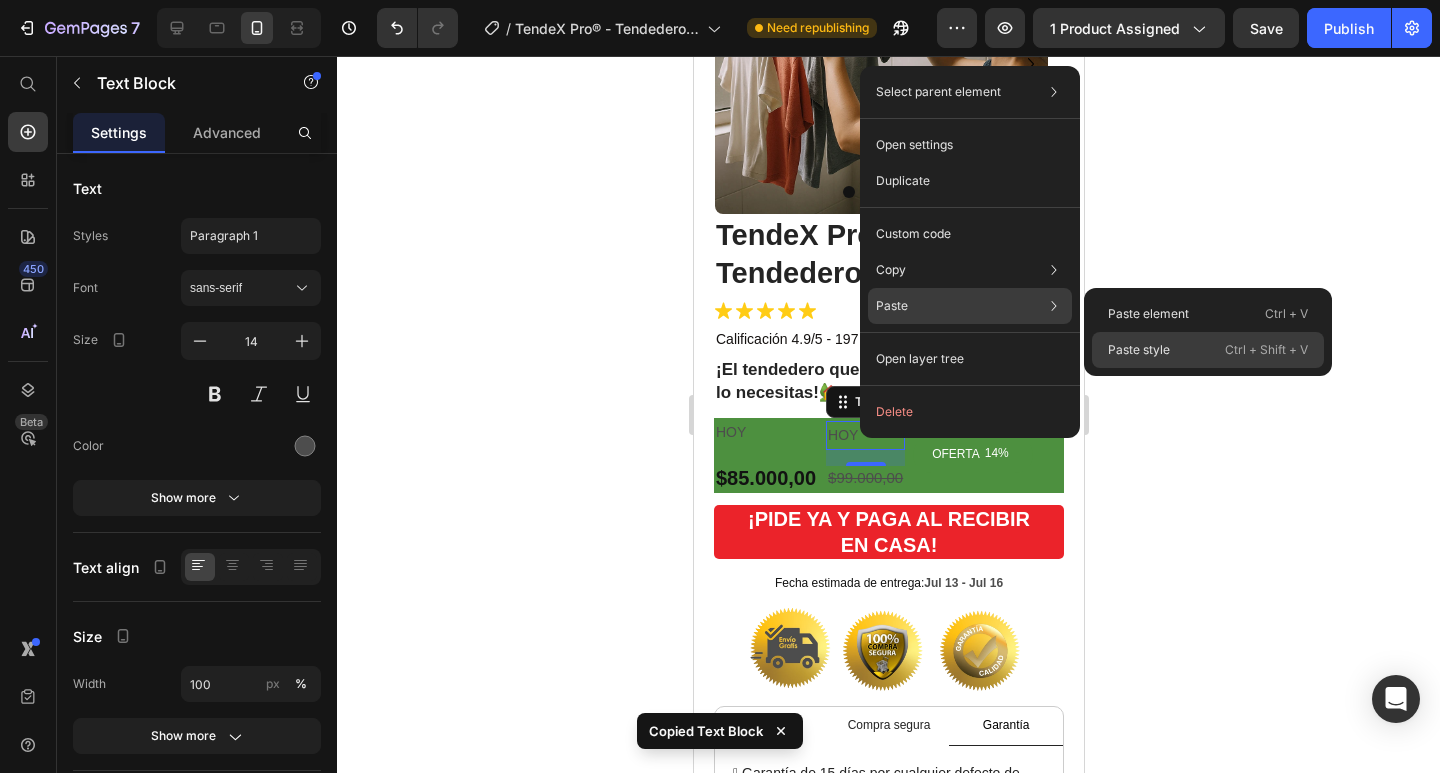 click on "Paste style" at bounding box center (1139, 350) 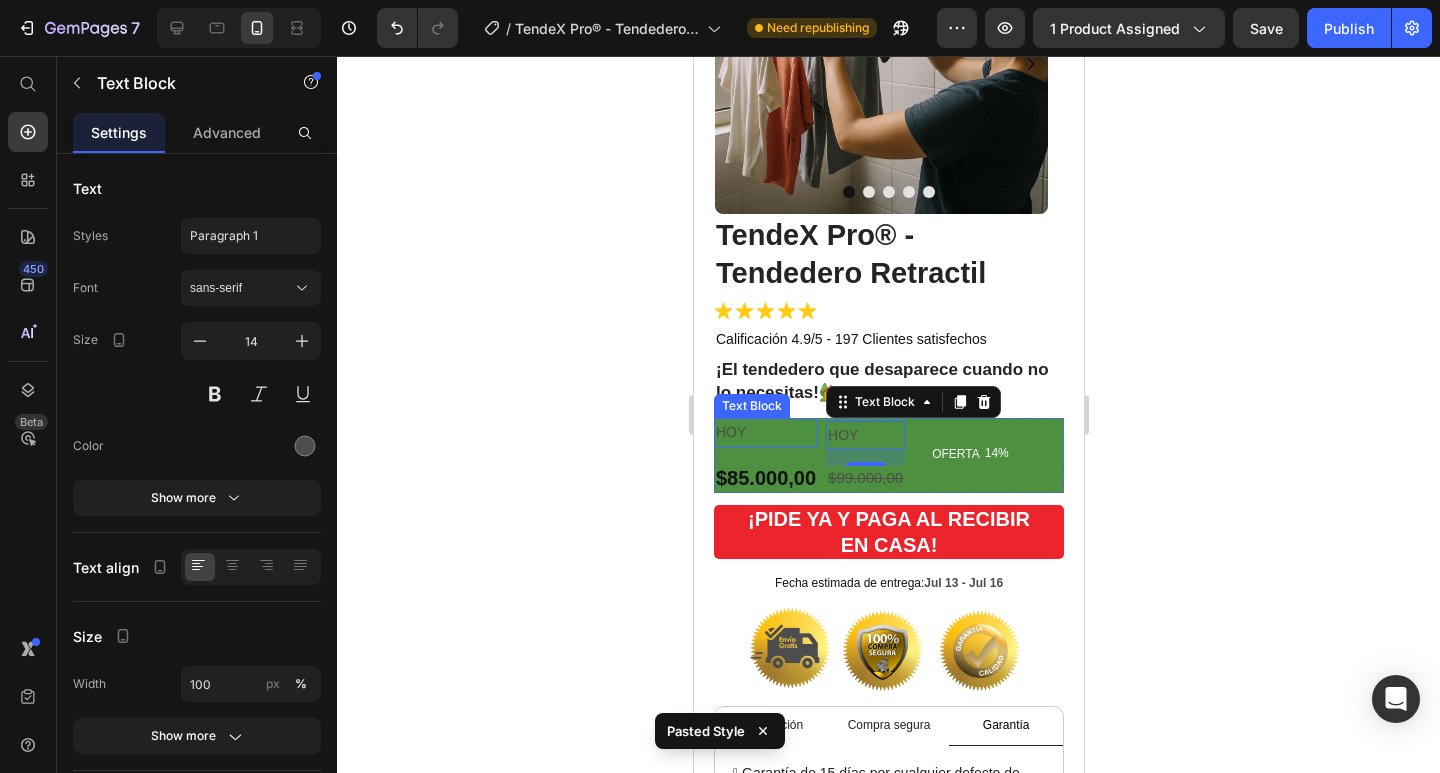 click on "HOY" at bounding box center (765, 432) 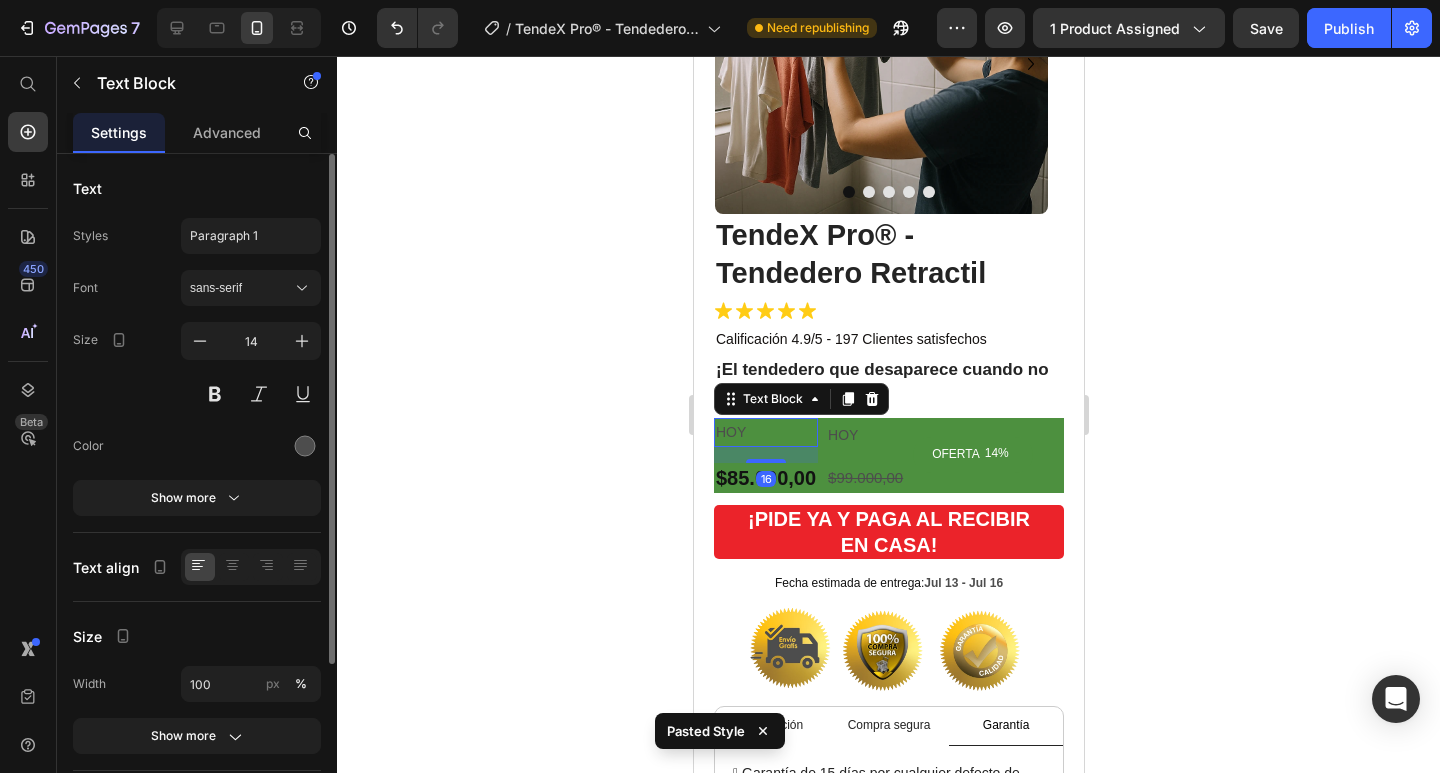 scroll, scrollTop: 200, scrollLeft: 0, axis: vertical 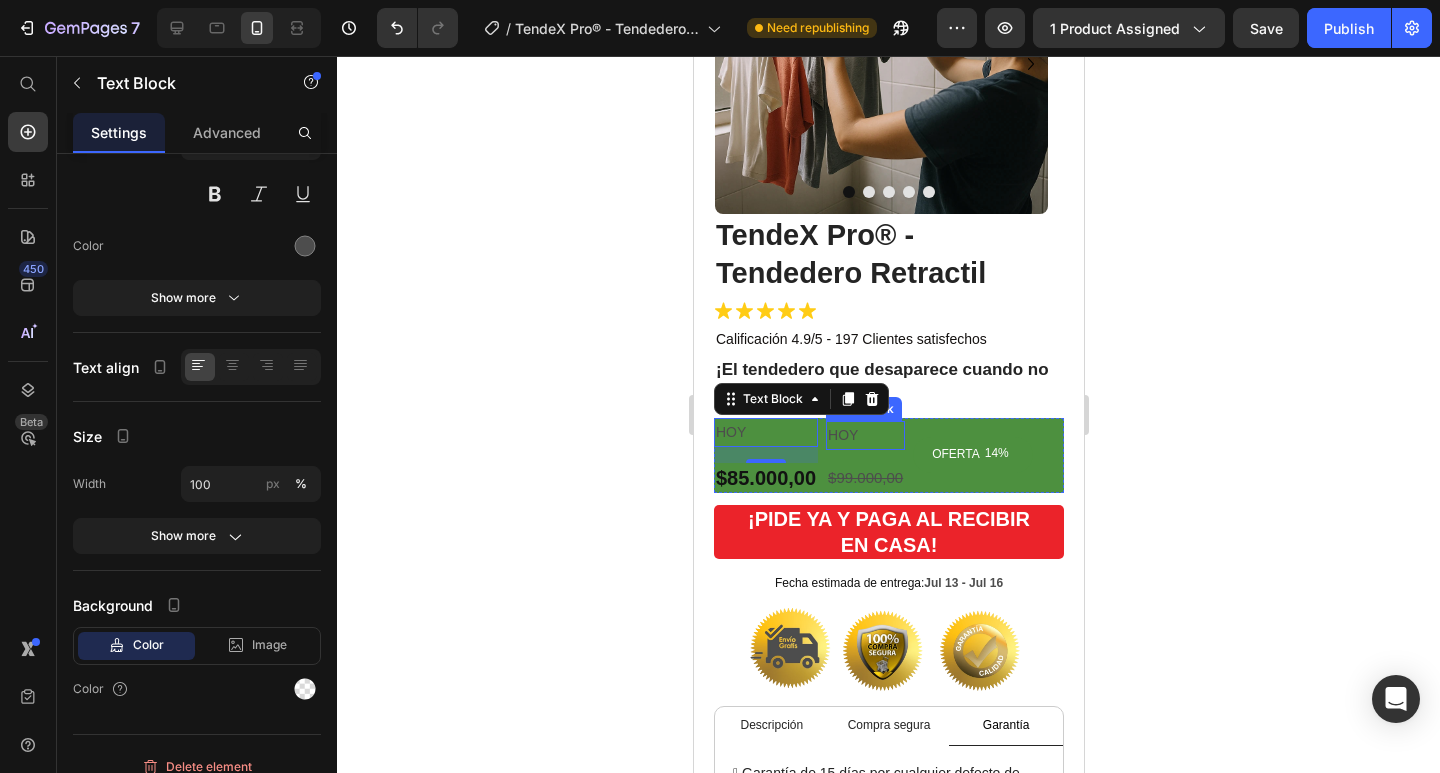 click on "HOY" at bounding box center [864, 435] 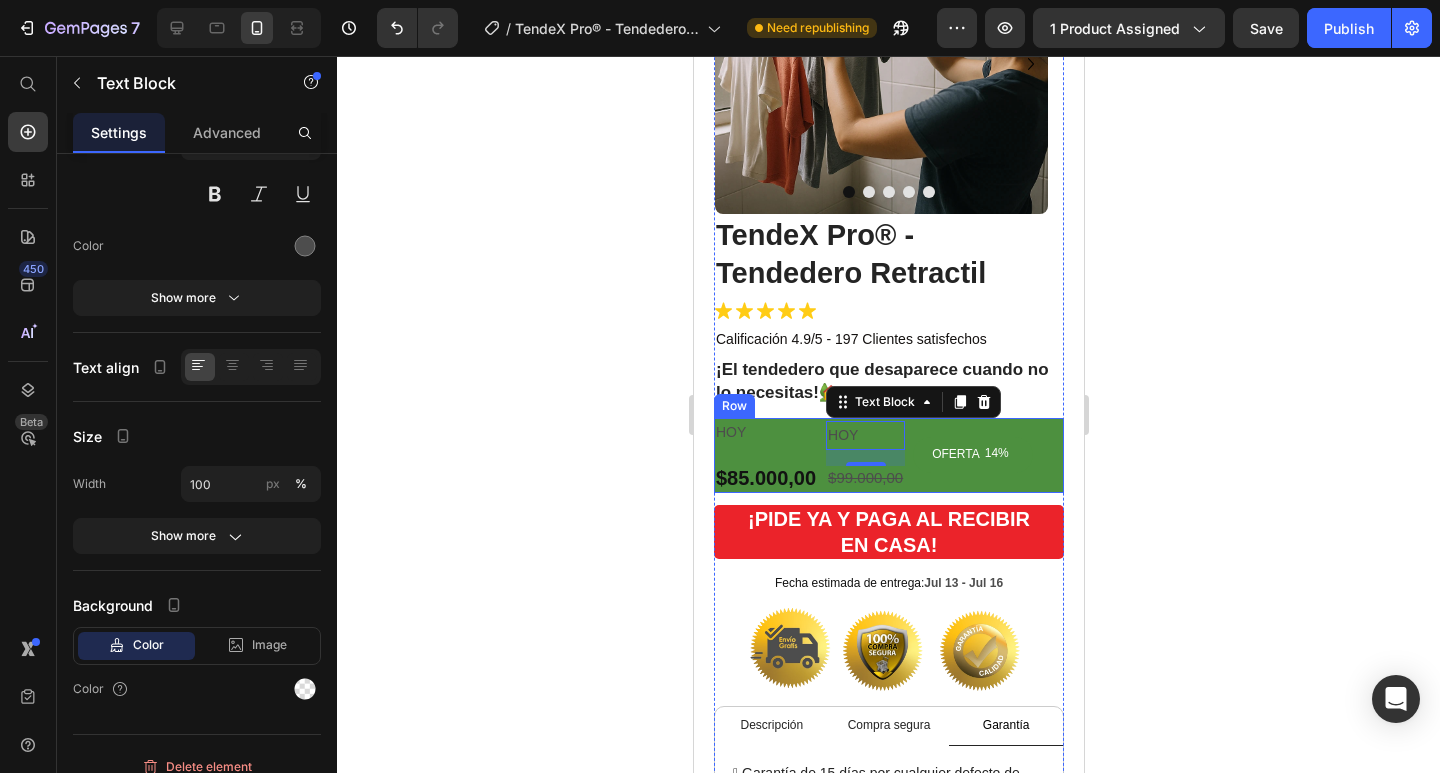 drag, startPoint x: 1020, startPoint y: 461, endPoint x: 1004, endPoint y: 464, distance: 16.27882 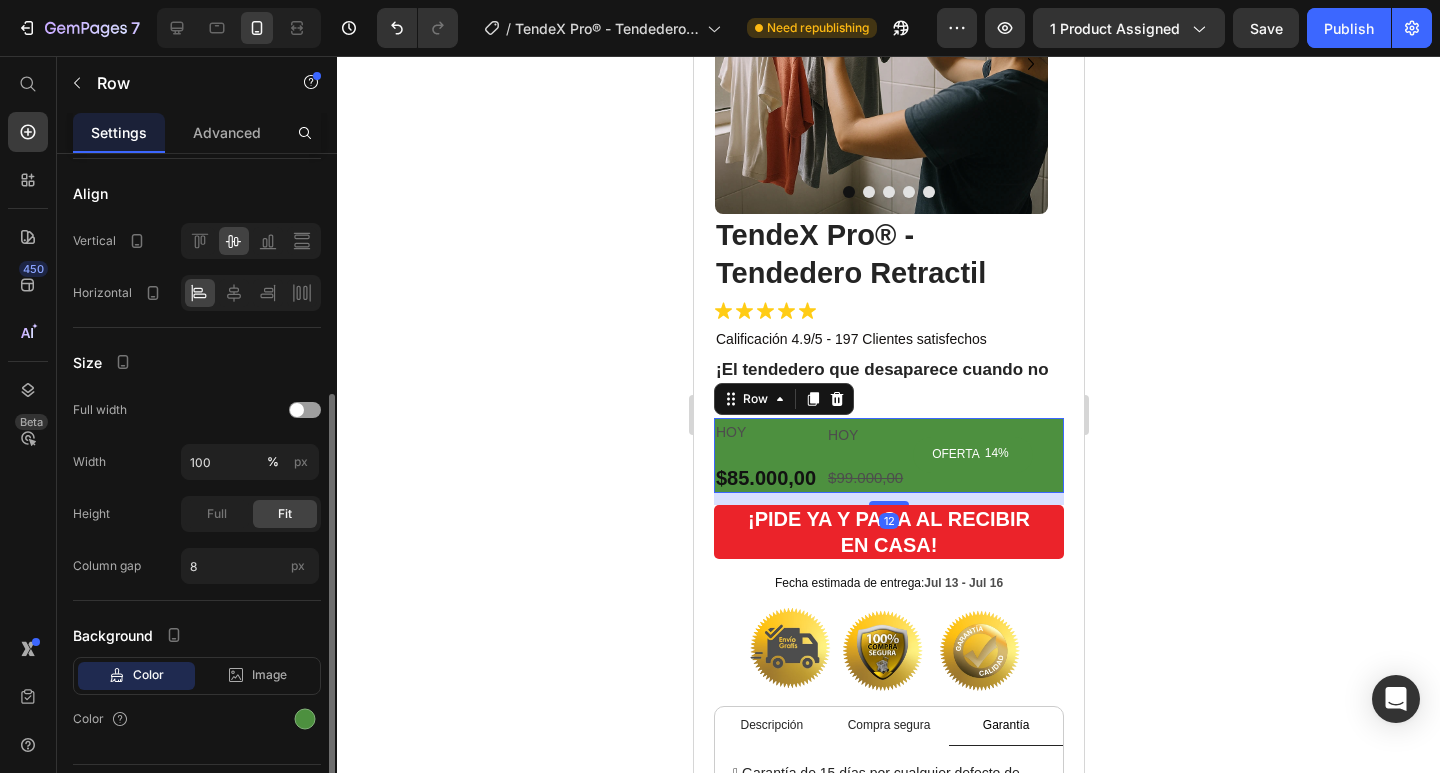 scroll, scrollTop: 449, scrollLeft: 0, axis: vertical 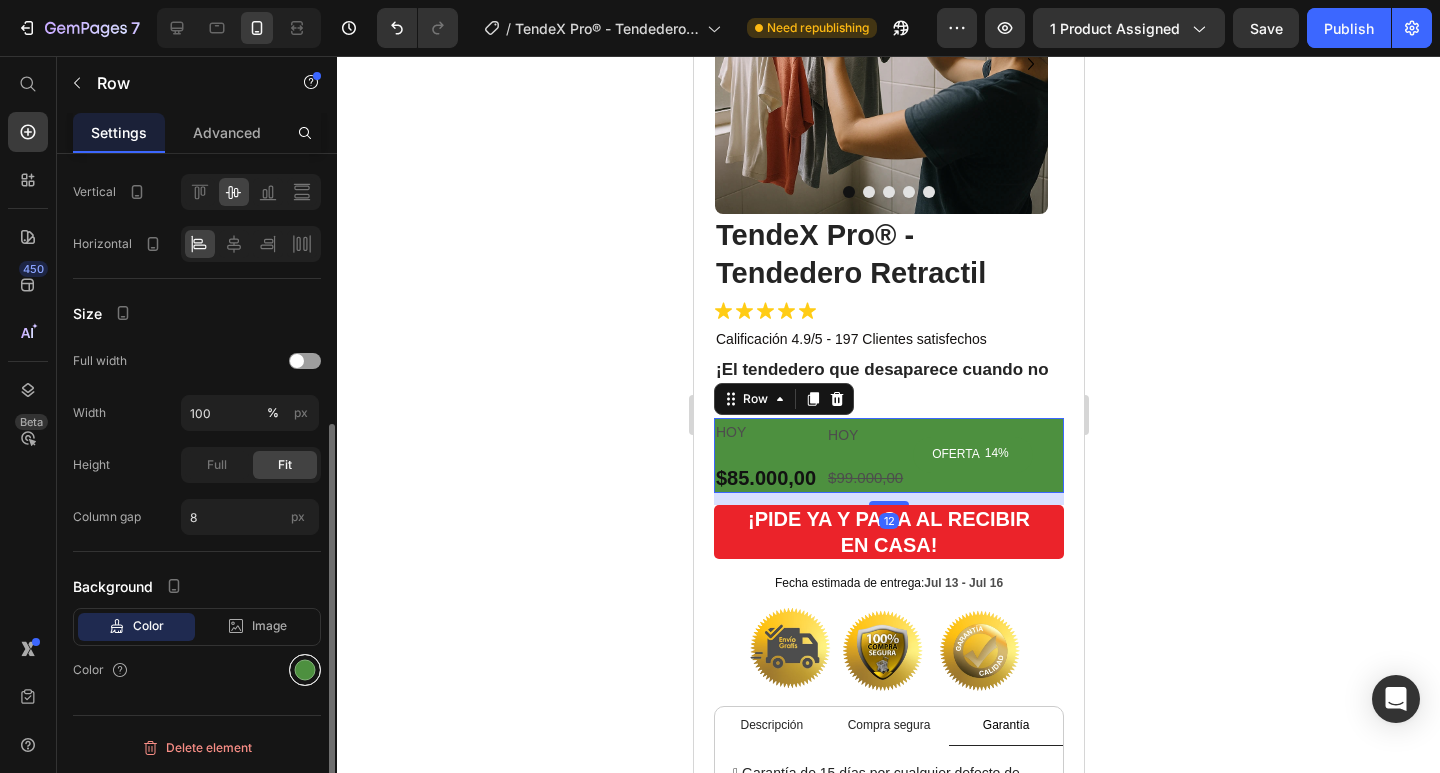 click at bounding box center (305, 670) 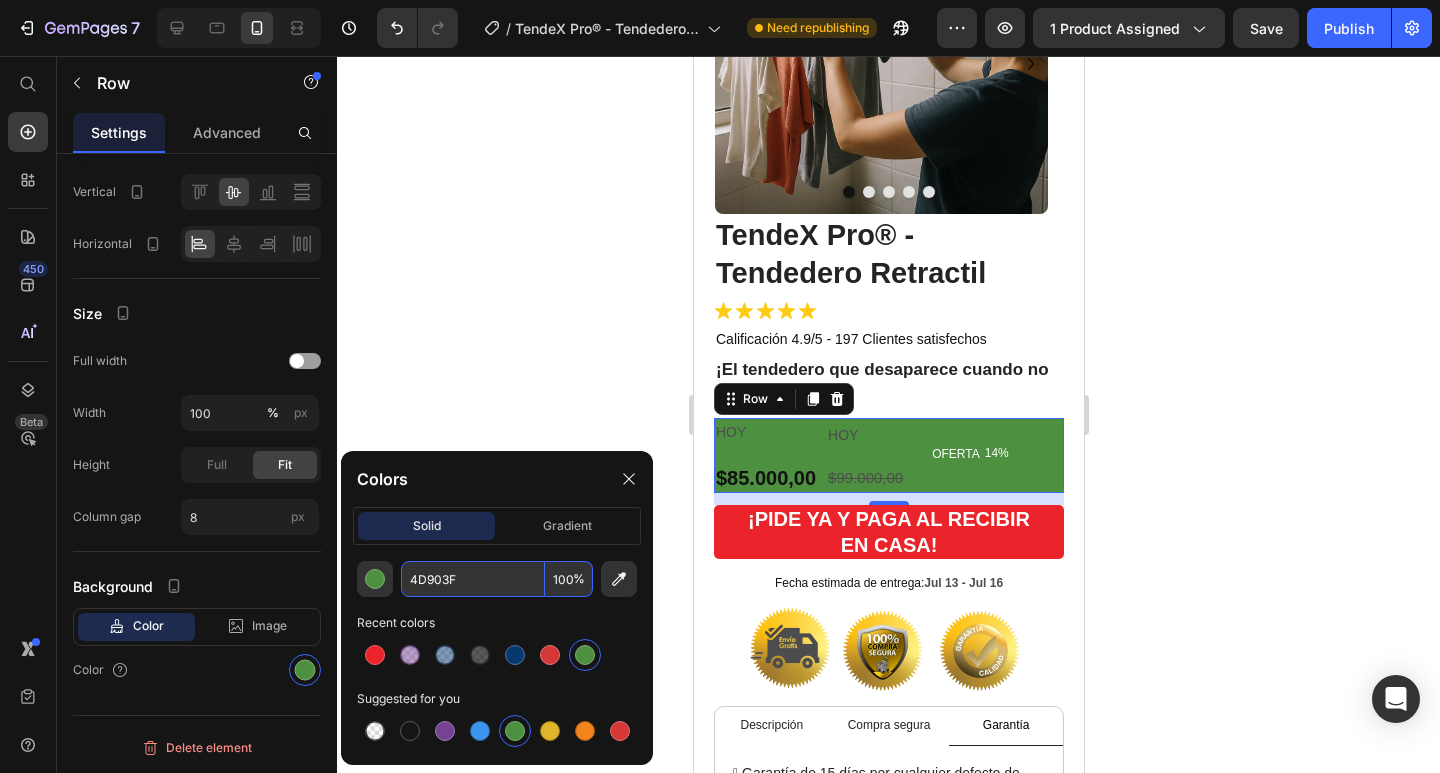 click on "4D903F" at bounding box center (473, 579) 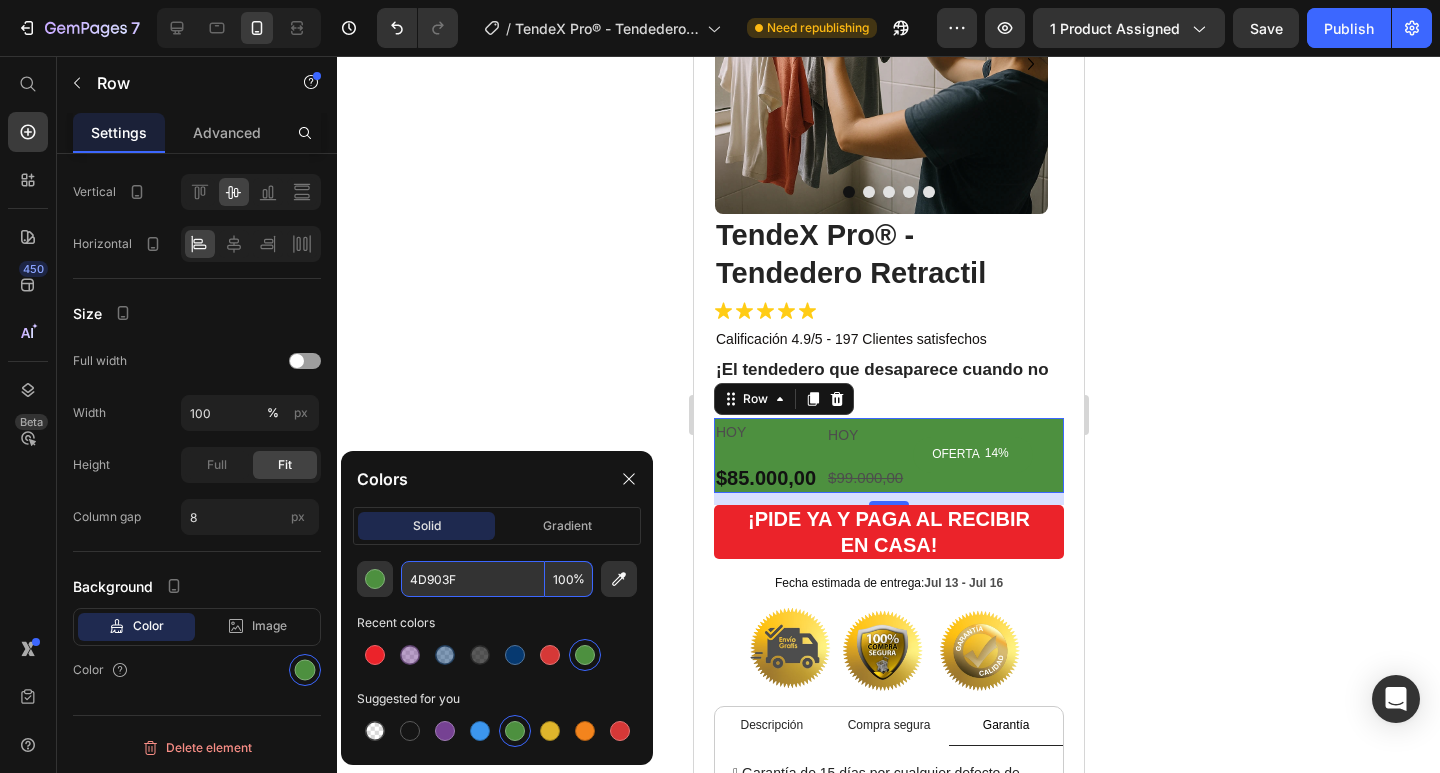 paste on "#47D400" 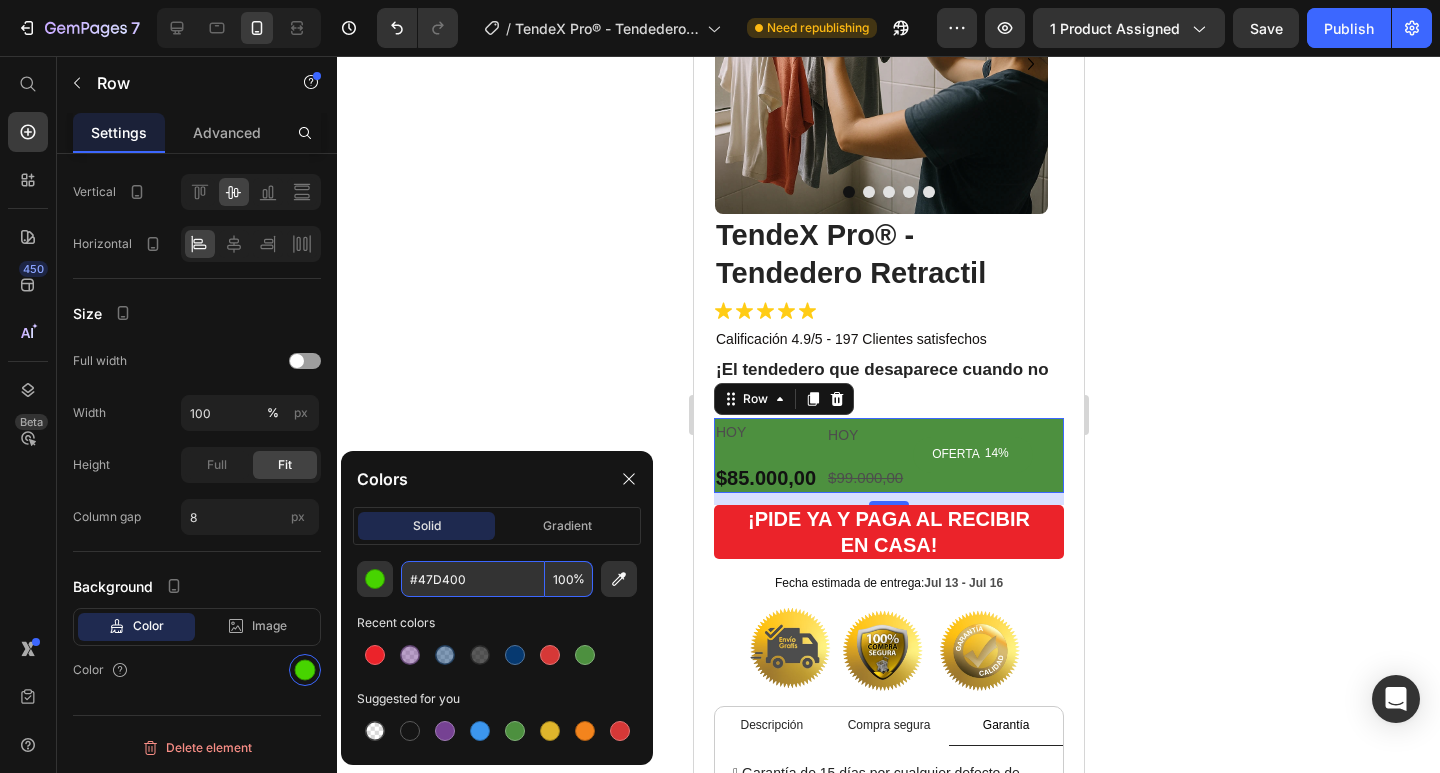 type on "47D400" 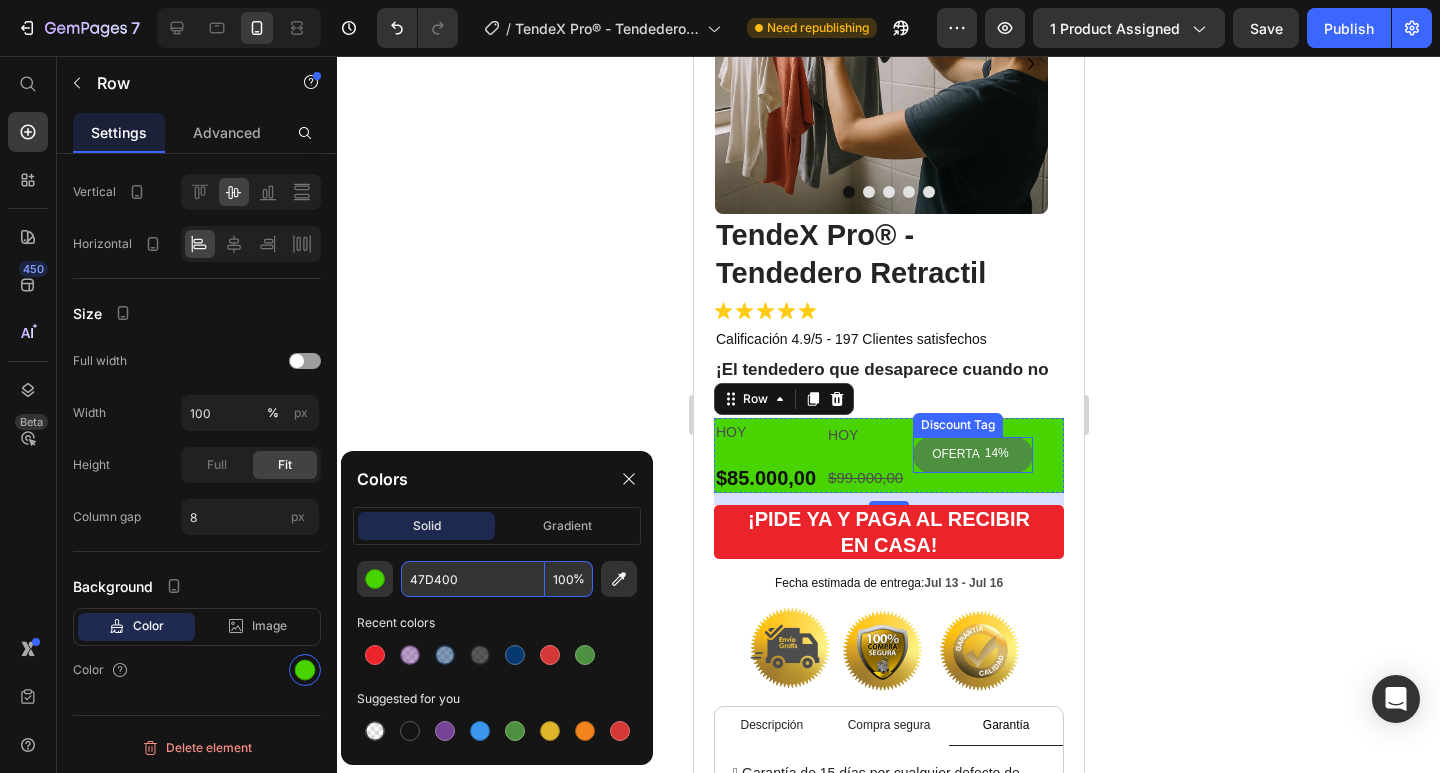 click at bounding box center (1013, 455) 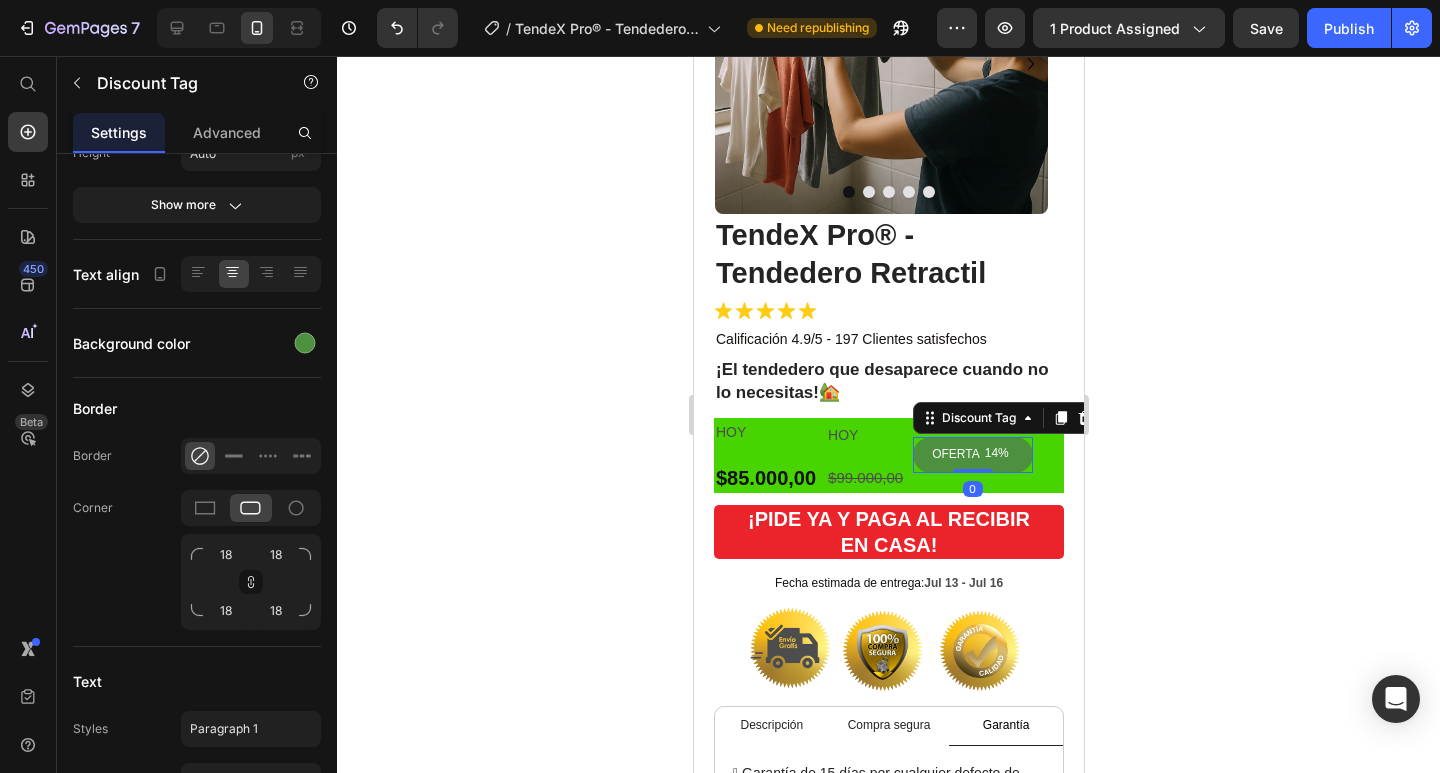 scroll, scrollTop: 0, scrollLeft: 0, axis: both 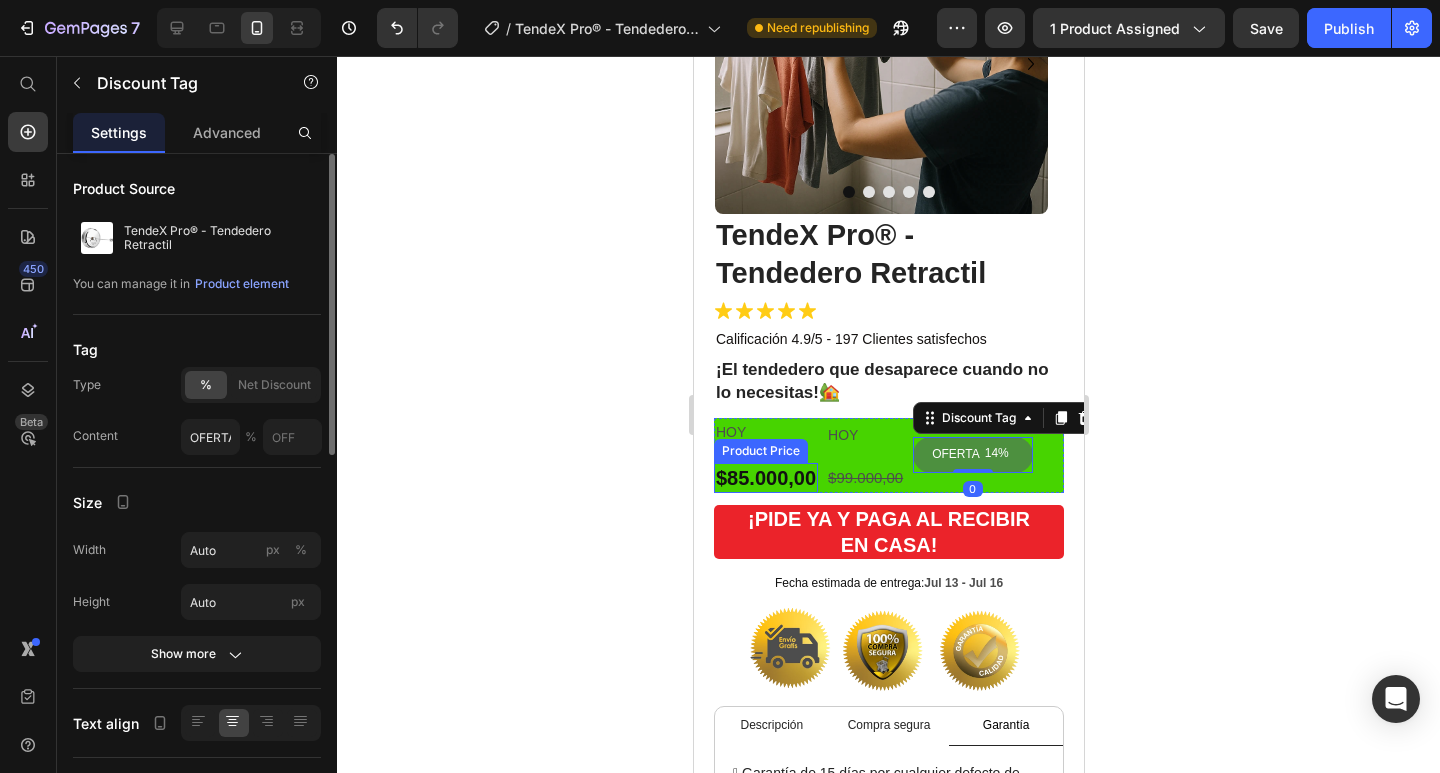 click on "$85.000,00" at bounding box center [765, 478] 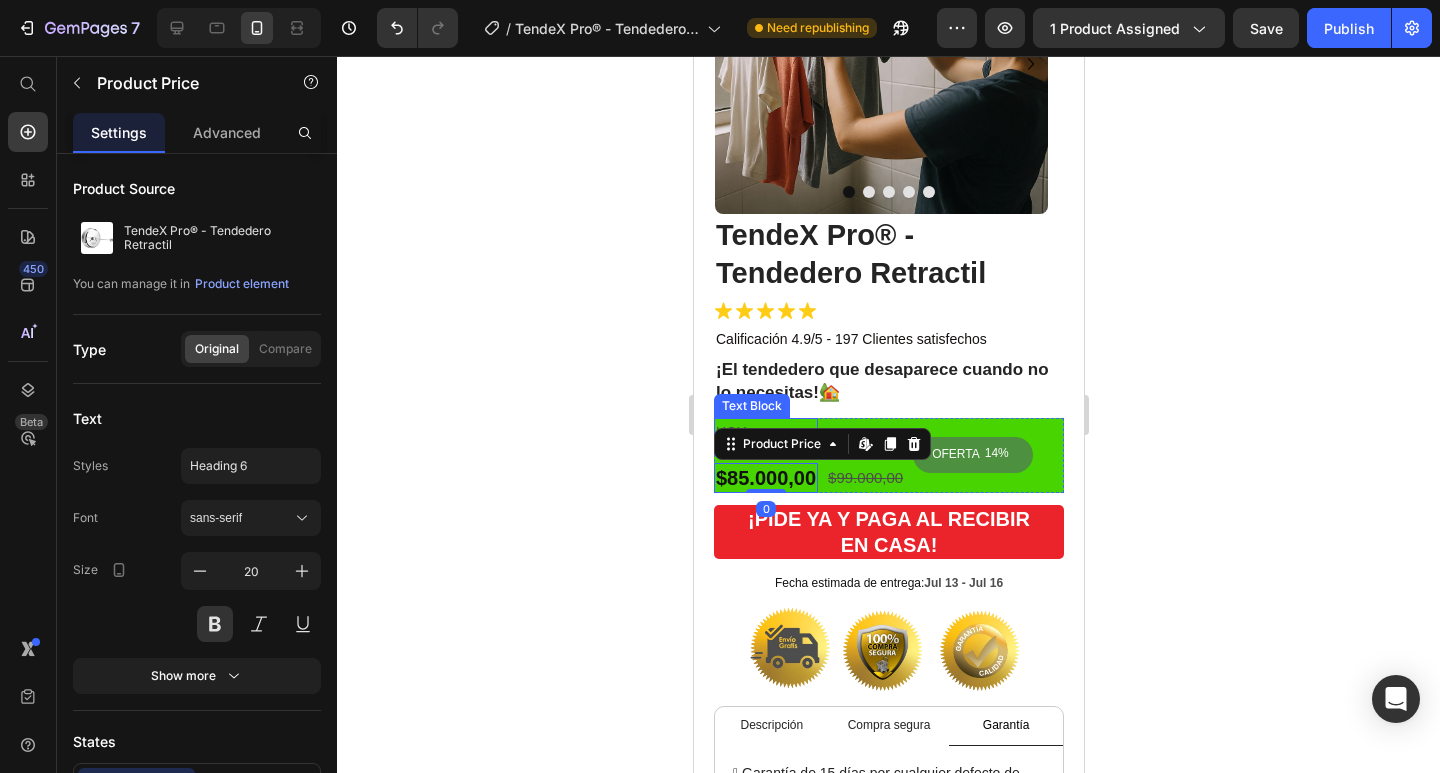 click on "HOY" at bounding box center [765, 432] 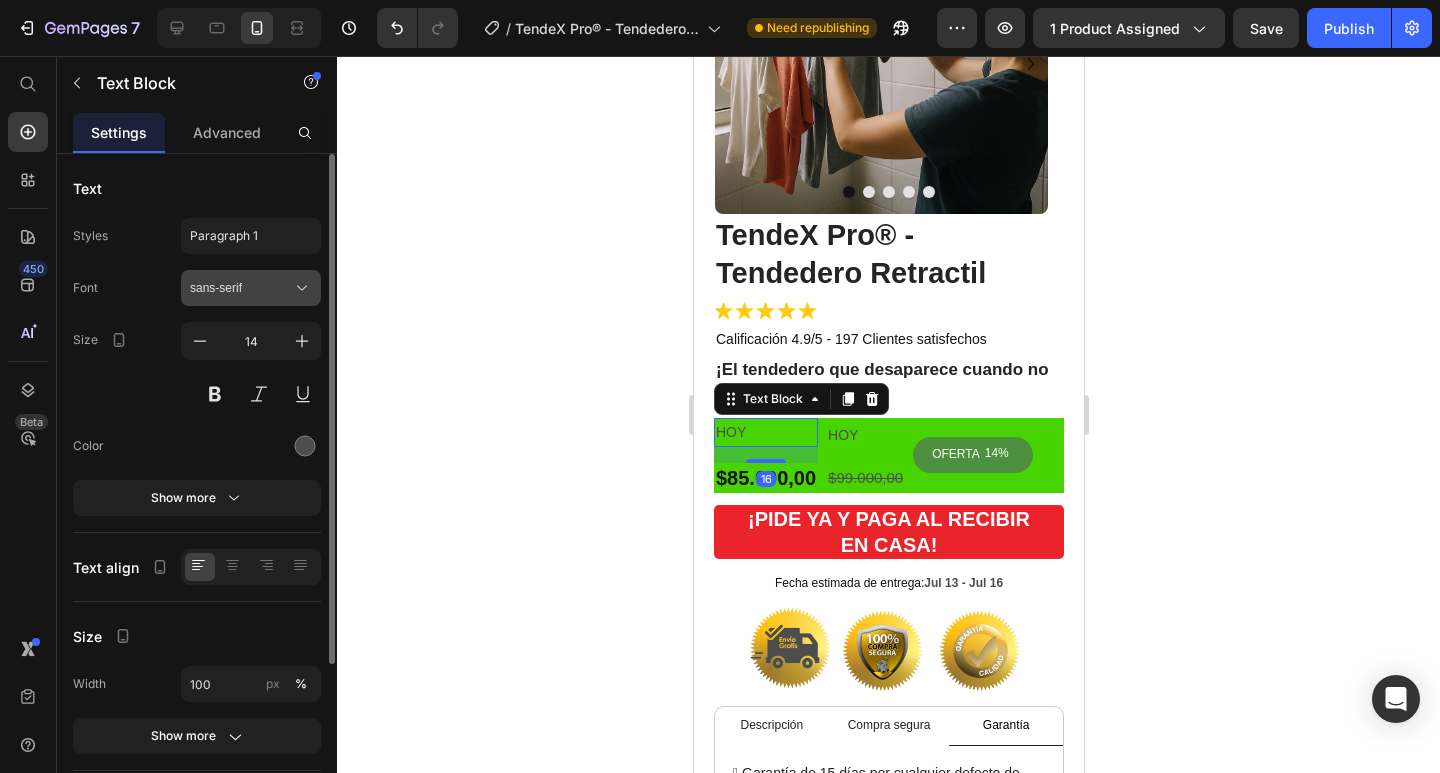 click on "sans-serif" at bounding box center [241, 288] 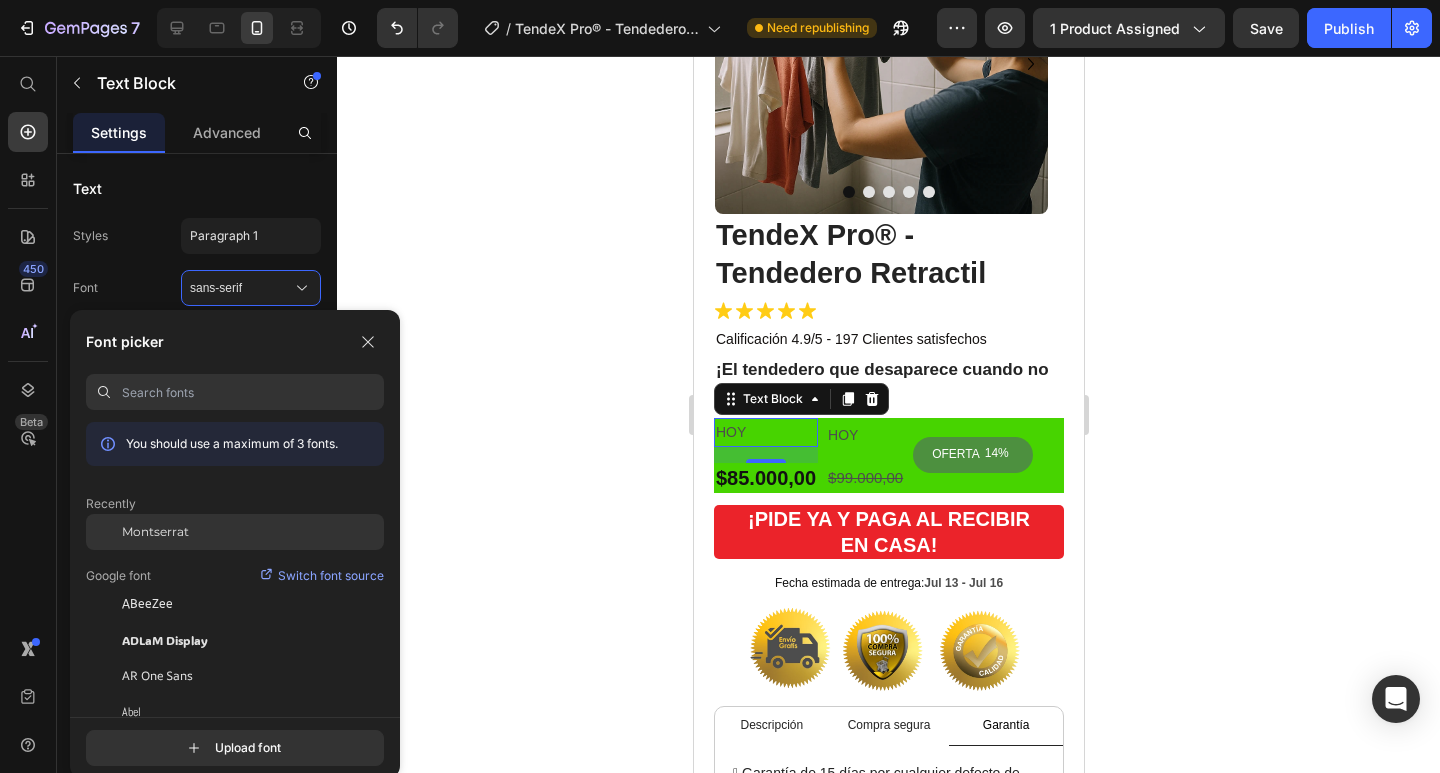 click on "Montserrat" 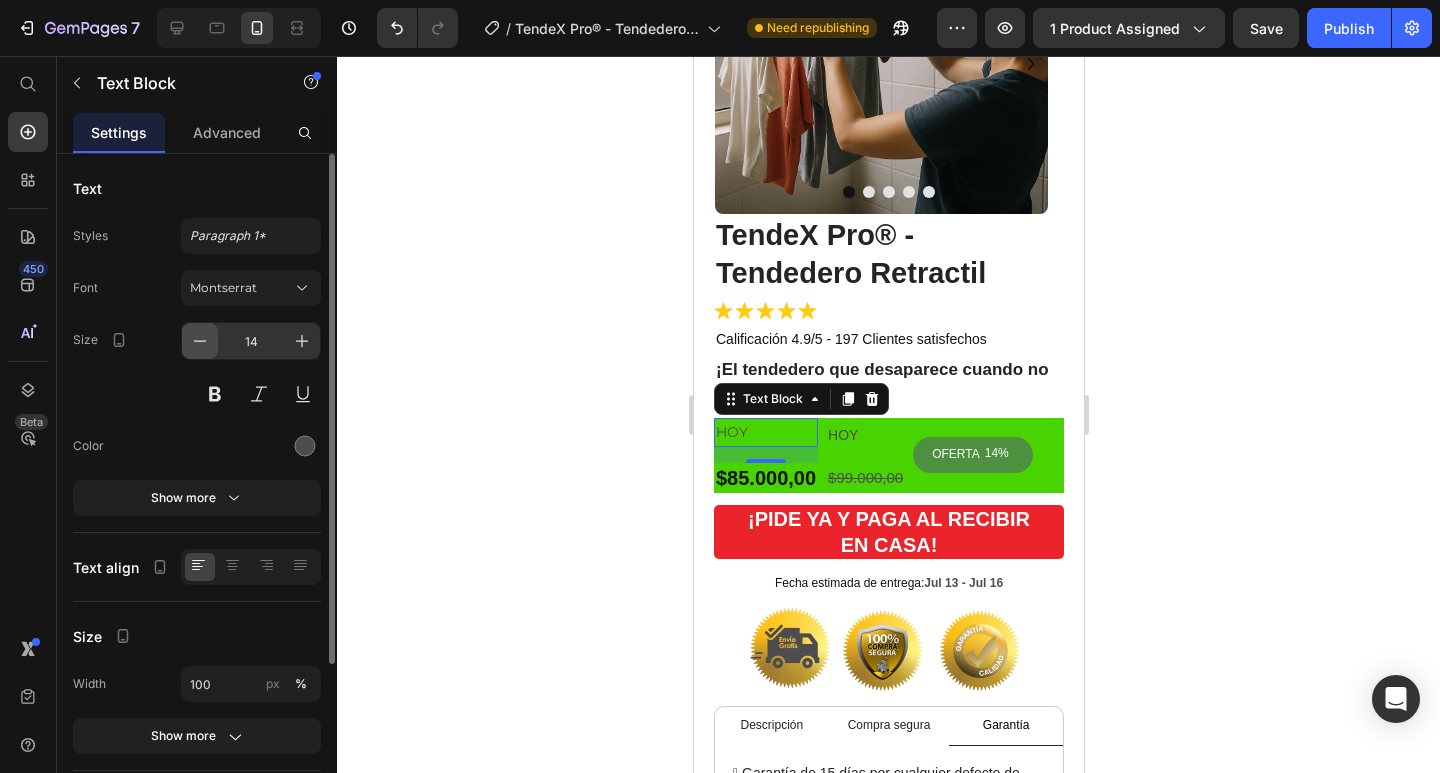 click 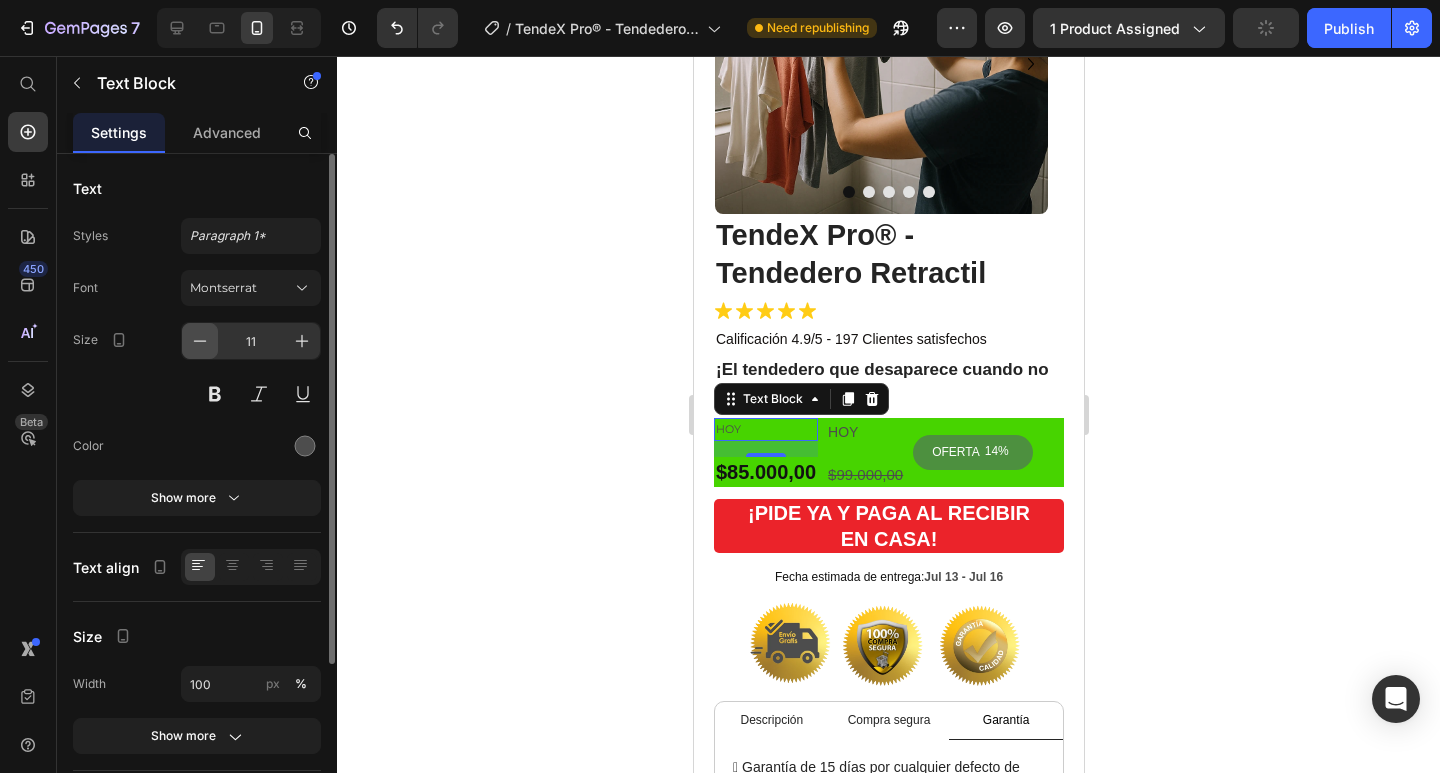 click 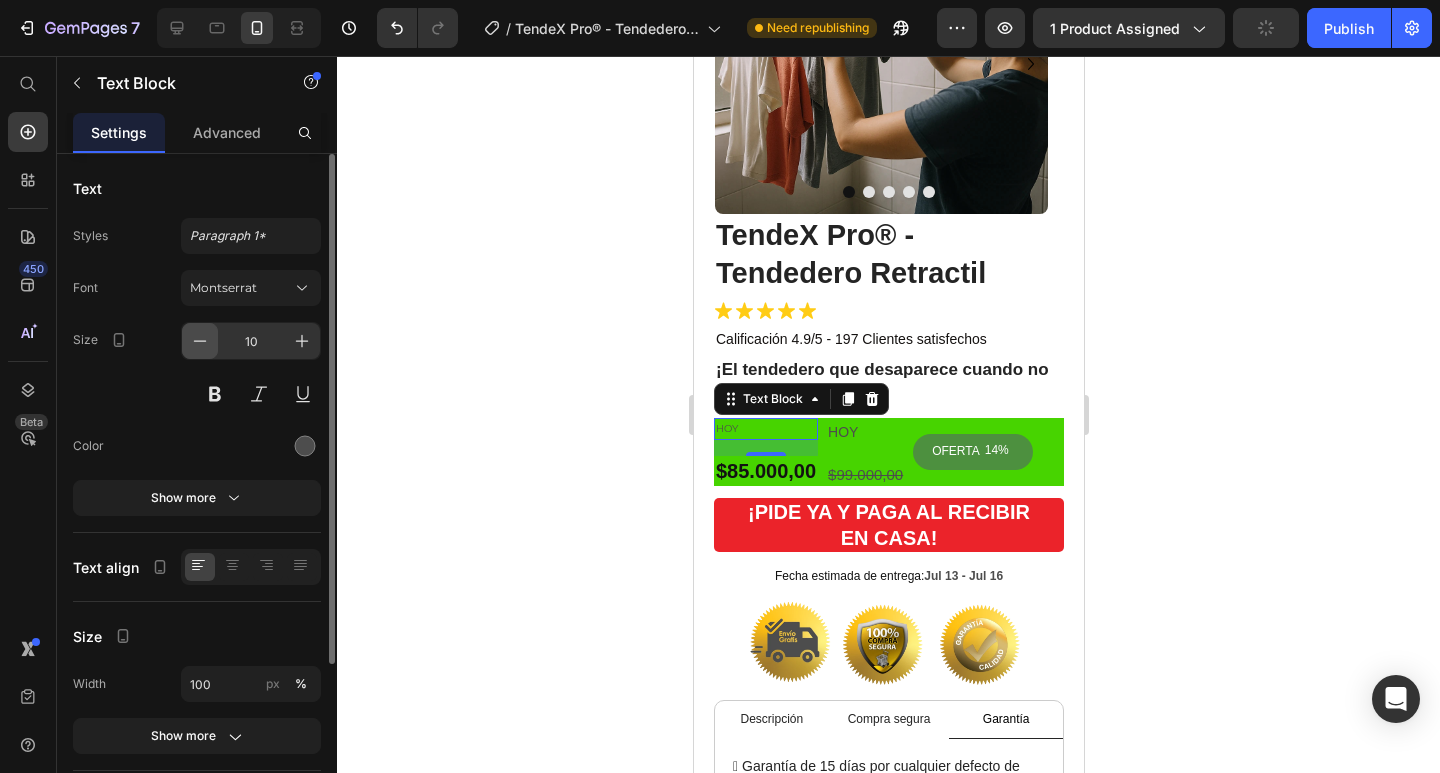 click 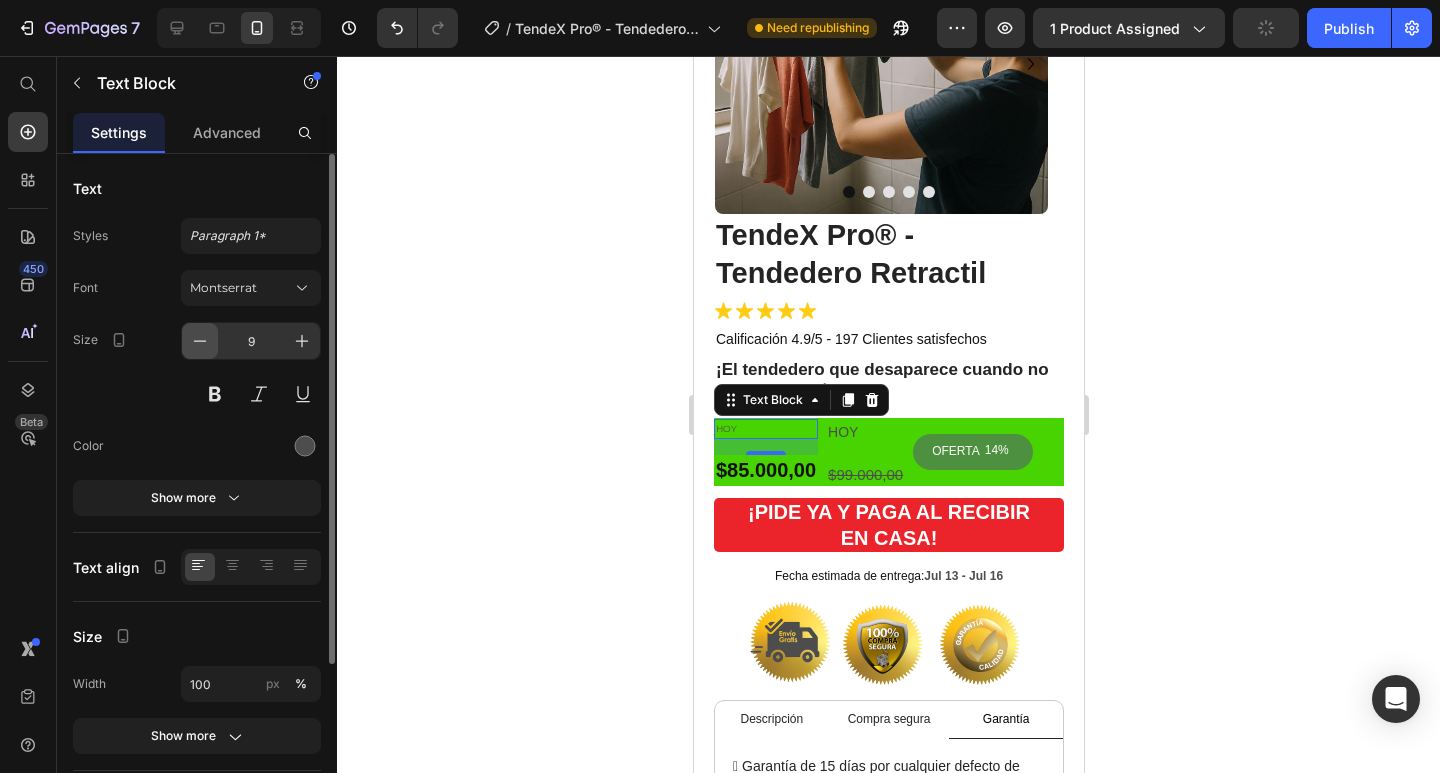 click 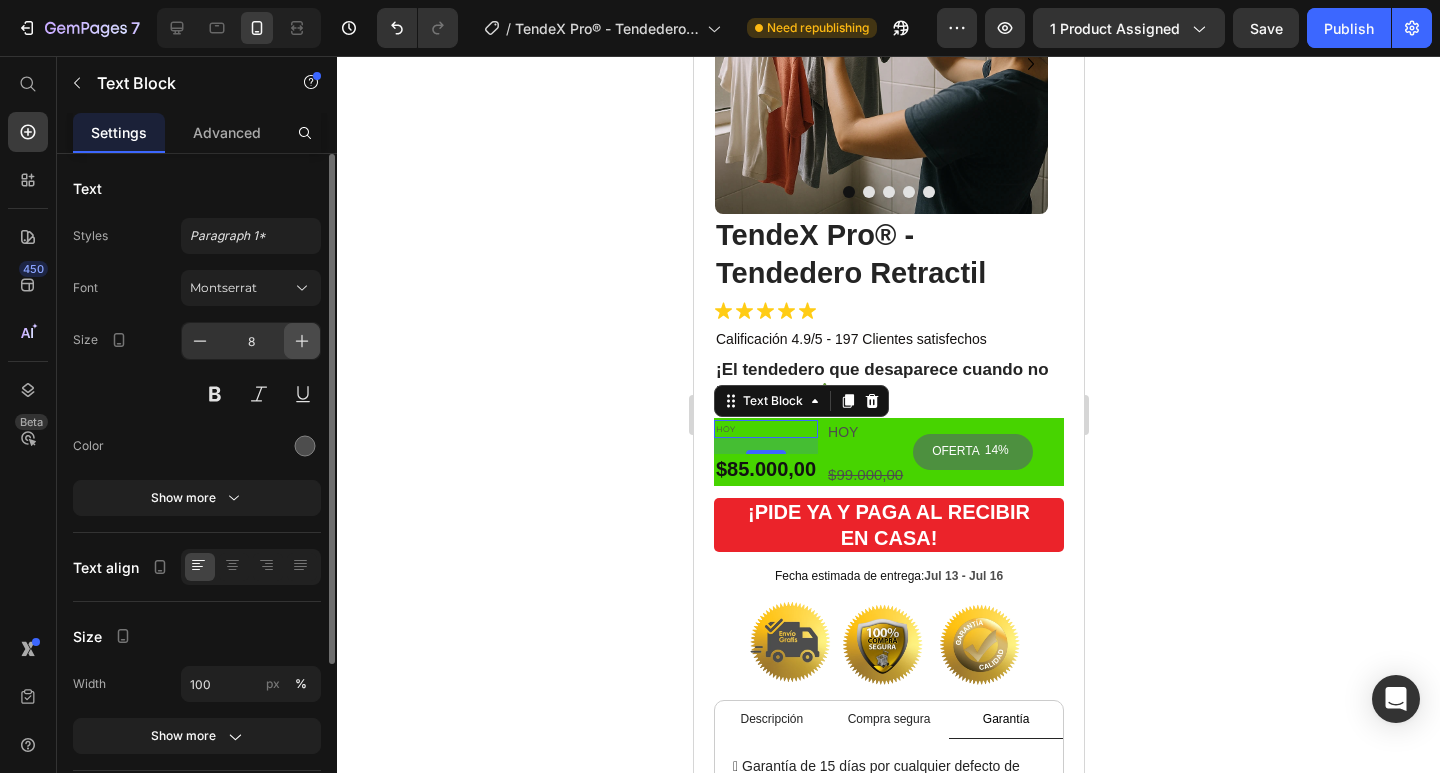 click 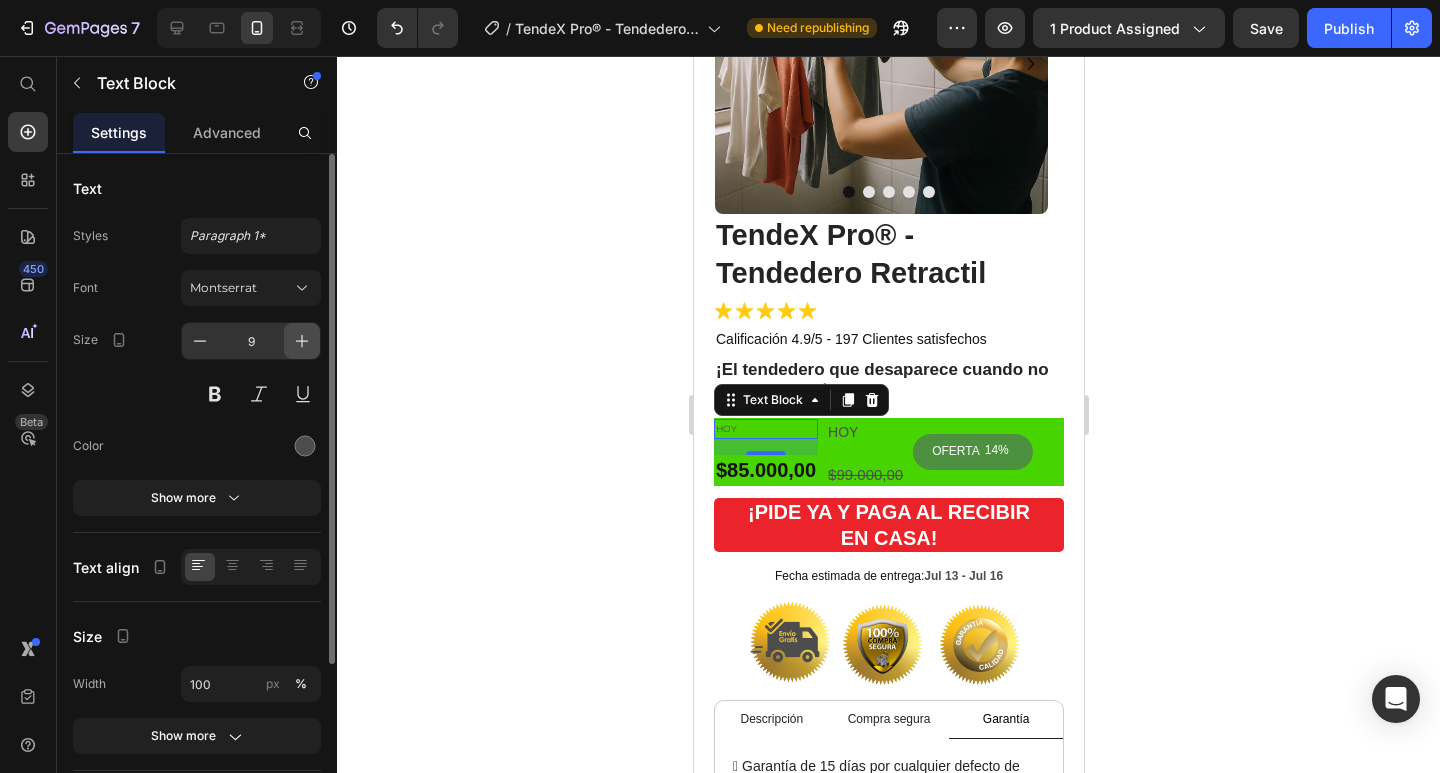 click 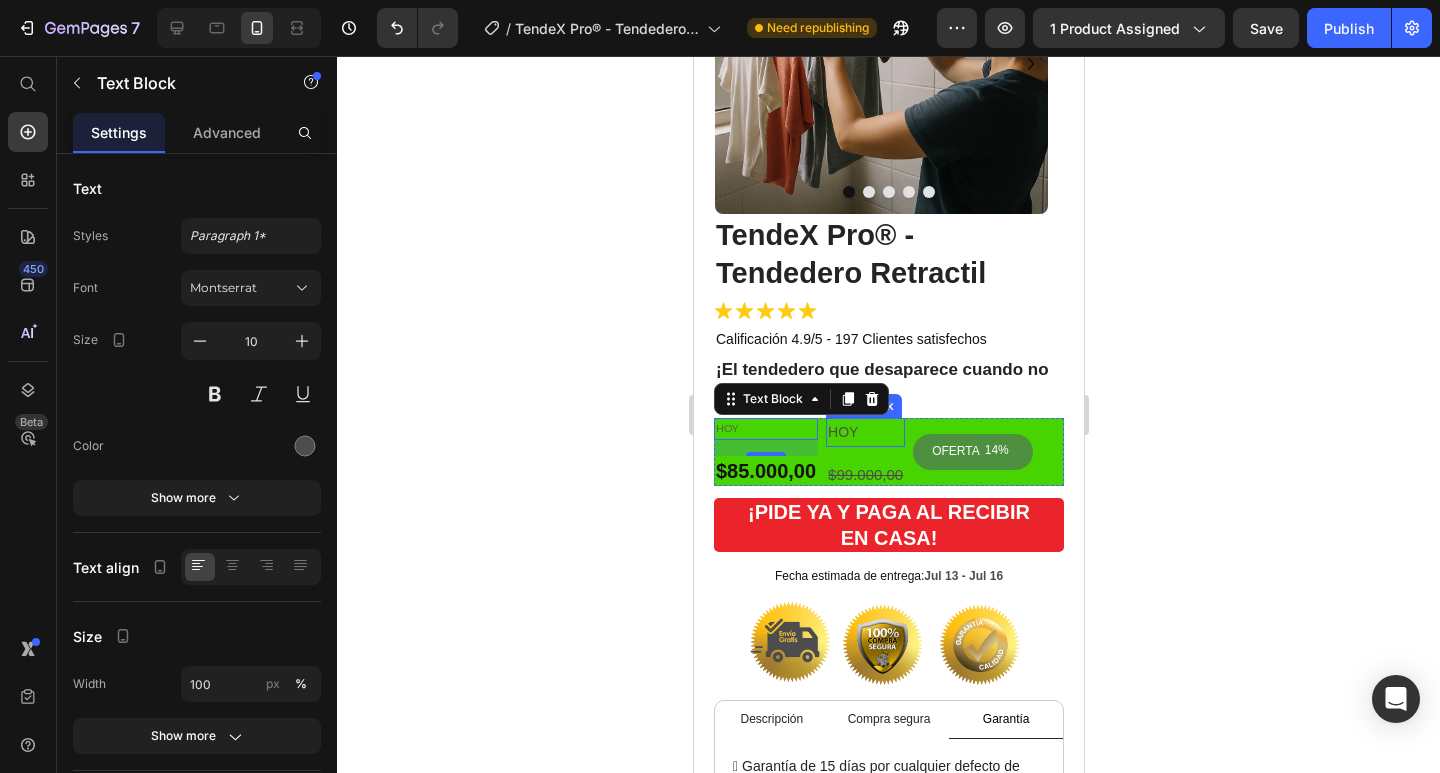 click on "HOY" at bounding box center (864, 432) 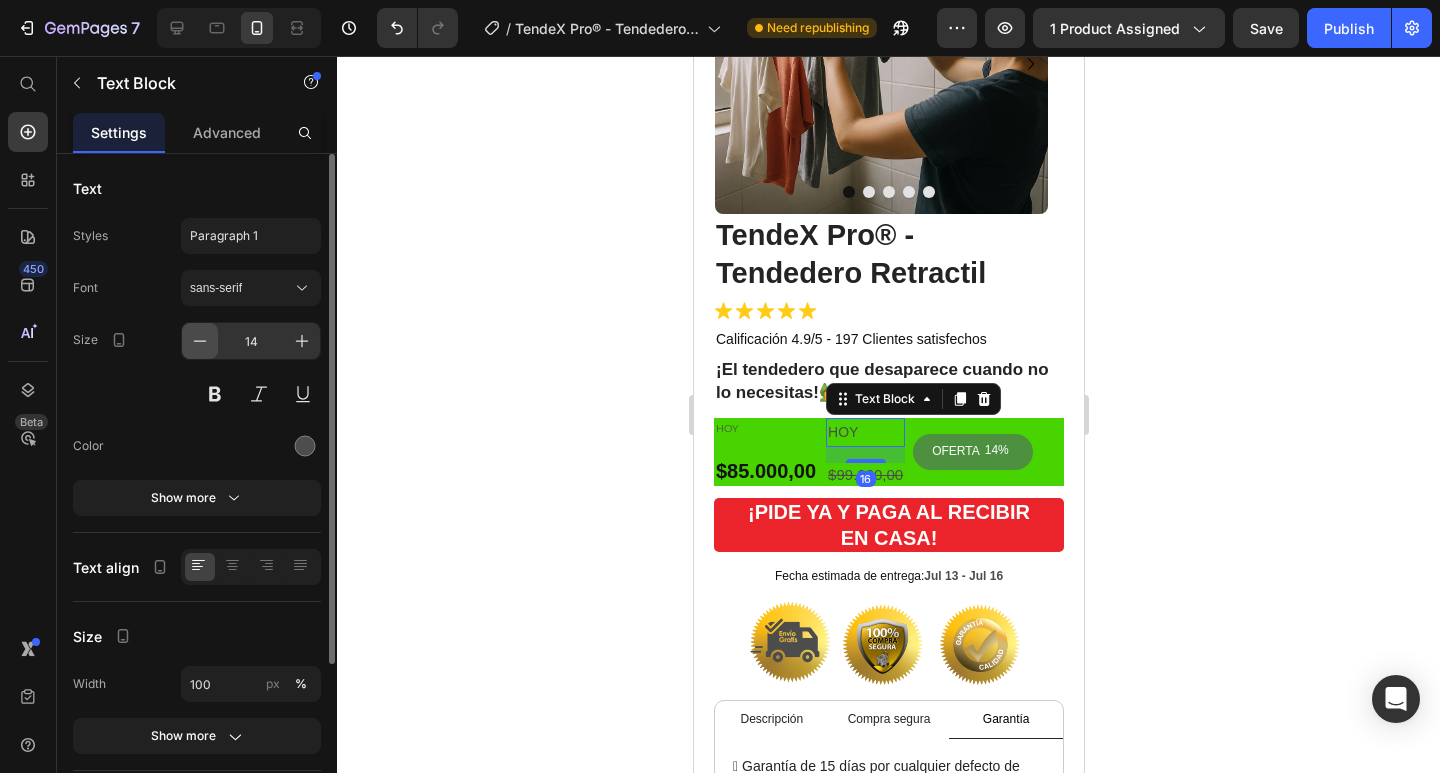 click at bounding box center (200, 341) 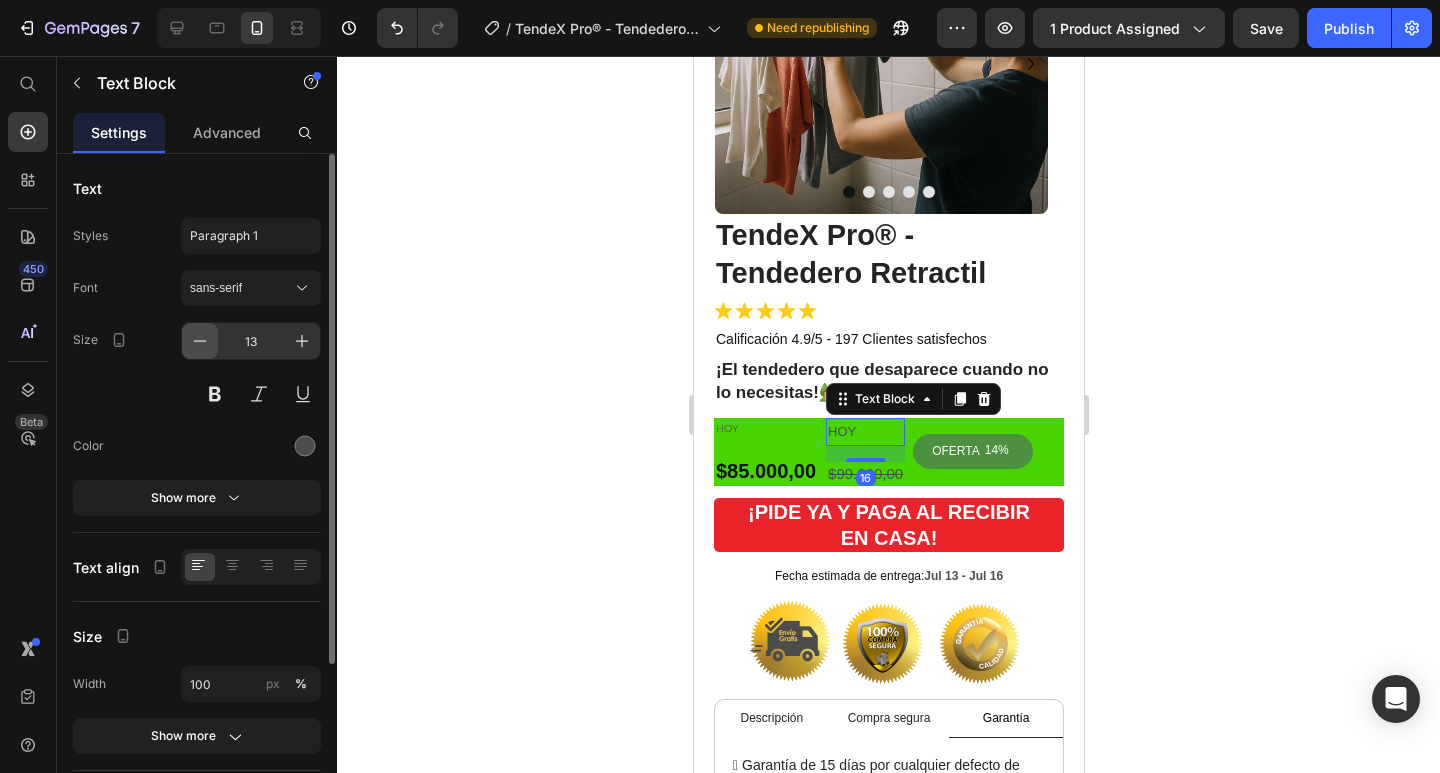 click at bounding box center [200, 341] 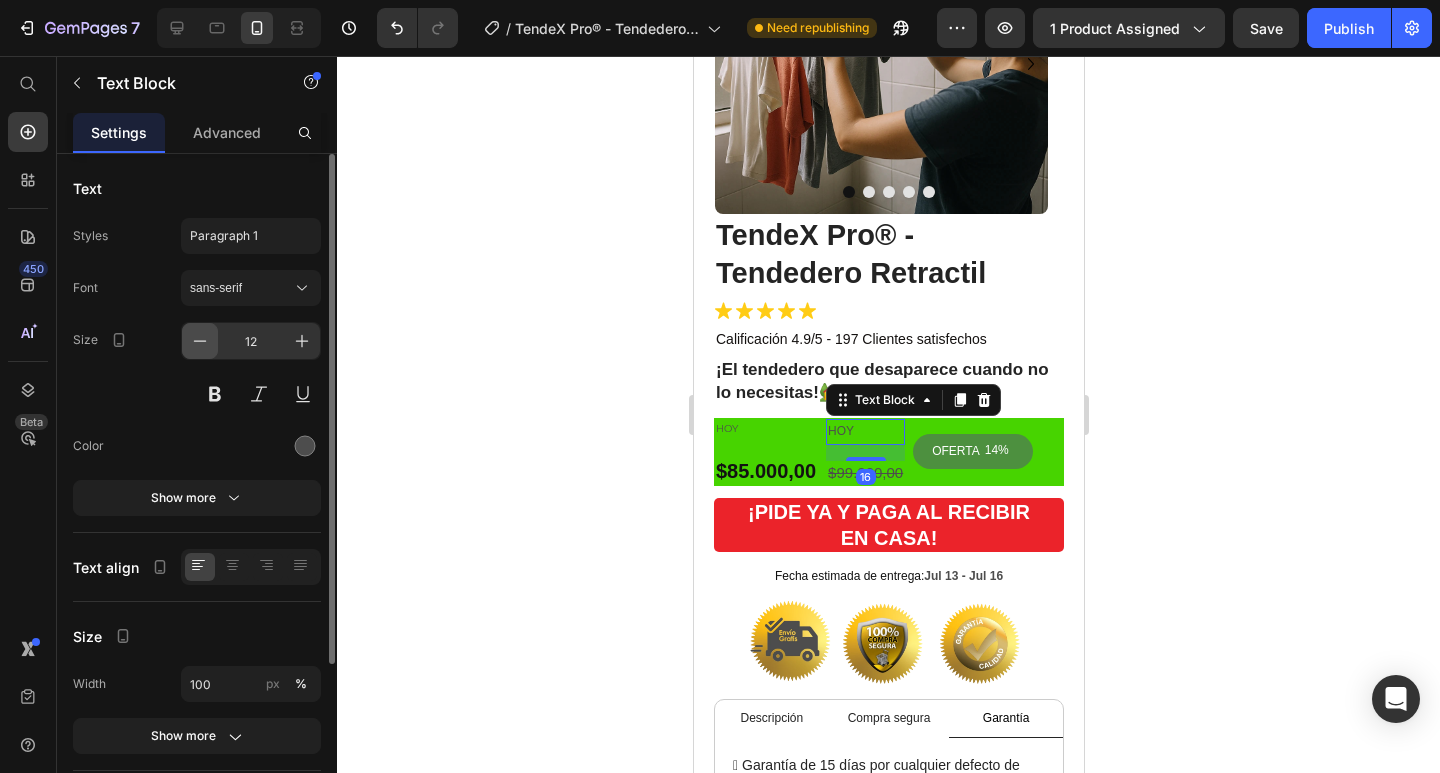 click at bounding box center (200, 341) 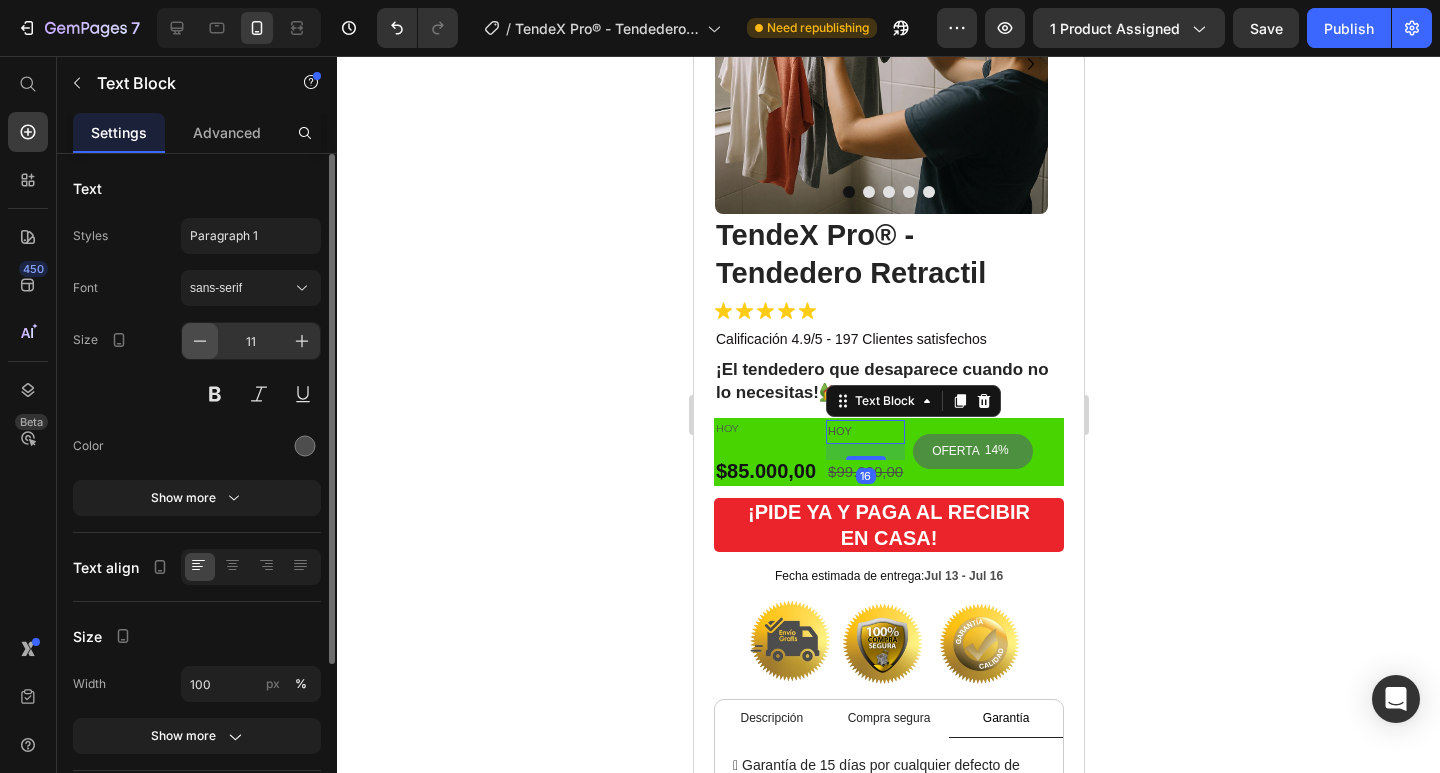 click at bounding box center [200, 341] 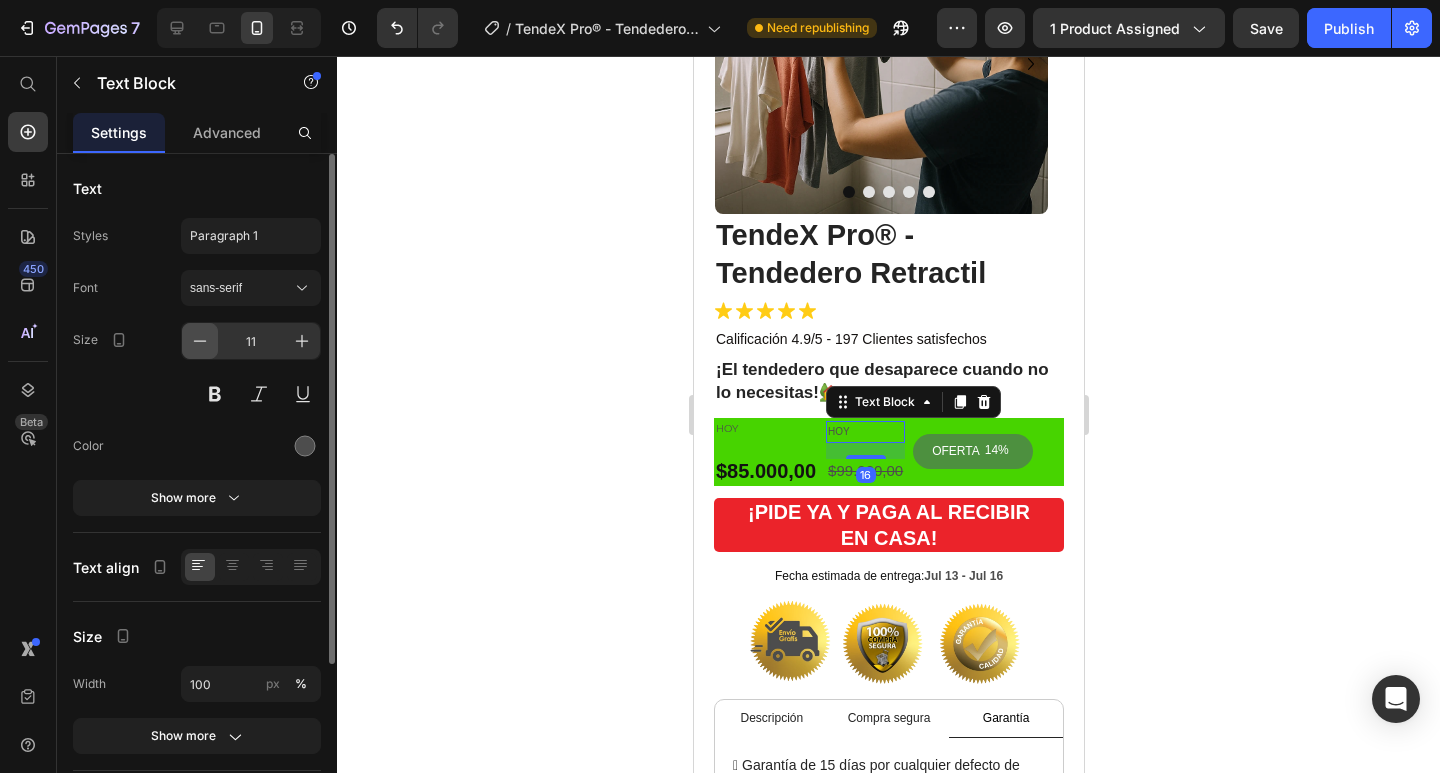 type on "10" 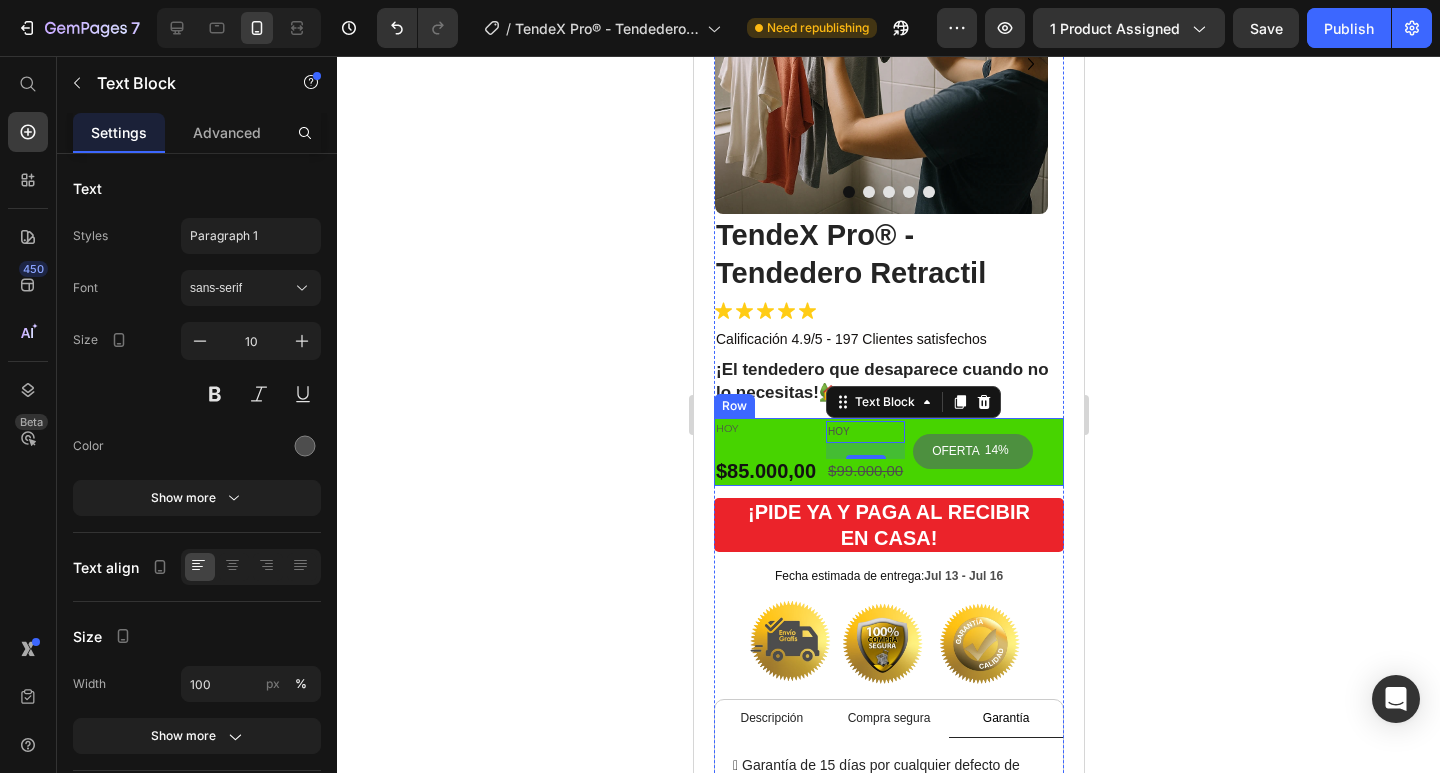 click on "HOY Text Block $85.000,00 Product Price" at bounding box center [765, 452] 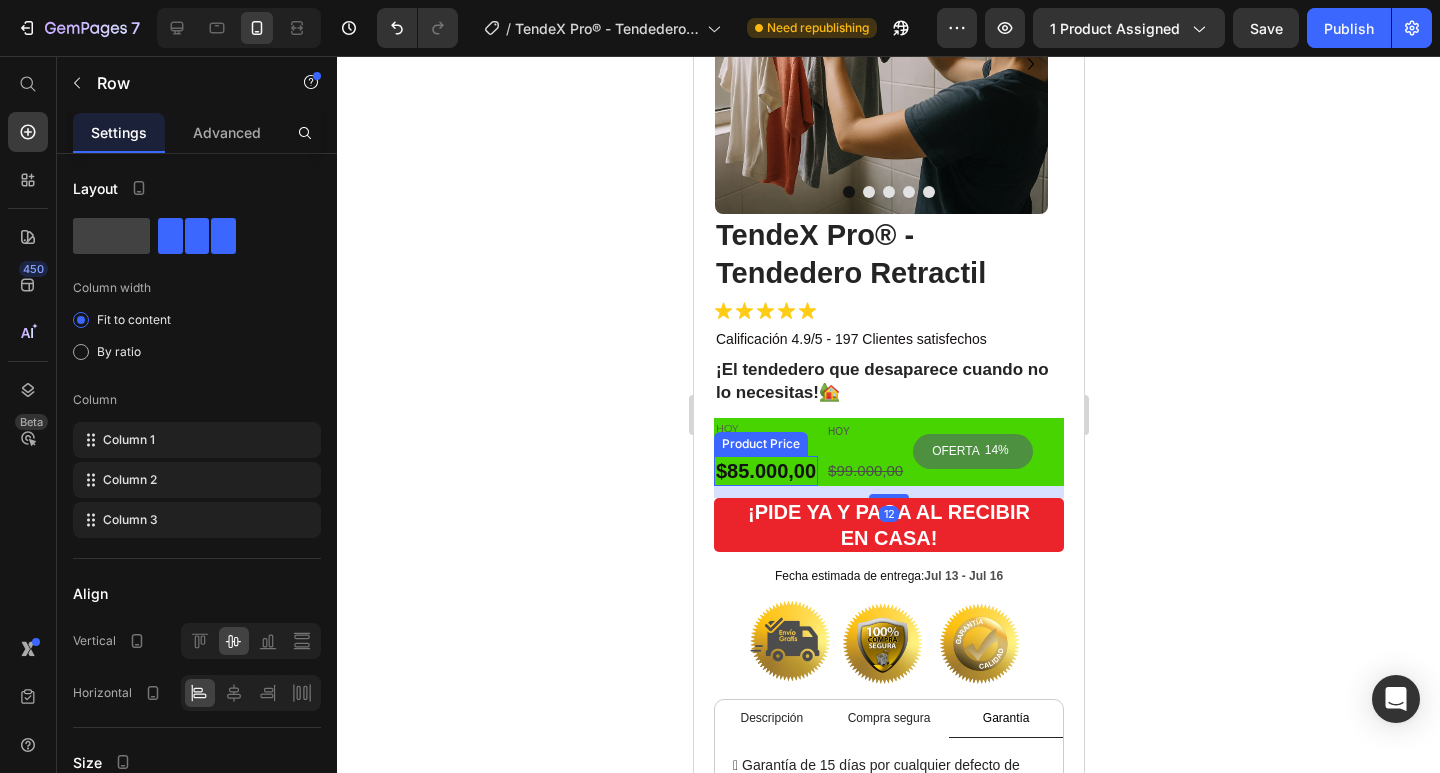 scroll, scrollTop: 896, scrollLeft: 0, axis: vertical 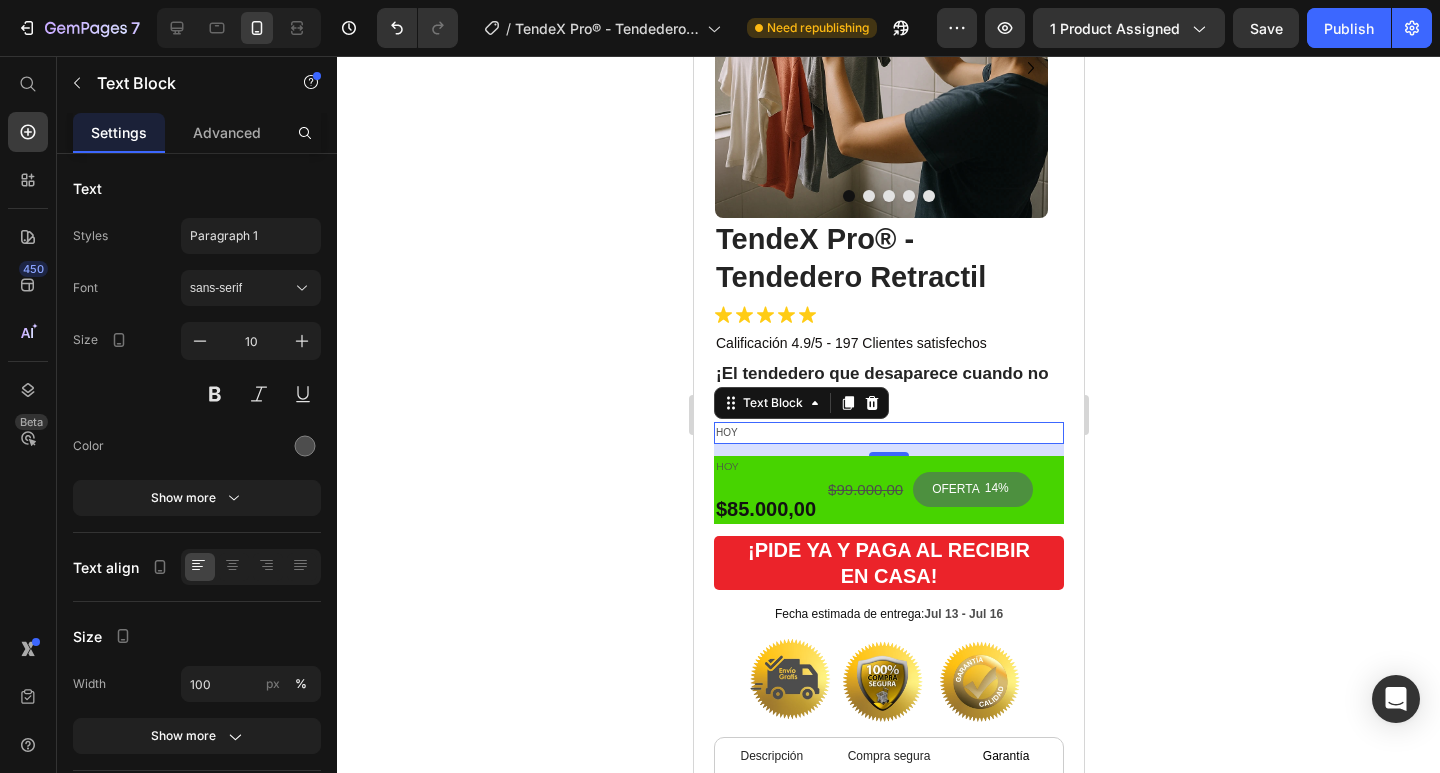 click 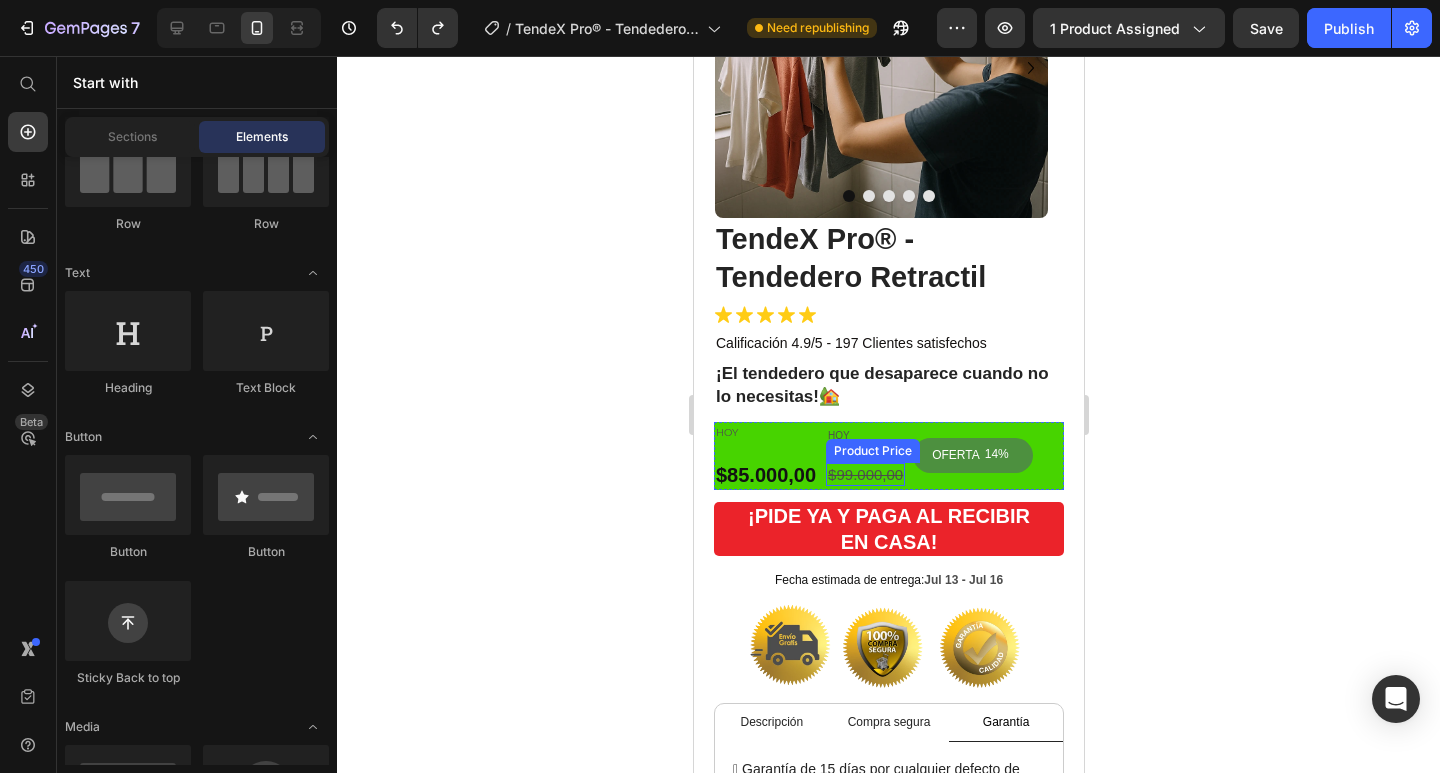 click on "$85.000,00" at bounding box center [765, 475] 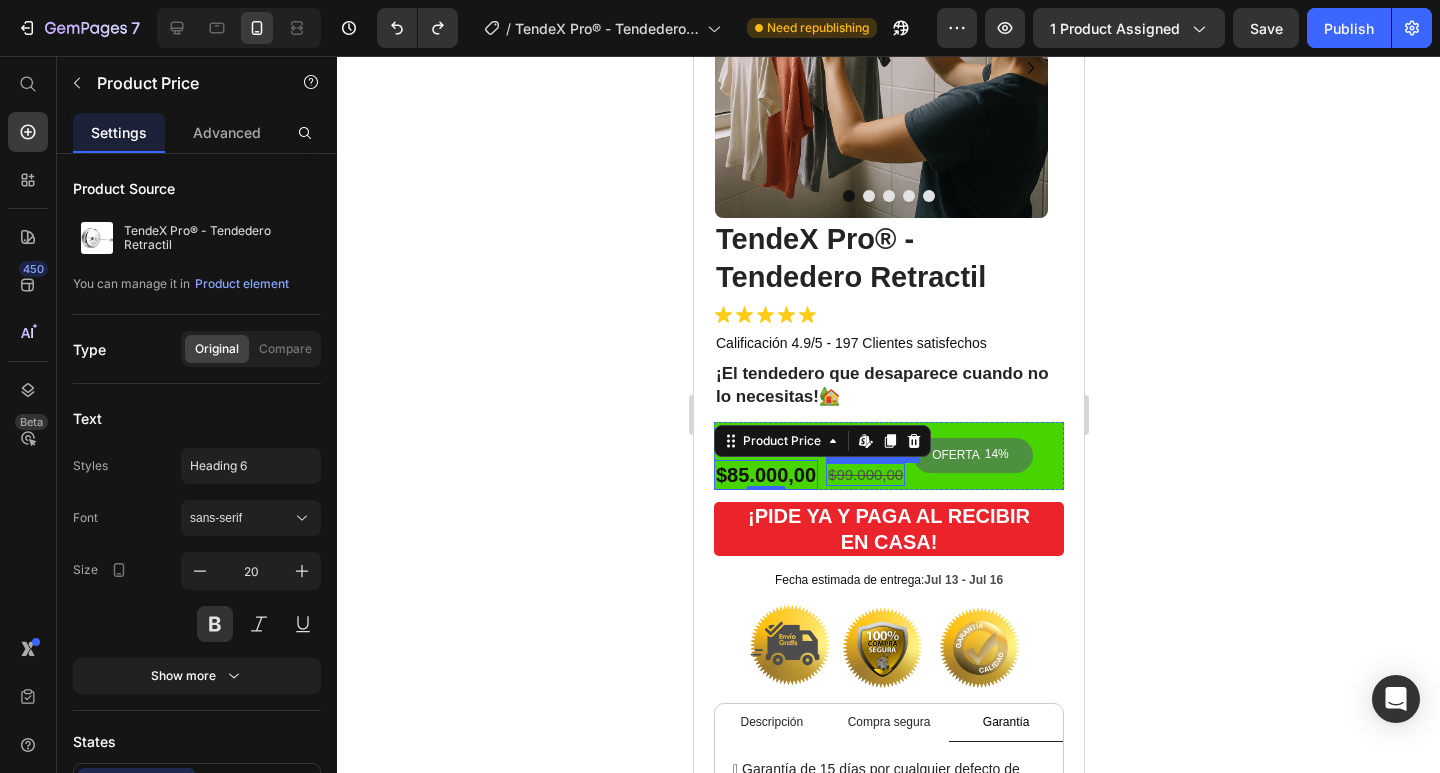 click on "$99.000,00" at bounding box center (864, 475) 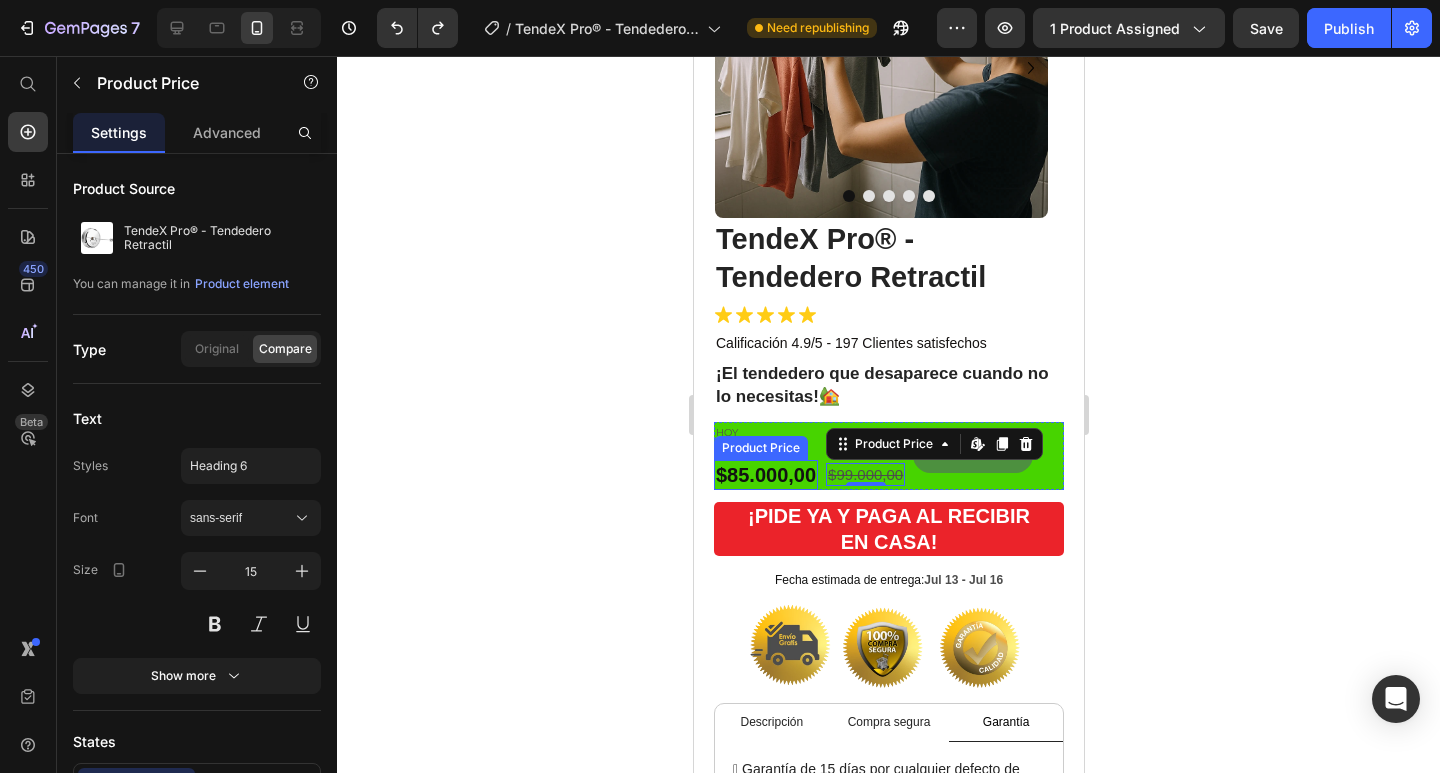 click on "$85.000,00" at bounding box center [765, 475] 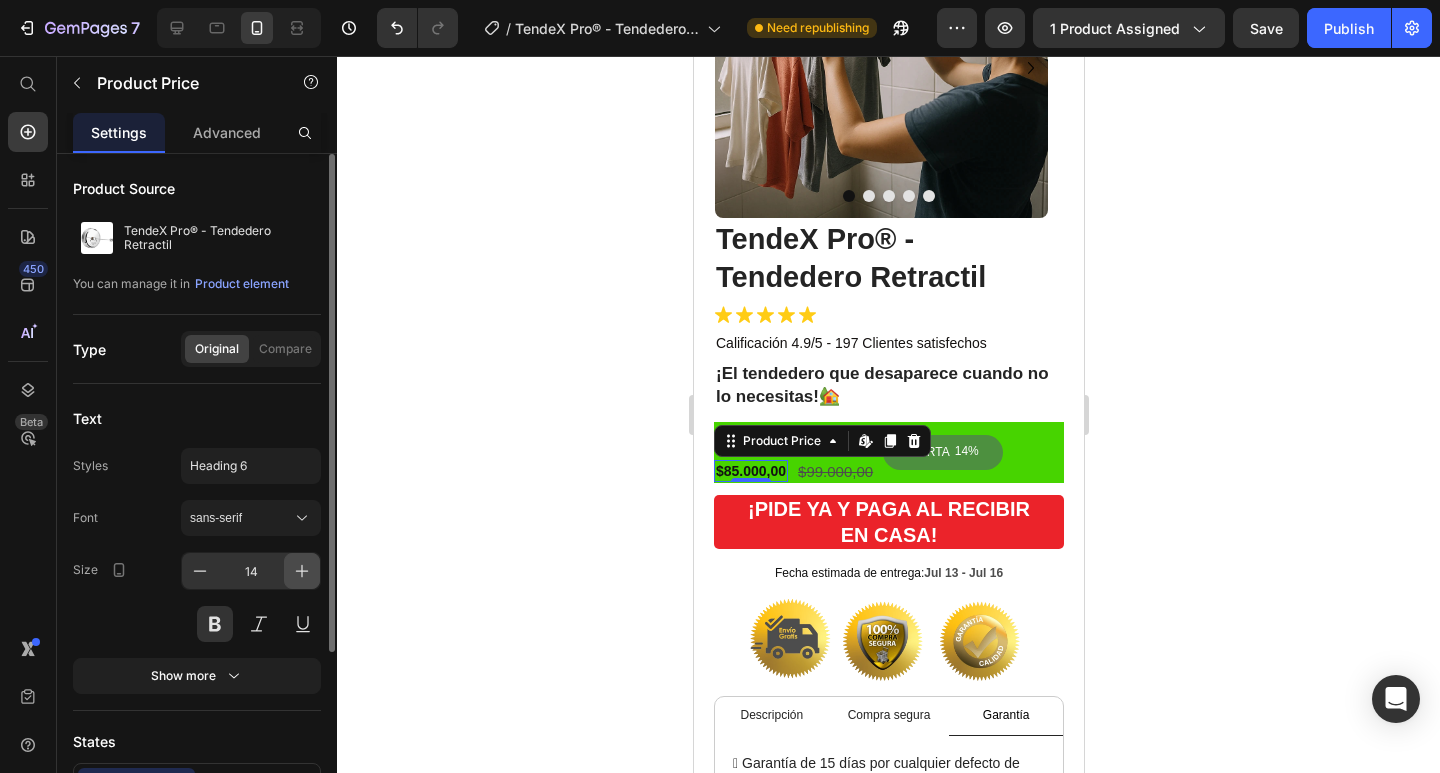 click 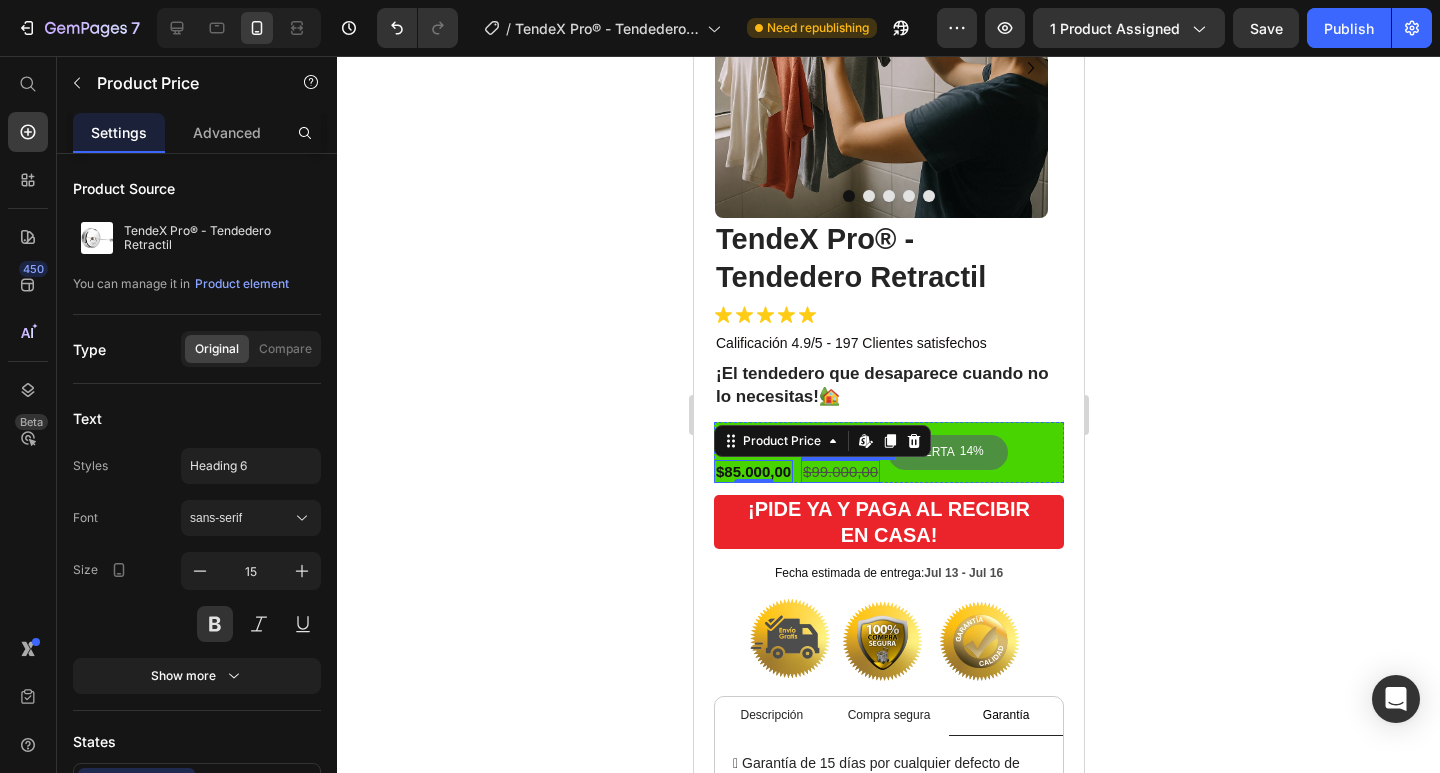 click on "$99.000,00" at bounding box center [839, 472] 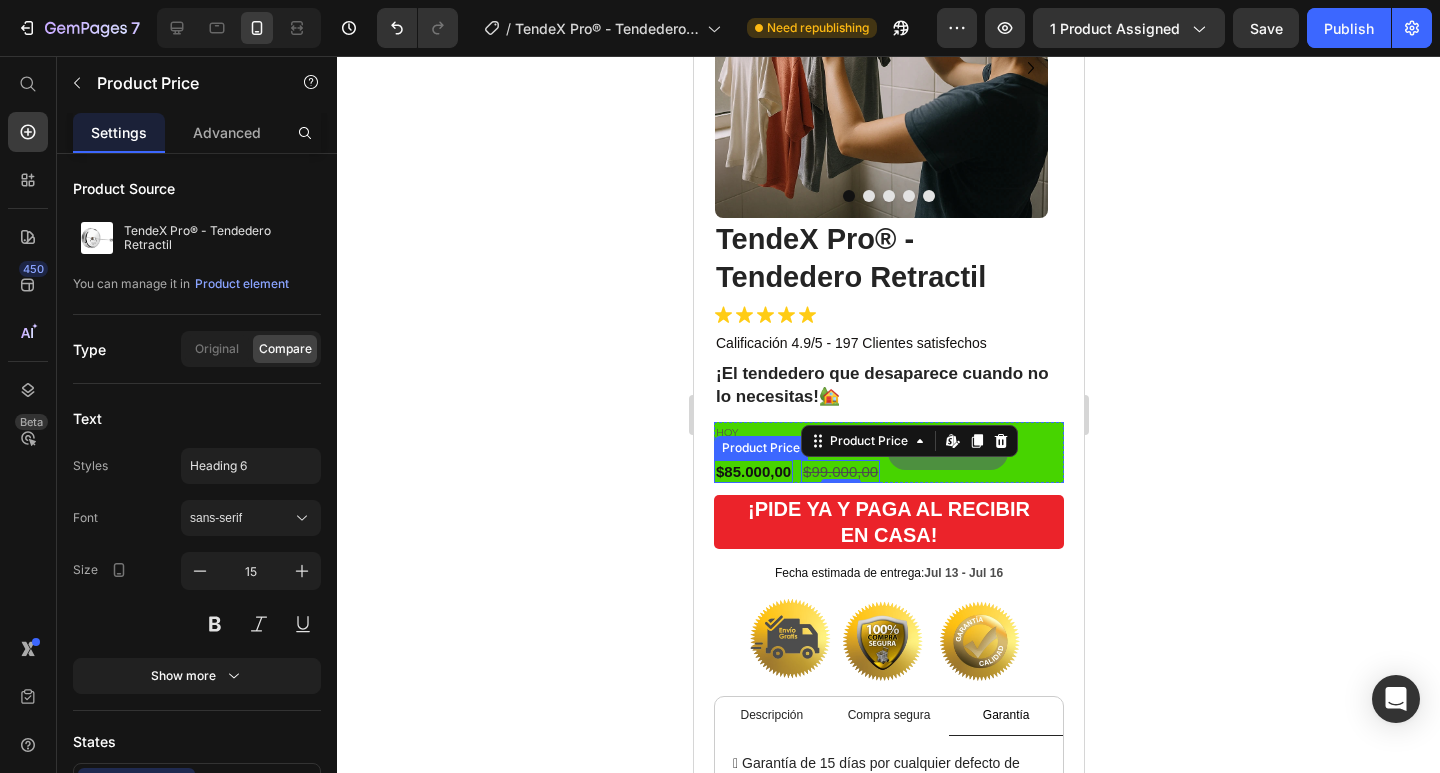 click on "$85.000,00" at bounding box center (752, 472) 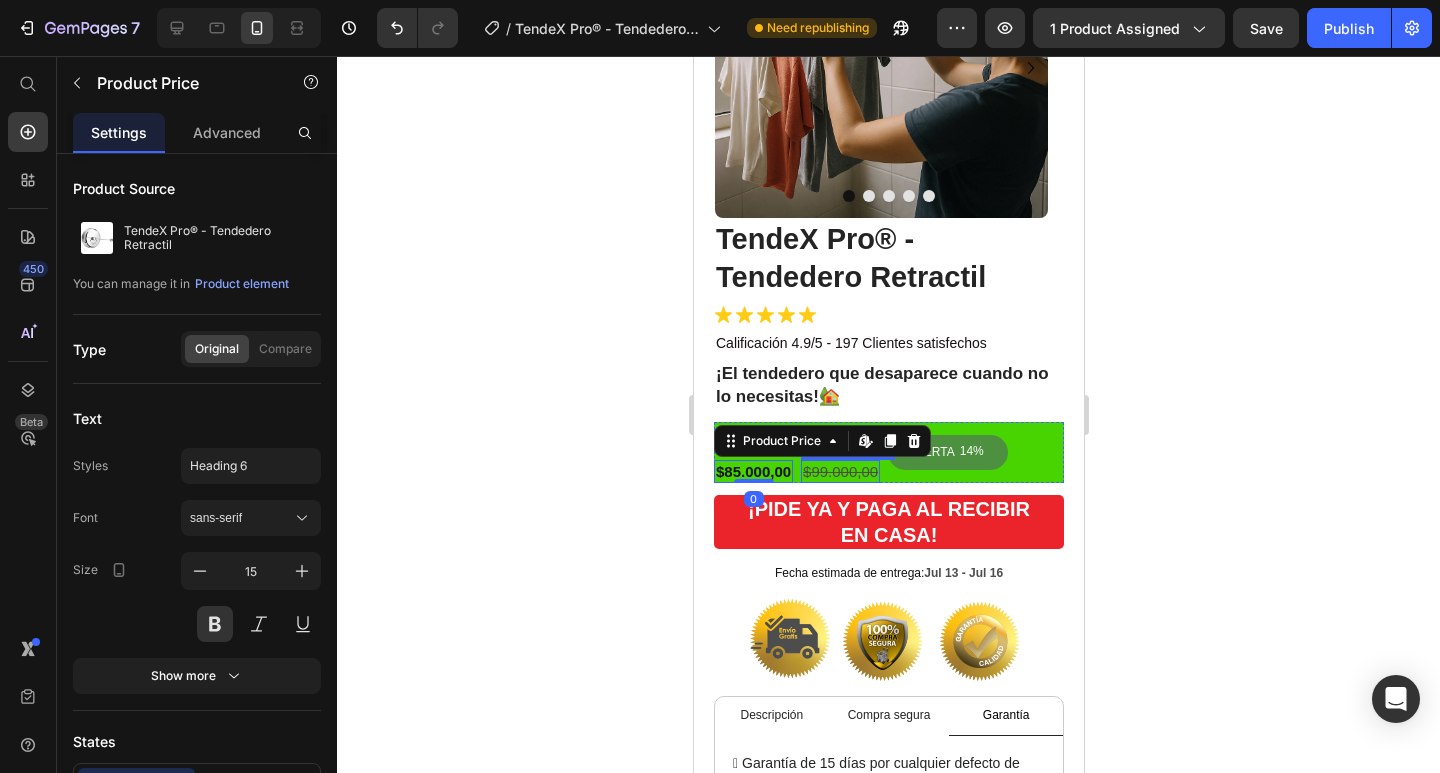 click on "$99.000,00" at bounding box center [839, 472] 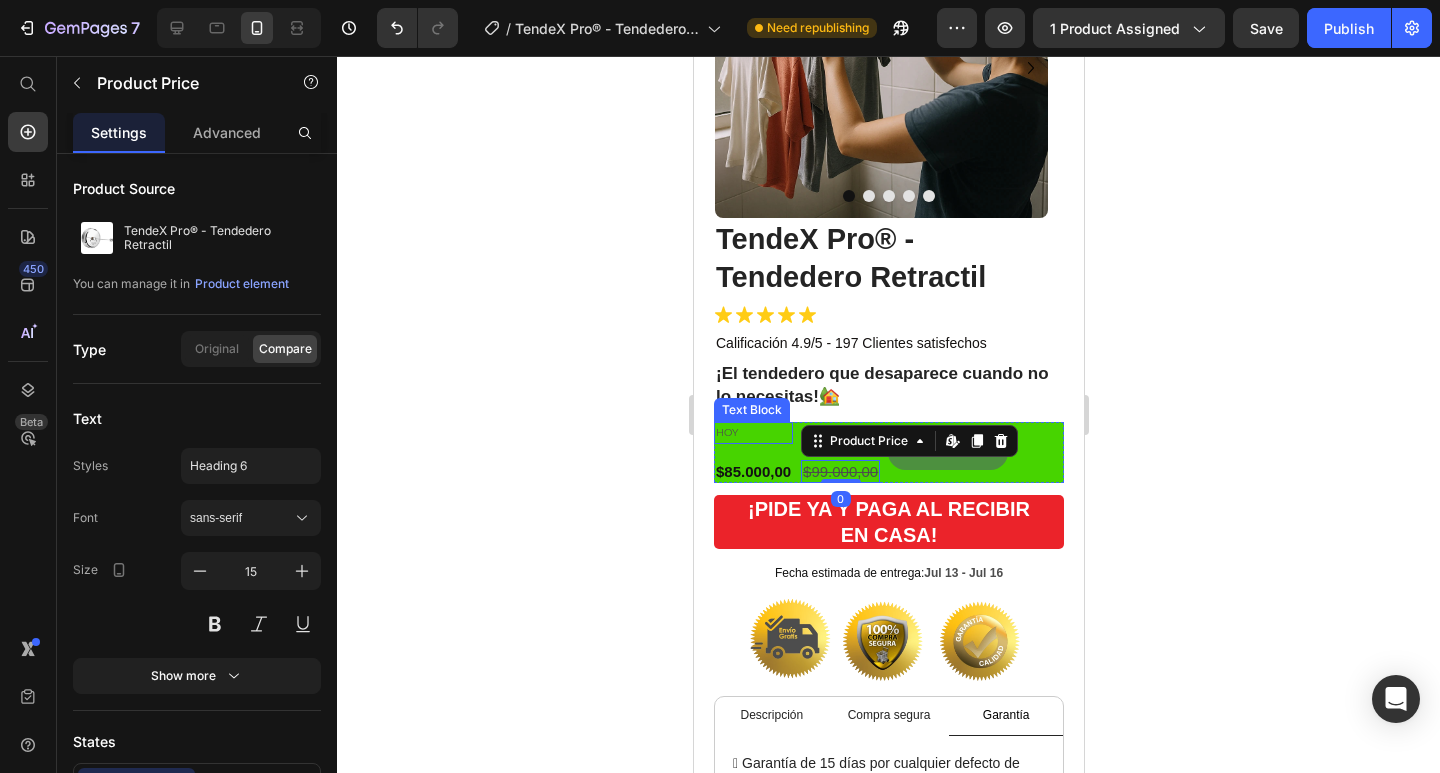 click on "HOY" at bounding box center (752, 433) 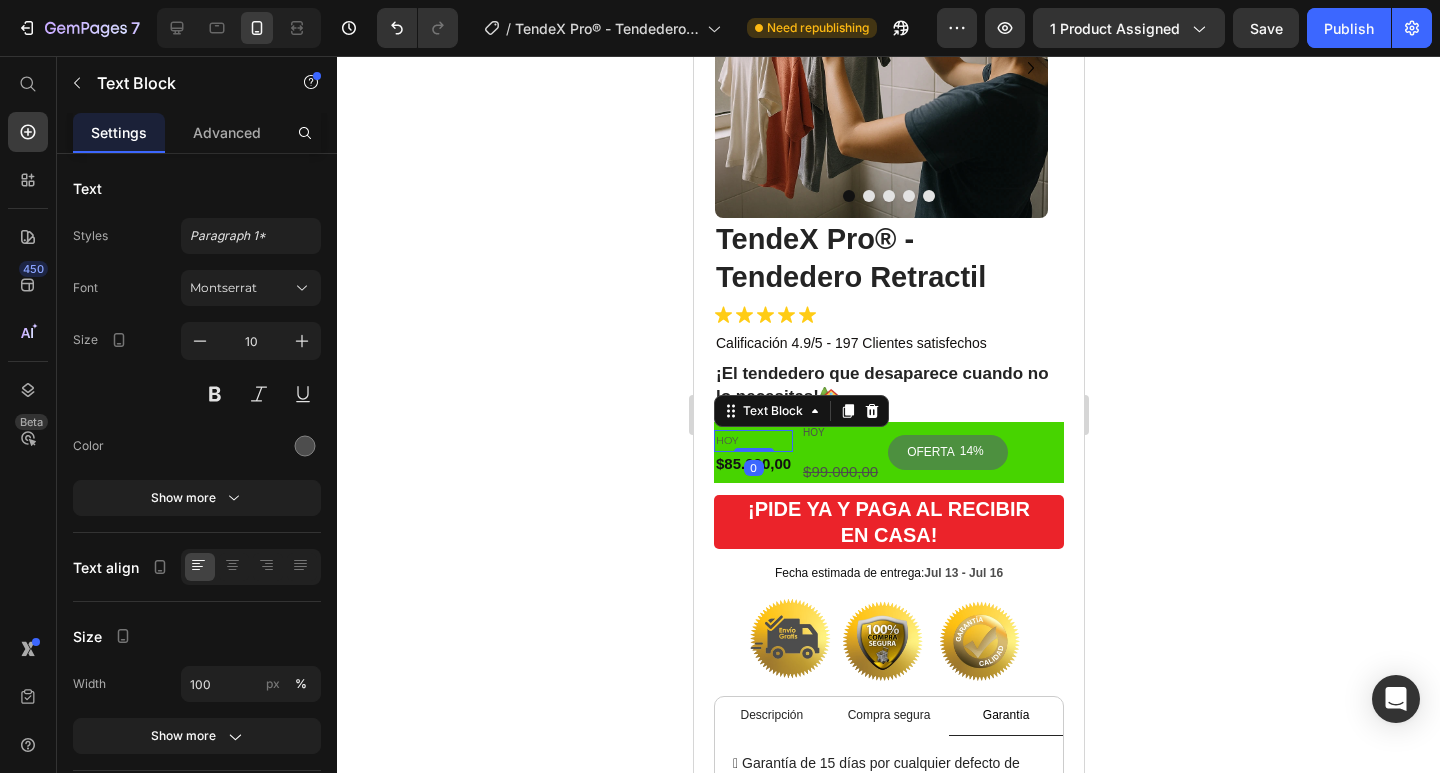 drag, startPoint x: 742, startPoint y: 436, endPoint x: 746, endPoint y: 420, distance: 16.492422 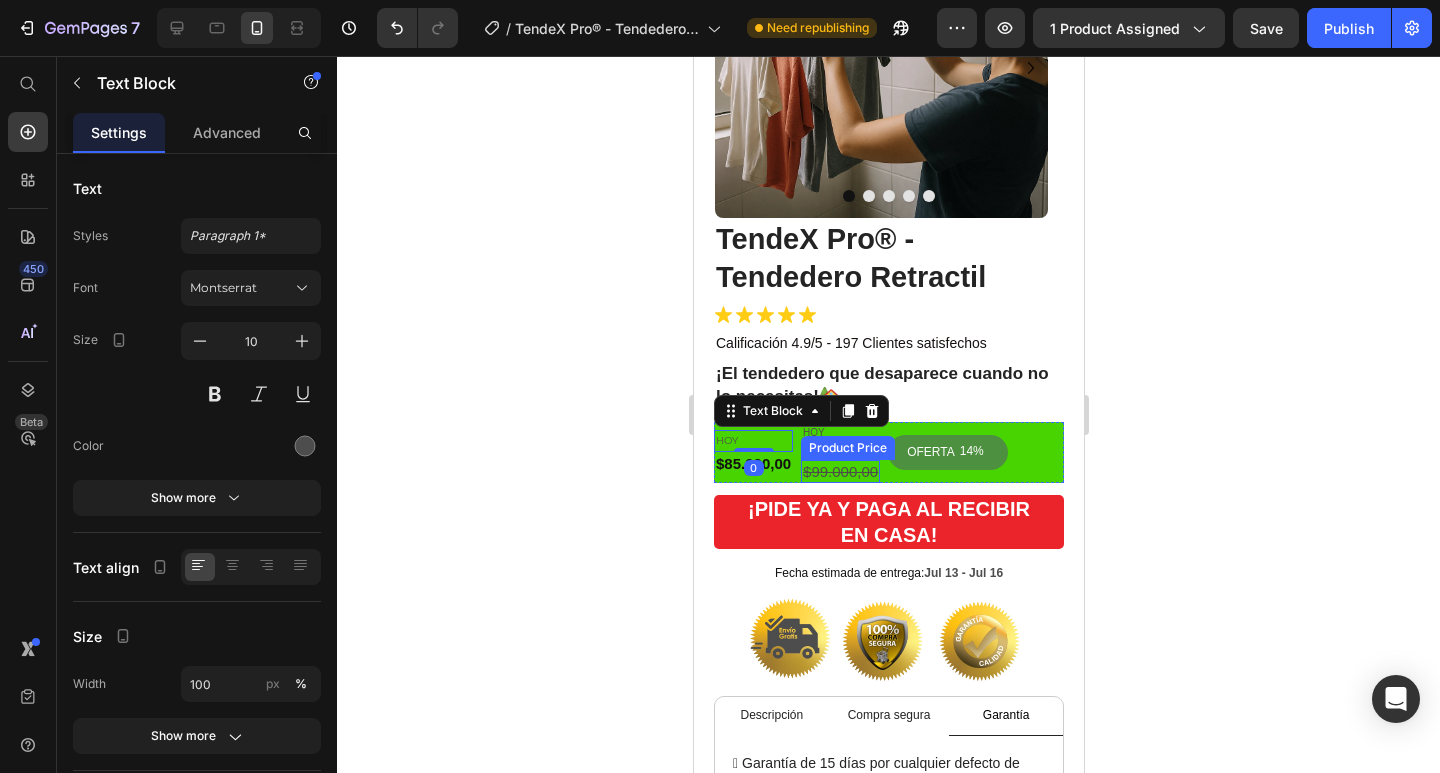 click on "$99.000,00" at bounding box center [839, 472] 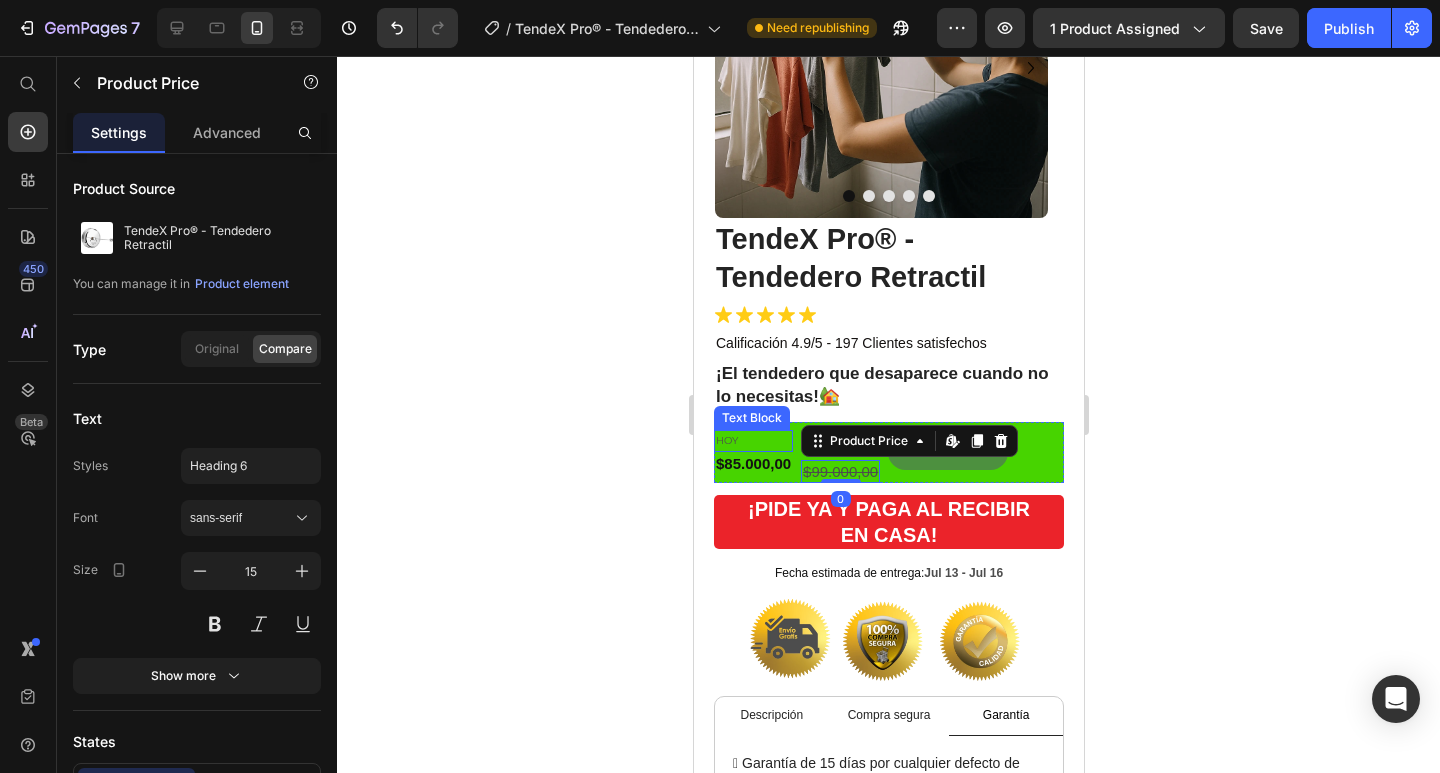click on "HOY" at bounding box center [752, 441] 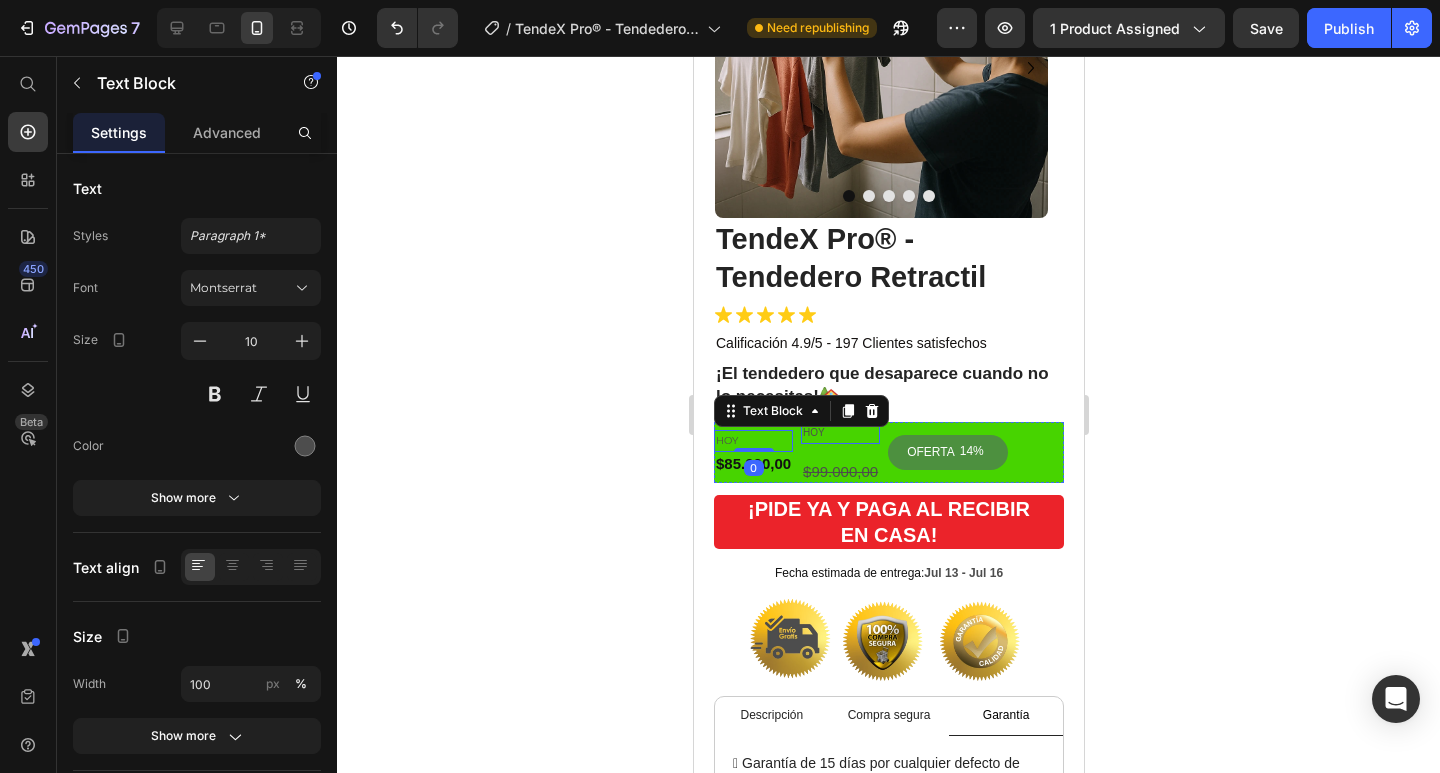 click on "HOY" at bounding box center [839, 433] 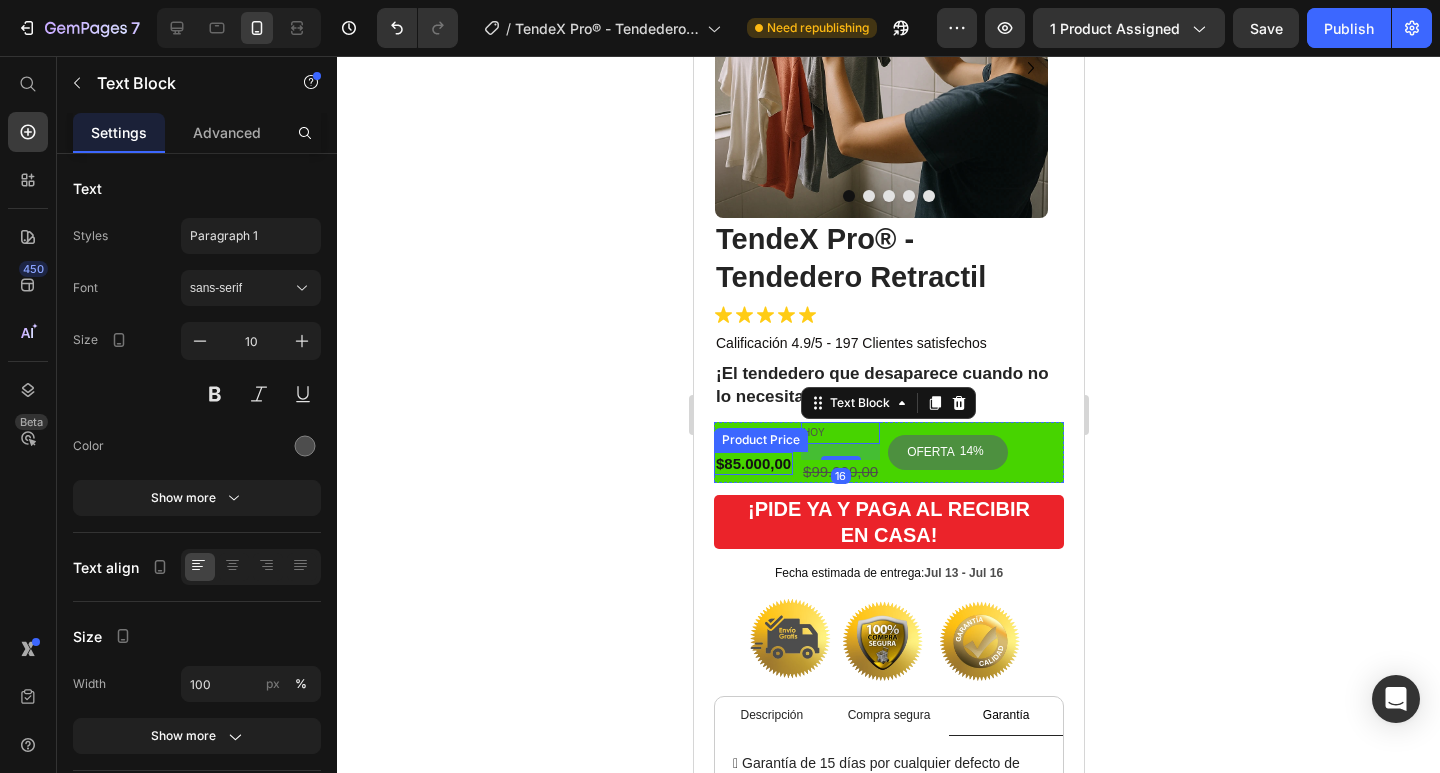 click on "$85.000,00" at bounding box center (752, 464) 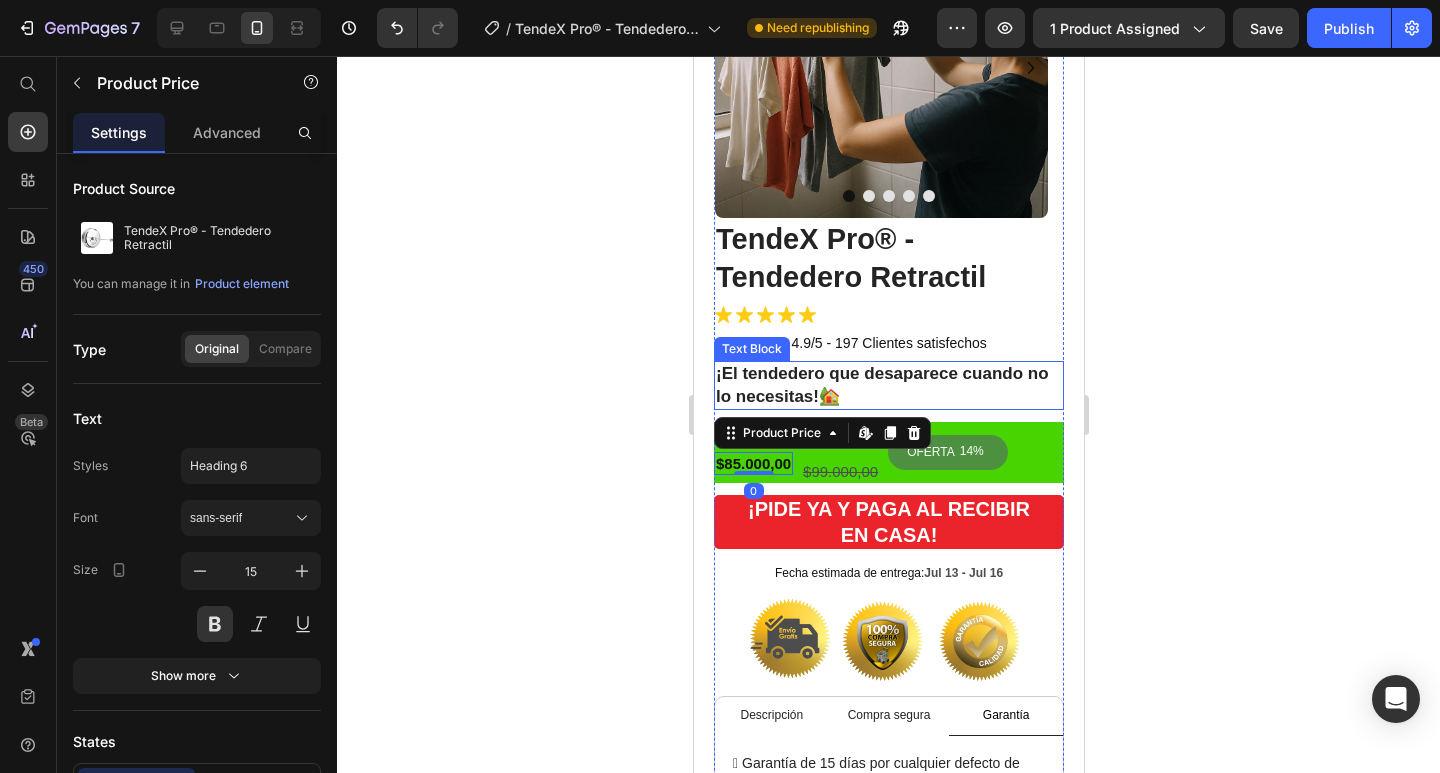 click on "¡El tendedero que desaparece cuando no lo necesitas!🏡" at bounding box center [888, 385] 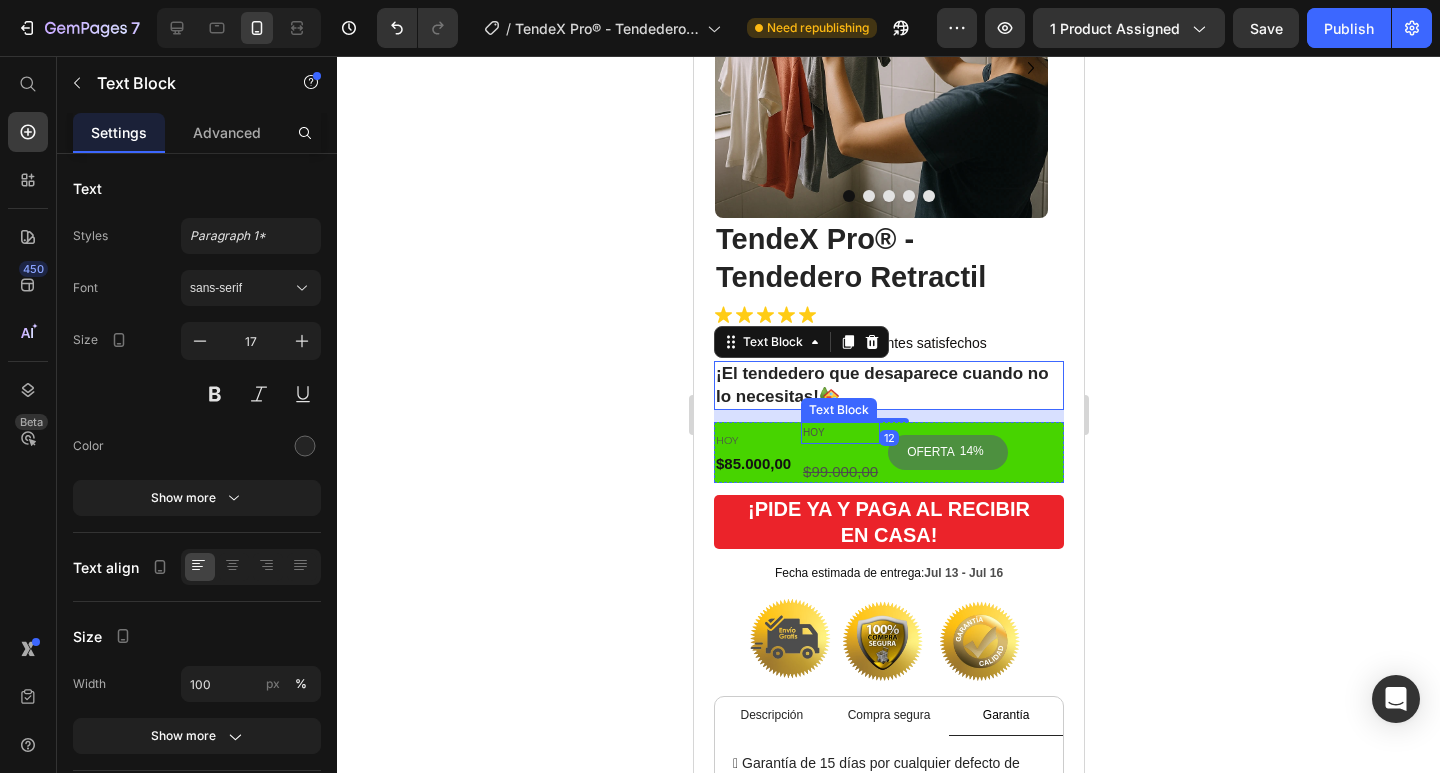 click on "HOY" at bounding box center [839, 433] 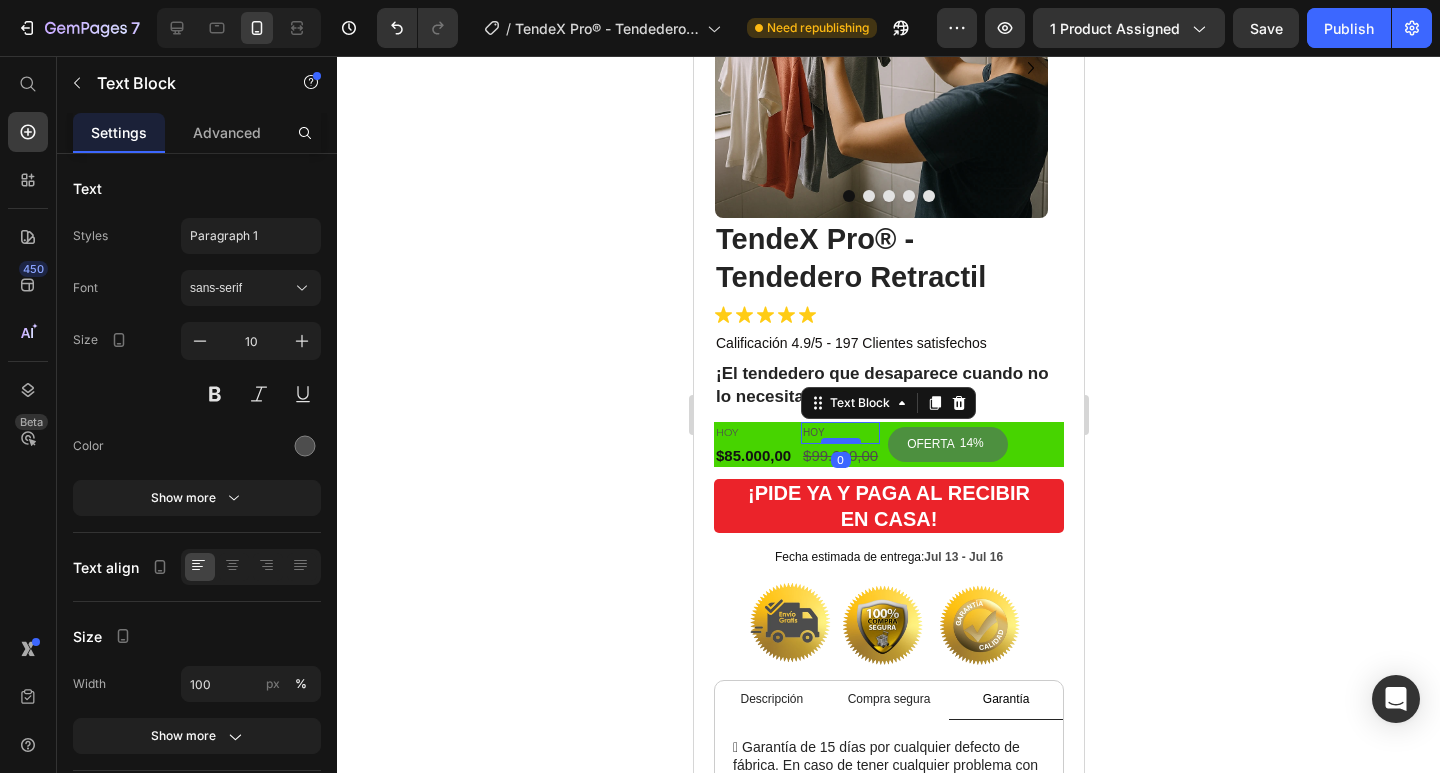 drag, startPoint x: 829, startPoint y: 435, endPoint x: 830, endPoint y: 417, distance: 18.027756 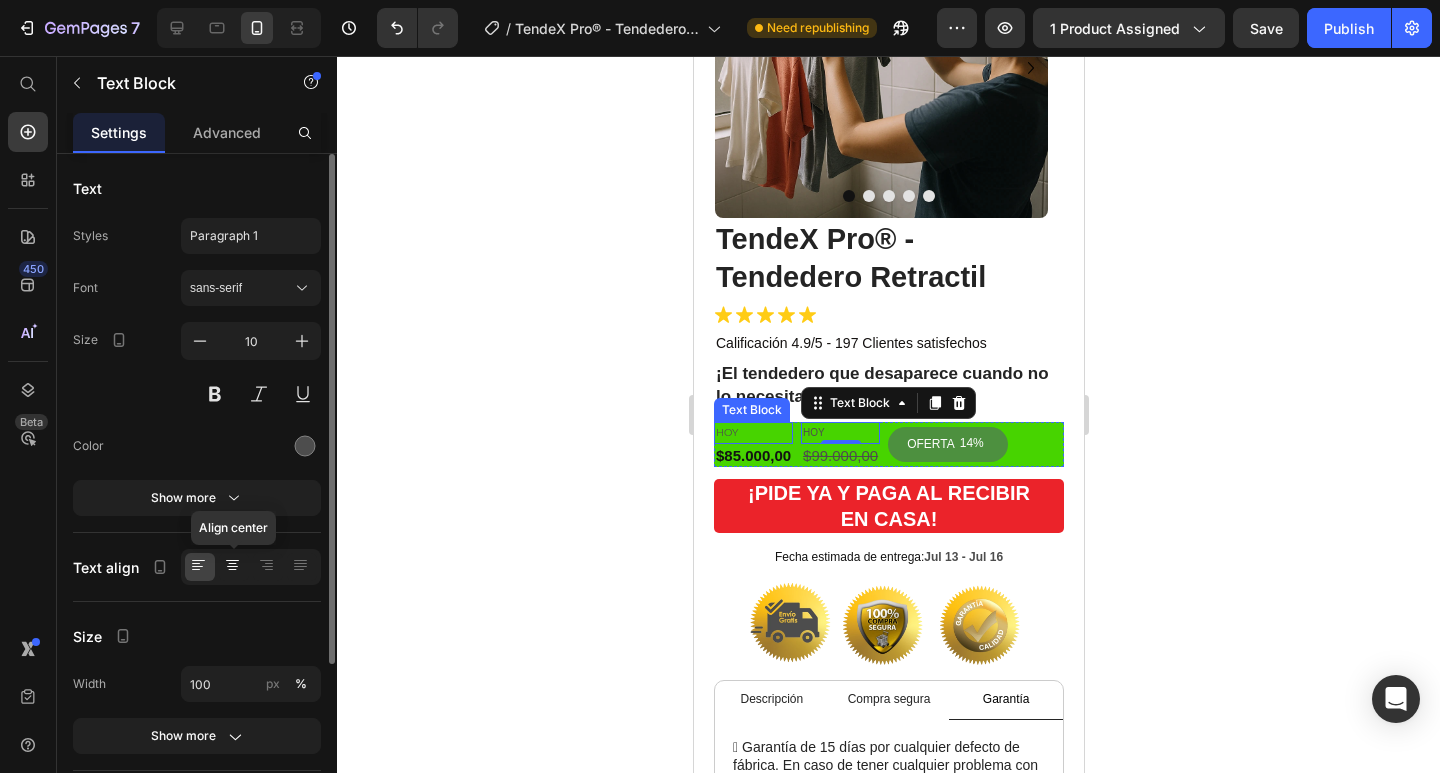 click 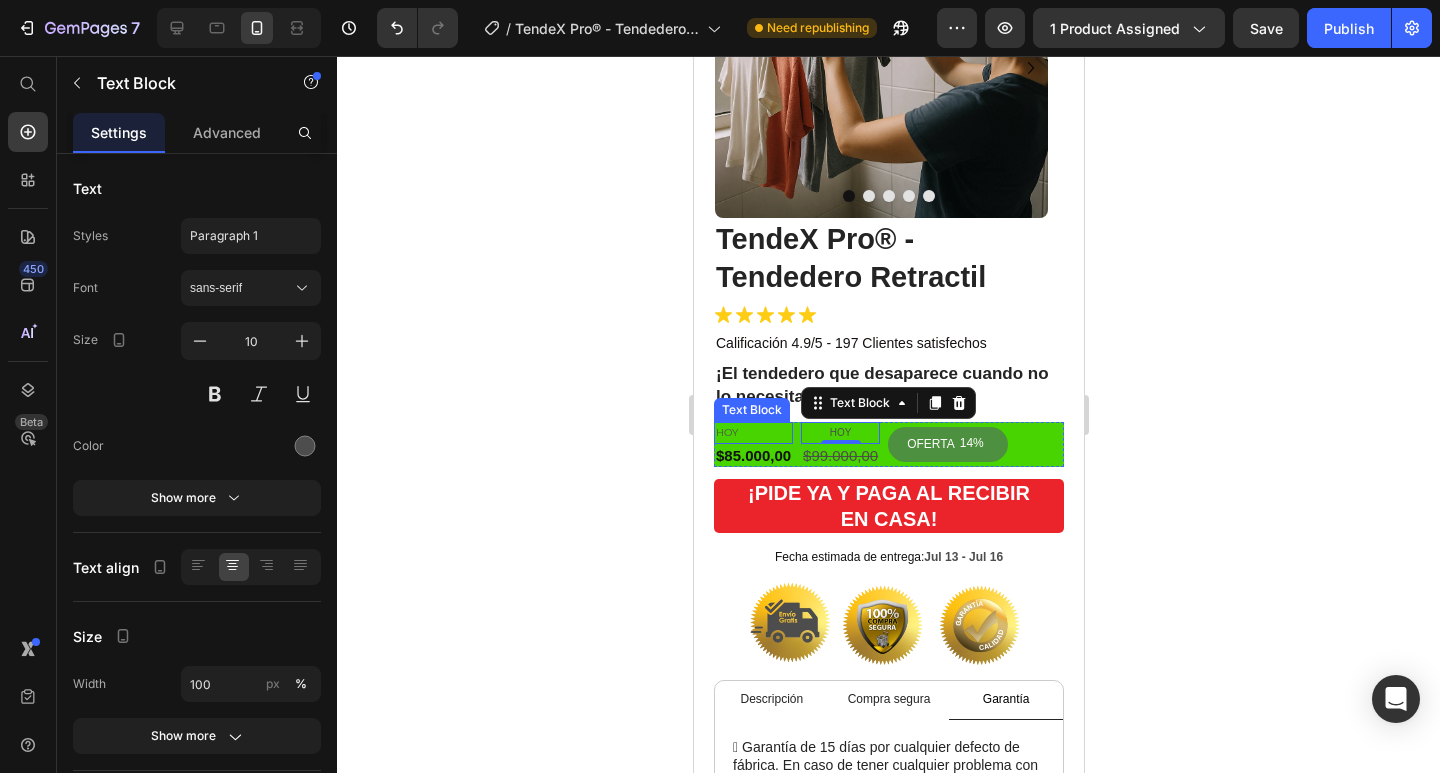 click 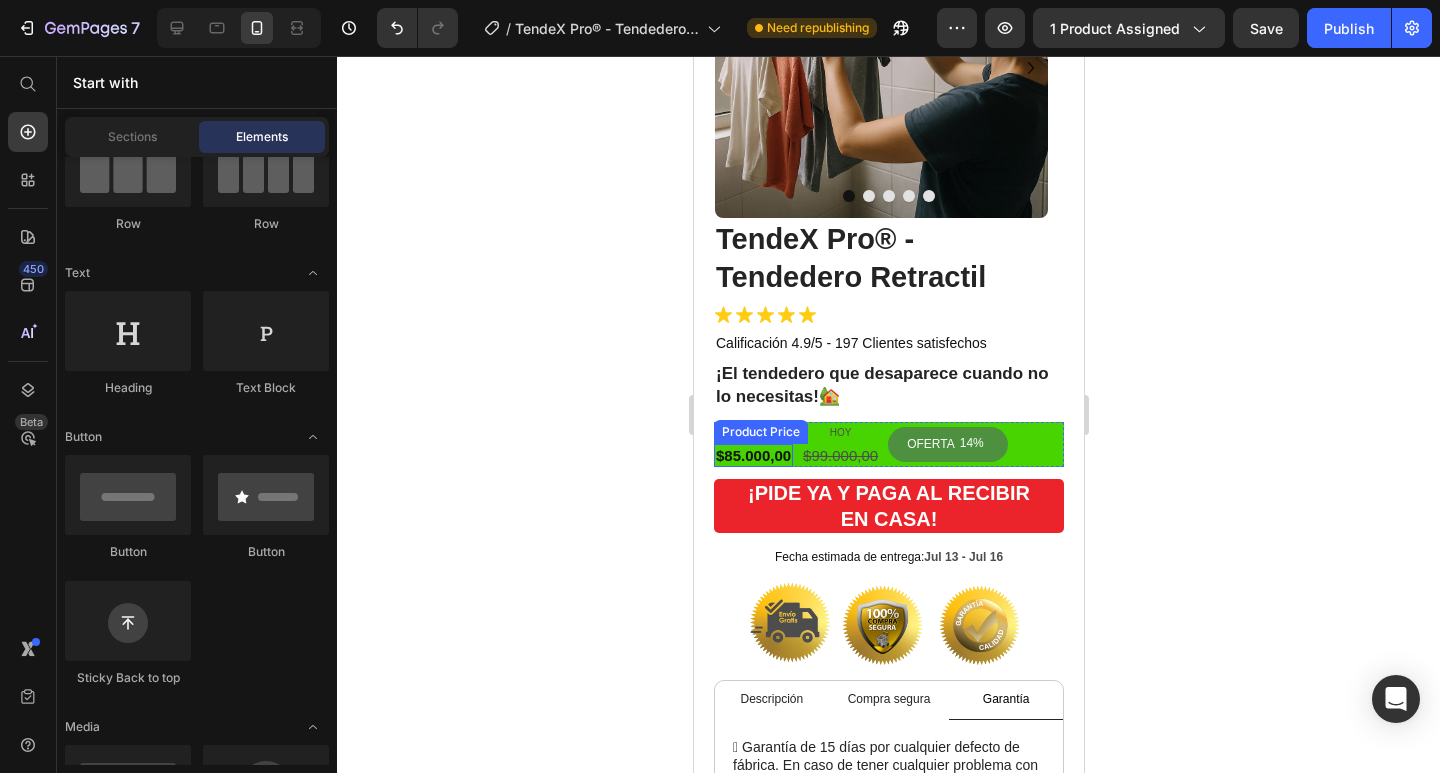 click on "Product Price" at bounding box center [760, 432] 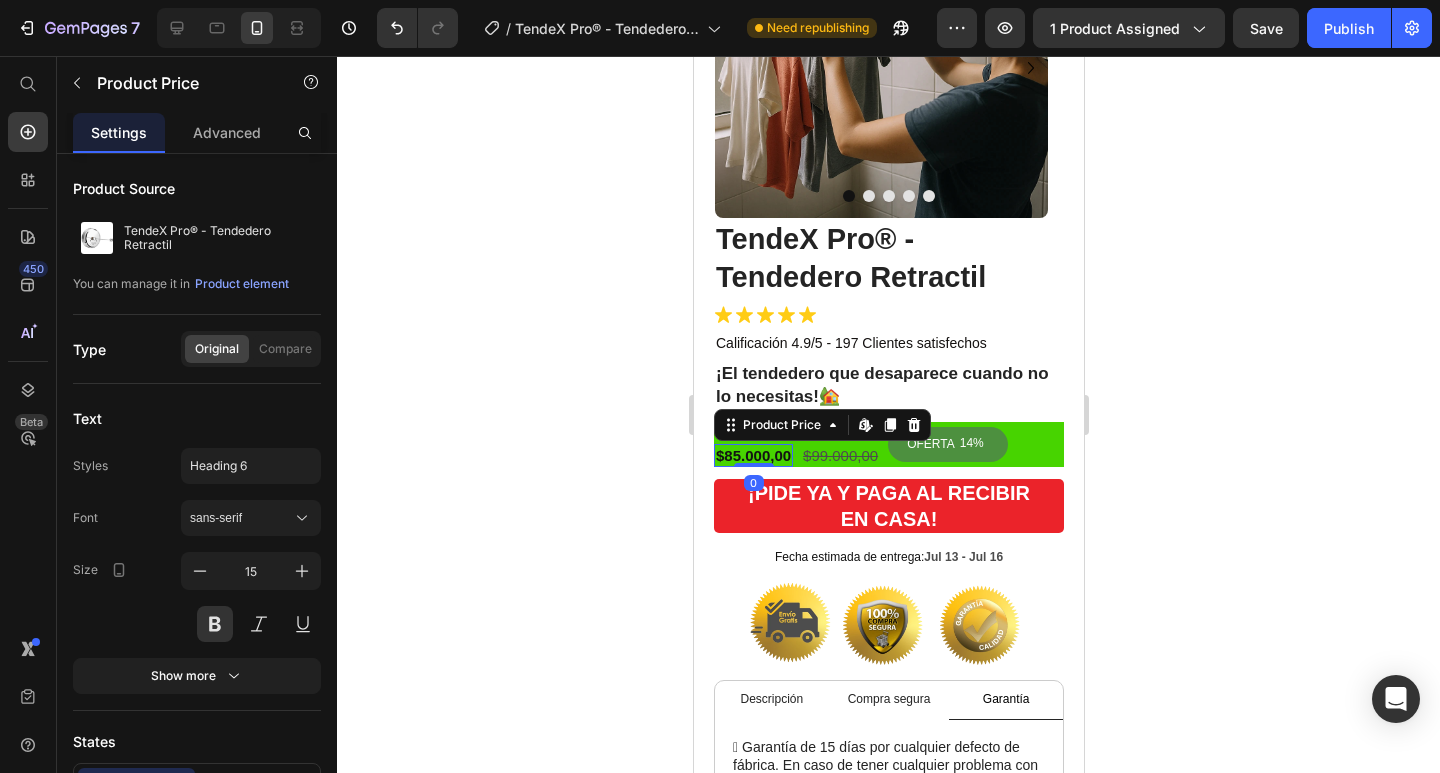 click on "$85.000,00" at bounding box center [752, 456] 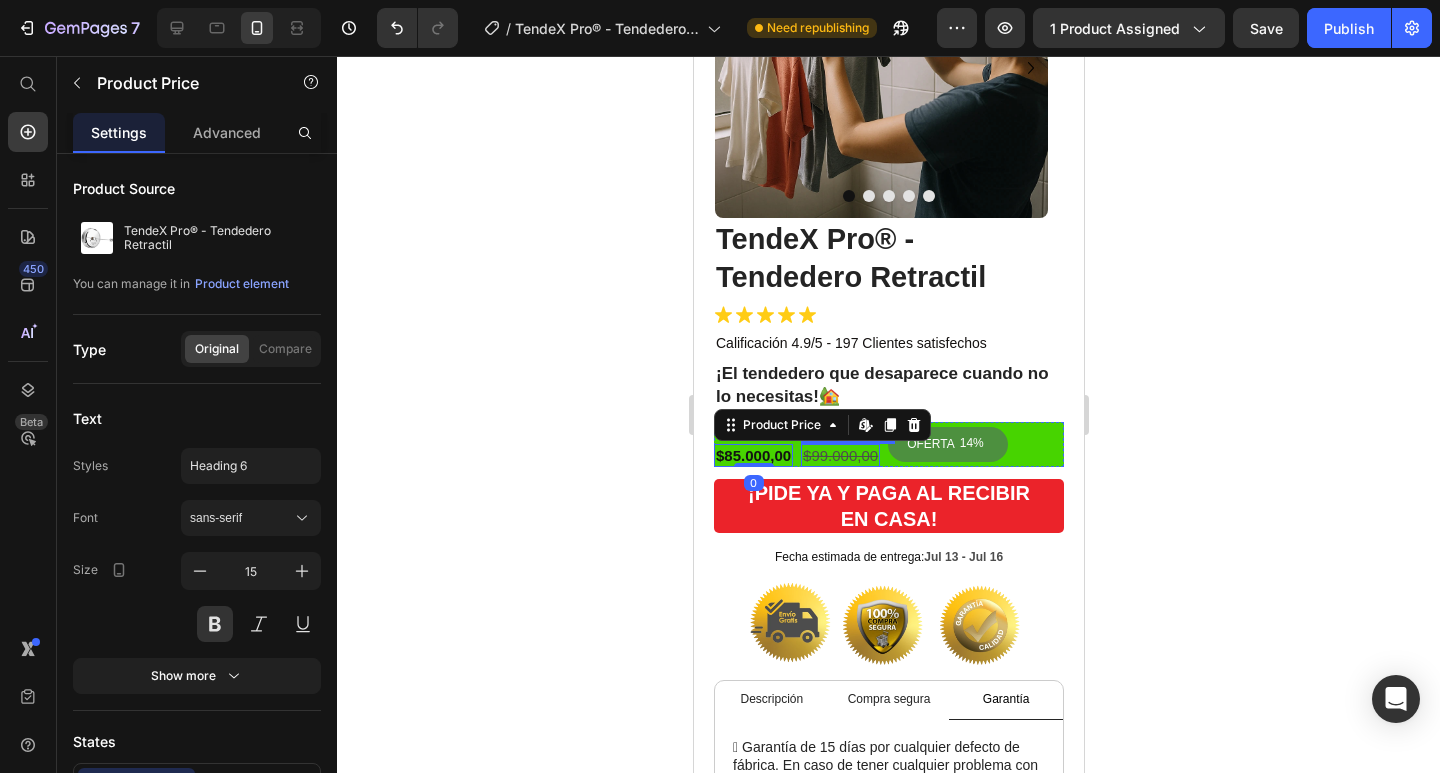 click on "$99.000,00" at bounding box center [839, 456] 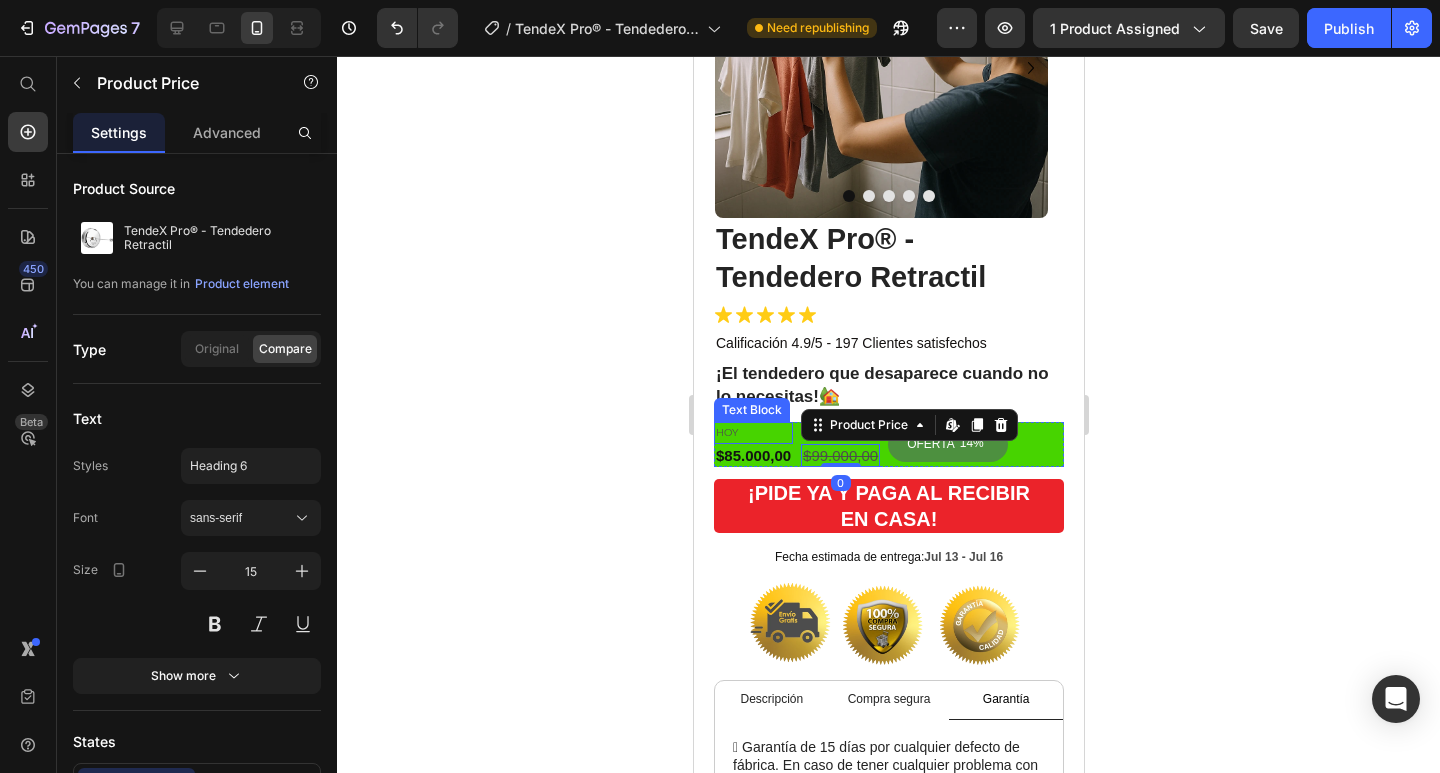 click on "HOY" at bounding box center [752, 433] 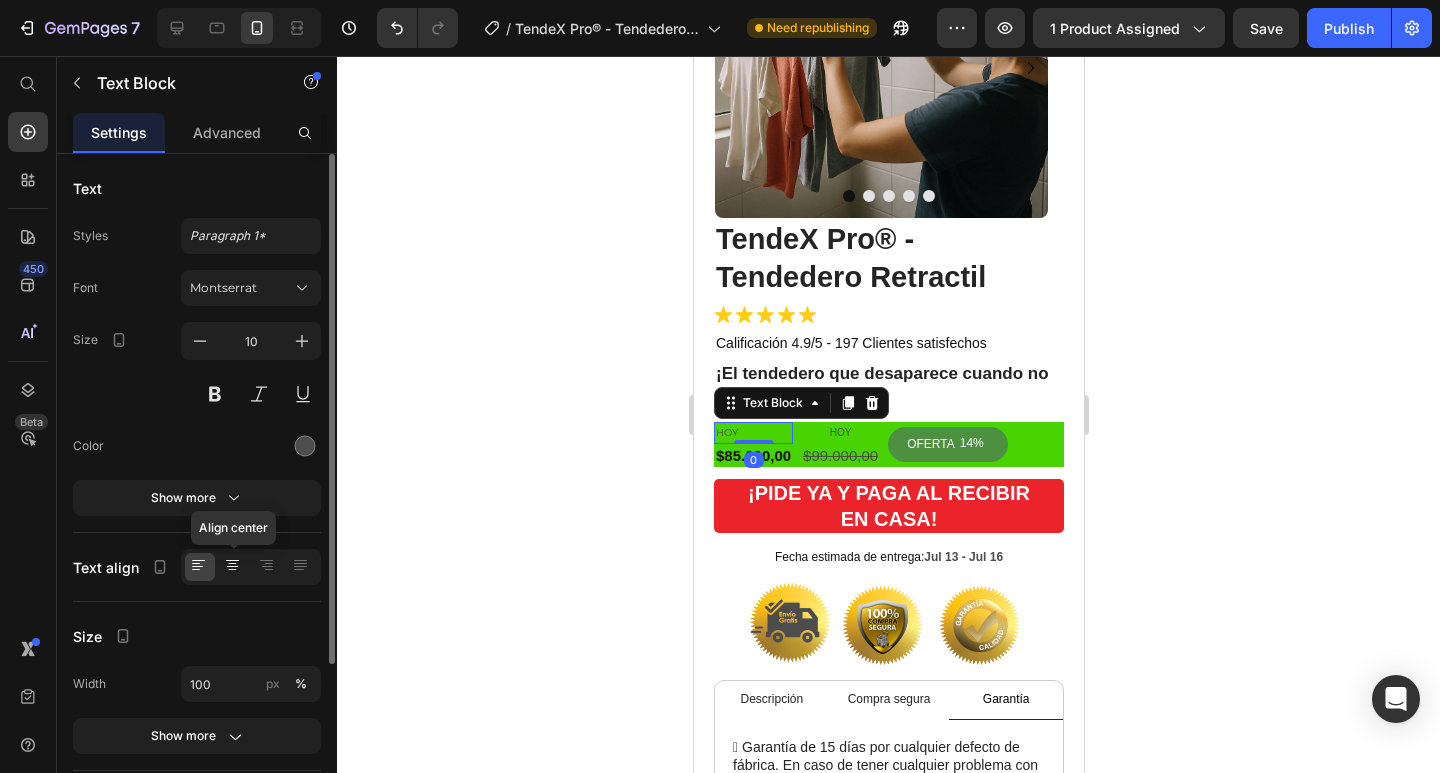 click 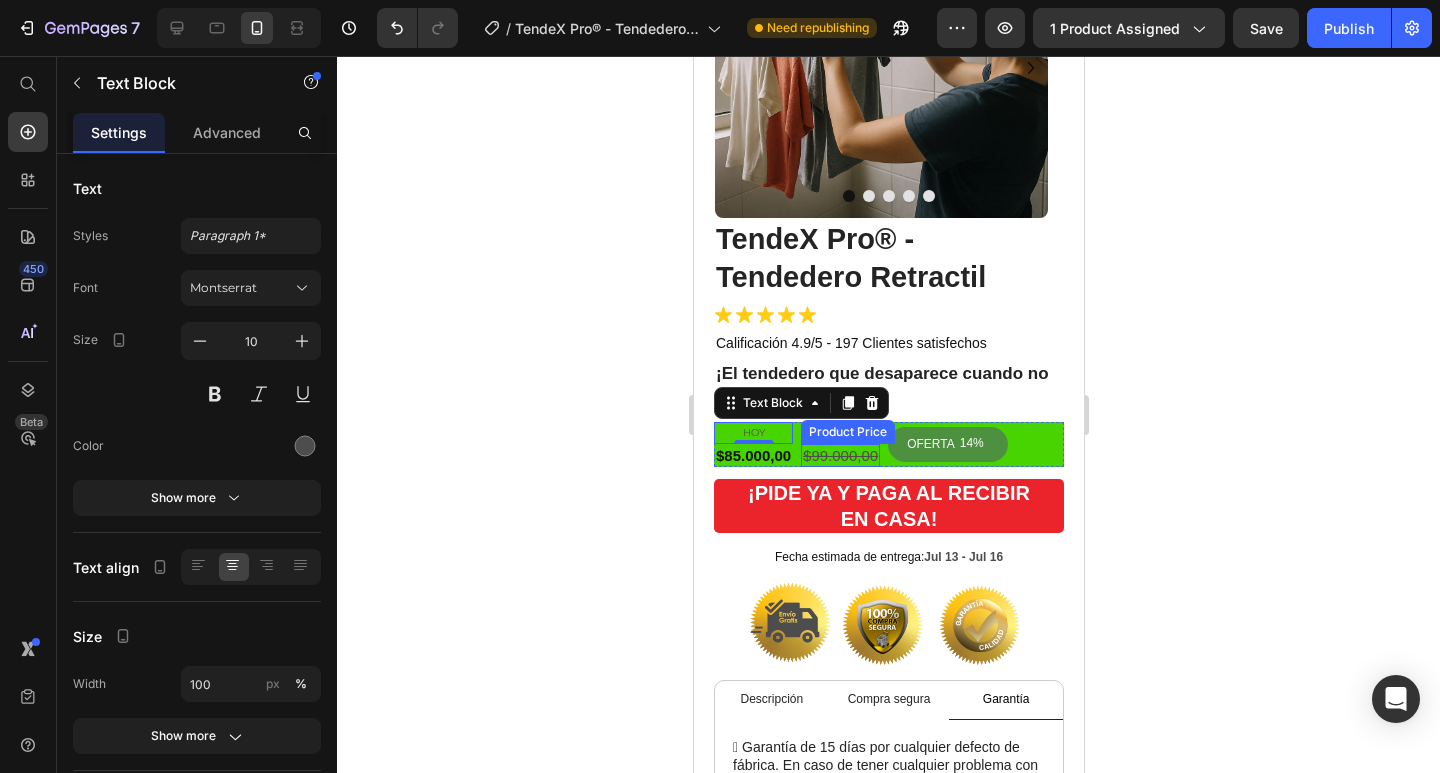 click on "$99.000,00" at bounding box center [839, 456] 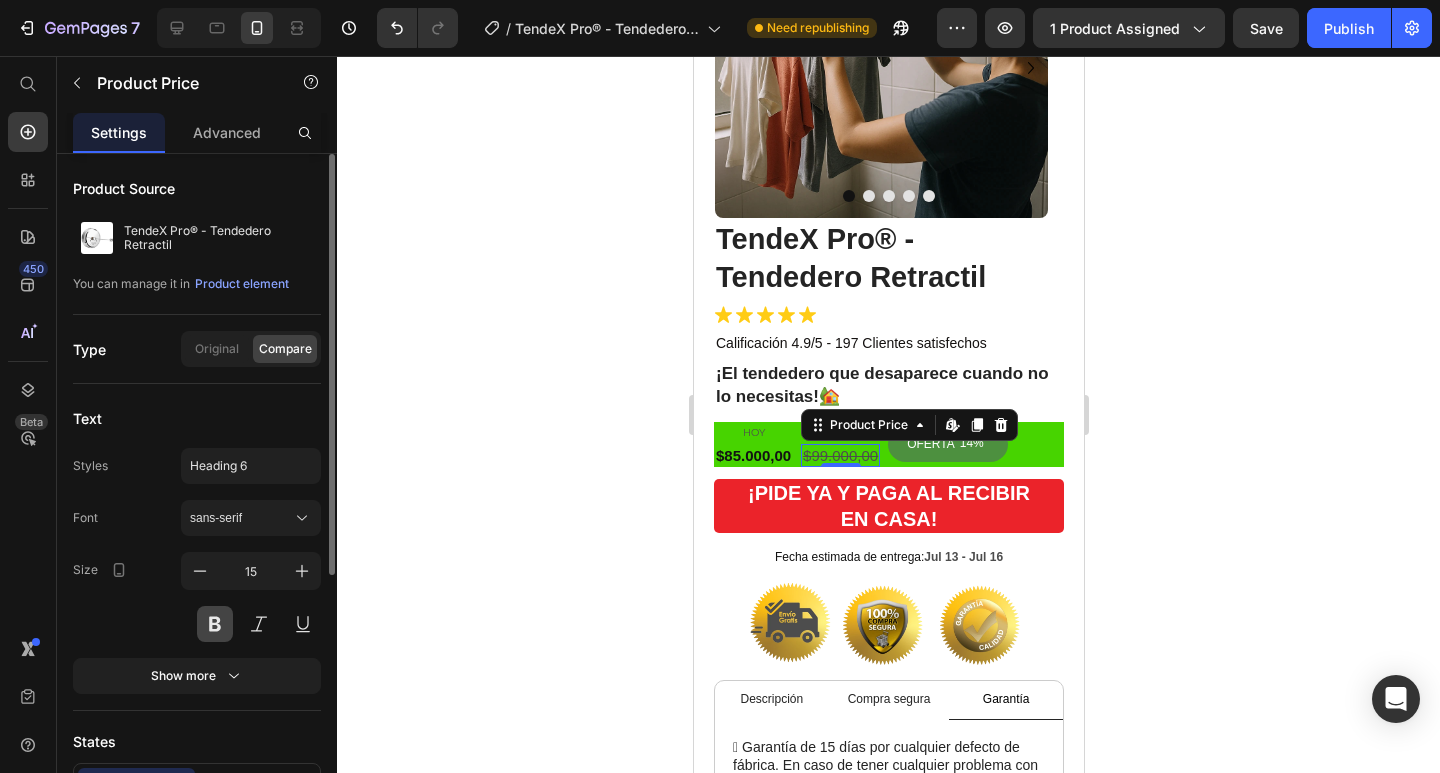 click at bounding box center [215, 624] 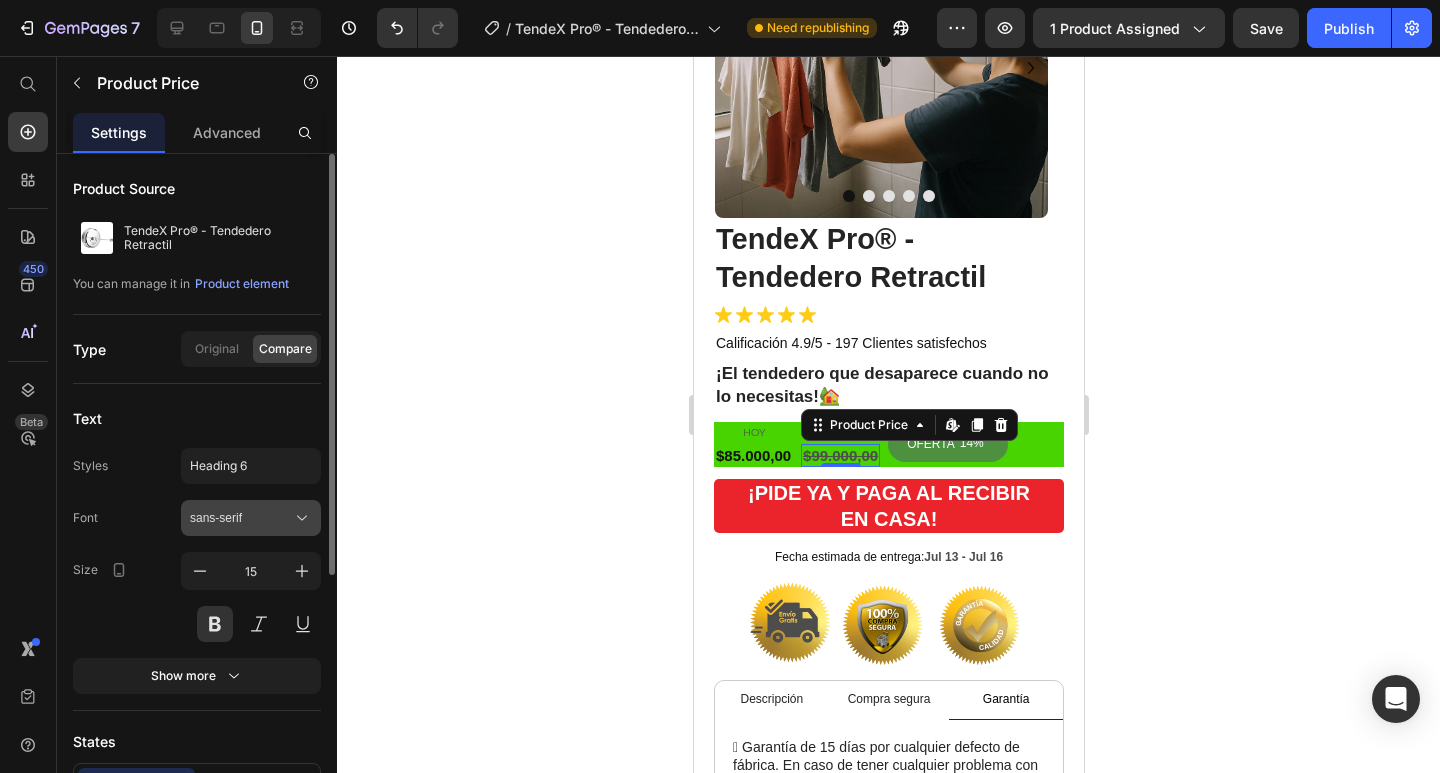 click on "sans-serif" at bounding box center [241, 518] 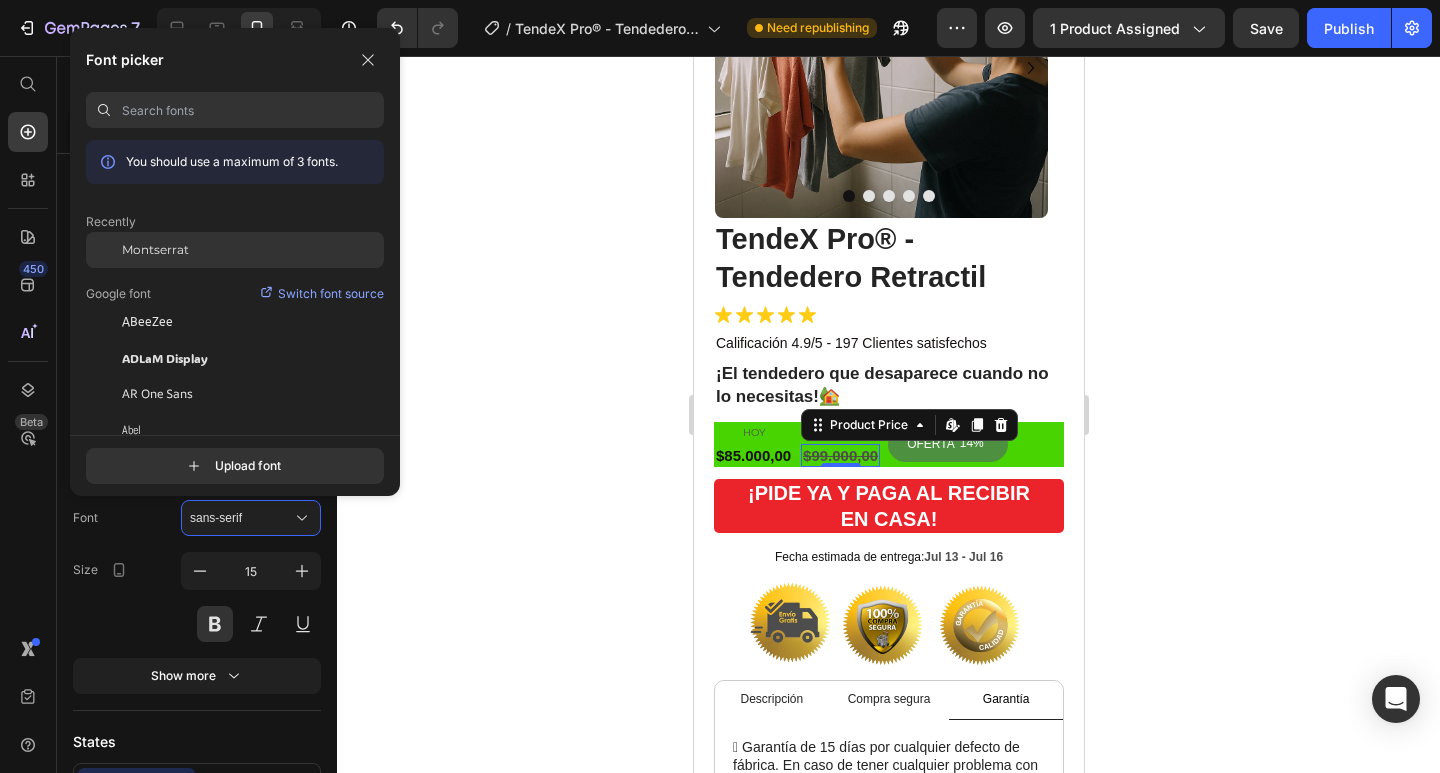 click on "Montserrat" 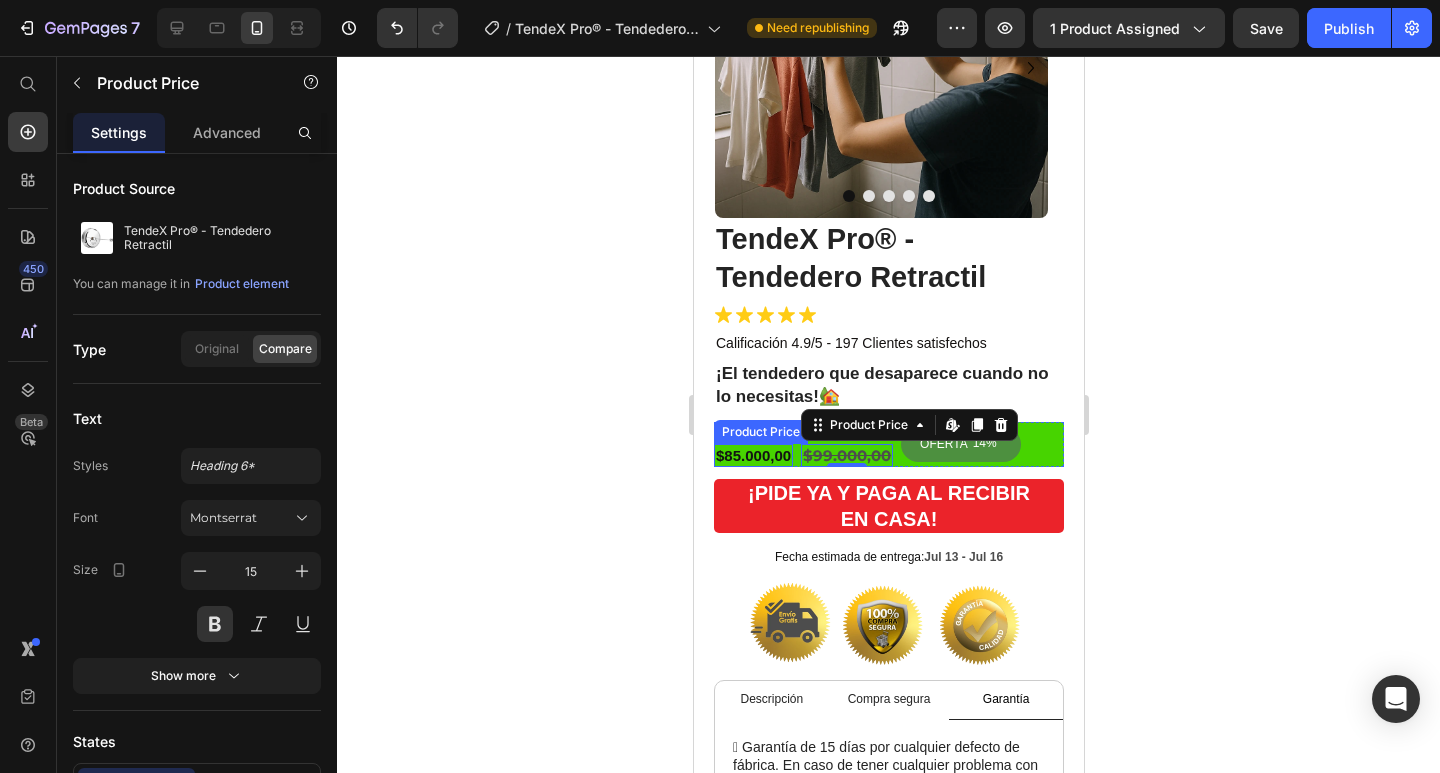 click on "$85.000,00" at bounding box center [752, 456] 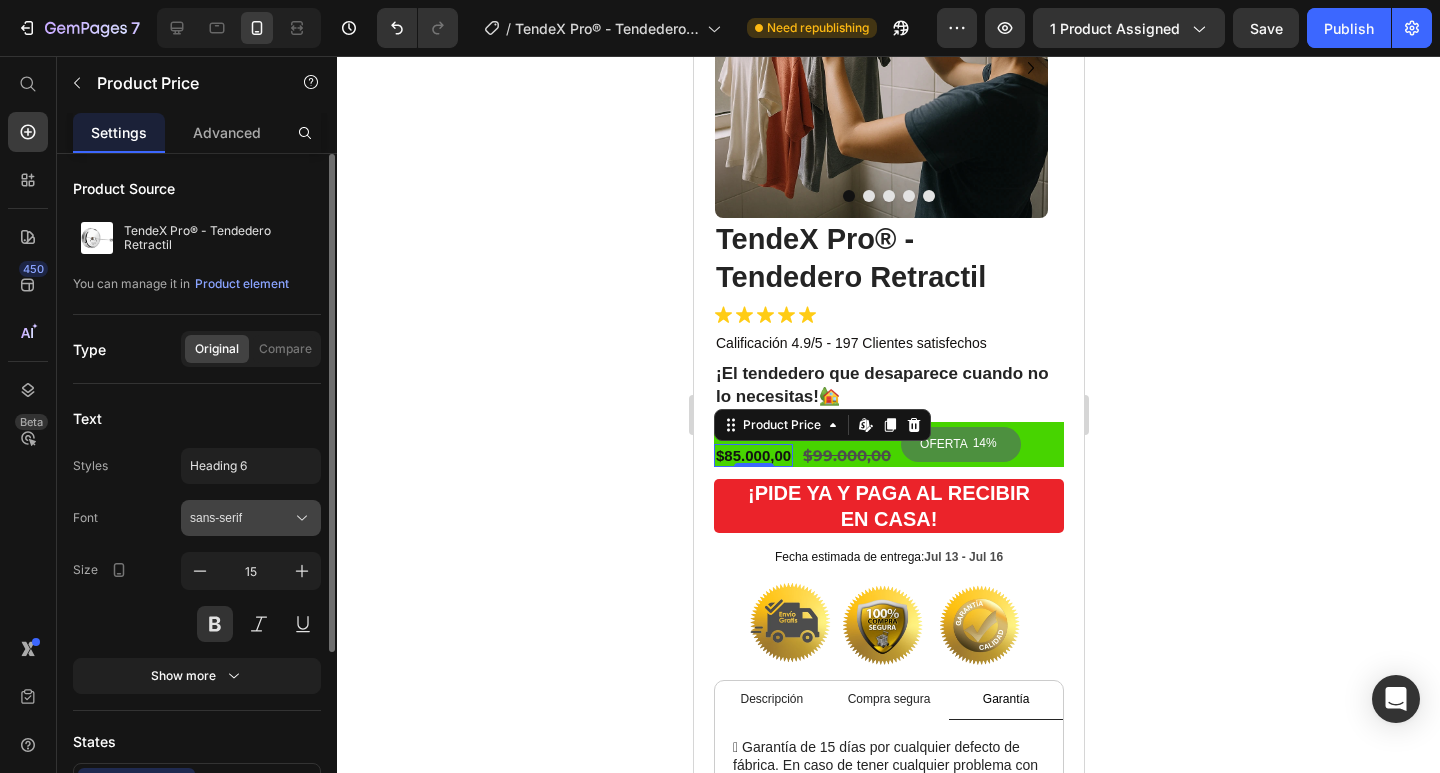 click on "sans-serif" at bounding box center (241, 518) 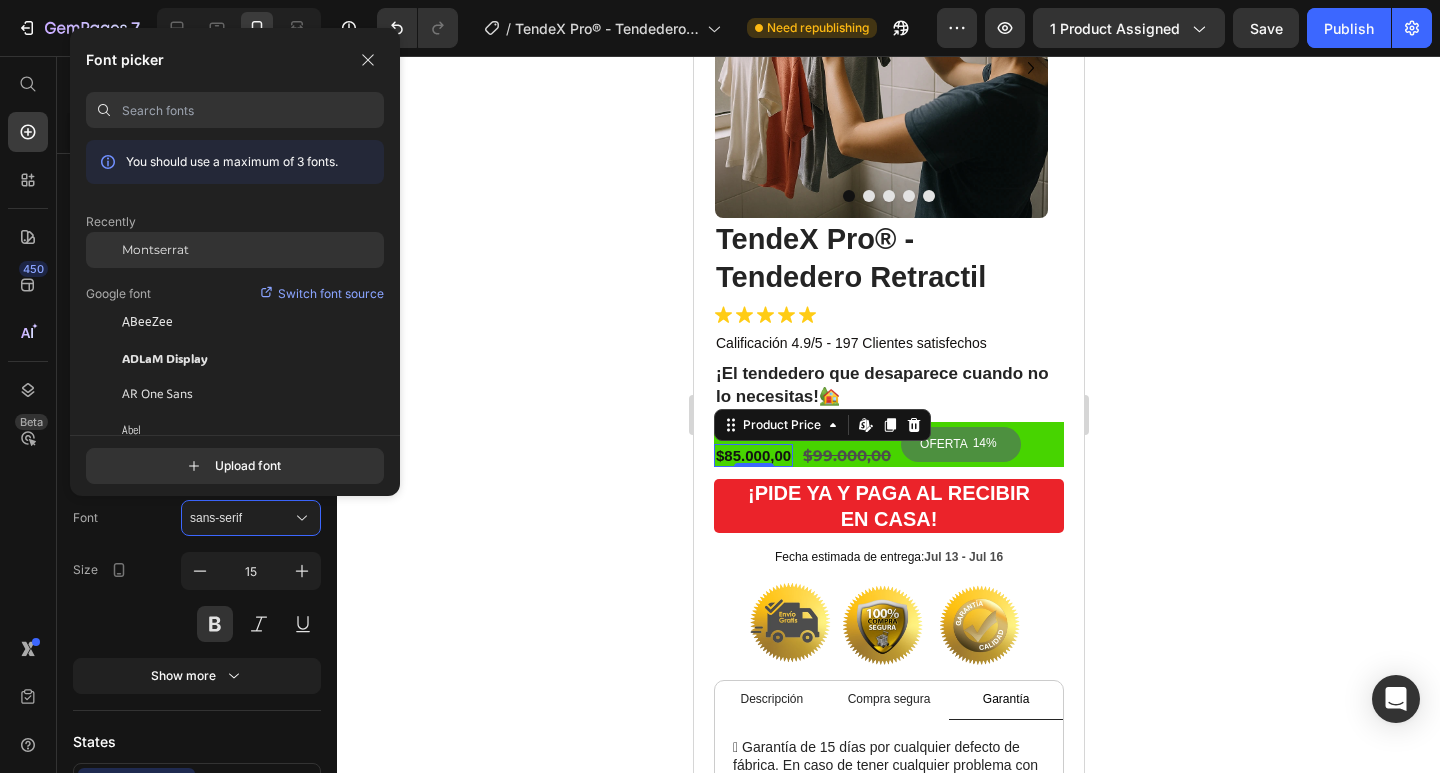click on "Montserrat" at bounding box center [155, 250] 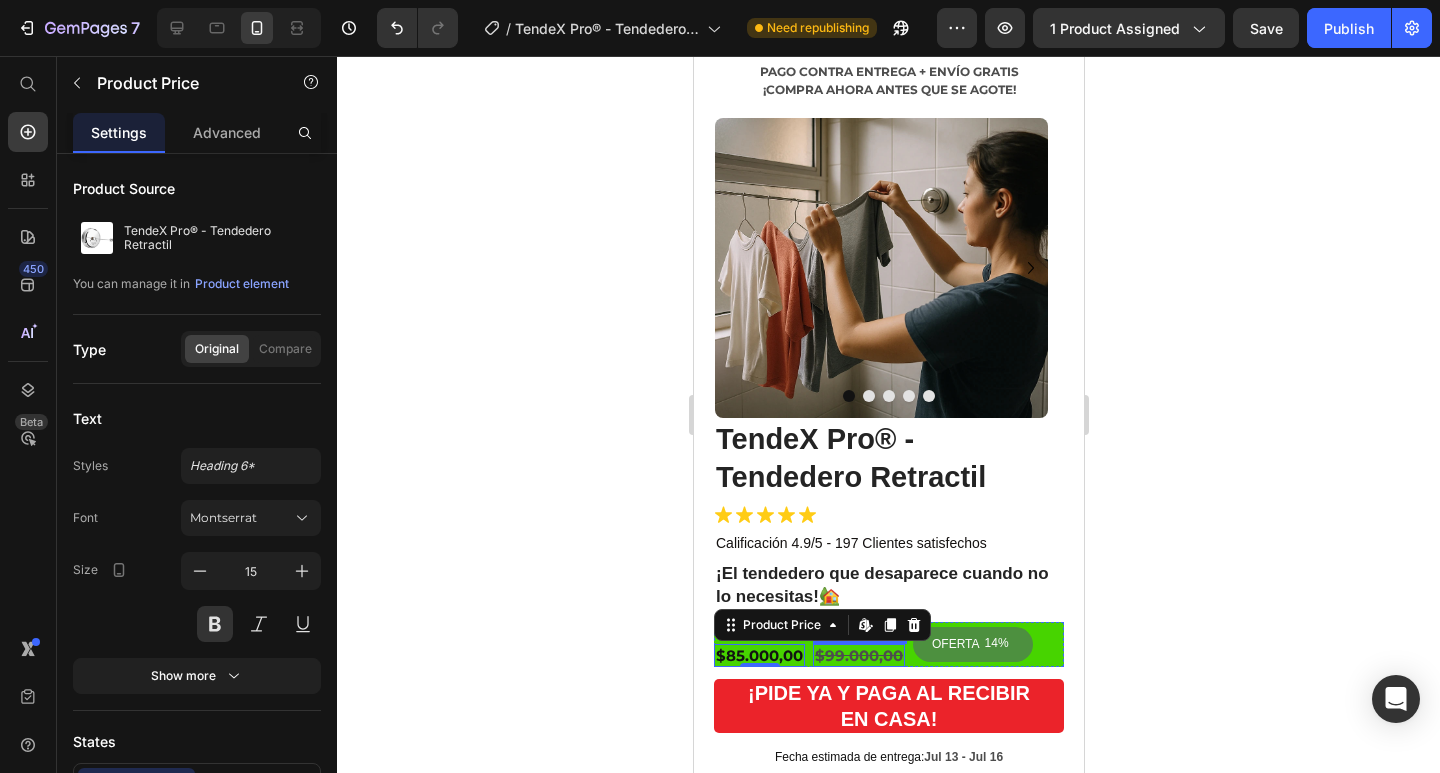 scroll, scrollTop: 796, scrollLeft: 0, axis: vertical 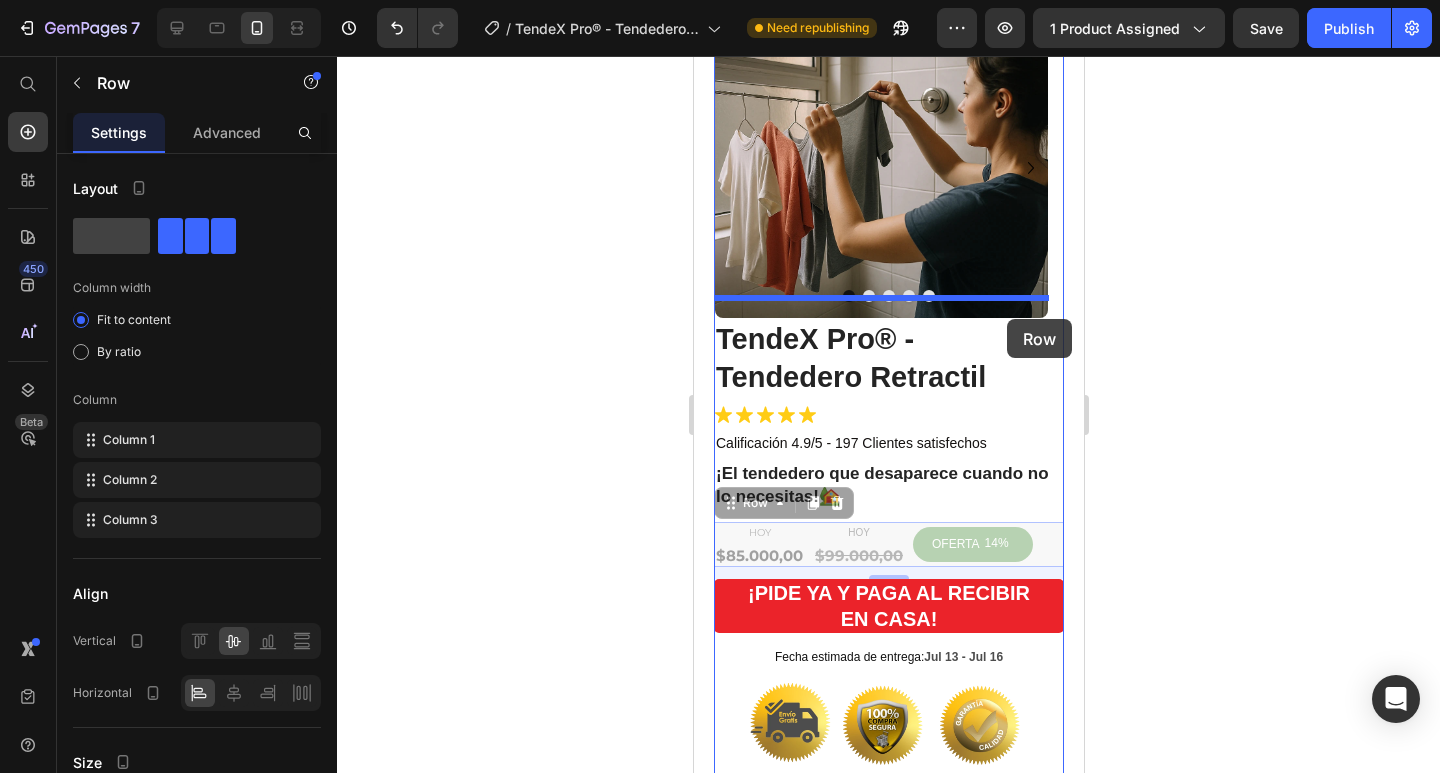drag, startPoint x: 1034, startPoint y: 503, endPoint x: 1006, endPoint y: 319, distance: 186.11824 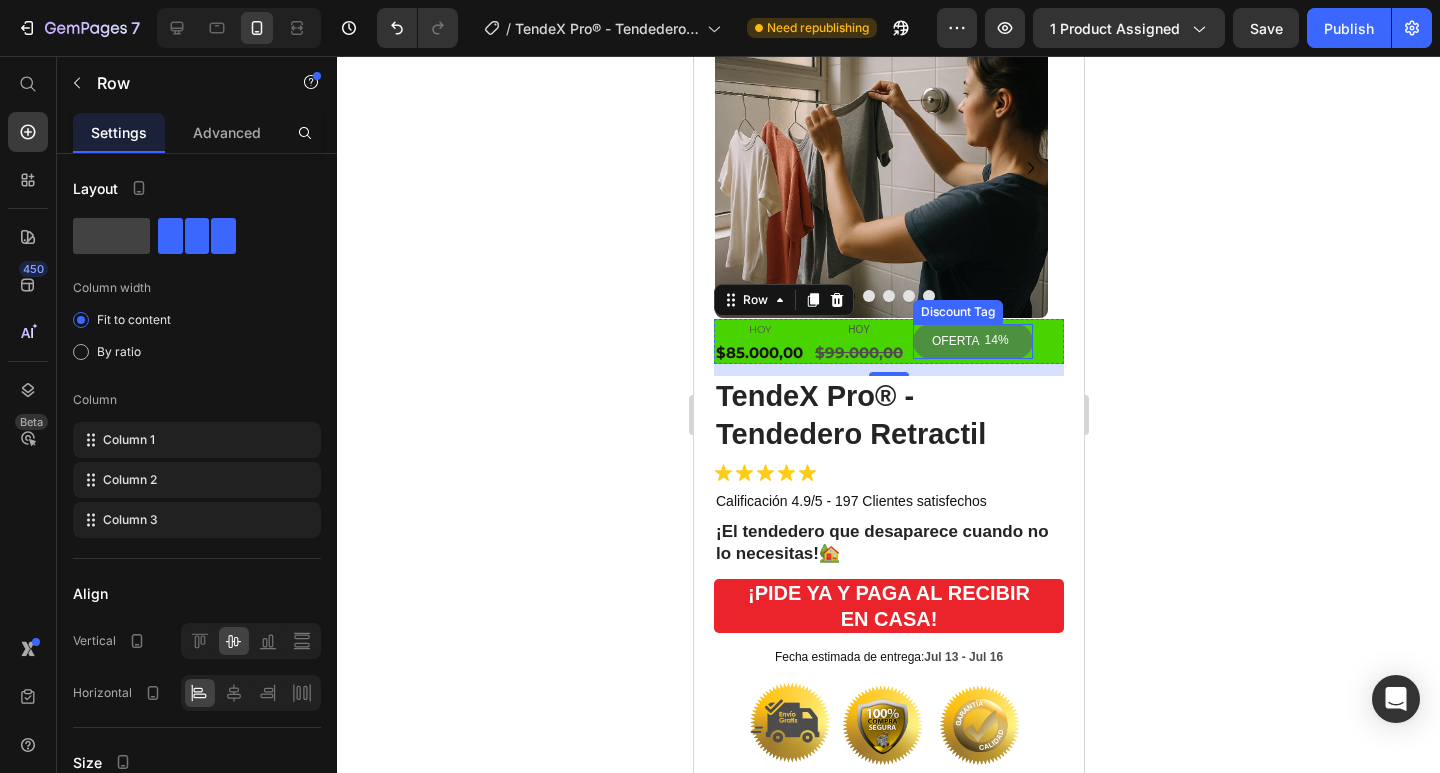 click on "14%" at bounding box center [996, 341] 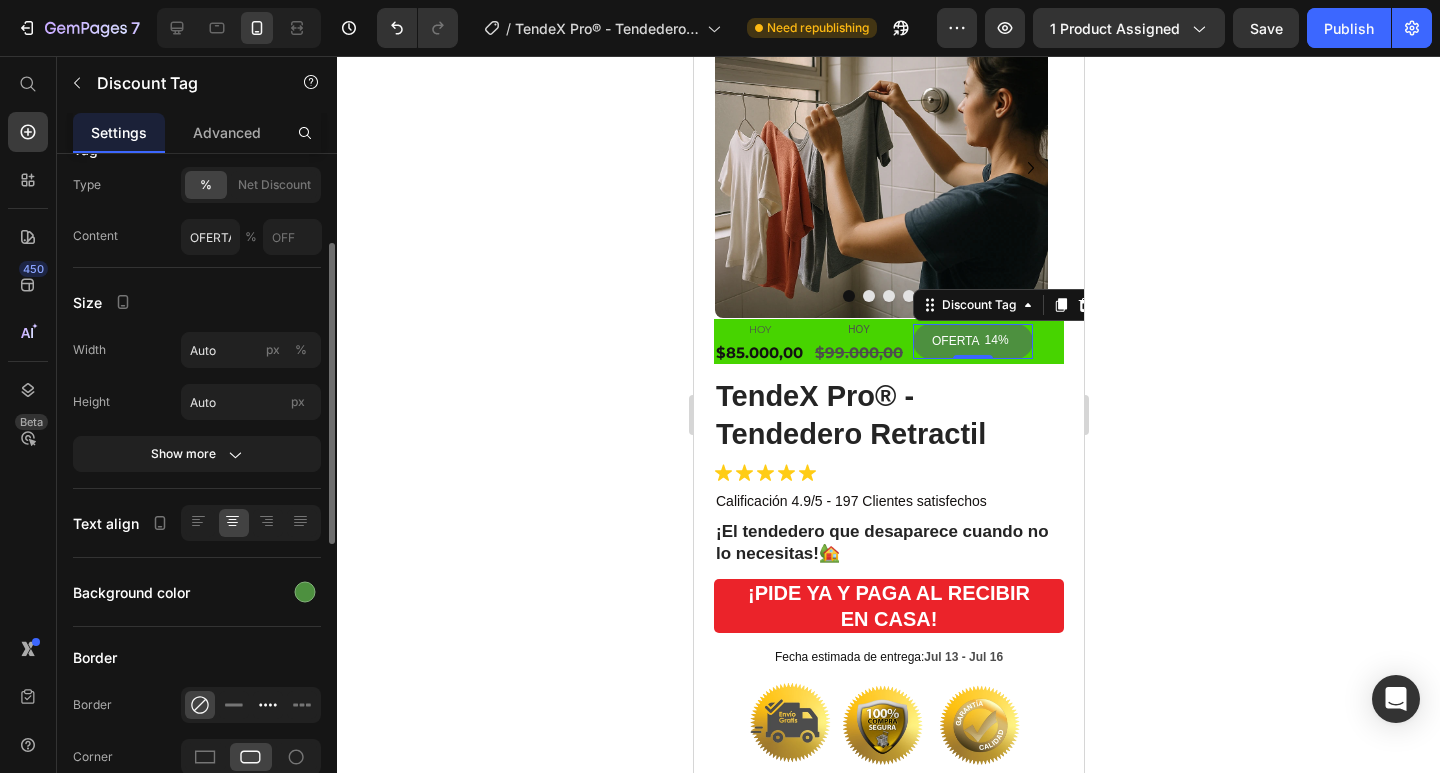 scroll, scrollTop: 400, scrollLeft: 0, axis: vertical 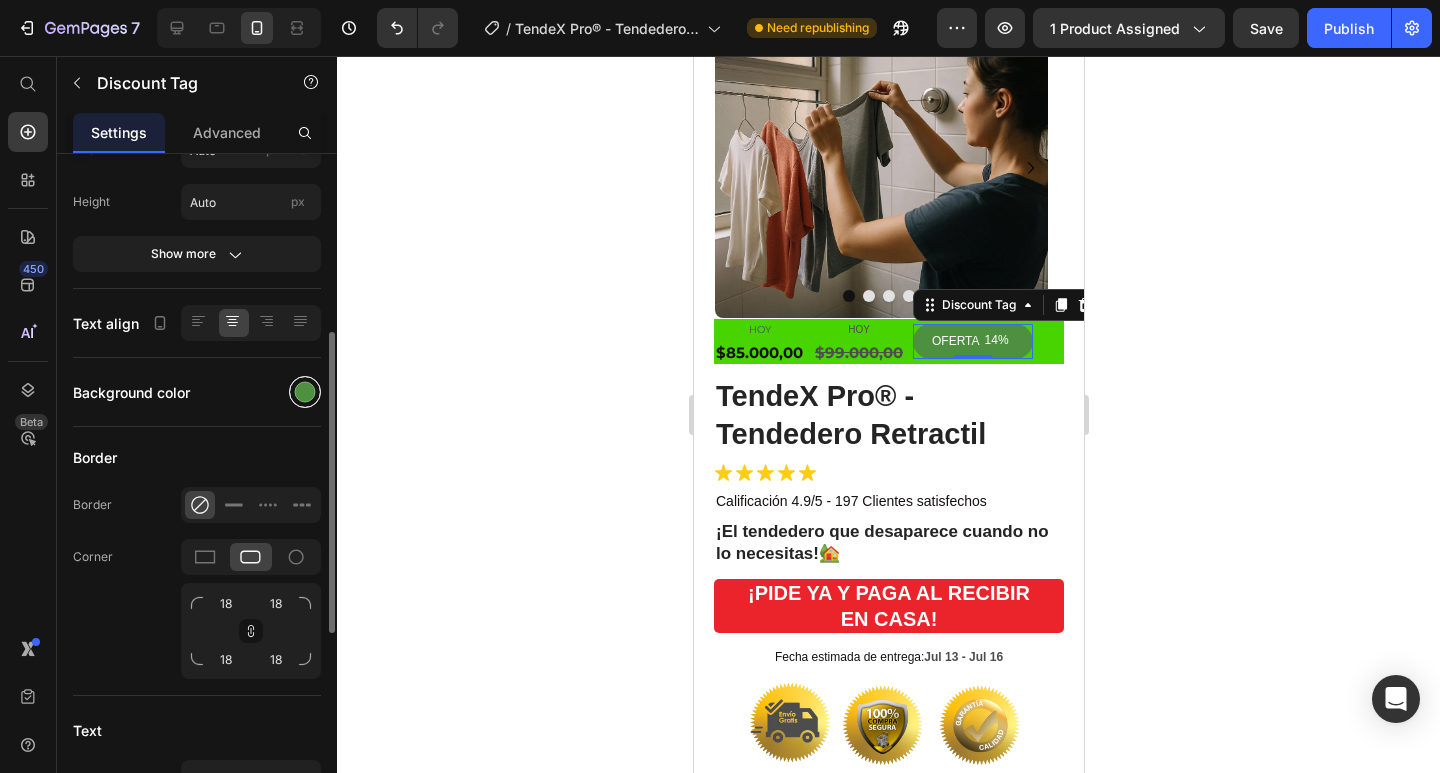 click at bounding box center [305, 392] 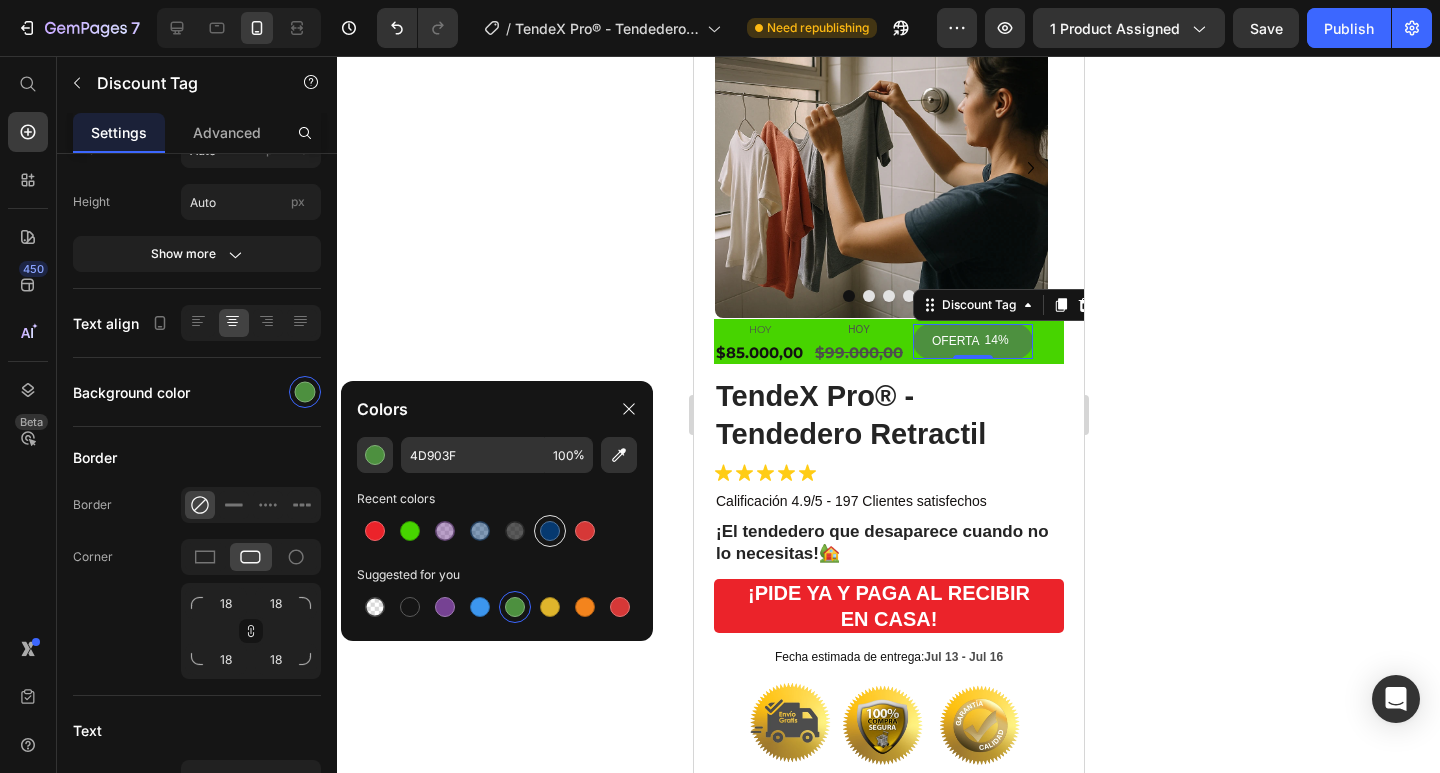 click at bounding box center [550, 531] 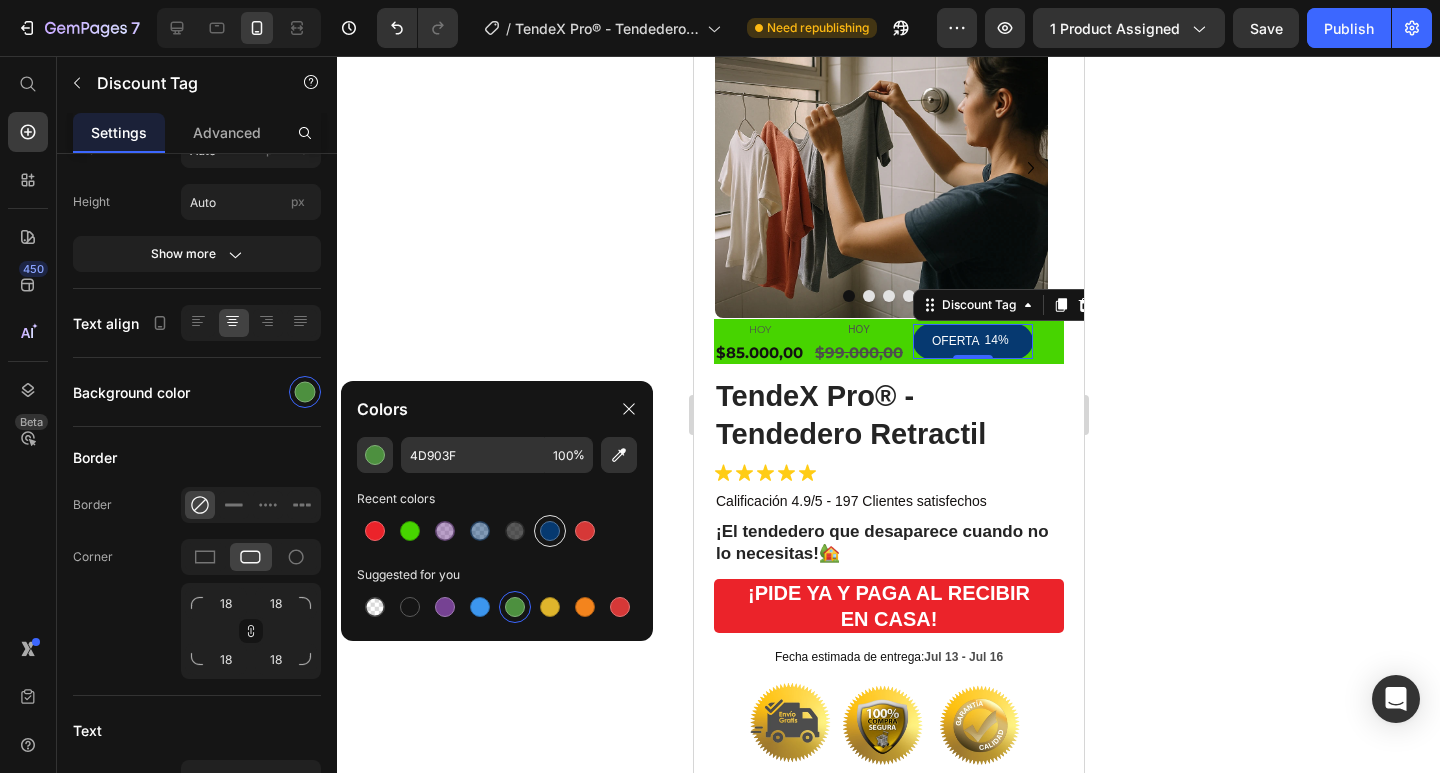 type on "063970" 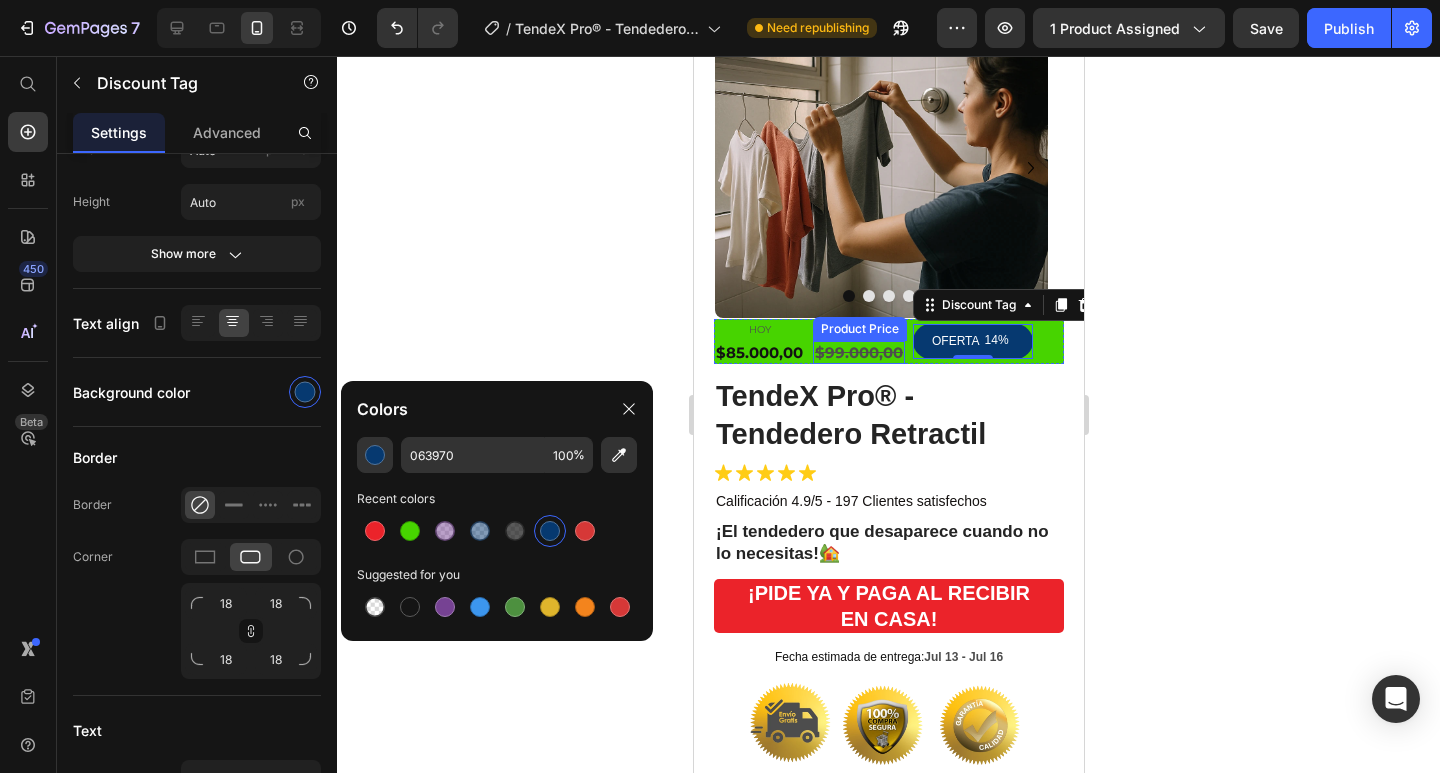 click on "$99.000,00" at bounding box center [858, 353] 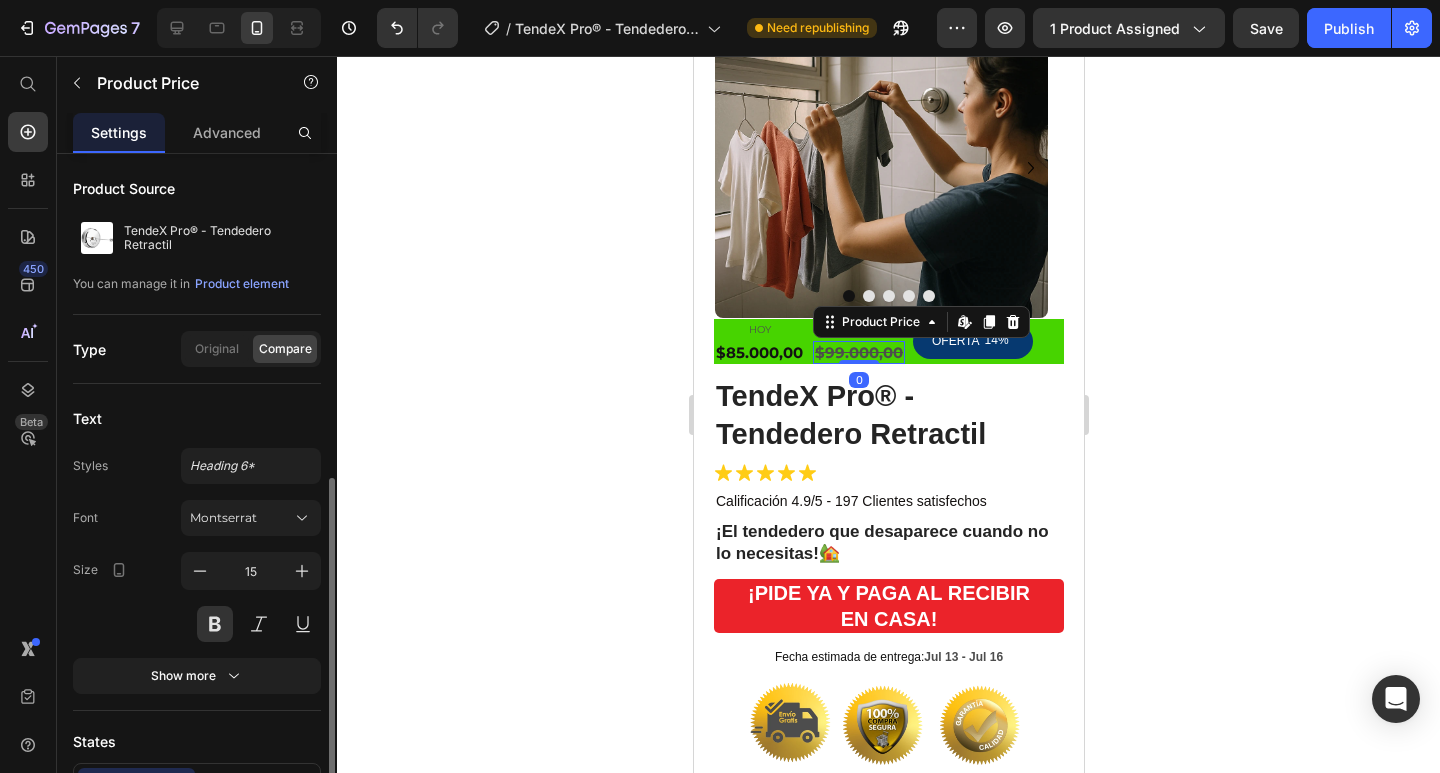 scroll, scrollTop: 200, scrollLeft: 0, axis: vertical 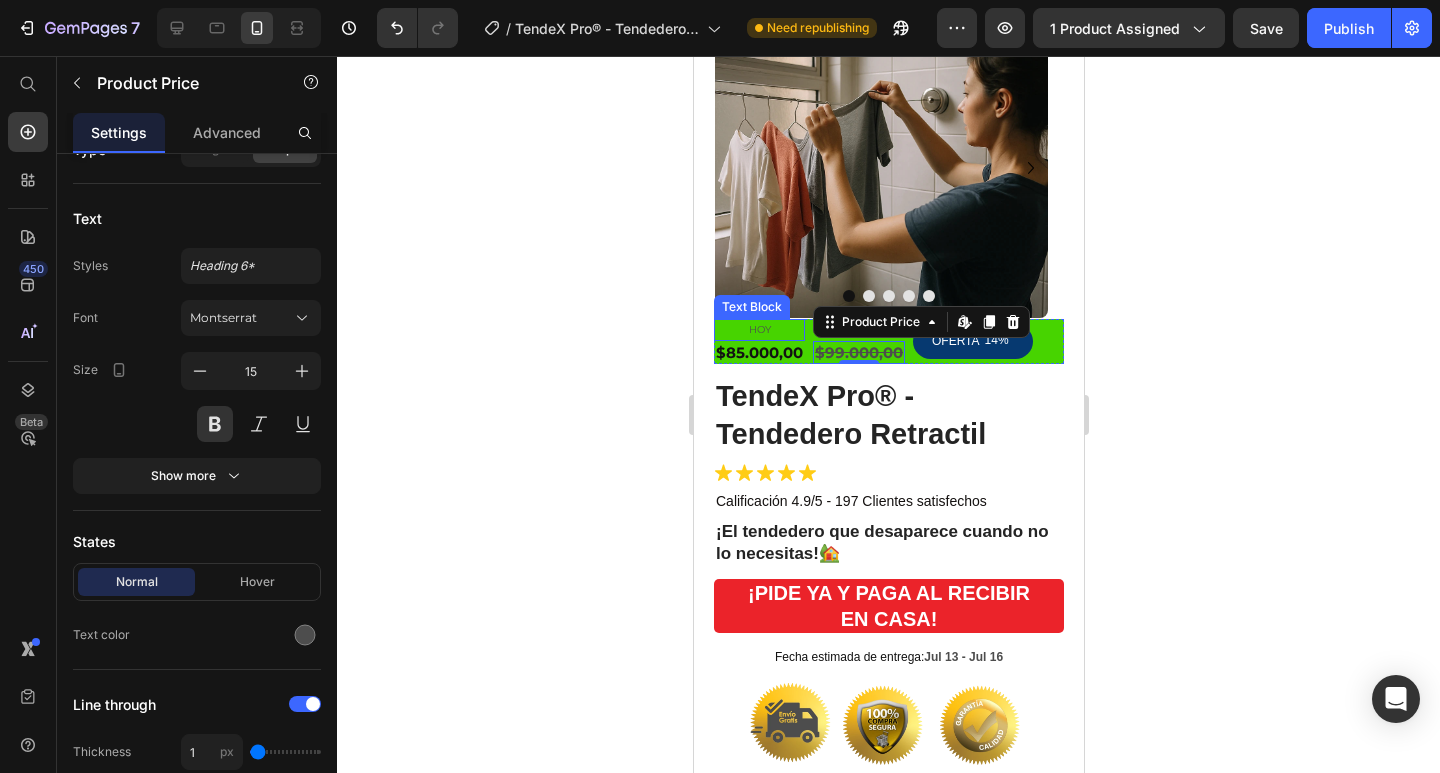 click on "HOY" at bounding box center (758, 330) 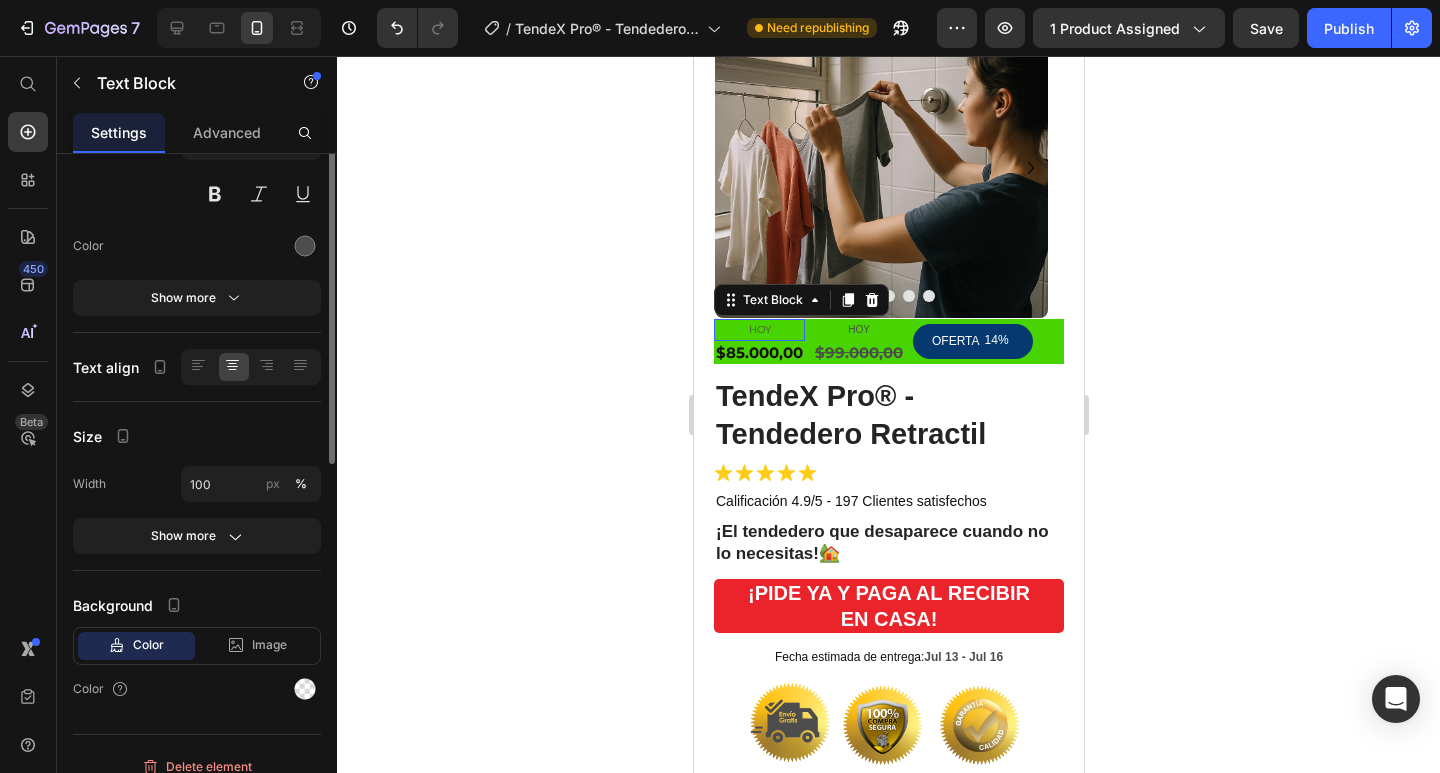 scroll, scrollTop: 0, scrollLeft: 0, axis: both 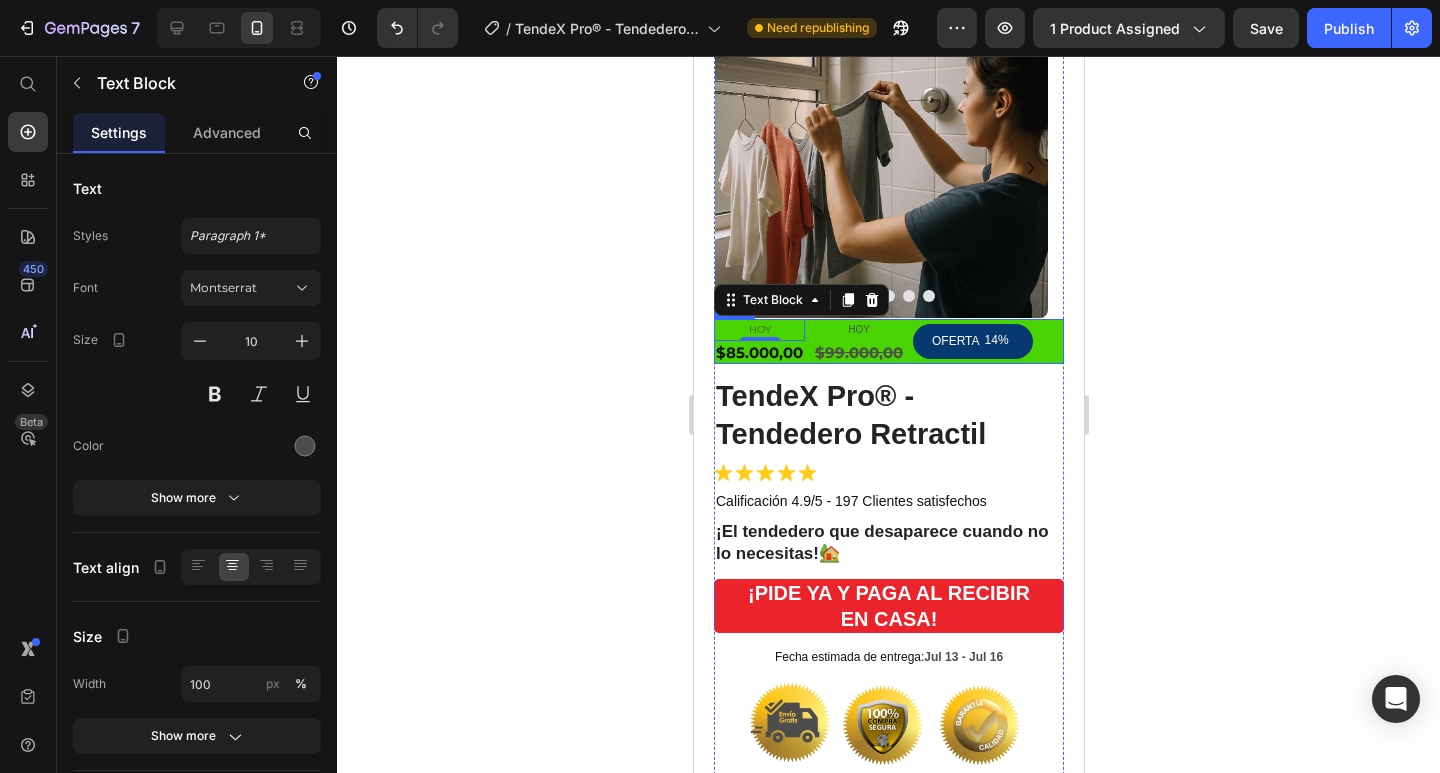 click on "HOY Text Block   0 $85.000,00 Product Price HOY Text Block $99.000,00 Product Price OFERTA 14% Discount Tag Row" at bounding box center (888, 342) 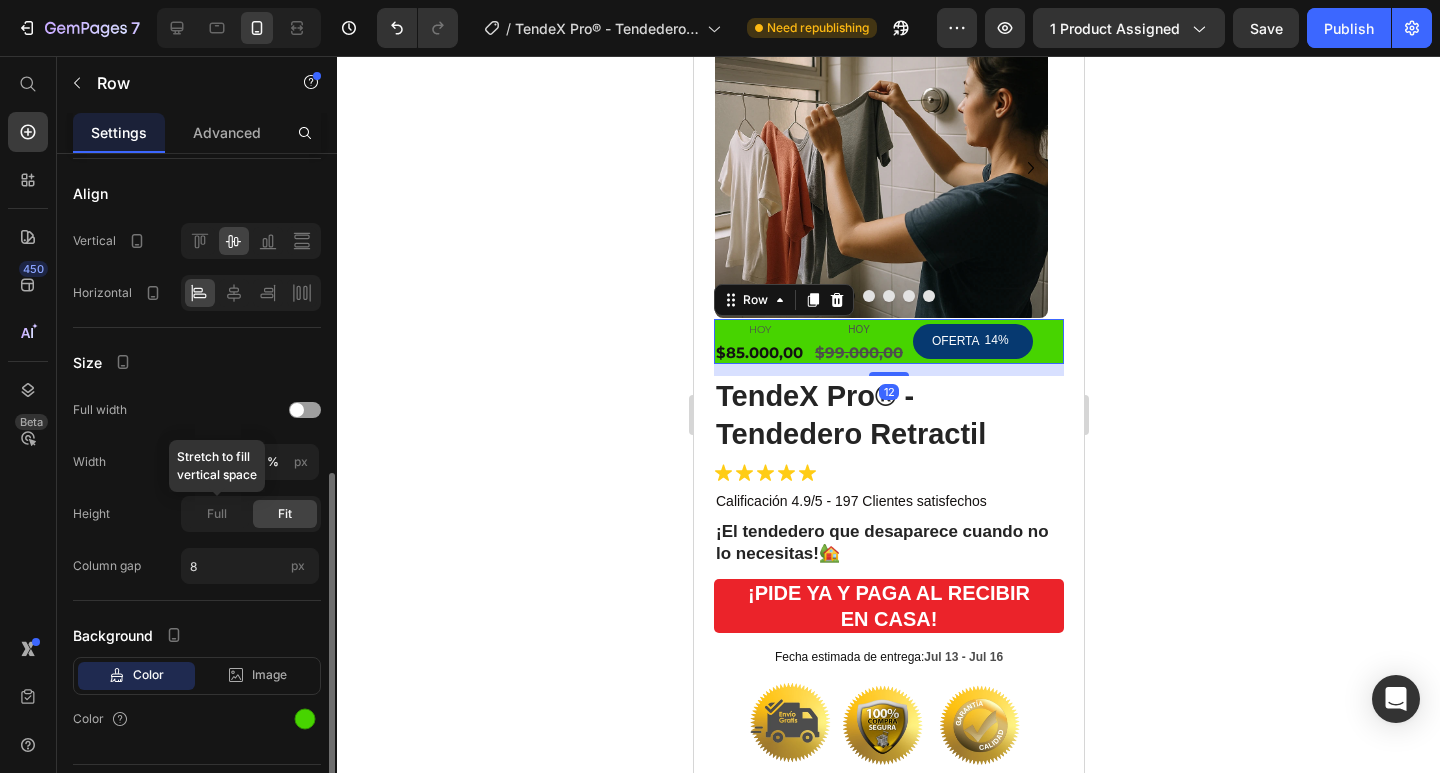 scroll, scrollTop: 449, scrollLeft: 0, axis: vertical 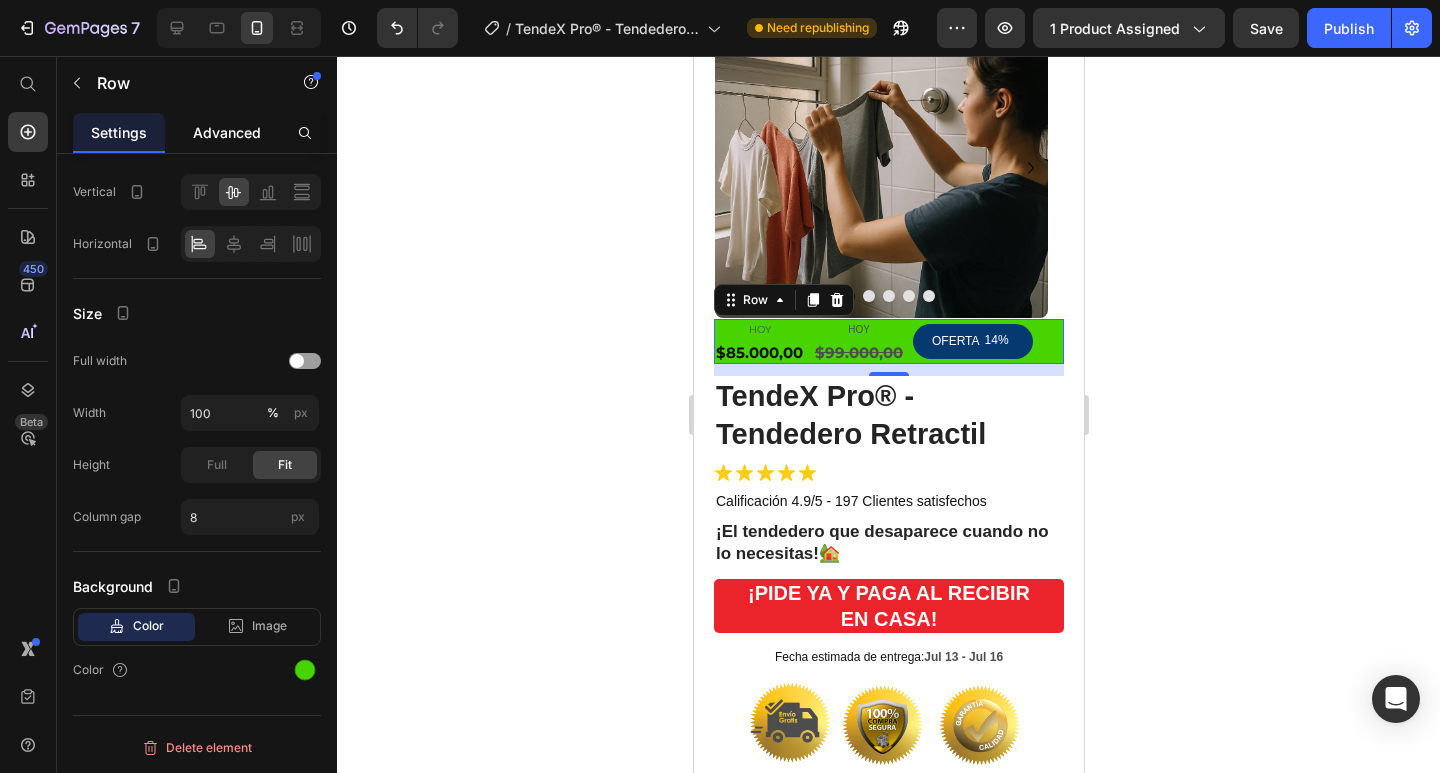 click on "Advanced" at bounding box center [227, 132] 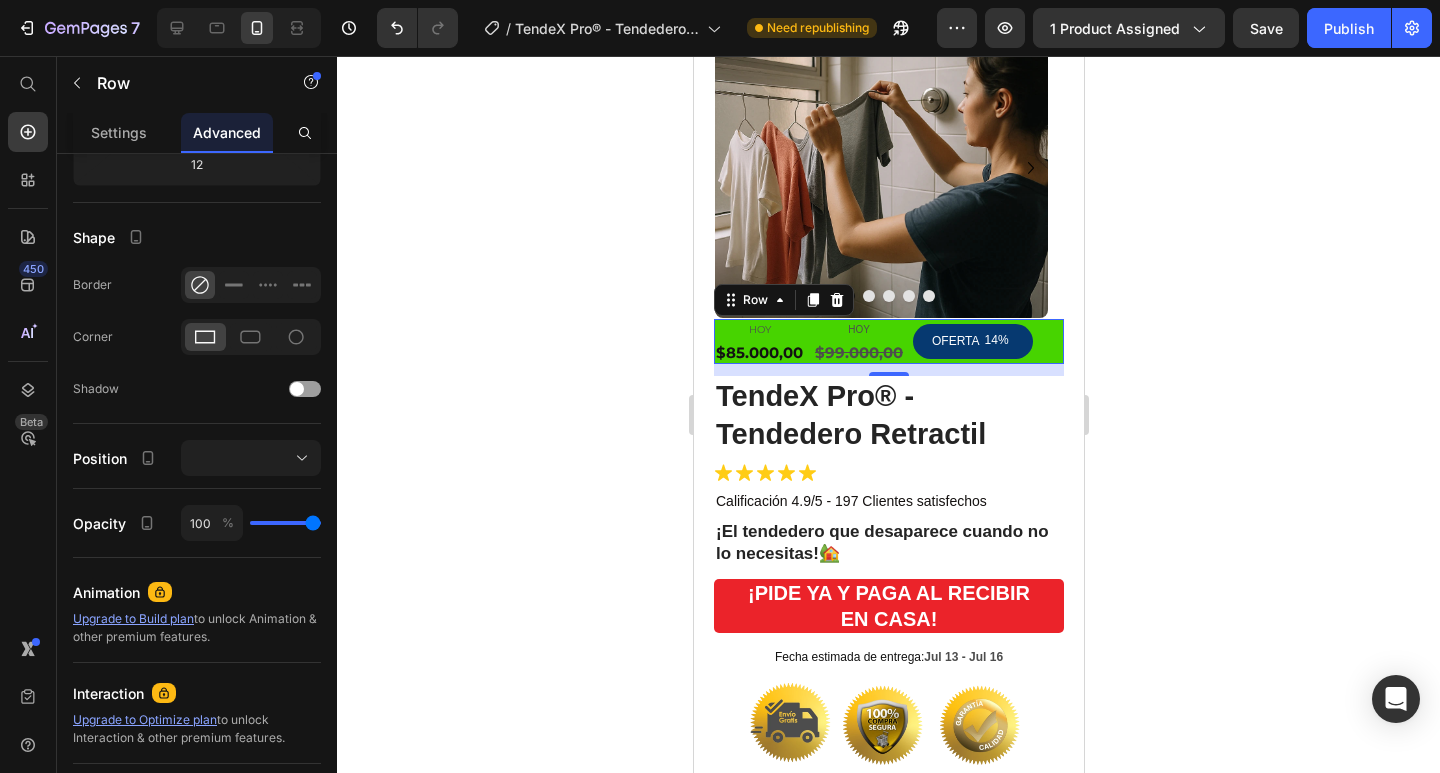 scroll, scrollTop: 0, scrollLeft: 0, axis: both 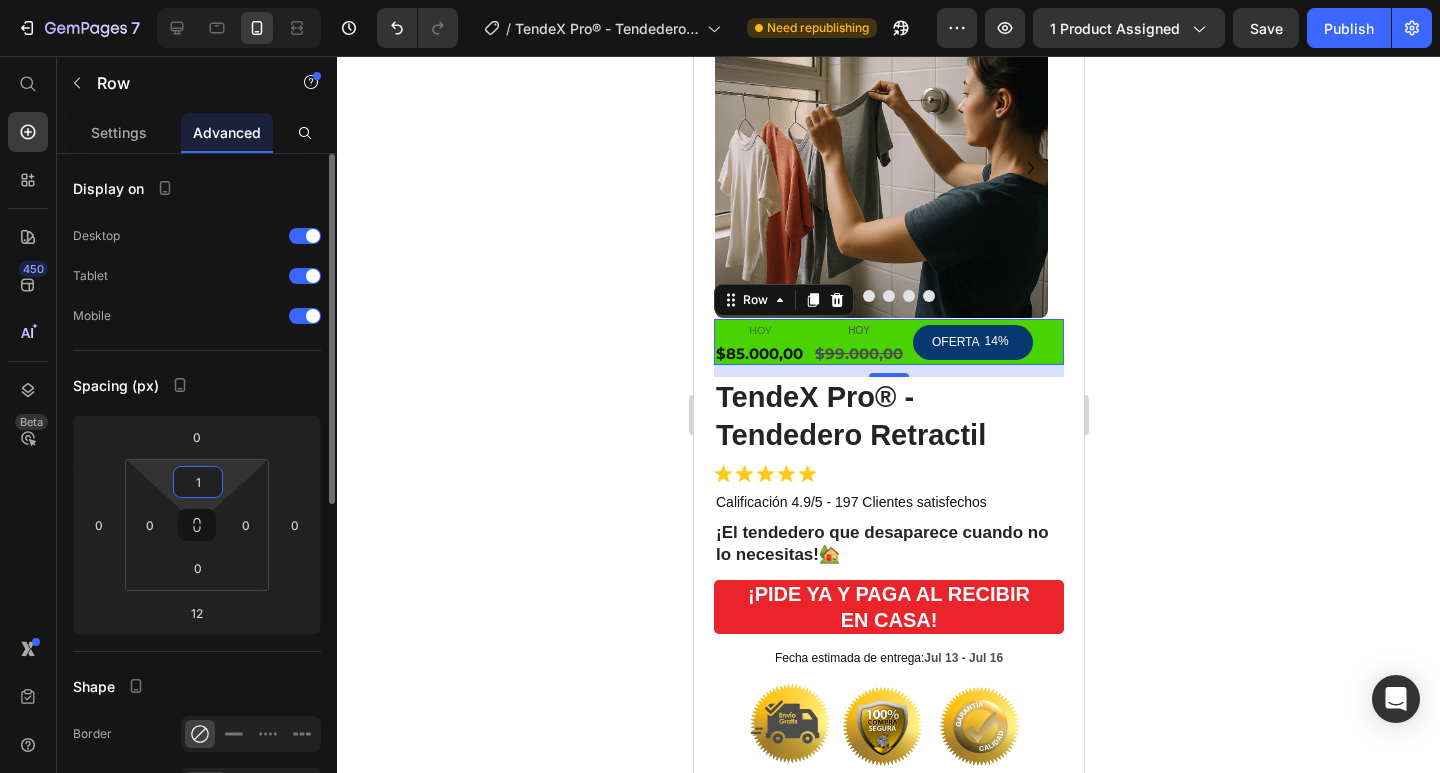 type on "10" 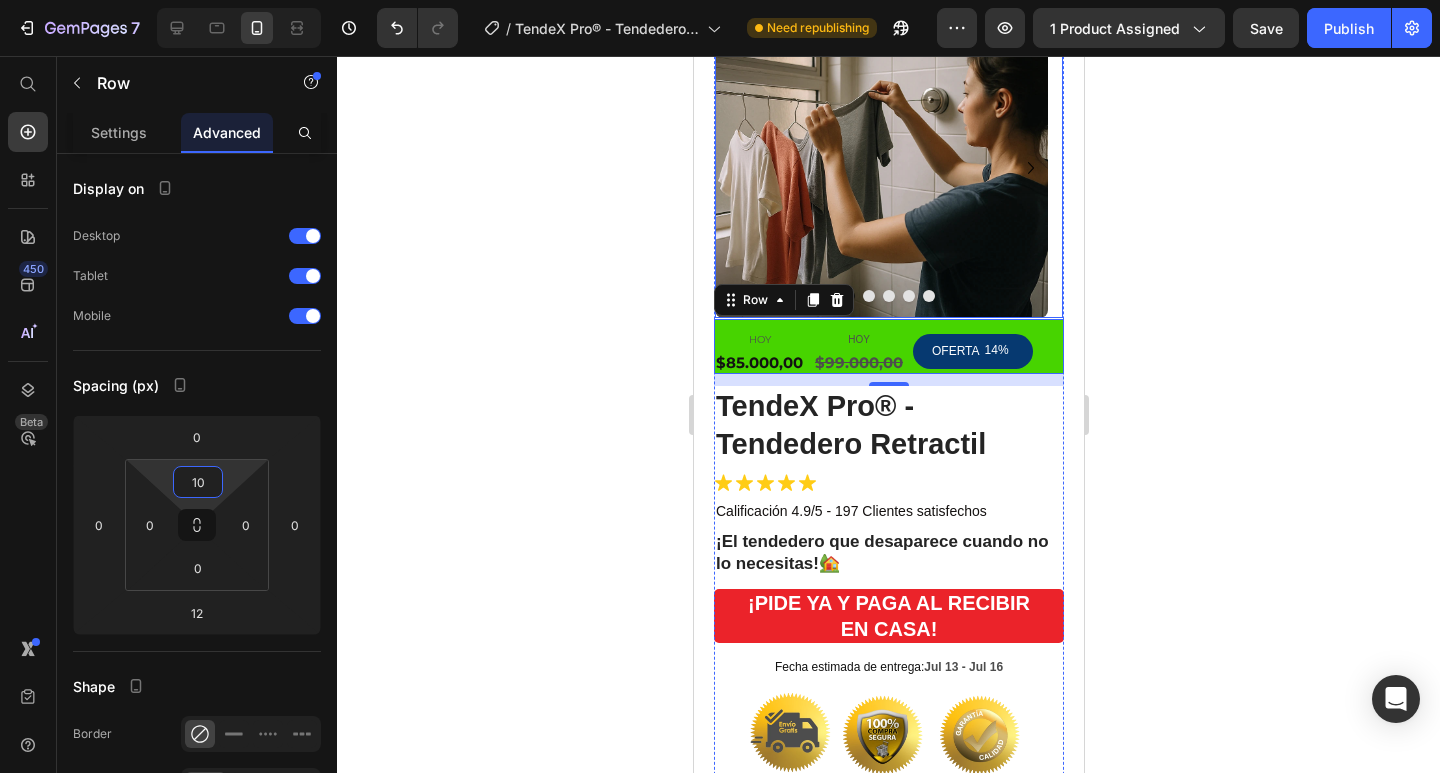 click at bounding box center [888, 296] 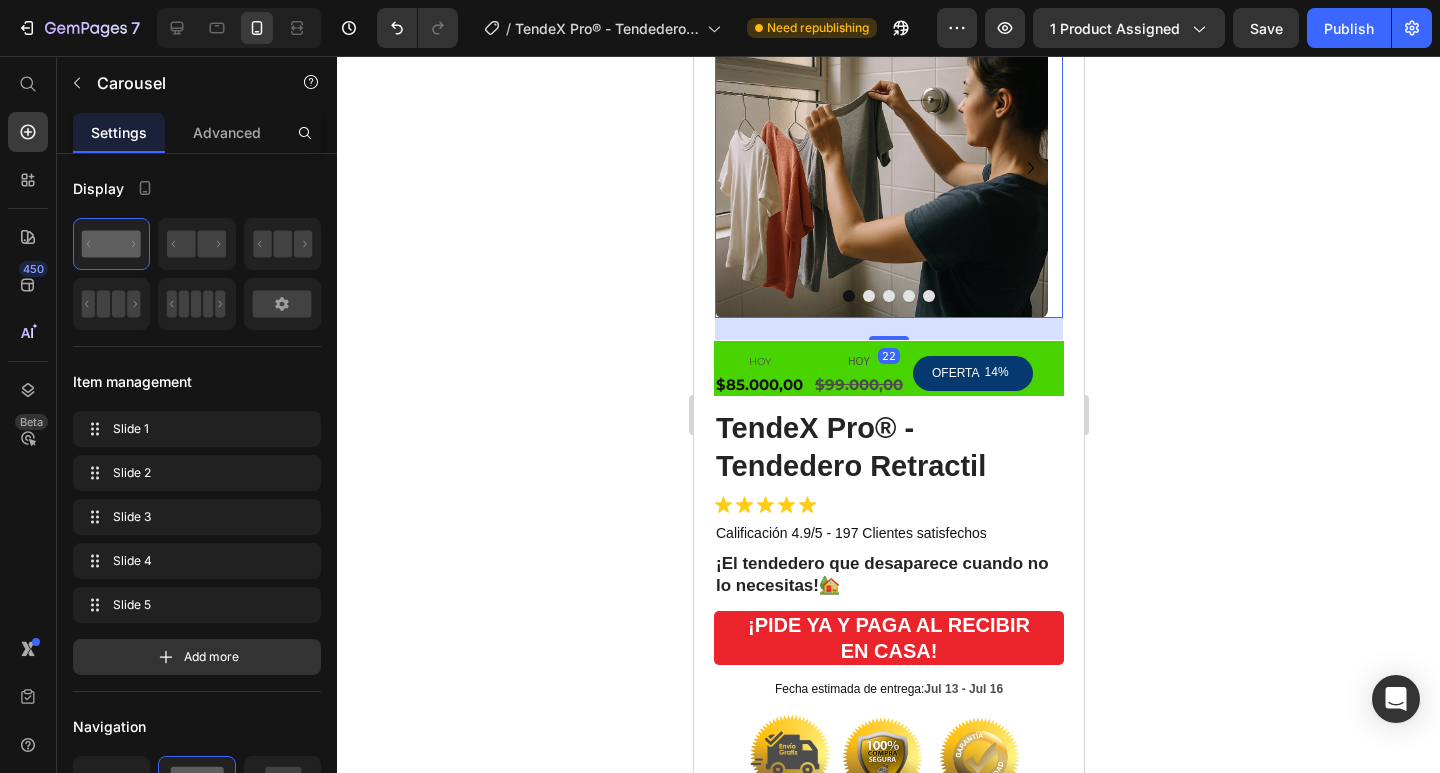 drag, startPoint x: 870, startPoint y: 294, endPoint x: 884, endPoint y: 311, distance: 22.022715 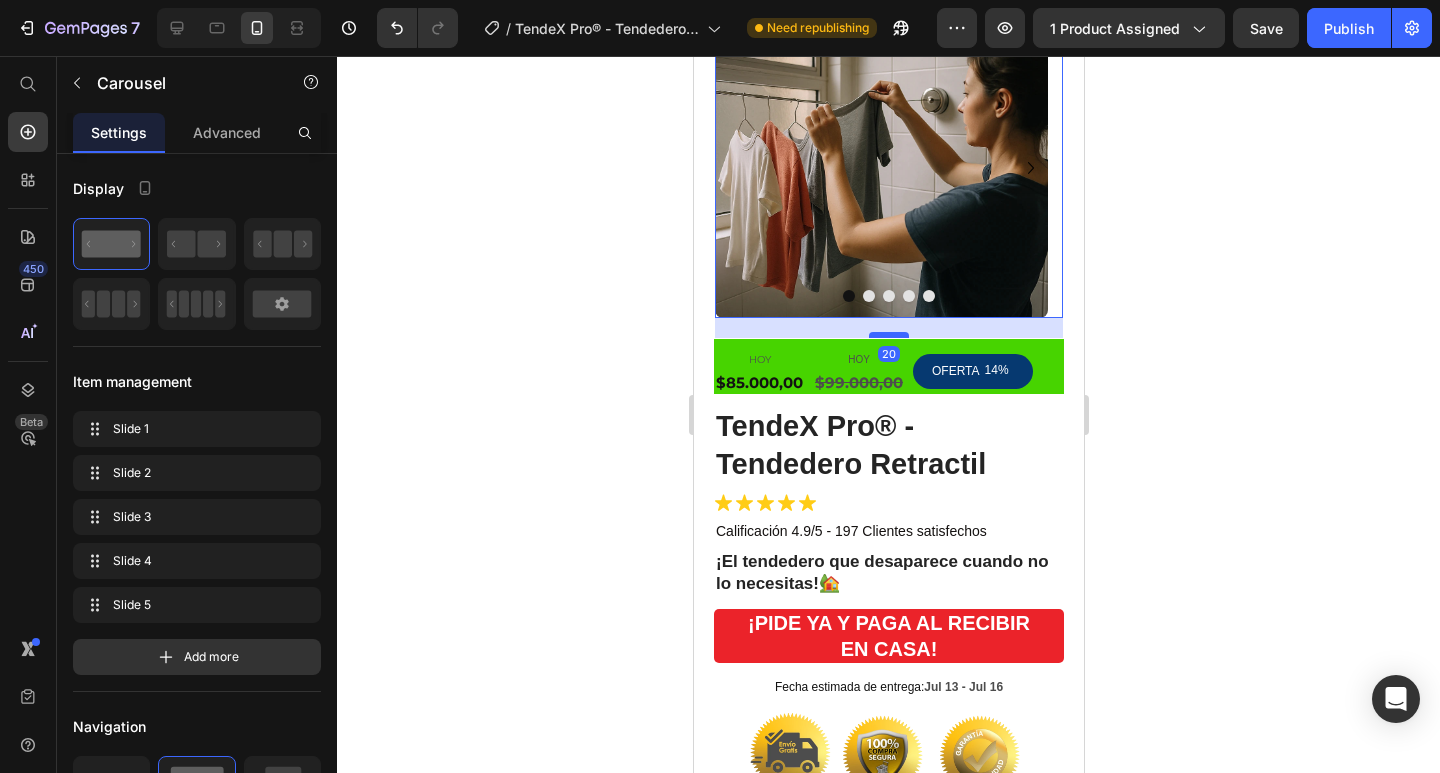 click at bounding box center (888, 335) 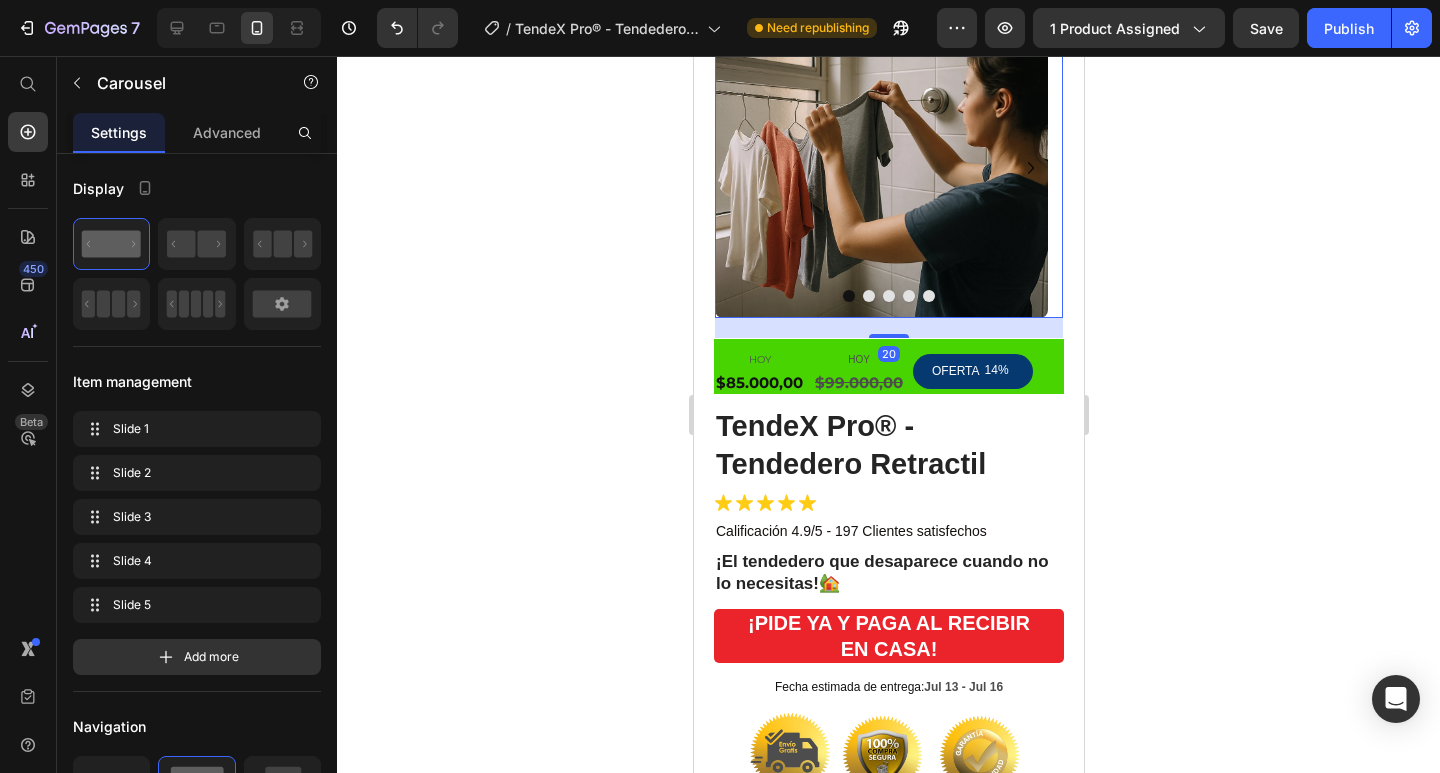 click 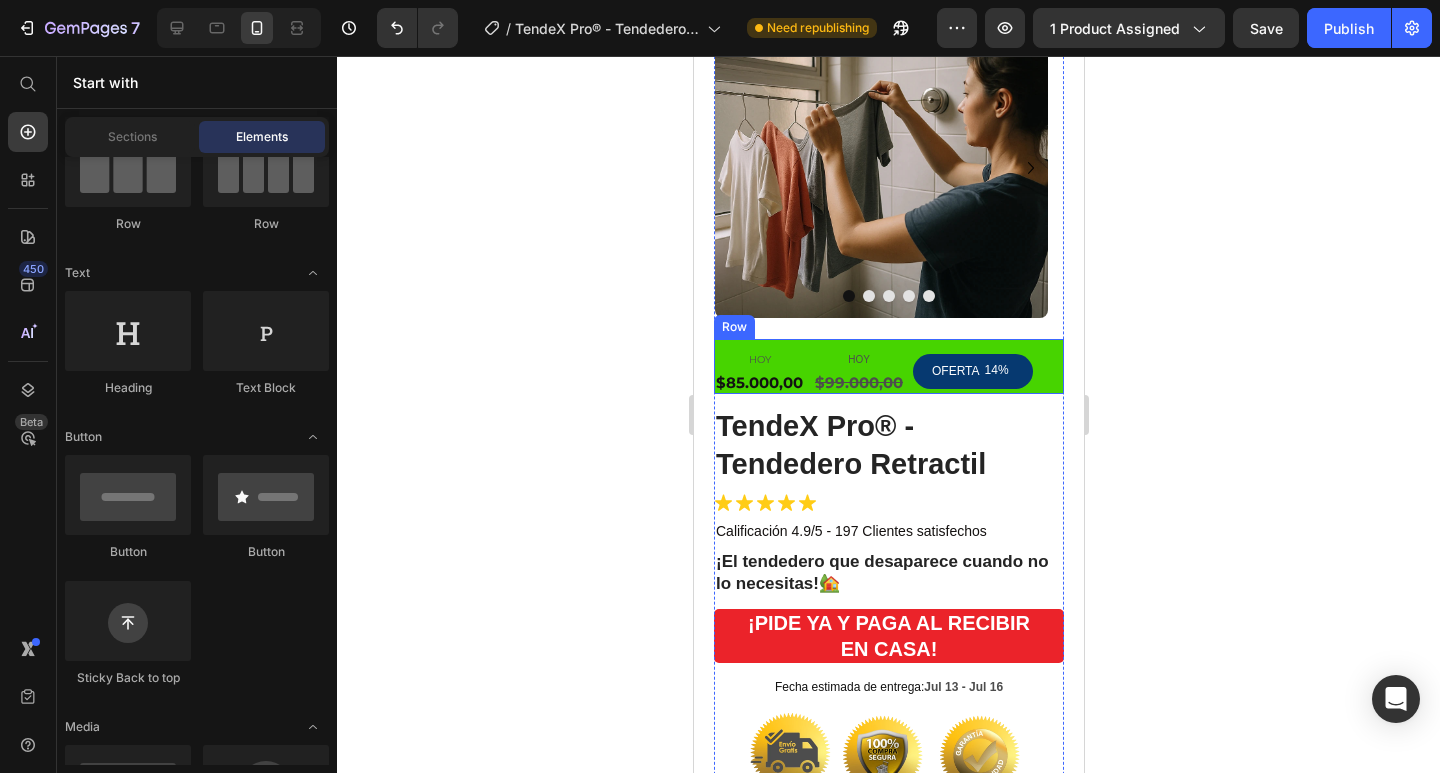 click on "HOY Text Block $85.000,00 Product Price HOY Text Block $99.000,00 Product Price OFERTA 14% Discount Tag Row" at bounding box center [888, 367] 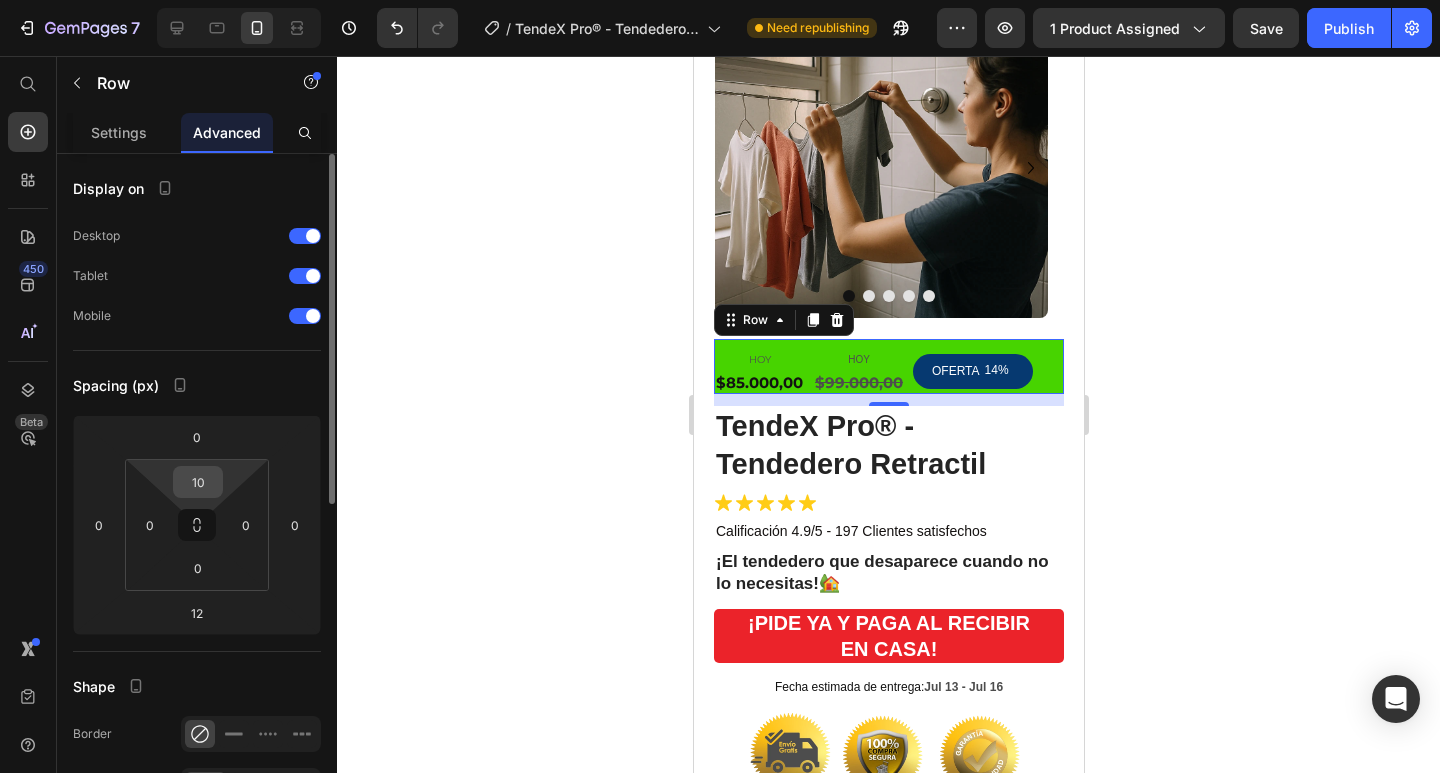 click on "10" at bounding box center (198, 482) 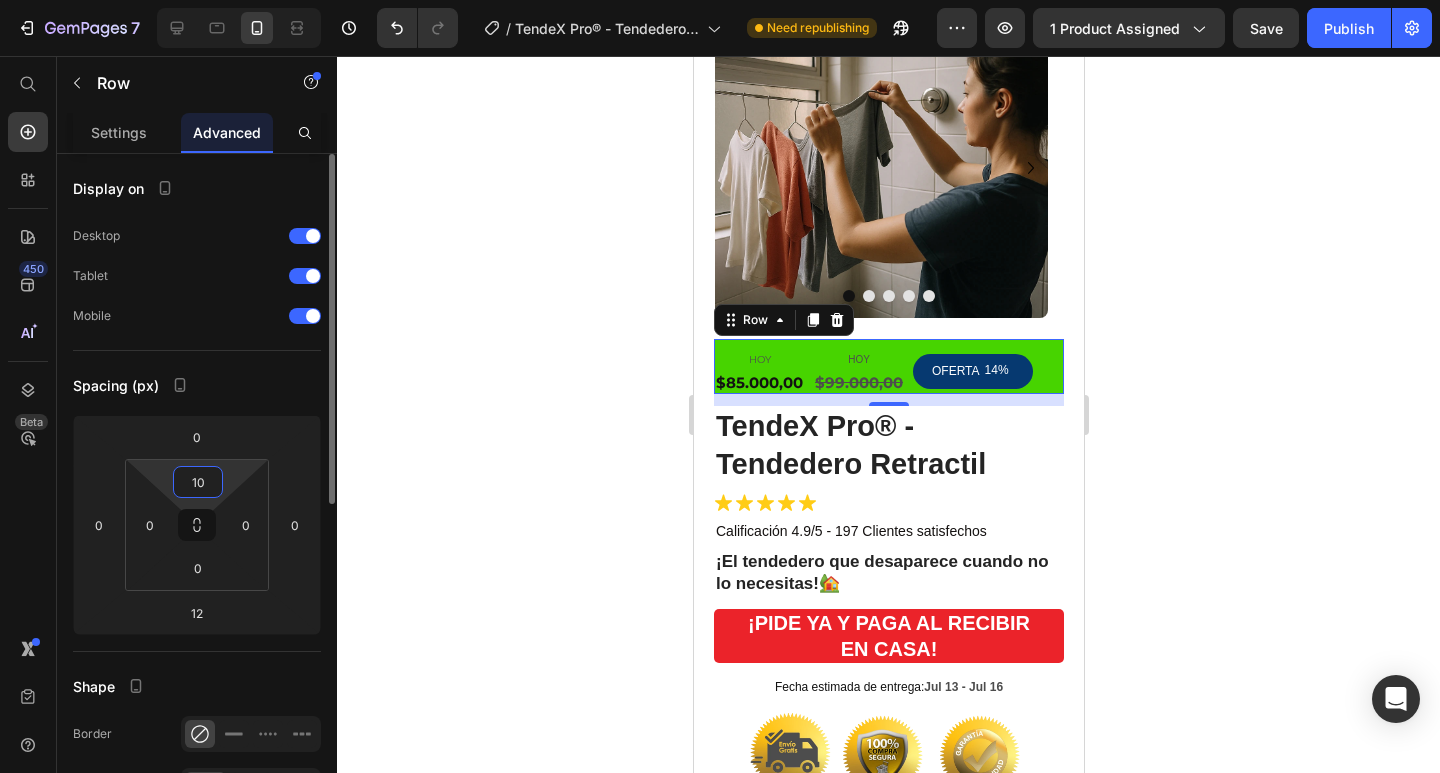 click on "10" at bounding box center (198, 482) 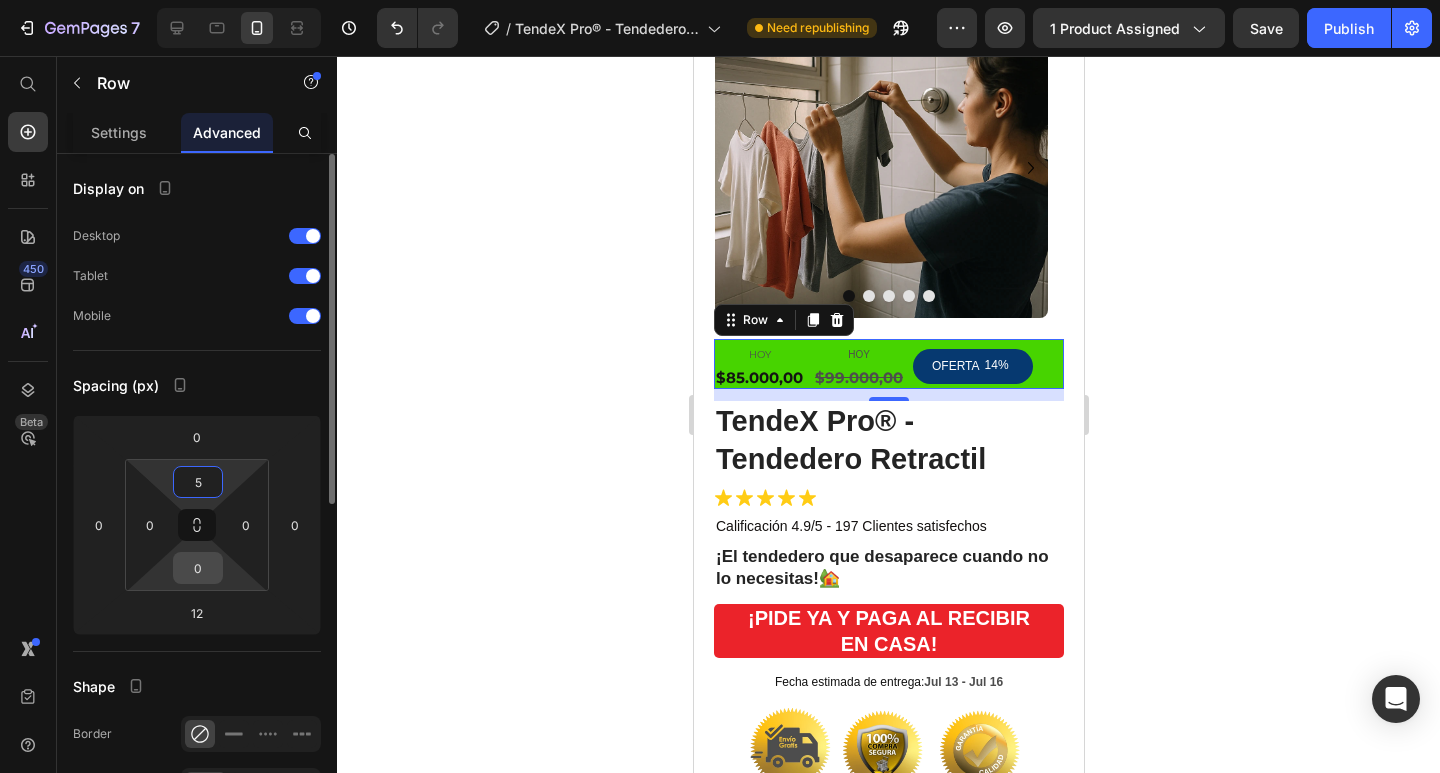 type on "5" 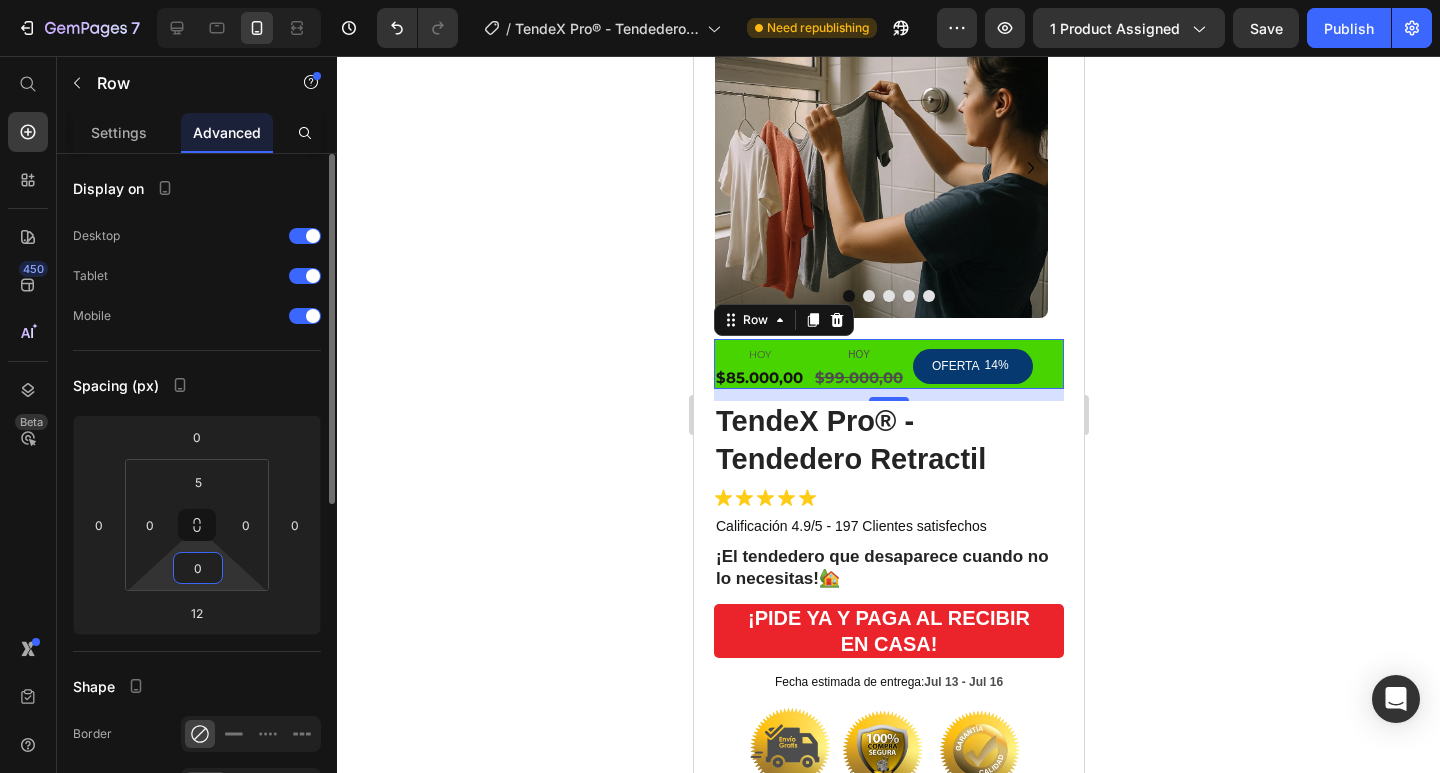 click on "0" at bounding box center [198, 568] 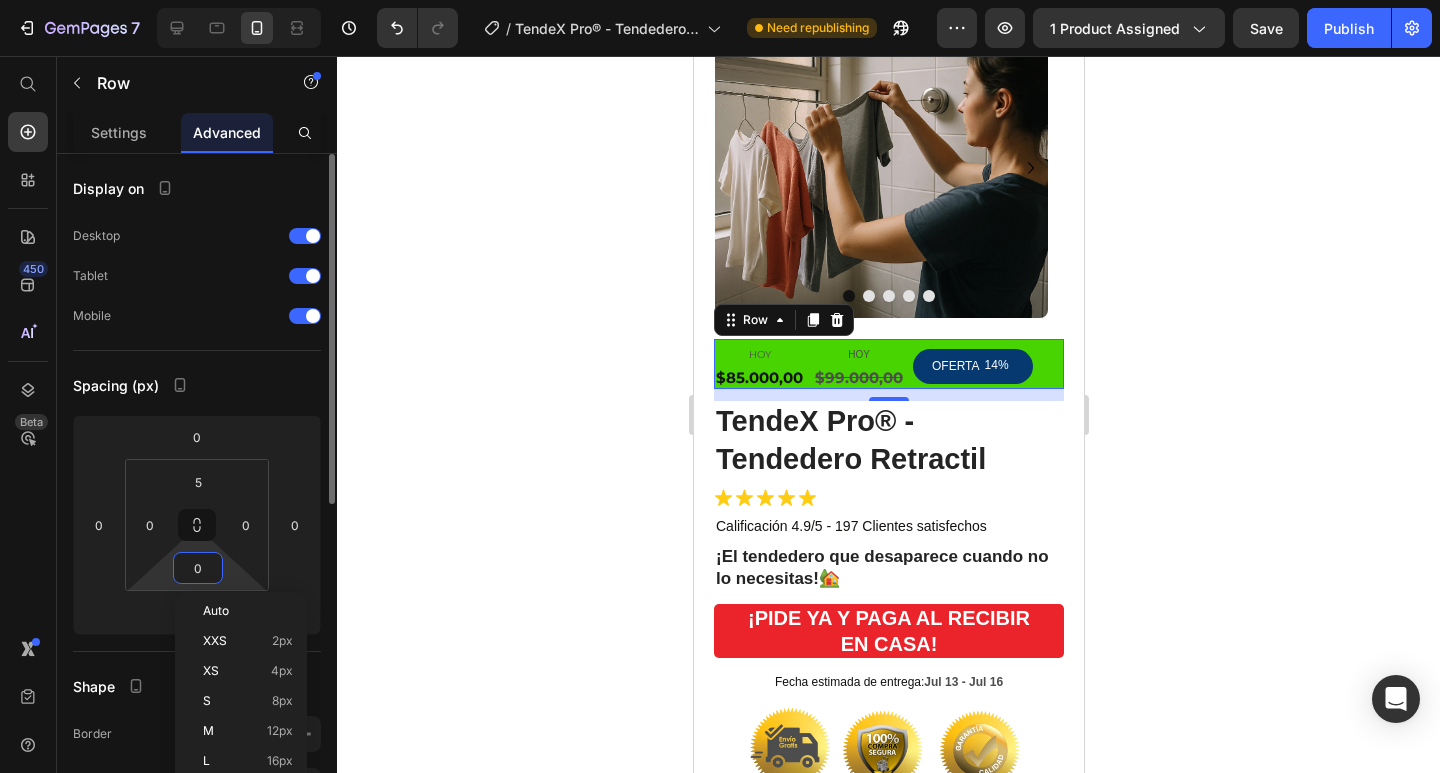 type on "5" 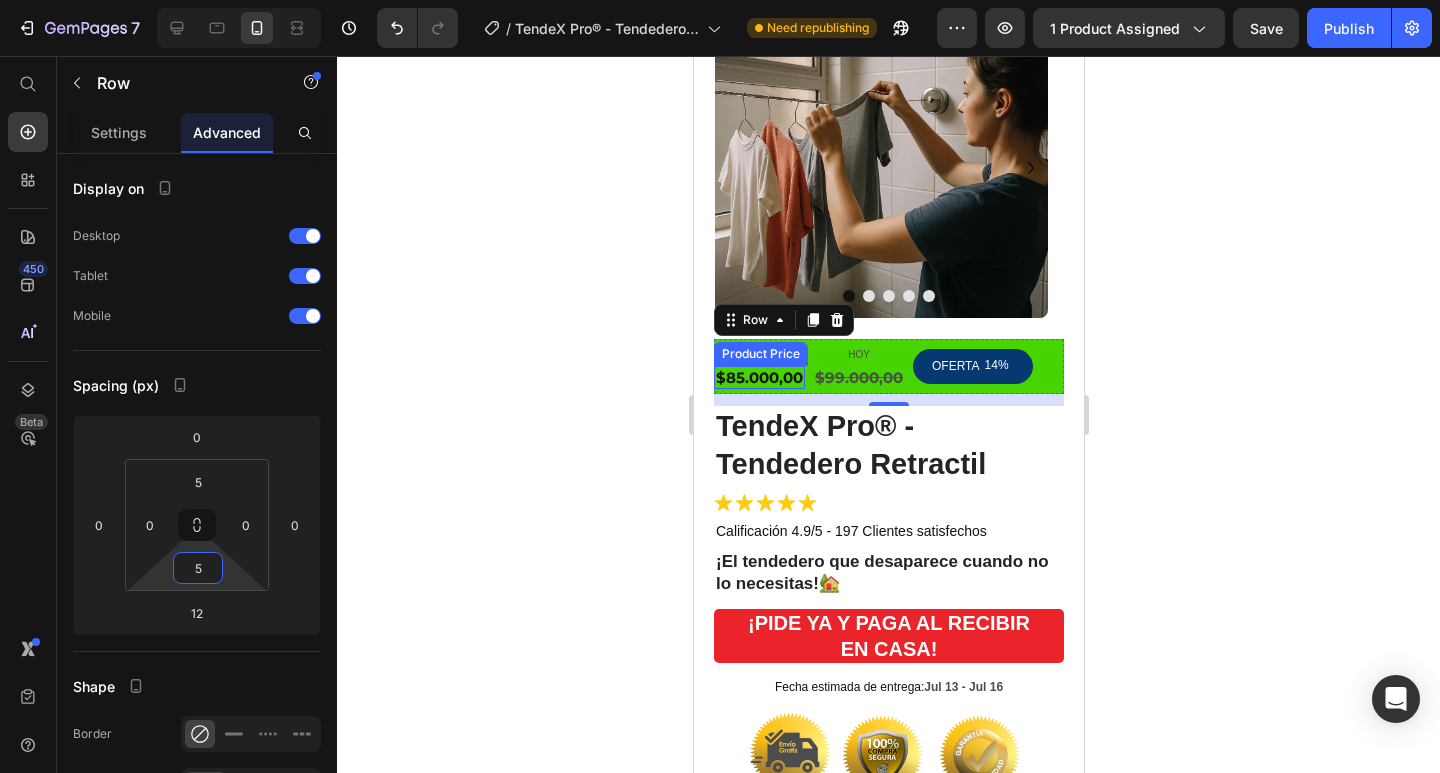 click on "$85.000,00" at bounding box center [758, 378] 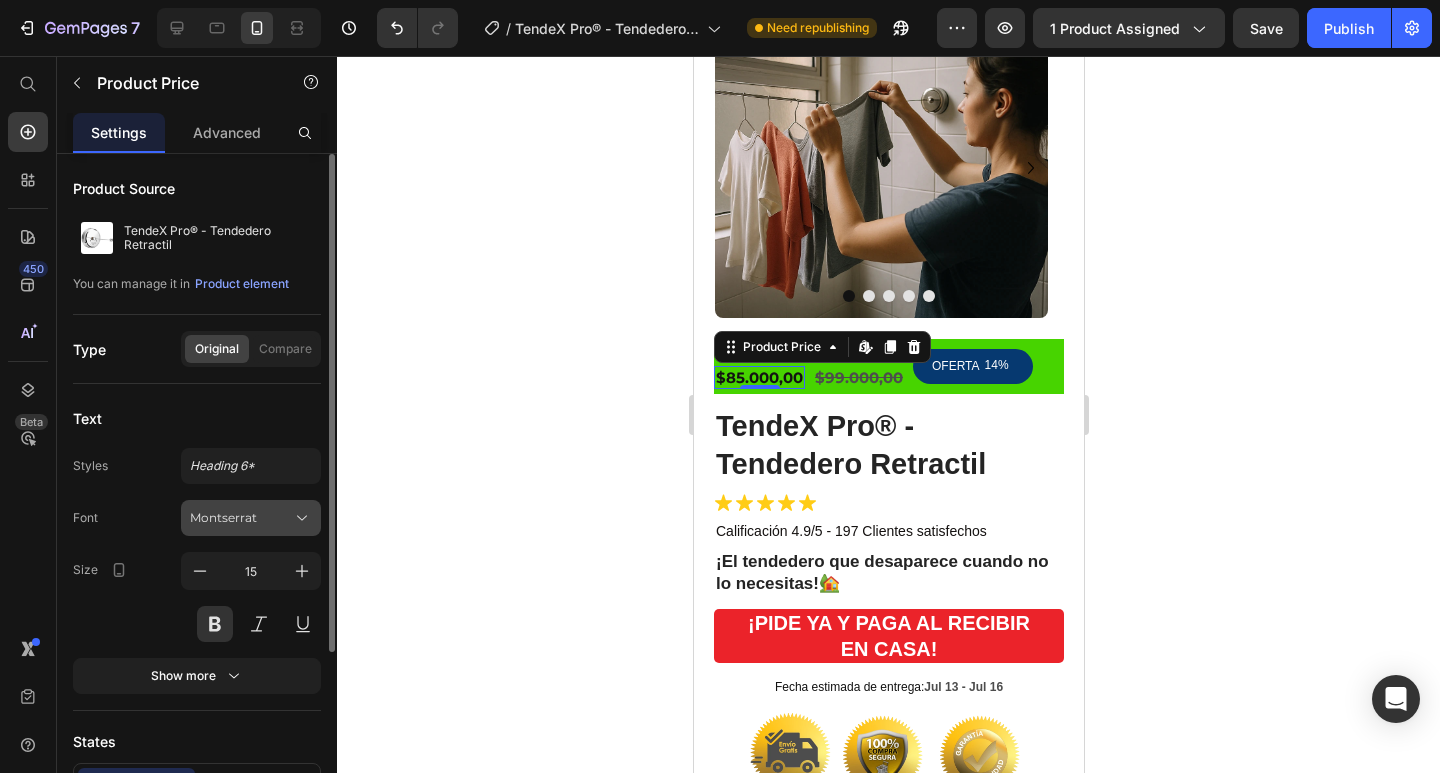 scroll, scrollTop: 240, scrollLeft: 0, axis: vertical 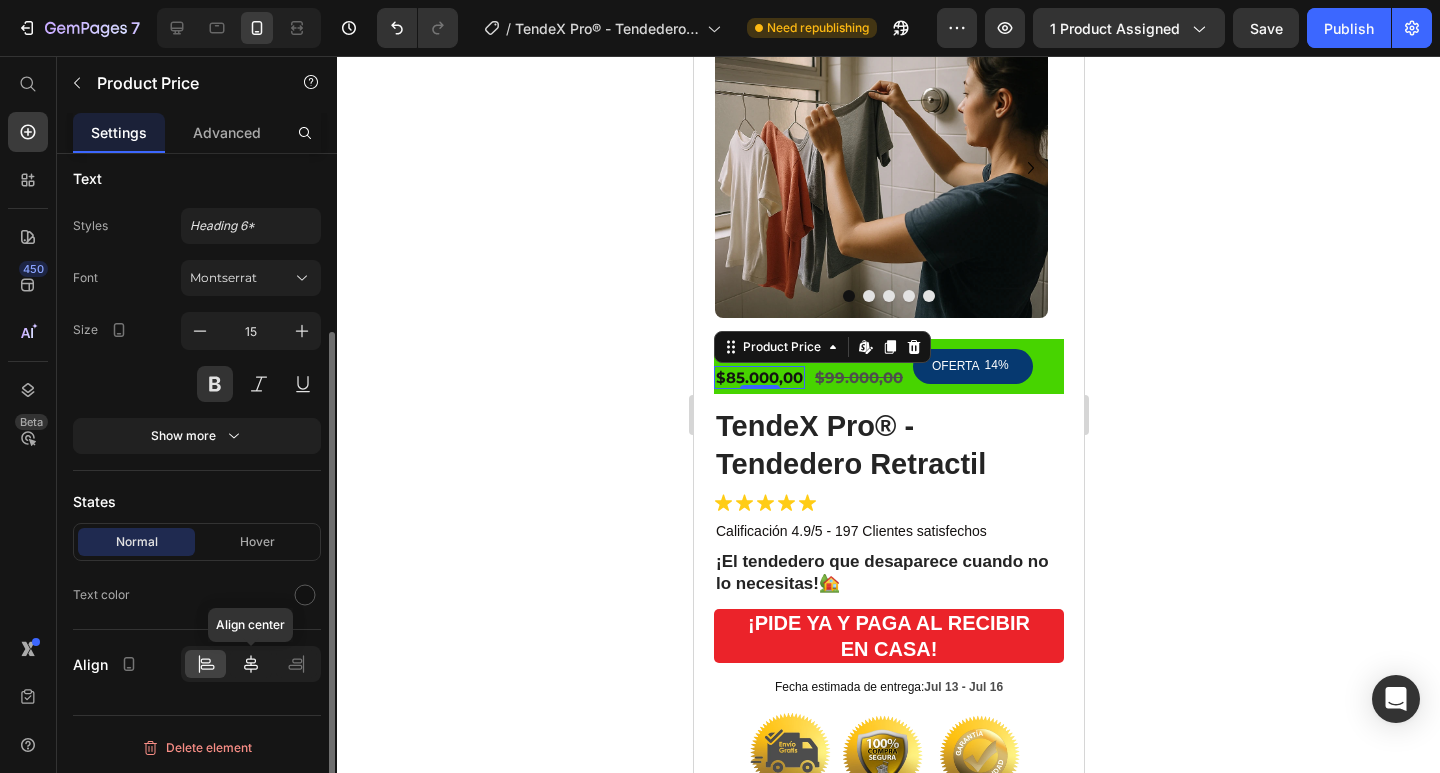 click 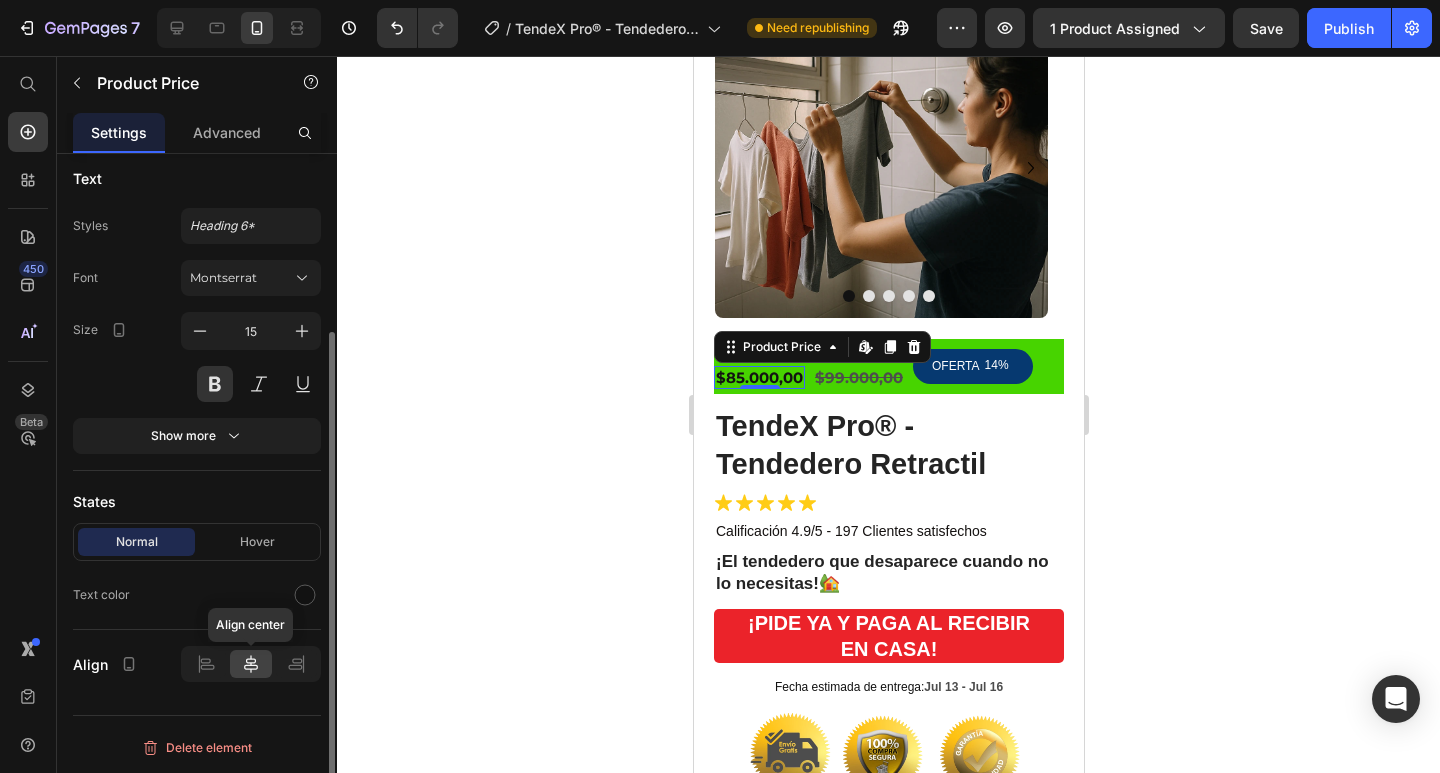 click 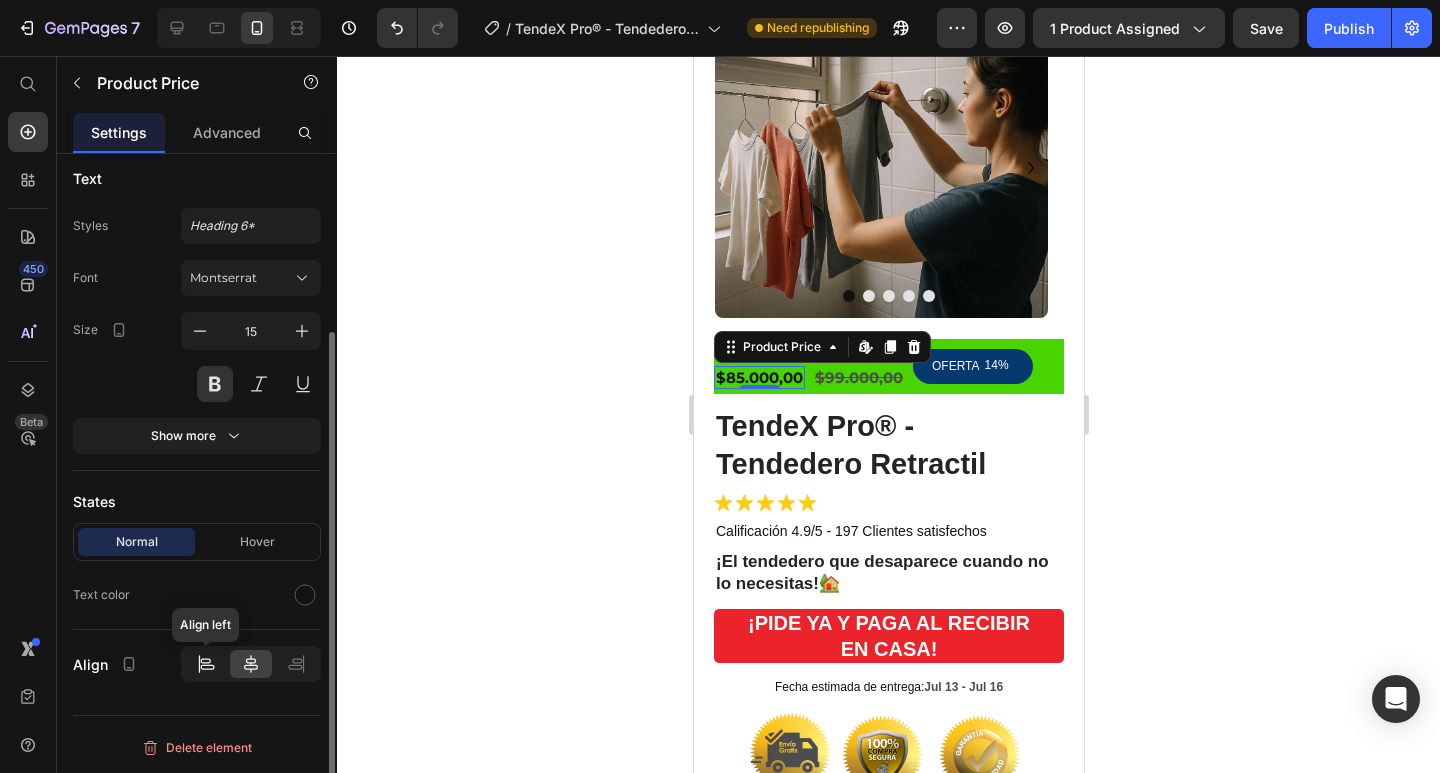 click 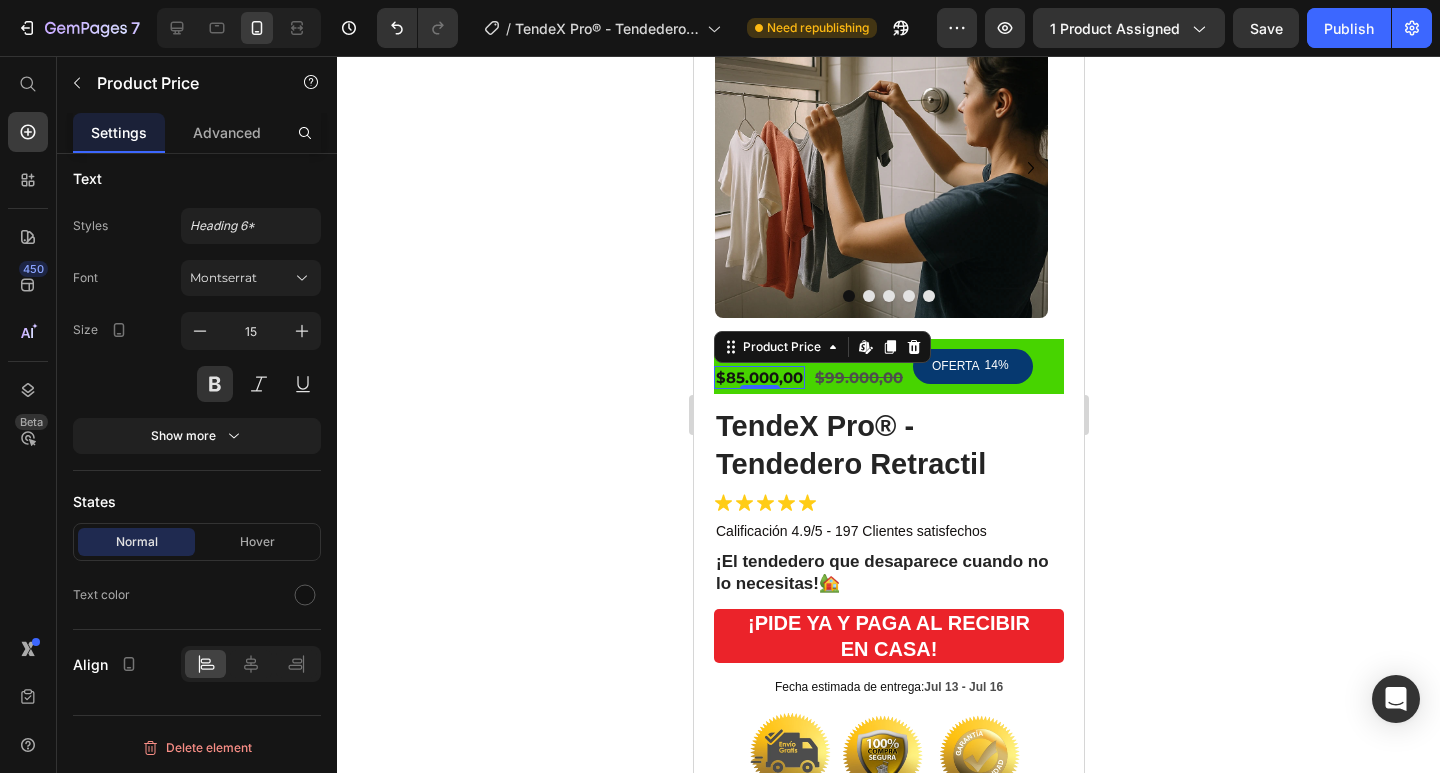 click 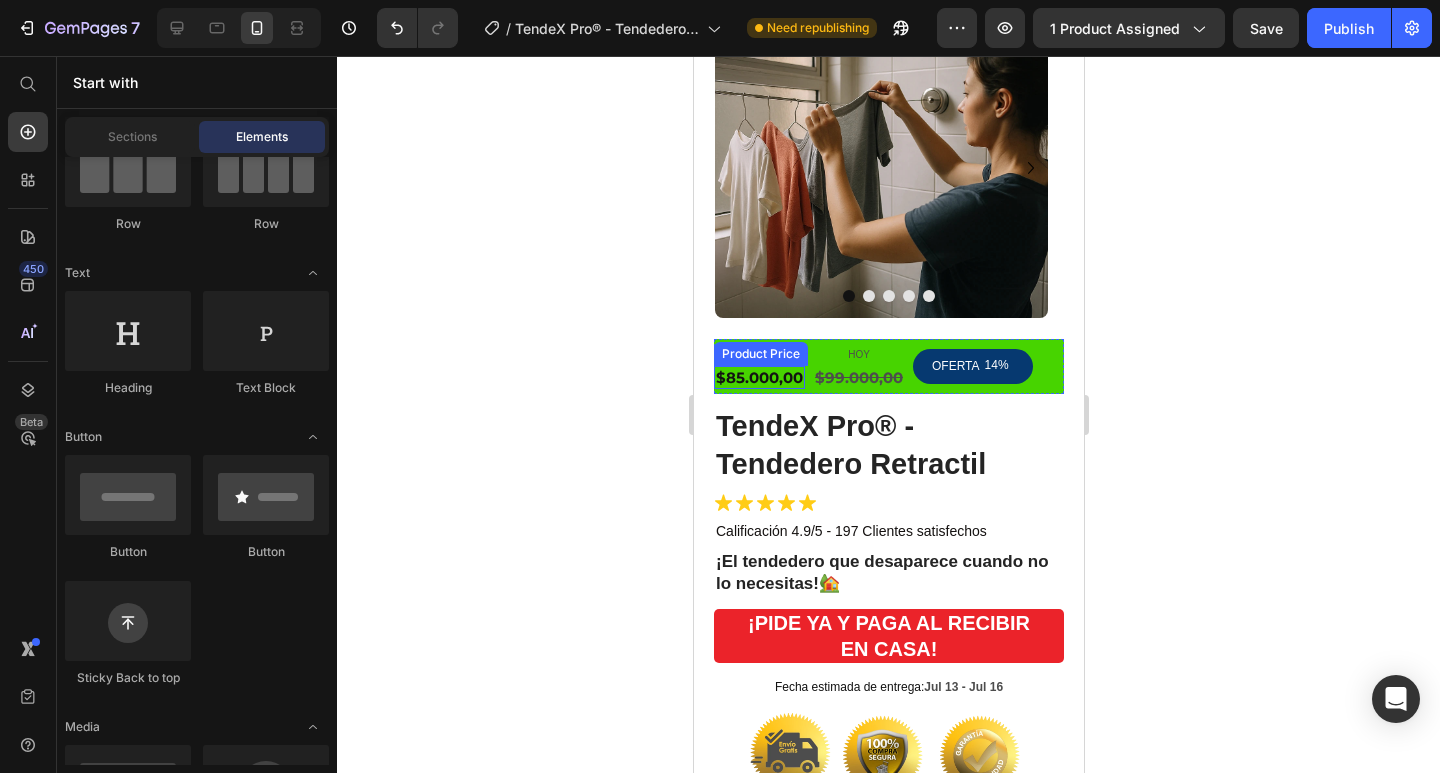 click on "$85.000,00" at bounding box center (758, 378) 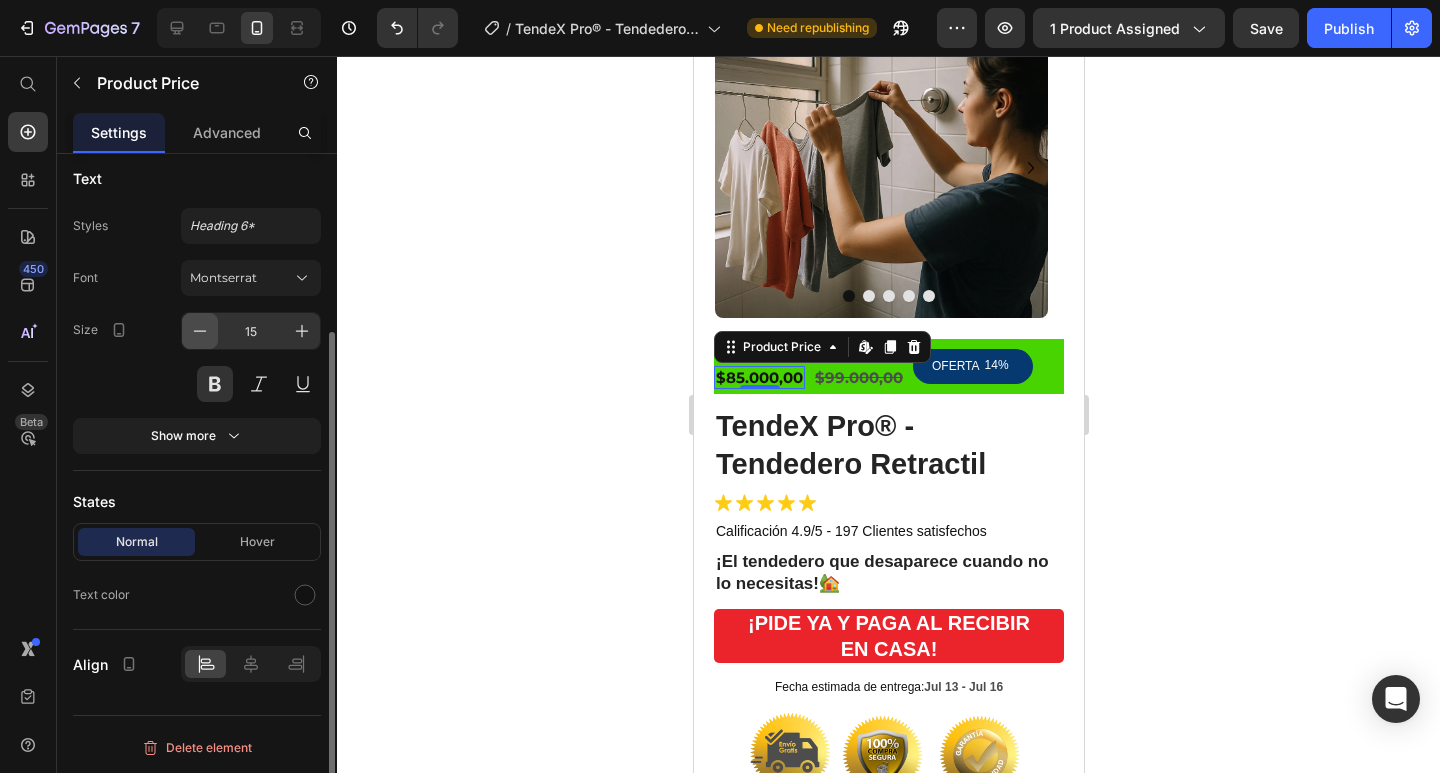 click 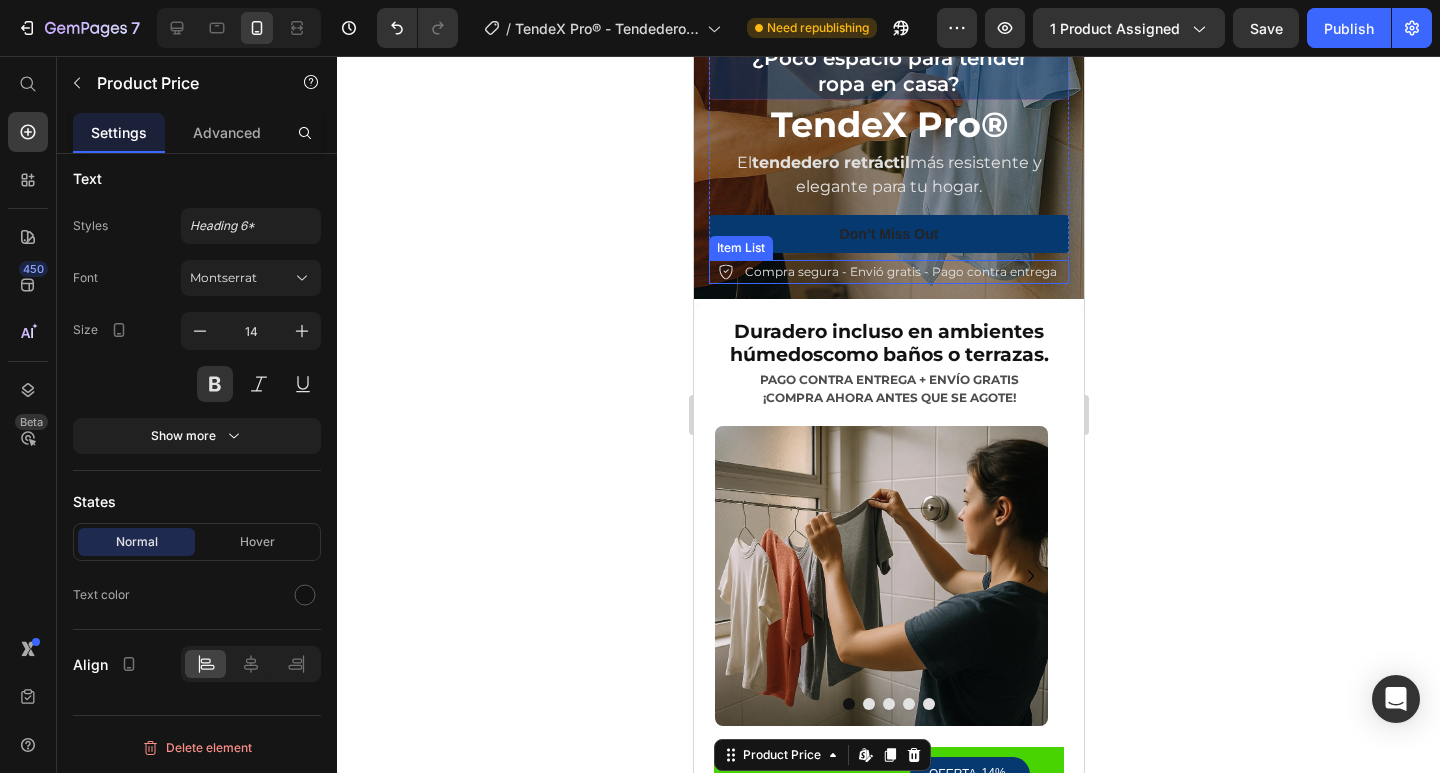 scroll, scrollTop: 396, scrollLeft: 0, axis: vertical 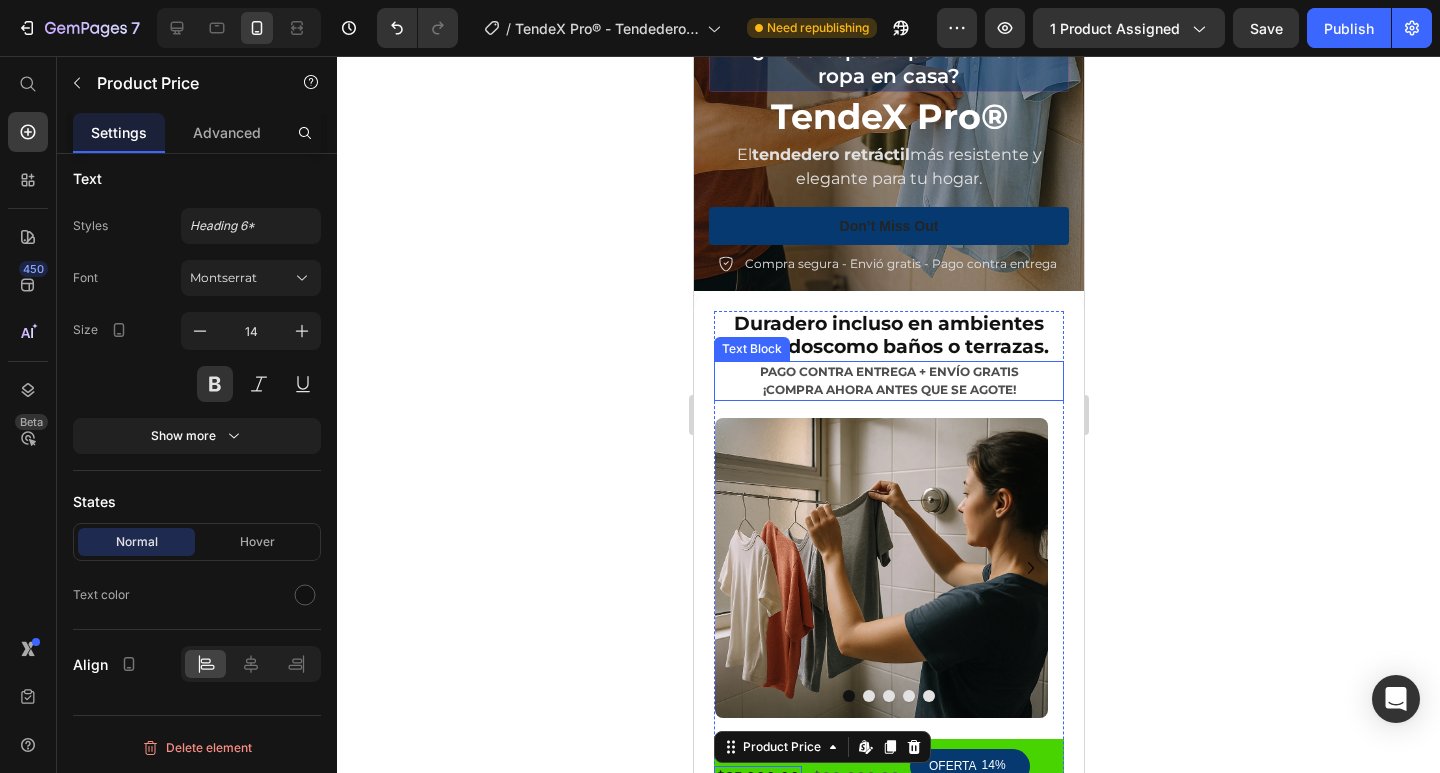 click on "¡COMPRA AHORA ANTES QUE SE AGOTE!" at bounding box center (888, 390) 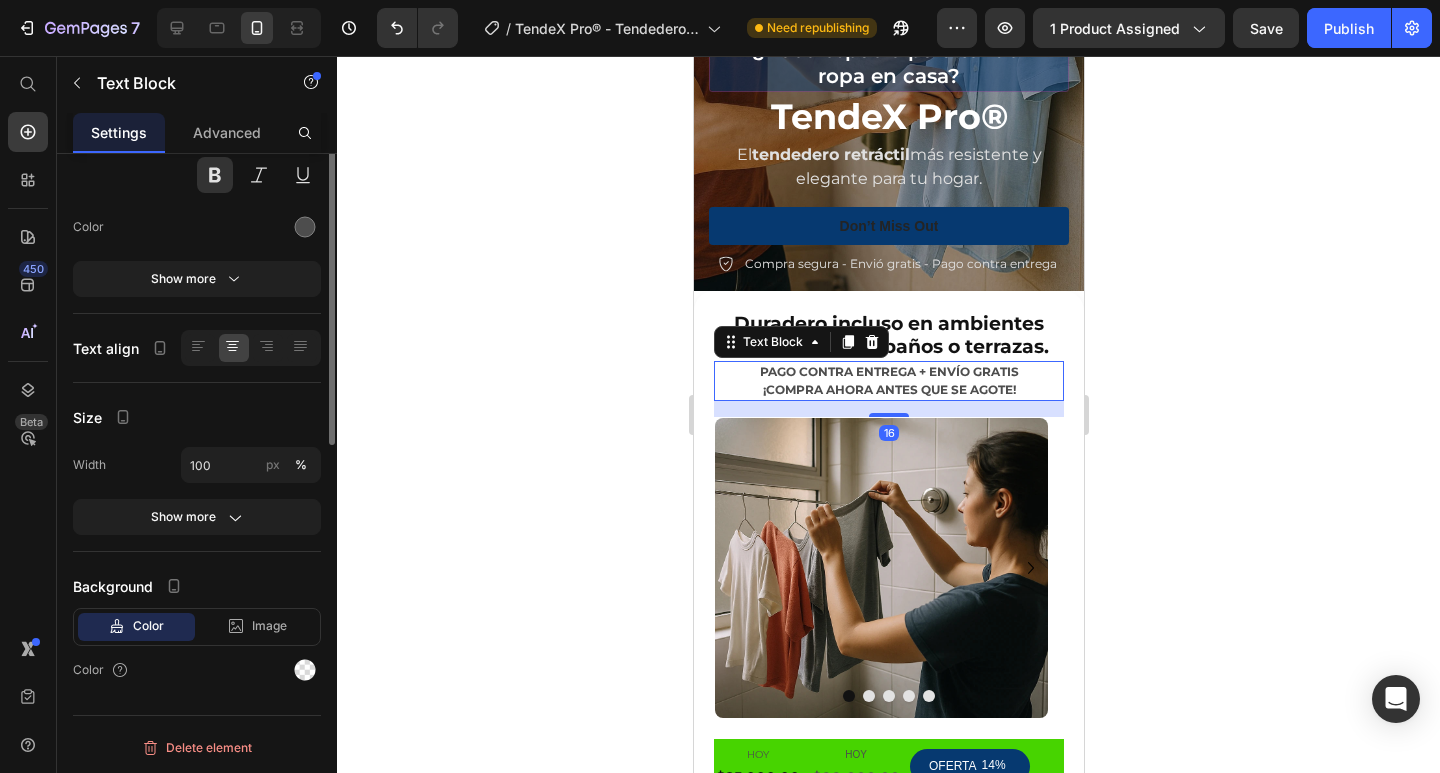 scroll, scrollTop: 0, scrollLeft: 0, axis: both 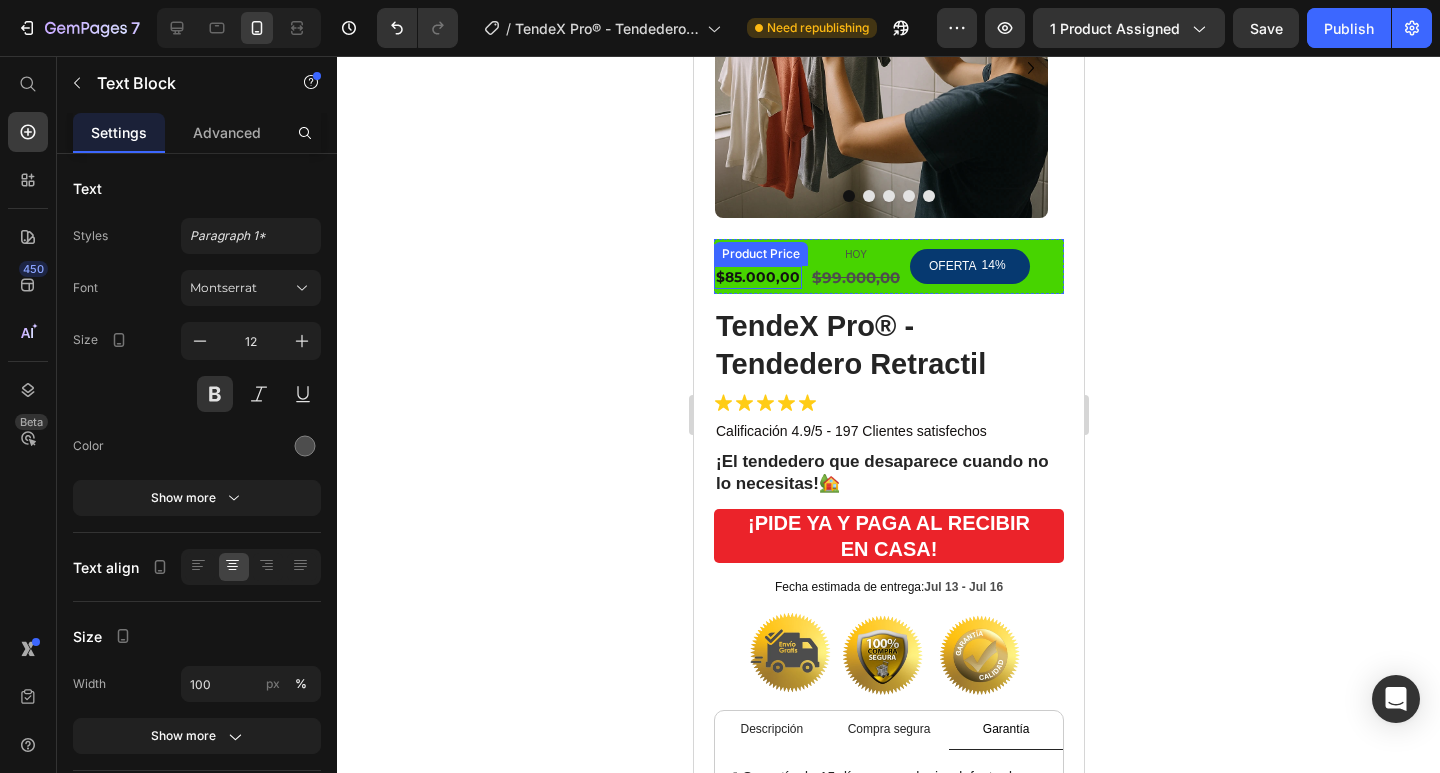 click on "$85.000,00" at bounding box center (757, 277) 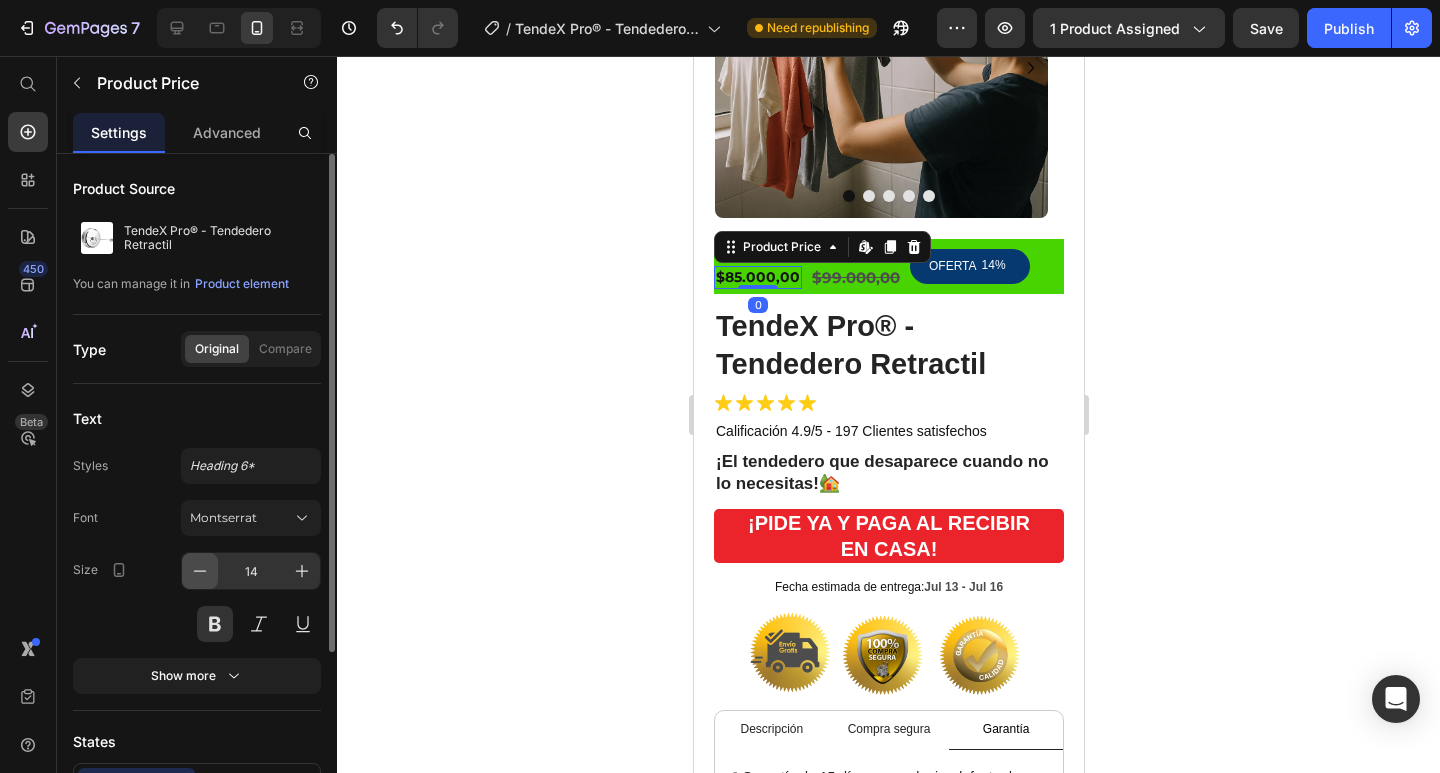 click at bounding box center [200, 571] 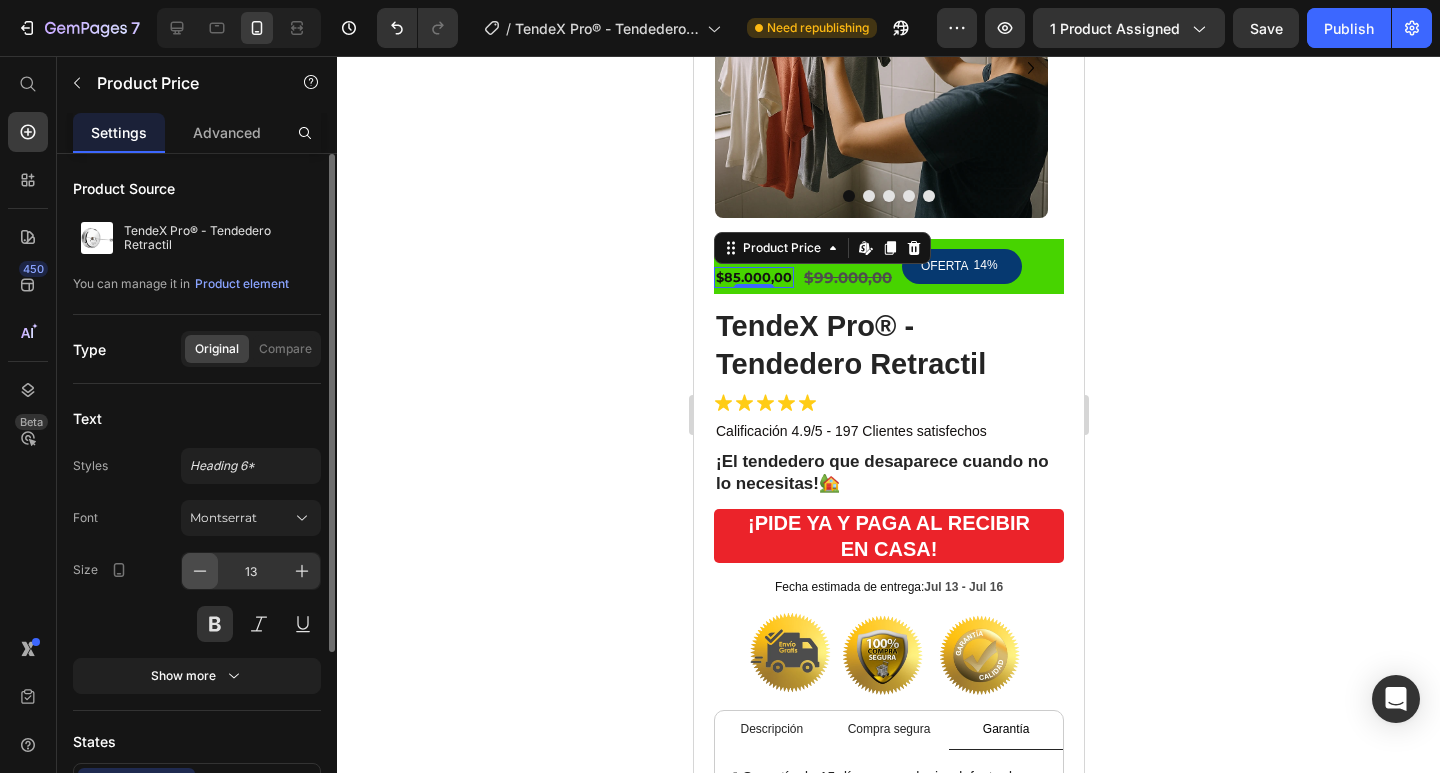 click at bounding box center (200, 571) 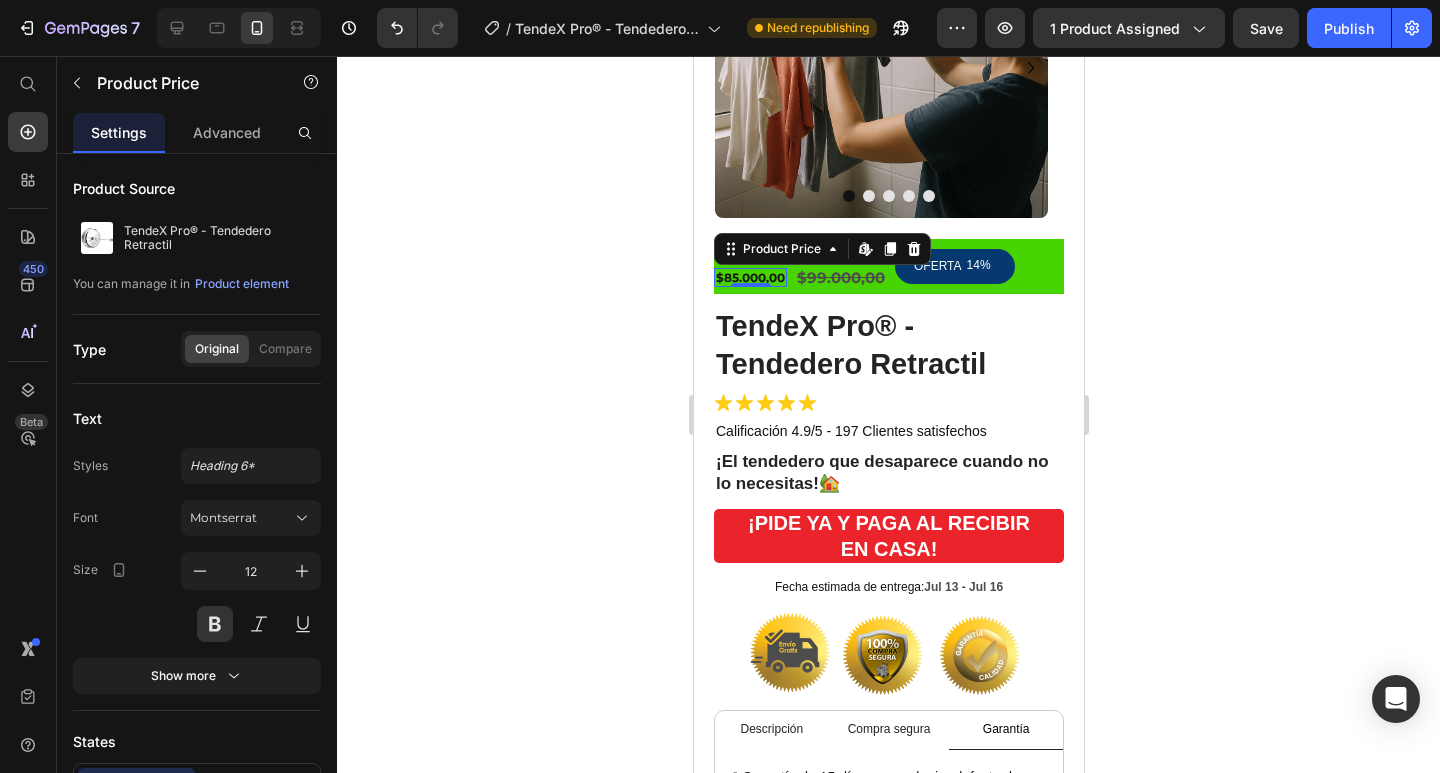 click on "$99.000,00" at bounding box center [840, 278] 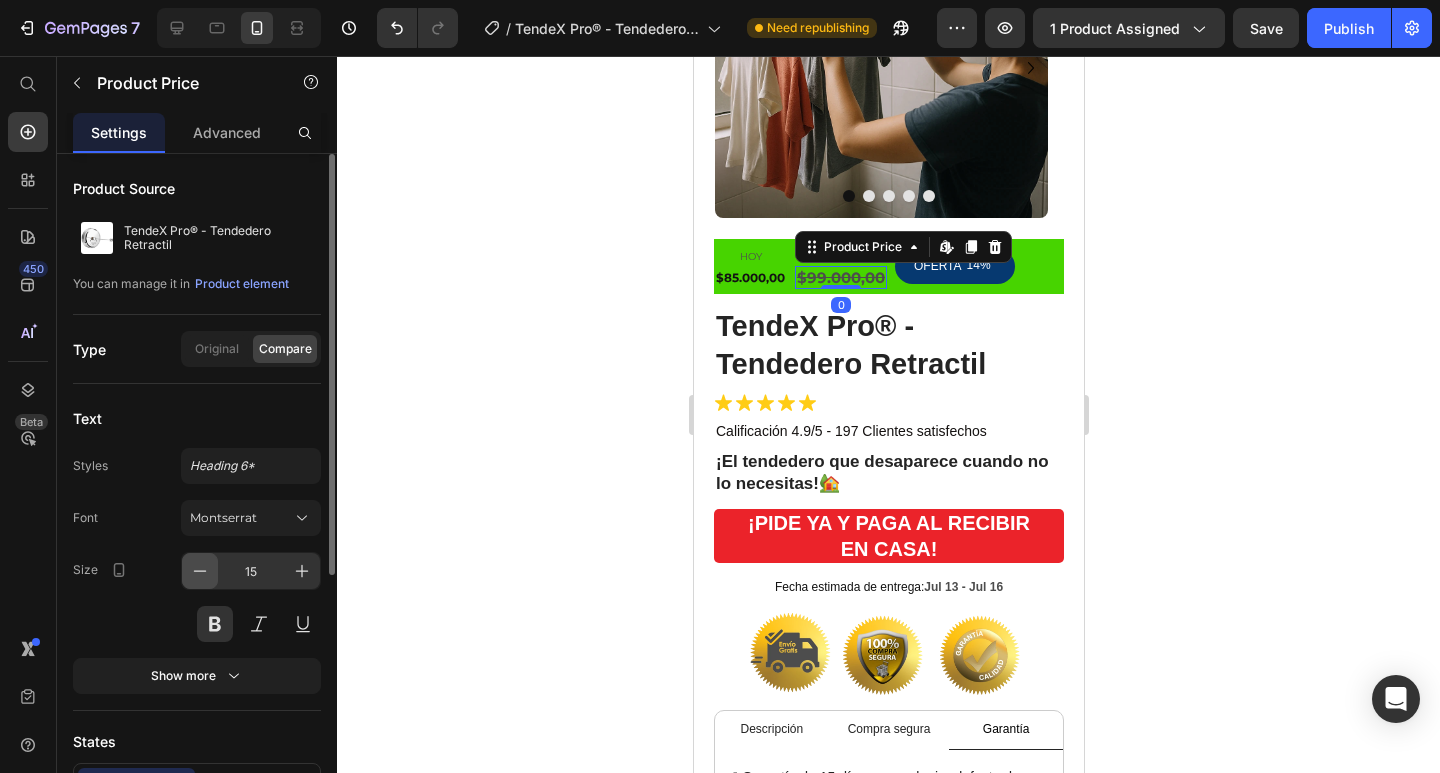 click 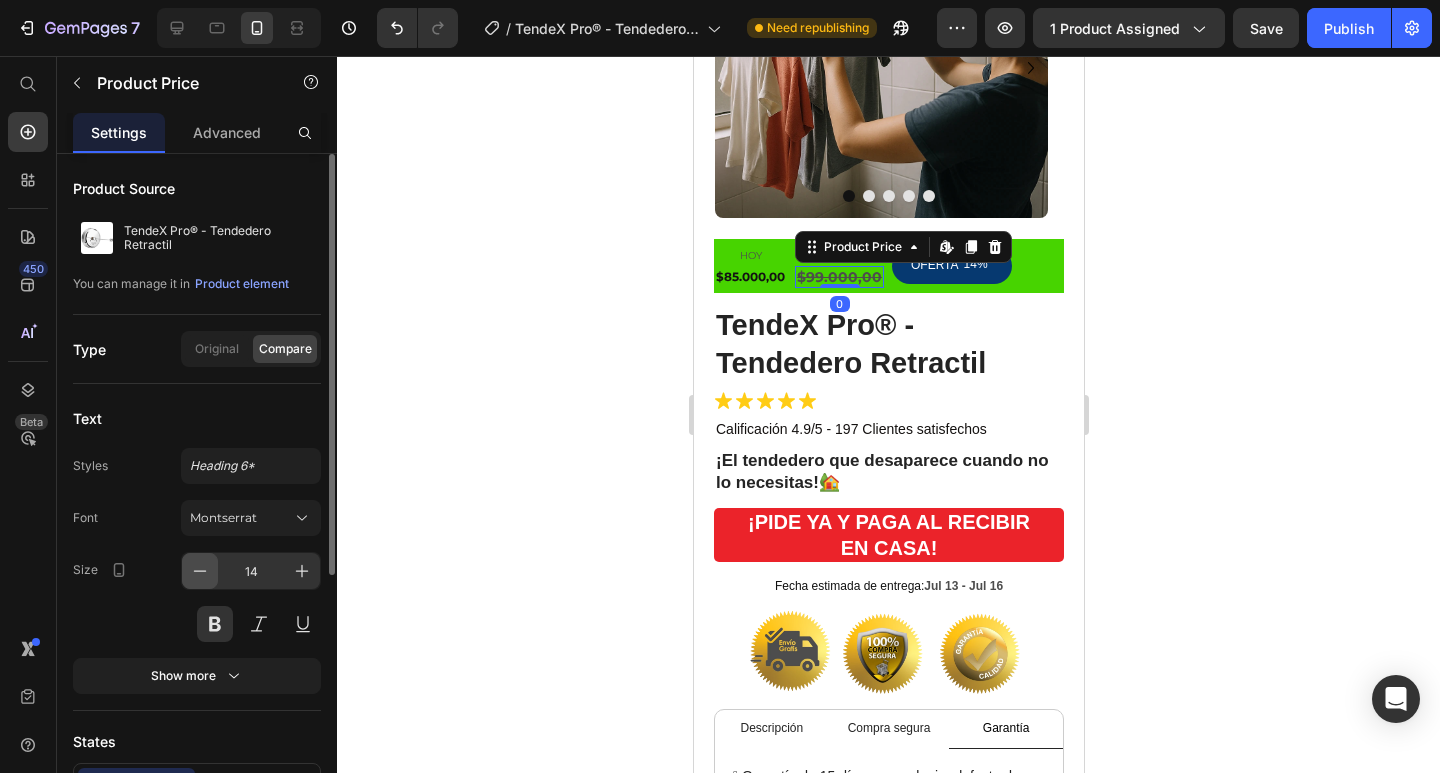 click 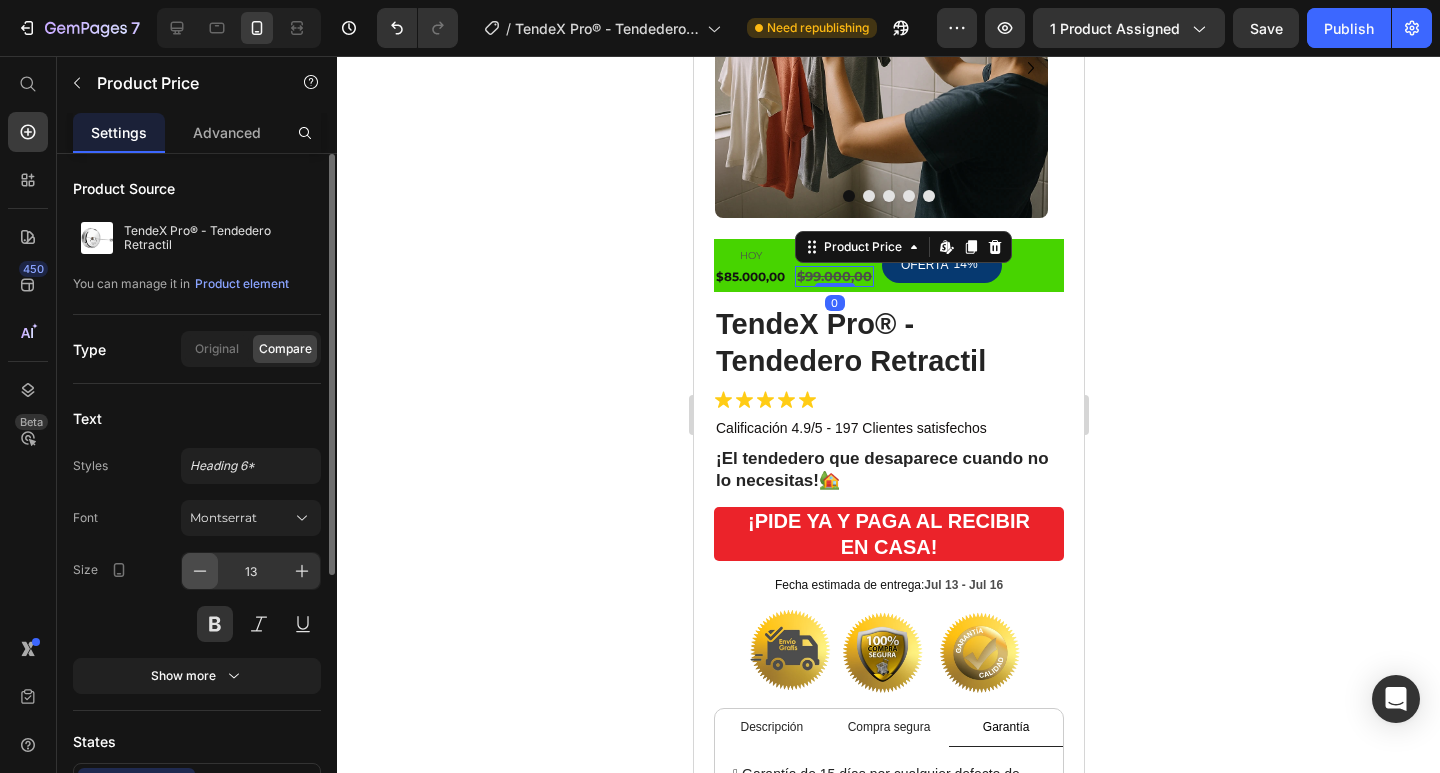 click 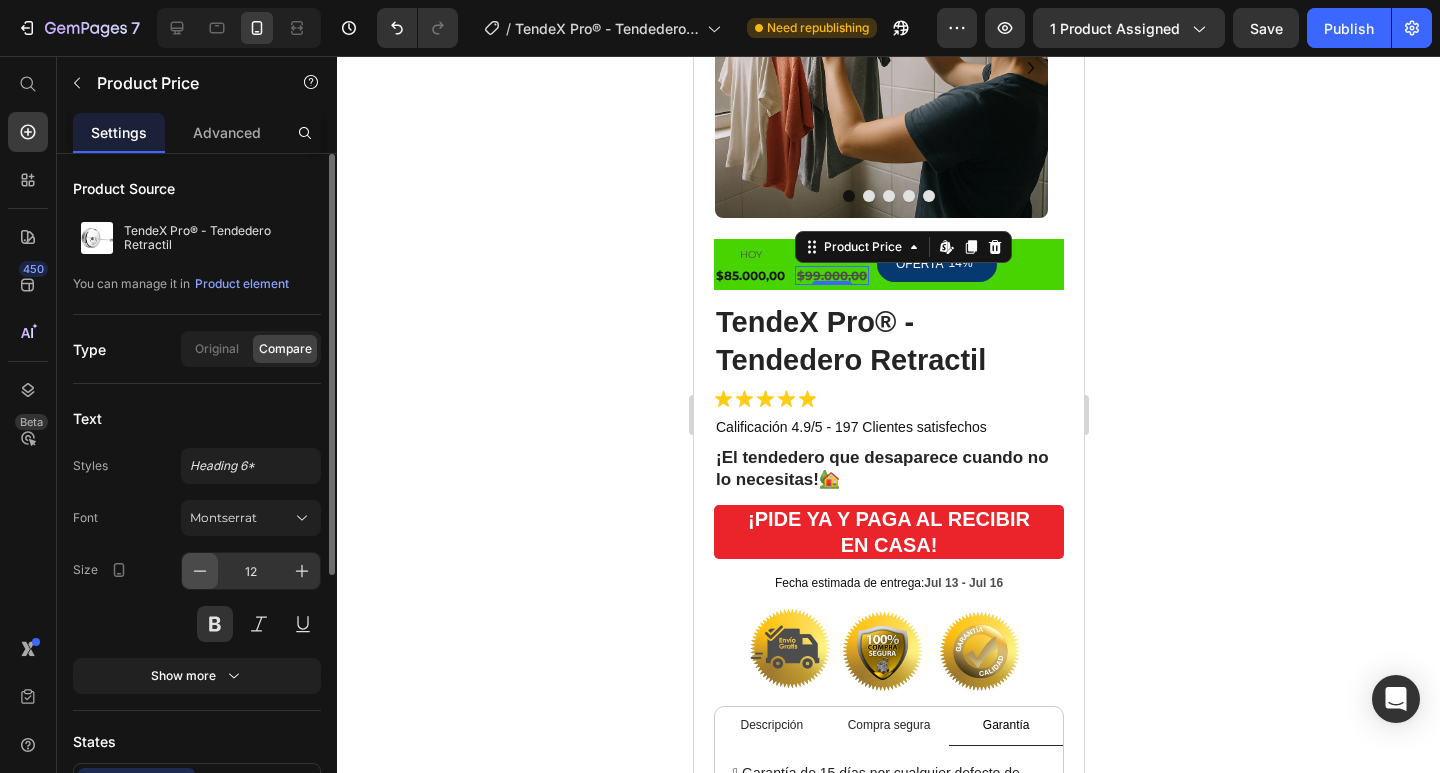 scroll, scrollTop: 300, scrollLeft: 0, axis: vertical 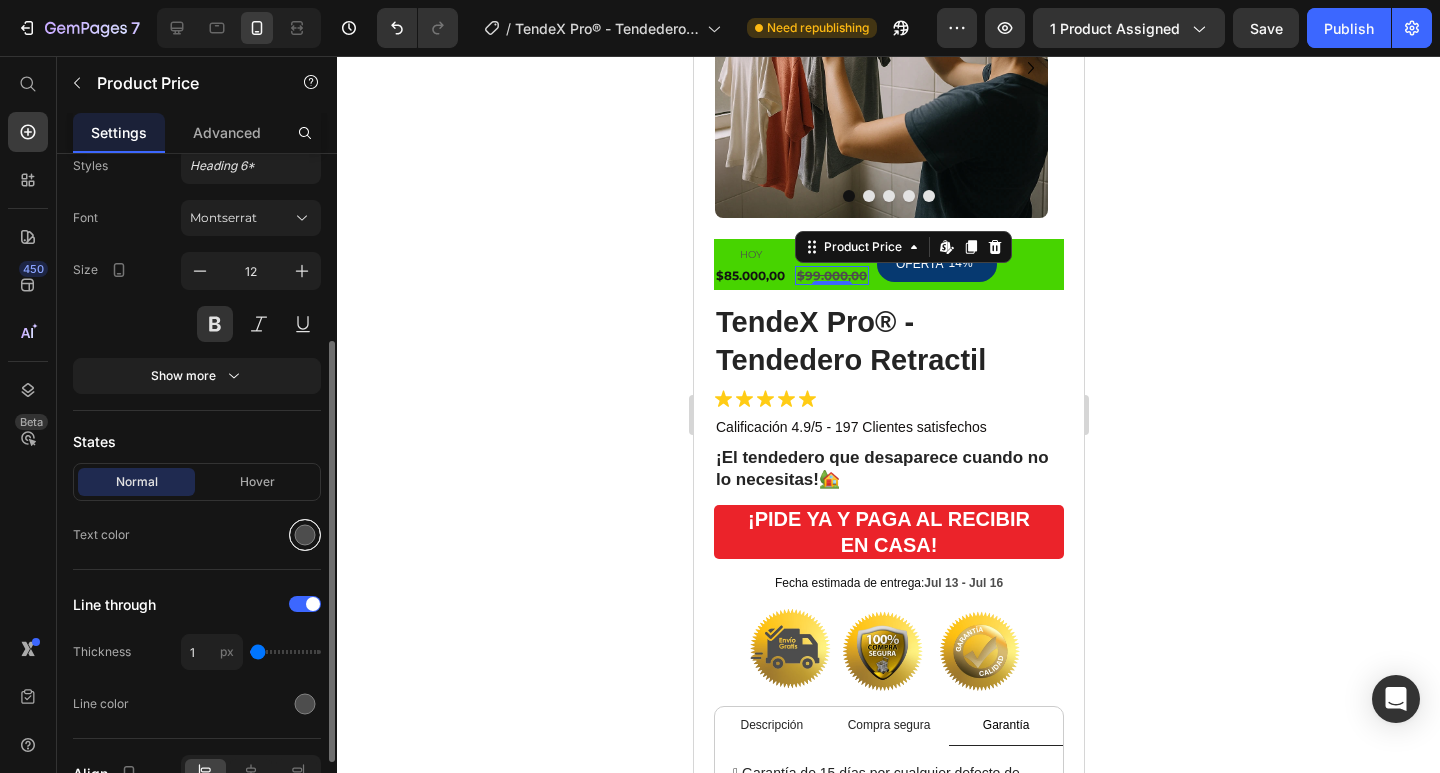 click at bounding box center [305, 535] 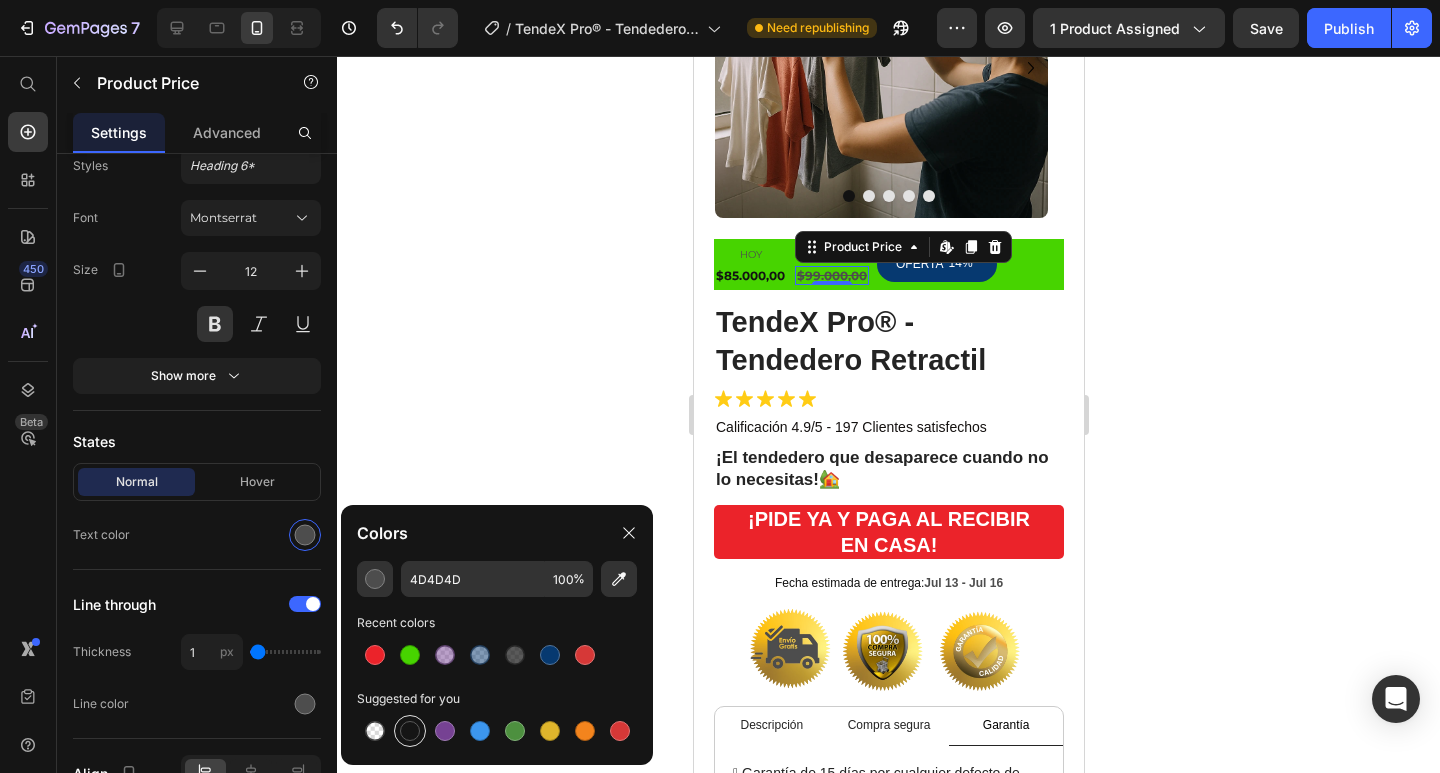 click at bounding box center (410, 731) 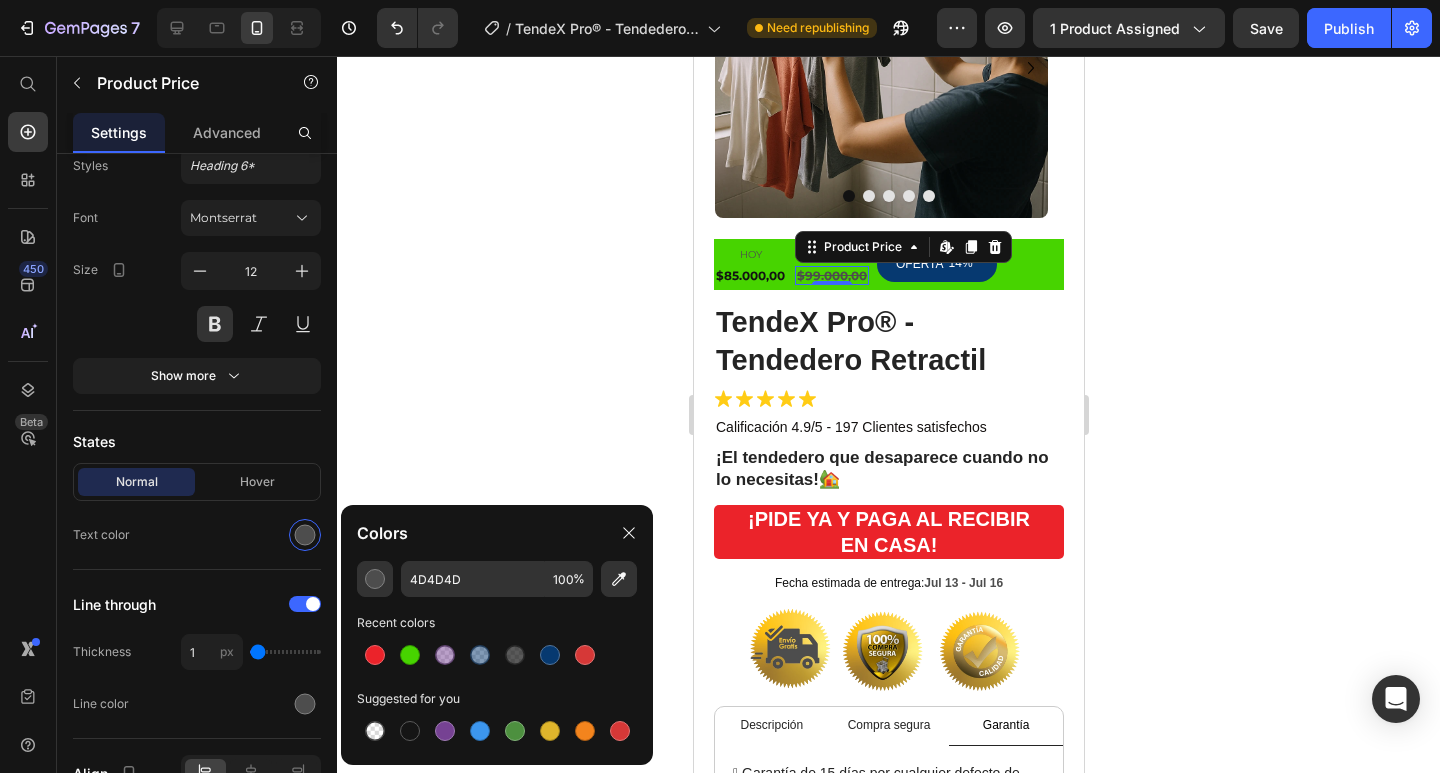 type on "151515" 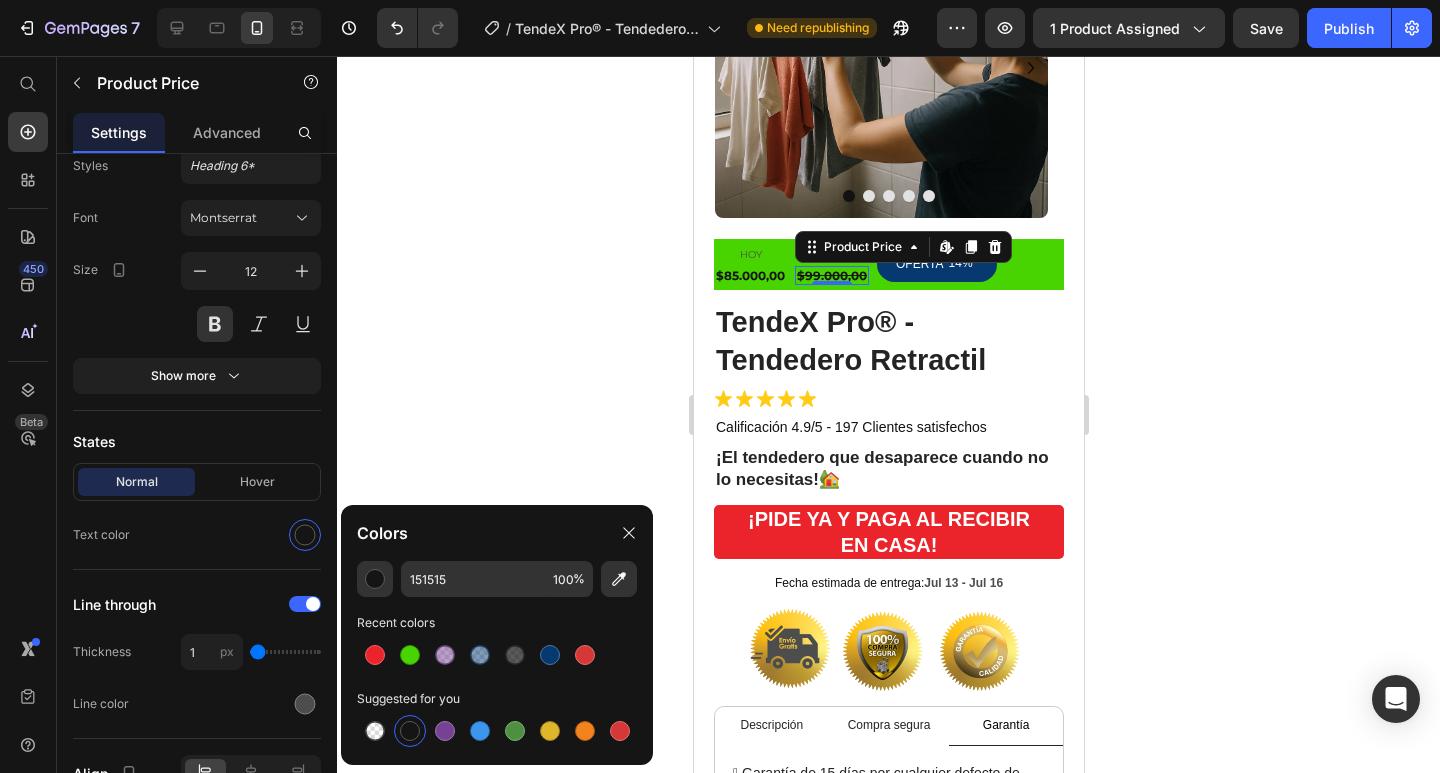 click 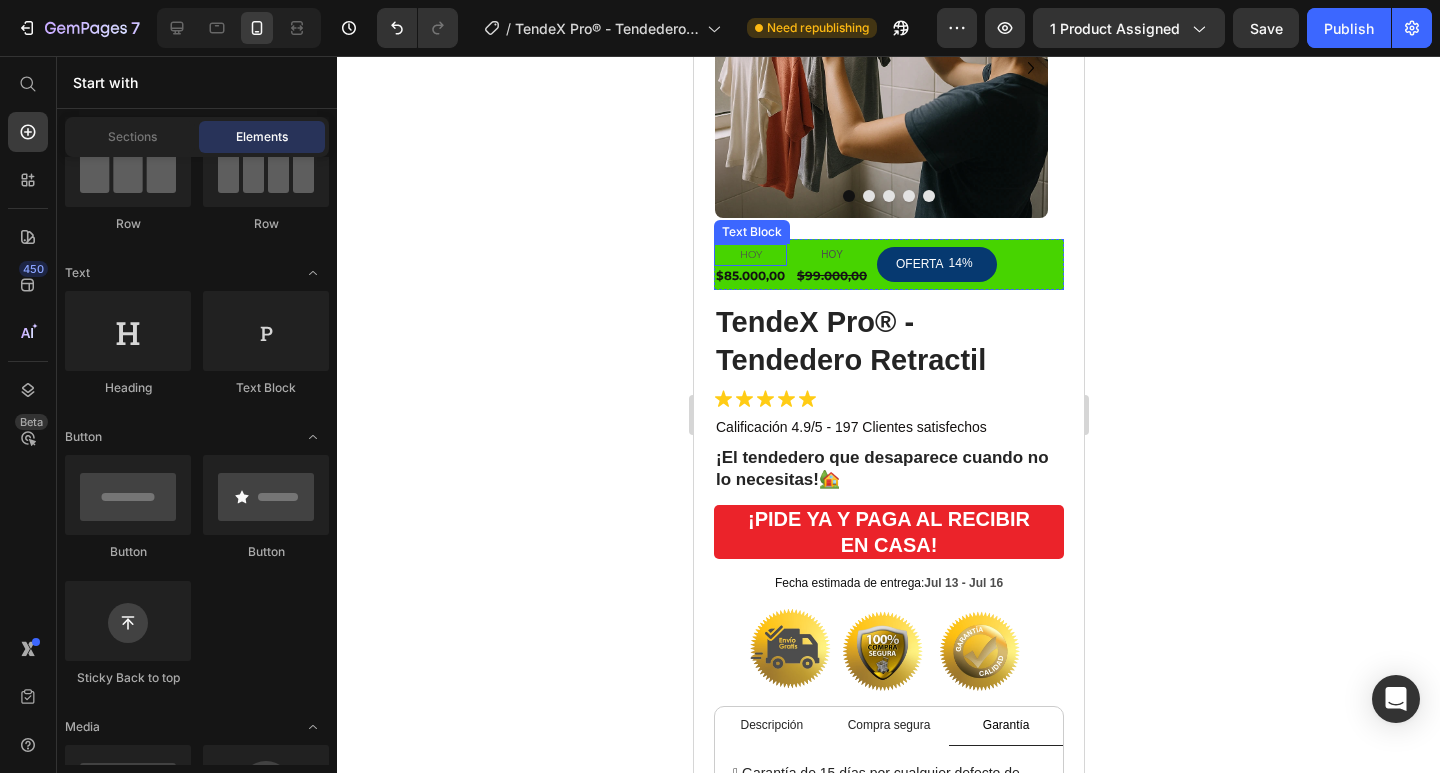click on "HOY" at bounding box center [749, 255] 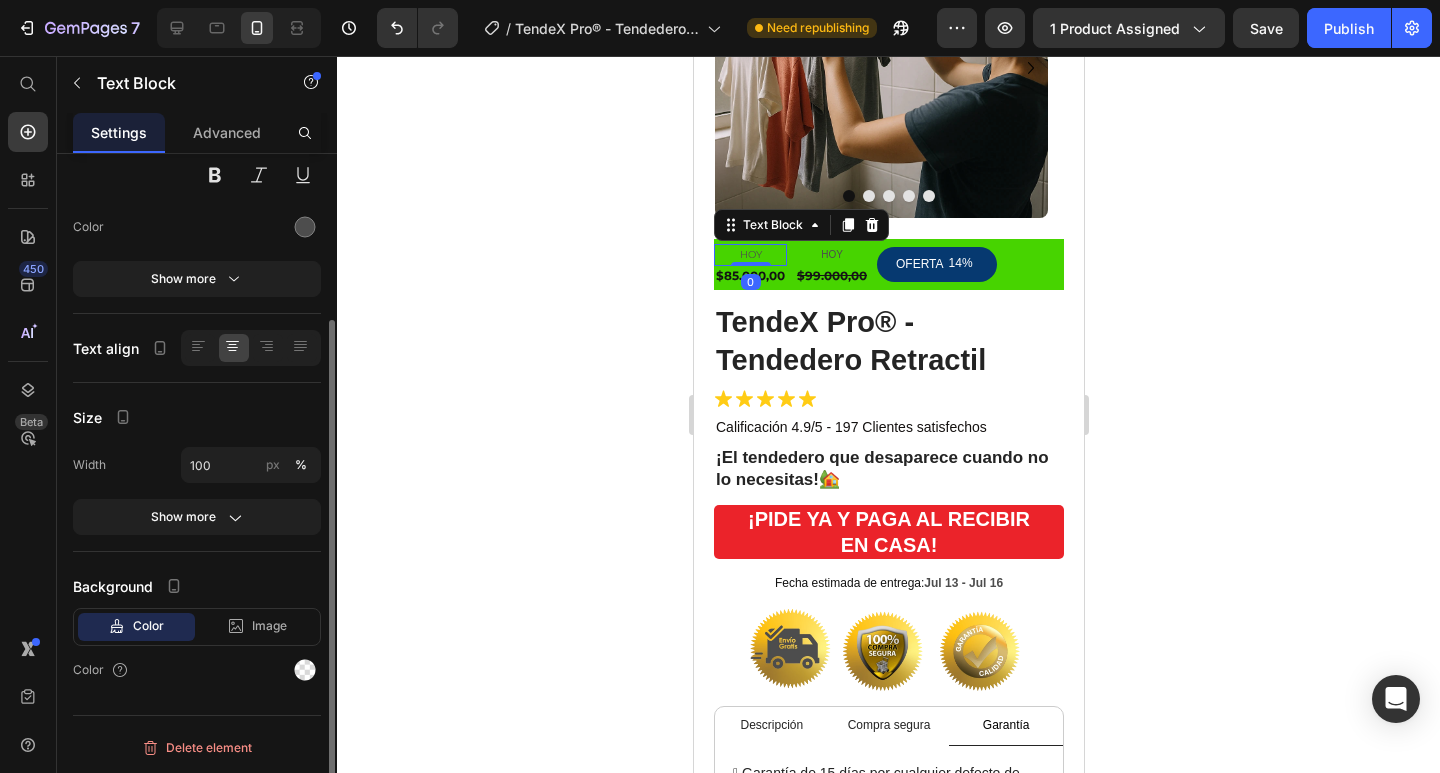 scroll, scrollTop: 0, scrollLeft: 0, axis: both 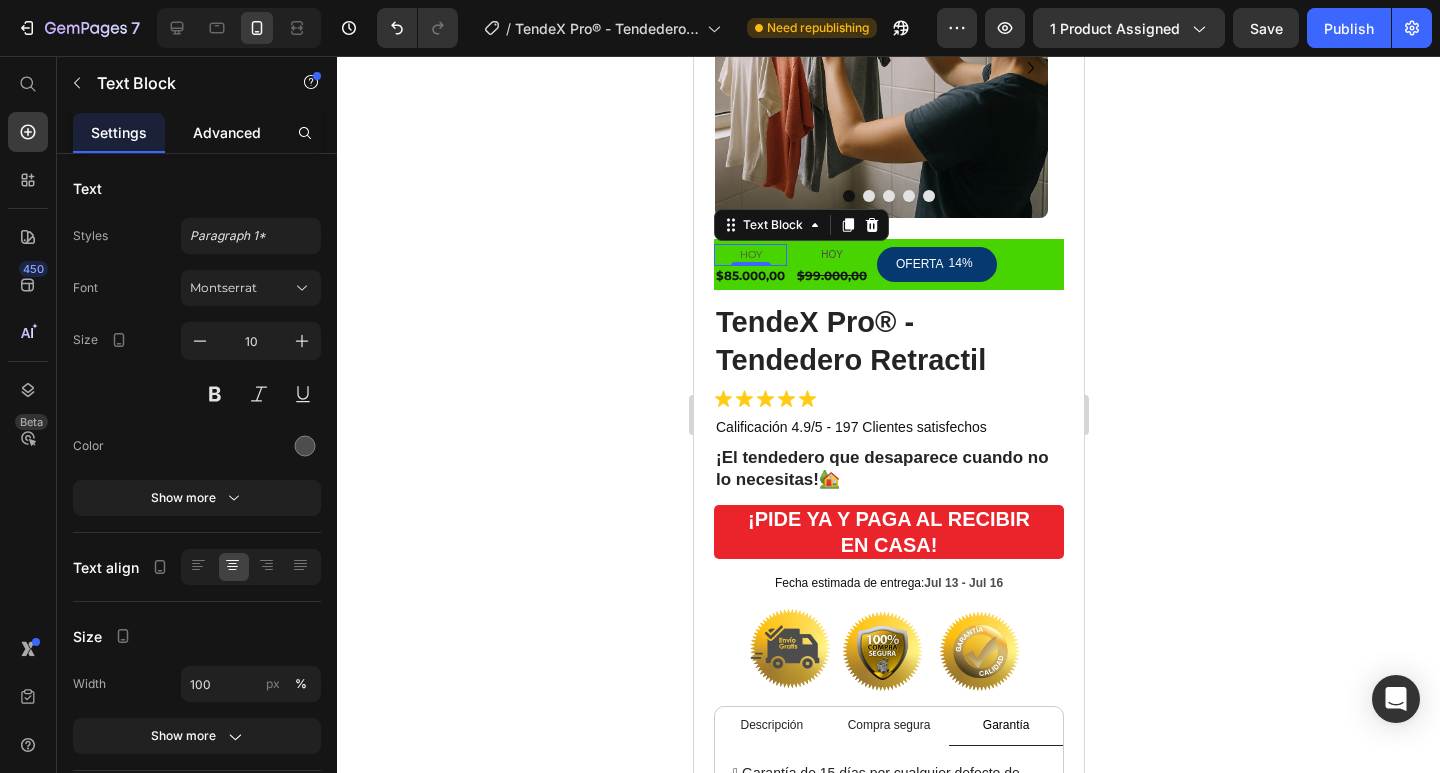 click on "Advanced" 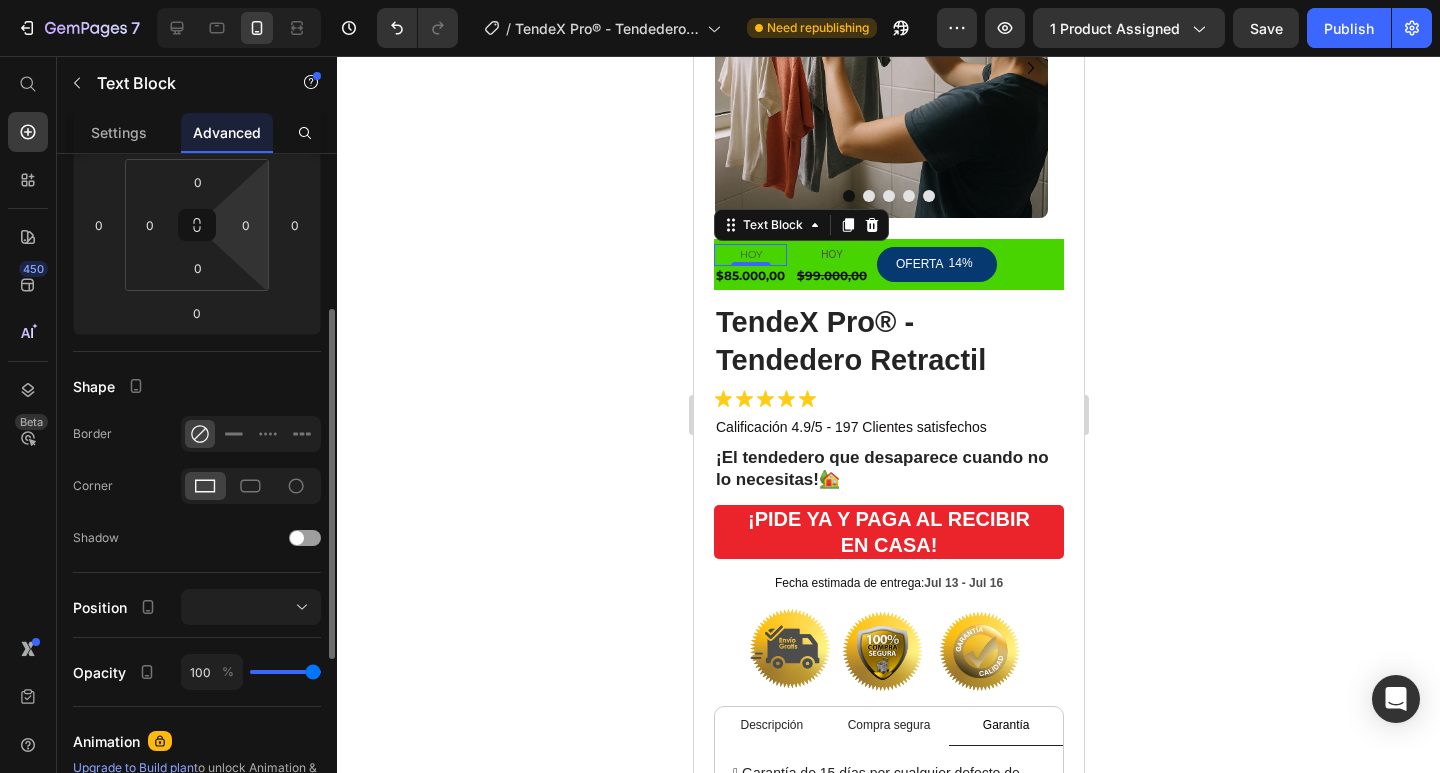 scroll, scrollTop: 100, scrollLeft: 0, axis: vertical 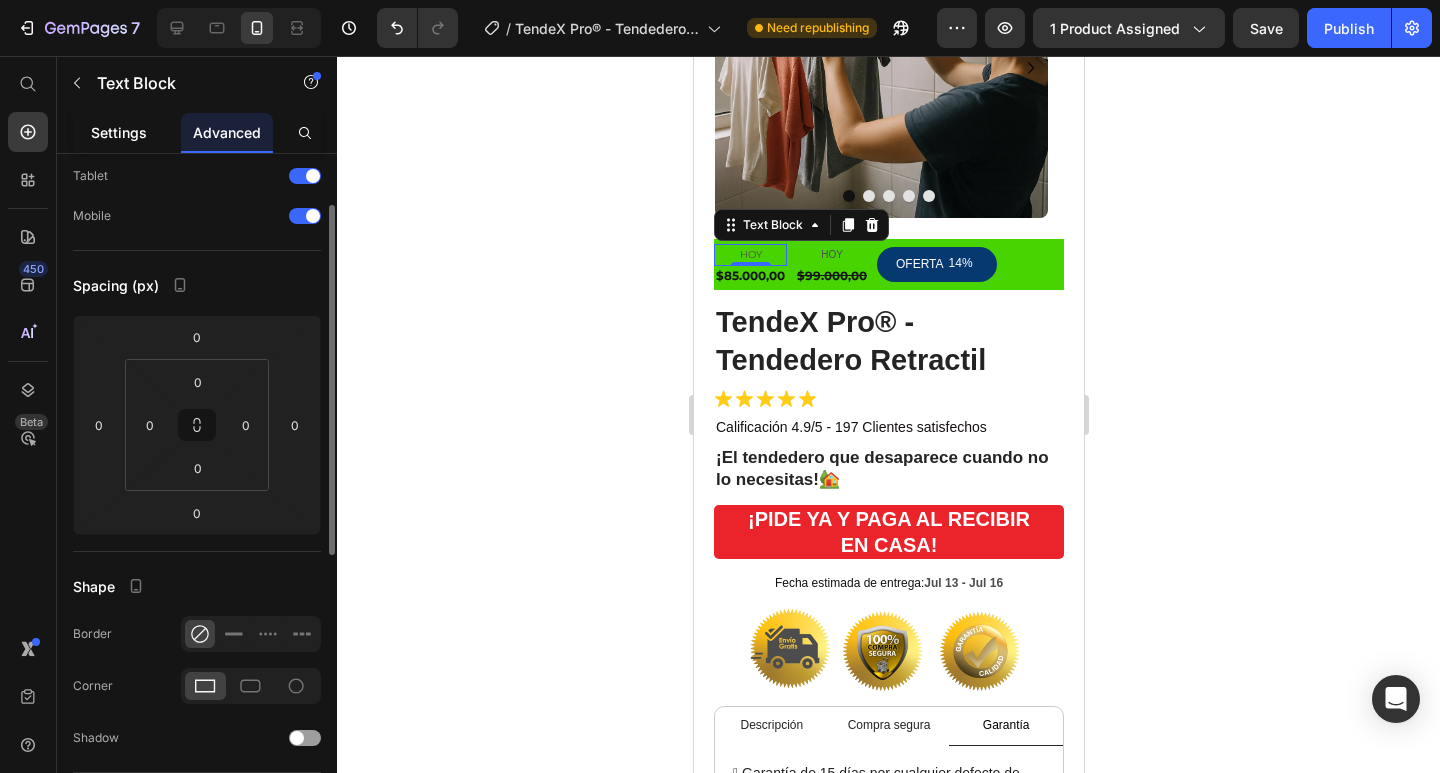 click on "Settings" at bounding box center (119, 132) 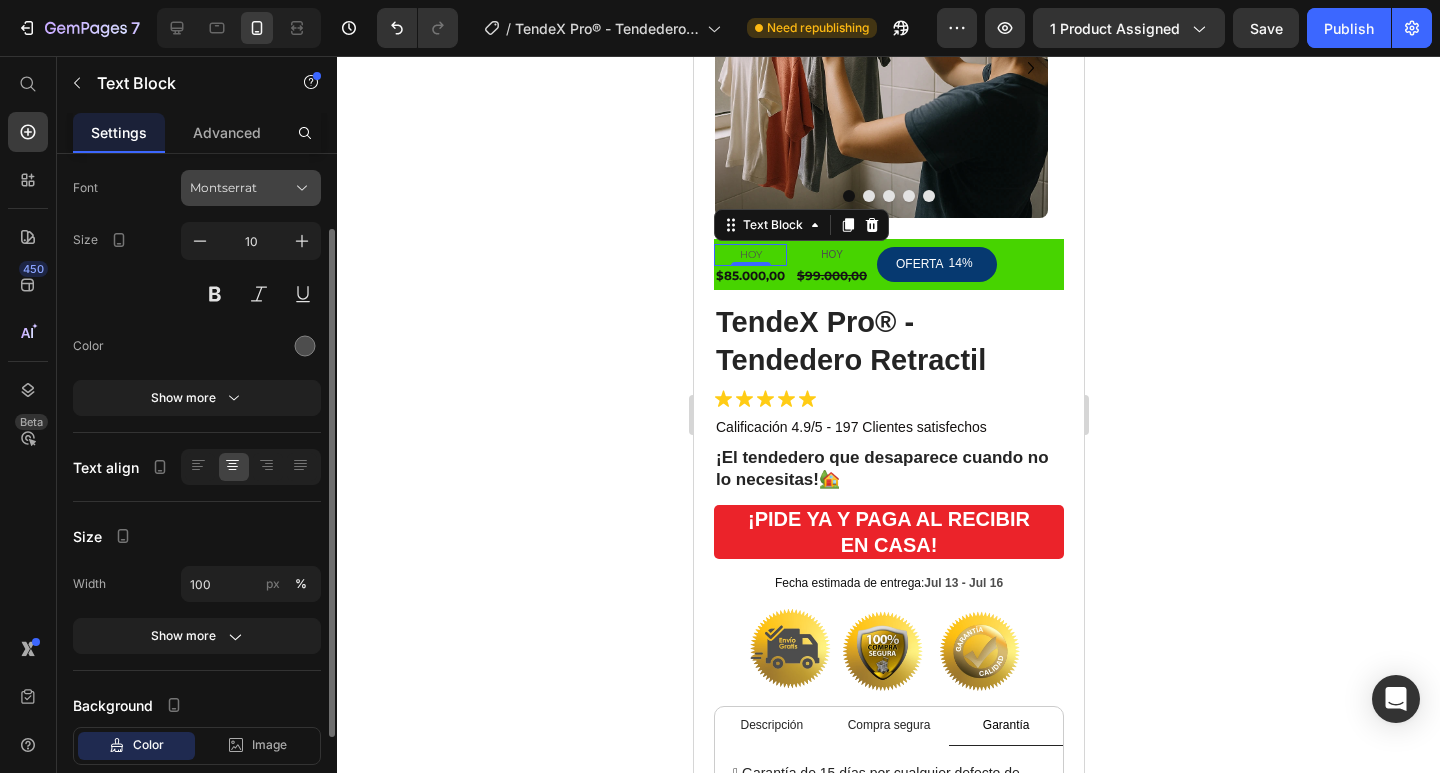 scroll, scrollTop: 0, scrollLeft: 0, axis: both 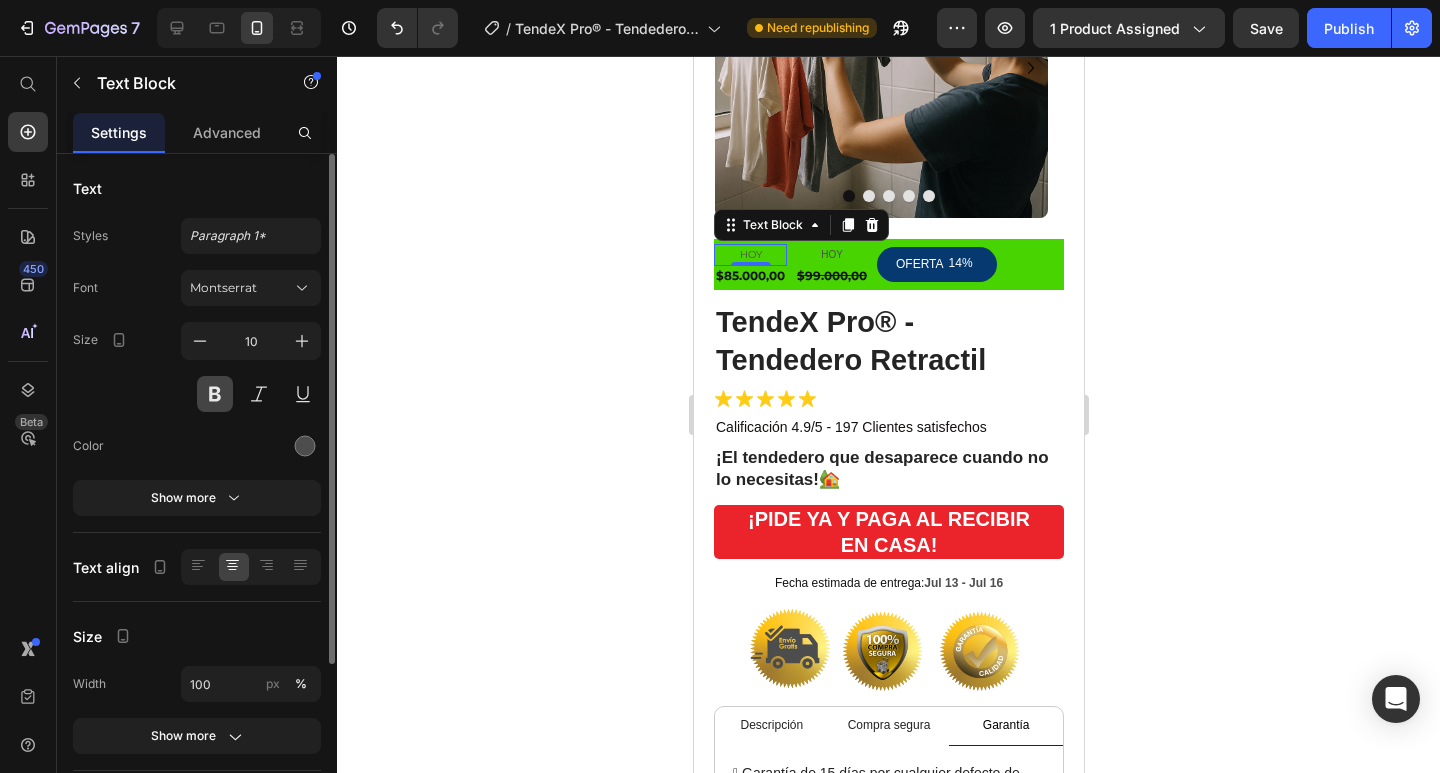 click at bounding box center [215, 394] 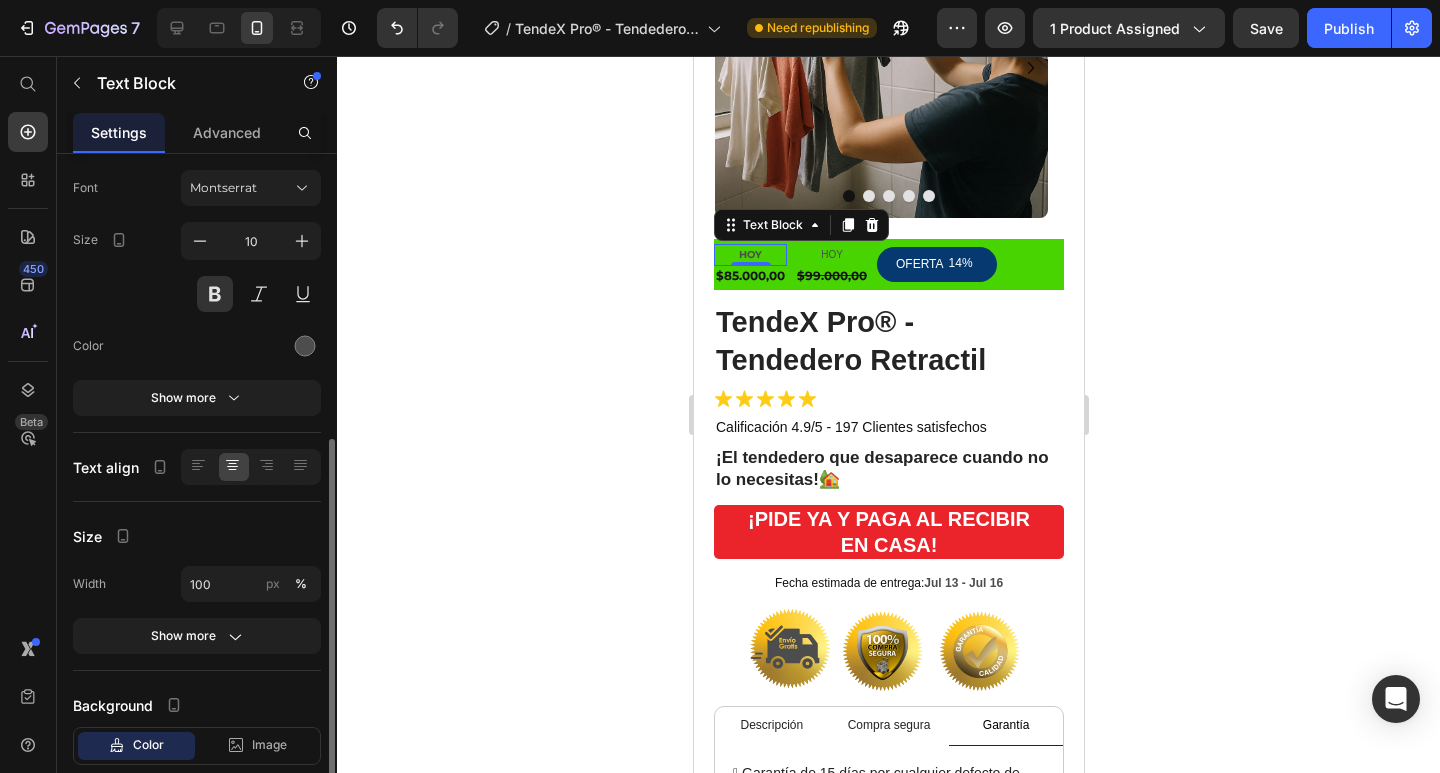 scroll, scrollTop: 219, scrollLeft: 0, axis: vertical 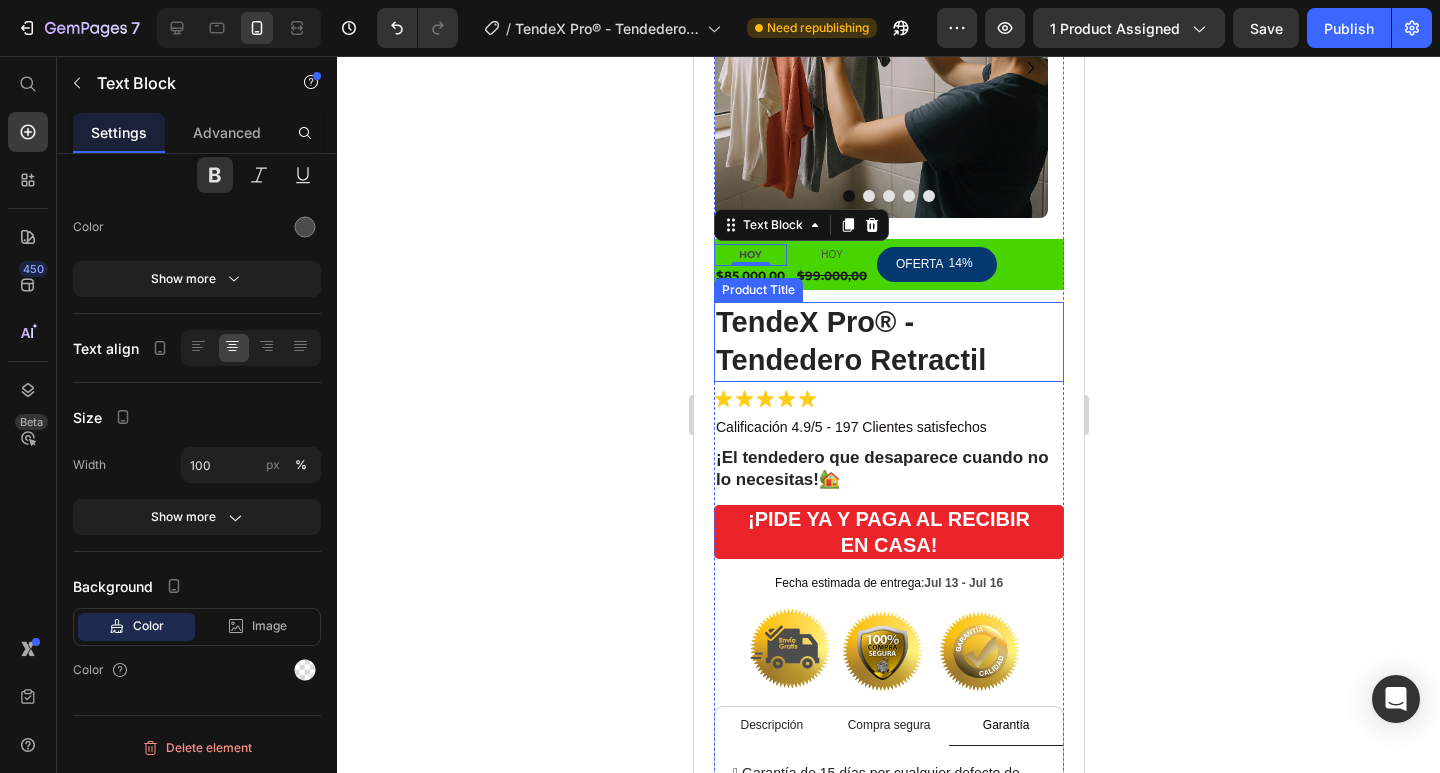 click 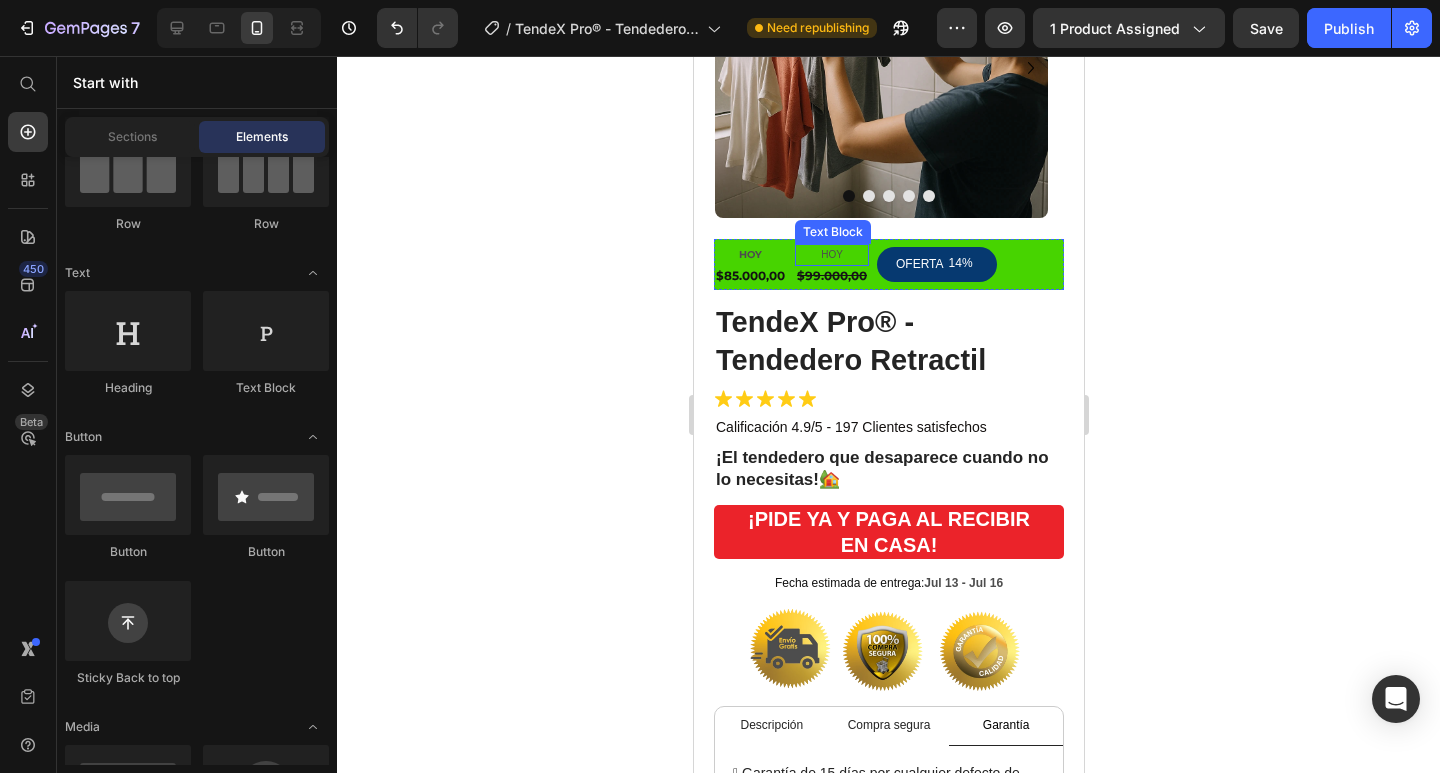 click on "HOY" at bounding box center [831, 255] 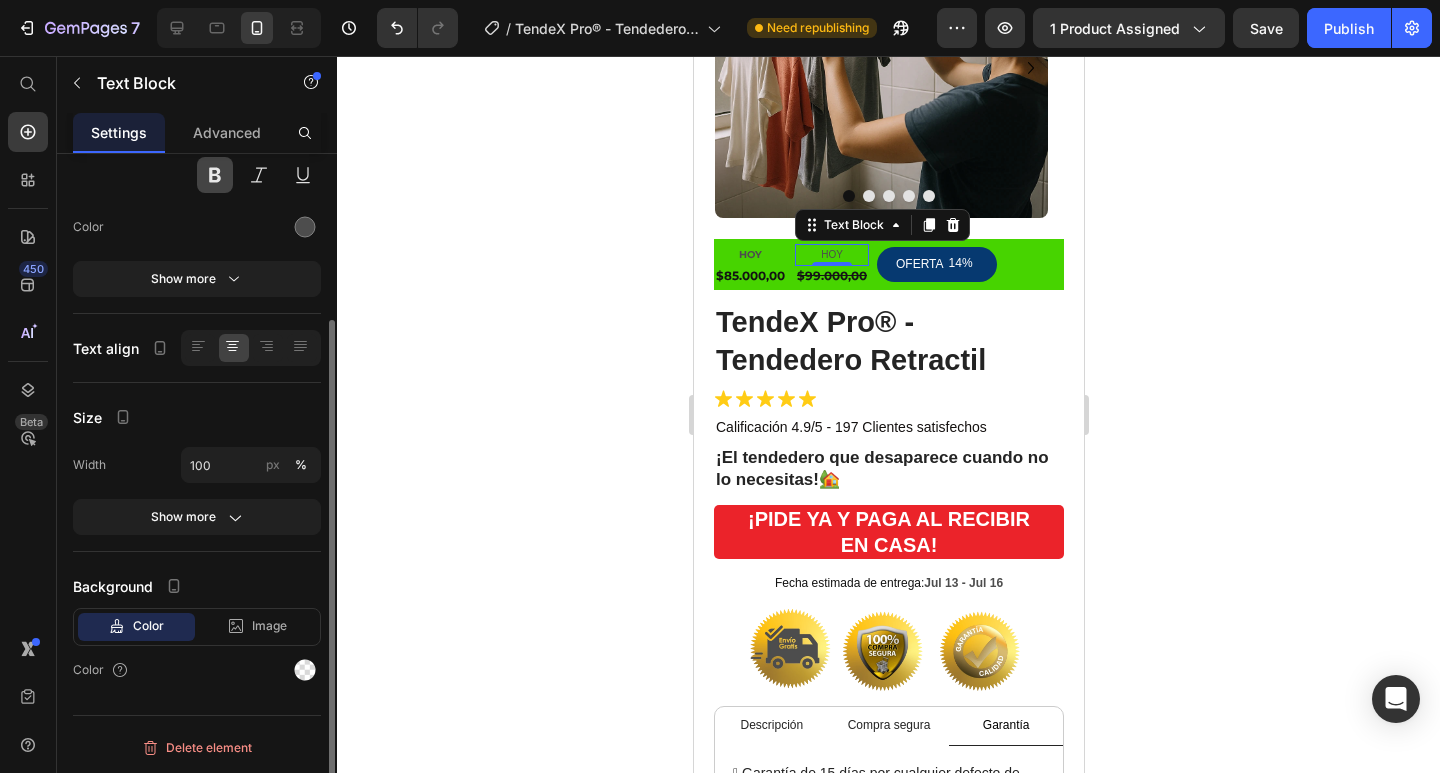 click at bounding box center (215, 175) 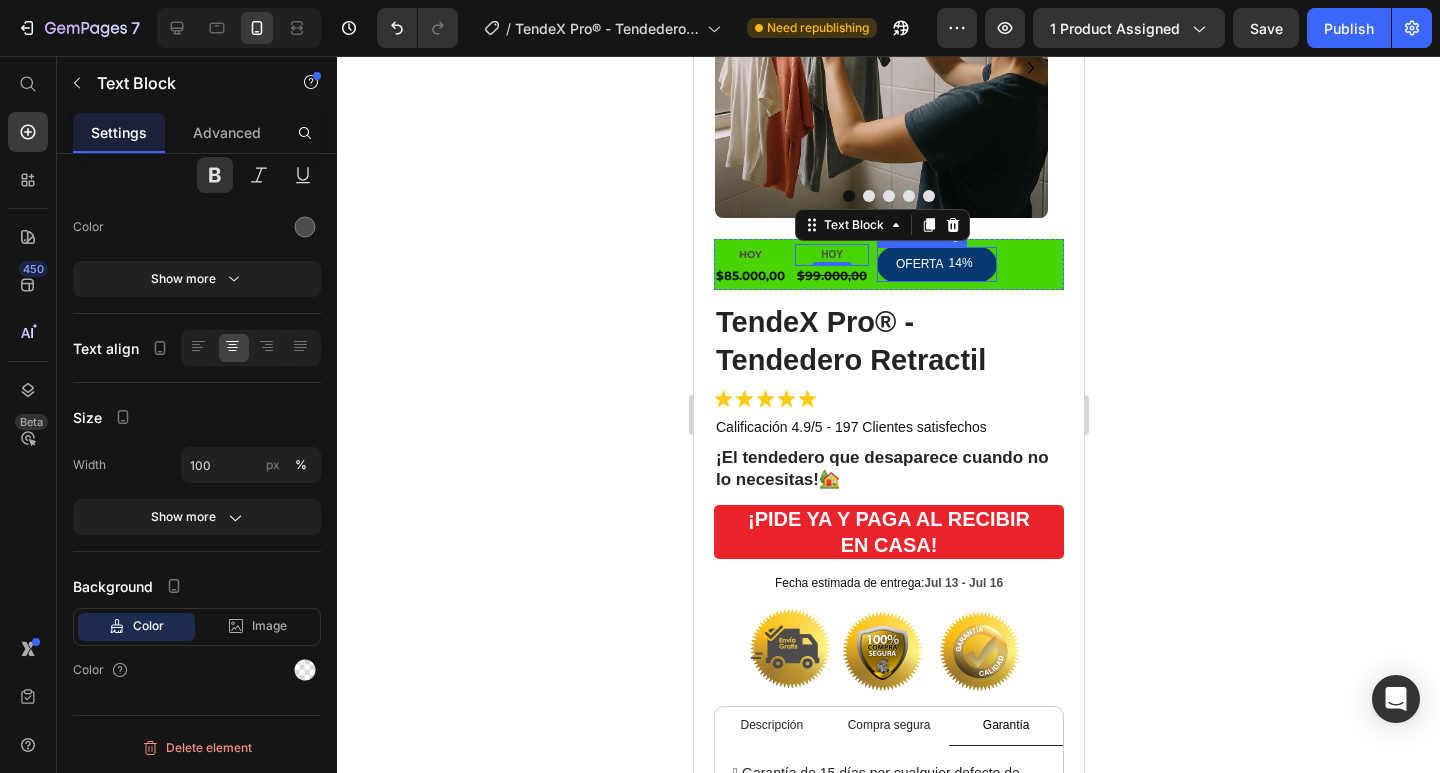 click on "OFERTA 14%" at bounding box center [936, 265] 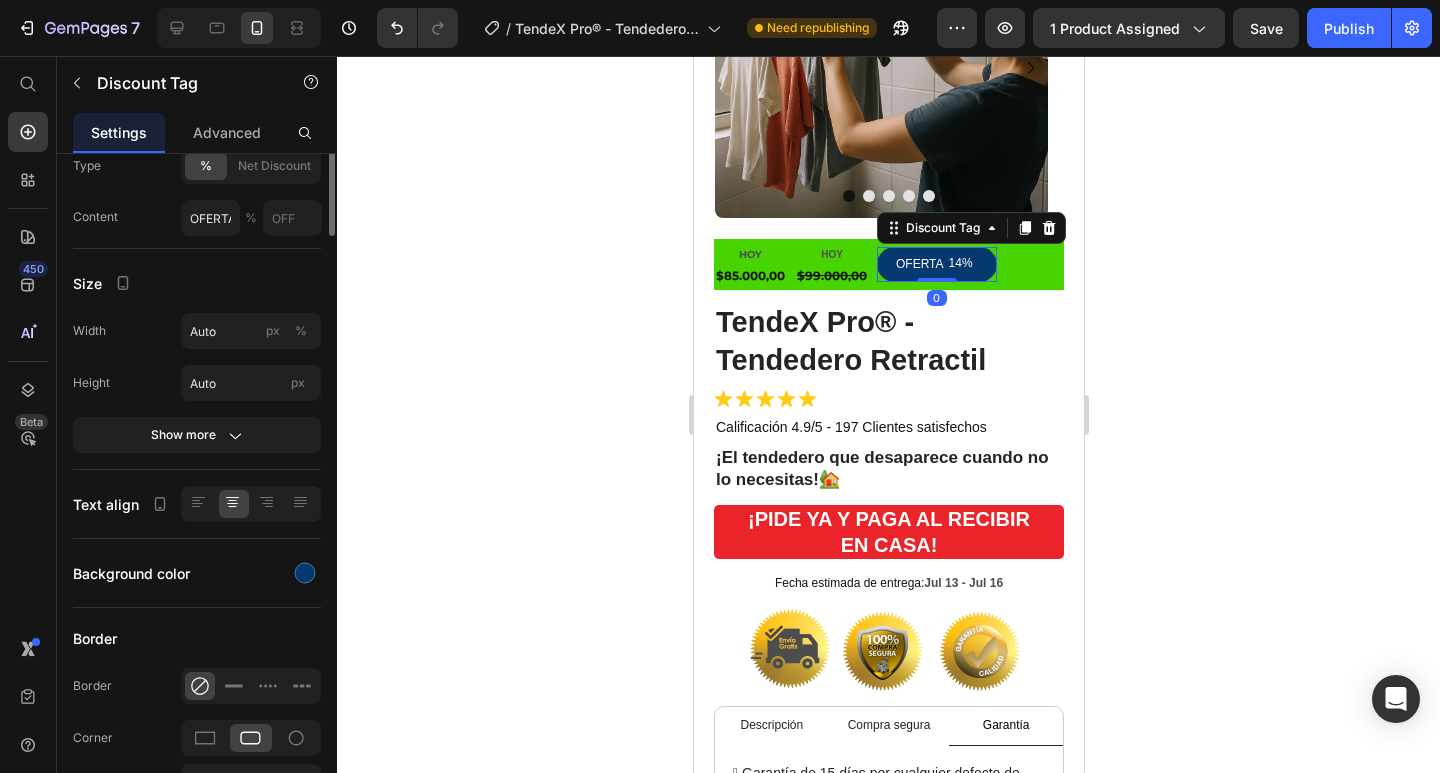 scroll, scrollTop: 0, scrollLeft: 0, axis: both 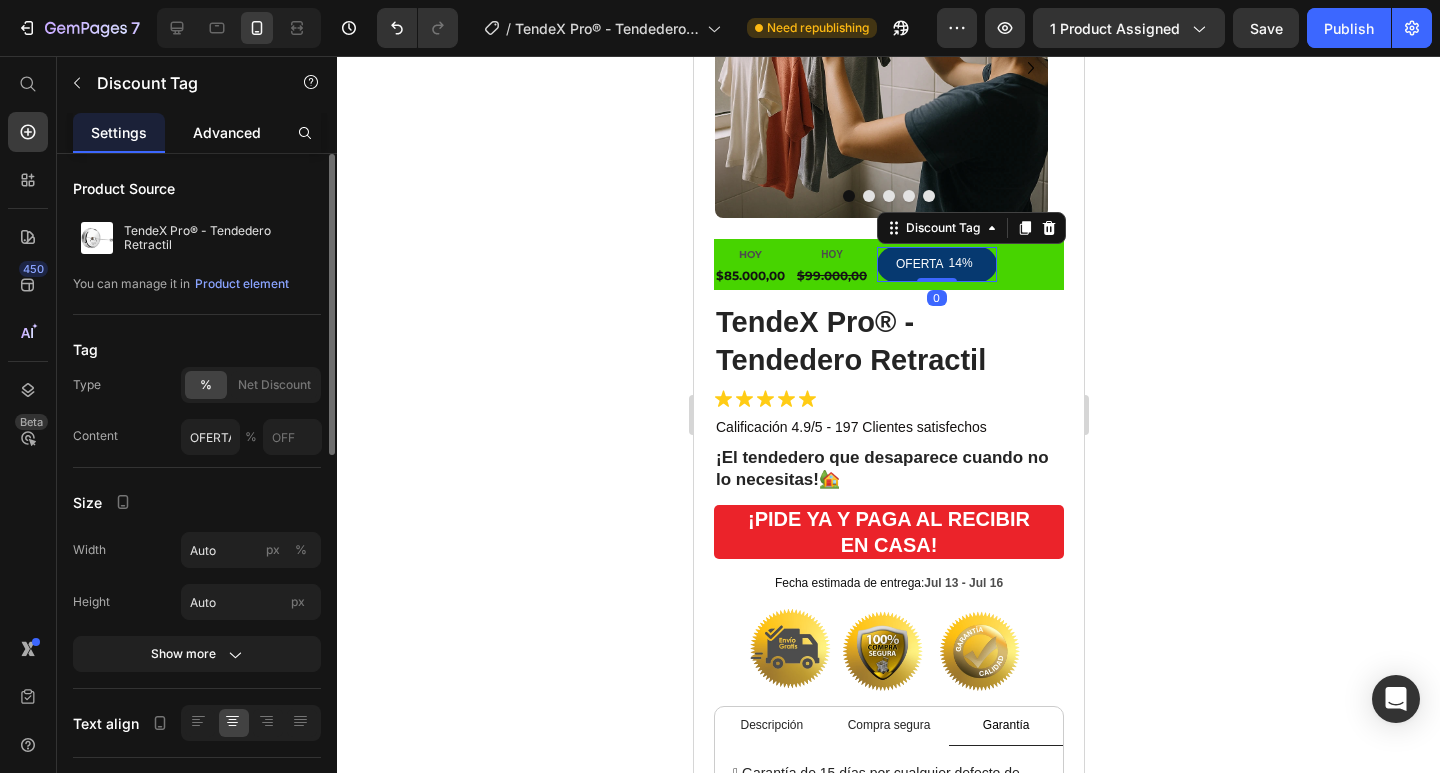 click on "Advanced" at bounding box center [227, 132] 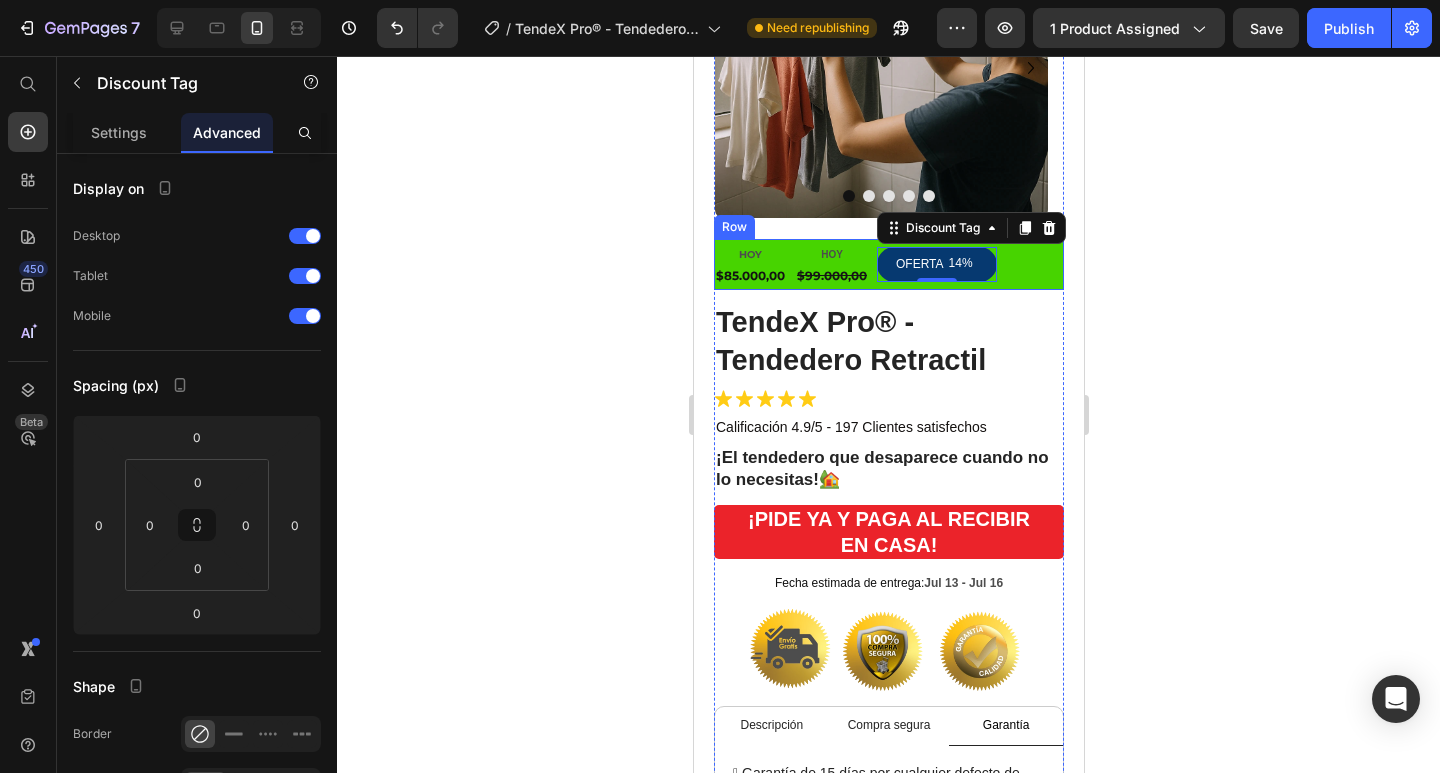 click on "HOY Text Block $85.000,00 Product Price HOY Text Block $99.000,00 Product Price OFERTA 14% Discount Tag   0 Row" at bounding box center [888, 265] 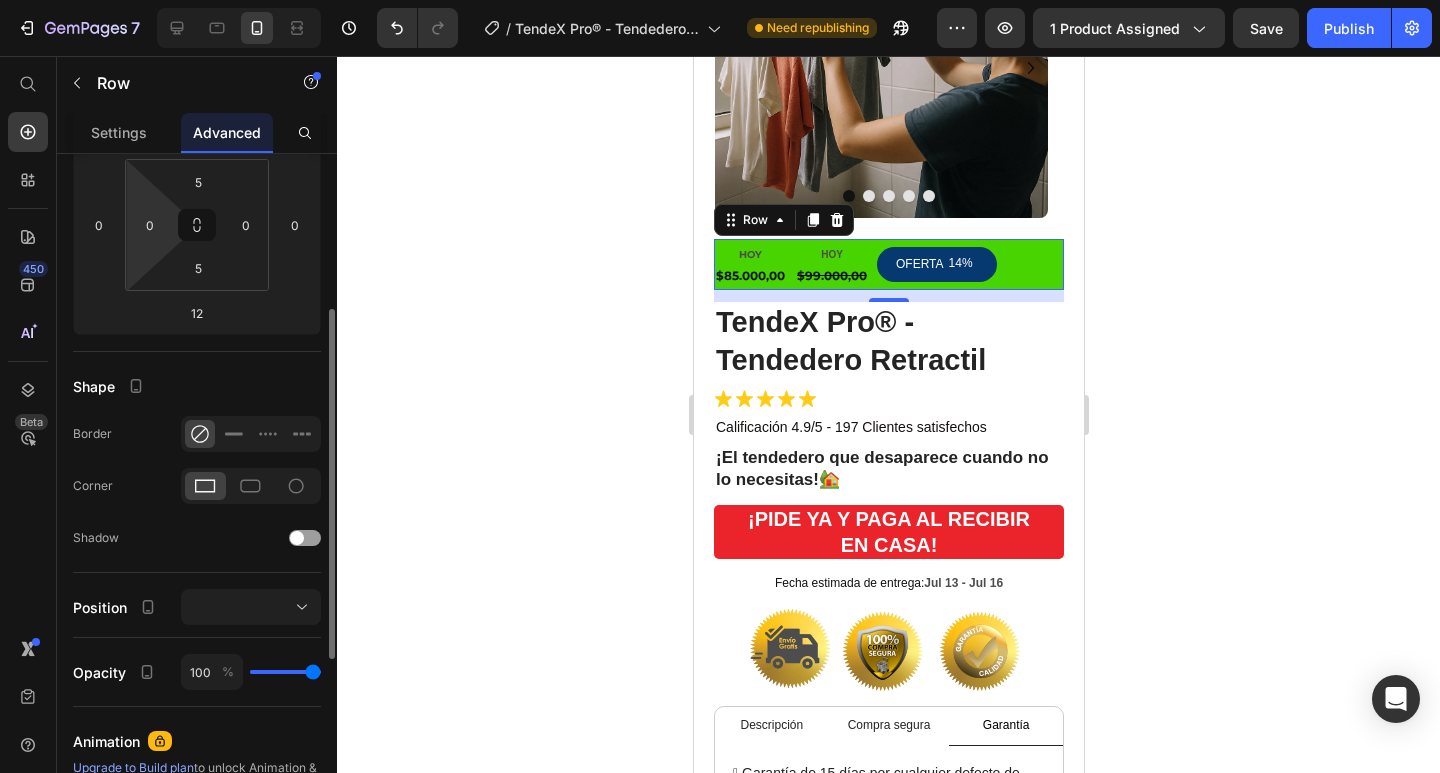 scroll, scrollTop: 0, scrollLeft: 0, axis: both 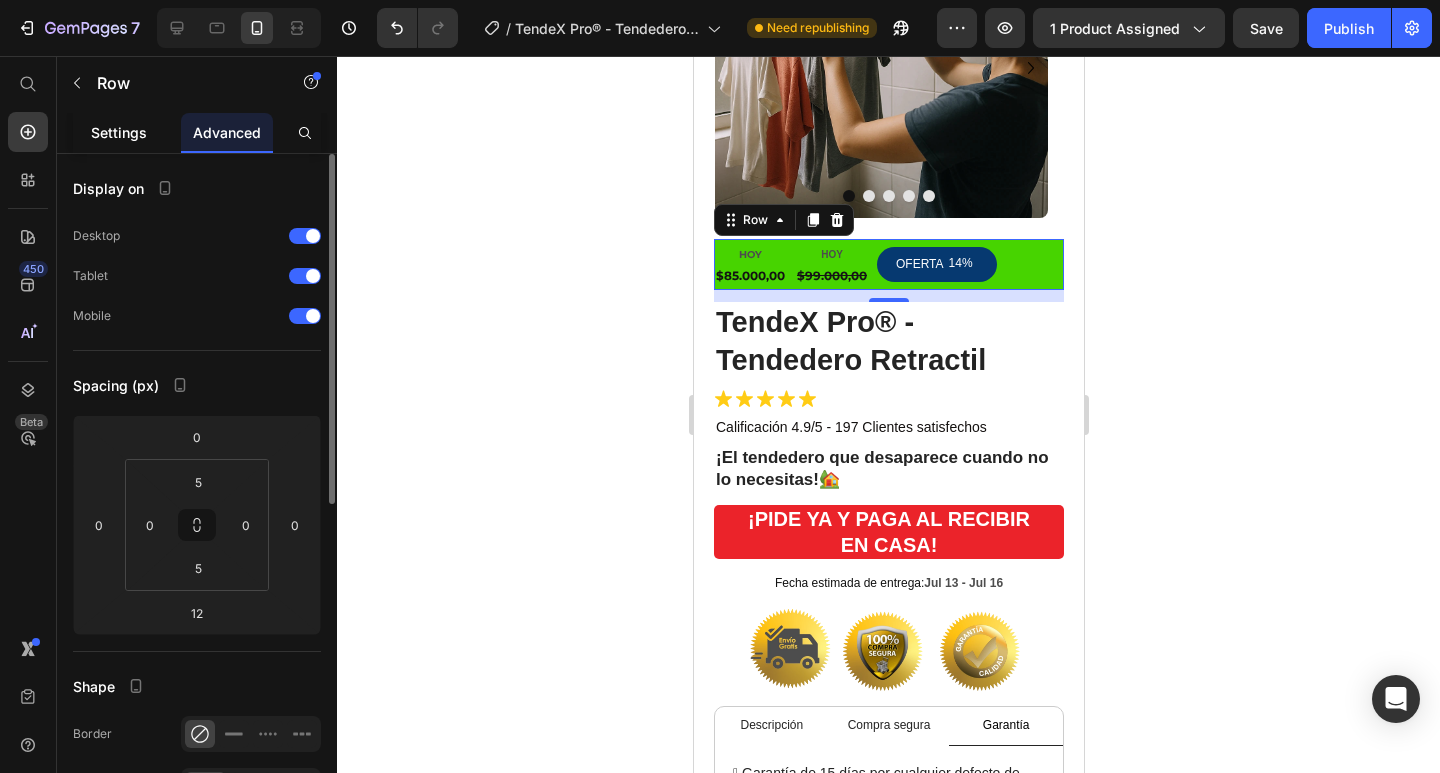 click on "Settings" at bounding box center (119, 132) 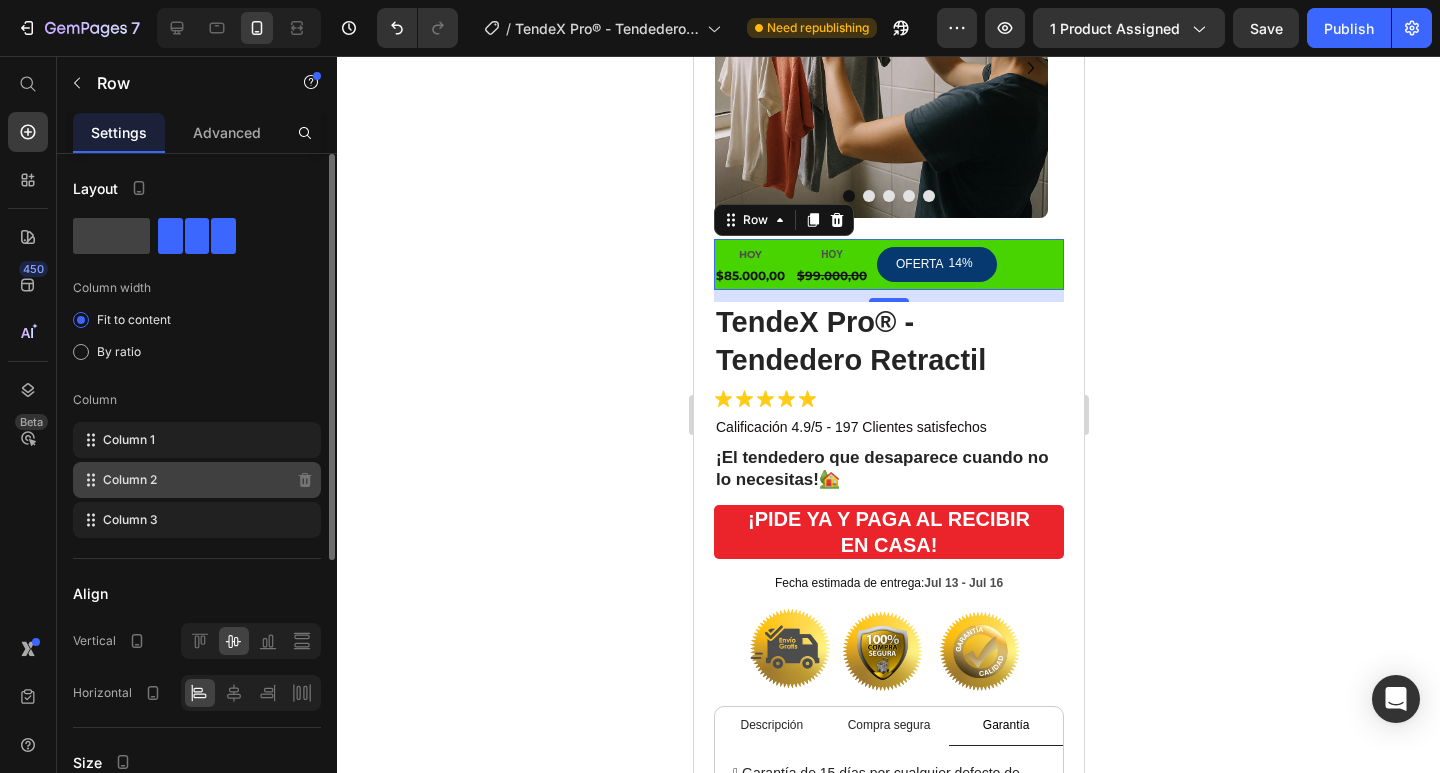scroll, scrollTop: 100, scrollLeft: 0, axis: vertical 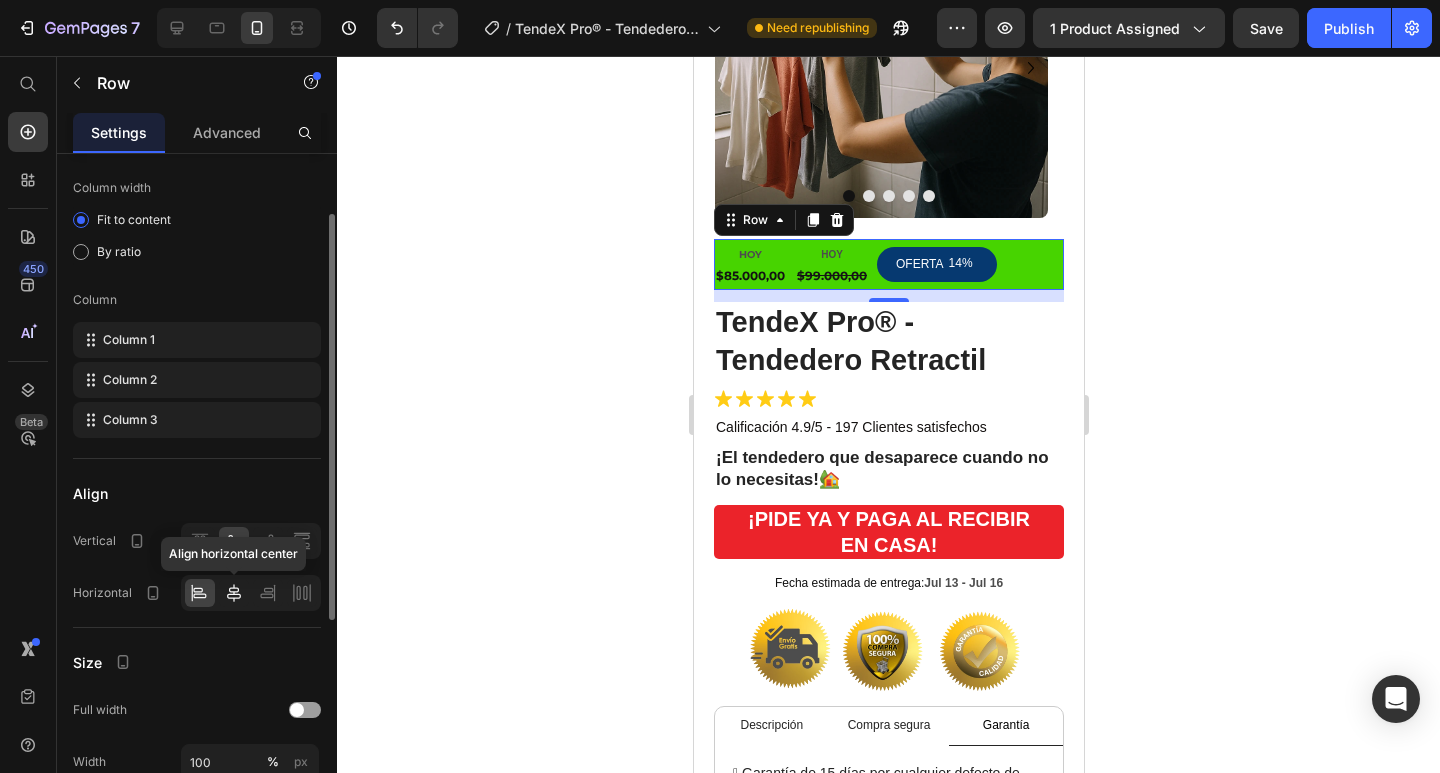 click 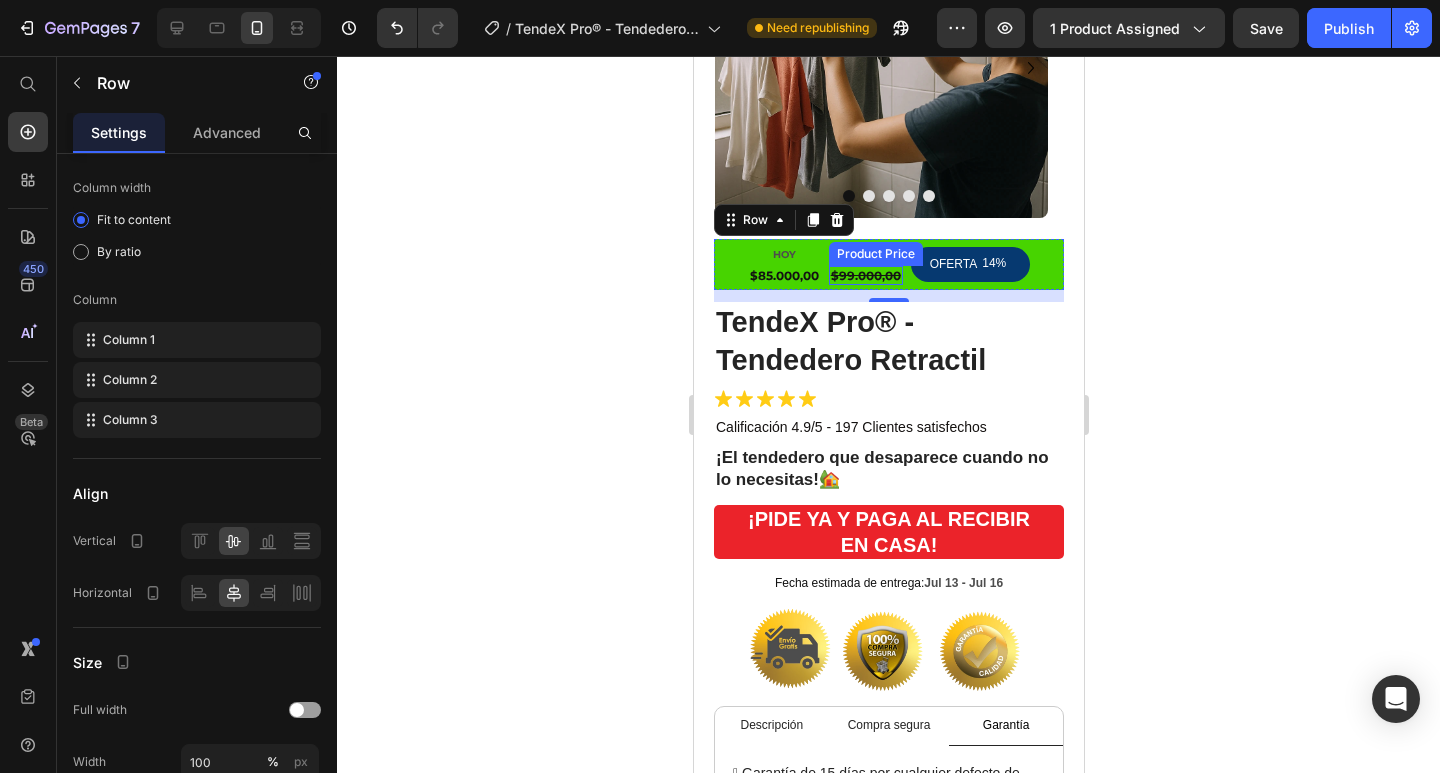 click on "$99.000,00" at bounding box center [865, 276] 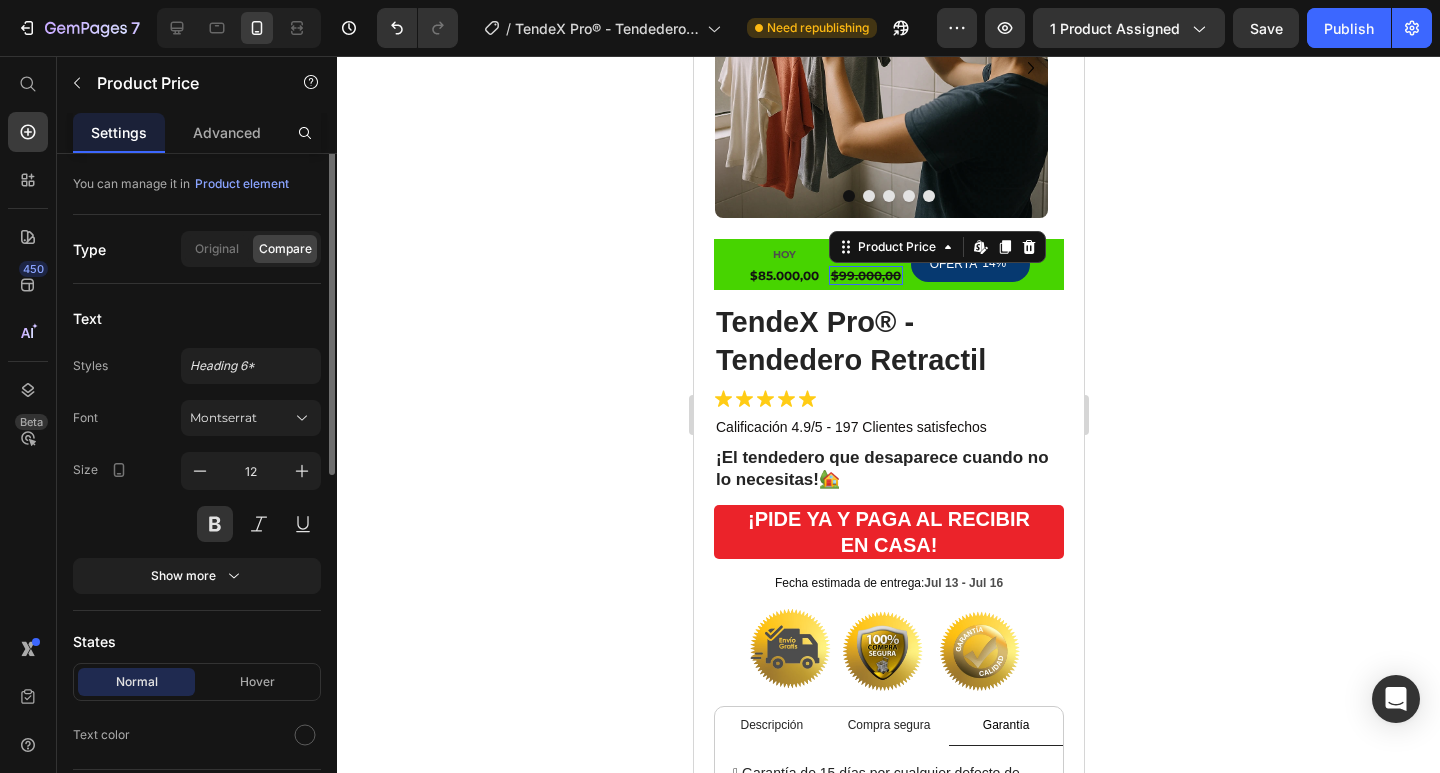 scroll, scrollTop: 0, scrollLeft: 0, axis: both 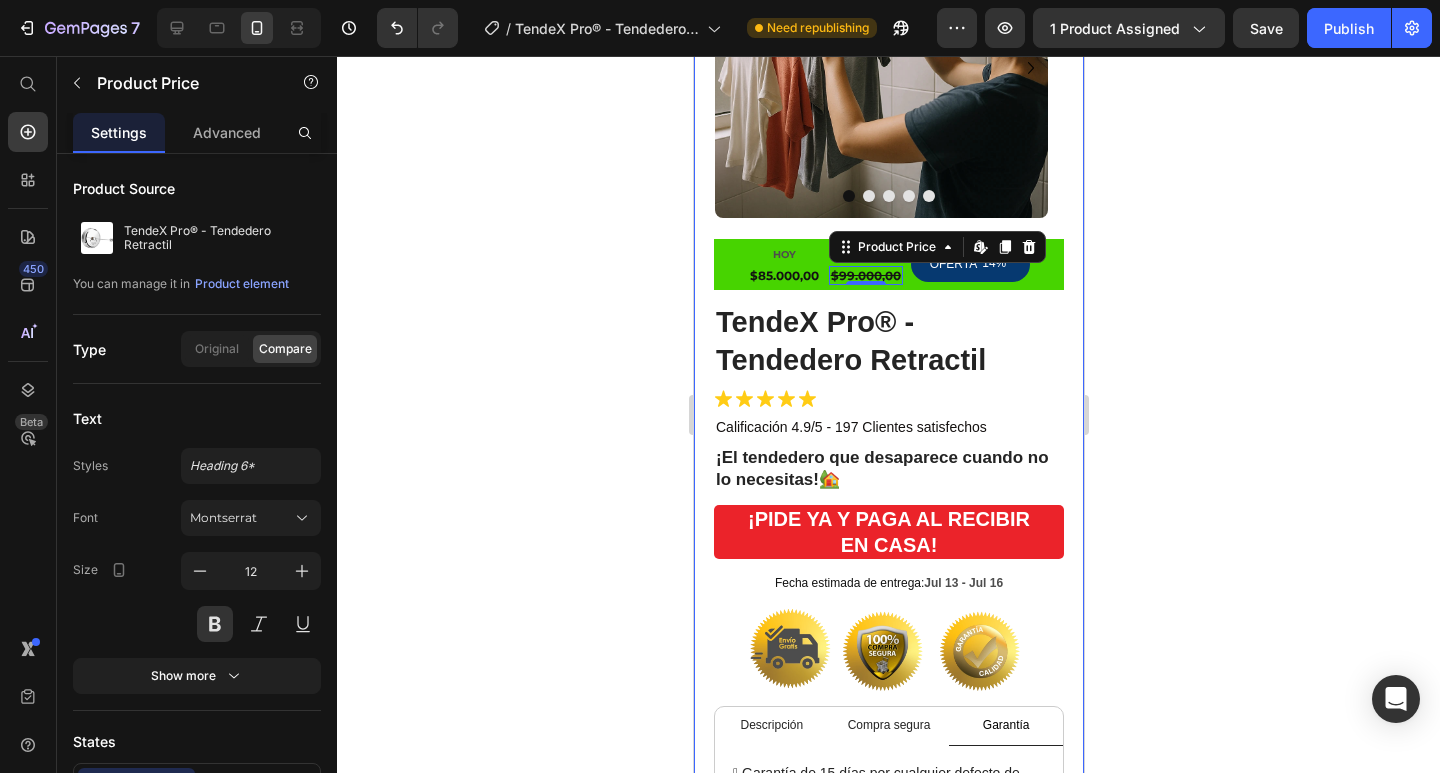 click 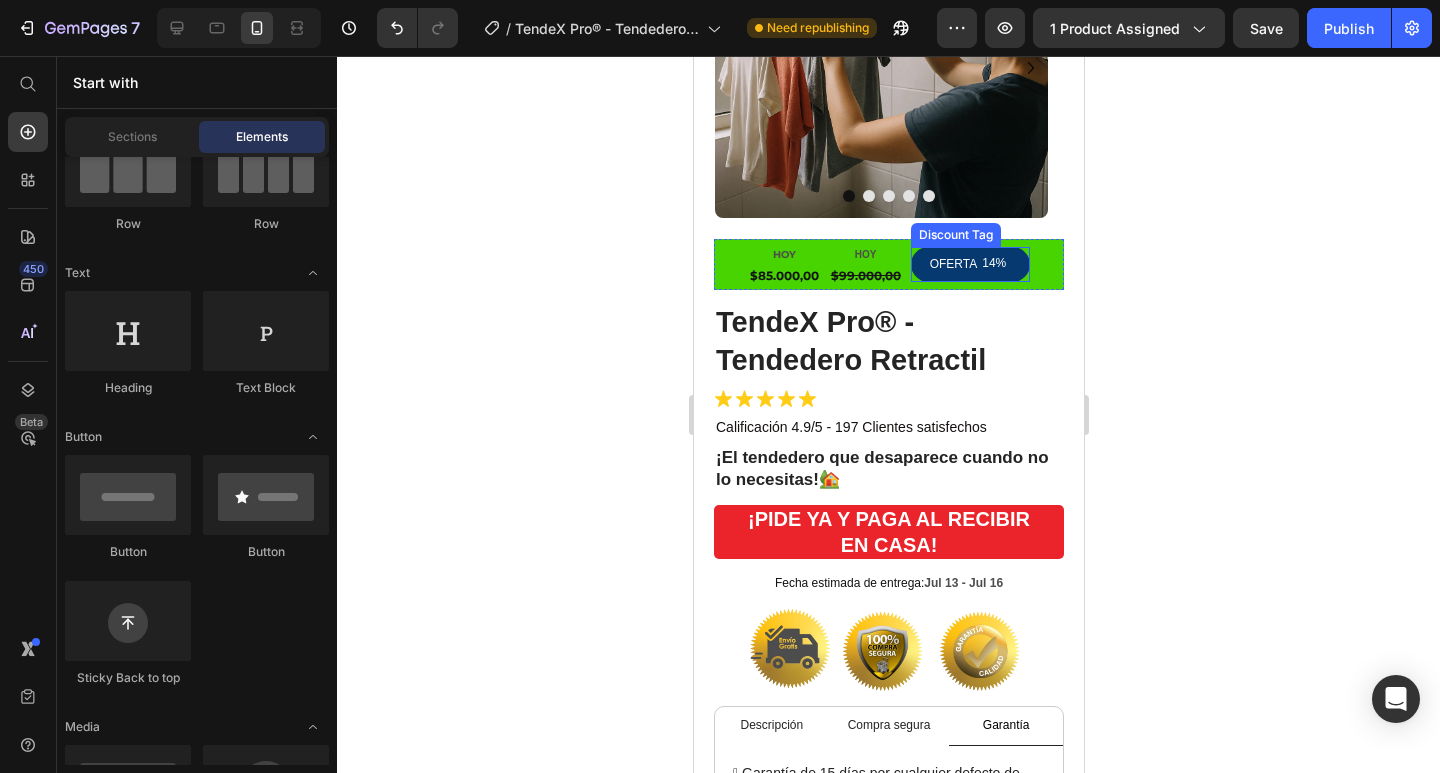 click on "OFERTA" at bounding box center [953, 265] 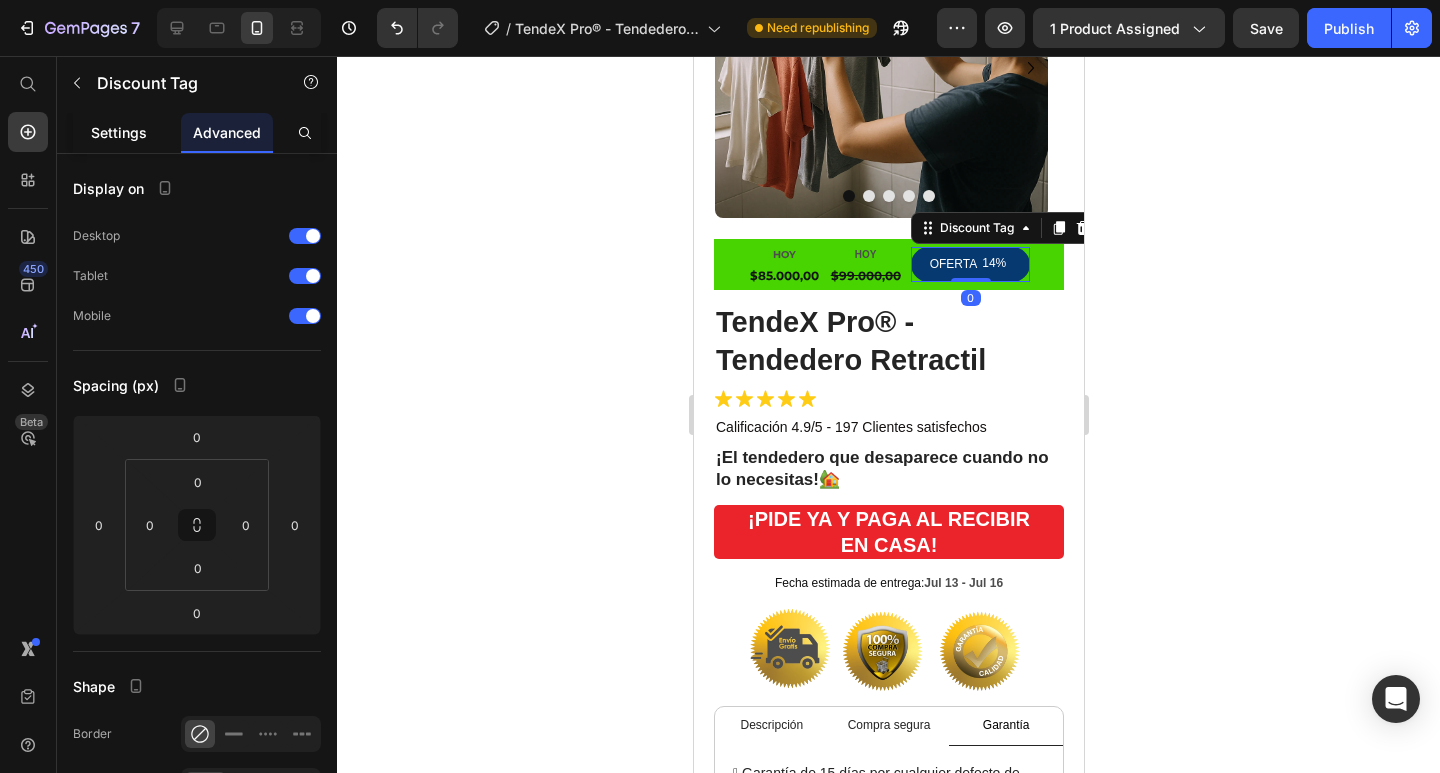 click on "Settings" at bounding box center (119, 132) 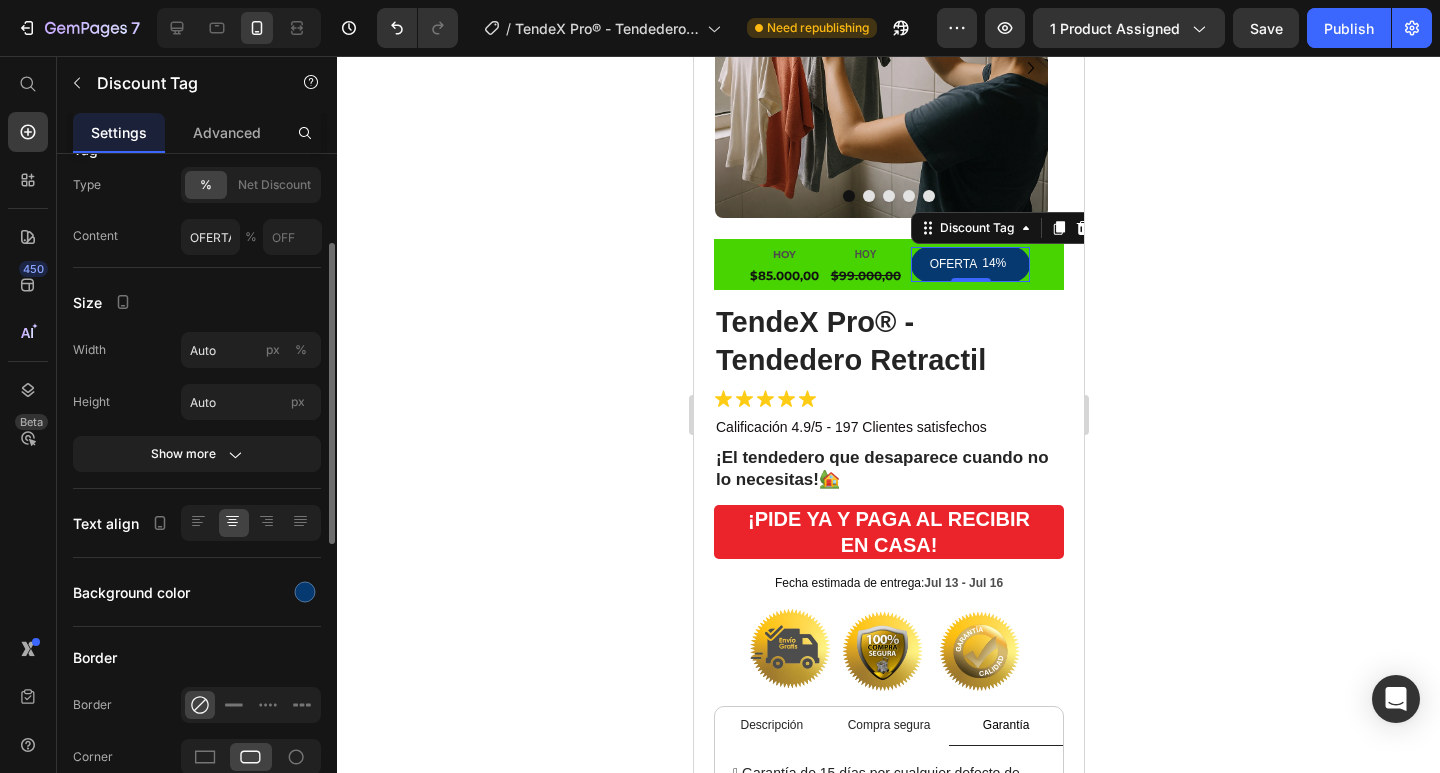 scroll, scrollTop: 0, scrollLeft: 0, axis: both 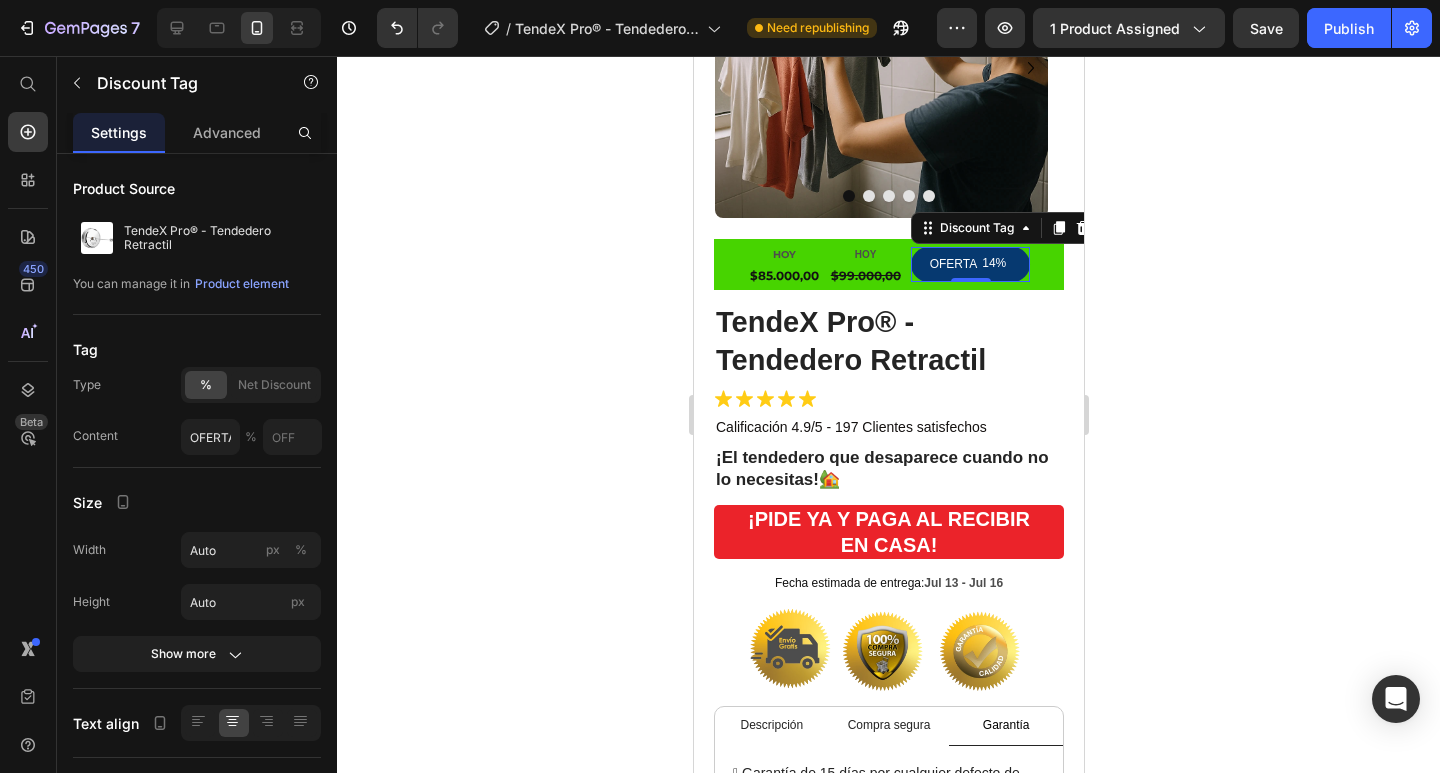 click on "OFERTA" at bounding box center (953, 265) 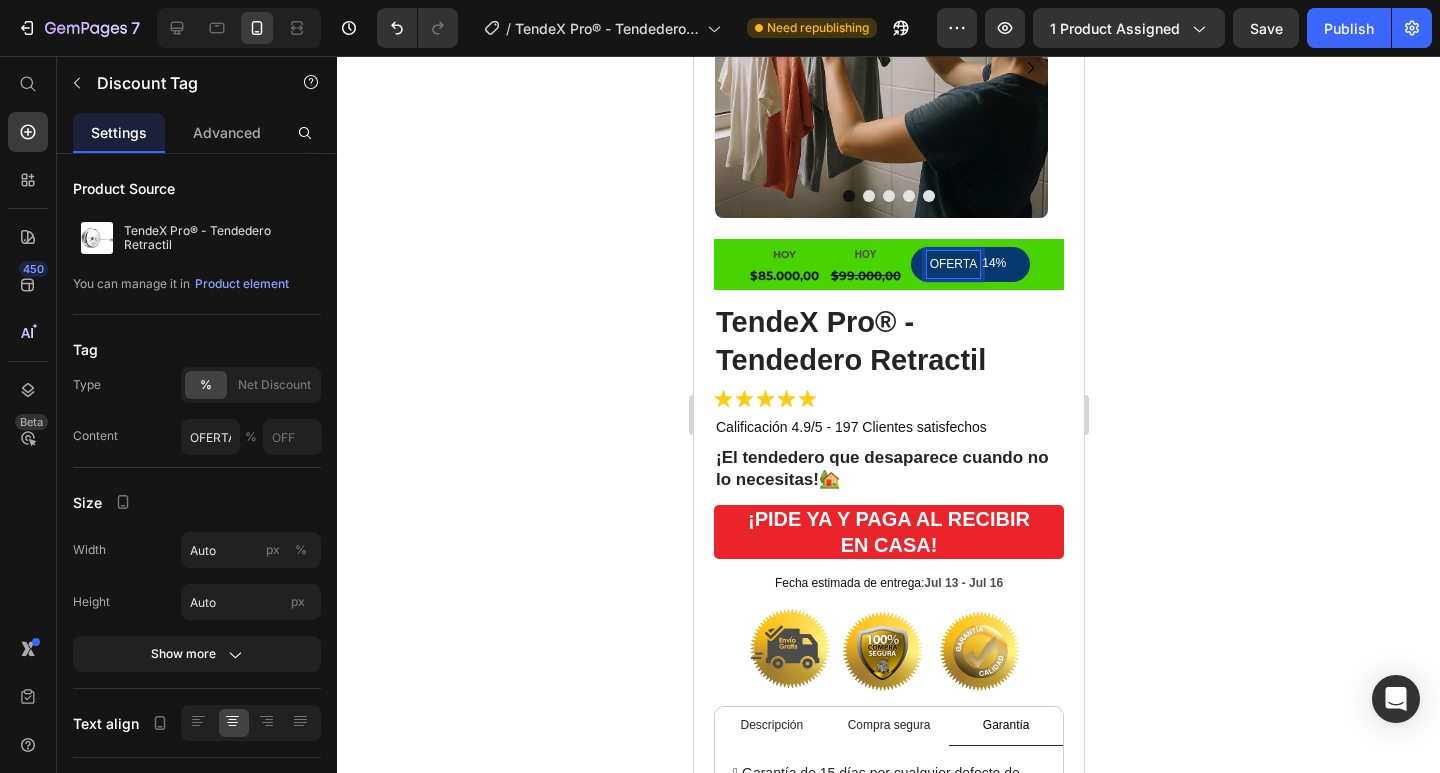 click on "OFERTA" at bounding box center [953, 265] 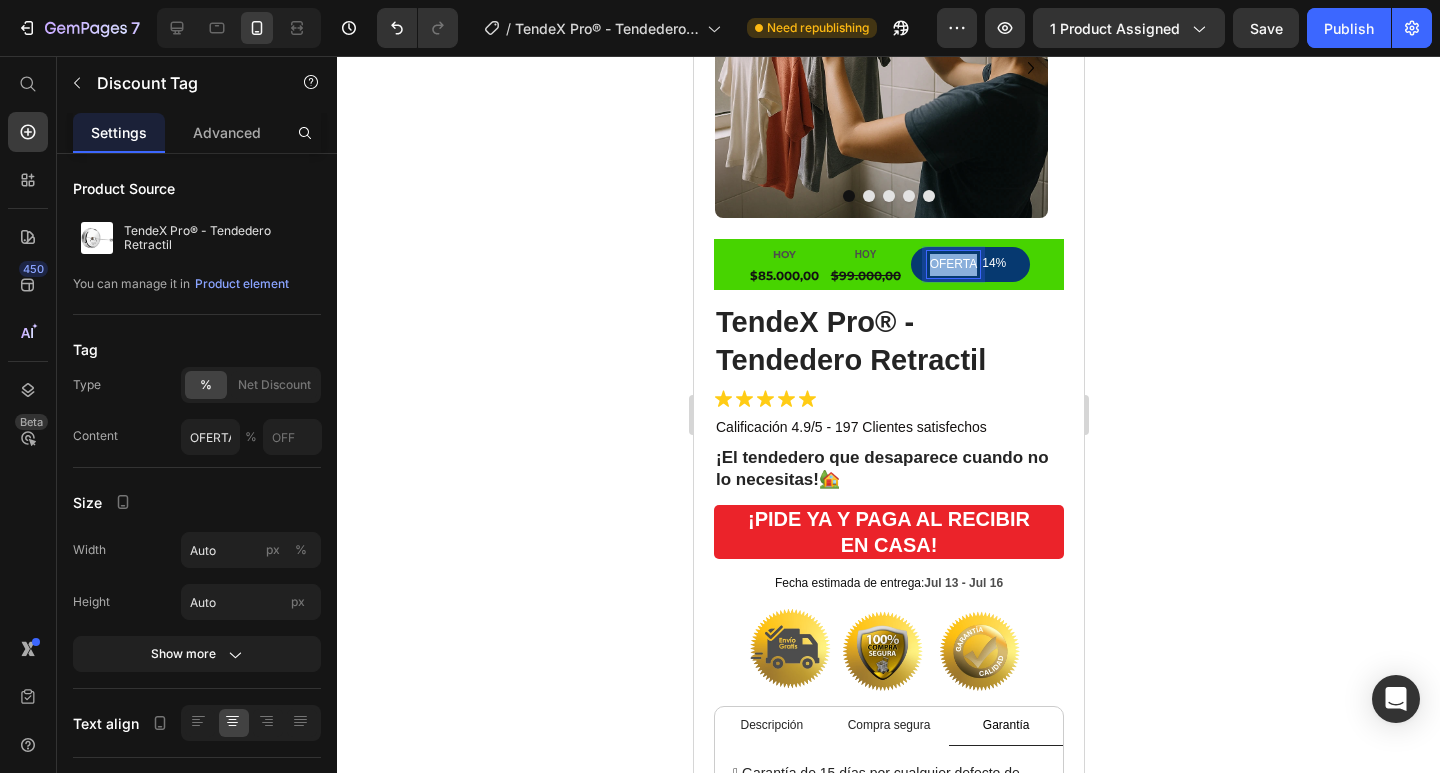 click on "OFERTA" at bounding box center (953, 265) 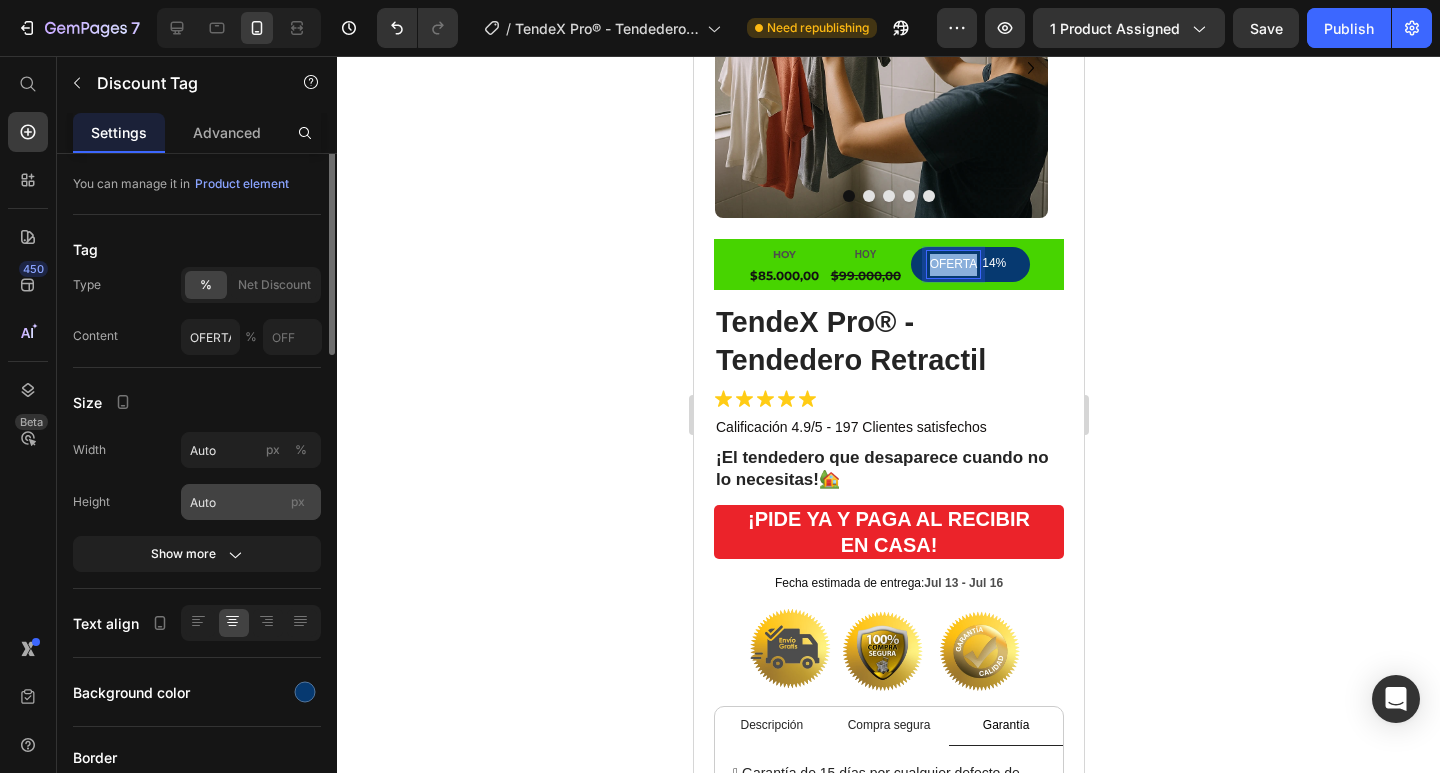 scroll, scrollTop: 0, scrollLeft: 0, axis: both 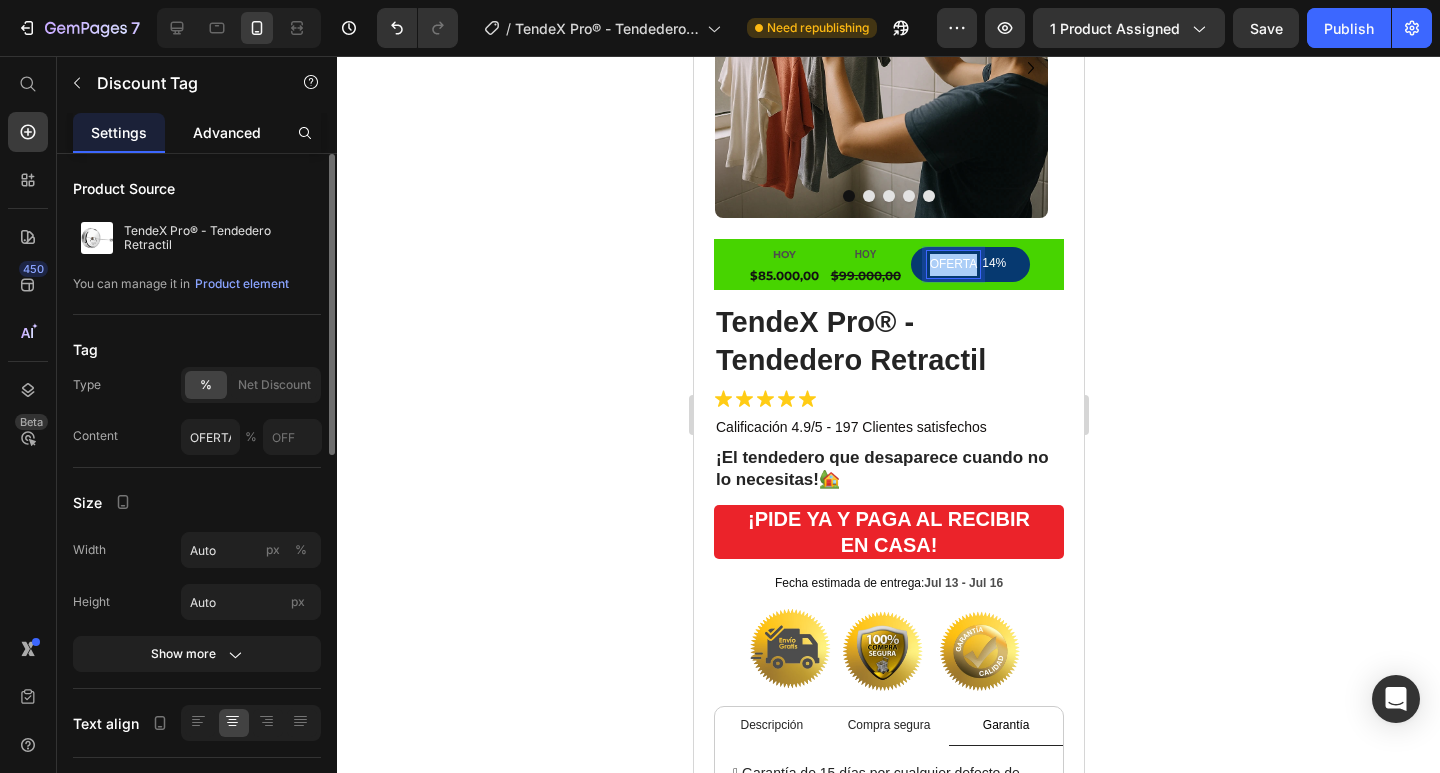 click on "Advanced" 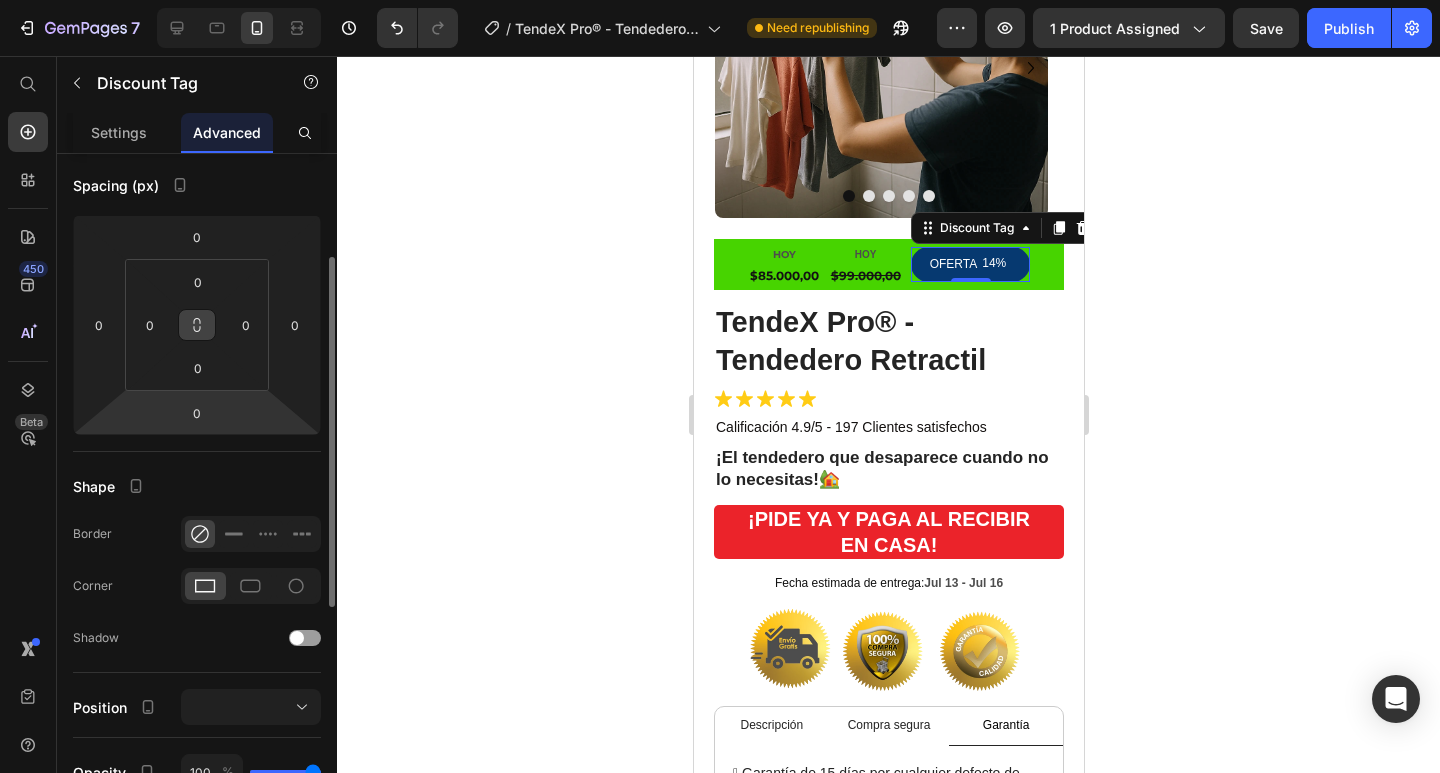 scroll, scrollTop: 400, scrollLeft: 0, axis: vertical 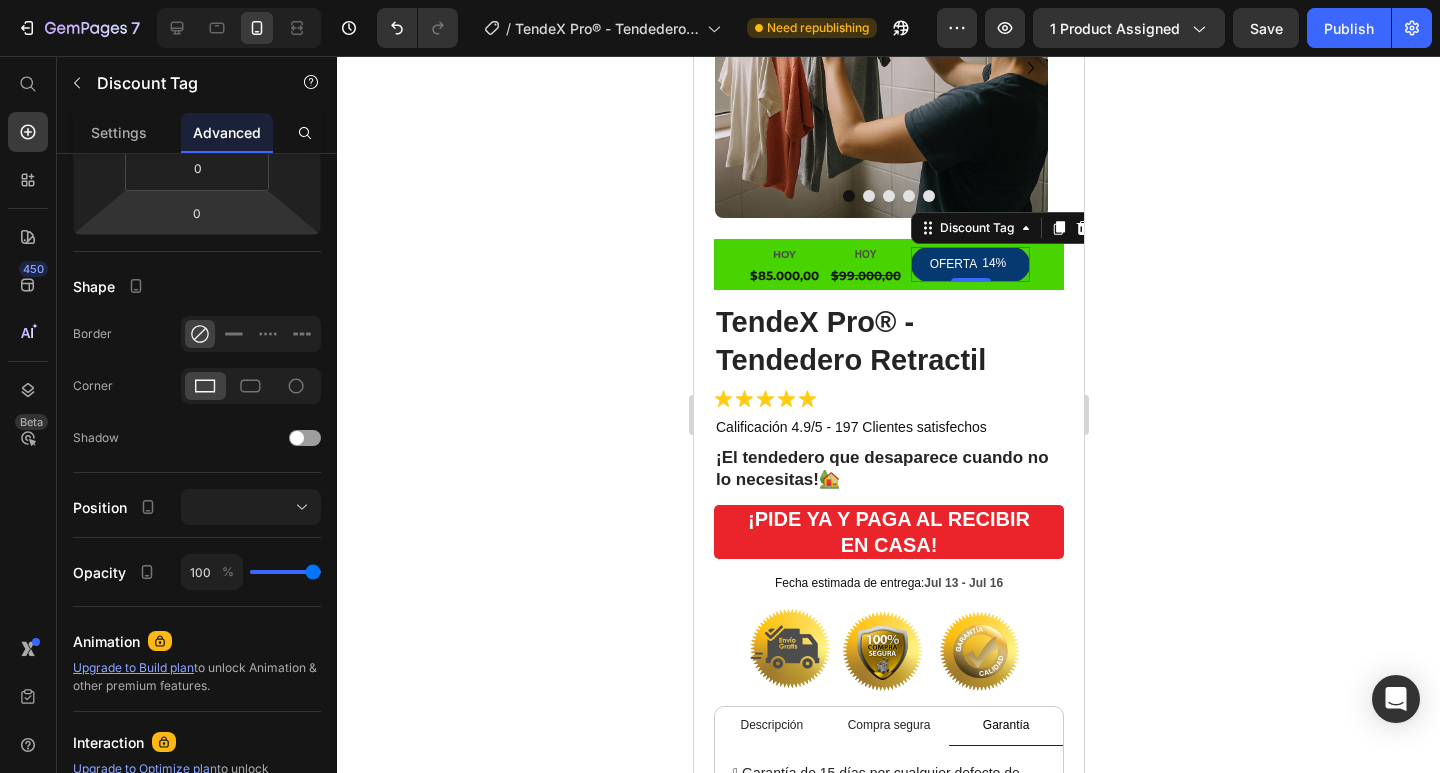 click on "14%" at bounding box center (993, 264) 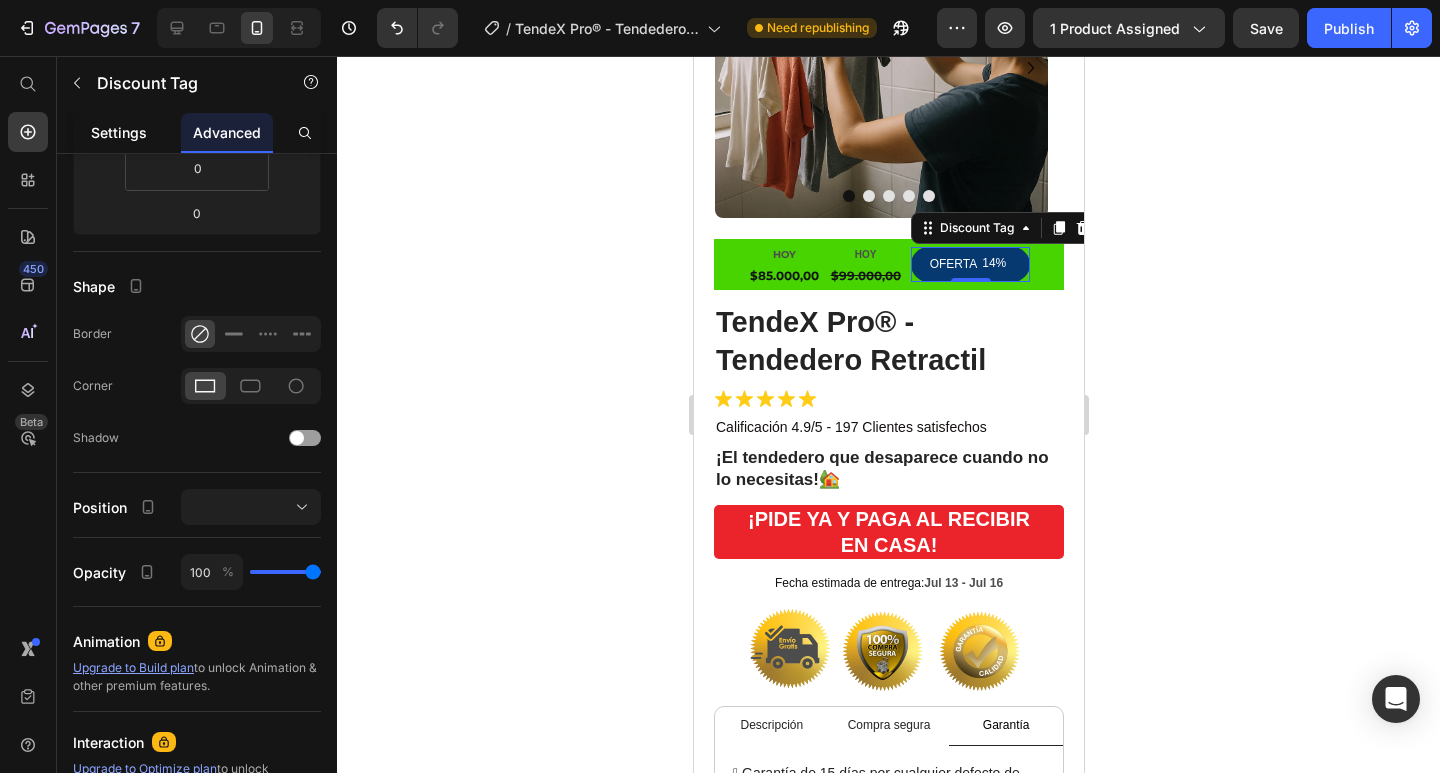 click on "Settings" at bounding box center (119, 132) 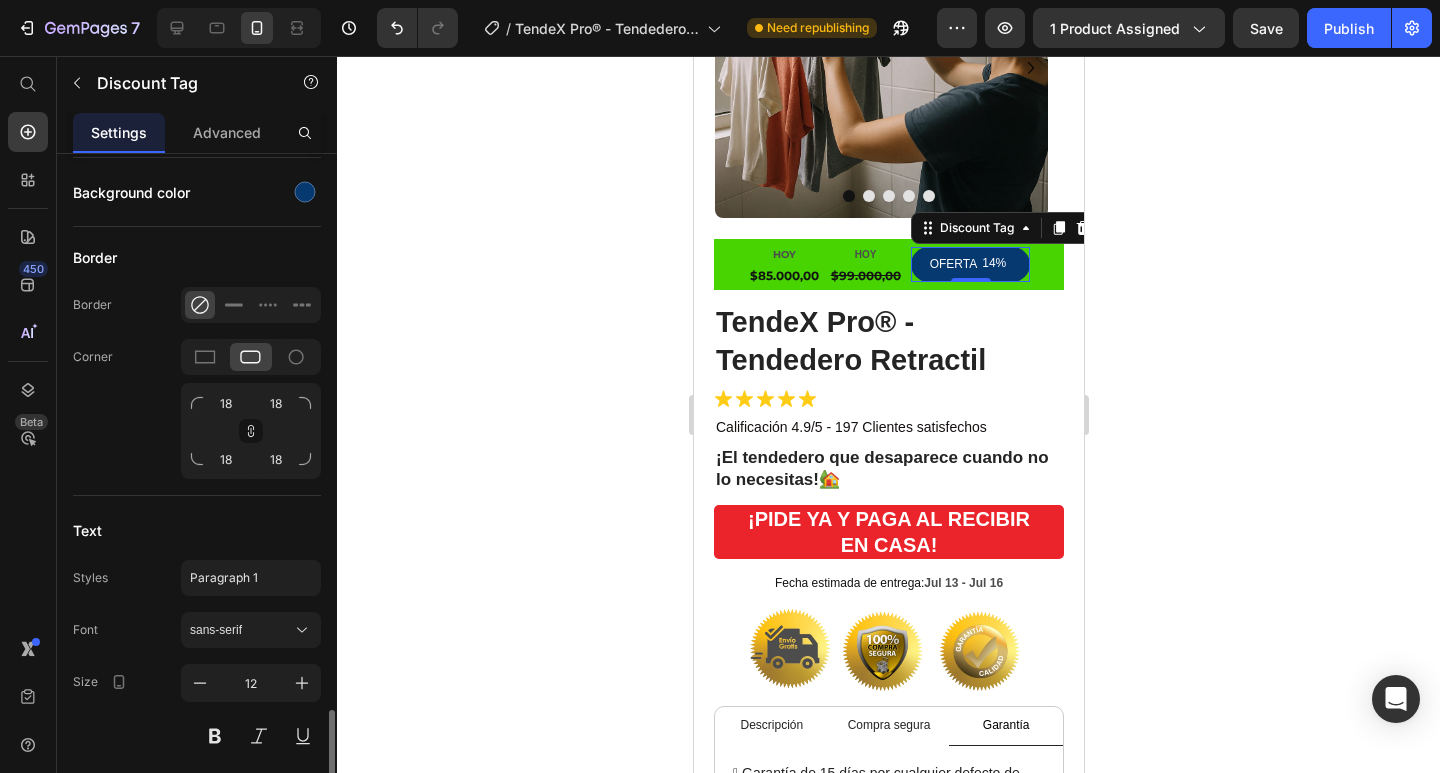 scroll, scrollTop: 800, scrollLeft: 0, axis: vertical 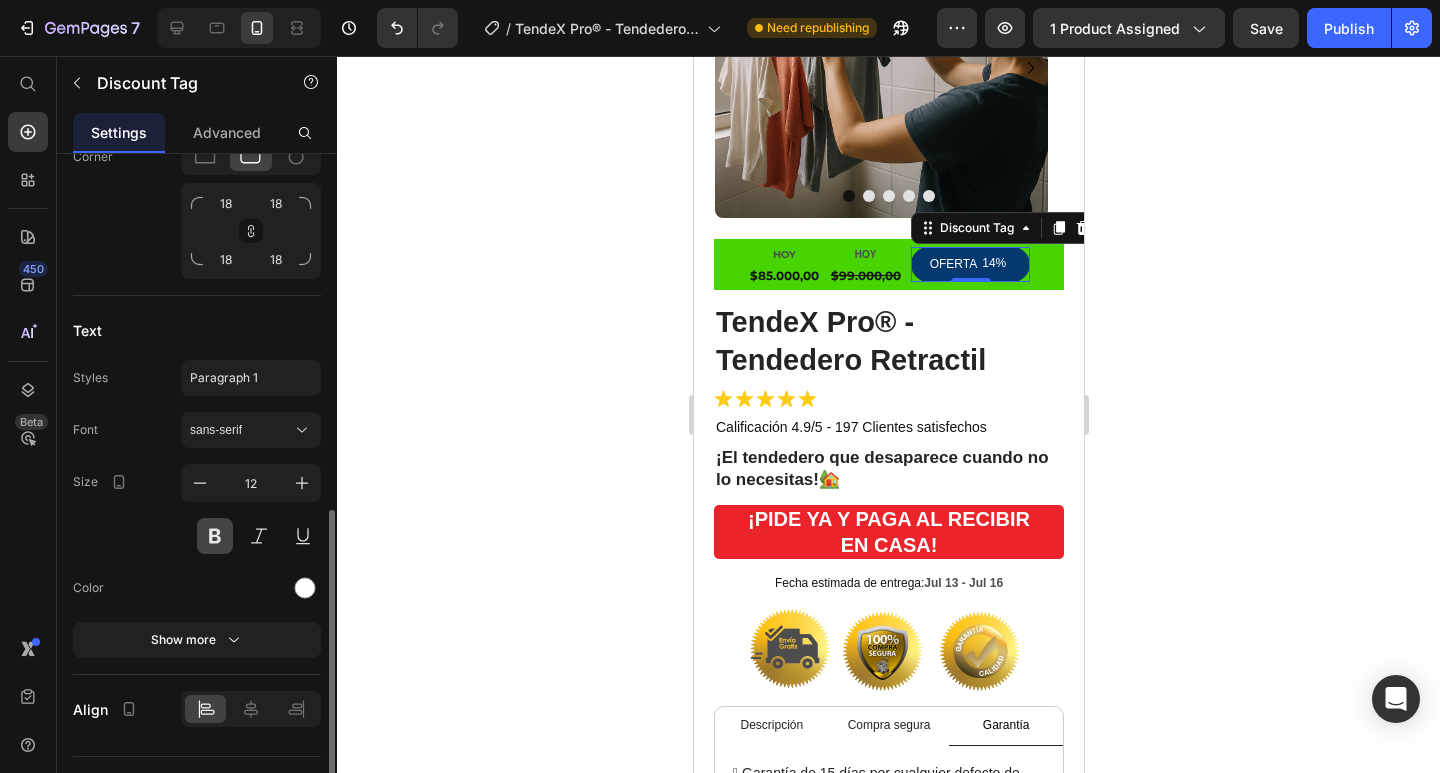 click at bounding box center (215, 536) 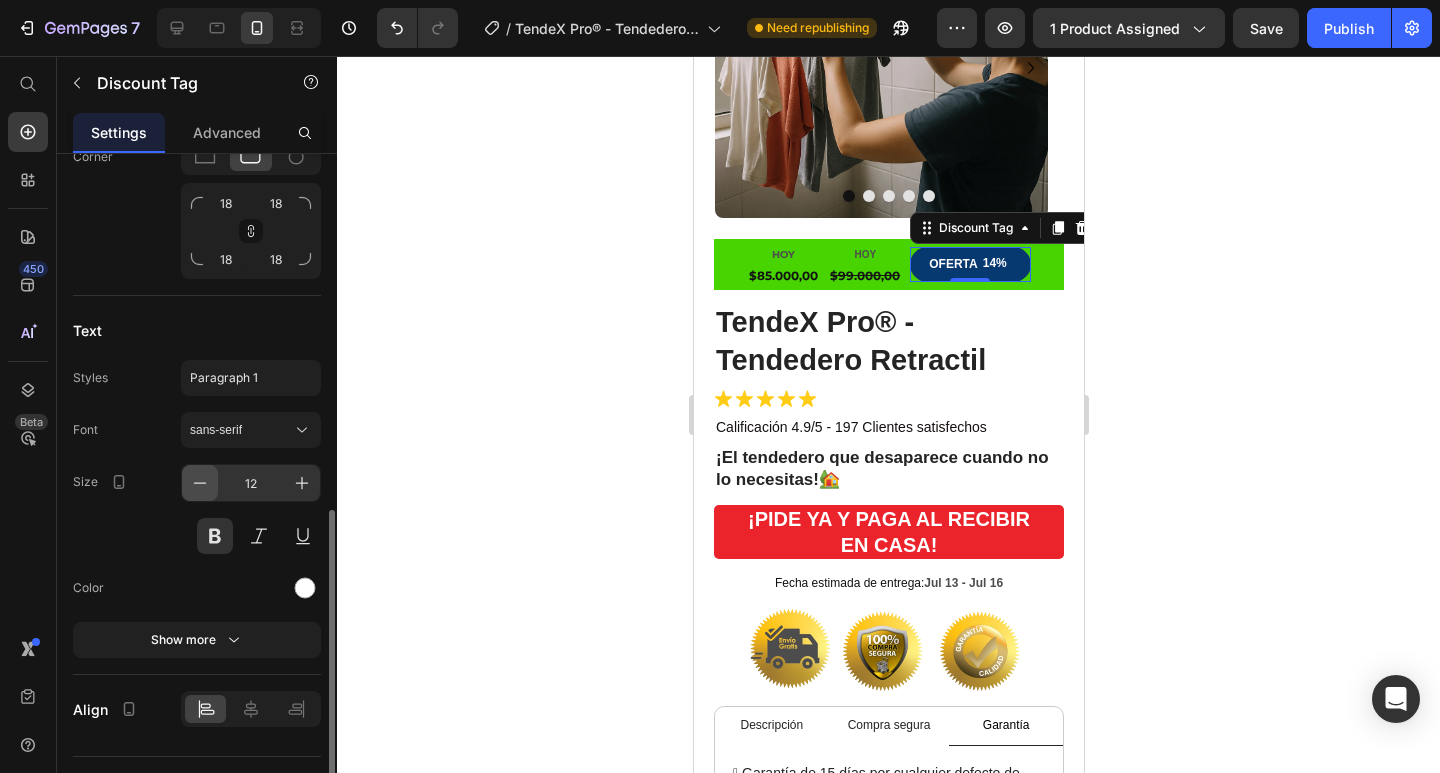 click 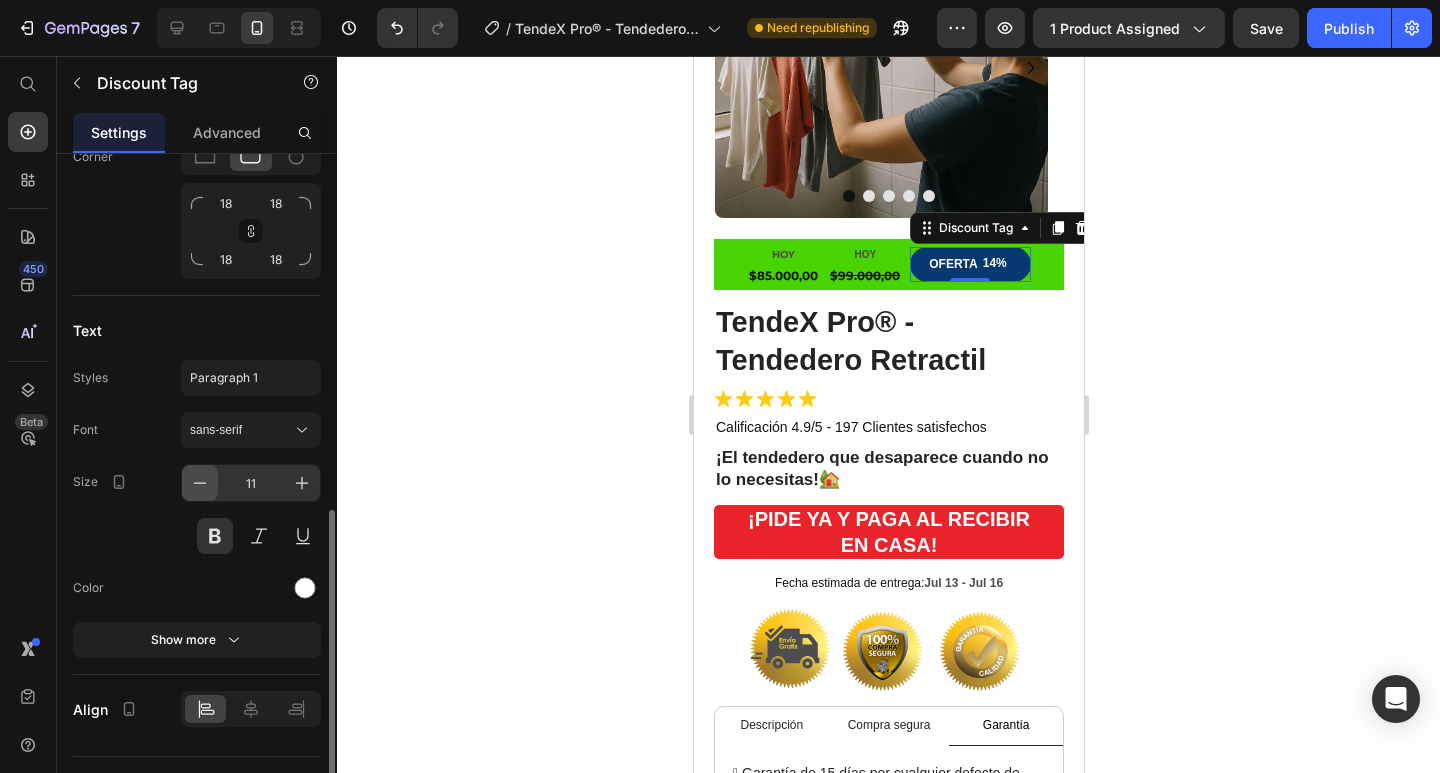 click 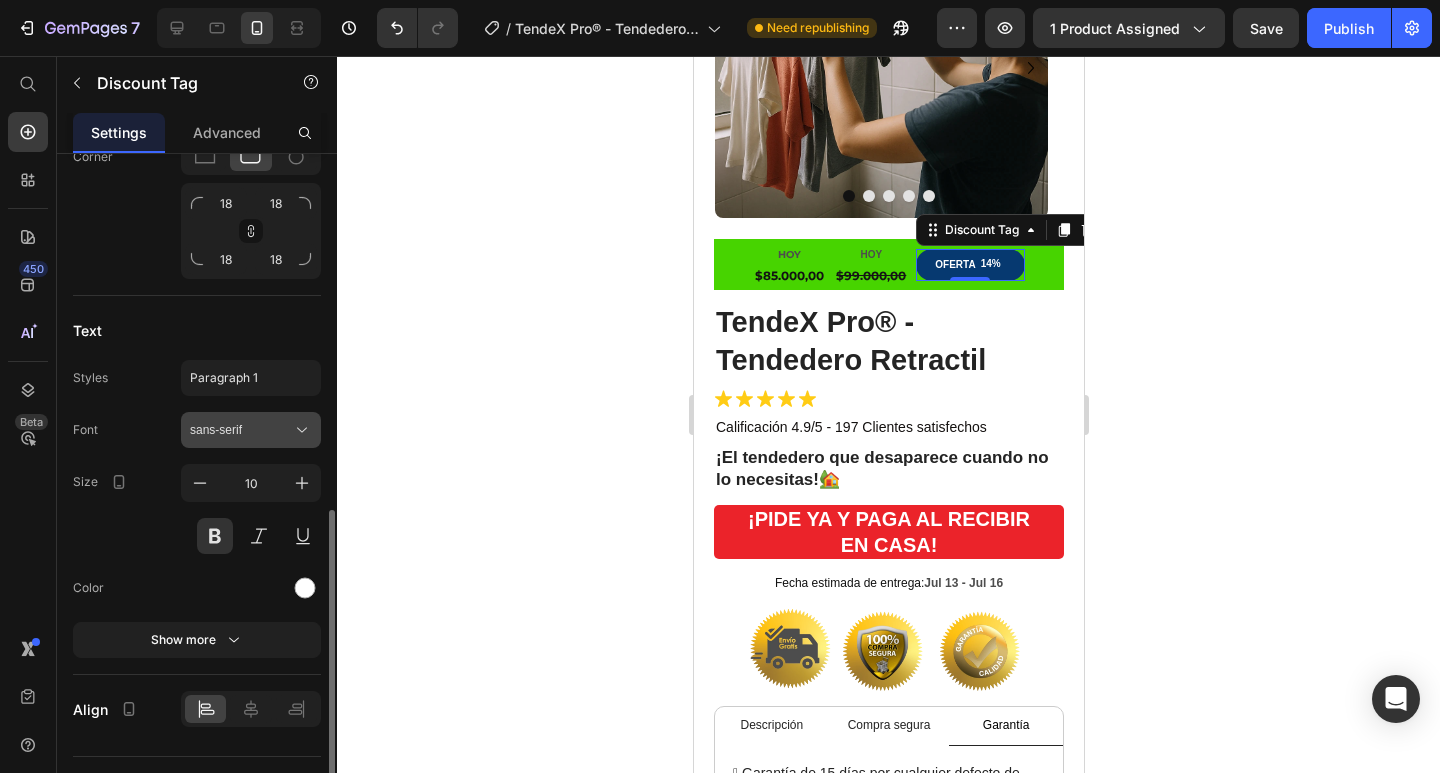 click 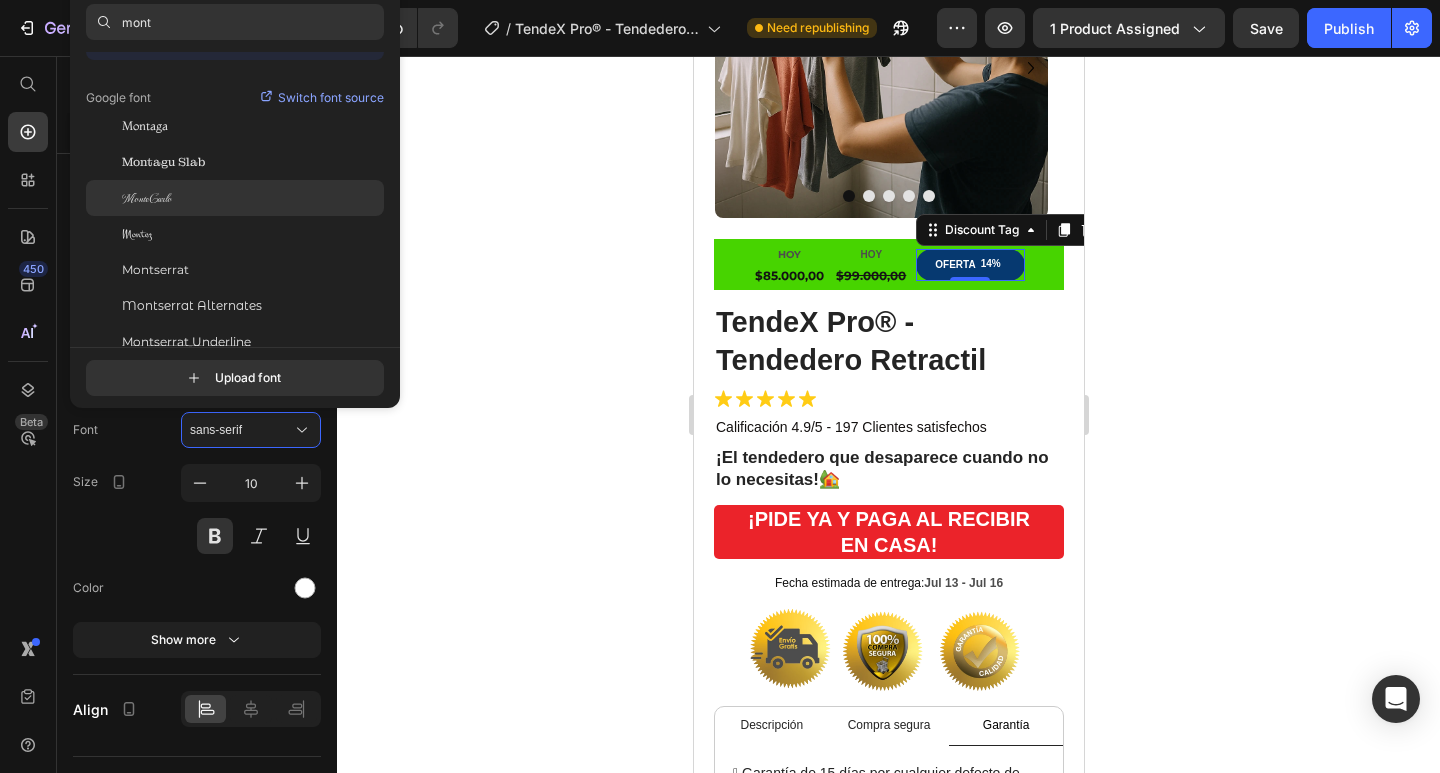 scroll, scrollTop: 49, scrollLeft: 0, axis: vertical 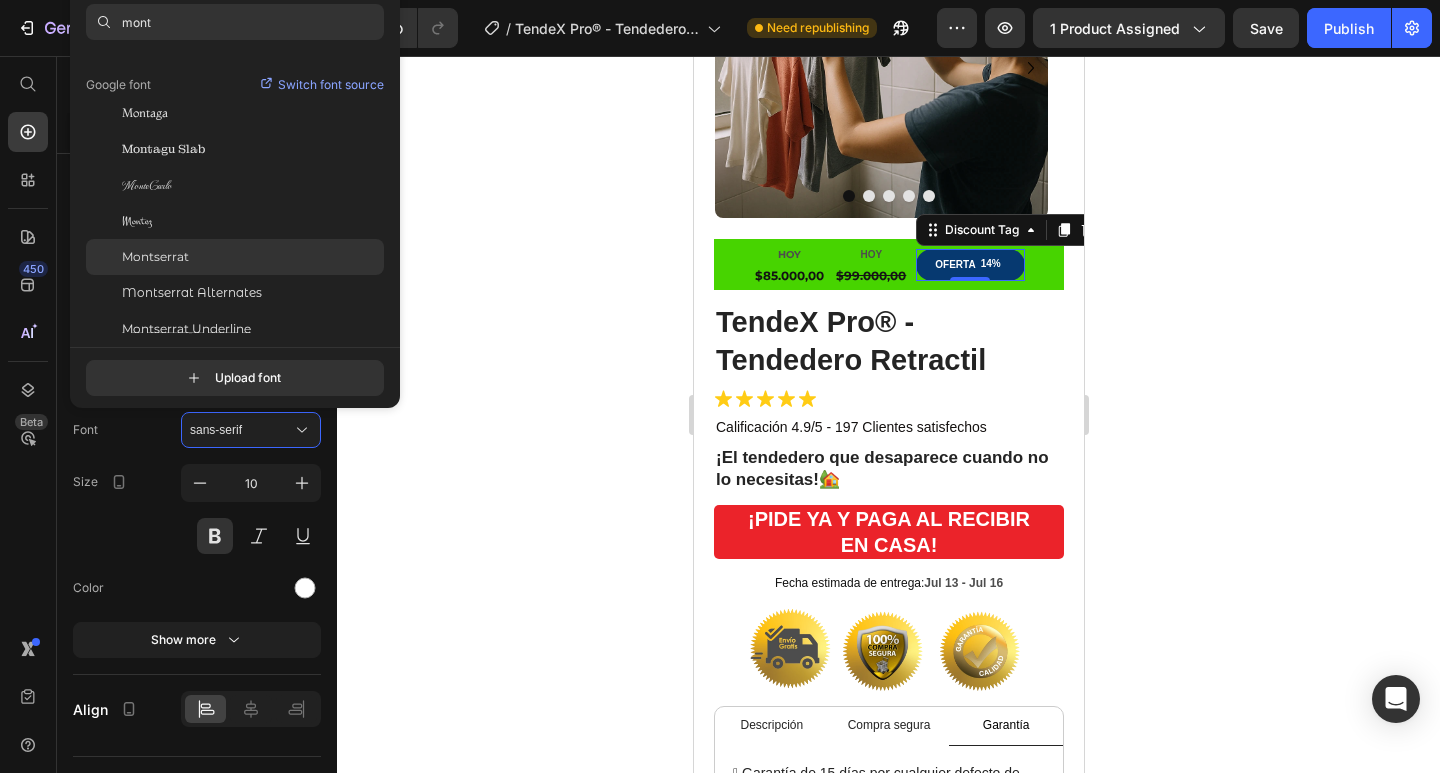 type on "mont" 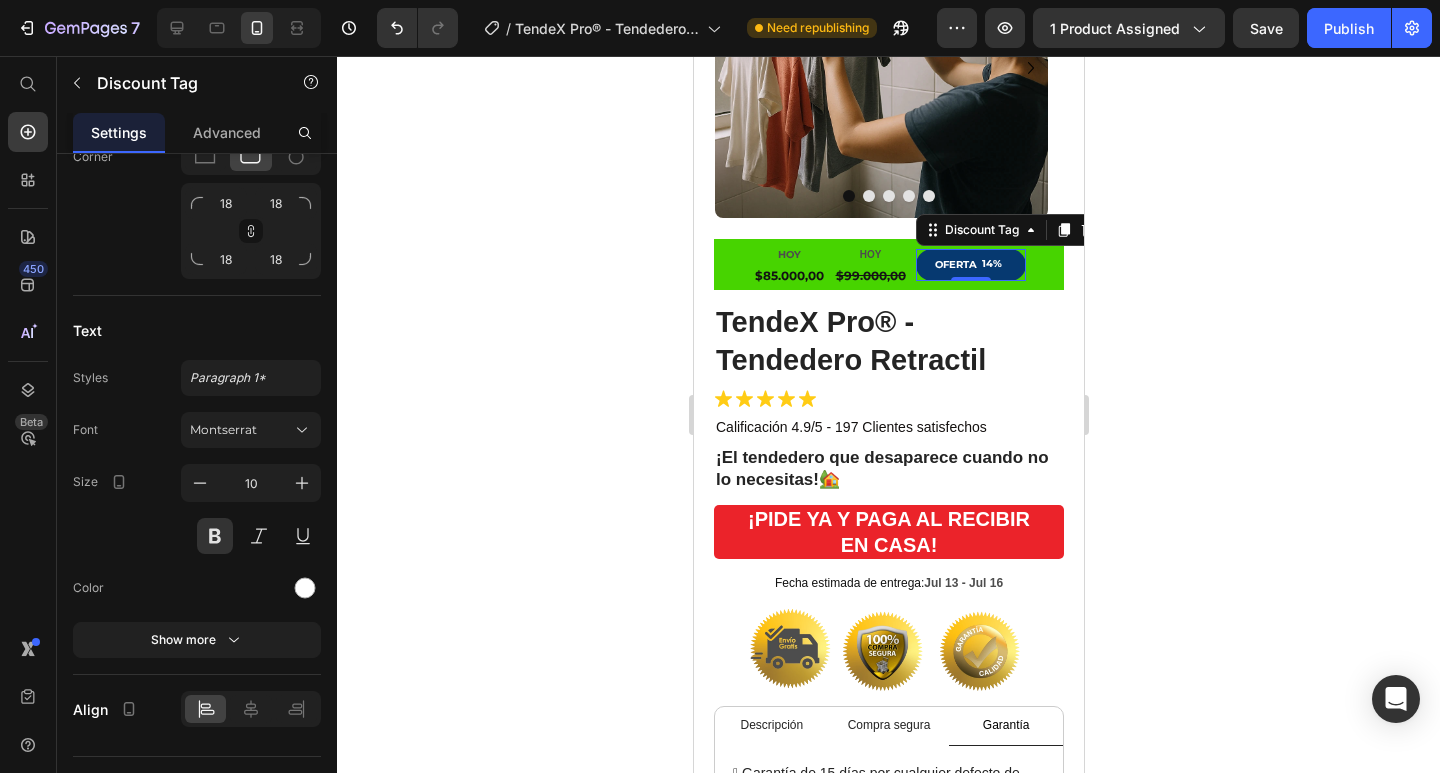 click 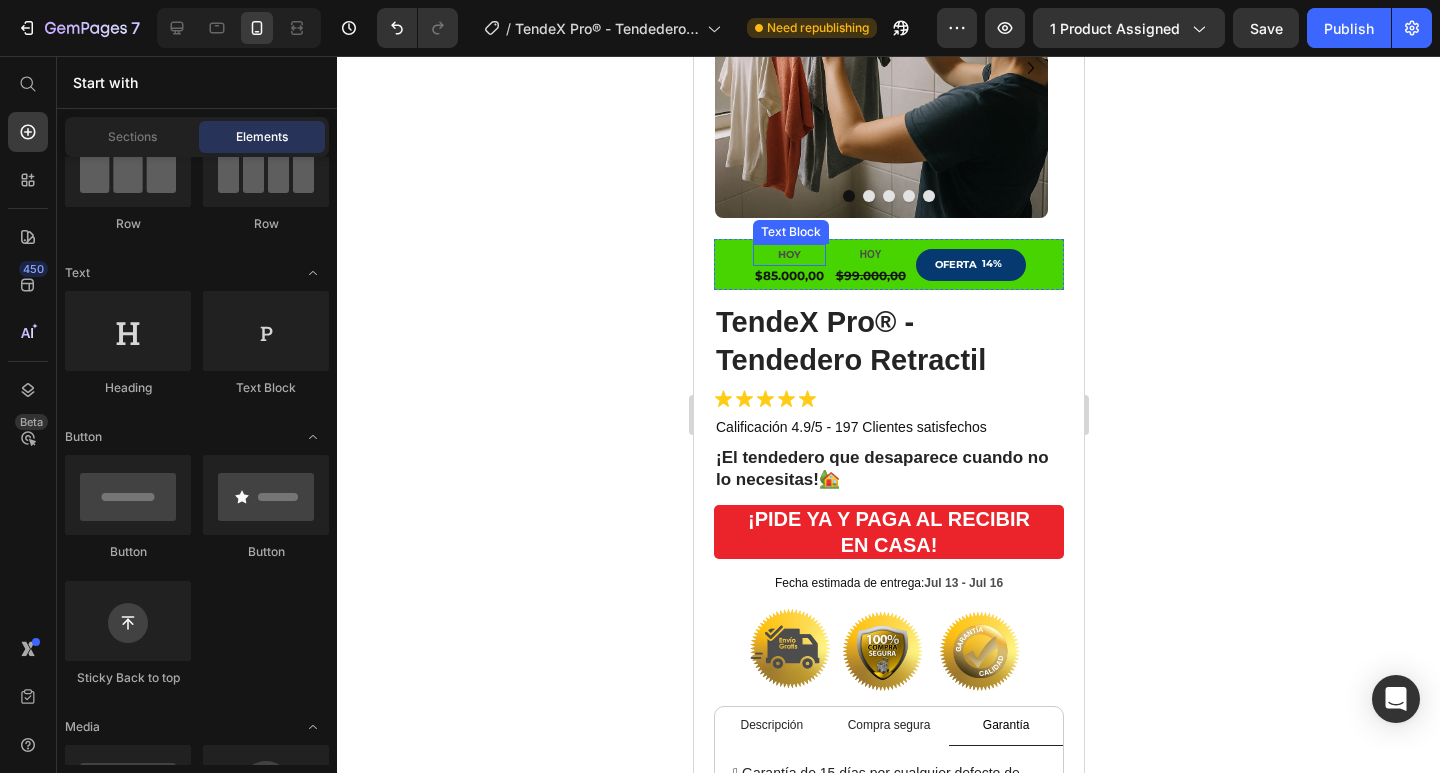 click on "HOY" at bounding box center (788, 255) 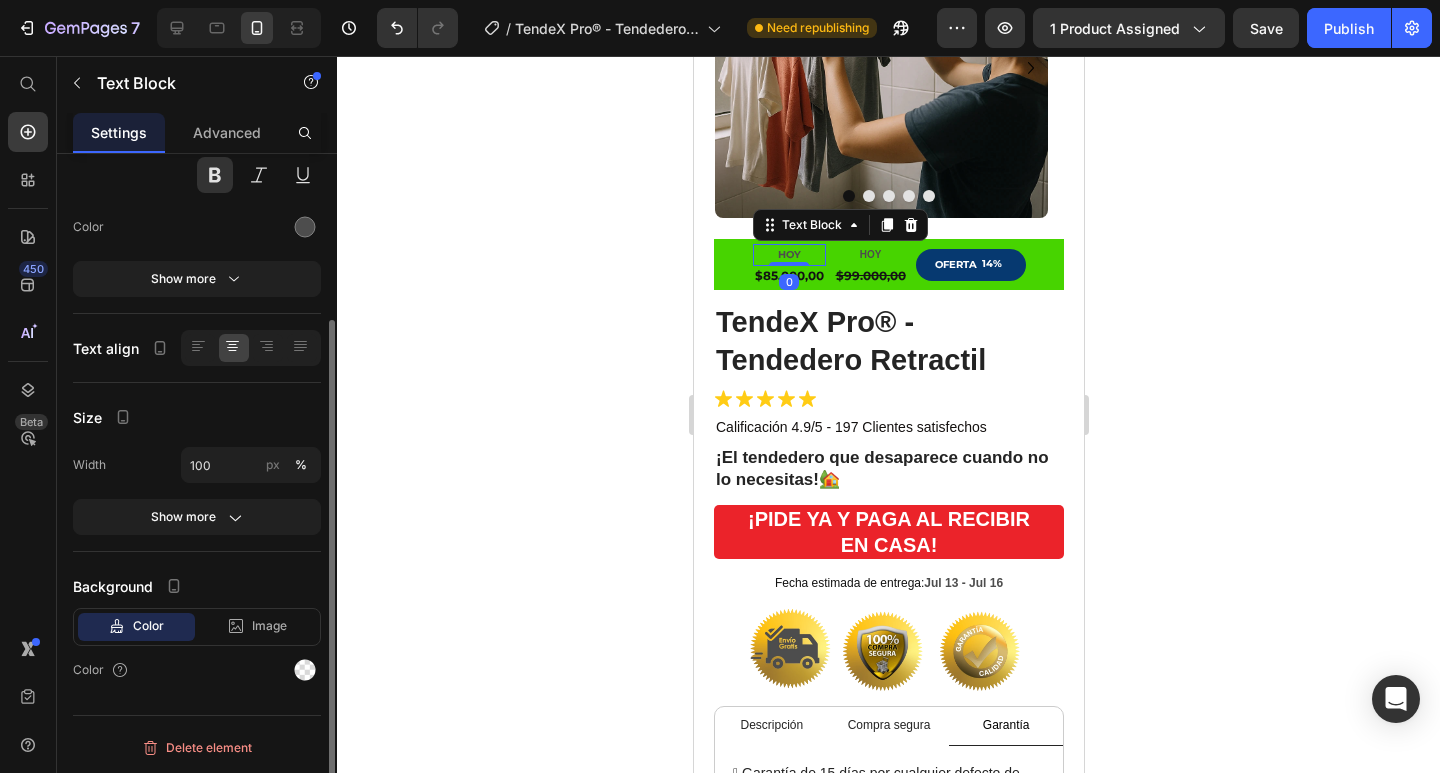 scroll, scrollTop: 0, scrollLeft: 0, axis: both 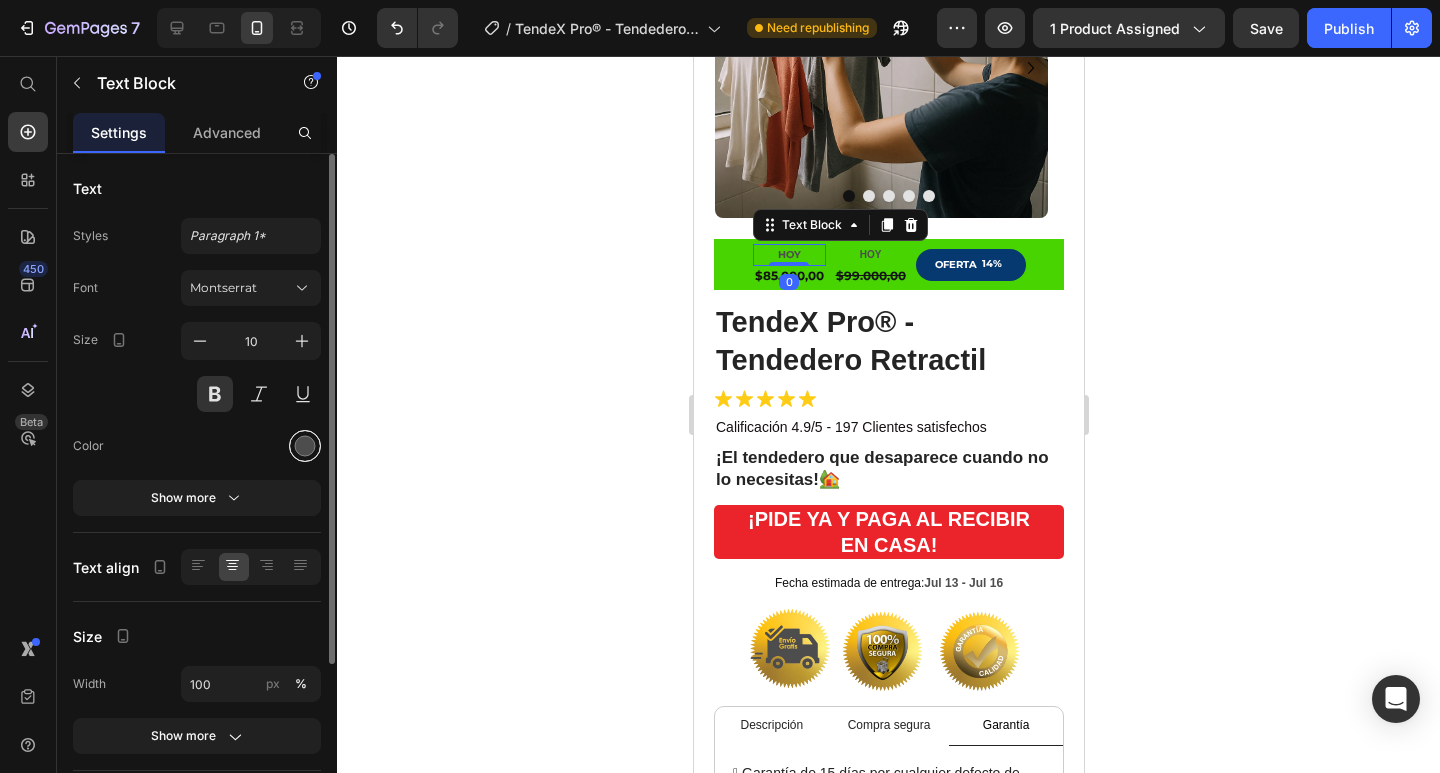 click at bounding box center [305, 446] 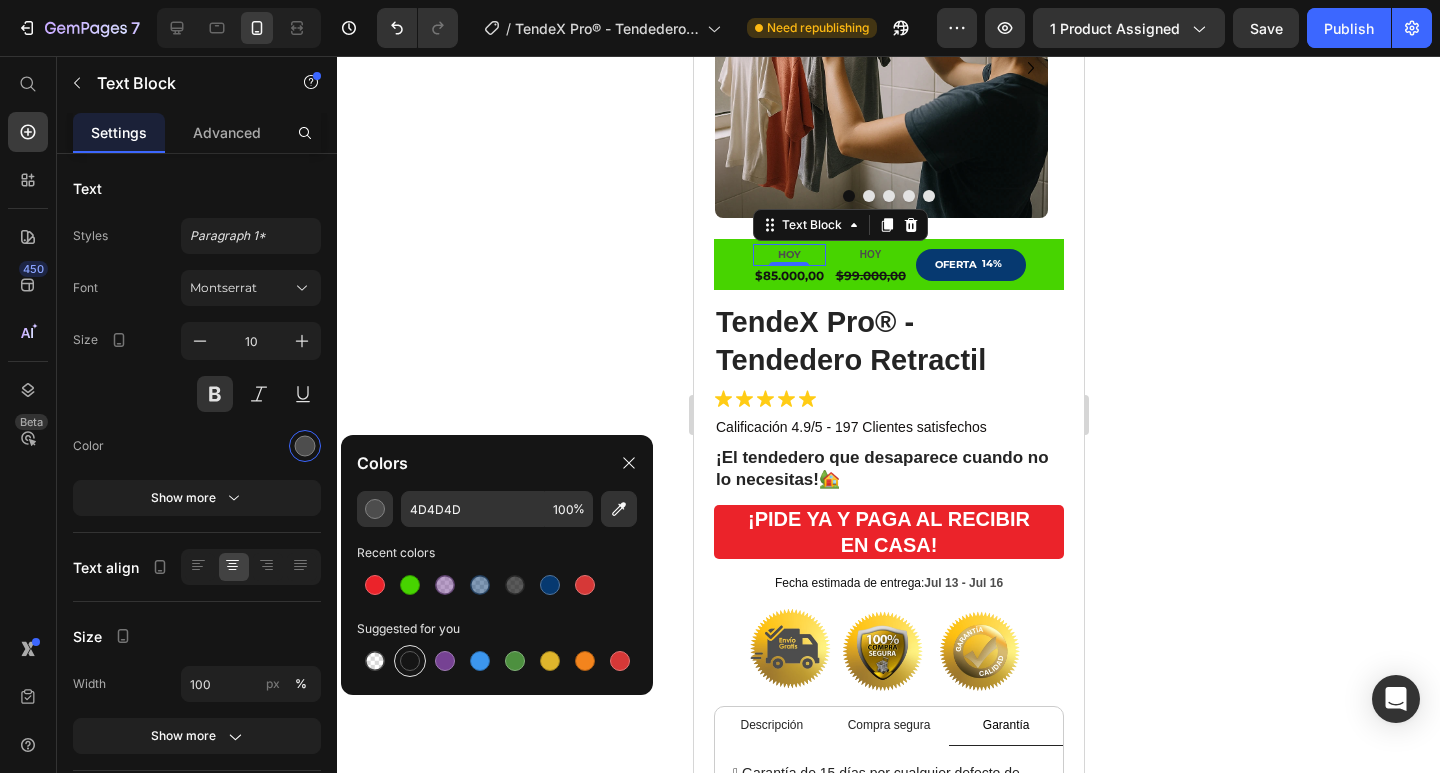 click at bounding box center [410, 661] 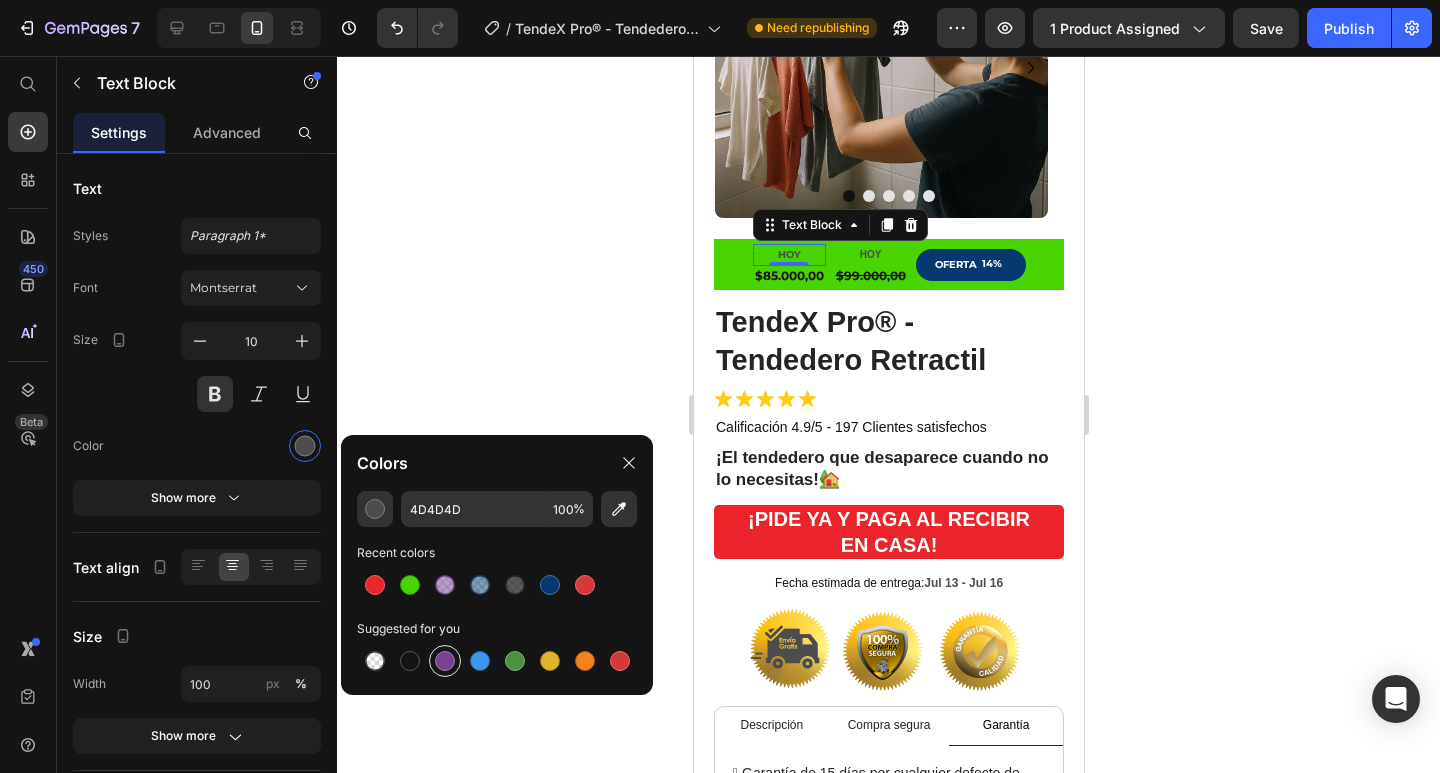type on "151515" 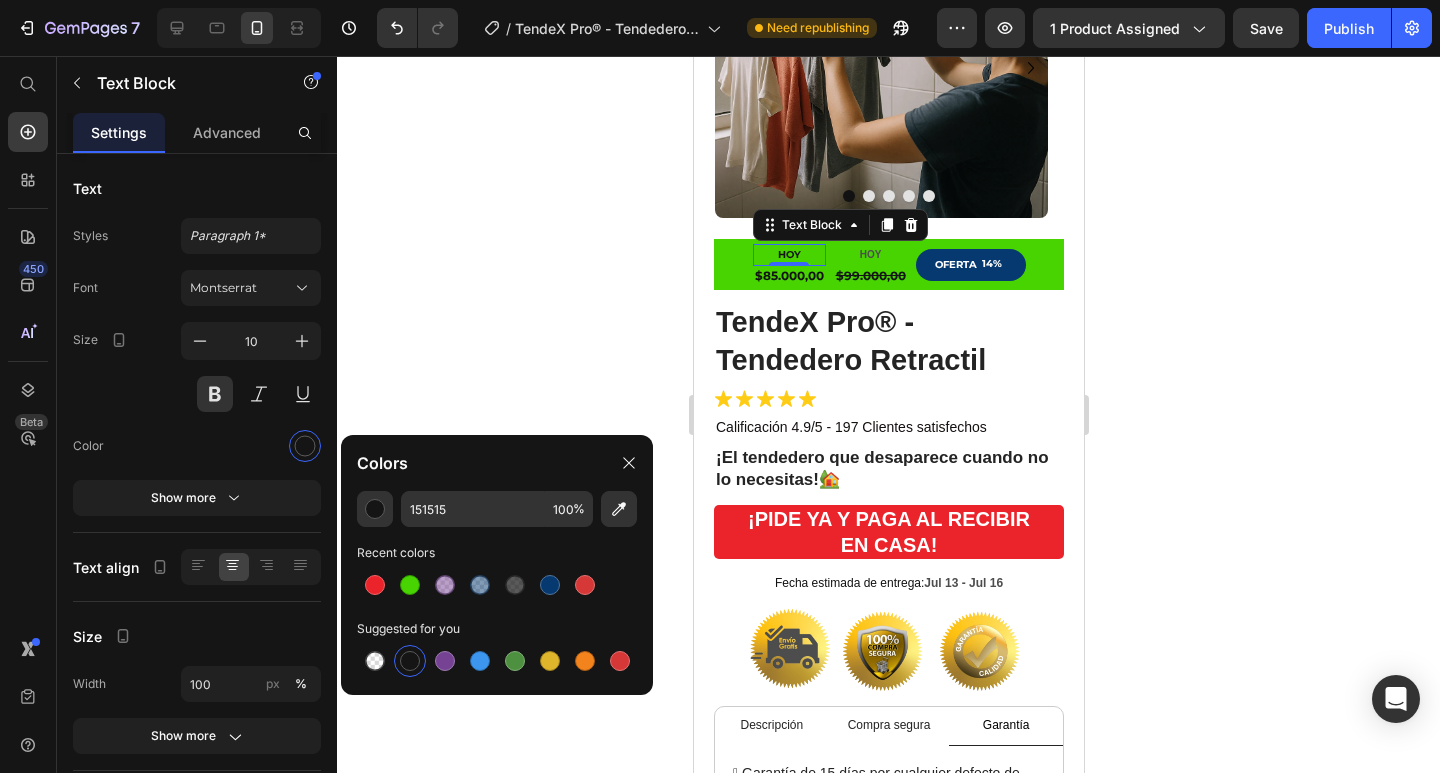 click 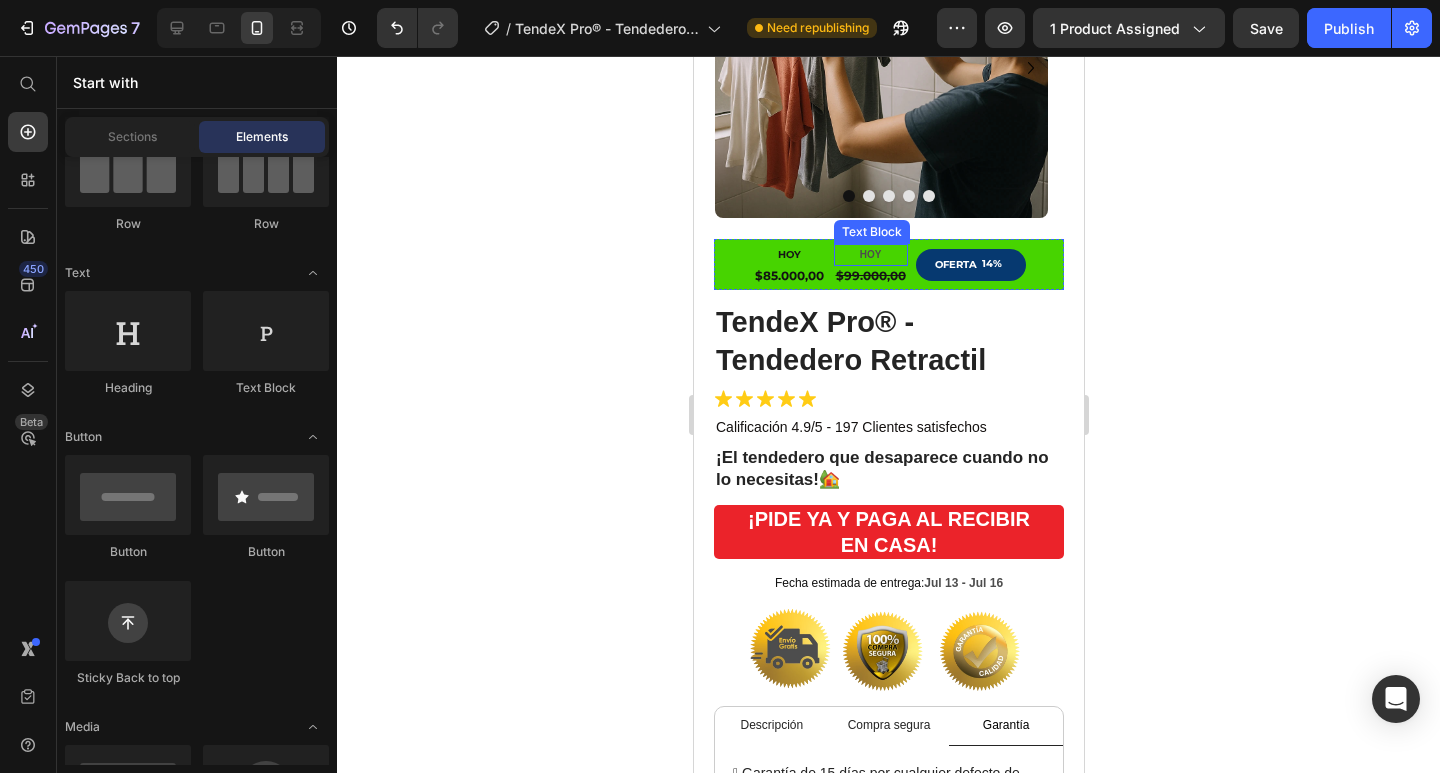 click on "HOY" at bounding box center (870, 255) 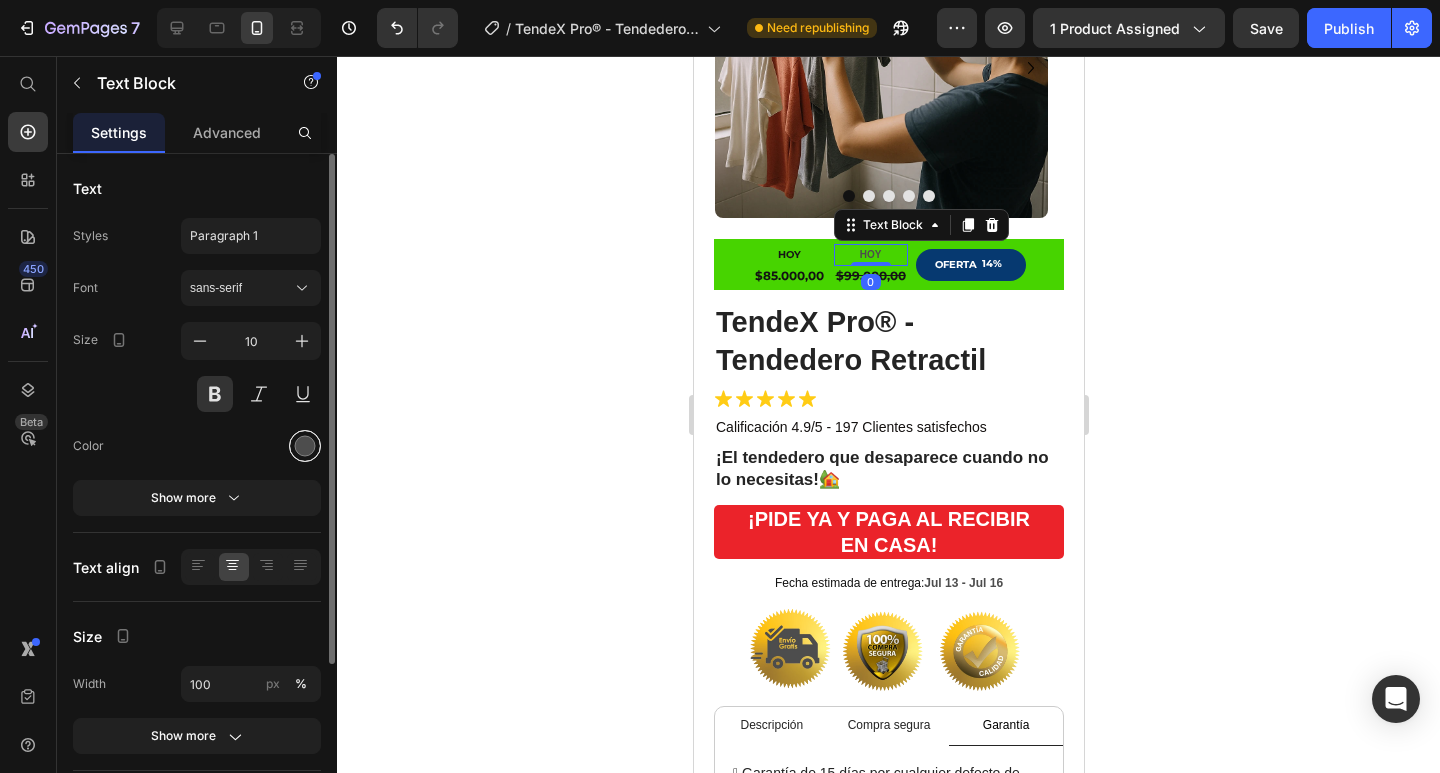 click at bounding box center [305, 446] 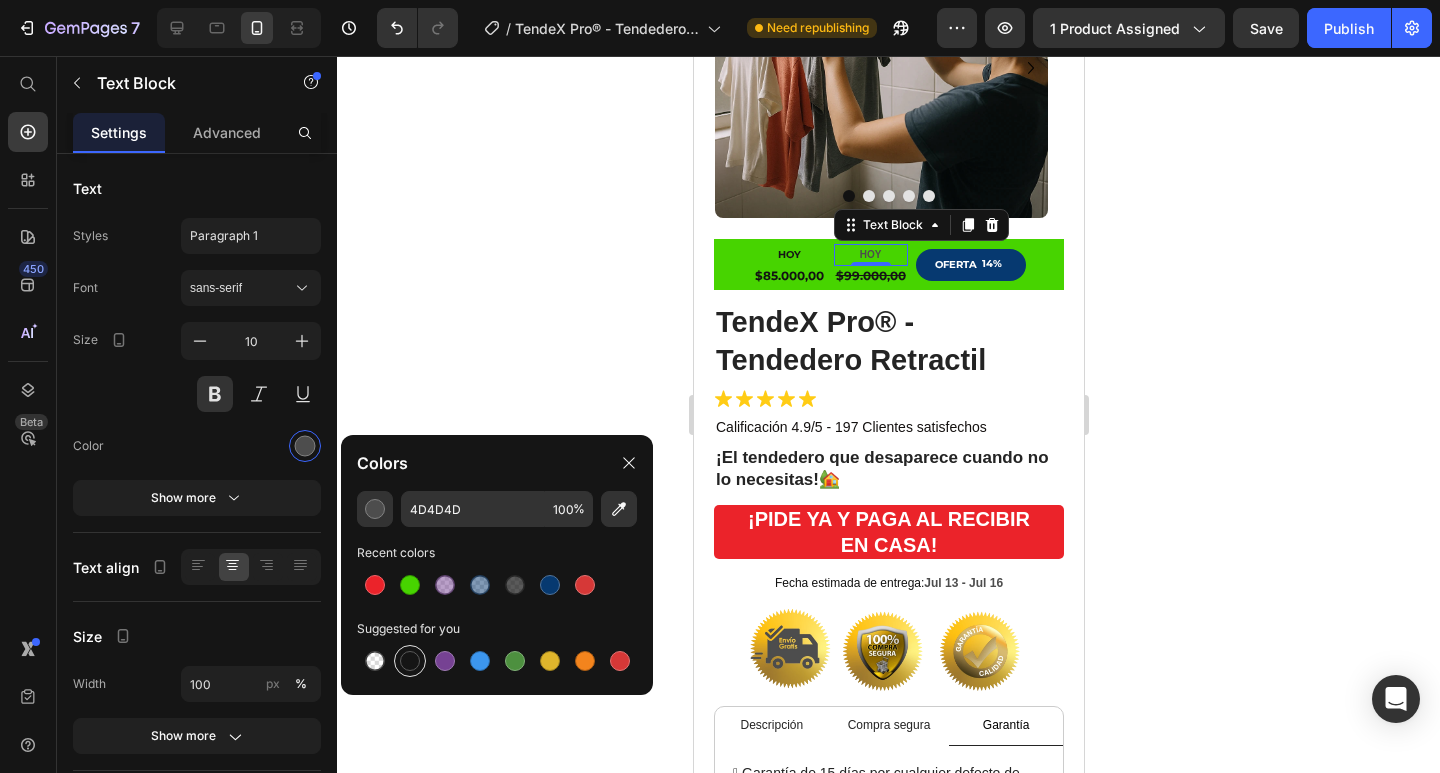 click at bounding box center (410, 661) 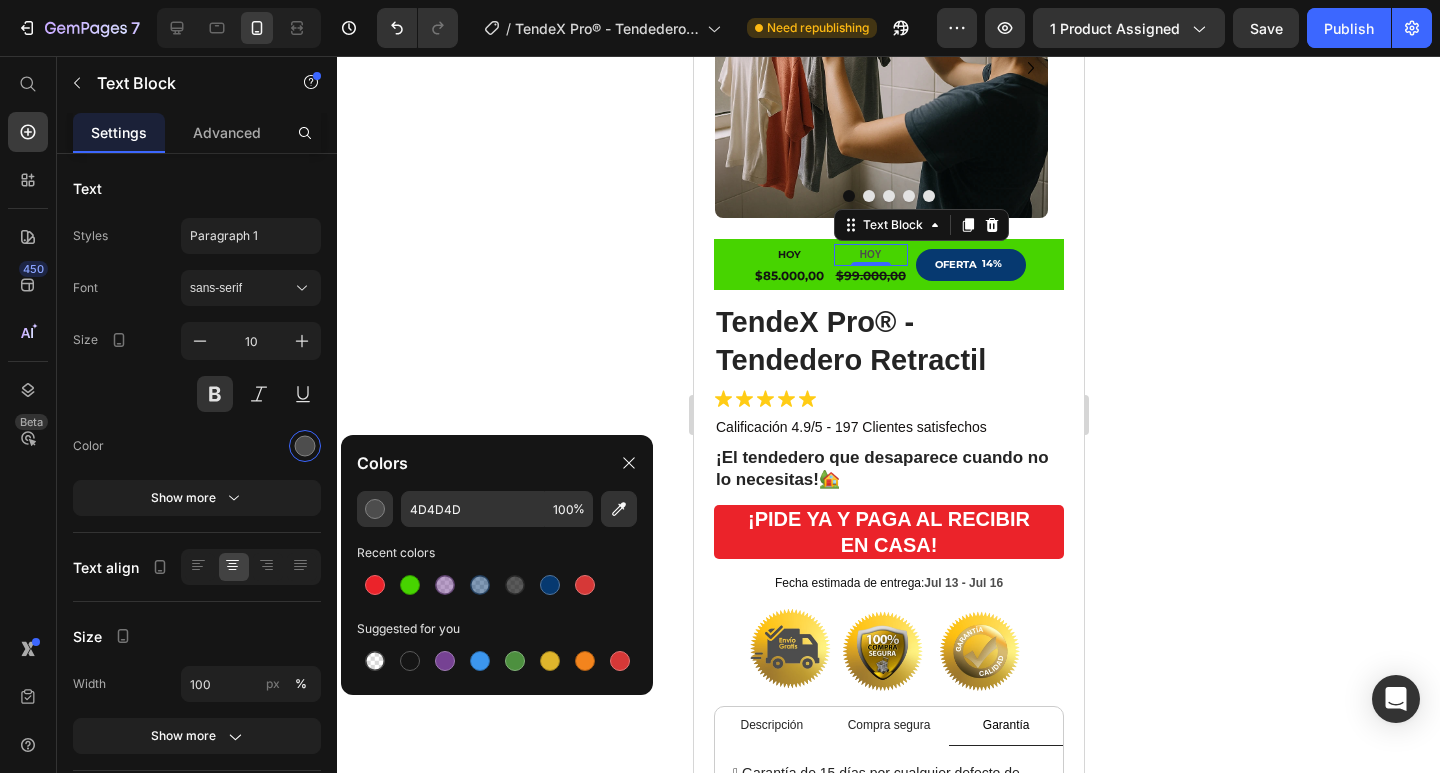 type on "151515" 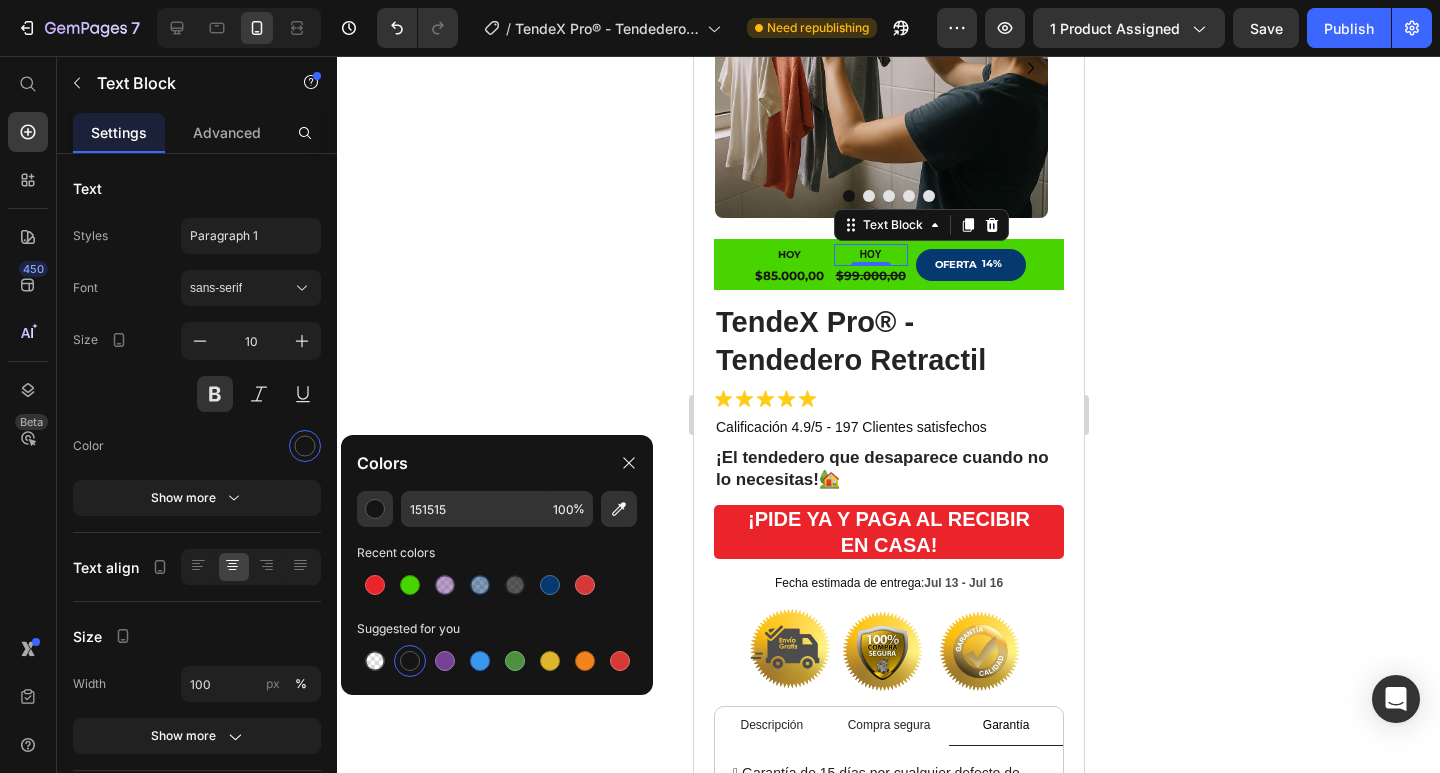 click 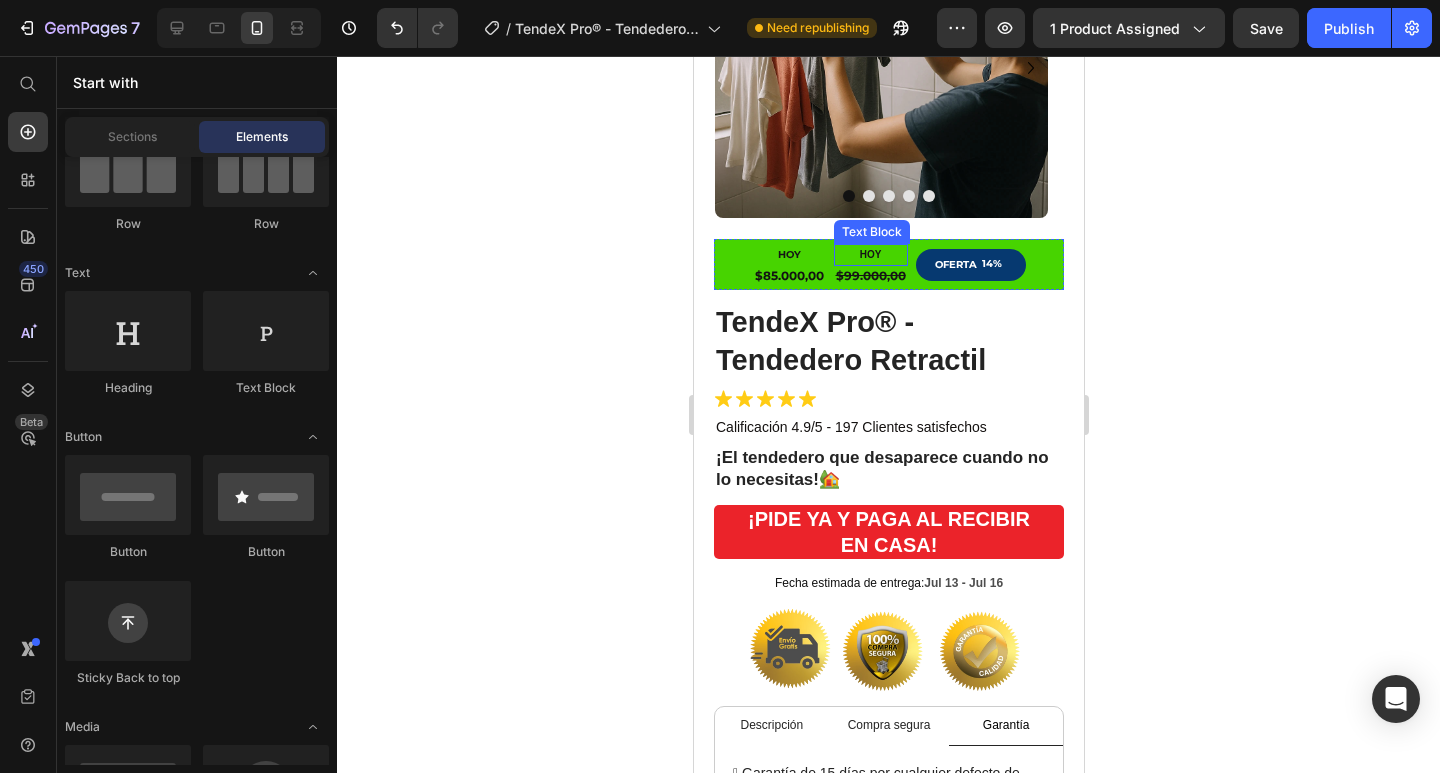 click on "HOY" at bounding box center (870, 255) 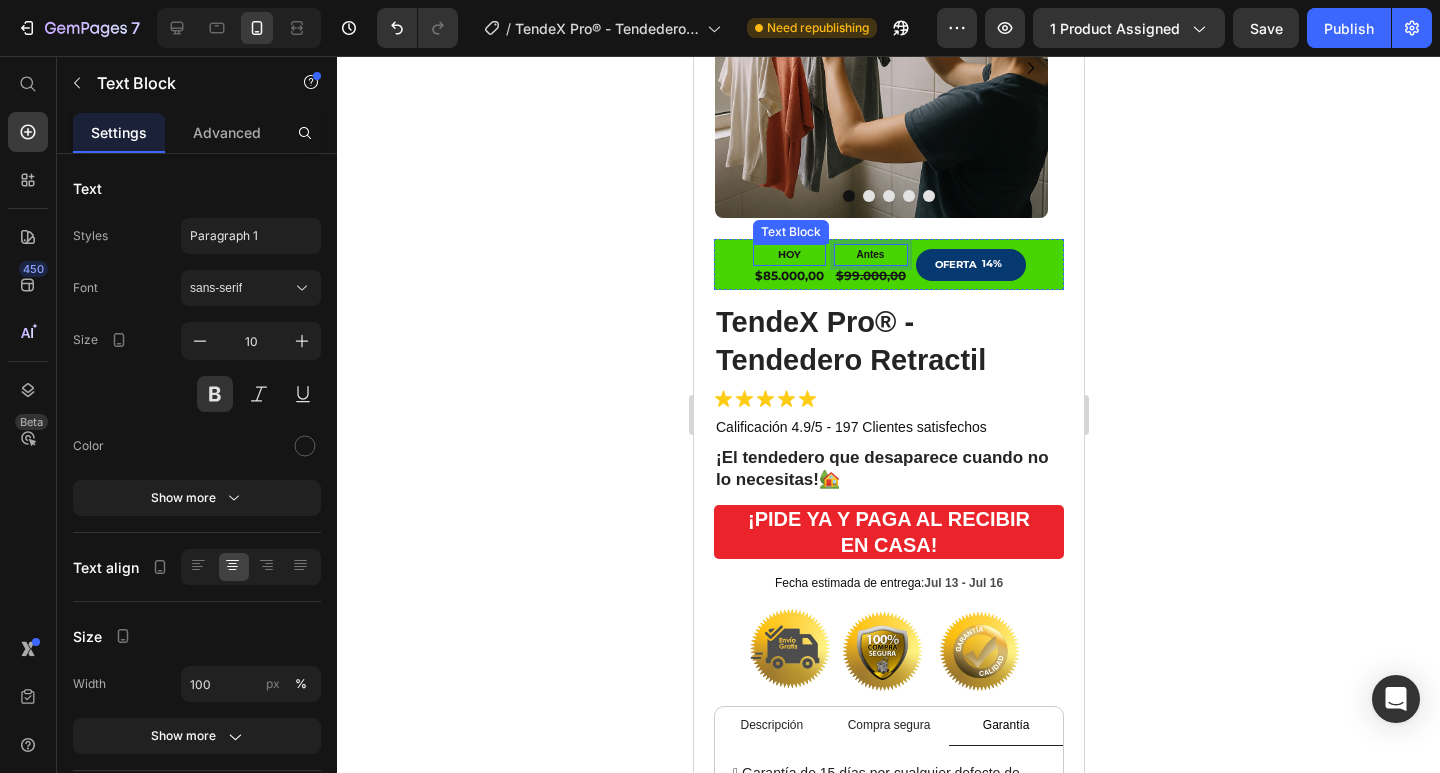 click on "HOY" at bounding box center (788, 255) 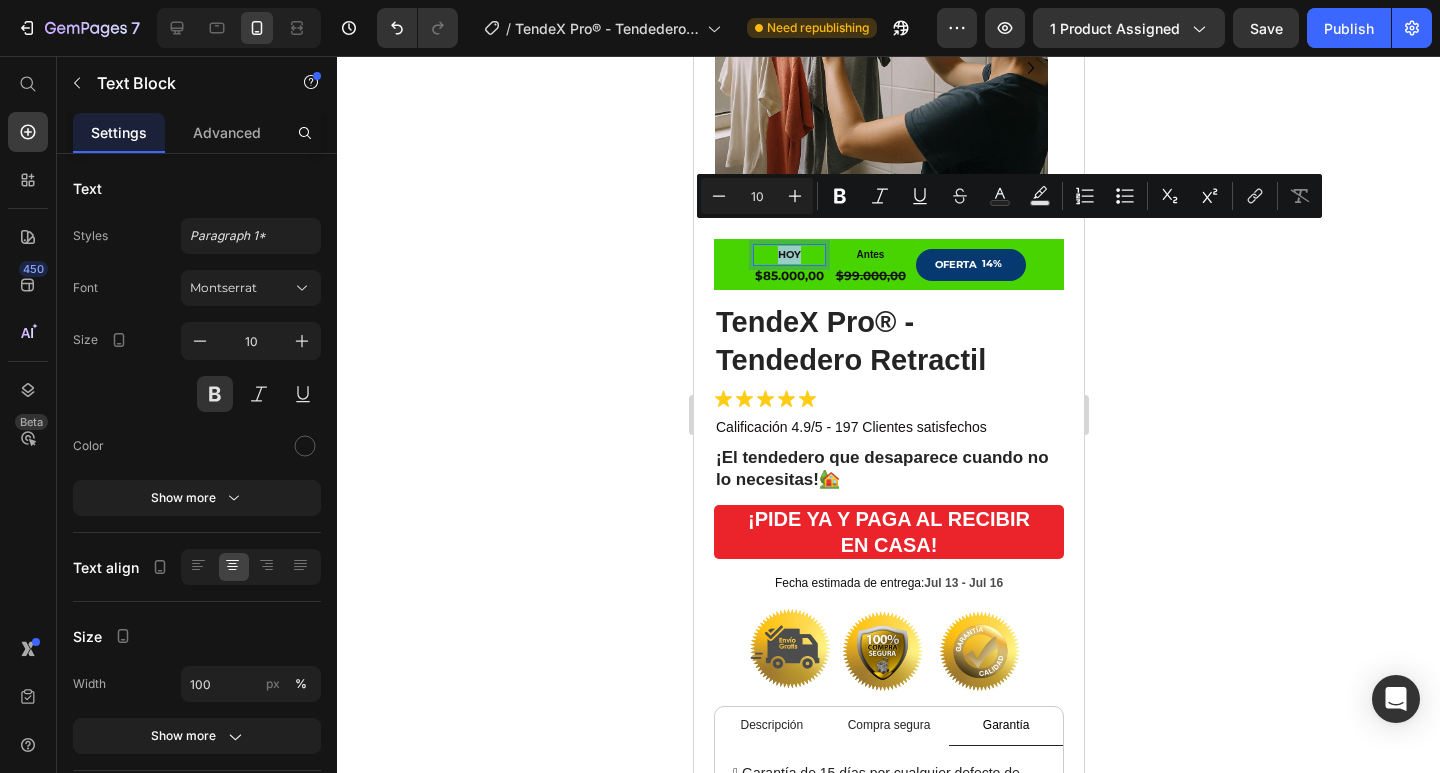 click on "HOY" at bounding box center [788, 255] 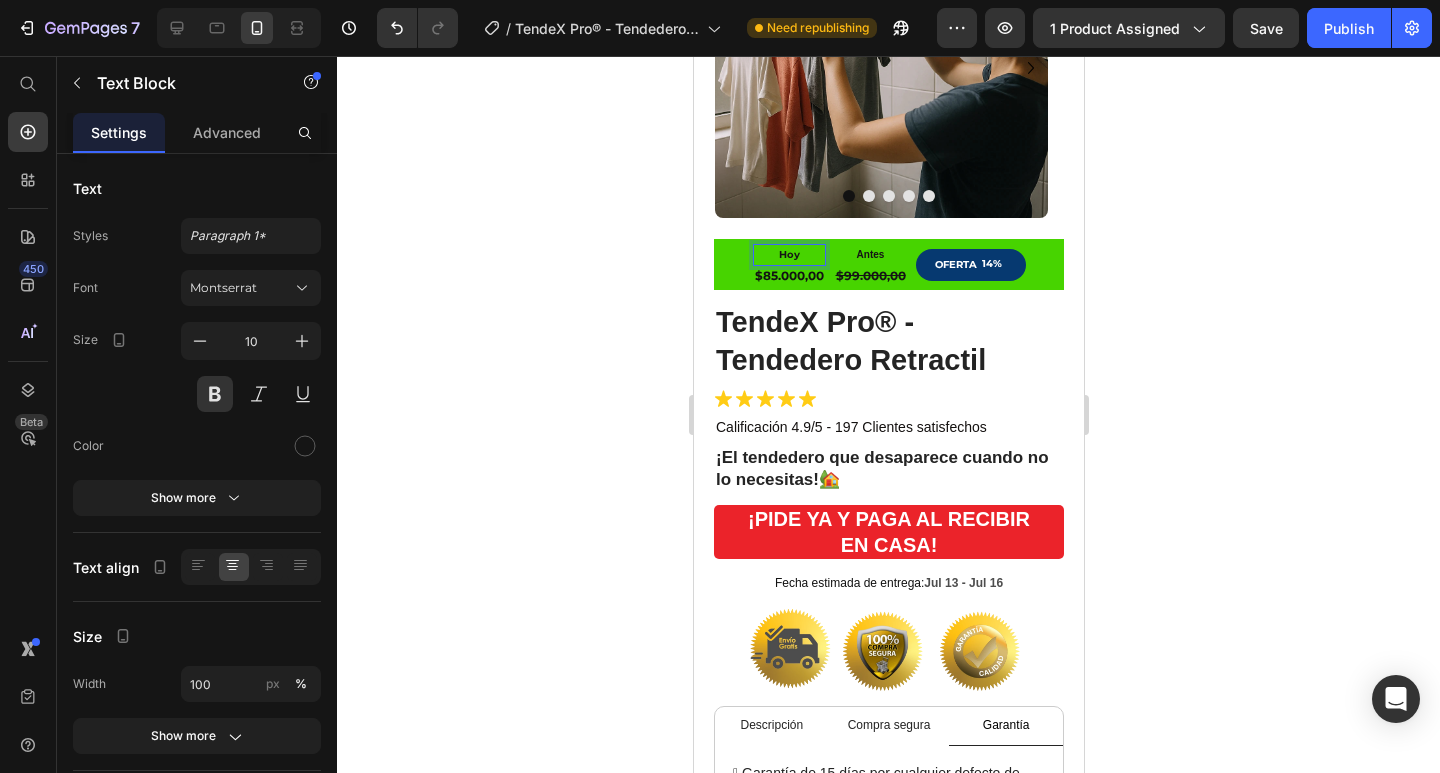 click 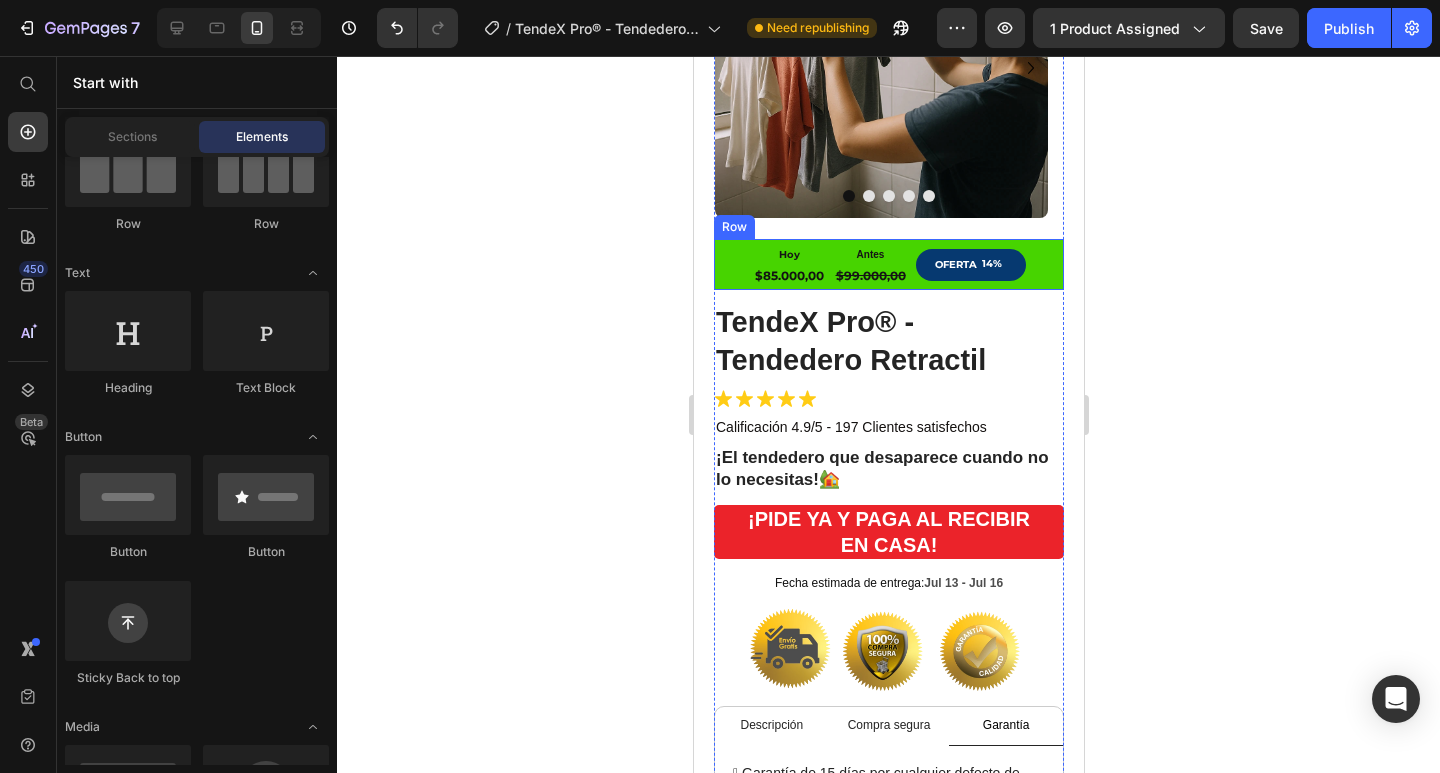 click on "Hoy Text Block $85.000,00 Product Price Antes Text Block $99.000,00 Product Price OFERTA 14% Discount Tag Row" at bounding box center (888, 265) 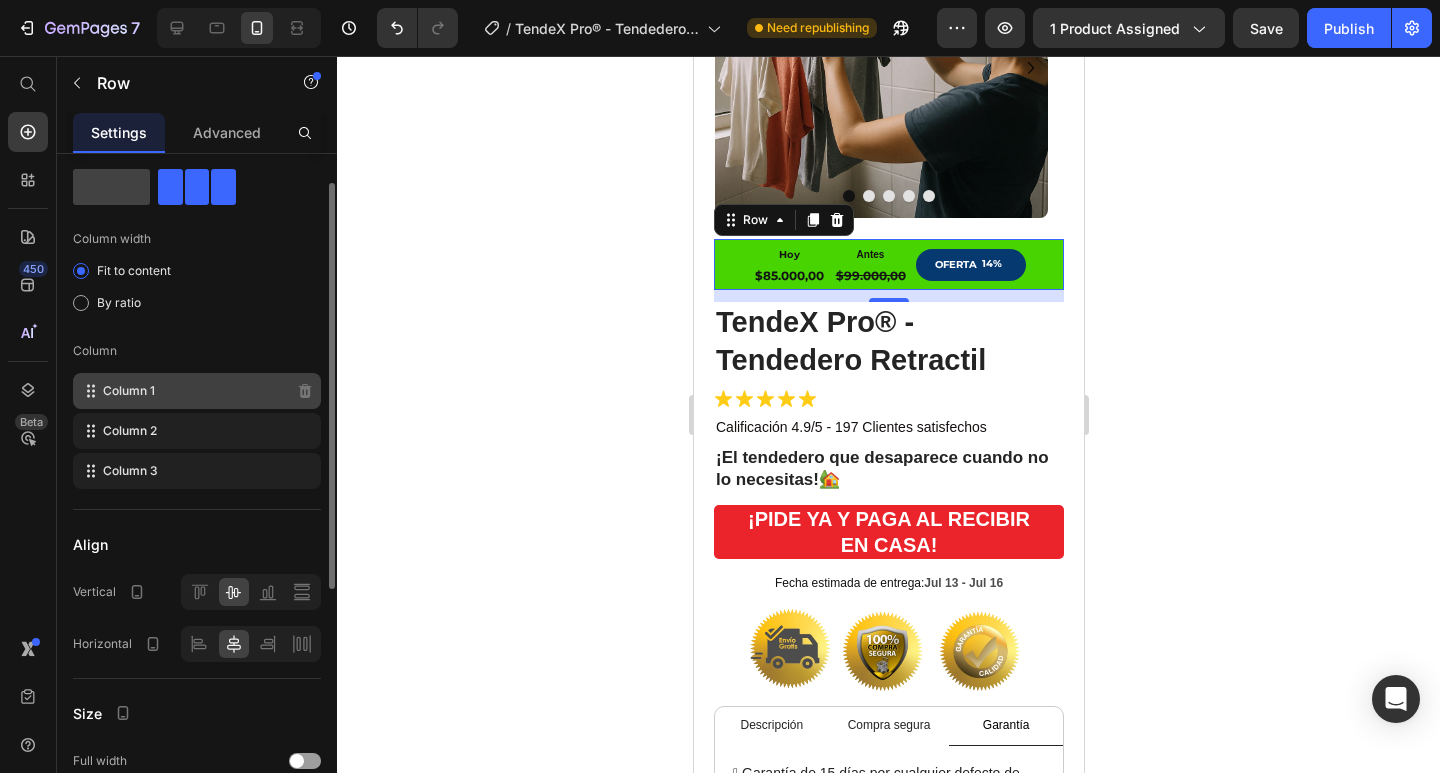 scroll, scrollTop: 0, scrollLeft: 0, axis: both 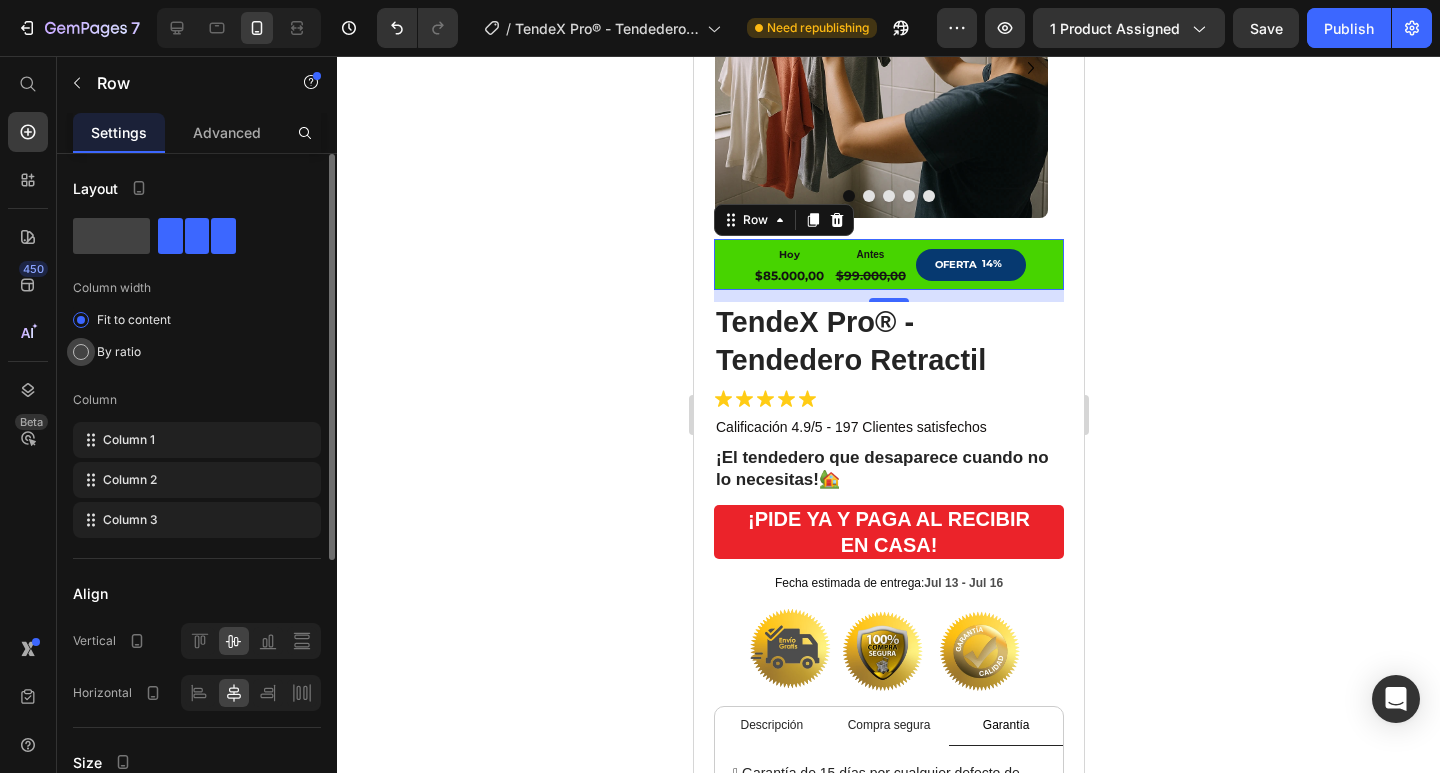 click on "By ratio" at bounding box center [119, 352] 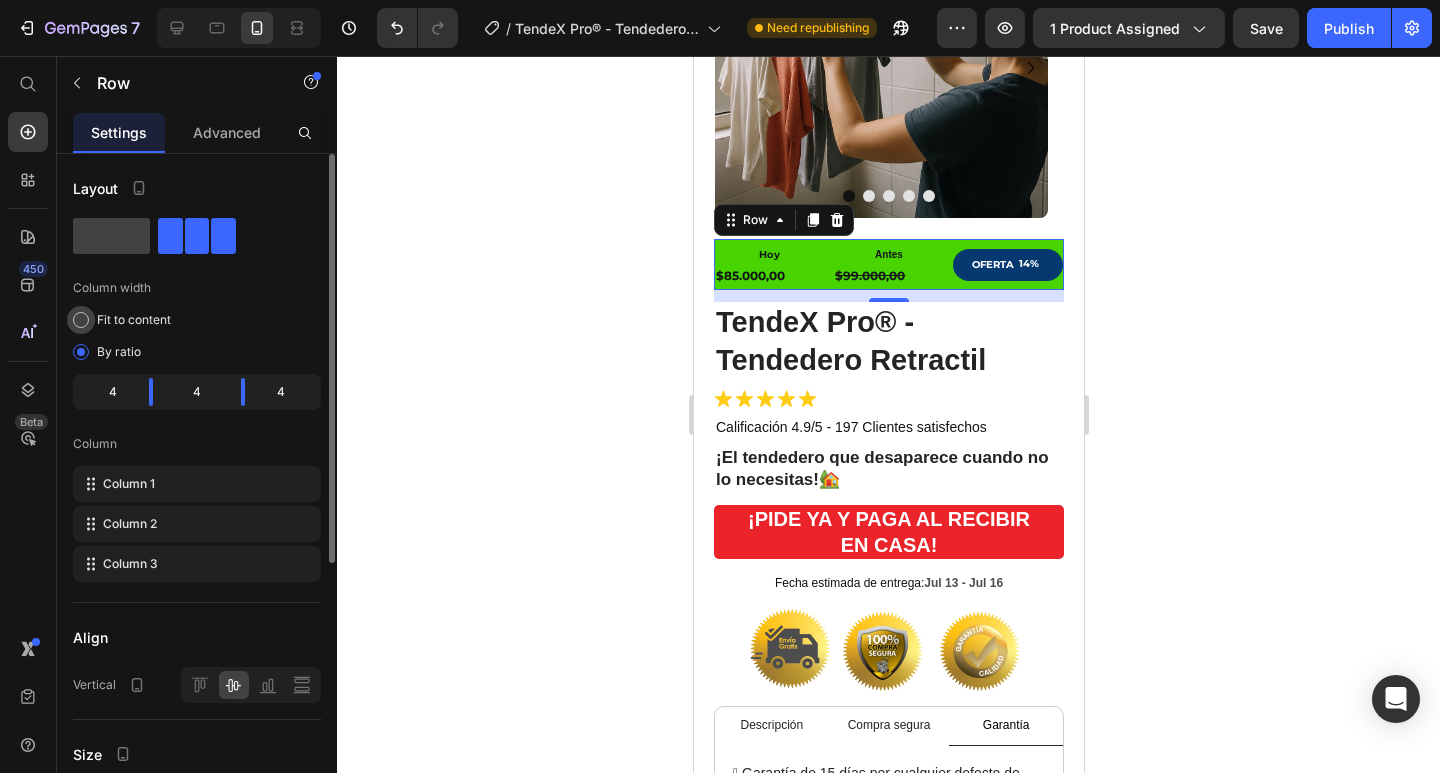 click on "Fit to content" at bounding box center (134, 320) 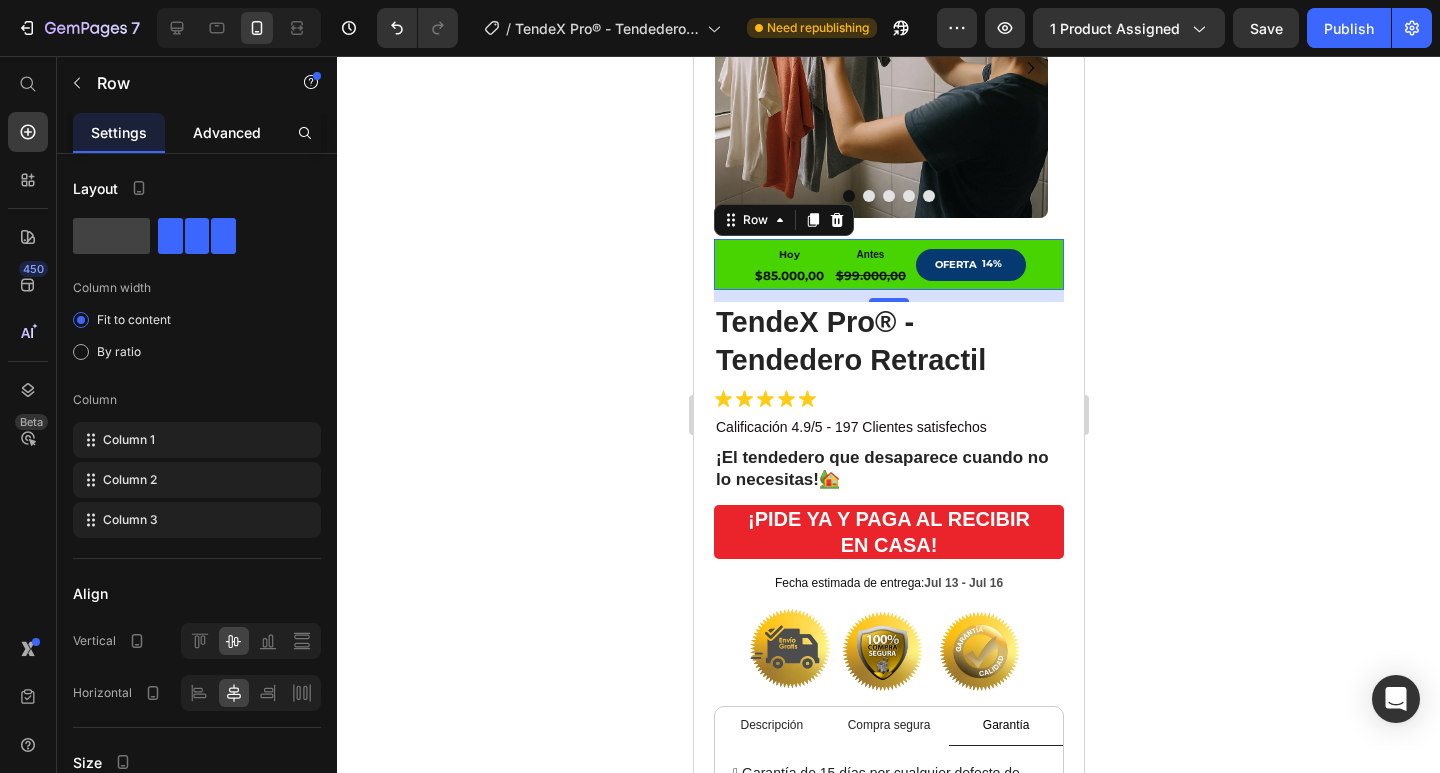 click on "Advanced" at bounding box center (227, 132) 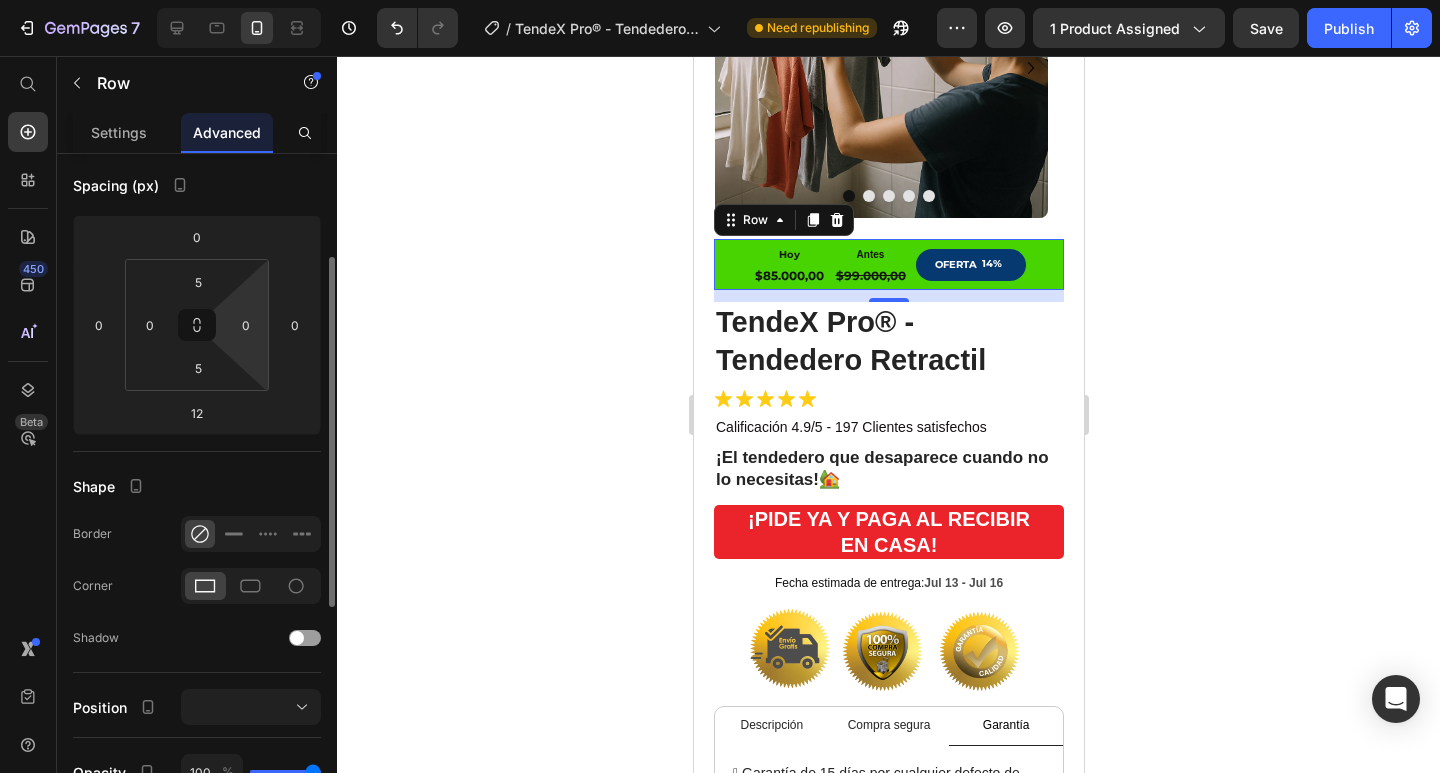 scroll, scrollTop: 500, scrollLeft: 0, axis: vertical 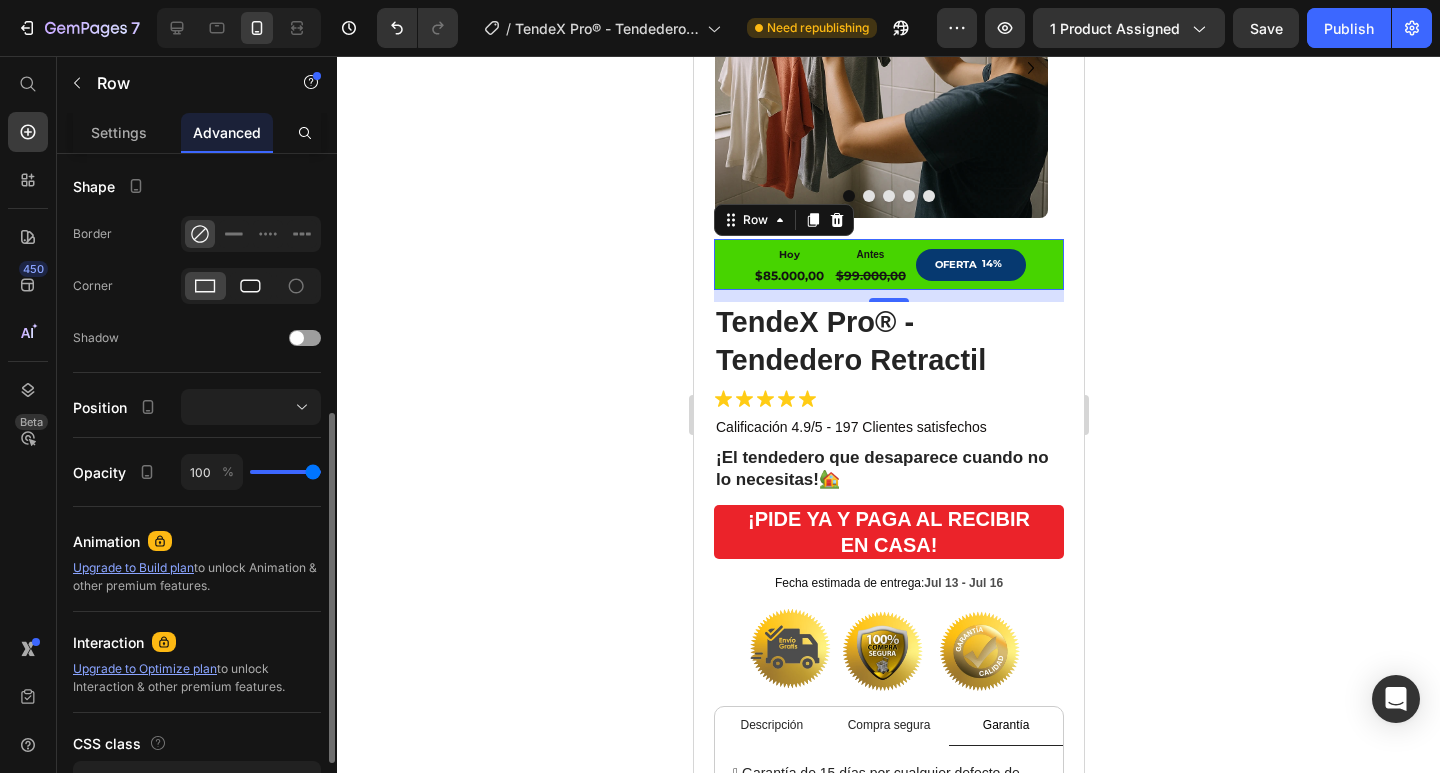 click 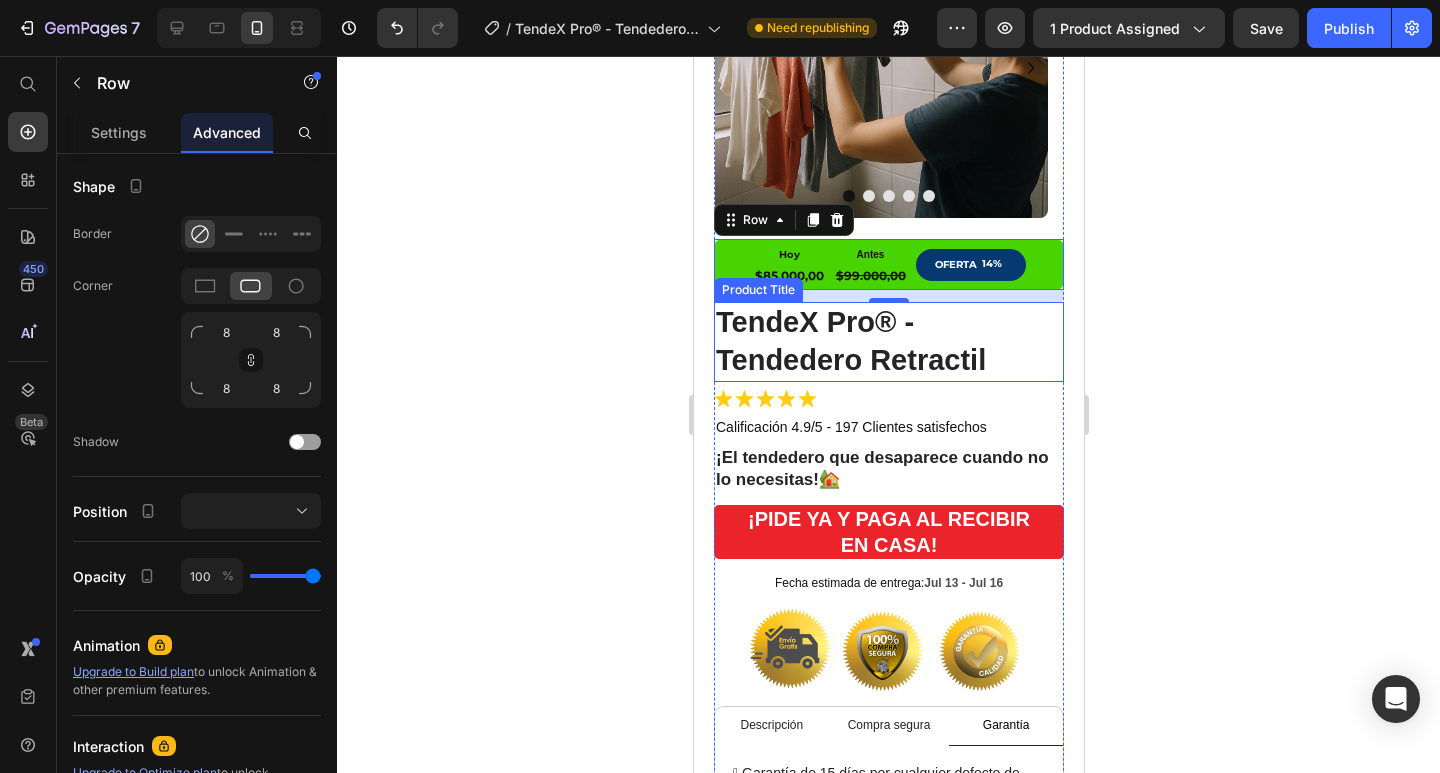 click on "TendeX Pro® - Tendedero Retractil" at bounding box center [888, 341] 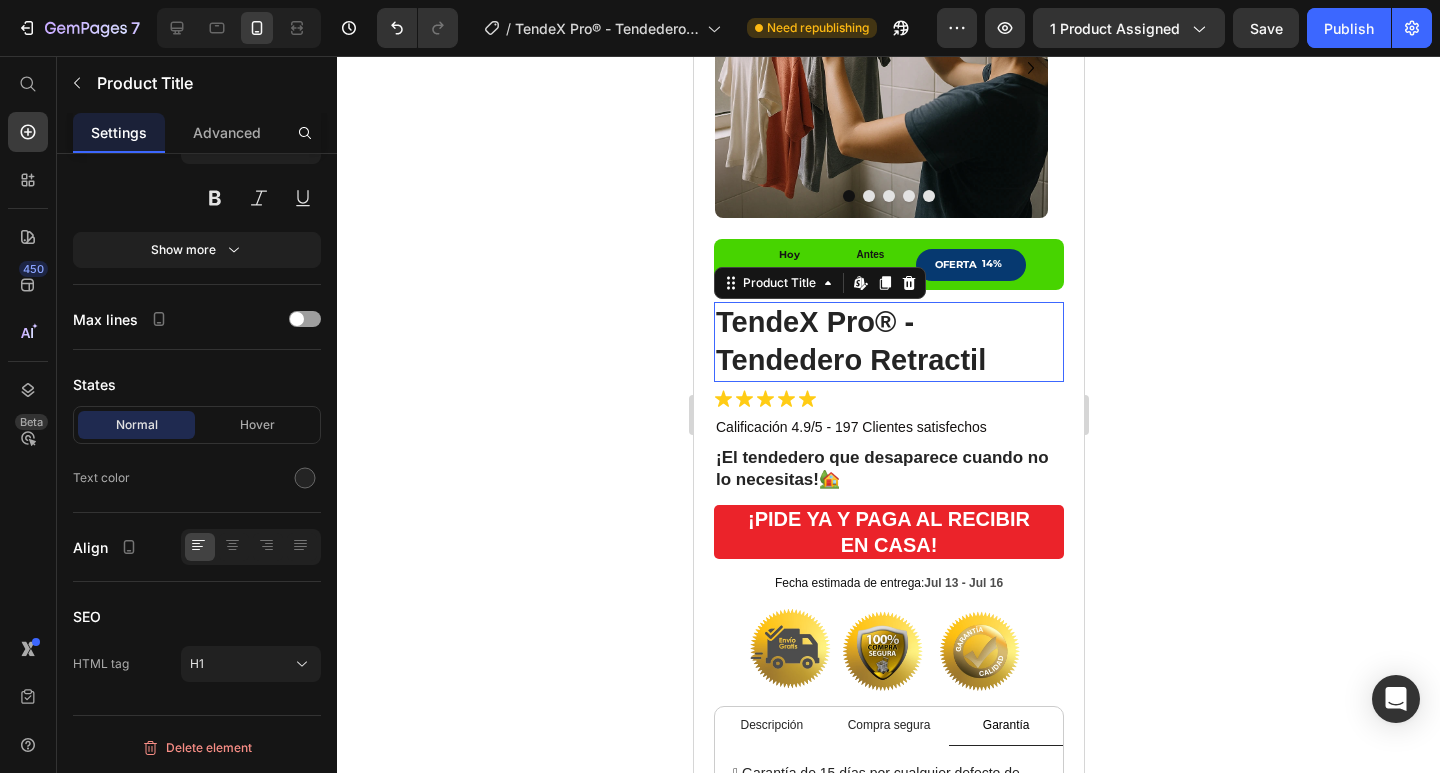 scroll, scrollTop: 0, scrollLeft: 0, axis: both 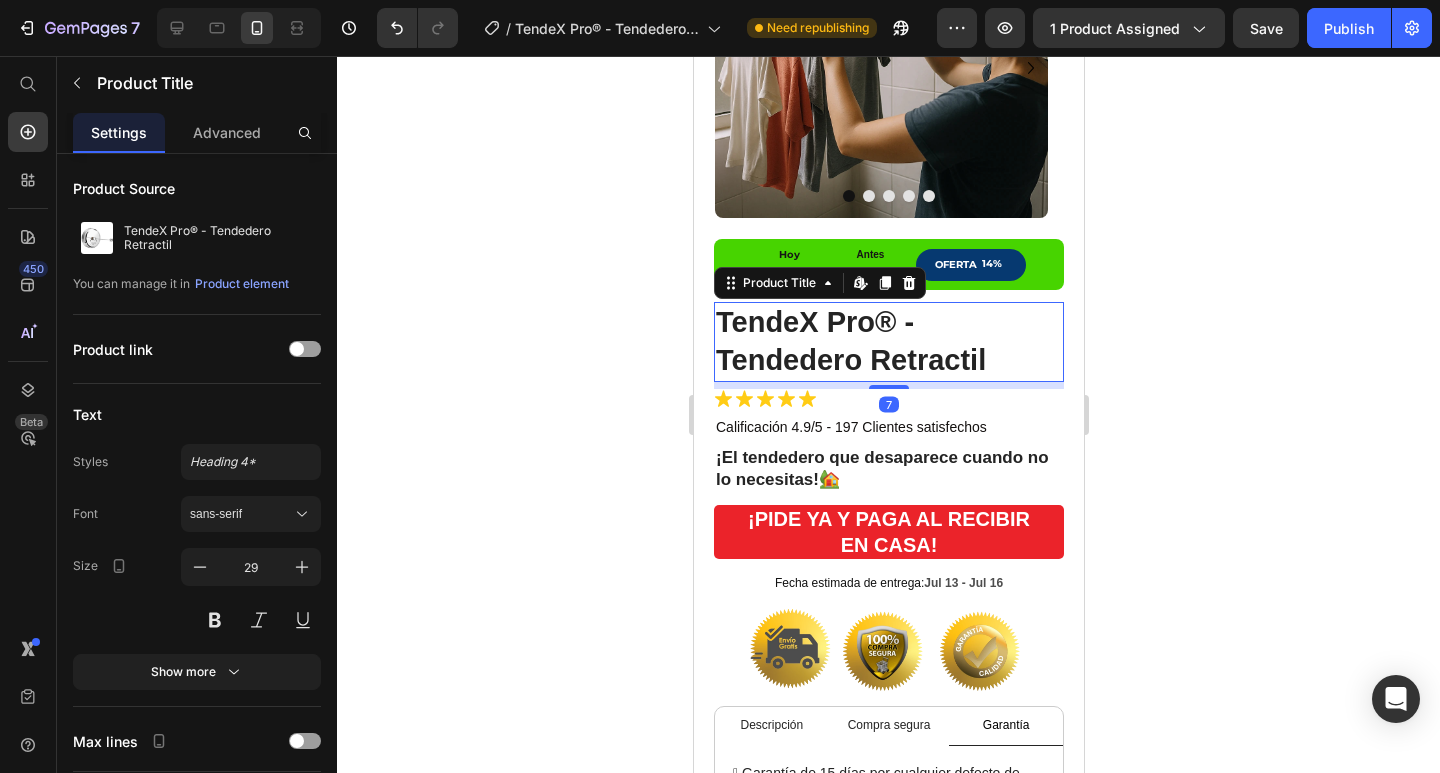 click 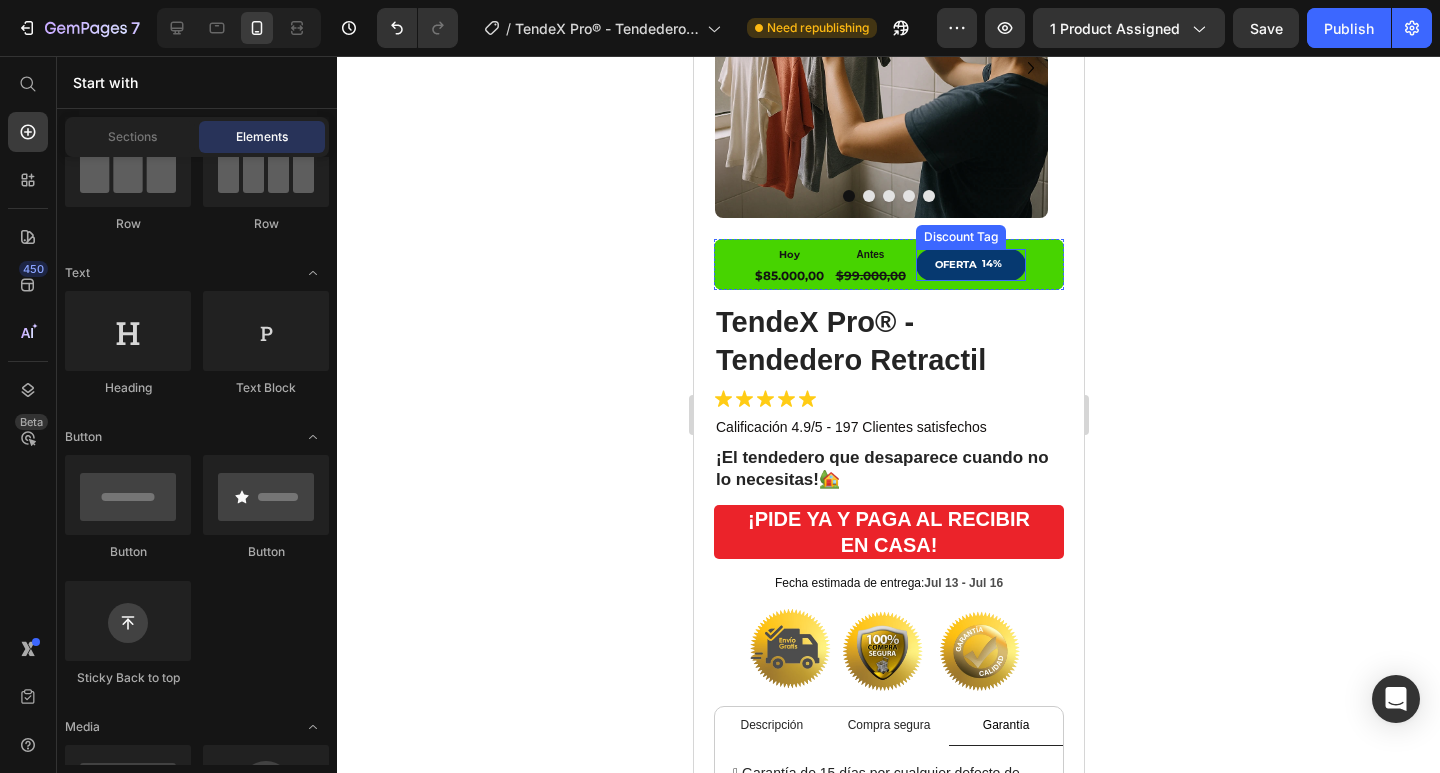 click on "14%" at bounding box center [991, 264] 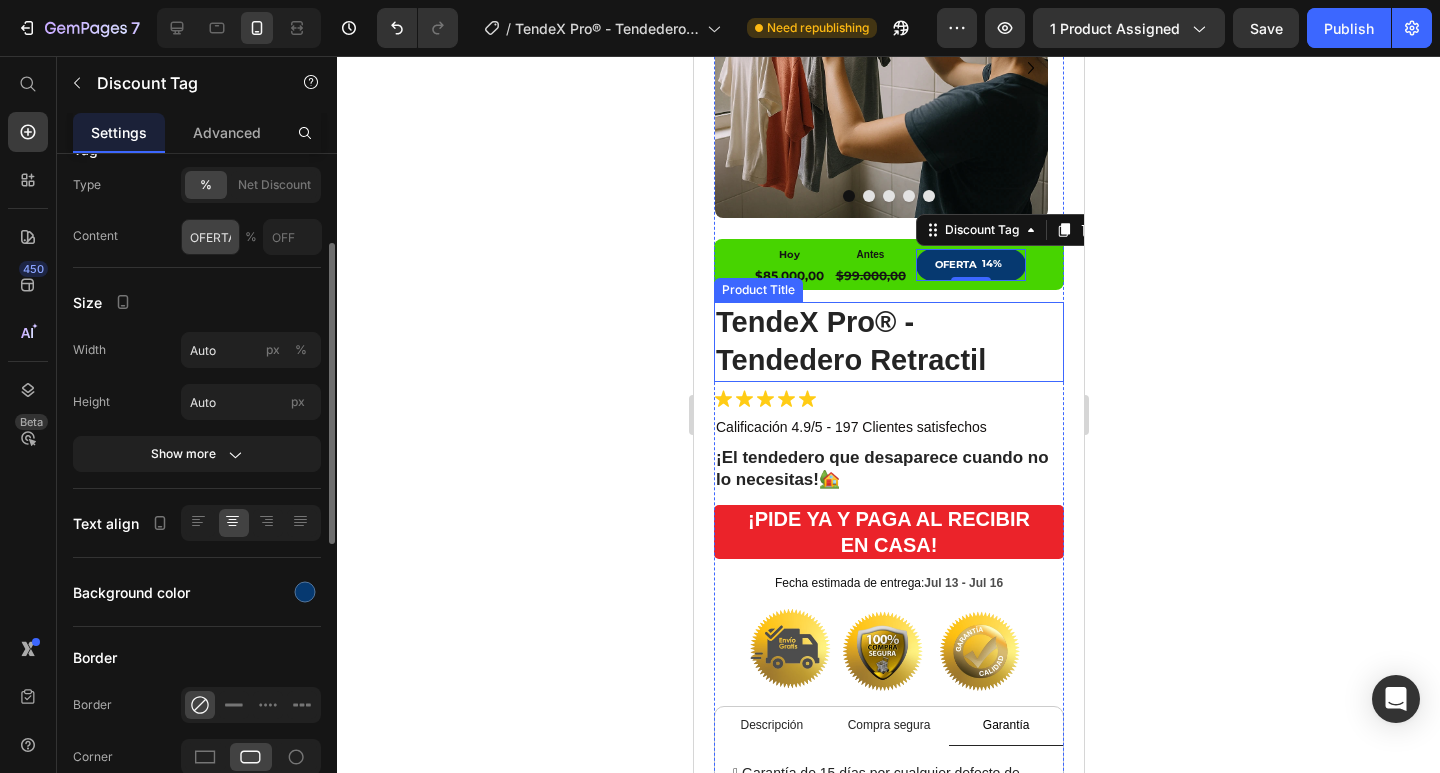 scroll, scrollTop: 500, scrollLeft: 0, axis: vertical 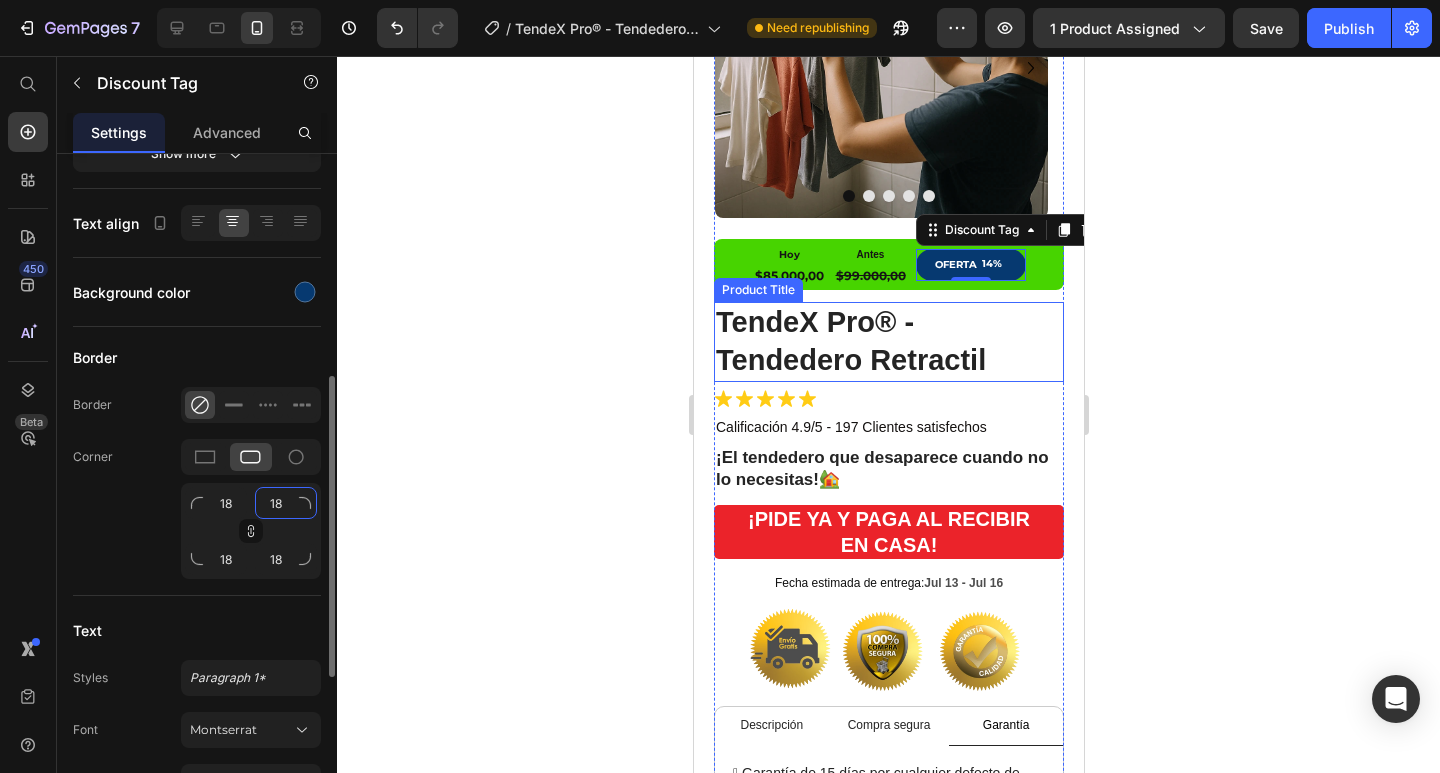 type on "8" 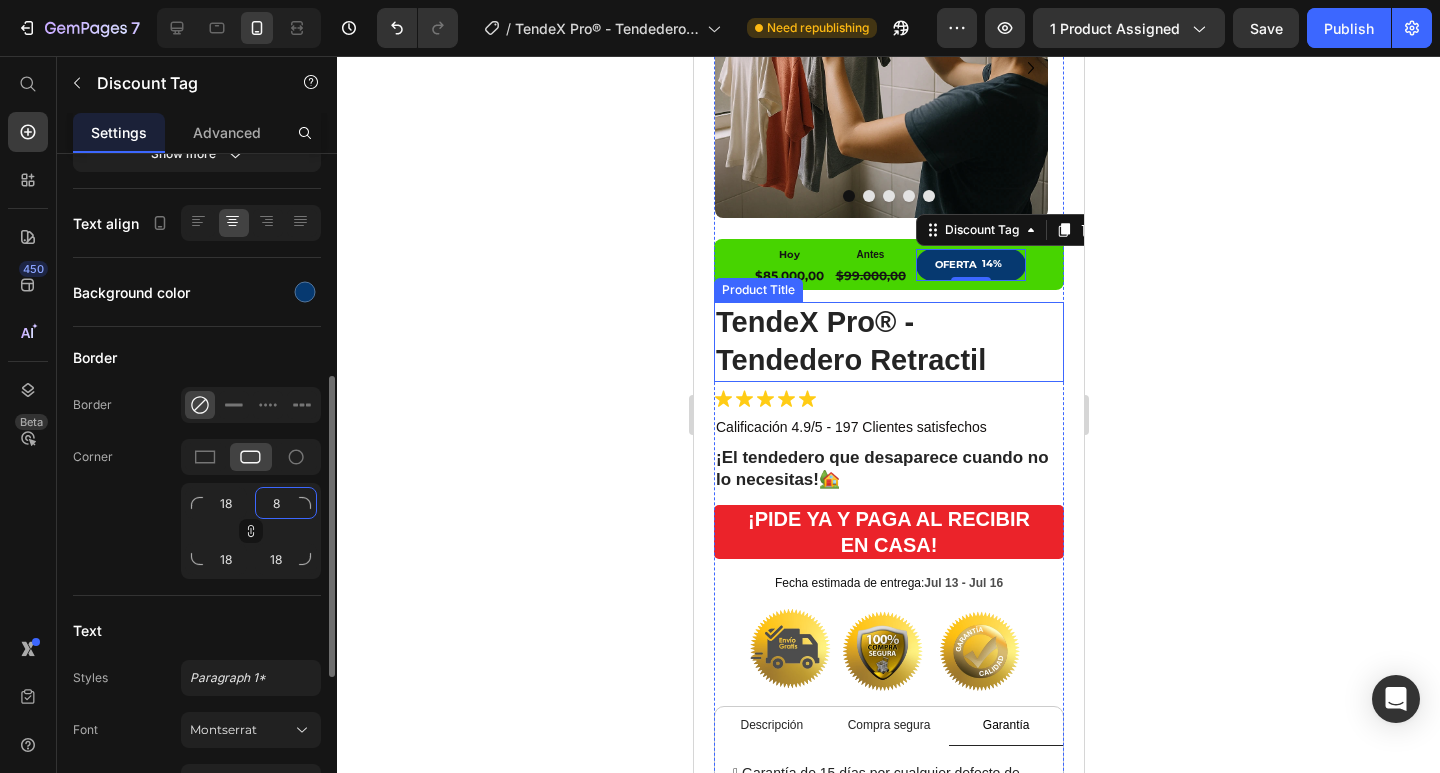 type on "8" 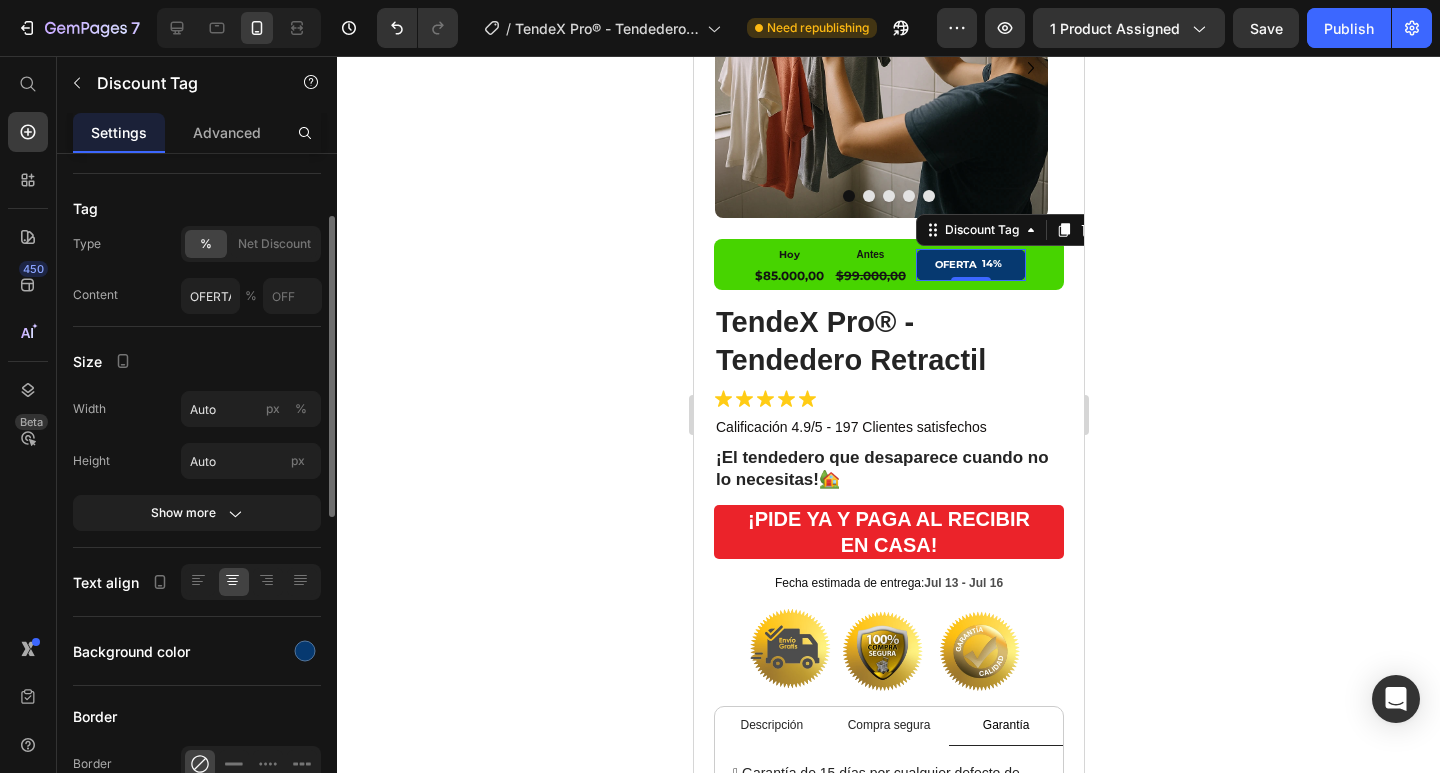 scroll, scrollTop: 0, scrollLeft: 0, axis: both 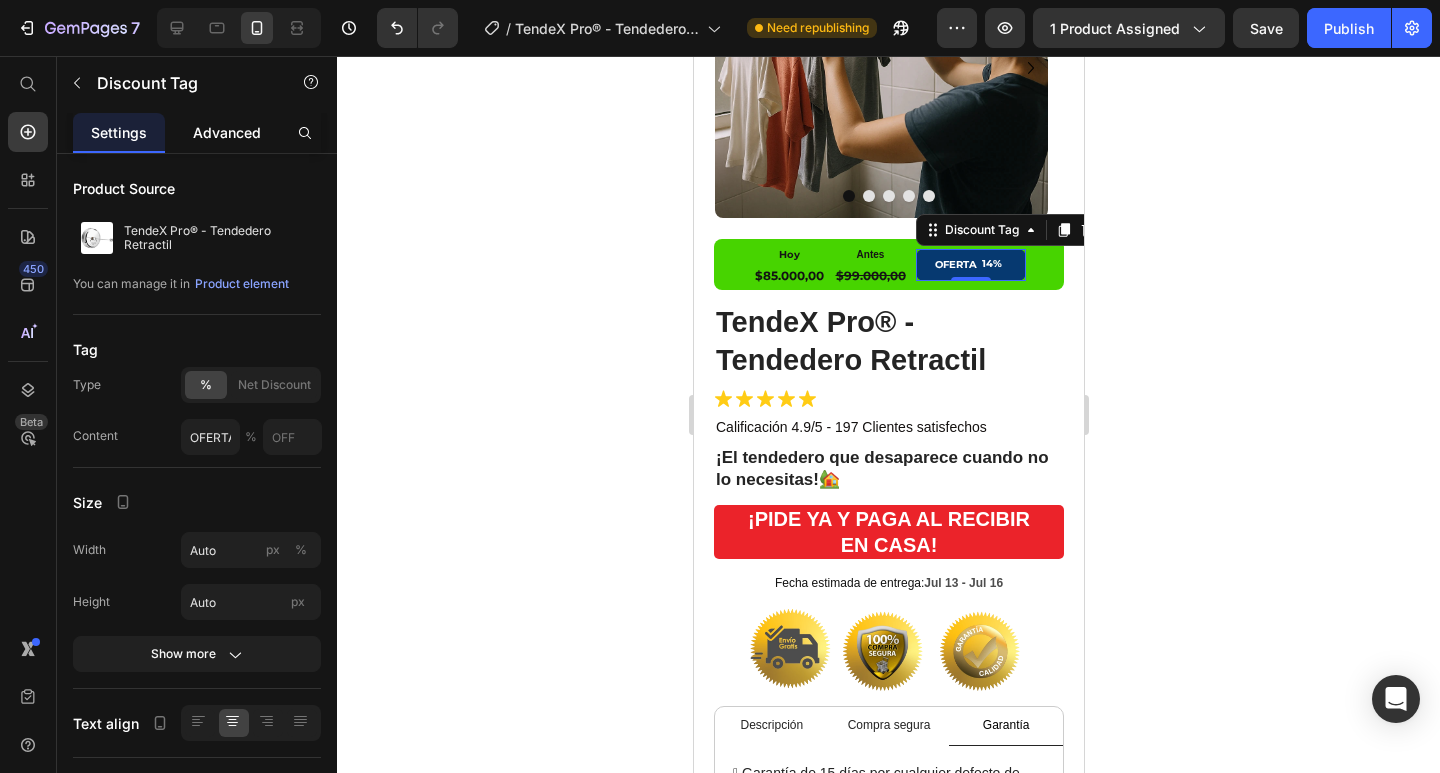 click on "Advanced" at bounding box center (227, 132) 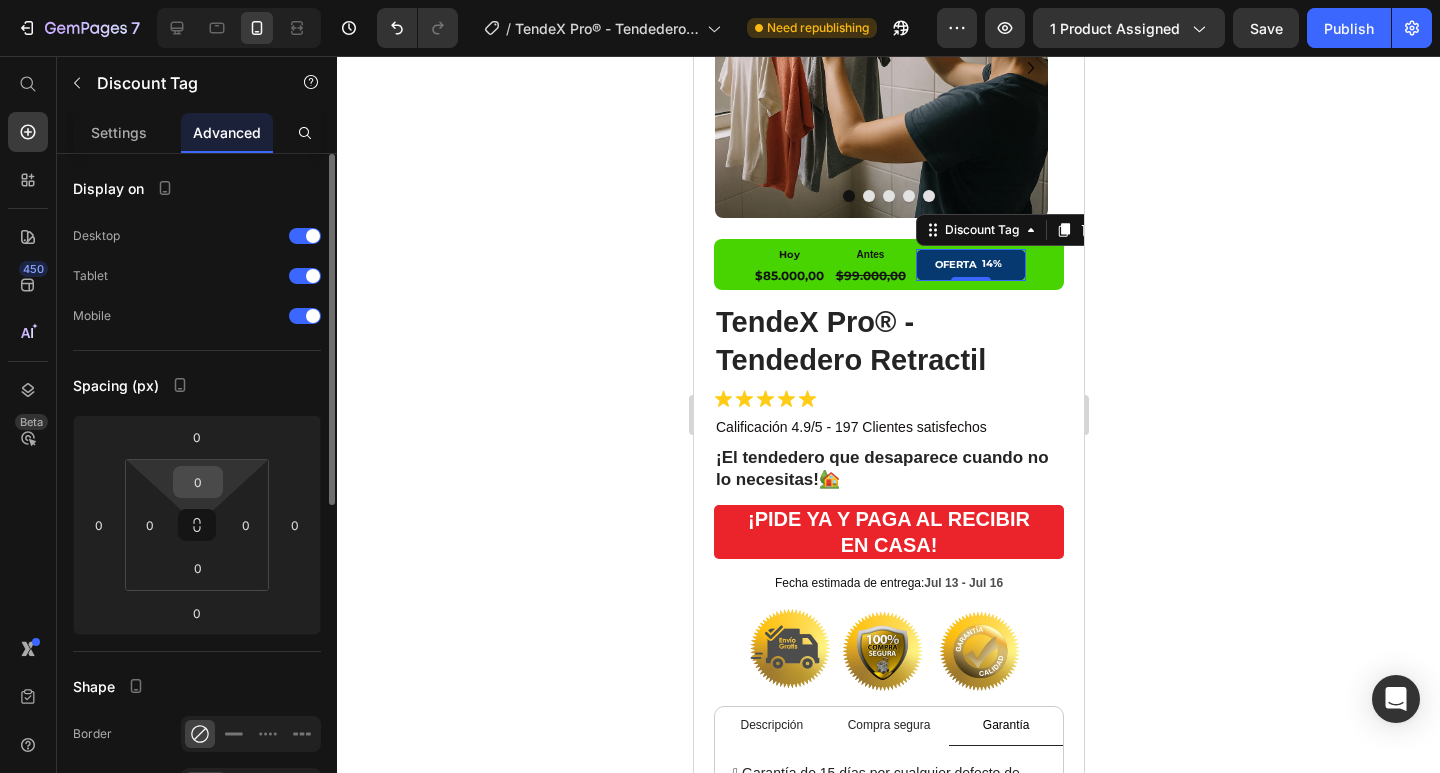 click on "0" at bounding box center (198, 482) 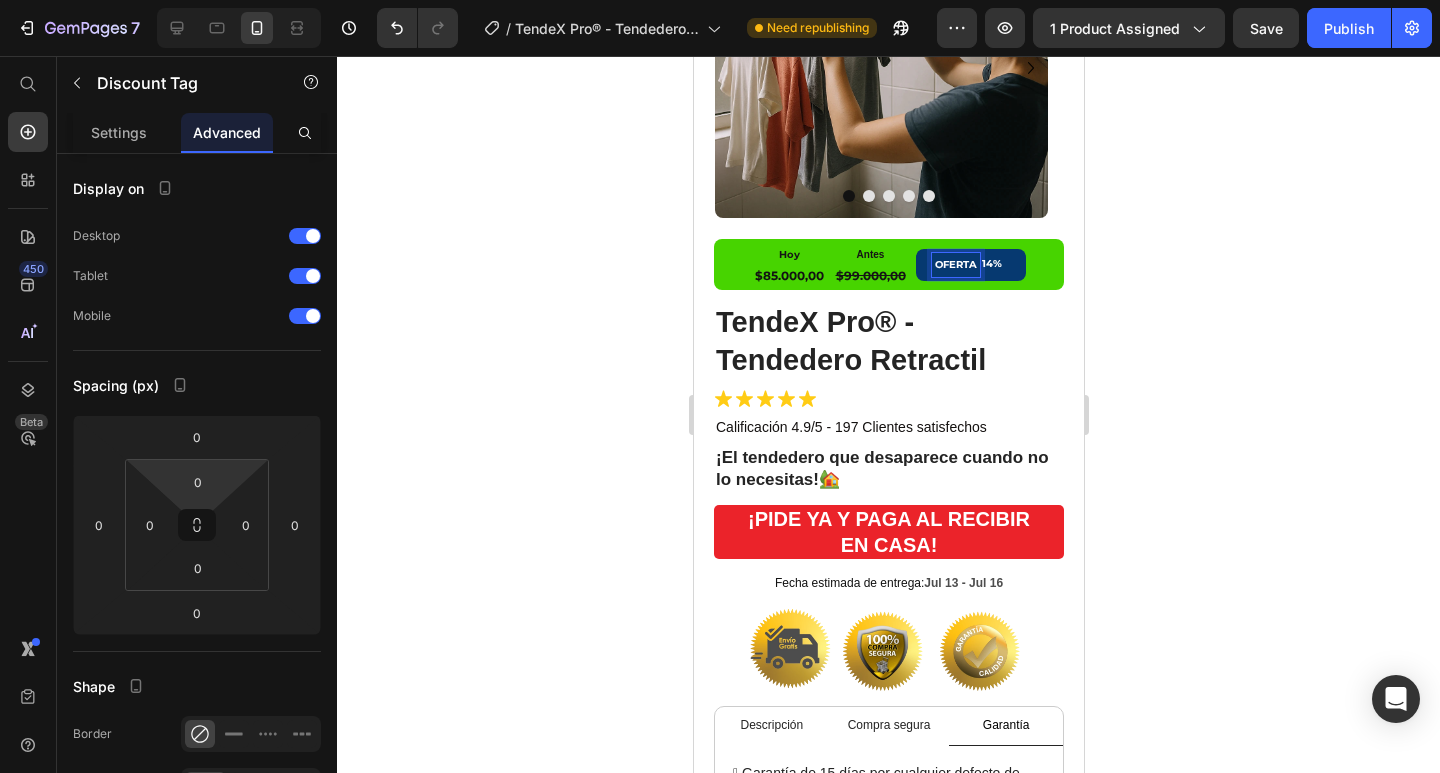 click on "14%" at bounding box center (991, 264) 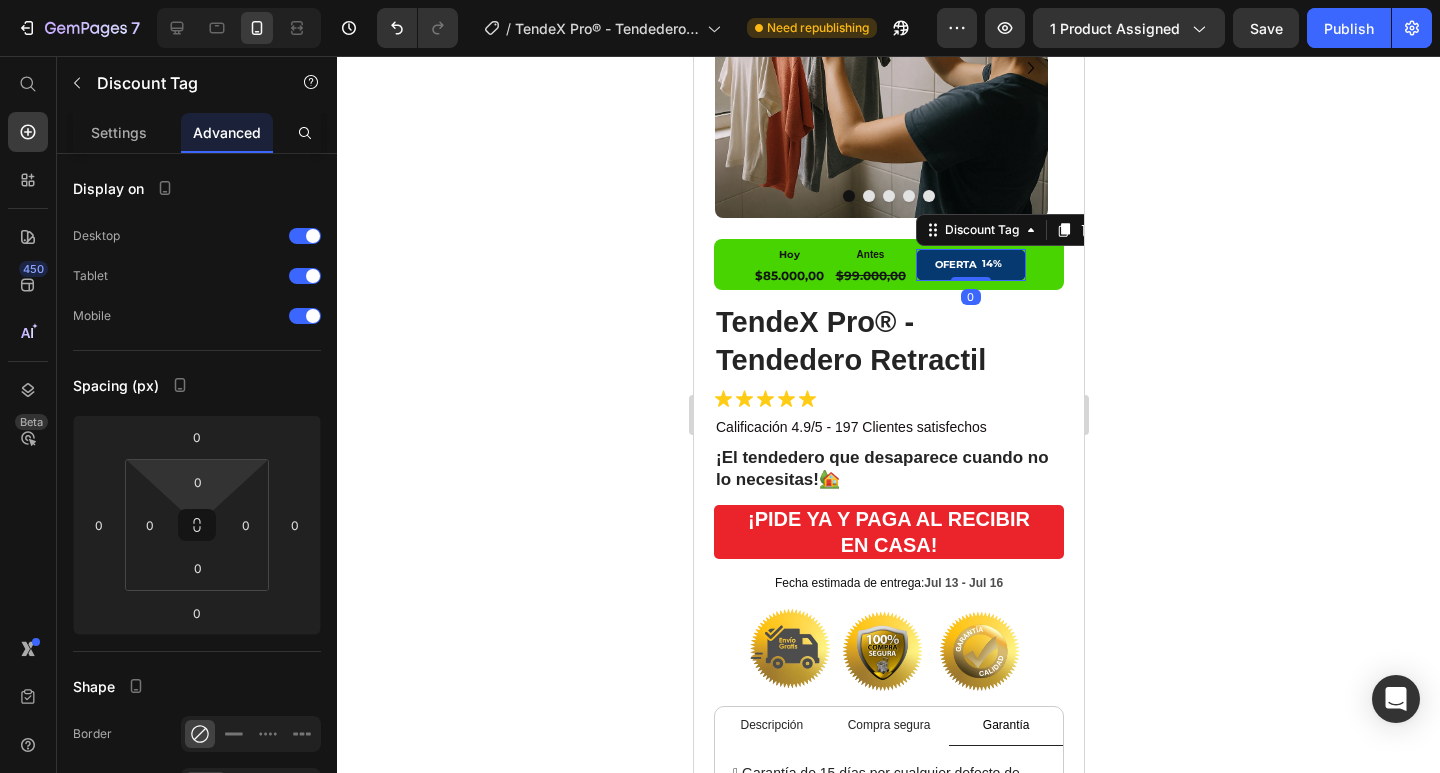 drag, startPoint x: 962, startPoint y: 258, endPoint x: 964, endPoint y: 245, distance: 13.152946 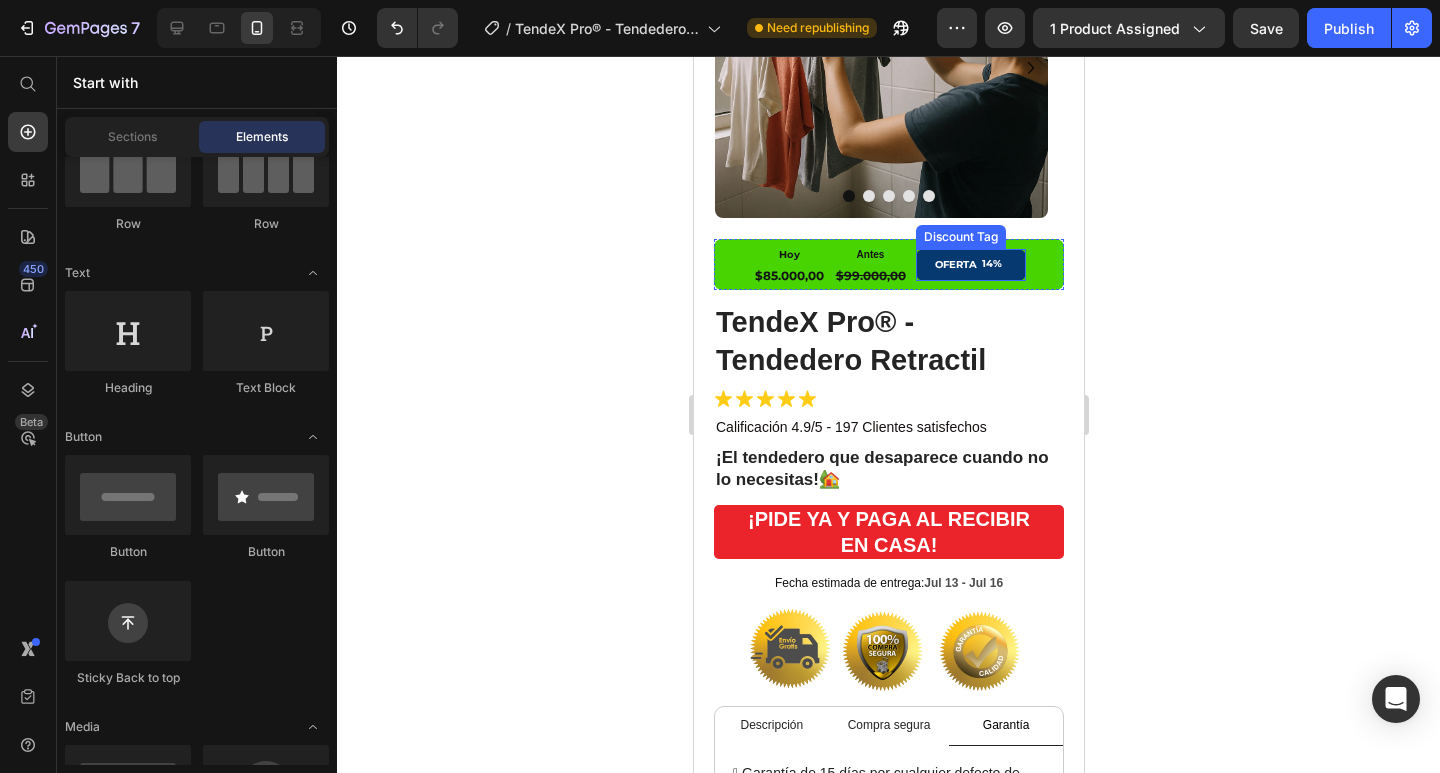 click on "OFERTA" at bounding box center (955, 265) 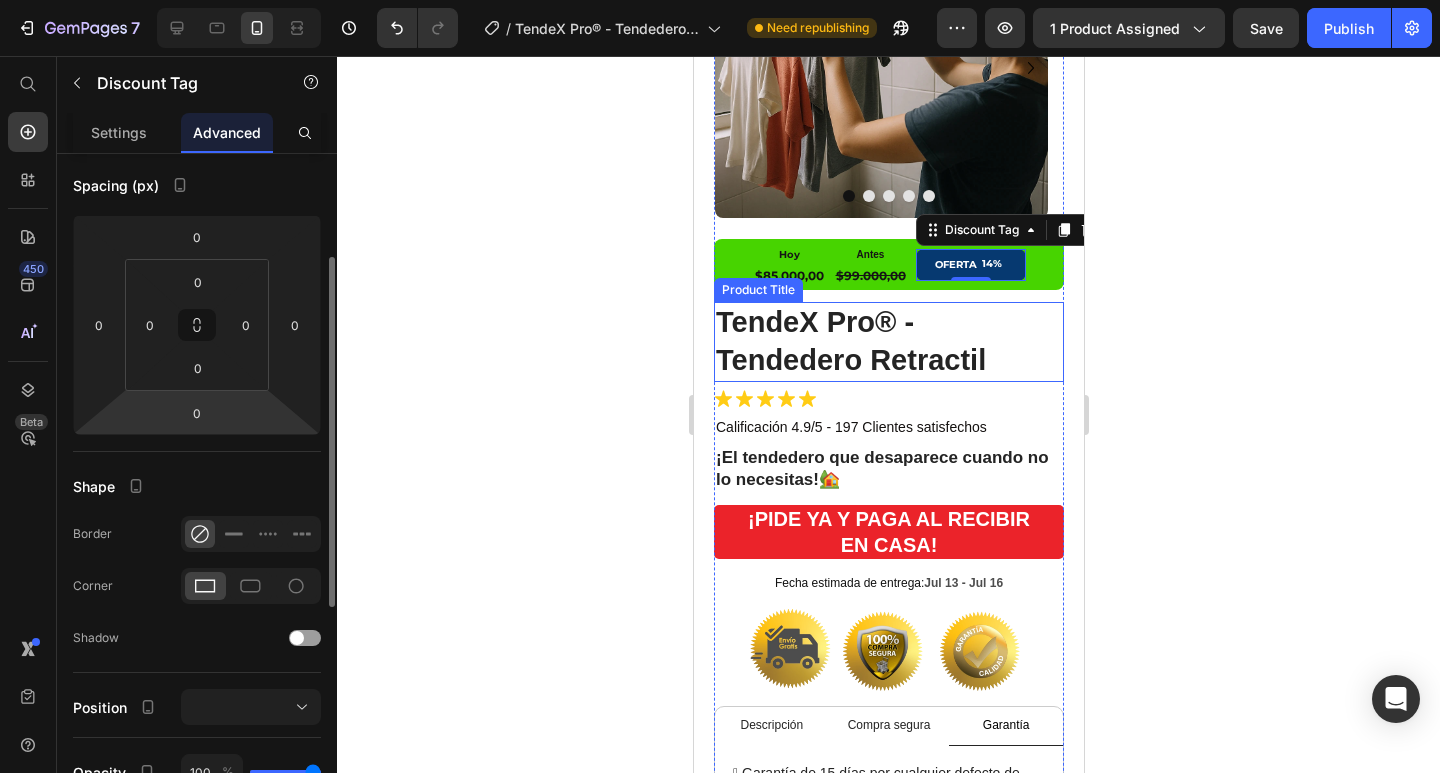 scroll, scrollTop: 0, scrollLeft: 0, axis: both 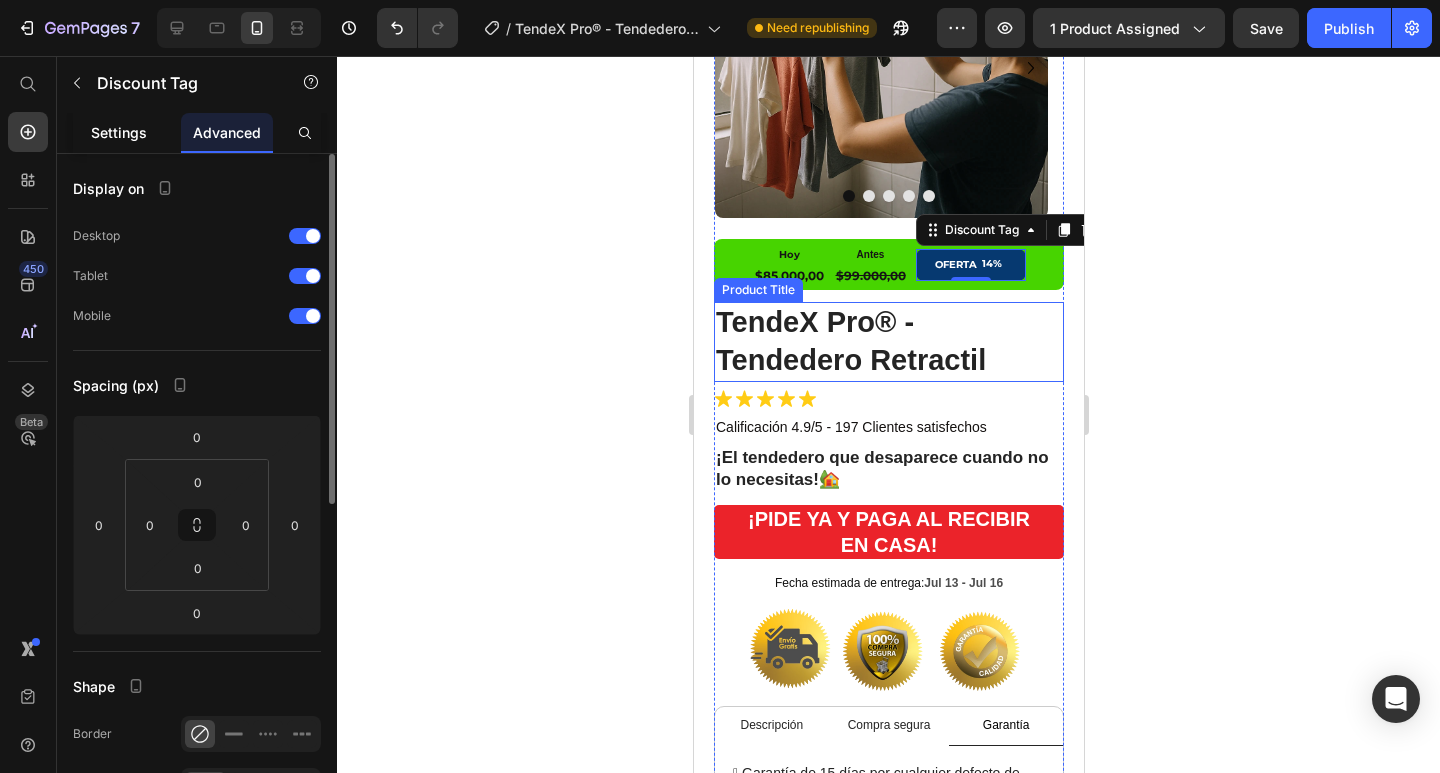 click on "Settings" at bounding box center [119, 132] 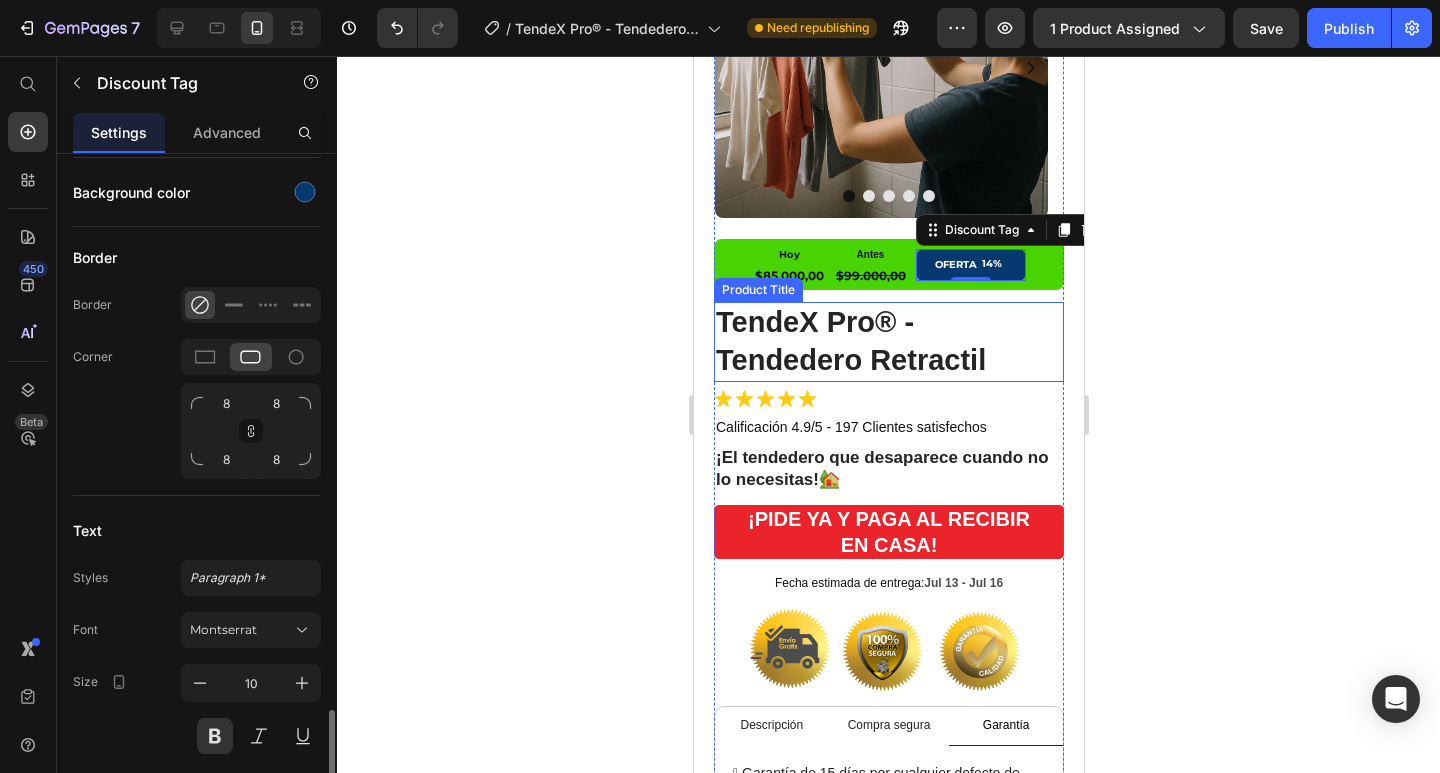 scroll, scrollTop: 800, scrollLeft: 0, axis: vertical 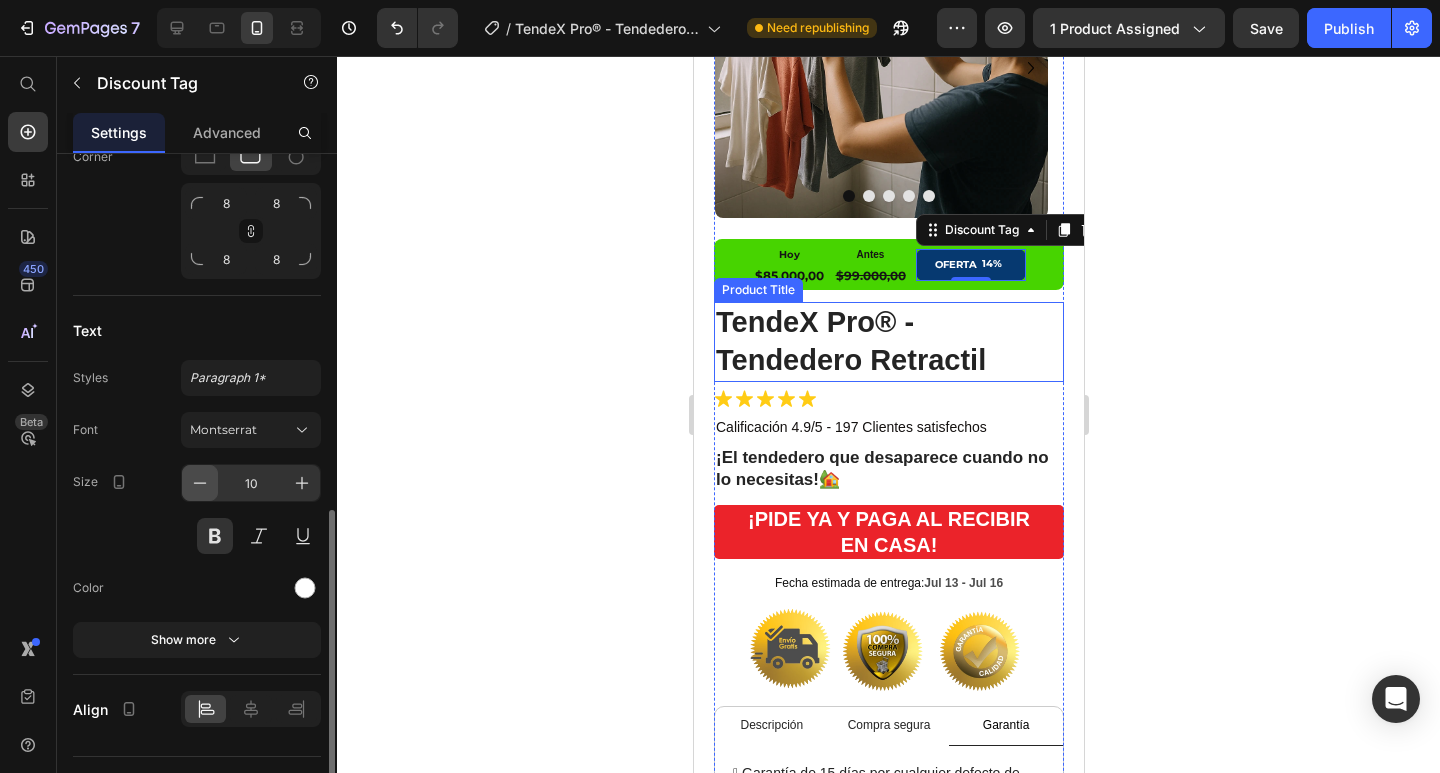 click 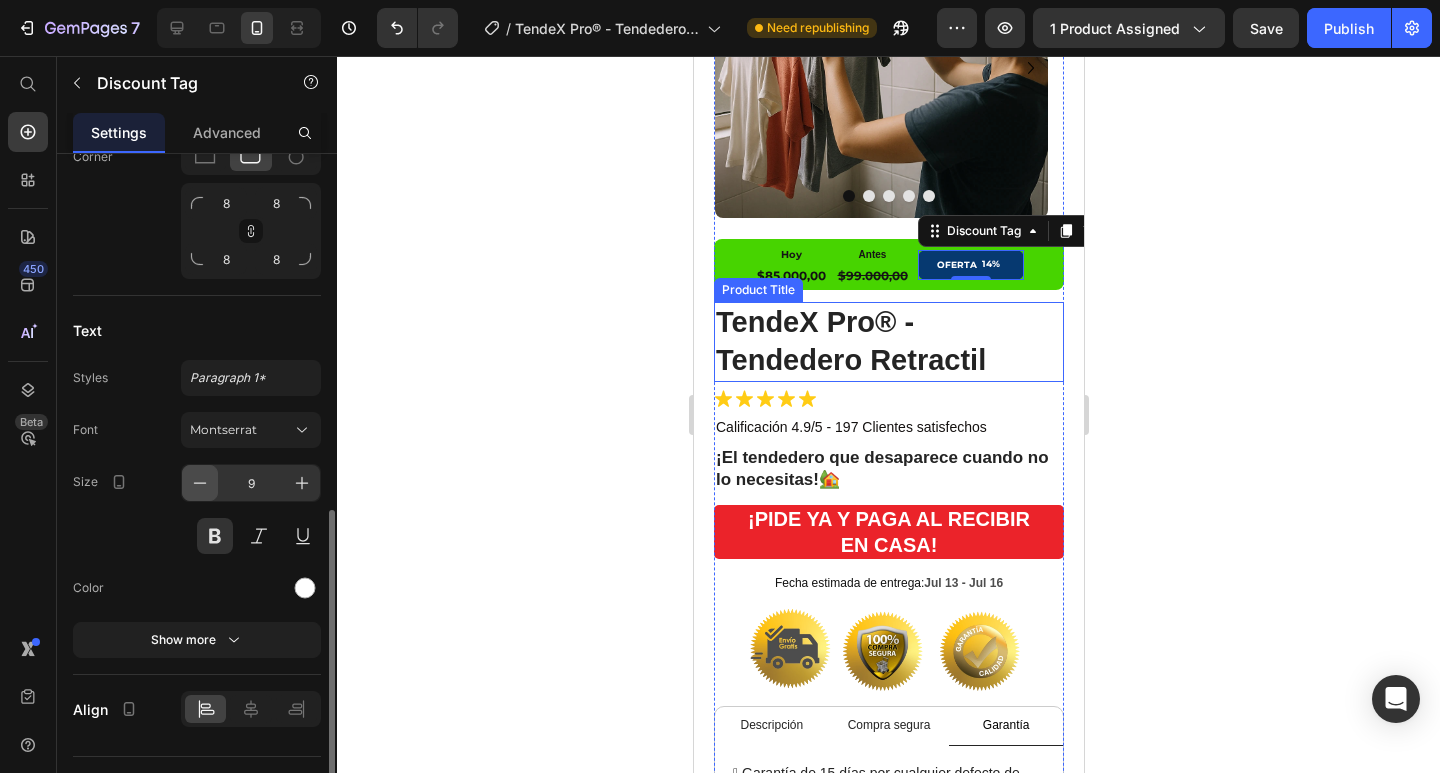 click 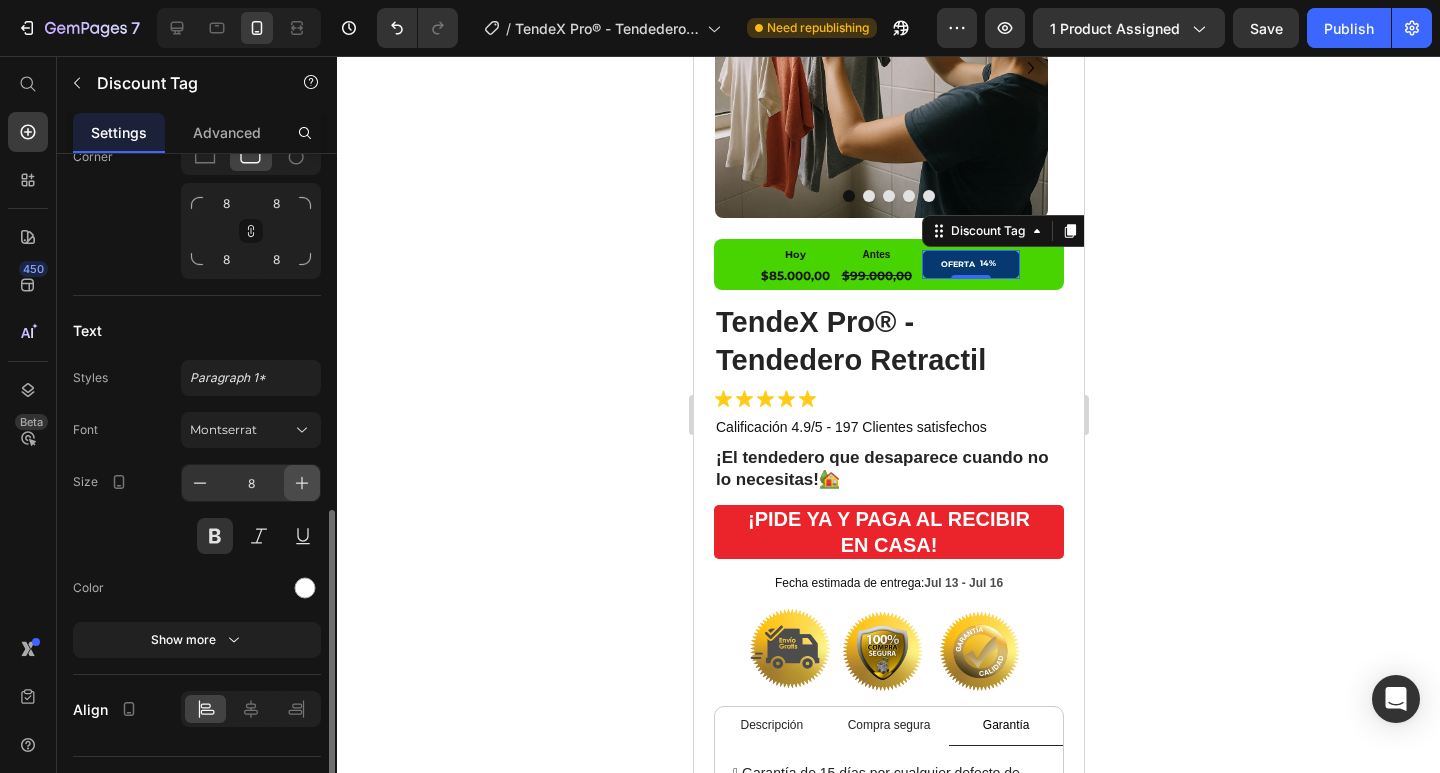 click 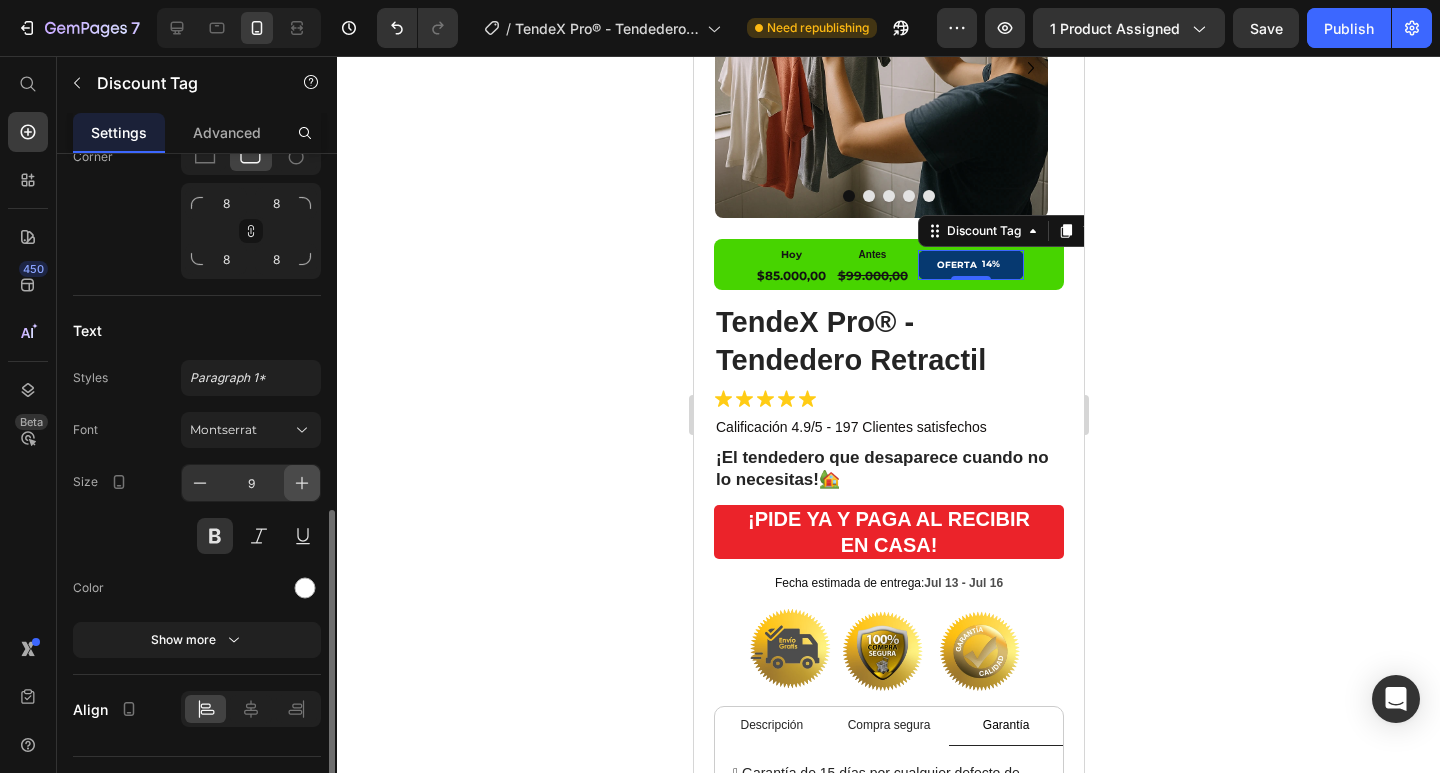 click 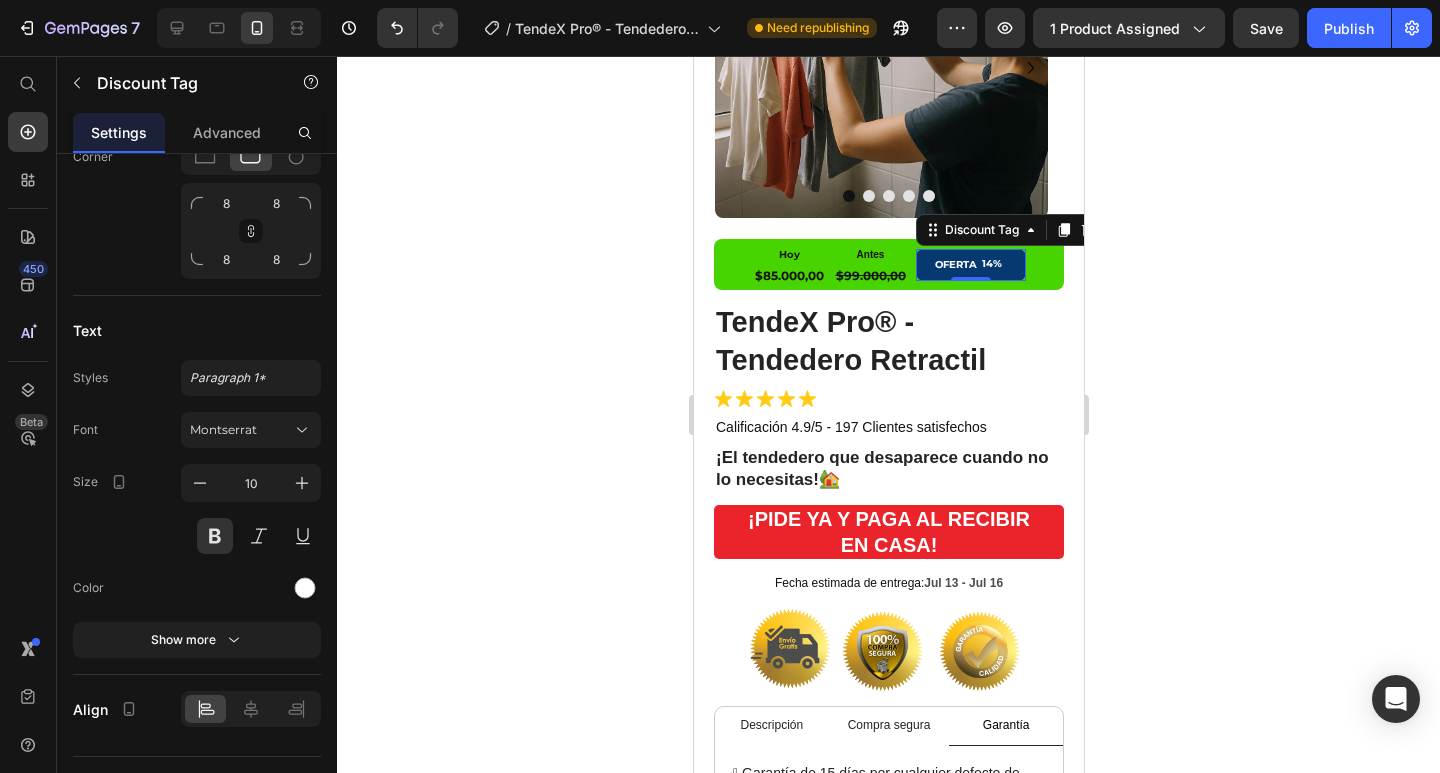click 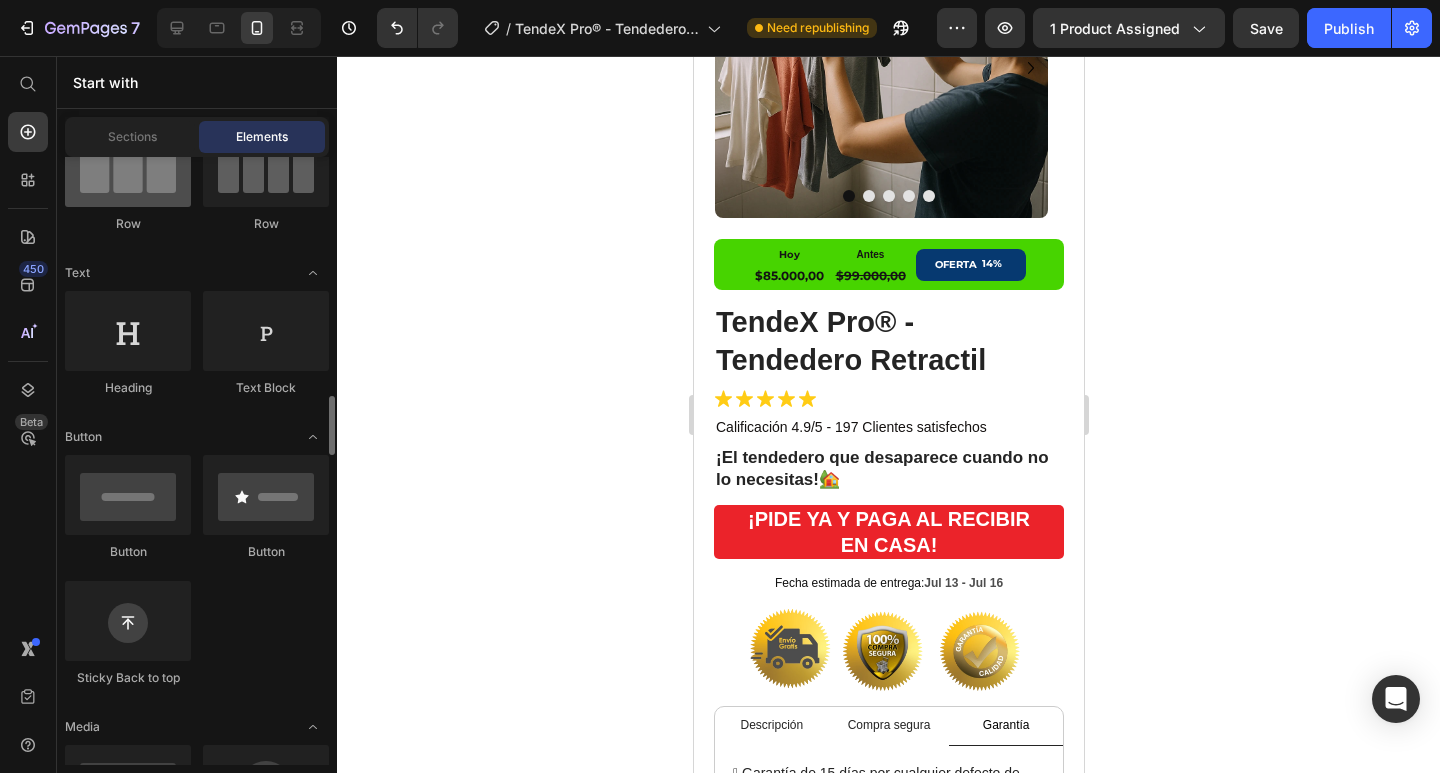 scroll, scrollTop: 400, scrollLeft: 0, axis: vertical 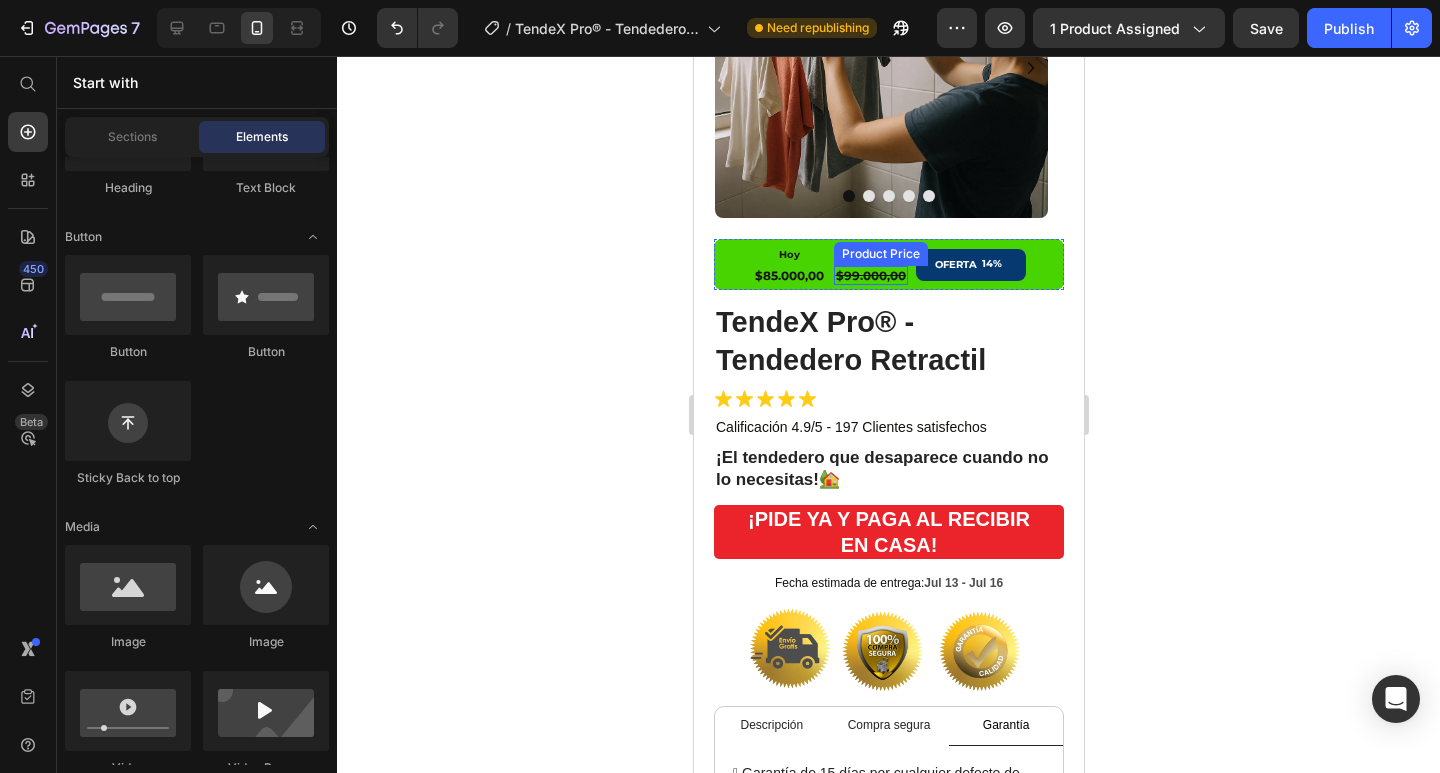 click on "$99.000,00" at bounding box center [870, 276] 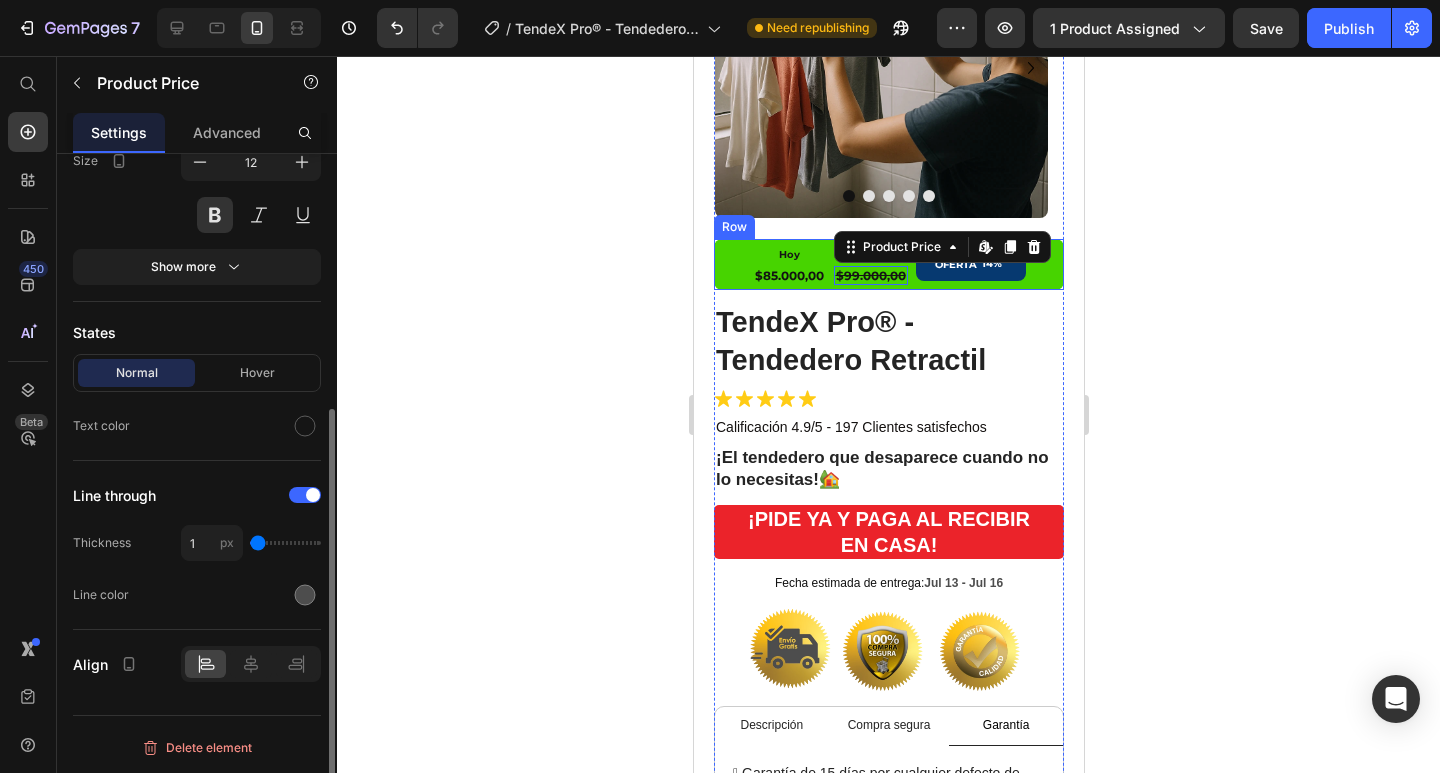 scroll, scrollTop: 0, scrollLeft: 0, axis: both 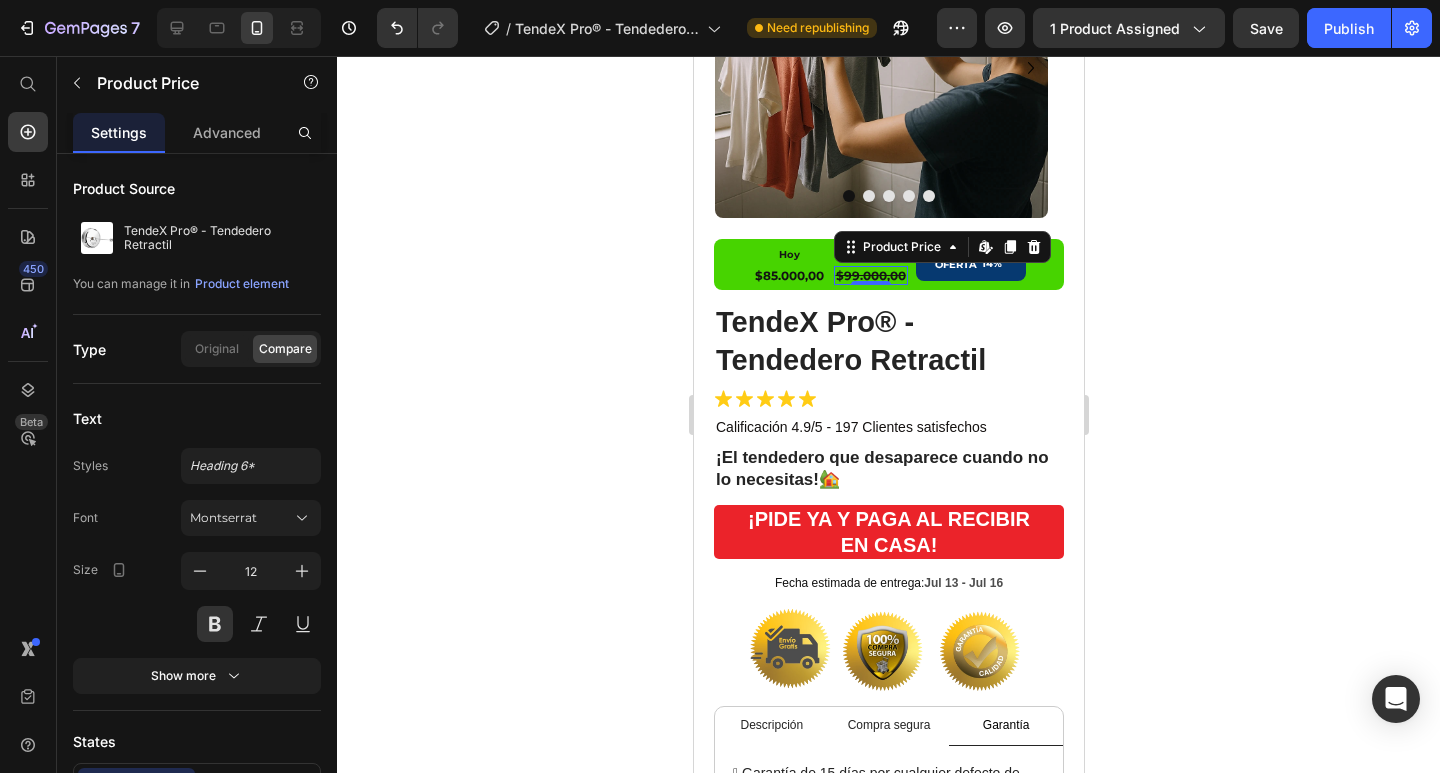 click 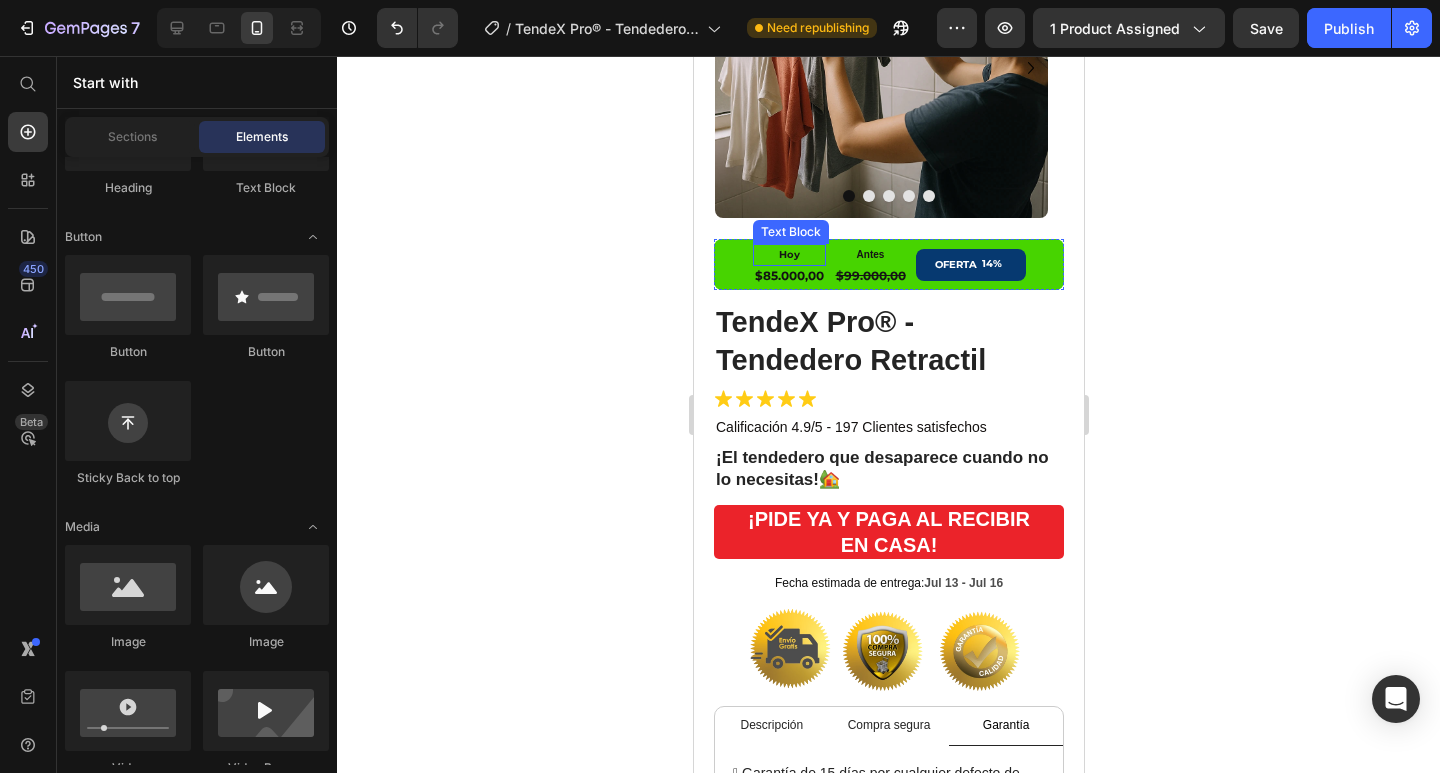 click on "Hoy" at bounding box center [788, 255] 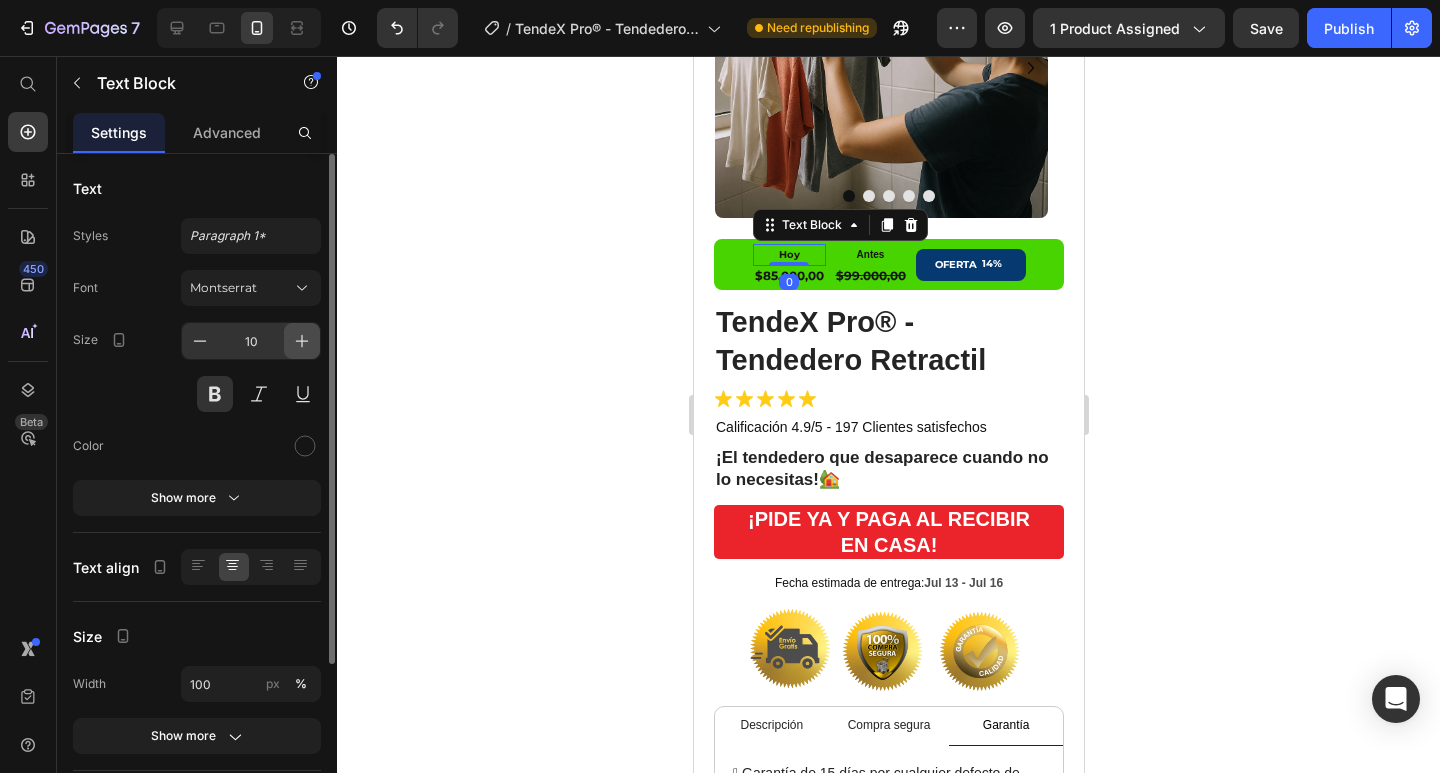 click 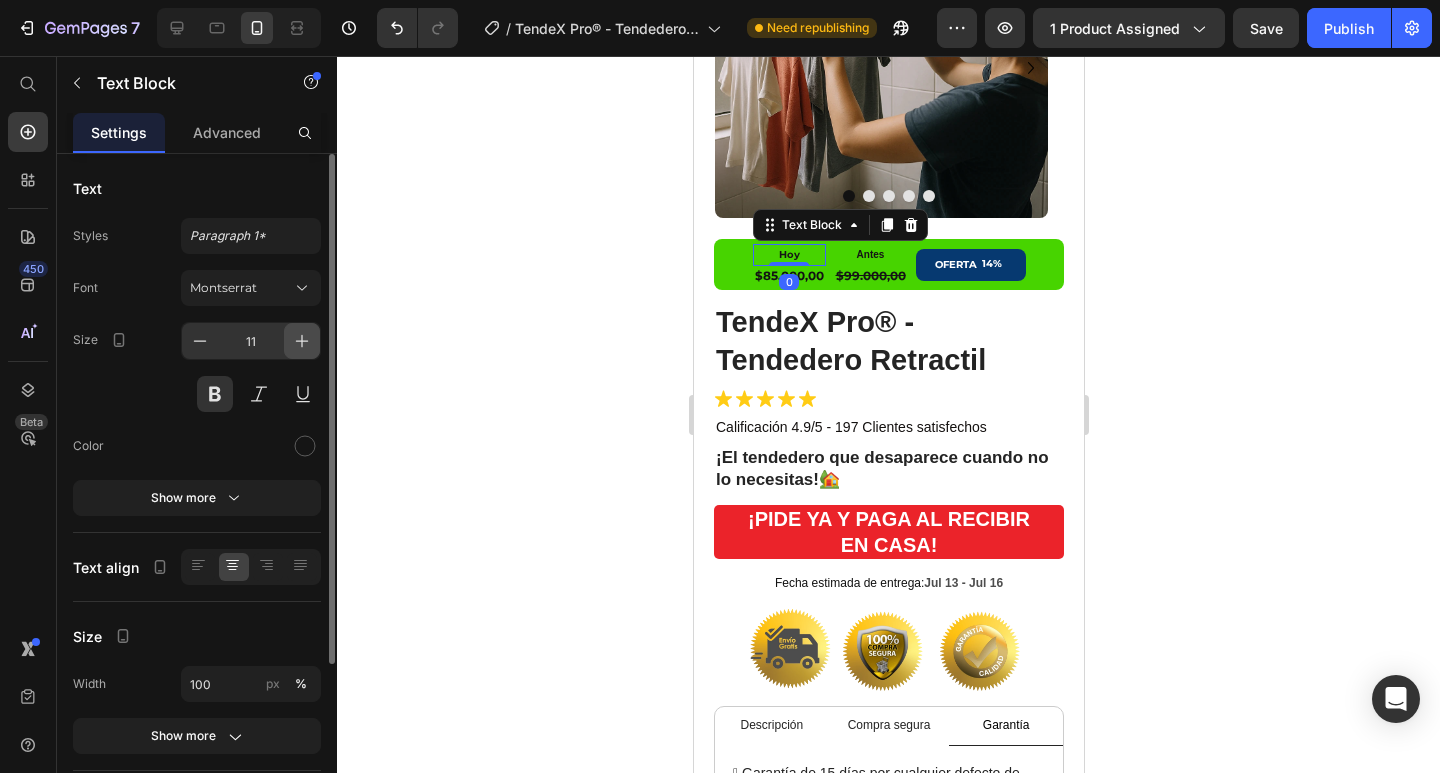 click 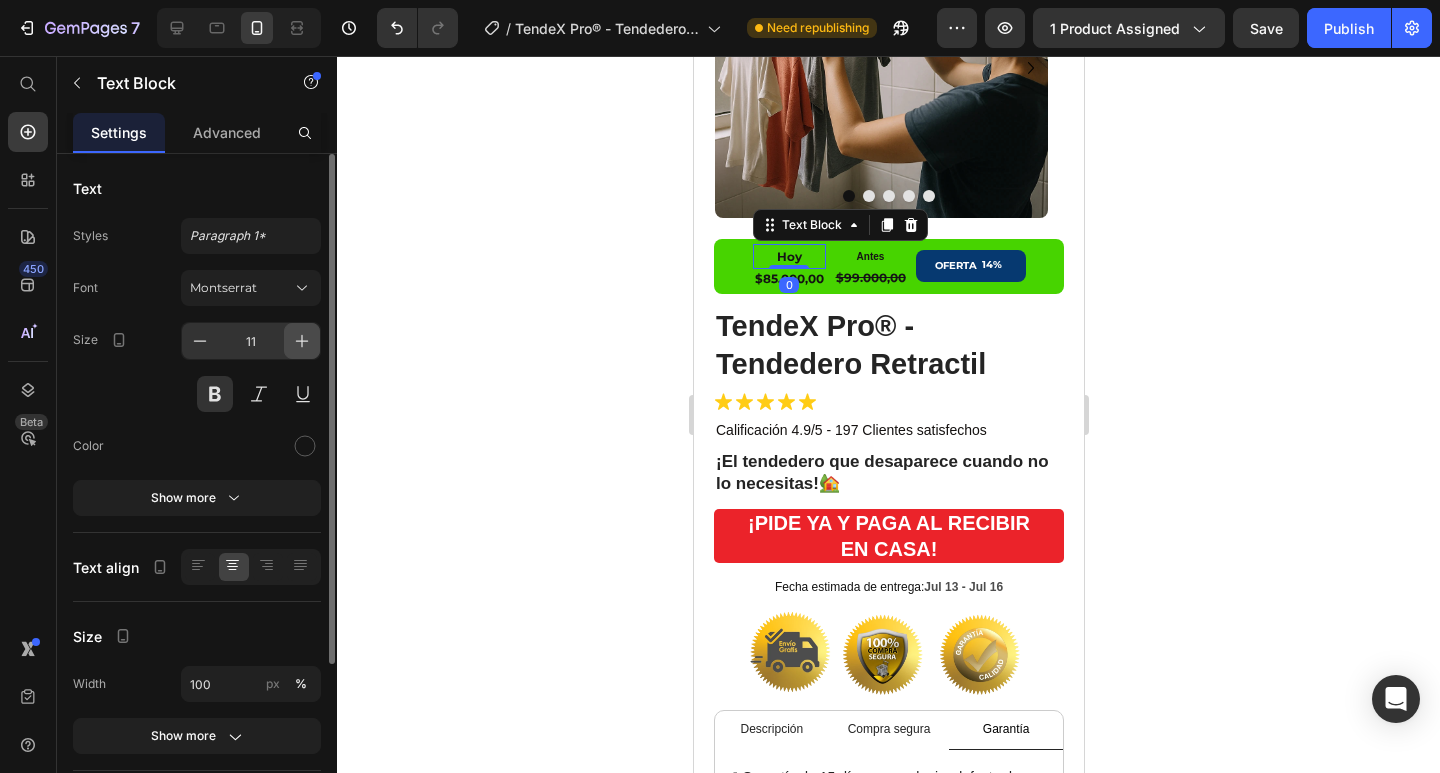 type on "12" 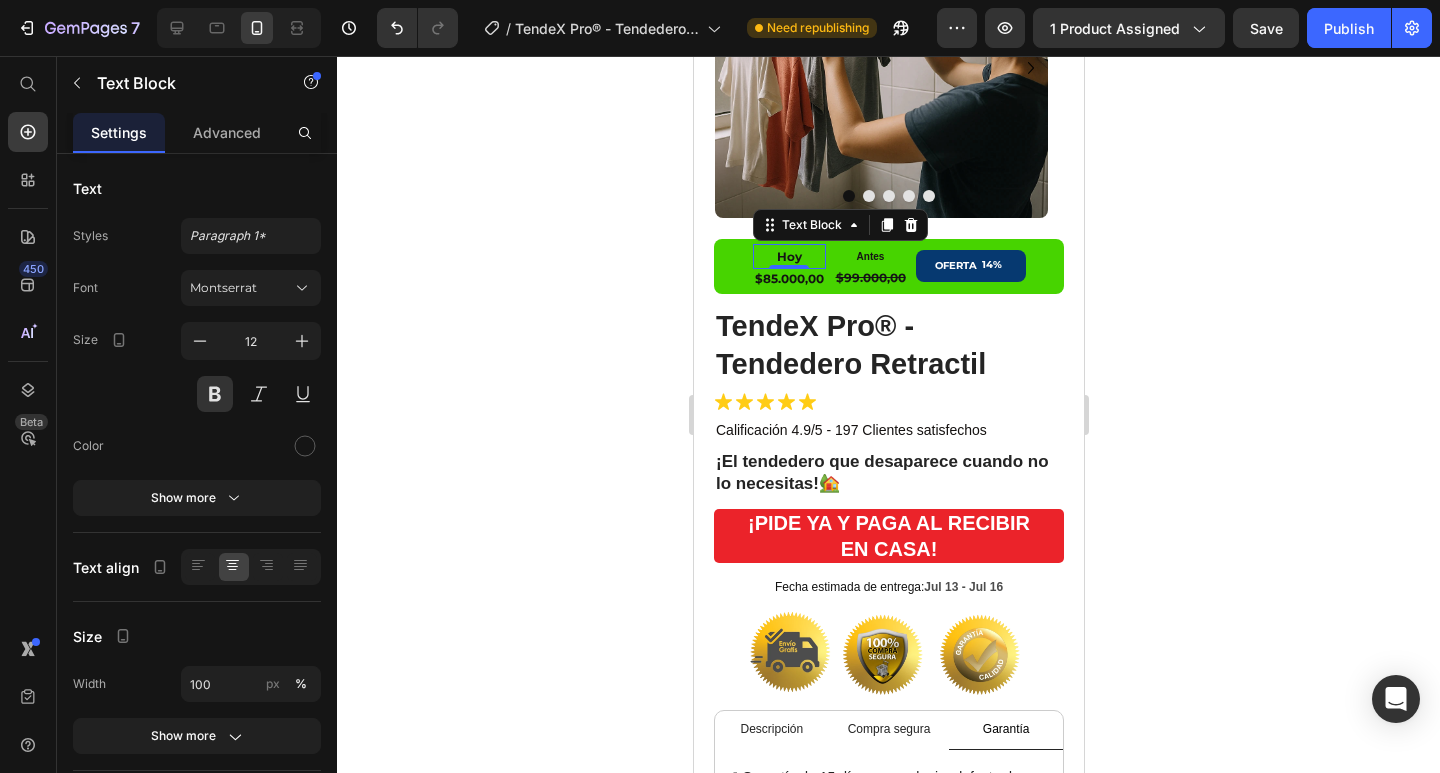 click 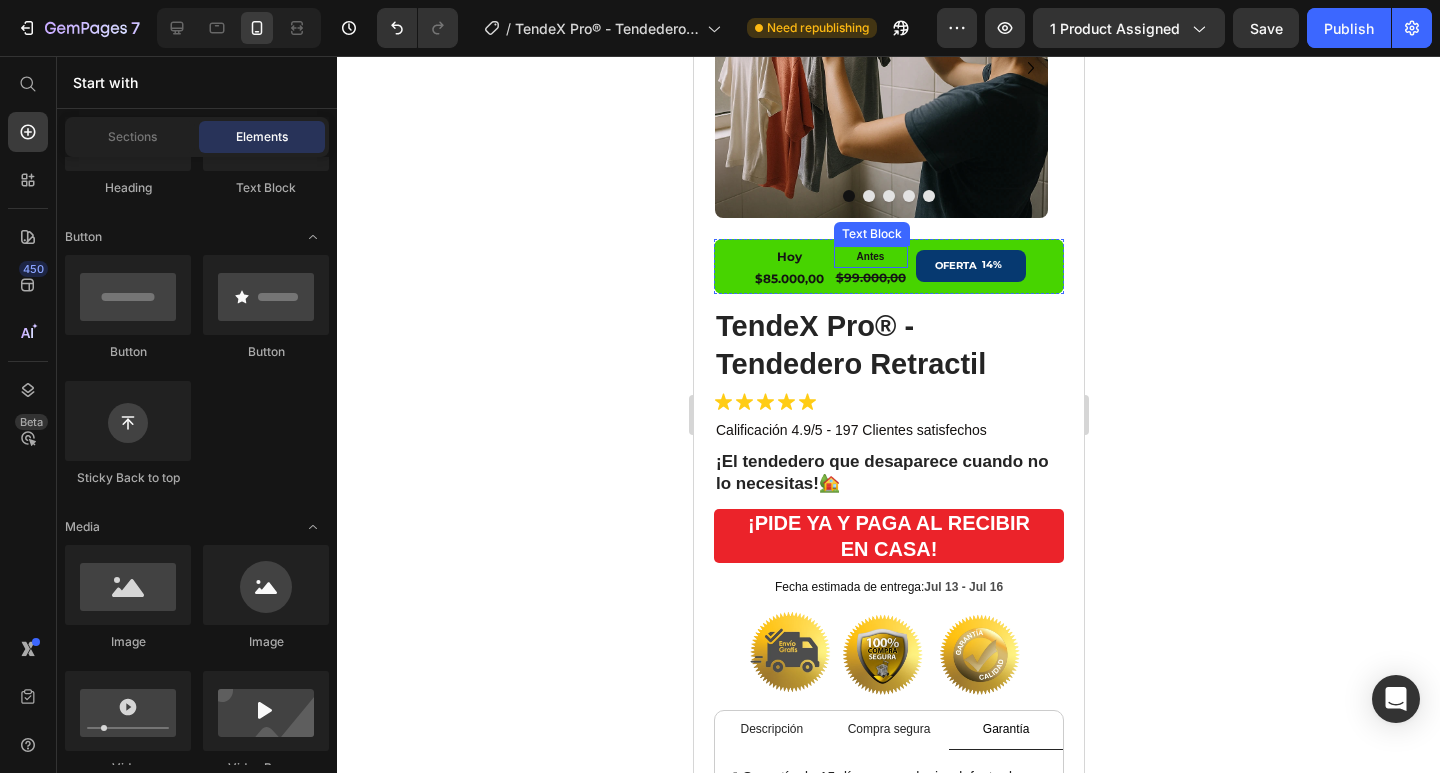 click on "Antes" at bounding box center (870, 257) 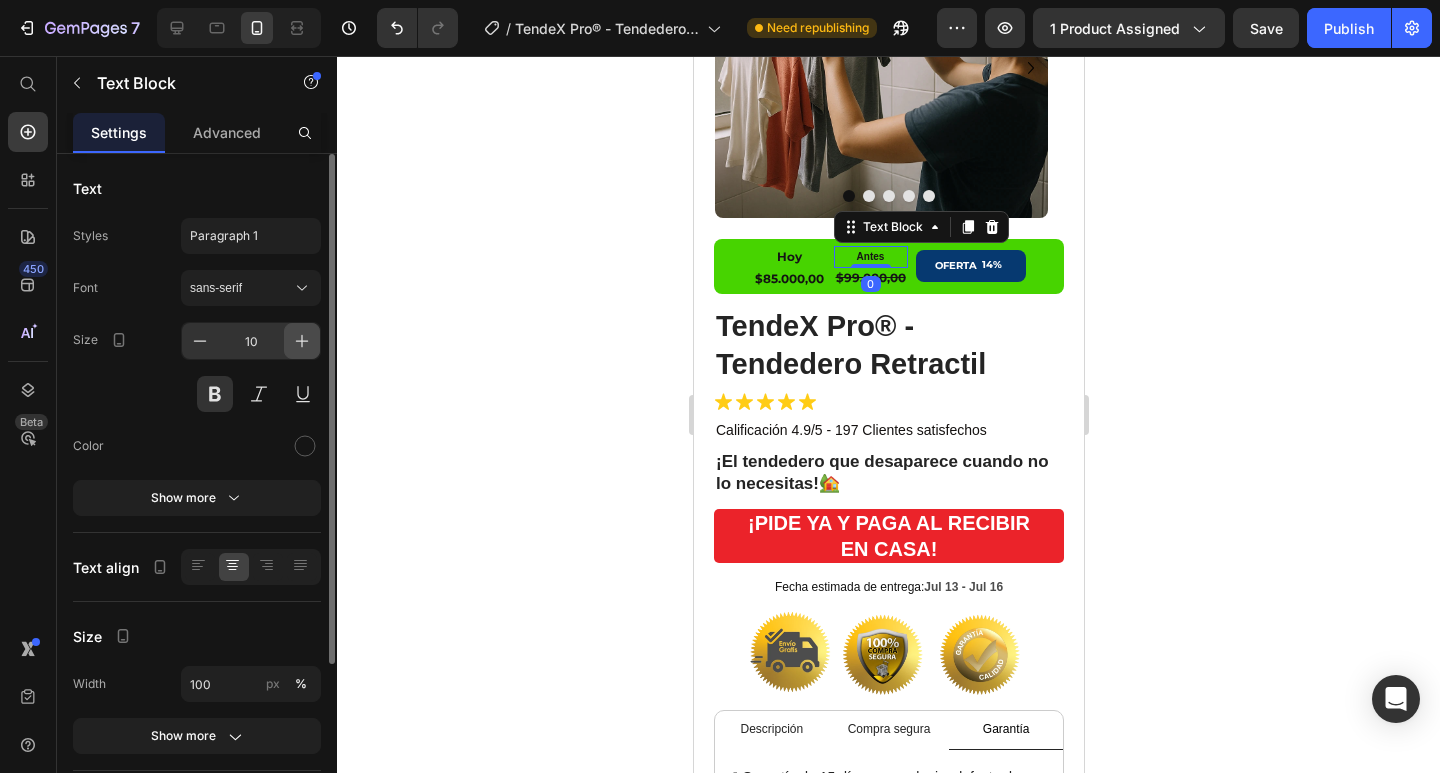 click 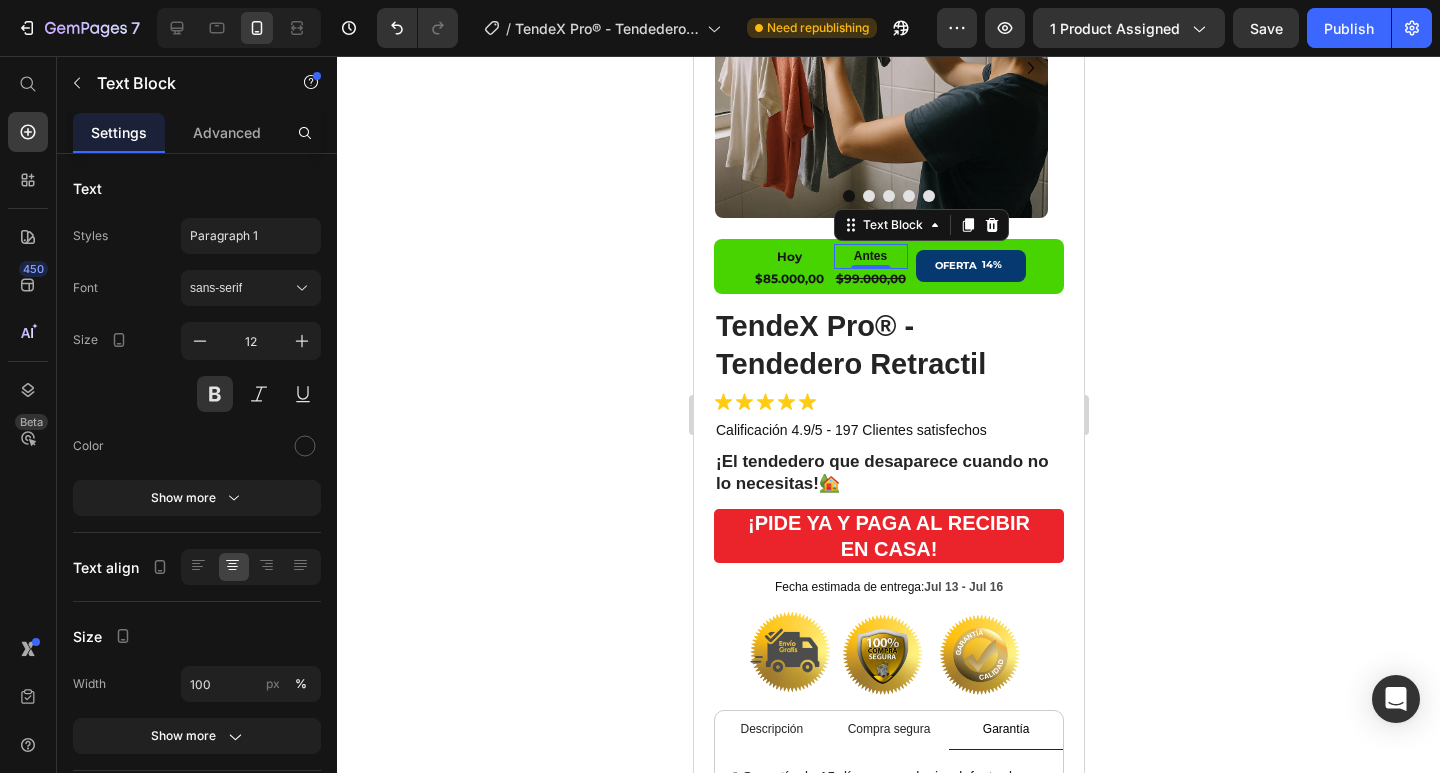 click 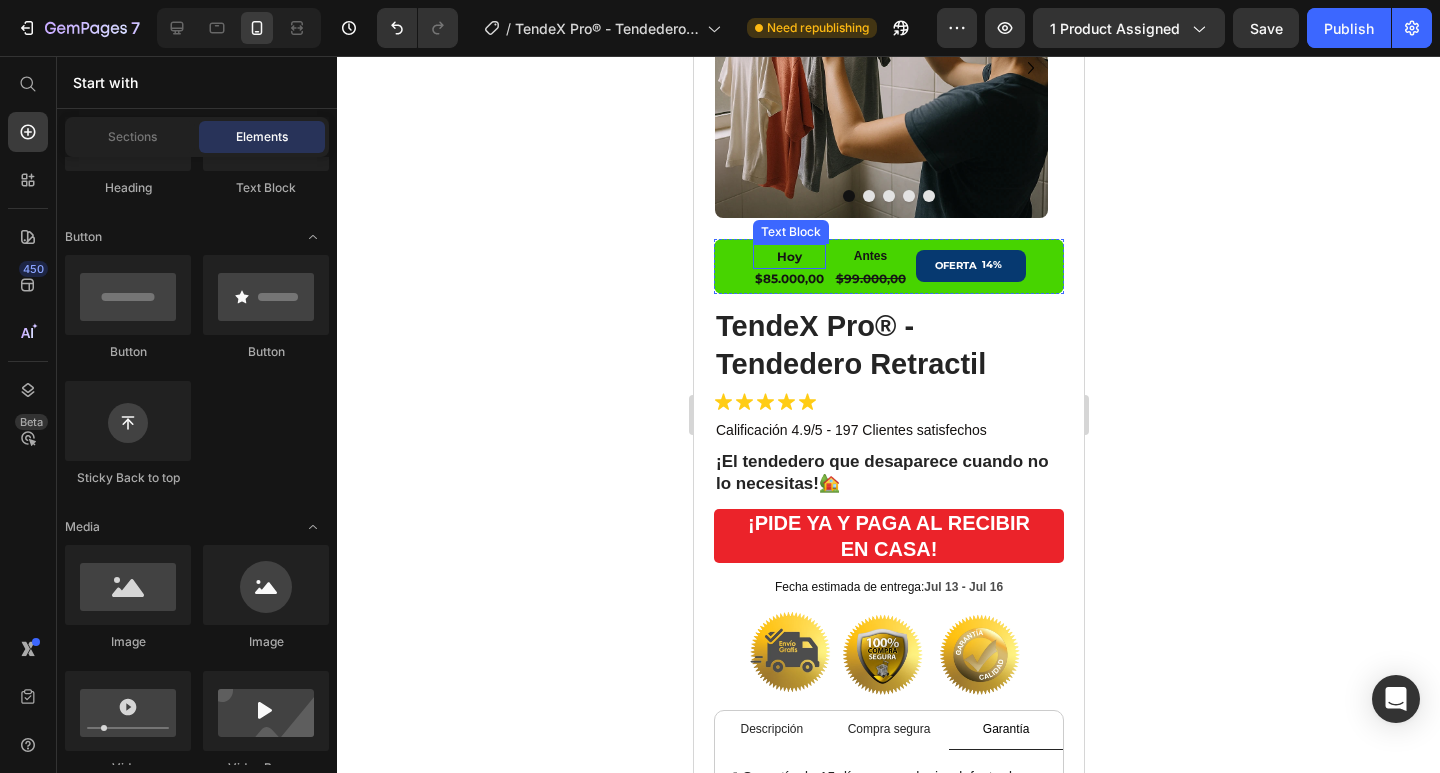 click on "Hoy" at bounding box center [788, 257] 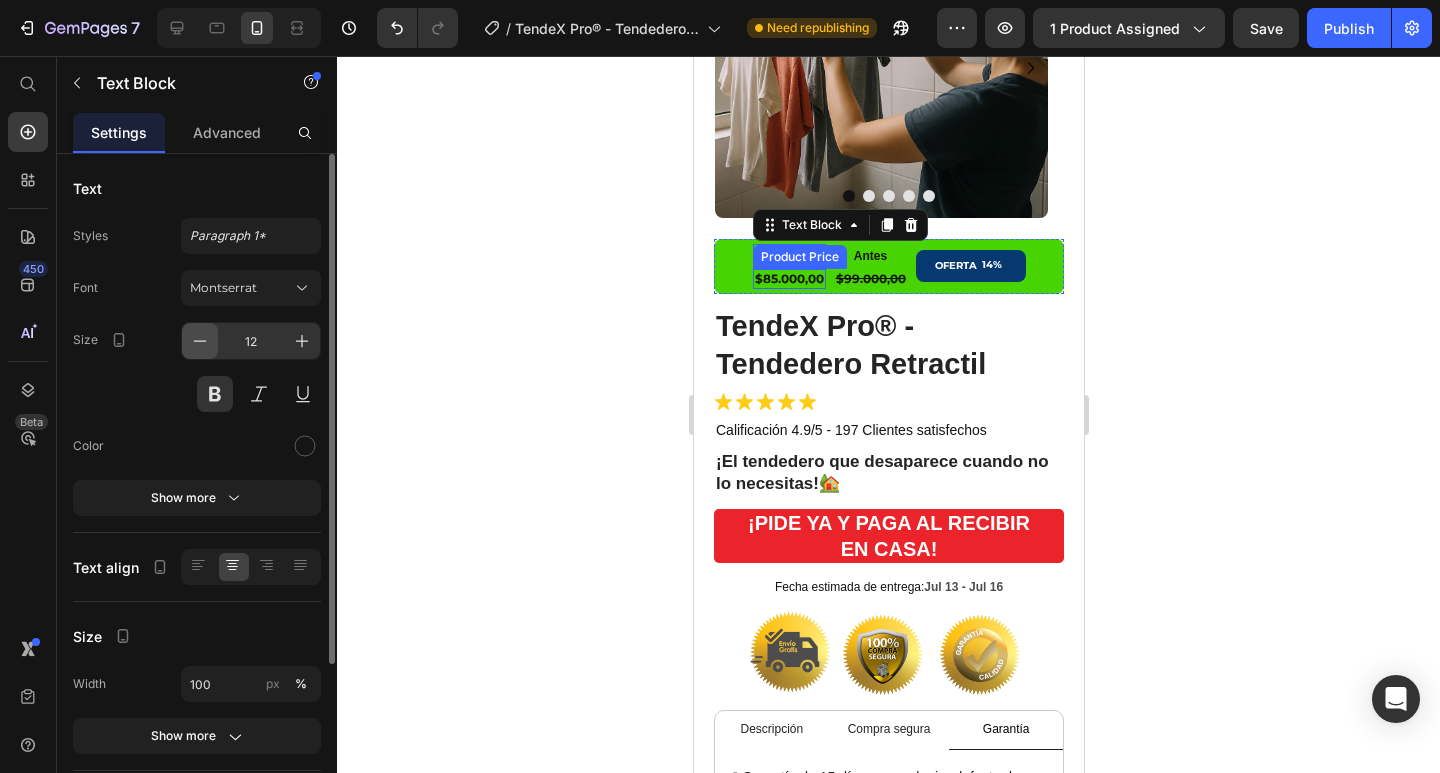 click at bounding box center [200, 341] 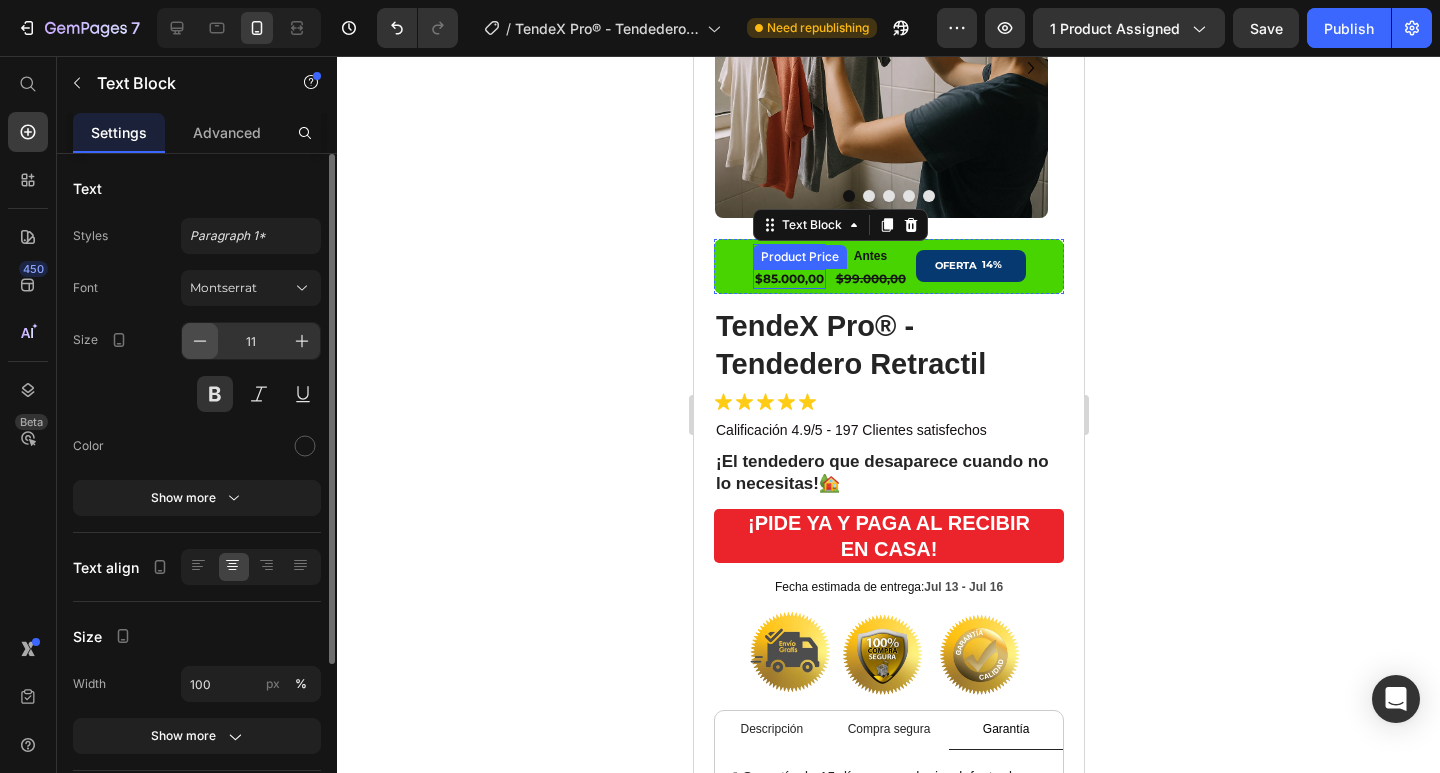 click at bounding box center (200, 341) 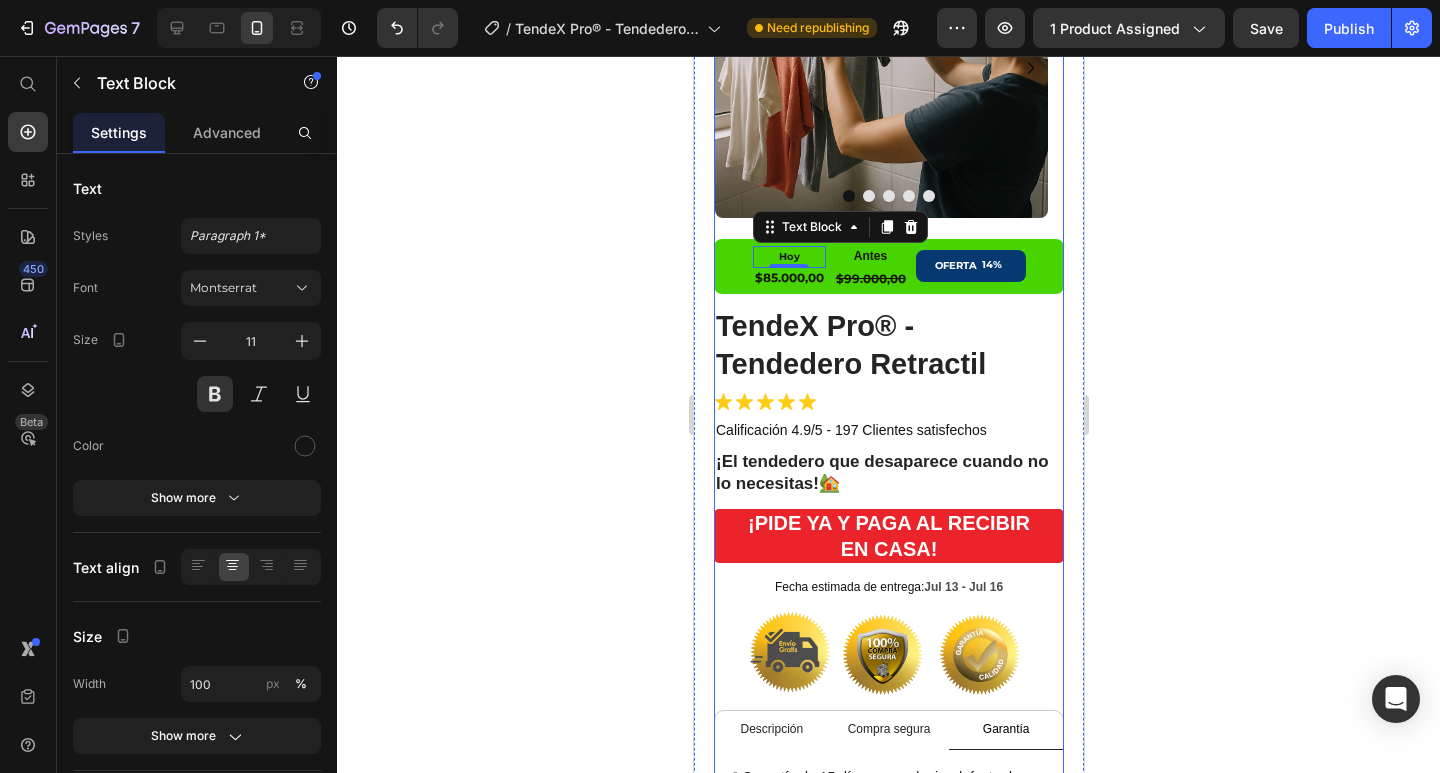 type on "10" 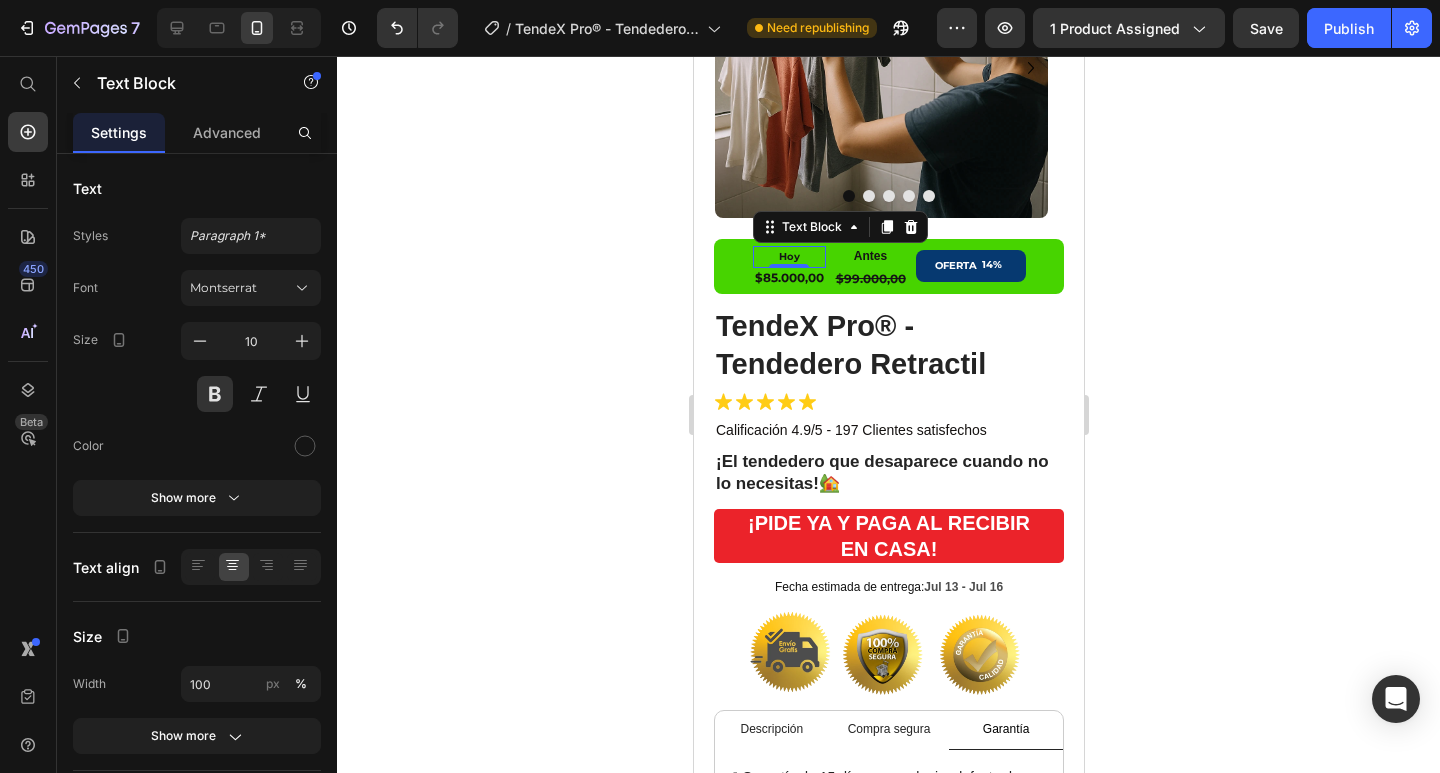 click 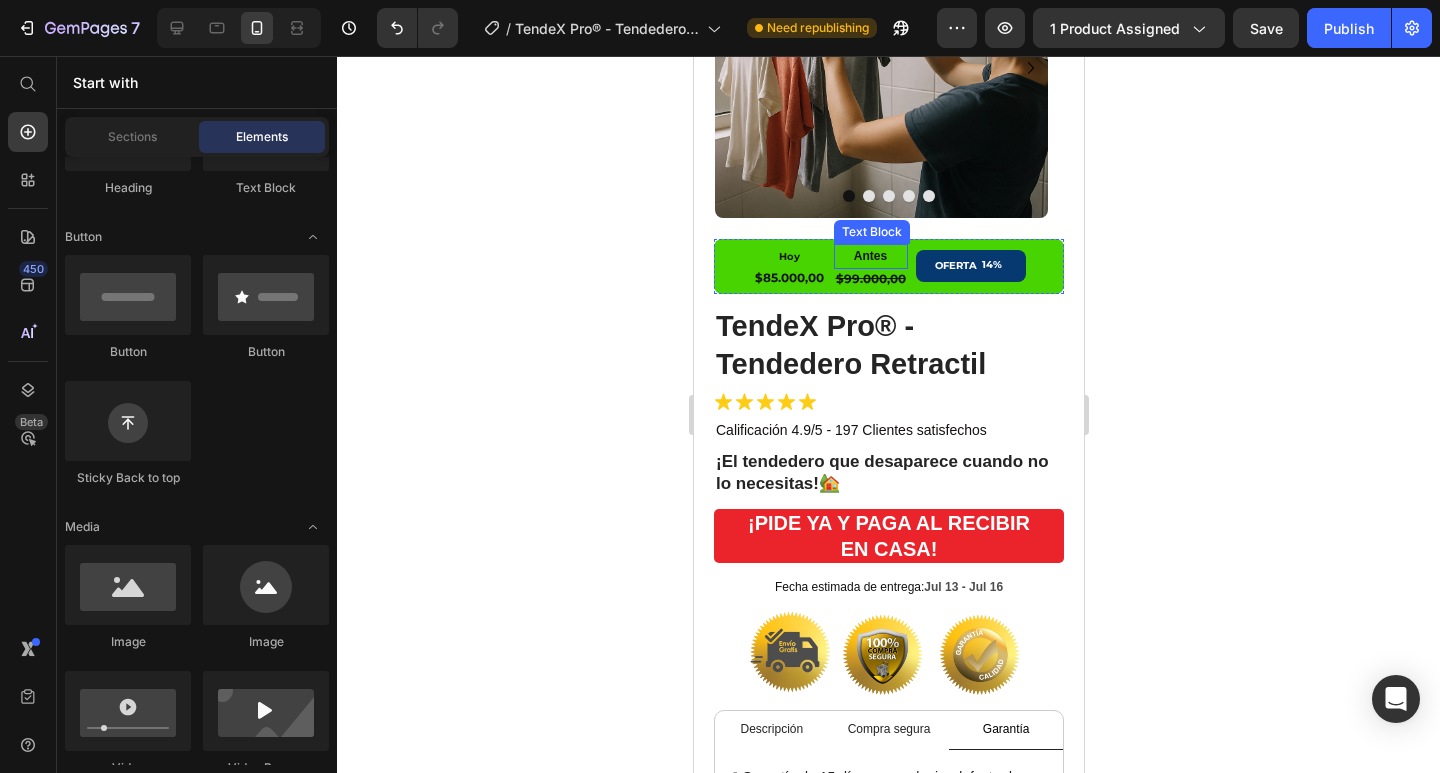 click on "Antes" at bounding box center [870, 257] 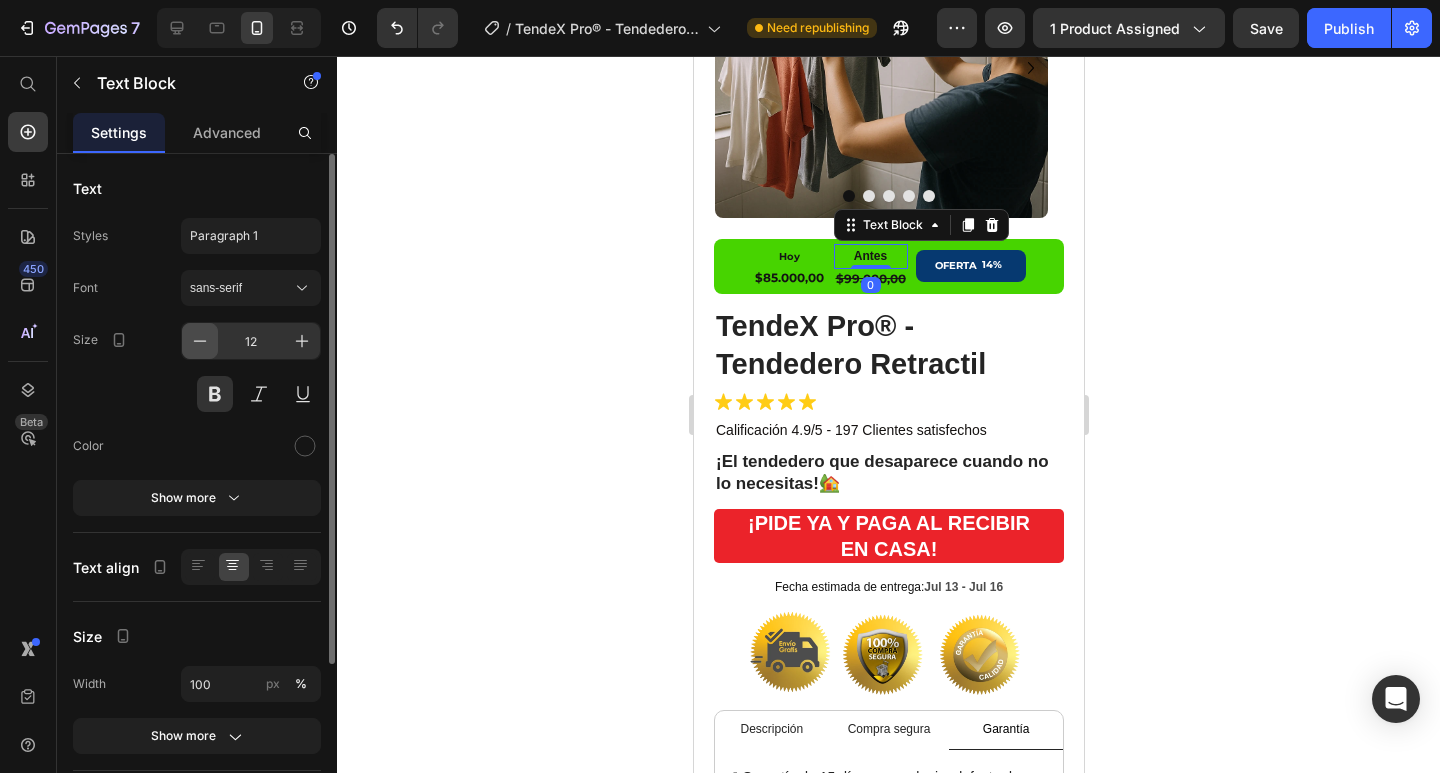 click 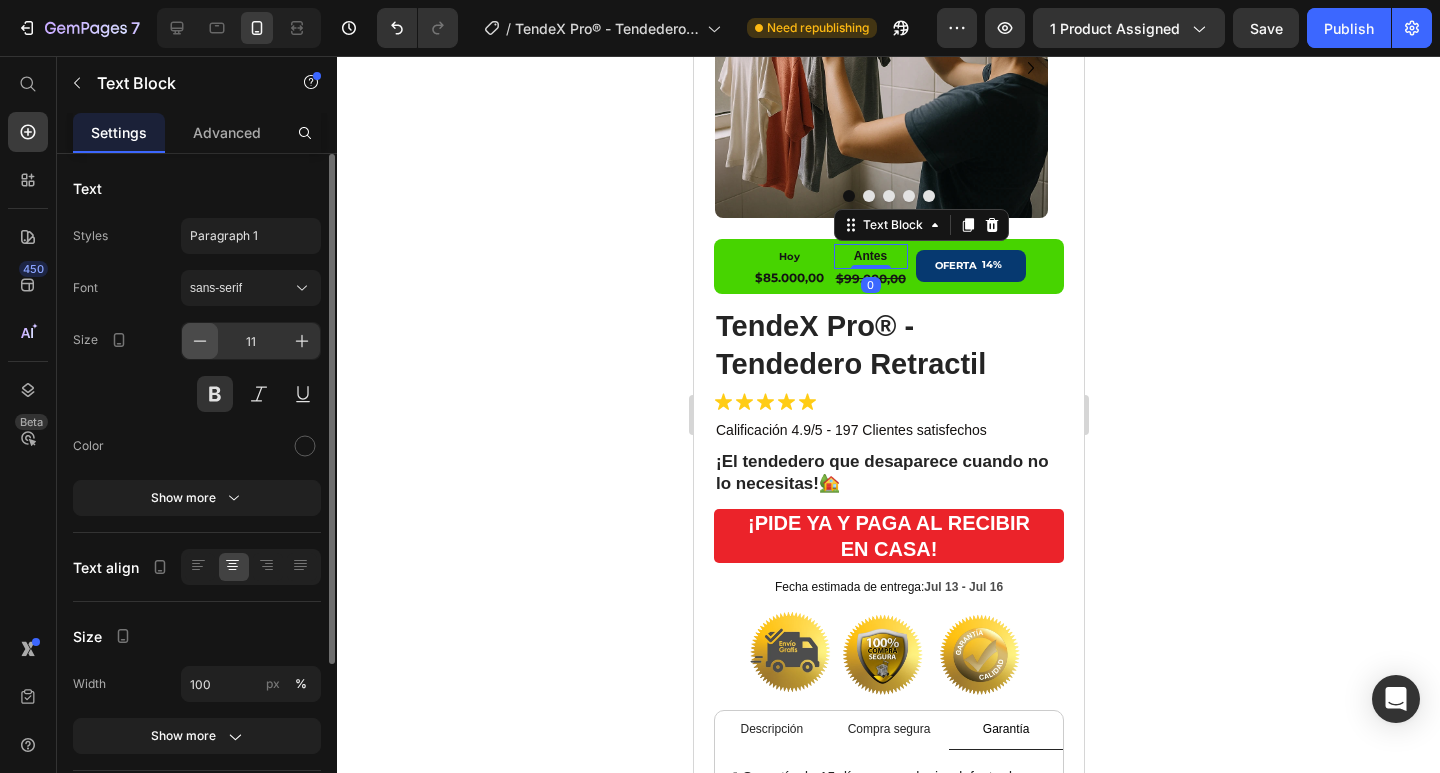 click 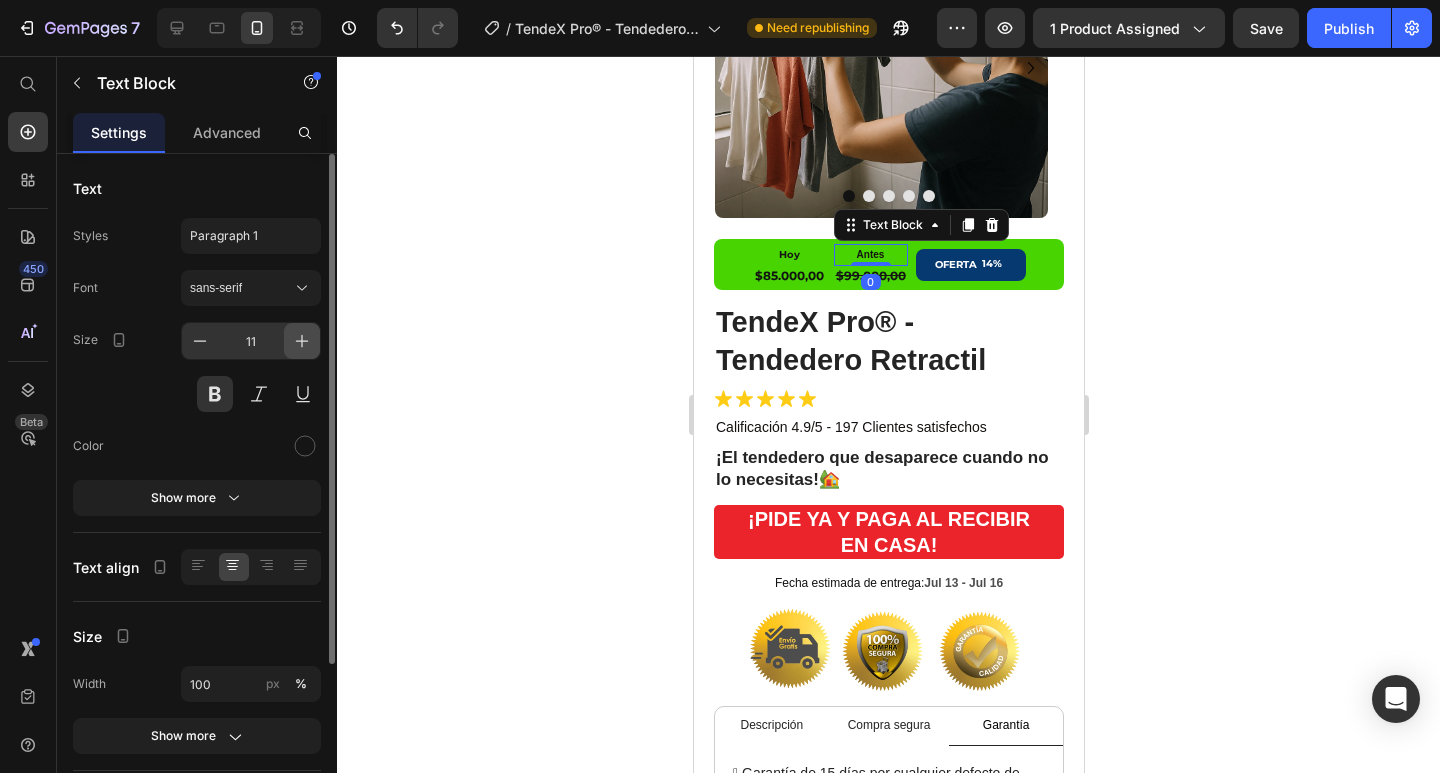 type on "10" 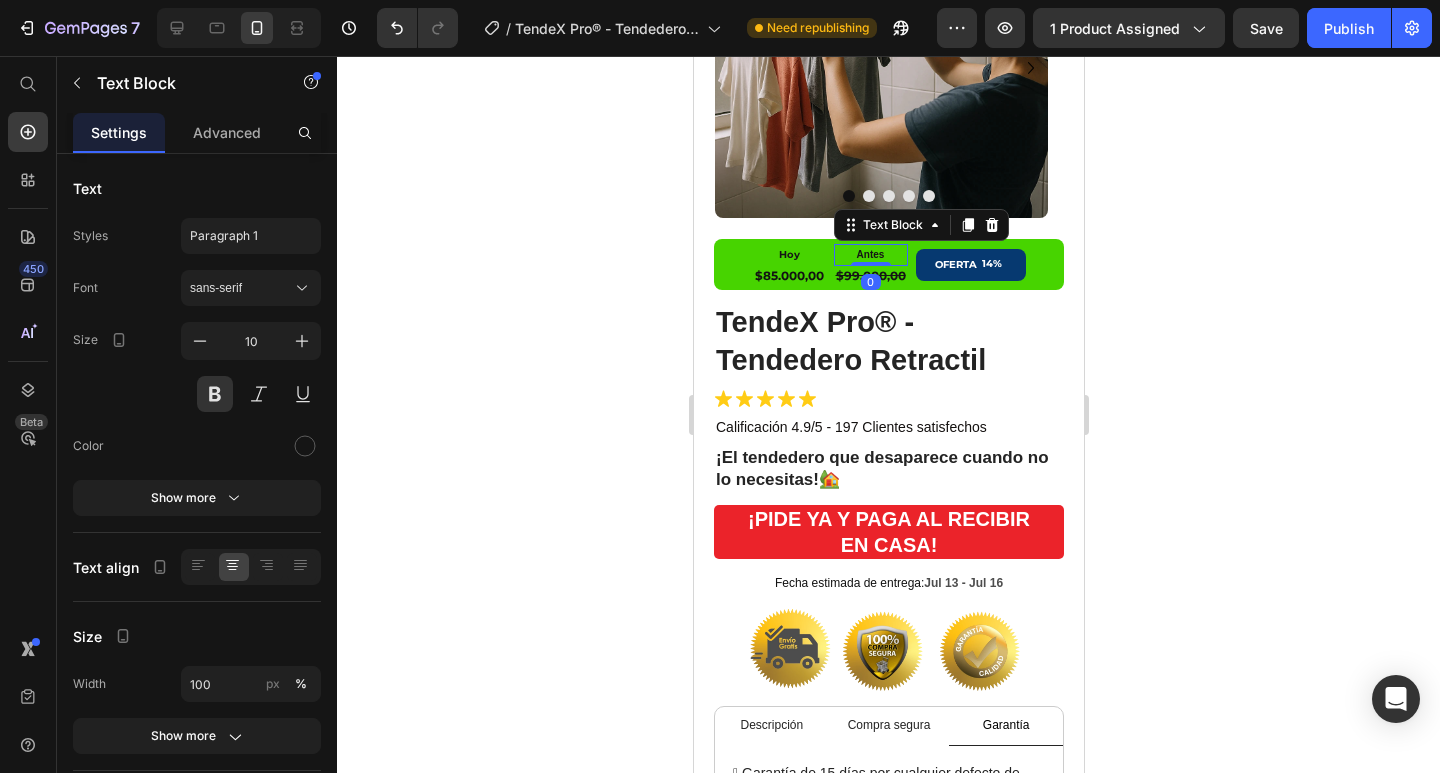 click 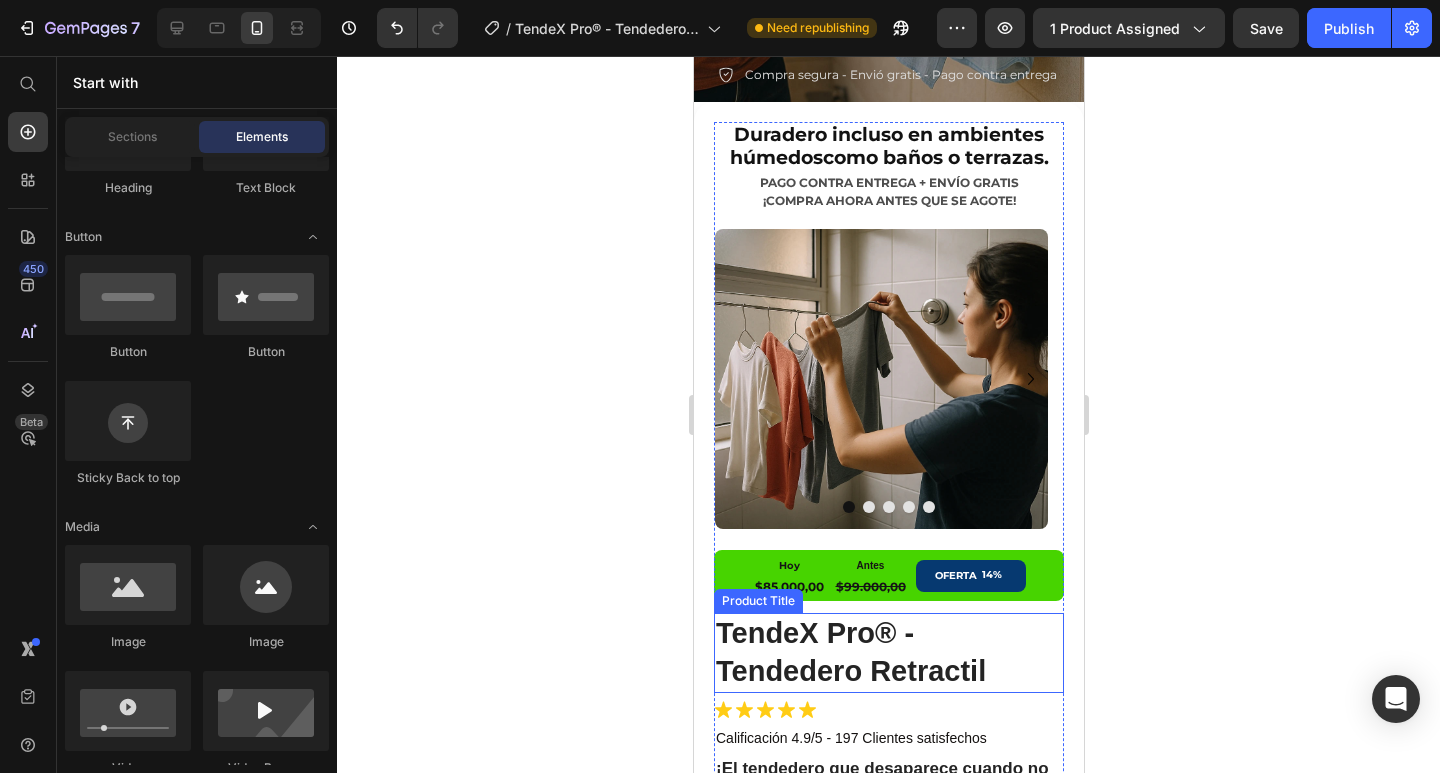 scroll, scrollTop: 496, scrollLeft: 0, axis: vertical 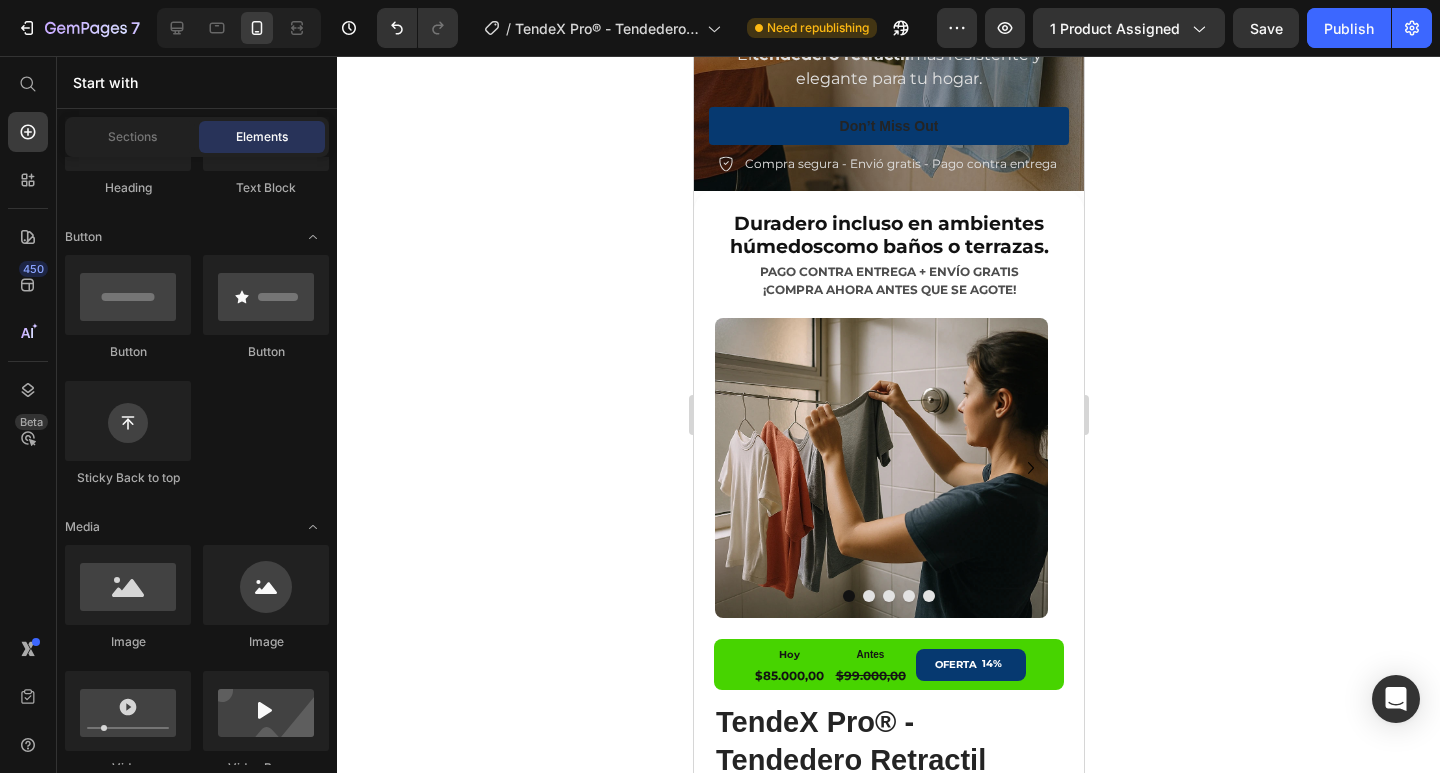 click 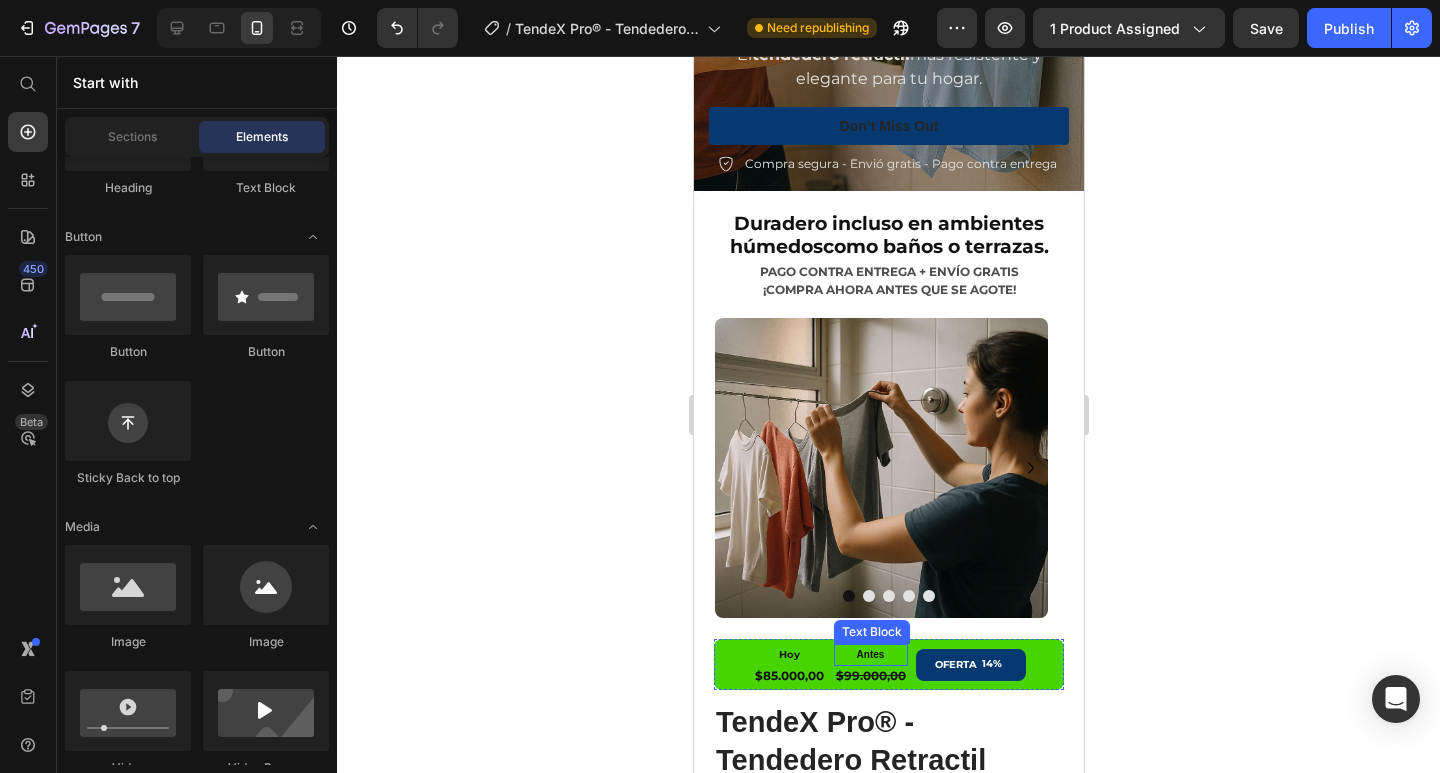 click on "Antes" at bounding box center (870, 655) 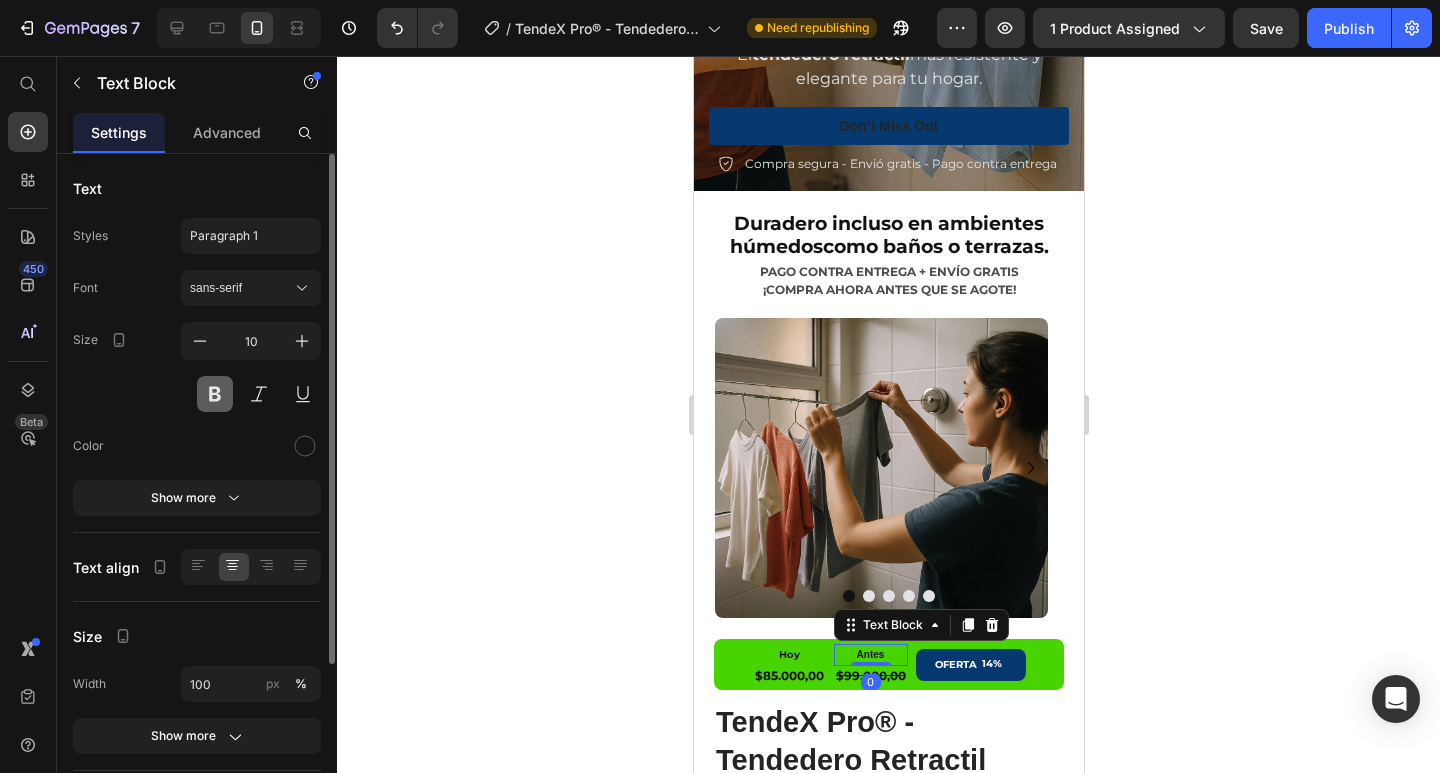 click at bounding box center [215, 394] 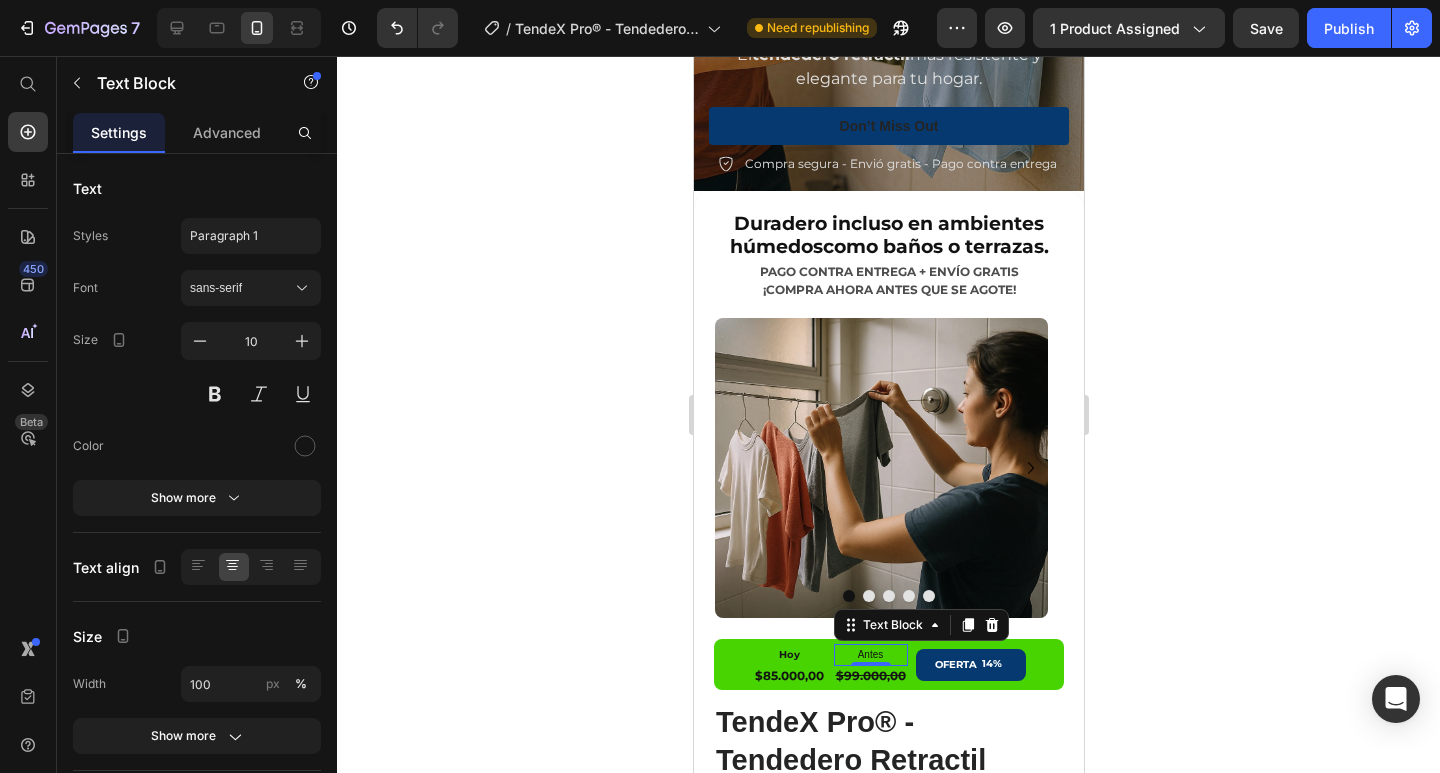 click 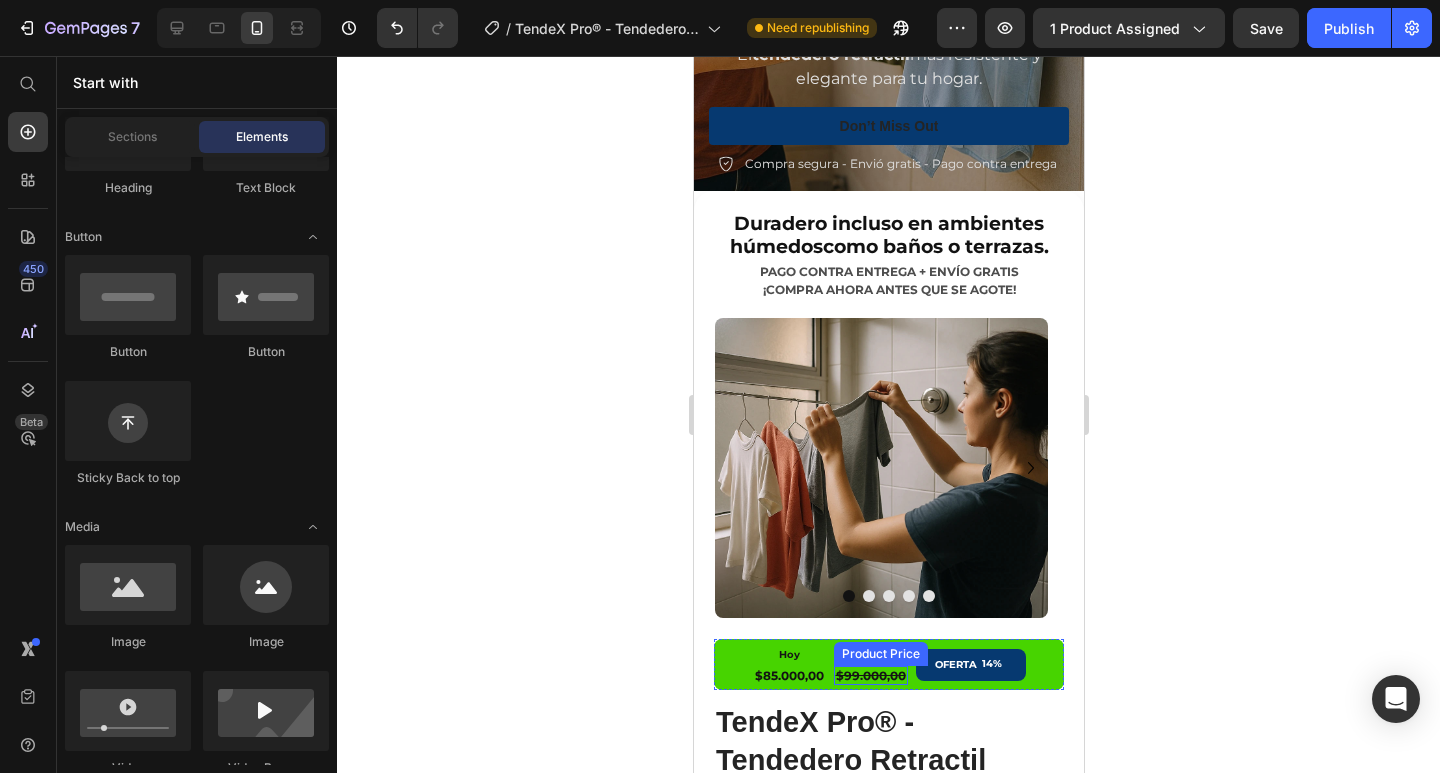 click on "$99.000,00" at bounding box center (870, 676) 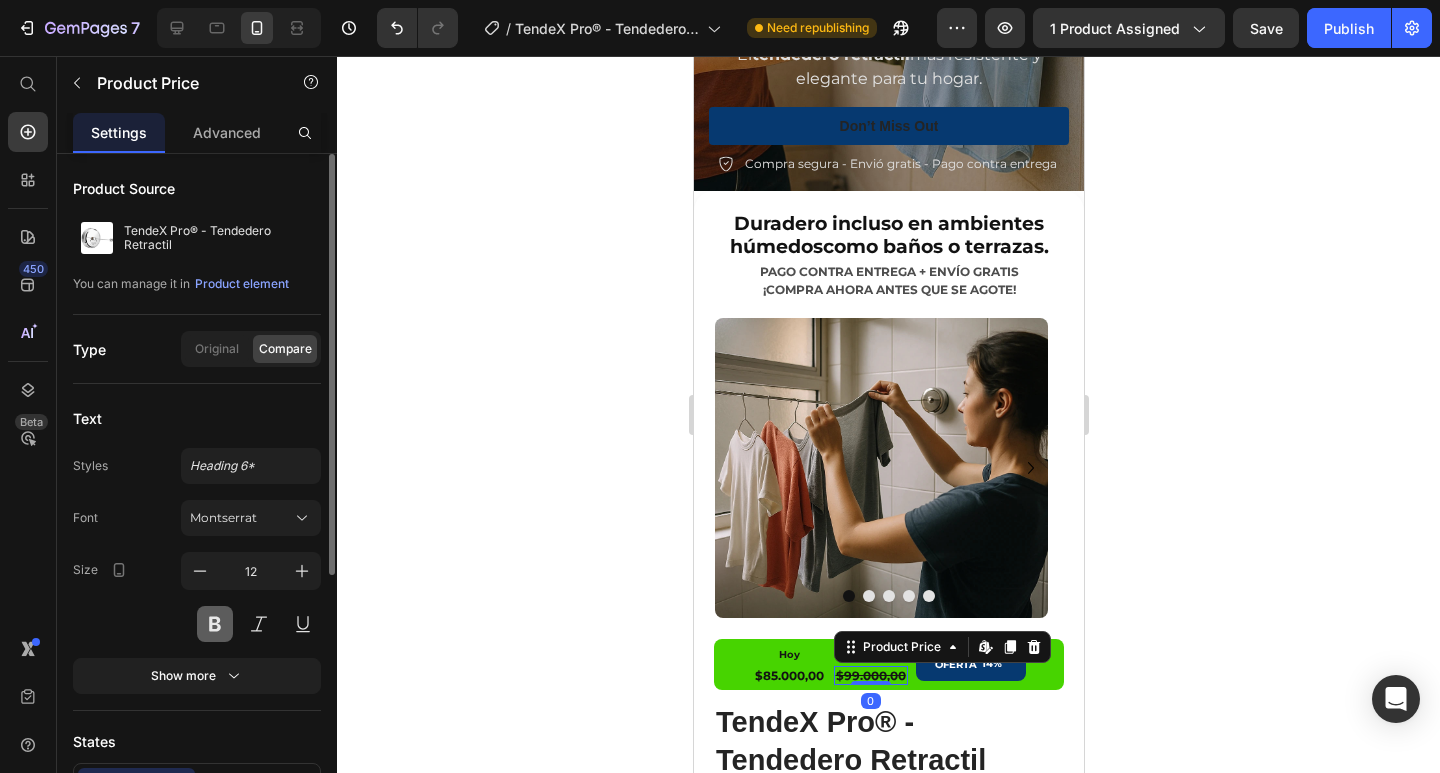 click at bounding box center (215, 624) 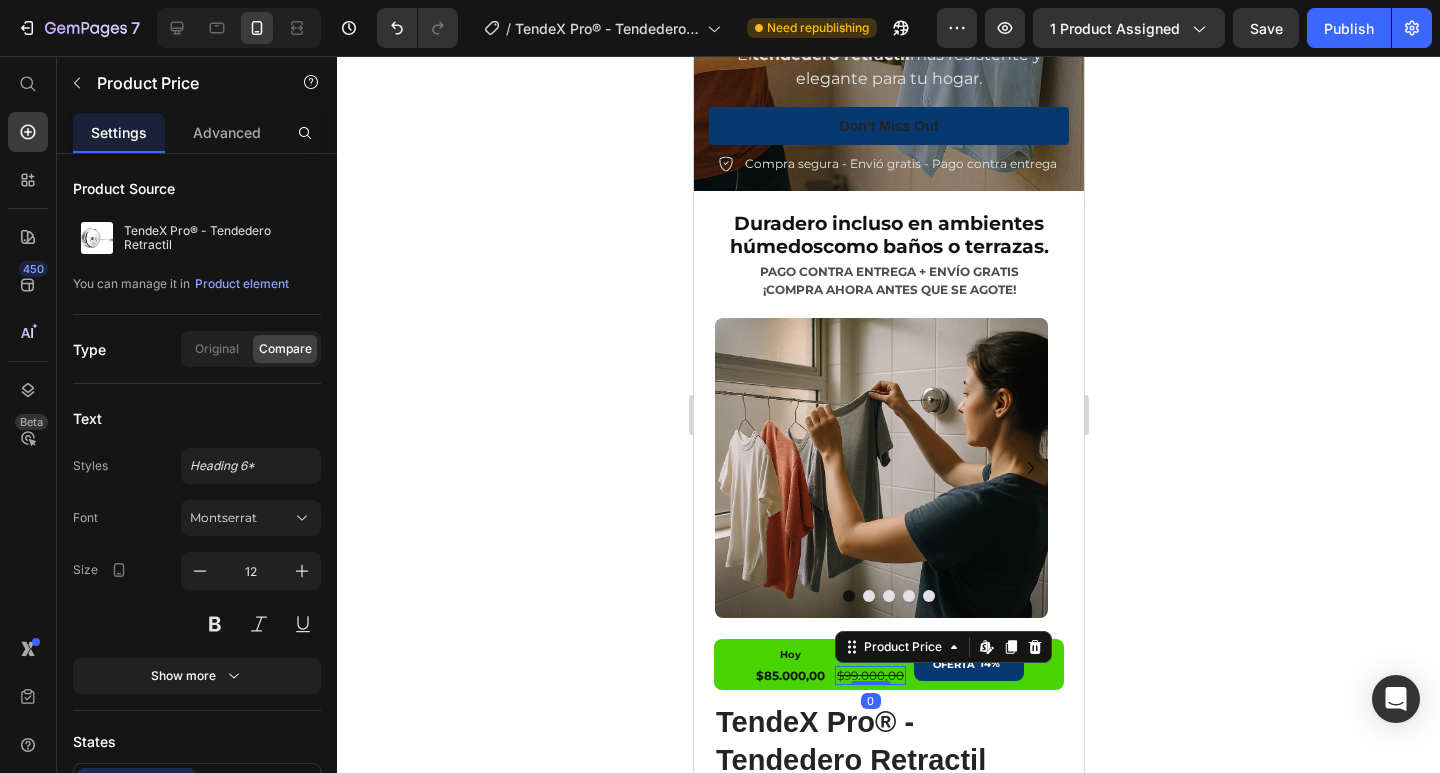 click 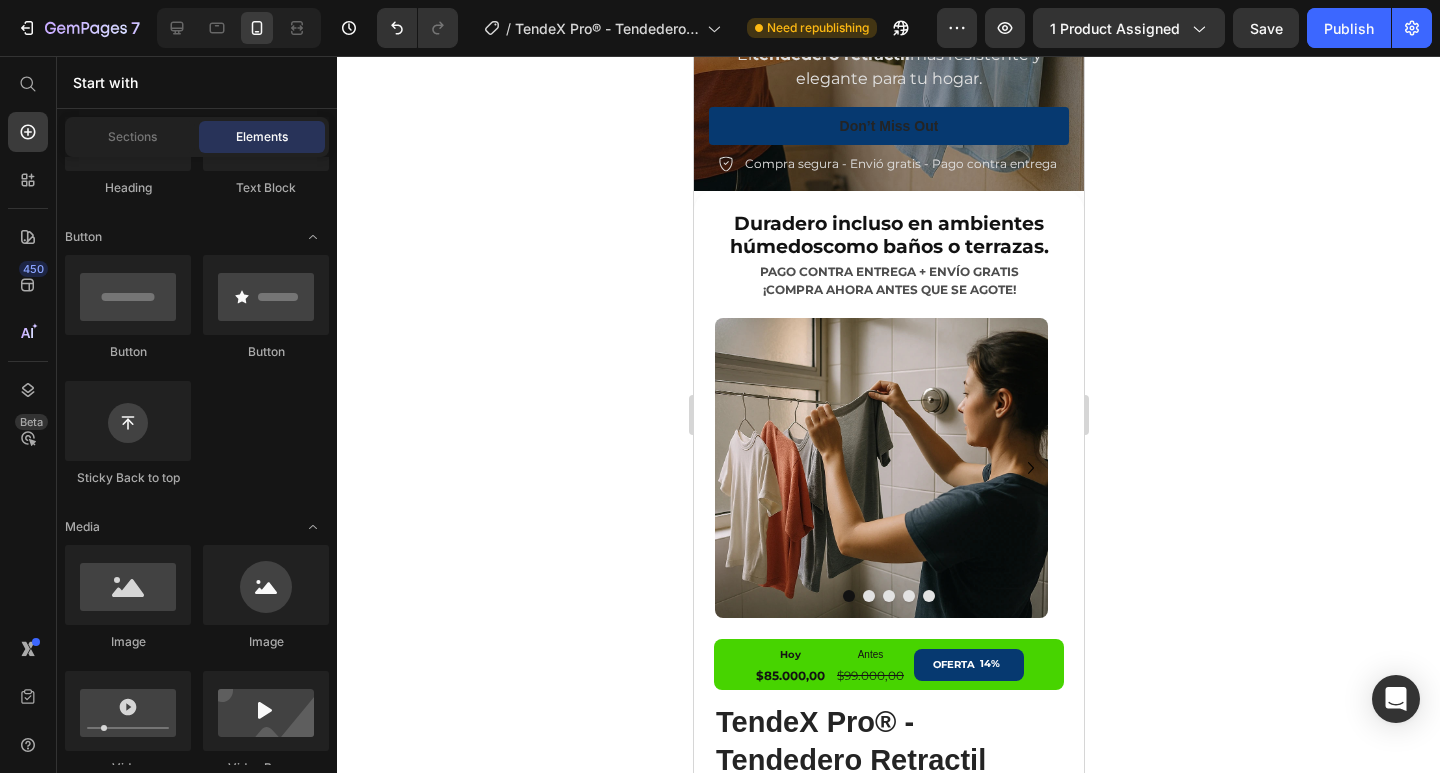 click 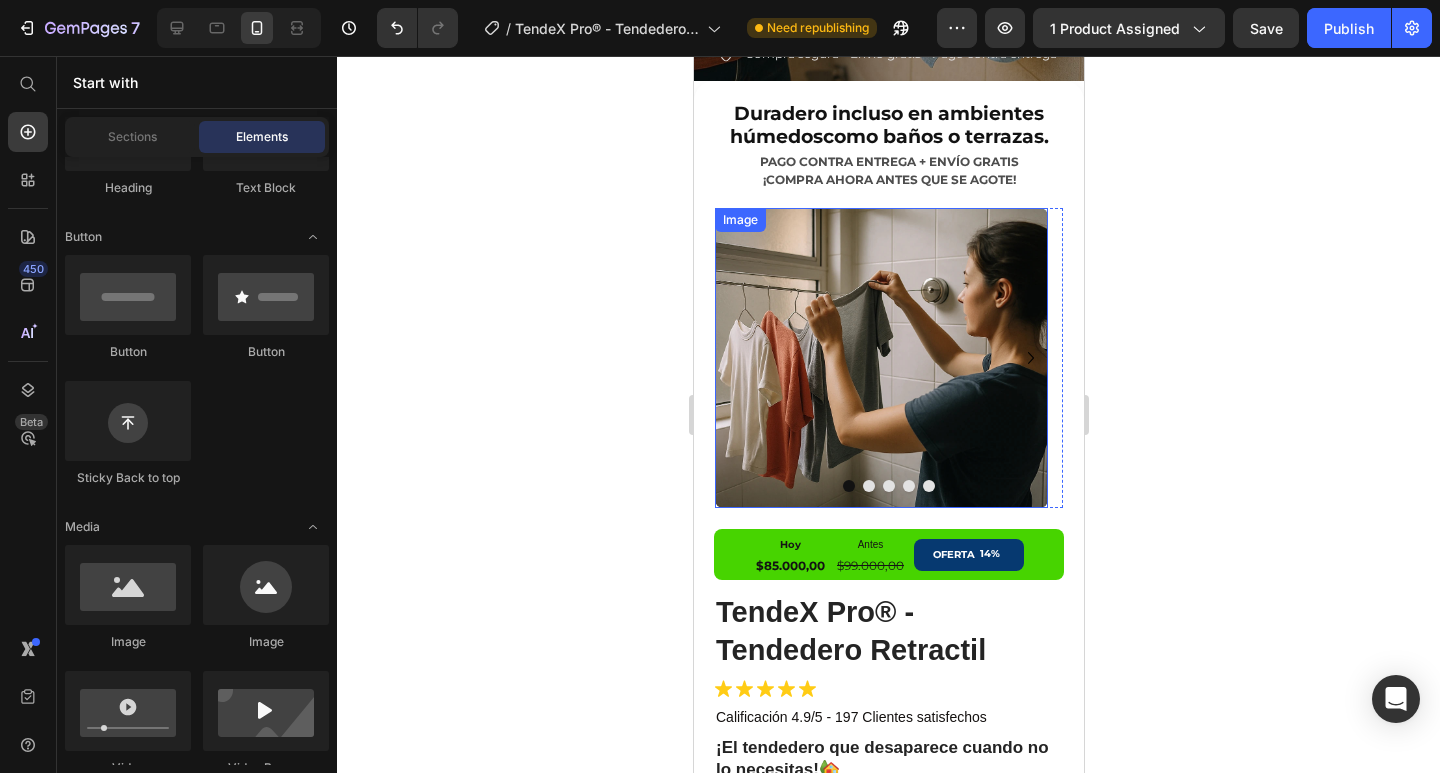 scroll, scrollTop: 696, scrollLeft: 0, axis: vertical 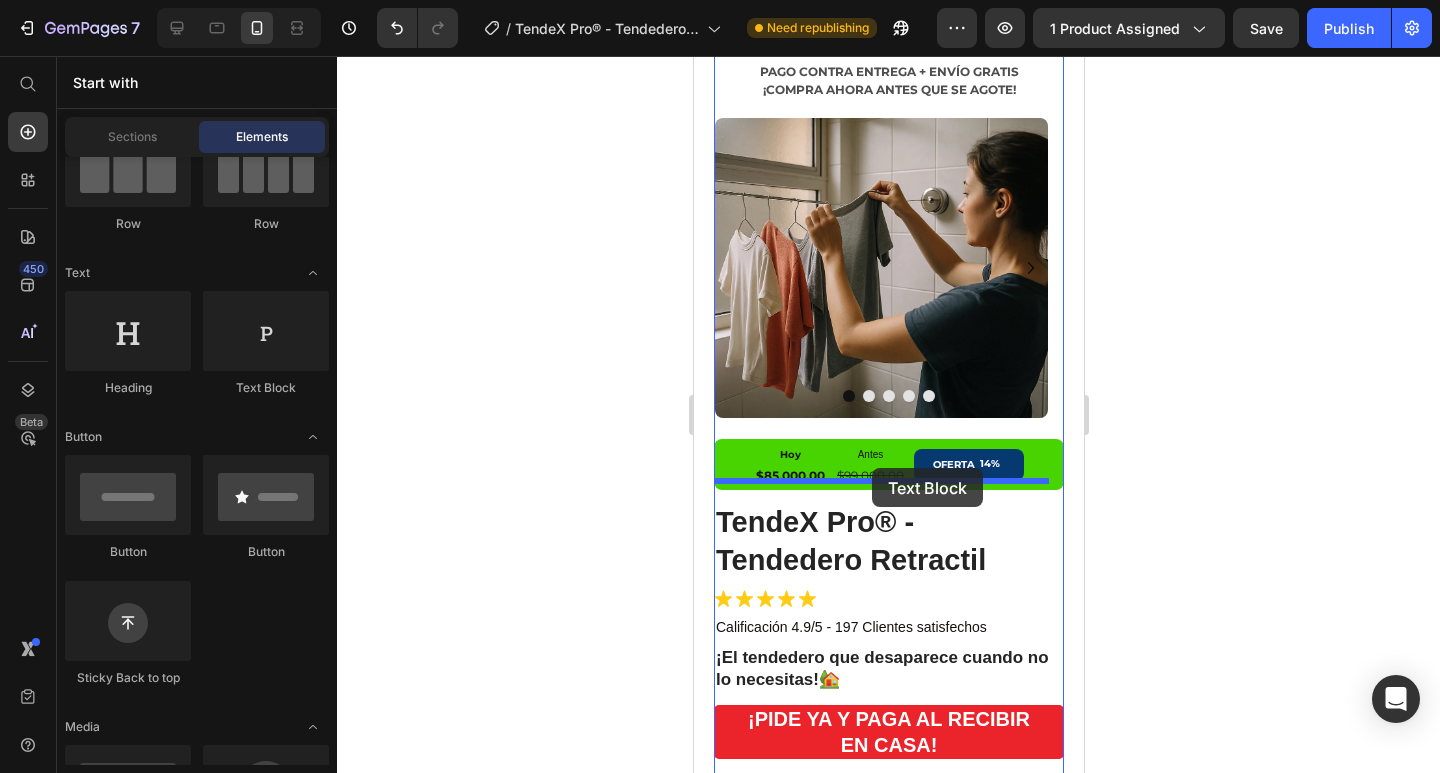 drag, startPoint x: 949, startPoint y: 392, endPoint x: 871, endPoint y: 468, distance: 108.903625 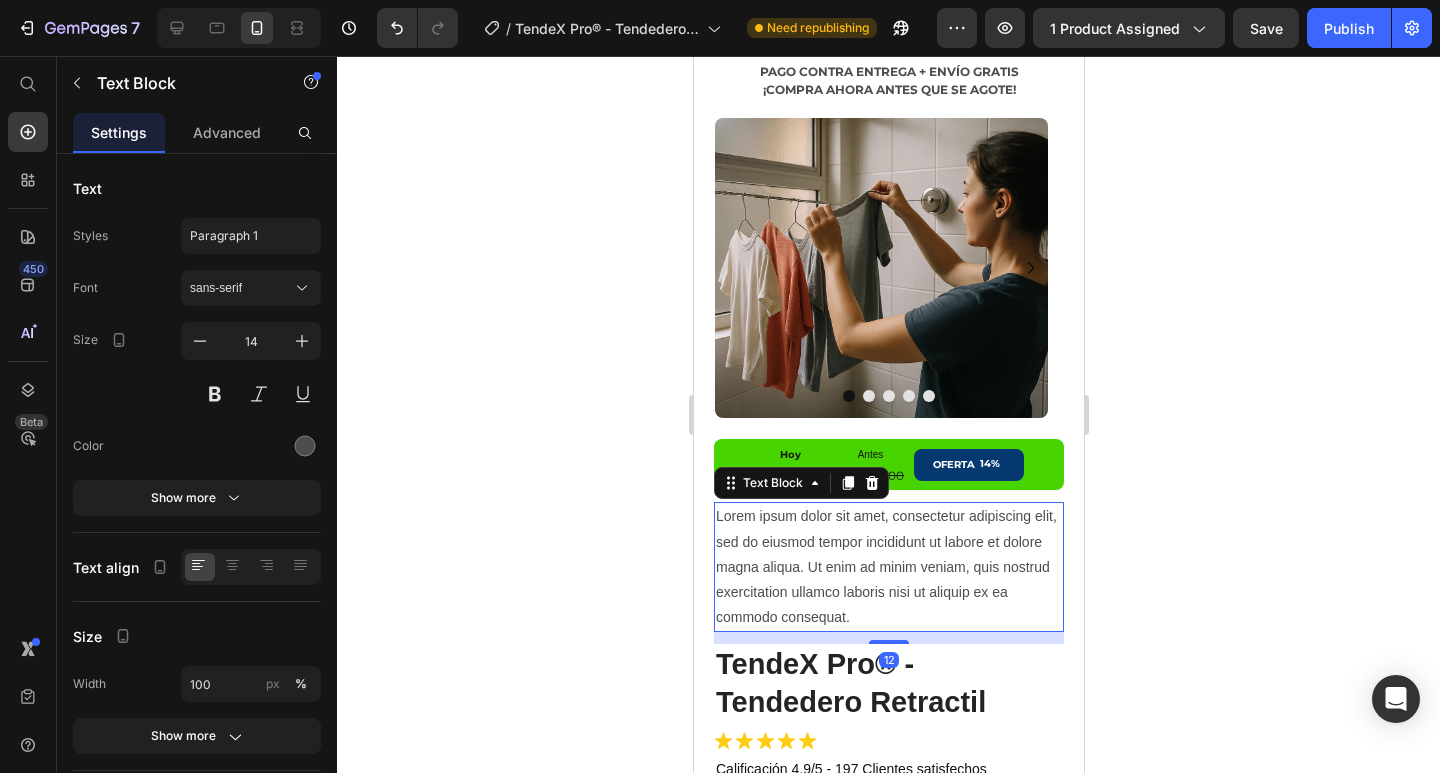 scroll, scrollTop: 896, scrollLeft: 0, axis: vertical 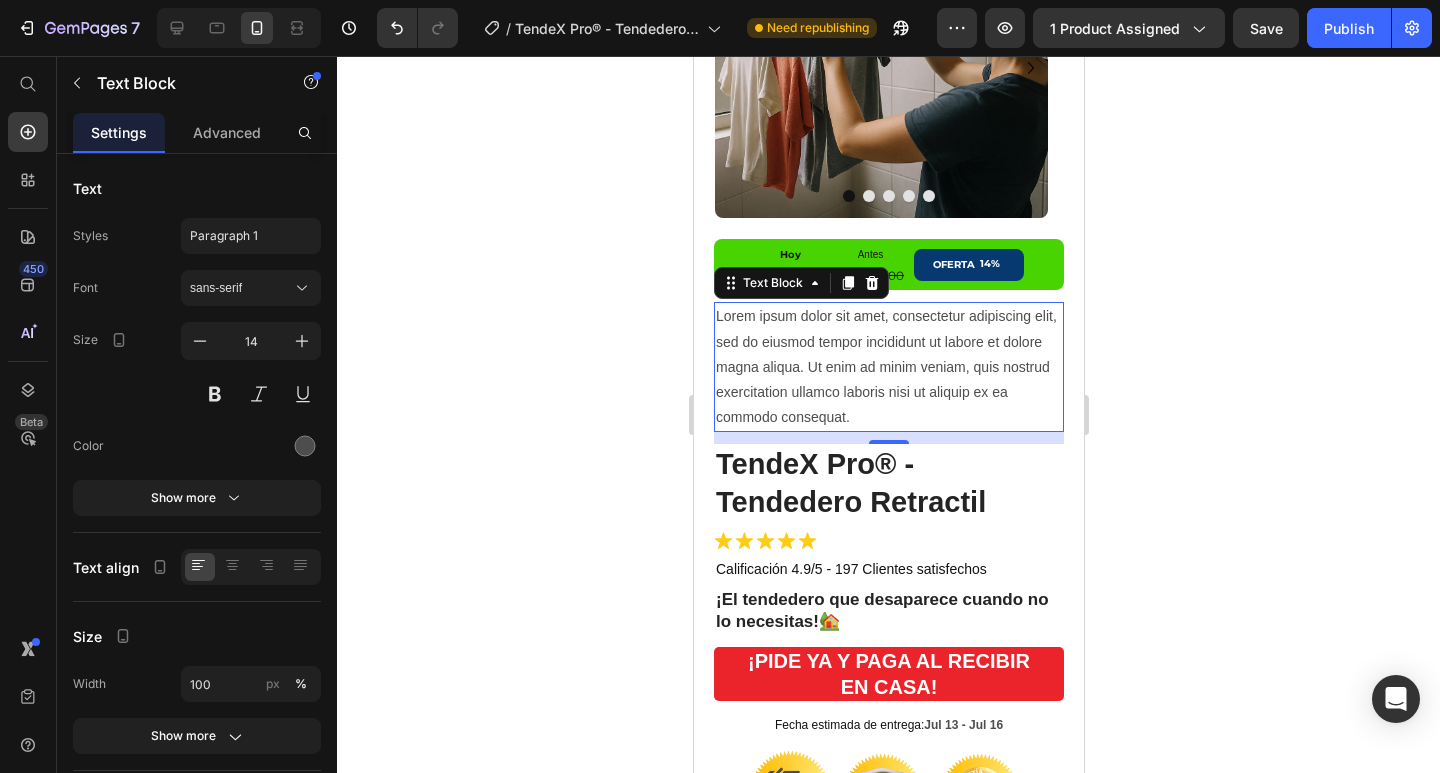 click on "Lorem ipsum dolor sit amet, consectetur adipiscing elit, sed do eiusmod tempor incididunt ut labore et dolore magna aliqua. Ut enim ad minim veniam, quis nostrud exercitation ullamco laboris nisi ut aliquip ex ea commodo consequat." at bounding box center [888, 367] 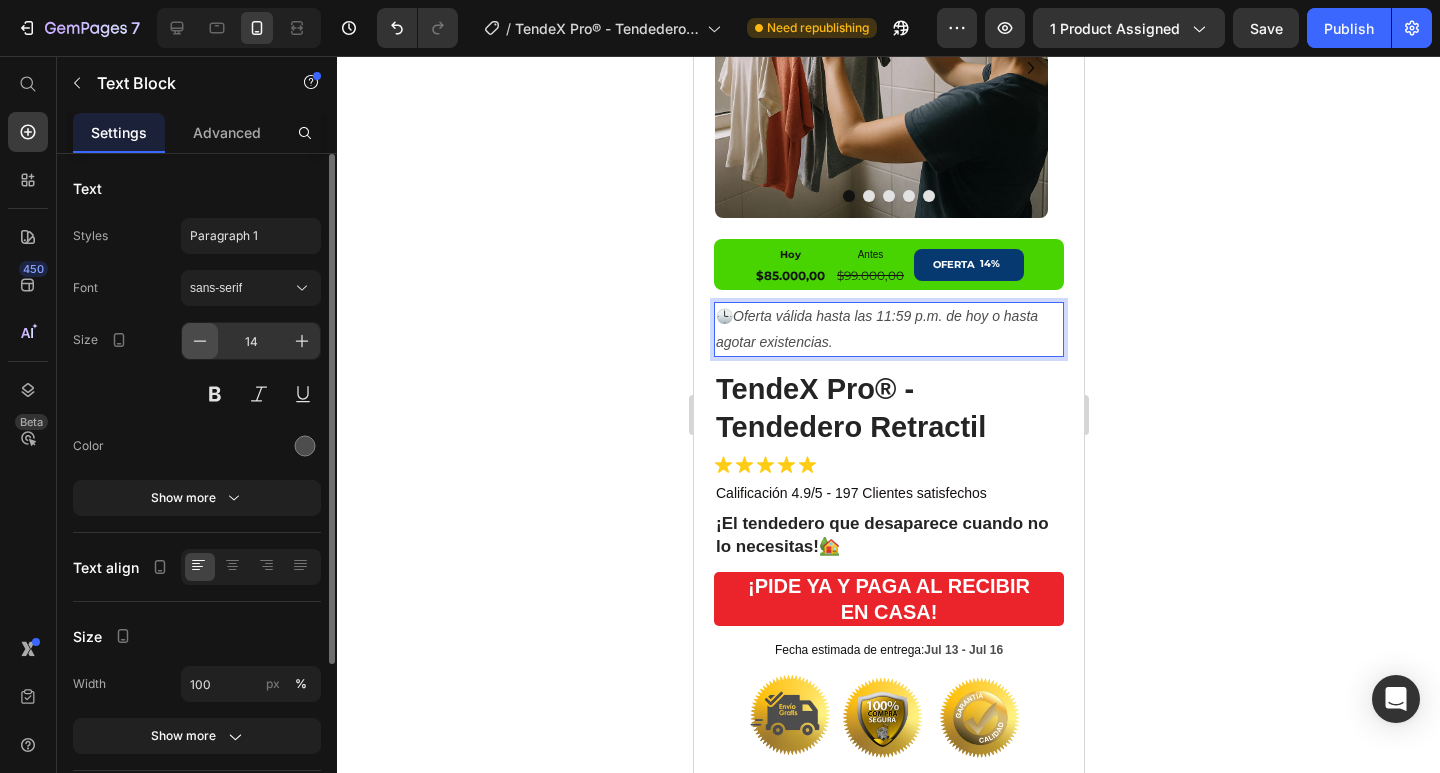 click at bounding box center (200, 341) 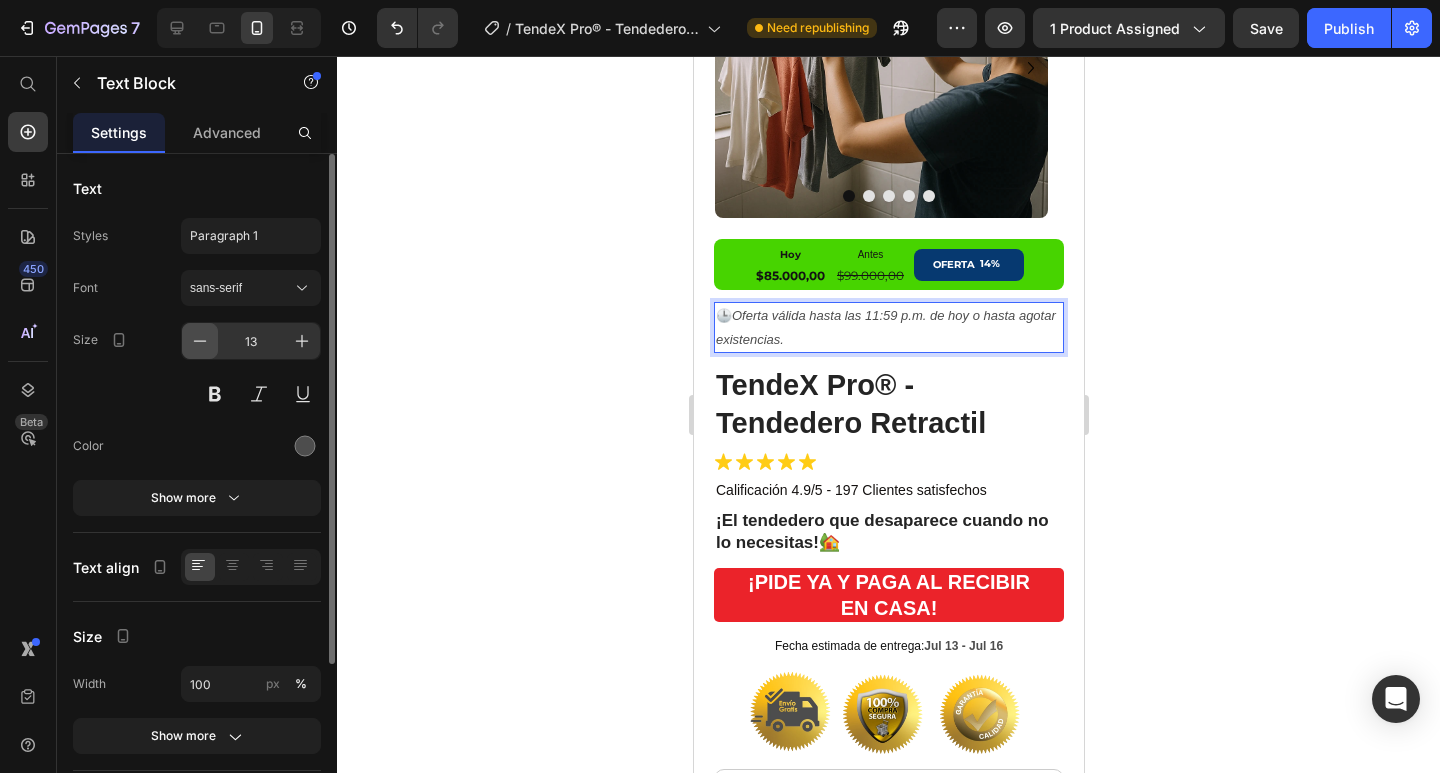 click at bounding box center (200, 341) 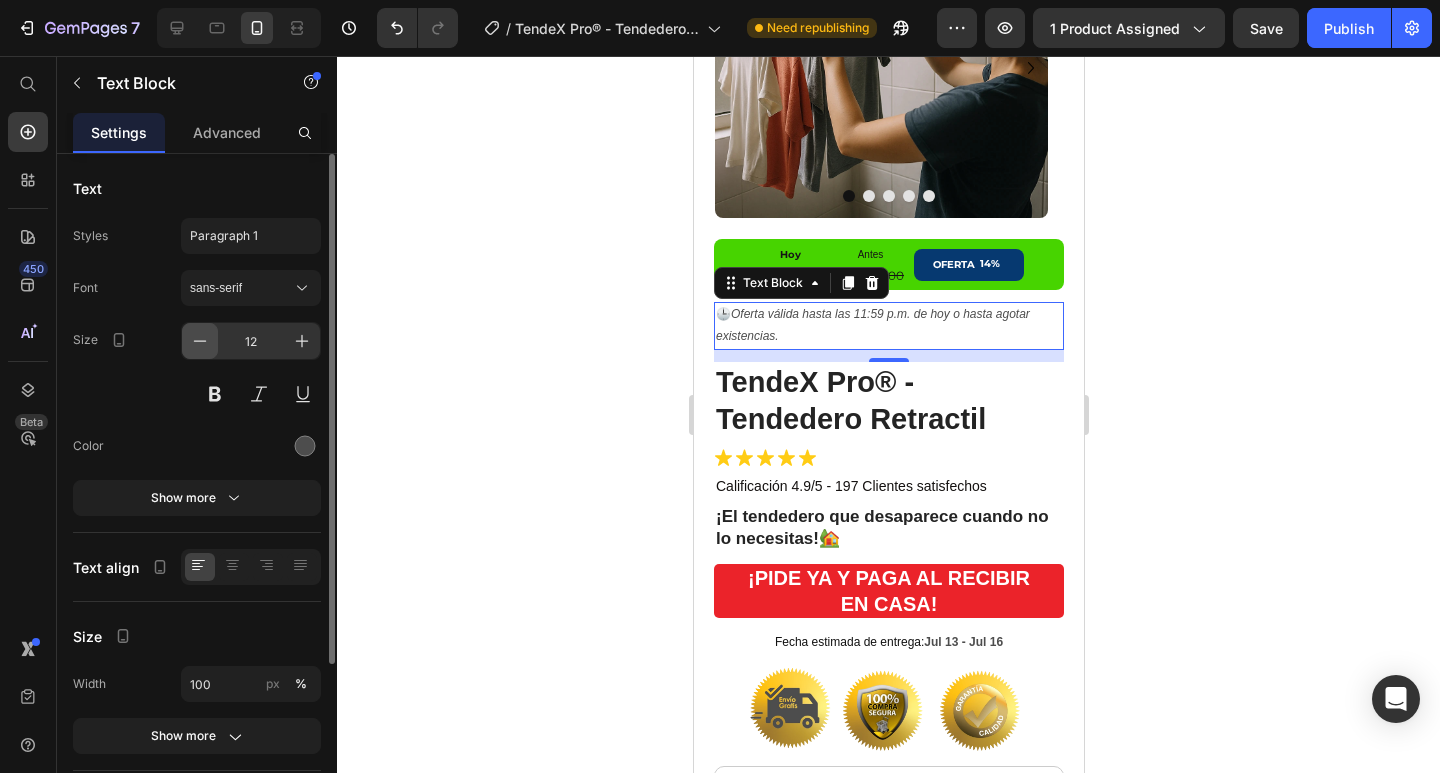click at bounding box center [200, 341] 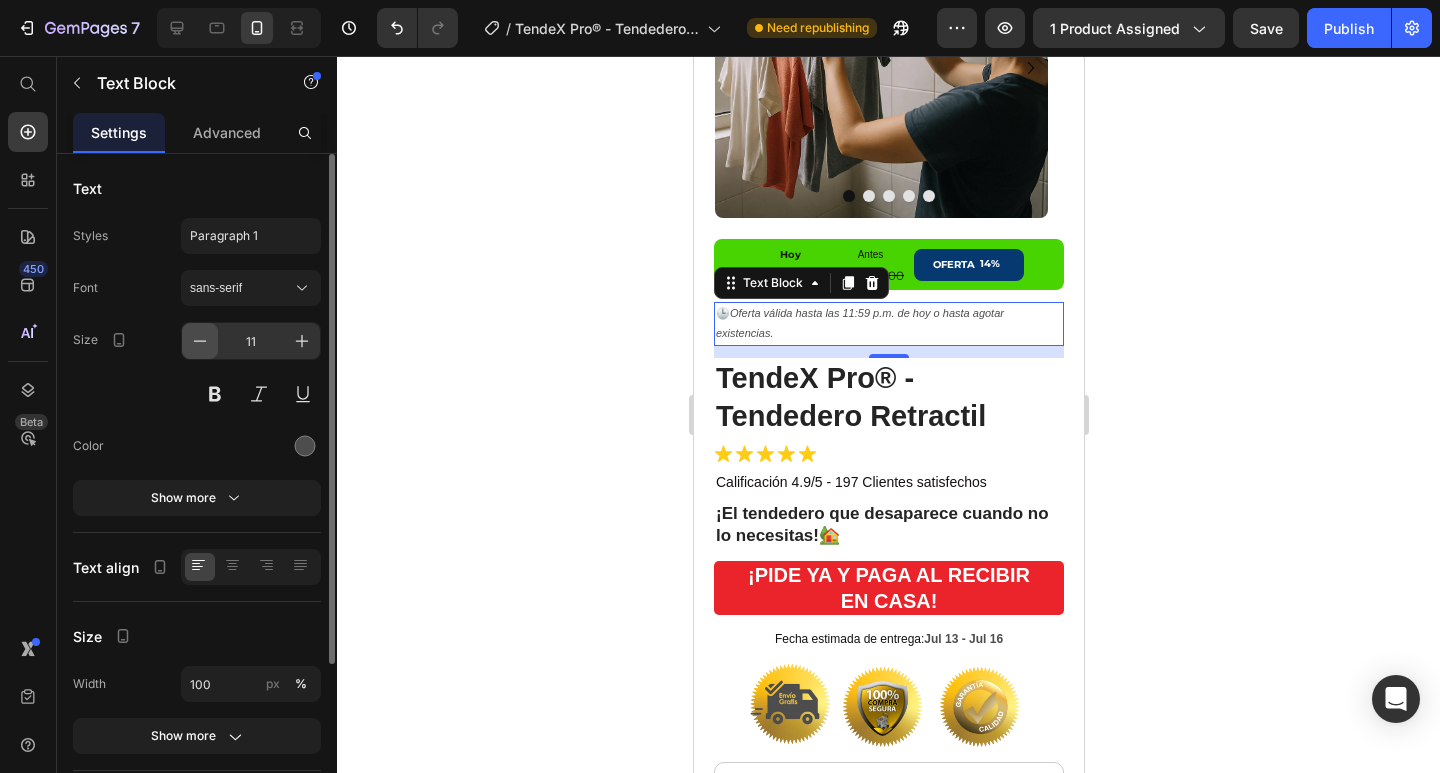 click at bounding box center [200, 341] 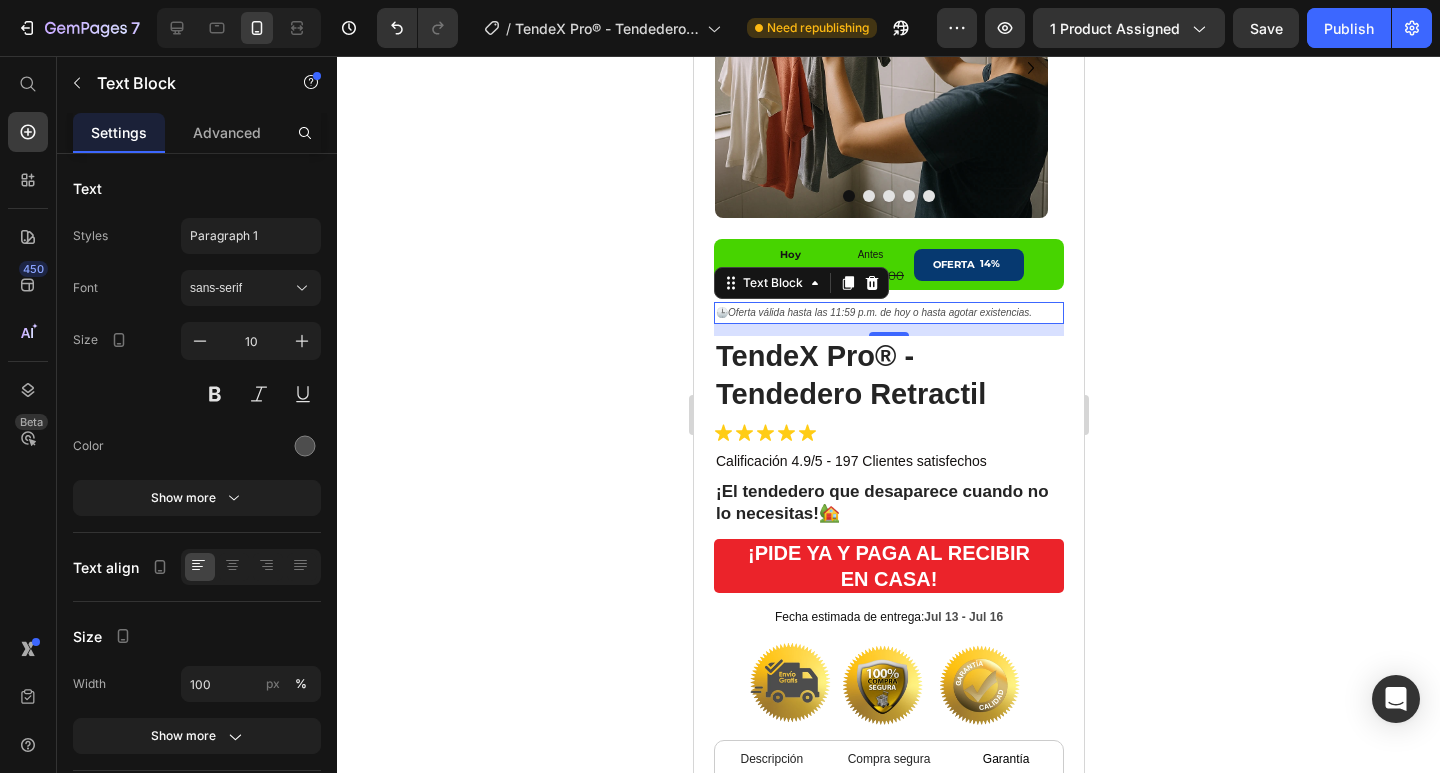 click 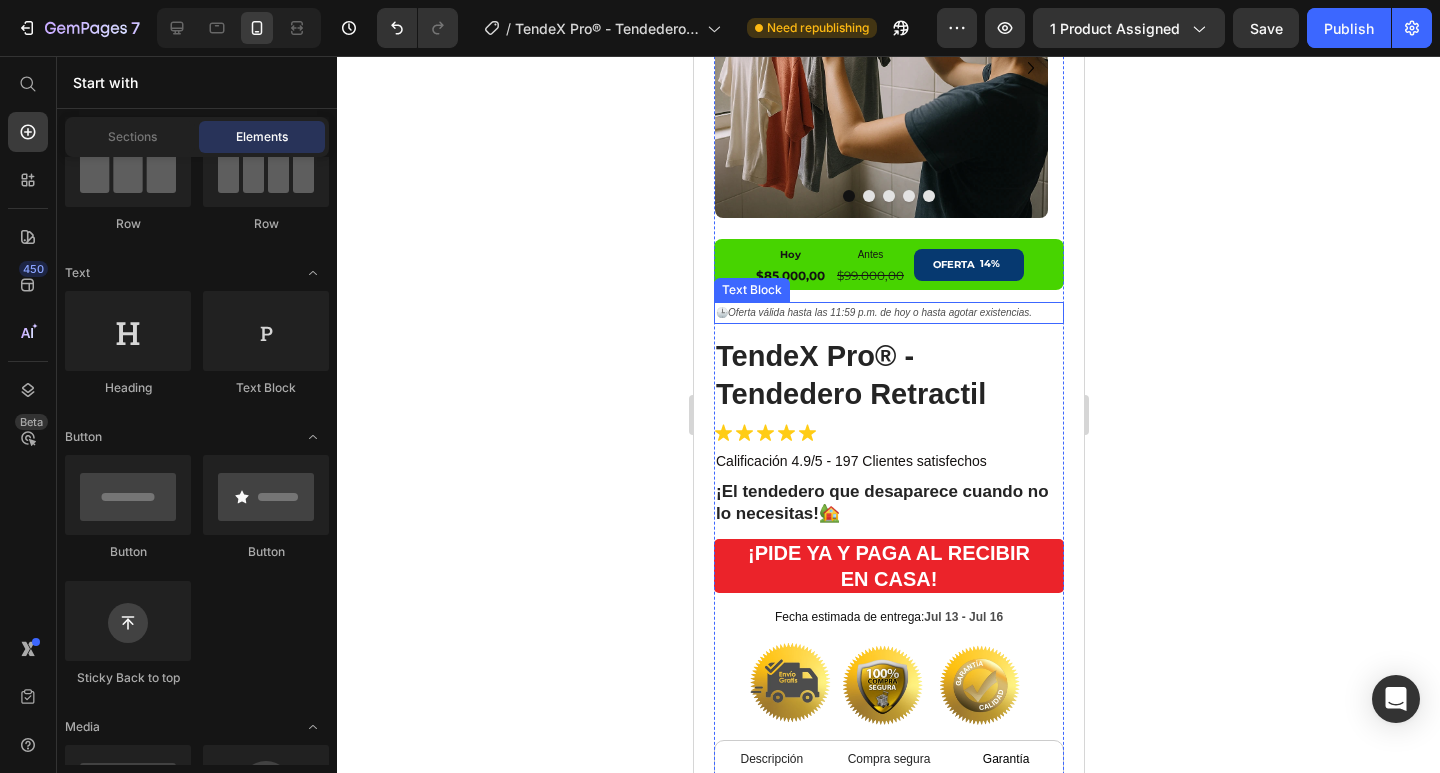click on "Oferta válida hasta las 11:59 p.m. de hoy o hasta agotar existencias." at bounding box center (879, 312) 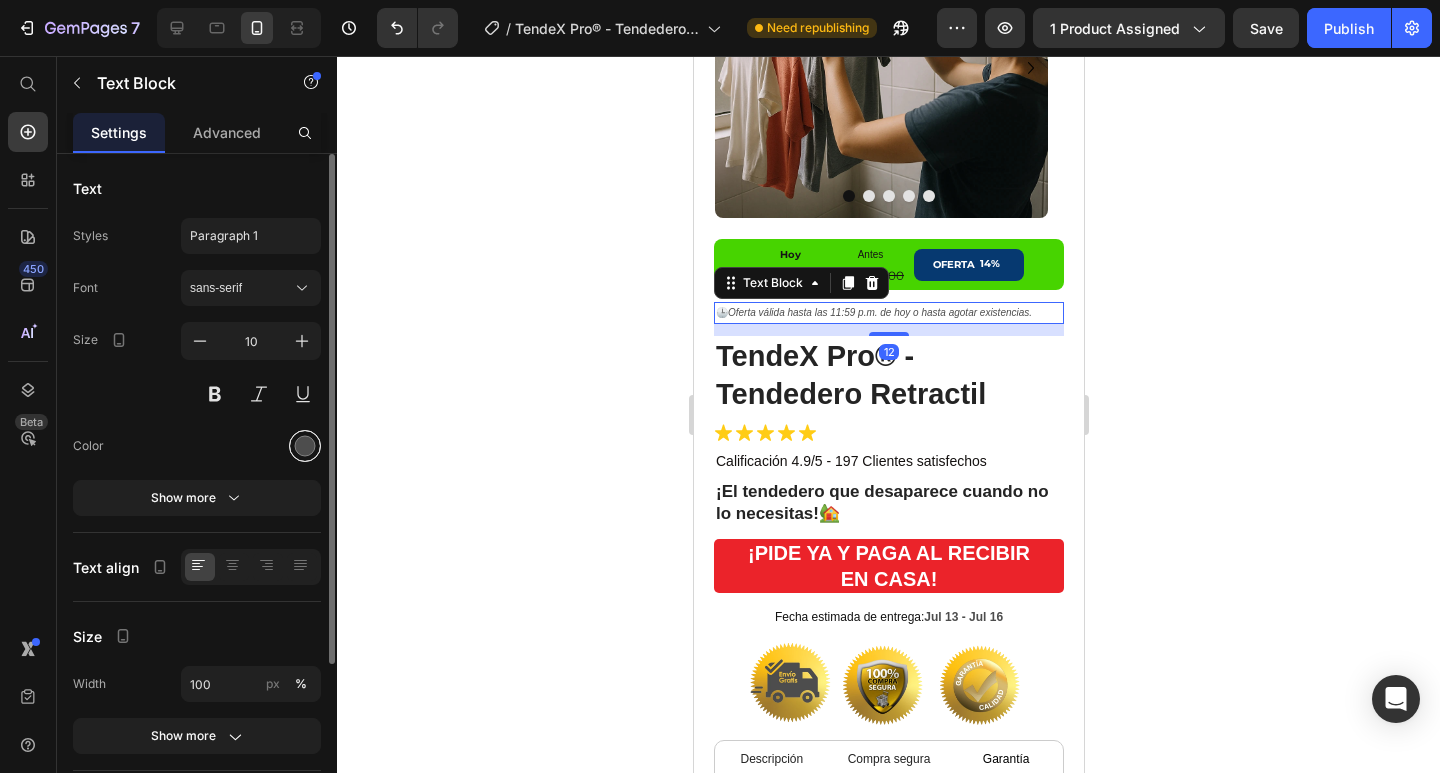 click at bounding box center (305, 446) 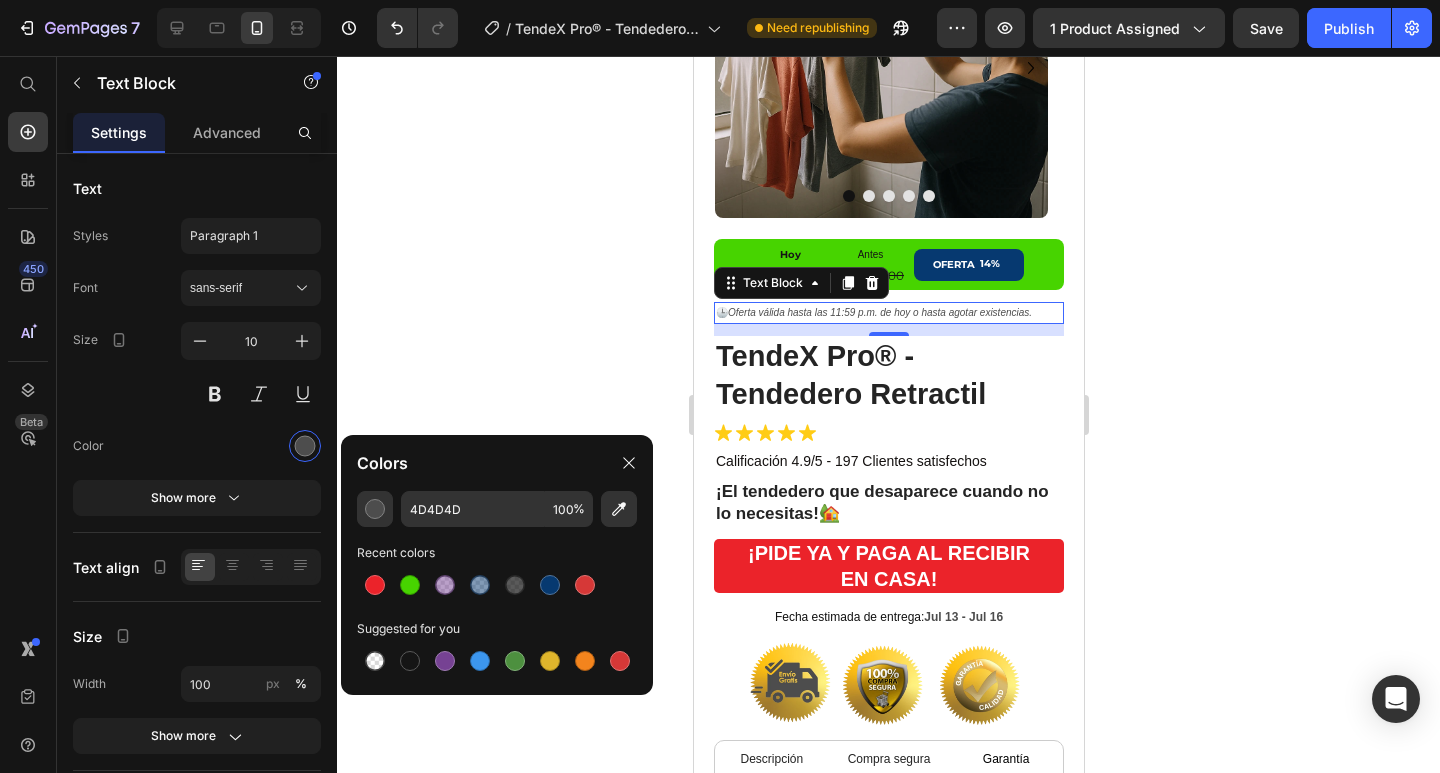 drag, startPoint x: 403, startPoint y: 667, endPoint x: 455, endPoint y: 634, distance: 61.587337 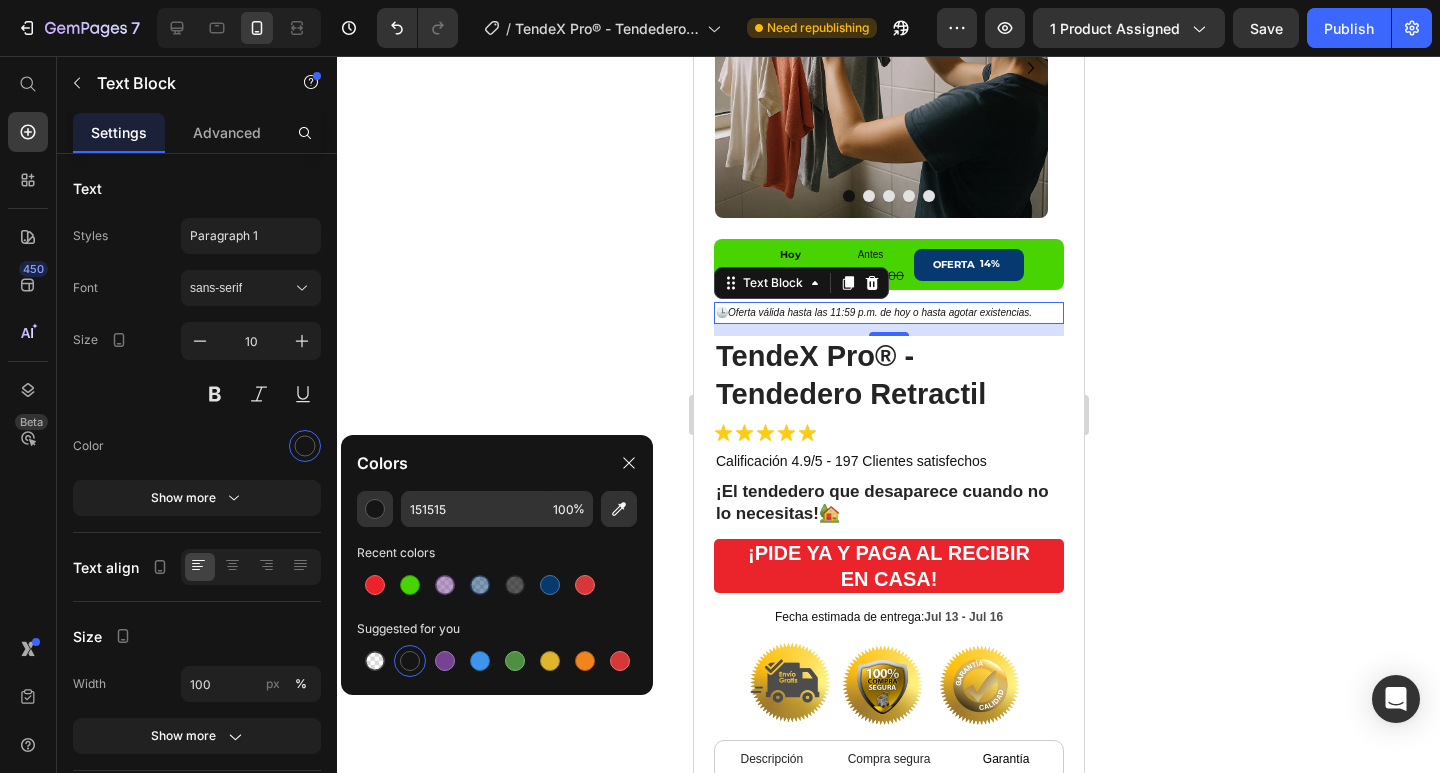 click 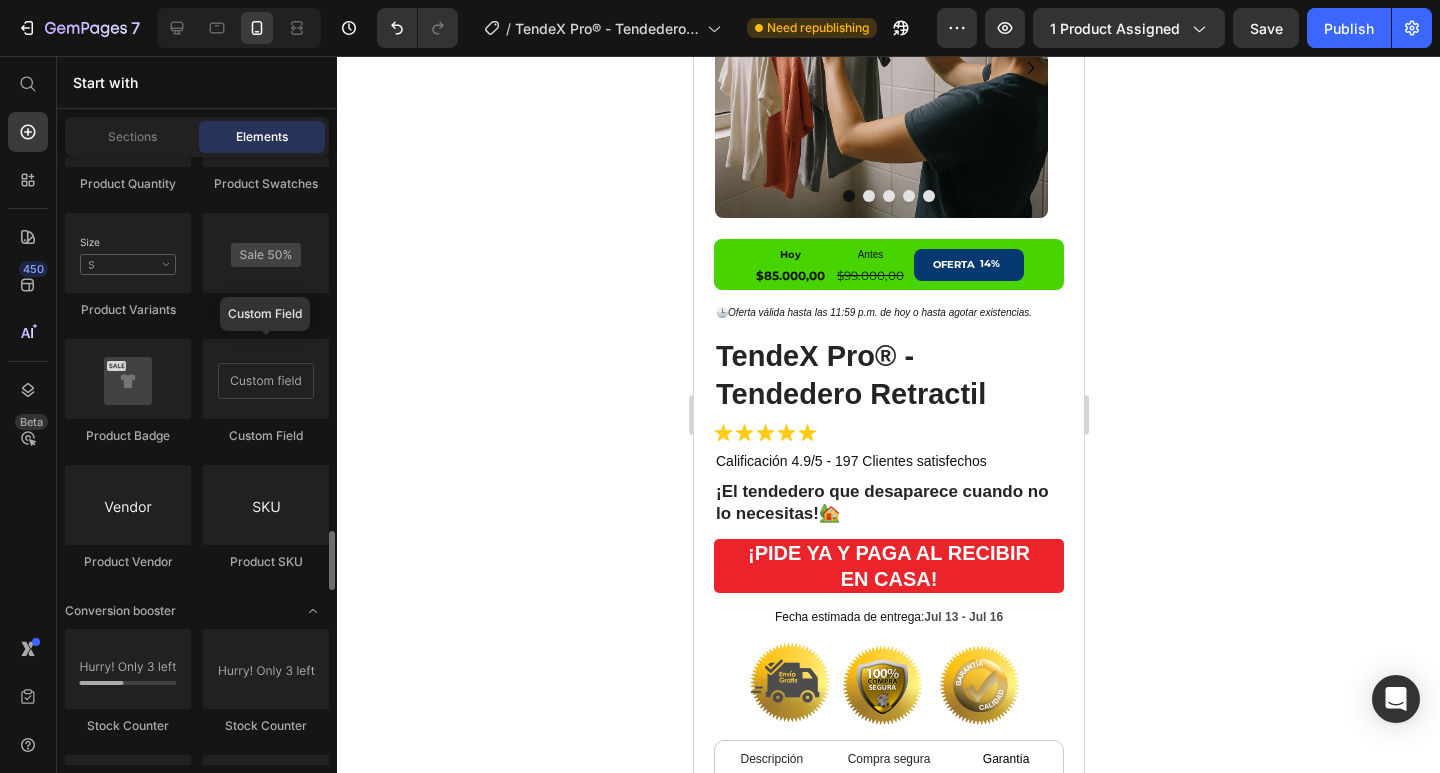 scroll, scrollTop: 4100, scrollLeft: 0, axis: vertical 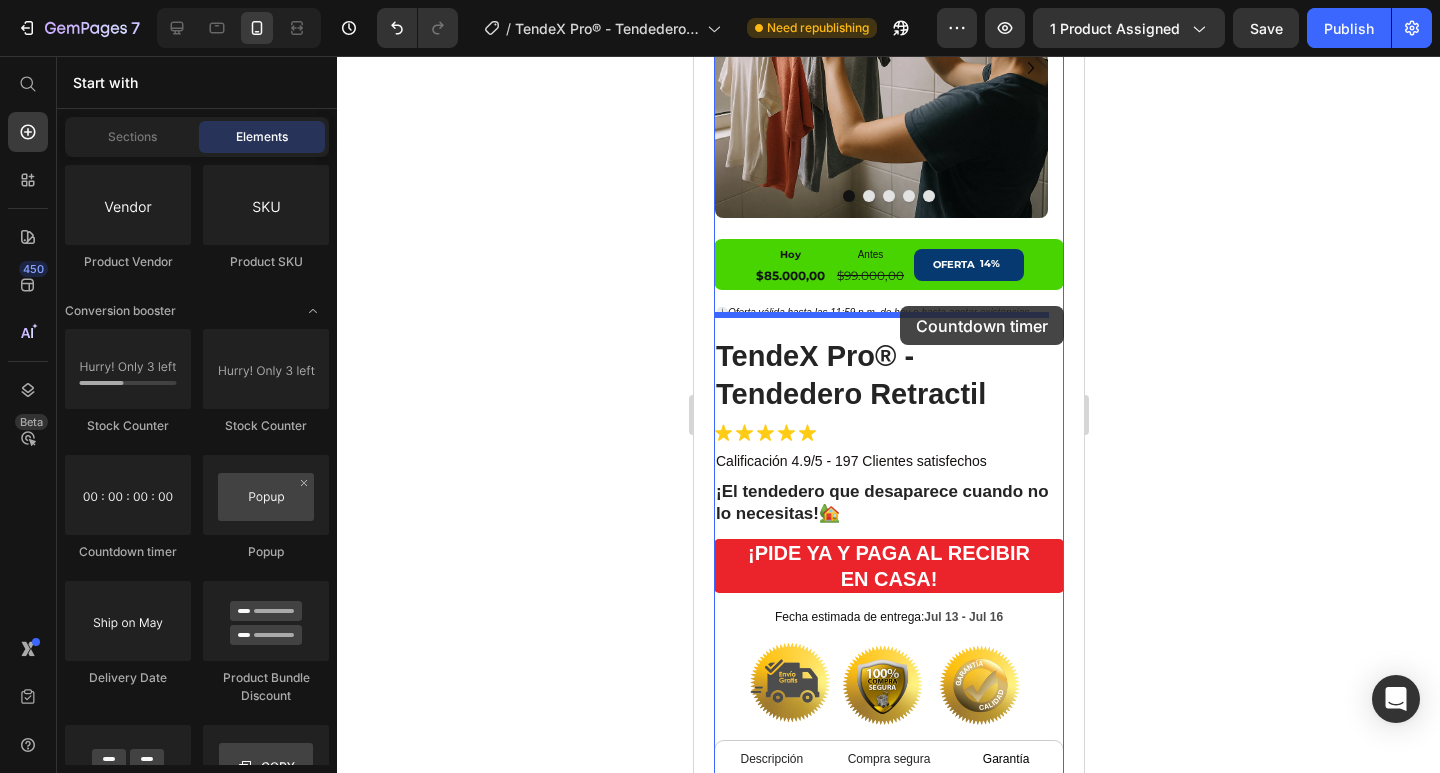 drag, startPoint x: 836, startPoint y: 554, endPoint x: 899, endPoint y: 306, distance: 255.87692 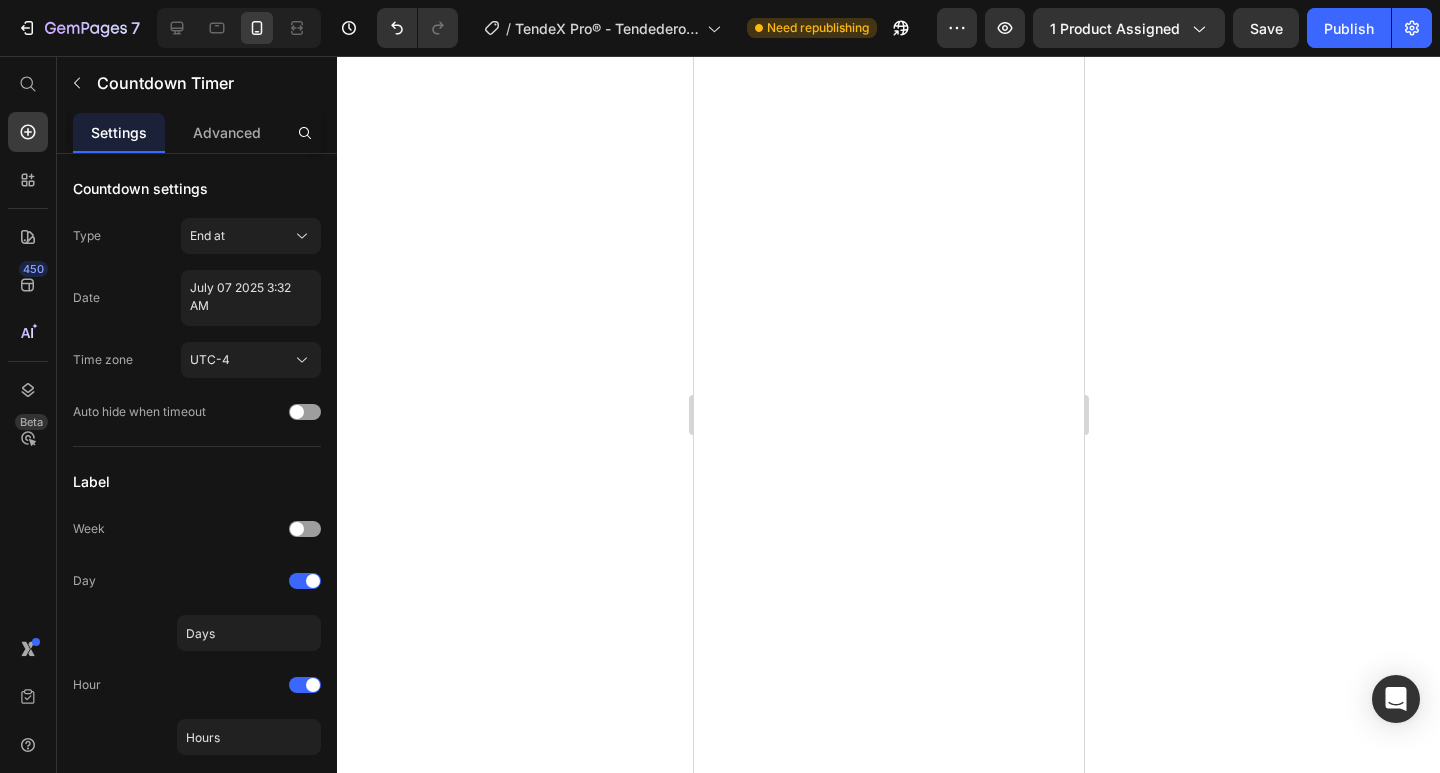 scroll, scrollTop: 0, scrollLeft: 0, axis: both 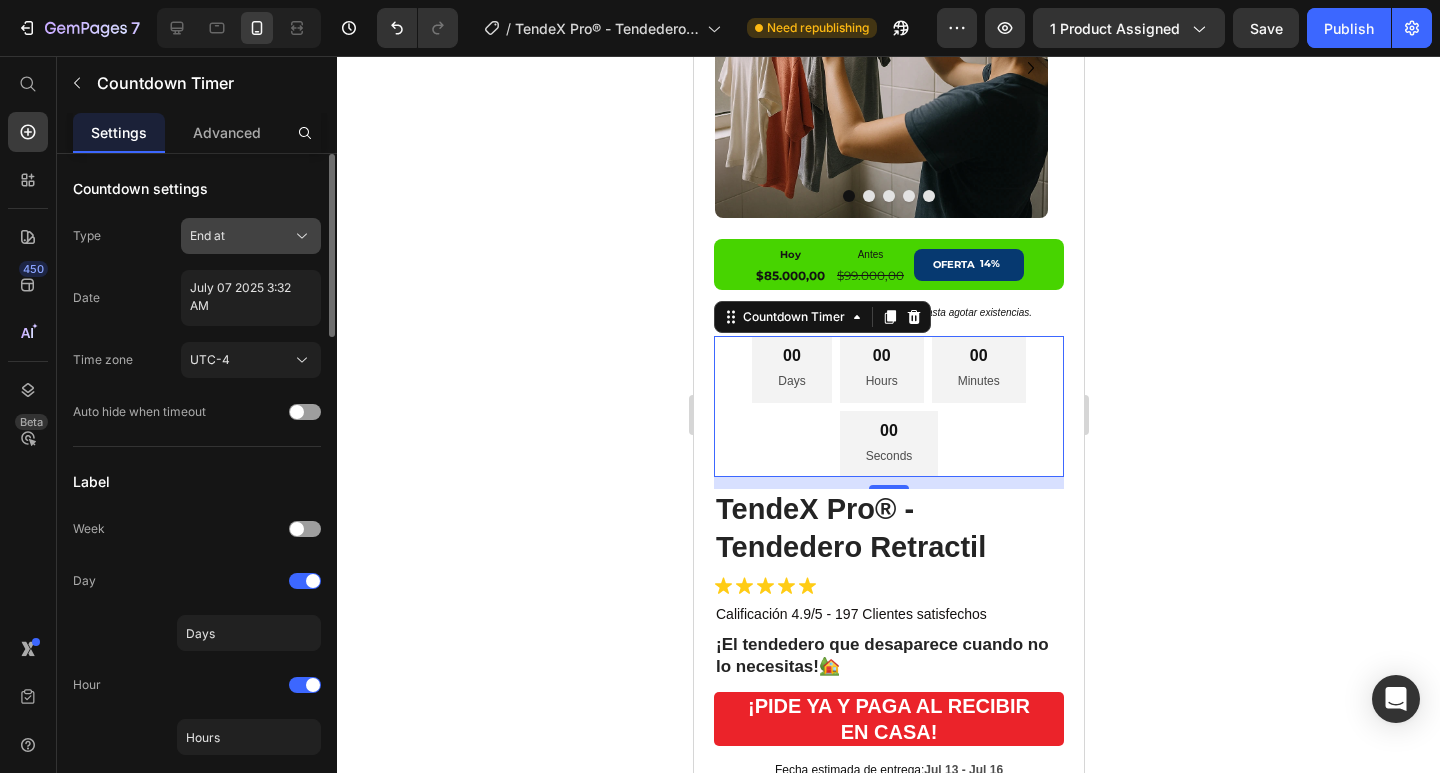 click on "End at" 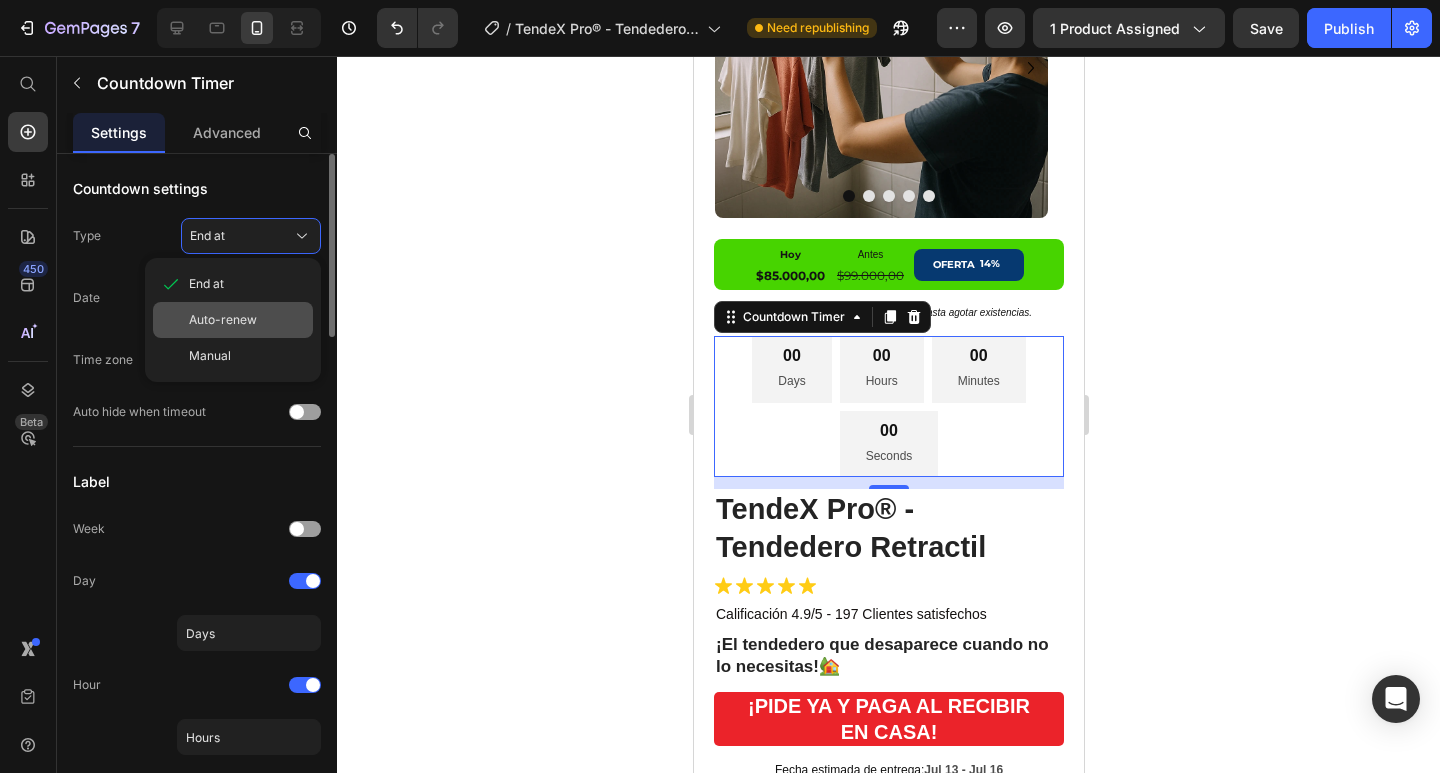 click on "Auto-renew" at bounding box center (247, 320) 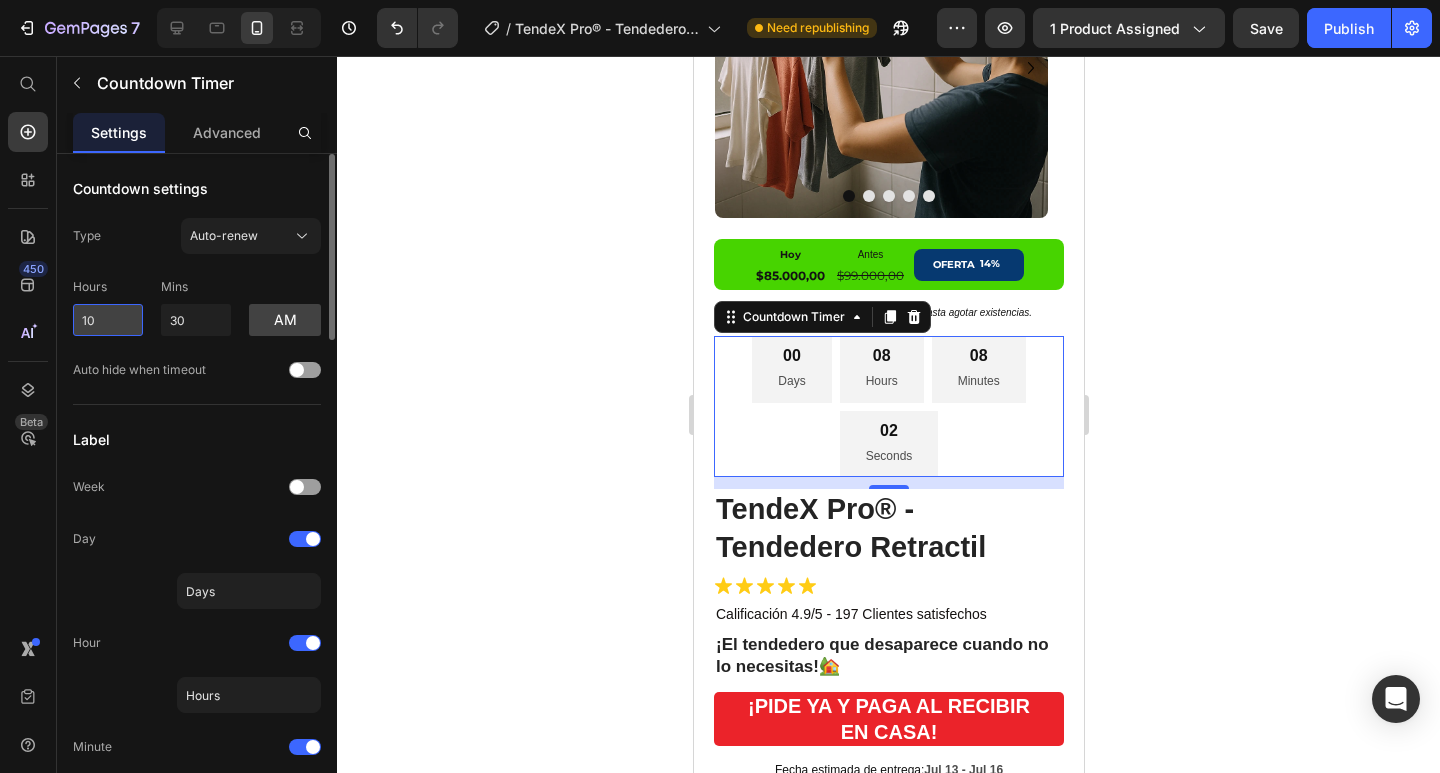 drag, startPoint x: 111, startPoint y: 321, endPoint x: 79, endPoint y: 325, distance: 32.24903 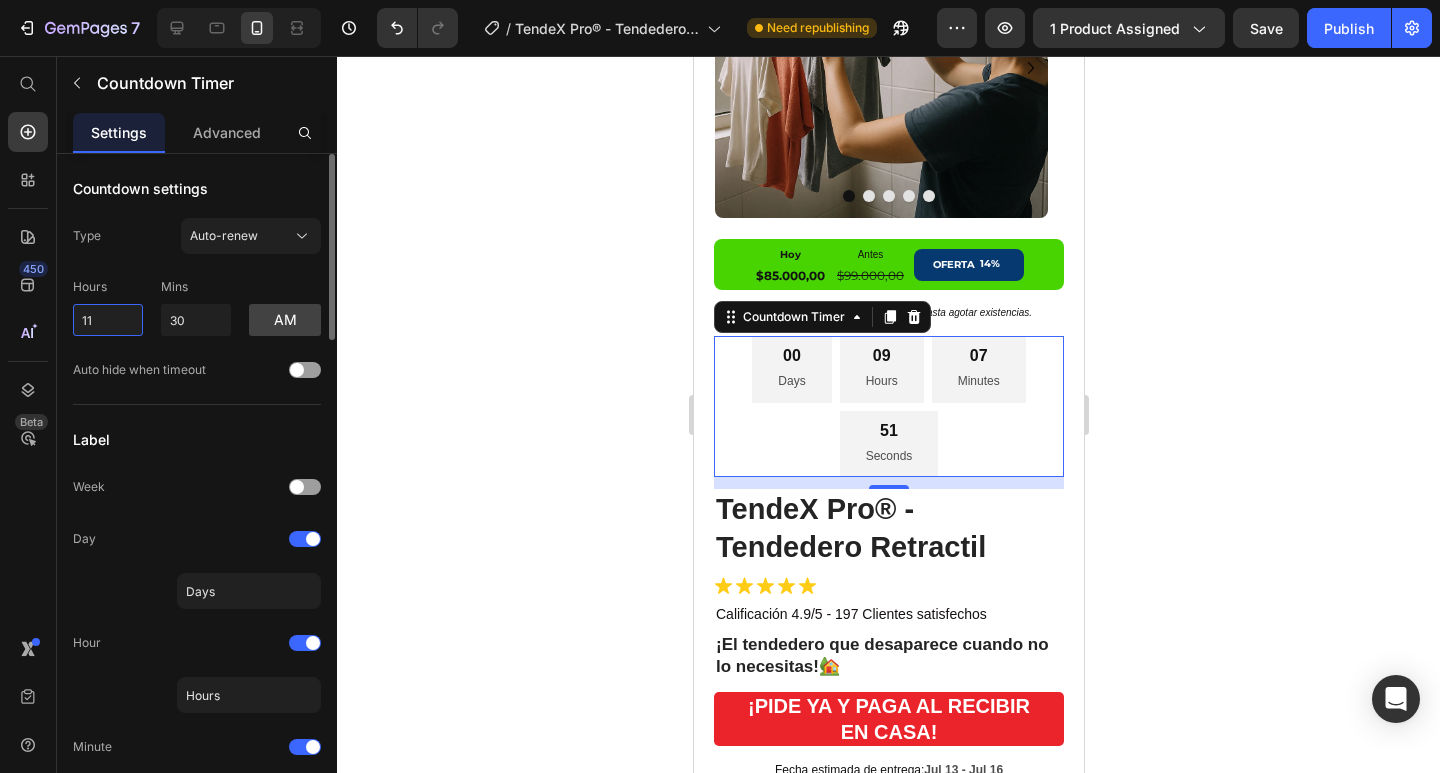 type on "11" 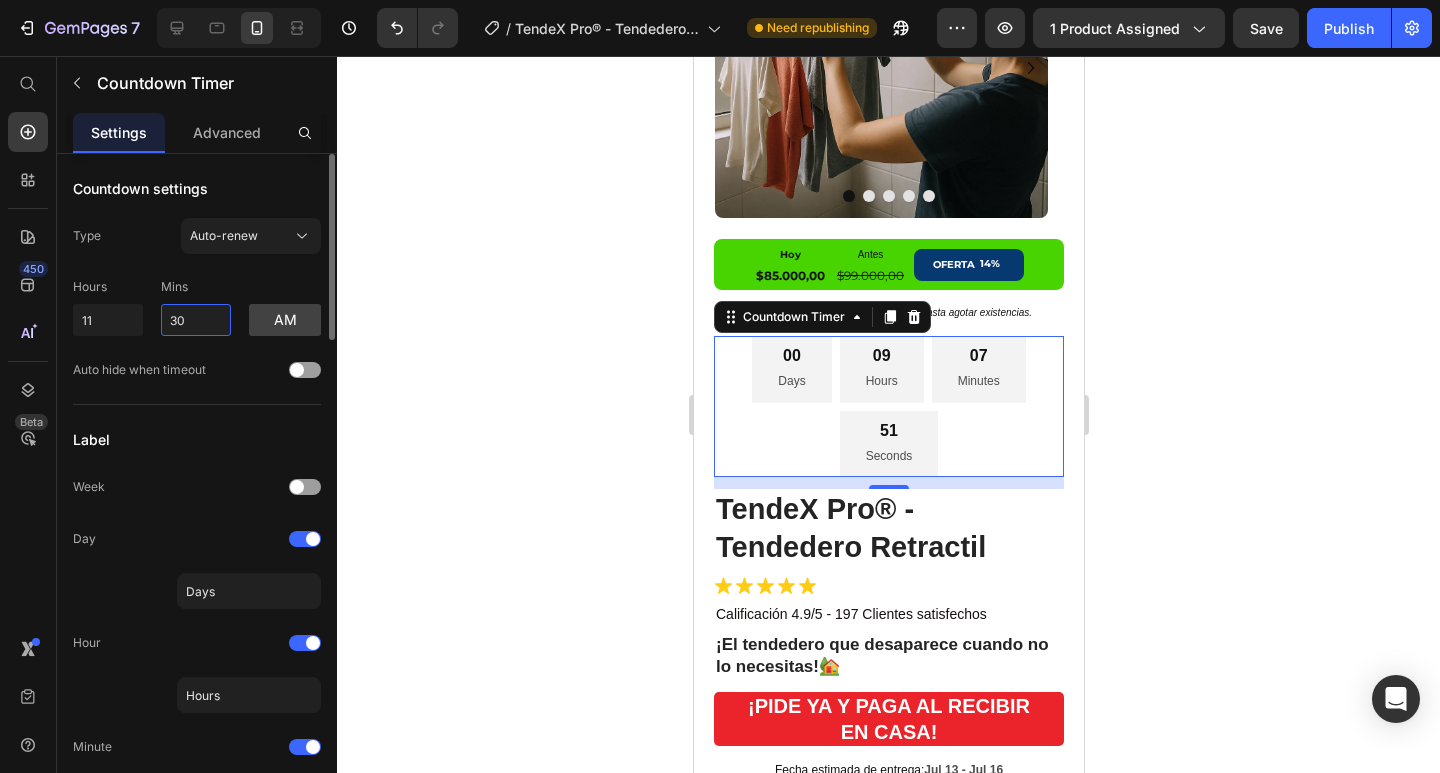 click on "Hours 11 Mins 30 am" at bounding box center [197, 303] 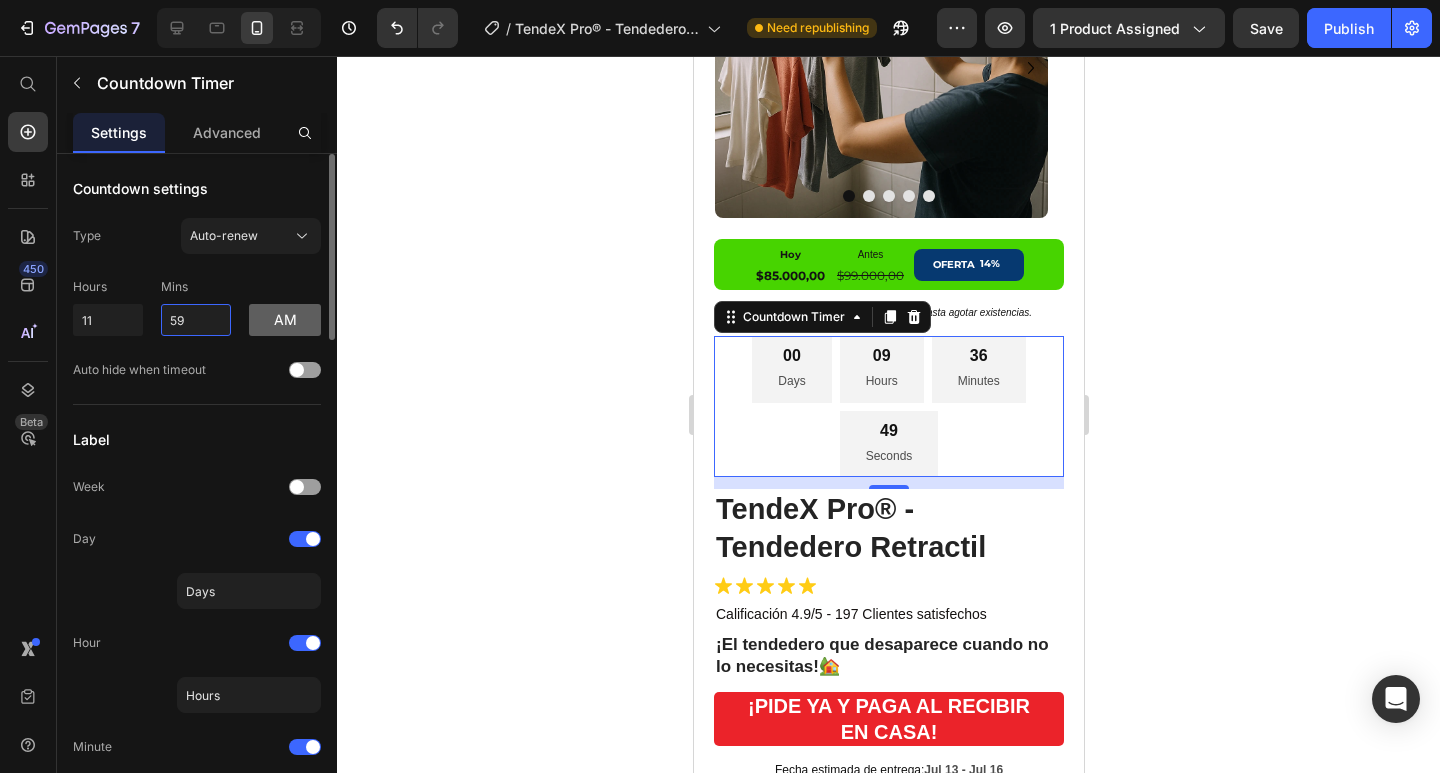 type on "59" 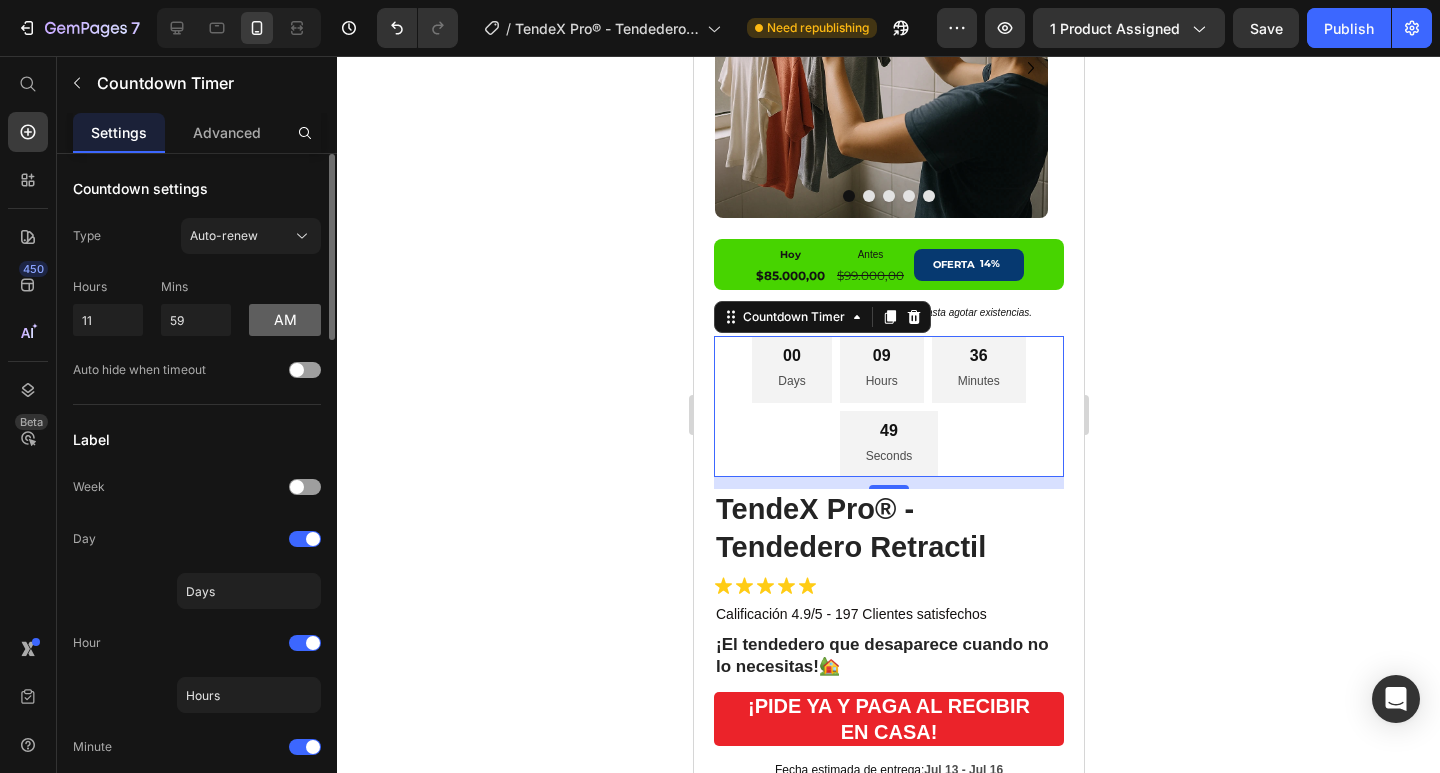 click on "am" at bounding box center (285, 320) 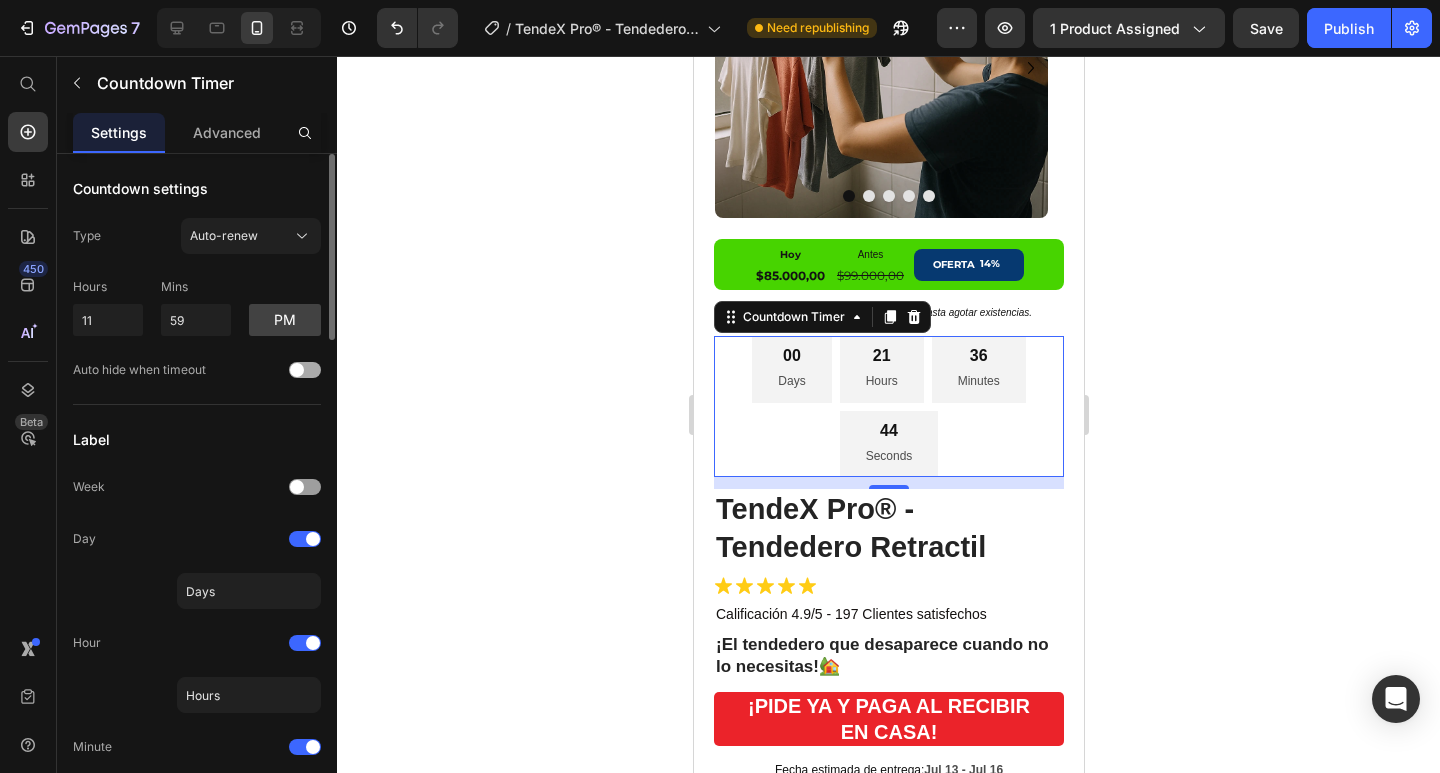 scroll, scrollTop: 200, scrollLeft: 0, axis: vertical 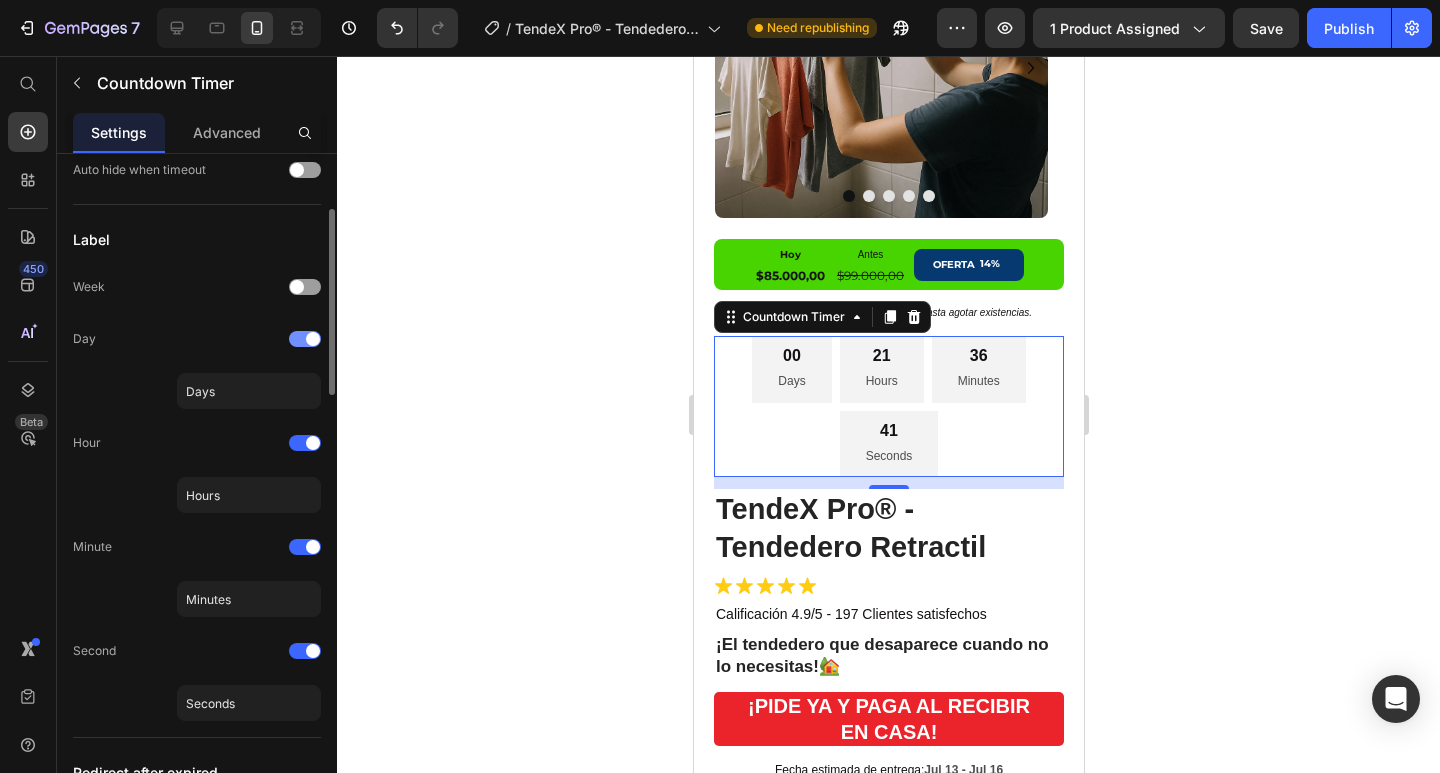 click at bounding box center (305, 339) 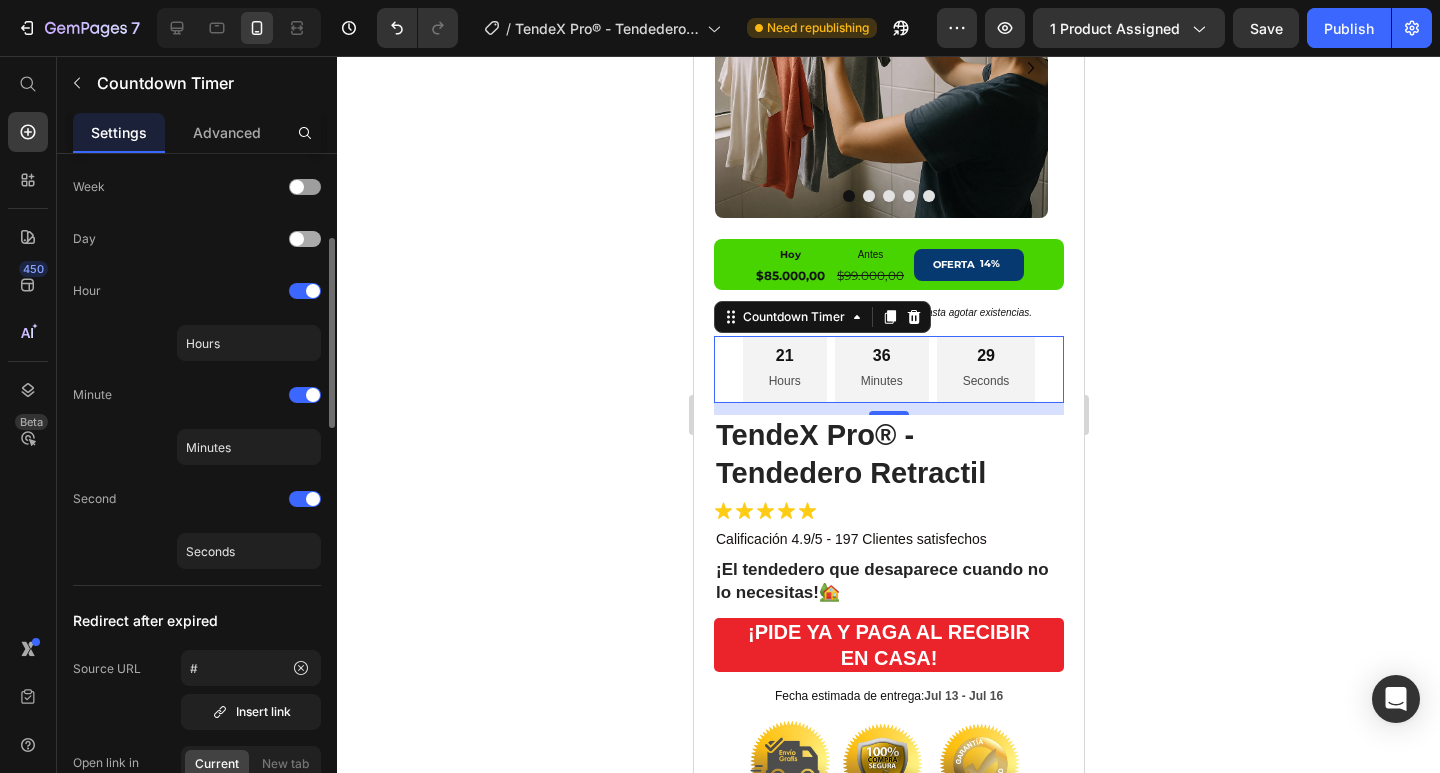 scroll, scrollTop: 0, scrollLeft: 0, axis: both 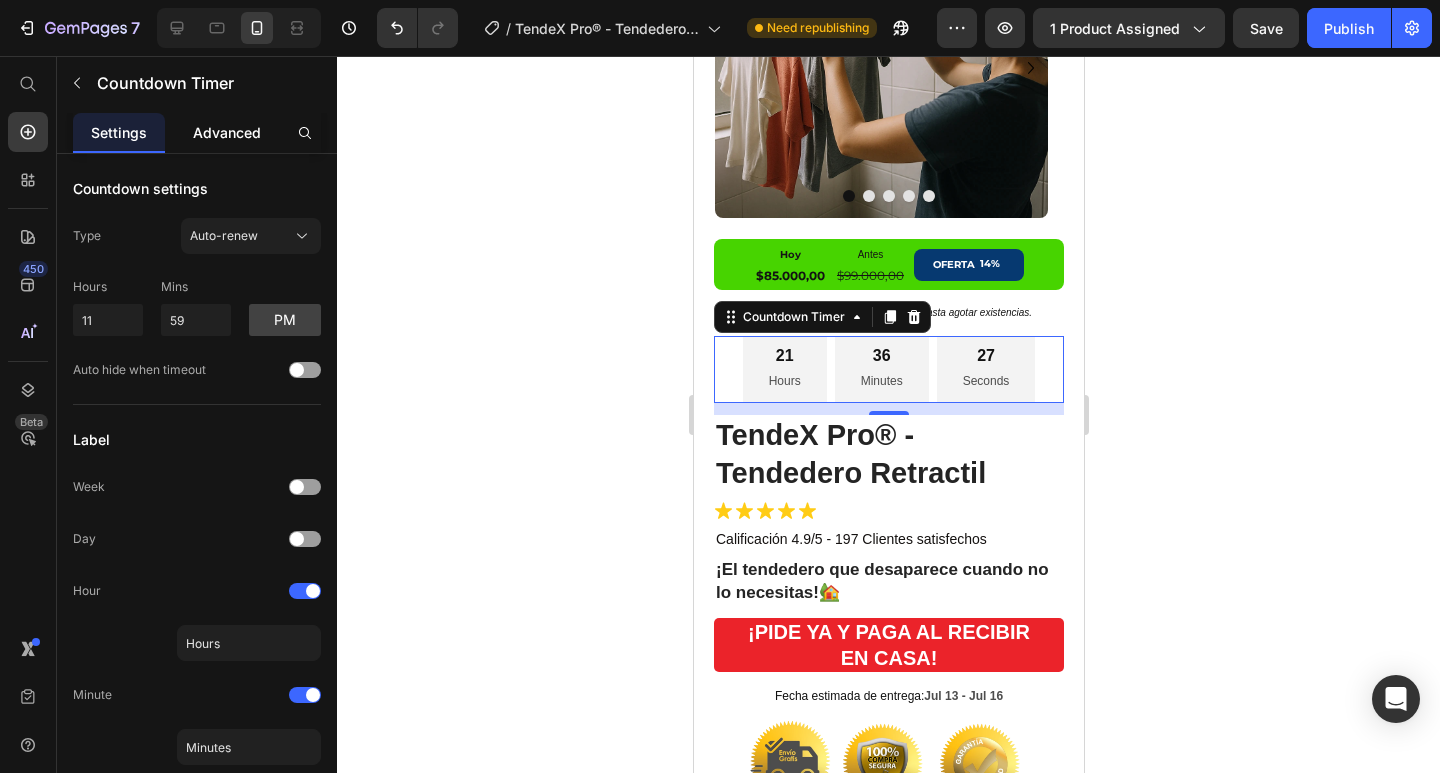 click on "Advanced" at bounding box center [227, 132] 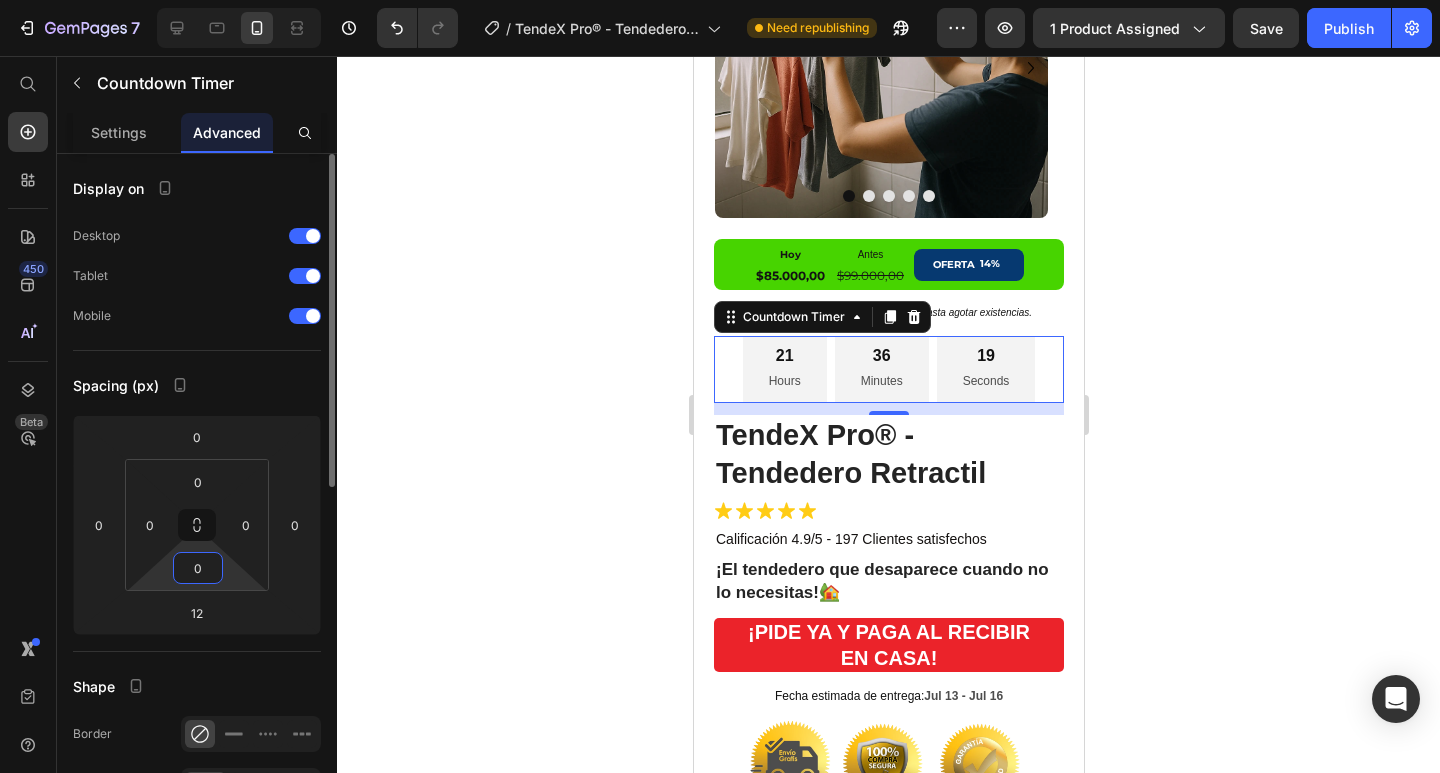 drag, startPoint x: 211, startPoint y: 570, endPoint x: 186, endPoint y: 567, distance: 25.179358 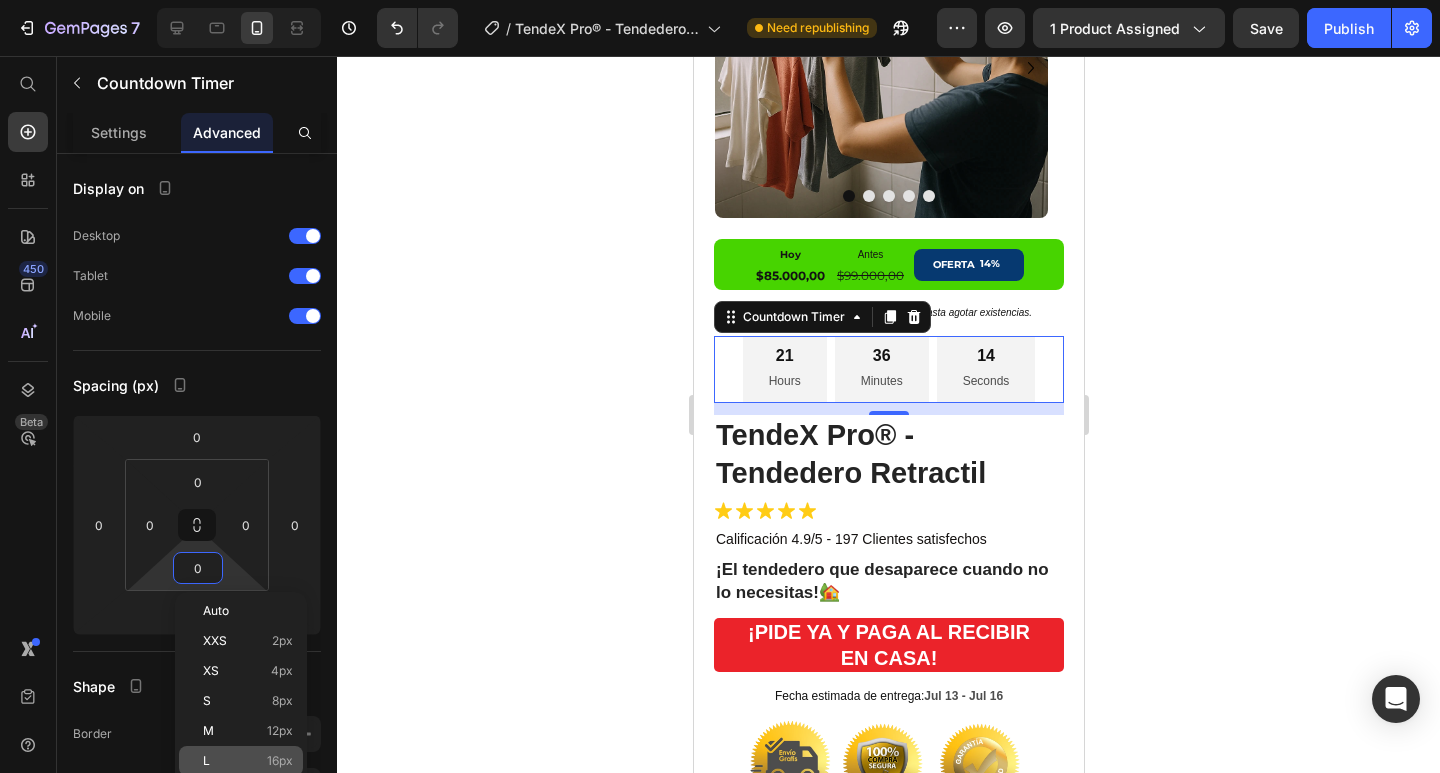 click on "L 16px" at bounding box center (248, 761) 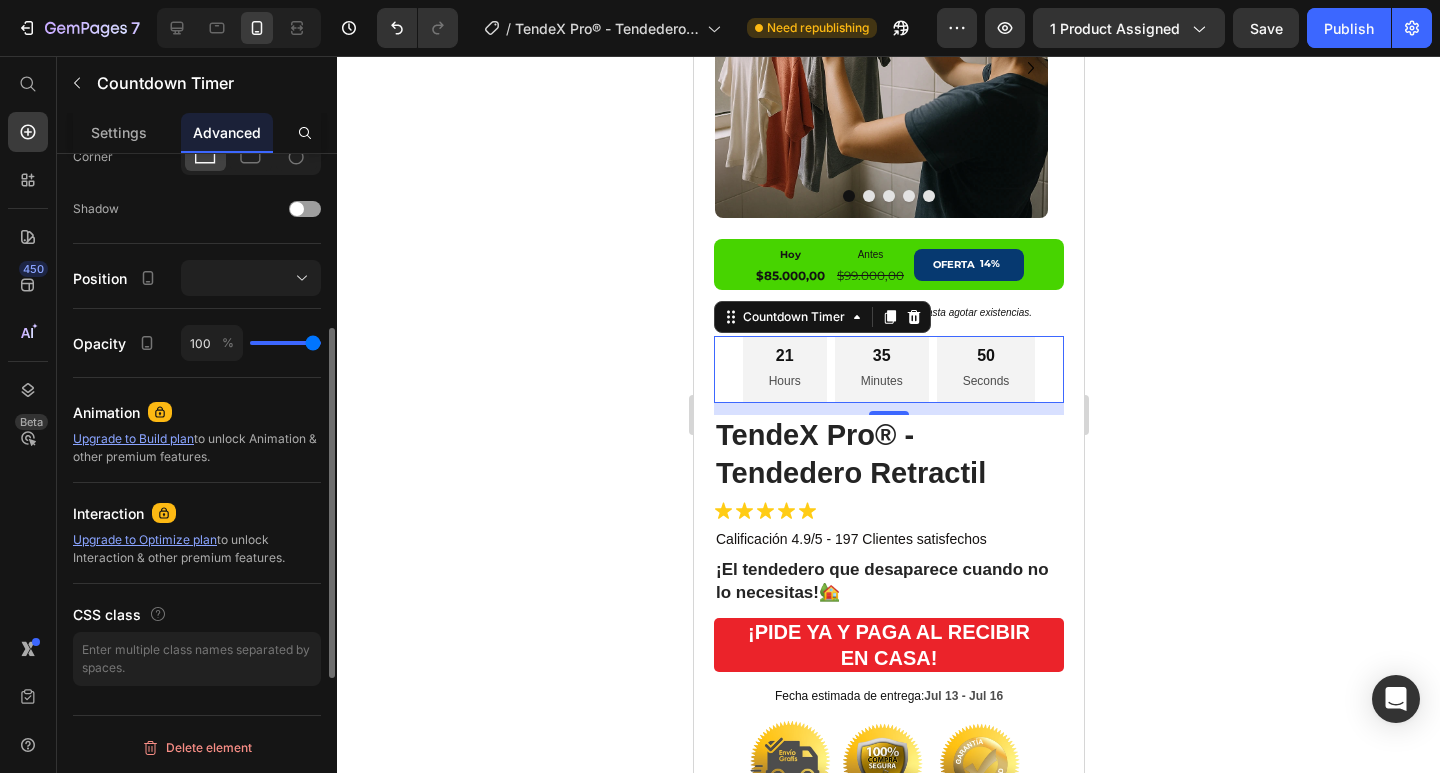 scroll, scrollTop: 529, scrollLeft: 0, axis: vertical 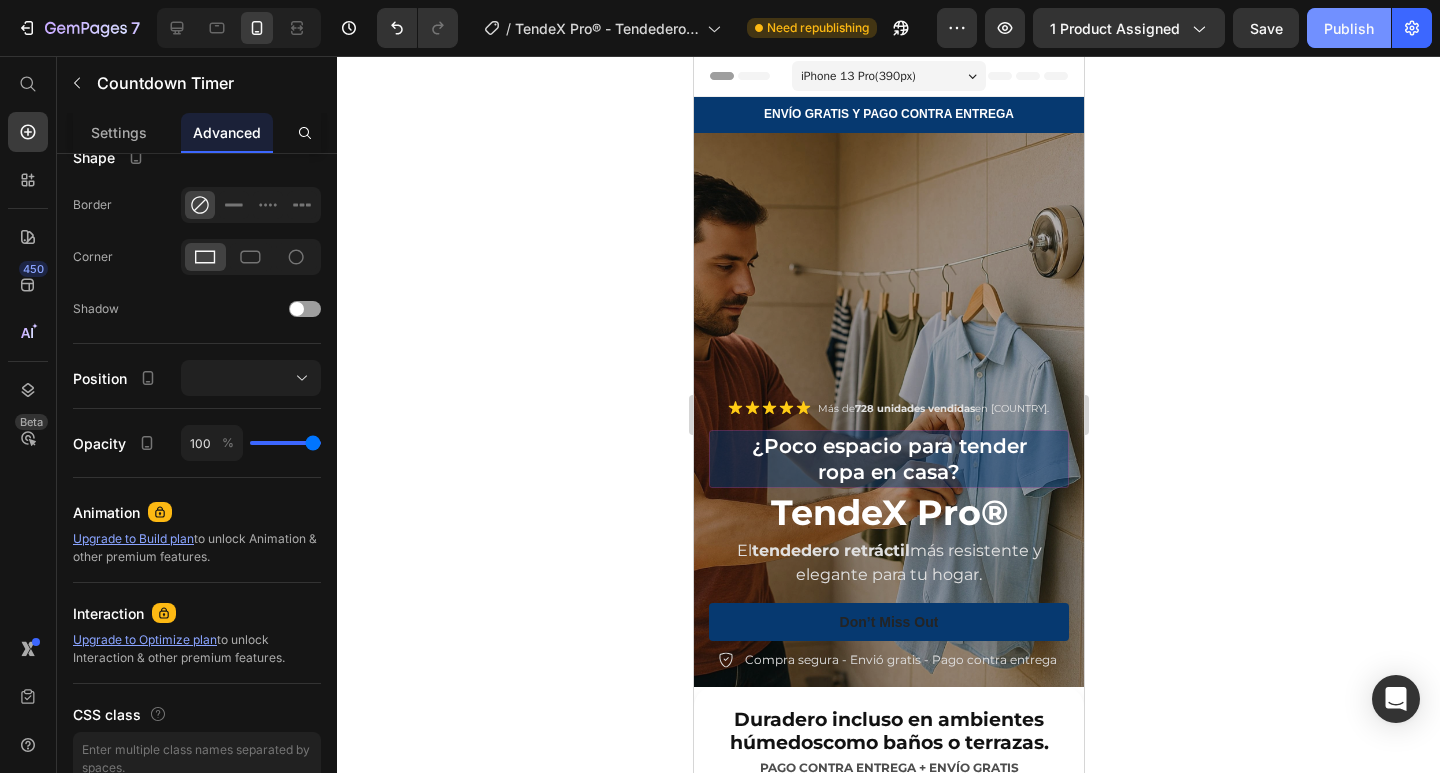 type on "0" 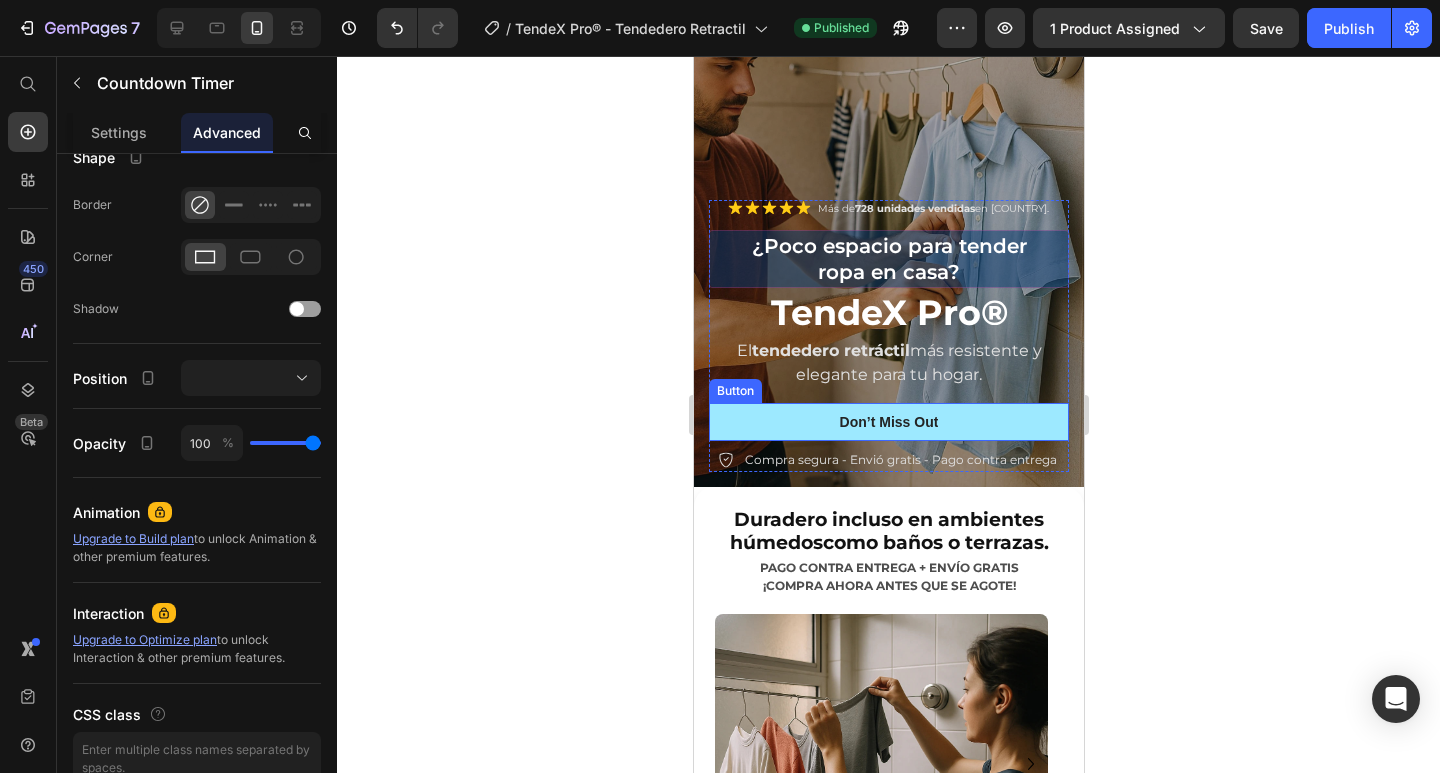 scroll, scrollTop: 0, scrollLeft: 0, axis: both 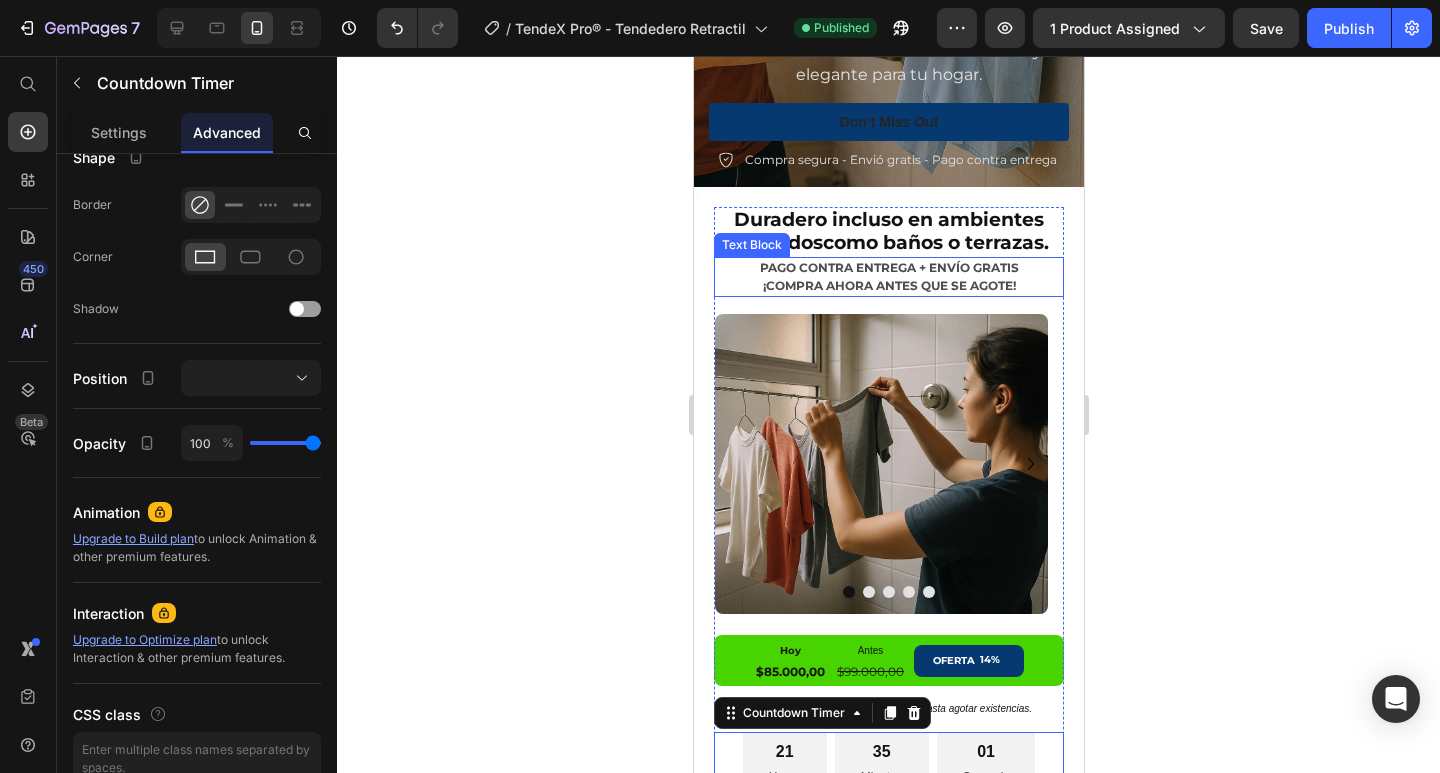 click on "PAGO CONTRA ENTREGA + ENVÍO GRATIS" at bounding box center (888, 268) 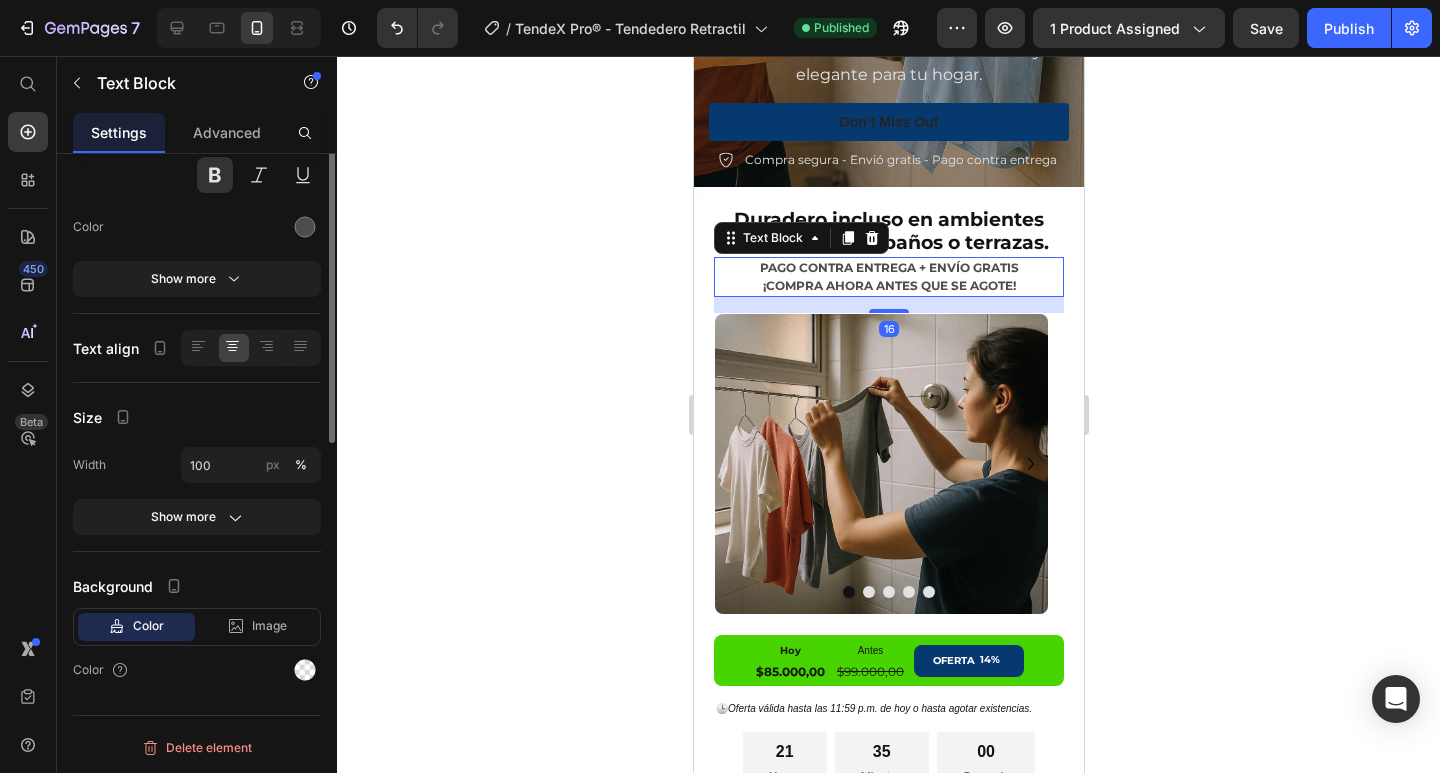 scroll, scrollTop: 0, scrollLeft: 0, axis: both 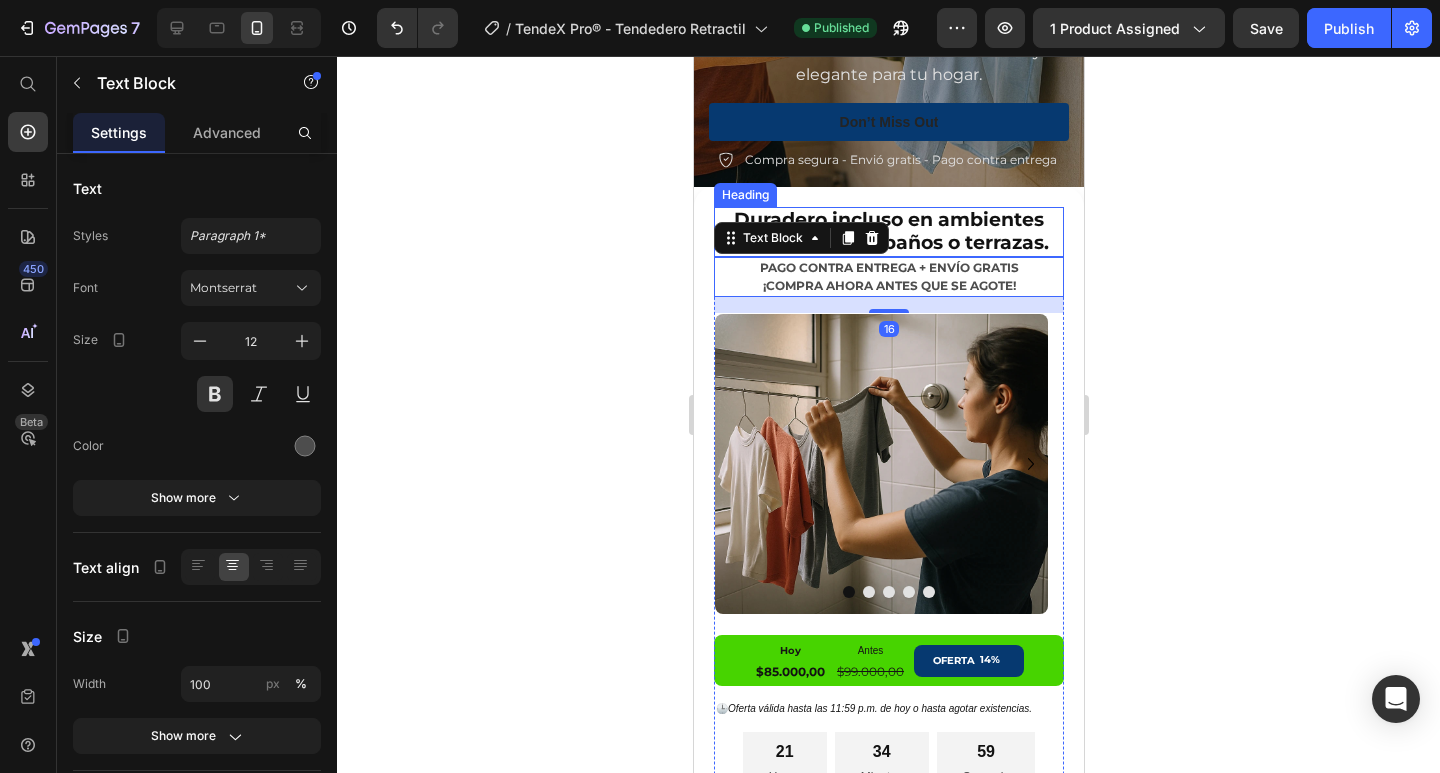click on "⁠⁠⁠⁠⁠⁠⁠ Duradero incluso en ambientes húmedos  como baños o terrazas." at bounding box center (888, 232) 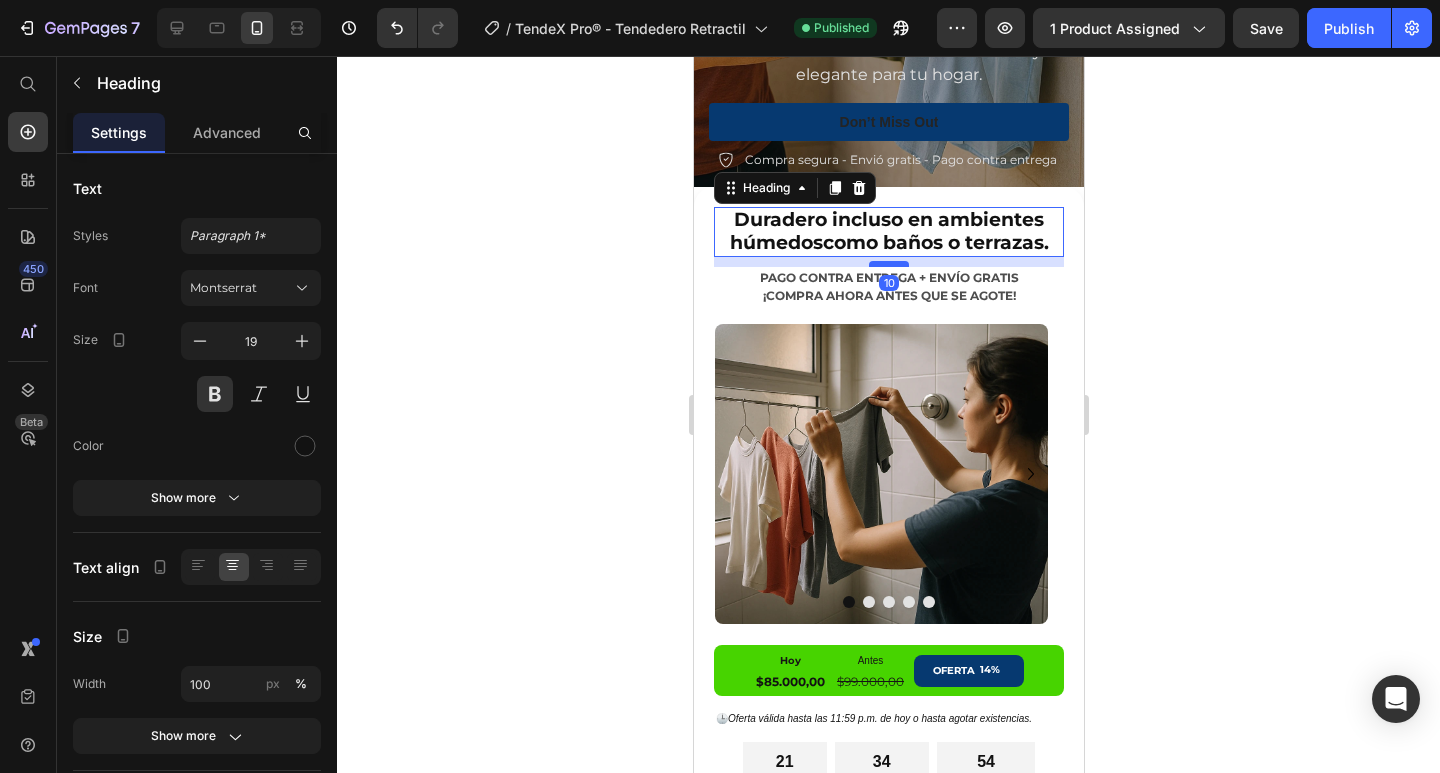 drag, startPoint x: 881, startPoint y: 233, endPoint x: 1954, endPoint y: 223, distance: 1073.0466 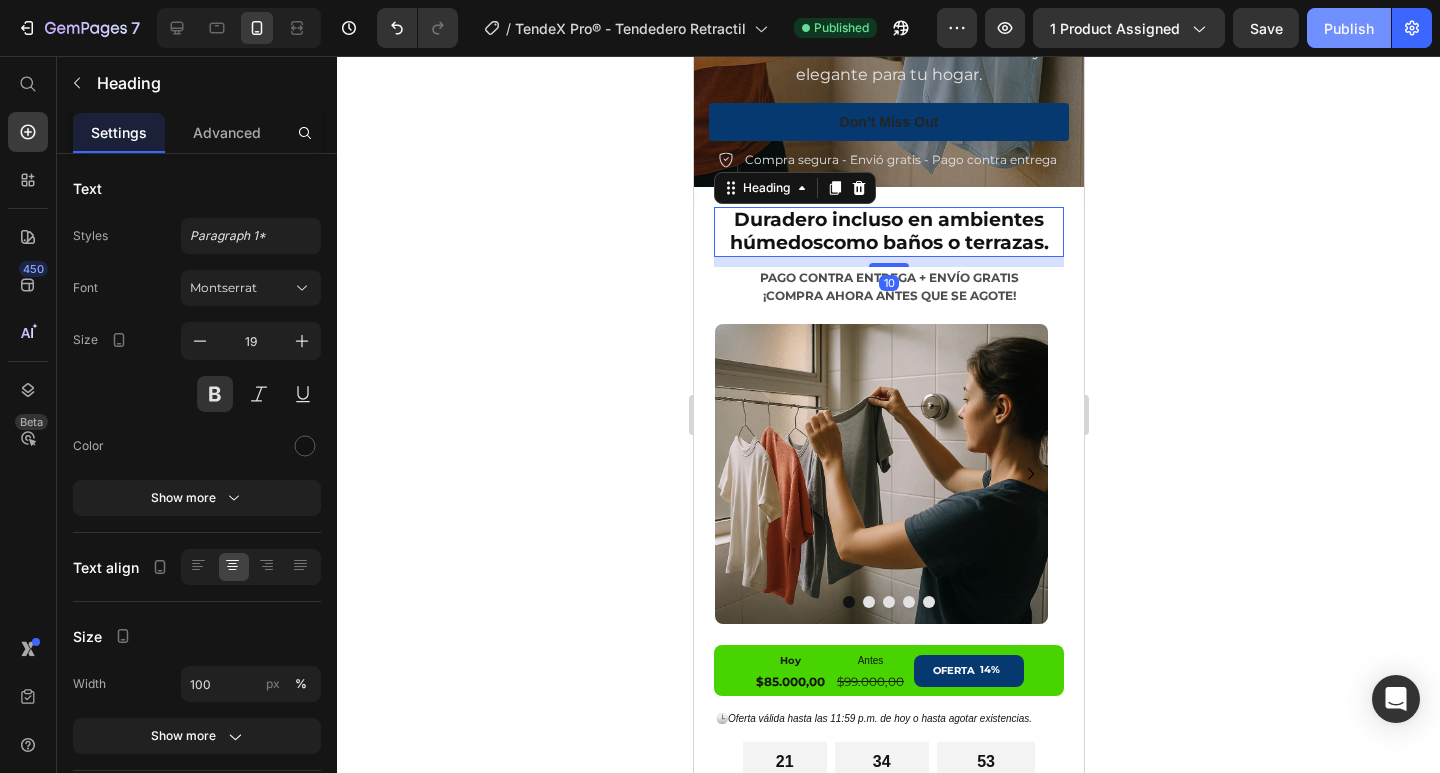 click on "Publish" at bounding box center (1349, 28) 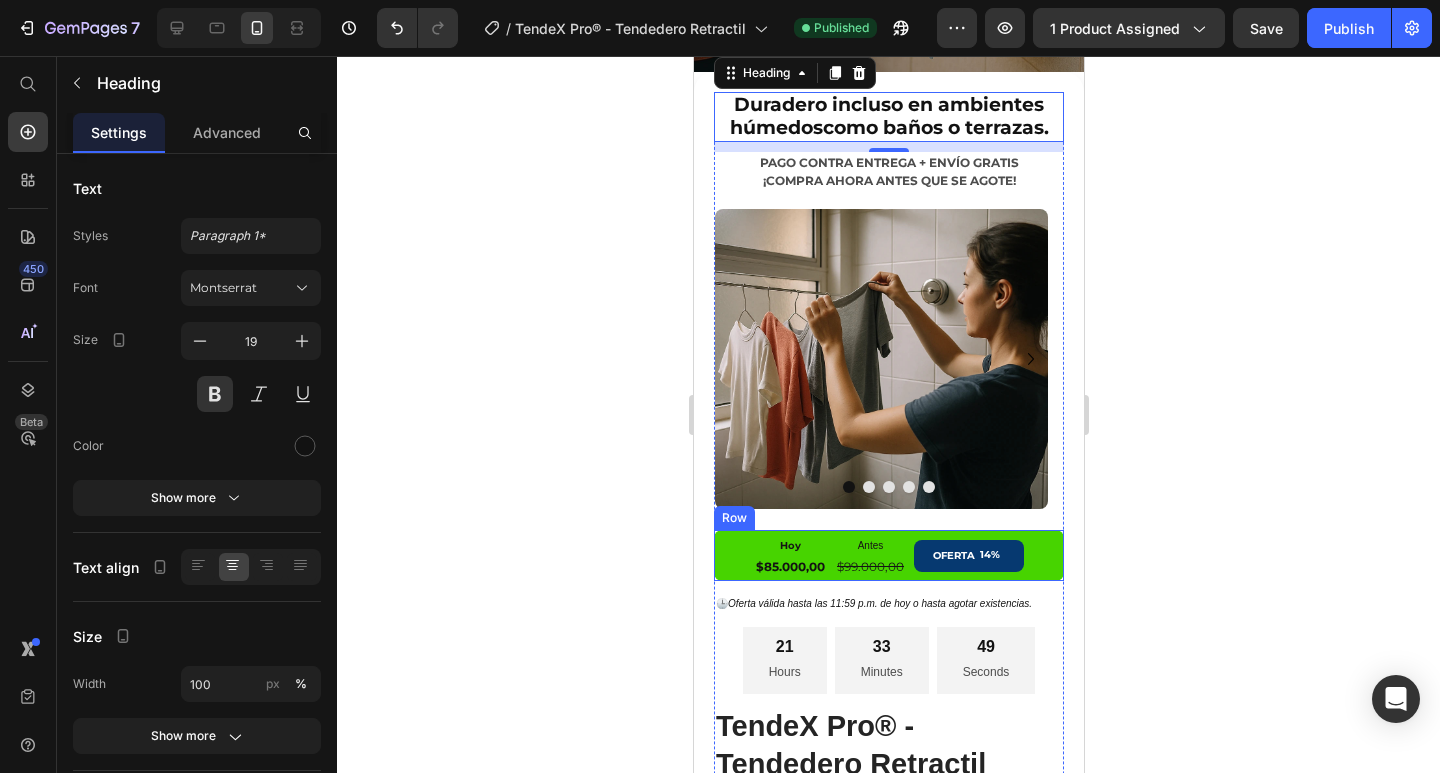 scroll, scrollTop: 700, scrollLeft: 0, axis: vertical 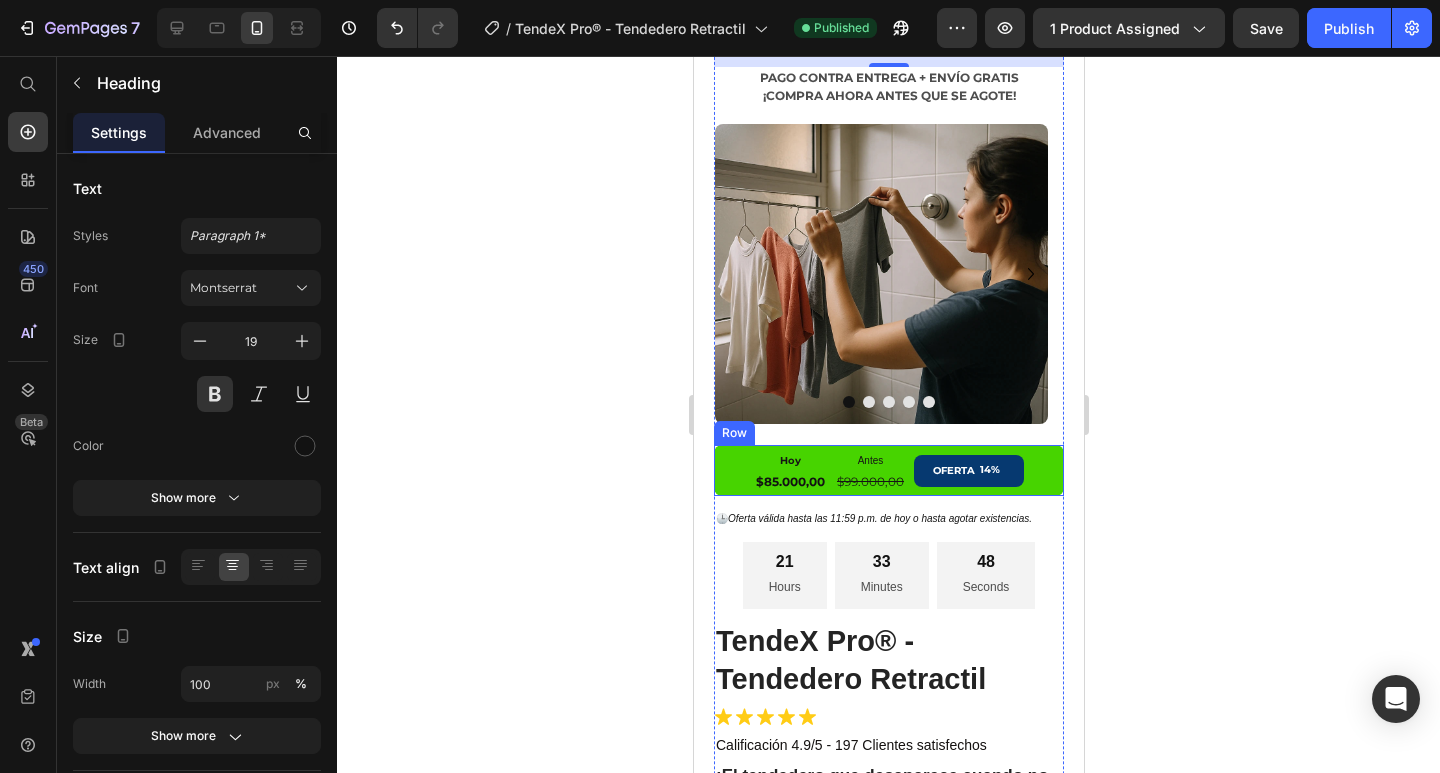 click on "Hoy Text Block $85.000,00 Product Price Antes Text Block $99.000,00 Product Price OFERTA 14% Discount Tag Row" at bounding box center (888, 471) 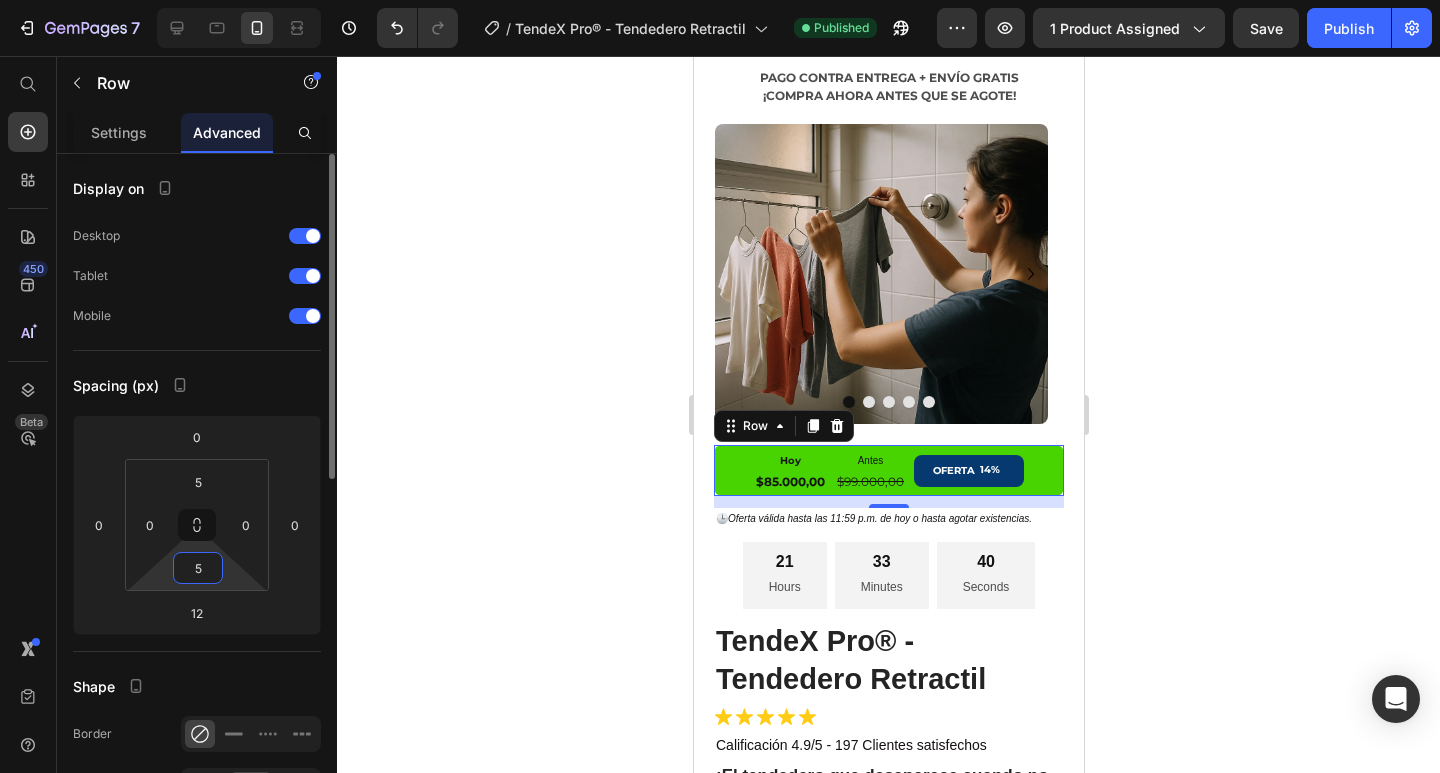 click on "5" at bounding box center (198, 568) 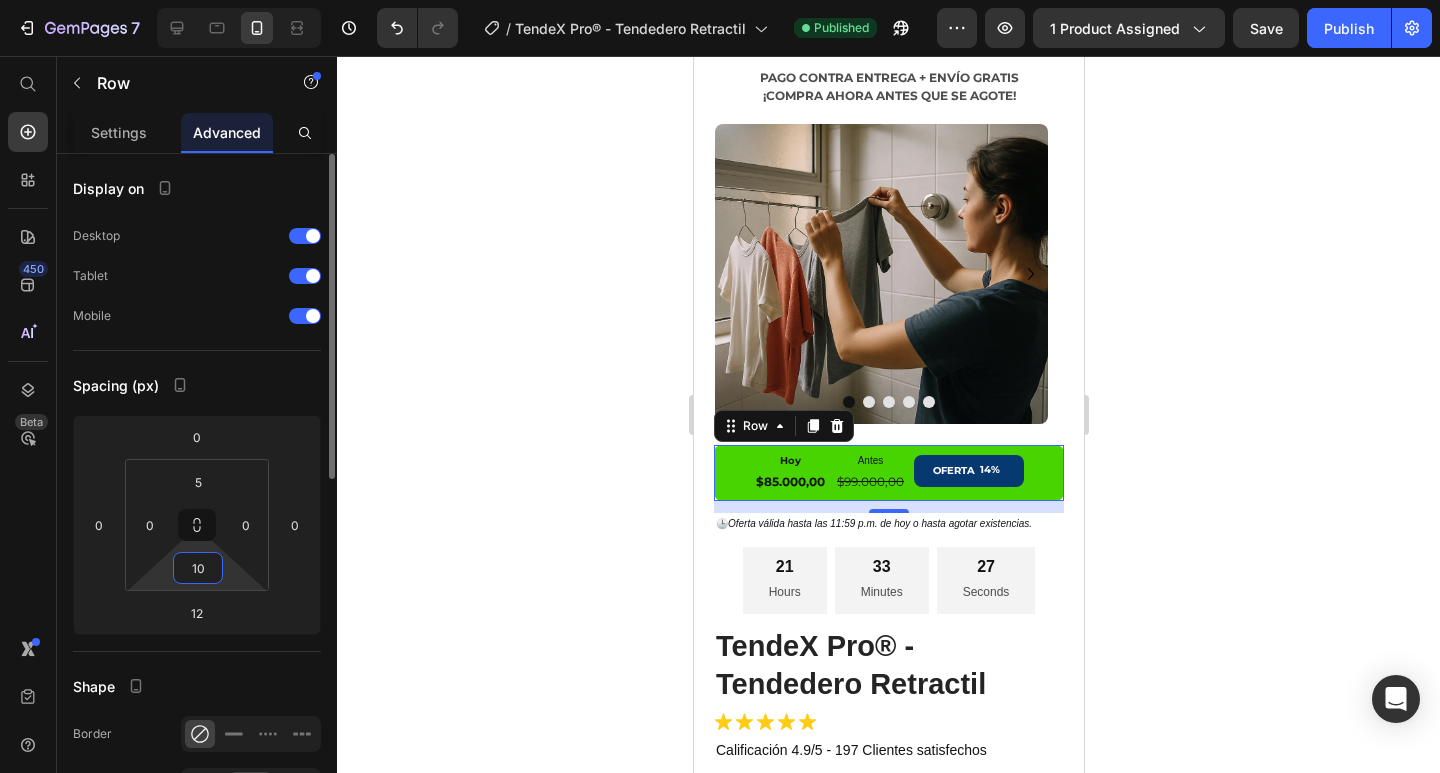 drag, startPoint x: 205, startPoint y: 568, endPoint x: 191, endPoint y: 570, distance: 14.142136 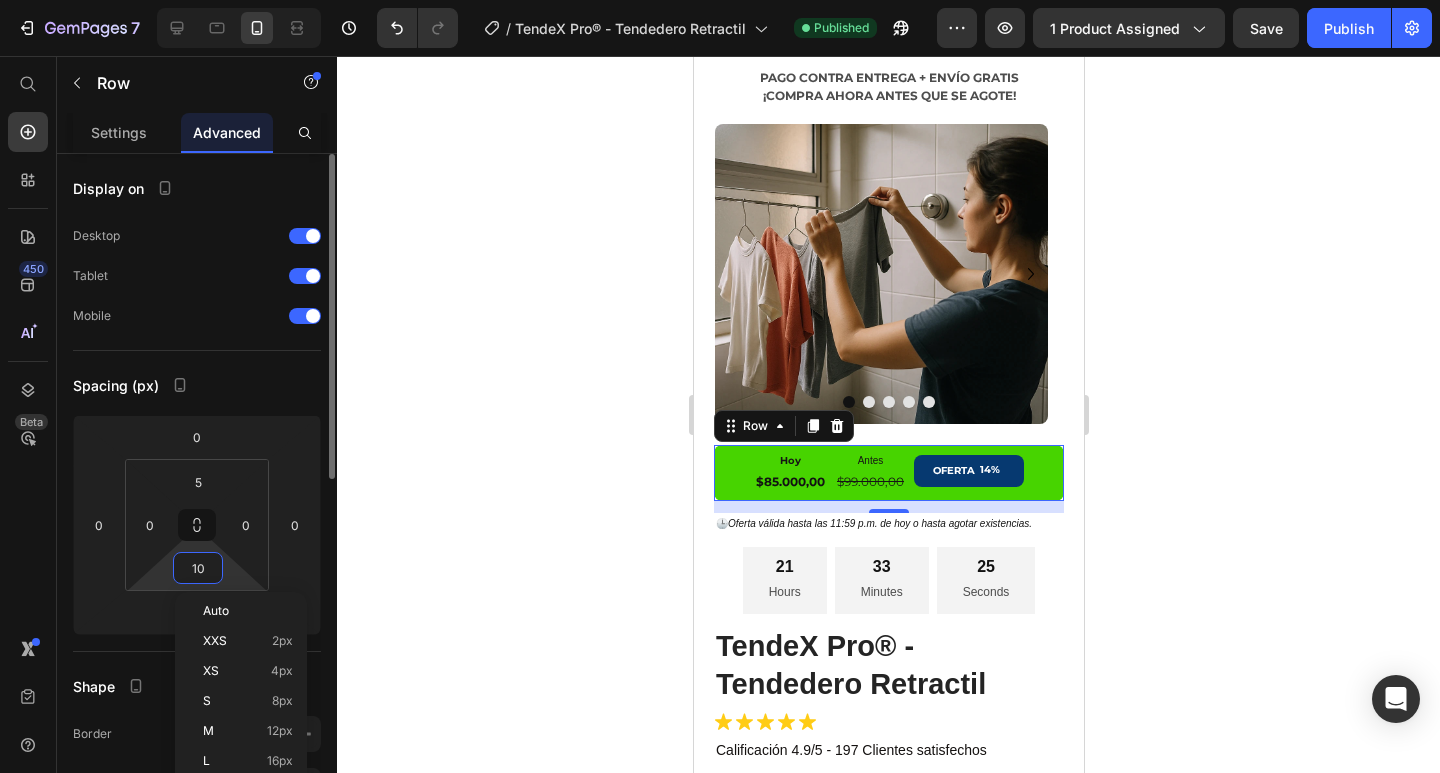 type on "6" 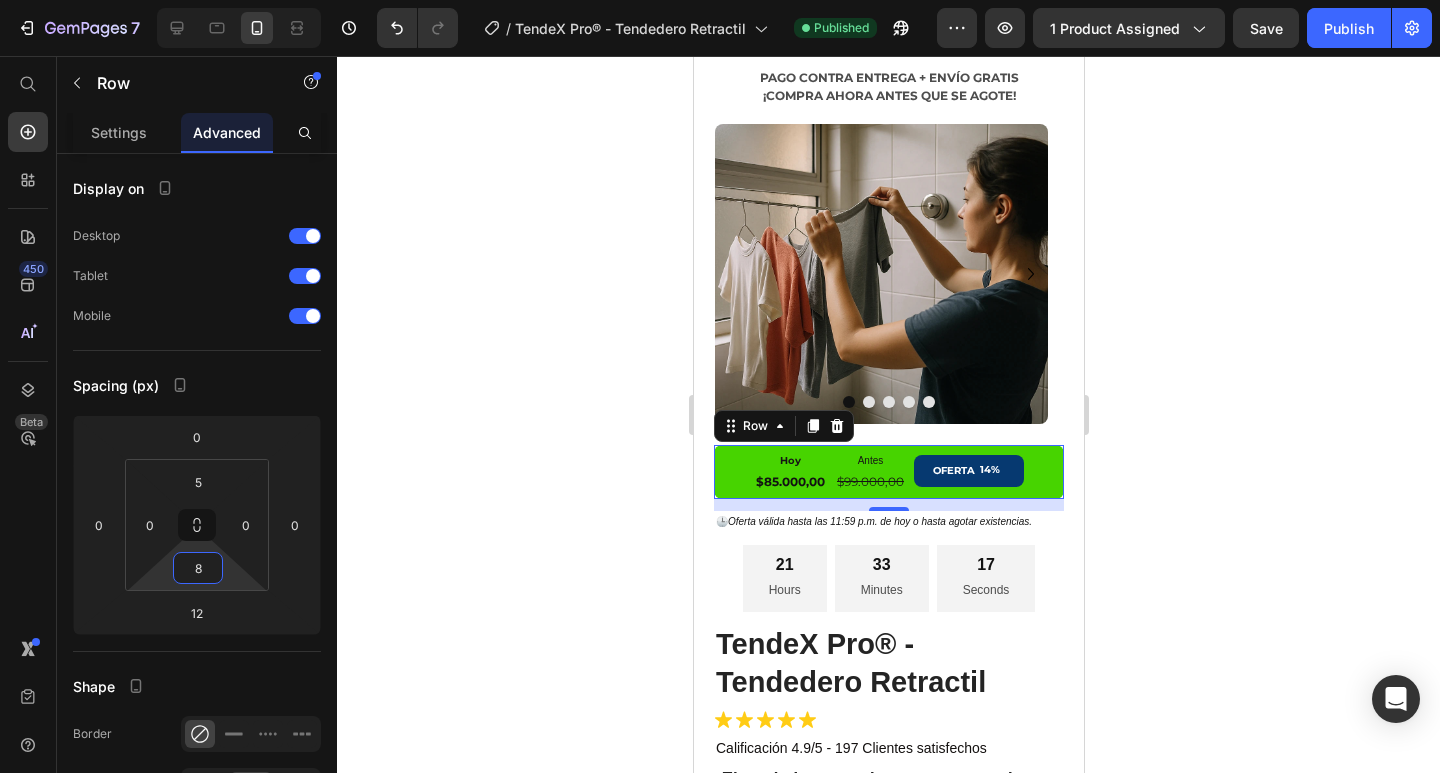 type on "8" 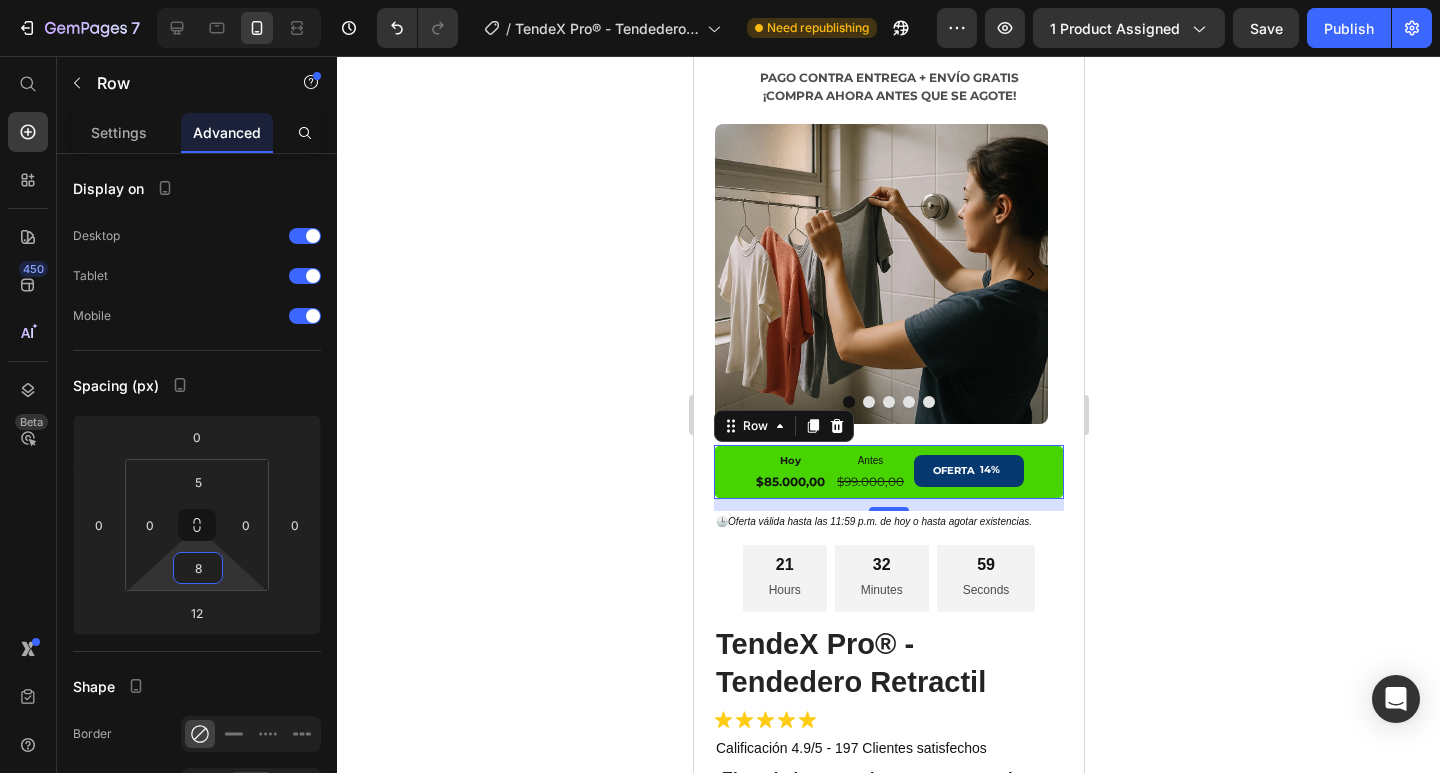 click 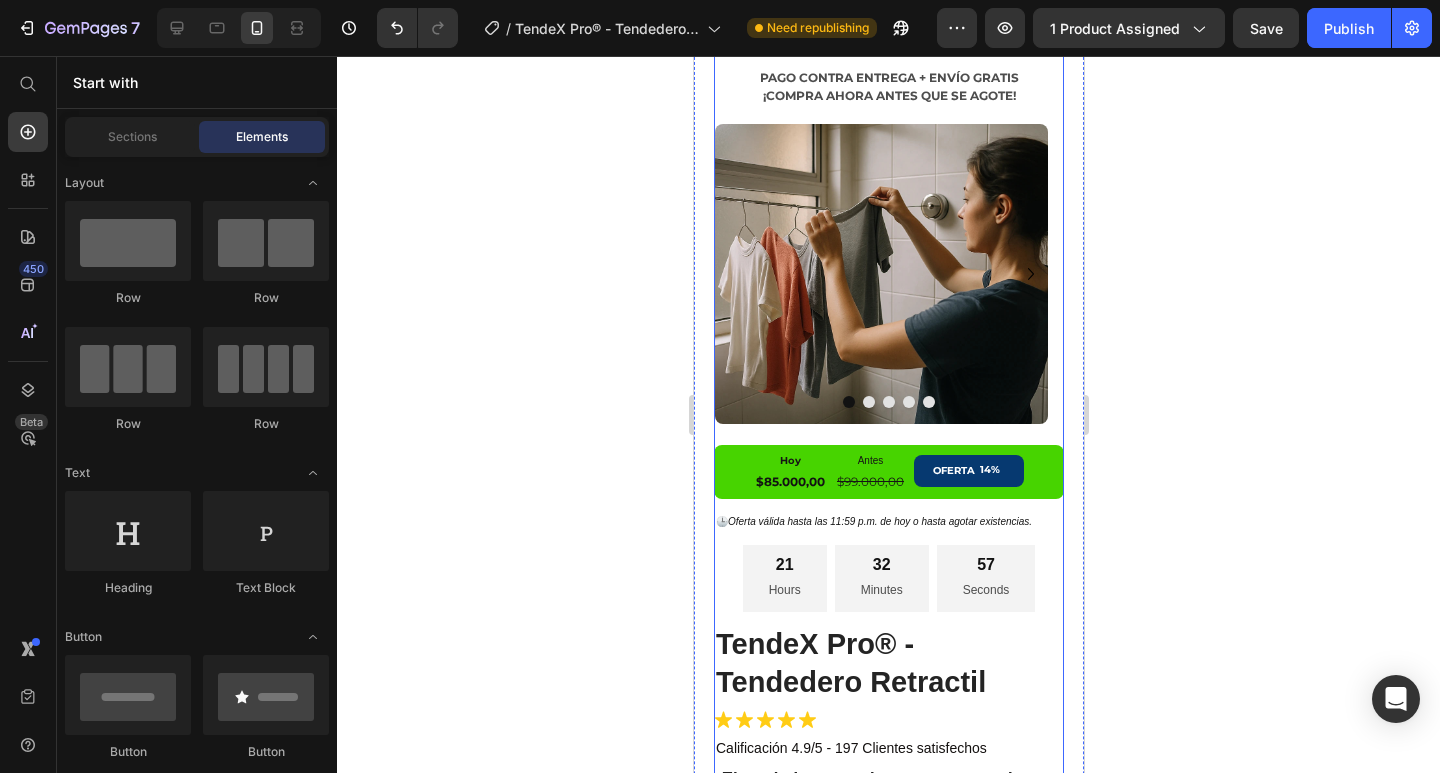 scroll, scrollTop: 800, scrollLeft: 0, axis: vertical 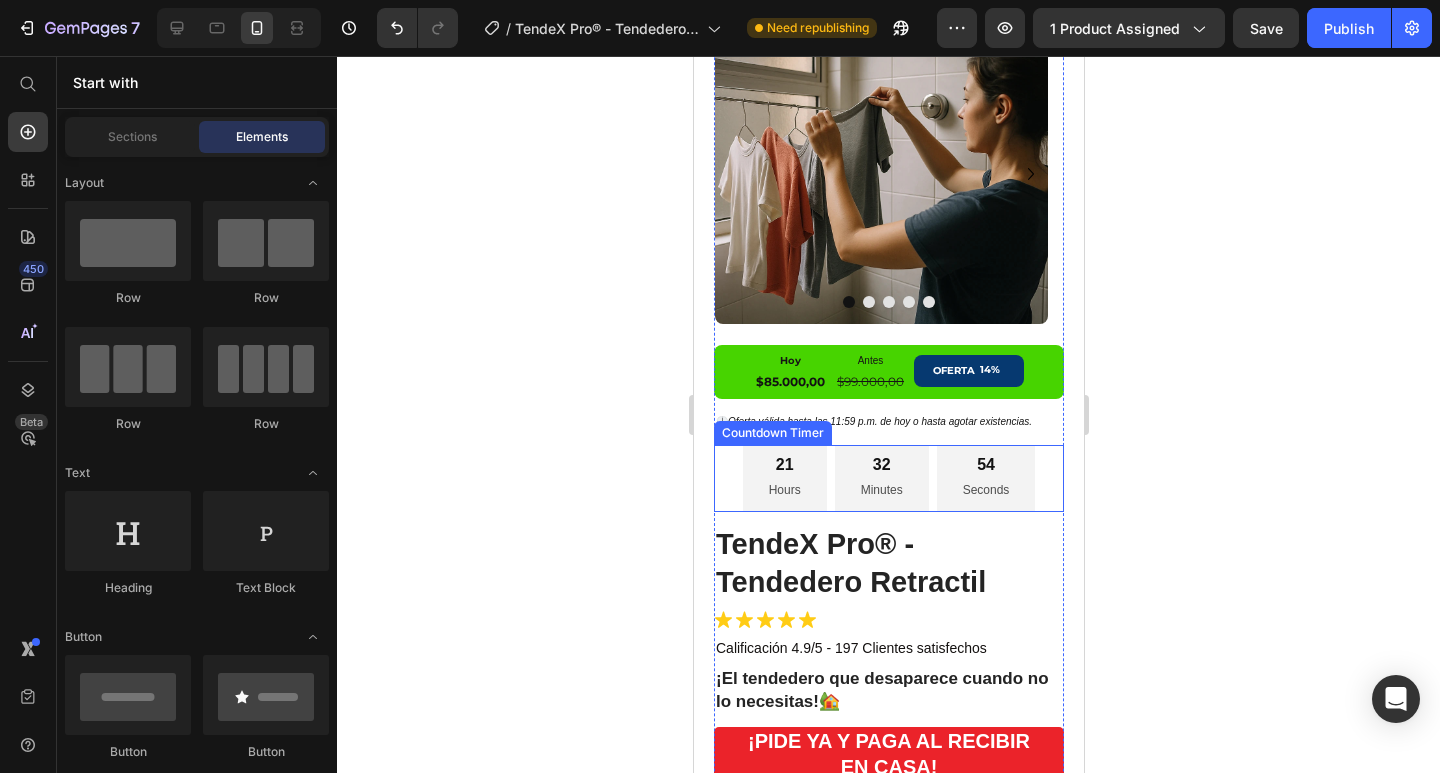 click on "32" at bounding box center (881, 465) 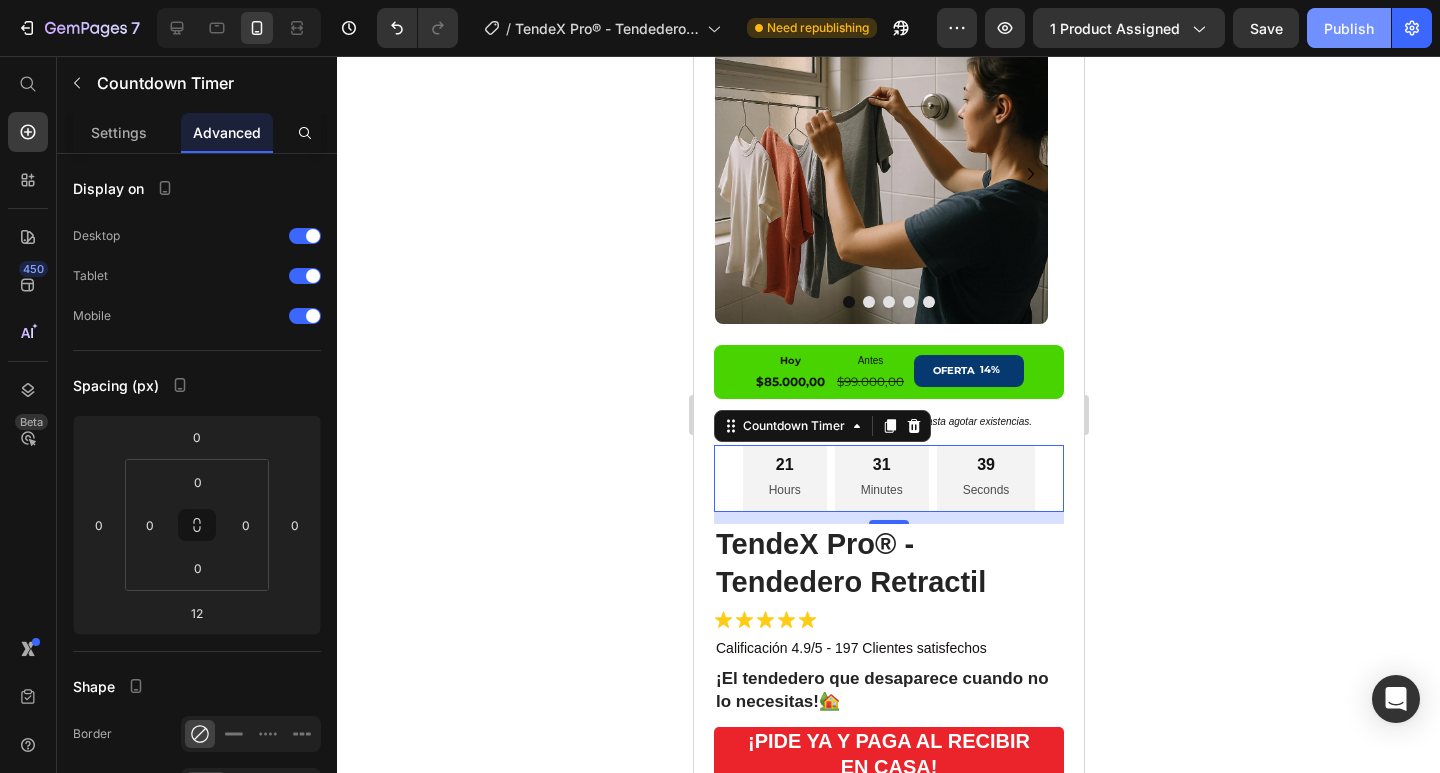 click on "Publish" at bounding box center (1349, 28) 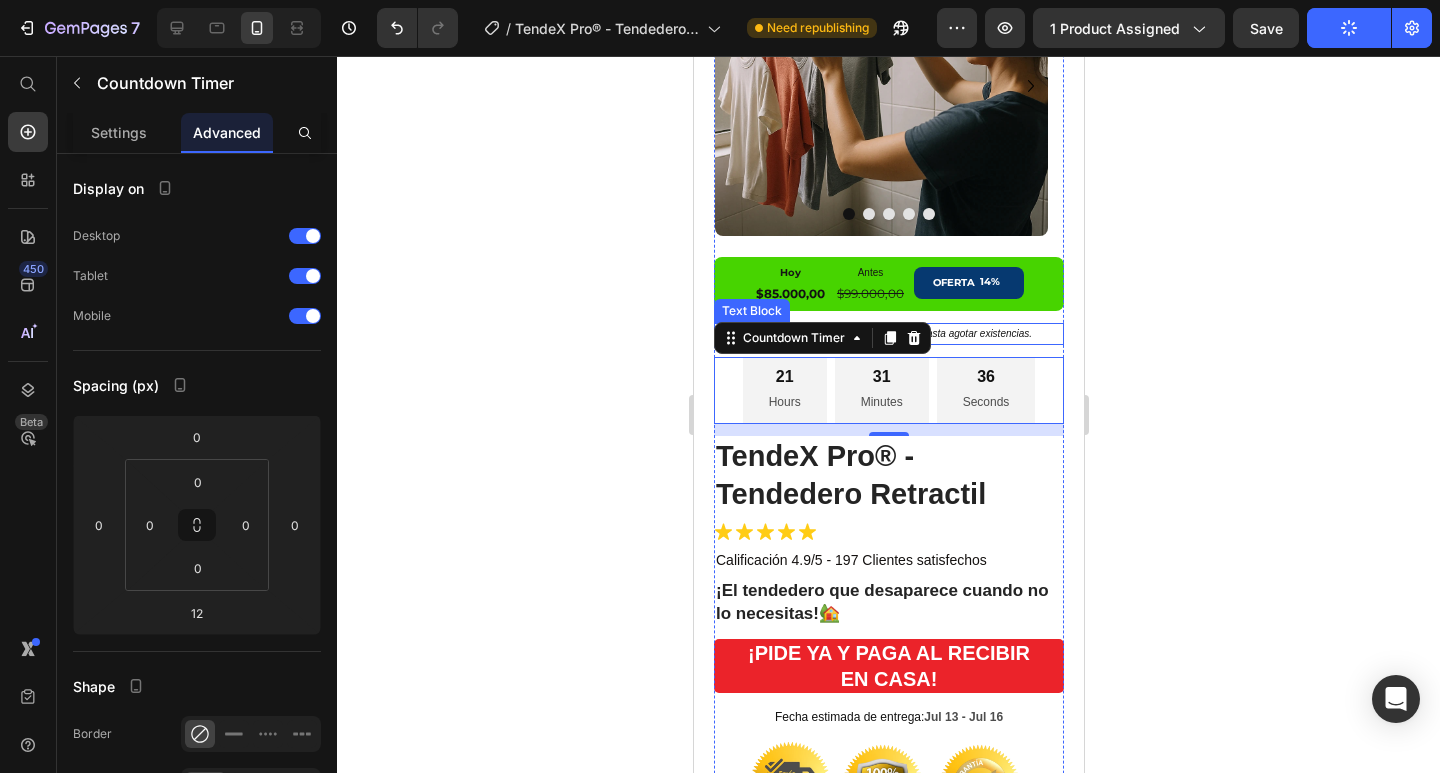 scroll, scrollTop: 1000, scrollLeft: 0, axis: vertical 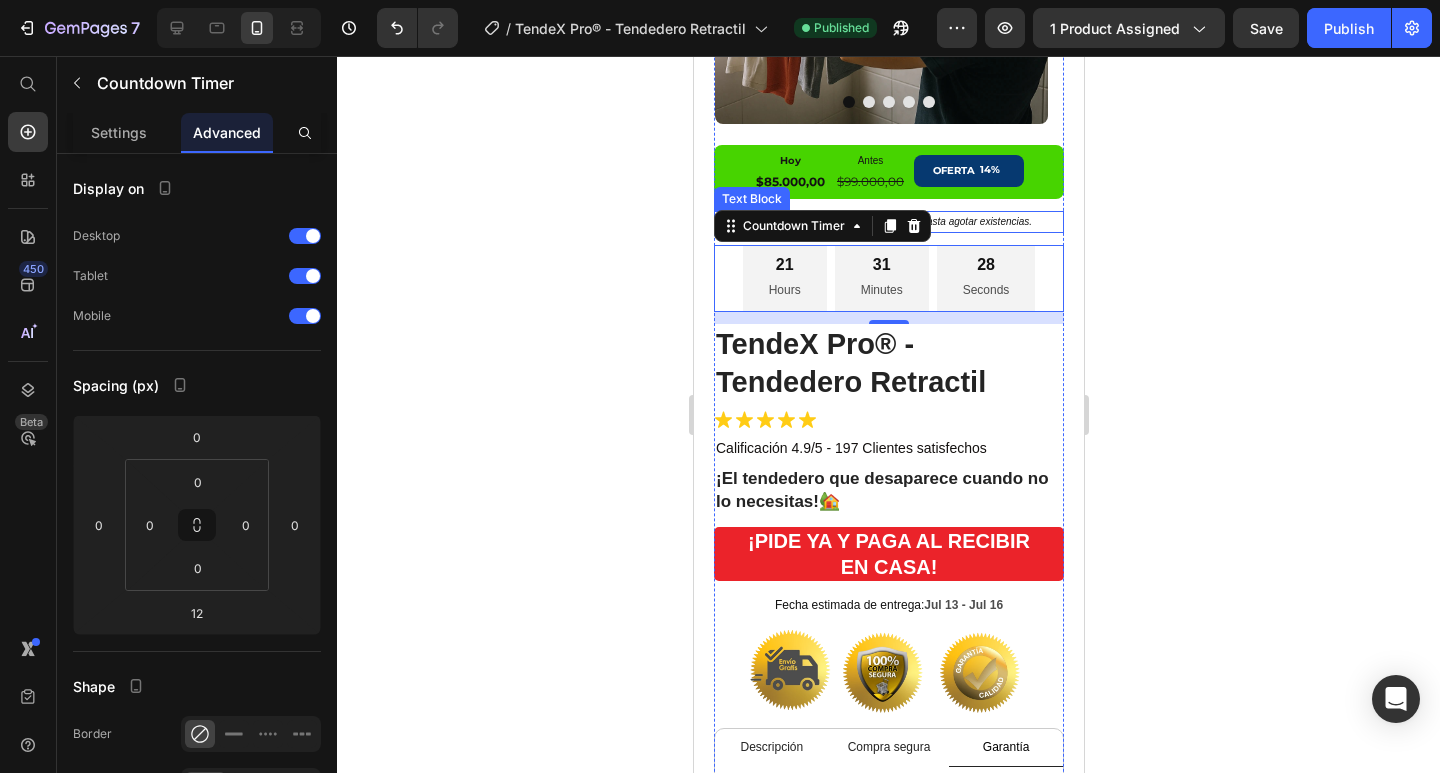 click on "Oferta válida hasta las 11:59 p.m. de hoy o hasta agotar existencias." at bounding box center [879, 221] 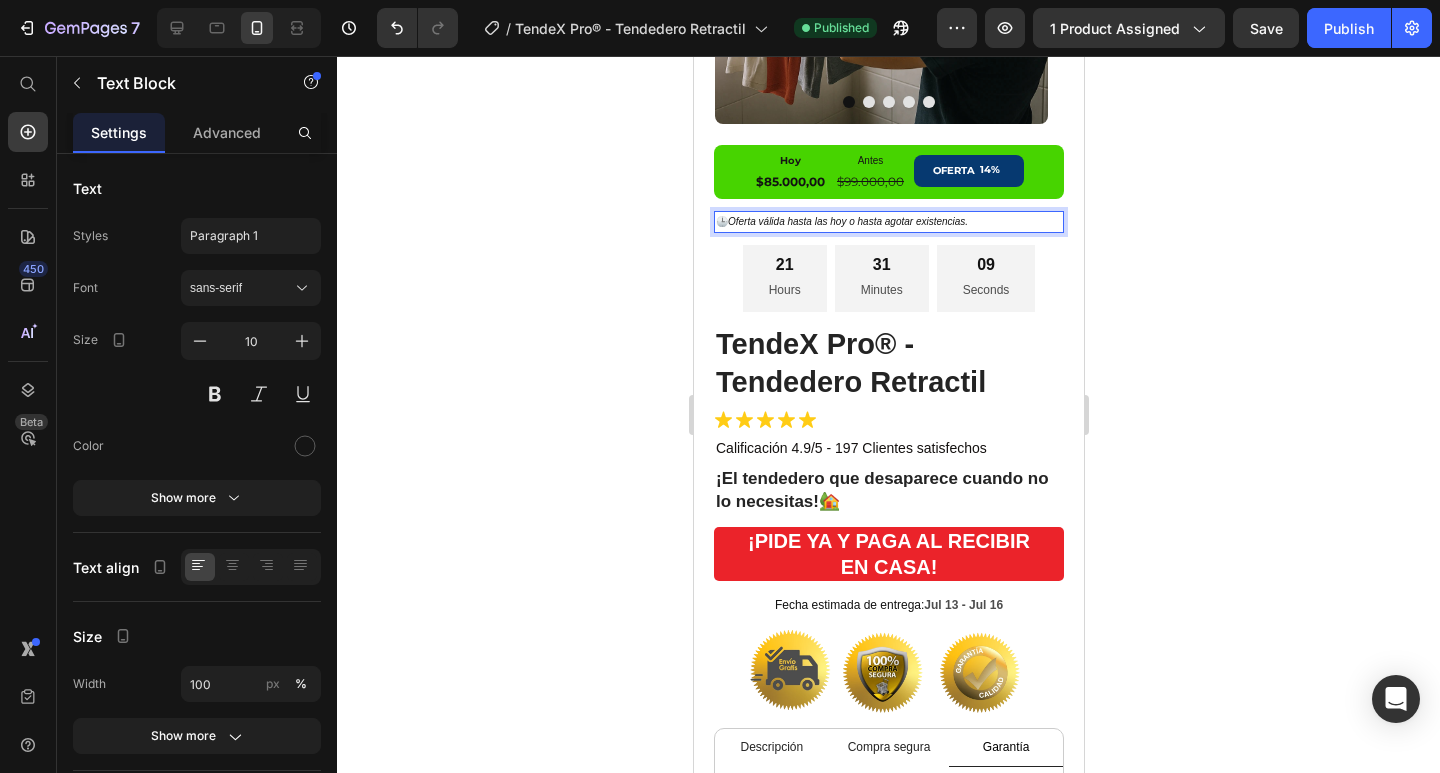 click 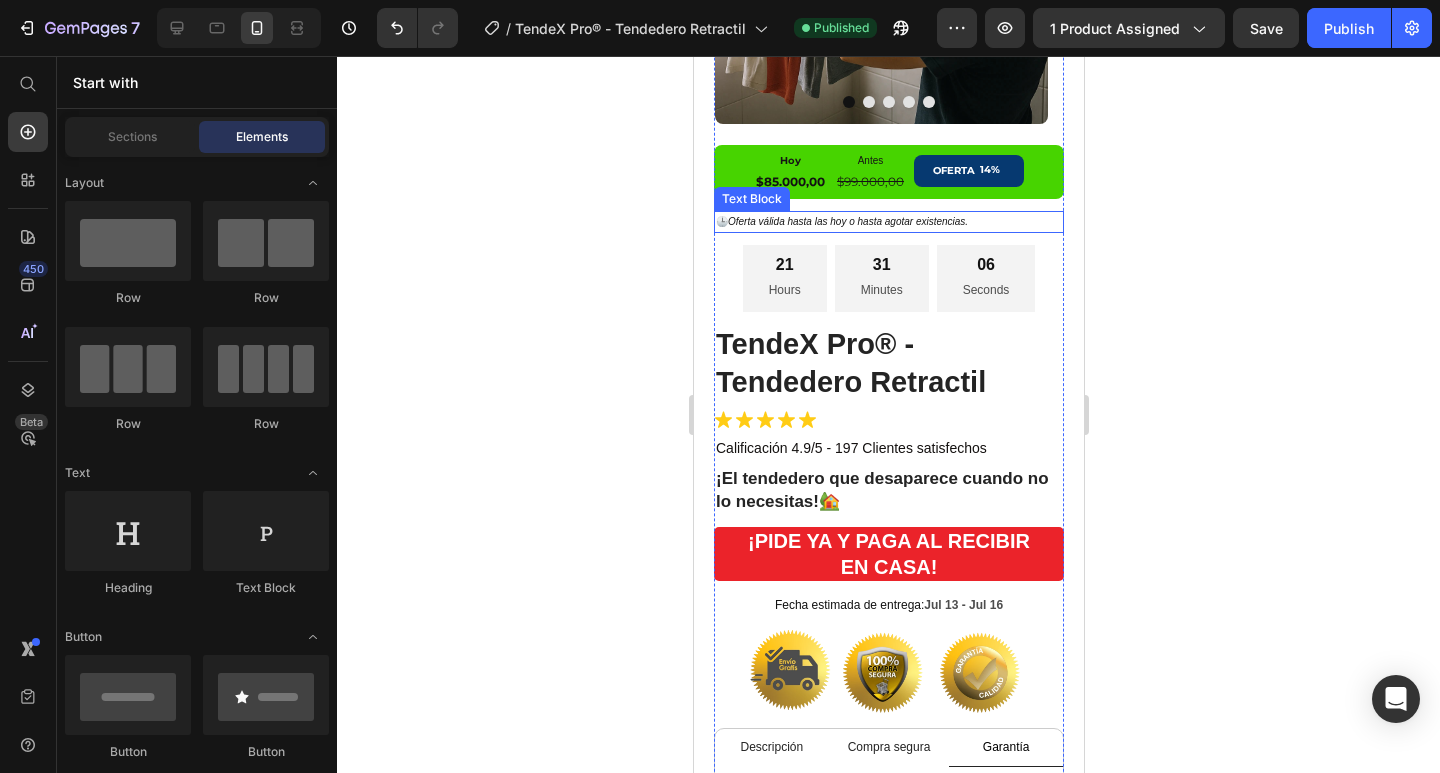 click on "🕒  Oferta válida hasta las hoy o hasta agotar existencias." at bounding box center [888, 222] 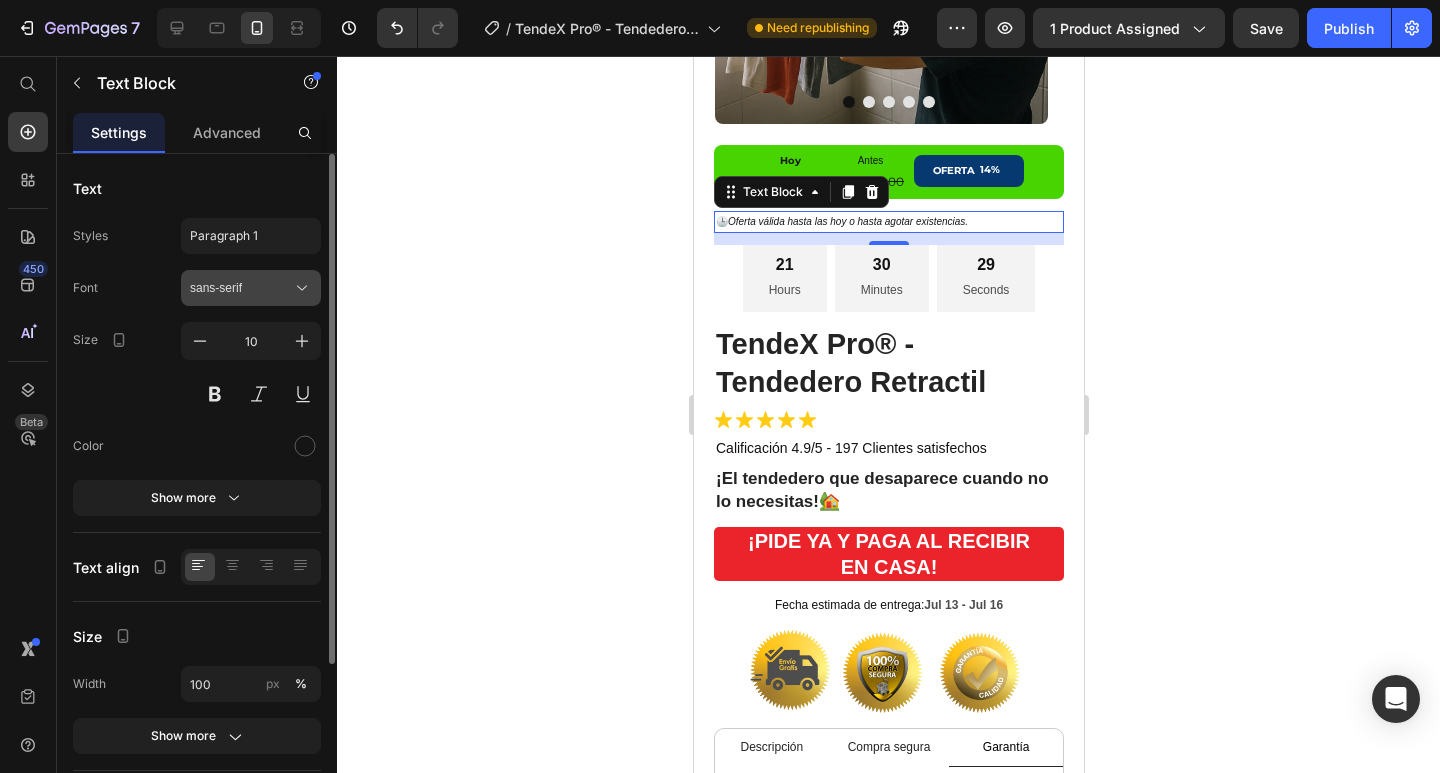 click on "sans-serif" at bounding box center (241, 288) 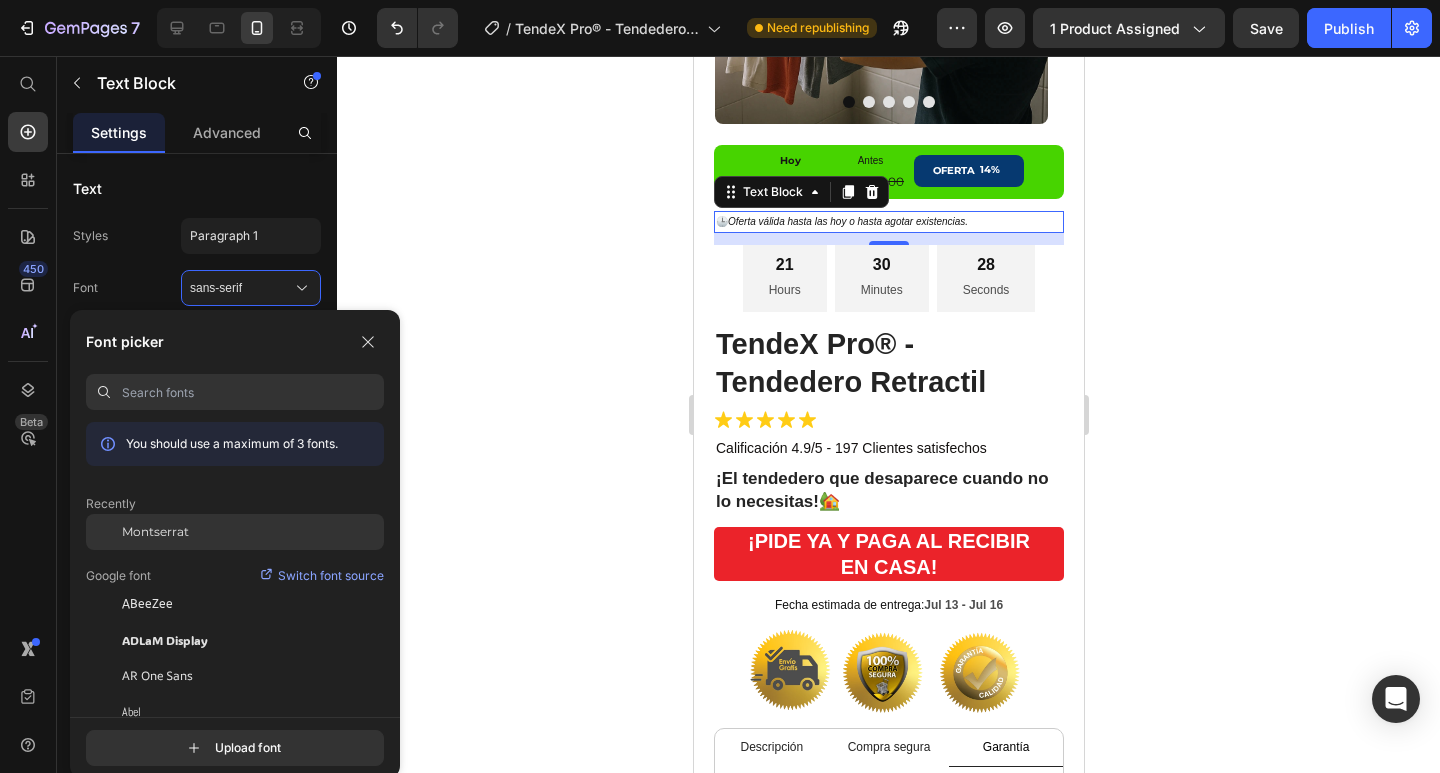 click on "Montserrat" 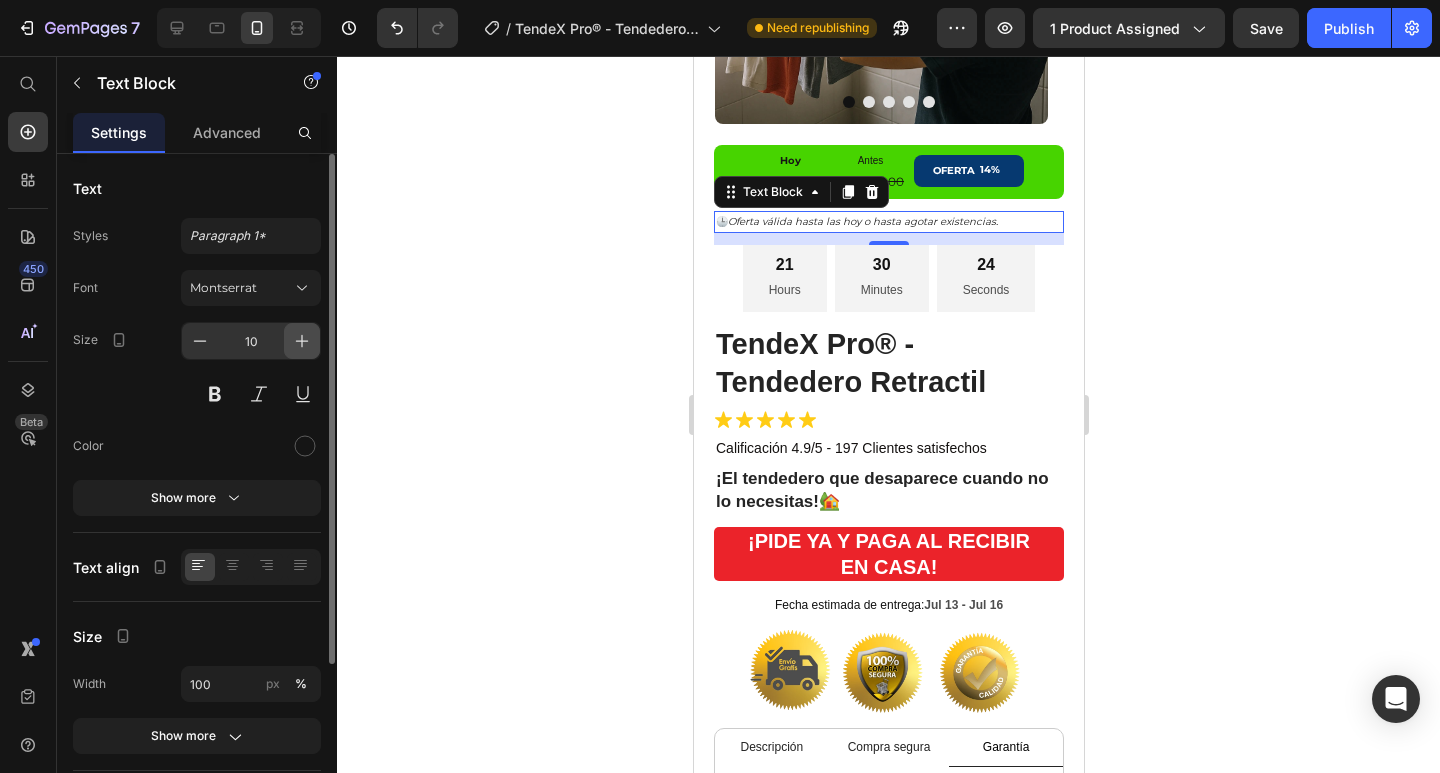 click 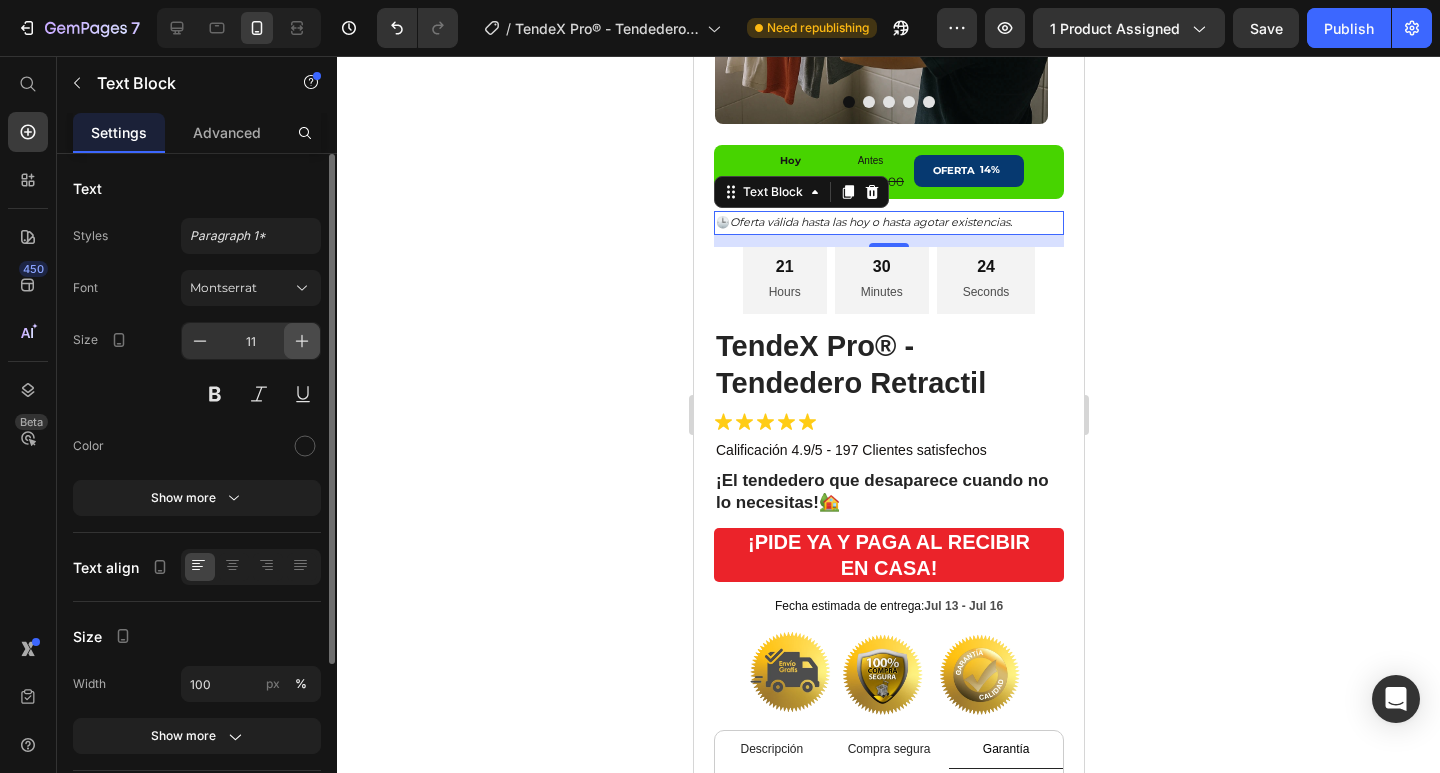 click 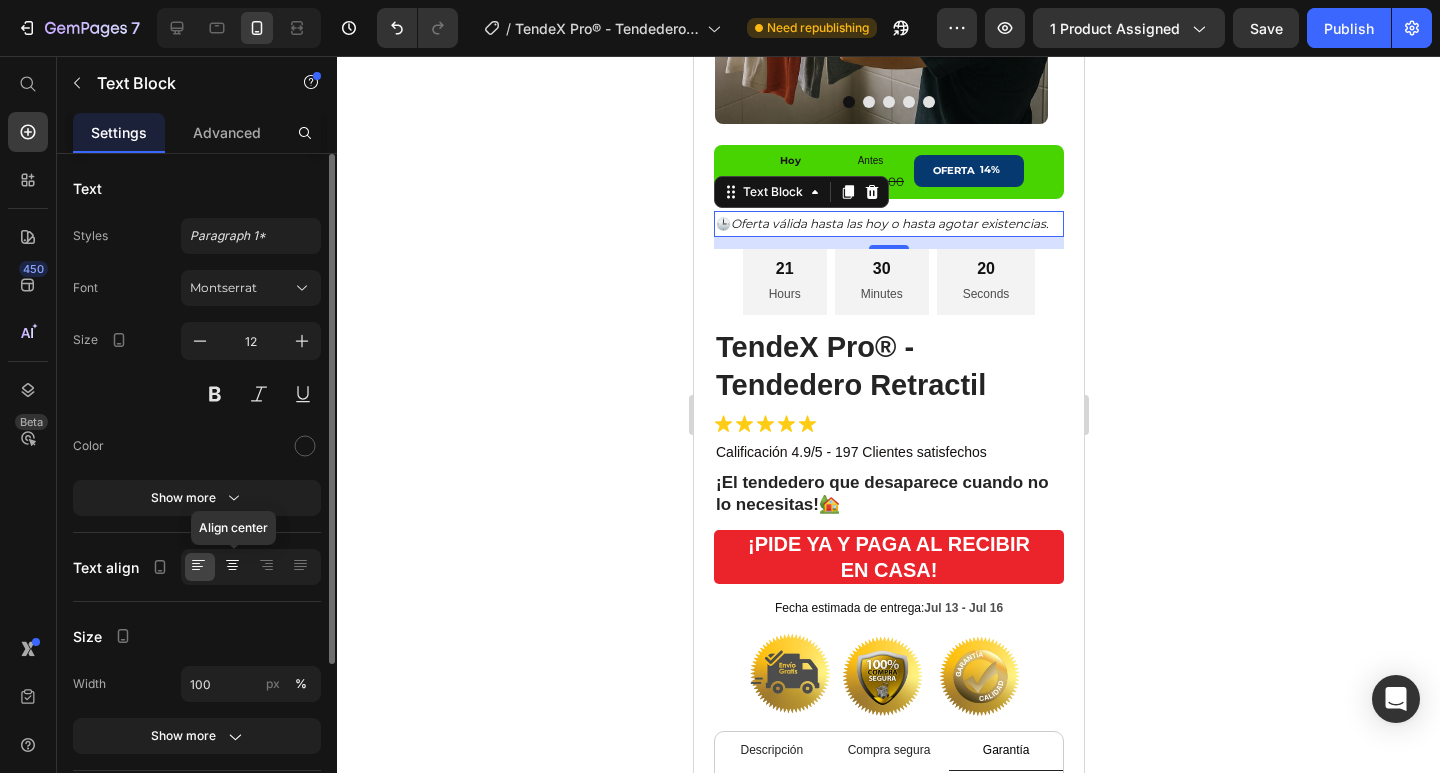 click 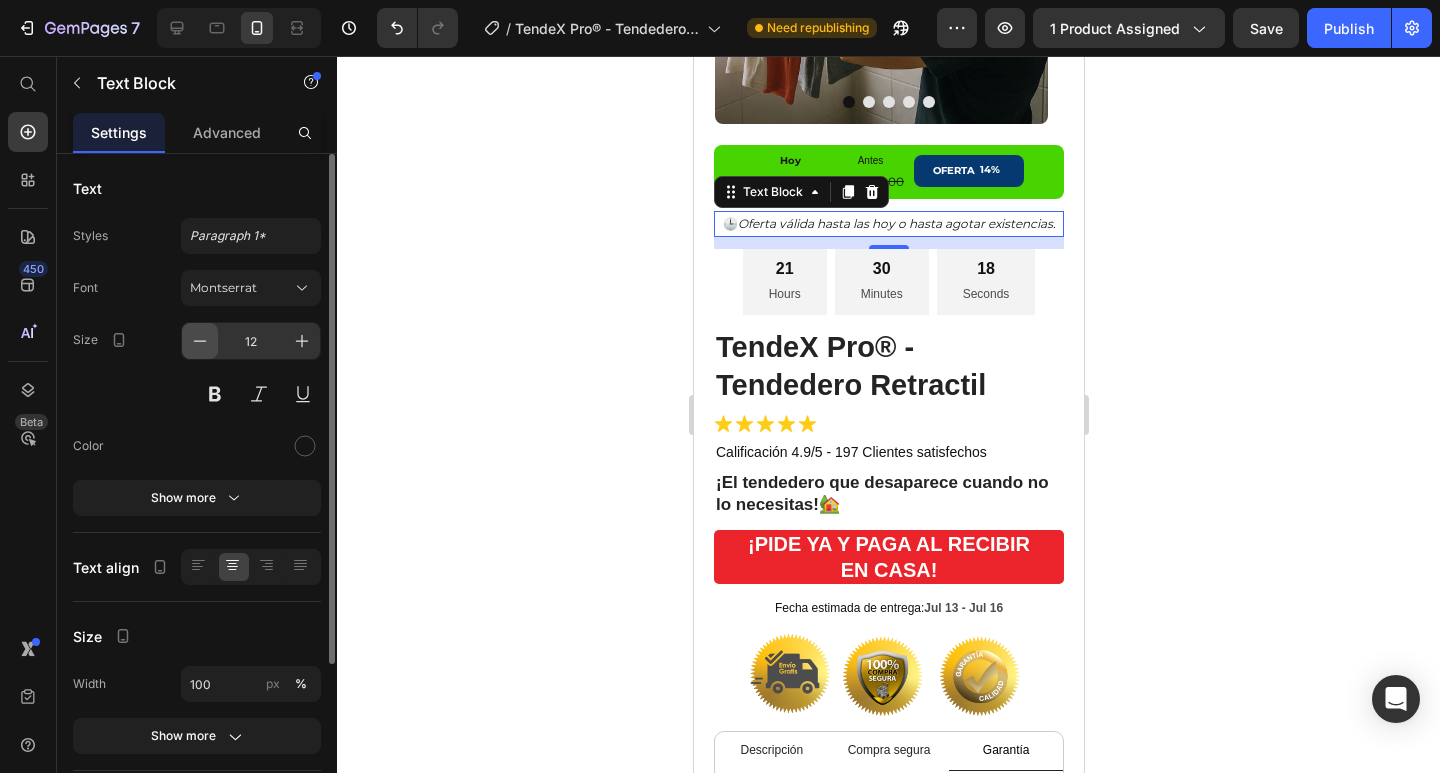 click 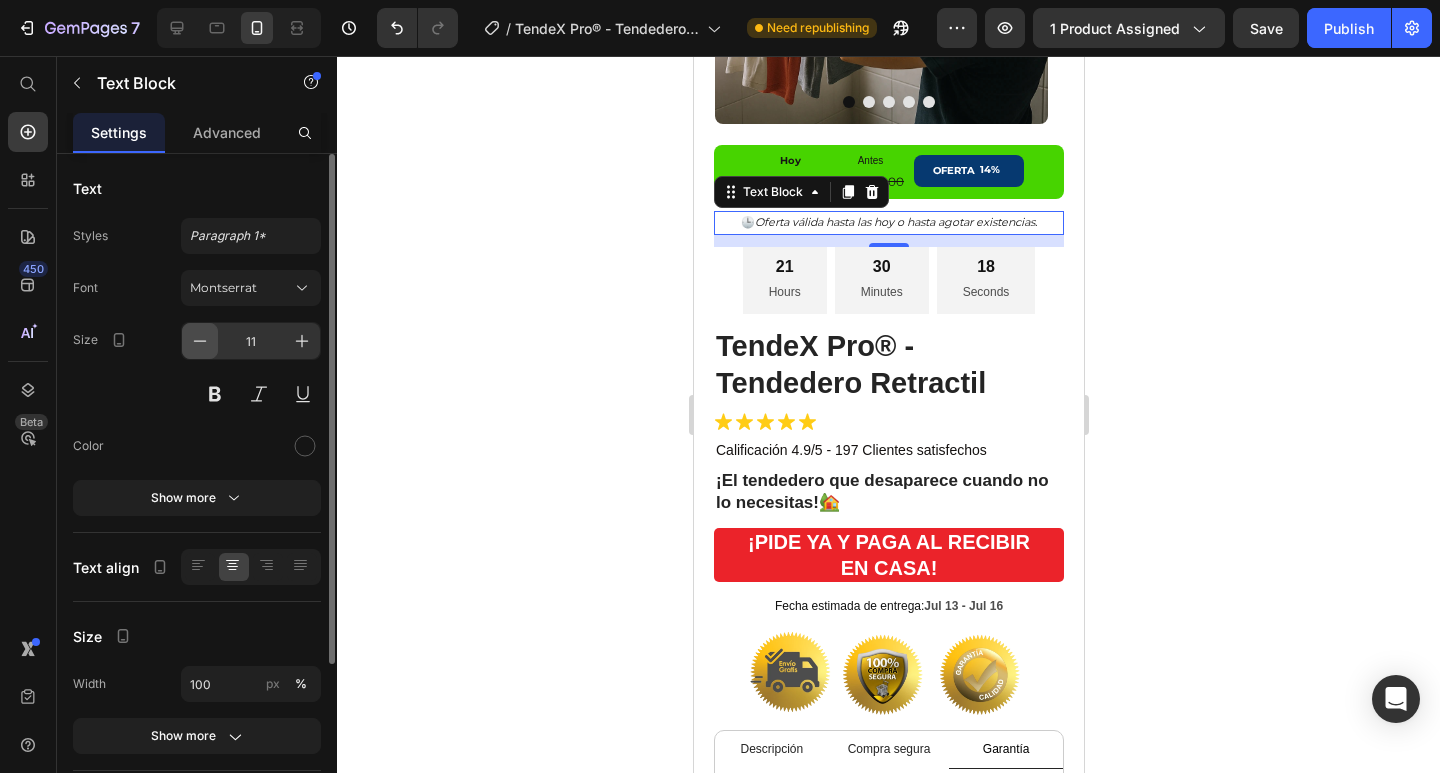 click 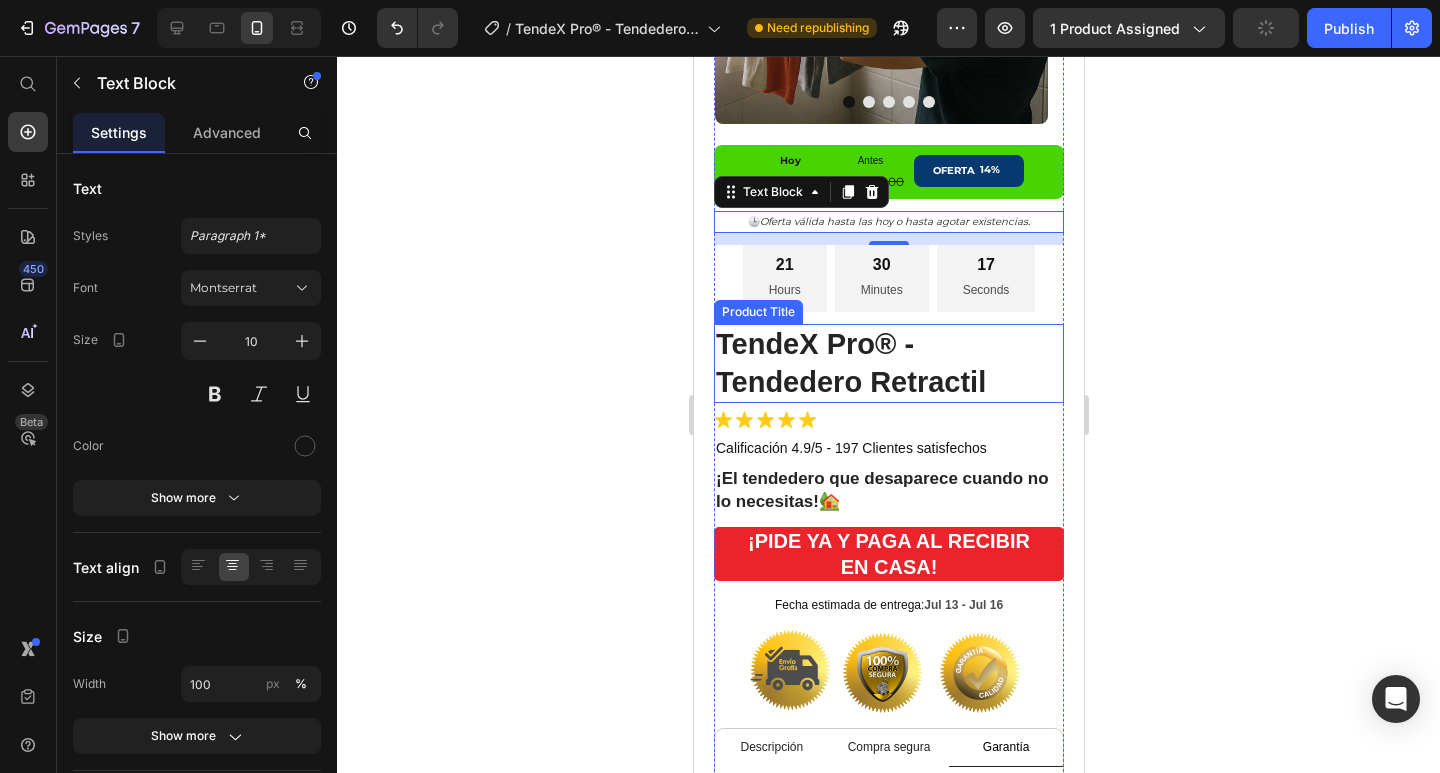 click 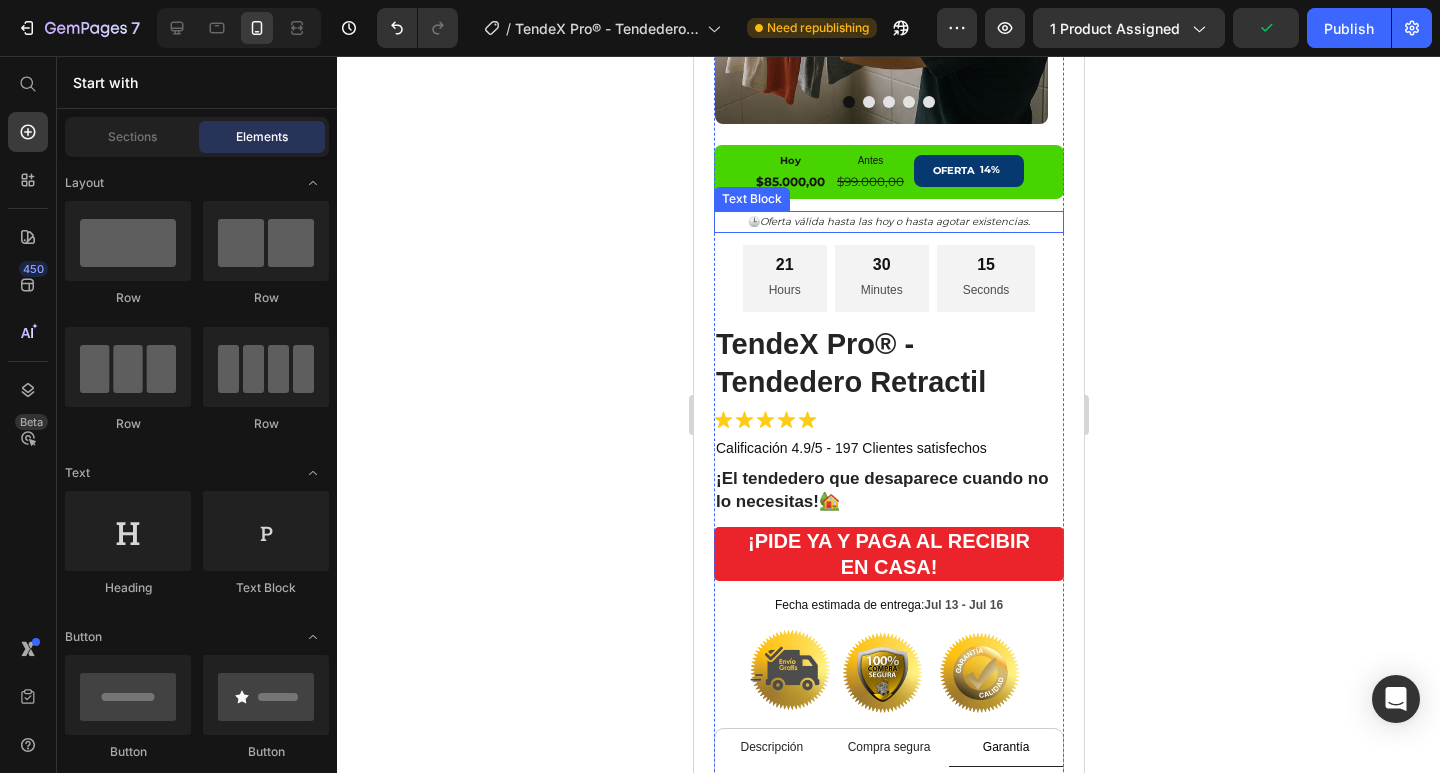 click on "Oferta válida hasta las hoy o hasta agotar existencias." at bounding box center [894, 221] 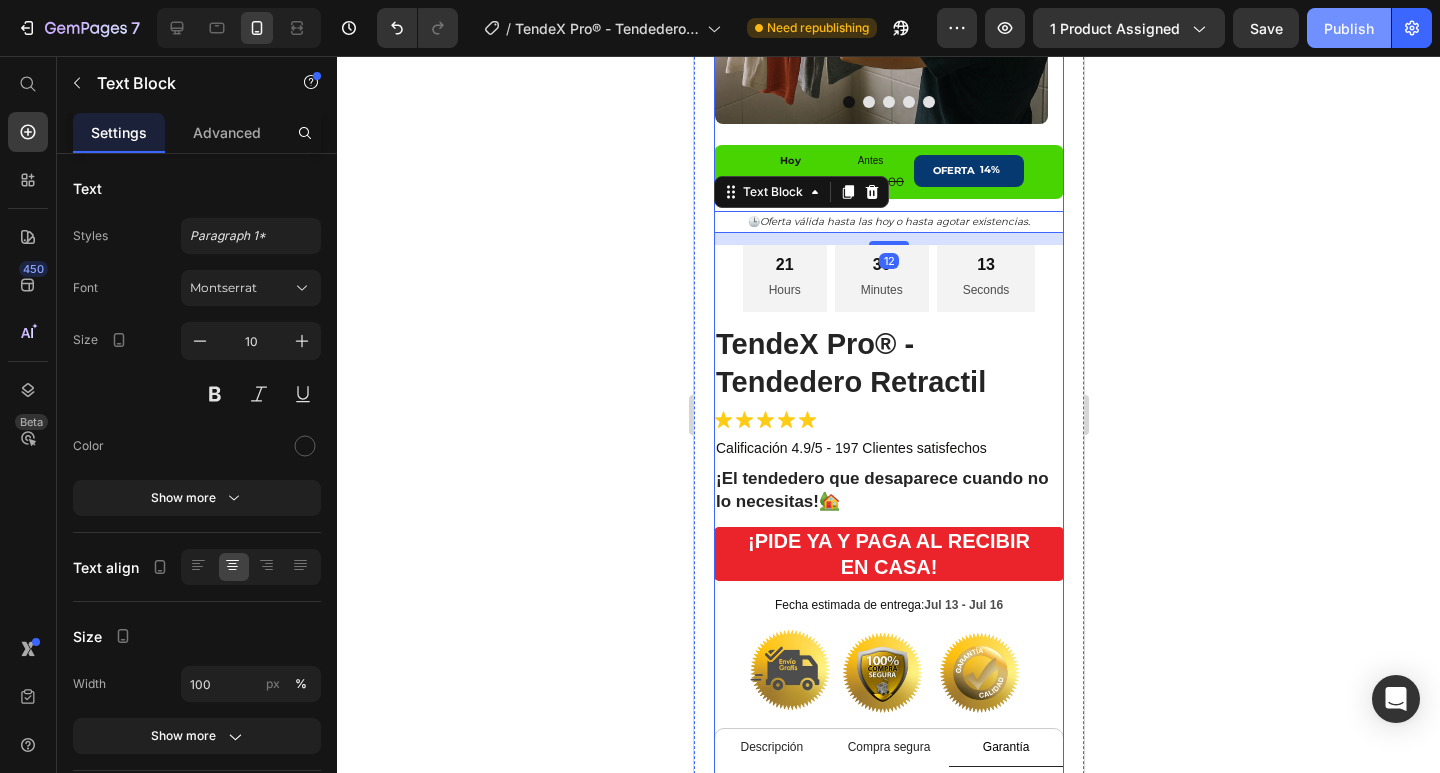 click on "Publish" at bounding box center [1349, 28] 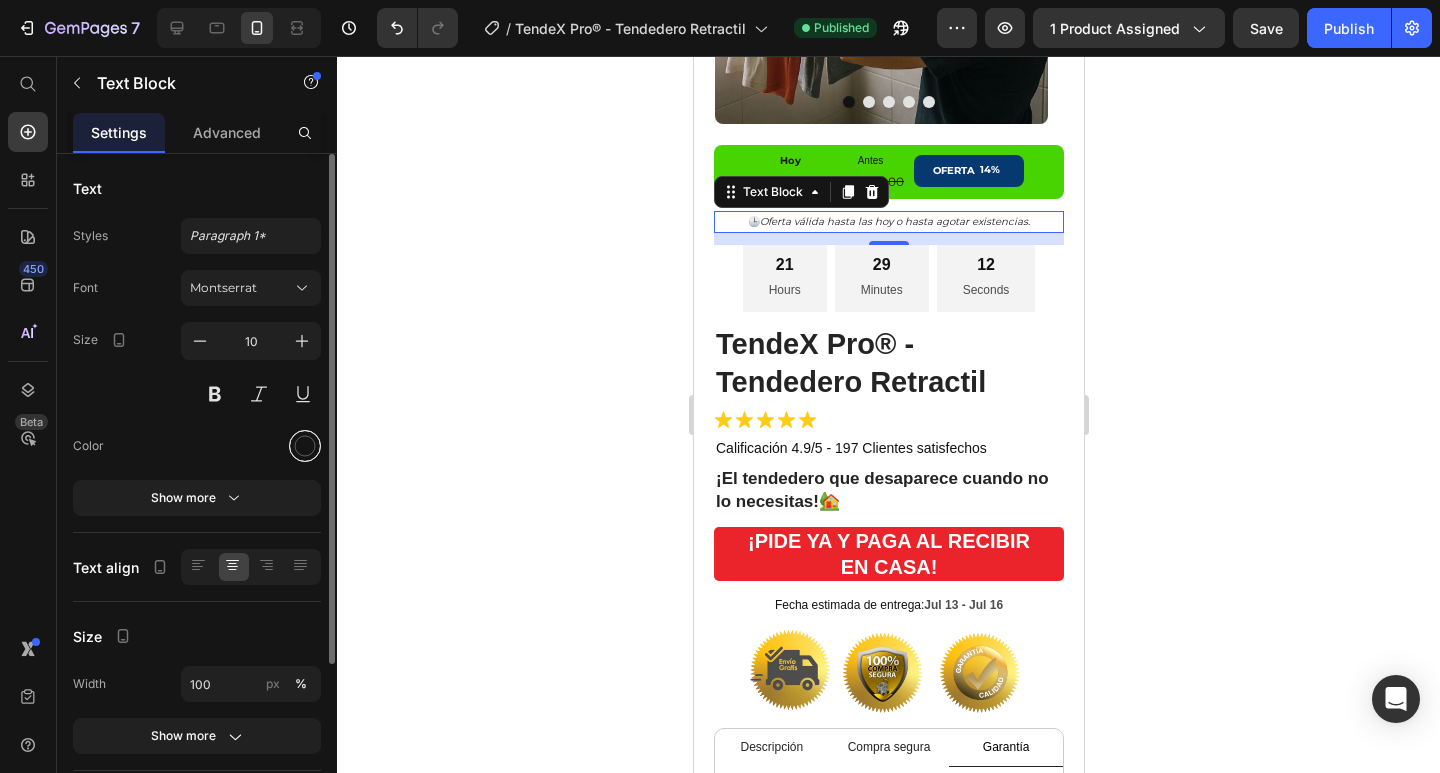 click at bounding box center [305, 446] 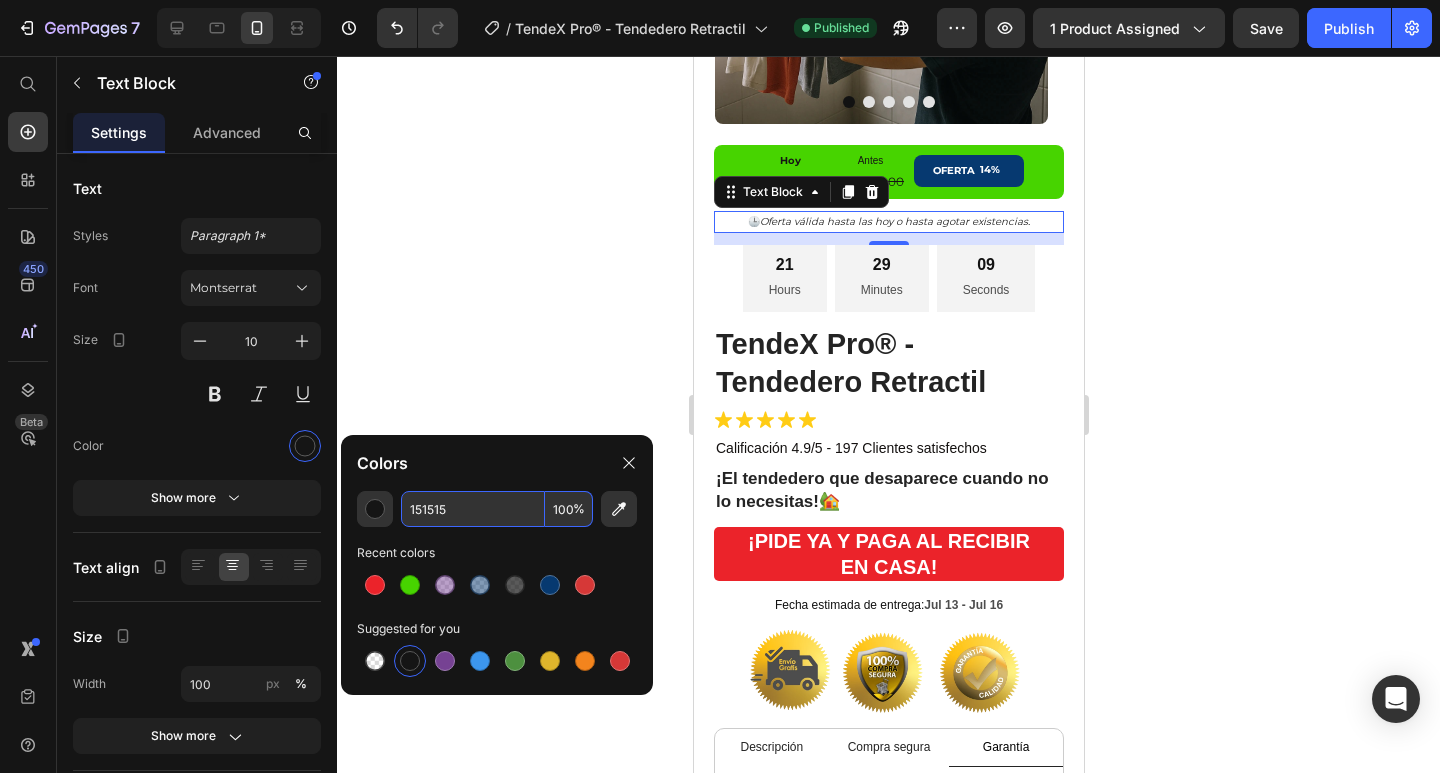 click on "151515" at bounding box center [473, 509] 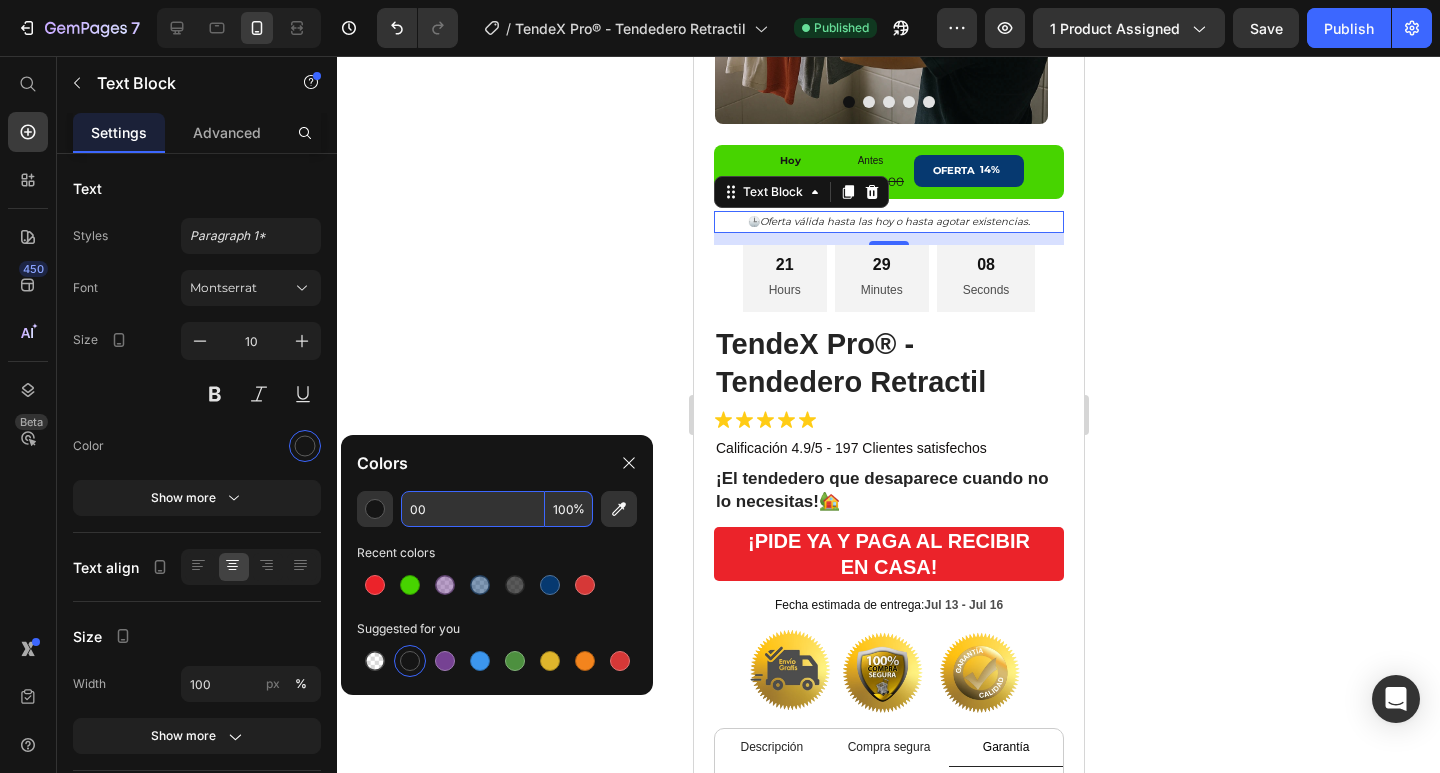 type on "000" 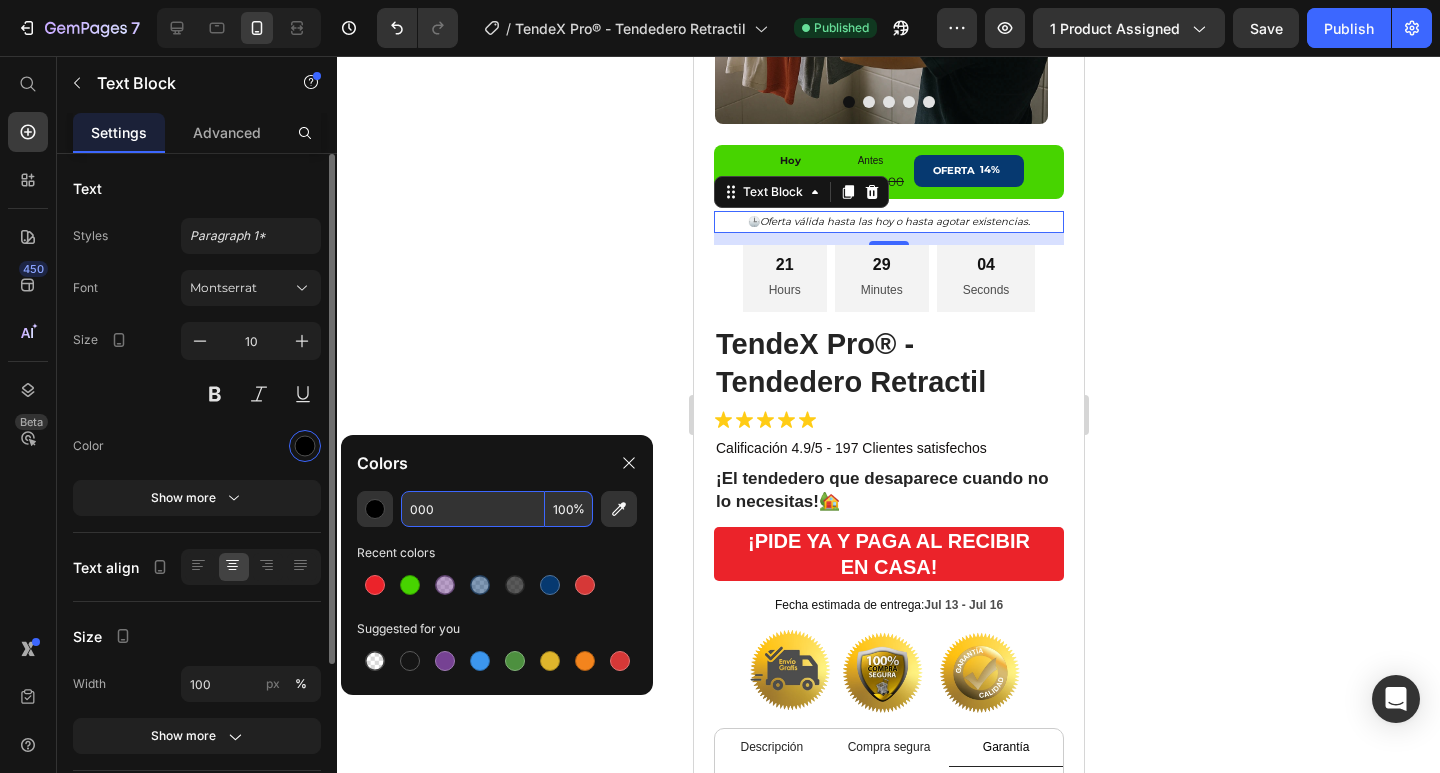 click at bounding box center [251, 446] 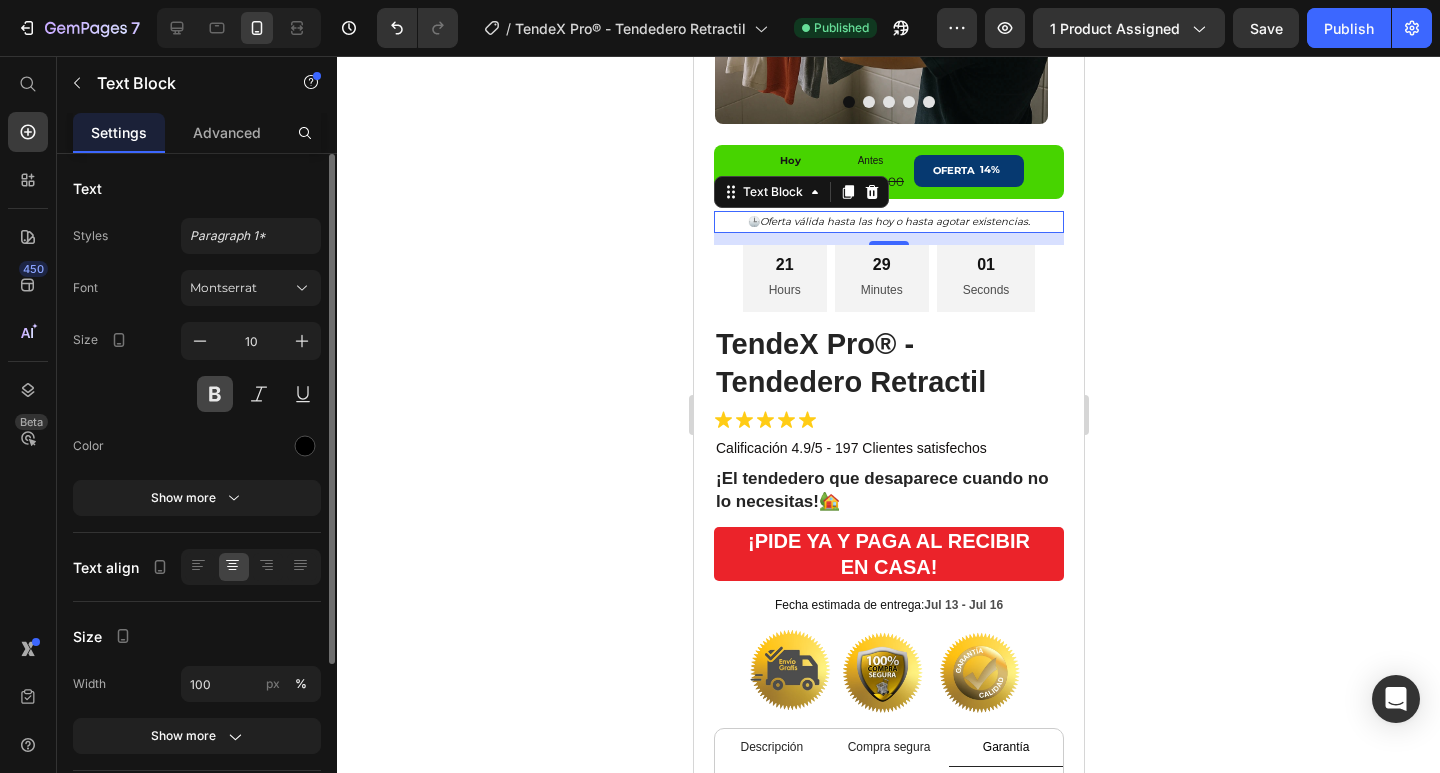 click at bounding box center (215, 394) 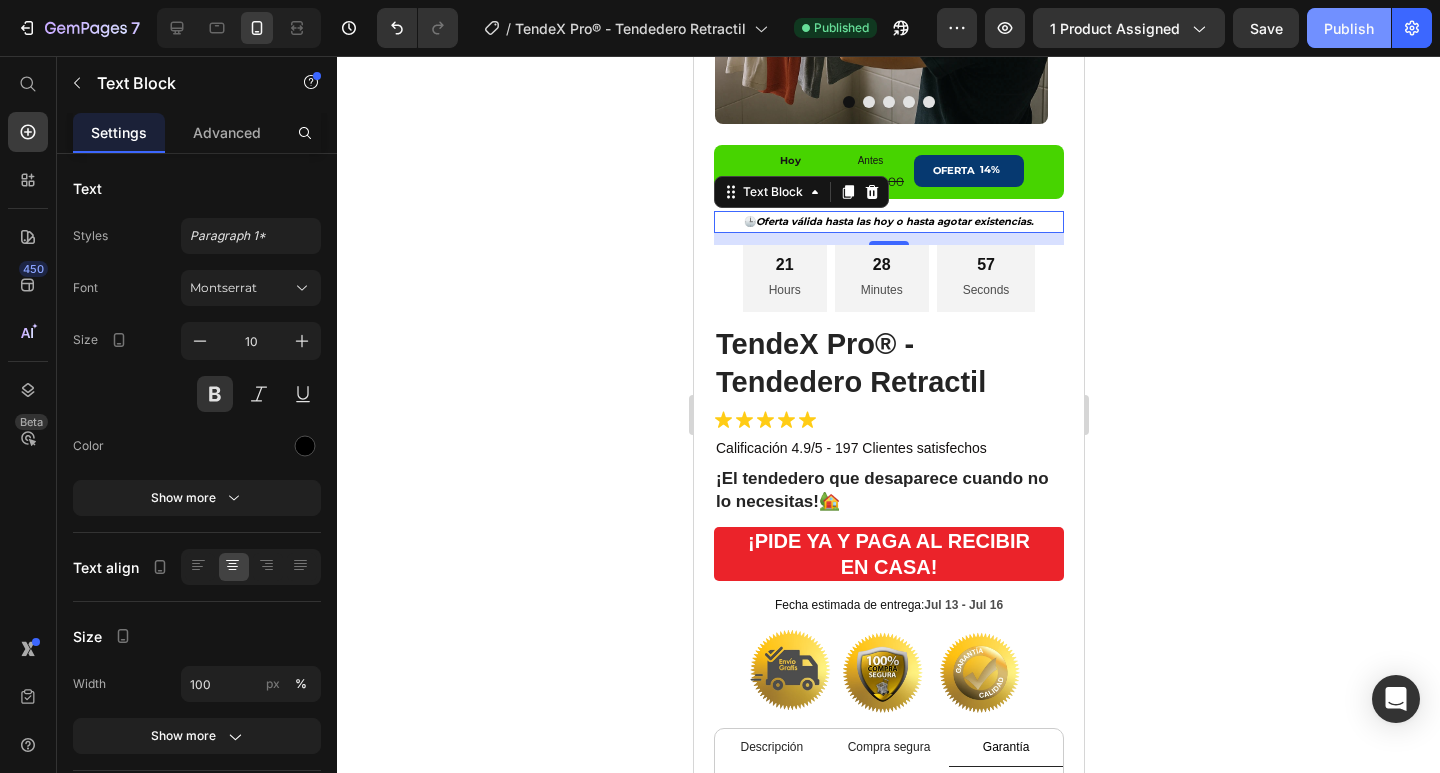 click on "Publish" at bounding box center (1349, 28) 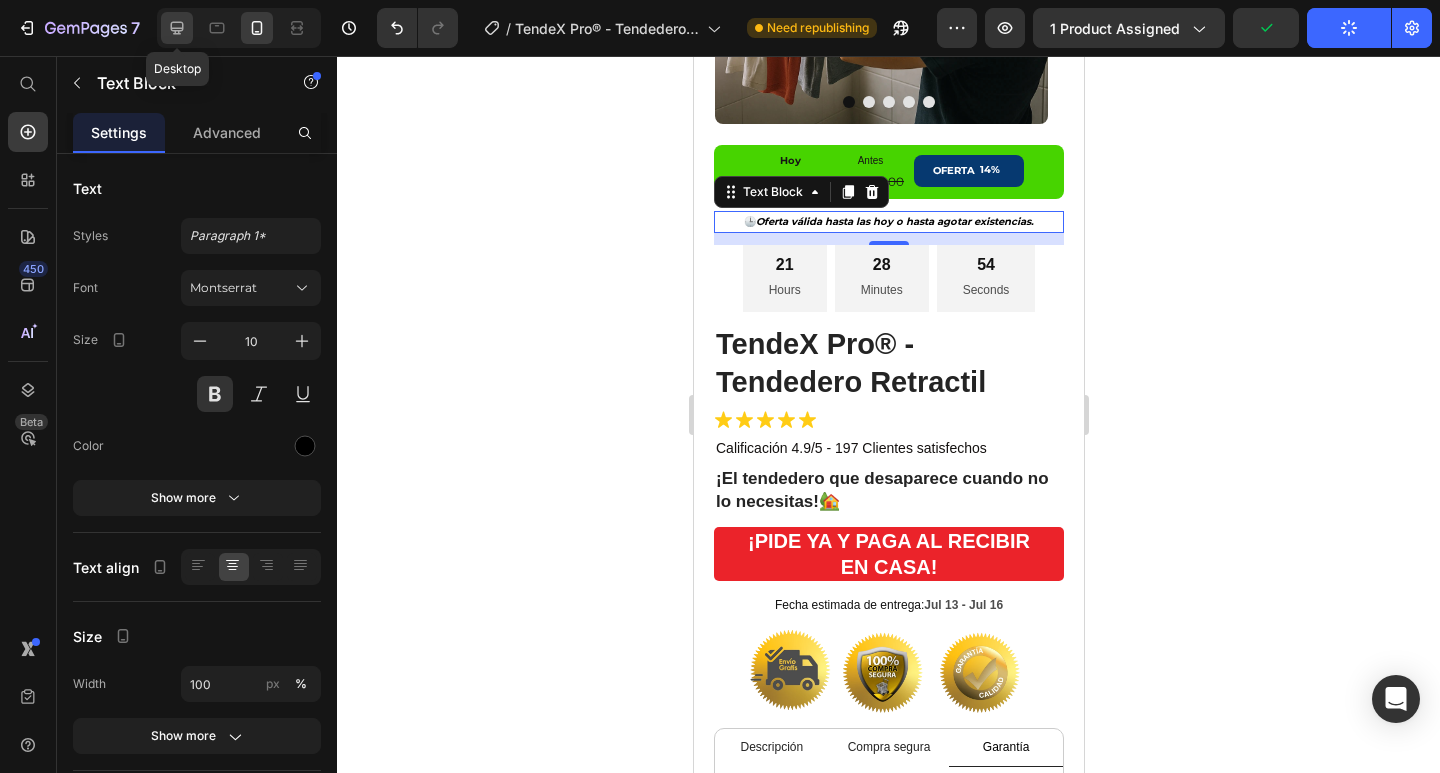 drag, startPoint x: 183, startPoint y: 25, endPoint x: 44, endPoint y: 162, distance: 195.1666 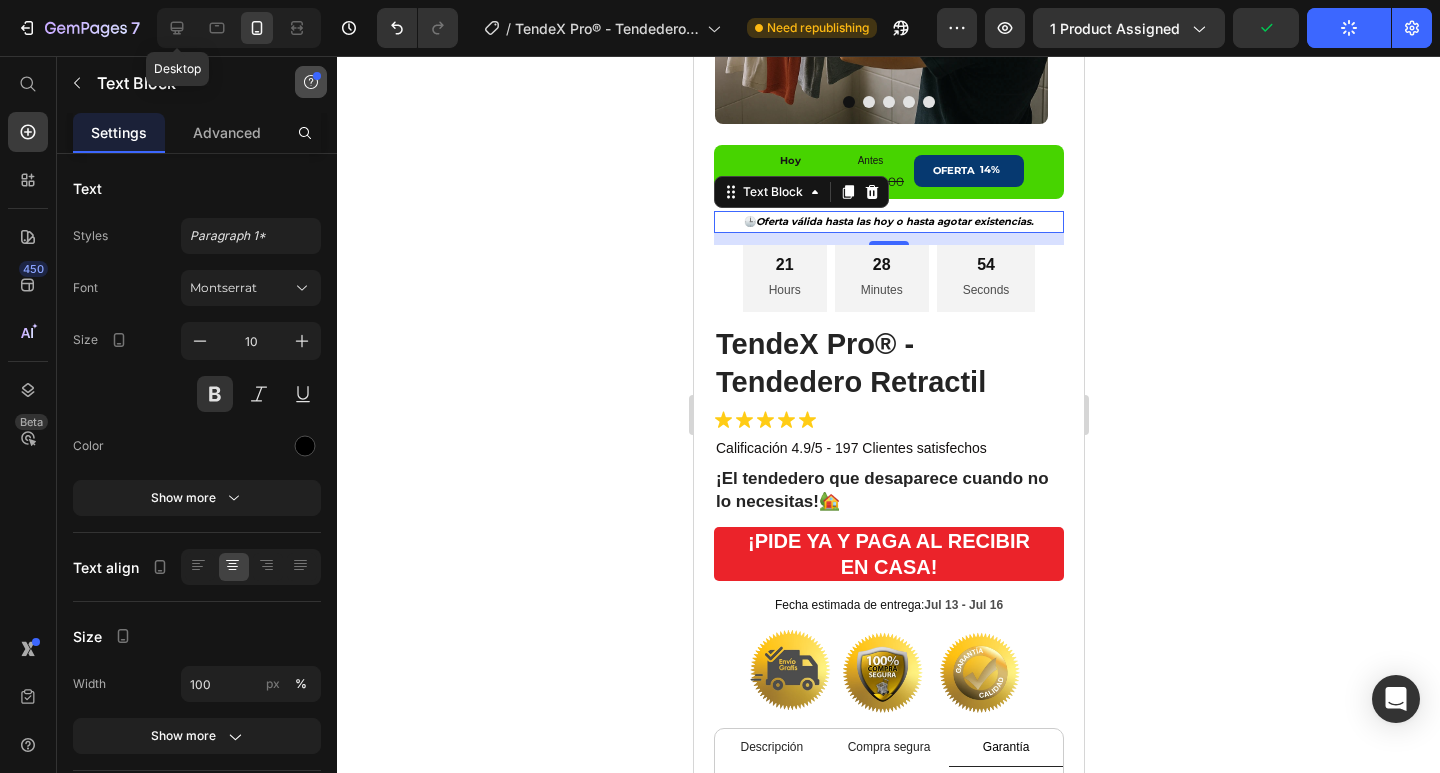 type on "16" 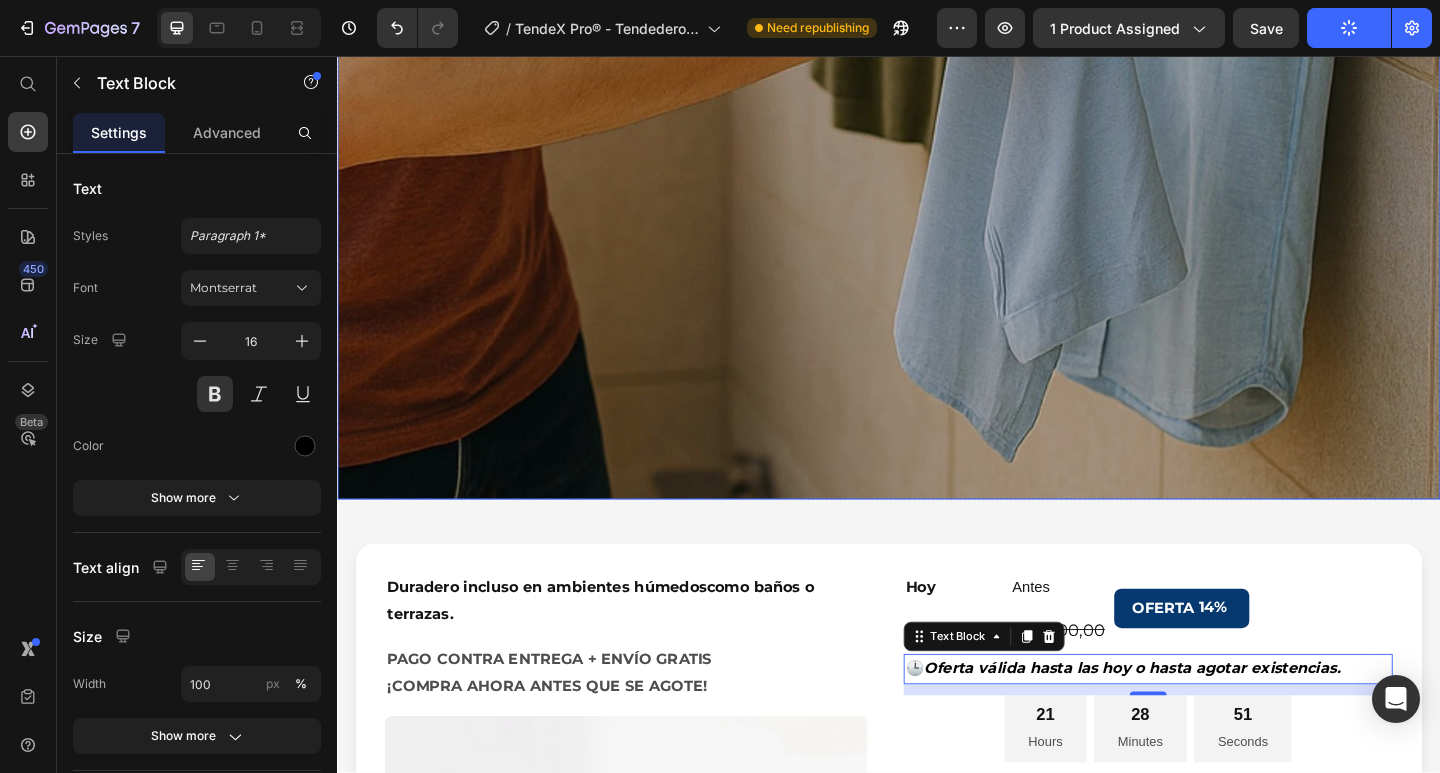 scroll, scrollTop: 1746, scrollLeft: 0, axis: vertical 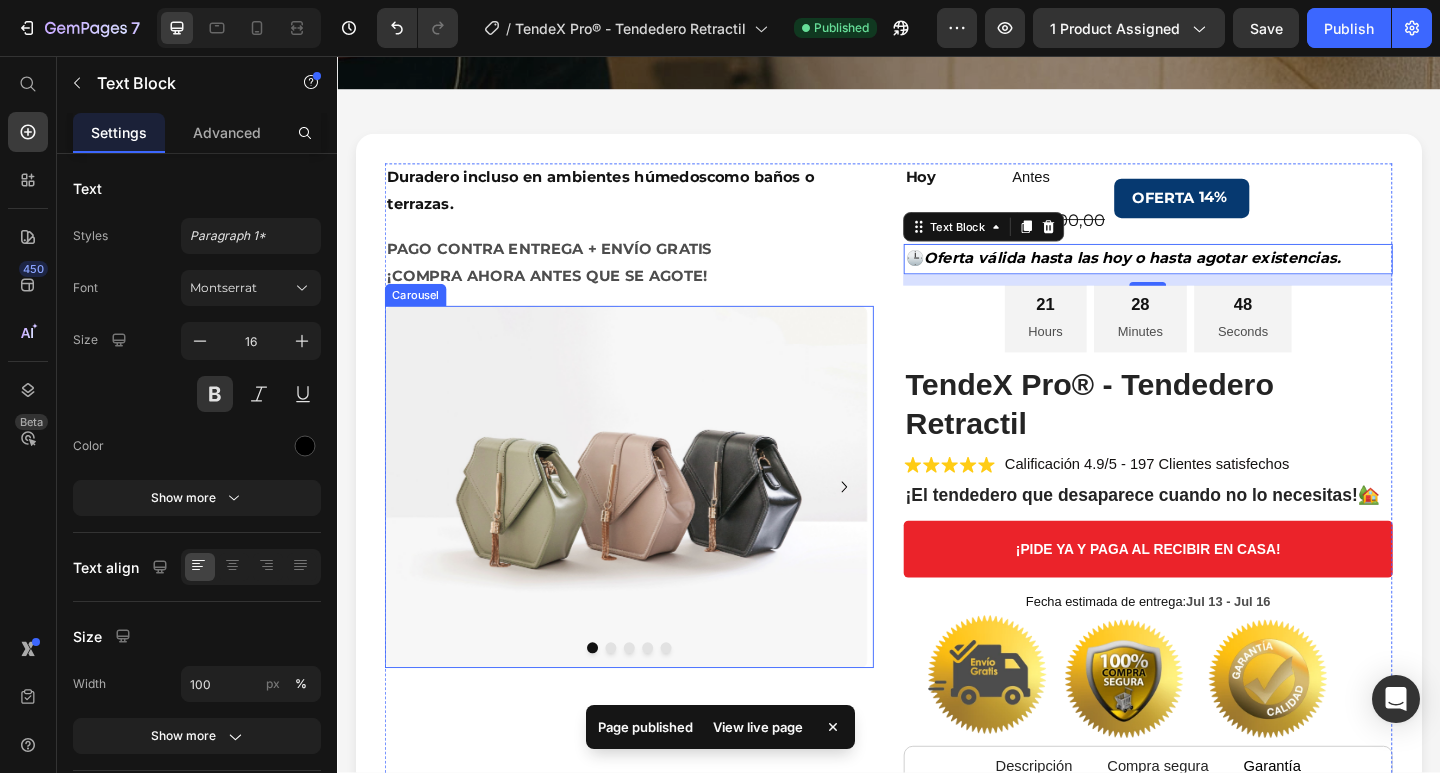 click 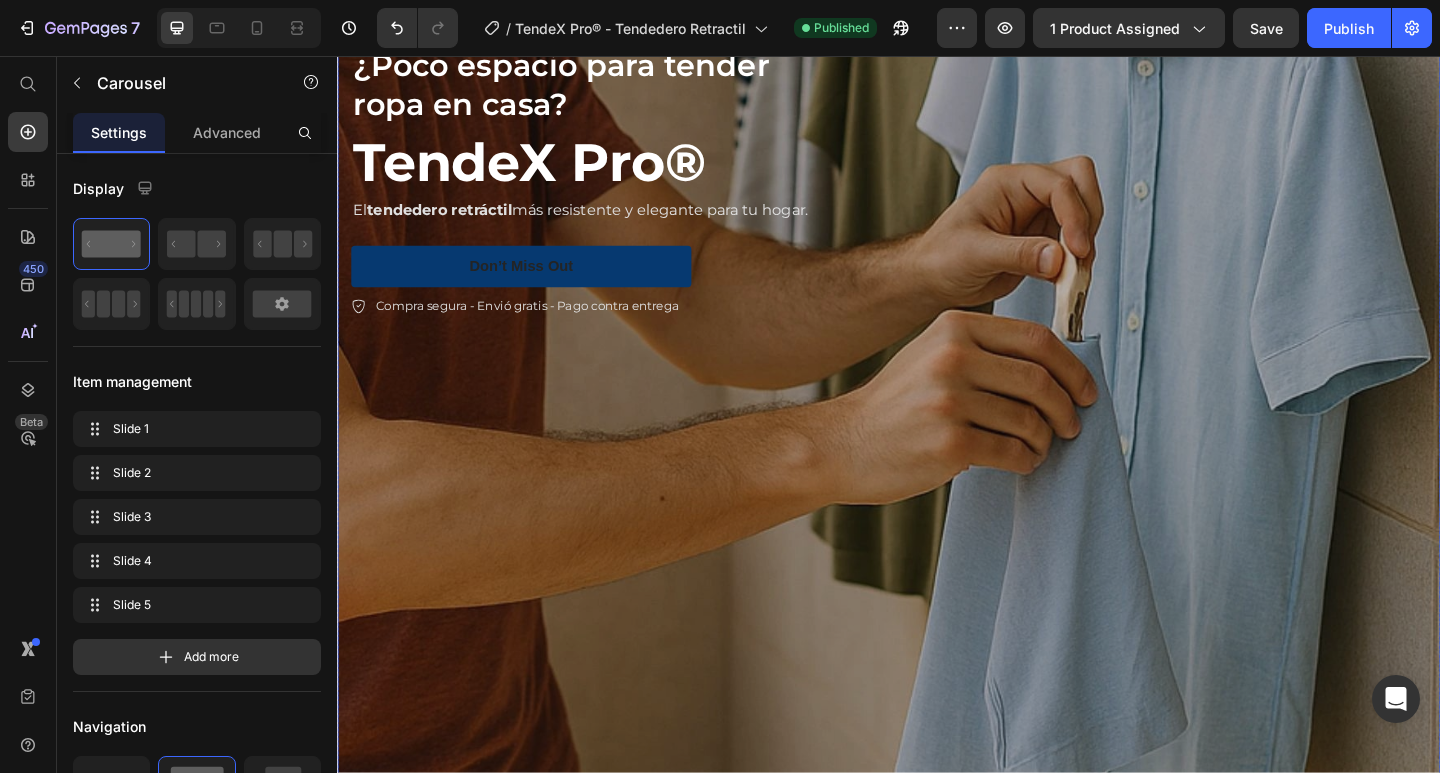 scroll, scrollTop: 1008, scrollLeft: 0, axis: vertical 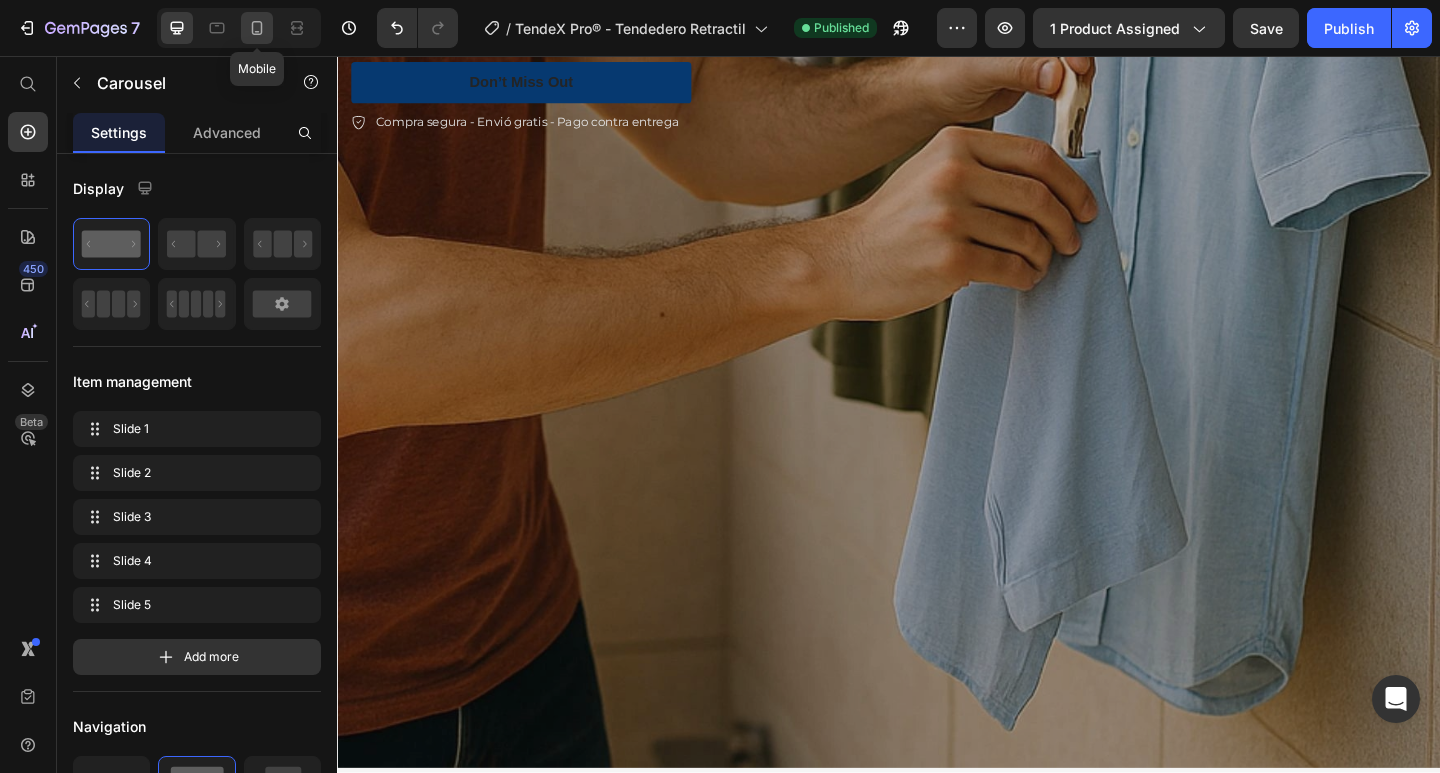 click 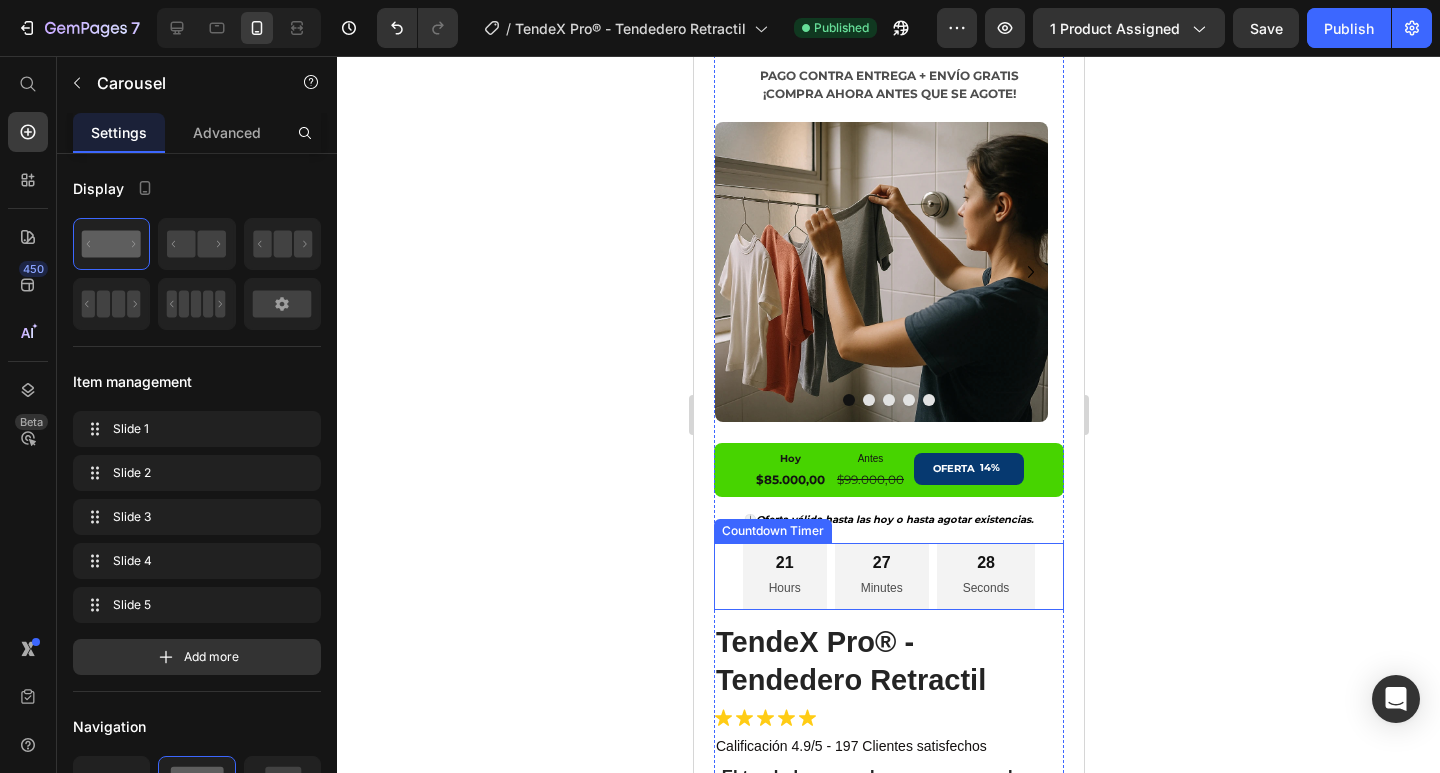 scroll, scrollTop: 876, scrollLeft: 0, axis: vertical 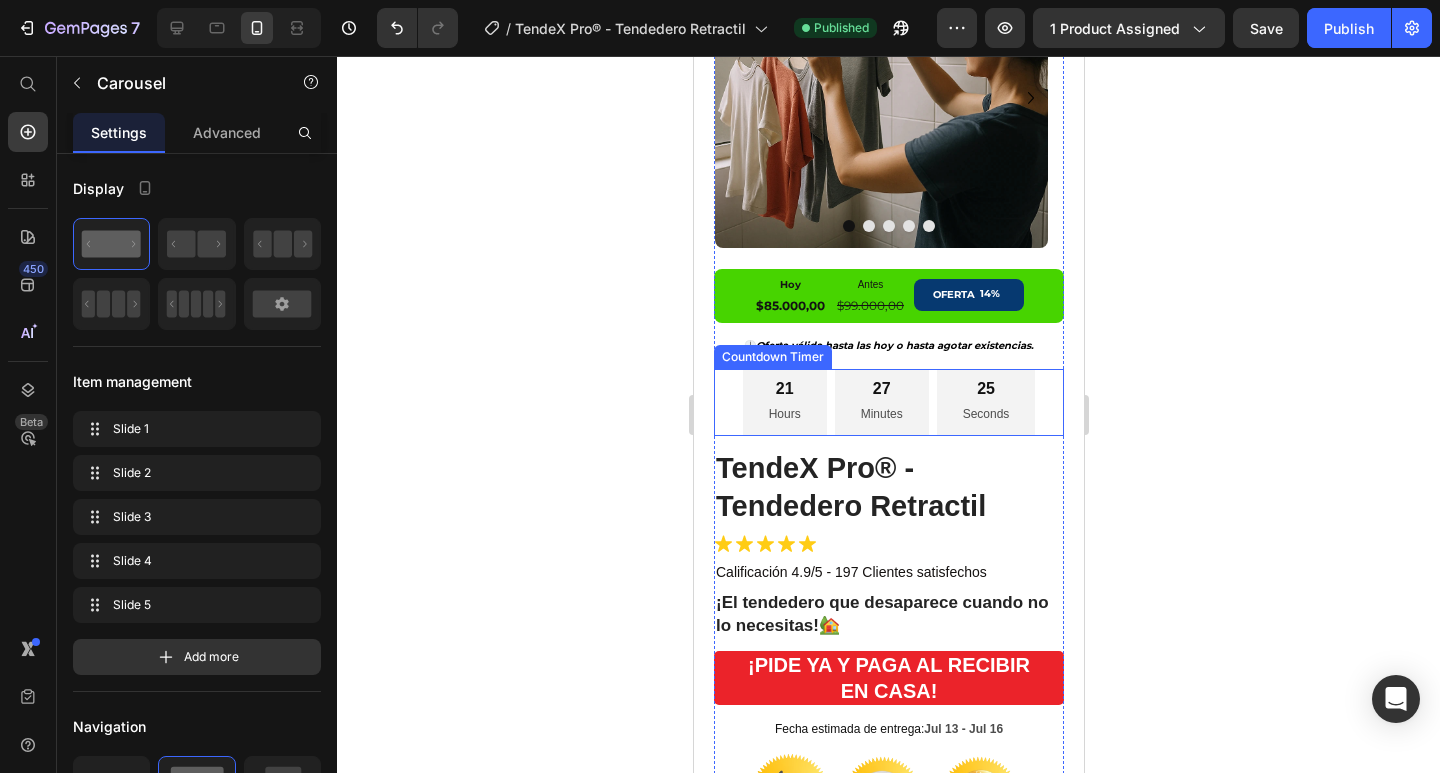 click on "21 Hours" at bounding box center [784, 402] 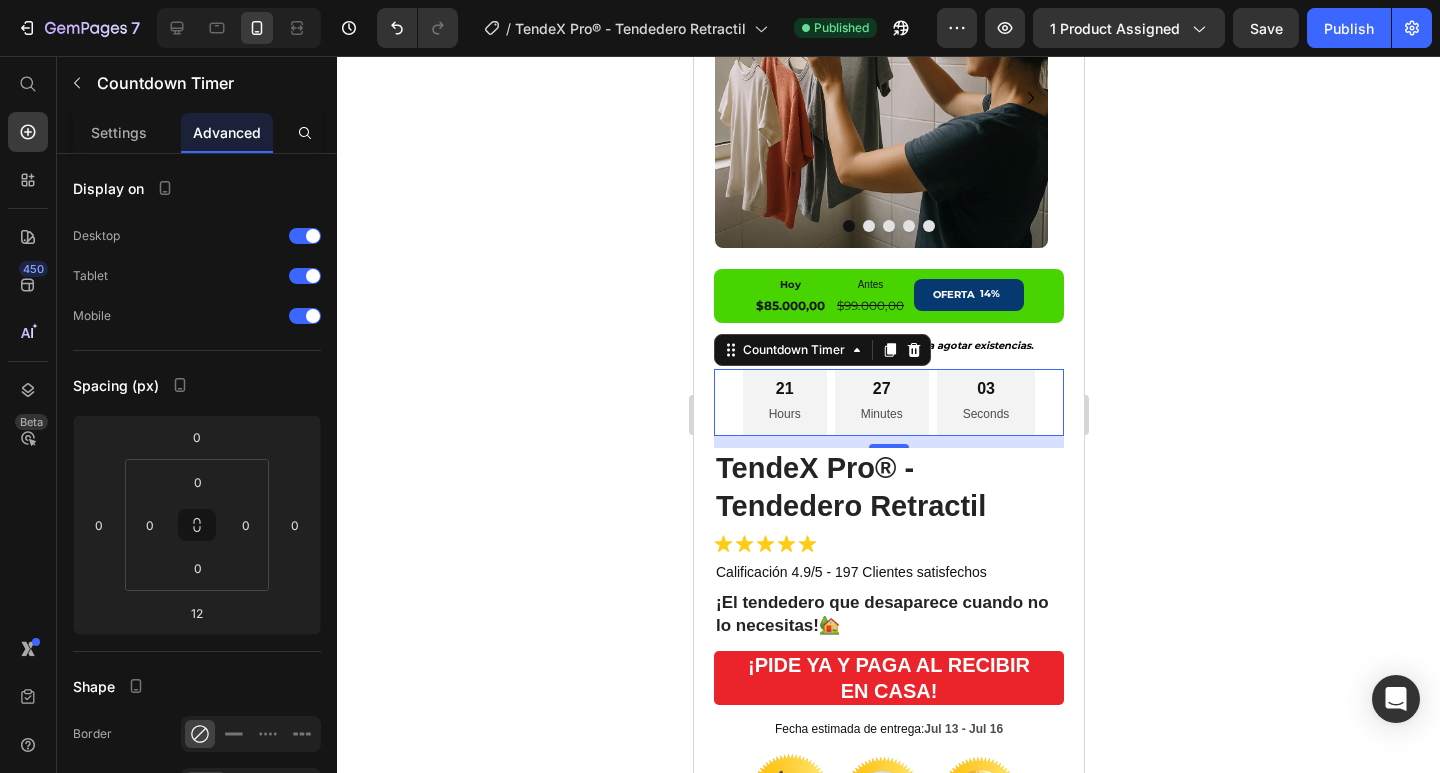 click on "21" at bounding box center (784, 389) 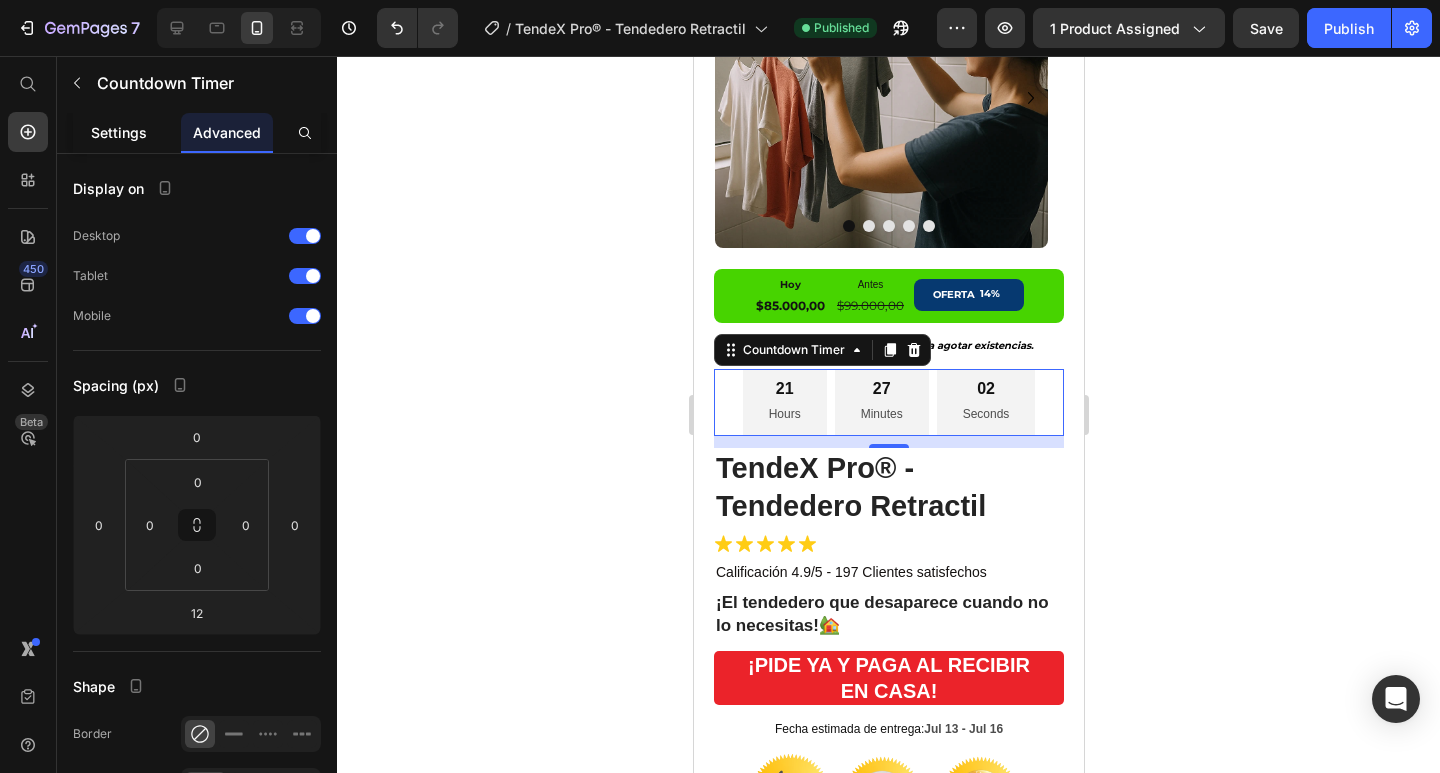 click on "Settings" at bounding box center (119, 132) 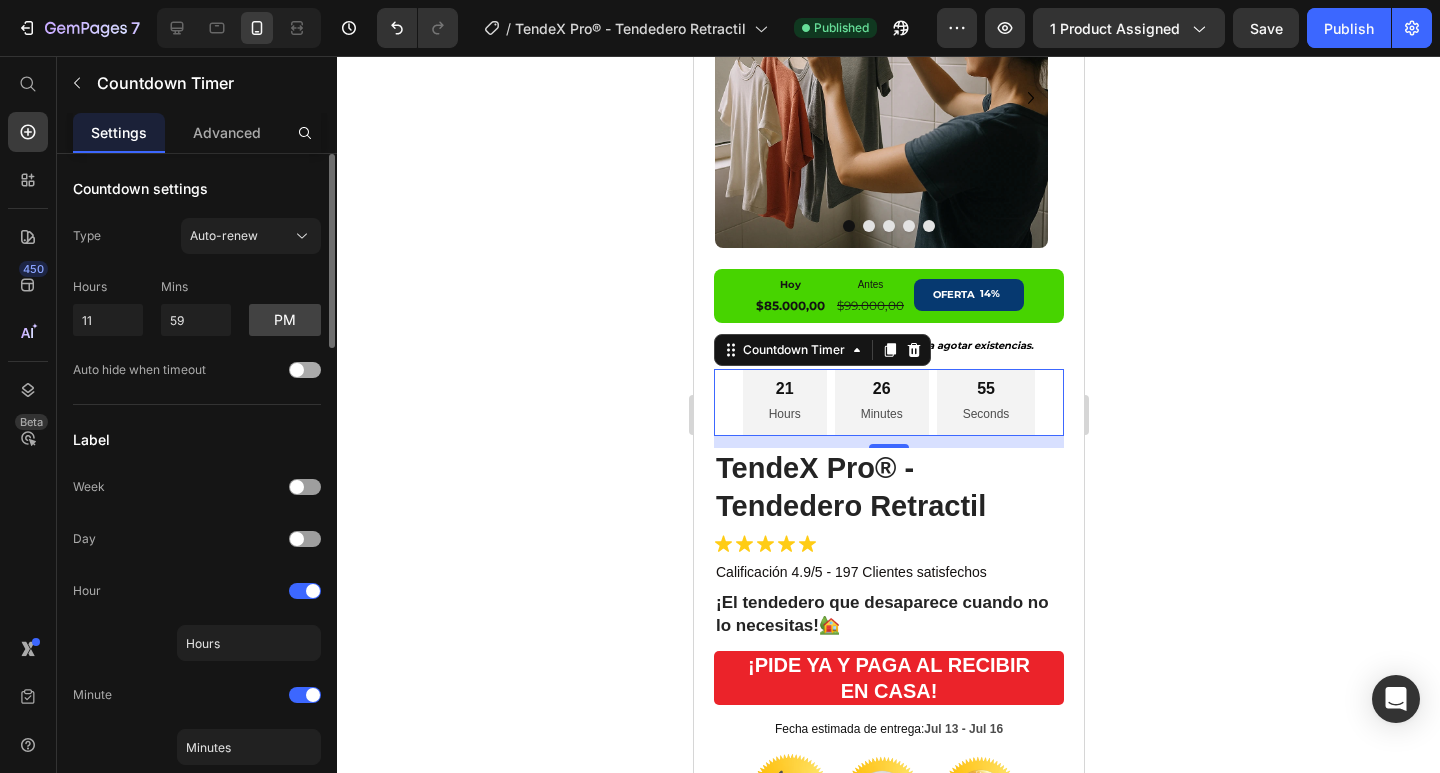 click at bounding box center [297, 370] 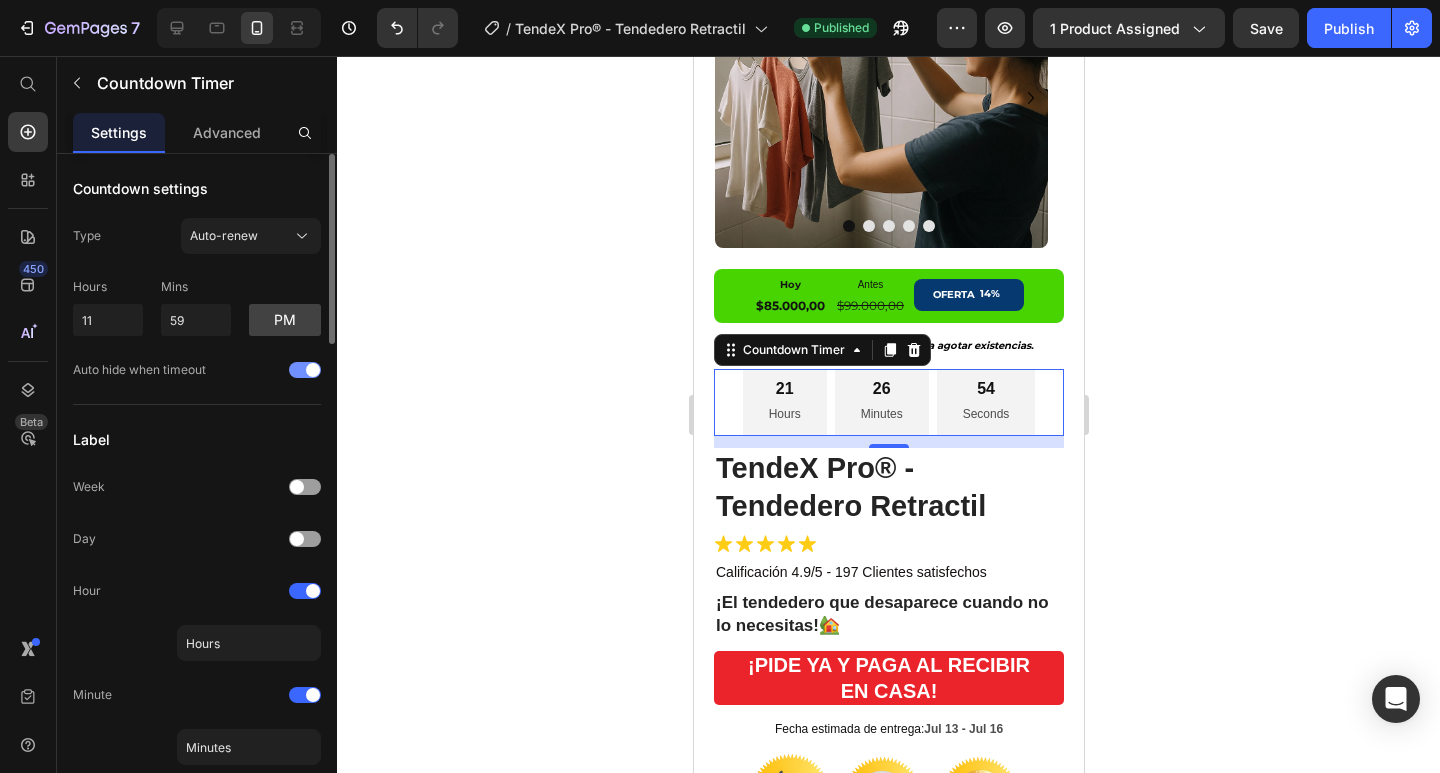 click at bounding box center (305, 370) 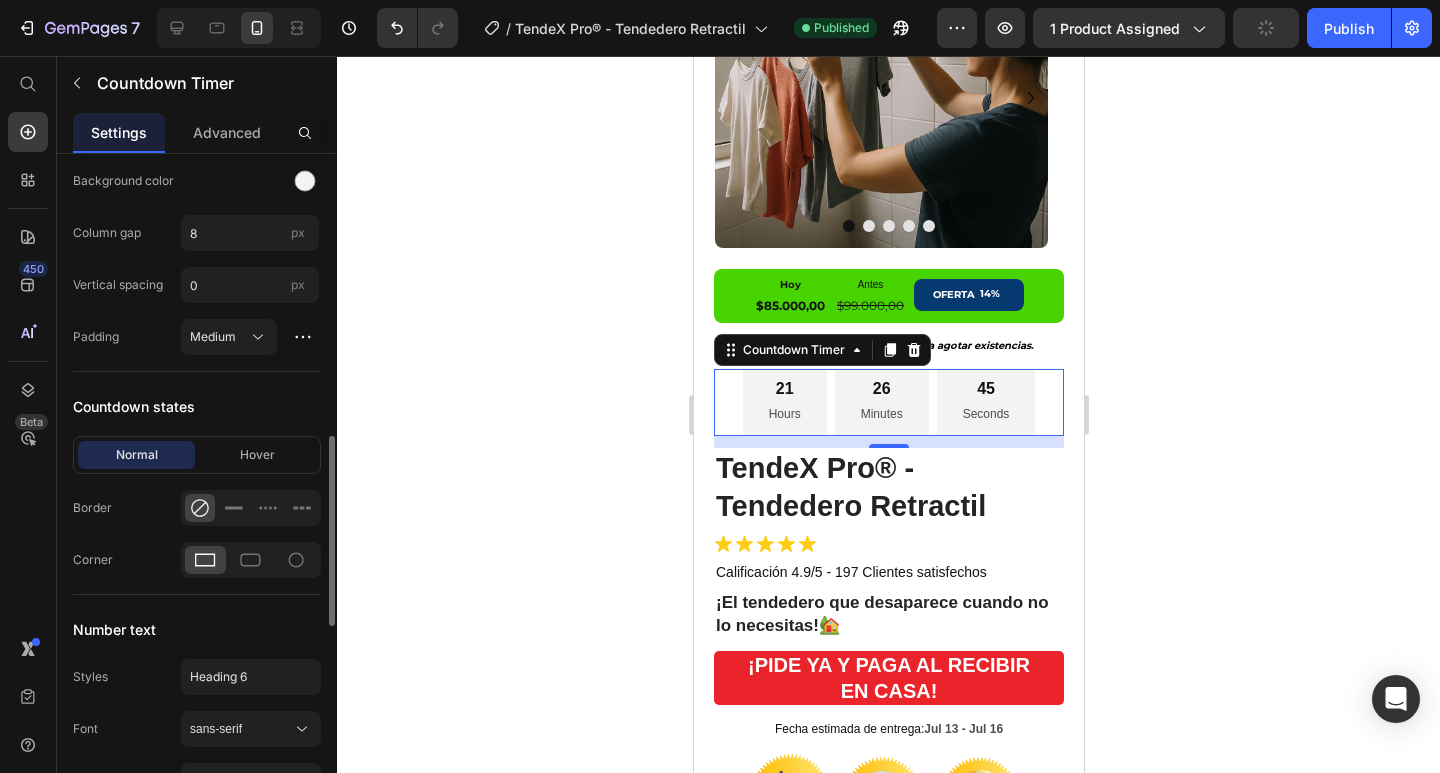scroll, scrollTop: 1200, scrollLeft: 0, axis: vertical 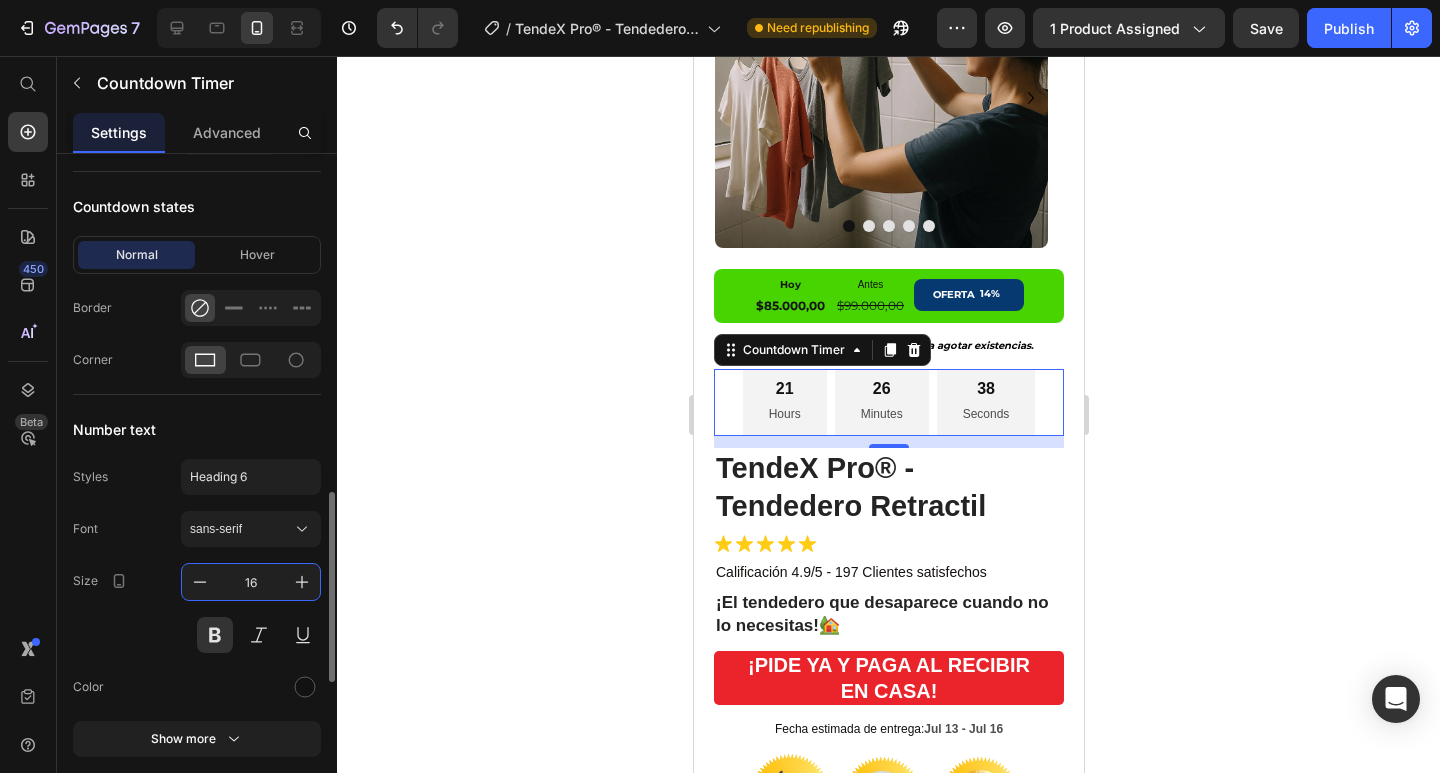 click on "16" at bounding box center [251, 582] 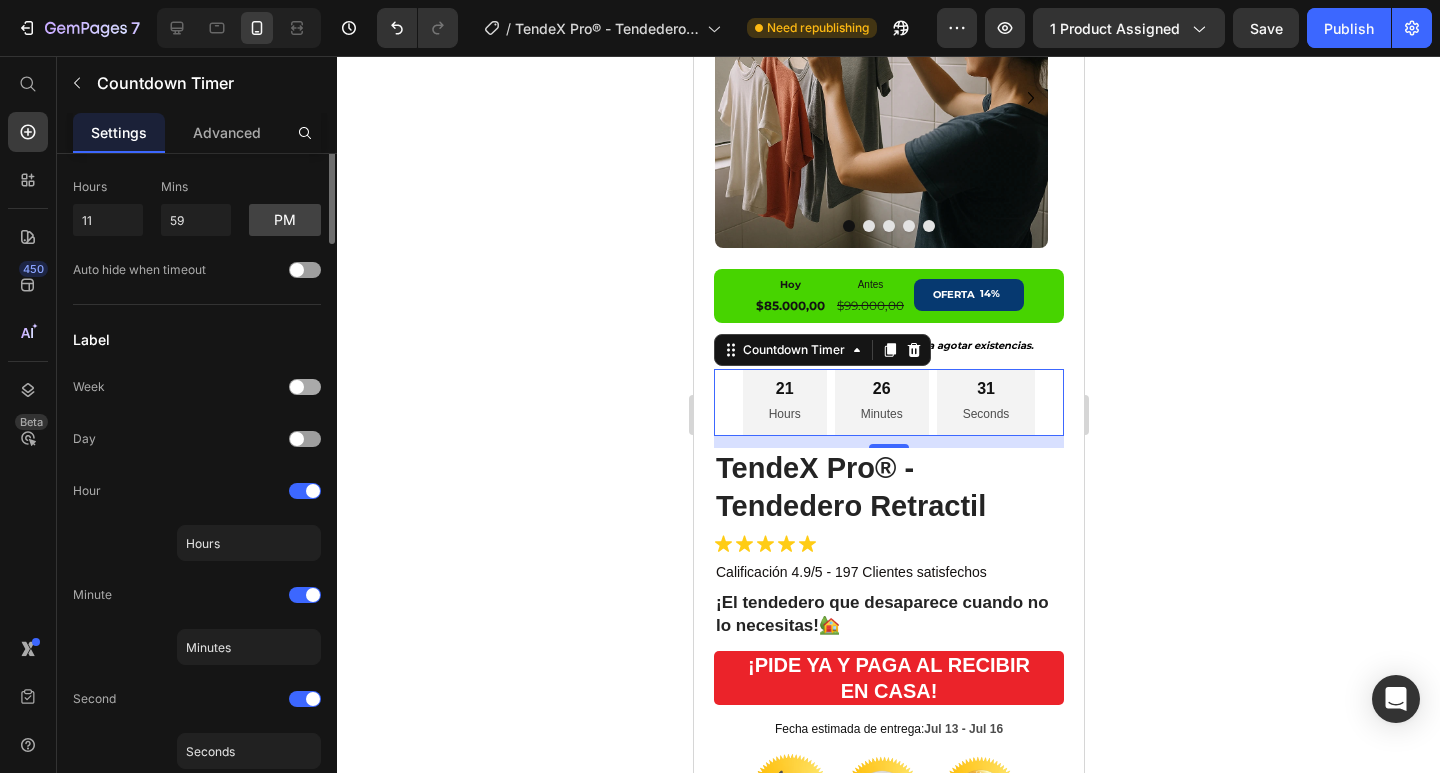 scroll, scrollTop: 0, scrollLeft: 0, axis: both 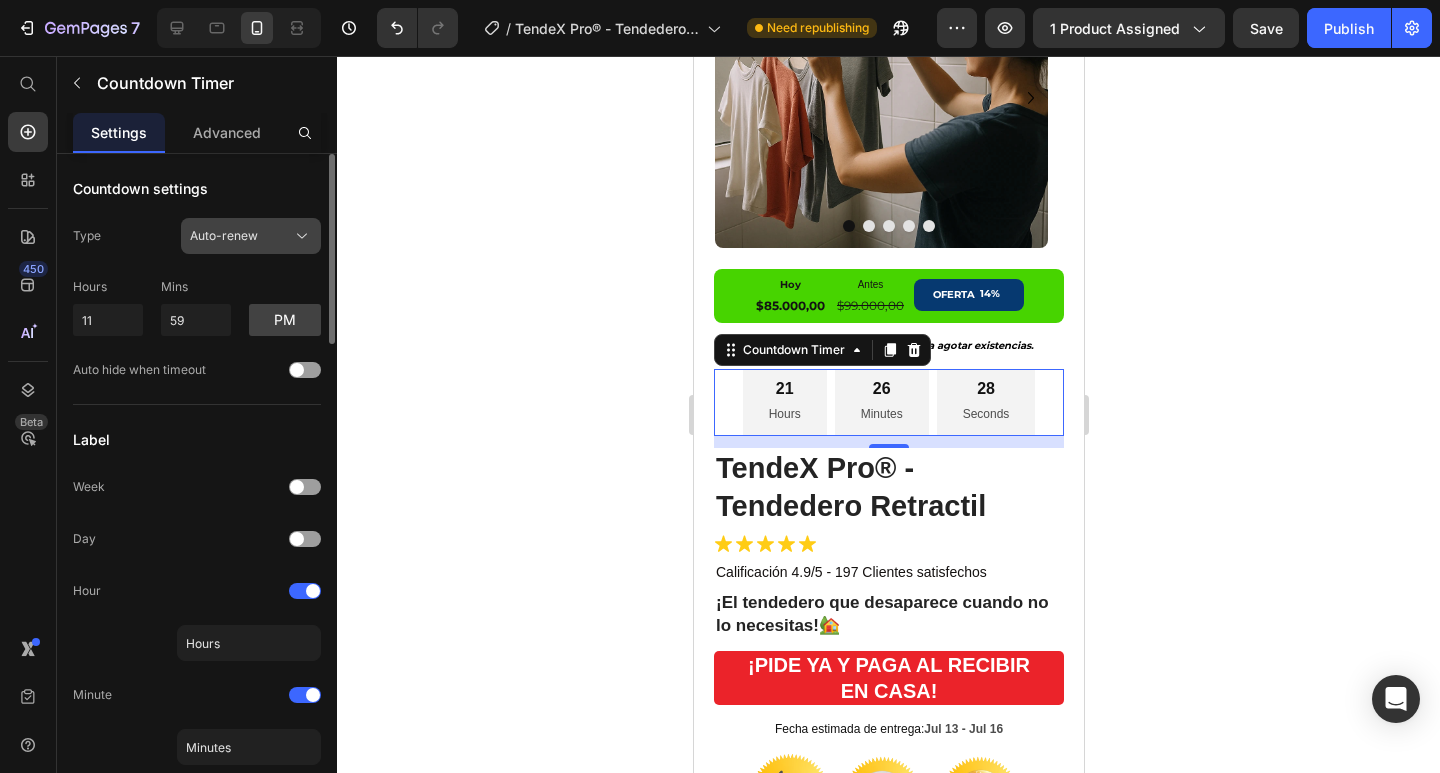 click on "Auto-renew" 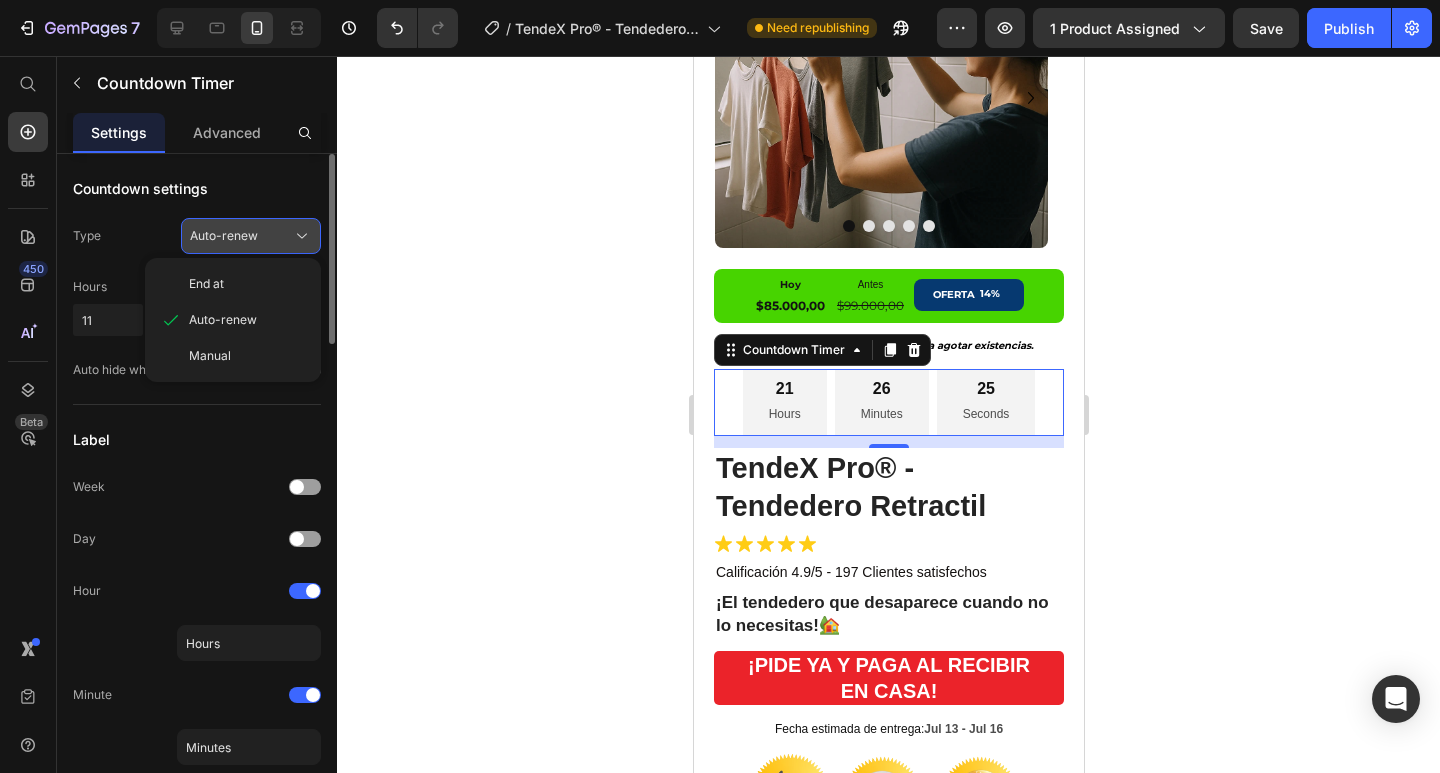 click on "Auto-renew" 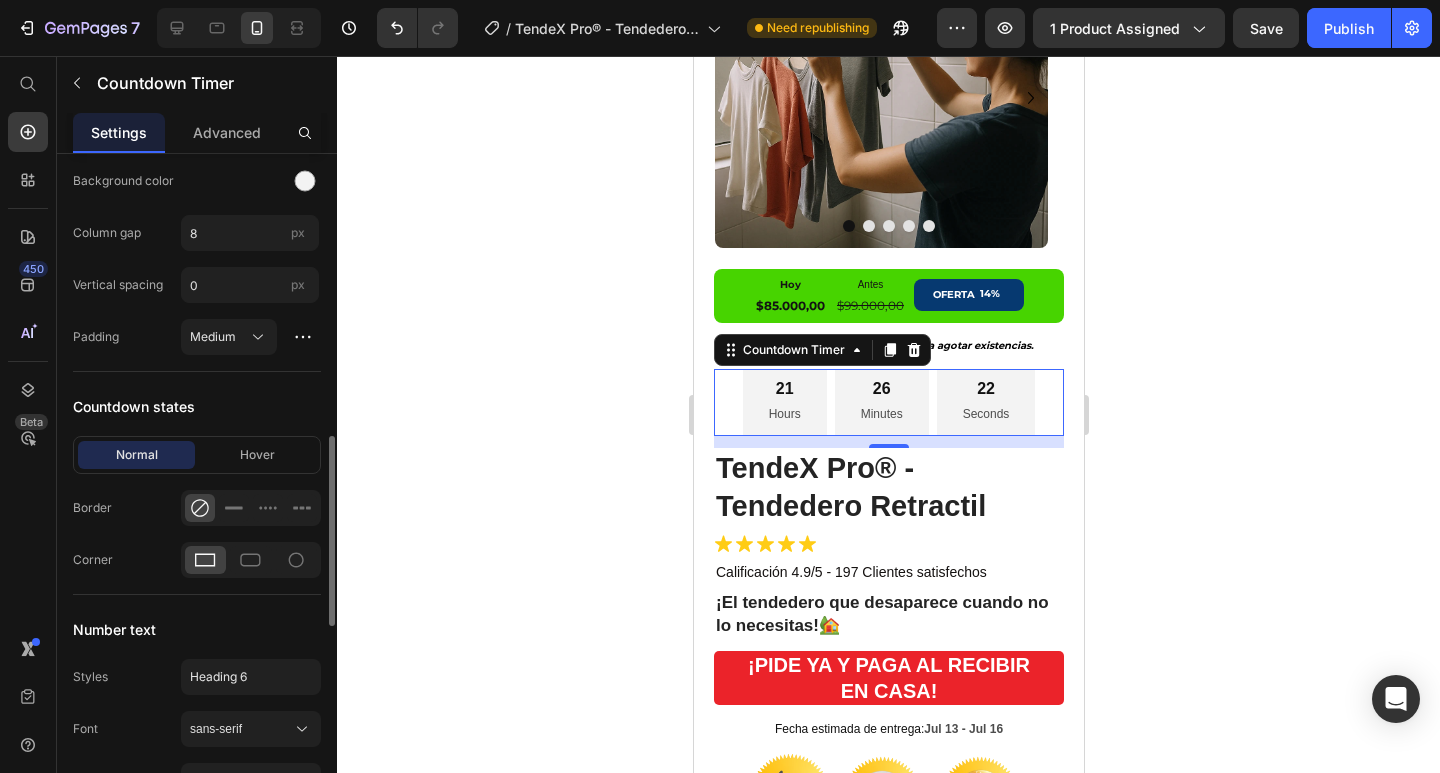 scroll, scrollTop: 1300, scrollLeft: 0, axis: vertical 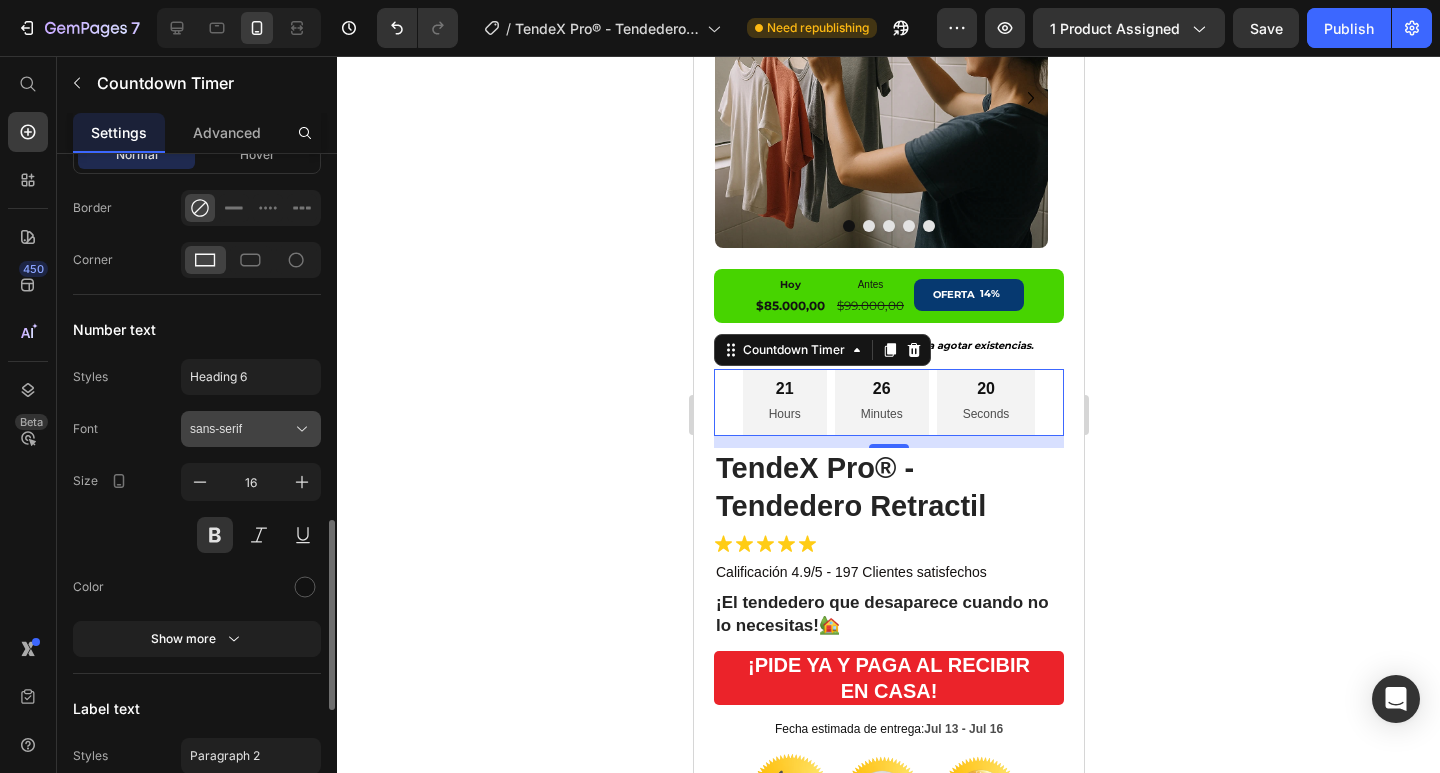 click on "sans-serif" at bounding box center (241, 429) 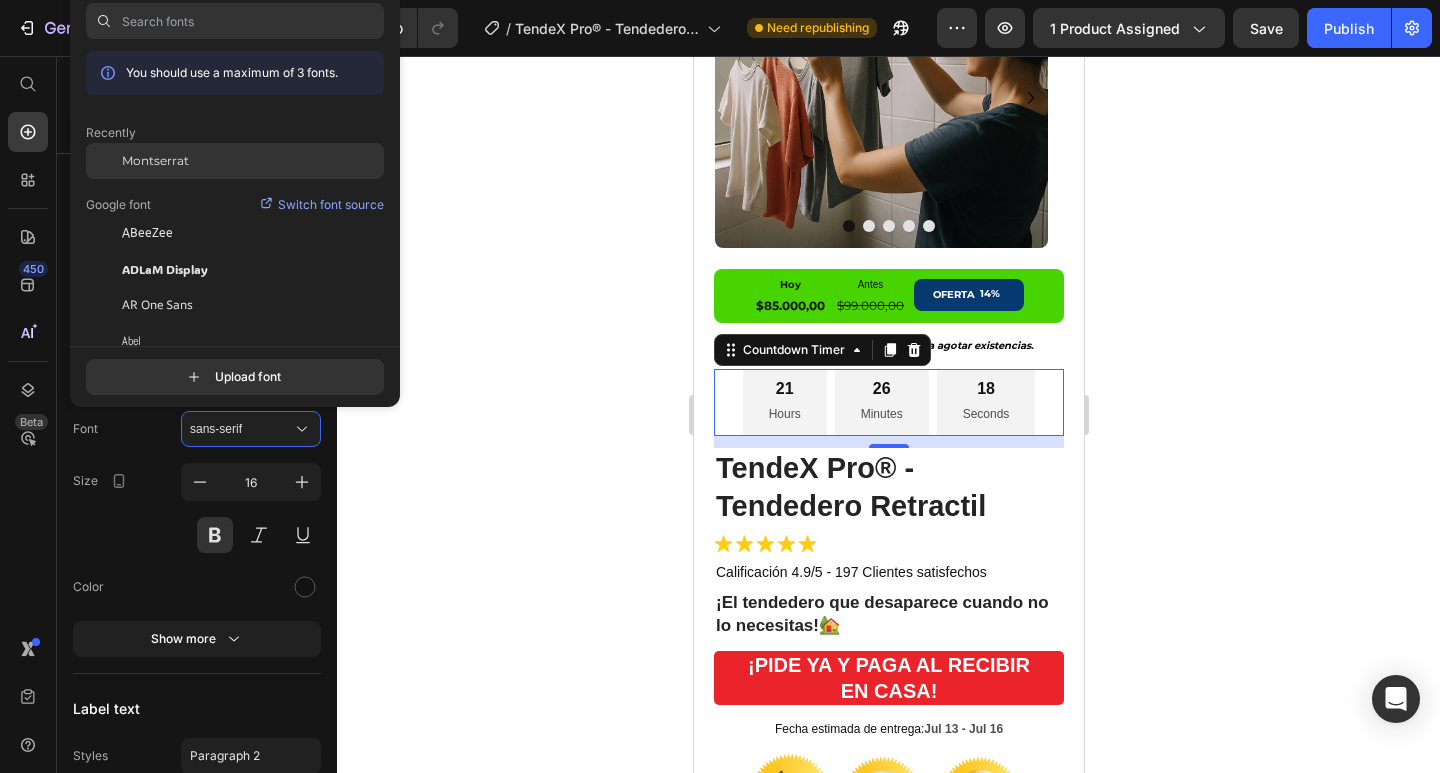 click on "Montserrat" 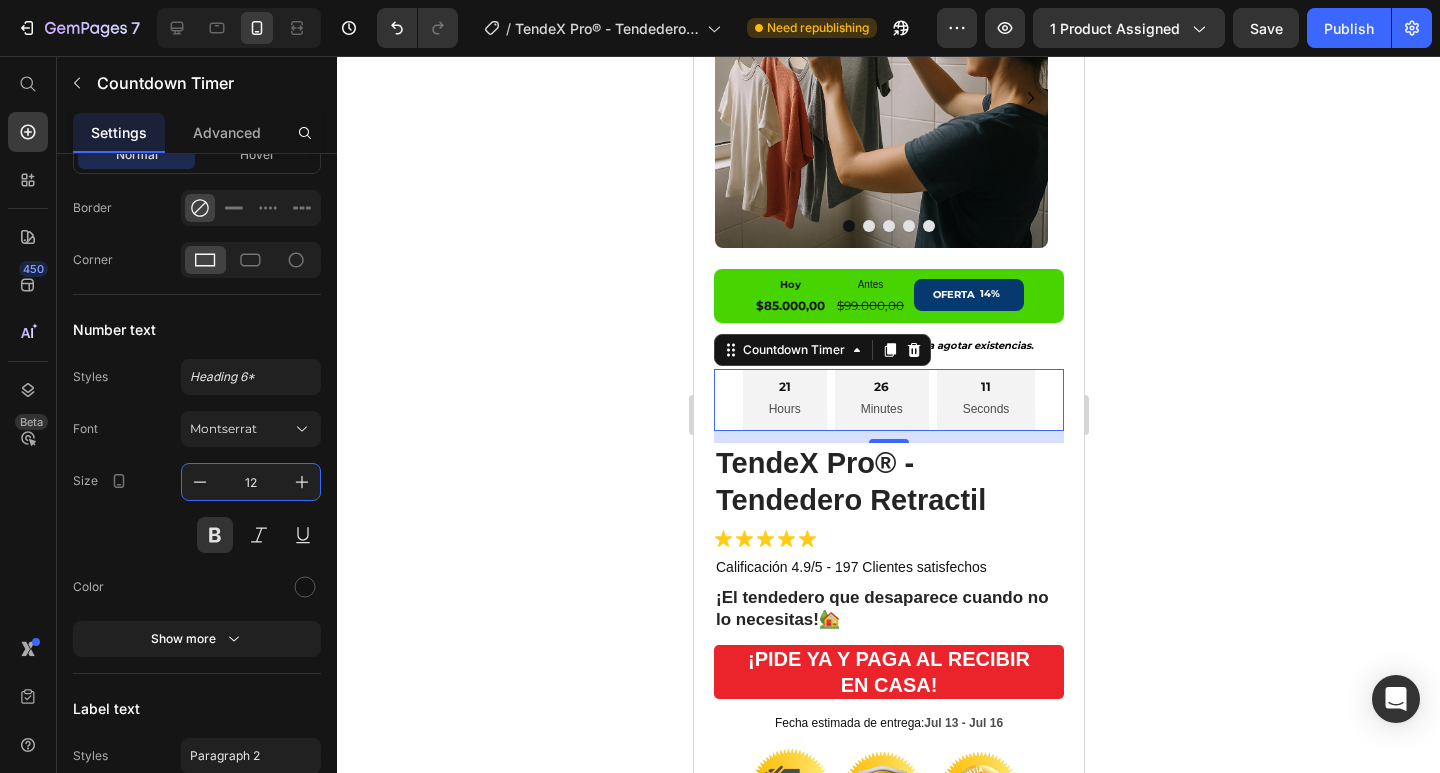 type on "12" 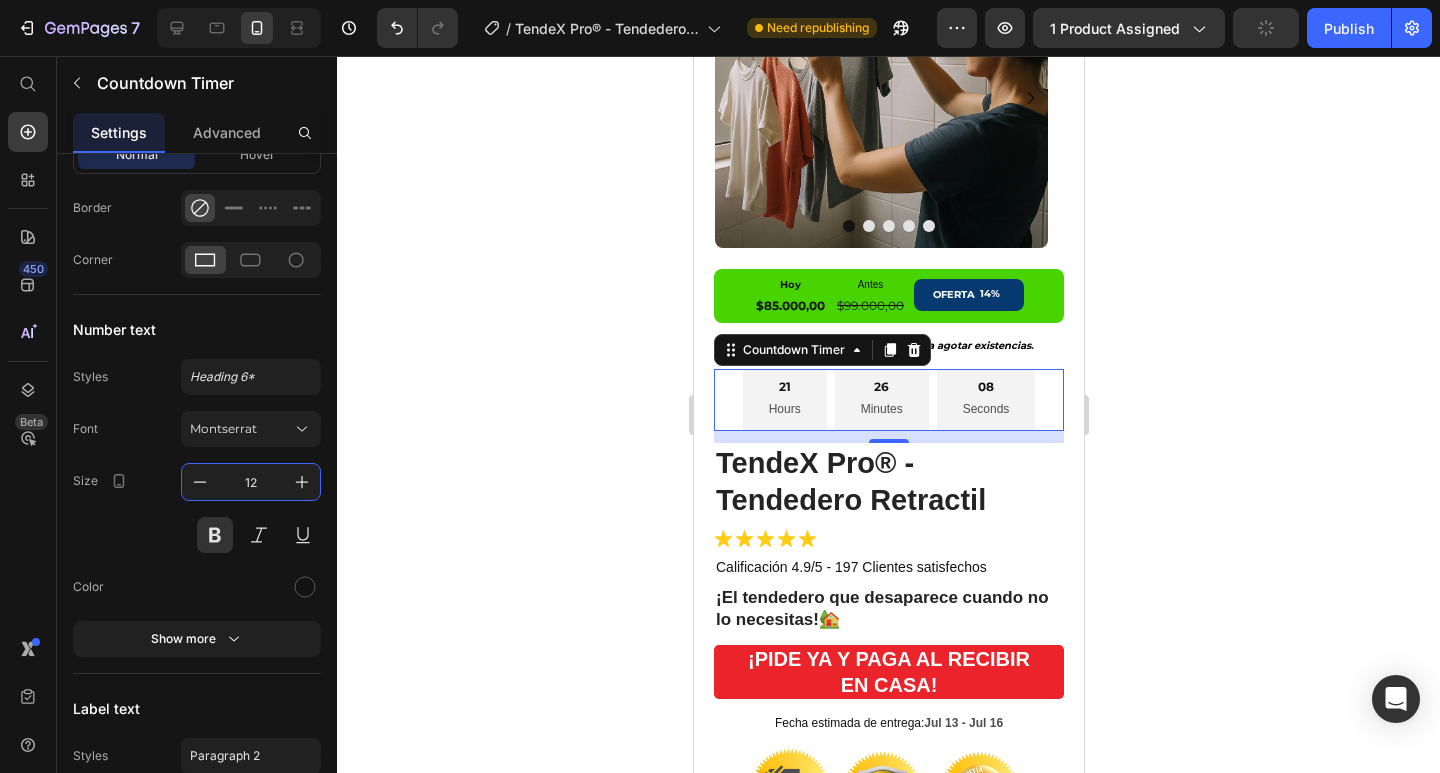 scroll, scrollTop: 1600, scrollLeft: 0, axis: vertical 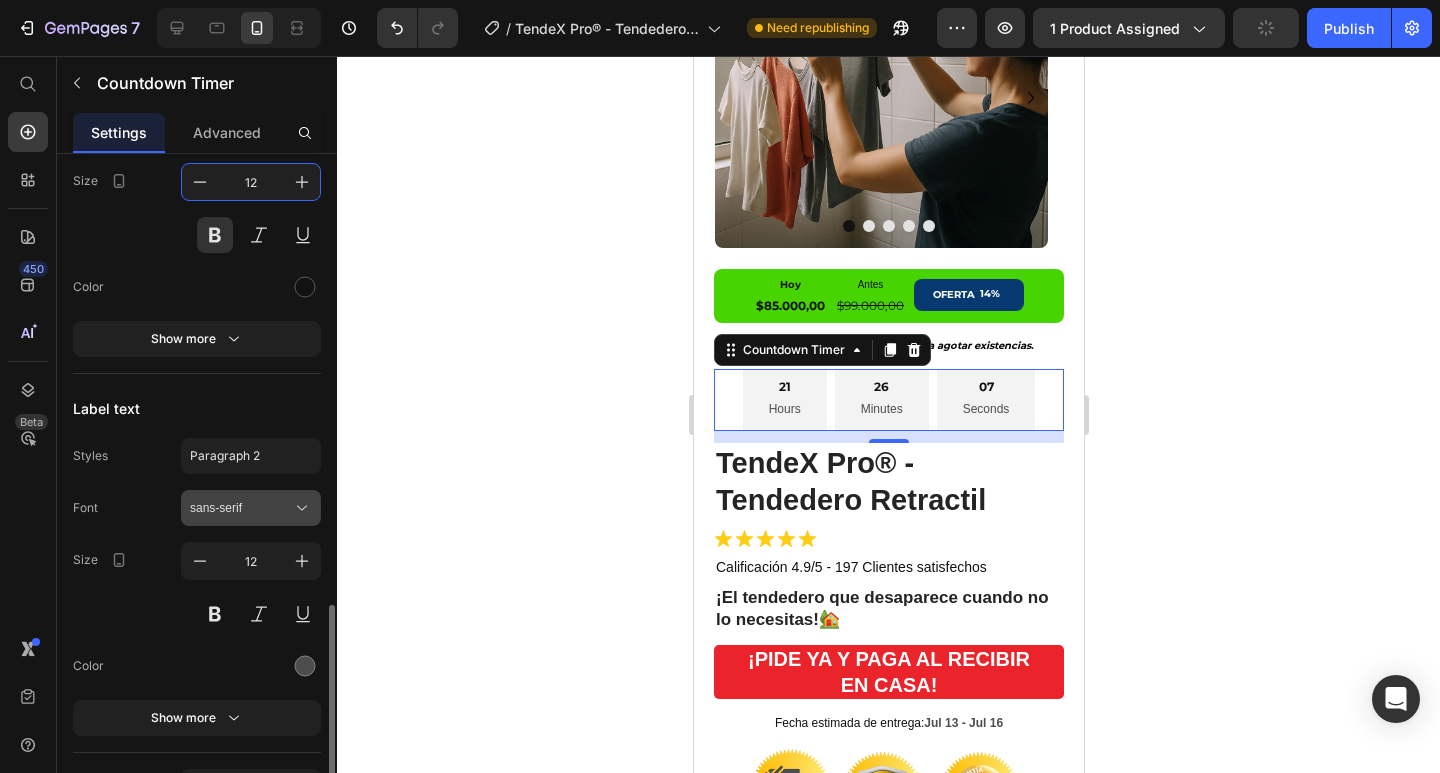 click on "sans-serif" at bounding box center (241, 508) 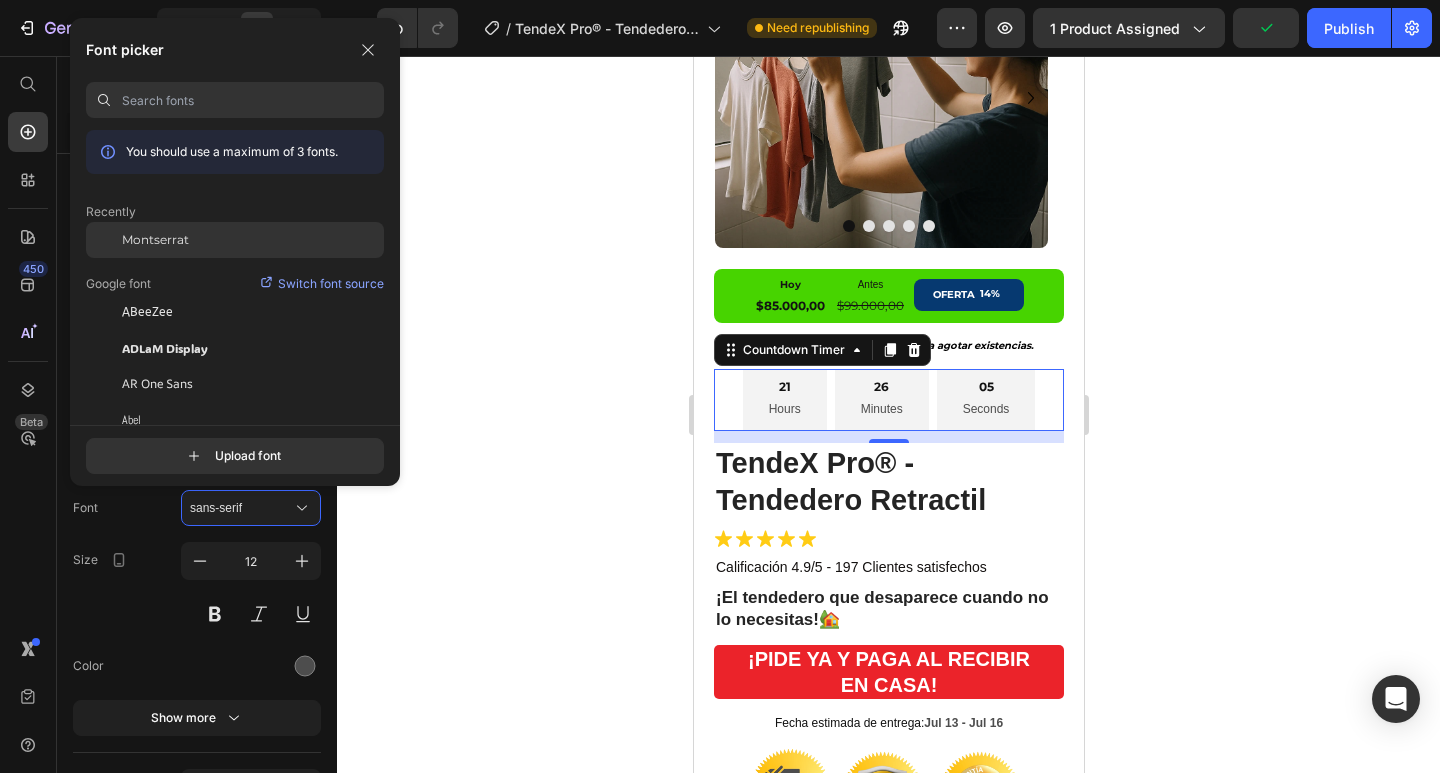 click on "Montserrat" 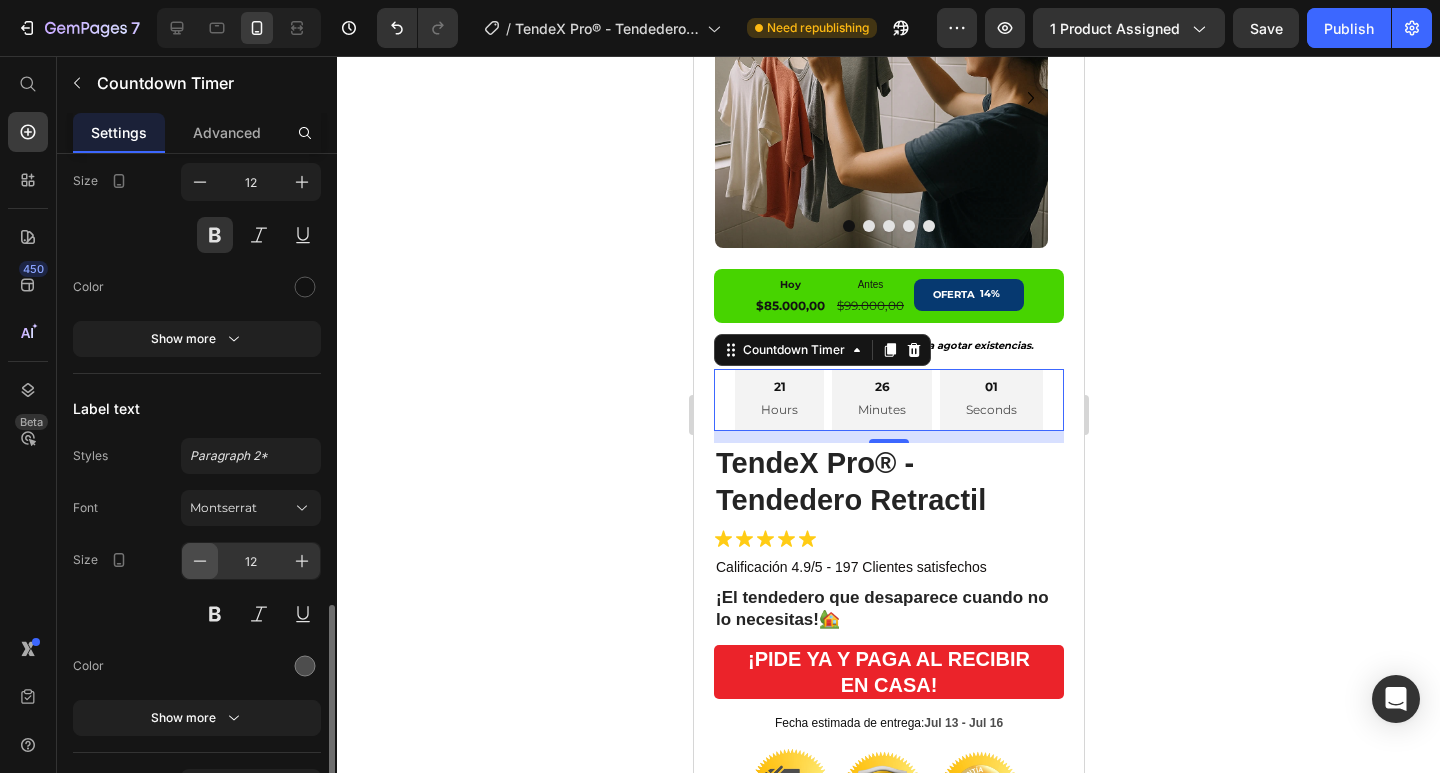 click 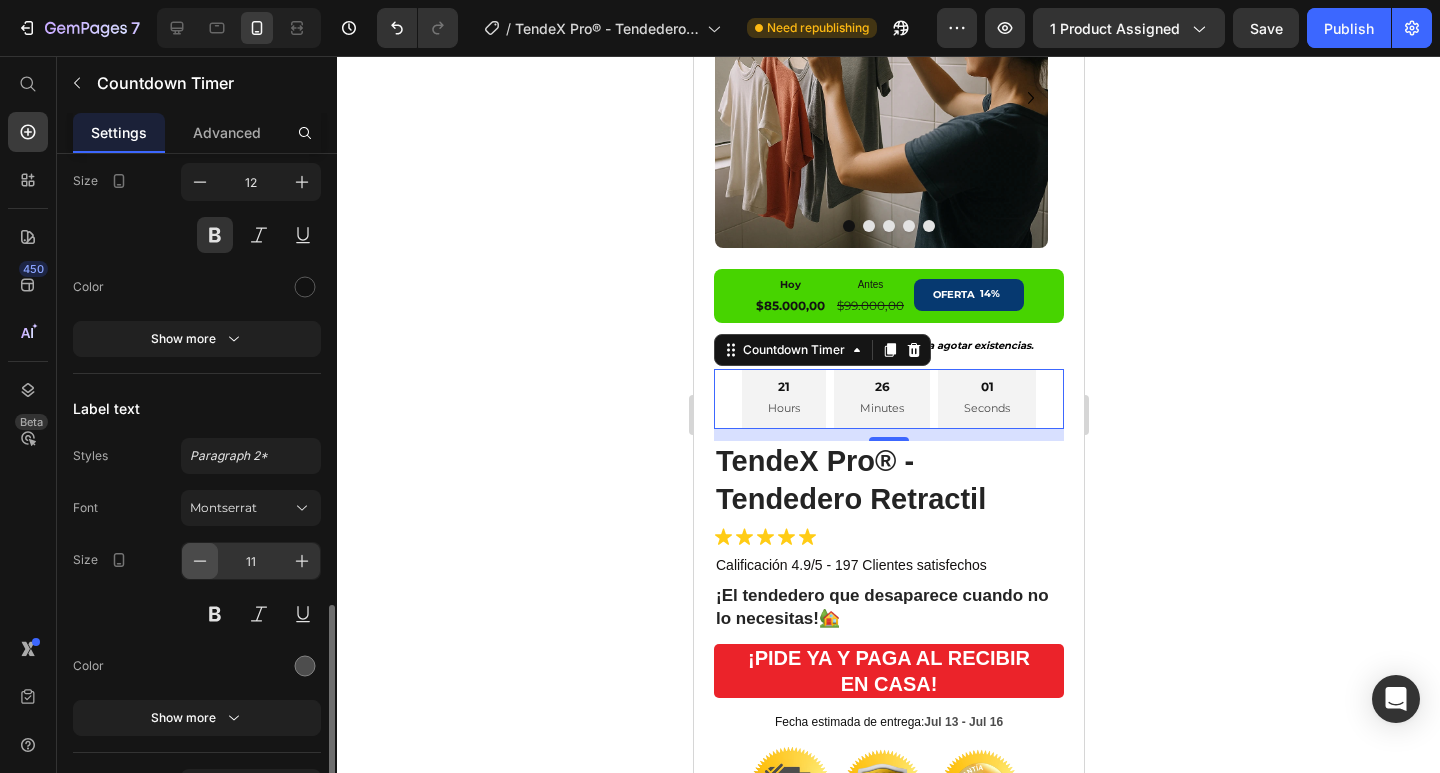 click 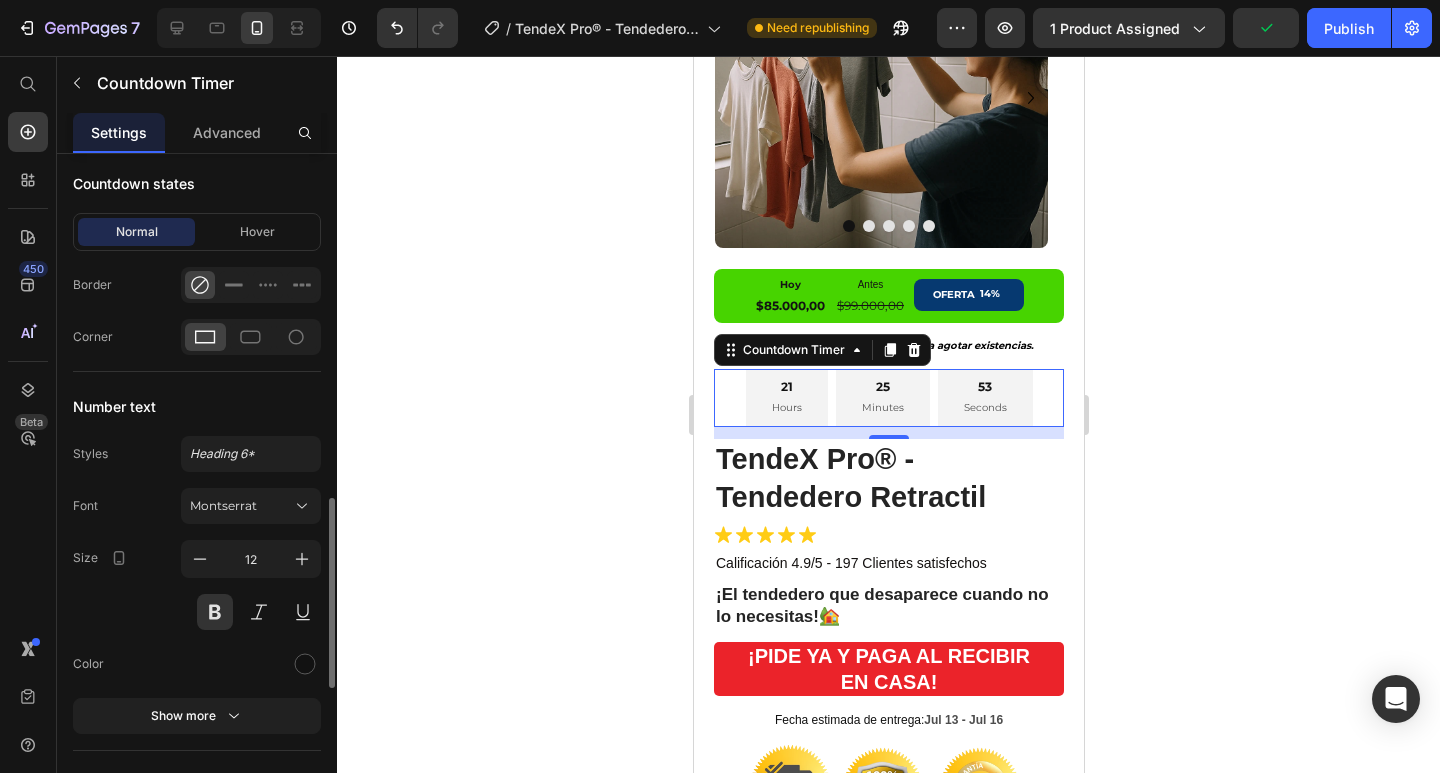 scroll, scrollTop: 1023, scrollLeft: 0, axis: vertical 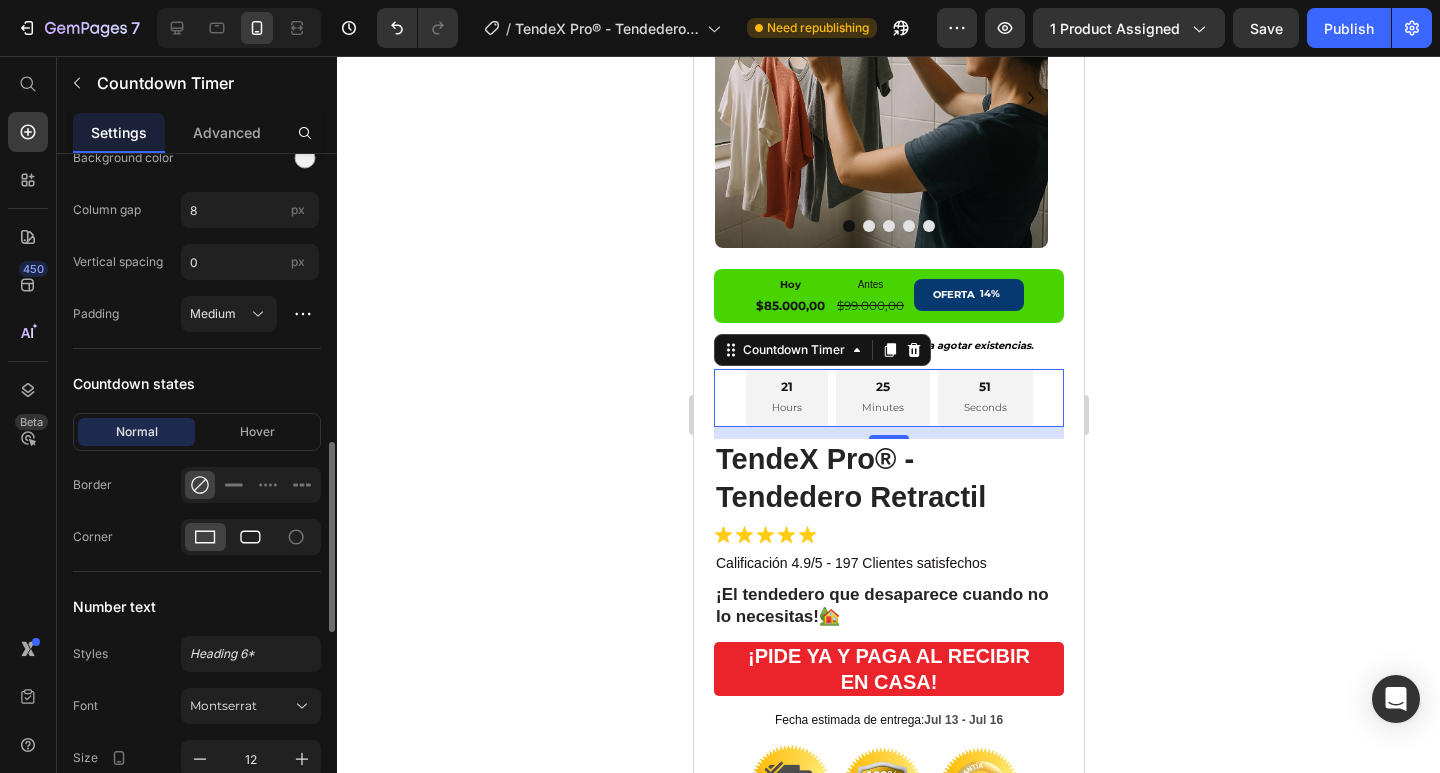 click 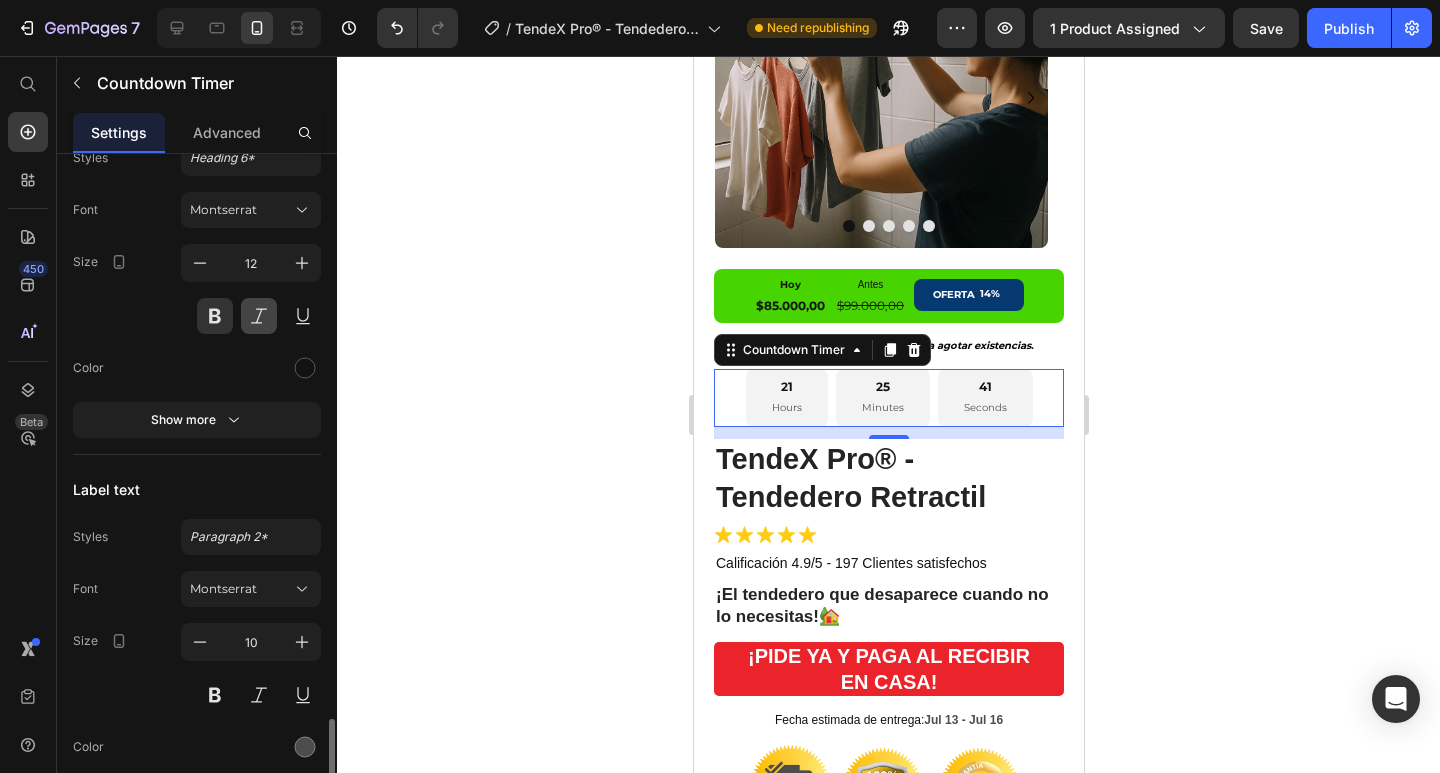 scroll, scrollTop: 1723, scrollLeft: 0, axis: vertical 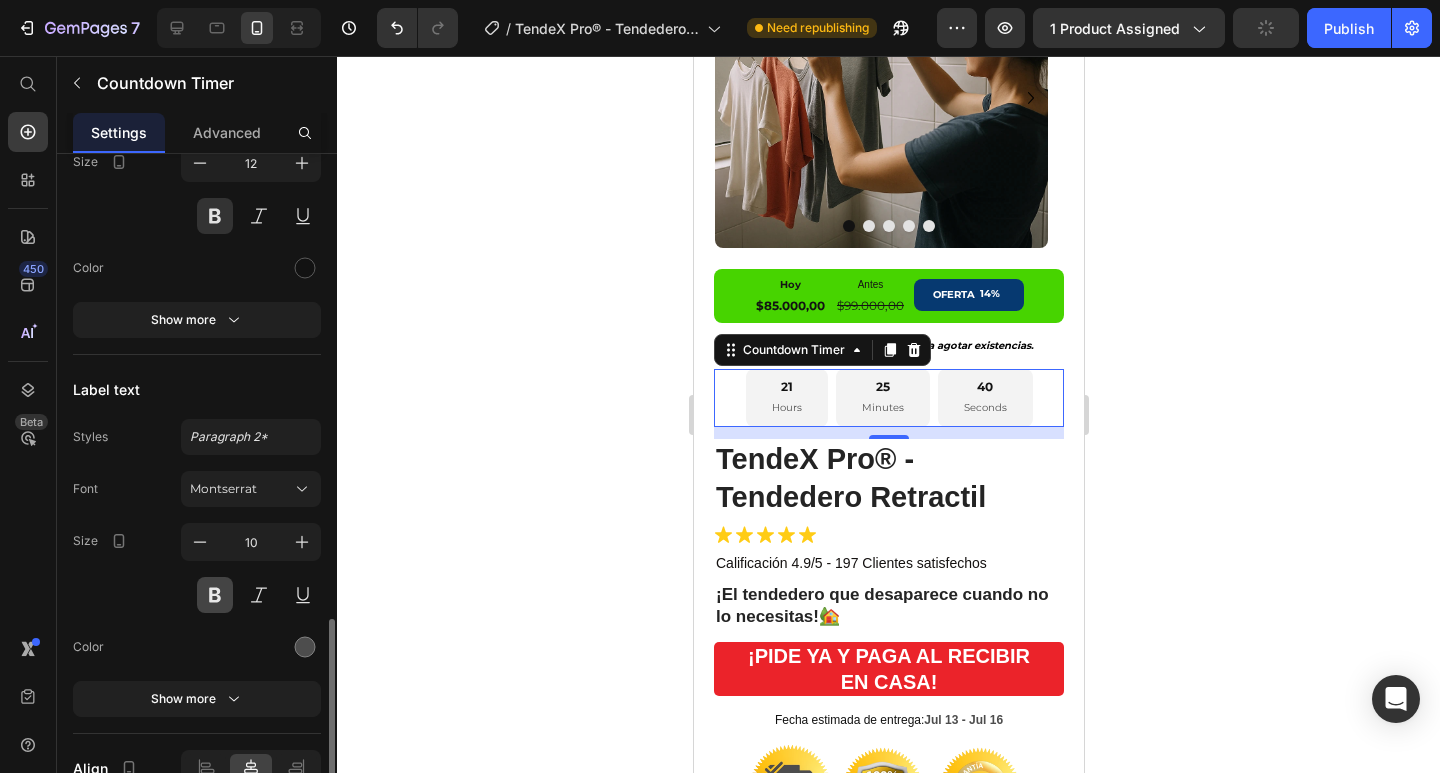 click at bounding box center [215, 595] 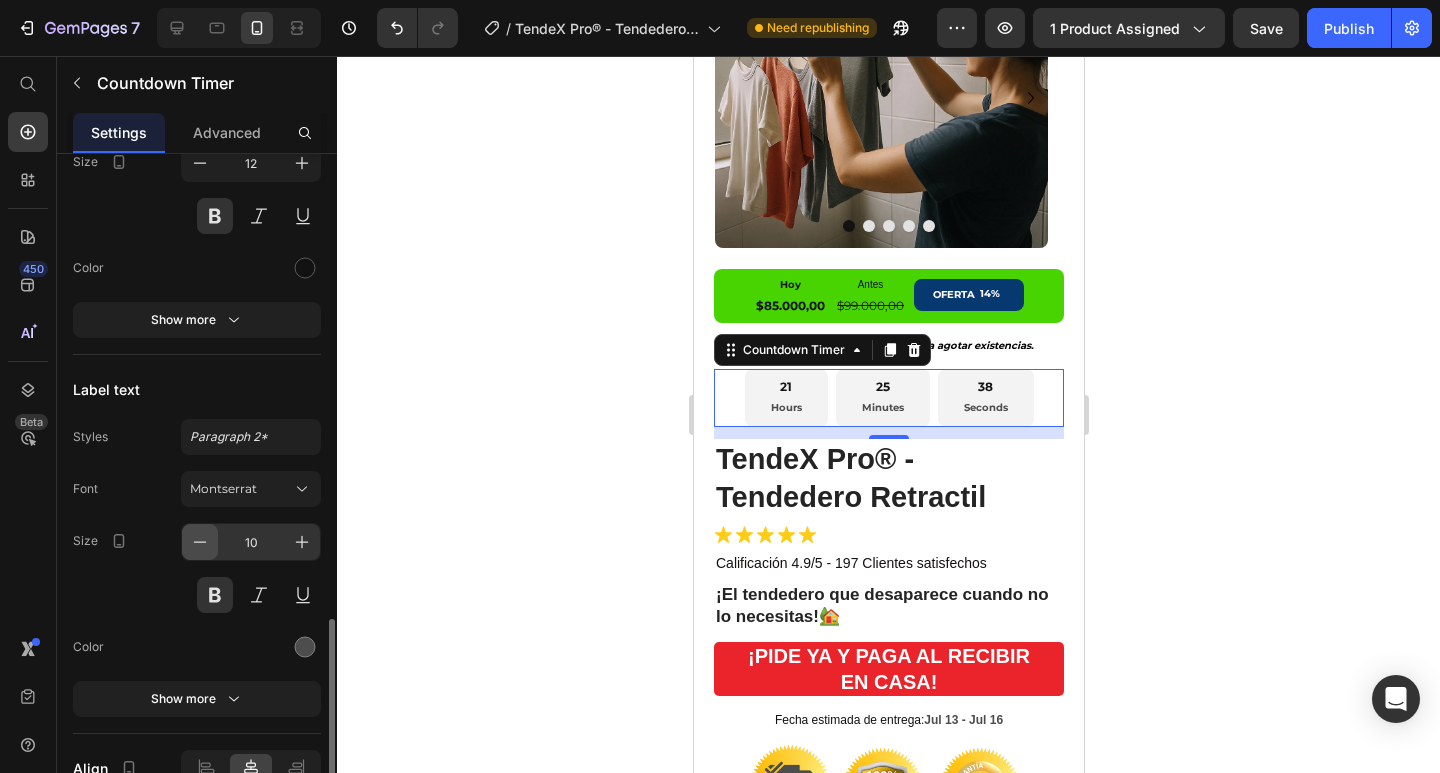 click 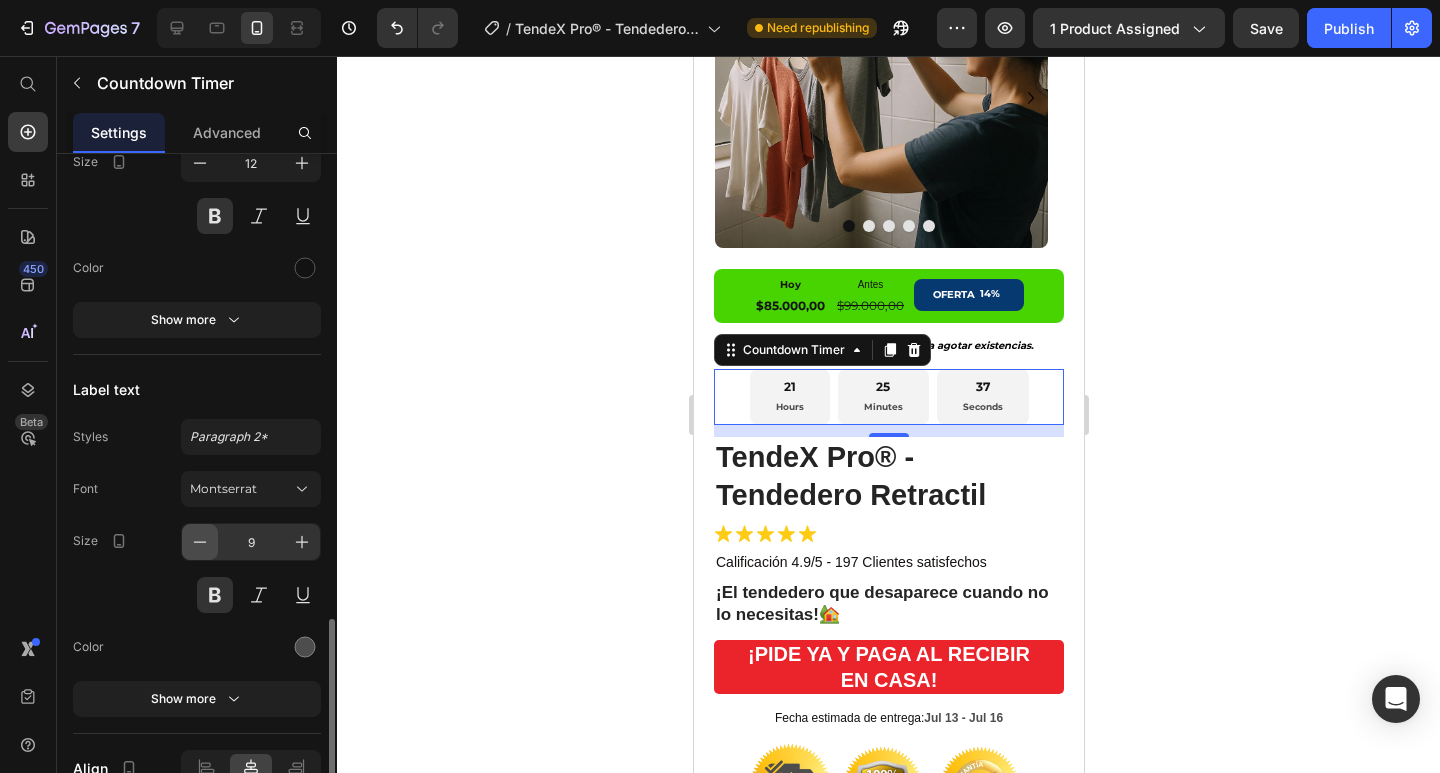 click 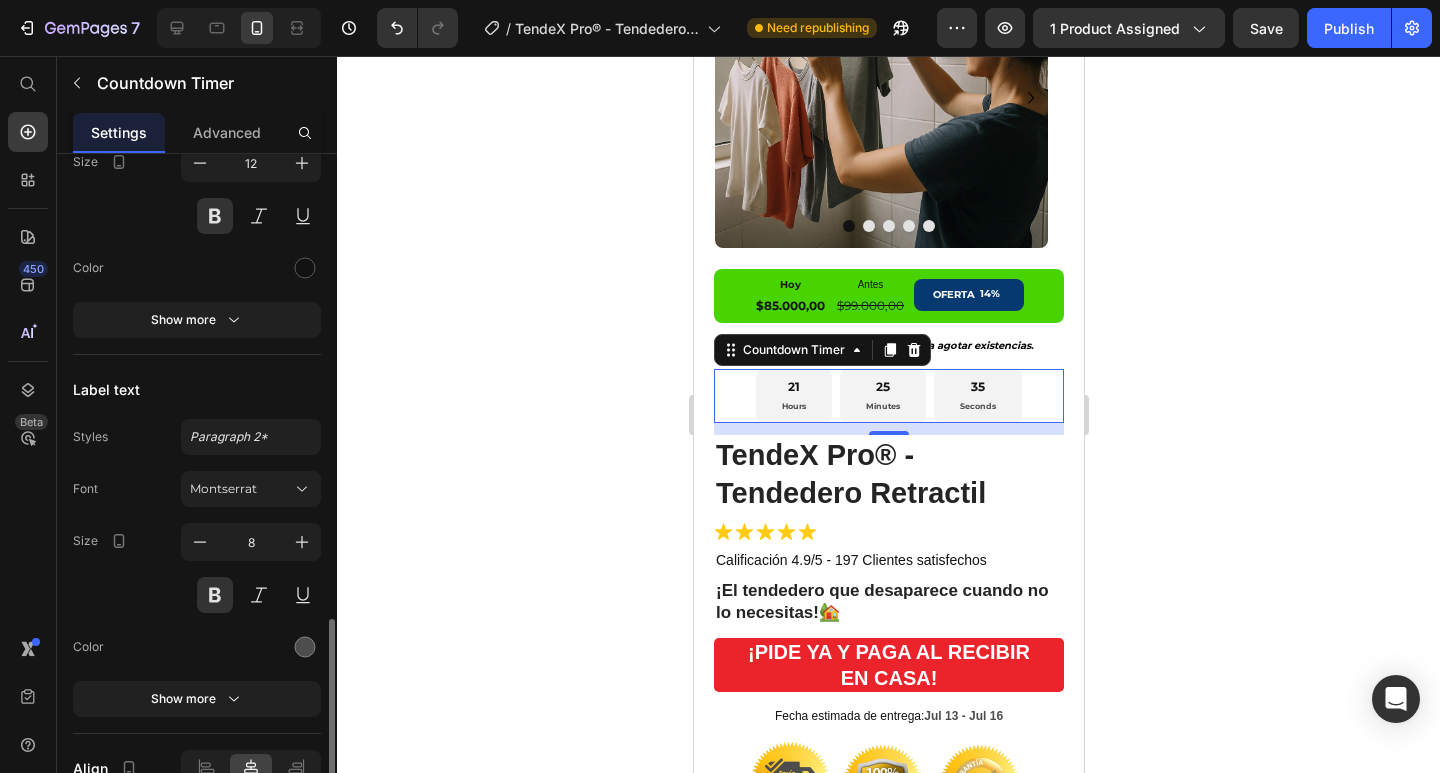 scroll, scrollTop: 1623, scrollLeft: 0, axis: vertical 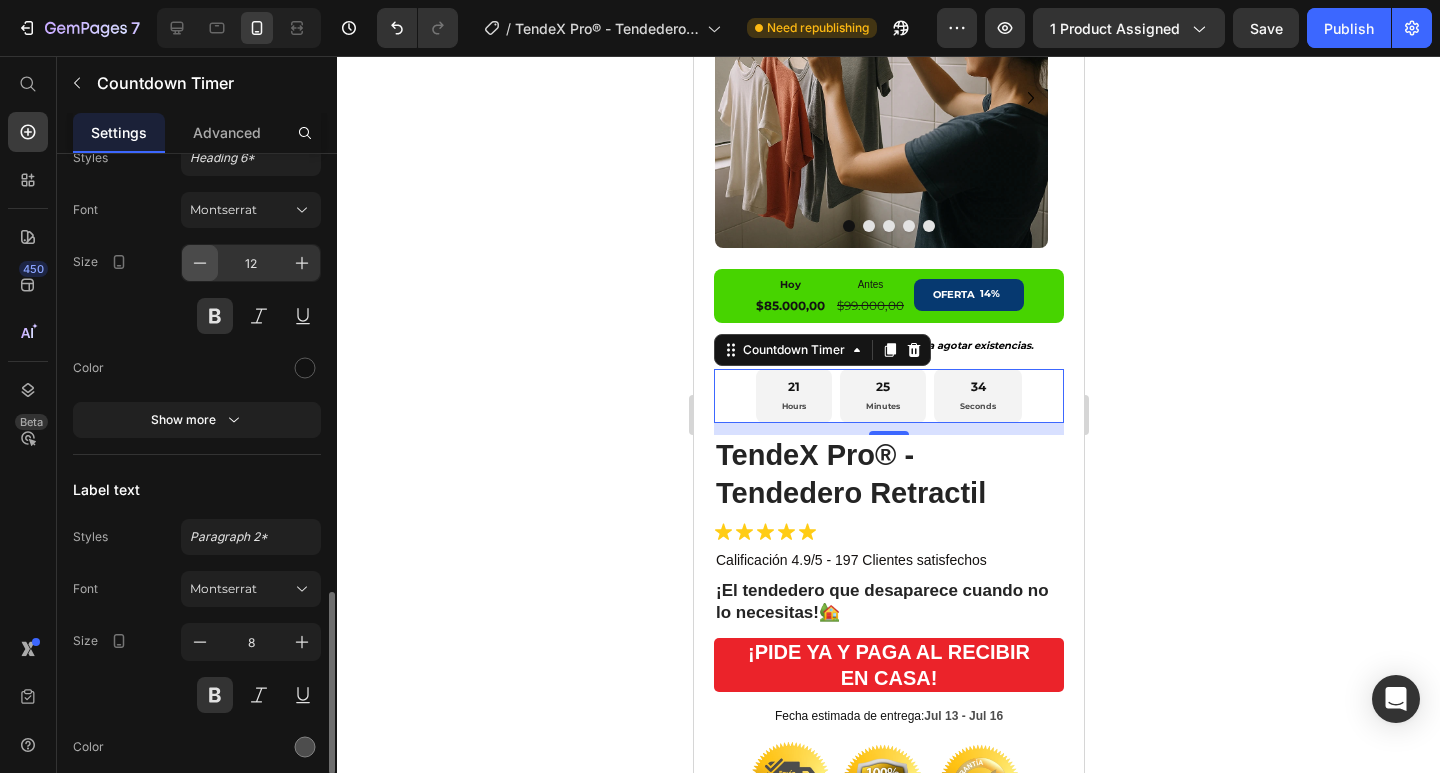 click 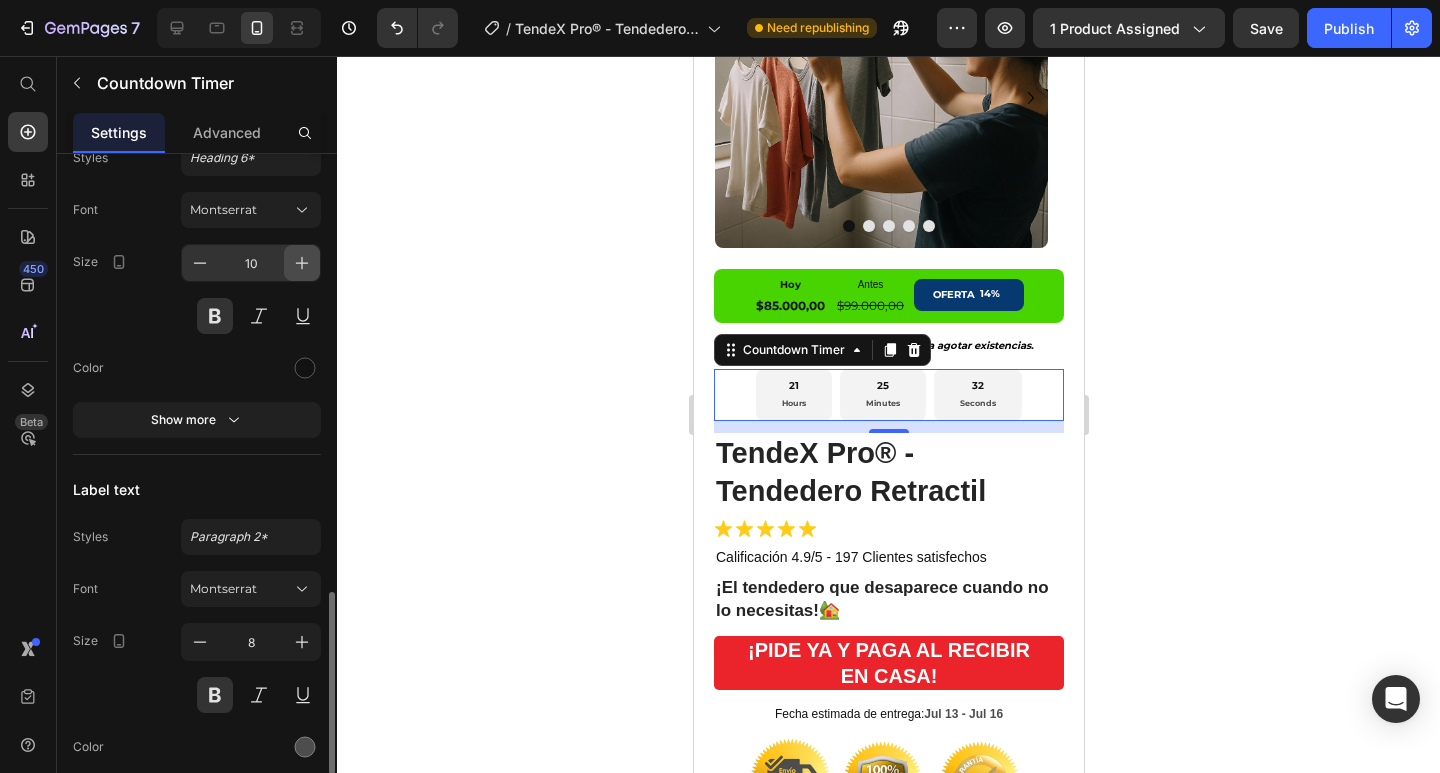 click 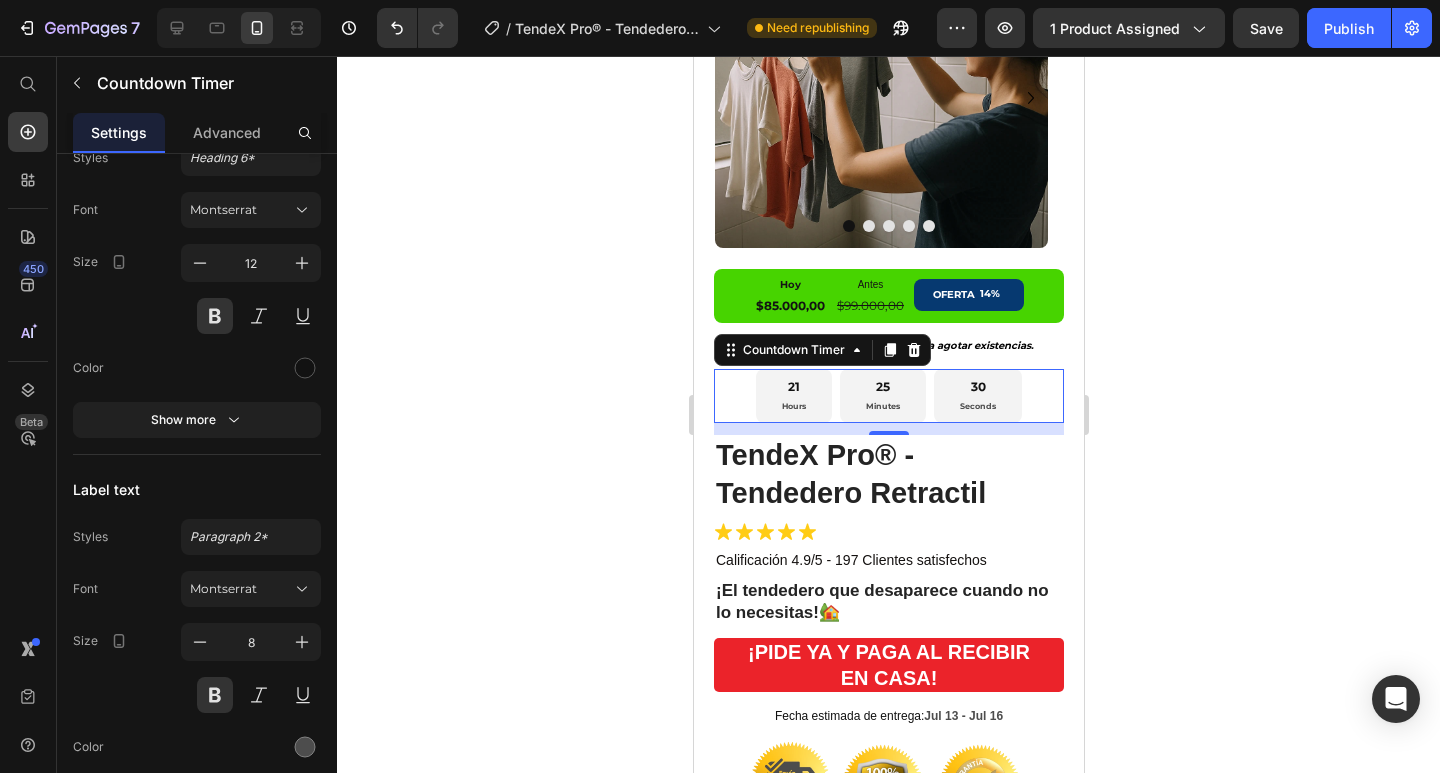 click 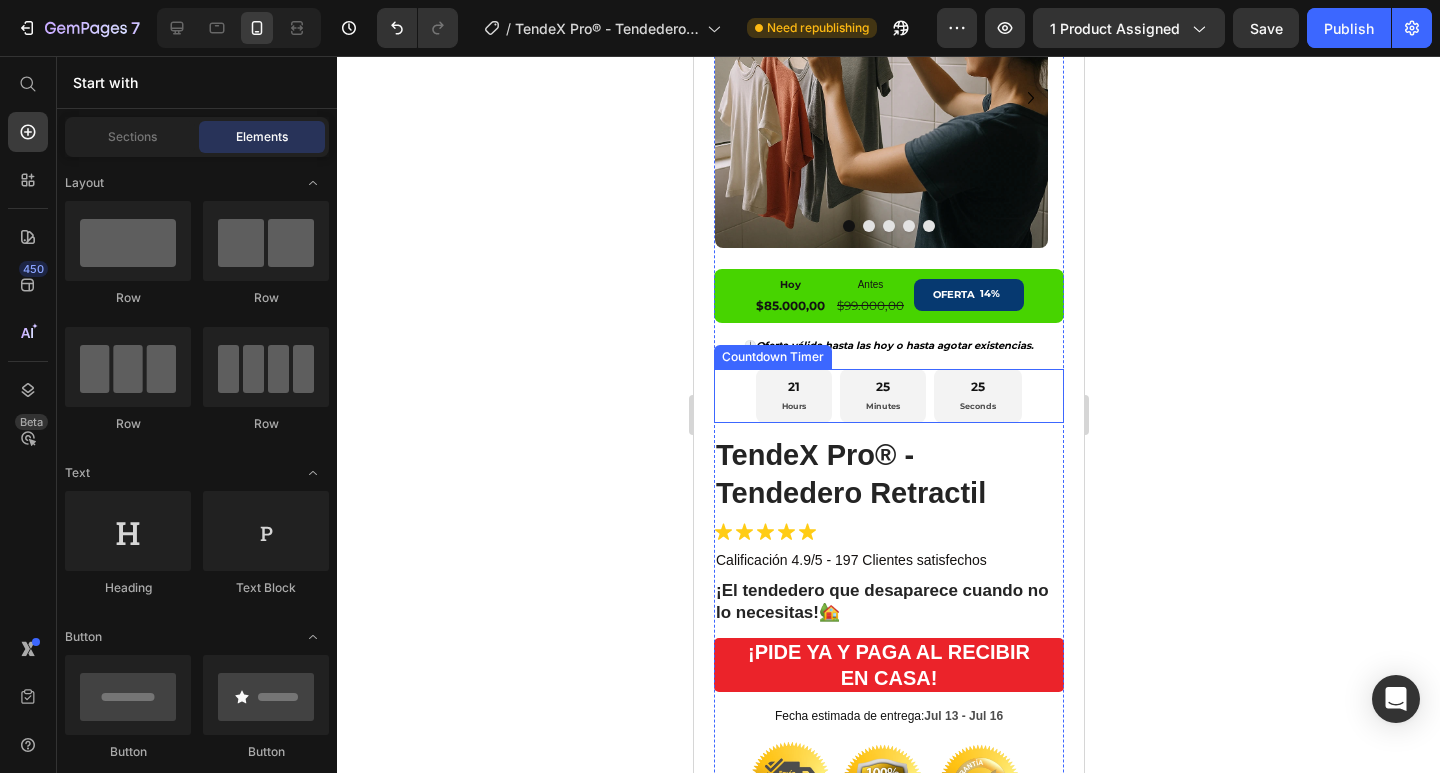 click on "21 Hours" at bounding box center (793, 396) 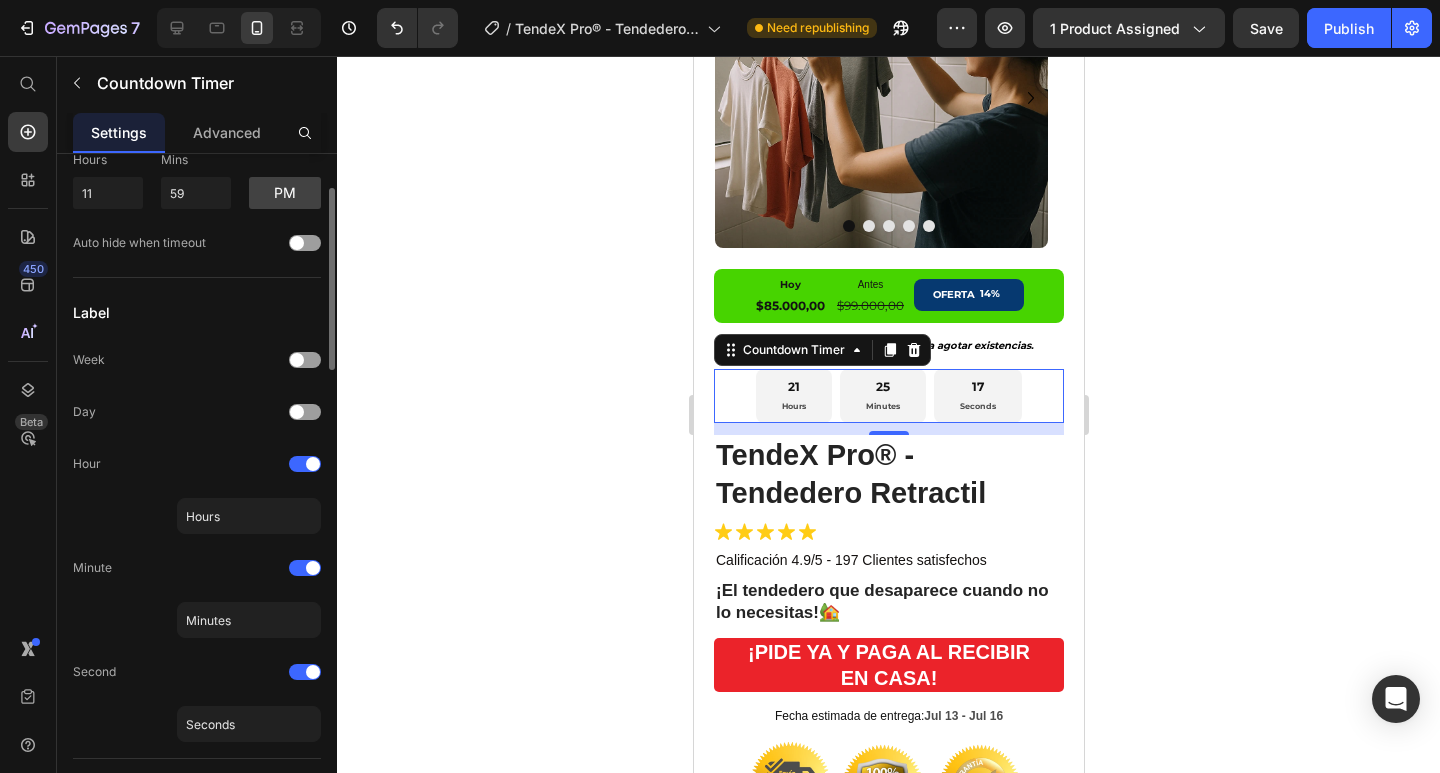 scroll, scrollTop: 0, scrollLeft: 0, axis: both 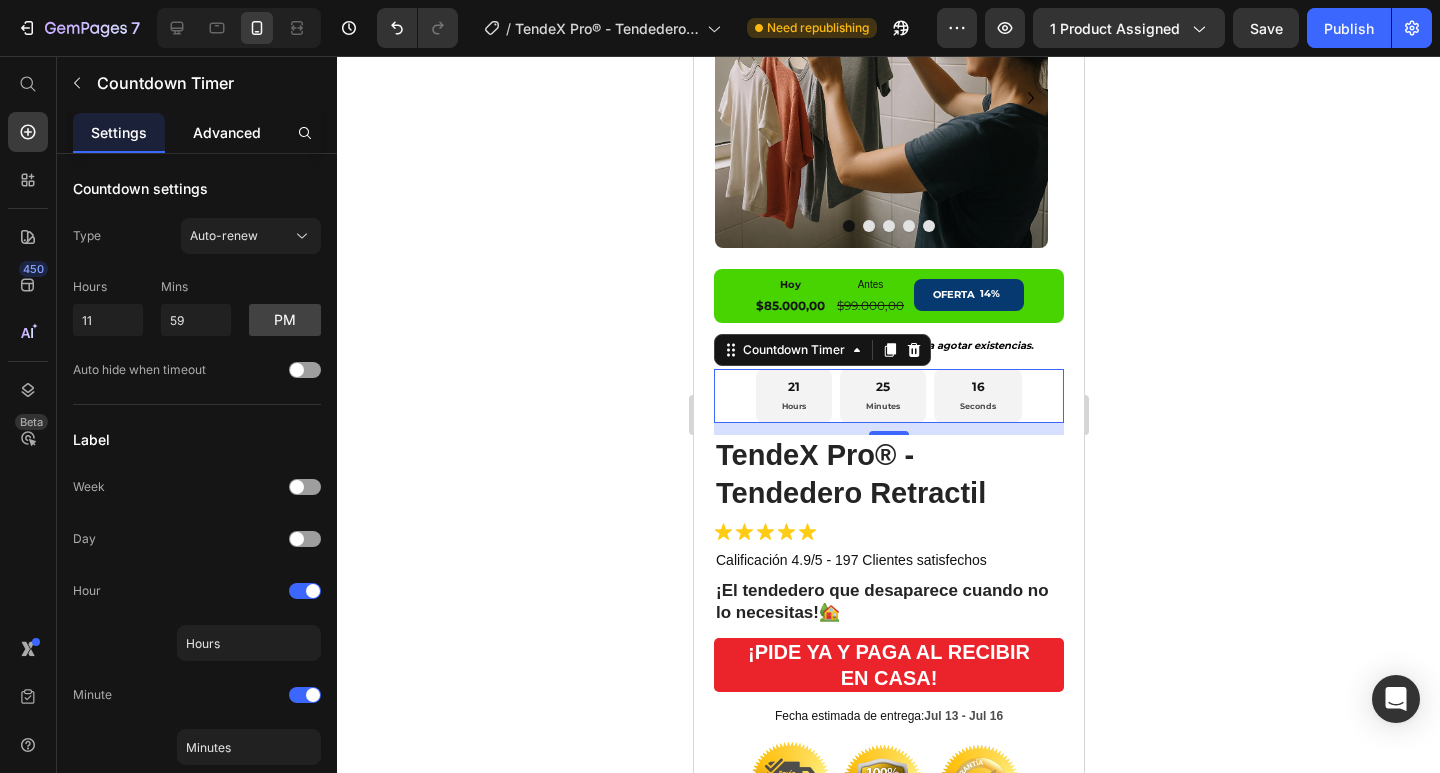 click on "Advanced" 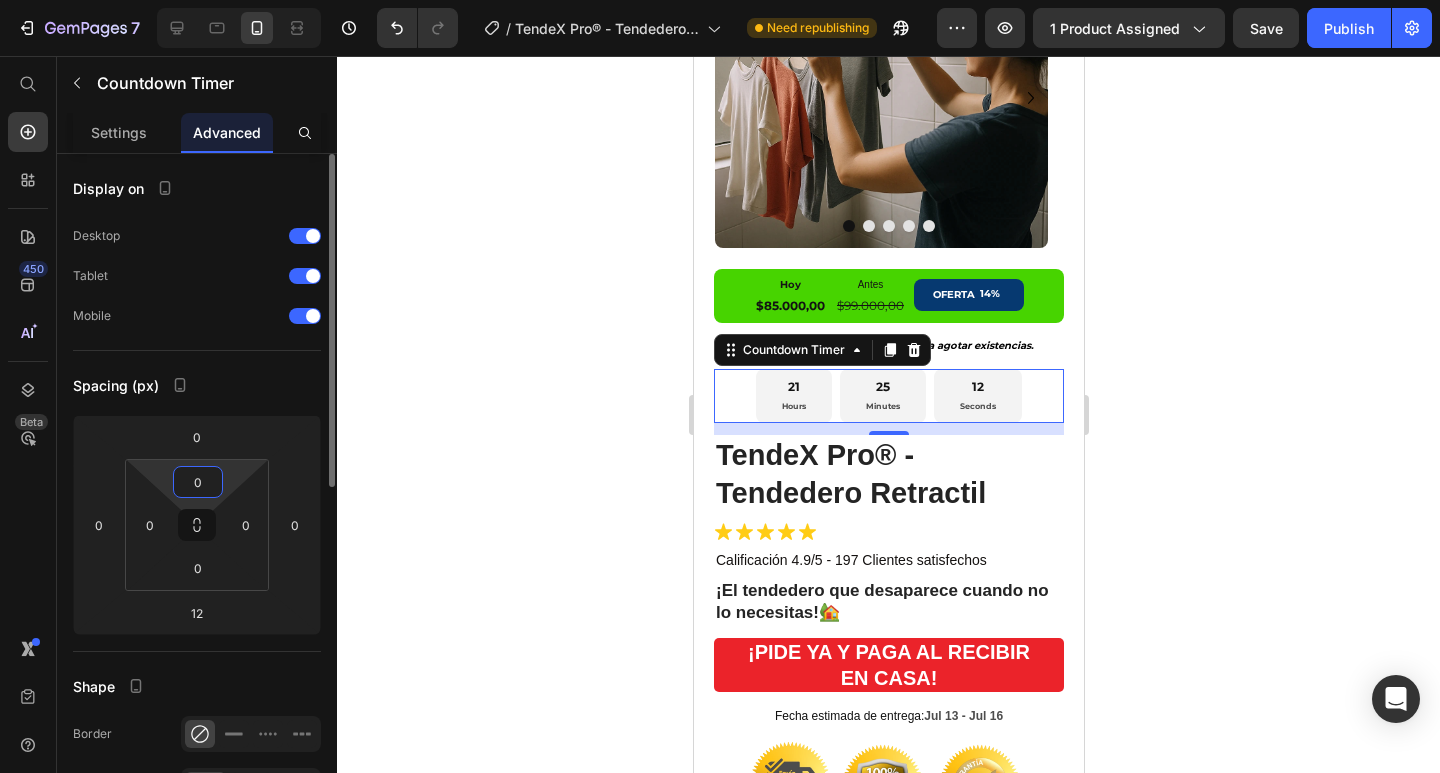 click on "0" at bounding box center [198, 482] 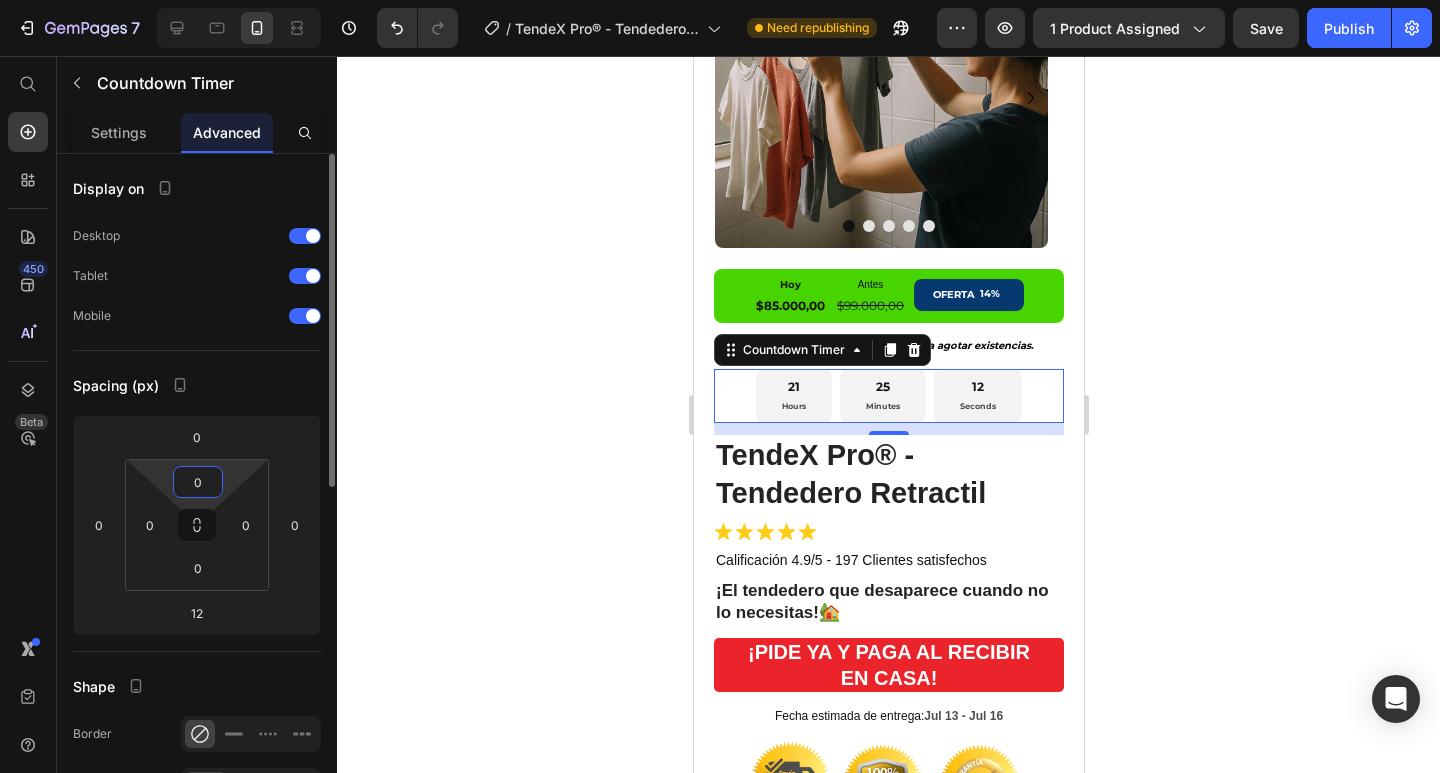 click on "0" at bounding box center (198, 482) 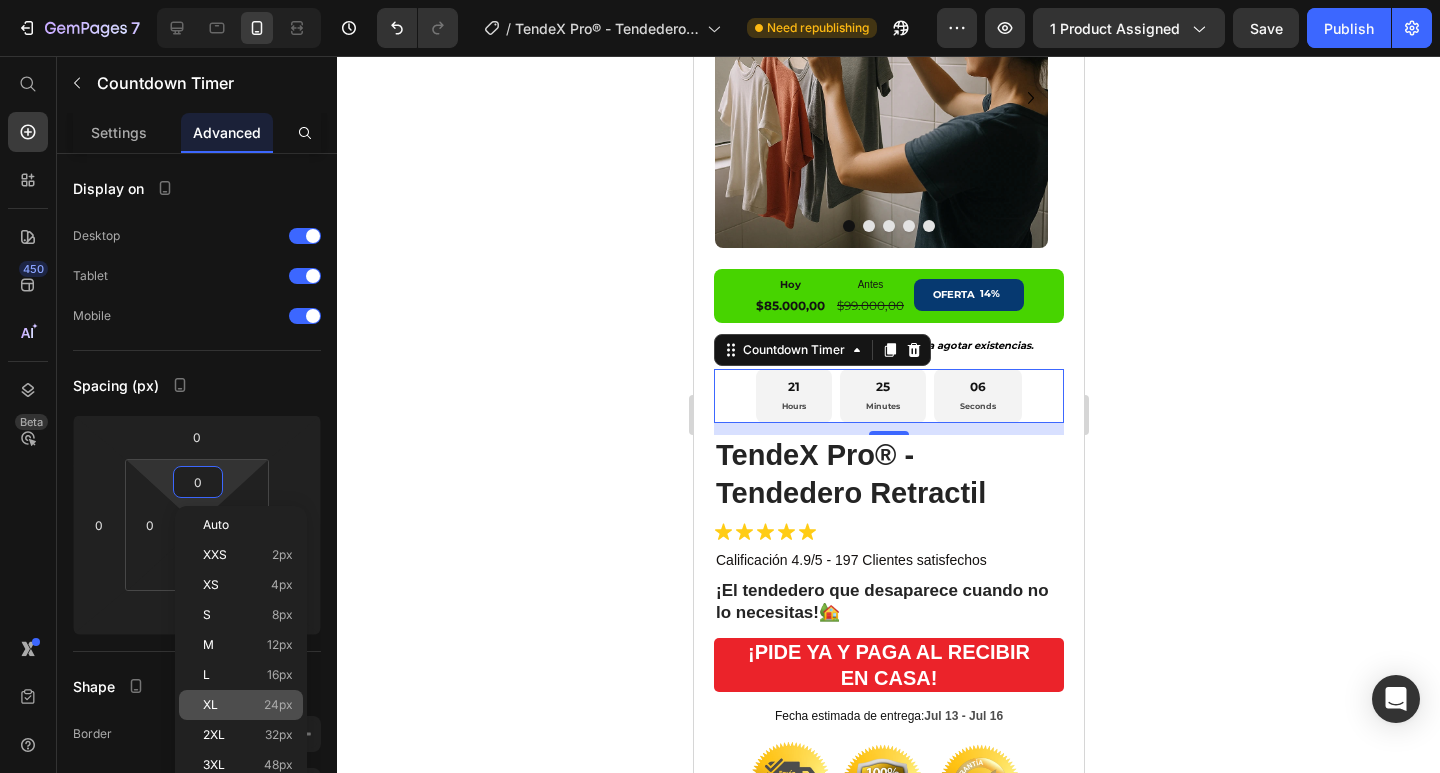 click on "XL 24px" at bounding box center (248, 705) 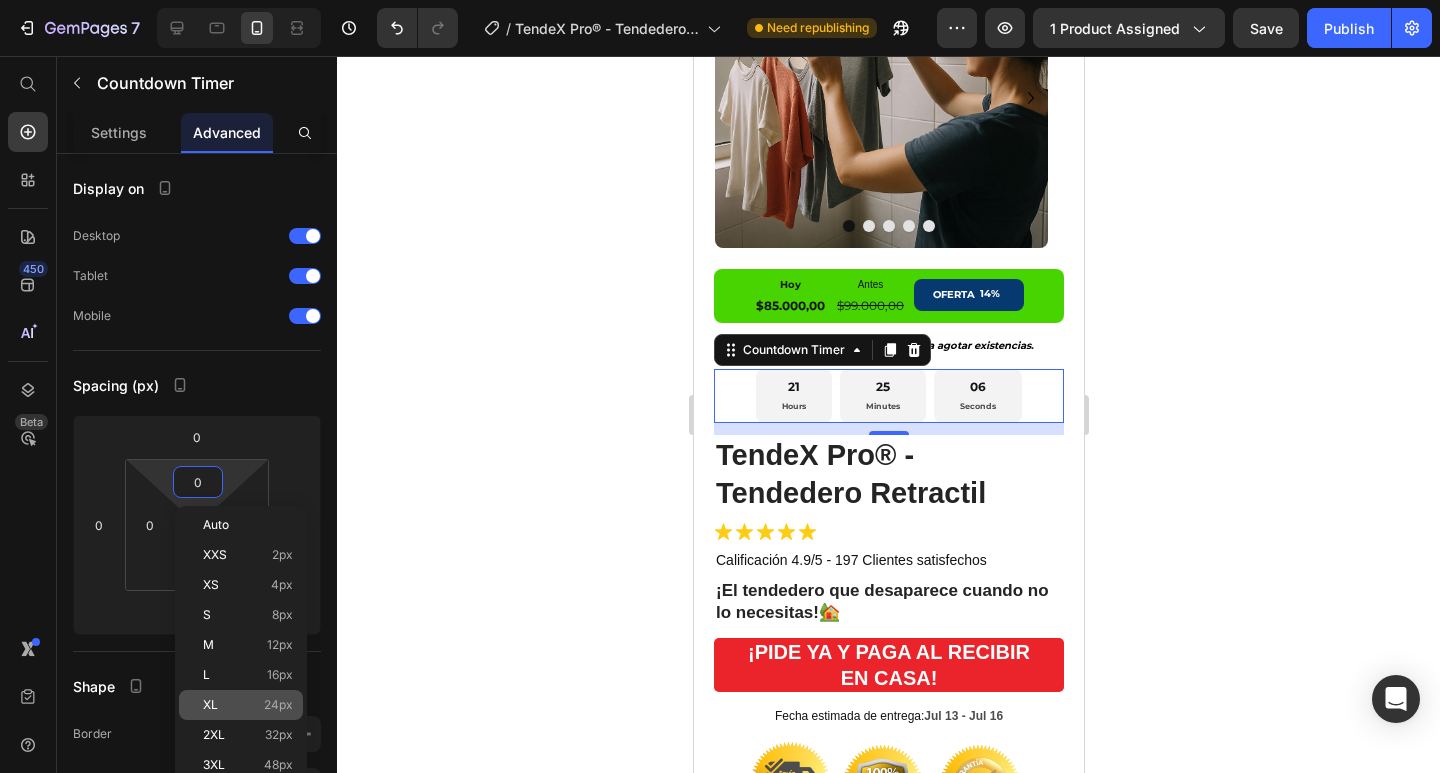 type on "24" 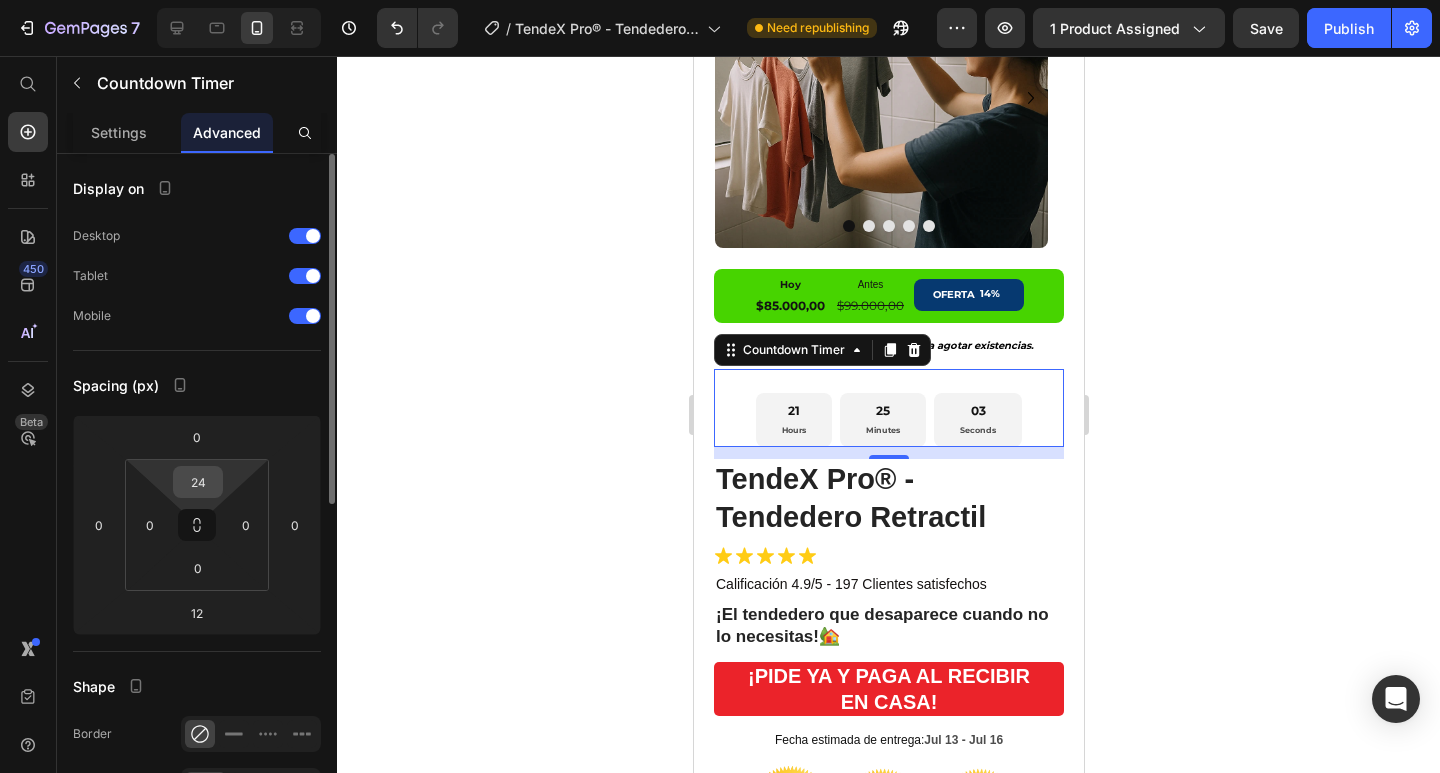 click on "24" at bounding box center (198, 482) 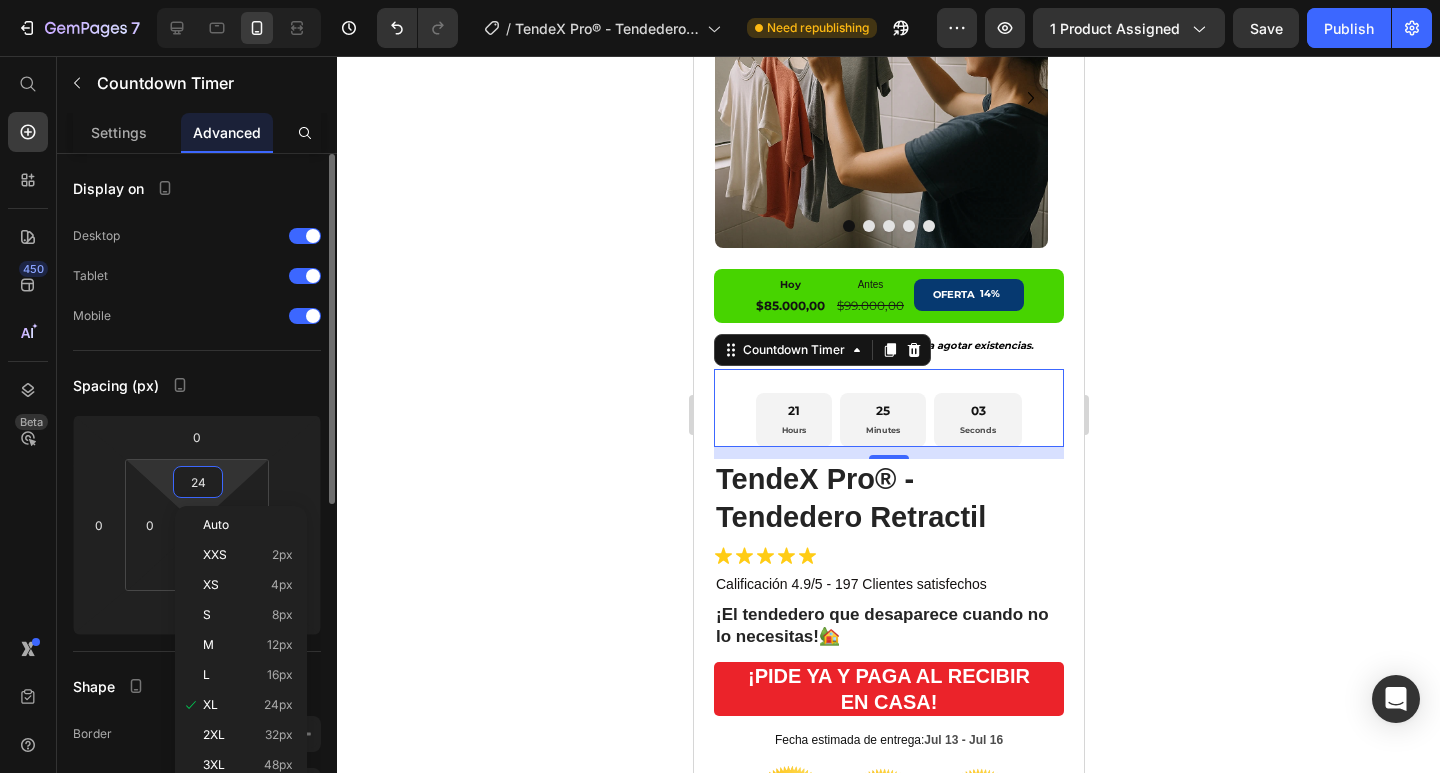 click on "24" at bounding box center [198, 482] 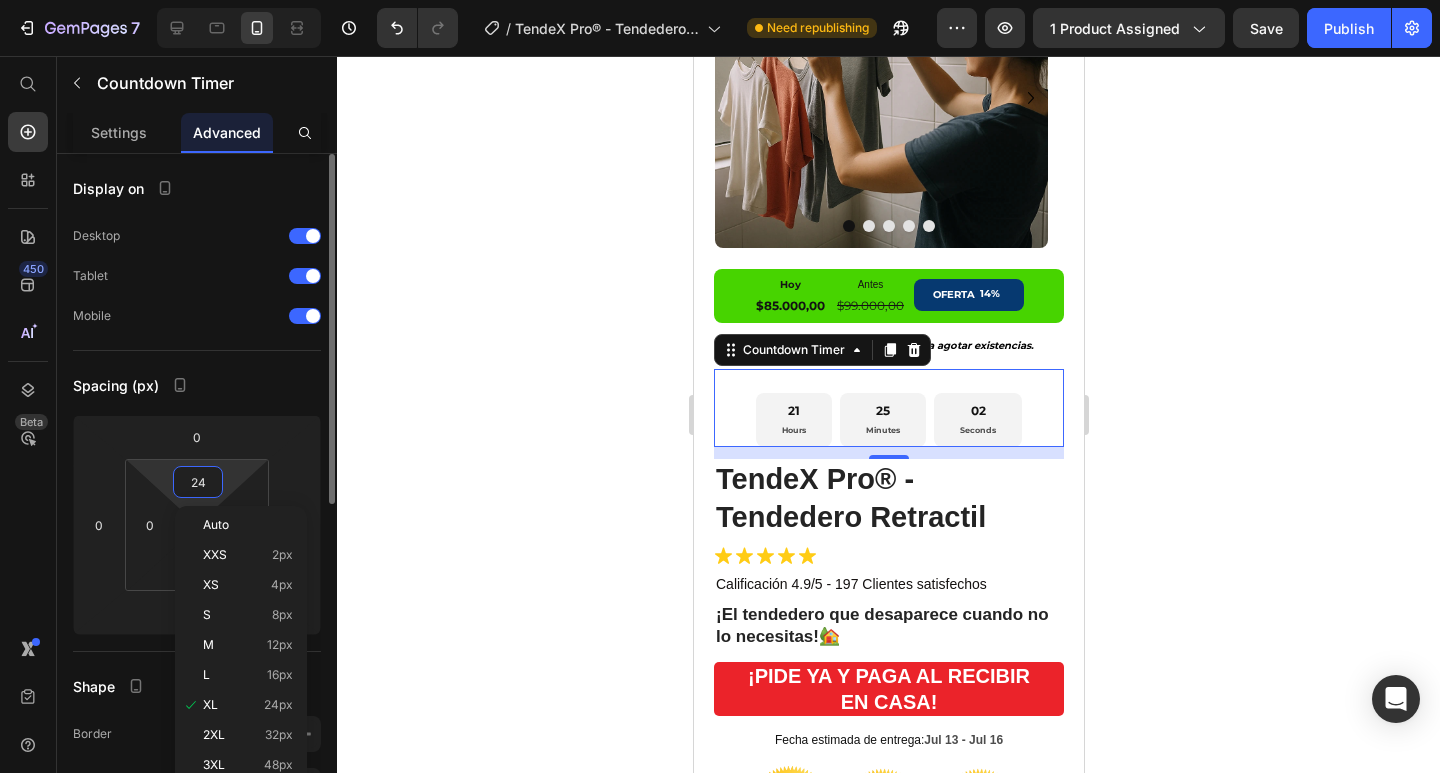 type 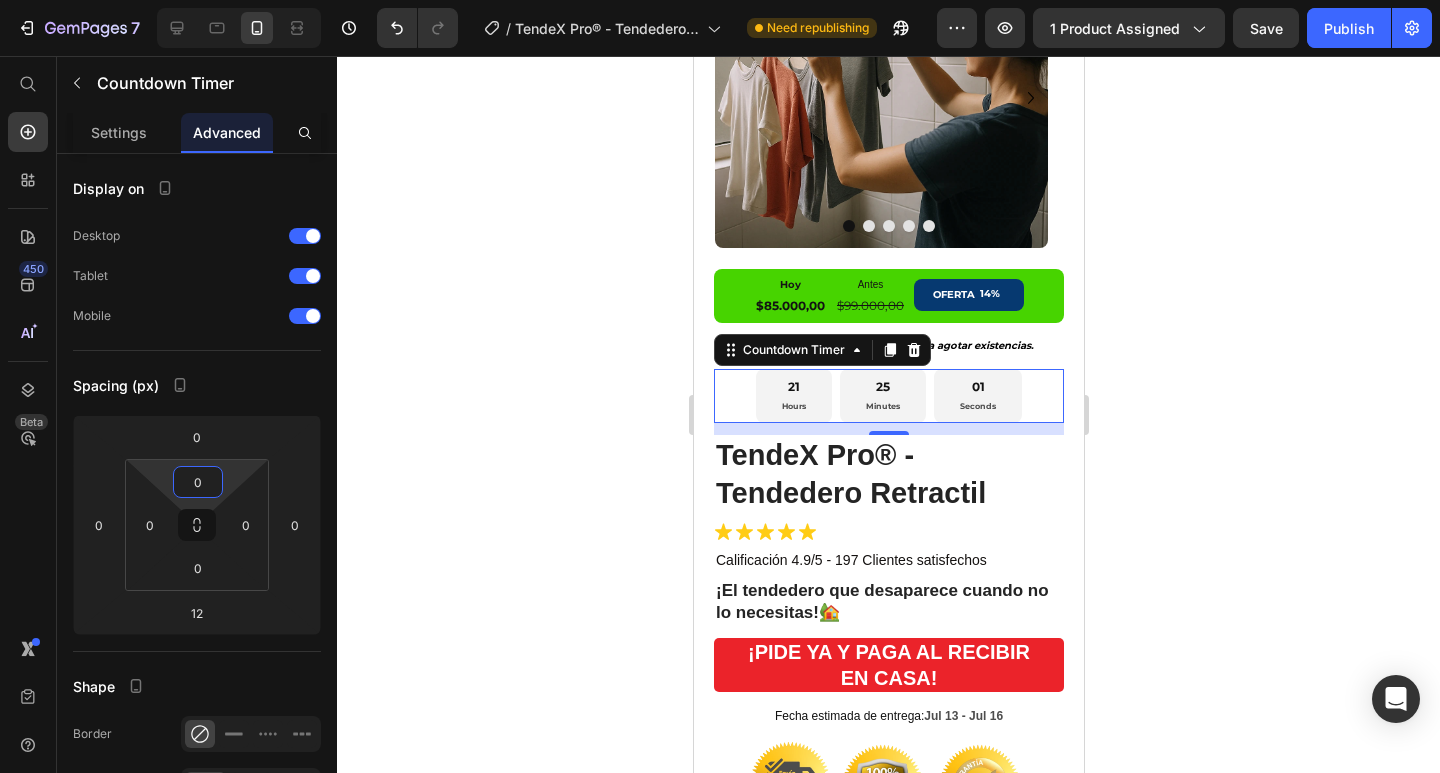 click 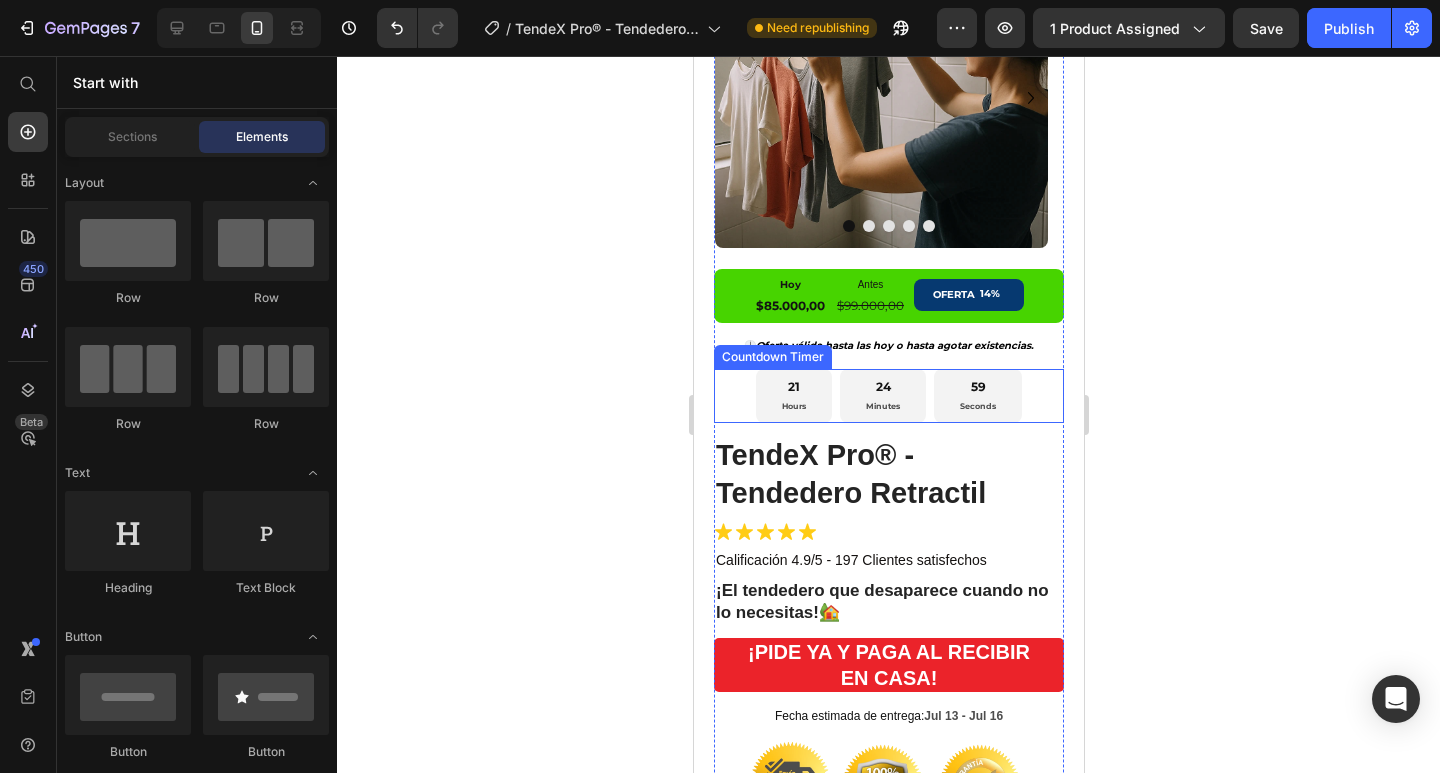 click on "59 Seconds" at bounding box center (977, 396) 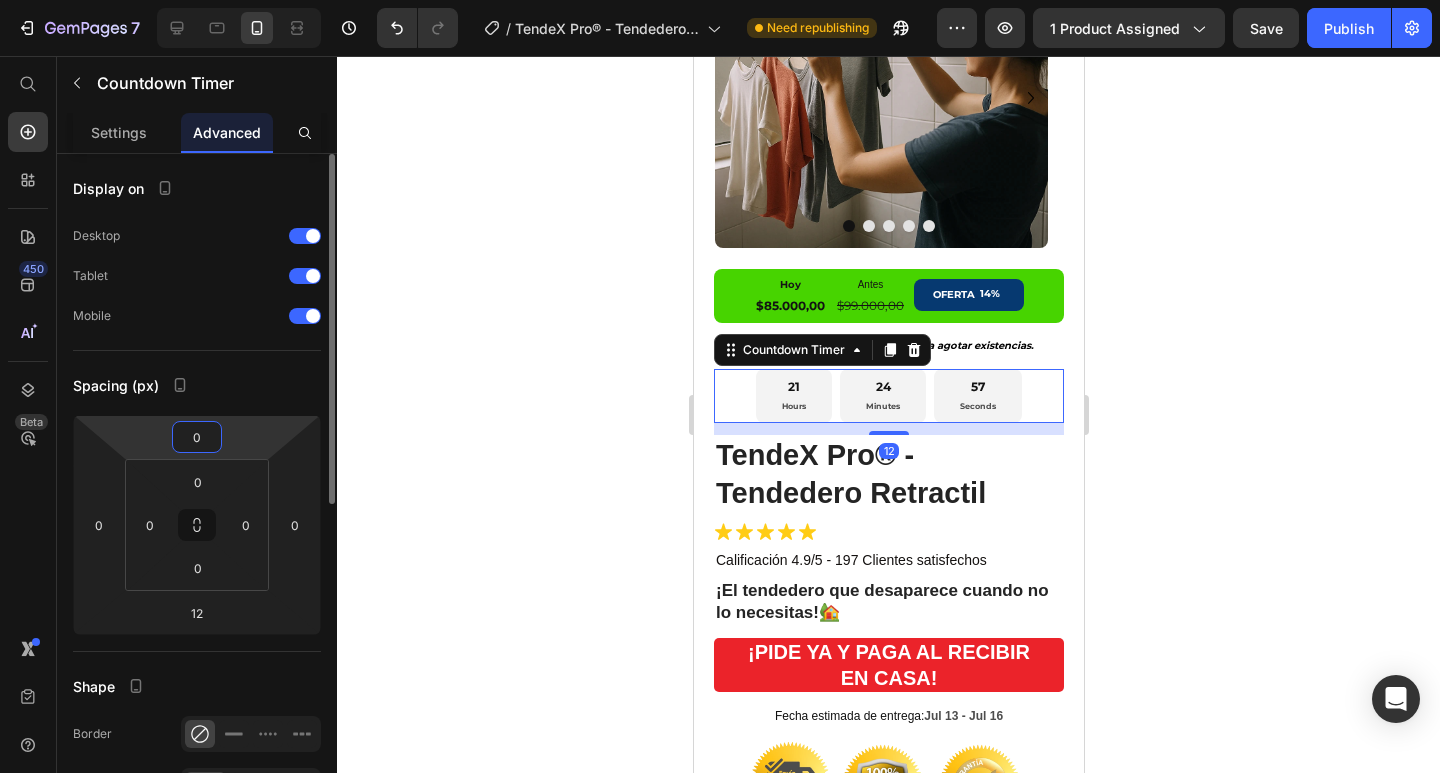 click on "0" at bounding box center (197, 437) 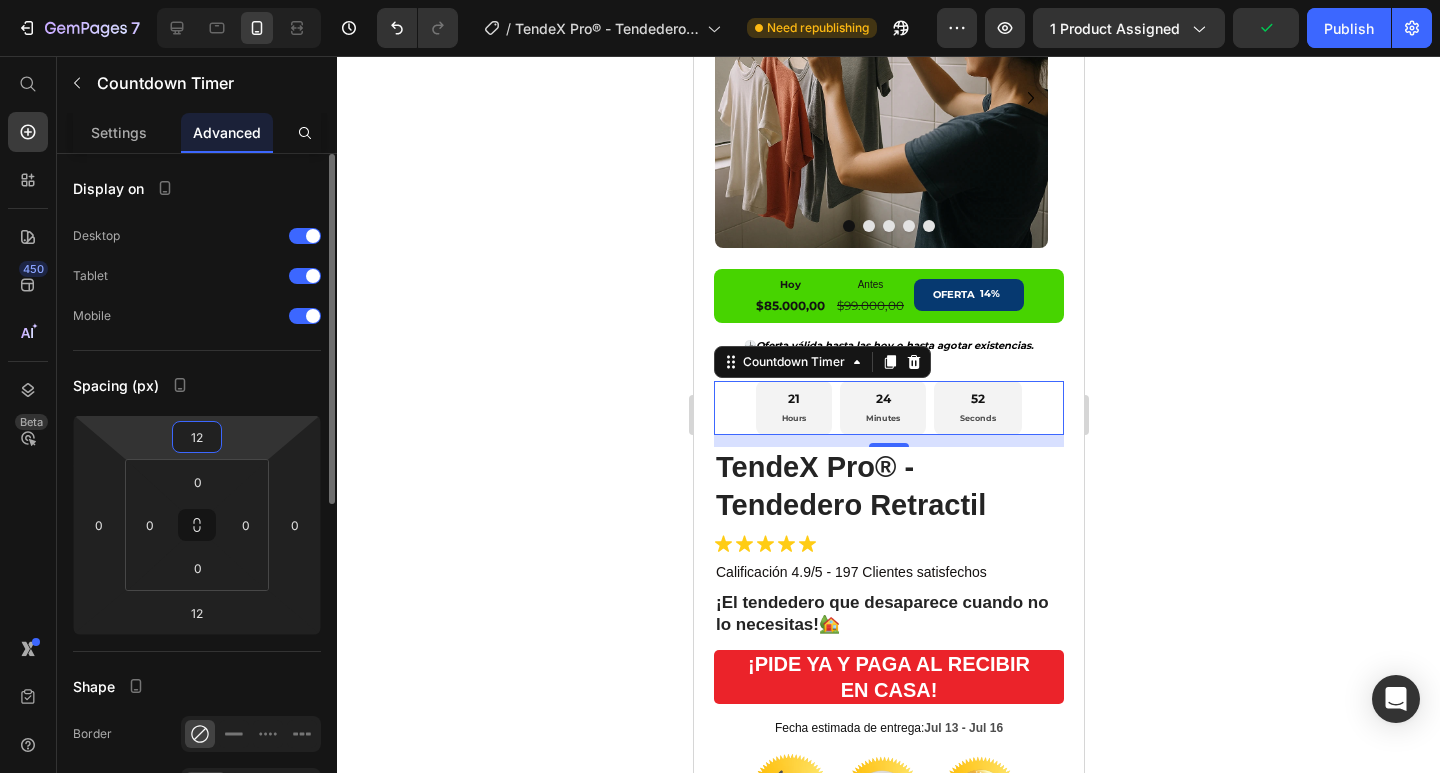 type on "1" 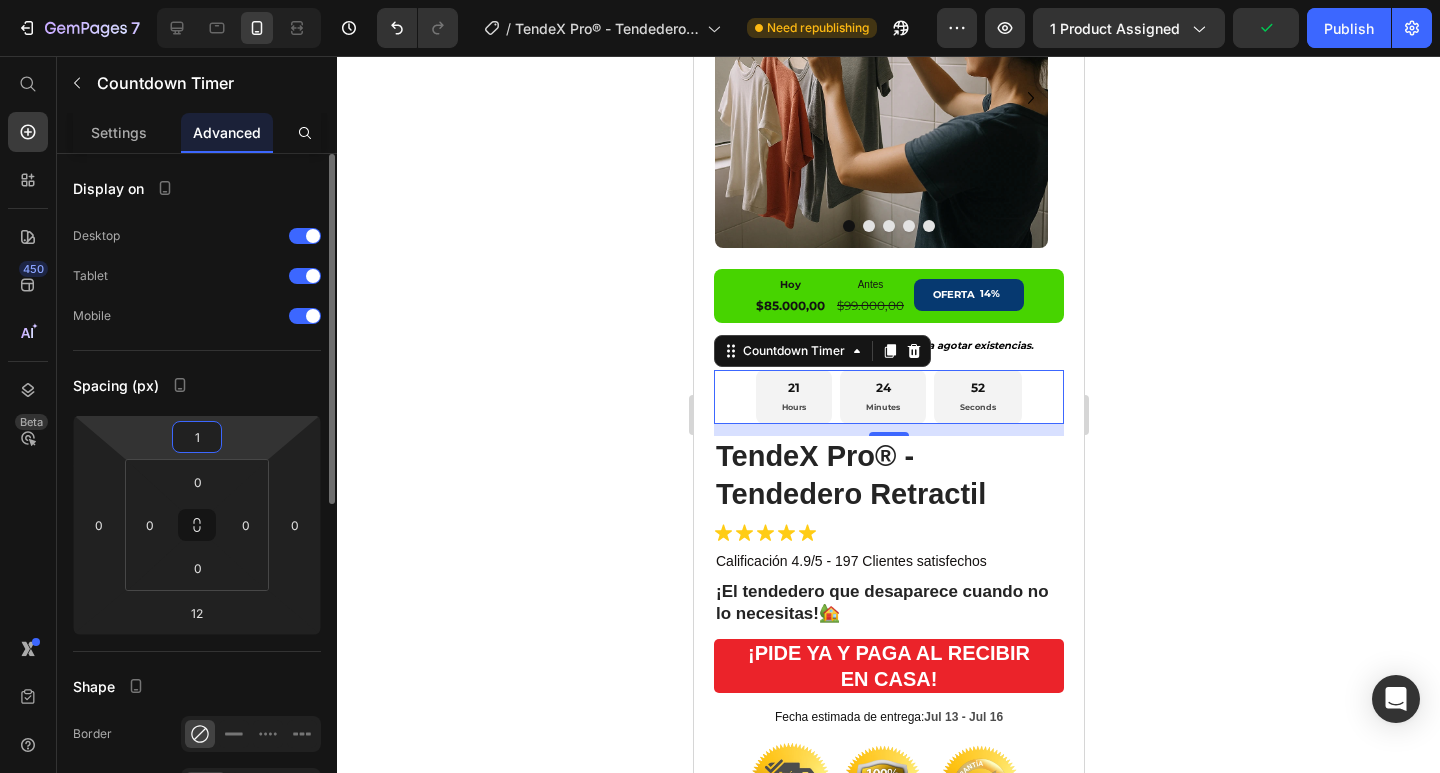 type 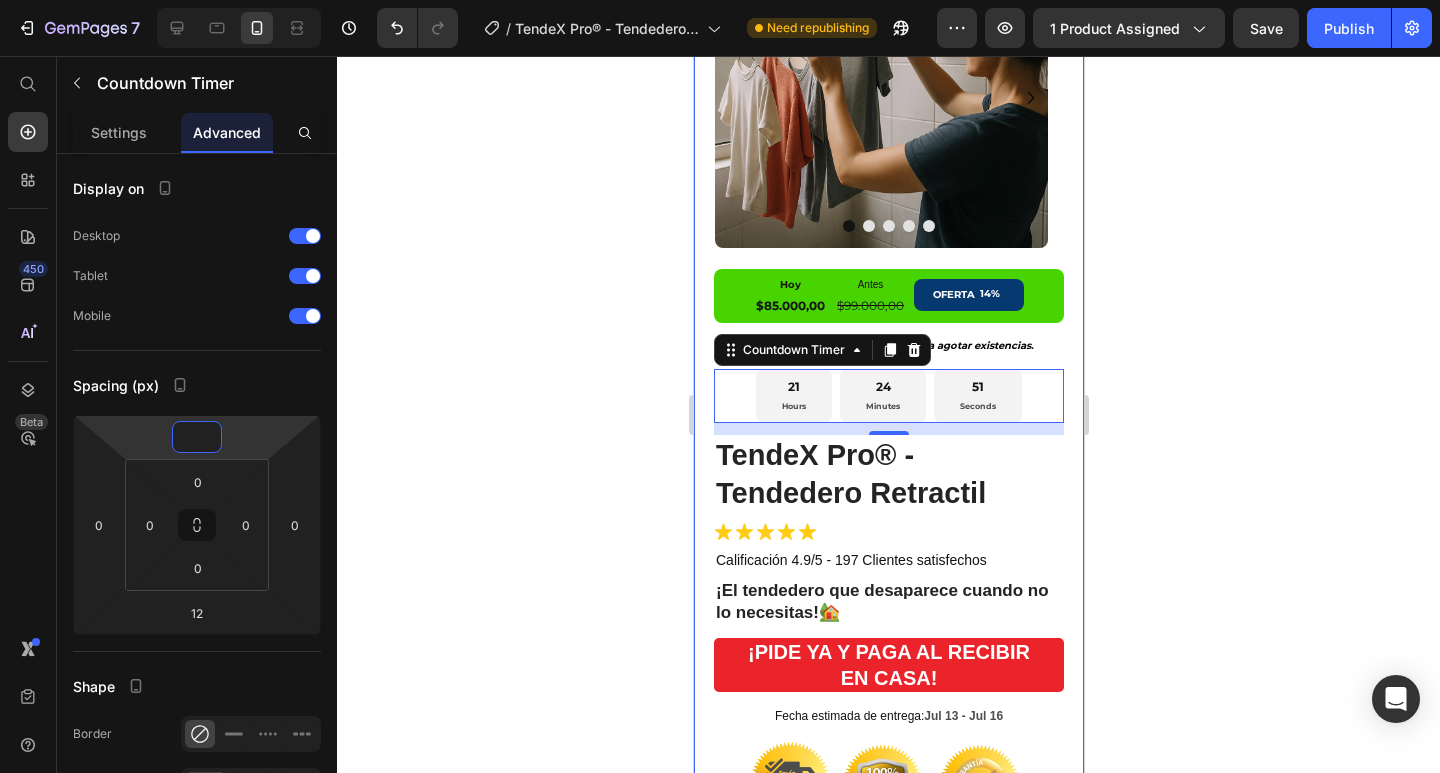 click 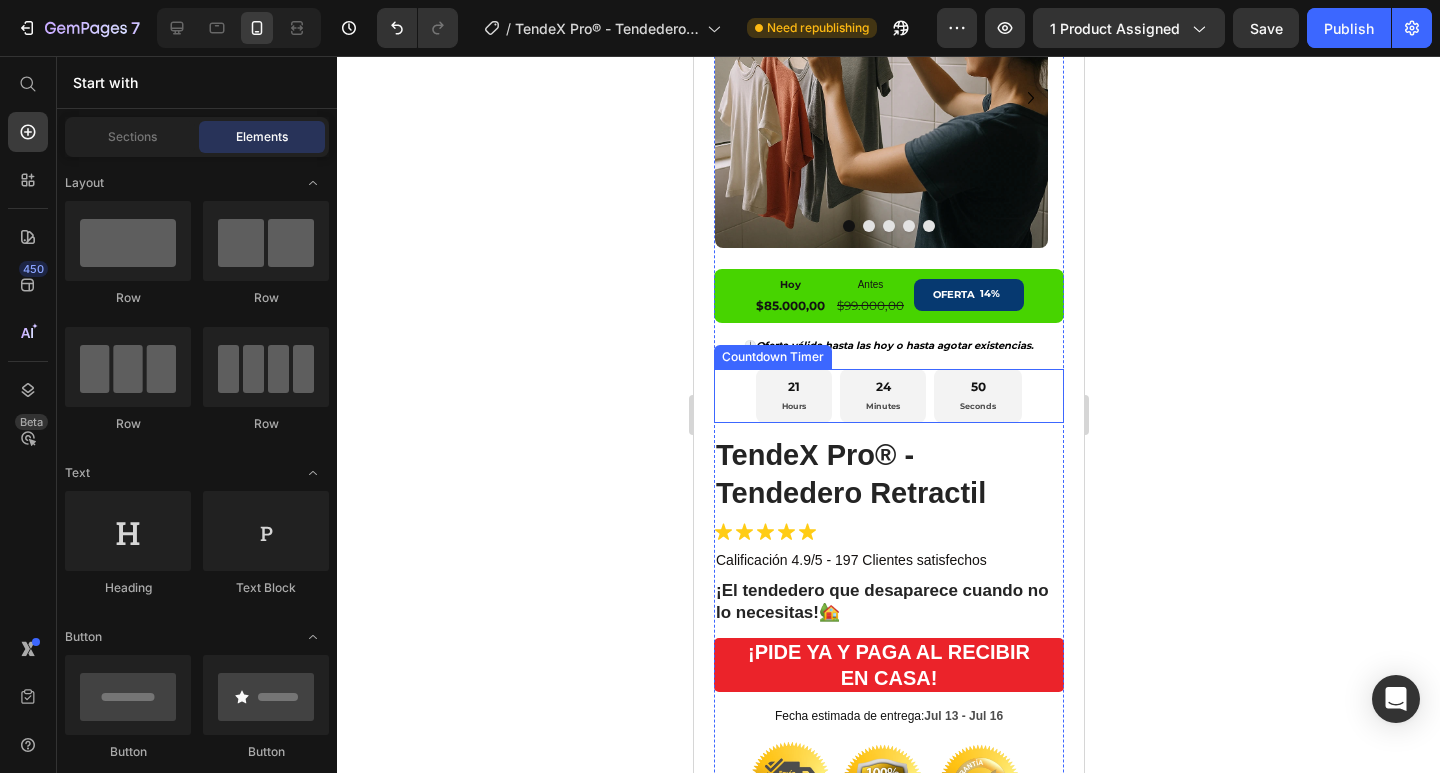 click on "24 Minutes" at bounding box center [882, 396] 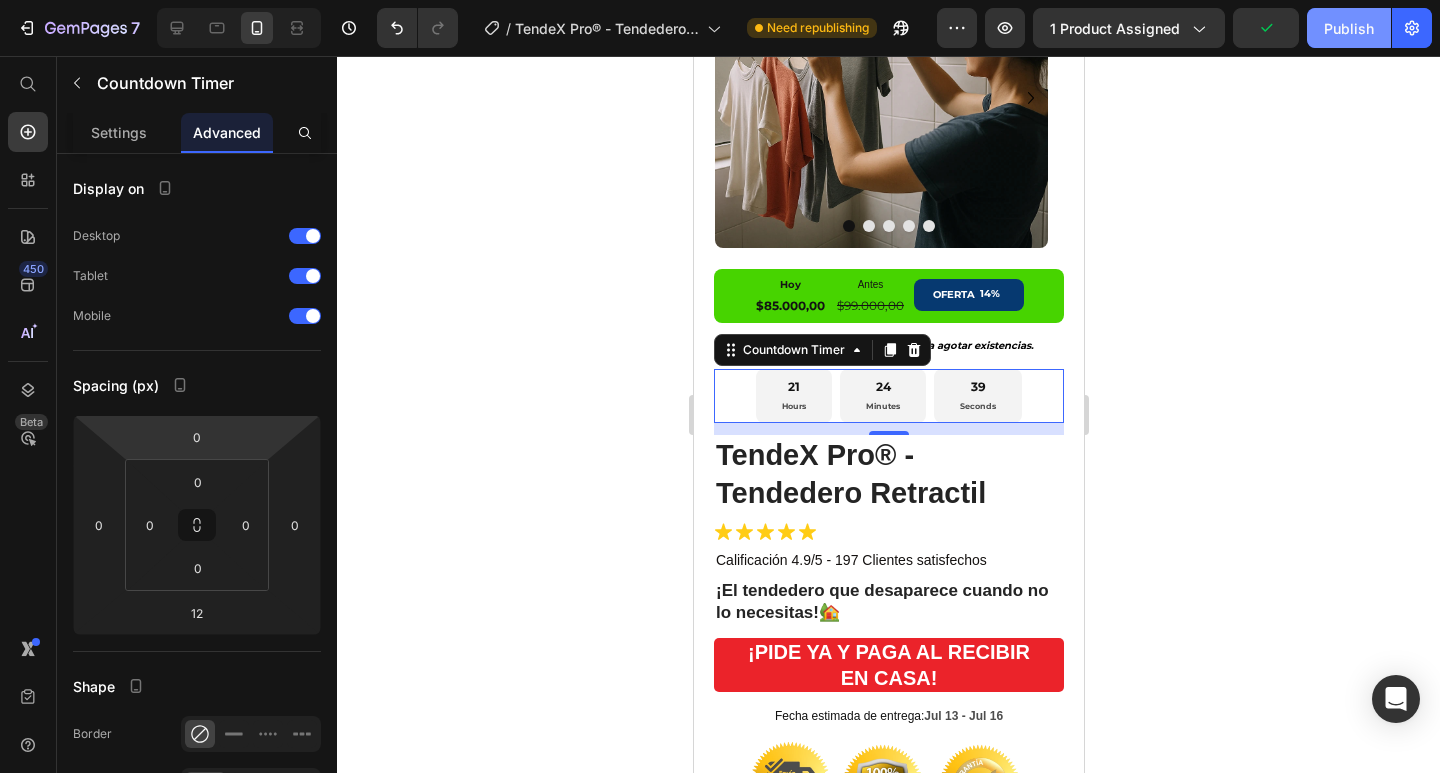 click on "Publish" at bounding box center (1349, 28) 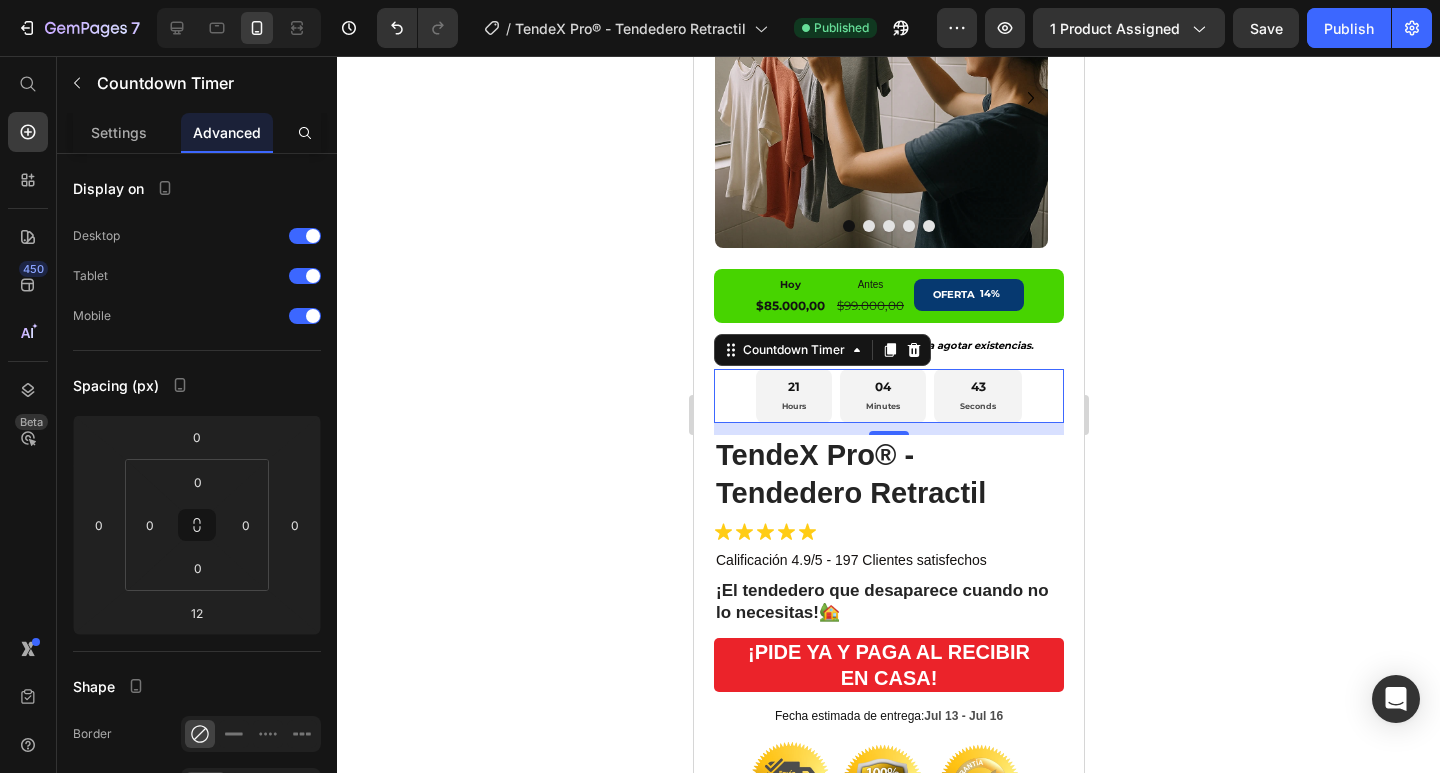 click 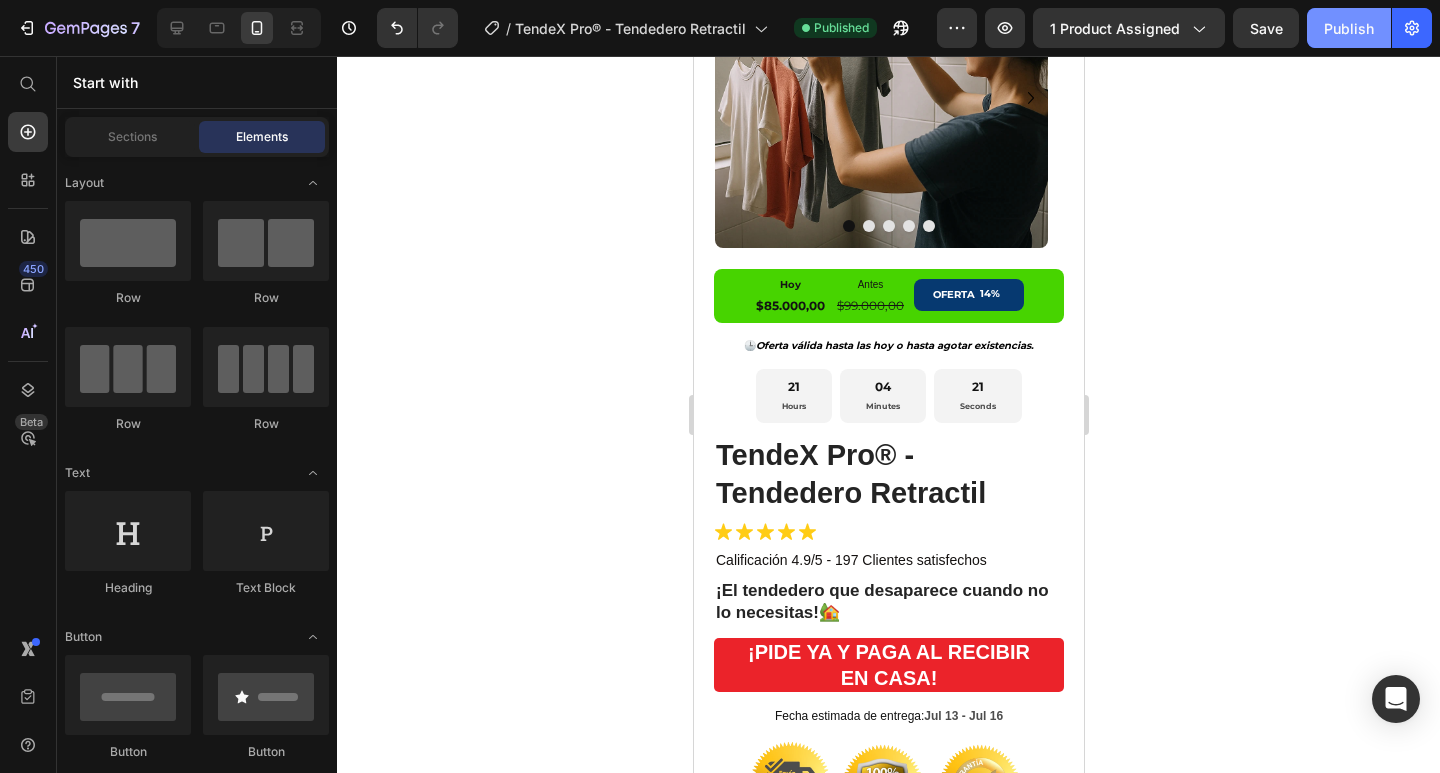 click on "Publish" at bounding box center [1349, 28] 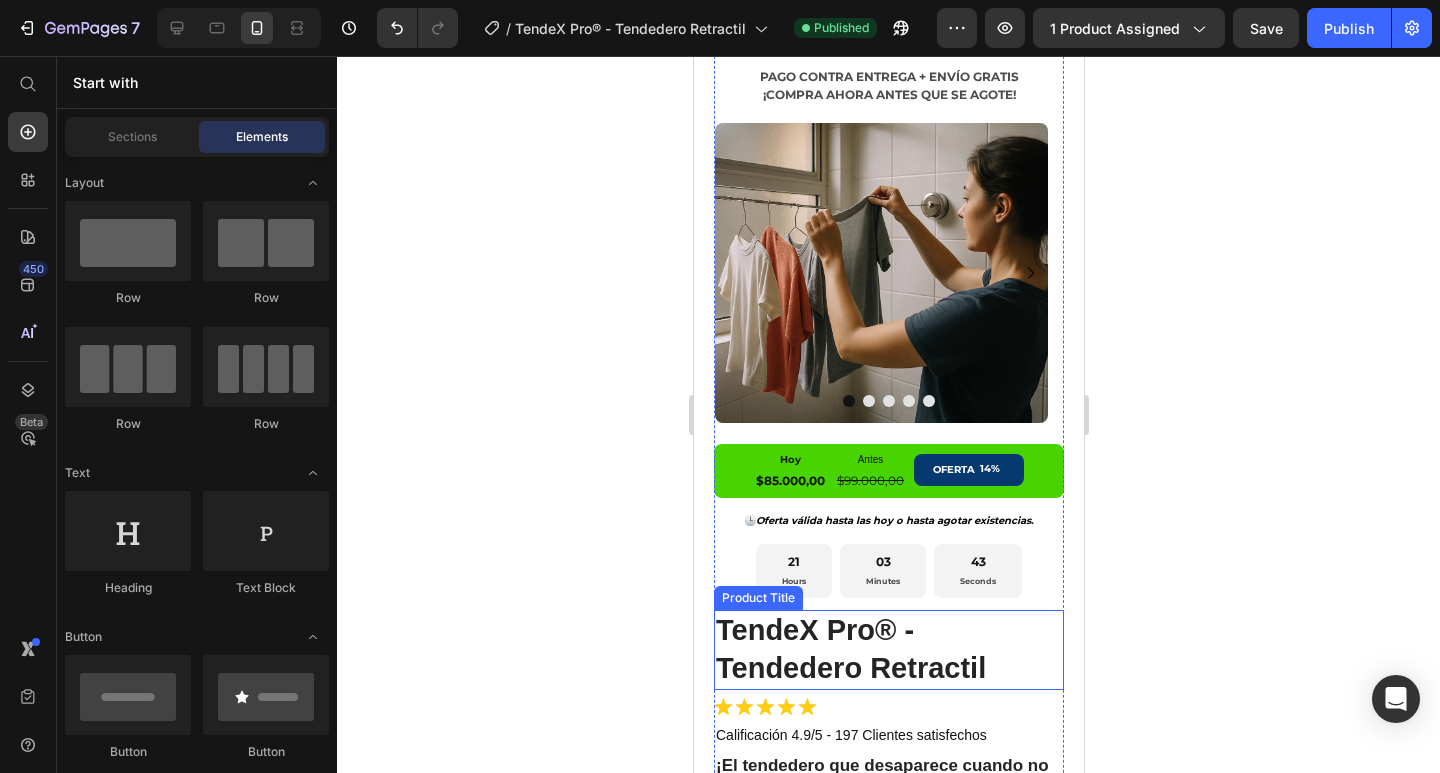 scroll, scrollTop: 0, scrollLeft: 0, axis: both 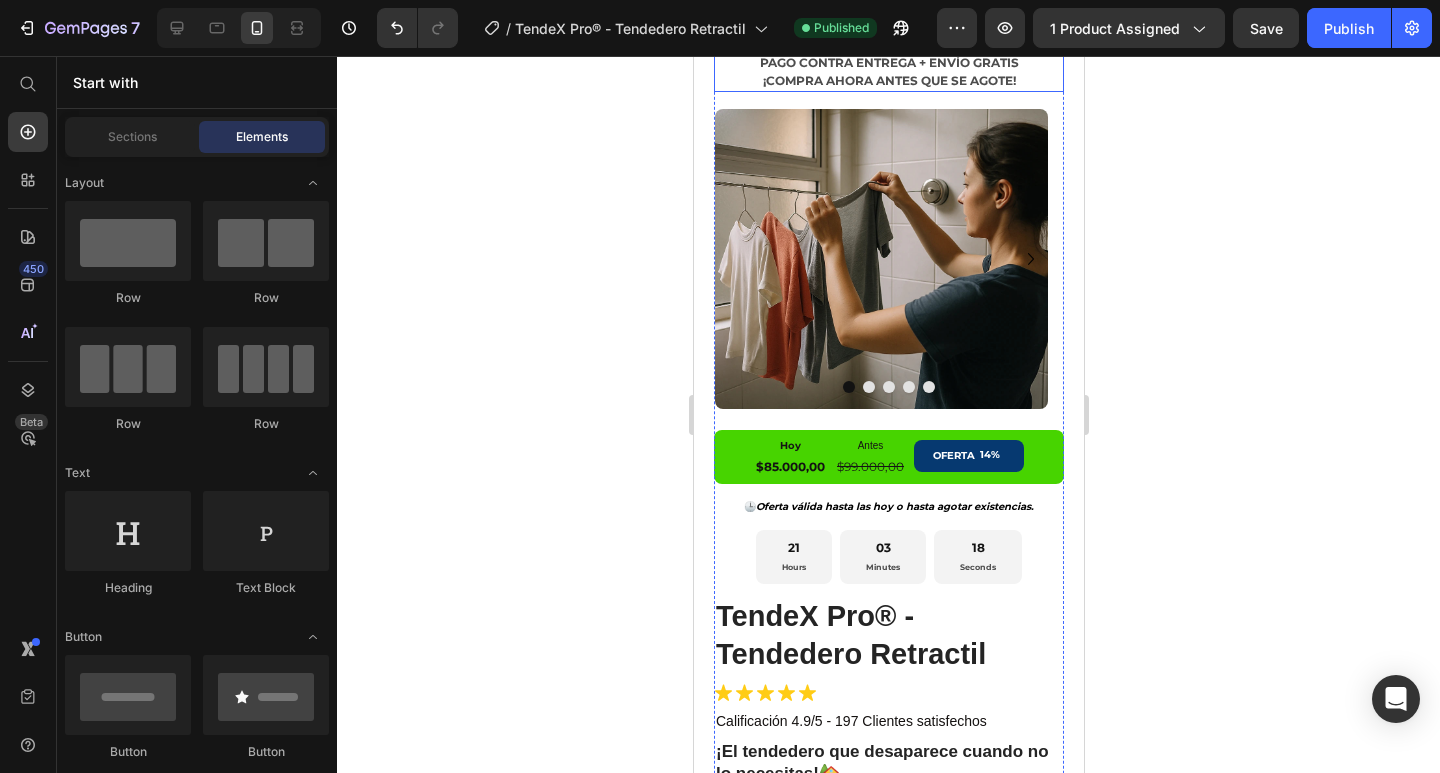 click on "Oferta válida hasta las hoy o hasta agotar existencias." at bounding box center (894, 506) 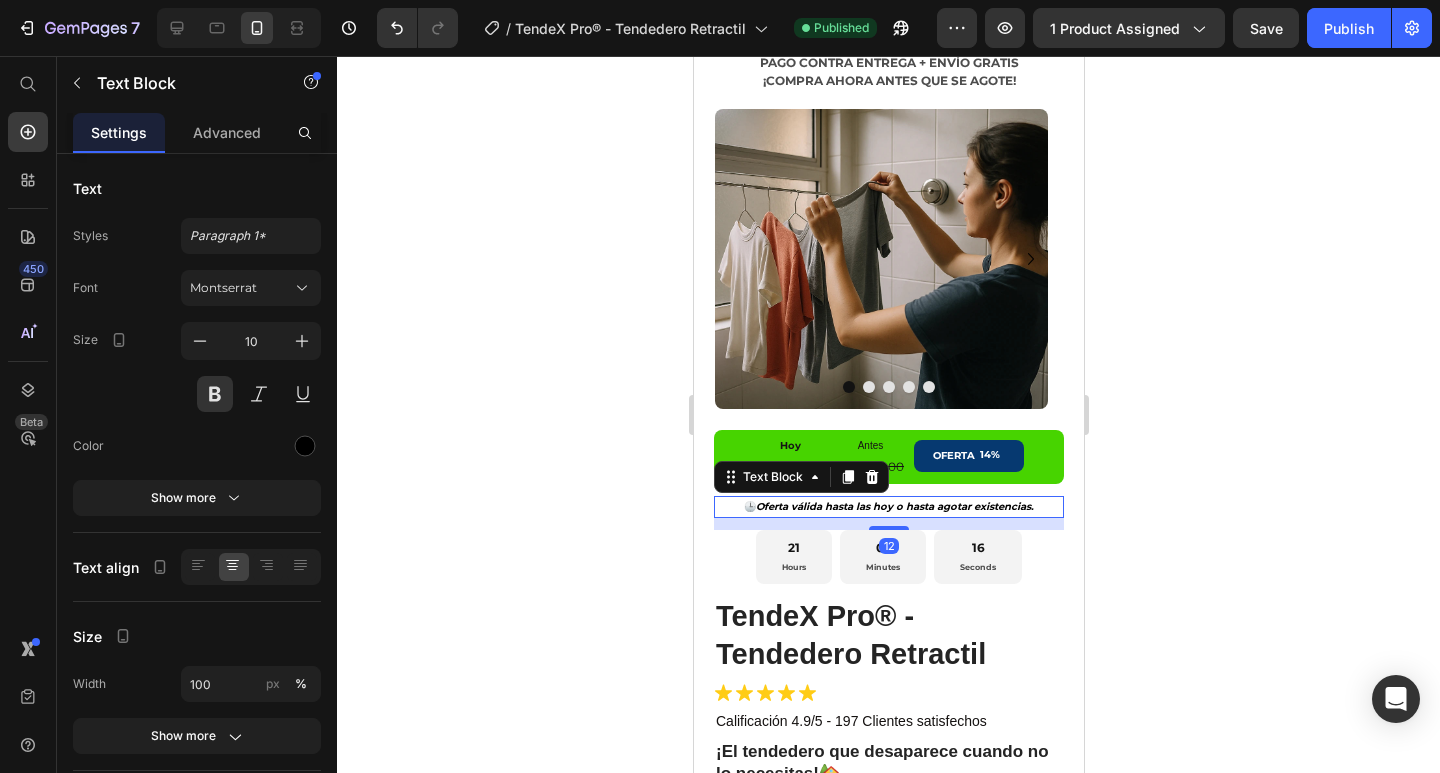 scroll, scrollTop: 1000, scrollLeft: 0, axis: vertical 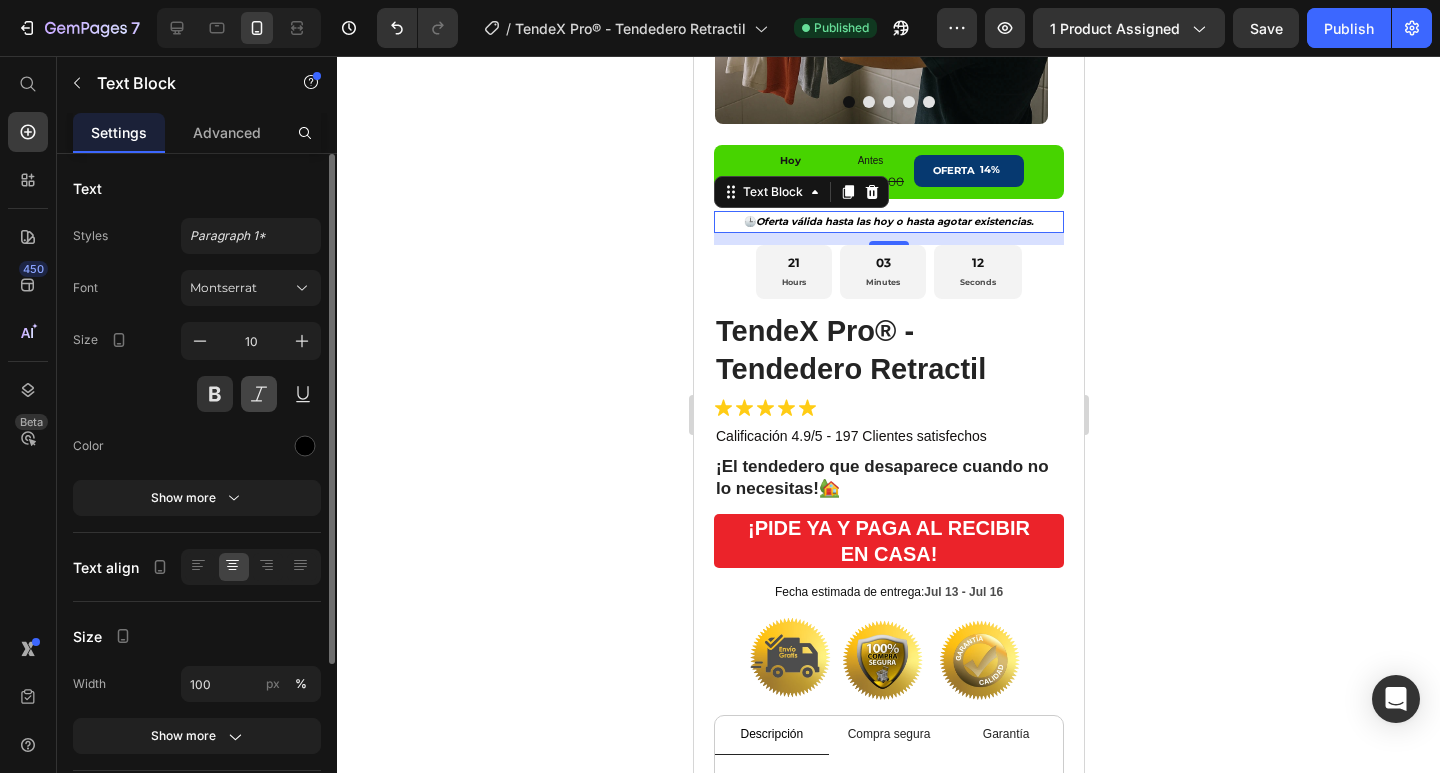 click at bounding box center (259, 394) 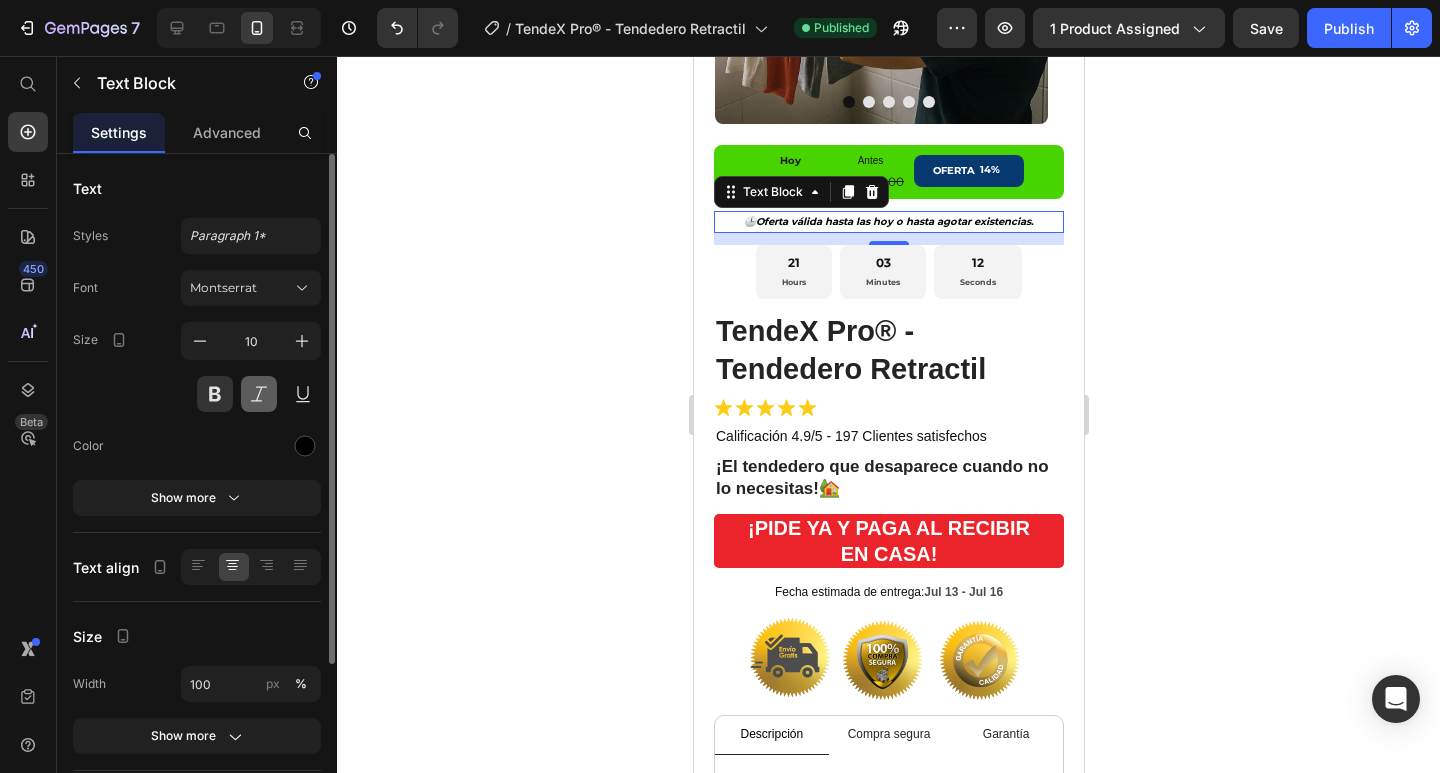 click at bounding box center [259, 394] 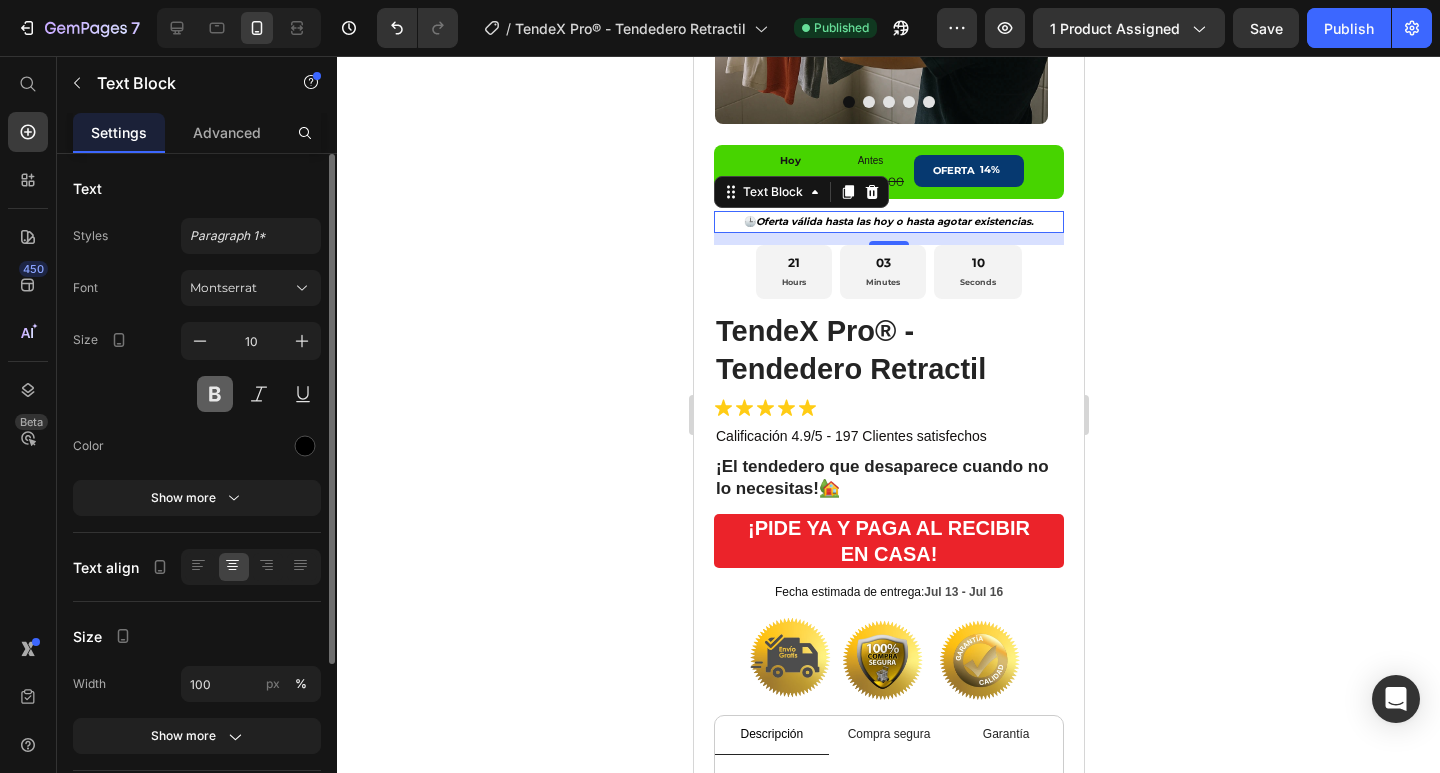 click at bounding box center [215, 394] 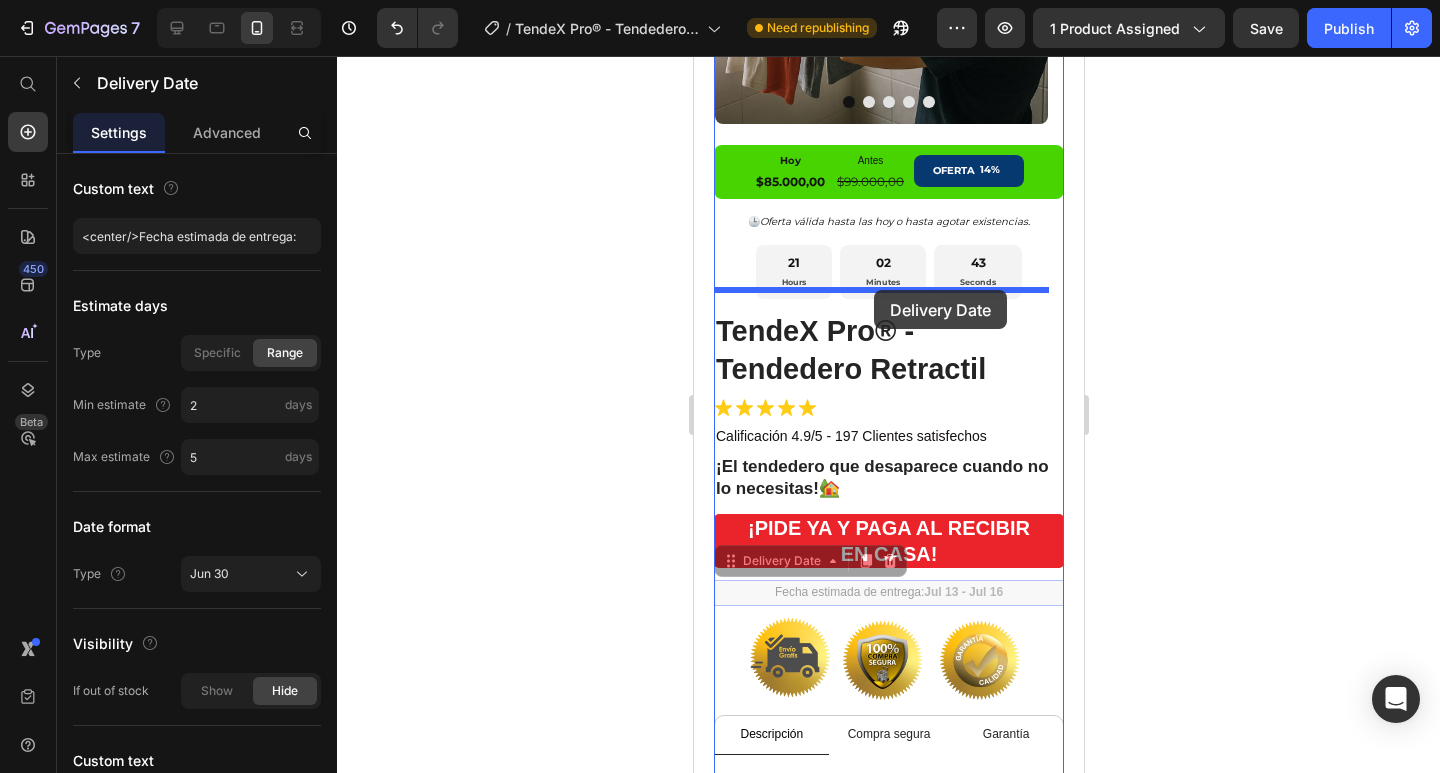 drag, startPoint x: 881, startPoint y: 571, endPoint x: 873, endPoint y: 291, distance: 280.11426 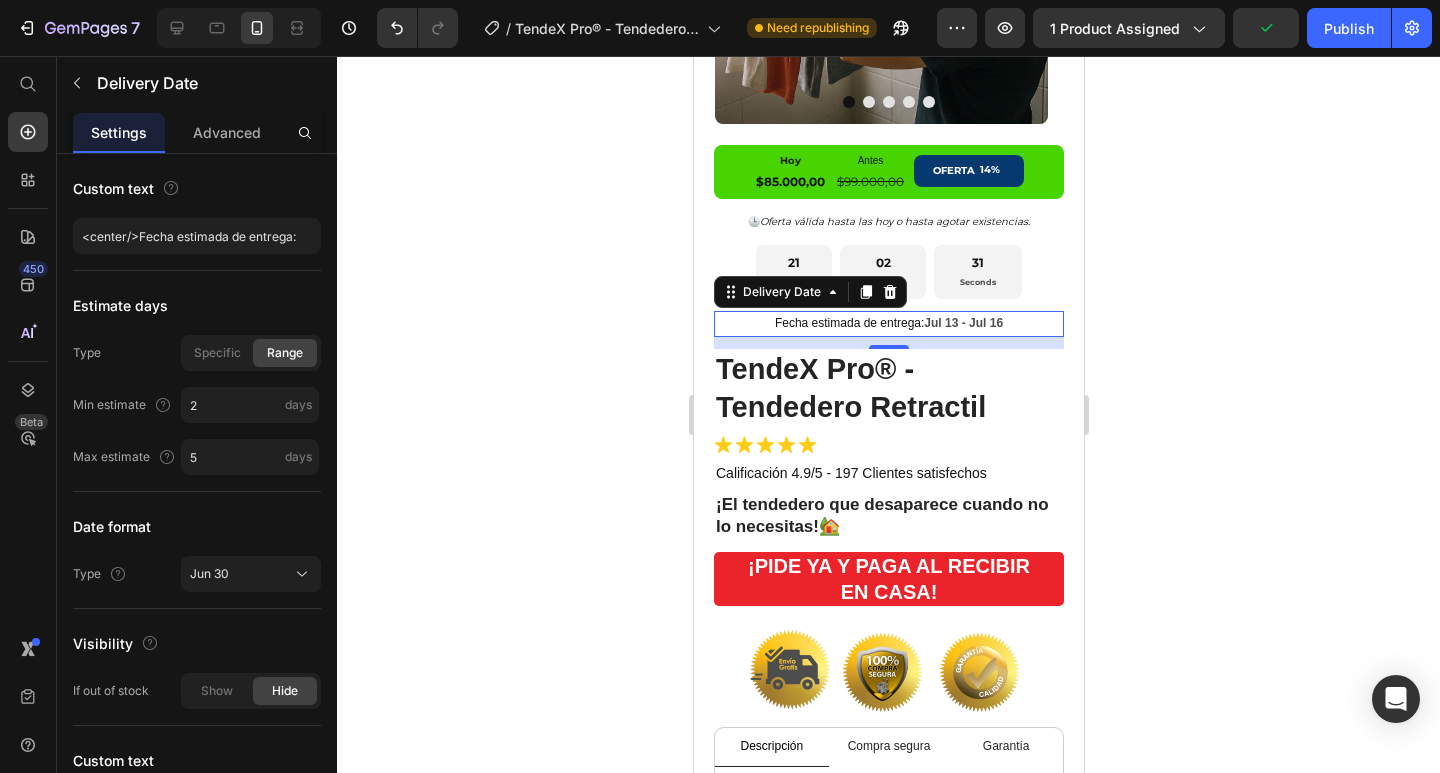 click on "Fecha estimada de entrega:
Jul 13 - Jul 16" at bounding box center (888, 324) 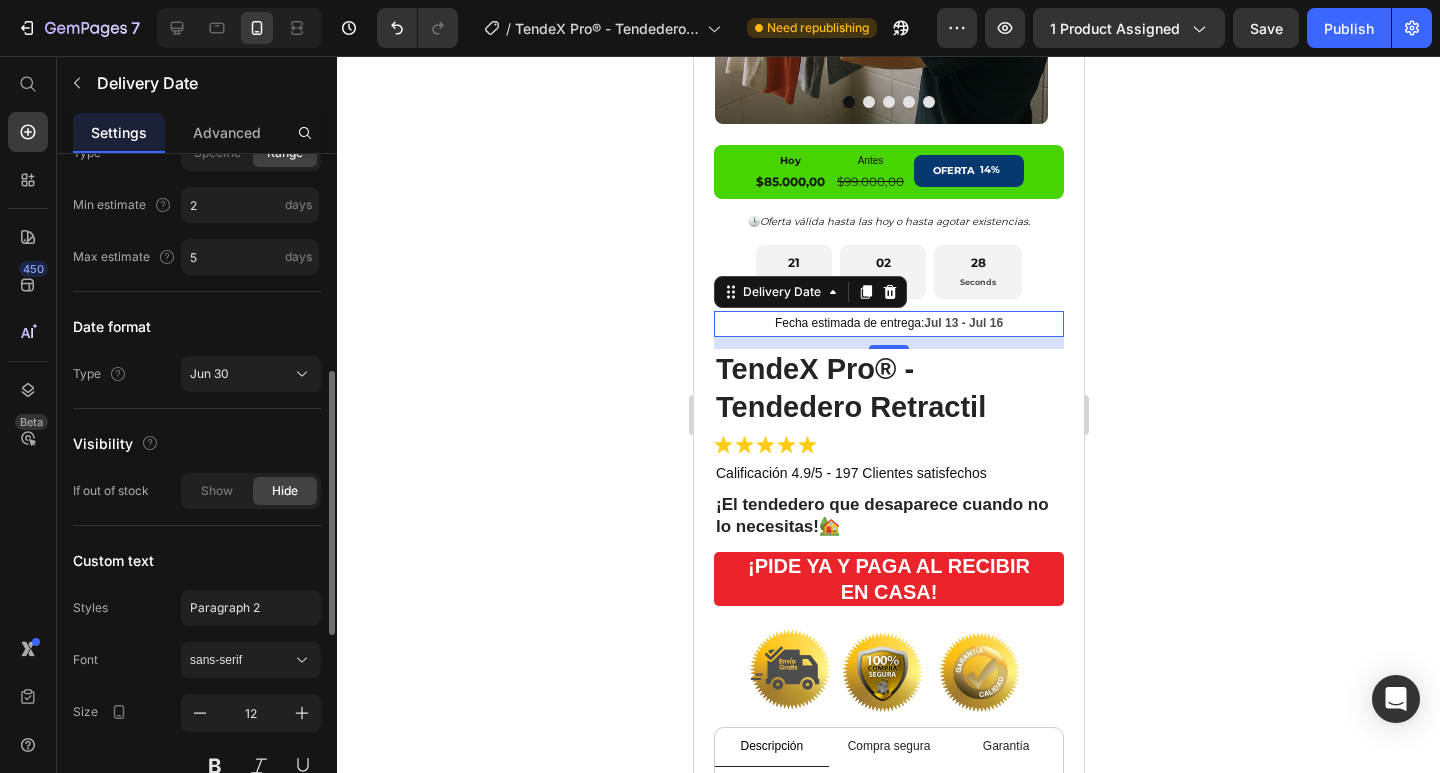 scroll, scrollTop: 500, scrollLeft: 0, axis: vertical 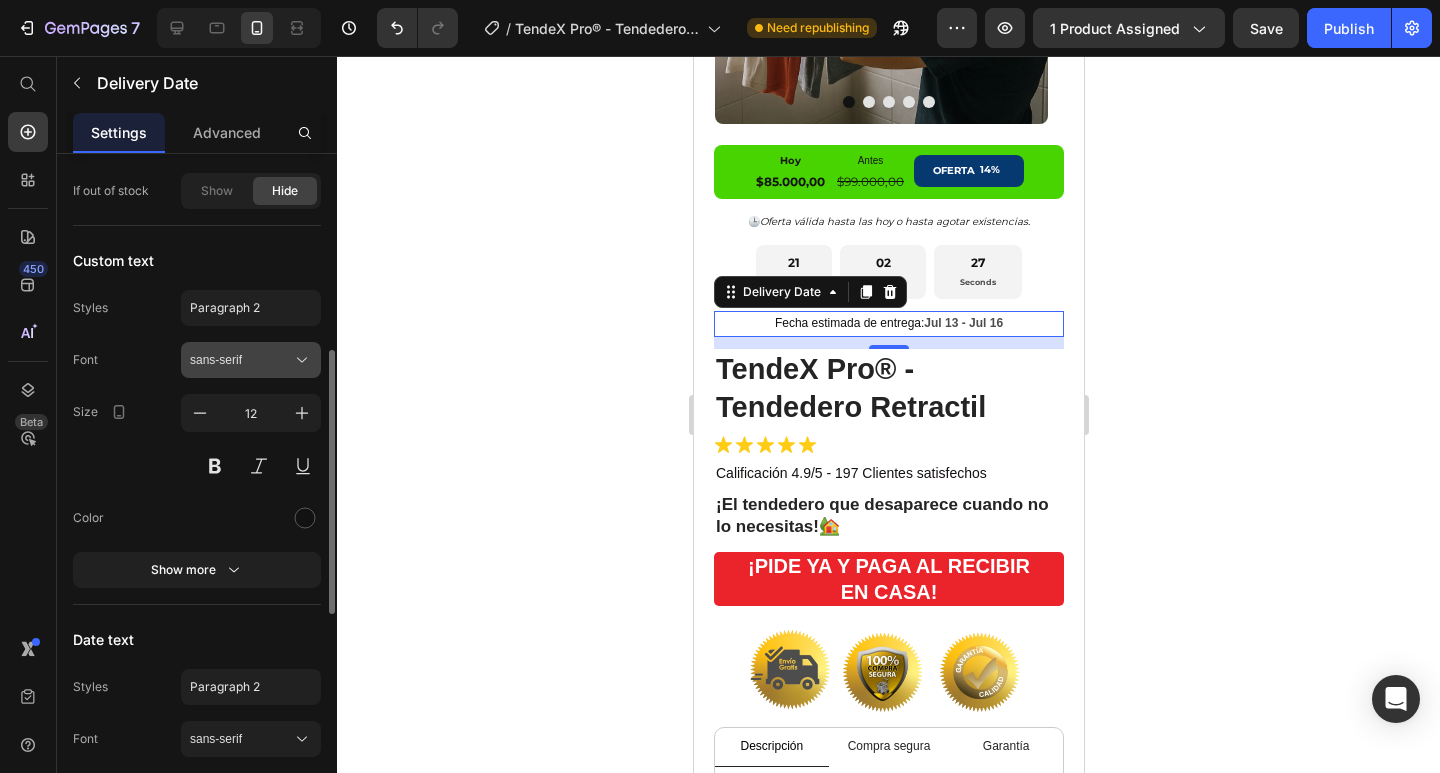 click on "sans-serif" at bounding box center [251, 360] 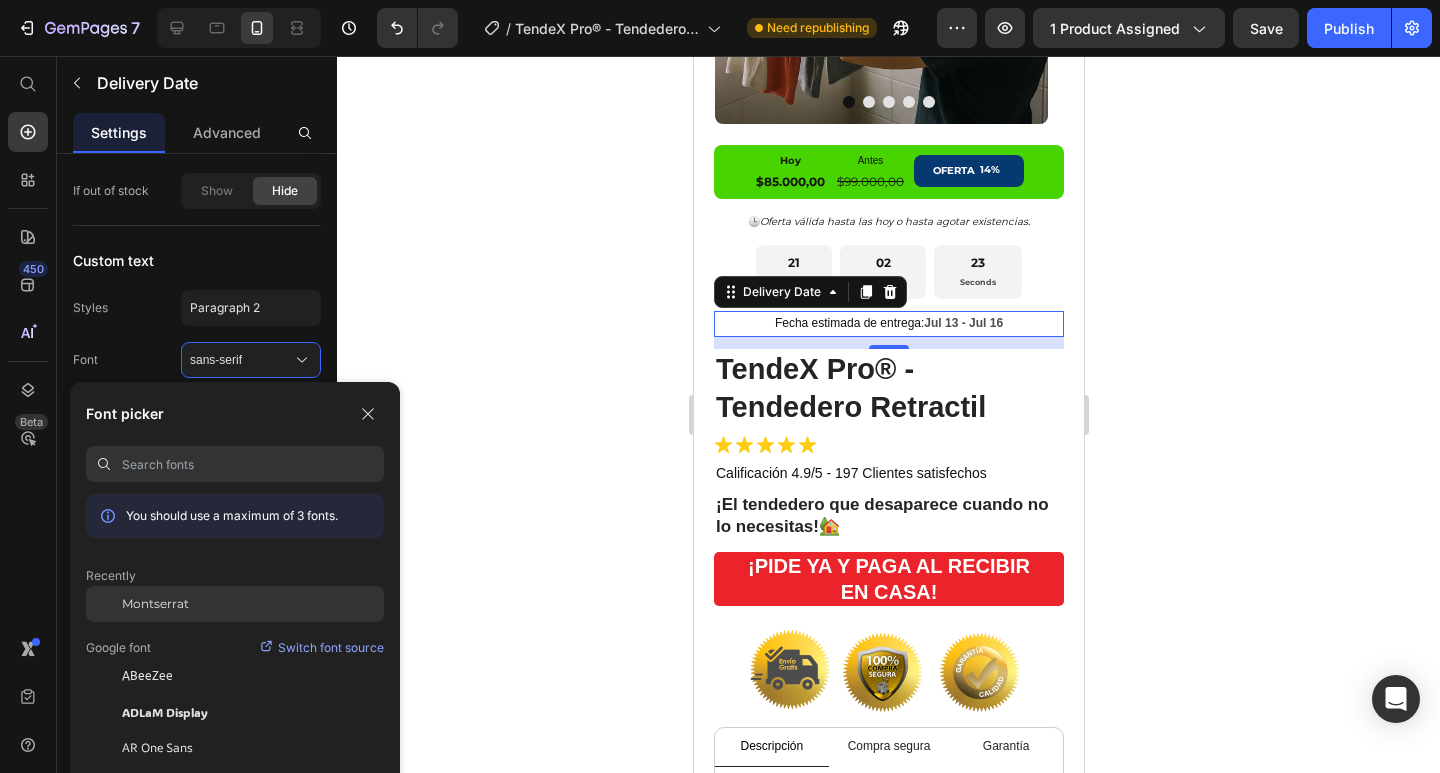 click on "Montserrat" 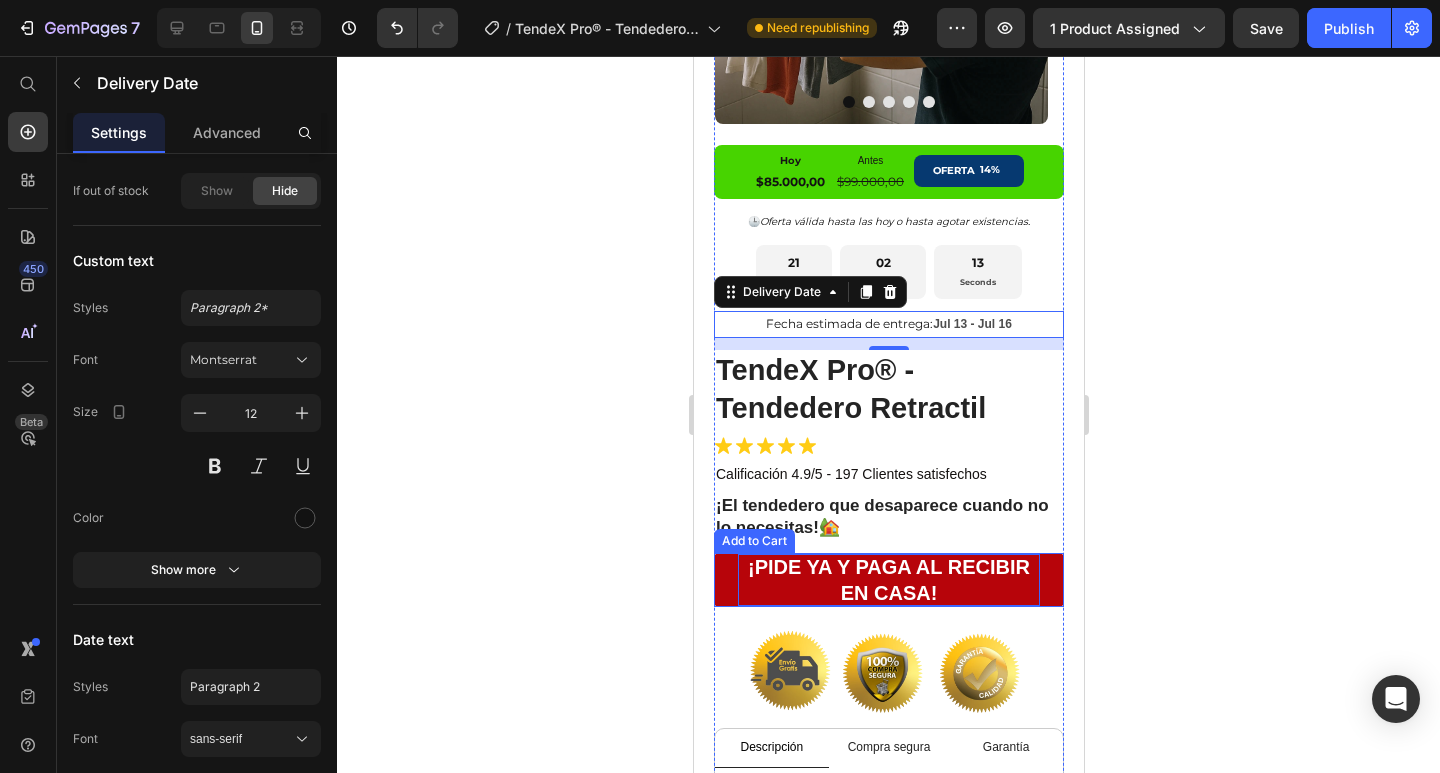 click on "¡PIDE YA Y PAGA AL RECIBIR EN CASA!" at bounding box center (888, 580) 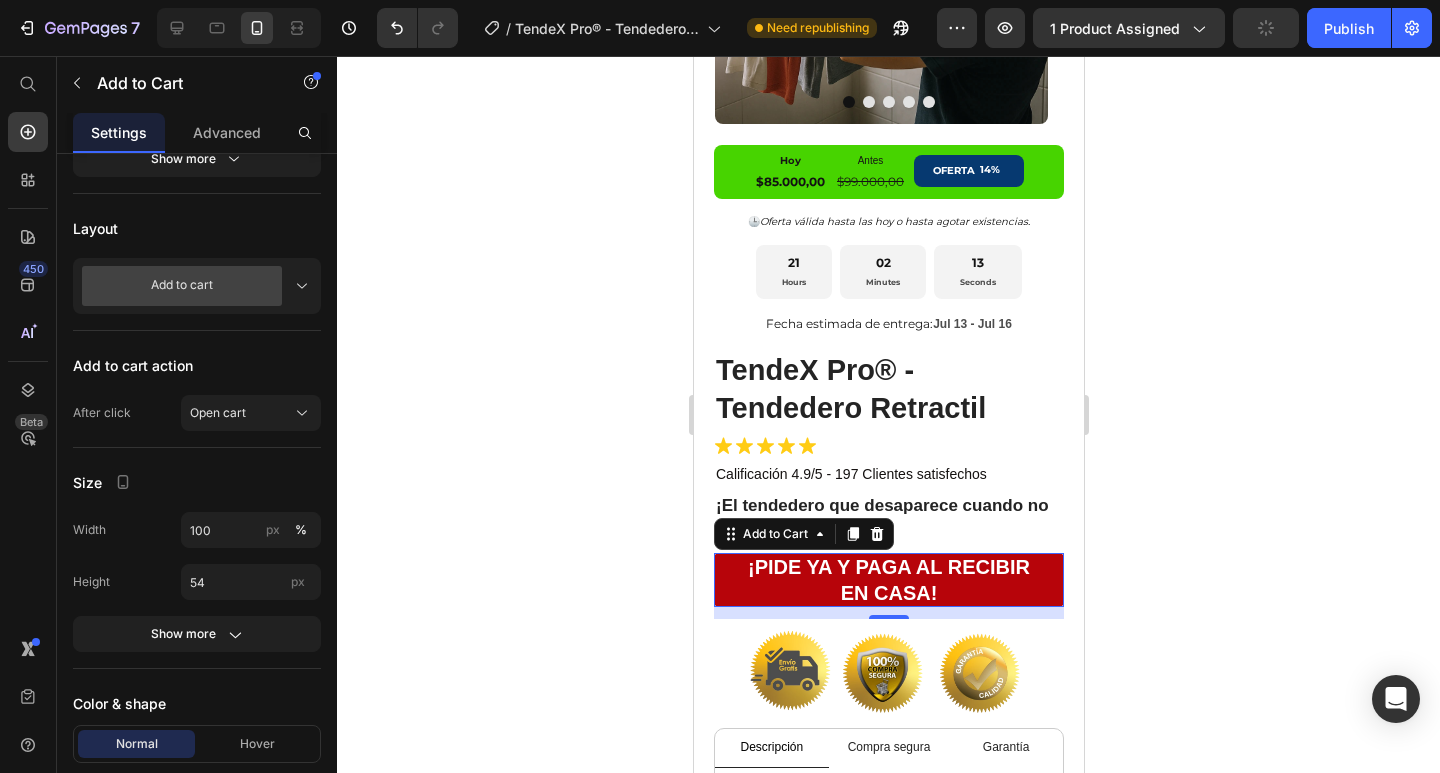 scroll, scrollTop: 0, scrollLeft: 0, axis: both 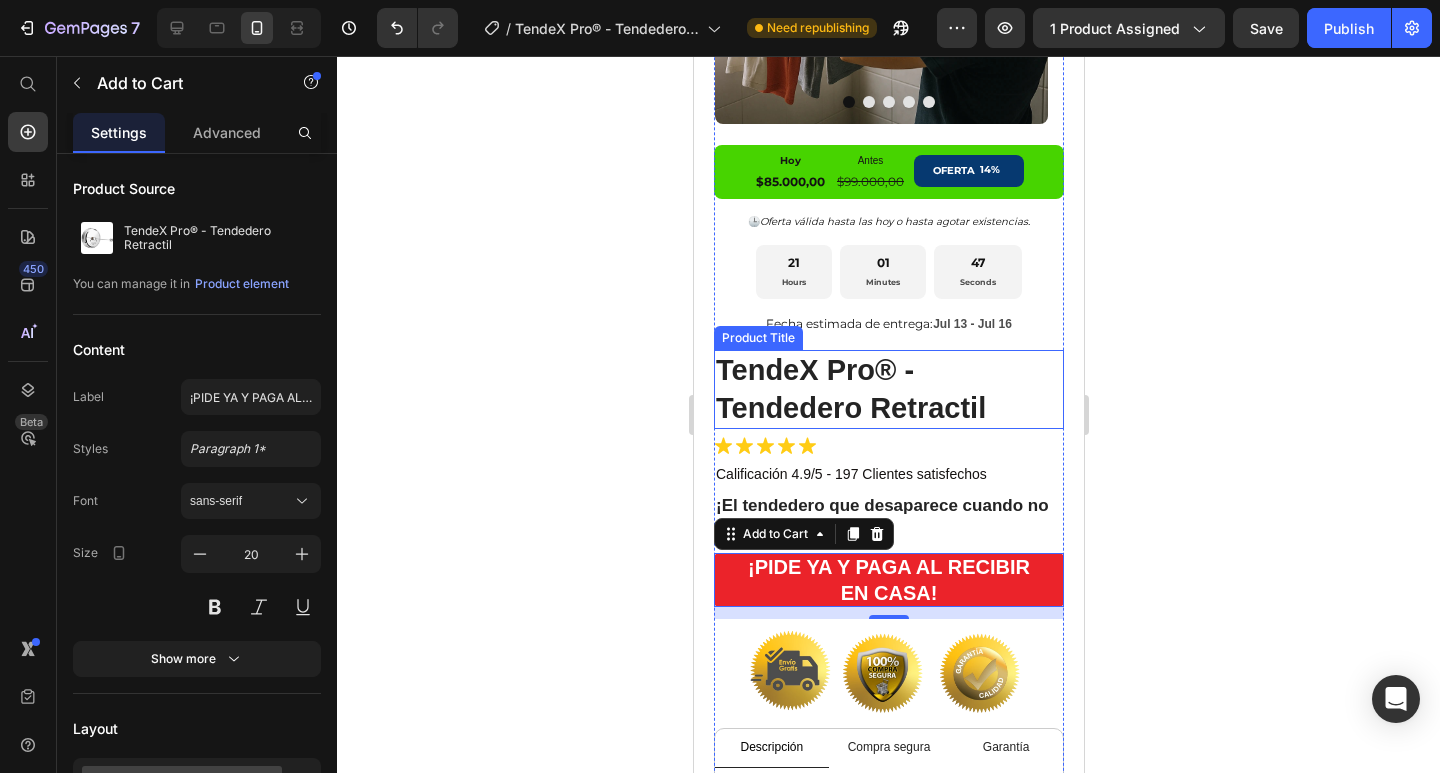 click on "TendeX Pro® - Tendedero Retractil" at bounding box center [888, 389] 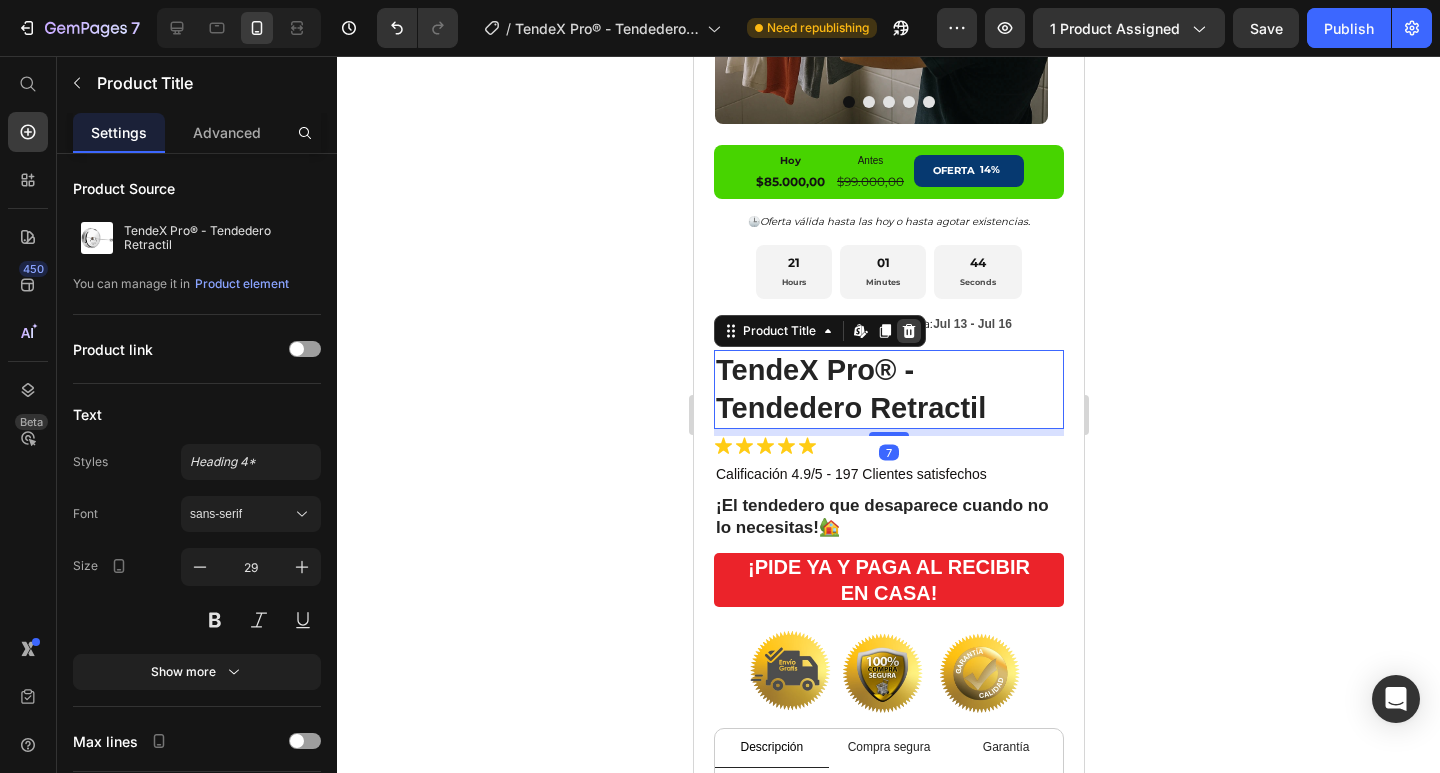 click 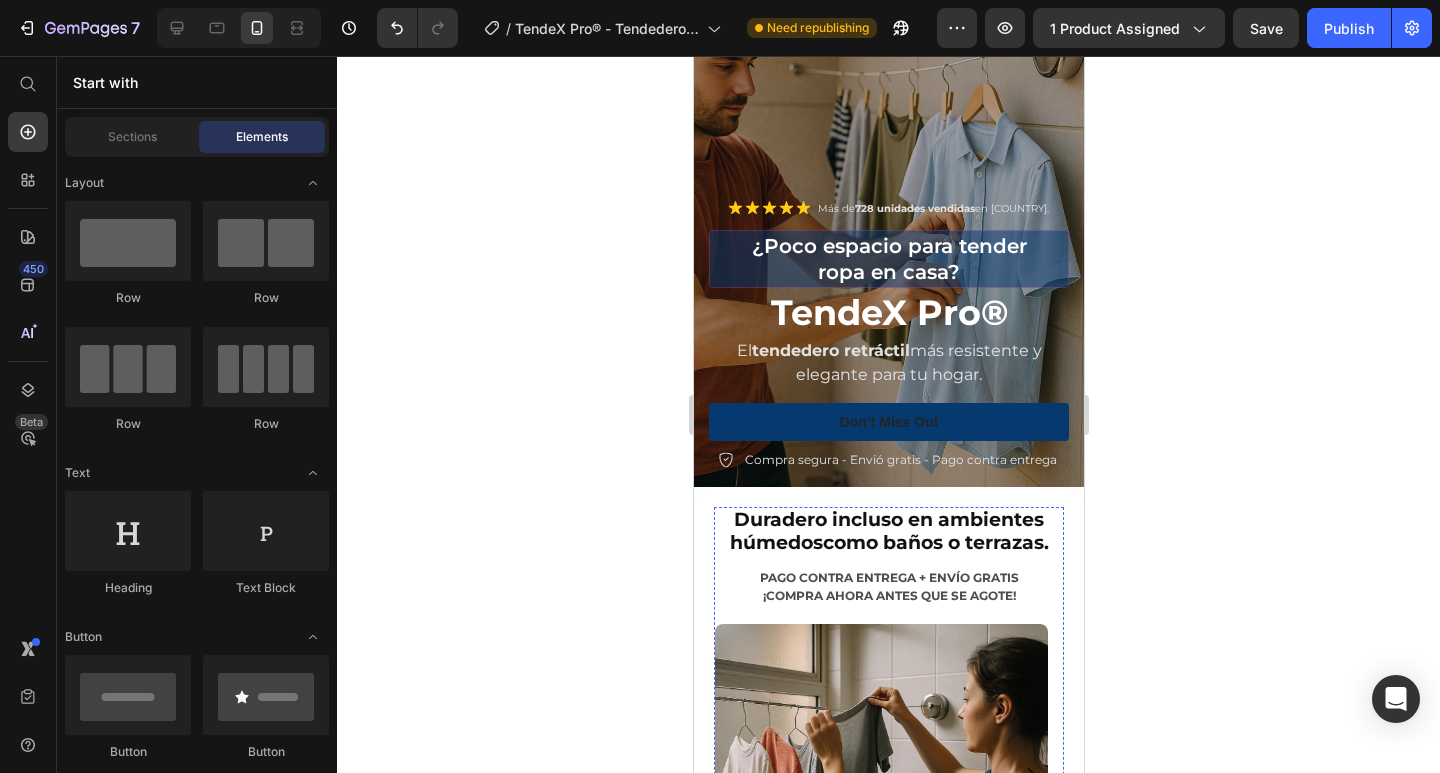 scroll, scrollTop: 0, scrollLeft: 0, axis: both 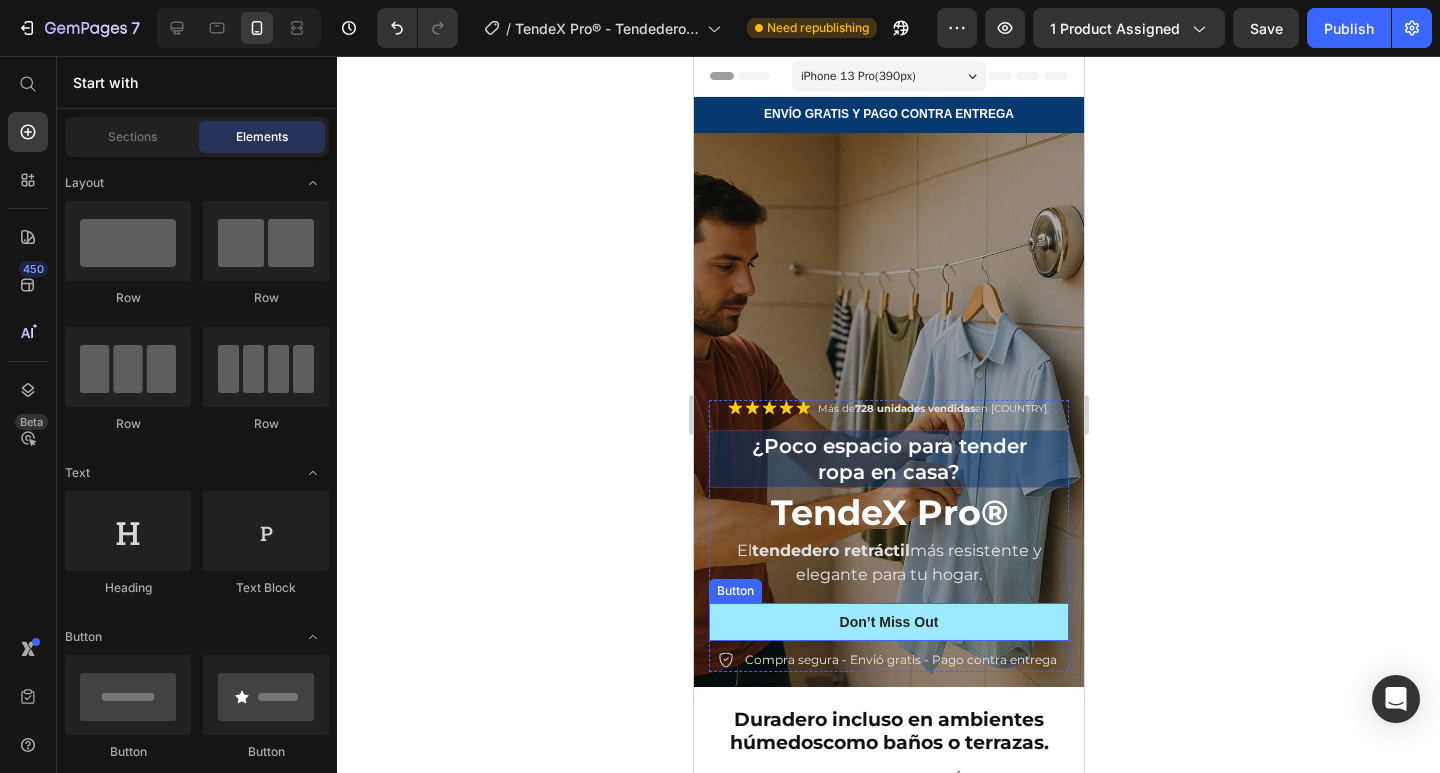 click on "Don’t Miss Out" at bounding box center [888, 622] 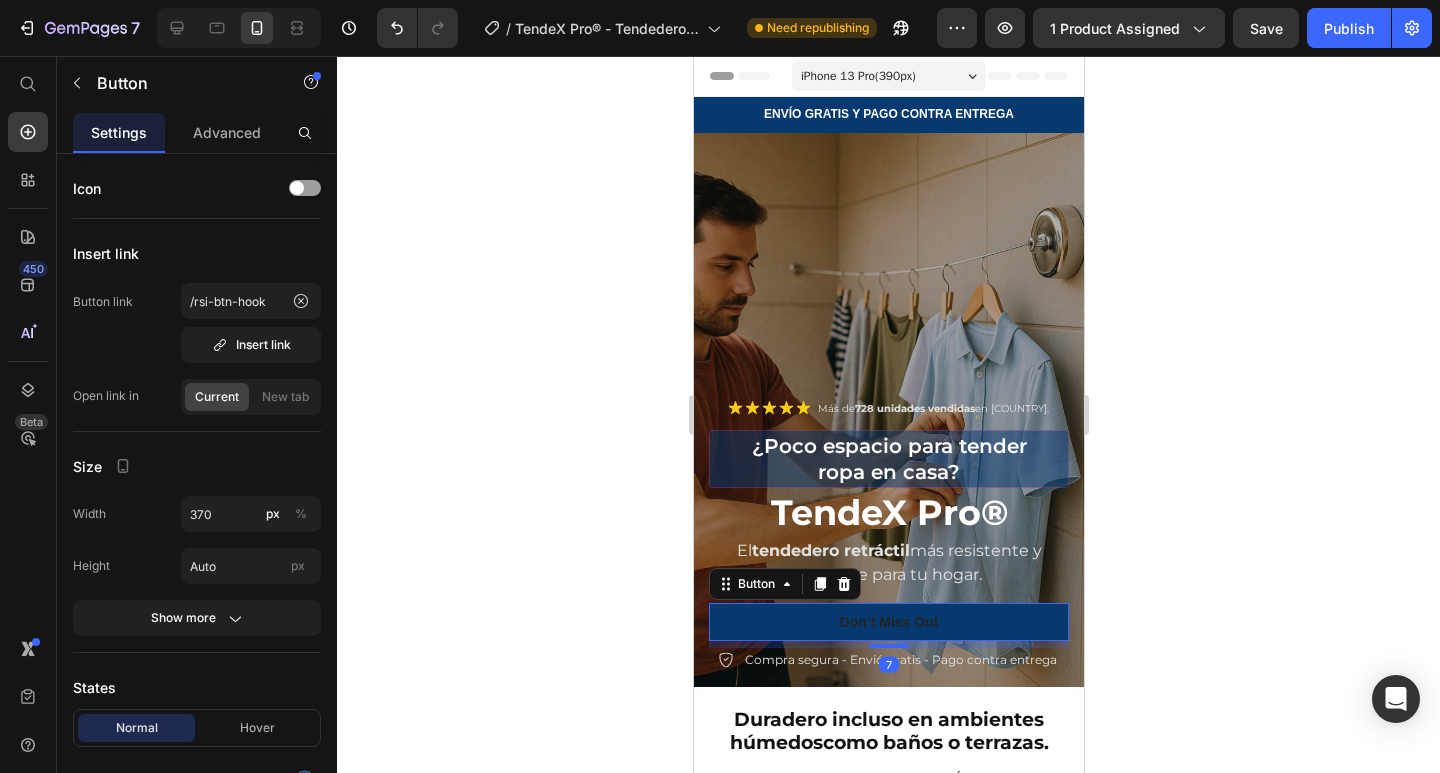 scroll, scrollTop: 300, scrollLeft: 0, axis: vertical 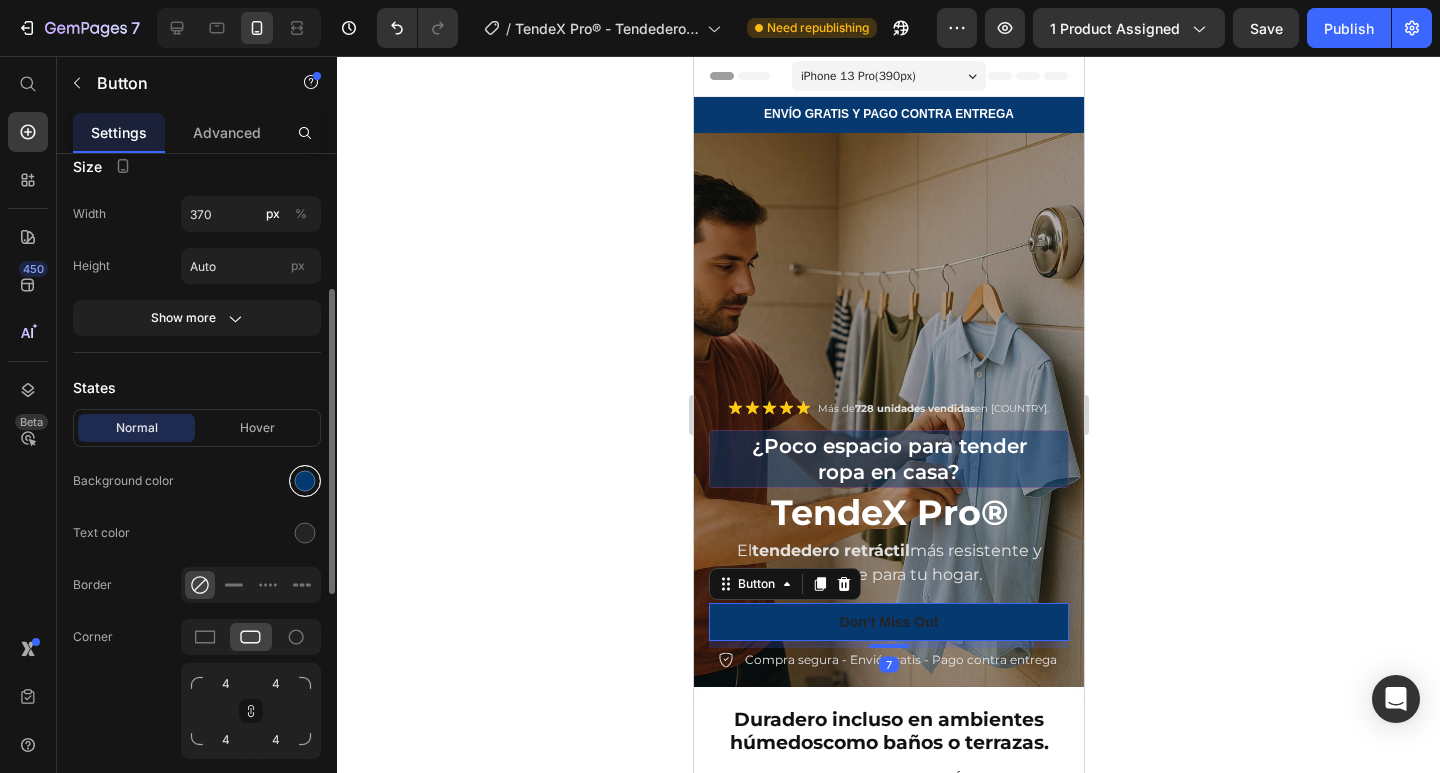 click at bounding box center (305, 481) 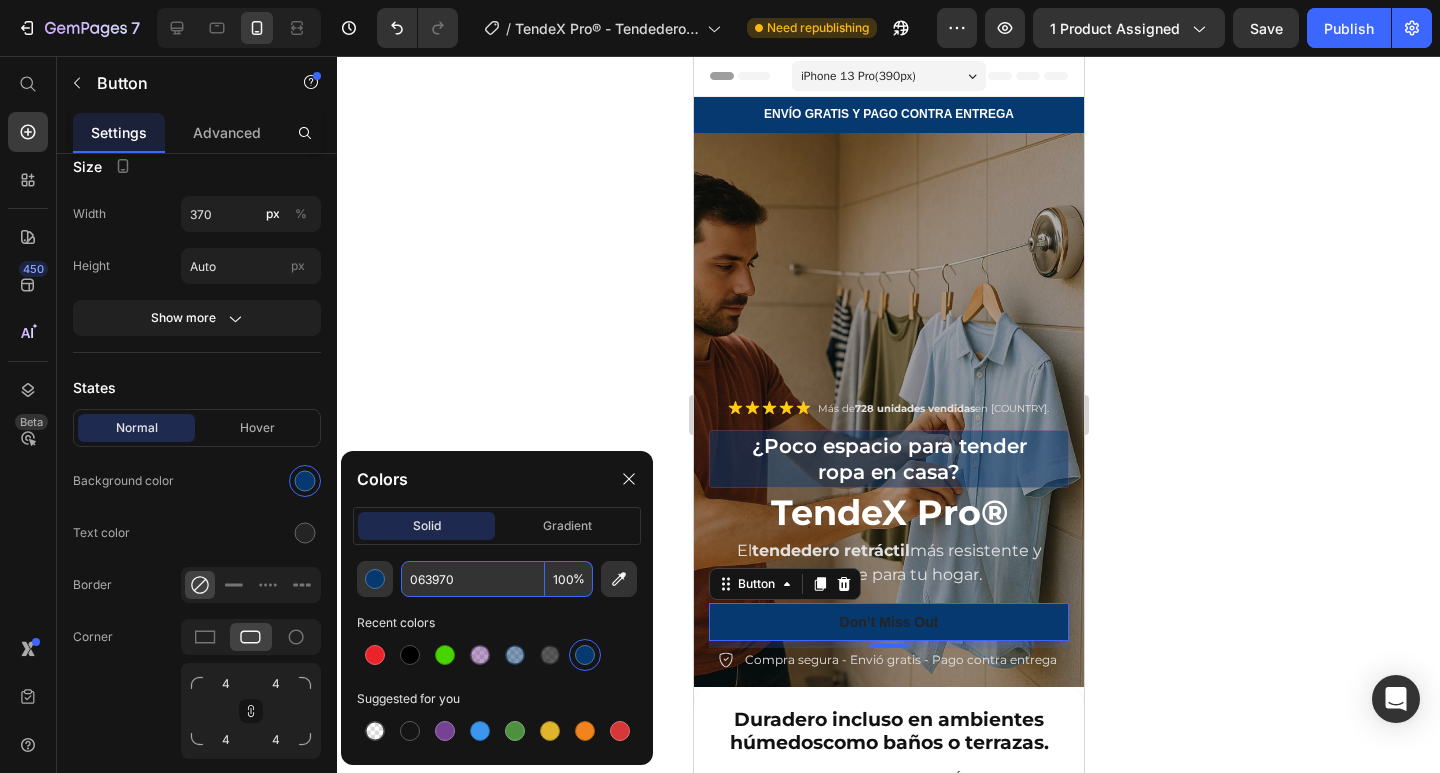 click on "063970" at bounding box center [473, 579] 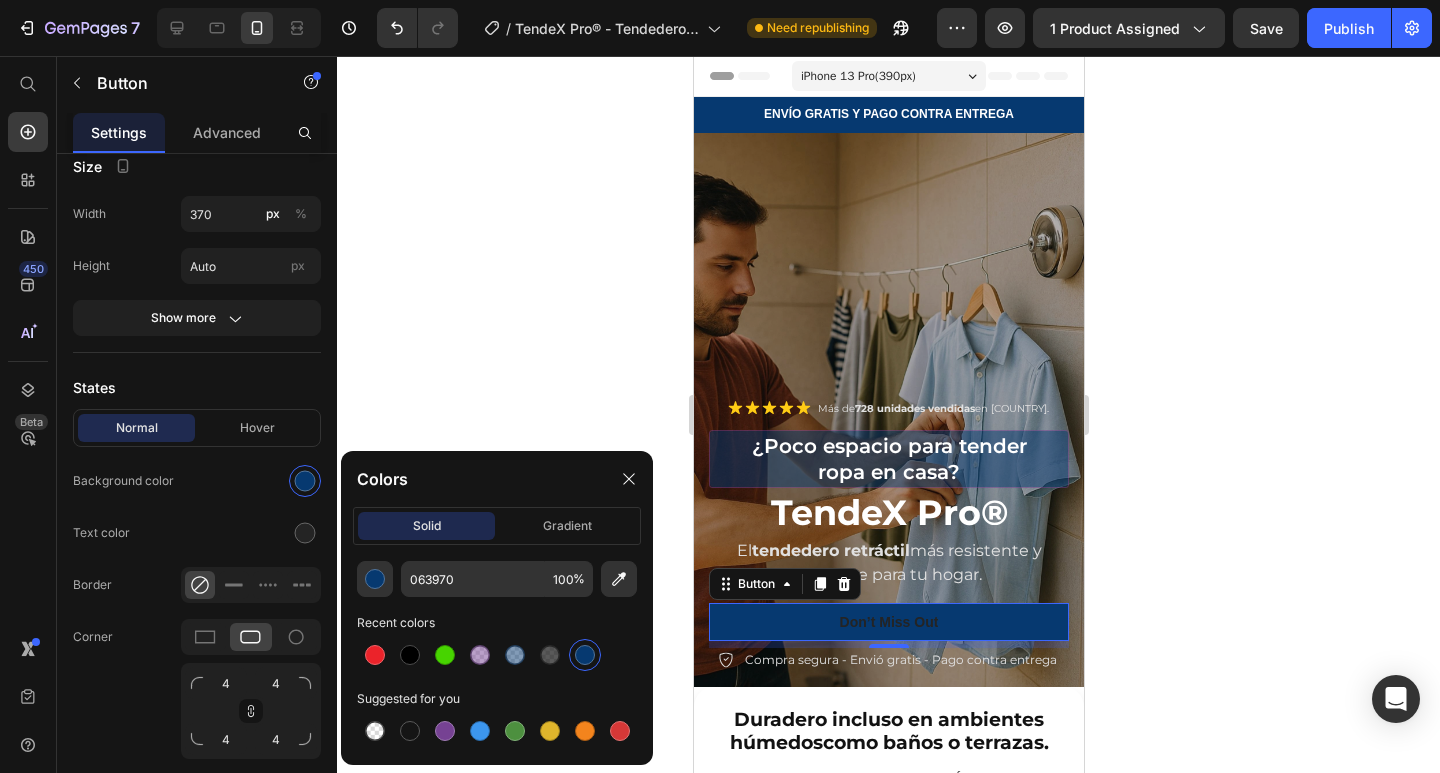 click 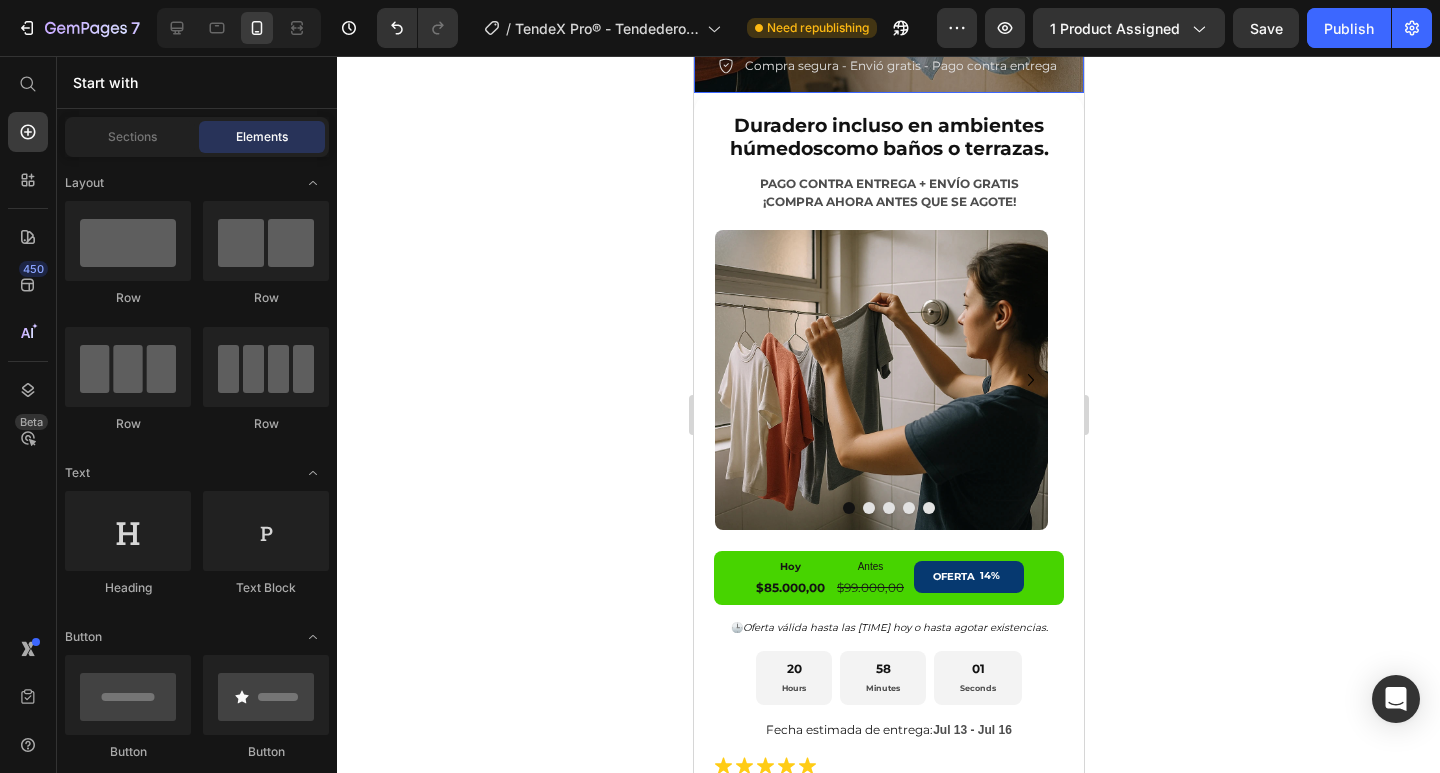 scroll, scrollTop: 400, scrollLeft: 0, axis: vertical 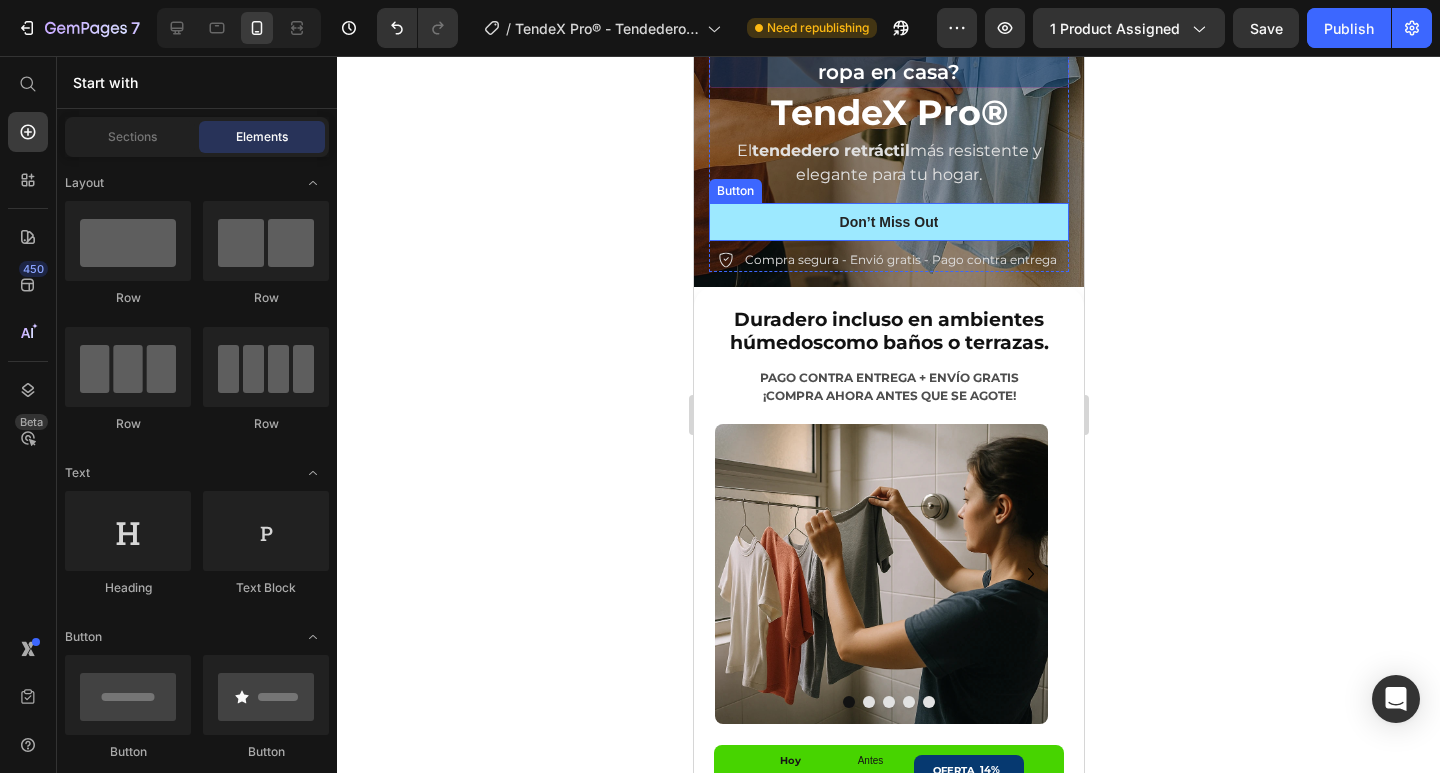 click on "Don’t Miss Out" at bounding box center (888, 222) 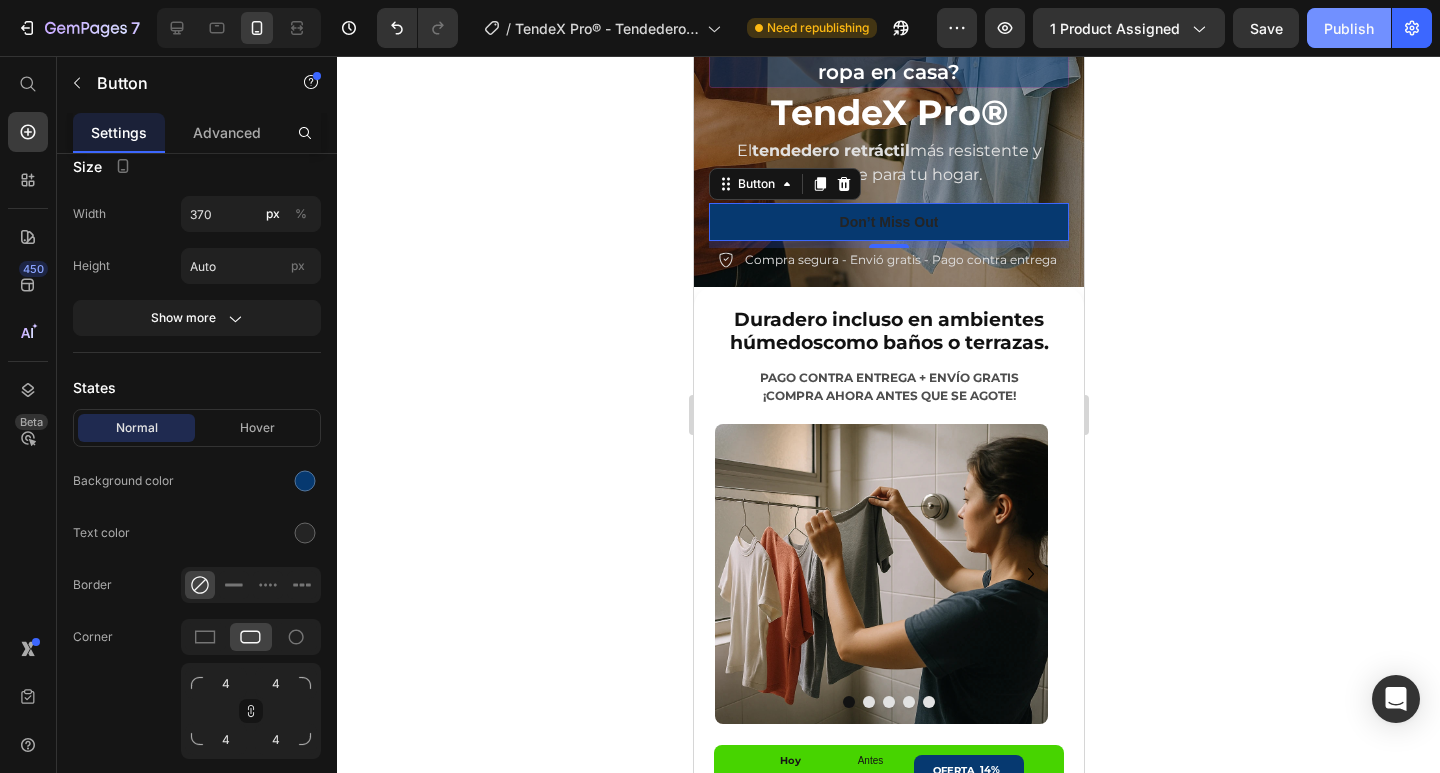 click on "Publish" 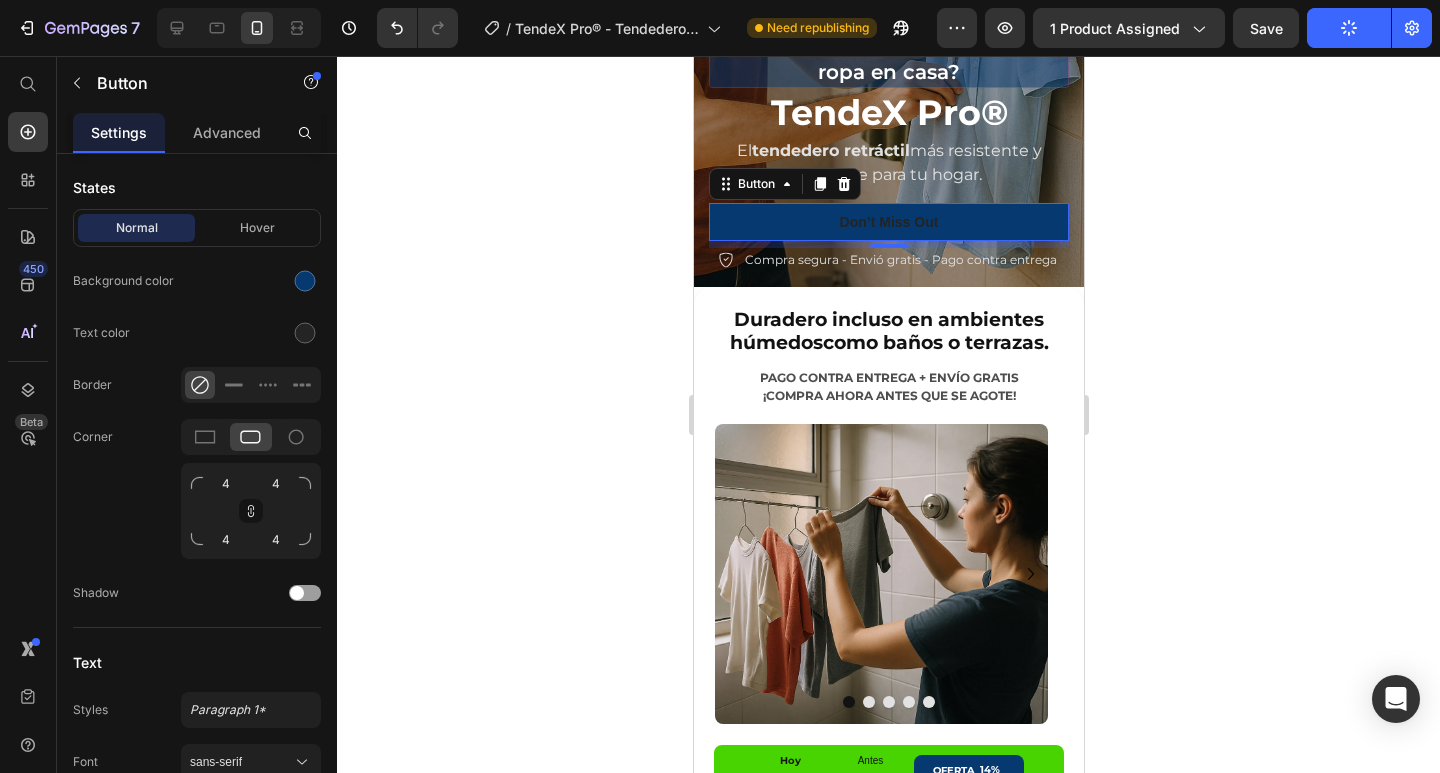 scroll, scrollTop: 800, scrollLeft: 0, axis: vertical 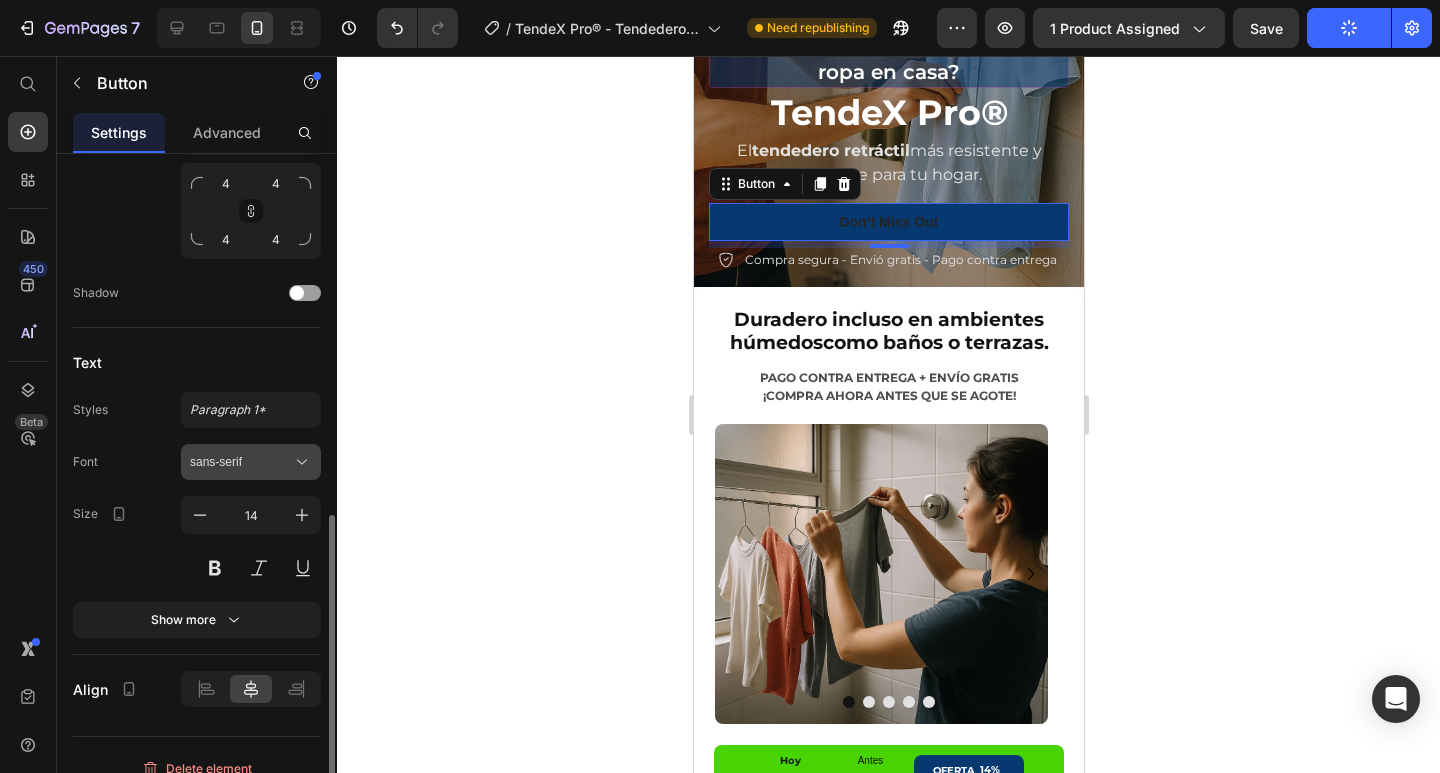 click on "sans-serif" at bounding box center (251, 462) 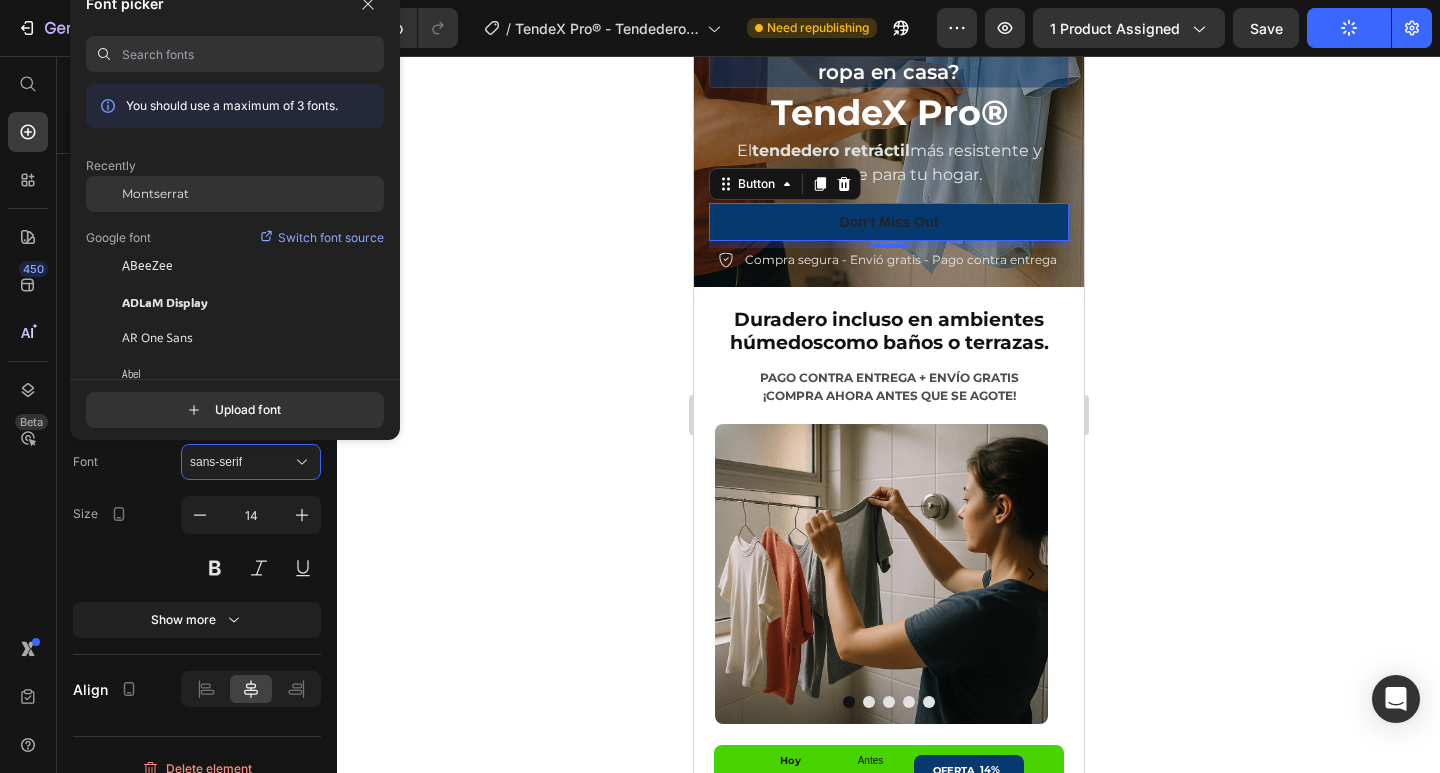 click on "Montserrat" at bounding box center [155, 194] 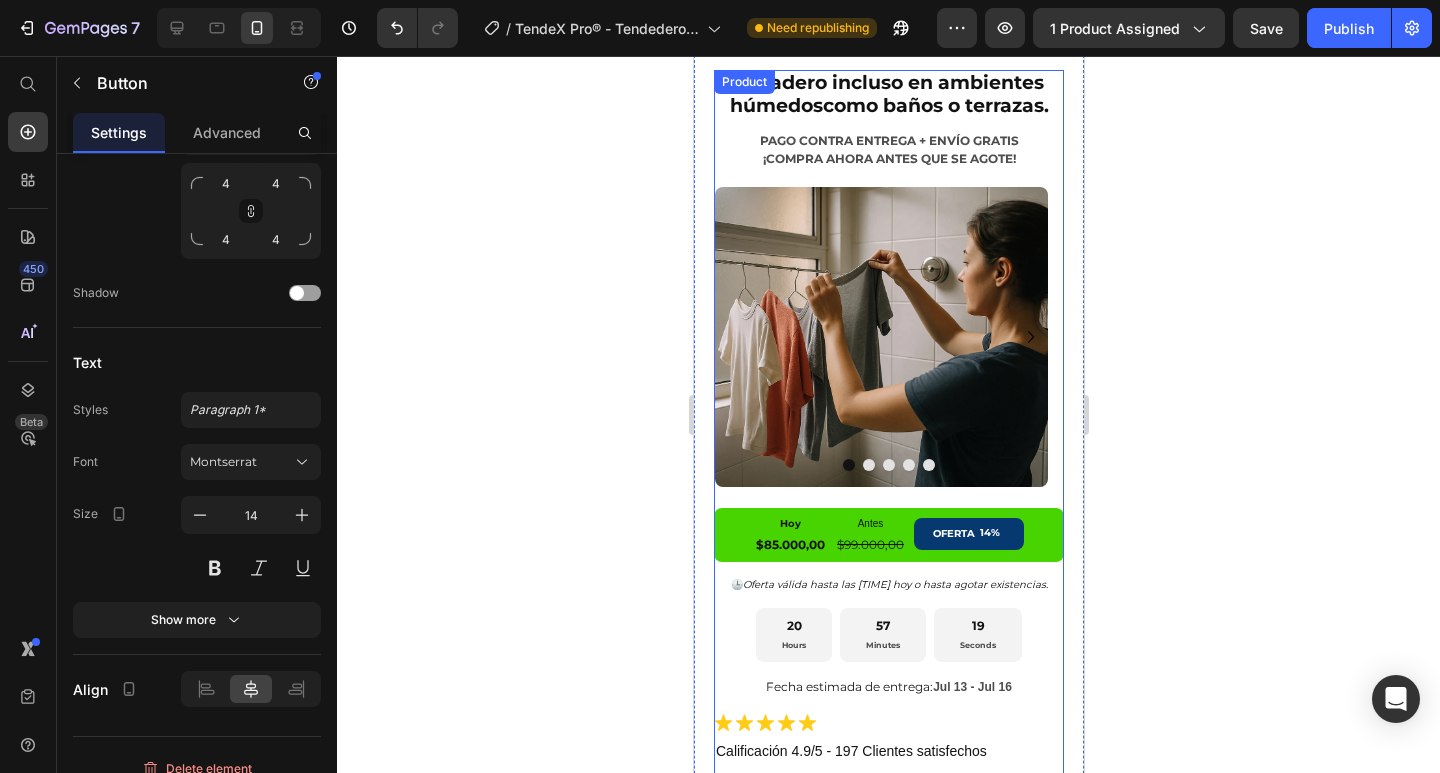 scroll, scrollTop: 200, scrollLeft: 0, axis: vertical 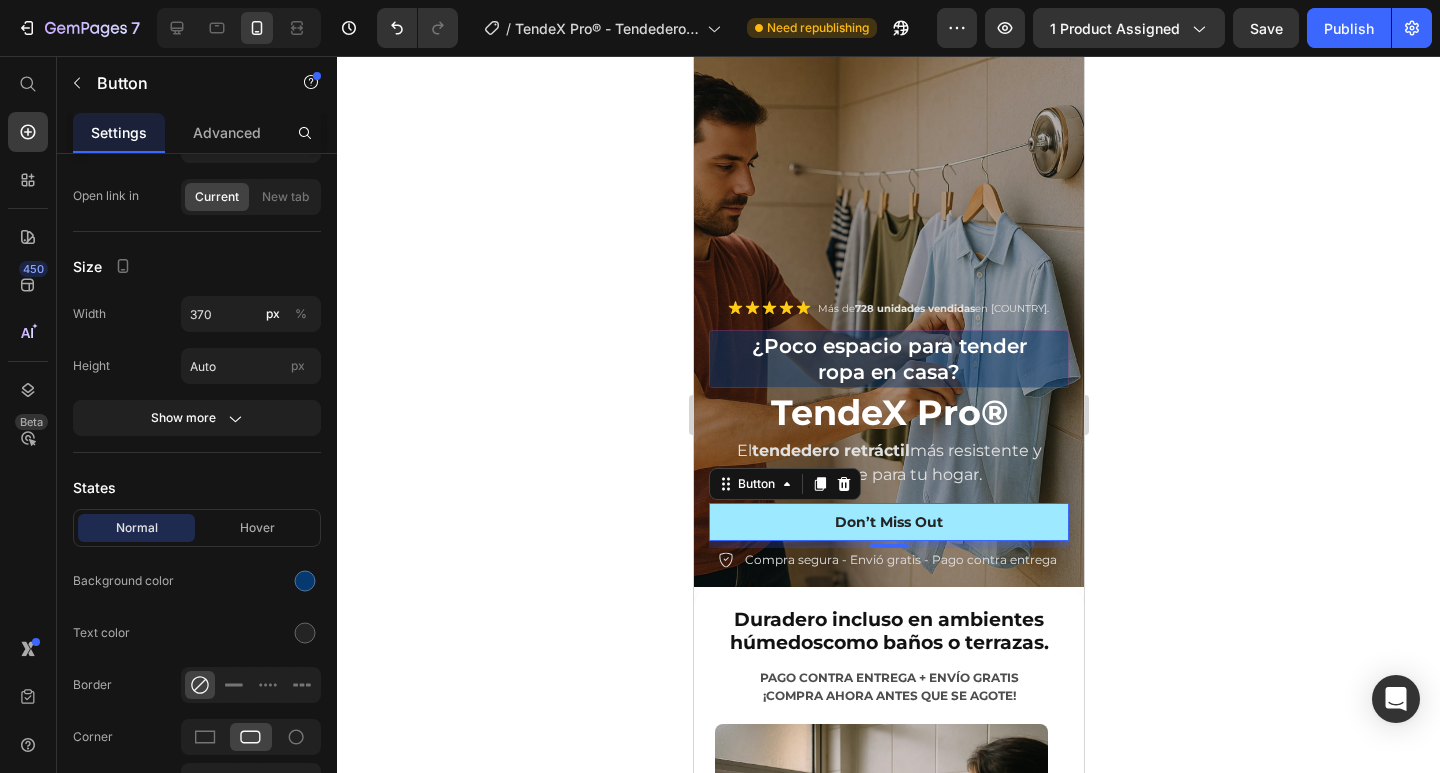 click on "Don’t Miss Out" at bounding box center [888, 522] 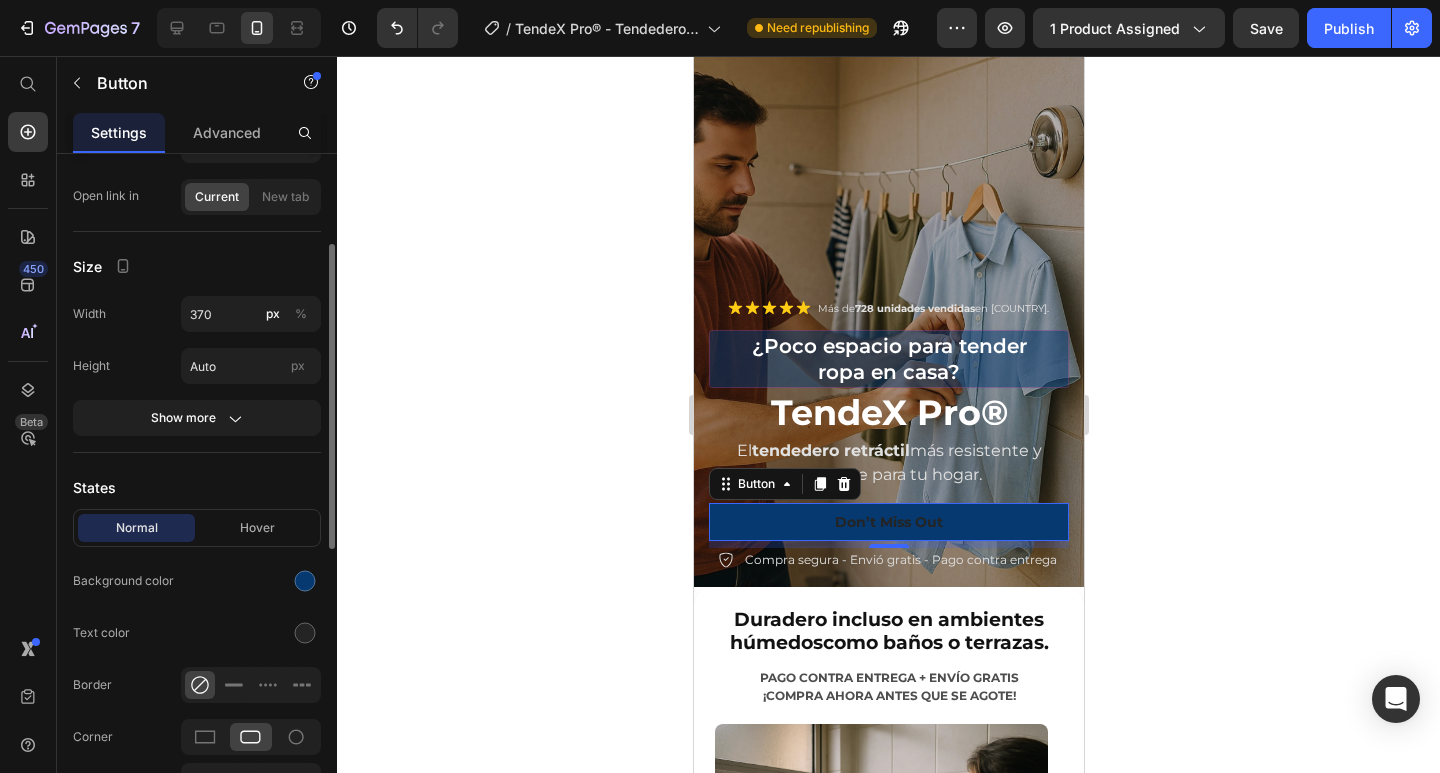 scroll, scrollTop: 0, scrollLeft: 0, axis: both 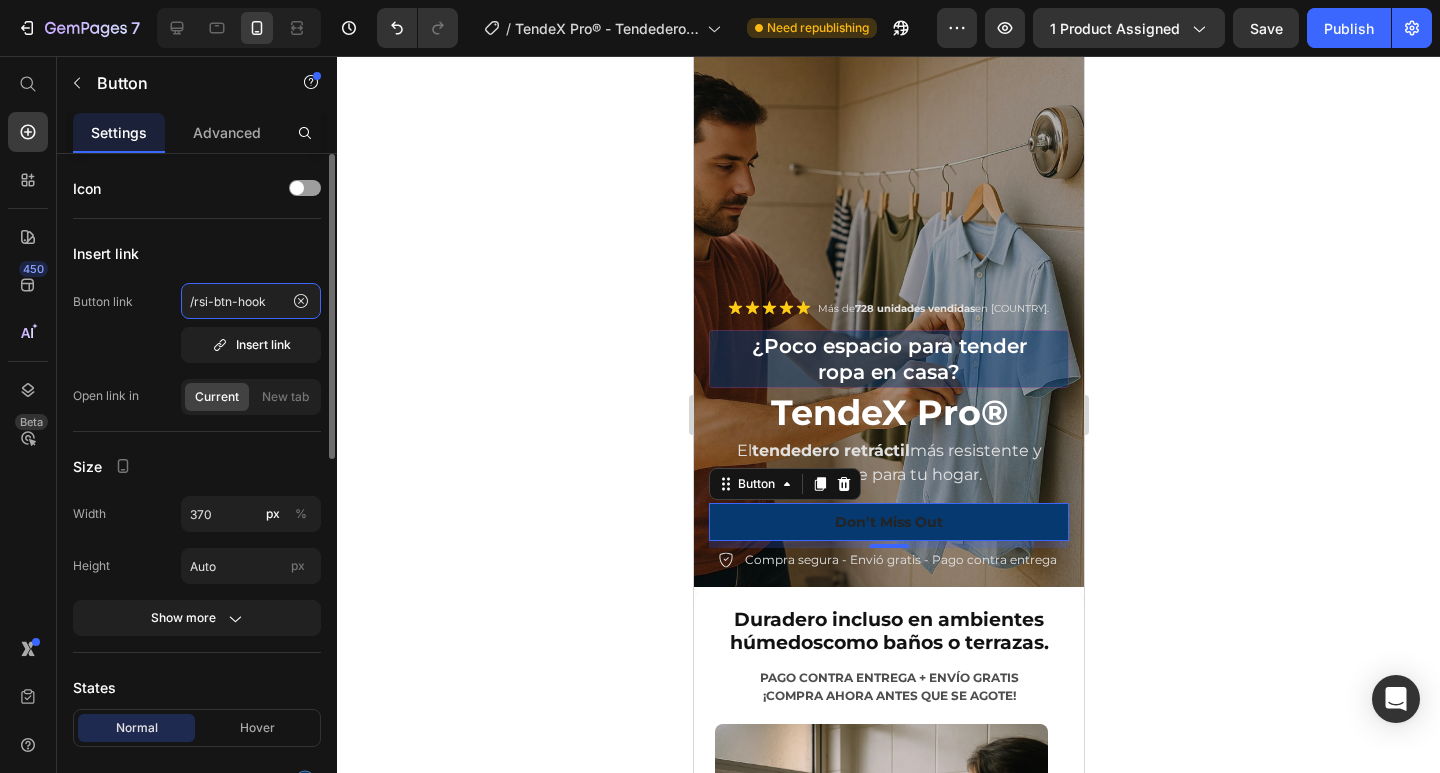 click on "/rsi-btn-hook" 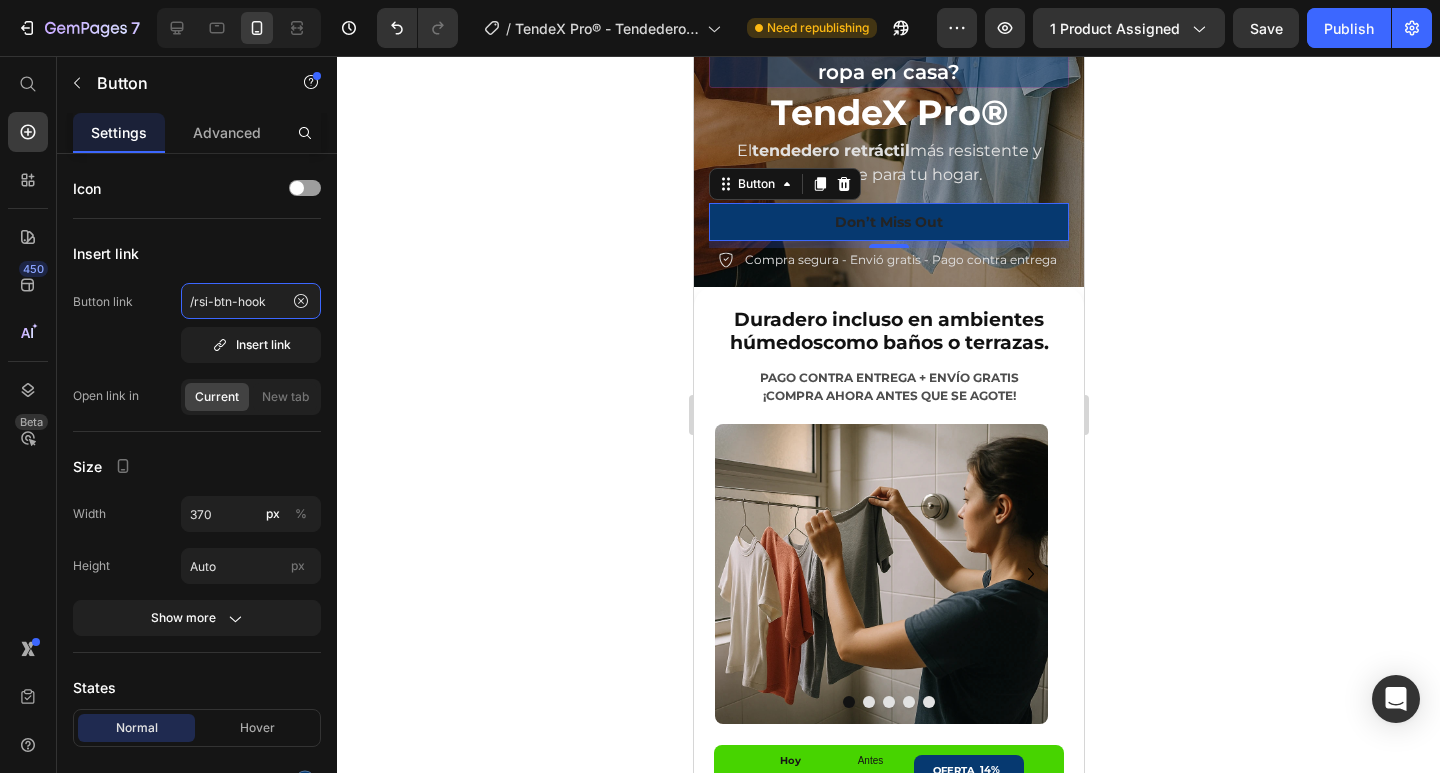 scroll, scrollTop: 535, scrollLeft: 0, axis: vertical 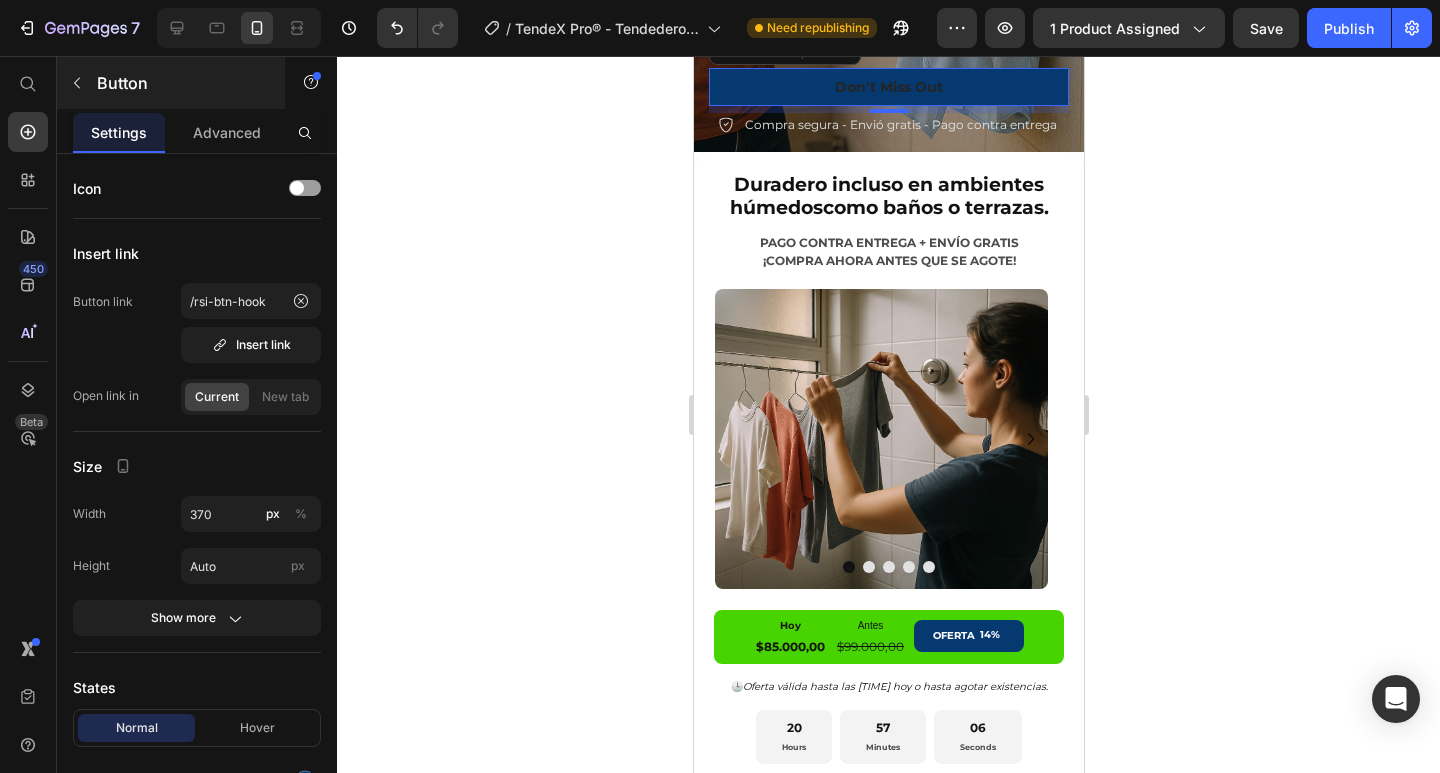 click 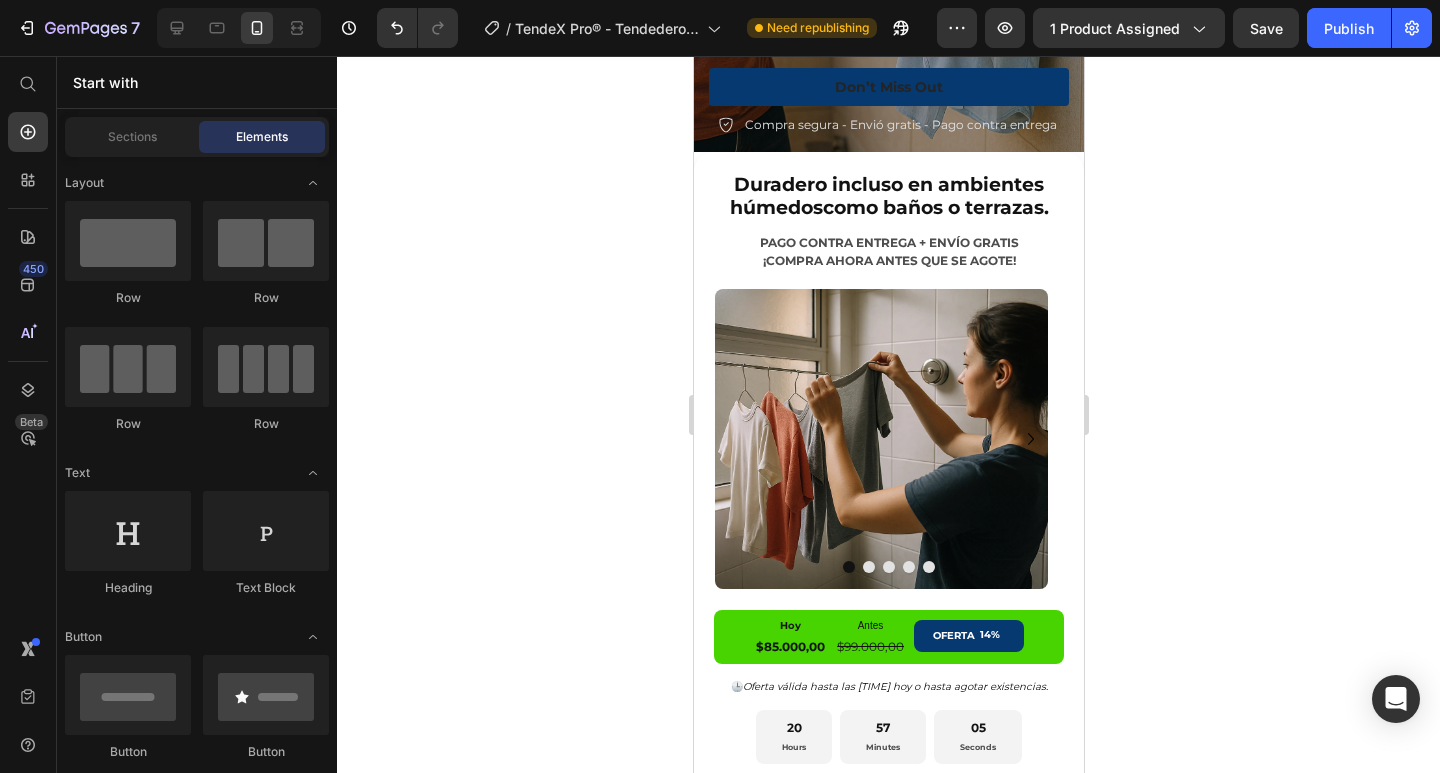 scroll, scrollTop: 700, scrollLeft: 0, axis: vertical 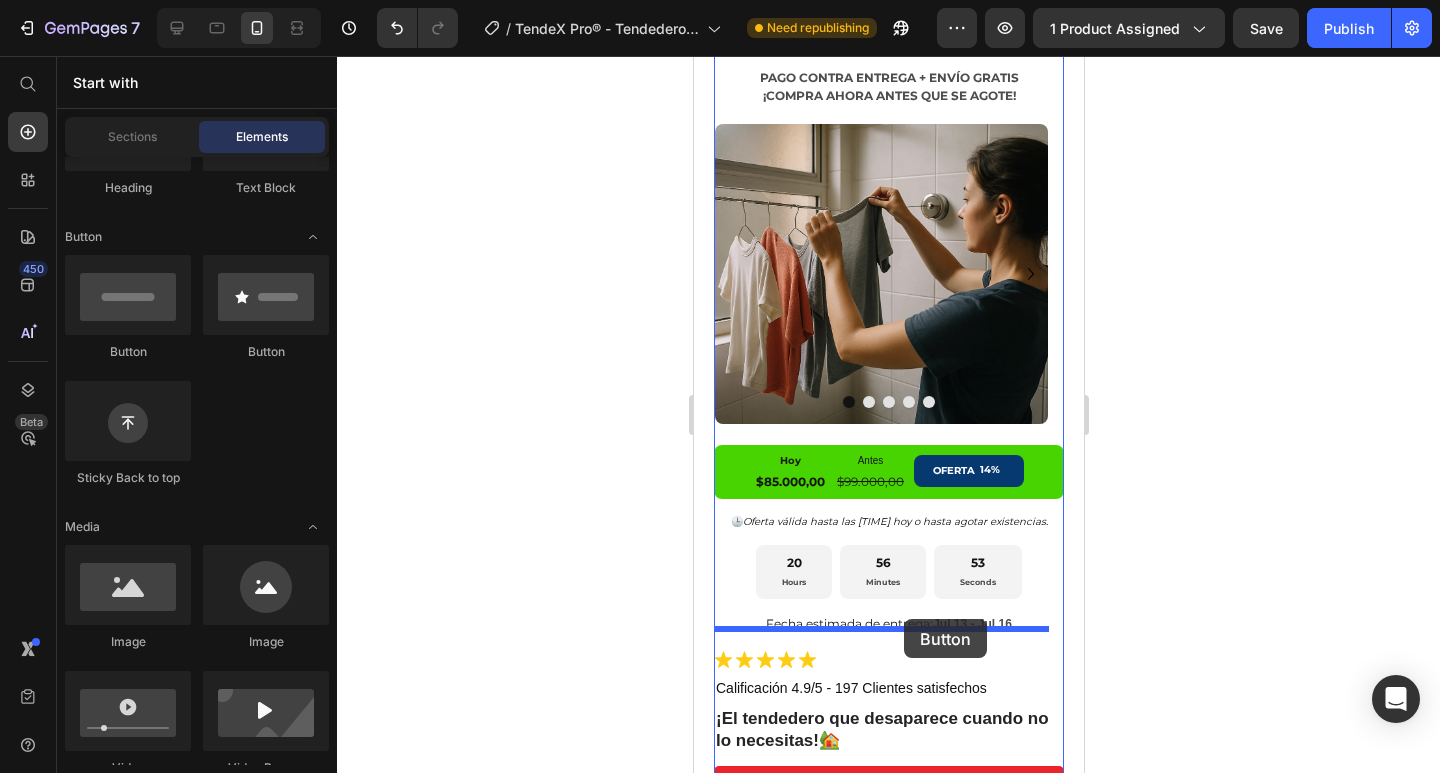 drag, startPoint x: 847, startPoint y: 352, endPoint x: 903, endPoint y: 619, distance: 272.80945 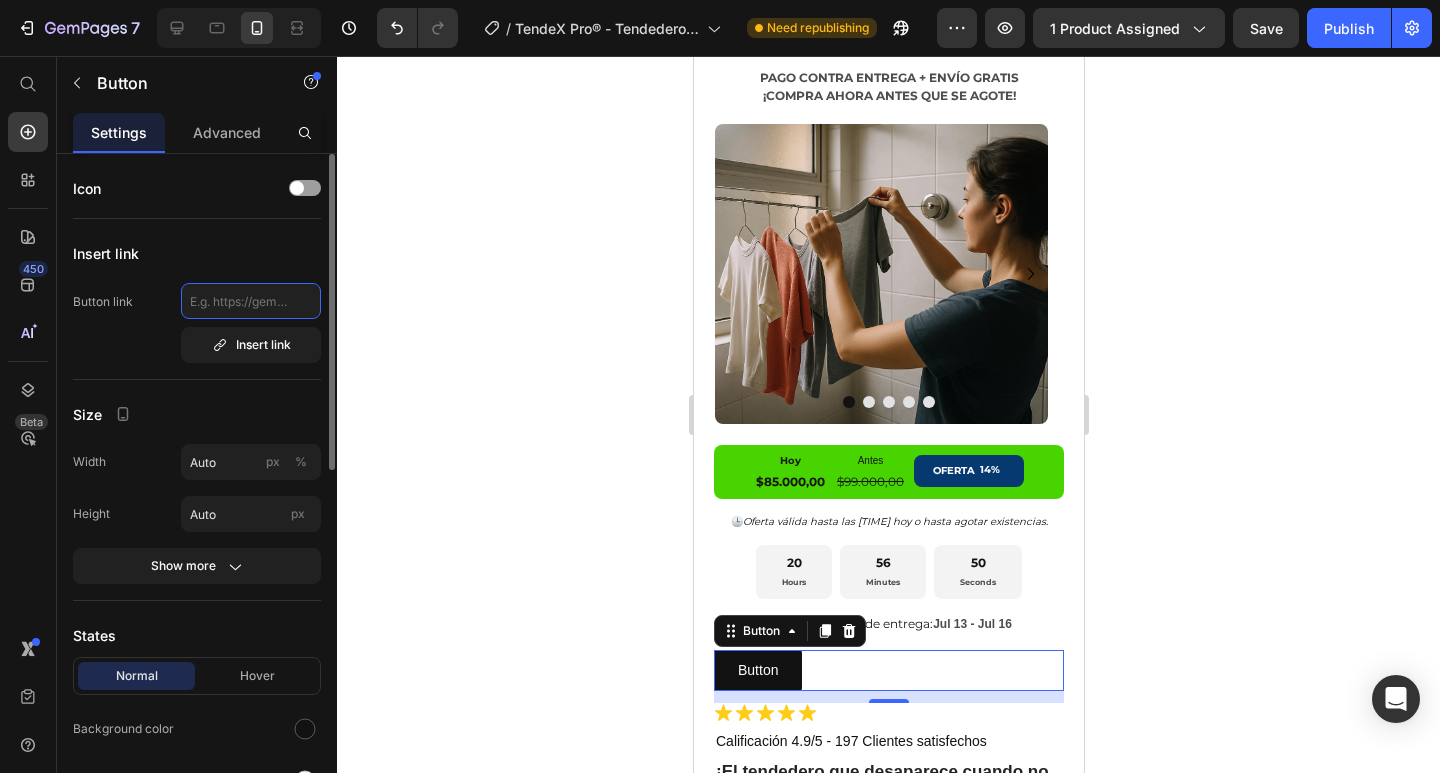 click 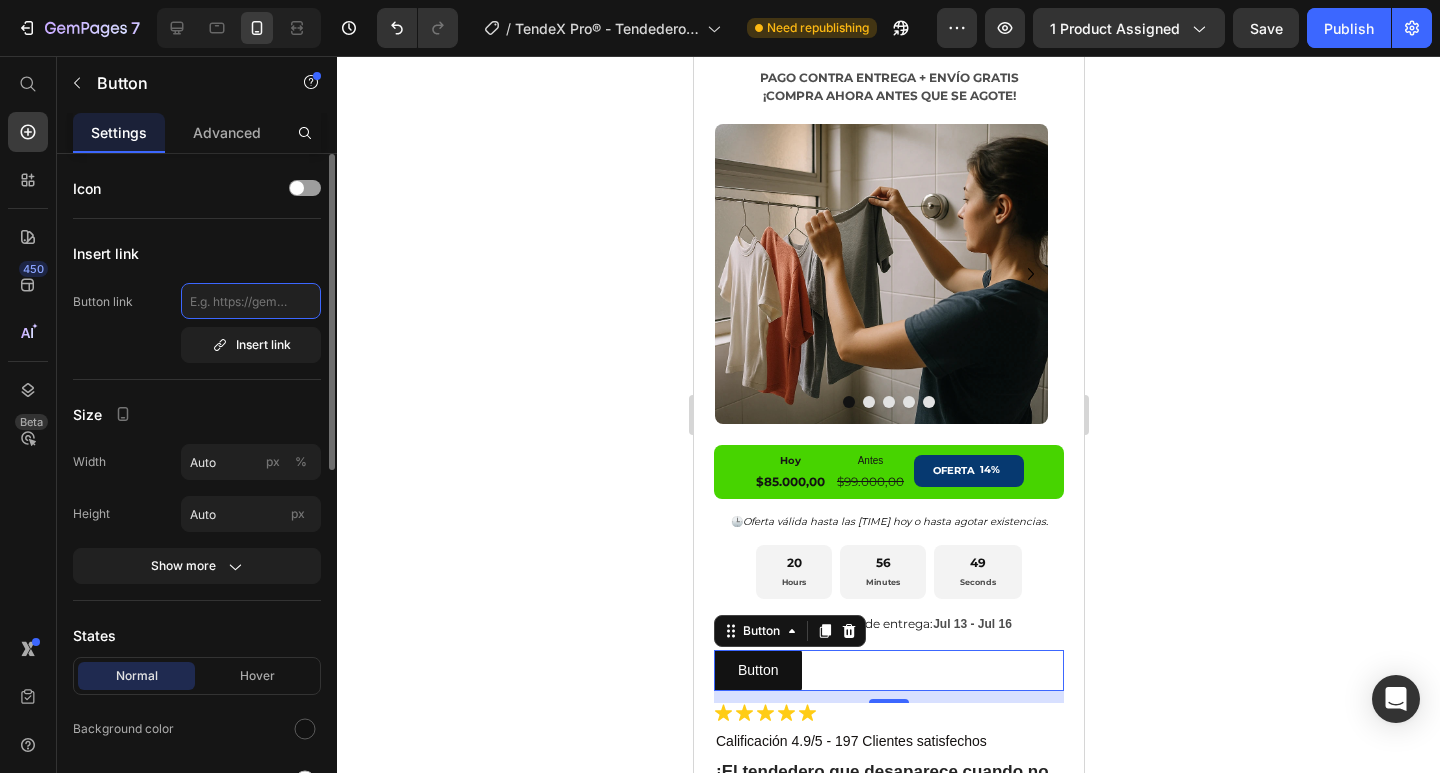 paste on "/rsi-btn-hook" 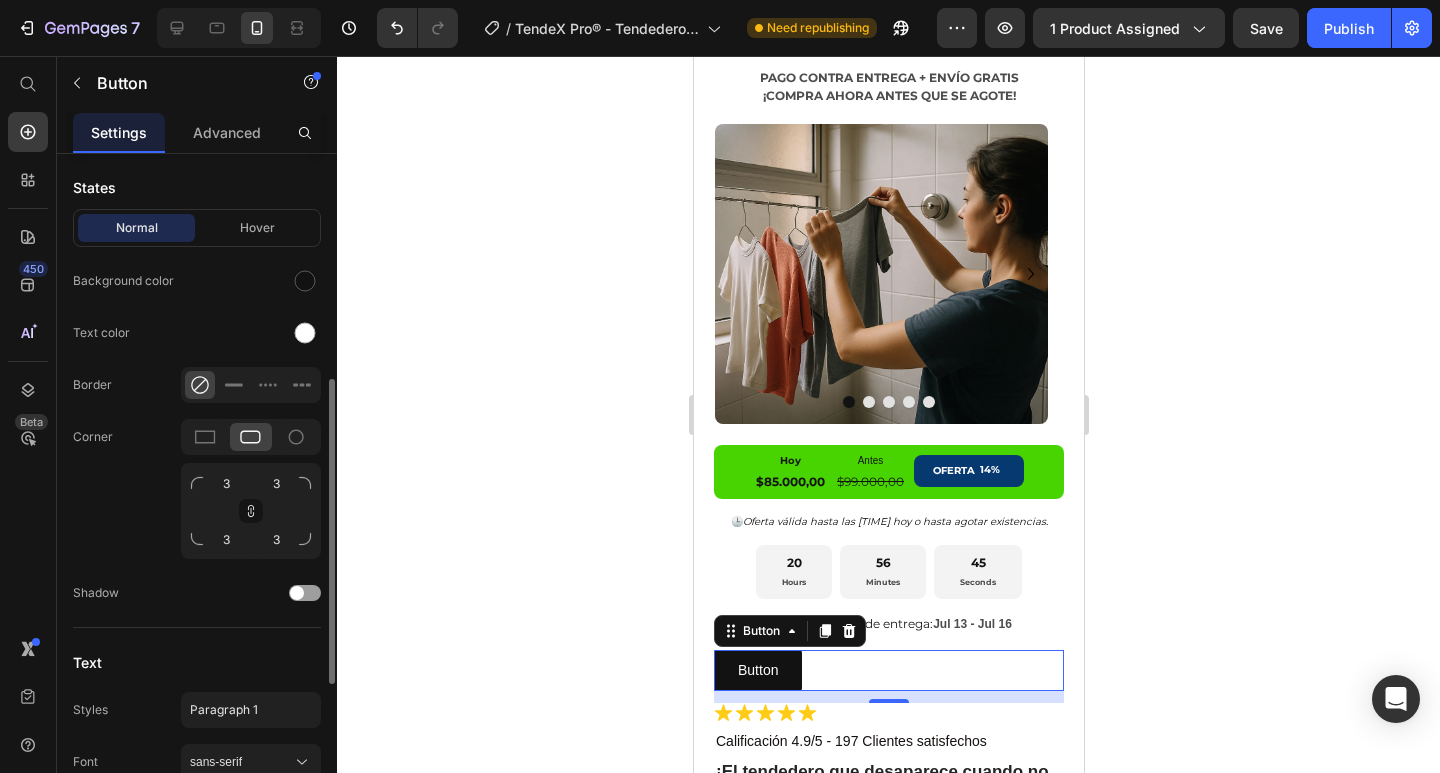 scroll, scrollTop: 700, scrollLeft: 0, axis: vertical 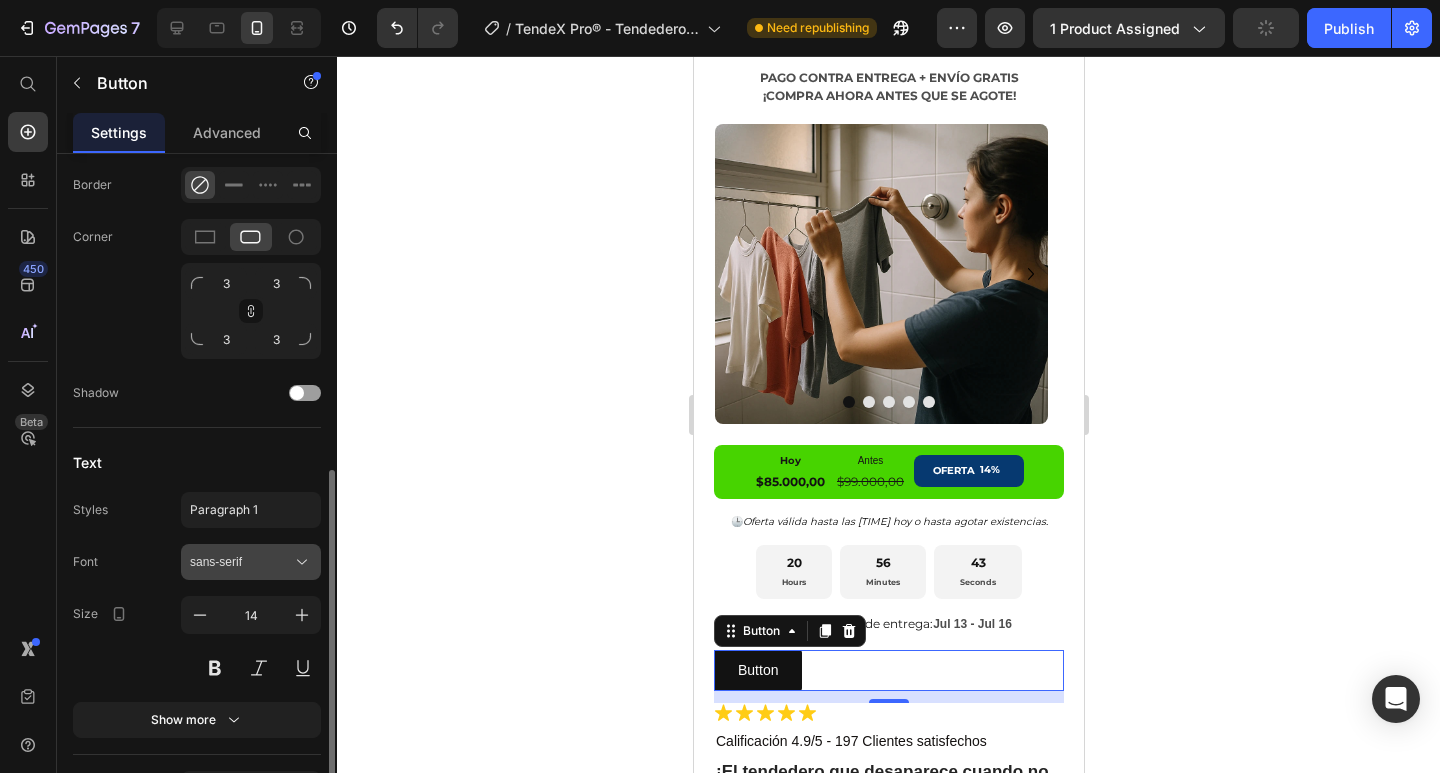 type on "/rsi-btn-hook" 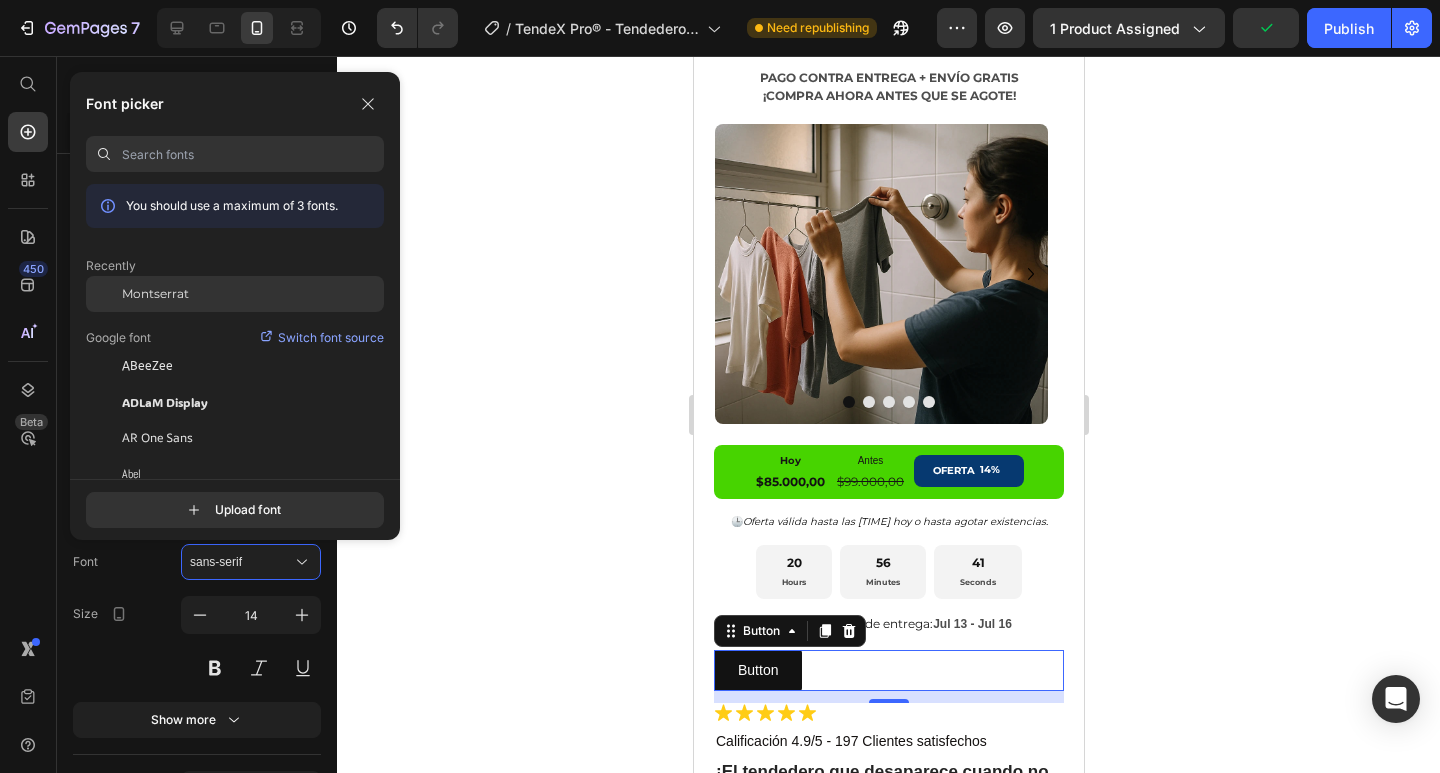 click on "Montserrat" 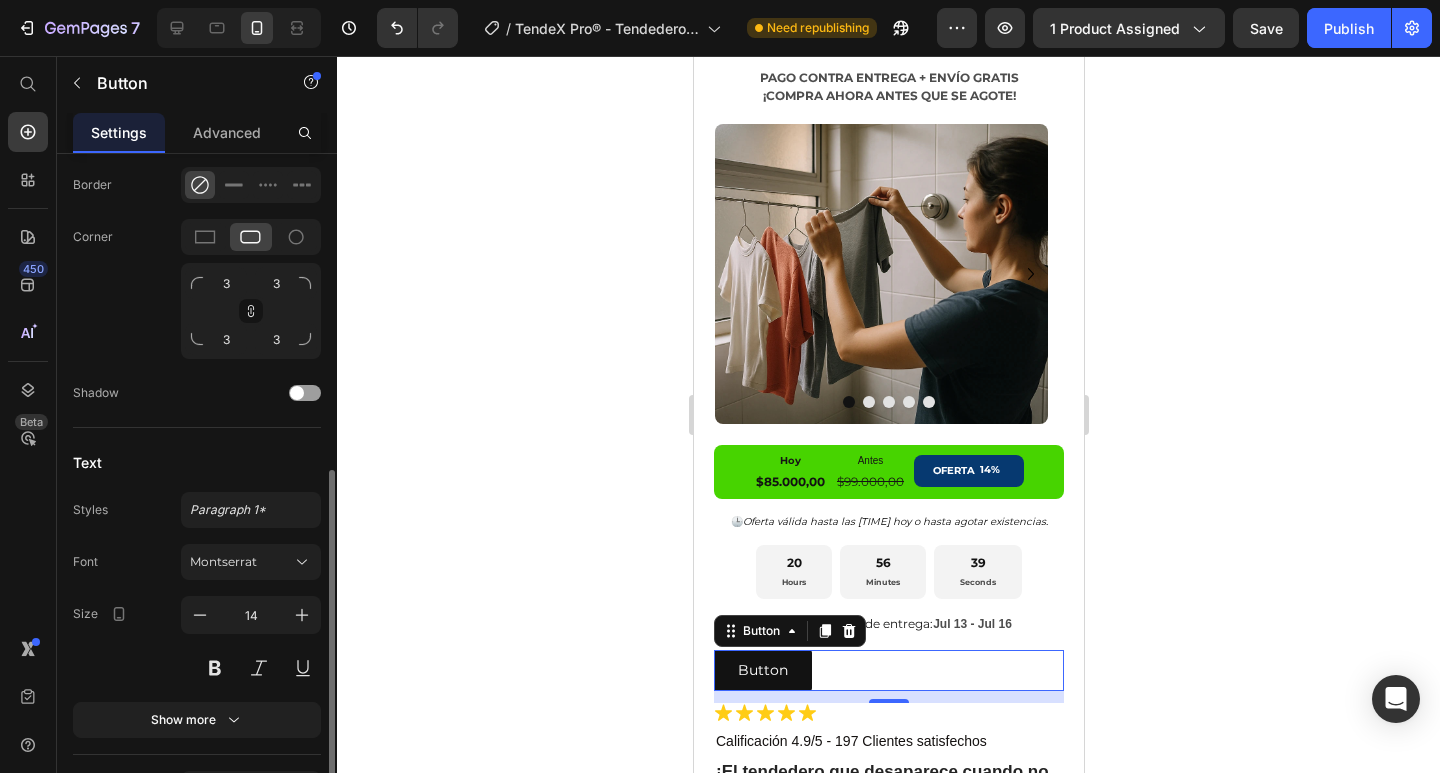 scroll, scrollTop: 821, scrollLeft: 0, axis: vertical 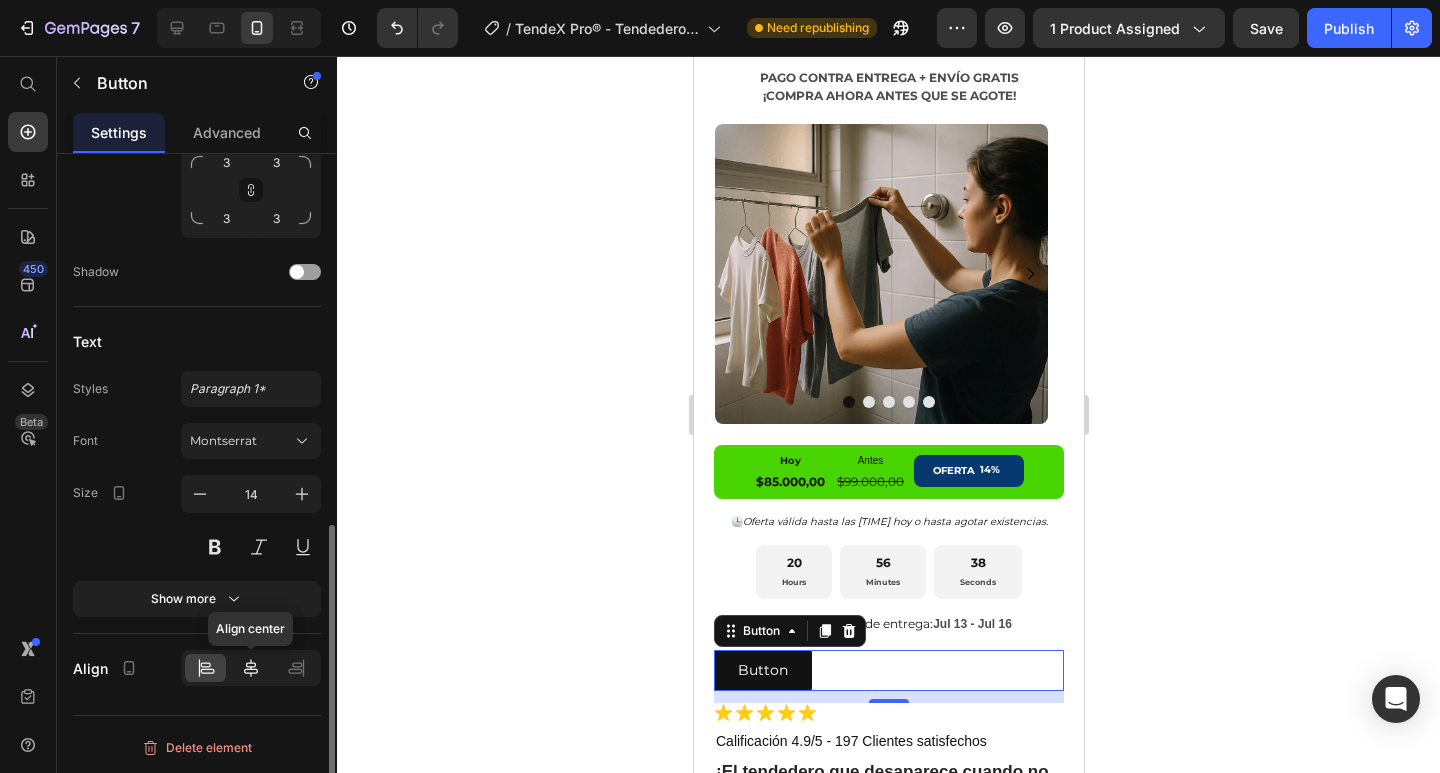 click 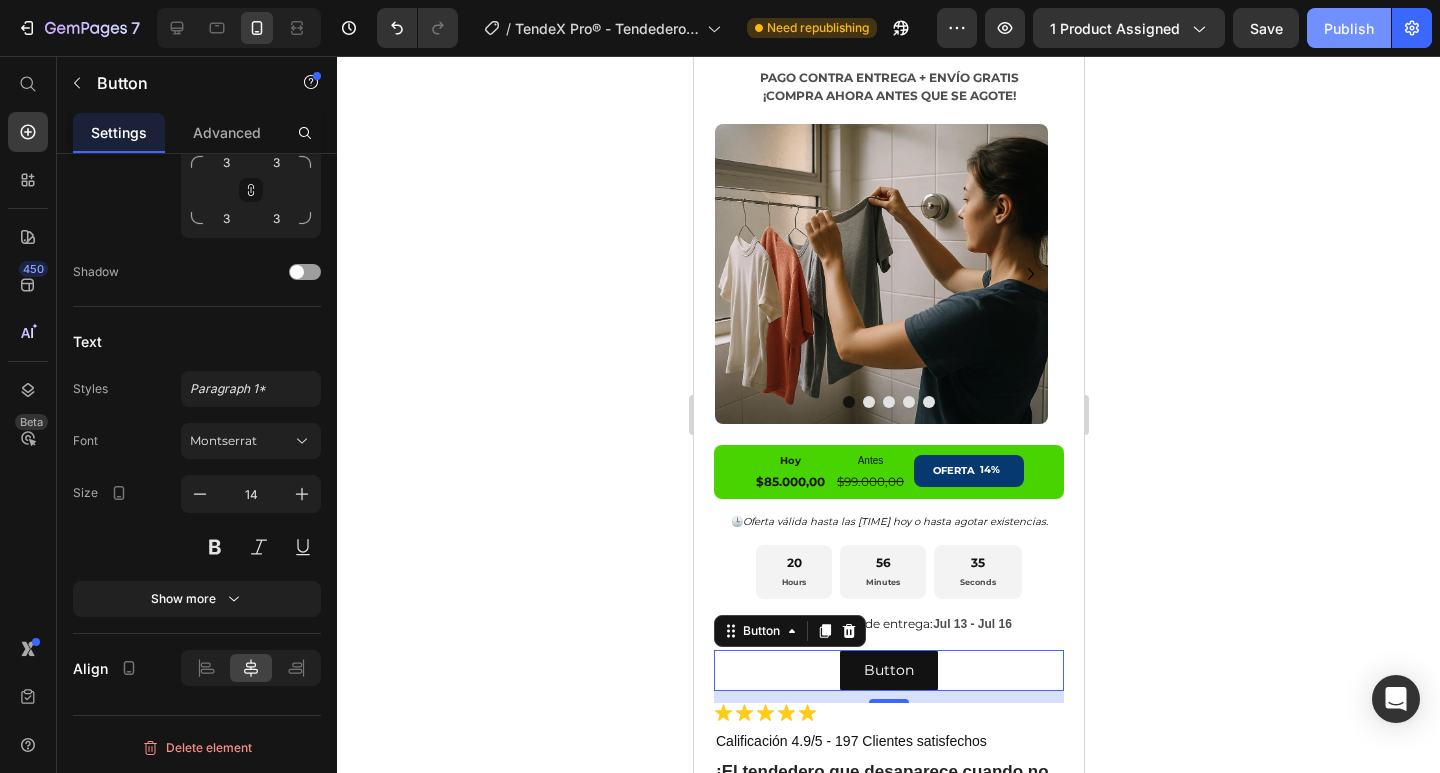 click on "Publish" at bounding box center [1349, 28] 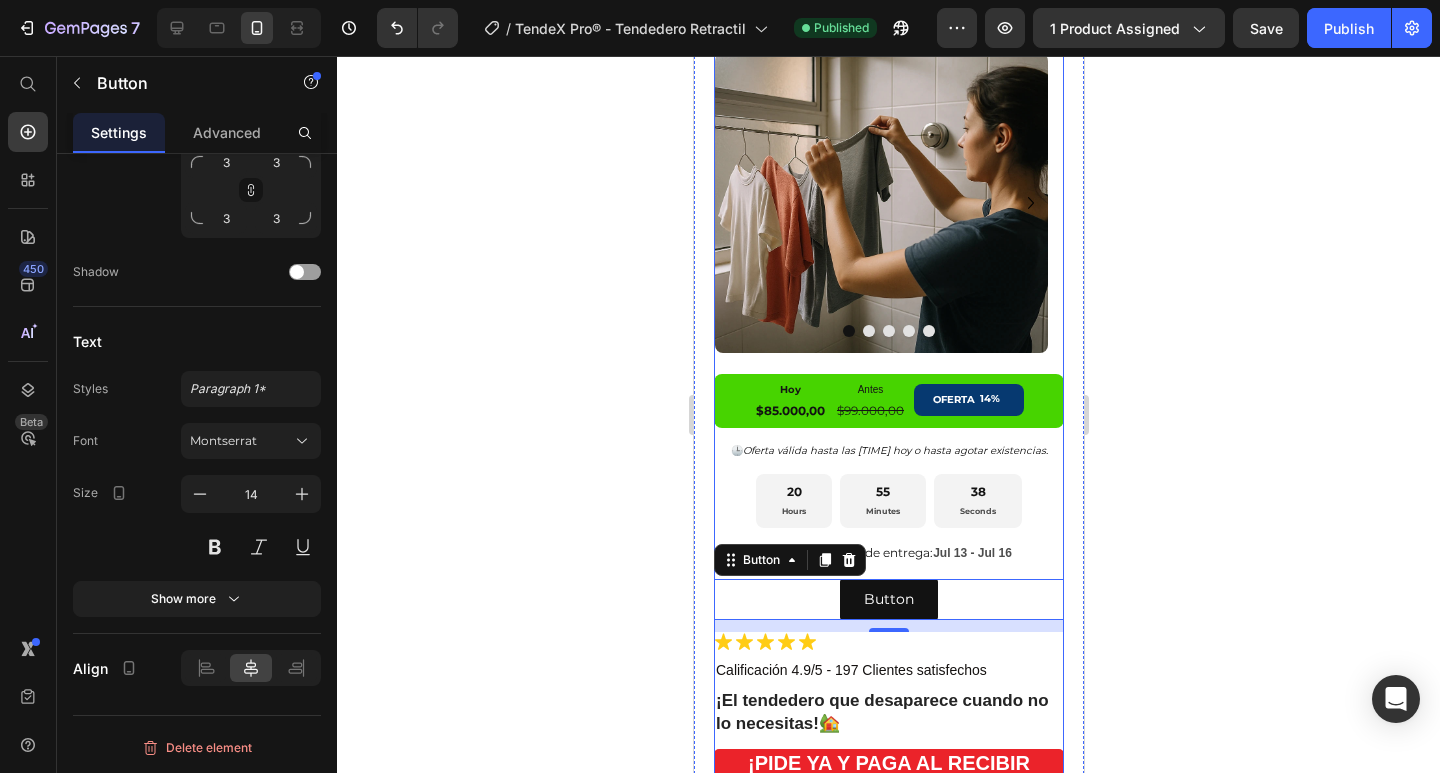 scroll, scrollTop: 900, scrollLeft: 0, axis: vertical 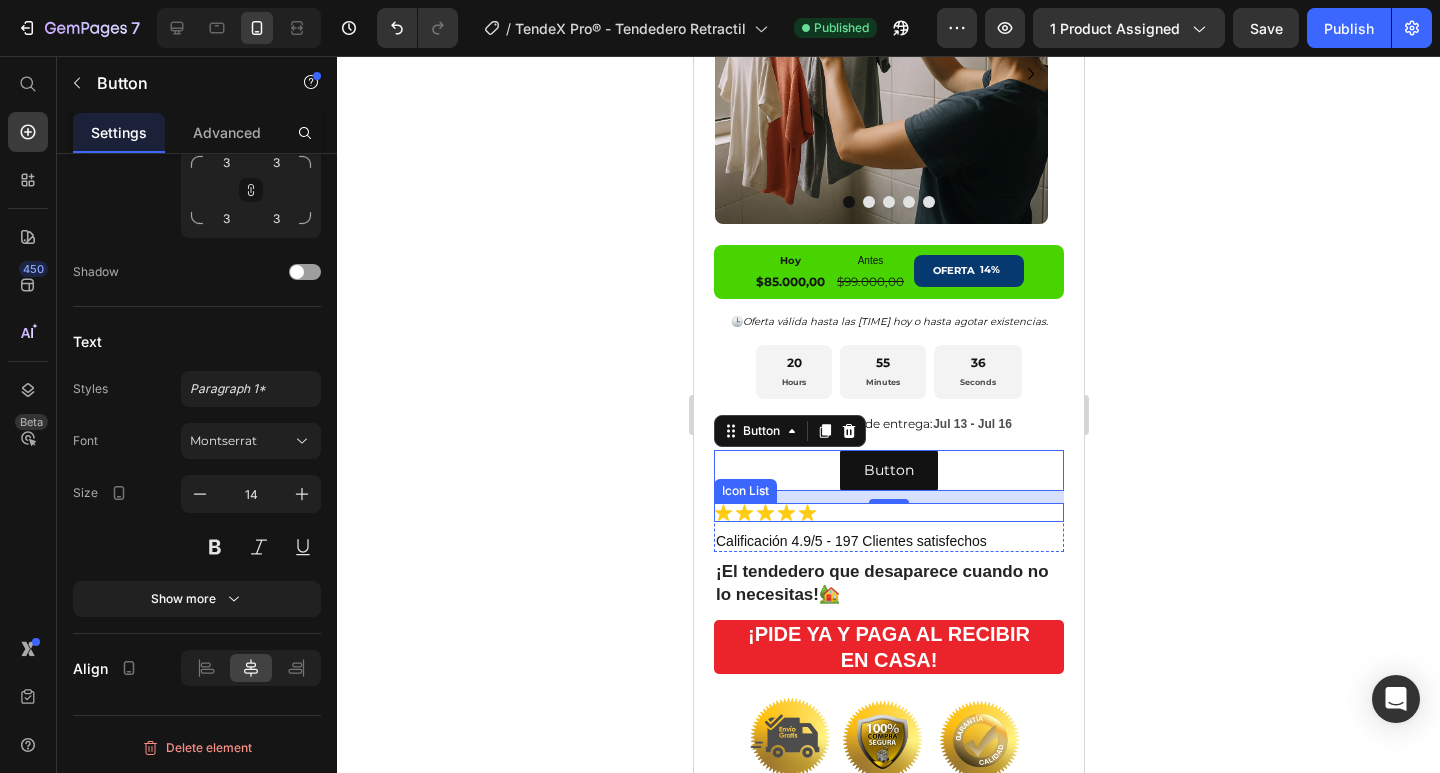 click on "Icon
Icon
Icon
Icon
Icon" at bounding box center [888, 512] 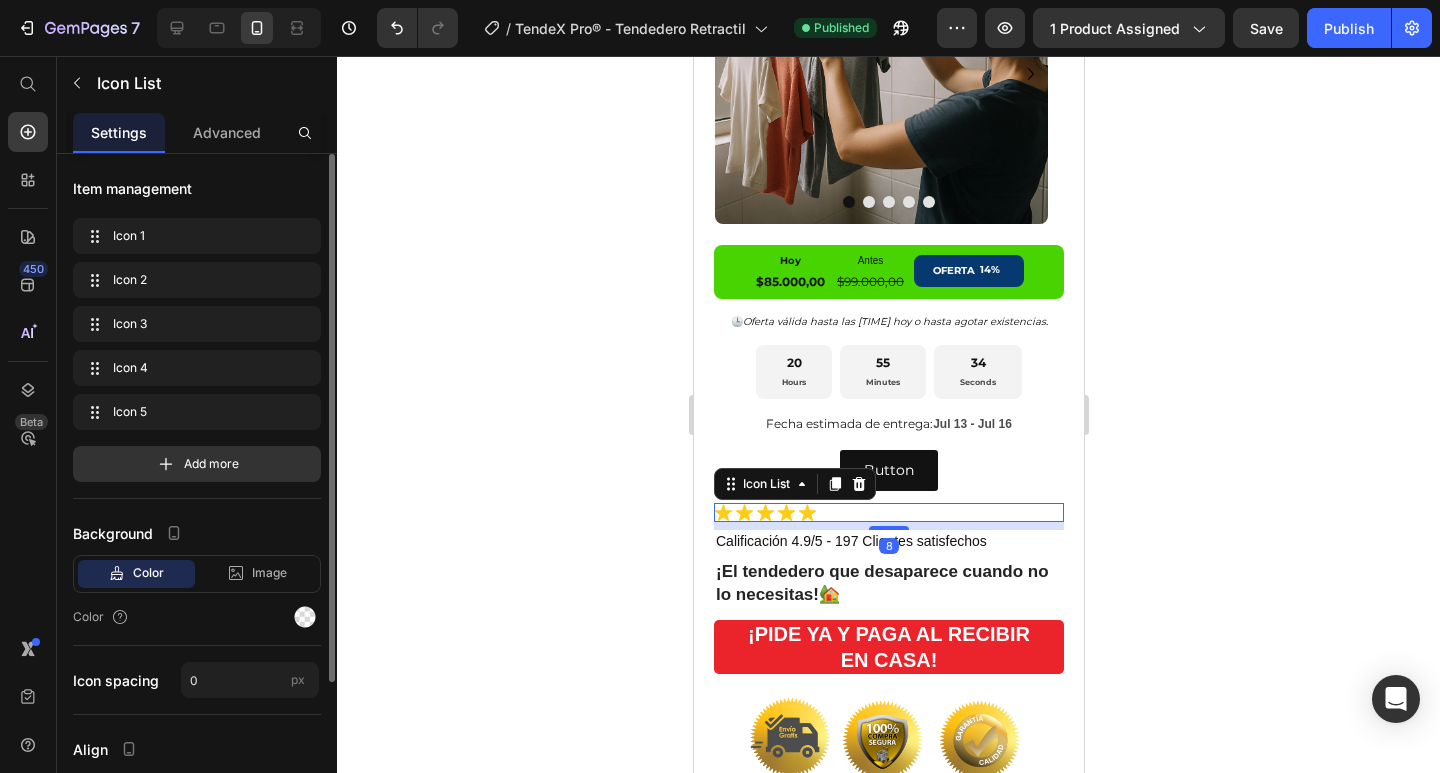 scroll, scrollTop: 185, scrollLeft: 0, axis: vertical 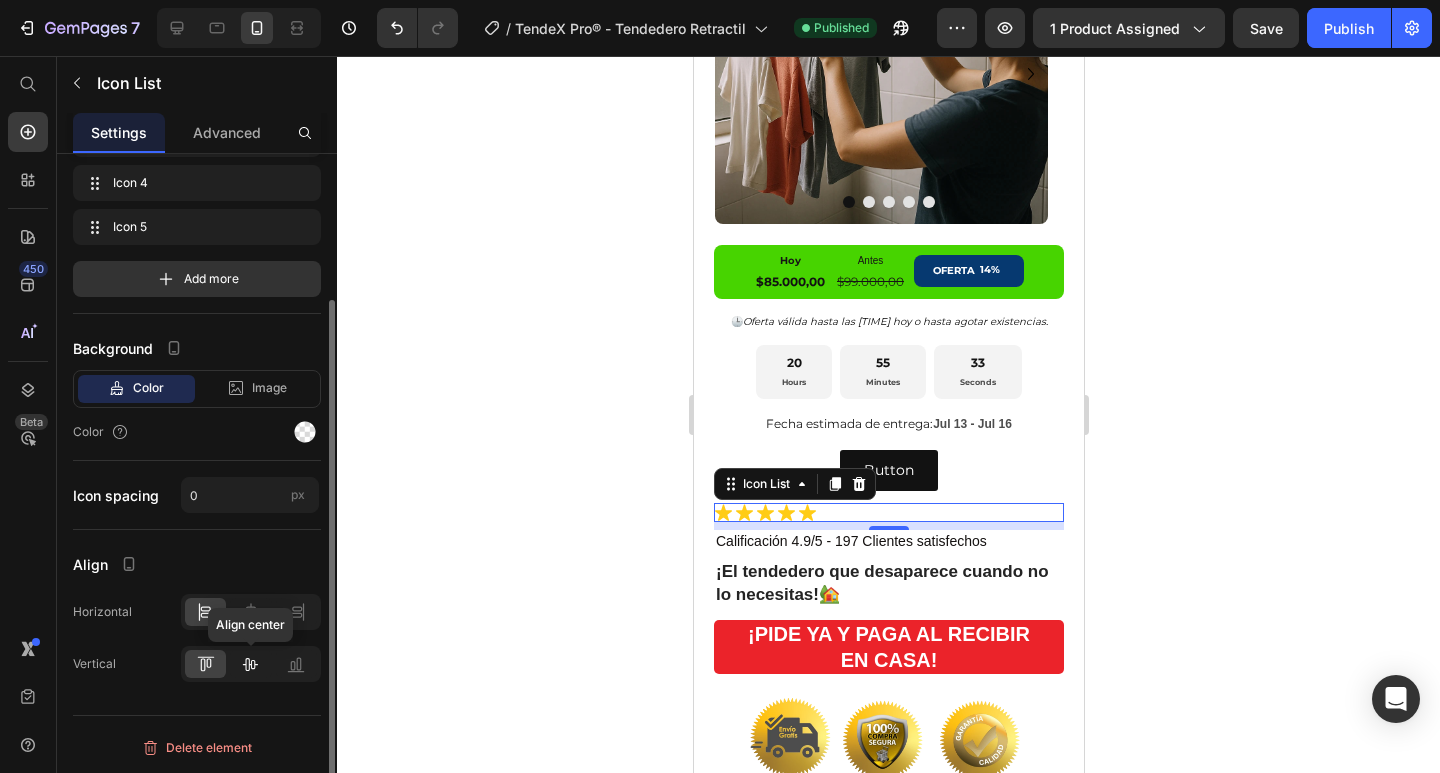 click 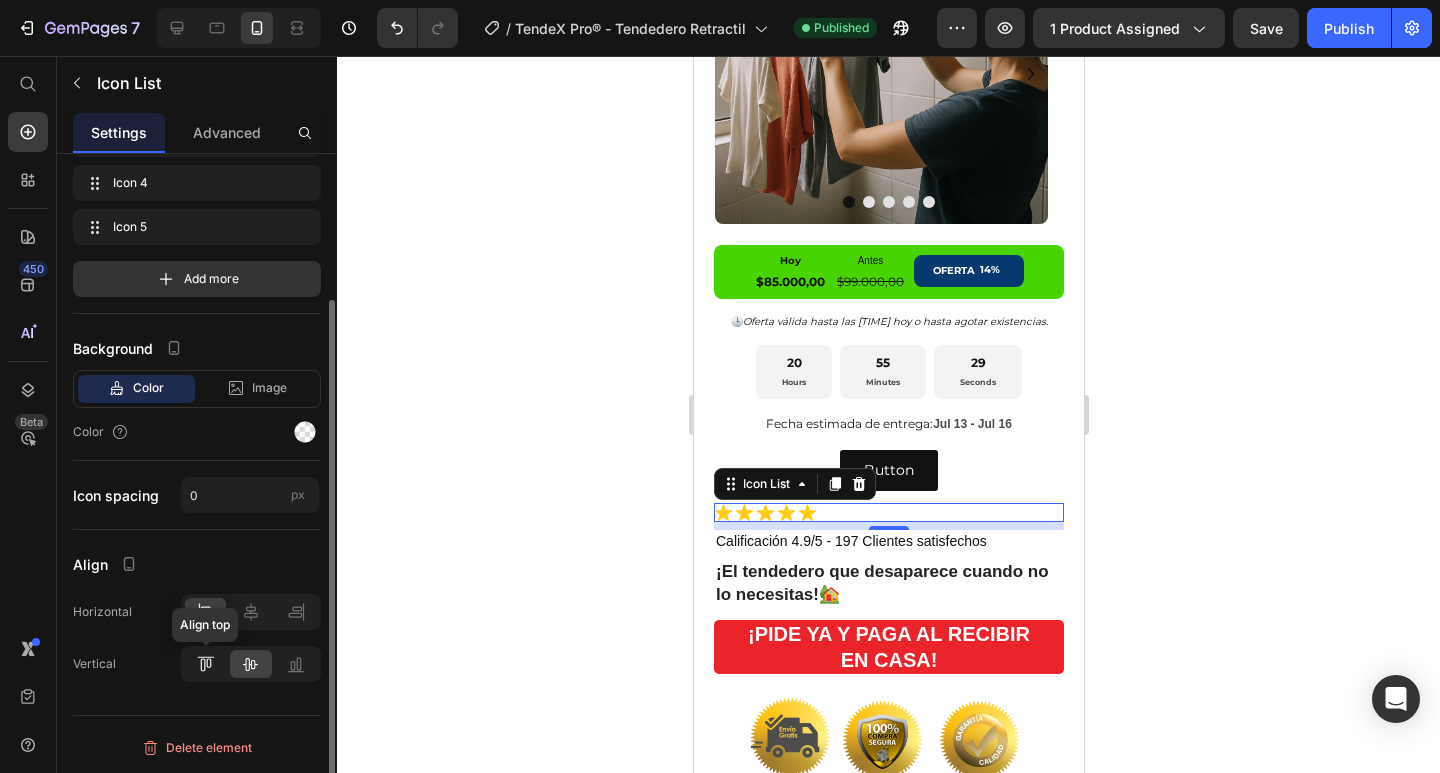 click 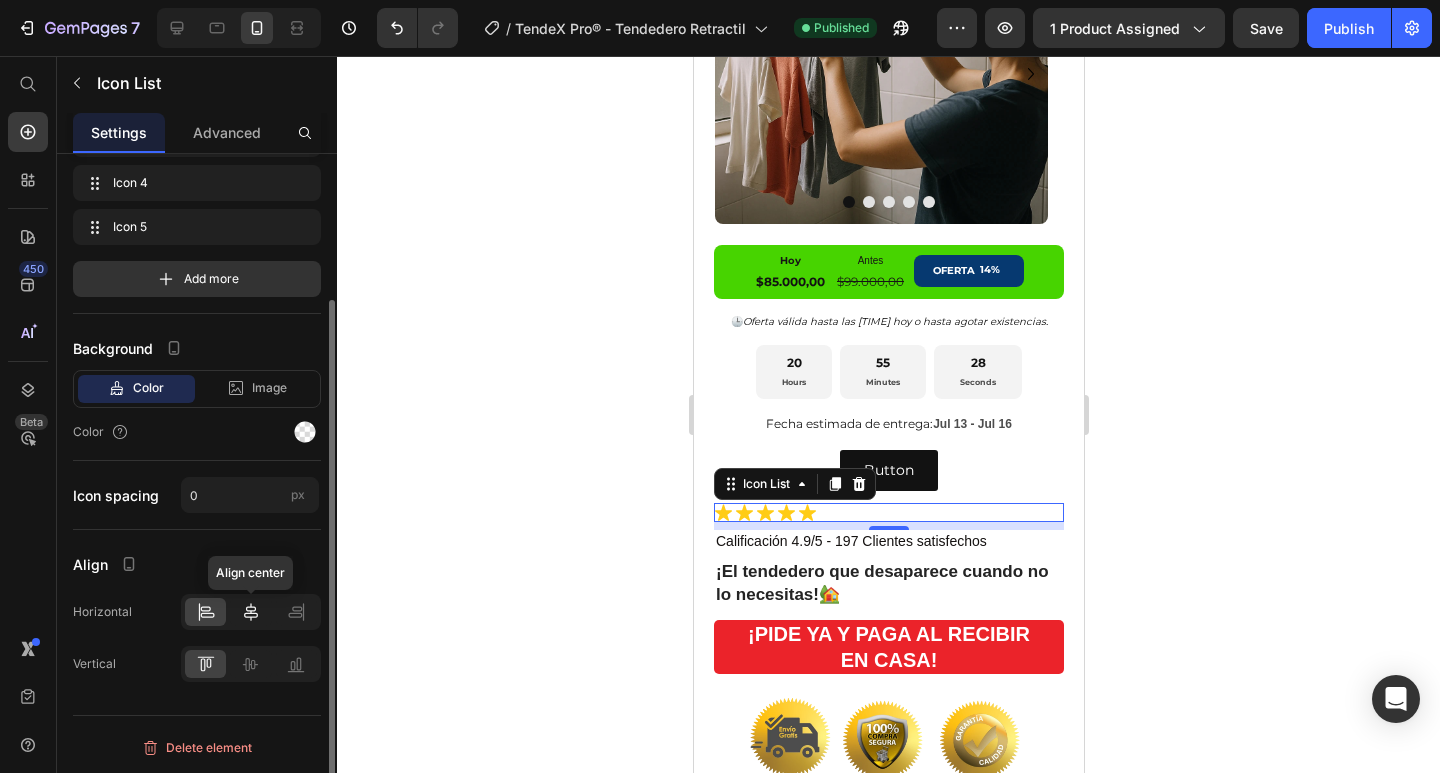 click 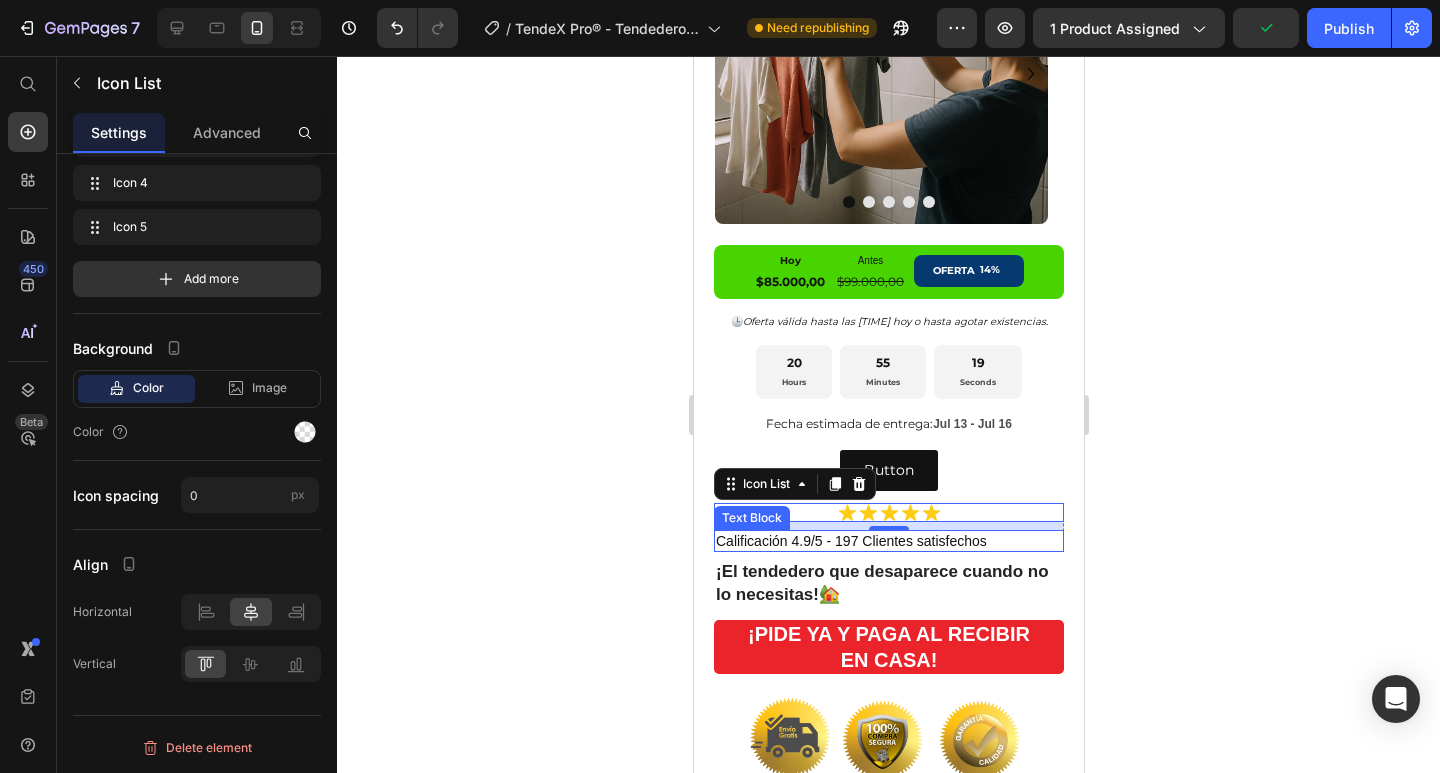 click on "Calificación 4.9/5 - 197 Clientes satisfechos" at bounding box center (888, 541) 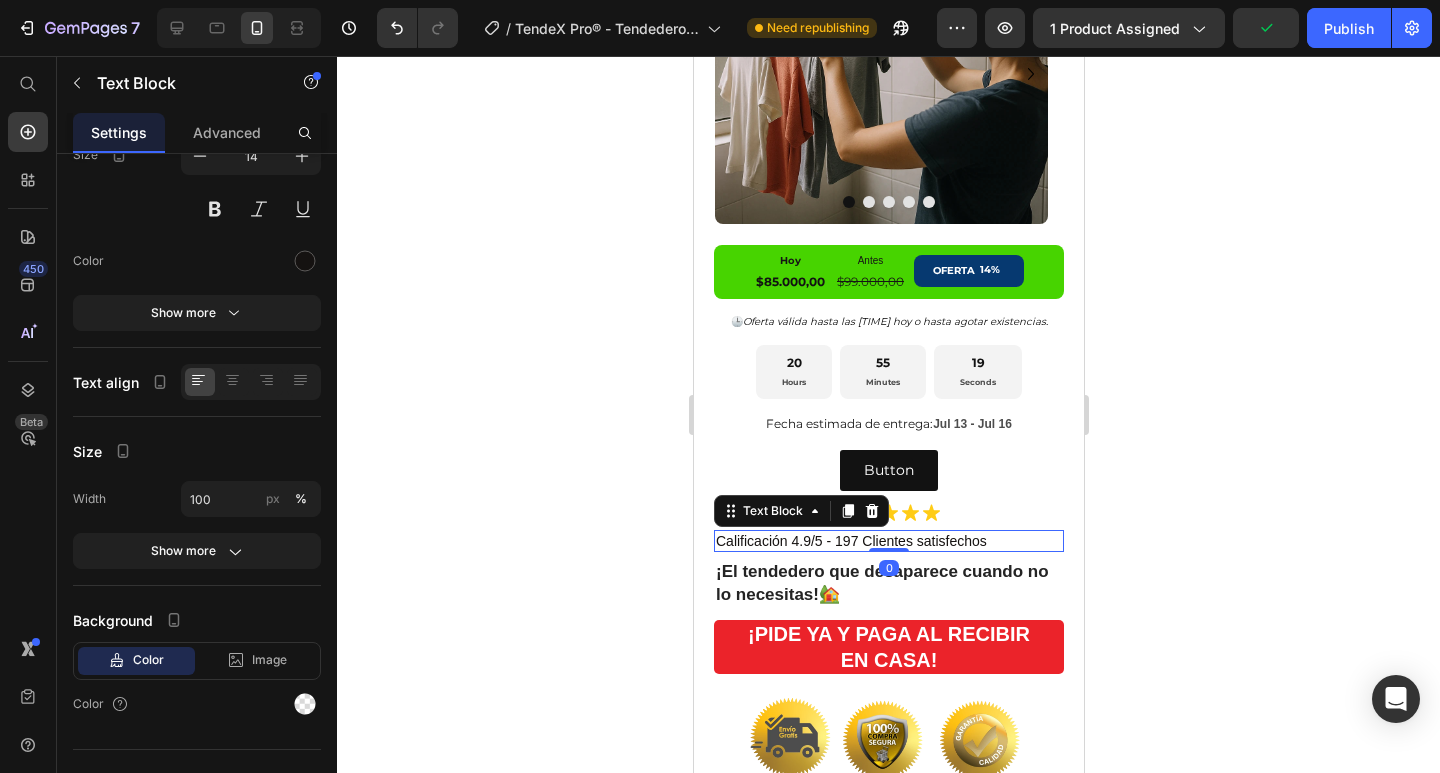 scroll, scrollTop: 0, scrollLeft: 0, axis: both 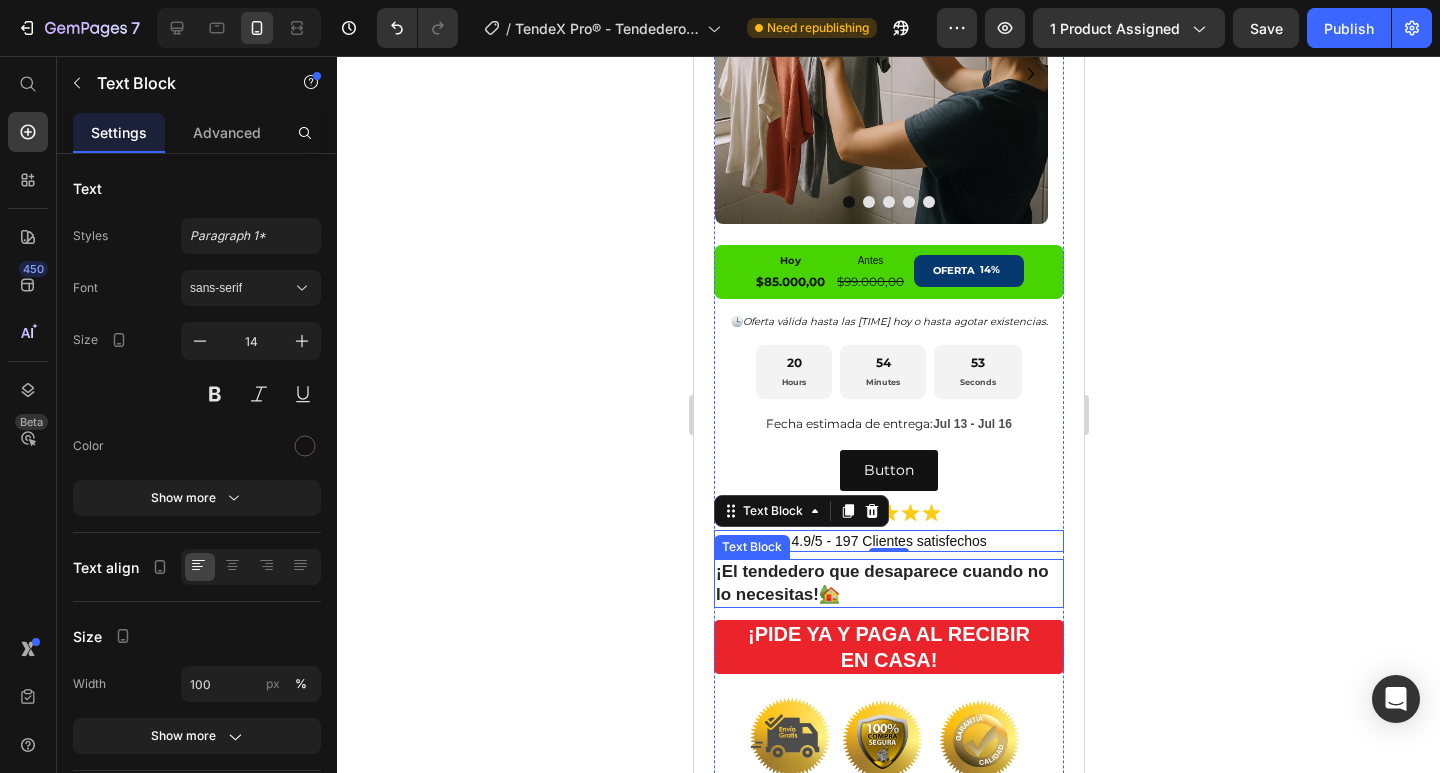 drag, startPoint x: 900, startPoint y: 549, endPoint x: 872, endPoint y: 559, distance: 29.732138 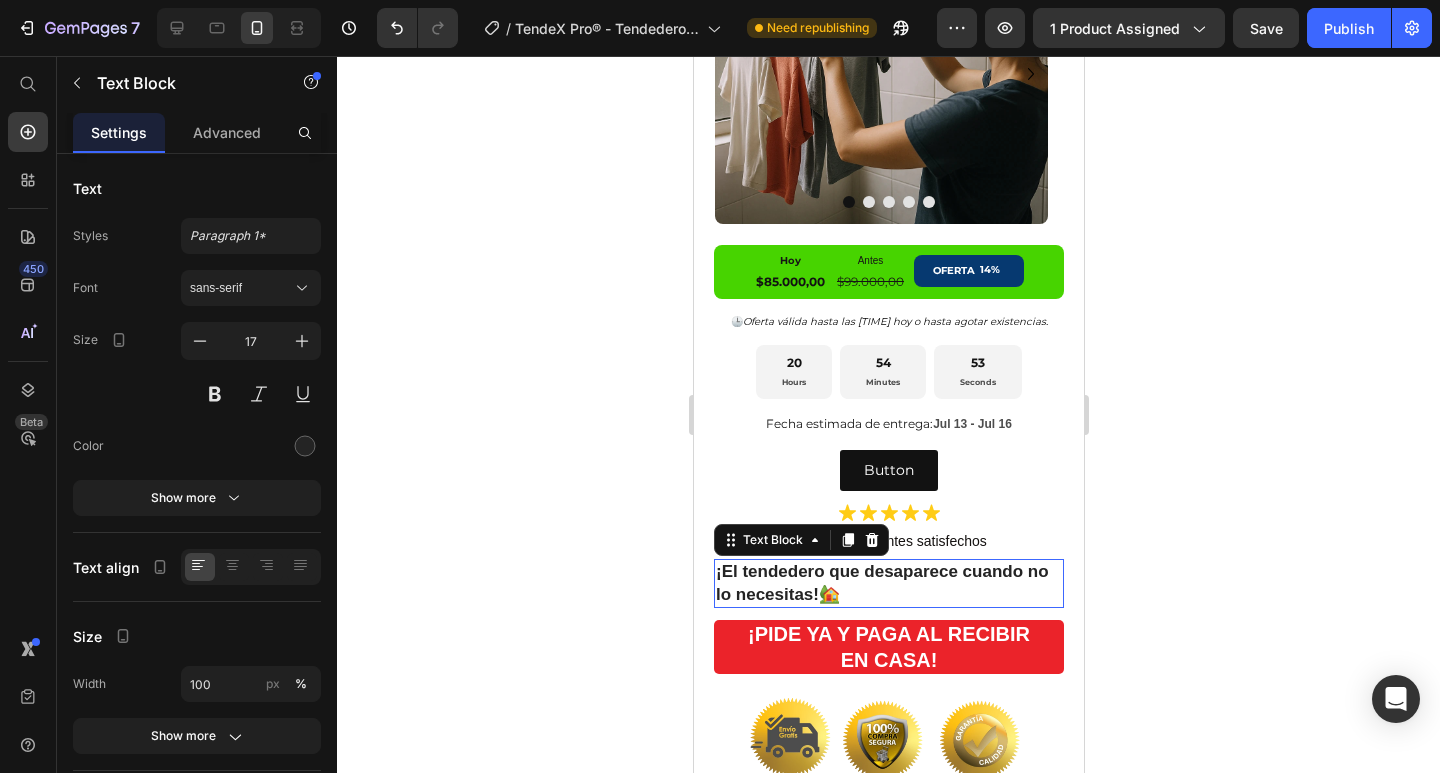 click on "¡El tendedero que desaparece cuando no lo necesitas!🏡" at bounding box center (888, 583) 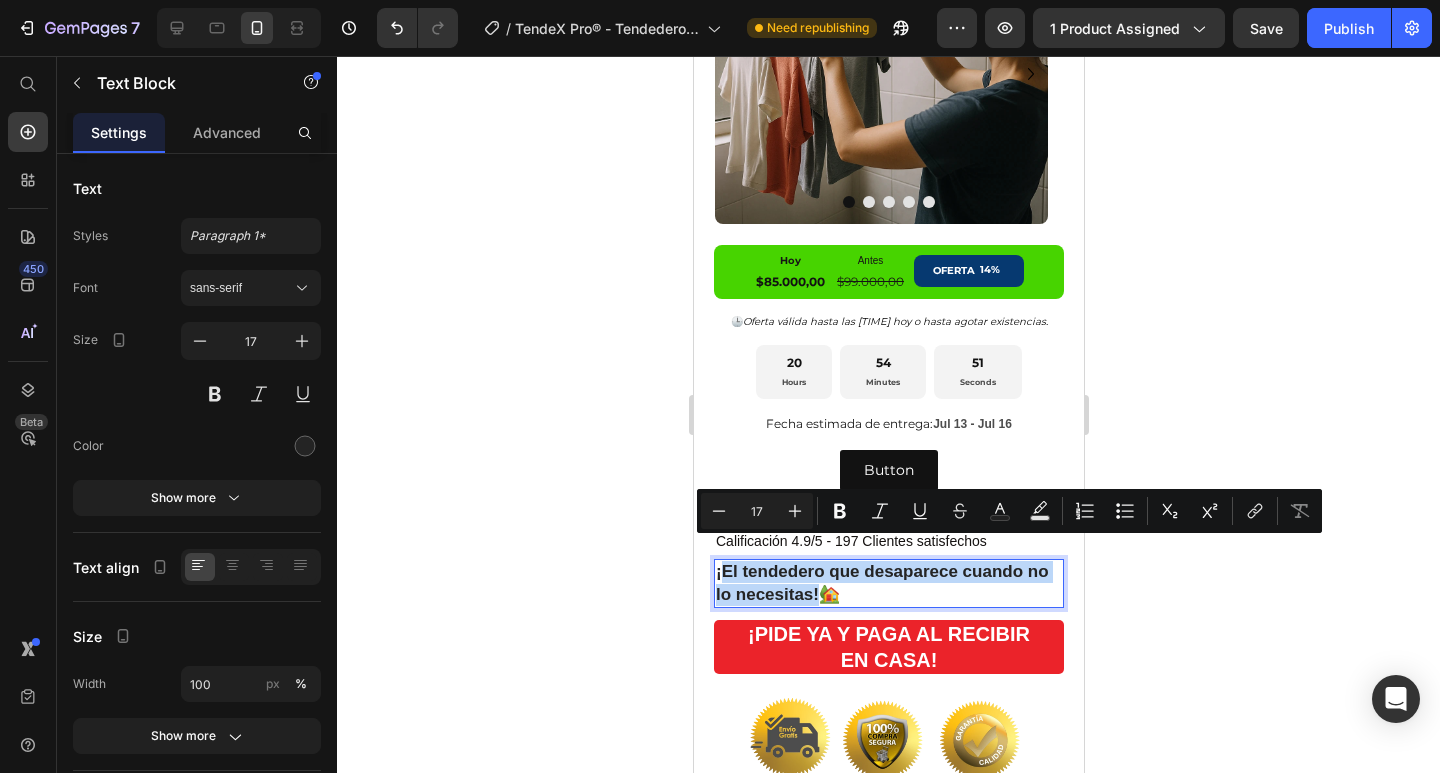 drag, startPoint x: 844, startPoint y: 571, endPoint x: 724, endPoint y: 557, distance: 120.8139 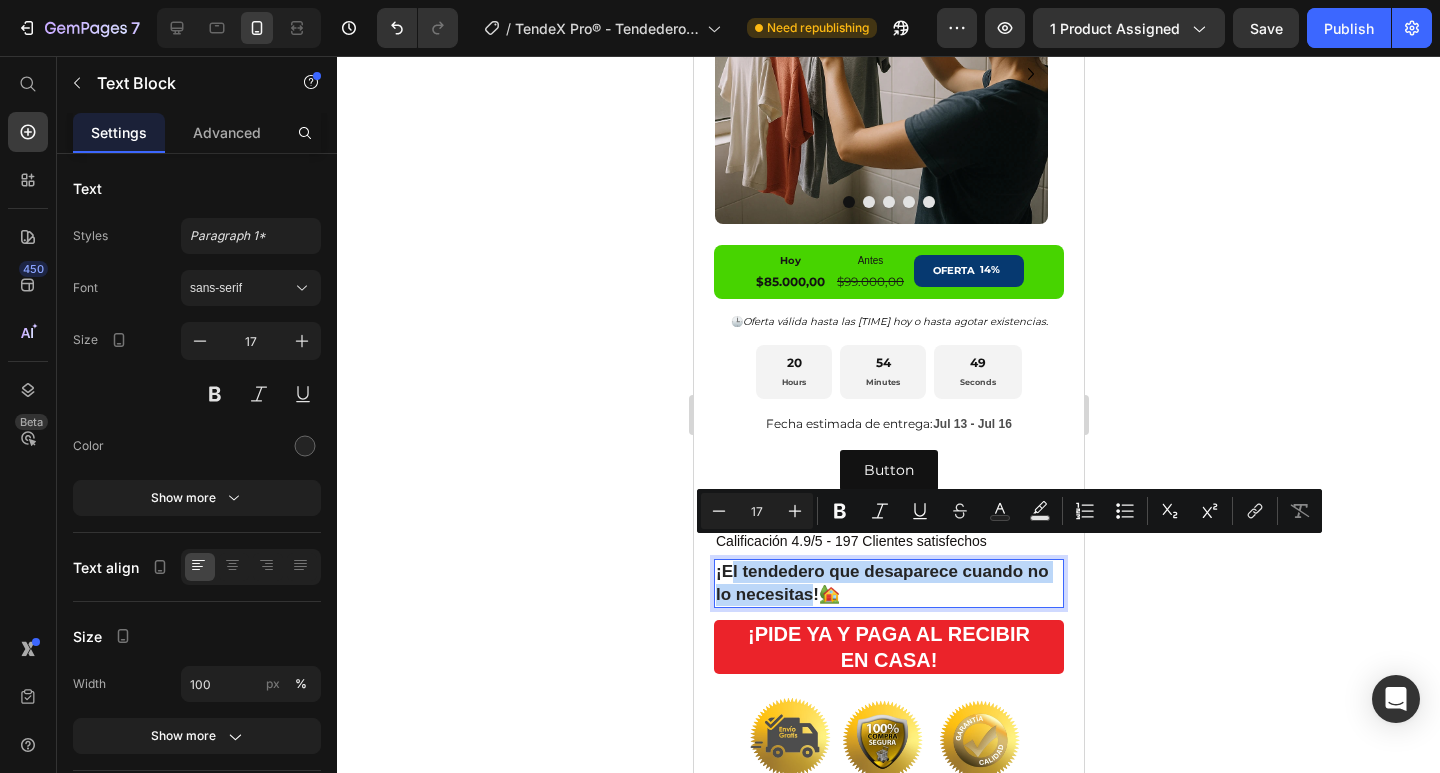 drag, startPoint x: 837, startPoint y: 570, endPoint x: 733, endPoint y: 558, distance: 104.69002 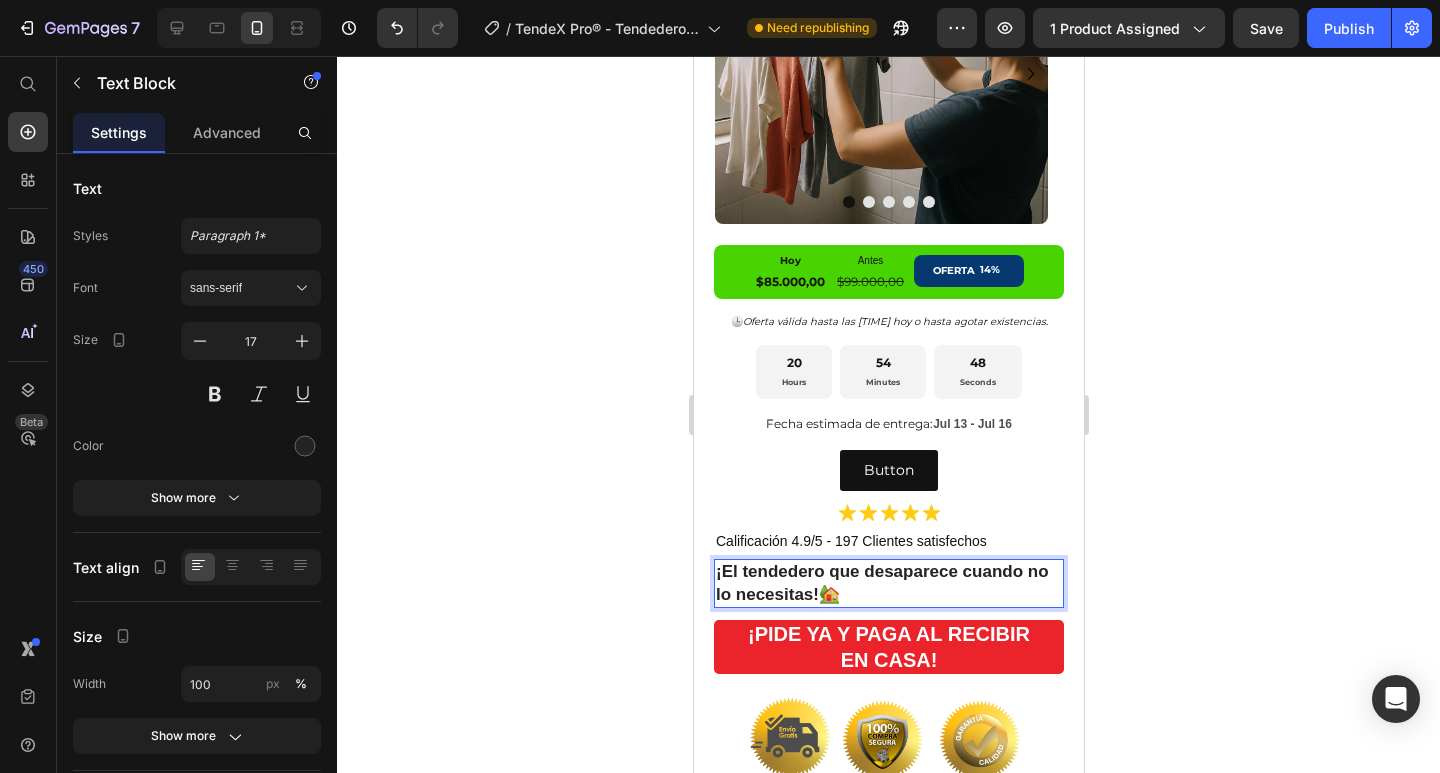 click on "¡El tendedero que desaparece cuando no lo necesitas!🏡" at bounding box center [888, 583] 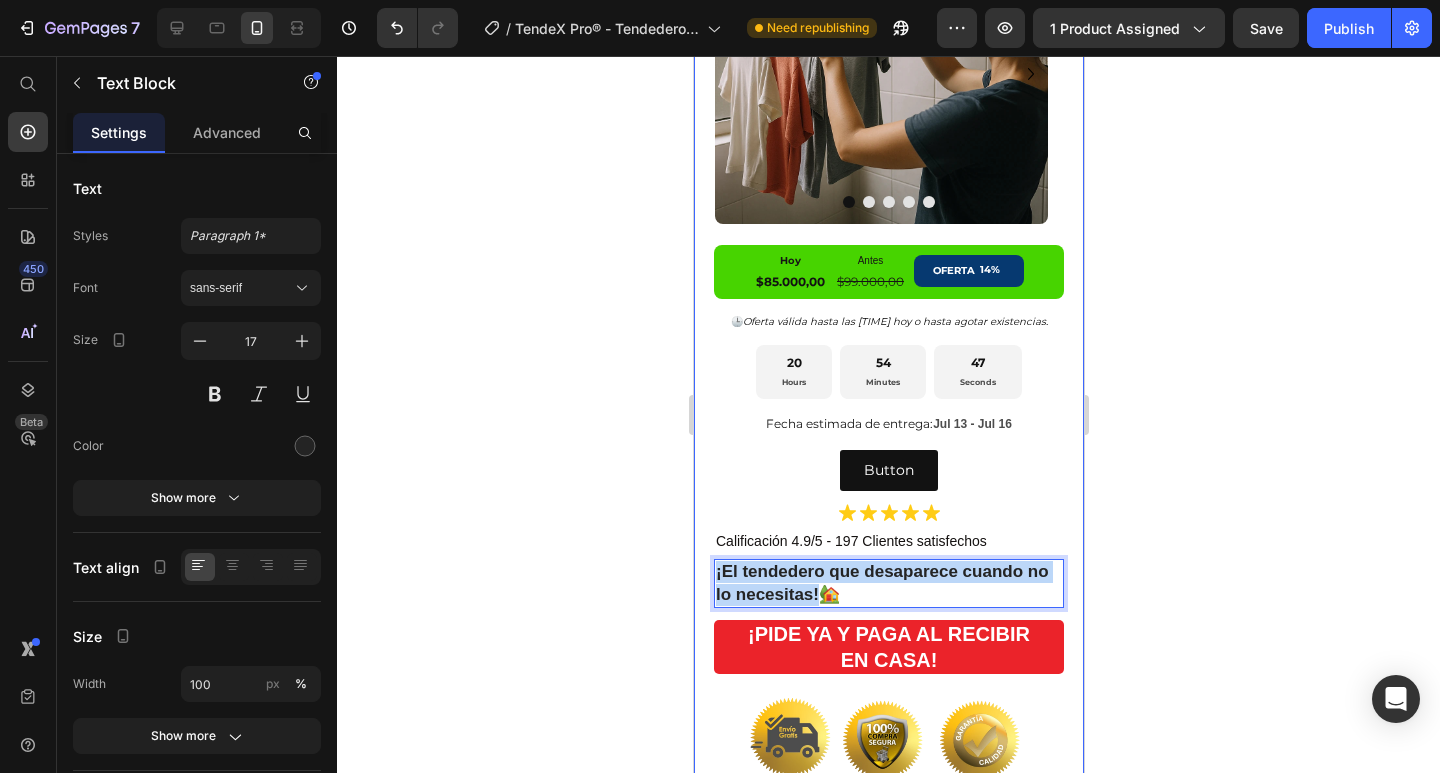 drag, startPoint x: 843, startPoint y: 570, endPoint x: 711, endPoint y: 557, distance: 132.63861 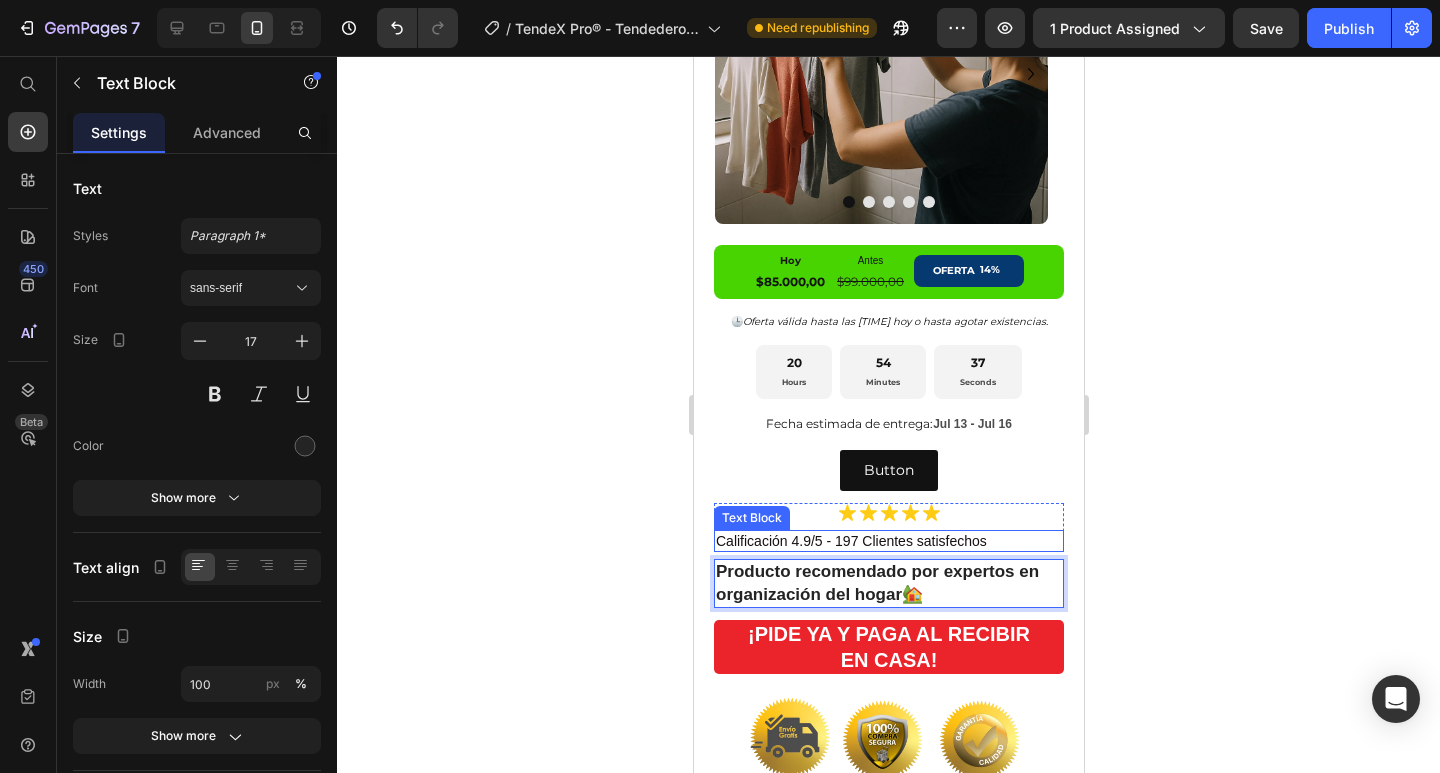 drag, startPoint x: 949, startPoint y: 550, endPoint x: 955, endPoint y: 508, distance: 42.426407 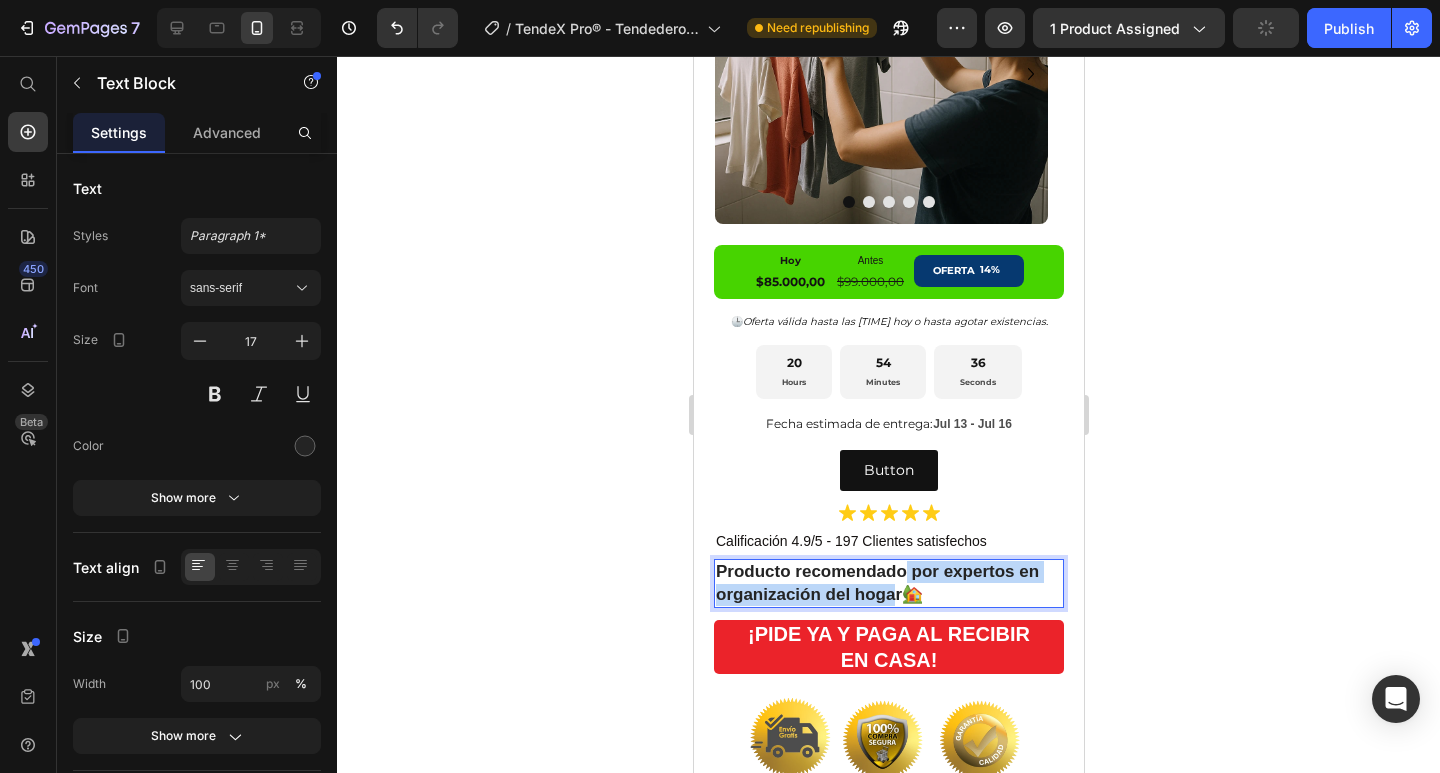 drag, startPoint x: 893, startPoint y: 566, endPoint x: 909, endPoint y: 529, distance: 40.311287 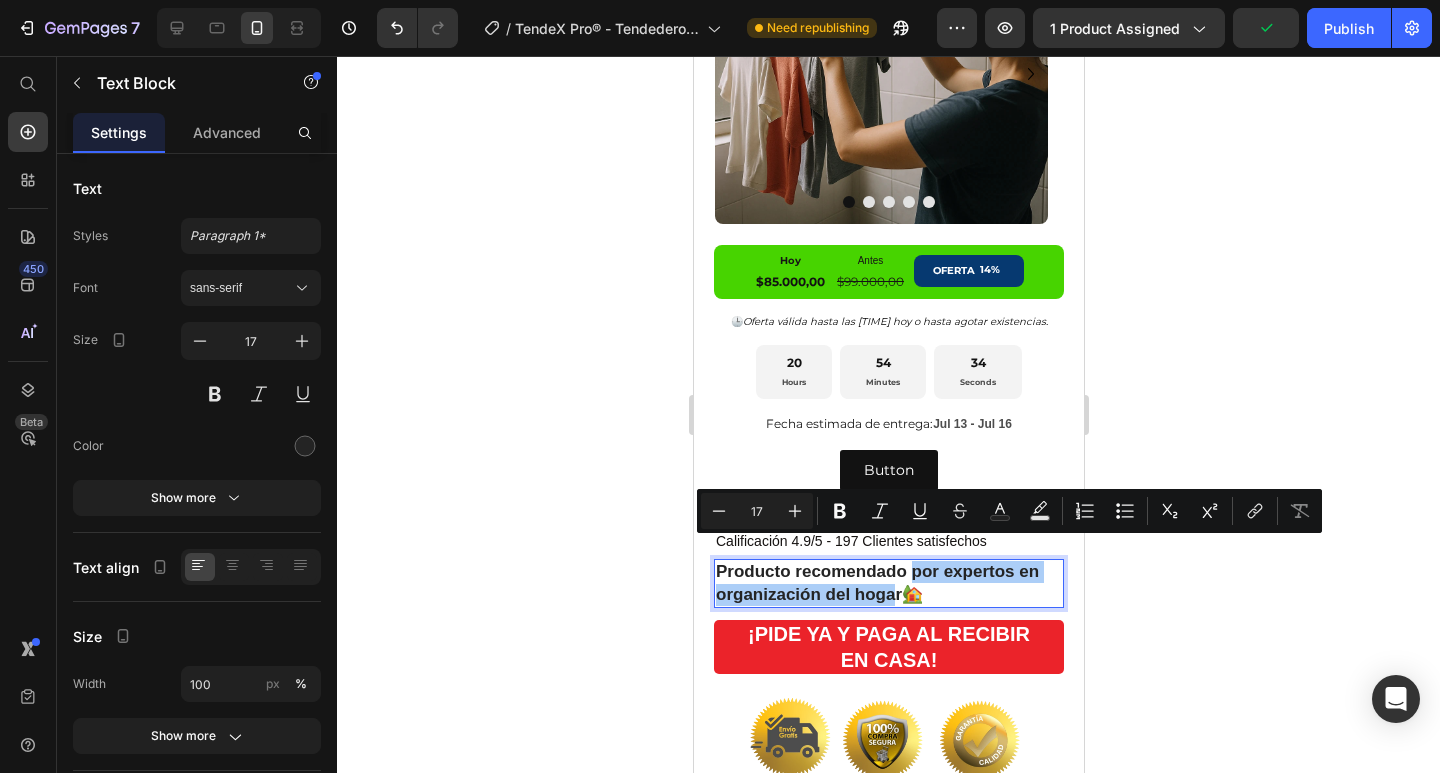 click 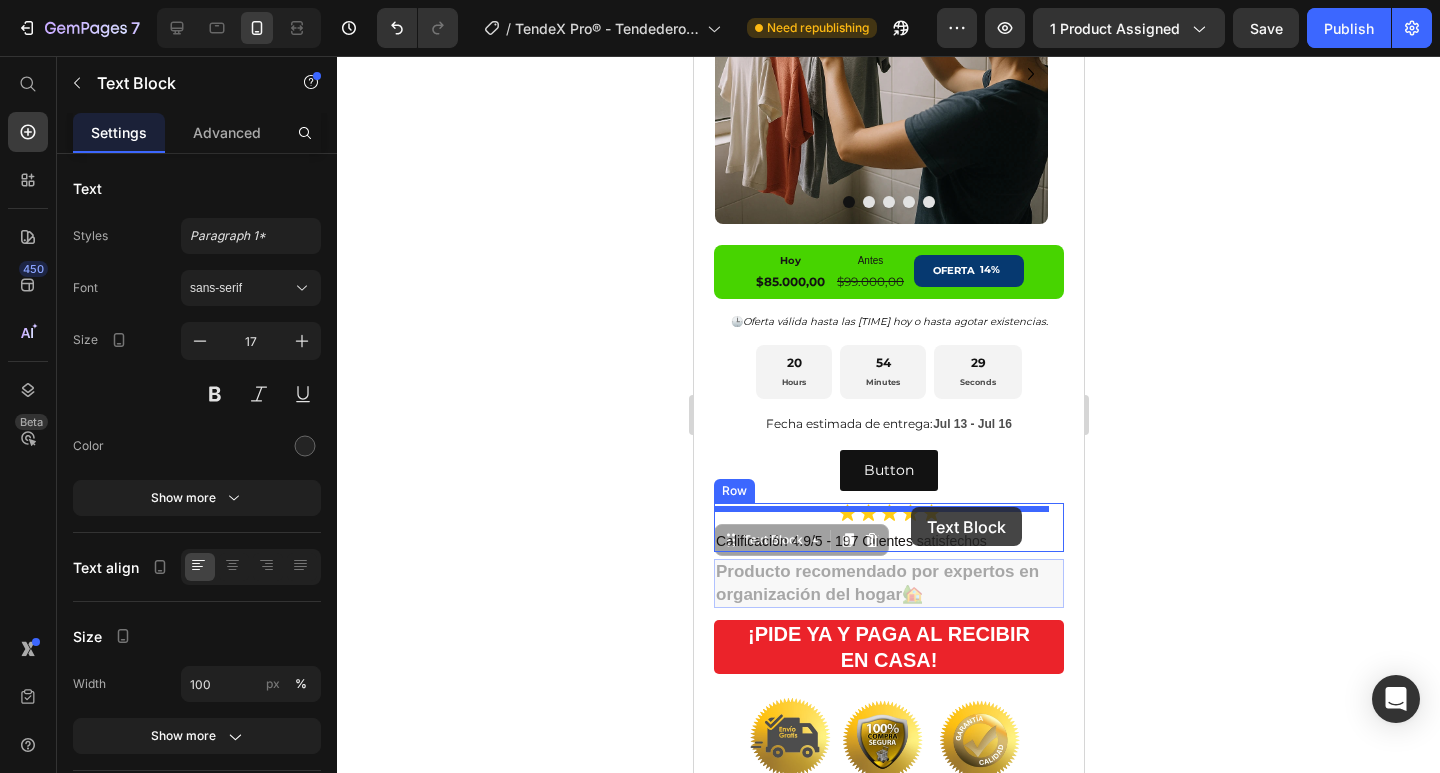 drag, startPoint x: 761, startPoint y: 526, endPoint x: 910, endPoint y: 507, distance: 150.20653 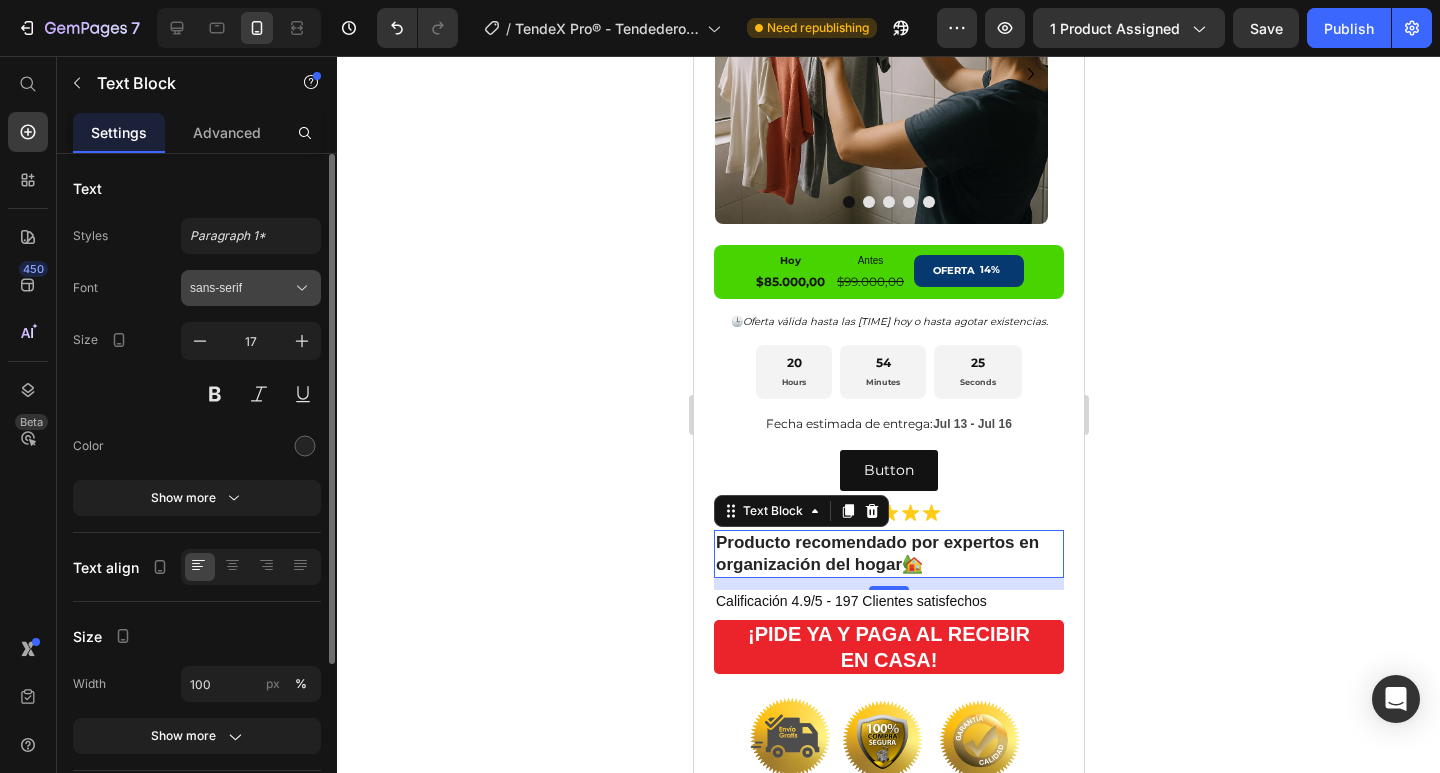 click on "sans-serif" at bounding box center (241, 288) 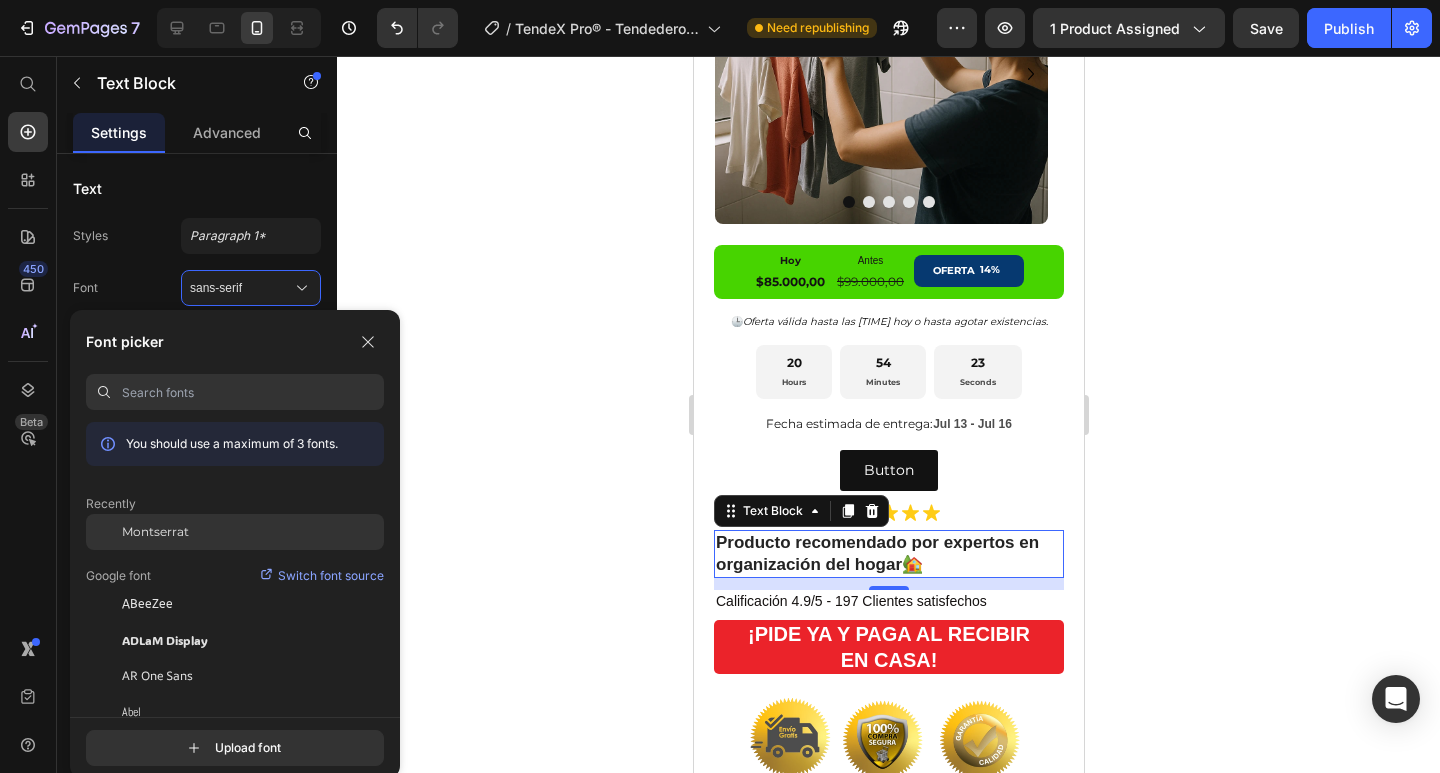 click on "Montserrat" 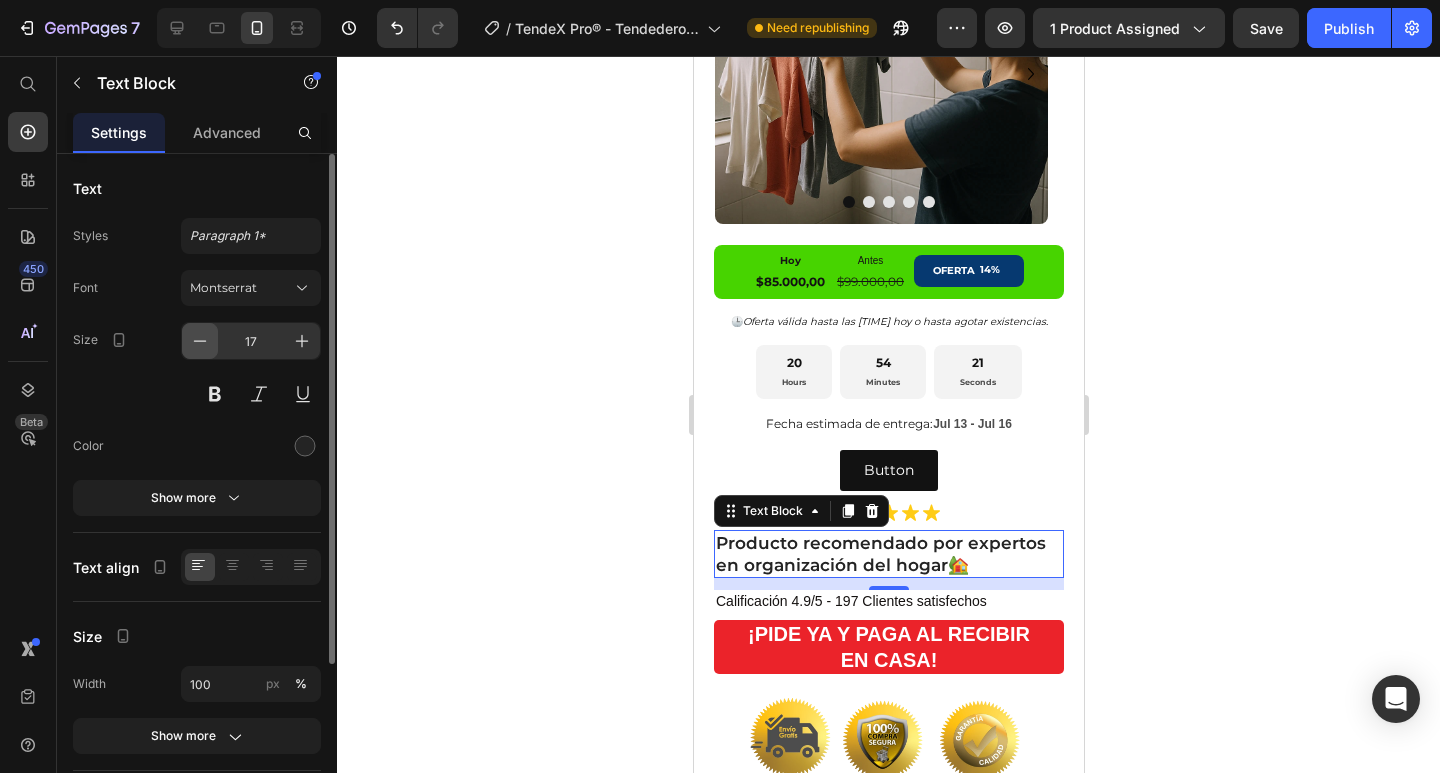 click 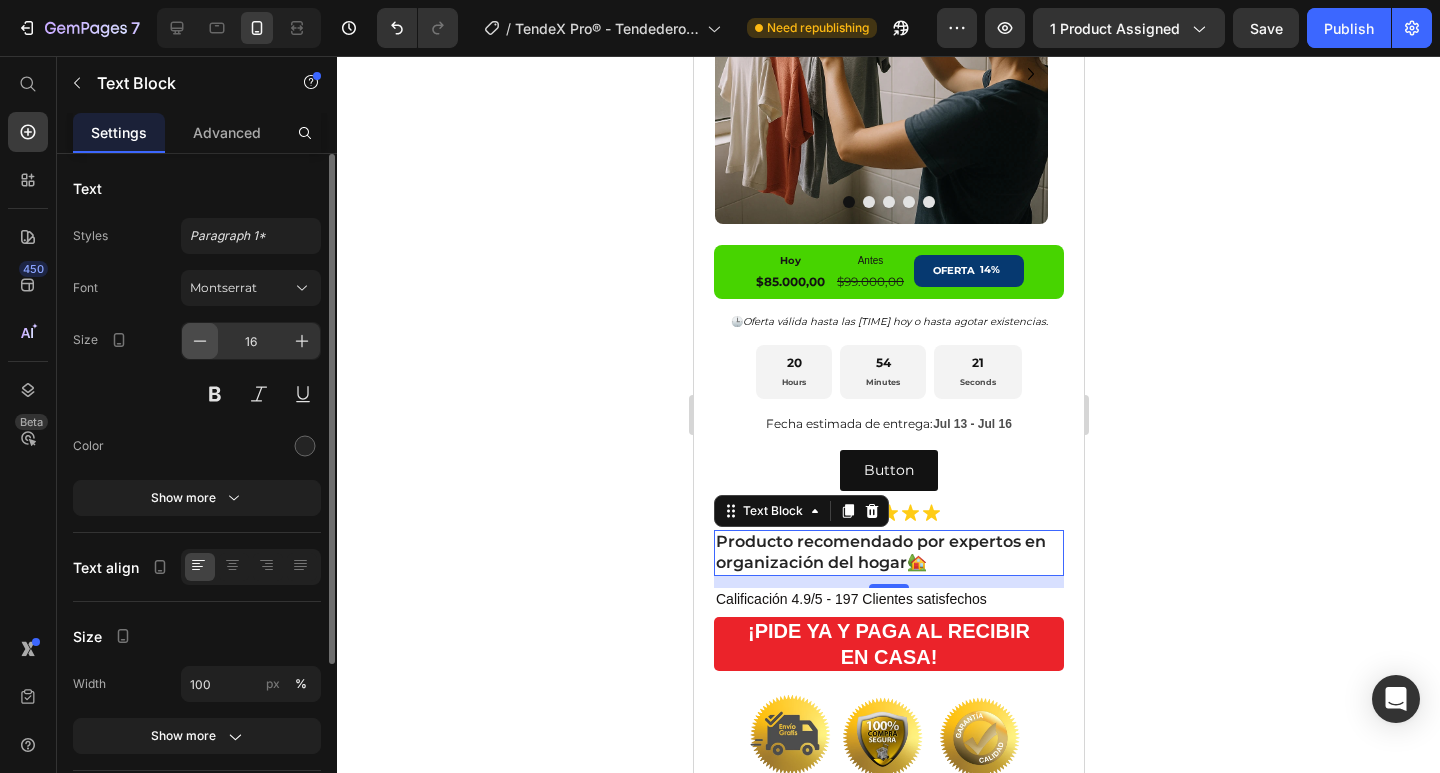 click 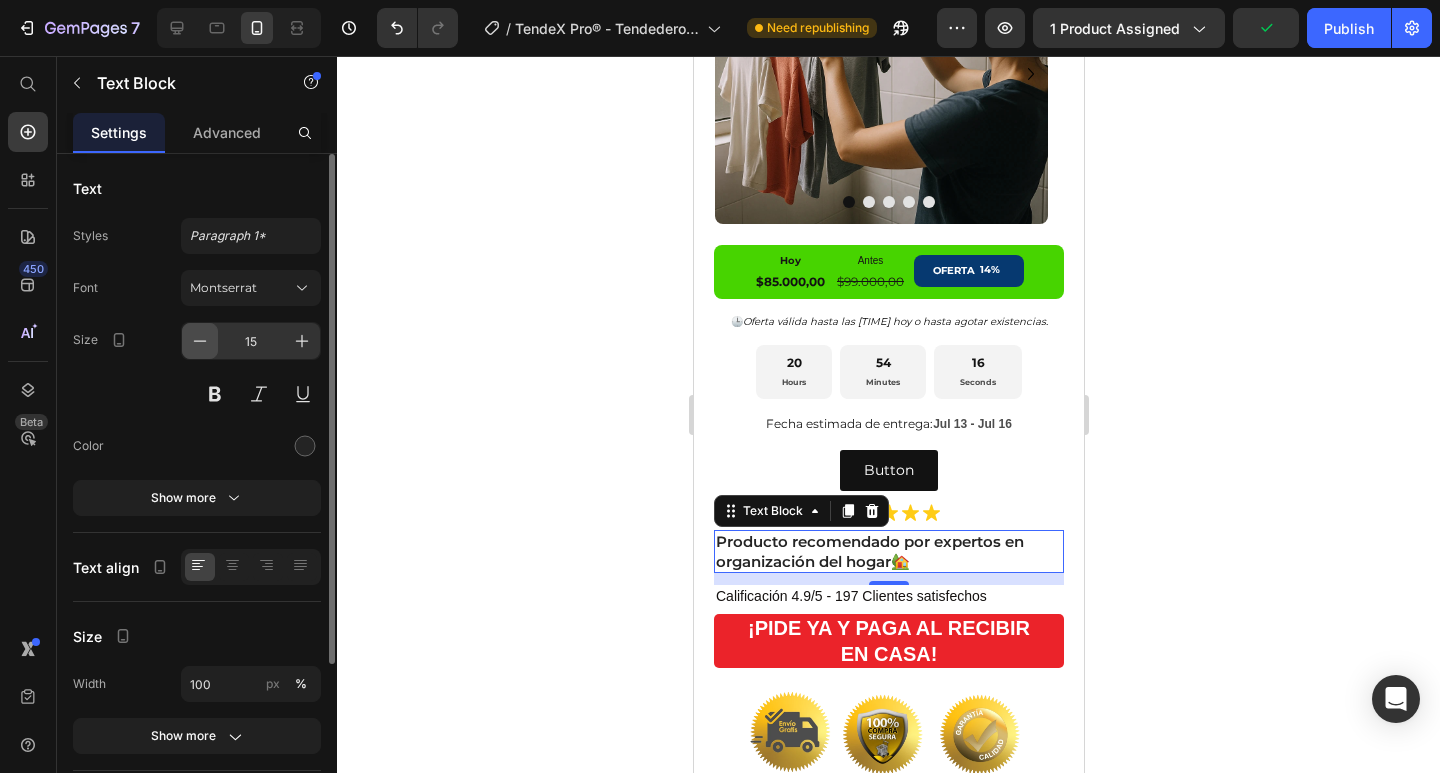 drag, startPoint x: 201, startPoint y: 348, endPoint x: 265, endPoint y: 503, distance: 167.69318 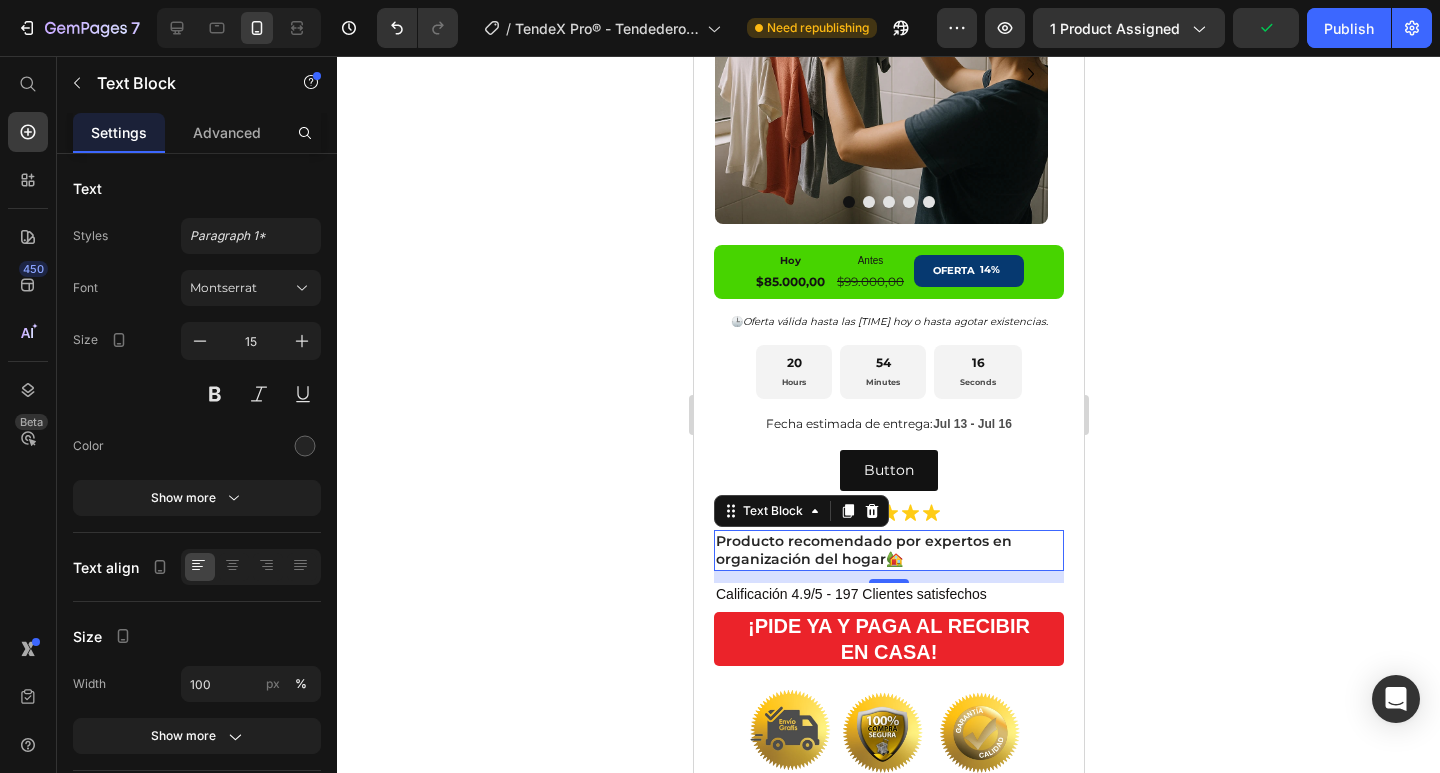 type on "14" 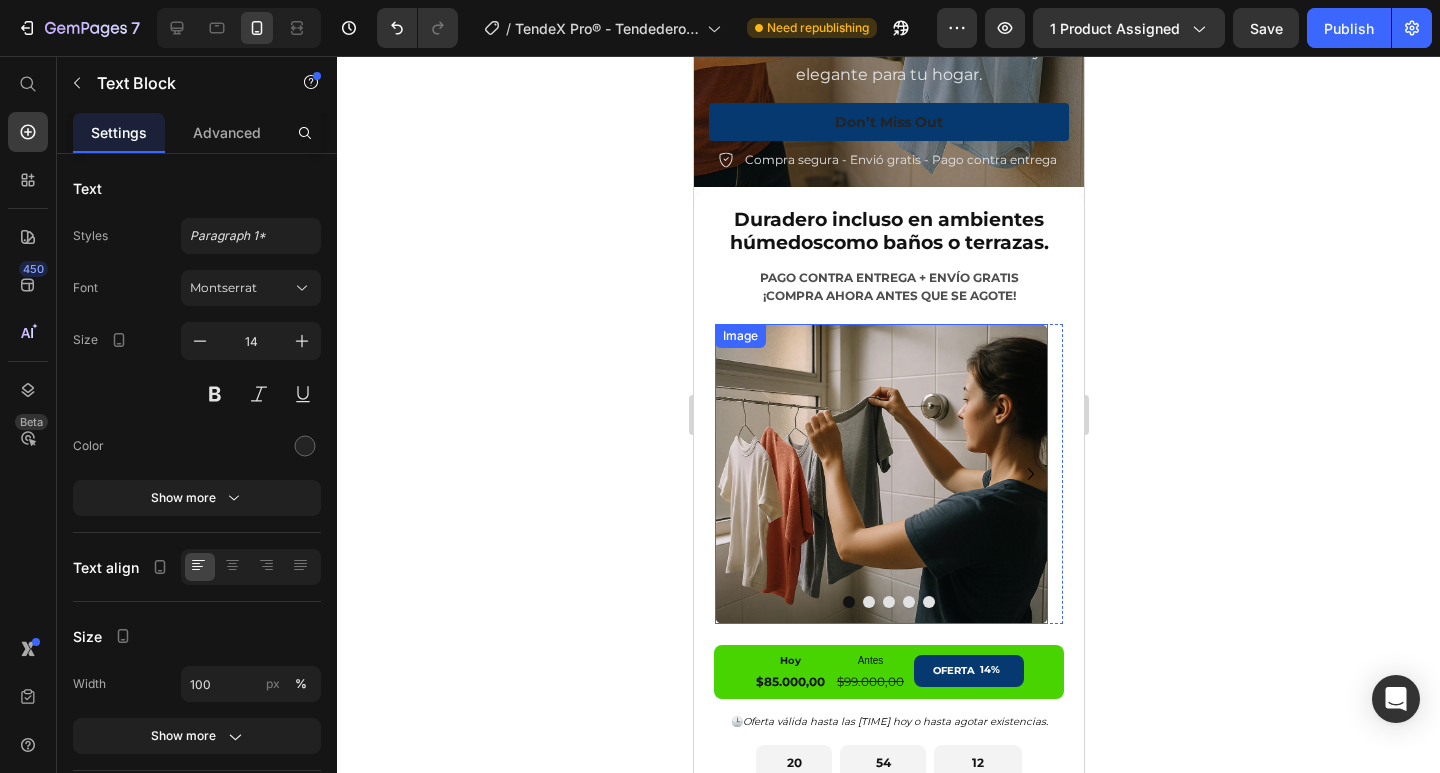 scroll, scrollTop: 300, scrollLeft: 0, axis: vertical 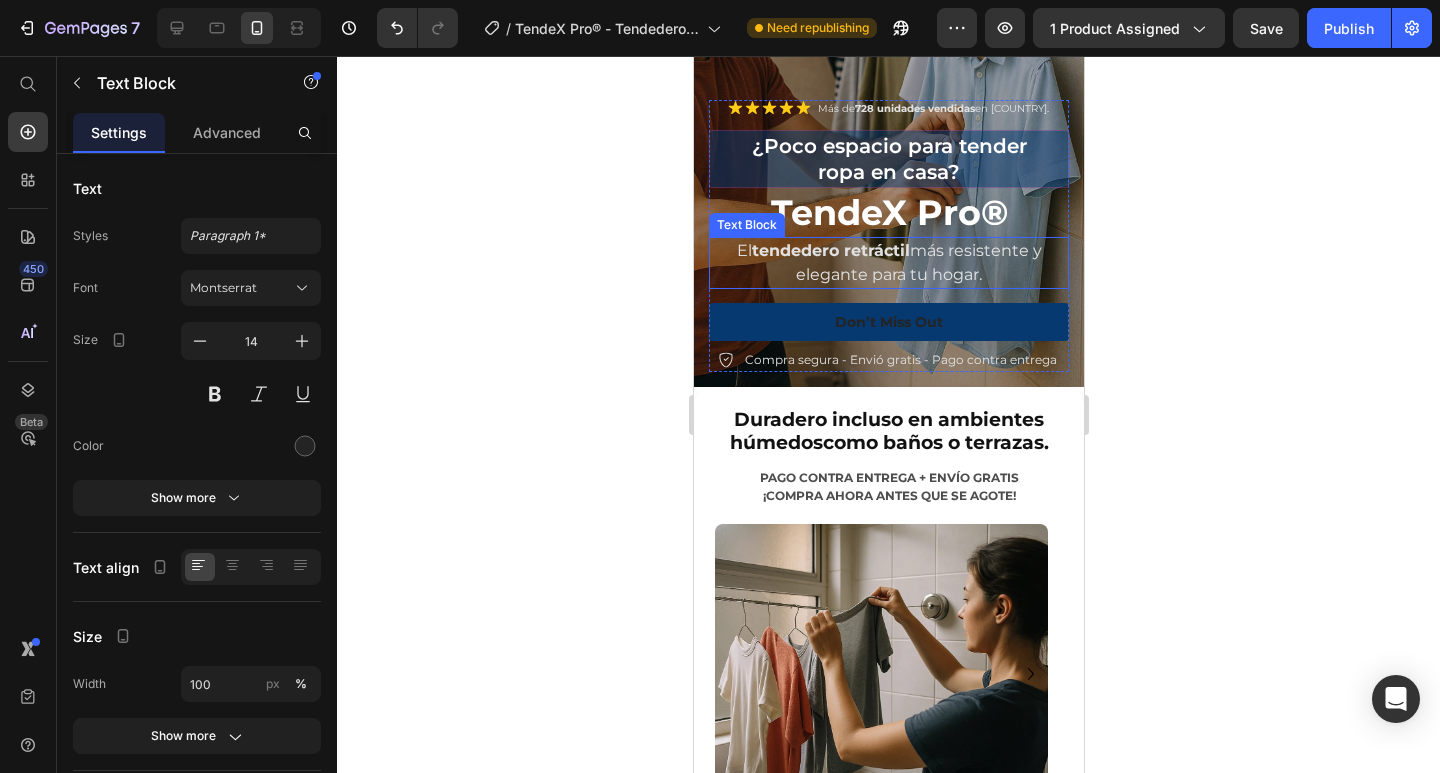 click on "El  tendedero retráctil  más resistente y elegante para tu hogar." at bounding box center (888, 263) 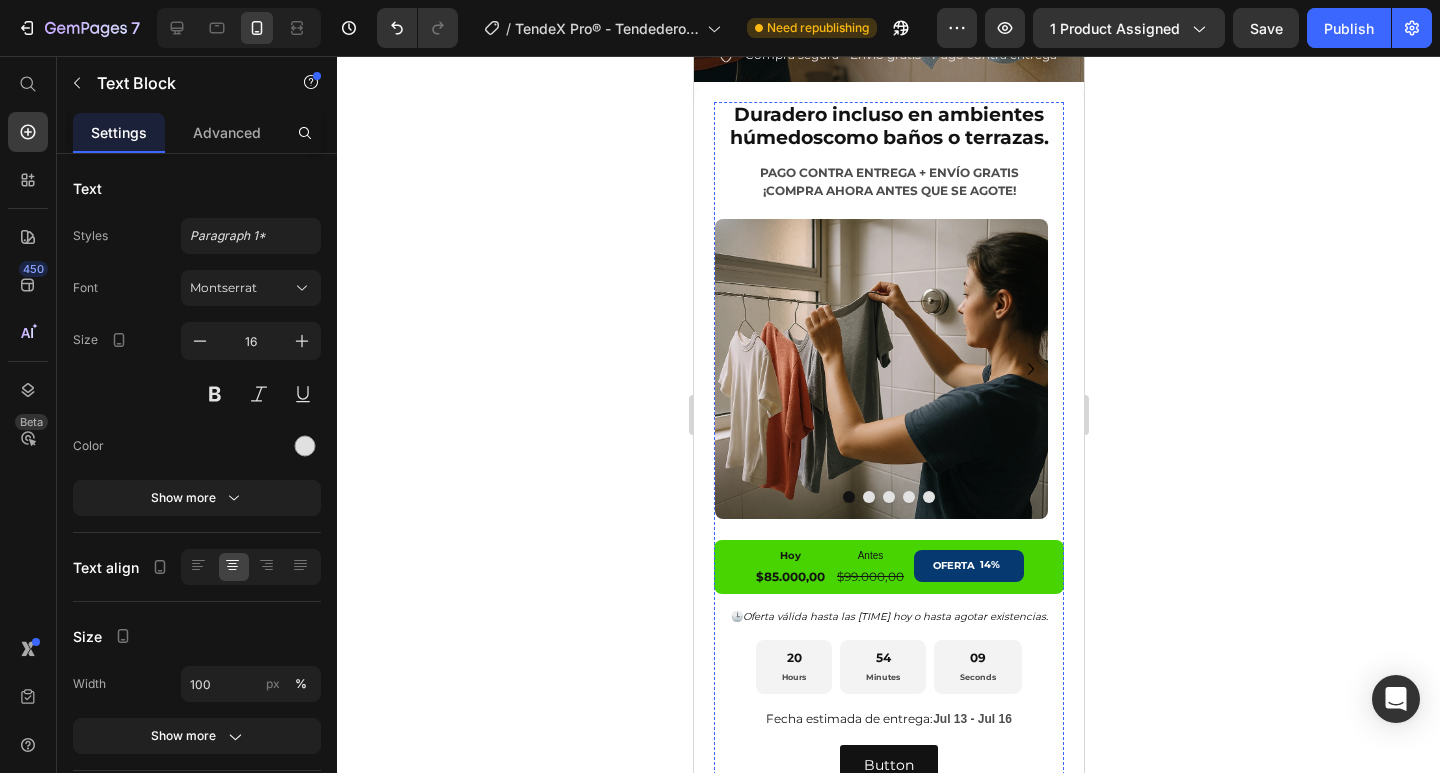 scroll, scrollTop: 1000, scrollLeft: 0, axis: vertical 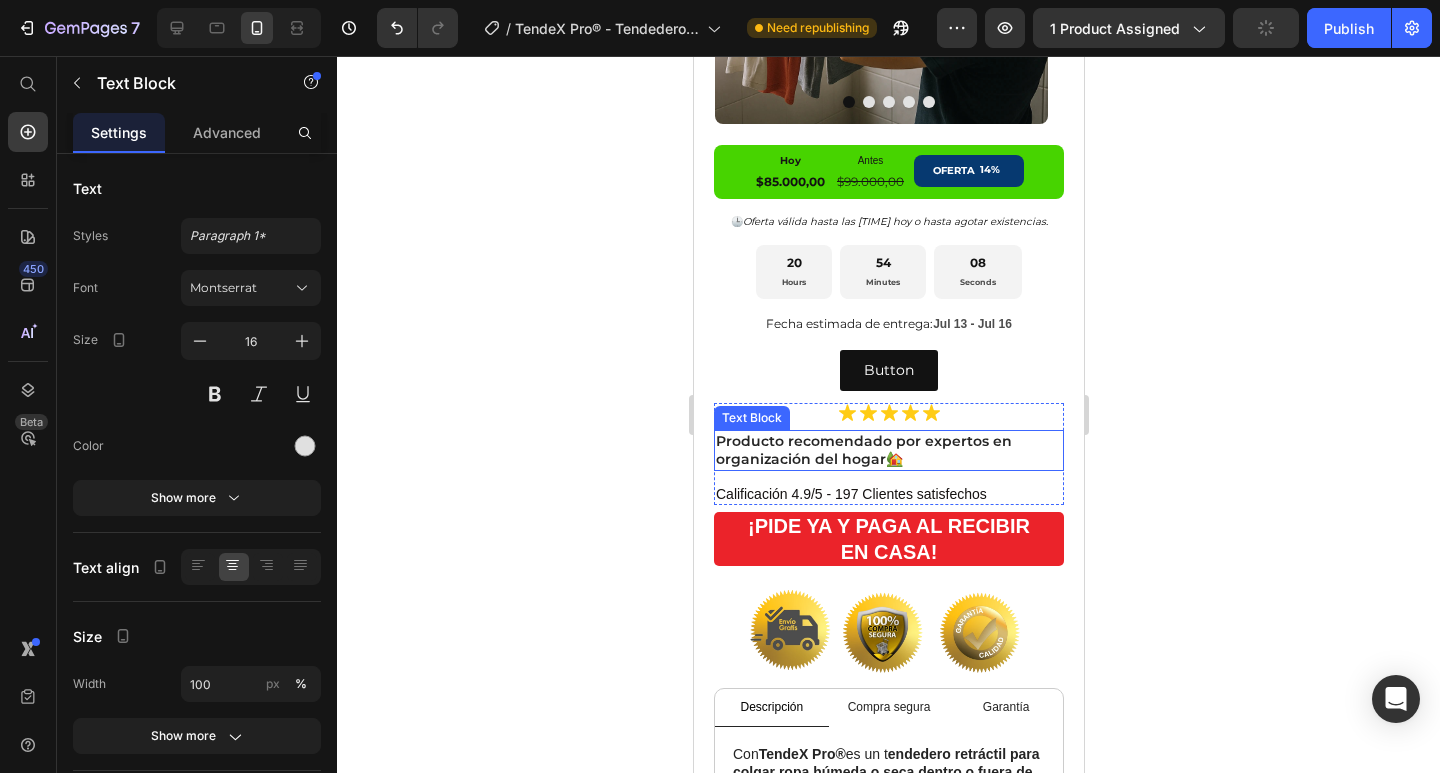 click on "Producto recomendado por expertos en organización del hogar🏡" at bounding box center (888, 450) 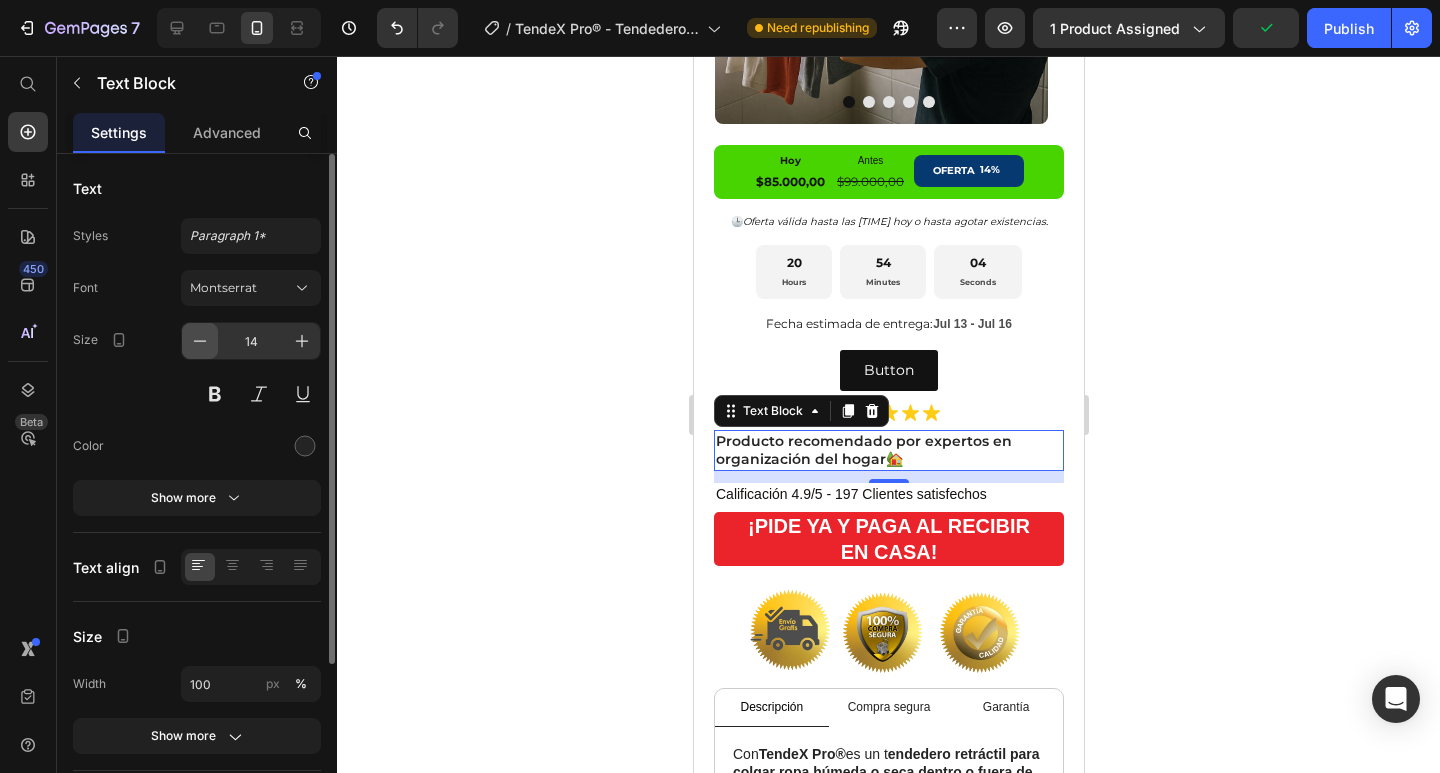 click 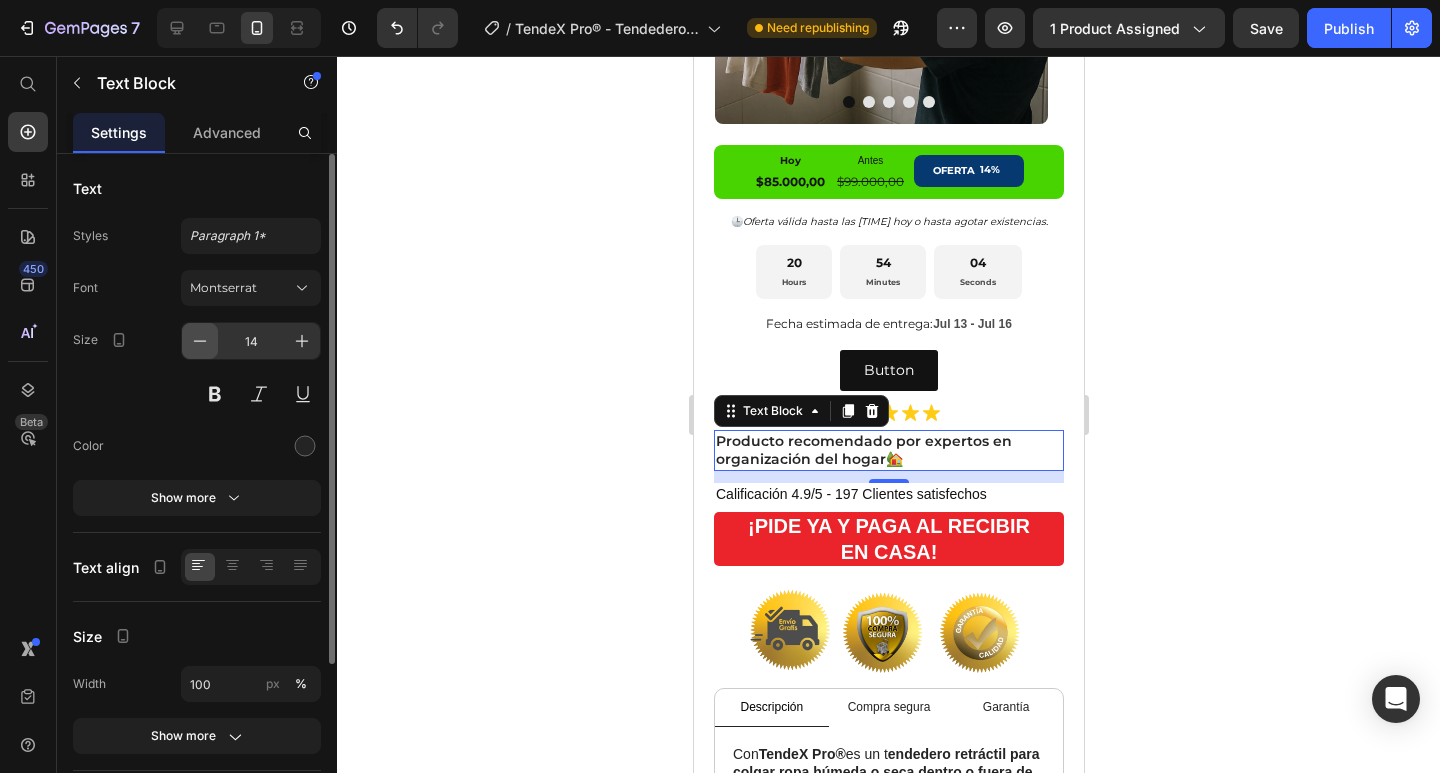 type on "12" 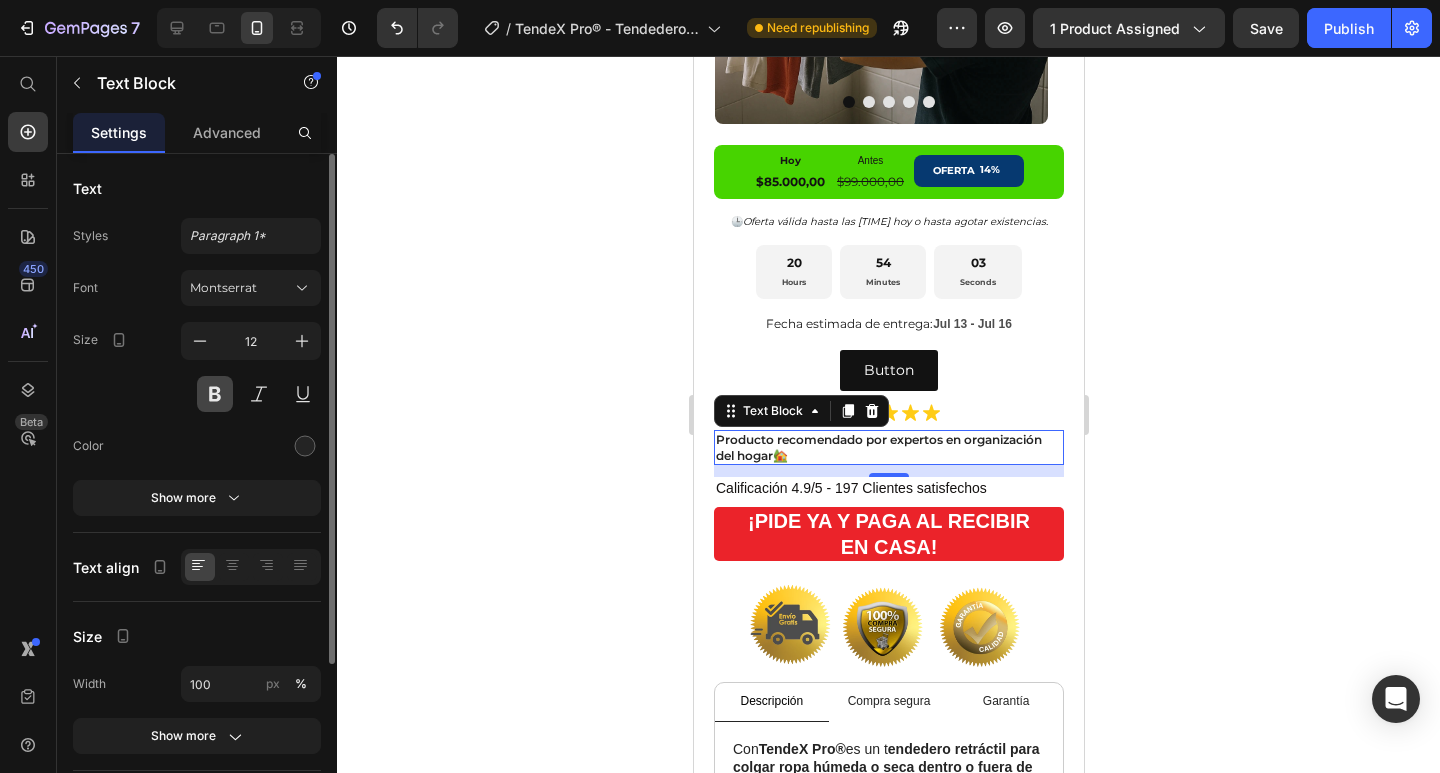click at bounding box center (215, 394) 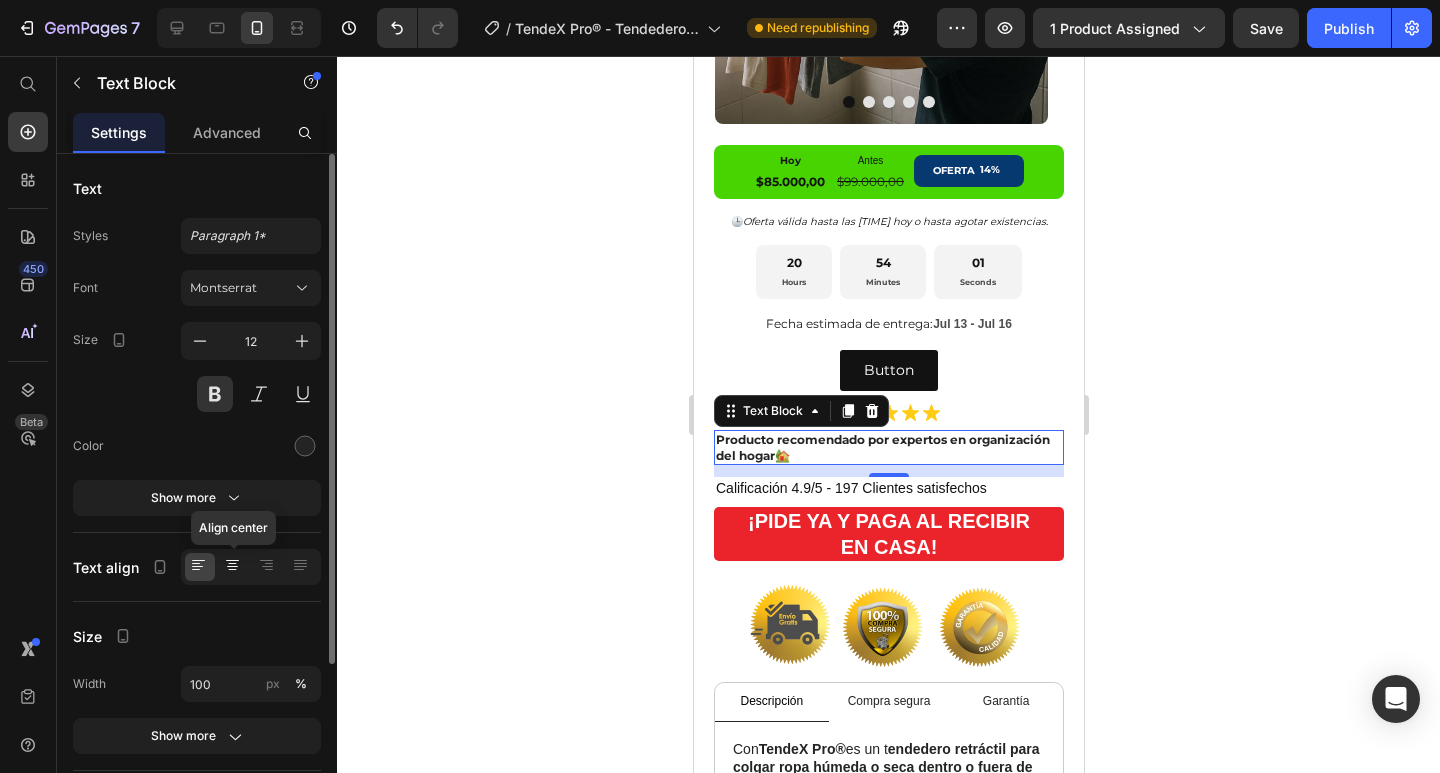 click 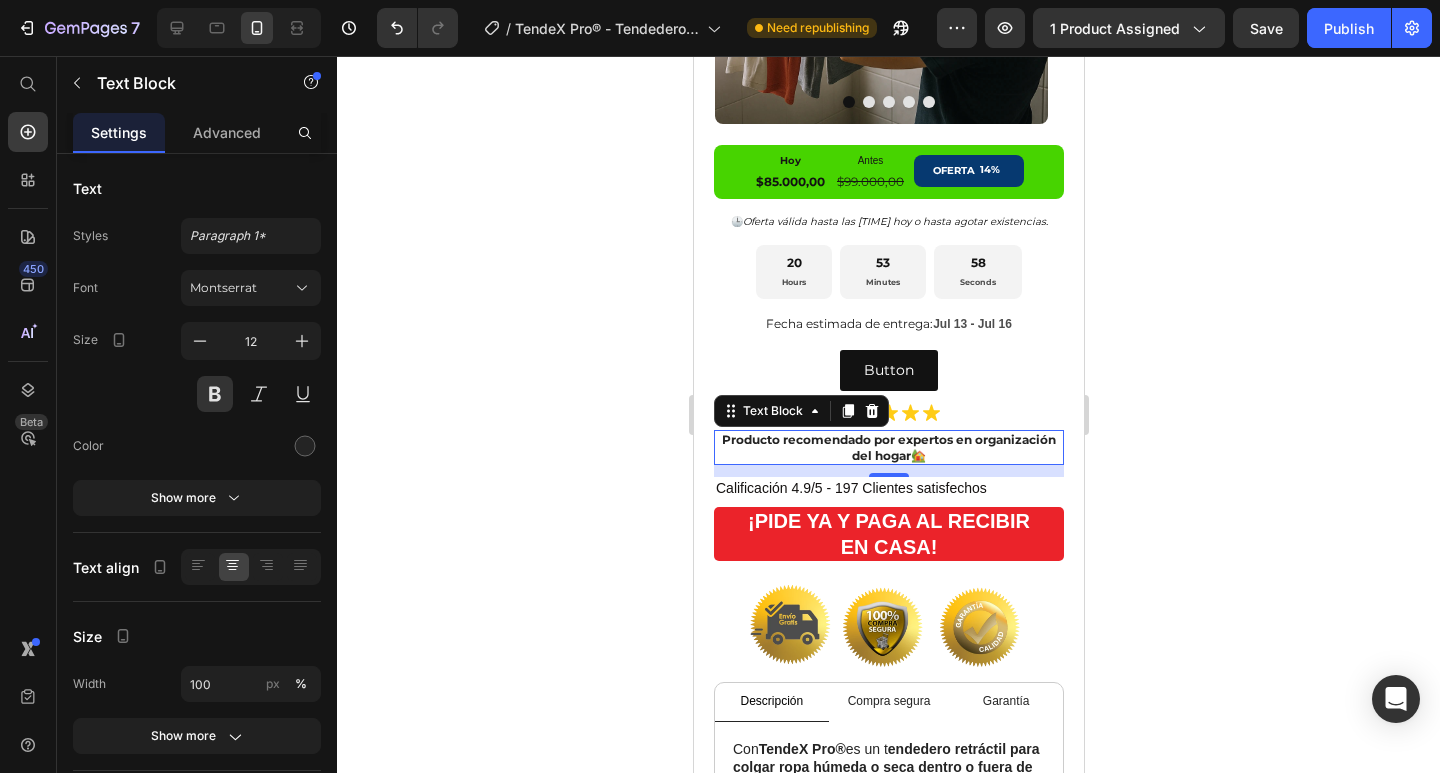 click on "Producto recomendado por expertos en organización del hogar🏡" at bounding box center [888, 447] 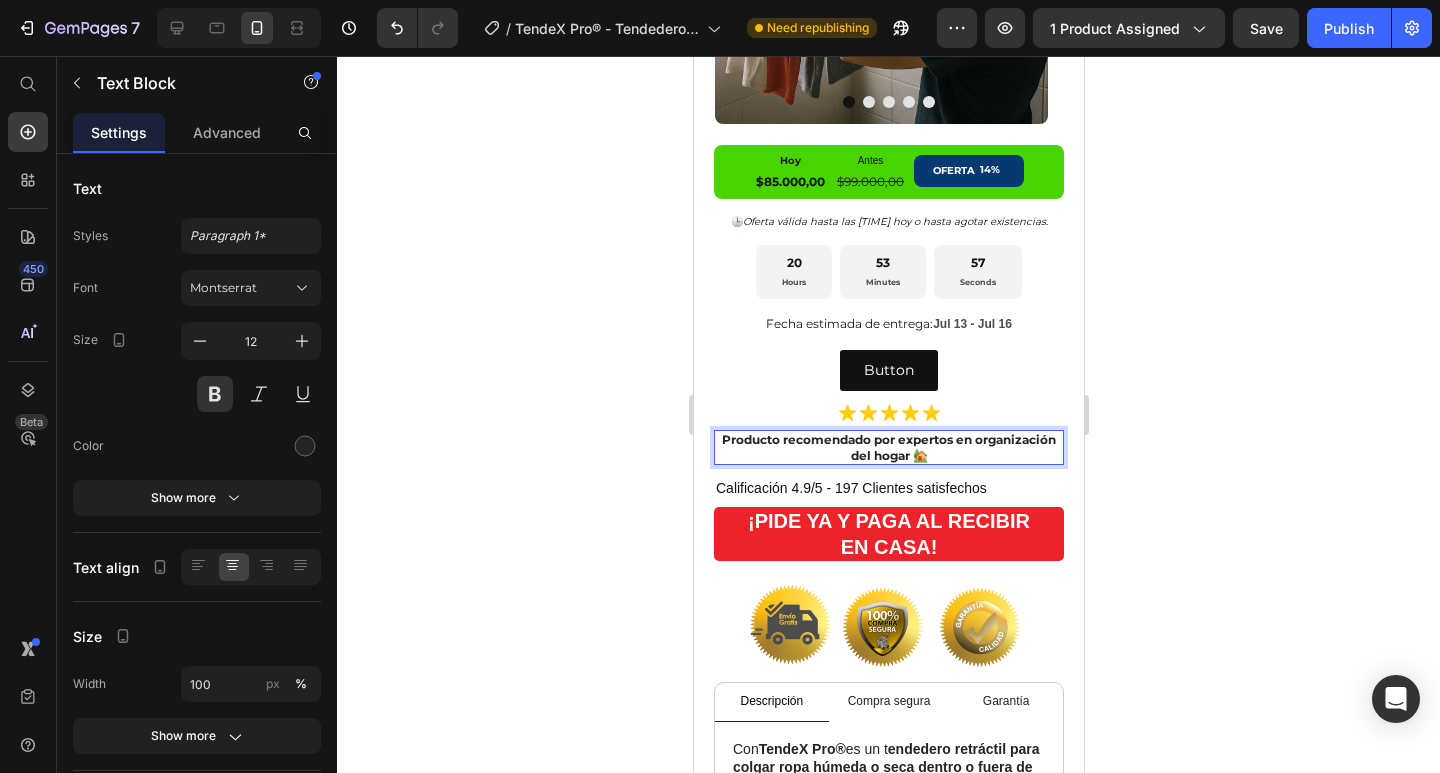 click 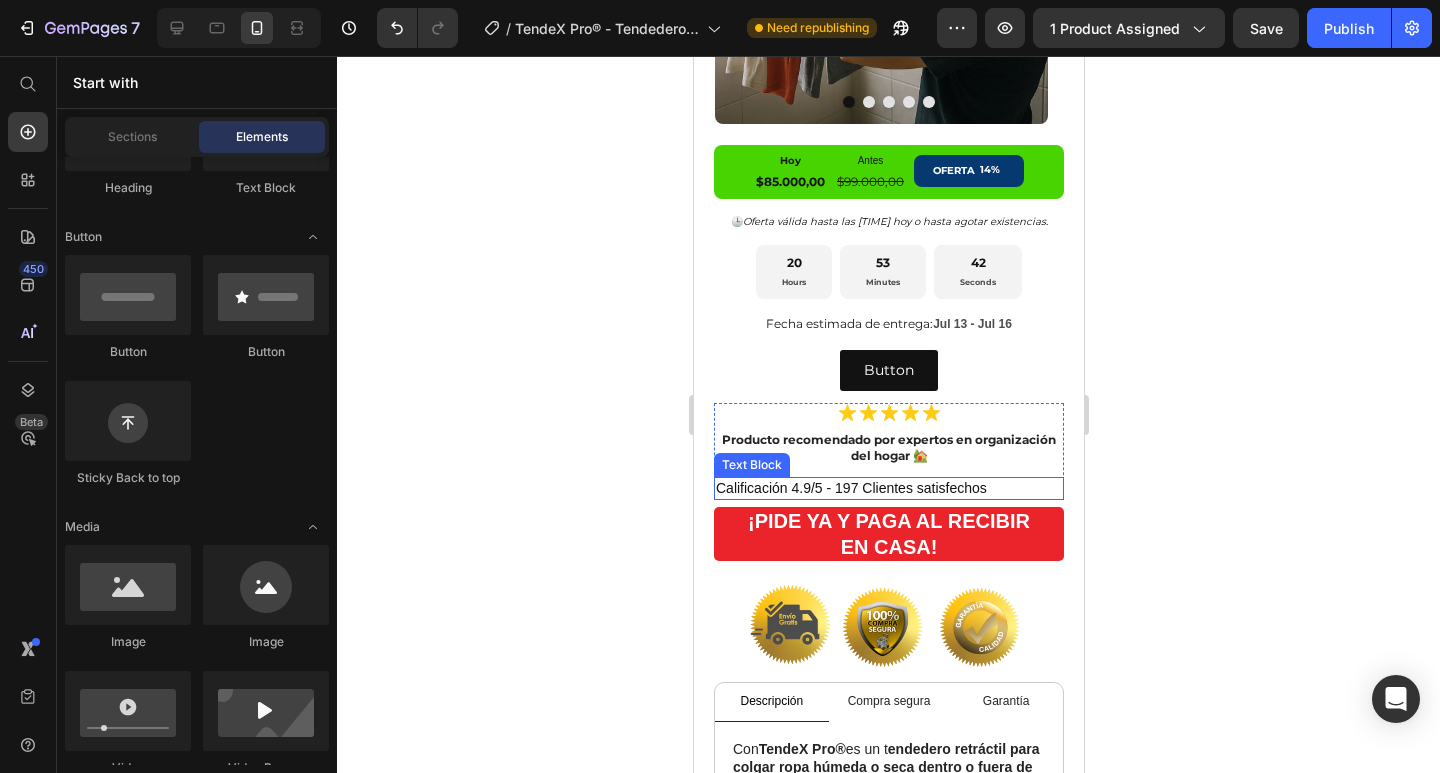 click on "Calificación 4.9/5 - 197 Clientes satisfechos" at bounding box center (888, 488) 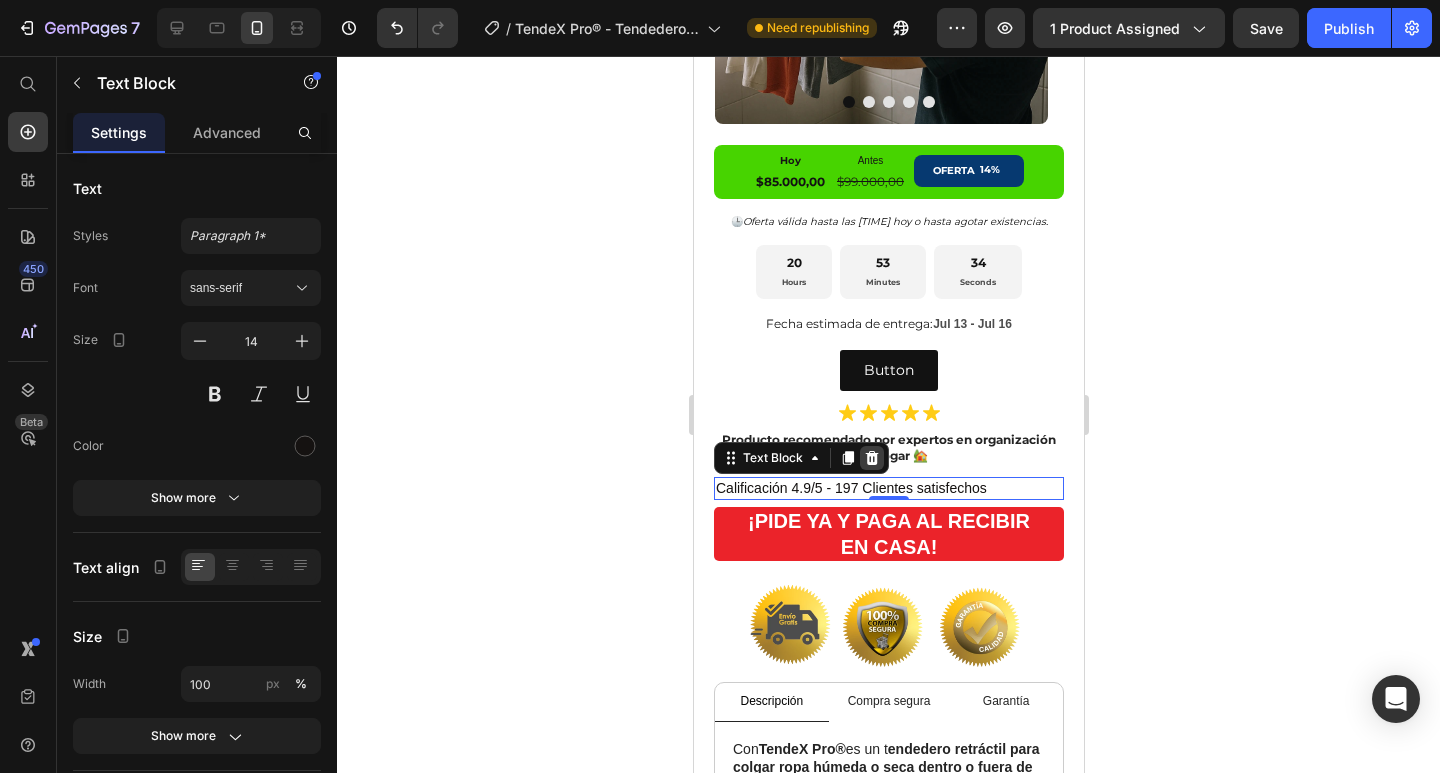 click 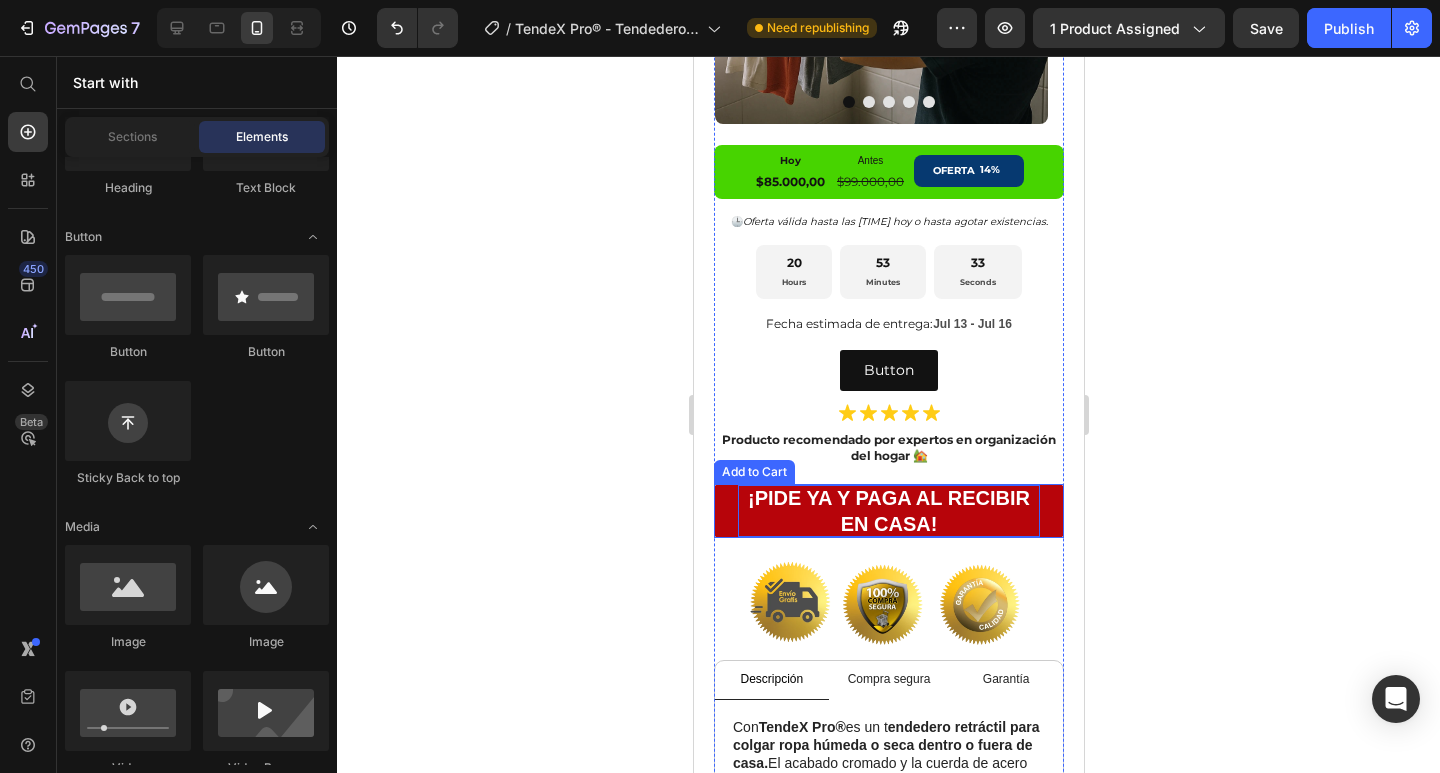 click on "¡PIDE YA Y PAGA AL RECIBIR EN CASA!" at bounding box center [888, 511] 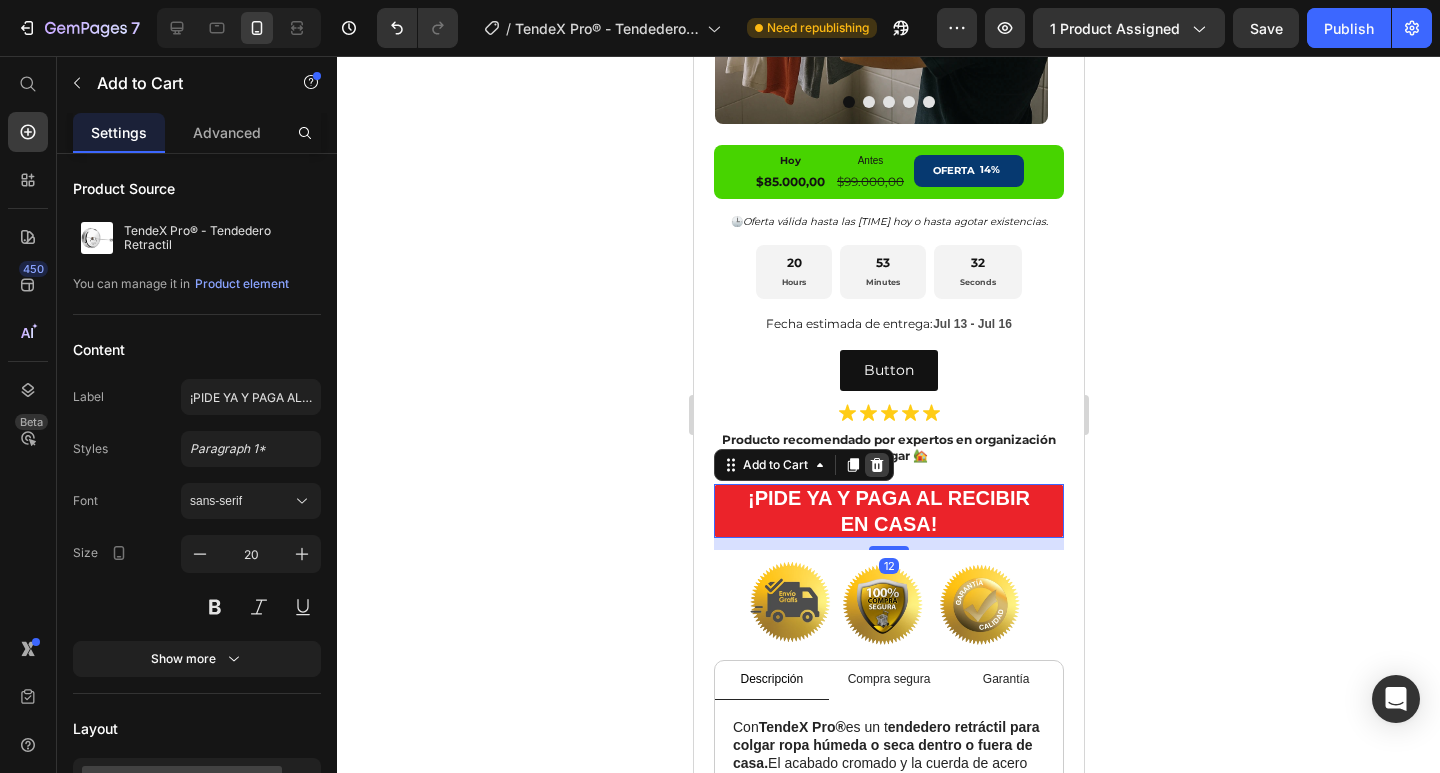 click 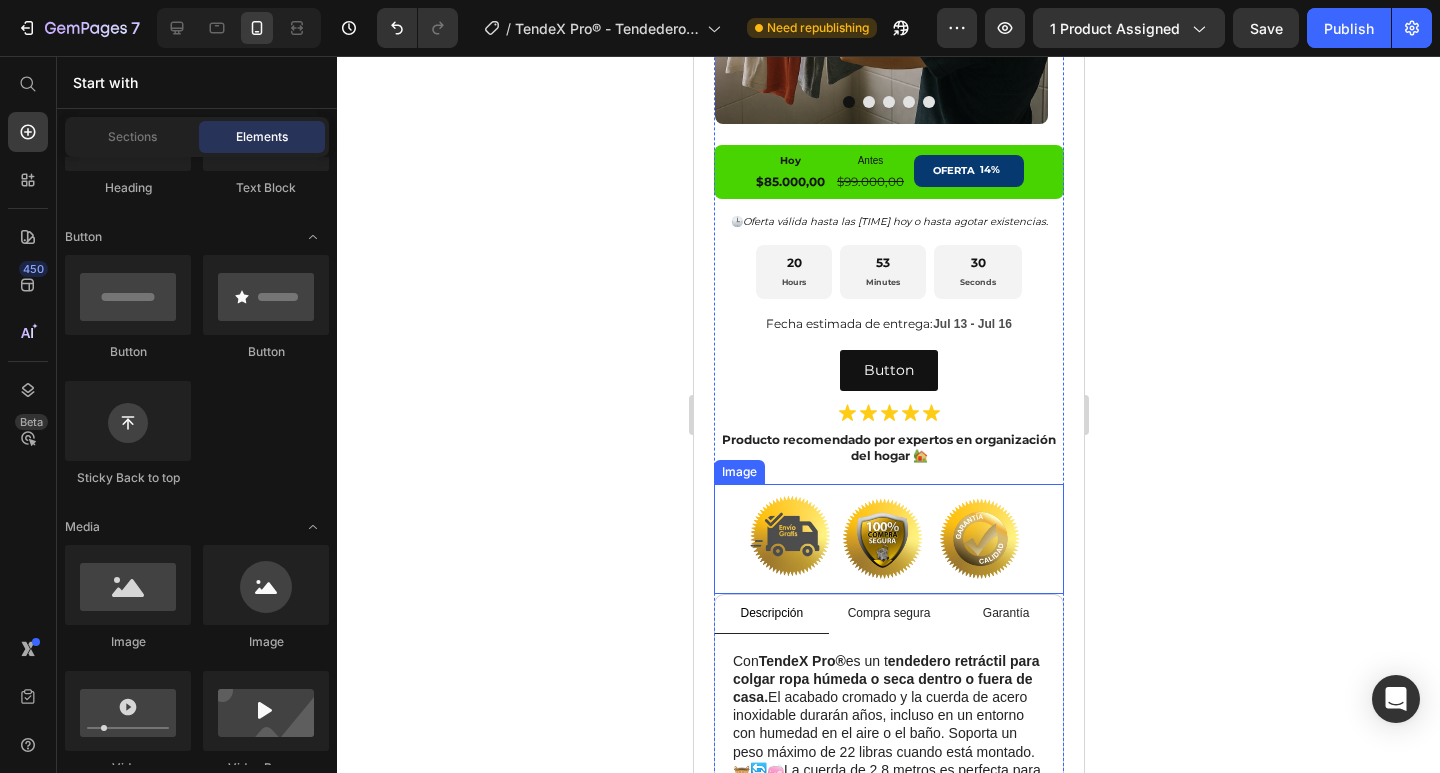 click at bounding box center [888, 539] 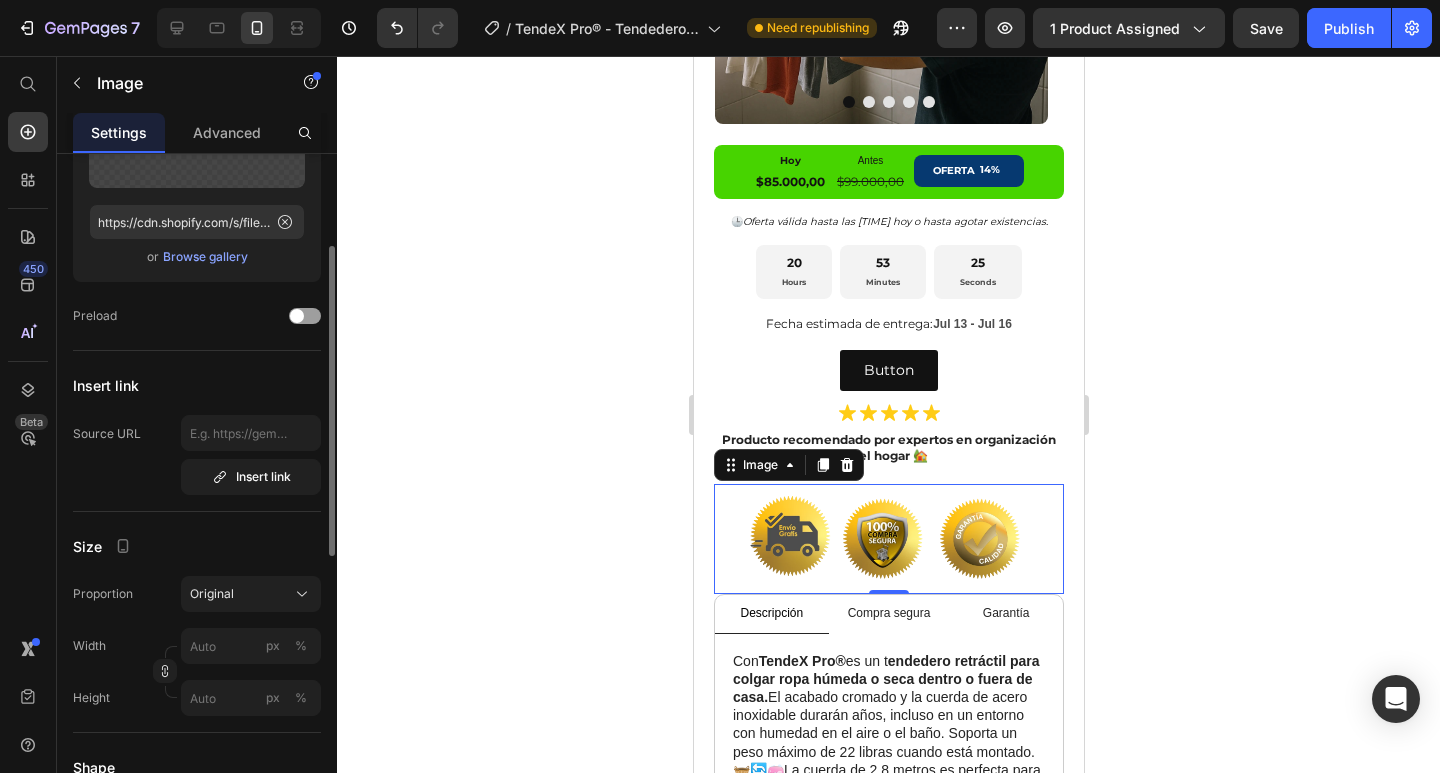 scroll, scrollTop: 400, scrollLeft: 0, axis: vertical 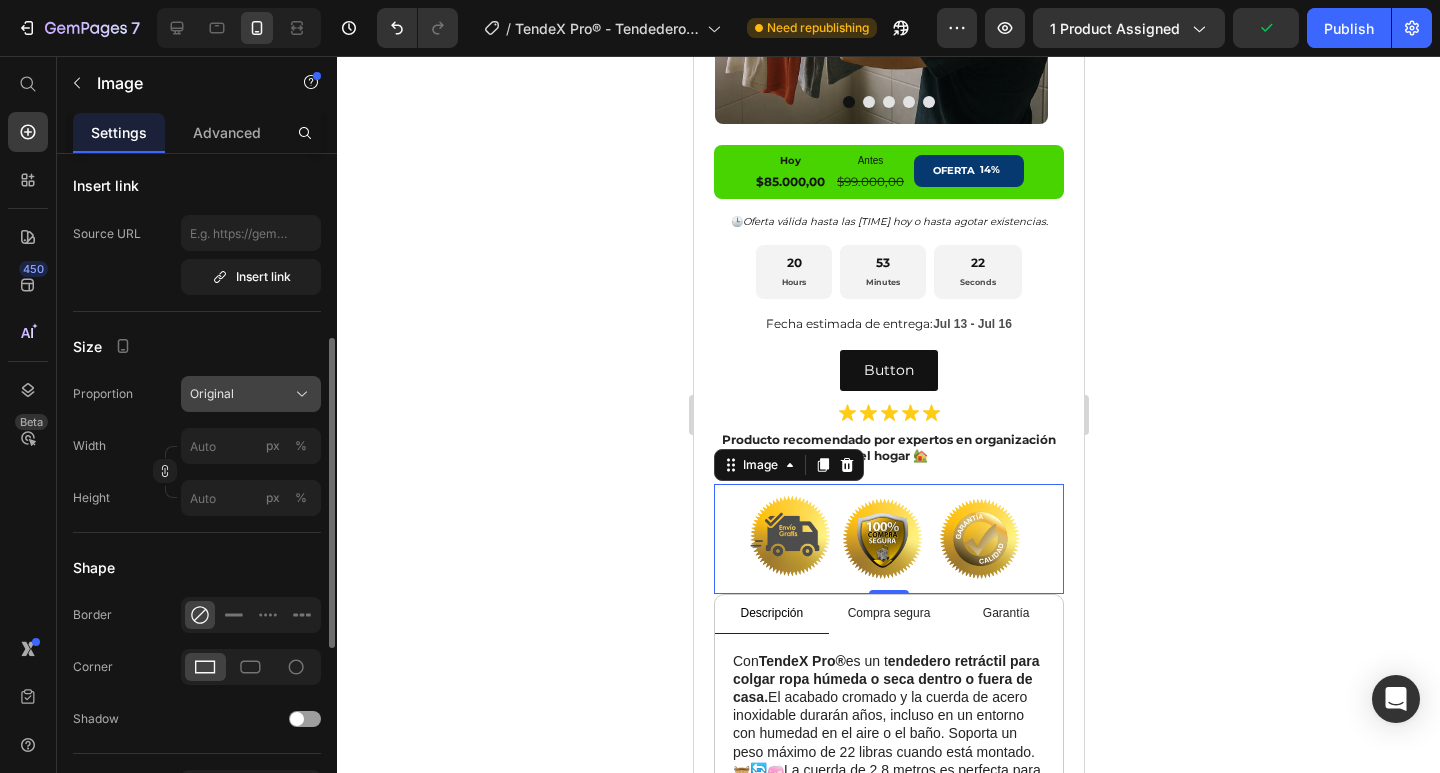click on "Original" at bounding box center [251, 394] 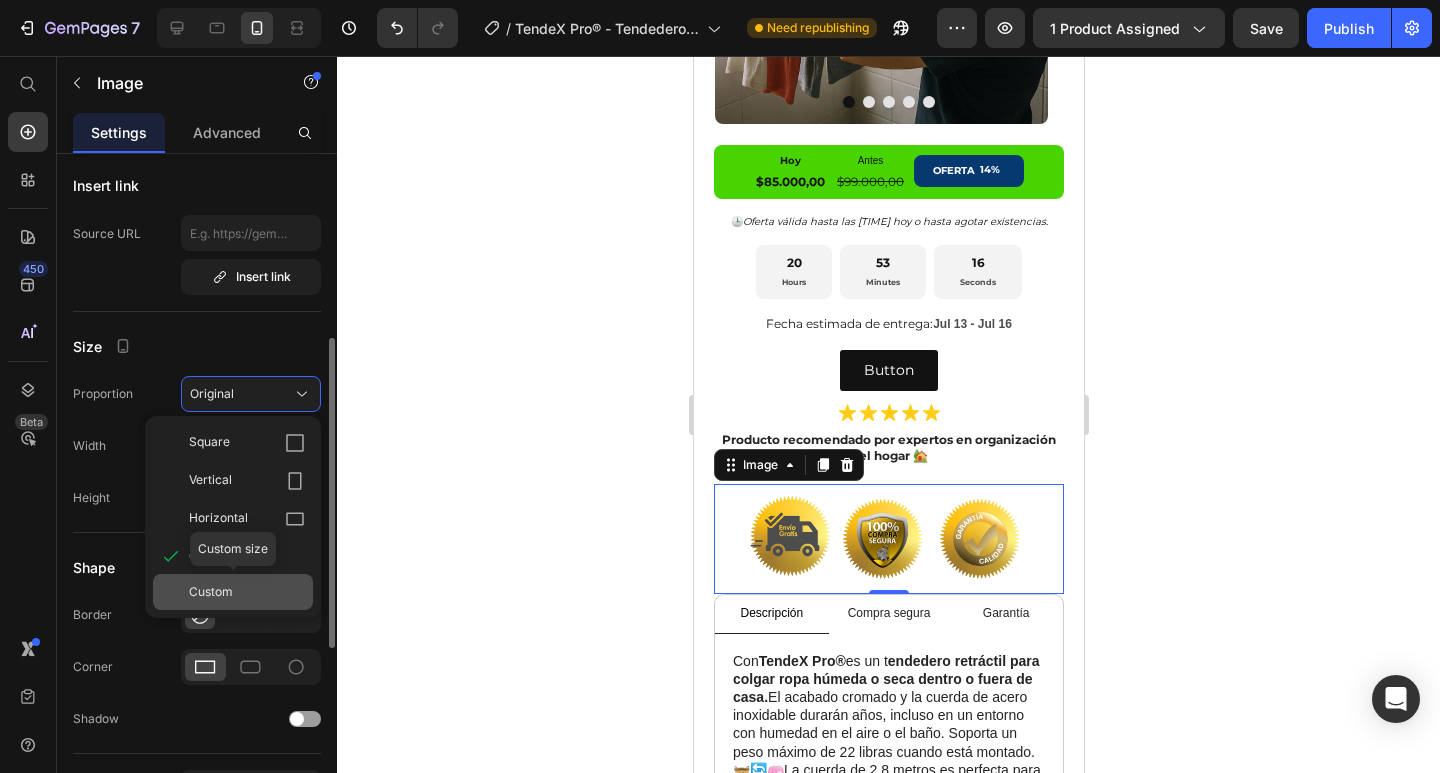 click on "Custom" 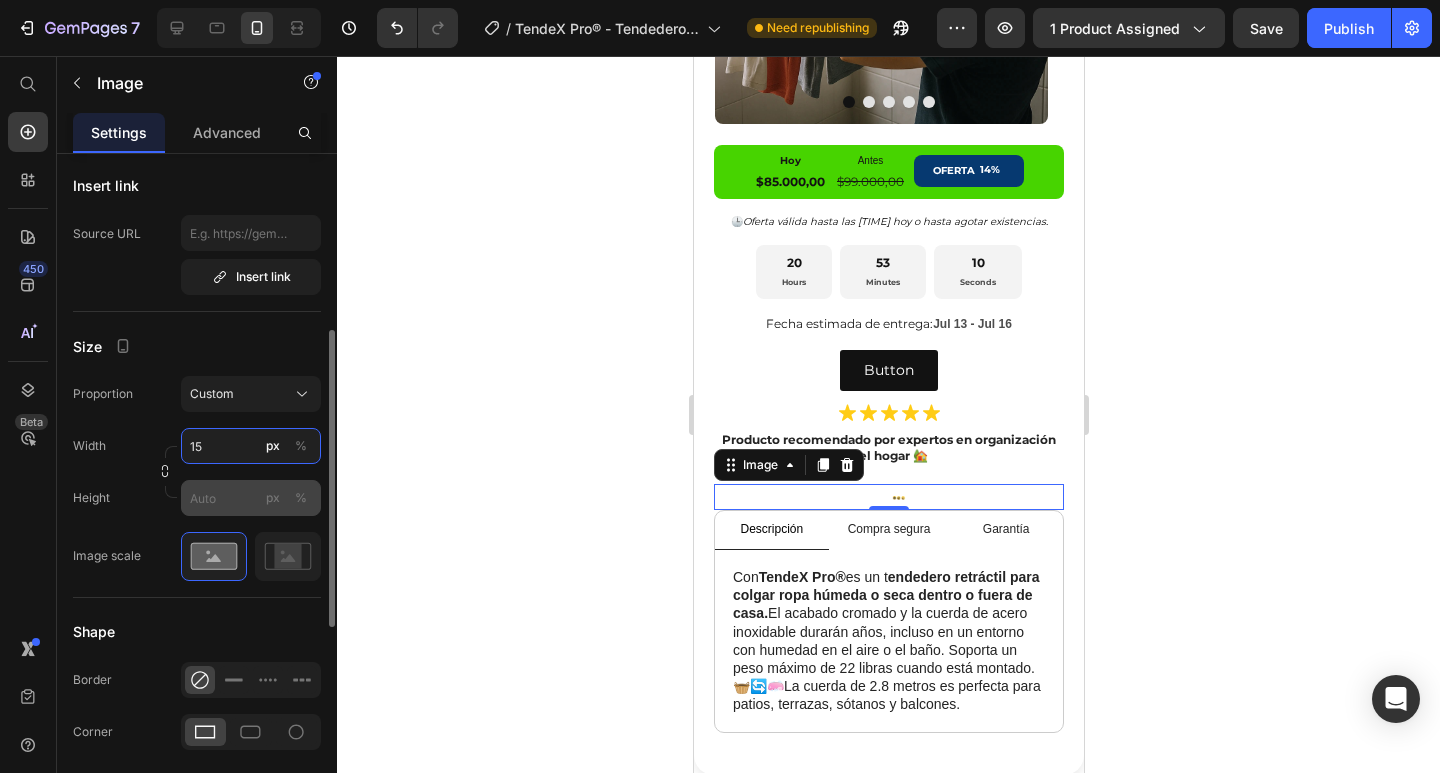 type on "1" 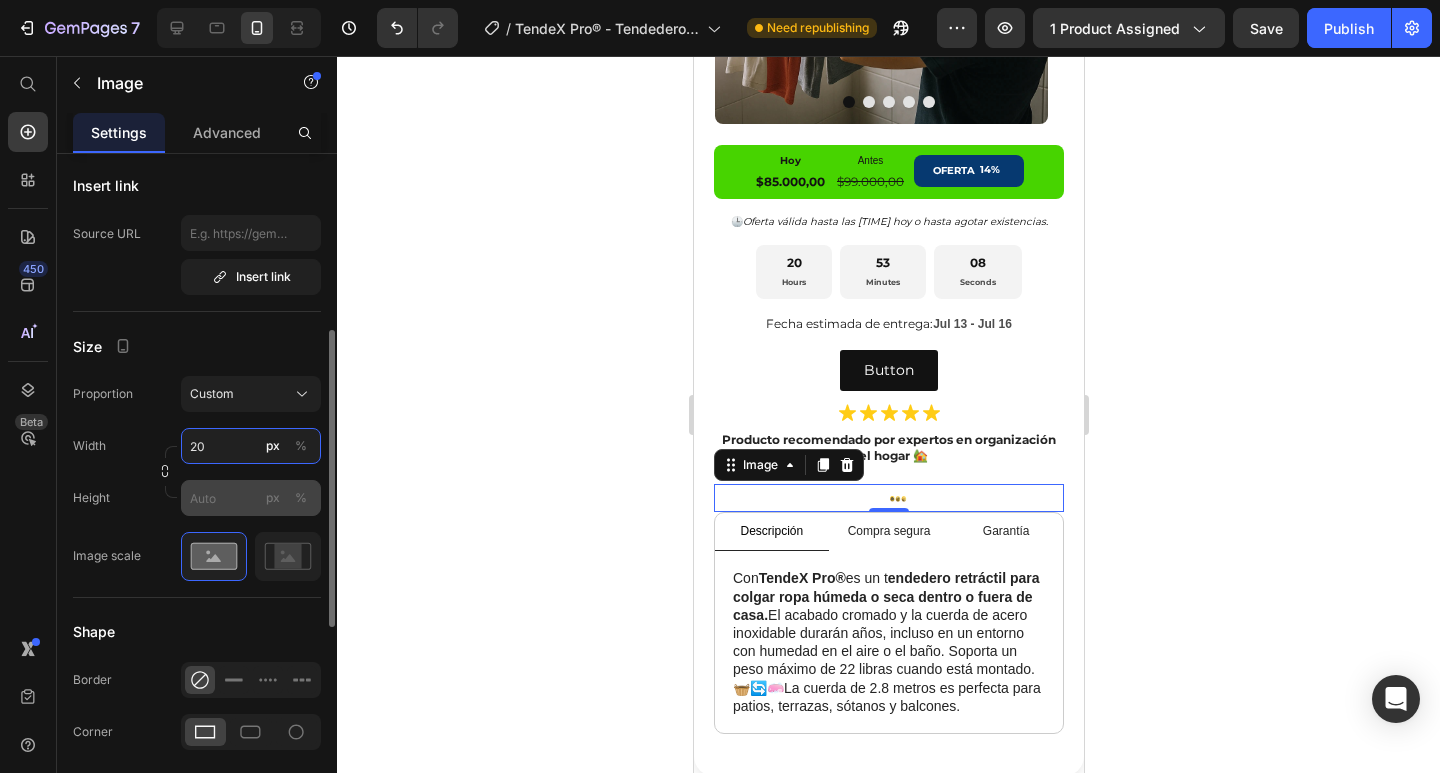 type on "200" 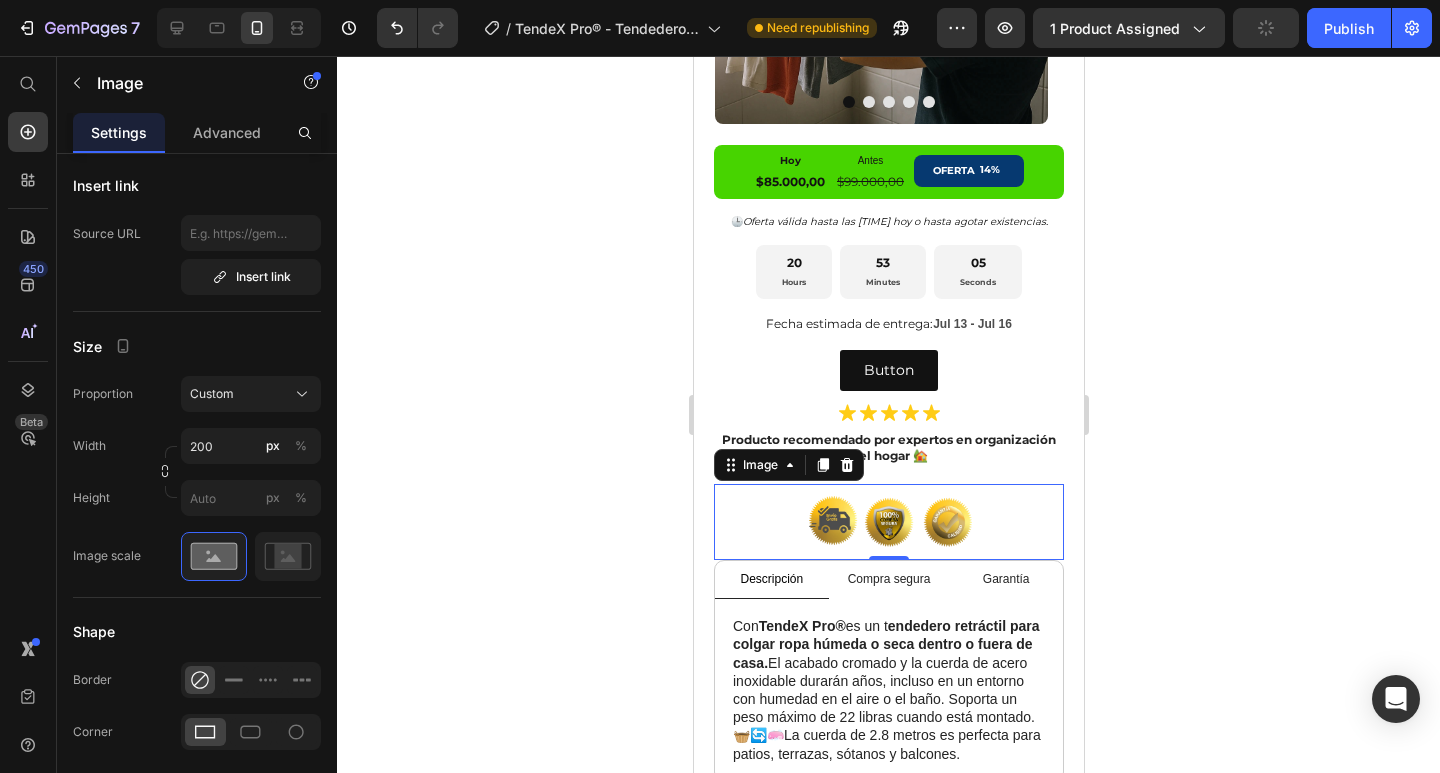 click 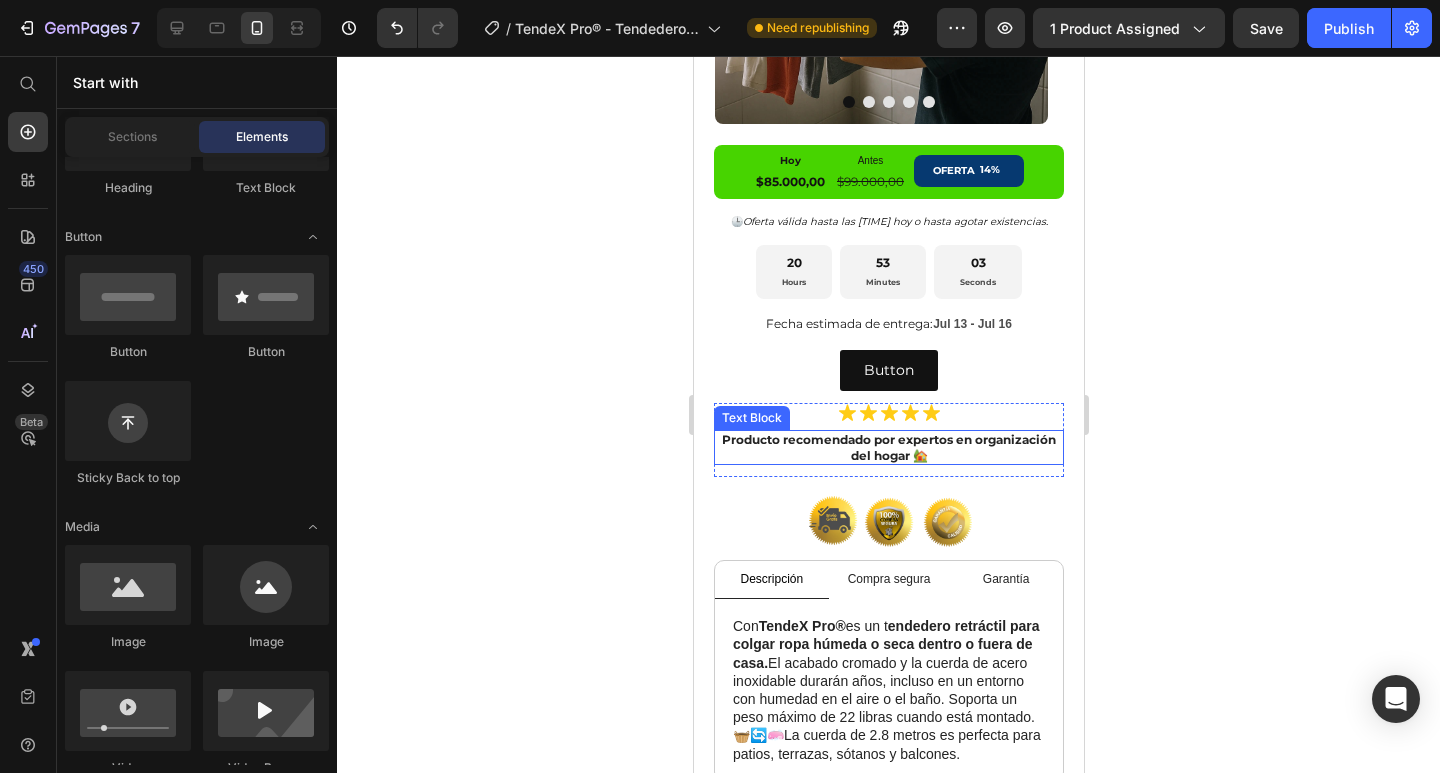 click on "Producto recomendado por expertos en organización del hogar 🏡" at bounding box center [888, 447] 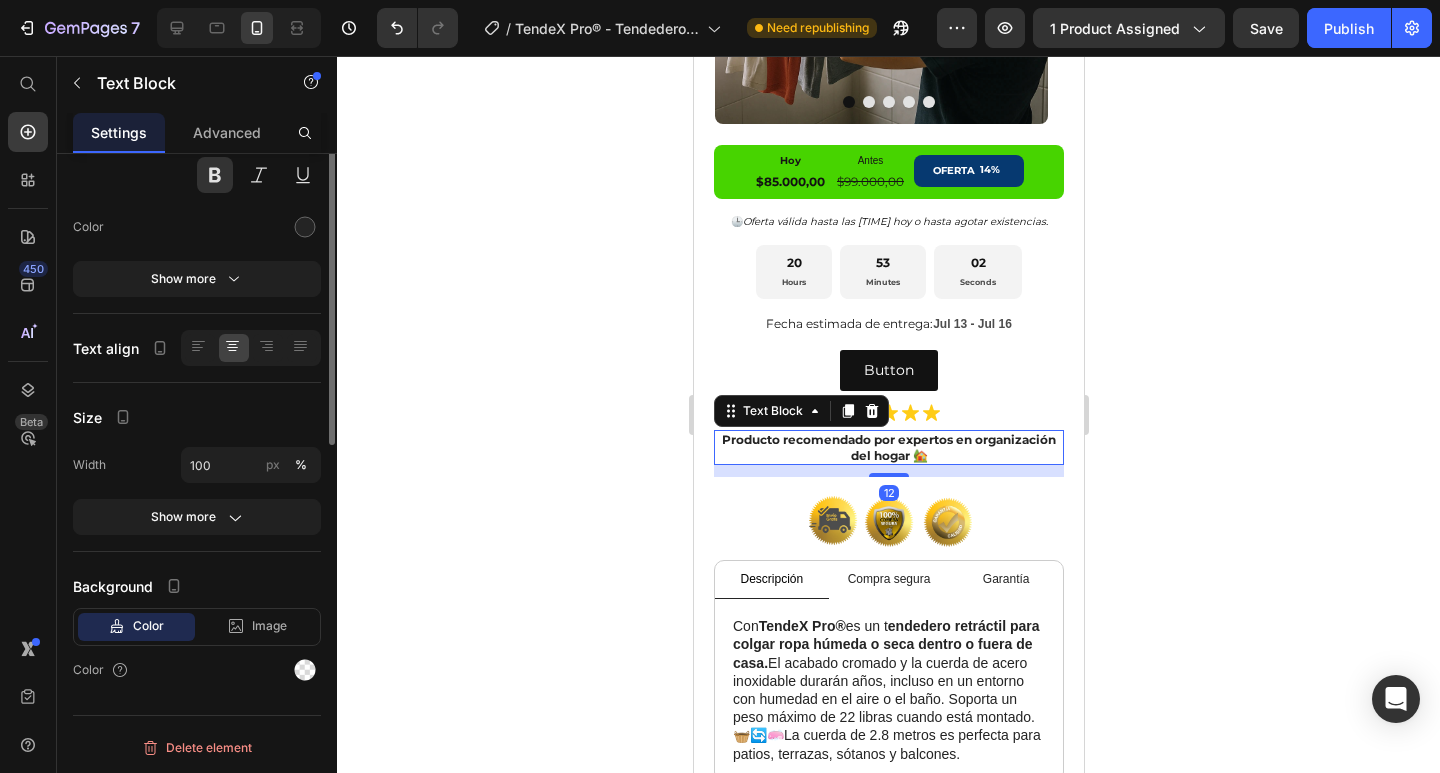scroll, scrollTop: 0, scrollLeft: 0, axis: both 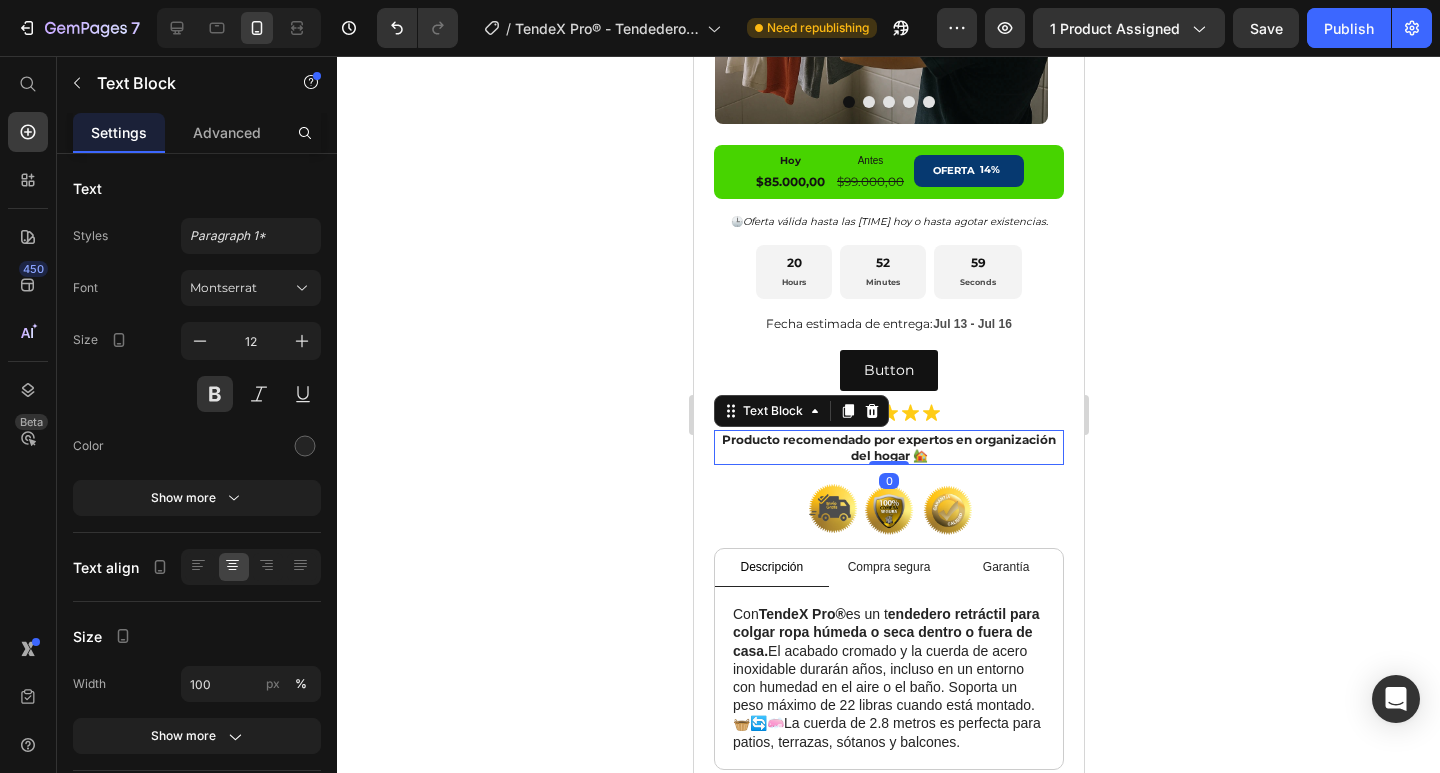 drag, startPoint x: 891, startPoint y: 450, endPoint x: 1807, endPoint y: 609, distance: 929.69727 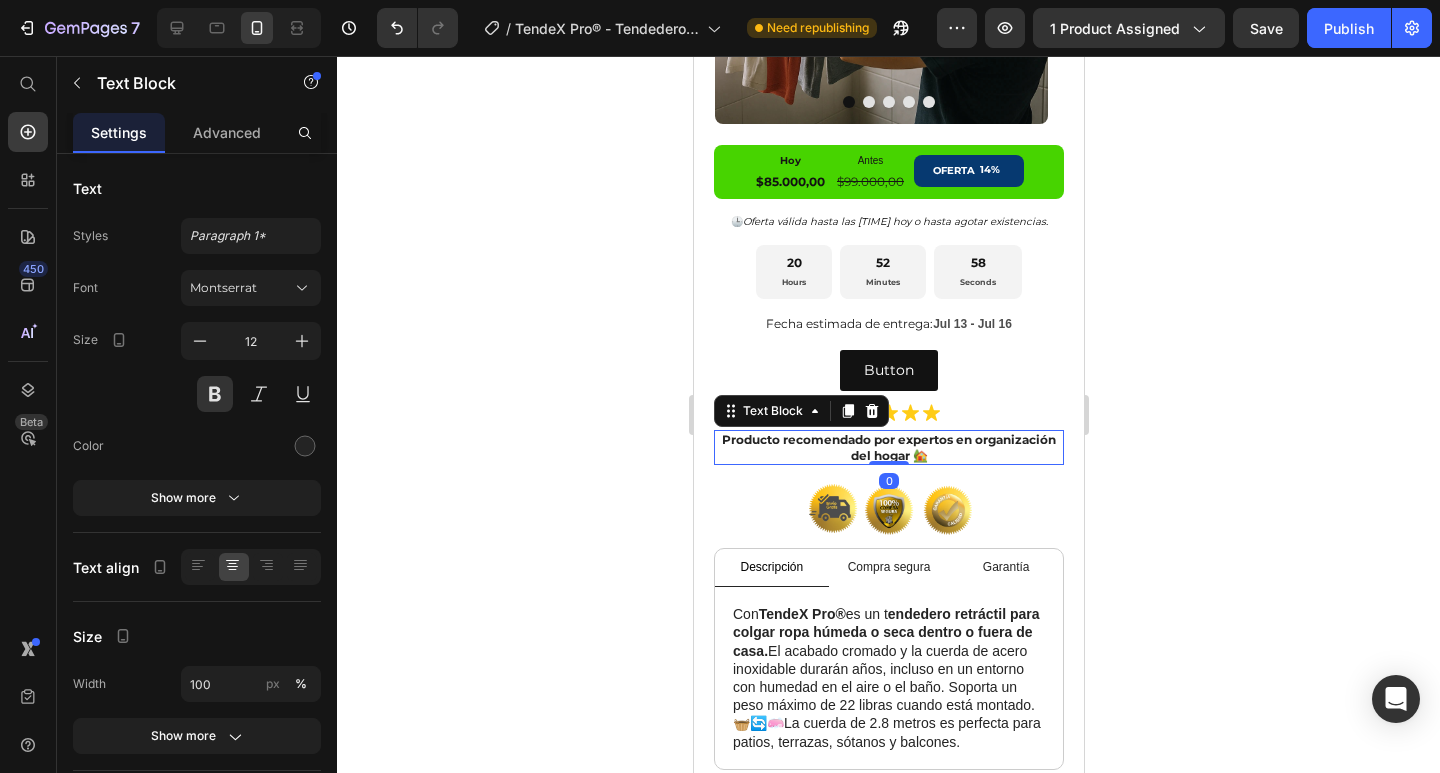click 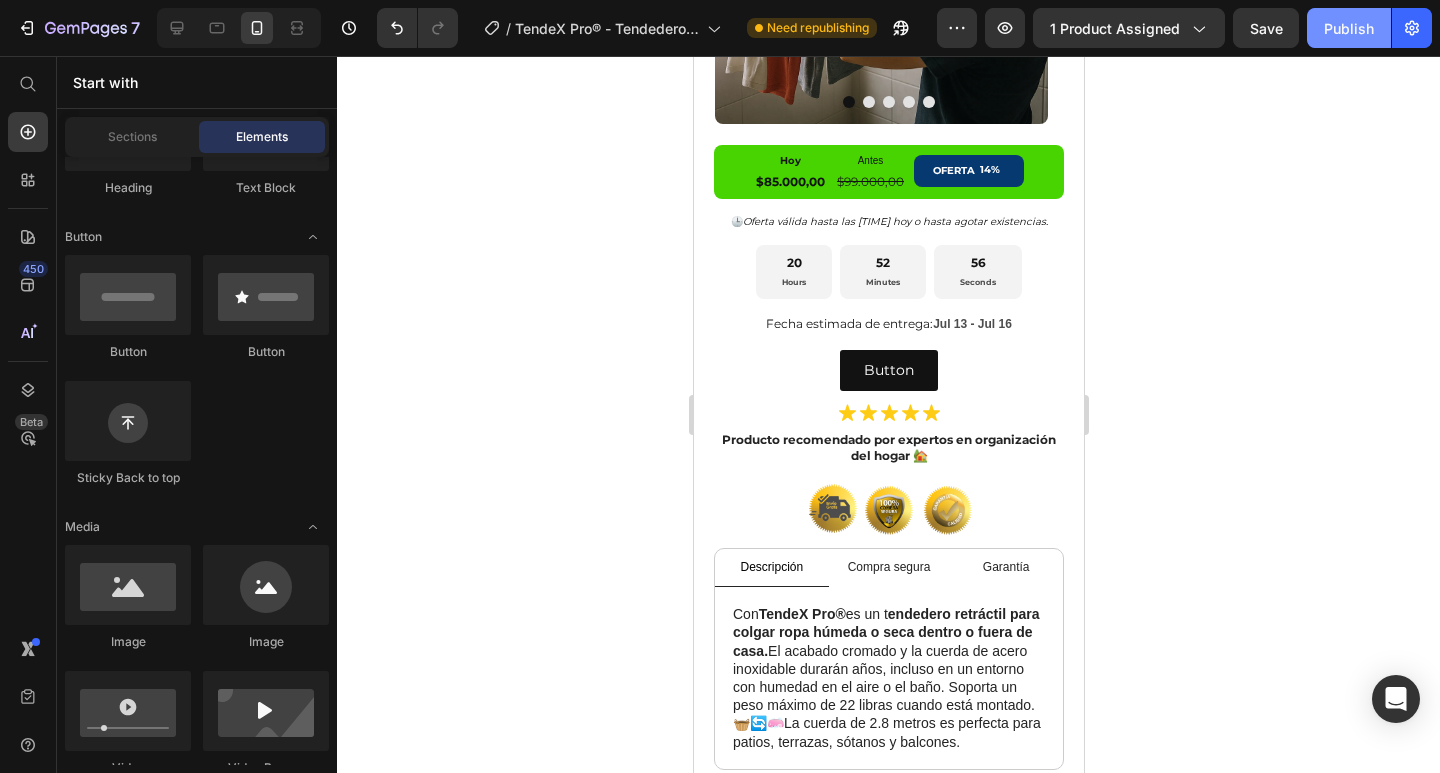 click on "Publish" at bounding box center [1349, 28] 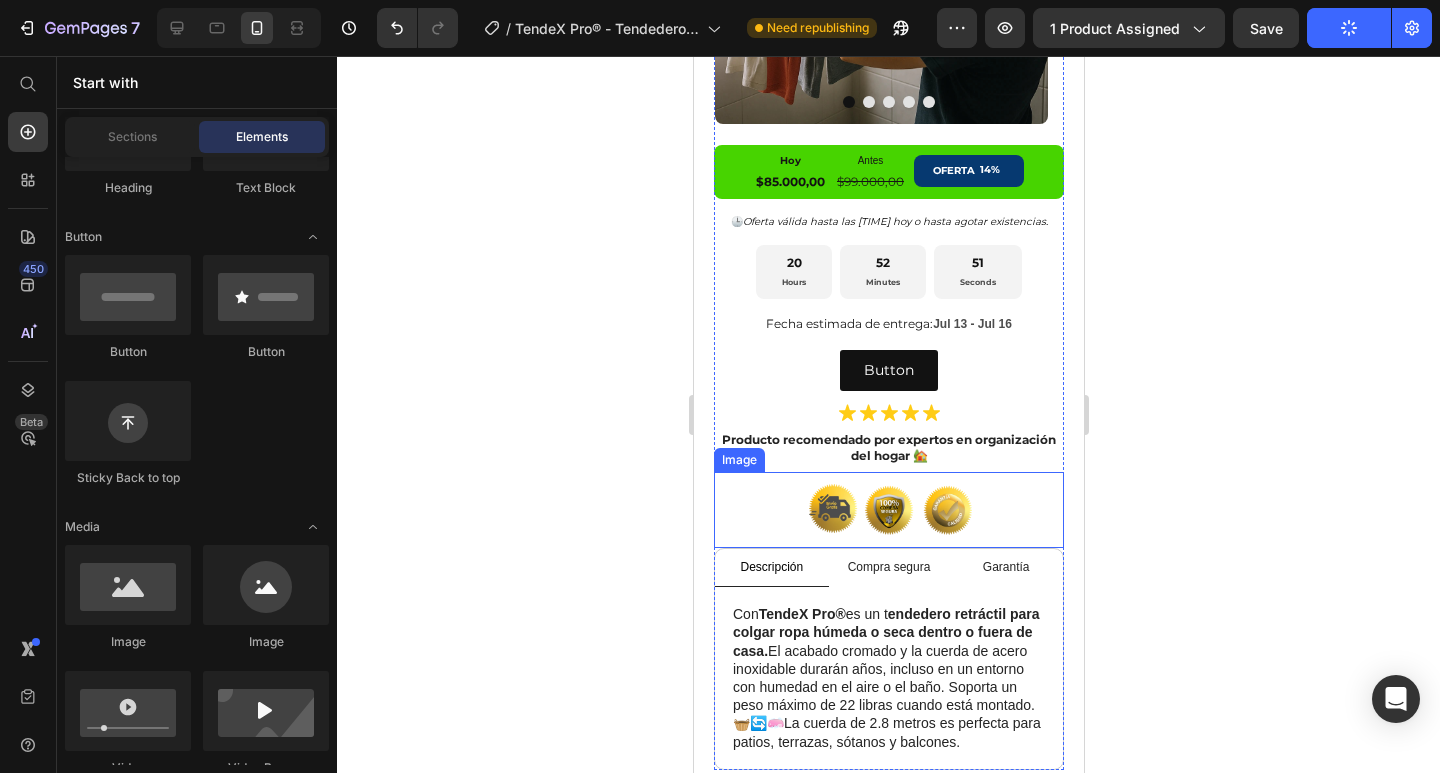 click at bounding box center (888, 509) 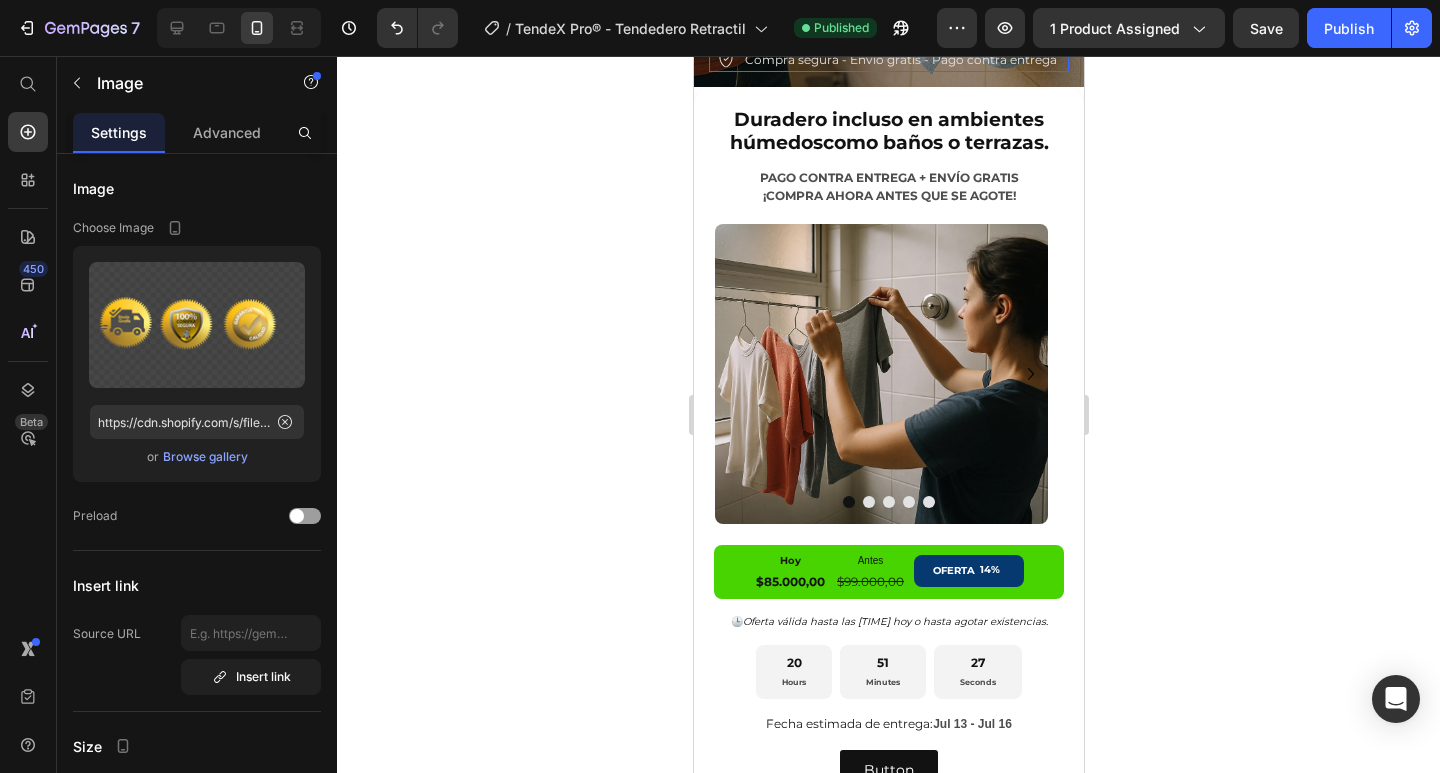 scroll, scrollTop: 400, scrollLeft: 0, axis: vertical 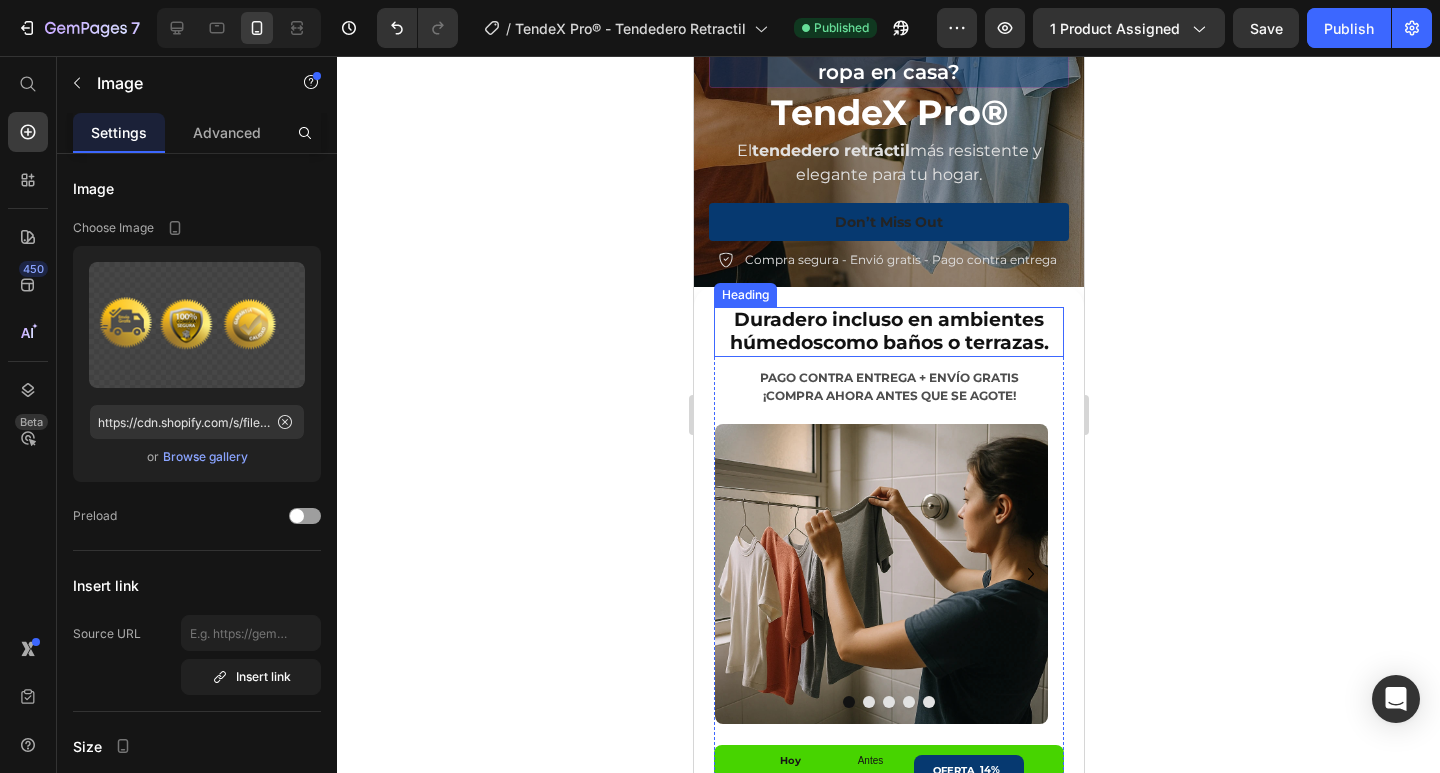 click on "Duradero incluso en ambientes húmedos  como baños o terrazas." at bounding box center (888, 332) 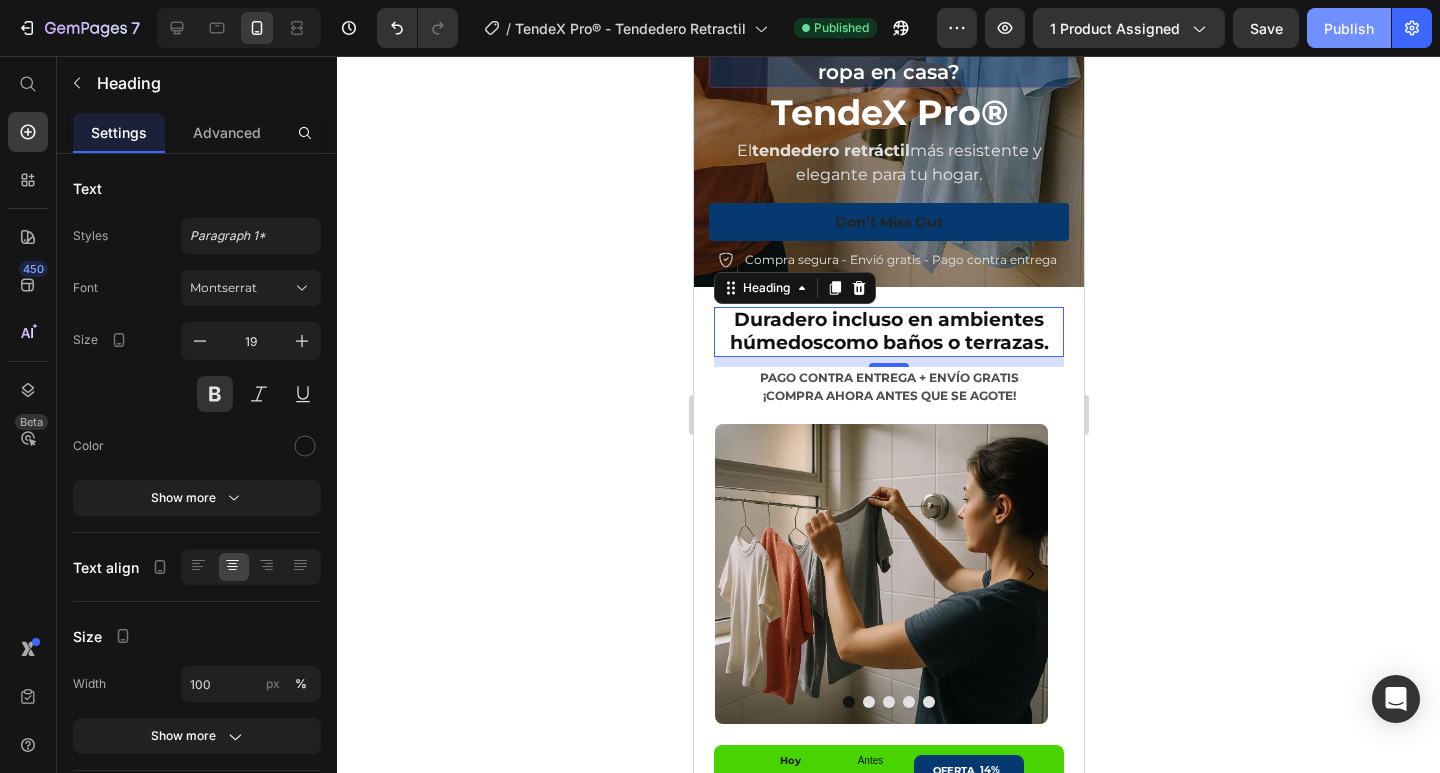 click on "Publish" at bounding box center (1349, 28) 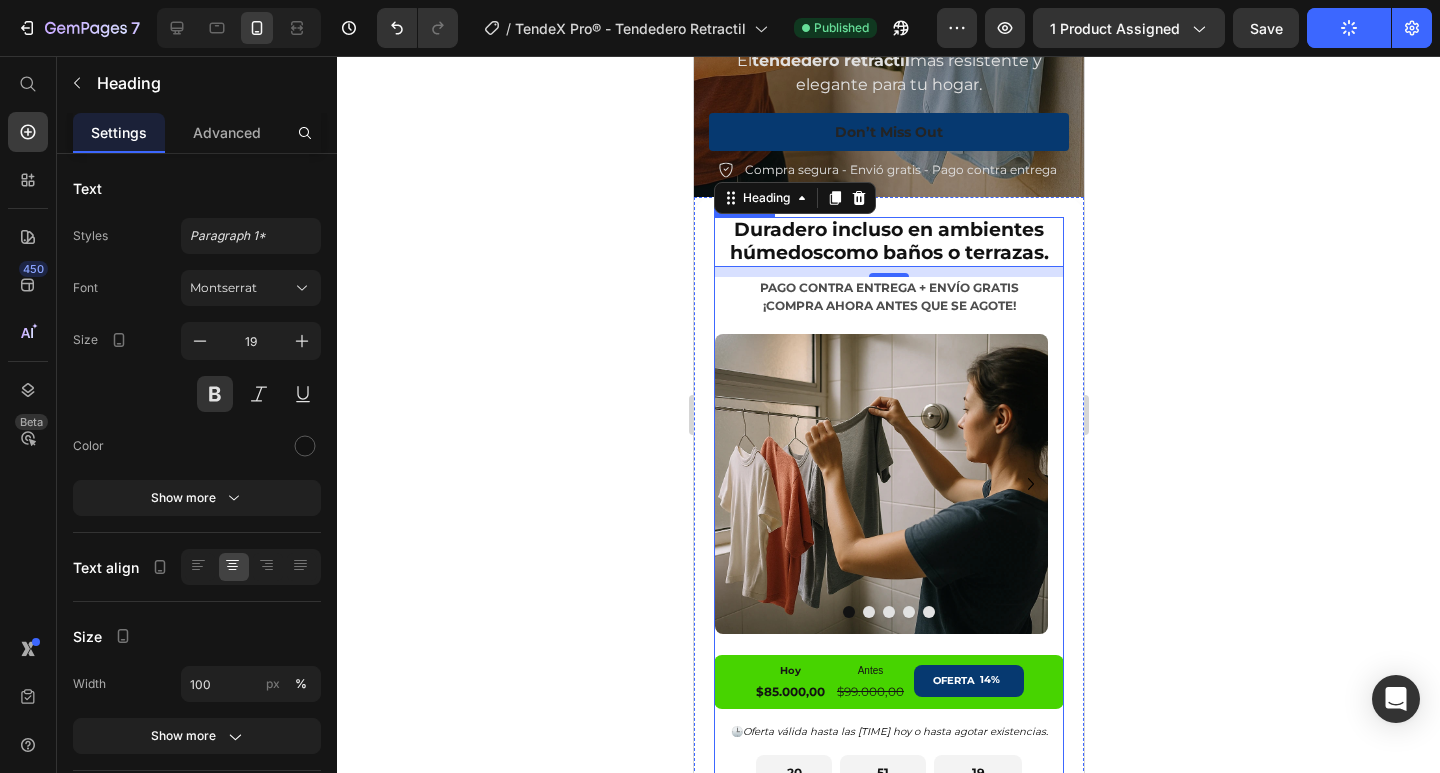 scroll, scrollTop: 1000, scrollLeft: 0, axis: vertical 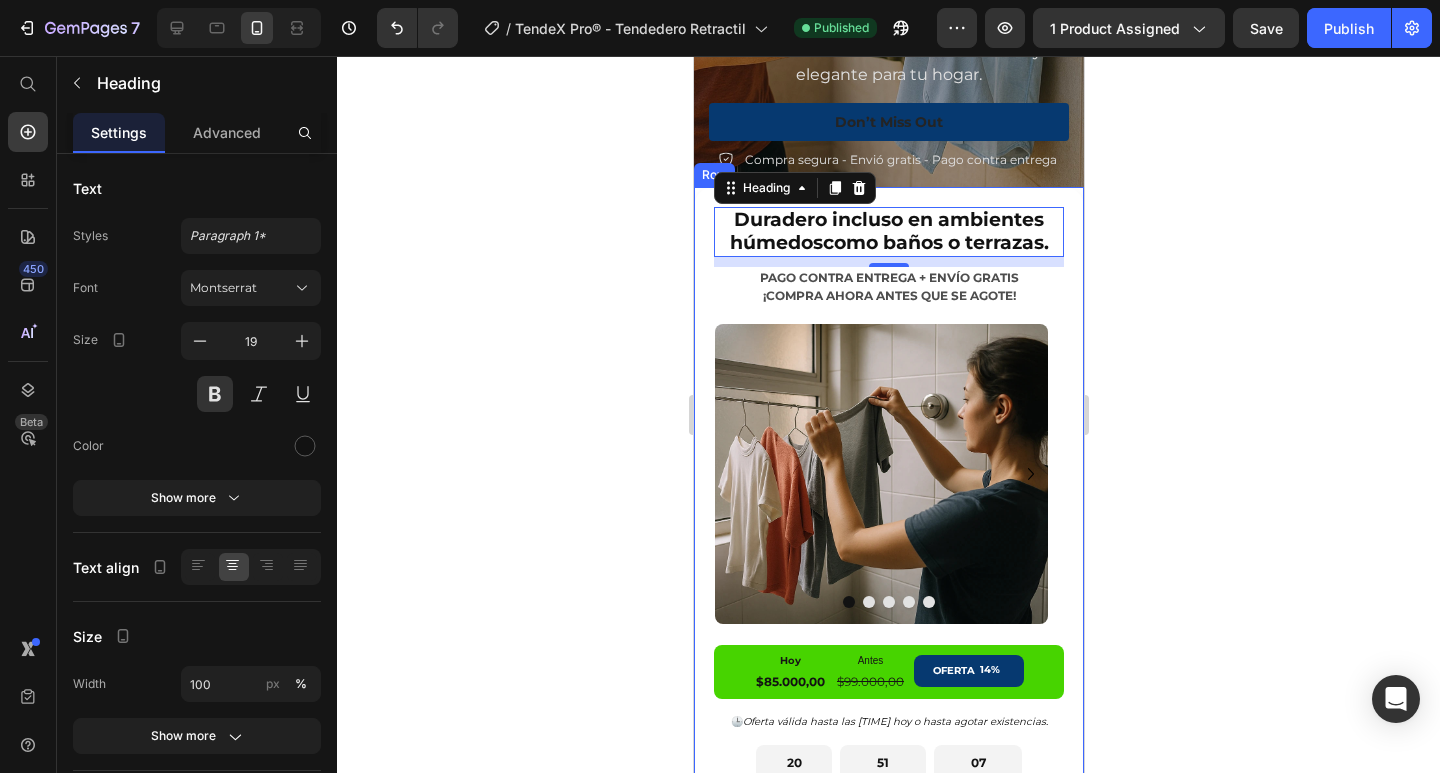 click on "Duradero incluso en ambientes húmedos  como baños o terrazas. Heading   10 PAGO CONTRA ENTREGA + ENVÍO GRATIS ¡COMPRA AHORA ANTES QUE SE AGOTE! Text Block
Image Image Image Image Image
Carousel Hoy Text Block $85.000,00 Product Price Antes Text Block $99.000,00 Product Price OFERTA 14% Discount Tag Row 🕒  Oferta válida hasta las hoy o hasta agotar existencias. Text Block 20 Hours 51 Minutes 07 Seconds Countdown Timer
Fecha estimada de entrega:
Jul 13 - Jul 16
Delivery Date Button Button
Icon
Icon
Icon
Icon
Icon Icon List Producto recomendado por expertos en organización del hogar 🏡 Text Block Row Image Descripción Compra segura Garantía Con  TendeX Pro®  es un t endedero retráctil para colgar ropa húmeda o seca dentro o fuera de casa.  🧺🔄🧼  La cuerda de 2.8 metros es perfecta para patios, terrazas, sótanos y balcones.  Tab" at bounding box center (888, 749) 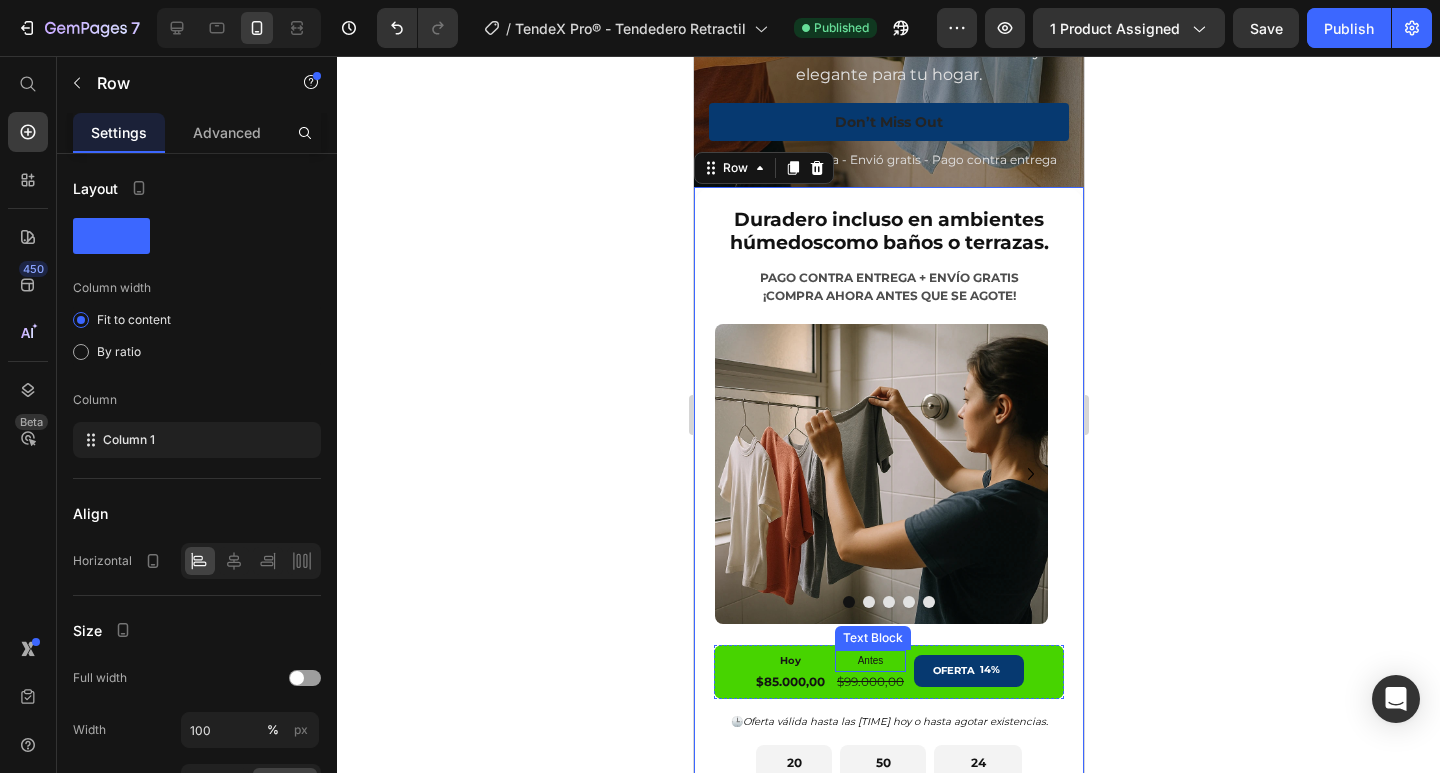 scroll, scrollTop: 400, scrollLeft: 0, axis: vertical 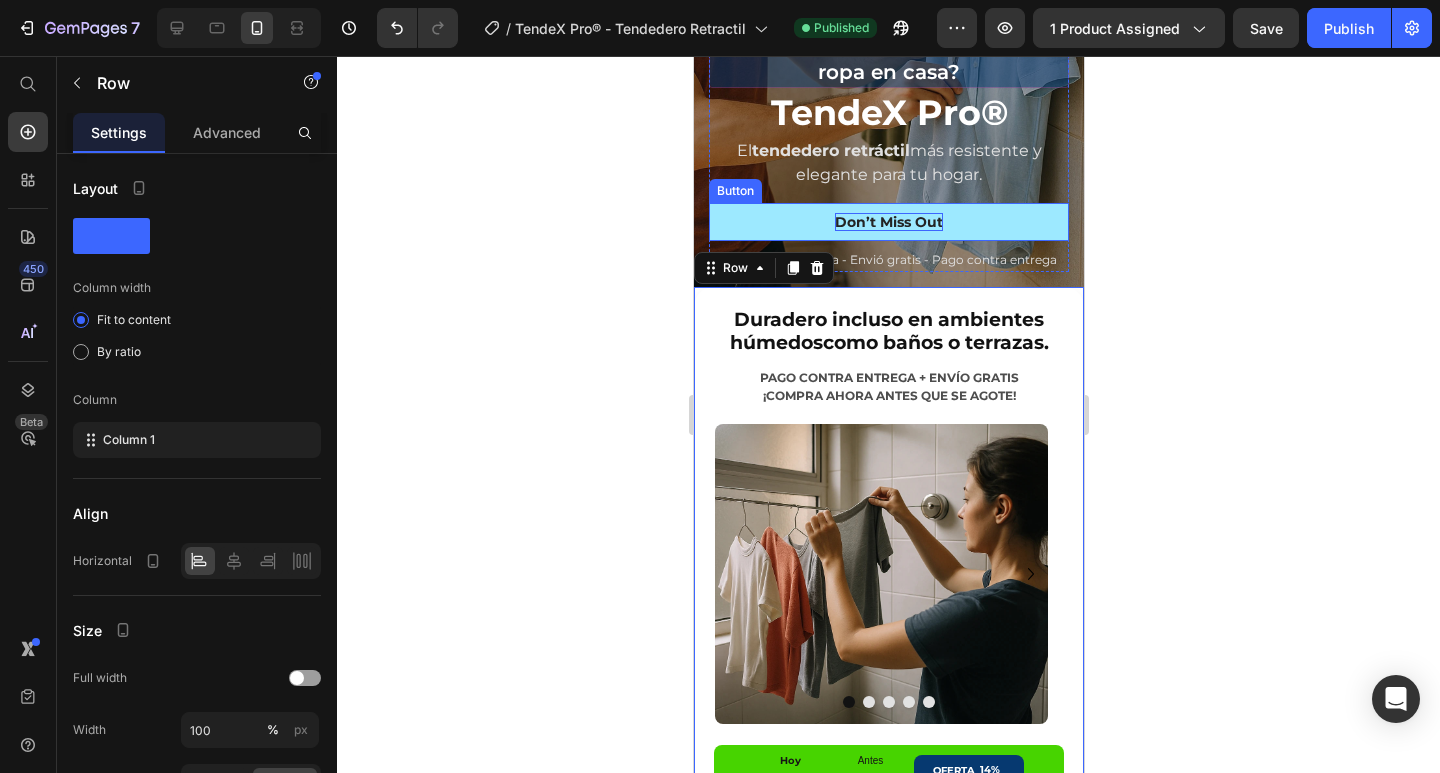 click on "Don’t Miss Out" at bounding box center (888, 222) 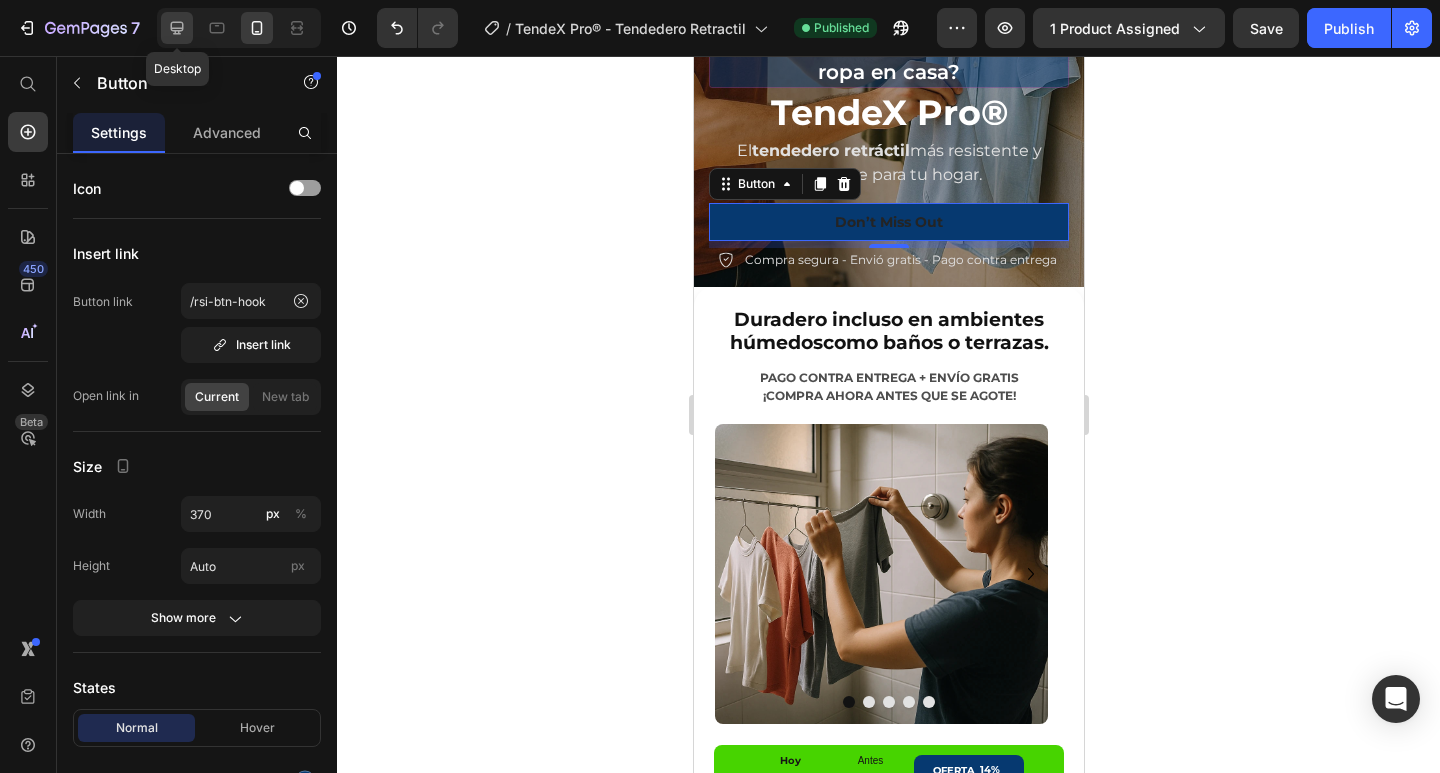 click 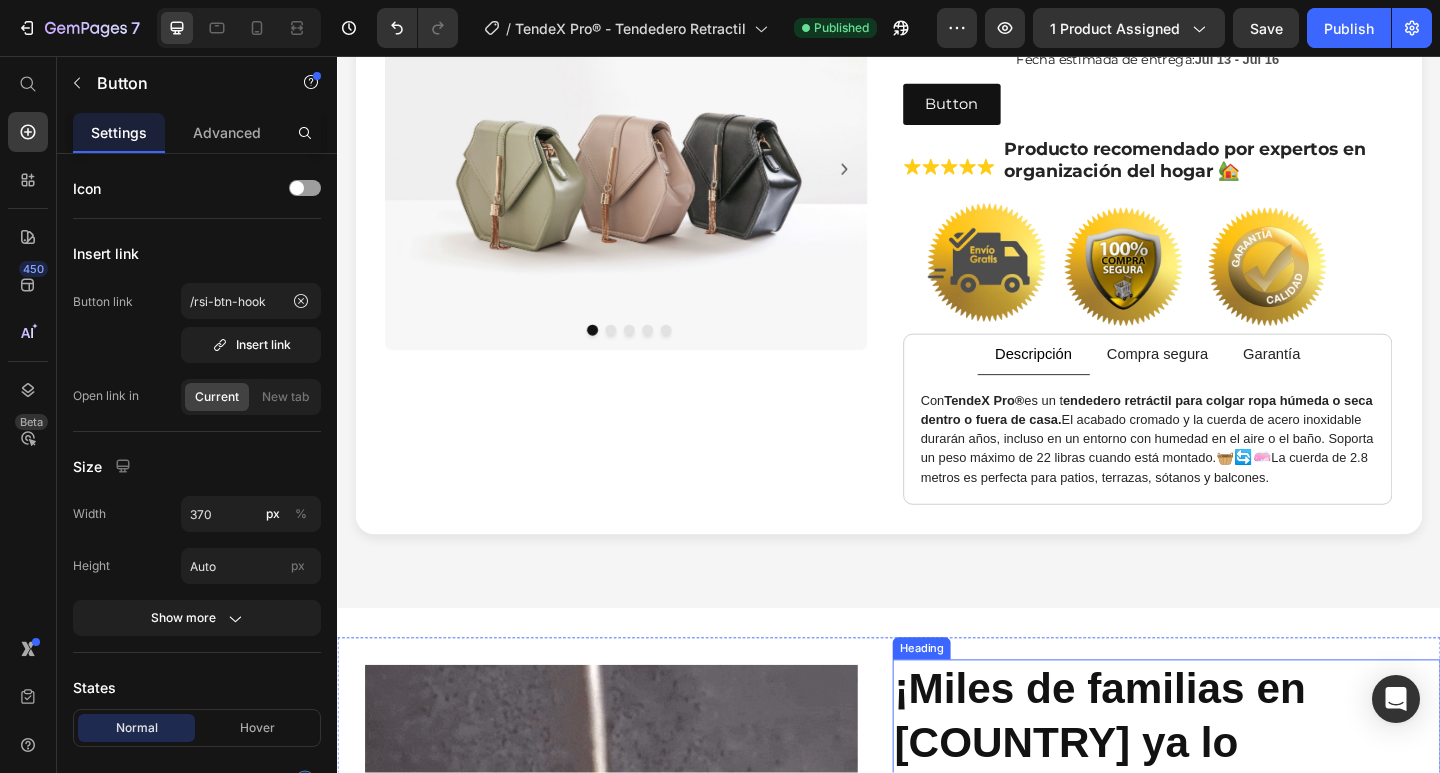 scroll, scrollTop: 2044, scrollLeft: 0, axis: vertical 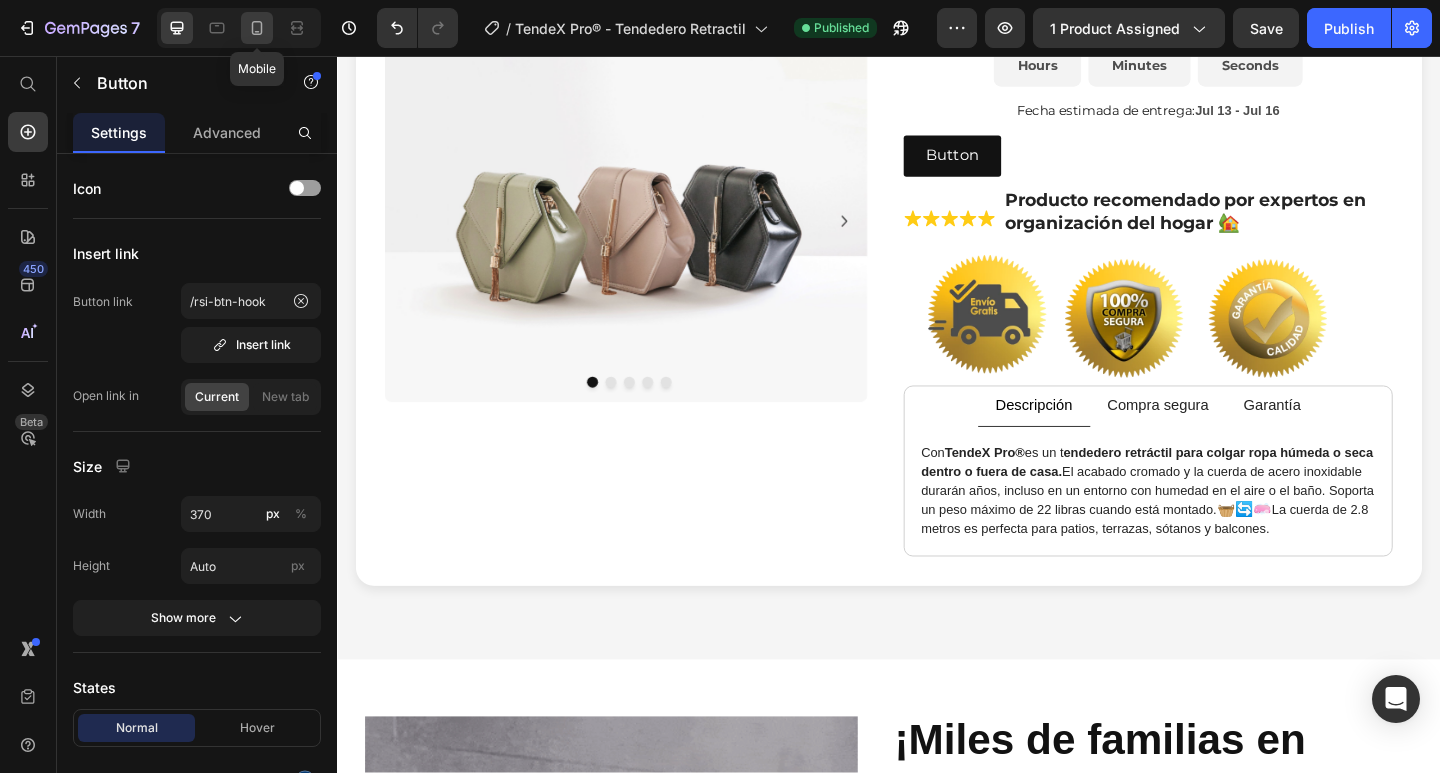 drag, startPoint x: 258, startPoint y: 31, endPoint x: 125, endPoint y: 74, distance: 139.7784 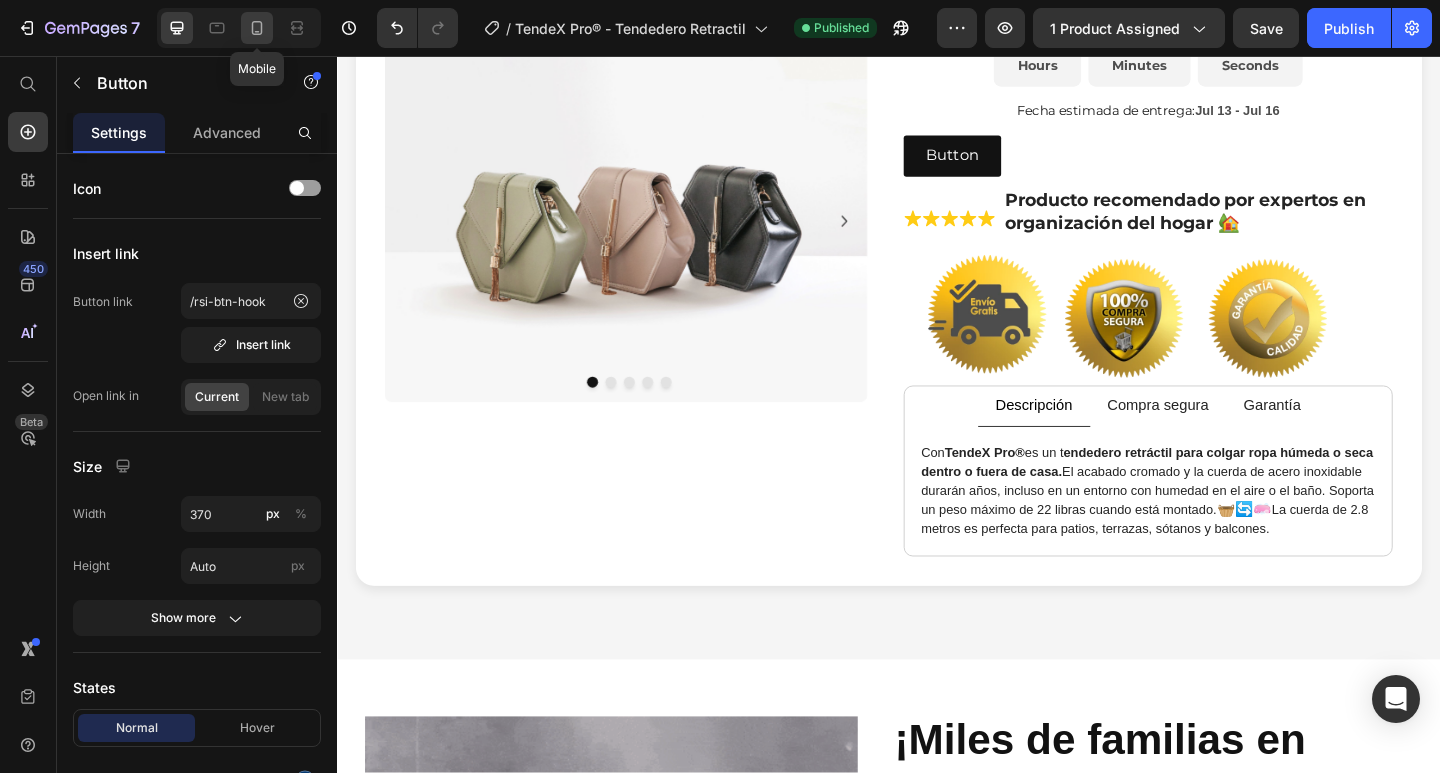 click 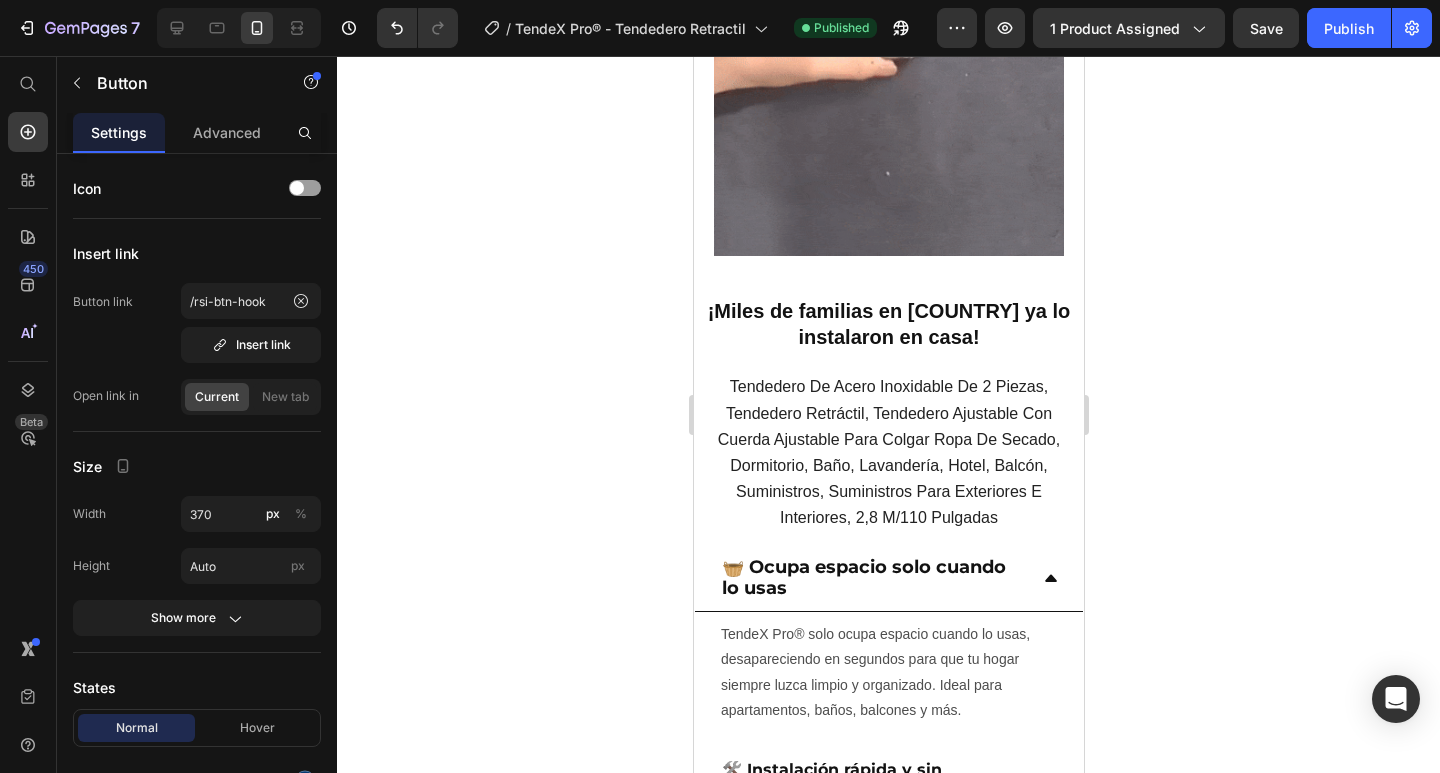 type on "14" 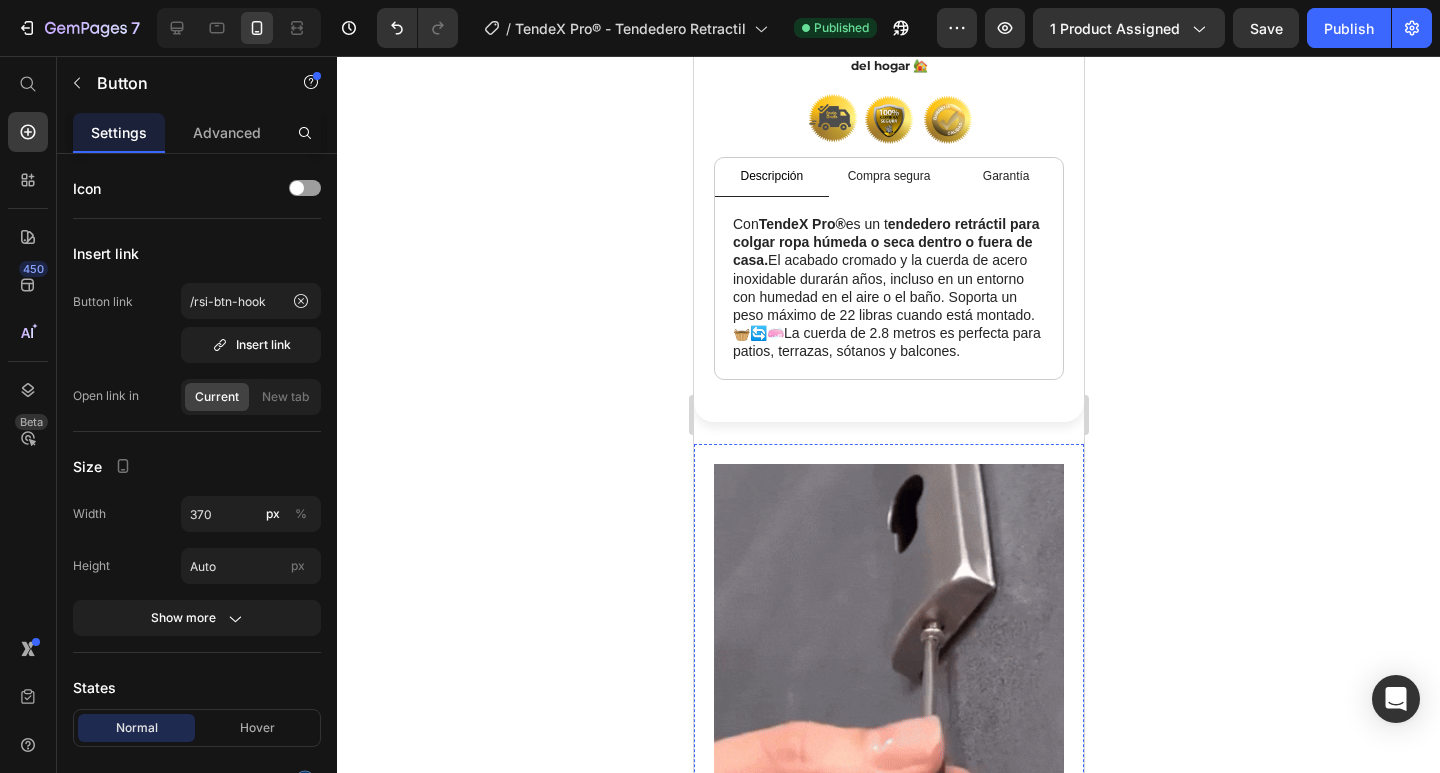 scroll, scrollTop: 1244, scrollLeft: 0, axis: vertical 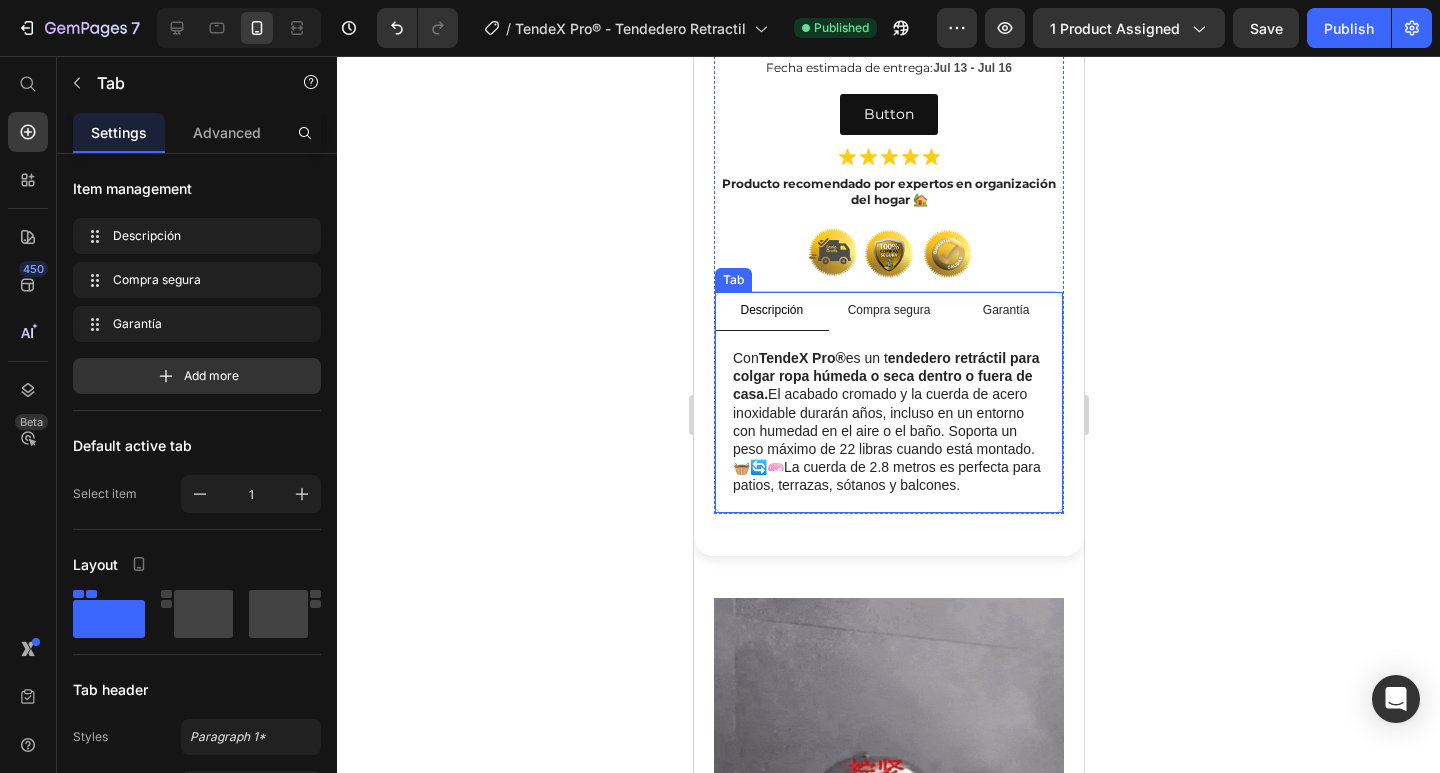 click on "Con  TendeX Pro®  es un t endedero retráctil para colgar ropa húmeda o seca dentro o fuera de casa.  El acabado cromado y la cuerda de acero inoxidable durarán años, incluso en un entorno con humedad en el aire o el baño. Soporta un peso máximo de 22 libras cuando está montado.   🧺🔄🧼  La cuerda de 2.8 metros es perfecta para patios, terrazas, sótanos y balcones.  Text Block Tu pedido llegará entre 2-5 días,  por nuestros aliados Coordinadora, Envía o Interrapidisimo, además  paga con seguridad al momento de recibir tu producto. Text Block 🛟 Garantía de 15 días por cualquier defecto de fábrica. En caso de tener cualquier problema con alguna unidad del producto garantizamos la devolución de tu dinero.  Text Block" at bounding box center [888, 414] 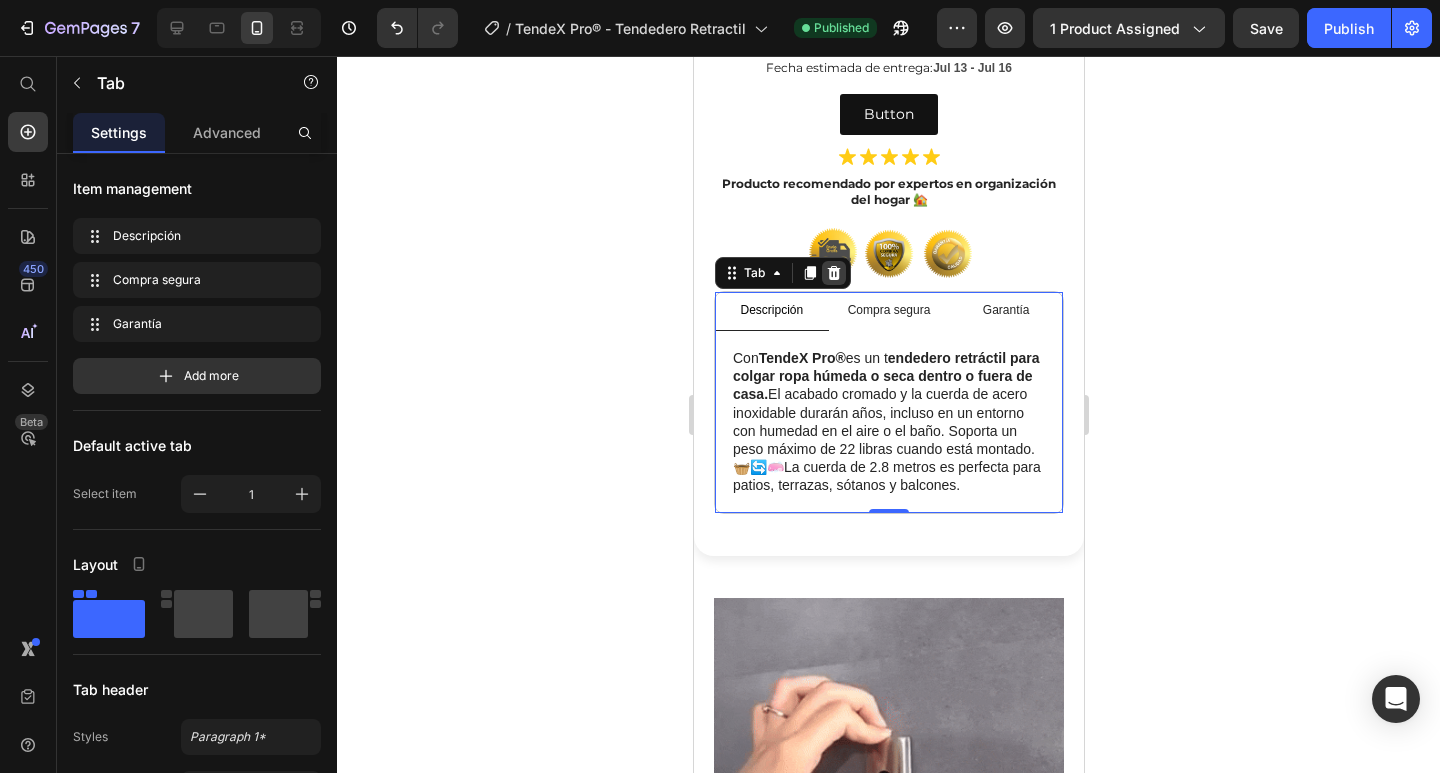 click 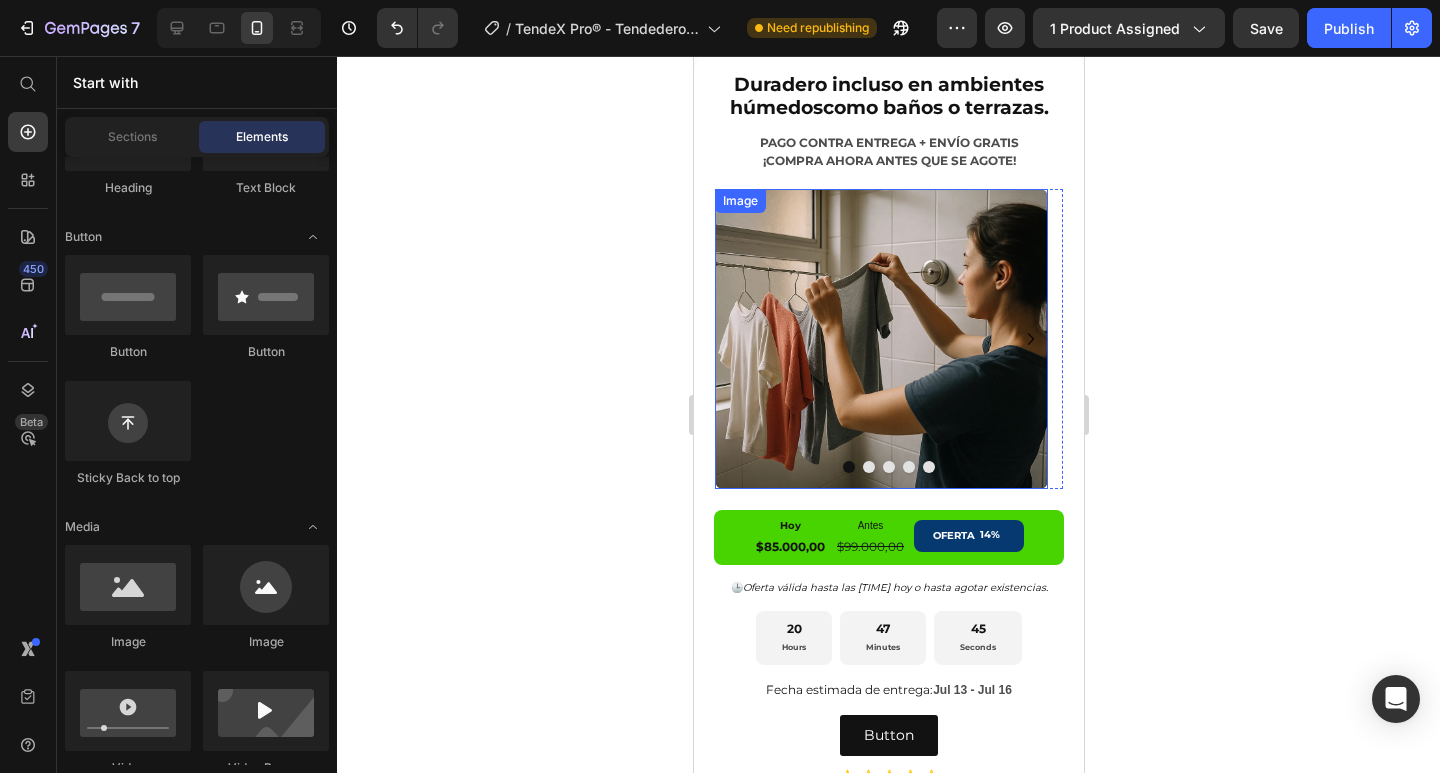scroll, scrollTop: 335, scrollLeft: 0, axis: vertical 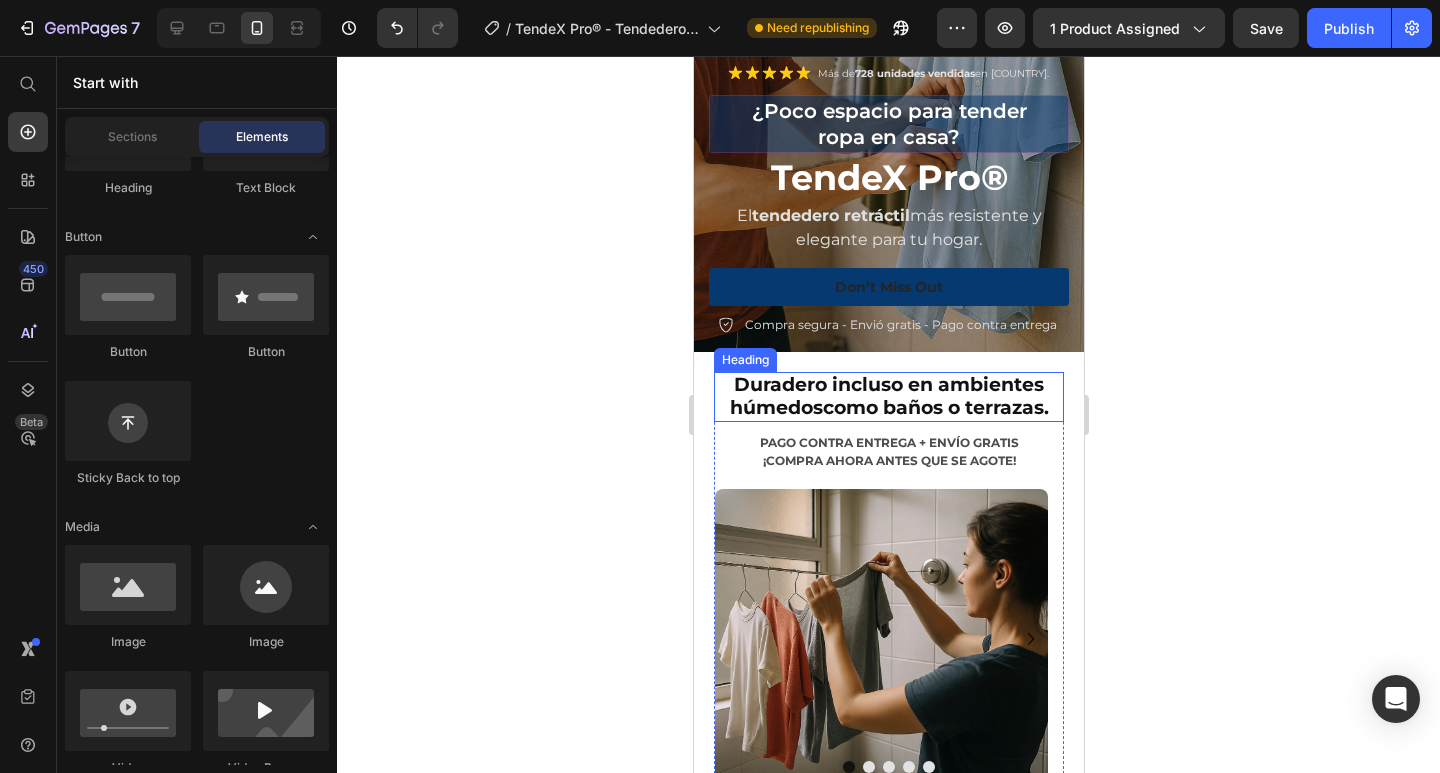 click on "Duradero incluso en ambientes húmedos" at bounding box center [886, 396] 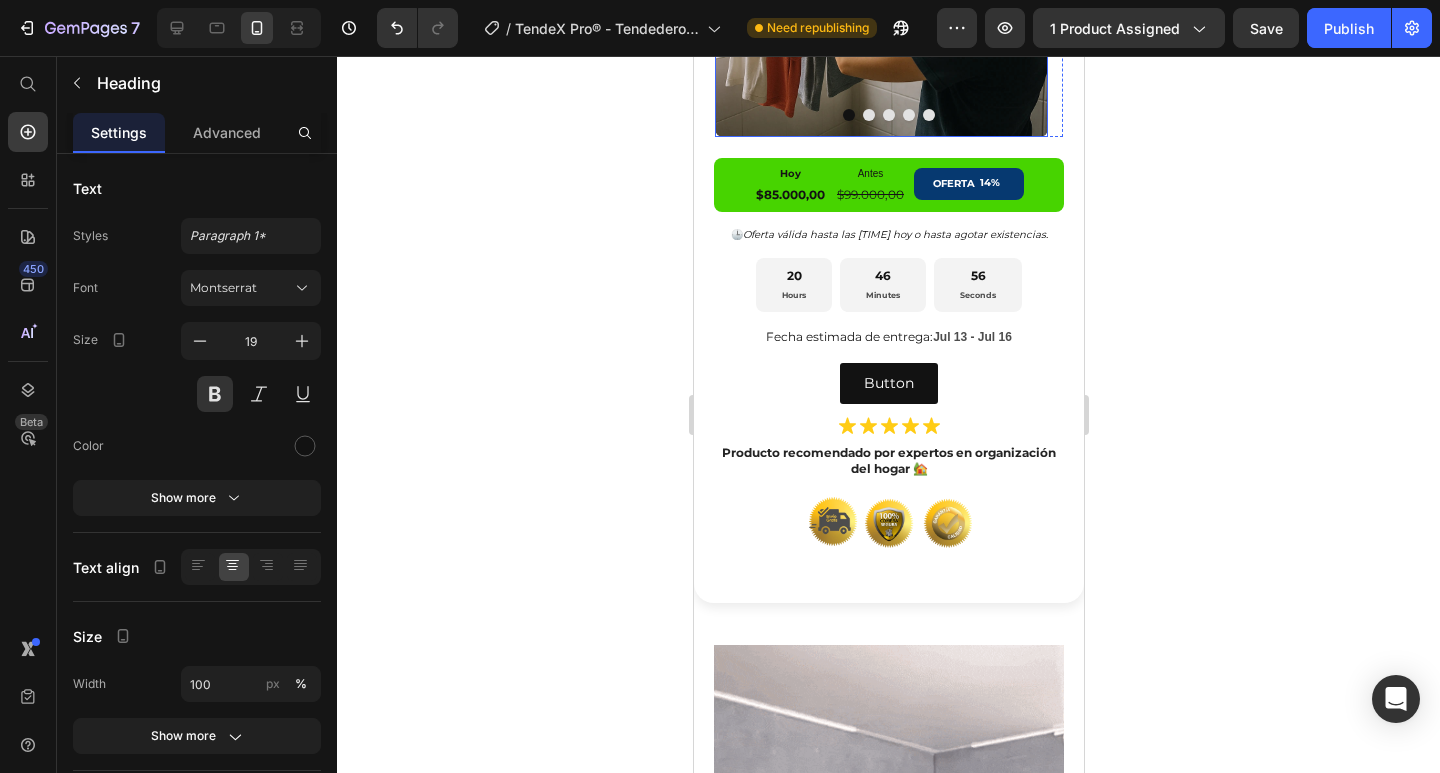 scroll, scrollTop: 1035, scrollLeft: 0, axis: vertical 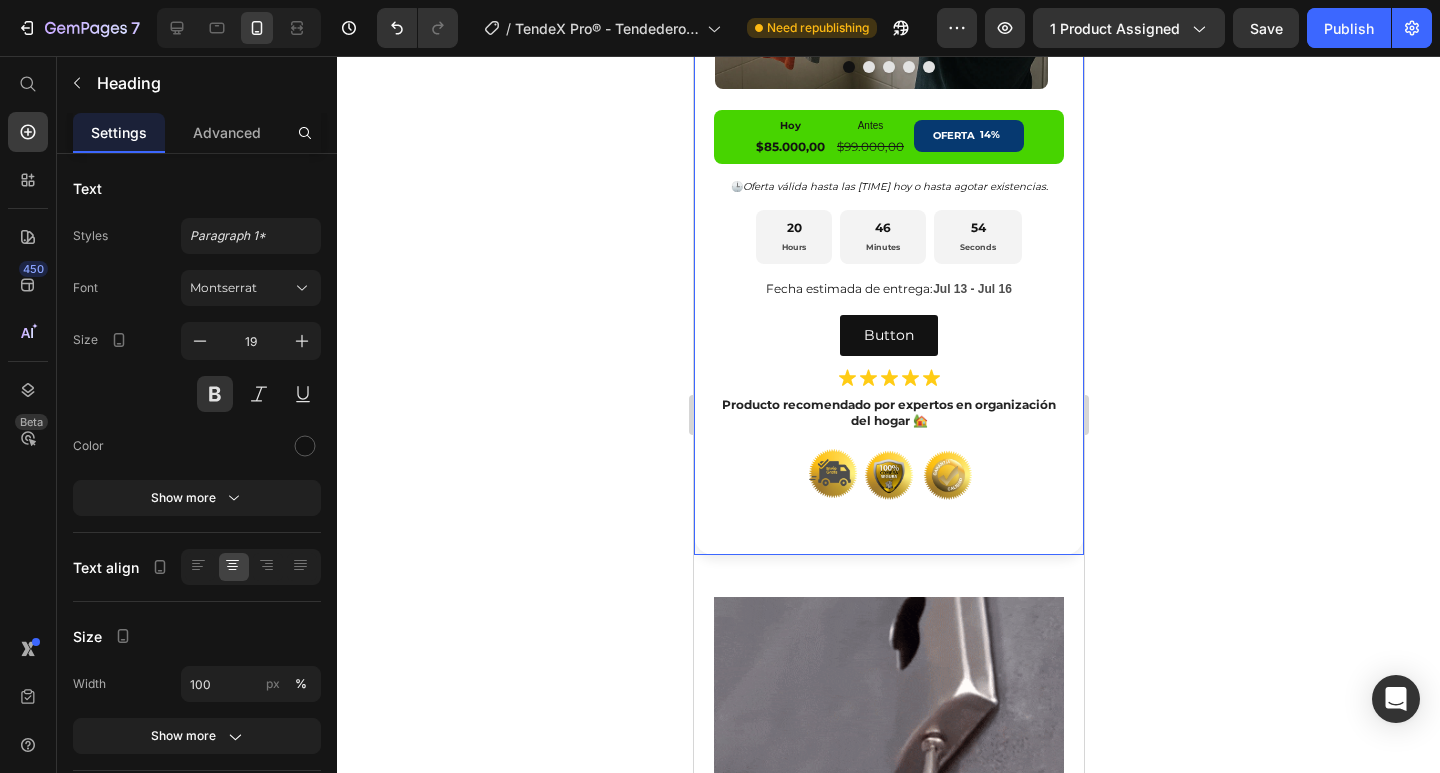 click on "Duradero incluso en ambientes húmedos  como baños o terrazas. Heading   10 PAGO CONTRA ENTREGA + ENVÍO GRATIS ¡COMPRA AHORA ANTES QUE SE AGOTE! Text Block
Image Image Image Image Image
Carousel Hoy Text Block $85.000,00 Product Price Antes Text Block $99.000,00 Product Price OFERTA 14% Discount Tag Row 🕒  Oferta válida hasta las hoy o hasta agotar existencias. Text Block 20 Hours 46 Minutes 54 Seconds Countdown Timer
Fecha estimada de entrega:
Jul 13 - Jul 16
Delivery Date Button Button
Icon
Icon
Icon
Icon
Icon Icon List Producto recomendado por expertos en organización del hogar 🏡 Text Block Row Image Product Row" at bounding box center [888, 103] 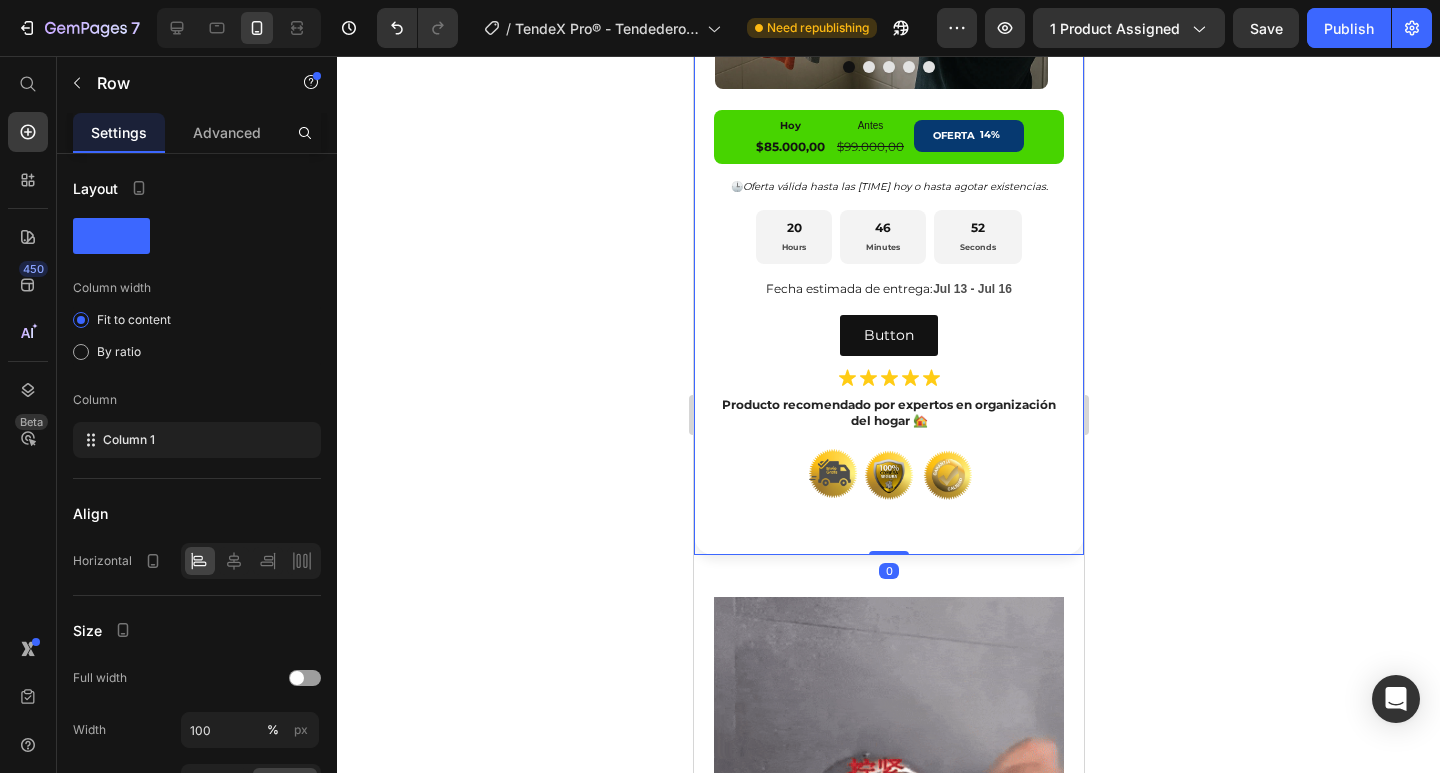 drag, startPoint x: 890, startPoint y: 532, endPoint x: 891, endPoint y: 507, distance: 25.019993 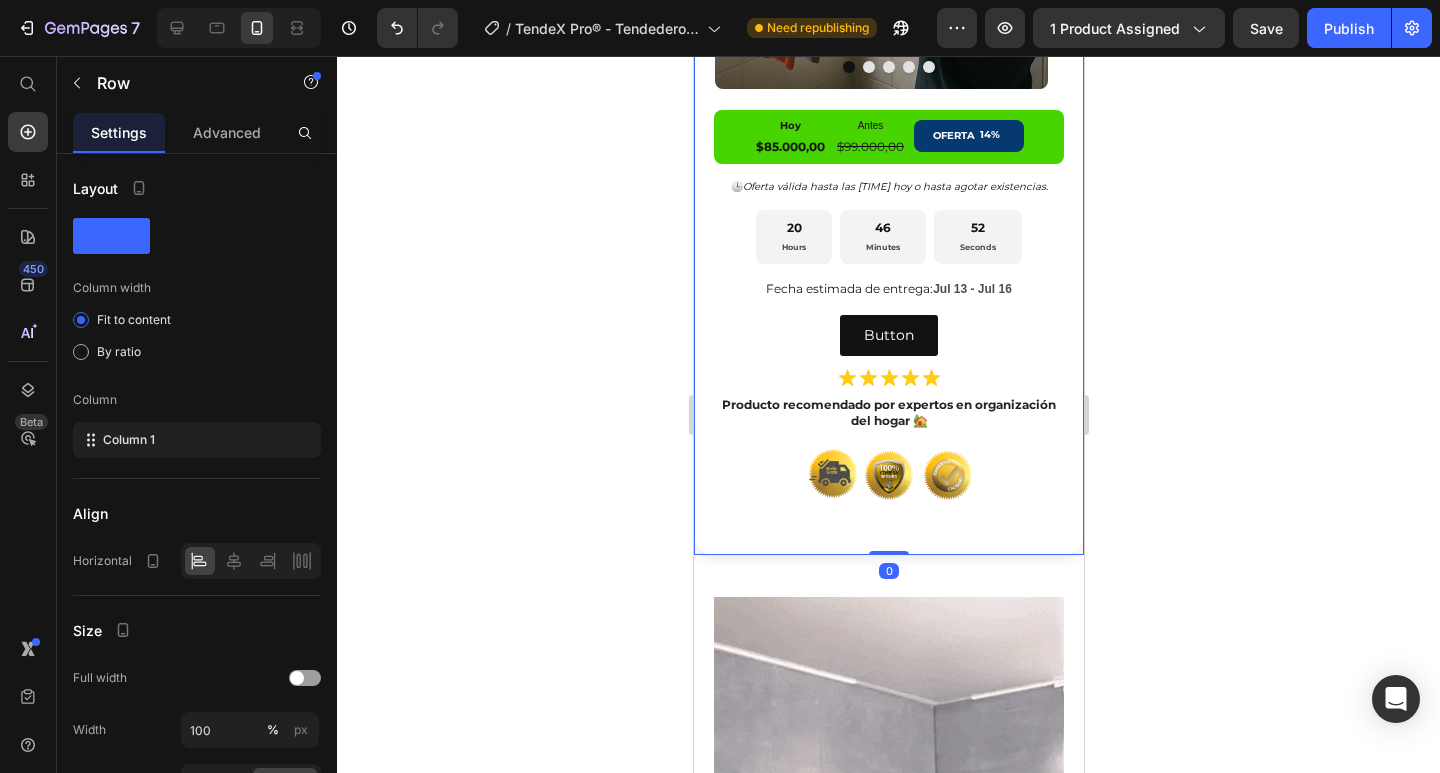 click on "Duradero incluso en ambientes húmedos  como baños o terrazas. Heading PAGO CONTRA ENTREGA + ENVÍO GRATIS ¡COMPRA AHORA ANTES QUE SE AGOTE! Text Block
Image Image Image Image Image
Carousel Hoy Text Block $85.000,00 Product Price Antes Text Block $99.000,00 Product Price OFERTA 14% Discount Tag Row 🕒  Oferta válida hasta las hoy o hasta agotar existencias. Text Block 20 Hours 46 Minutes 52 Seconds Countdown Timer
Fecha estimada de entrega:
Jul 13 - Jul 16
Delivery Date Button Button
Icon
Icon
Icon
Icon
Icon Icon List Producto recomendado por expertos en organización del hogar 🏡 Text Block Row Image Product Row   0" at bounding box center (888, 103) 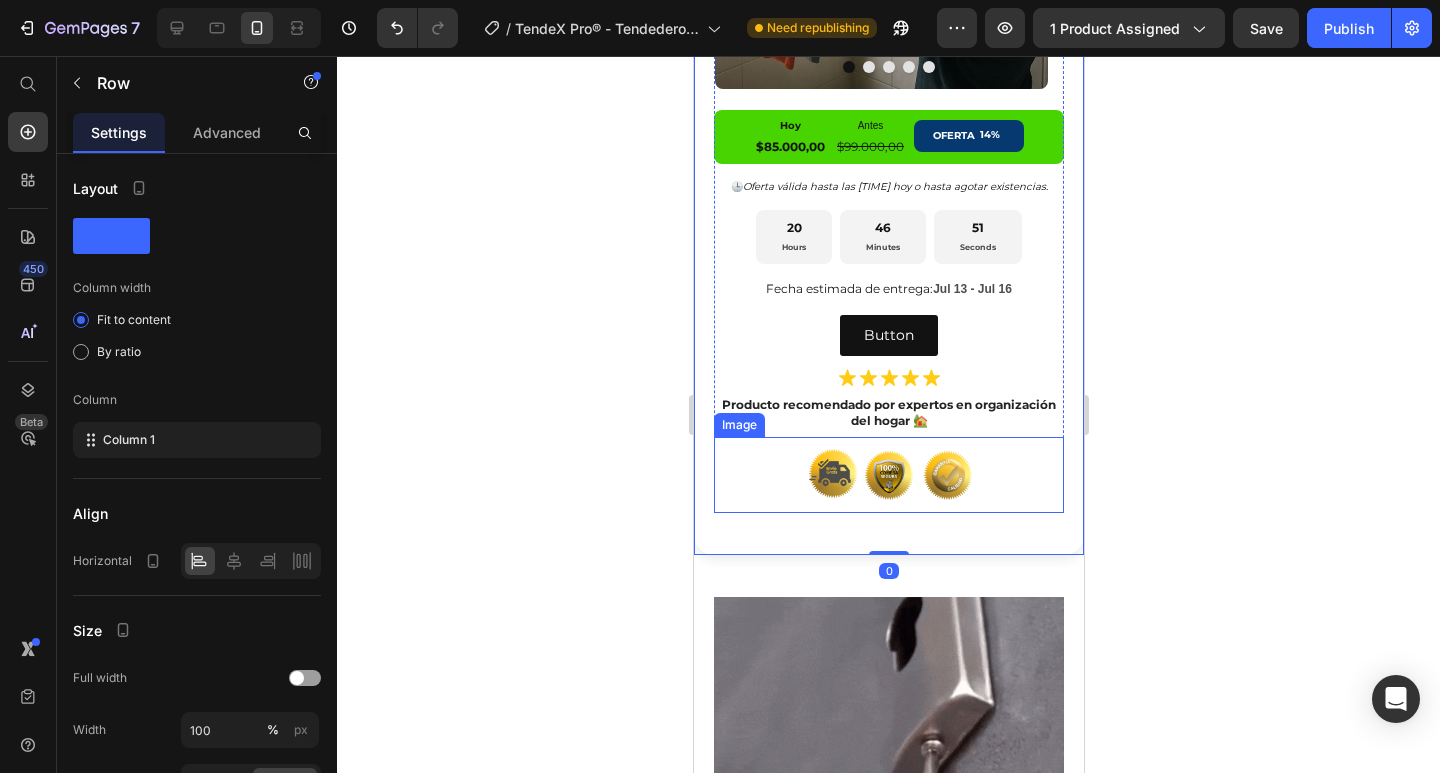 click at bounding box center (888, 474) 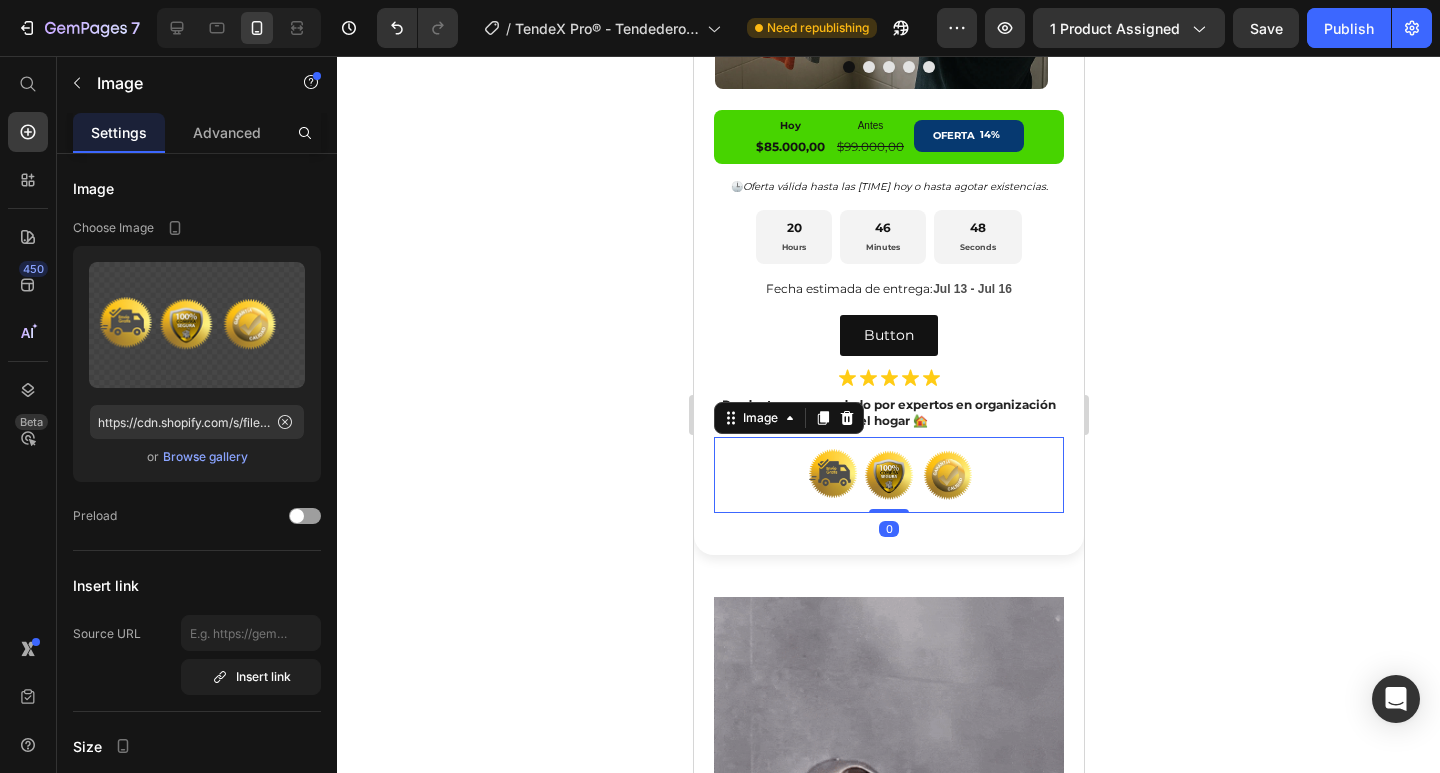 click 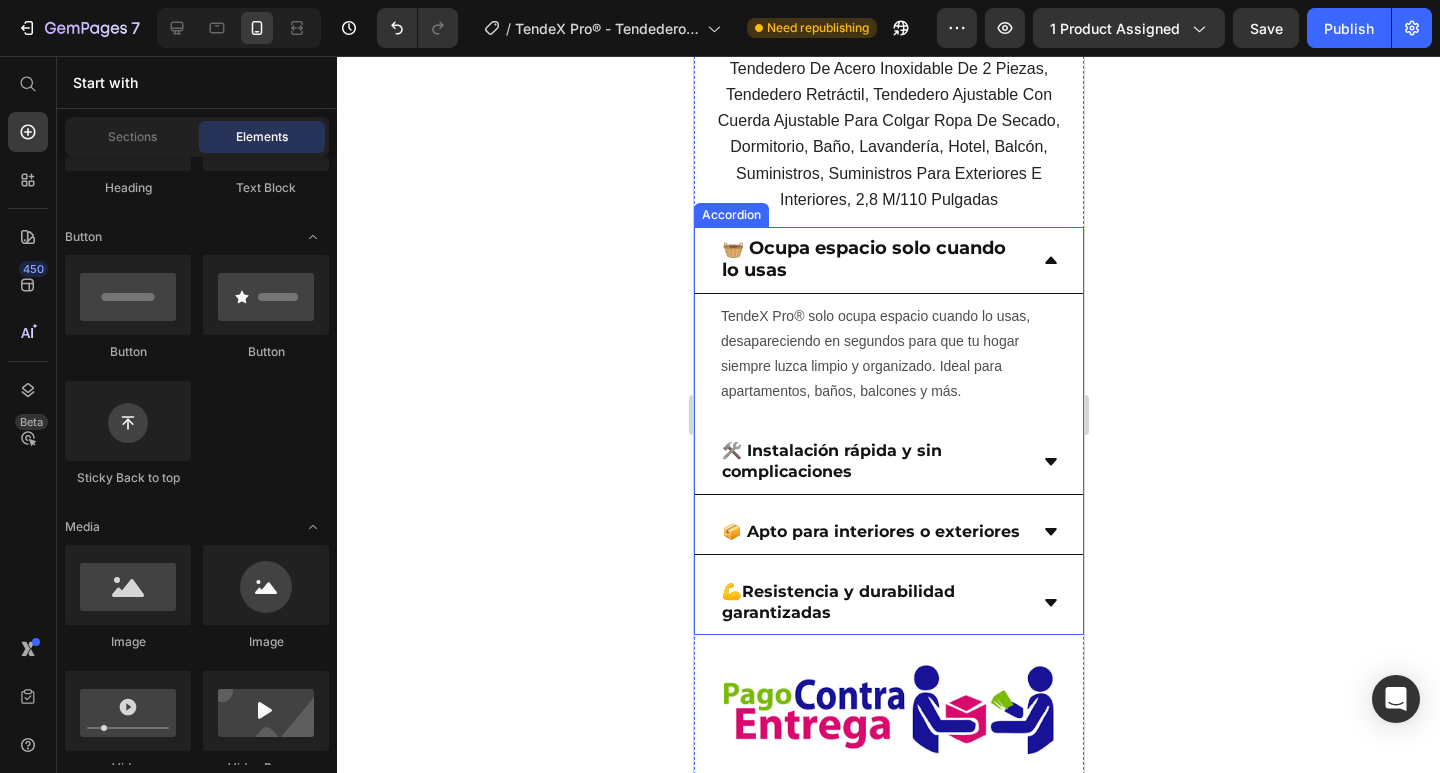 scroll, scrollTop: 2035, scrollLeft: 0, axis: vertical 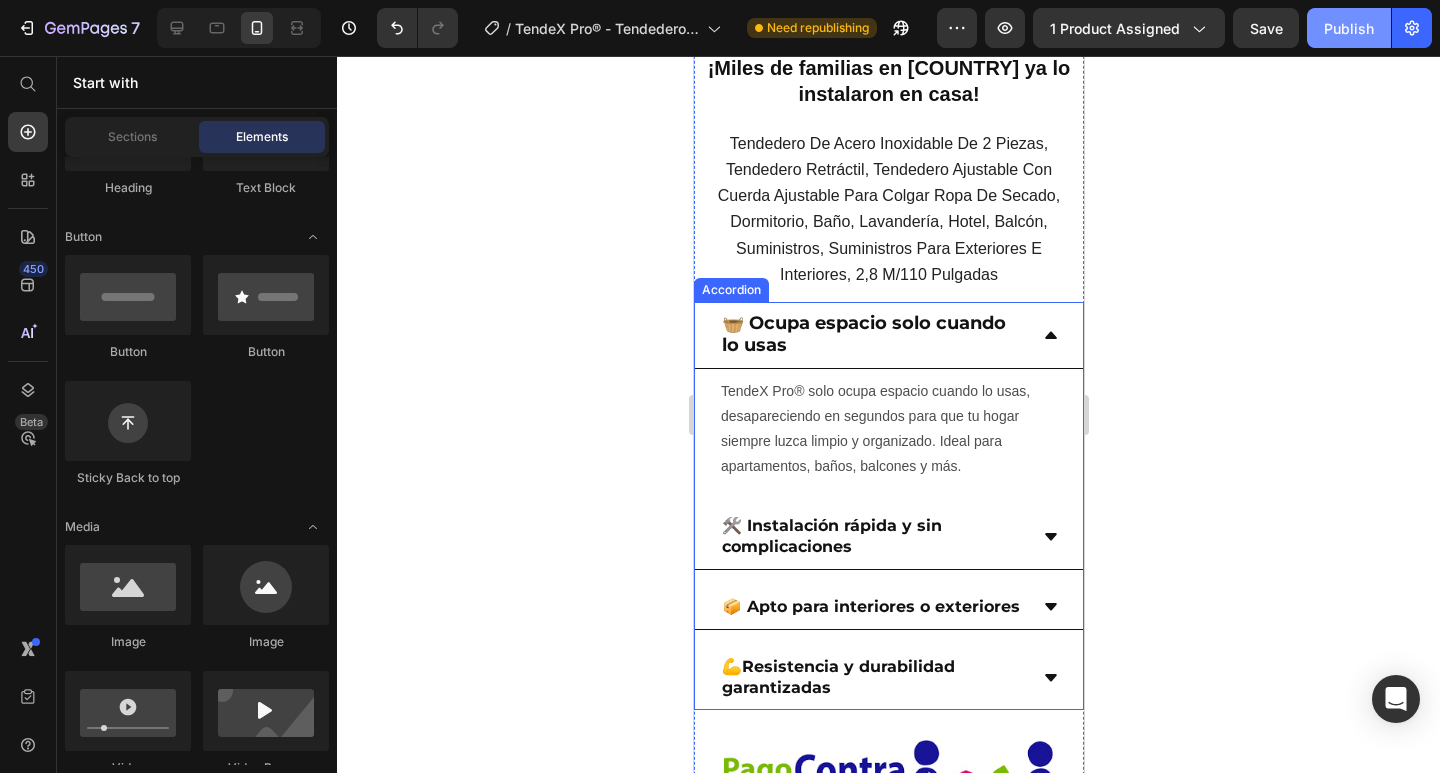 click on "Publish" 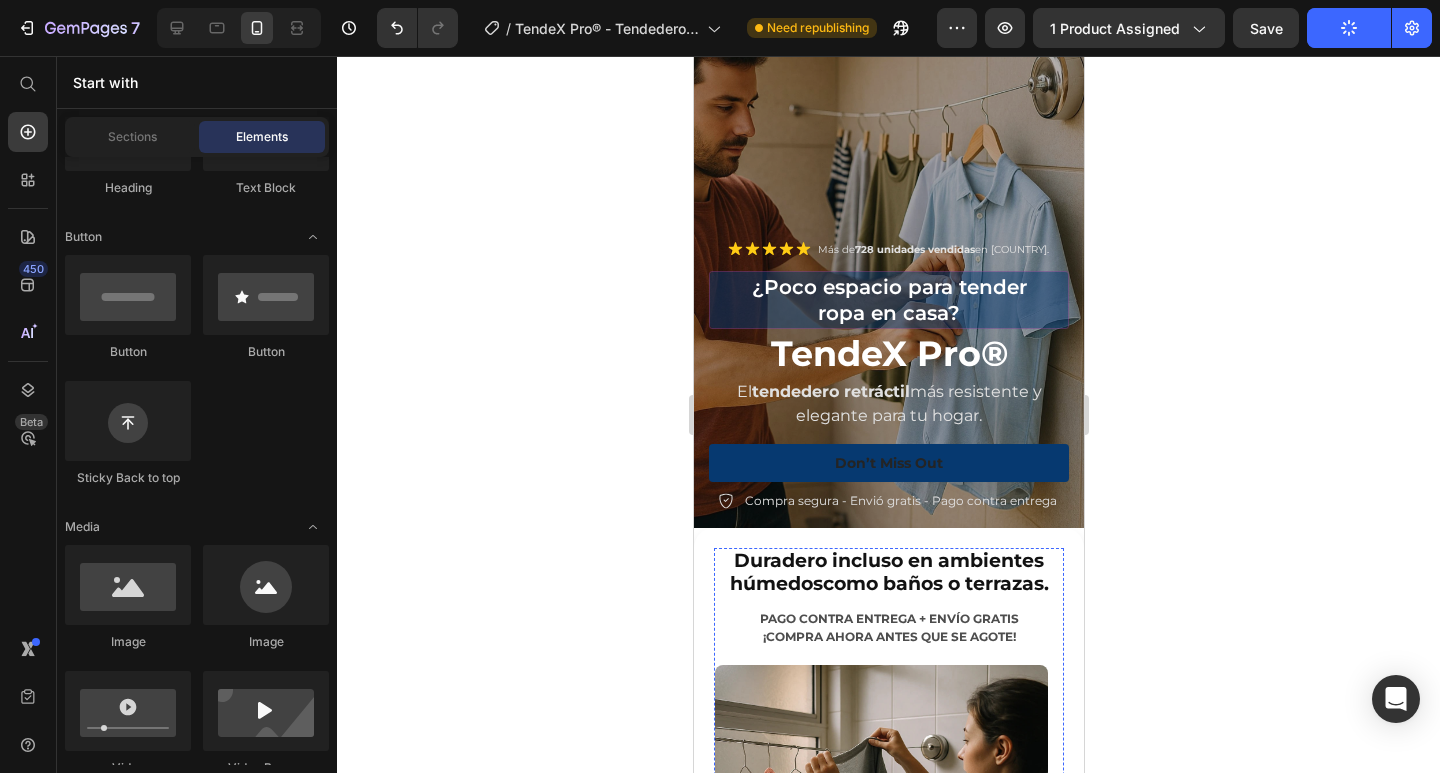 scroll, scrollTop: 35, scrollLeft: 0, axis: vertical 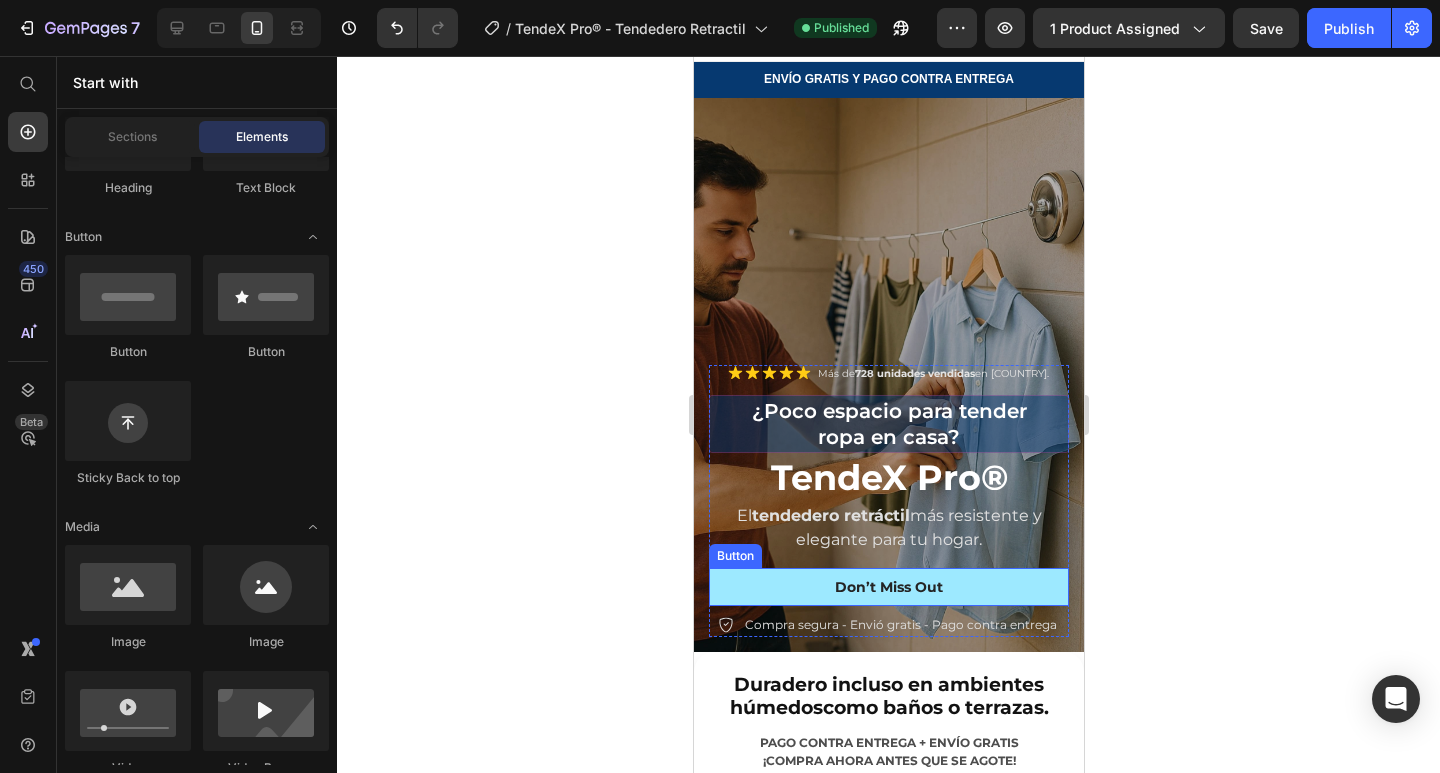 click on "Don’t Miss Out" at bounding box center (888, 587) 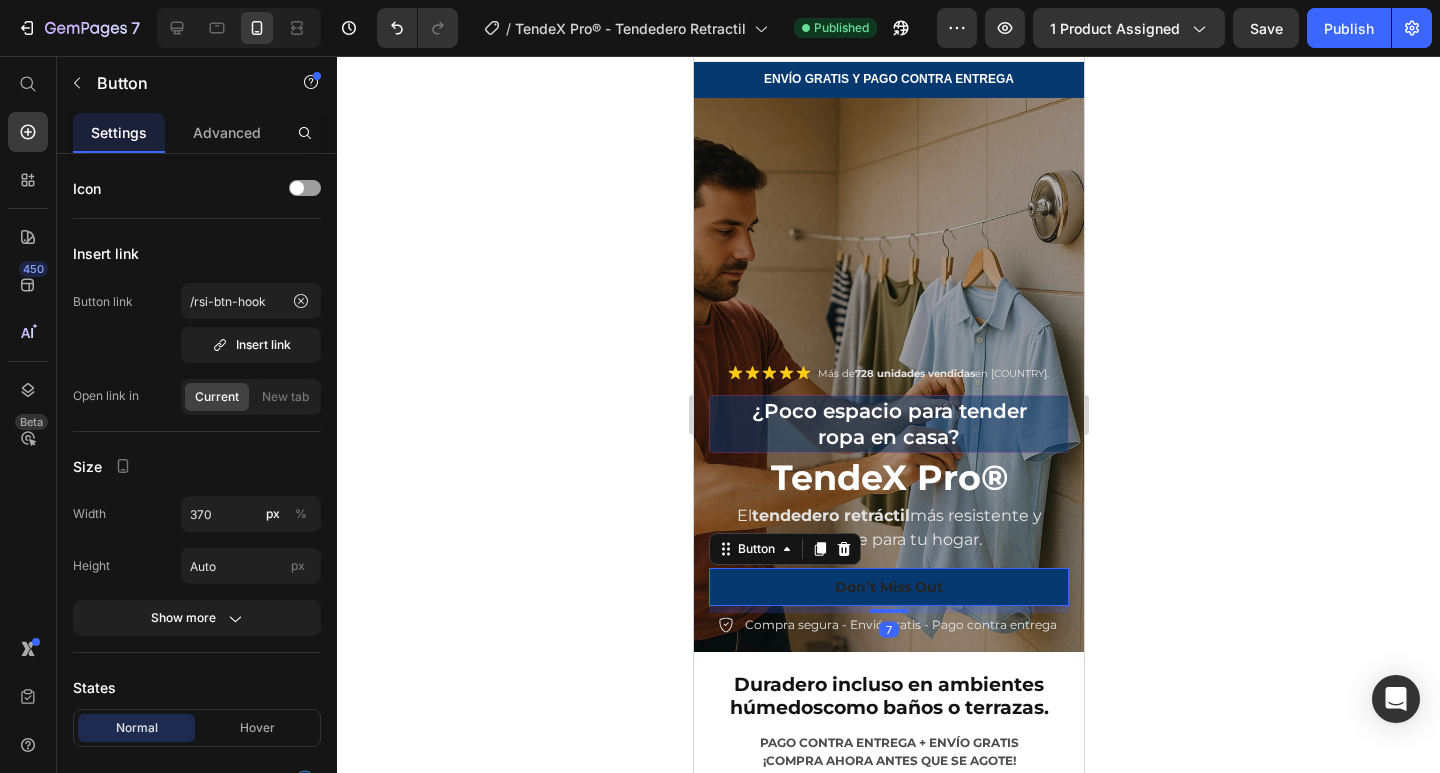 click at bounding box center [843, 549] 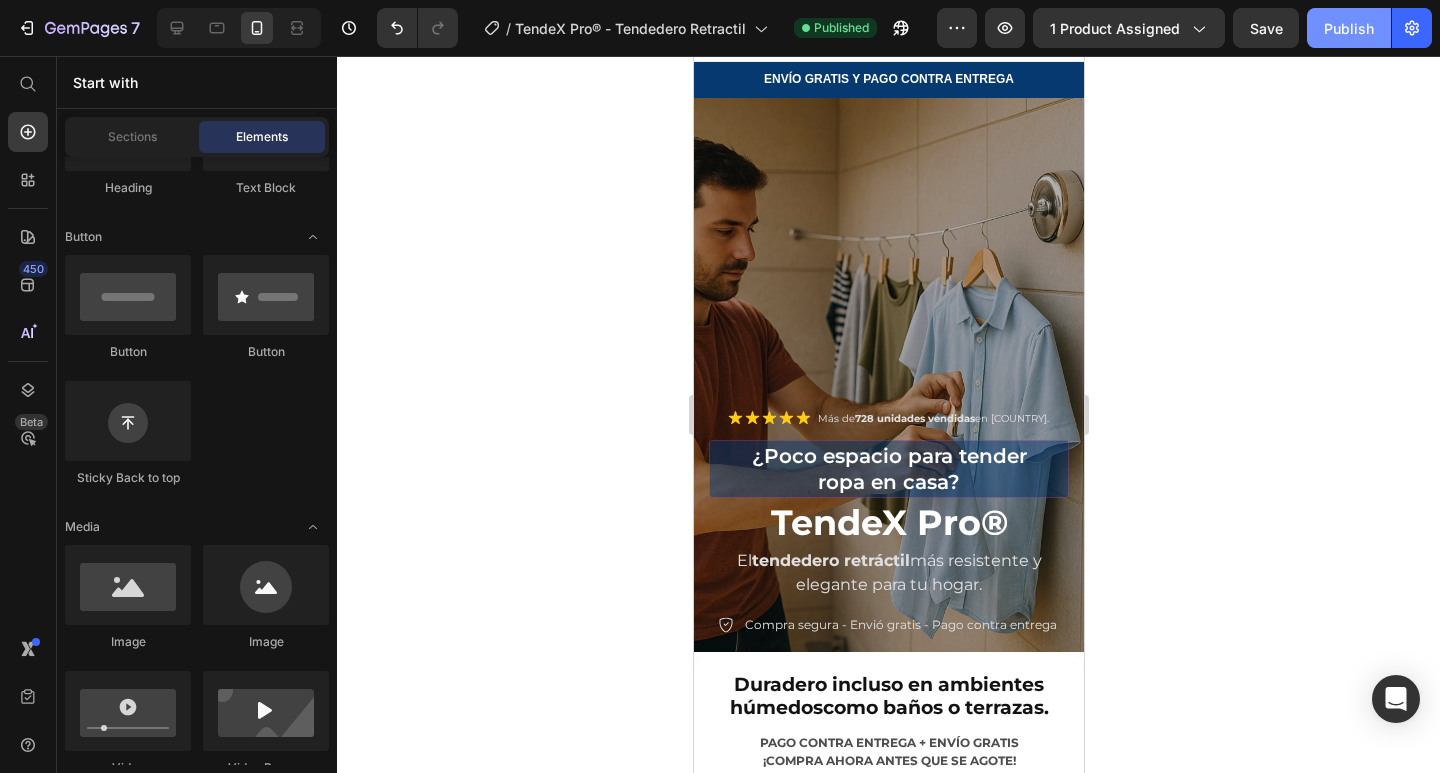 click on "Publish" at bounding box center [1349, 28] 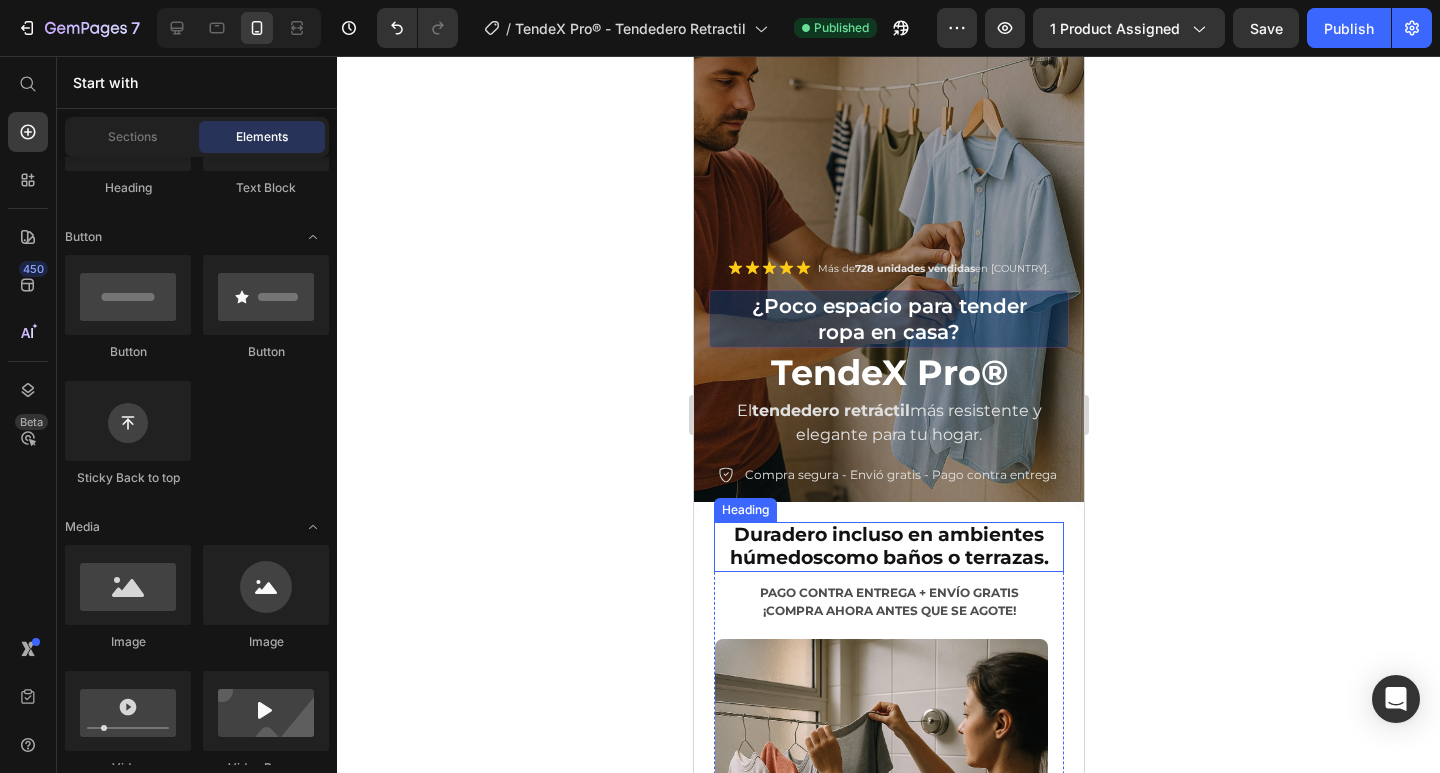 scroll, scrollTop: 335, scrollLeft: 0, axis: vertical 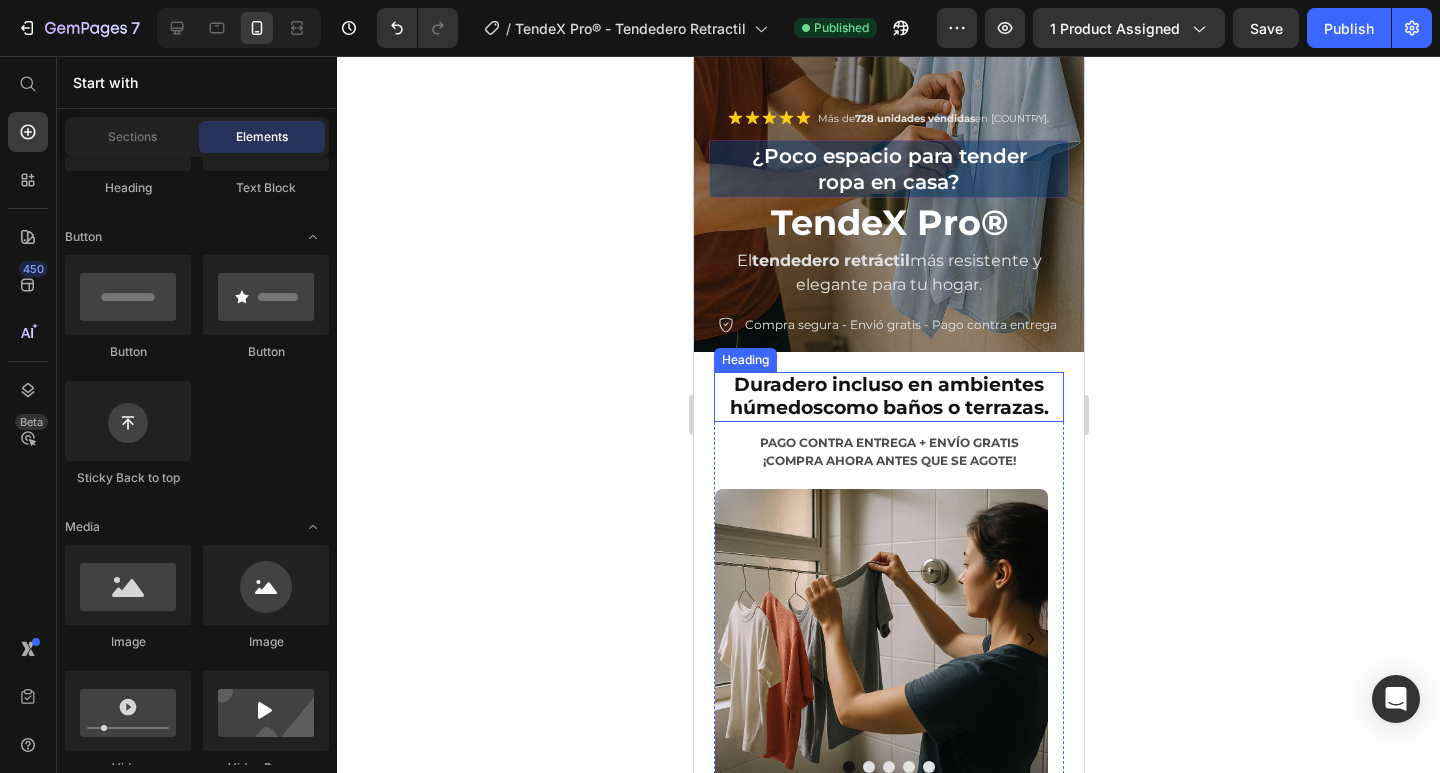 click on "Duradero incluso en ambientes húmedos" at bounding box center (886, 396) 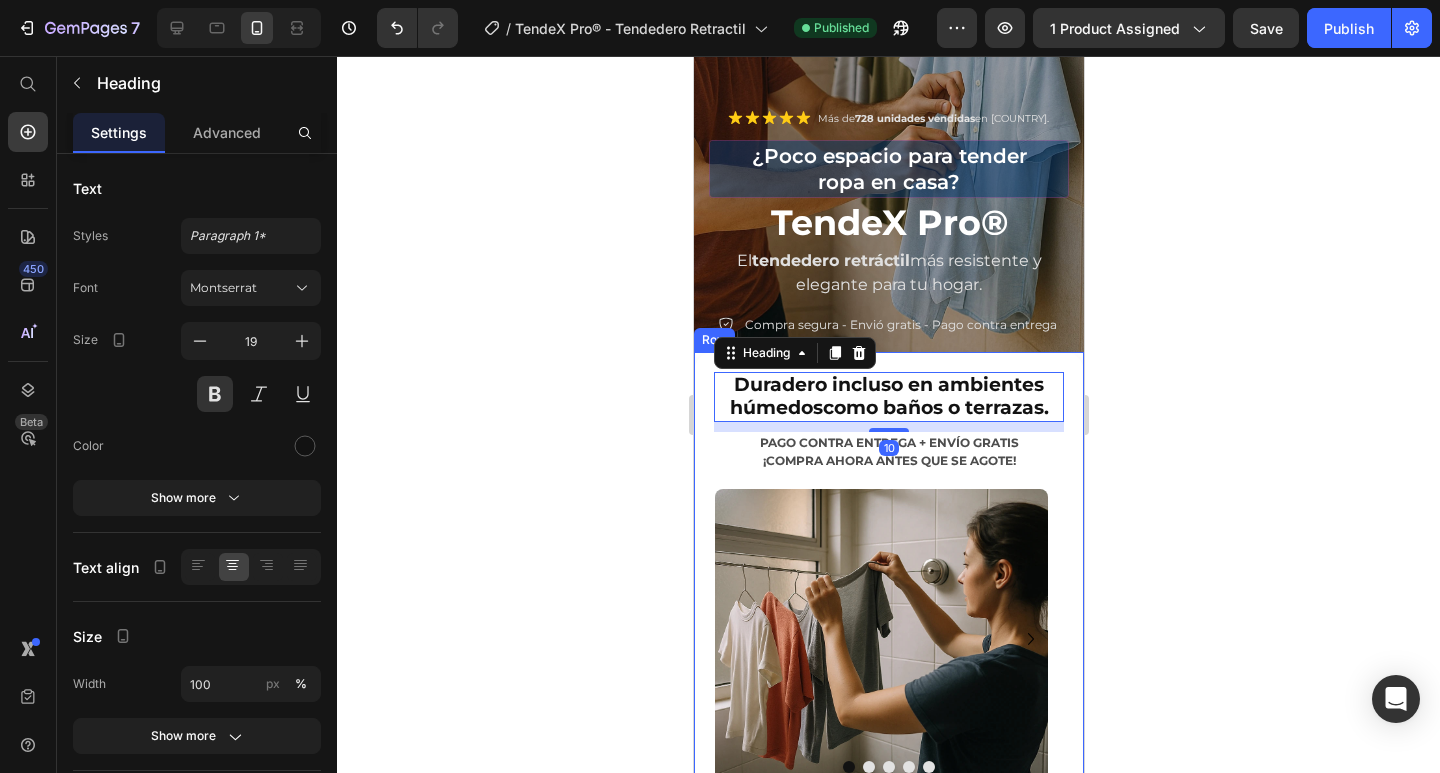 click on "Duradero incluso en ambientes húmedos  como baños o terrazas. Heading   10 PAGO CONTRA ENTREGA + ENVÍO GRATIS ¡COMPRA AHORA ANTES QUE SE AGOTE! Text Block
Image Image Image Image Image
Carousel Hoy Text Block $85.000,00 Product Price Antes Text Block $99.000,00 Product Price OFERTA 14% Discount Tag Row 🕒  Oferta válida hasta las hoy o hasta agotar existencias. Text Block 20 Hours 45 Minutes 23 Seconds Countdown Timer
Fecha estimada de entrega:
Jul 13 - Jul 16
Delivery Date Button Button
Icon
Icon
Icon
Icon
Icon Icon List Producto recomendado por expertos en organización del hogar 🏡 Text Block Row Image Product Row" at bounding box center (888, 803) 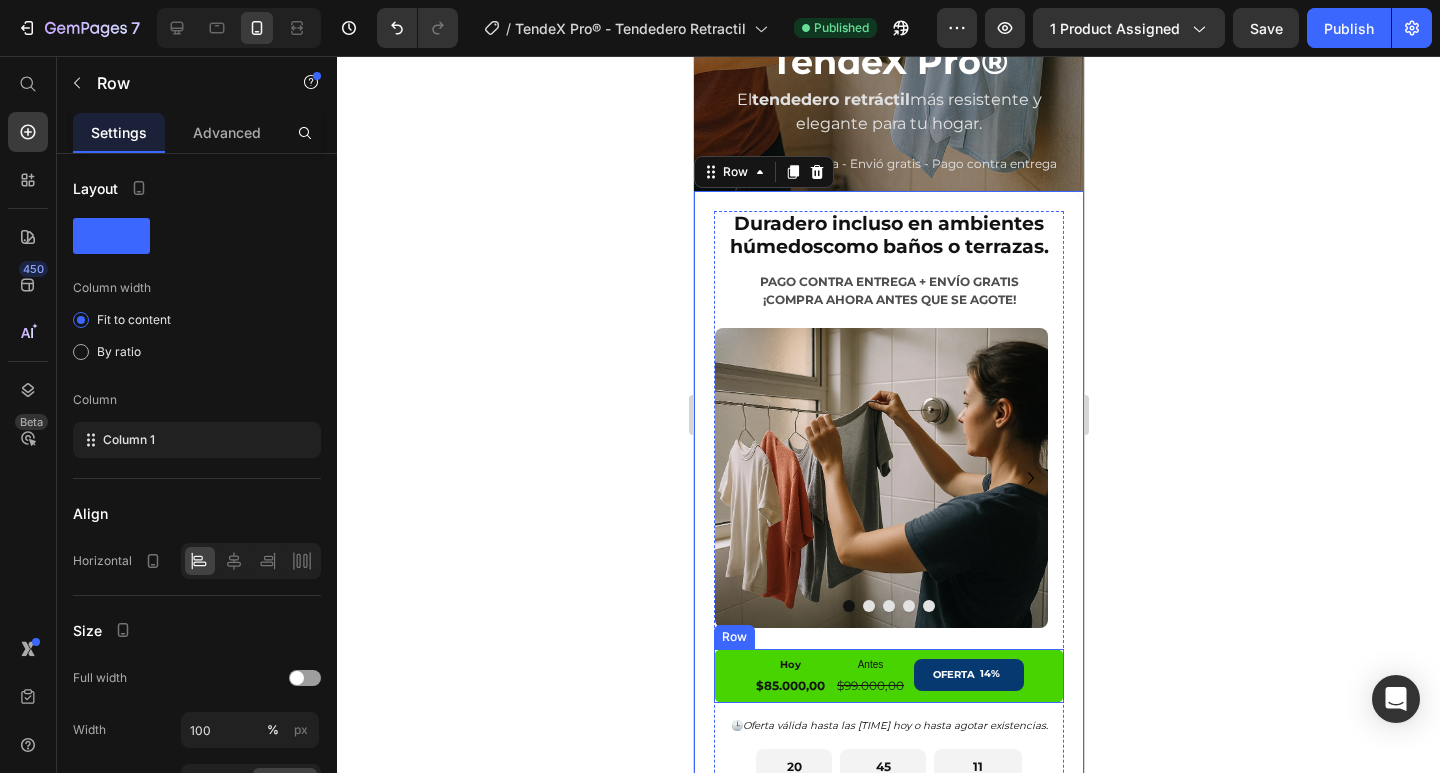 scroll, scrollTop: 435, scrollLeft: 0, axis: vertical 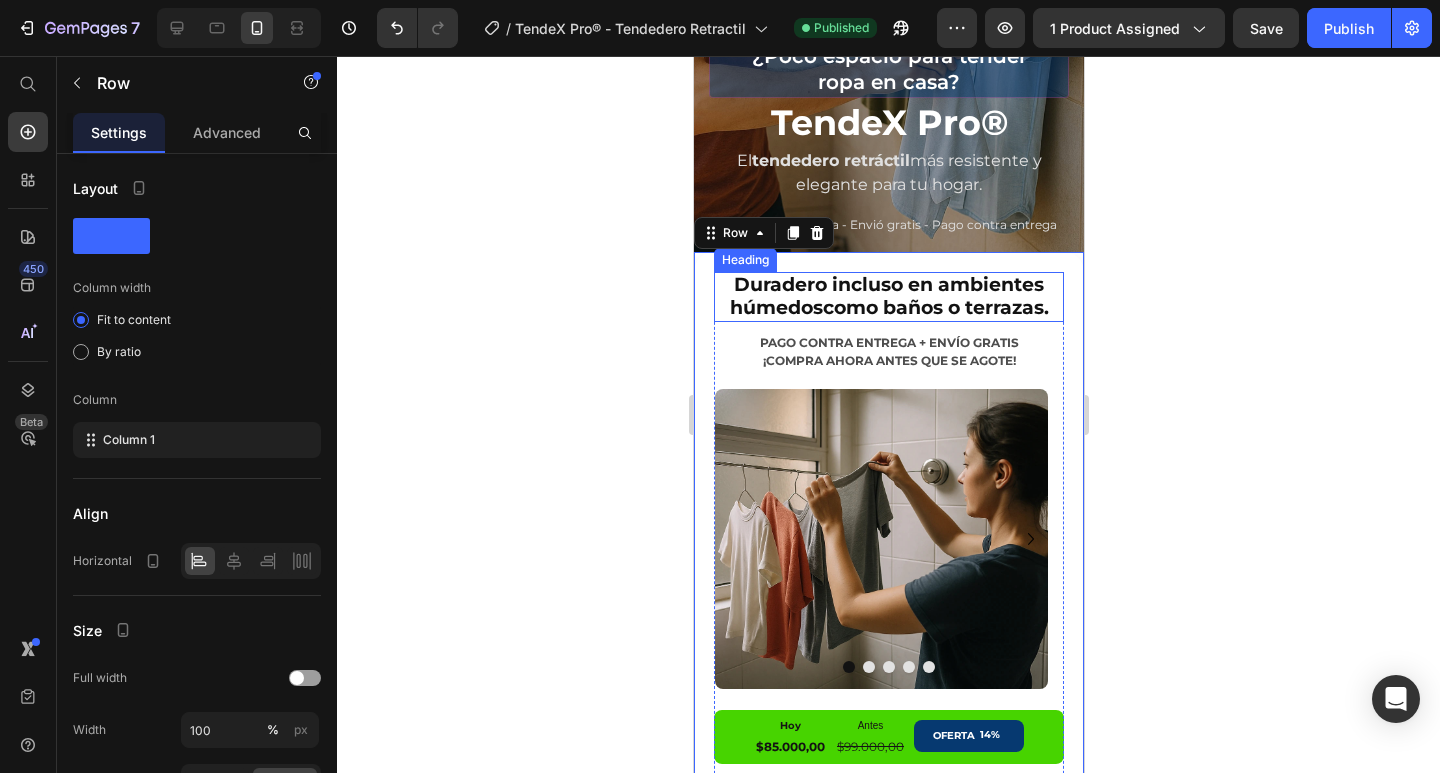 click on "Duradero incluso en ambientes húmedos  como baños o terrazas." at bounding box center [888, 297] 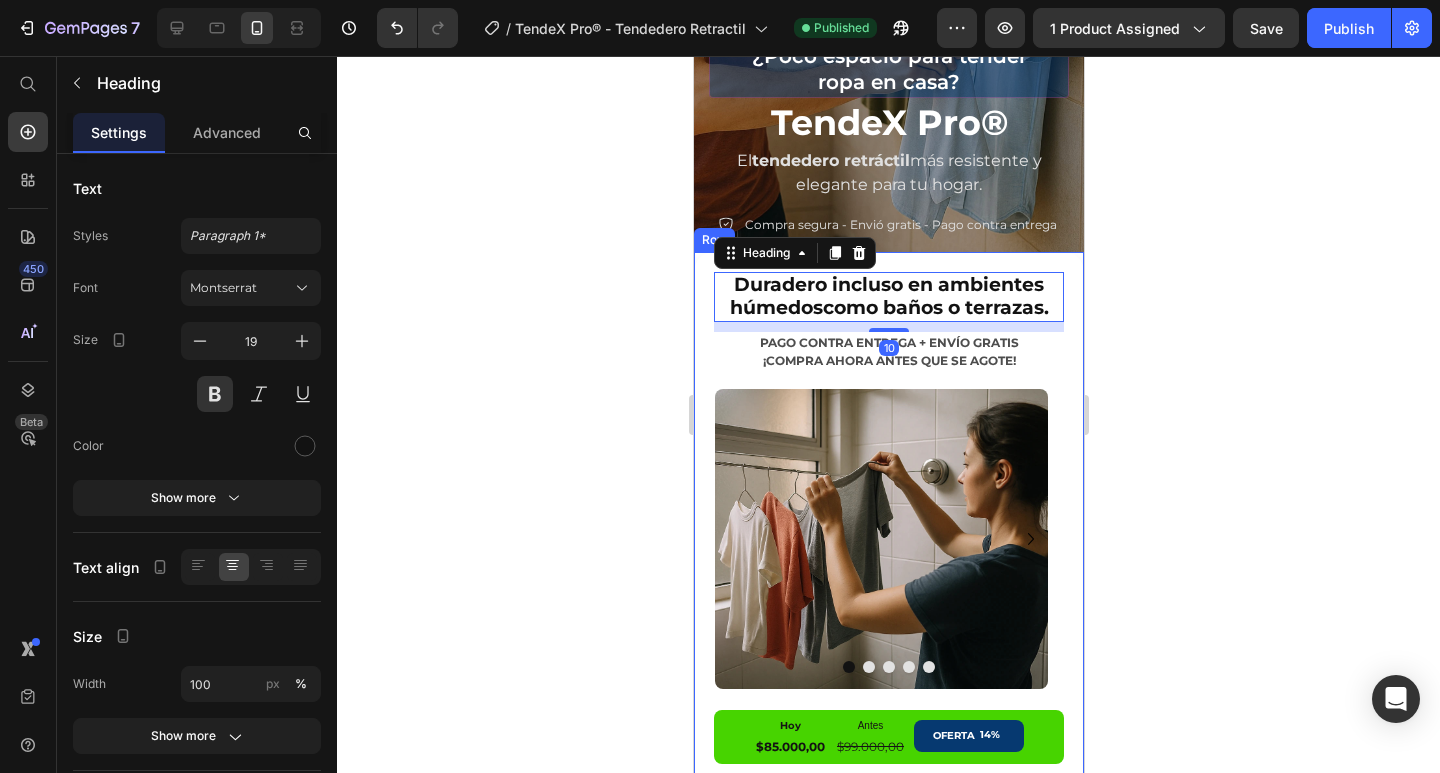 click on "Duradero incluso en ambientes húmedos  como baños o terrazas. Heading   10 PAGO CONTRA ENTREGA + ENVÍO GRATIS ¡COMPRA AHORA ANTES QUE SE AGOTE! Text Block
Image Image Image Image Image
Carousel Hoy Text Block $85.000,00 Product Price Antes Text Block $99.000,00 Product Price OFERTA 14% Discount Tag Row 🕒  Oferta válida hasta las hoy o hasta agotar existencias. Text Block 20 Hours 45 Minutes 08 Seconds Countdown Timer
Fecha estimada de entrega:
Jul 13 - Jul 16
Delivery Date Button Button
Icon
Icon
Icon
Icon
Icon Icon List Producto recomendado por expertos en organización del hogar 🏡 Text Block Row Image Product Row" at bounding box center (888, 703) 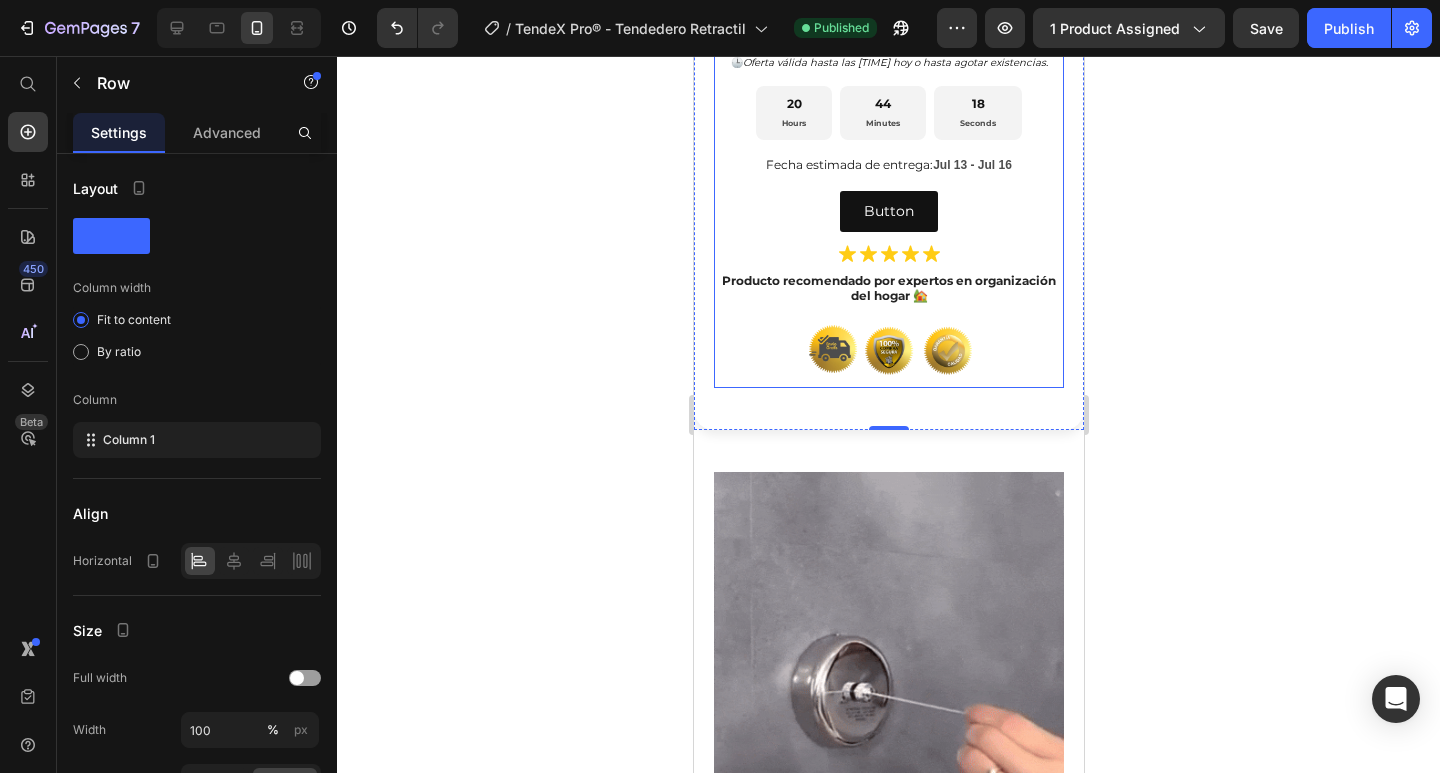 scroll, scrollTop: 1235, scrollLeft: 0, axis: vertical 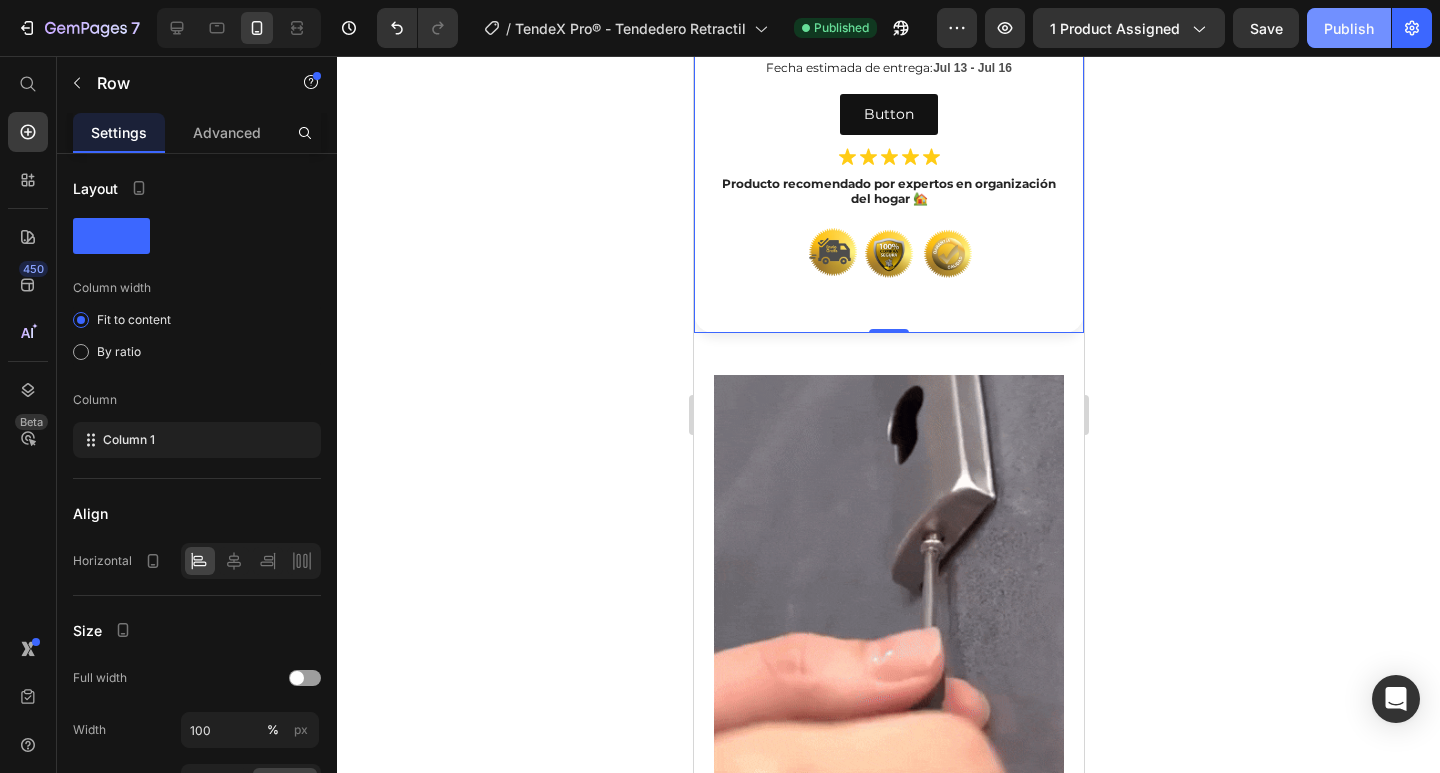 click on "Publish" at bounding box center (1349, 28) 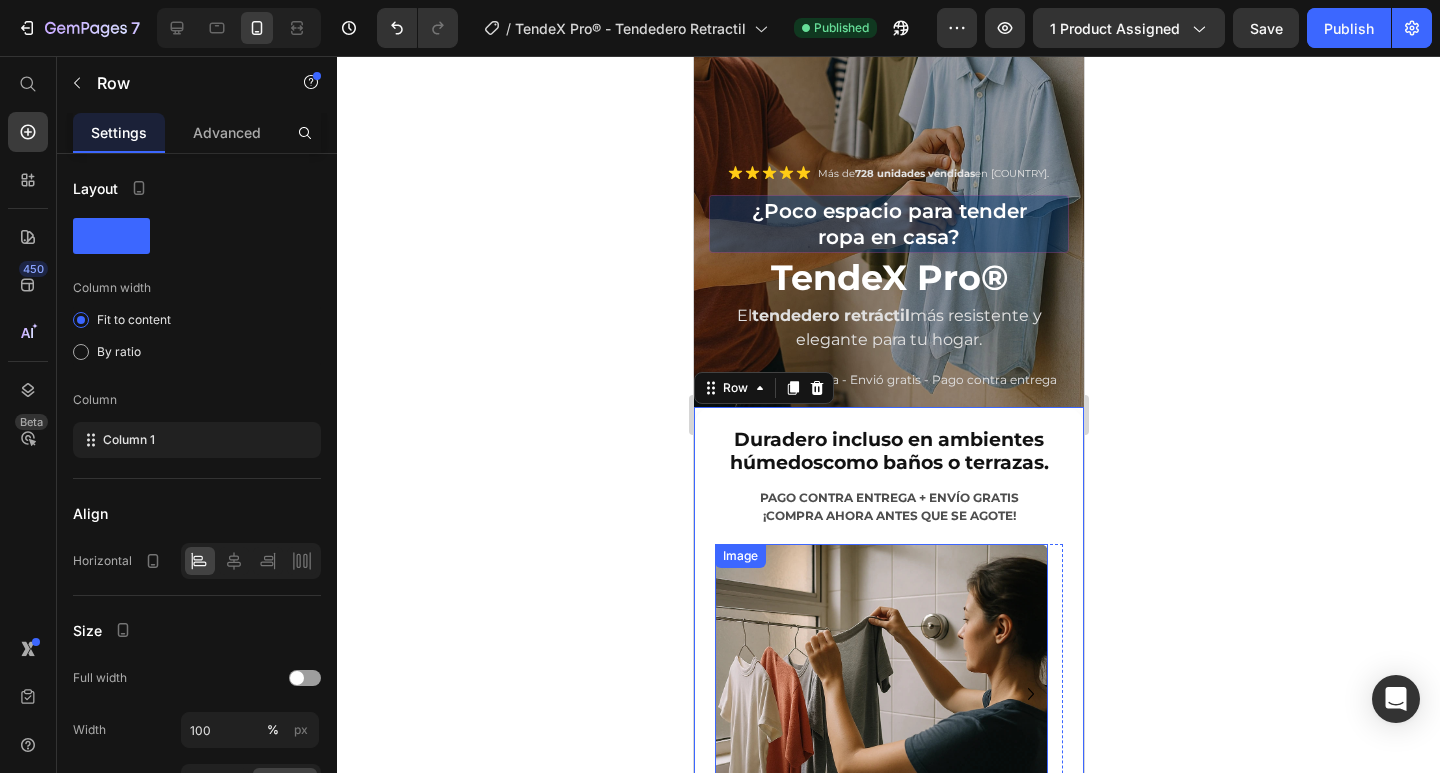 scroll, scrollTop: 235, scrollLeft: 0, axis: vertical 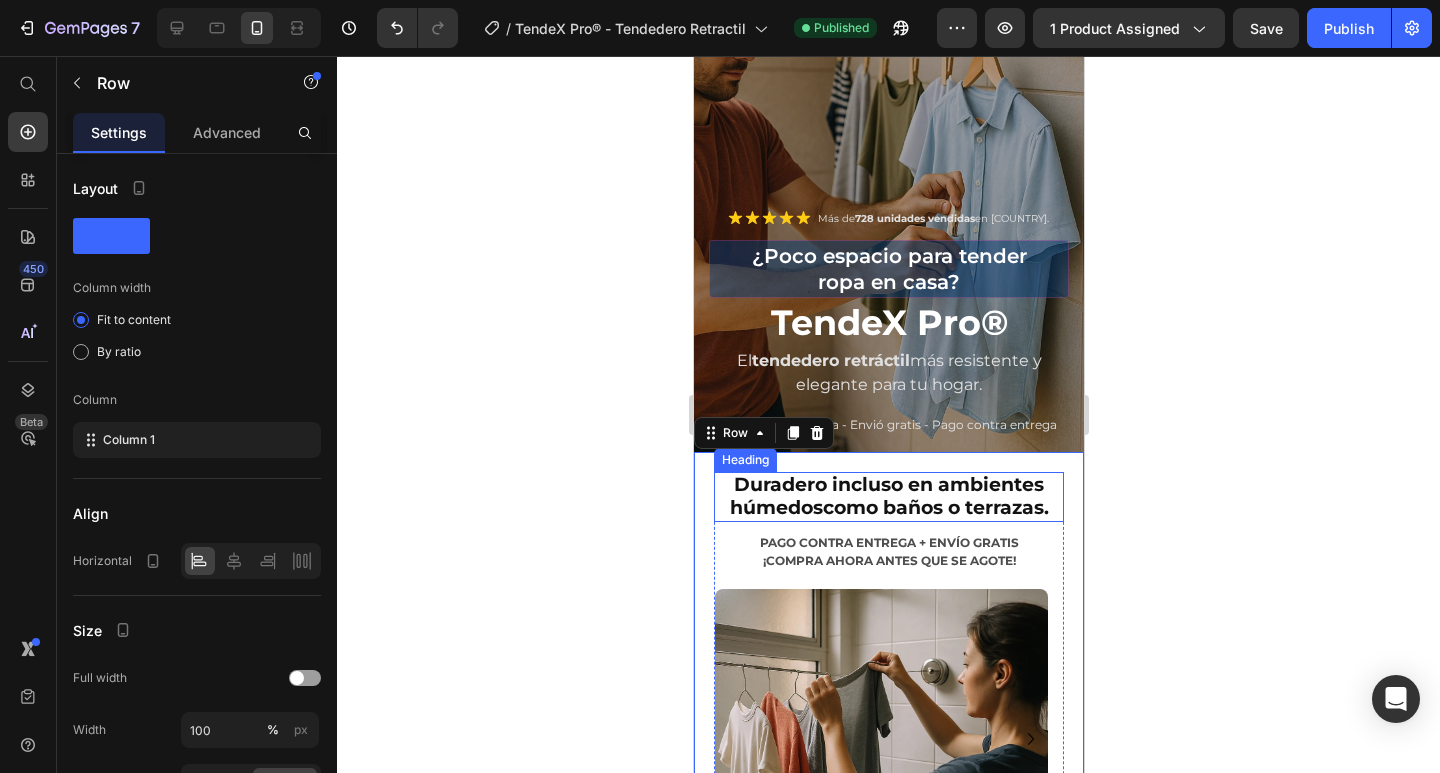 click on "Duradero incluso en ambientes húmedos  como baños o terrazas." at bounding box center [888, 497] 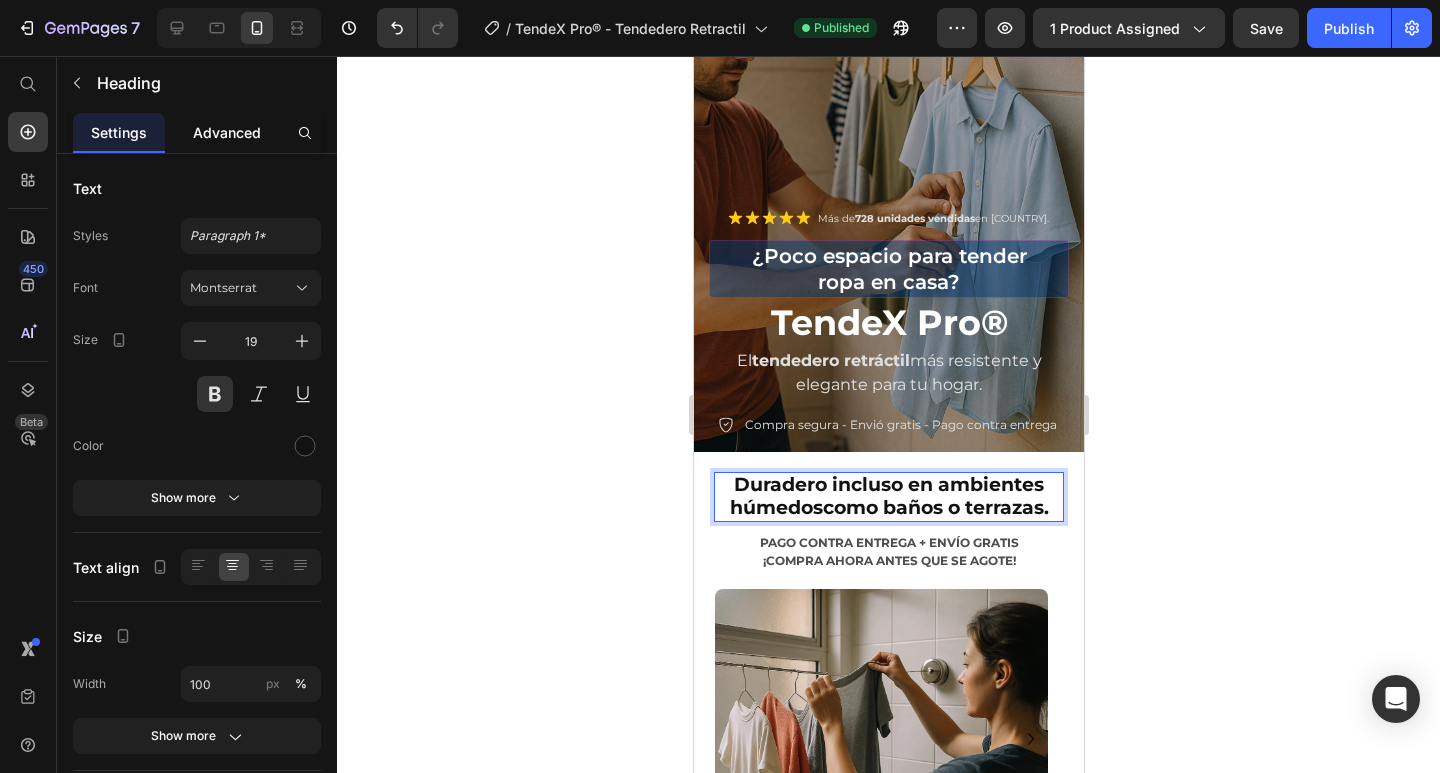 click on "Advanced" 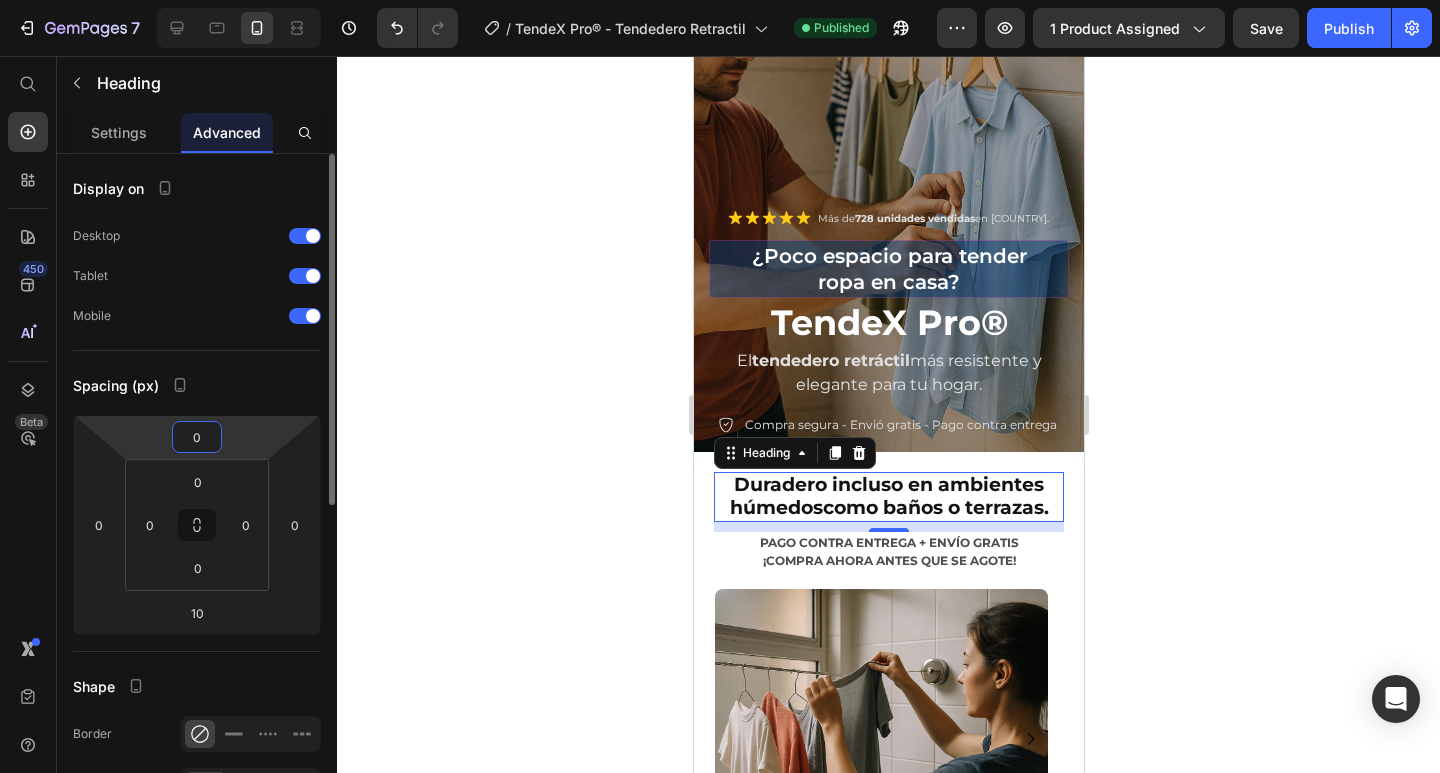click on "0" at bounding box center [197, 437] 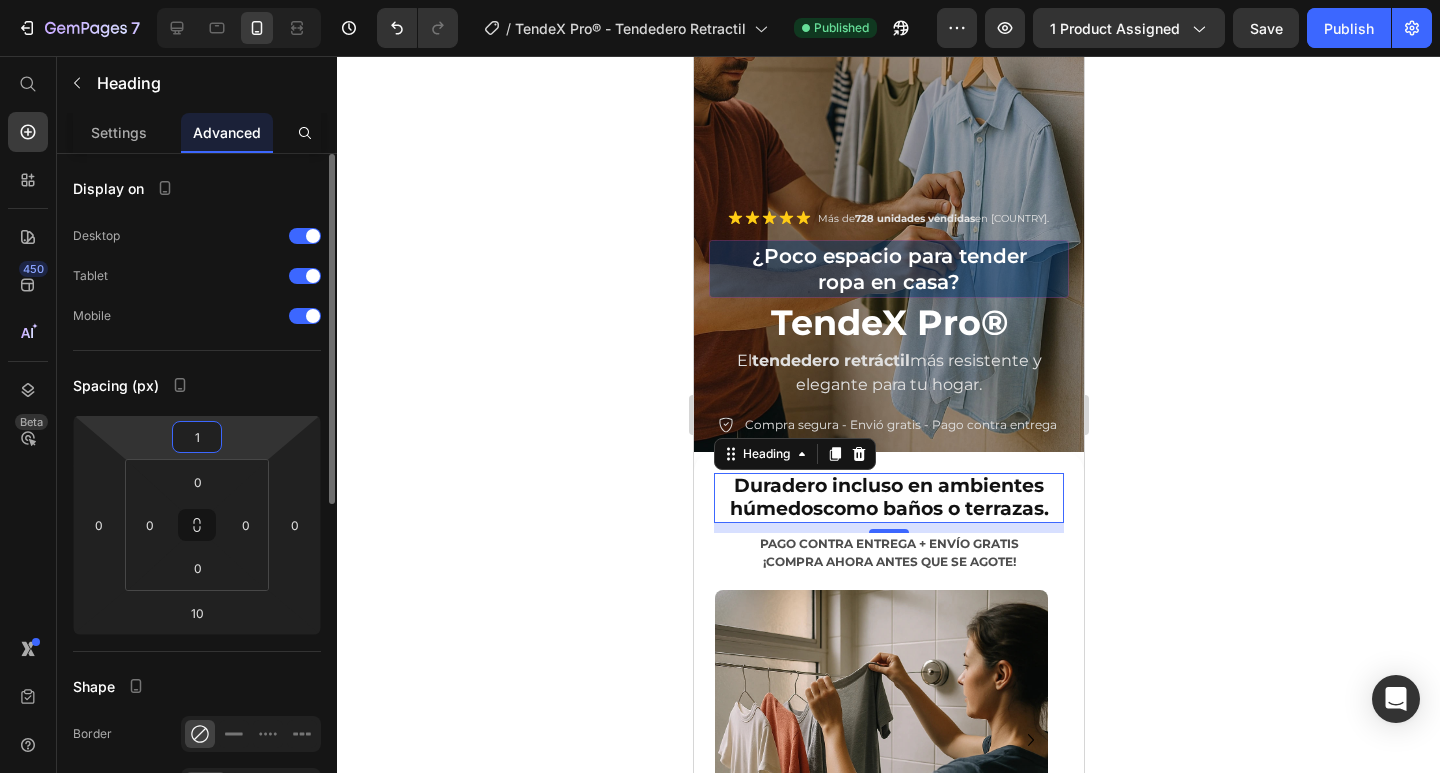 type on "10" 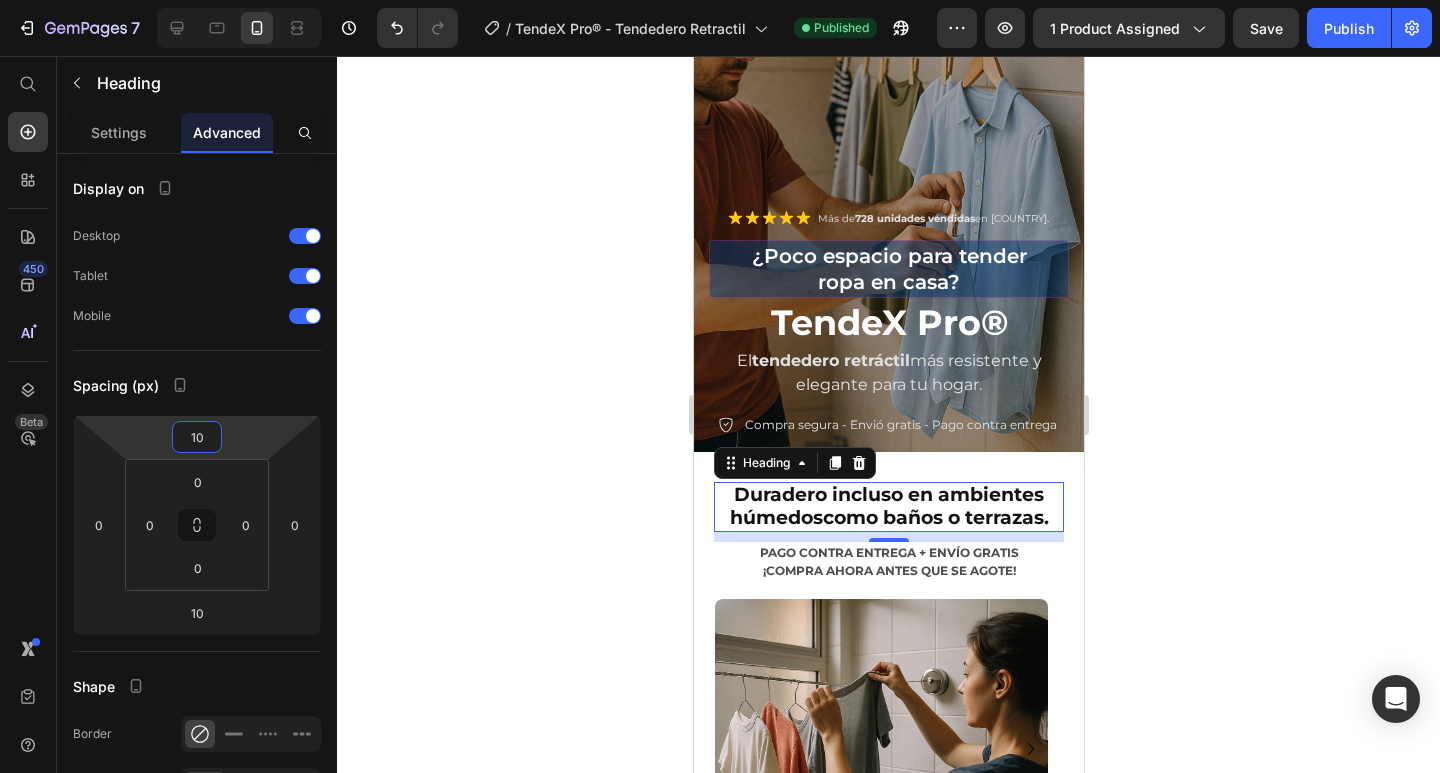 click 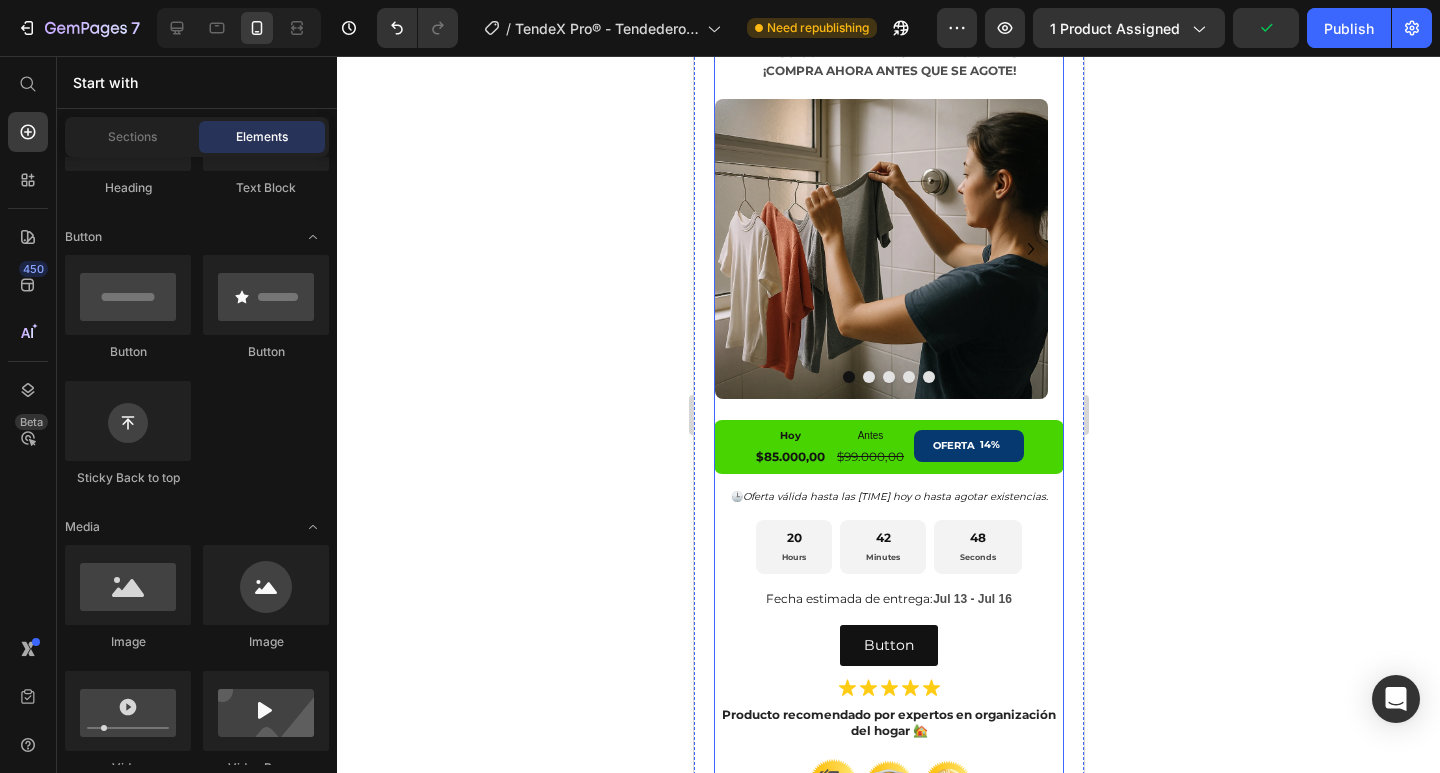 scroll, scrollTop: 935, scrollLeft: 0, axis: vertical 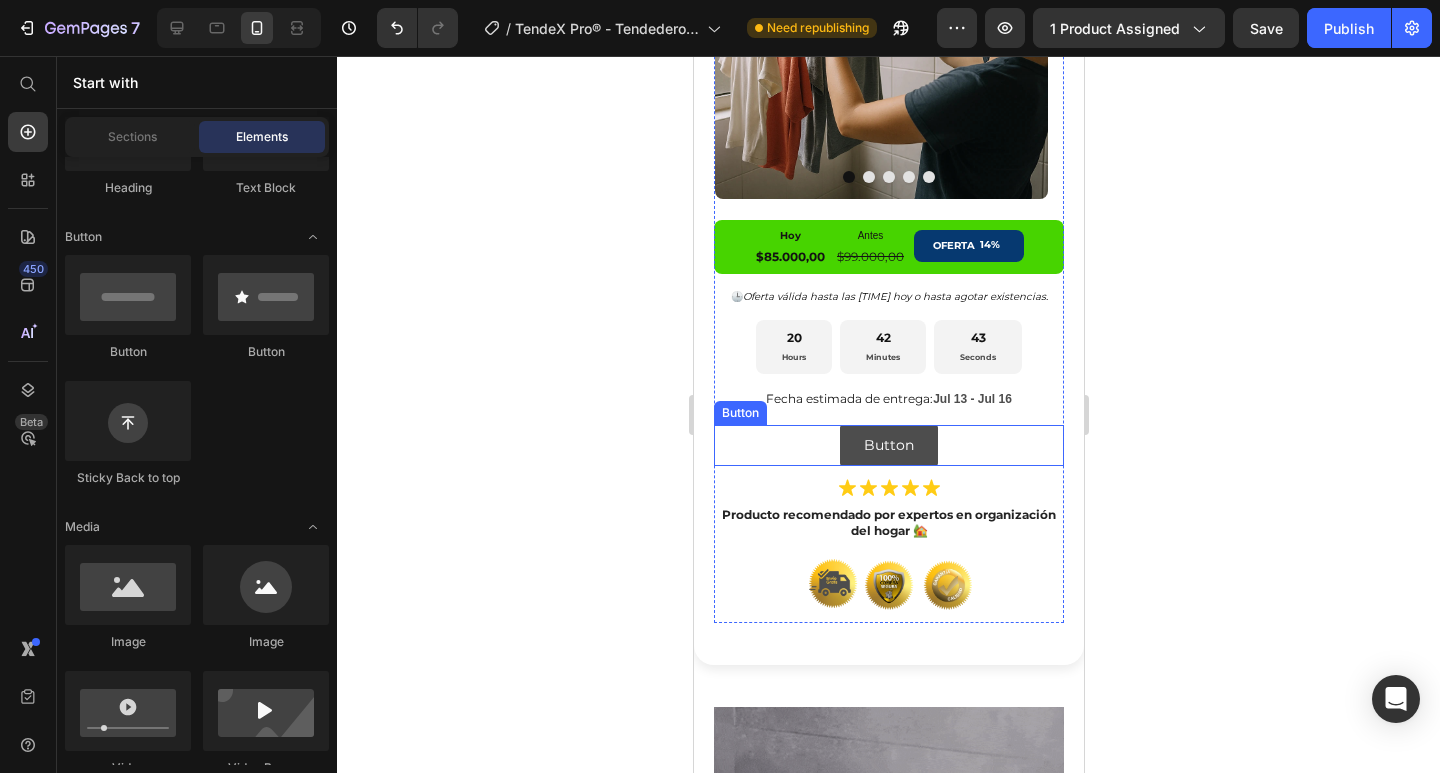 click on "Button" at bounding box center (888, 445) 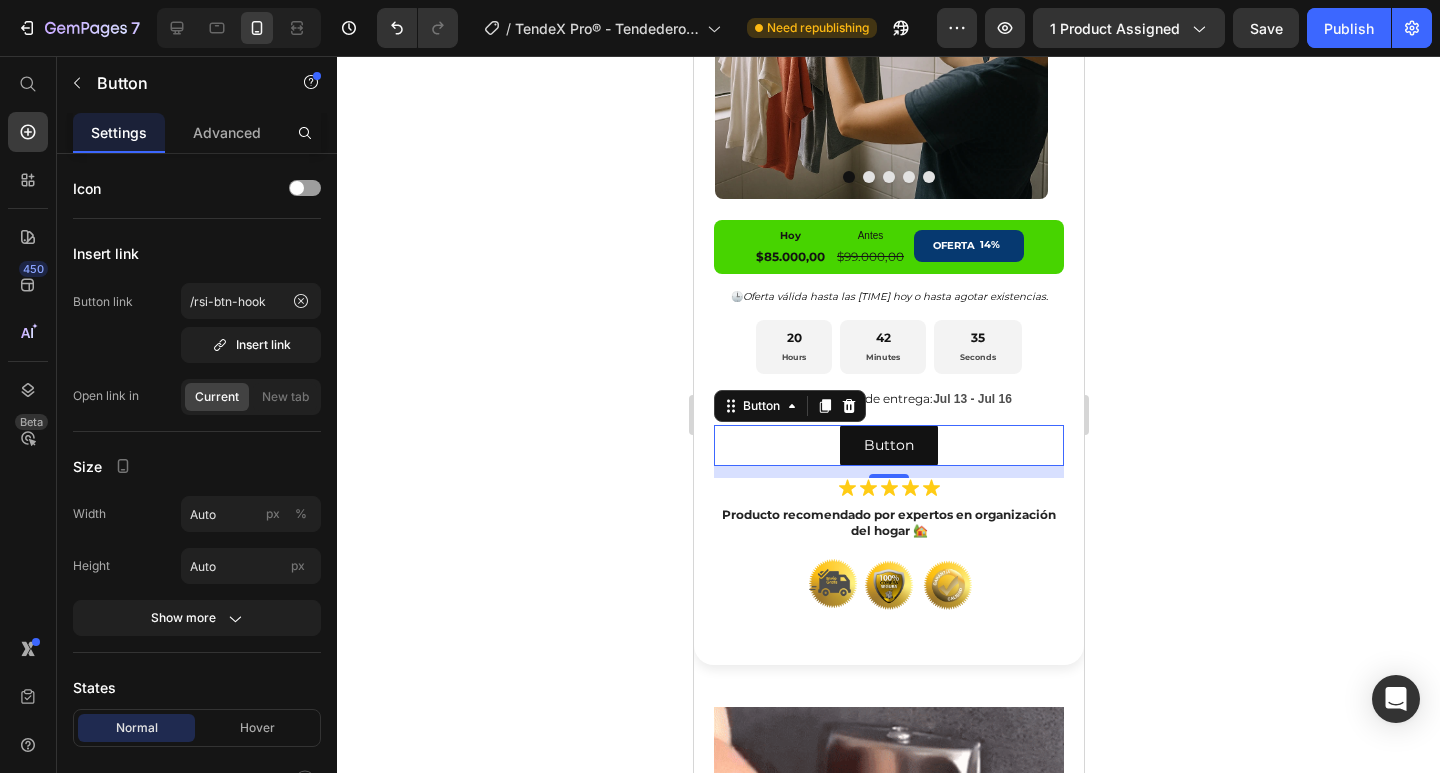click 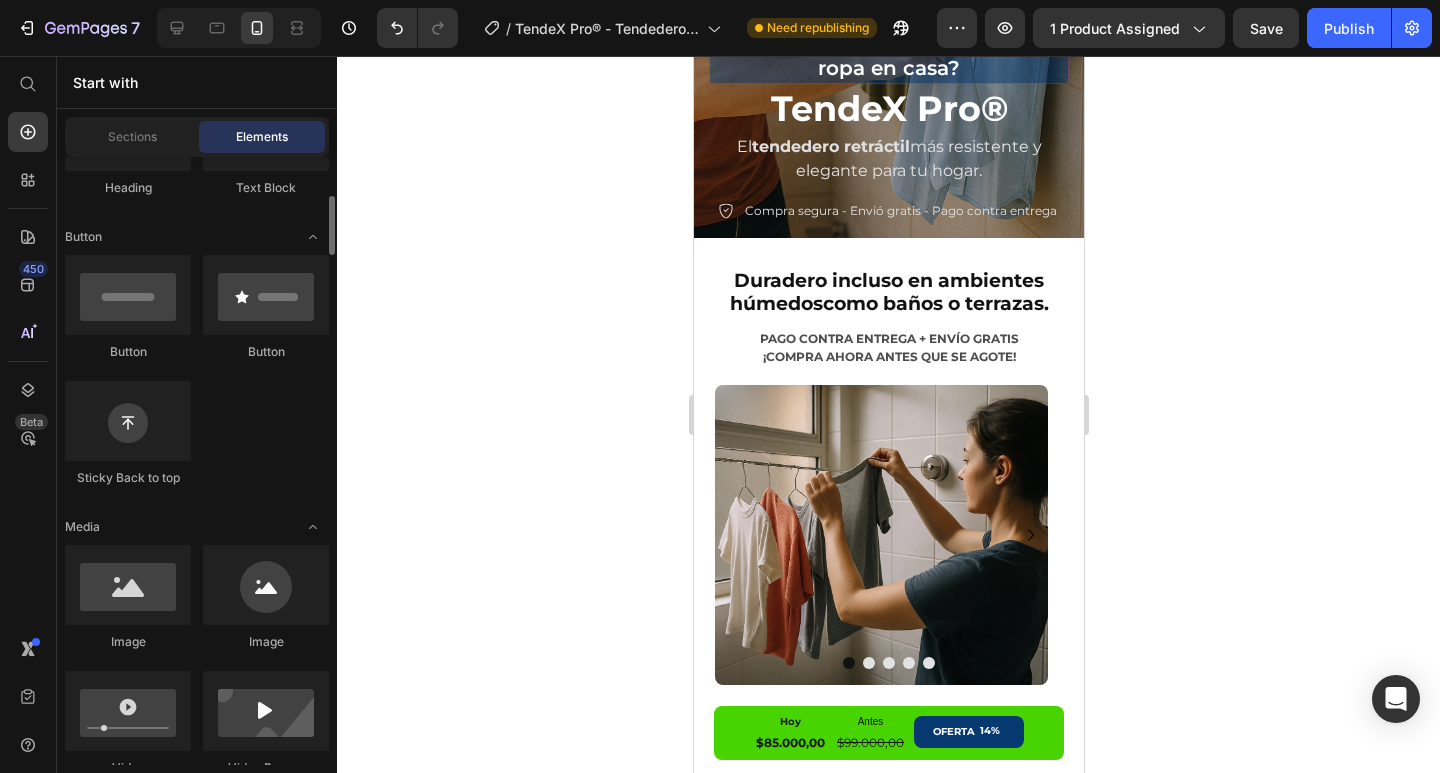 scroll, scrollTop: 235, scrollLeft: 0, axis: vertical 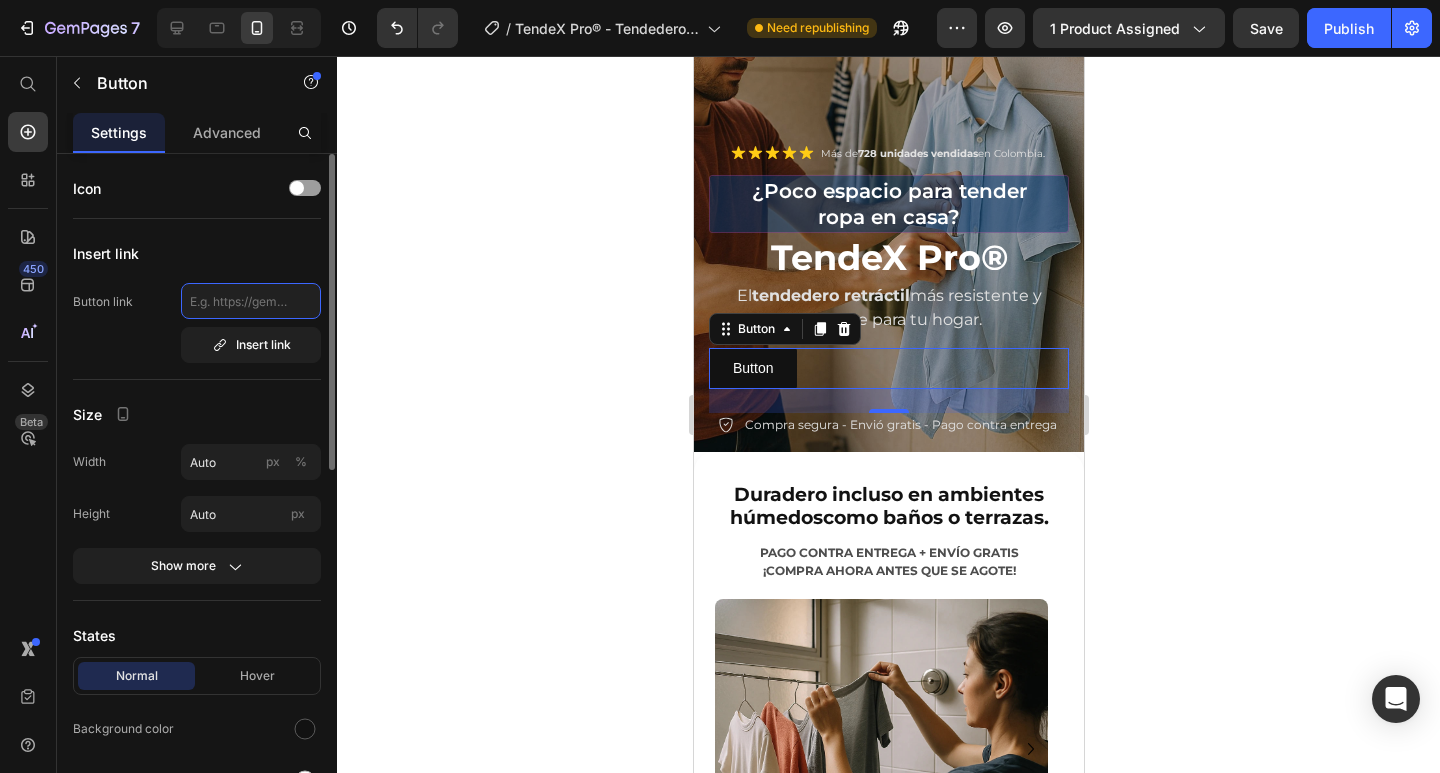 click 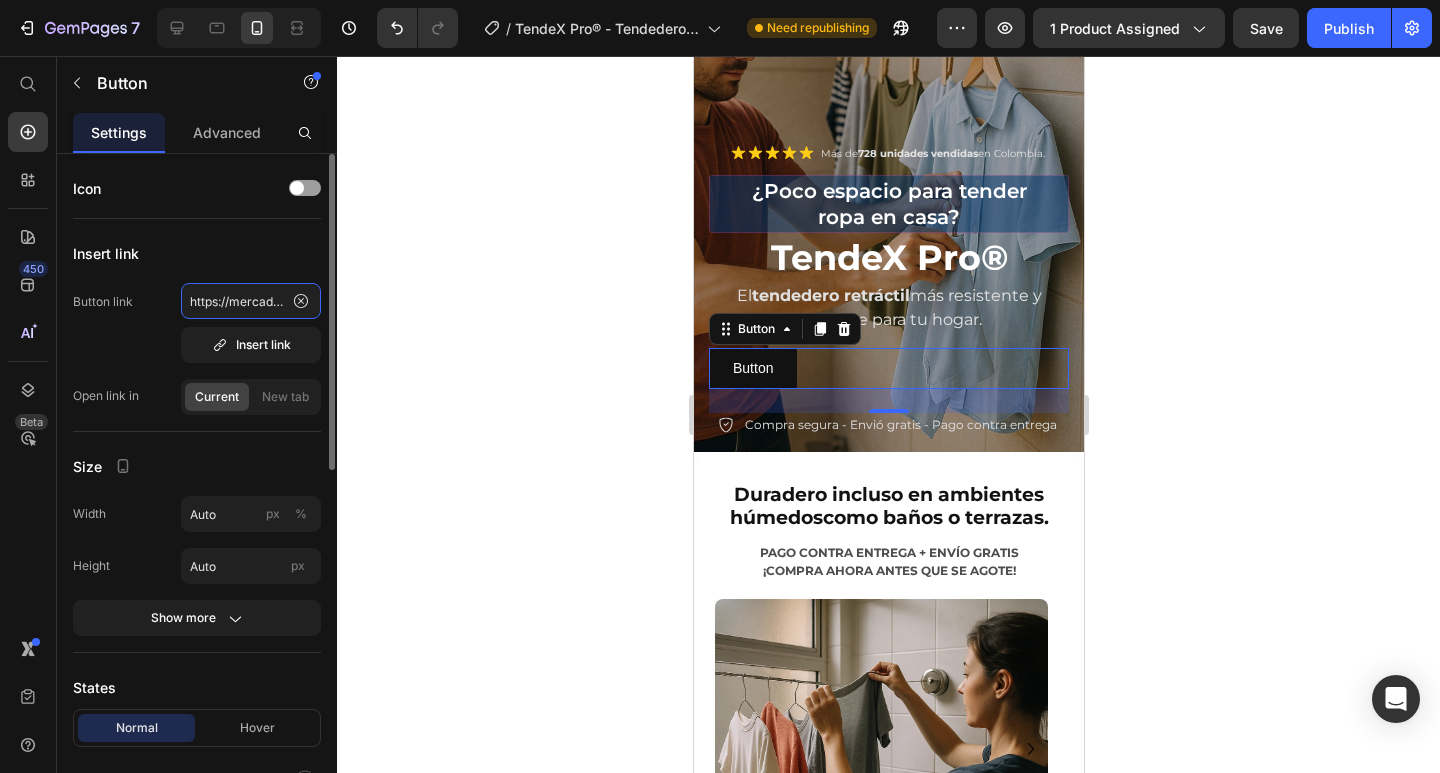 scroll, scrollTop: 0, scrollLeft: 303, axis: horizontal 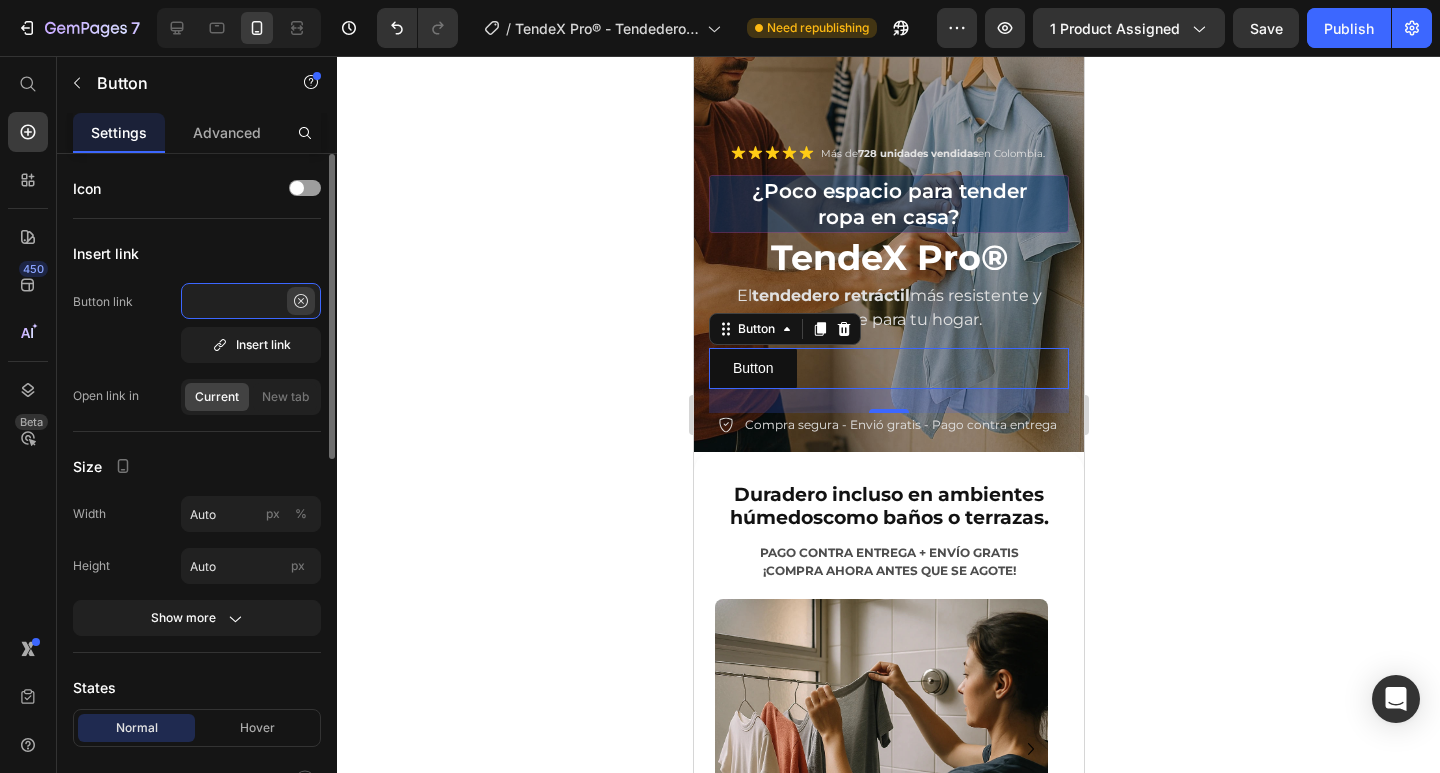 type on "https://mercadoactivocolombia.com/products/tendedero-ropa-retractil" 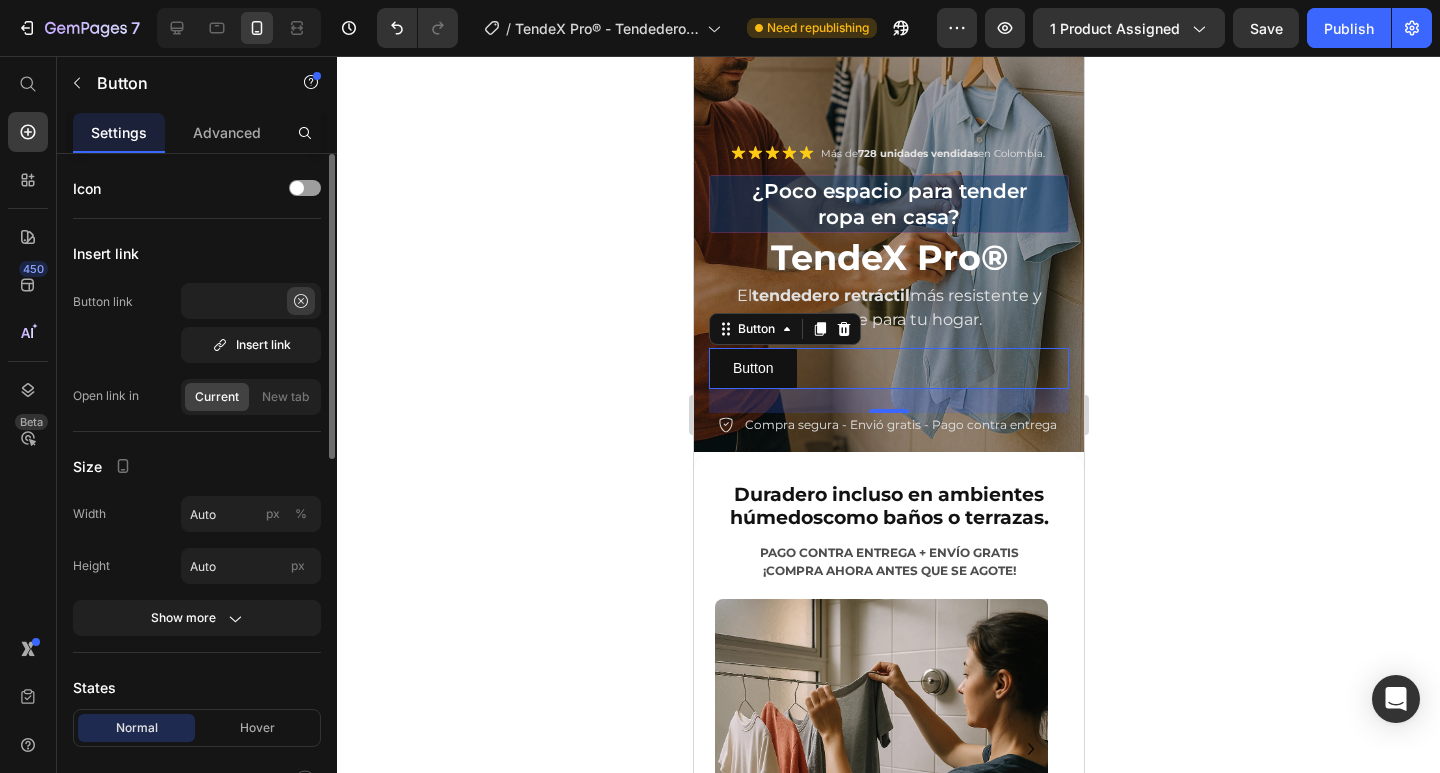 click 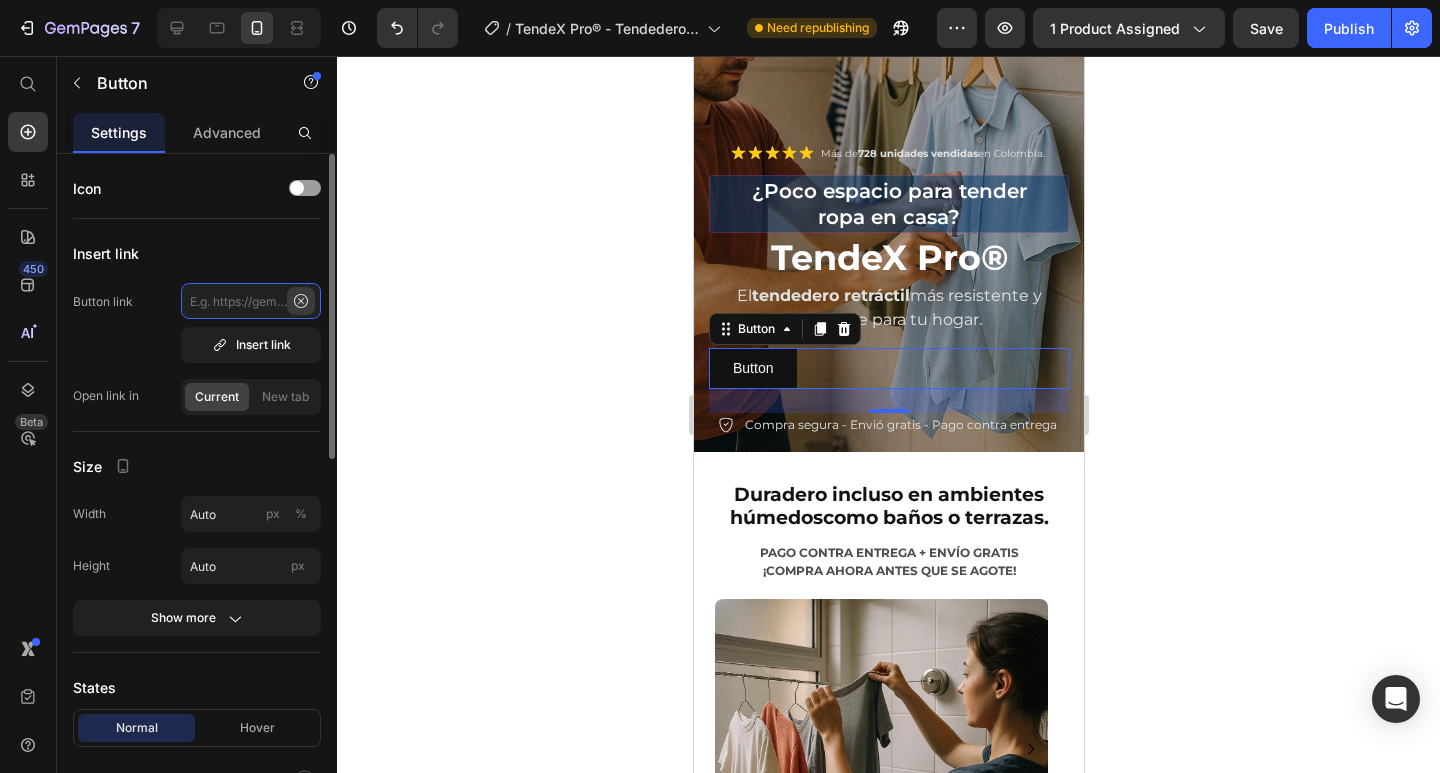 scroll, scrollTop: 0, scrollLeft: 0, axis: both 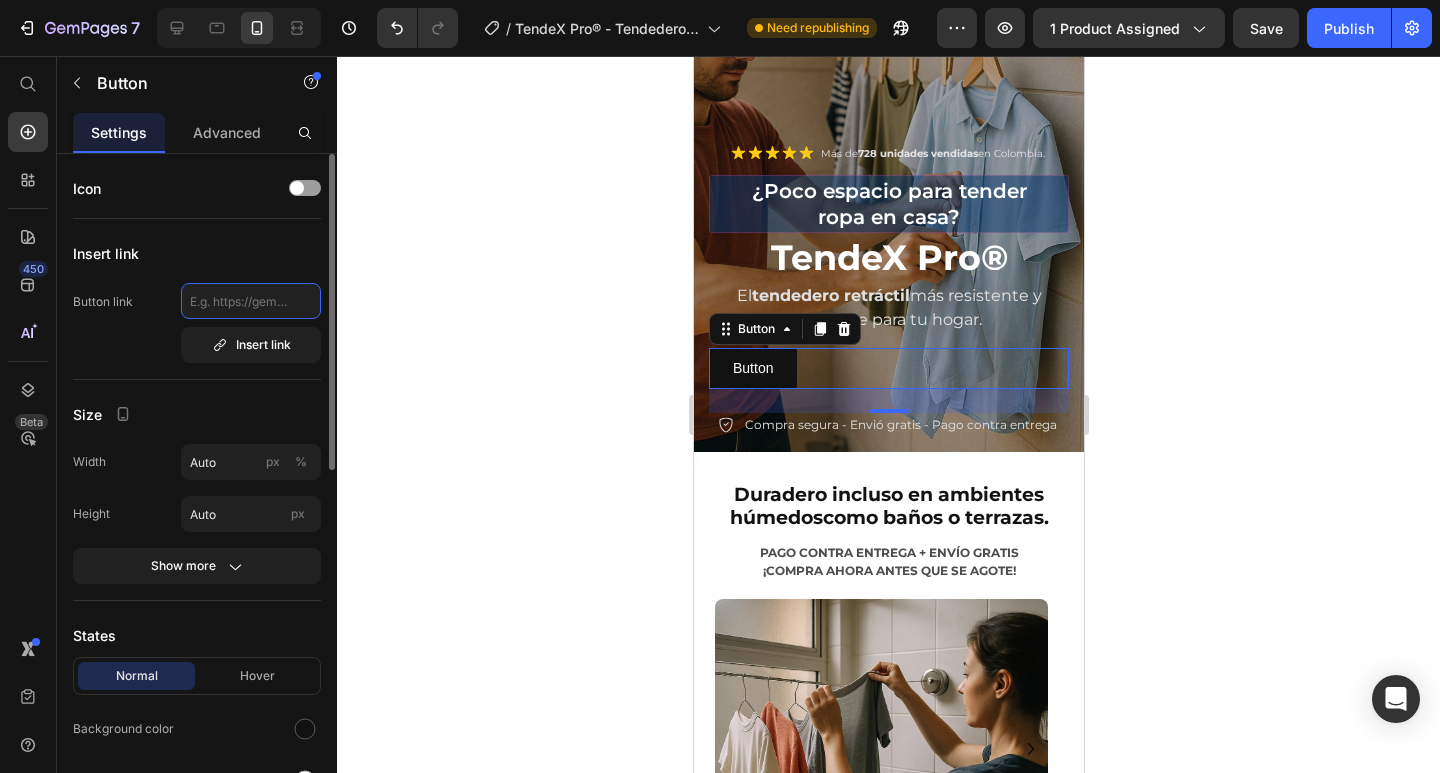 paste on "/rsi-btn-hook" 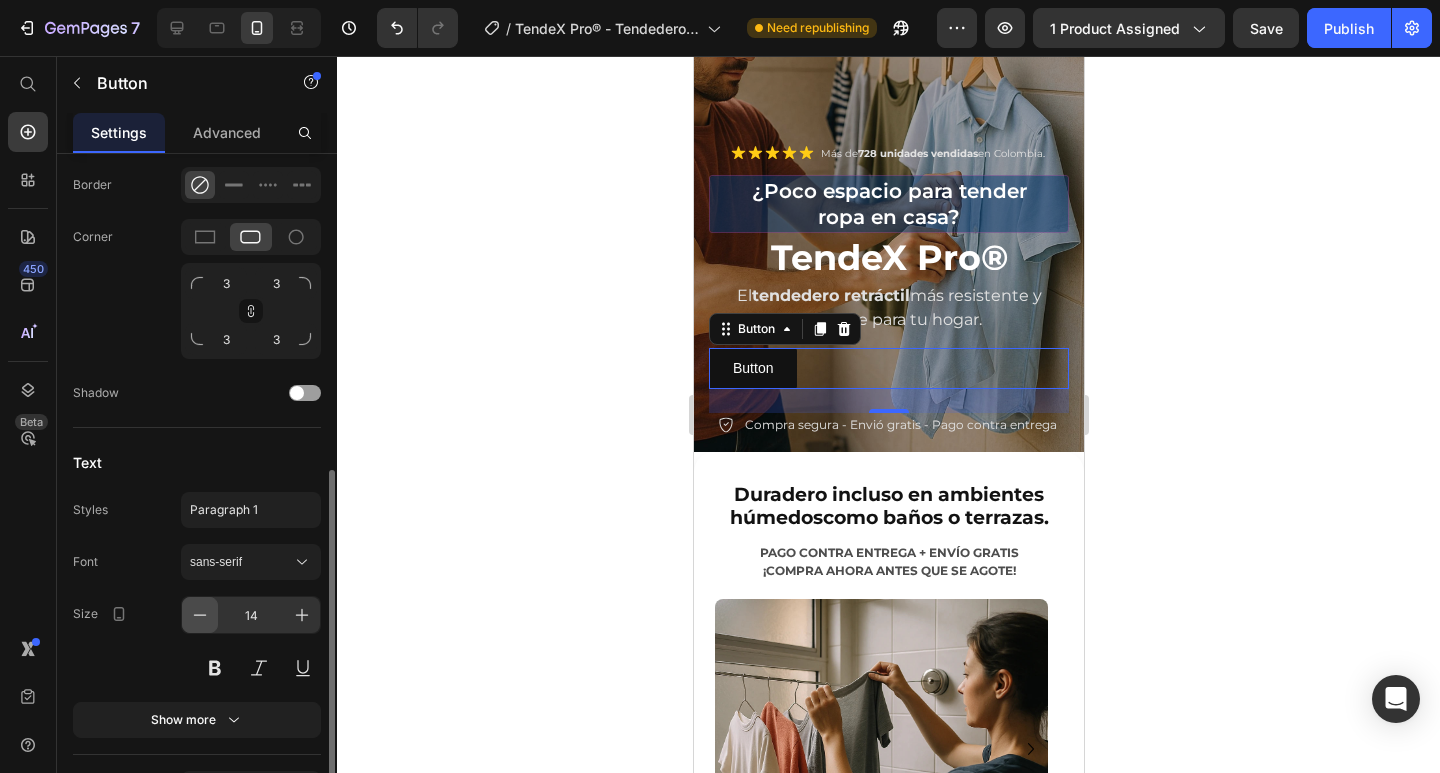 scroll, scrollTop: 821, scrollLeft: 0, axis: vertical 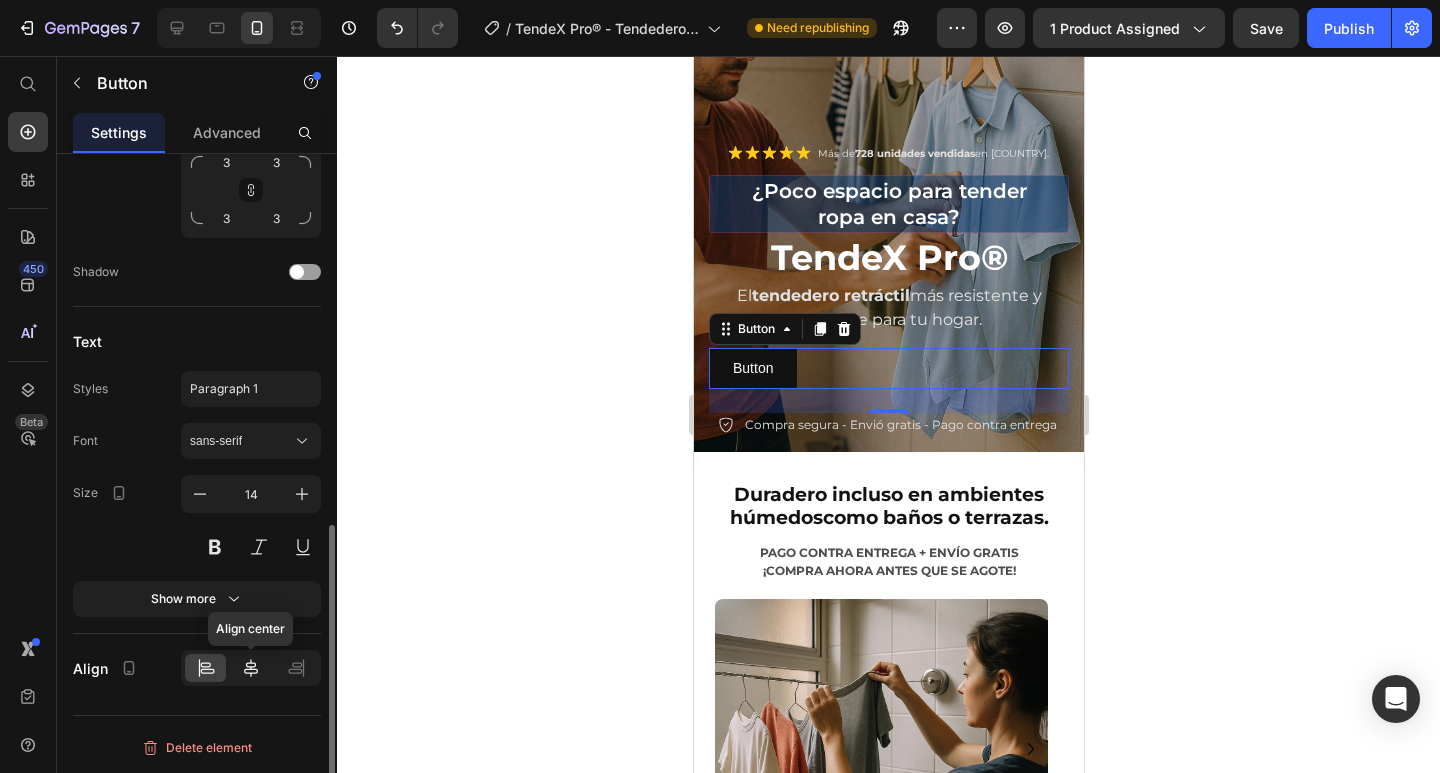 type on "/rsi-btn-hook" 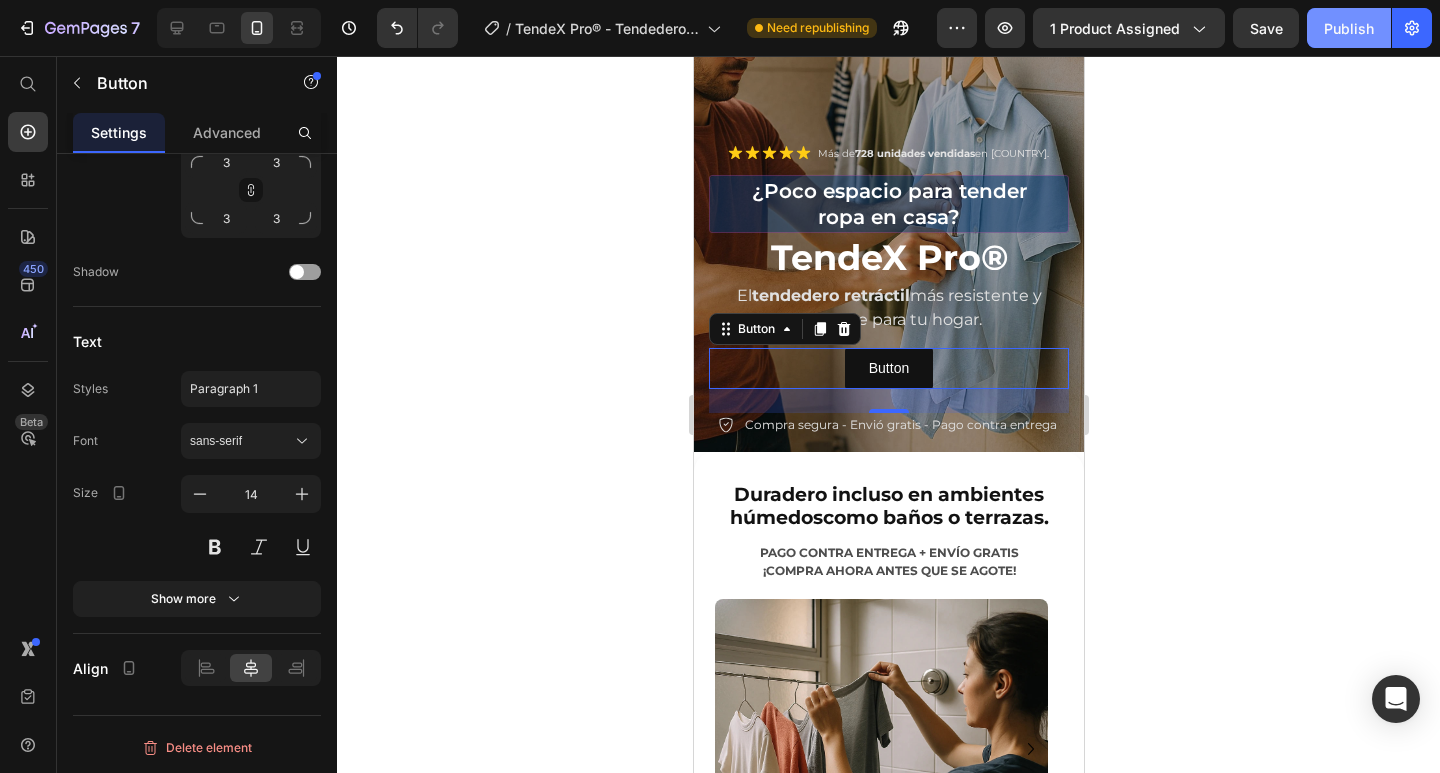 click on "Publish" at bounding box center [1349, 28] 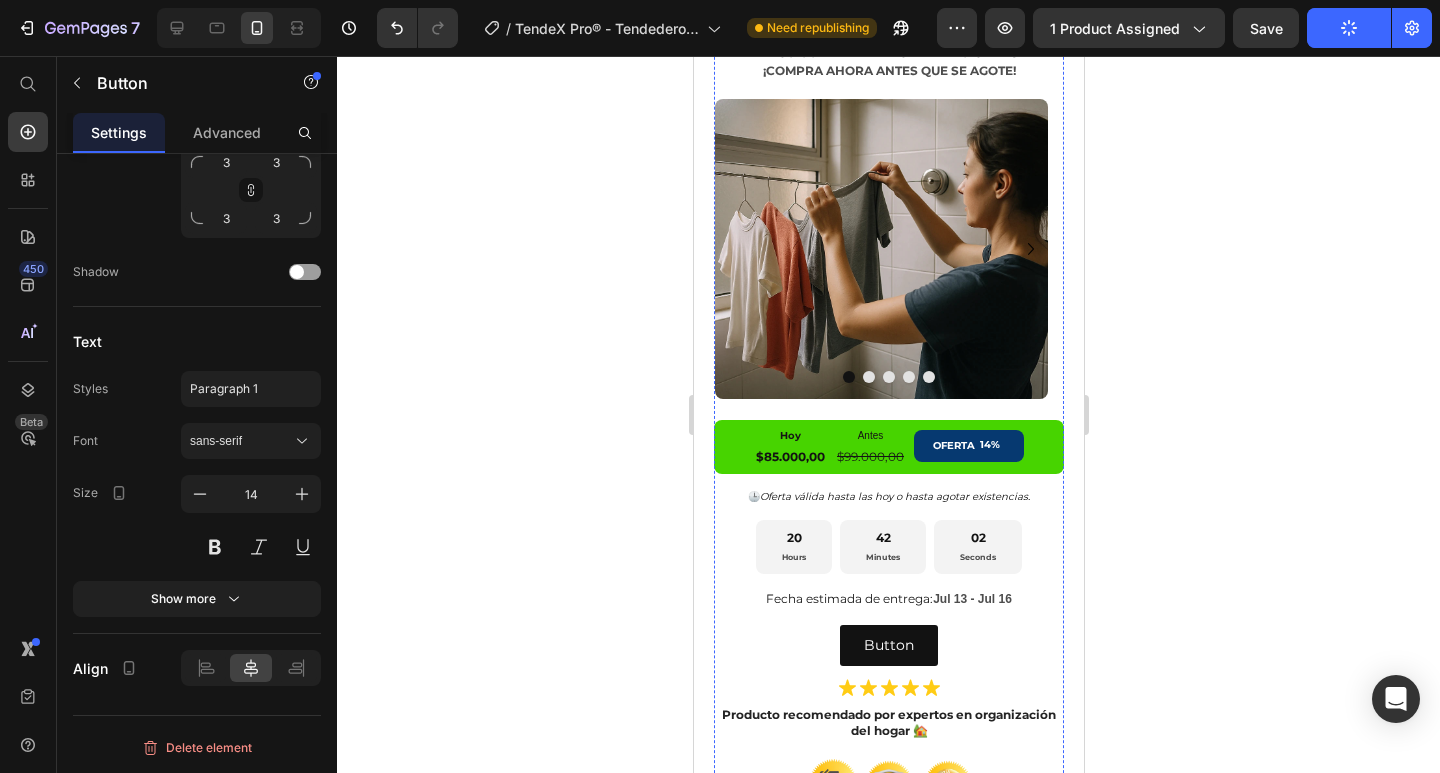scroll, scrollTop: 835, scrollLeft: 0, axis: vertical 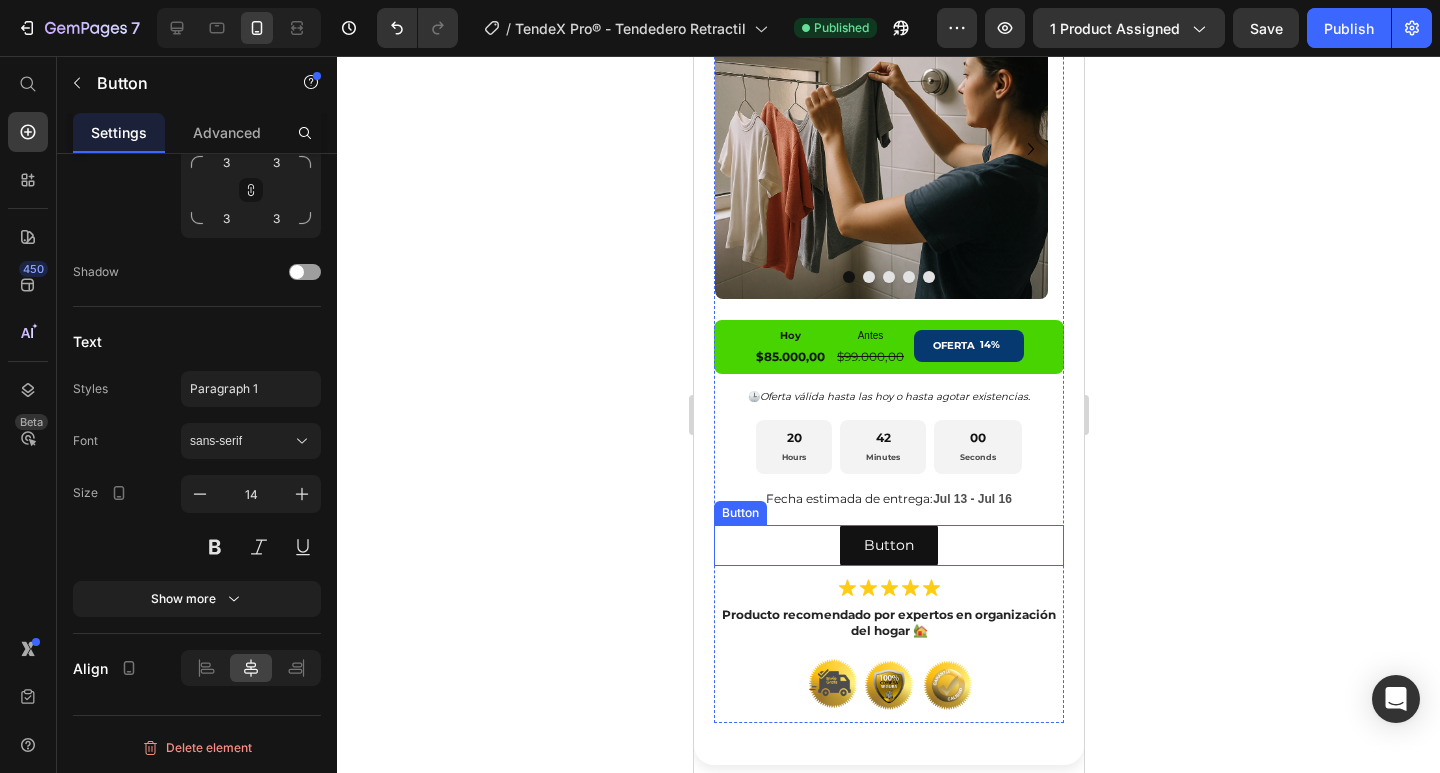 click on "Button Button" at bounding box center (888, 545) 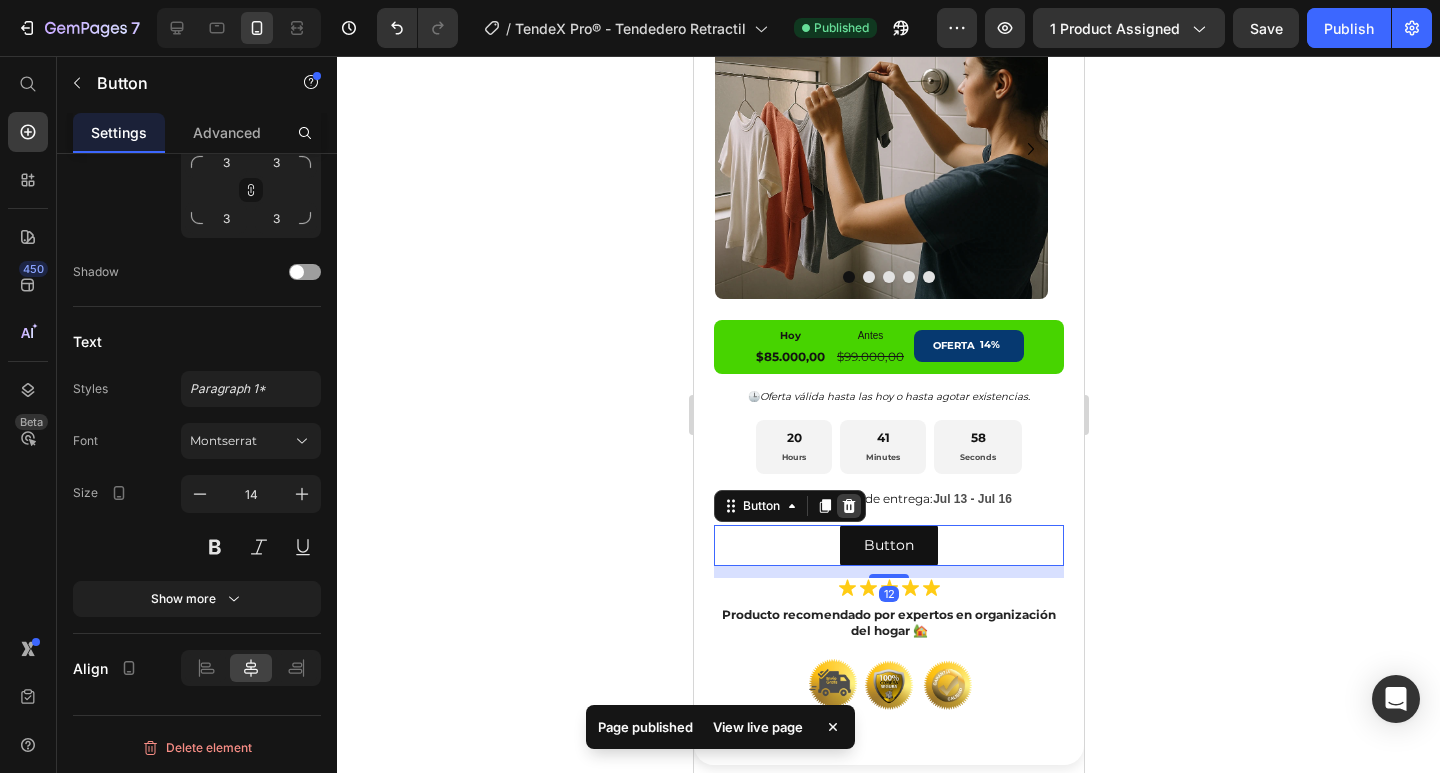 click 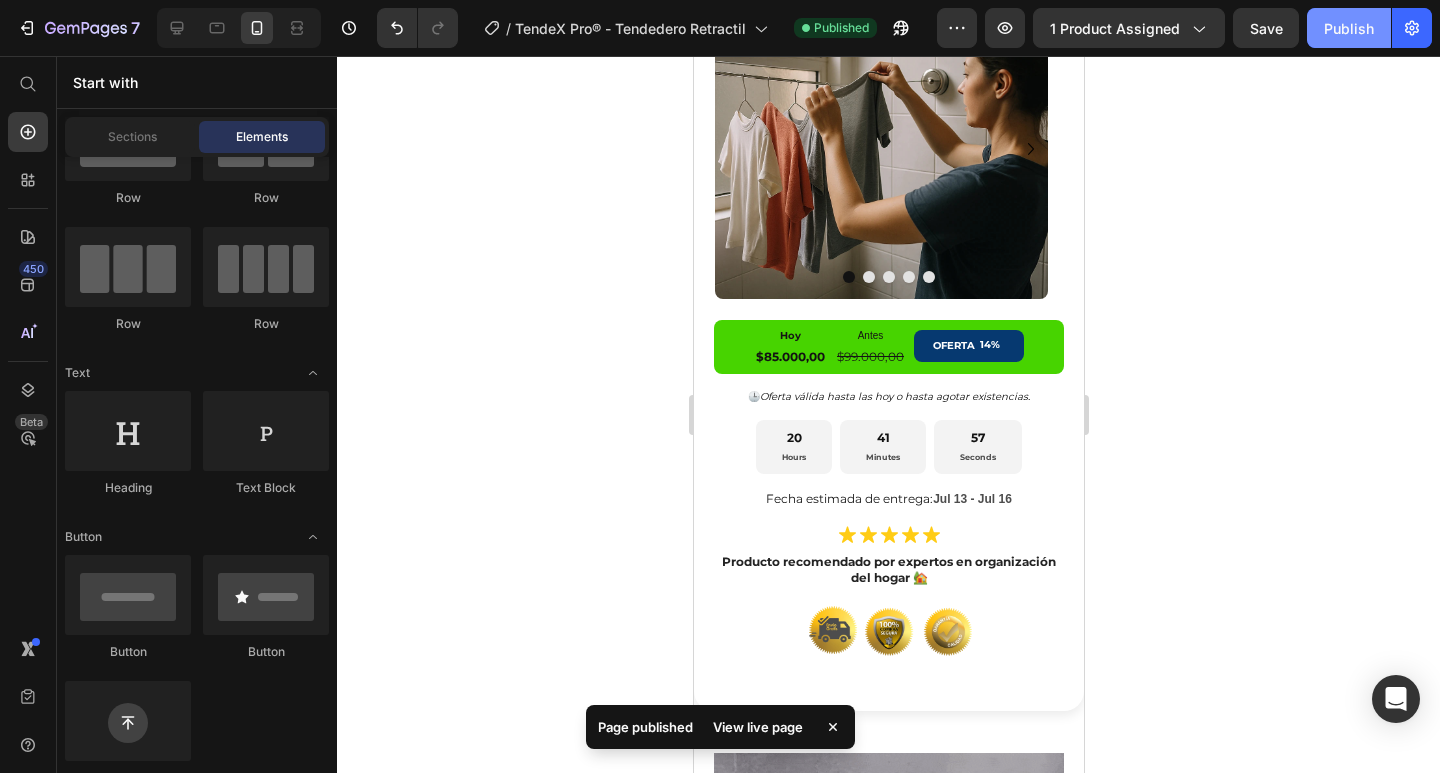 click on "Publish" at bounding box center [1349, 28] 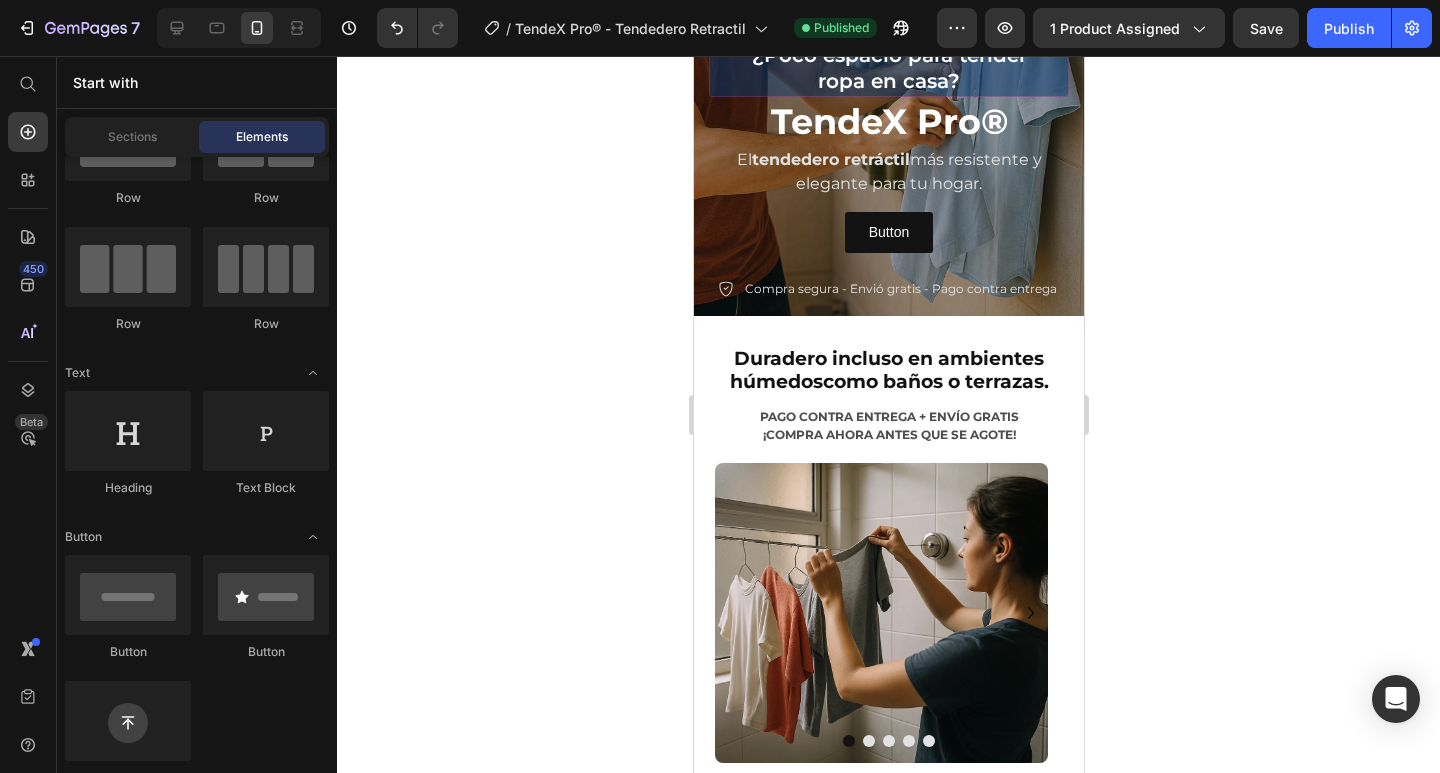 scroll, scrollTop: 335, scrollLeft: 0, axis: vertical 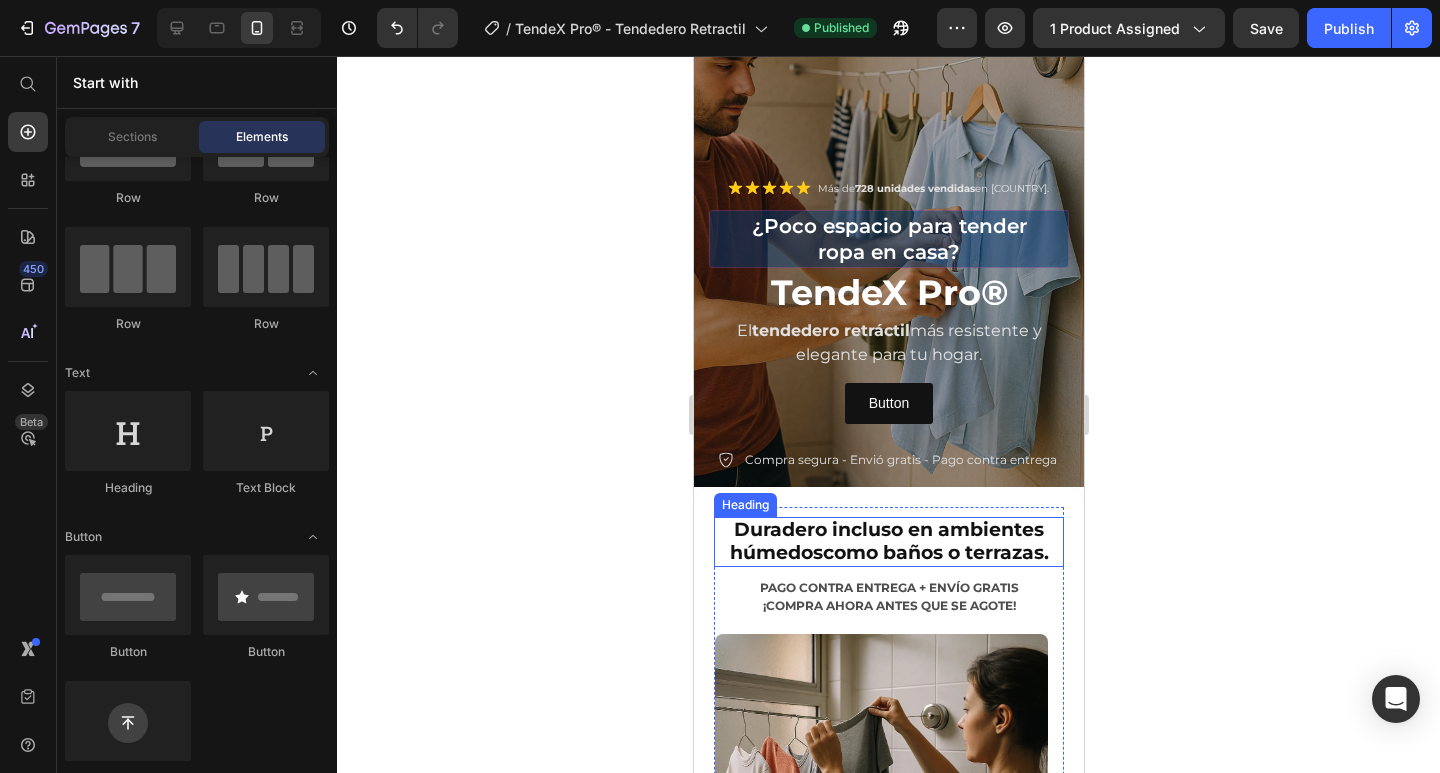 click on "⁠⁠⁠⁠⁠⁠⁠ Duradero incluso en ambientes húmedos  como baños o terrazas." at bounding box center (888, 542) 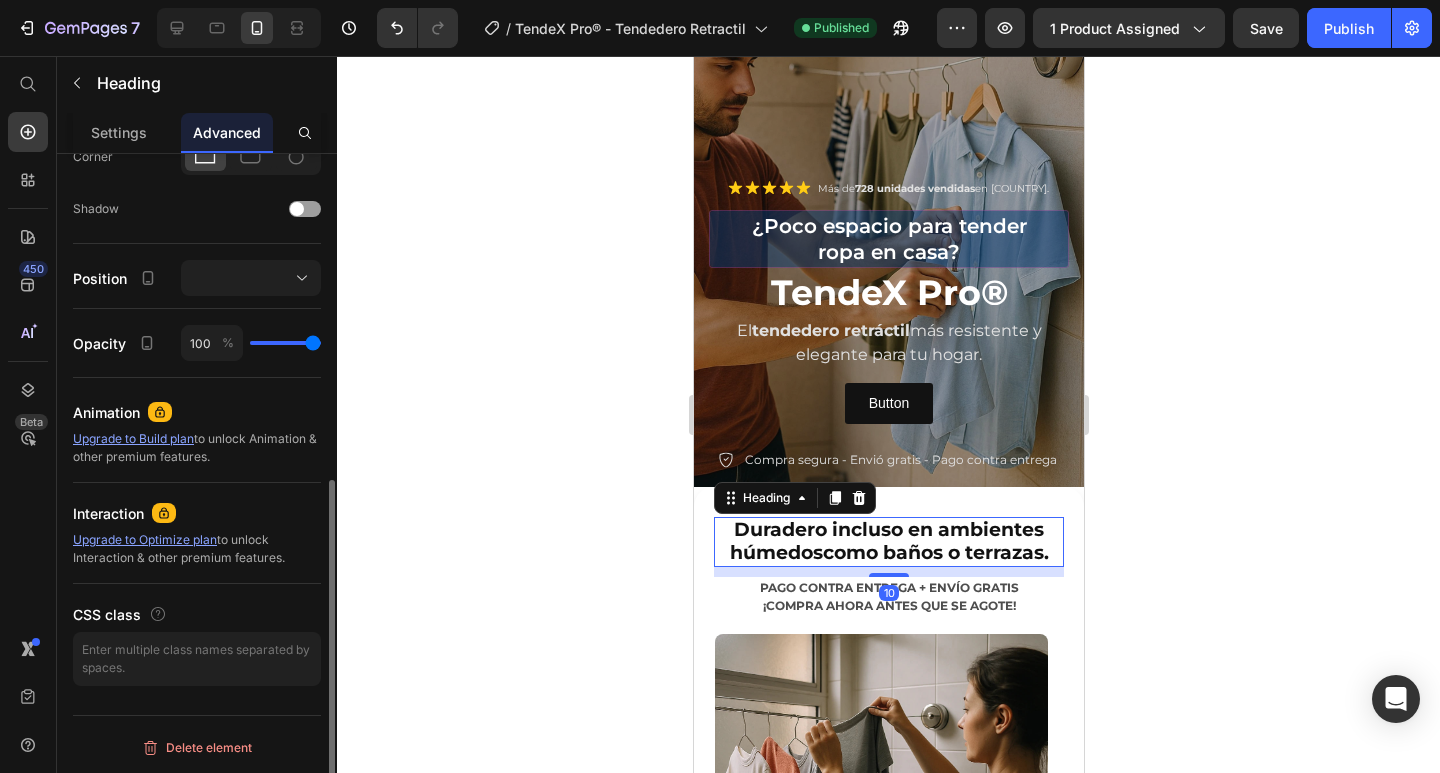 scroll, scrollTop: 0, scrollLeft: 0, axis: both 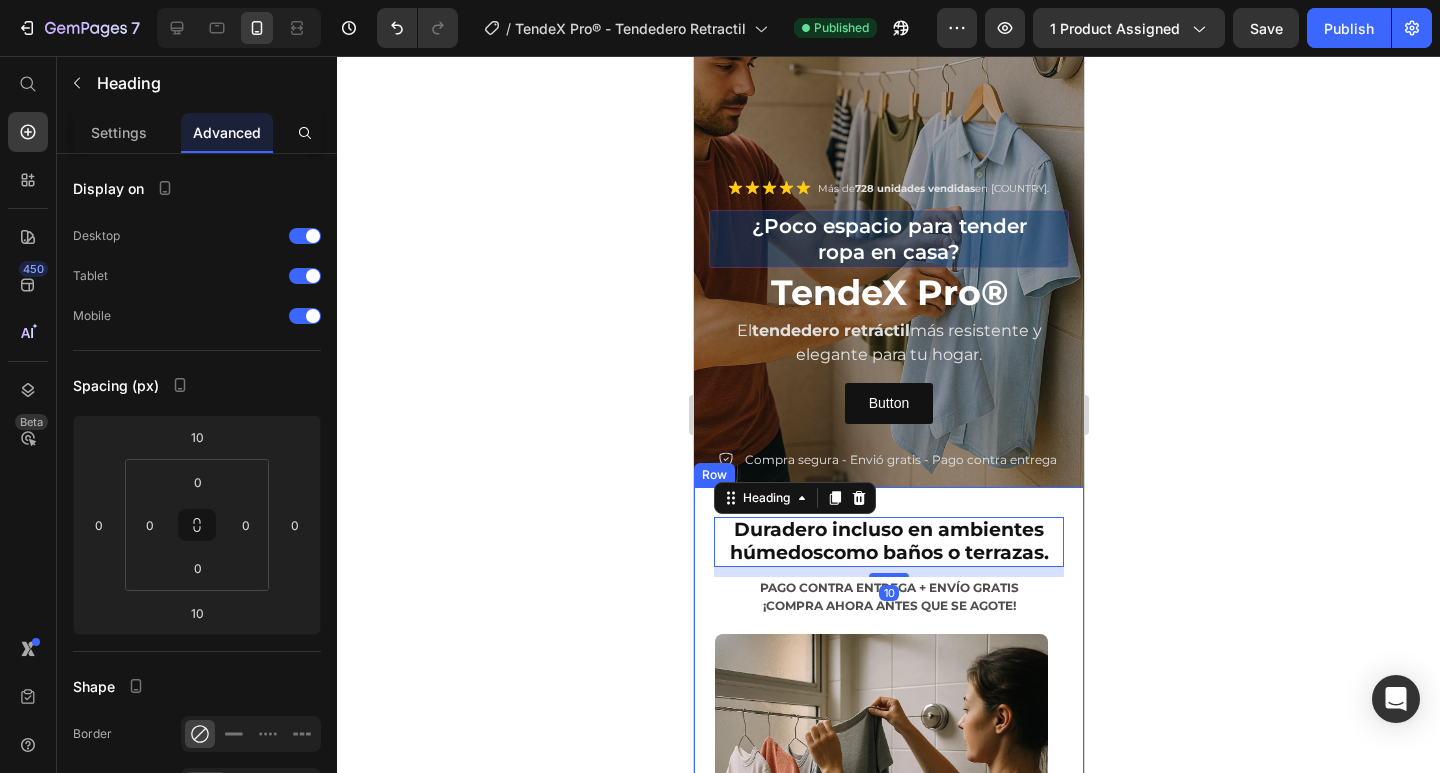 click on "⁠⁠⁠⁠⁠⁠⁠ Duradero incluso en ambientes húmedos  como baños o terrazas. Heading   10 PAGO CONTRA ENTREGA + ENVÍO GRATIS ¡COMPRA AHORA ANTES QUE SE AGOTE! Text Block
Image Image Image Image Image
Carousel Hoy Text Block $85.000,00 Product Price Antes Text Block $99.000,00 Product Price OFERTA 14% Discount Tag Row 🕒  Oferta válida hasta las hoy o hasta agotar existencias. Text Block 20 Hours 41 Minutes 11 Seconds Countdown Timer
Fecha estimada de entrega:
Jul 13 - Jul 16
Delivery Date
Icon
Icon
Icon
Icon
Icon Icon List Producto recomendado por expertos en organización del hogar 🏡 Text Block Row Image Product Row" at bounding box center (888, 916) 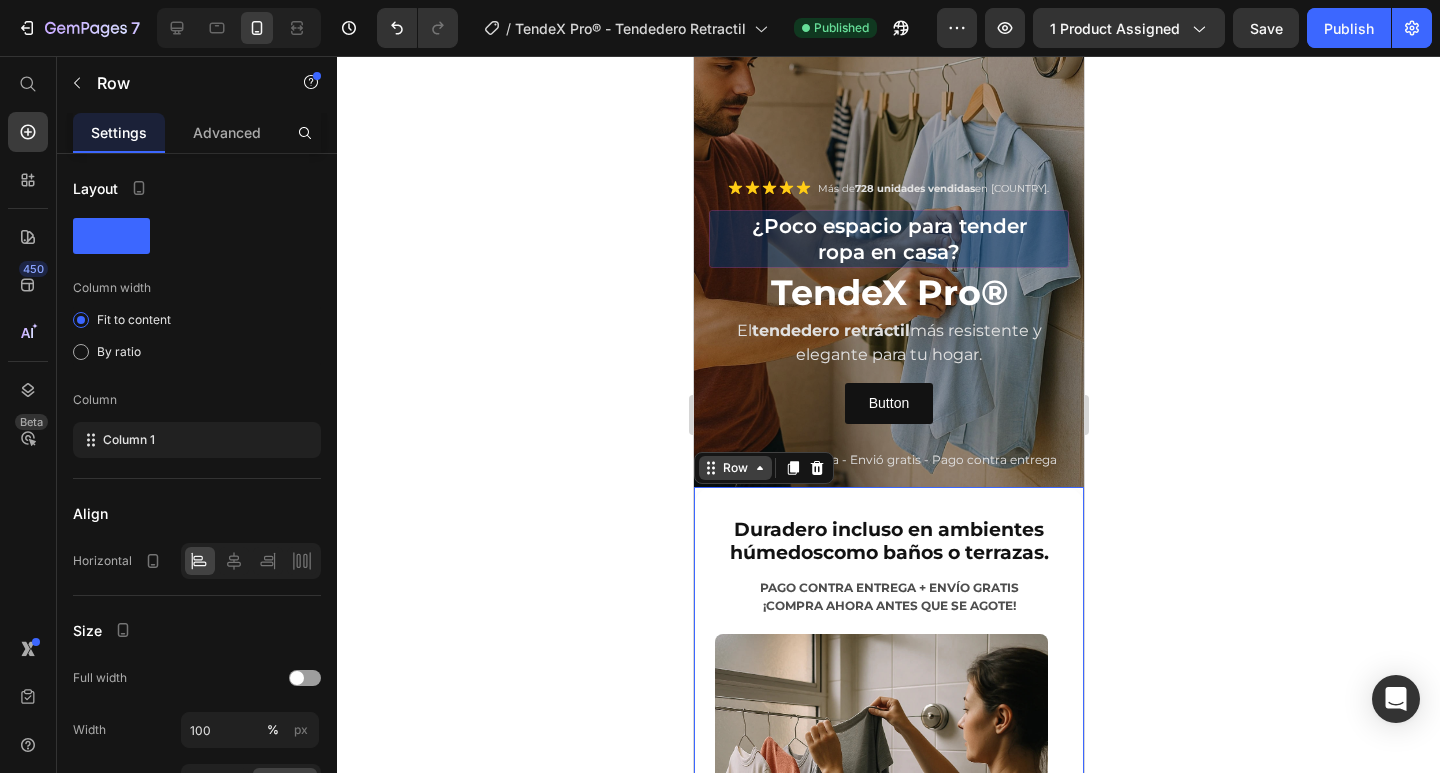 click 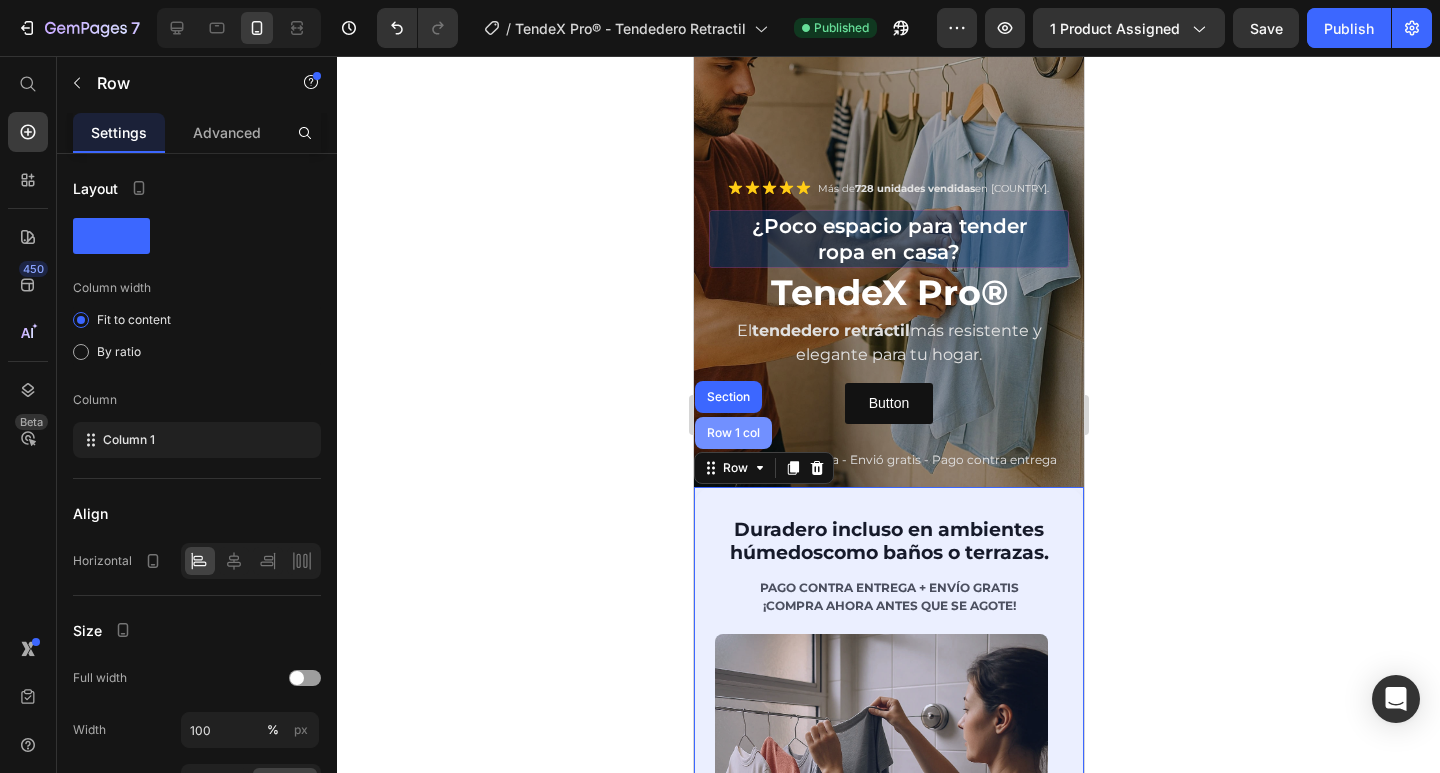 click on "Row 1 col" at bounding box center [732, 433] 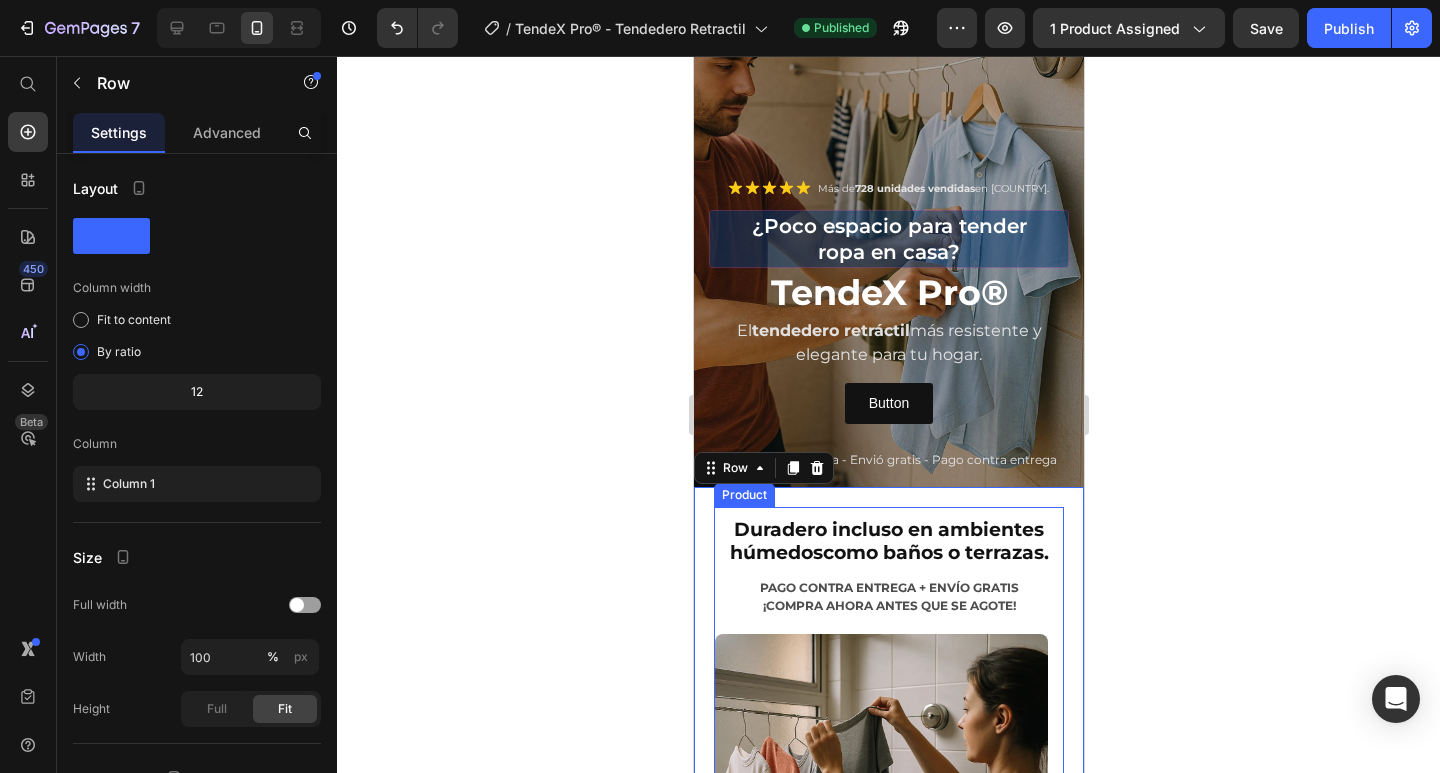 click on "⁠⁠⁠⁠⁠⁠⁠ Duradero incluso en ambientes húmedos  como baños o terrazas. Heading PAGO CONTRA ENTREGA + ENVÍO GRATIS ¡COMPRA AHORA ANTES QUE SE AGOTE! Text Block
Image Image Image Image Image
Carousel" at bounding box center [888, 731] 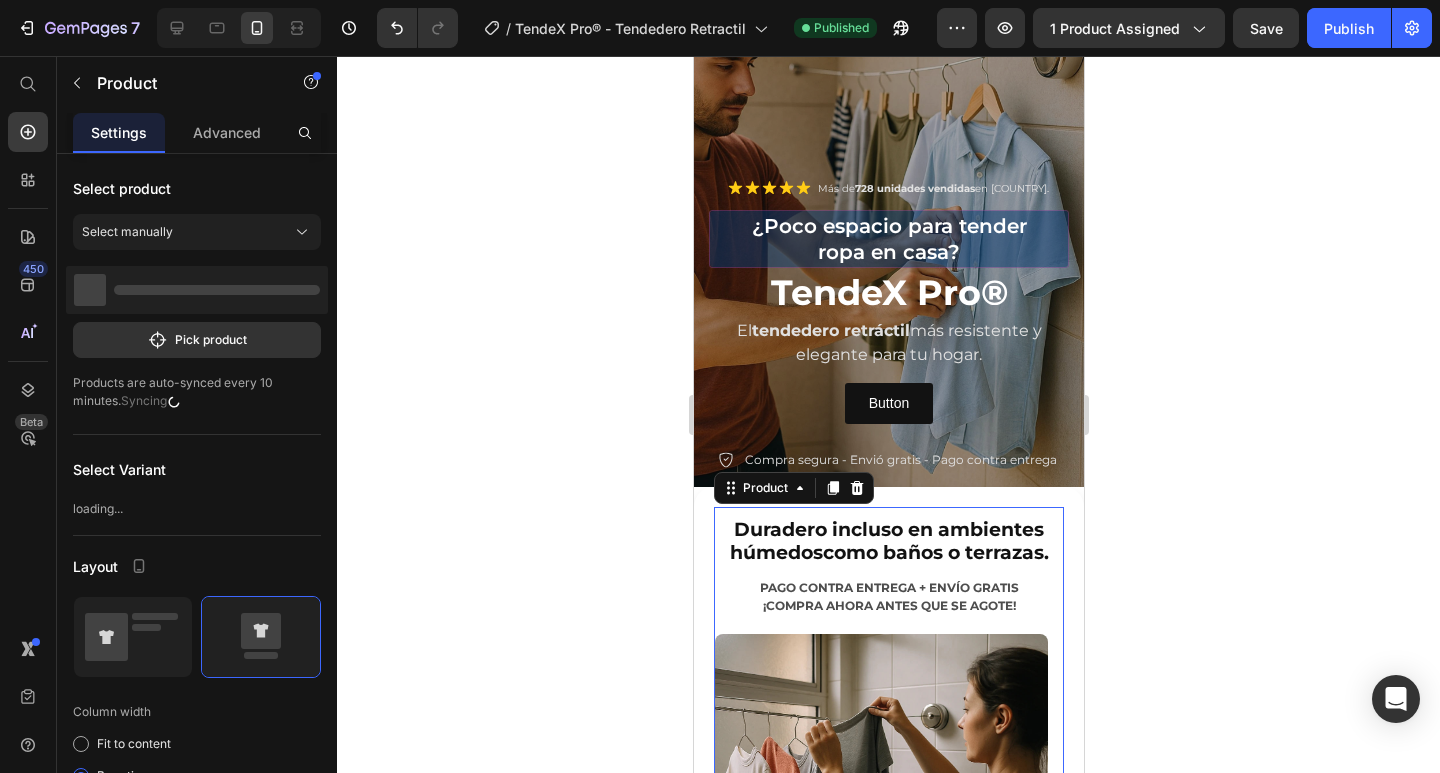 click on "⁠⁠⁠⁠⁠⁠⁠ Duradero incluso en ambientes húmedos  como baños o terrazas. Heading PAGO CONTRA ENTREGA + ENVÍO GRATIS ¡COMPRA AHORA ANTES QUE SE AGOTE! Text Block
Image Image Image Image Image
Carousel Hoy Text Block $85.000,00 Product Price Antes Text Block $99.000,00 Product Price OFERTA 14% Discount Tag Row 🕒  Oferta válida hasta las hoy o hasta agotar existencias. Text Block 20 Hours 41 Minutes 00 Seconds Countdown Timer
Fecha estimada de entrega:
Jul 13 - Jul 16
Delivery Date
Icon
Icon
Icon
Icon
Icon Icon List Producto recomendado por expertos en organización del hogar 🏡 Text Block Row Image Product   0 Row" at bounding box center (888, 916) 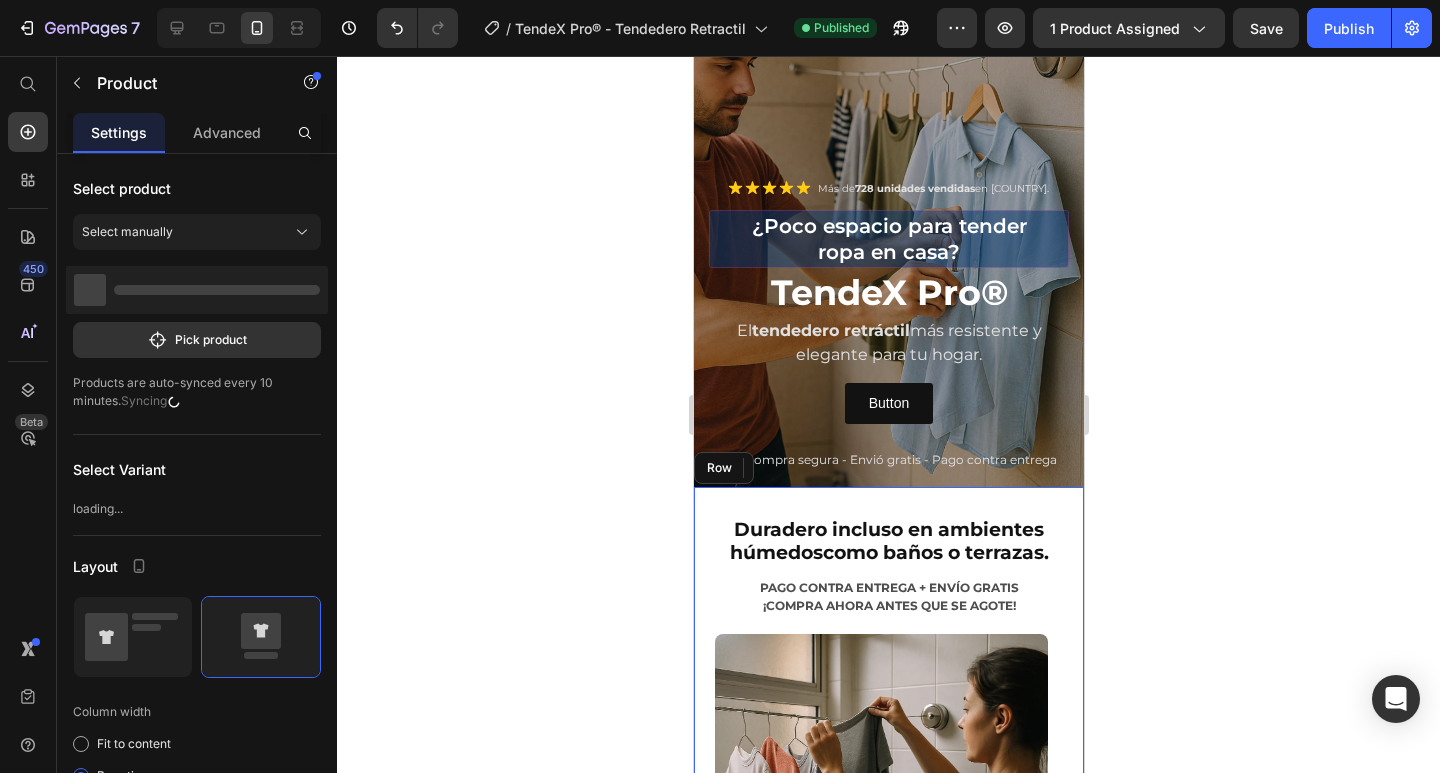 click 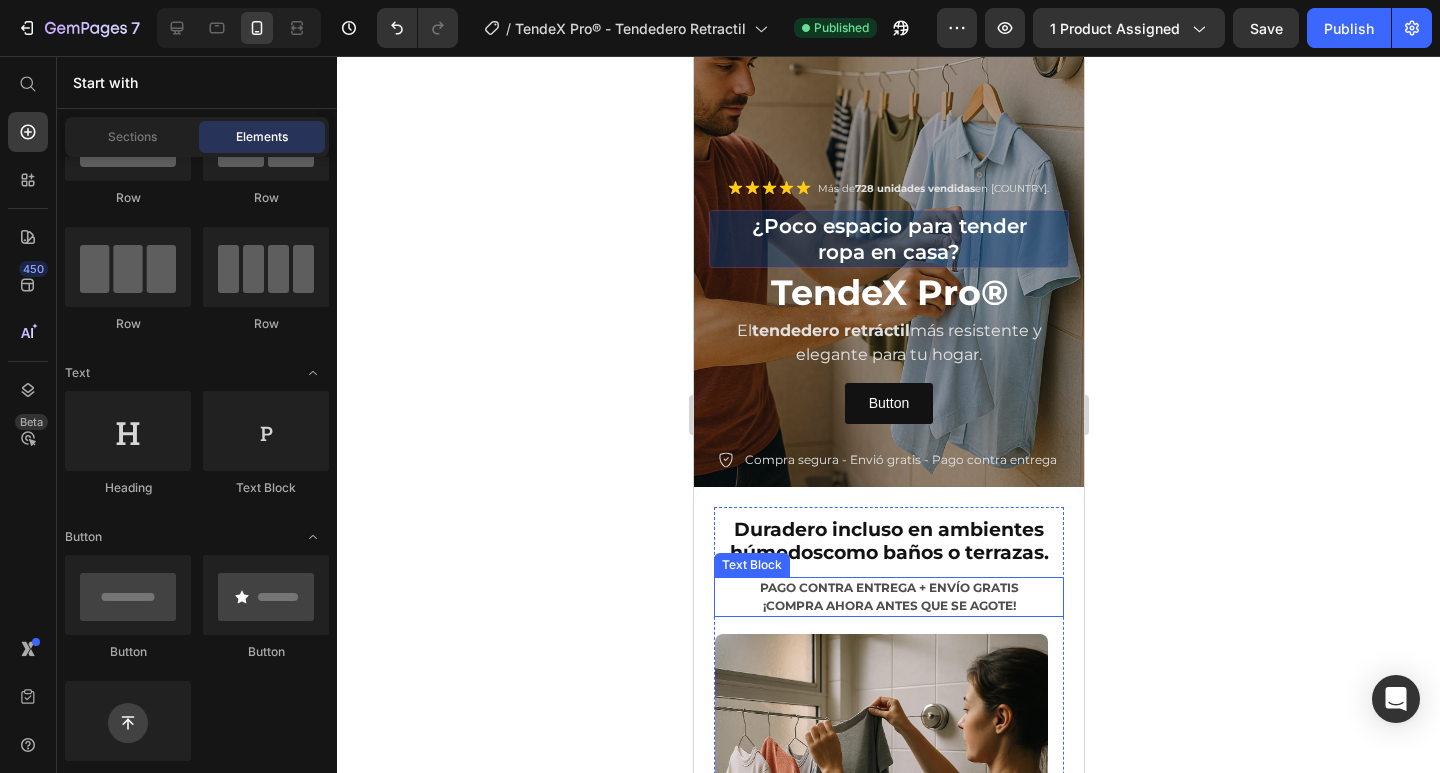 scroll, scrollTop: 400, scrollLeft: 0, axis: vertical 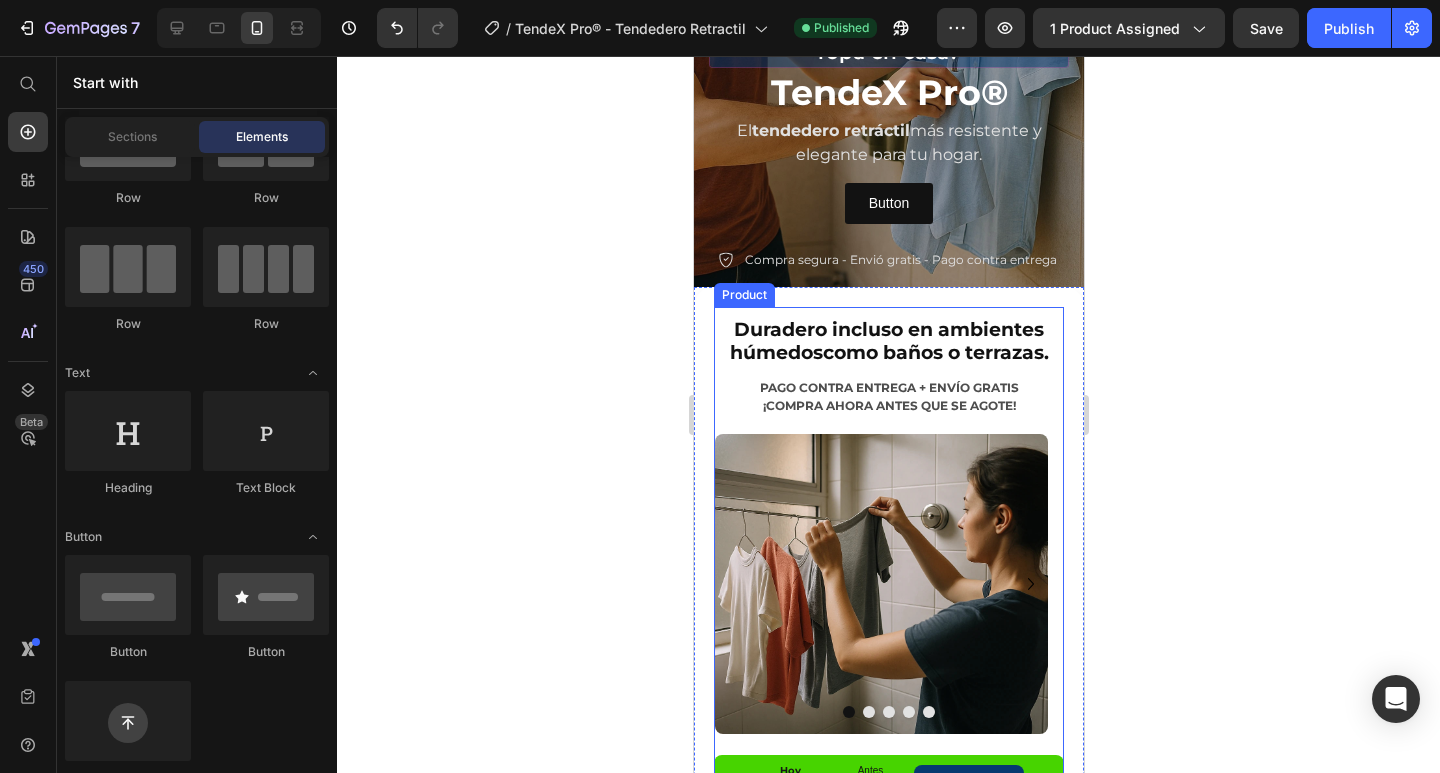 click on "Duradero incluso en ambientes húmedos  como baños o terrazas. Heading PAGO CONTRA ENTREGA + ENVÍO GRATIS ¡COMPRA AHORA ANTES QUE SE AGOTE! Text Block
Image Image Image Image Image
Carousel" at bounding box center [888, 531] 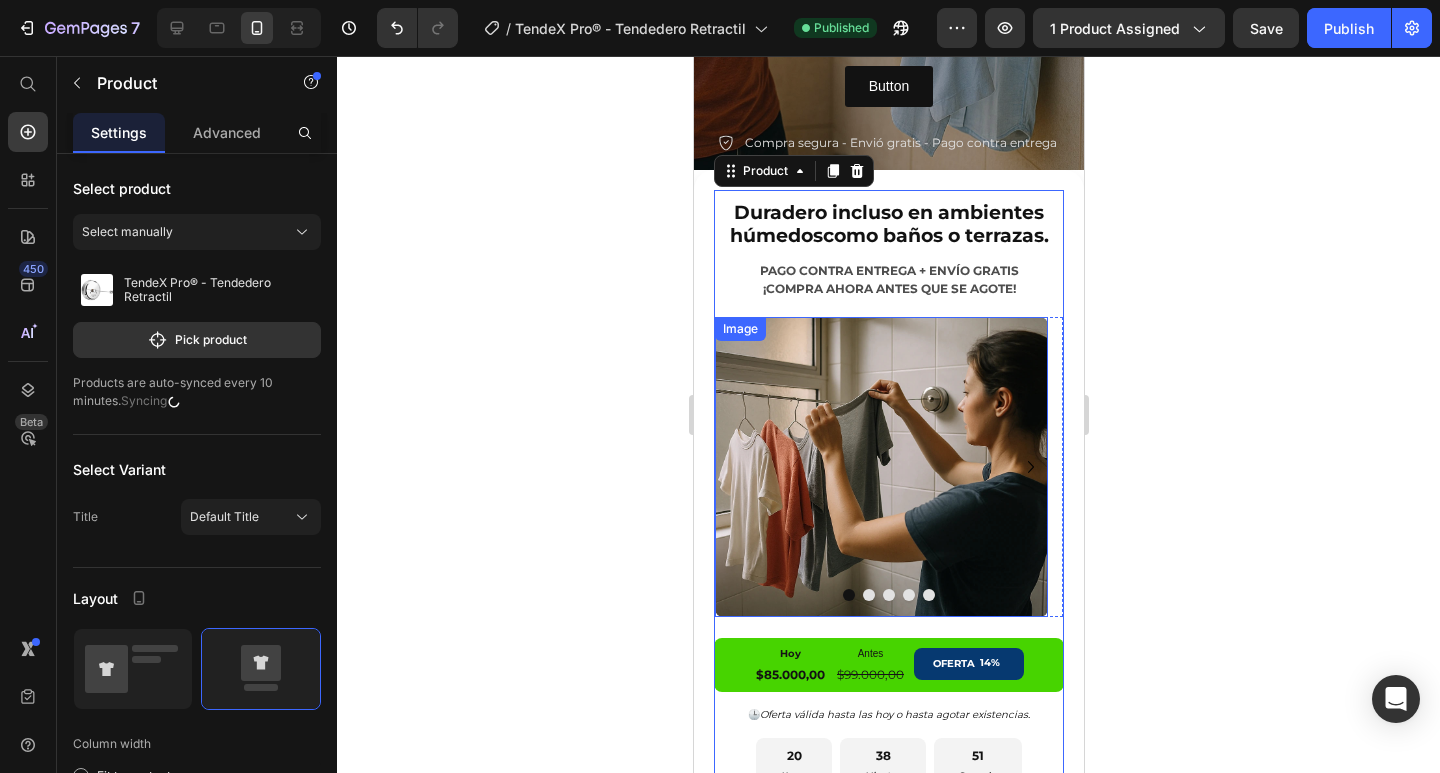 scroll, scrollTop: 700, scrollLeft: 0, axis: vertical 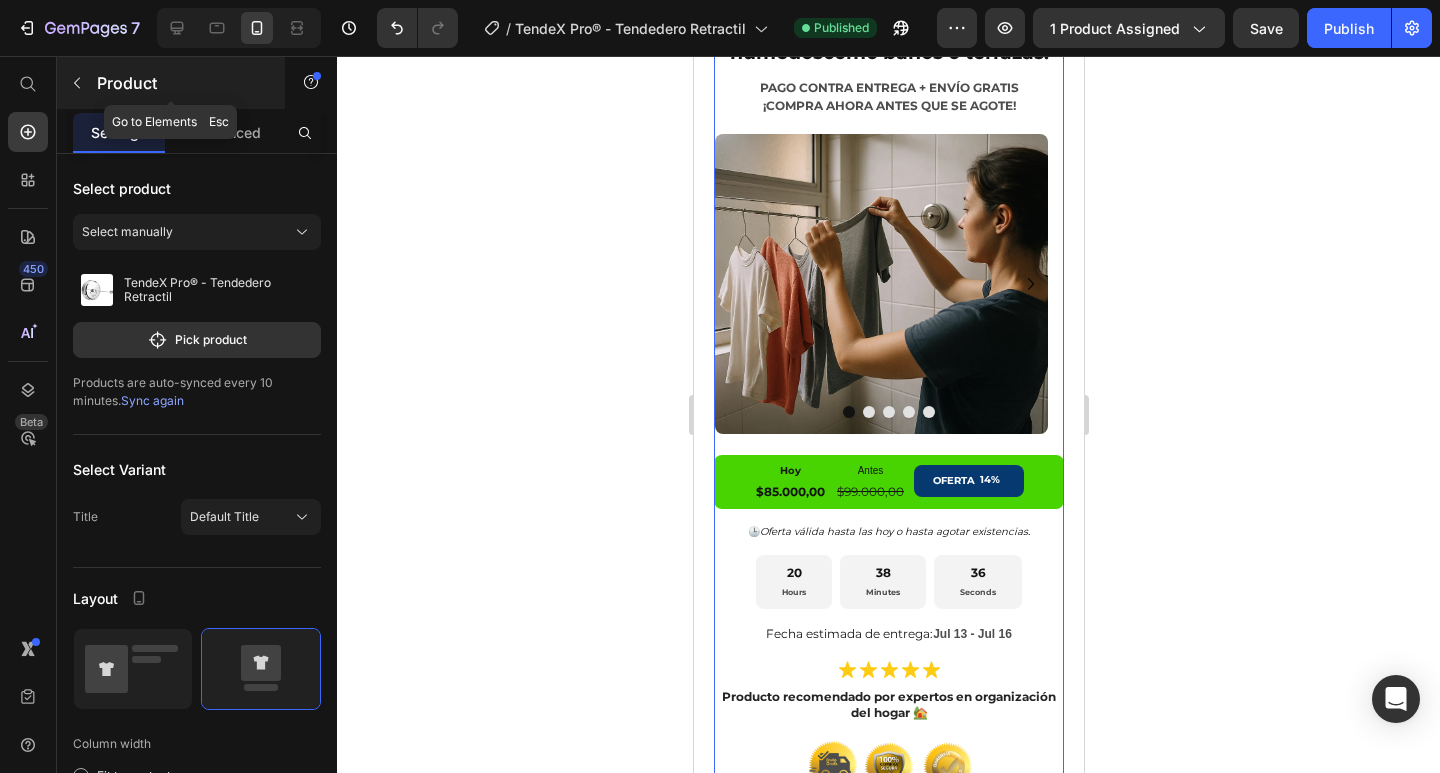 click 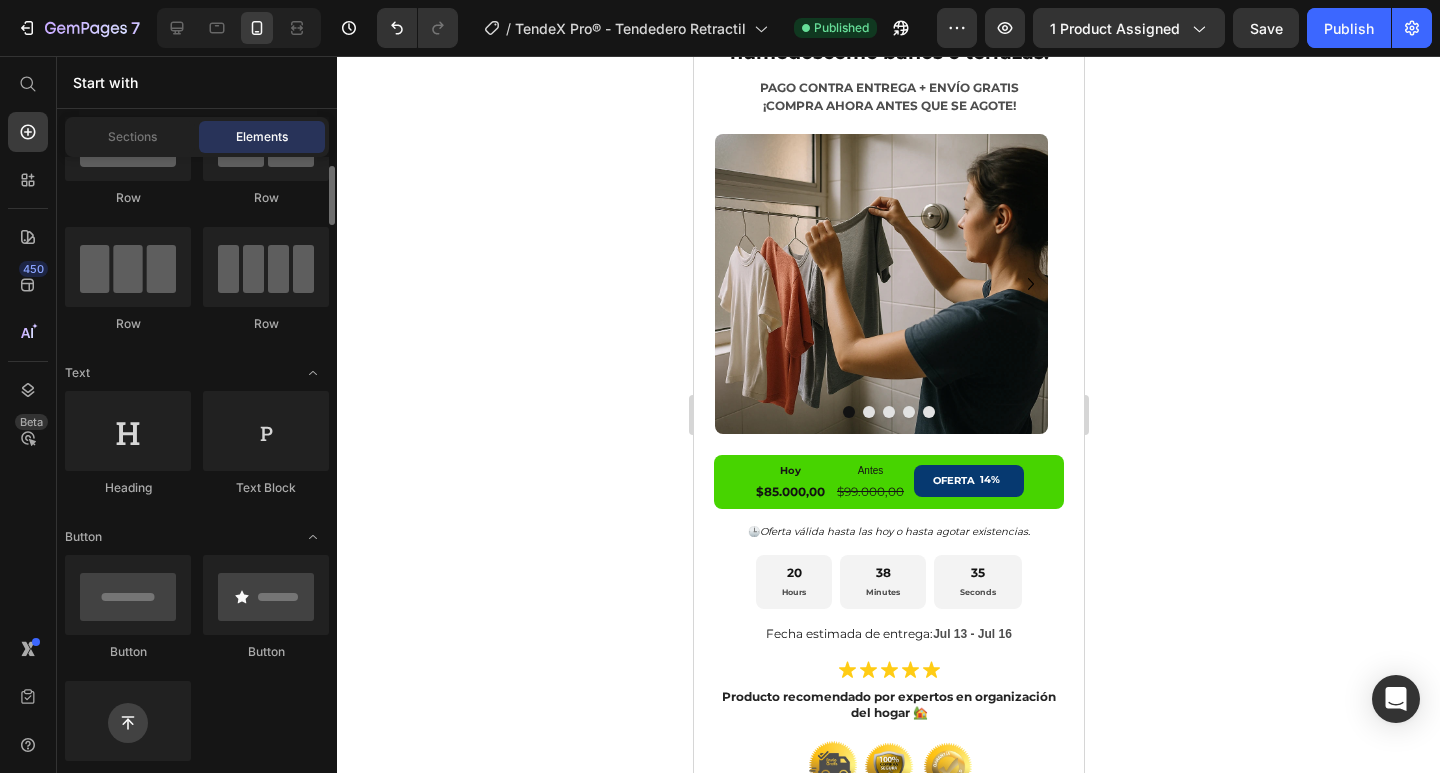 scroll, scrollTop: 0, scrollLeft: 0, axis: both 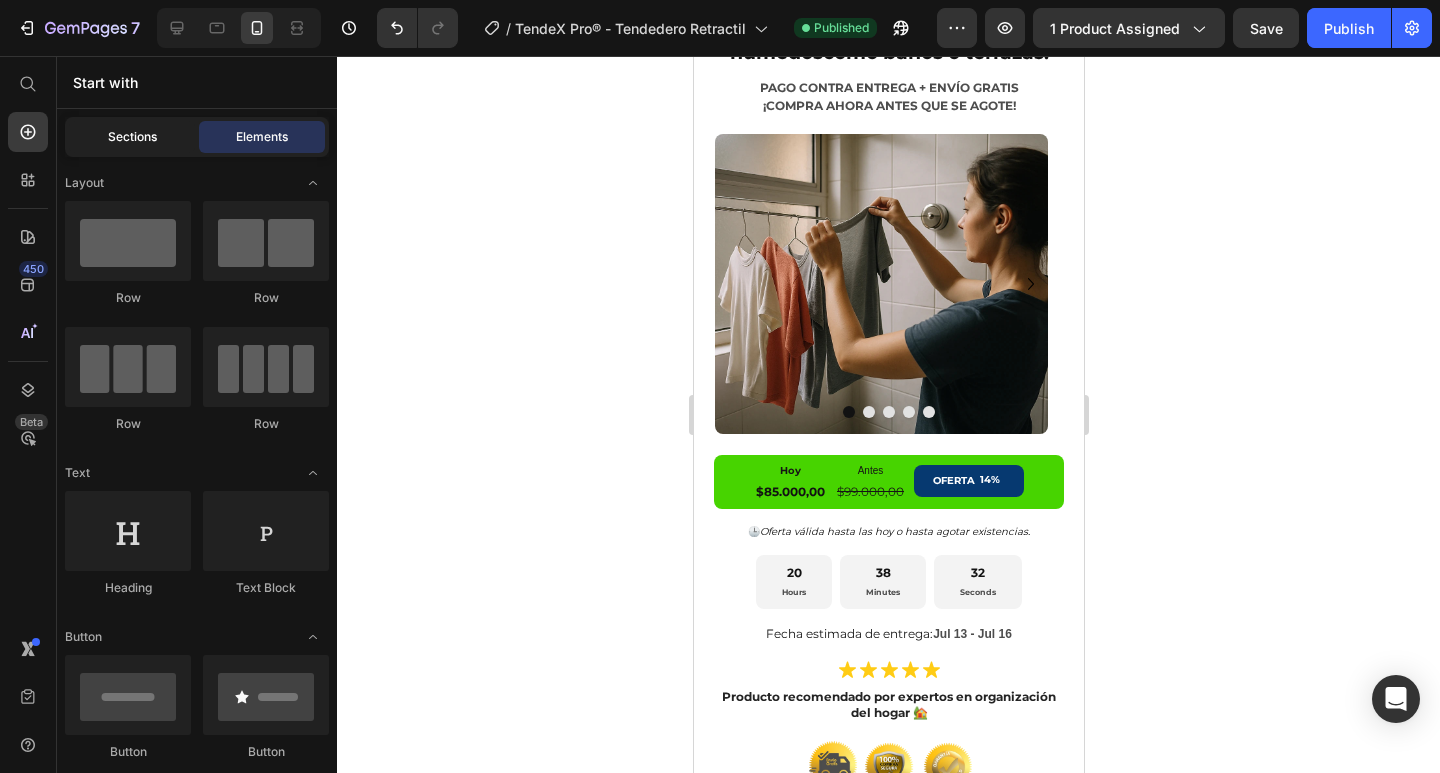 click on "Sections" at bounding box center [132, 137] 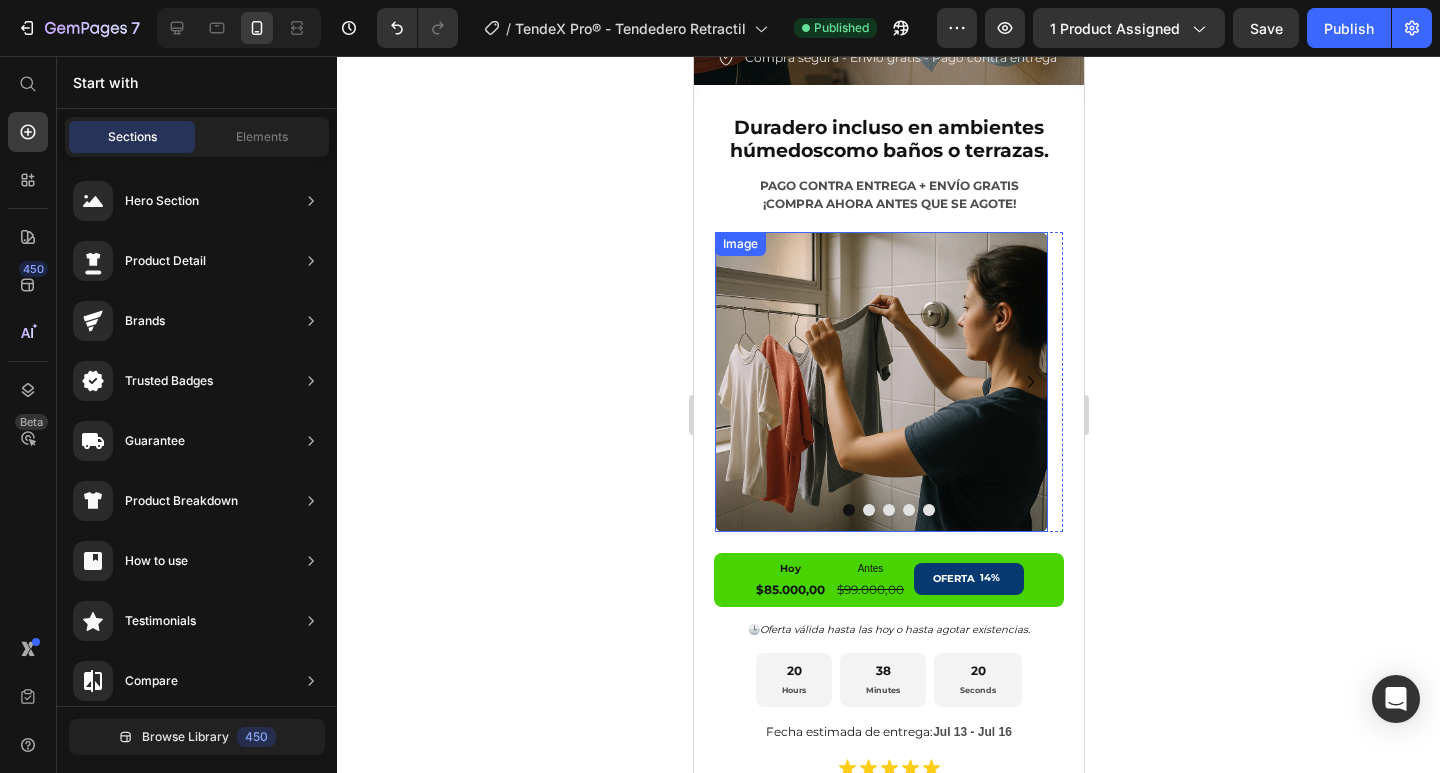 scroll, scrollTop: 400, scrollLeft: 0, axis: vertical 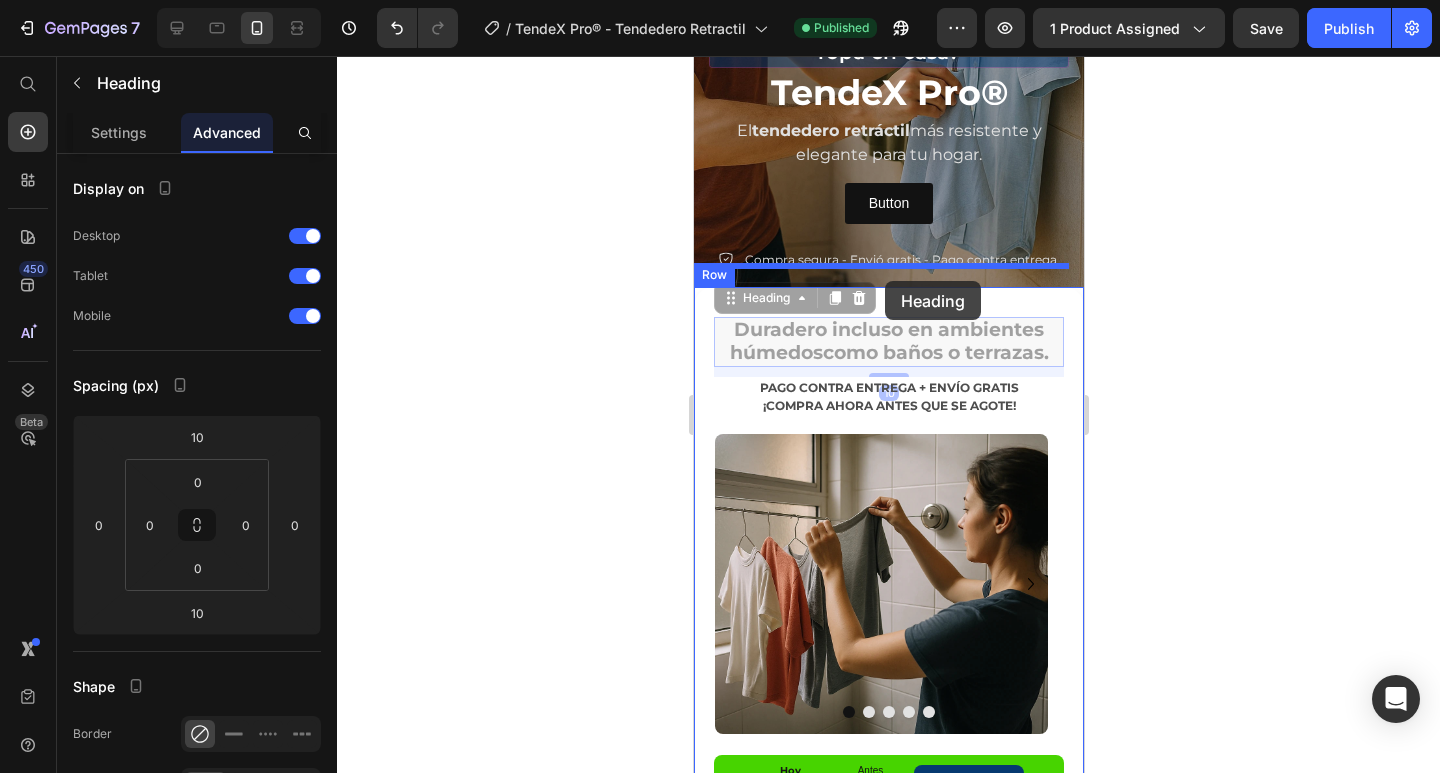 drag, startPoint x: 790, startPoint y: 322, endPoint x: 884, endPoint y: 281, distance: 102.55243 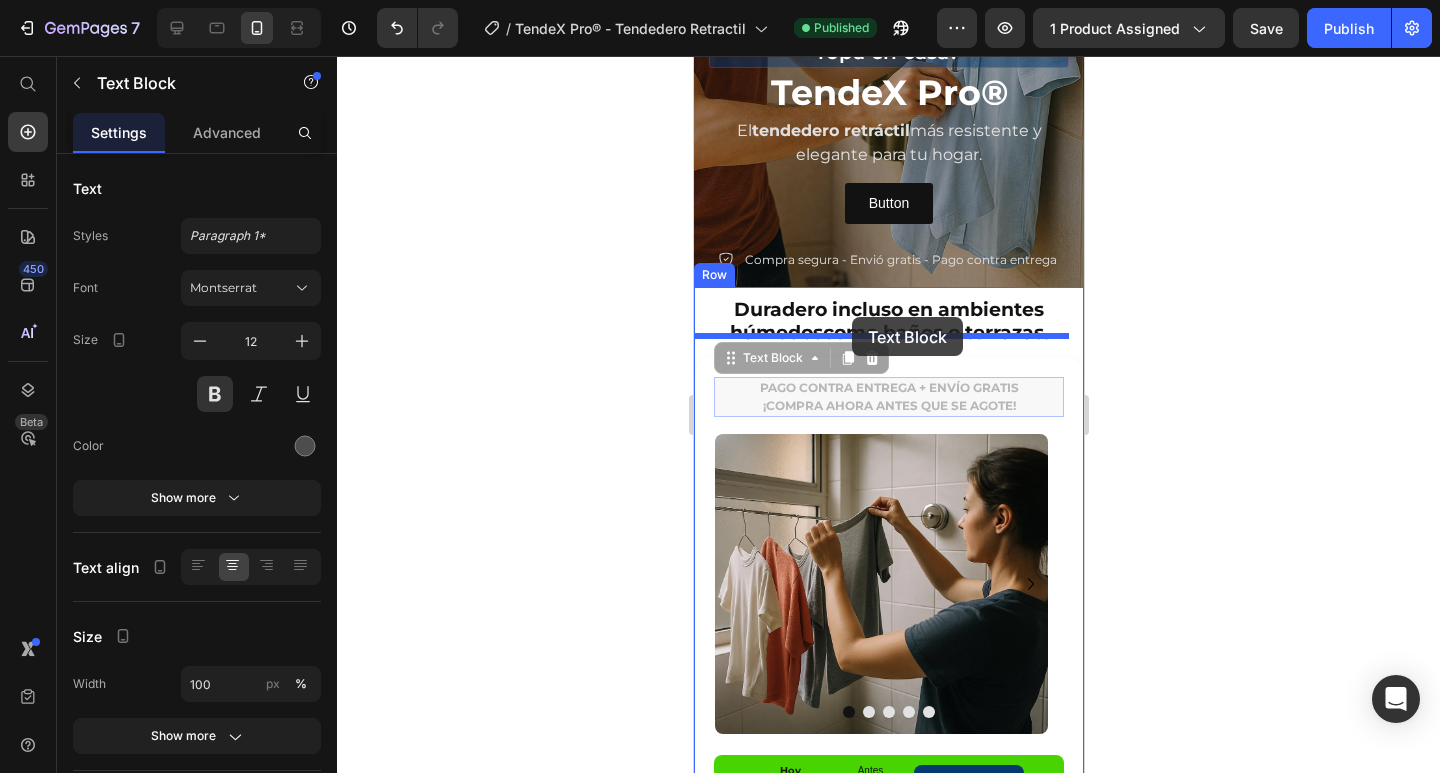 drag, startPoint x: 845, startPoint y: 370, endPoint x: 851, endPoint y: 317, distance: 53.338543 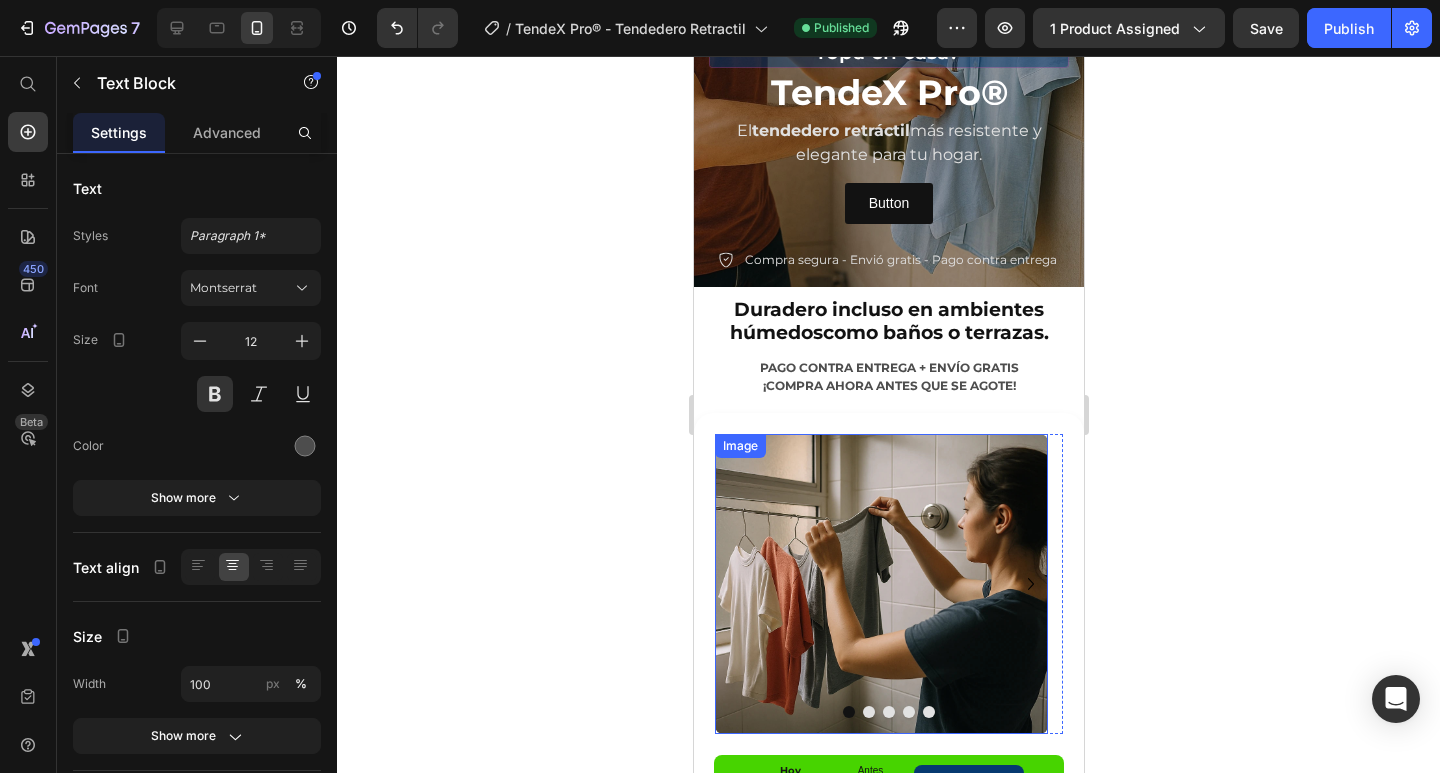 scroll, scrollTop: 500, scrollLeft: 0, axis: vertical 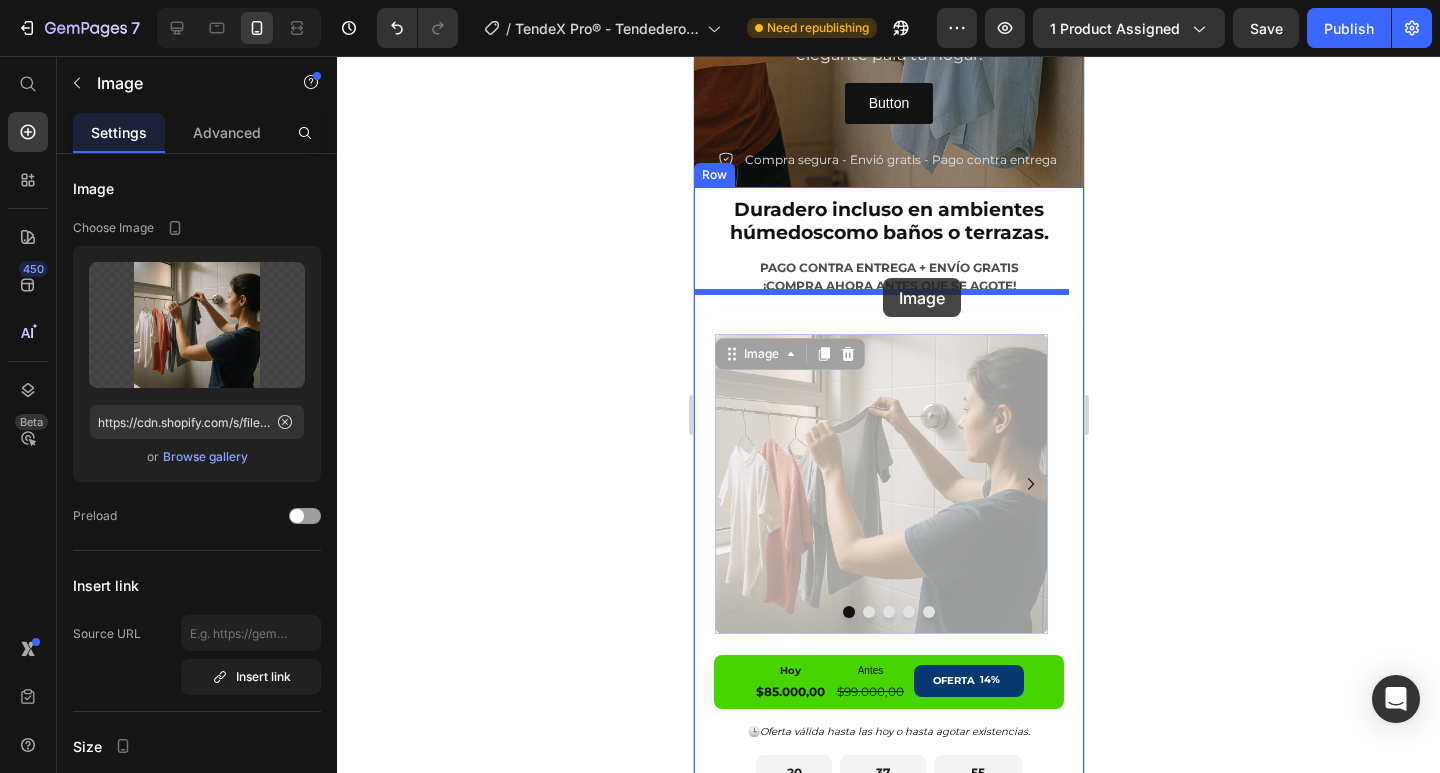 drag, startPoint x: 881, startPoint y: 502, endPoint x: 882, endPoint y: 278, distance: 224.00223 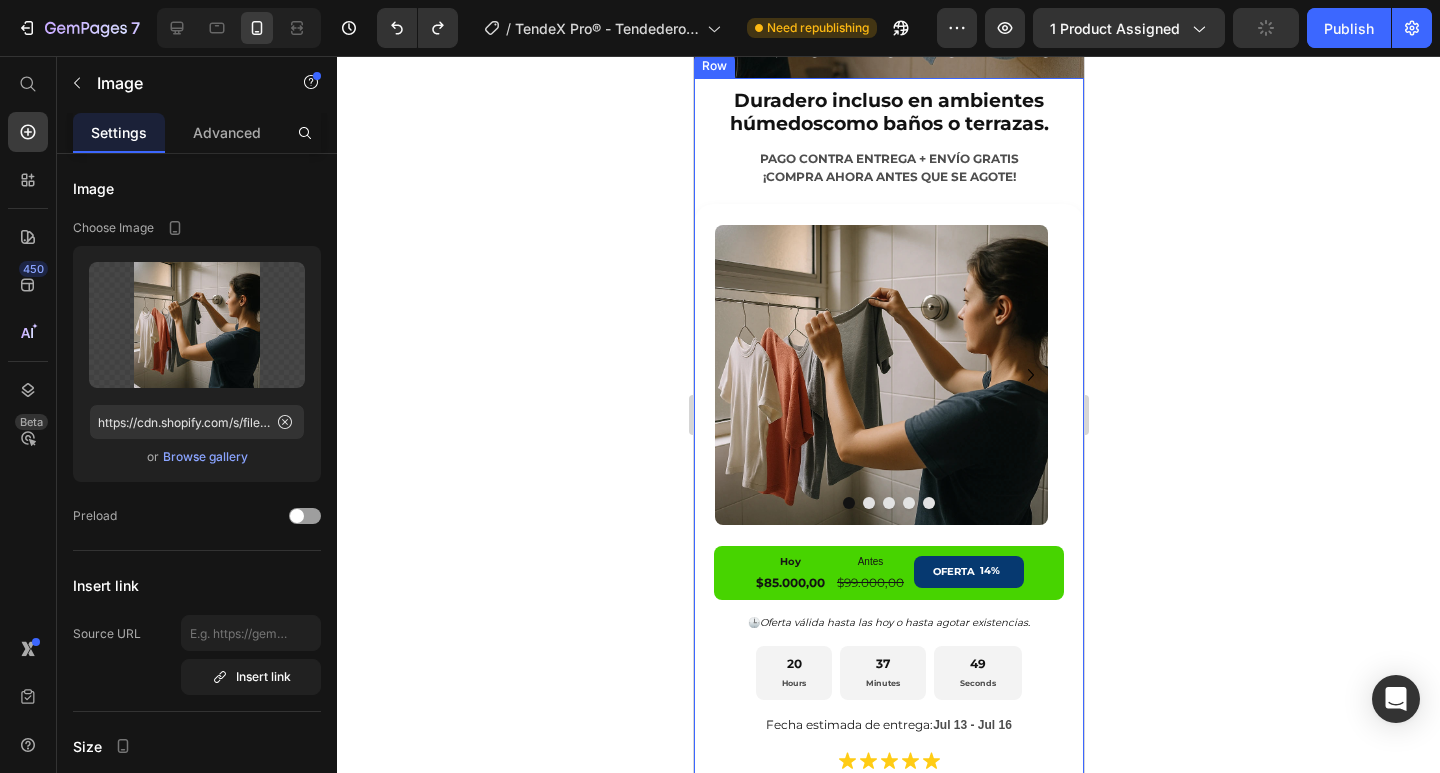 scroll, scrollTop: 500, scrollLeft: 0, axis: vertical 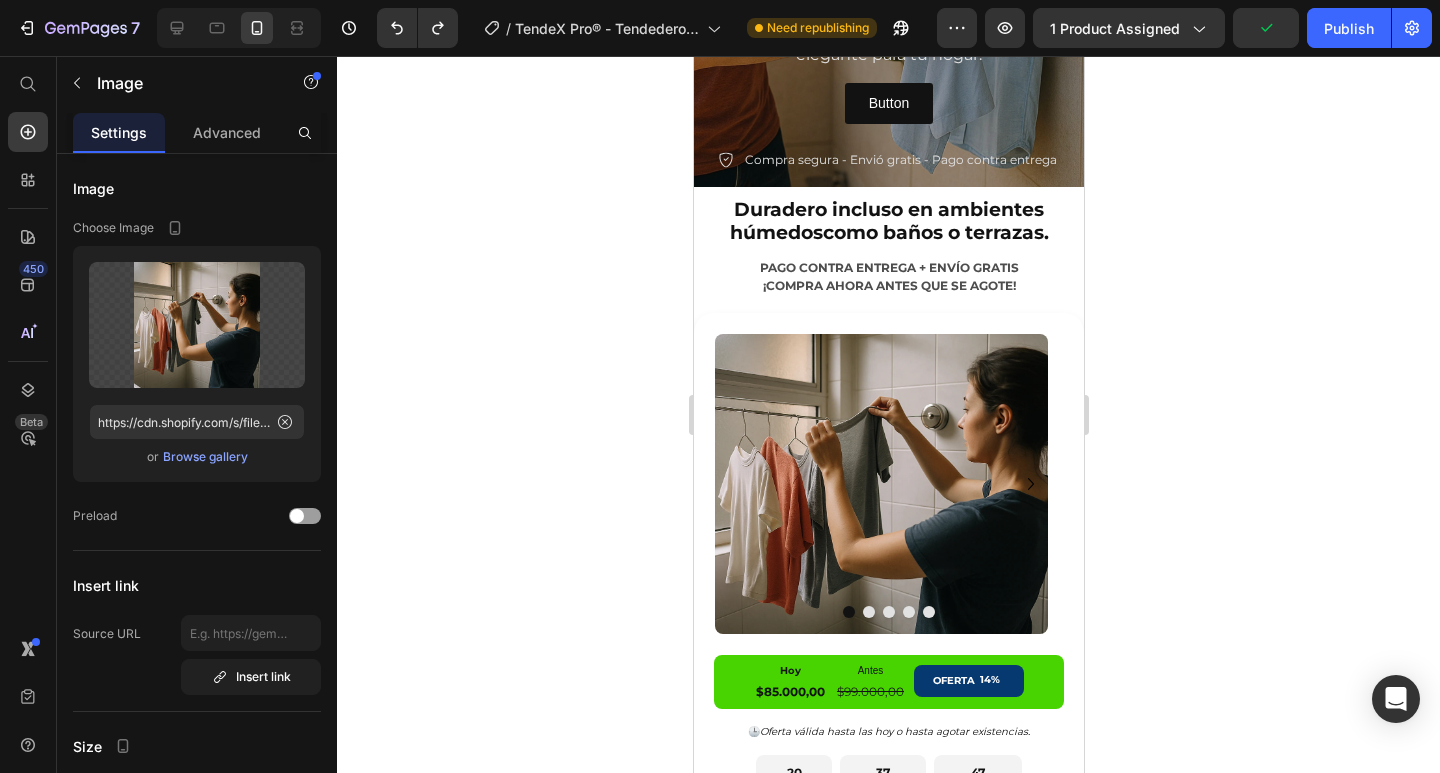click at bounding box center [880, 484] 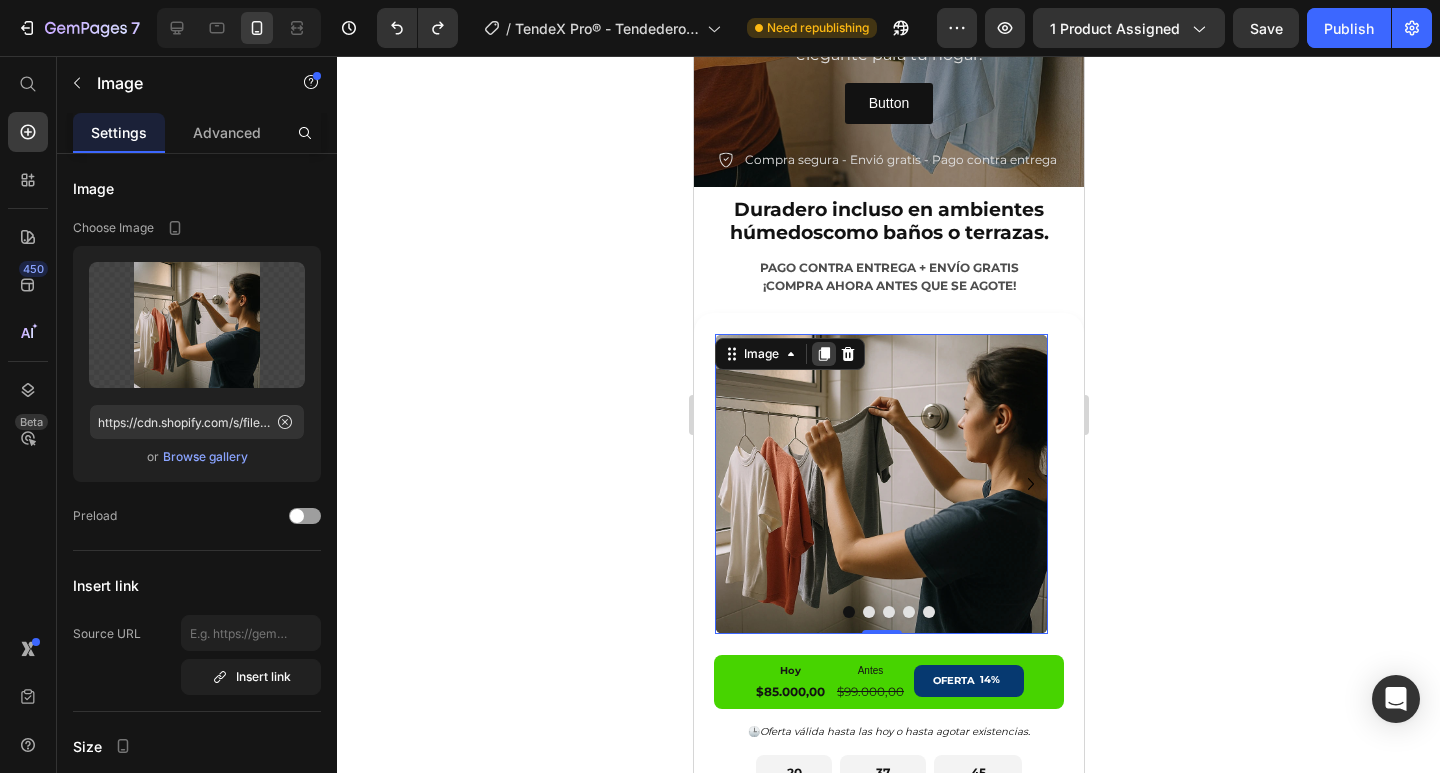 click 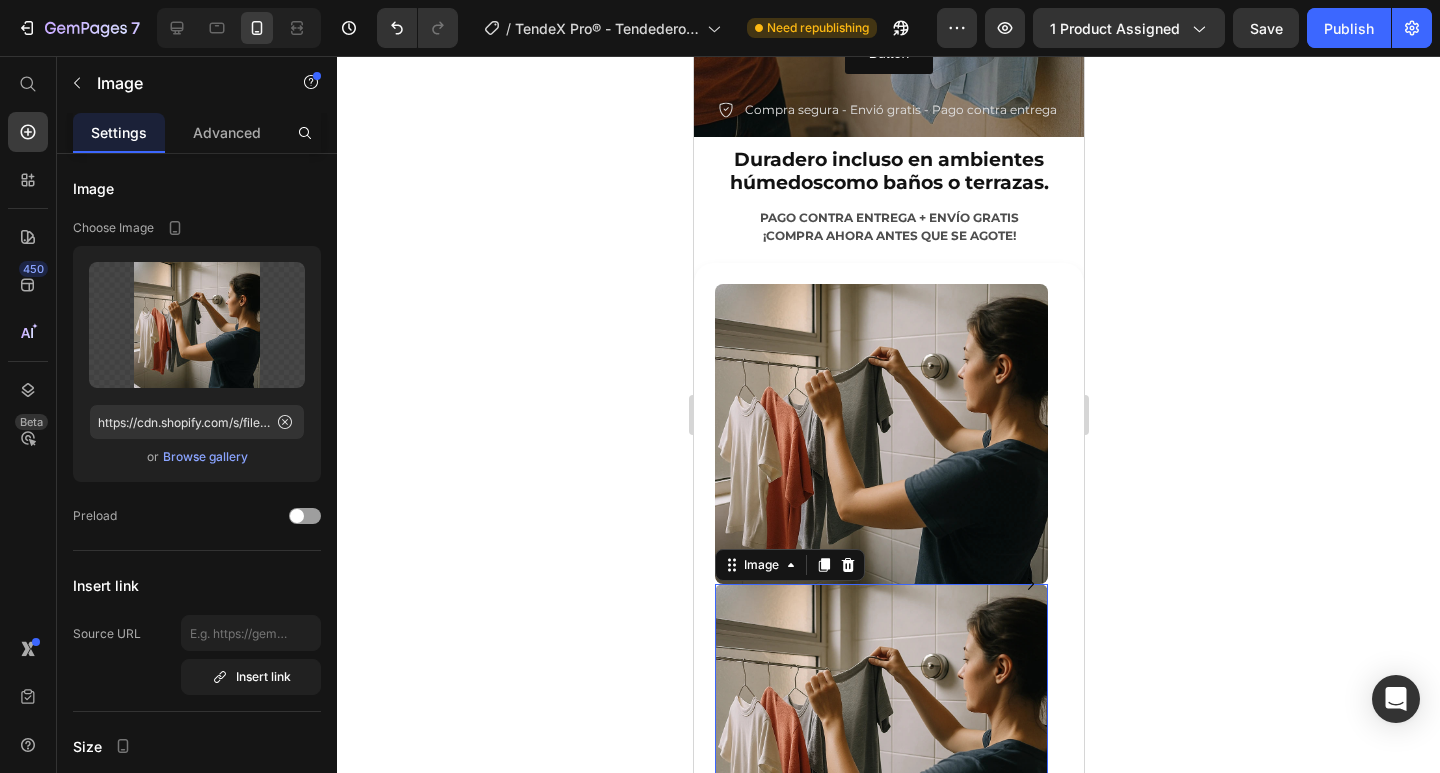 scroll, scrollTop: 487, scrollLeft: 0, axis: vertical 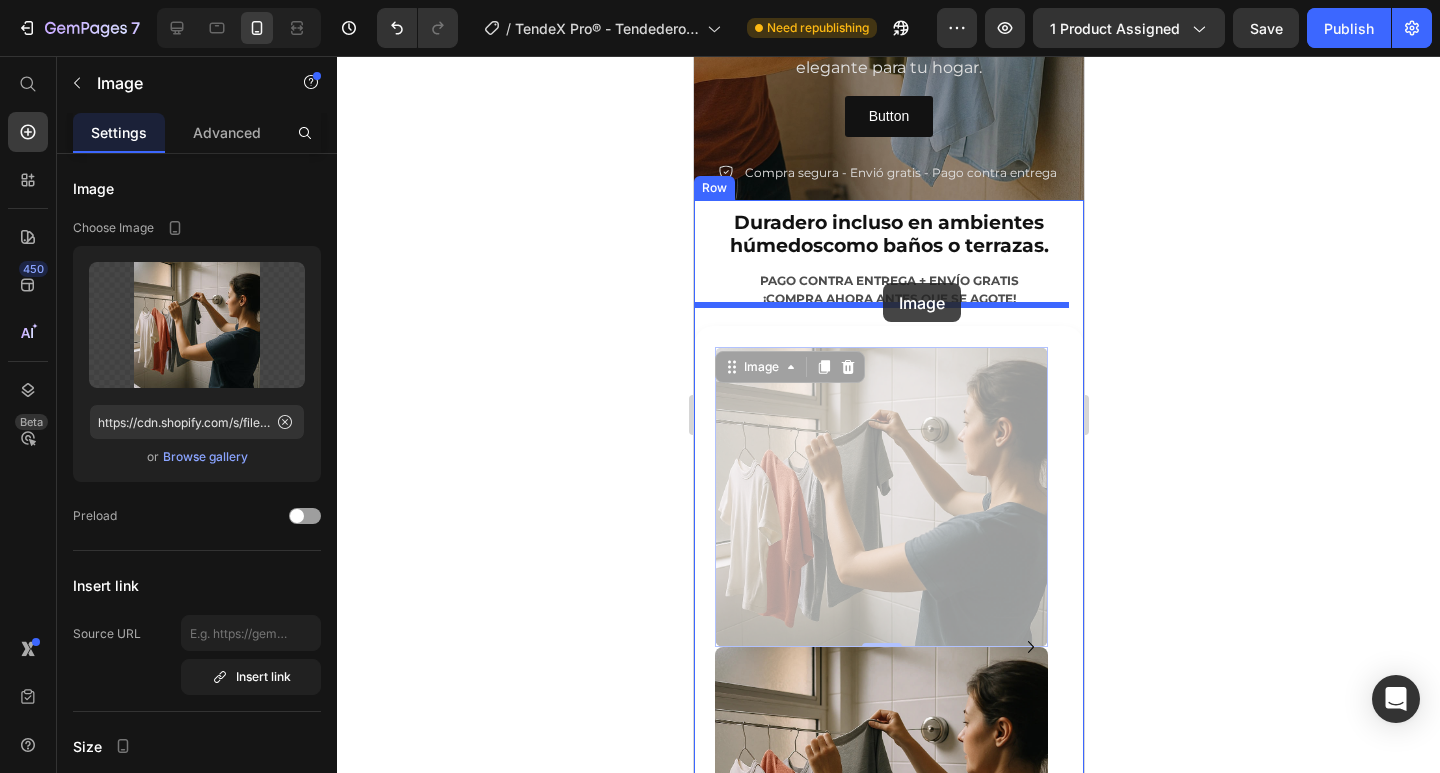 drag, startPoint x: 872, startPoint y: 463, endPoint x: 882, endPoint y: 283, distance: 180.27756 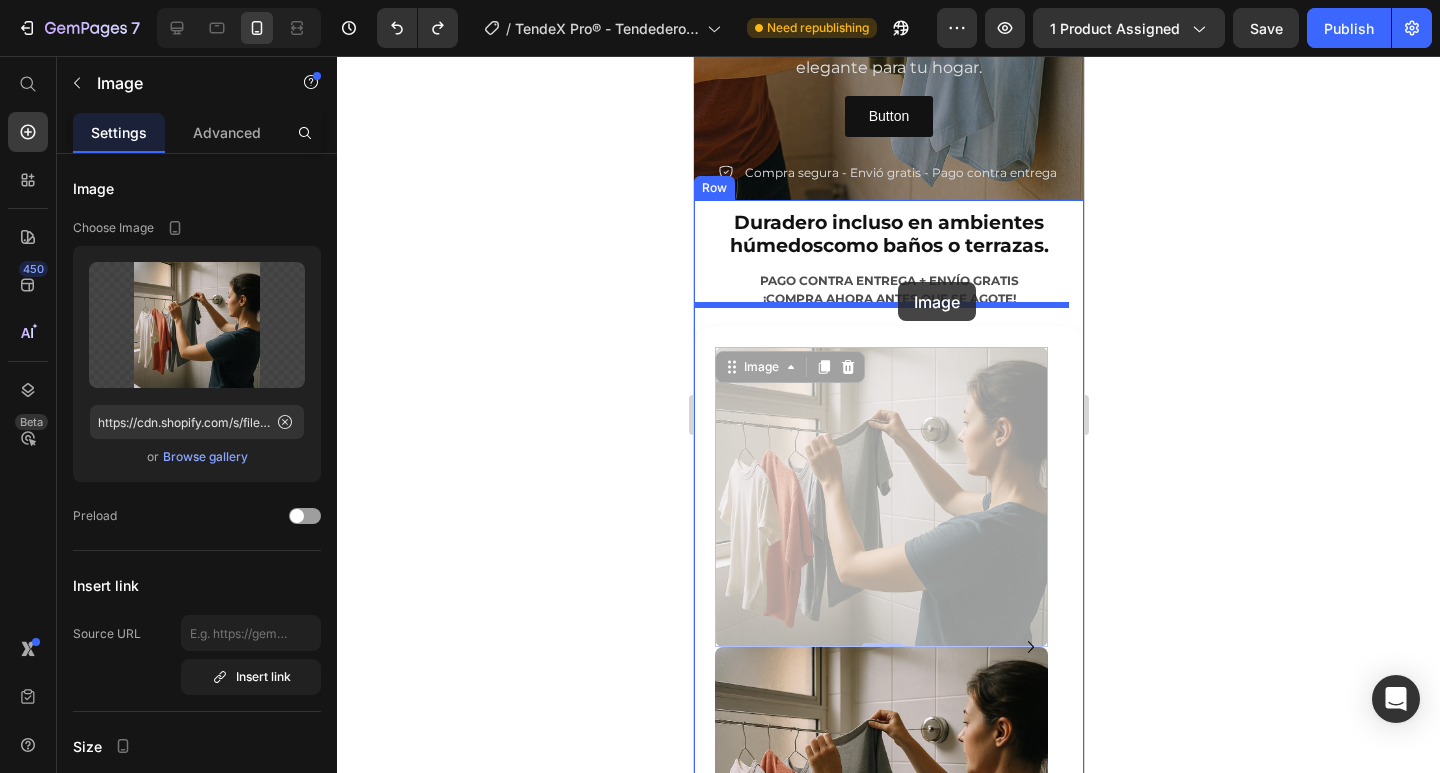 drag, startPoint x: 897, startPoint y: 400, endPoint x: 897, endPoint y: 282, distance: 118 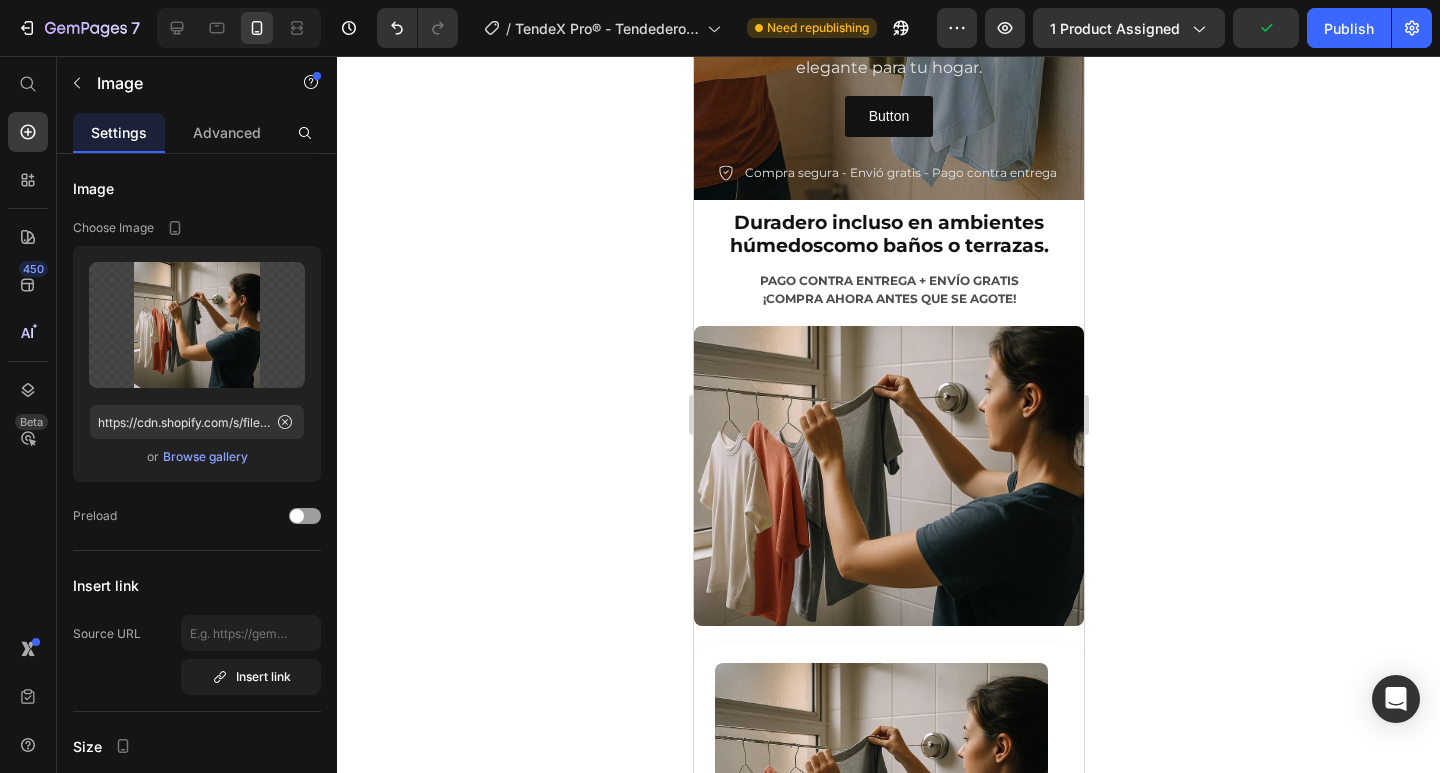click at bounding box center (888, 476) 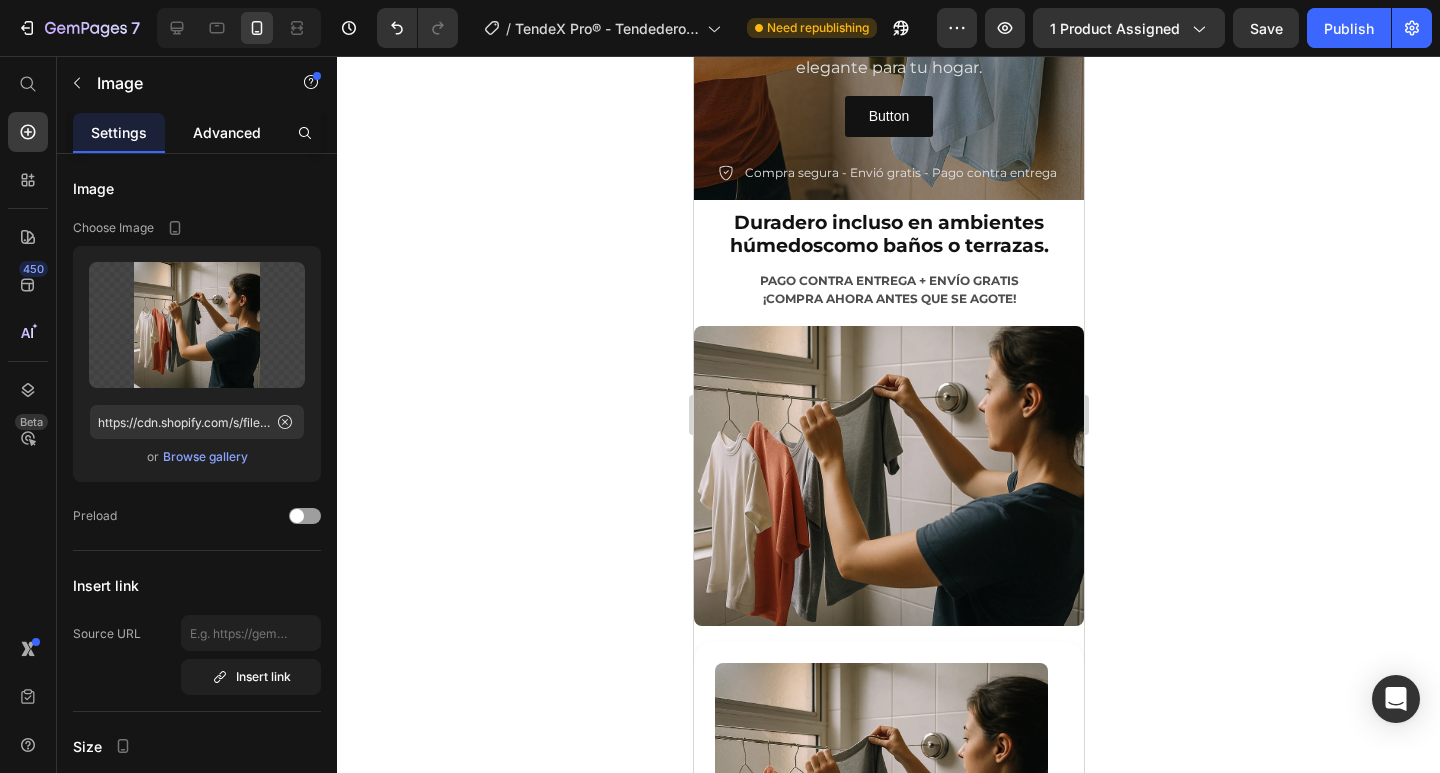 click on "Advanced" at bounding box center (227, 132) 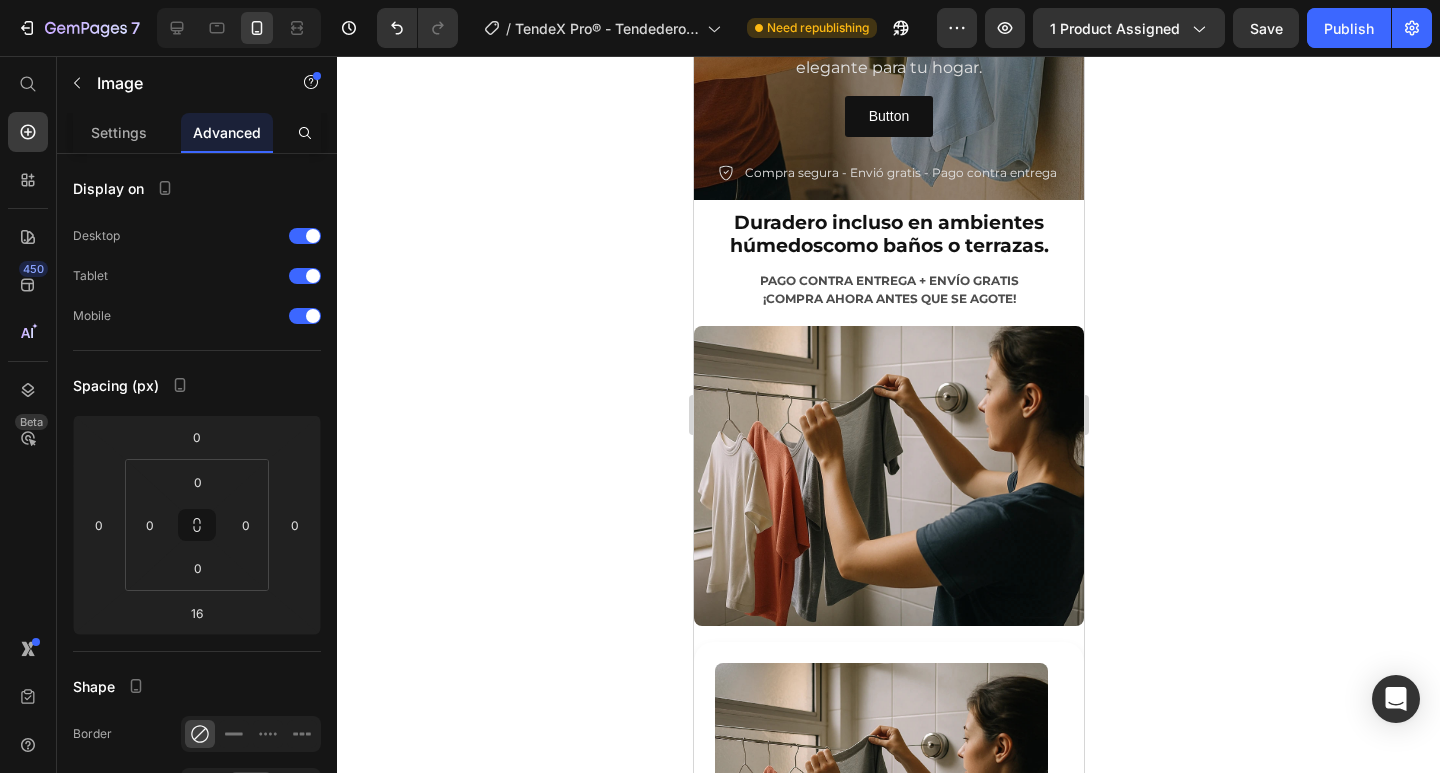 click at bounding box center (888, 476) 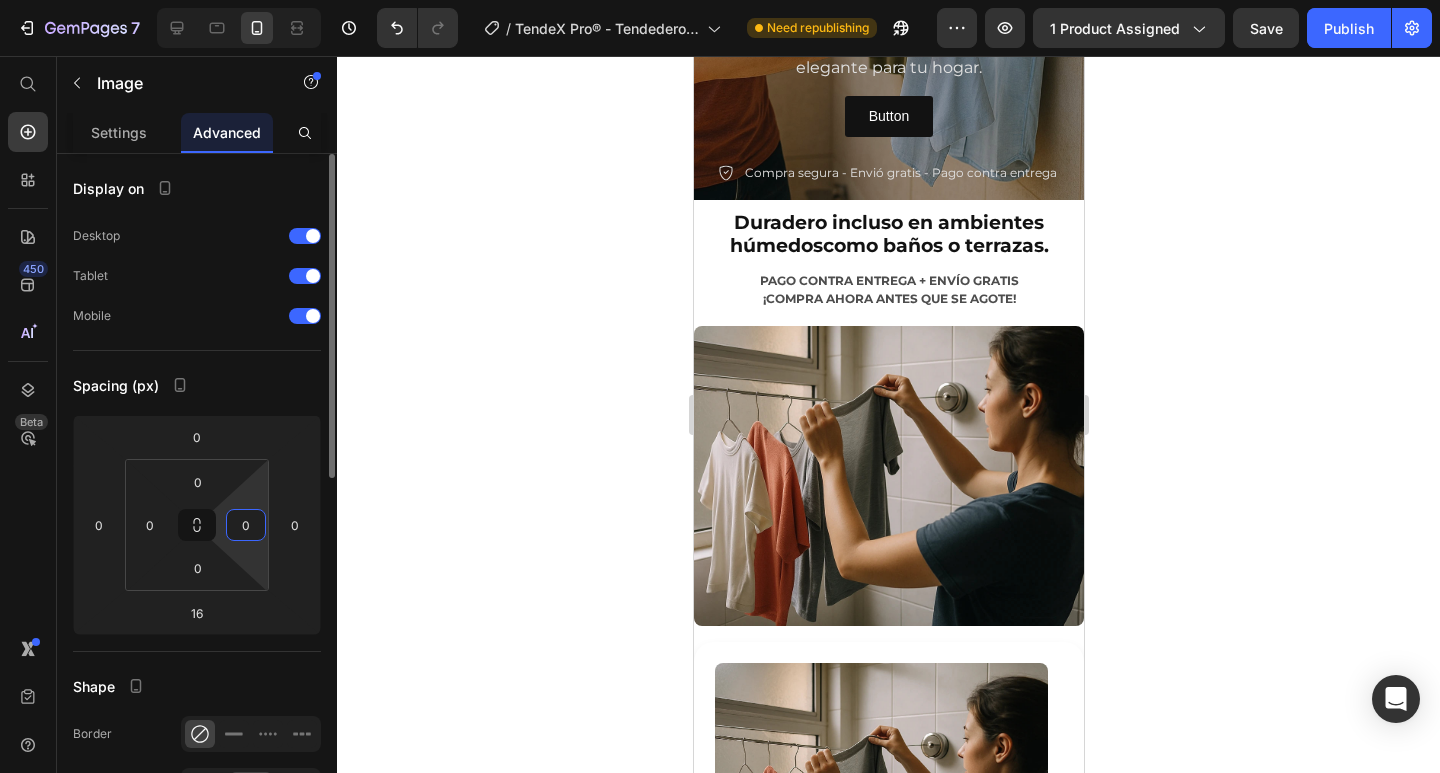 drag, startPoint x: 238, startPoint y: 524, endPoint x: 259, endPoint y: 531, distance: 22.135944 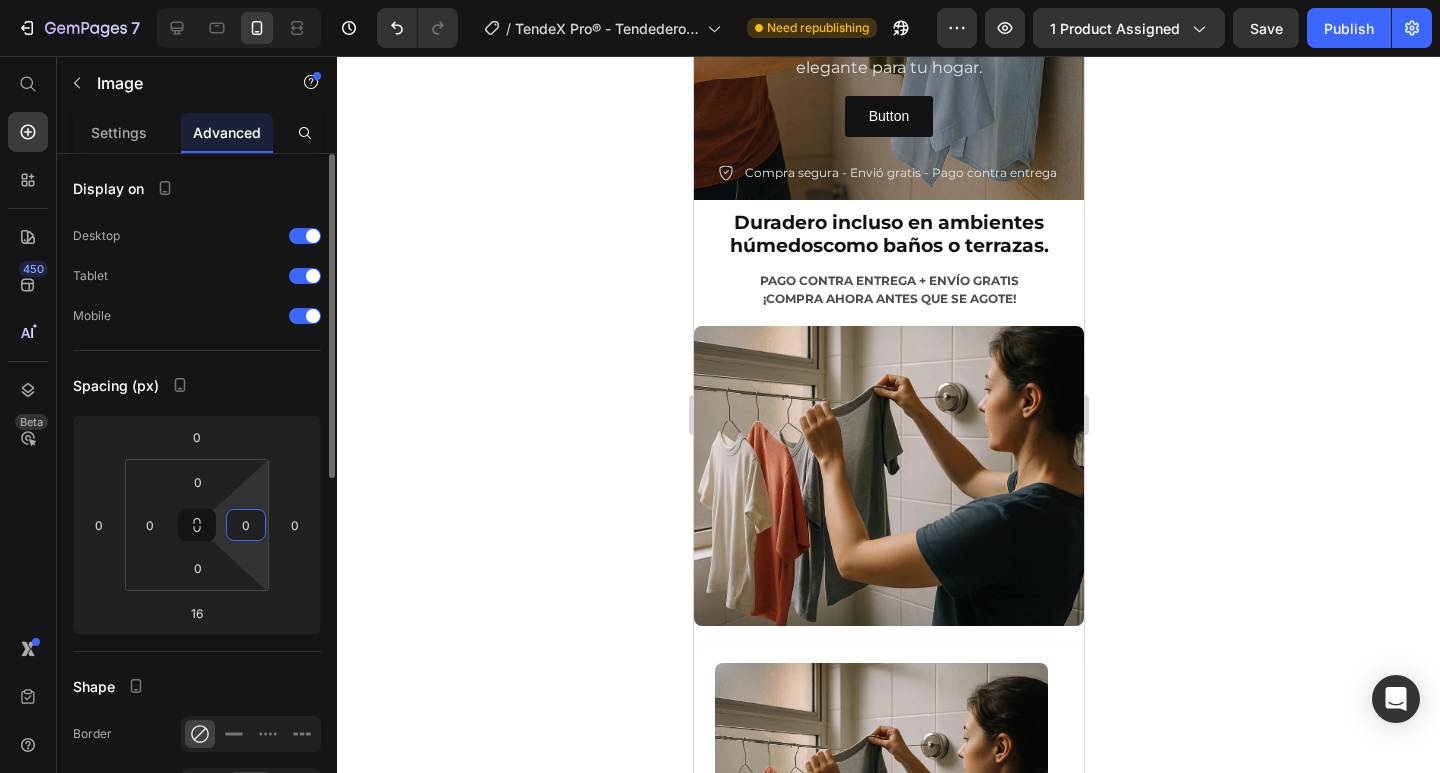 click on "0" at bounding box center (246, 525) 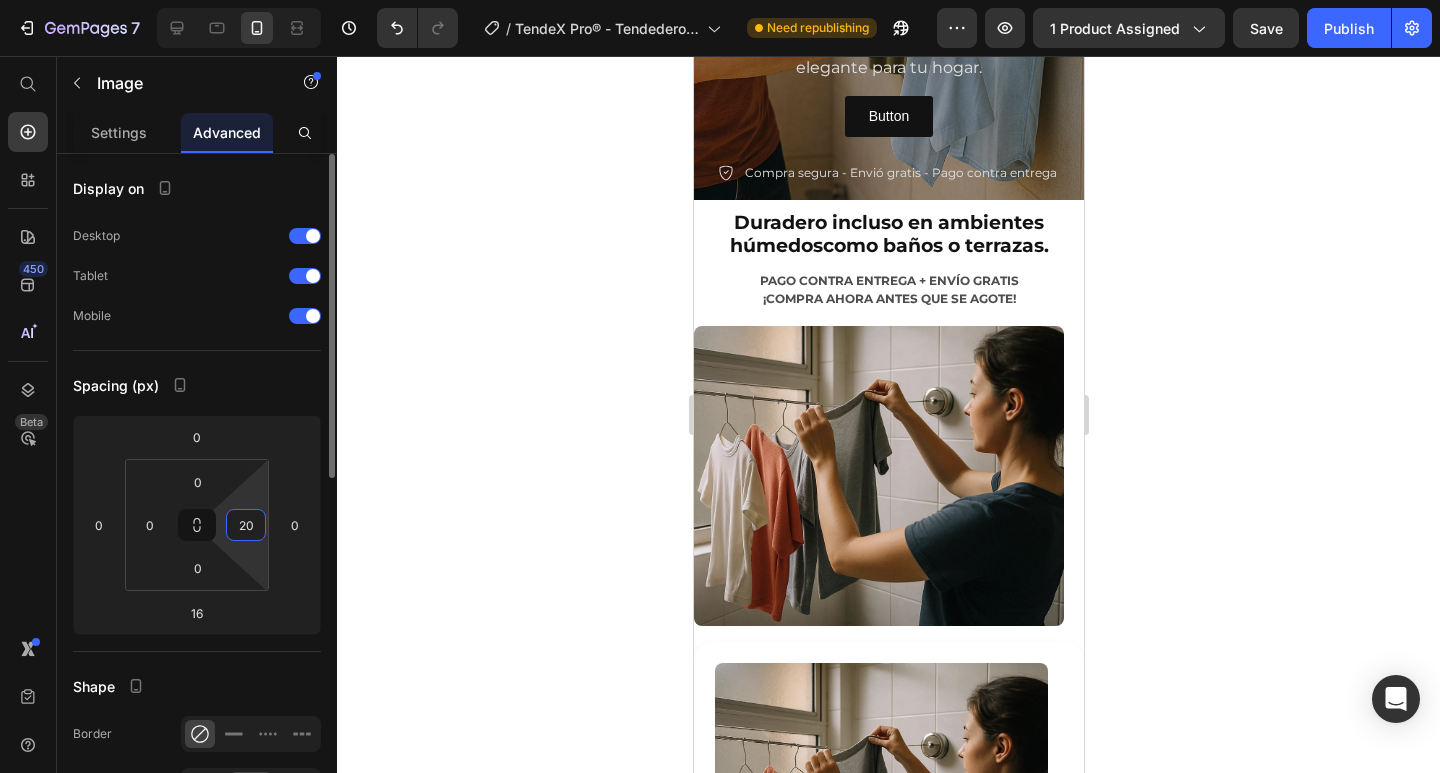 drag, startPoint x: 259, startPoint y: 531, endPoint x: 228, endPoint y: 528, distance: 31.144823 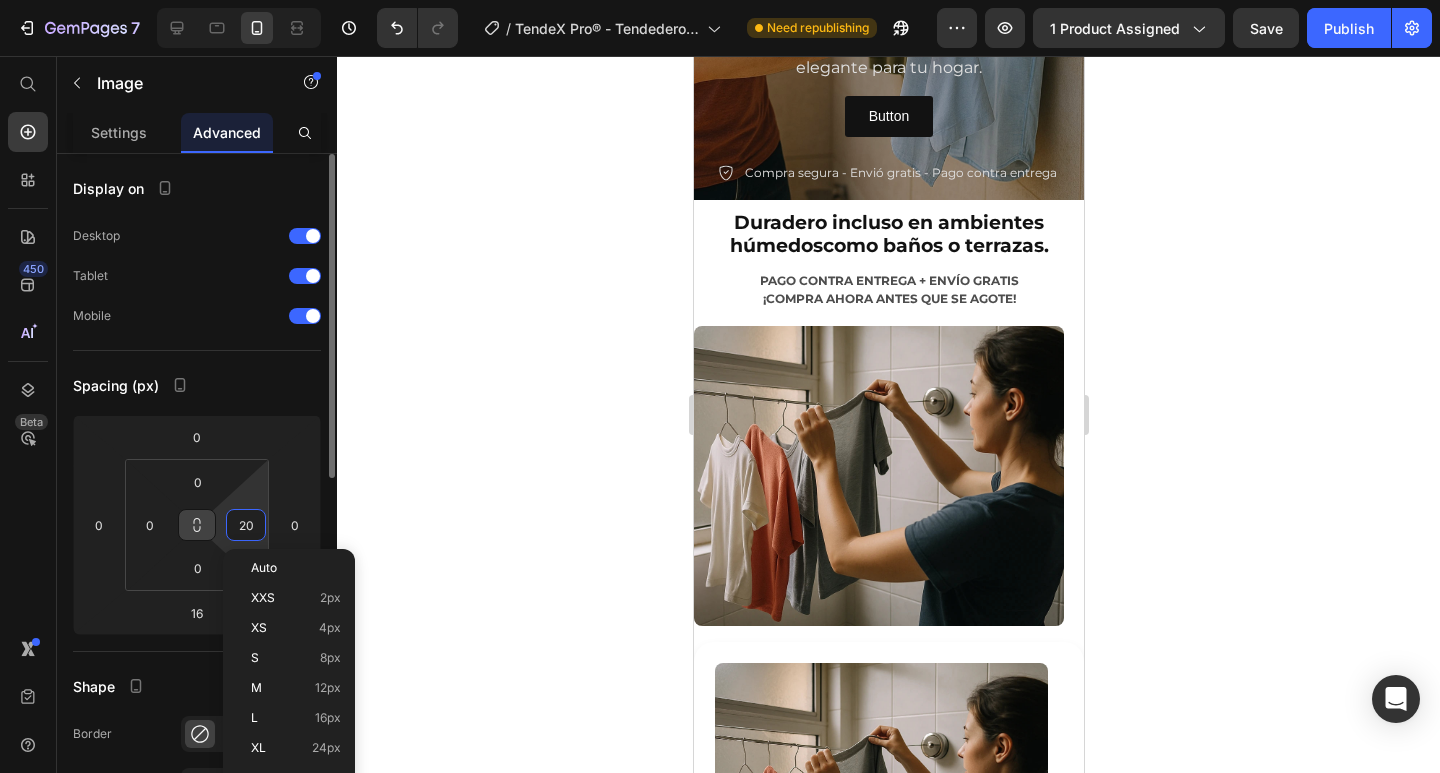 click 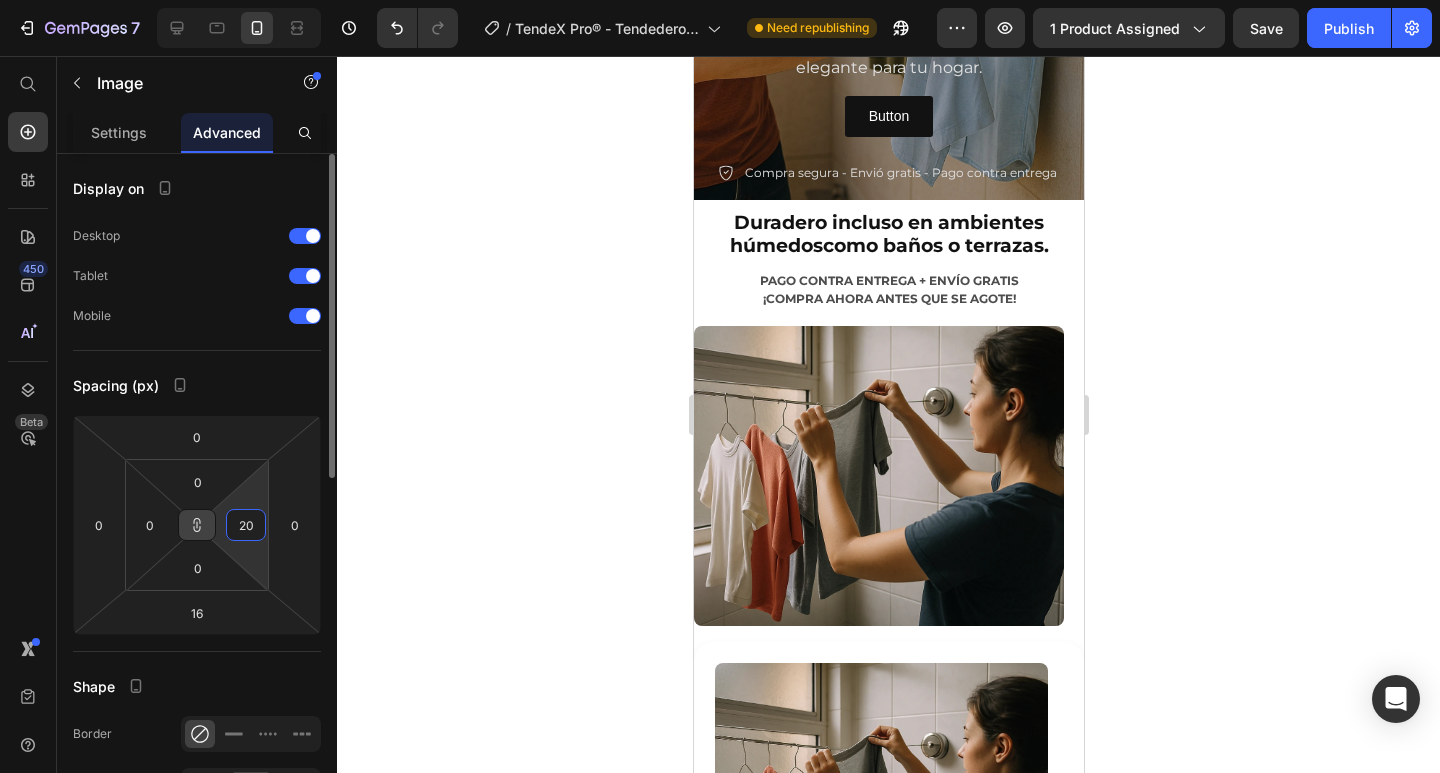 type on "2" 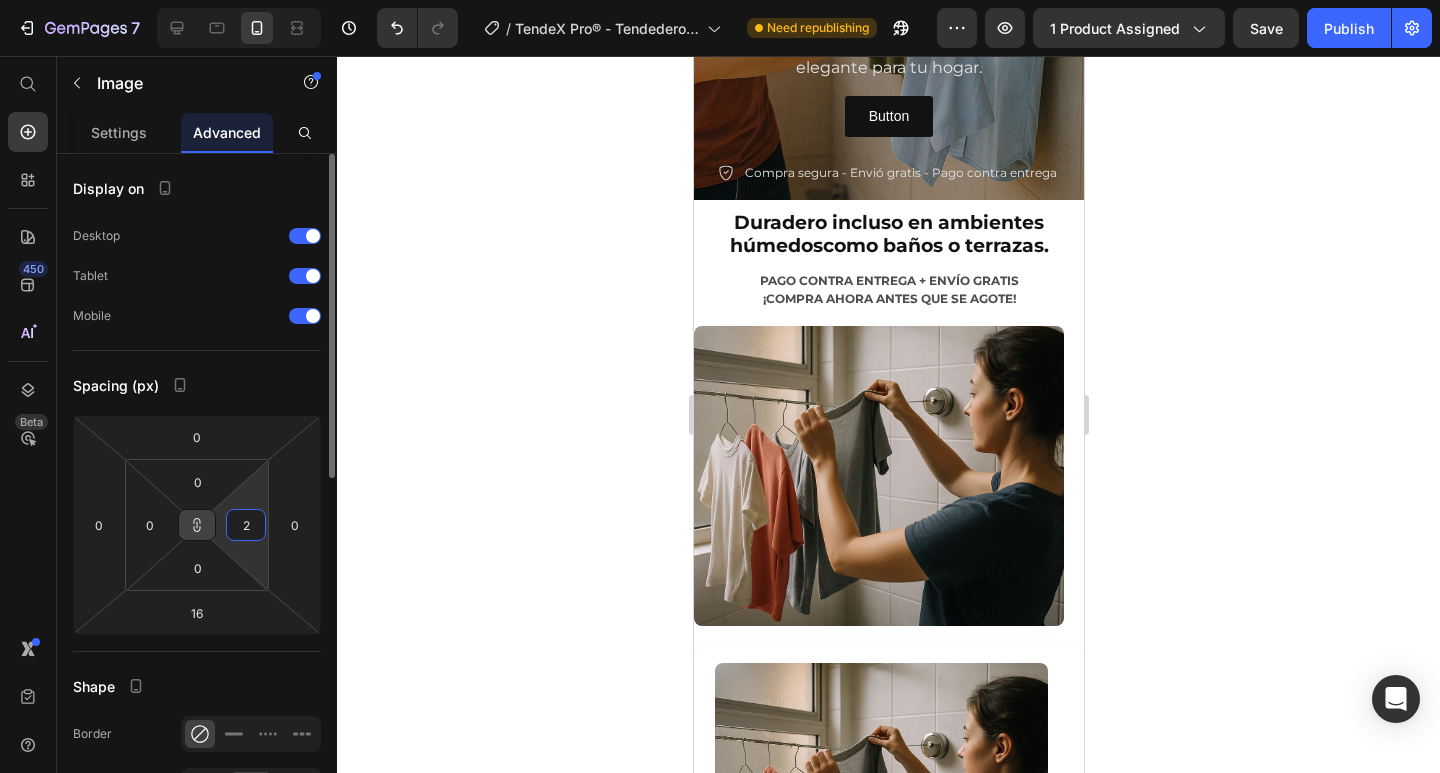 type on "2" 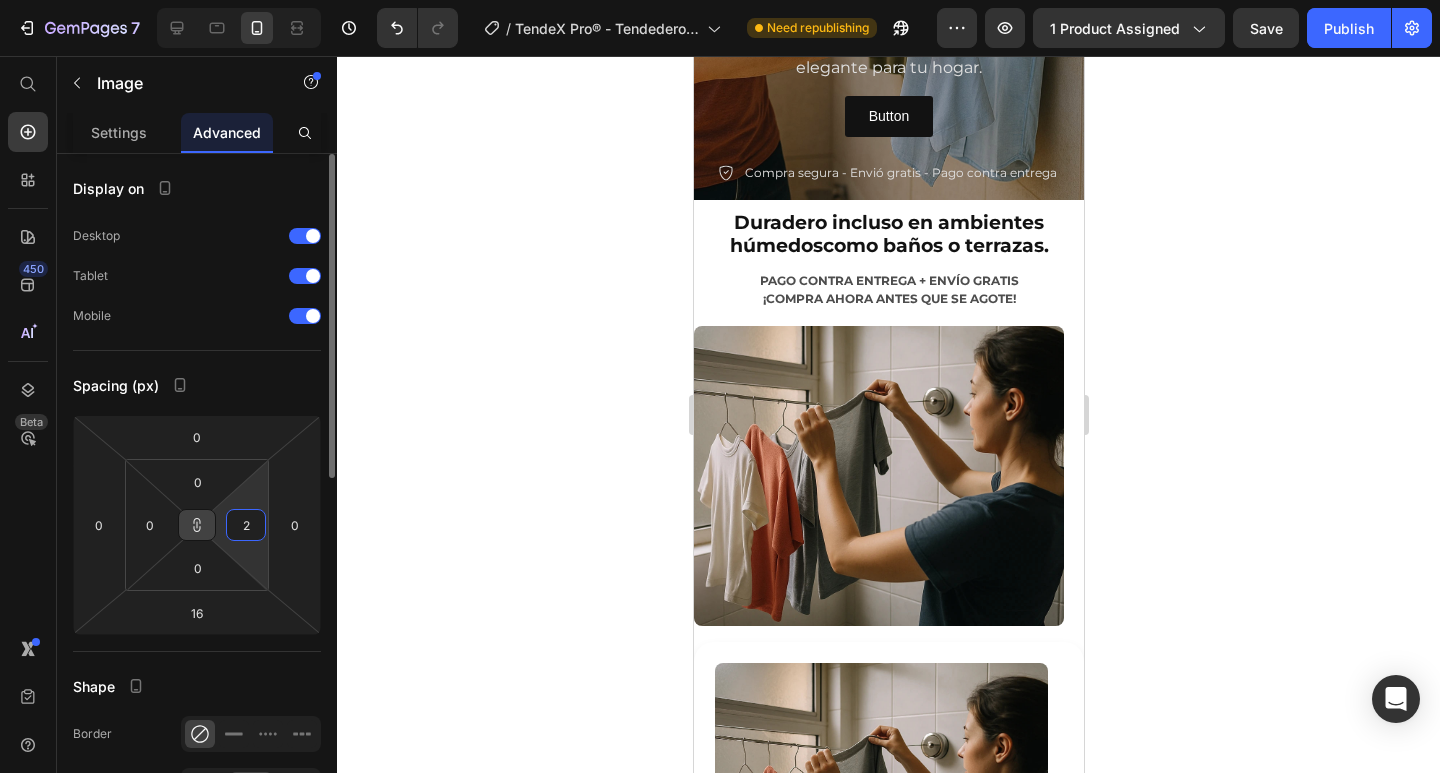 type on "2" 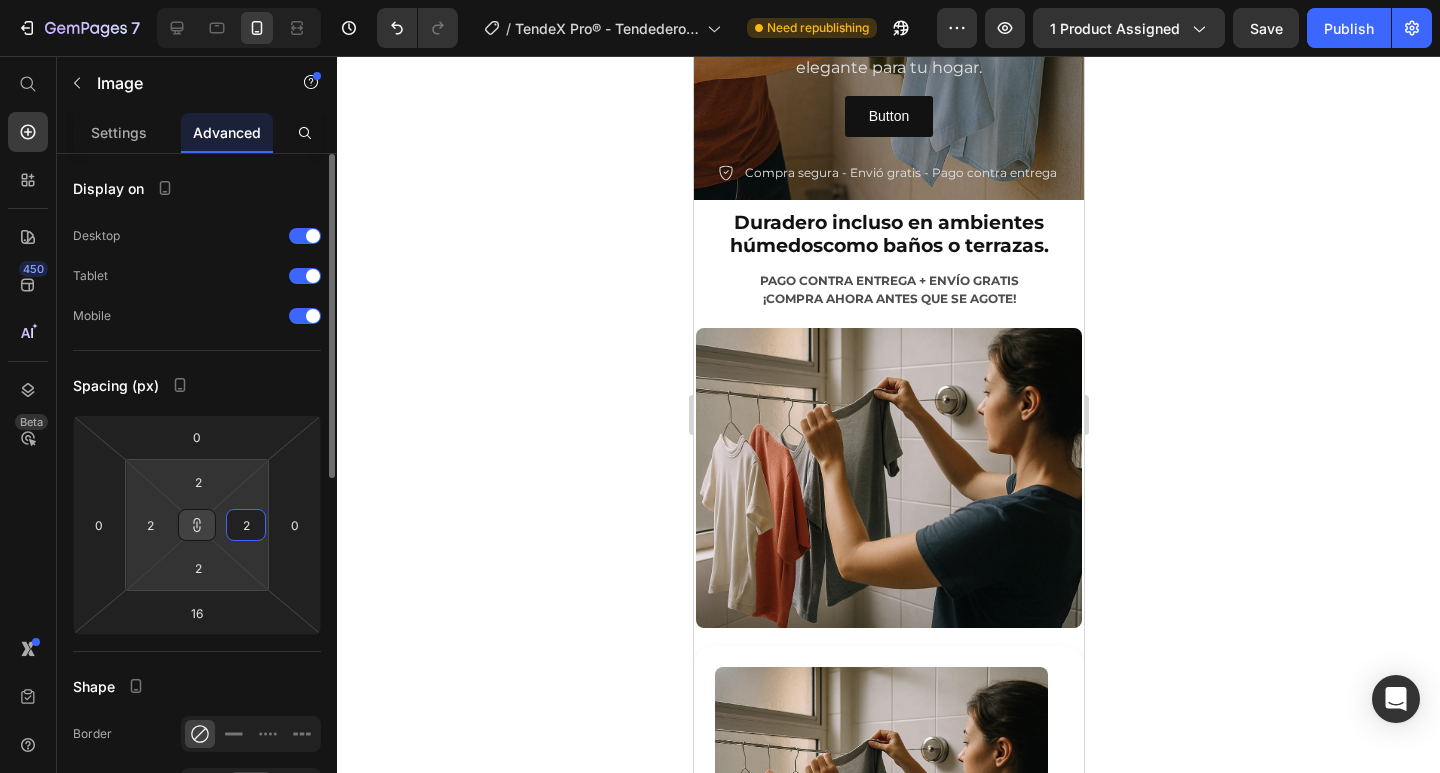 type on "25" 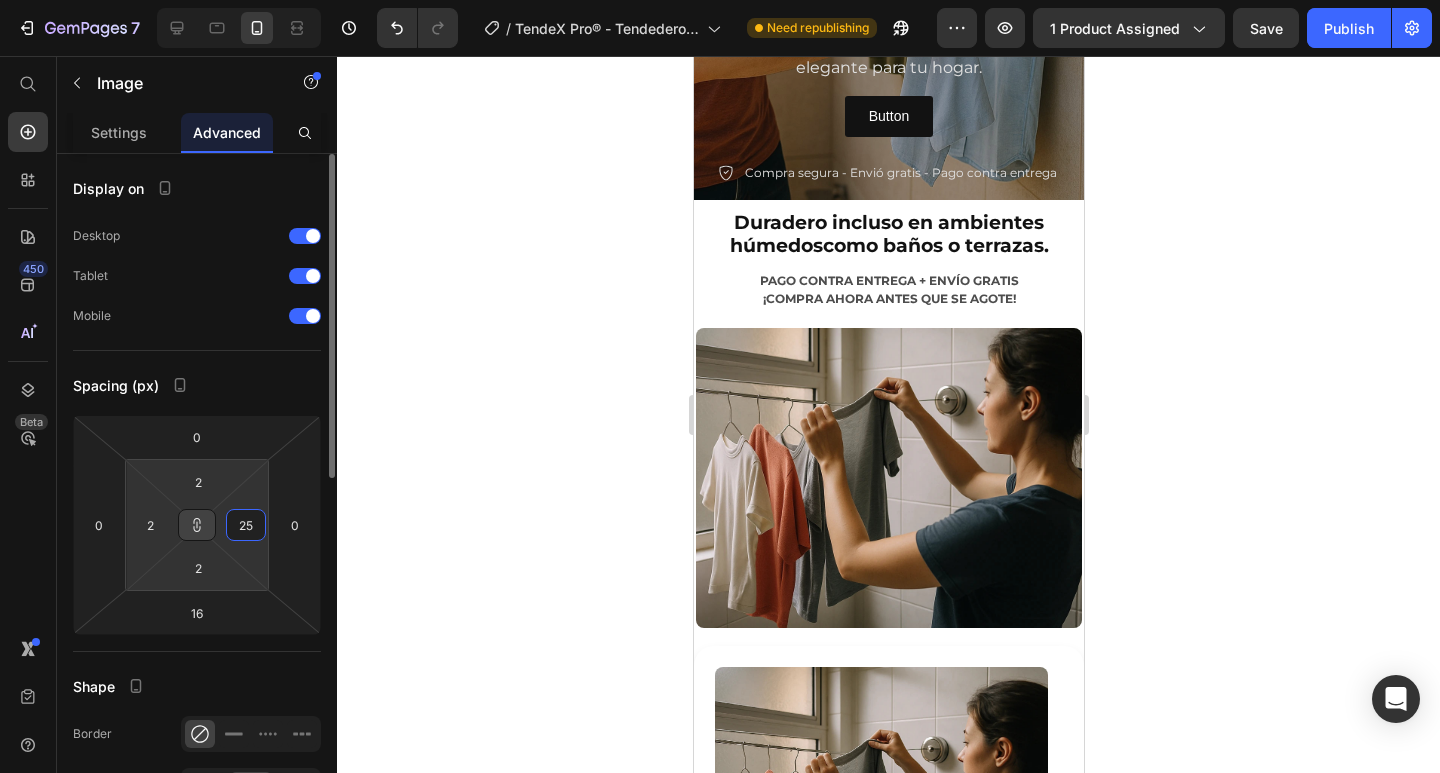 type on "25" 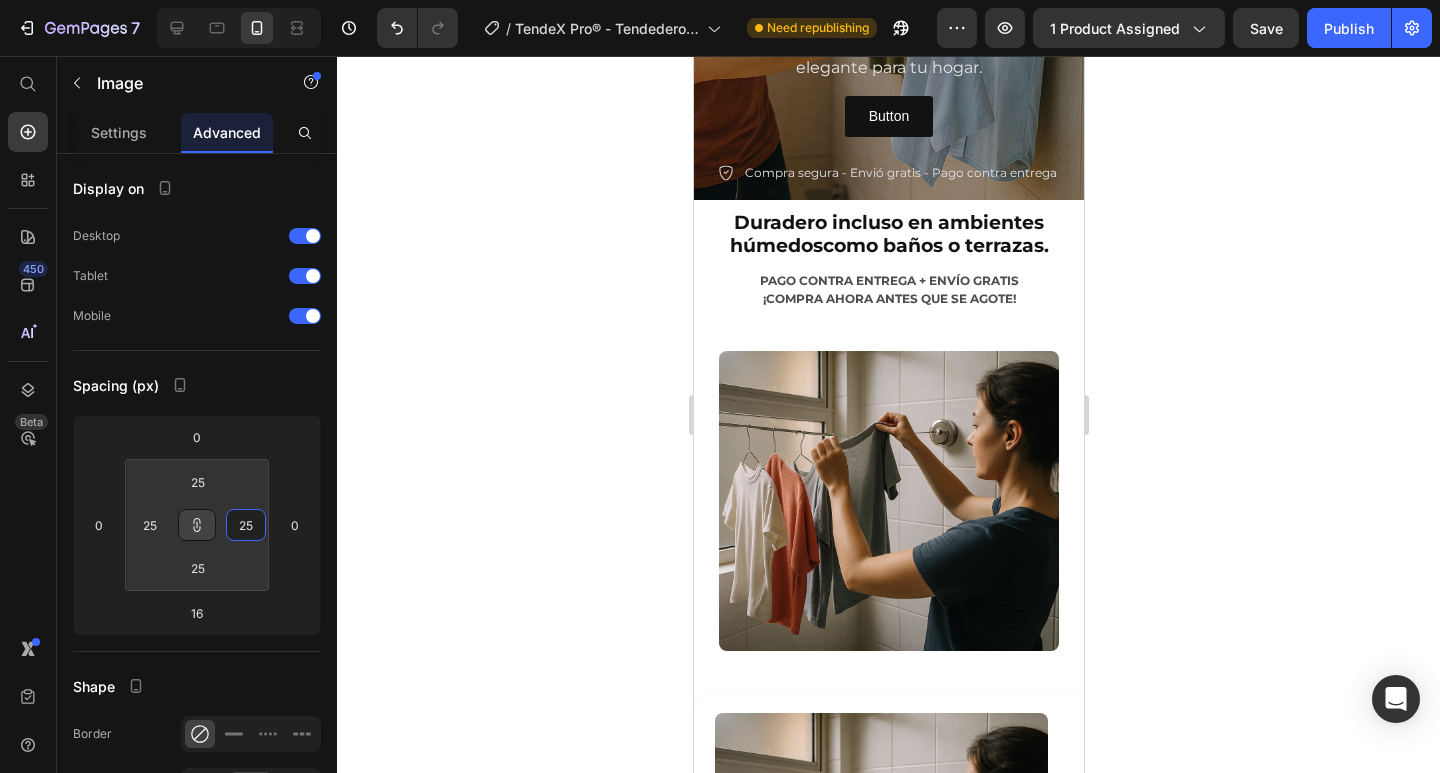 click 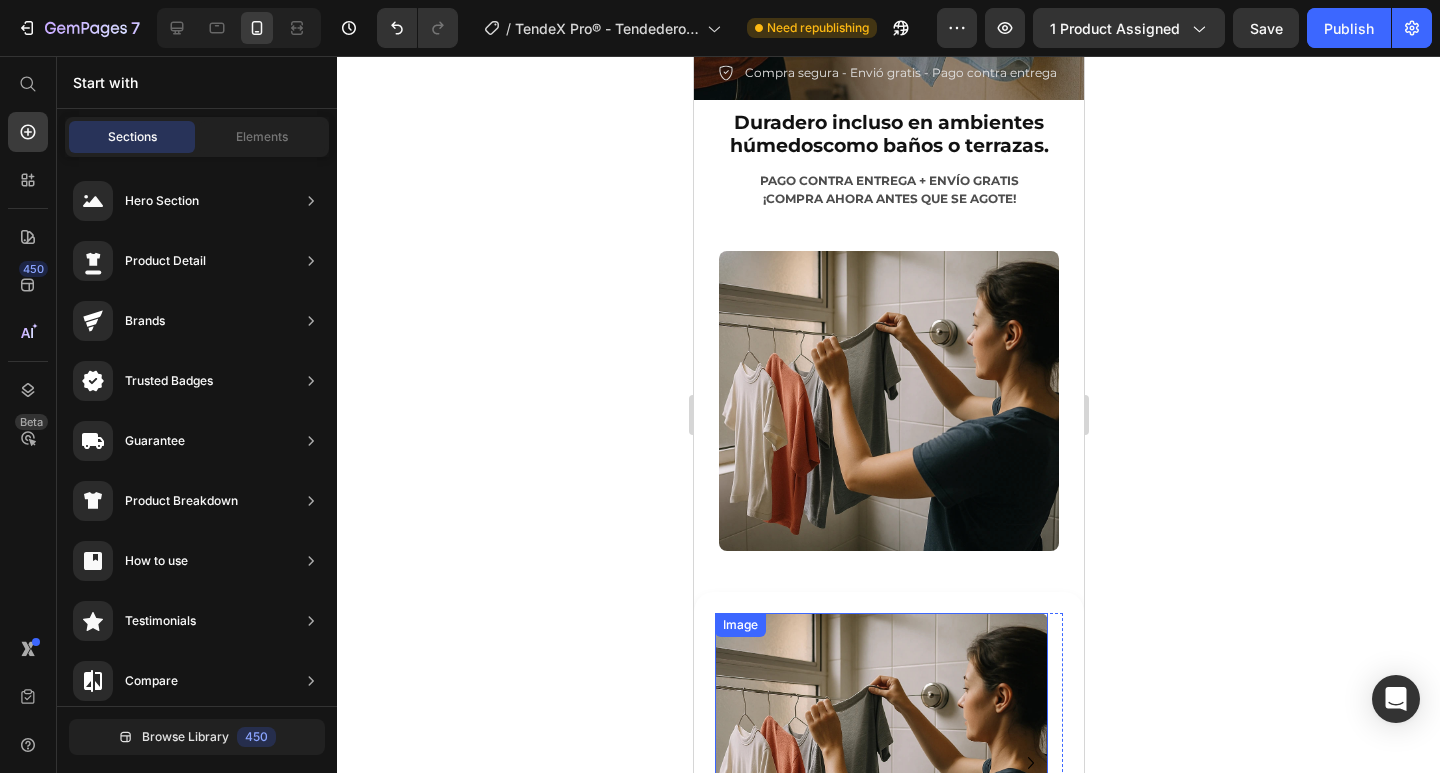 scroll, scrollTop: 987, scrollLeft: 0, axis: vertical 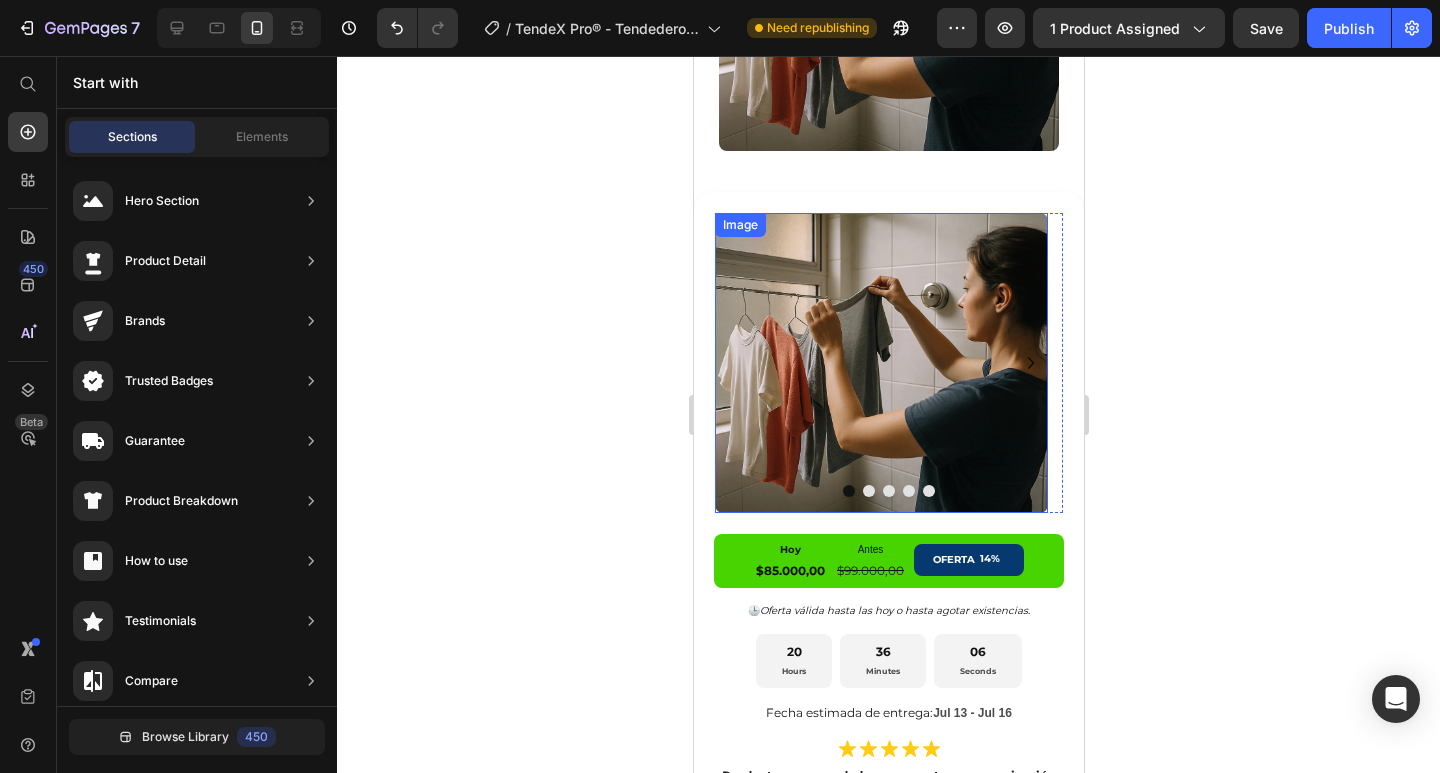 drag, startPoint x: 814, startPoint y: 289, endPoint x: 838, endPoint y: 288, distance: 24.020824 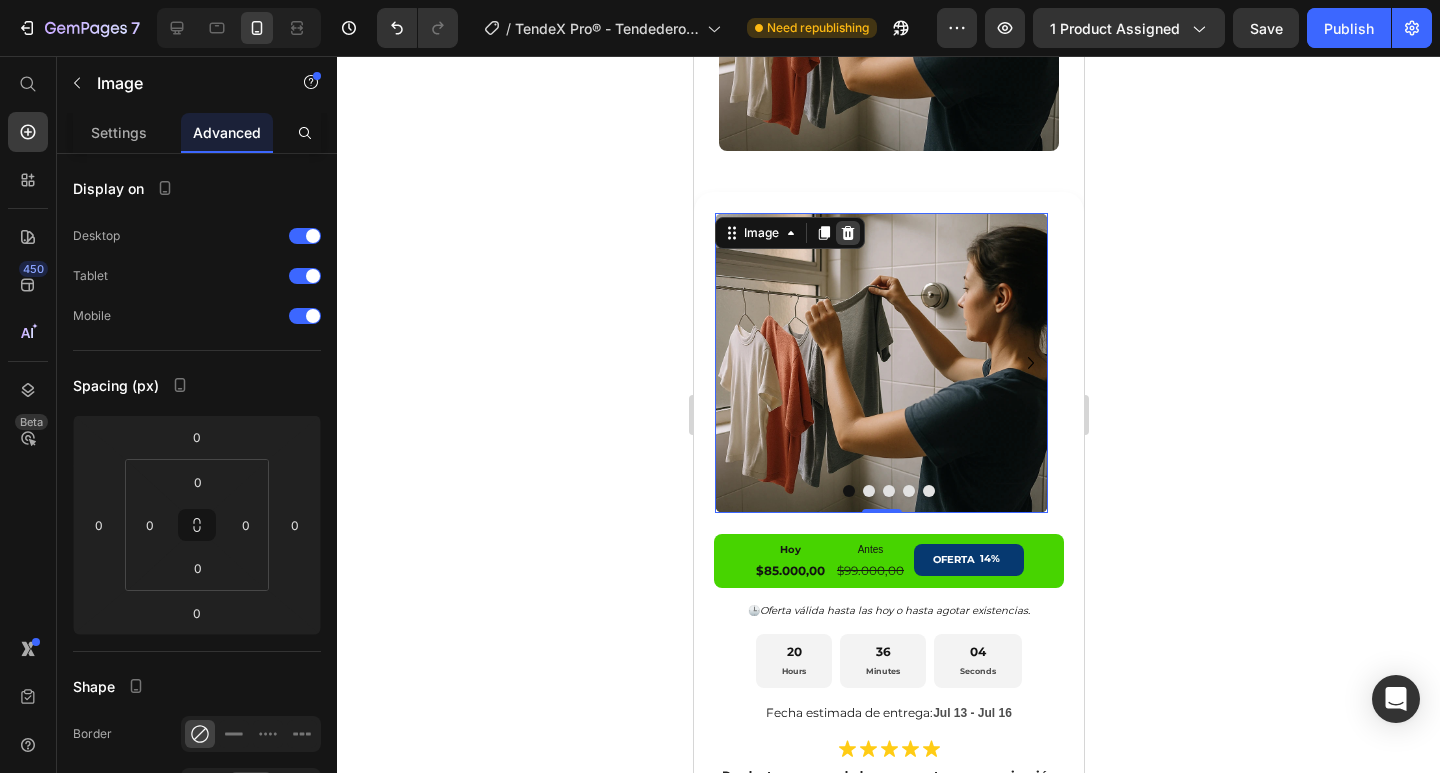 click 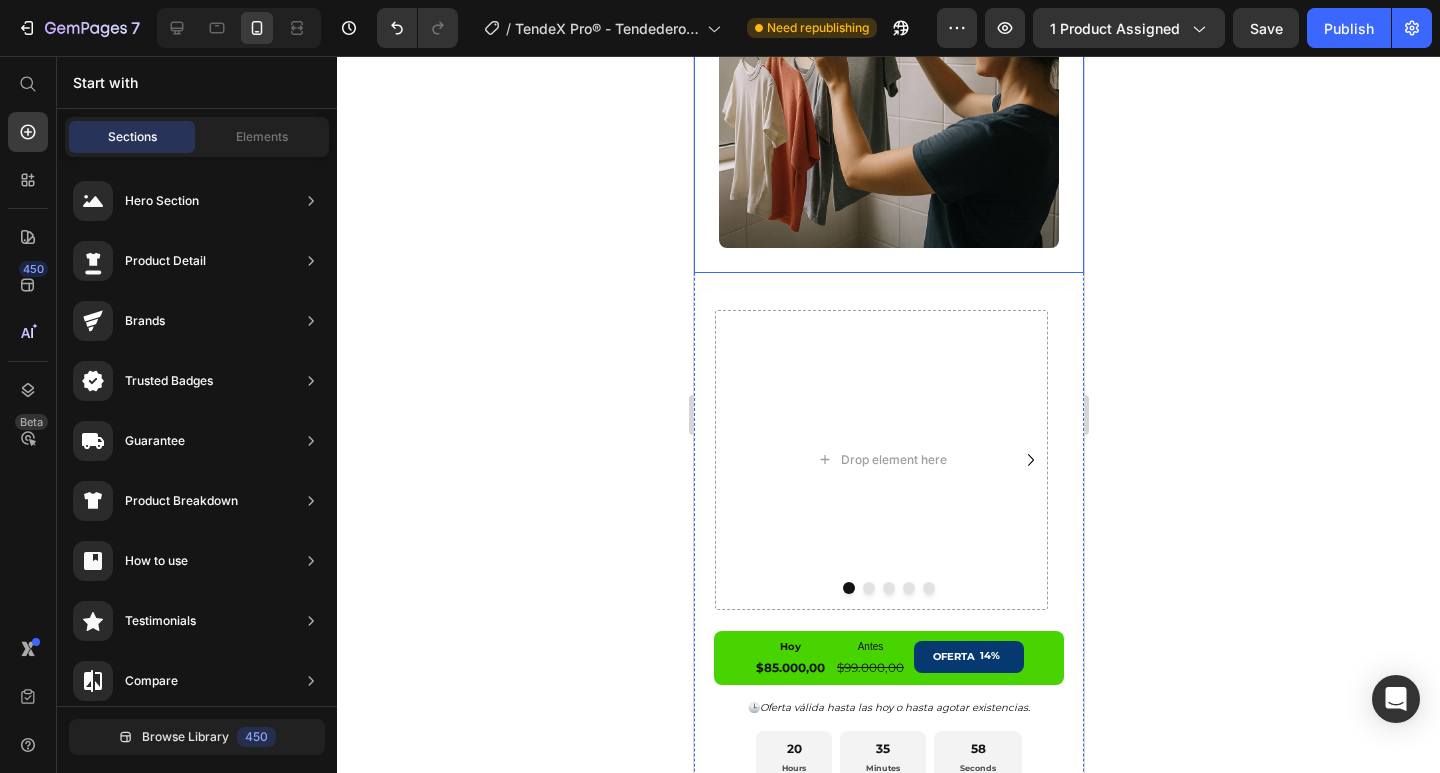 scroll, scrollTop: 787, scrollLeft: 0, axis: vertical 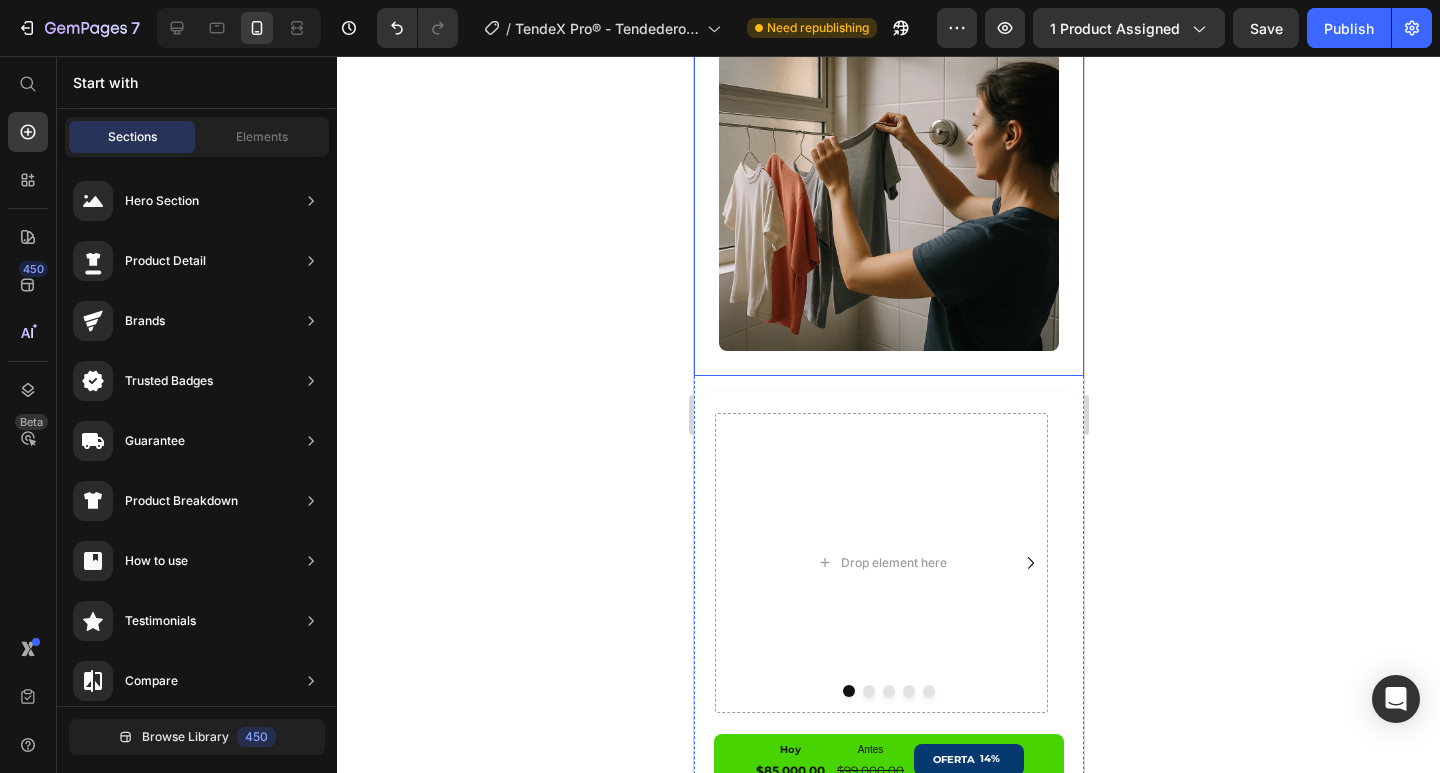 click at bounding box center (888, 201) 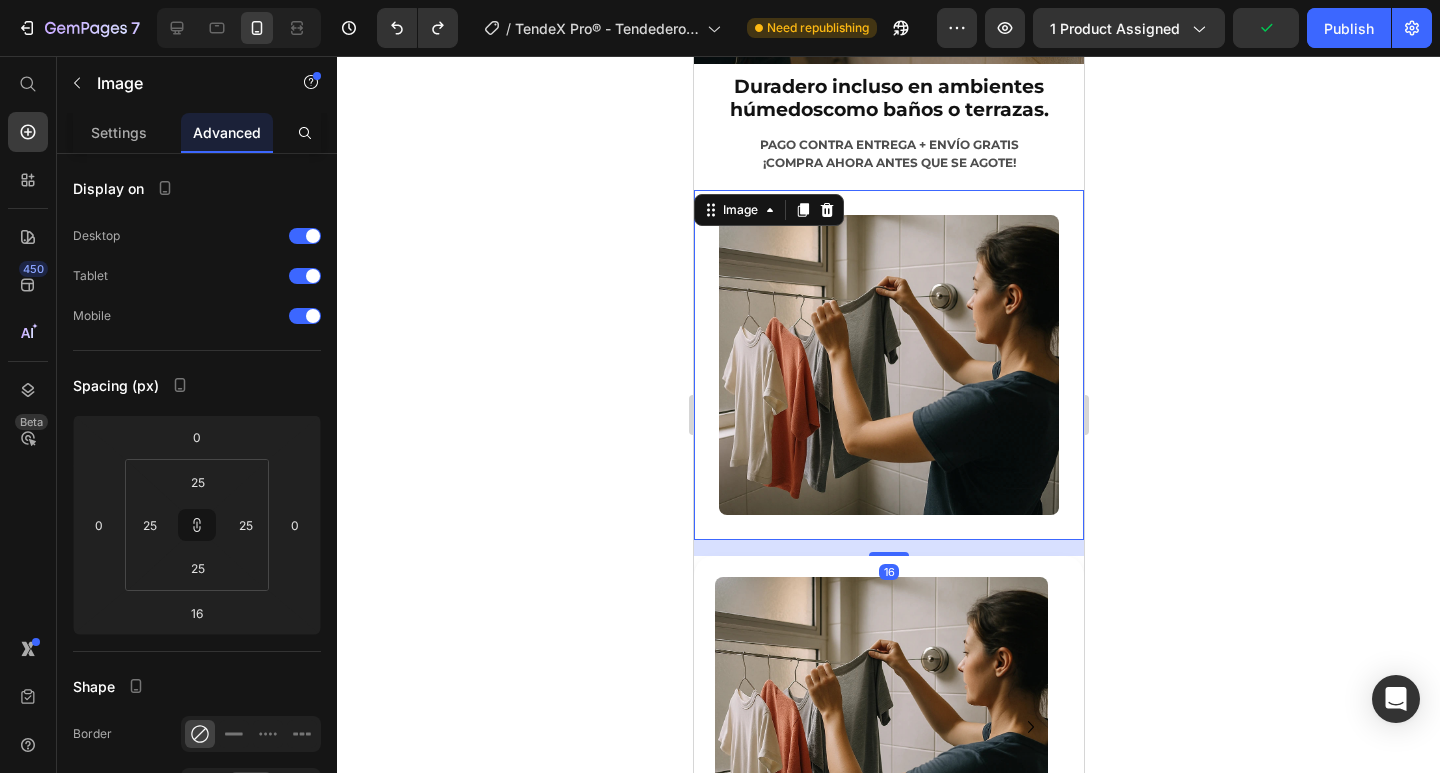 scroll, scrollTop: 687, scrollLeft: 0, axis: vertical 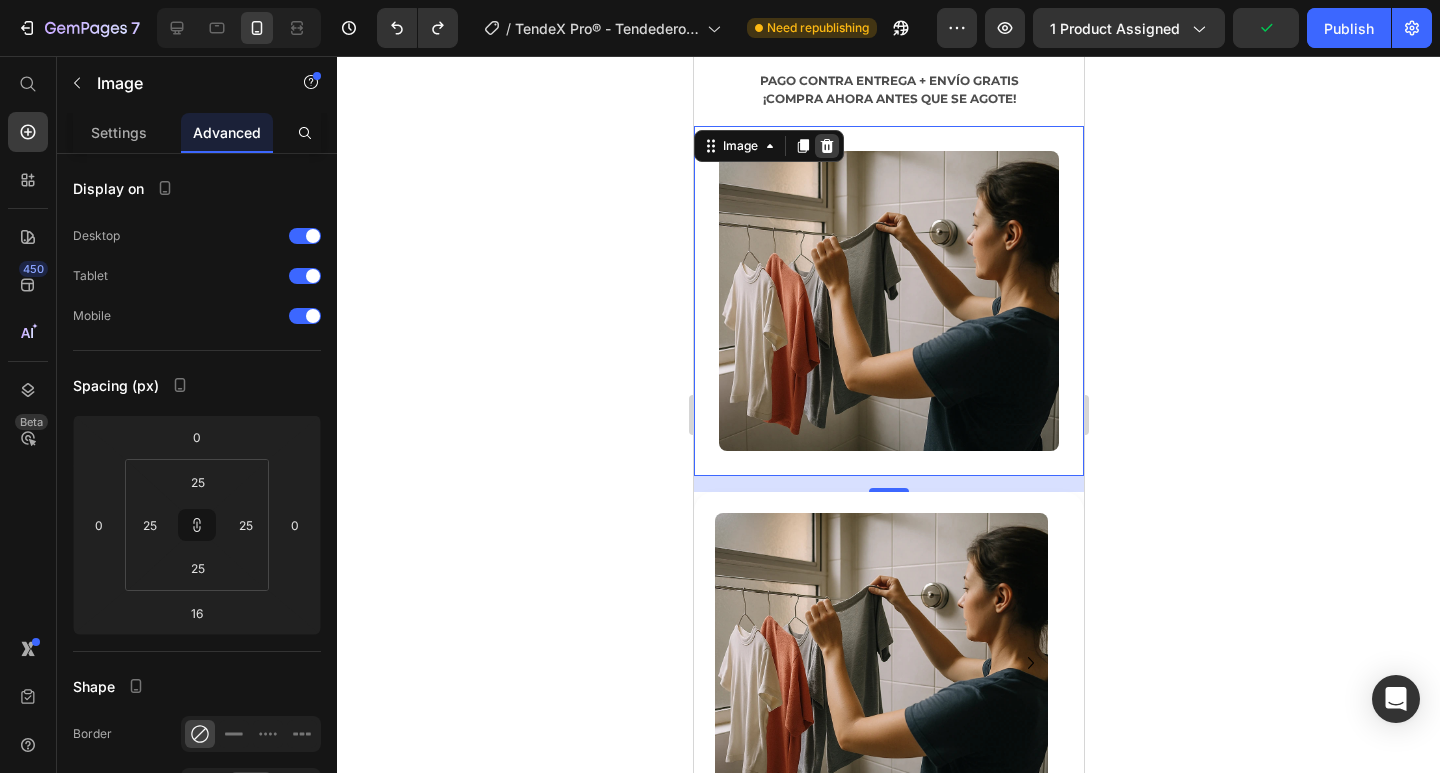 click 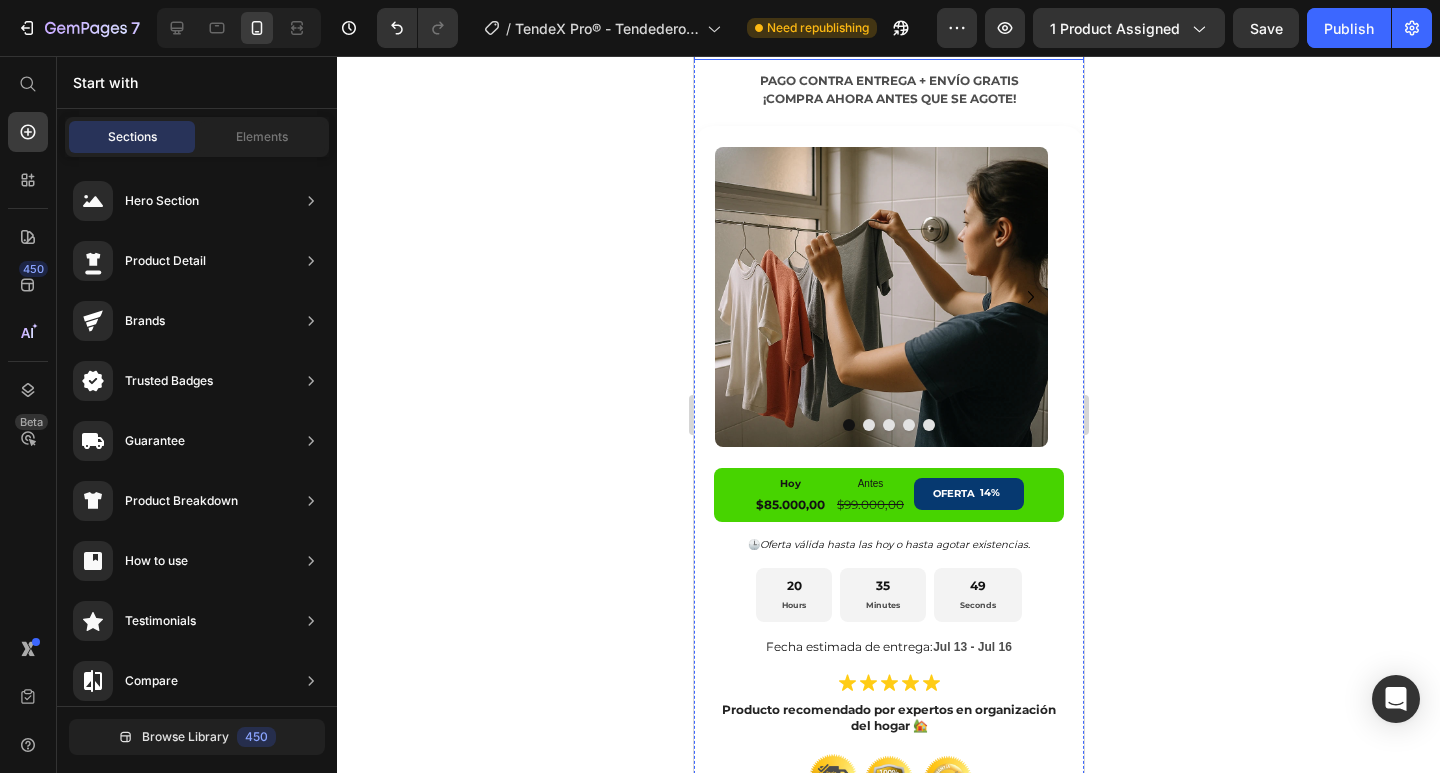 scroll, scrollTop: 487, scrollLeft: 0, axis: vertical 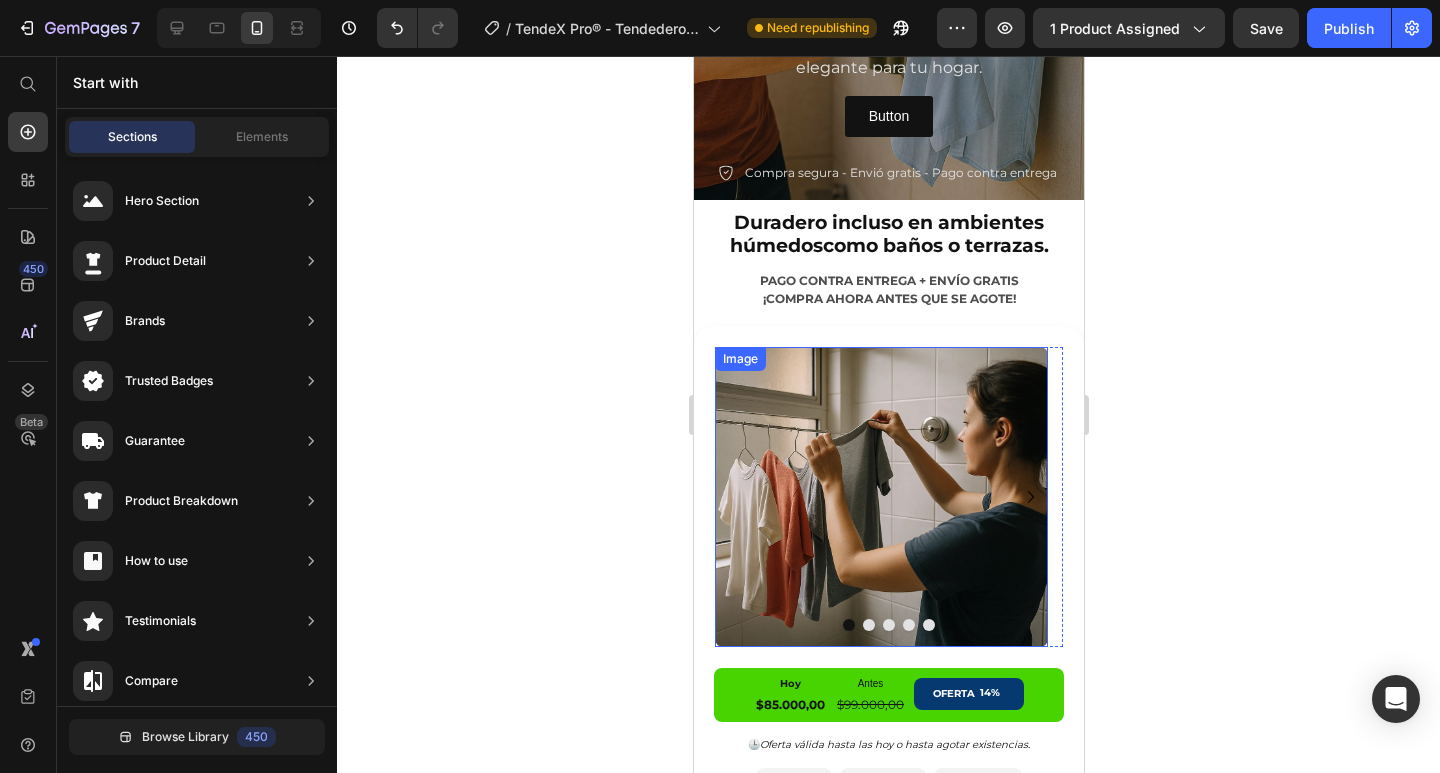 click on "Image" at bounding box center [880, 497] 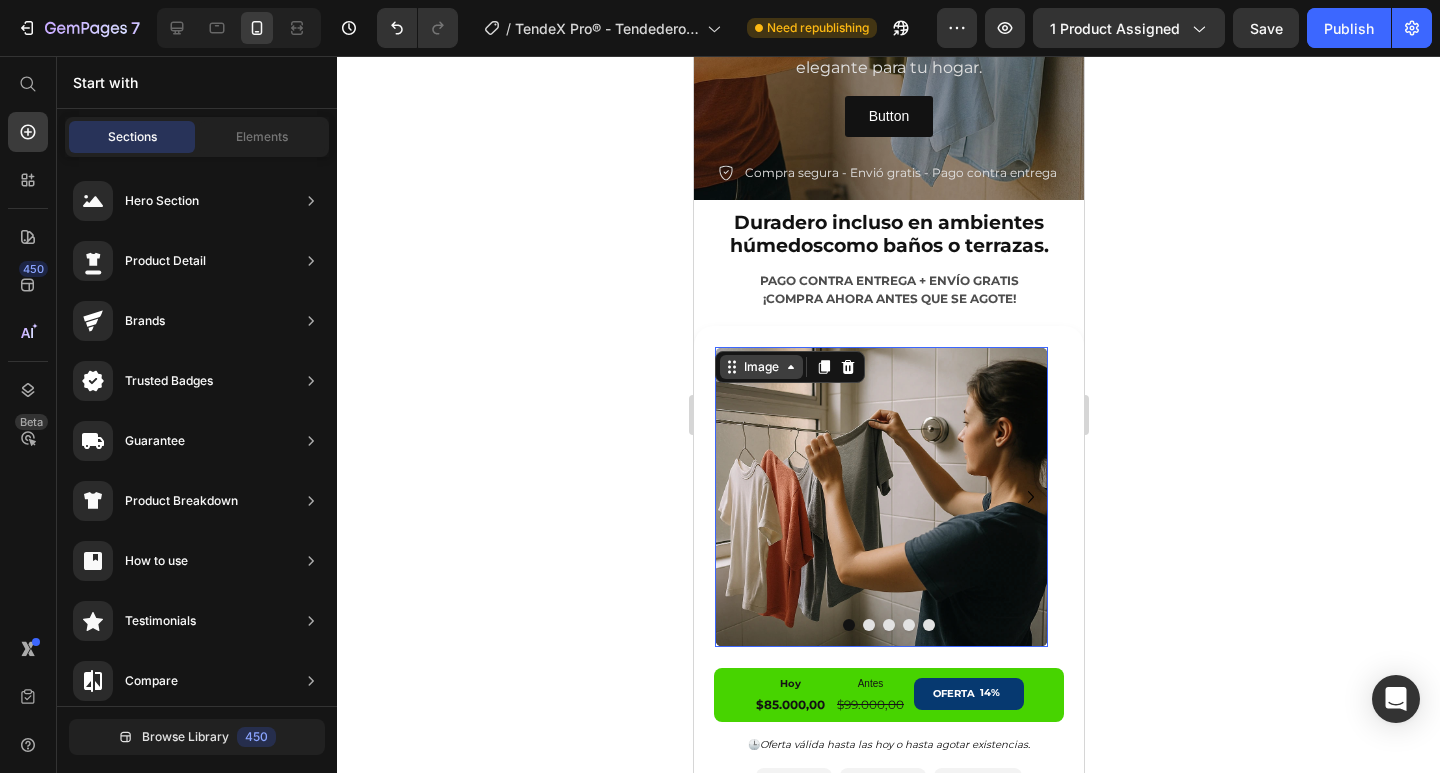 click 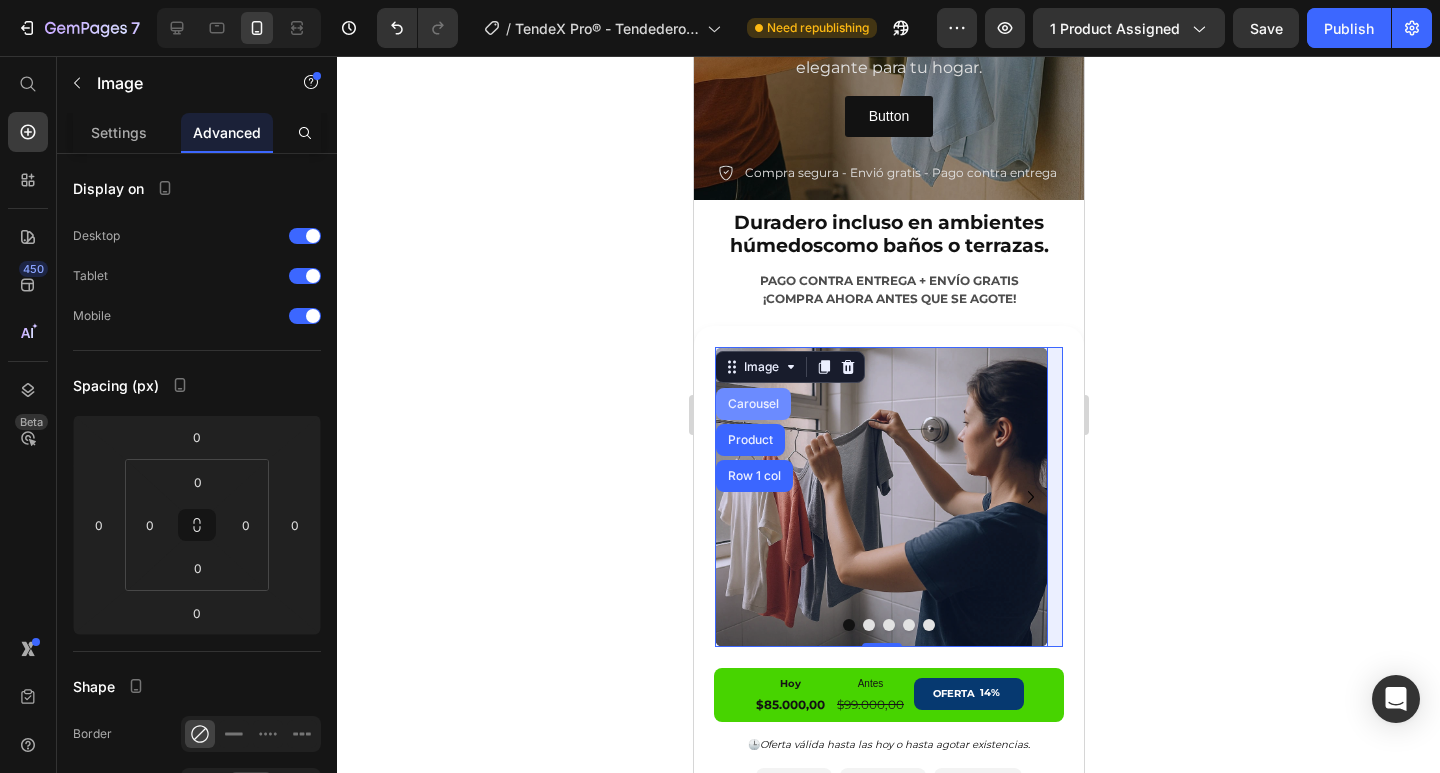 click on "Carousel" at bounding box center (752, 404) 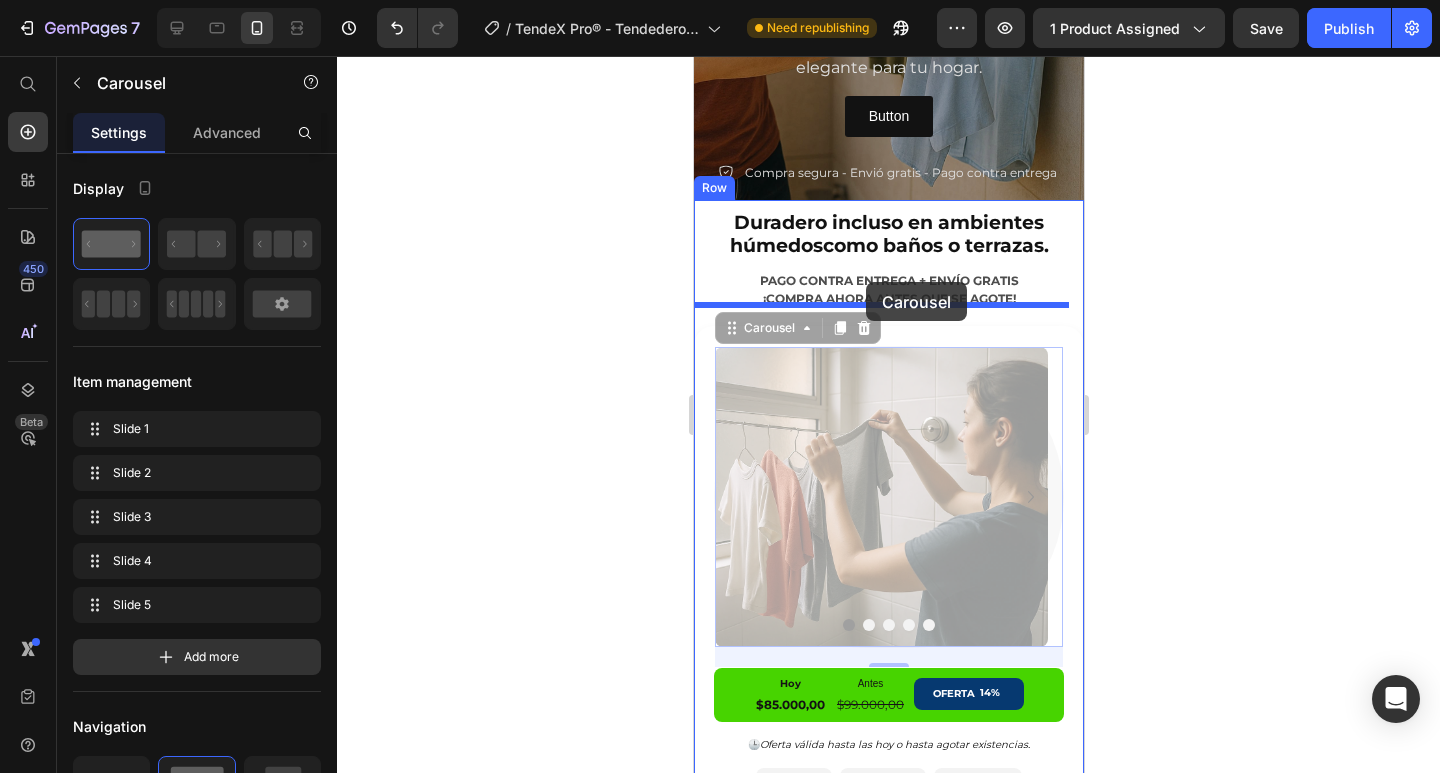 drag, startPoint x: 730, startPoint y: 305, endPoint x: 865, endPoint y: 282, distance: 136.94525 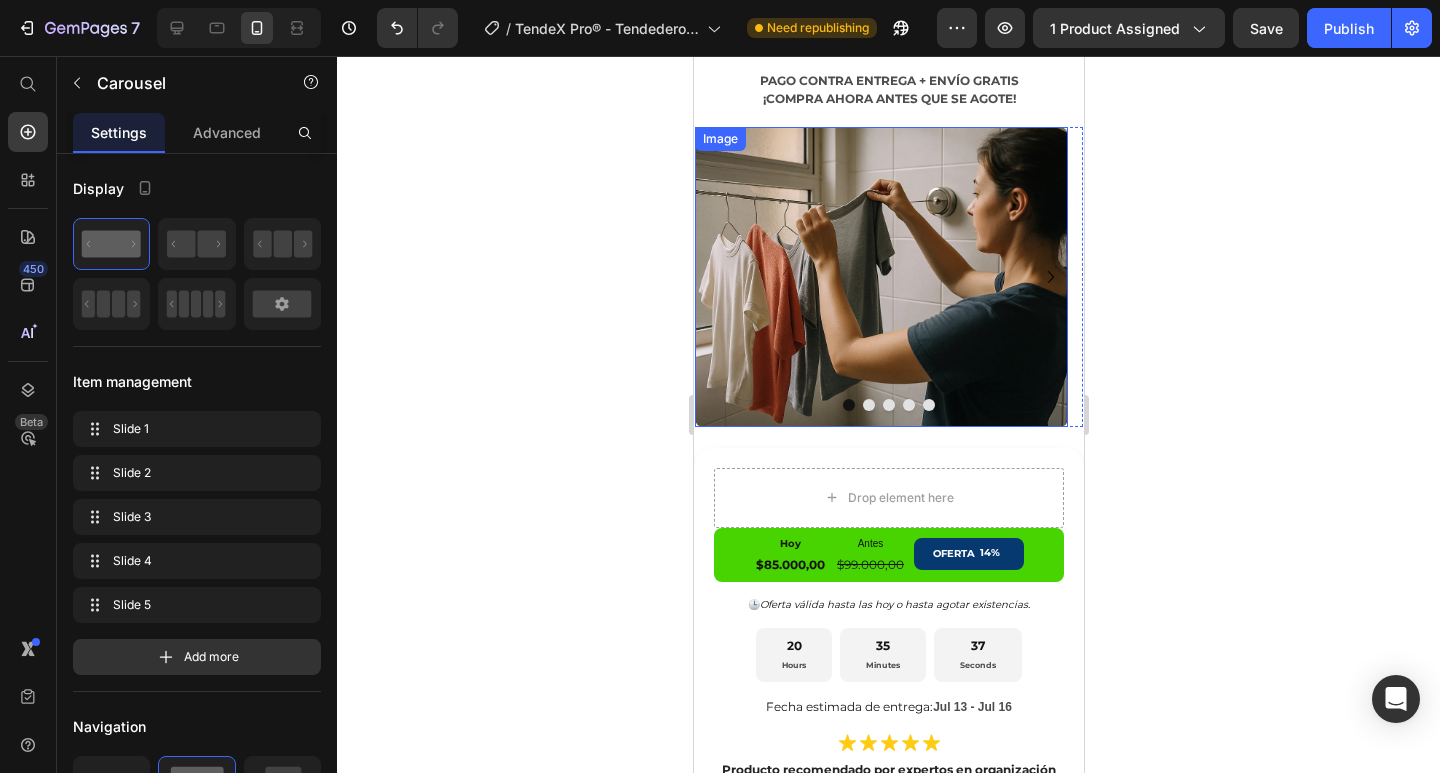 scroll, scrollTop: 587, scrollLeft: 0, axis: vertical 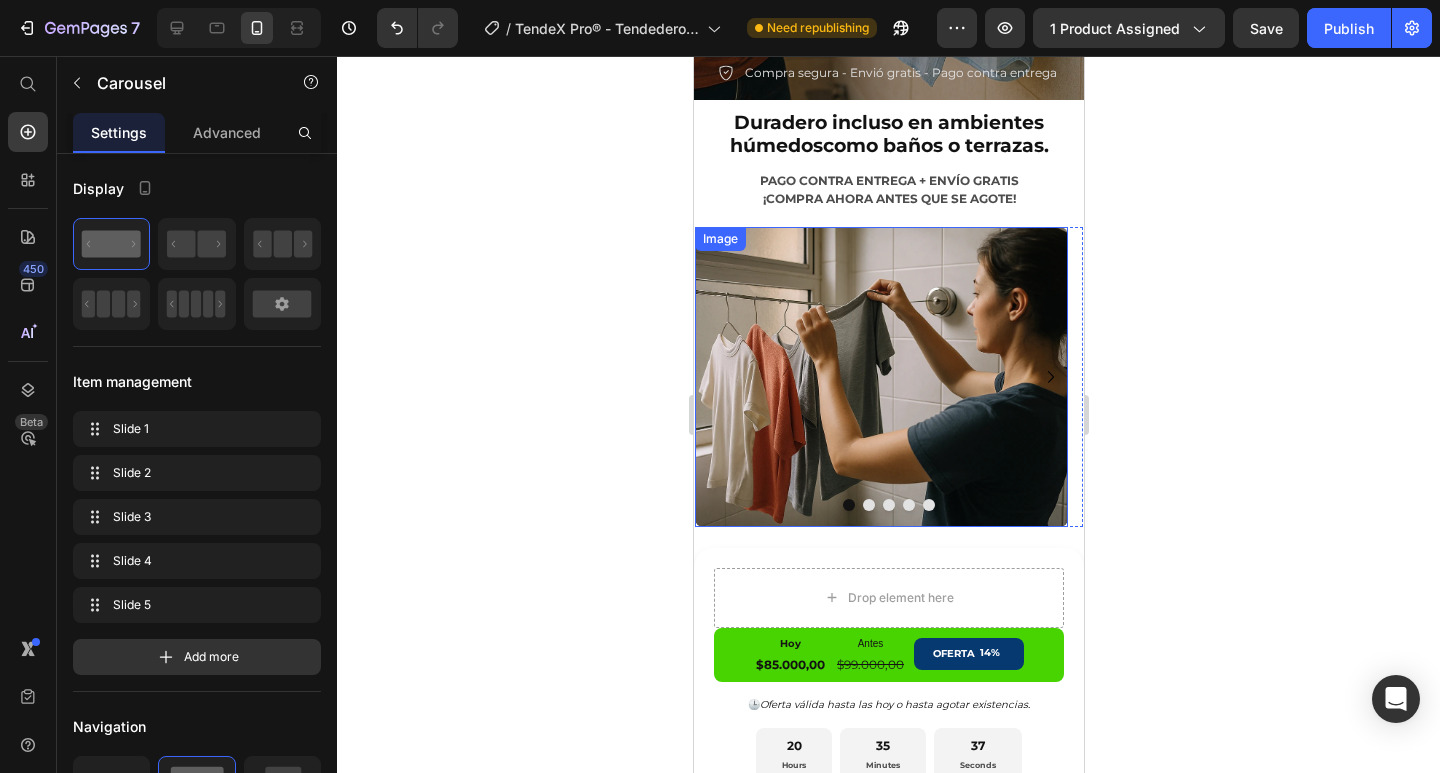 click at bounding box center (880, 377) 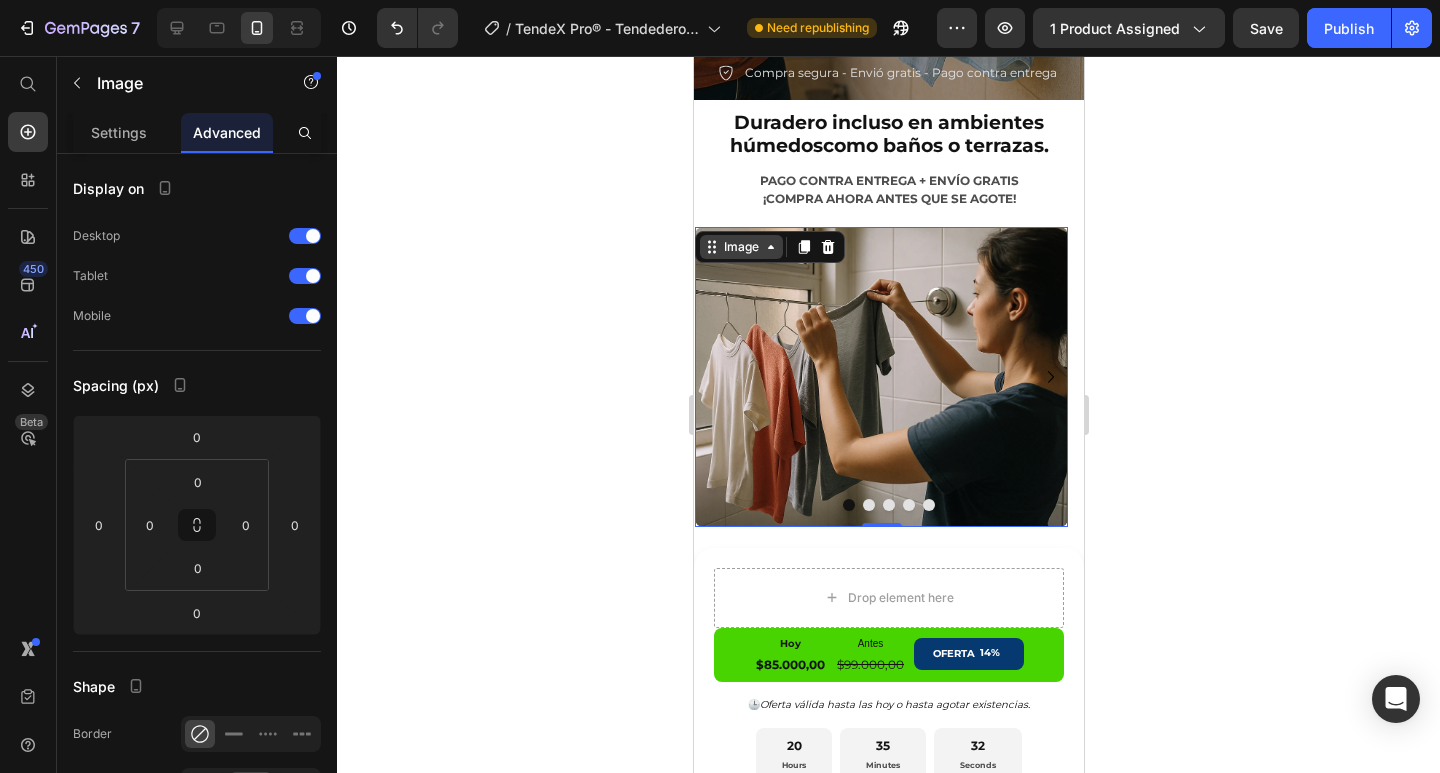 click on "Image" at bounding box center [740, 247] 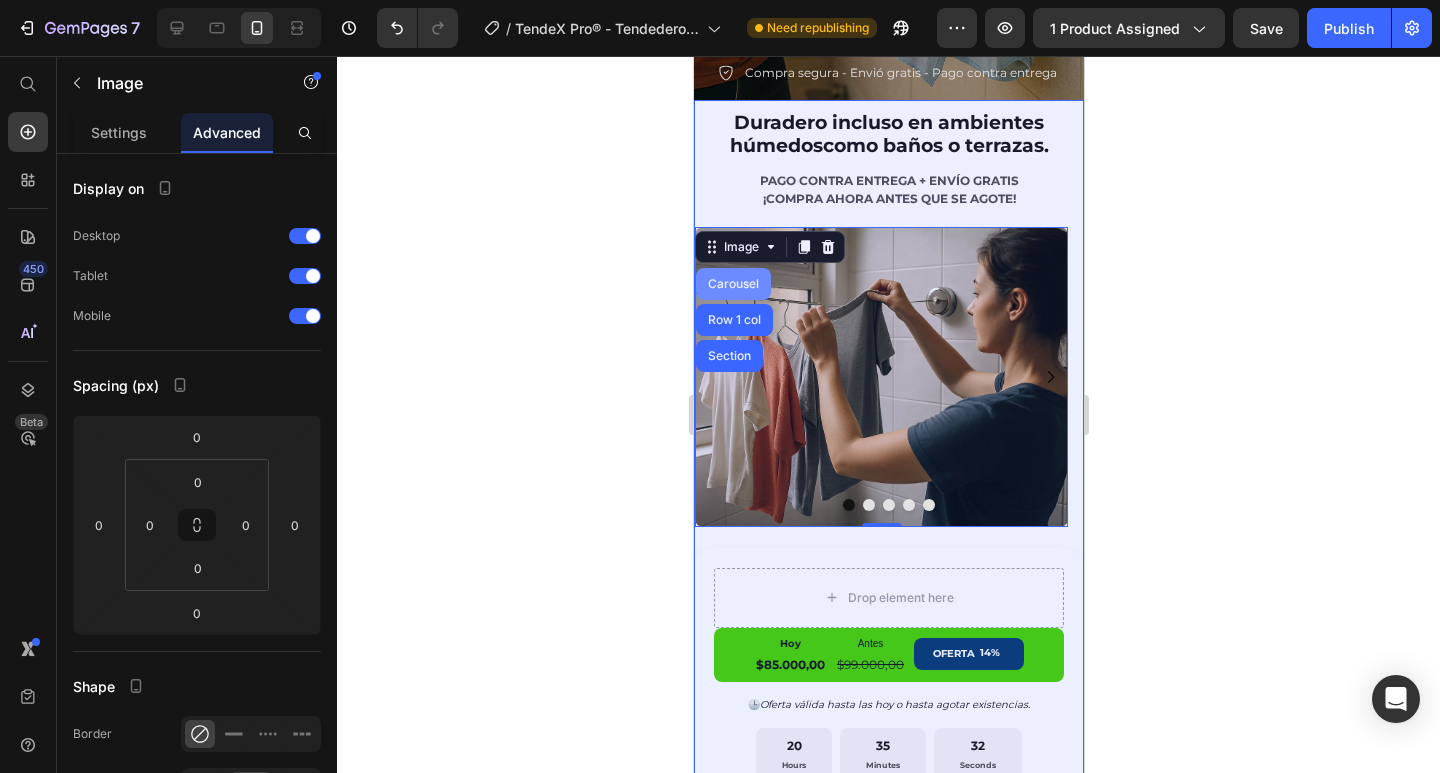 click on "Carousel" at bounding box center [732, 284] 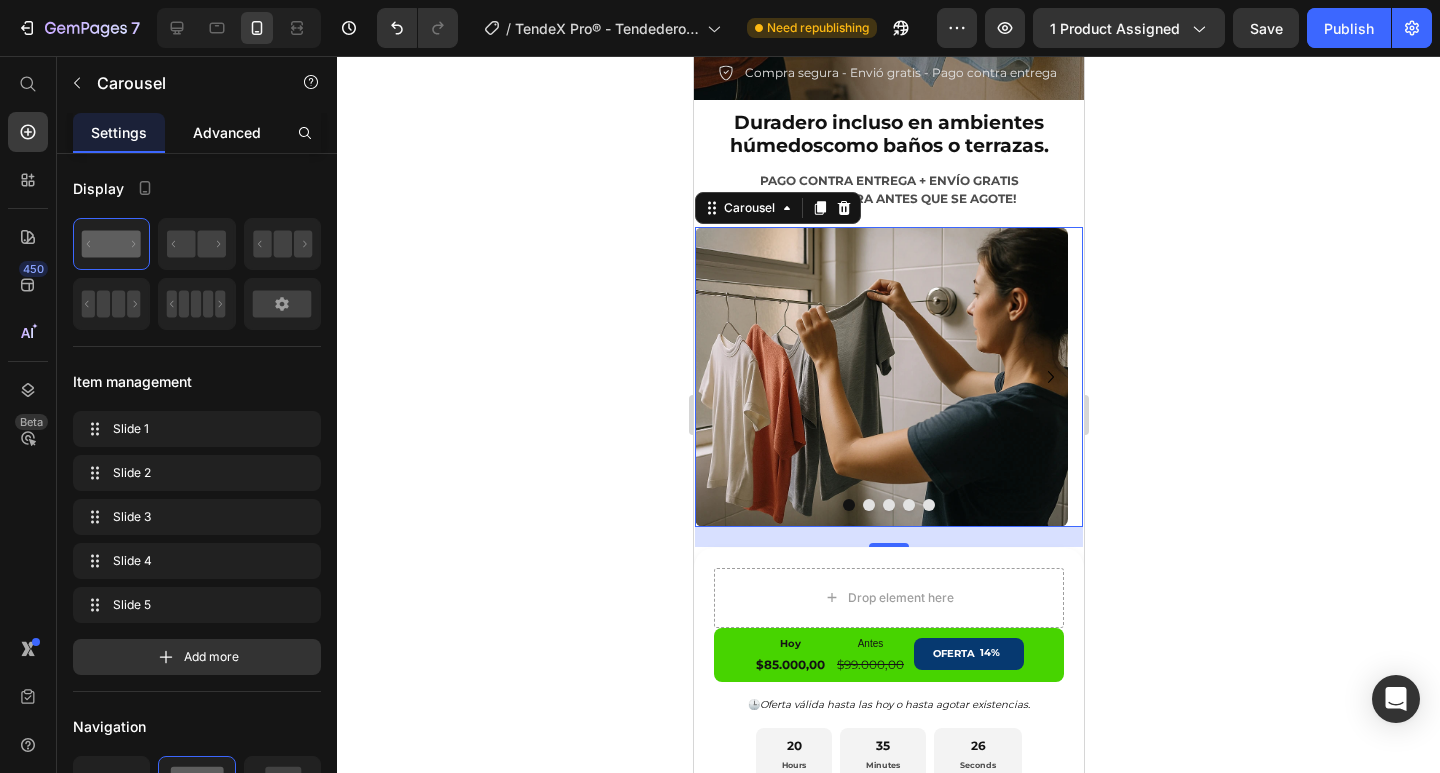 click on "Advanced" 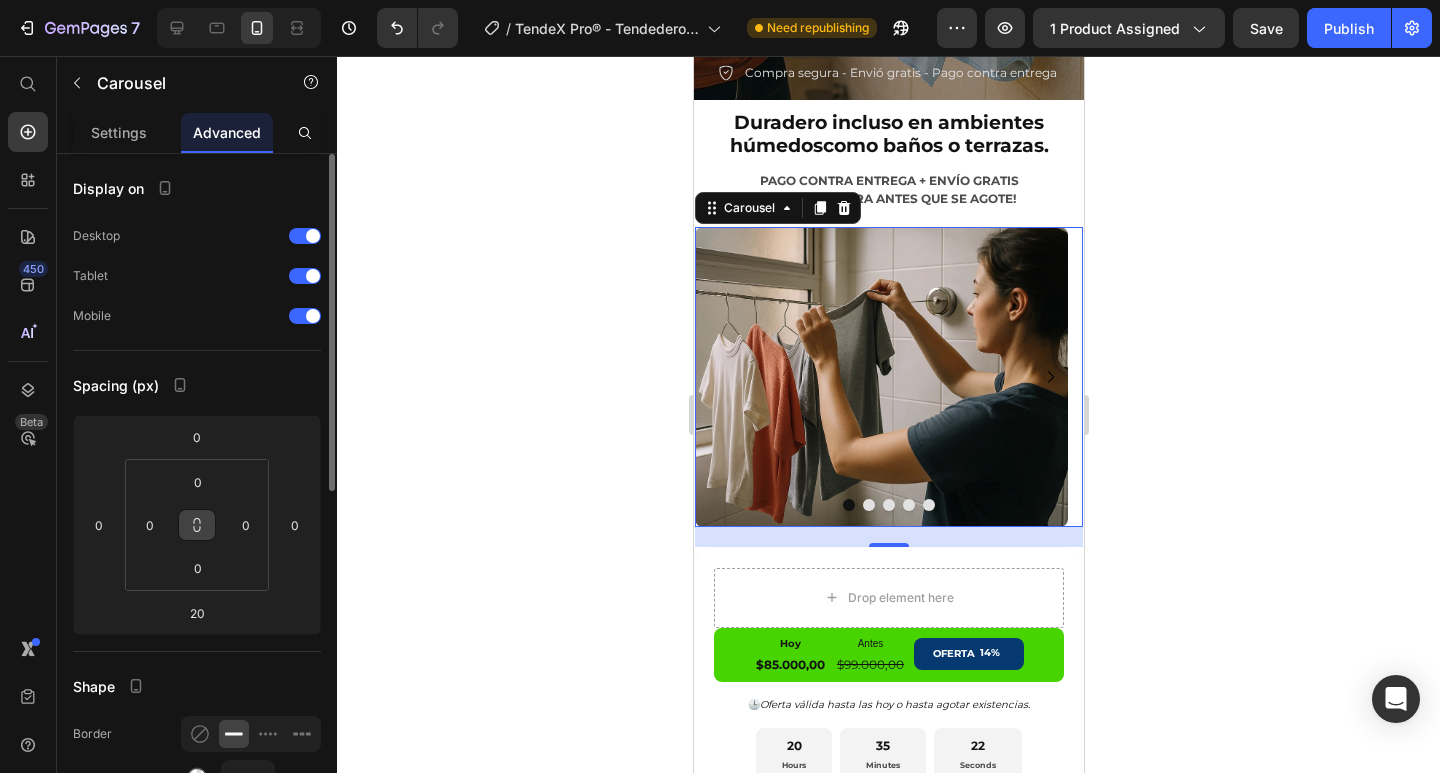 click at bounding box center (197, 525) 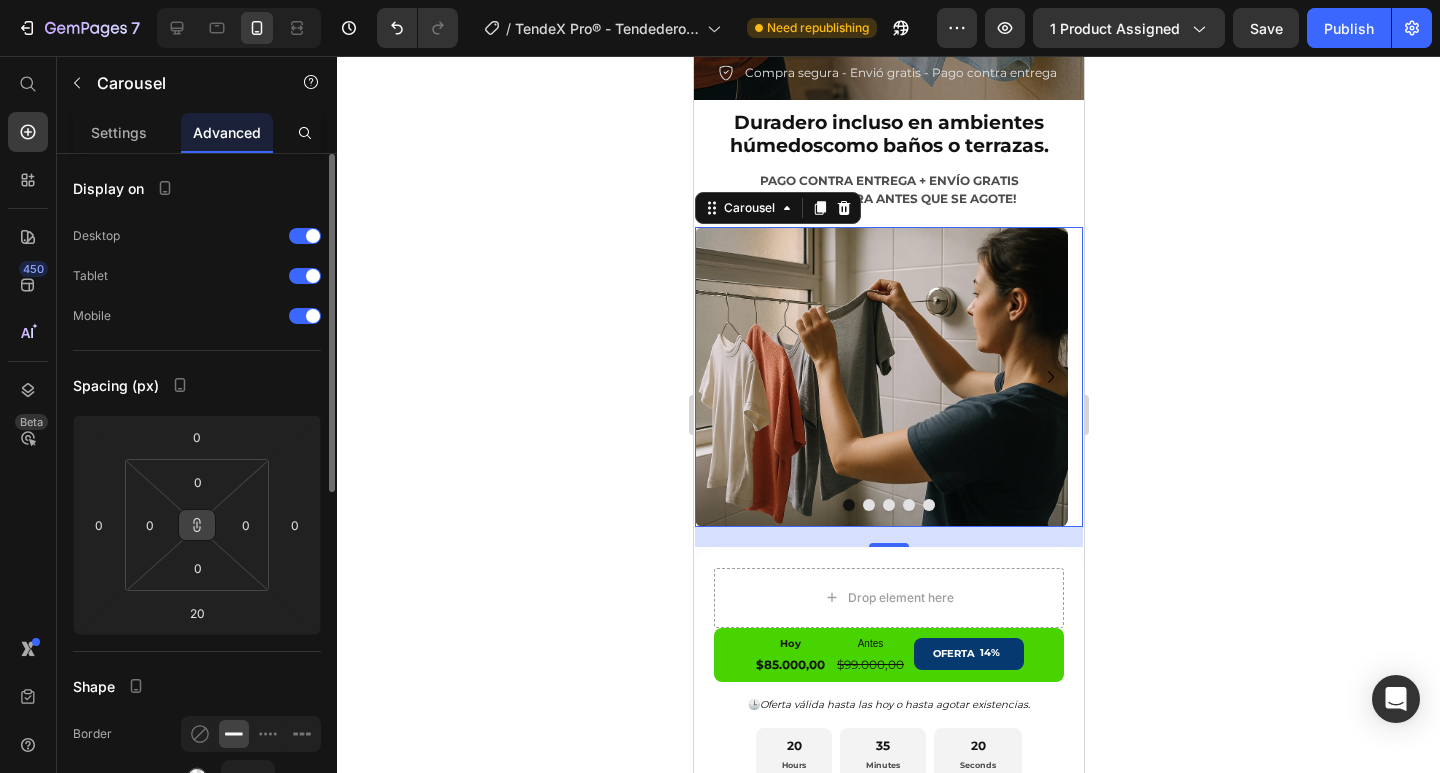 click 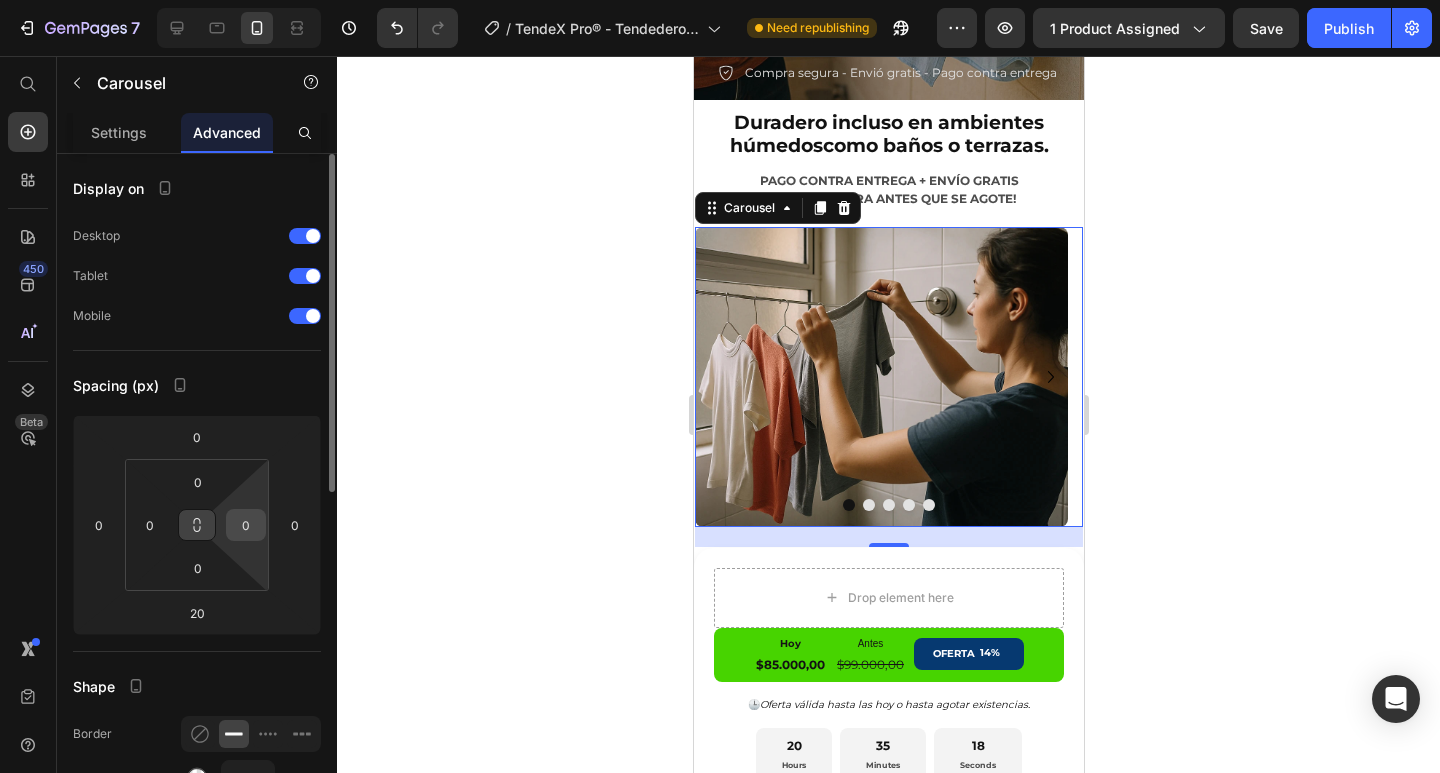 click on "0" at bounding box center (246, 525) 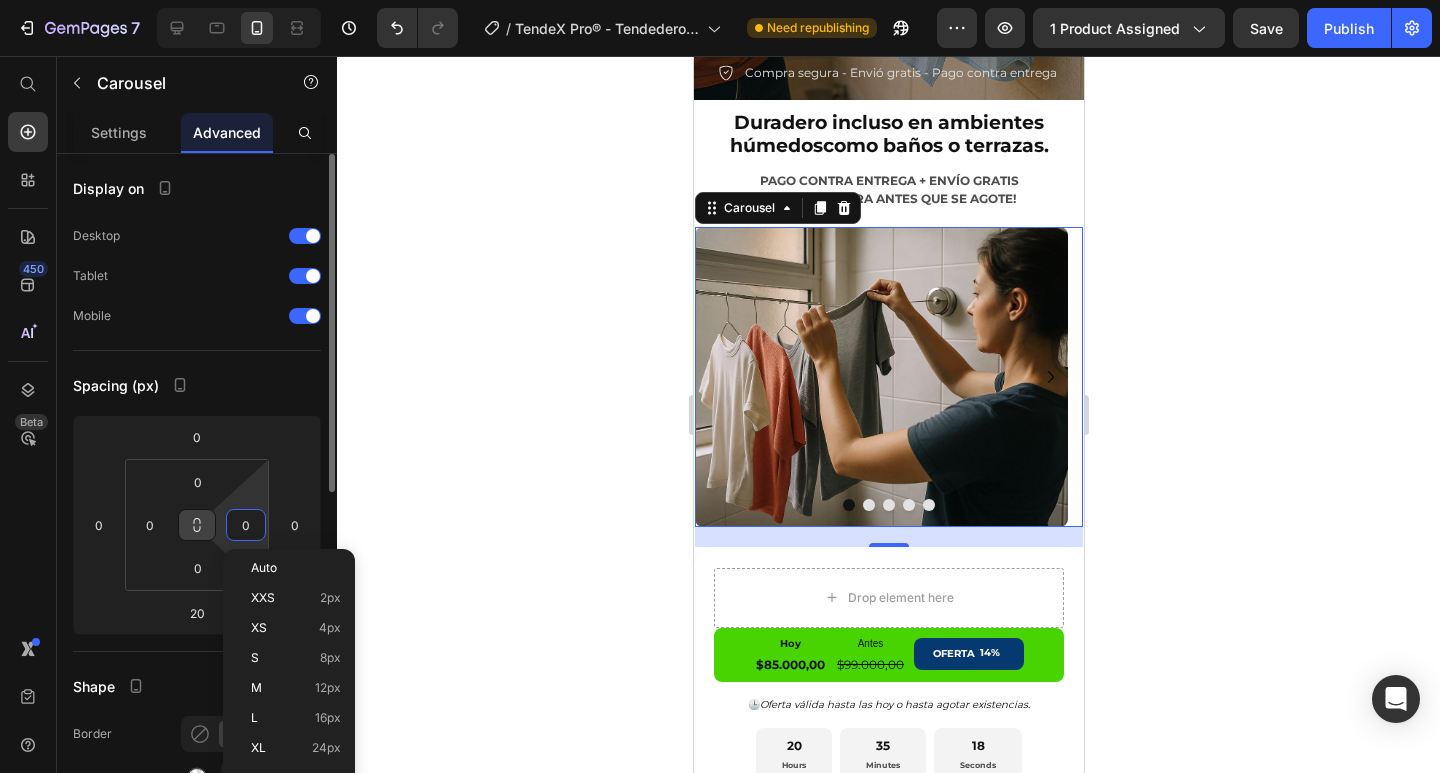 click on "0" at bounding box center [246, 525] 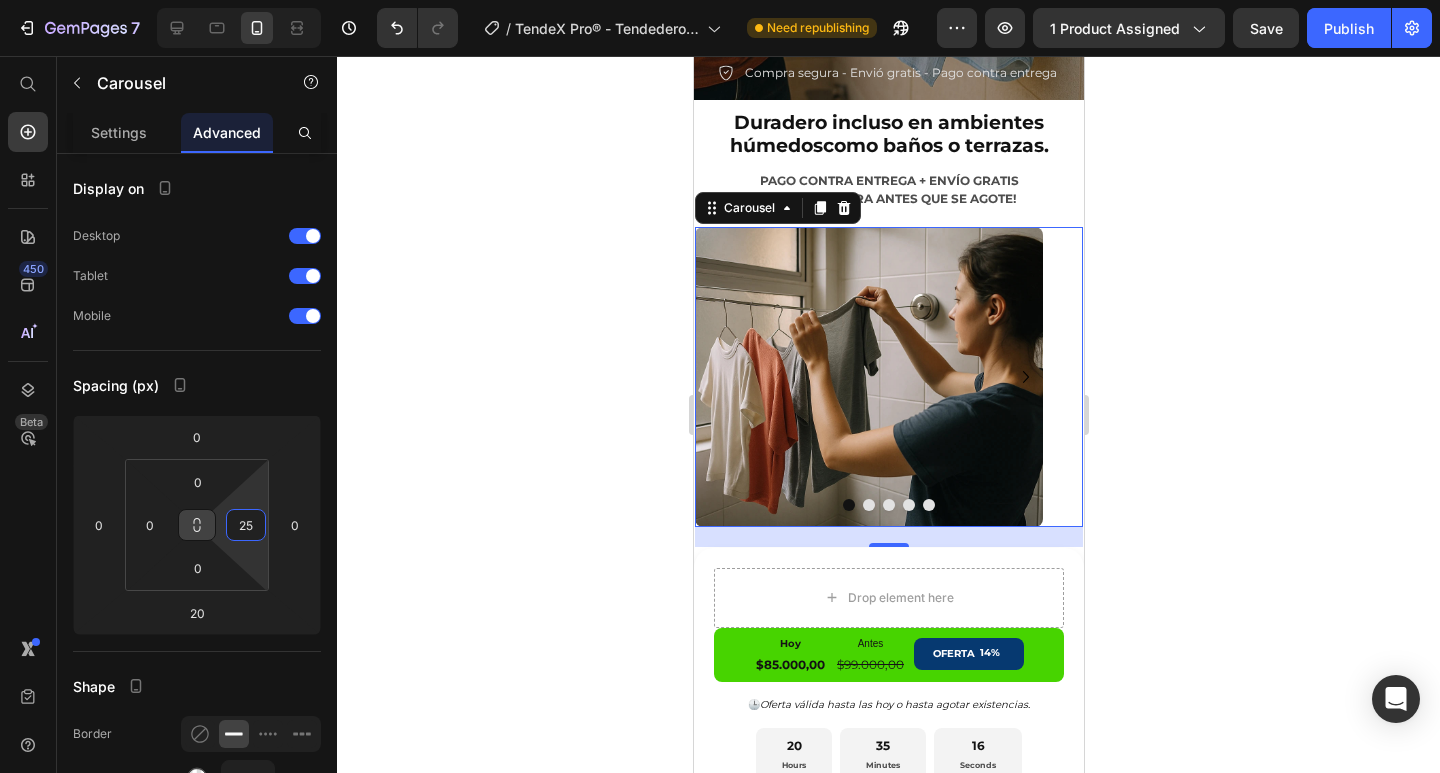 type on "25" 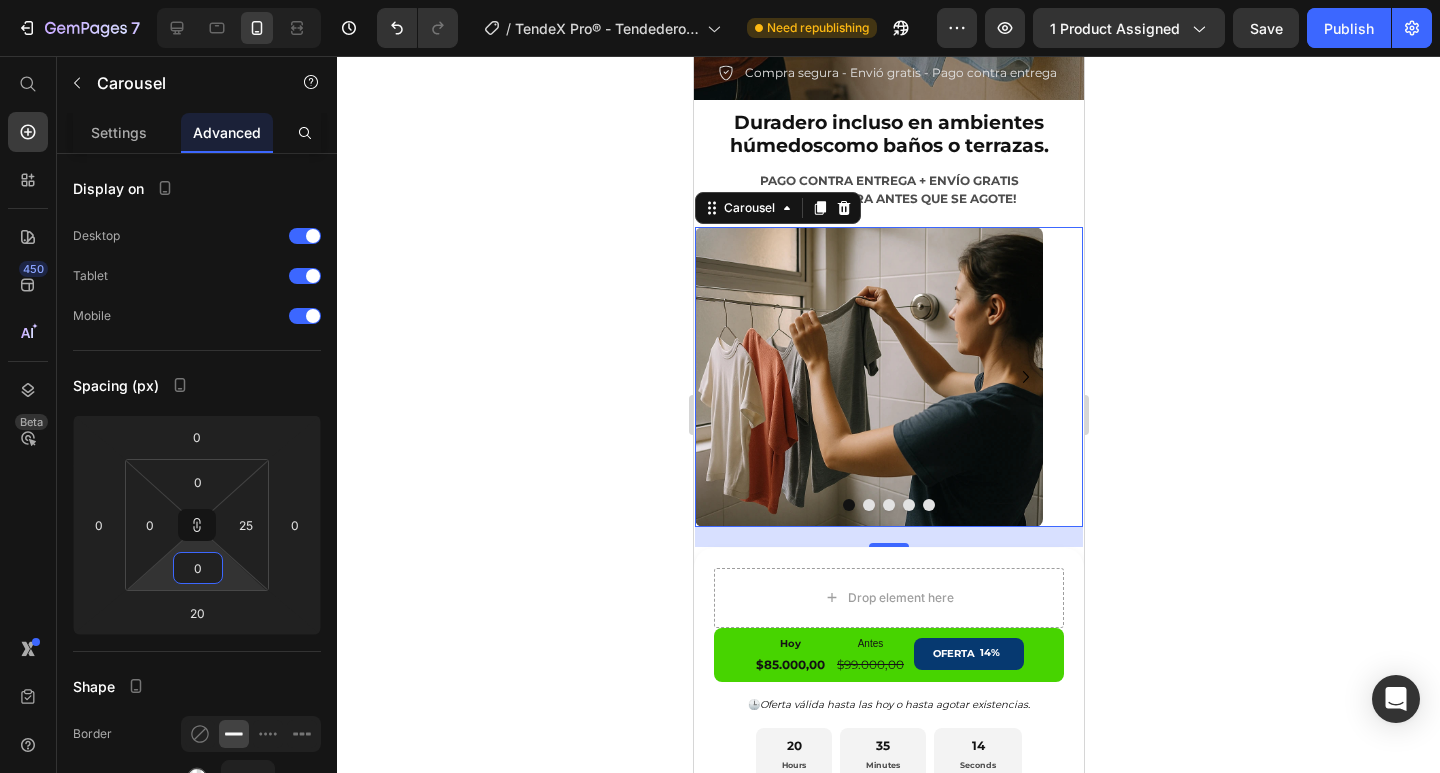 click on "0" at bounding box center (198, 568) 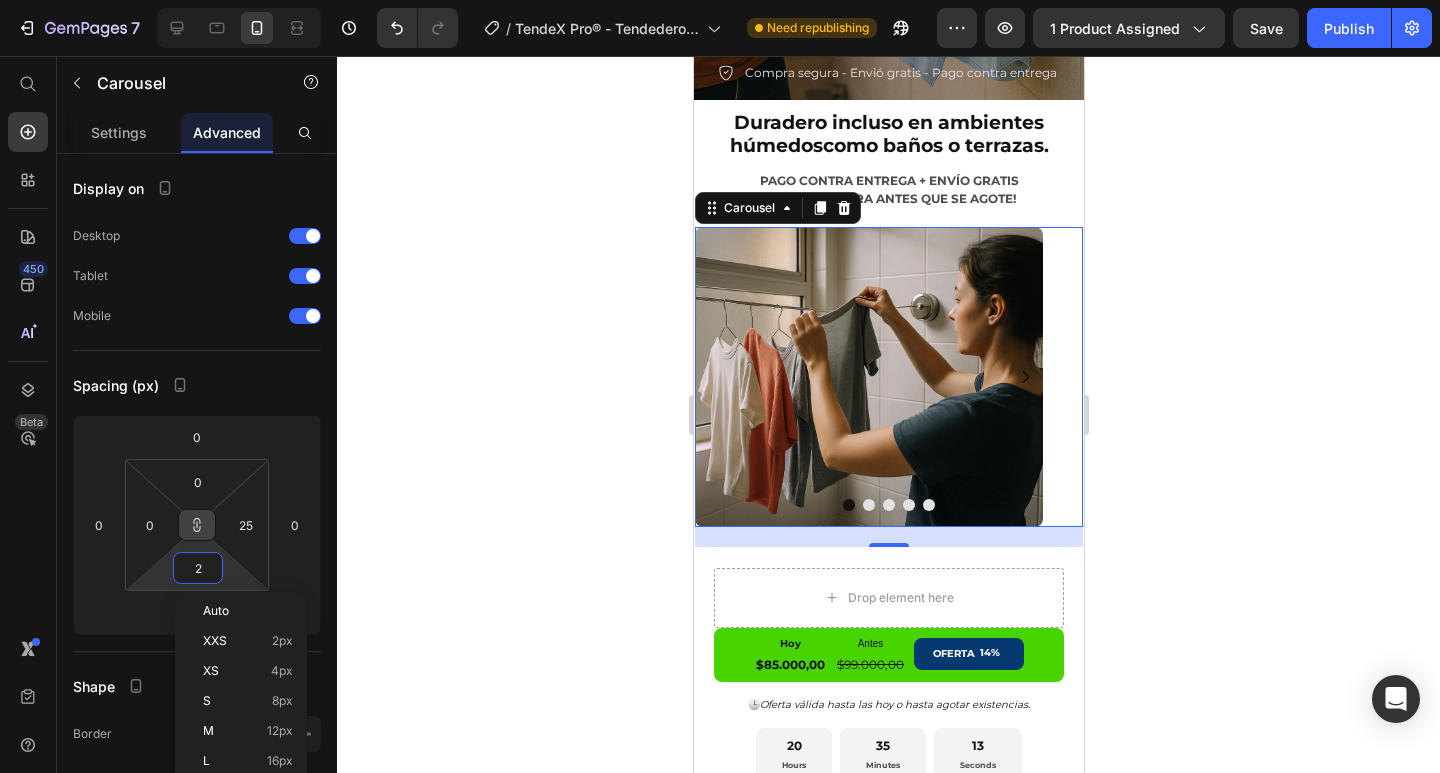 type on "25" 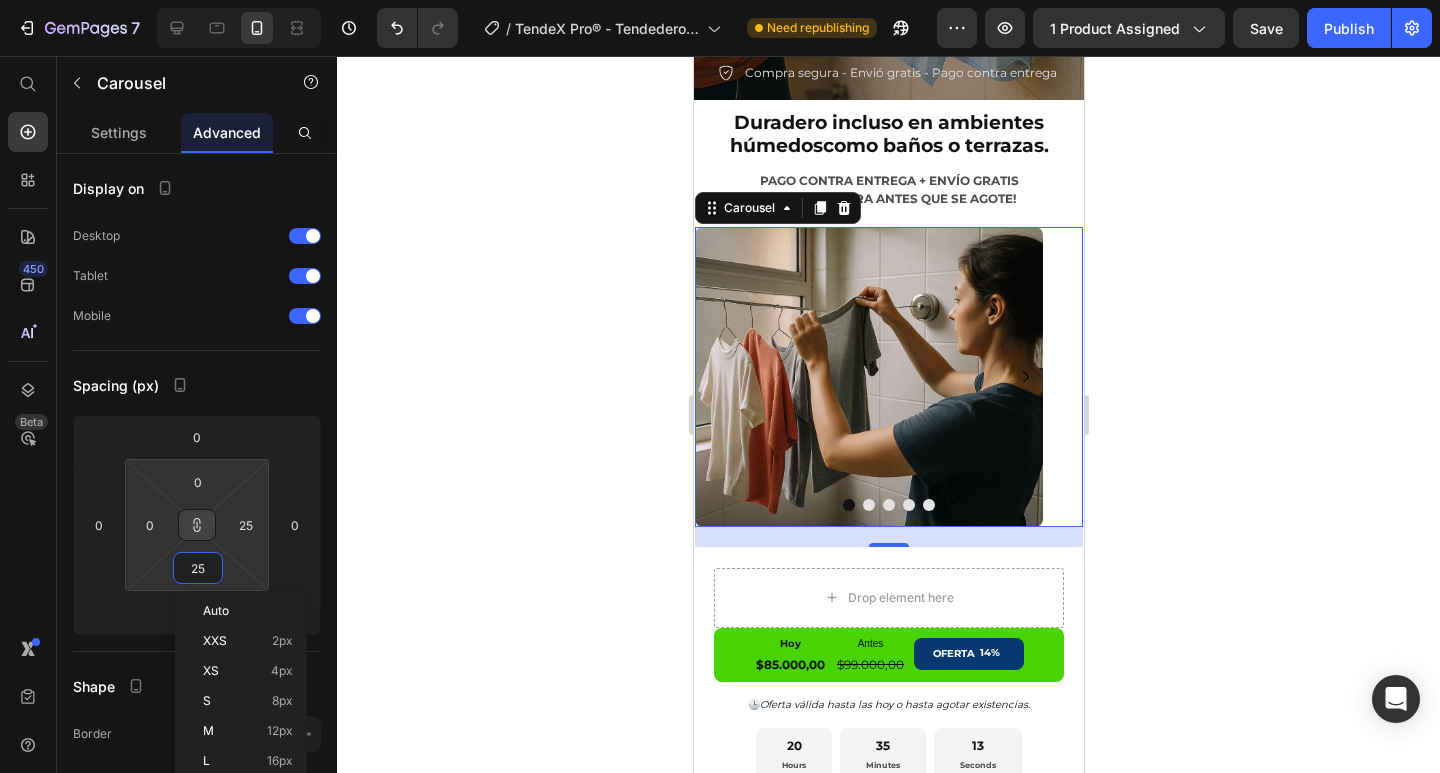 type on "25" 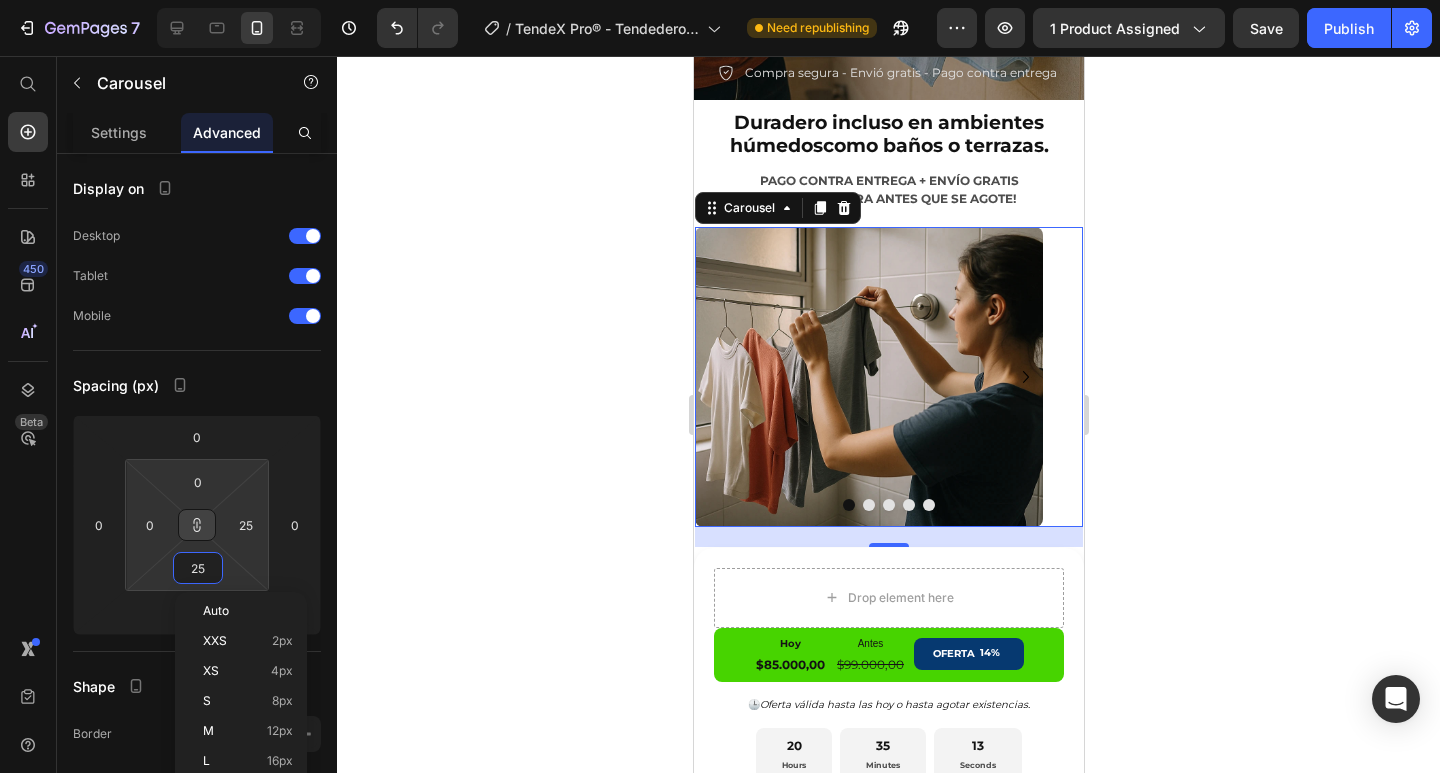 type on "25" 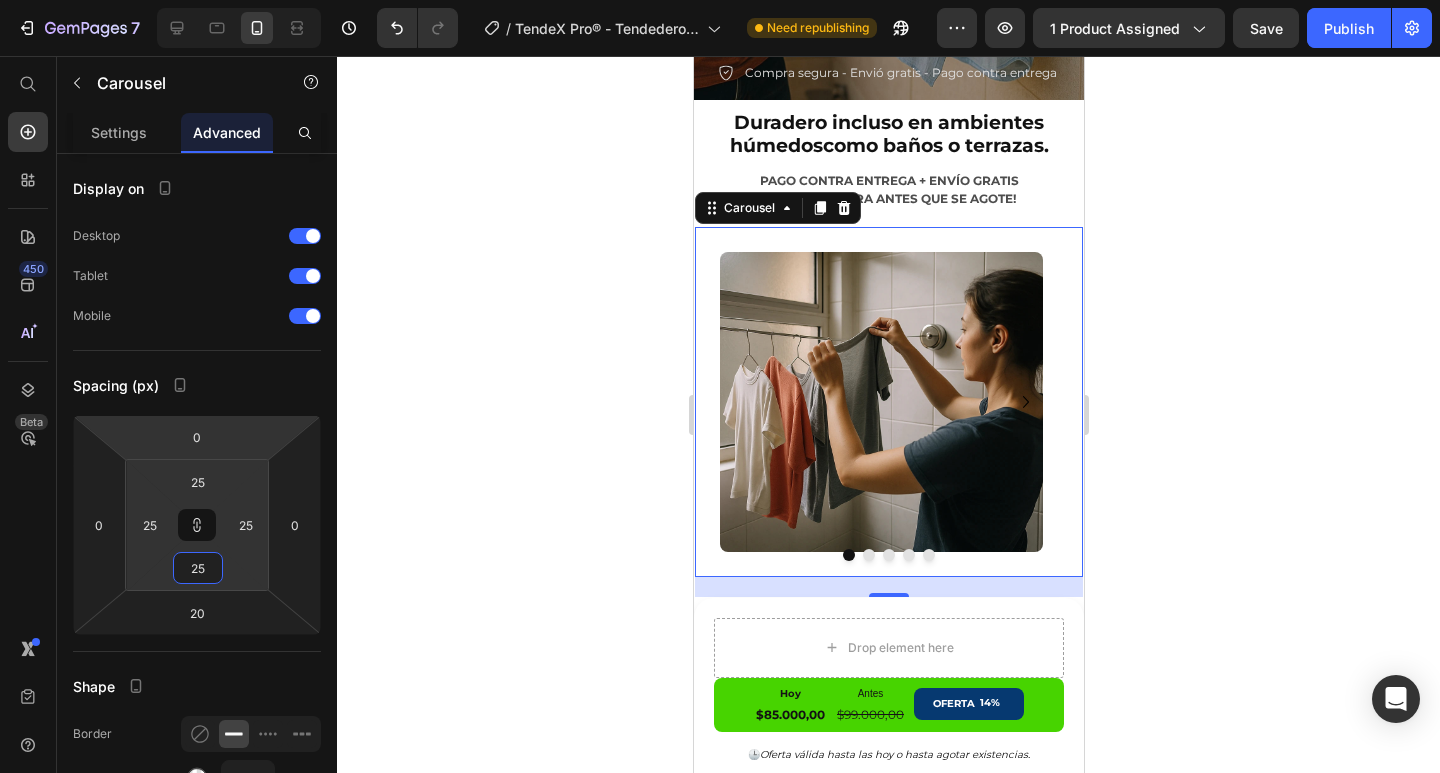 scroll, scrollTop: 200, scrollLeft: 0, axis: vertical 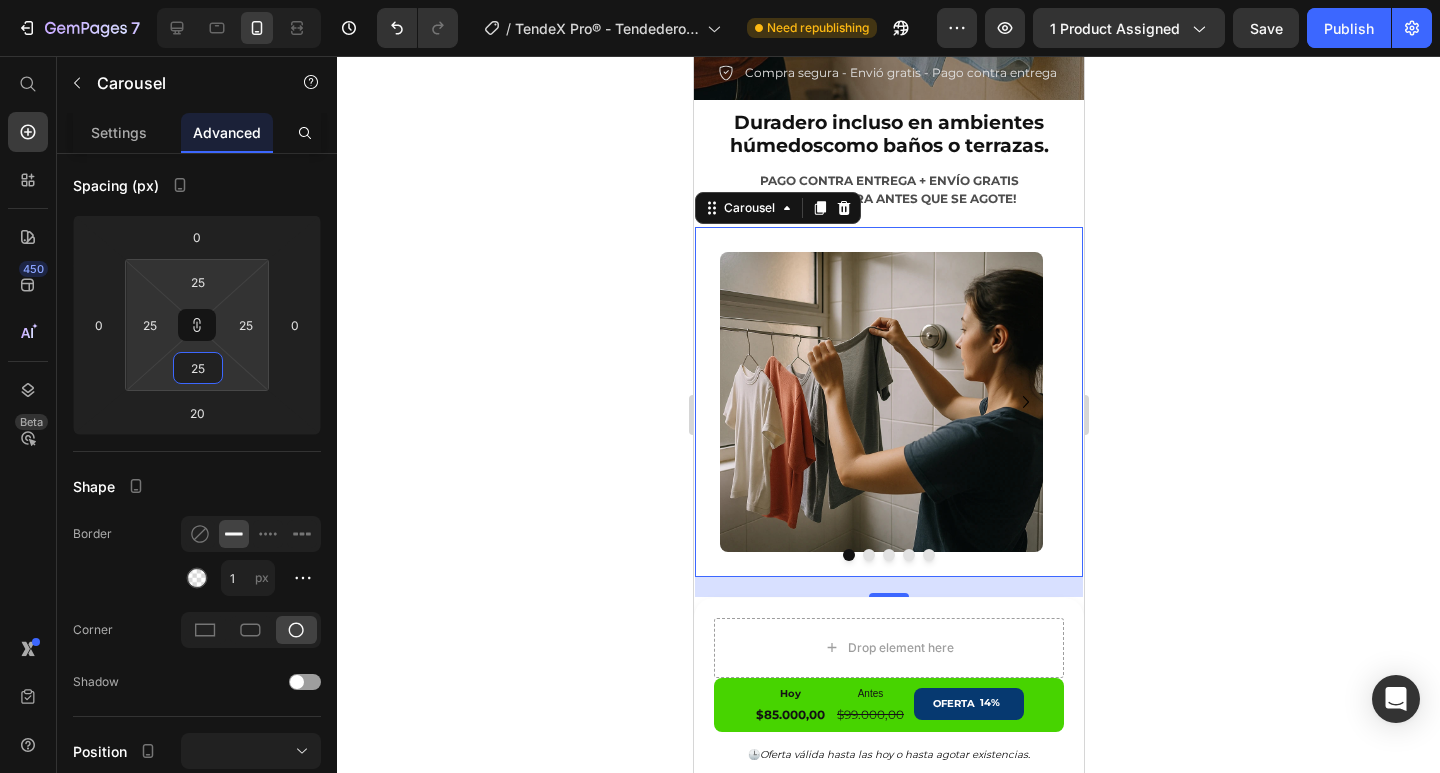 drag, startPoint x: 205, startPoint y: 361, endPoint x: 186, endPoint y: 365, distance: 19.416489 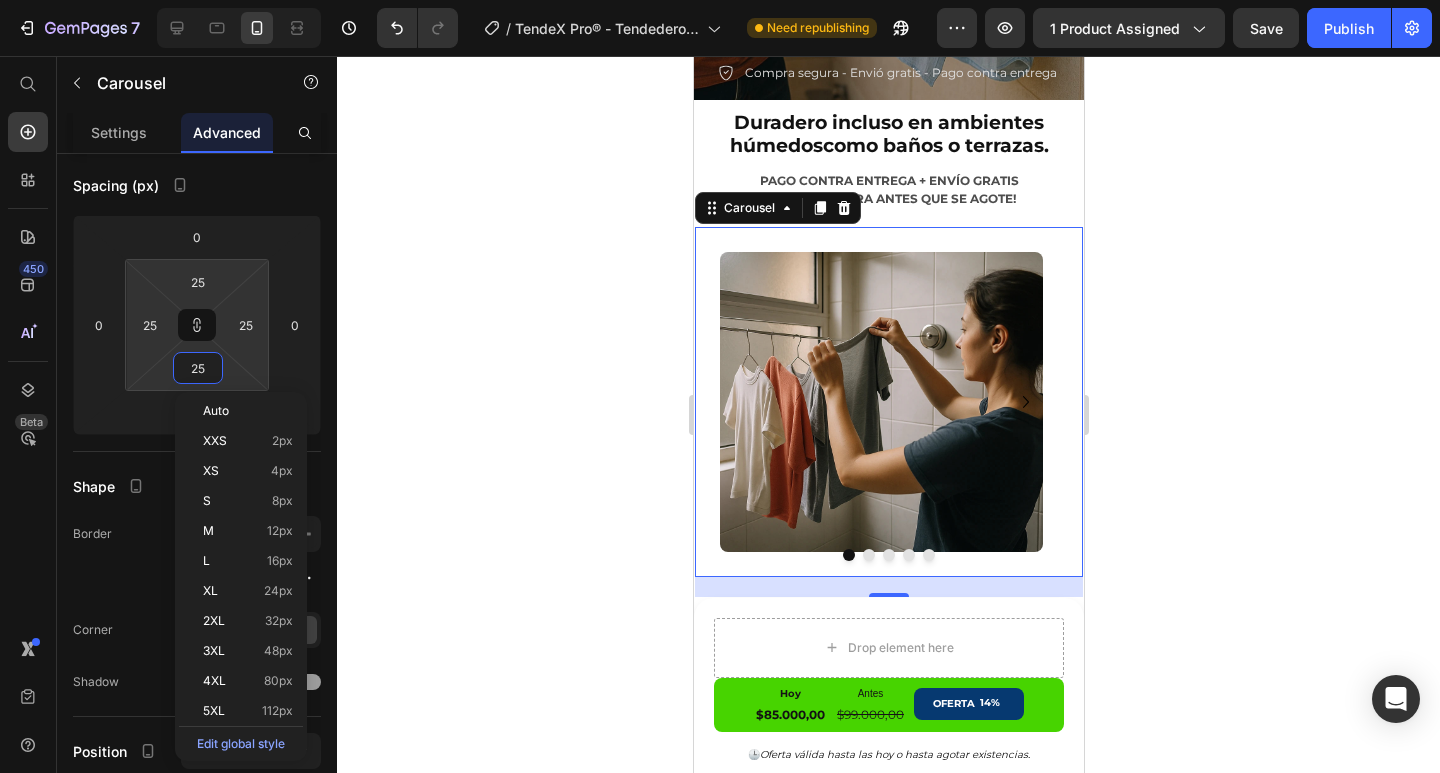 type on "0" 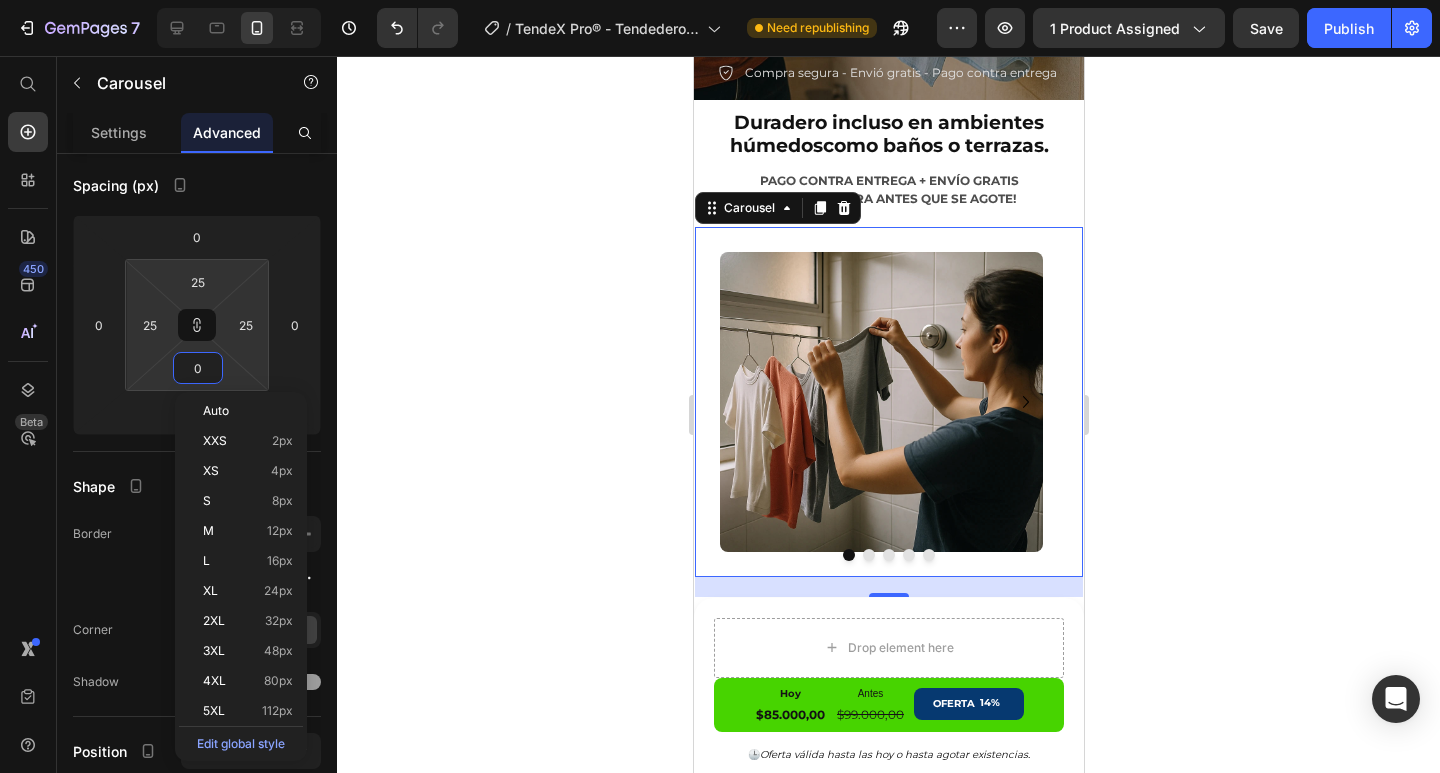 type on "0" 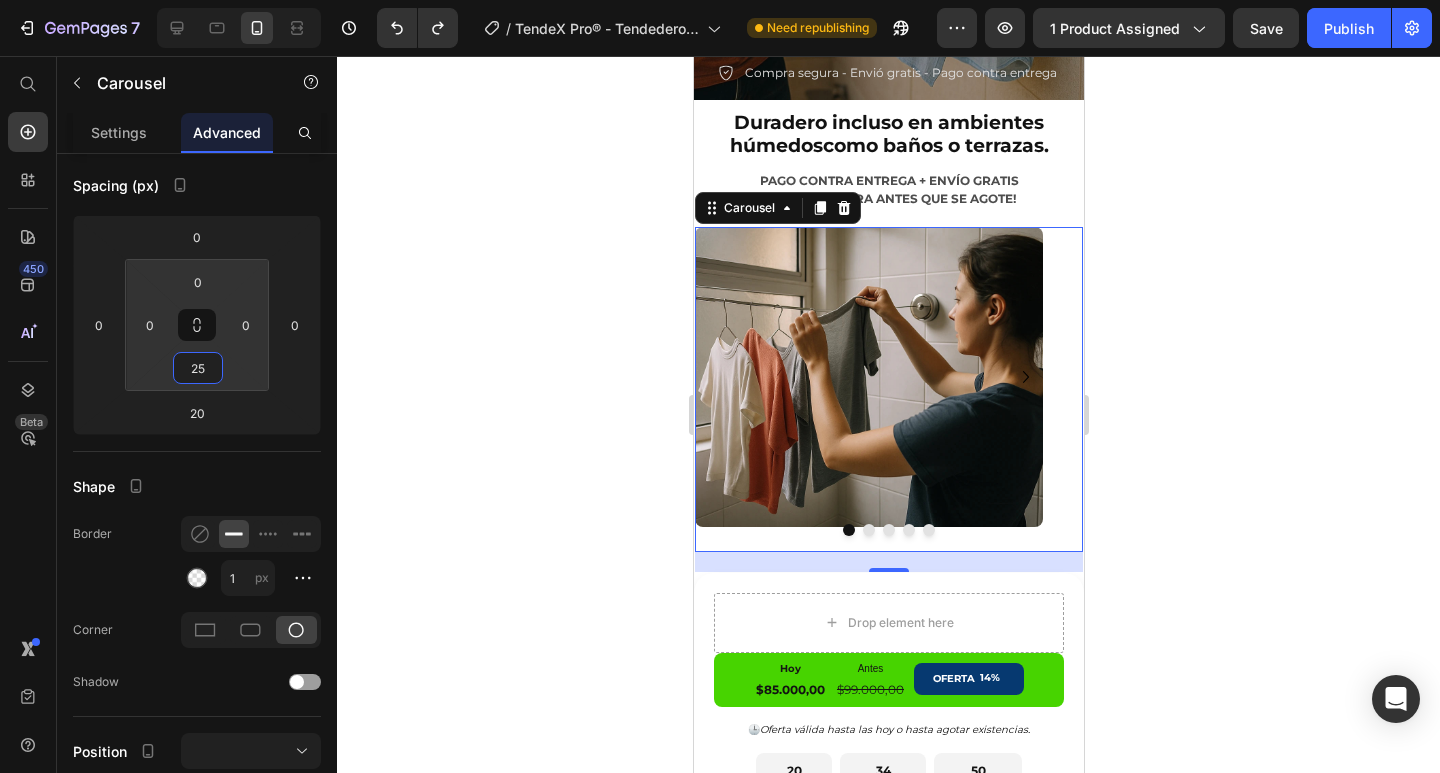 type on "25" 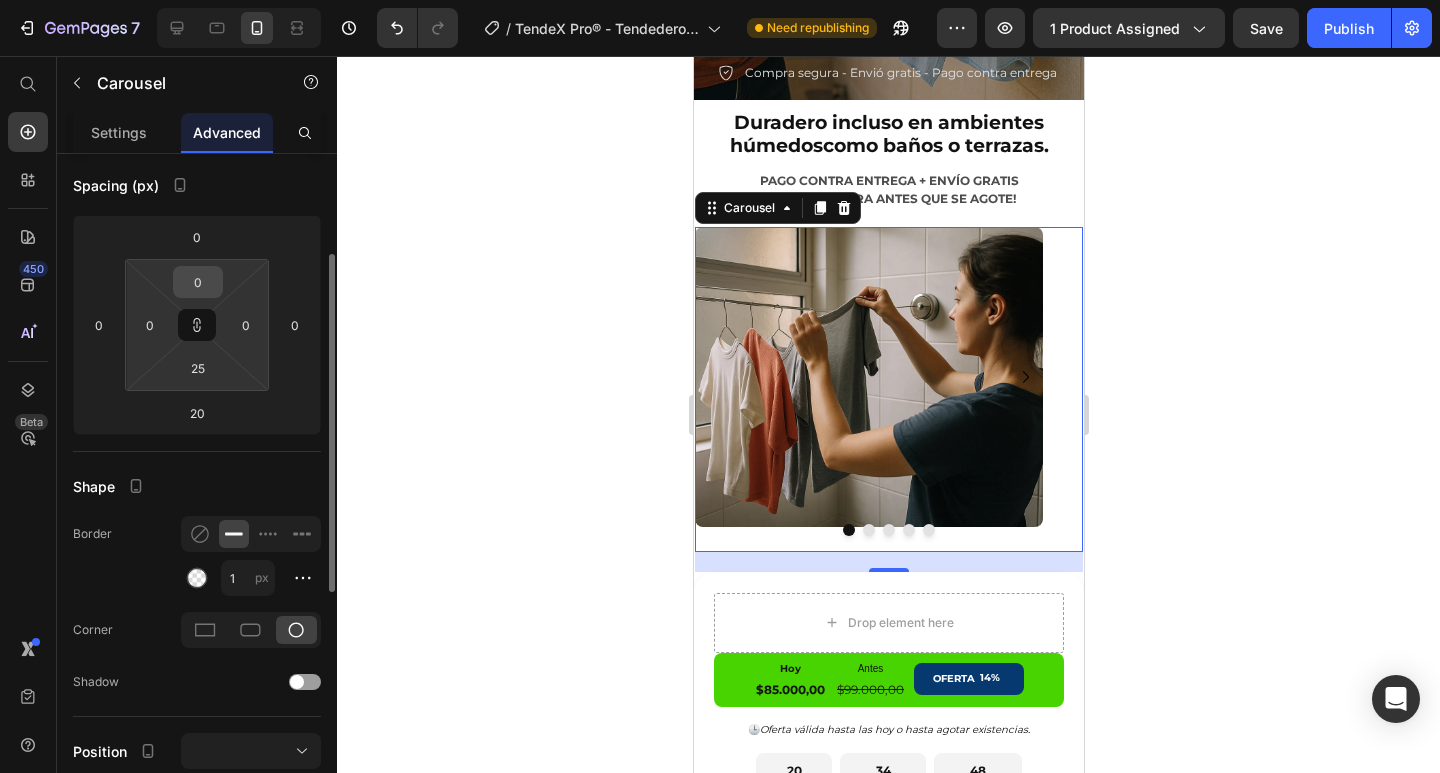 click on "0" at bounding box center [198, 282] 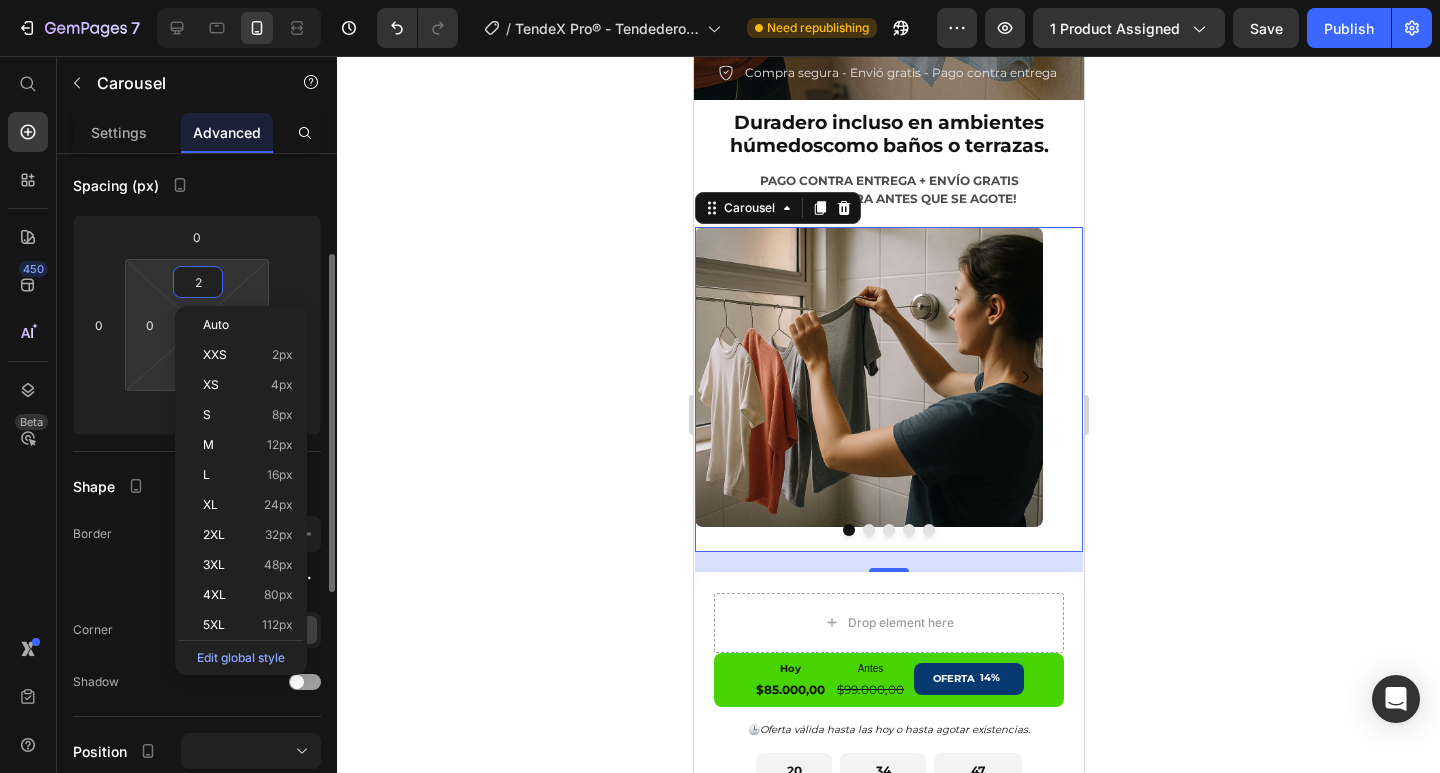 type on "25" 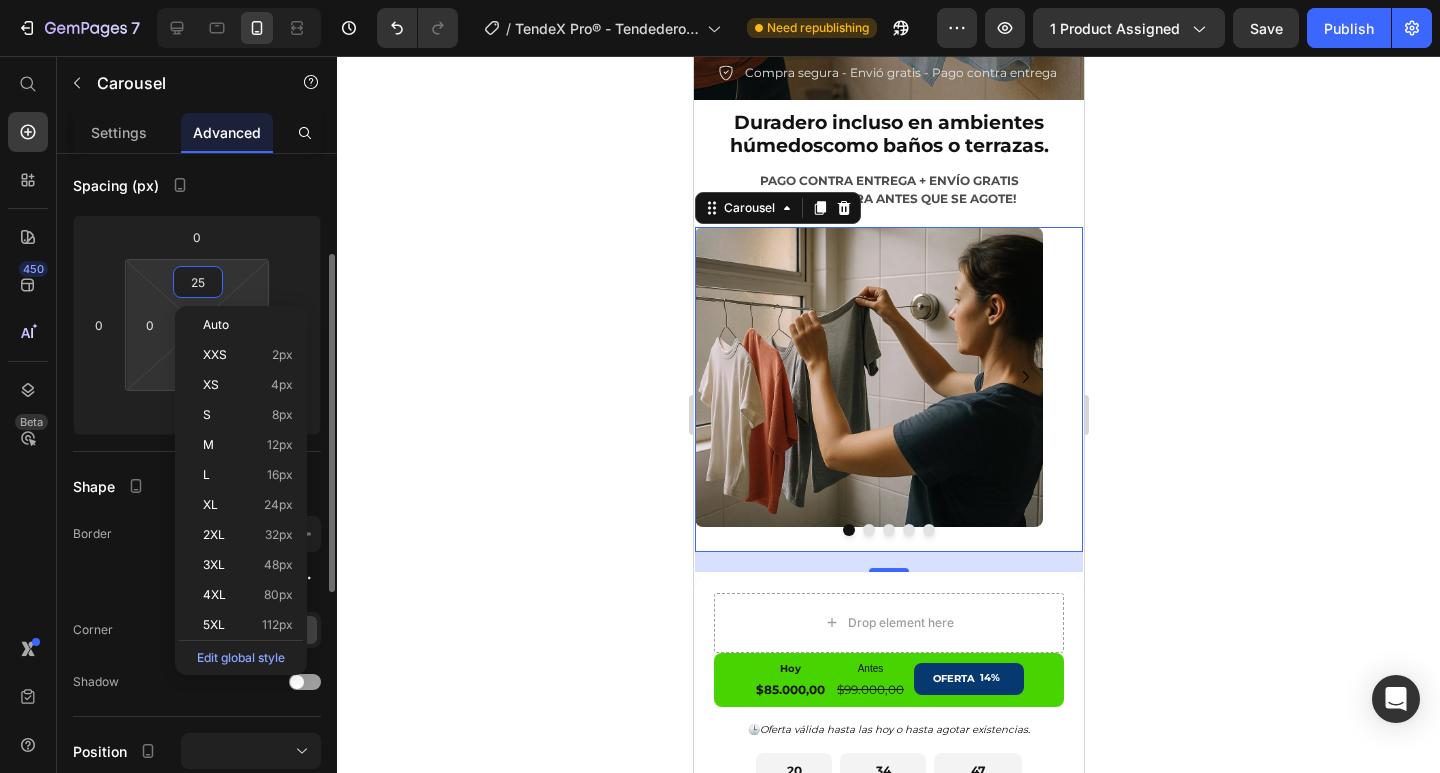 type on "25" 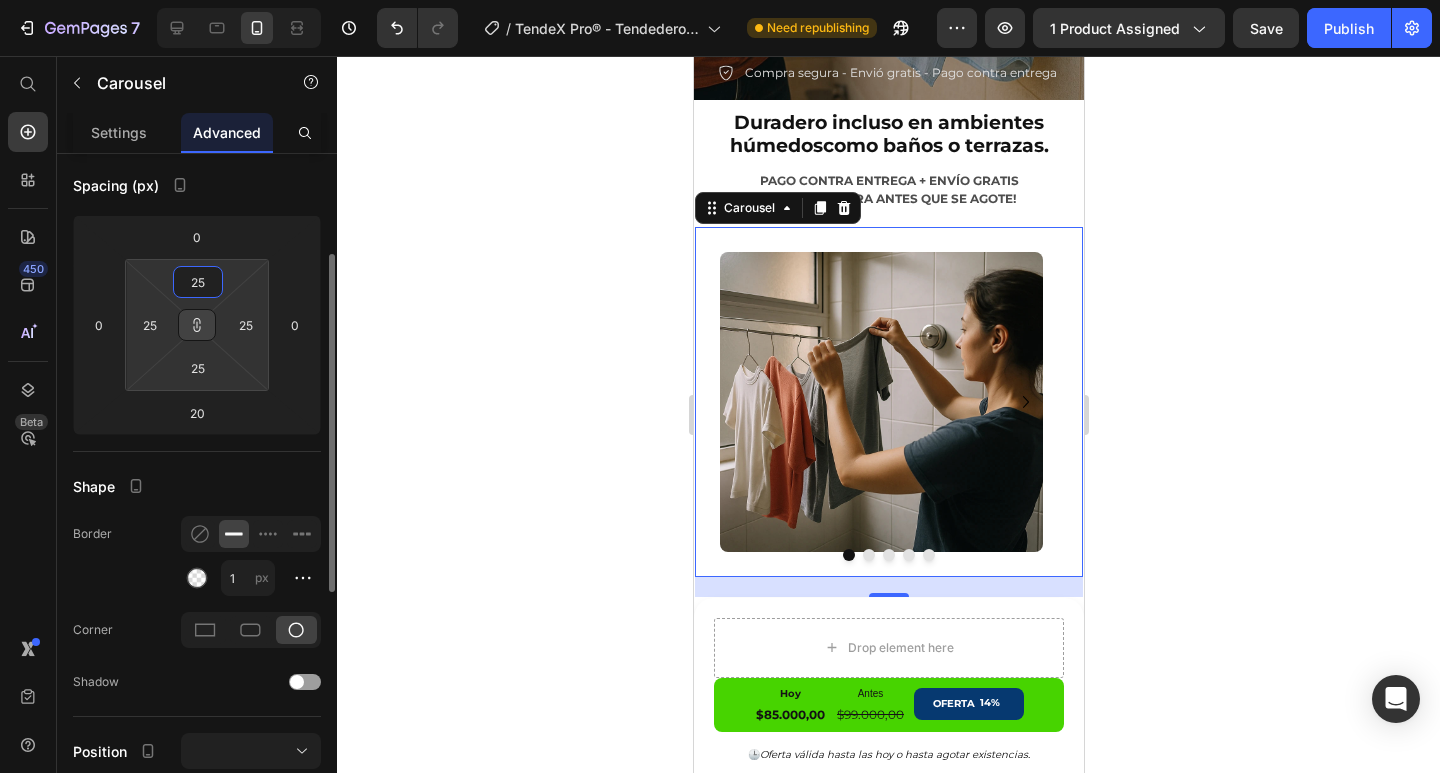 type on "25" 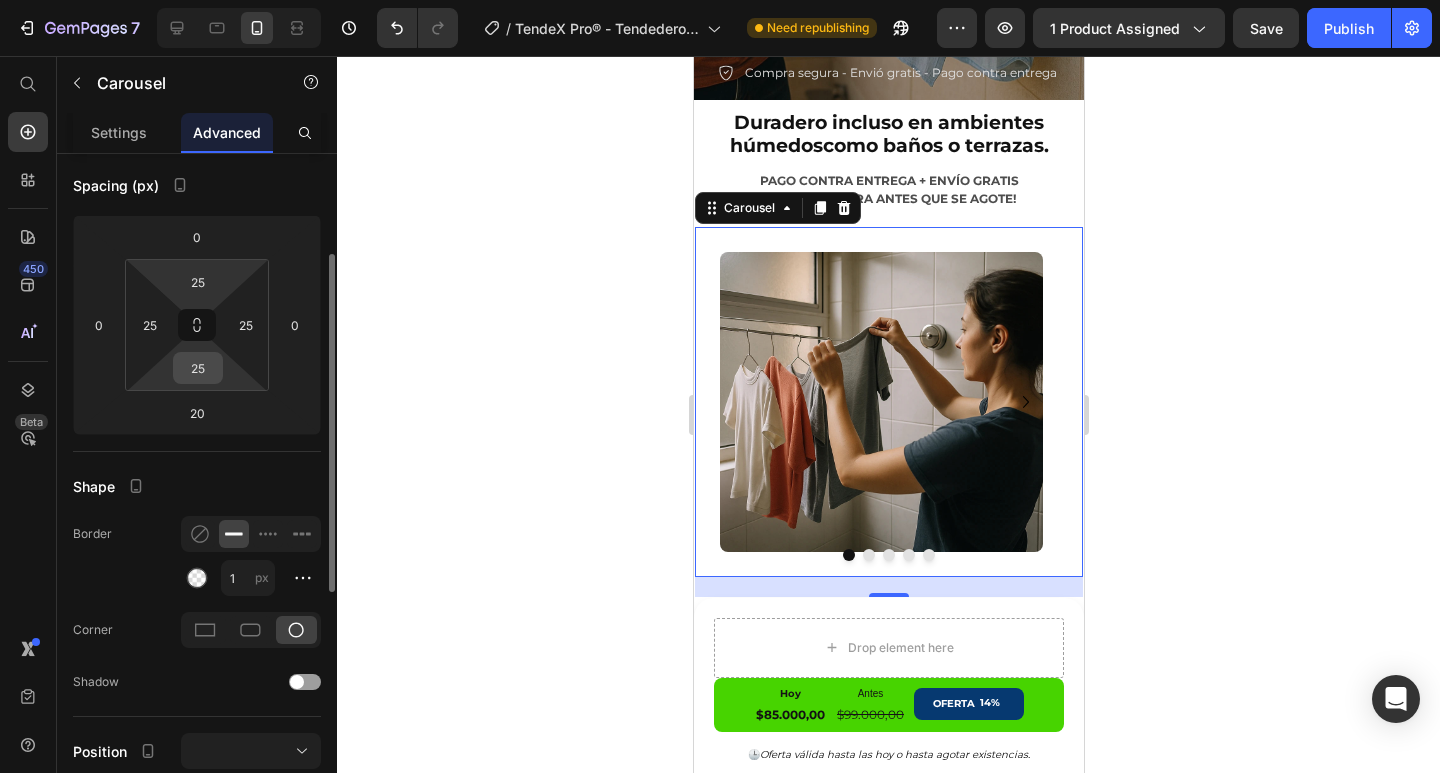 click on "25" at bounding box center [198, 368] 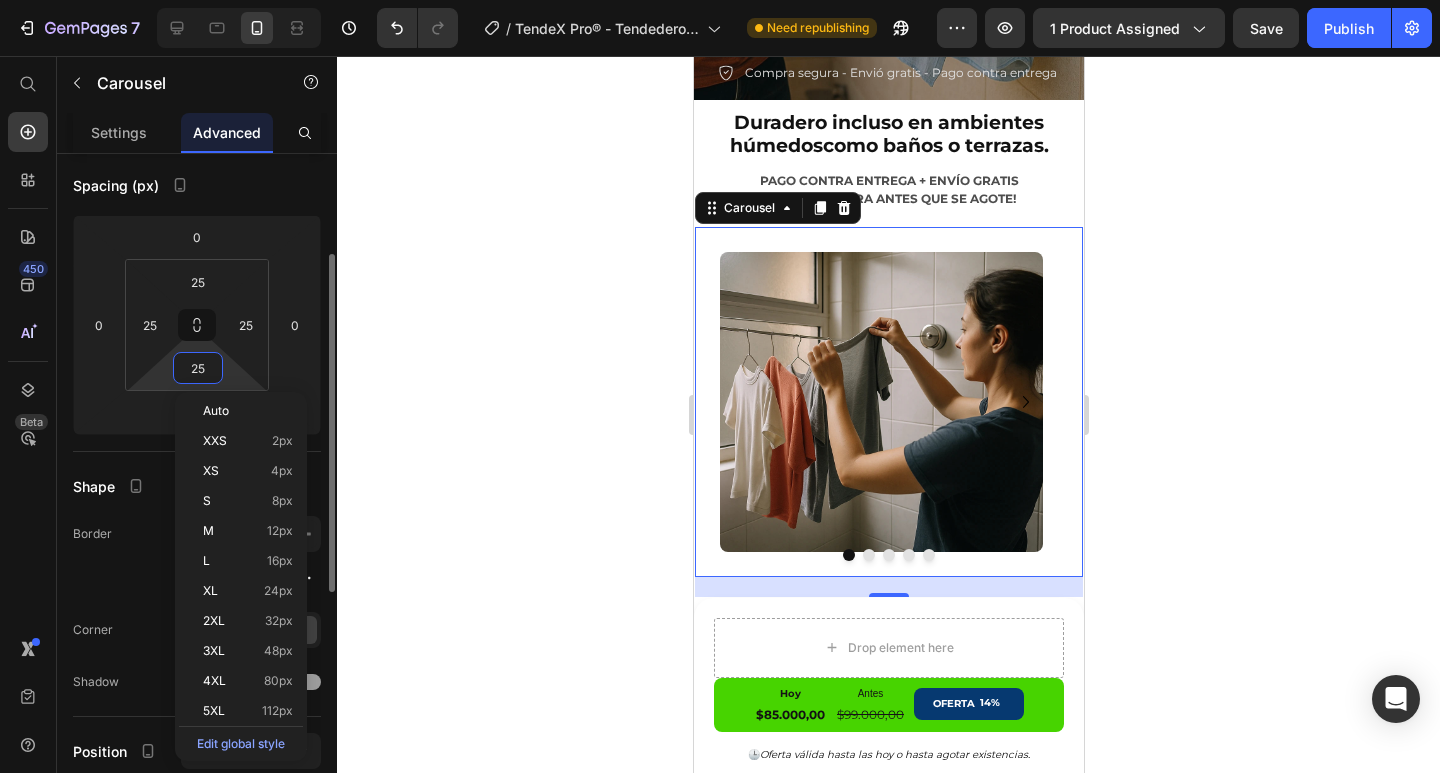 type on "0" 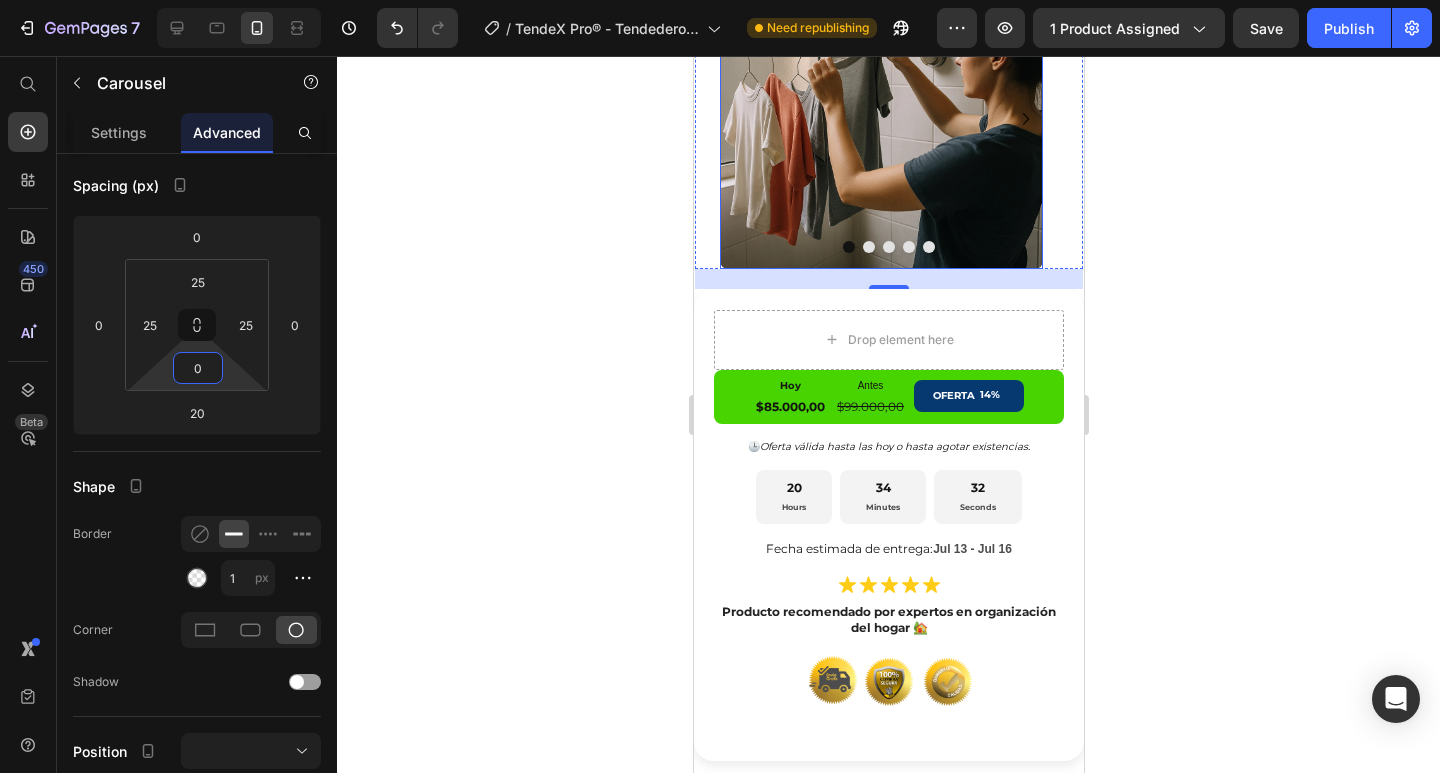 scroll, scrollTop: 987, scrollLeft: 0, axis: vertical 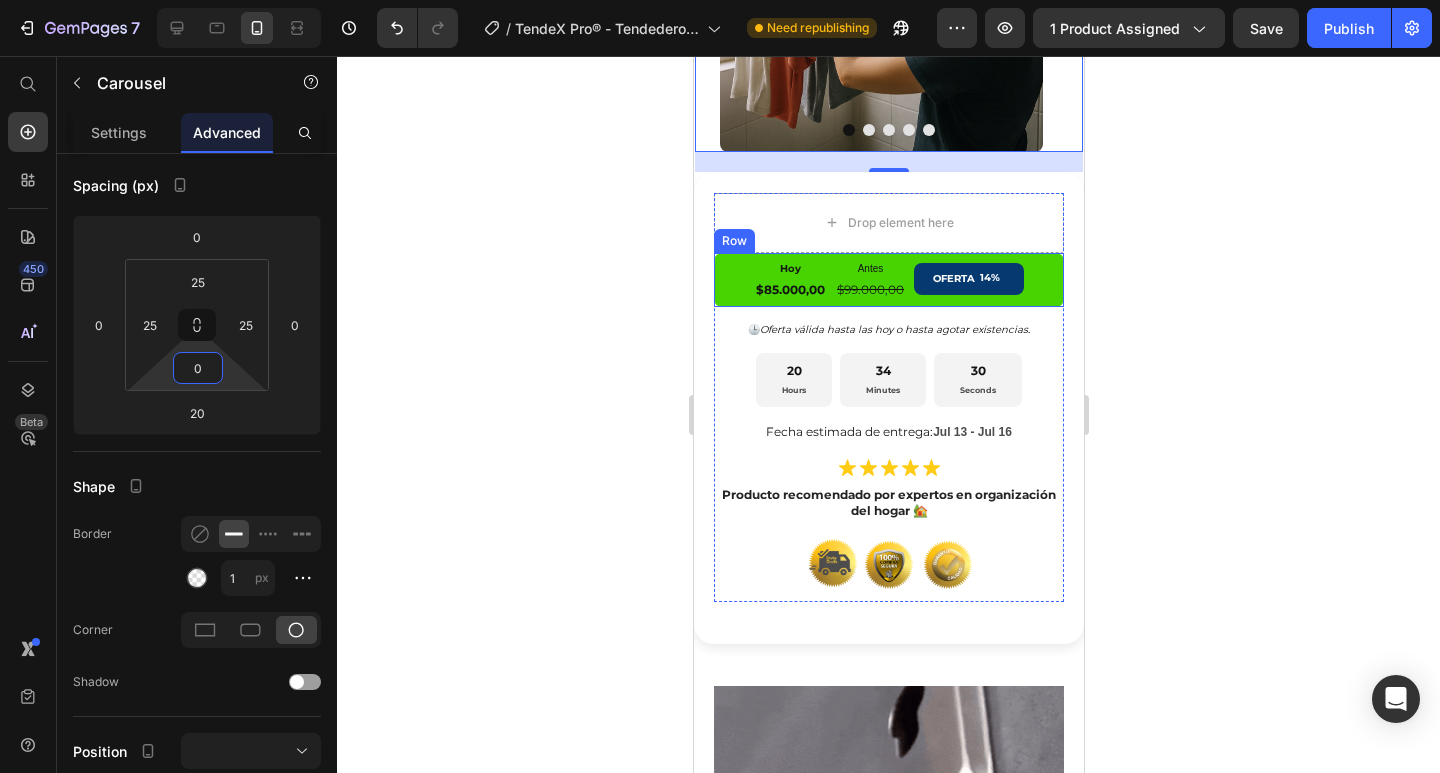 click on "Hoy Text Block $85.000,00 Product Price Antes Text Block $99.000,00 Product Price OFERTA 14% Discount Tag Row" at bounding box center (888, 280) 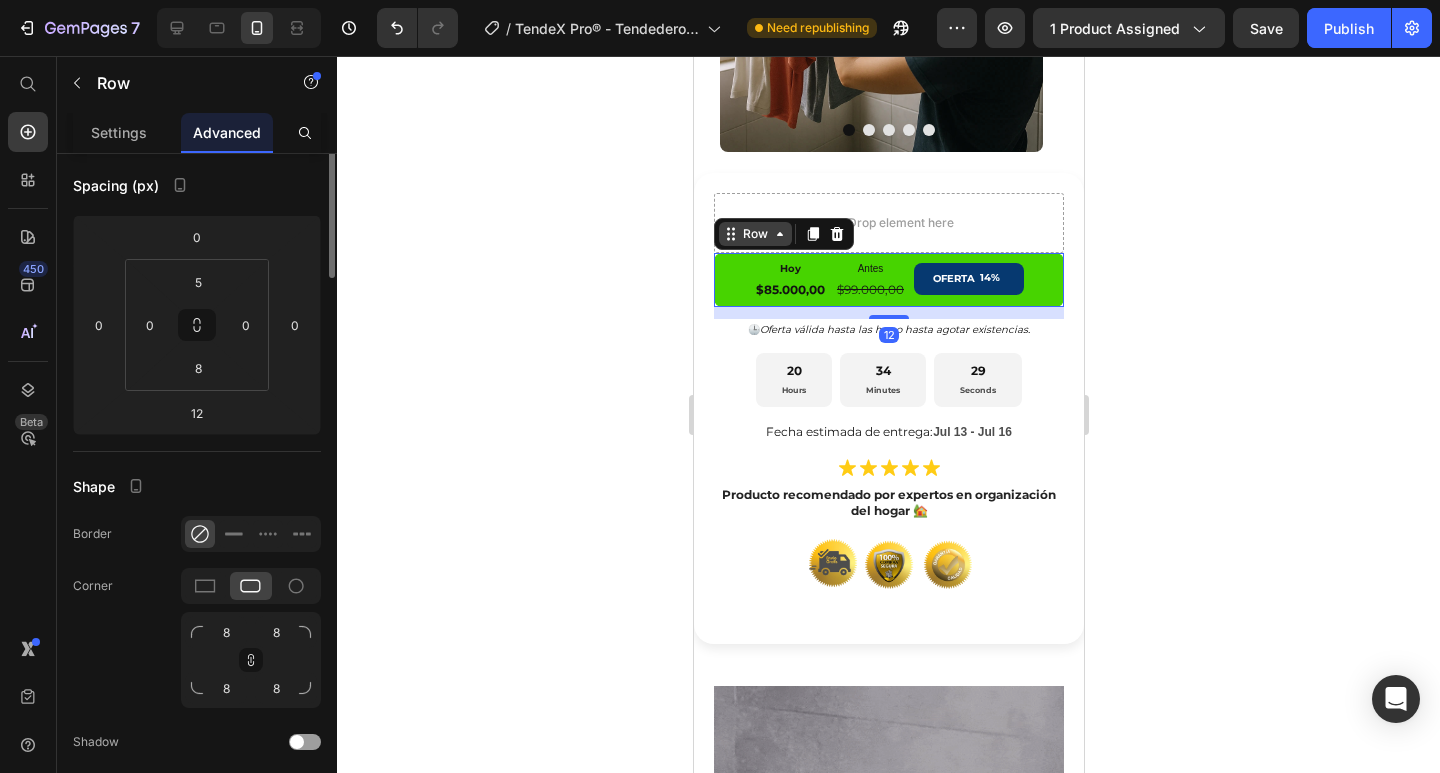scroll, scrollTop: 0, scrollLeft: 0, axis: both 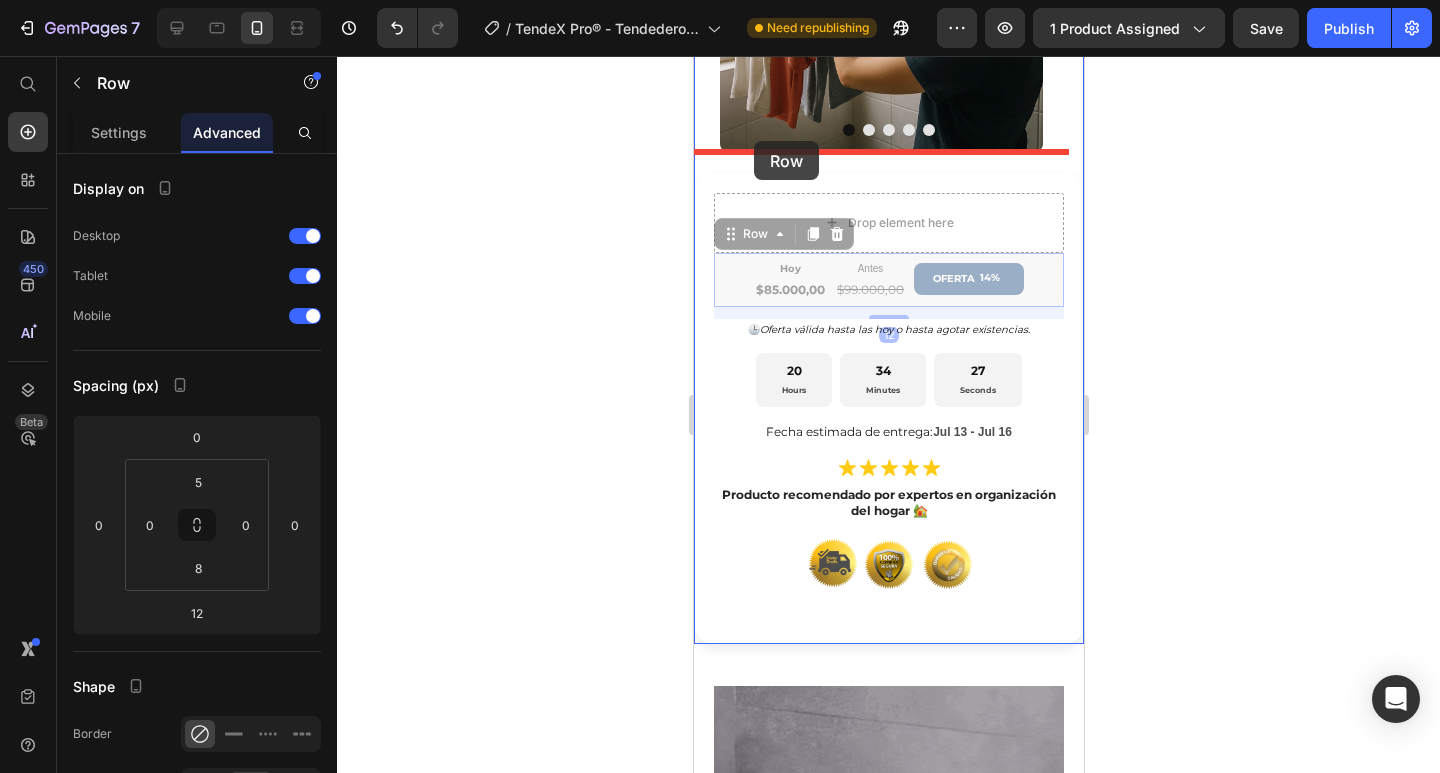 drag, startPoint x: 734, startPoint y: 216, endPoint x: 753, endPoint y: 141, distance: 77.36925 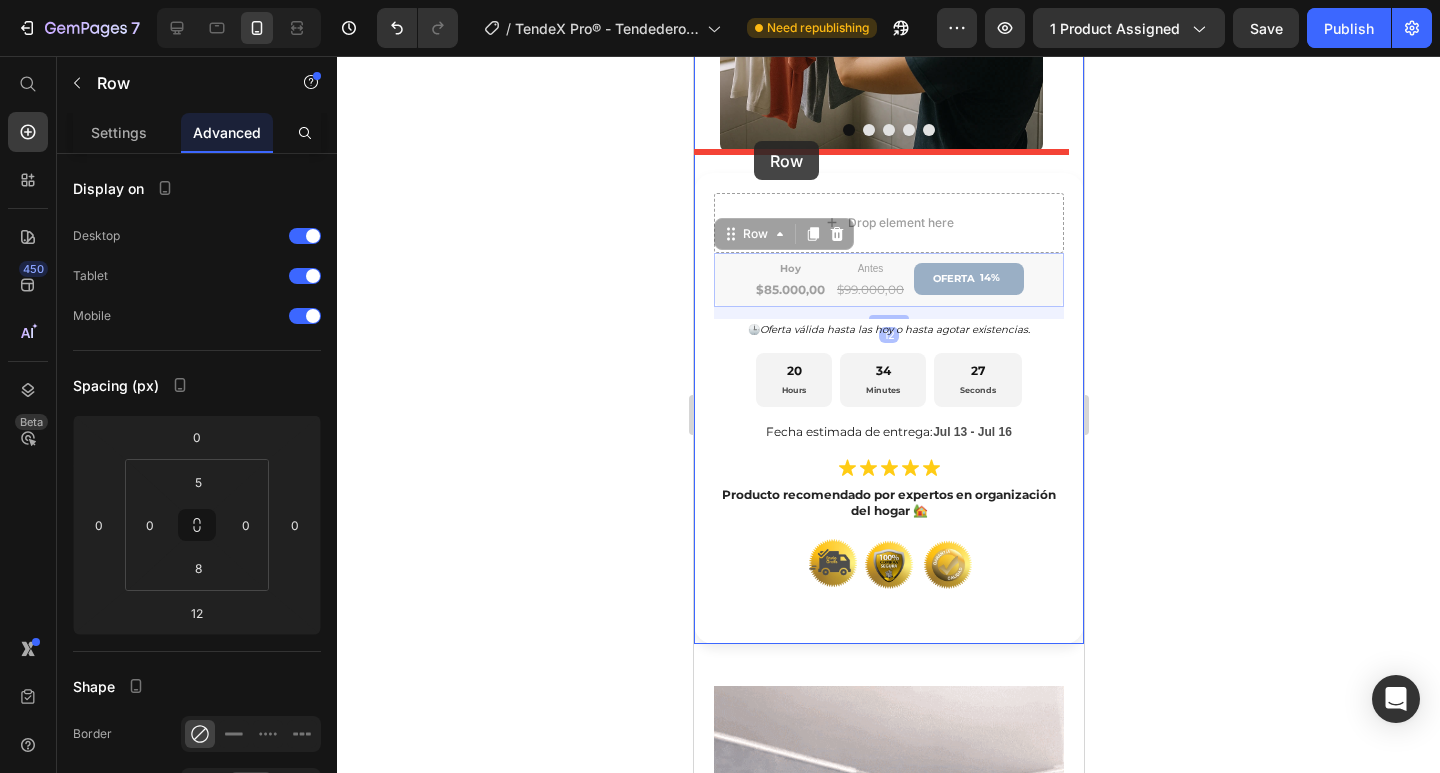 click on "iPhone 13 Pro  ( 390 px) iPhone 13 Mini iPhone 13 Pro iPhone 11 Pro Max iPhone 15 Pro Max Pixel 7 Galaxy S8+ Galaxy S20 Ultra iPad Mini iPad Air iPad Pro Header
Icon
Icon
Icon
Icon
Icon Icon List Más de  728 unidades vendidas  en [COUNTRY].  Text Block Row ¿Poco espacio para tender  ropa en casa? Text Block TendeX Pro® Heading El  tendedero retráctil  más resistente y elegante para tu hogar. Text Block Button Button
Compra segura - Envió gratis - Pago contra entrega Item List Row Hero Banner Section 2 Duradero incluso en ambientes húmedos  como baños o terrazas. Heading PAGO CONTRA ENTREGA + ENVÍO GRATIS ¡COMPRA AHORA ANTES QUE SE AGOTE! Text Block
Image Image Image Image Image
Carousel
Drop element here Hoy Text Block $85.000,00 Product Price Antes Text Block $99.000,00 Product Price OFERTA 14% Discount Tag Row   12 Hoy Text Block $85.000,00 14%" at bounding box center [888, 2729] 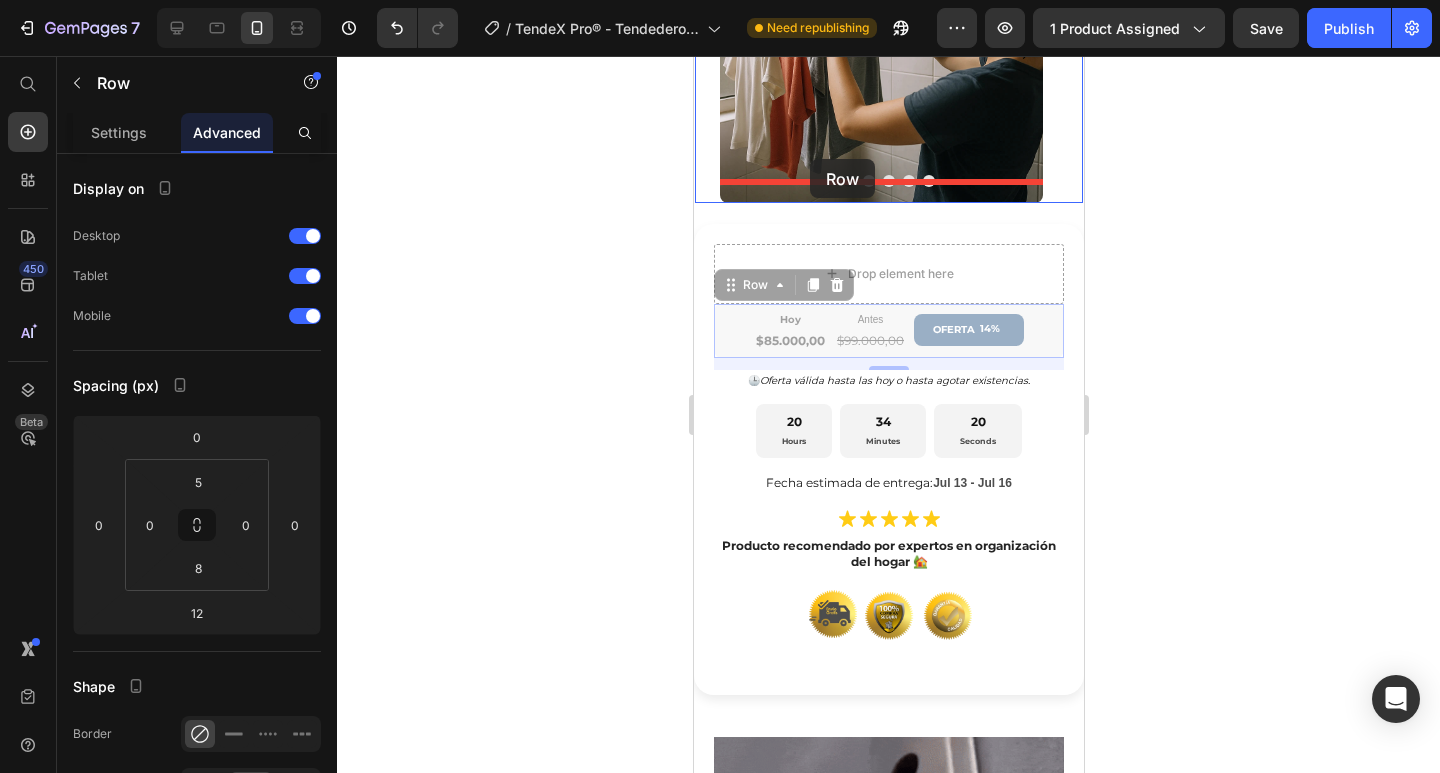 scroll, scrollTop: 910, scrollLeft: 0, axis: vertical 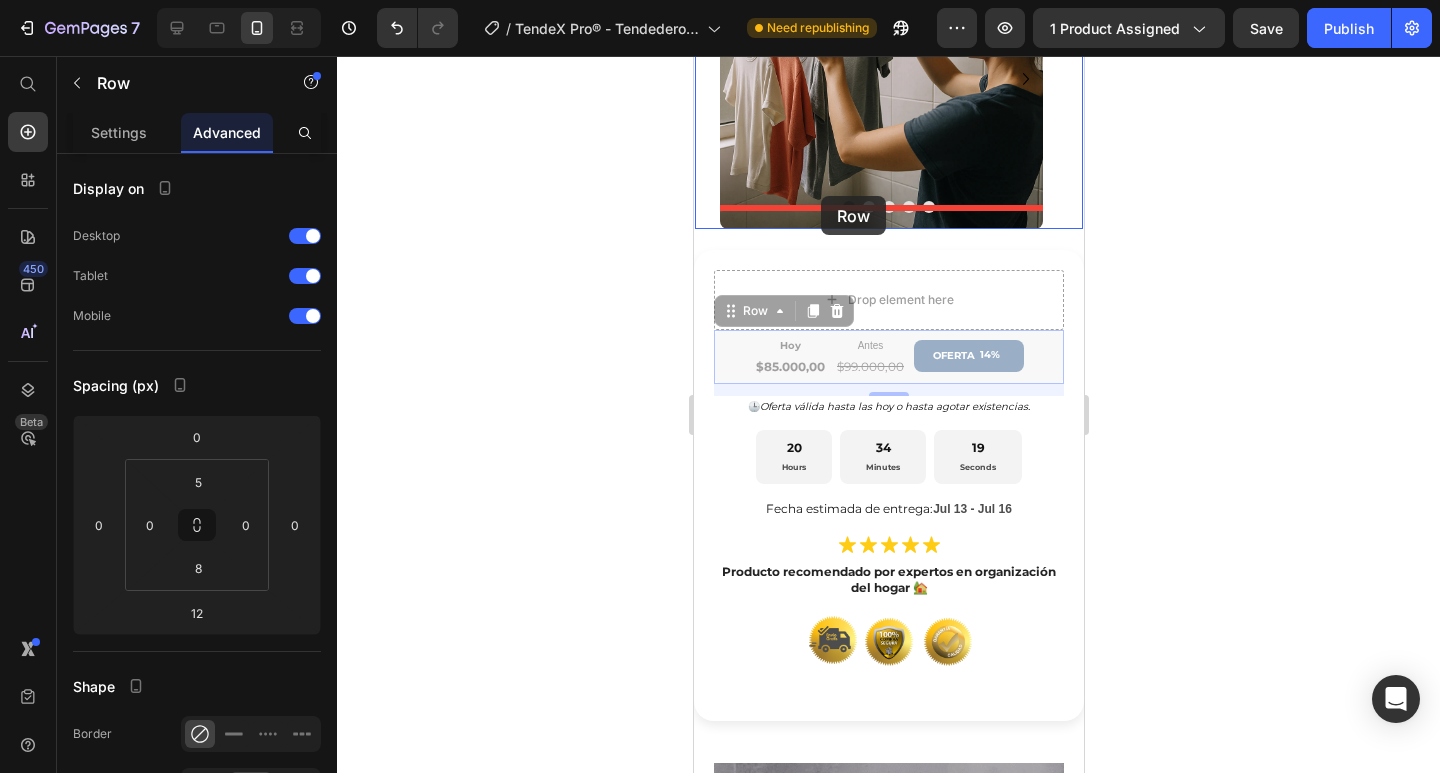 drag, startPoint x: 730, startPoint y: 210, endPoint x: 820, endPoint y: 196, distance: 91.08238 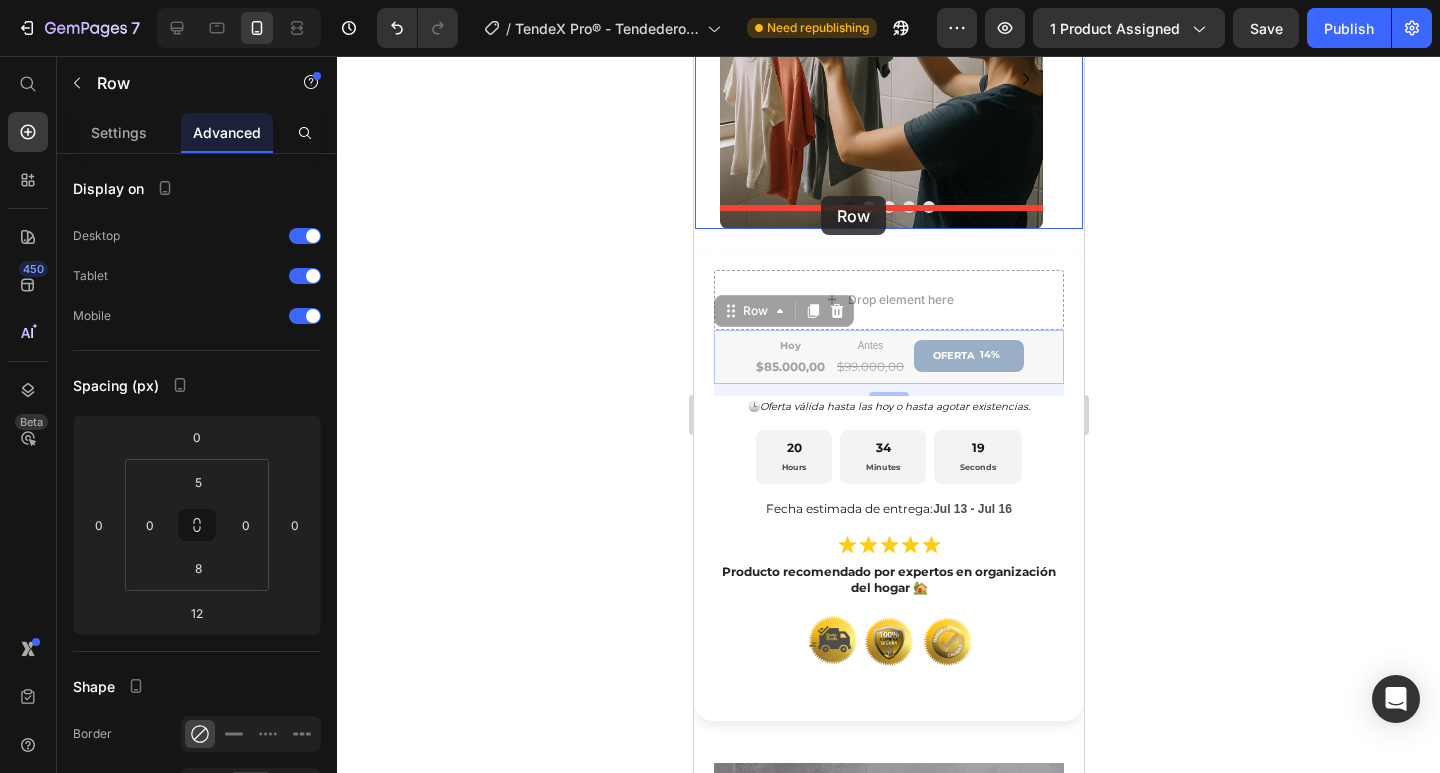 click on "iPhone 13 Pro  ( 390 px) iPhone 13 Mini iPhone 13 Pro iPhone 11 Pro Max iPhone 15 Pro Max Pixel 7 Galaxy S8+ Galaxy S20 Ultra iPad Mini iPad Air iPad Pro Header
Icon
Icon
Icon
Icon
Icon Icon List Más de  728 unidades vendidas  en [COUNTRY].  Text Block Row ¿Poco espacio para tender  ropa en casa? Text Block TendeX Pro® Heading El  tendedero retráctil  más resistente y elegante para tu hogar. Text Block Button Button
Compra segura - Envió gratis - Pago contra entrega Item List Row Hero Banner Section 2 Duradero incluso en ambientes húmedos  como baños o terrazas. Heading PAGO CONTRA ENTREGA + ENVÍO GRATIS ¡COMPRA AHORA ANTES QUE SE AGOTE! Text Block
Image Image Image Image Image
Carousel
Drop element here Hoy Text Block $85.000,00 Product Price Antes Text Block $99.000,00 Product Price OFERTA 14% Discount Tag Row   12 Hoy Text Block $85.000,00 14%" at bounding box center [888, 2806] 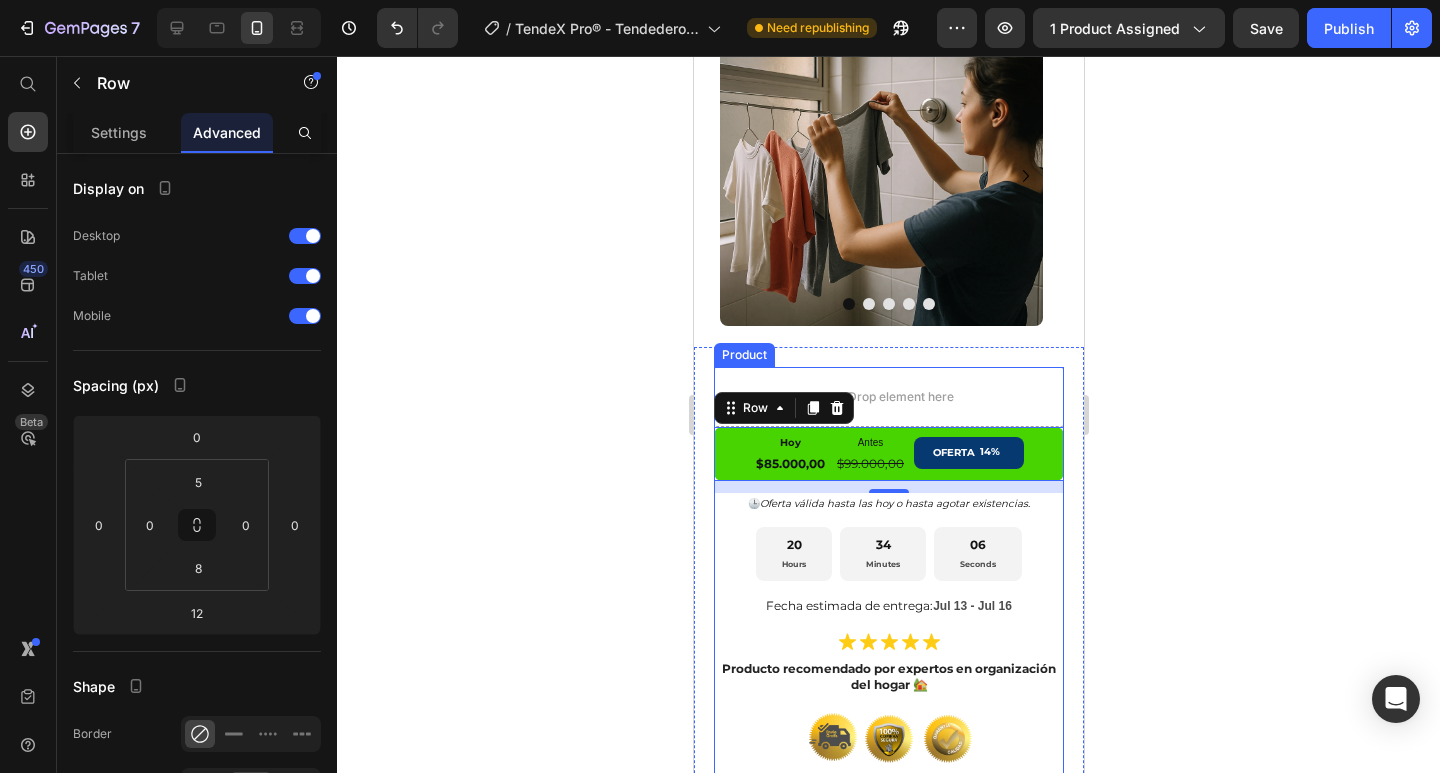 scroll, scrollTop: 910, scrollLeft: 0, axis: vertical 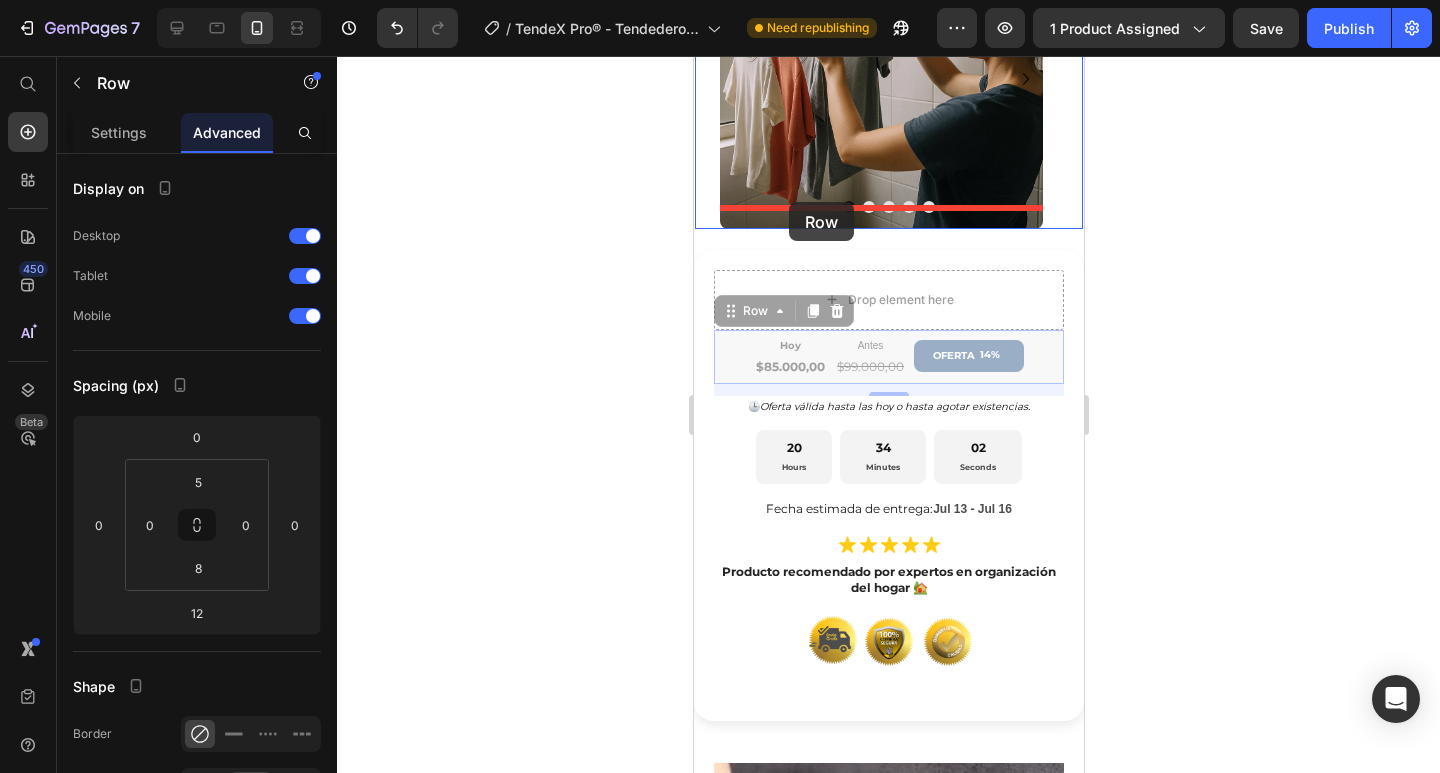 drag, startPoint x: 730, startPoint y: 292, endPoint x: 788, endPoint y: 202, distance: 107.07007 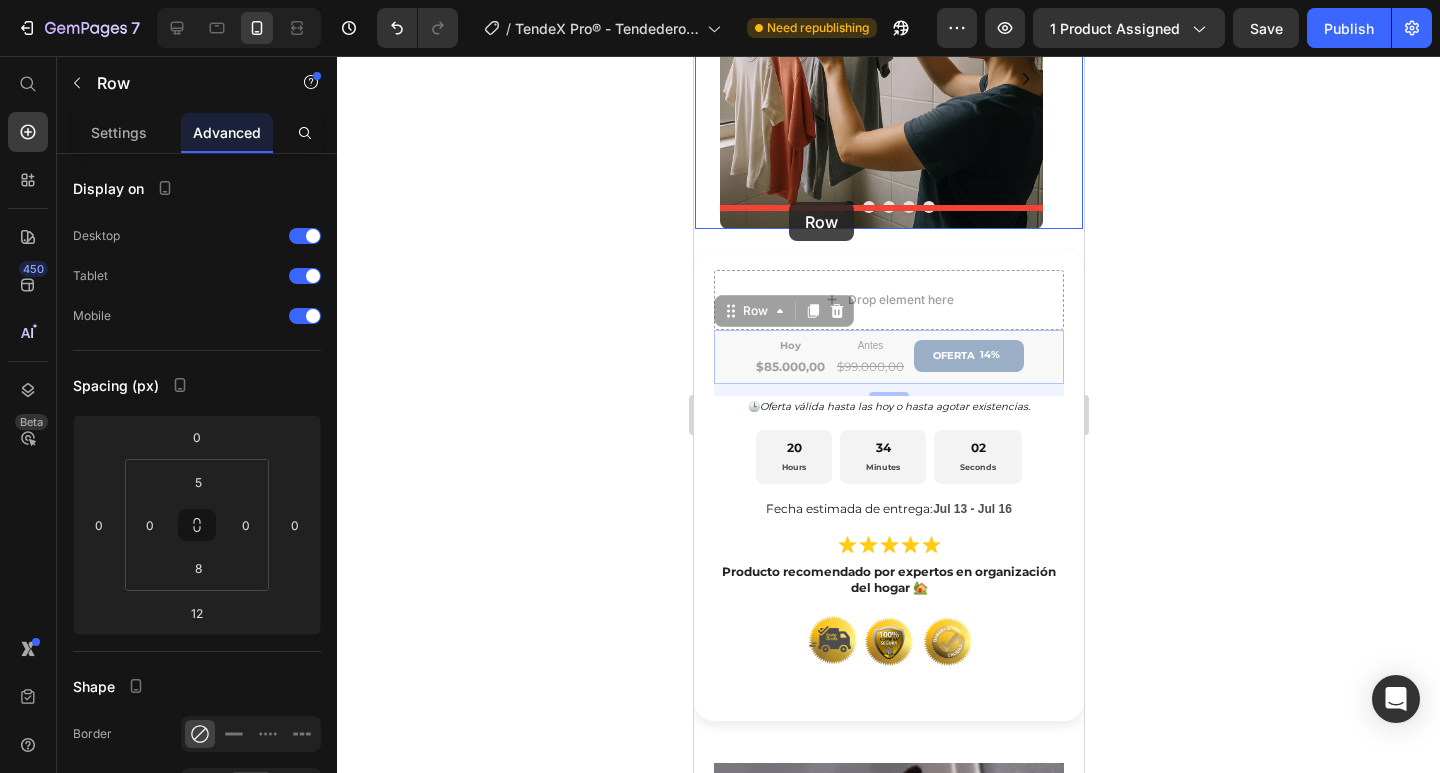 click on "iPhone 13 Pro  ( 390 px) iPhone 13 Mini iPhone 13 Pro iPhone 11 Pro Max iPhone 15 Pro Max Pixel 7 Galaxy S8+ Galaxy S20 Ultra iPad Mini iPad Air iPad Pro Header
Icon
Icon
Icon
Icon
Icon Icon List Más de  728 unidades vendidas  en [COUNTRY].  Text Block Row ¿Poco espacio para tender  ropa en casa? Text Block TendeX Pro® Heading El  tendedero retráctil  más resistente y elegante para tu hogar. Text Block Button Button
Compra segura - Envió gratis - Pago contra entrega Item List Row Hero Banner Section 2 Duradero incluso en ambientes húmedos  como baños o terrazas. Heading PAGO CONTRA ENTREGA + ENVÍO GRATIS ¡COMPRA AHORA ANTES QUE SE AGOTE! Text Block
Image Image Image Image Image
Carousel
Drop element here Hoy Text Block $85.000,00 Product Price Antes Text Block $99.000,00 Product Price OFERTA 14% Discount Tag Row   12 Hoy Text Block $85.000,00 14%" at bounding box center [888, 2806] 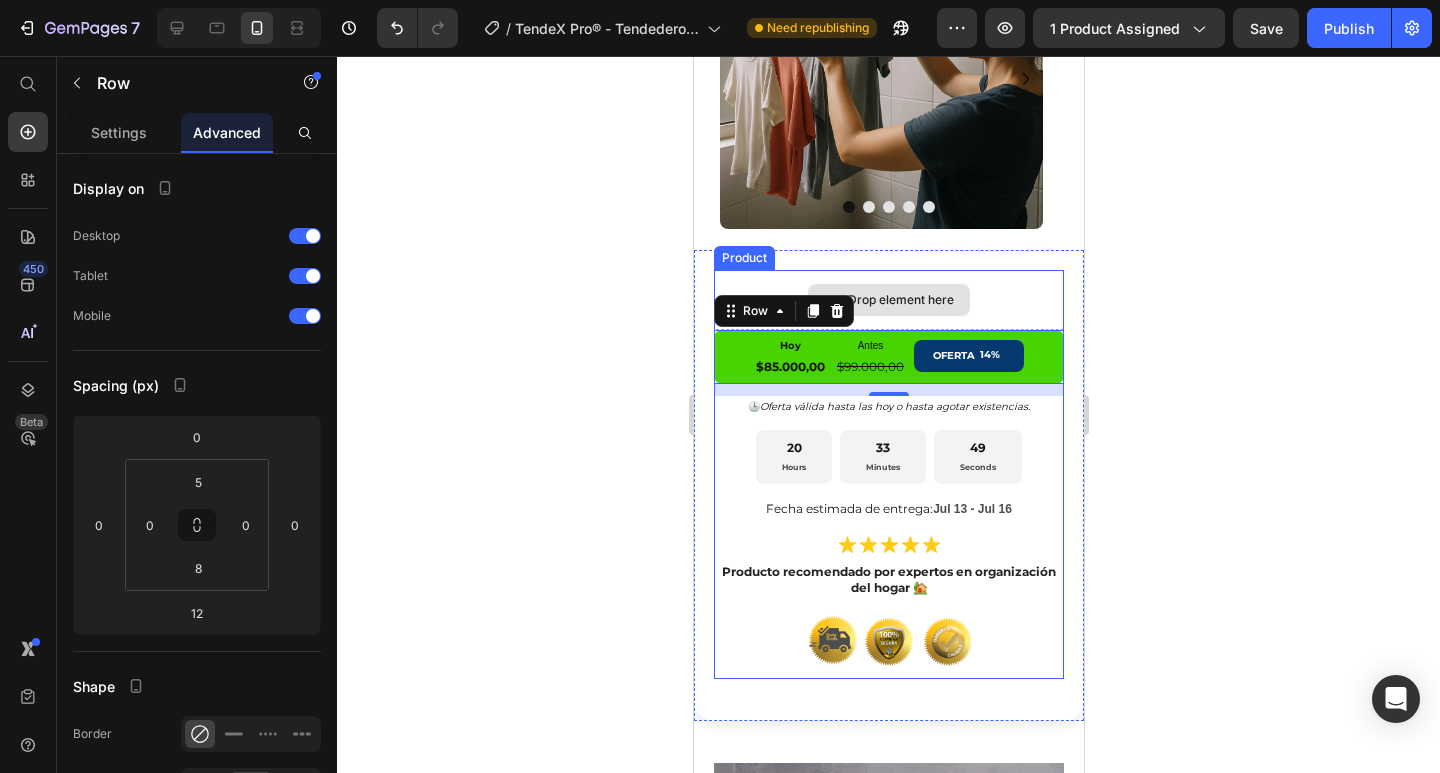 click on "Drop element here" at bounding box center [888, 300] 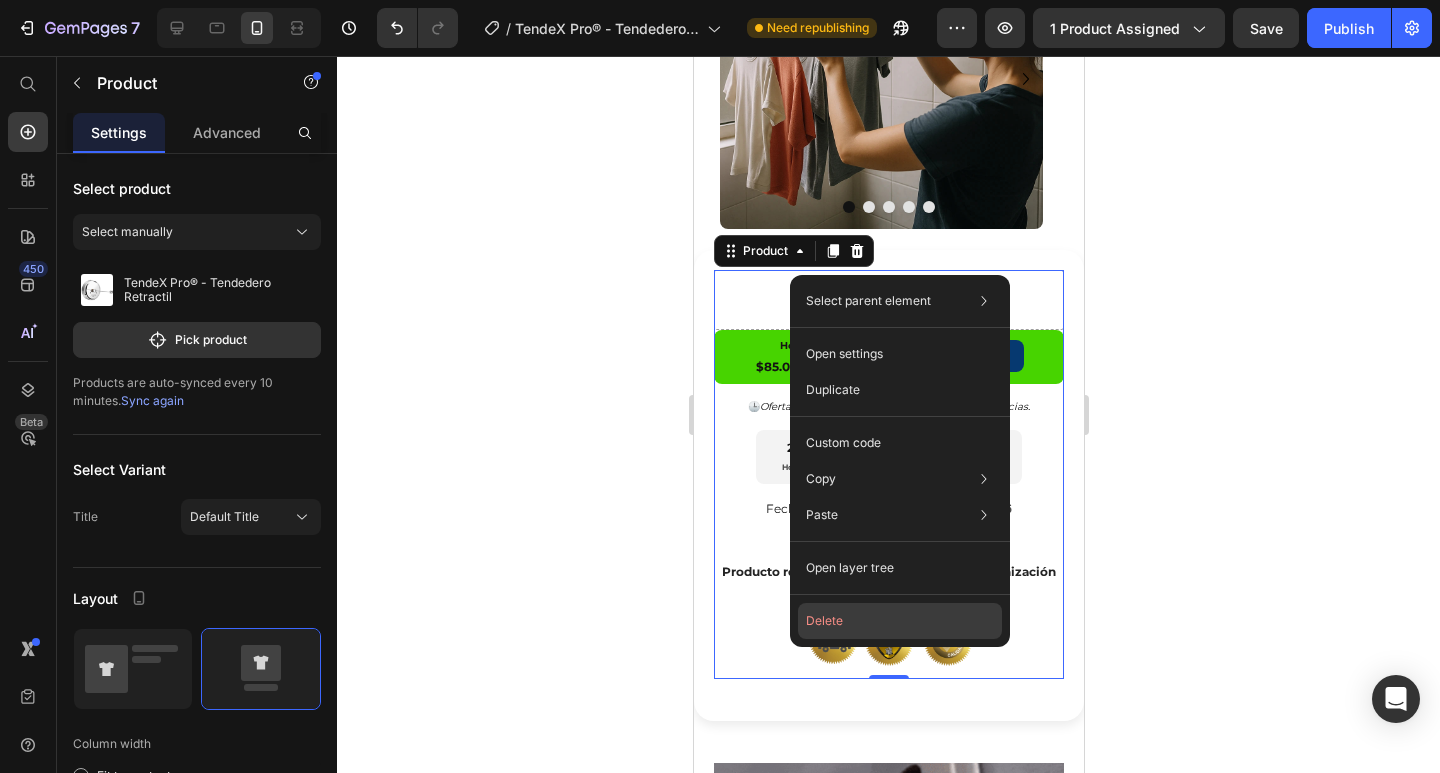 click on "Delete" 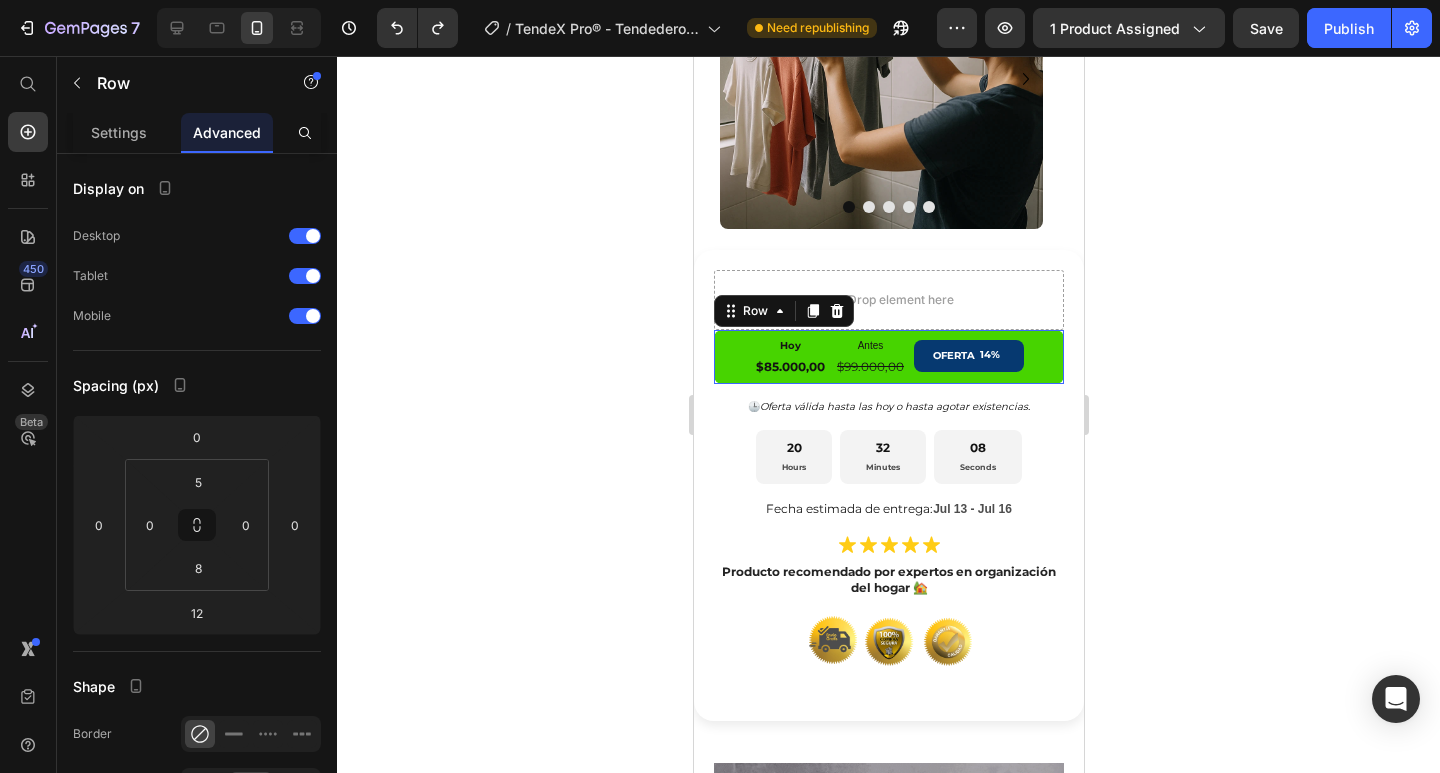drag, startPoint x: 733, startPoint y: 325, endPoint x: 758, endPoint y: 268, distance: 62.241467 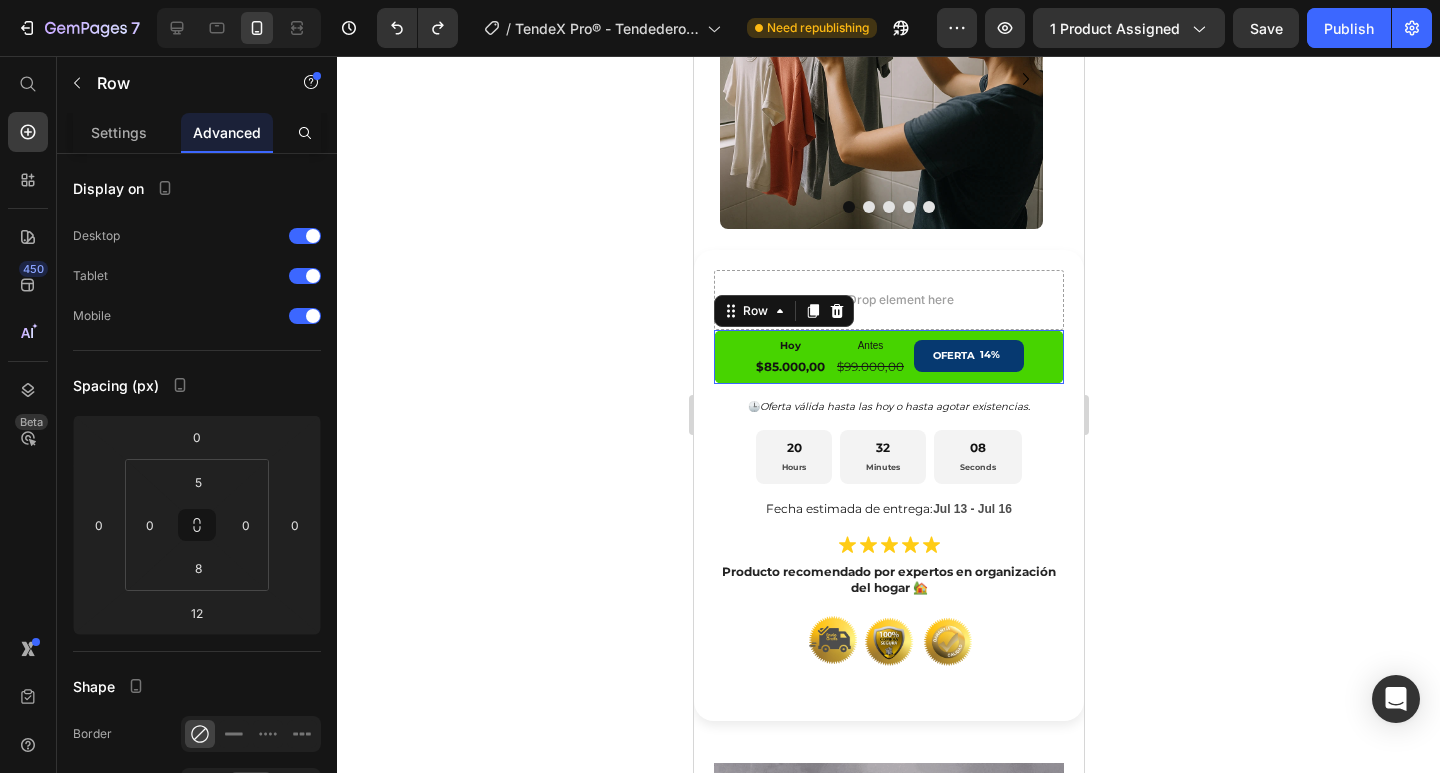 click on "Drop element here Hoy Text Block $85.000,00 Product Price Antes Text Block $99.000,00 Product Price OFERTA 14% Discount Tag Row   0 🕒  Oferta válida hasta las hoy o hasta agotar existencias. Text Block 20 Hours 32 Minutes 08 Seconds Countdown Timer
Fecha estimada de entrega:
Jul 13 - Jul 16
Delivery Date
Icon
Icon
Icon
Icon
Icon Icon List Producto recomendado por expertos en organización del hogar 🏡 Text Block Row Image Product" at bounding box center [888, 475] 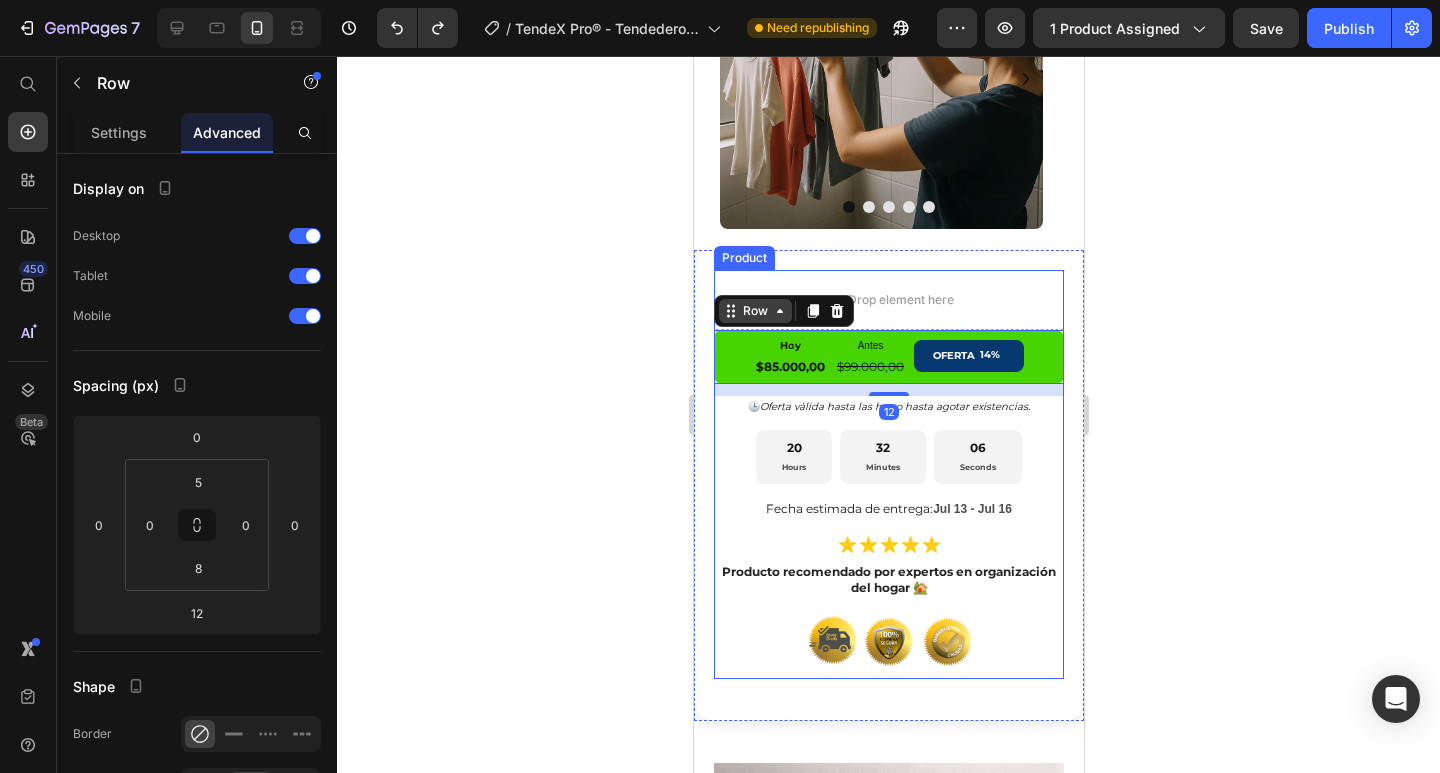 drag, startPoint x: 1025, startPoint y: 332, endPoint x: 741, endPoint y: 287, distance: 287.54303 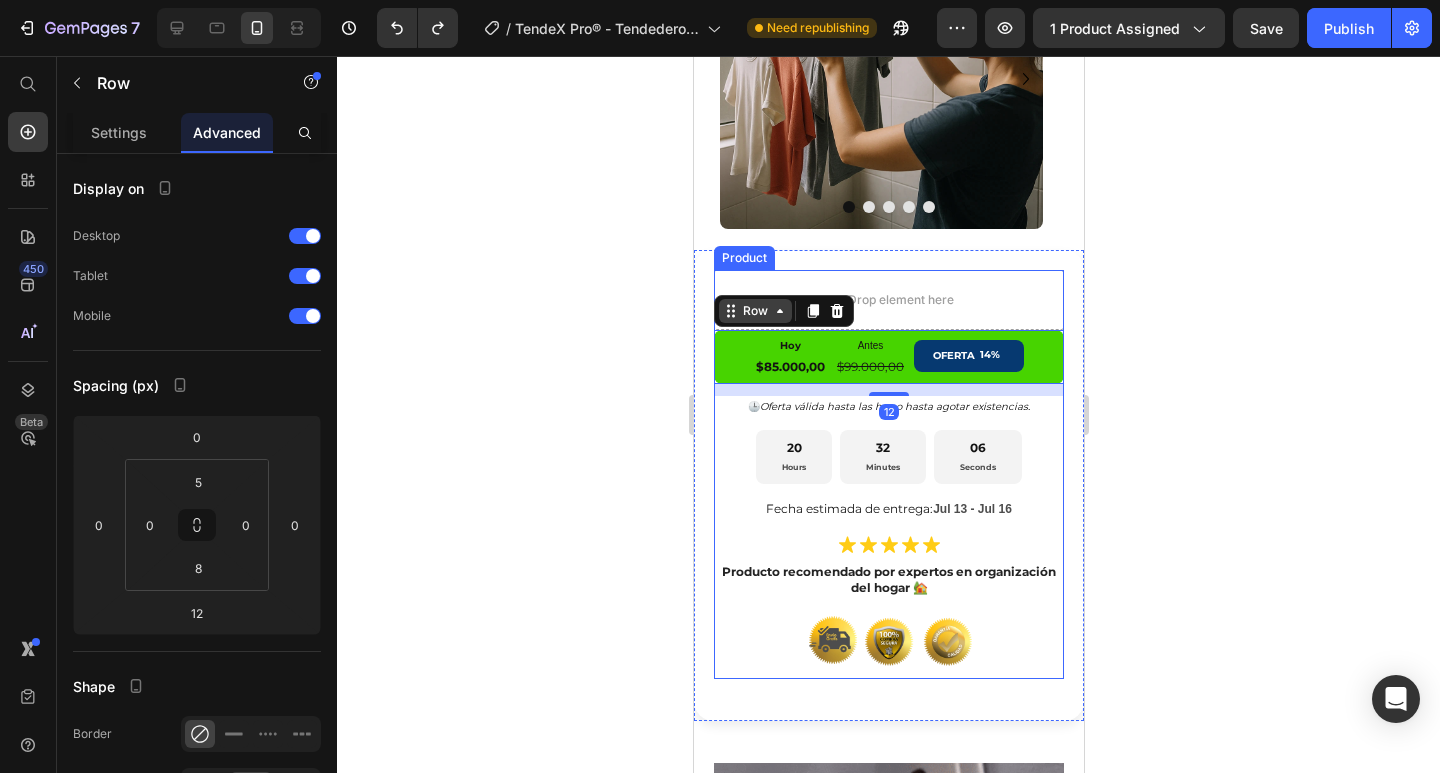 click on "Drop element here Hoy Text Block $85.000,00 Product Price Antes Text Block $99.000,00 Product Price OFERTA 14% Discount Tag Row   12 🕒  Oferta válida hasta las hoy o hasta agotar existencias. Text Block 20 Hours 32 Minutes 06 Seconds Countdown Timer
Fecha estimada de entrega:
Jul 13 - Jul 16
Delivery Date
Icon
Icon
Icon
Icon
Icon Icon List Producto recomendado por expertos en organización del hogar 🏡 Text Block Row Image Product" at bounding box center [888, 475] 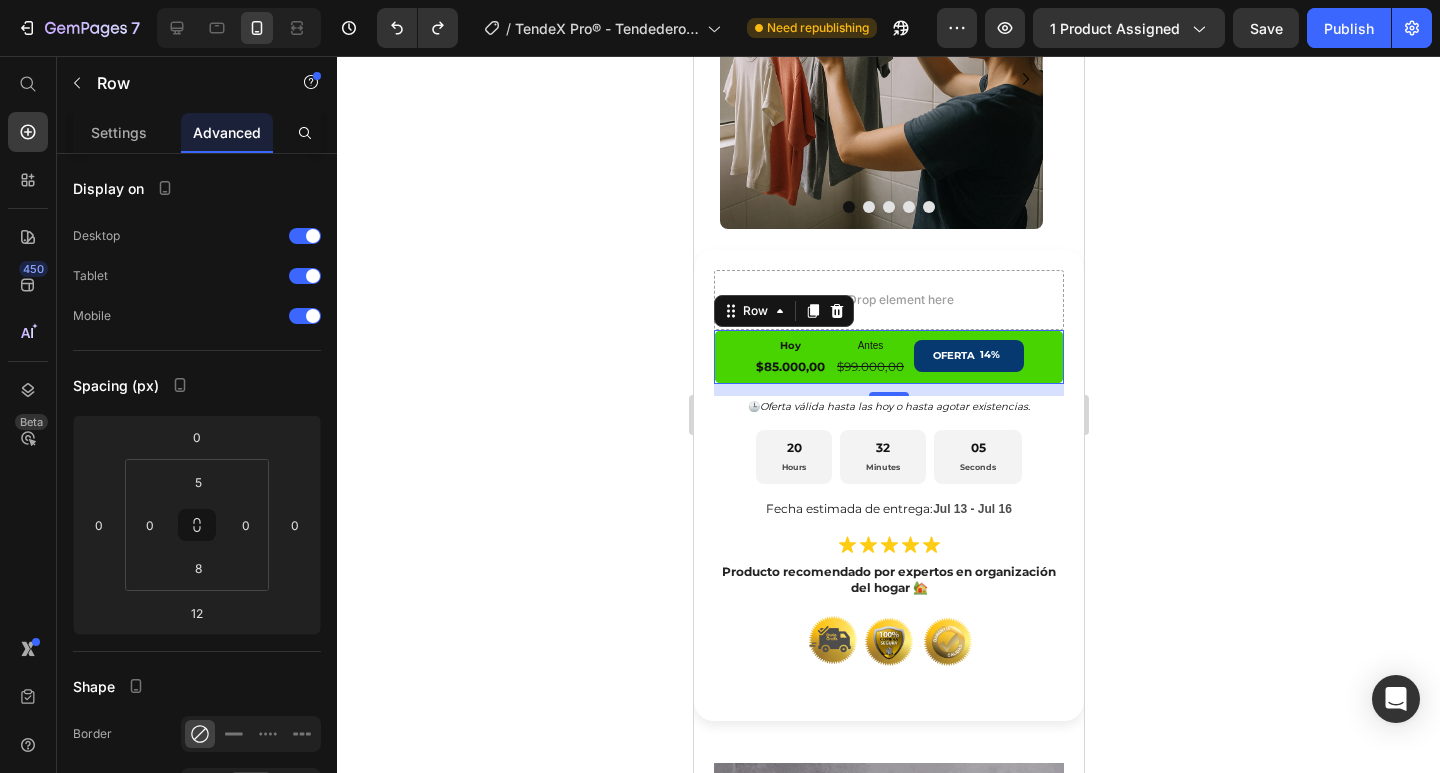 drag, startPoint x: 741, startPoint y: 287, endPoint x: 953, endPoint y: 503, distance: 302.6549 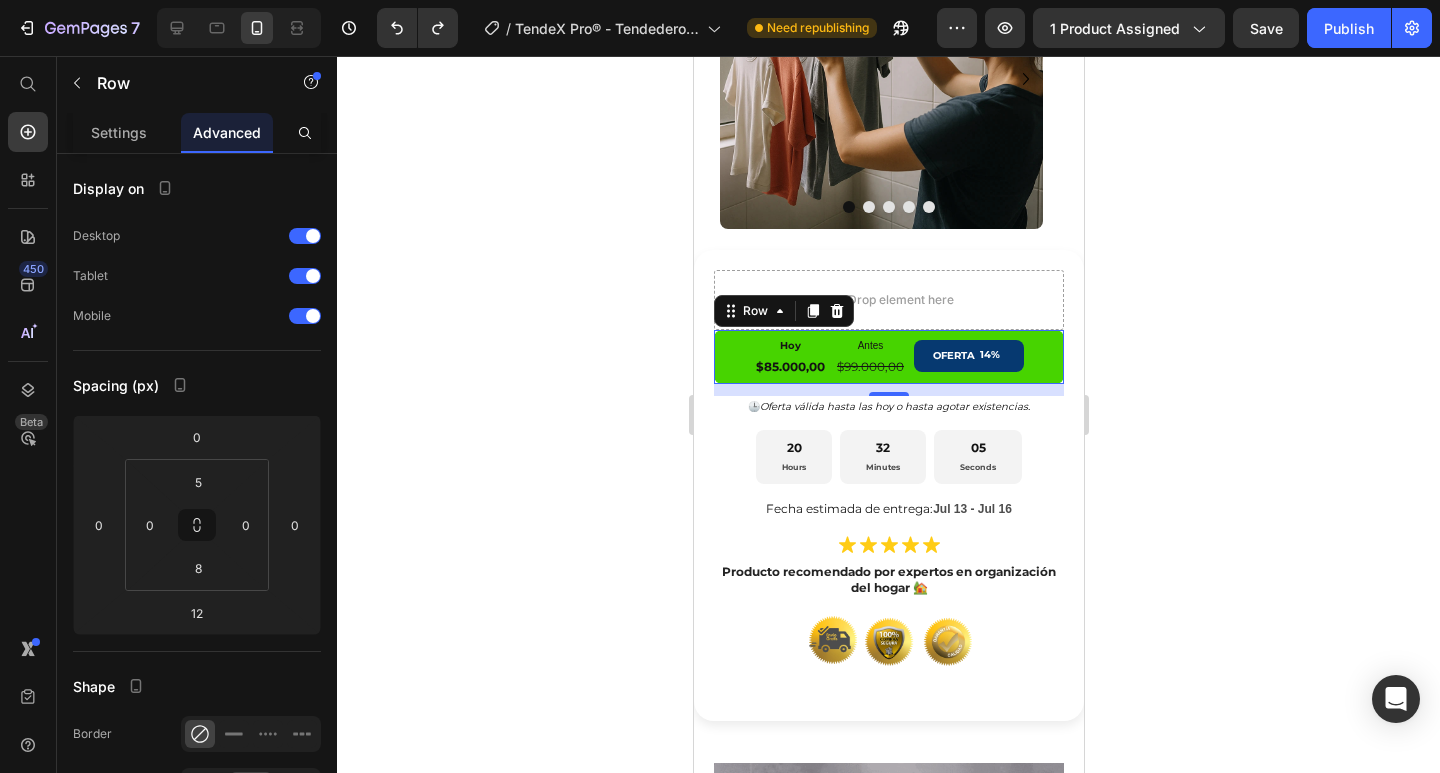 click on "Drop element here Hoy Text Block $85.000,00 Product Price Antes Text Block $99.000,00 Product Price OFERTA 14% Discount Tag Row   12 🕒  Oferta válida hasta las hoy o hasta agotar existencias. Text Block 20 Hours 32 Minutes 05 Seconds Countdown Timer
Fecha estimada de entrega:
Jul 13 - Jul 16
Delivery Date
Icon
Icon
Icon
Icon
Icon Icon List Producto recomendado por expertos en organización del hogar 🏡 Text Block Row Image Product" at bounding box center [888, 475] 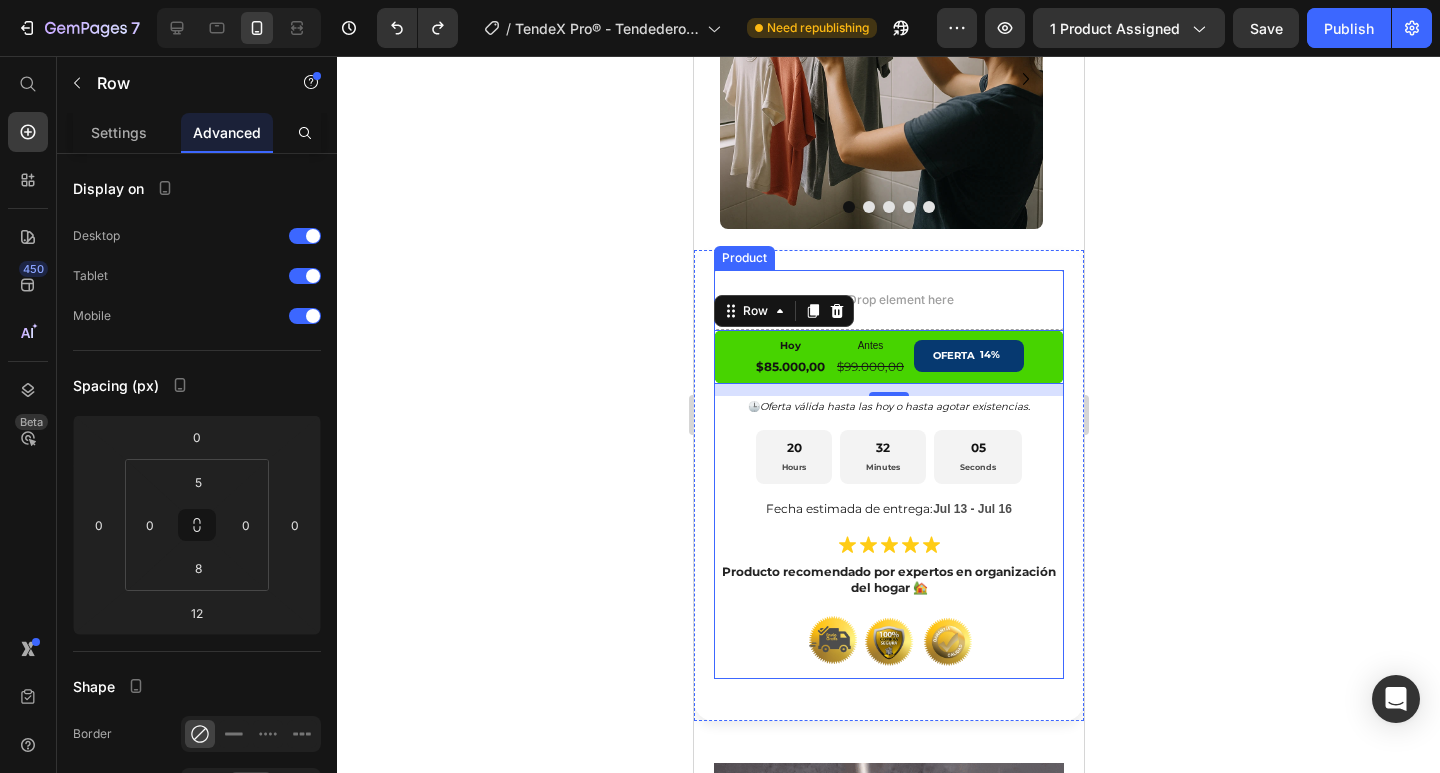 click 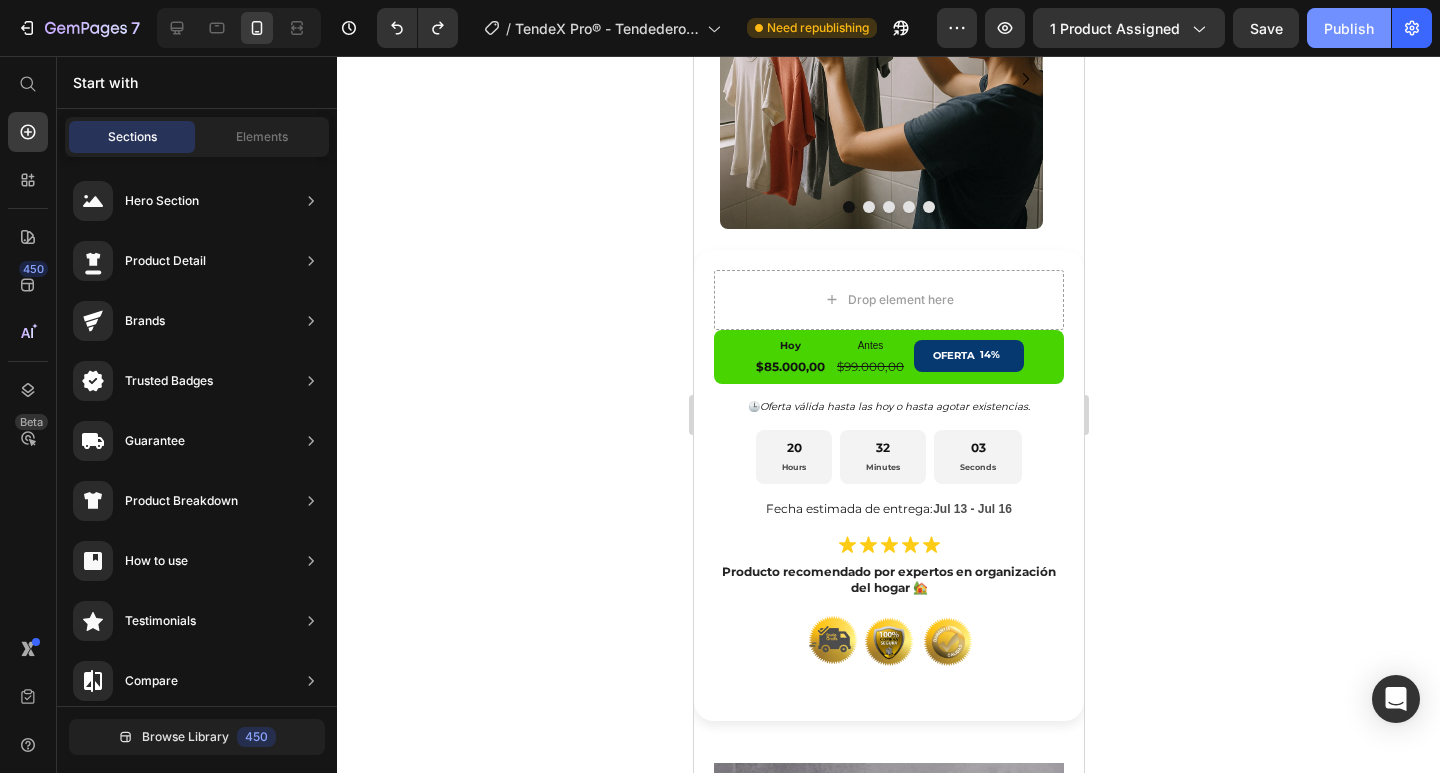 click on "Publish" at bounding box center [1349, 28] 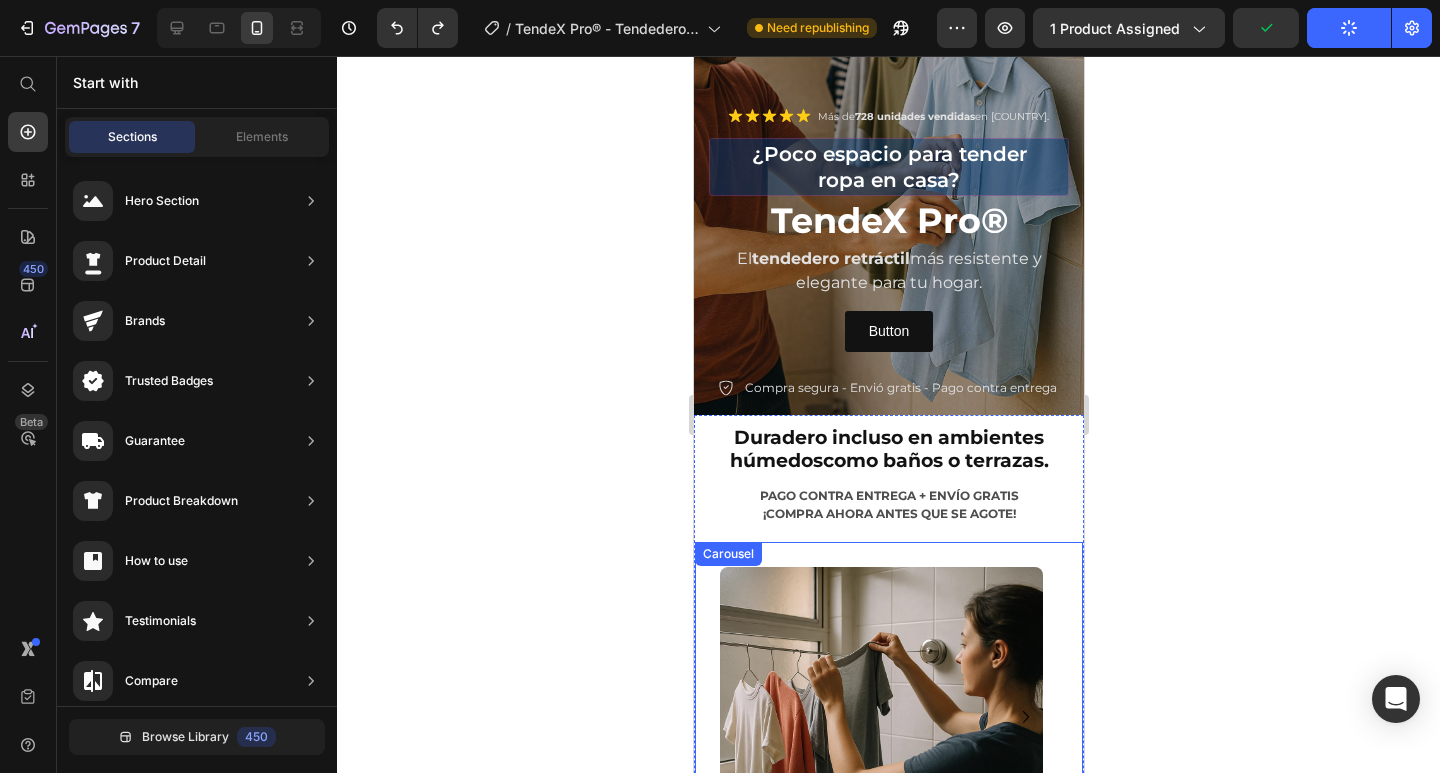 scroll, scrollTop: 310, scrollLeft: 0, axis: vertical 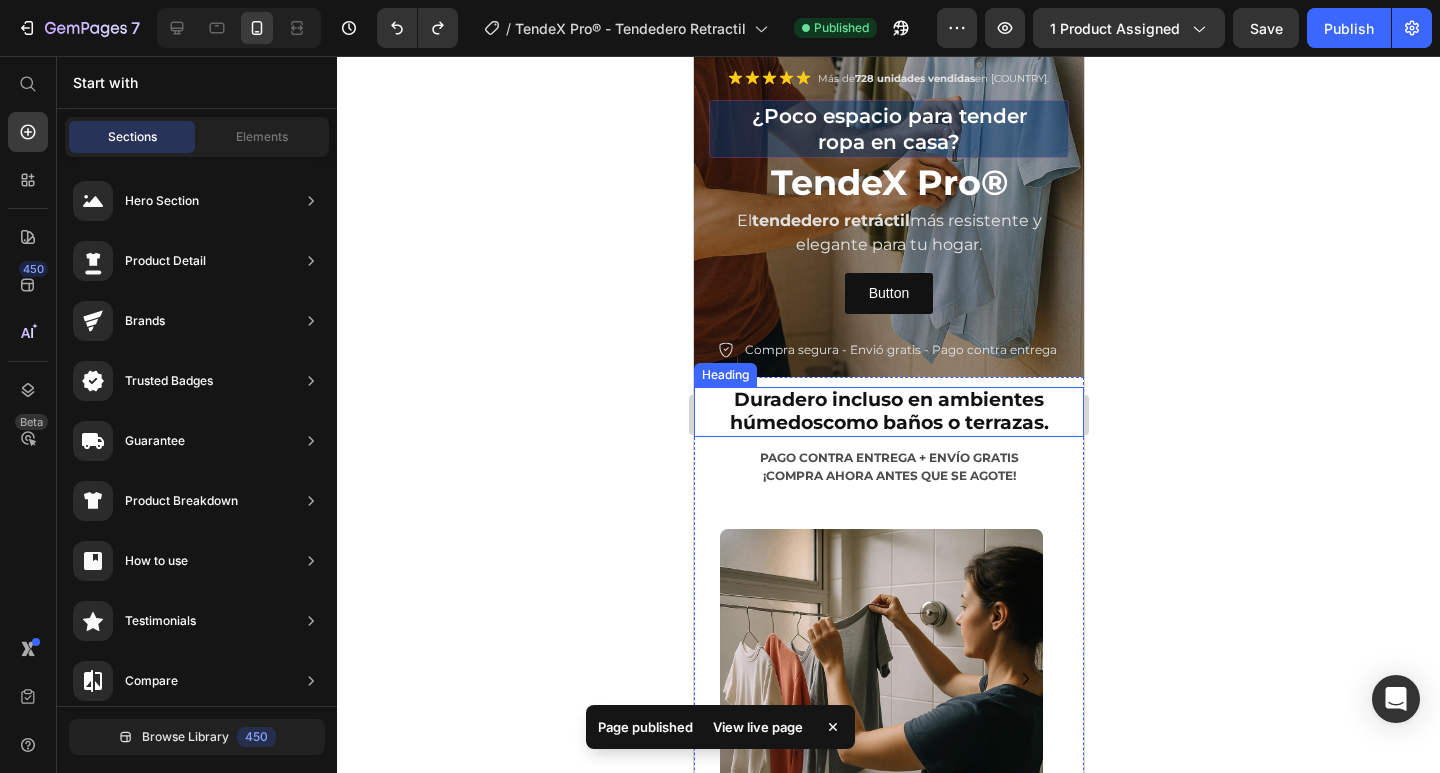 click on "Duradero incluso en ambientes húmedos" at bounding box center [886, 411] 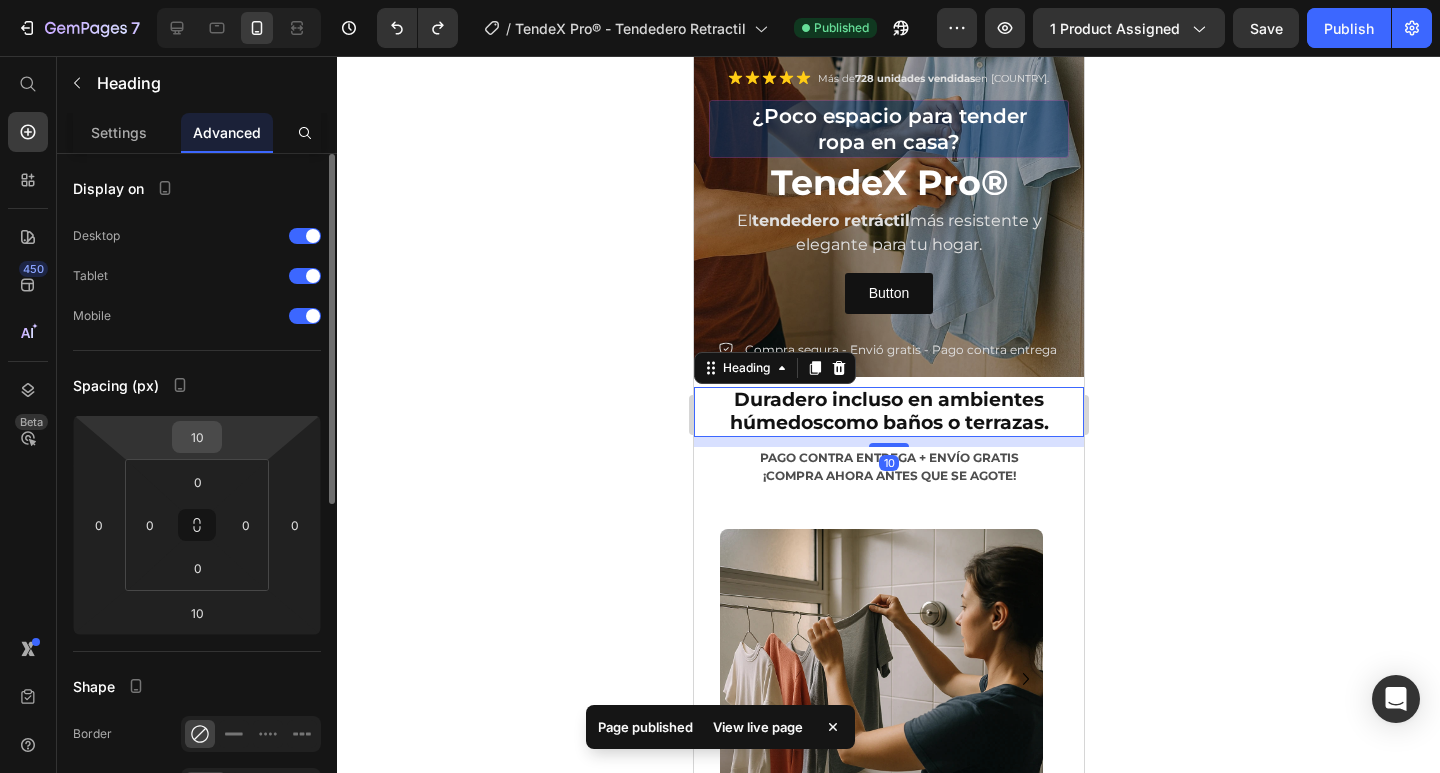 click on "10" at bounding box center (197, 437) 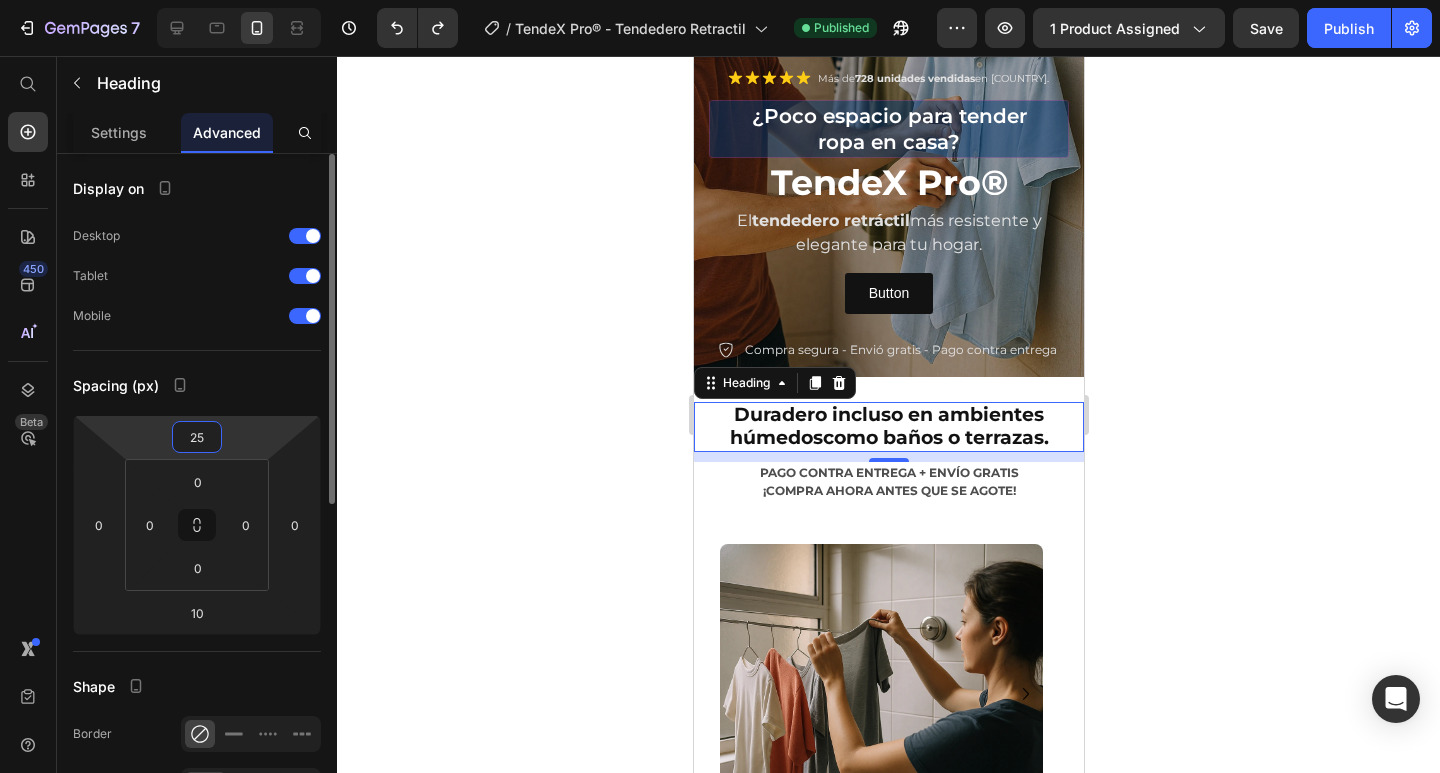 drag, startPoint x: 211, startPoint y: 442, endPoint x: 185, endPoint y: 447, distance: 26.476404 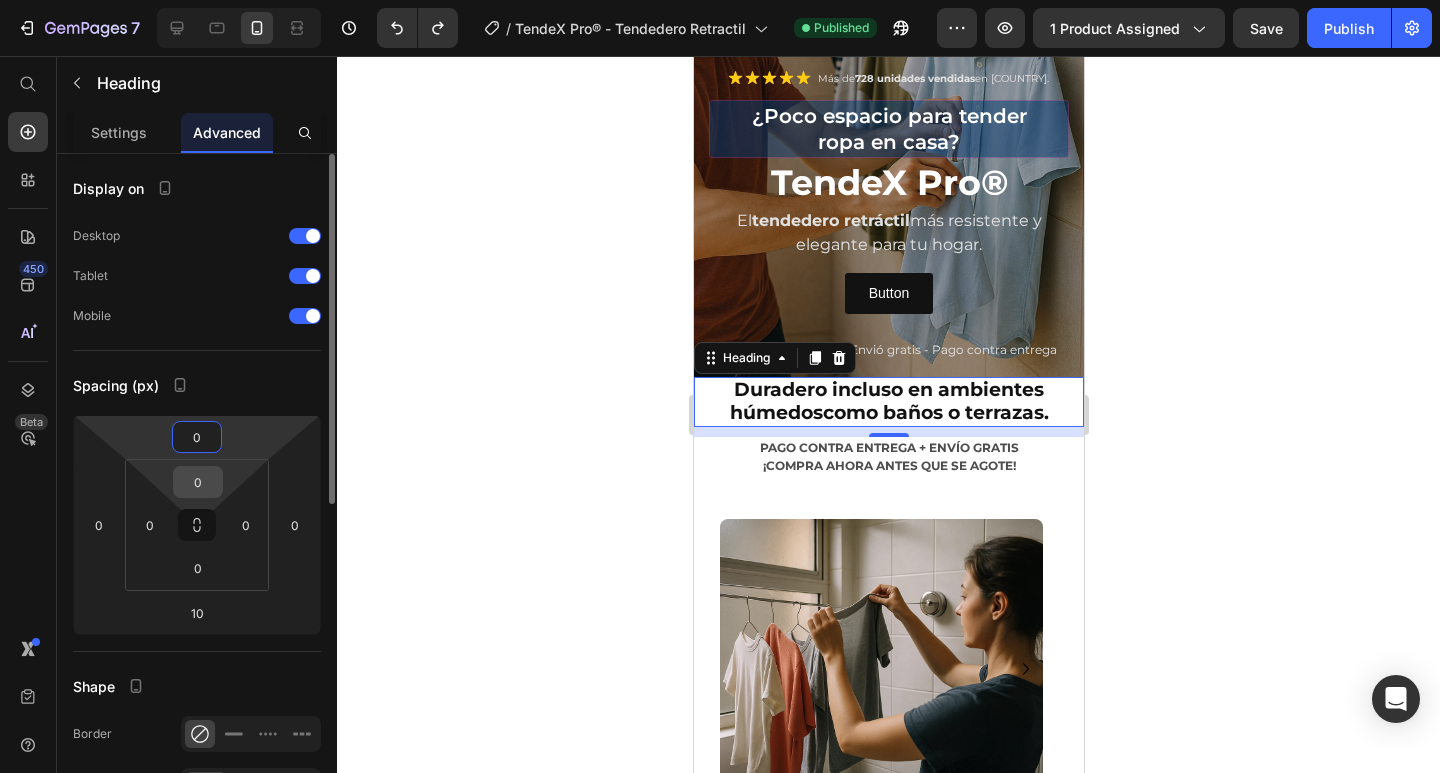type on "0" 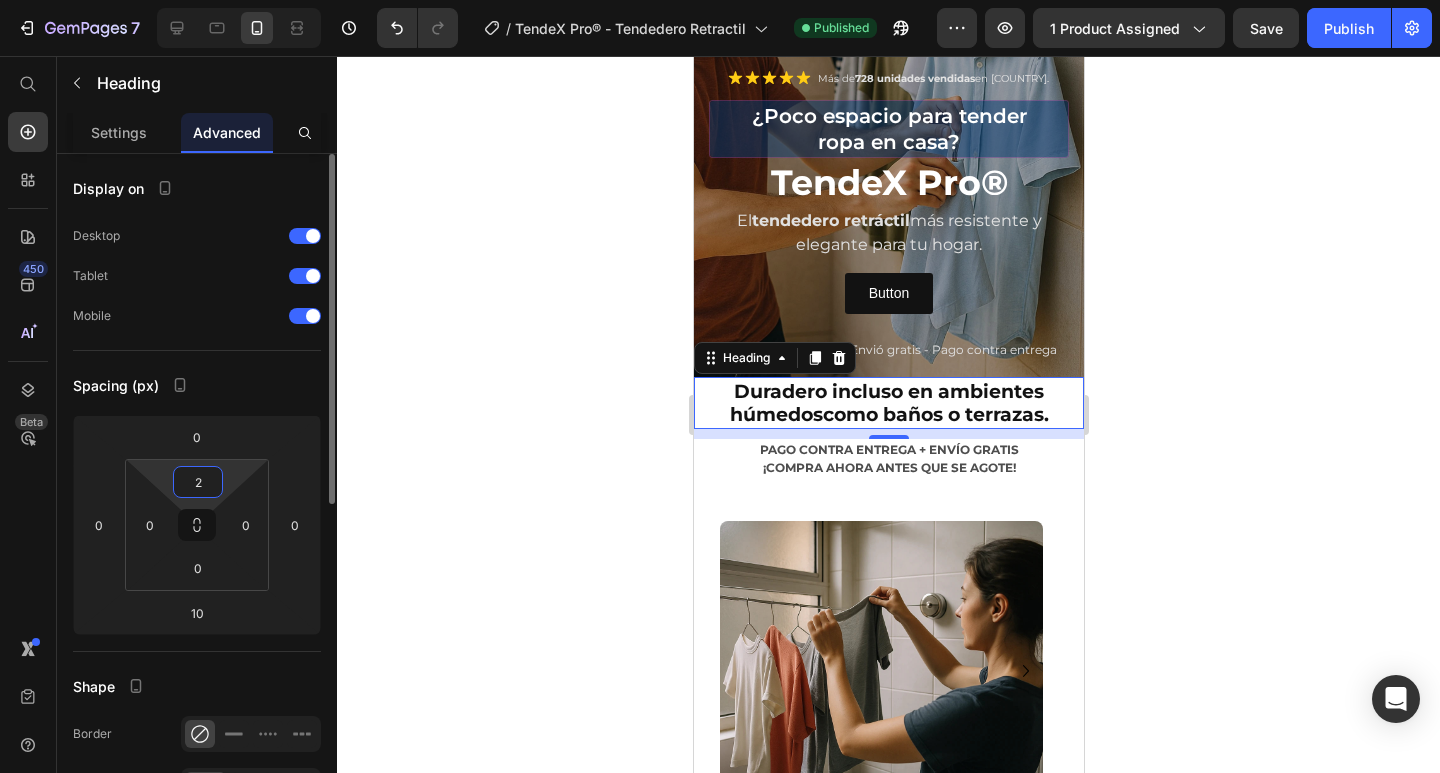 type on "20" 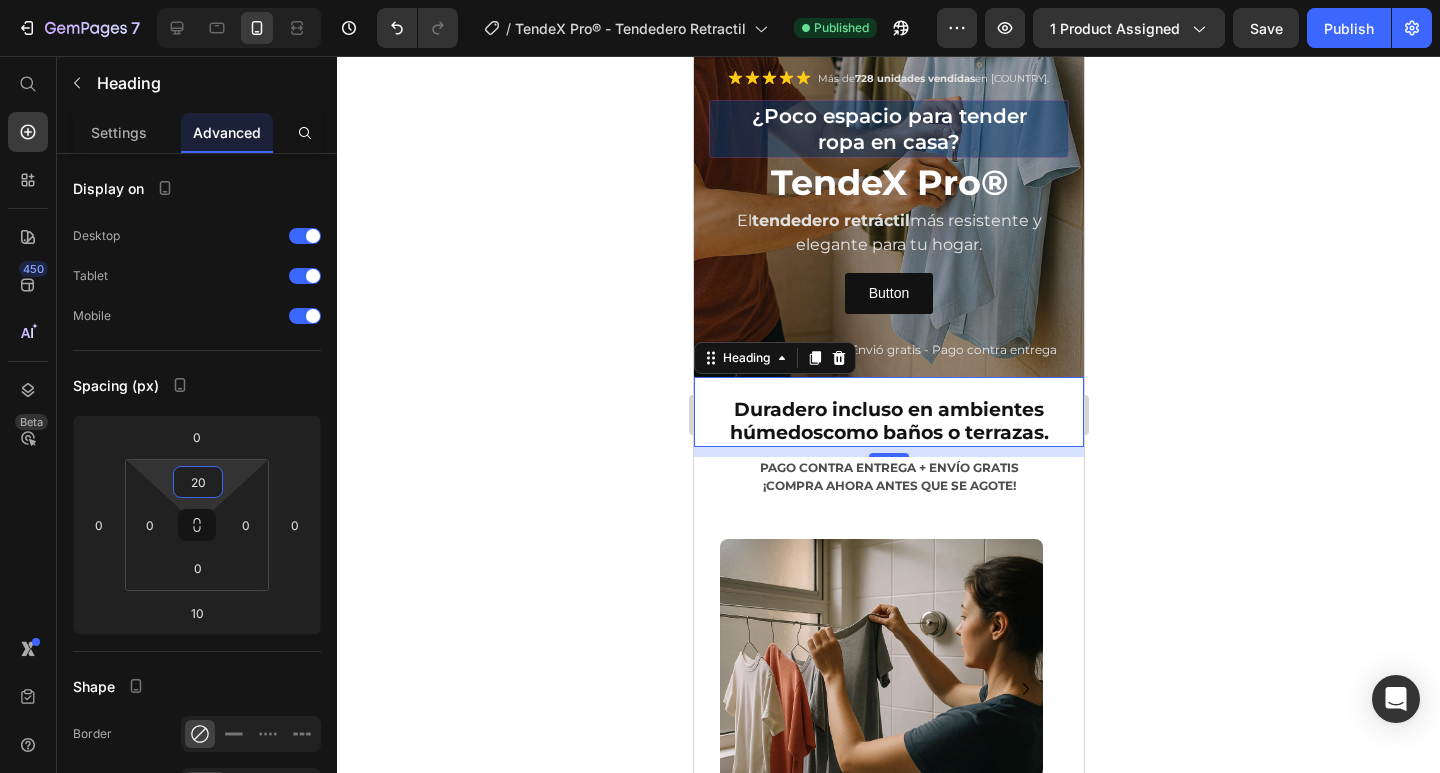 click 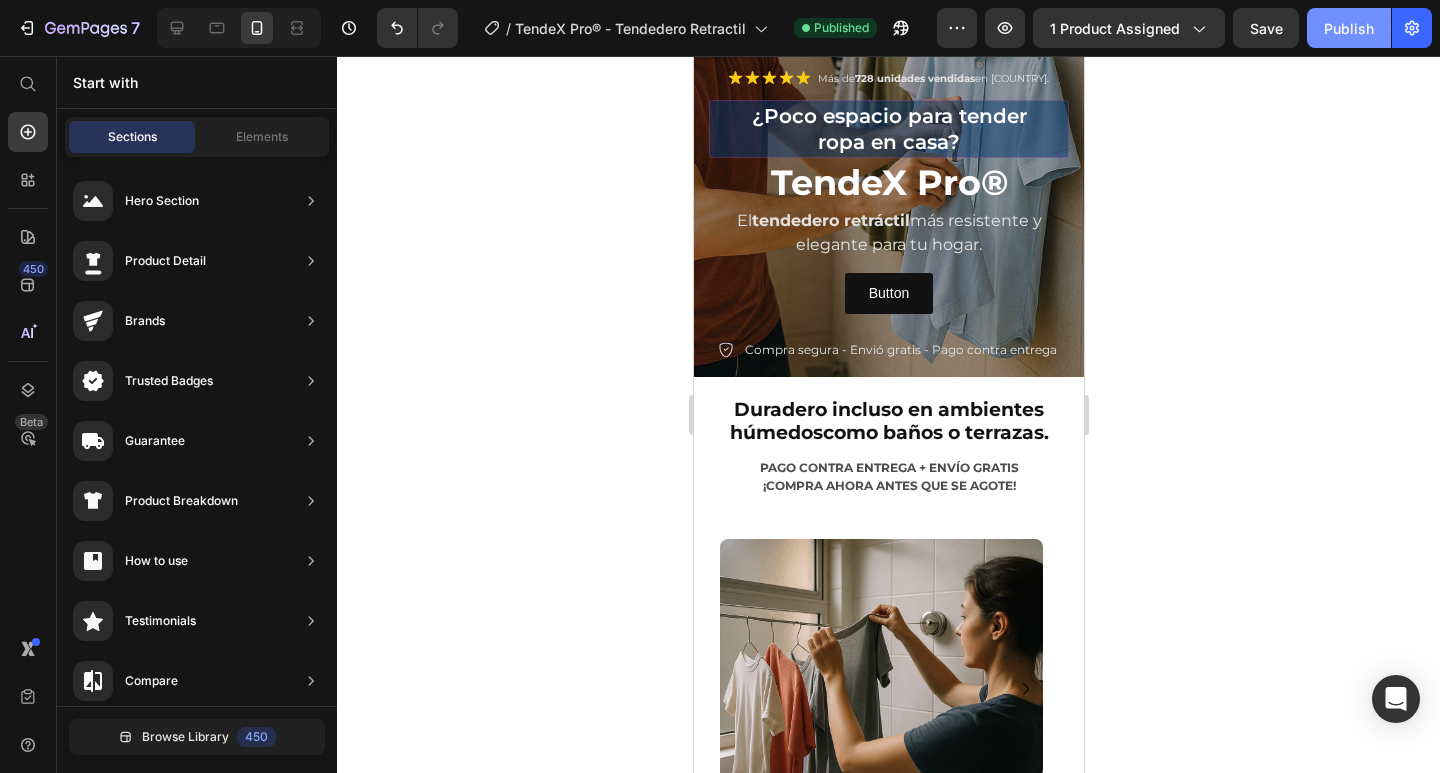 click on "Publish" at bounding box center (1349, 28) 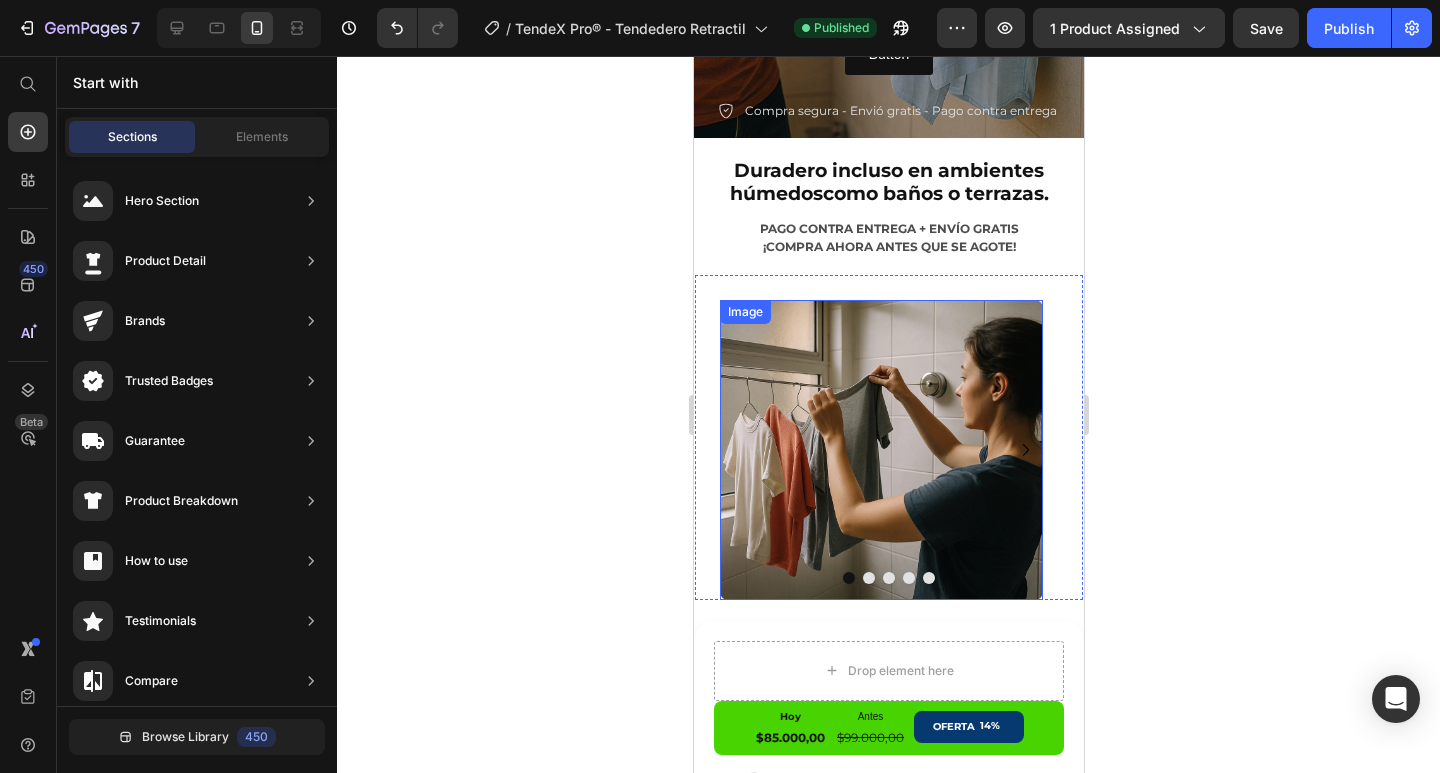 scroll, scrollTop: 510, scrollLeft: 0, axis: vertical 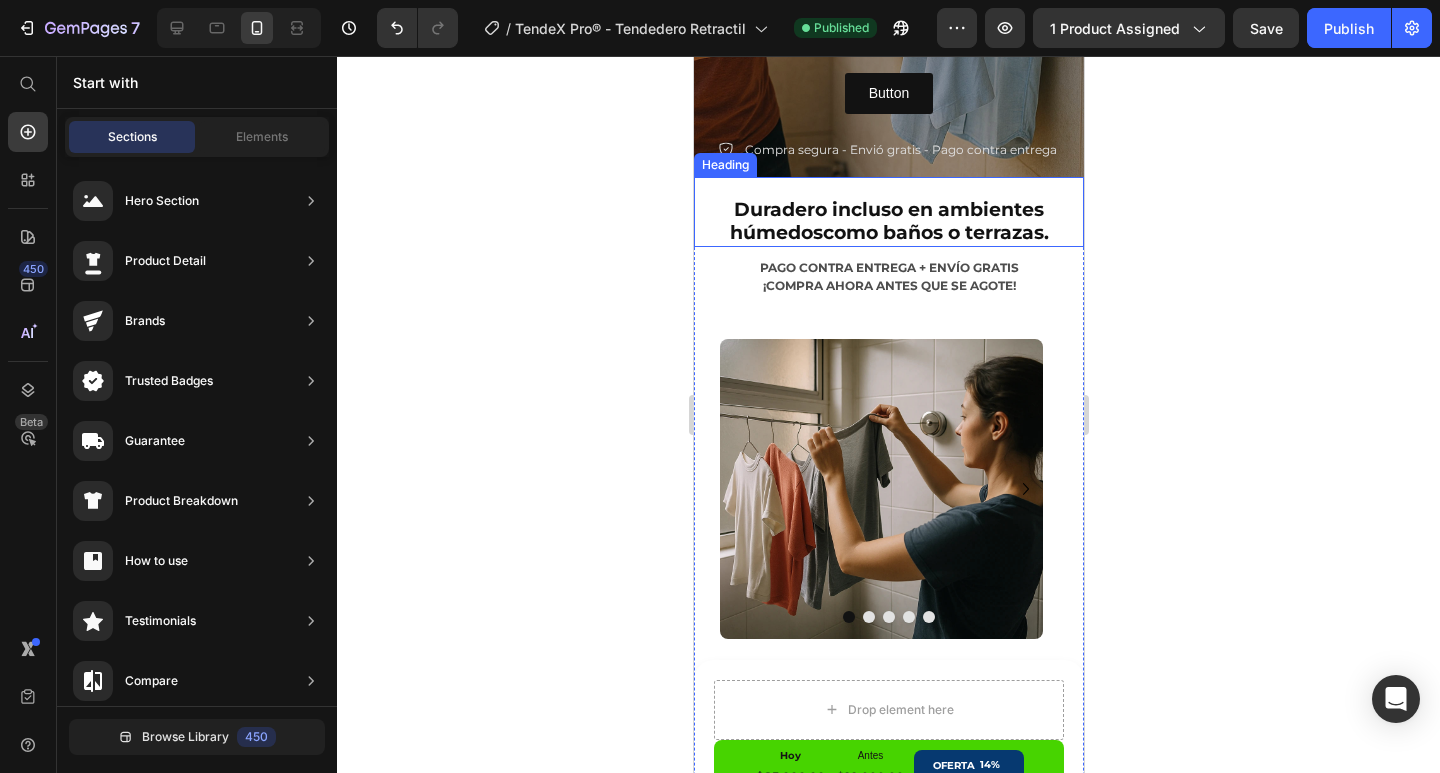 click on "Duradero incluso en ambientes húmedos  como baños o terrazas." at bounding box center [888, 222] 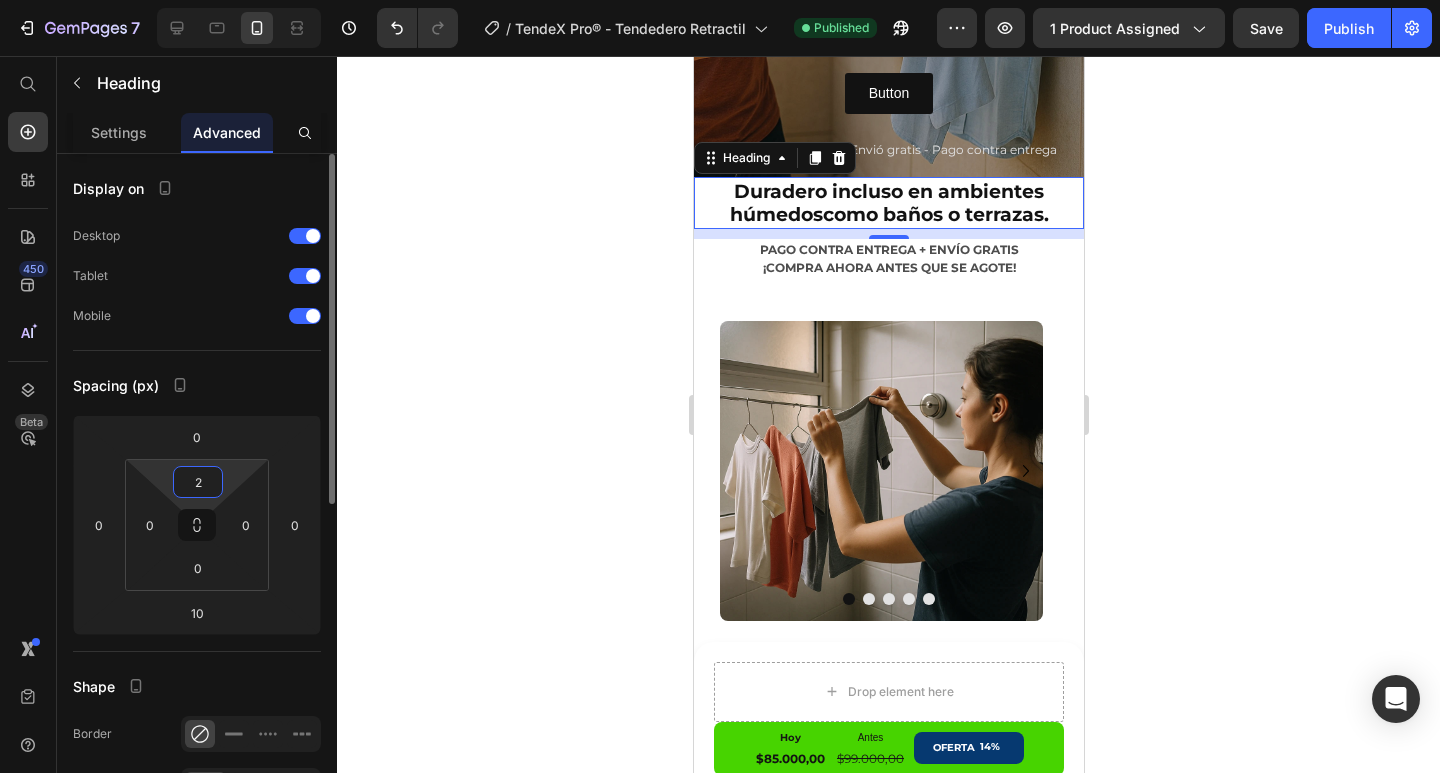 type on "25" 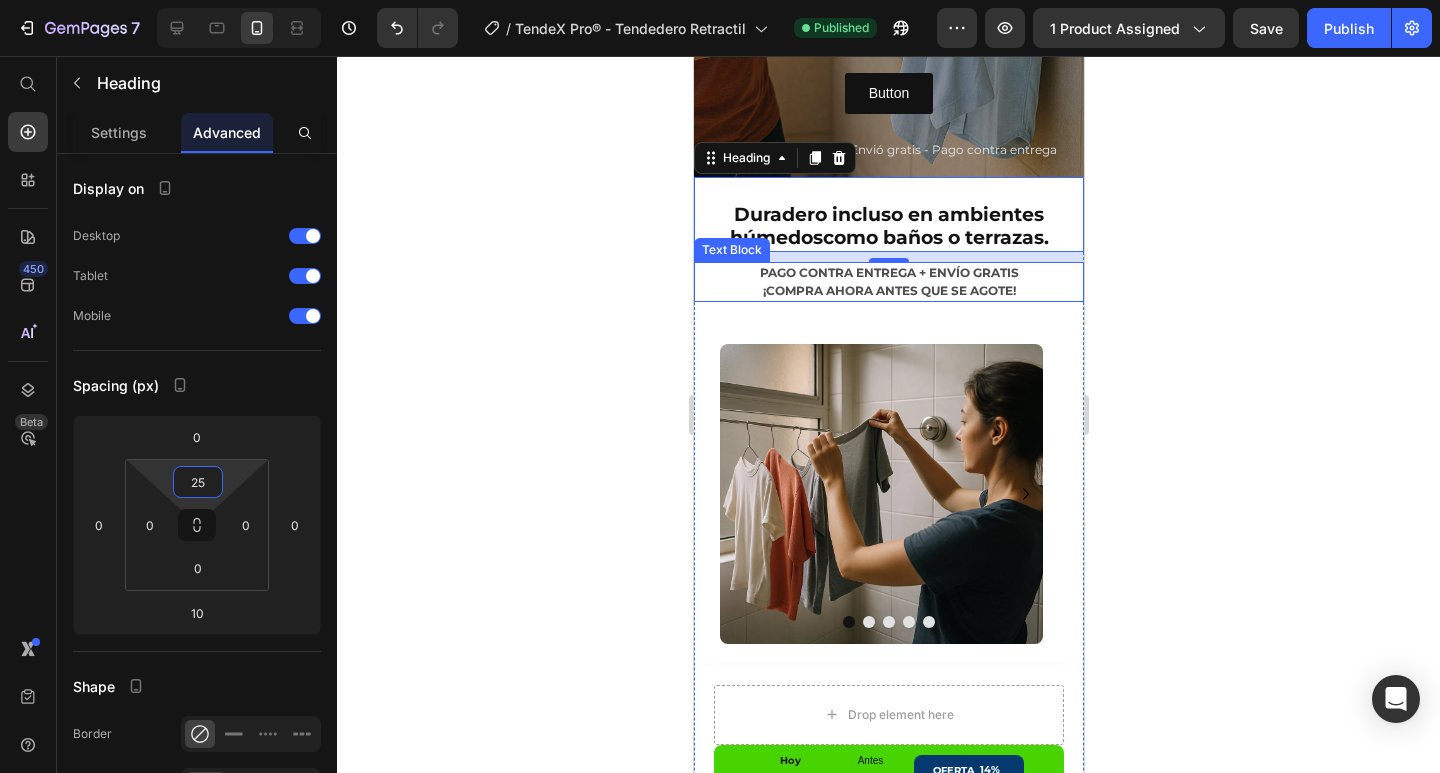 click on "¡COMPRA AHORA ANTES QUE SE AGOTE!" at bounding box center (888, 291) 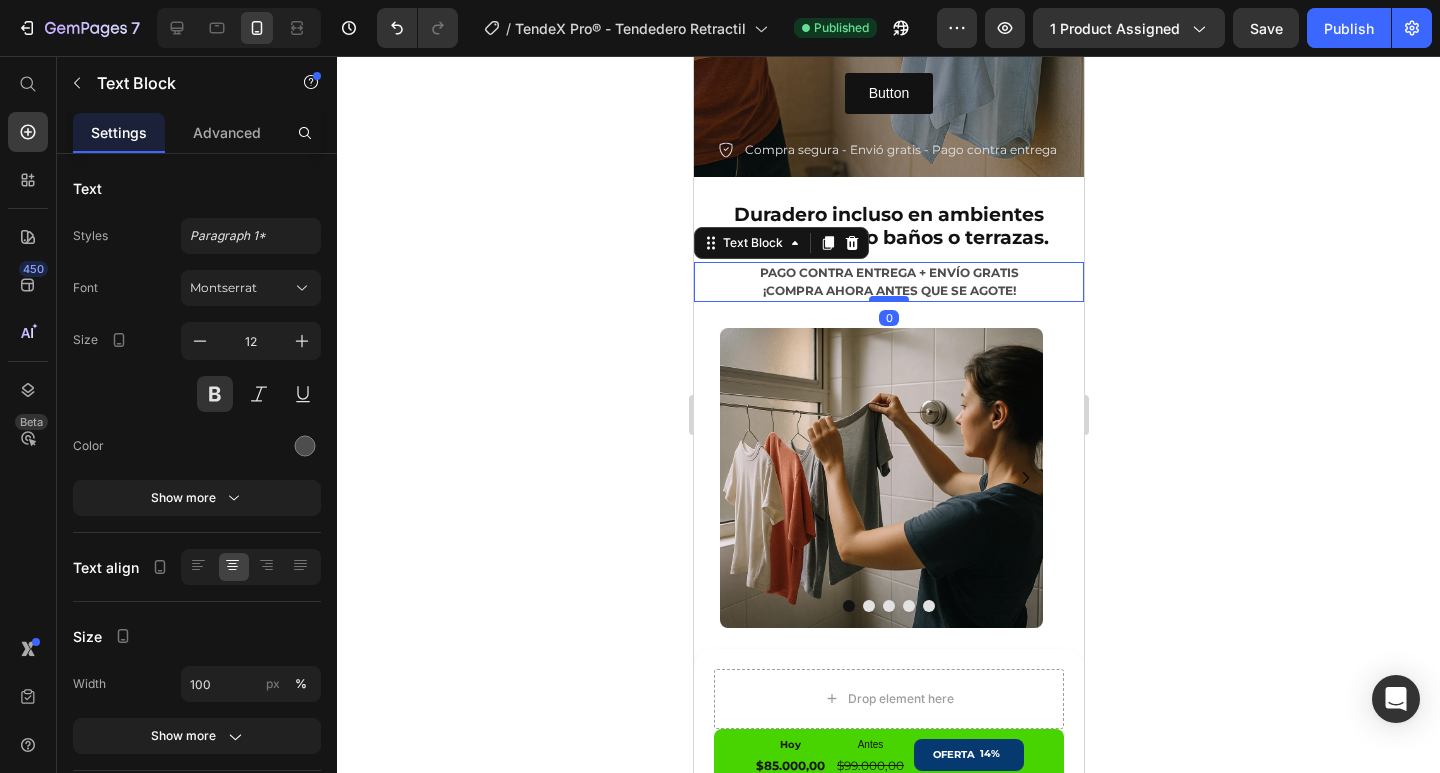 drag, startPoint x: 881, startPoint y: 294, endPoint x: 1879, endPoint y: 357, distance: 999.9865 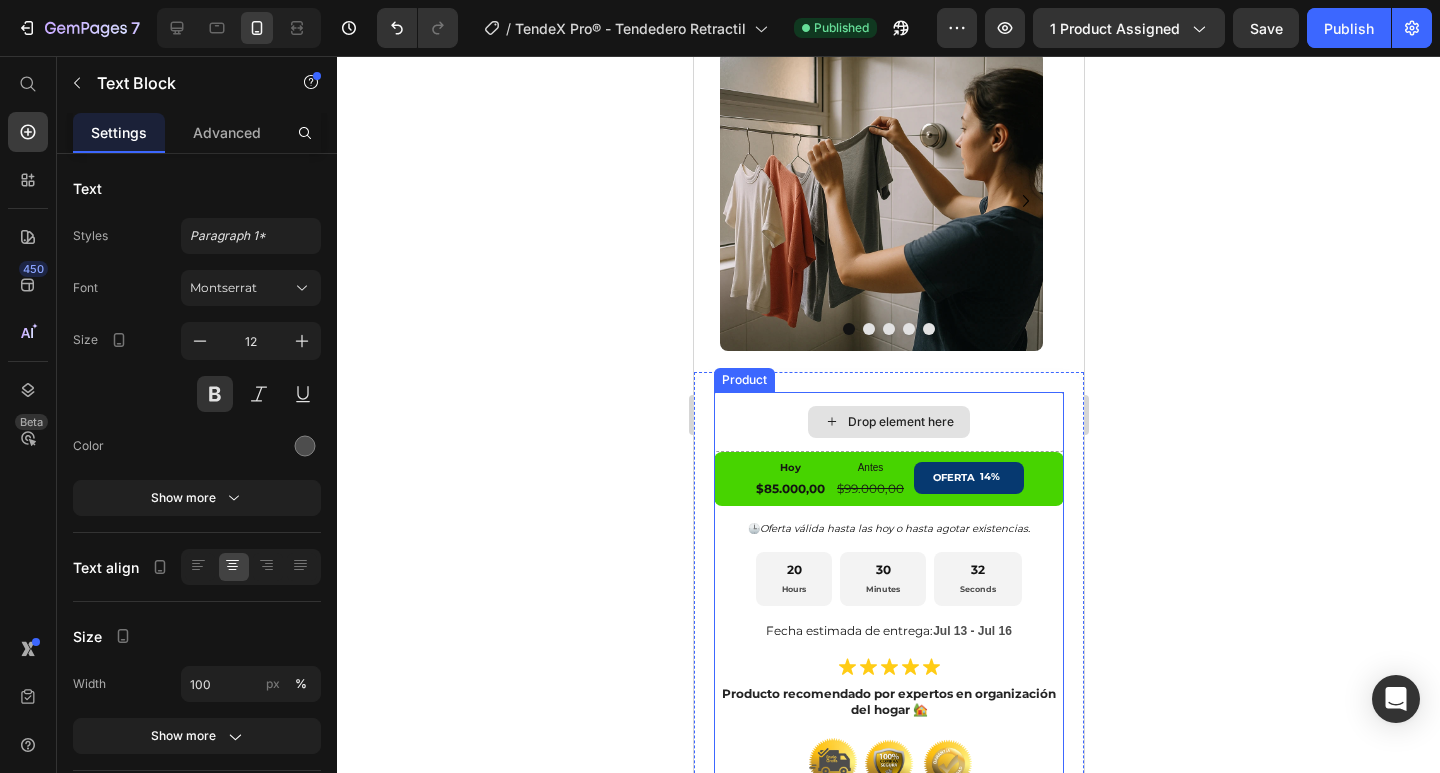 scroll, scrollTop: 810, scrollLeft: 0, axis: vertical 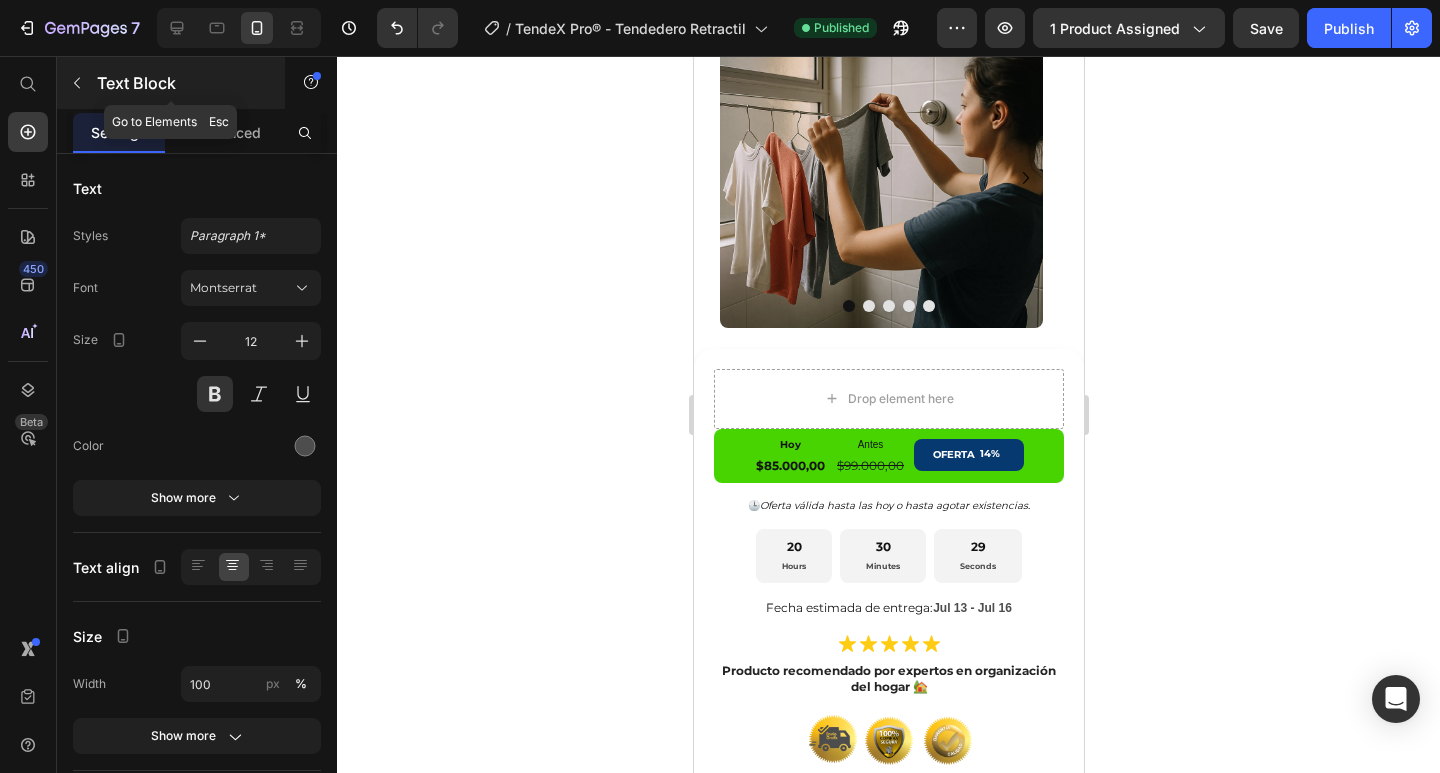 click 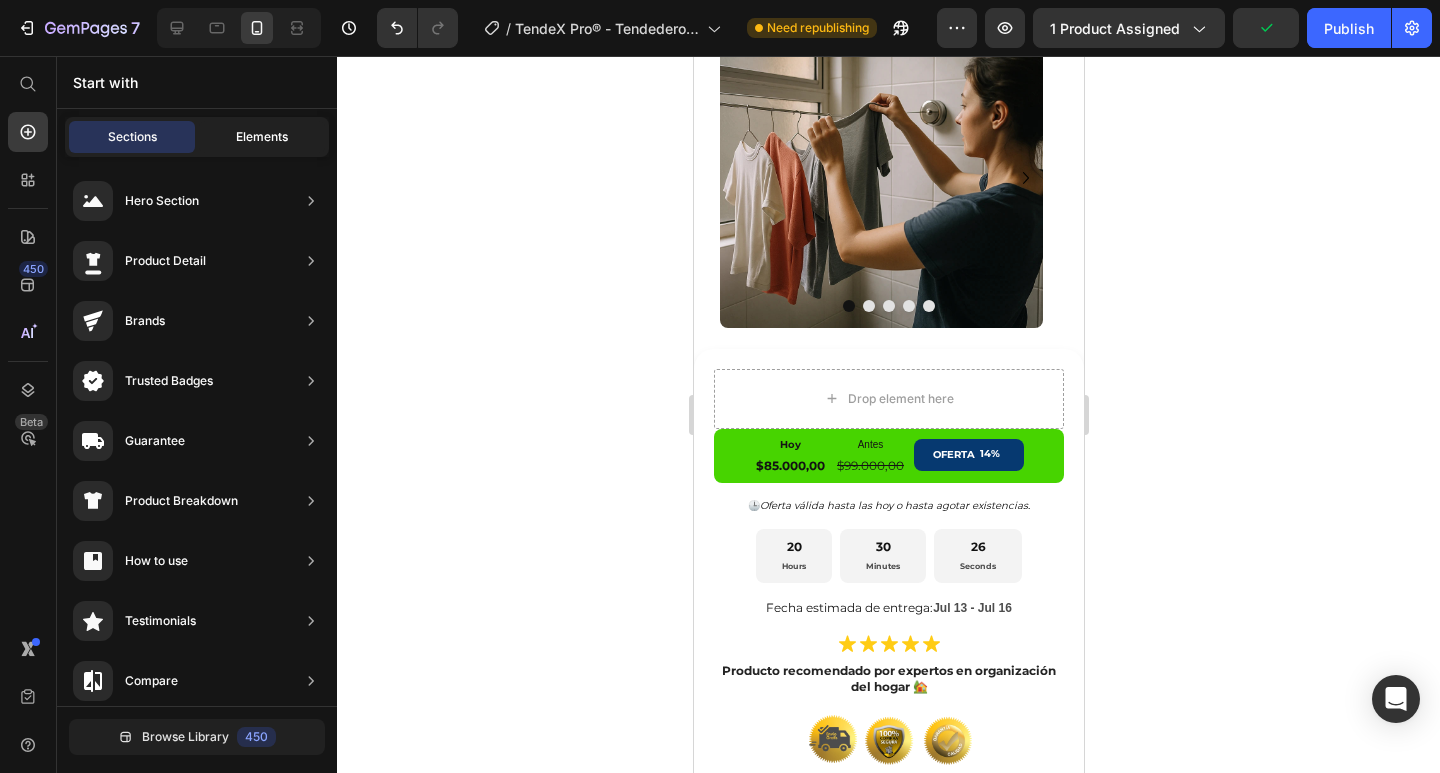 click on "Elements" at bounding box center (262, 137) 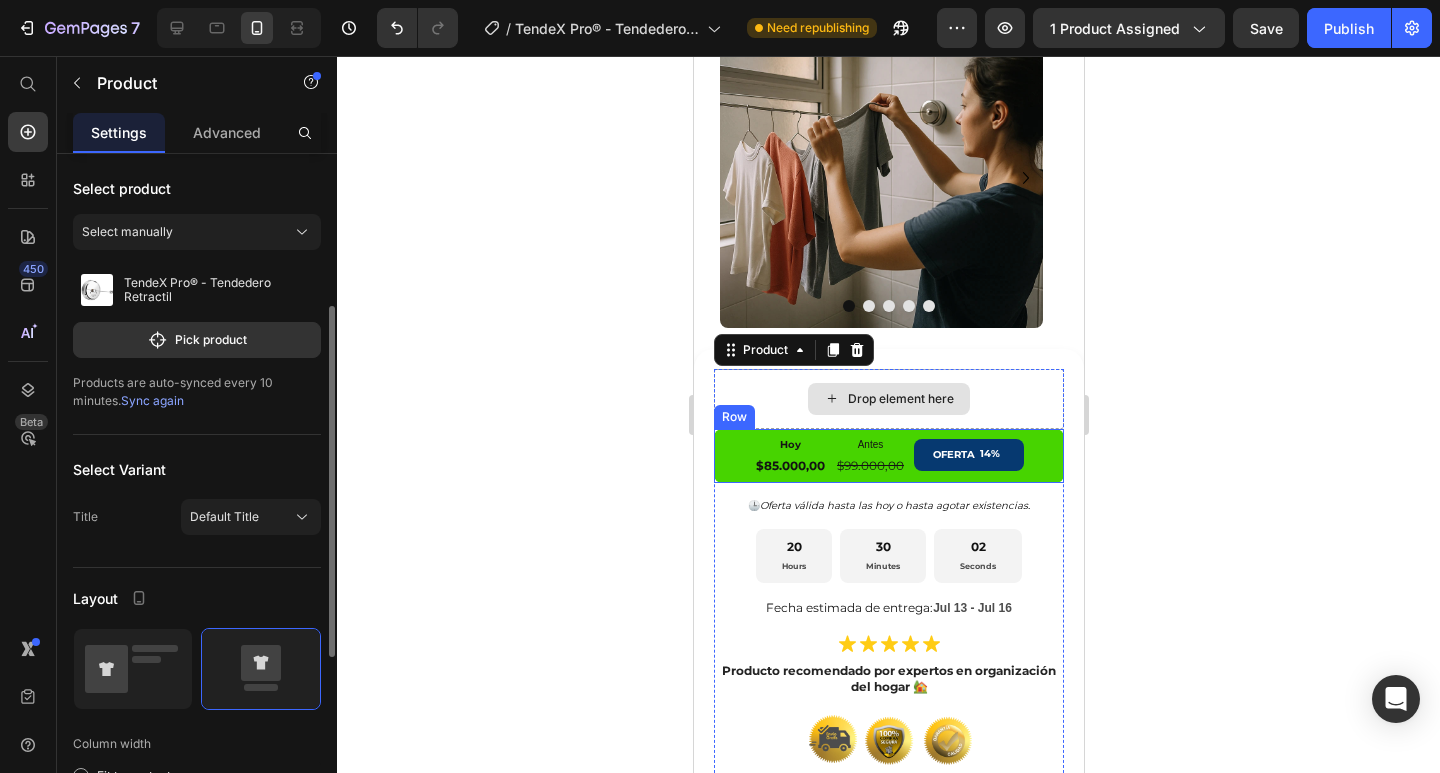 click 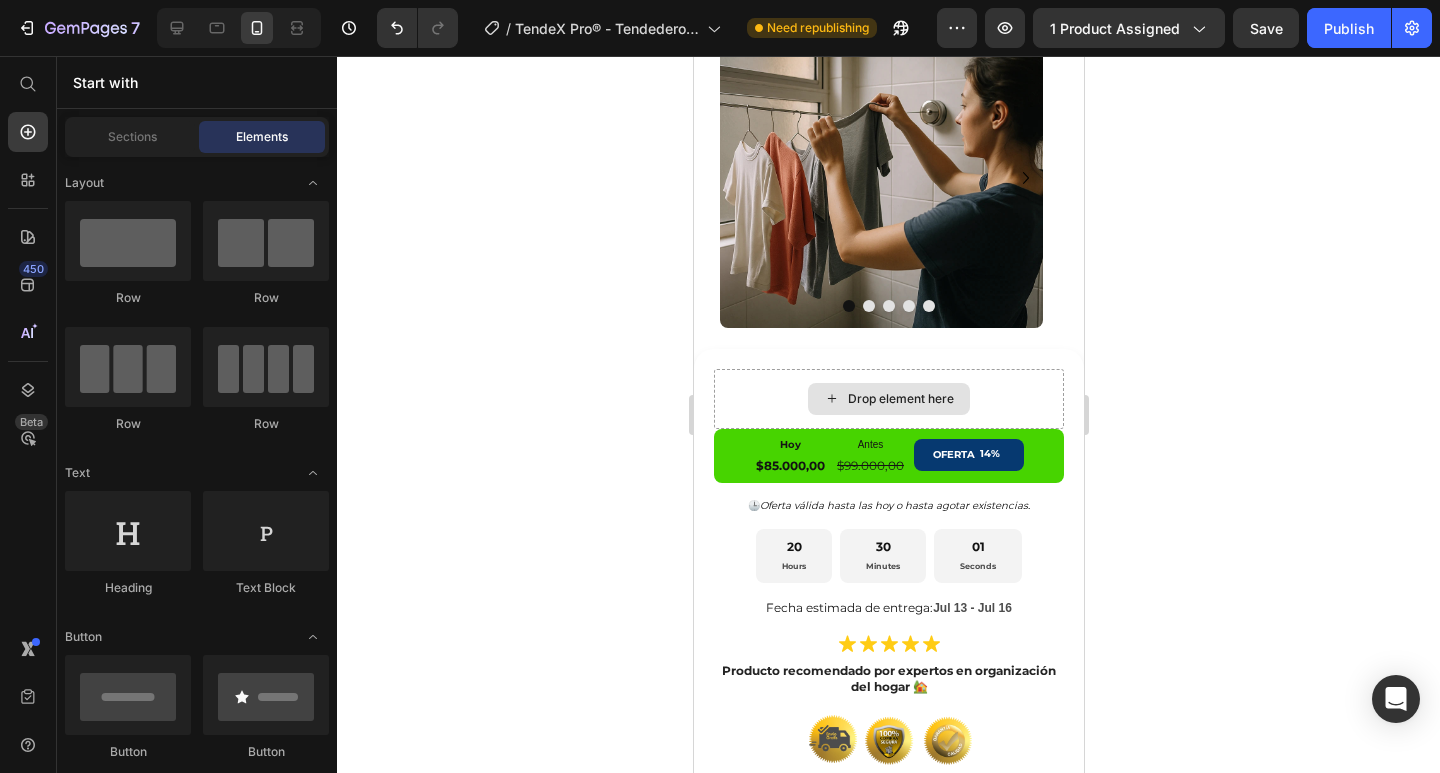 scroll, scrollTop: 0, scrollLeft: 0, axis: both 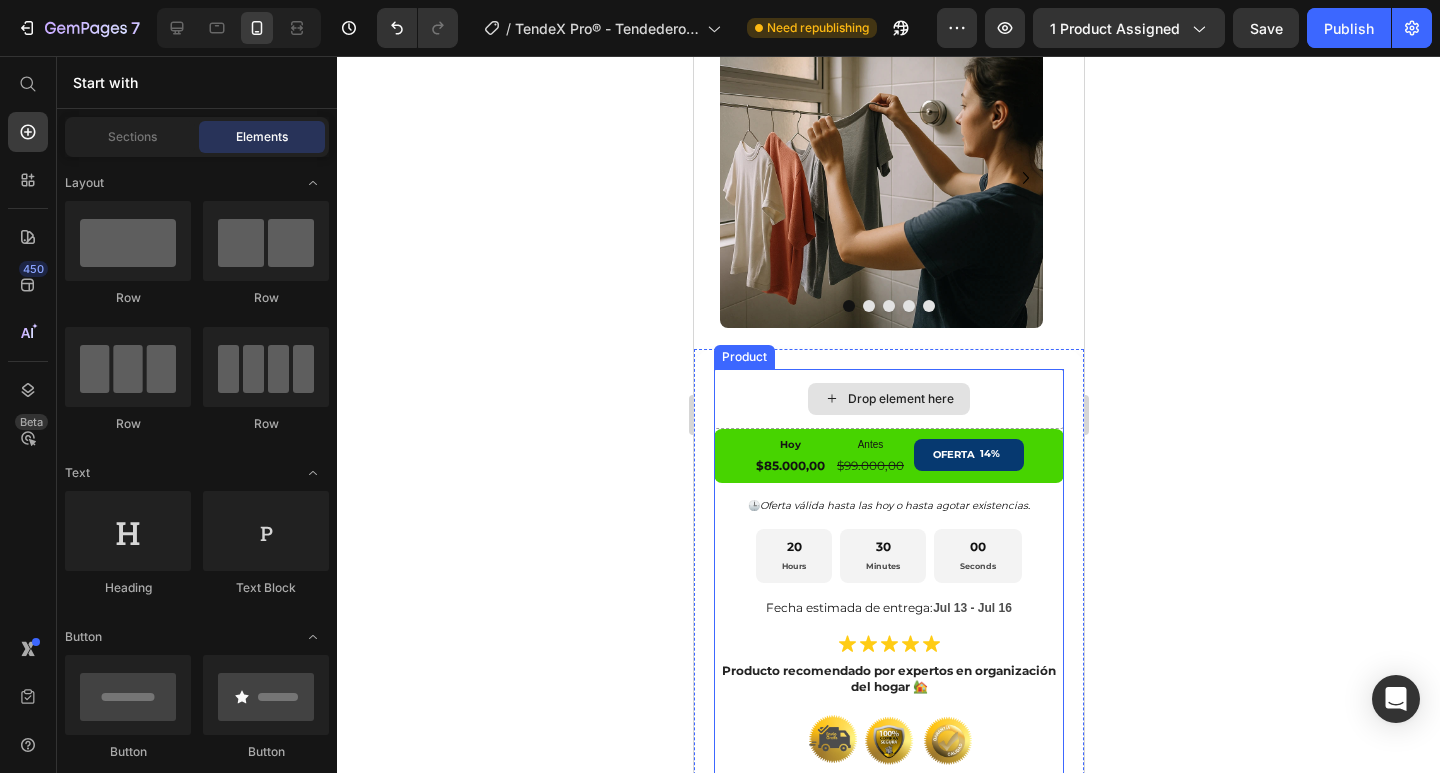 click on "Drop element here" at bounding box center [888, 399] 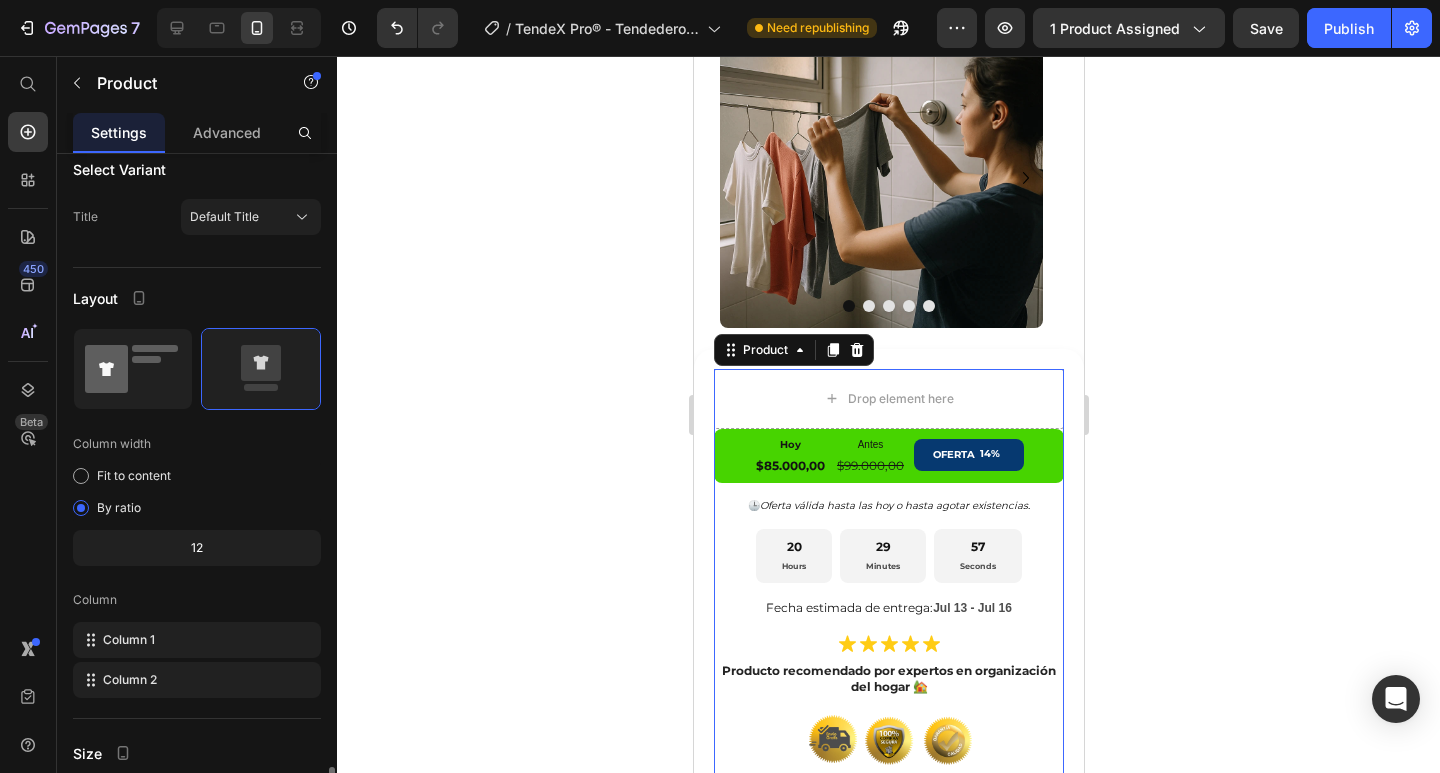 scroll, scrollTop: 600, scrollLeft: 0, axis: vertical 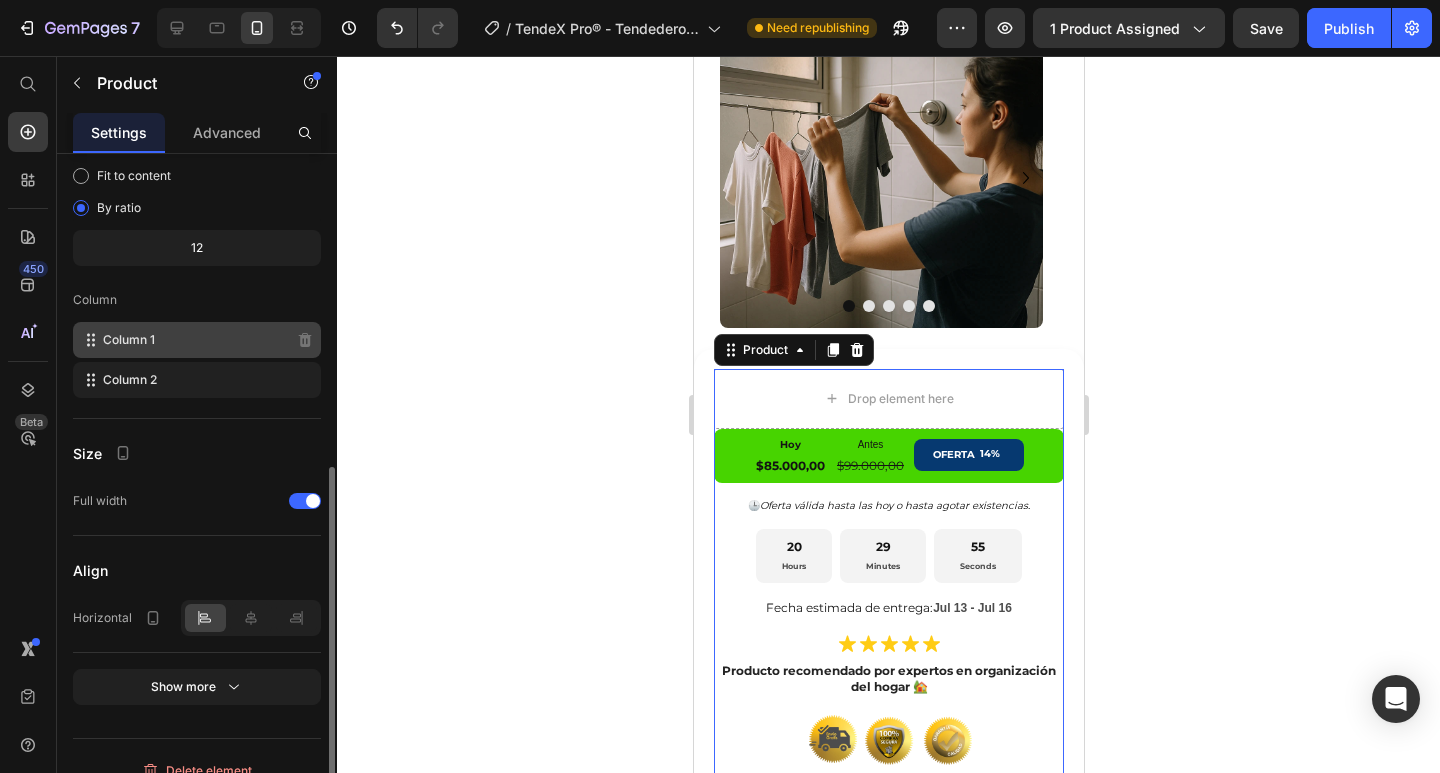 click on "Column 1" 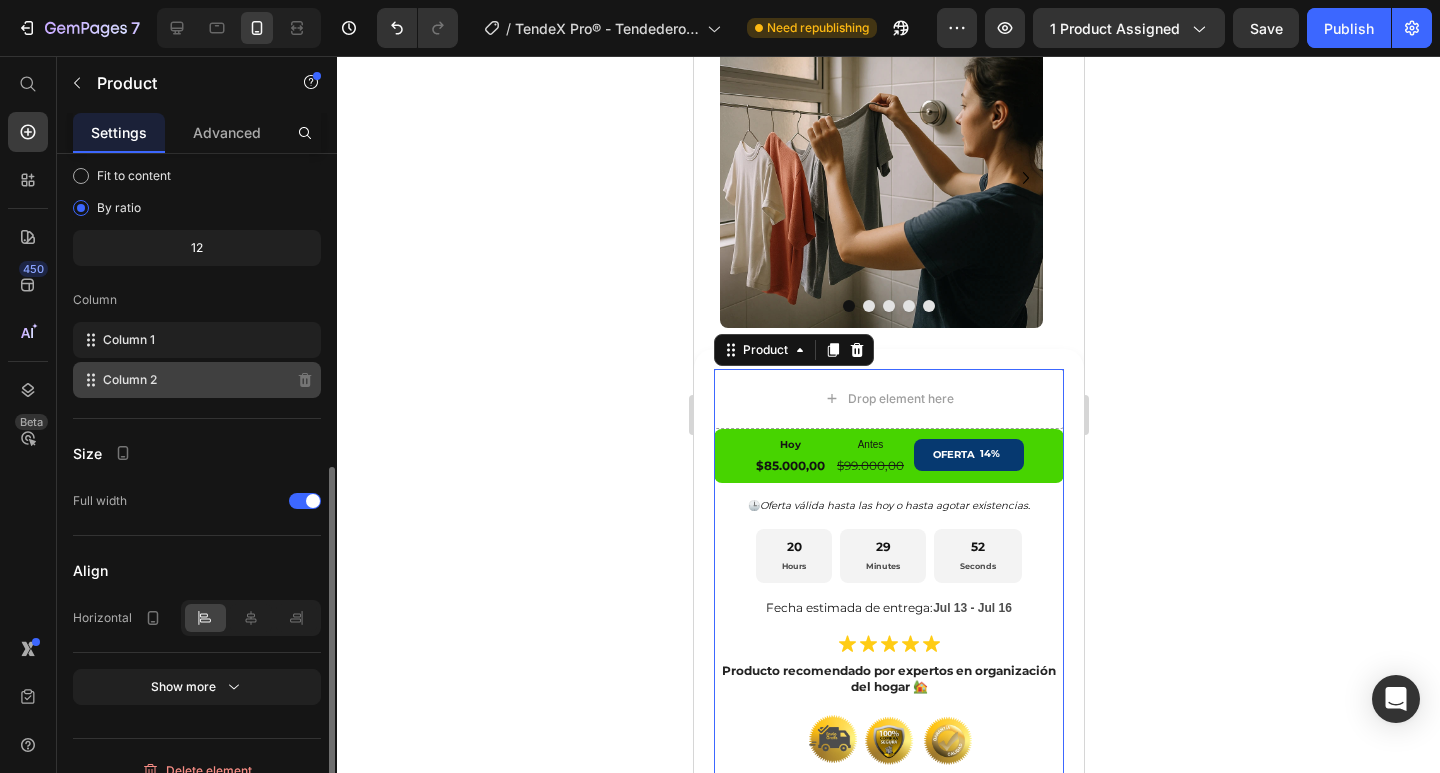 click on "Column 2" at bounding box center [130, 380] 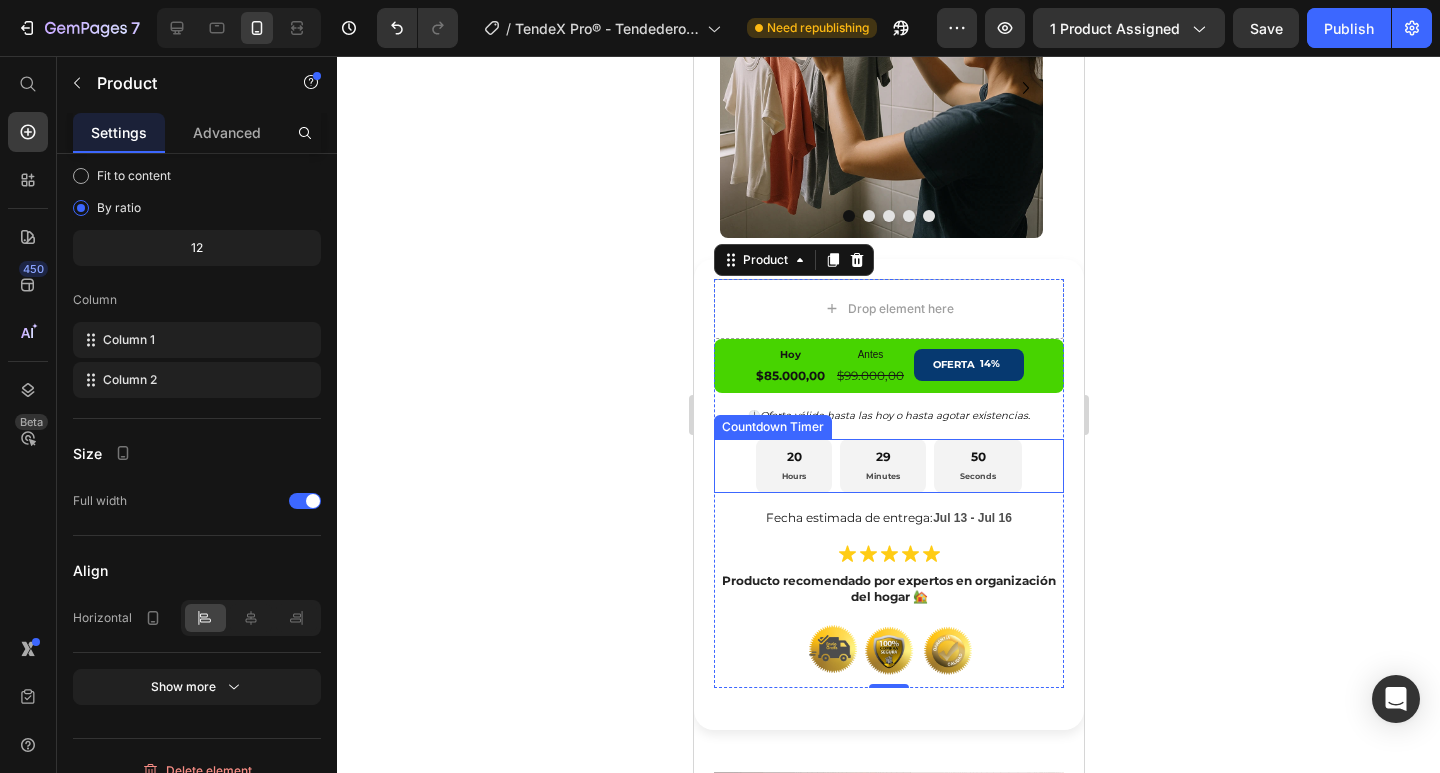 scroll, scrollTop: 1010, scrollLeft: 0, axis: vertical 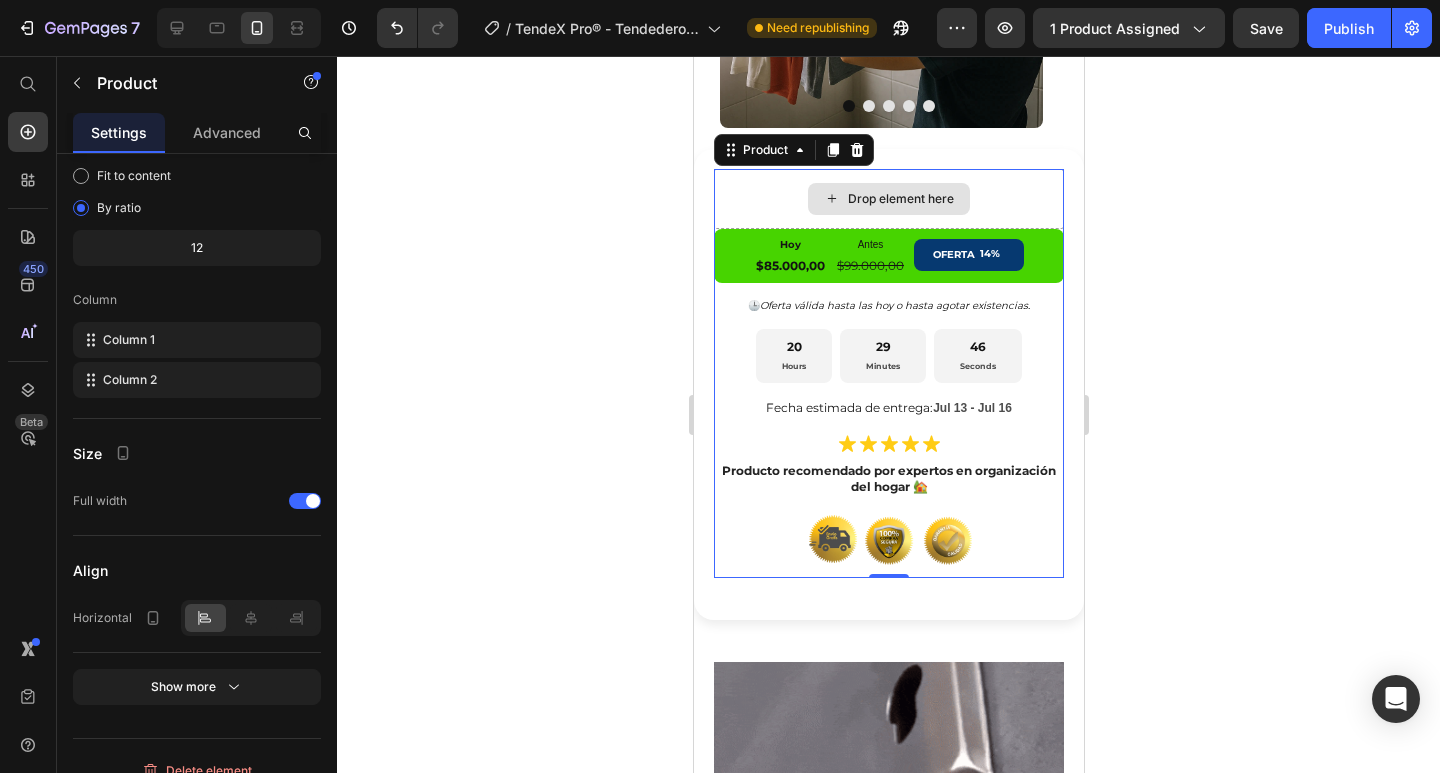 click on "Drop element here" at bounding box center [888, 199] 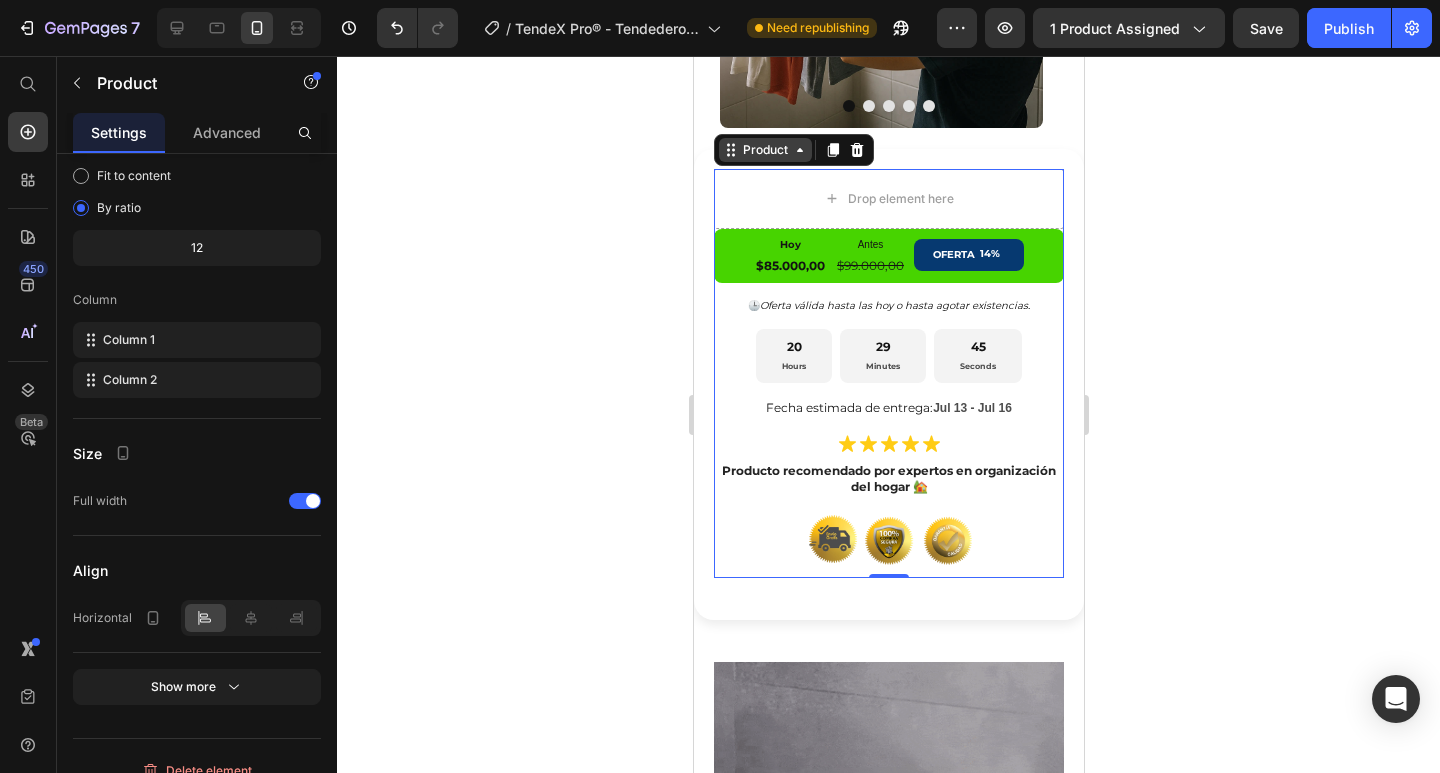 click on "Product" at bounding box center (764, 150) 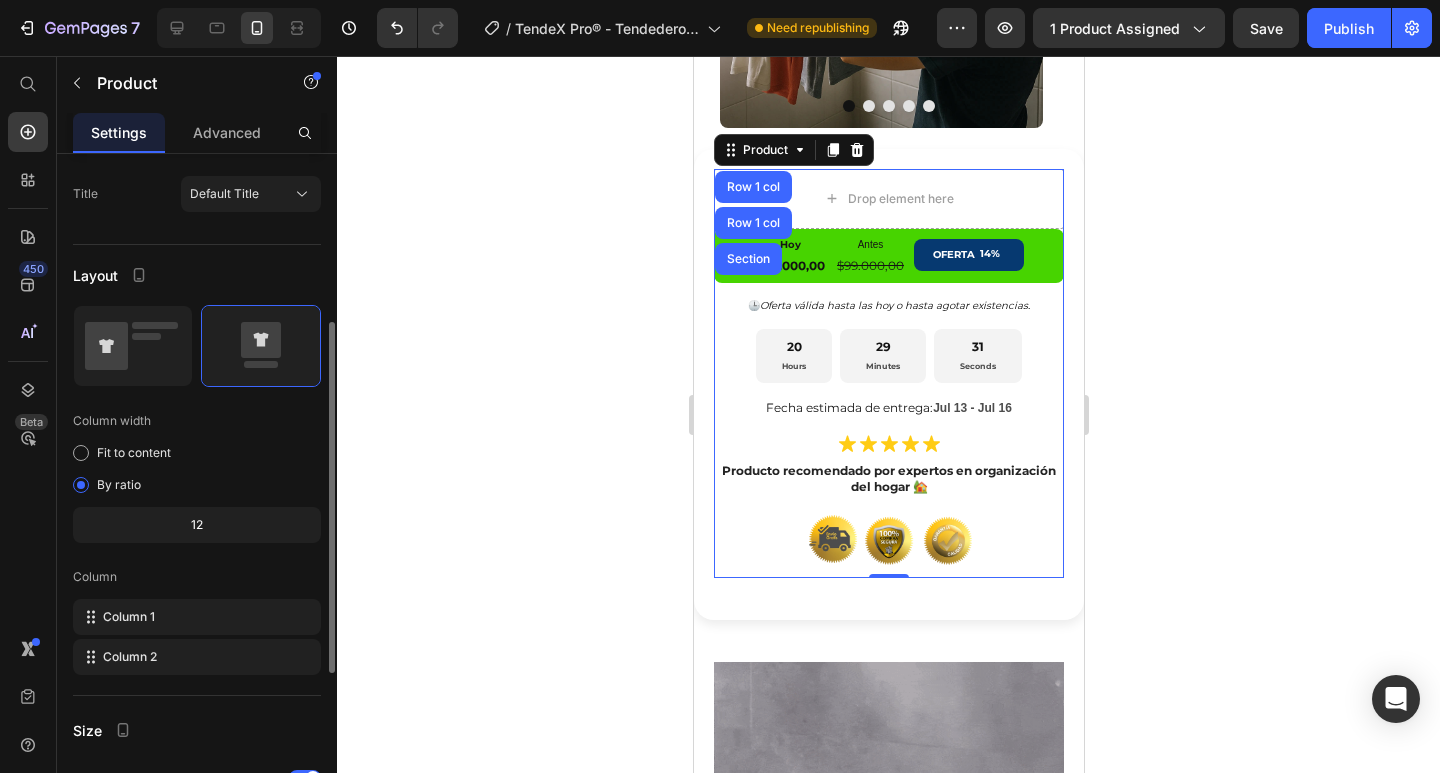 scroll, scrollTop: 23, scrollLeft: 0, axis: vertical 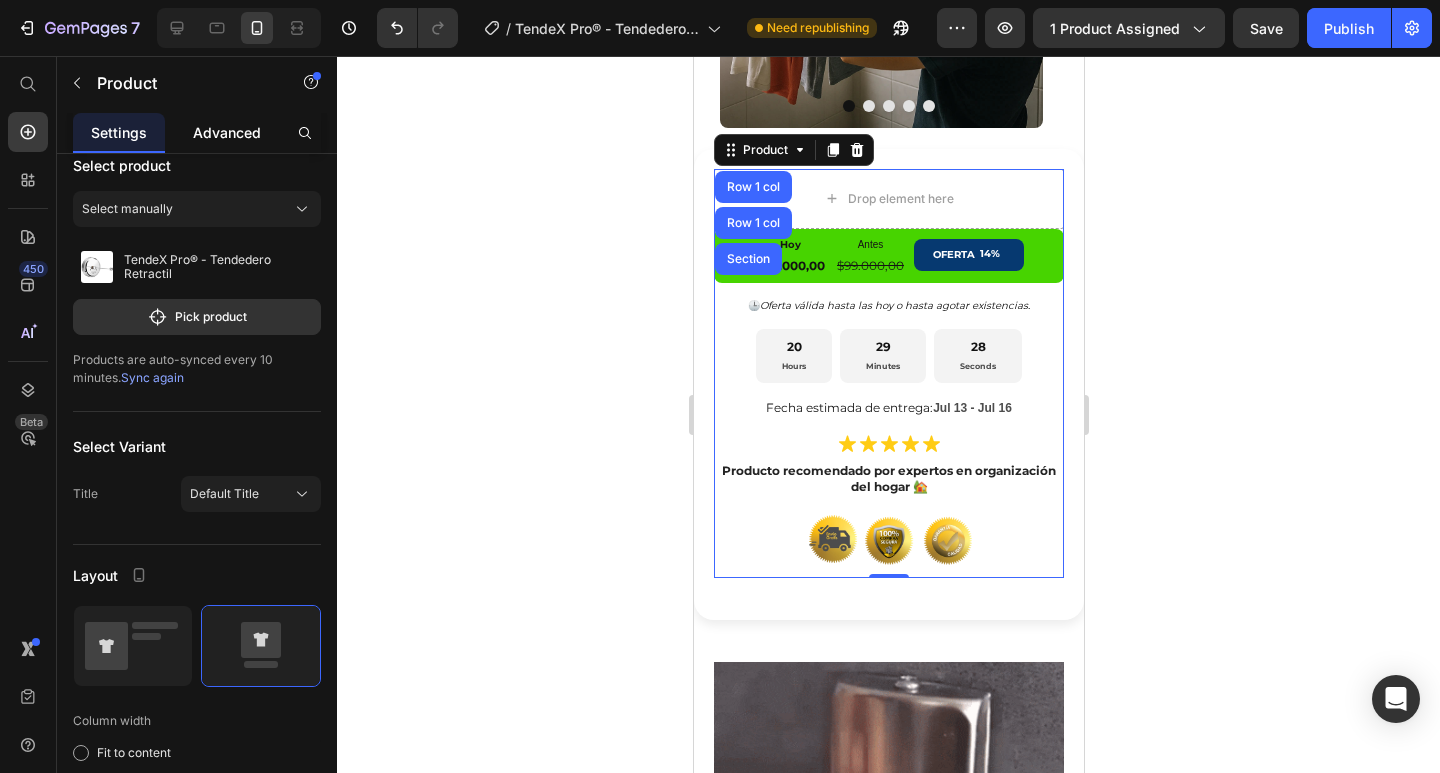 click on "Advanced" at bounding box center [227, 132] 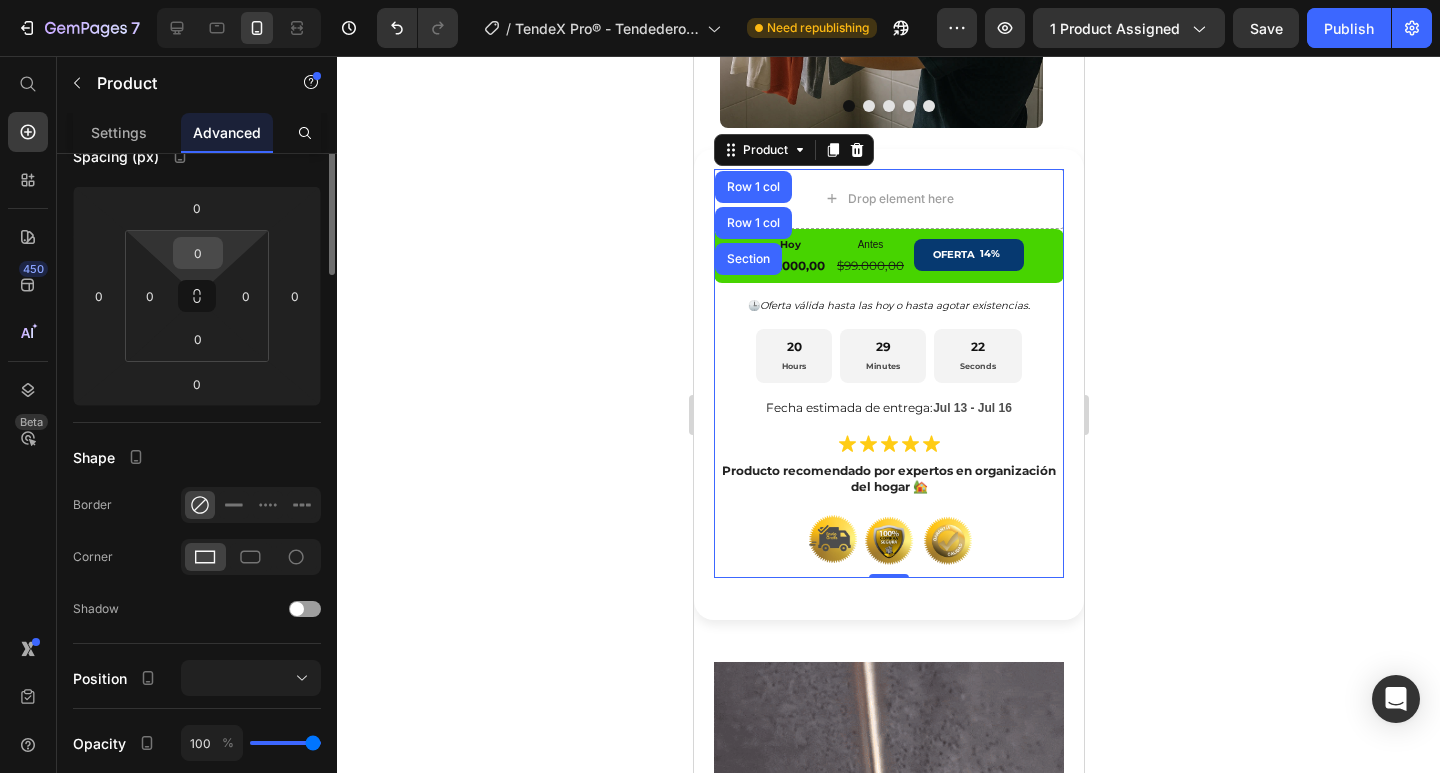 scroll, scrollTop: 0, scrollLeft: 0, axis: both 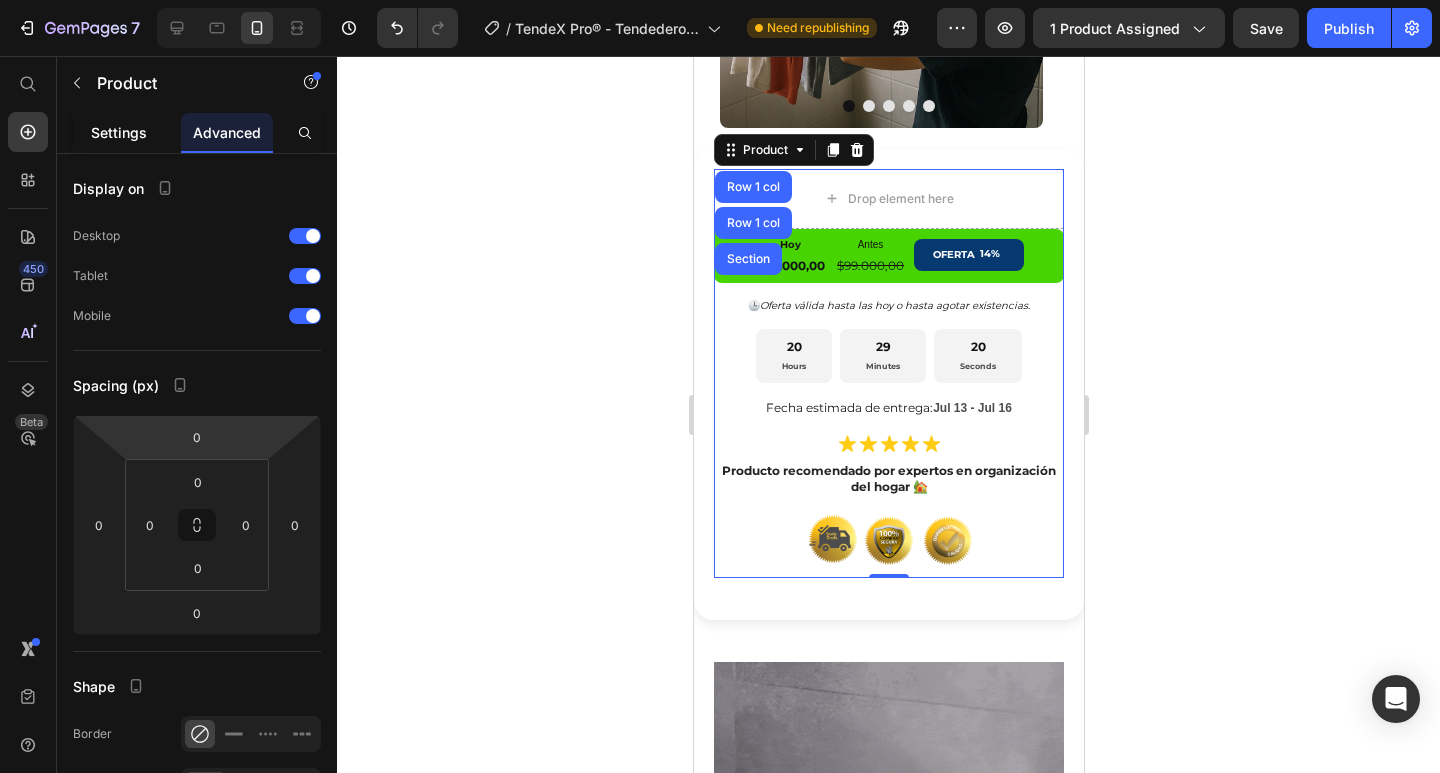 click on "Settings" at bounding box center [119, 132] 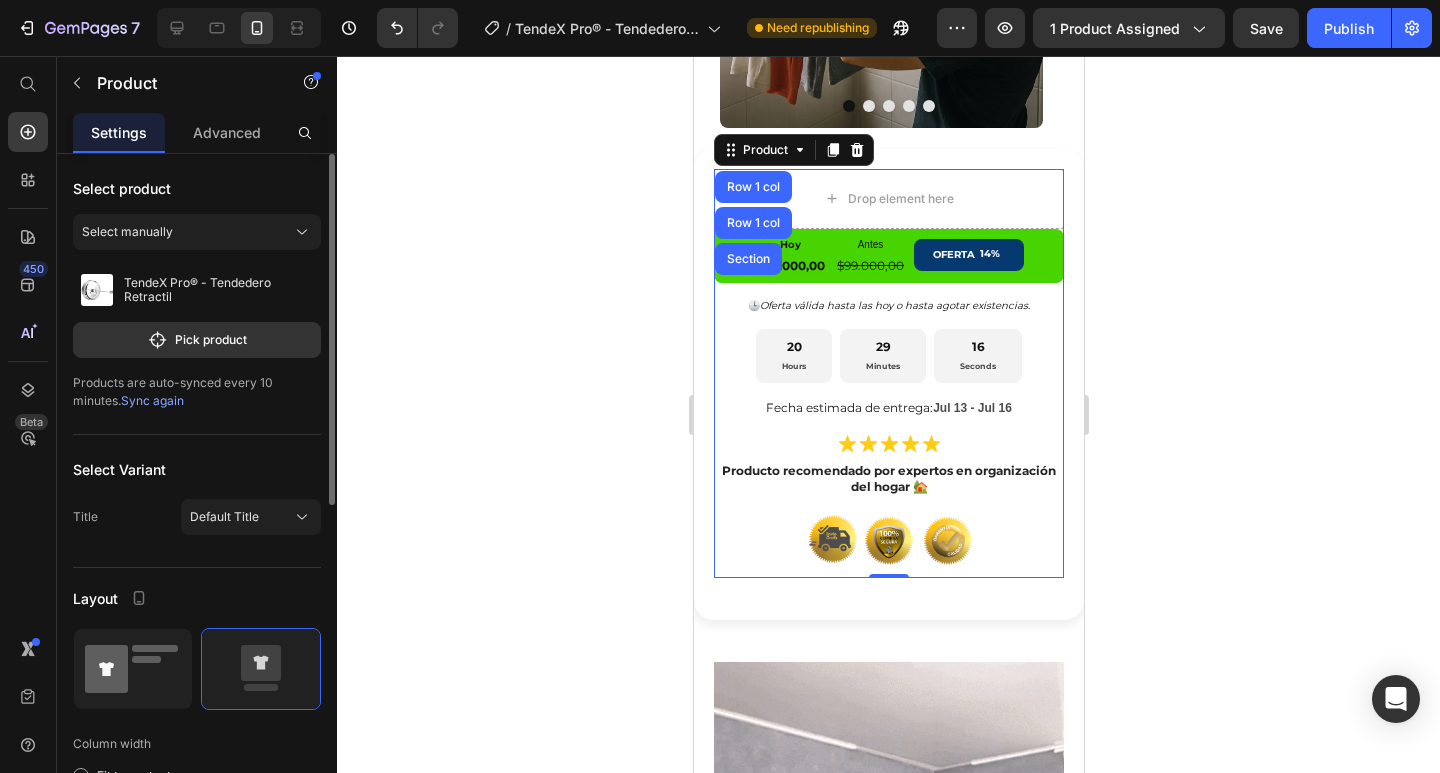 click 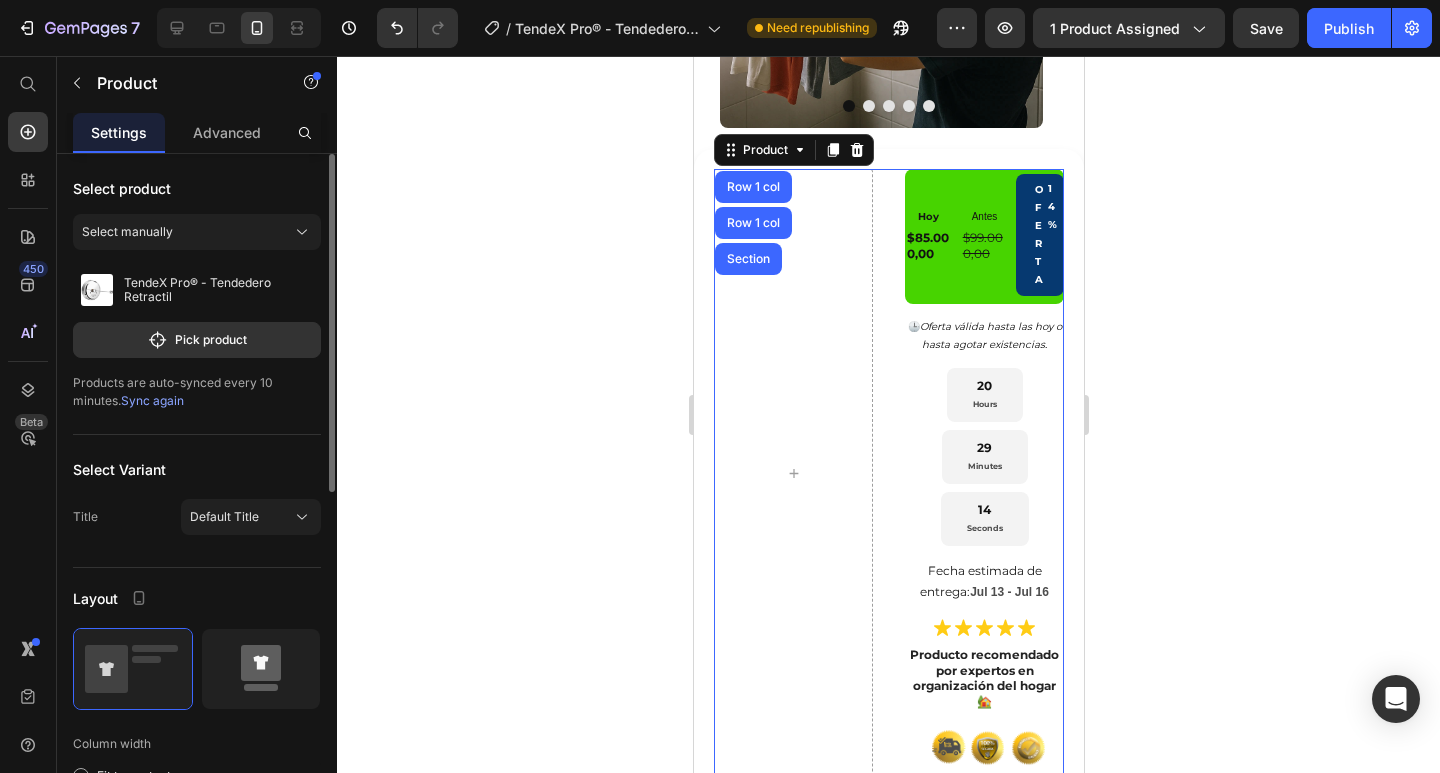 click 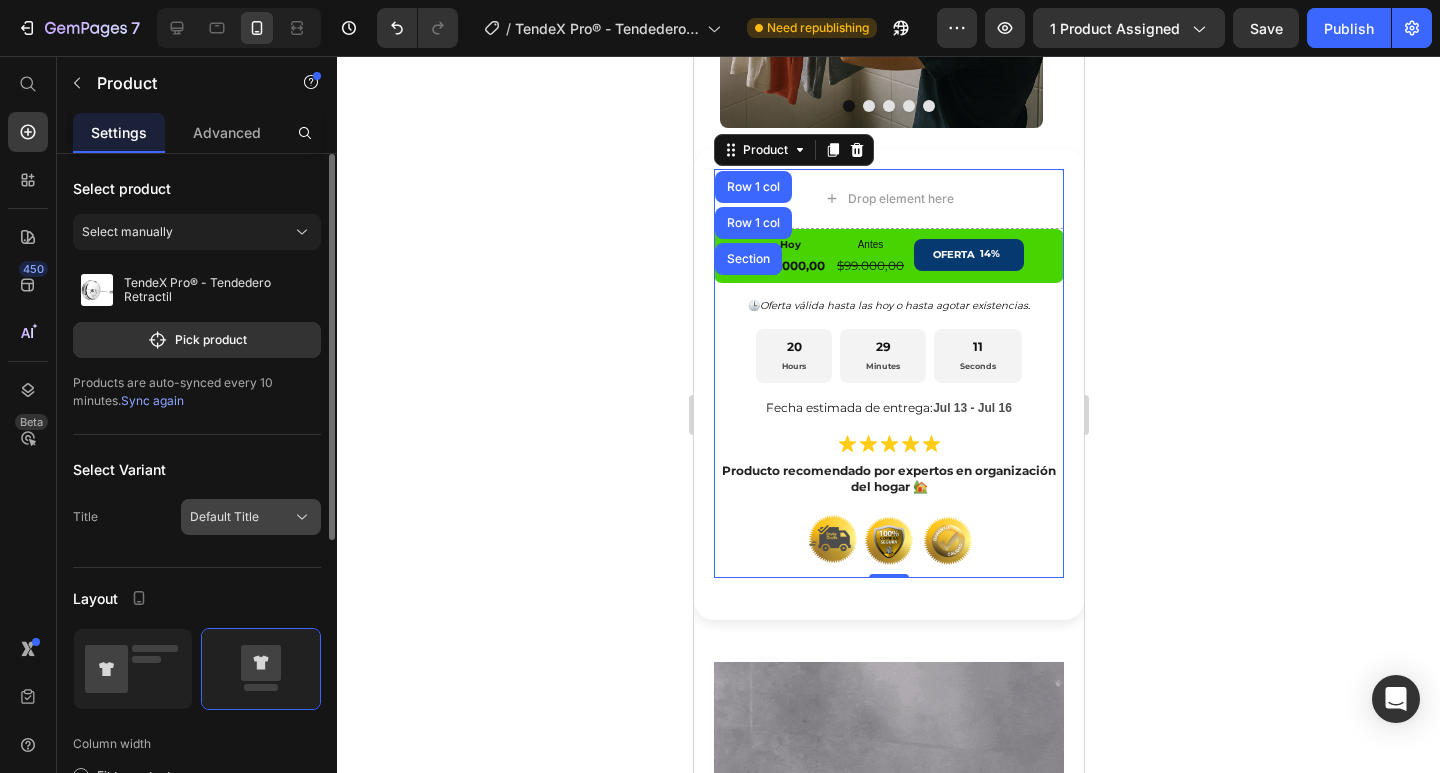 click on "Default Title" 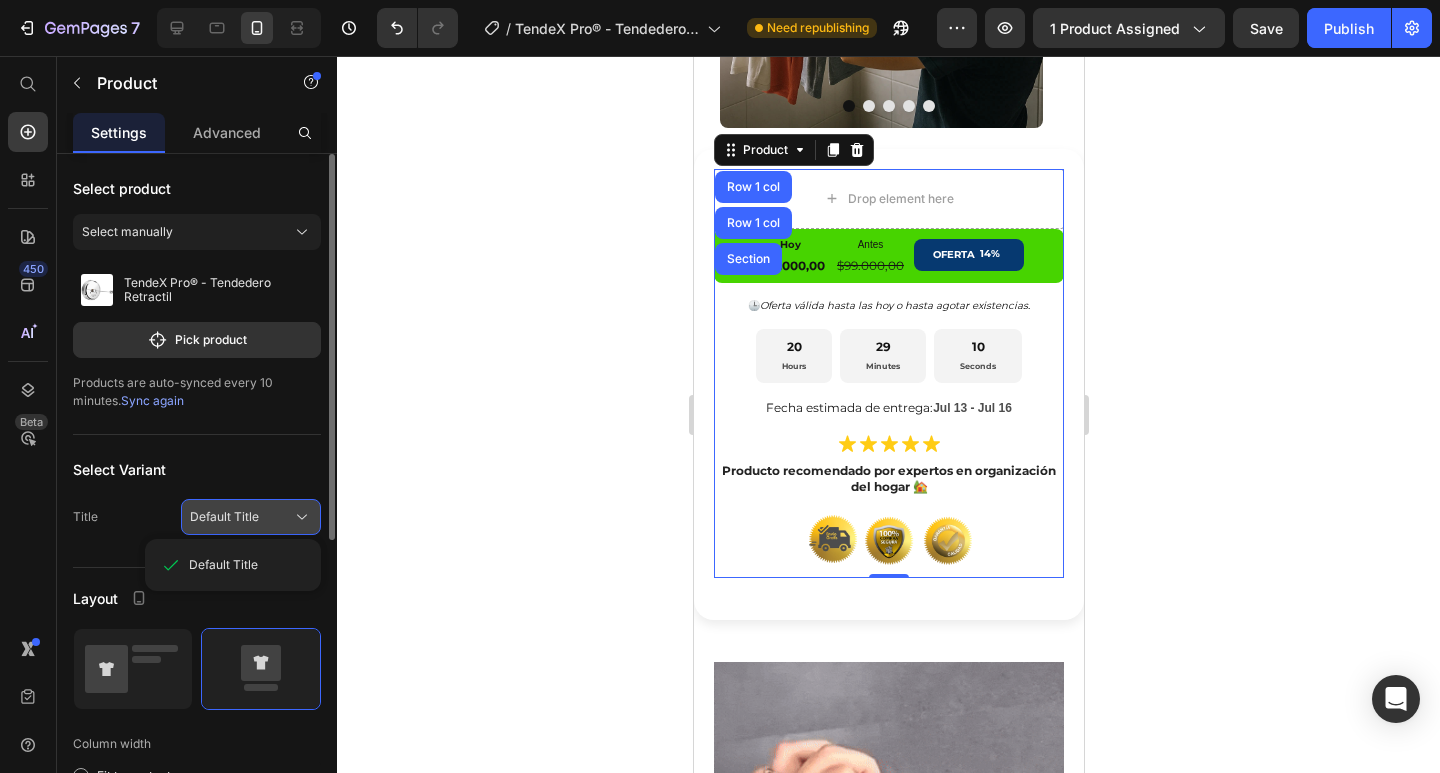 click on "Default Title" 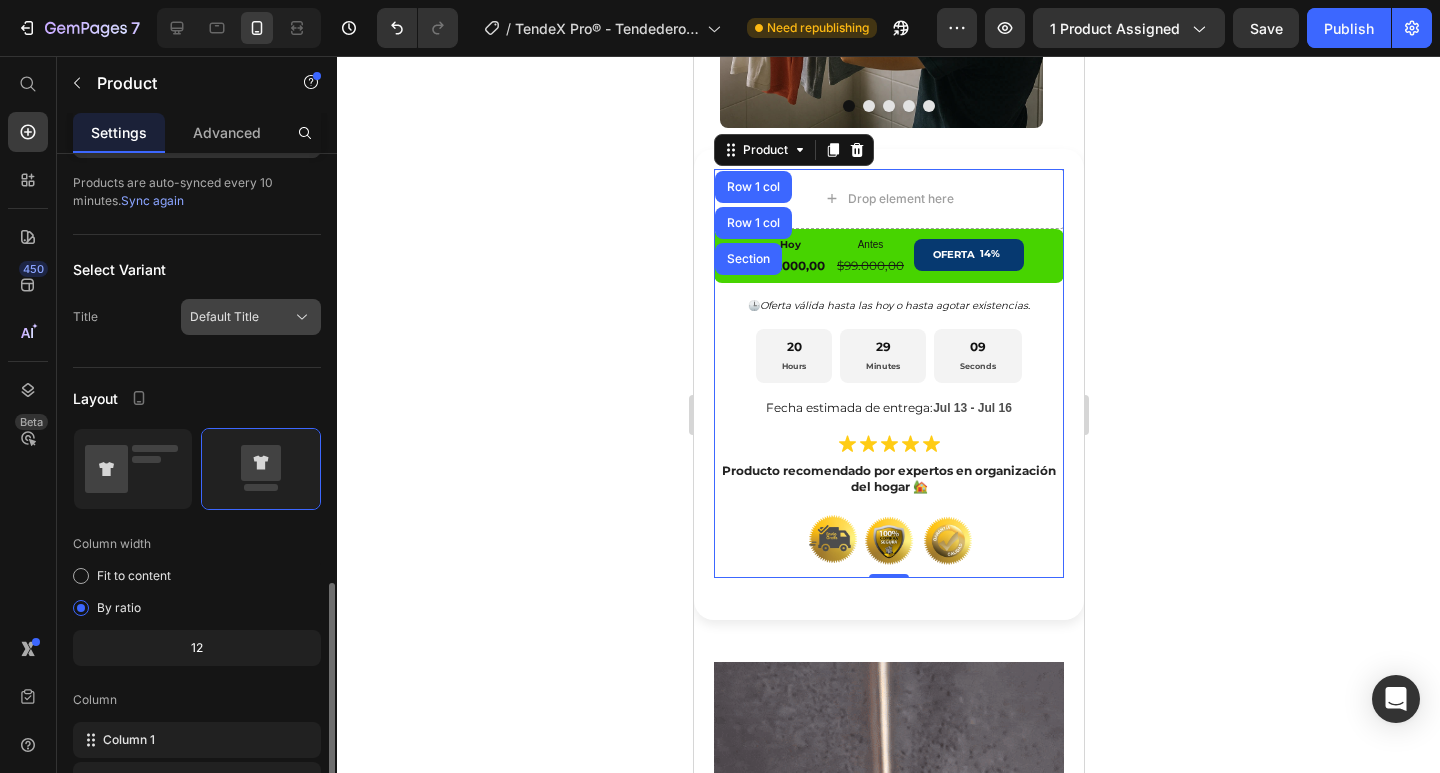 scroll, scrollTop: 400, scrollLeft: 0, axis: vertical 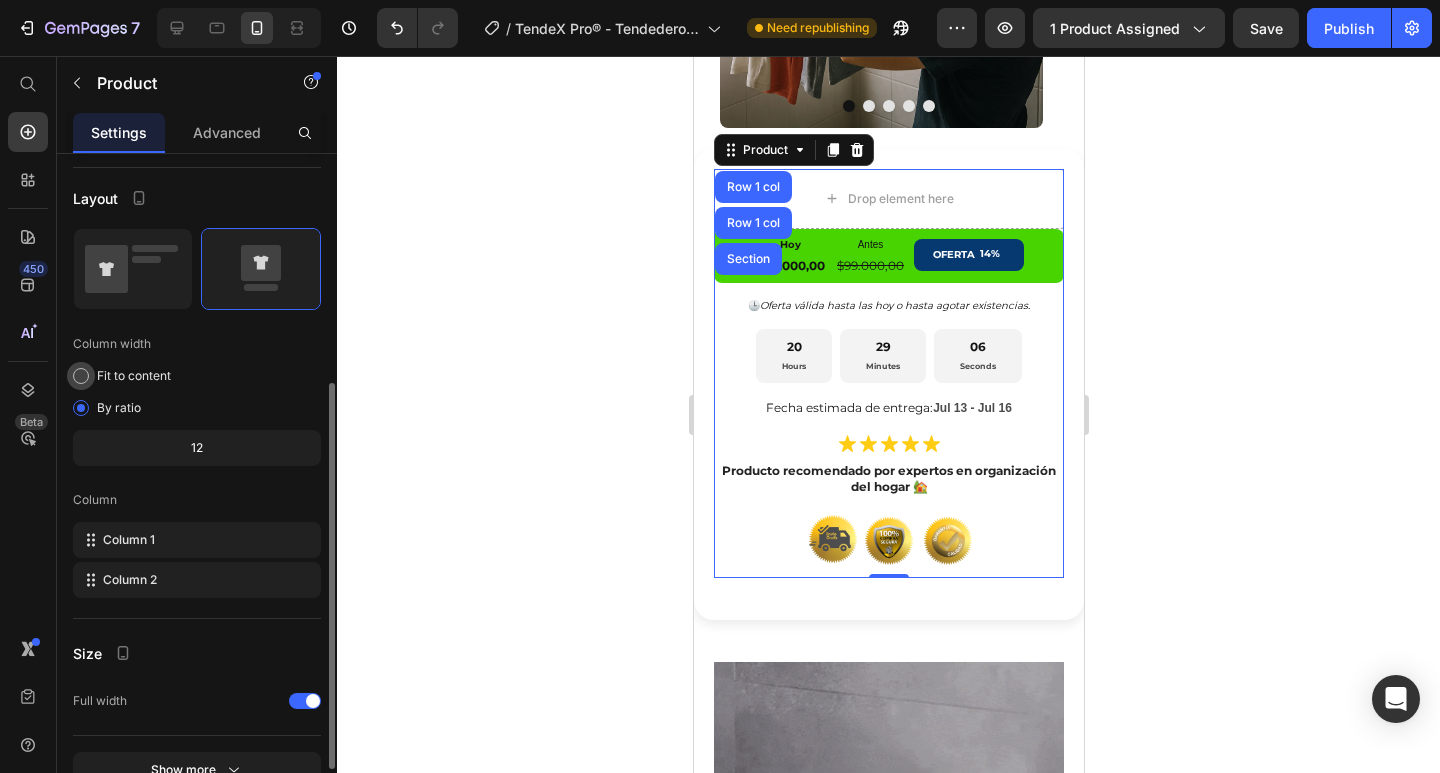 click on "Fit to content" at bounding box center [134, 376] 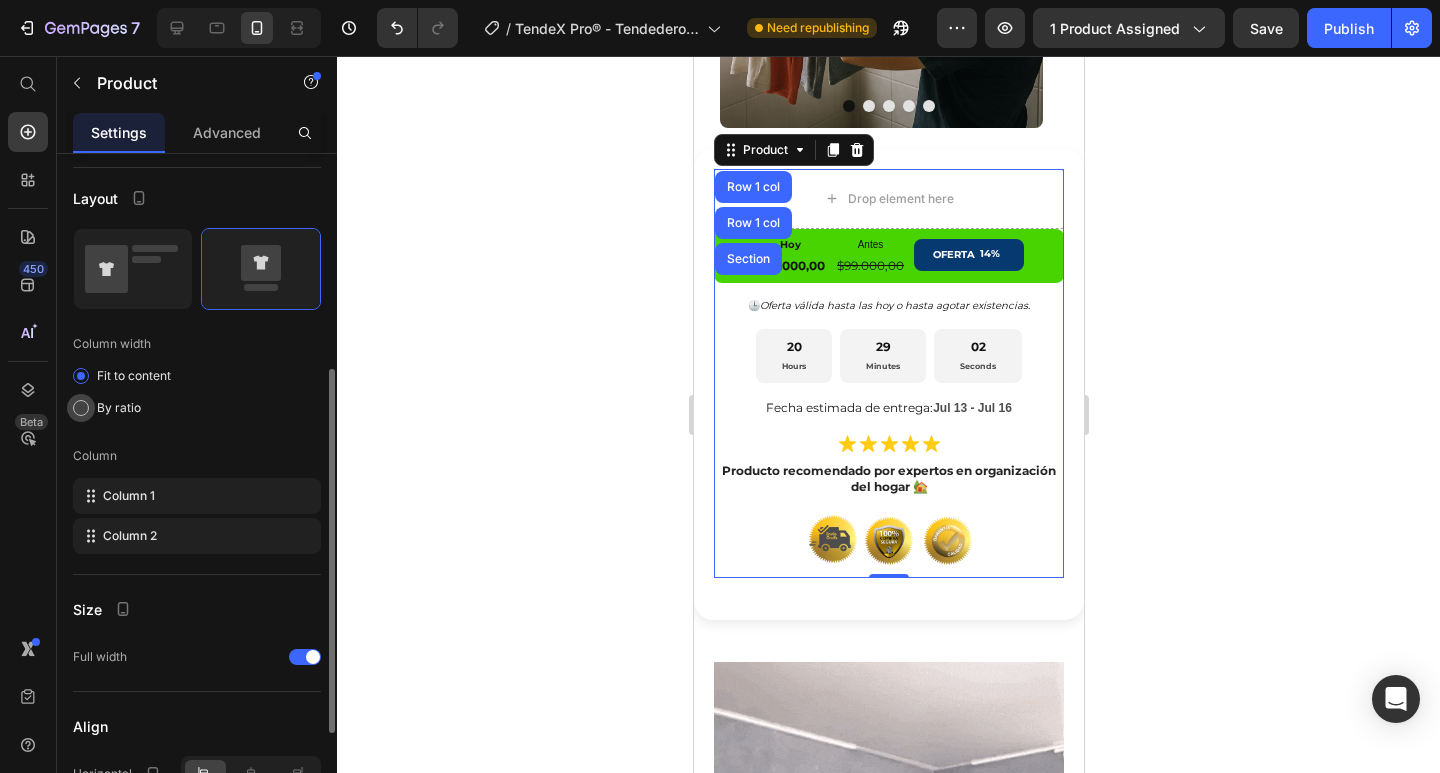click on "By ratio" at bounding box center [119, 408] 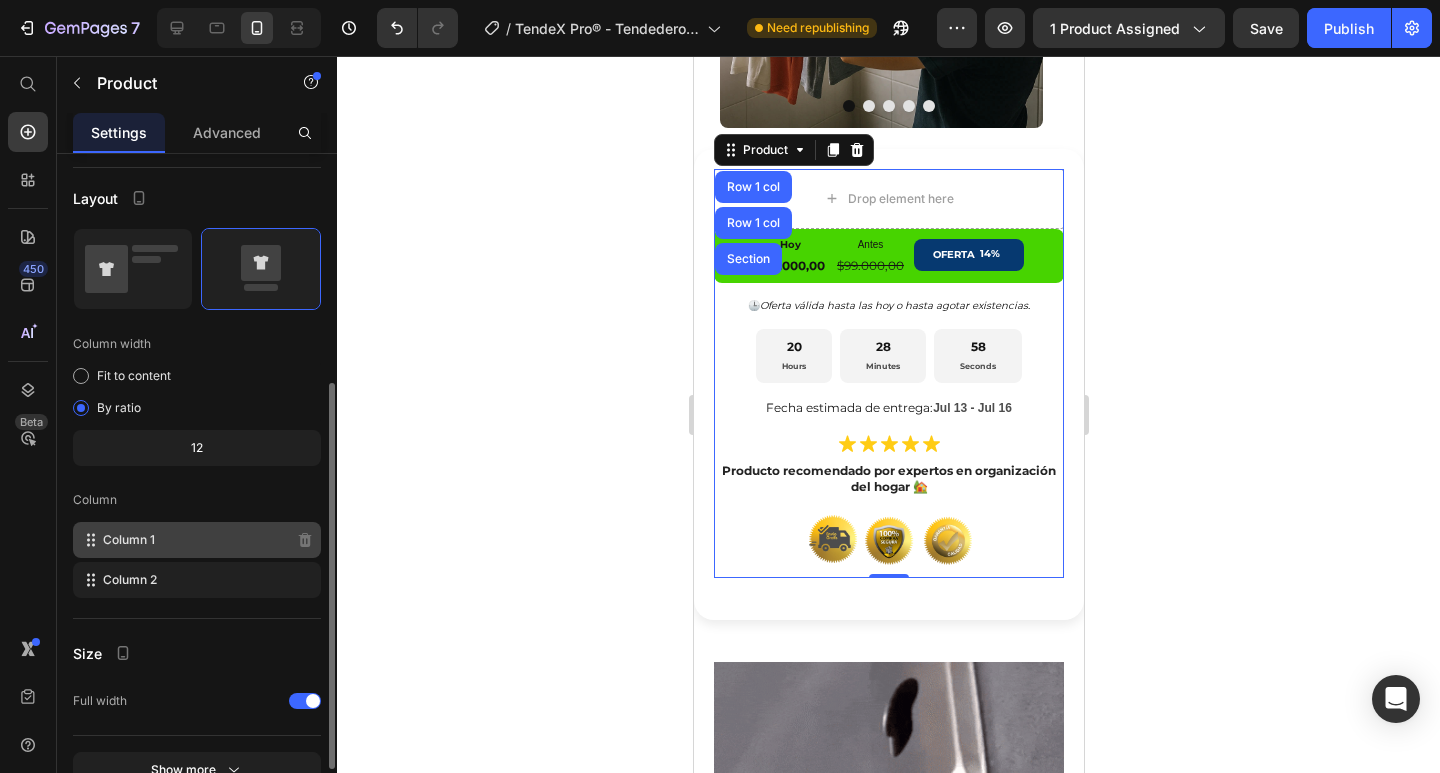 click on "Column 1" 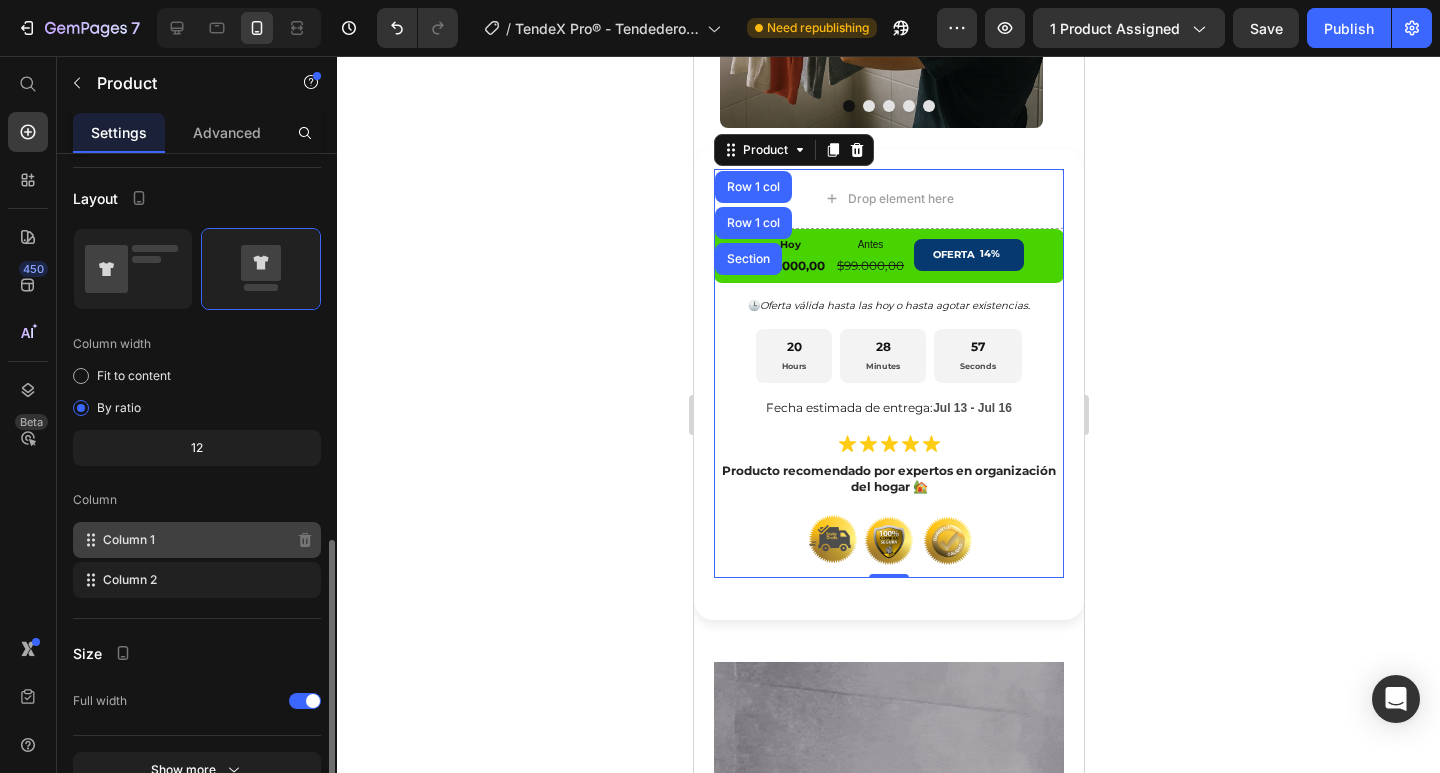 scroll, scrollTop: 506, scrollLeft: 0, axis: vertical 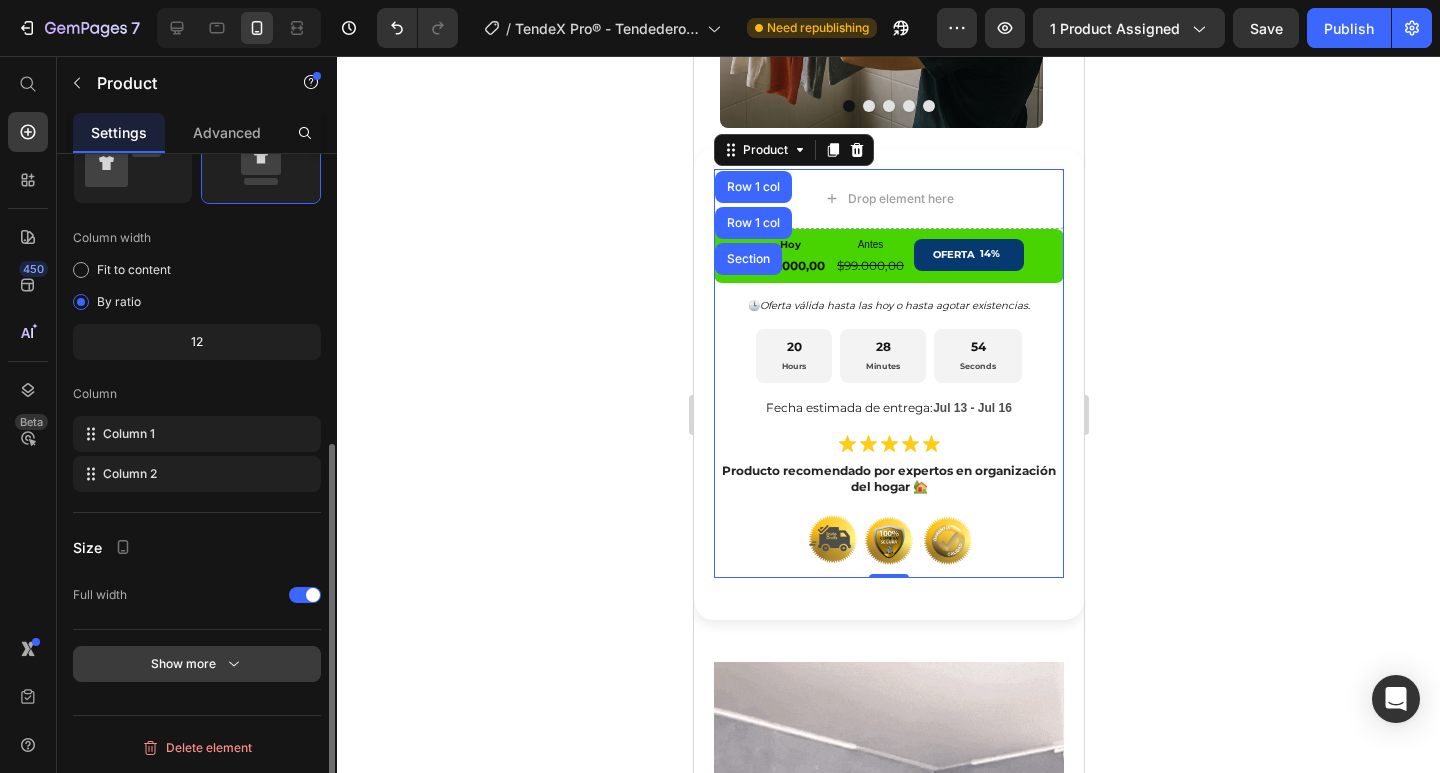 click on "Show more" at bounding box center [197, 664] 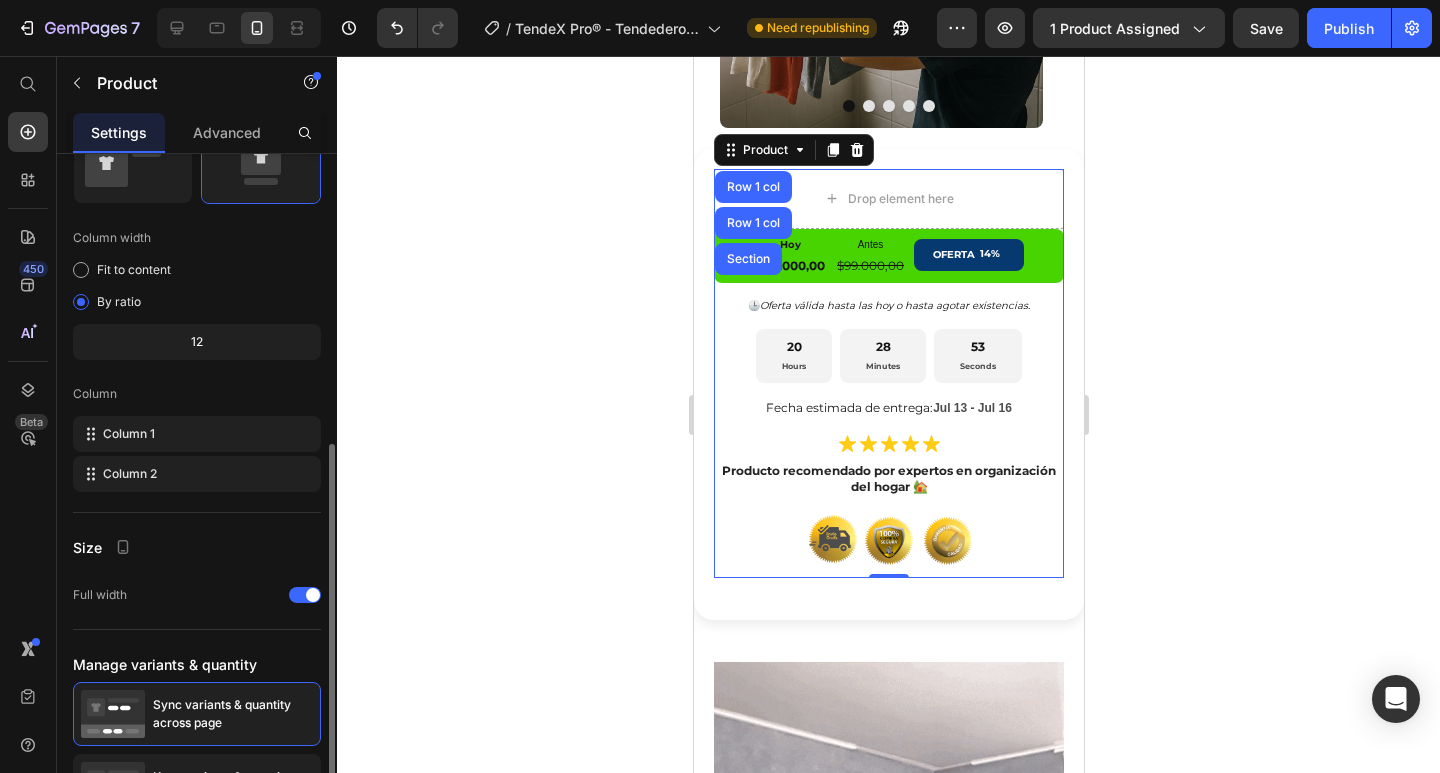 scroll, scrollTop: 690, scrollLeft: 0, axis: vertical 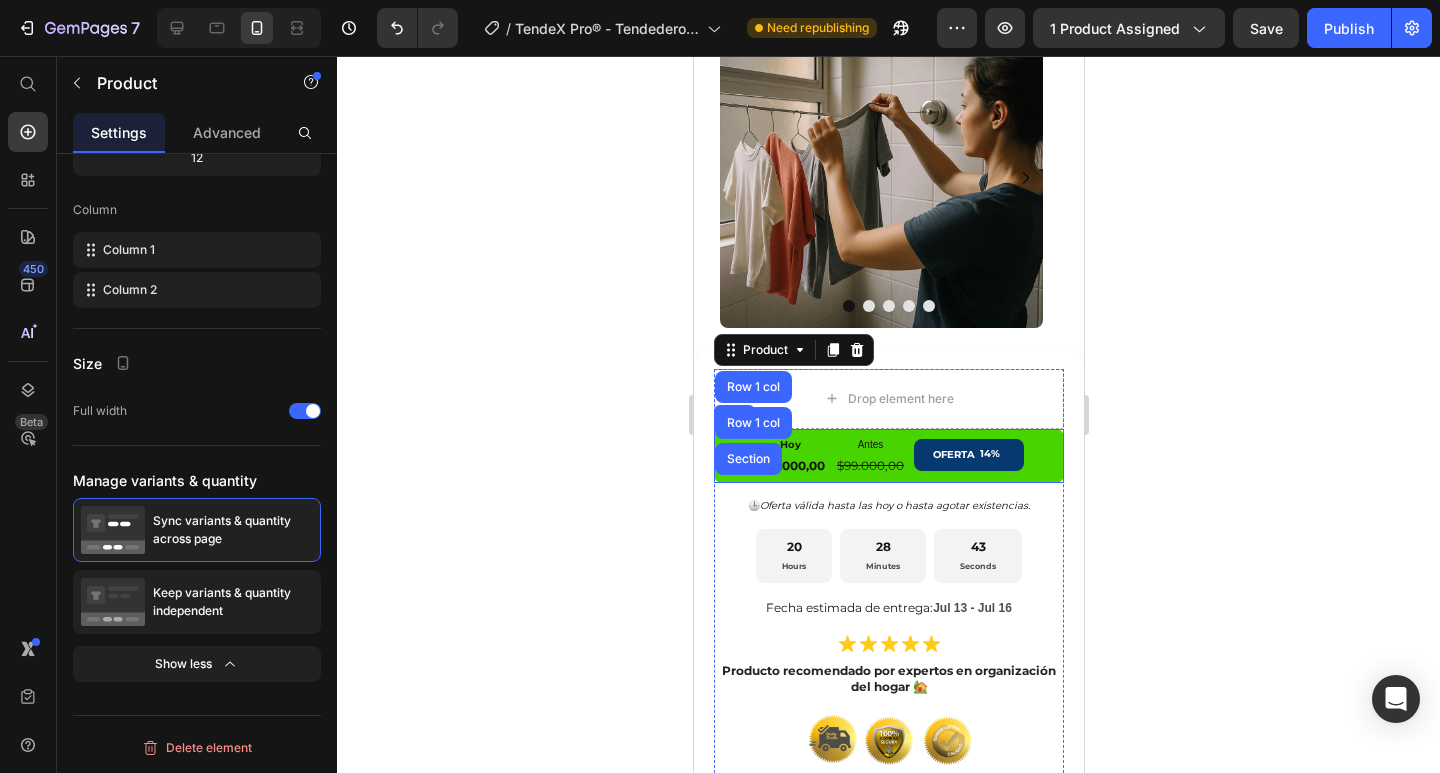 click on "Hoy Text Block $85.000,00 Product Price Antes Text Block $99.000,00 Product Price OFERTA 14% Discount Tag Row" at bounding box center (888, 456) 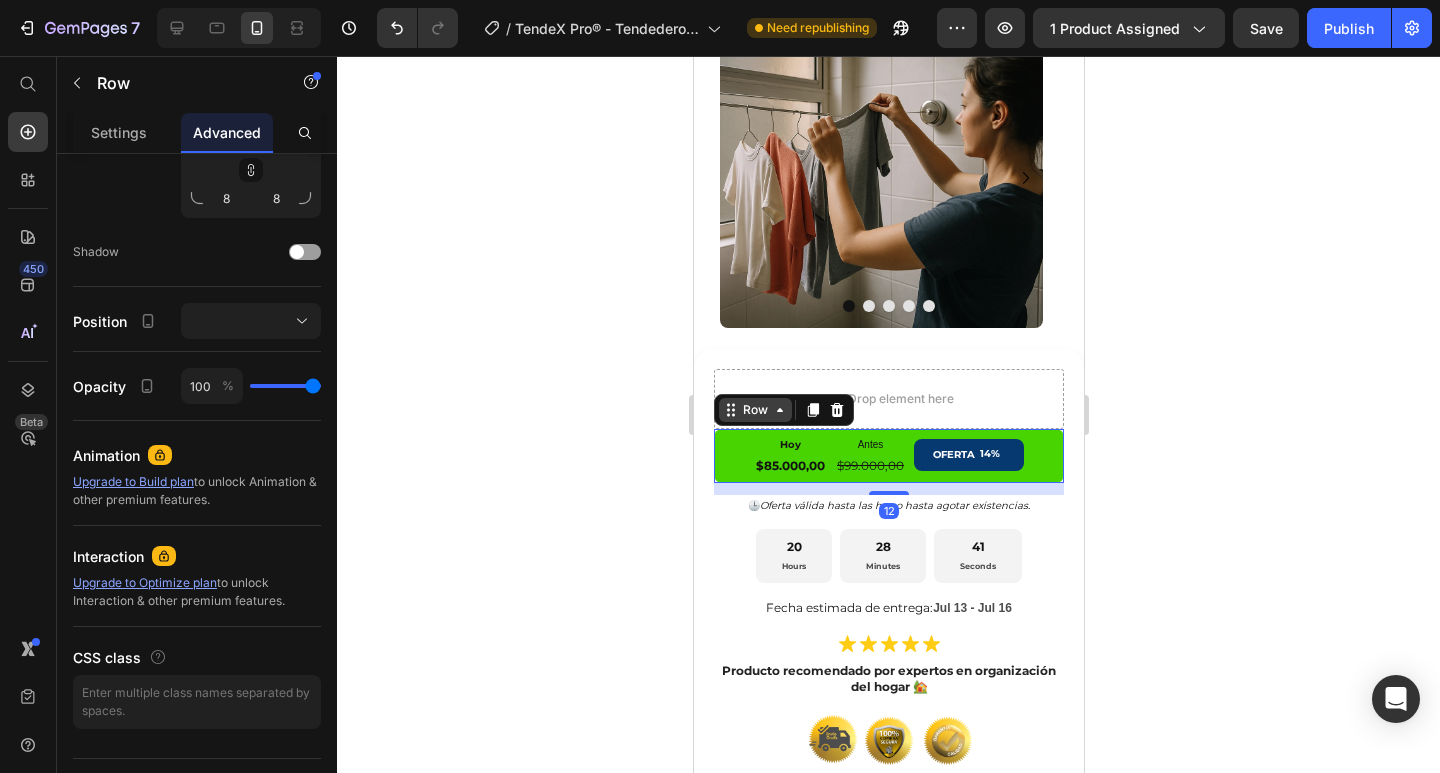 scroll, scrollTop: 0, scrollLeft: 0, axis: both 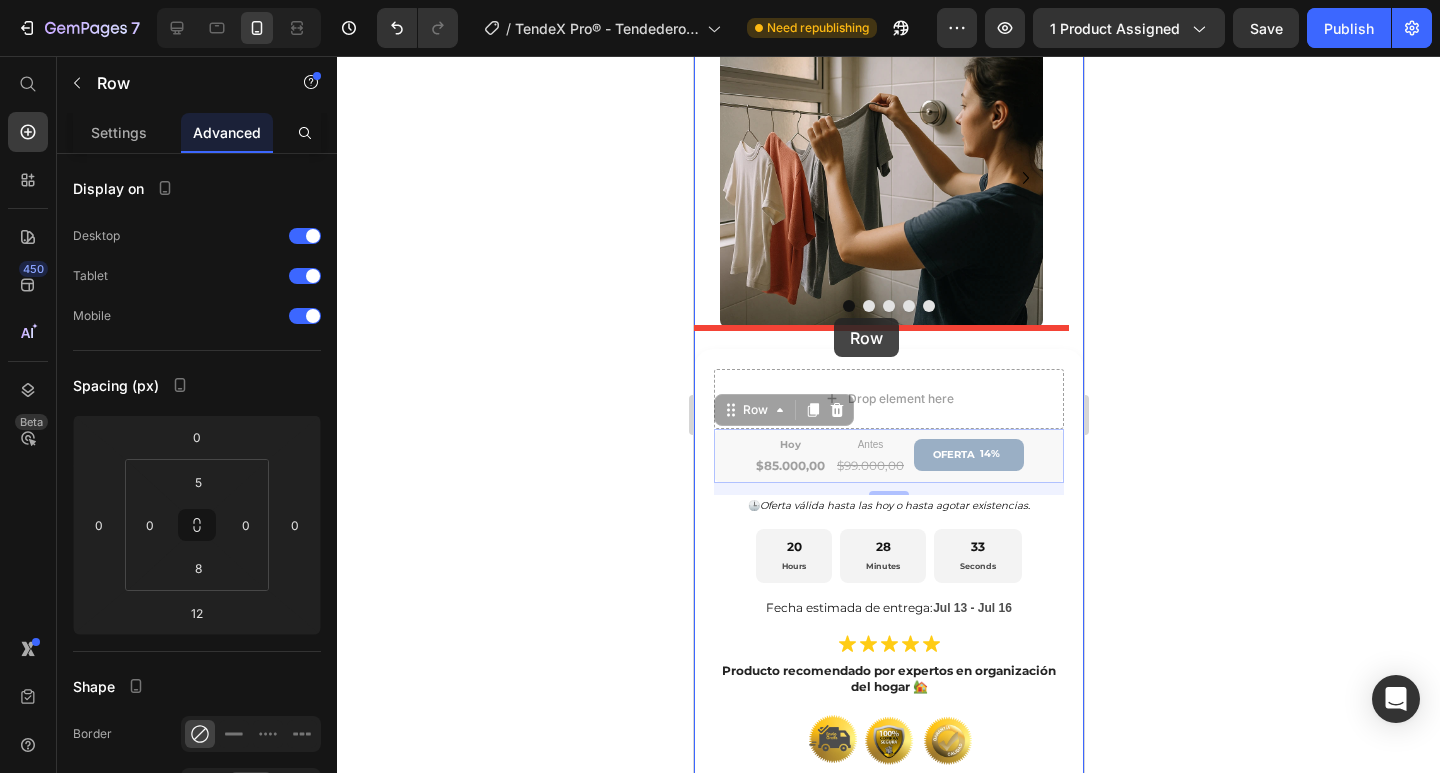 drag, startPoint x: 735, startPoint y: 389, endPoint x: 833, endPoint y: 318, distance: 121.016525 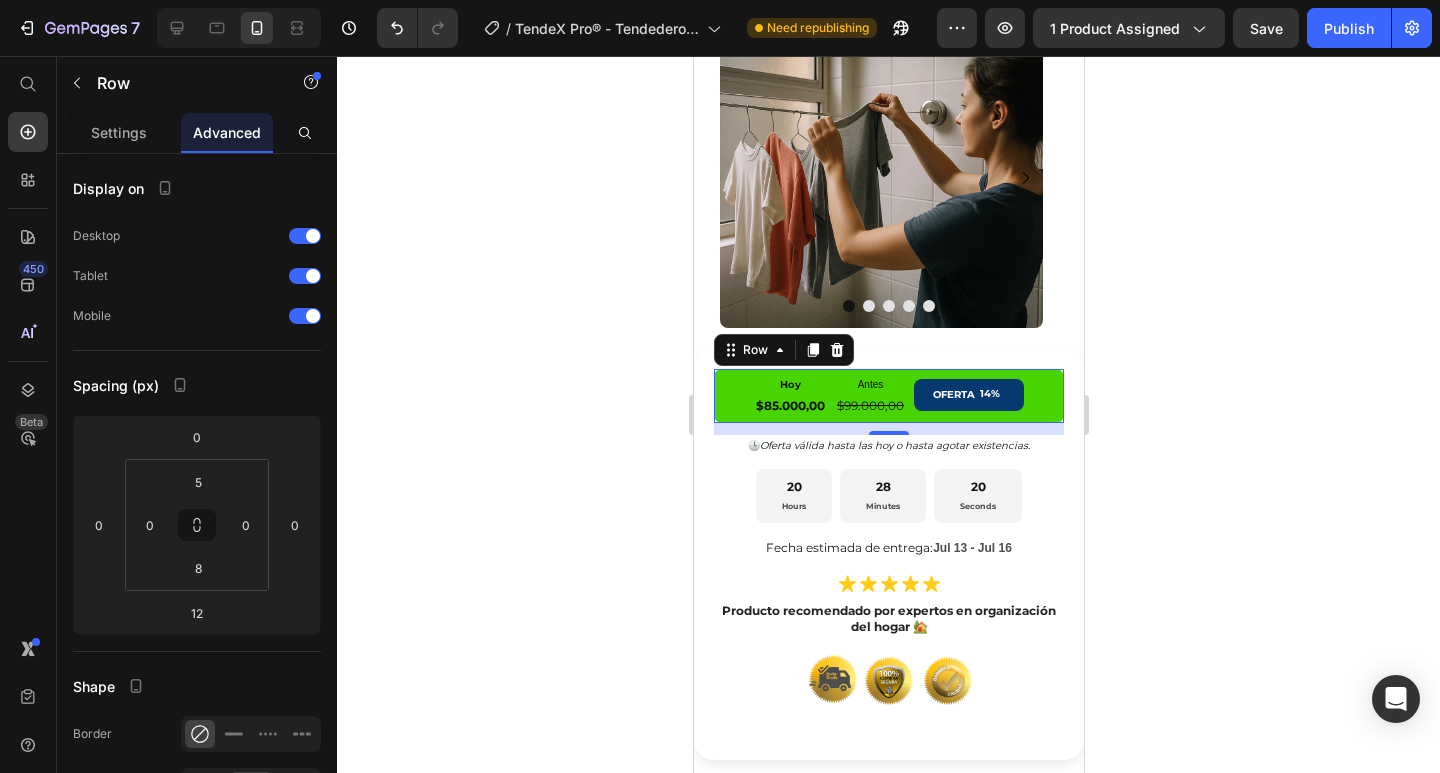 click 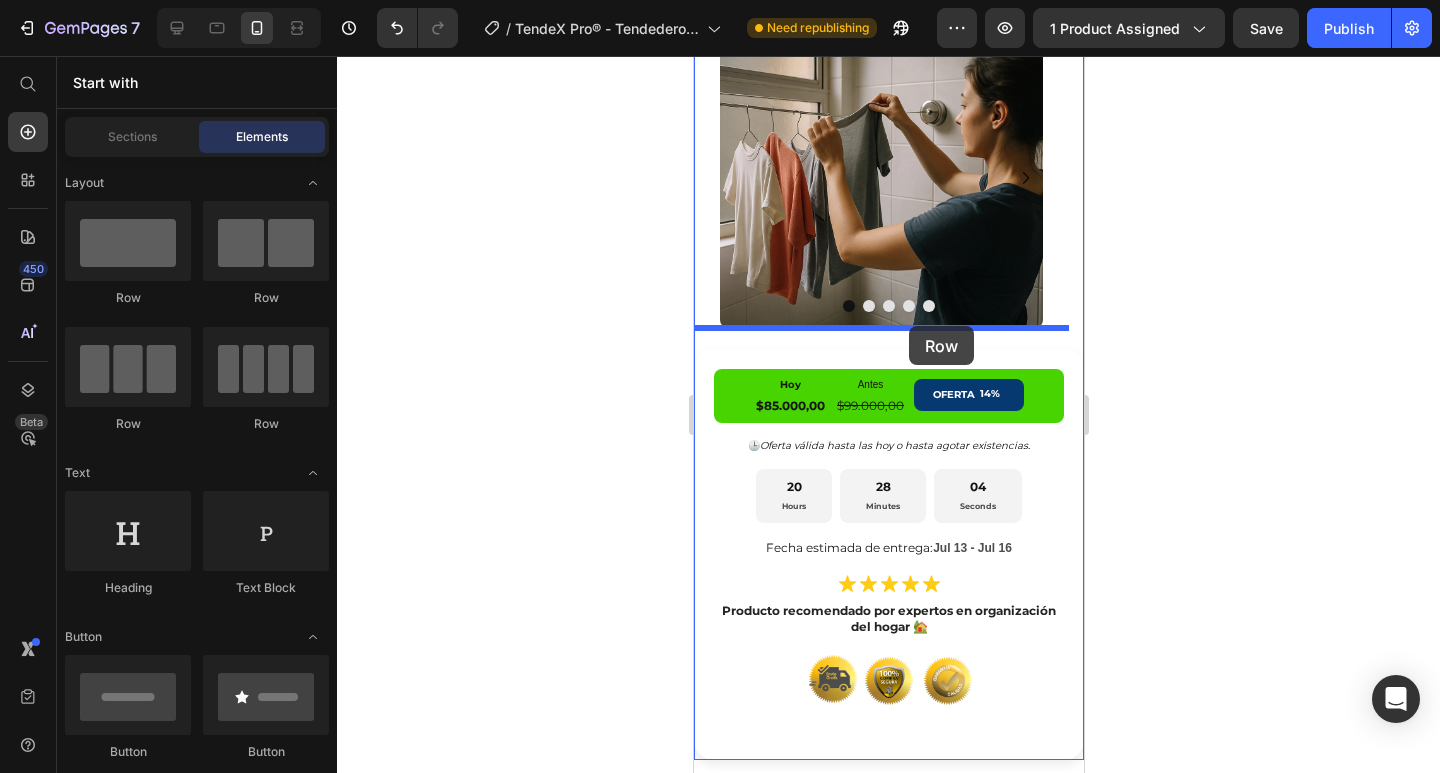 drag, startPoint x: 829, startPoint y: 309, endPoint x: 908, endPoint y: 326, distance: 80.80842 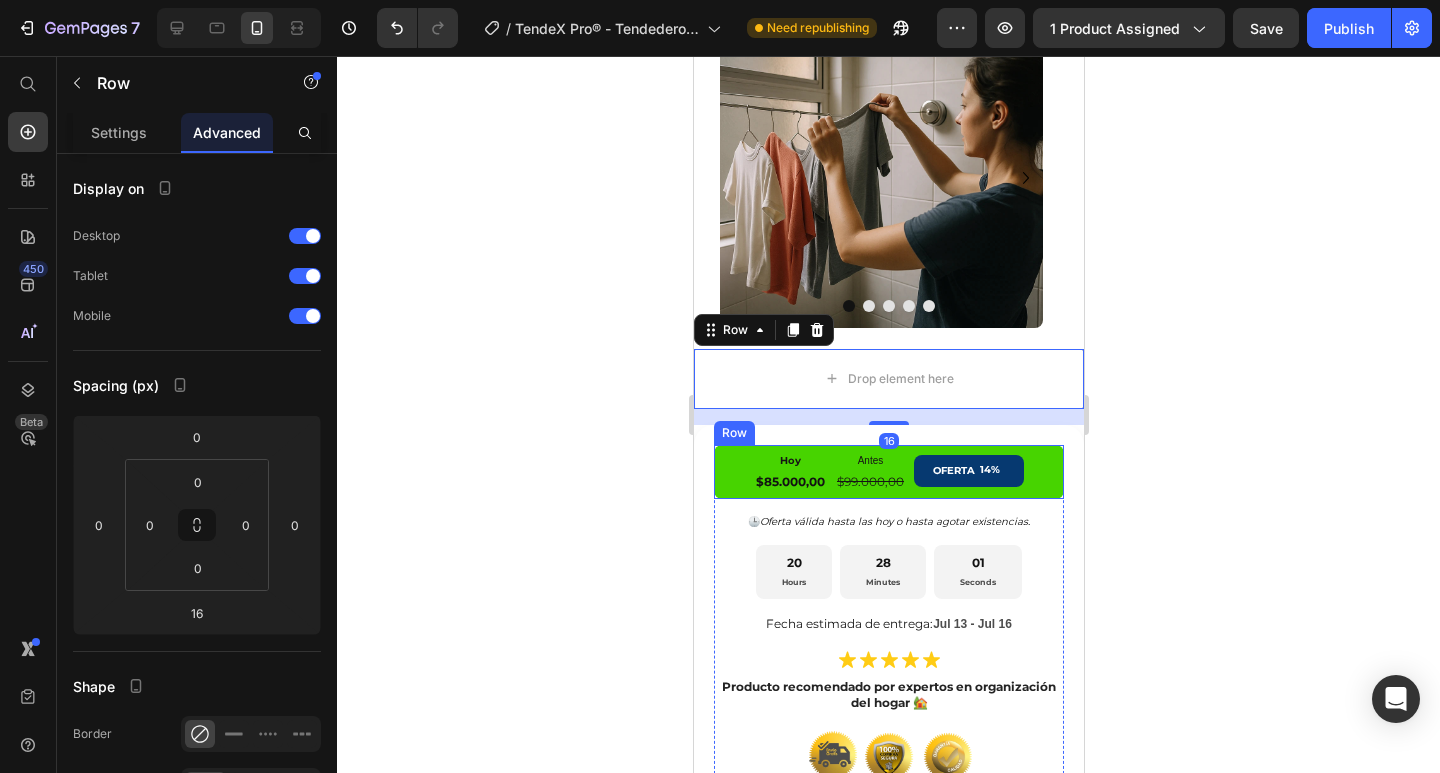 click on "Hoy Text Block $85.000,00 Product Price Antes Text Block $99.000,00 Product Price OFERTA 14% Discount Tag Row" at bounding box center [888, 472] 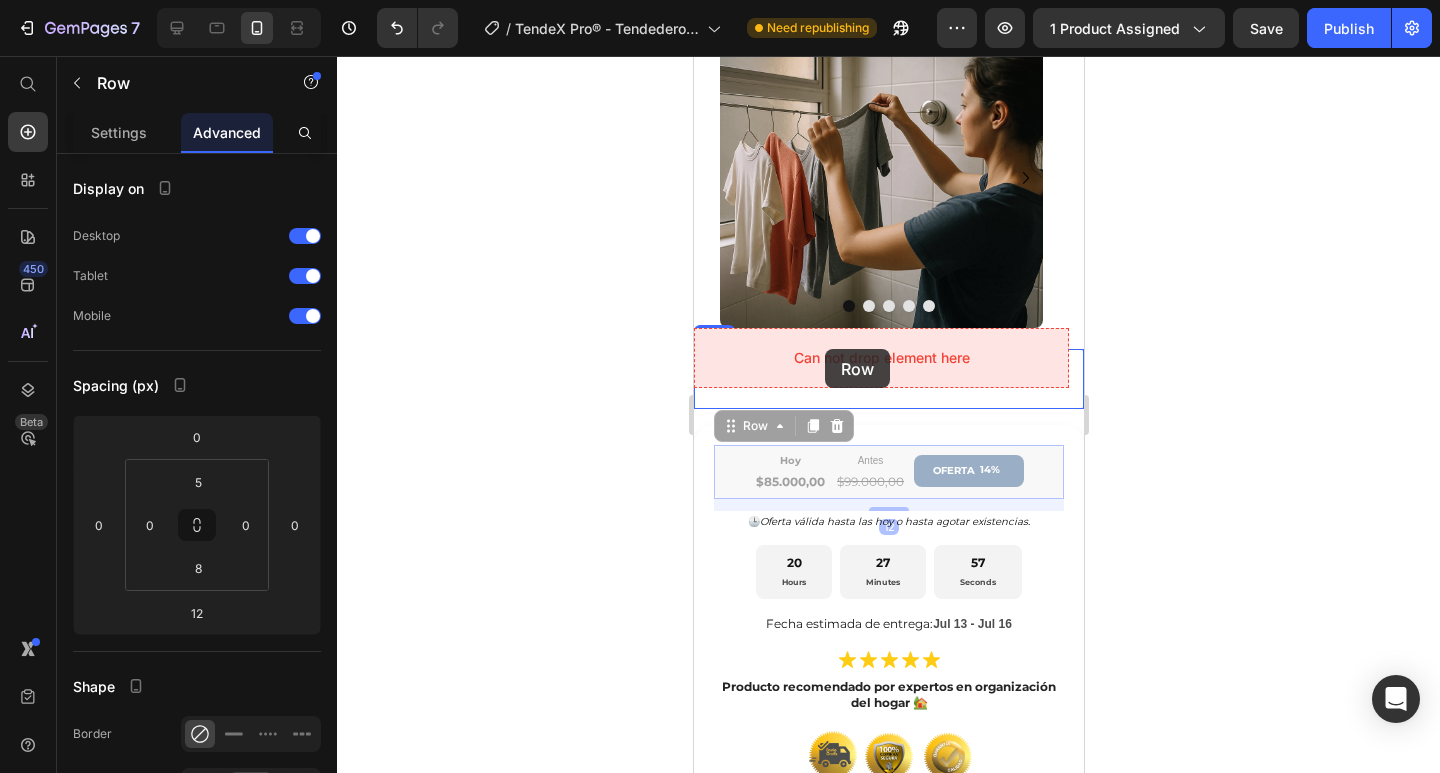 drag, startPoint x: 729, startPoint y: 409, endPoint x: 824, endPoint y: 349, distance: 112.36102 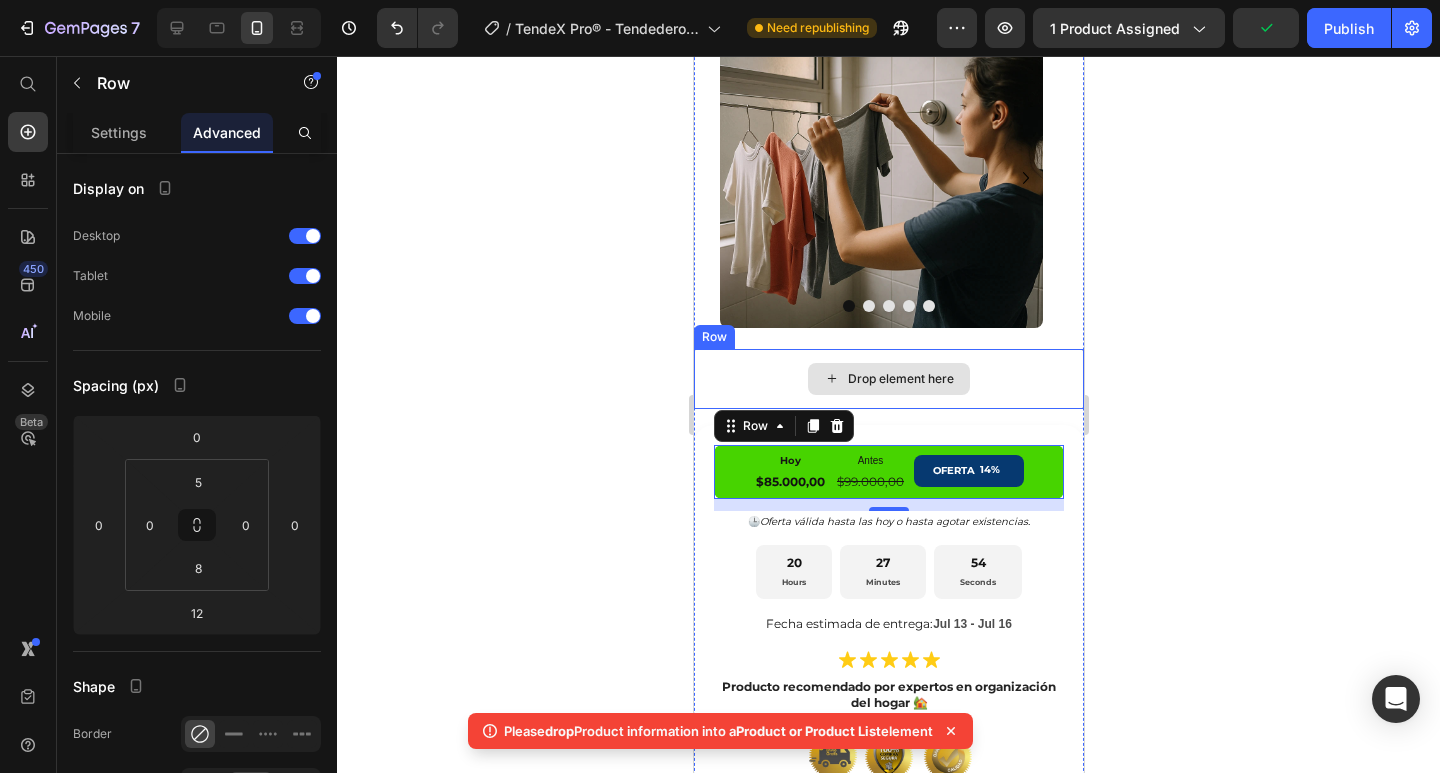 click on "Drop element here" at bounding box center [888, 379] 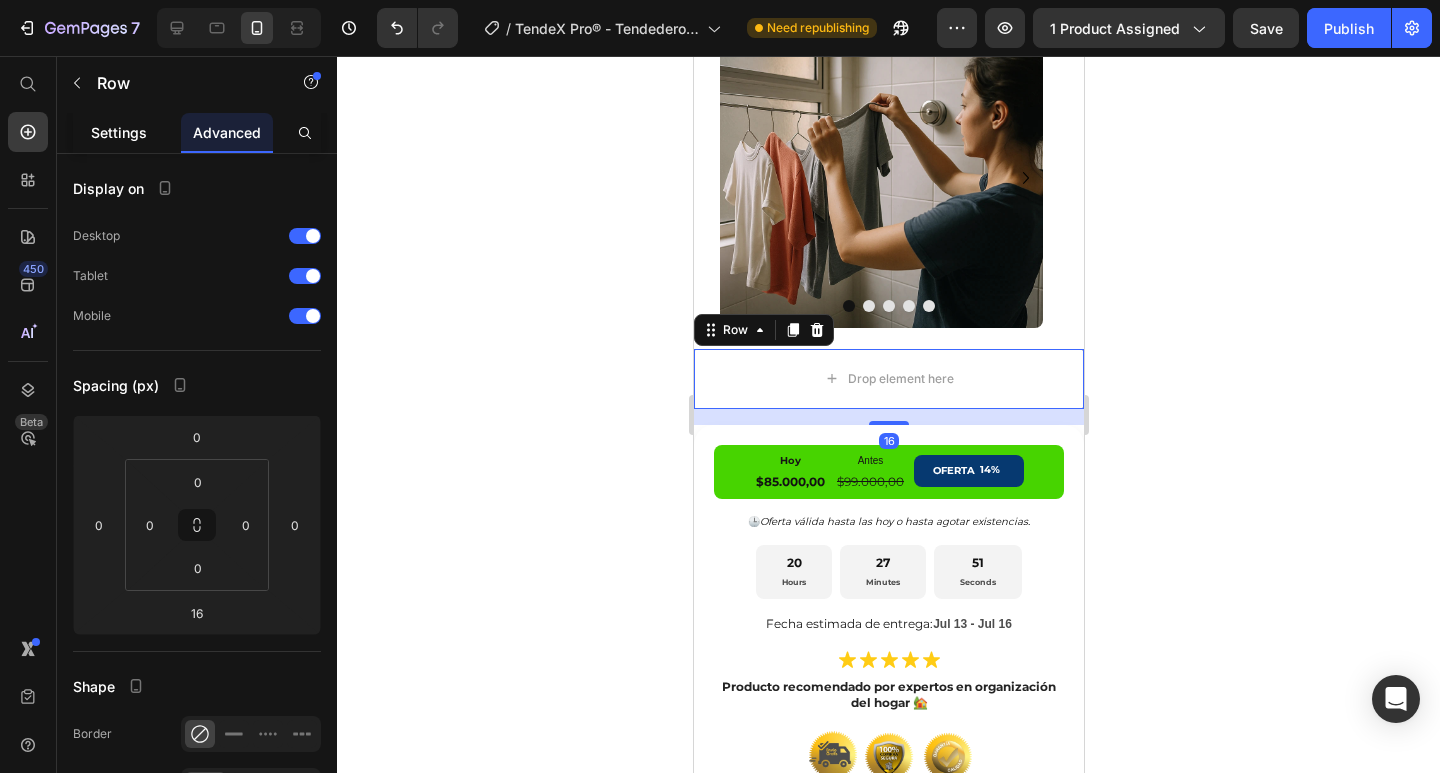 click on "Settings" 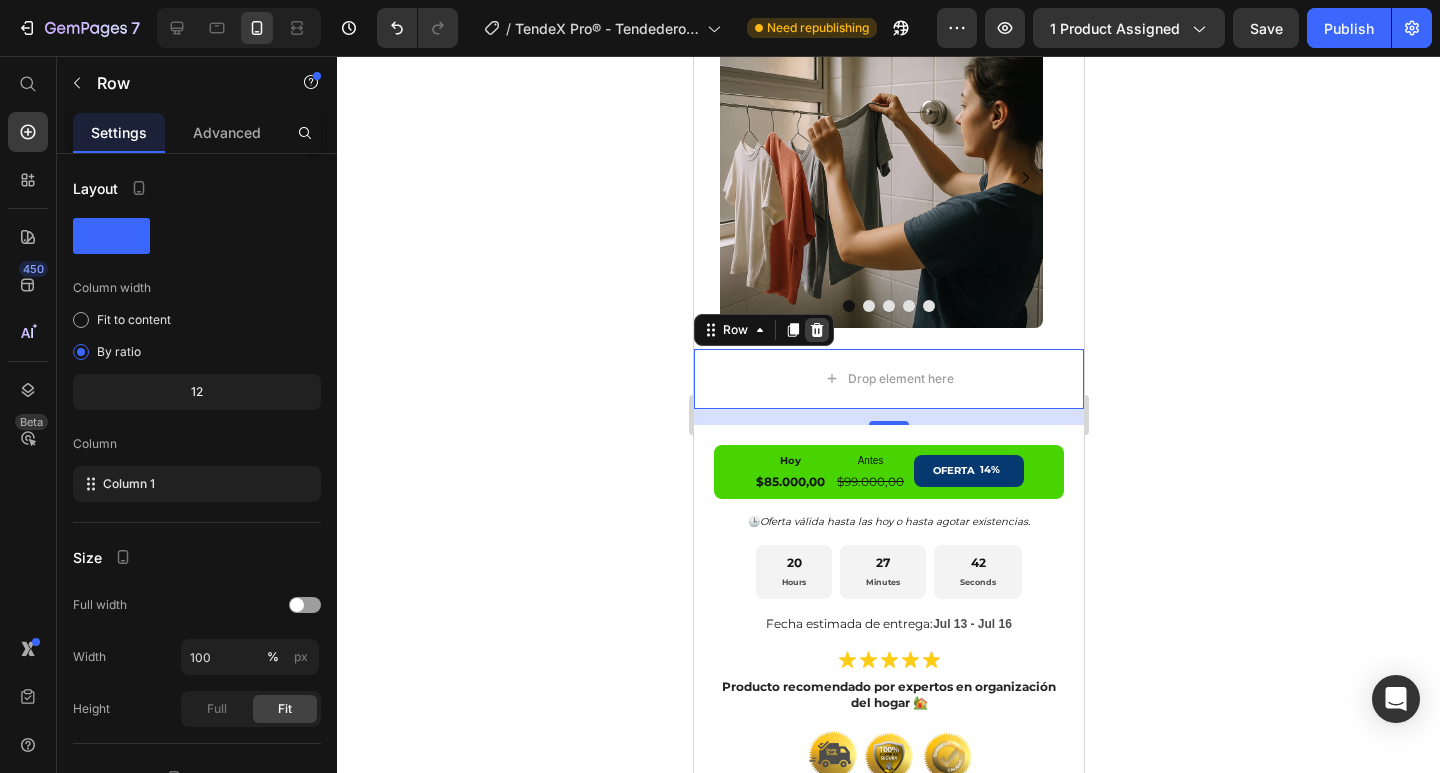 click 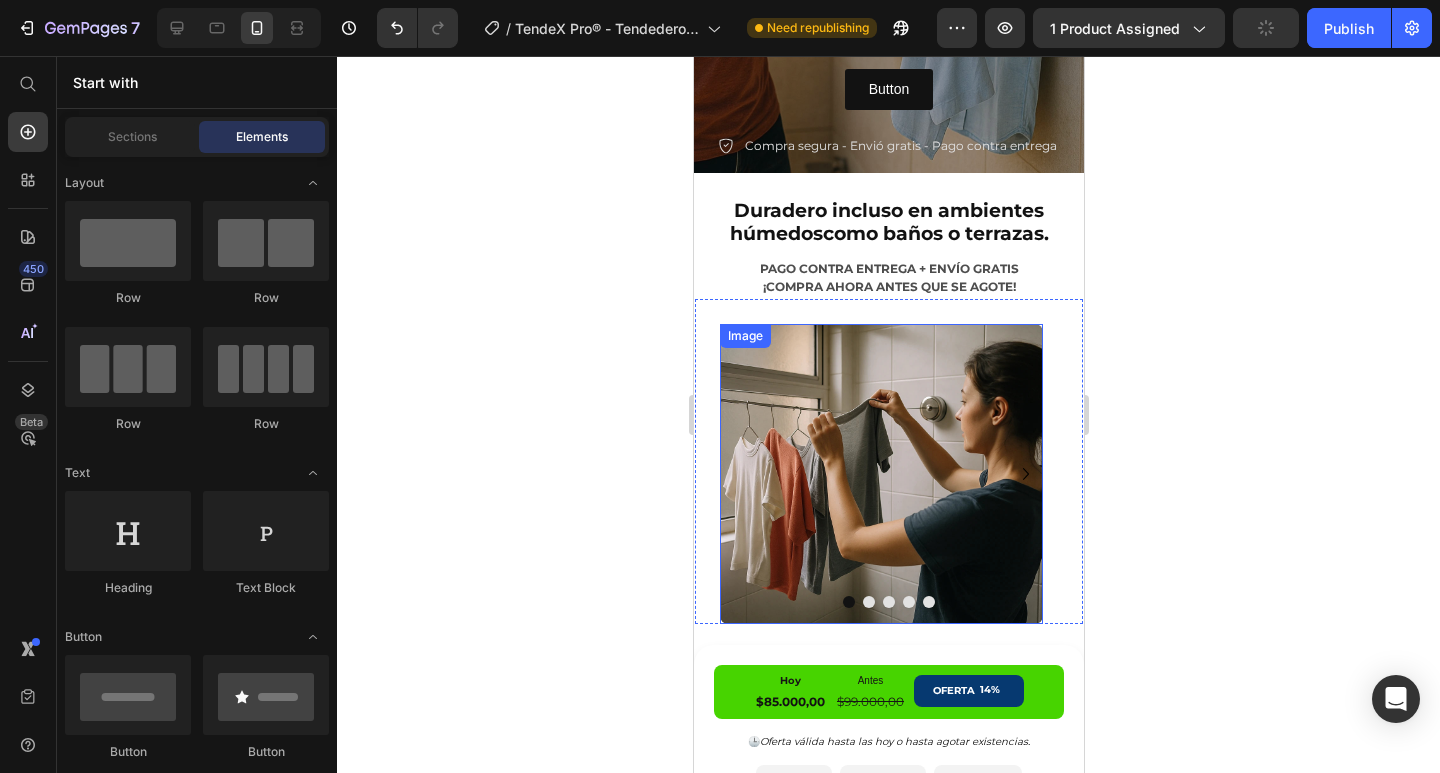 scroll, scrollTop: 610, scrollLeft: 0, axis: vertical 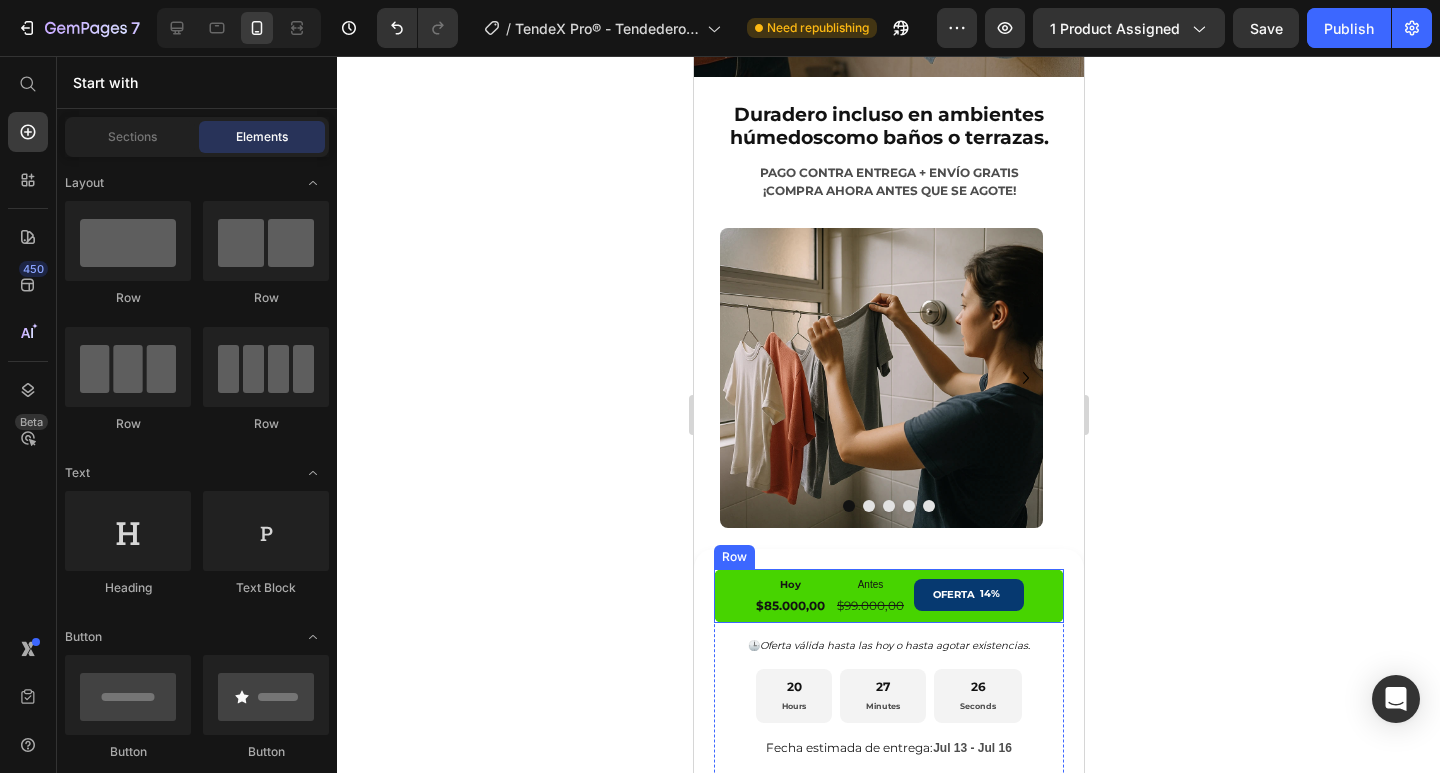 click on "Hoy Text Block $85.000,00 Product Price Antes Text Block $99.000,00 Product Price OFERTA 14% Discount Tag Row" at bounding box center (888, 596) 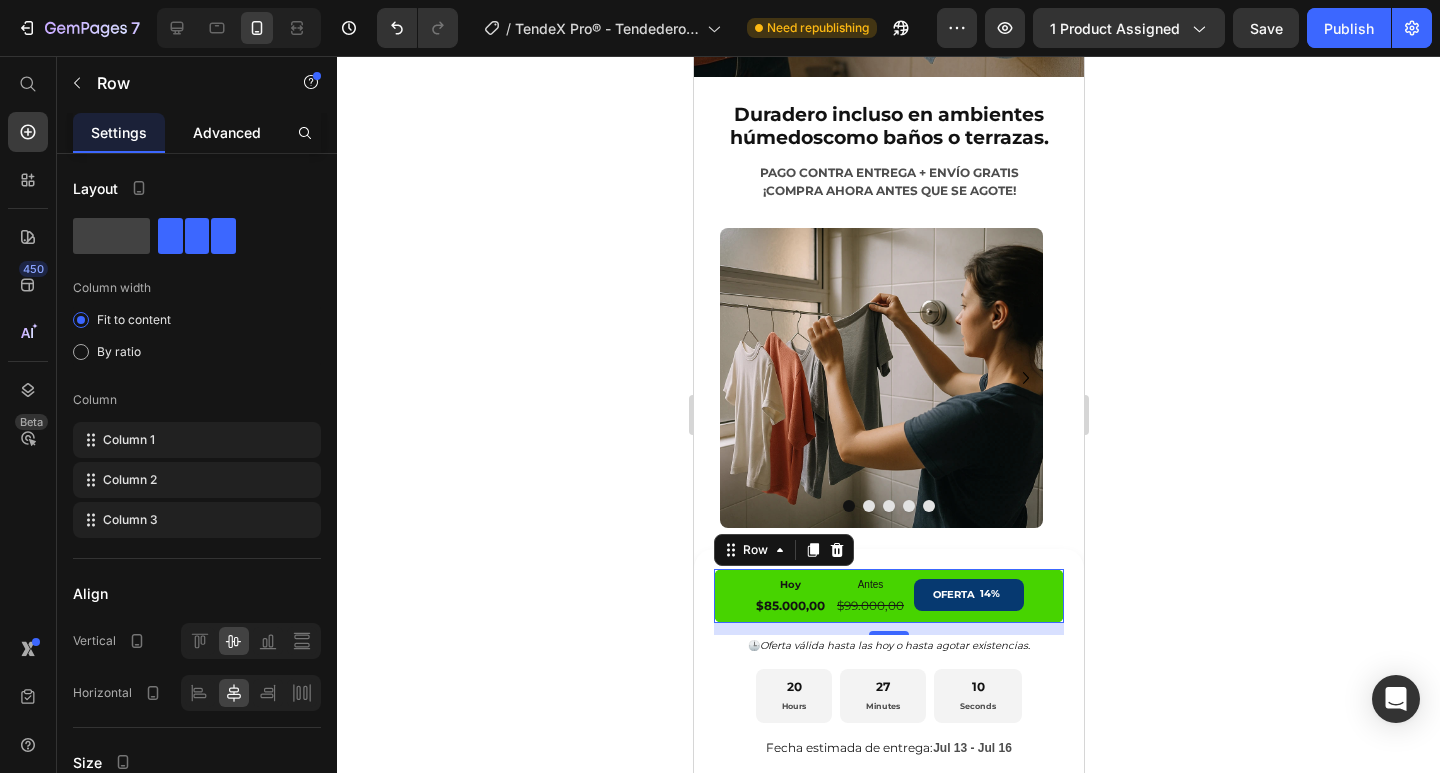 click on "Advanced" at bounding box center (227, 132) 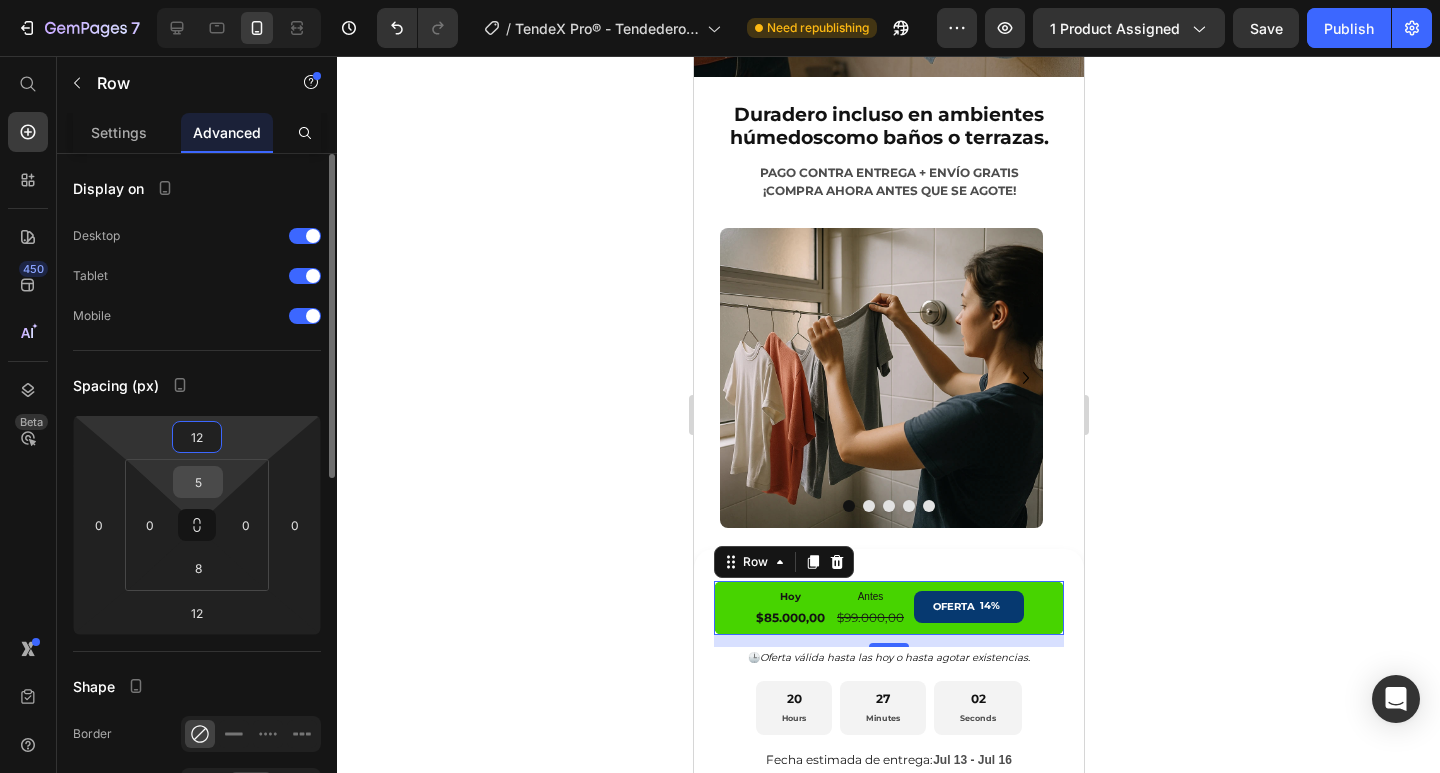 click on "5" at bounding box center (198, 482) 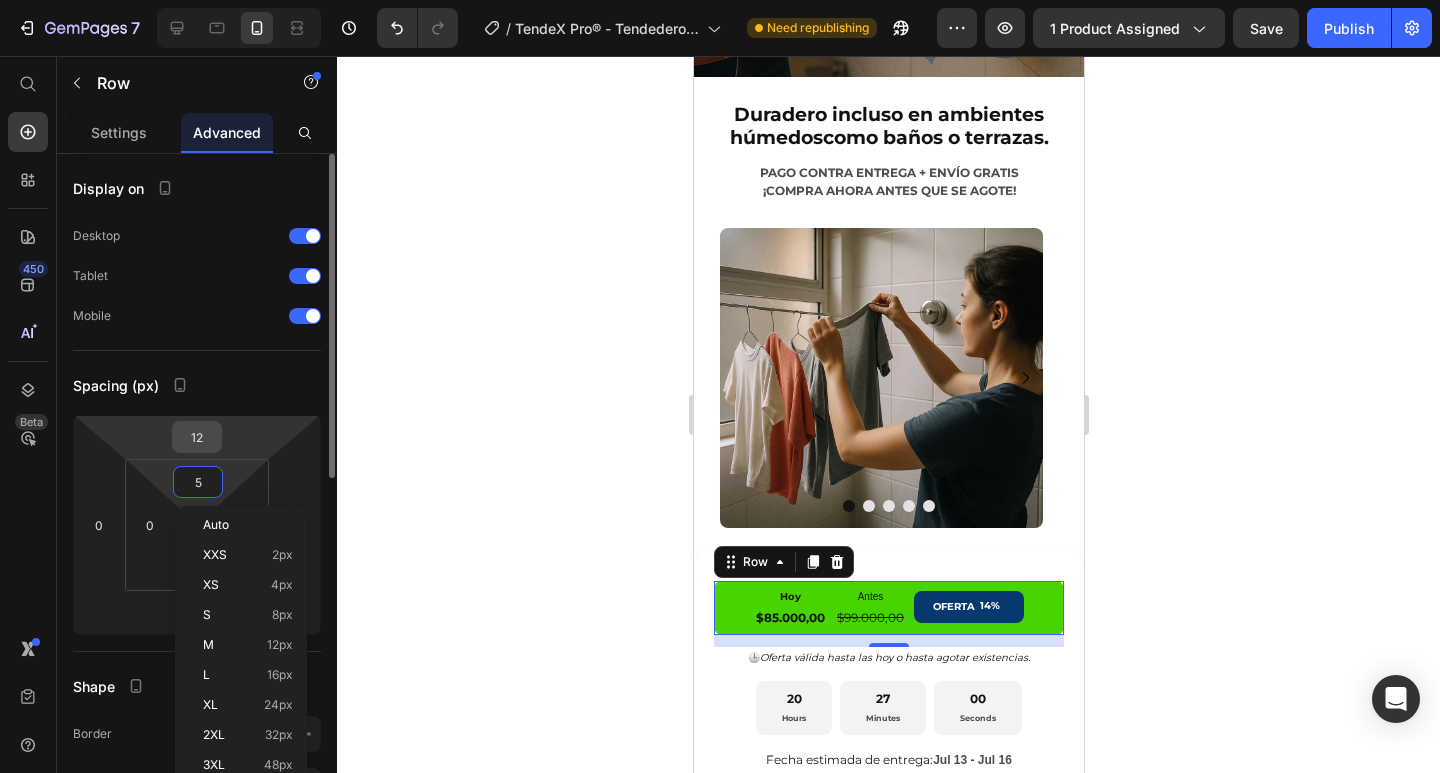click on "12" at bounding box center [197, 437] 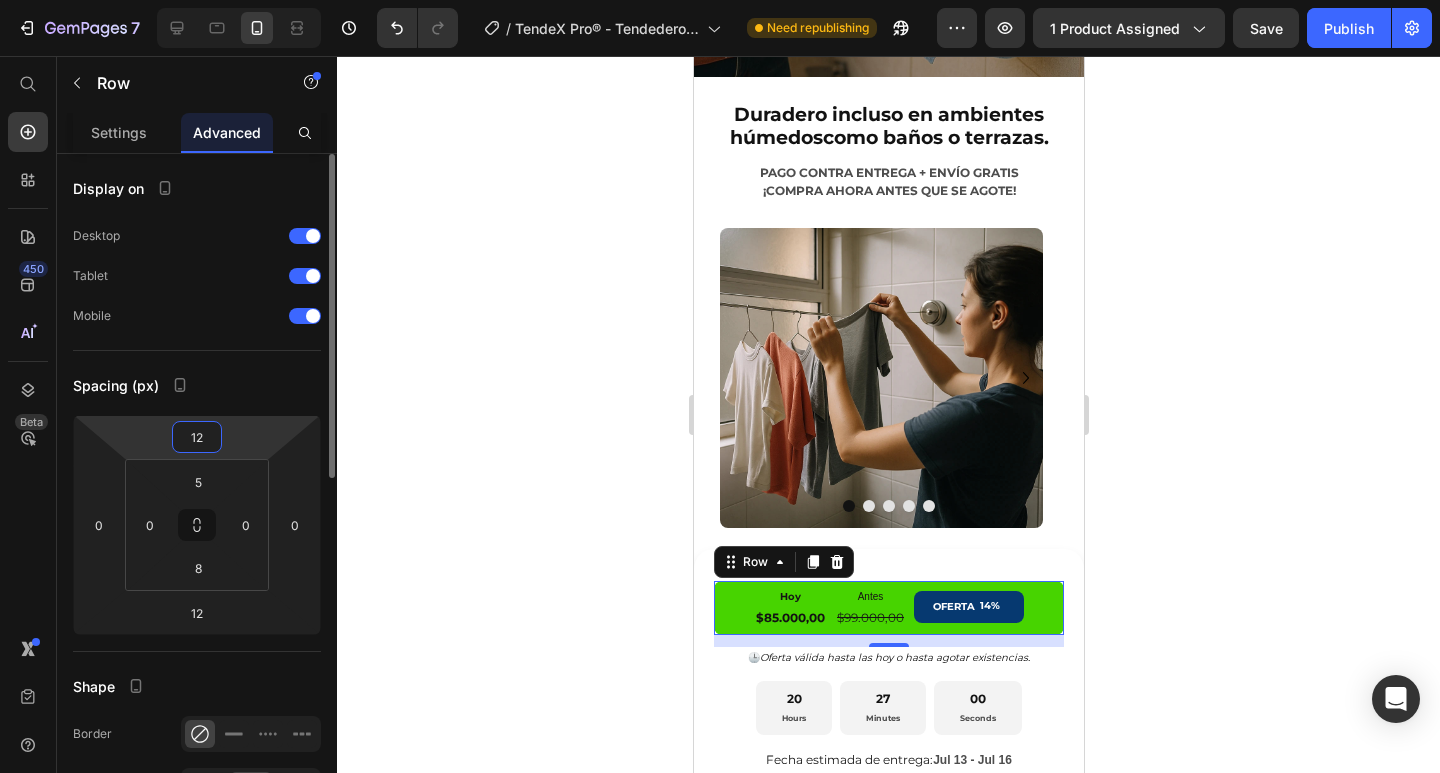 click on "12" at bounding box center [197, 437] 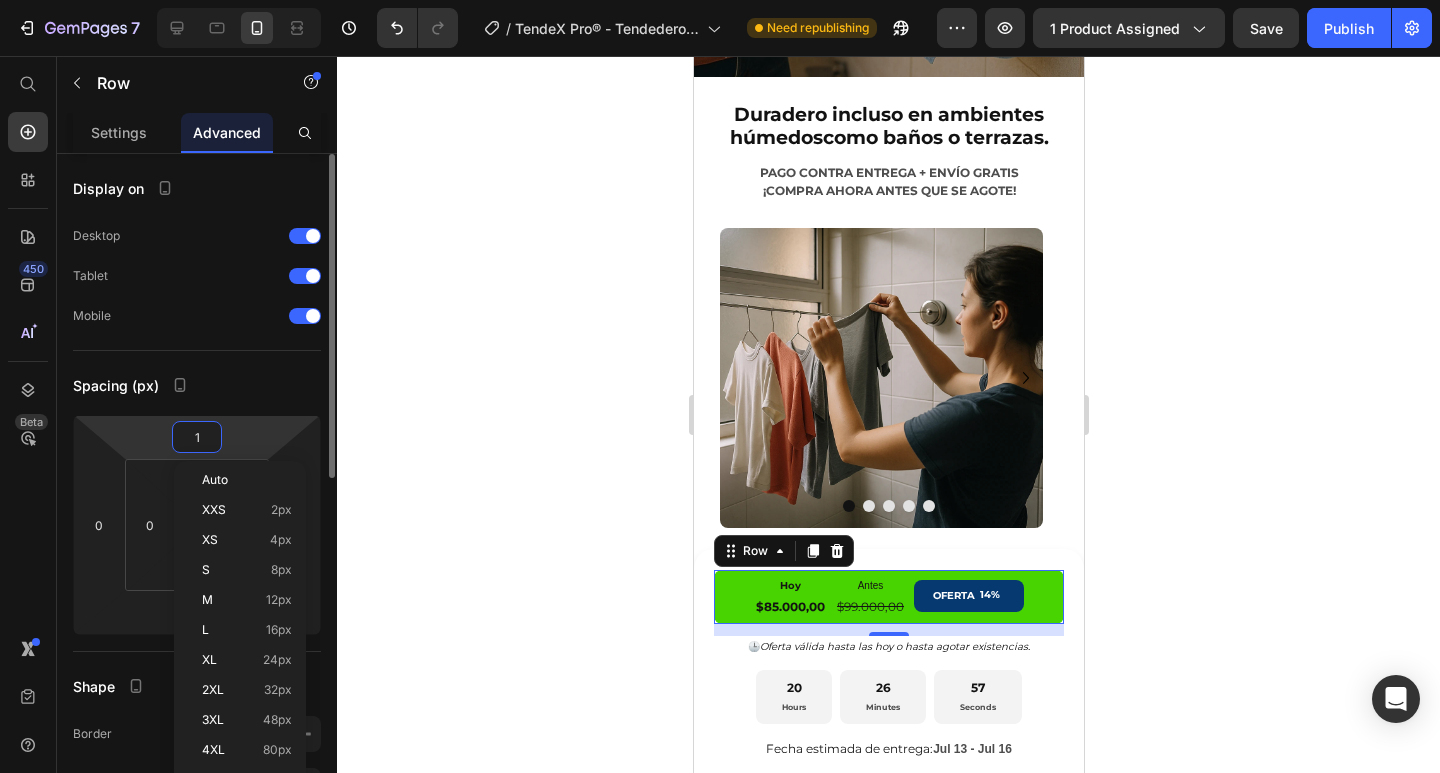 type on "15" 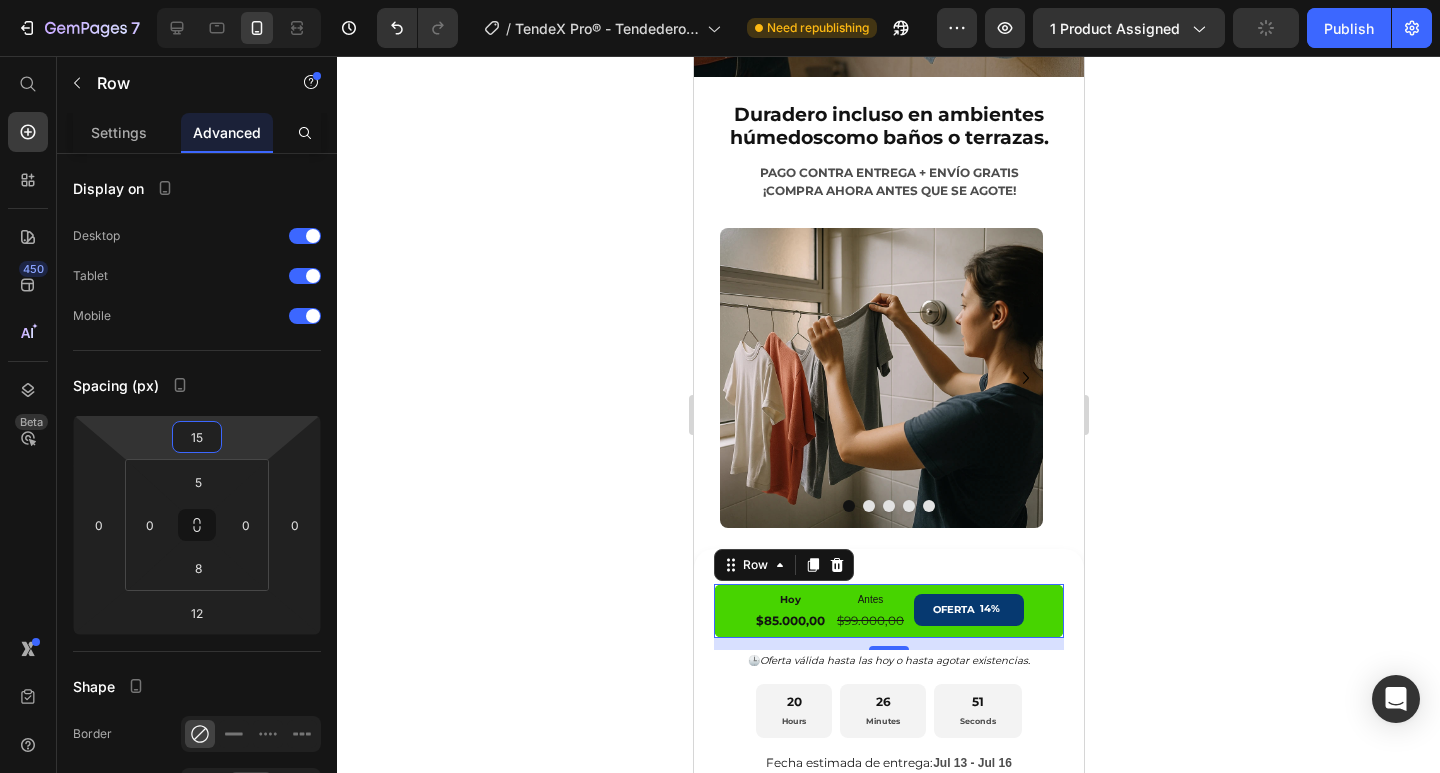 click 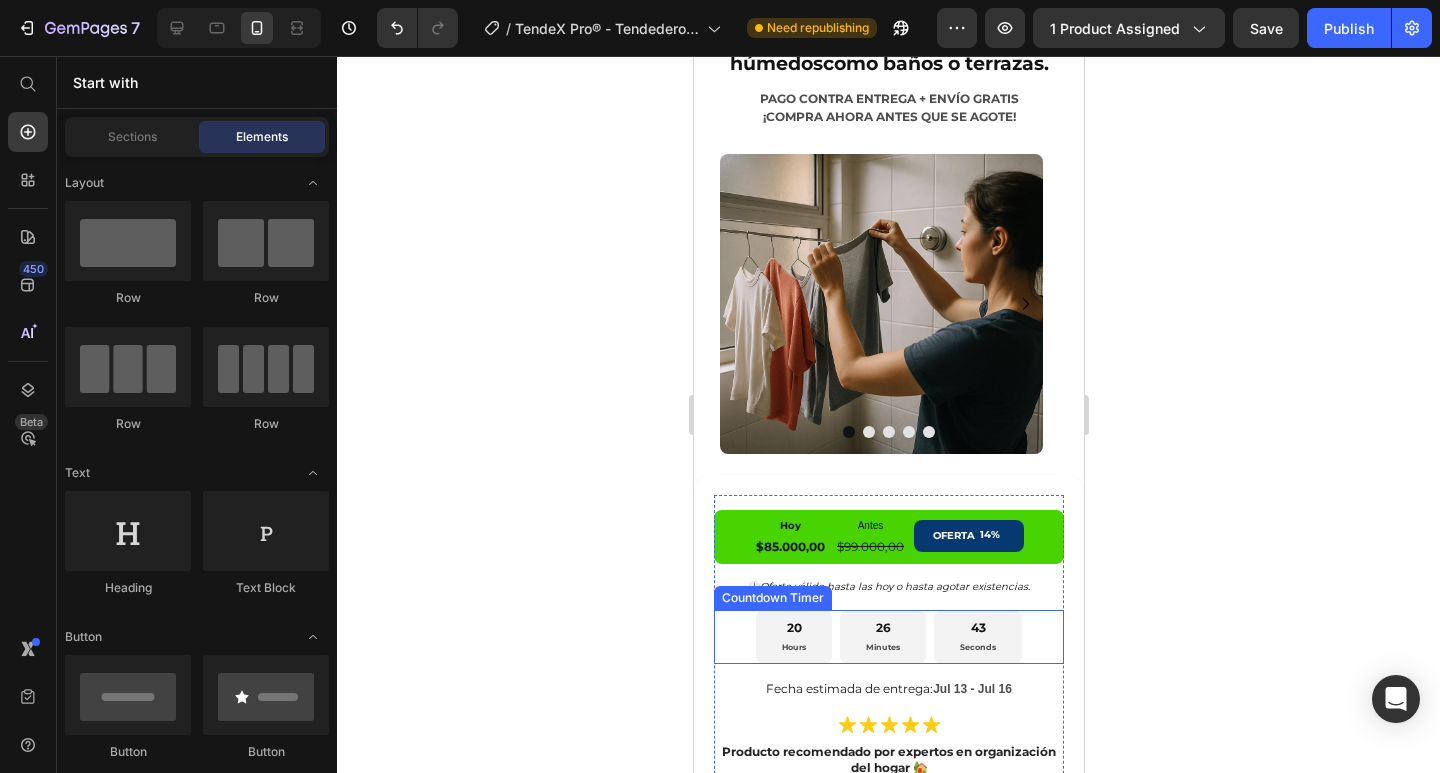 scroll, scrollTop: 810, scrollLeft: 0, axis: vertical 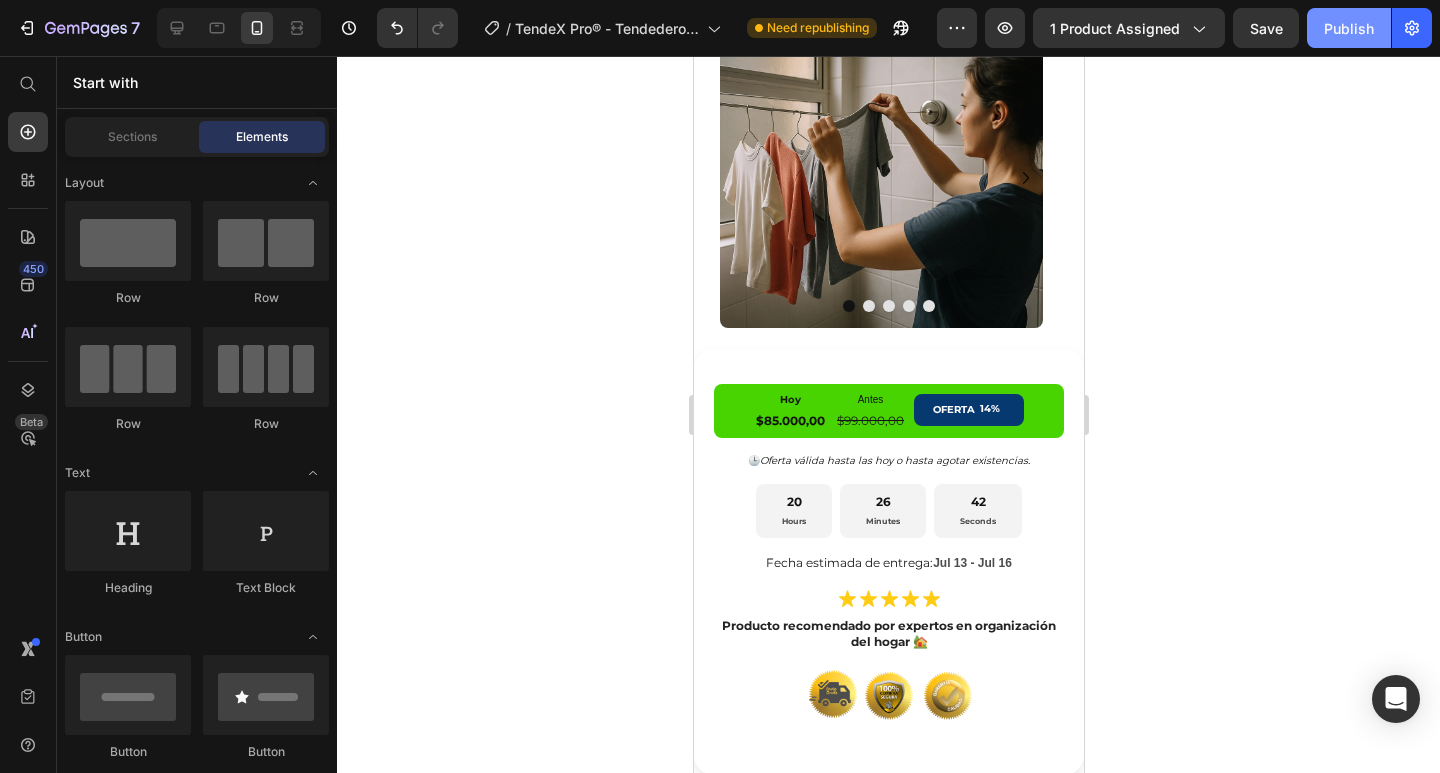 click on "Publish" at bounding box center (1349, 28) 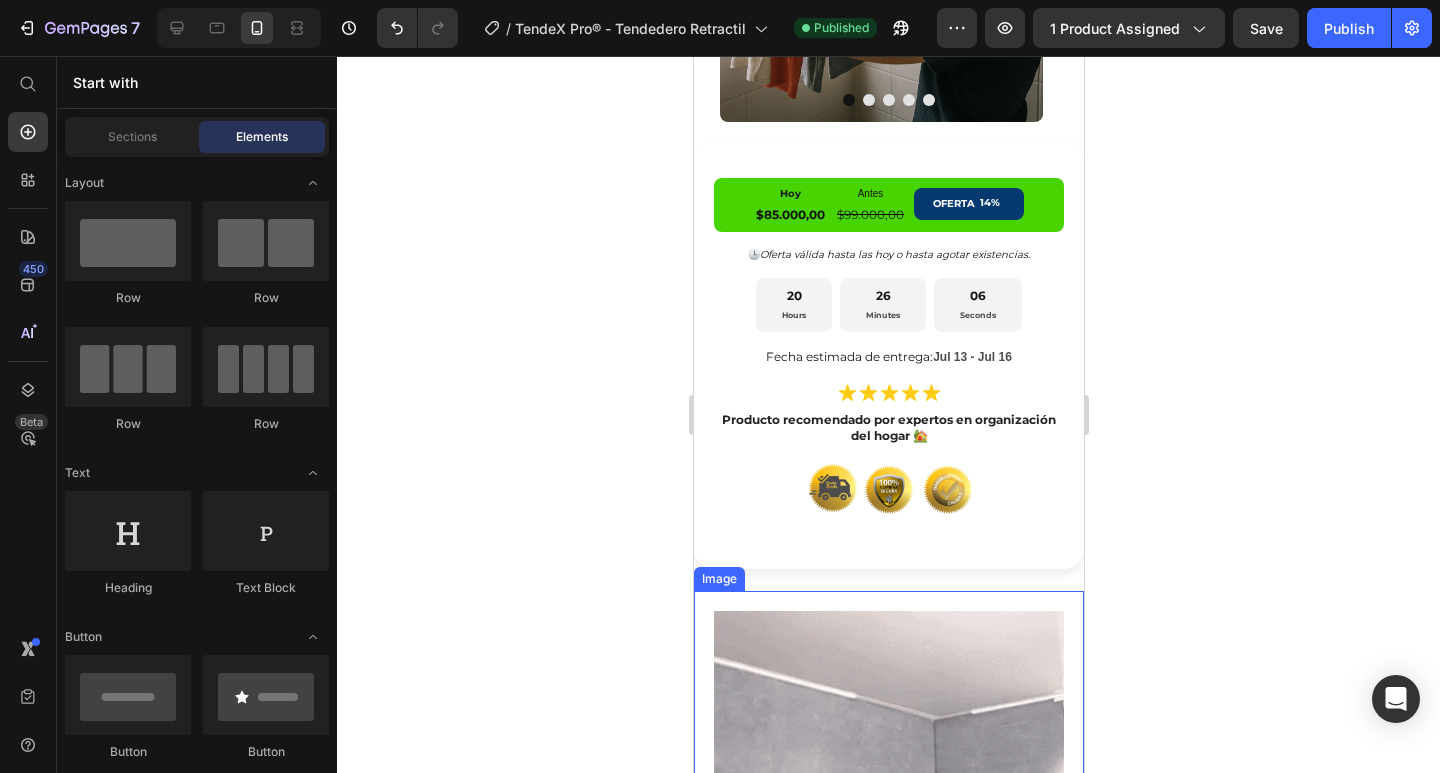 scroll, scrollTop: 1110, scrollLeft: 0, axis: vertical 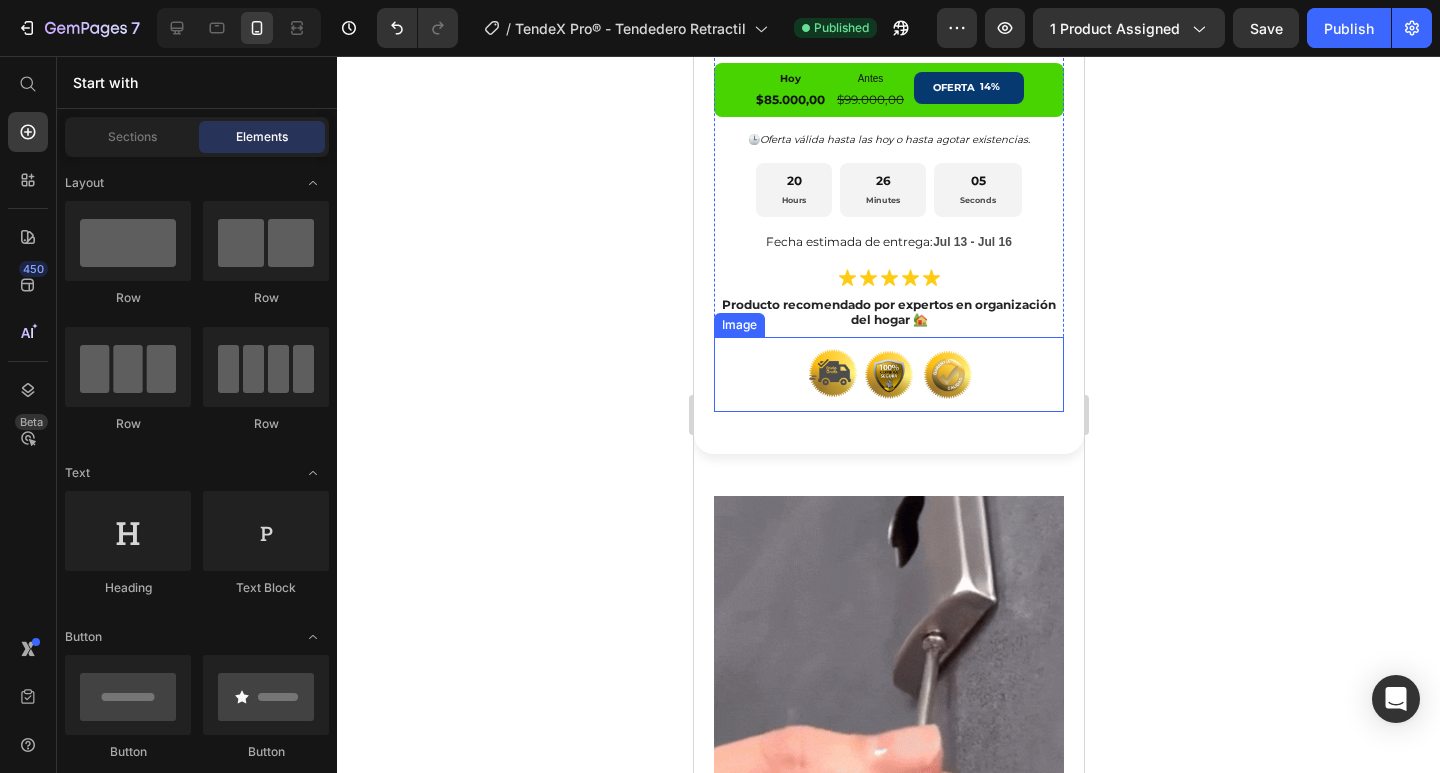 click at bounding box center [888, 374] 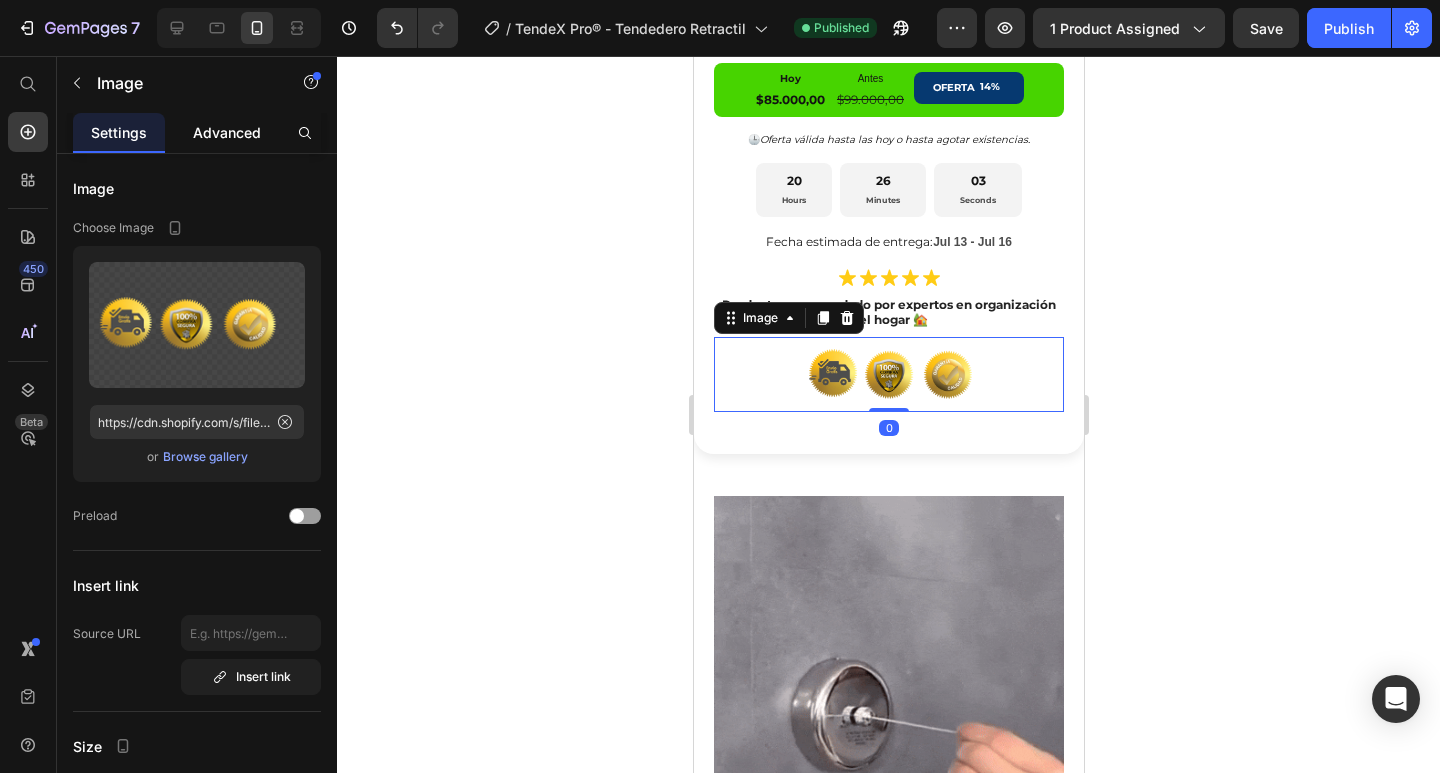 click on "Advanced" at bounding box center (227, 132) 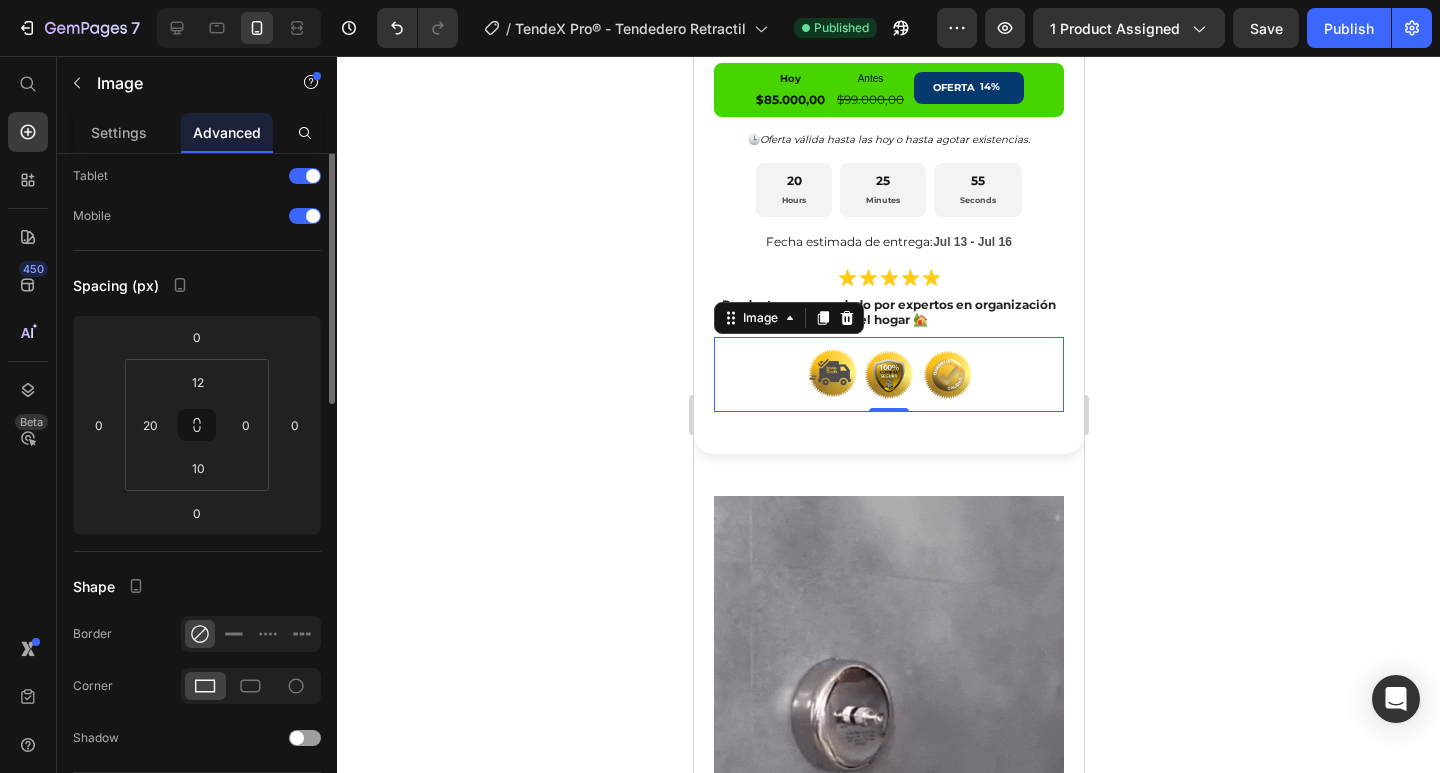 scroll, scrollTop: 0, scrollLeft: 0, axis: both 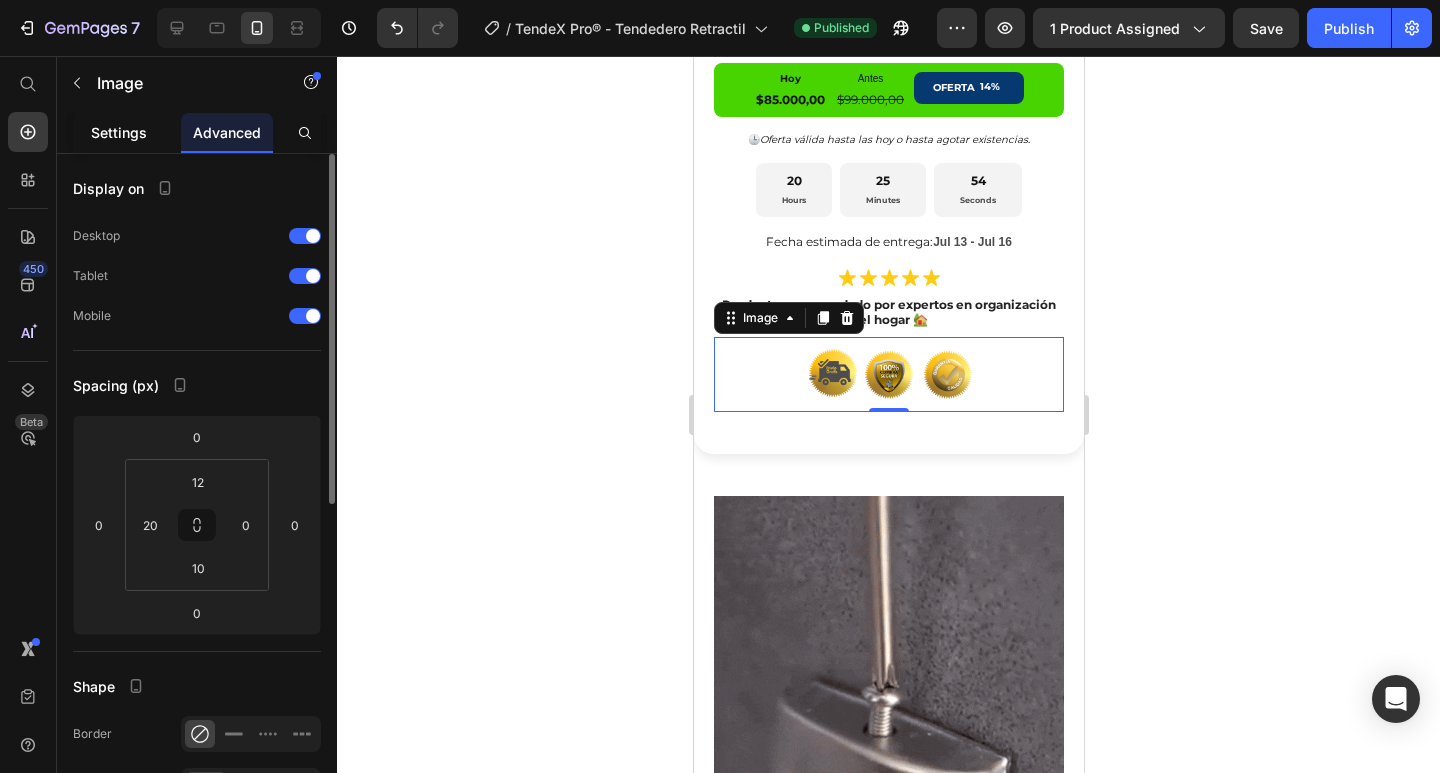 click on "Settings" 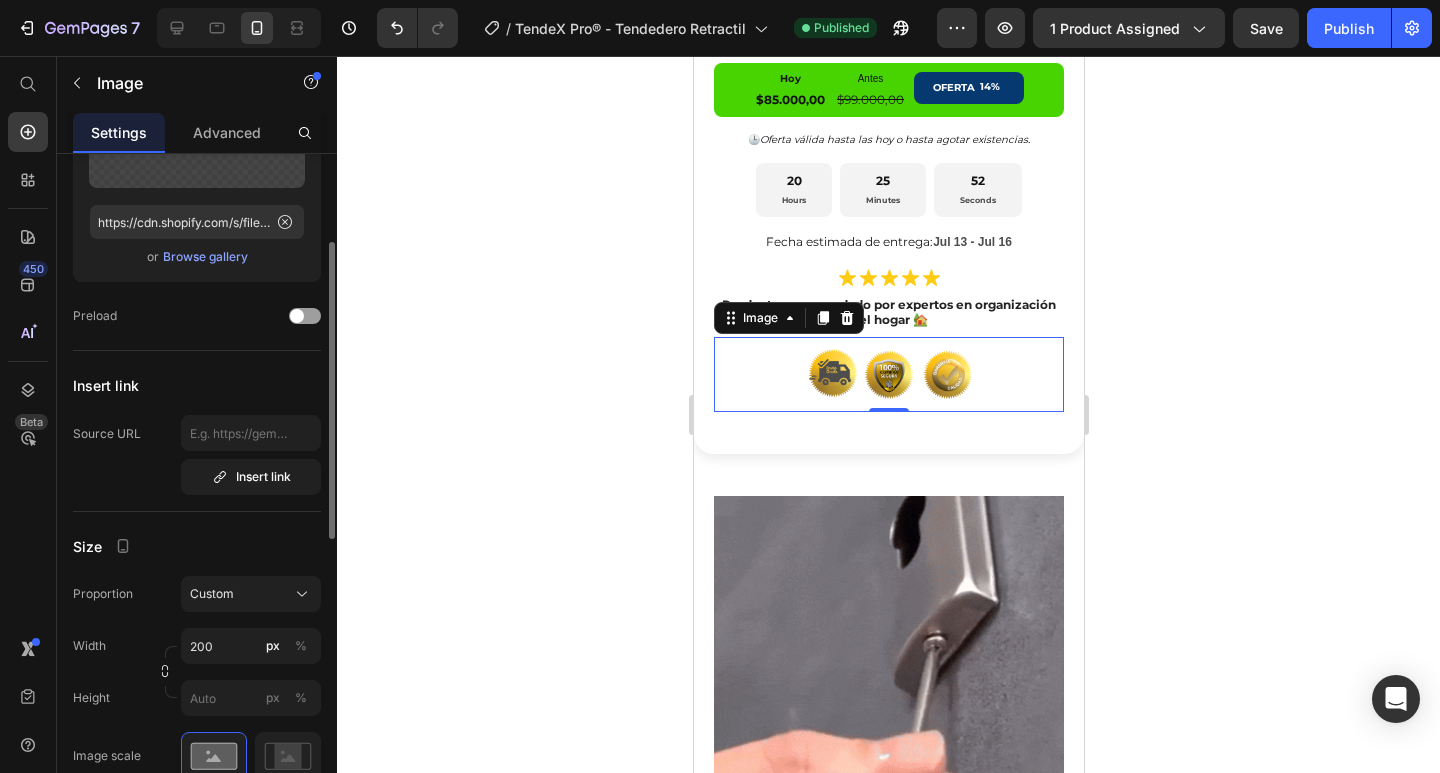 scroll, scrollTop: 400, scrollLeft: 0, axis: vertical 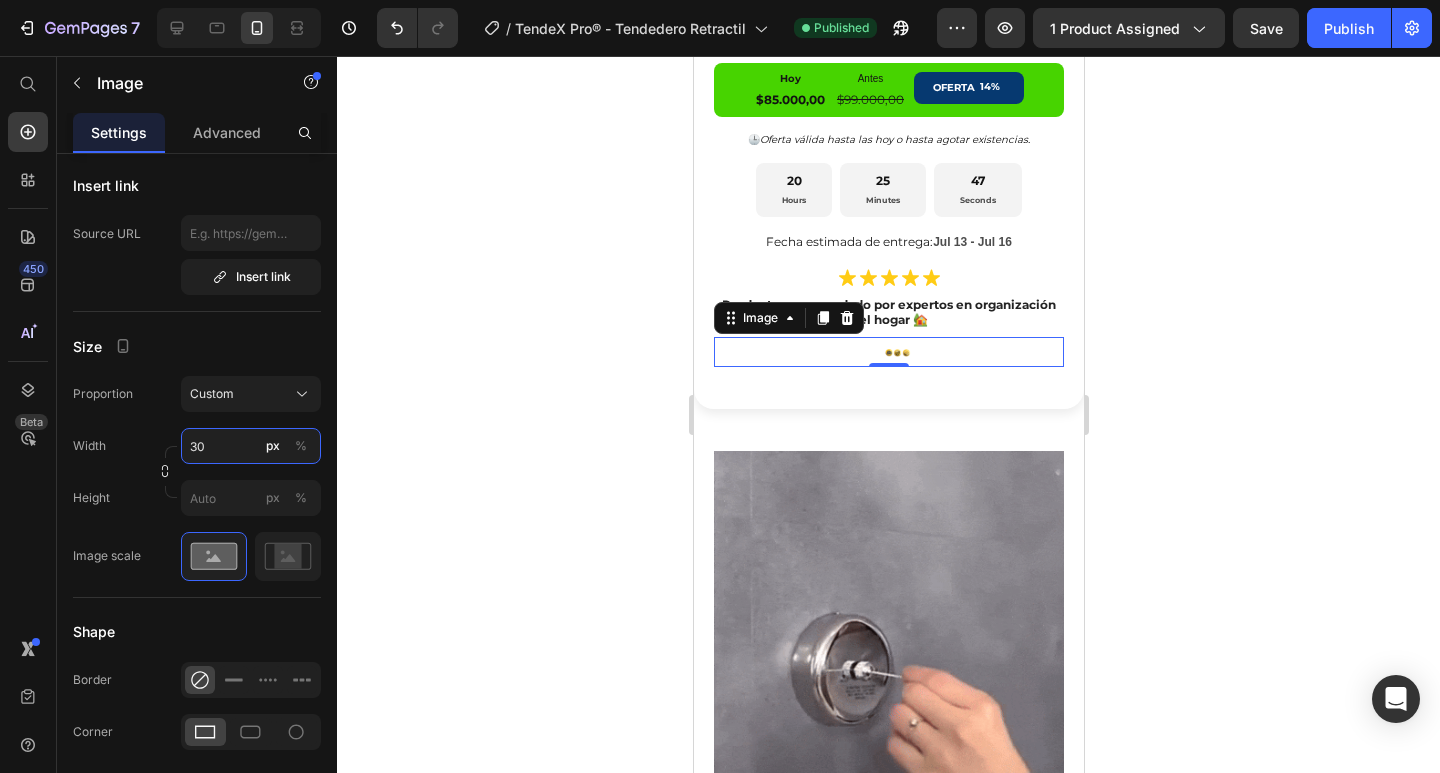 type on "3" 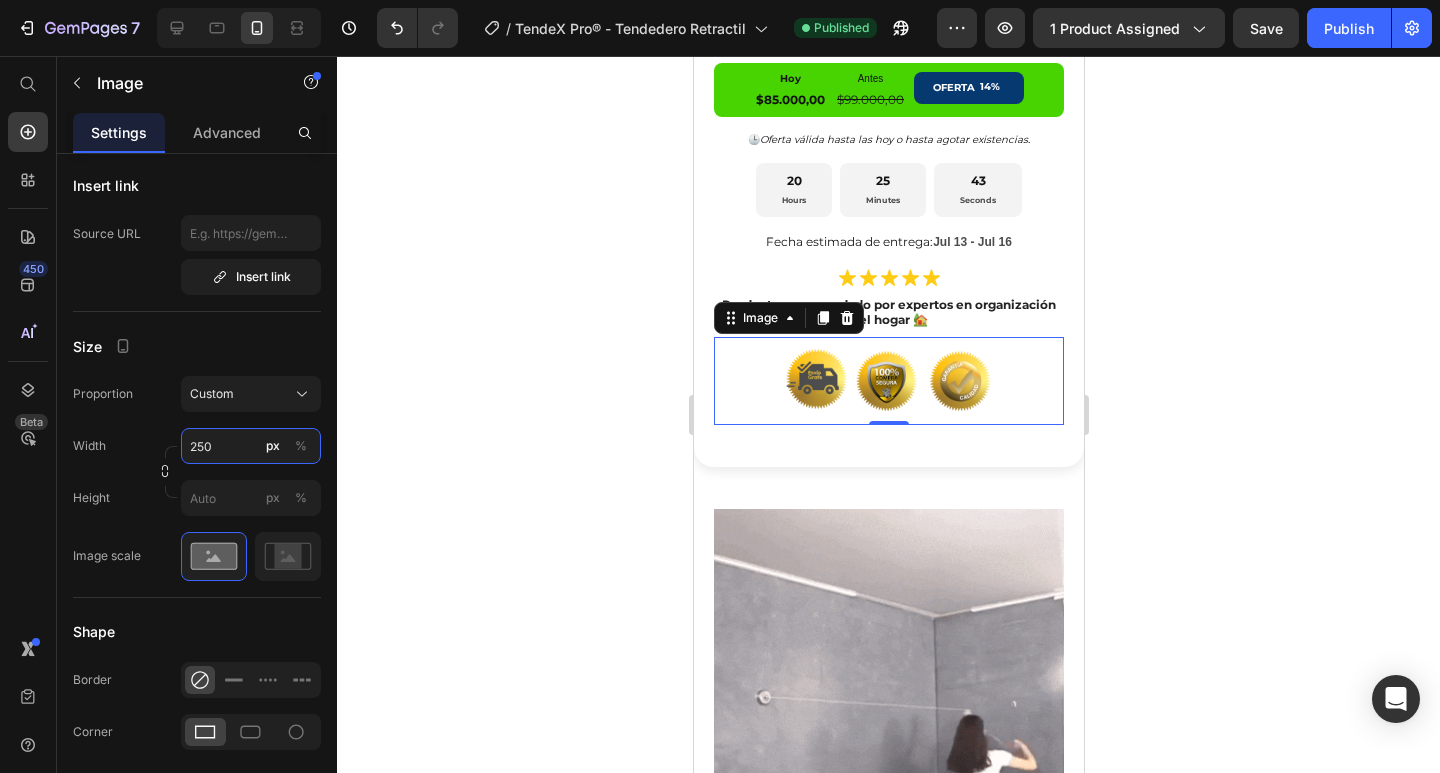 type on "250" 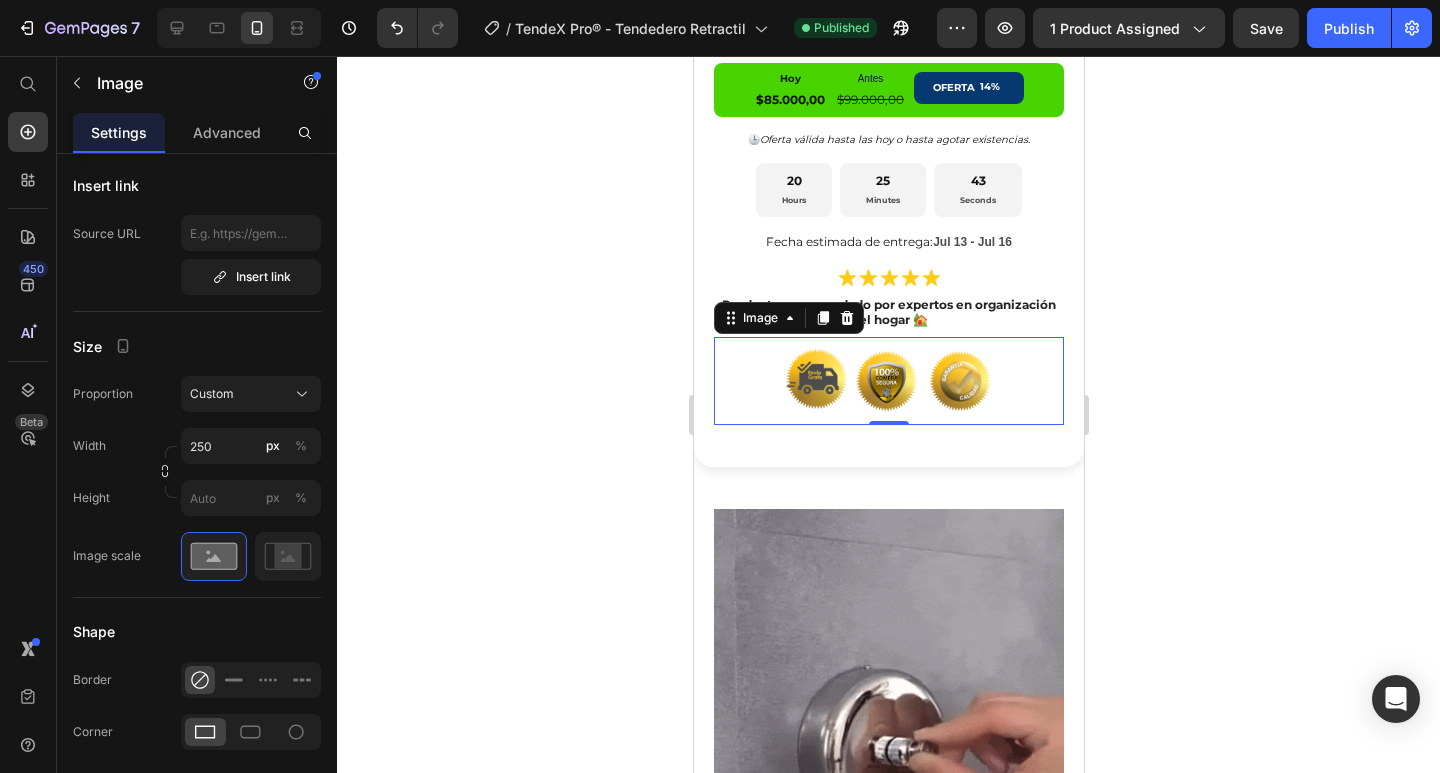 click on "Publish" at bounding box center [1349, 28] 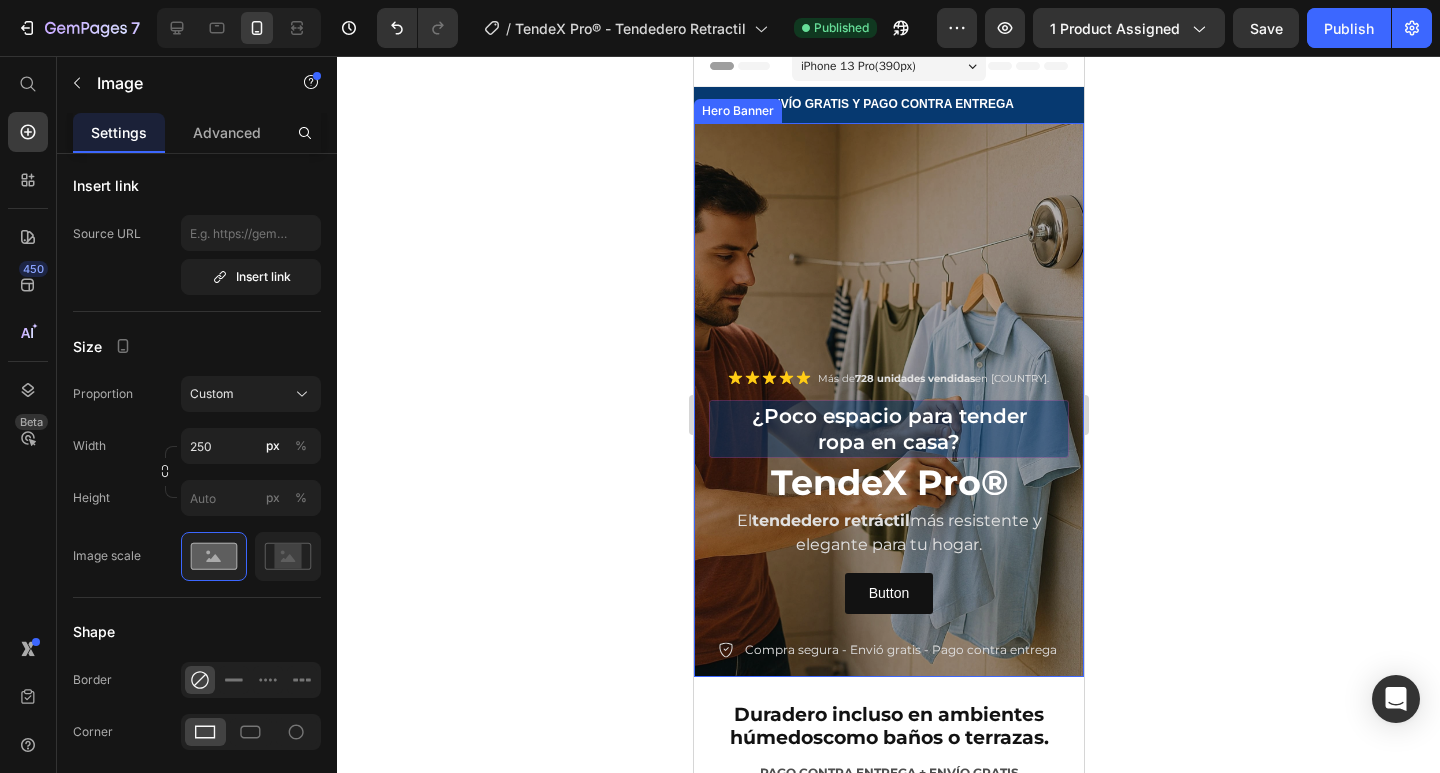 scroll, scrollTop: 0, scrollLeft: 0, axis: both 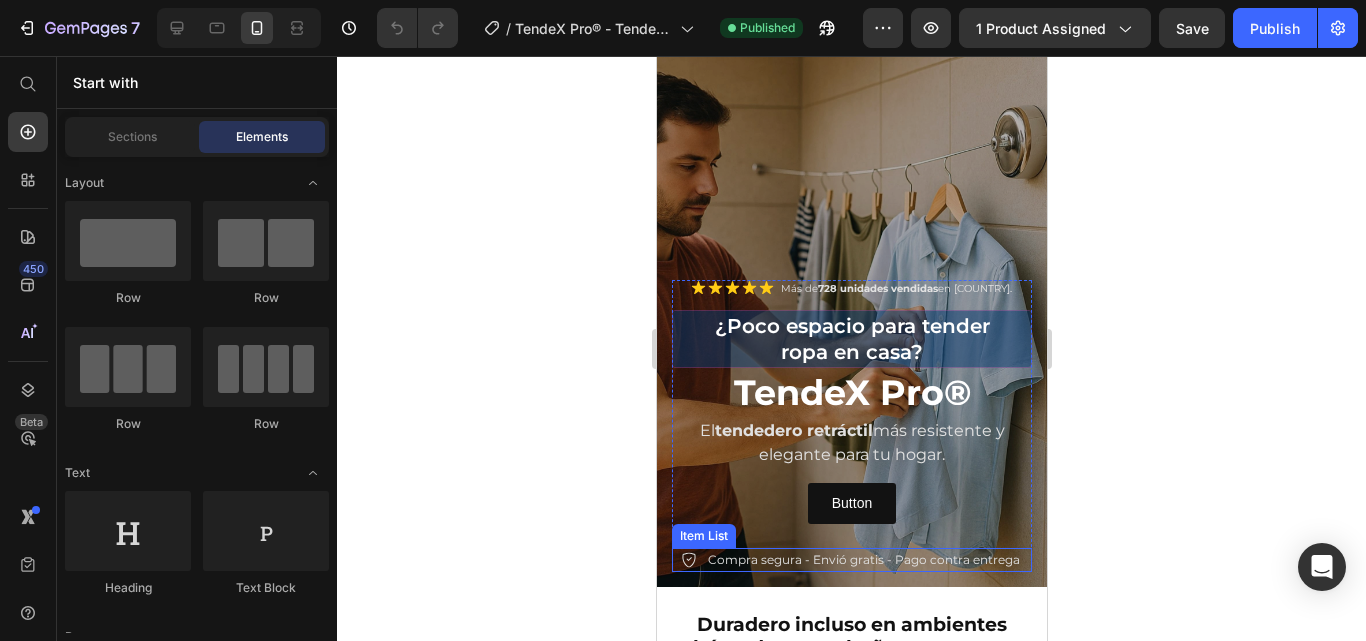 drag, startPoint x: 1238, startPoint y: 515, endPoint x: 841, endPoint y: 535, distance: 397.50345 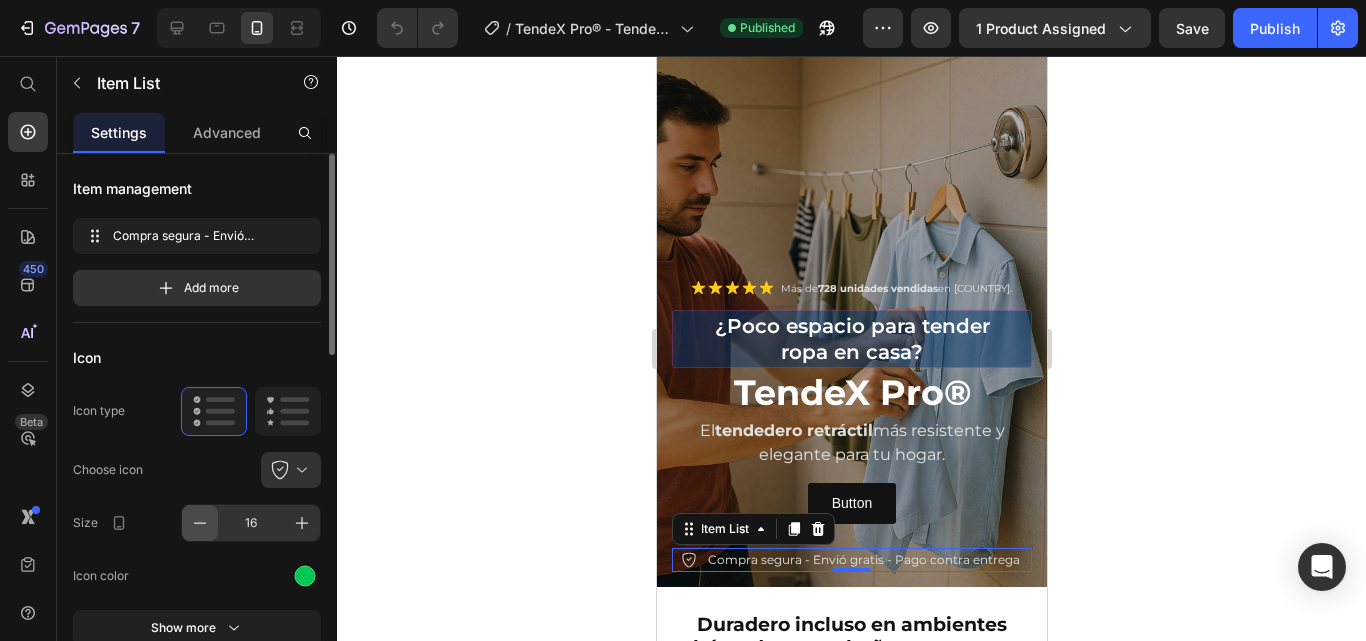 click 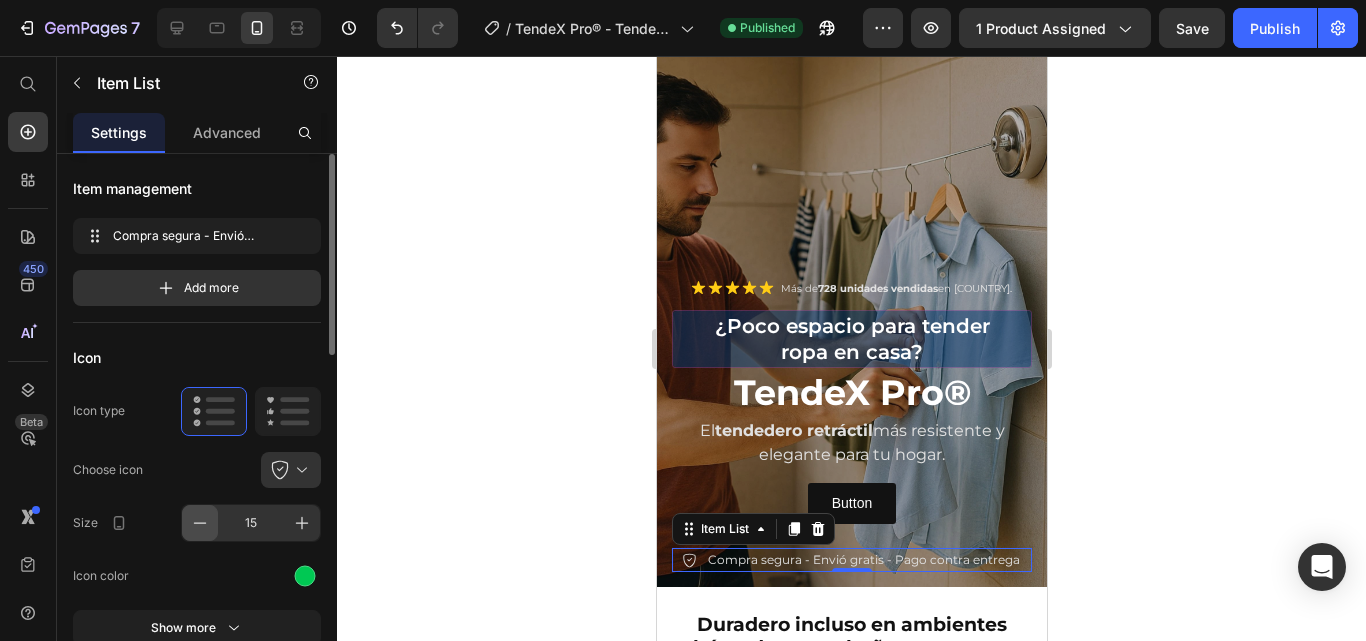 click 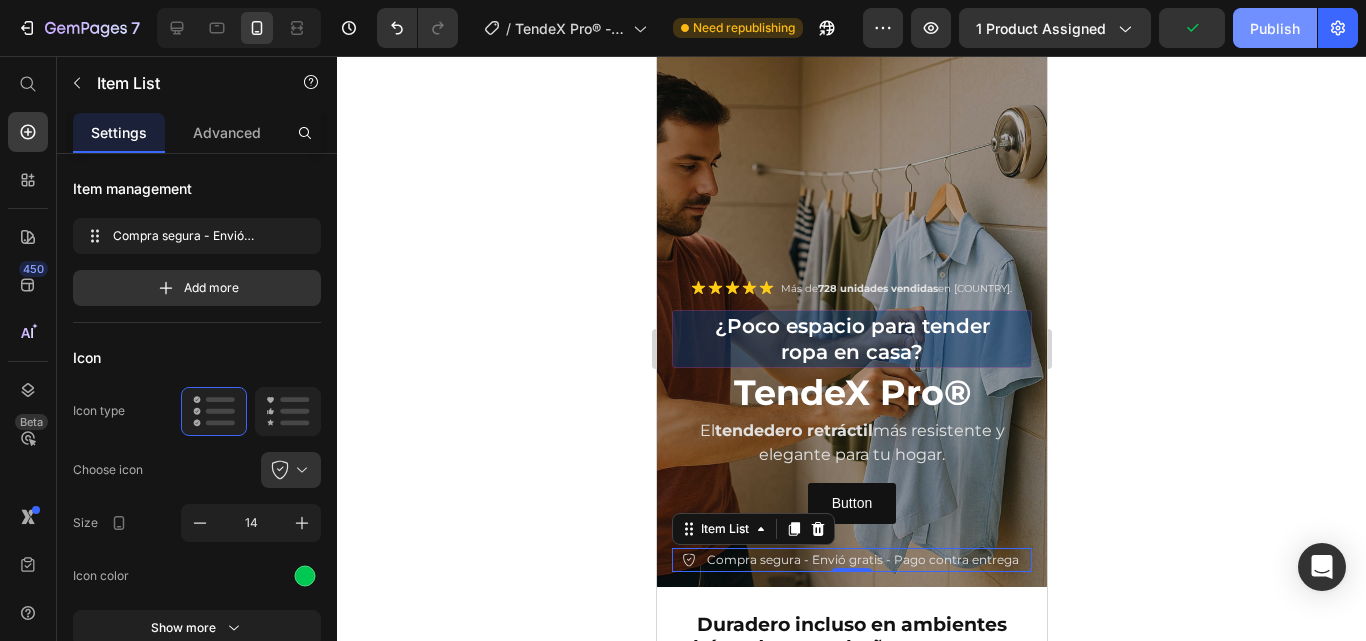 click on "Publish" at bounding box center [1275, 28] 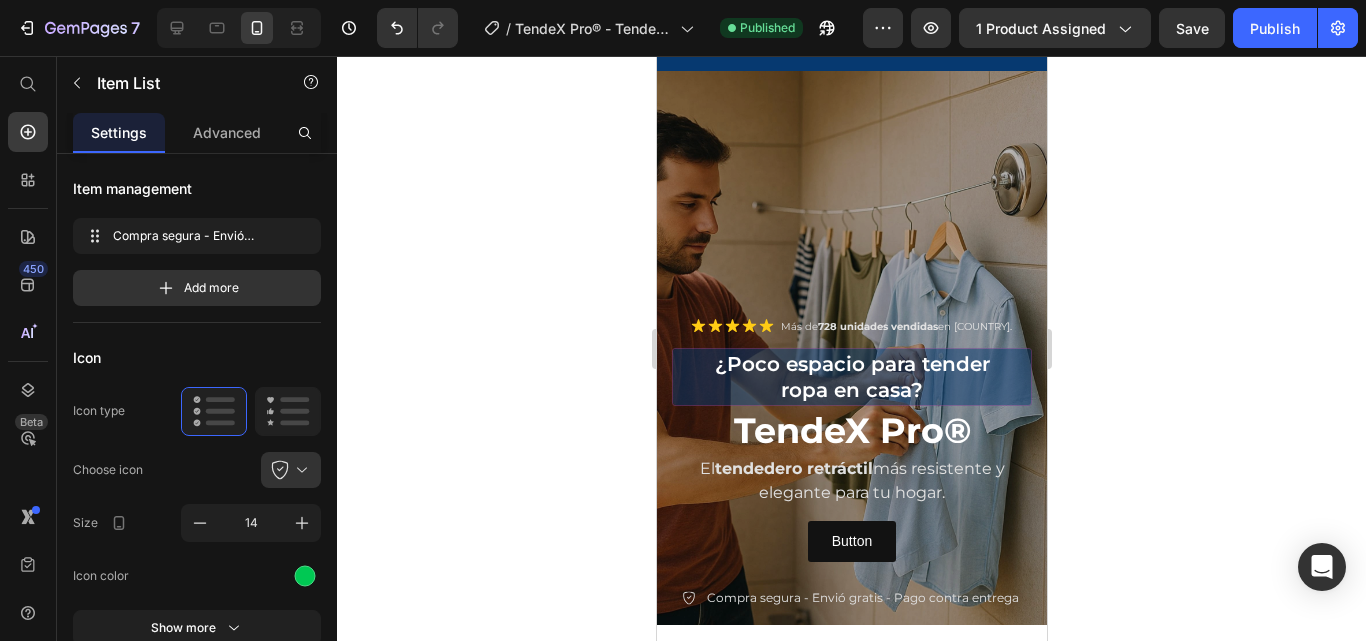 scroll, scrollTop: 0, scrollLeft: 0, axis: both 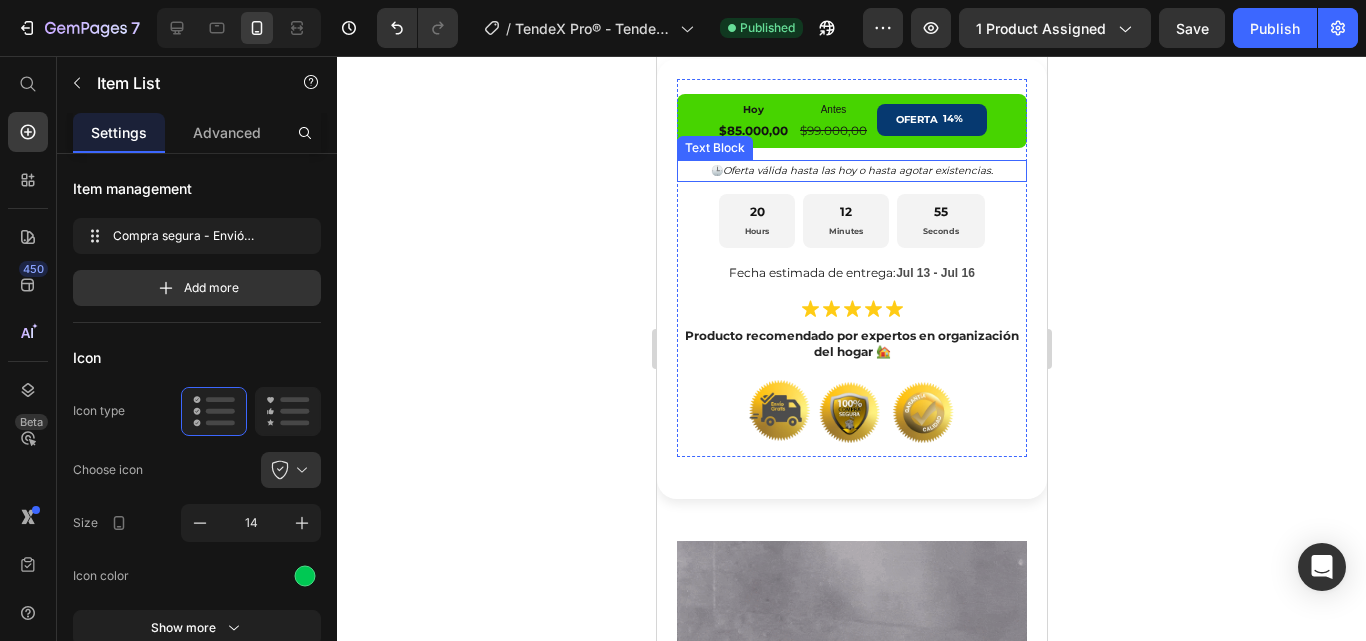 click on "Oferta válida hasta las hoy o hasta agotar existencias." at bounding box center (857, 170) 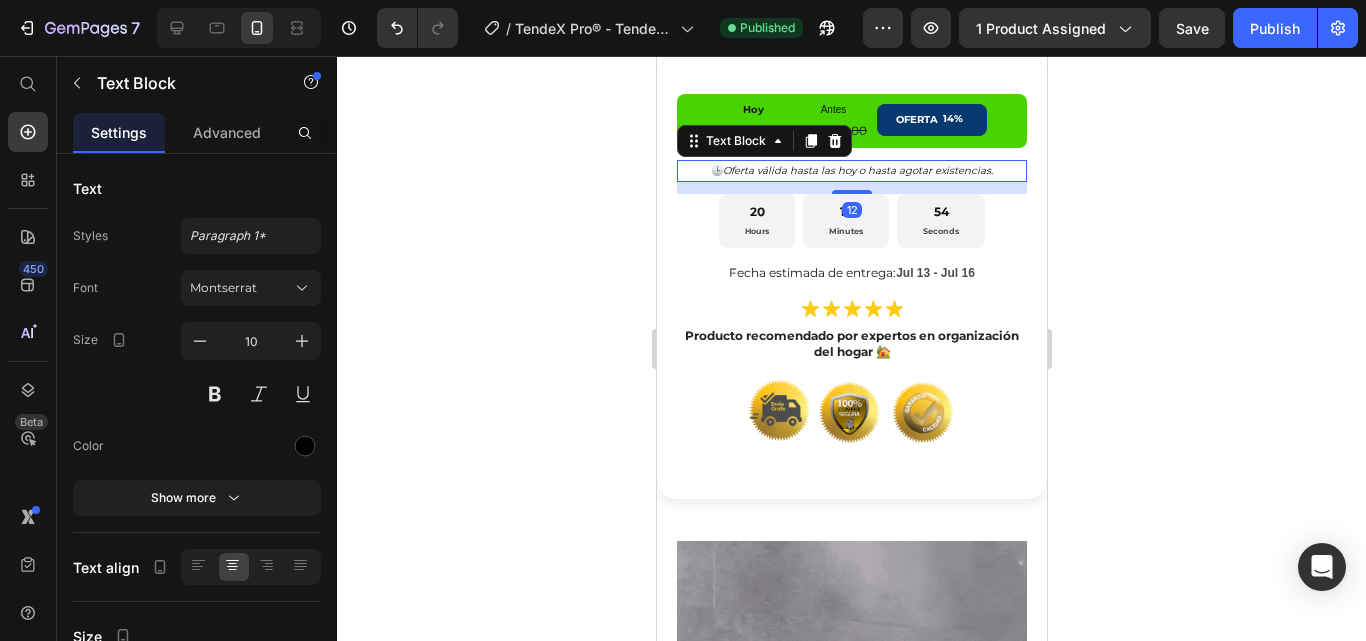 click on "Oferta válida hasta las hoy o hasta agotar existencias." at bounding box center [857, 170] 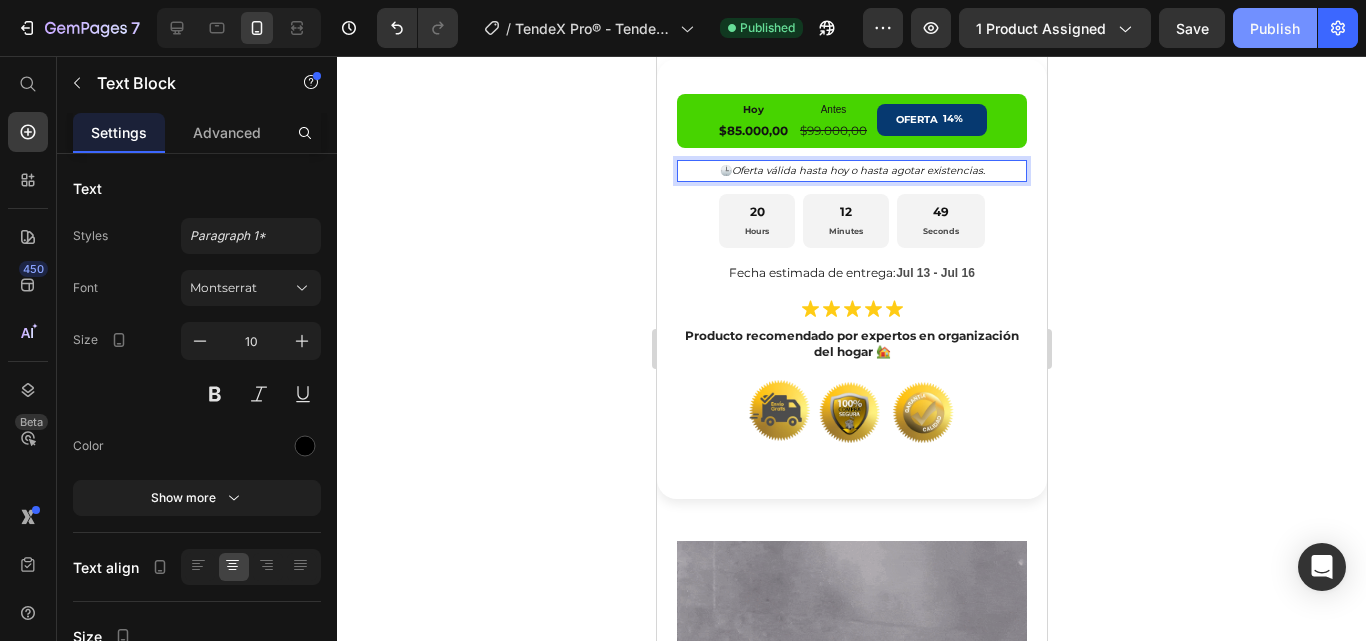 click on "Publish" at bounding box center (1275, 28) 